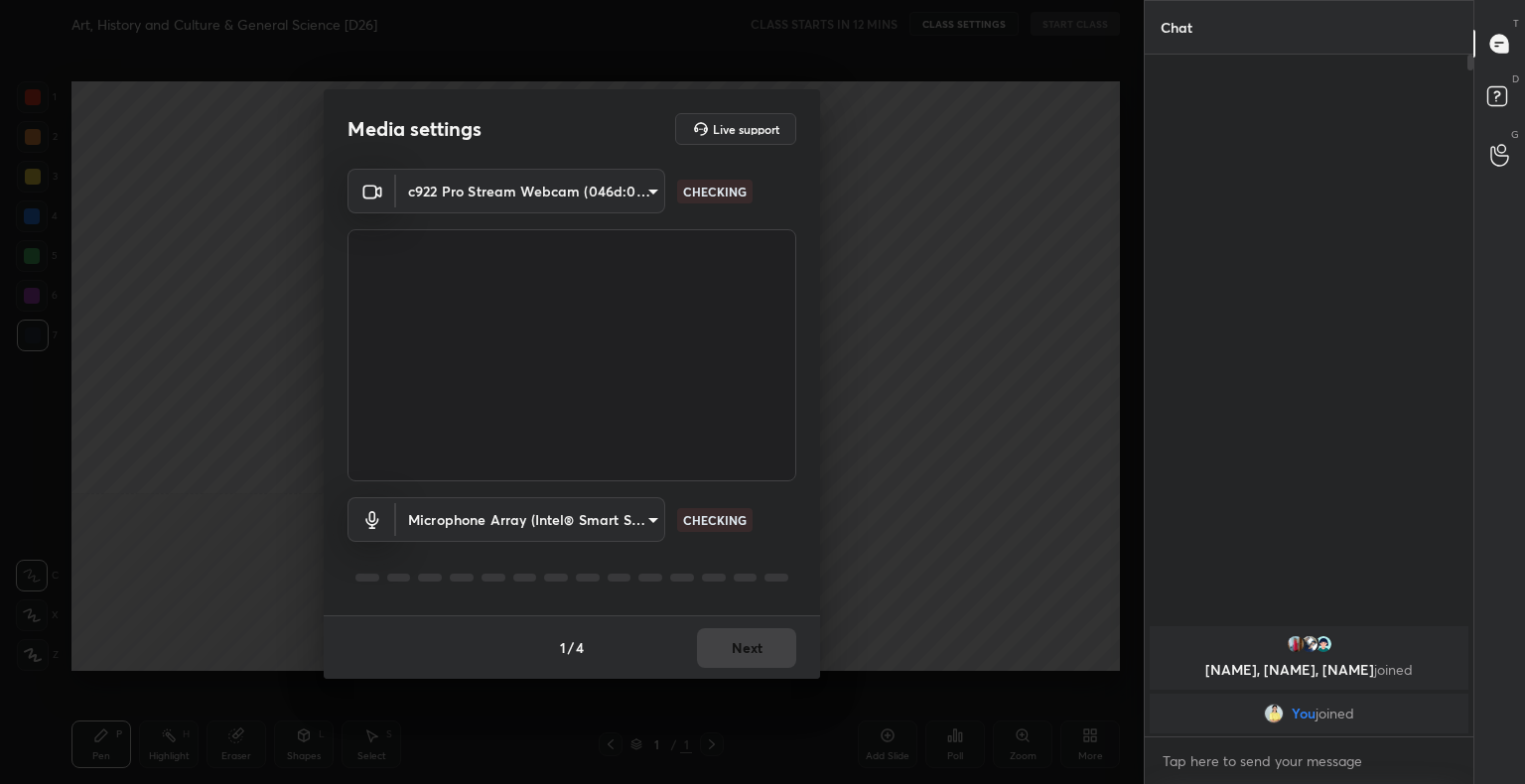 scroll, scrollTop: 0, scrollLeft: 0, axis: both 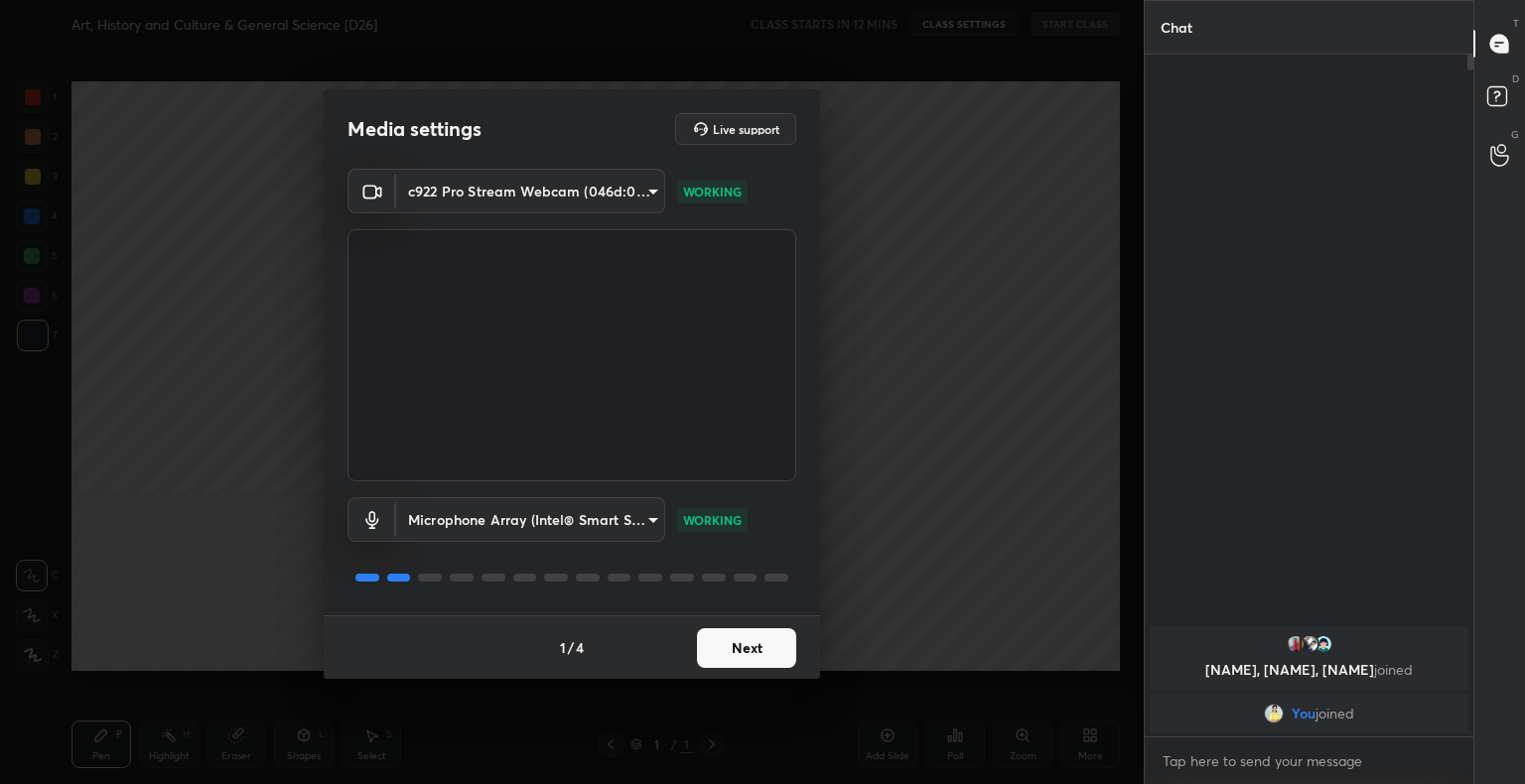 click on "Next" at bounding box center [747, 648] 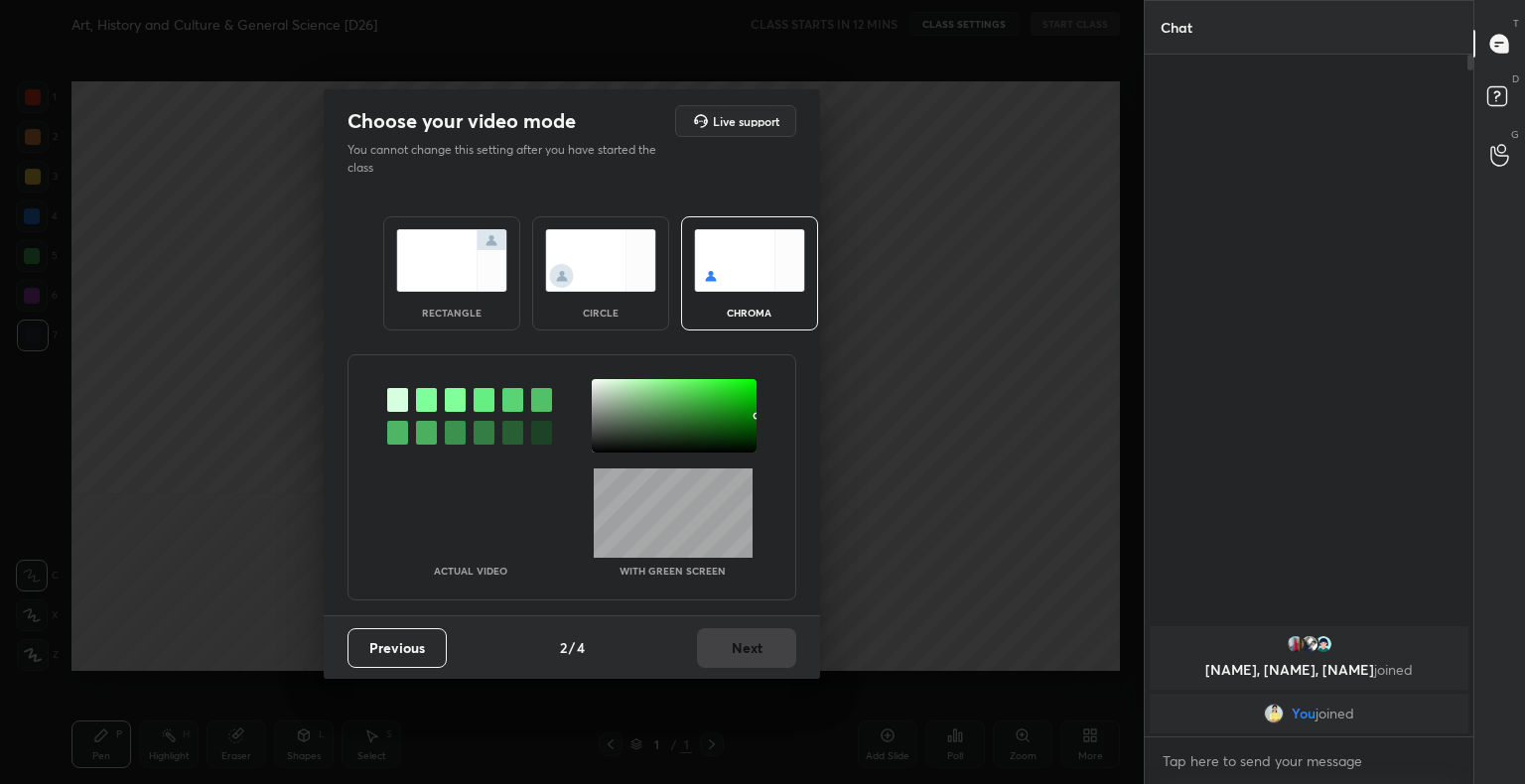 click on "rectangle" at bounding box center [452, 273] 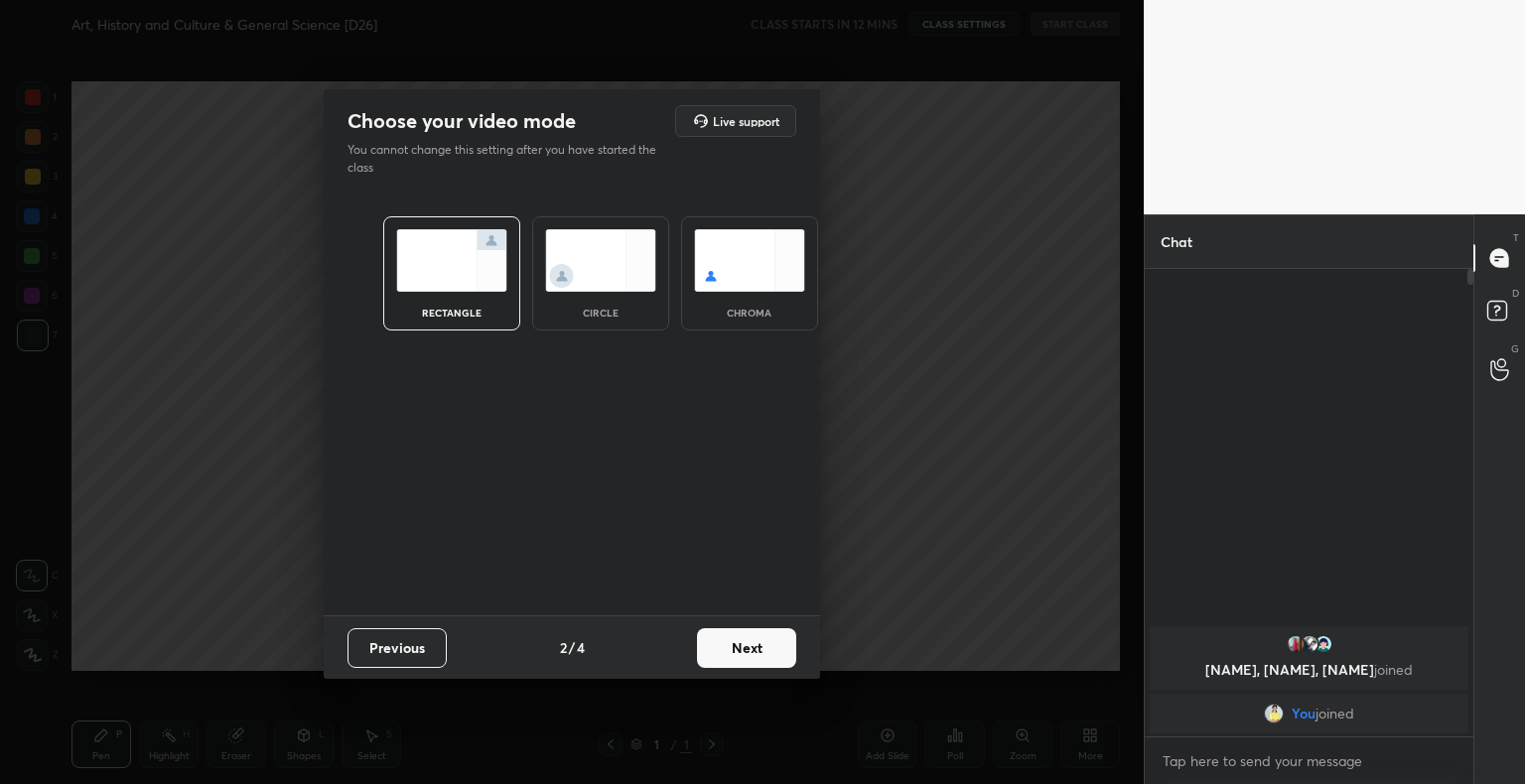 scroll, scrollTop: 461, scrollLeft: 323, axis: both 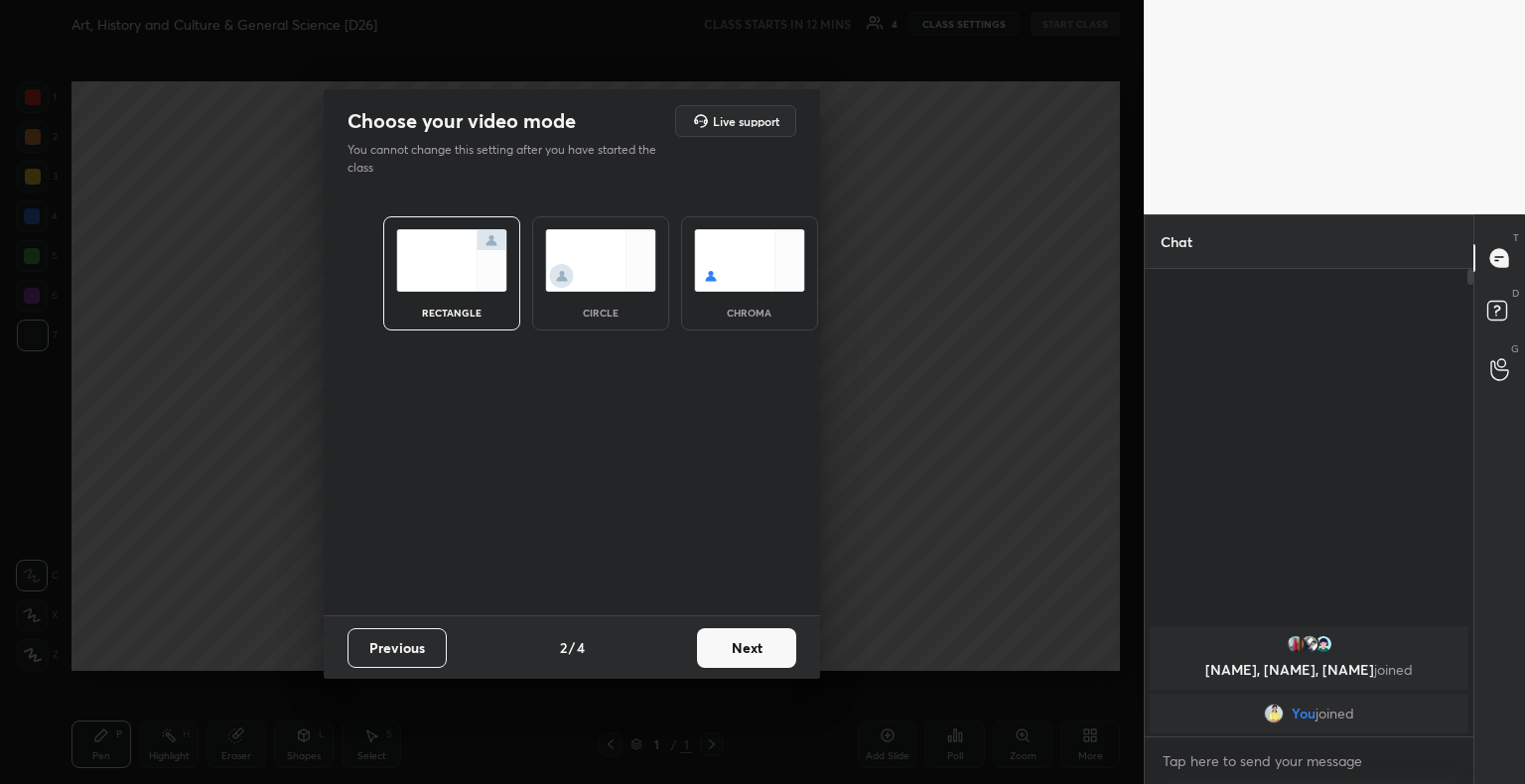 click on "Next" at bounding box center (747, 648) 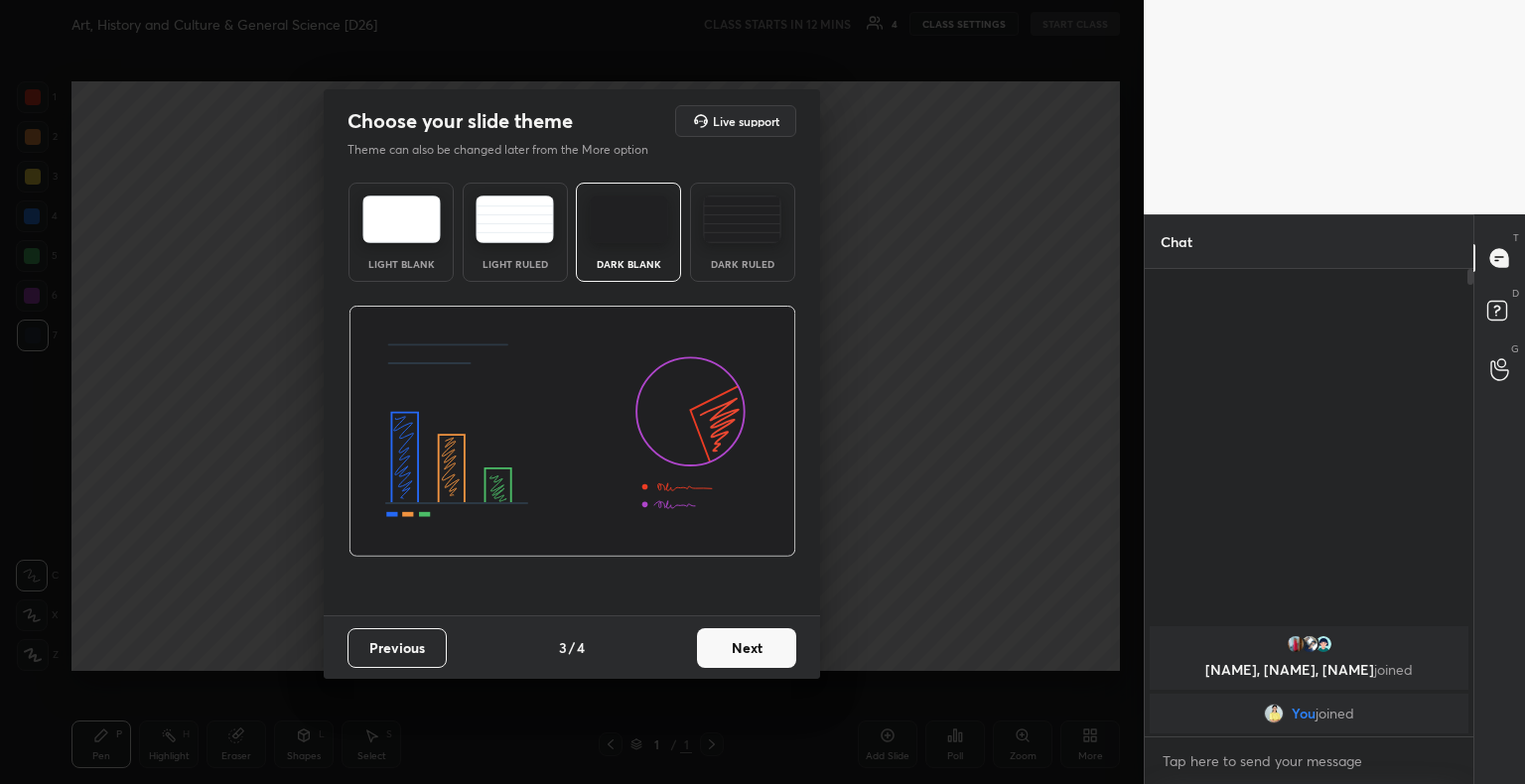 click on "Next" at bounding box center (747, 648) 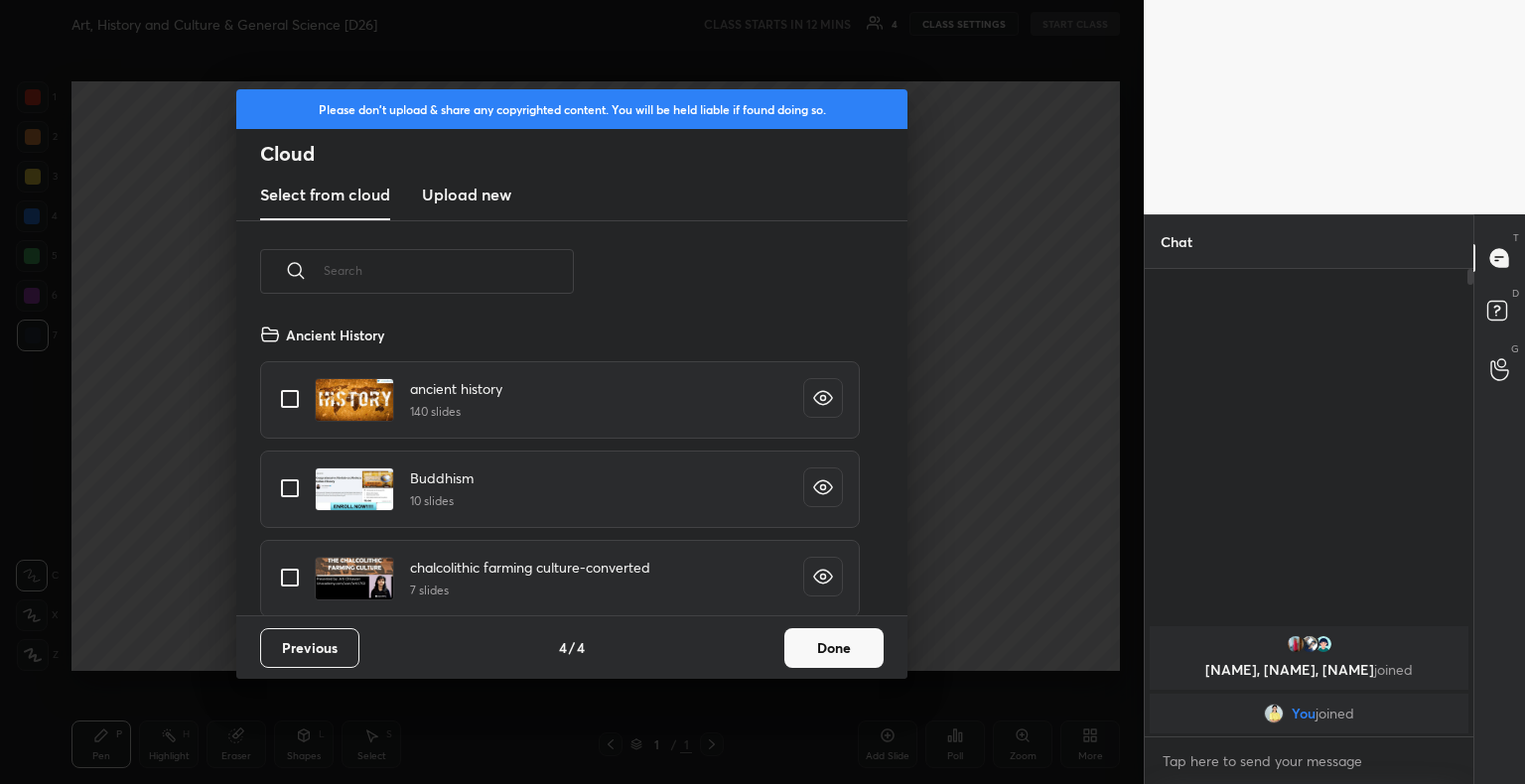 scroll, scrollTop: 6, scrollLeft: 10, axis: both 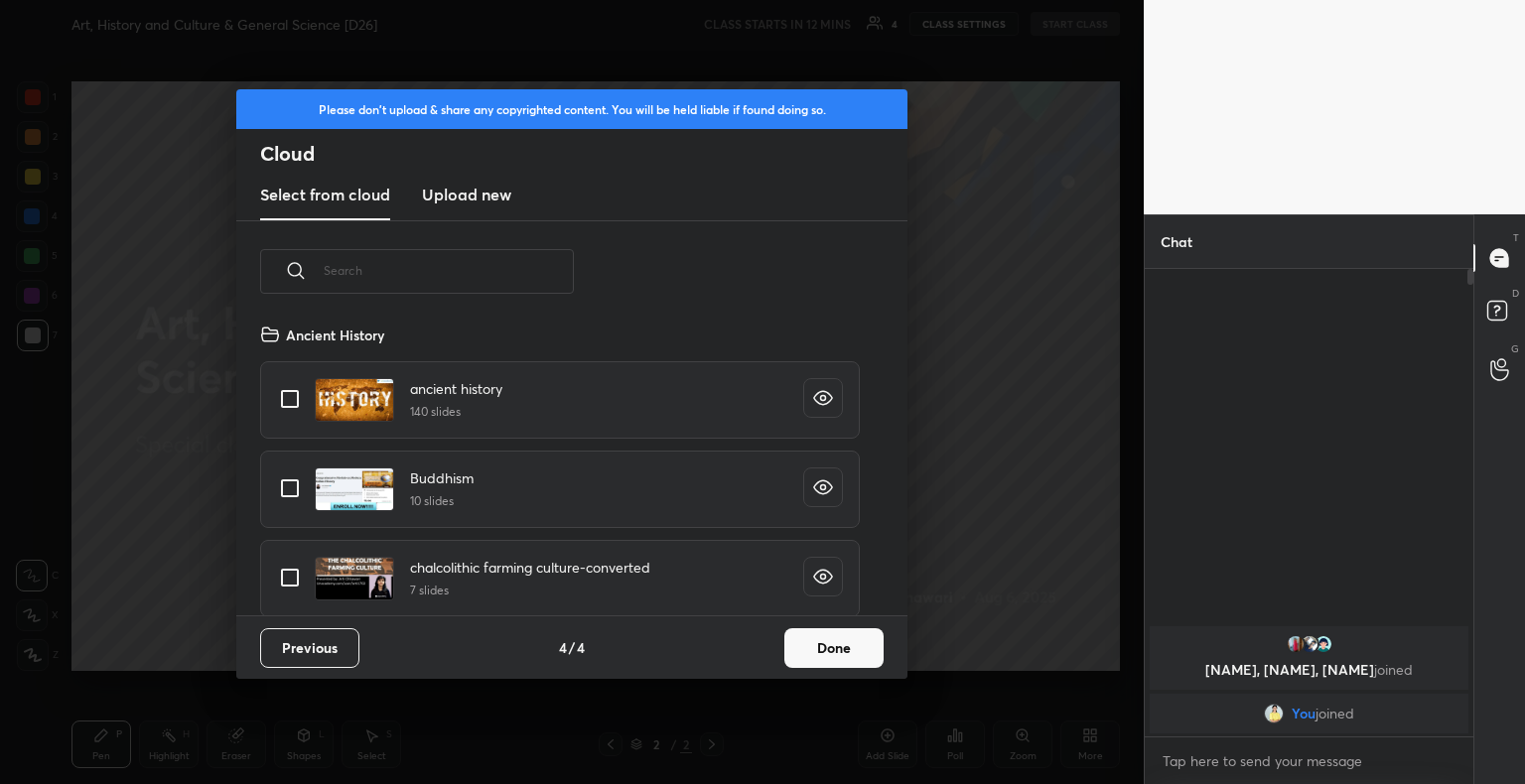 click on "Done" at bounding box center (834, 648) 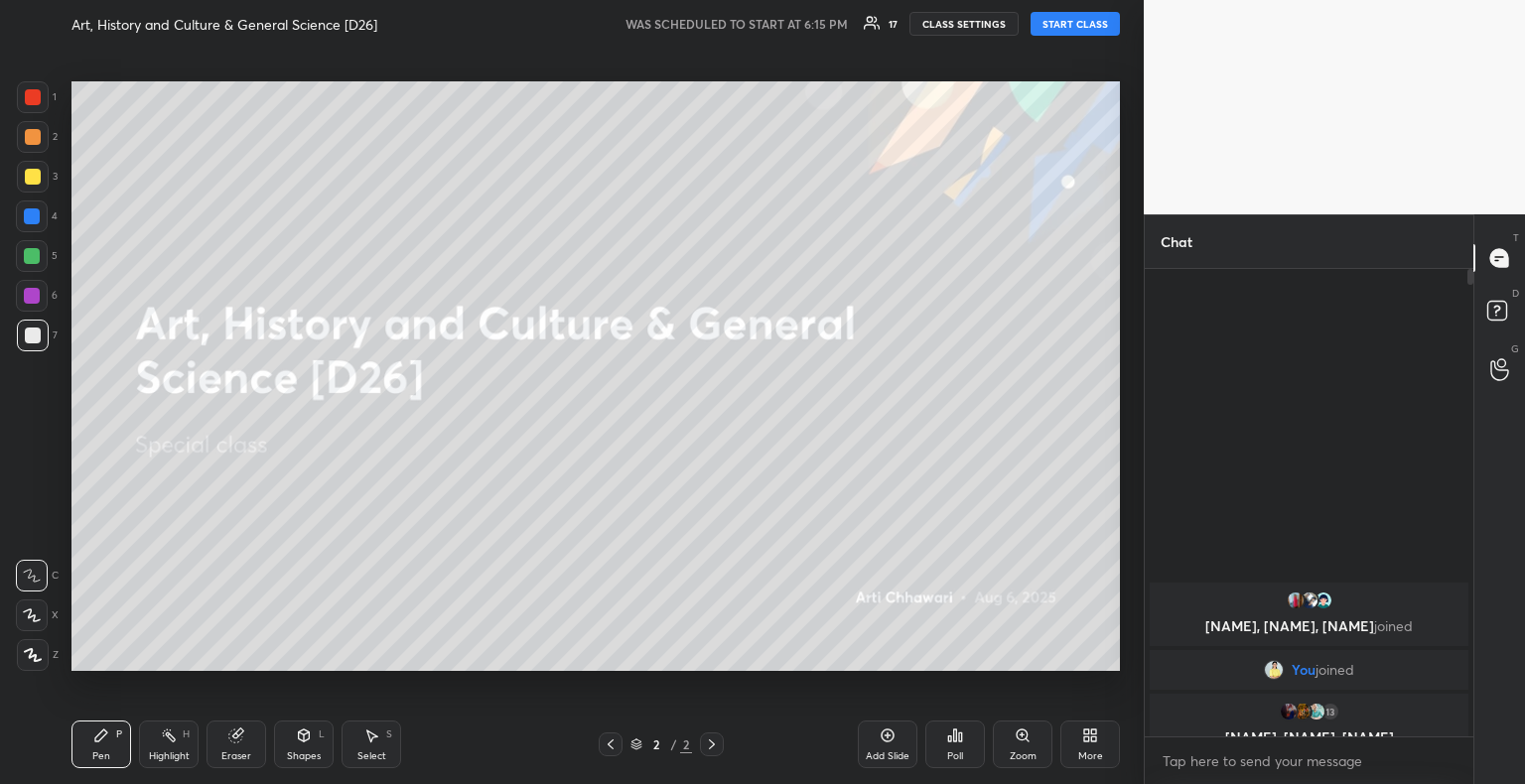 click on "START CLASS" at bounding box center (1075, 24) 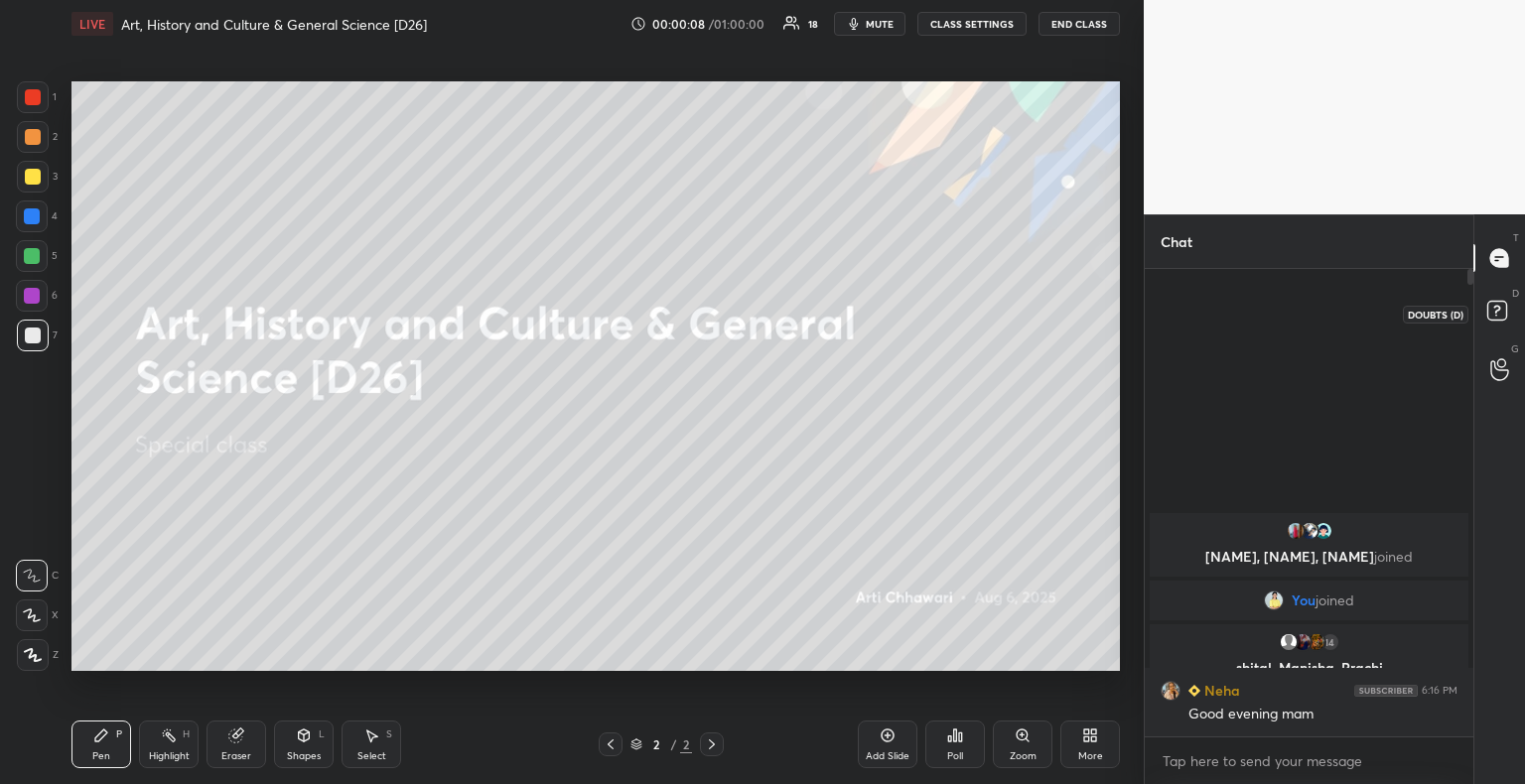 click 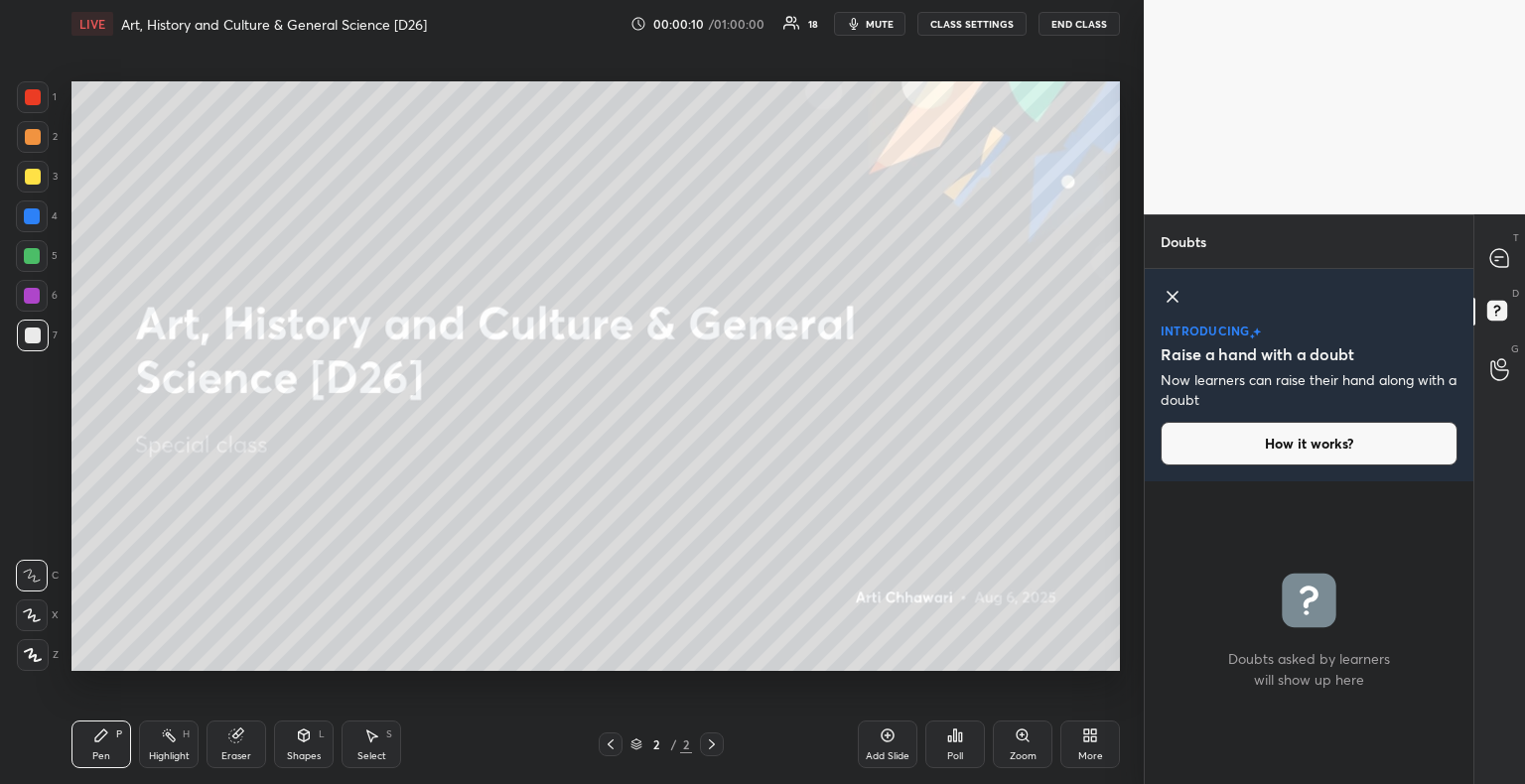 click 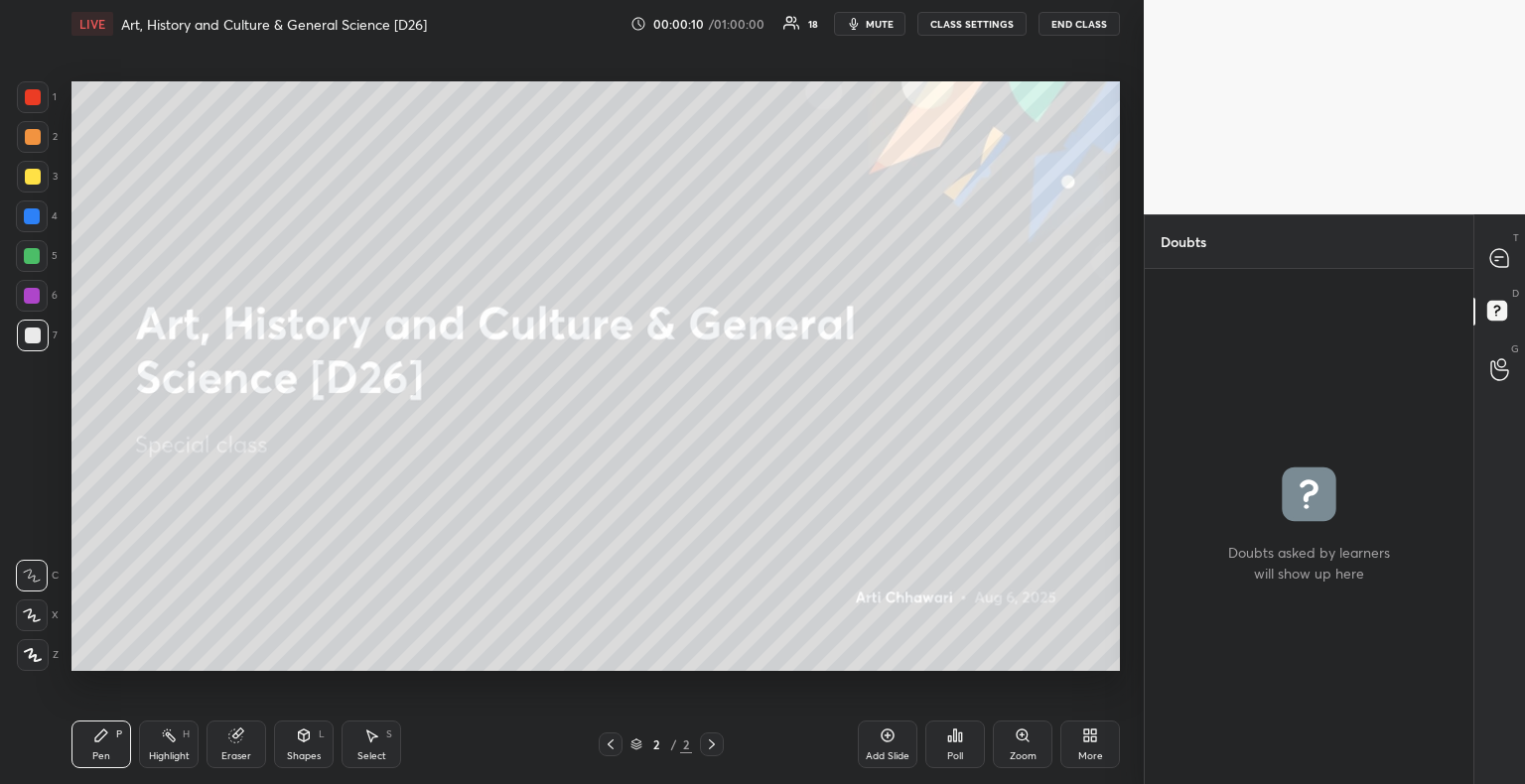 scroll, scrollTop: 6, scrollLeft: 6, axis: both 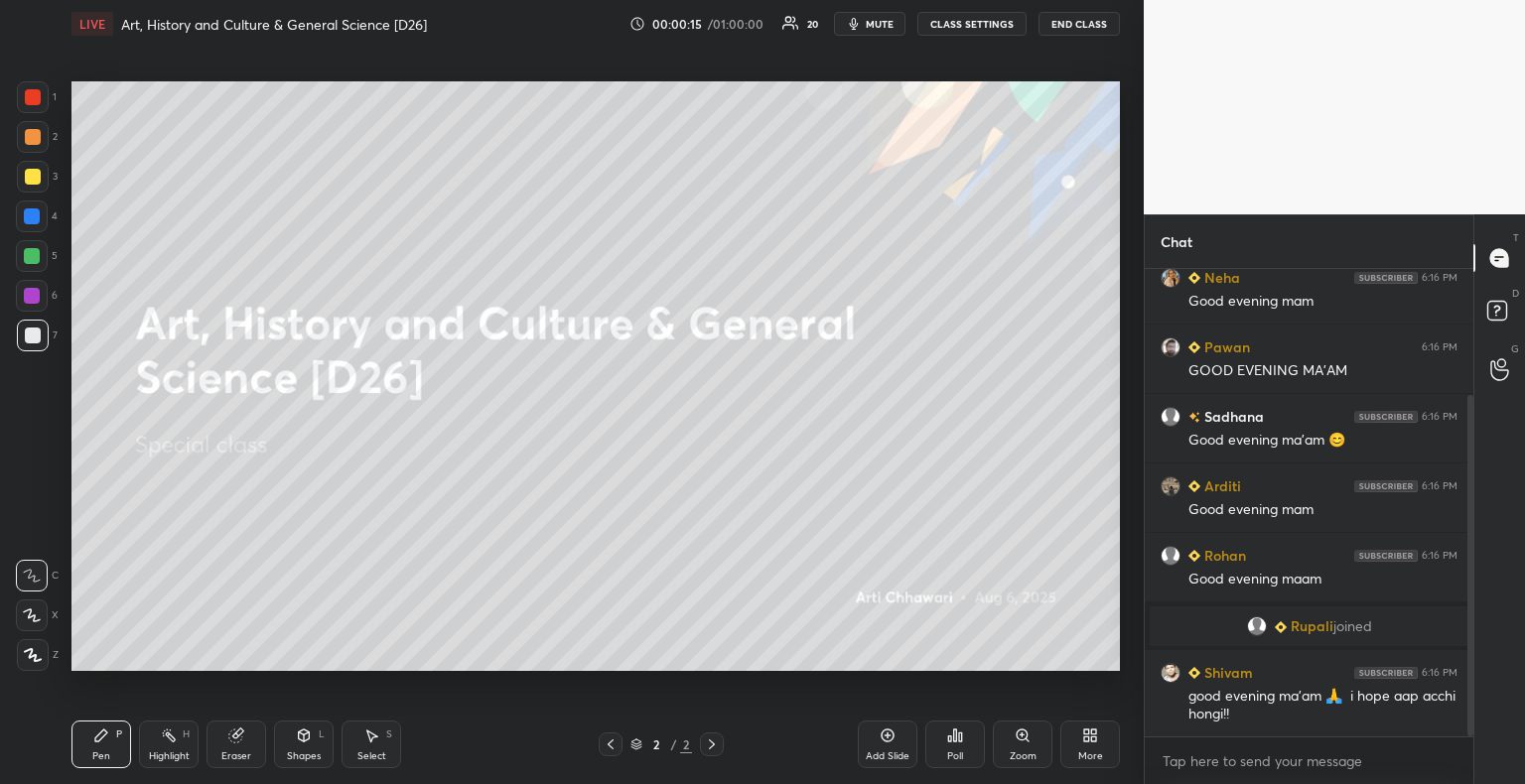 drag, startPoint x: 1469, startPoint y: 589, endPoint x: 1472, endPoint y: 689, distance: 100.04499 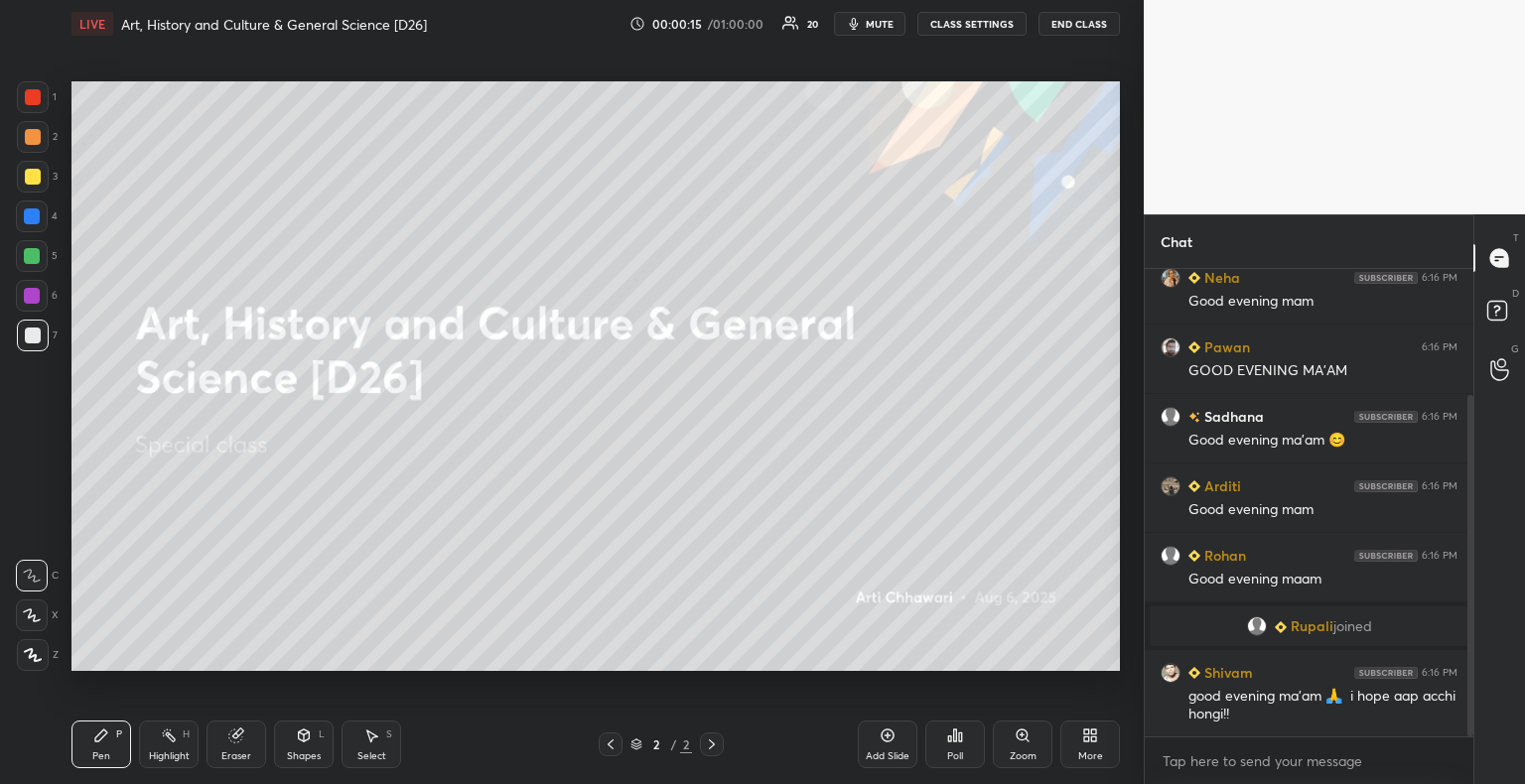 click at bounding box center (1470, 566) 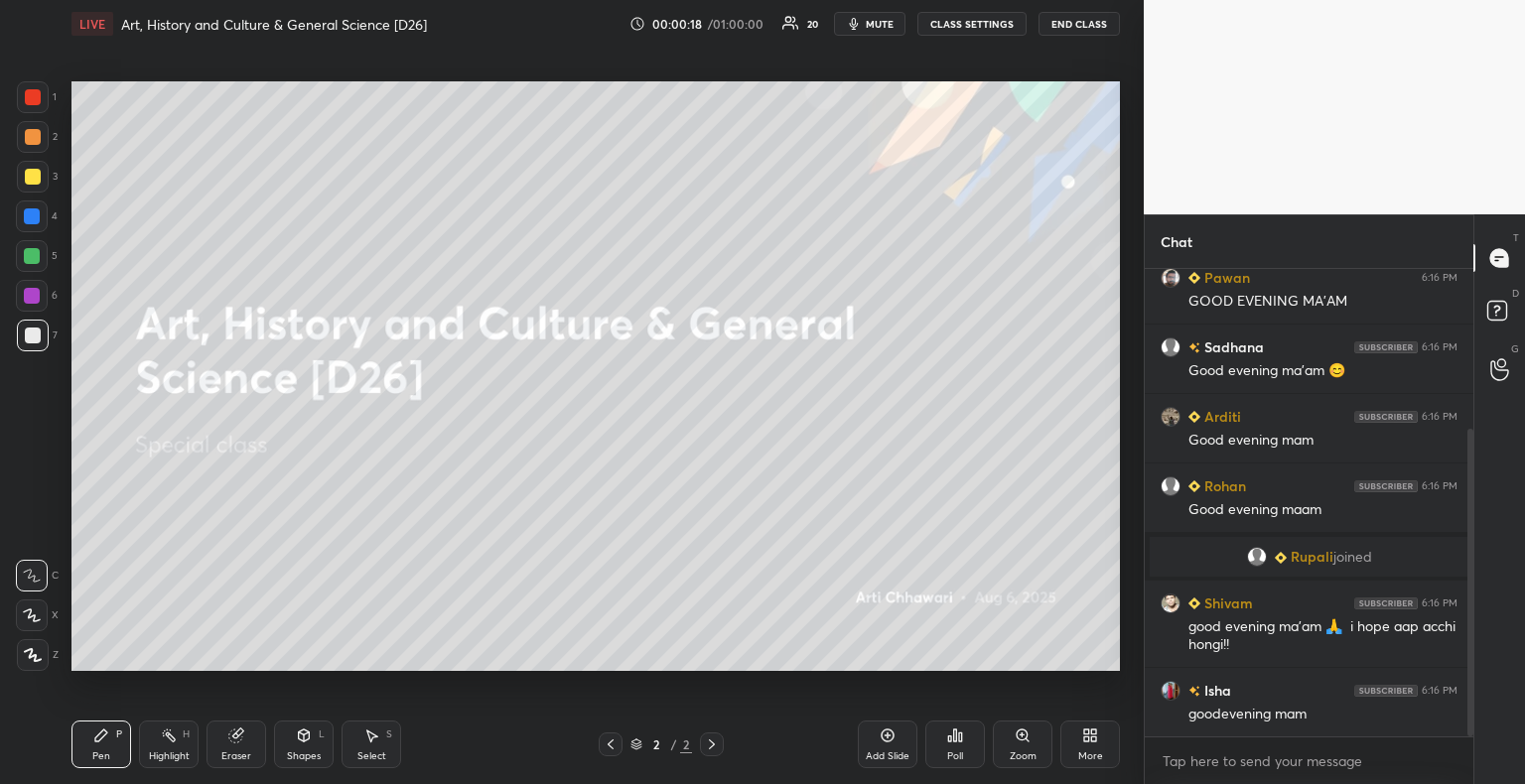 click on "mute" at bounding box center (880, 24) 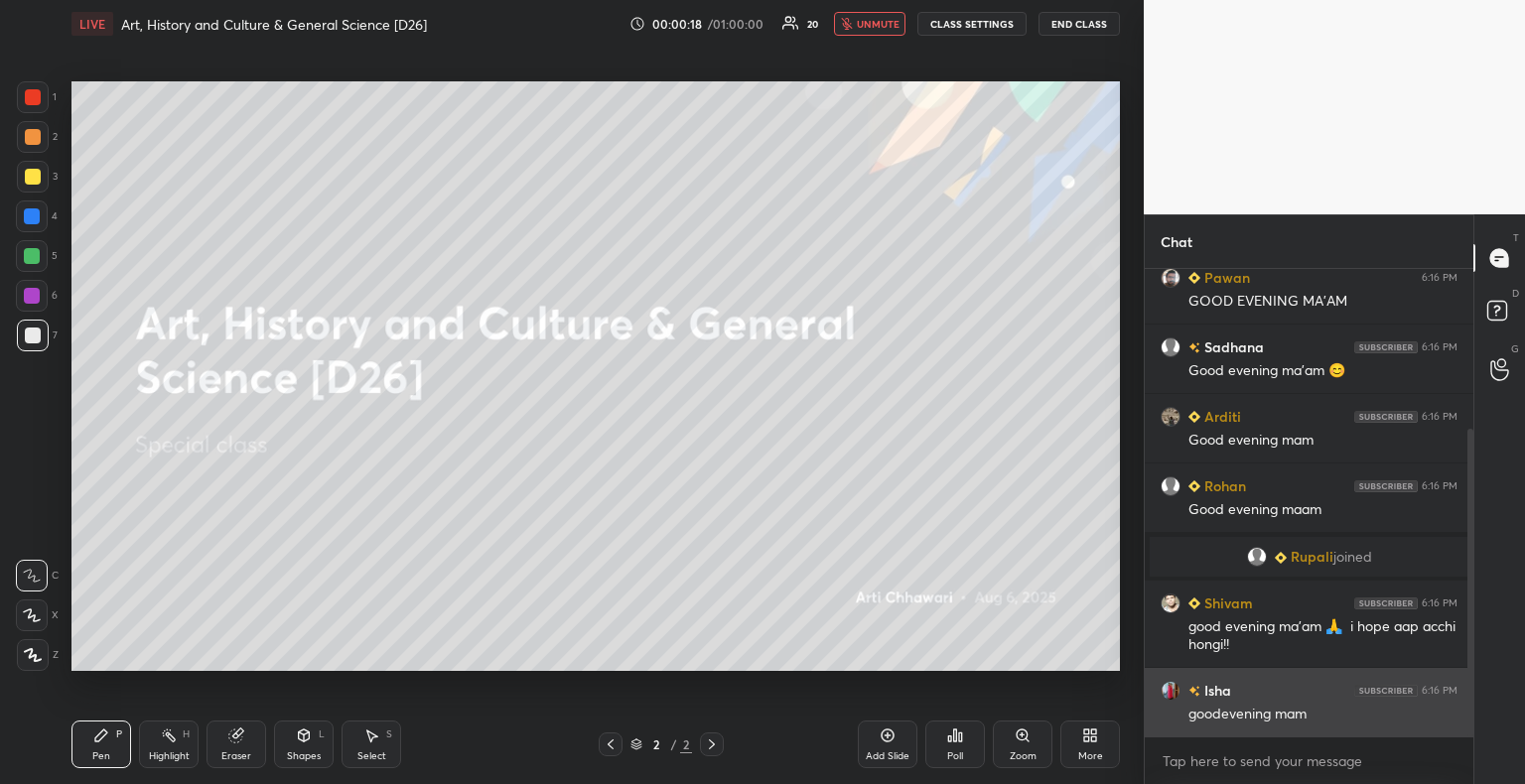 scroll, scrollTop: 329, scrollLeft: 0, axis: vertical 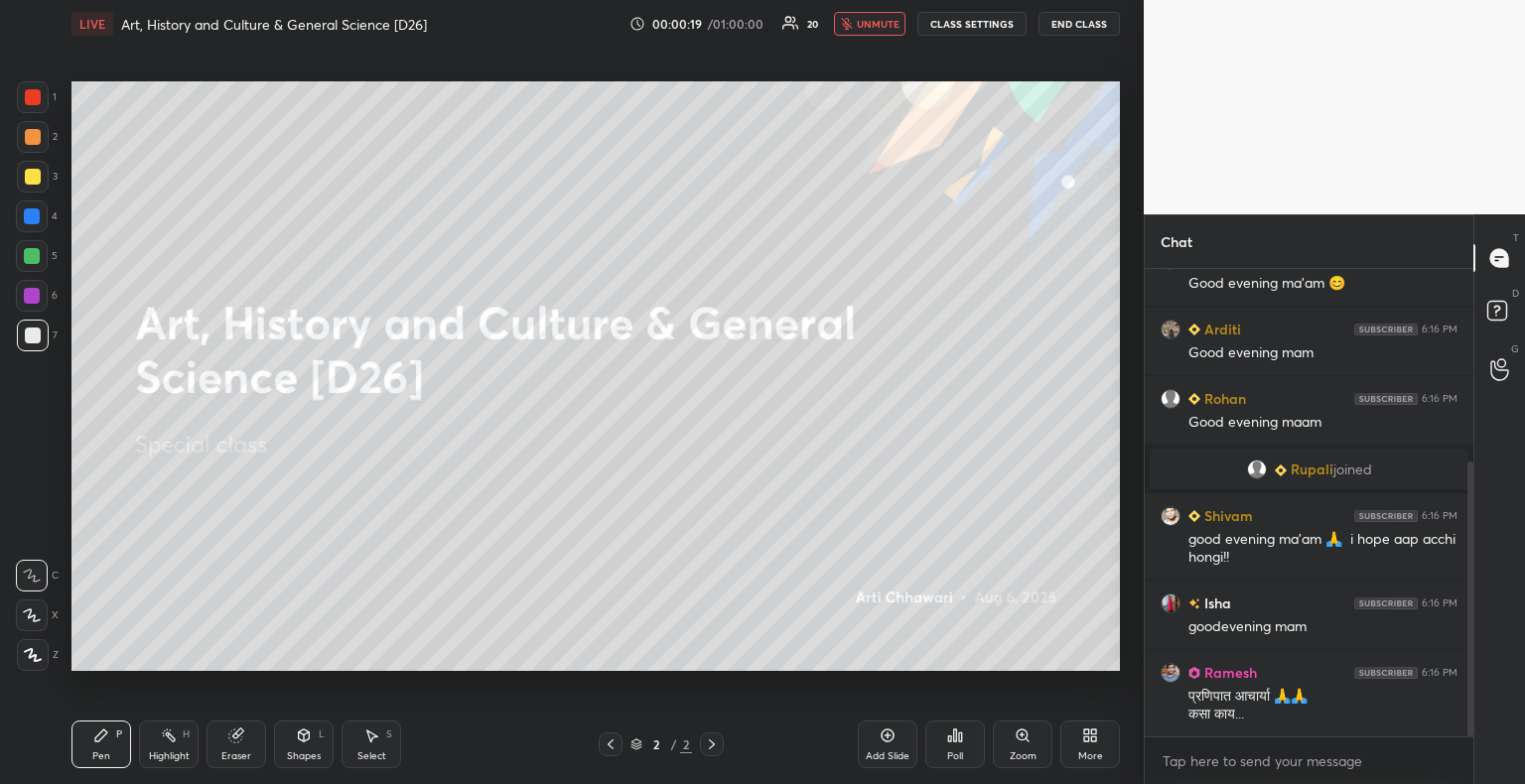 drag, startPoint x: 1471, startPoint y: 548, endPoint x: 1475, endPoint y: 579, distance: 31.257 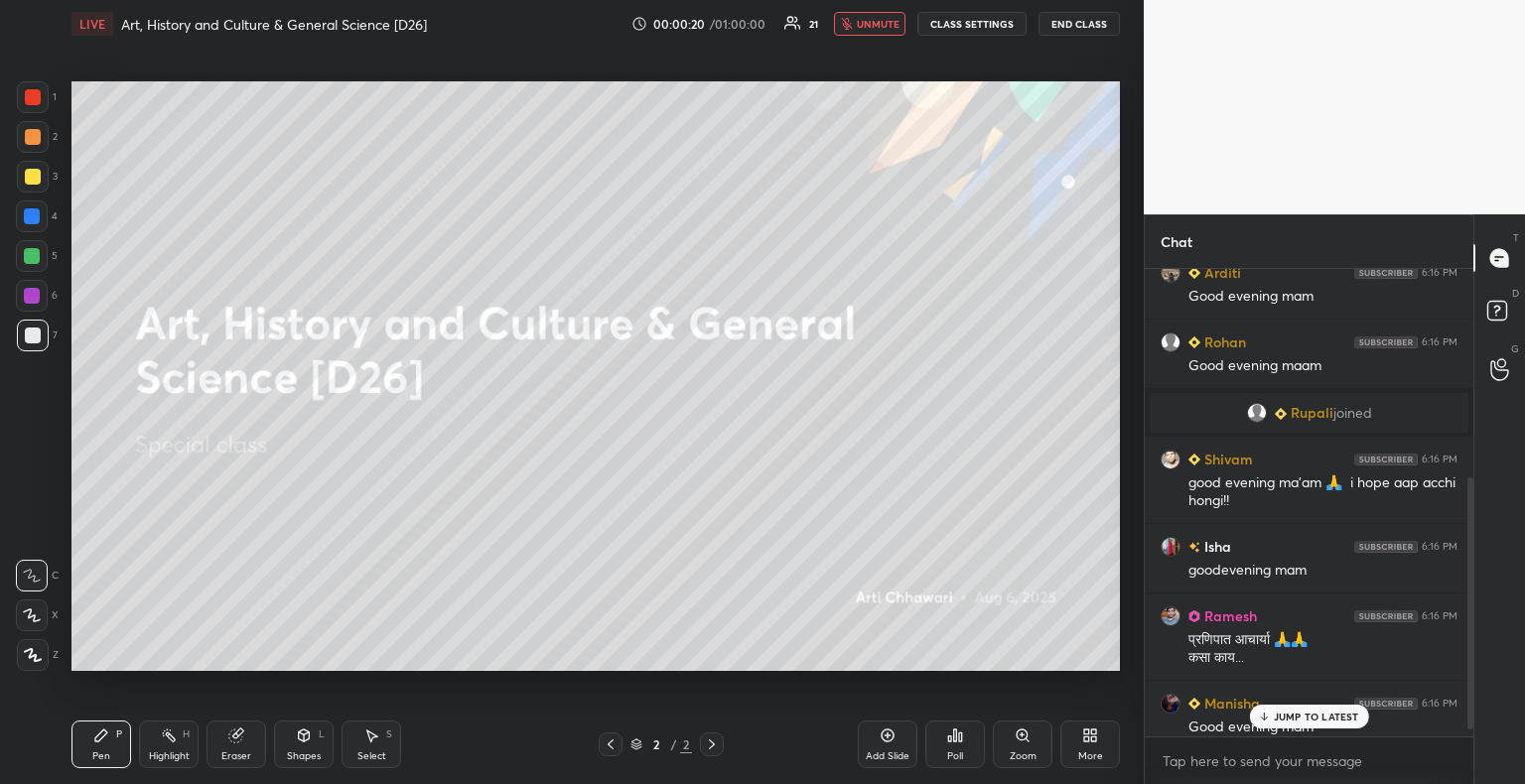 click on "JUMP TO LATEST" at bounding box center [1317, 717] 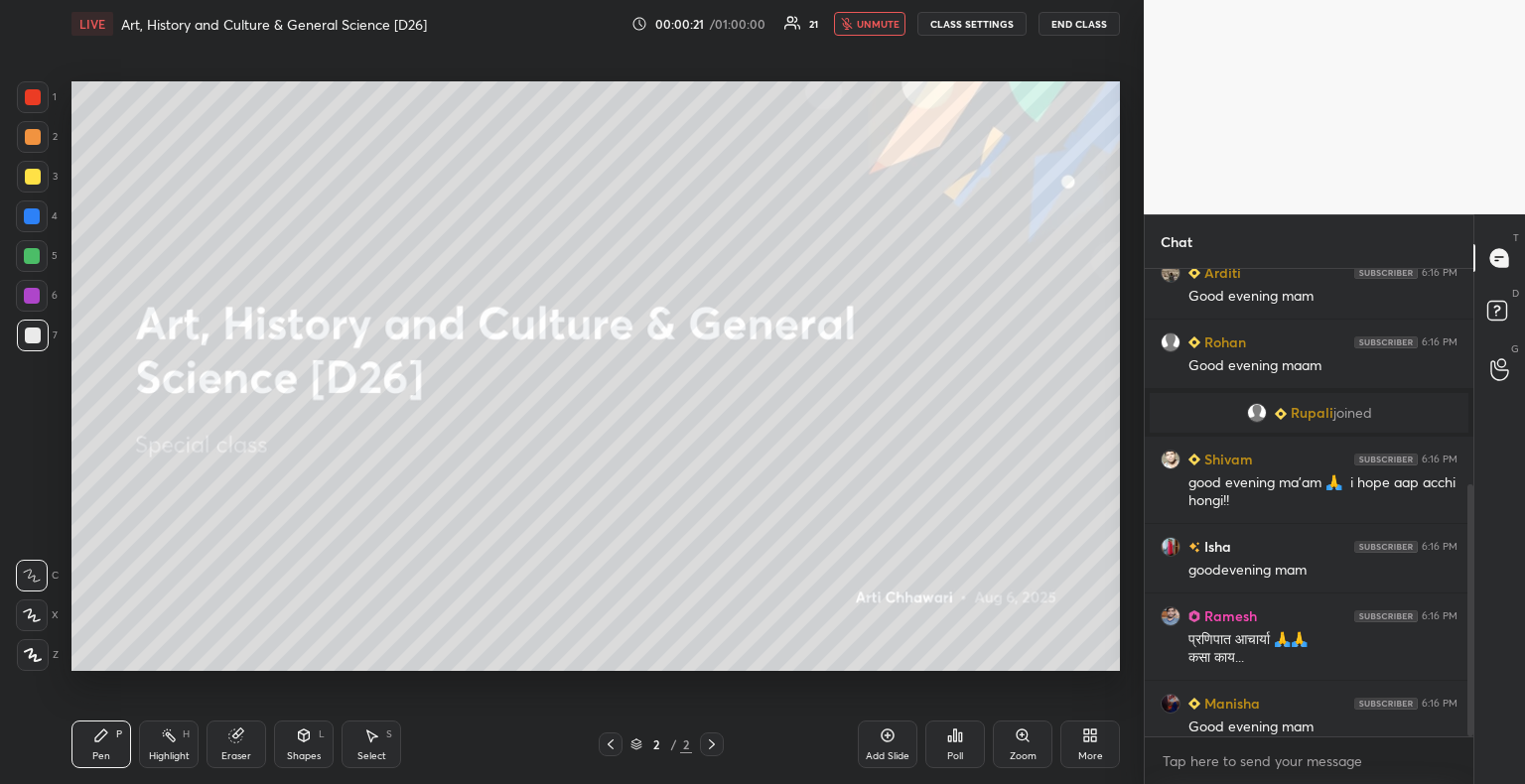 scroll, scrollTop: 399, scrollLeft: 0, axis: vertical 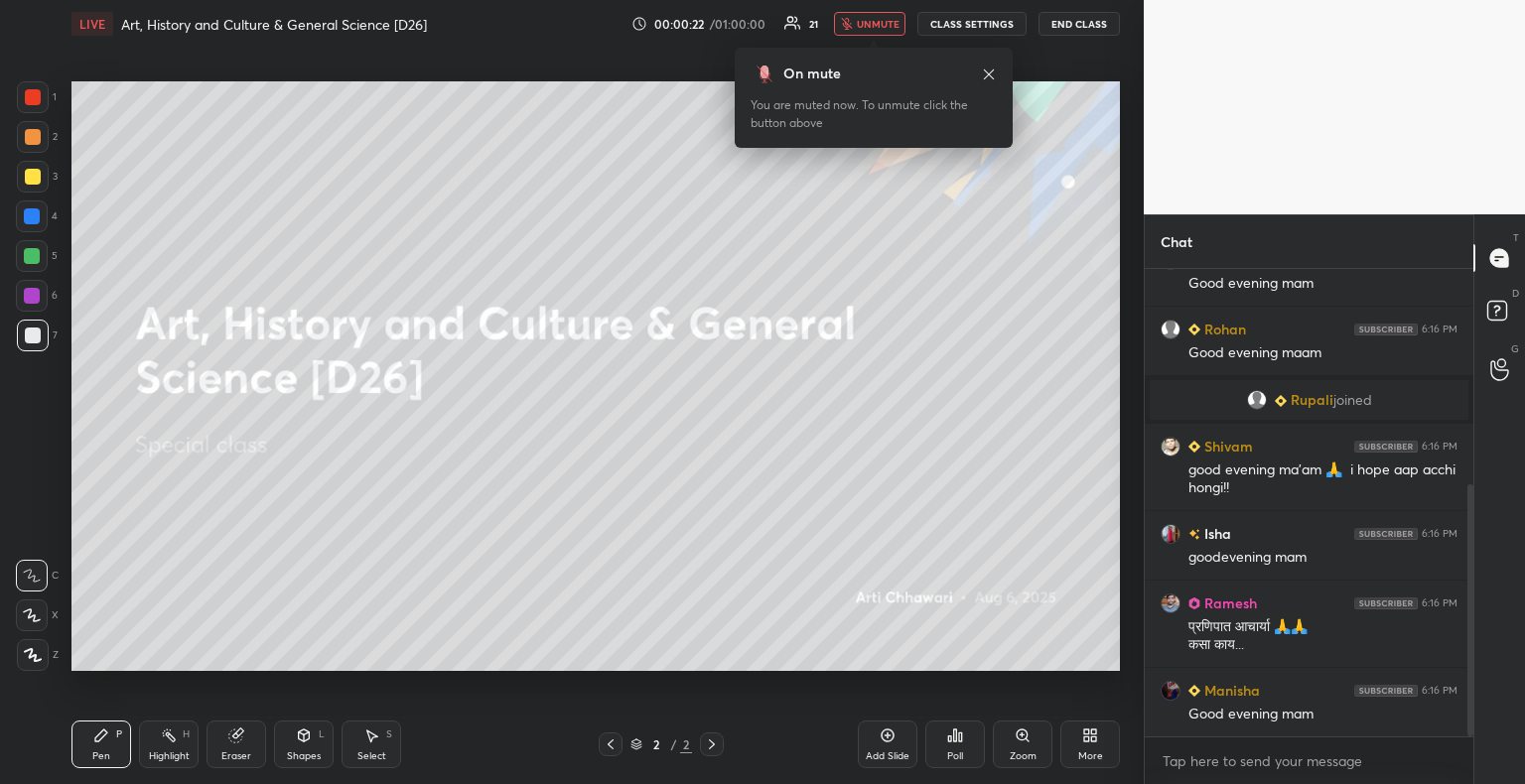 click 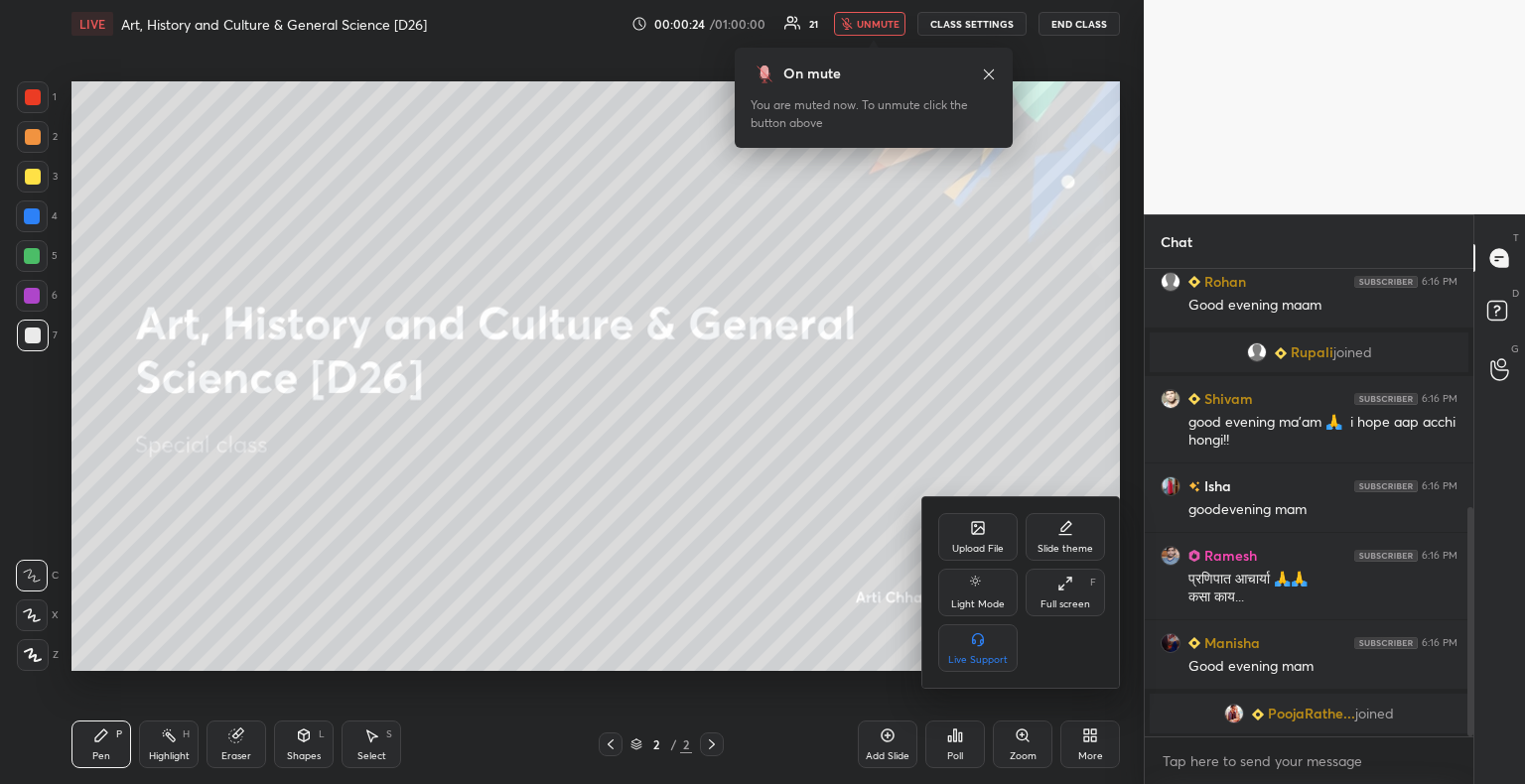 scroll, scrollTop: 556, scrollLeft: 0, axis: vertical 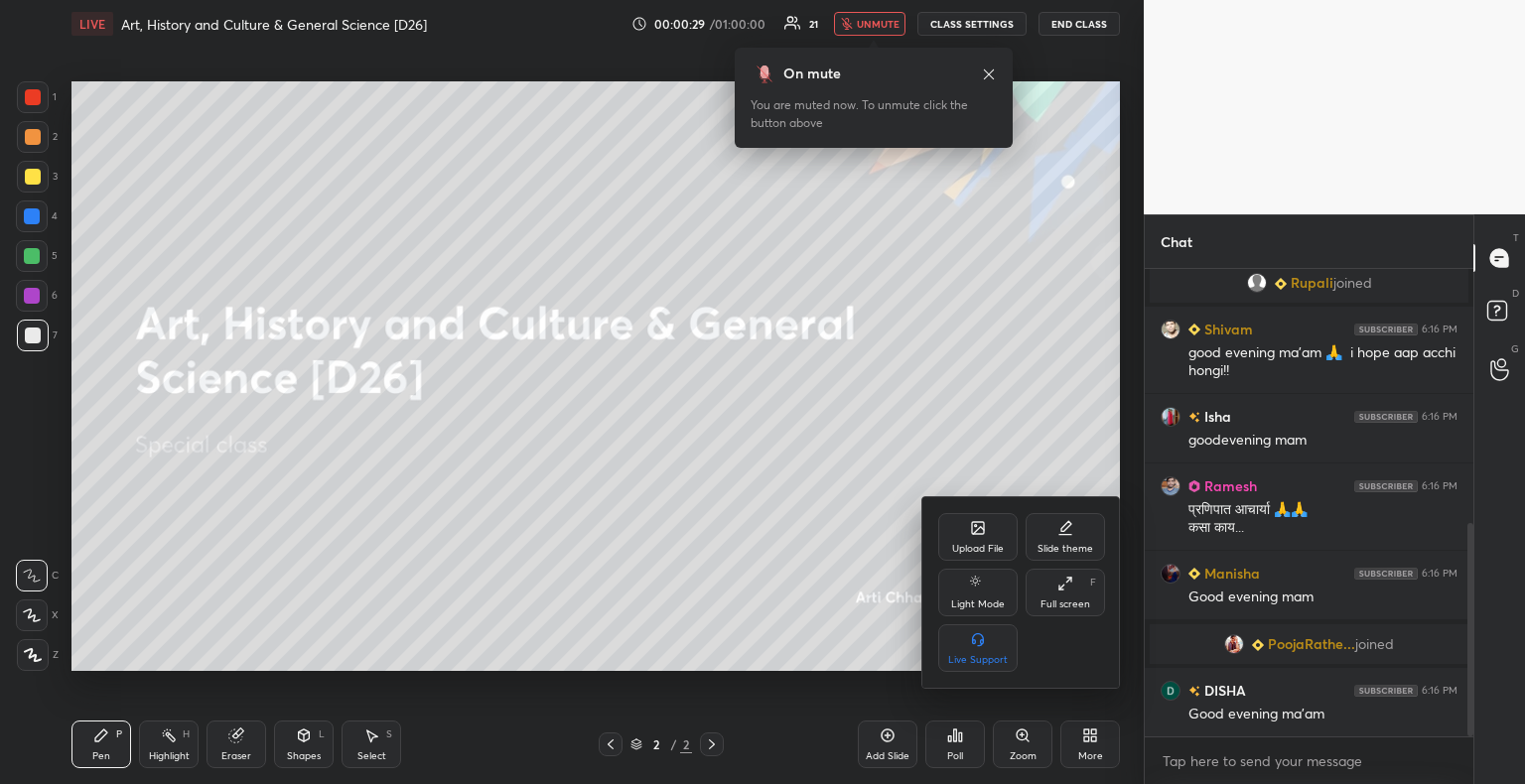 click at bounding box center [762, 392] 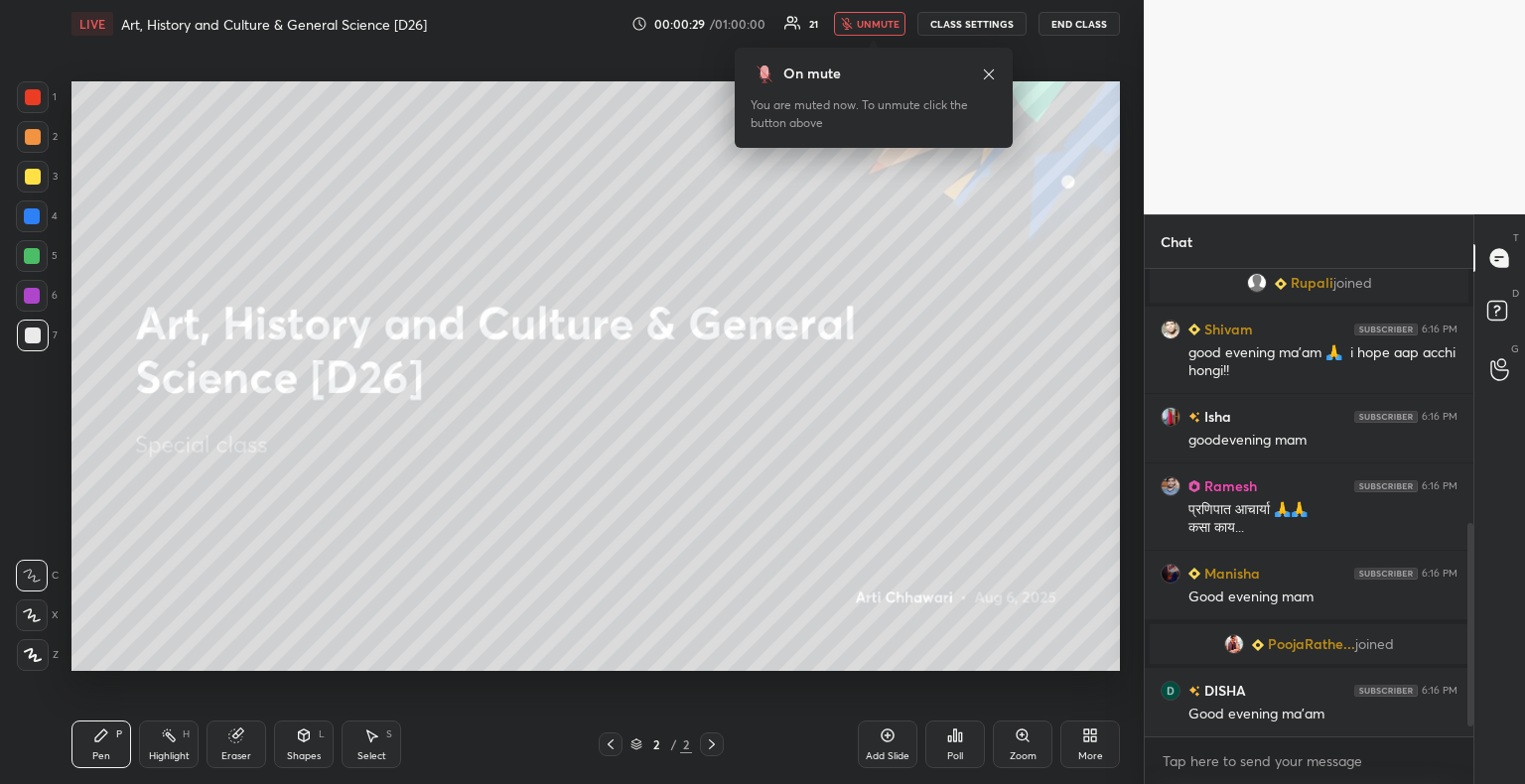 scroll, scrollTop: 625, scrollLeft: 0, axis: vertical 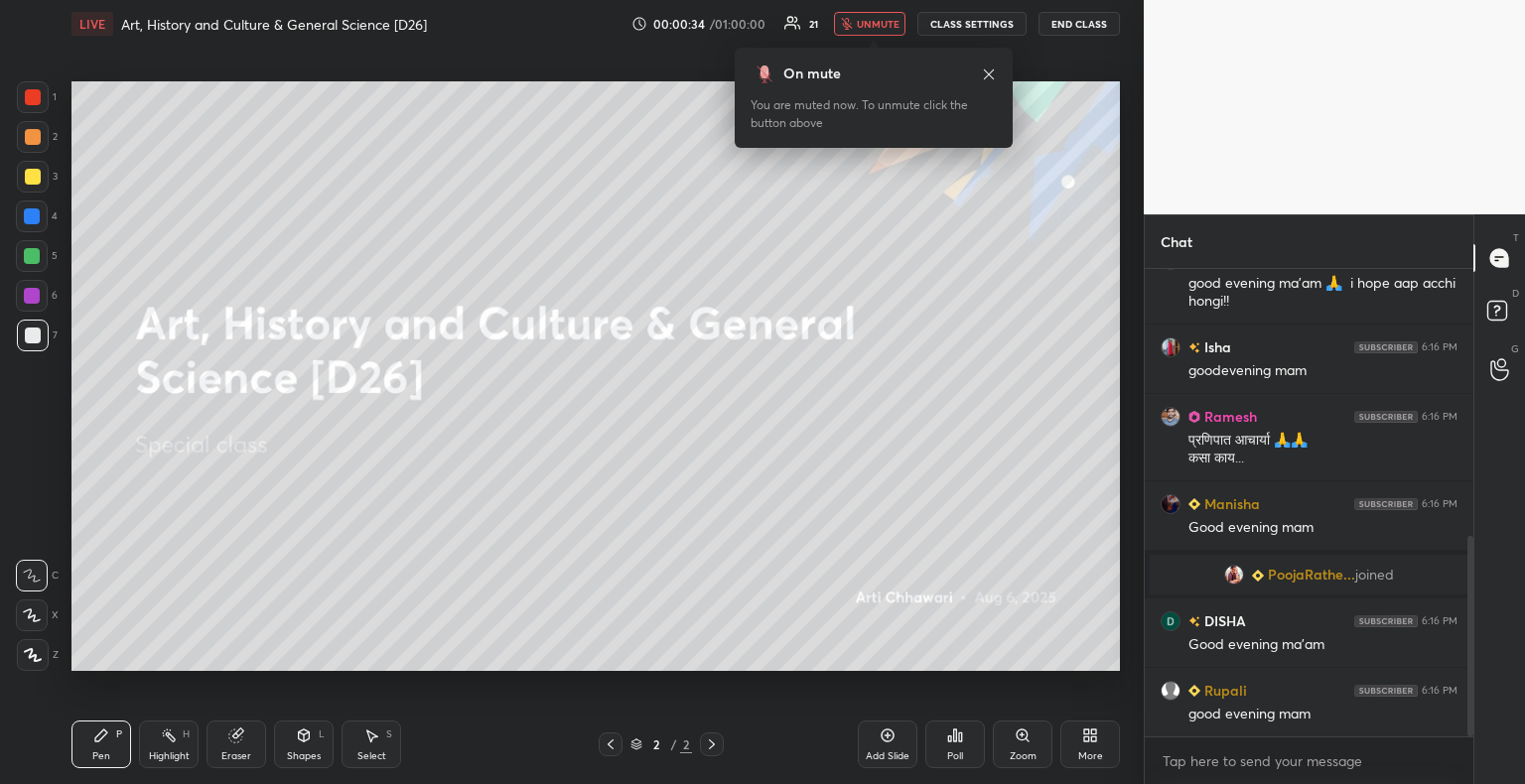click on "On mute" at bounding box center [874, 73] 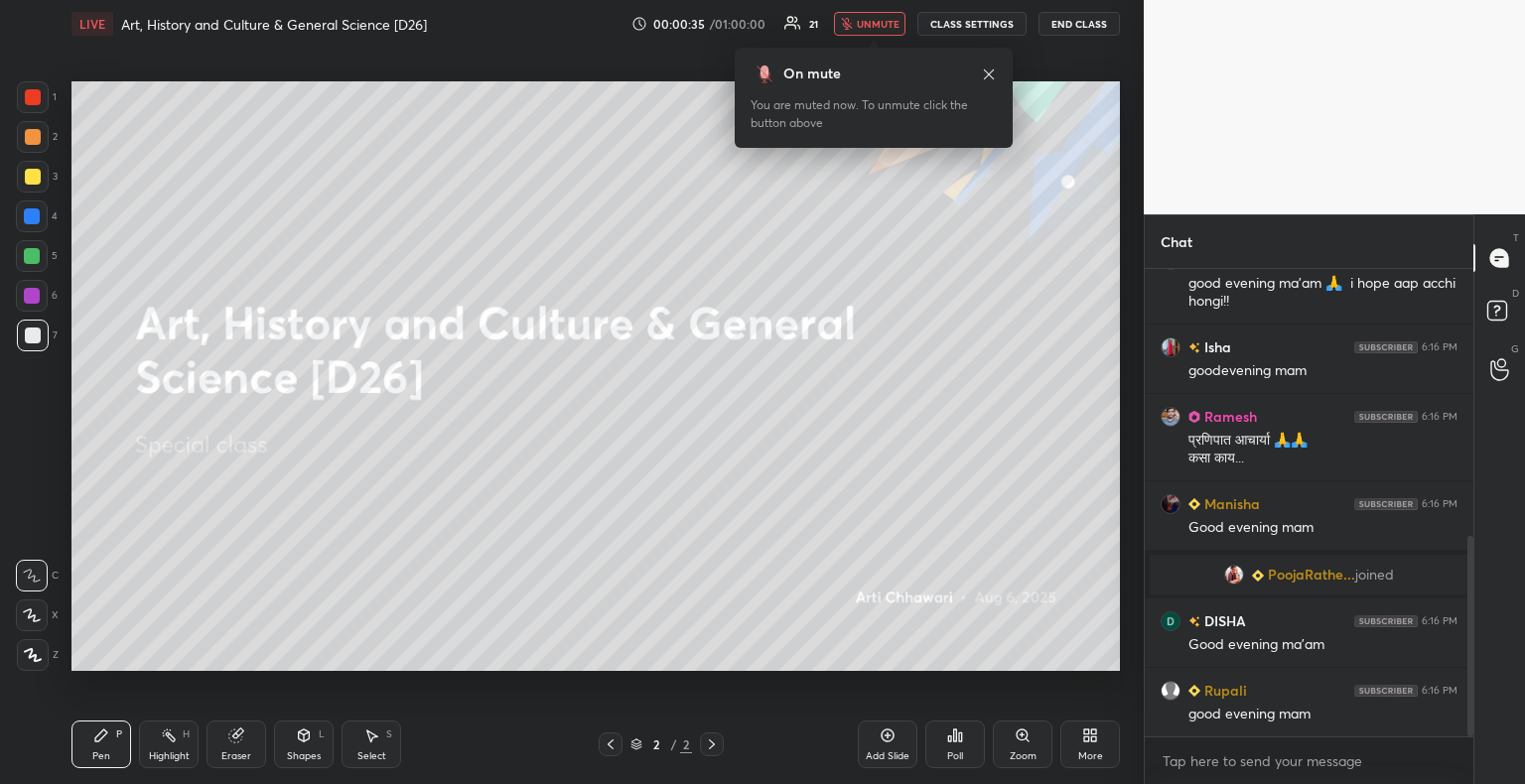 click 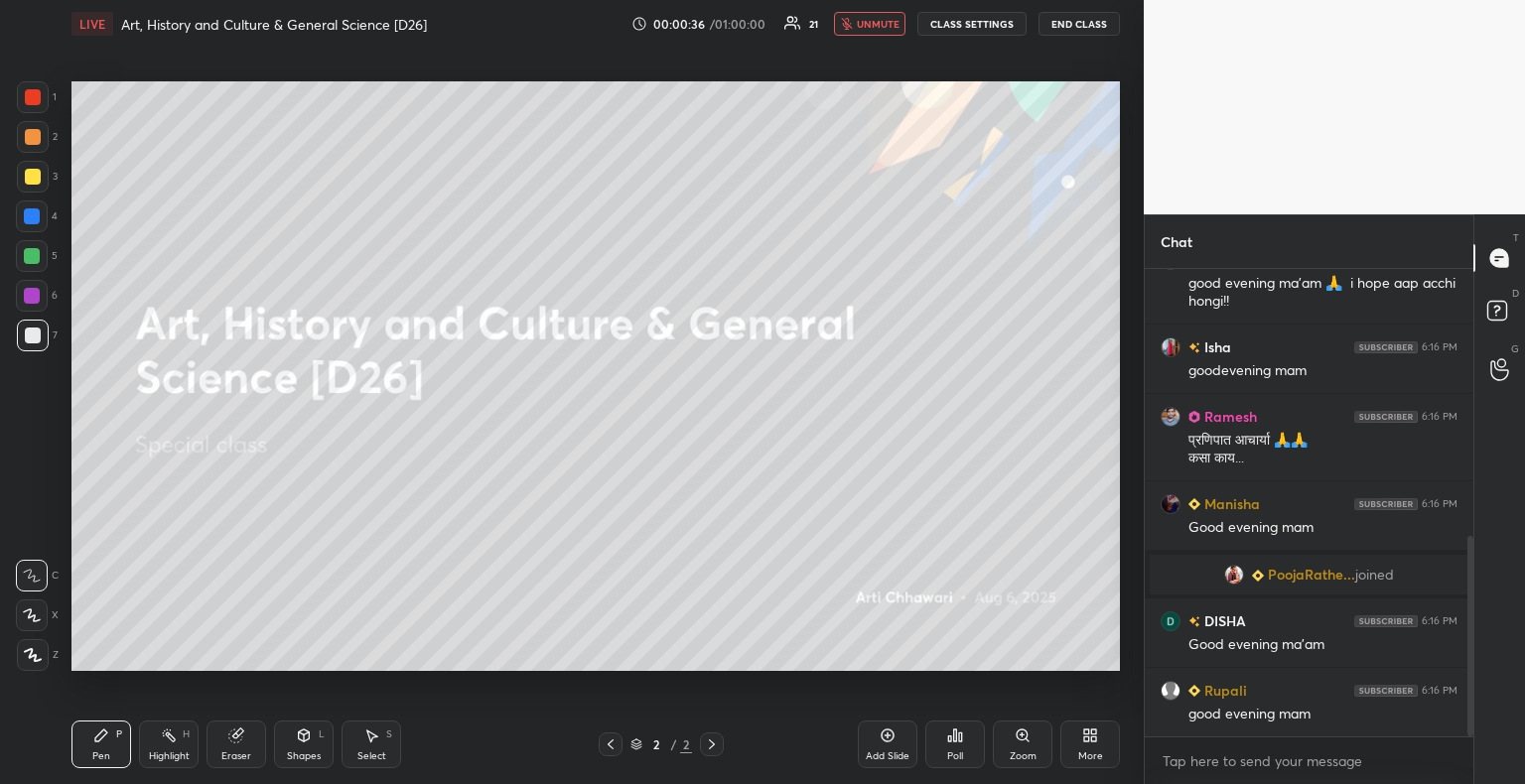 click on "unmute" at bounding box center [878, 24] 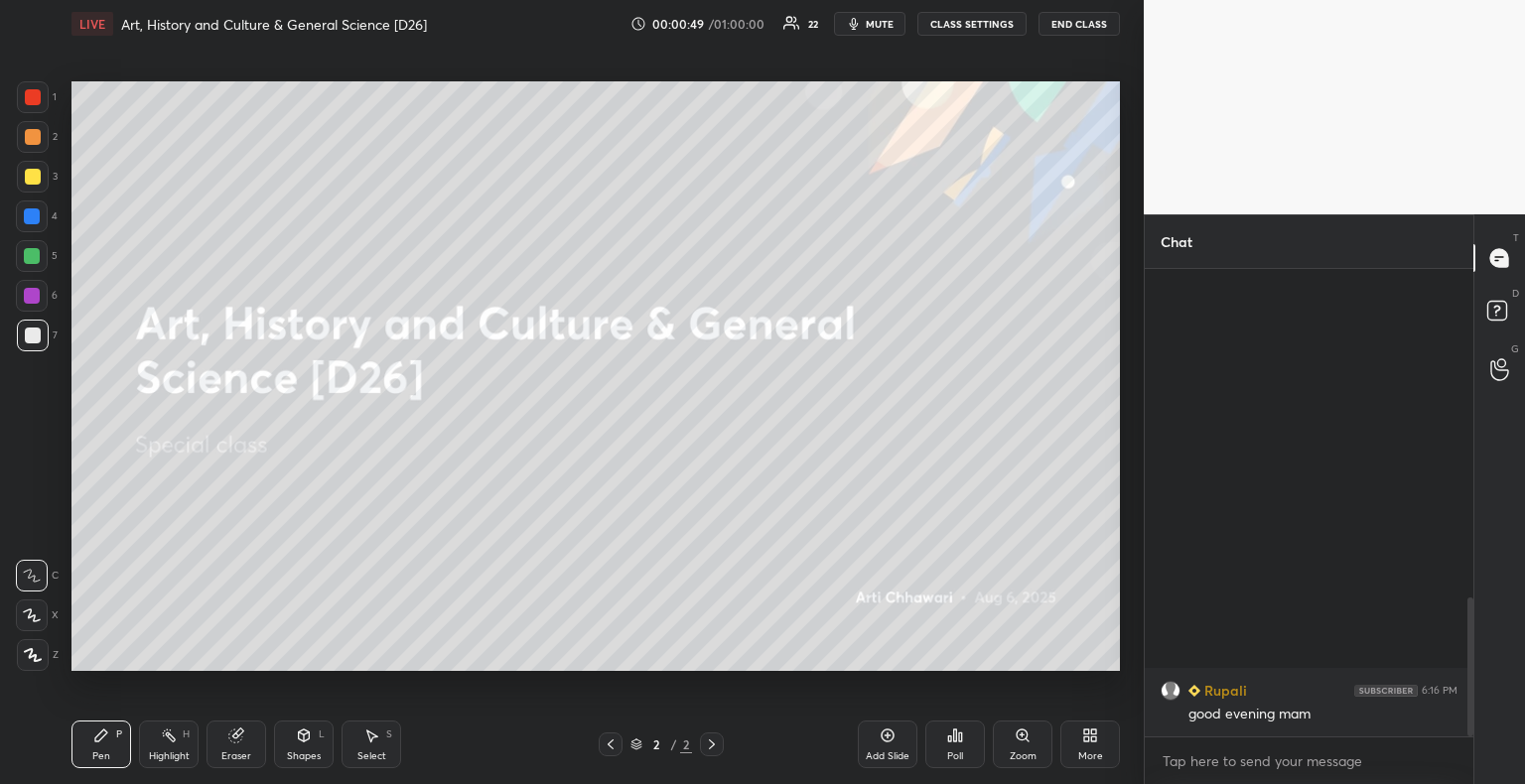 scroll, scrollTop: 1111, scrollLeft: 0, axis: vertical 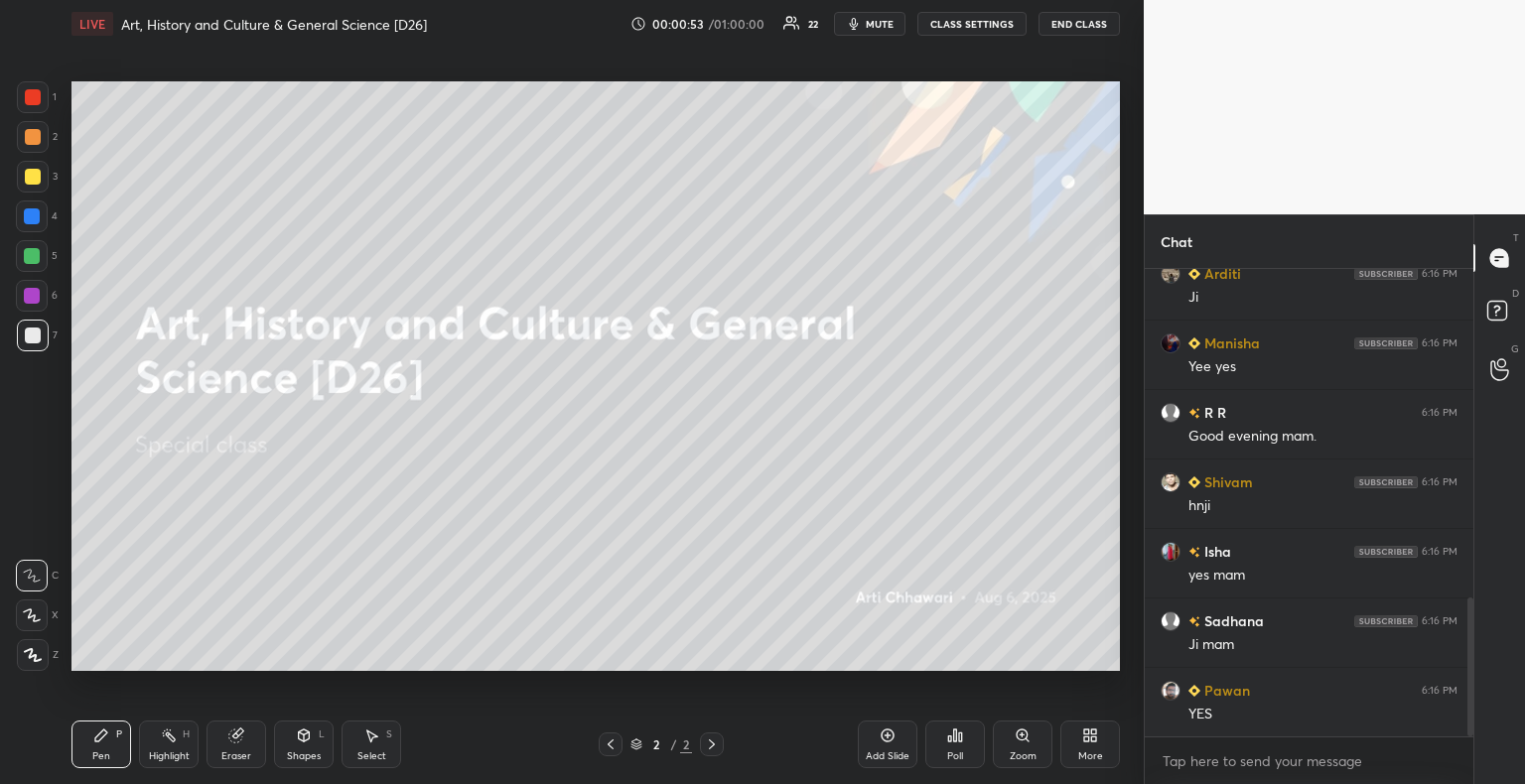 click on "mute" at bounding box center [880, 24] 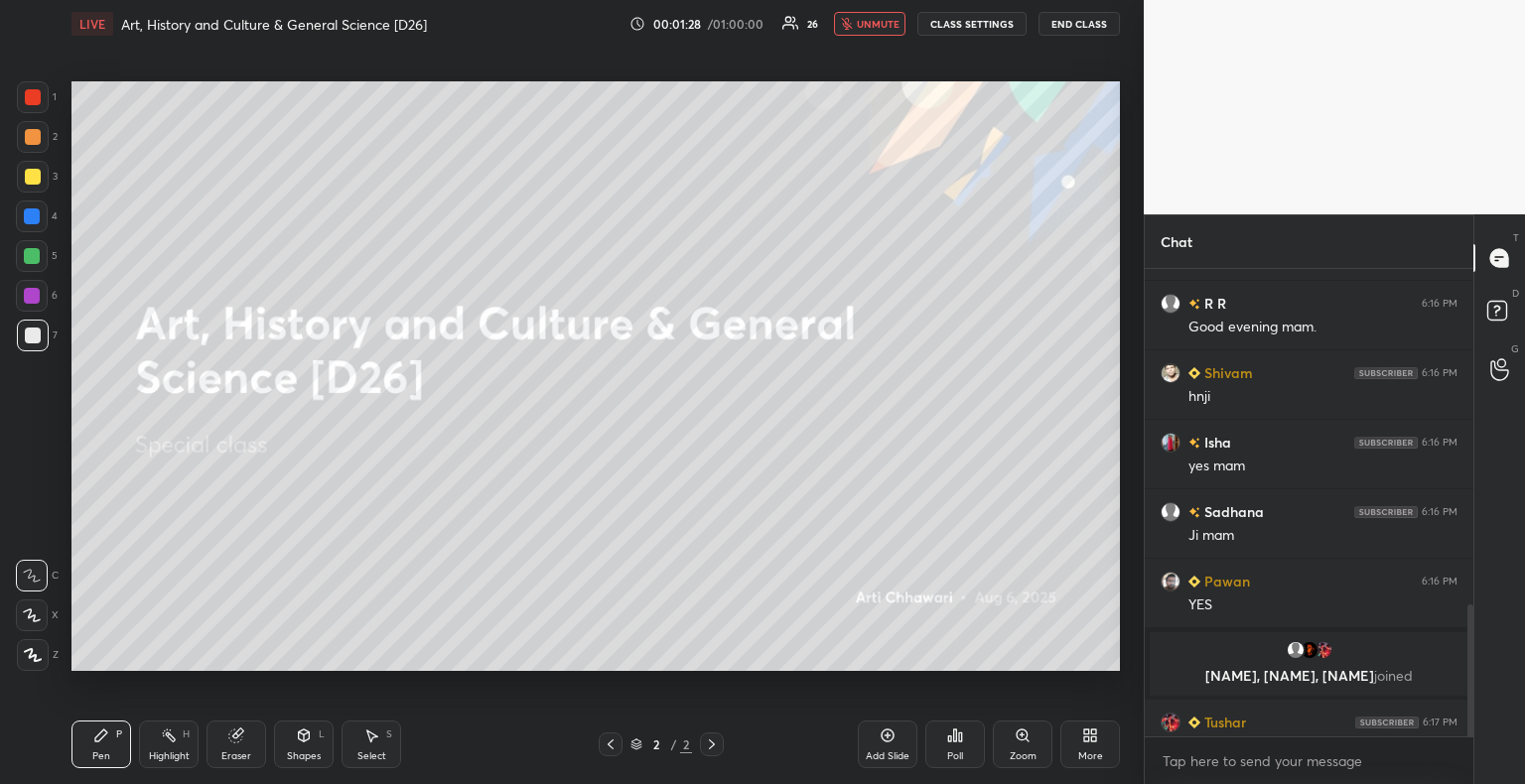 scroll, scrollTop: 1191, scrollLeft: 0, axis: vertical 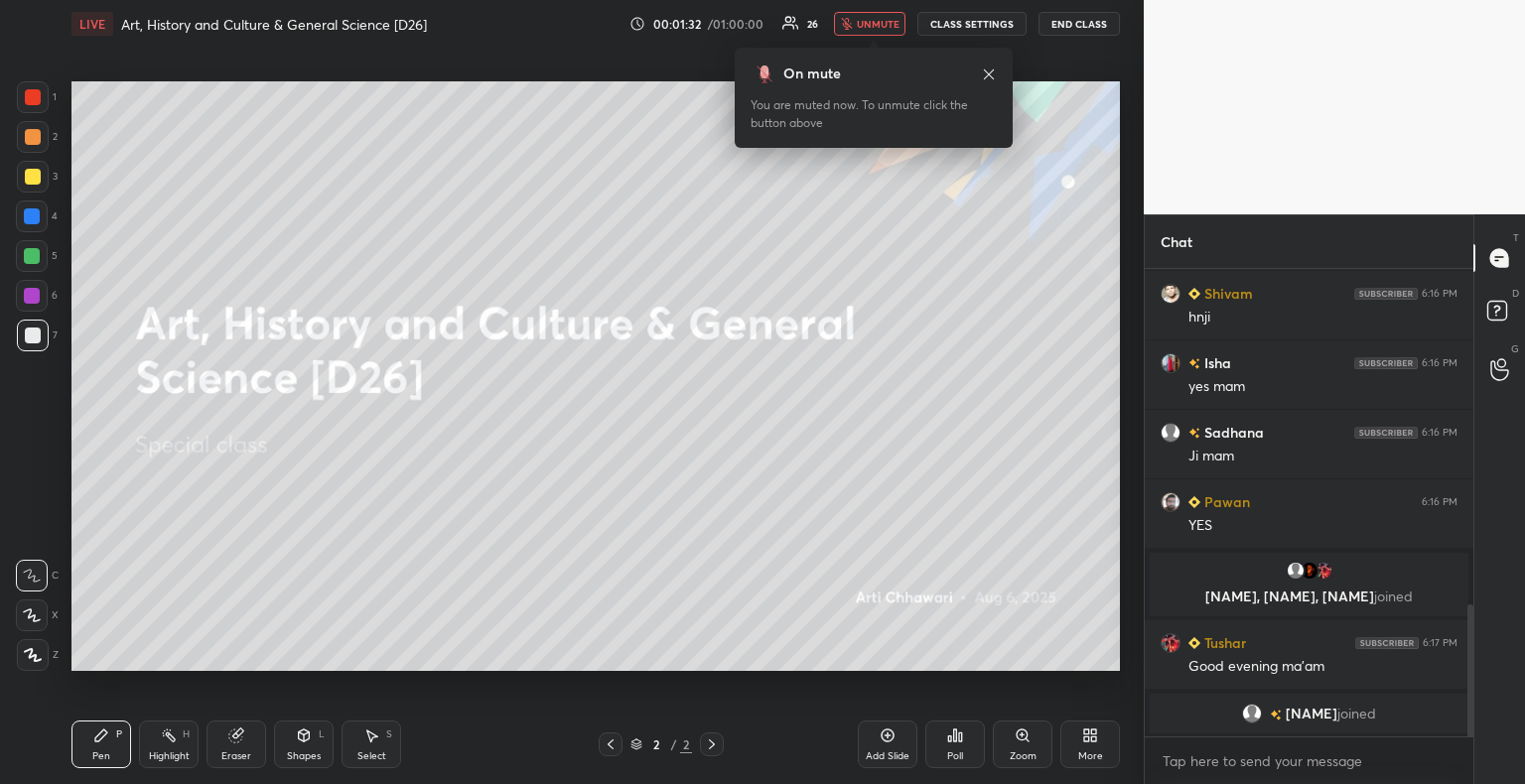 click on "unmute" at bounding box center (878, 24) 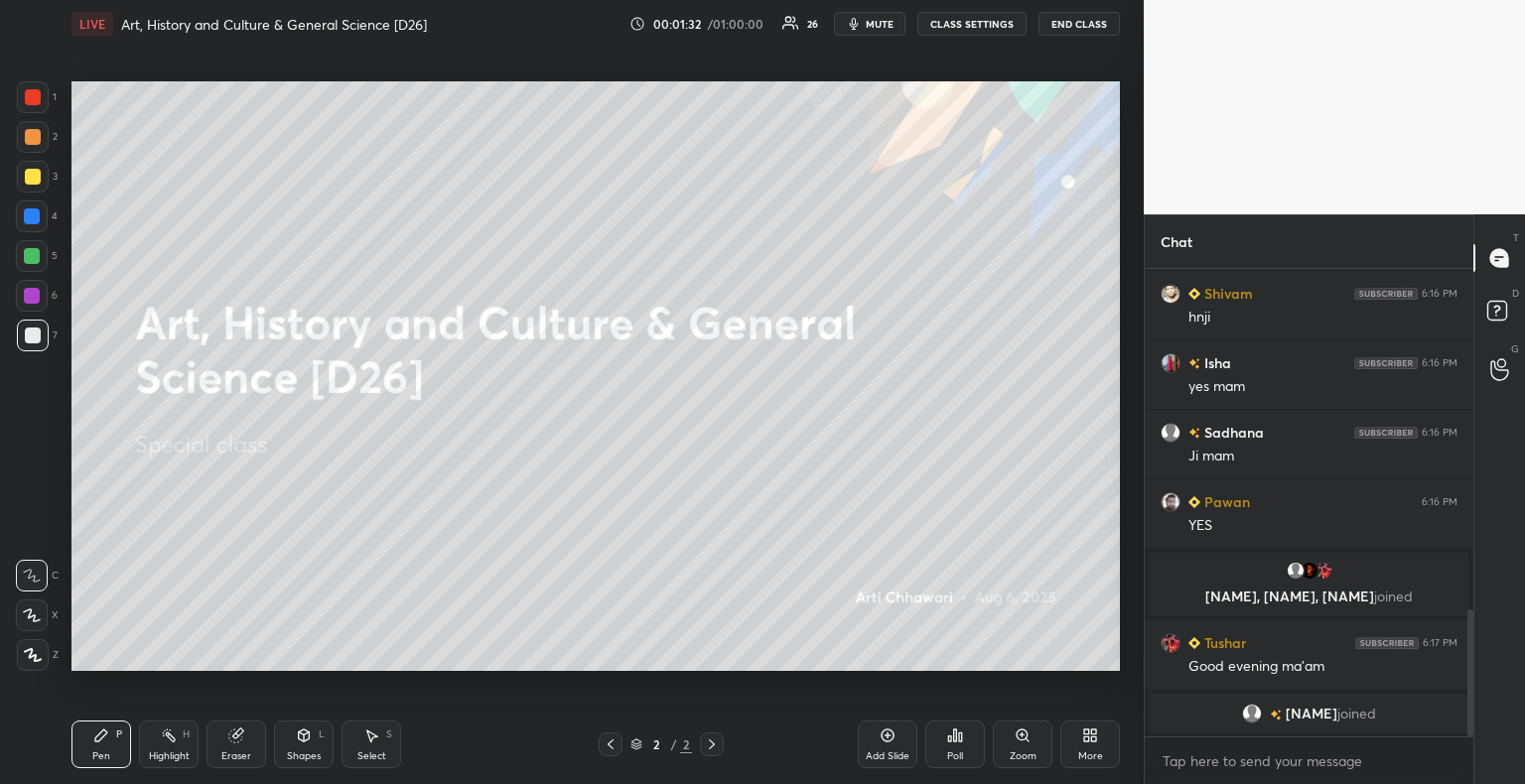 scroll, scrollTop: 1260, scrollLeft: 0, axis: vertical 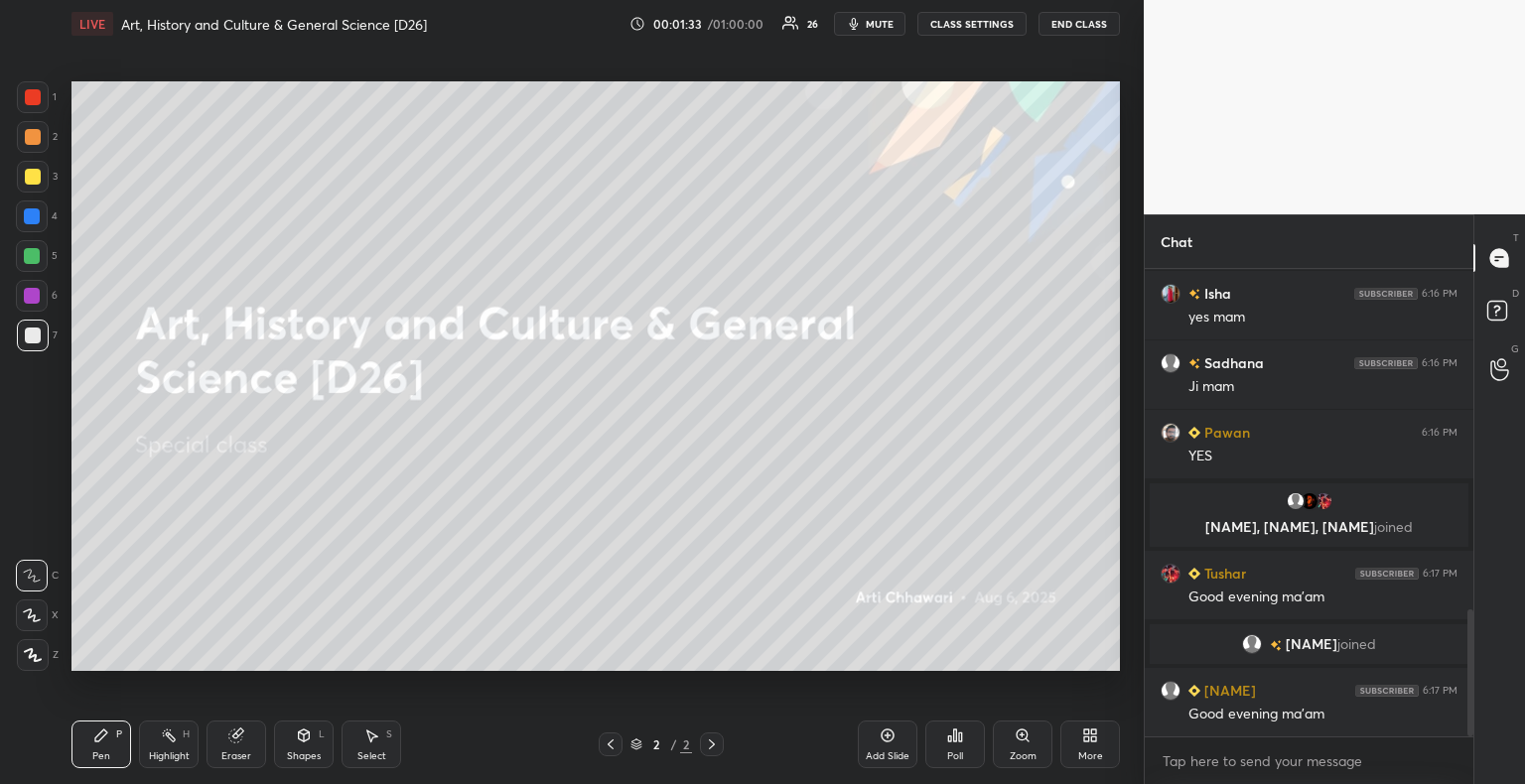 click on "More" at bounding box center (1090, 744) 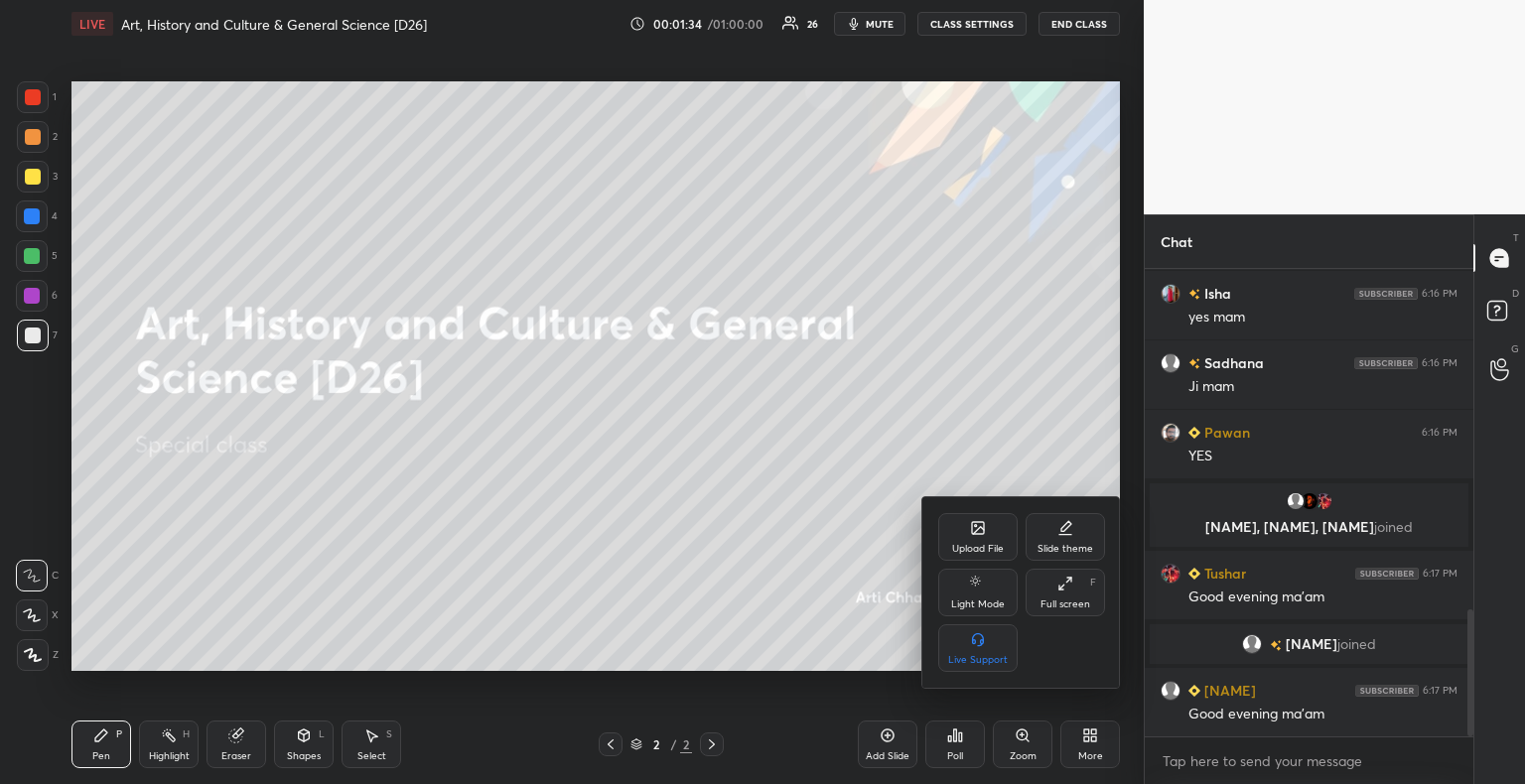 click on "Upload File" at bounding box center [978, 537] 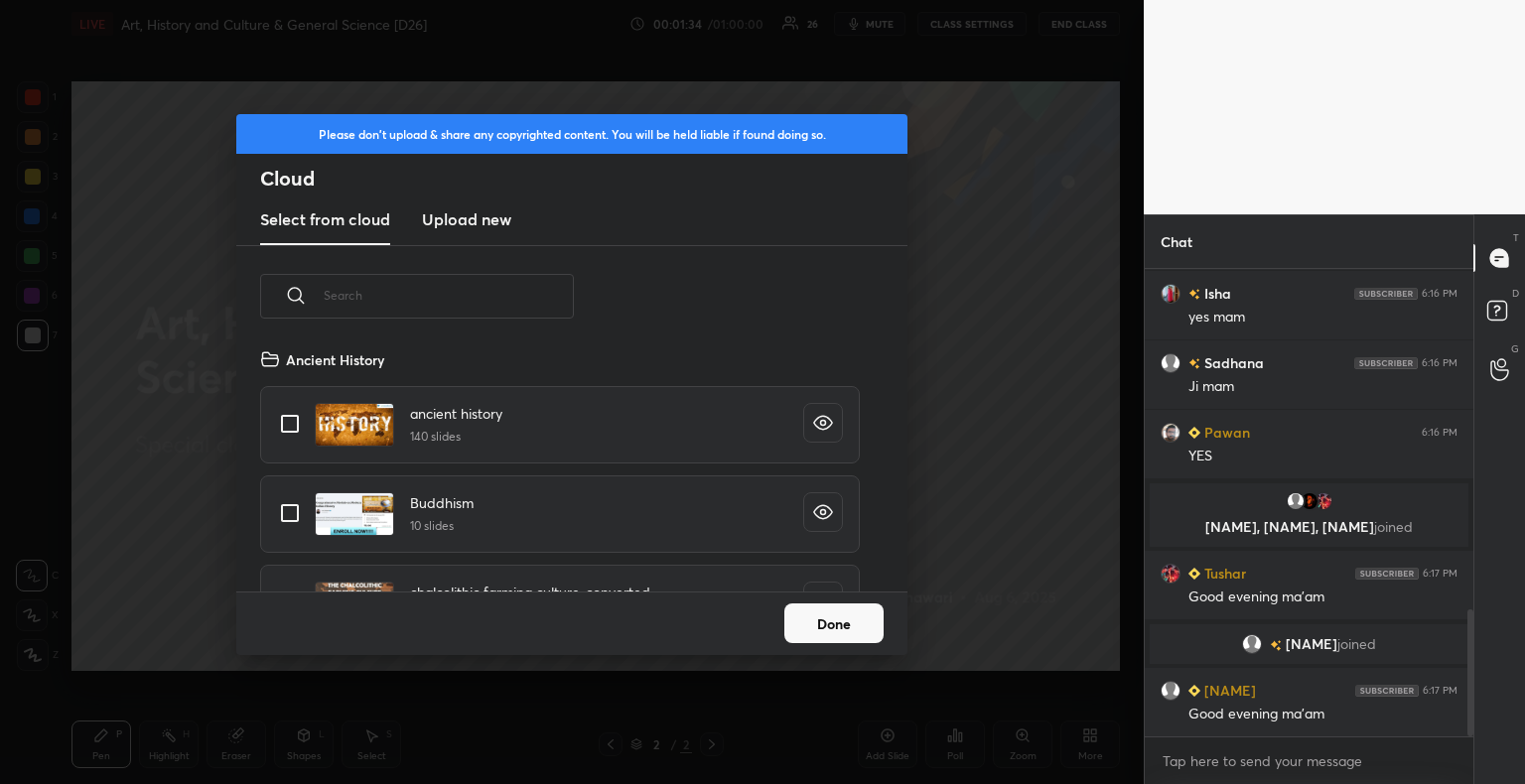 scroll, scrollTop: 5, scrollLeft: 10, axis: both 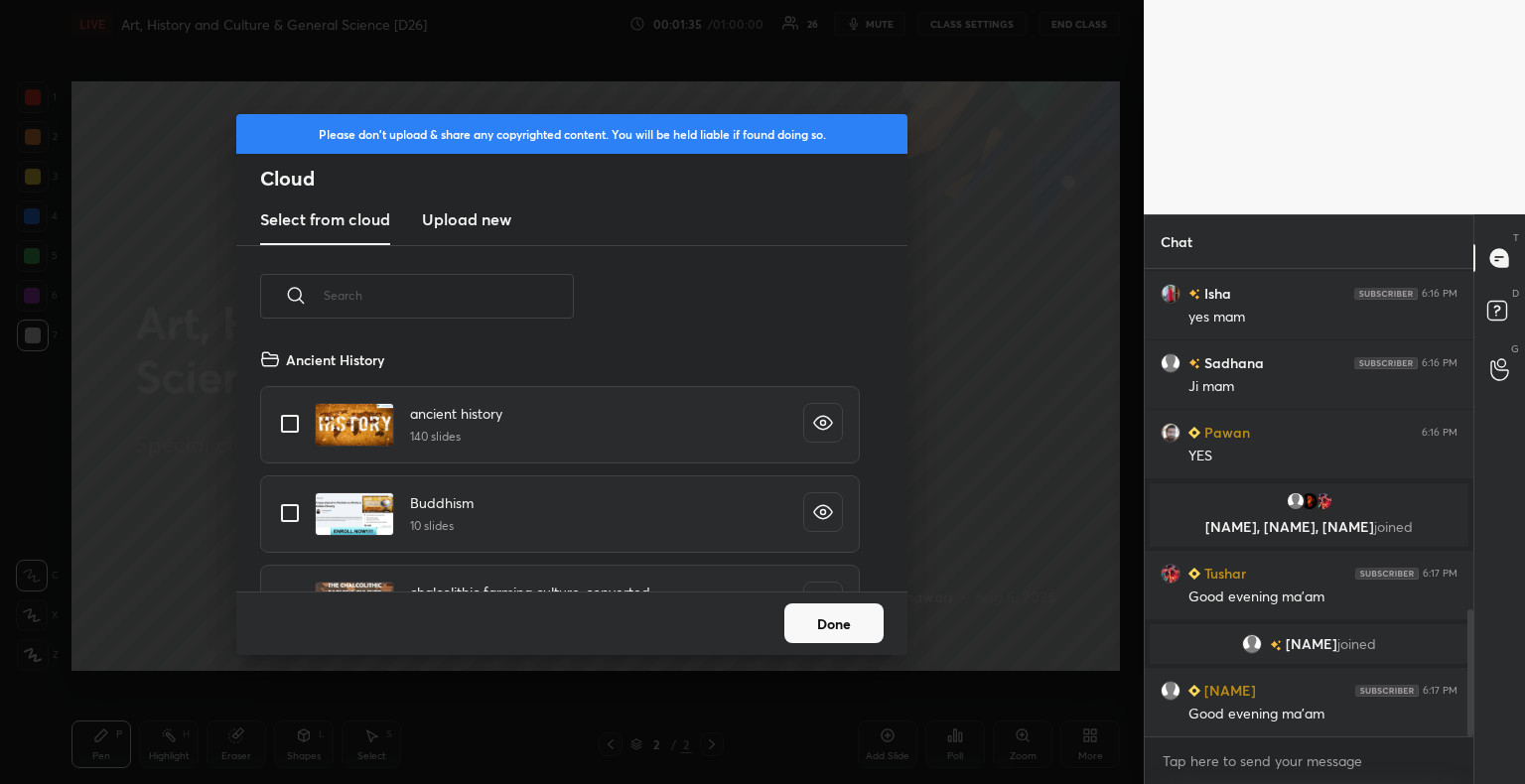 click on "Upload new" at bounding box center [467, 219] 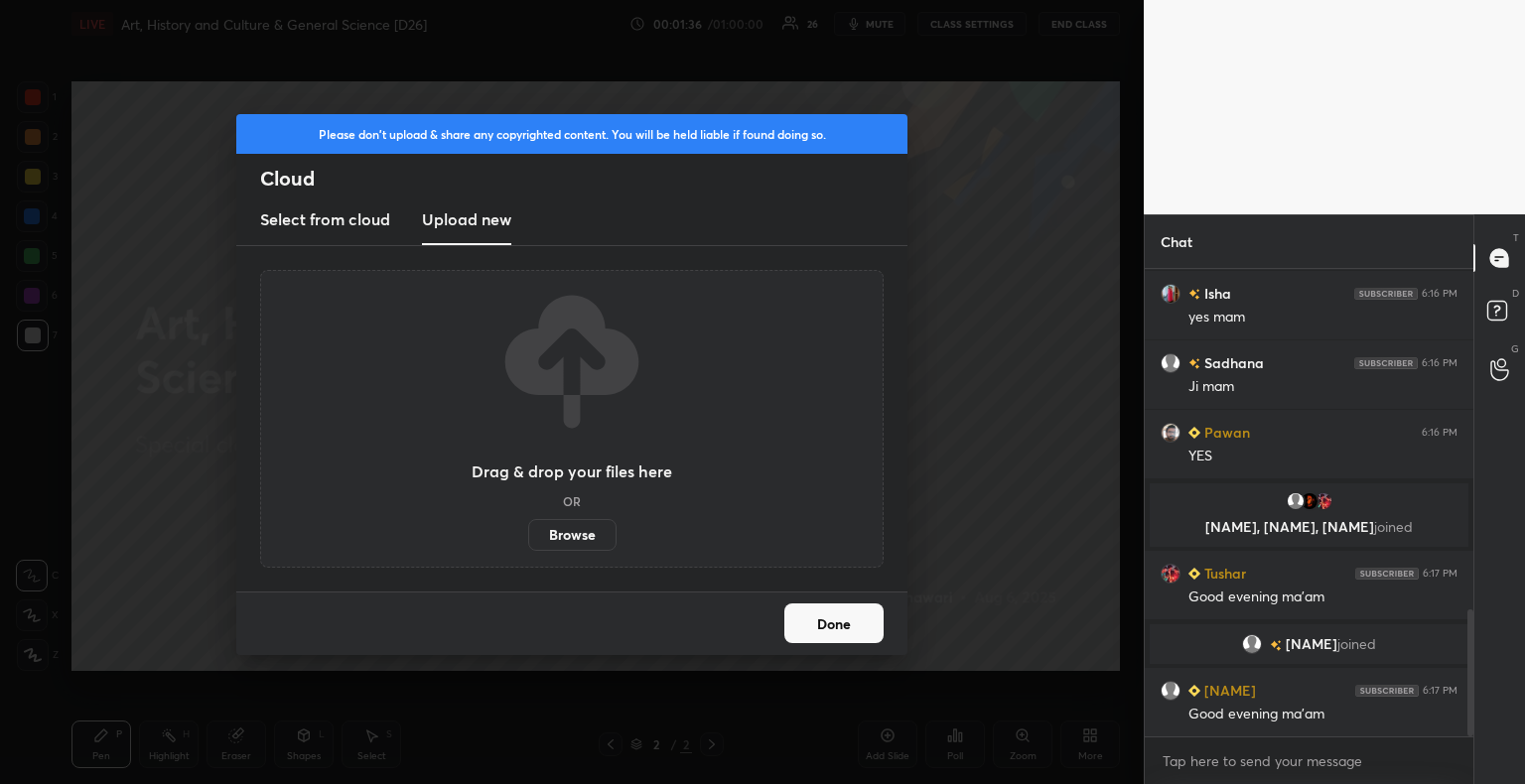 click on "Browse" at bounding box center [572, 535] 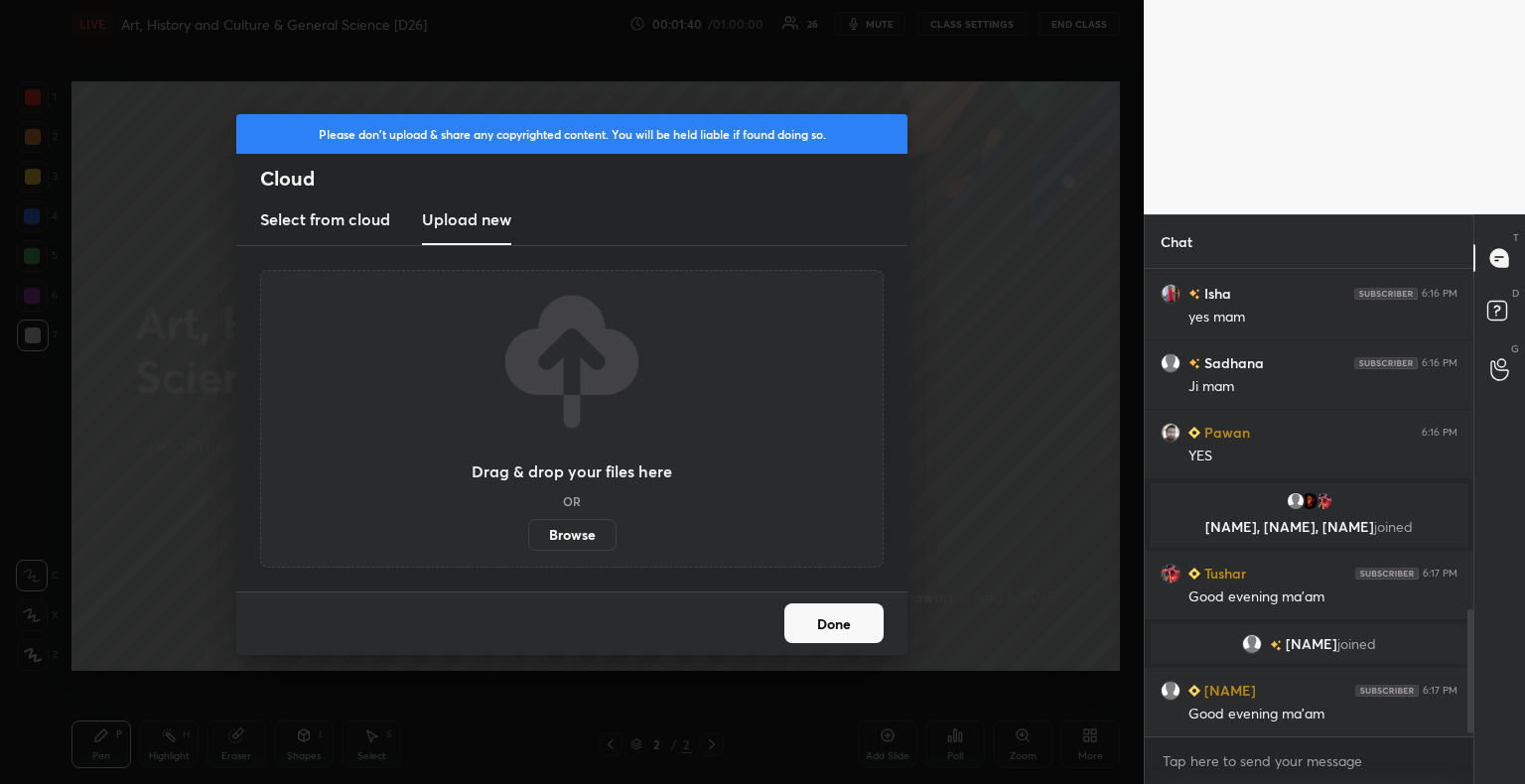 scroll, scrollTop: 1330, scrollLeft: 0, axis: vertical 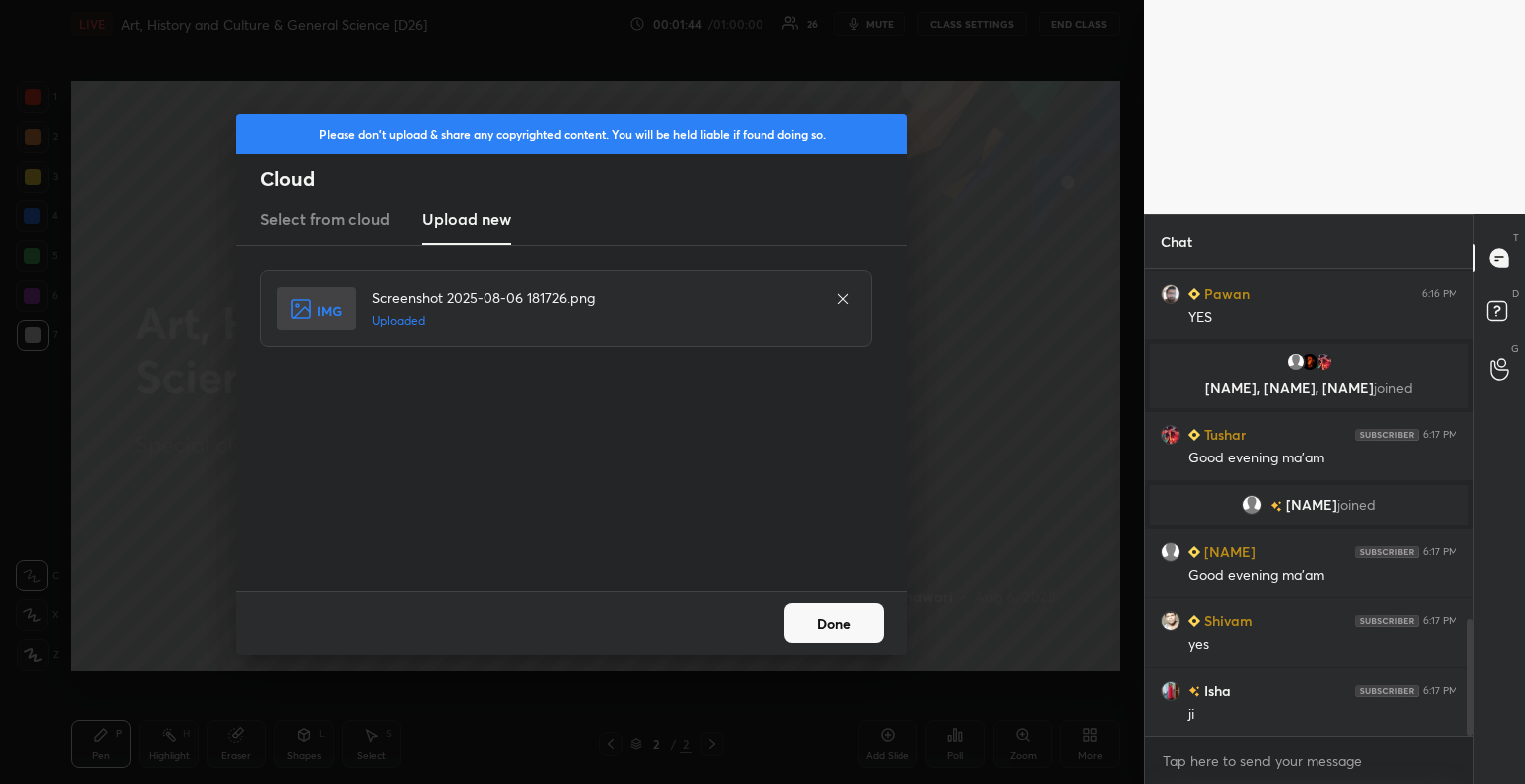 click on "Done" at bounding box center [834, 623] 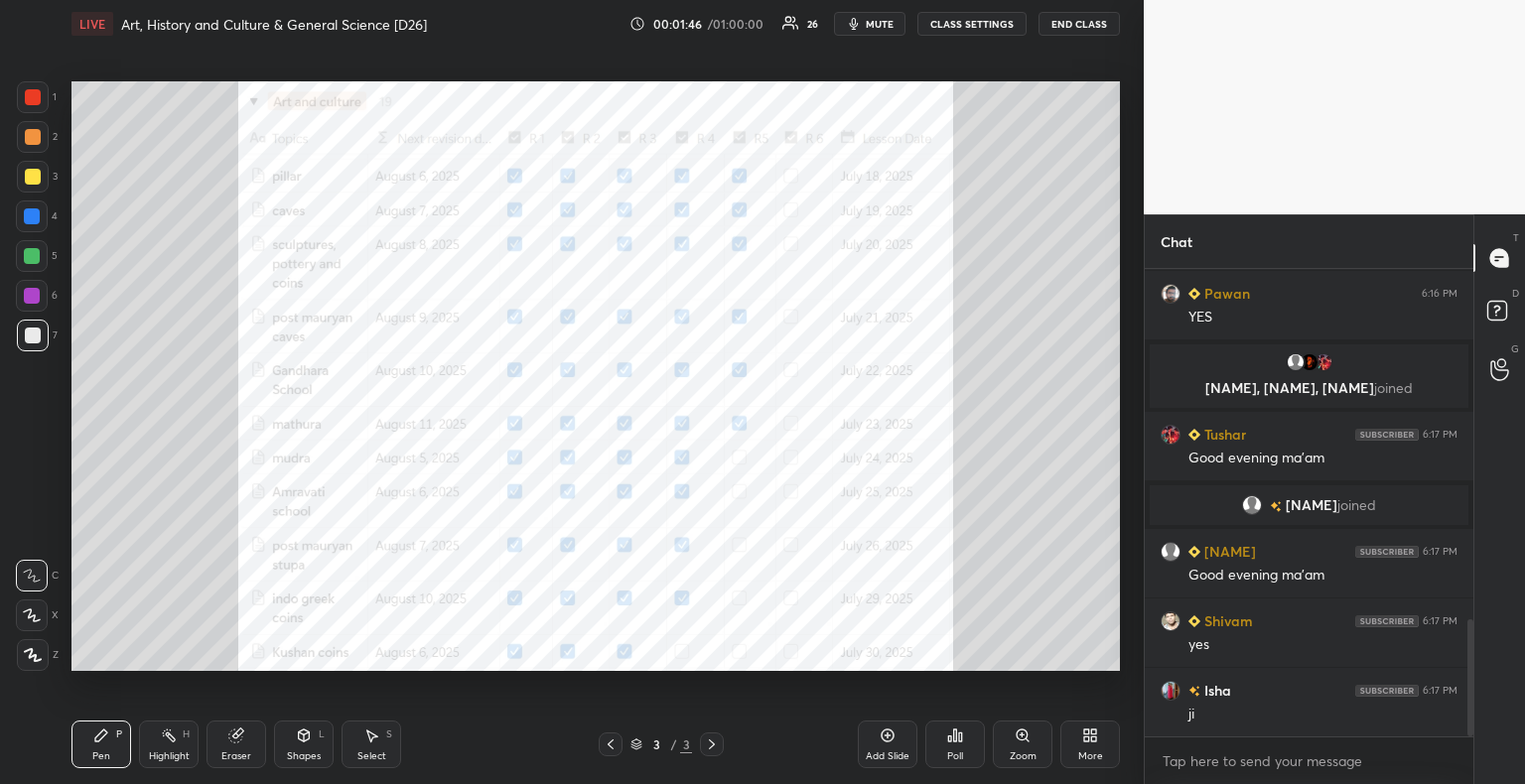 scroll, scrollTop: 1469, scrollLeft: 0, axis: vertical 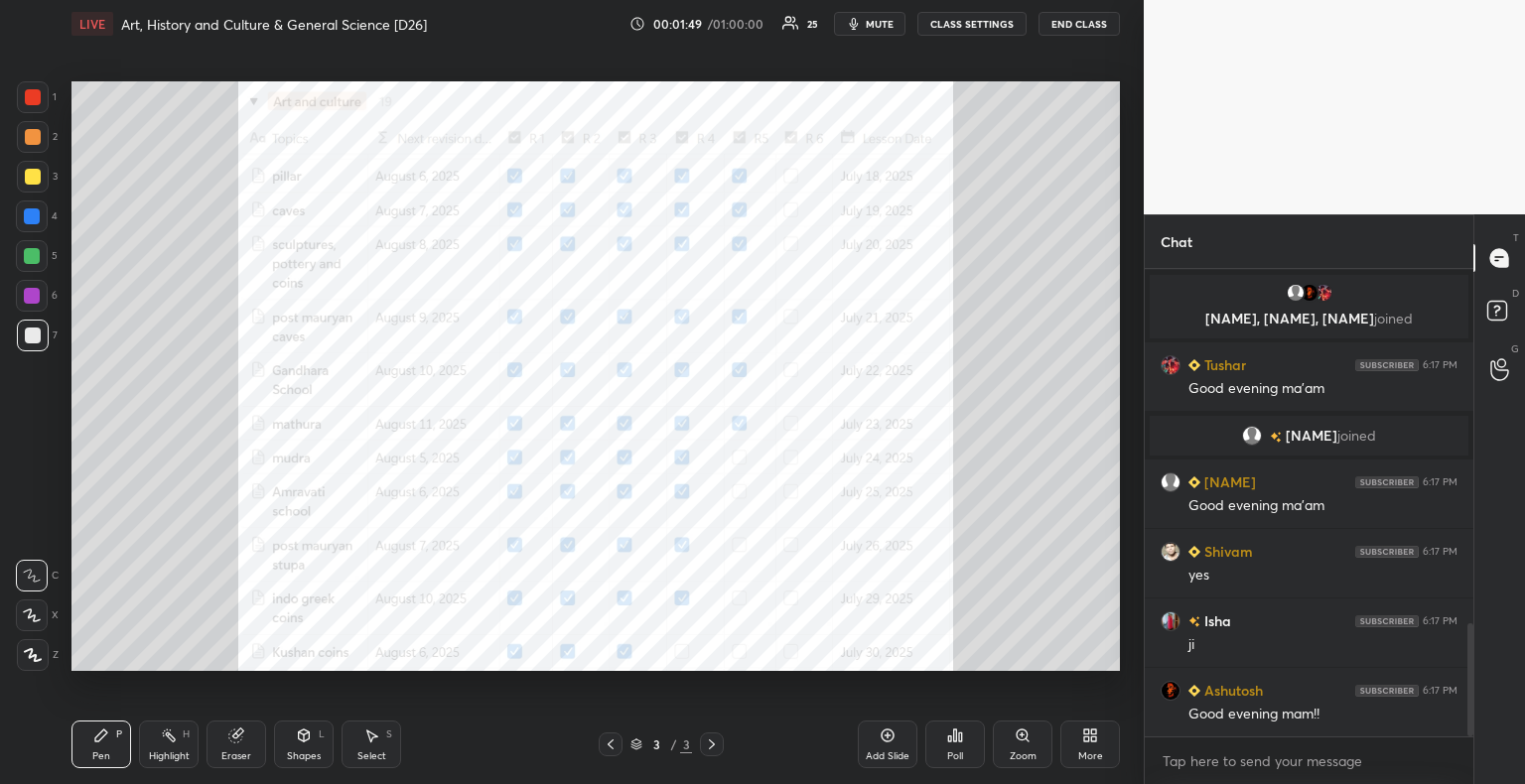 click at bounding box center (33, 97) 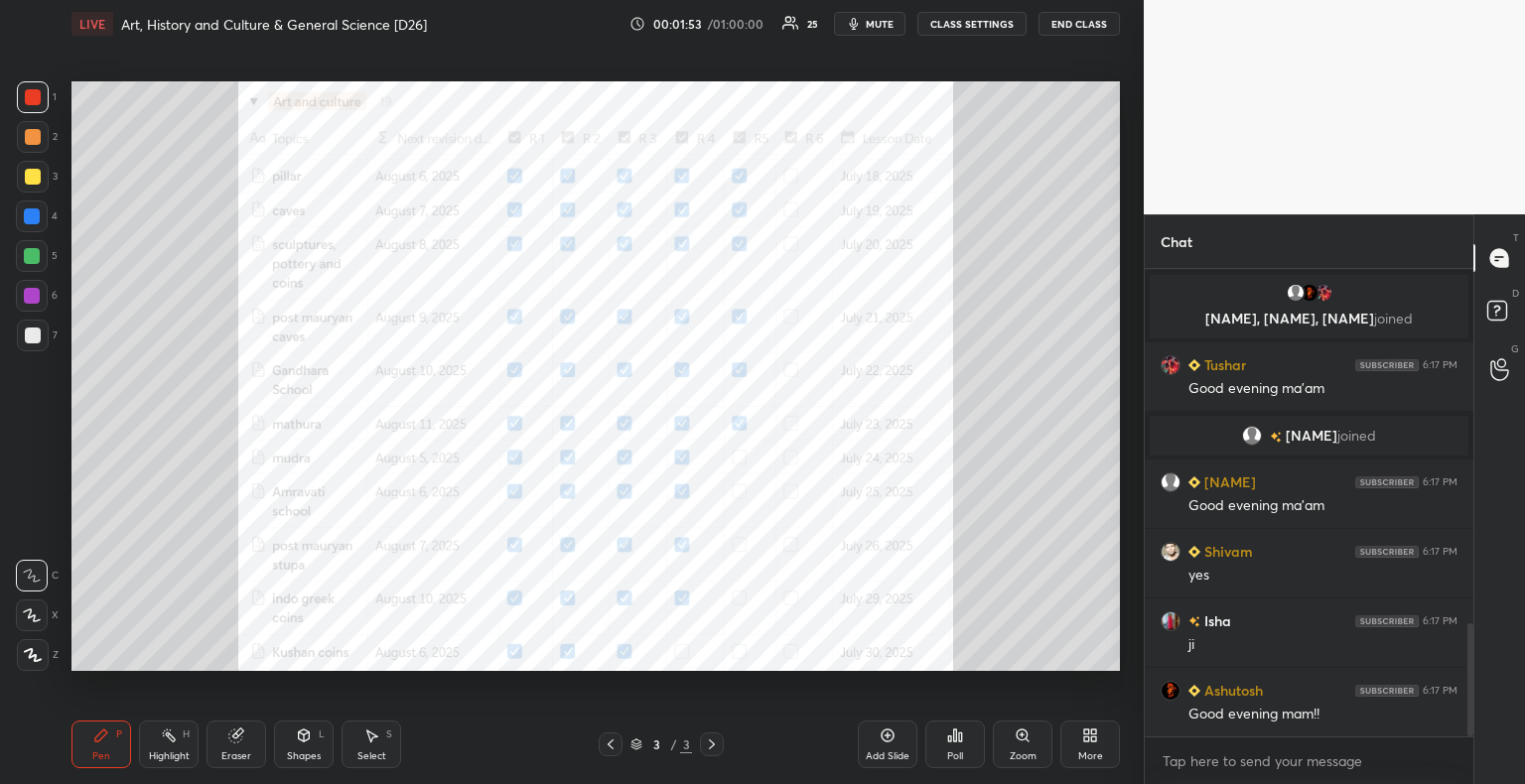 click on "Shapes L" at bounding box center (304, 744) 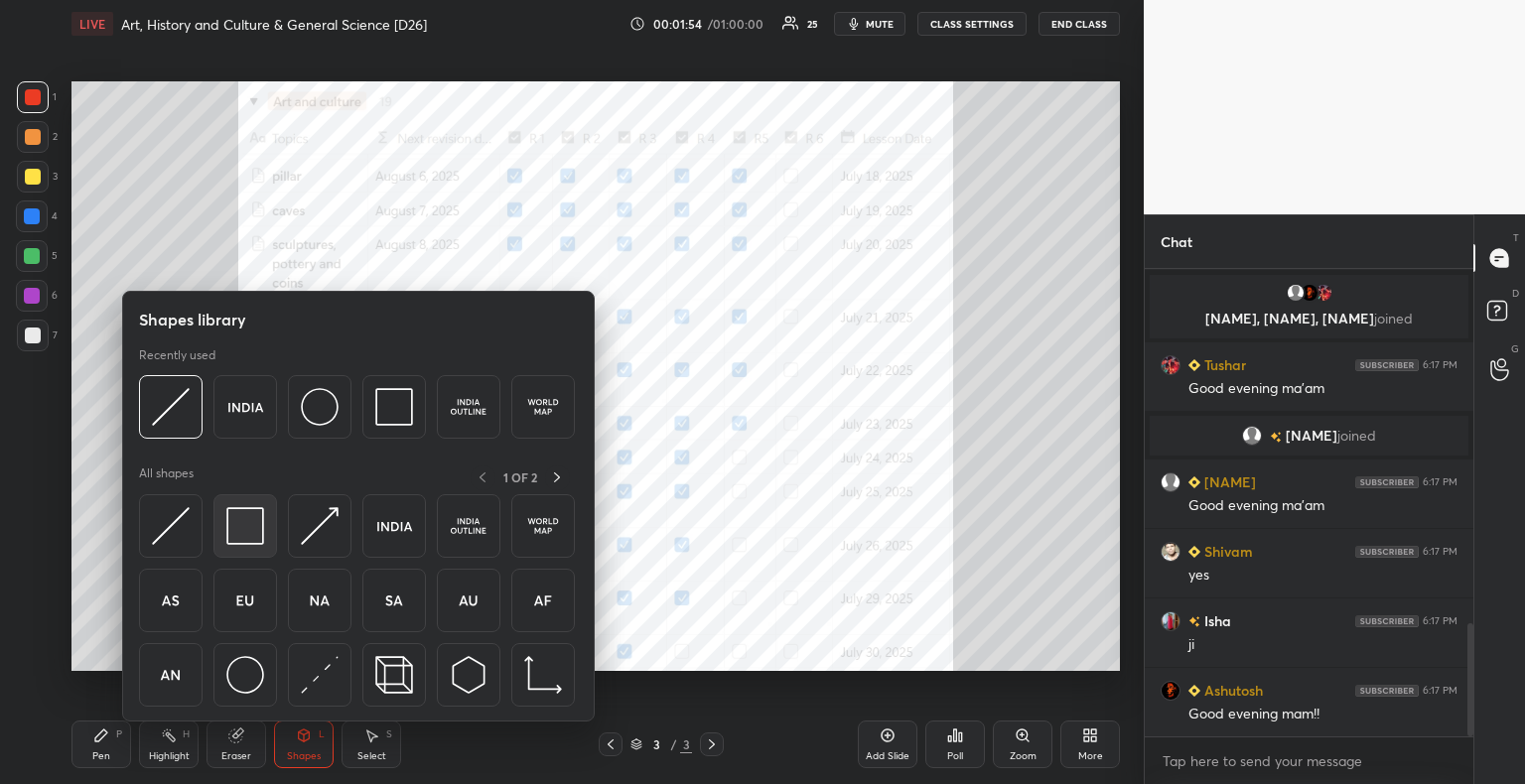 click at bounding box center (245, 526) 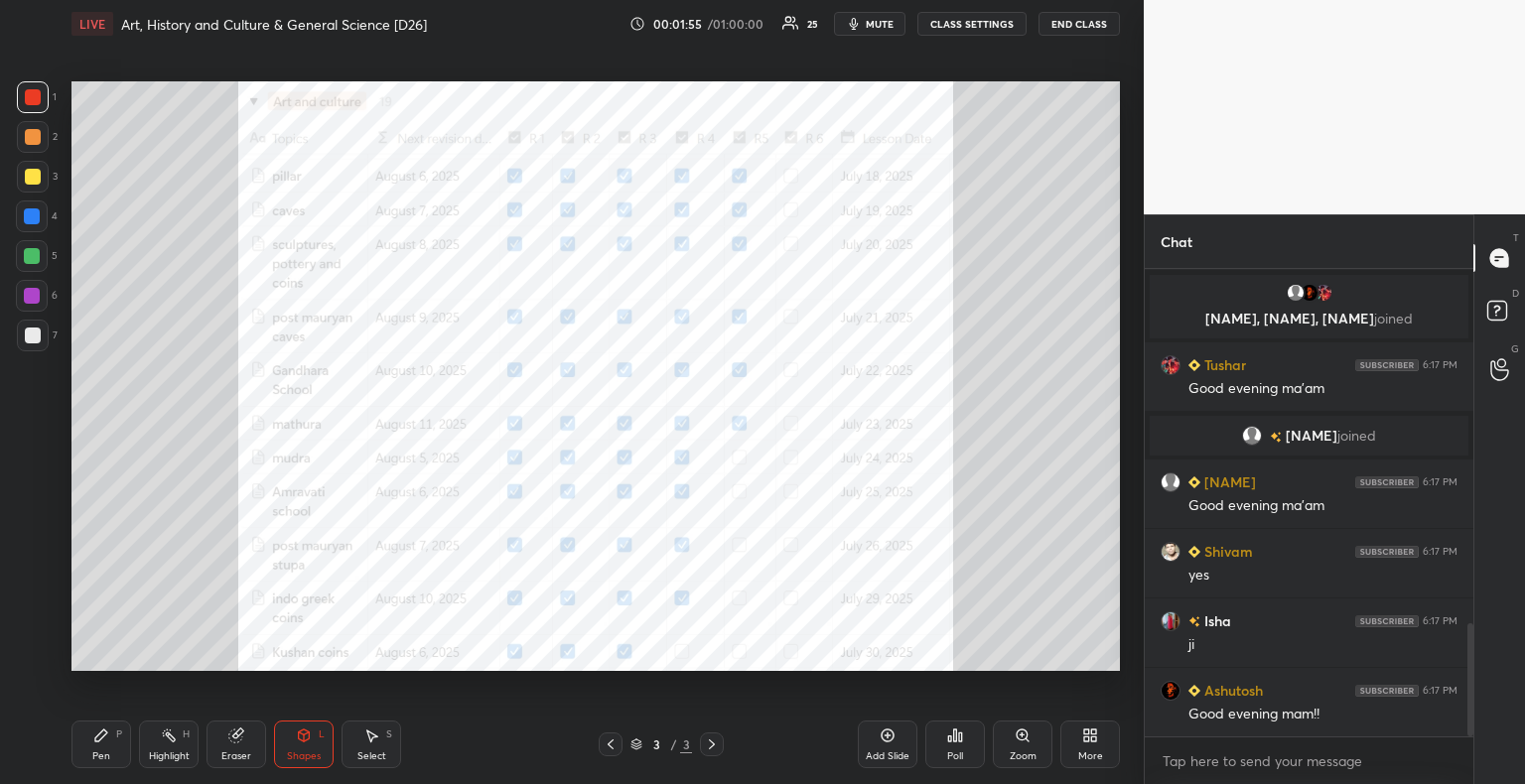 click at bounding box center (33, 97) 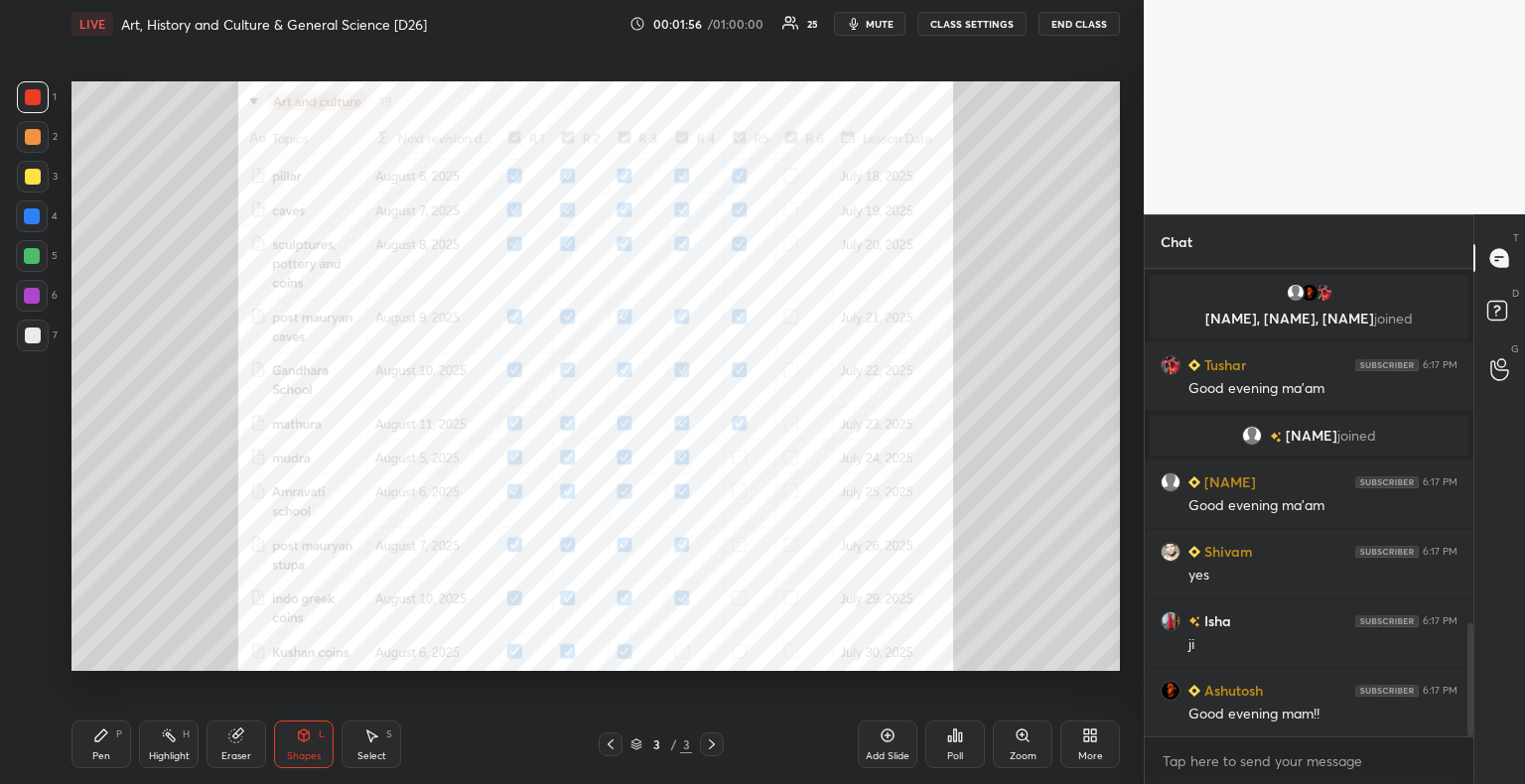 click 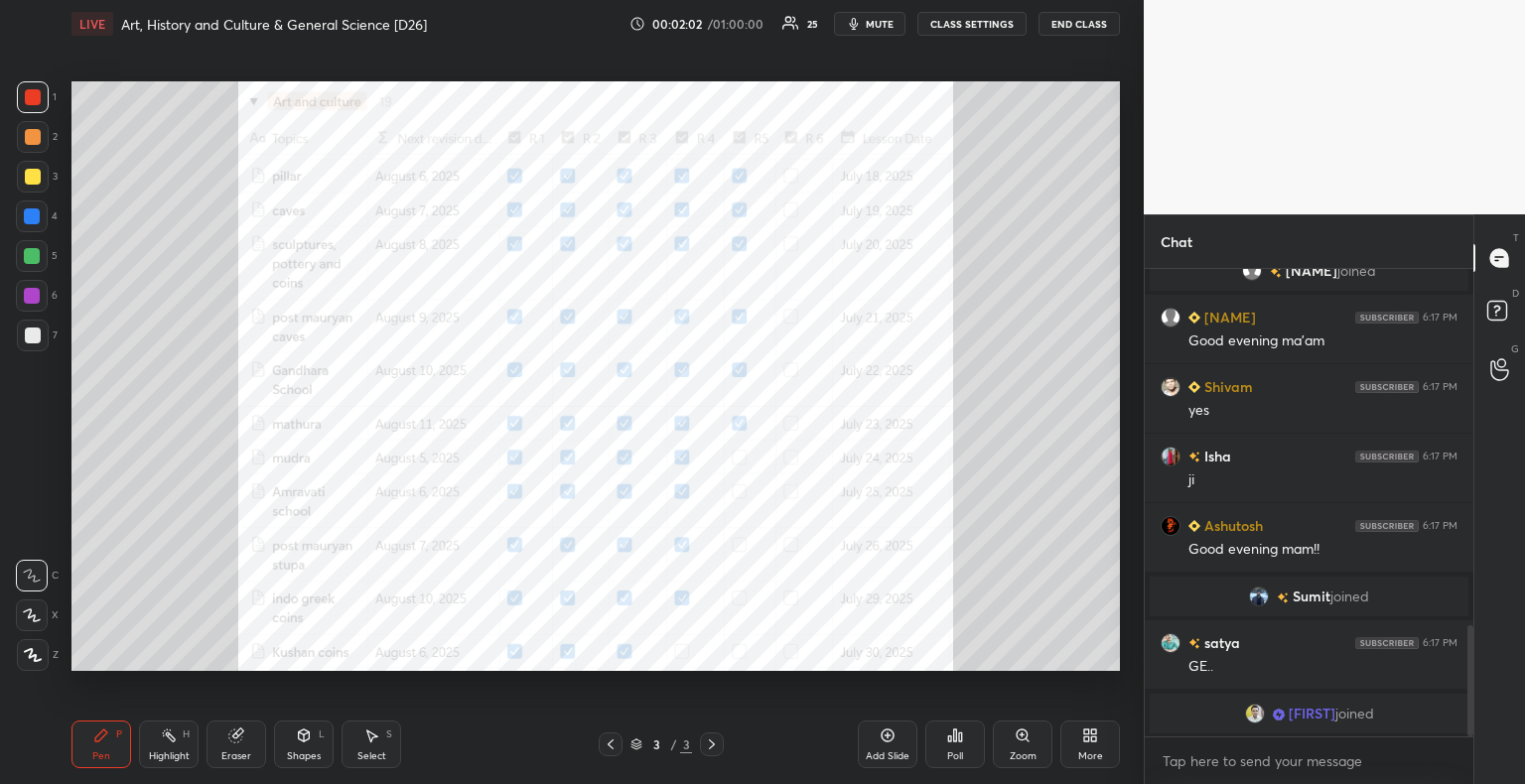 scroll, scrollTop: 1524, scrollLeft: 0, axis: vertical 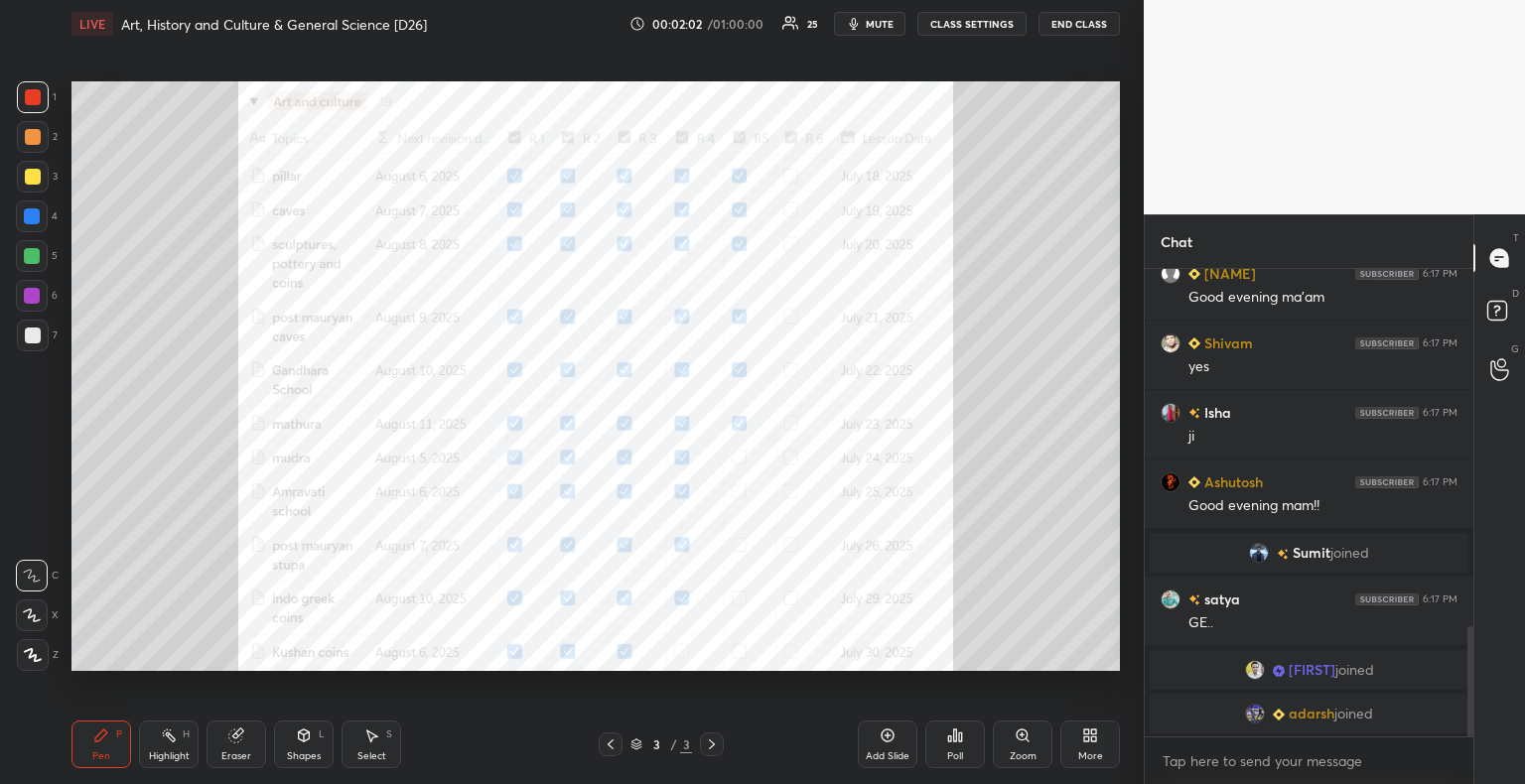 click at bounding box center [33, 335] 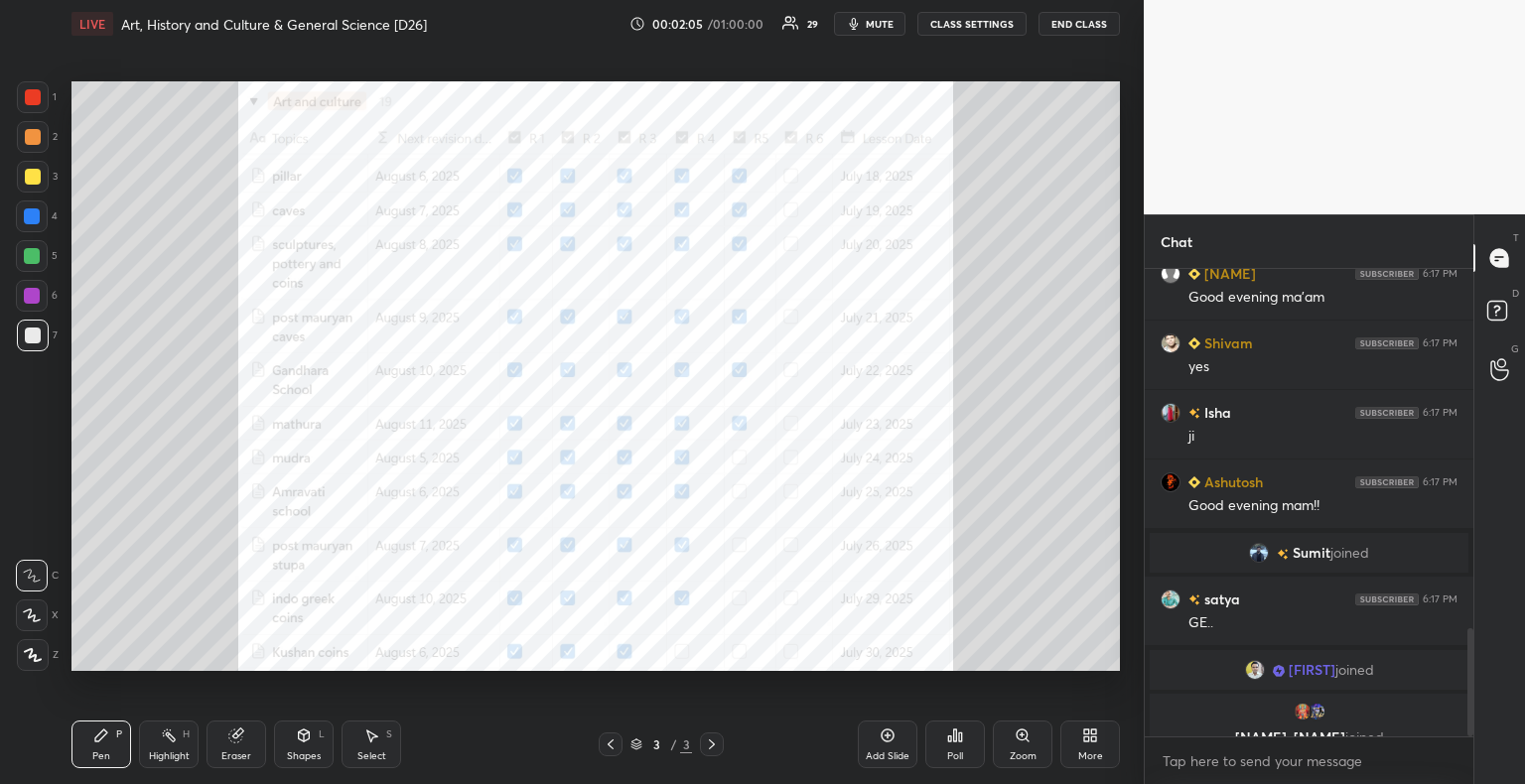 scroll, scrollTop: 1548, scrollLeft: 0, axis: vertical 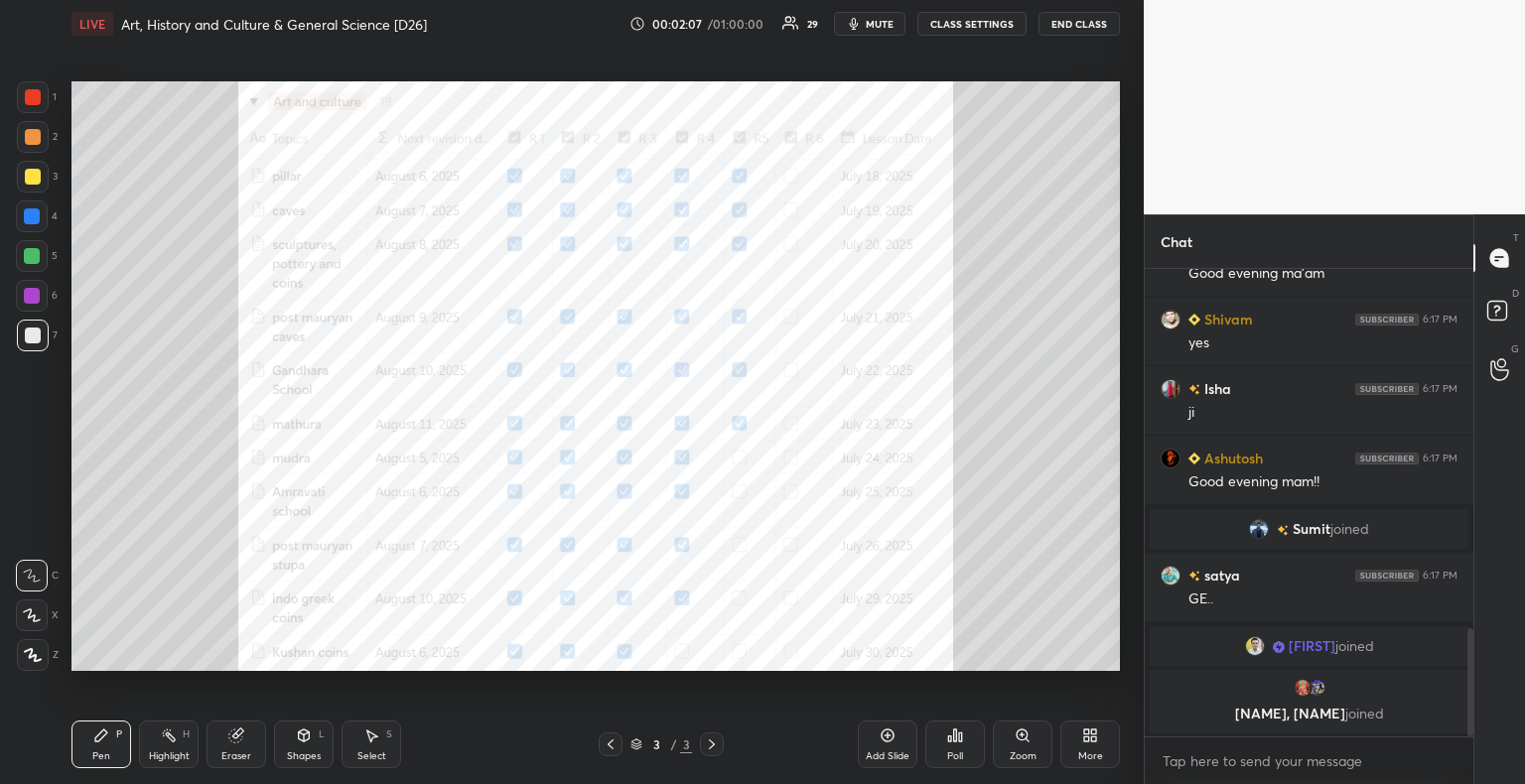 click at bounding box center (33, 97) 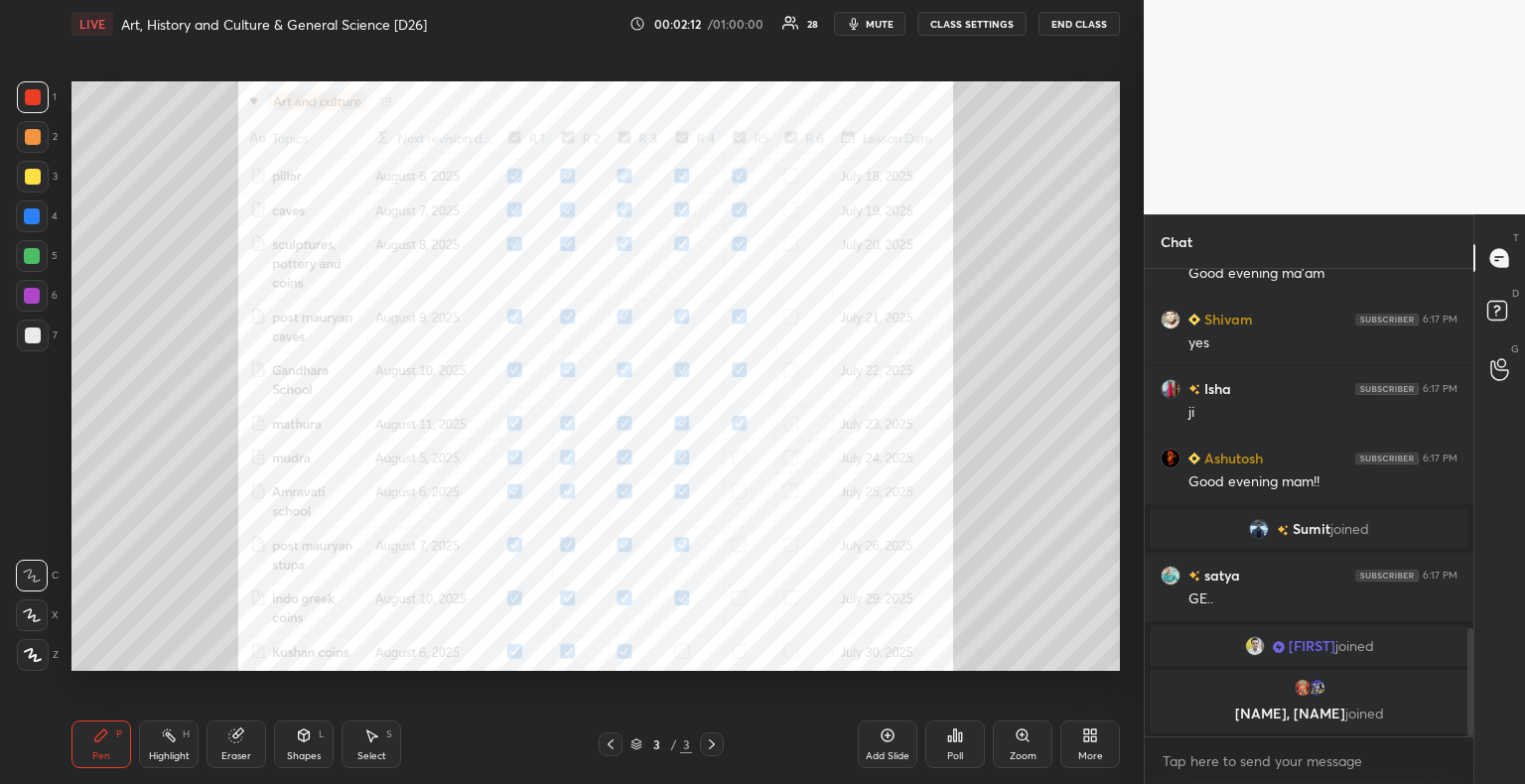 click at bounding box center [33, 97] 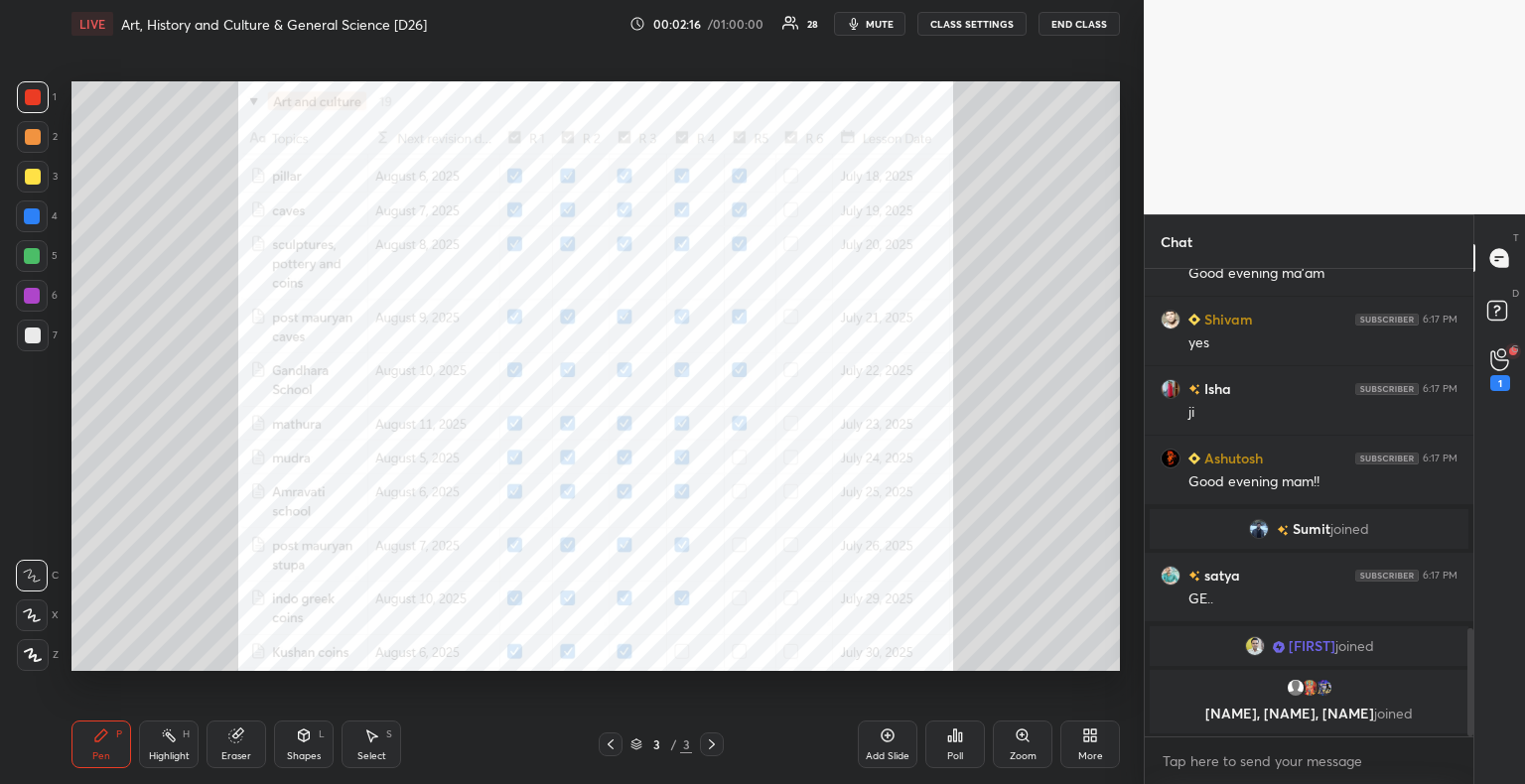 scroll, scrollTop: 1564, scrollLeft: 0, axis: vertical 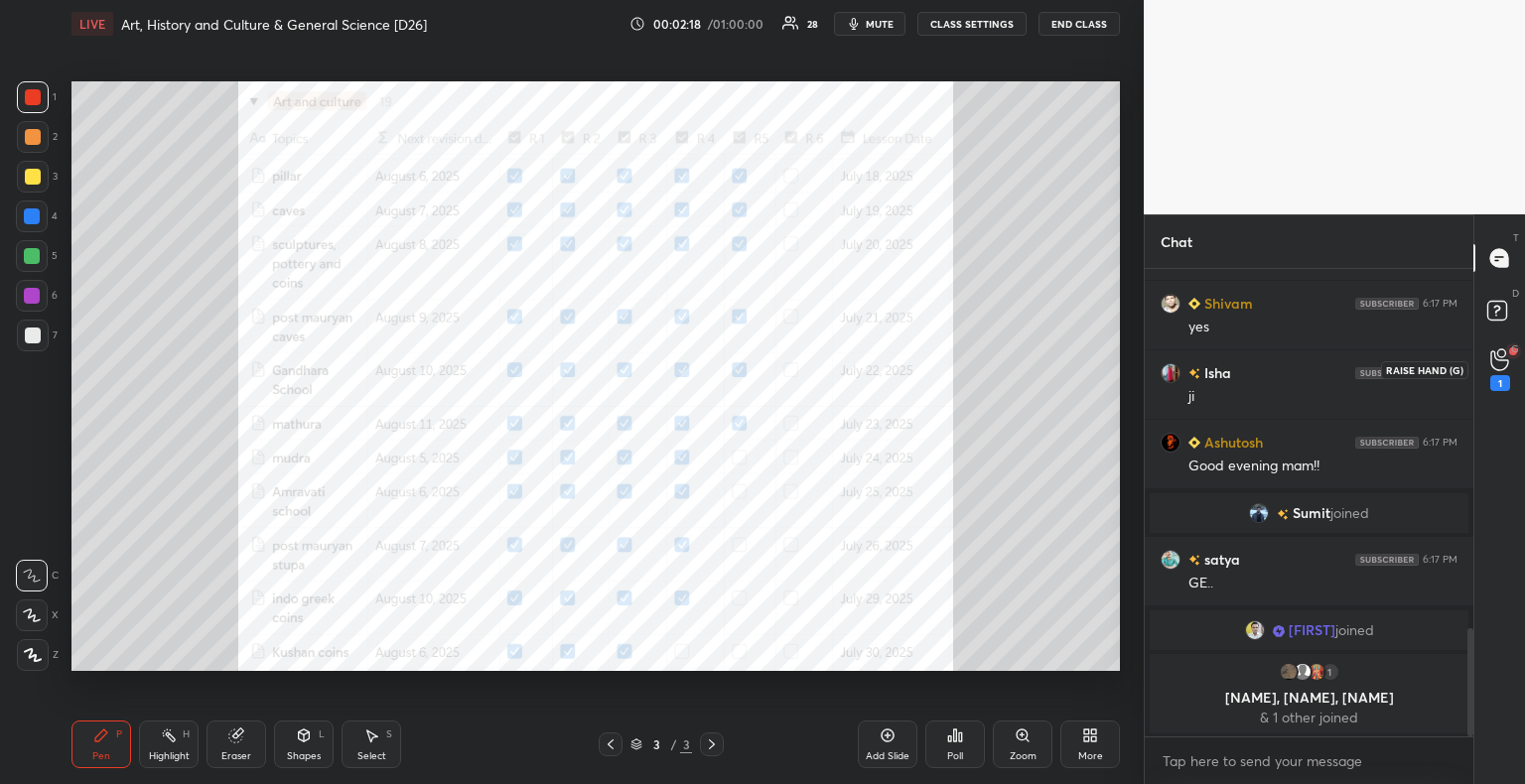 click 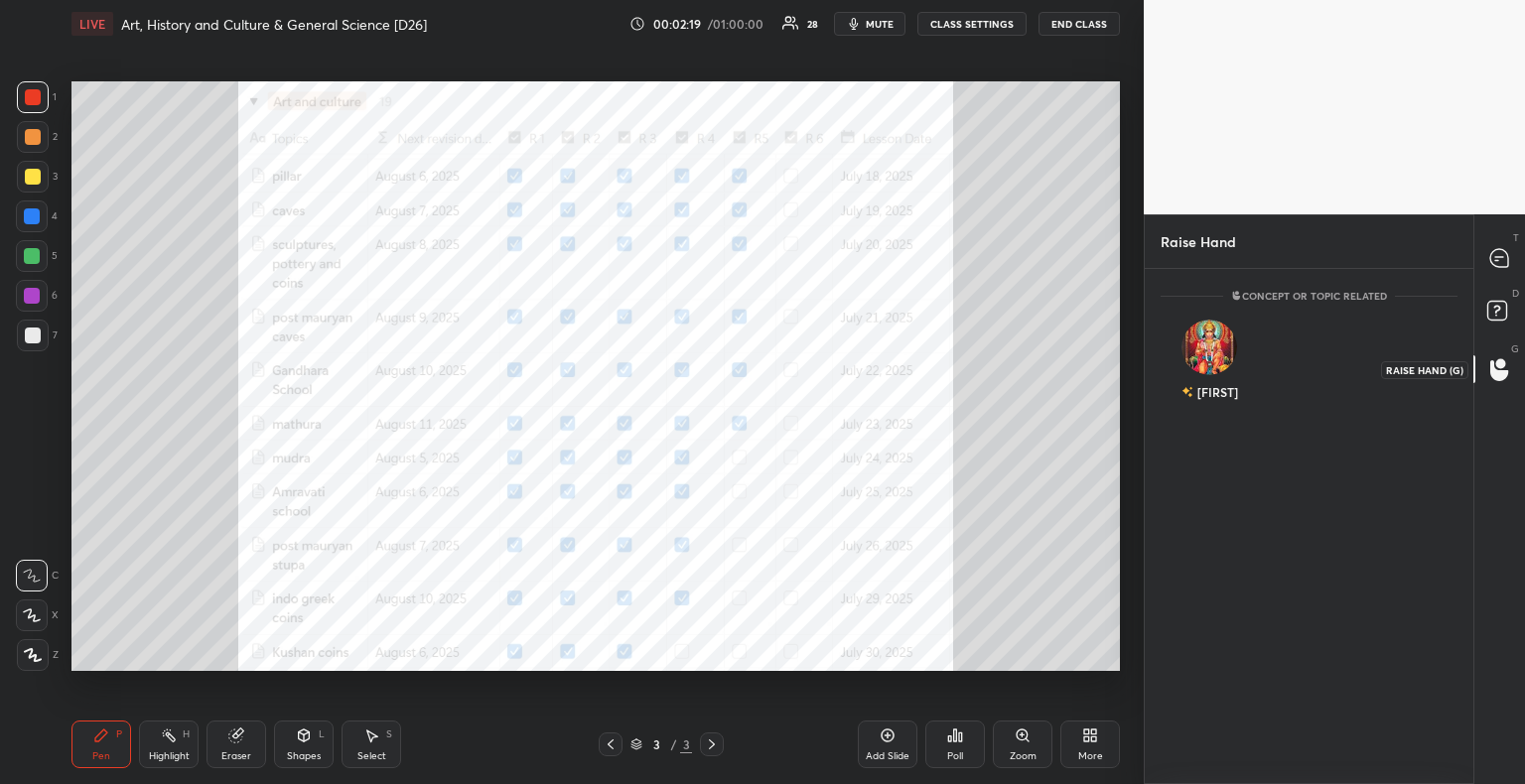 scroll, scrollTop: 509, scrollLeft: 323, axis: both 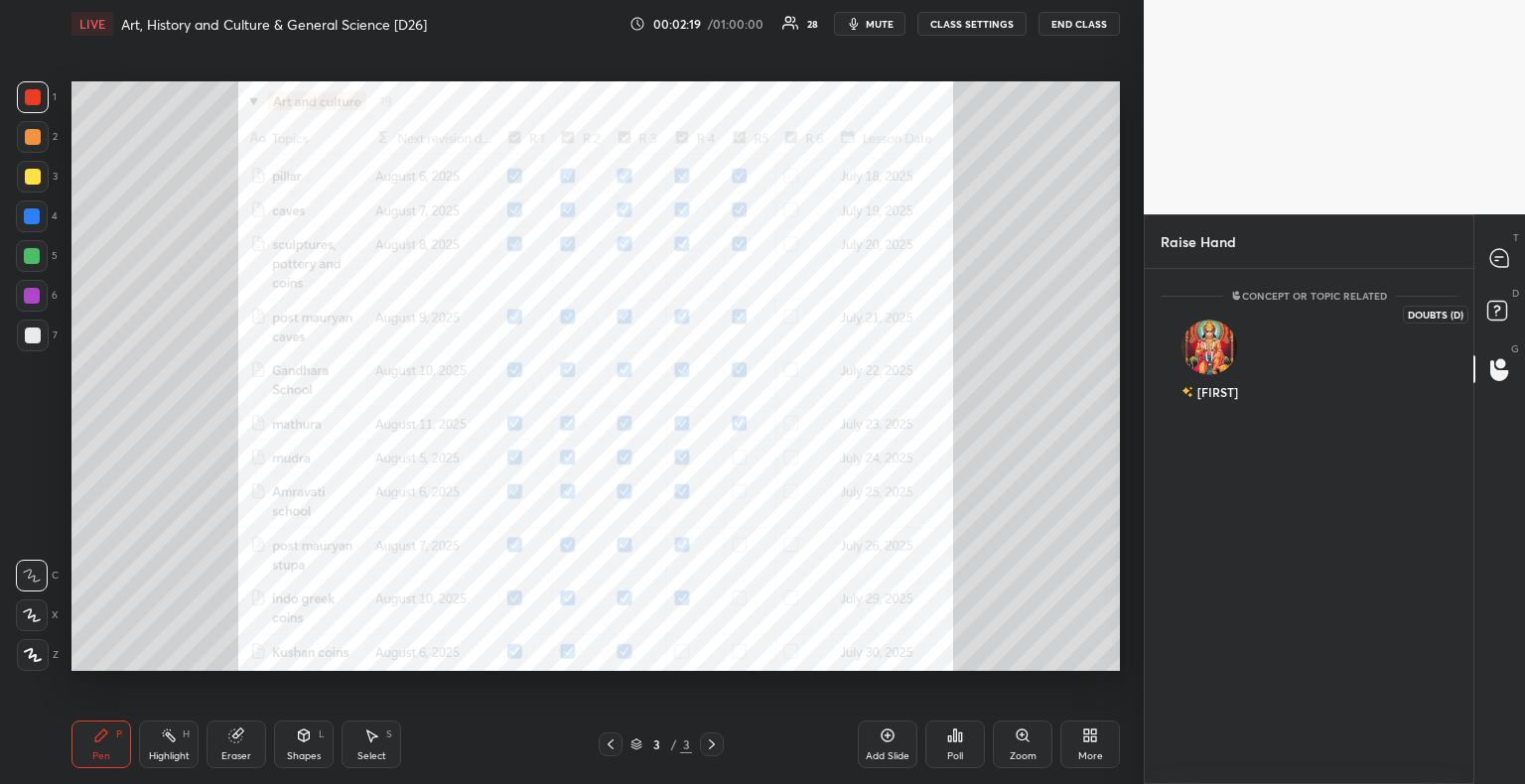 click 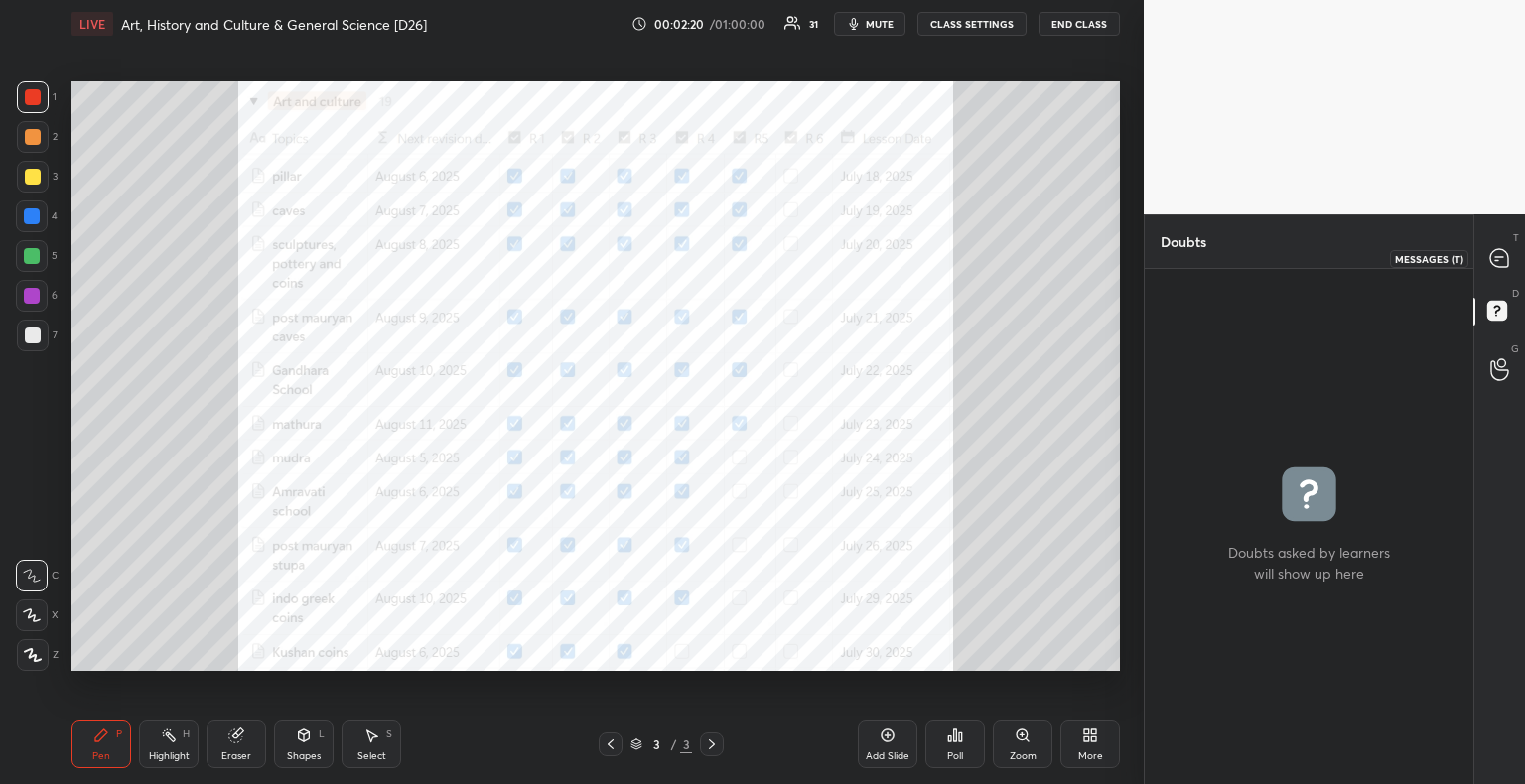 click 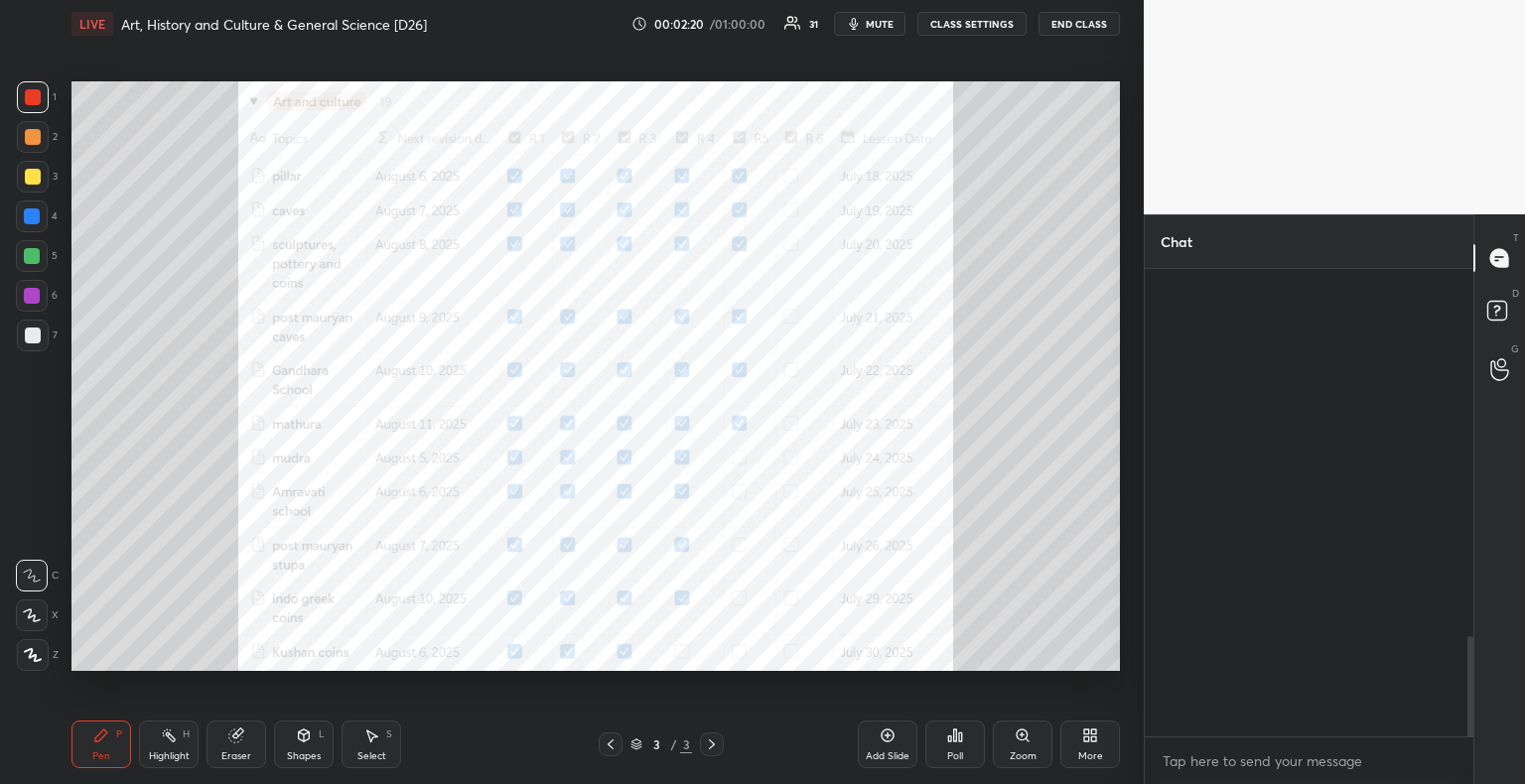 scroll, scrollTop: 1725, scrollLeft: 0, axis: vertical 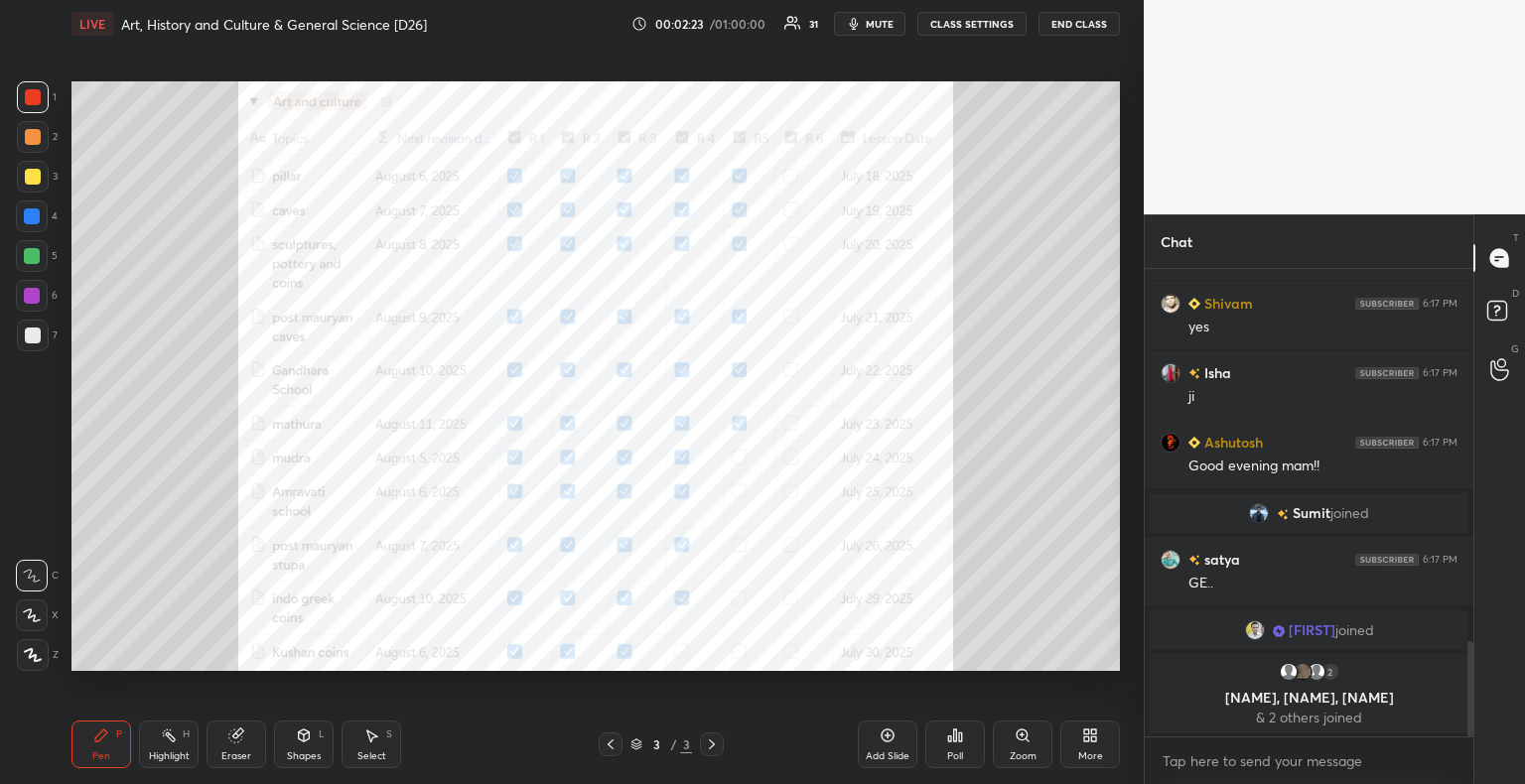 drag, startPoint x: 1469, startPoint y: 677, endPoint x: 1487, endPoint y: 736, distance: 61.684682 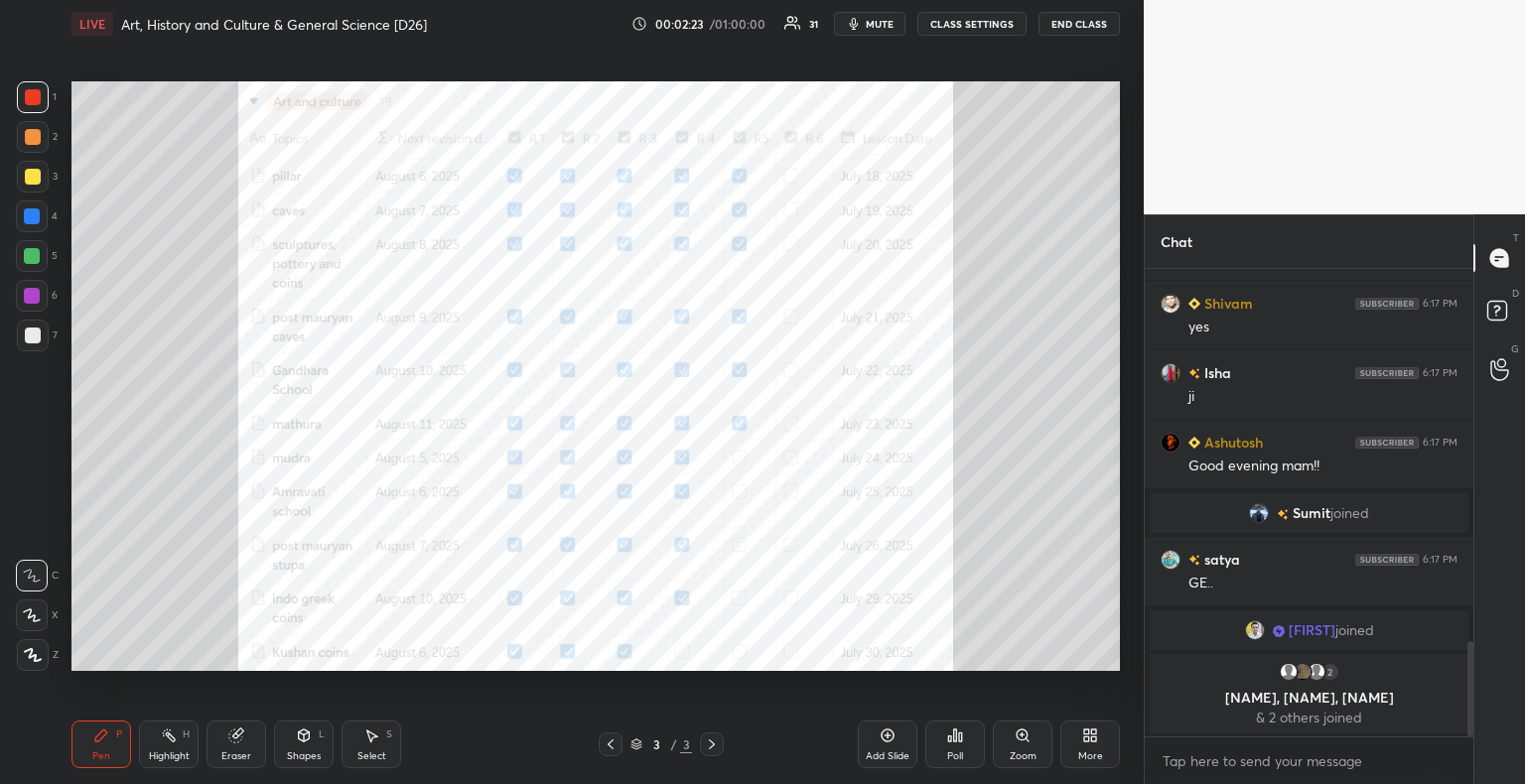 click on "Waheguru  joined Rinkita 6:17 PM Good evening ma'am Shivam 6:17 PM yes Isha 6:17 PM ji Ashutosh 6:17 PM Good evening mam!! Sumit  joined satya 6:17 PM GE.. Ashwary  joined 2 Ajay, lucy, mniyar &  2 others  joined JUMP TO LATEST Enable hand raising Enable raise hand to speak to learners. Once enabled, chat will be turned off temporarily. Enable x   Doubts asked by learners will show up here NEW DOUBTS ASKED Concept or Topic related Saswata Can't raise hand Looks like educator just invited you to speak. Please wait before you can raise your hand again. Got it T Messages (T) D Doubts (D) G Raise Hand (G)" at bounding box center [1334, 499] 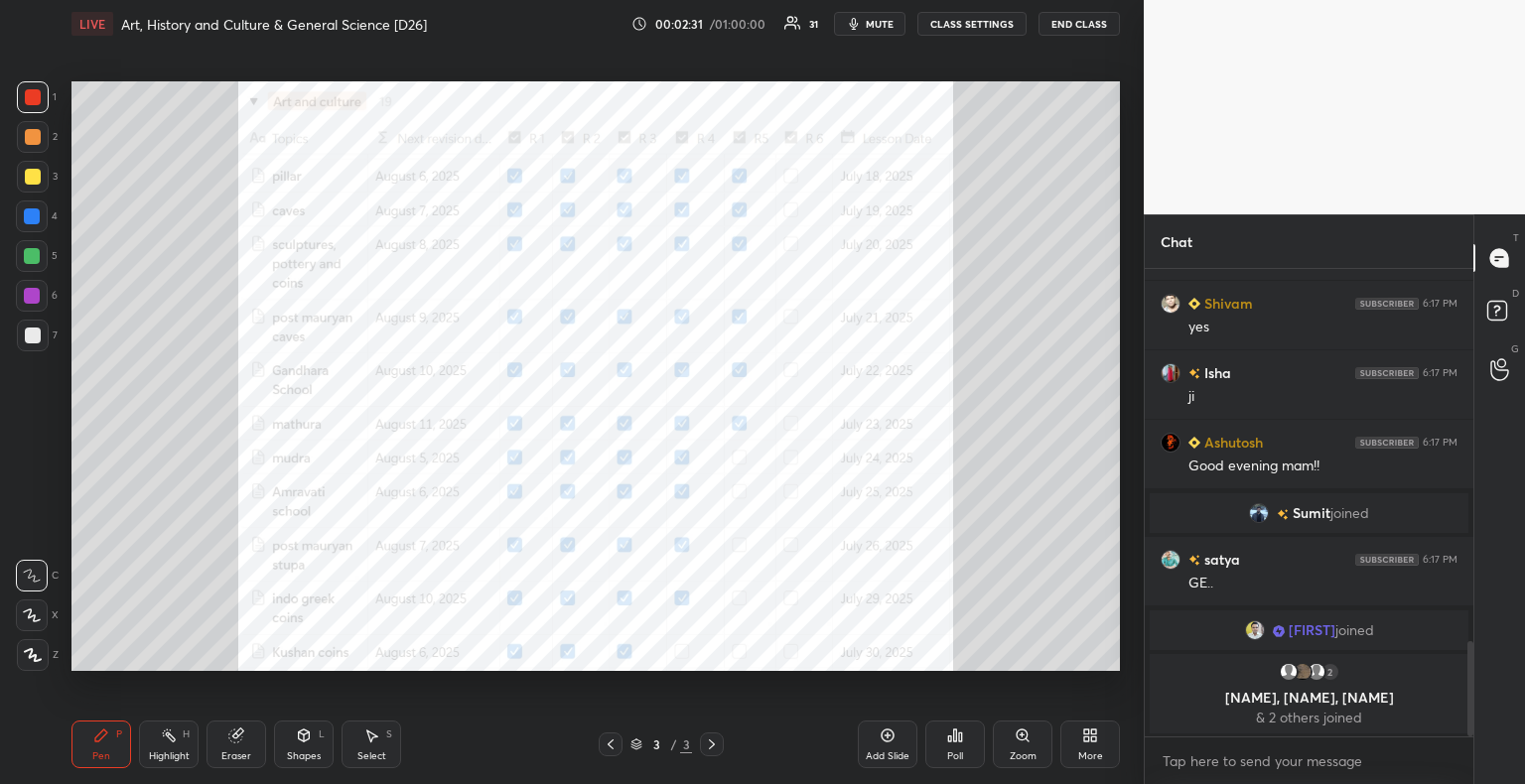 scroll, scrollTop: 1895, scrollLeft: 0, axis: vertical 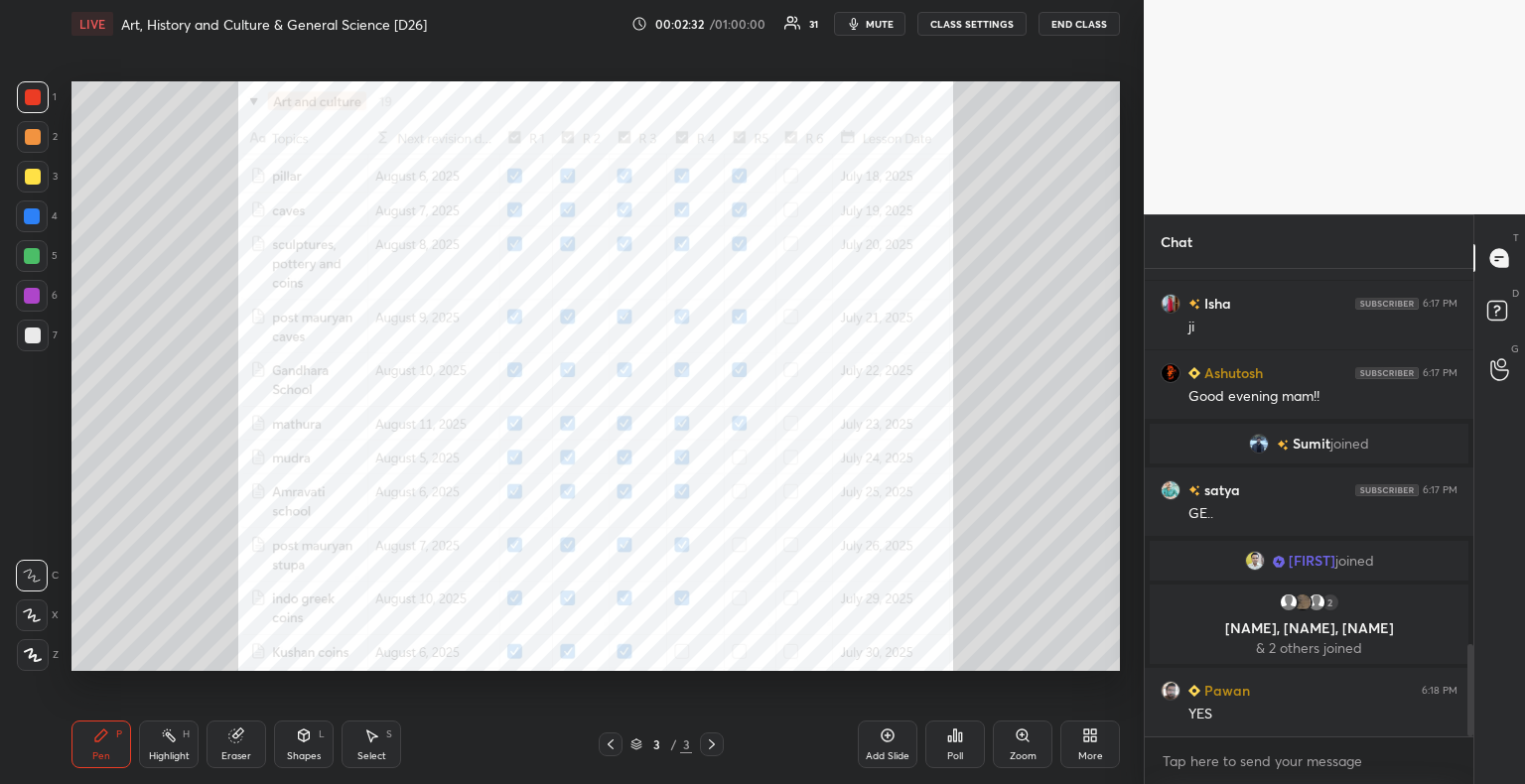 click 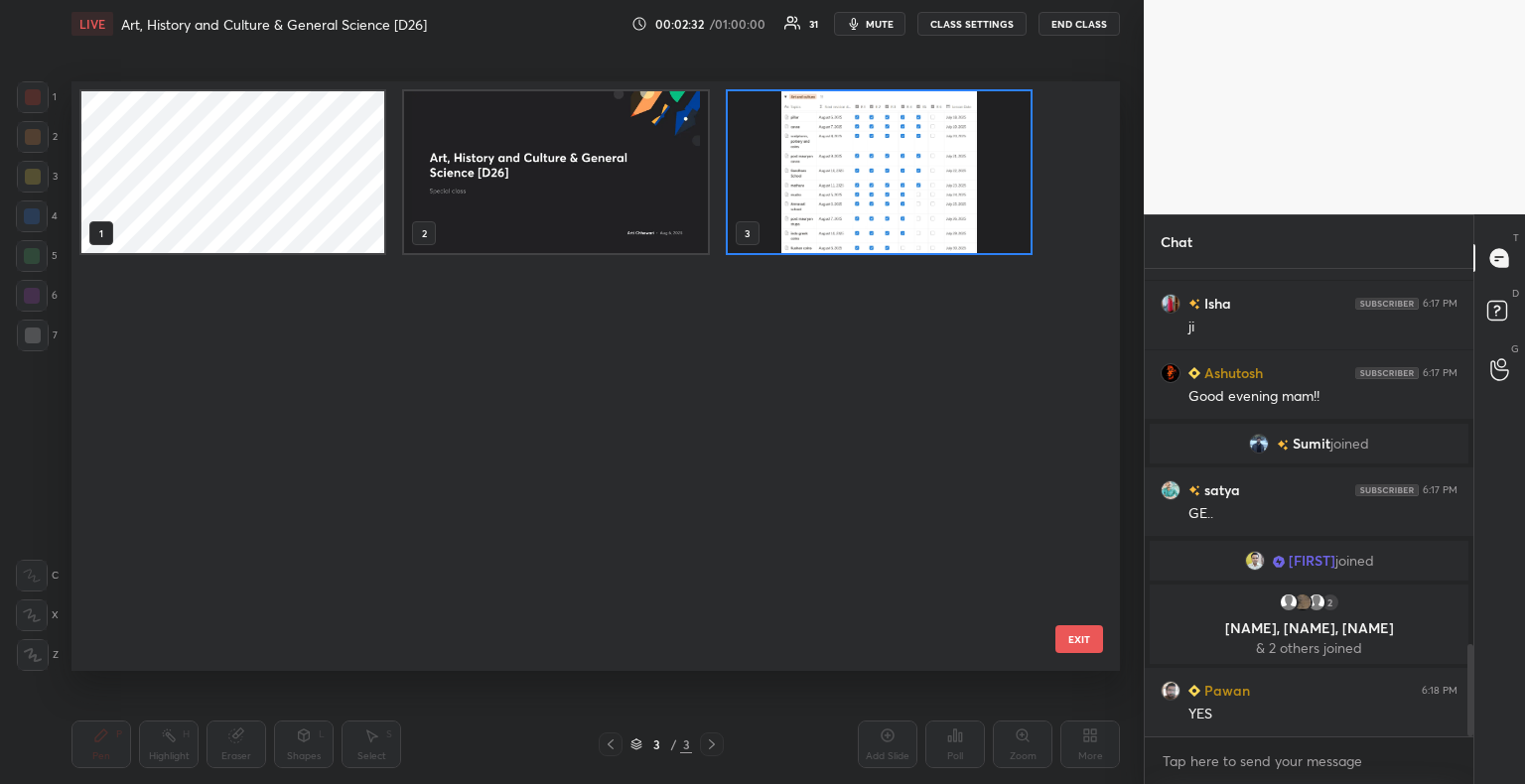 scroll, scrollTop: 6, scrollLeft: 10, axis: both 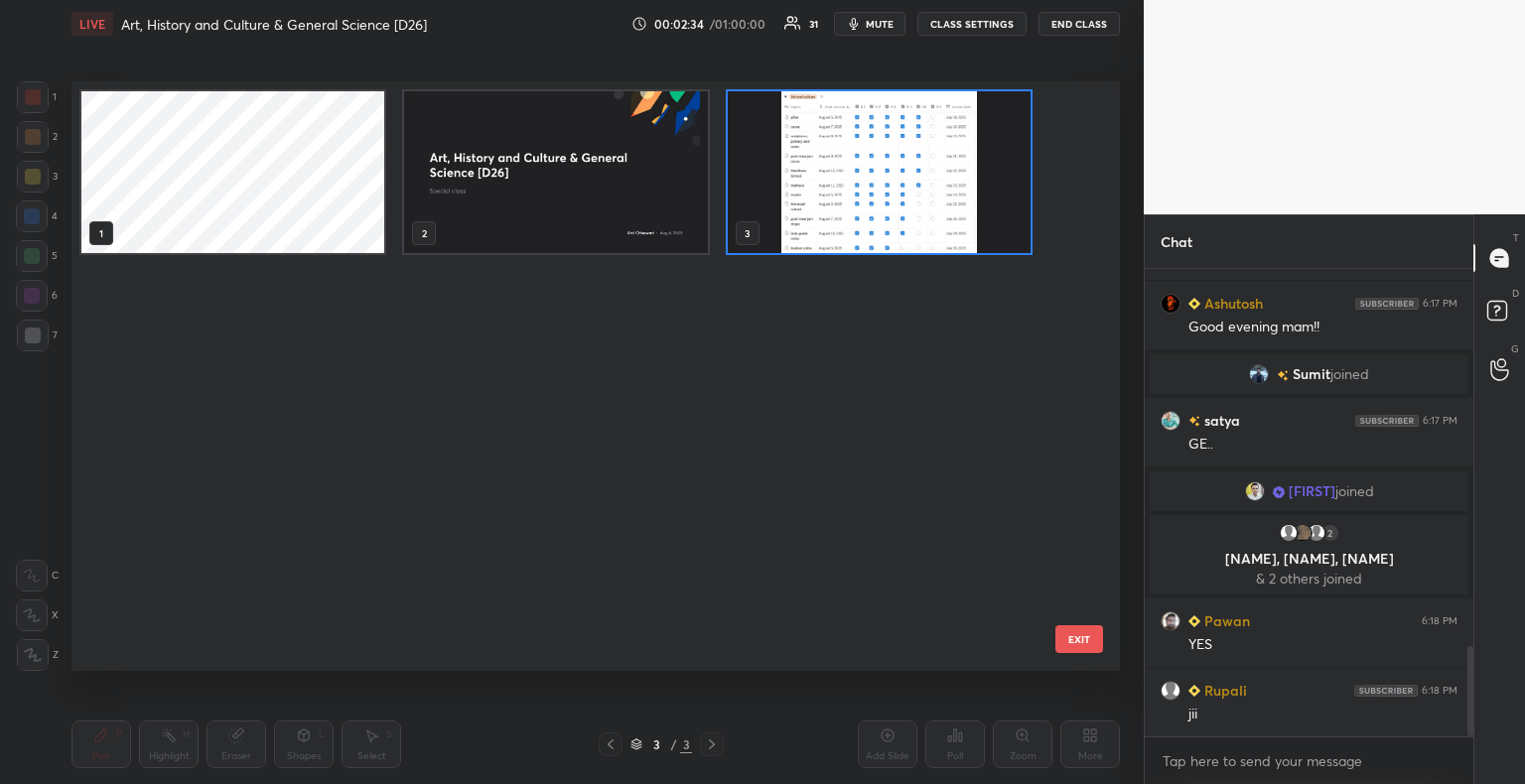 click at bounding box center [879, 172] 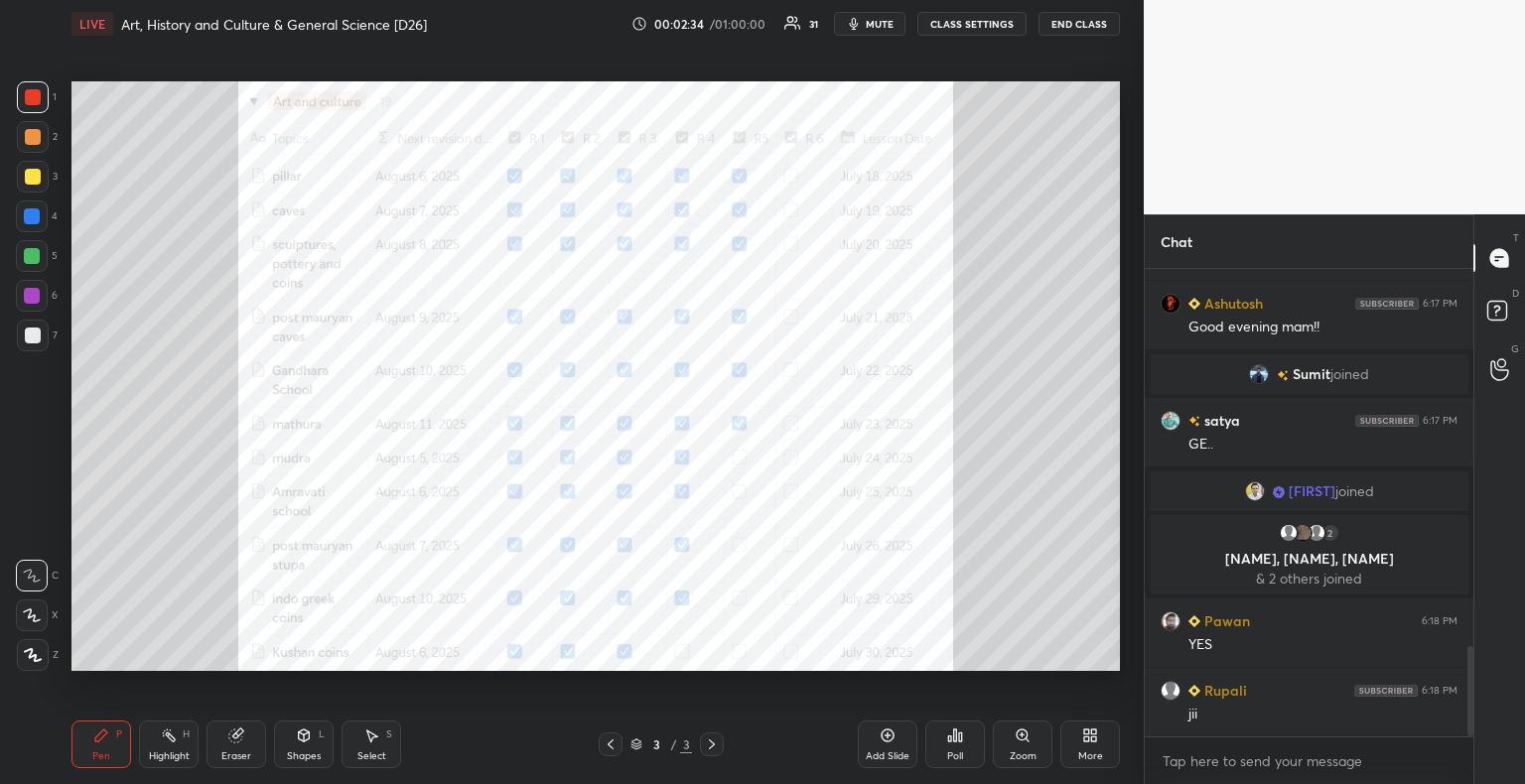 scroll, scrollTop: 0, scrollLeft: 0, axis: both 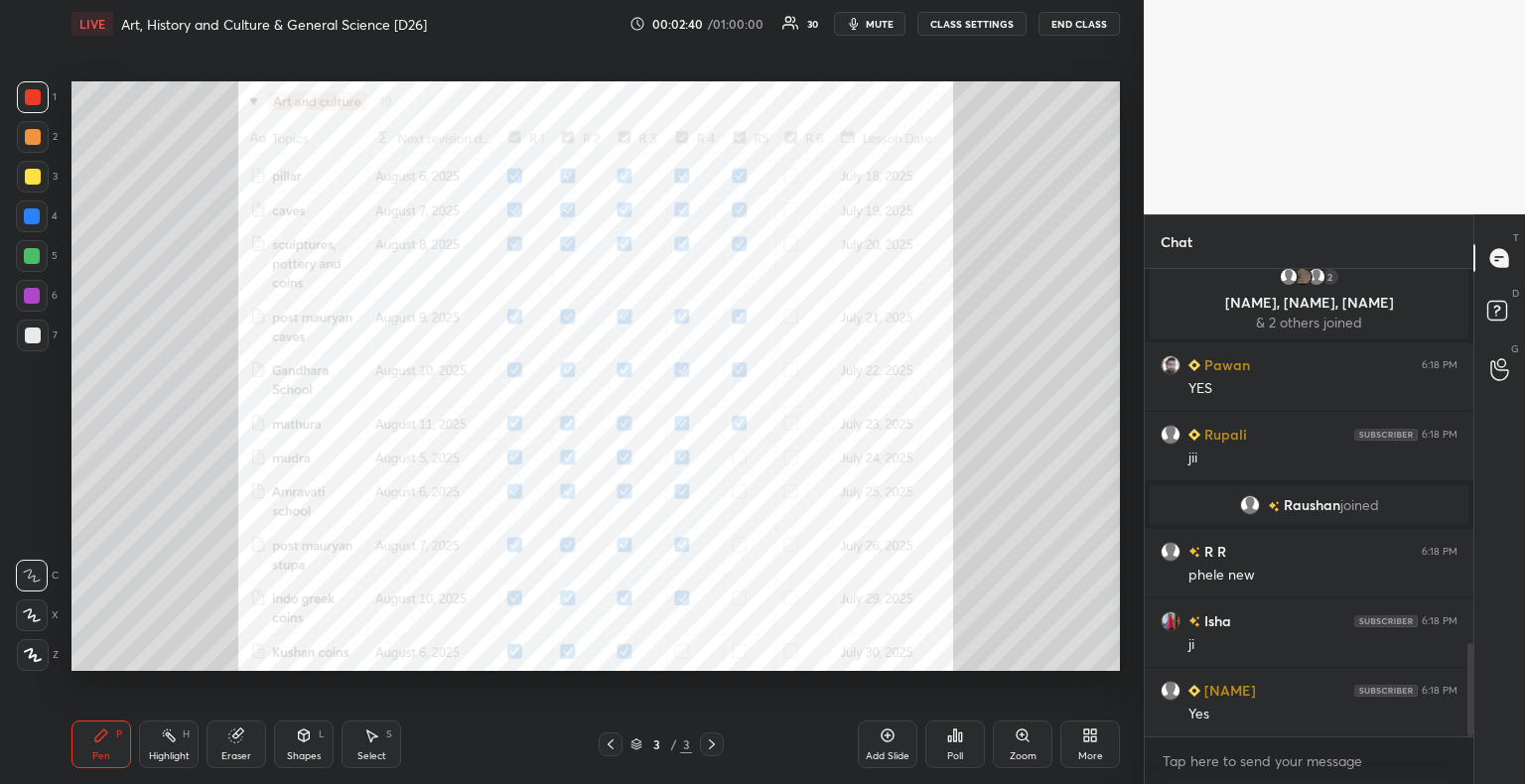 drag, startPoint x: 39, startPoint y: 205, endPoint x: 35, endPoint y: 179, distance: 26.305893 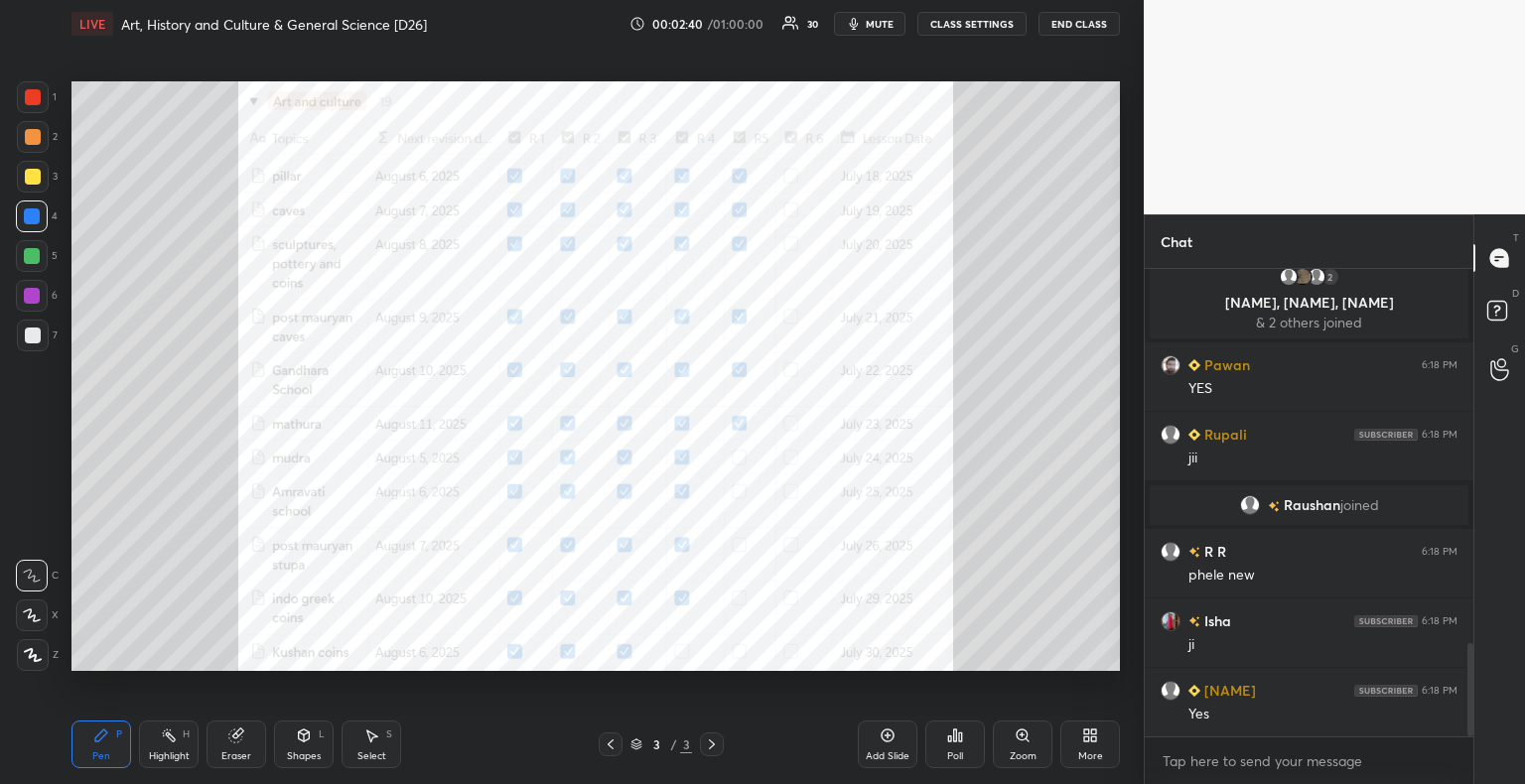 click at bounding box center (33, 97) 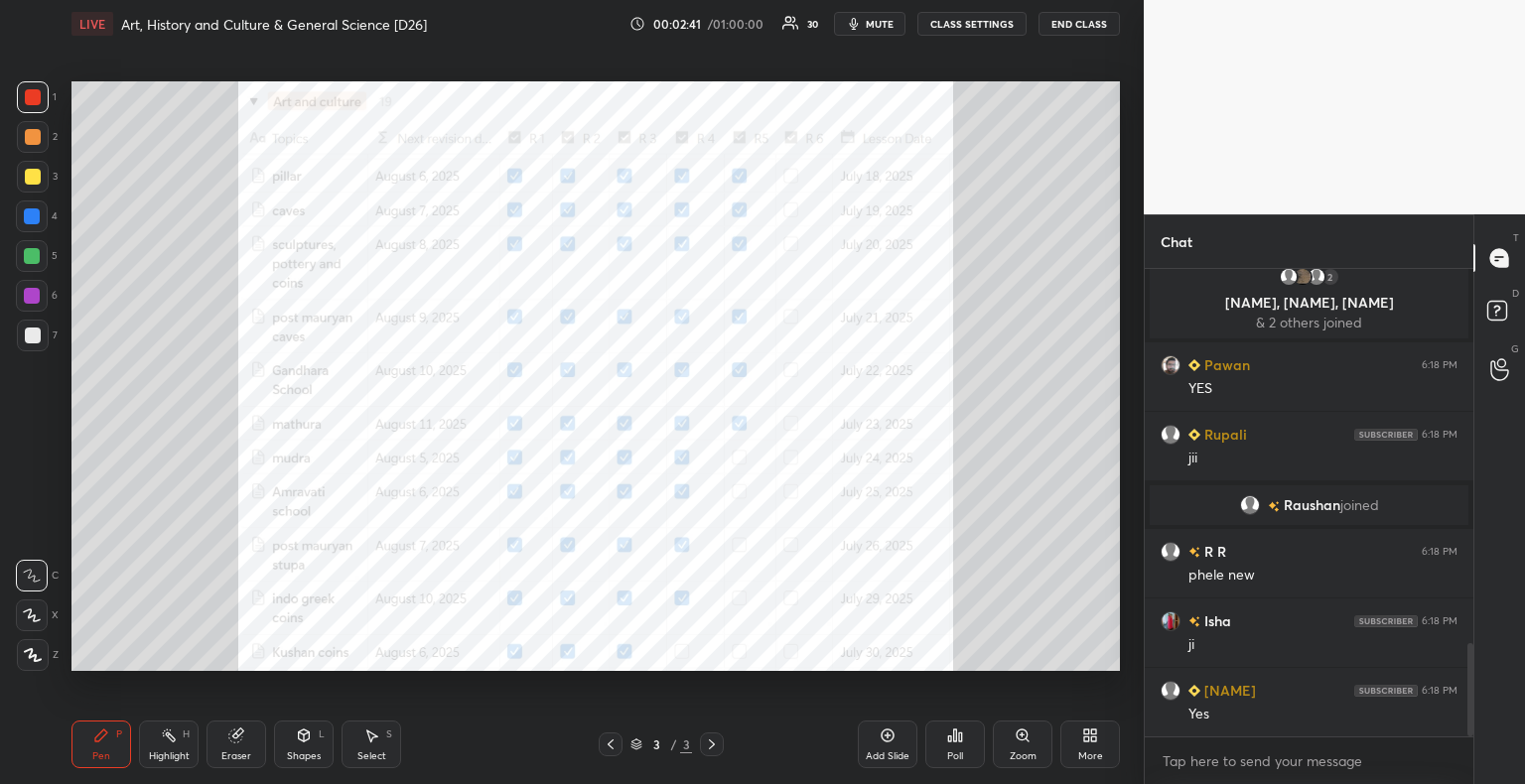 click at bounding box center (32, 216) 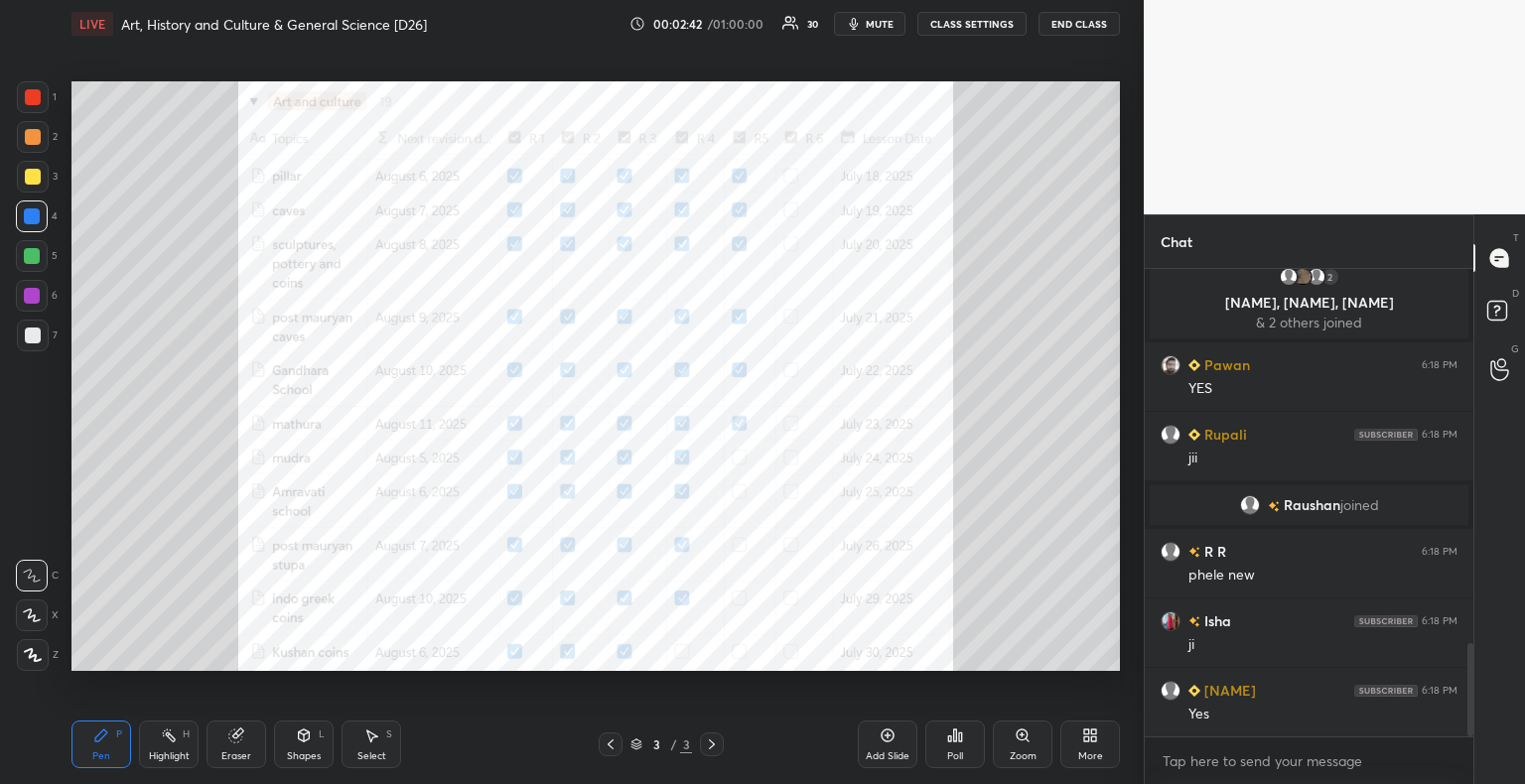 click 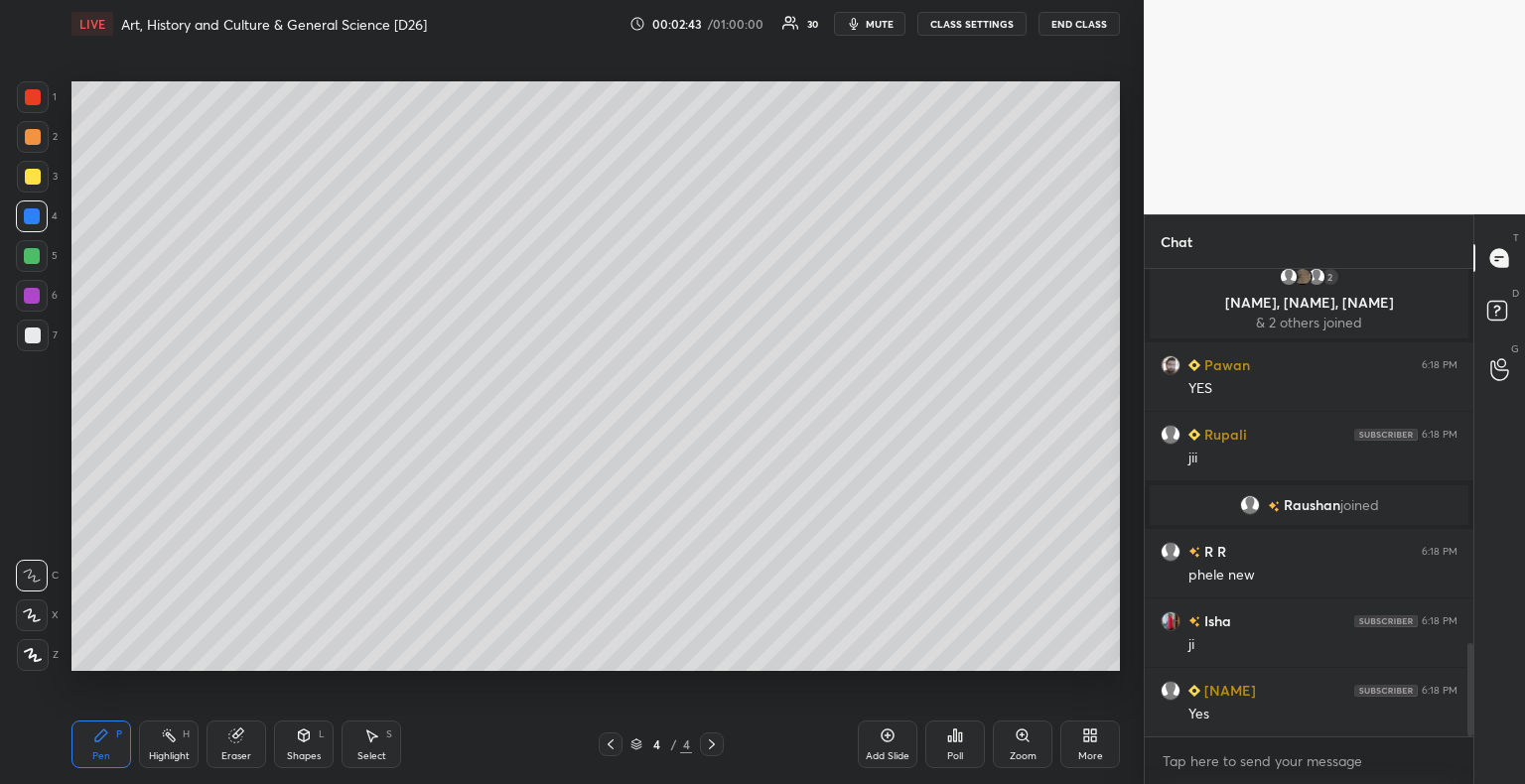 click 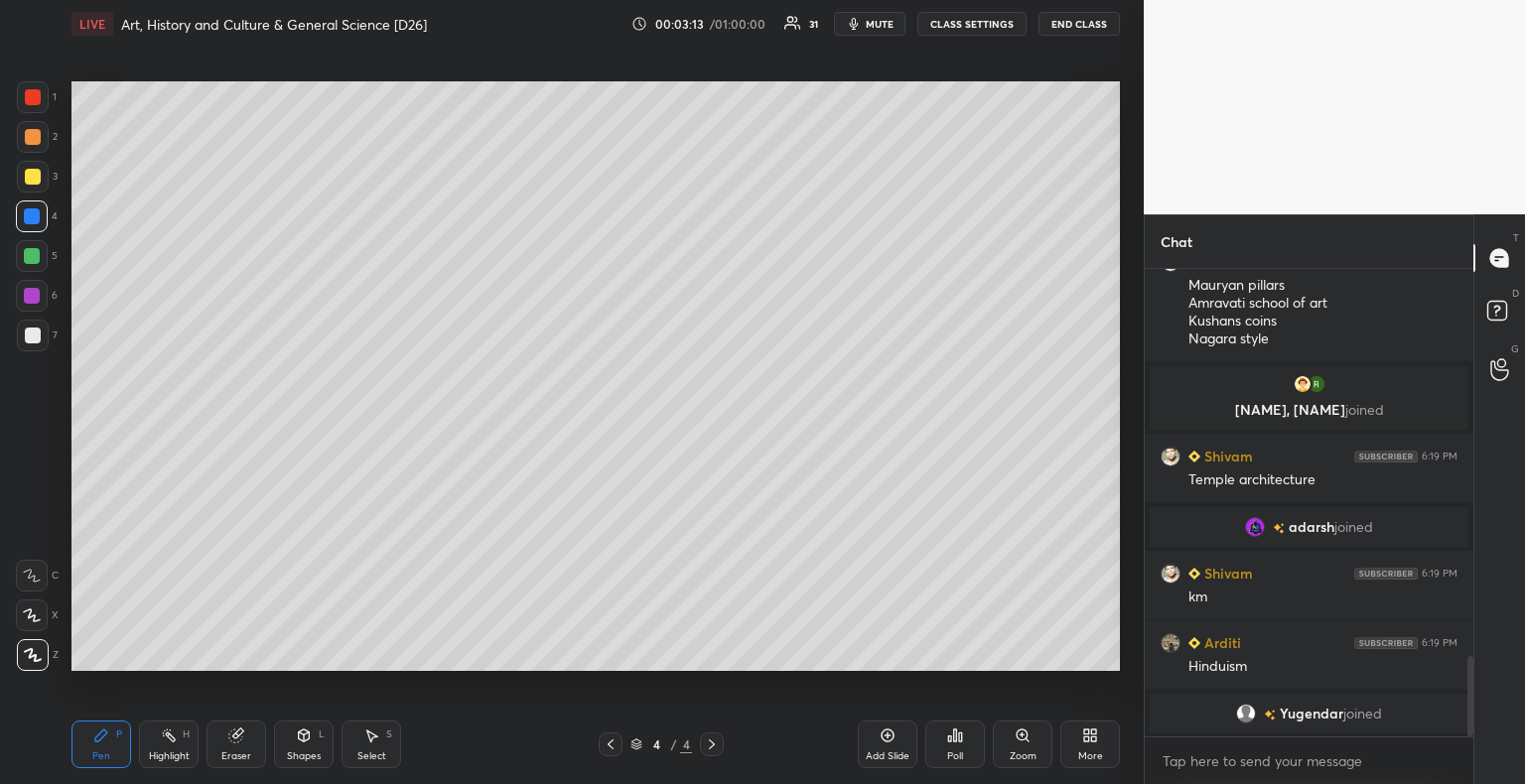 scroll, scrollTop: 2251, scrollLeft: 0, axis: vertical 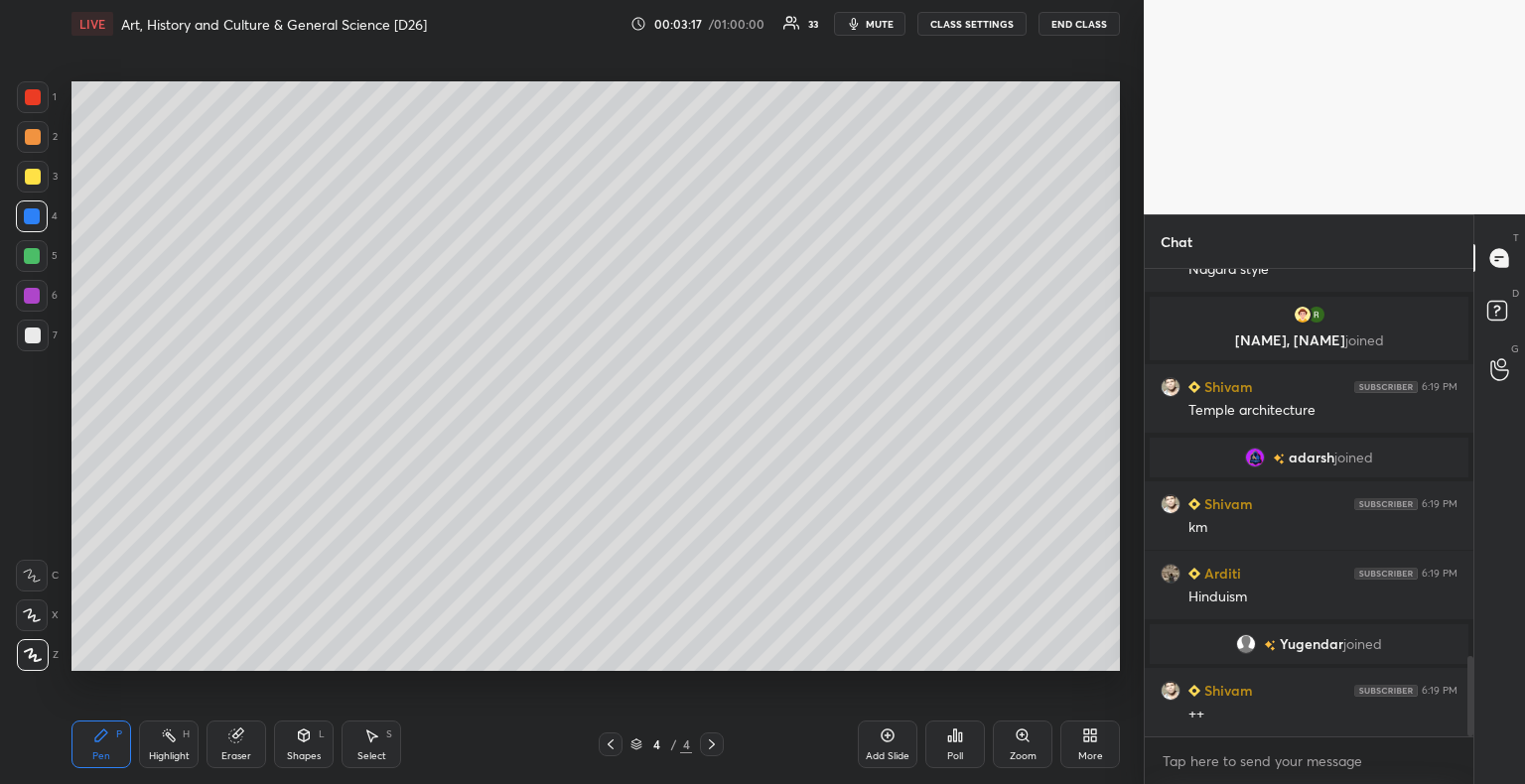 drag, startPoint x: 34, startPoint y: 175, endPoint x: 56, endPoint y: 161, distance: 26.07681 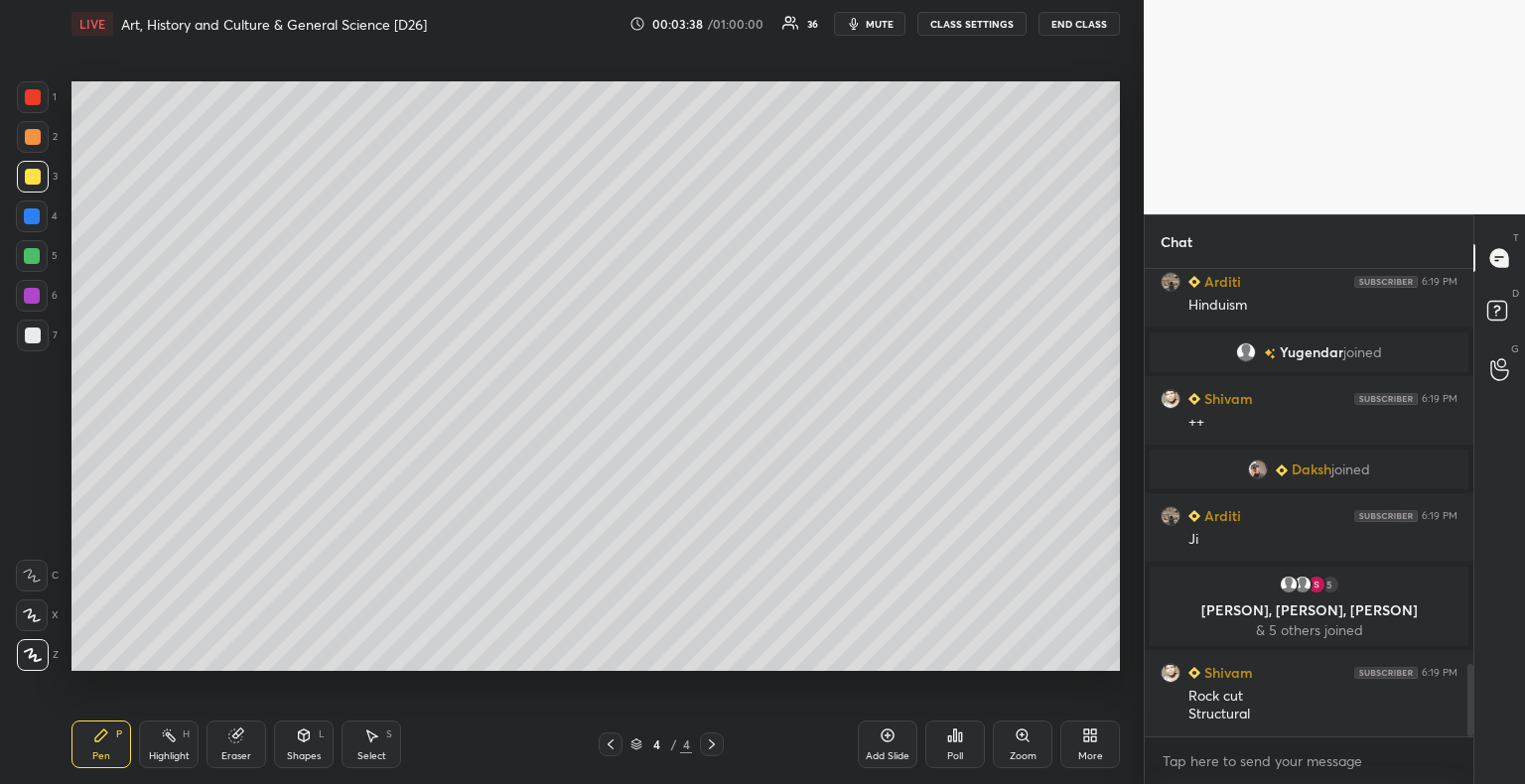 scroll, scrollTop: 2570, scrollLeft: 0, axis: vertical 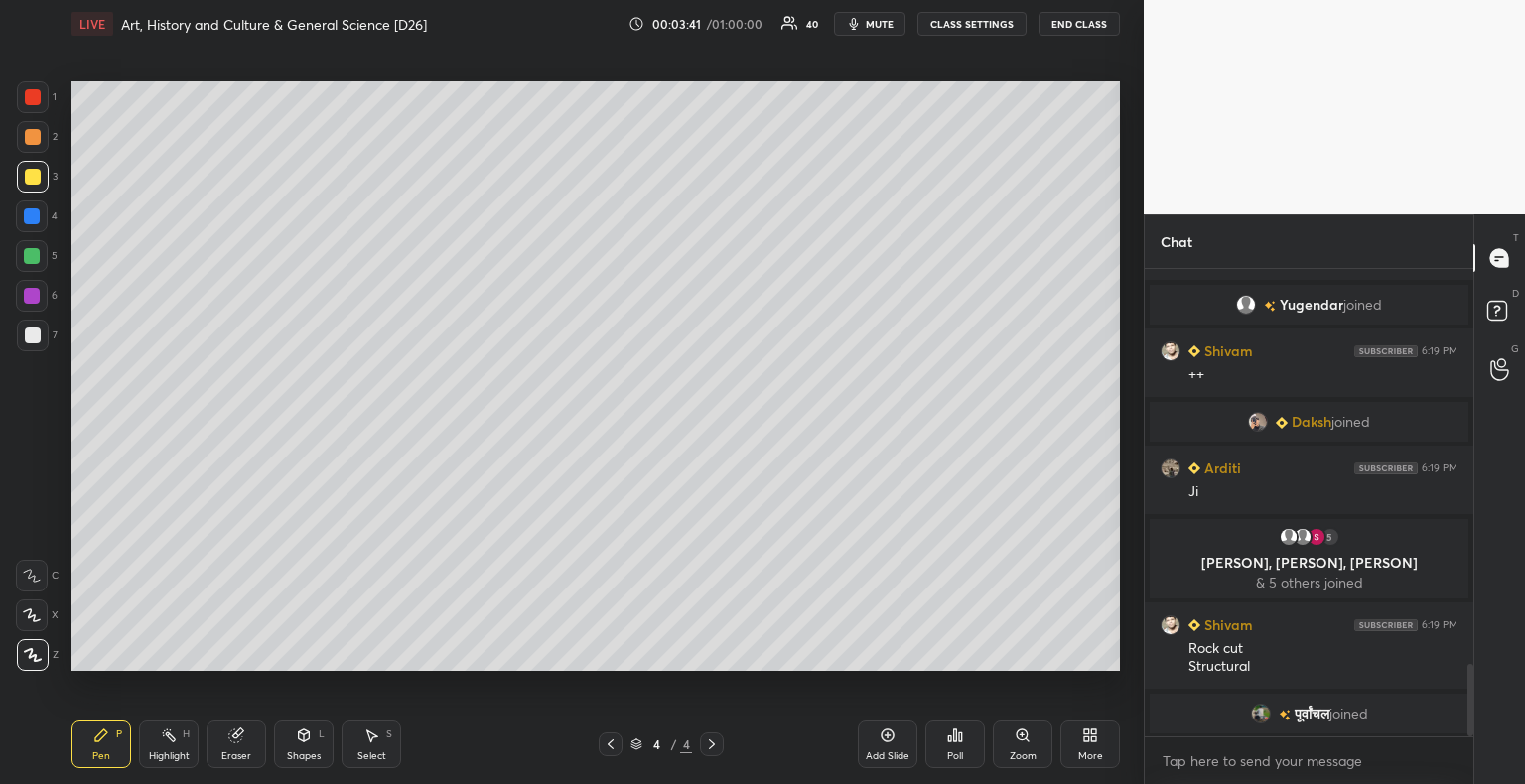click at bounding box center (32, 216) 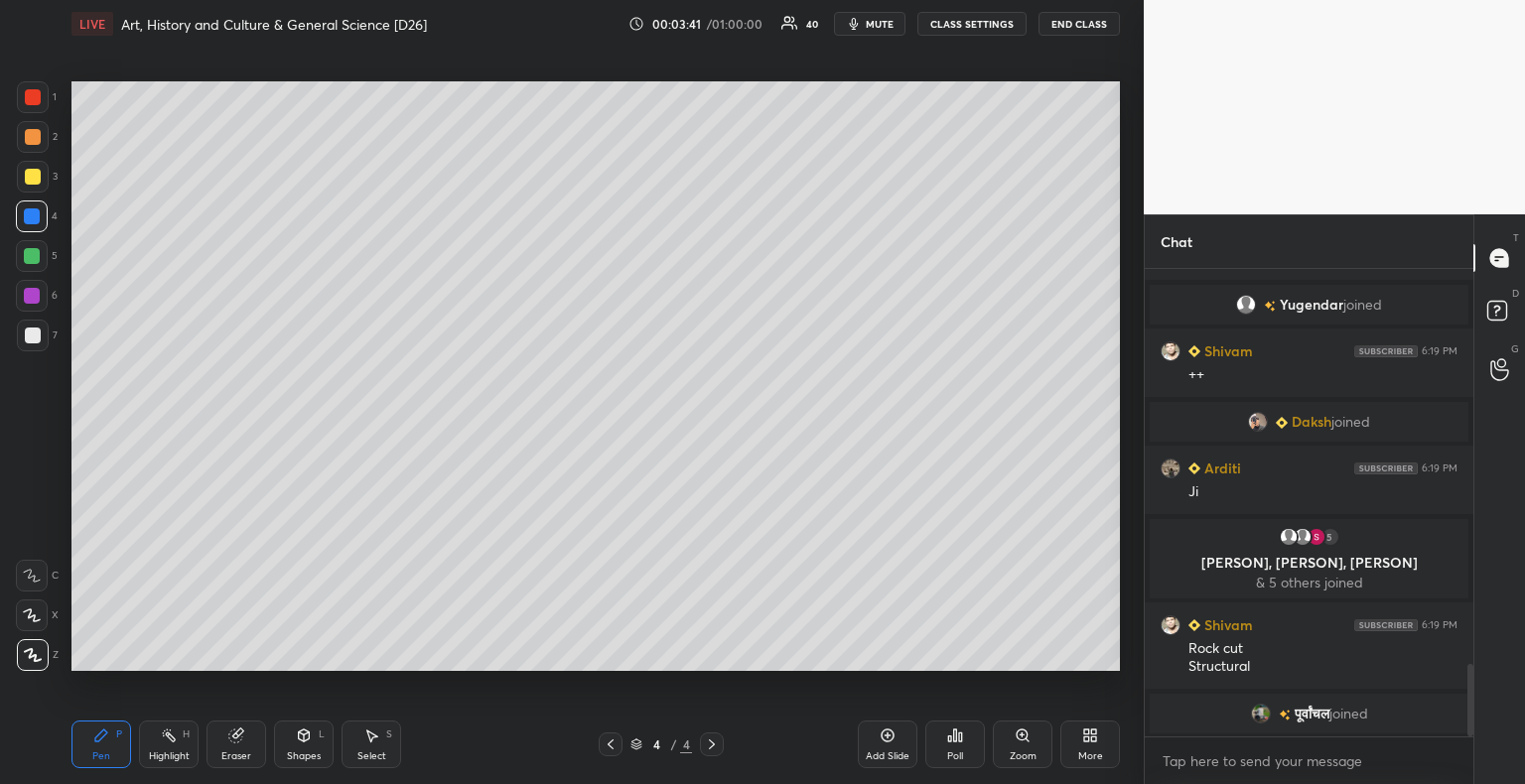 click at bounding box center [33, 335] 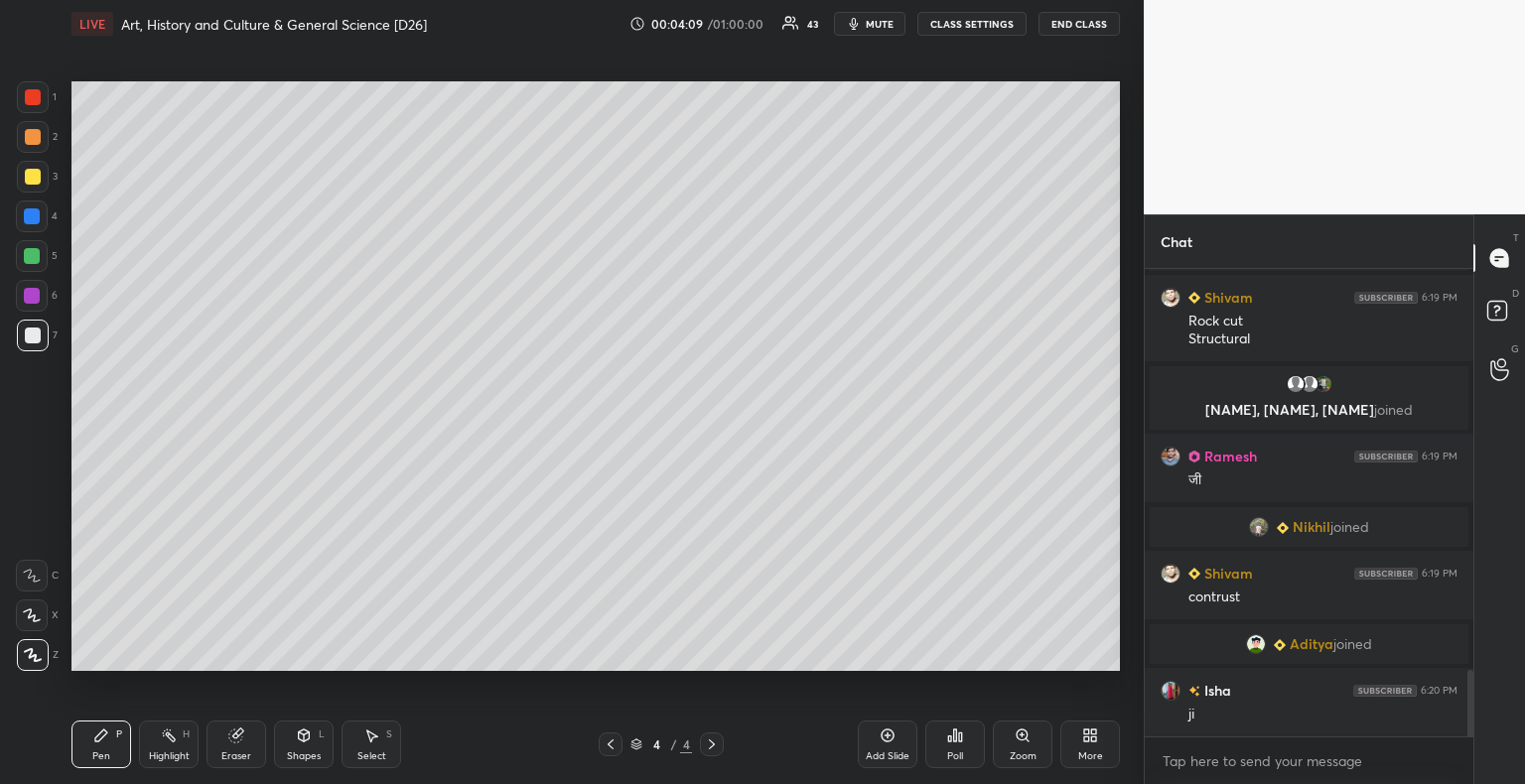 scroll, scrollTop: 2916, scrollLeft: 0, axis: vertical 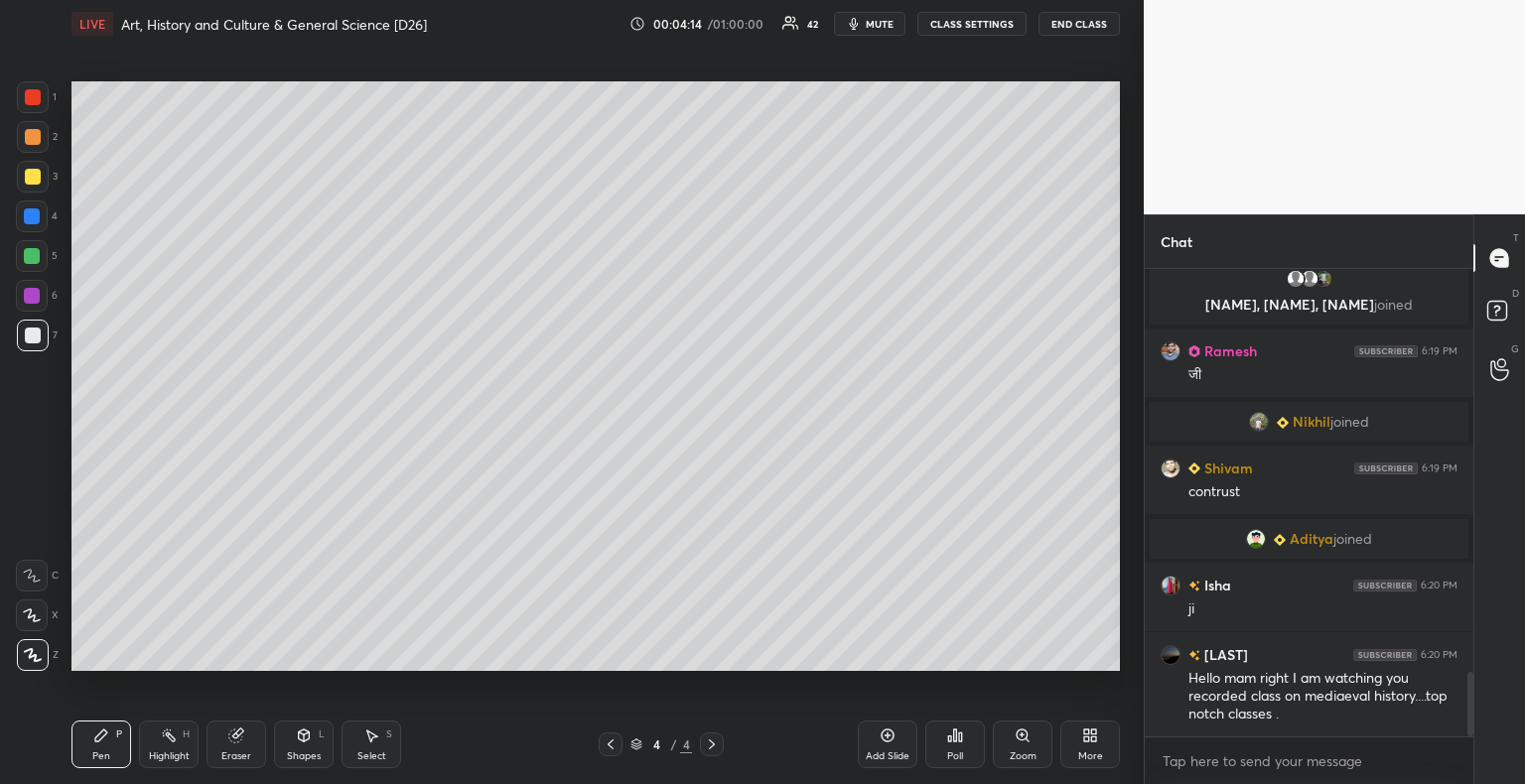 click at bounding box center [33, 335] 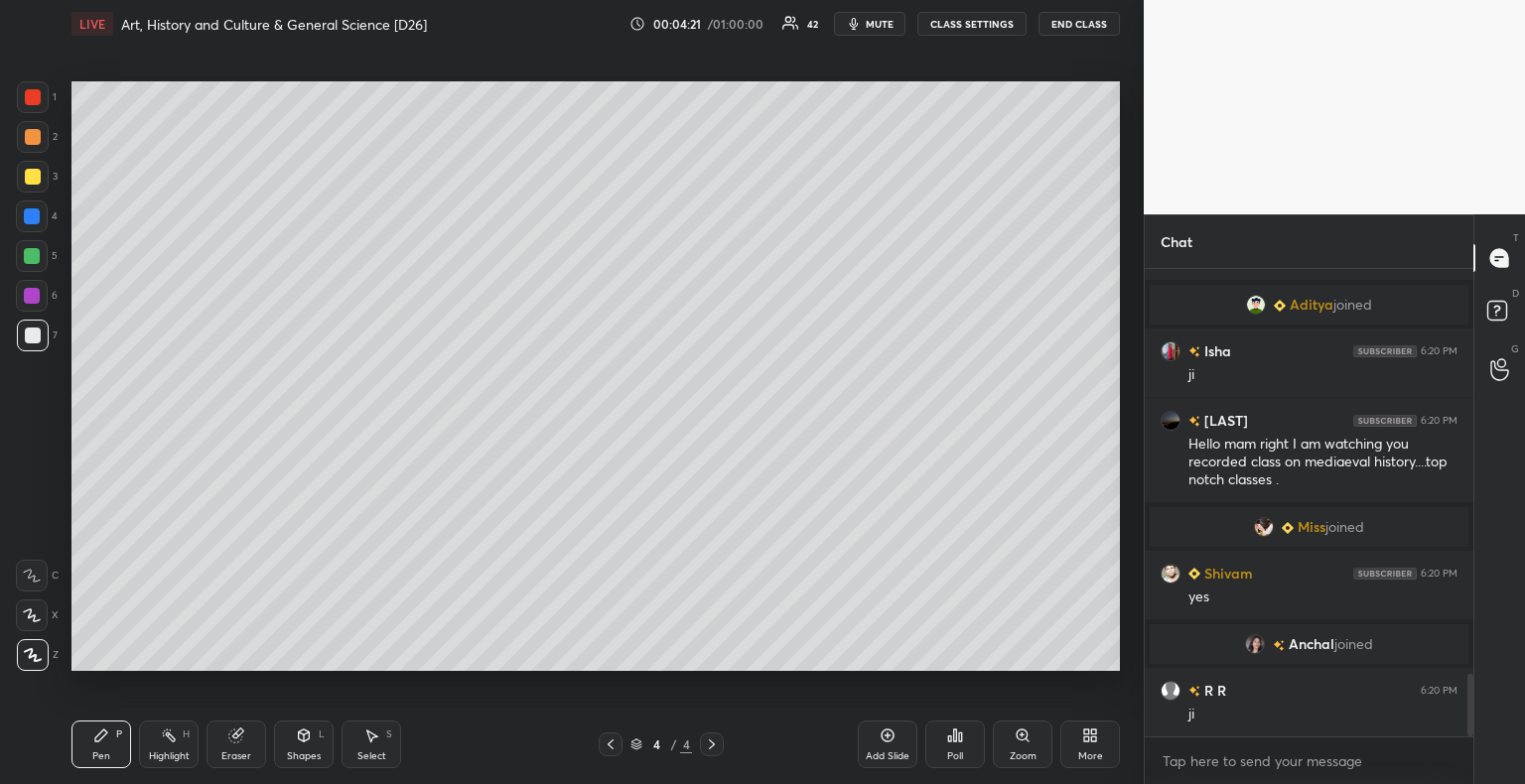 scroll, scrollTop: 3023, scrollLeft: 0, axis: vertical 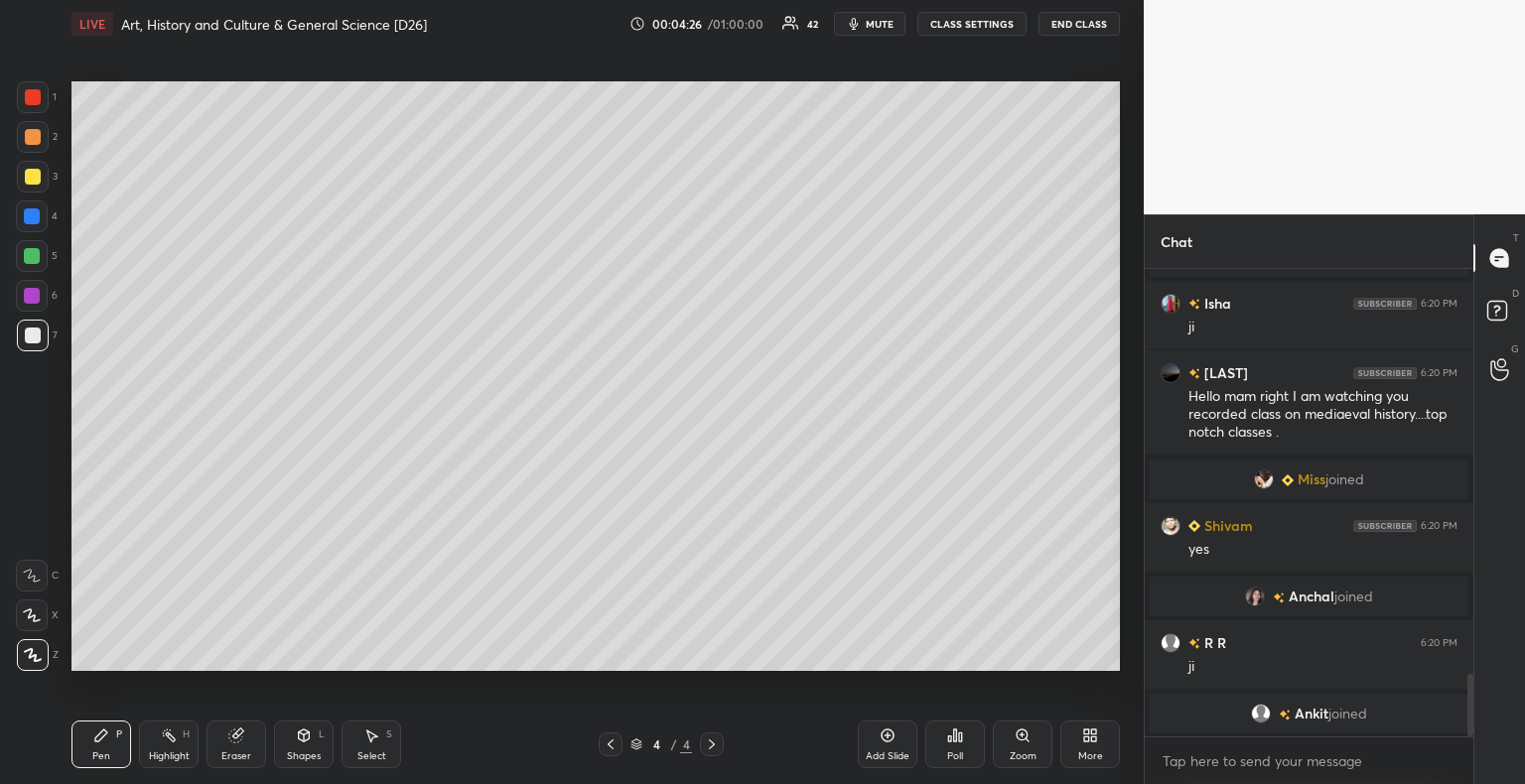 click 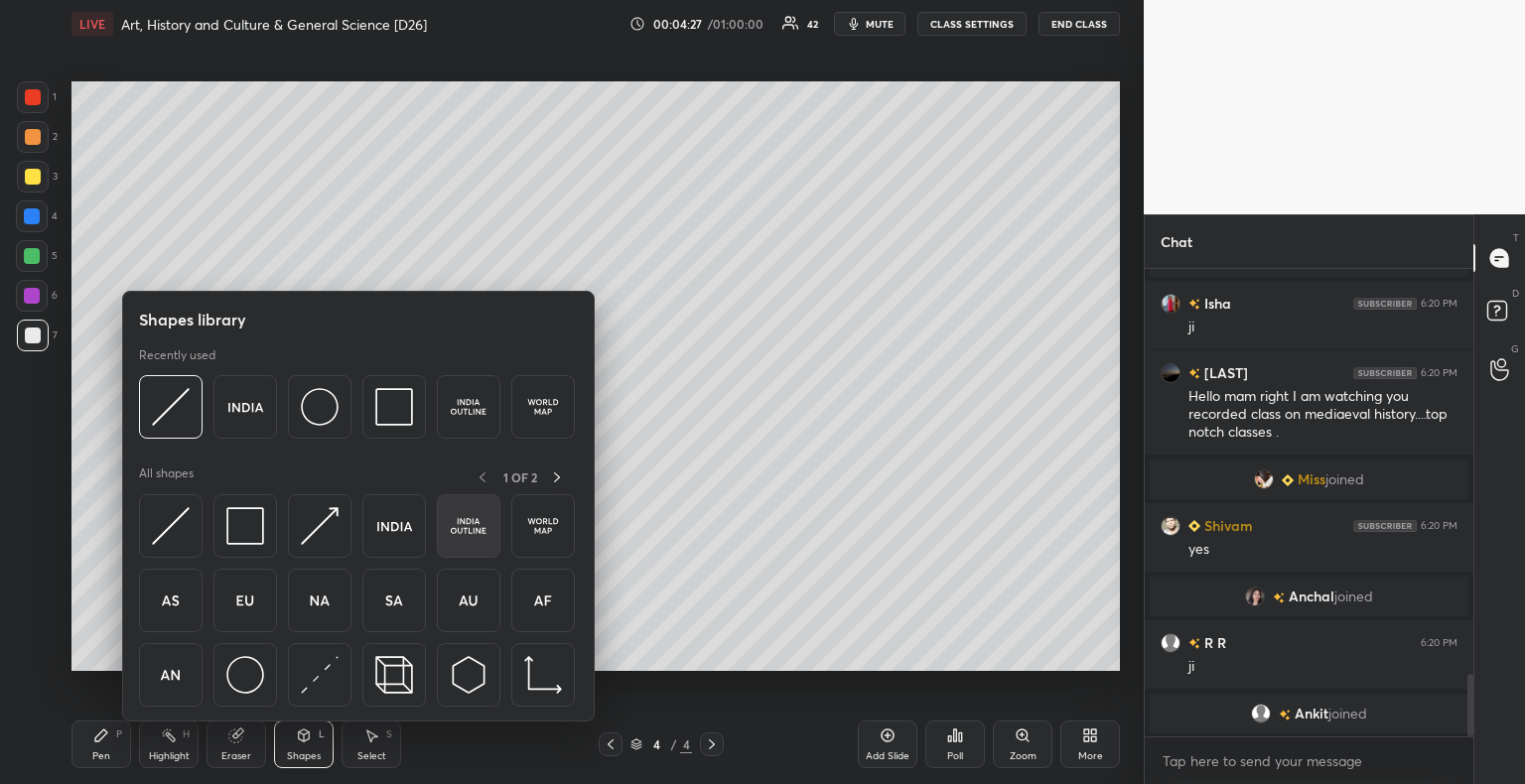 click at bounding box center [469, 526] 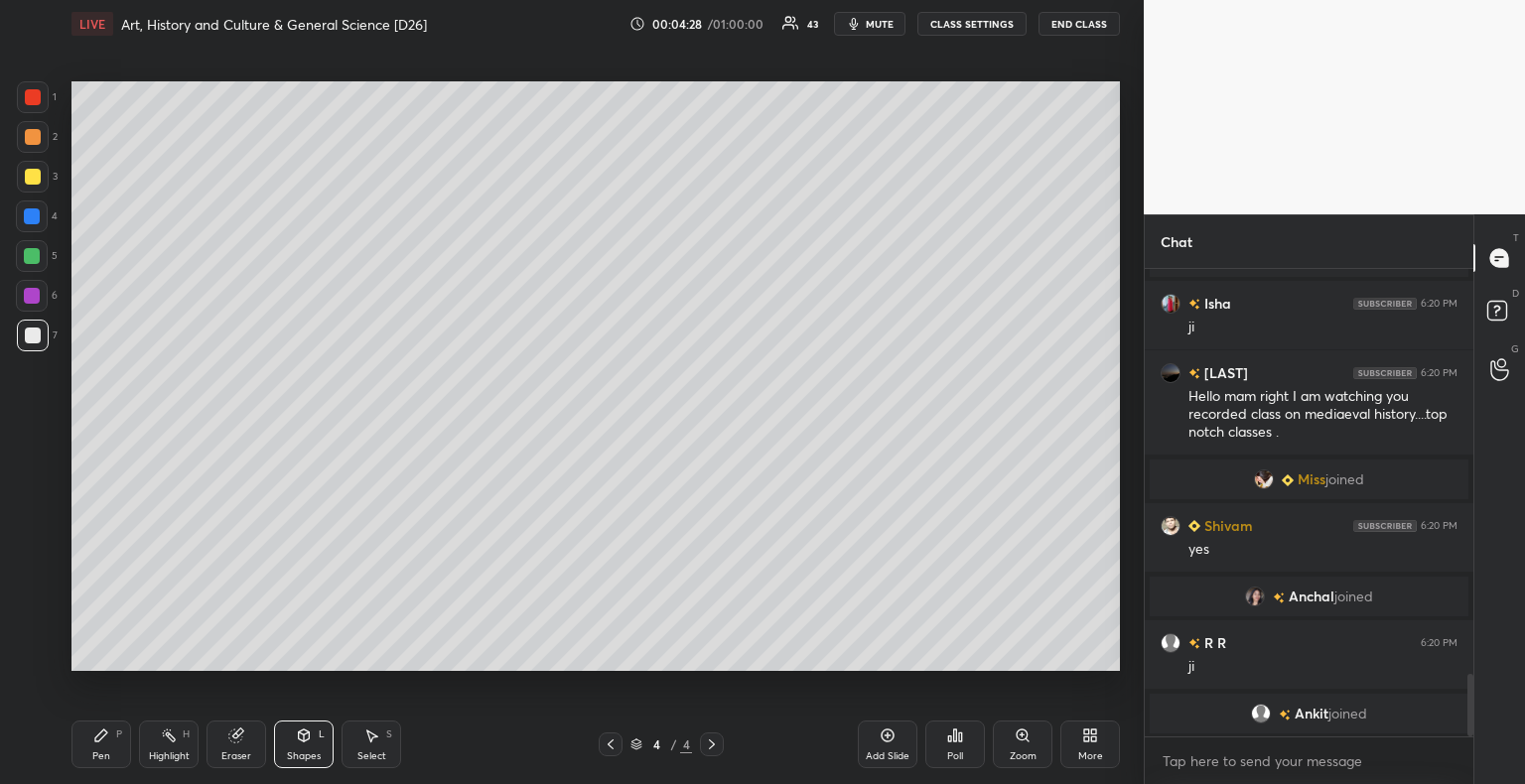 click at bounding box center [33, 335] 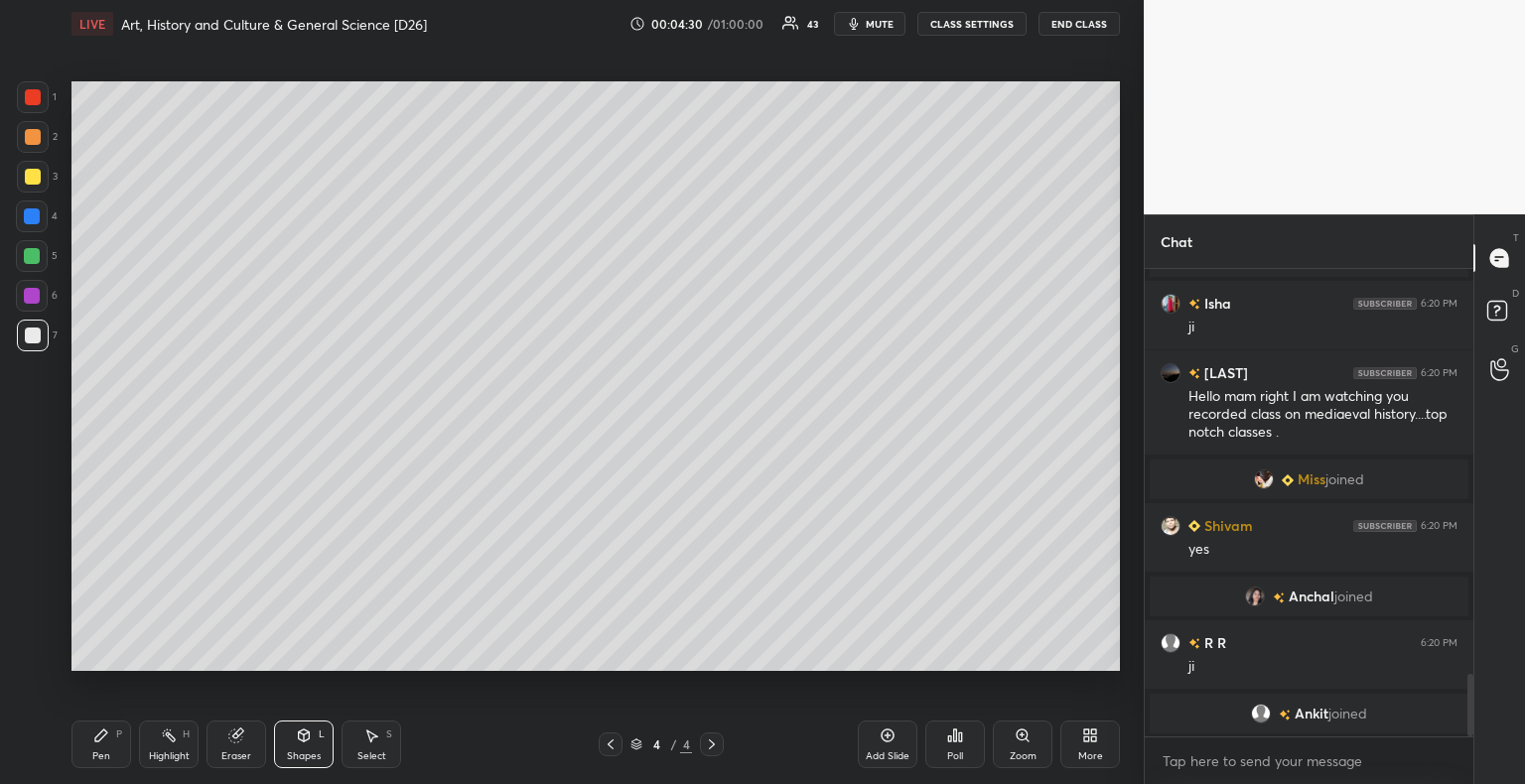 click on "Pen P" at bounding box center (101, 744) 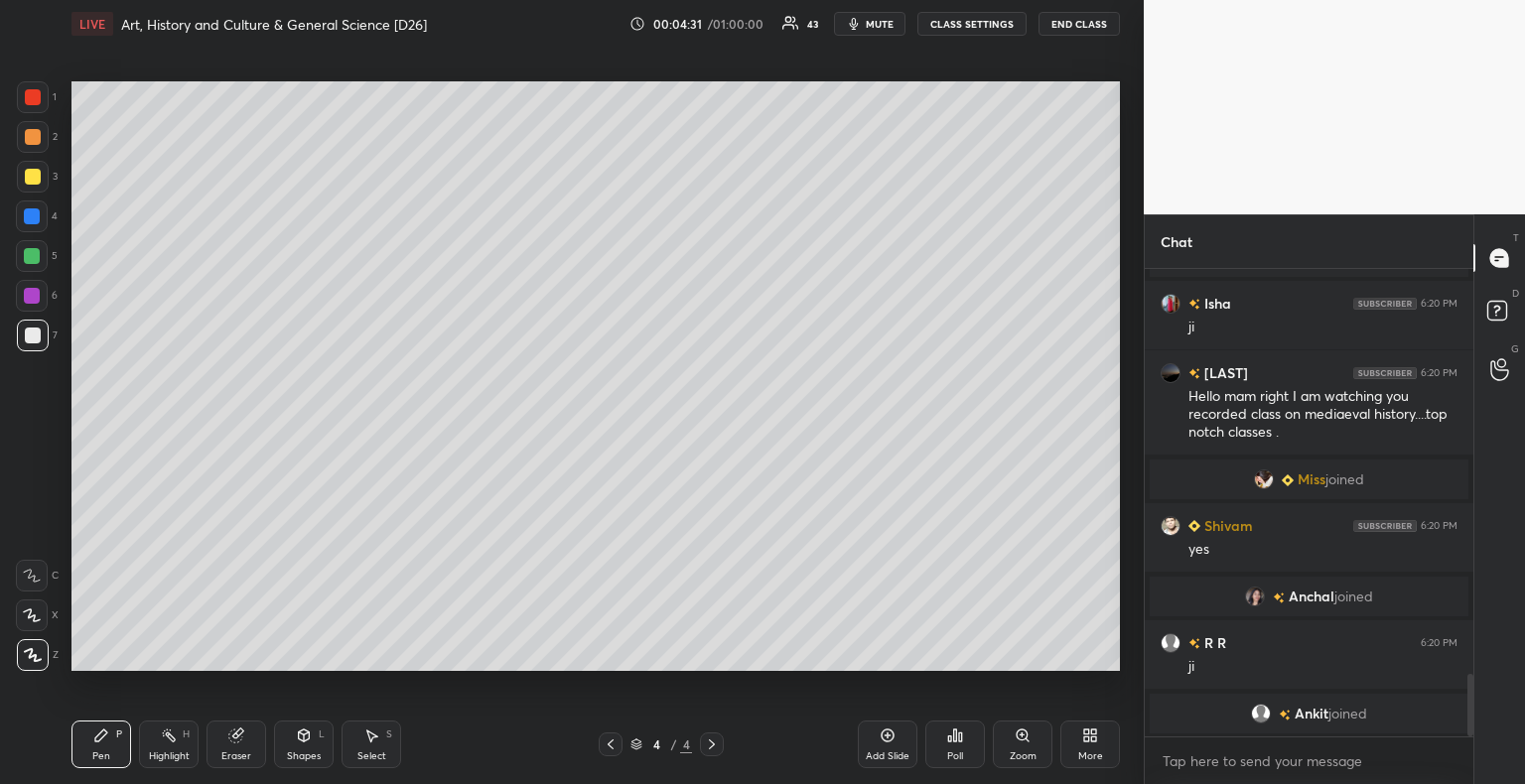 click at bounding box center (32, 256) 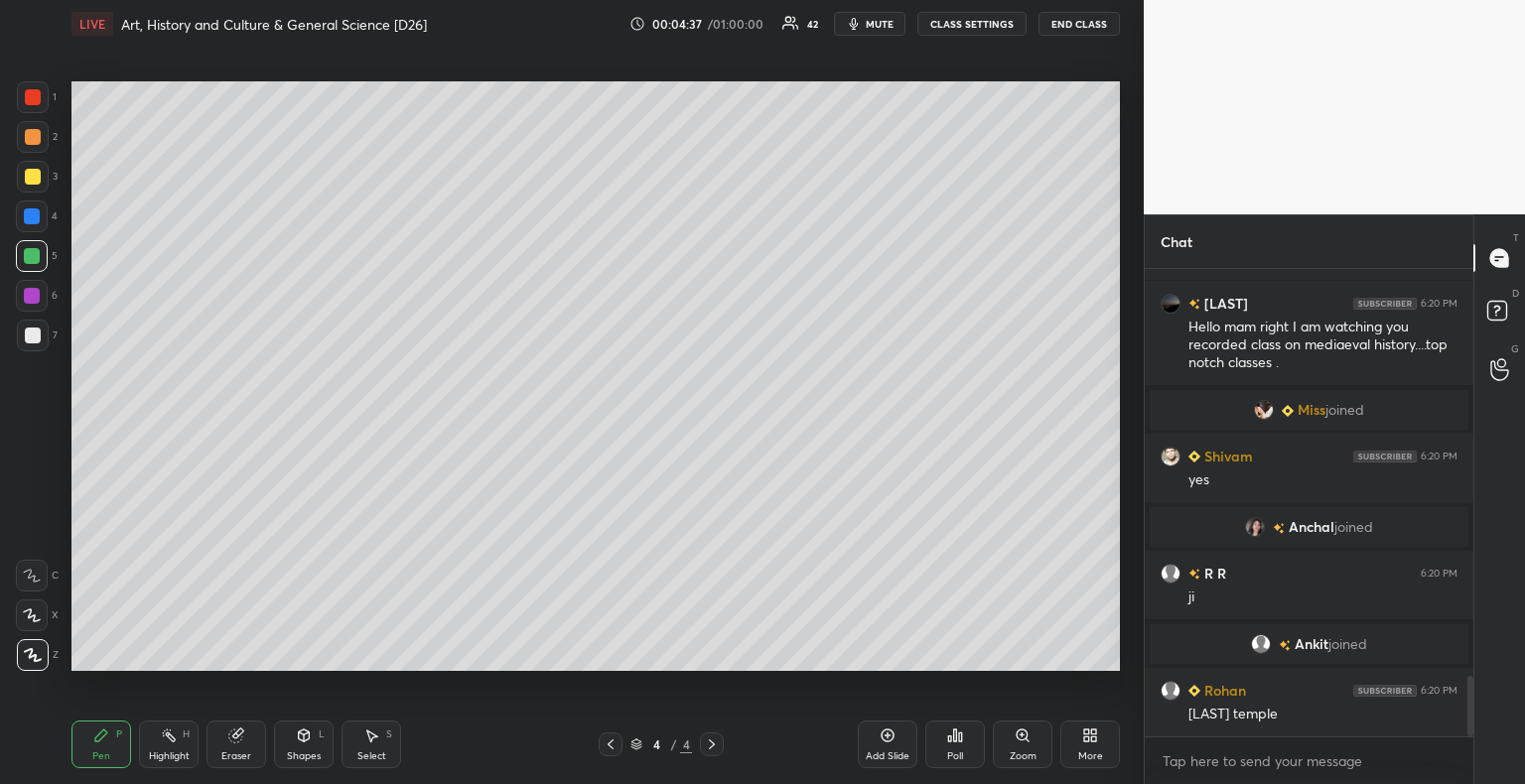 scroll, scrollTop: 3164, scrollLeft: 0, axis: vertical 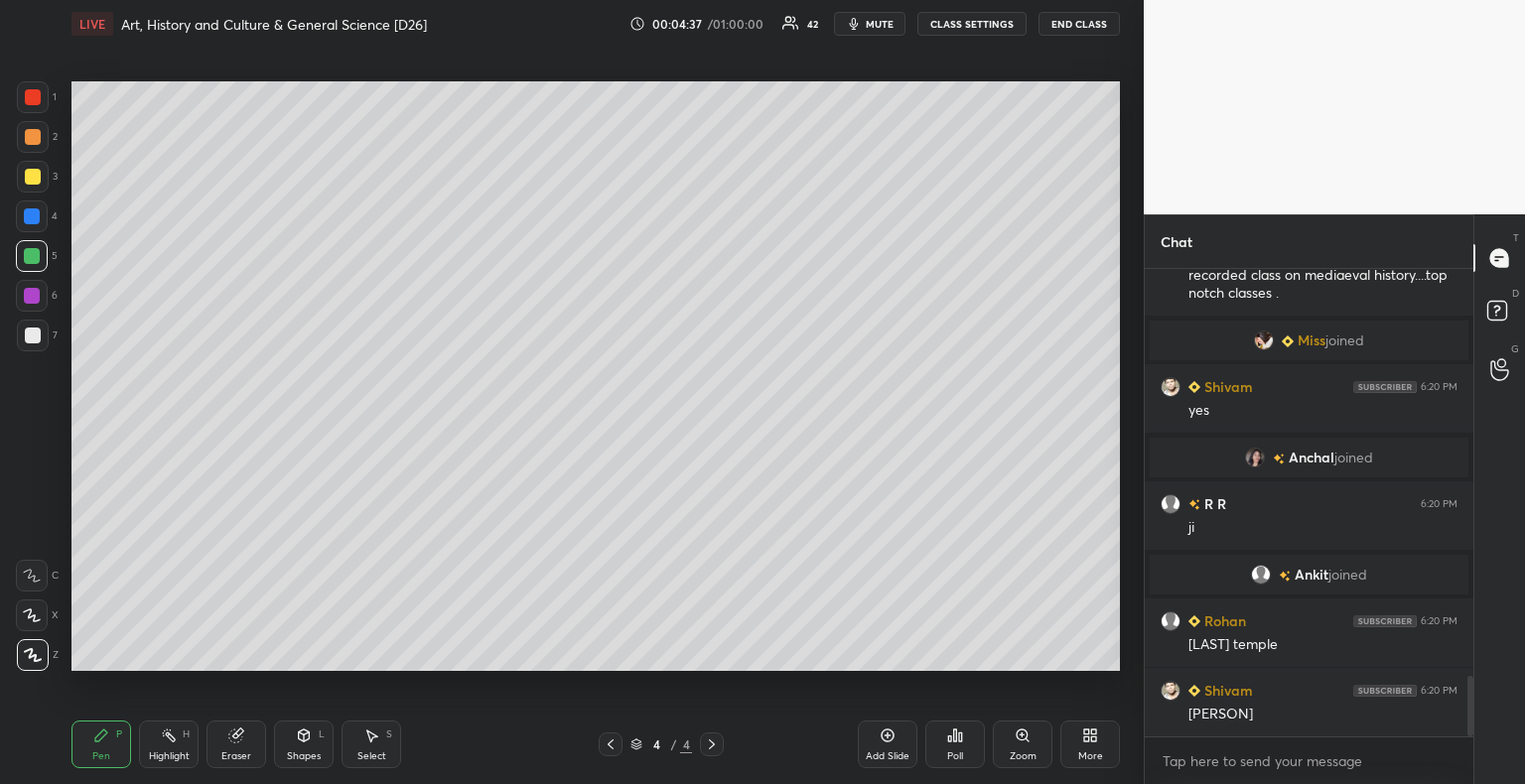 drag, startPoint x: 29, startPoint y: 103, endPoint x: 39, endPoint y: 100, distance: 10.440307 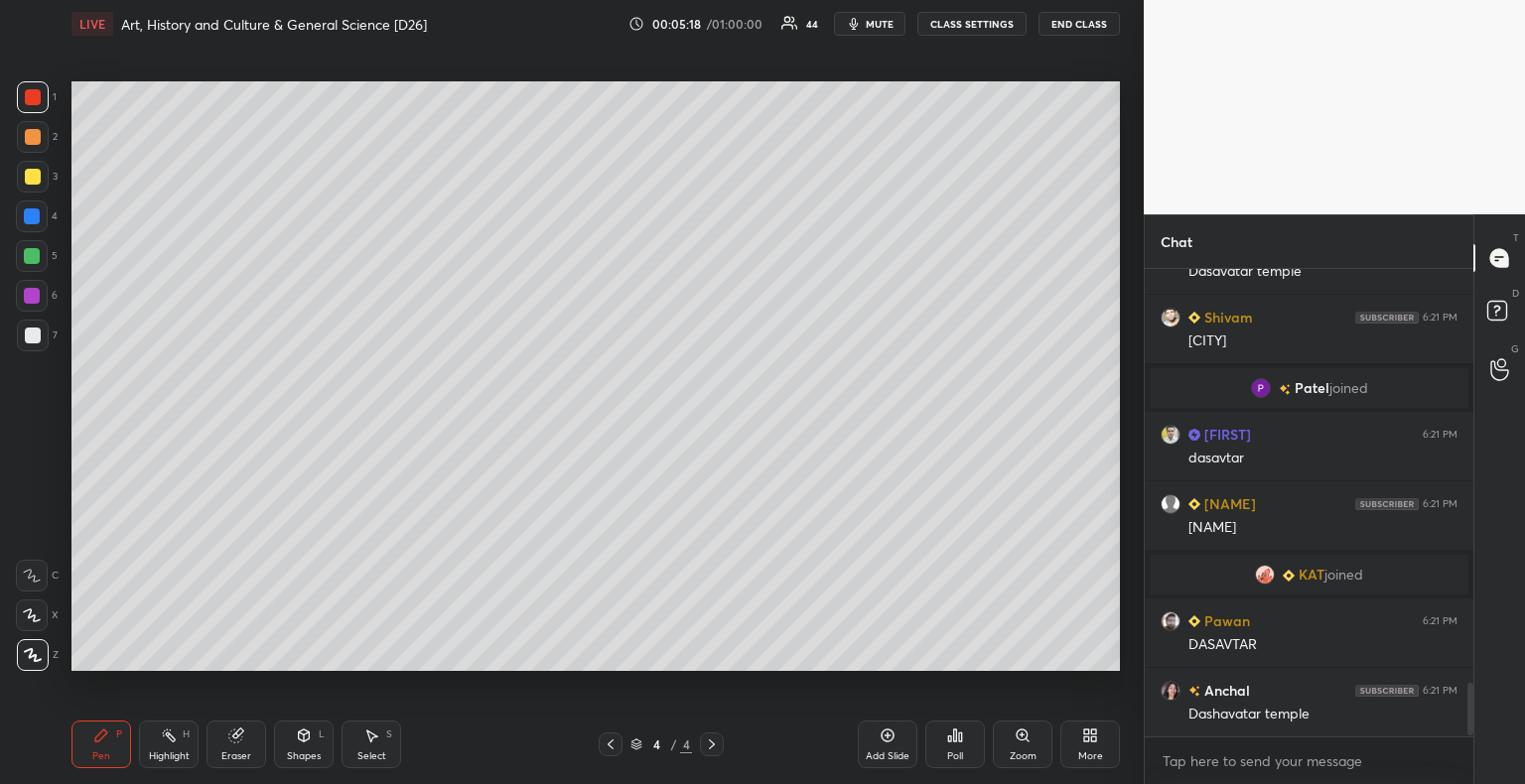 scroll, scrollTop: 3692, scrollLeft: 0, axis: vertical 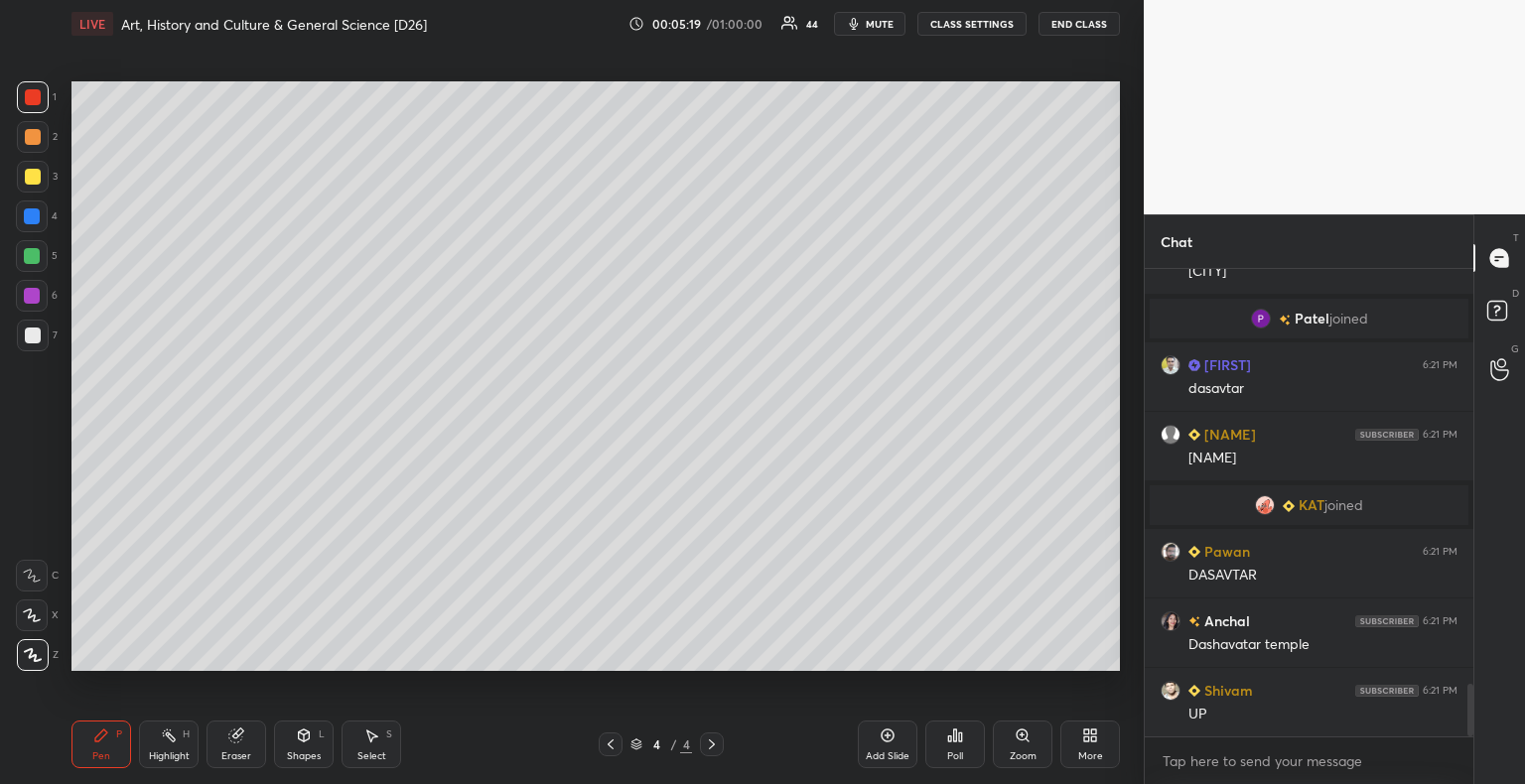 click at bounding box center (33, 335) 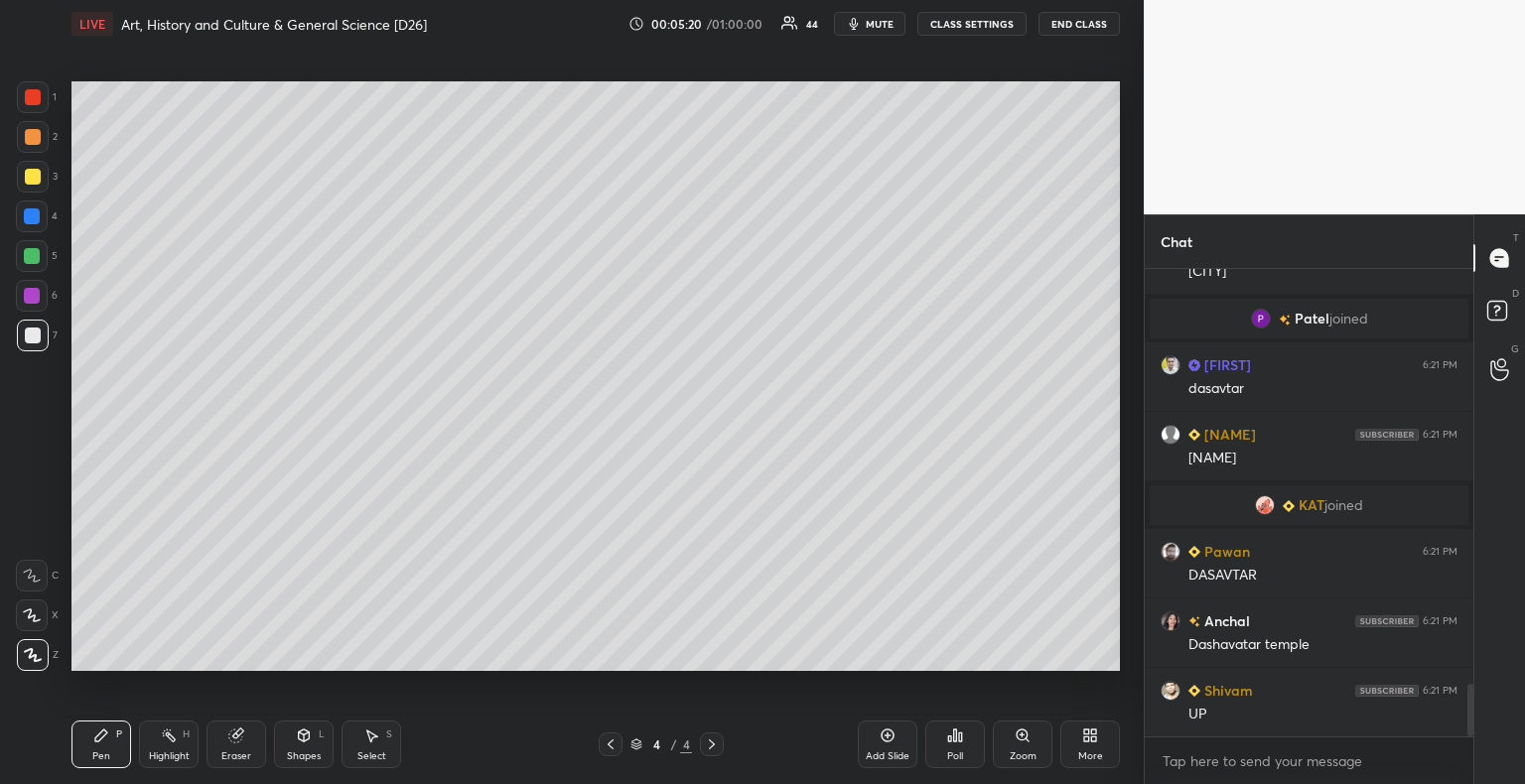 click at bounding box center (33, 177) 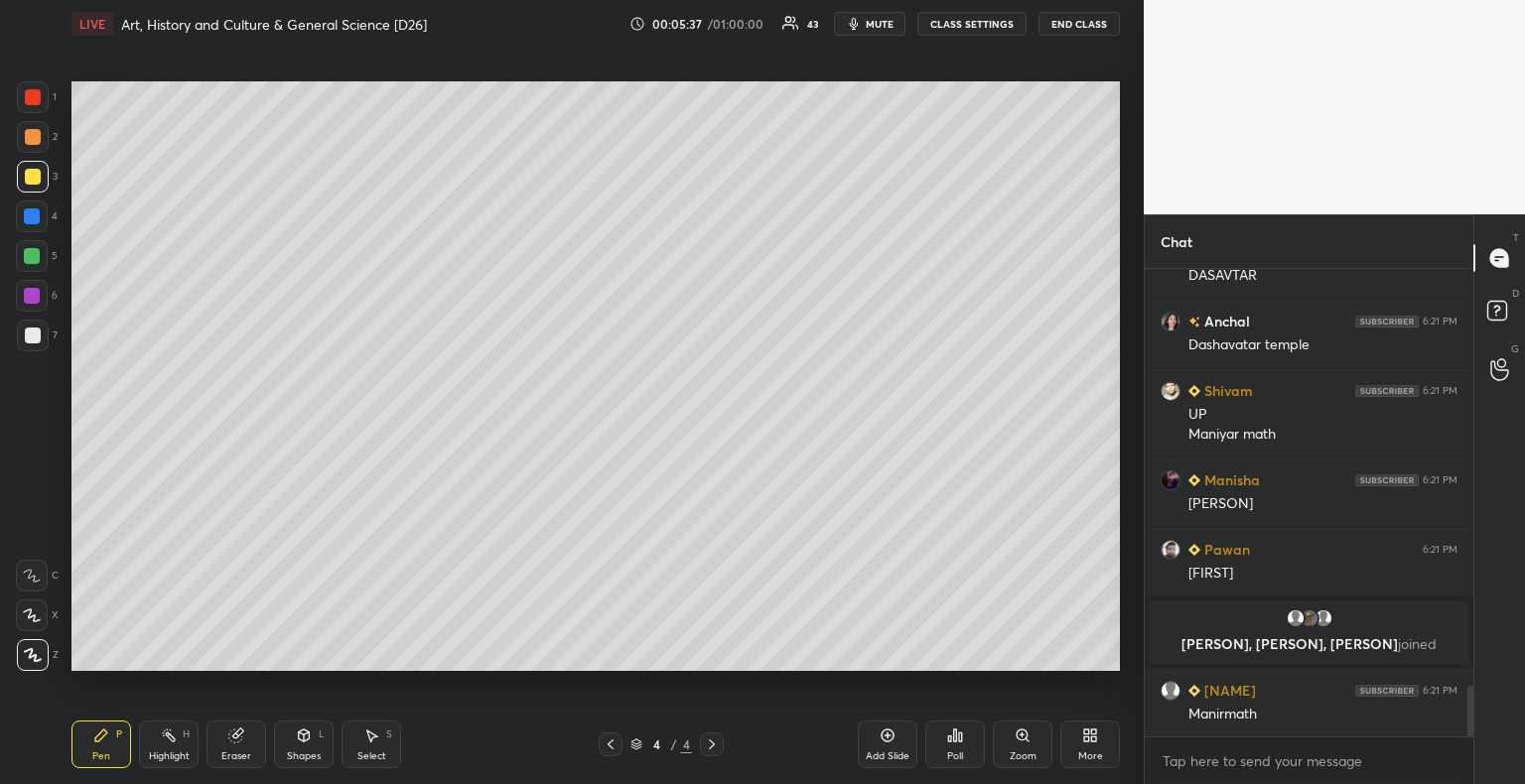 scroll, scrollTop: 3970, scrollLeft: 0, axis: vertical 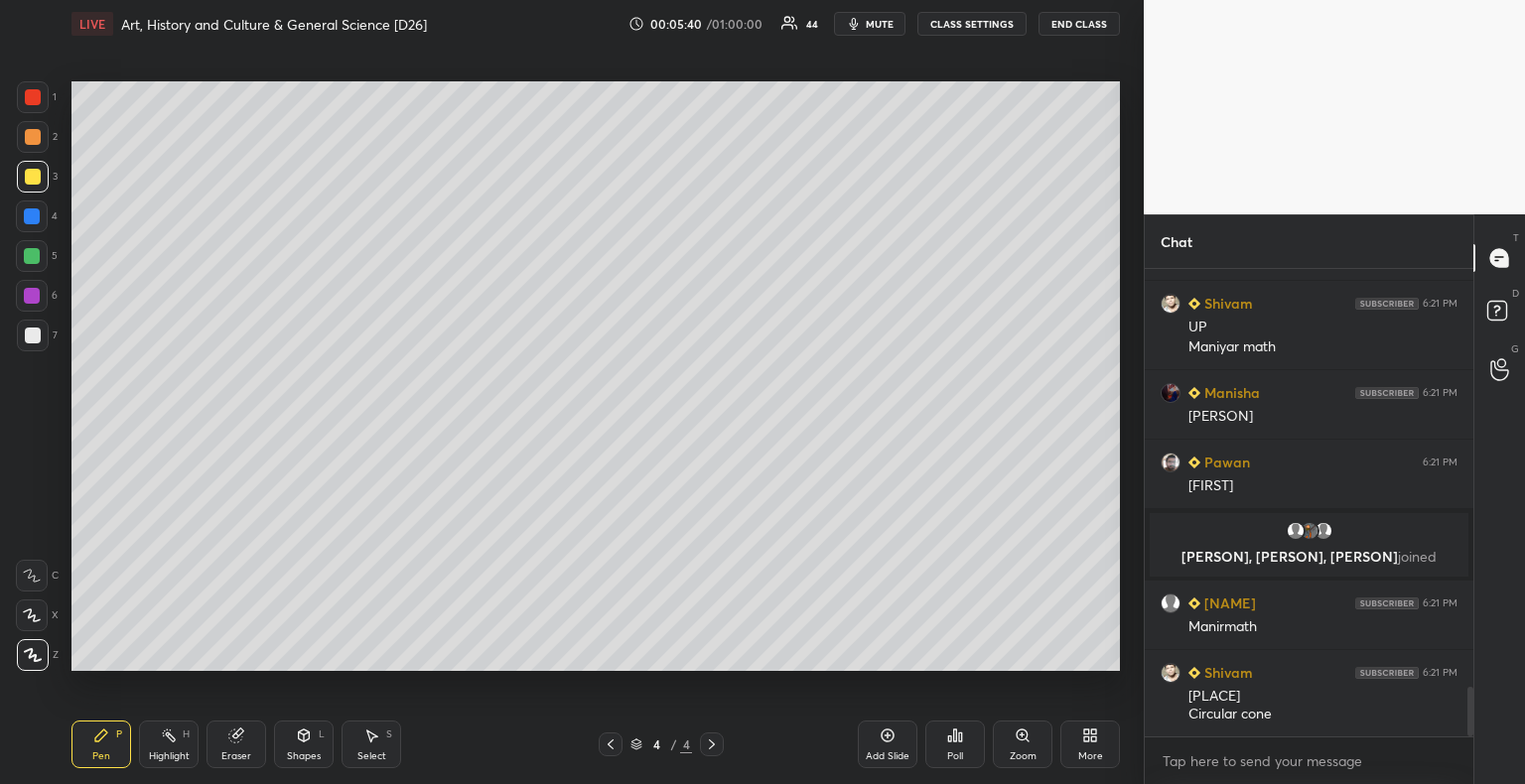 click at bounding box center (32, 296) 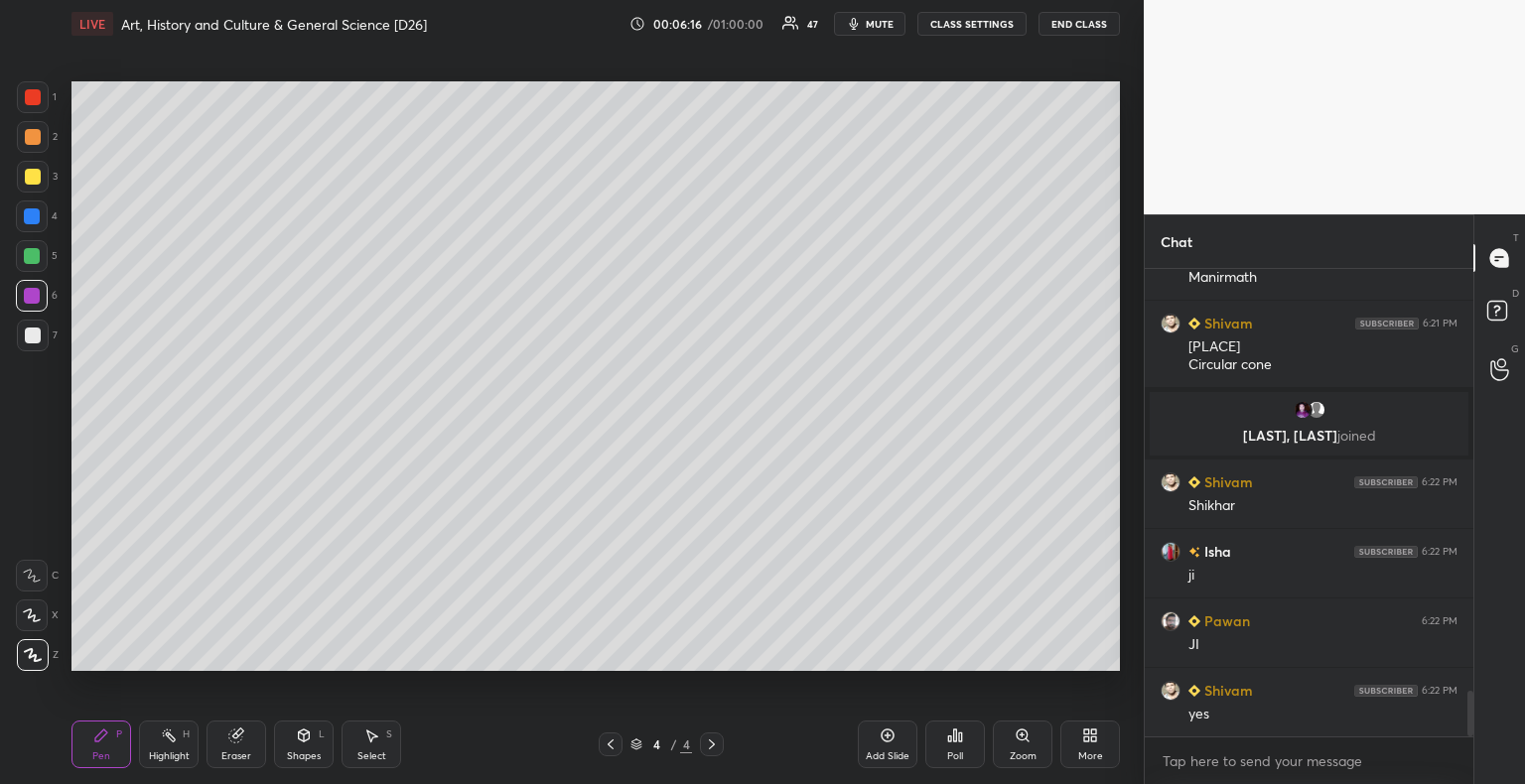 scroll, scrollTop: 4289, scrollLeft: 0, axis: vertical 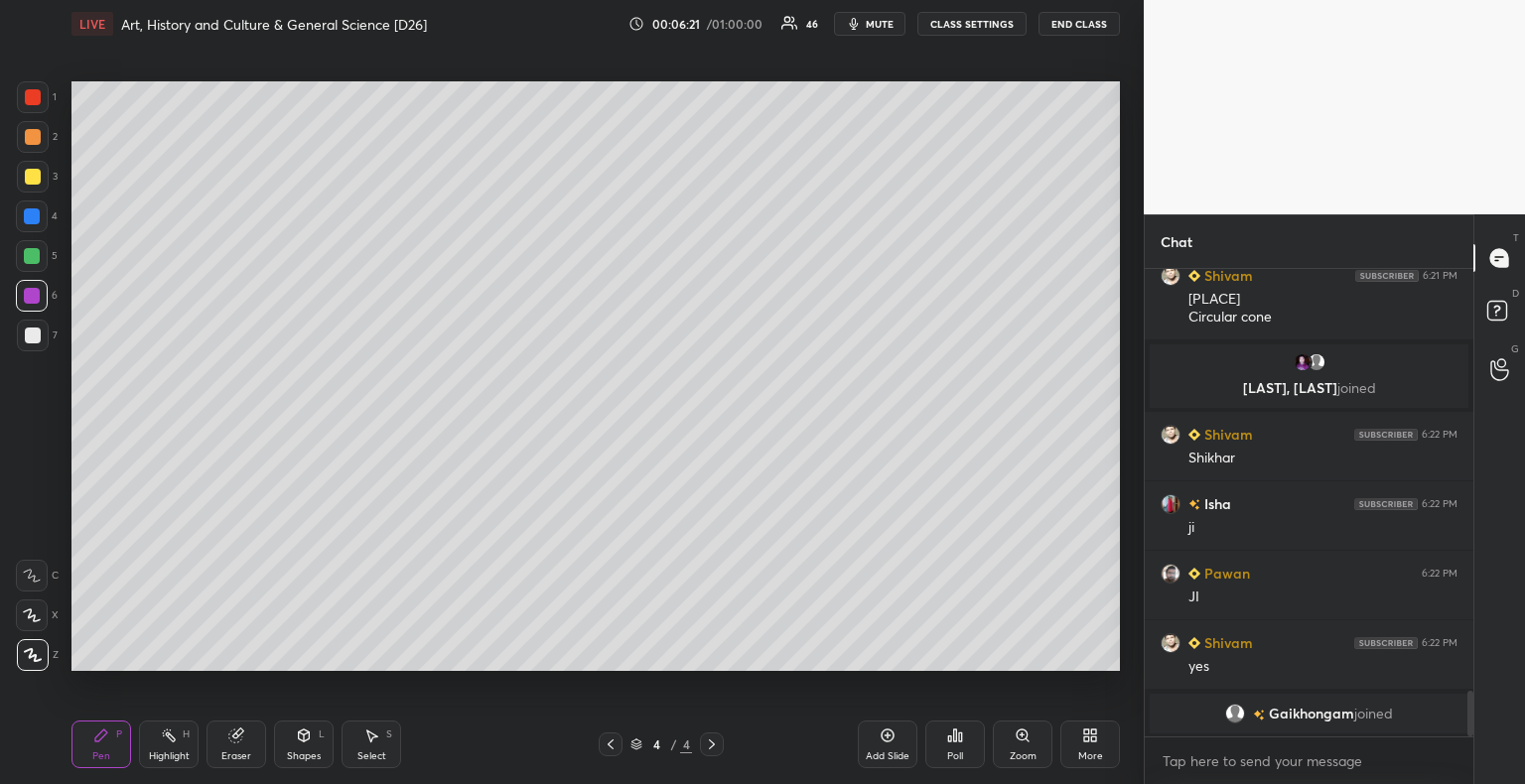 drag, startPoint x: 31, startPoint y: 172, endPoint x: 69, endPoint y: 200, distance: 47.201695 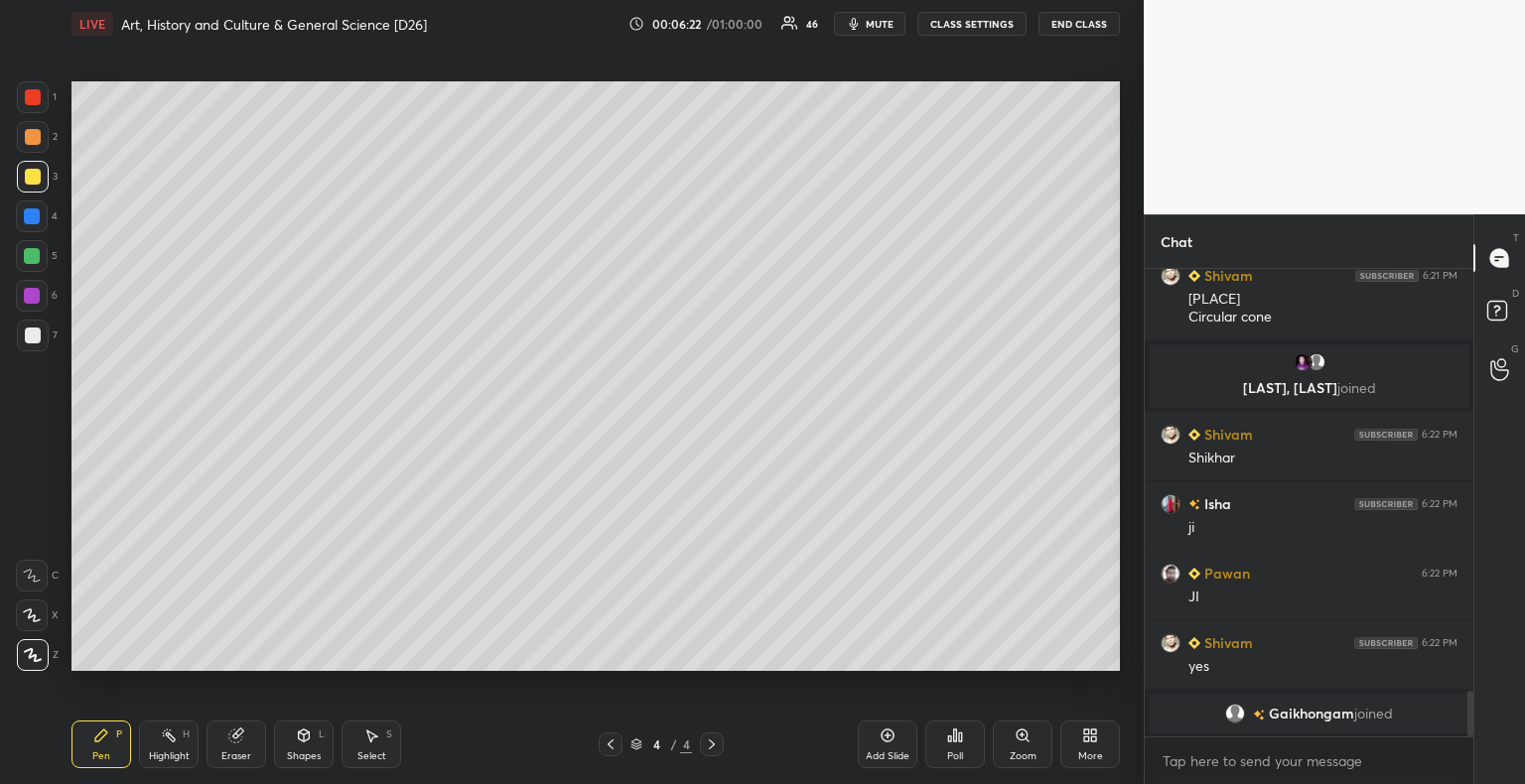 click 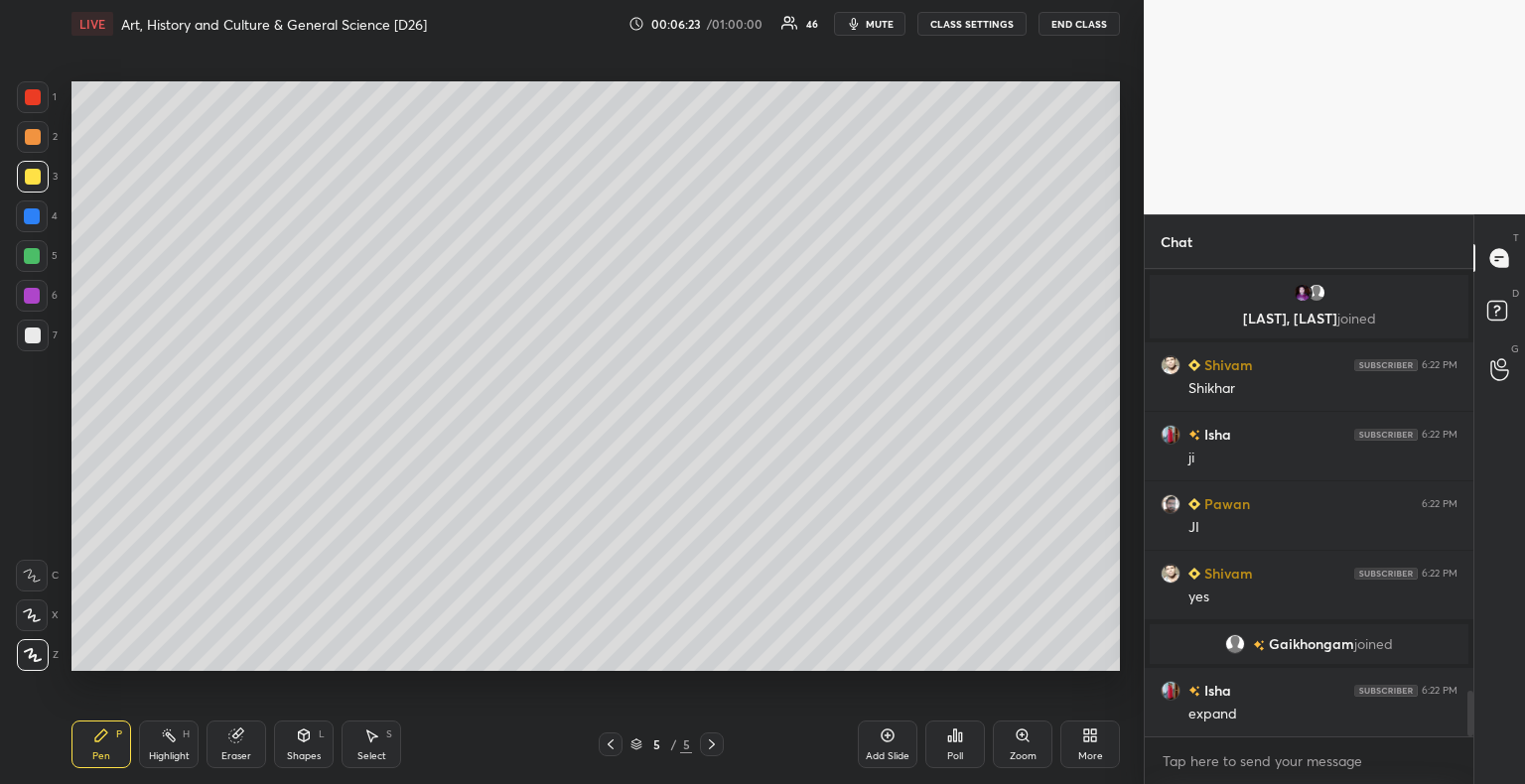 scroll, scrollTop: 4390, scrollLeft: 0, axis: vertical 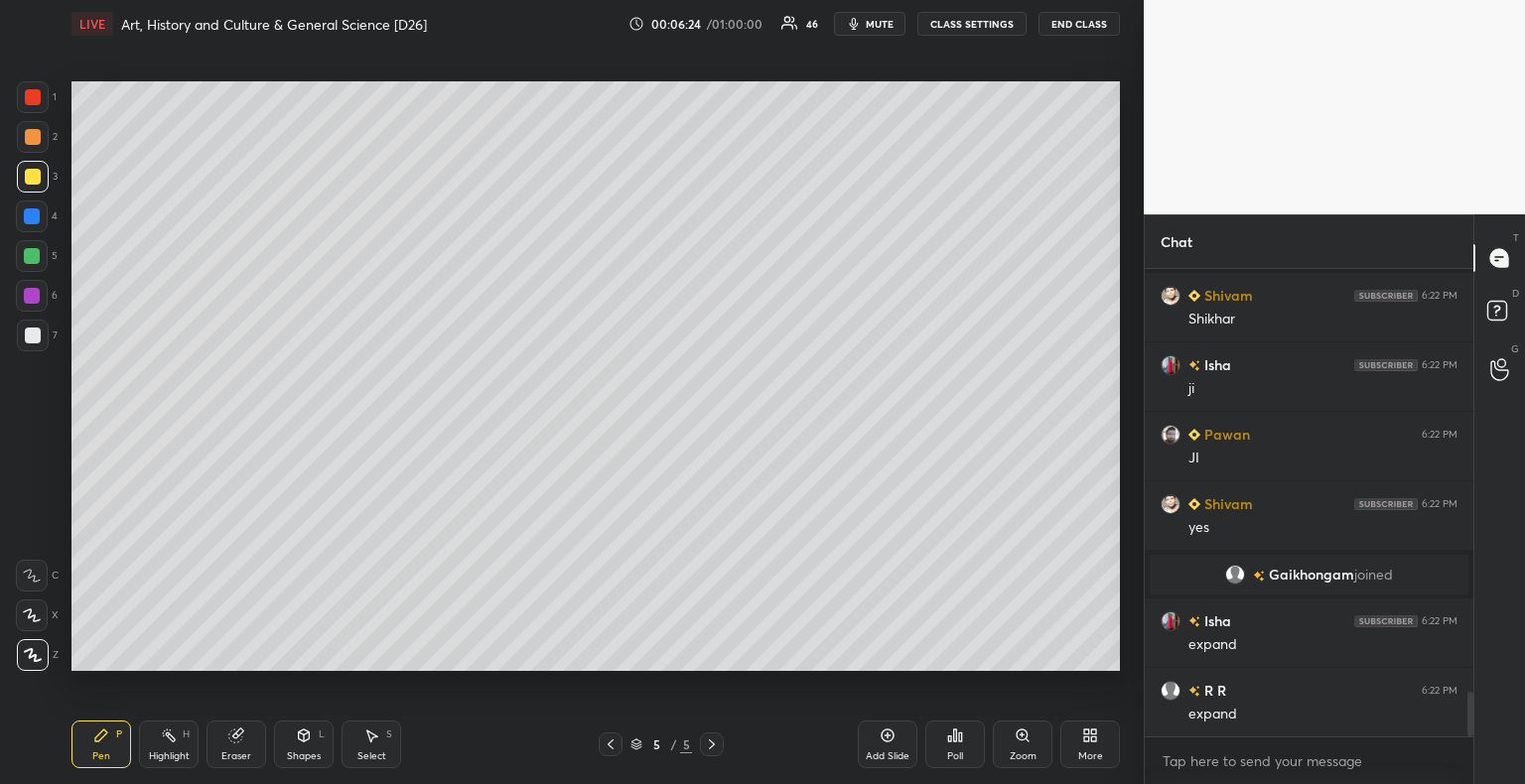 click 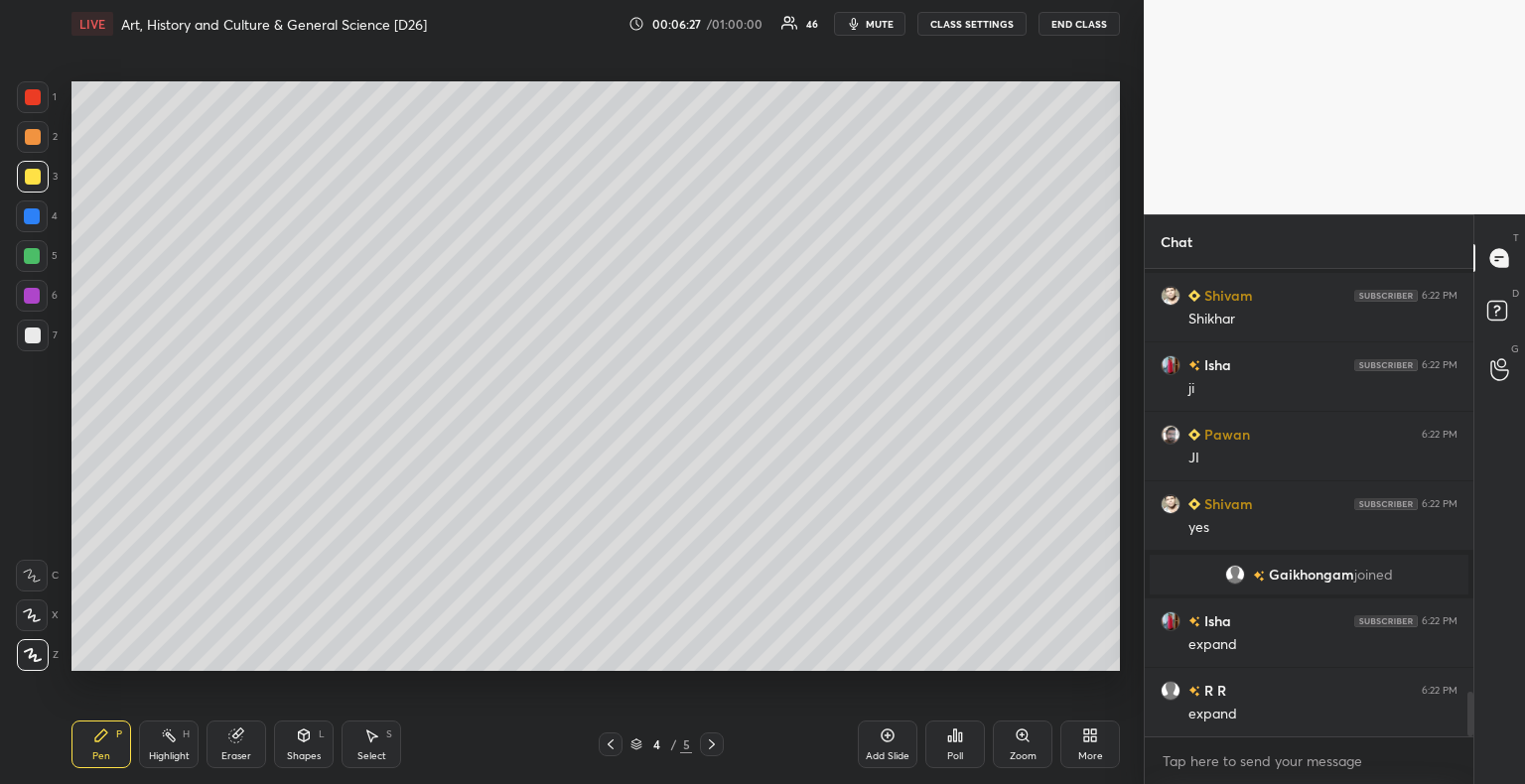 click 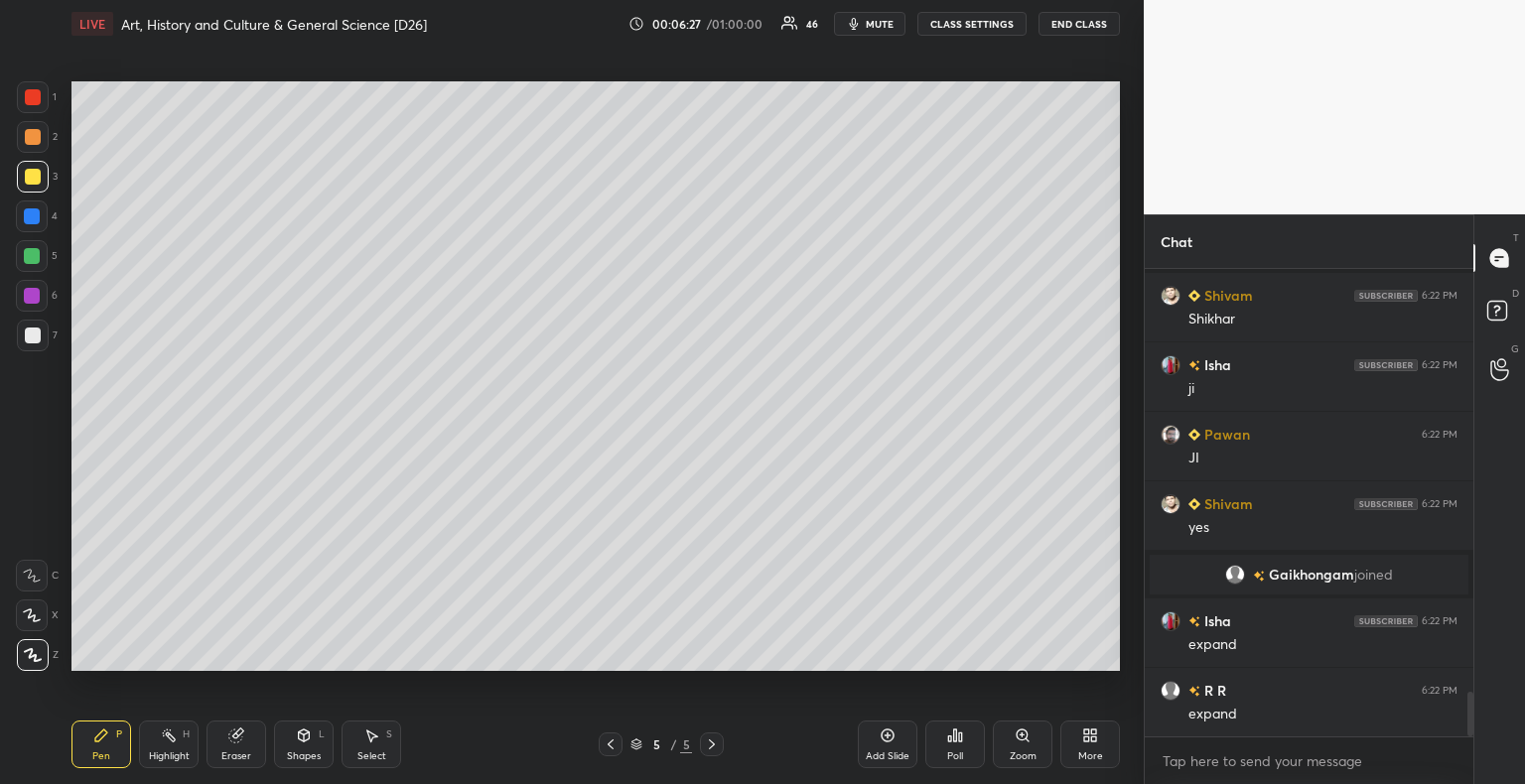 scroll, scrollTop: 4460, scrollLeft: 0, axis: vertical 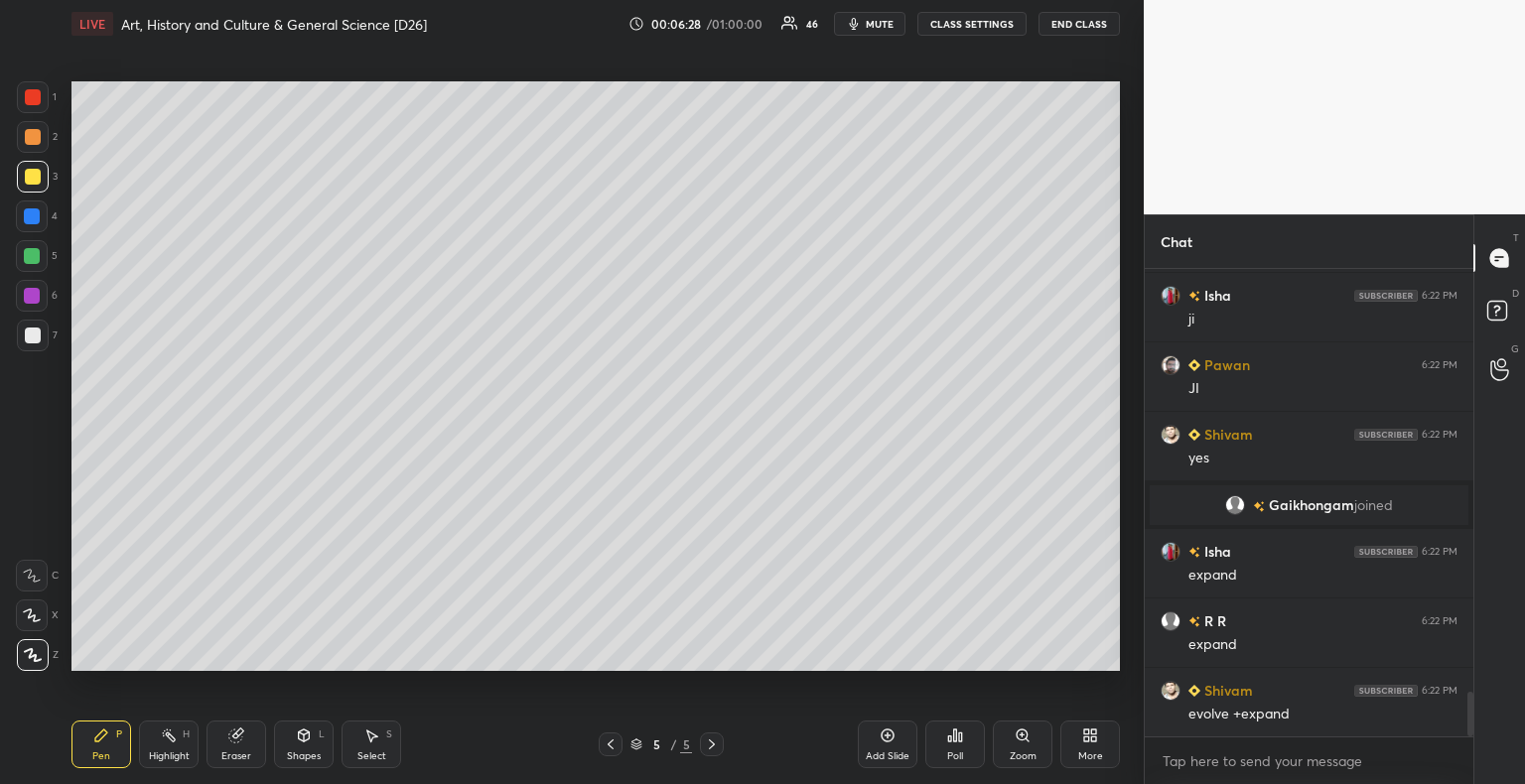 click on "Shapes L" at bounding box center (304, 744) 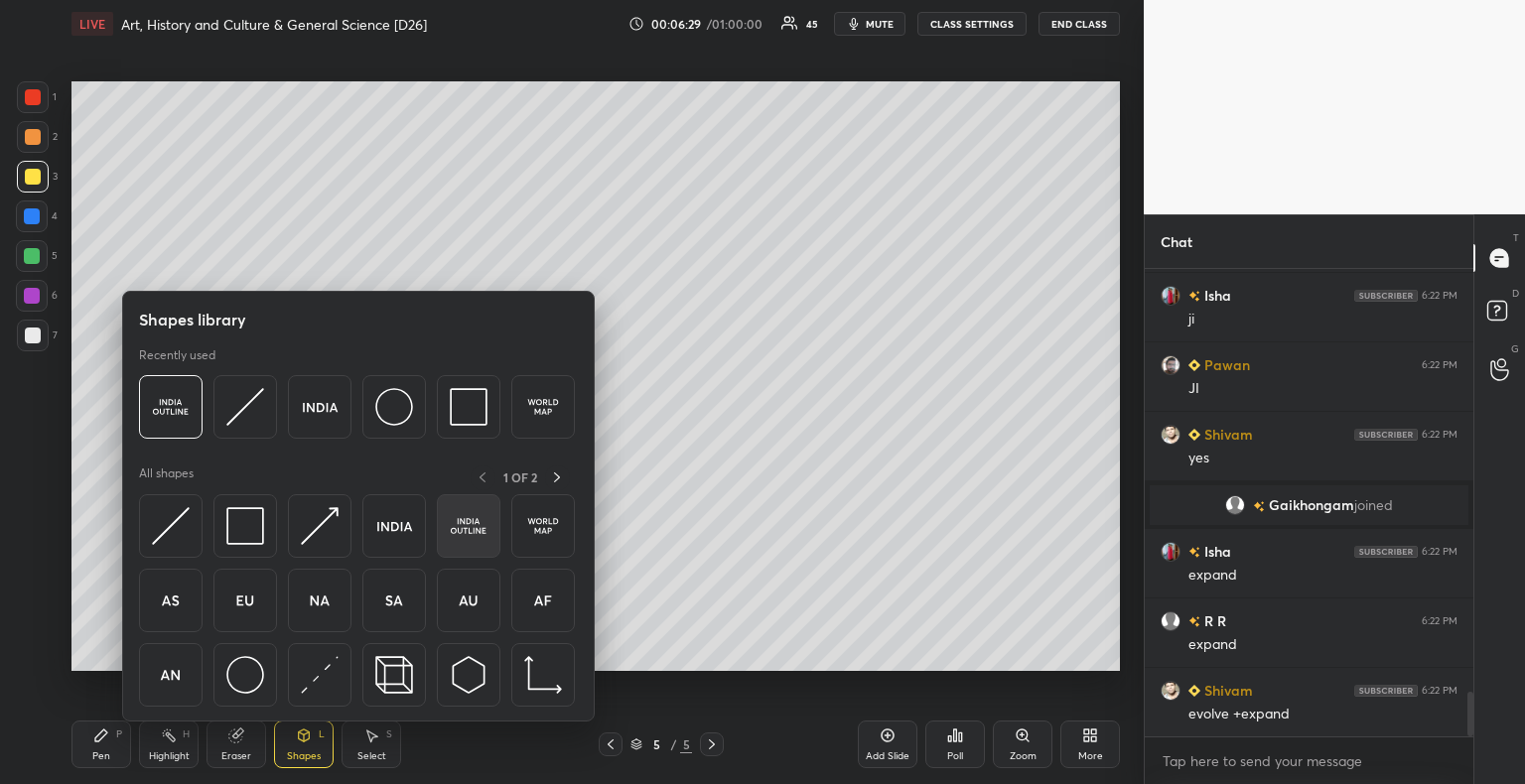 click at bounding box center [469, 526] 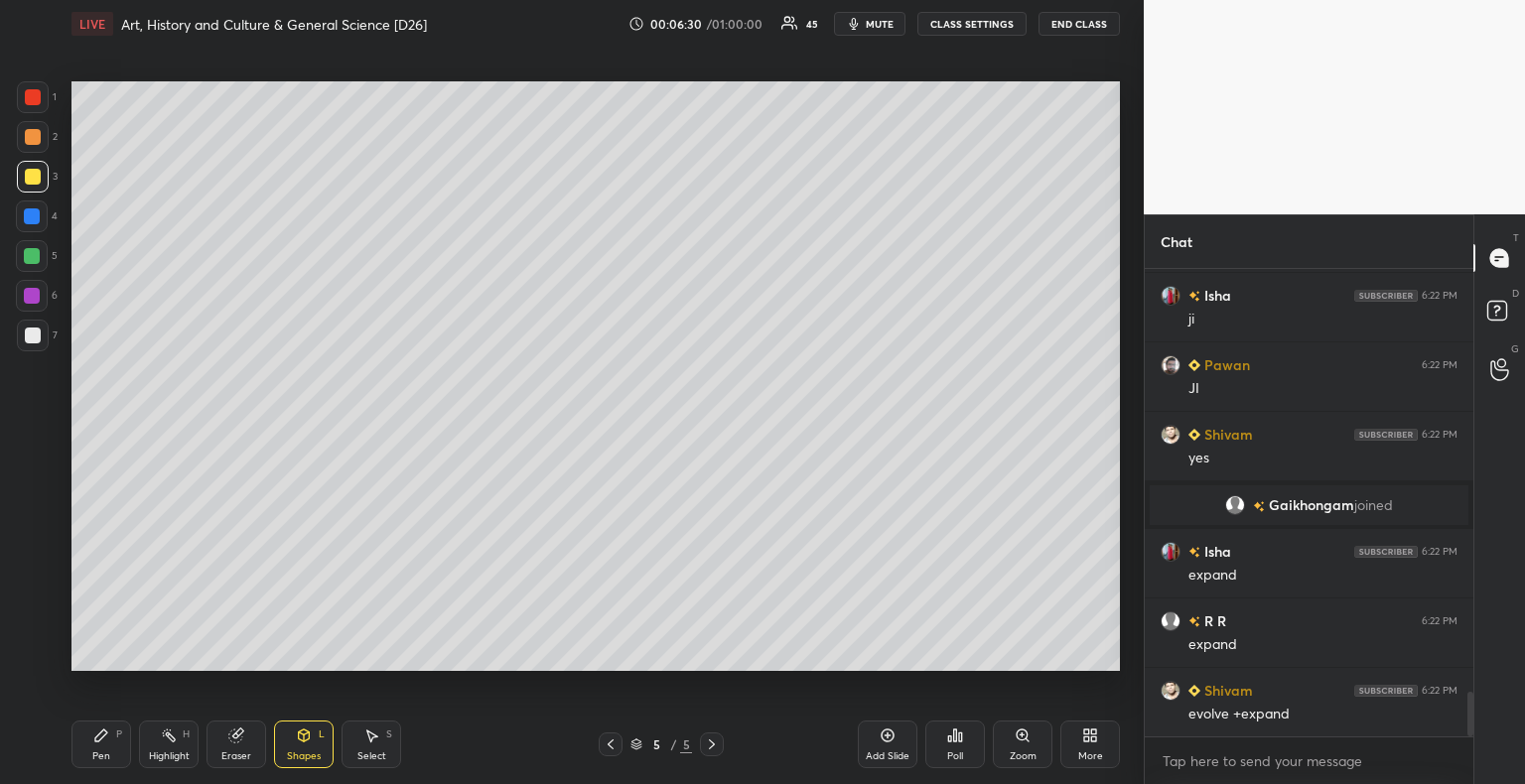 click at bounding box center (33, 335) 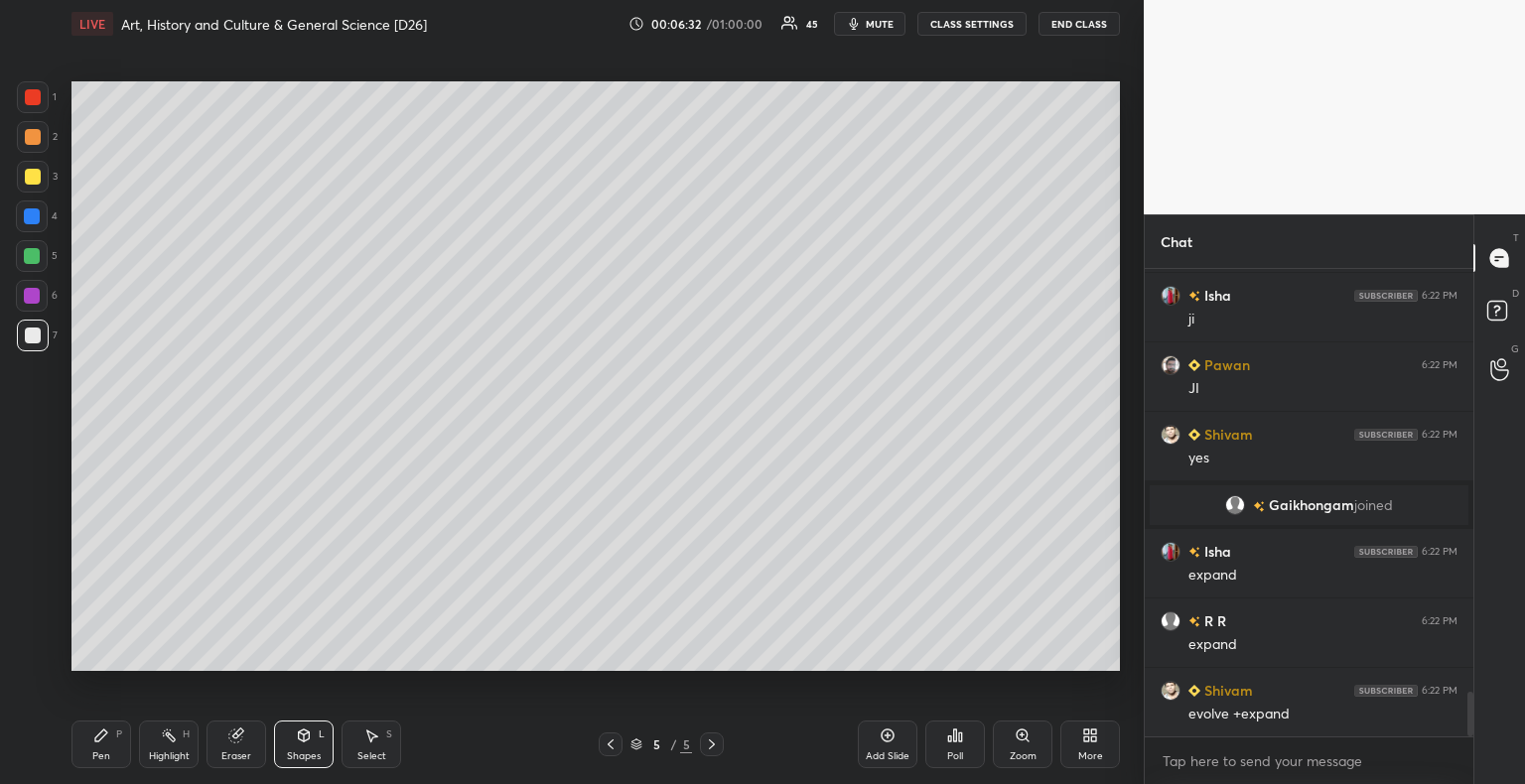 click at bounding box center [33, 335] 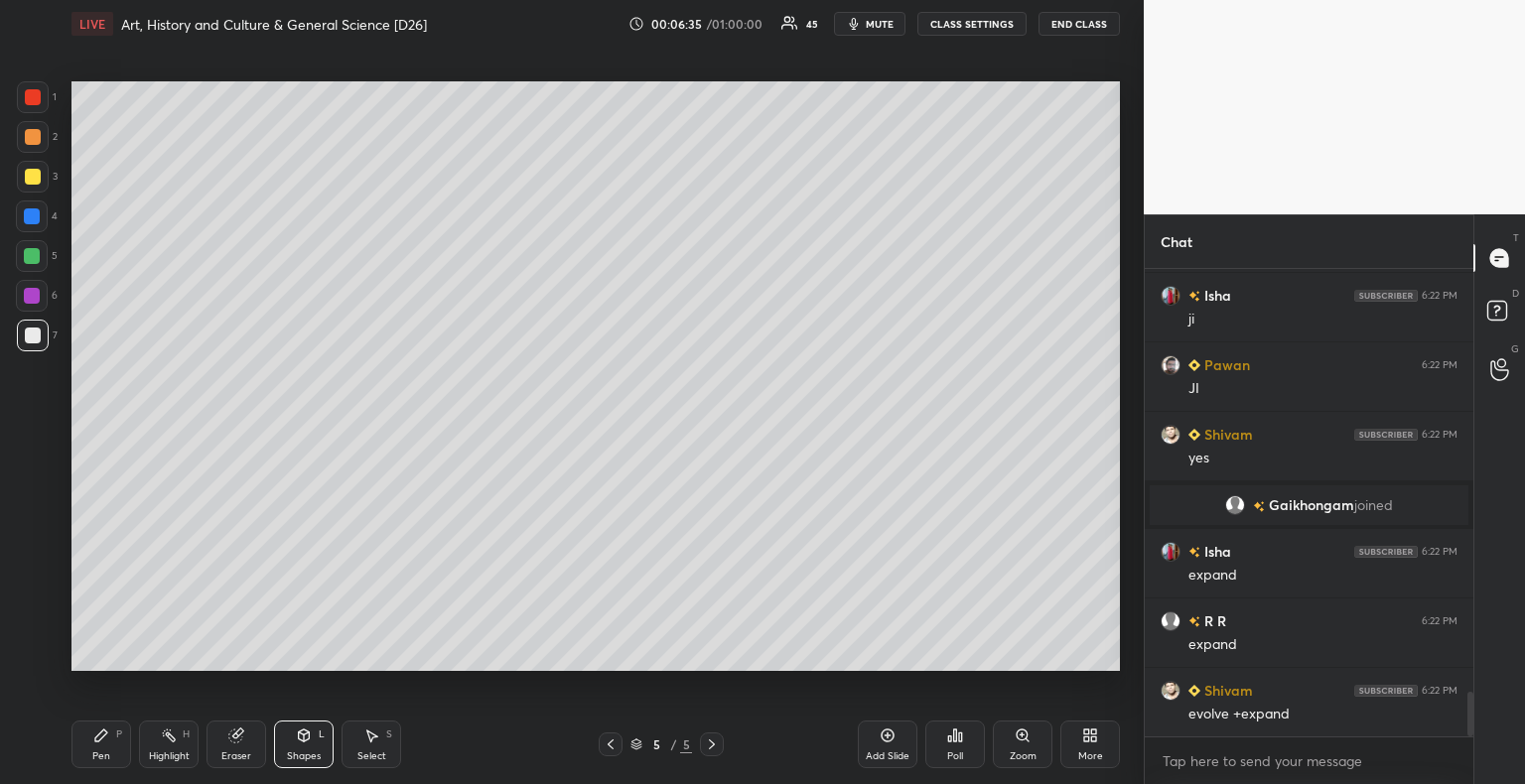 click at bounding box center [33, 177] 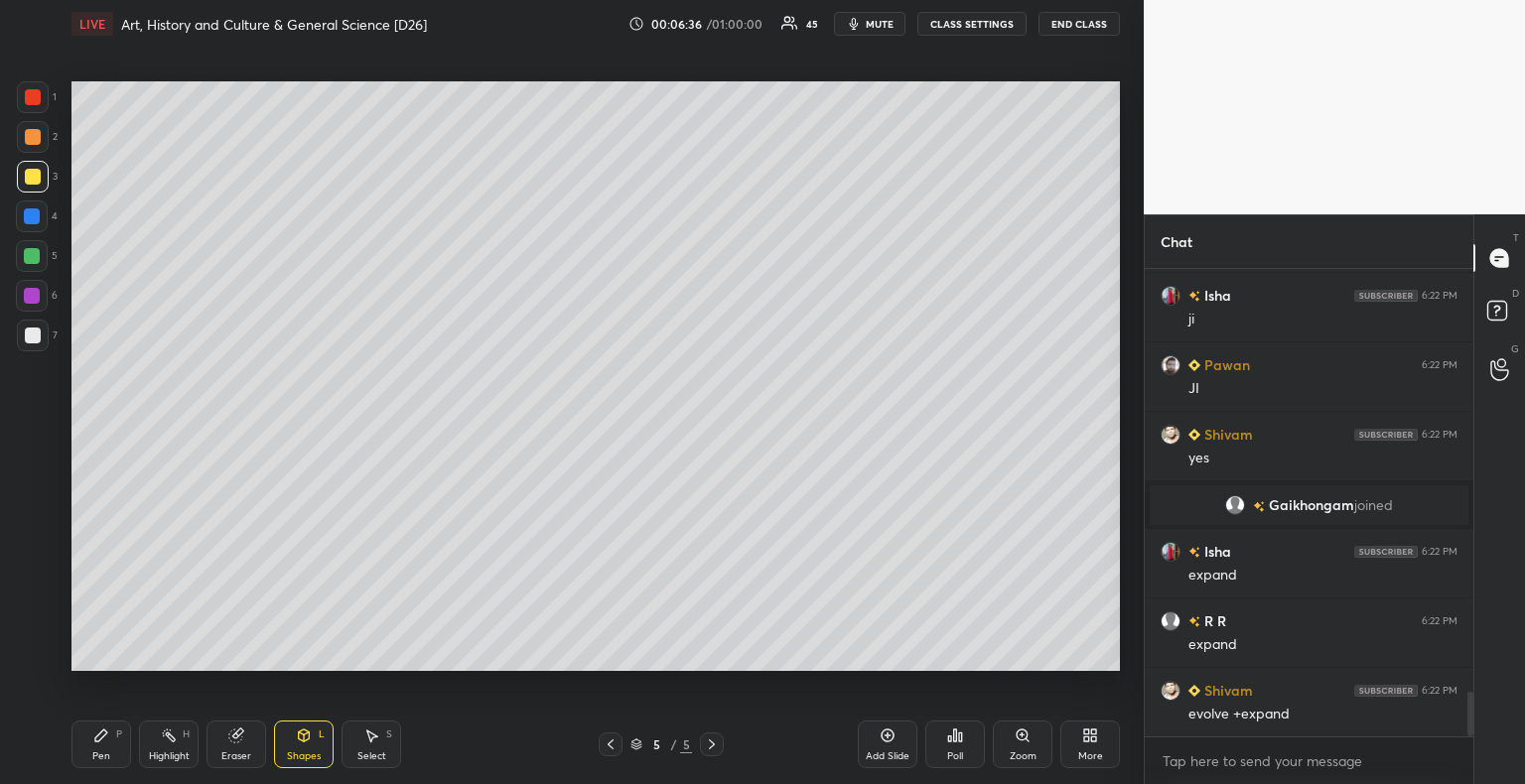 drag, startPoint x: 103, startPoint y: 736, endPoint x: 124, endPoint y: 681, distance: 58.872744 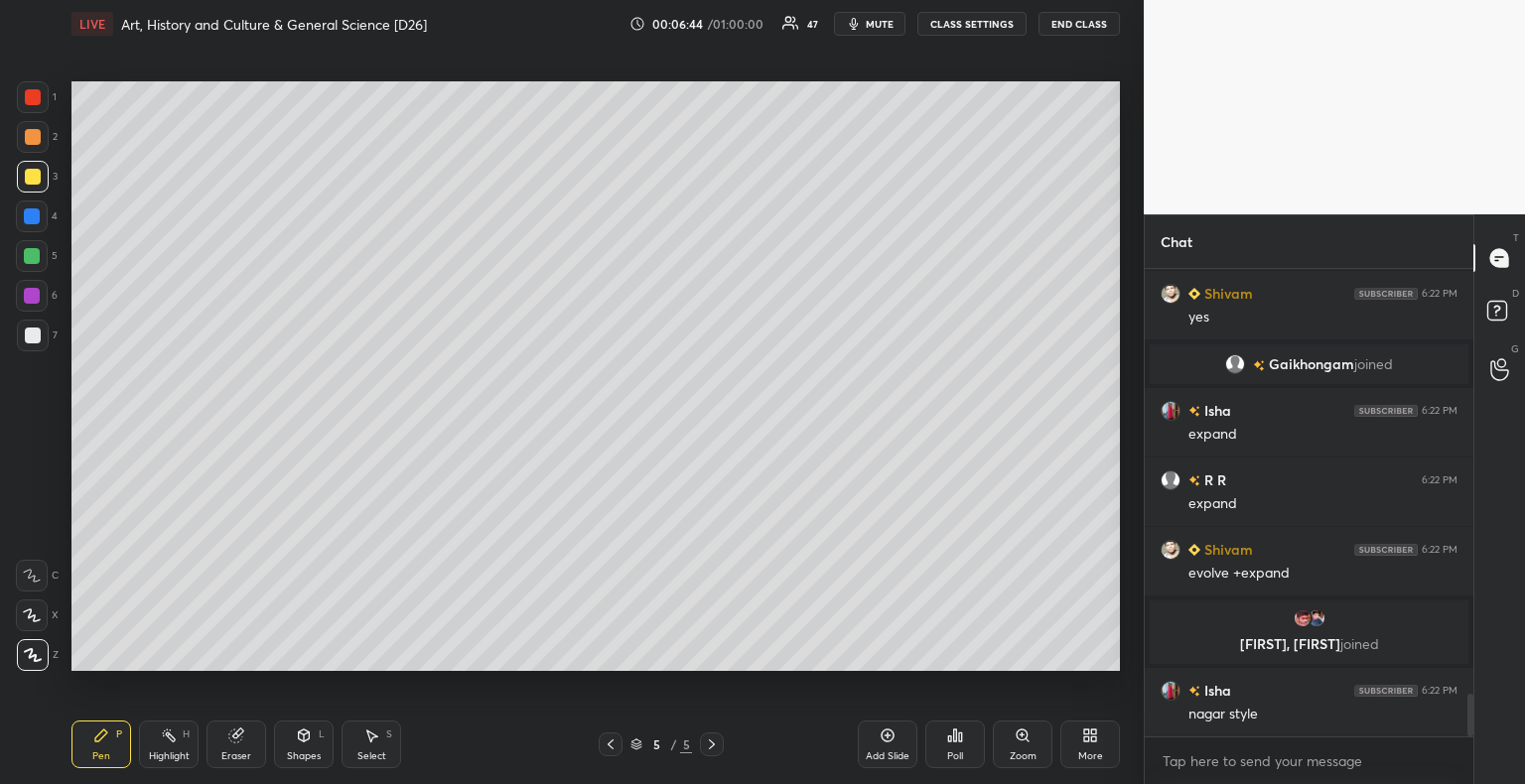 scroll, scrollTop: 4633, scrollLeft: 0, axis: vertical 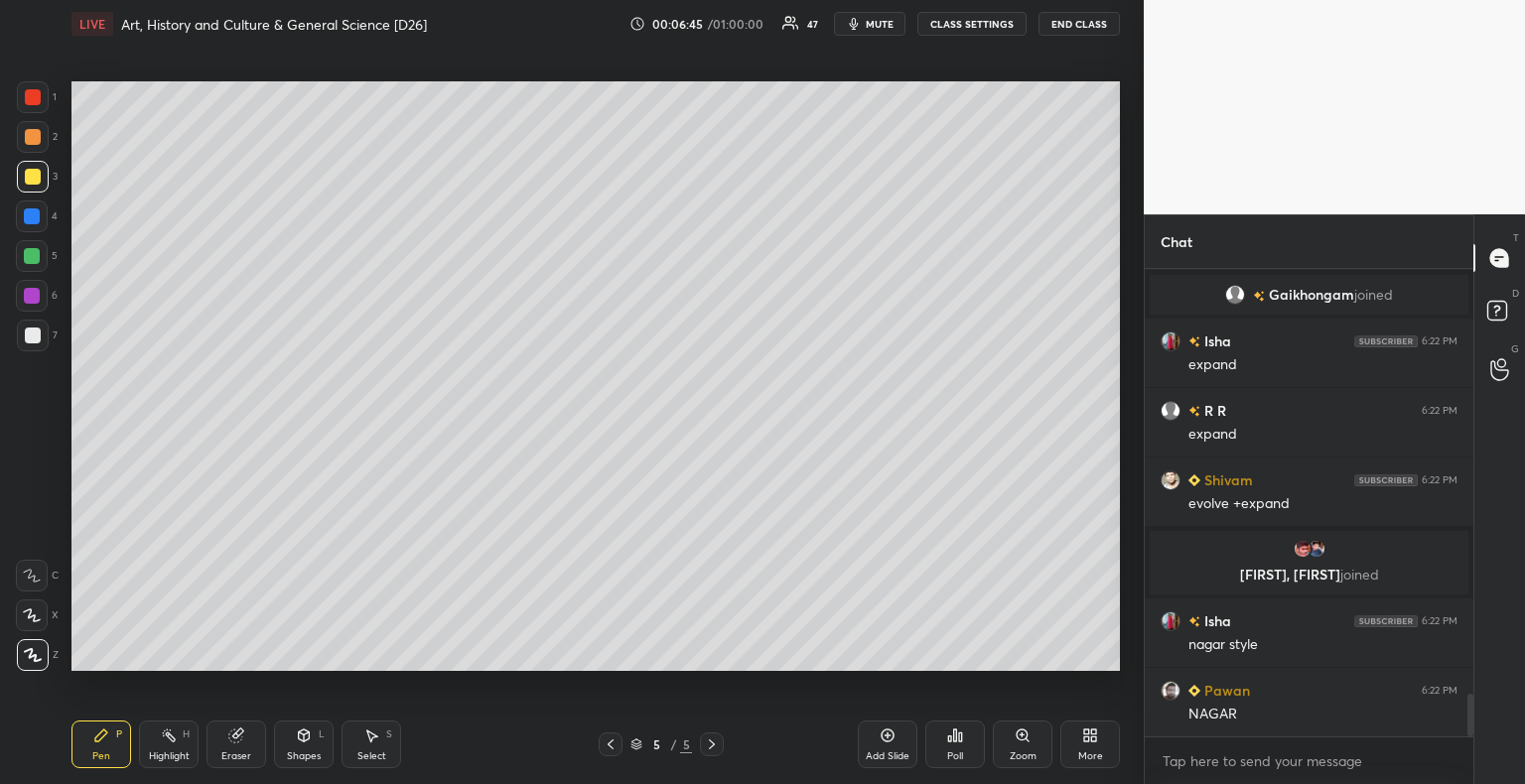 click at bounding box center (32, 296) 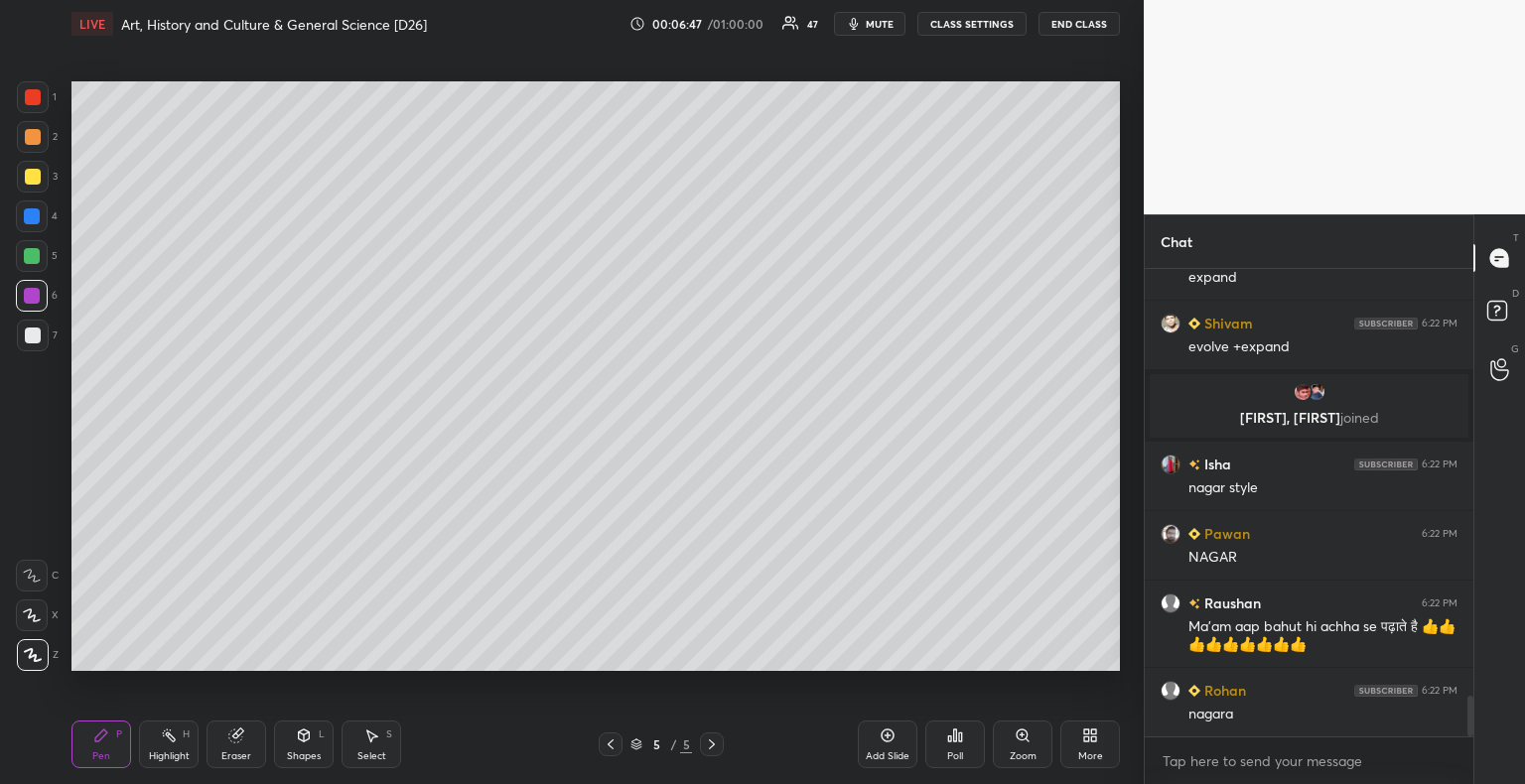 scroll, scrollTop: 4859, scrollLeft: 0, axis: vertical 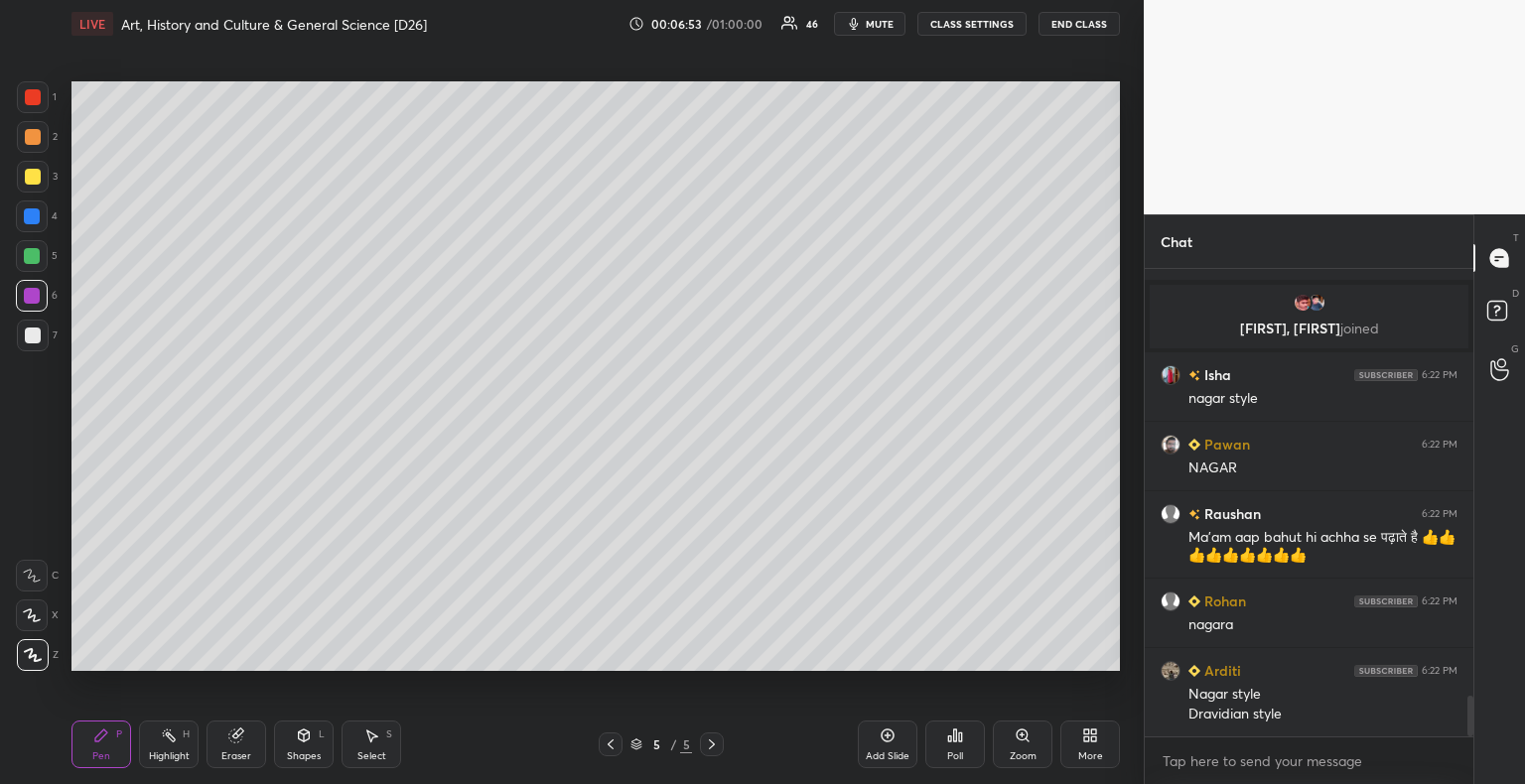click at bounding box center (32, 256) 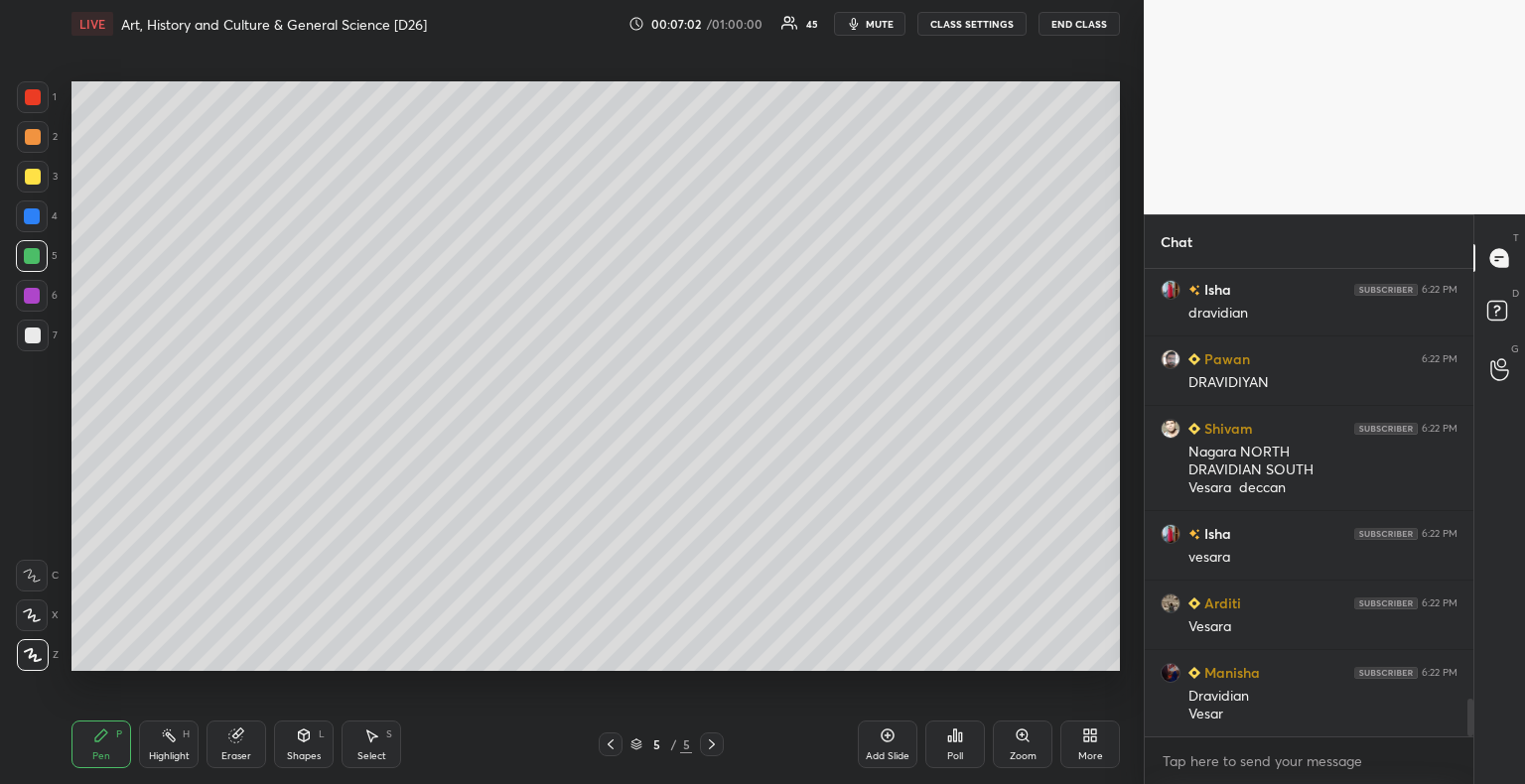 scroll, scrollTop: 5419, scrollLeft: 0, axis: vertical 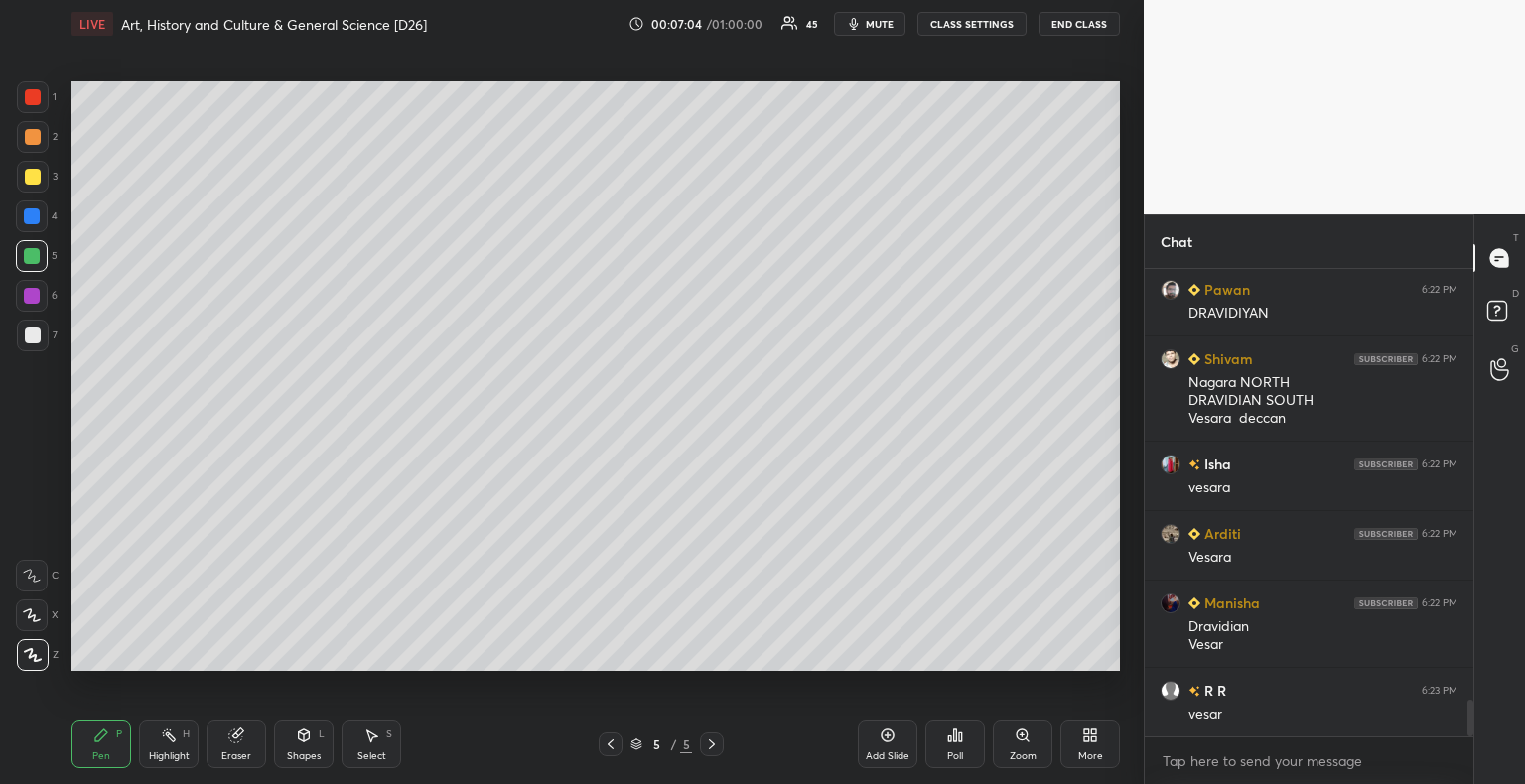 click at bounding box center [33, 97] 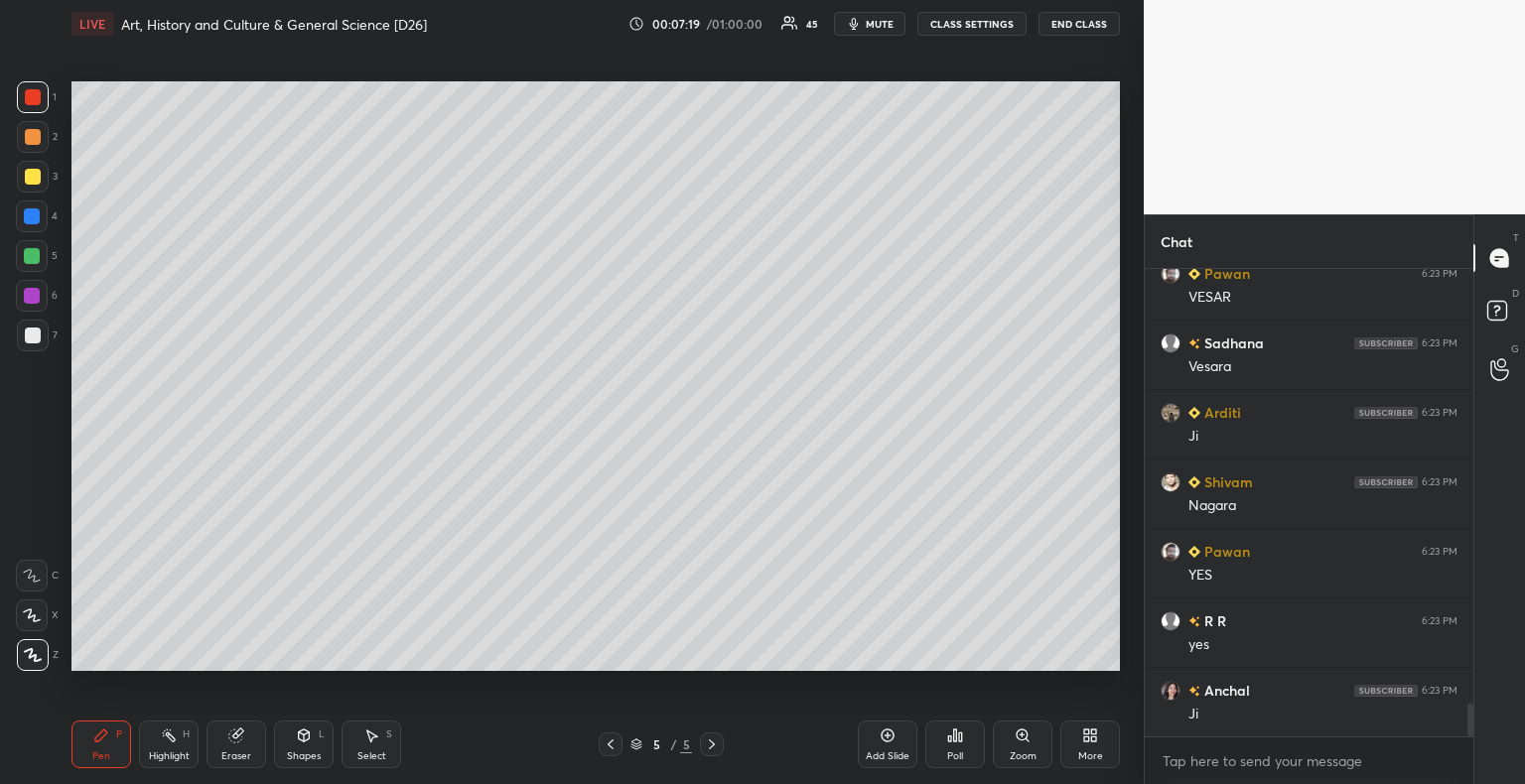 scroll, scrollTop: 6147, scrollLeft: 0, axis: vertical 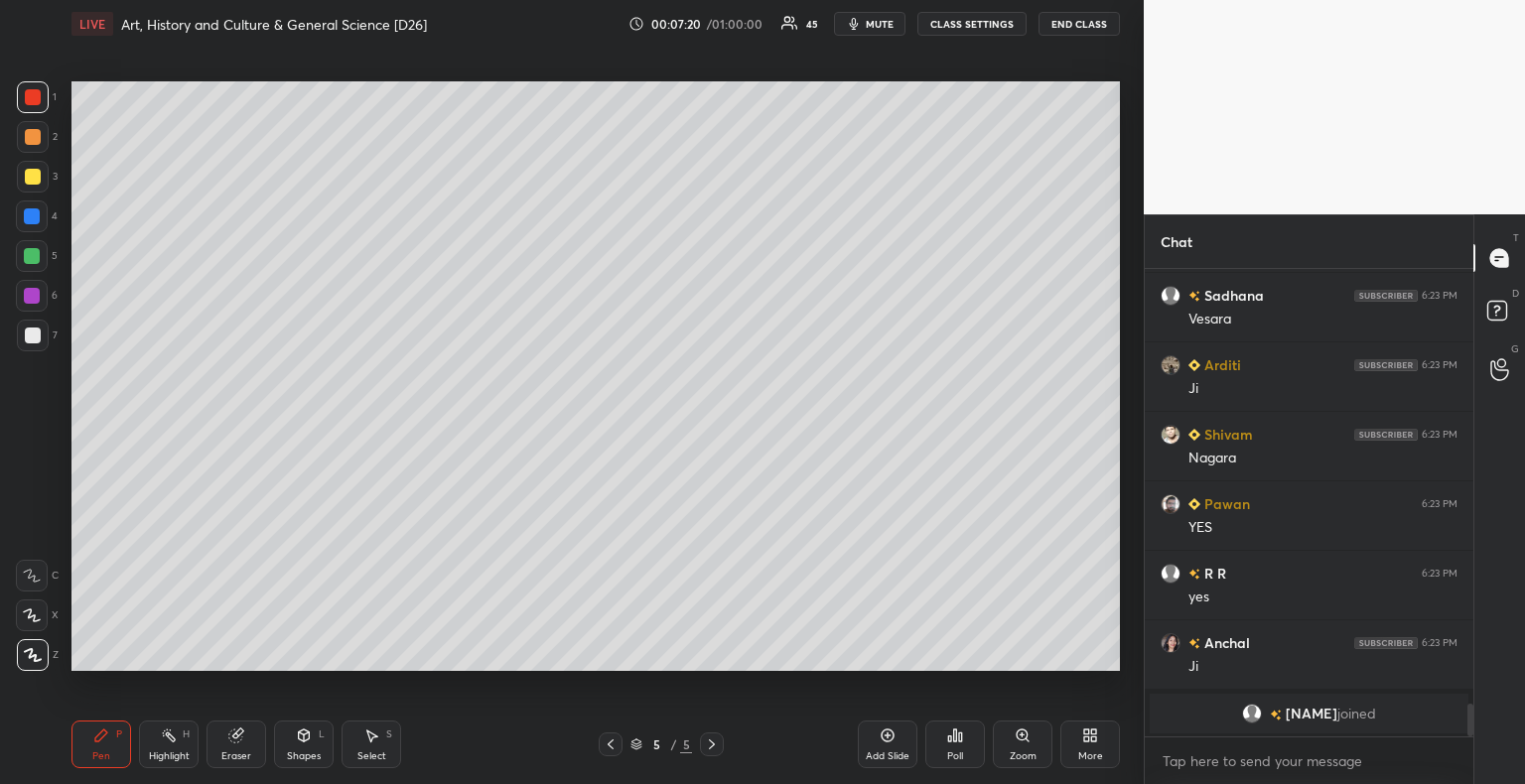 click 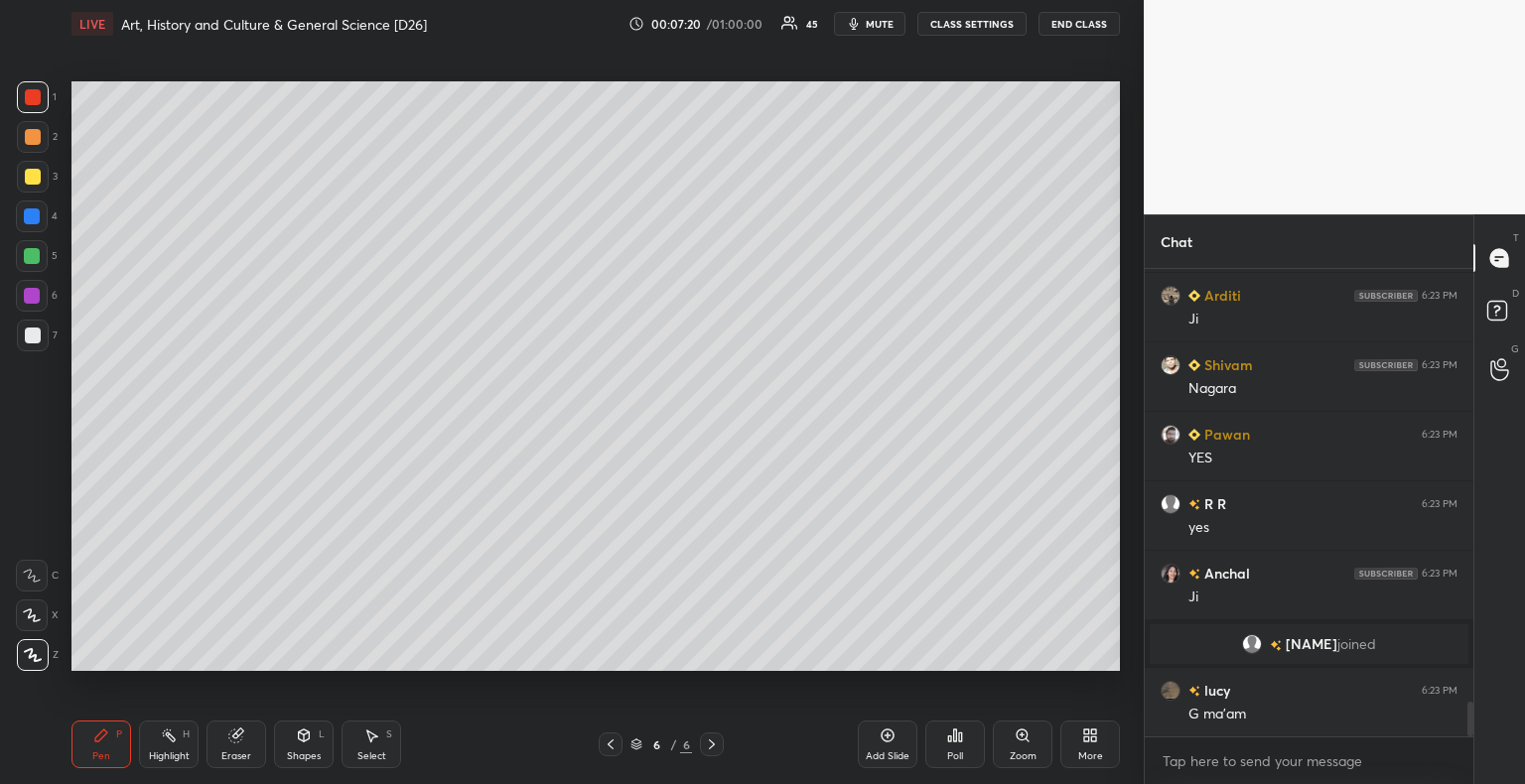 scroll, scrollTop: 5780, scrollLeft: 0, axis: vertical 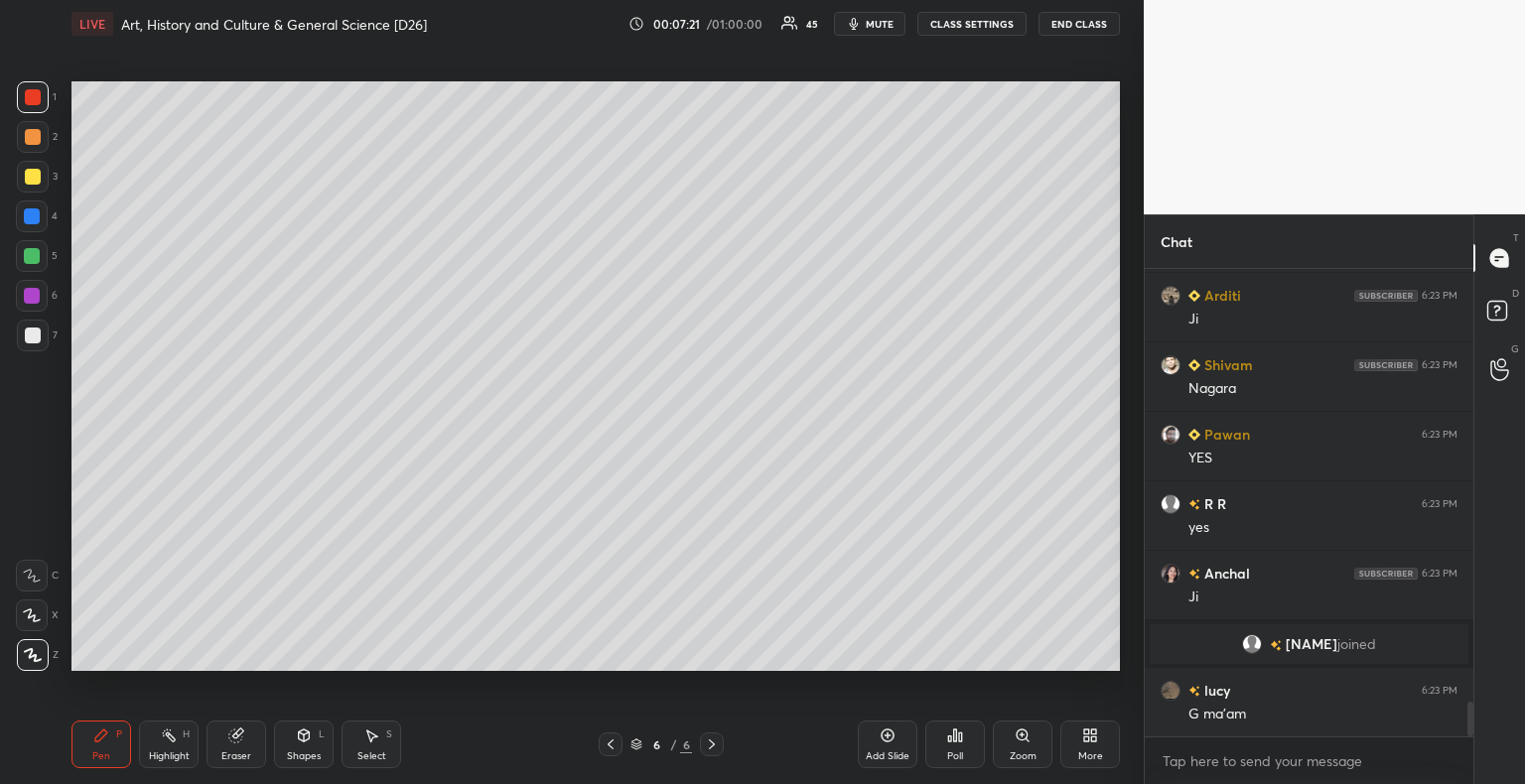 click at bounding box center (33, 335) 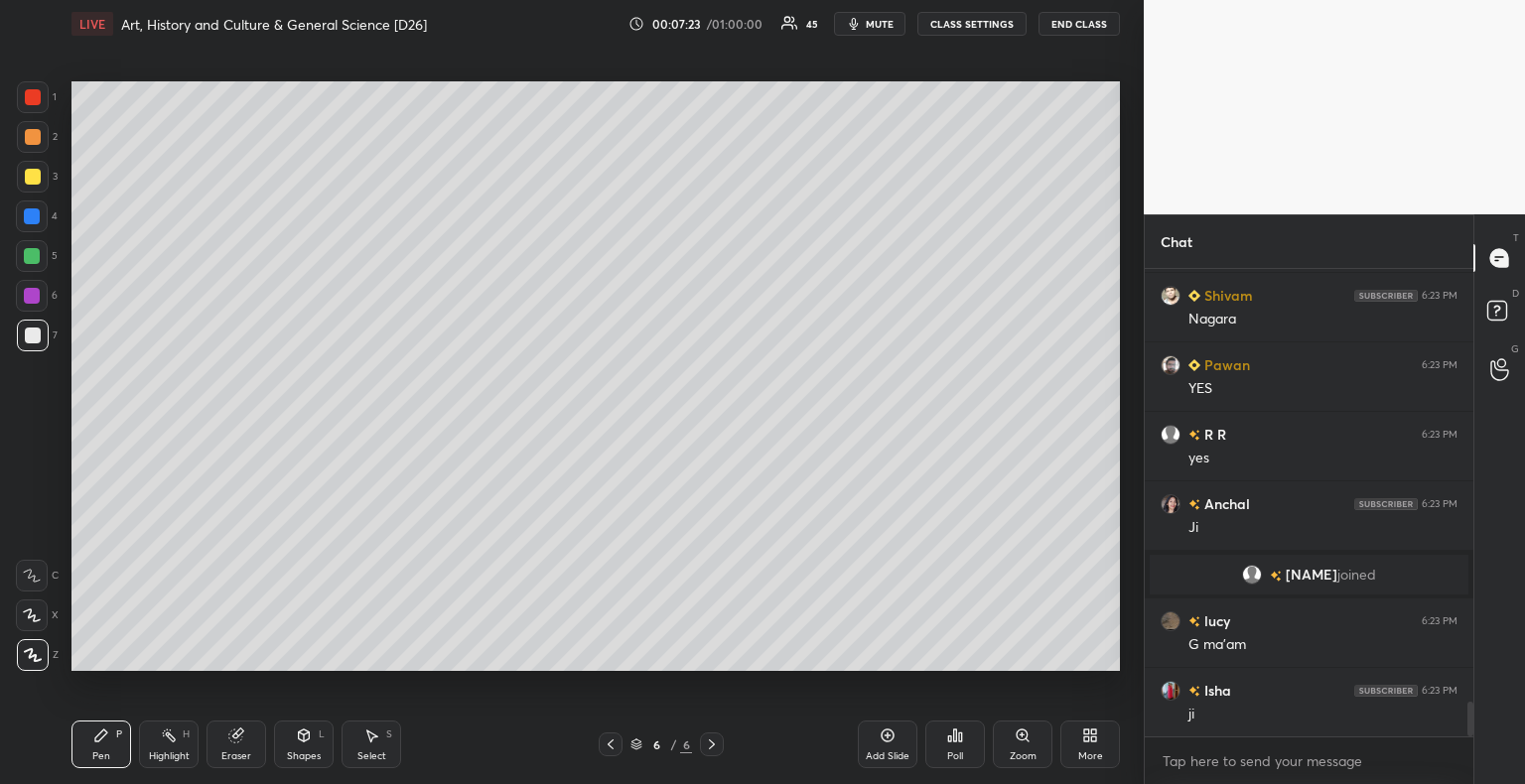 scroll, scrollTop: 5935, scrollLeft: 0, axis: vertical 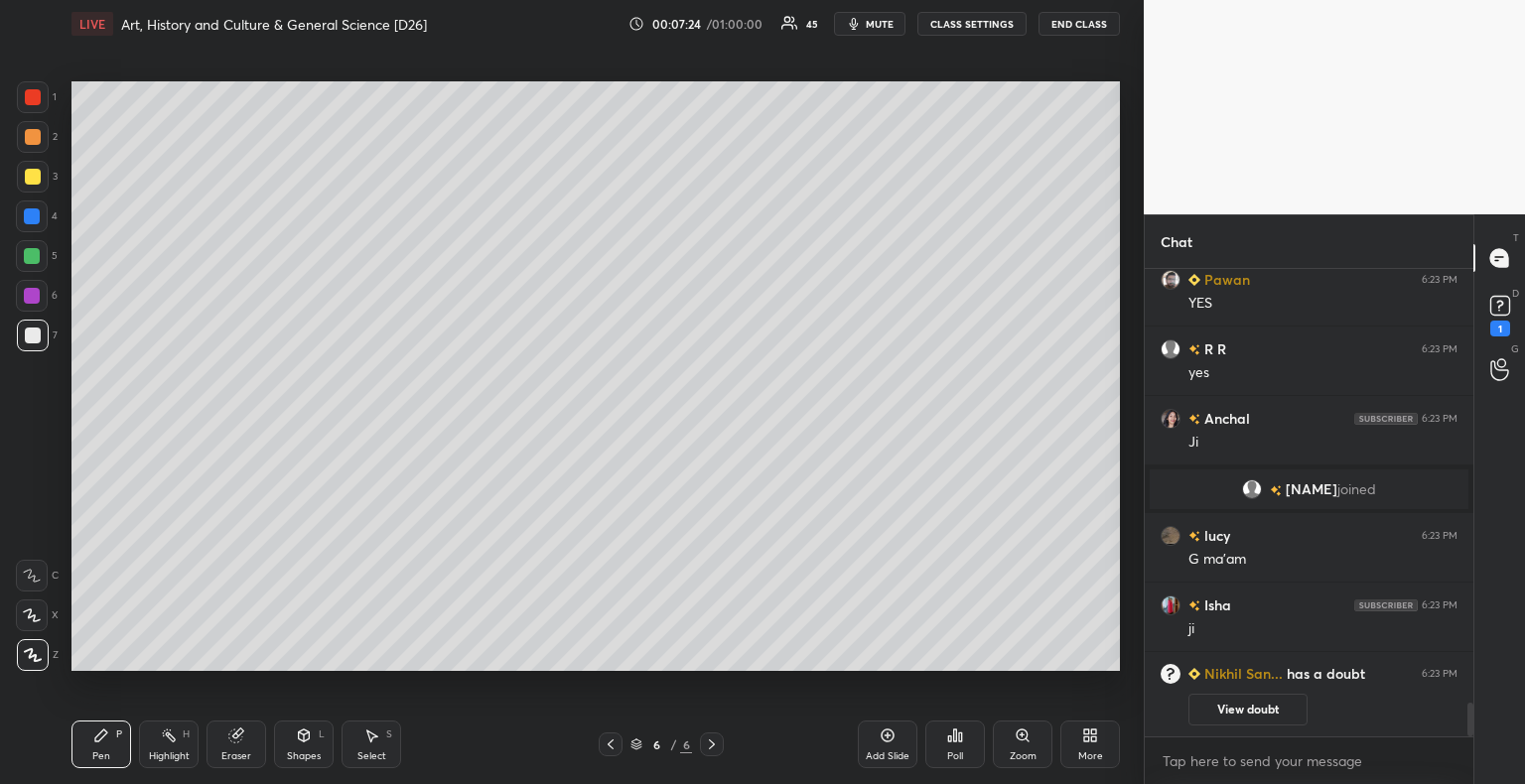 drag, startPoint x: 31, startPoint y: 617, endPoint x: 70, endPoint y: 602, distance: 41.78516 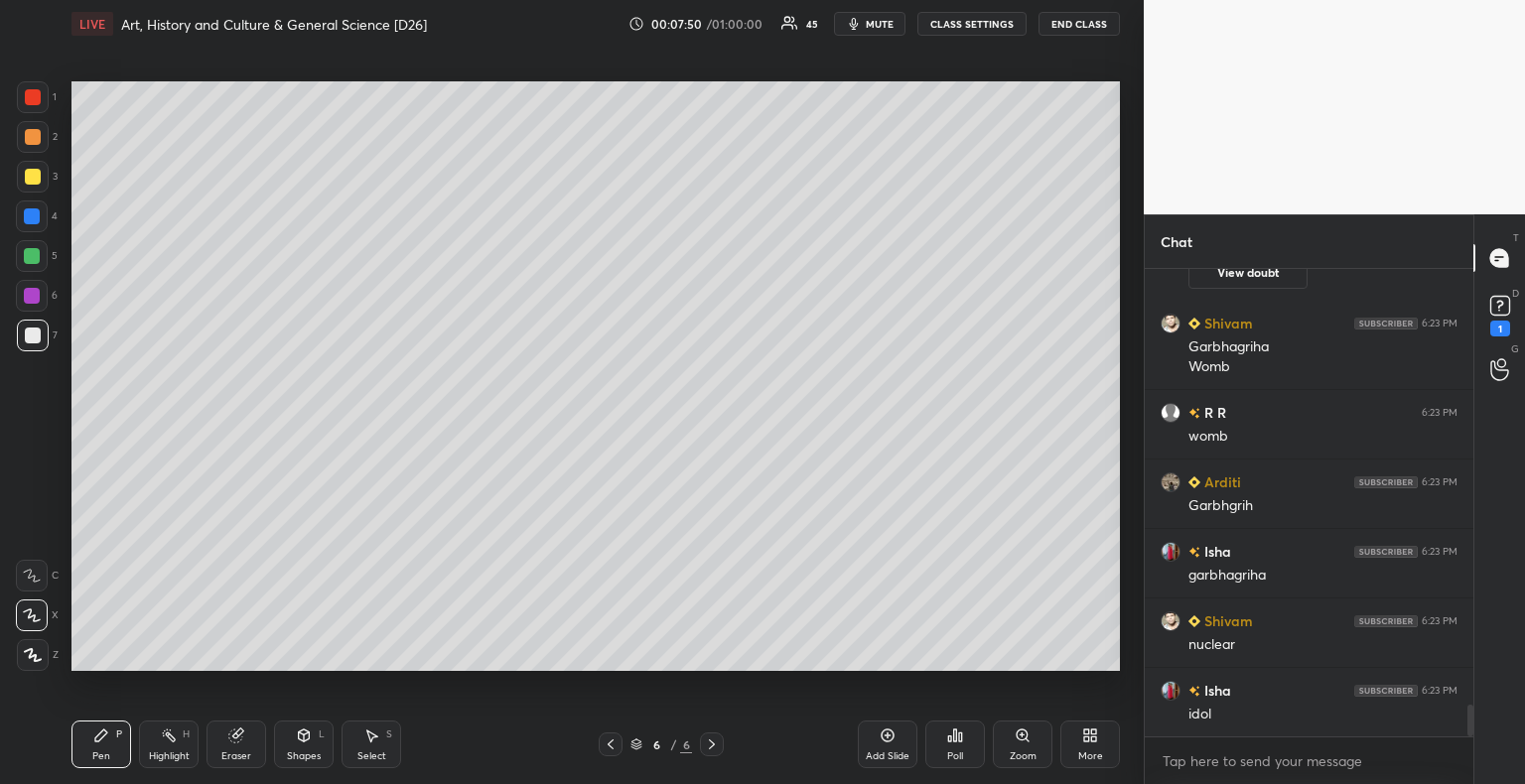 scroll, scrollTop: 6419, scrollLeft: 0, axis: vertical 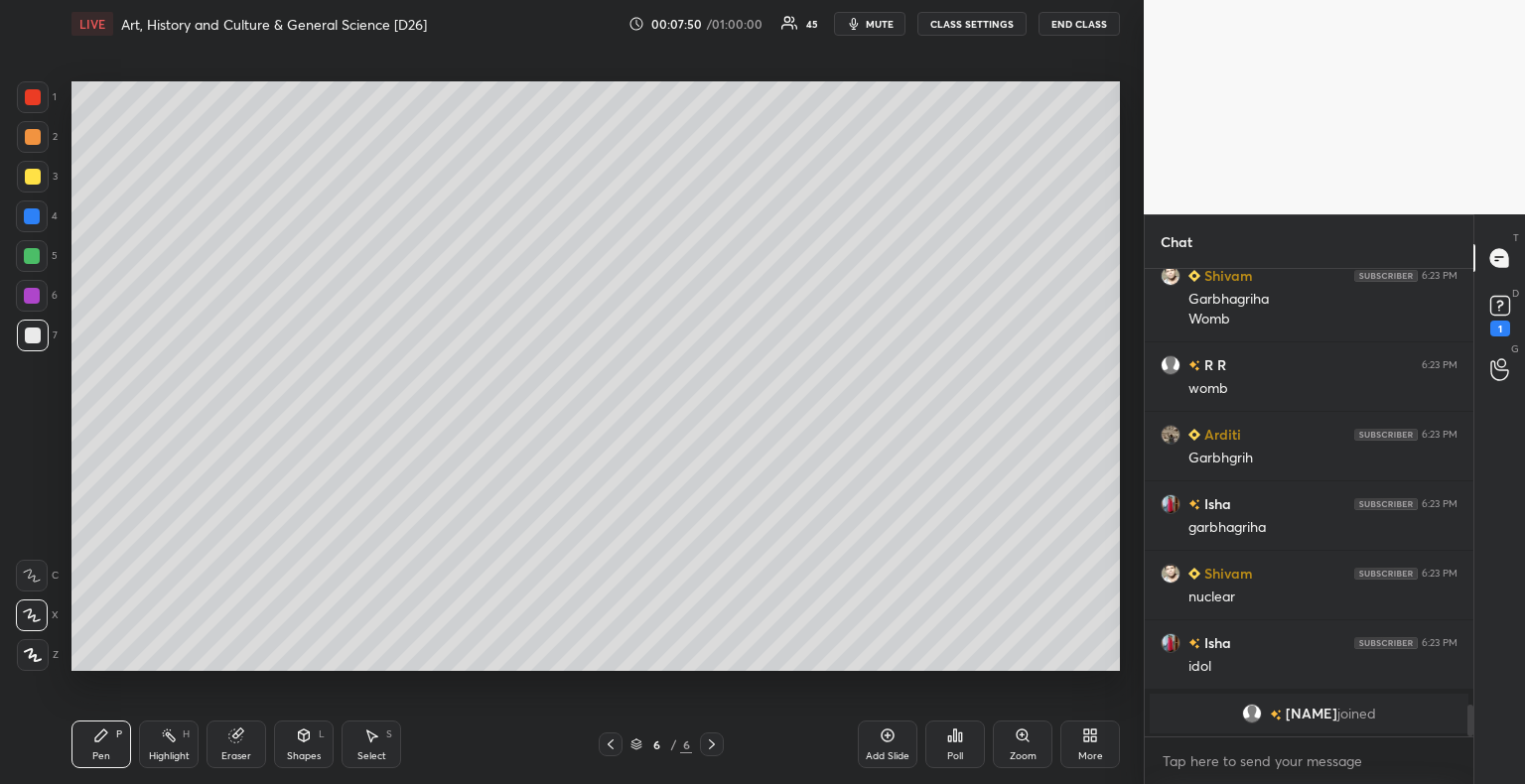 click at bounding box center [33, 177] 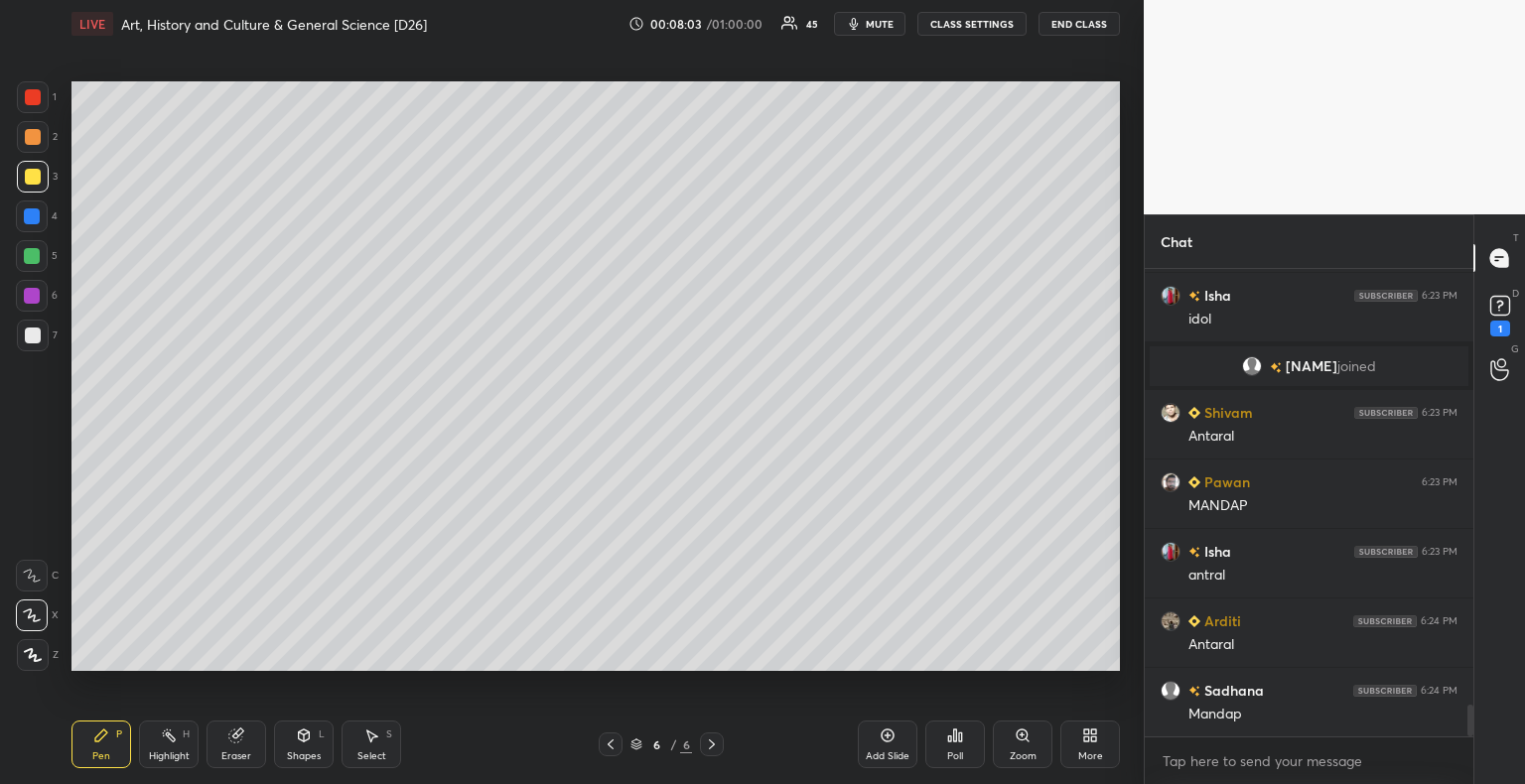 scroll, scrollTop: 6379, scrollLeft: 0, axis: vertical 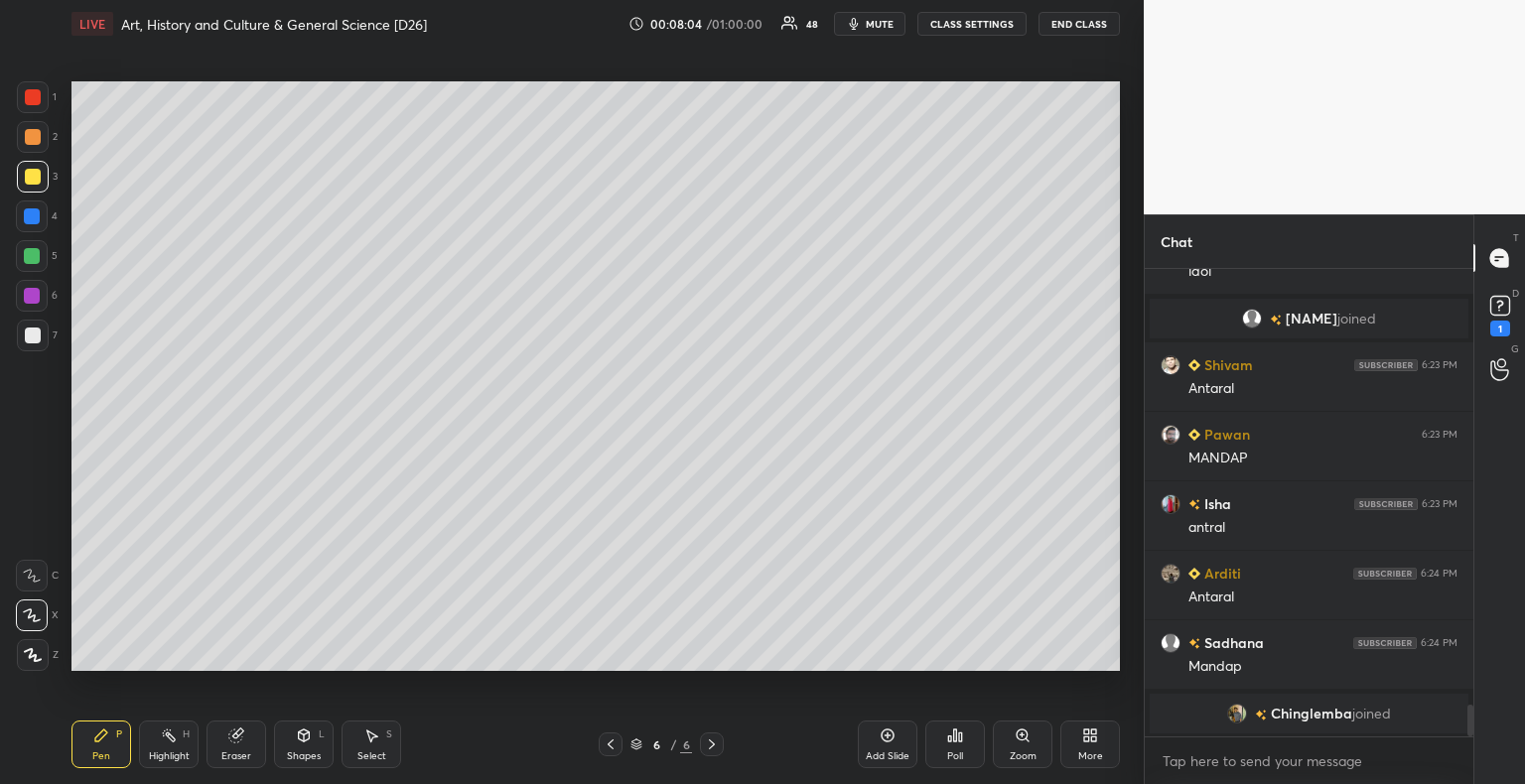 click at bounding box center [32, 216] 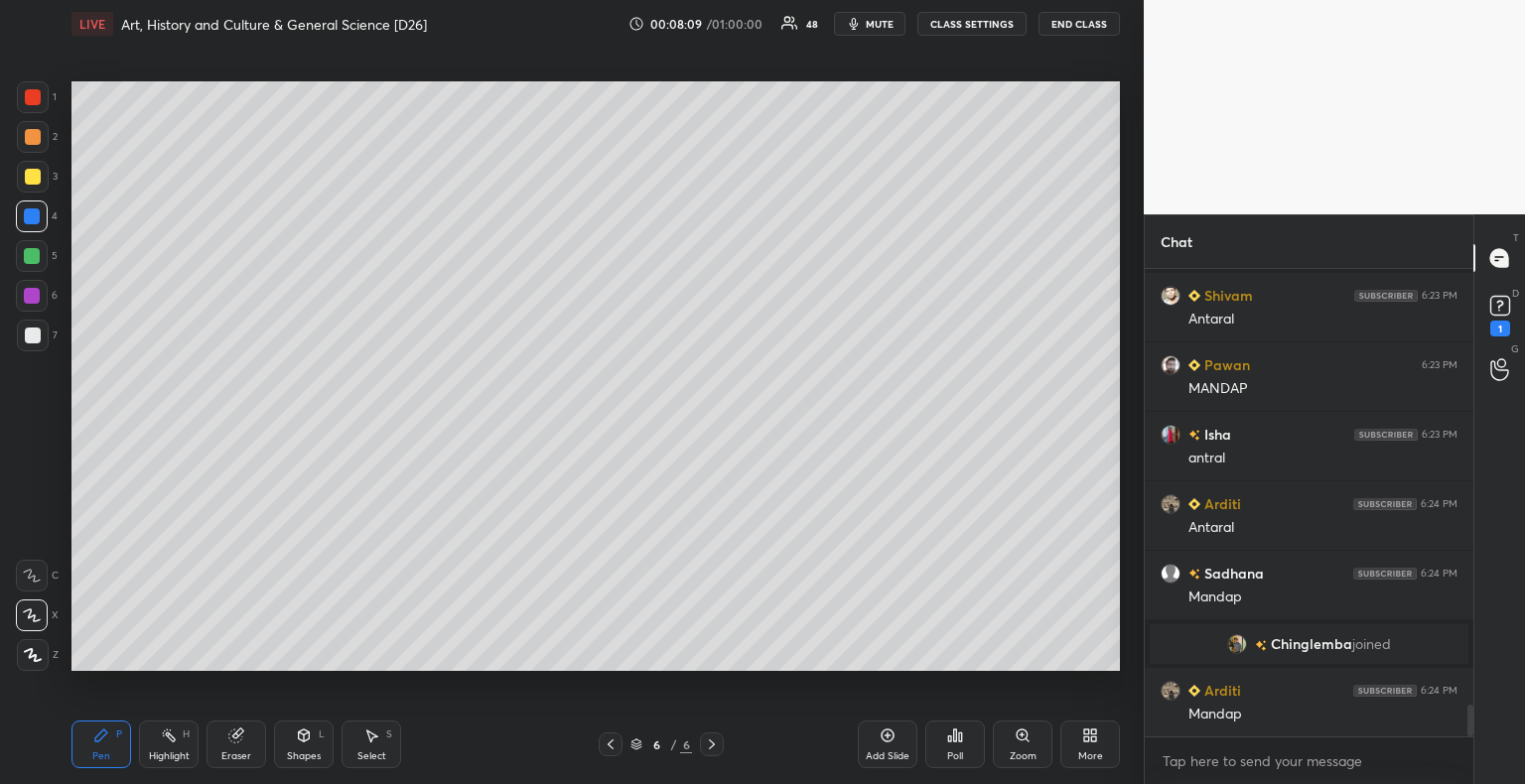scroll, scrollTop: 6439, scrollLeft: 0, axis: vertical 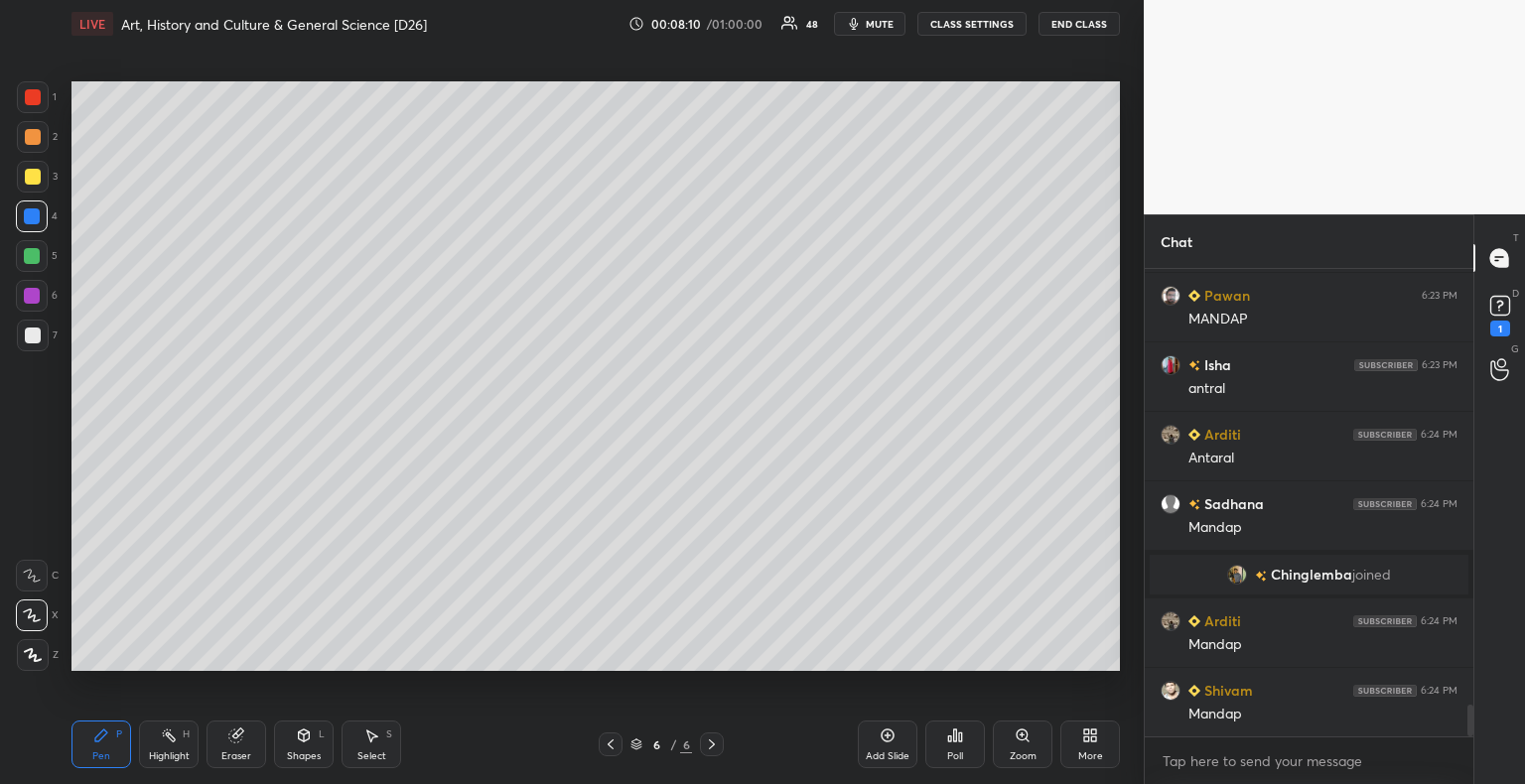 click at bounding box center (32, 256) 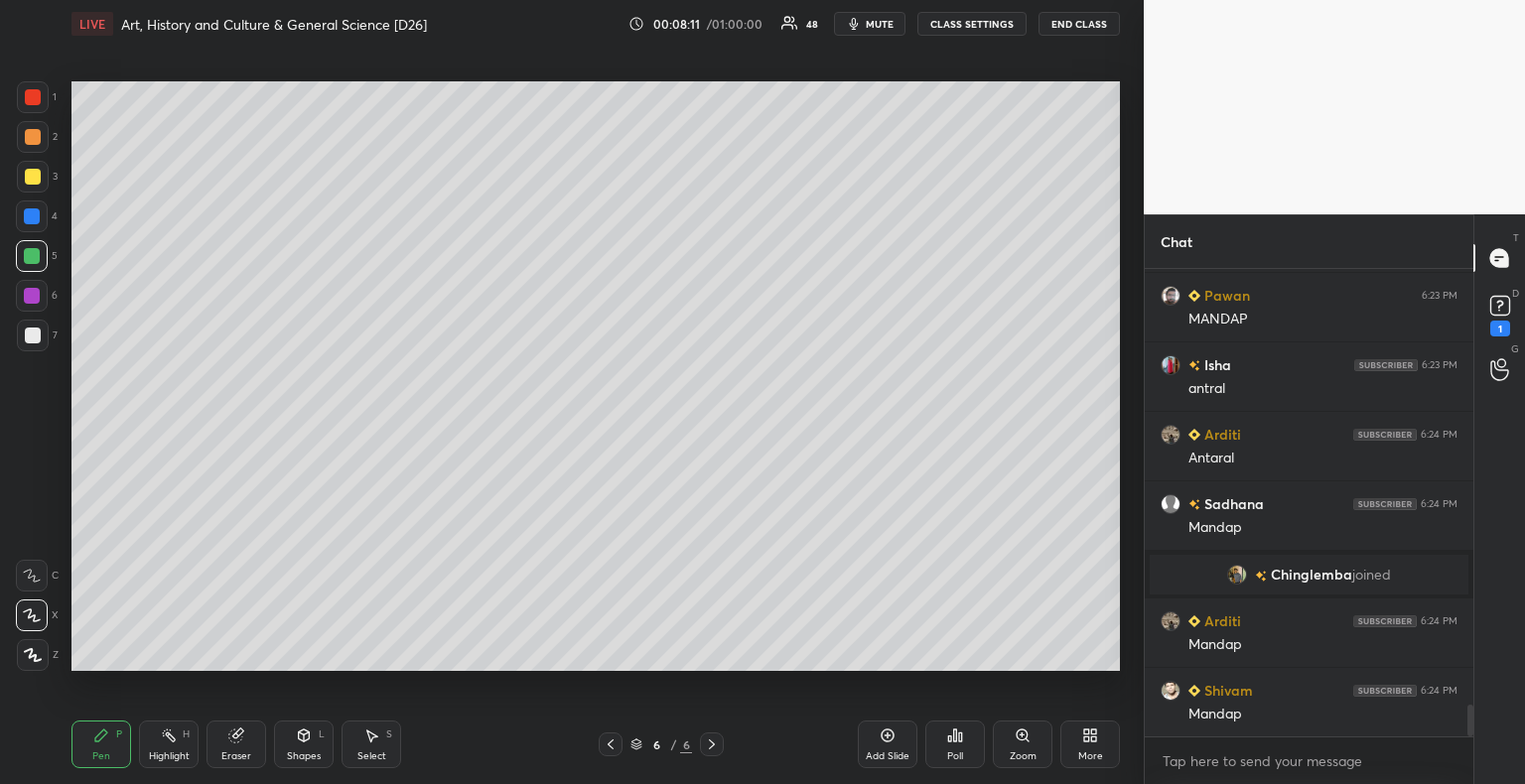 scroll, scrollTop: 6508, scrollLeft: 0, axis: vertical 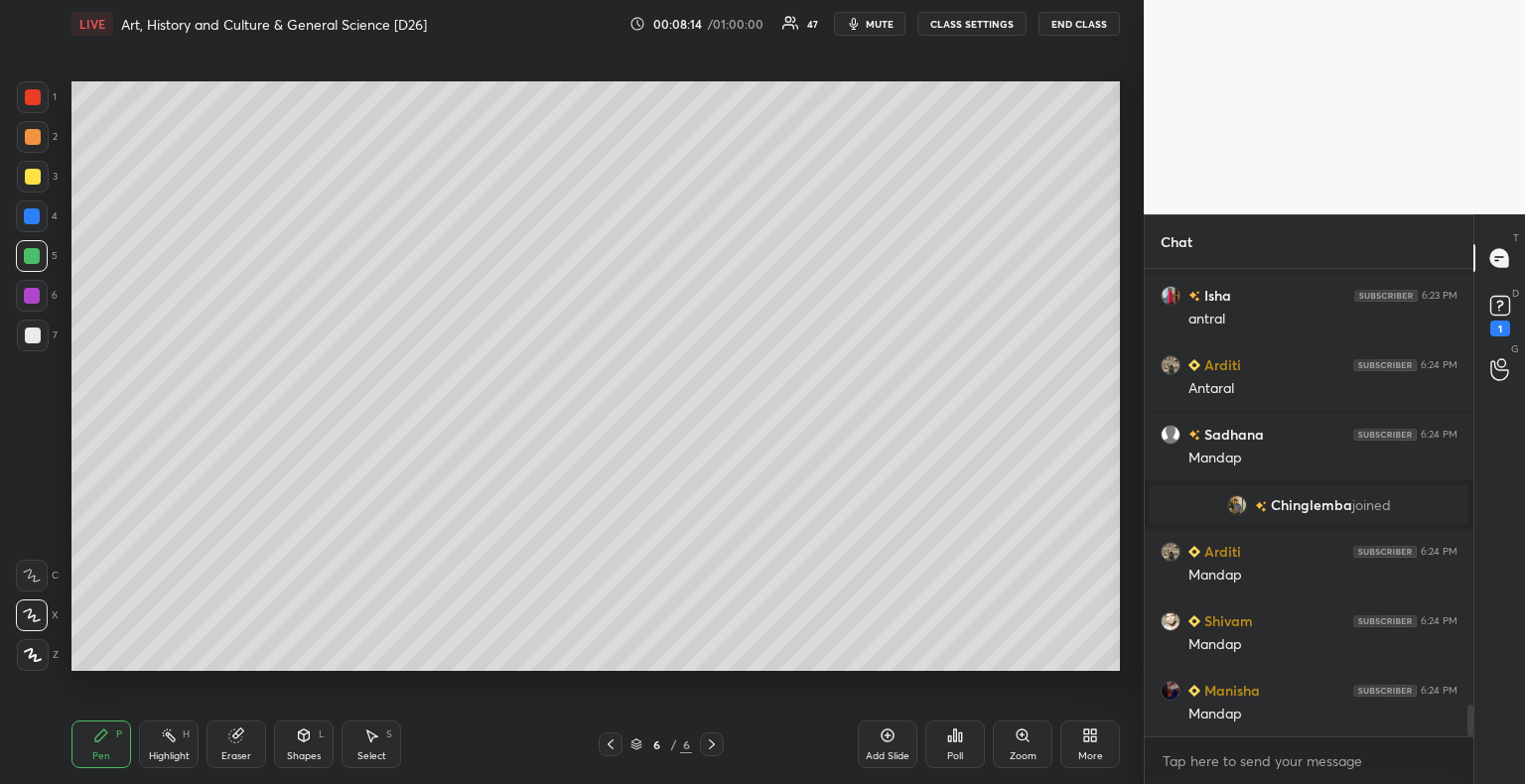 click at bounding box center [32, 296] 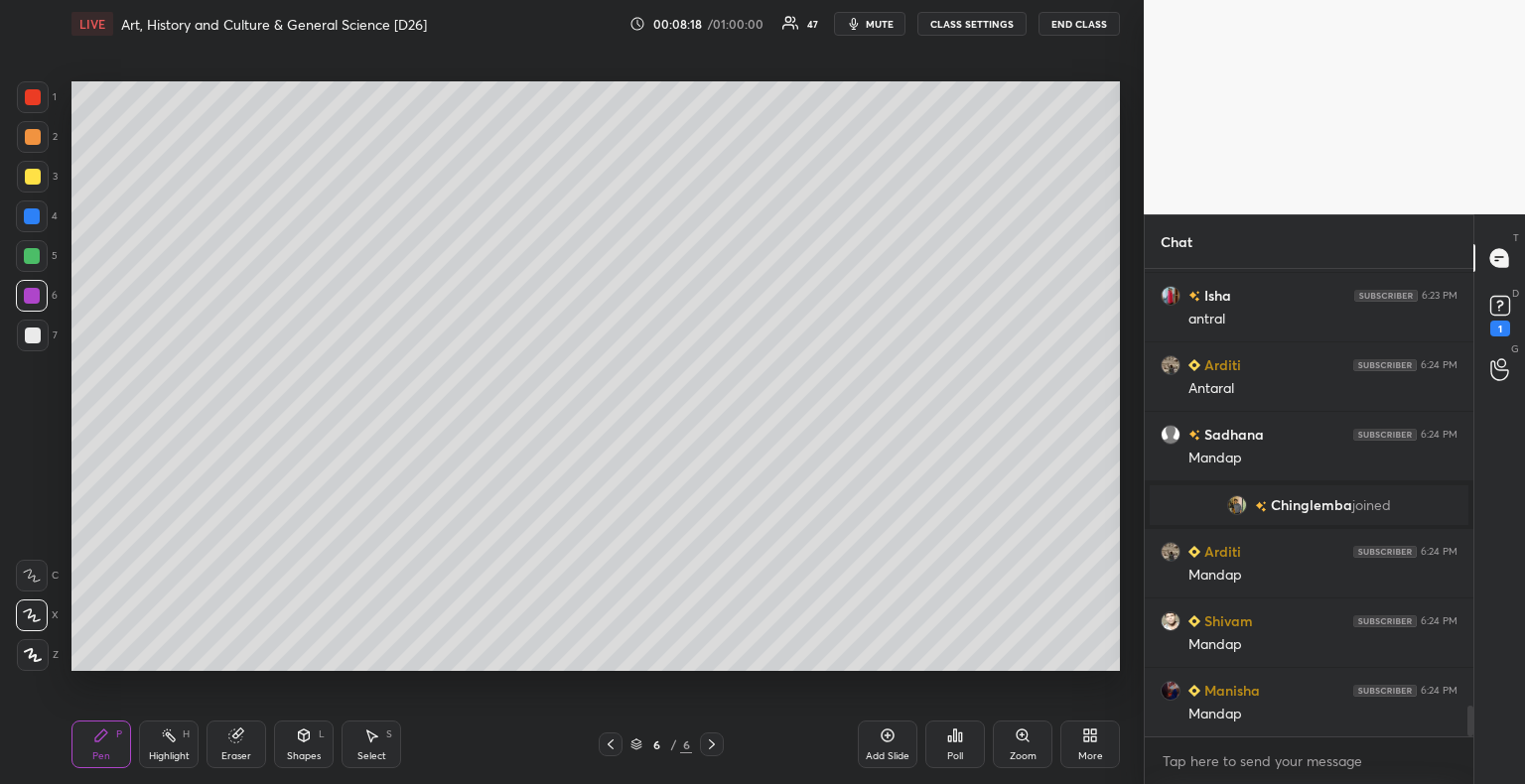 scroll, scrollTop: 6556, scrollLeft: 0, axis: vertical 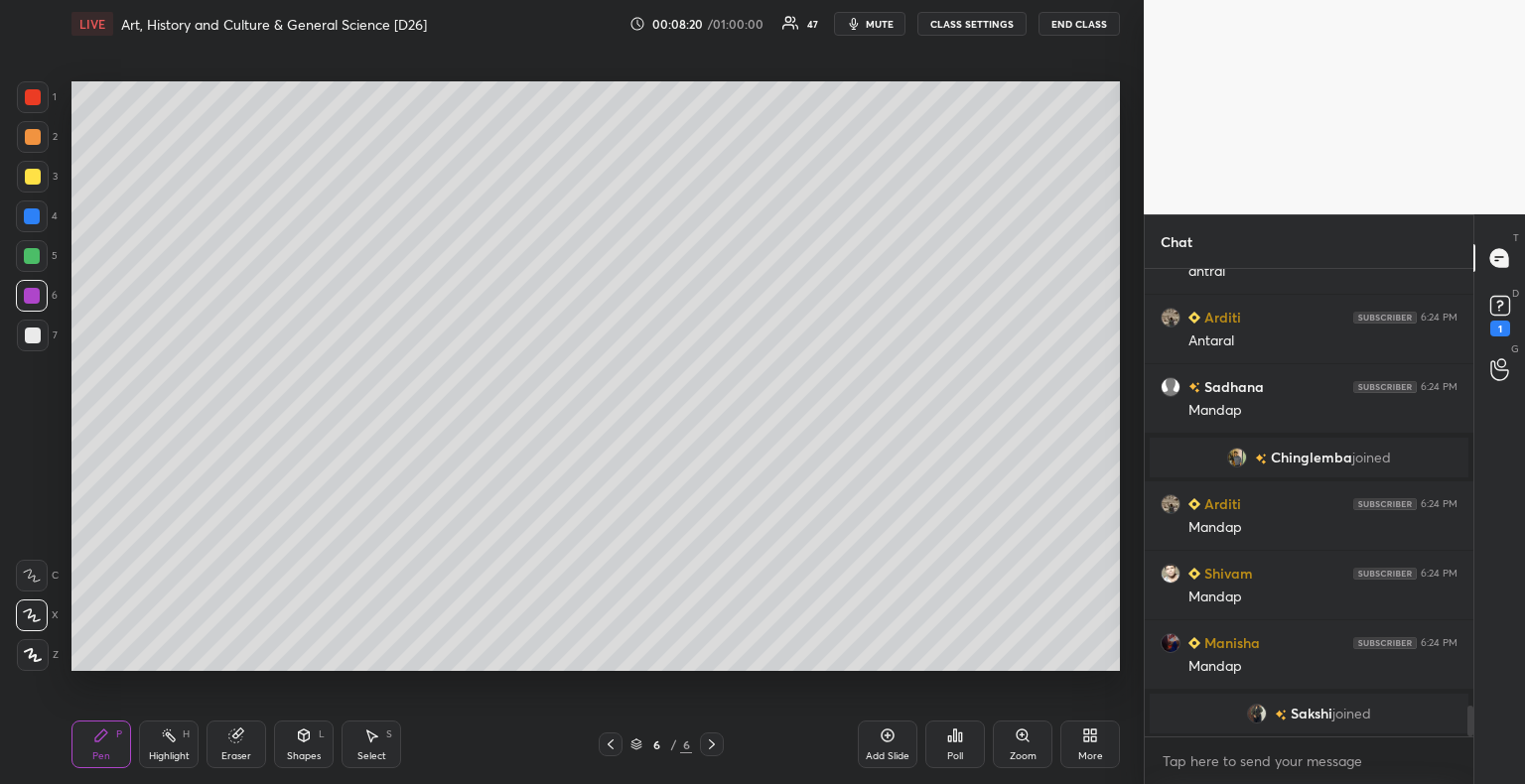 click at bounding box center [32, 216] 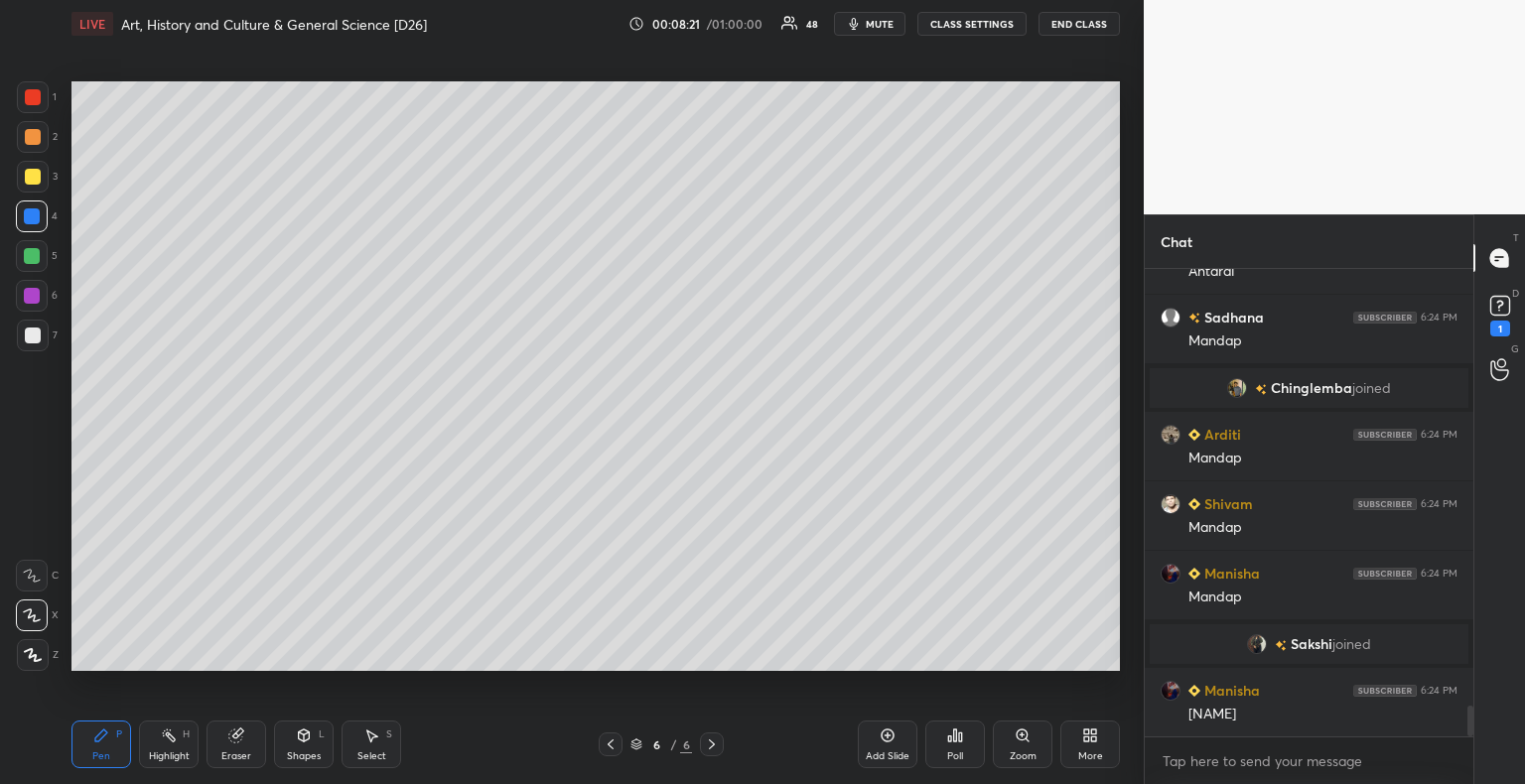 scroll, scrollTop: 6637, scrollLeft: 0, axis: vertical 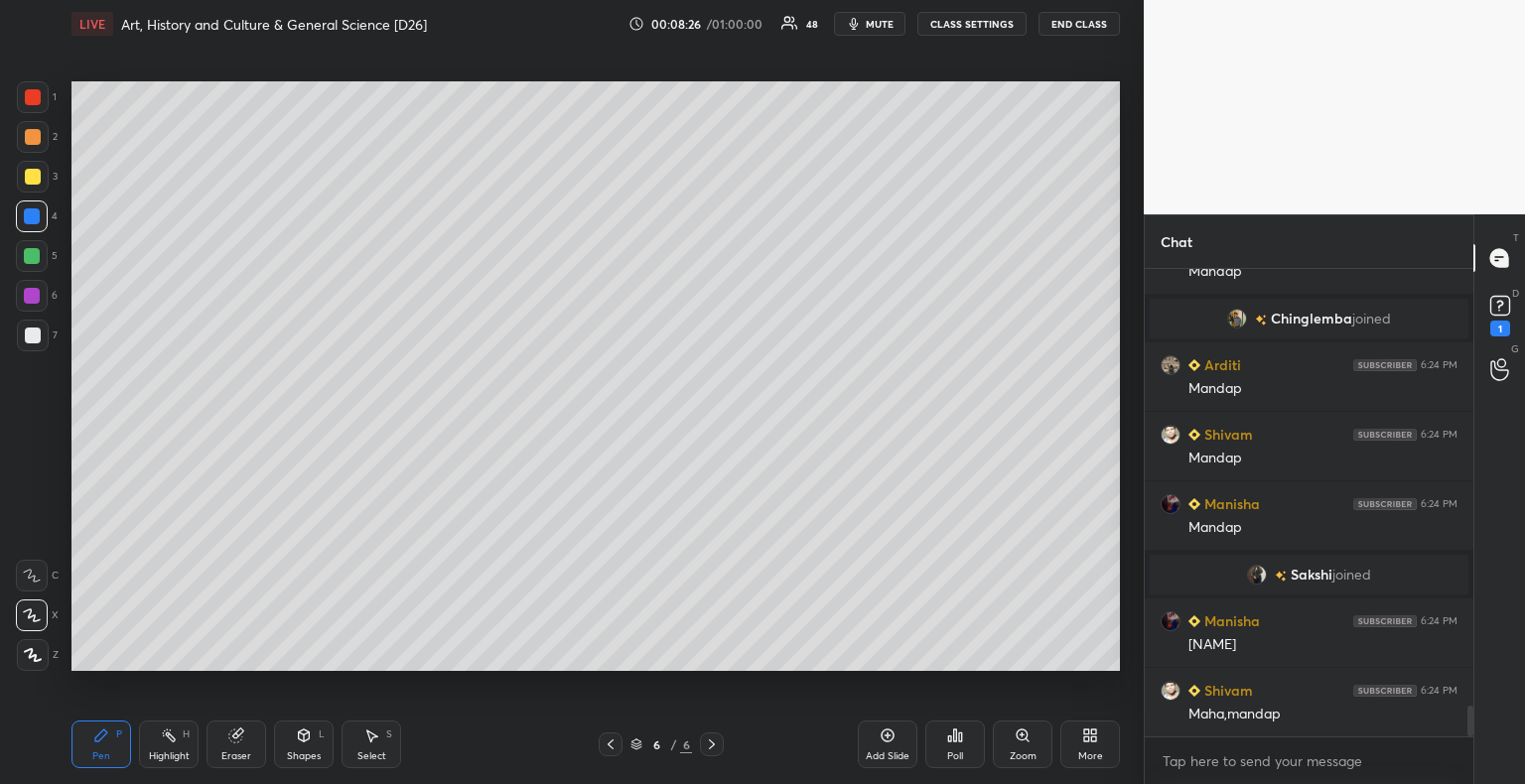 click at bounding box center [32, 256] 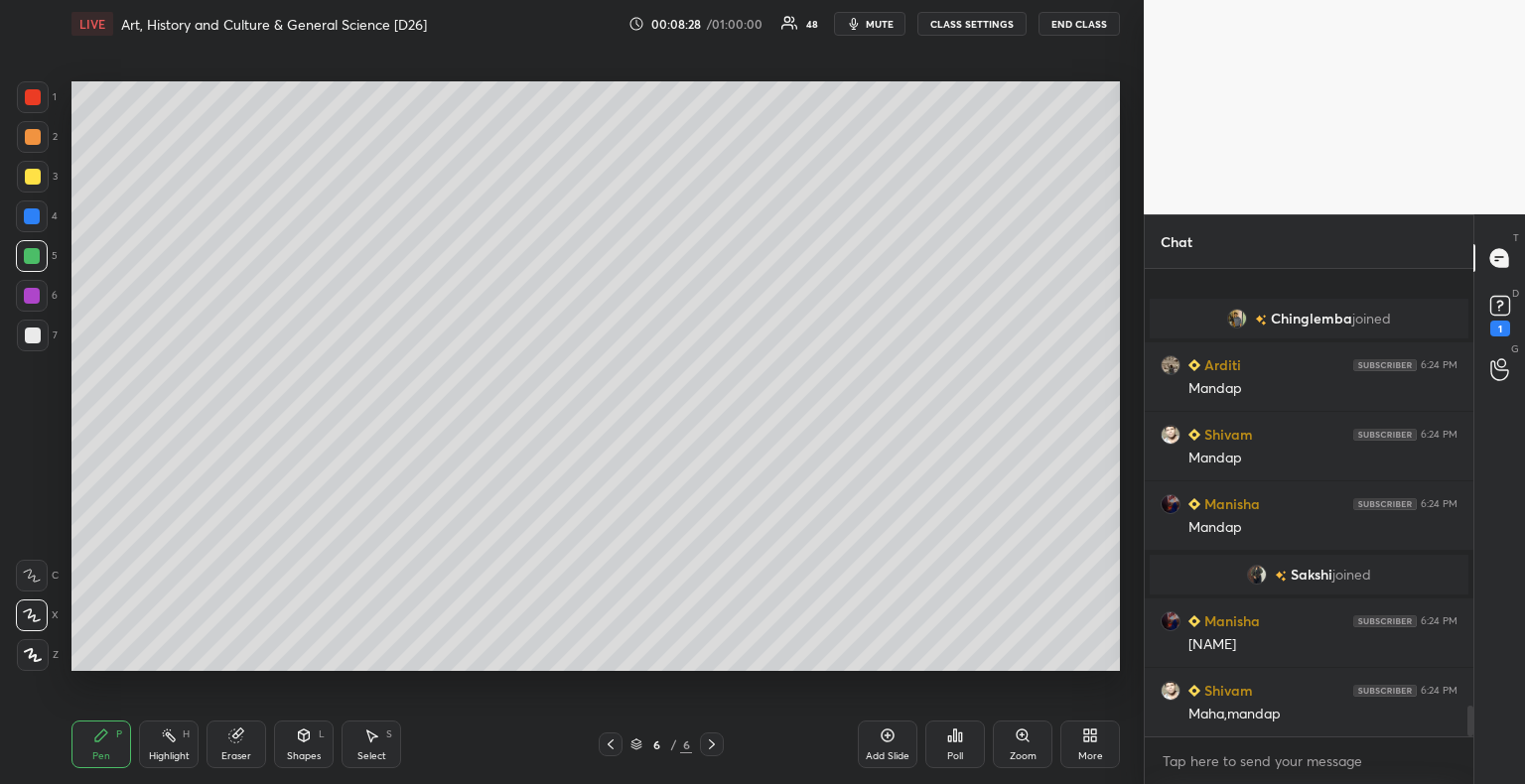 scroll, scrollTop: 6742, scrollLeft: 0, axis: vertical 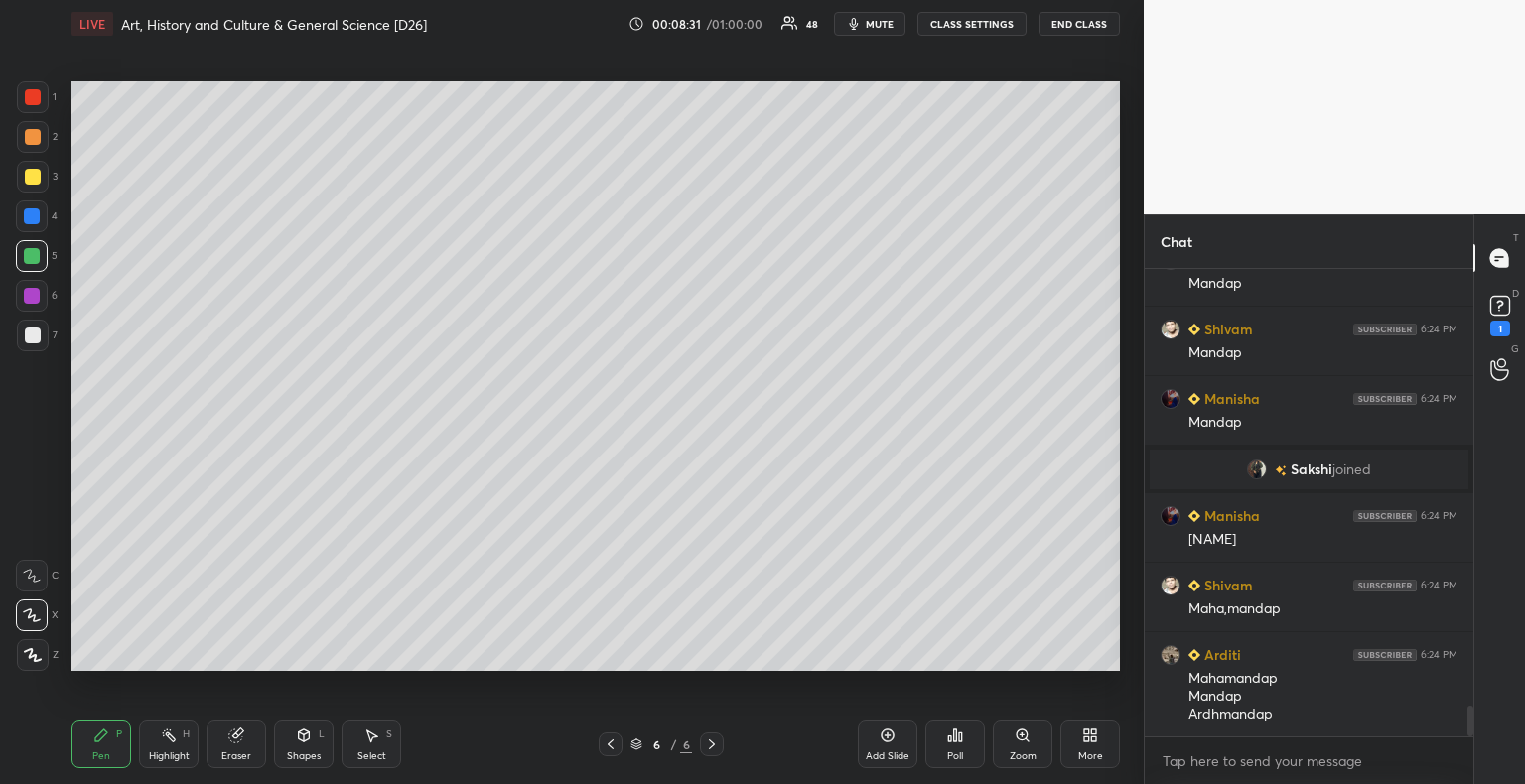 click at bounding box center (32, 296) 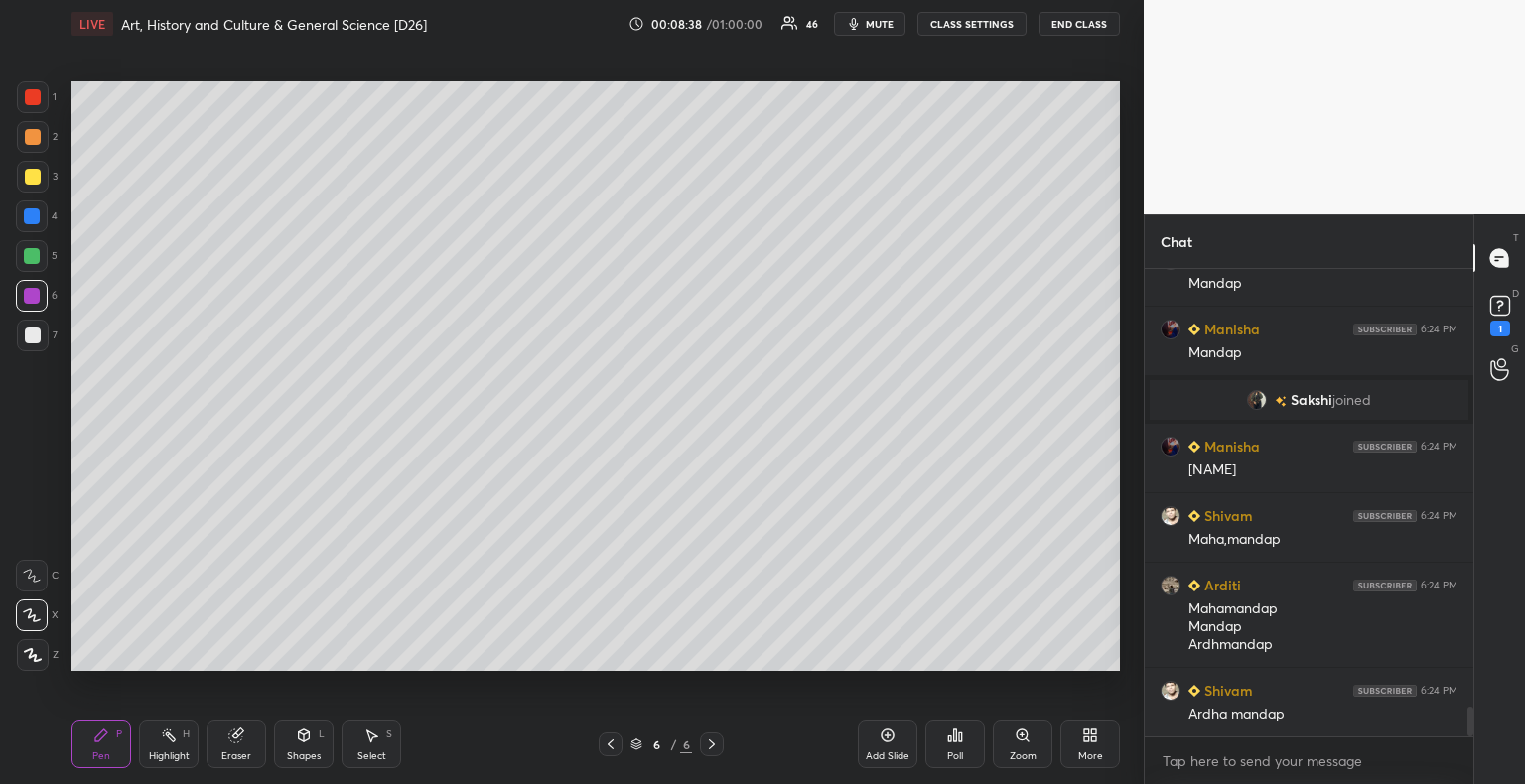 scroll, scrollTop: 6899, scrollLeft: 0, axis: vertical 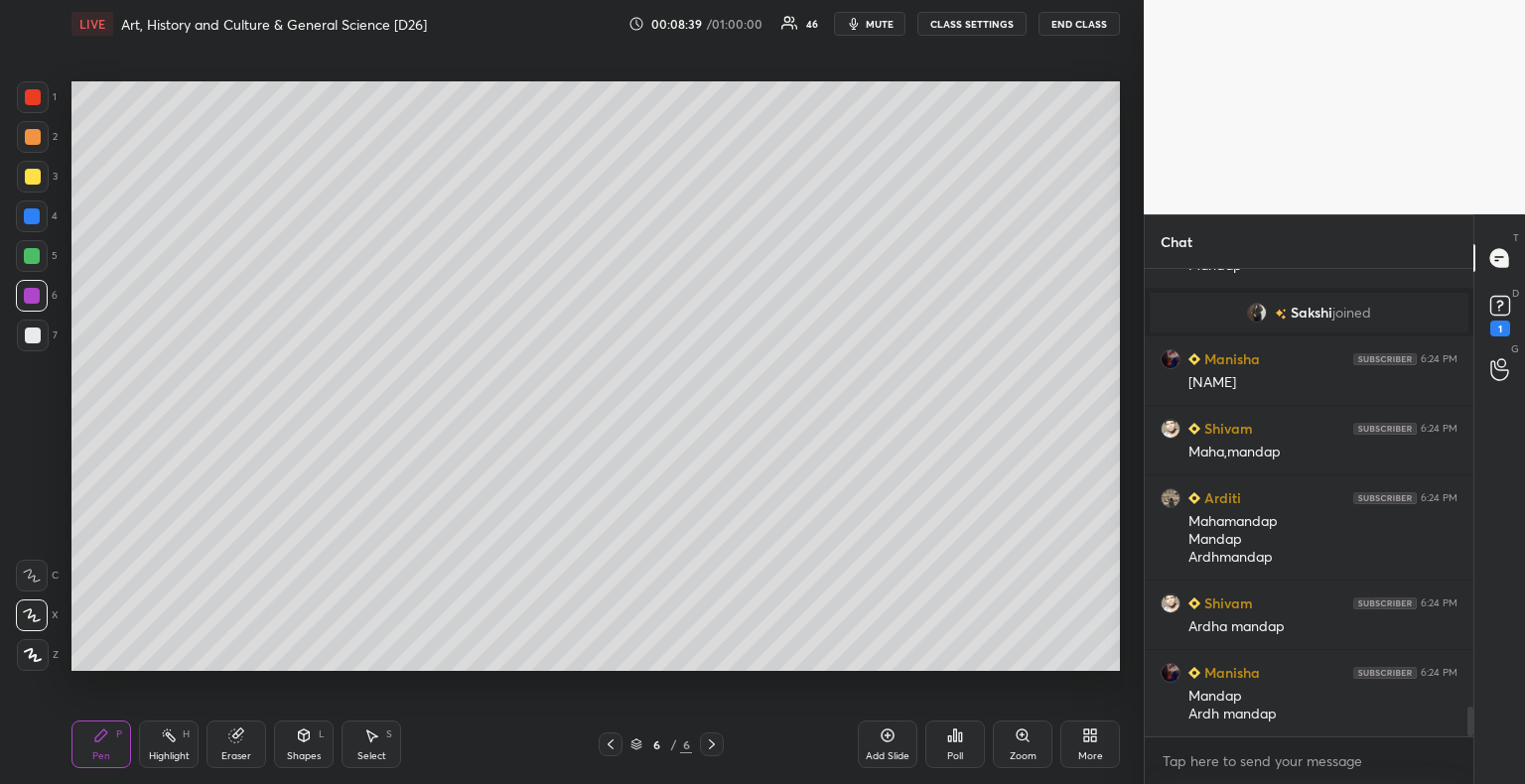 click at bounding box center [33, 335] 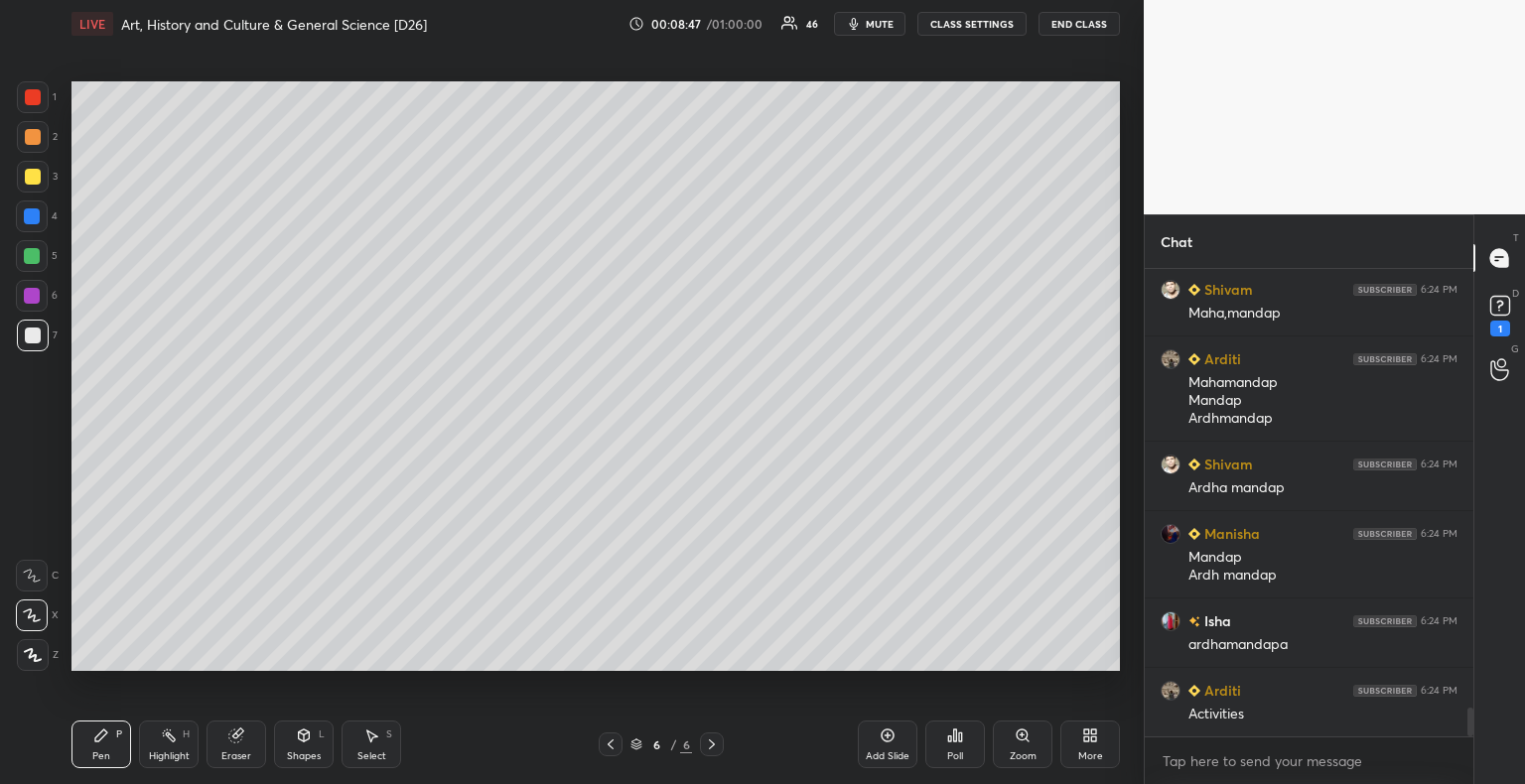 scroll, scrollTop: 7108, scrollLeft: 0, axis: vertical 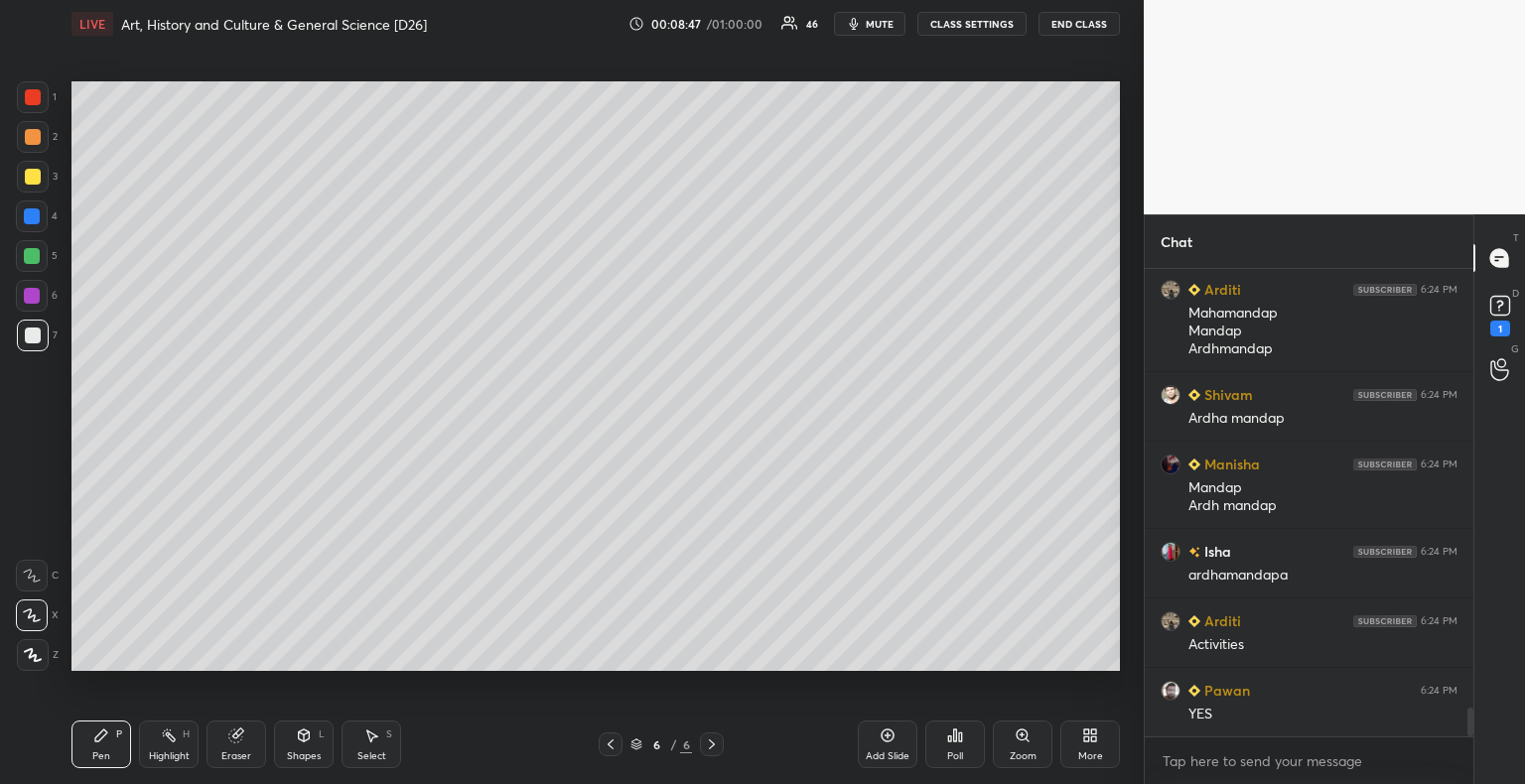 click at bounding box center [33, 177] 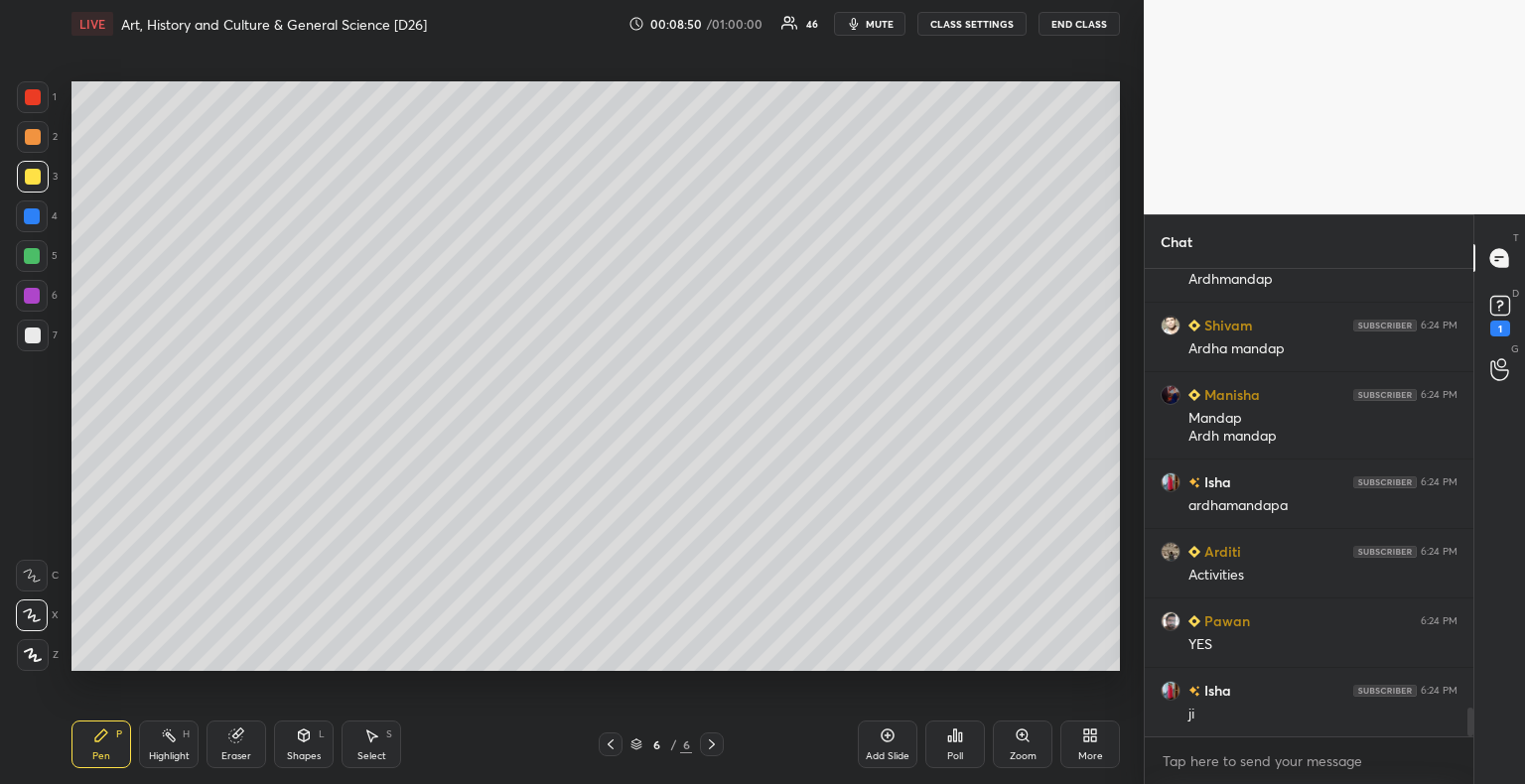 scroll, scrollTop: 7247, scrollLeft: 0, axis: vertical 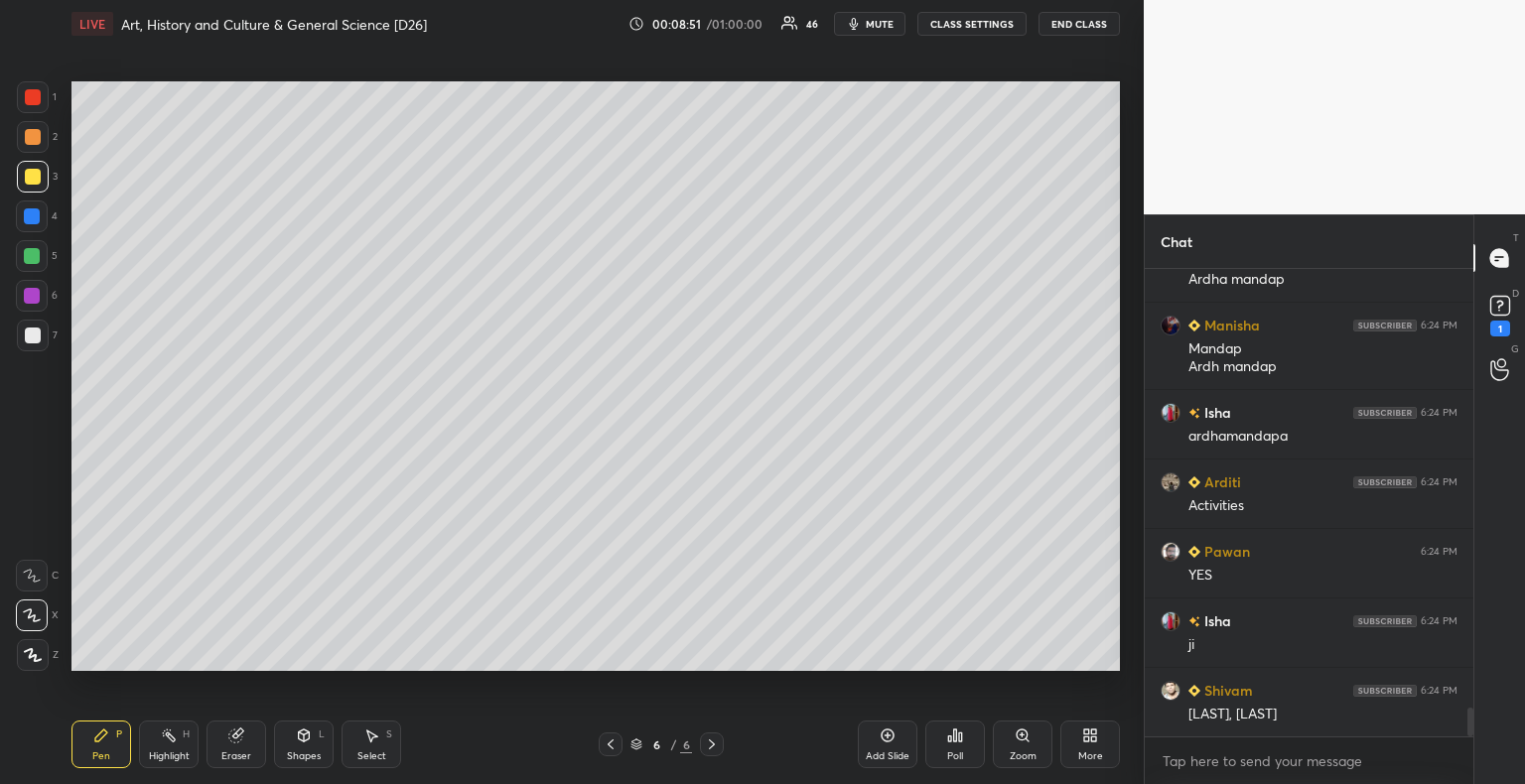 click at bounding box center [33, 335] 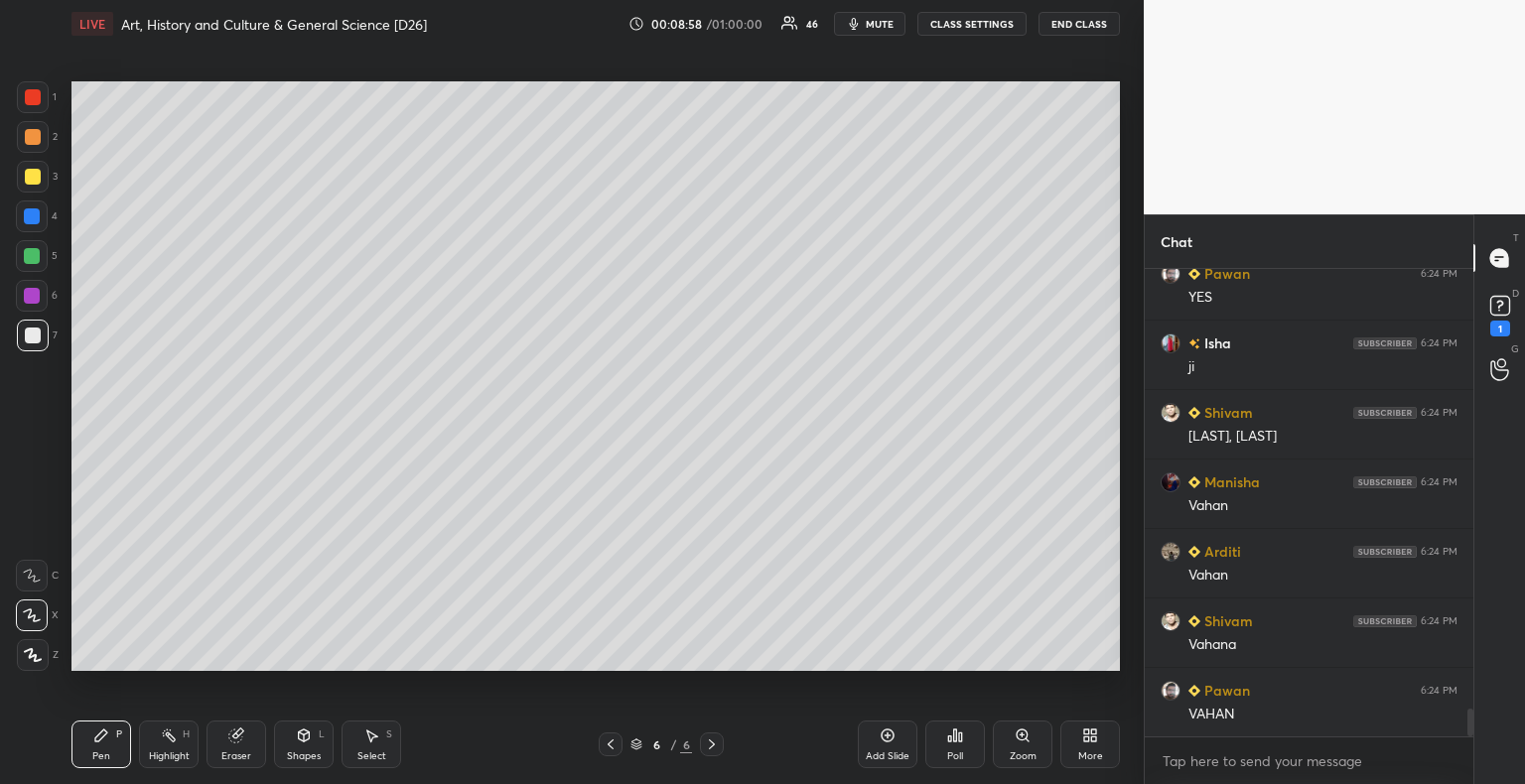 scroll, scrollTop: 7594, scrollLeft: 0, axis: vertical 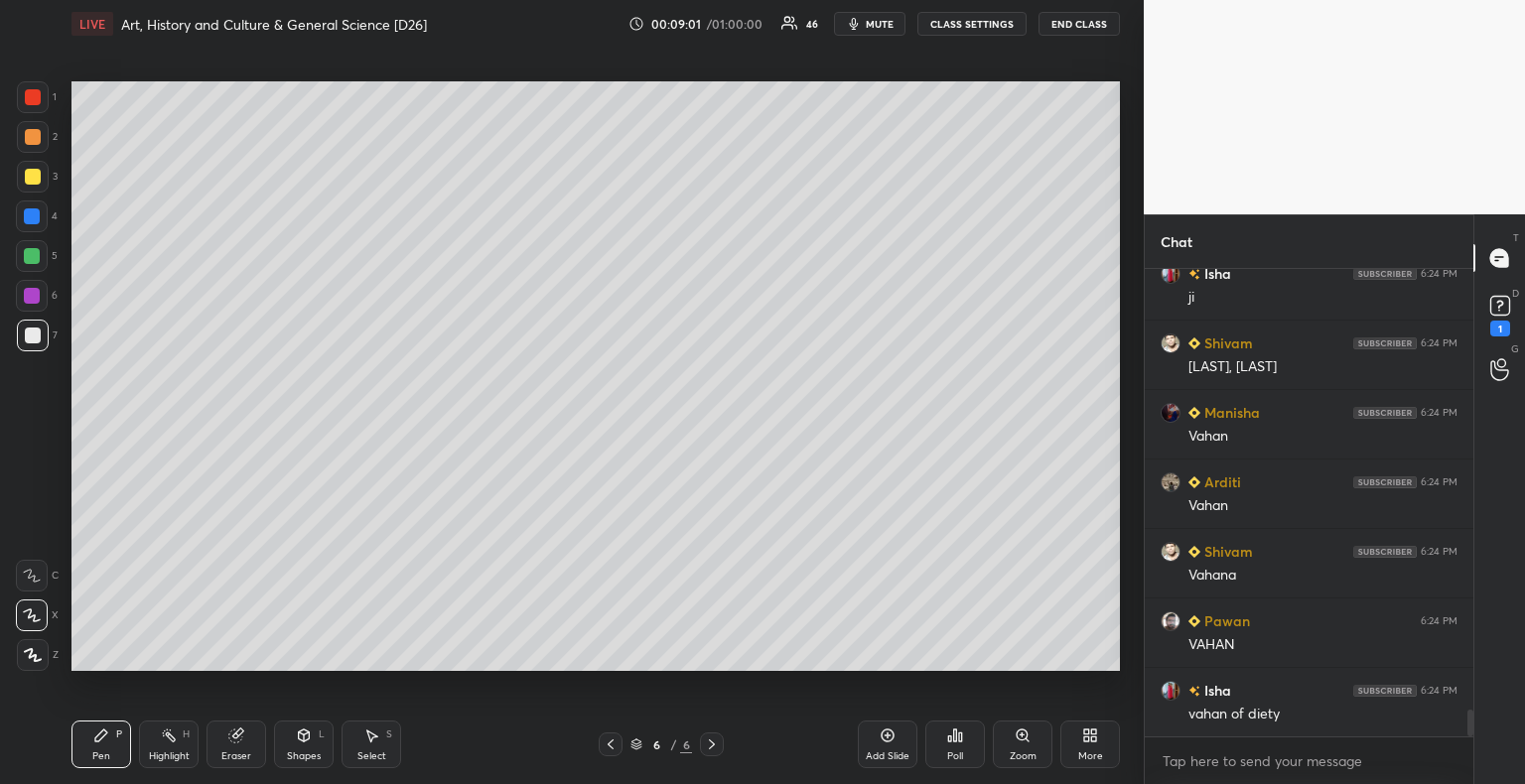 click at bounding box center (33, 97) 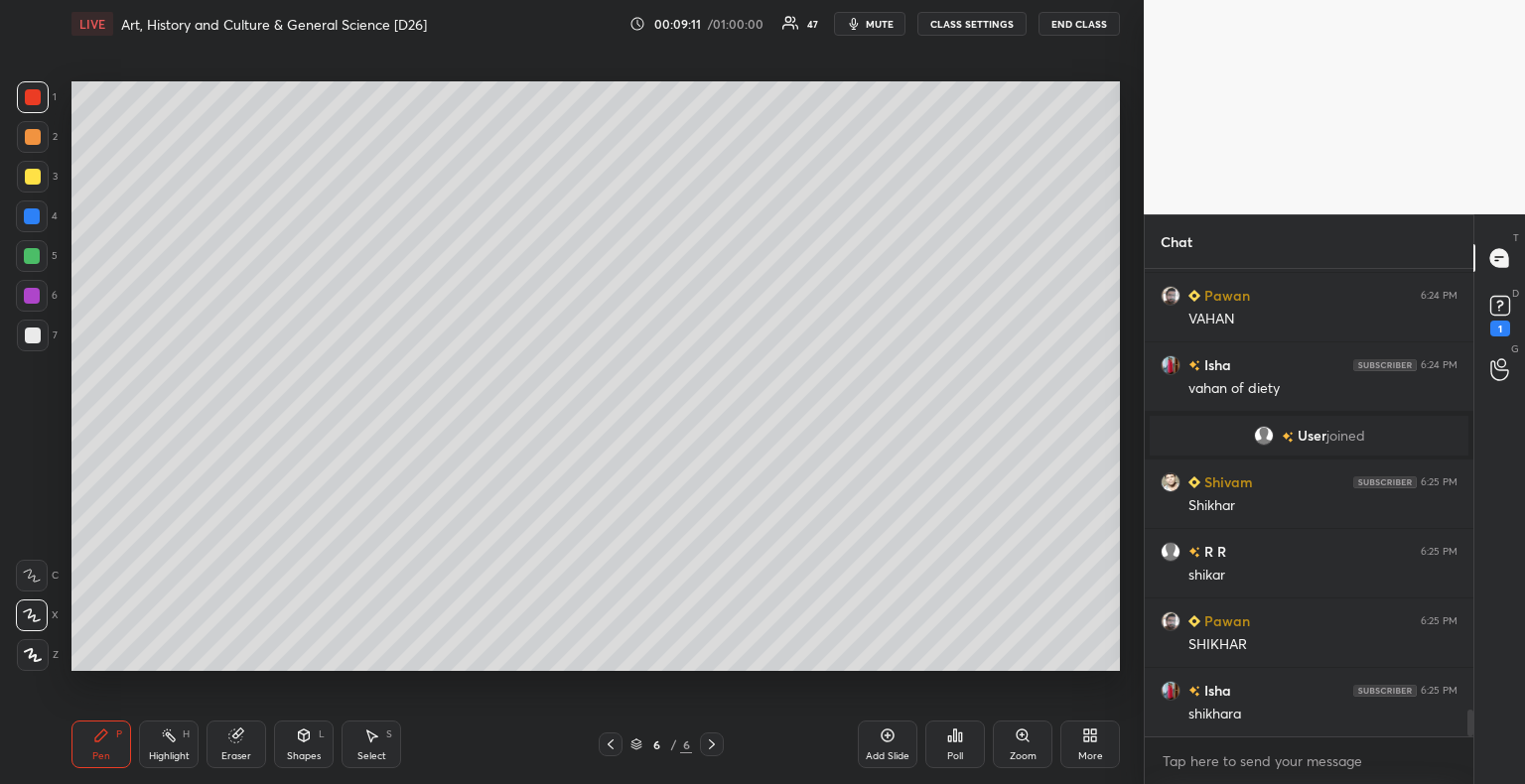 scroll, scrollTop: 7679, scrollLeft: 0, axis: vertical 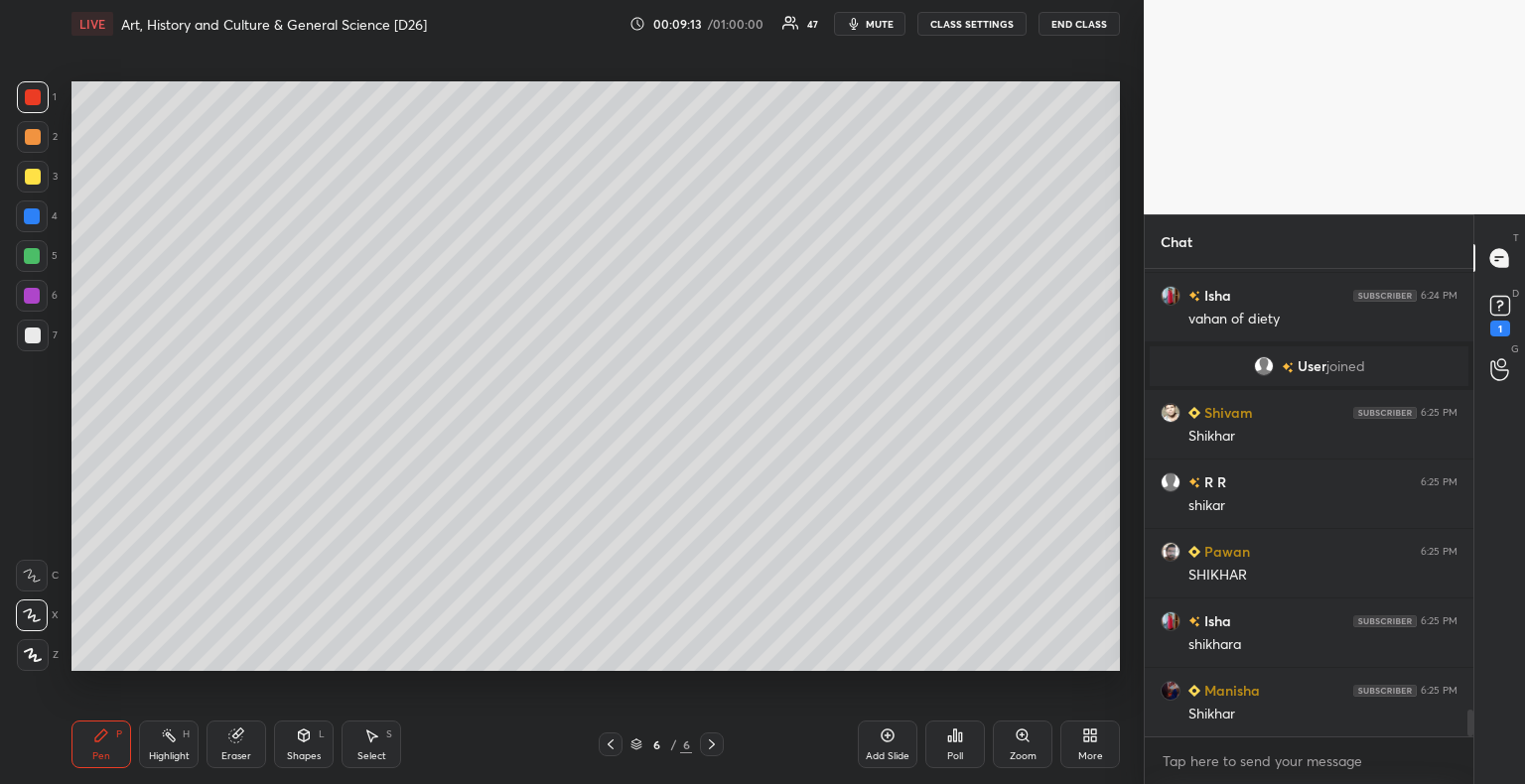 click at bounding box center (33, 335) 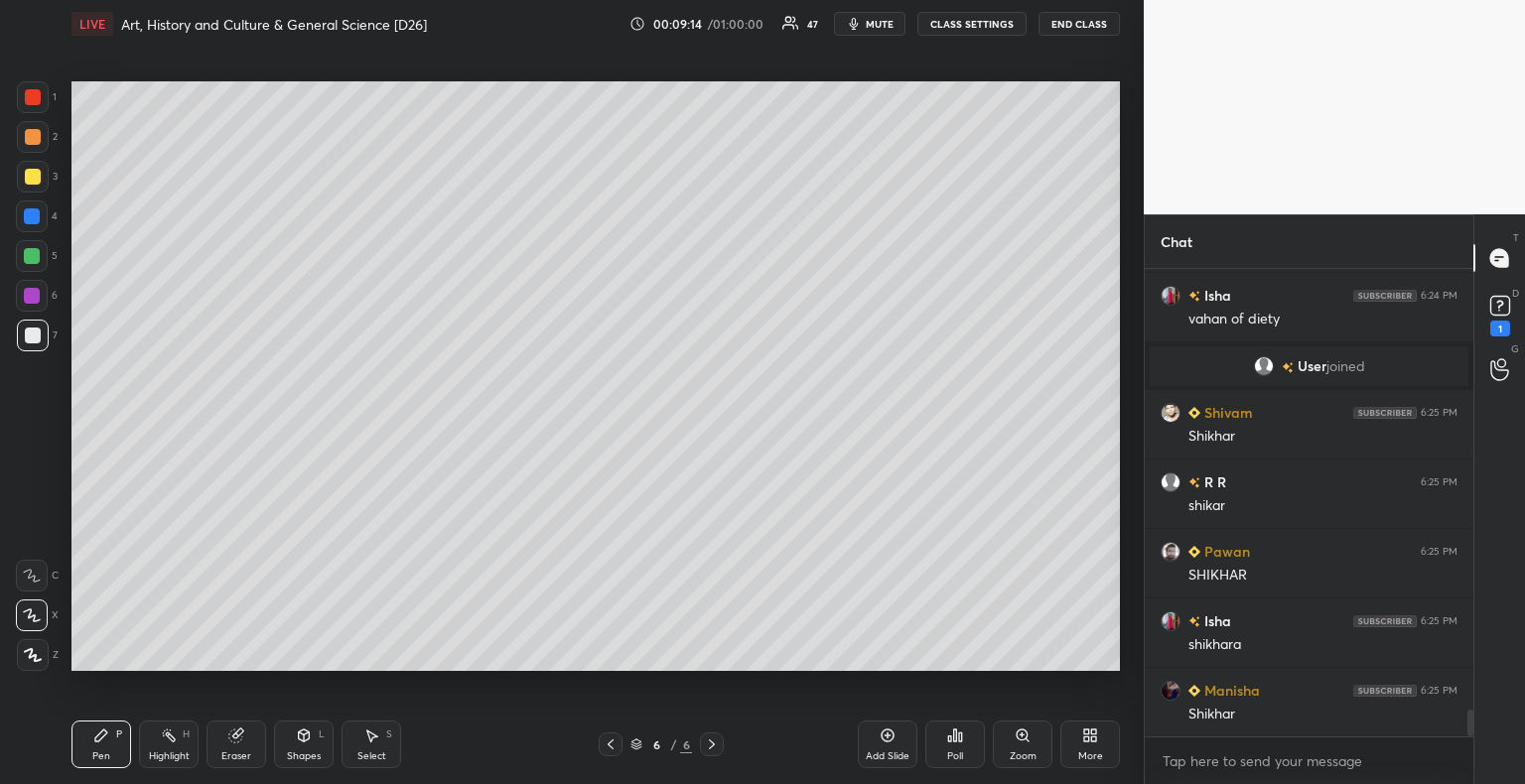 click at bounding box center (33, 177) 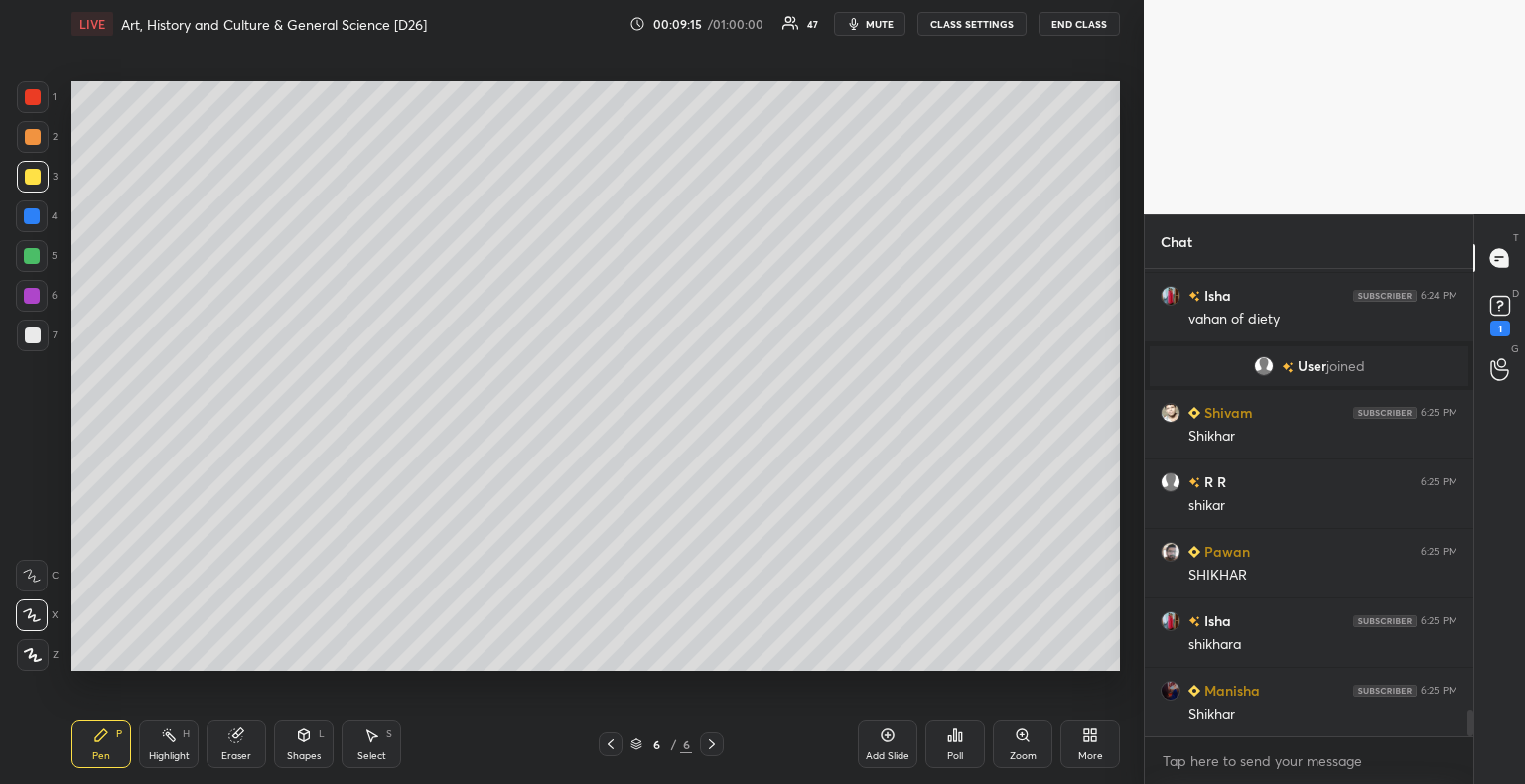 drag, startPoint x: 32, startPoint y: 133, endPoint x: 60, endPoint y: 123, distance: 29.732137 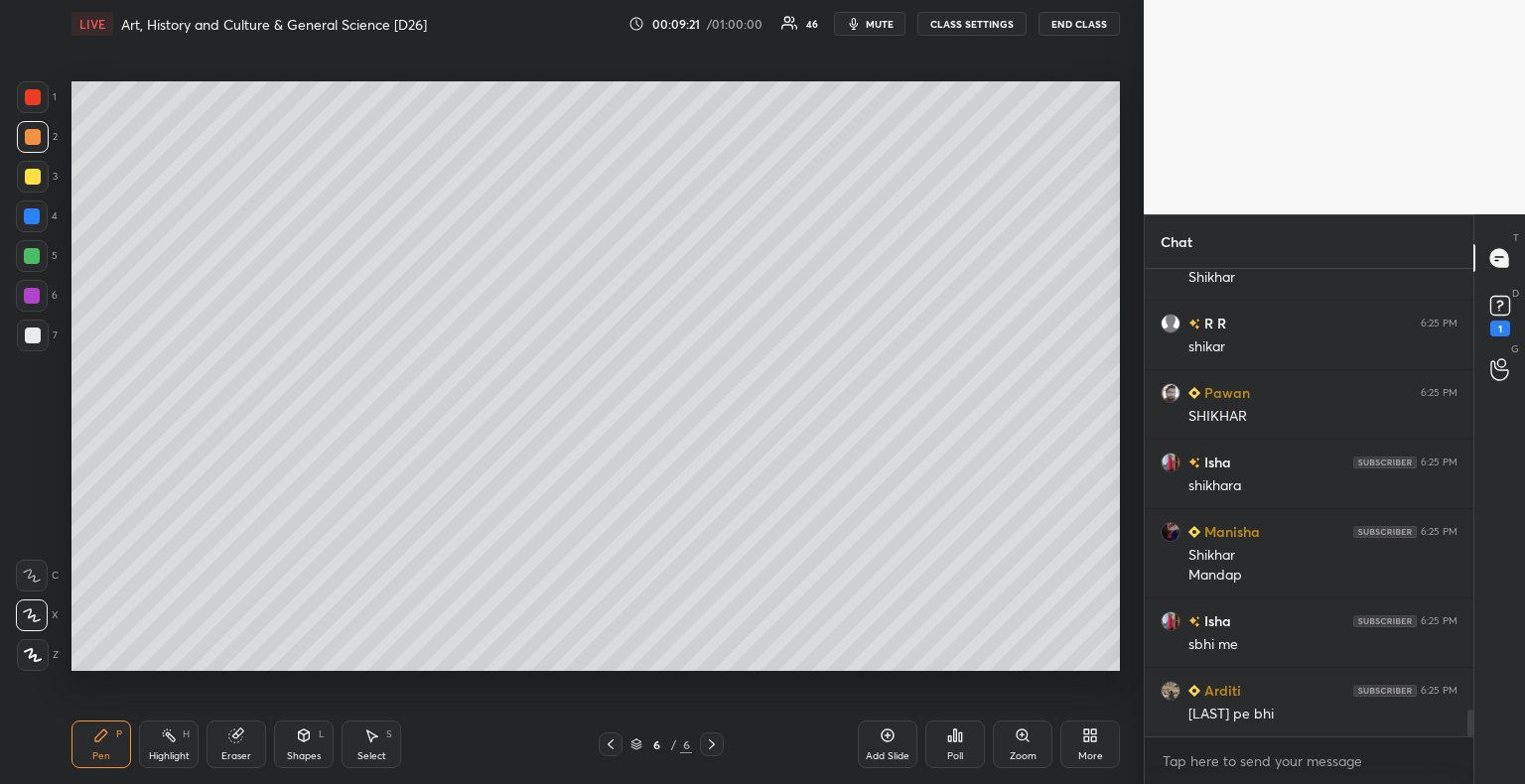 scroll, scrollTop: 7907, scrollLeft: 0, axis: vertical 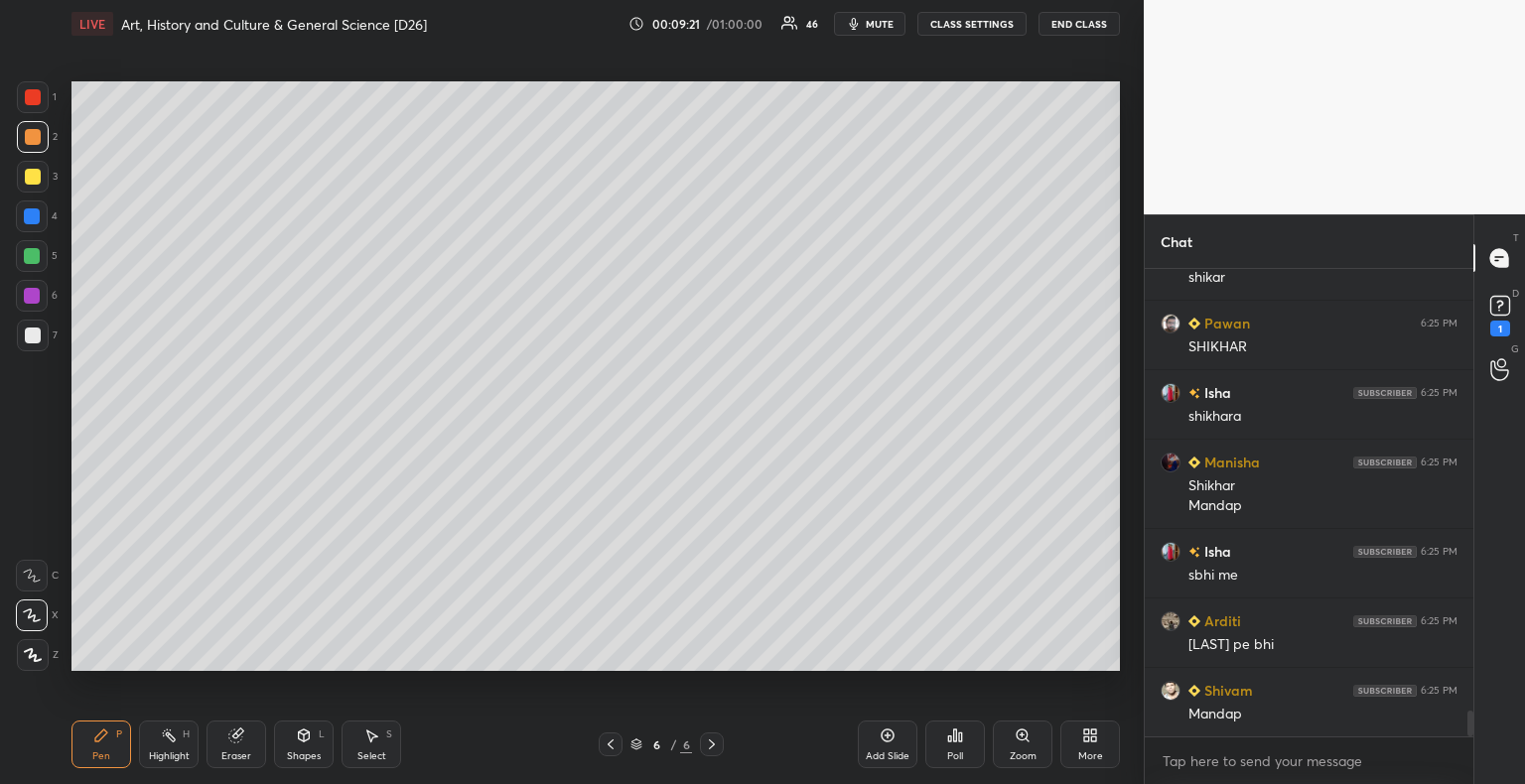 click at bounding box center (32, 216) 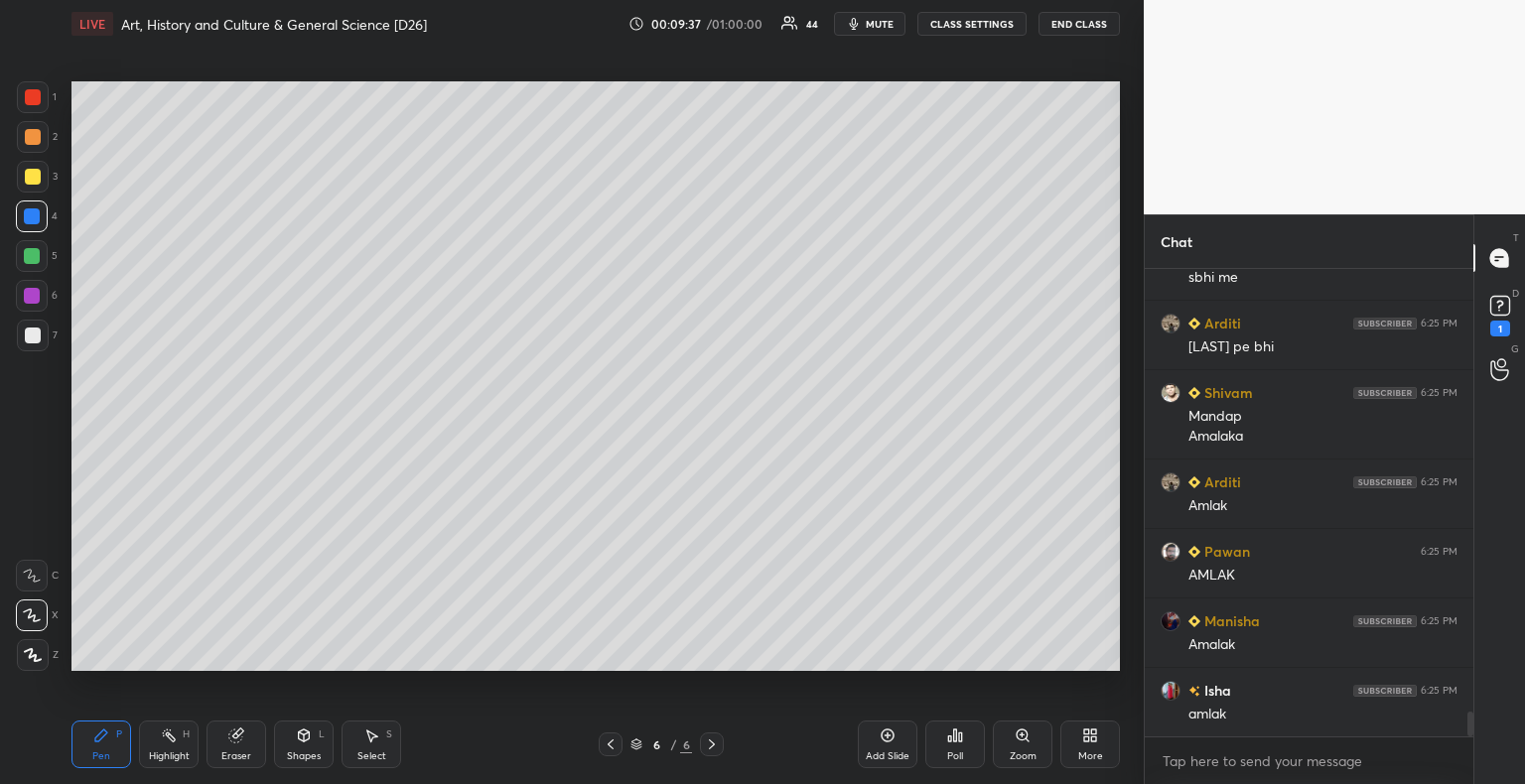 scroll, scrollTop: 8275, scrollLeft: 0, axis: vertical 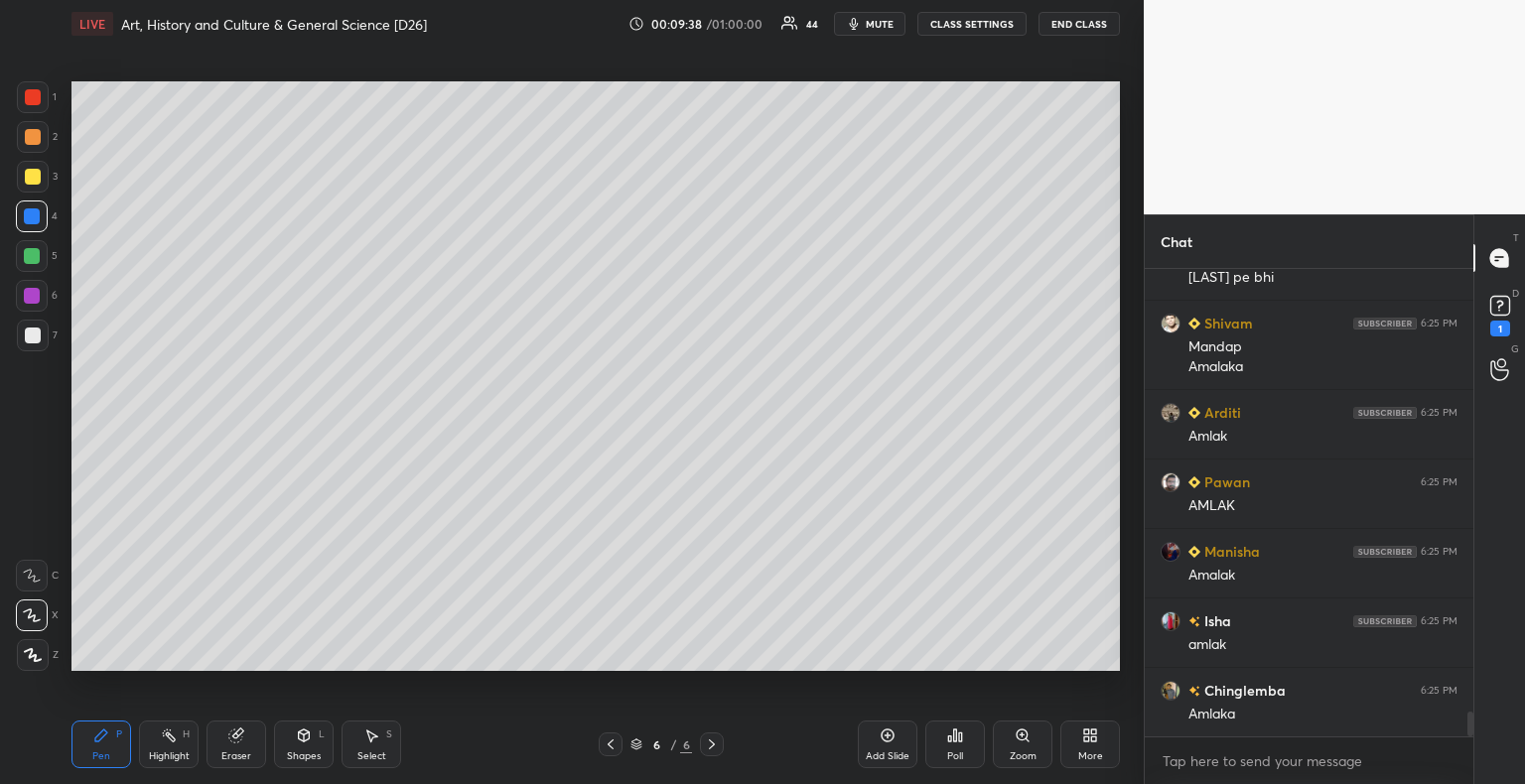drag, startPoint x: 32, startPoint y: 184, endPoint x: 44, endPoint y: 185, distance: 12.0415946 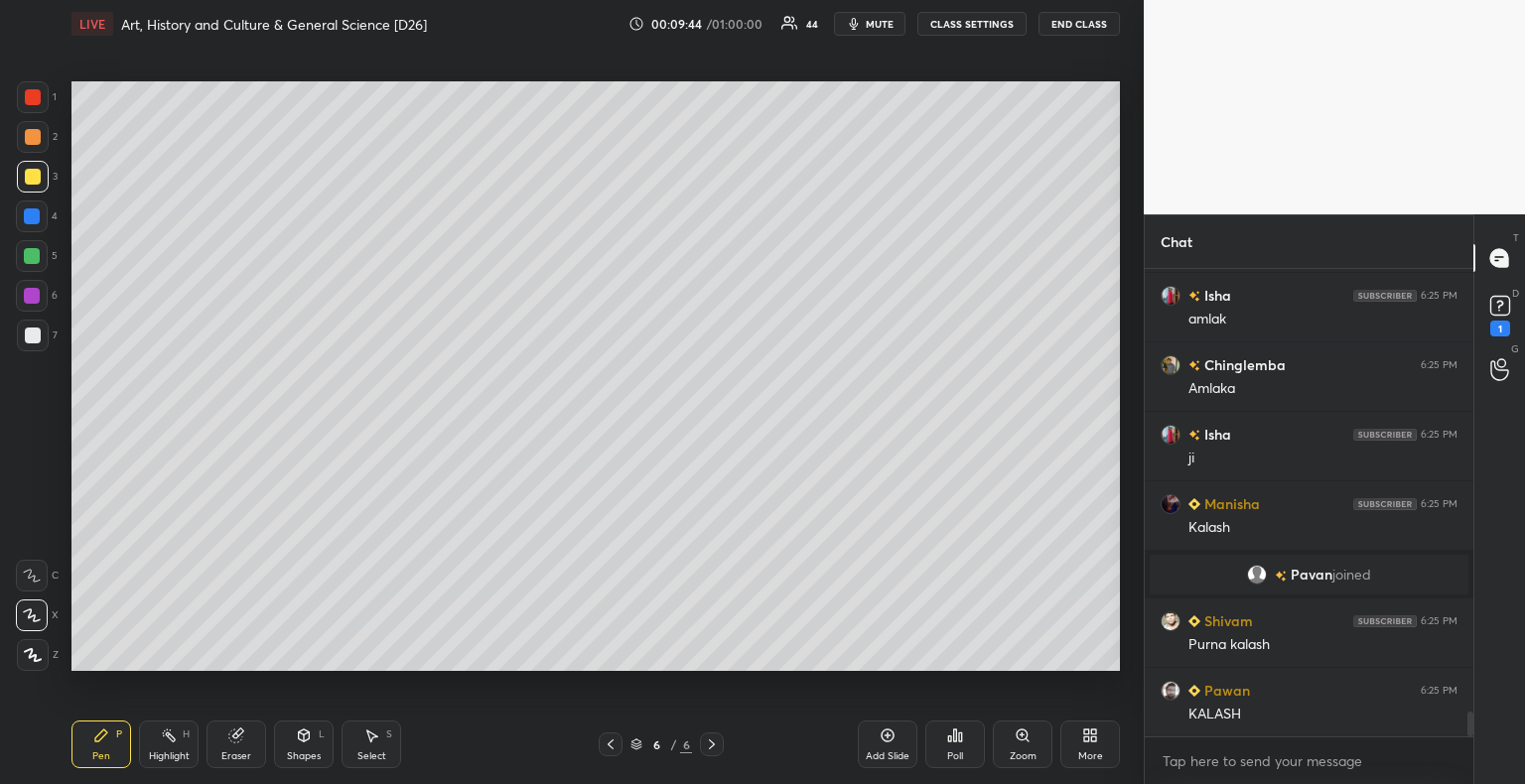 scroll, scrollTop: 8300, scrollLeft: 0, axis: vertical 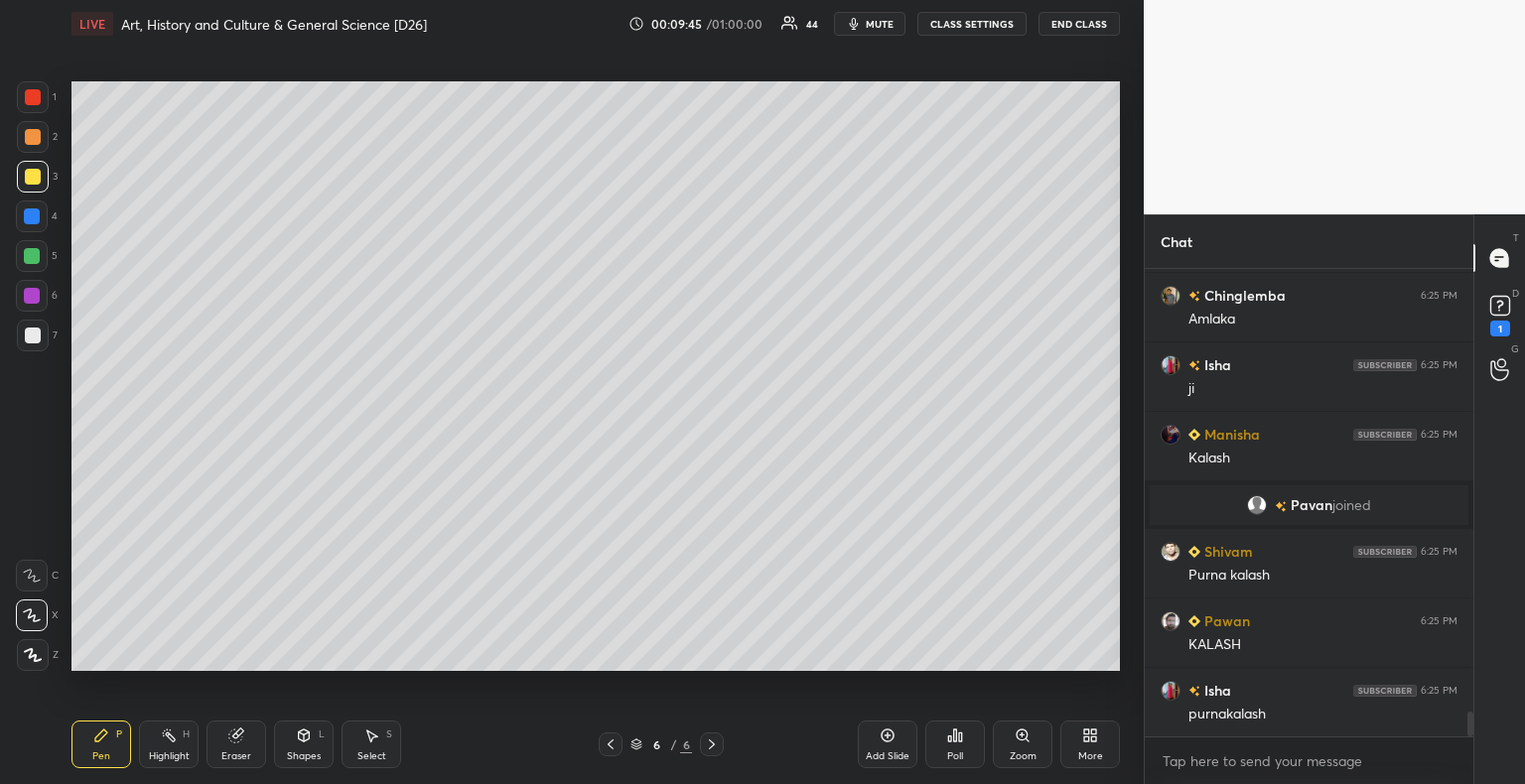 click at bounding box center [32, 256] 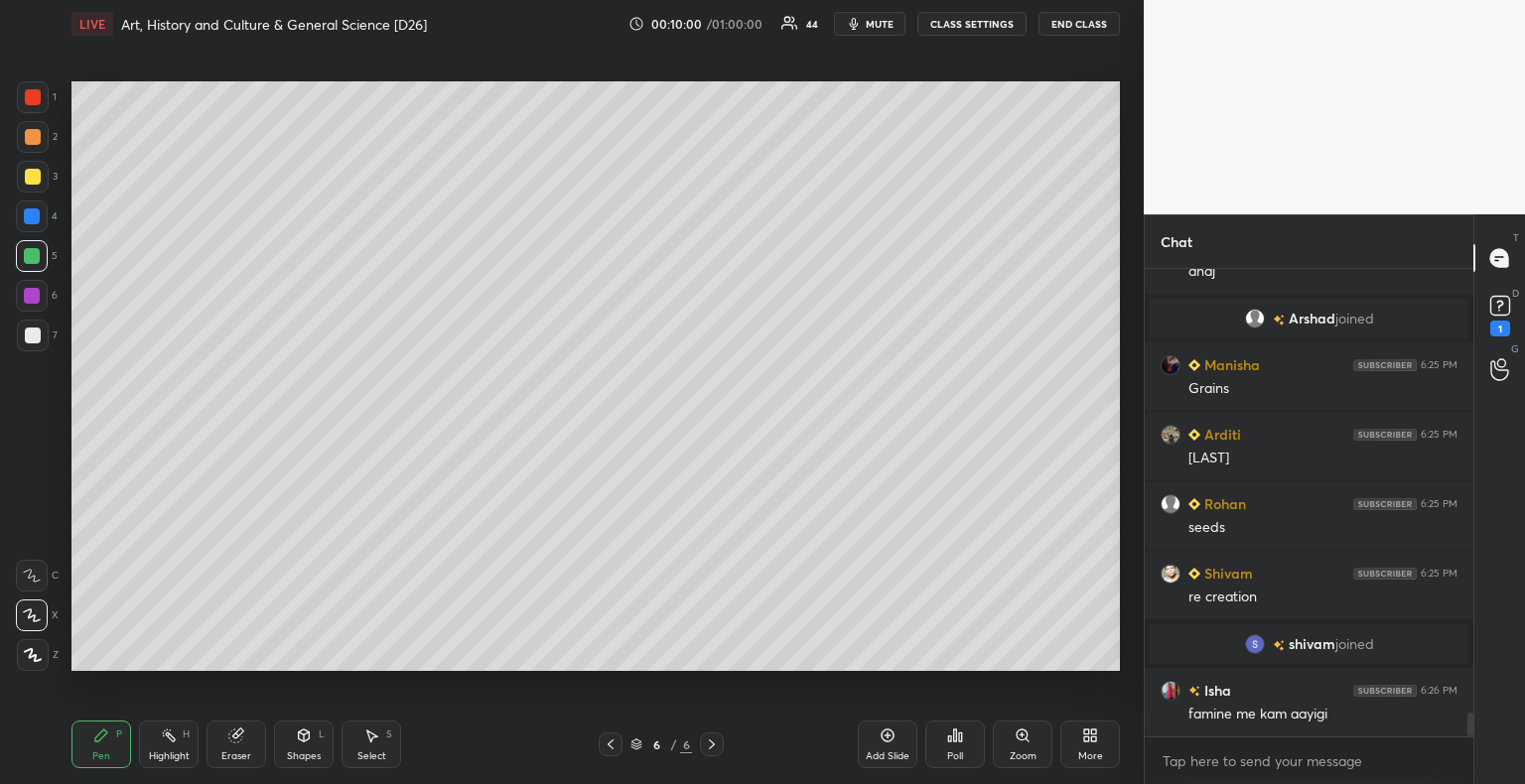 scroll, scrollTop: 8693, scrollLeft: 0, axis: vertical 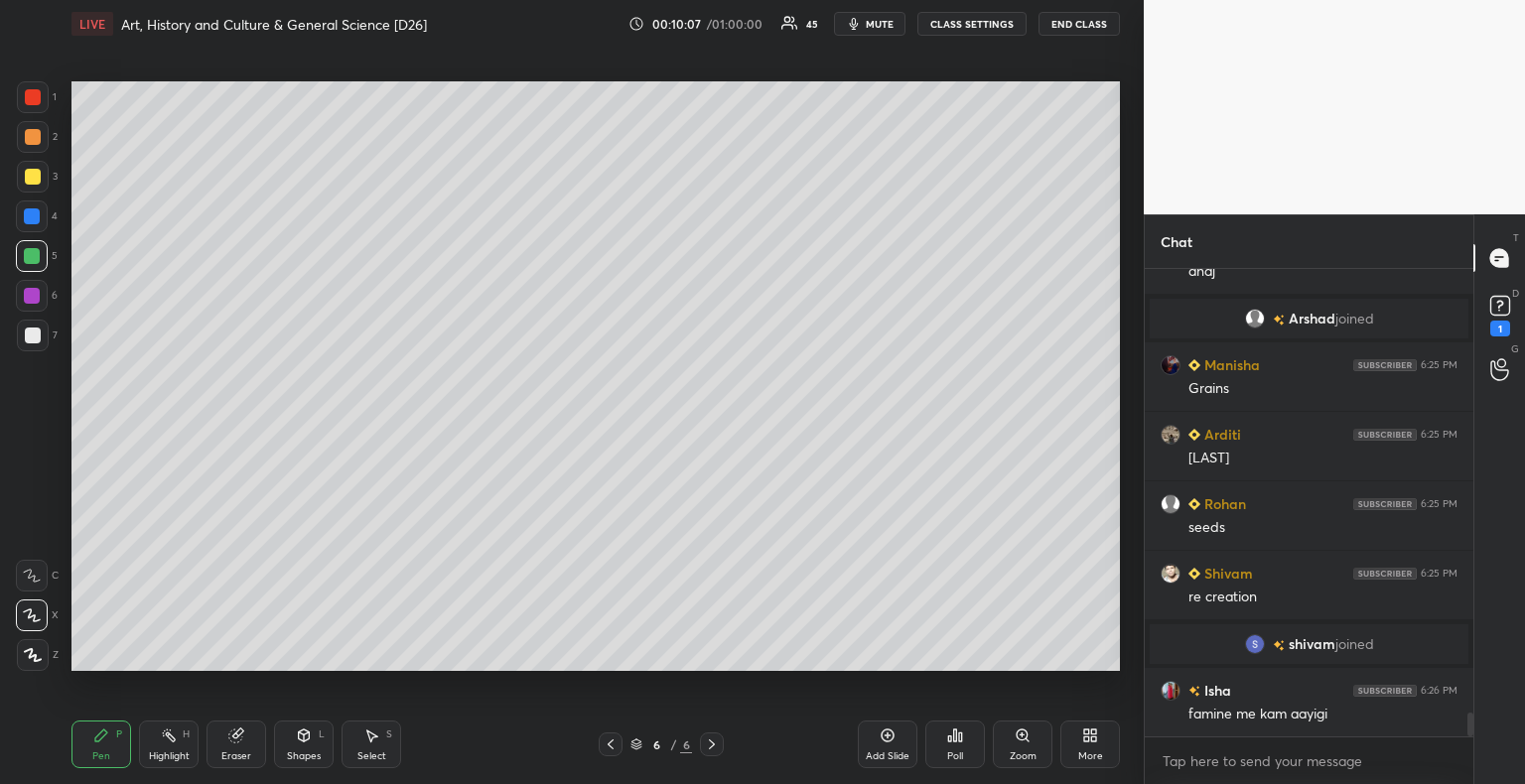 click at bounding box center [32, 296] 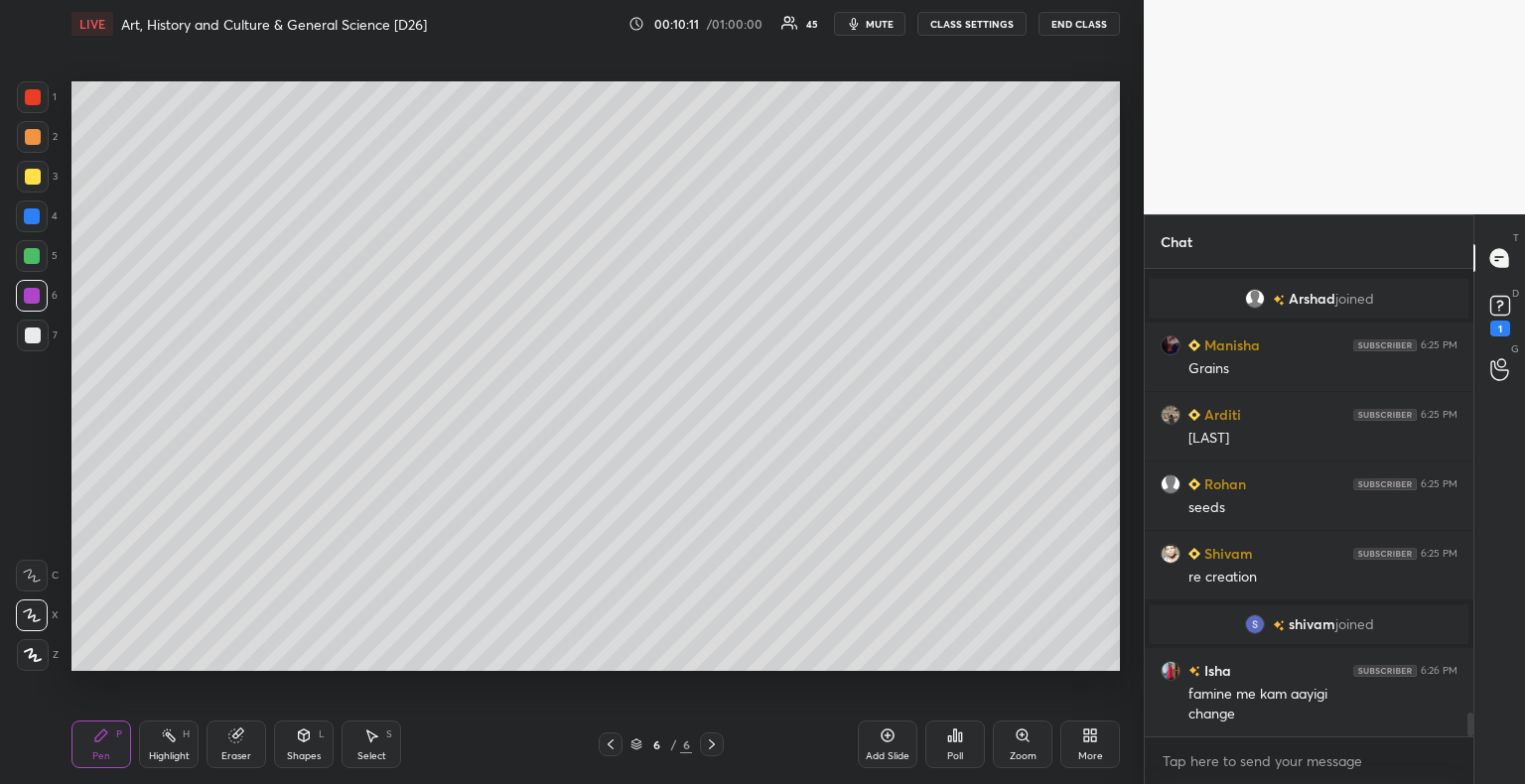 scroll, scrollTop: 8783, scrollLeft: 0, axis: vertical 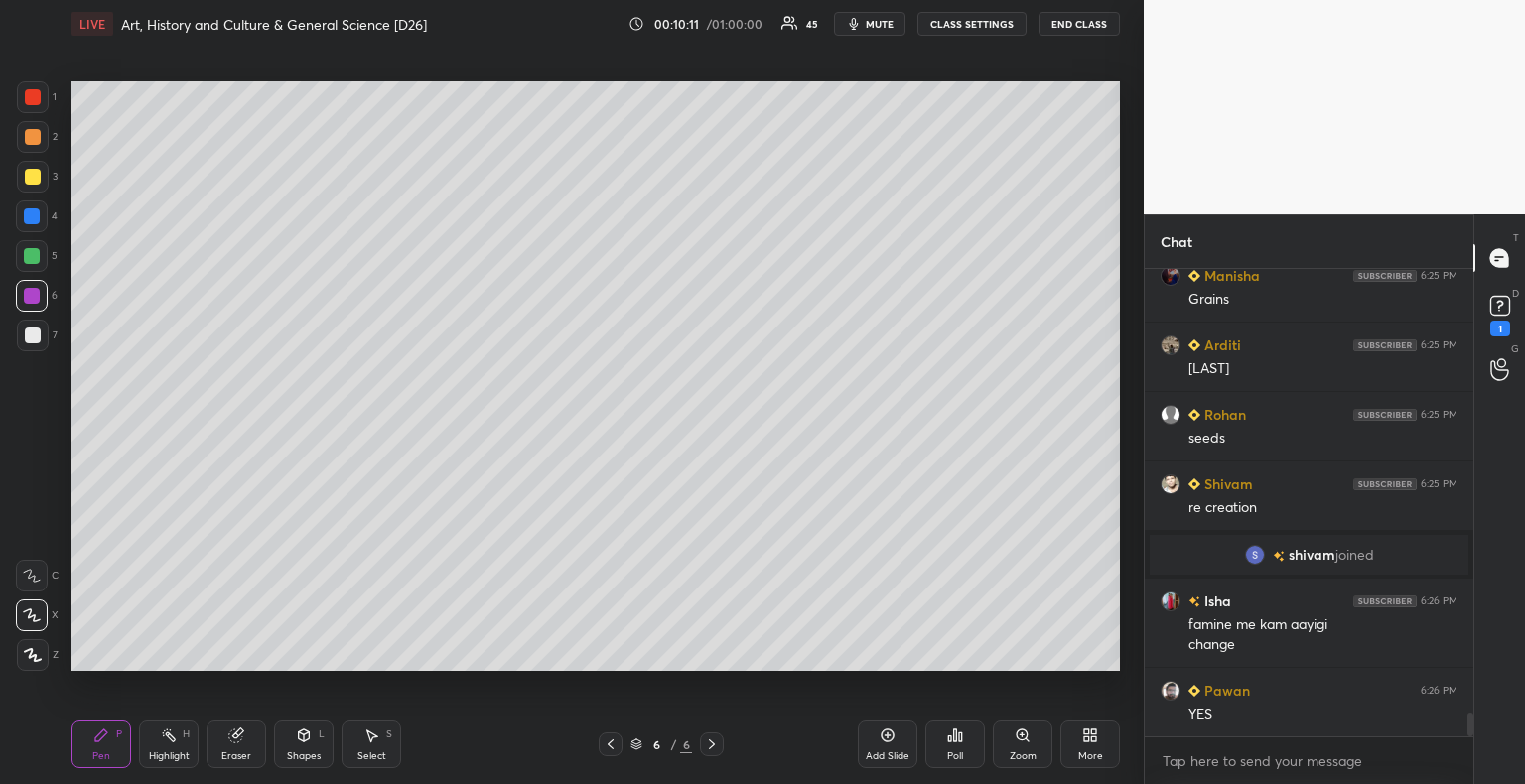 click at bounding box center (33, 335) 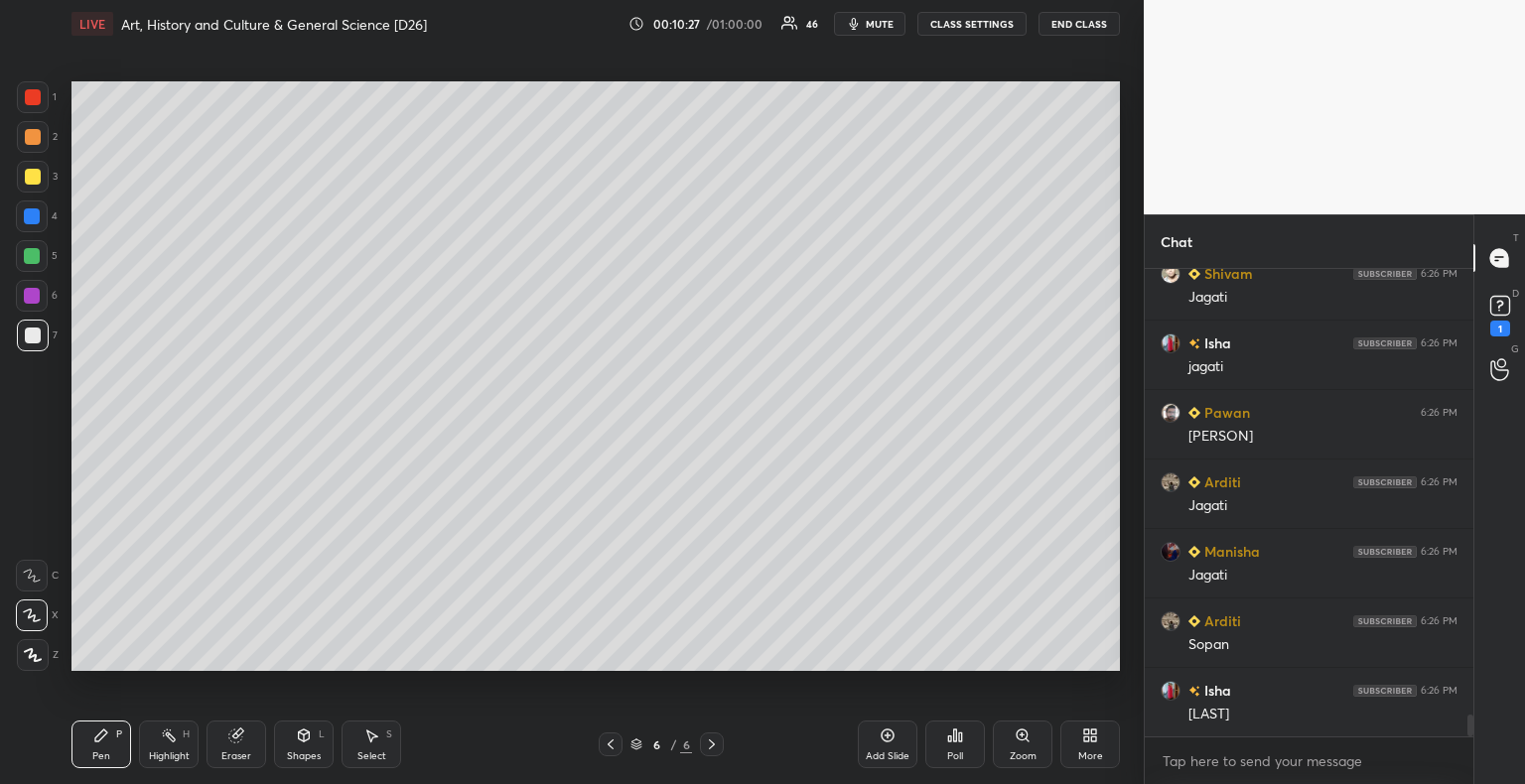 scroll, scrollTop: 9339, scrollLeft: 0, axis: vertical 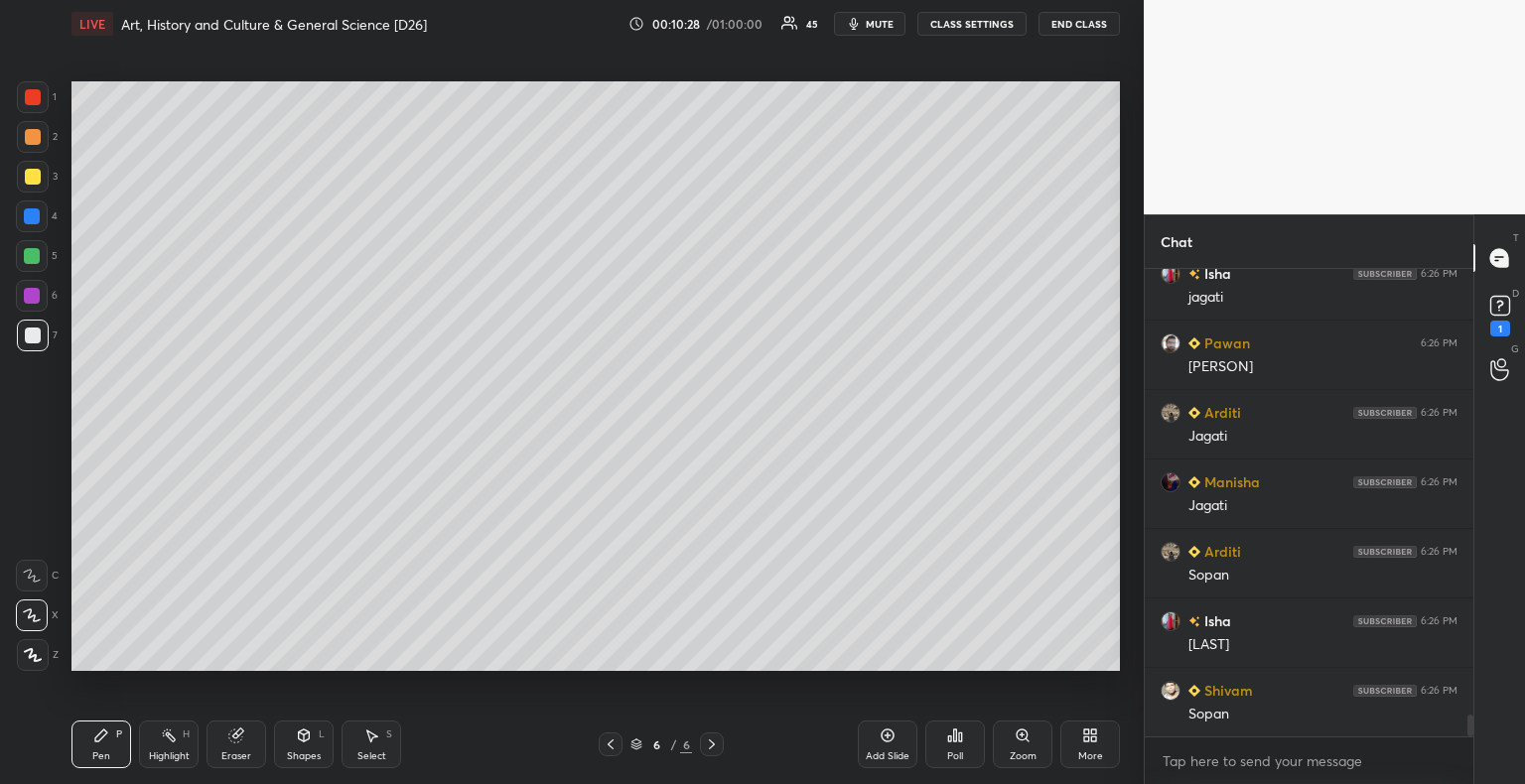 click at bounding box center (33, 177) 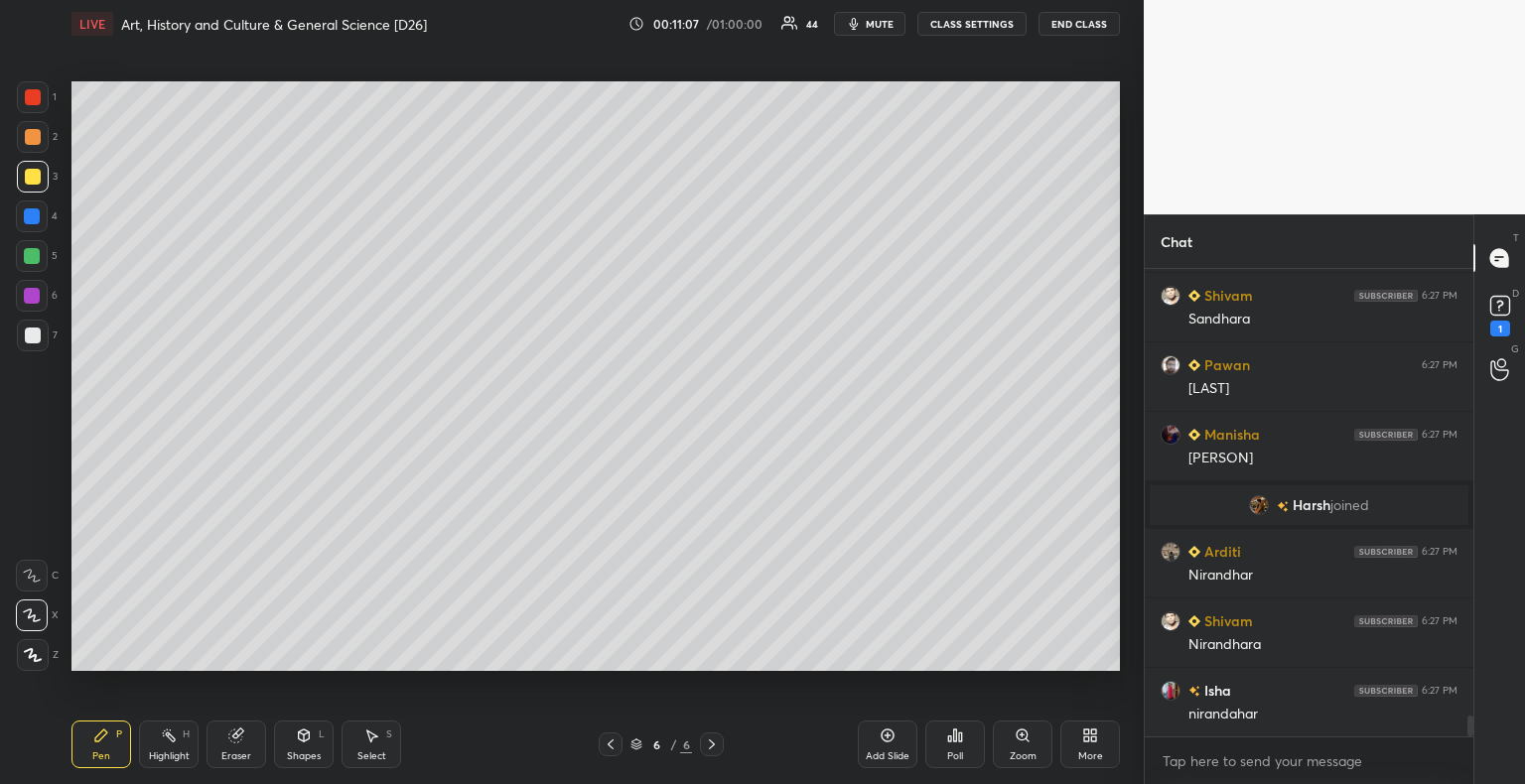 scroll, scrollTop: 10323, scrollLeft: 0, axis: vertical 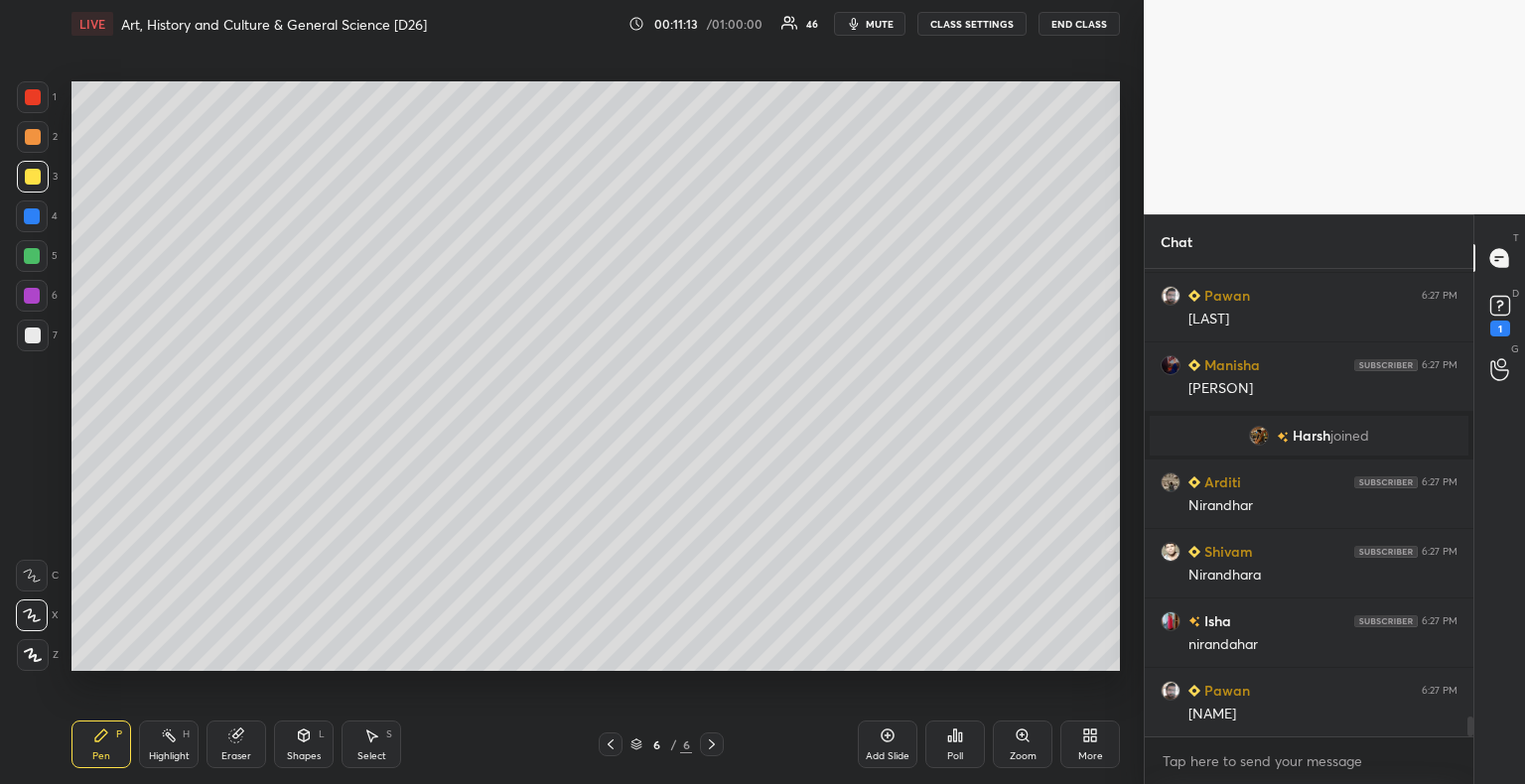 click 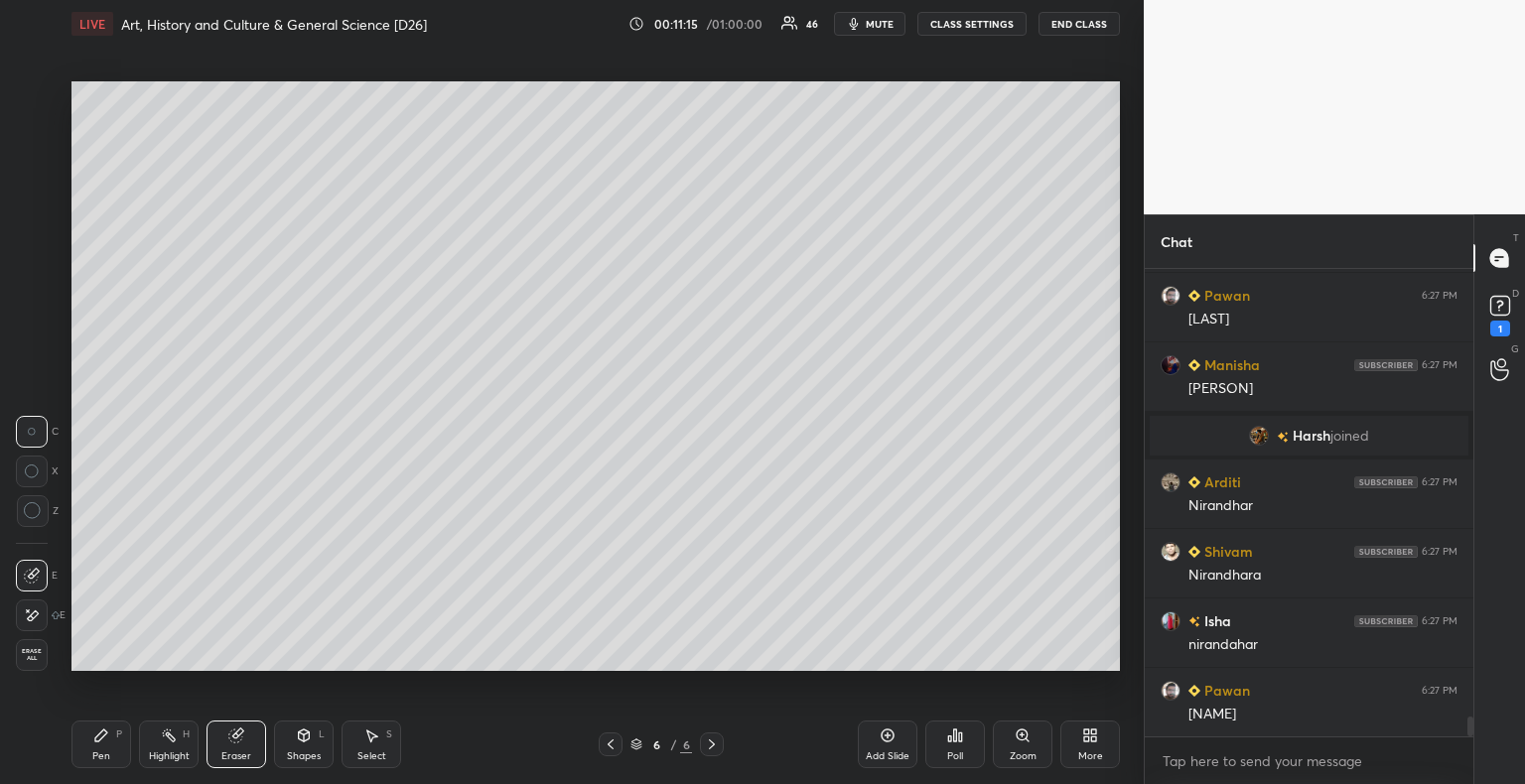 click 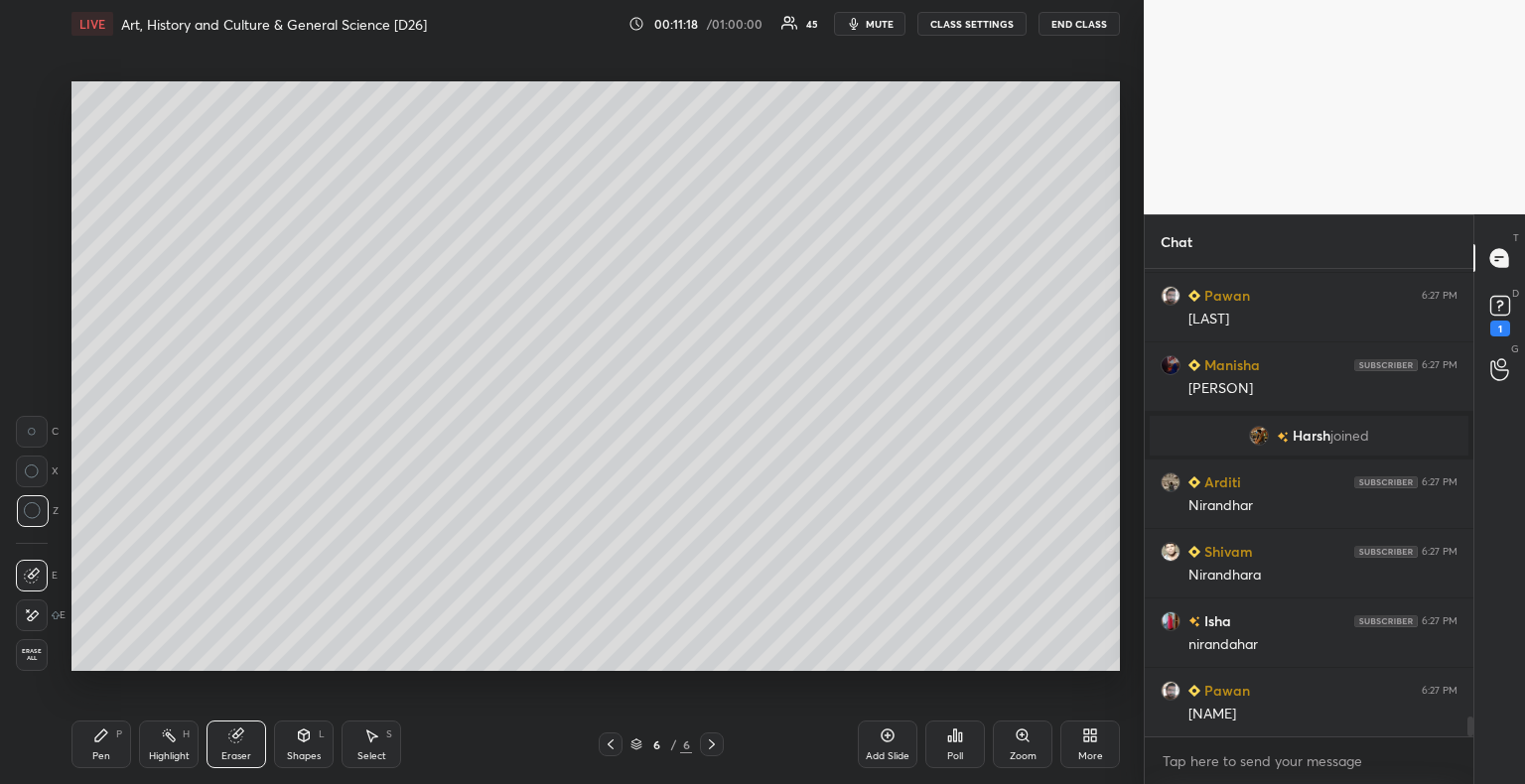 scroll, scrollTop: 10371, scrollLeft: 0, axis: vertical 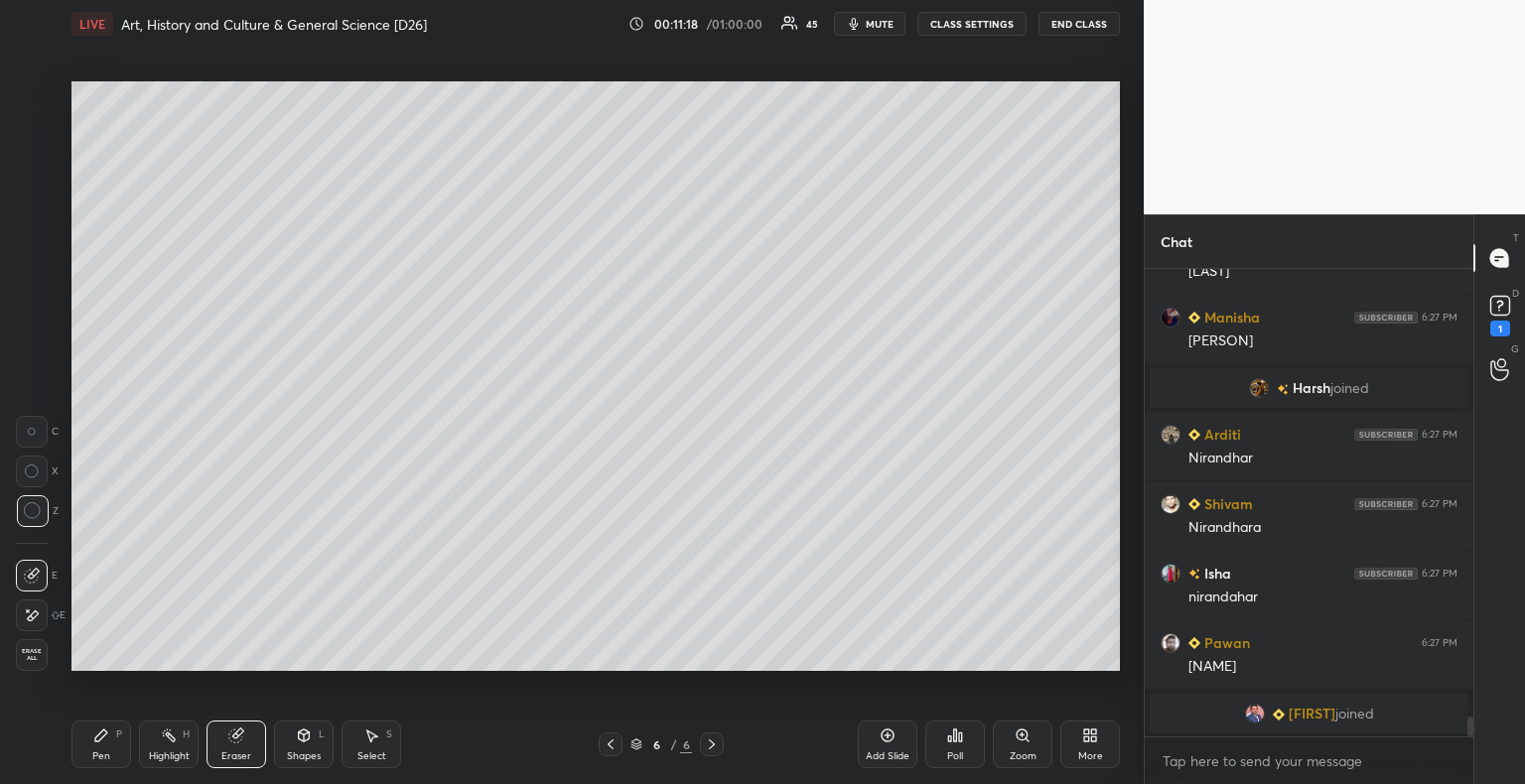 click on "Pen P" at bounding box center (101, 744) 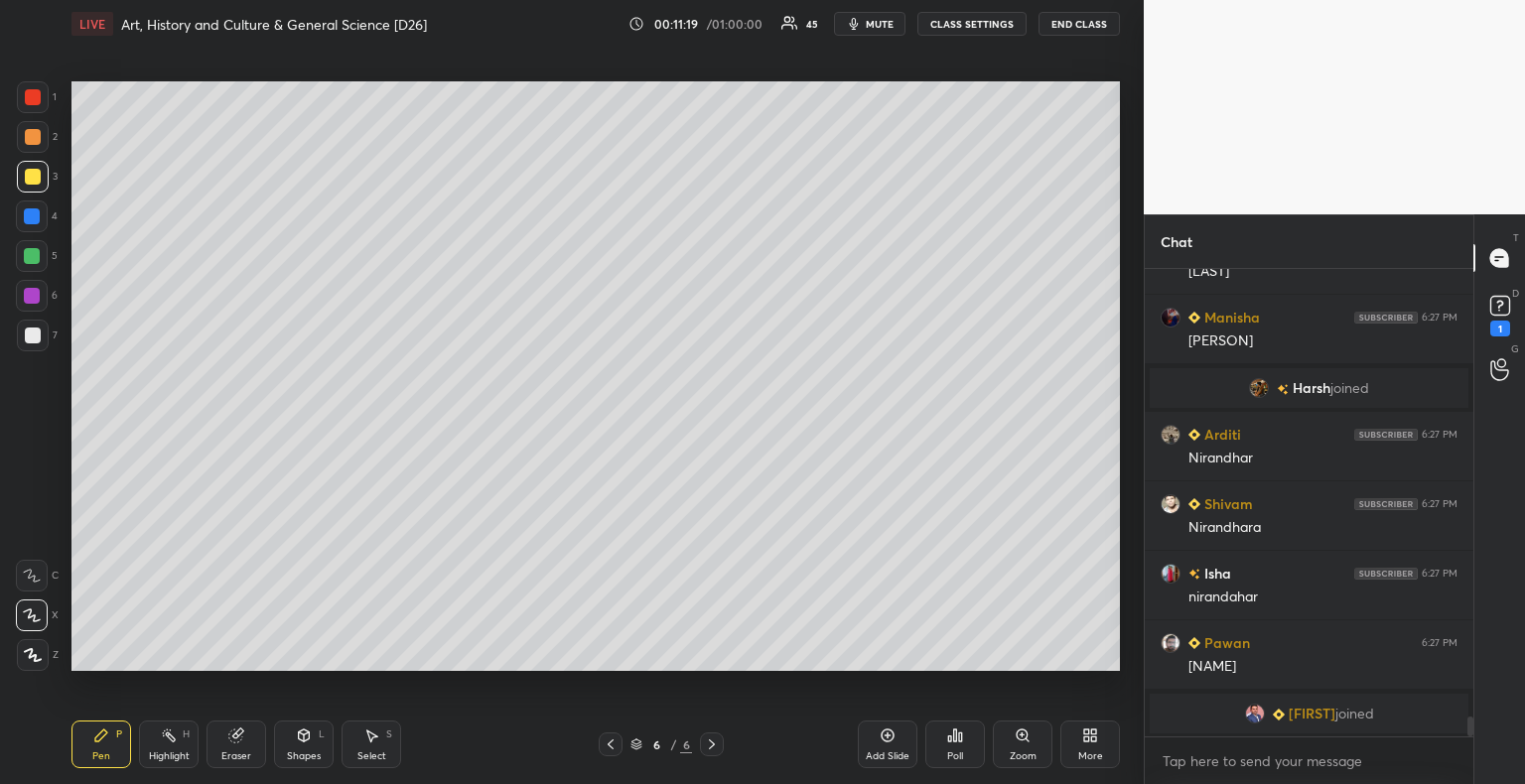 click at bounding box center (32, 296) 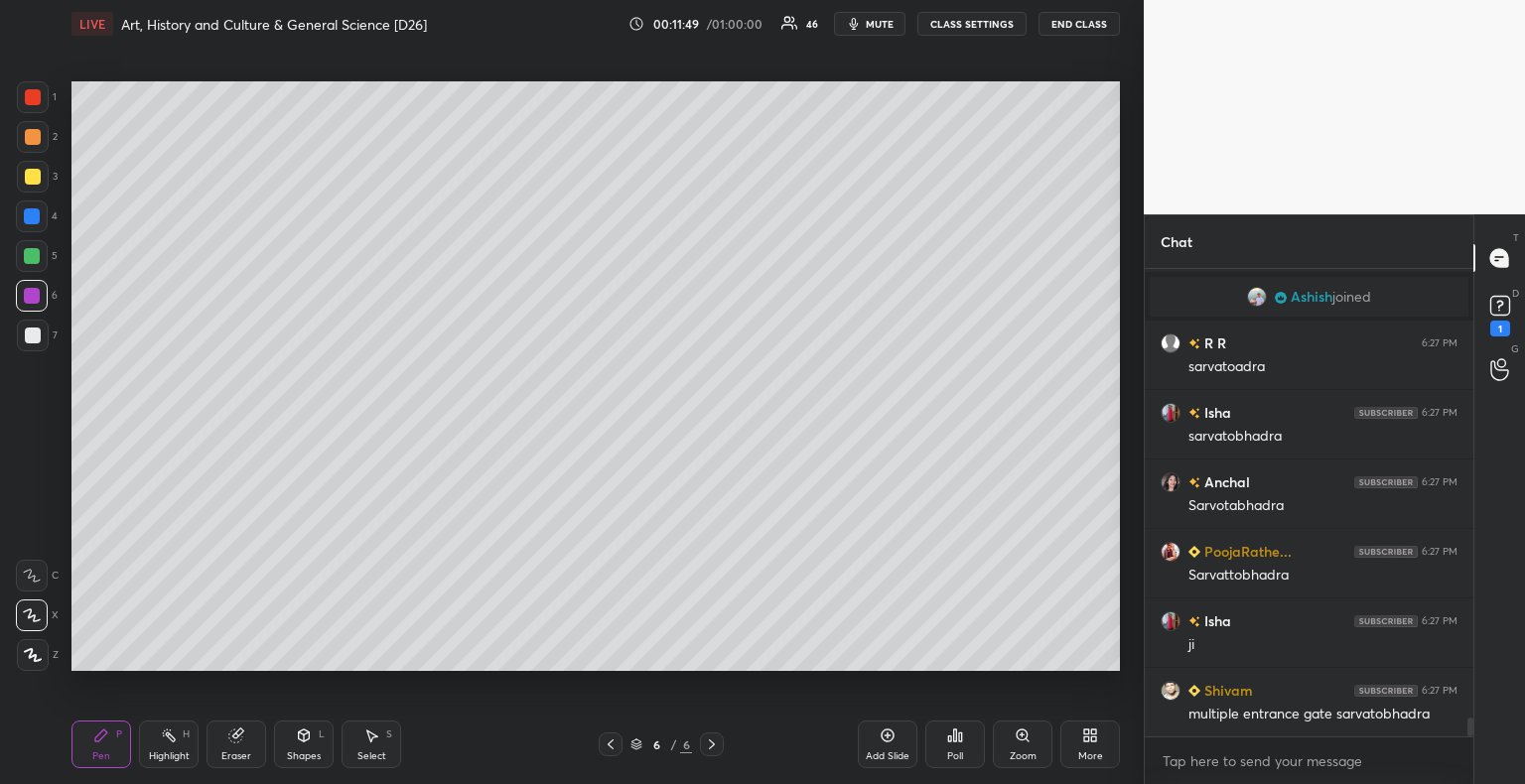 scroll, scrollTop: 11157, scrollLeft: 0, axis: vertical 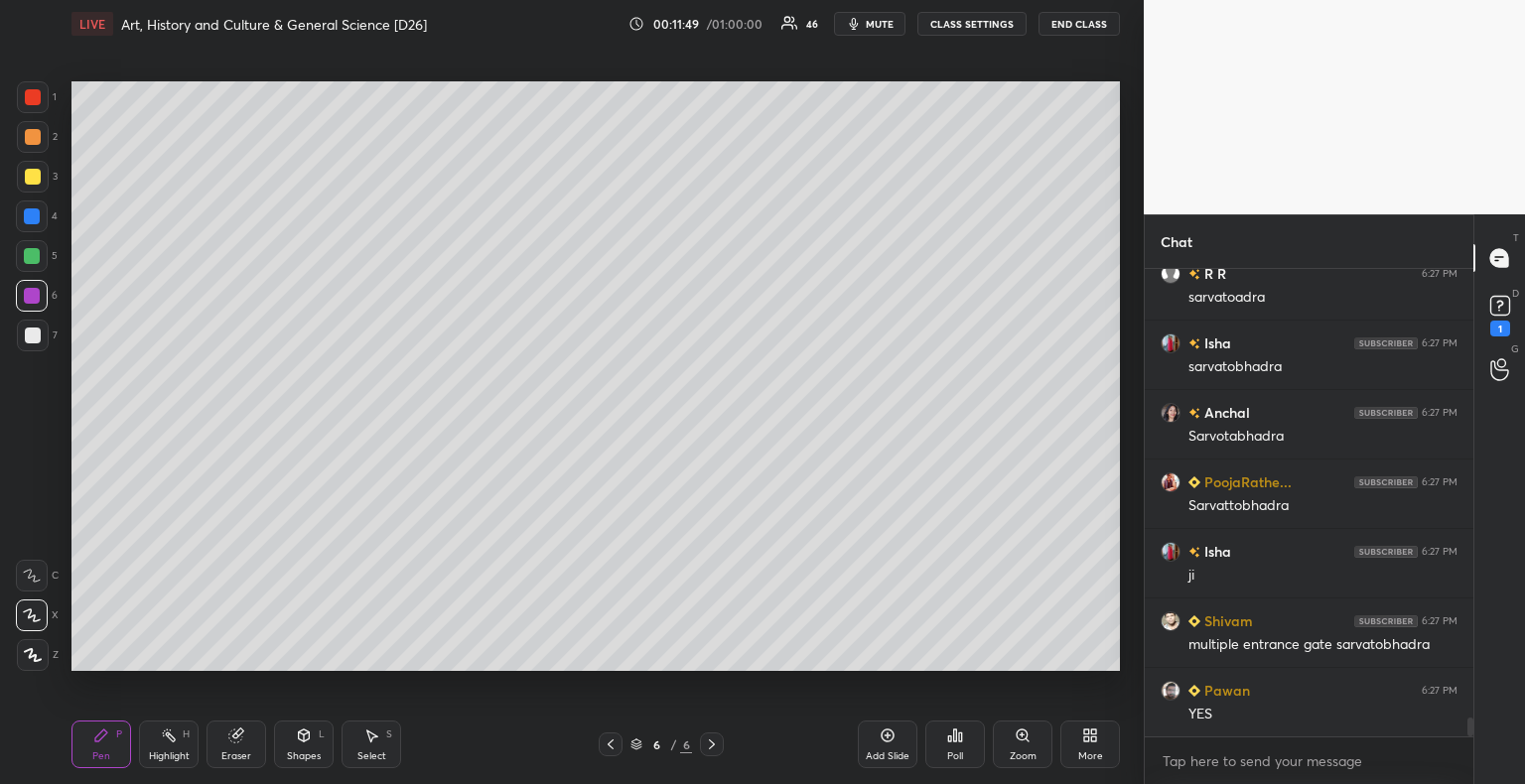 click at bounding box center [33, 137] 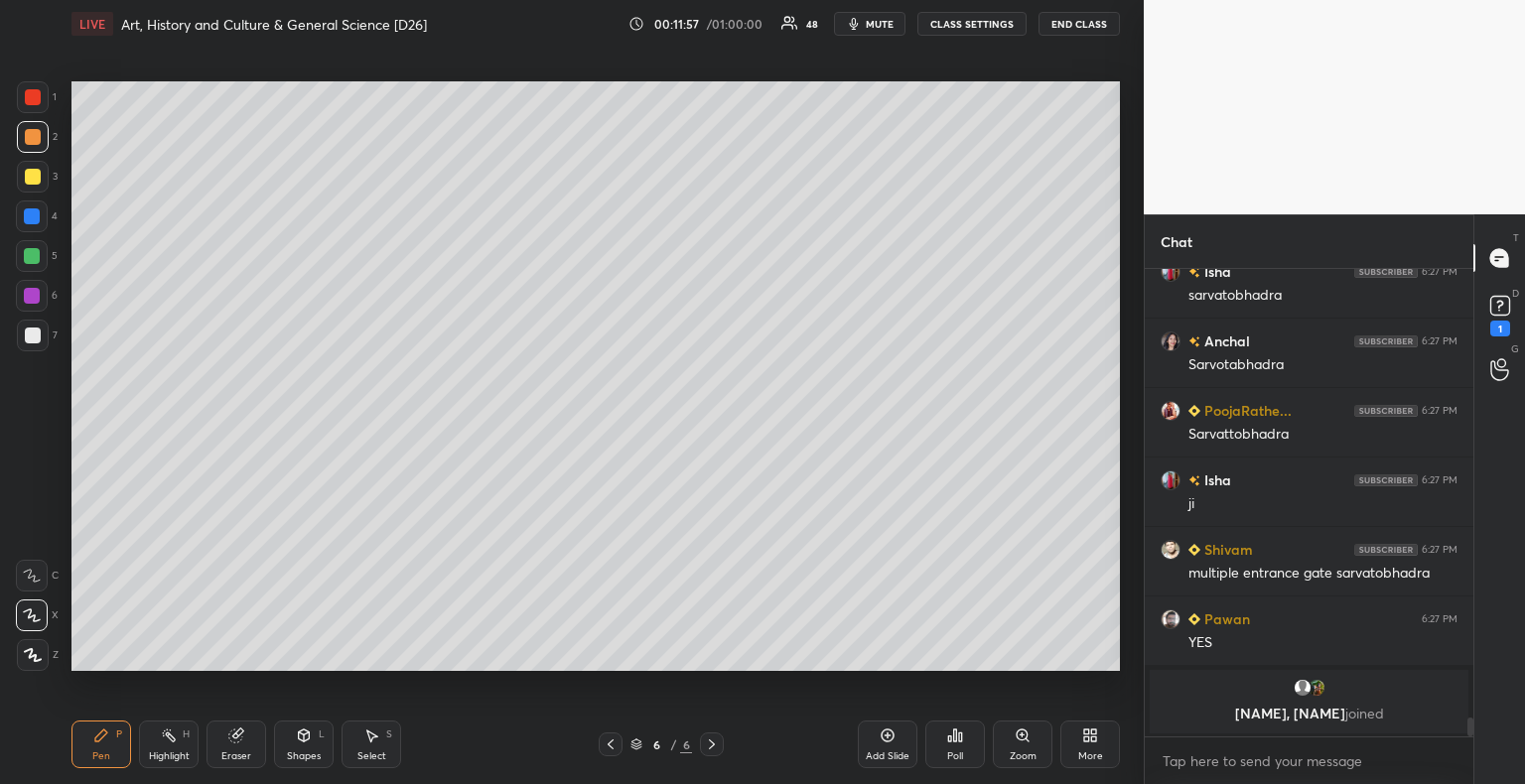 scroll, scrollTop: 11161, scrollLeft: 0, axis: vertical 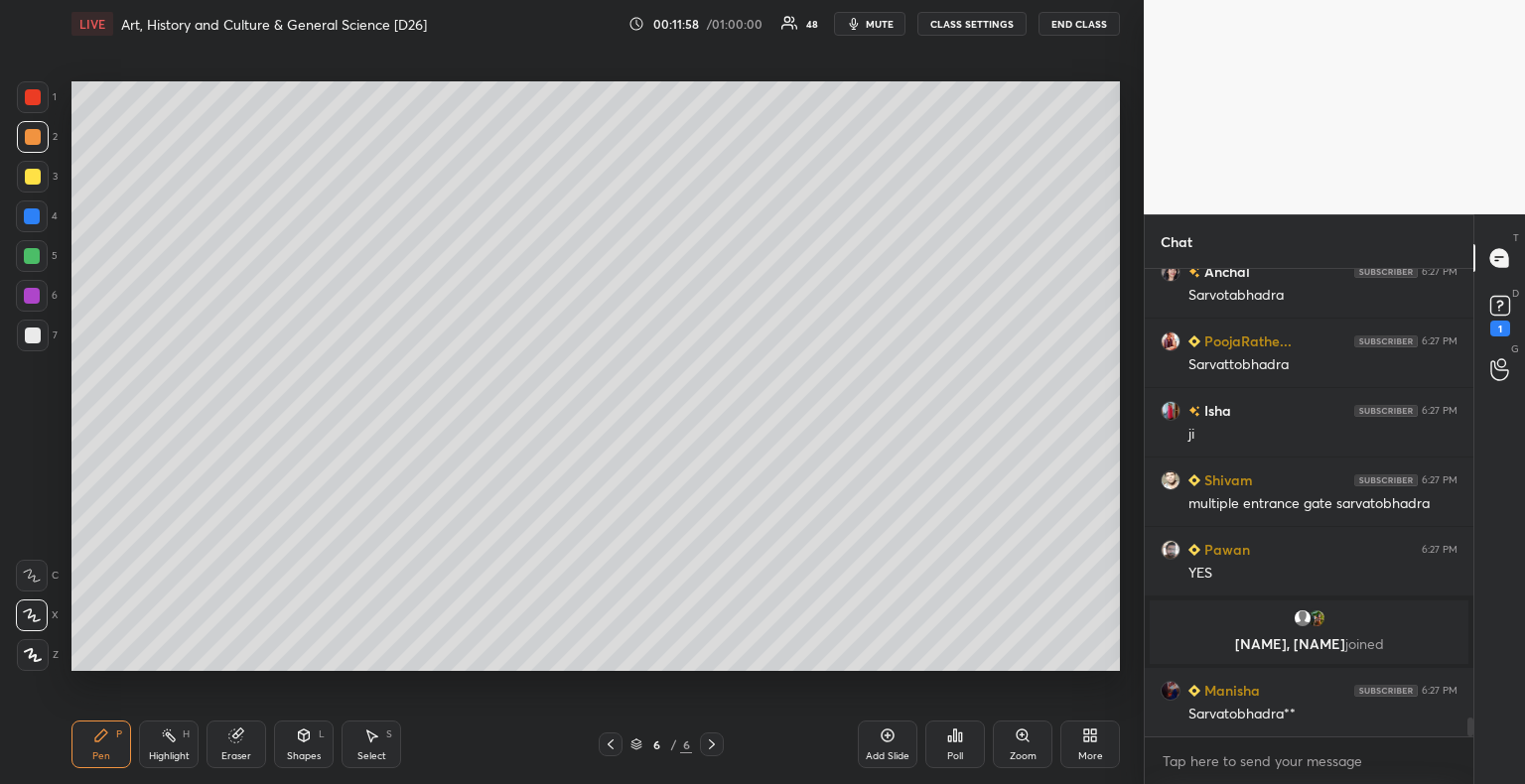 click 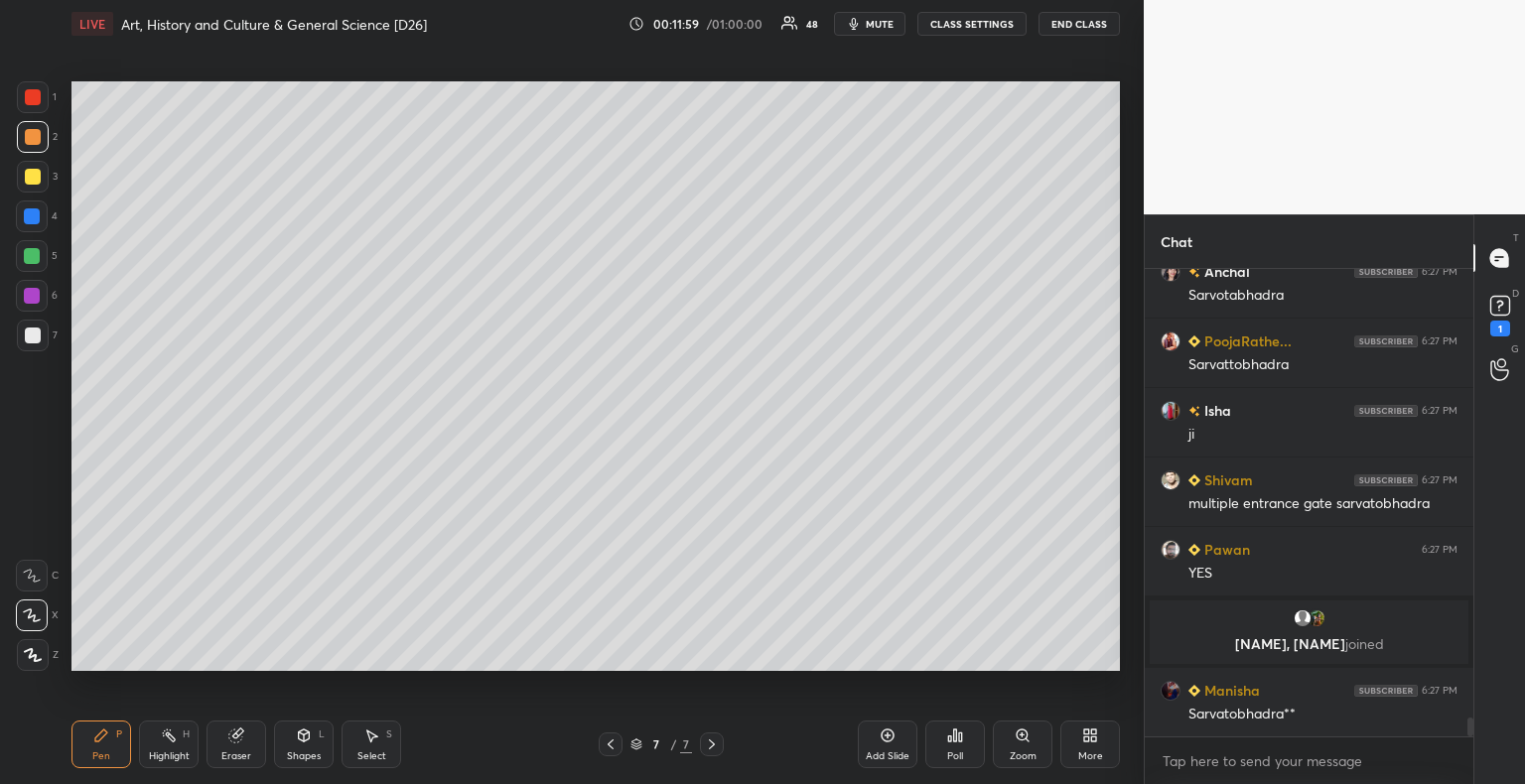 click at bounding box center [33, 335] 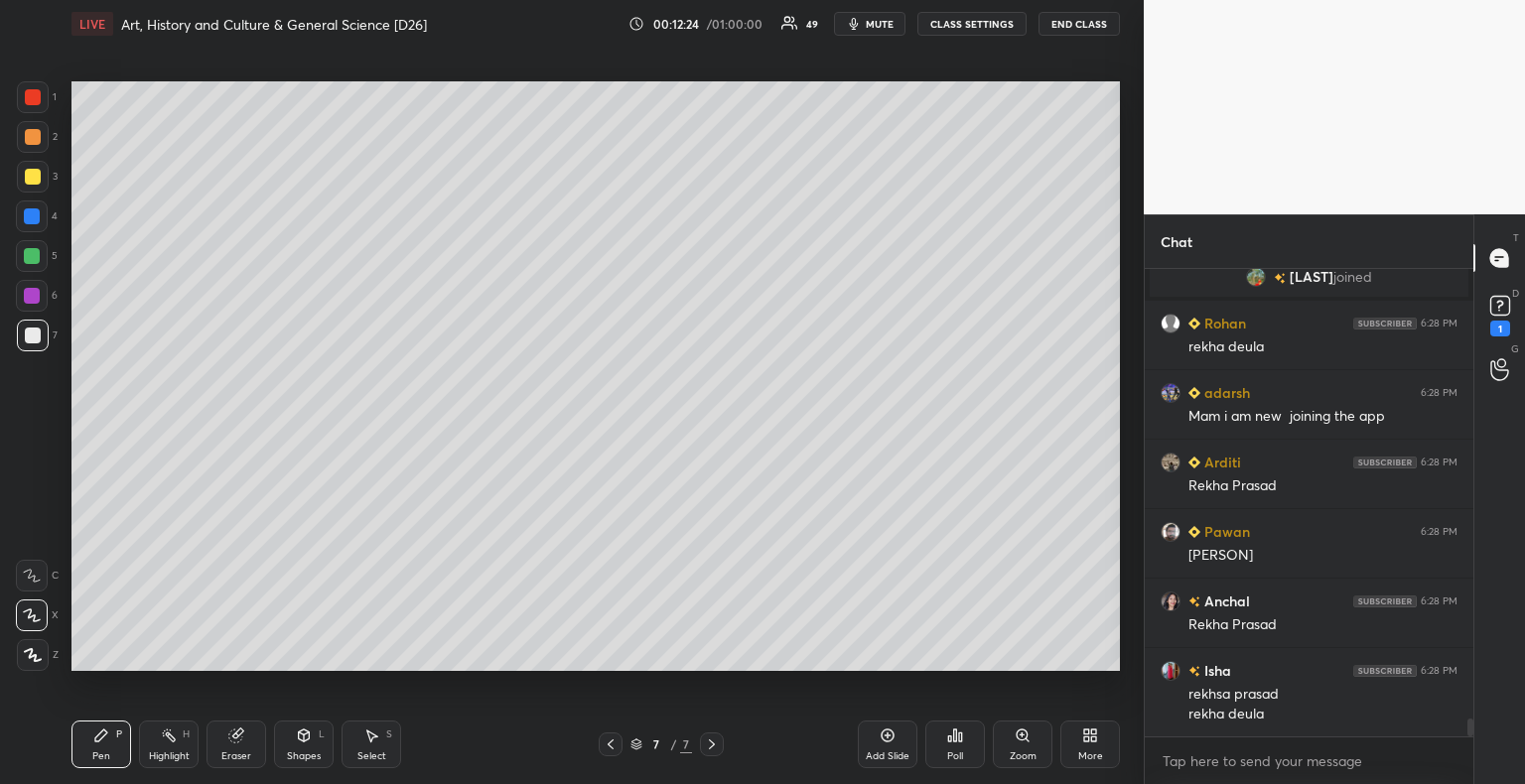scroll, scrollTop: 11923, scrollLeft: 0, axis: vertical 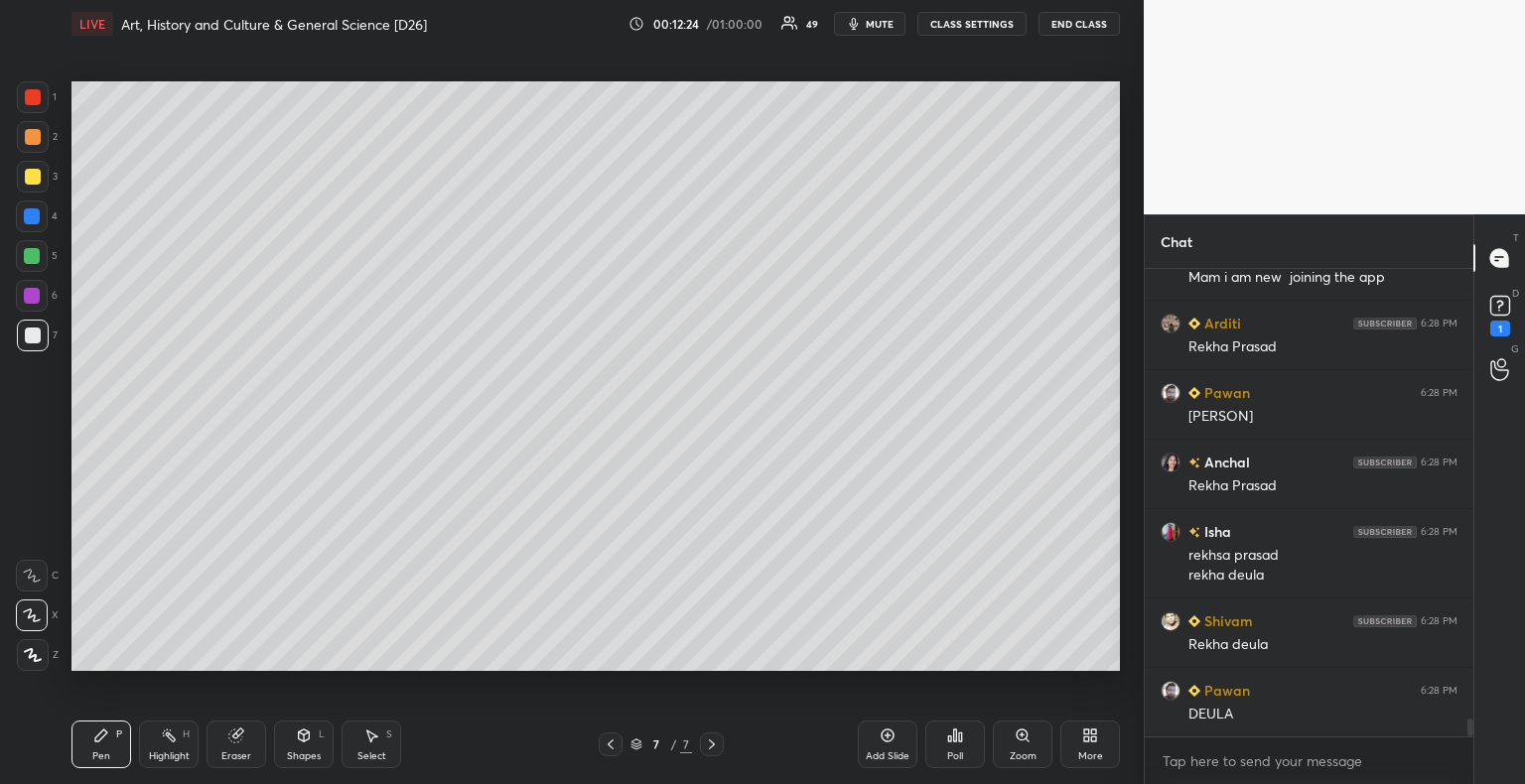 click at bounding box center [32, 216] 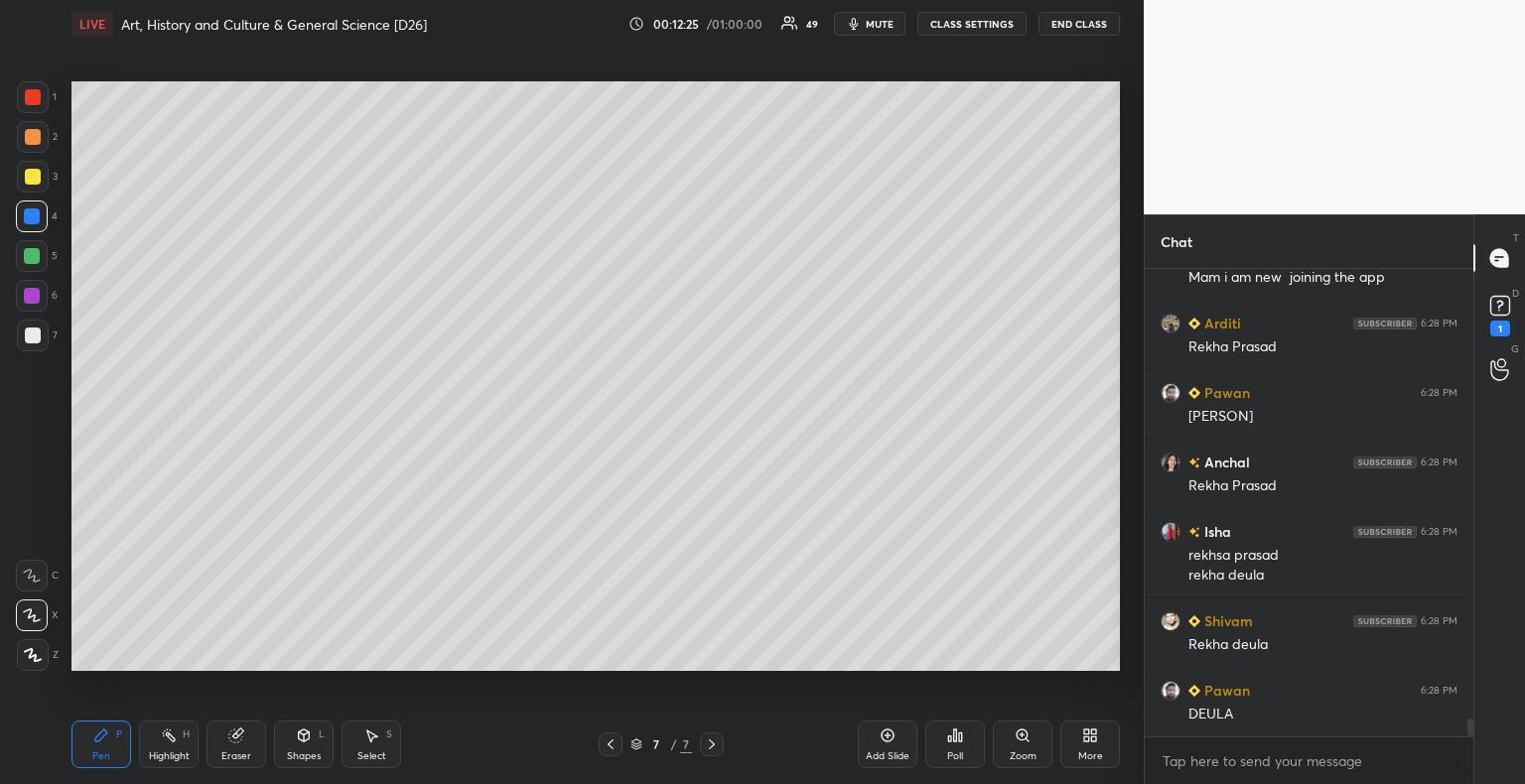 click at bounding box center (33, 335) 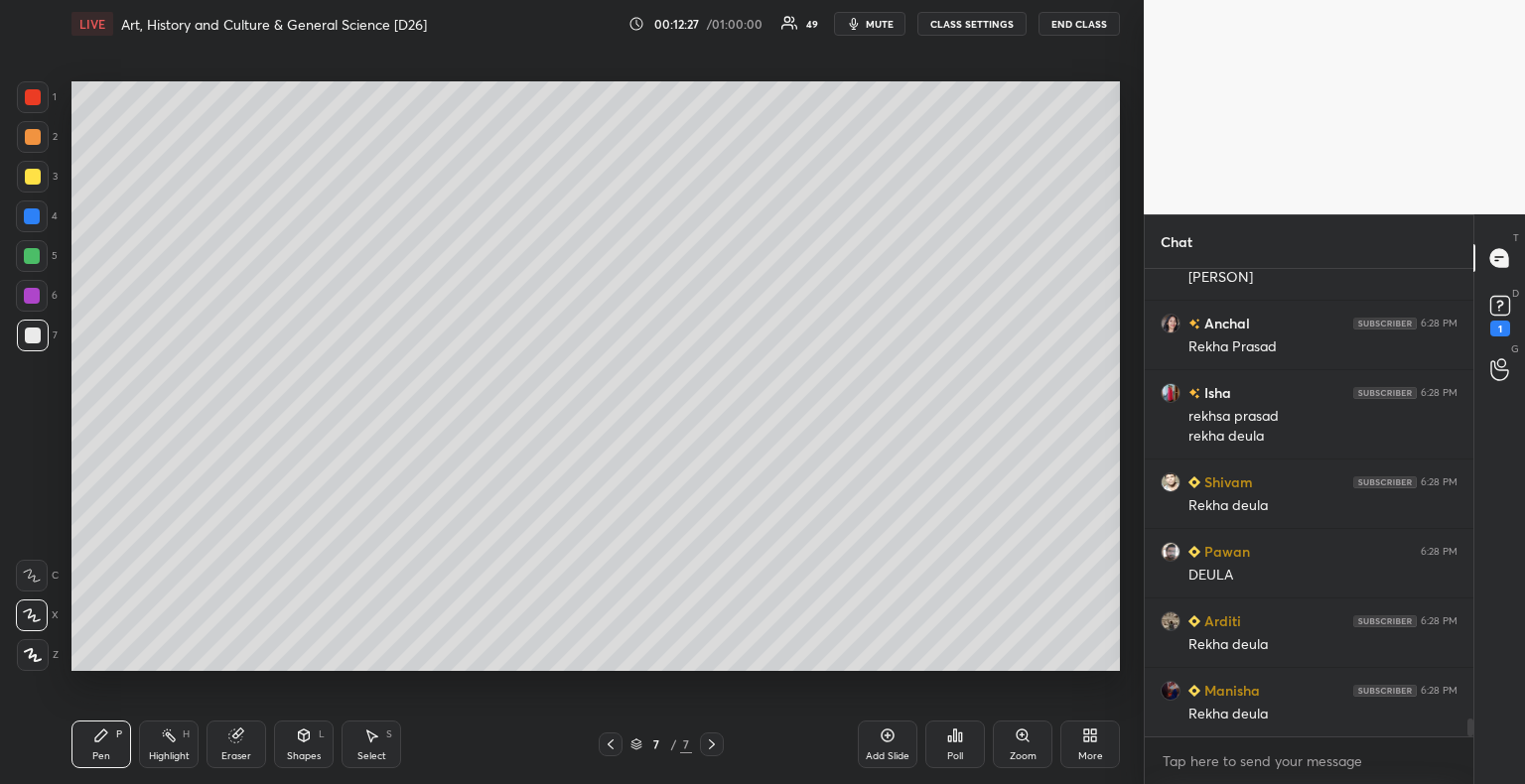 drag, startPoint x: 28, startPoint y: 181, endPoint x: 53, endPoint y: 219, distance: 45.48626 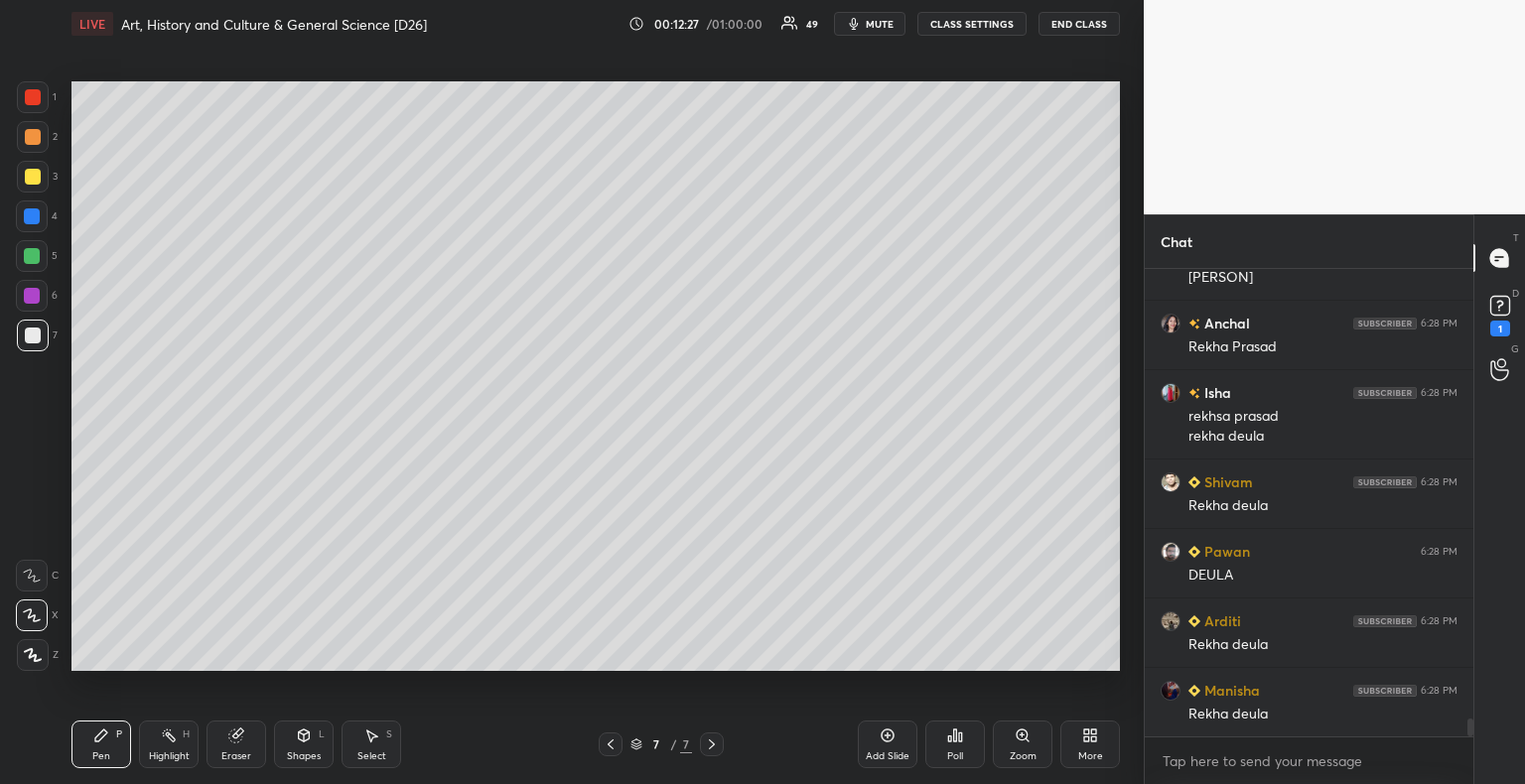 click at bounding box center [33, 177] 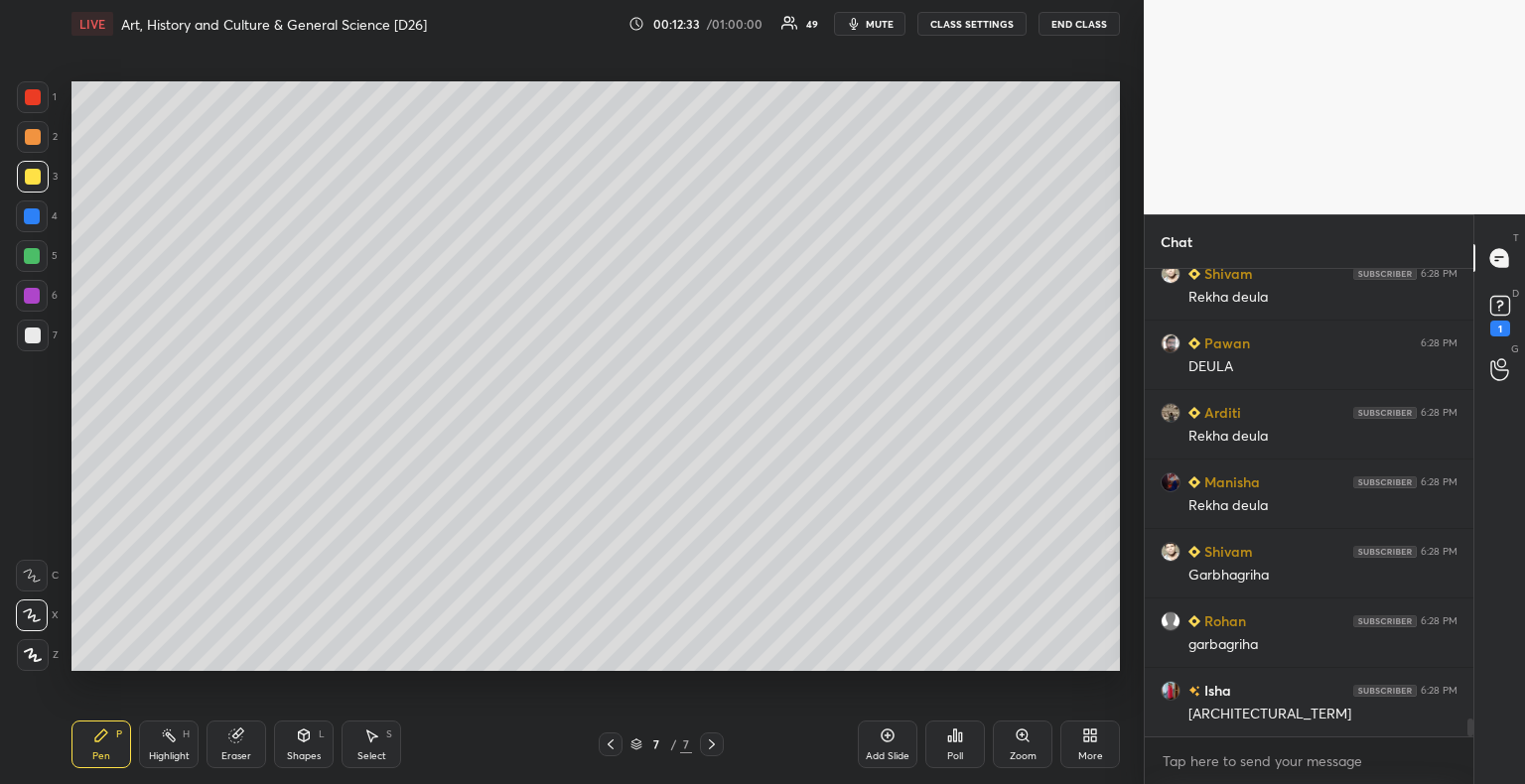 scroll, scrollTop: 12145, scrollLeft: 0, axis: vertical 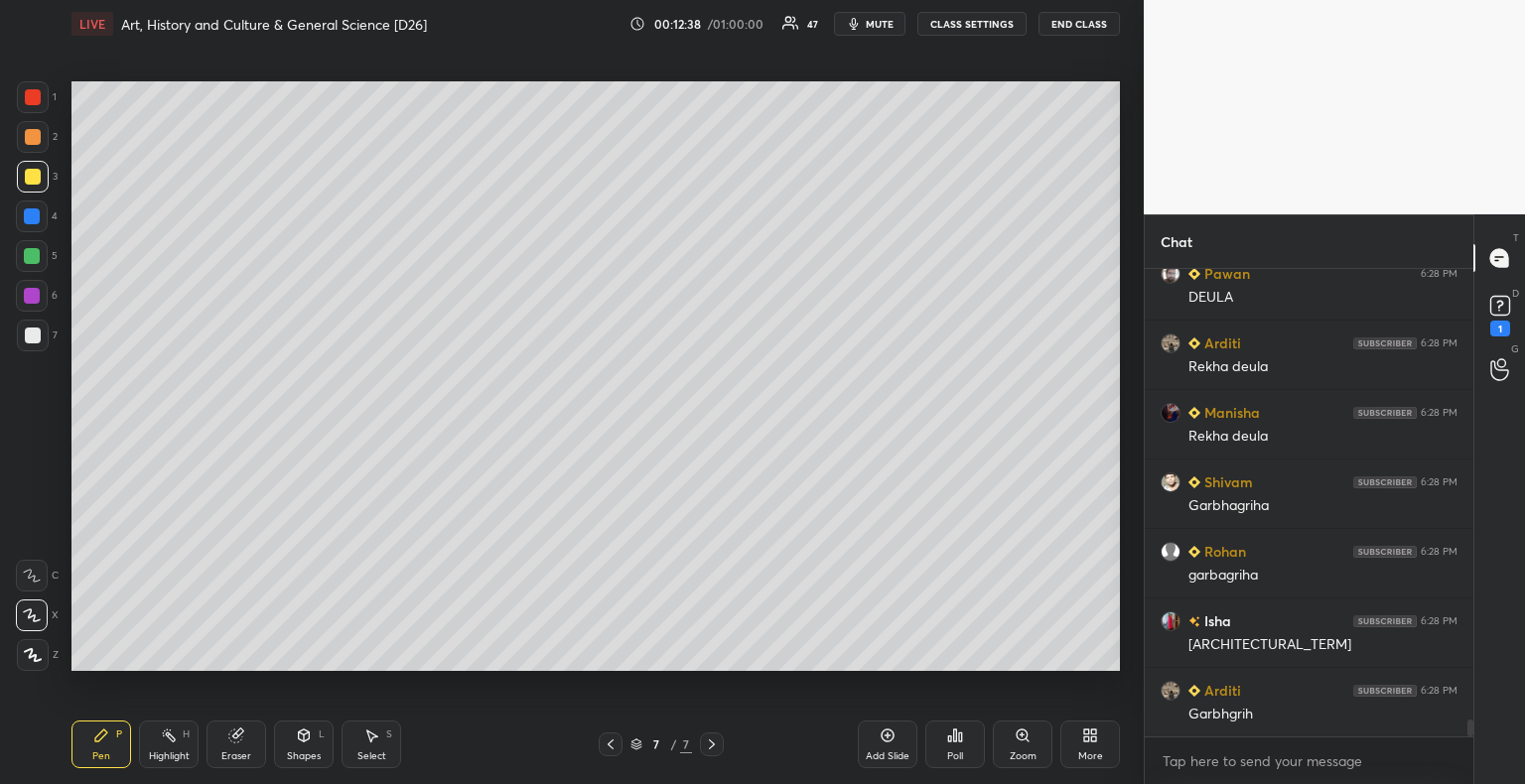 click at bounding box center (33, 335) 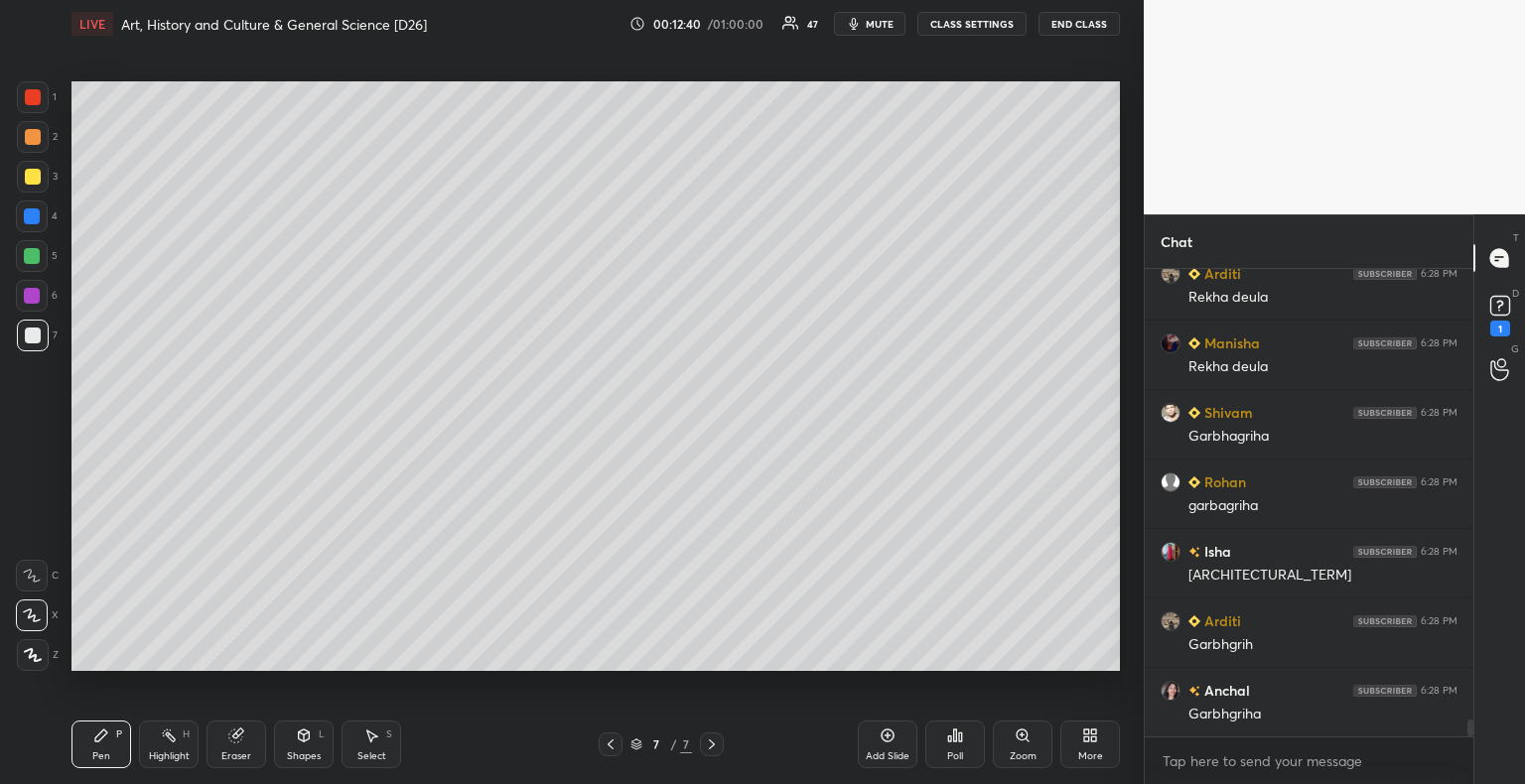 scroll, scrollTop: 12284, scrollLeft: 0, axis: vertical 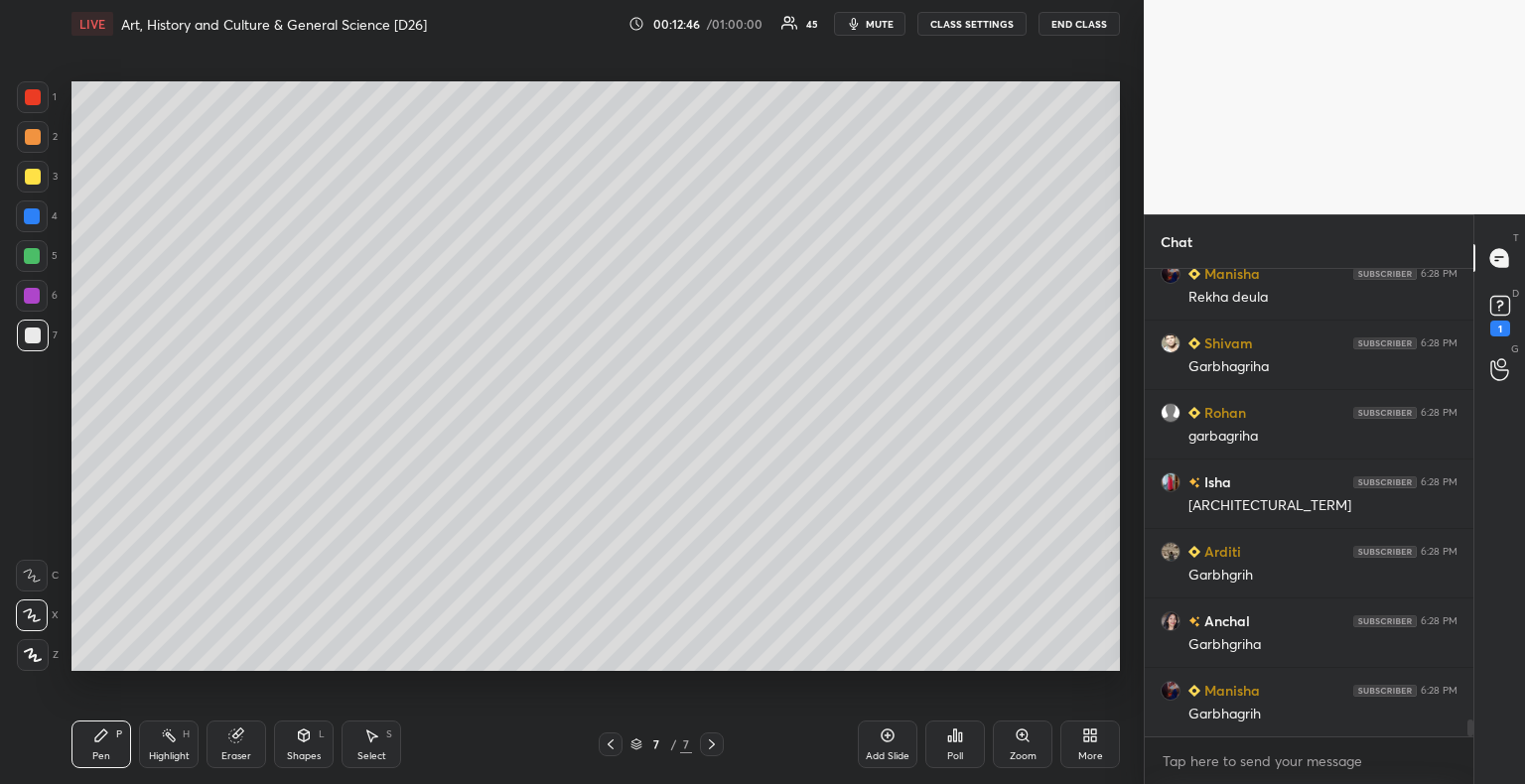 drag, startPoint x: 29, startPoint y: 177, endPoint x: 63, endPoint y: 173, distance: 34.234486 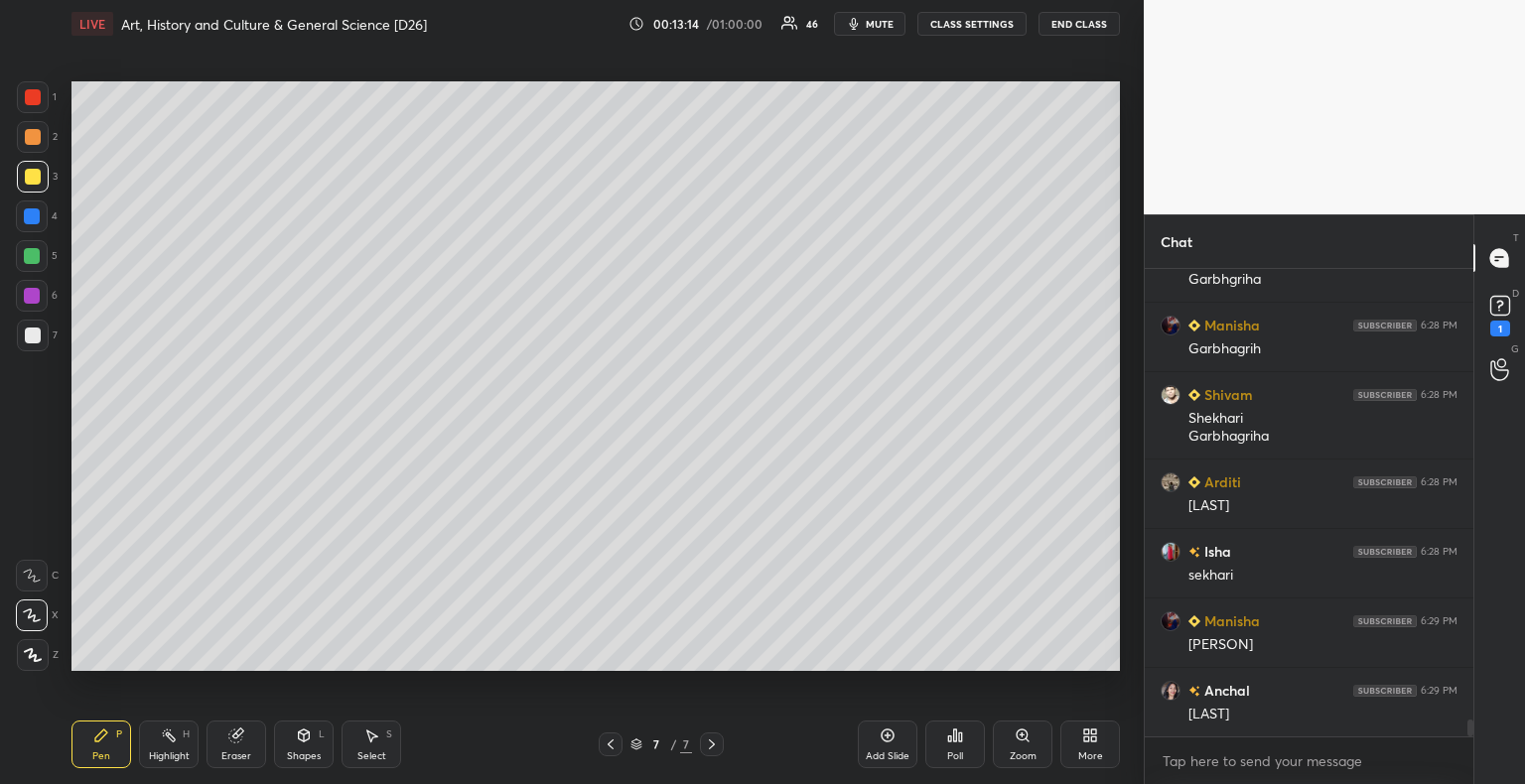 scroll, scrollTop: 12697, scrollLeft: 0, axis: vertical 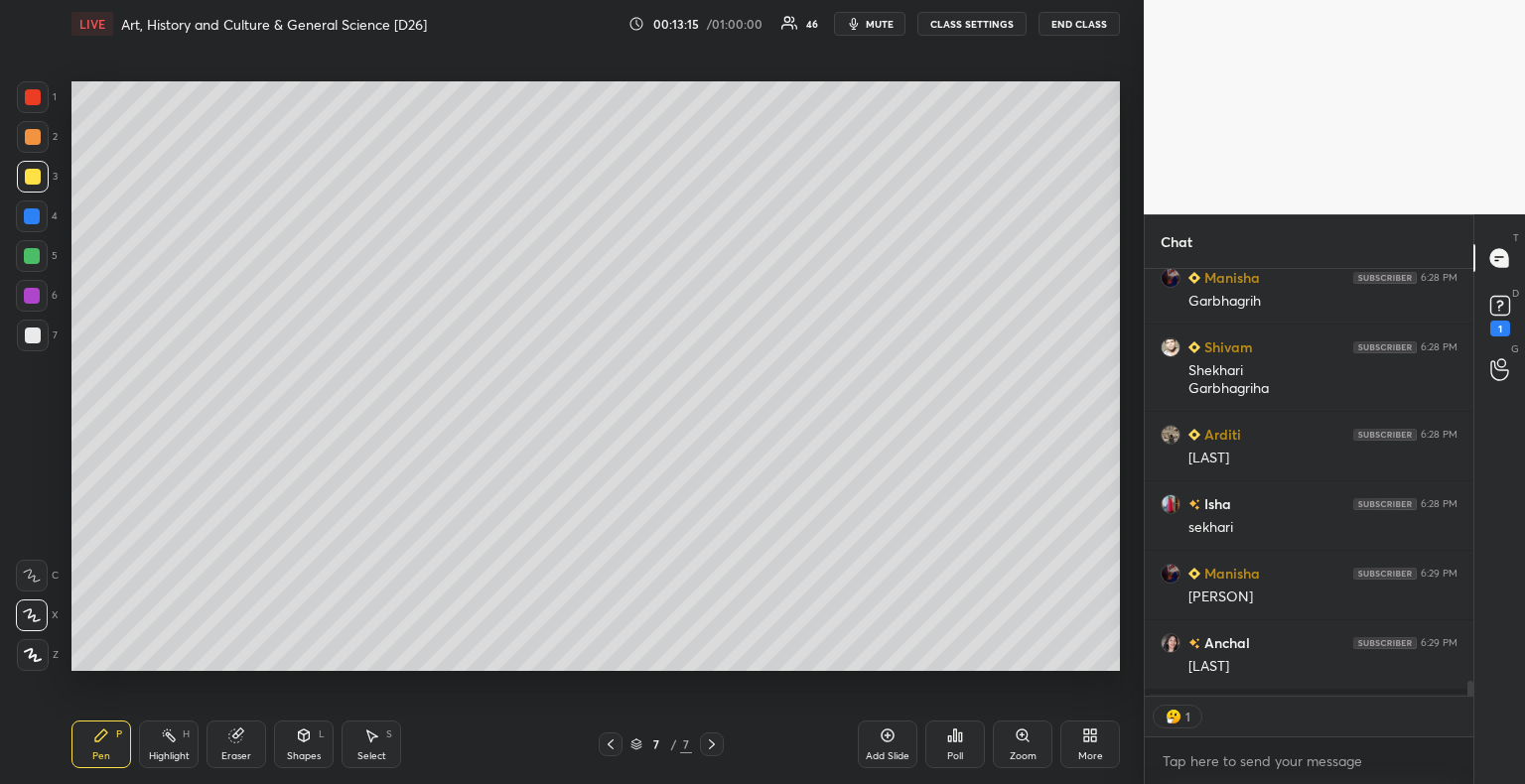 click at bounding box center (33, 335) 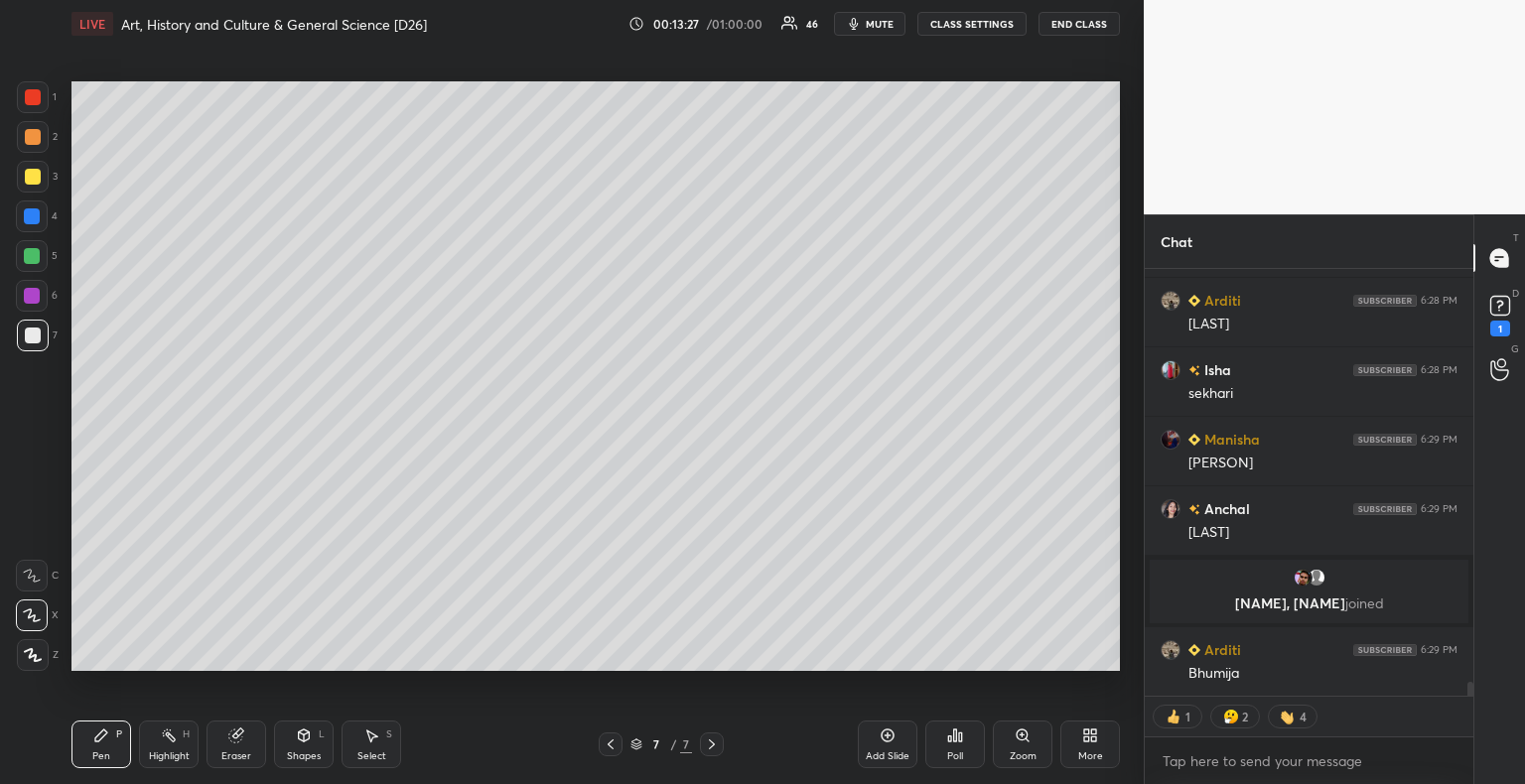 scroll, scrollTop: 12611, scrollLeft: 0, axis: vertical 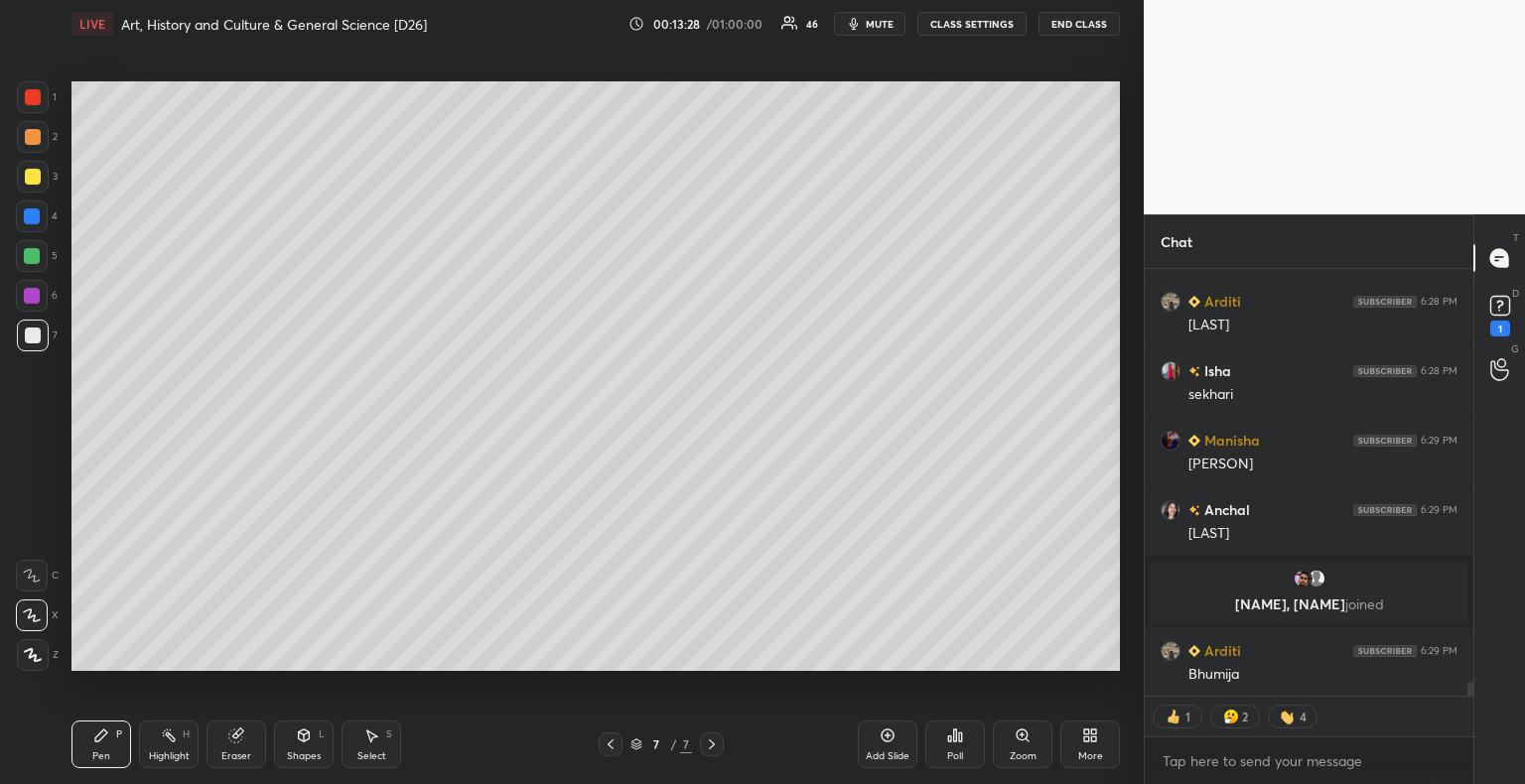 click on "1 2 3 4 5 6 7 C X Z C X Z E E Erase all   H H" at bounding box center [32, 376] 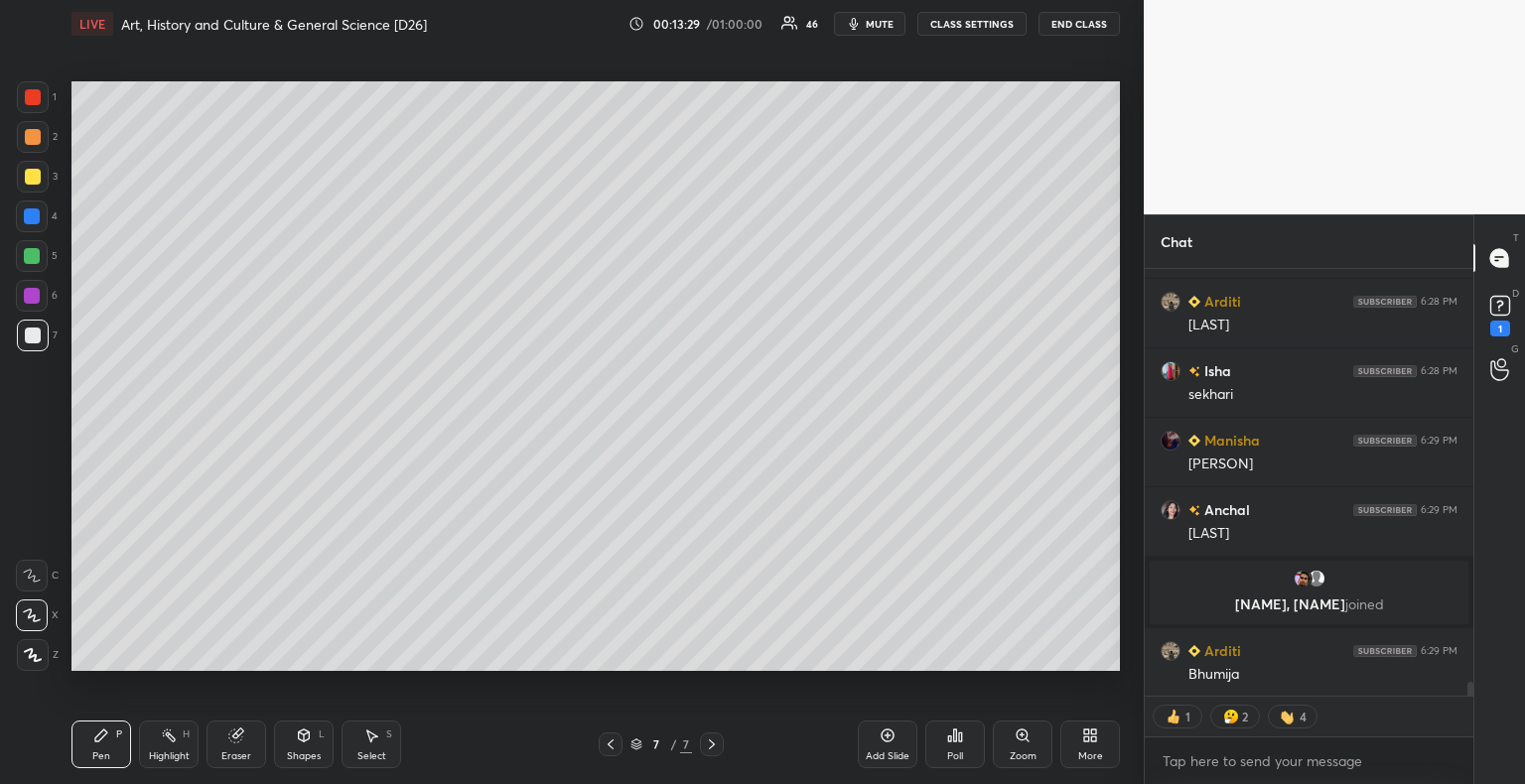 drag, startPoint x: 26, startPoint y: 175, endPoint x: 55, endPoint y: 179, distance: 29.274562 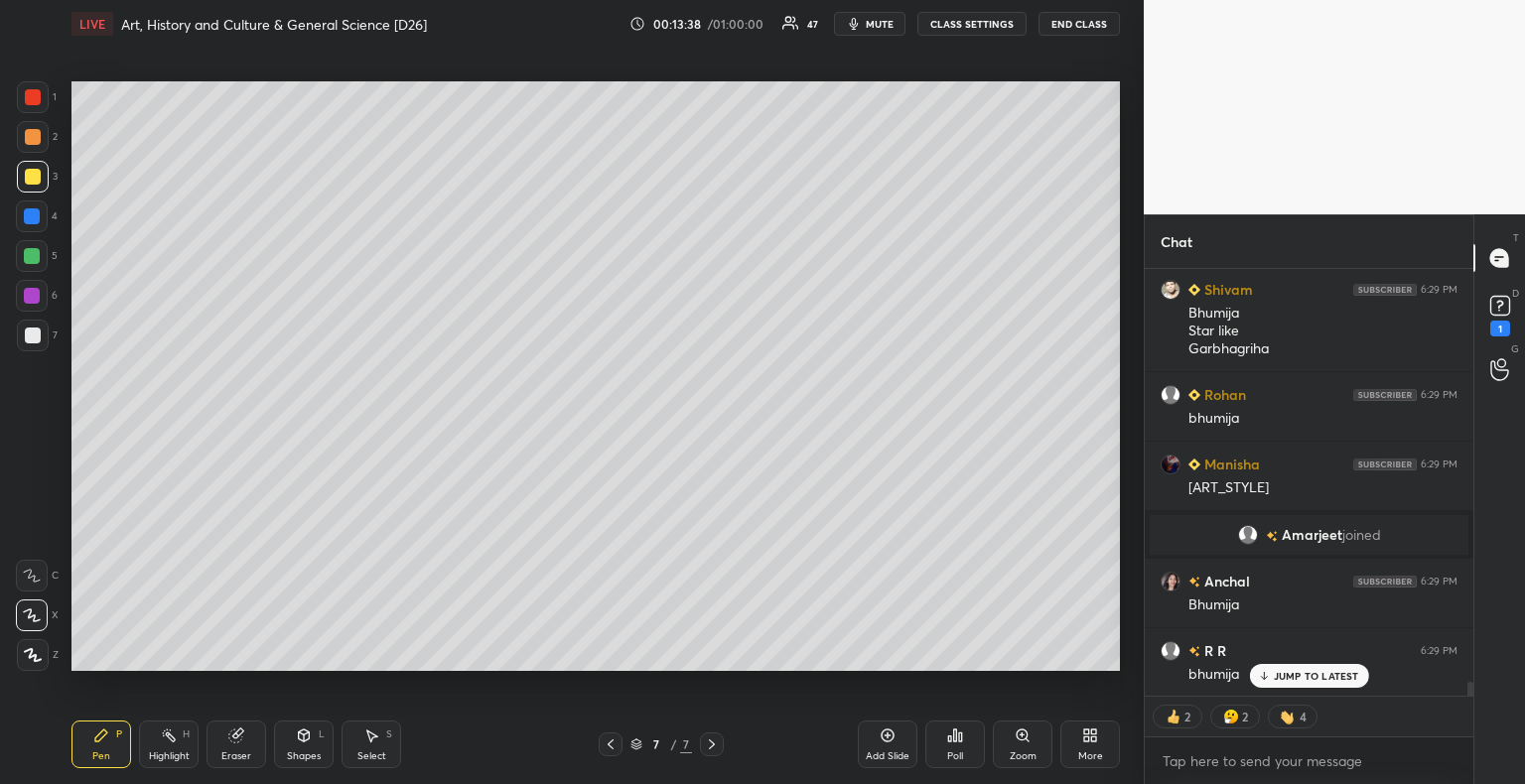 scroll, scrollTop: 13159, scrollLeft: 0, axis: vertical 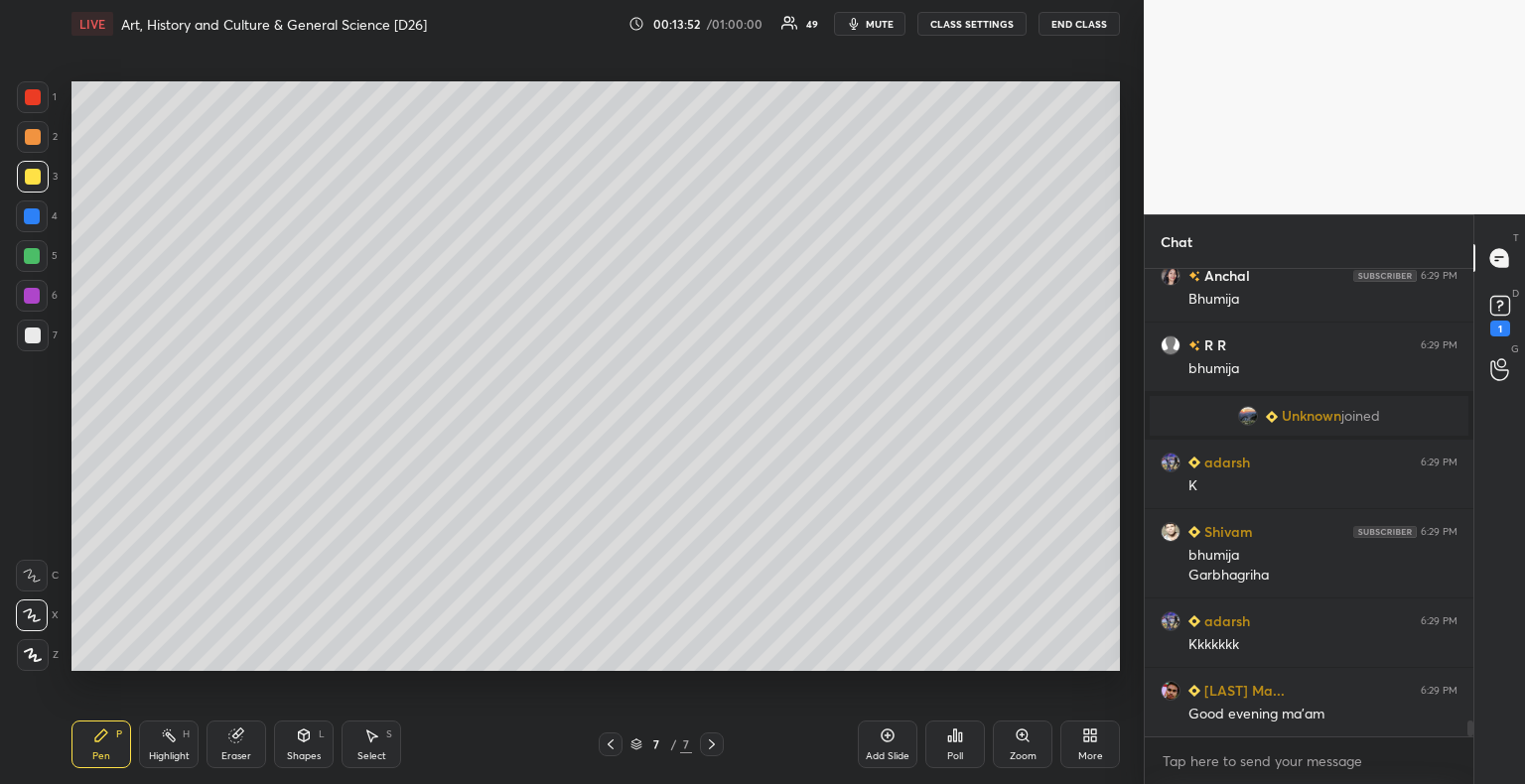 click on "Add Slide" at bounding box center (888, 744) 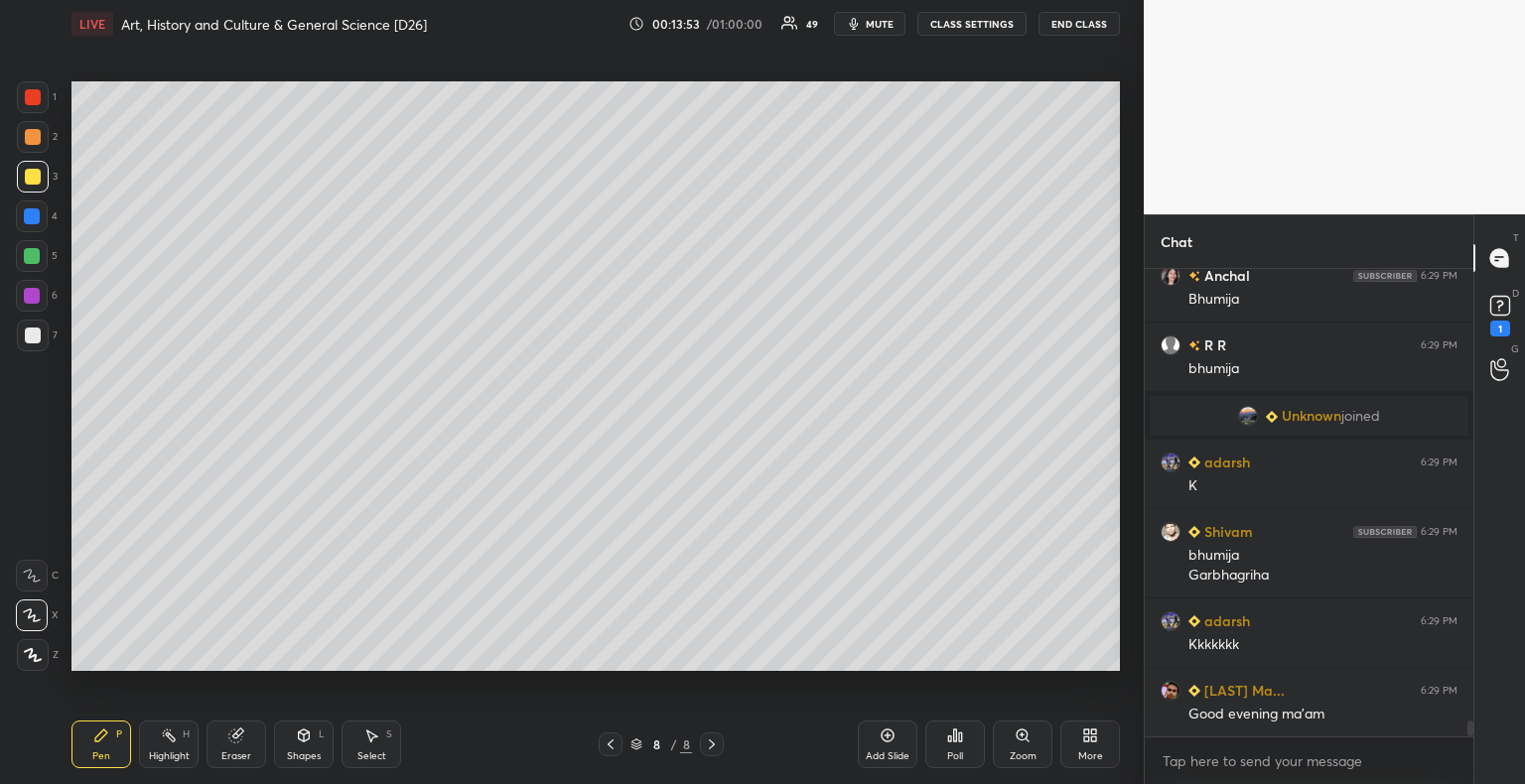 click at bounding box center [33, 335] 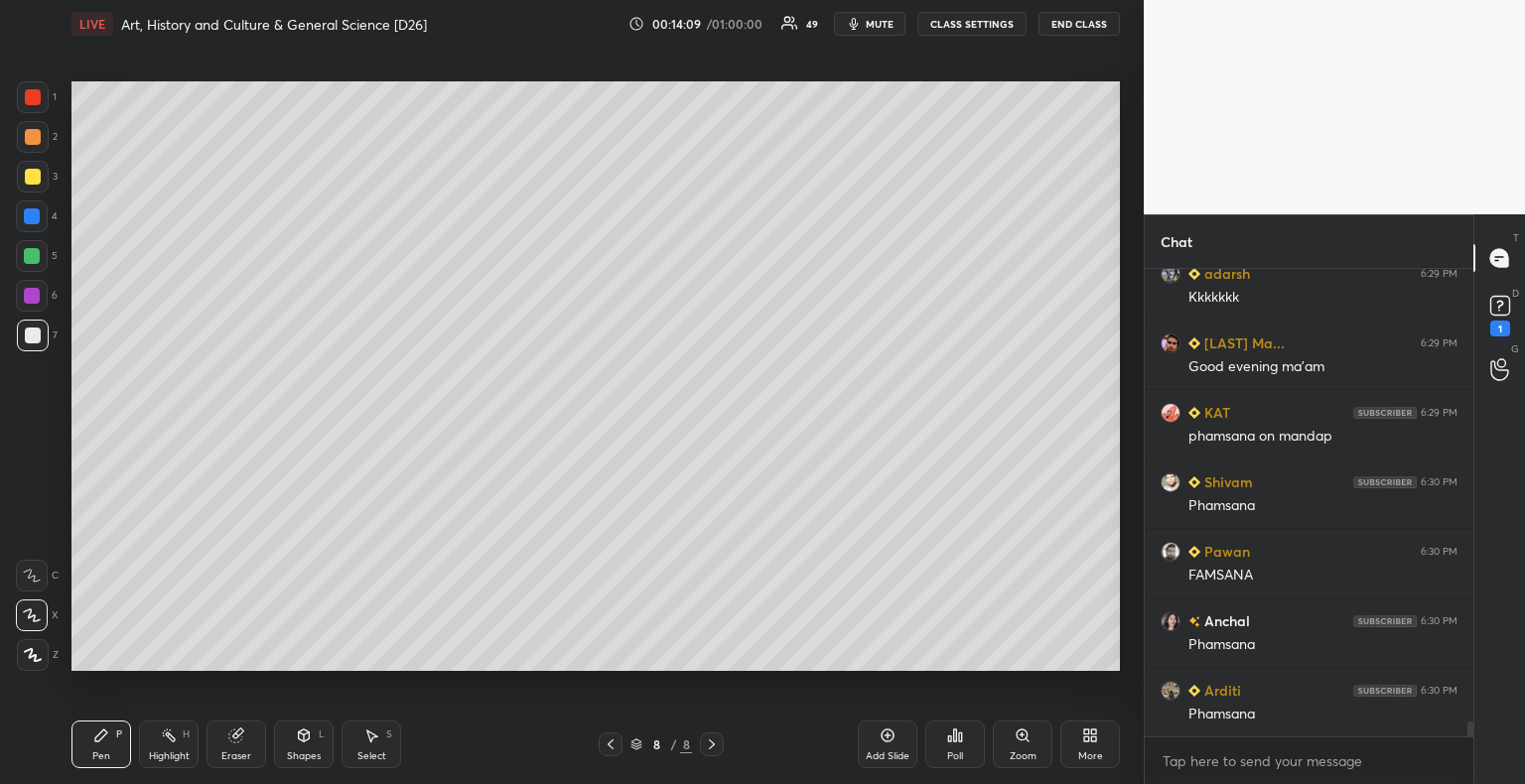 scroll, scrollTop: 13834, scrollLeft: 0, axis: vertical 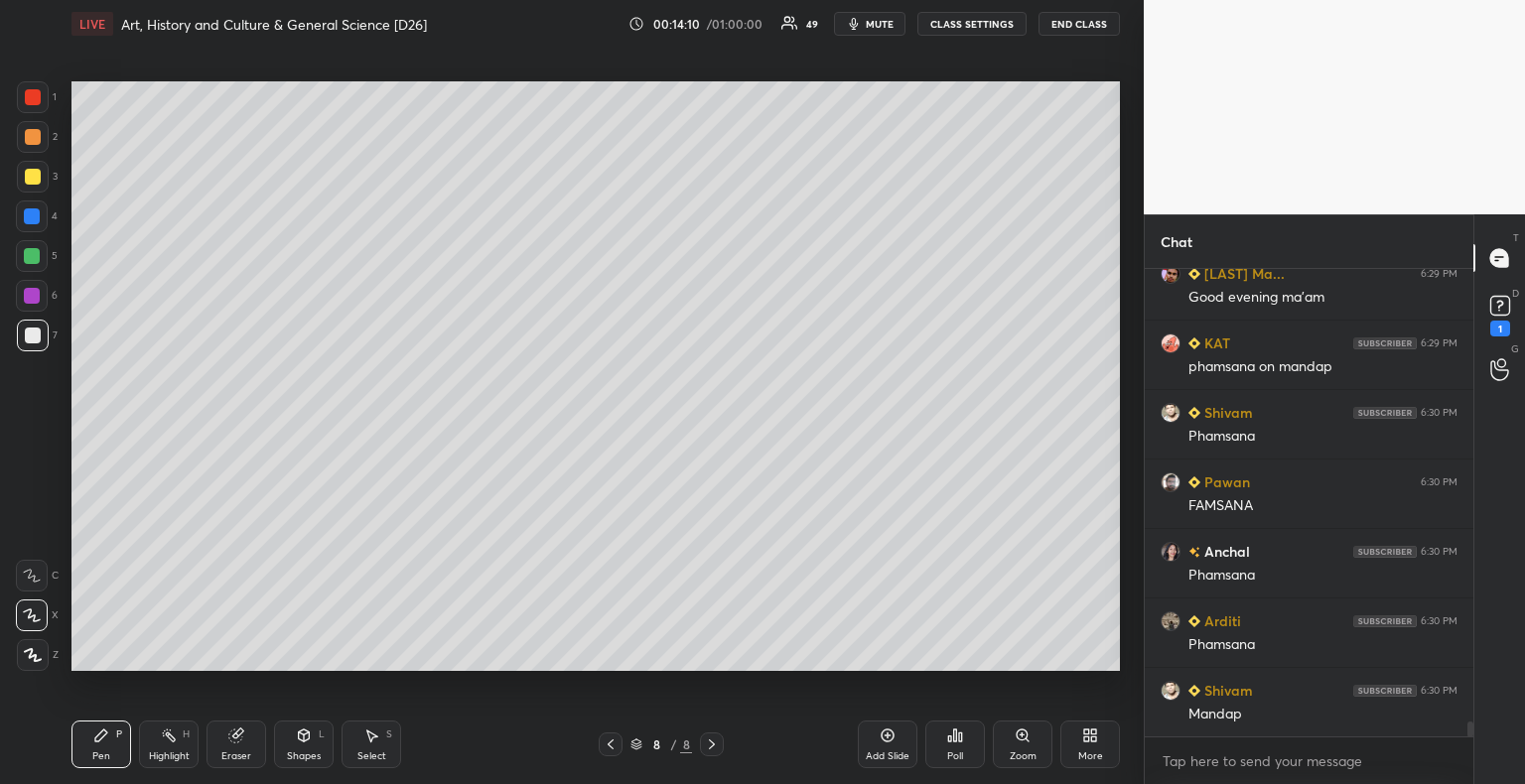 drag, startPoint x: 242, startPoint y: 744, endPoint x: 262, endPoint y: 721, distance: 30.479501 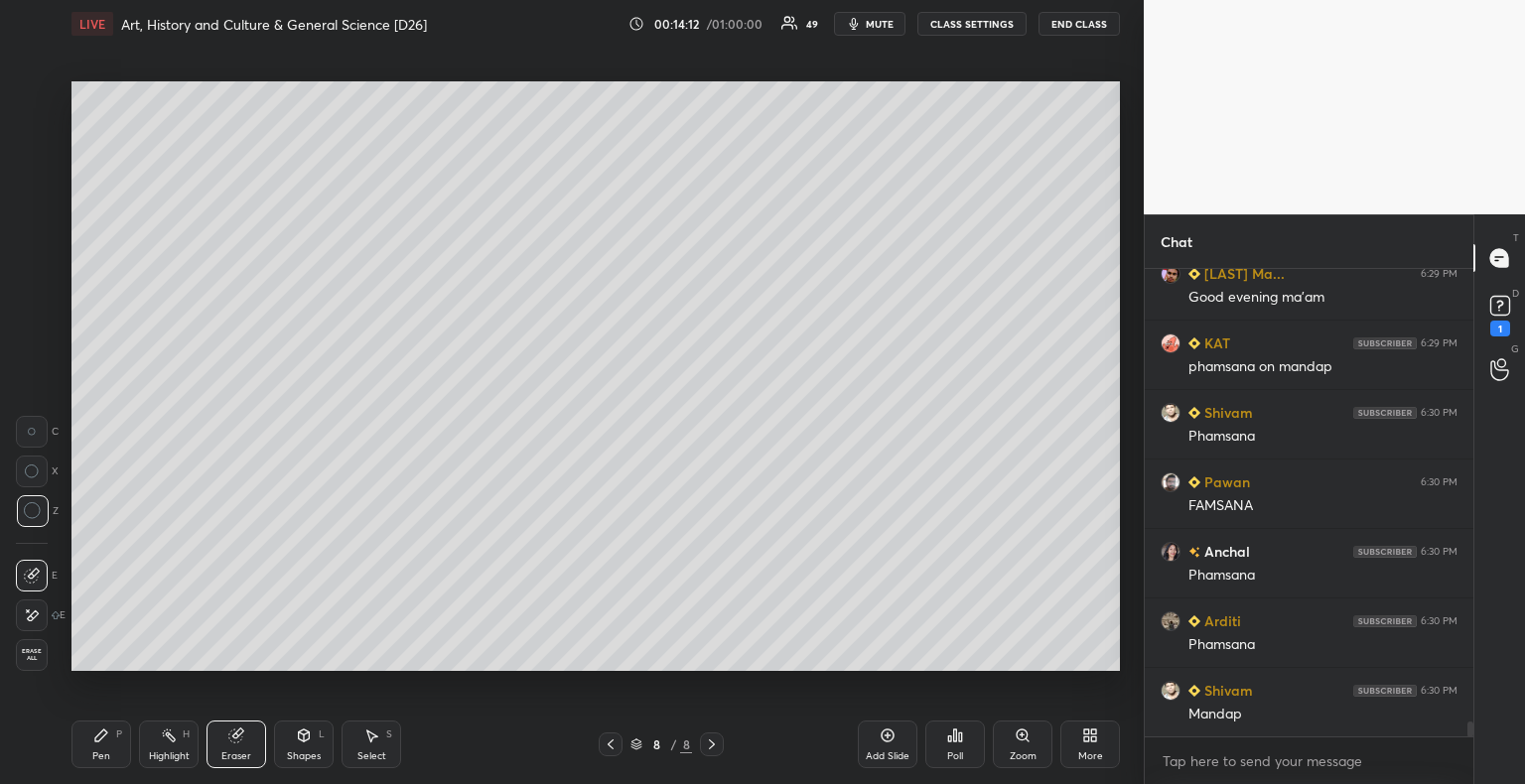 click on "Pen P" at bounding box center [101, 744] 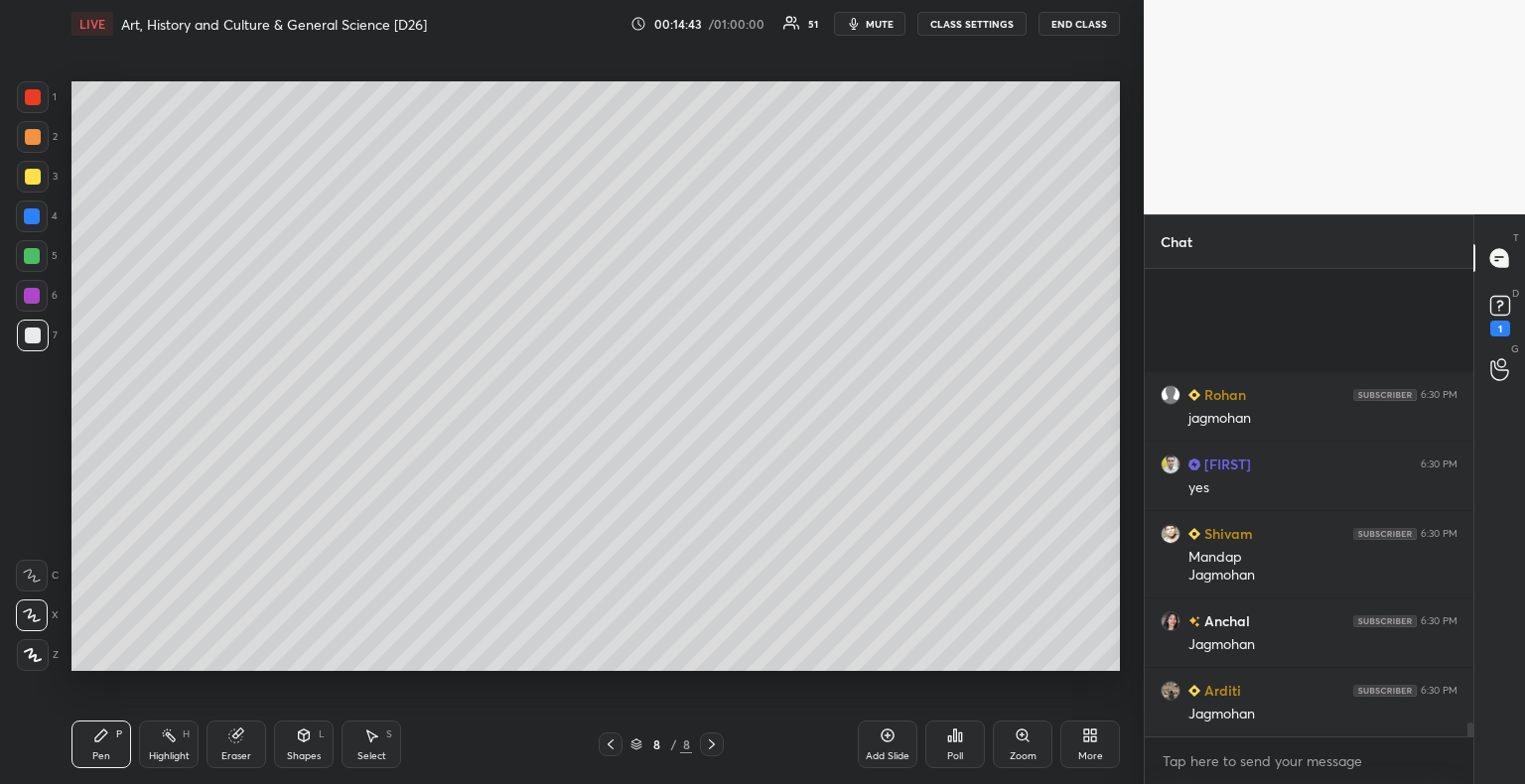 scroll, scrollTop: 14844, scrollLeft: 0, axis: vertical 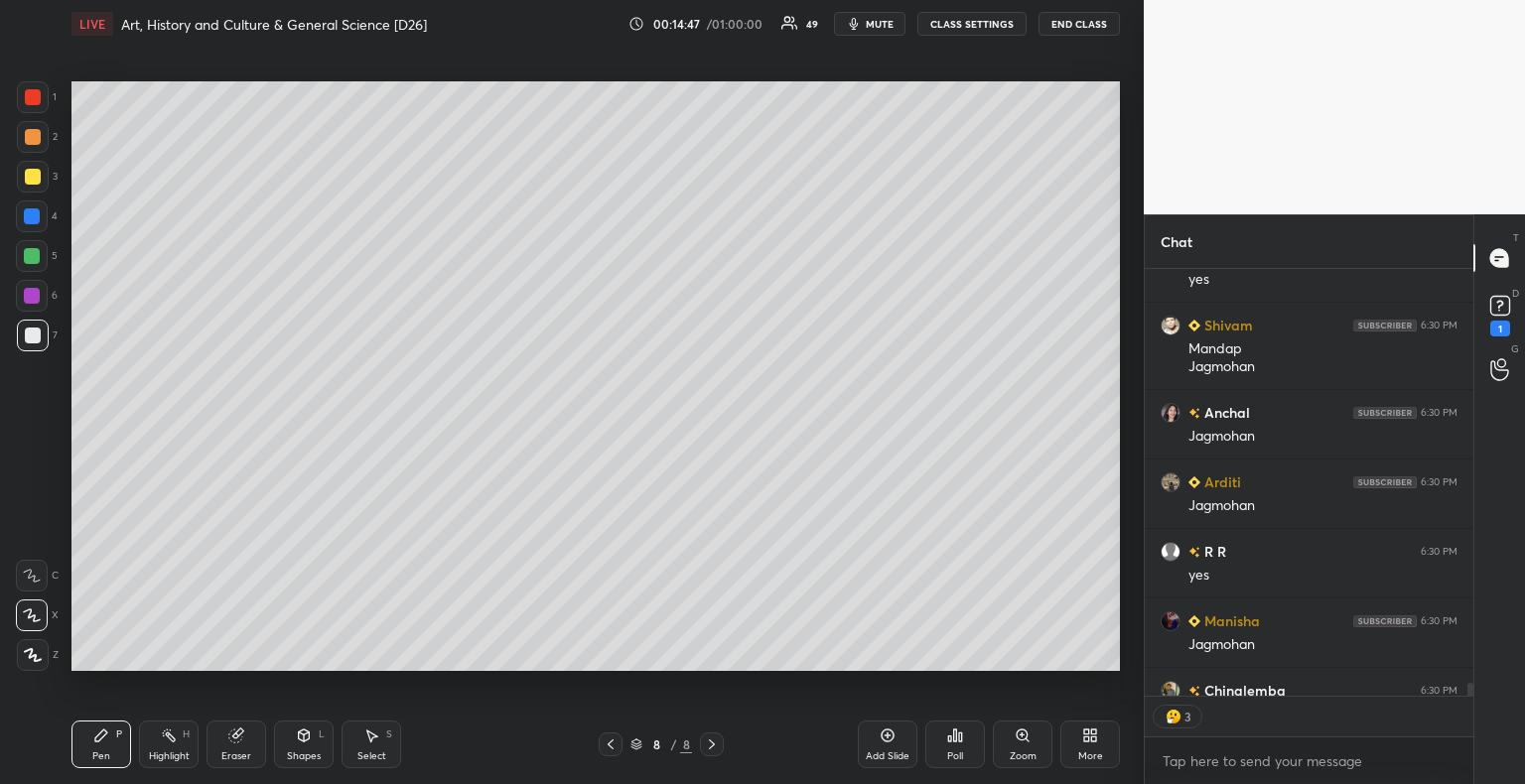 click at bounding box center (33, 335) 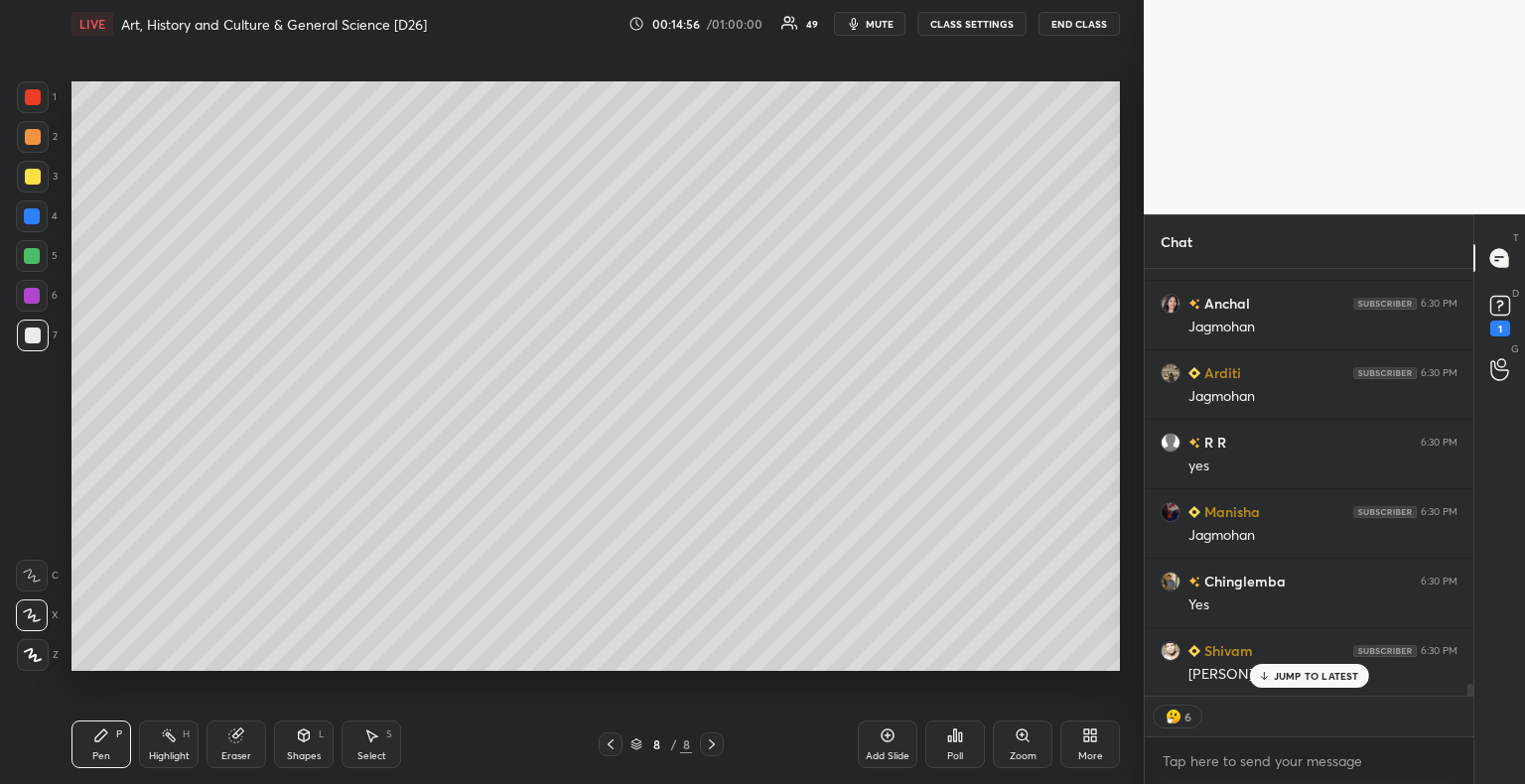 scroll, scrollTop: 15001, scrollLeft: 0, axis: vertical 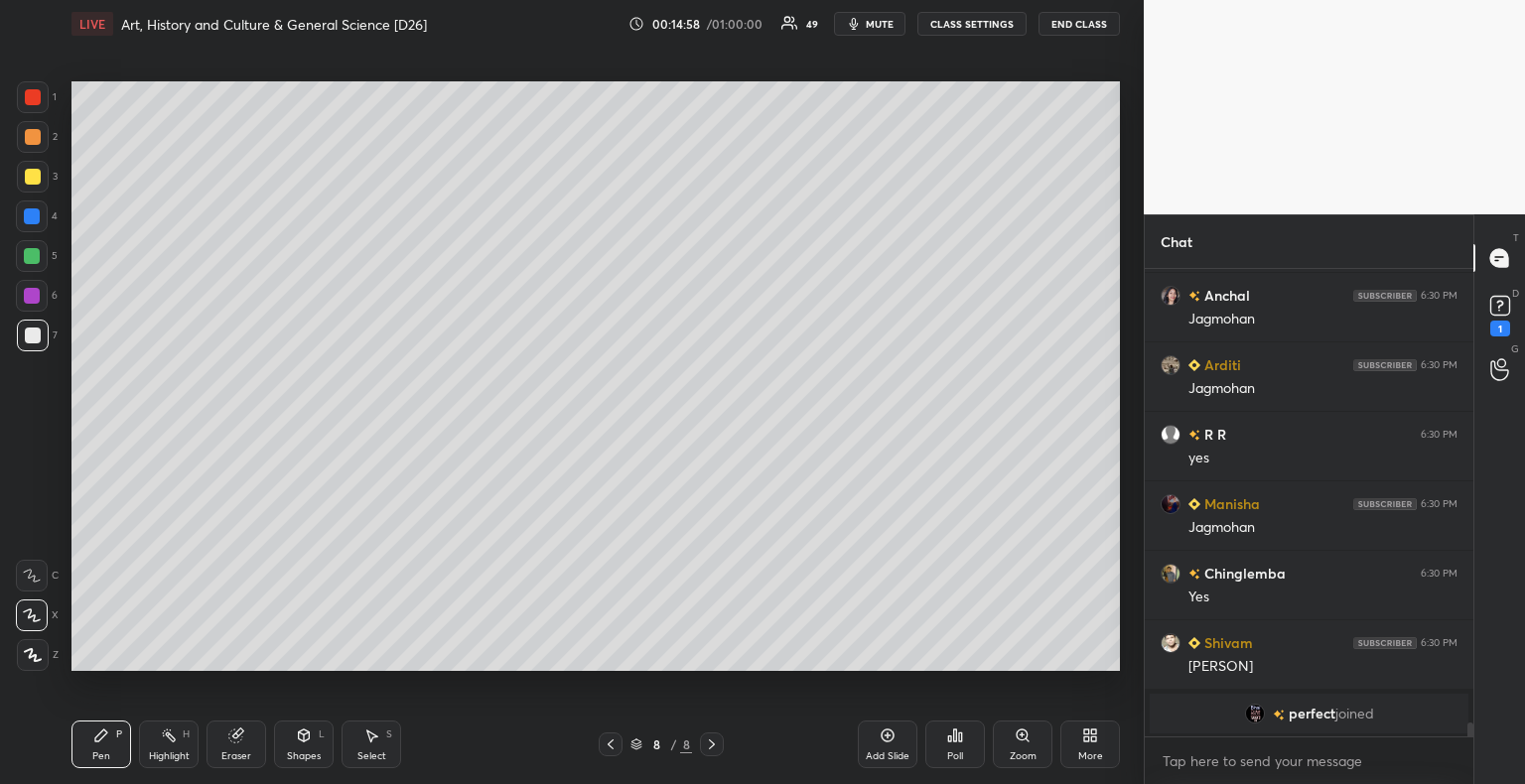 click at bounding box center [32, 216] 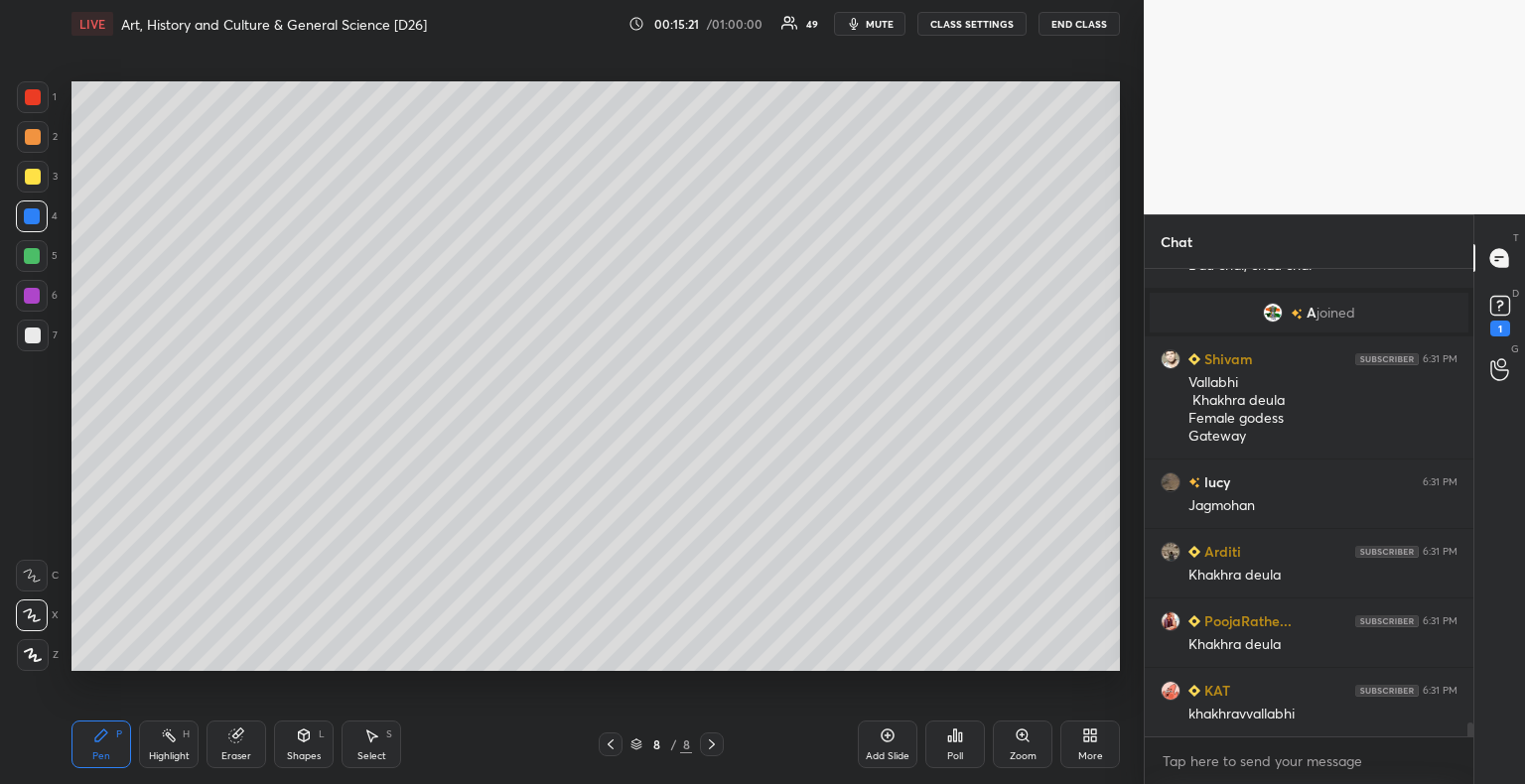 scroll, scrollTop: 15618, scrollLeft: 0, axis: vertical 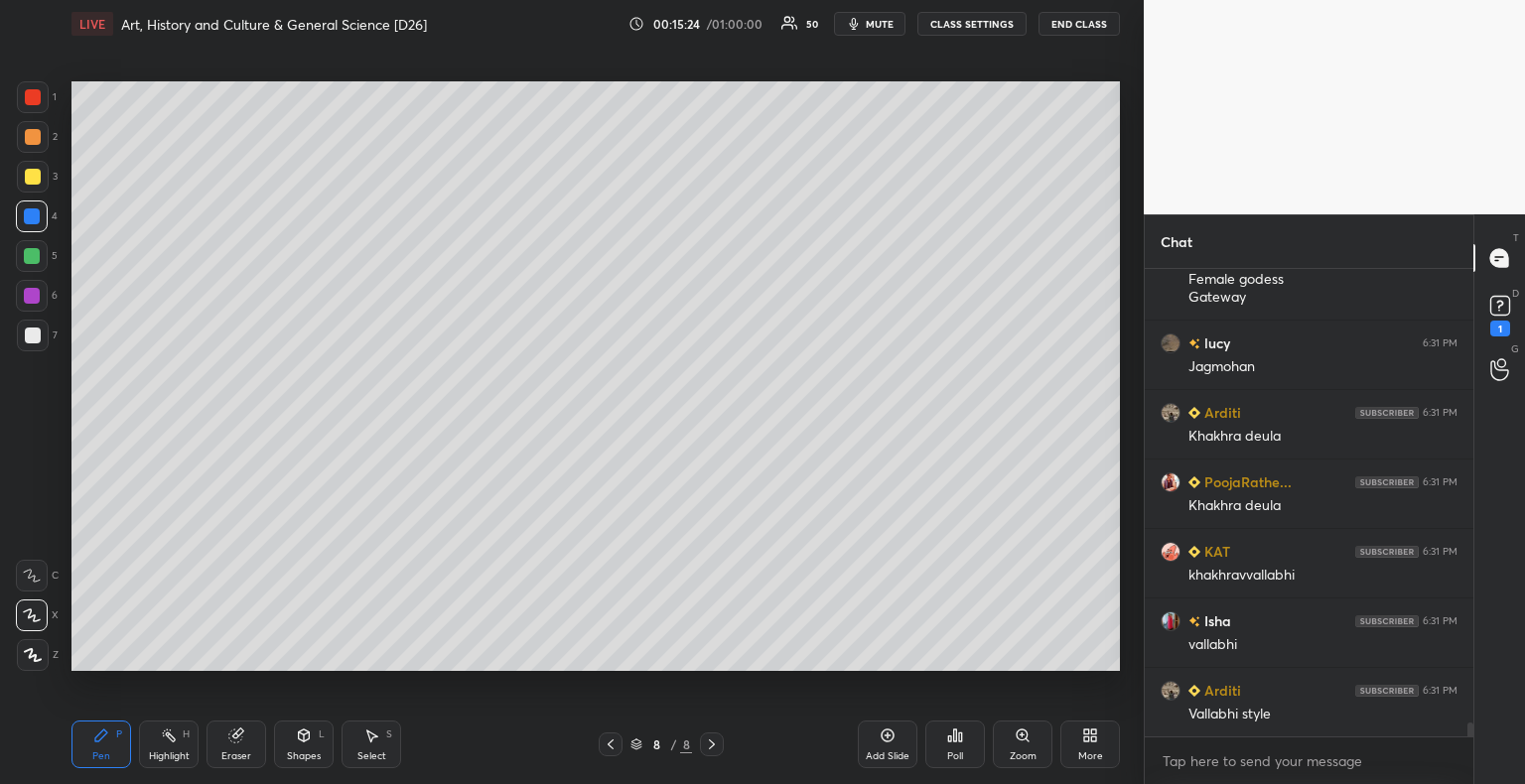 click 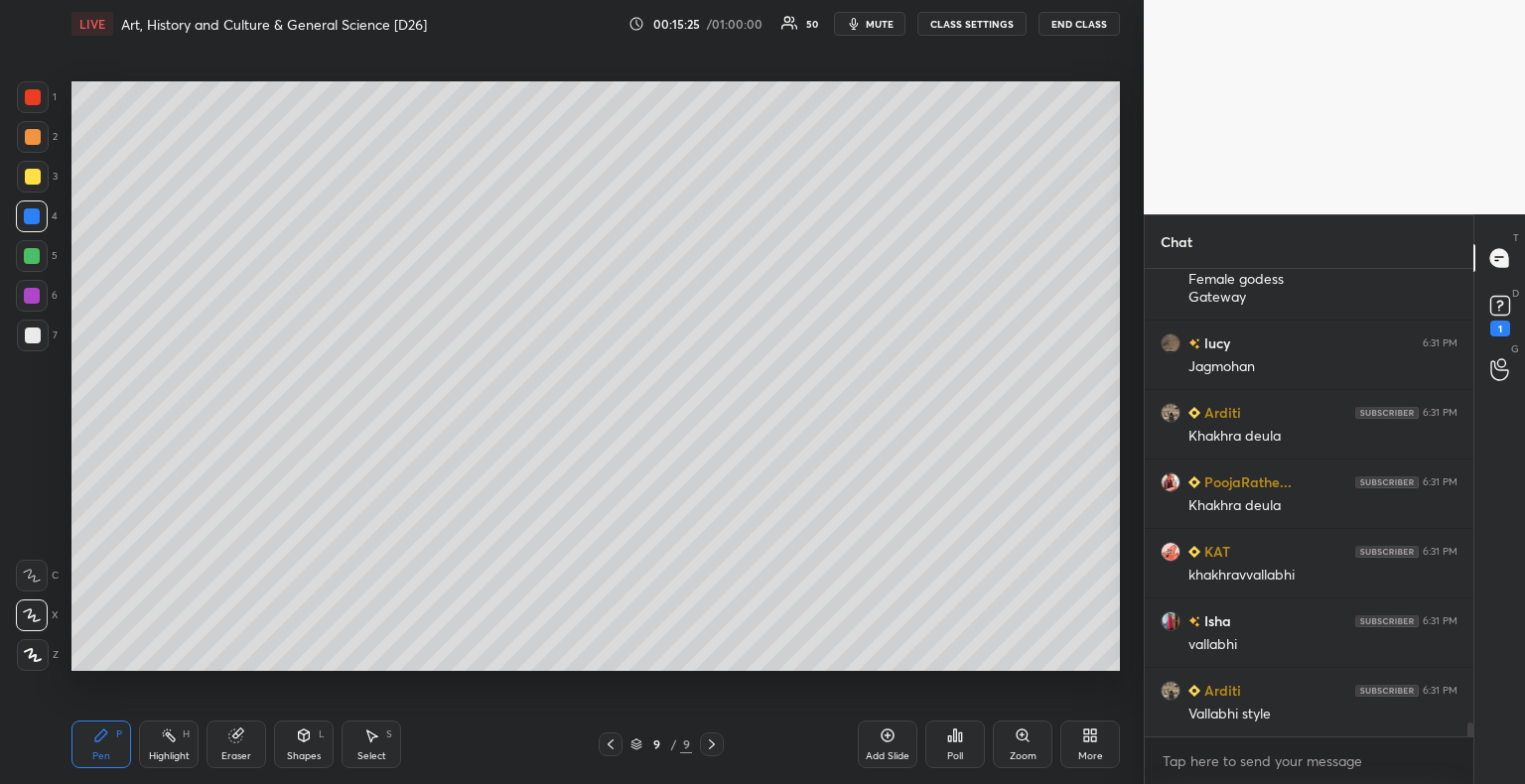 click at bounding box center [33, 335] 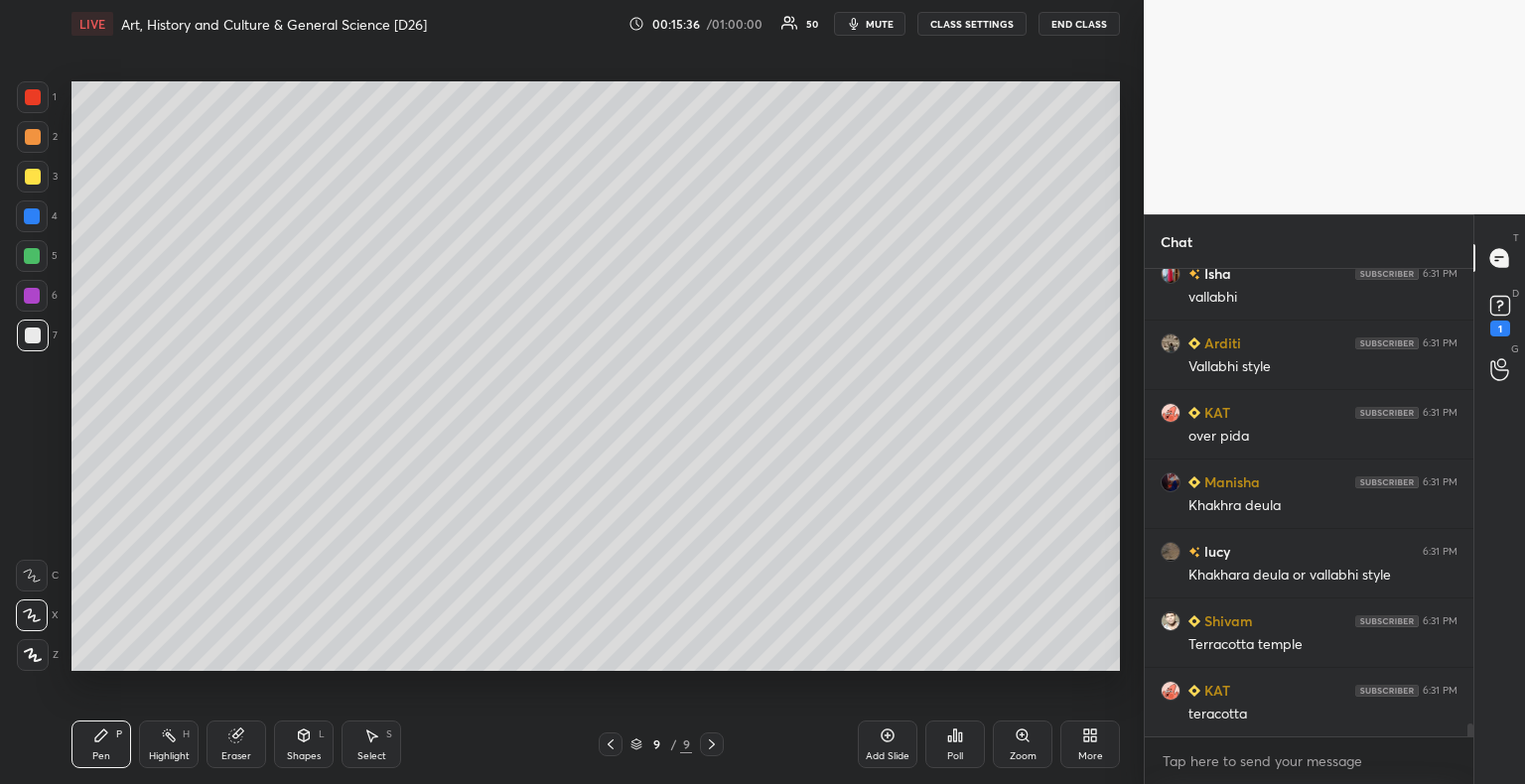 scroll, scrollTop: 16035, scrollLeft: 0, axis: vertical 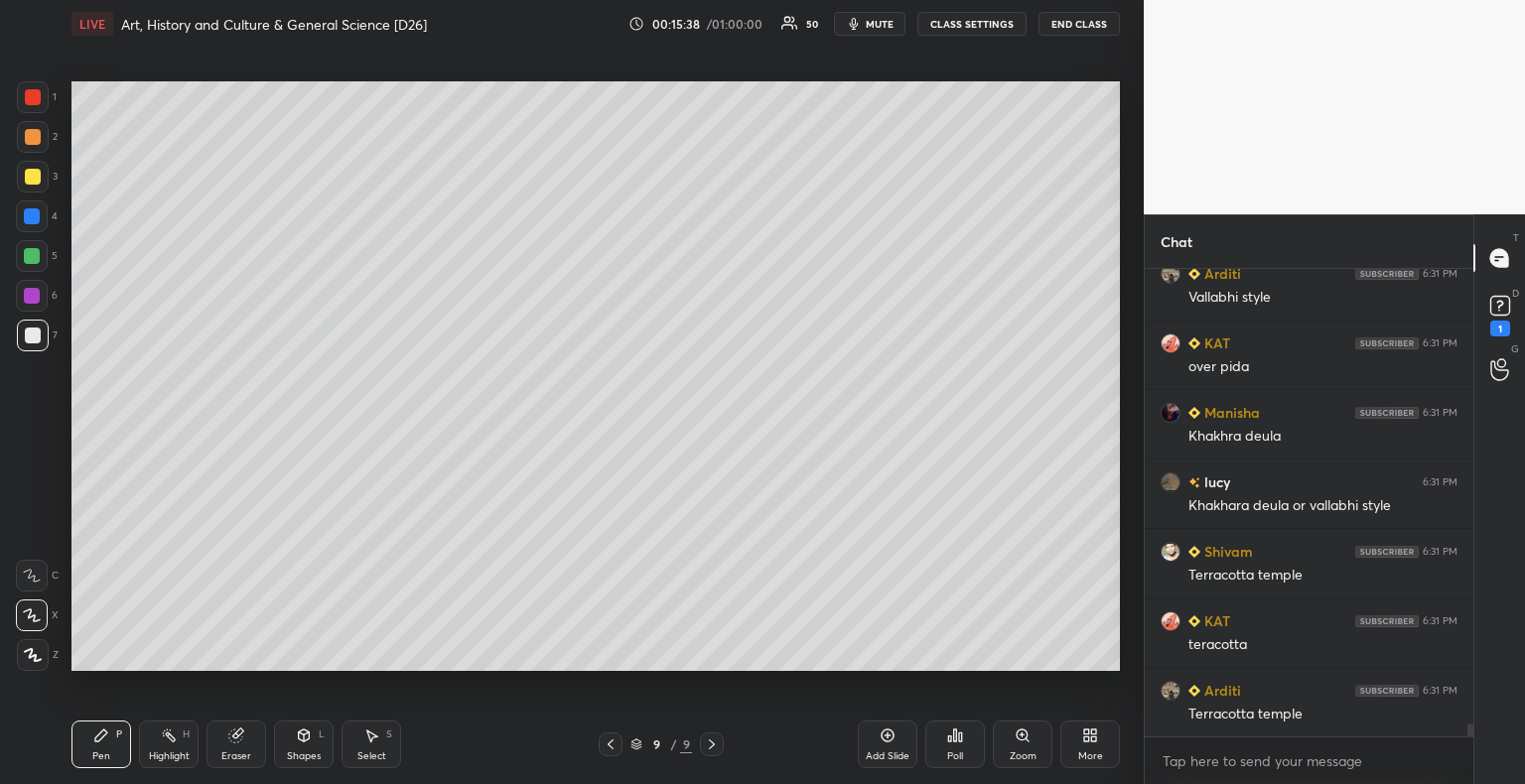 click at bounding box center [33, 335] 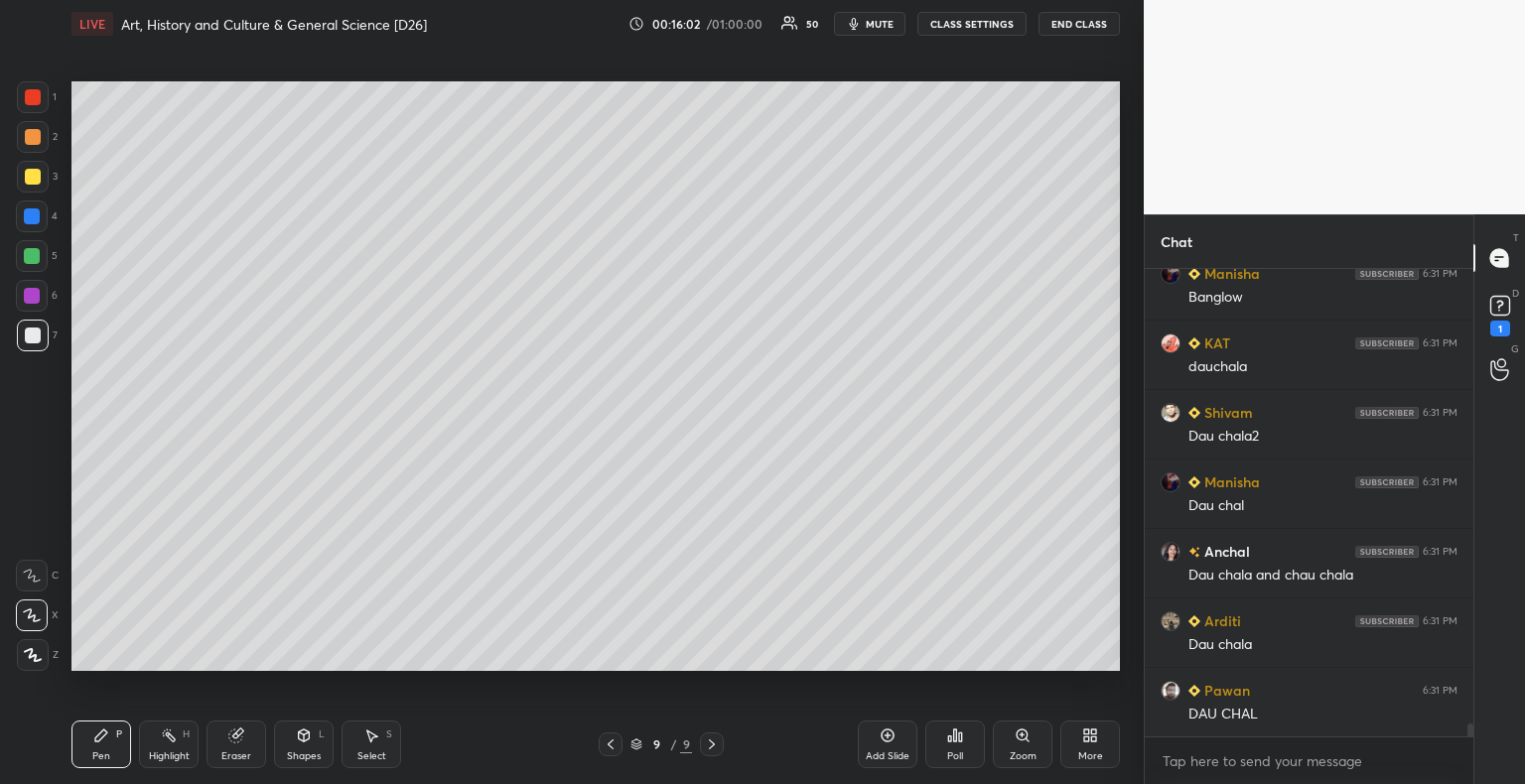 scroll, scrollTop: 16799, scrollLeft: 0, axis: vertical 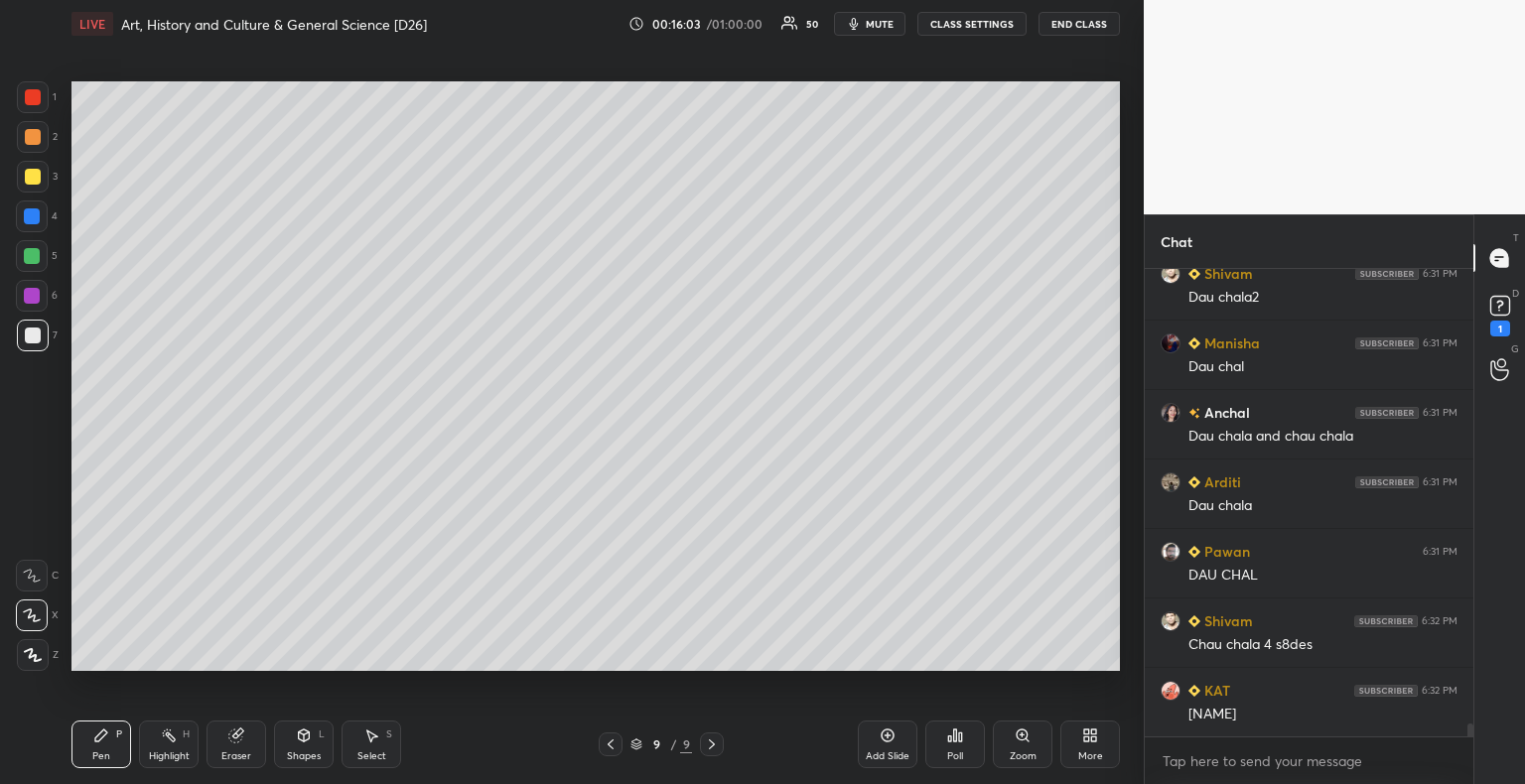 drag, startPoint x: 32, startPoint y: 178, endPoint x: 55, endPoint y: 177, distance: 23.021729 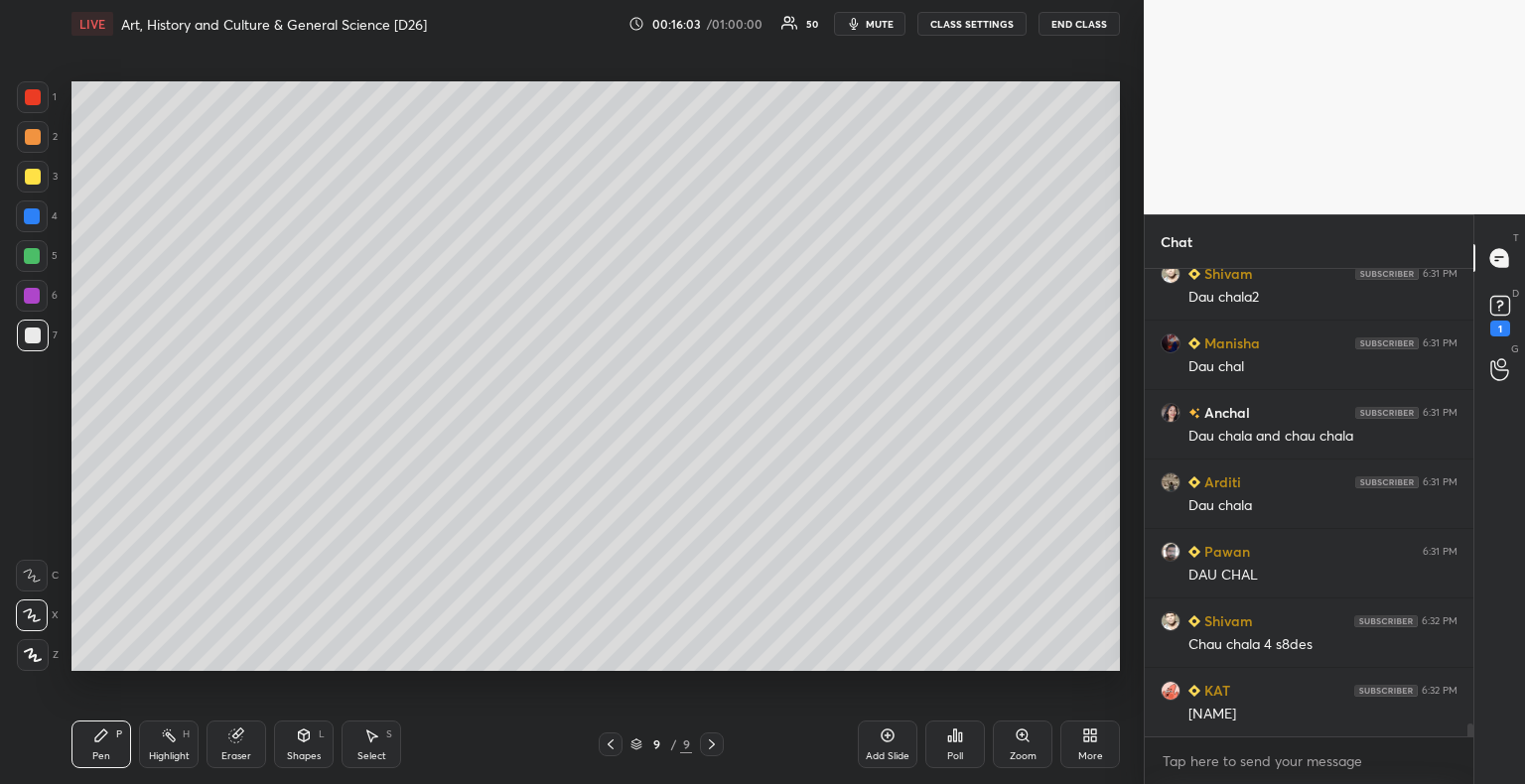 click at bounding box center (33, 177) 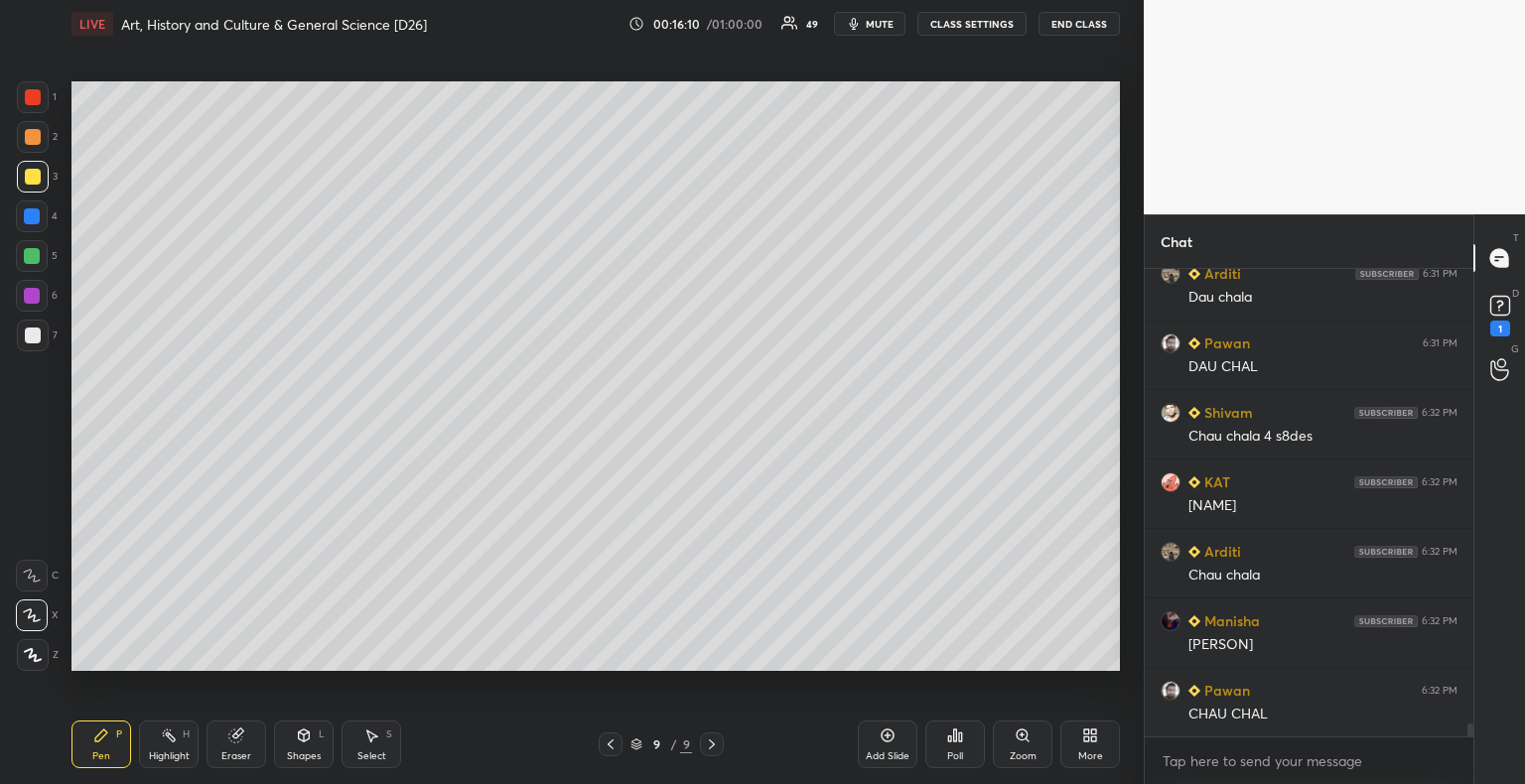 scroll, scrollTop: 17147, scrollLeft: 0, axis: vertical 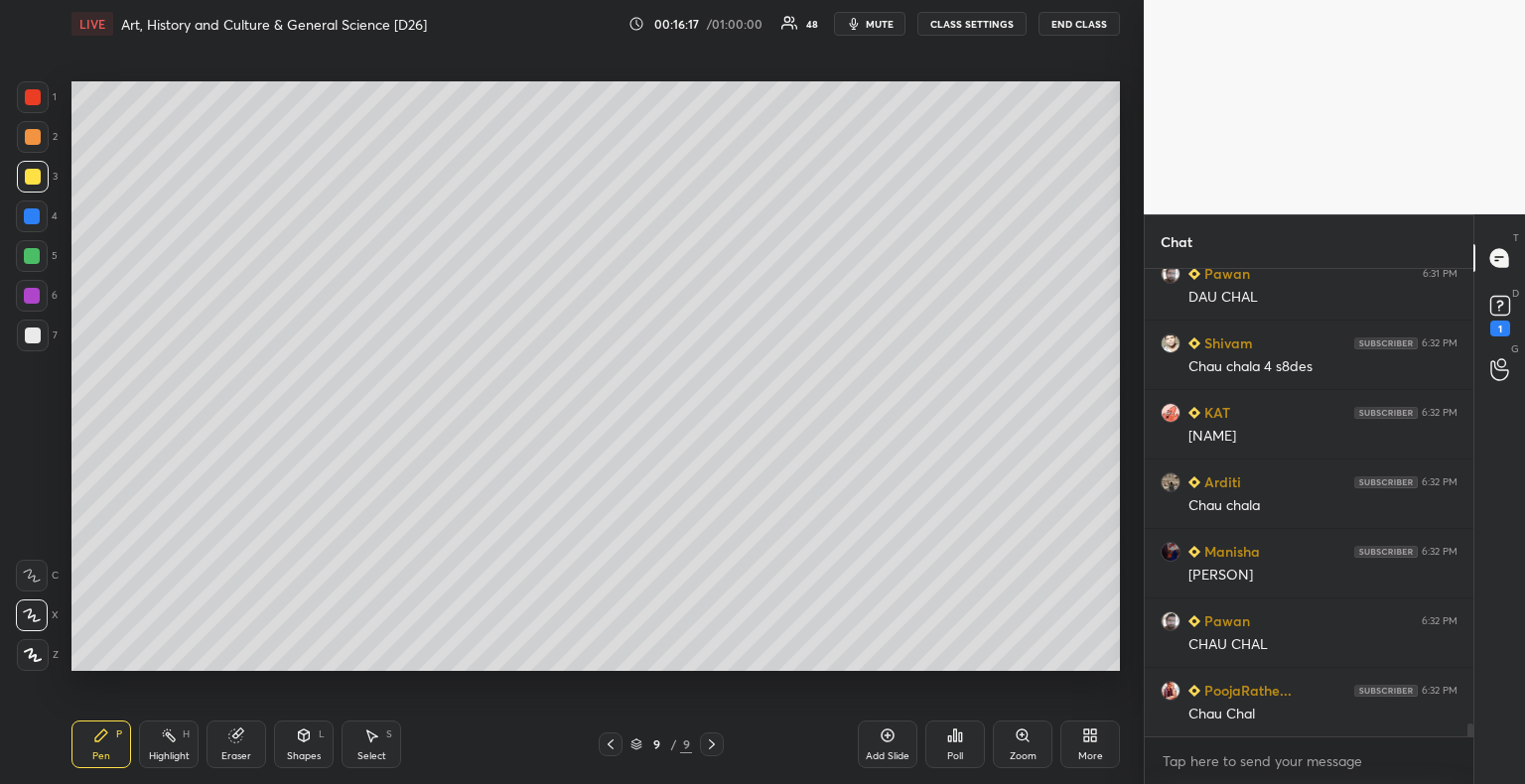 click 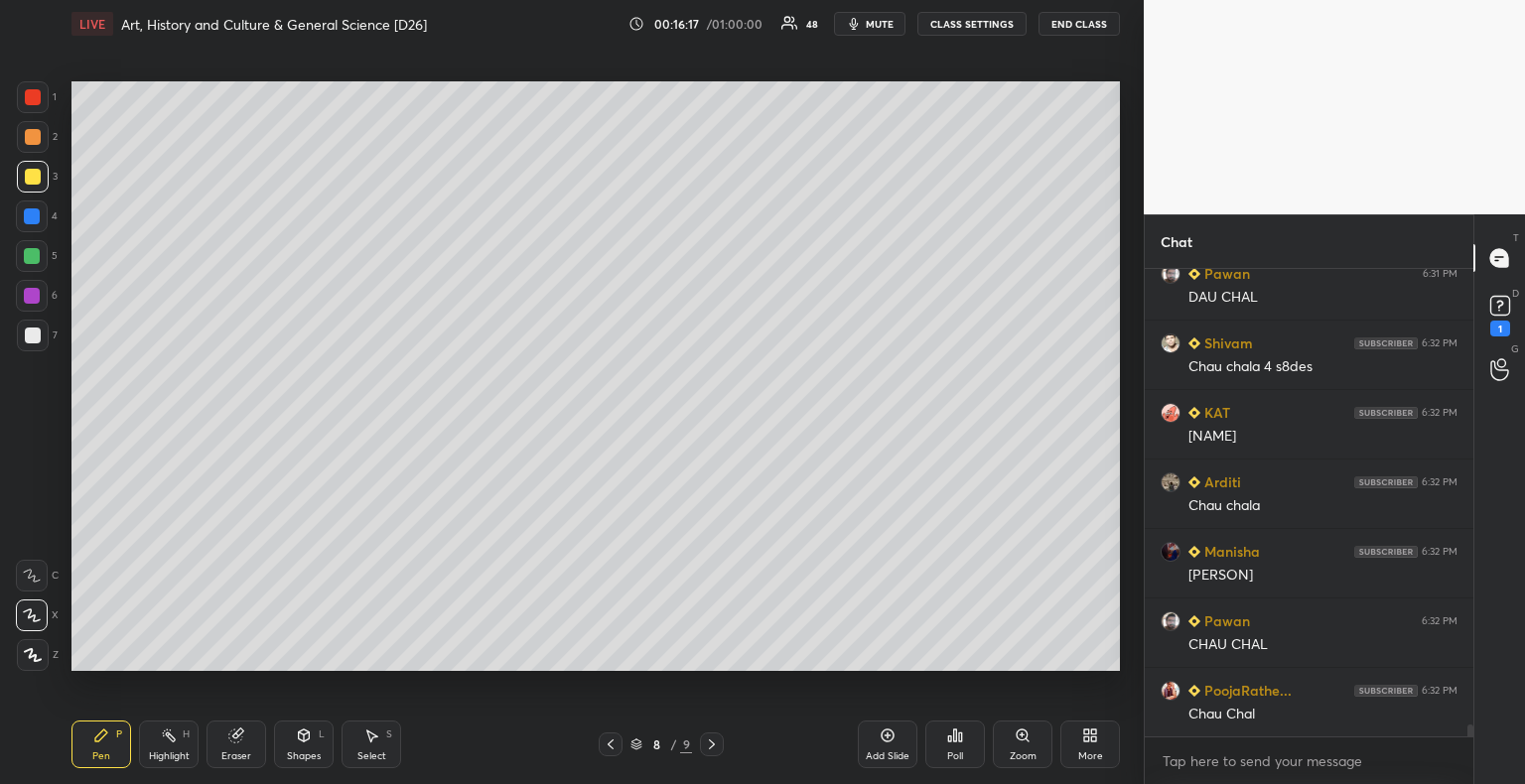 scroll, scrollTop: 17194, scrollLeft: 0, axis: vertical 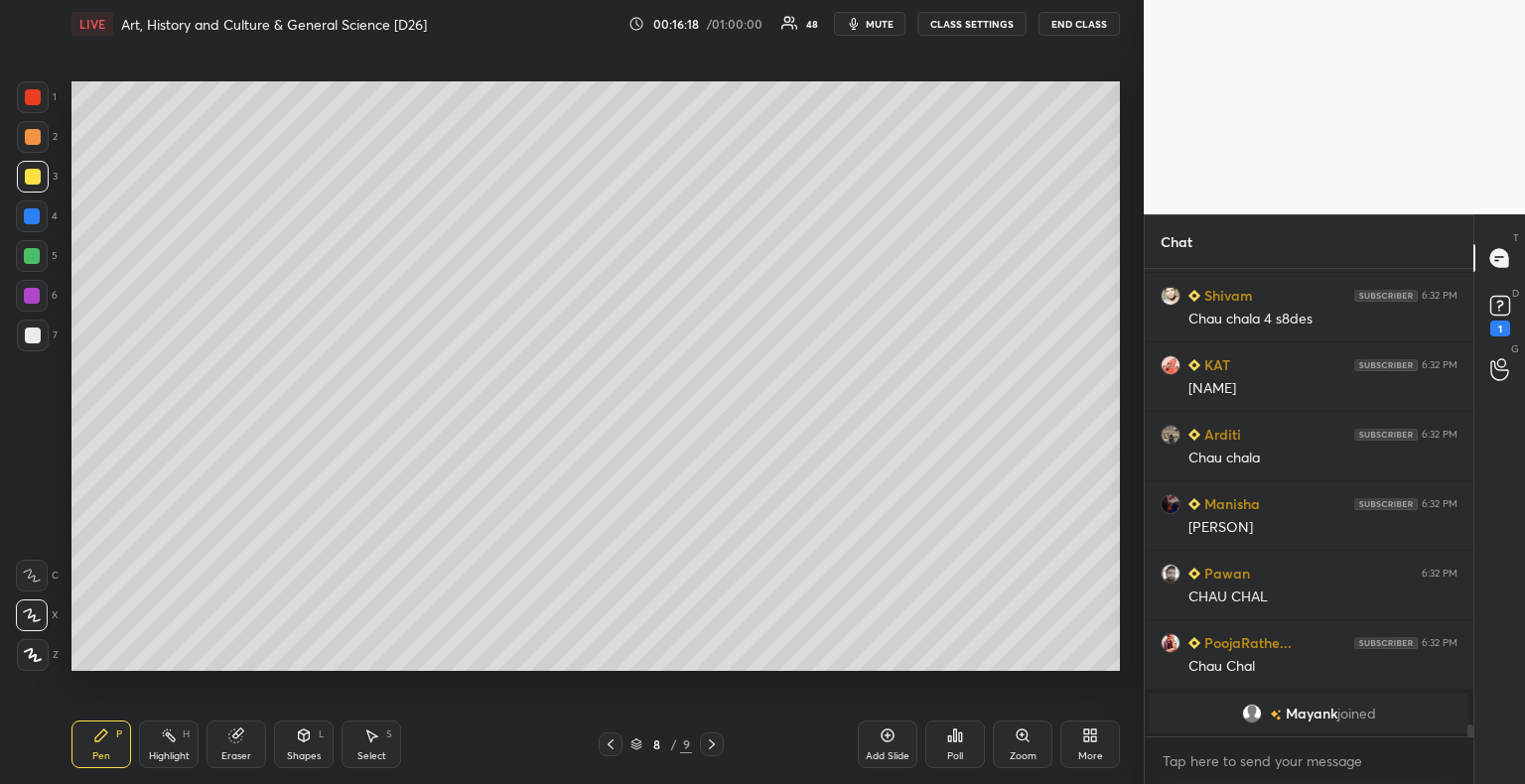 click 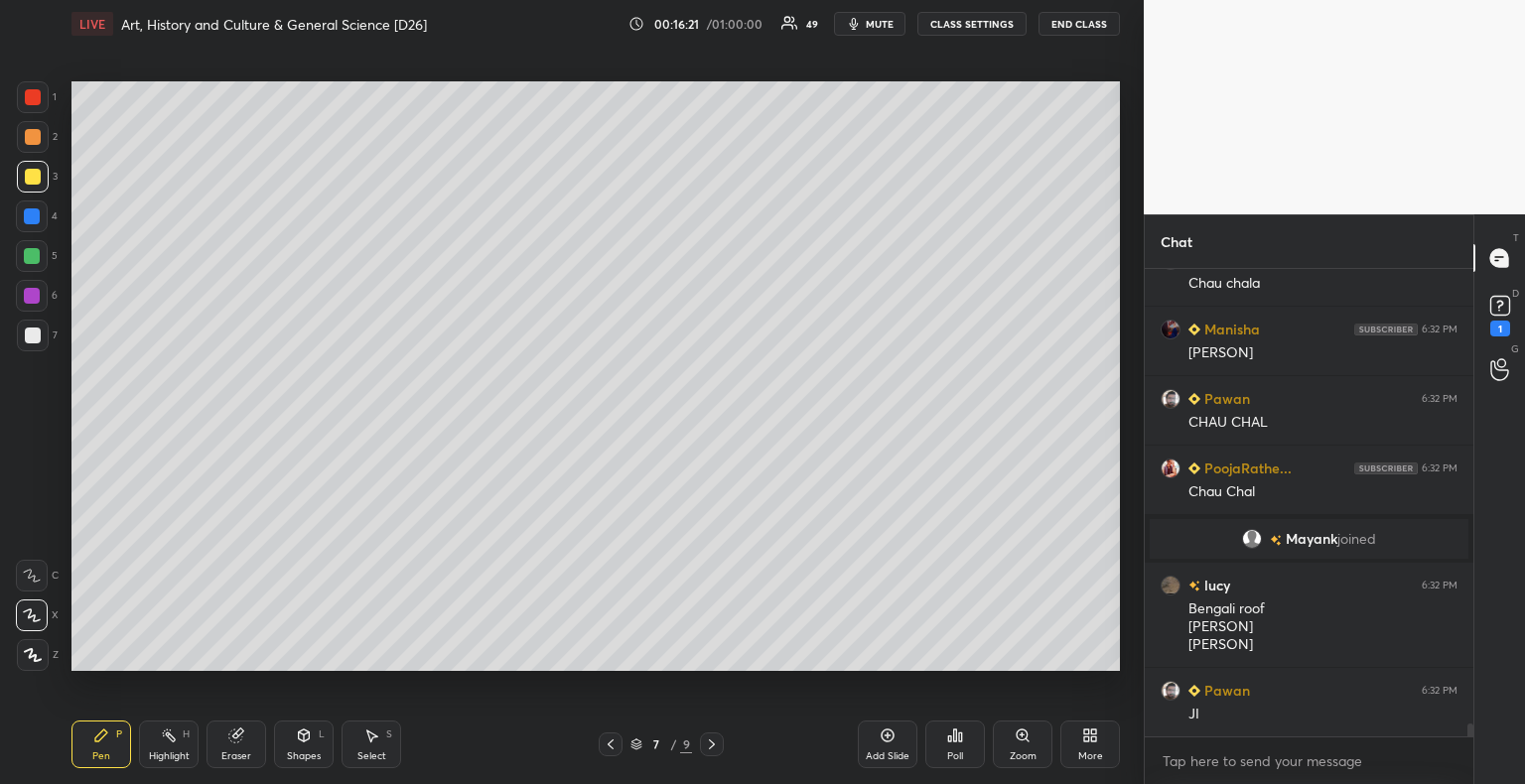scroll, scrollTop: 16129, scrollLeft: 0, axis: vertical 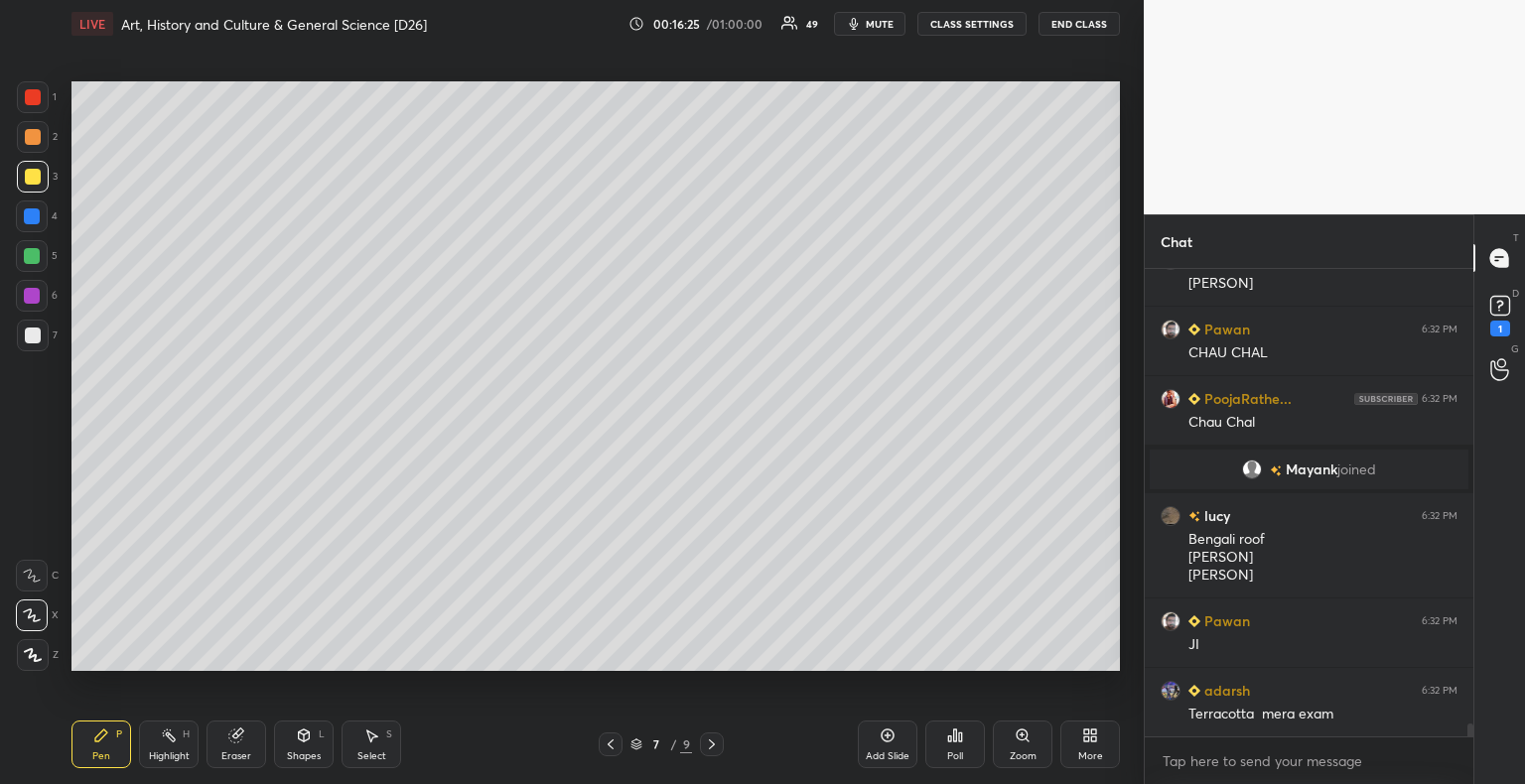 click 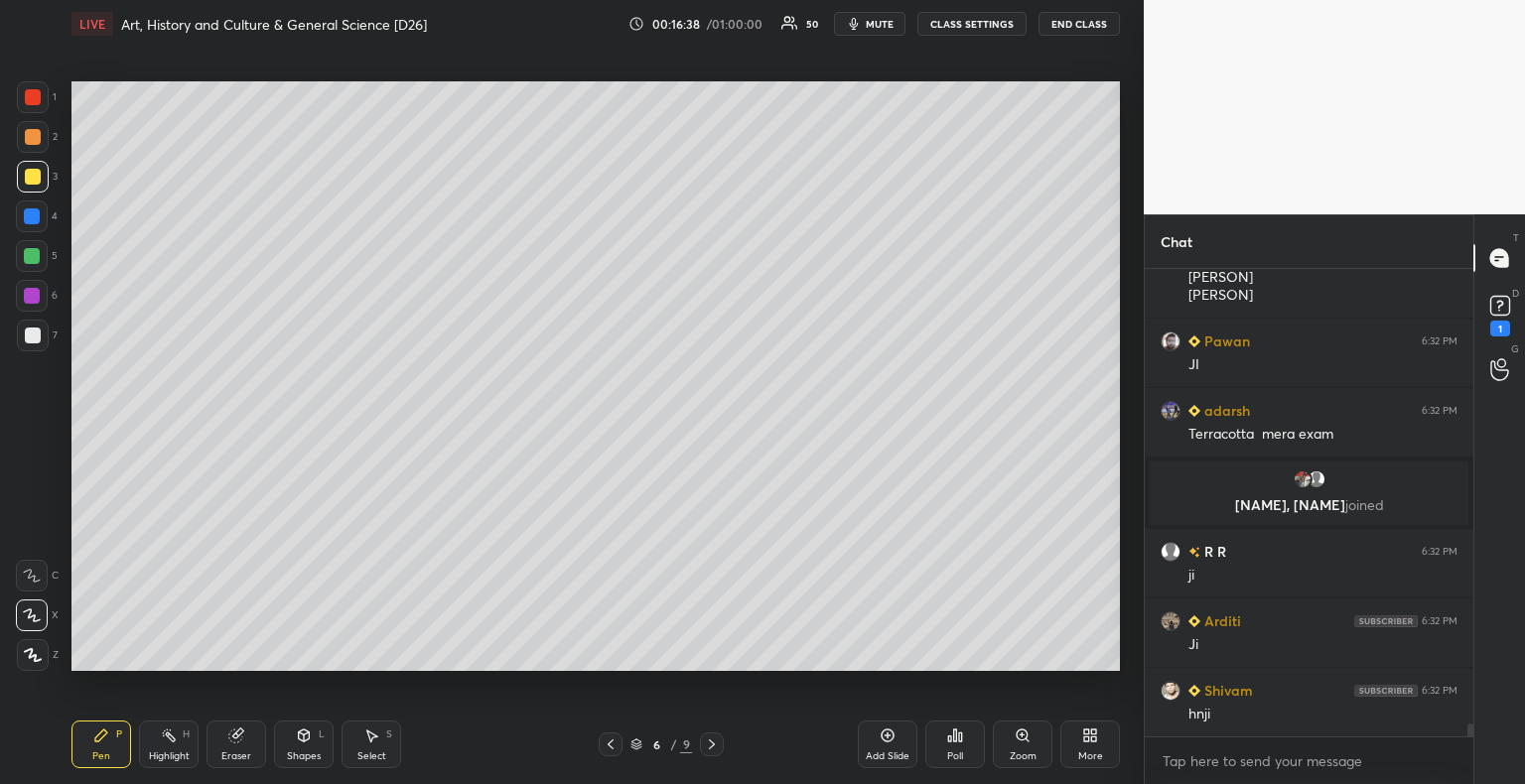scroll, scrollTop: 16379, scrollLeft: 0, axis: vertical 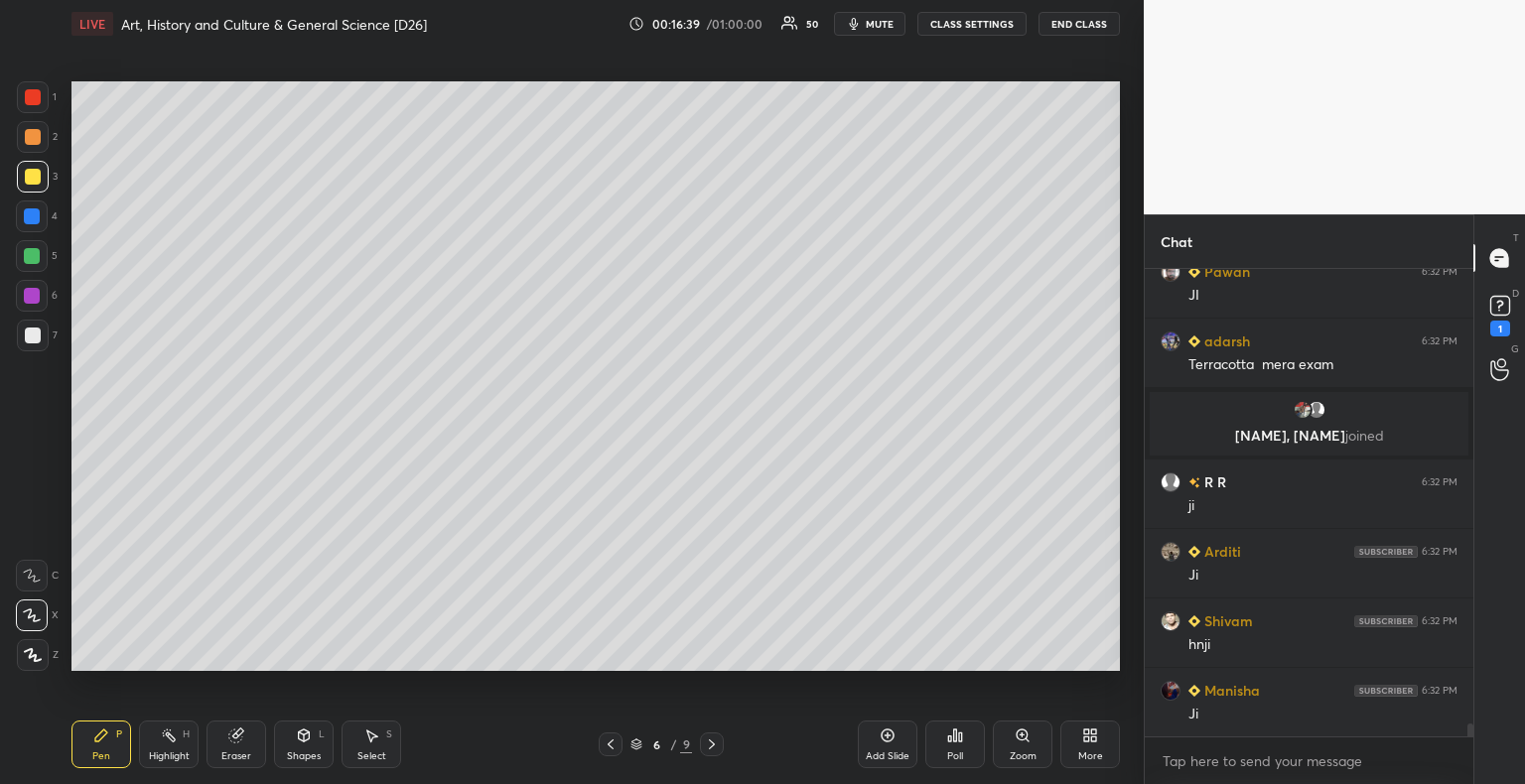 click at bounding box center (32, 216) 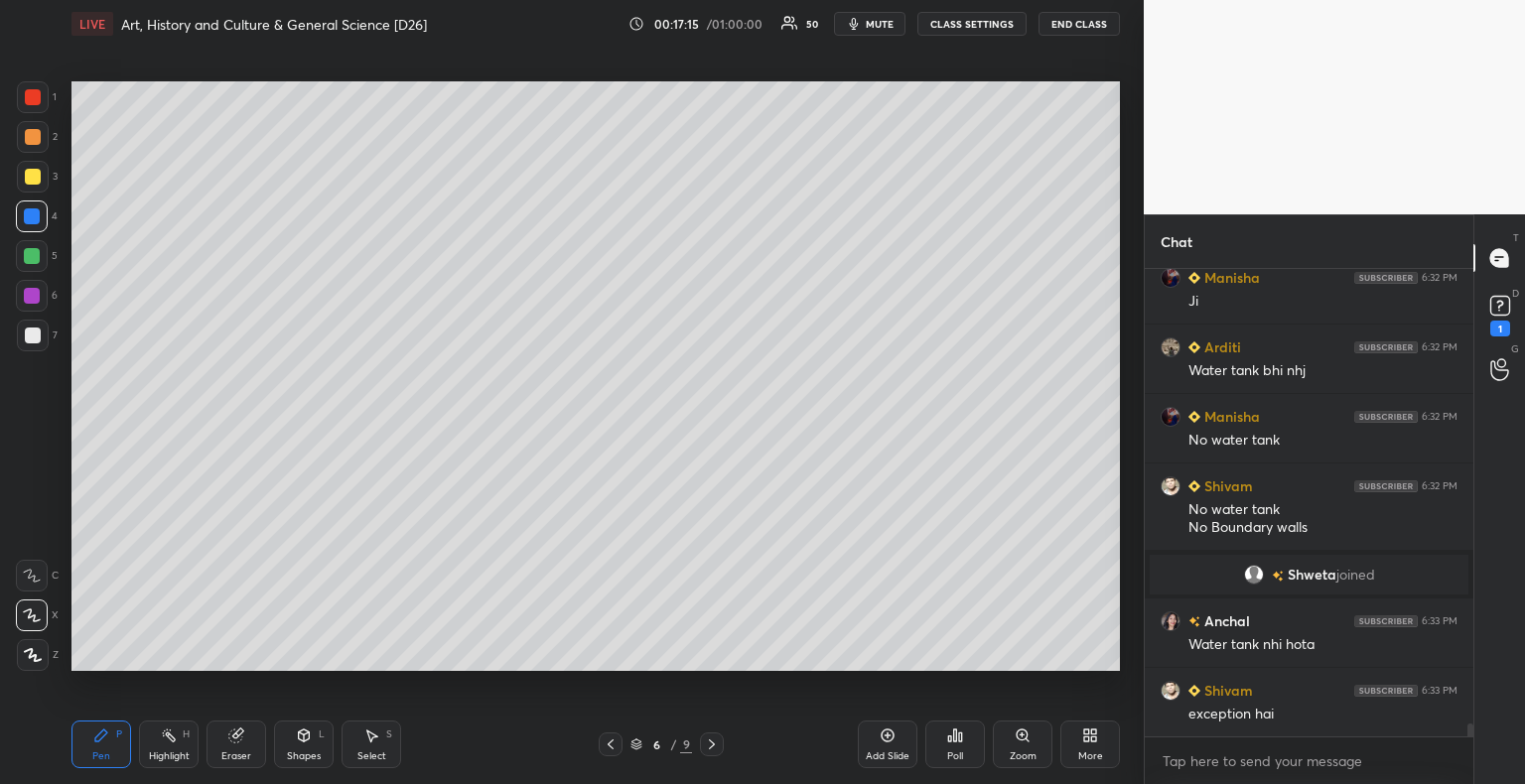 scroll, scrollTop: 16682, scrollLeft: 0, axis: vertical 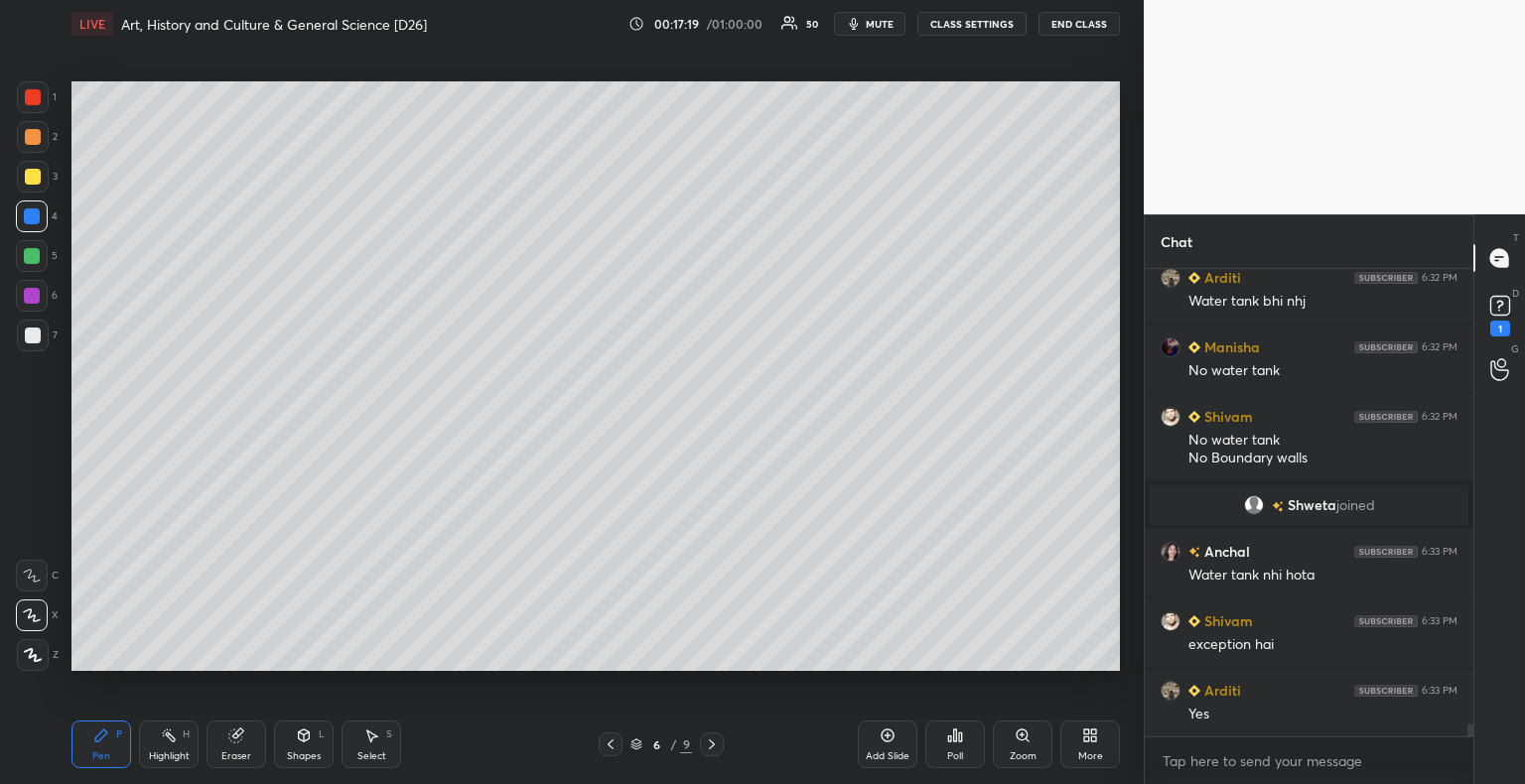click 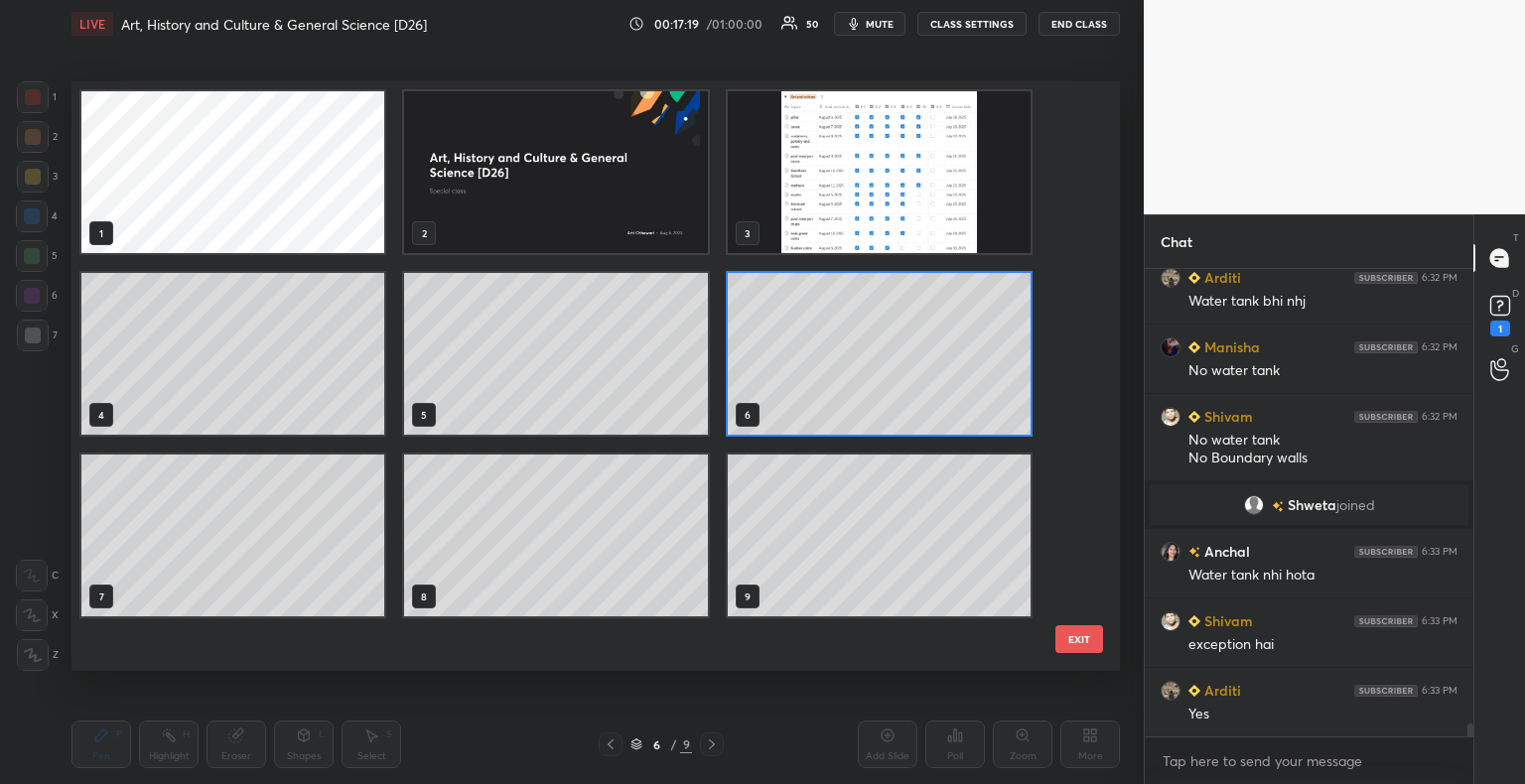 scroll, scrollTop: 6, scrollLeft: 10, axis: both 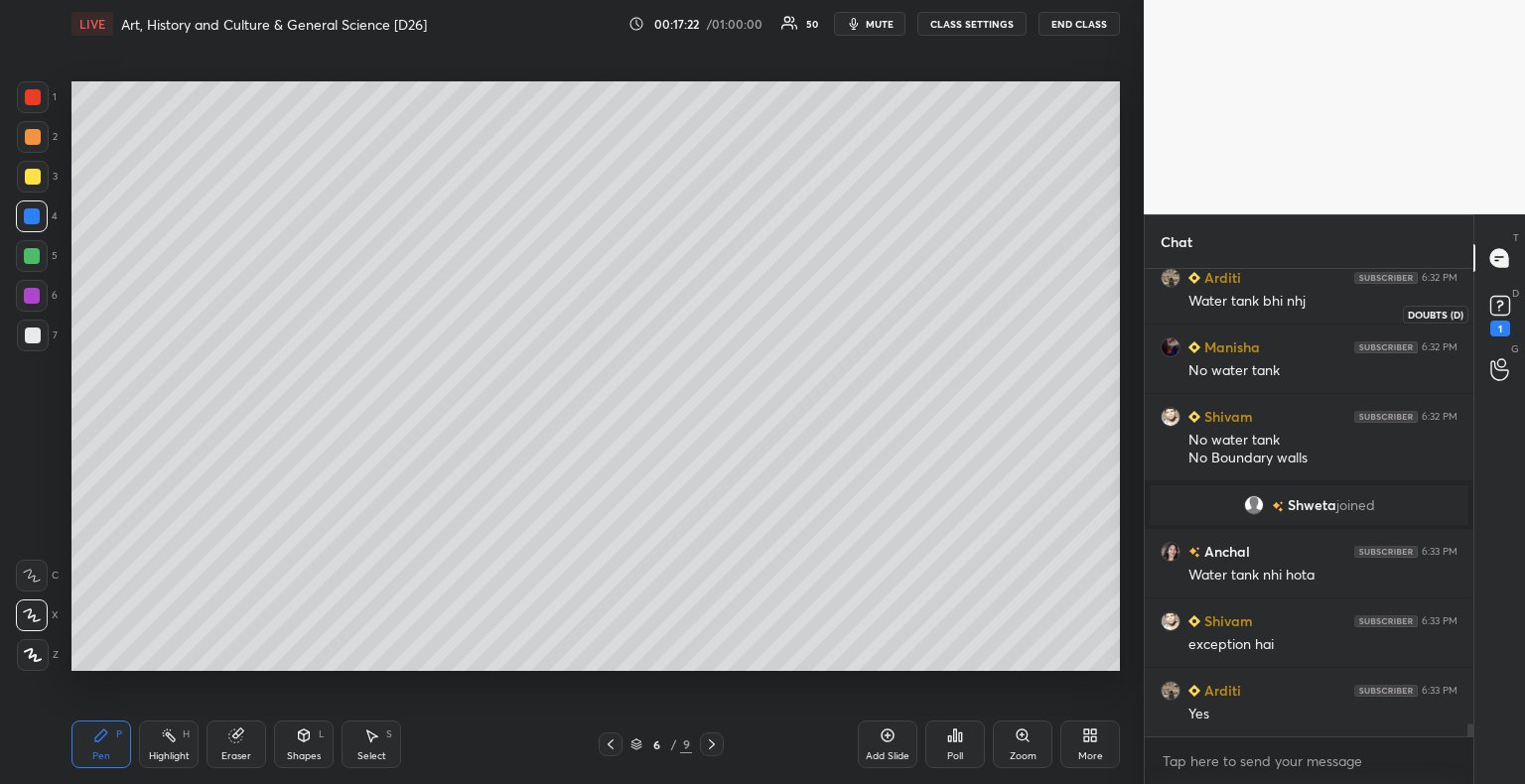 click 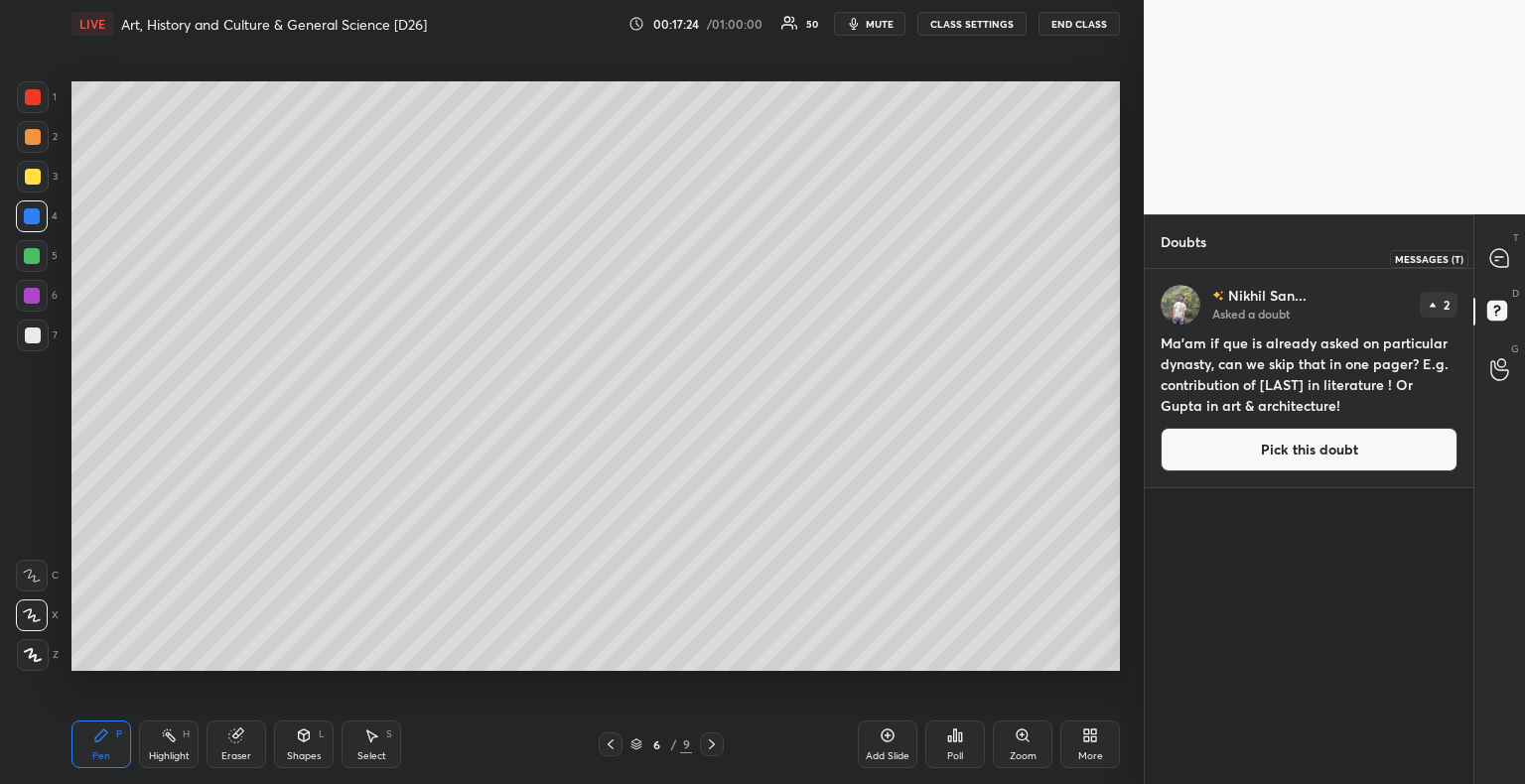 click 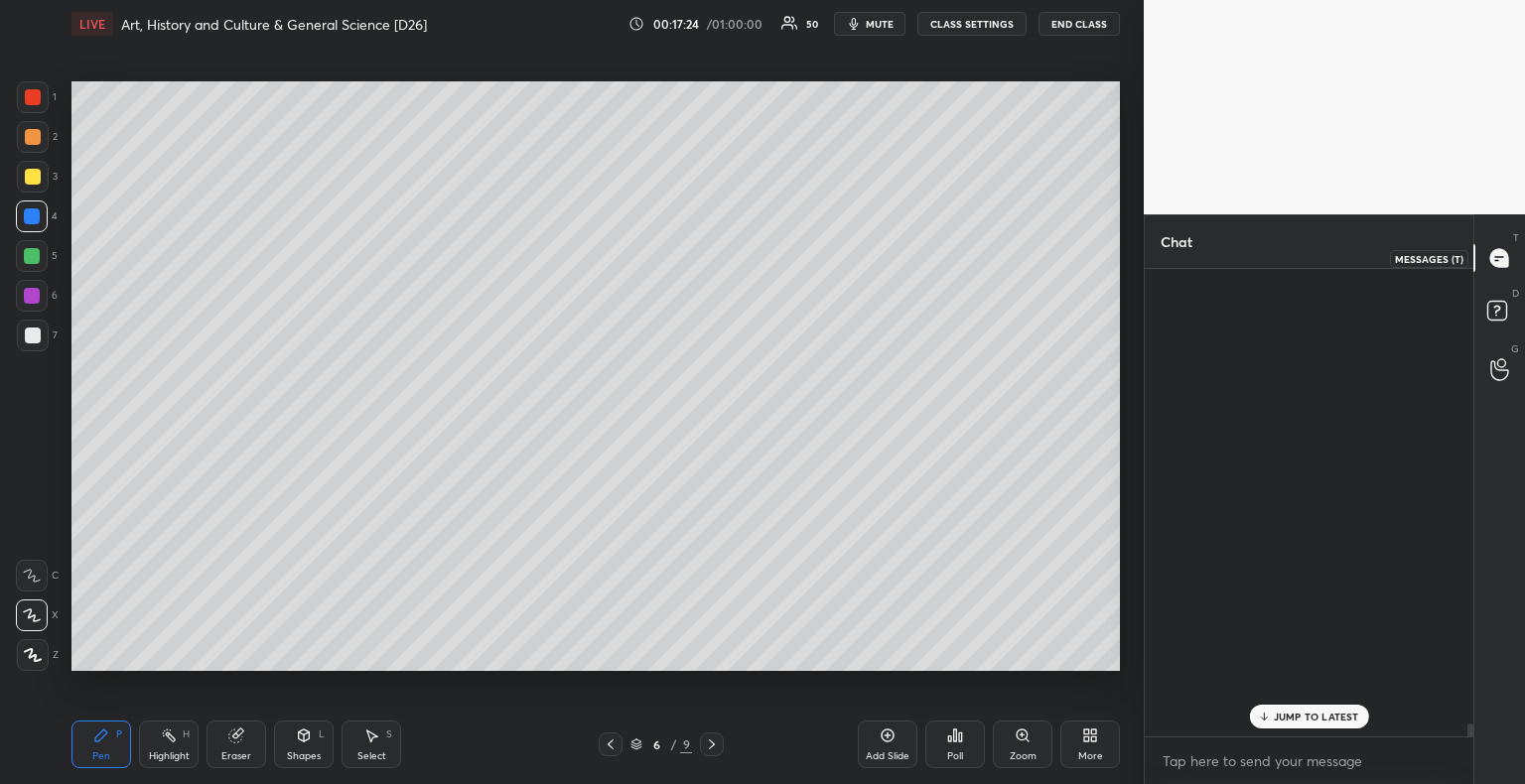 scroll, scrollTop: 16837, scrollLeft: 0, axis: vertical 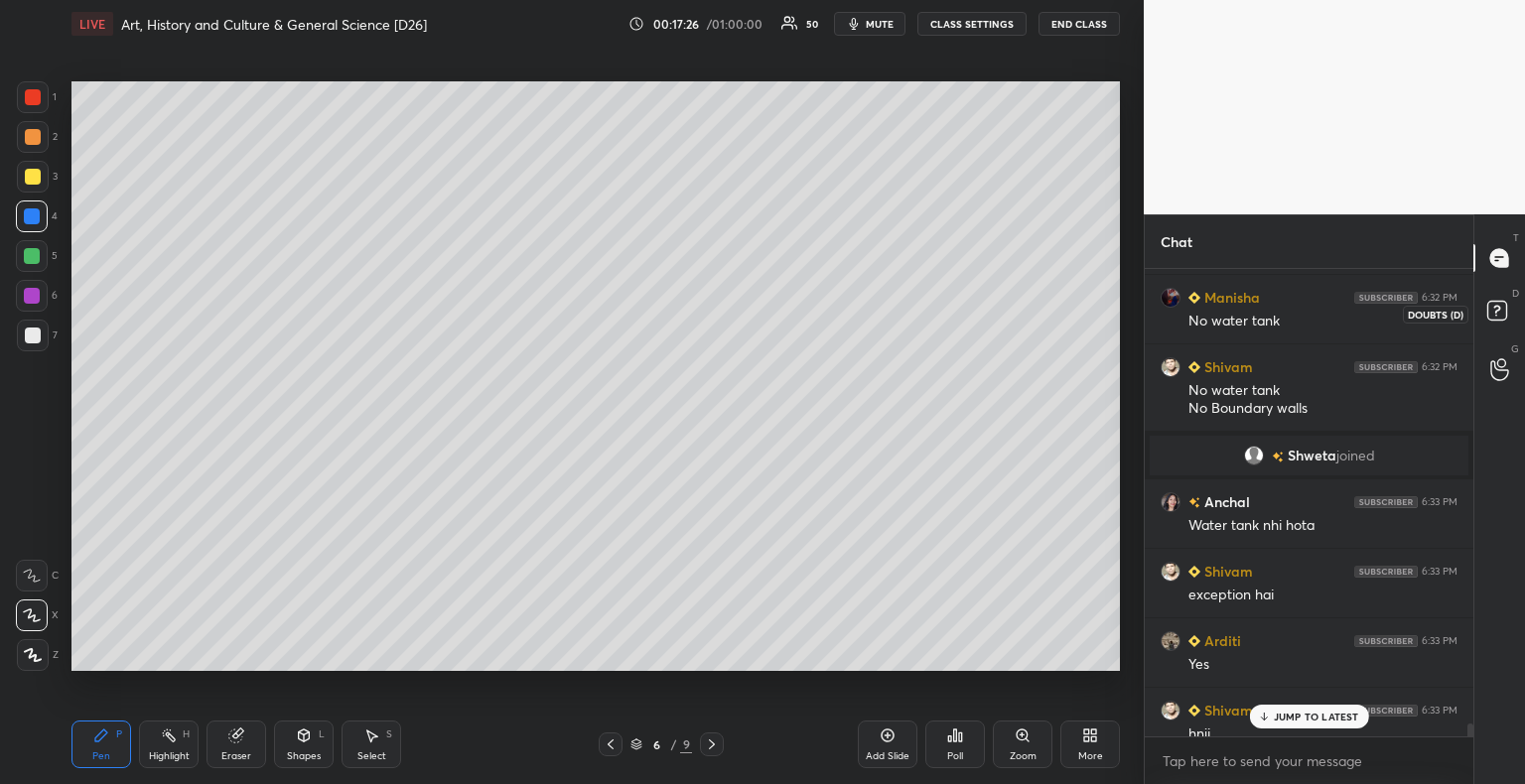 click 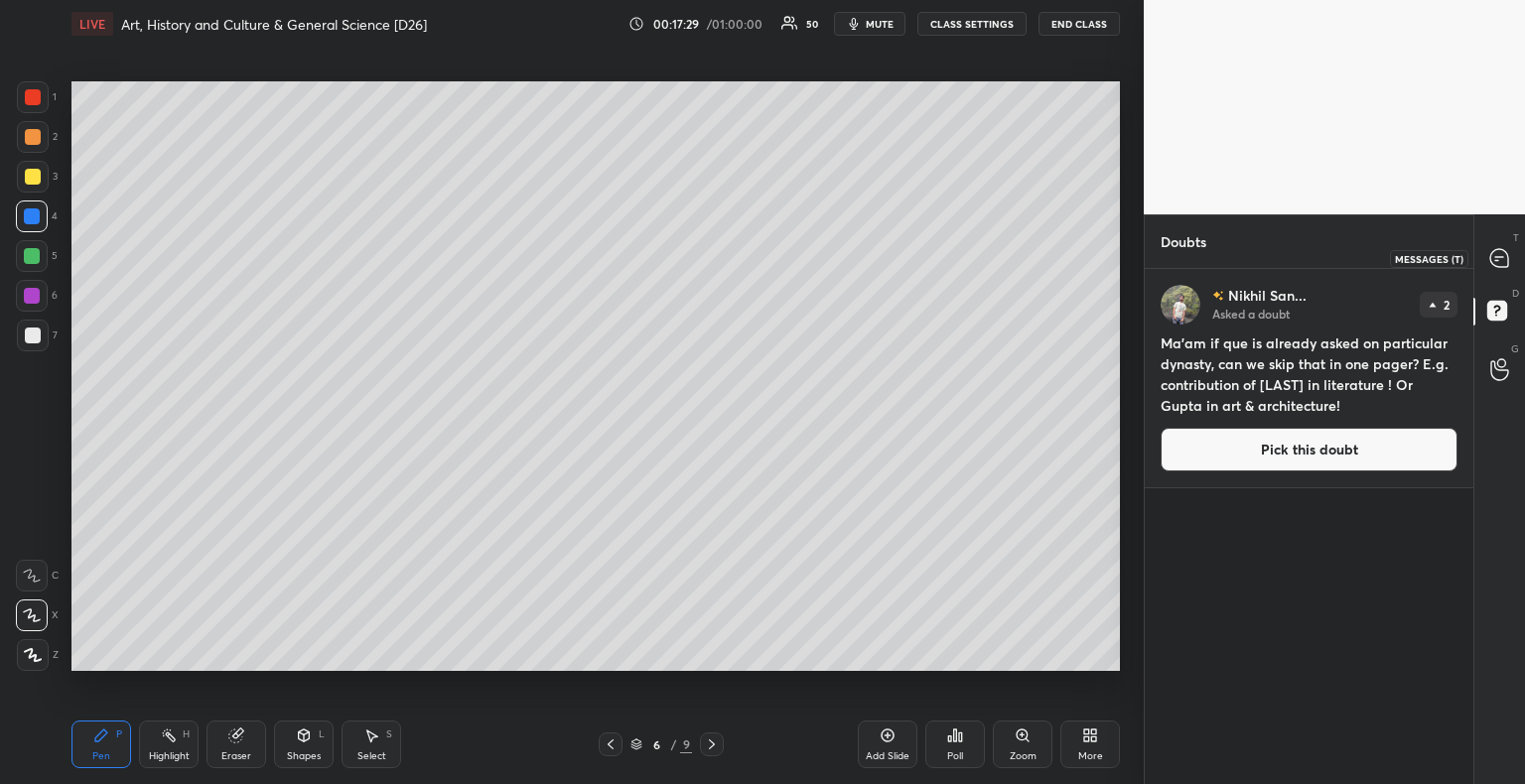 click 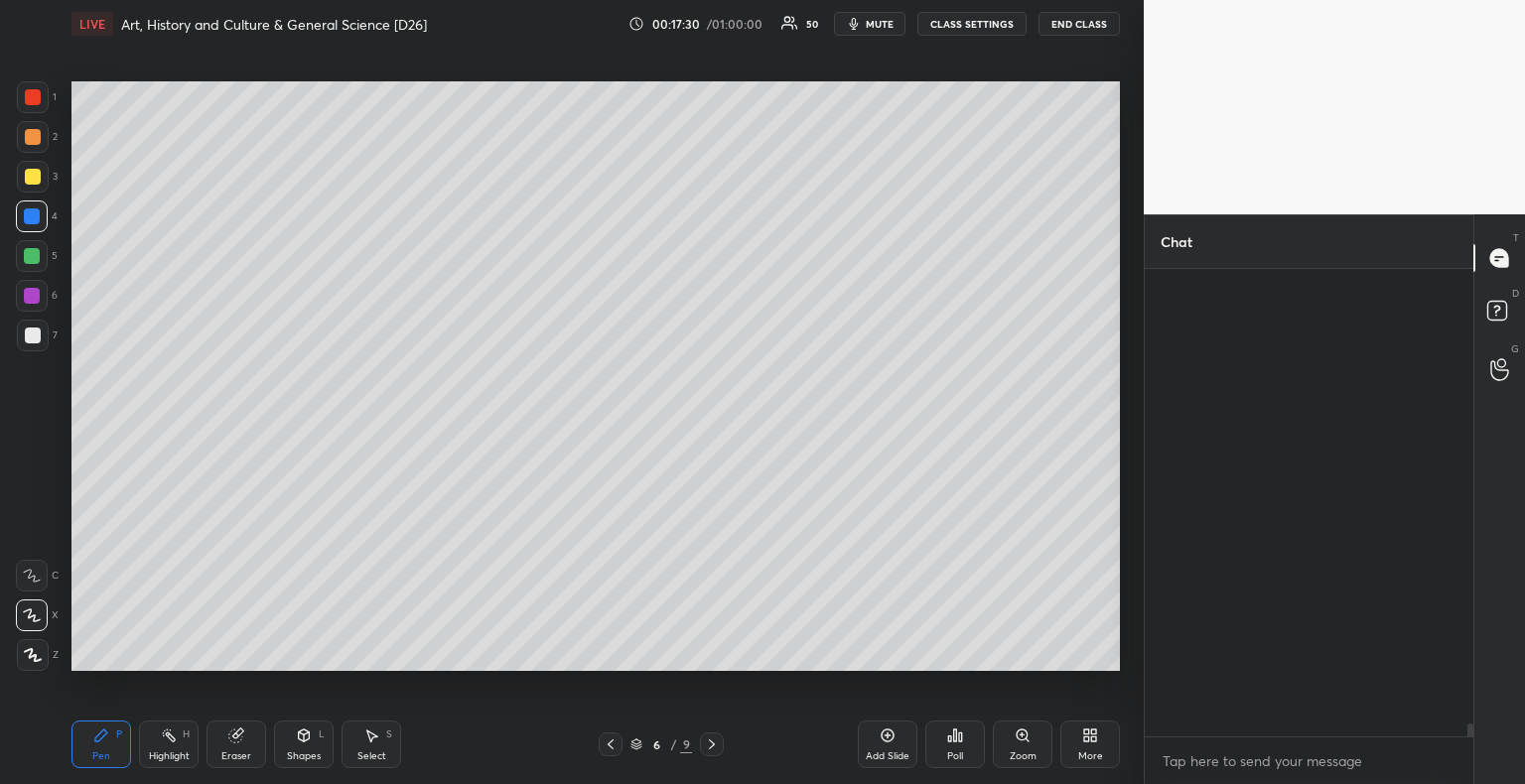 scroll, scrollTop: 16907, scrollLeft: 0, axis: vertical 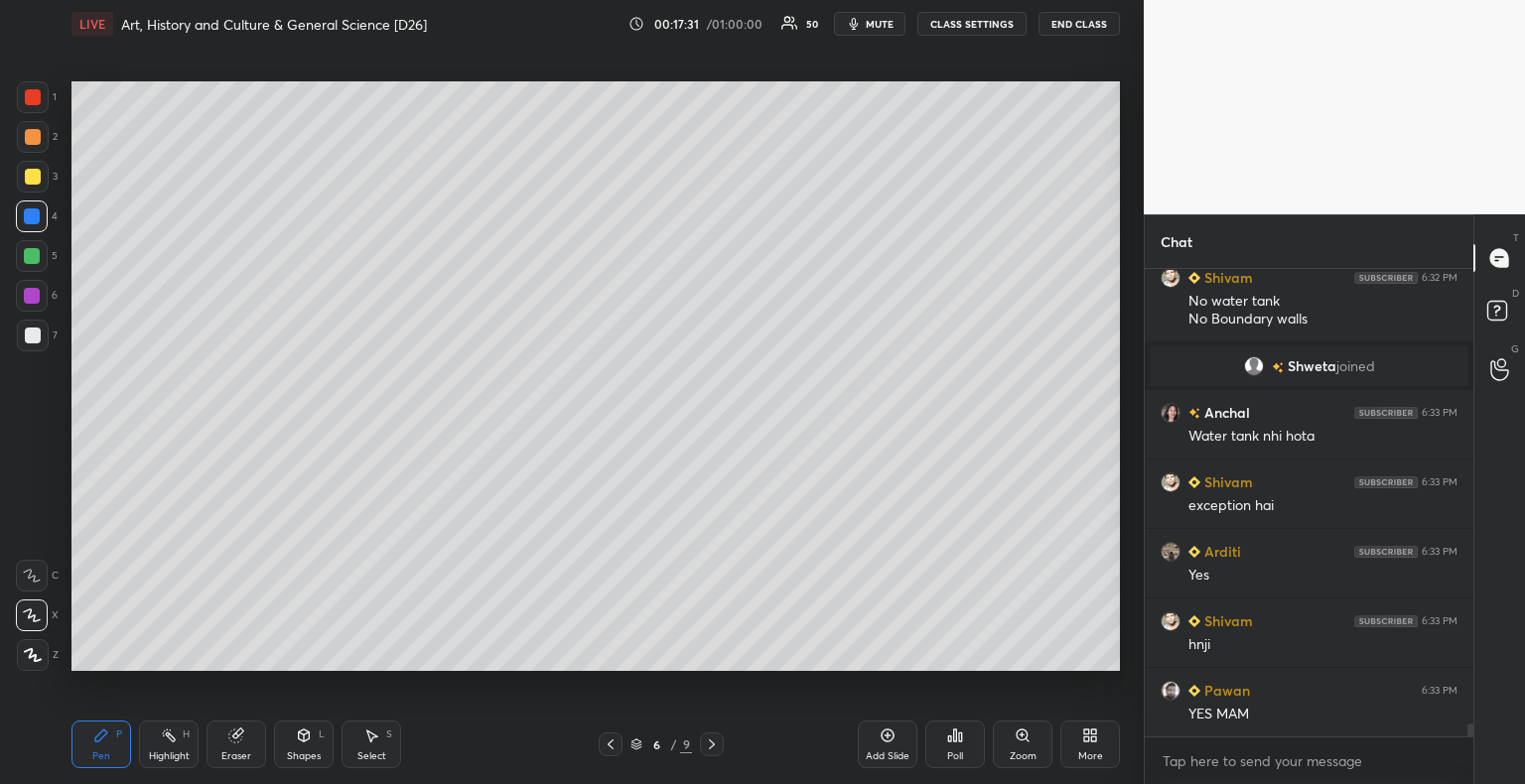 drag, startPoint x: 1470, startPoint y: 730, endPoint x: 1500, endPoint y: 719, distance: 31.95309 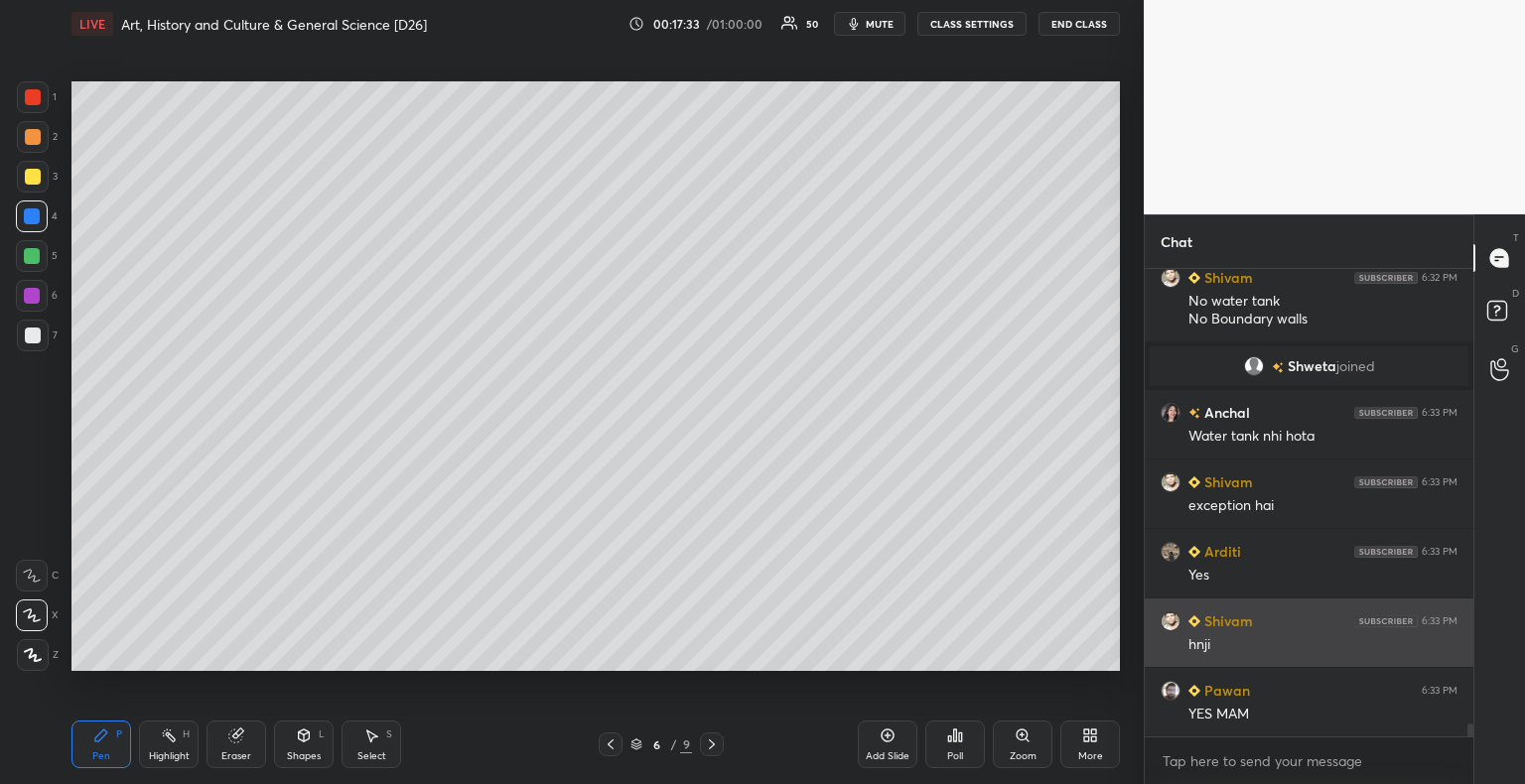 scroll, scrollTop: 16996, scrollLeft: 0, axis: vertical 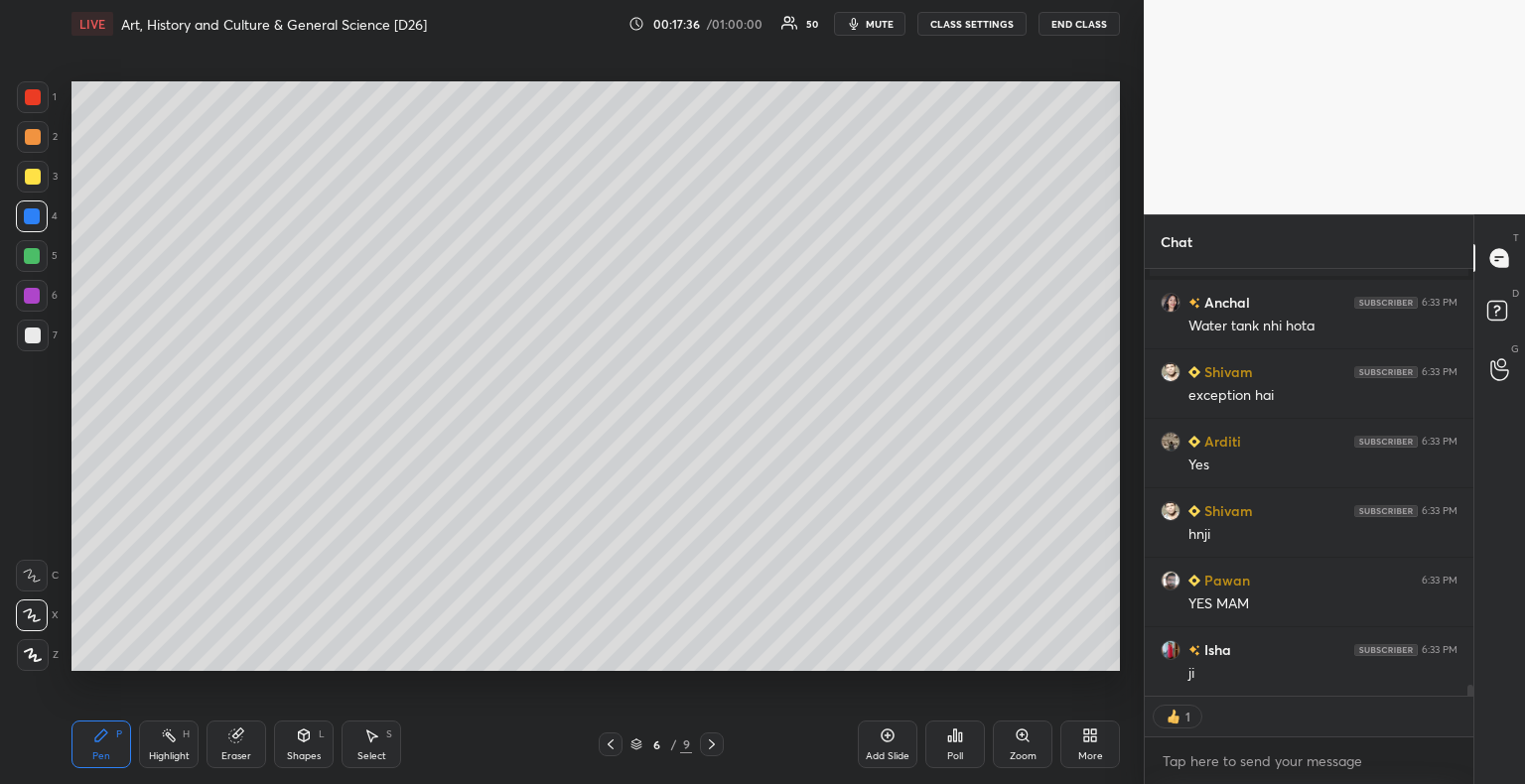 drag, startPoint x: 1470, startPoint y: 687, endPoint x: 1474, endPoint y: 699, distance: 12.649111 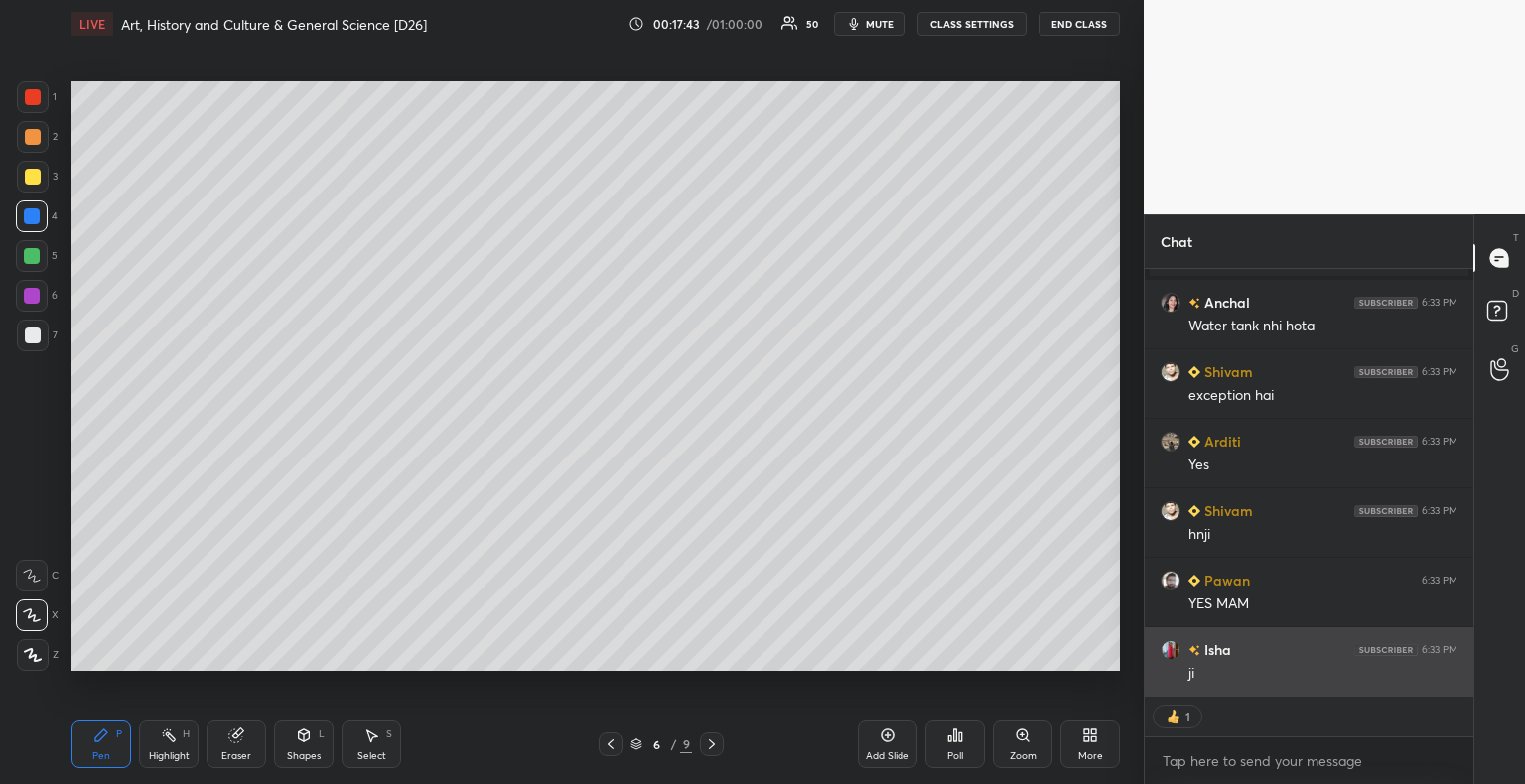 scroll, scrollTop: 17105, scrollLeft: 0, axis: vertical 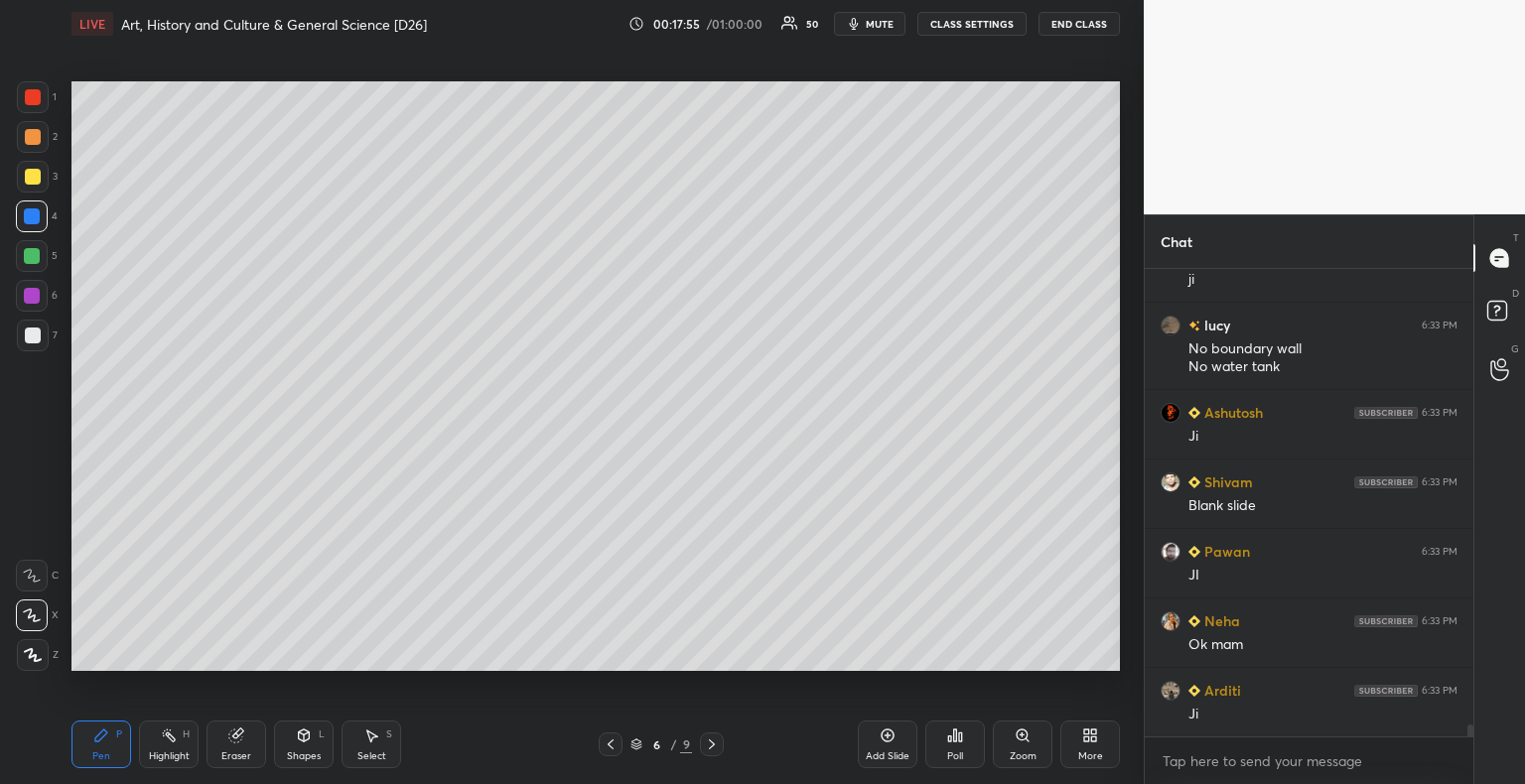 click 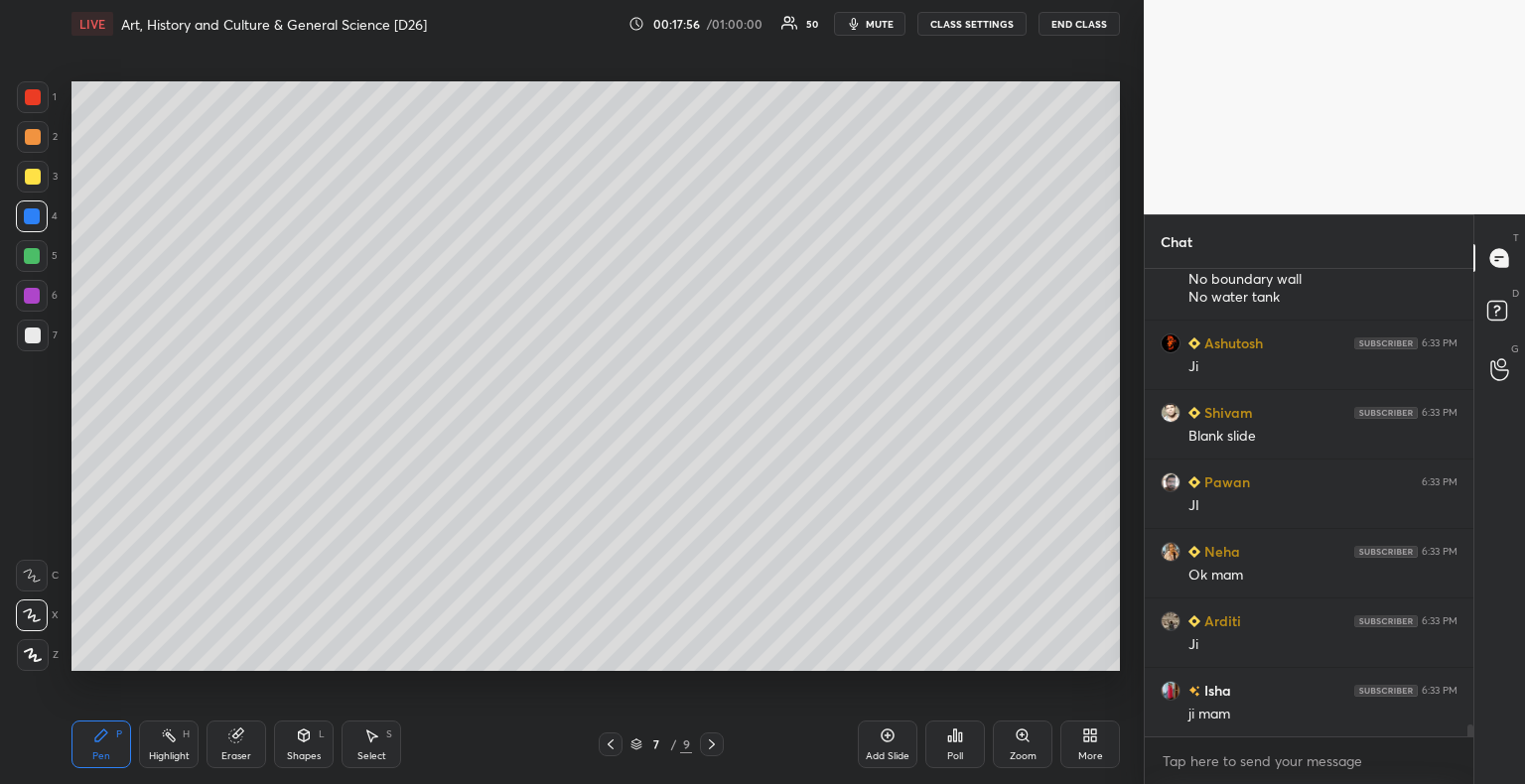 scroll, scrollTop: 17816, scrollLeft: 0, axis: vertical 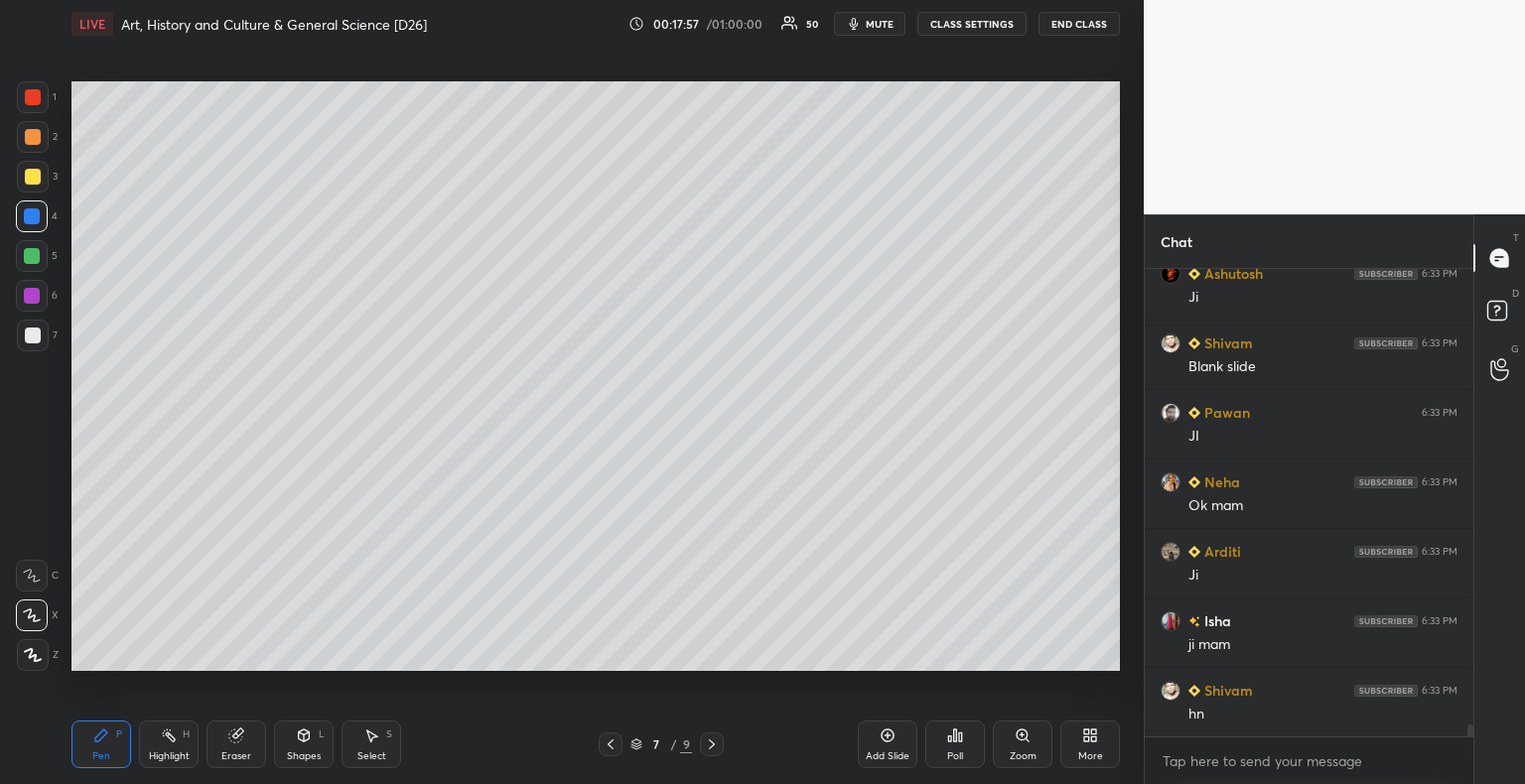 click 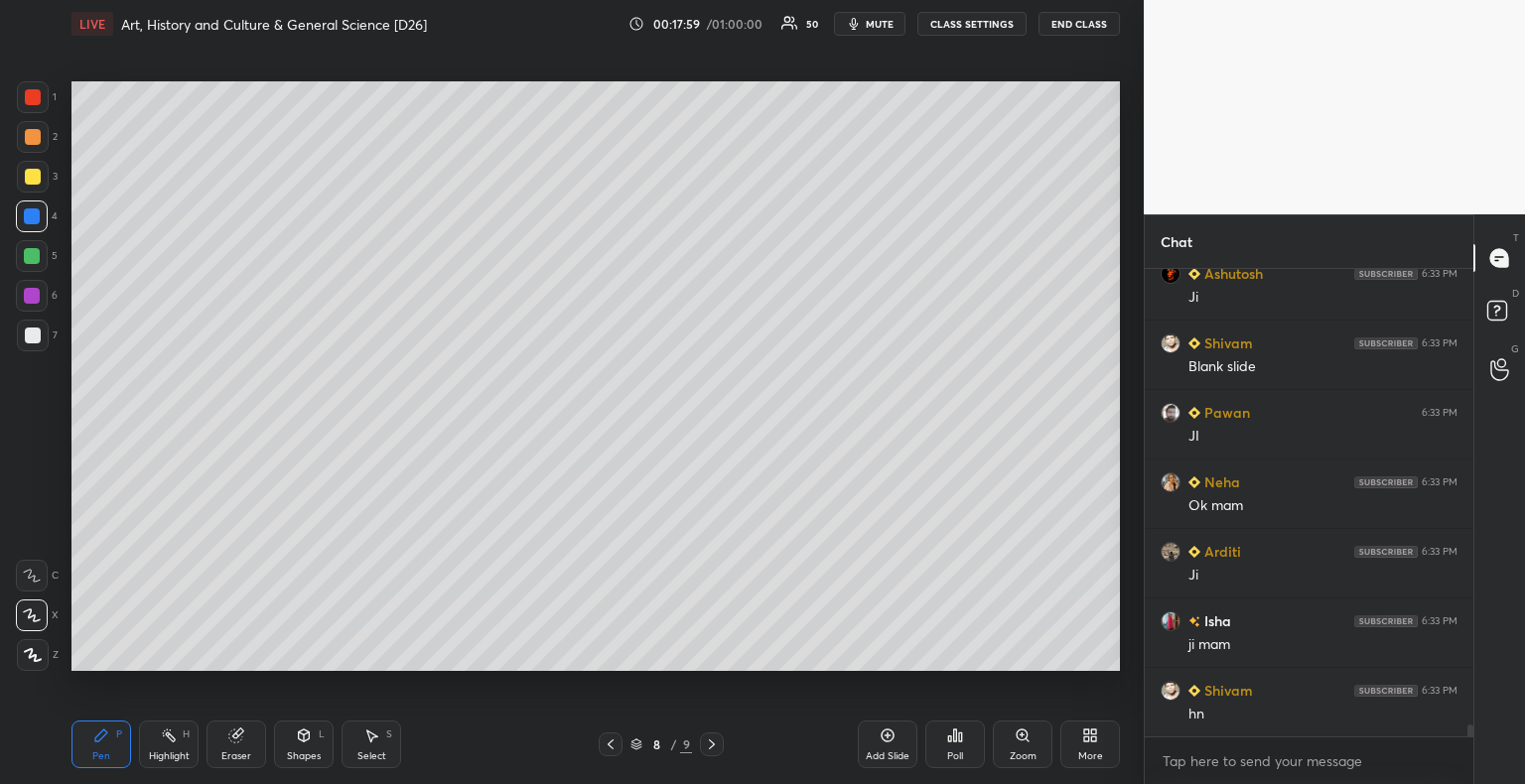 click 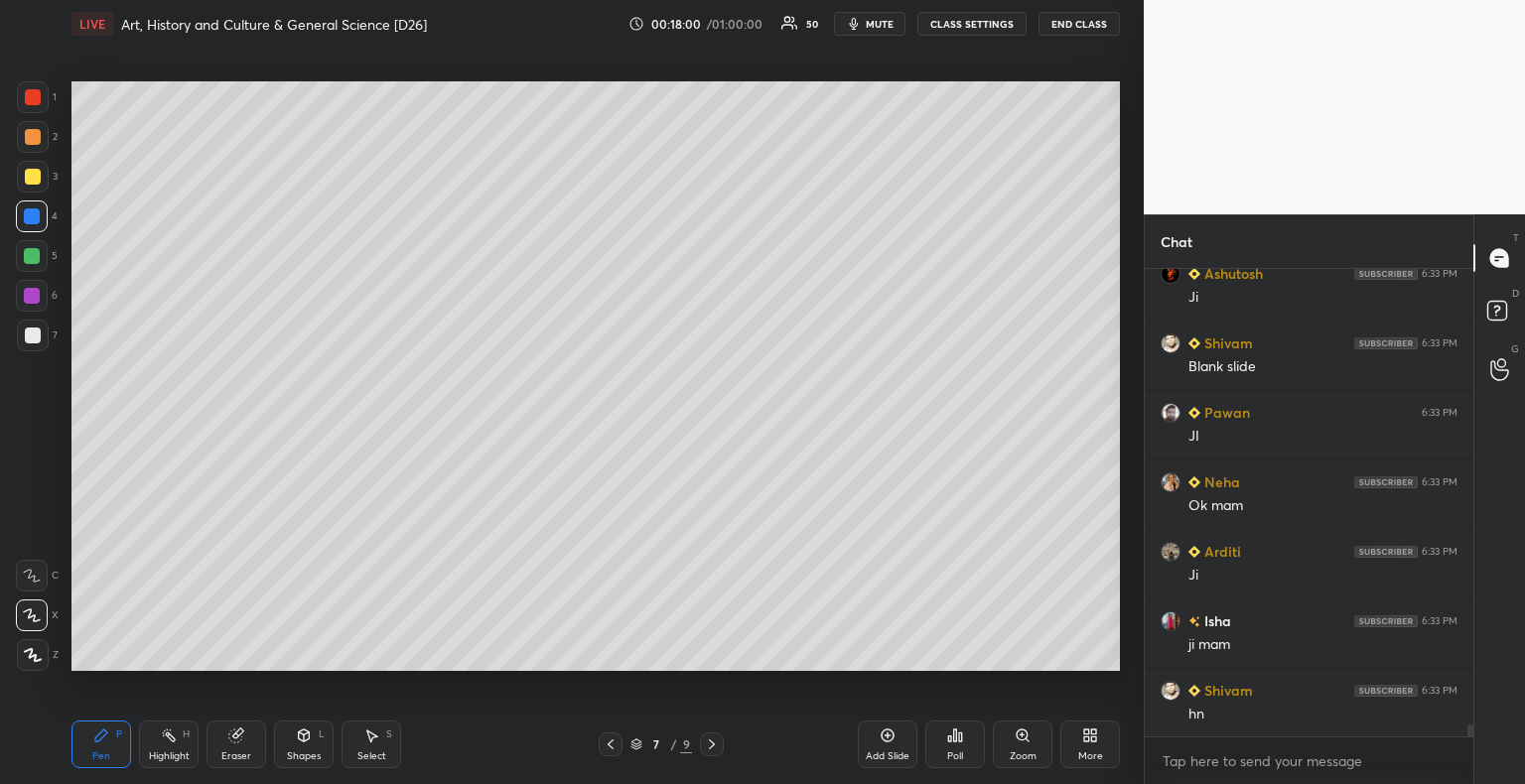 click 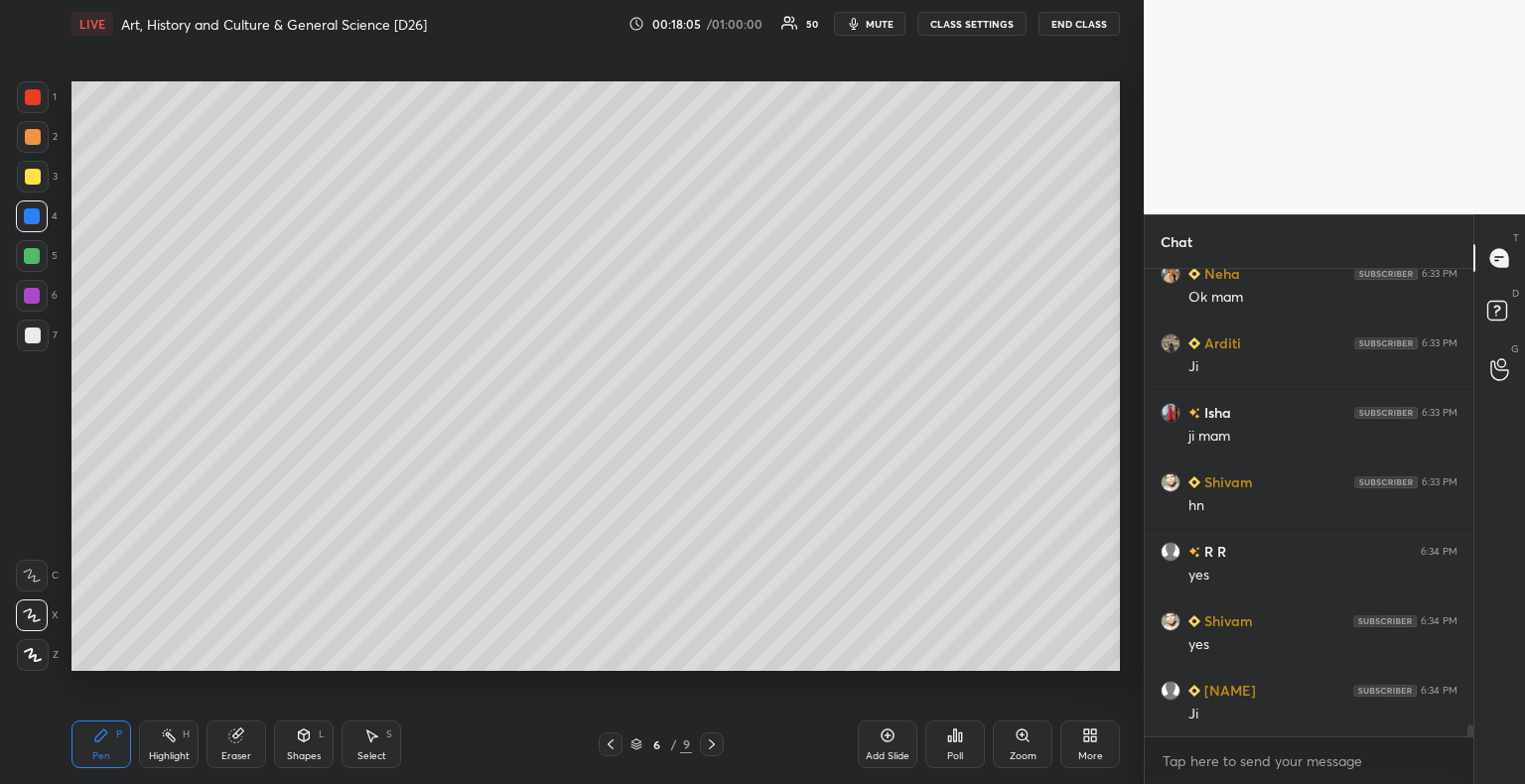 scroll, scrollTop: 18094, scrollLeft: 0, axis: vertical 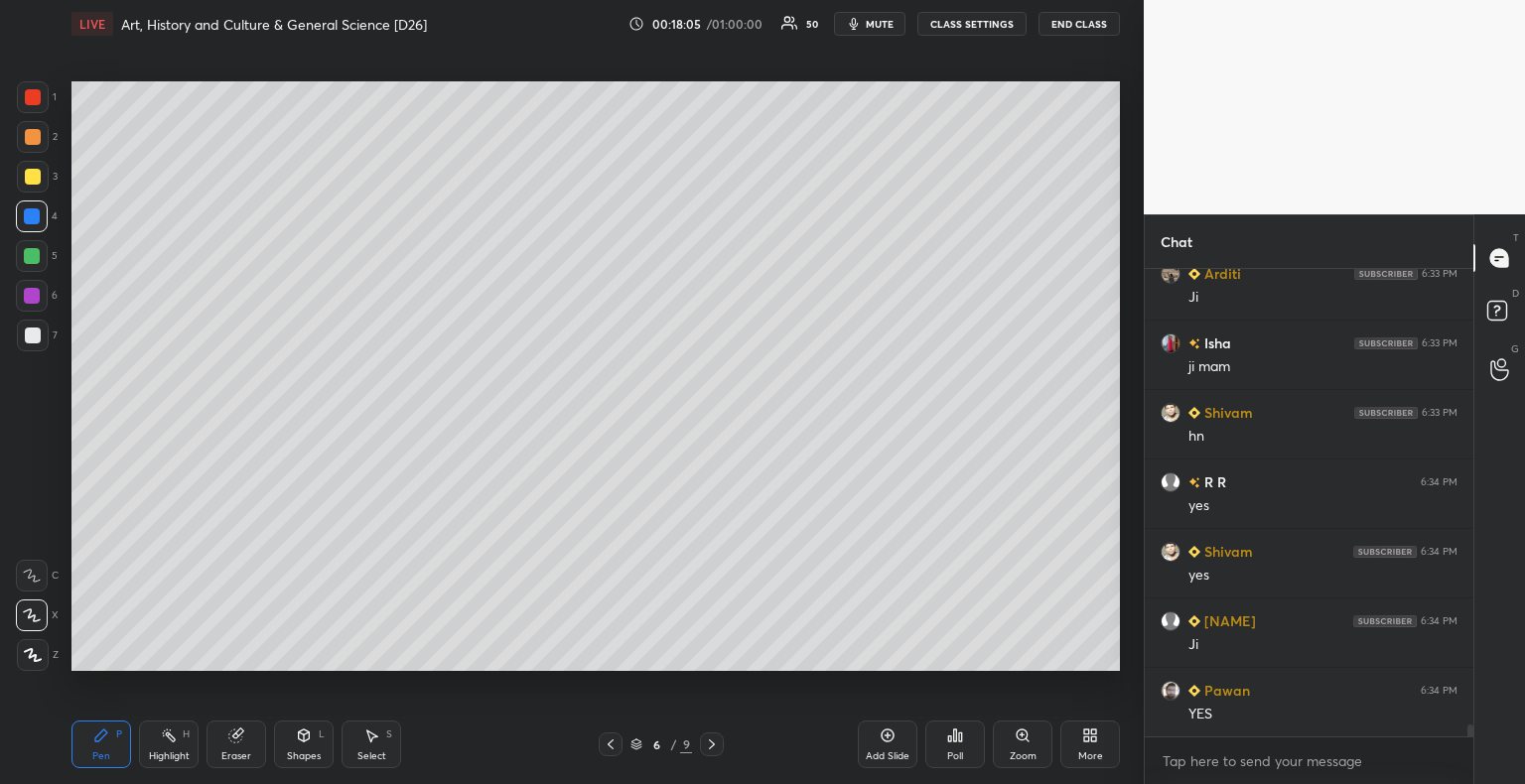 click 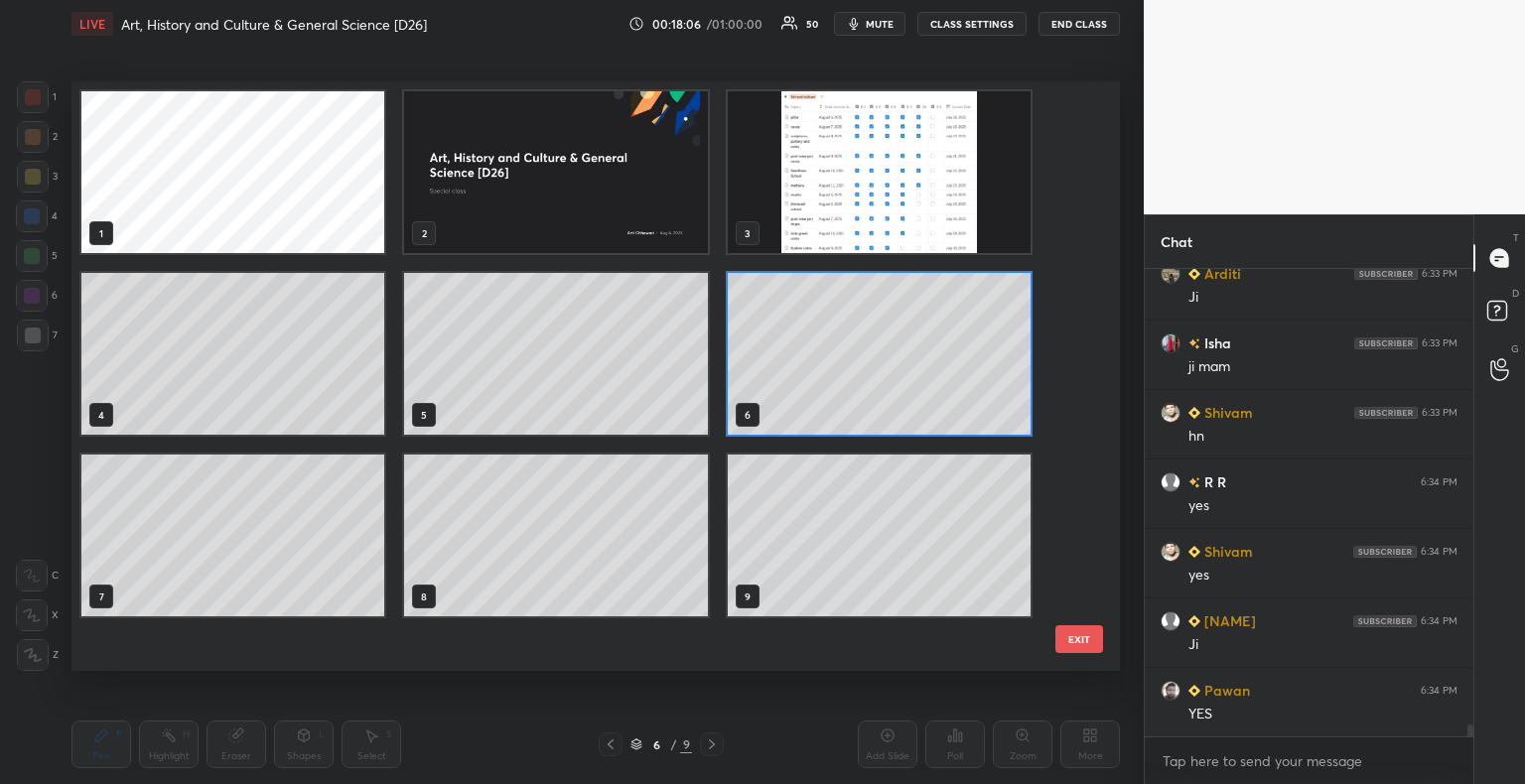 scroll 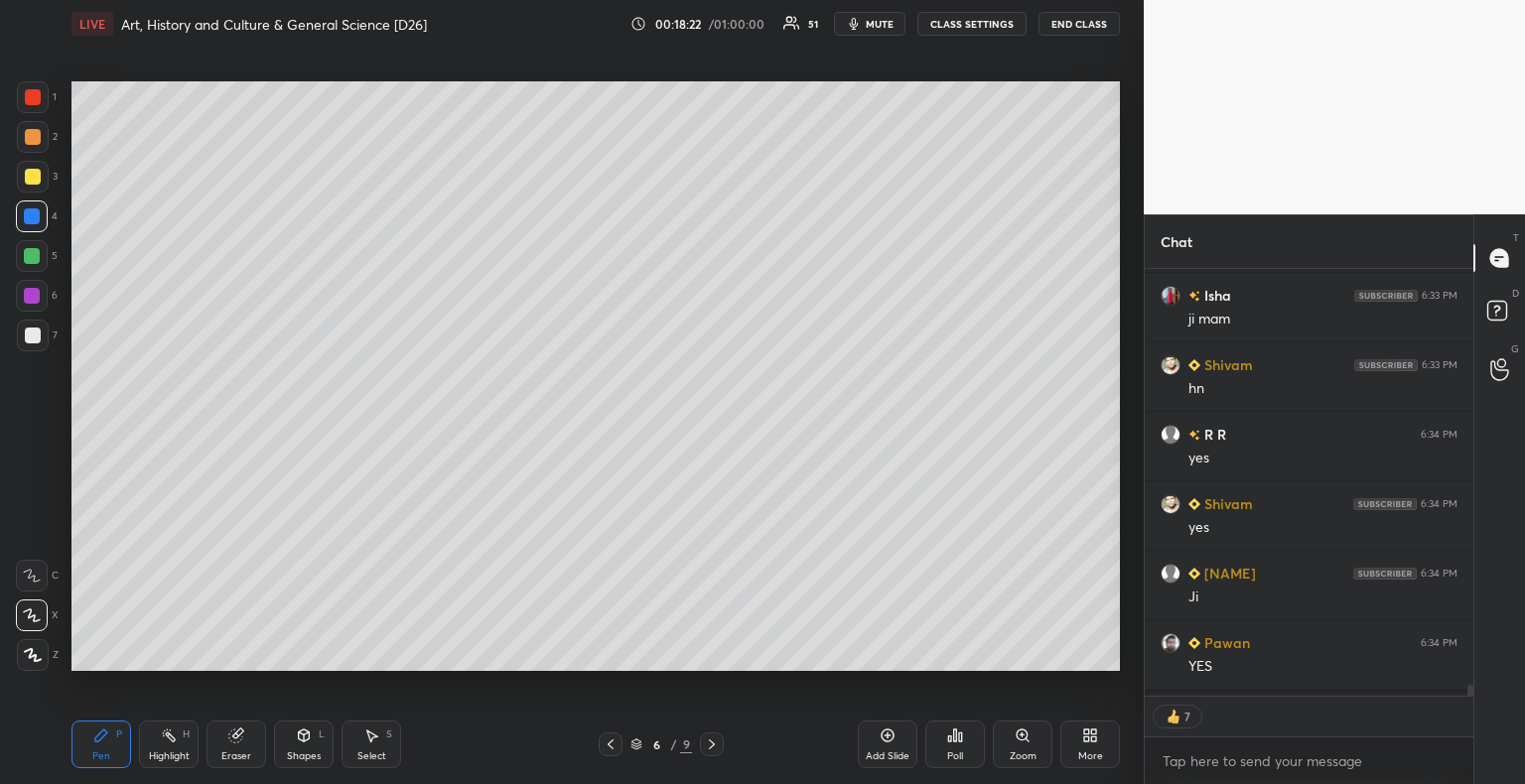 click 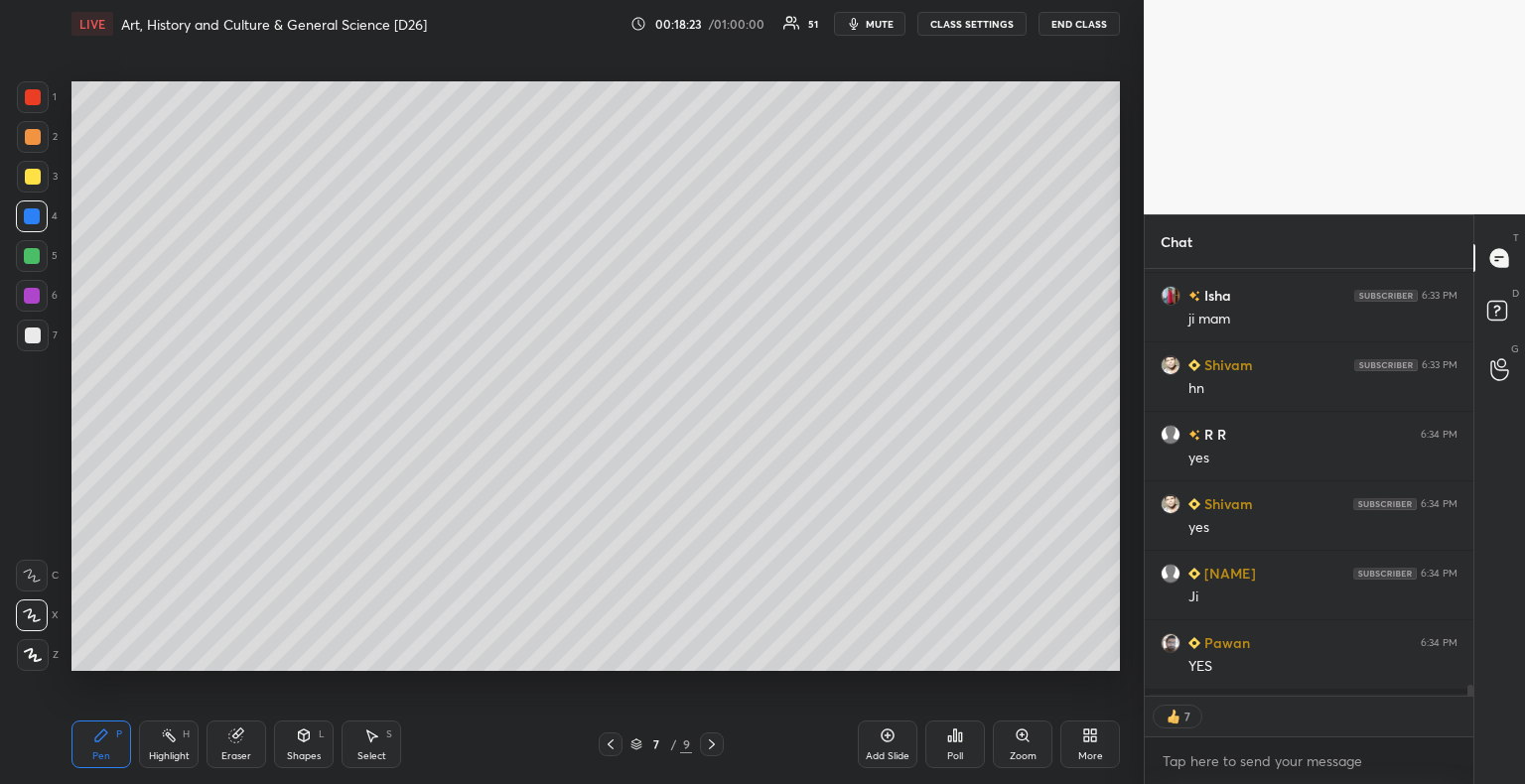 click 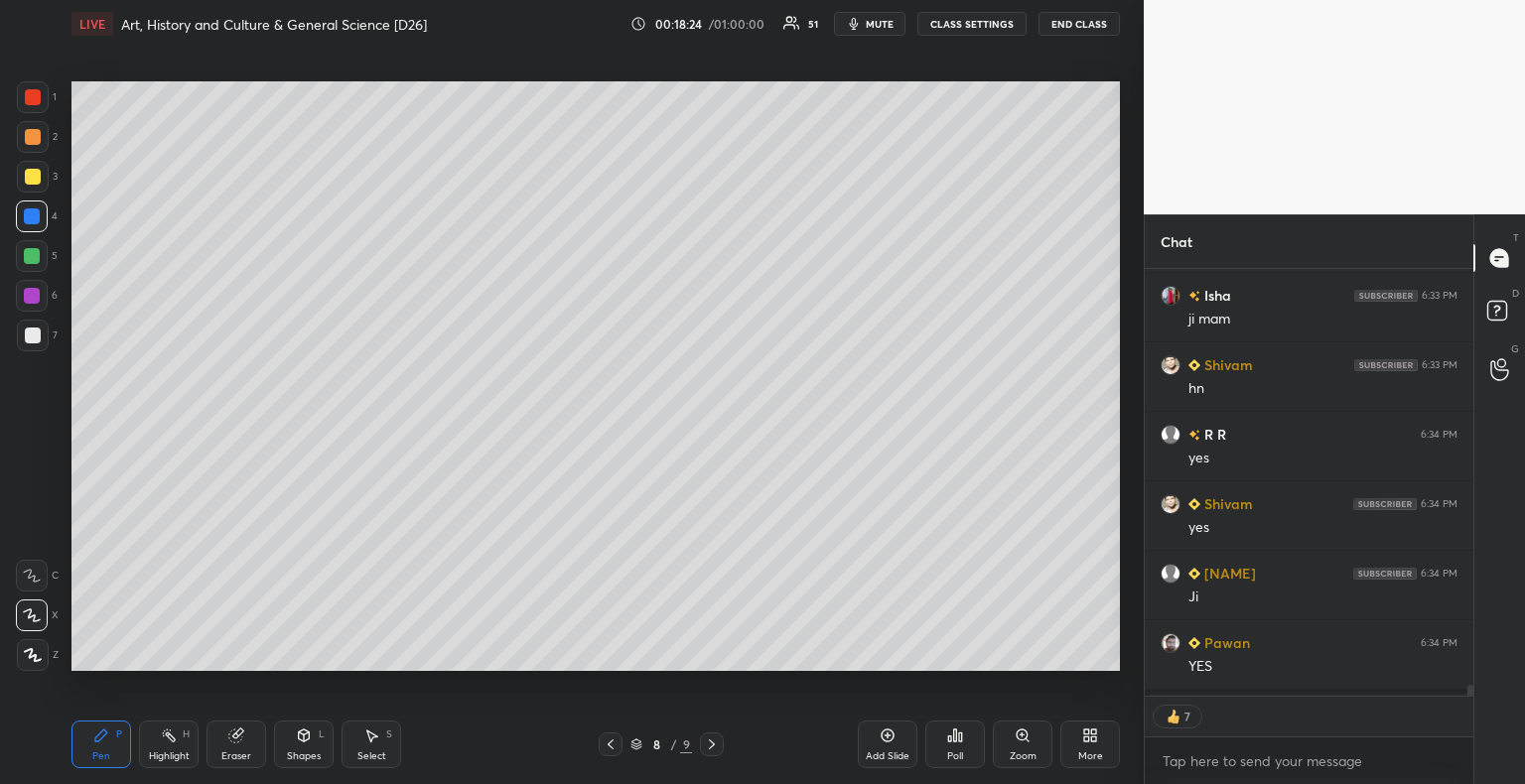 click 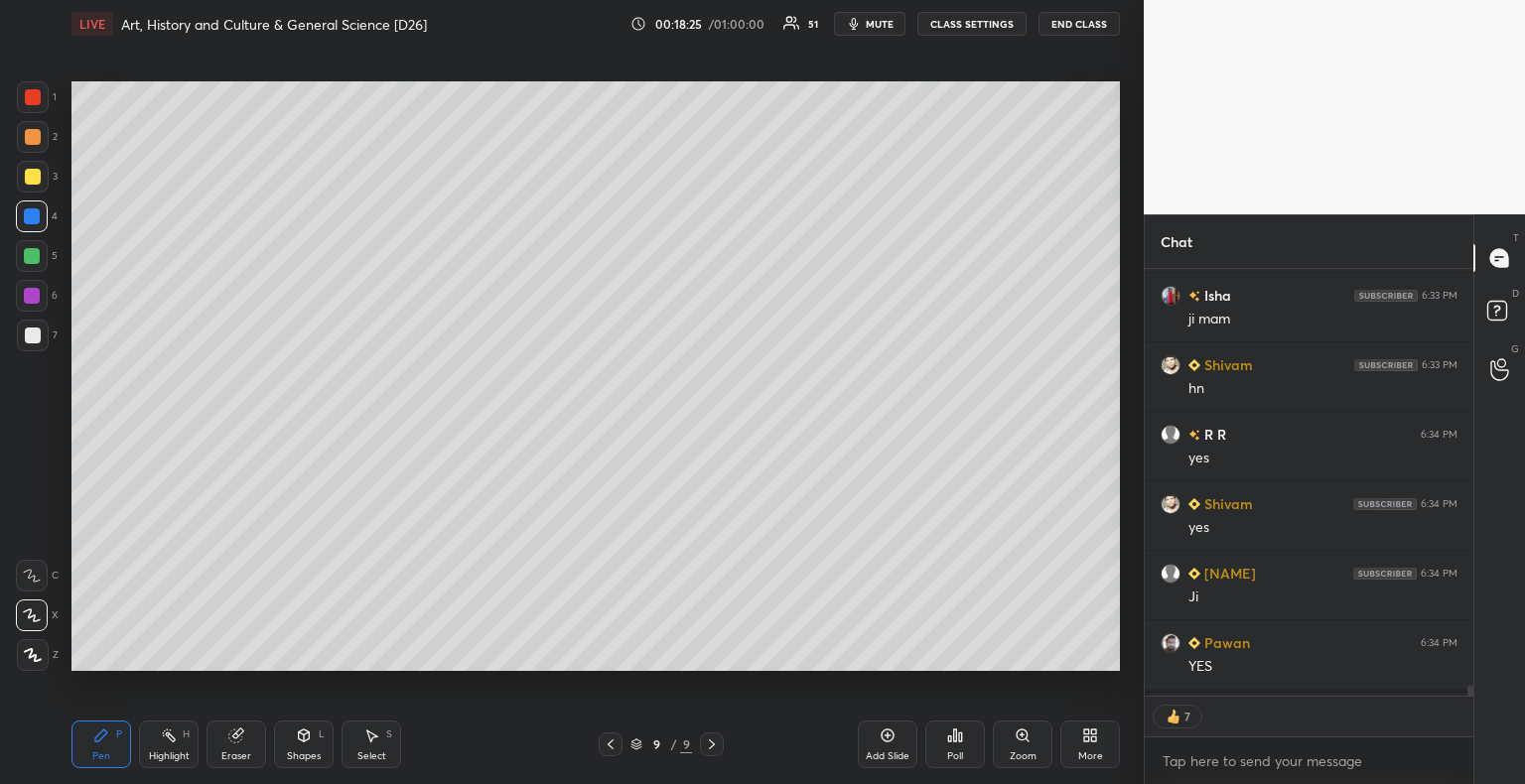 click 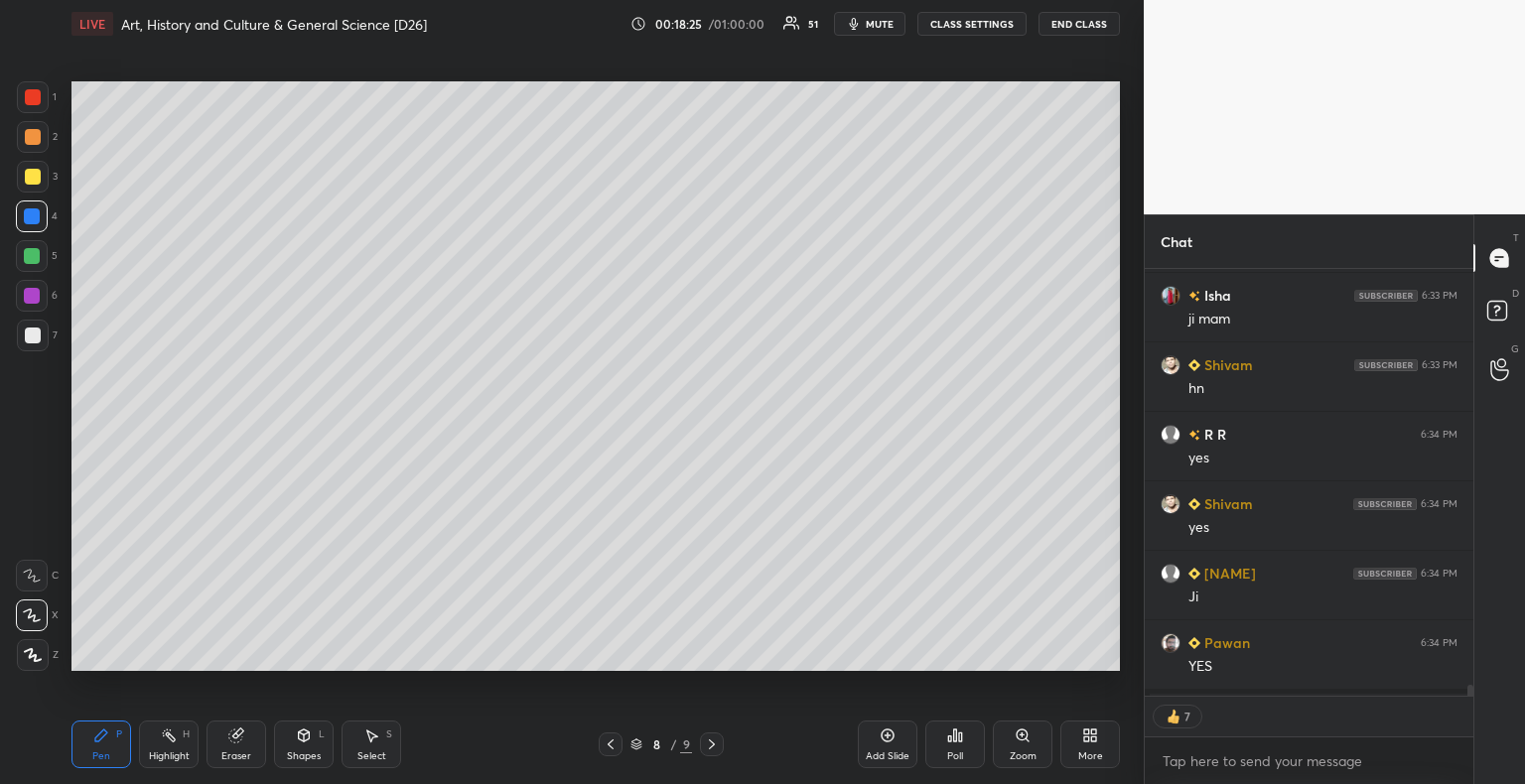 click 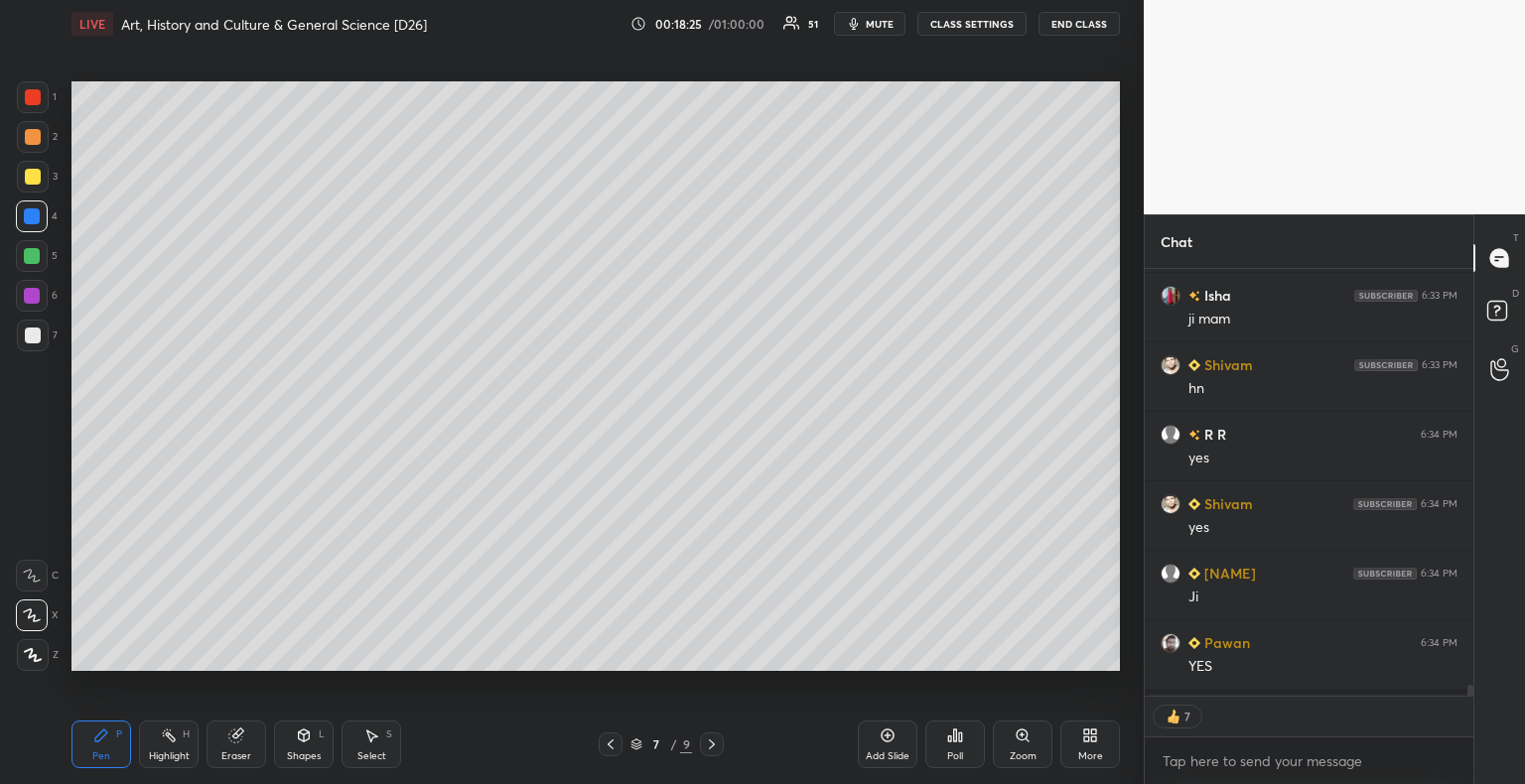 click 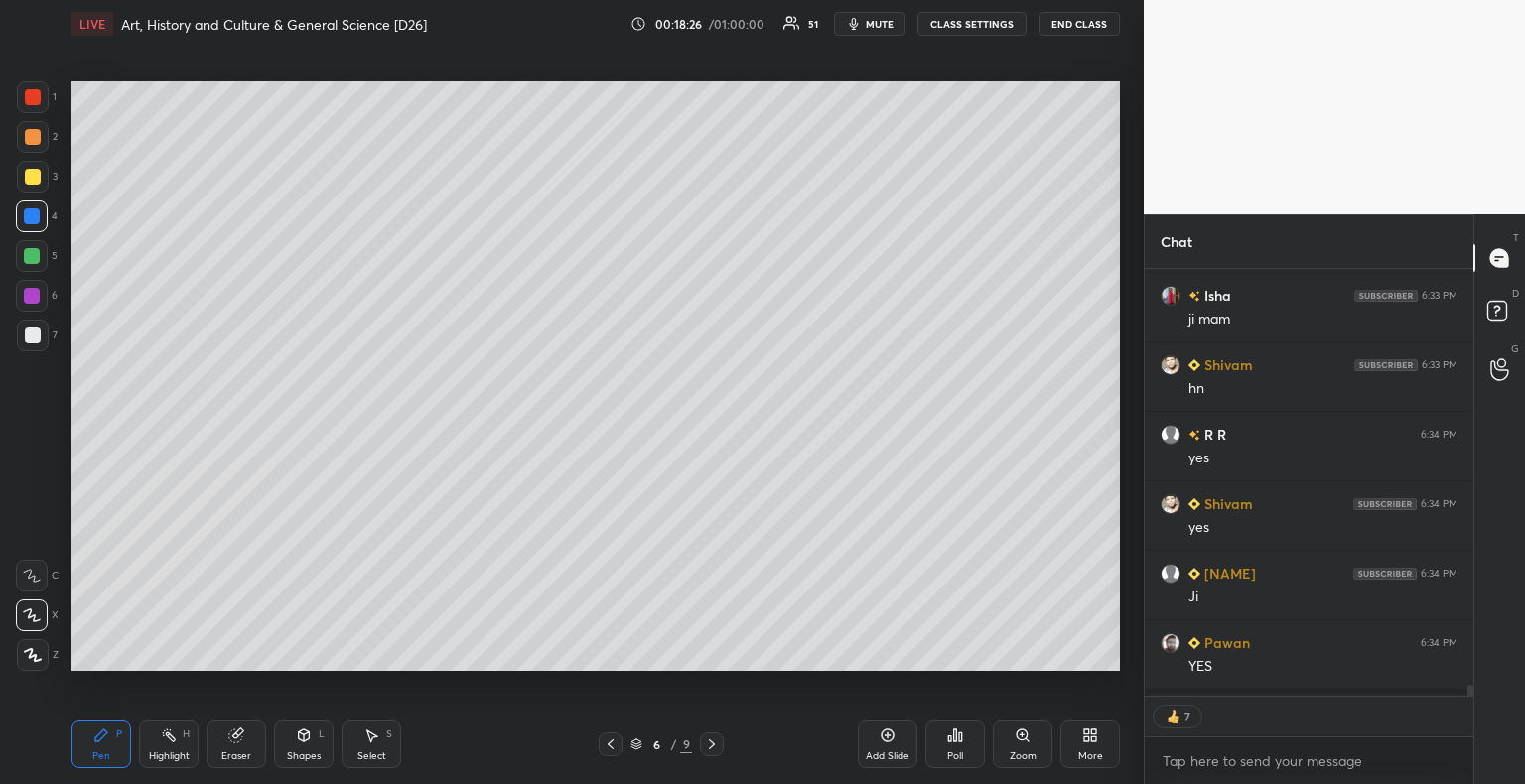 click 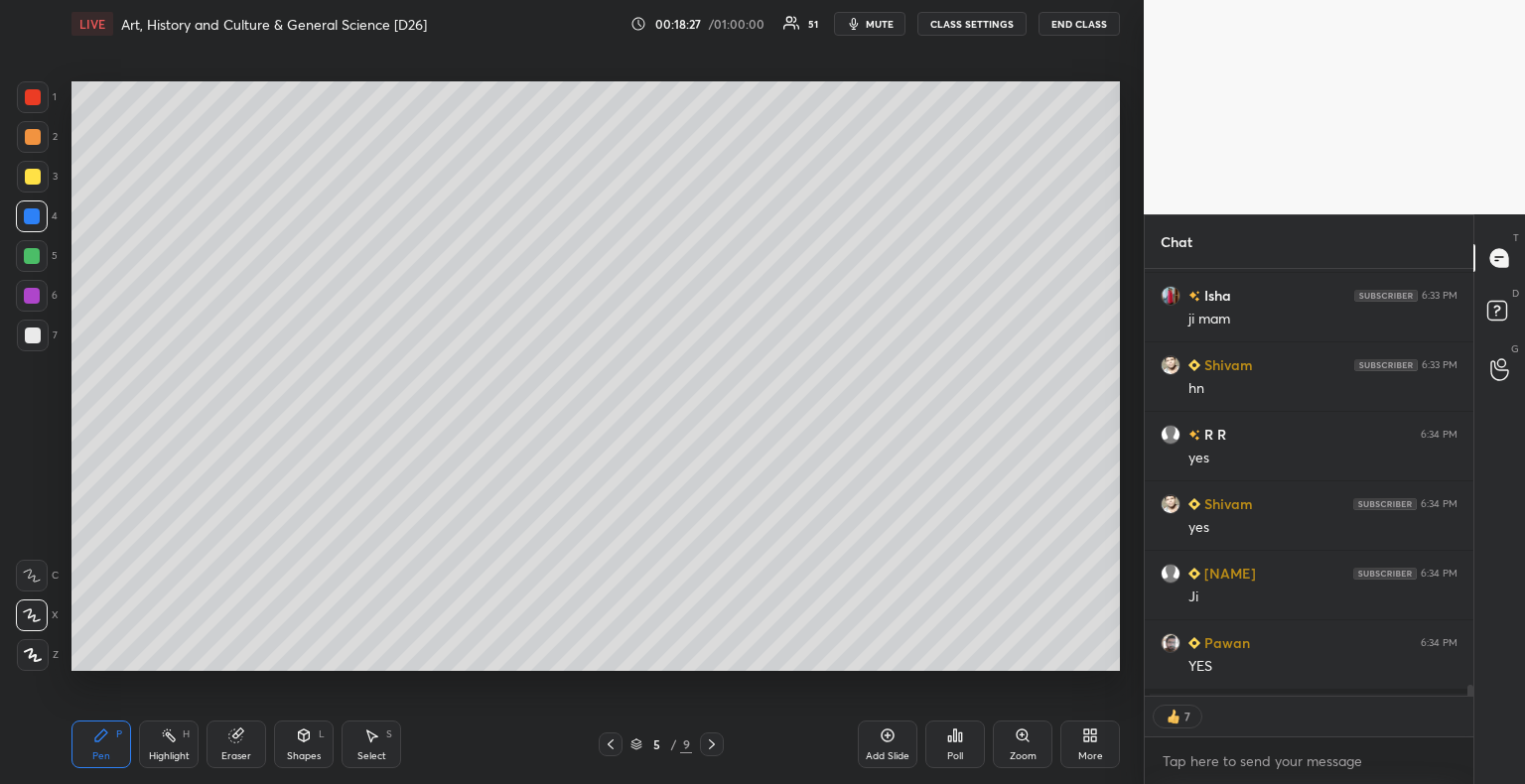 click 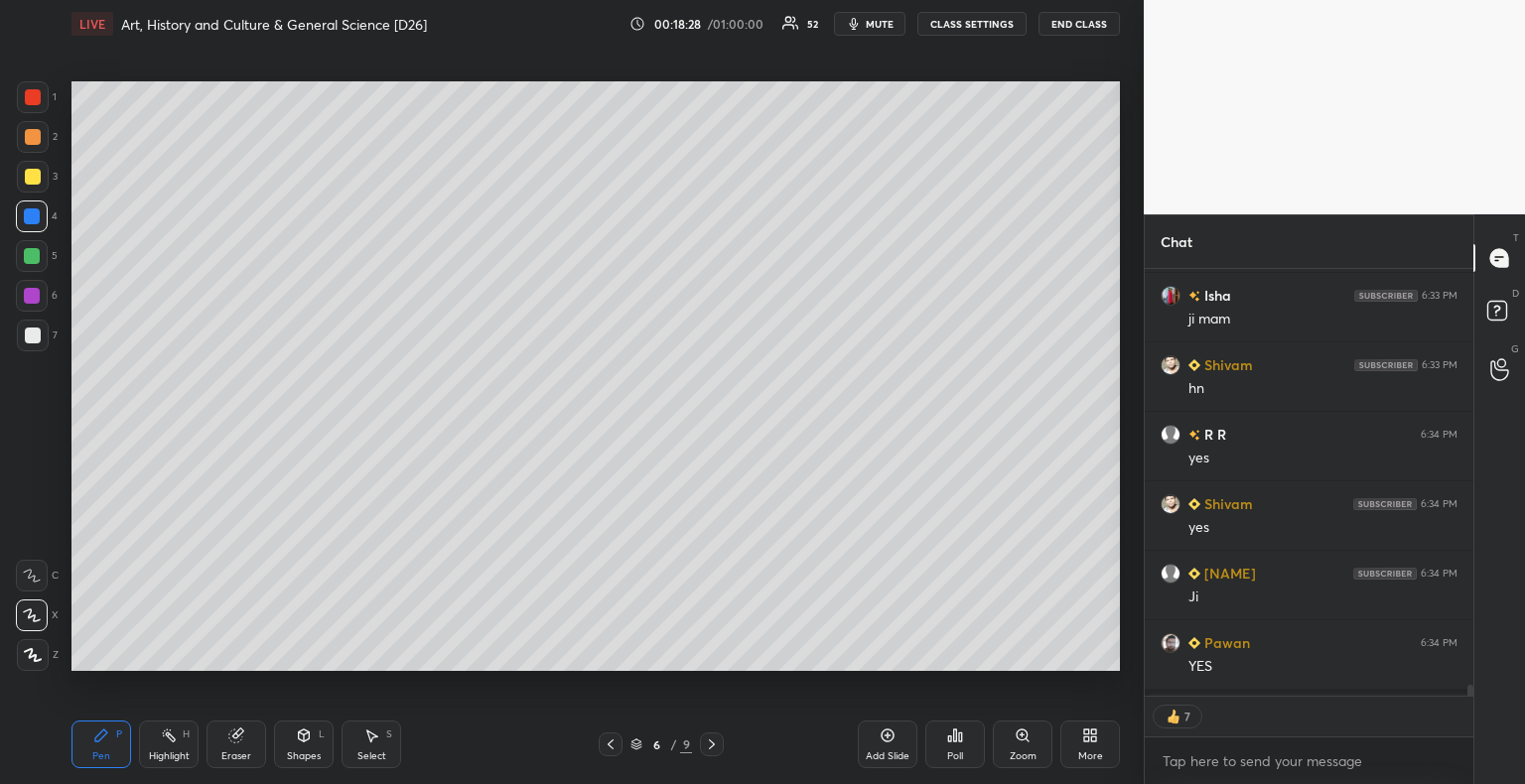 scroll, scrollTop: 18205, scrollLeft: 0, axis: vertical 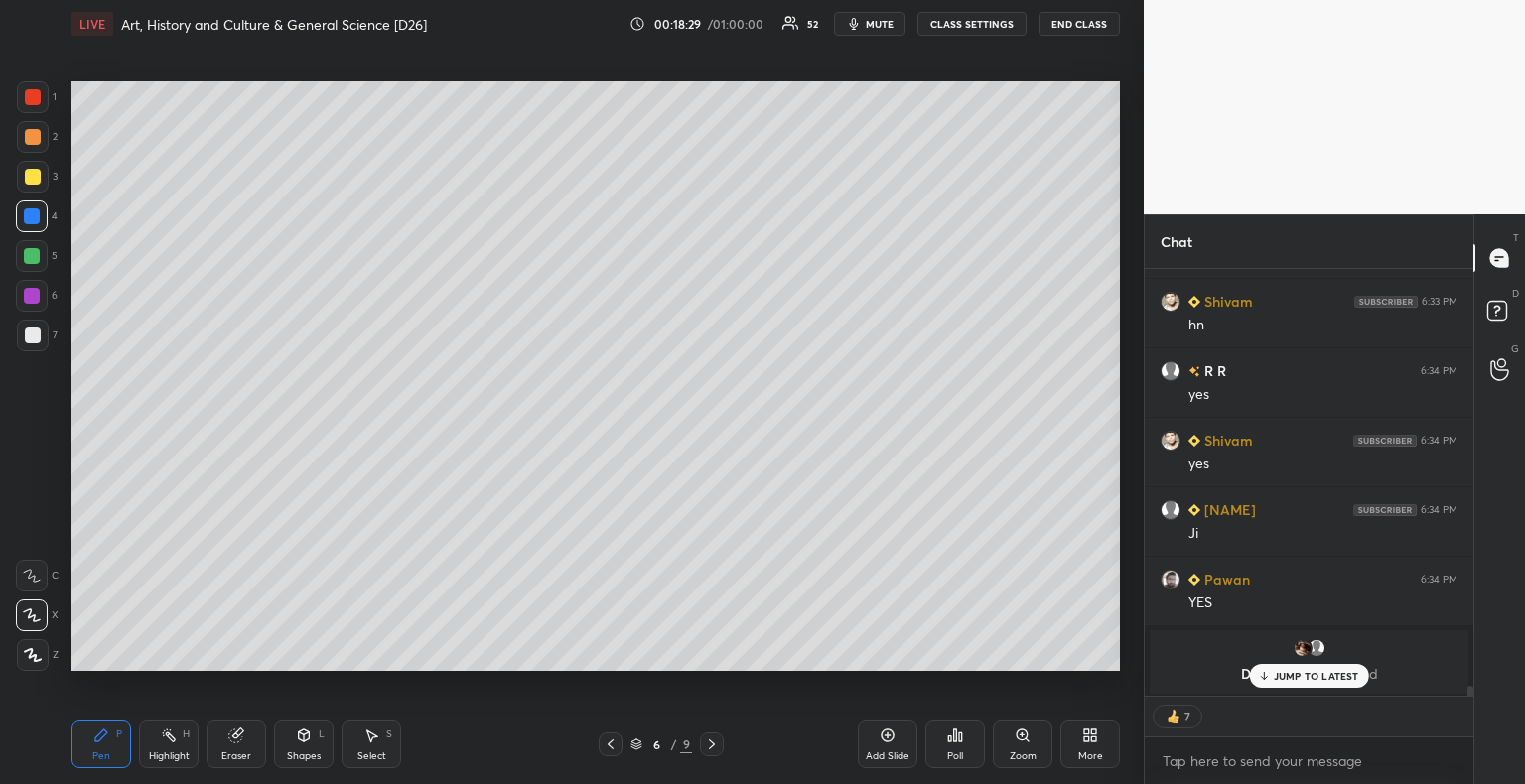 click on "More" at bounding box center (1090, 744) 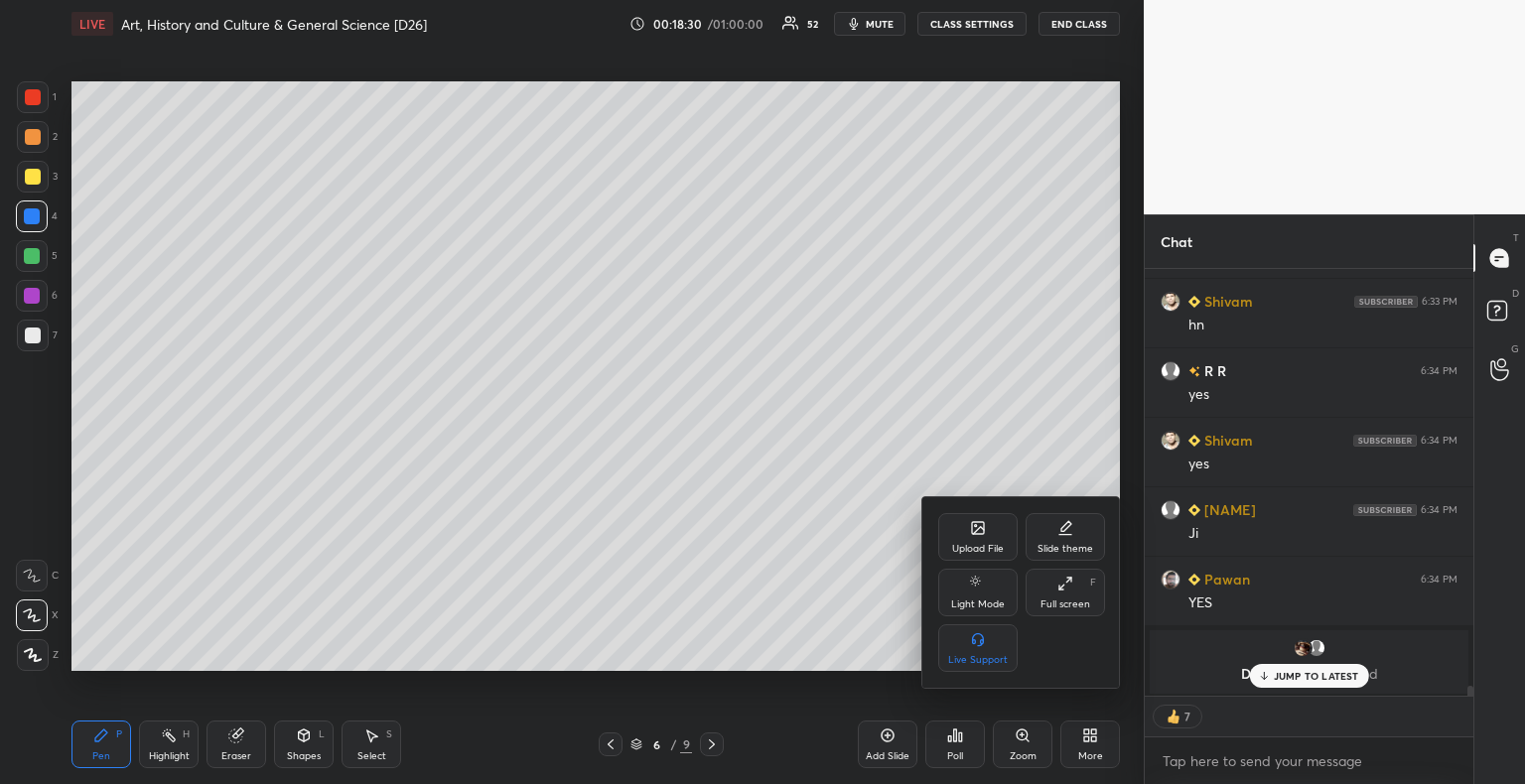 click on "Upload File" at bounding box center [978, 537] 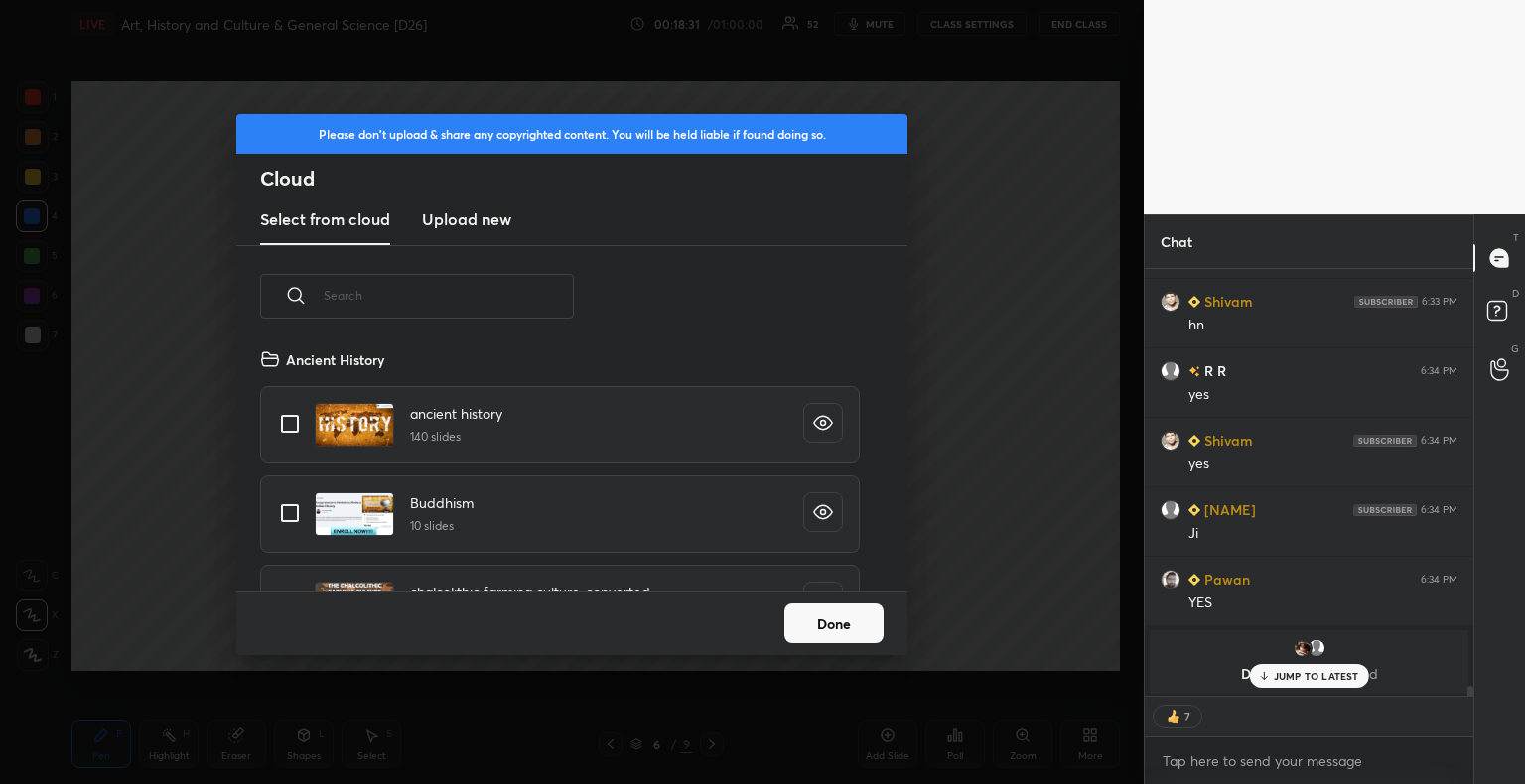 scroll, scrollTop: 5, scrollLeft: 10, axis: both 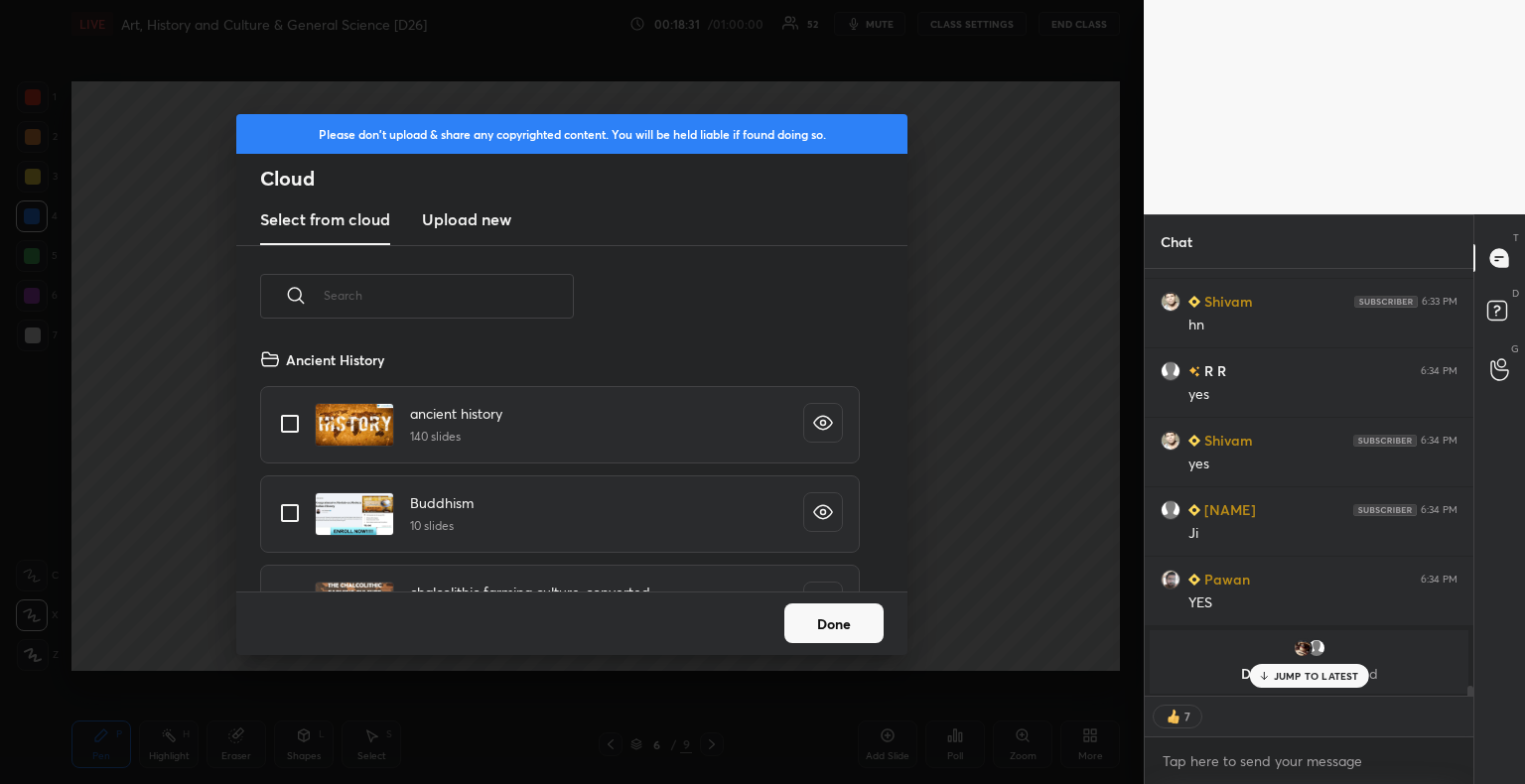 click on "Upload new" at bounding box center [467, 219] 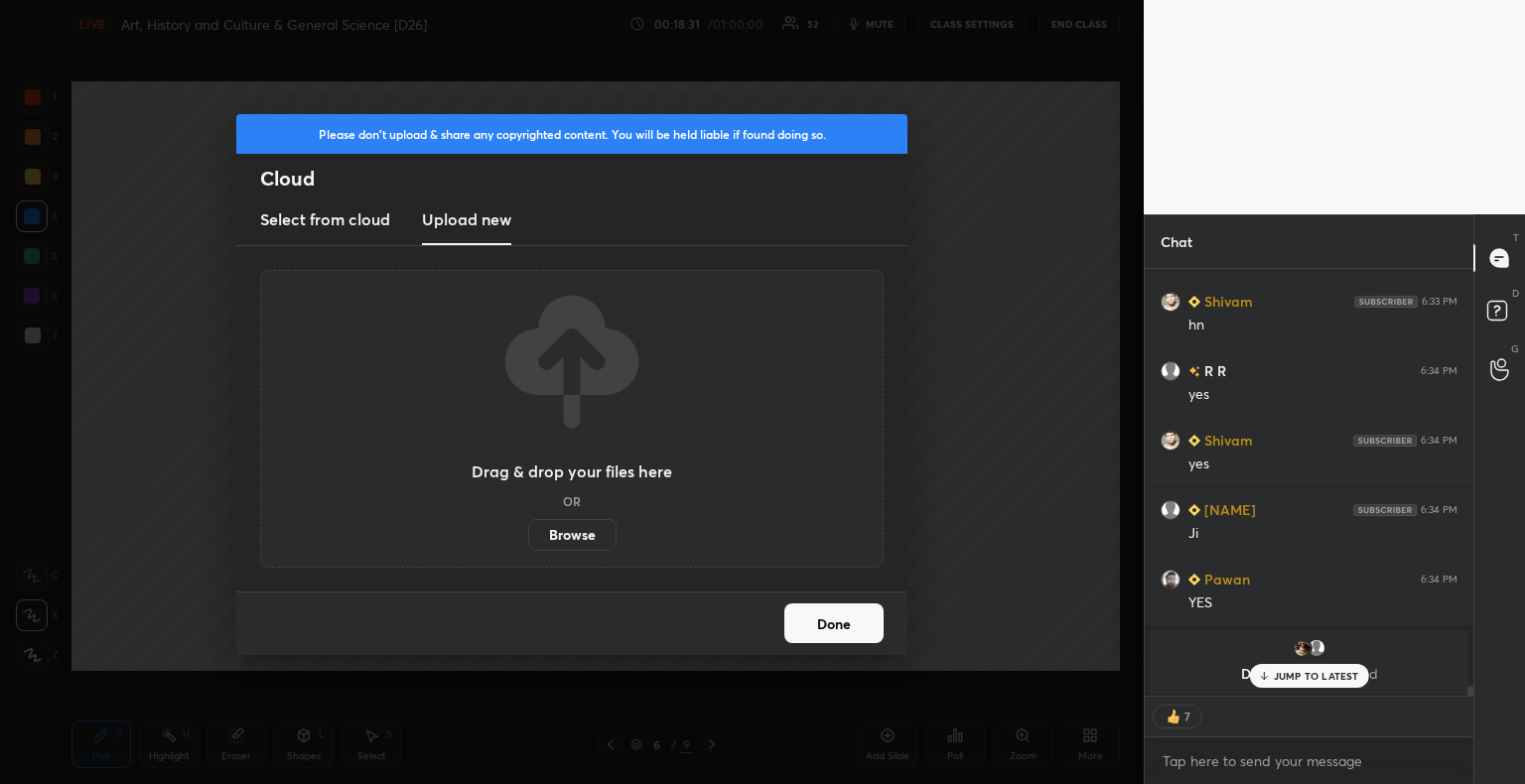 click on "Browse" at bounding box center [572, 535] 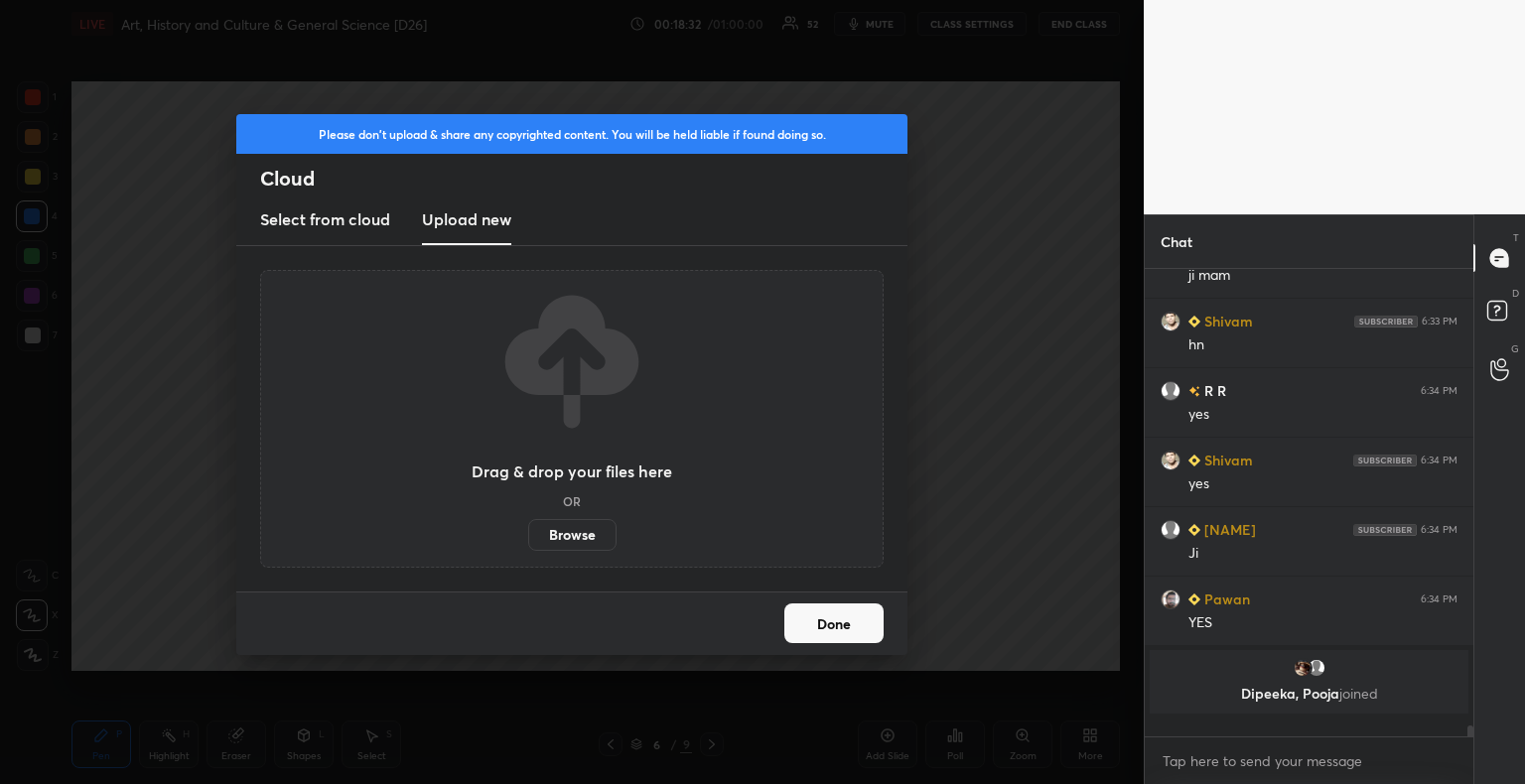 scroll, scrollTop: 6, scrollLeft: 6, axis: both 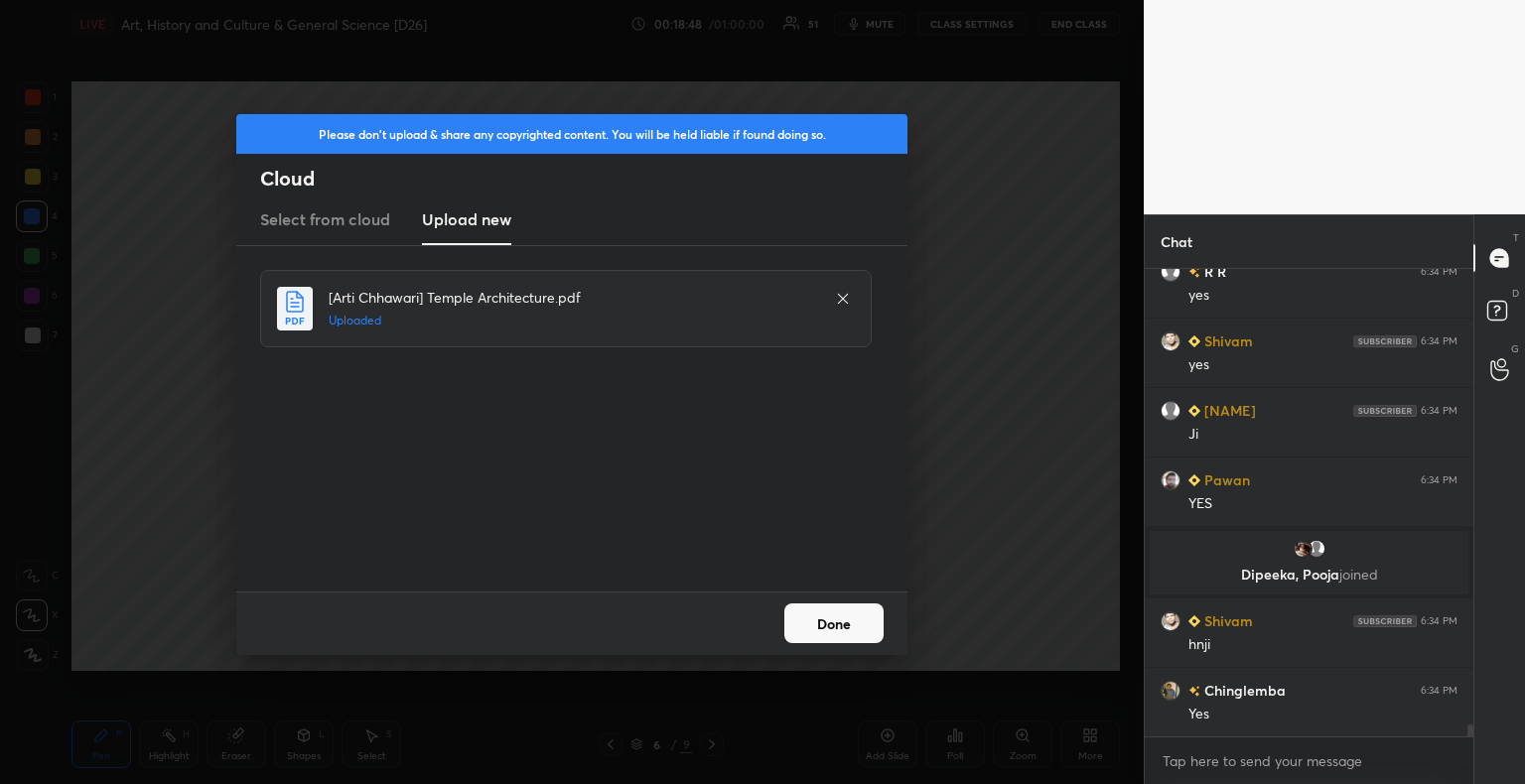 click on "Done" at bounding box center (834, 623) 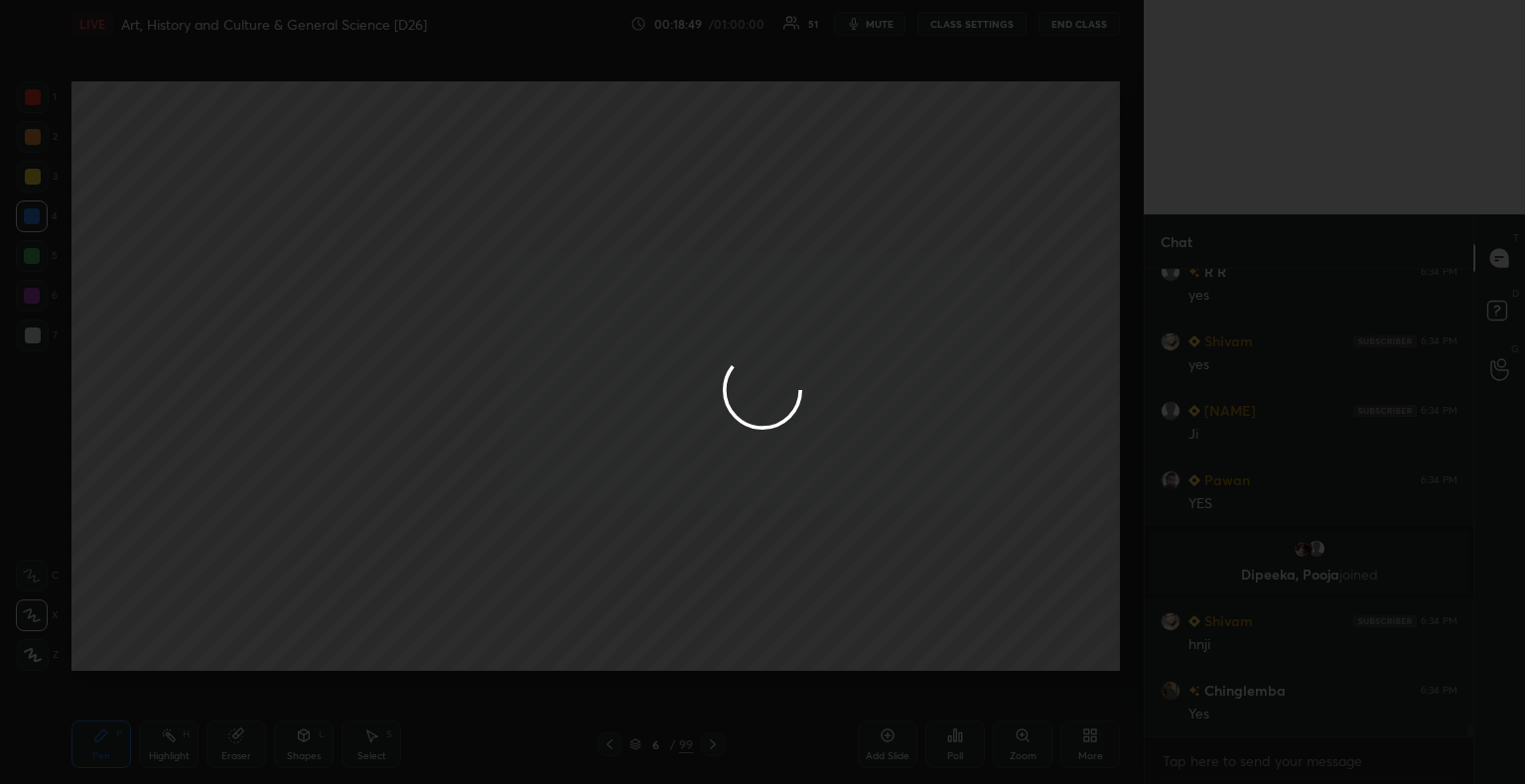 click 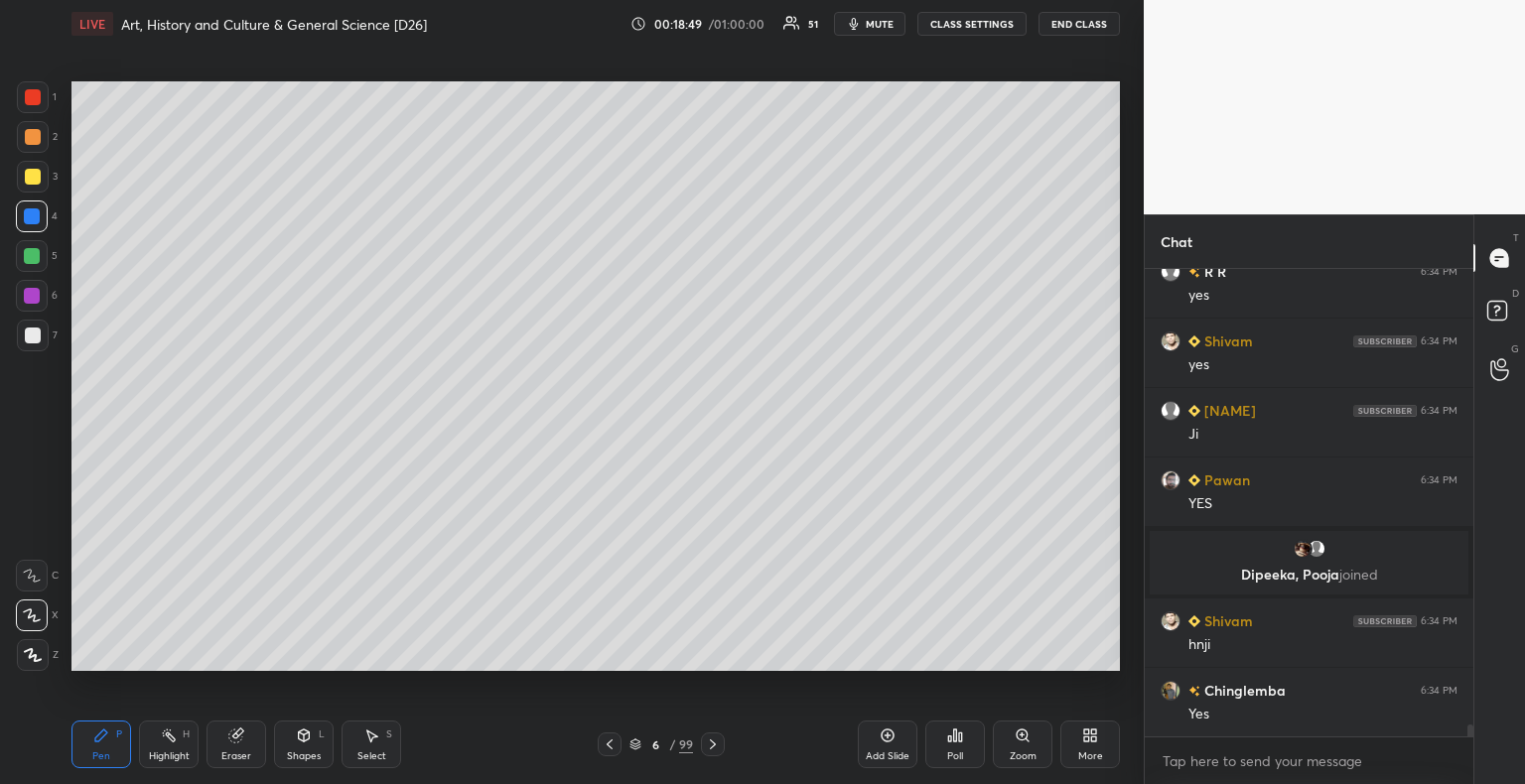 click 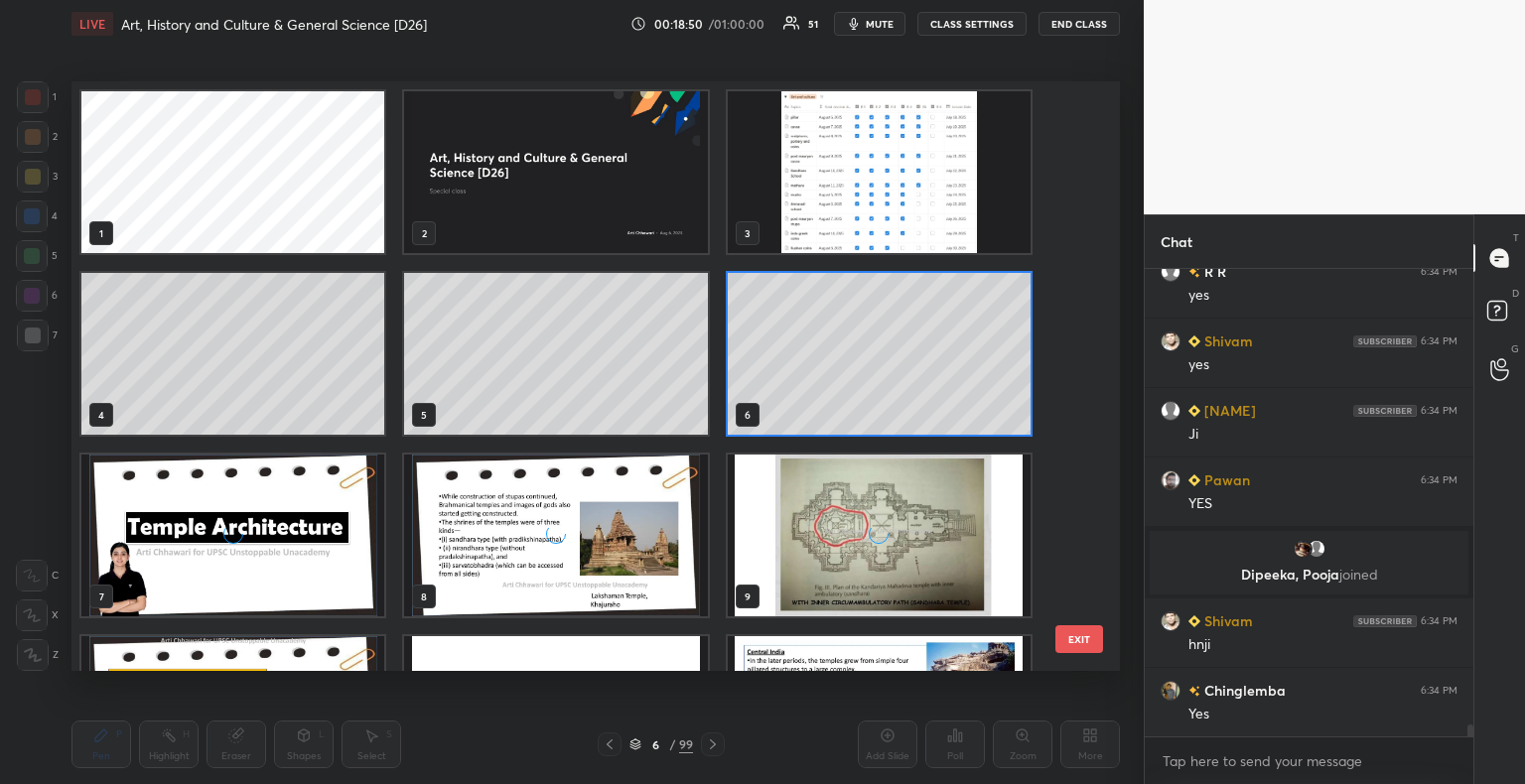 scroll, scrollTop: 6, scrollLeft: 10, axis: both 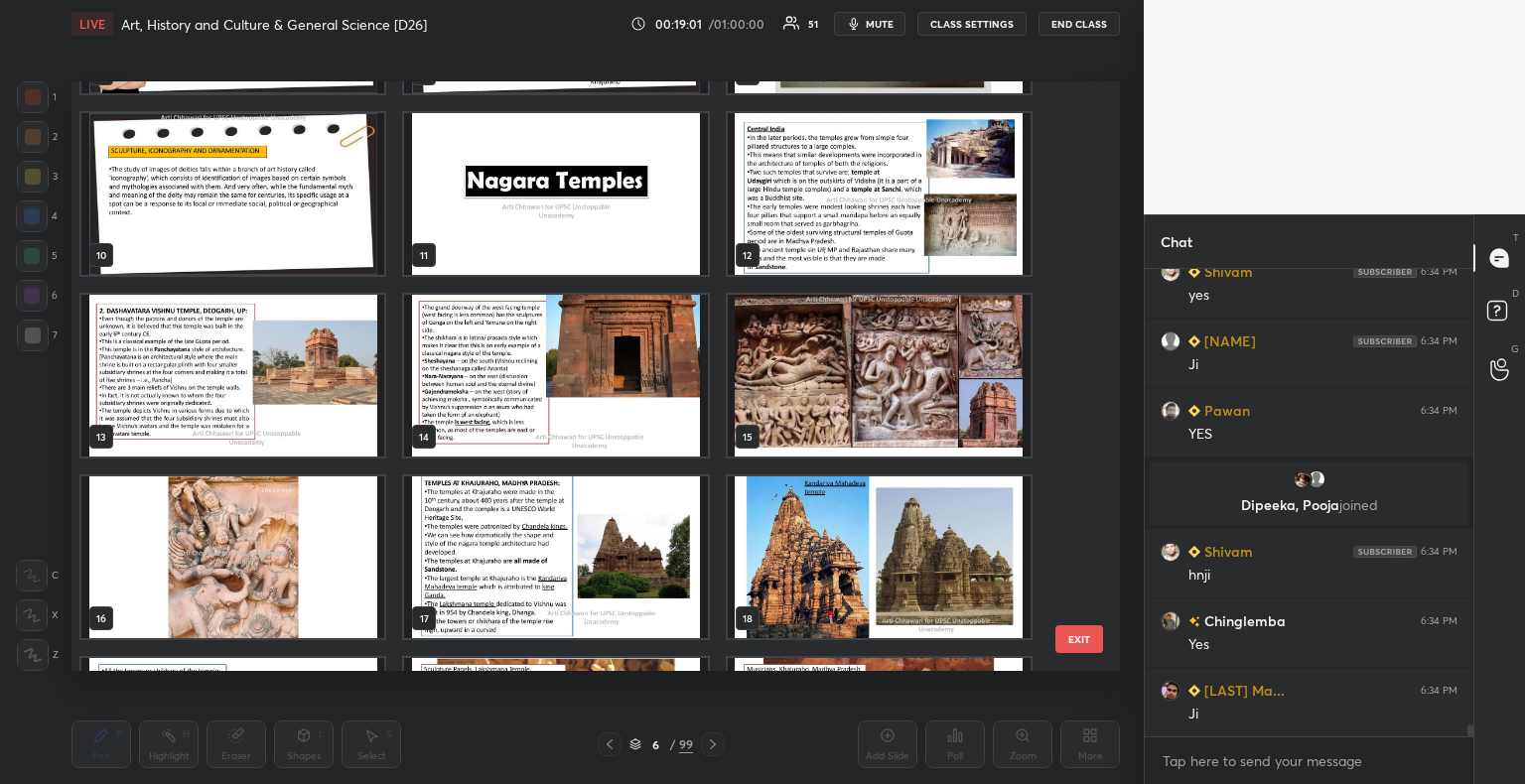 click at bounding box center [232, 375] 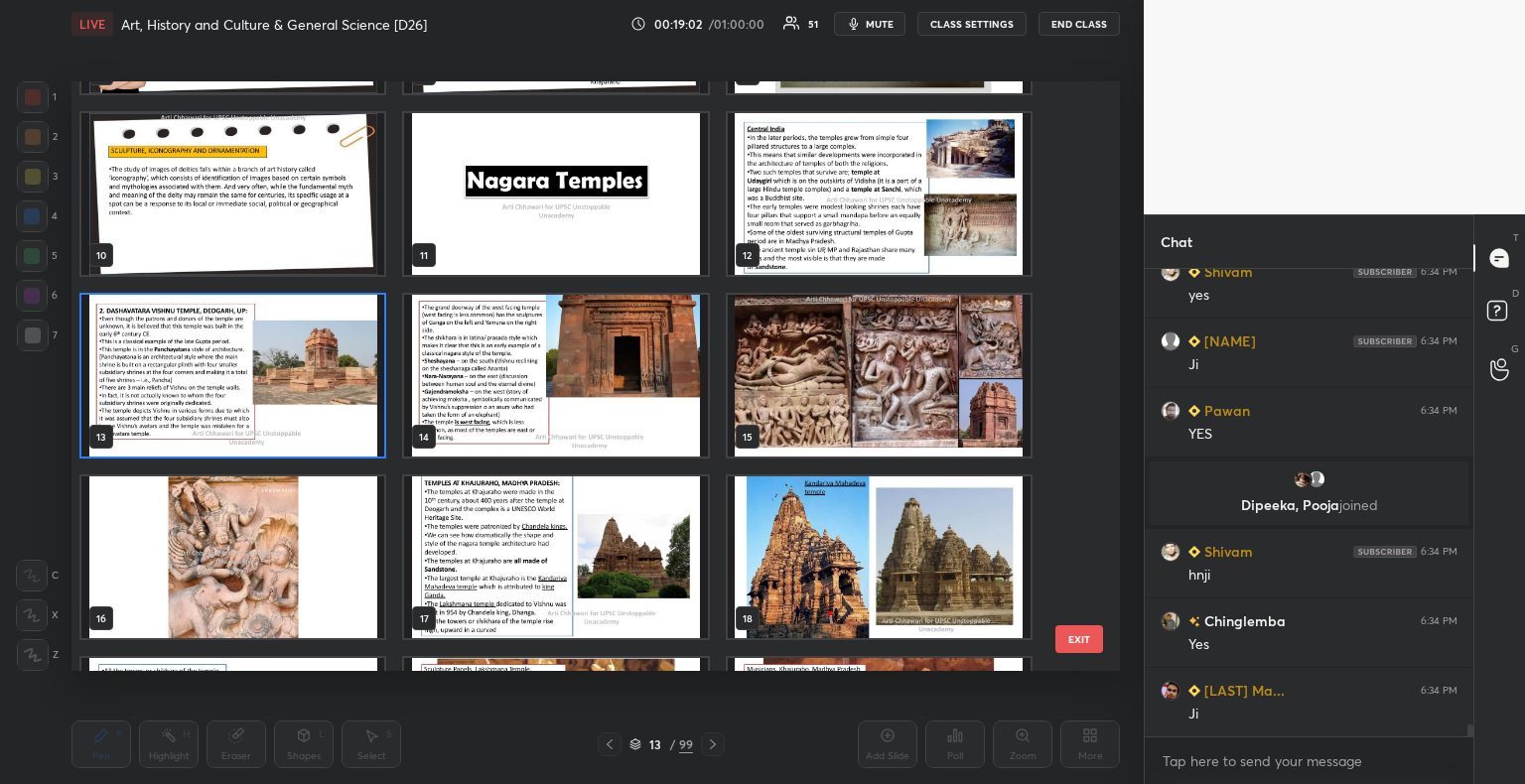 click 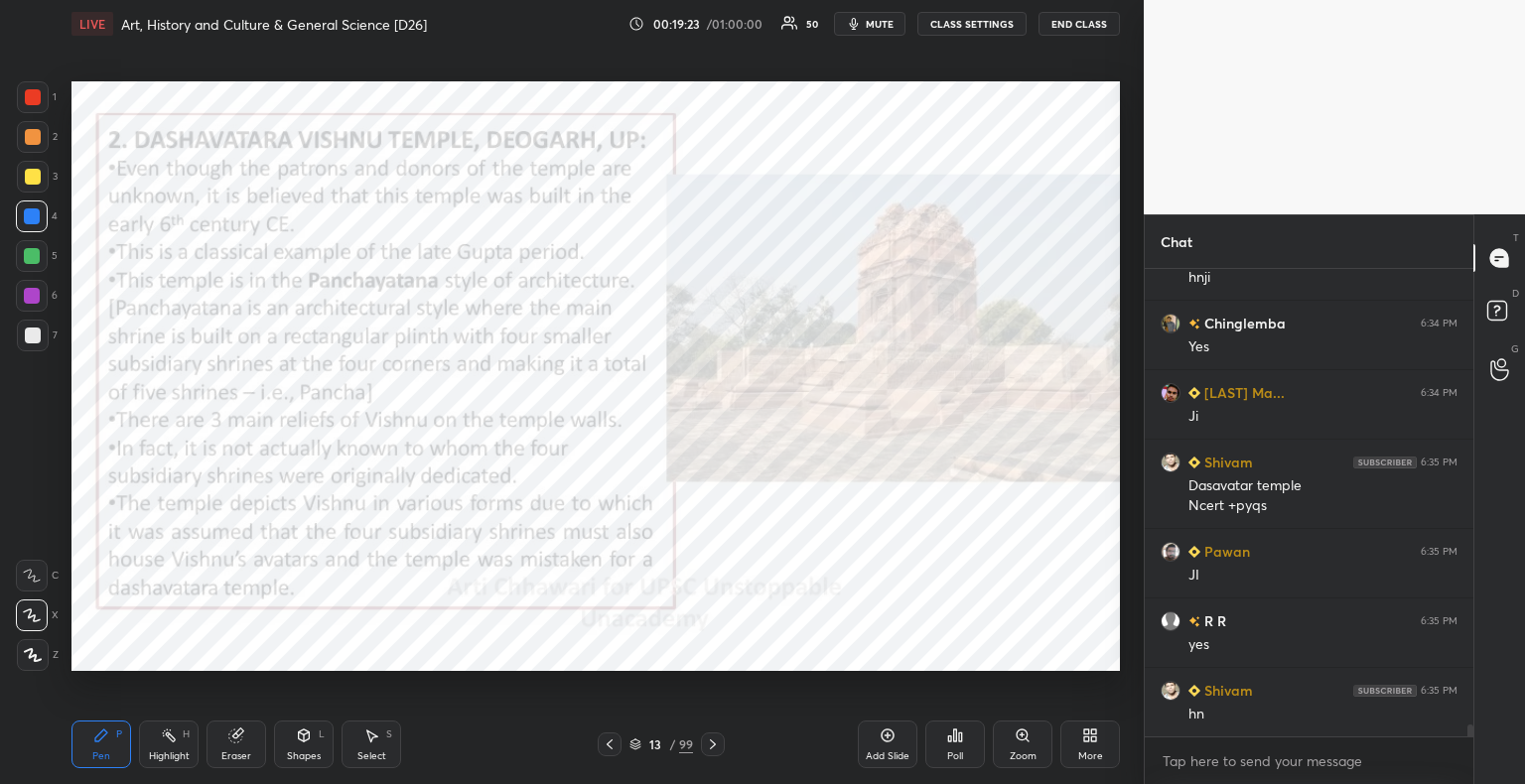 scroll, scrollTop: 18008, scrollLeft: 0, axis: vertical 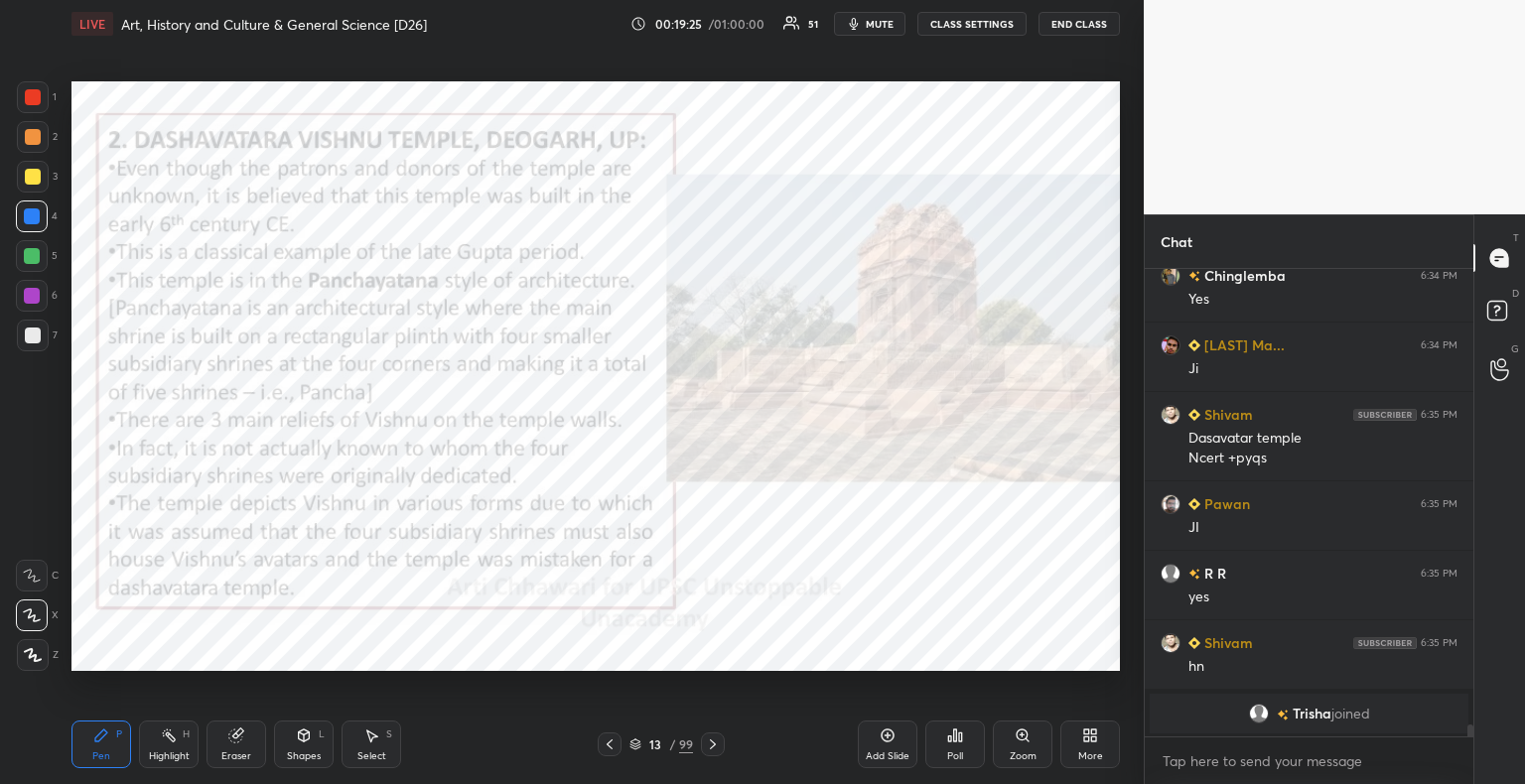 click at bounding box center [33, 97] 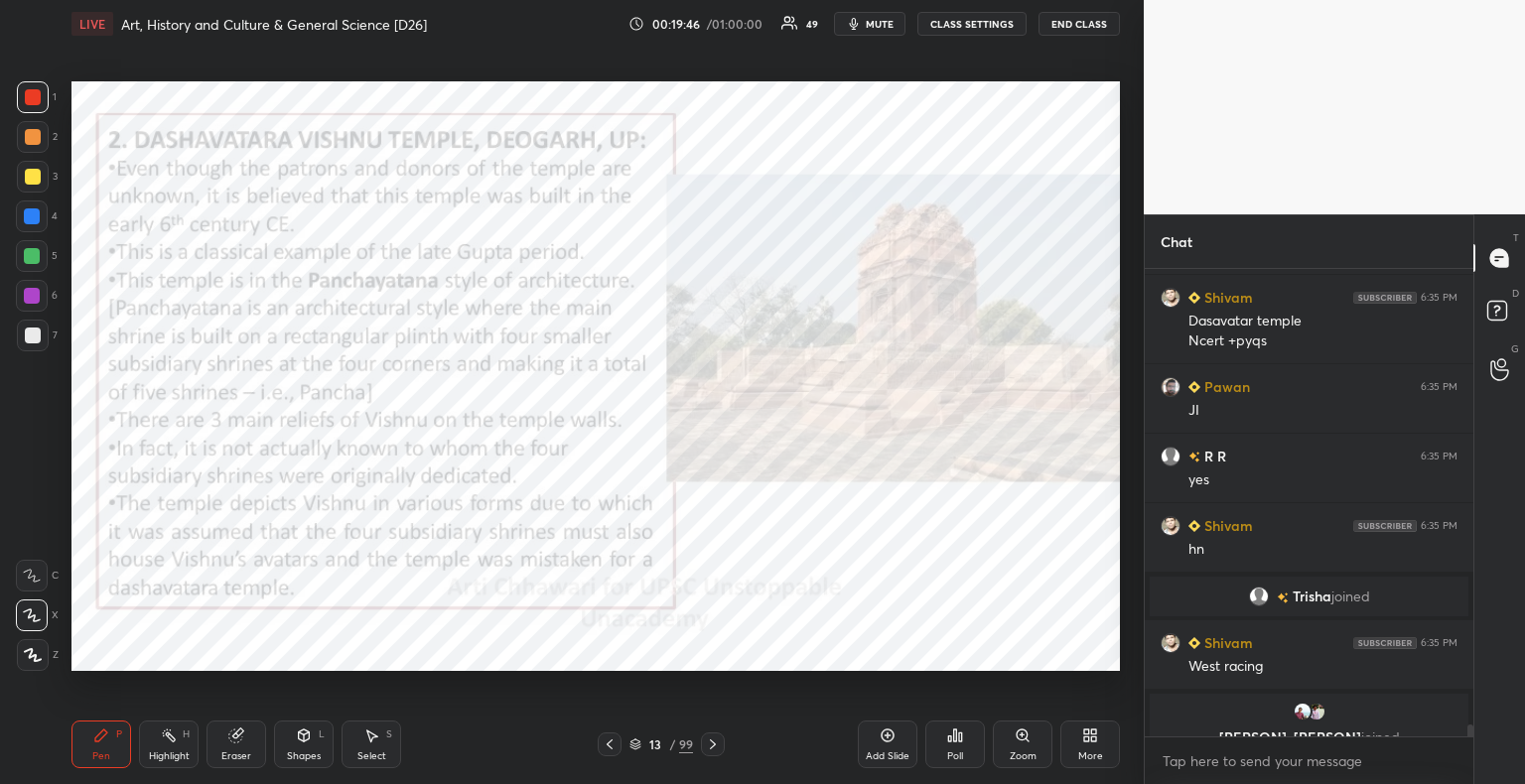 scroll, scrollTop: 18012, scrollLeft: 0, axis: vertical 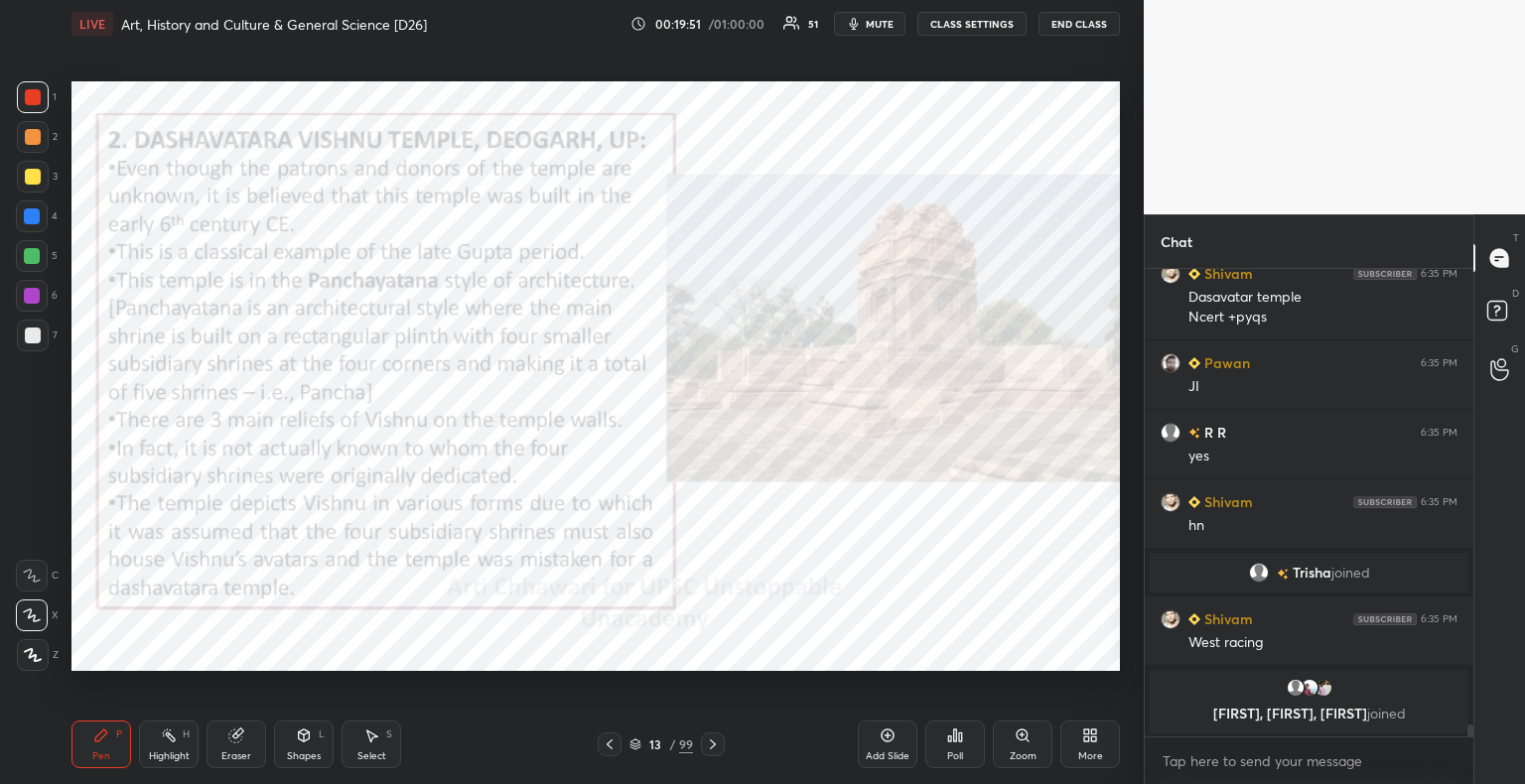 click 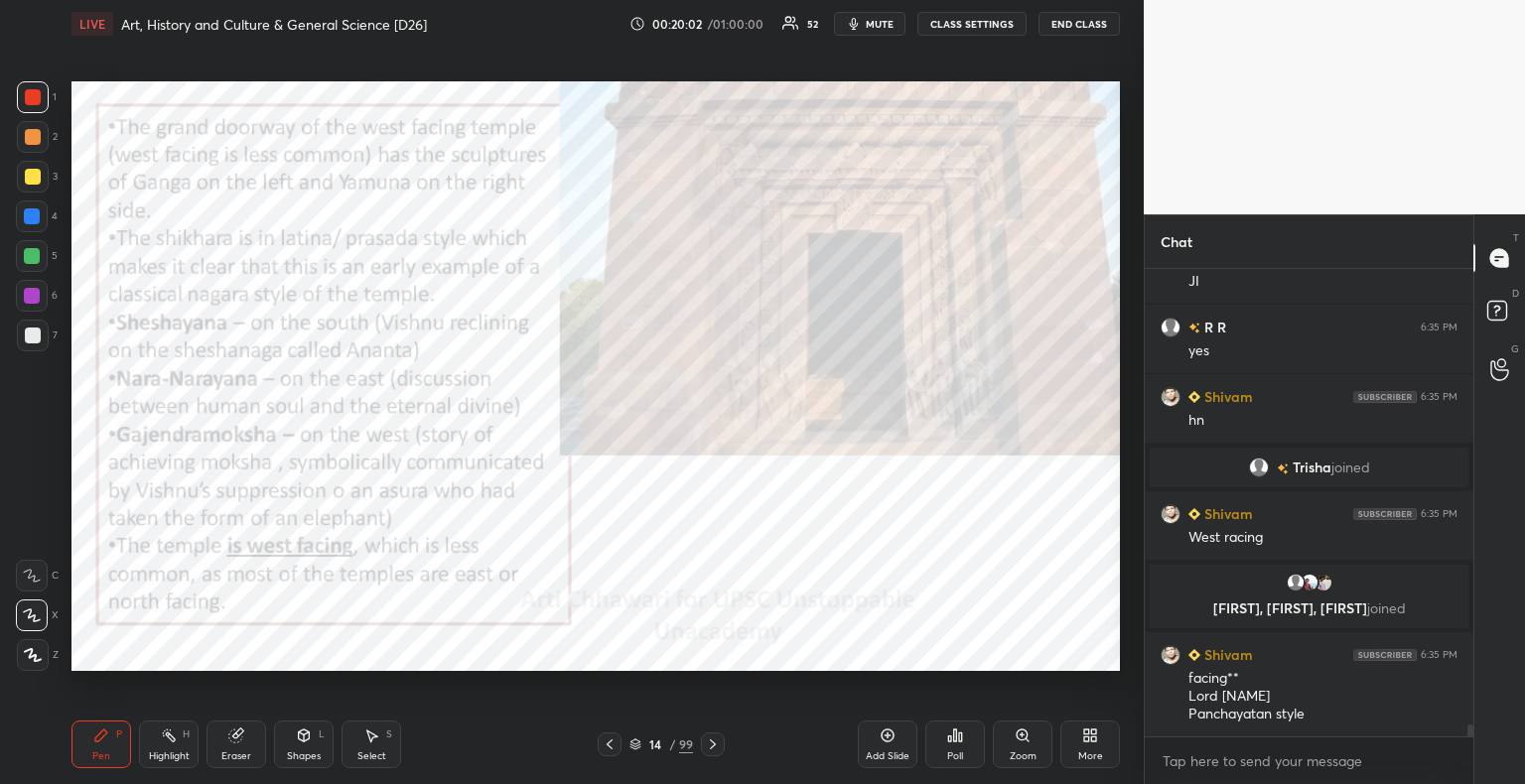 scroll, scrollTop: 18147, scrollLeft: 0, axis: vertical 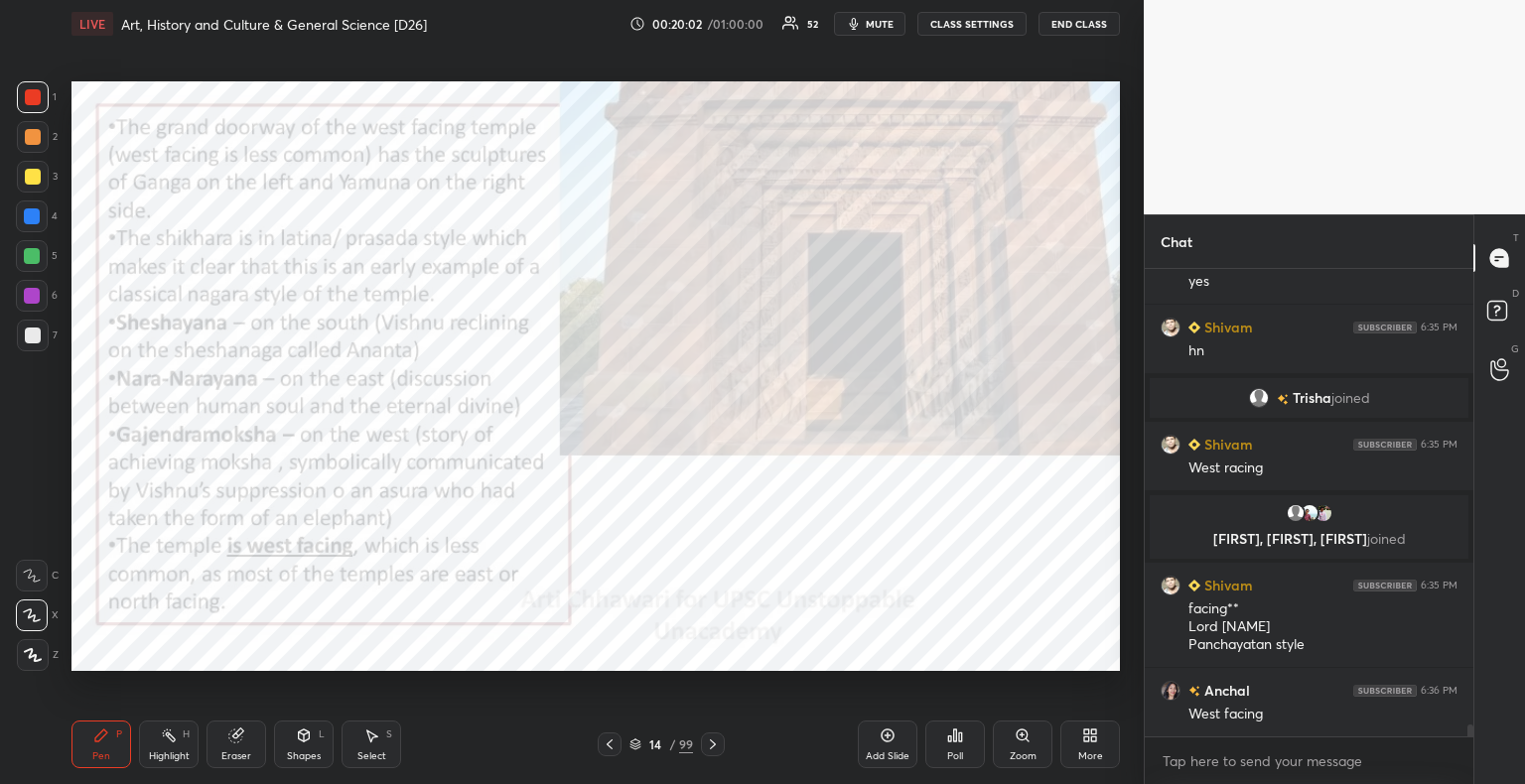 click at bounding box center (33, 335) 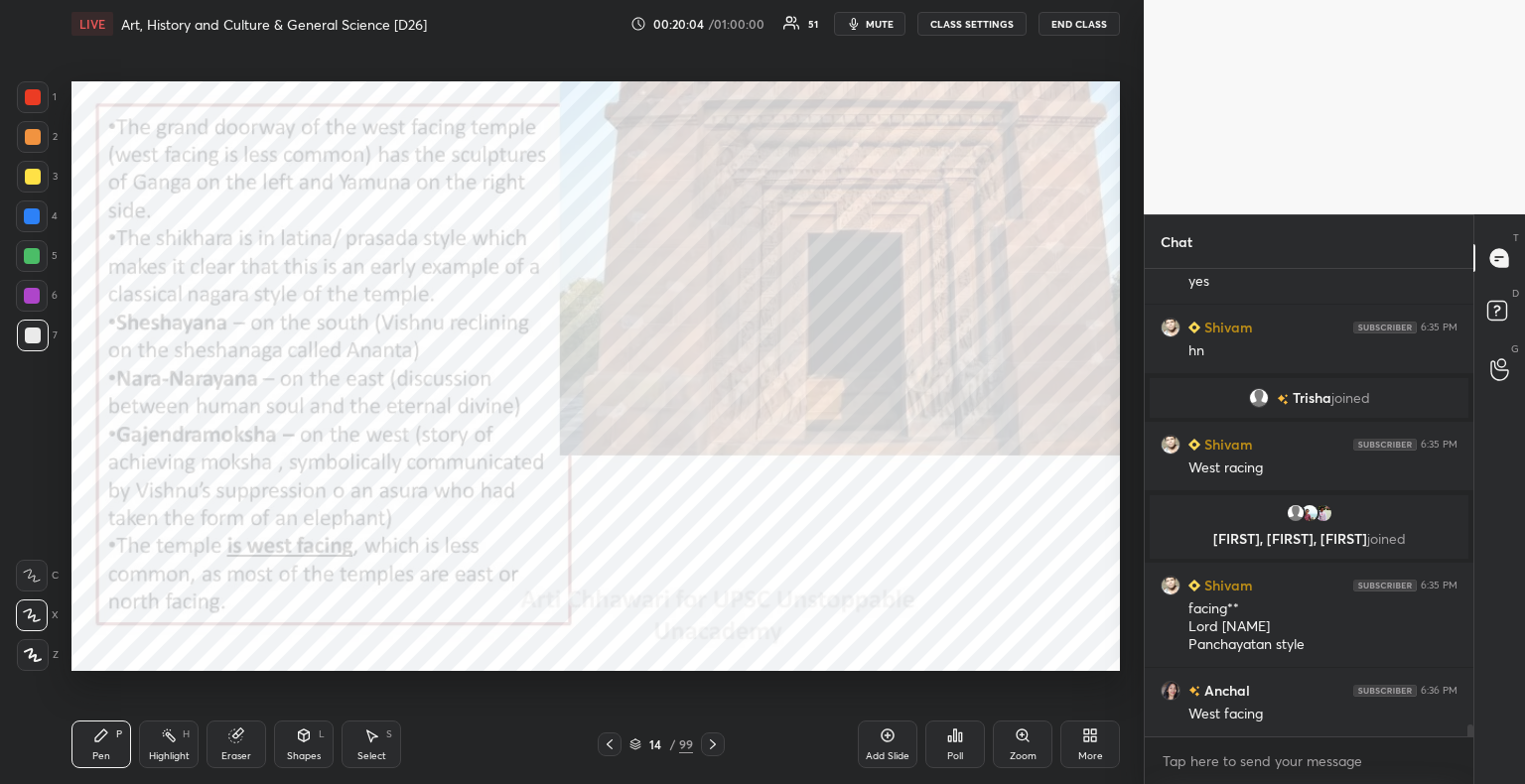 scroll, scrollTop: 18217, scrollLeft: 0, axis: vertical 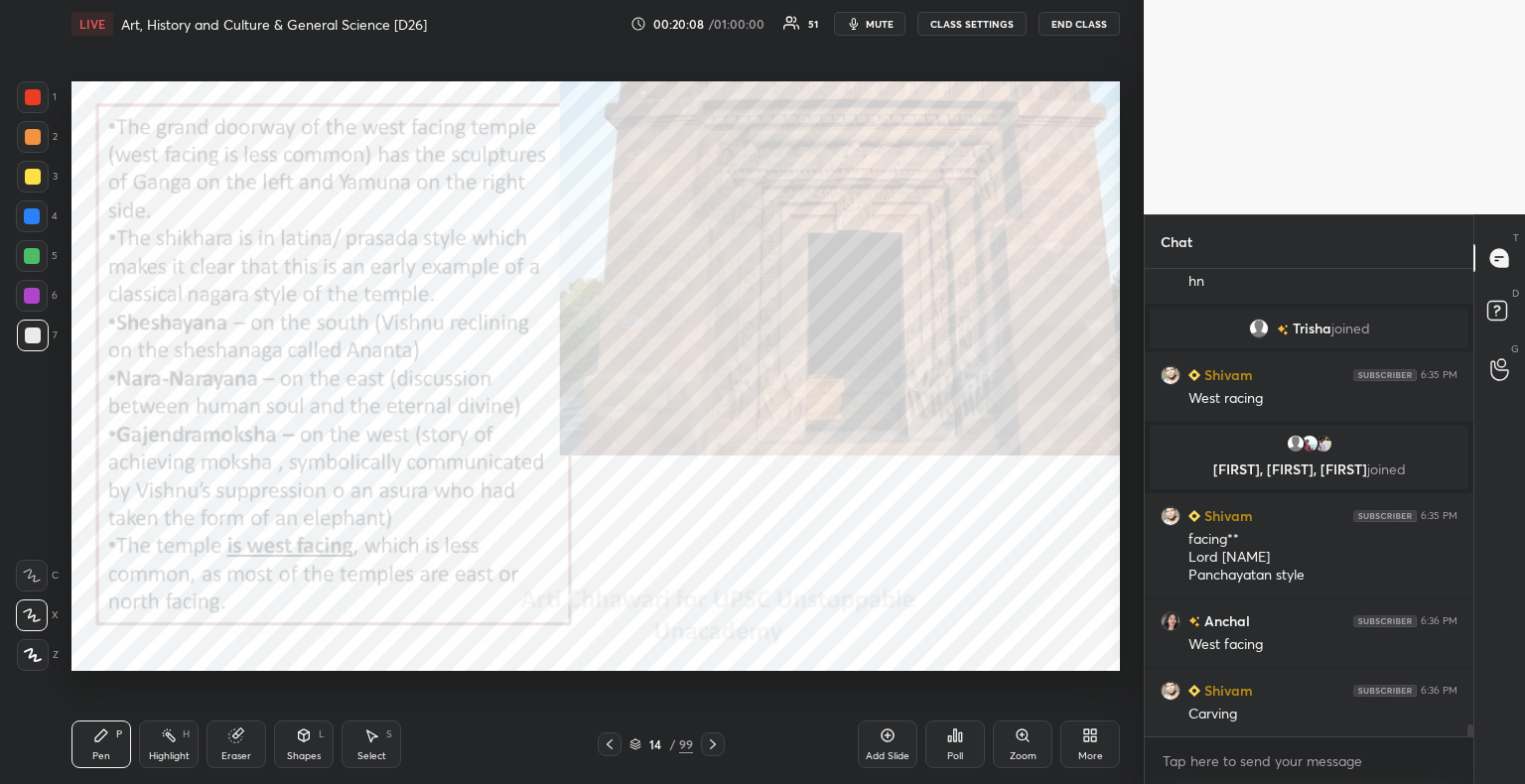 click at bounding box center [33, 97] 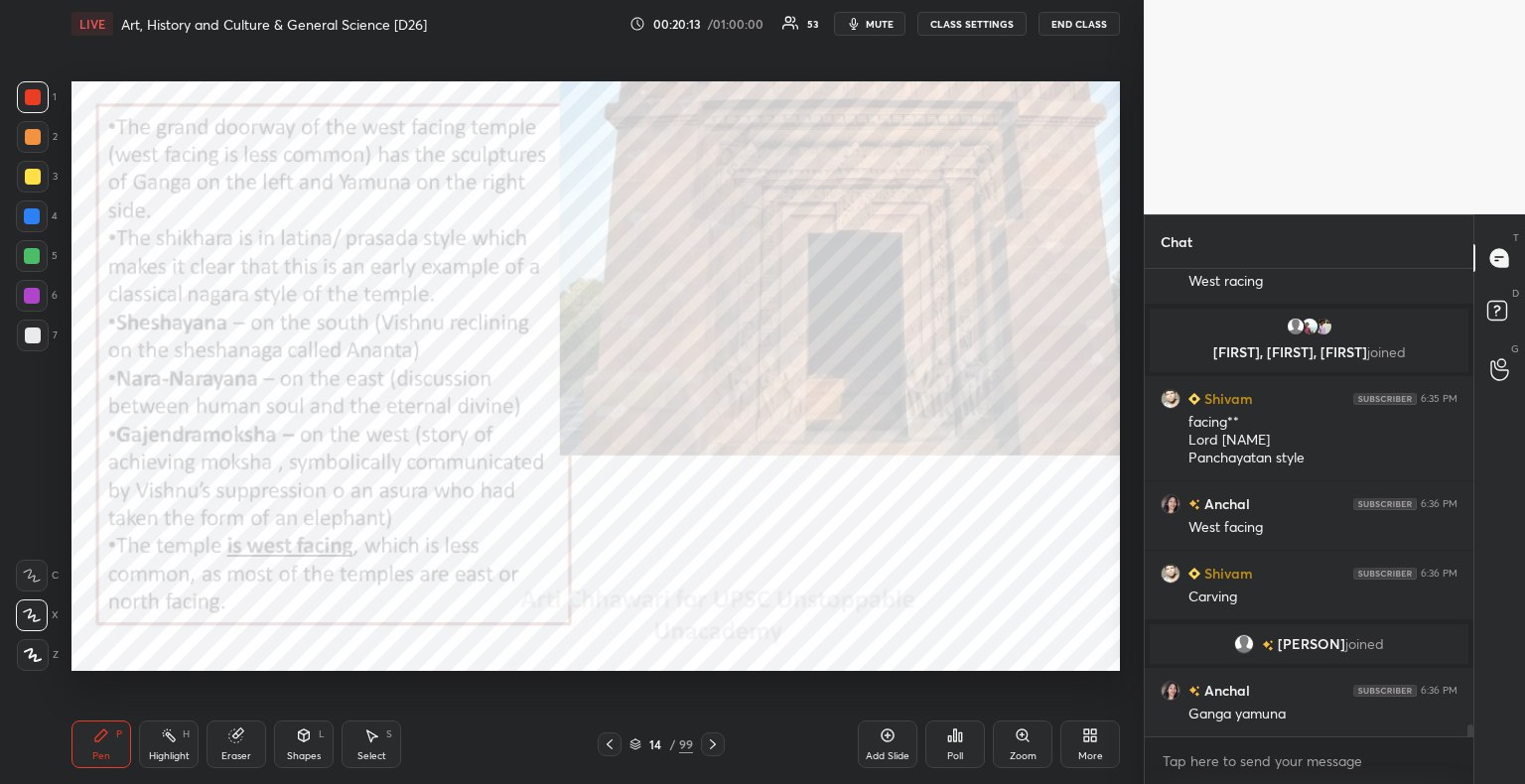 scroll, scrollTop: 18324, scrollLeft: 0, axis: vertical 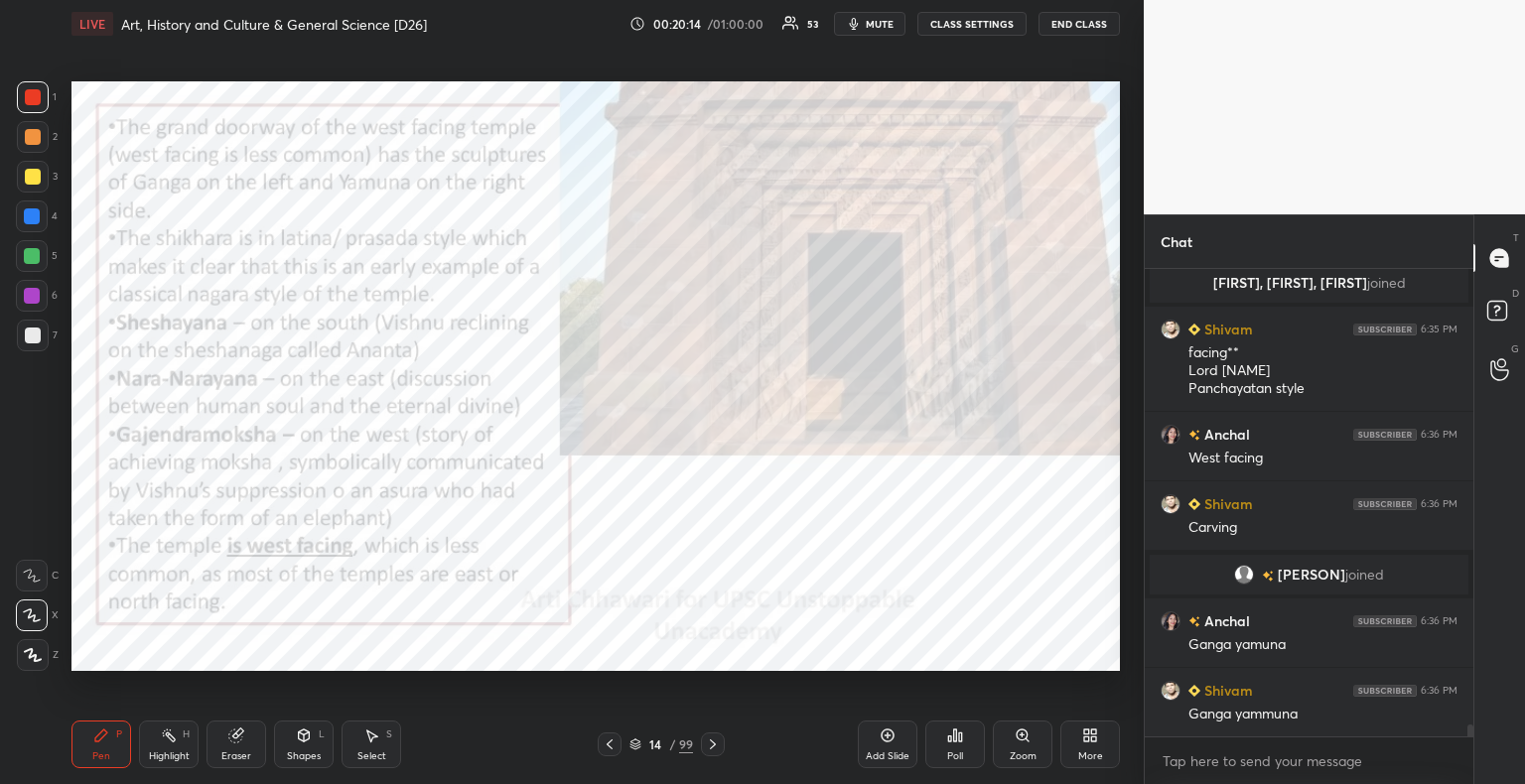 drag, startPoint x: 35, startPoint y: 104, endPoint x: 68, endPoint y: 81, distance: 40.22437 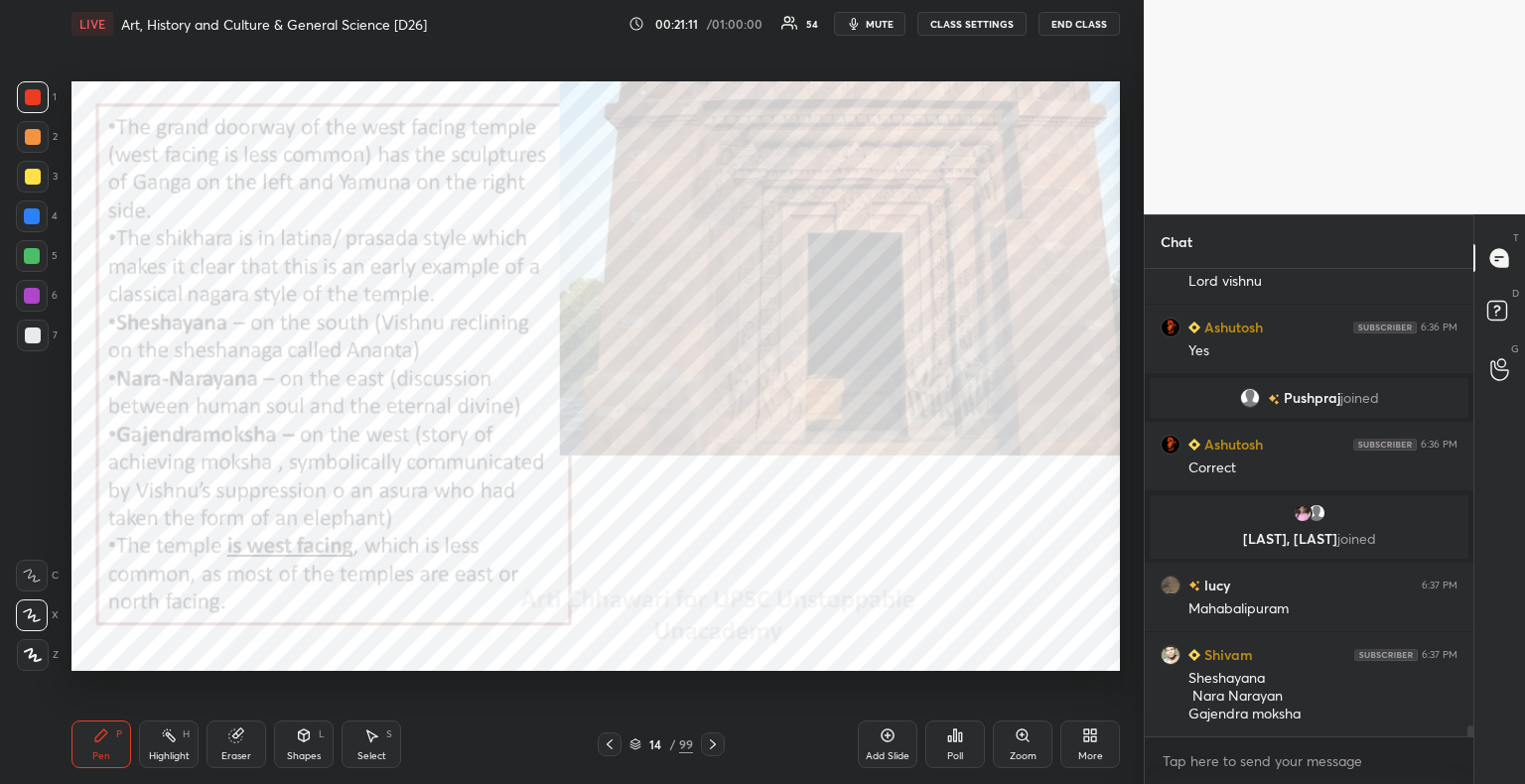 scroll, scrollTop: 19009, scrollLeft: 0, axis: vertical 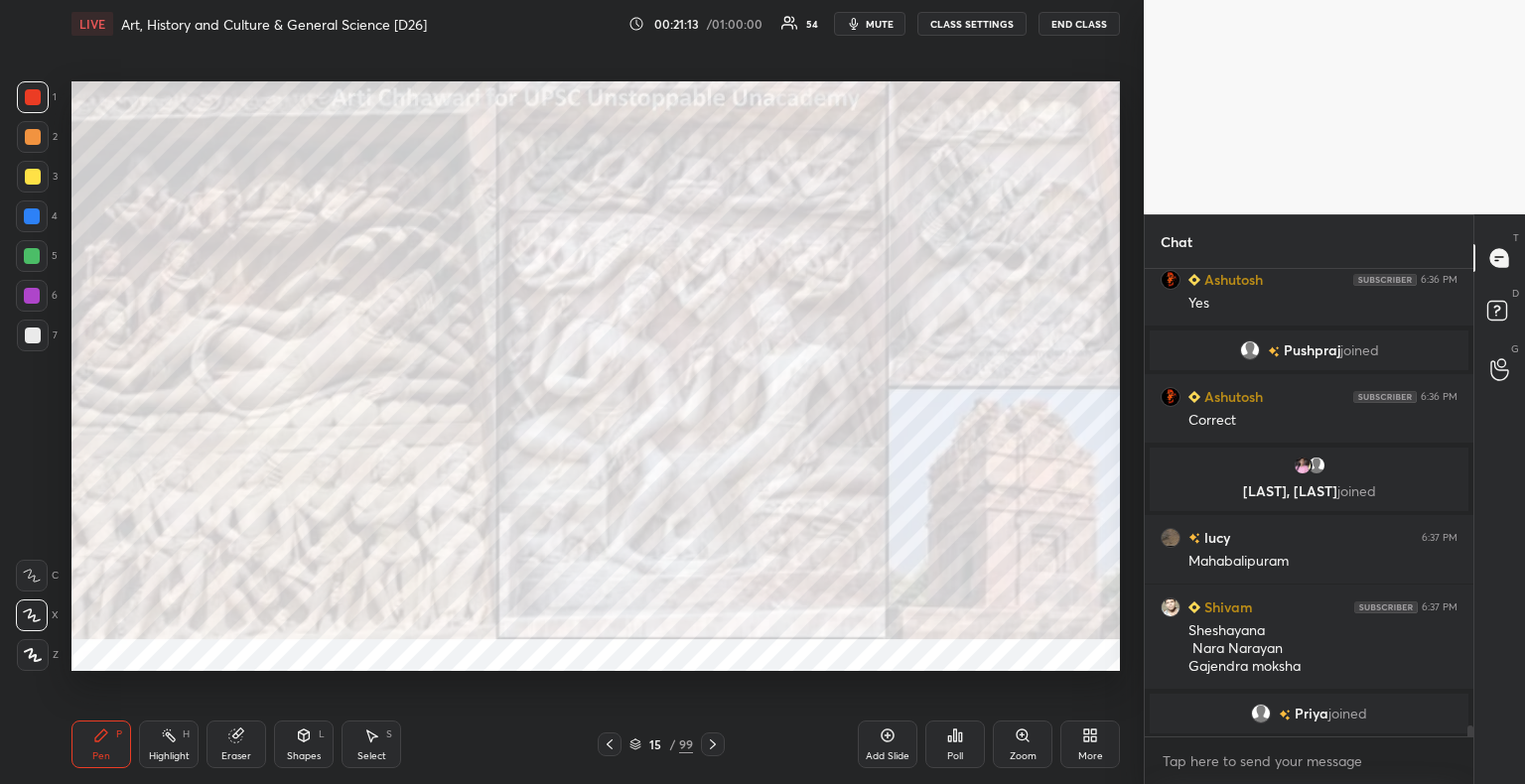 click at bounding box center [33, 97] 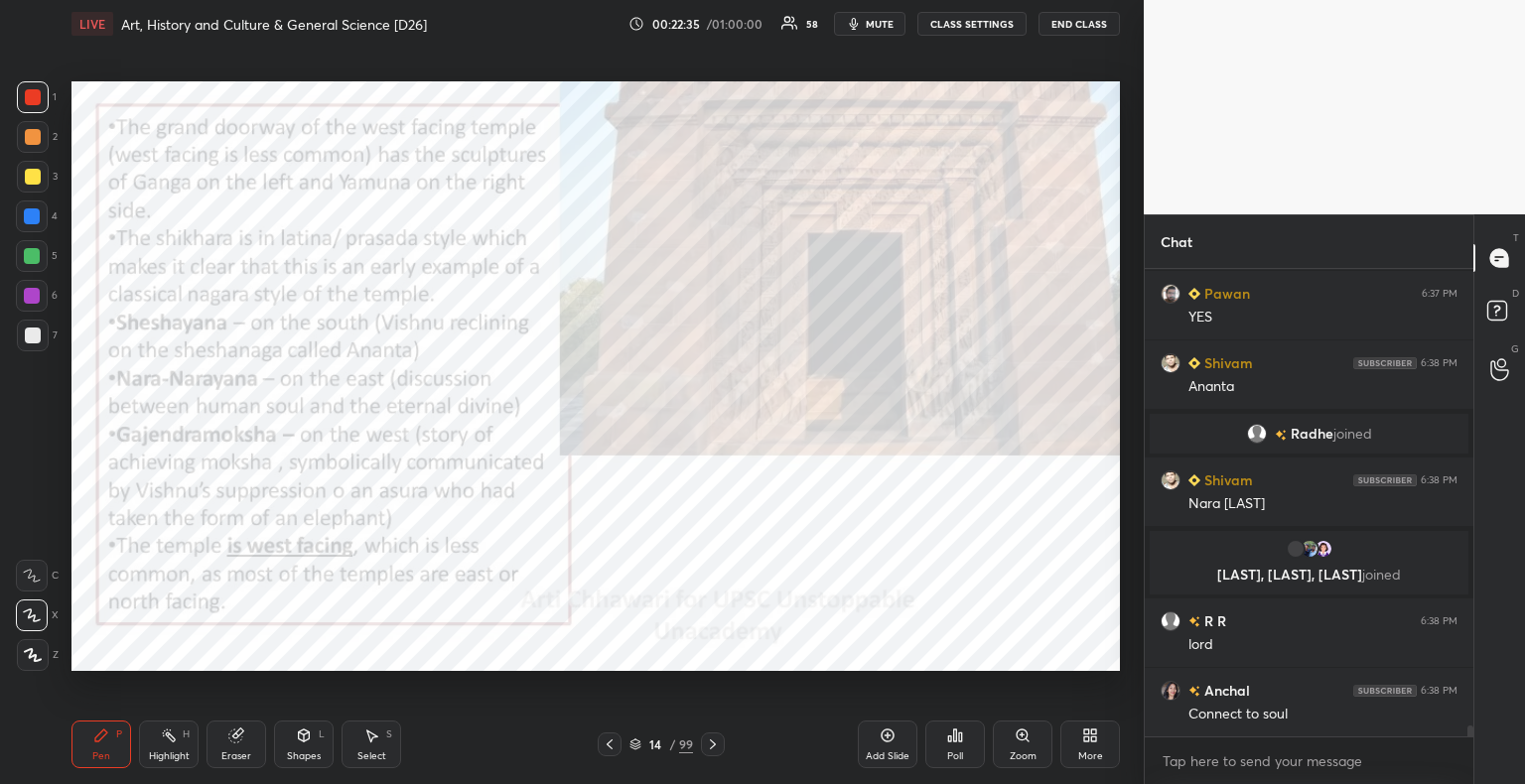 scroll, scrollTop: 19840, scrollLeft: 0, axis: vertical 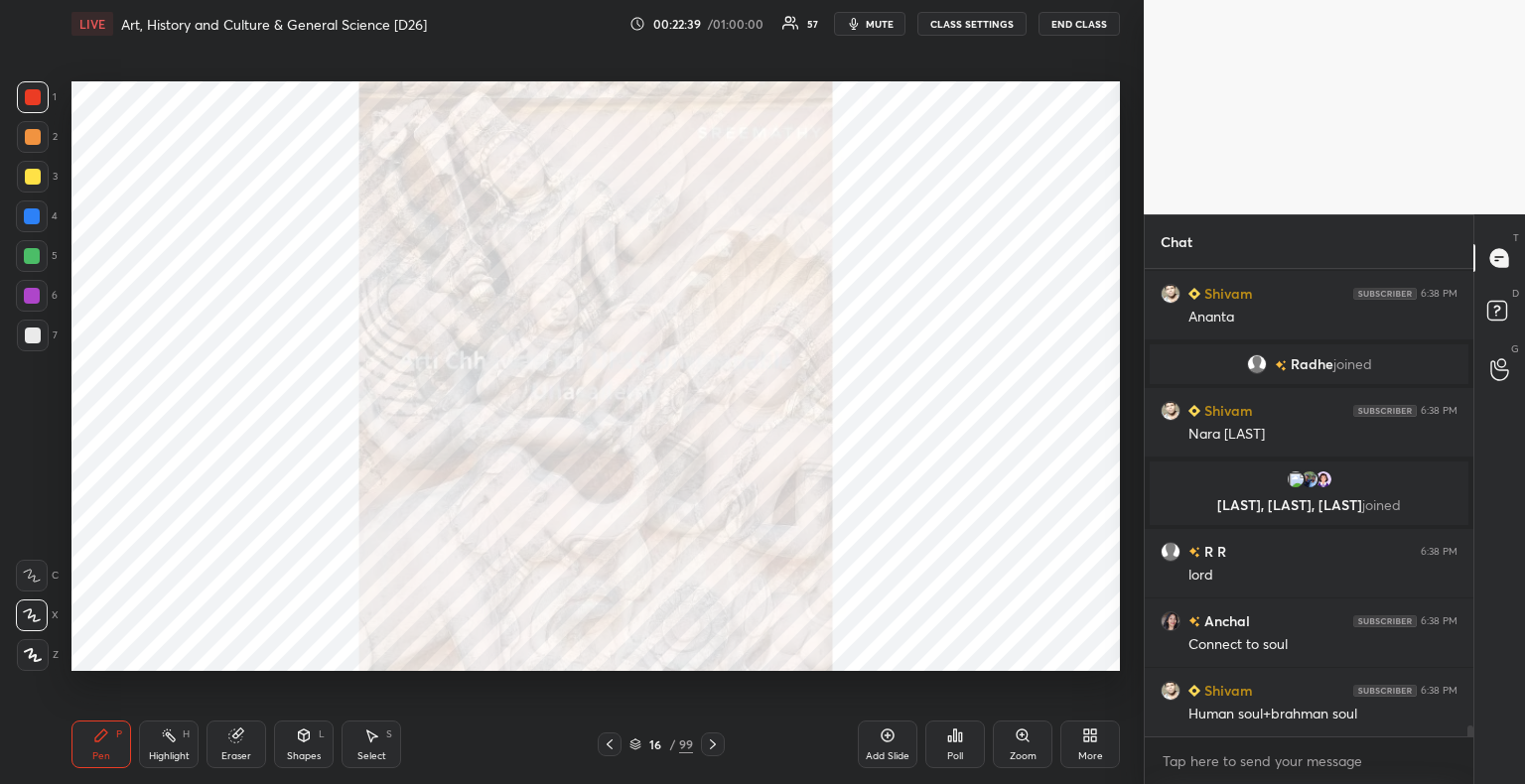 click at bounding box center [33, 97] 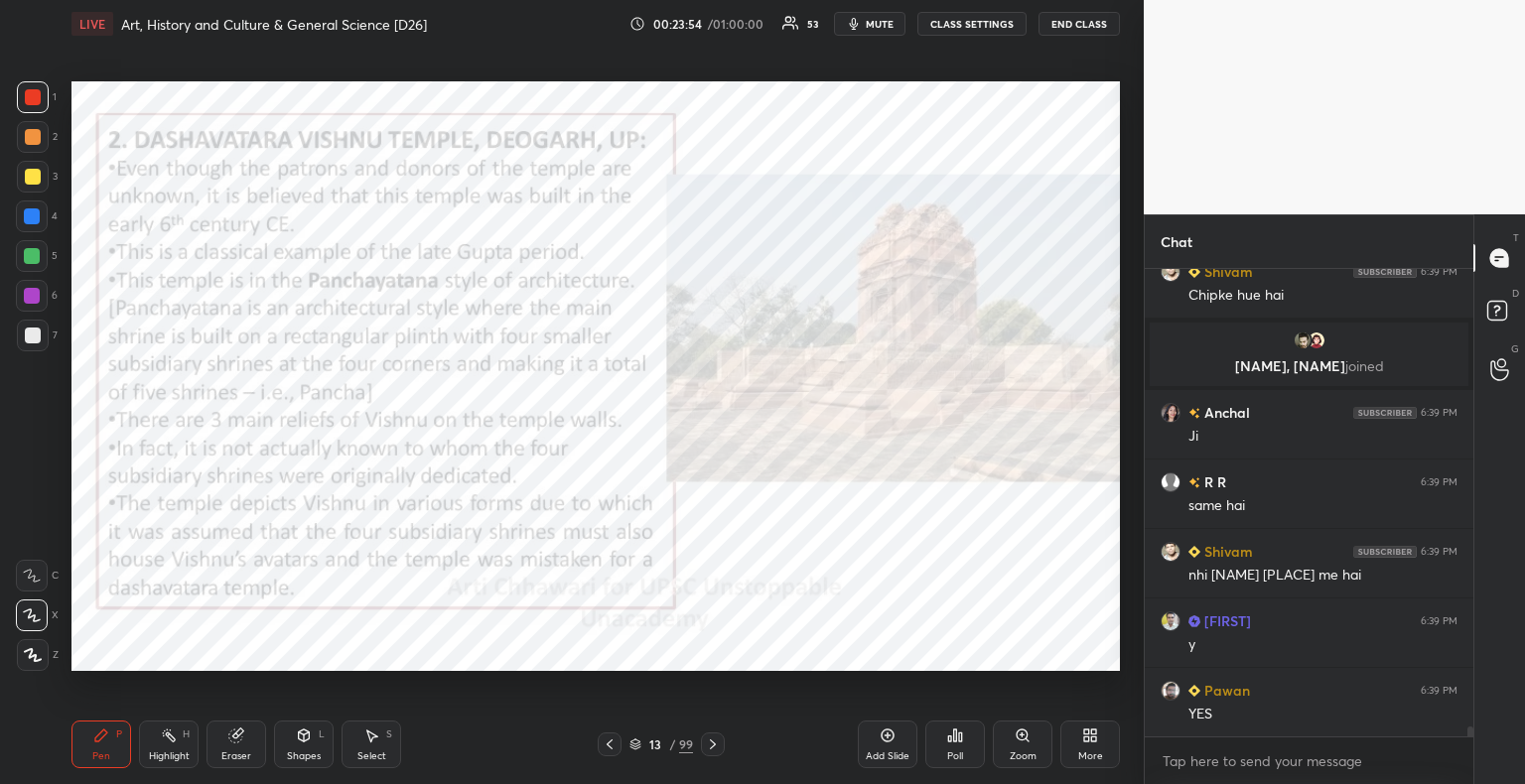 scroll, scrollTop: 20757, scrollLeft: 0, axis: vertical 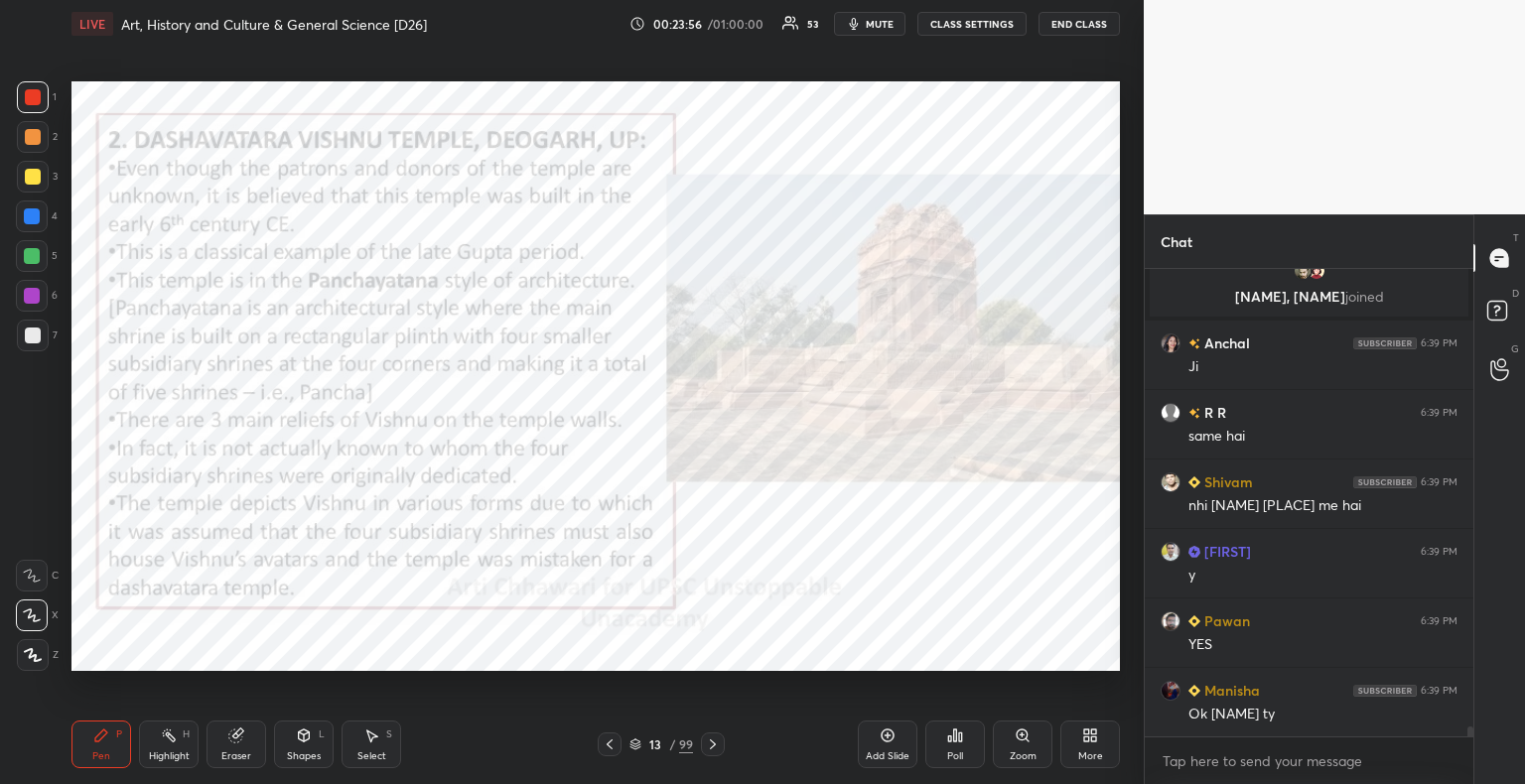 click on "Add Slide" at bounding box center (888, 744) 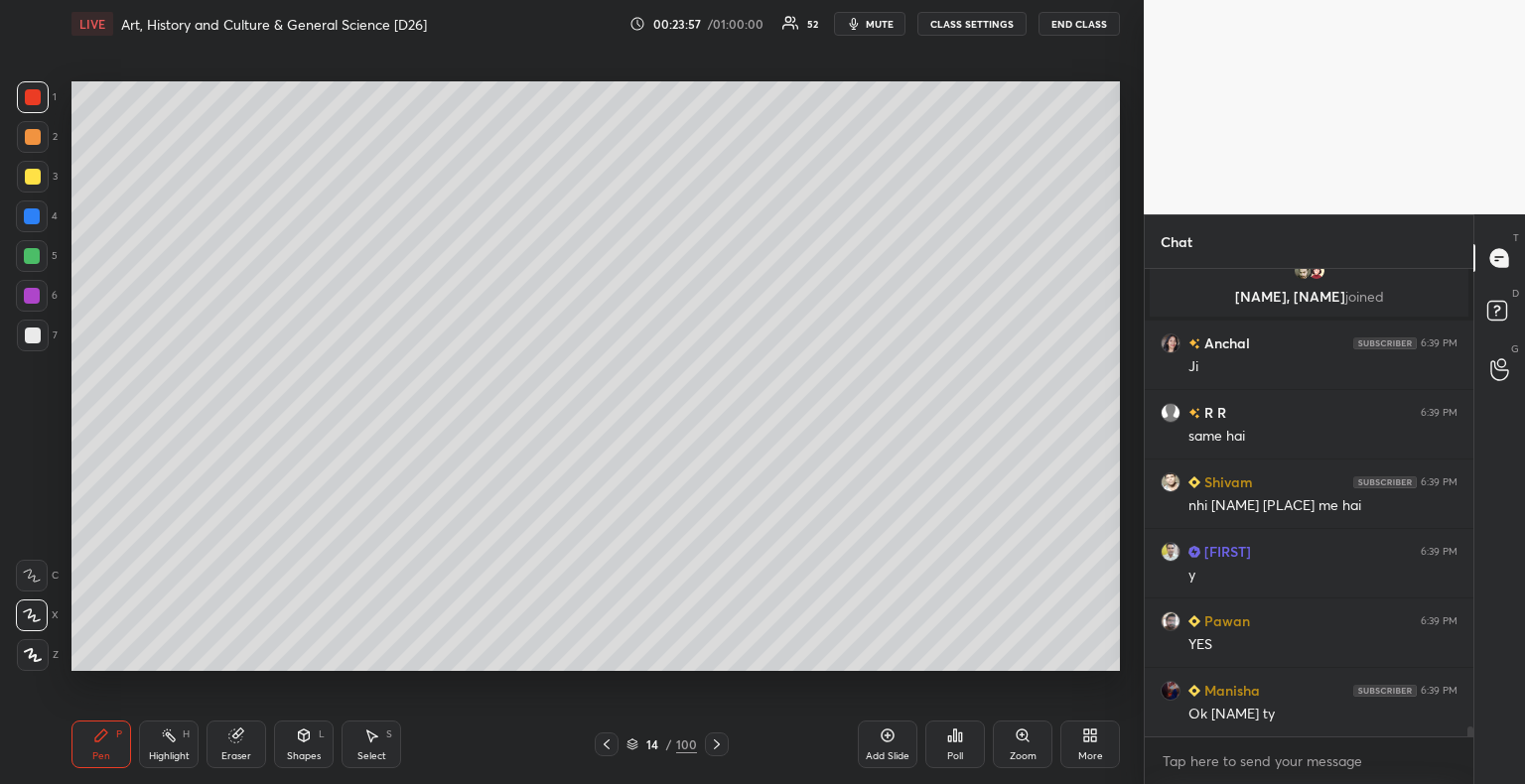 click at bounding box center [33, 335] 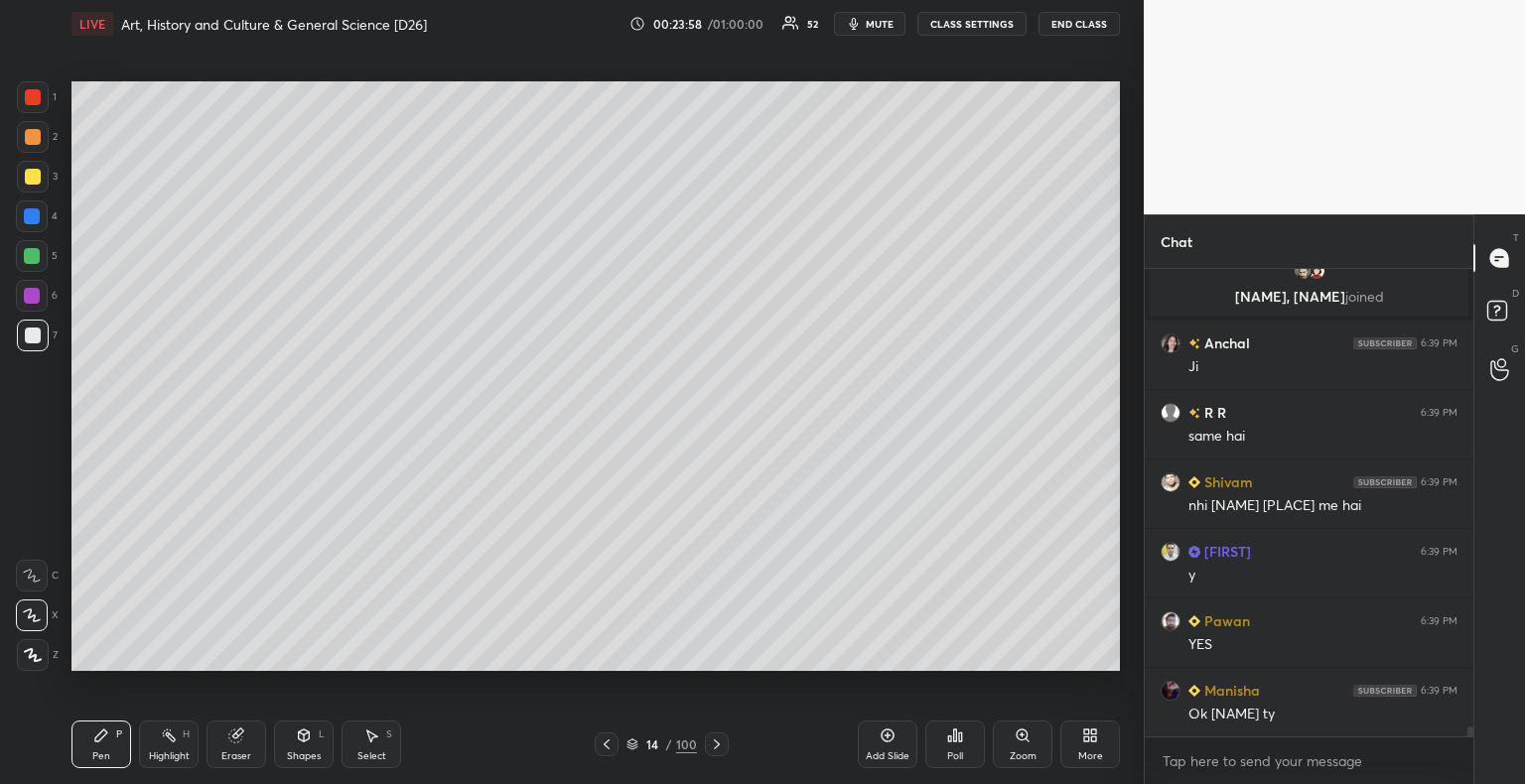 click 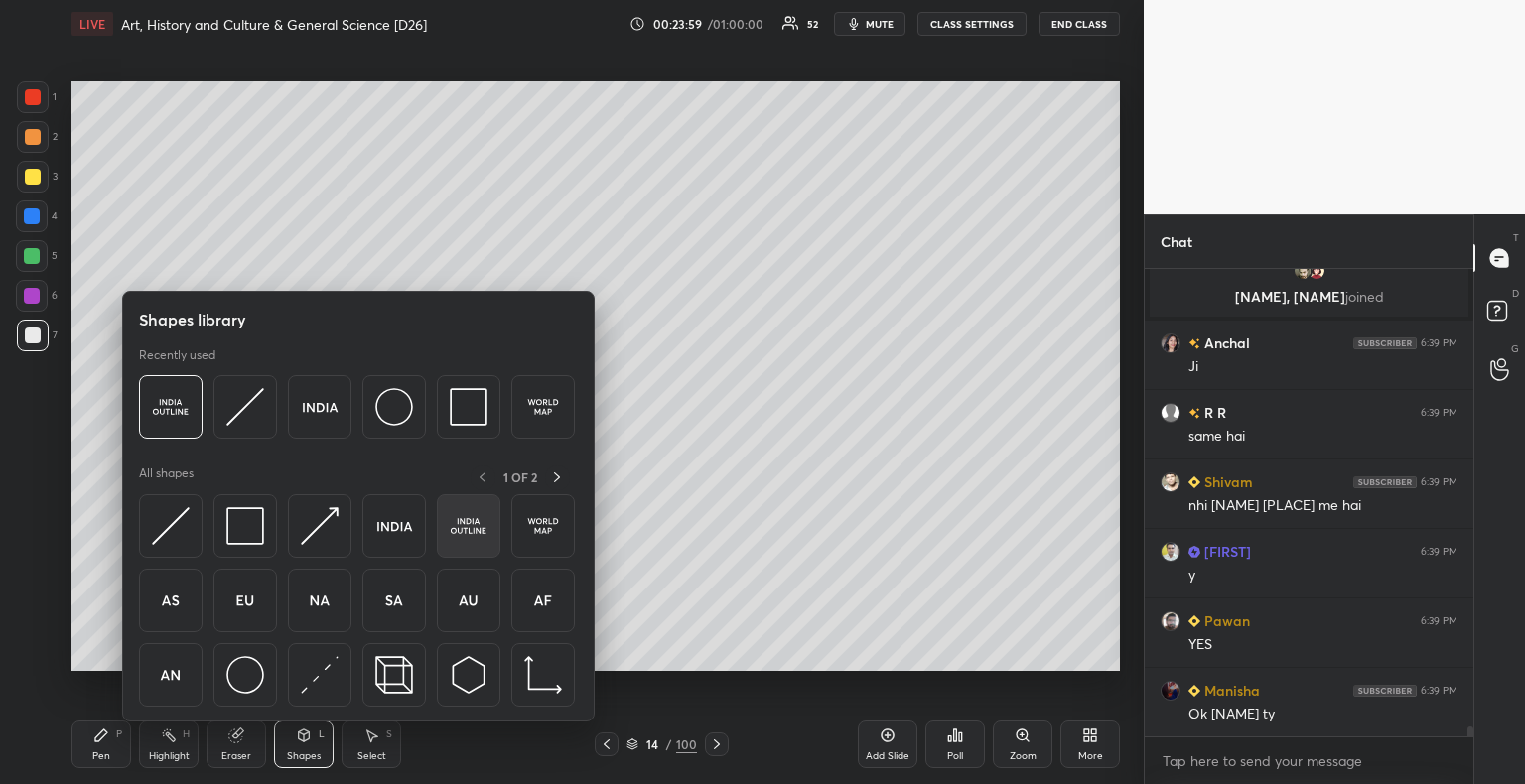 scroll, scrollTop: 20827, scrollLeft: 0, axis: vertical 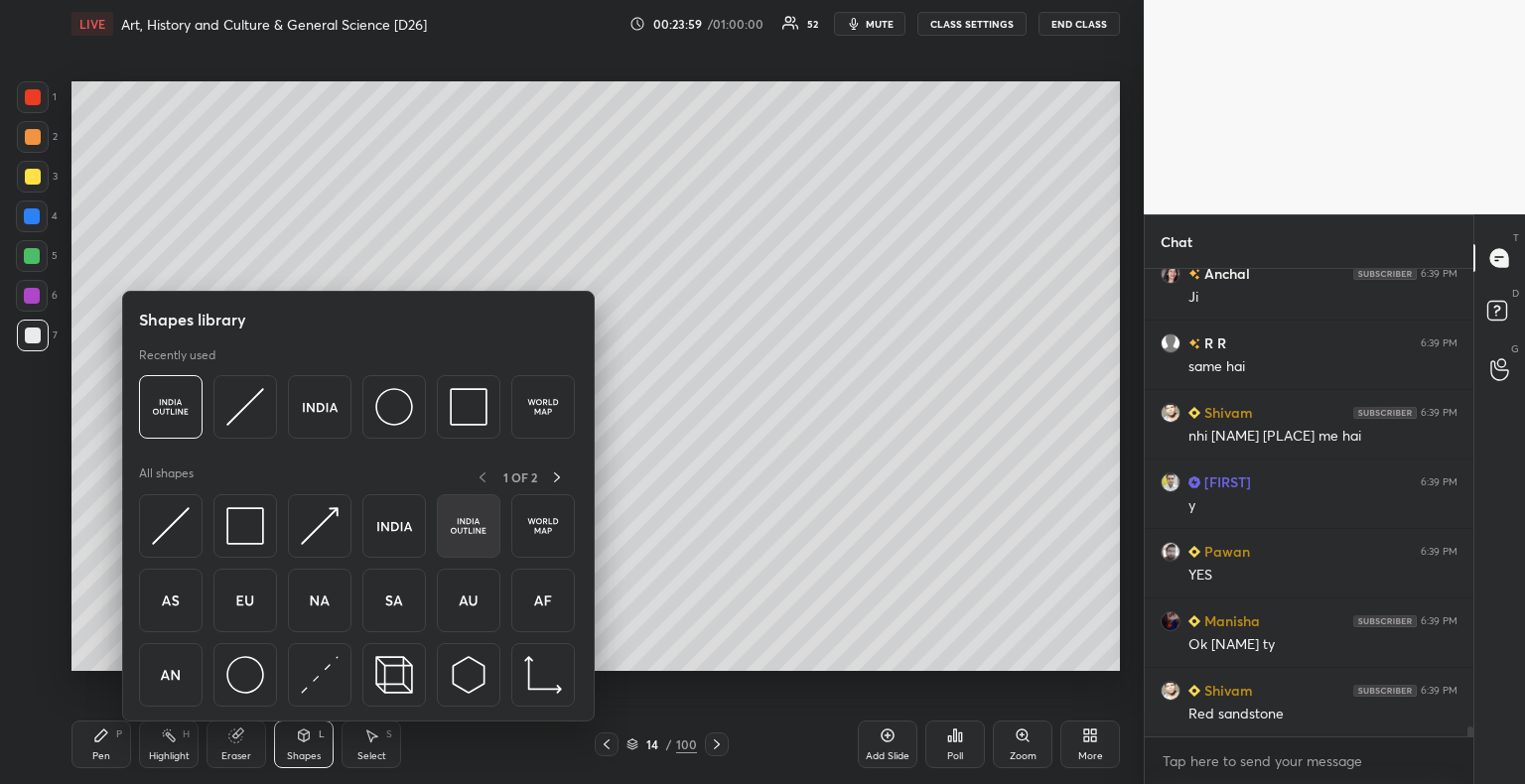 click at bounding box center [469, 526] 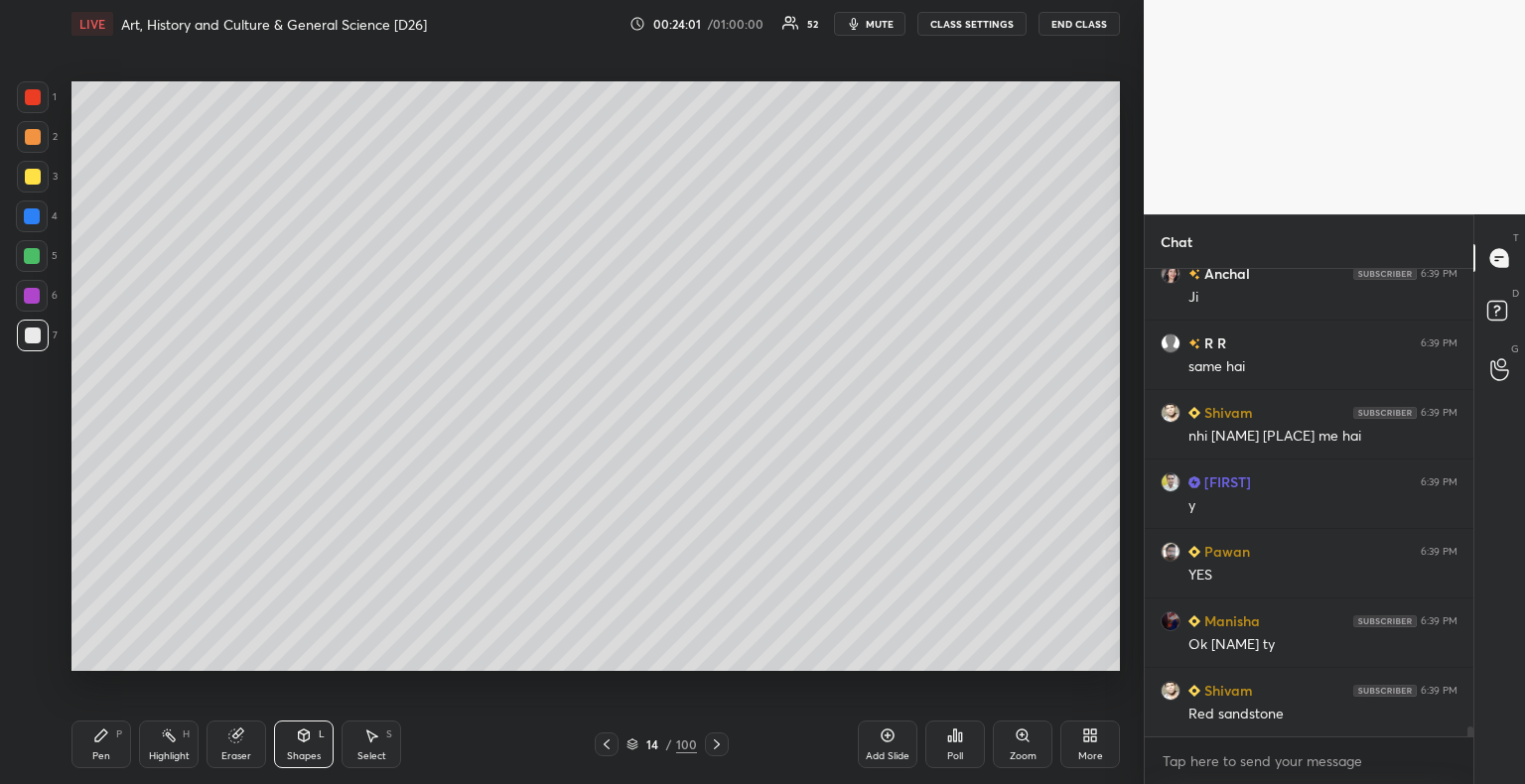 scroll, scrollTop: 20874, scrollLeft: 0, axis: vertical 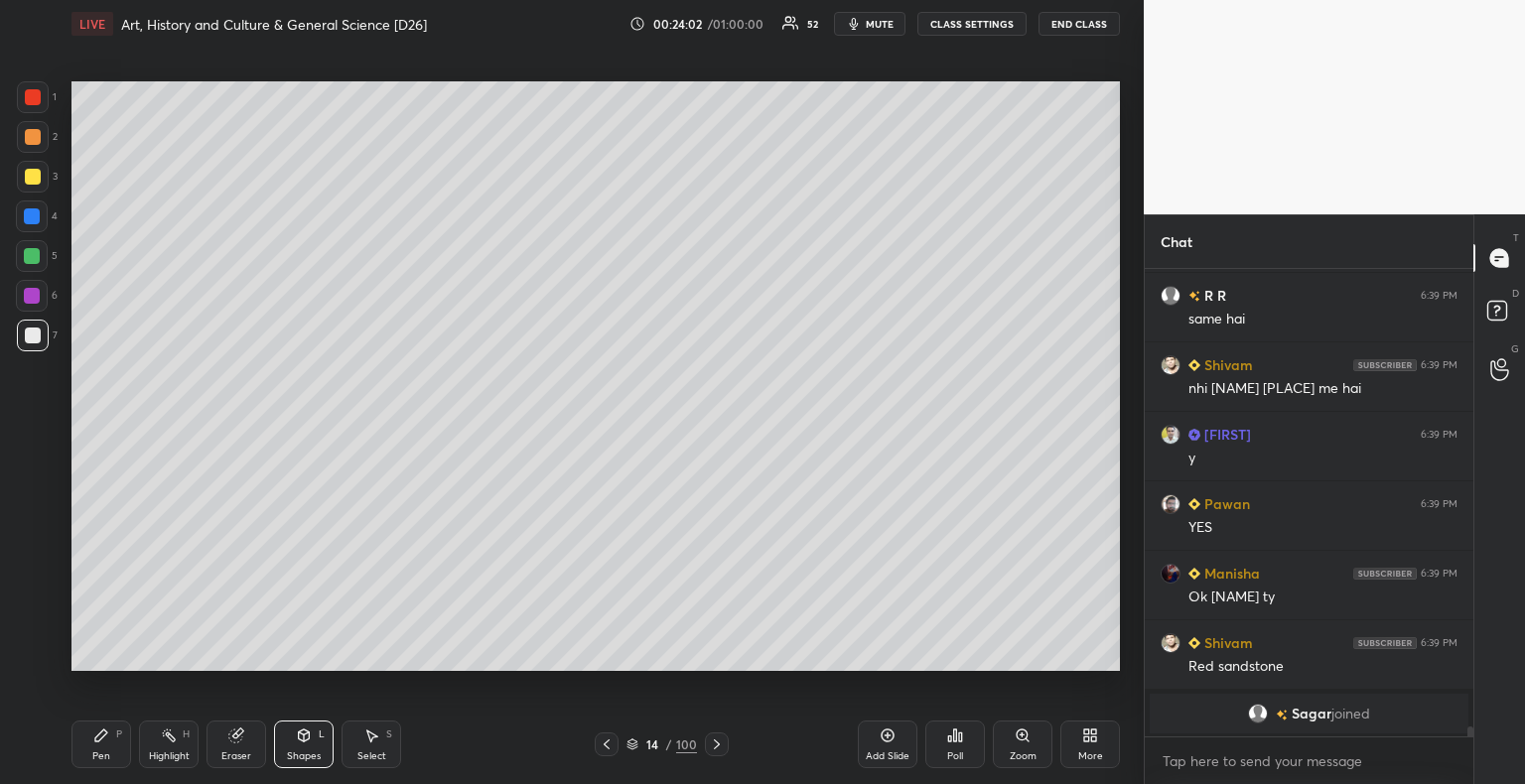 drag, startPoint x: 32, startPoint y: 97, endPoint x: 64, endPoint y: 180, distance: 88.95504 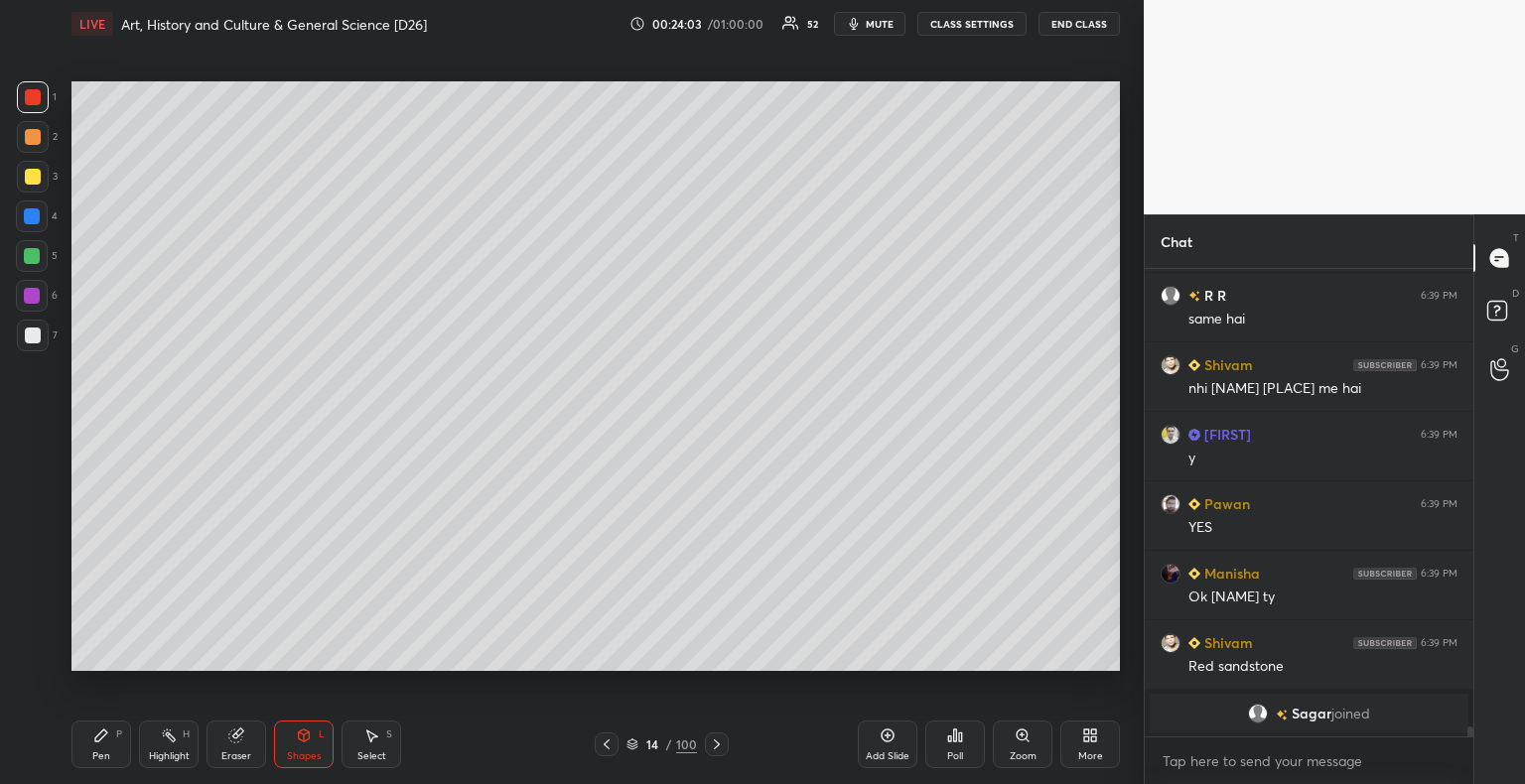 click on "Pen" at bounding box center [101, 756] 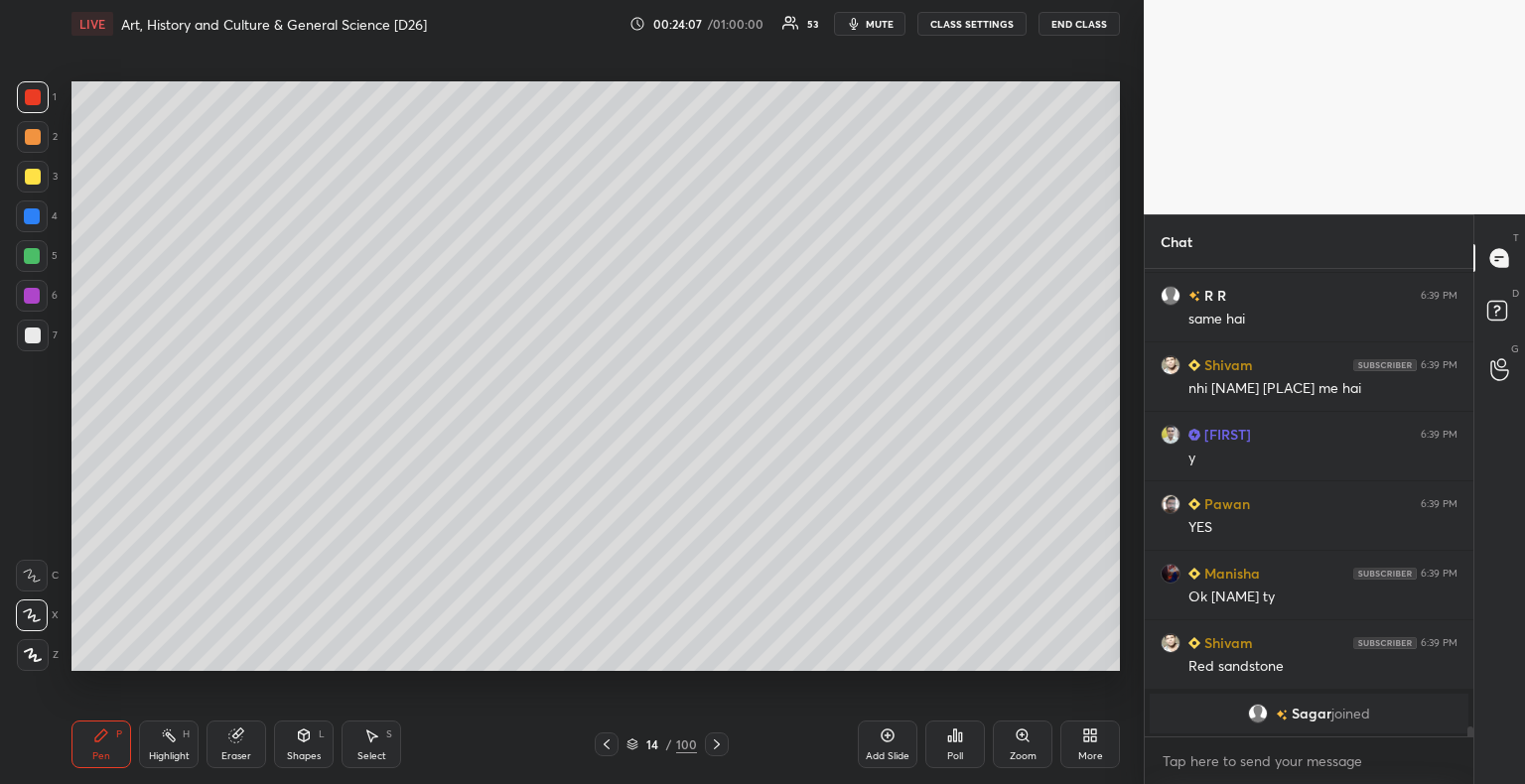 click at bounding box center (33, 335) 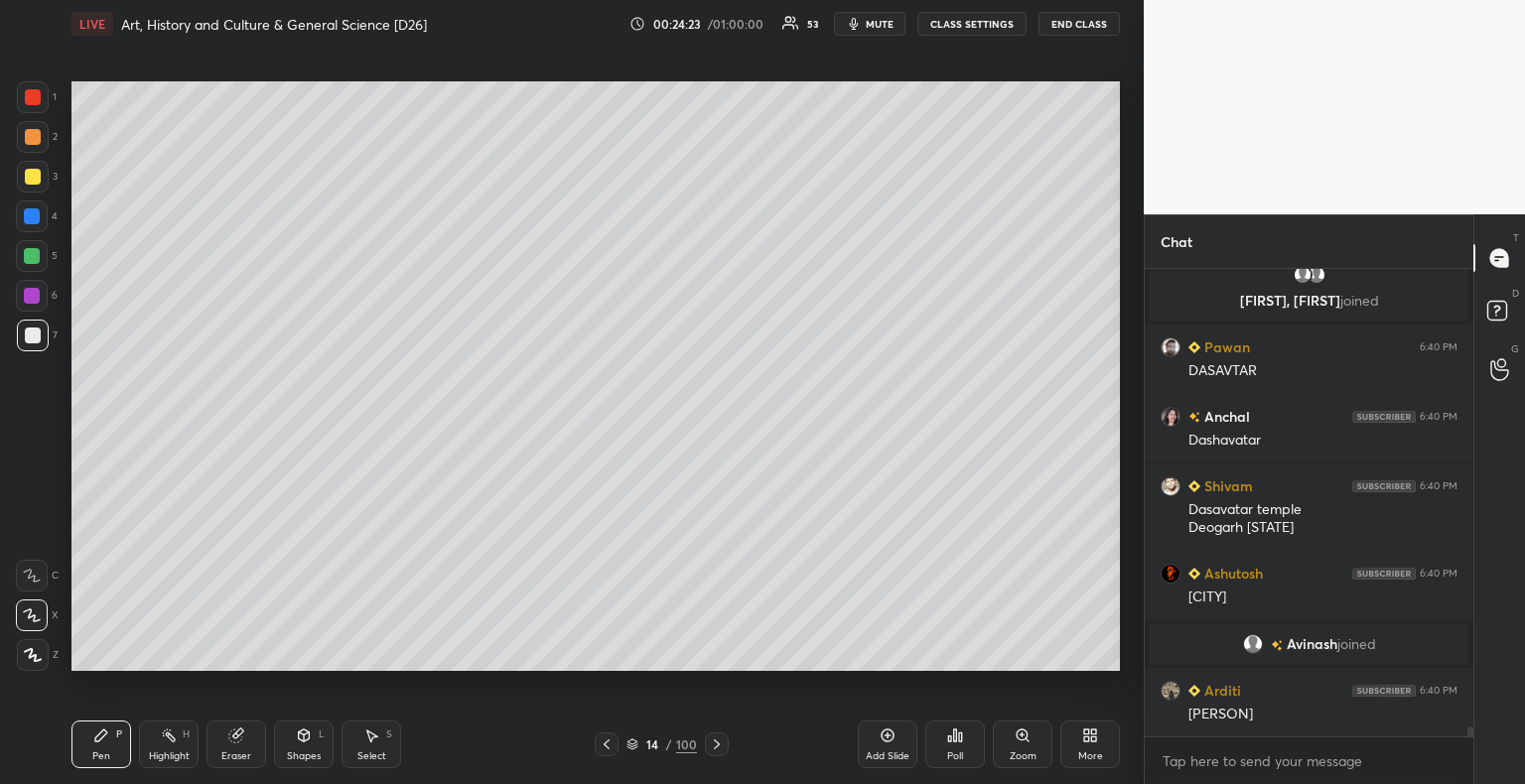 scroll, scrollTop: 21263, scrollLeft: 0, axis: vertical 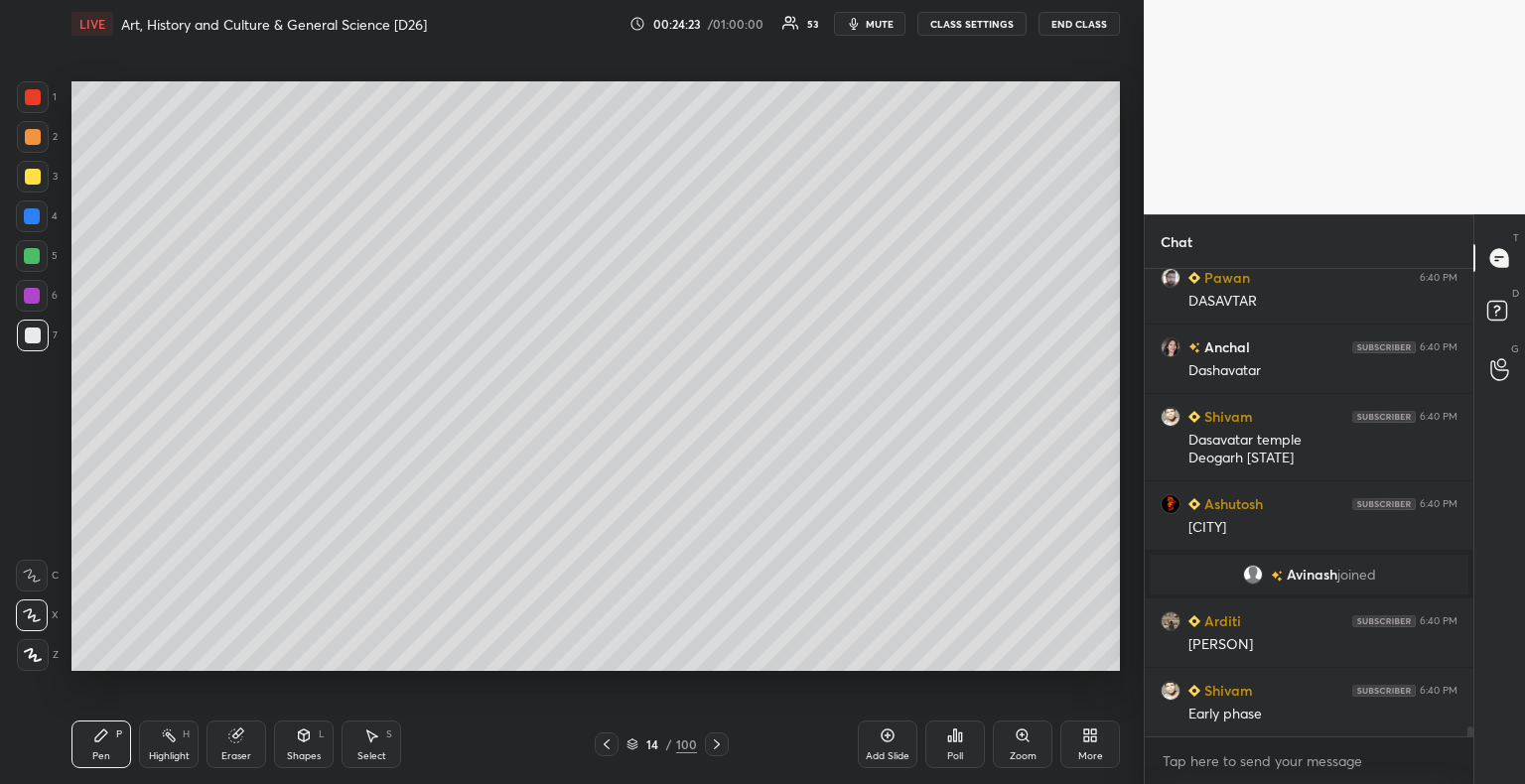 click at bounding box center [33, 177] 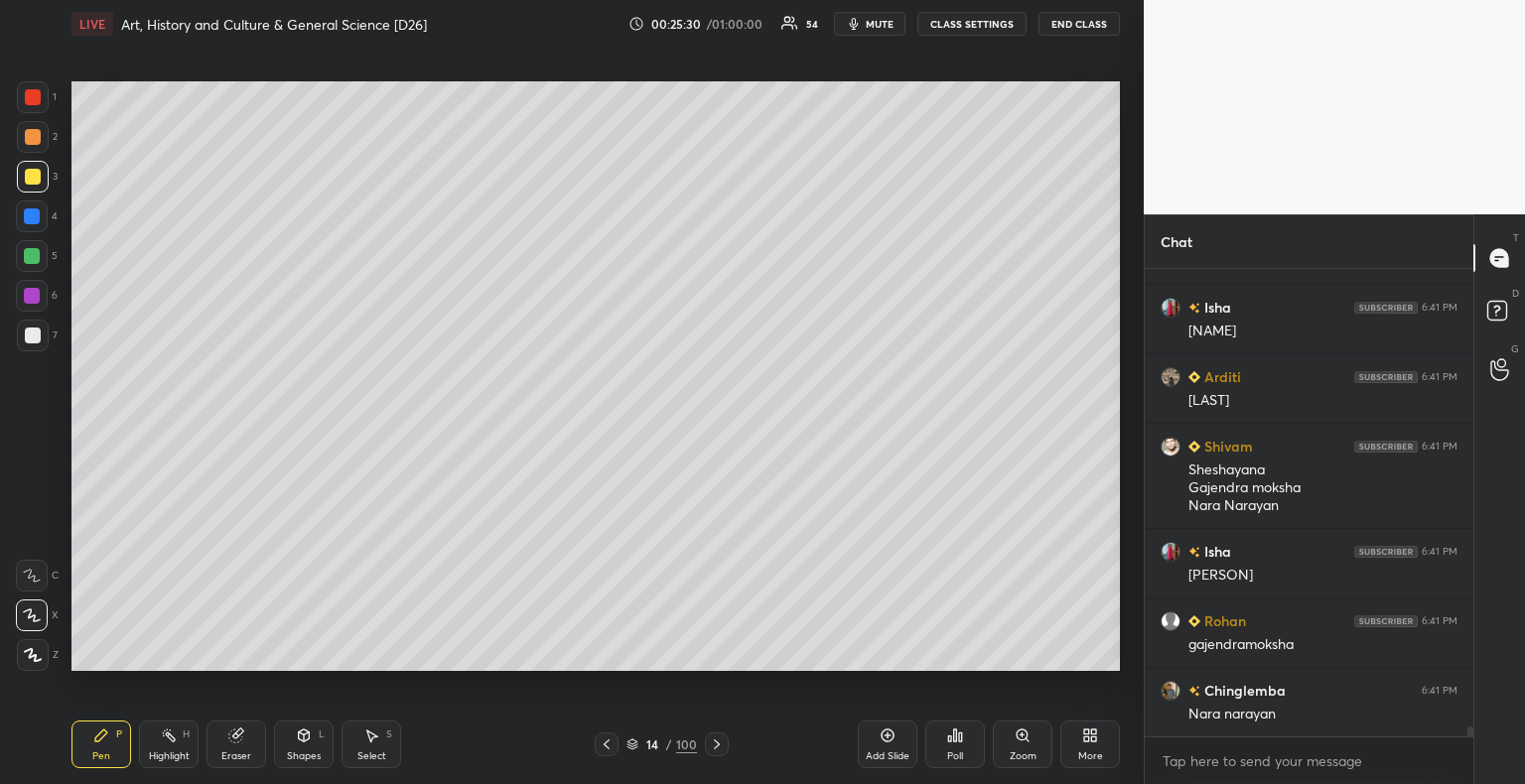 scroll, scrollTop: 22581, scrollLeft: 0, axis: vertical 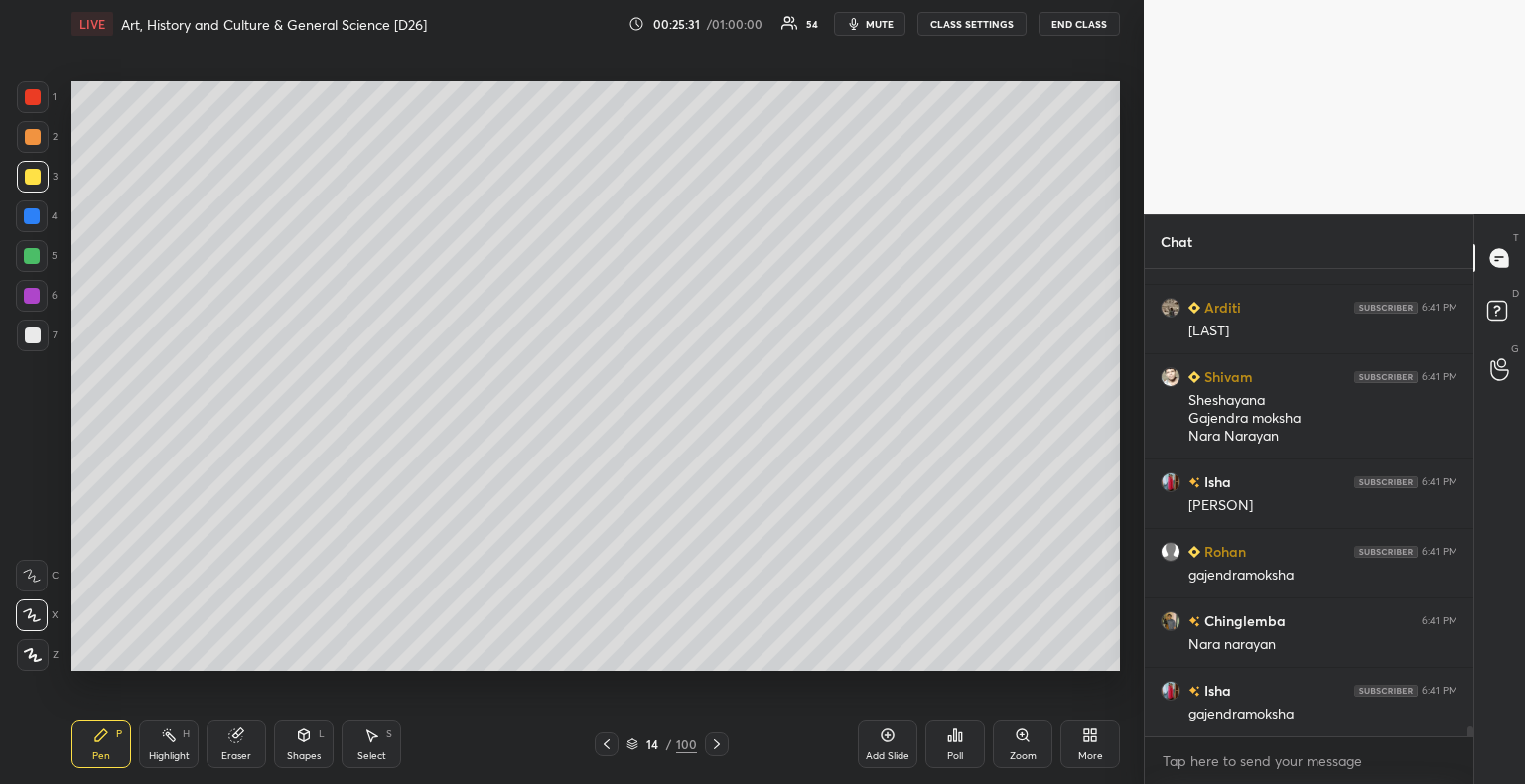 click at bounding box center (32, 216) 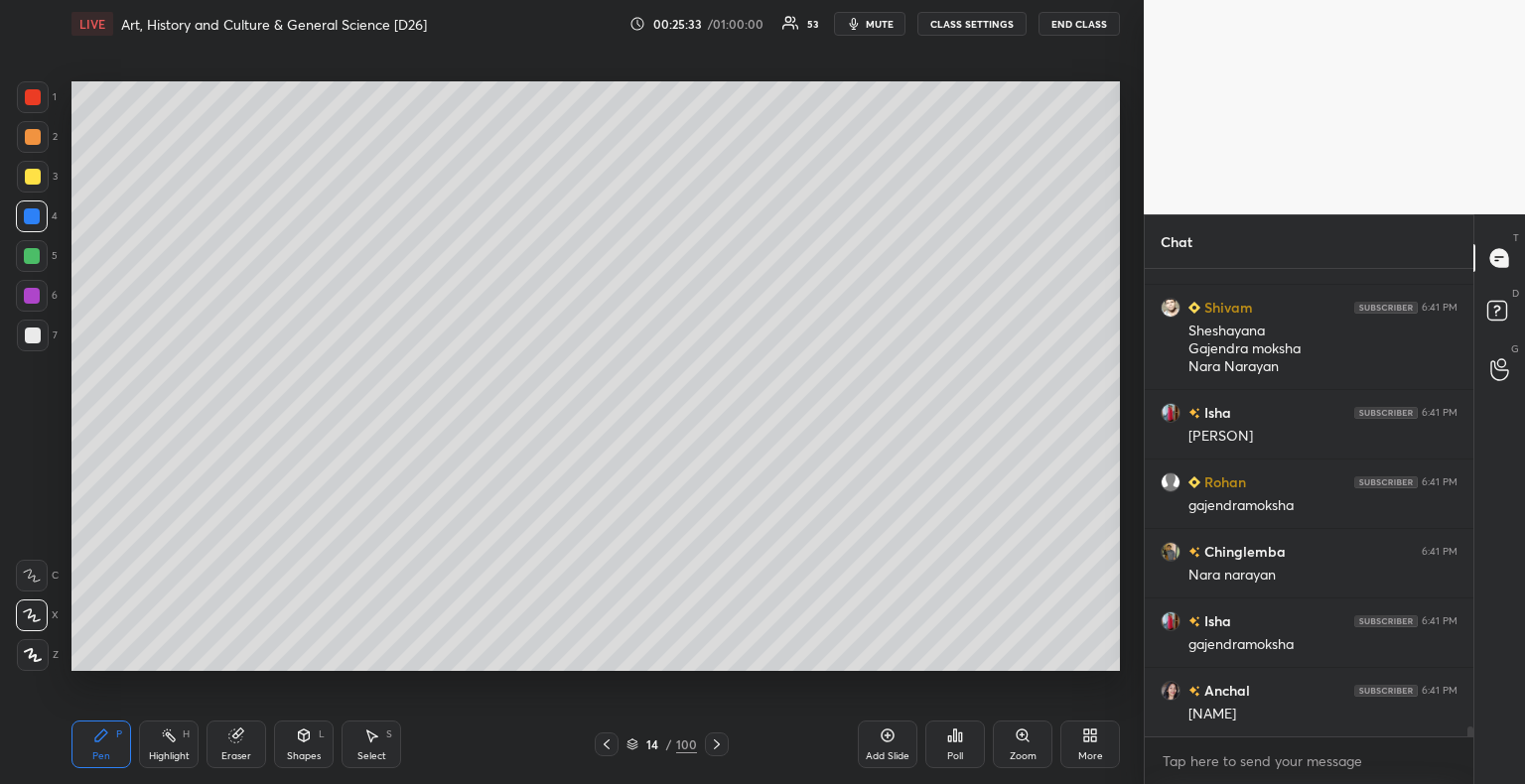scroll, scrollTop: 22720, scrollLeft: 0, axis: vertical 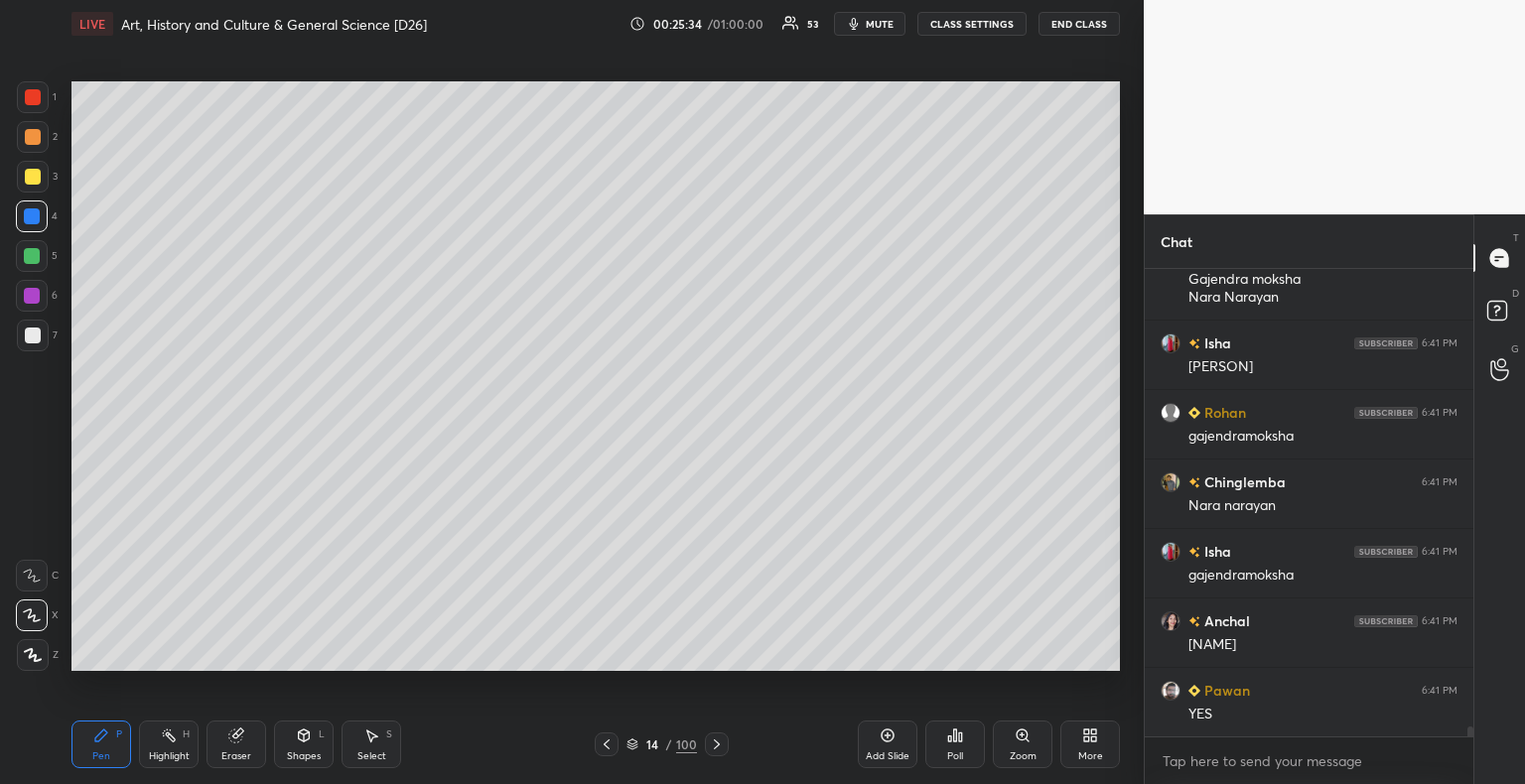 click at bounding box center (33, 335) 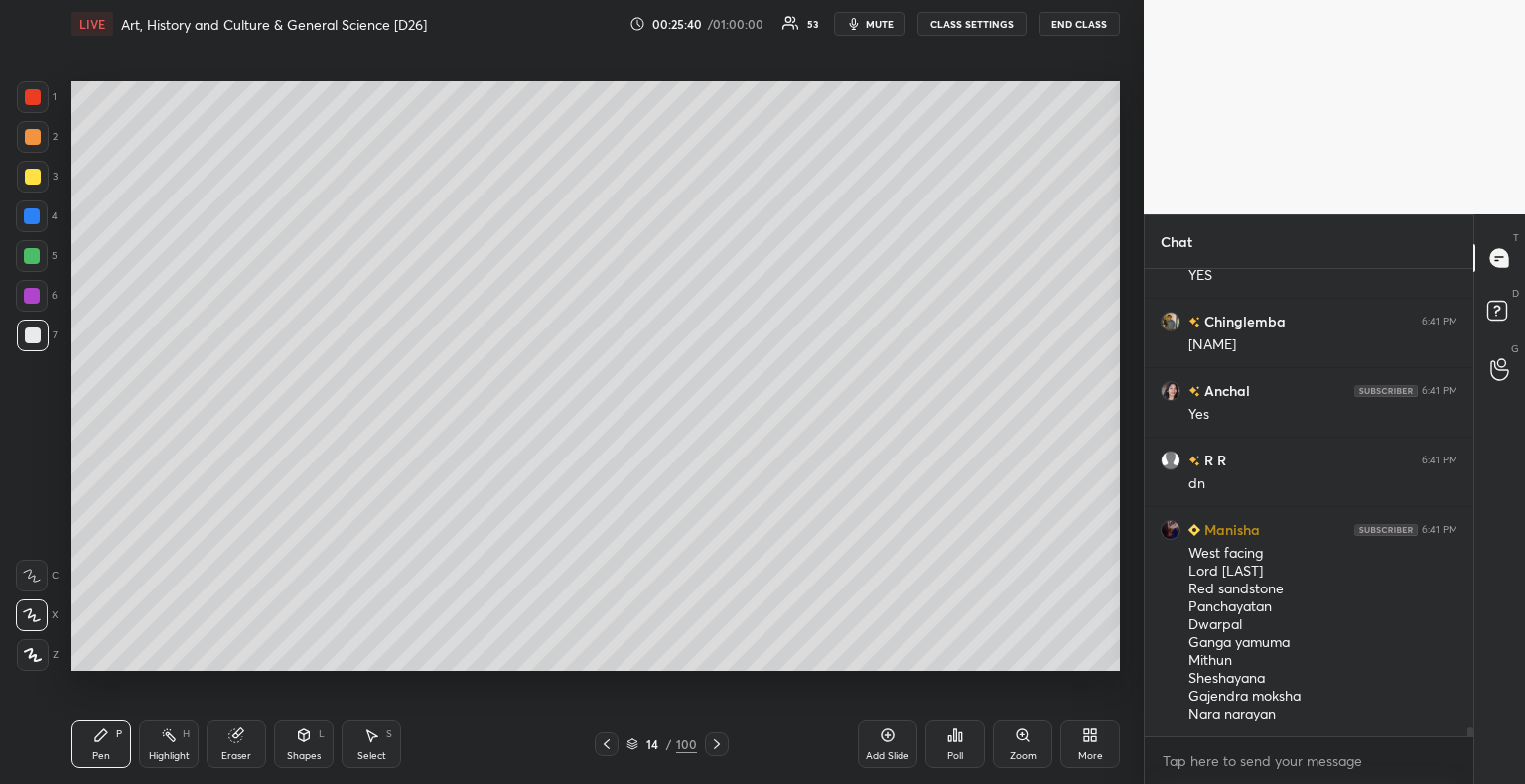 scroll, scrollTop: 23228, scrollLeft: 0, axis: vertical 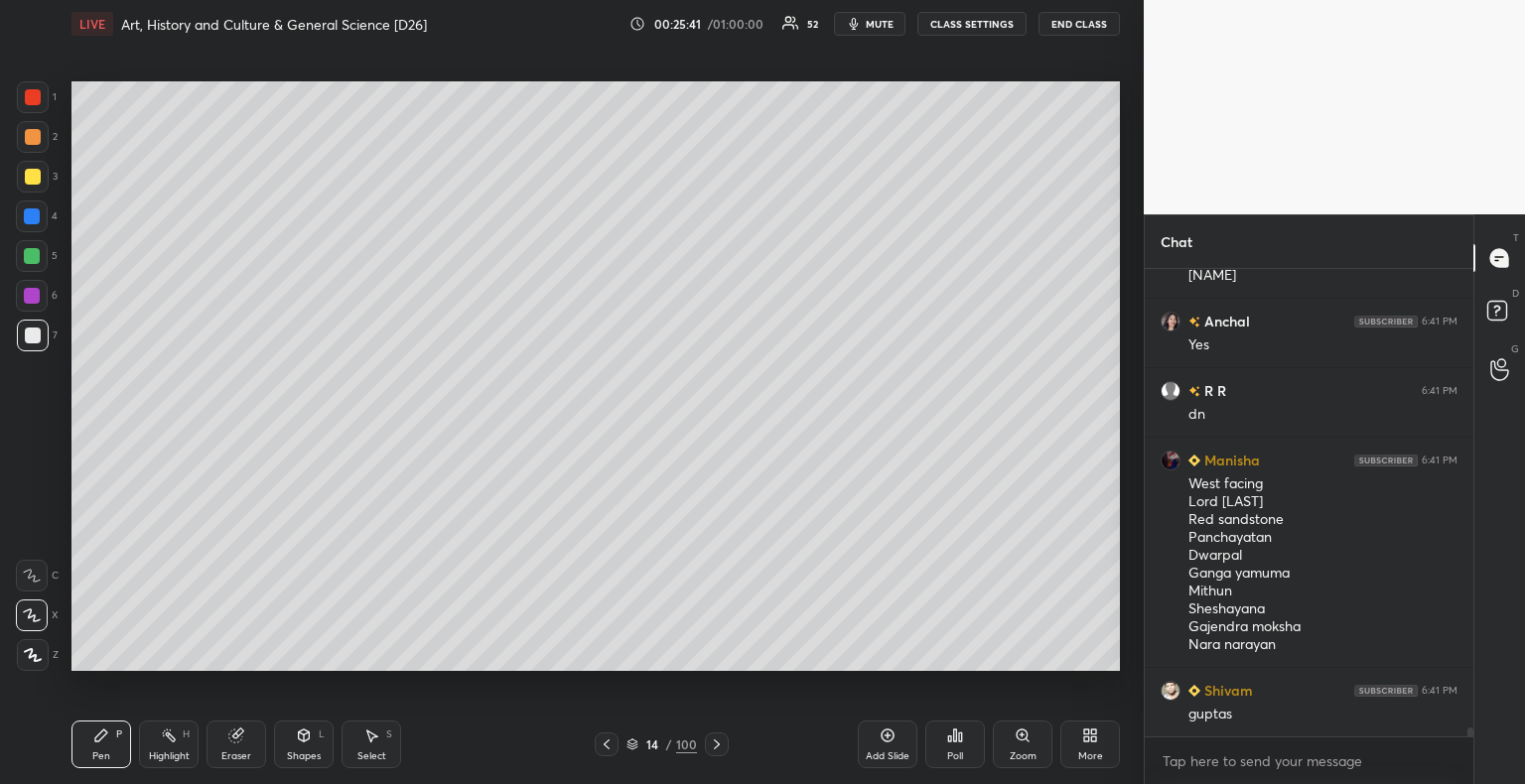 click 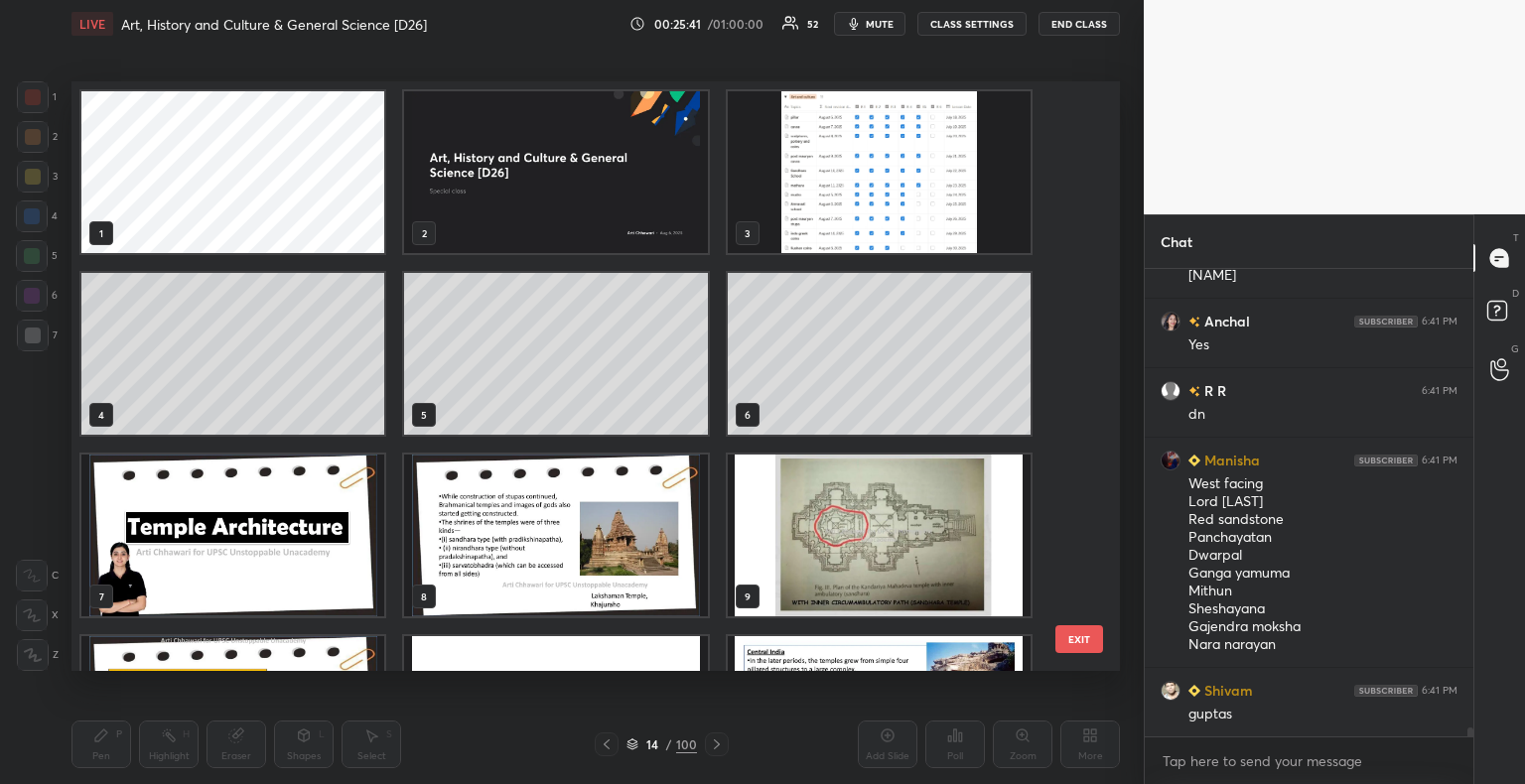 scroll, scrollTop: 318, scrollLeft: 0, axis: vertical 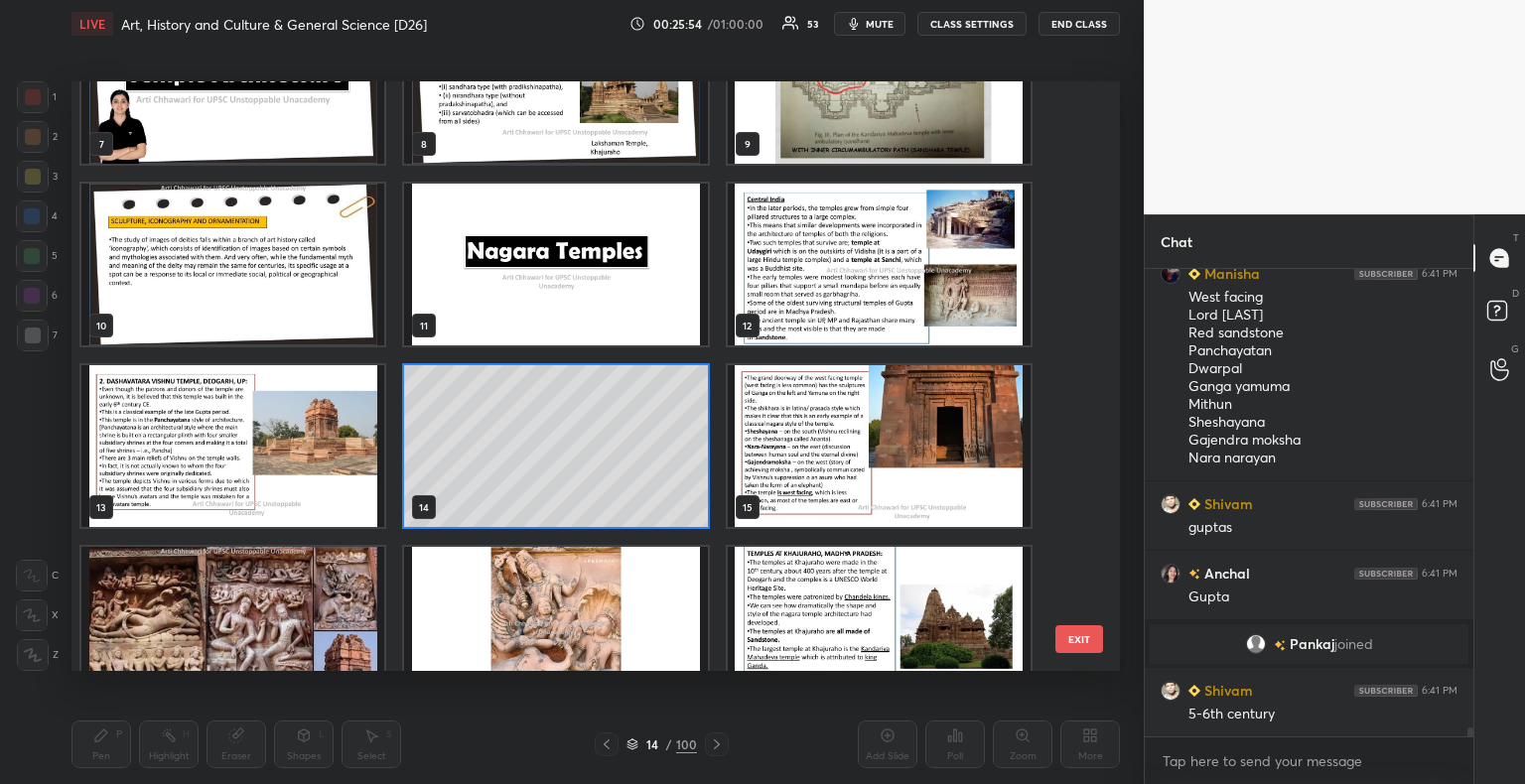 click at bounding box center [879, 264] 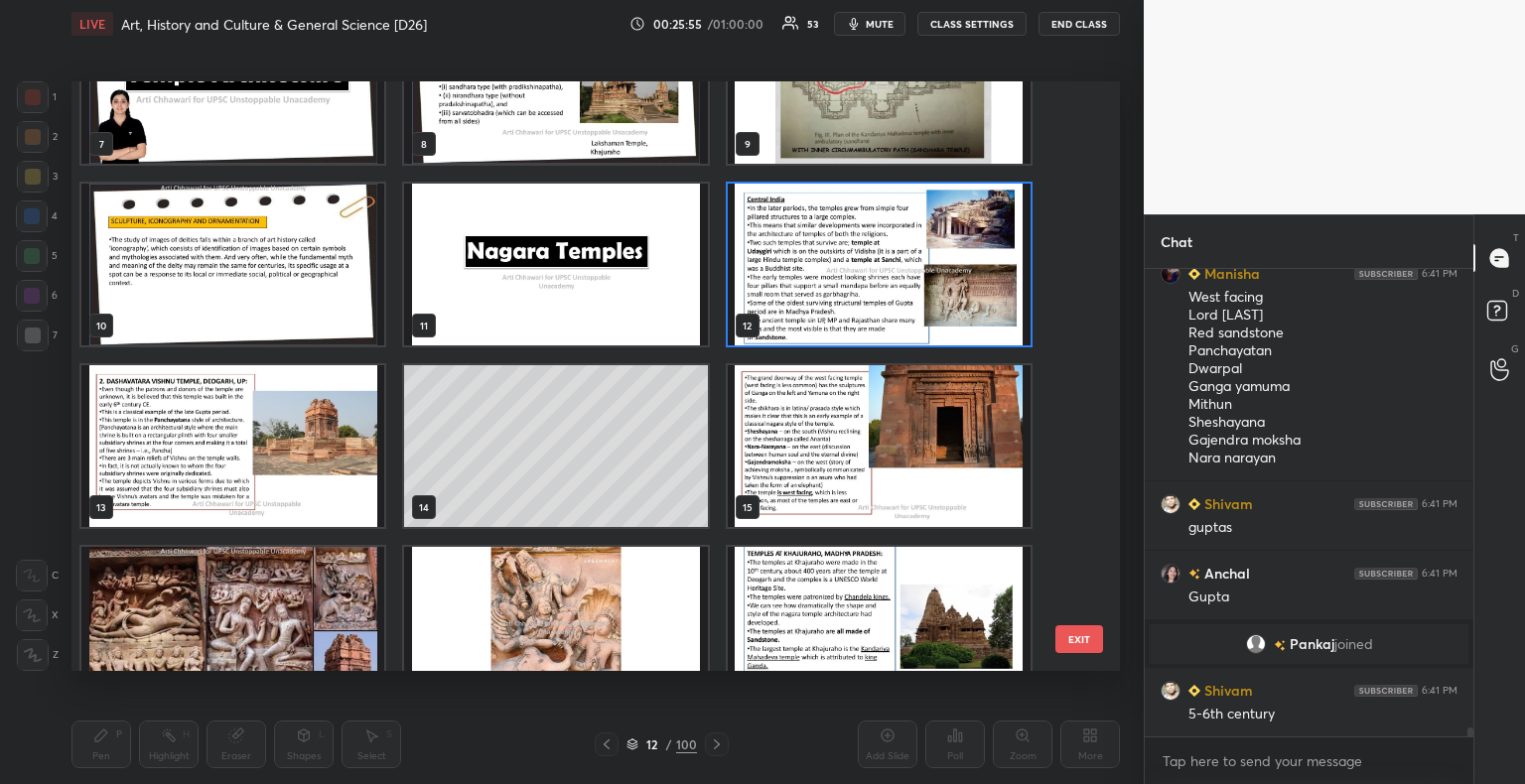 click 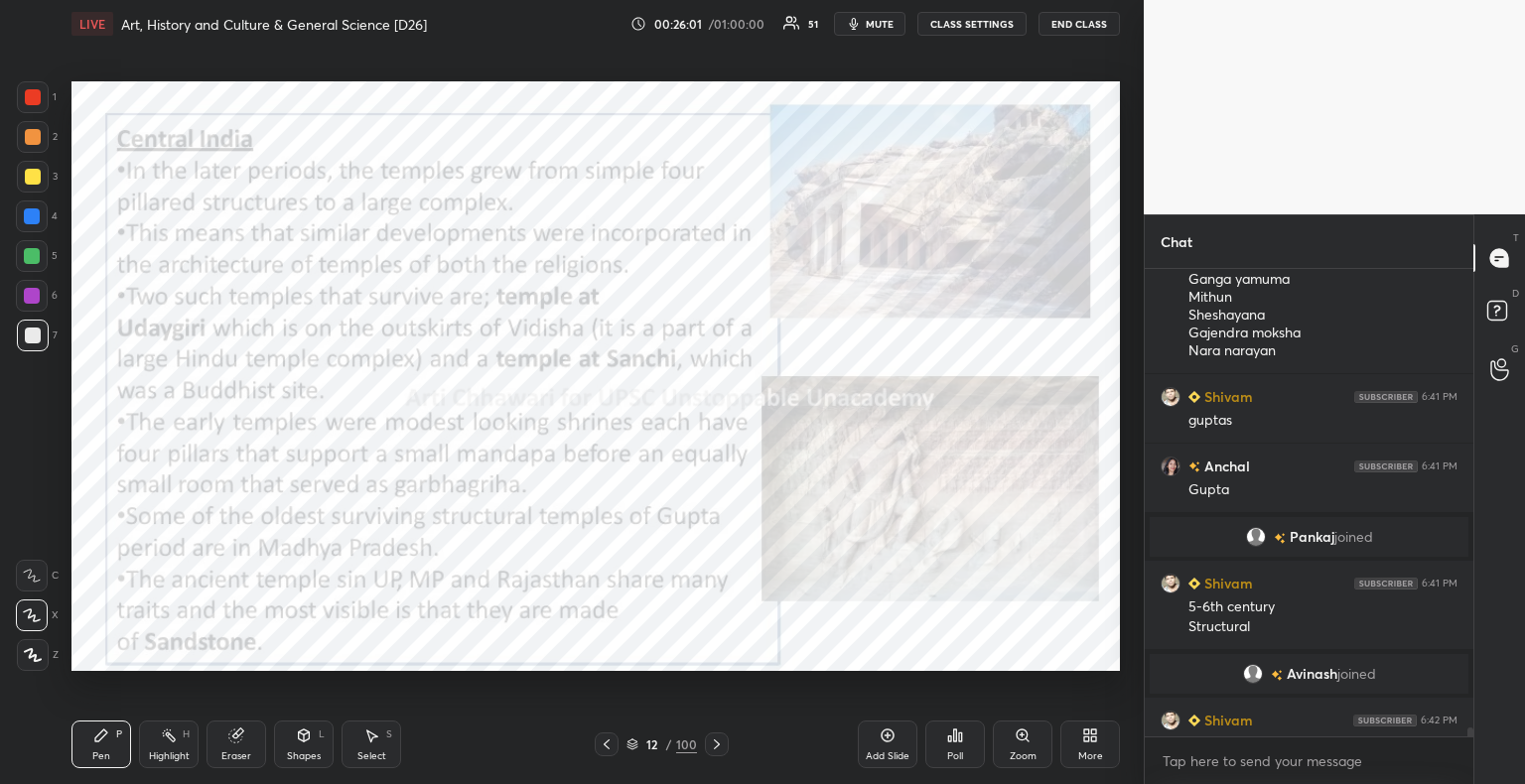 scroll, scrollTop: 23056, scrollLeft: 0, axis: vertical 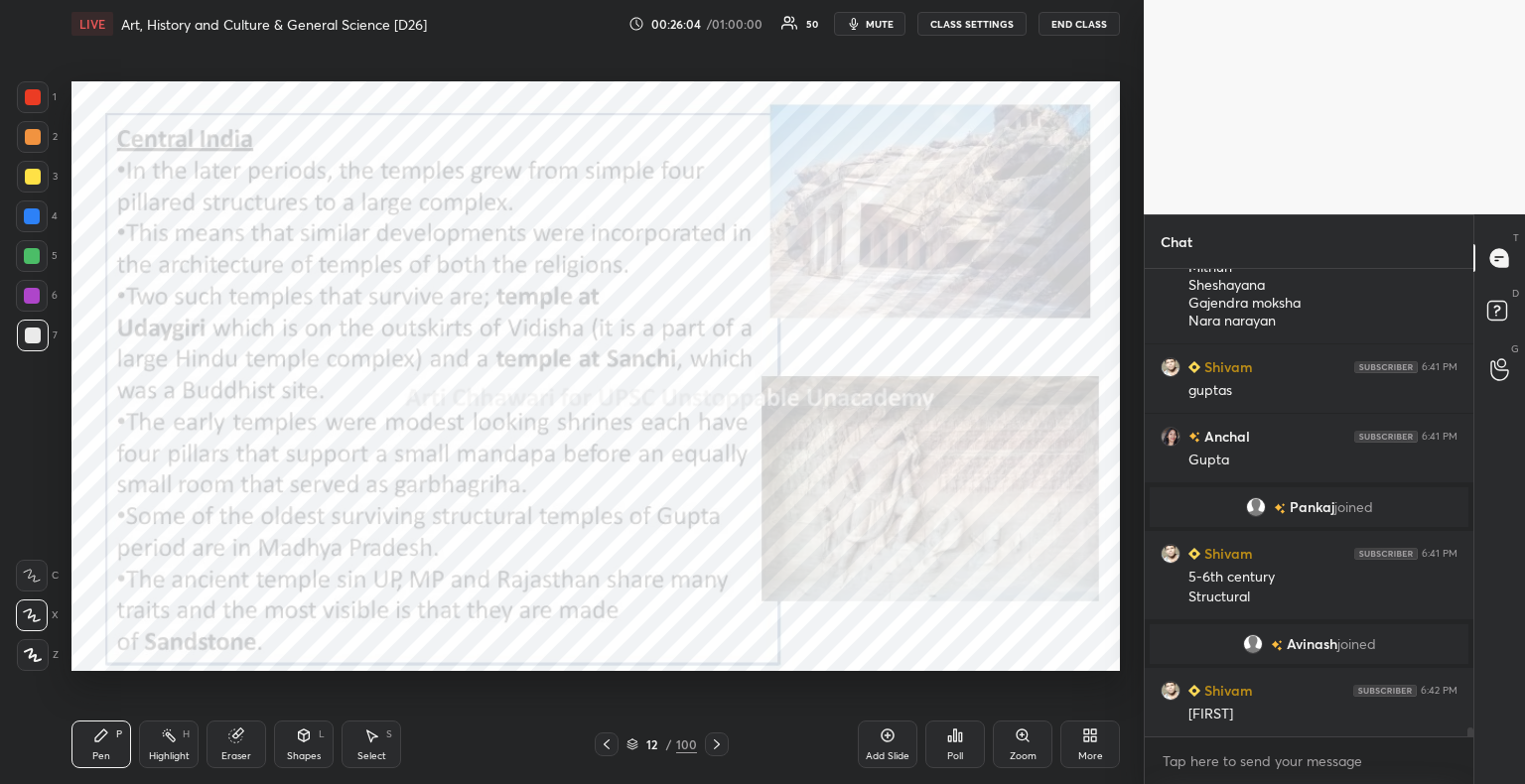 click at bounding box center (33, 335) 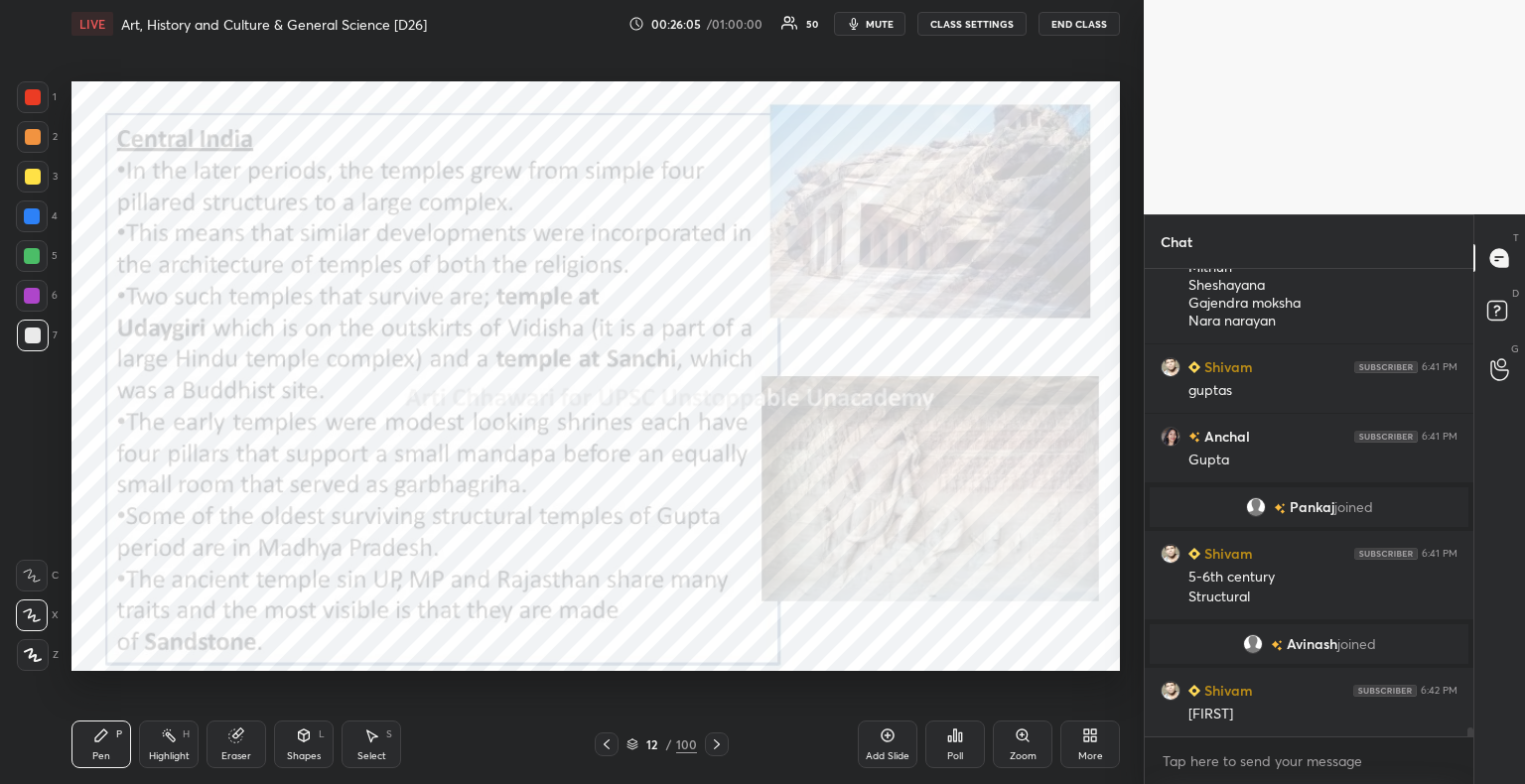 click at bounding box center (33, 97) 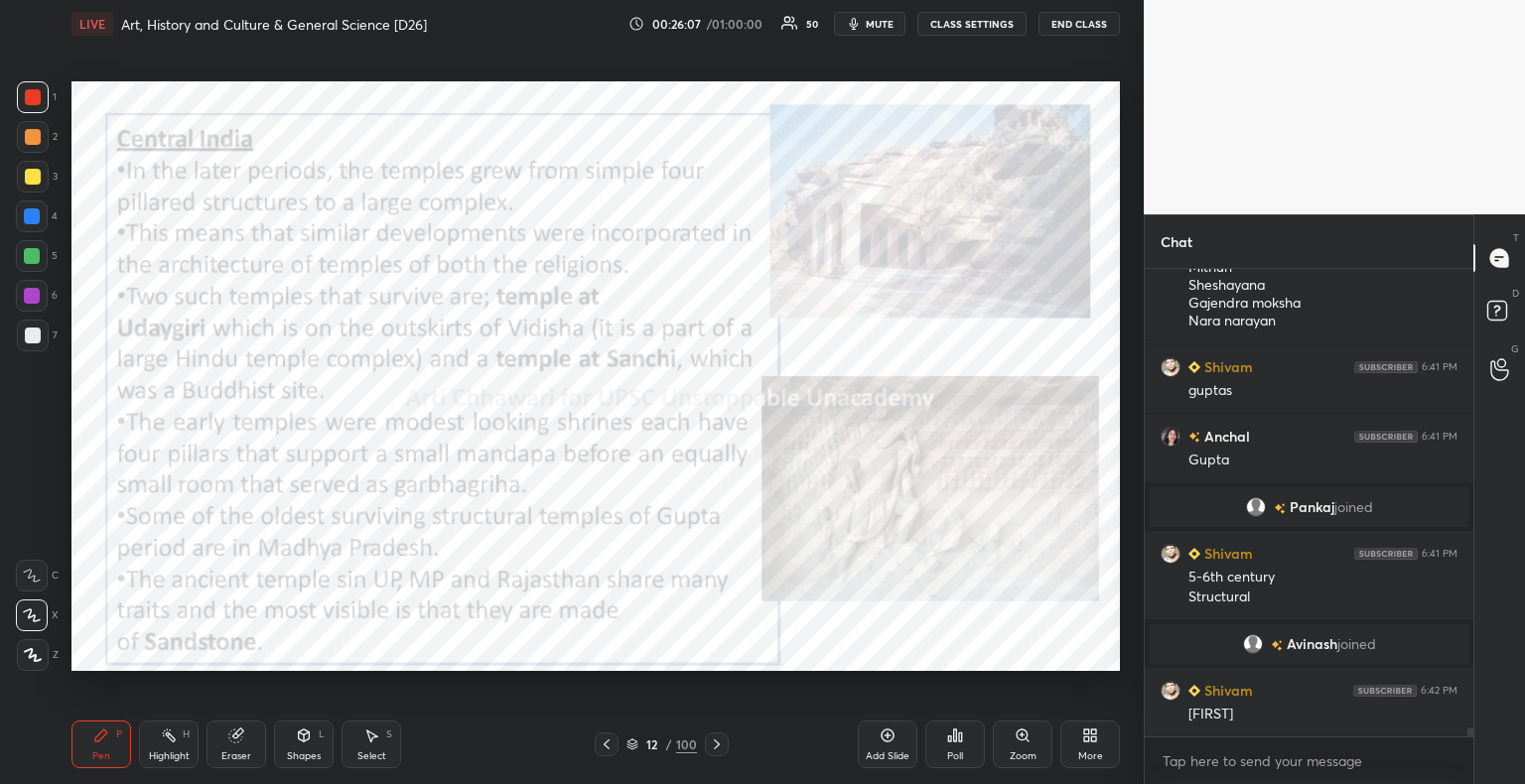 scroll, scrollTop: 23125, scrollLeft: 0, axis: vertical 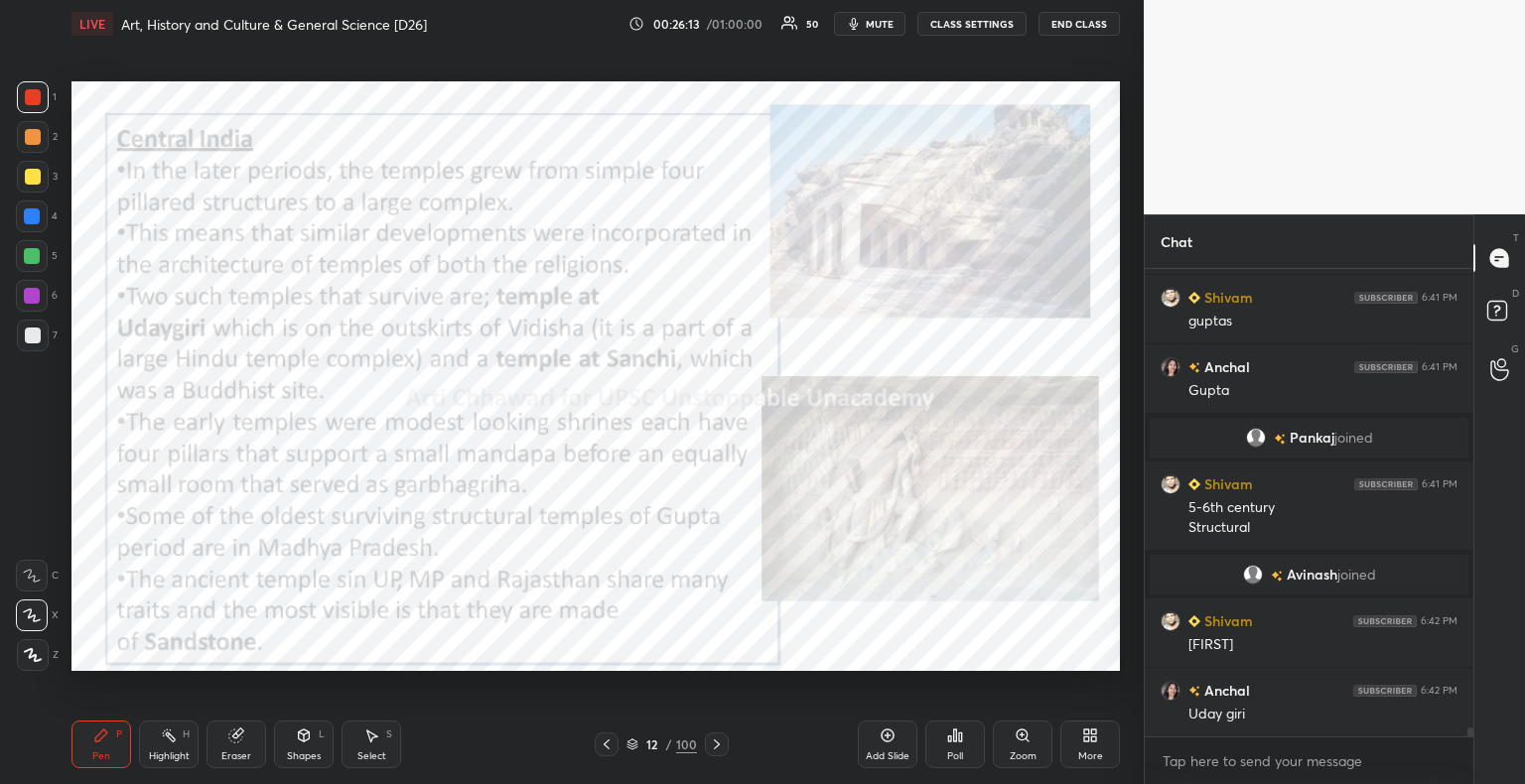 click 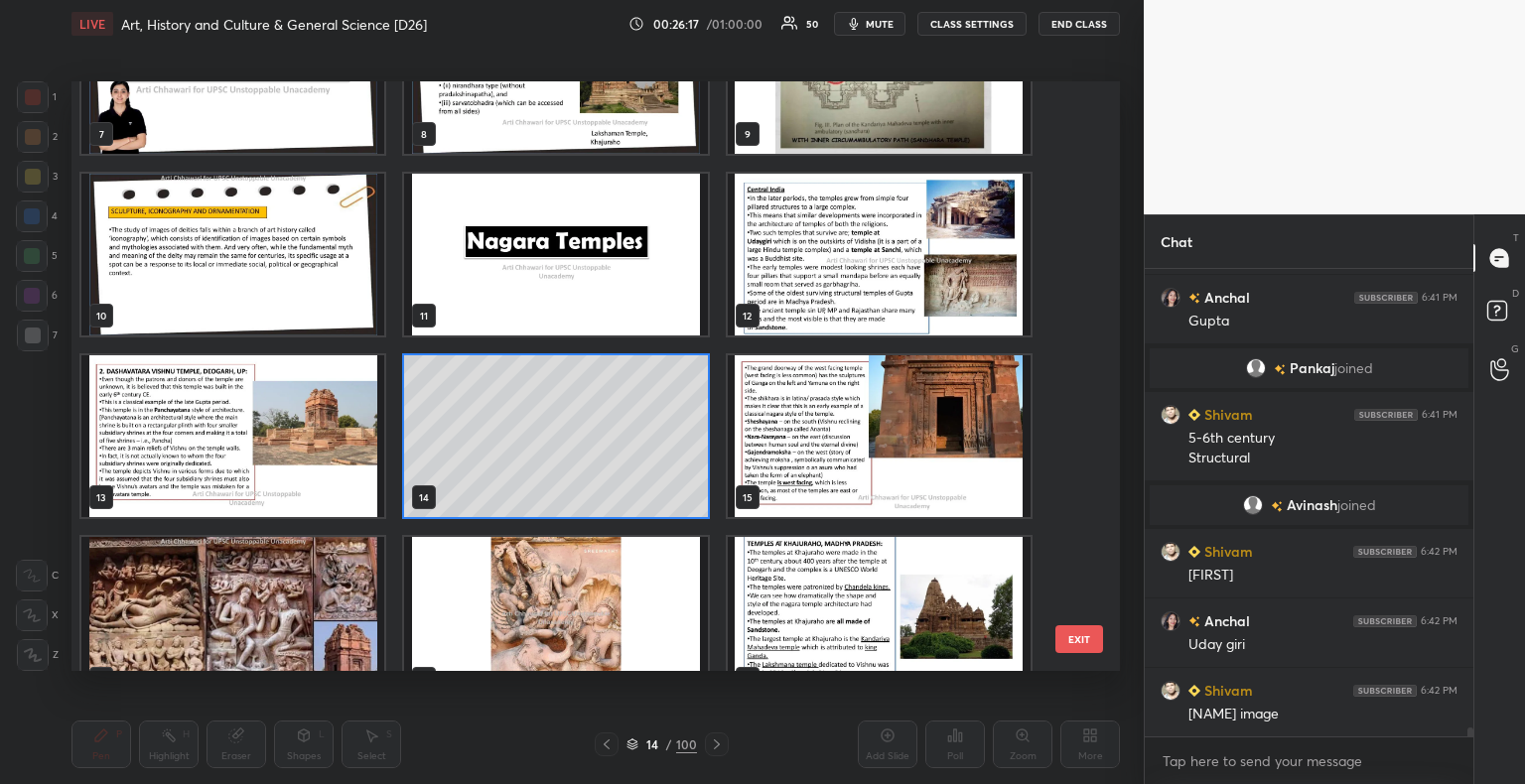 click on "14 / 100" at bounding box center (661, 744) 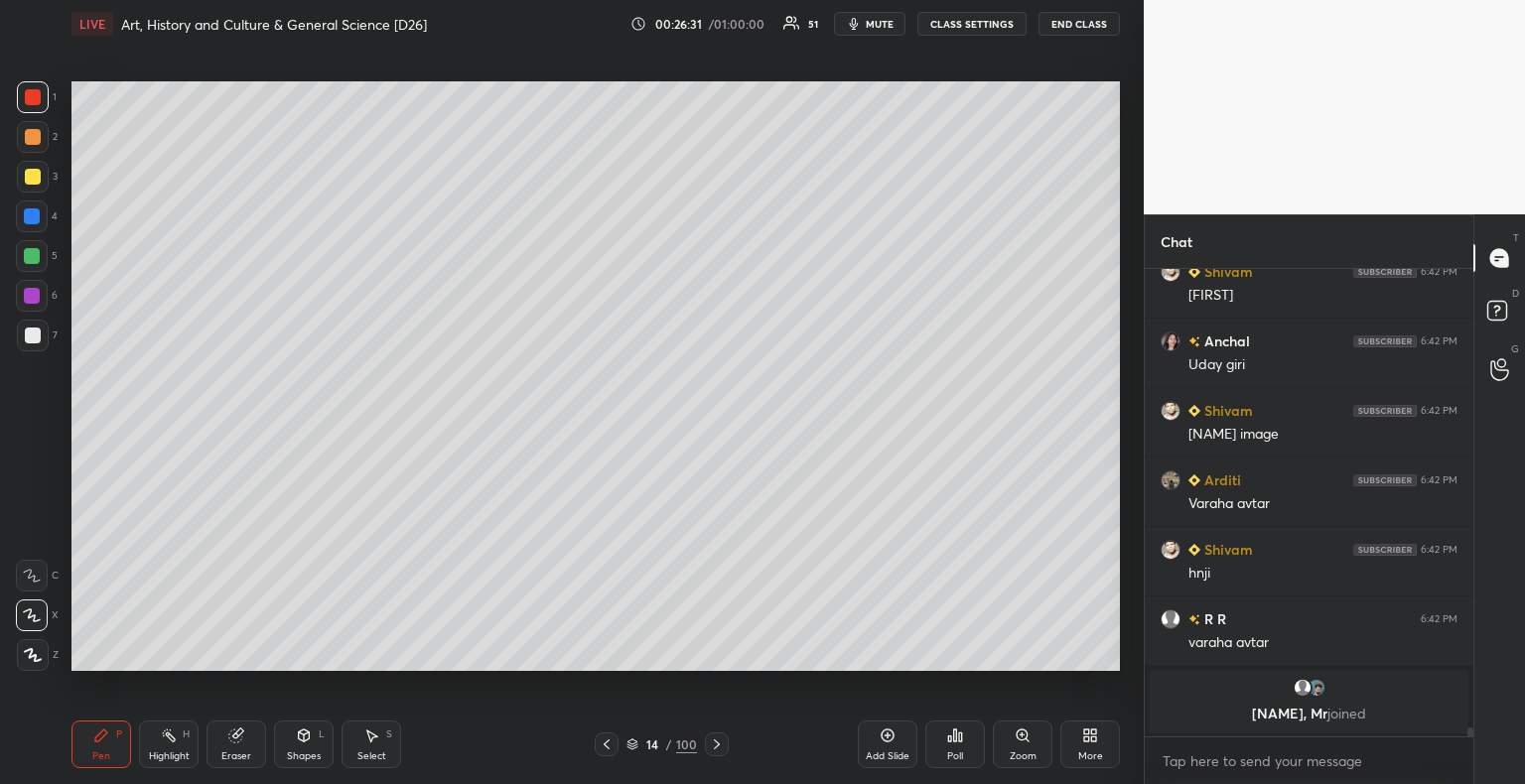 scroll, scrollTop: 23504, scrollLeft: 0, axis: vertical 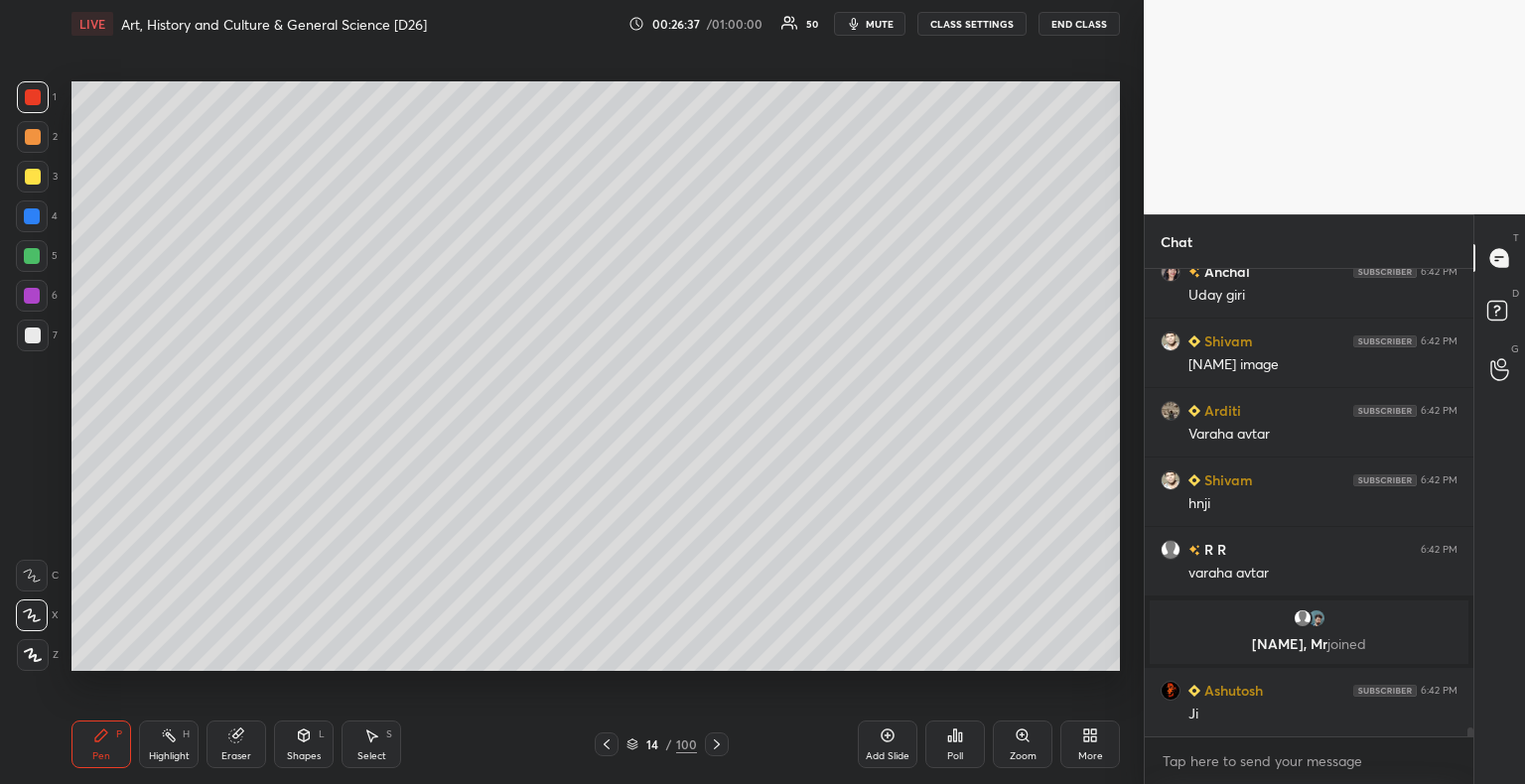 drag, startPoint x: 36, startPoint y: 181, endPoint x: 44, endPoint y: 195, distance: 16.124515 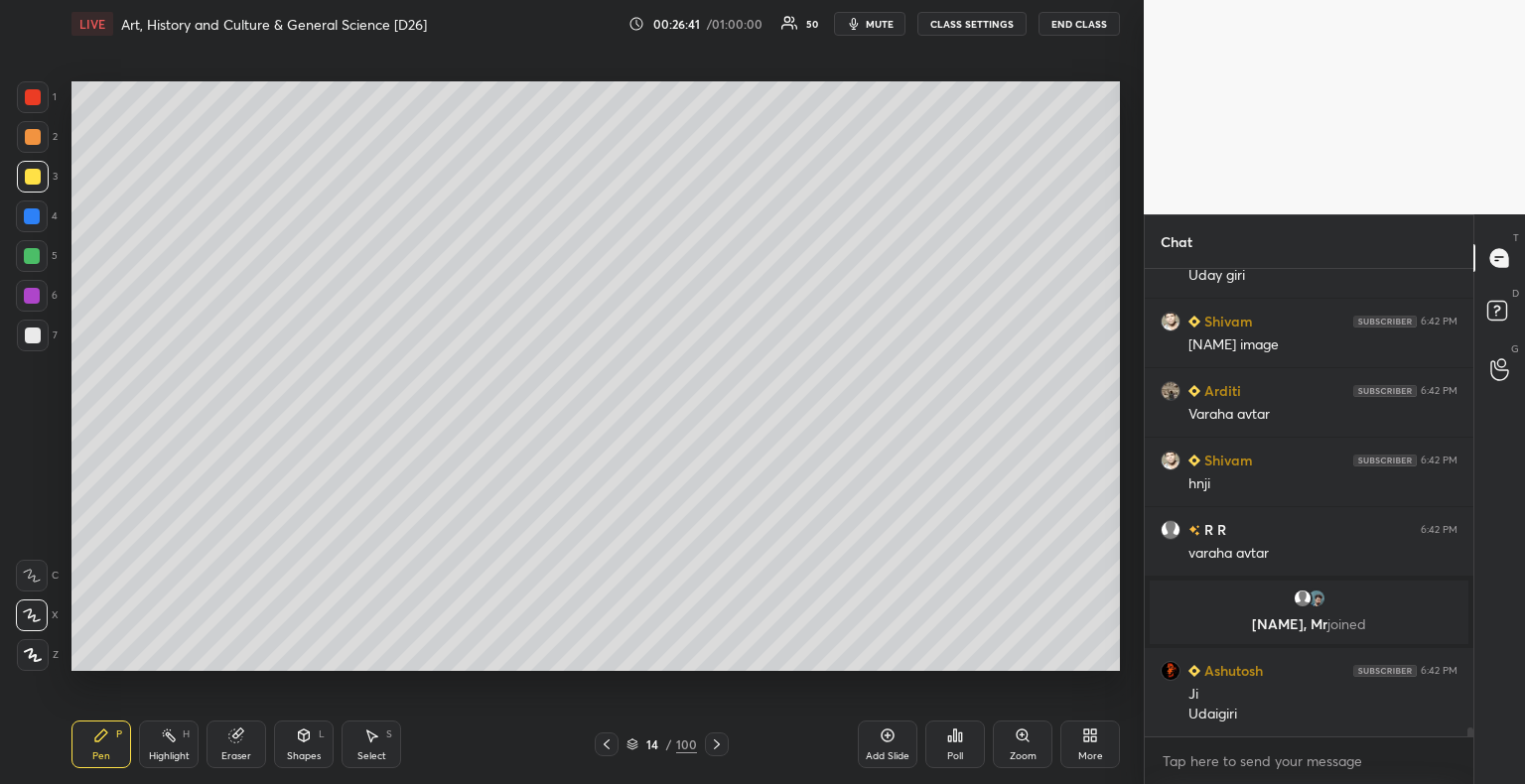 scroll, scrollTop: 23593, scrollLeft: 0, axis: vertical 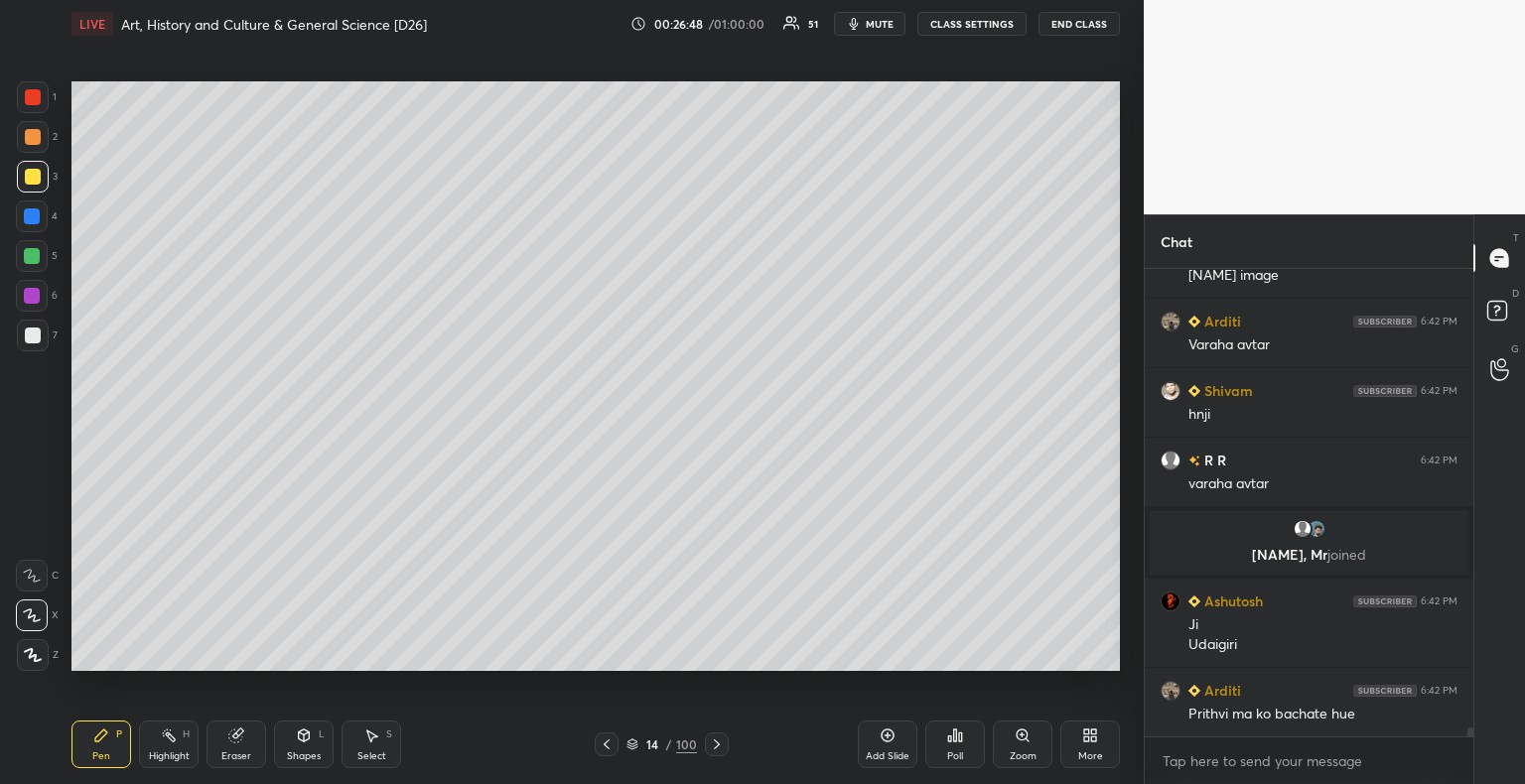 click 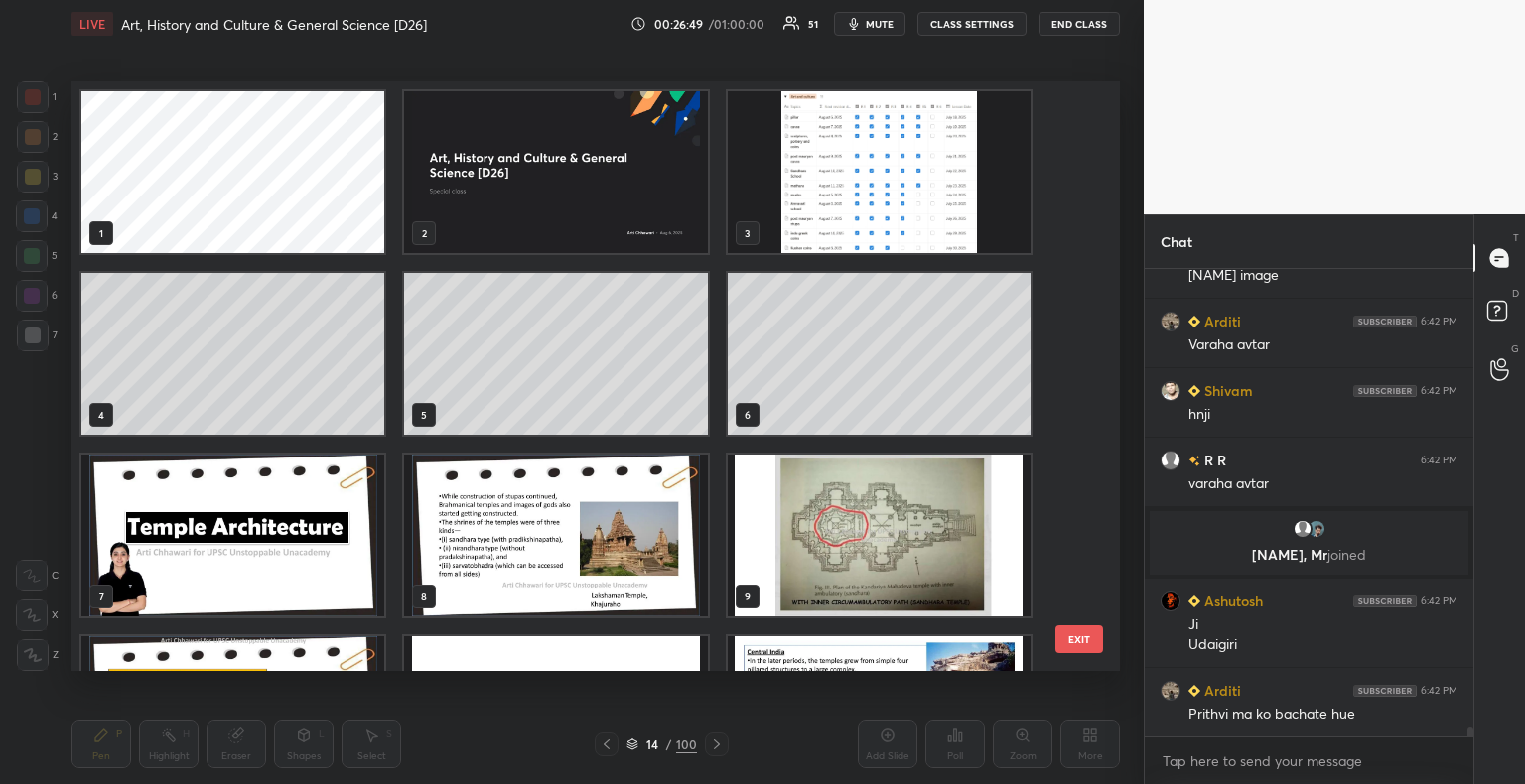 scroll, scrollTop: 318, scrollLeft: 0, axis: vertical 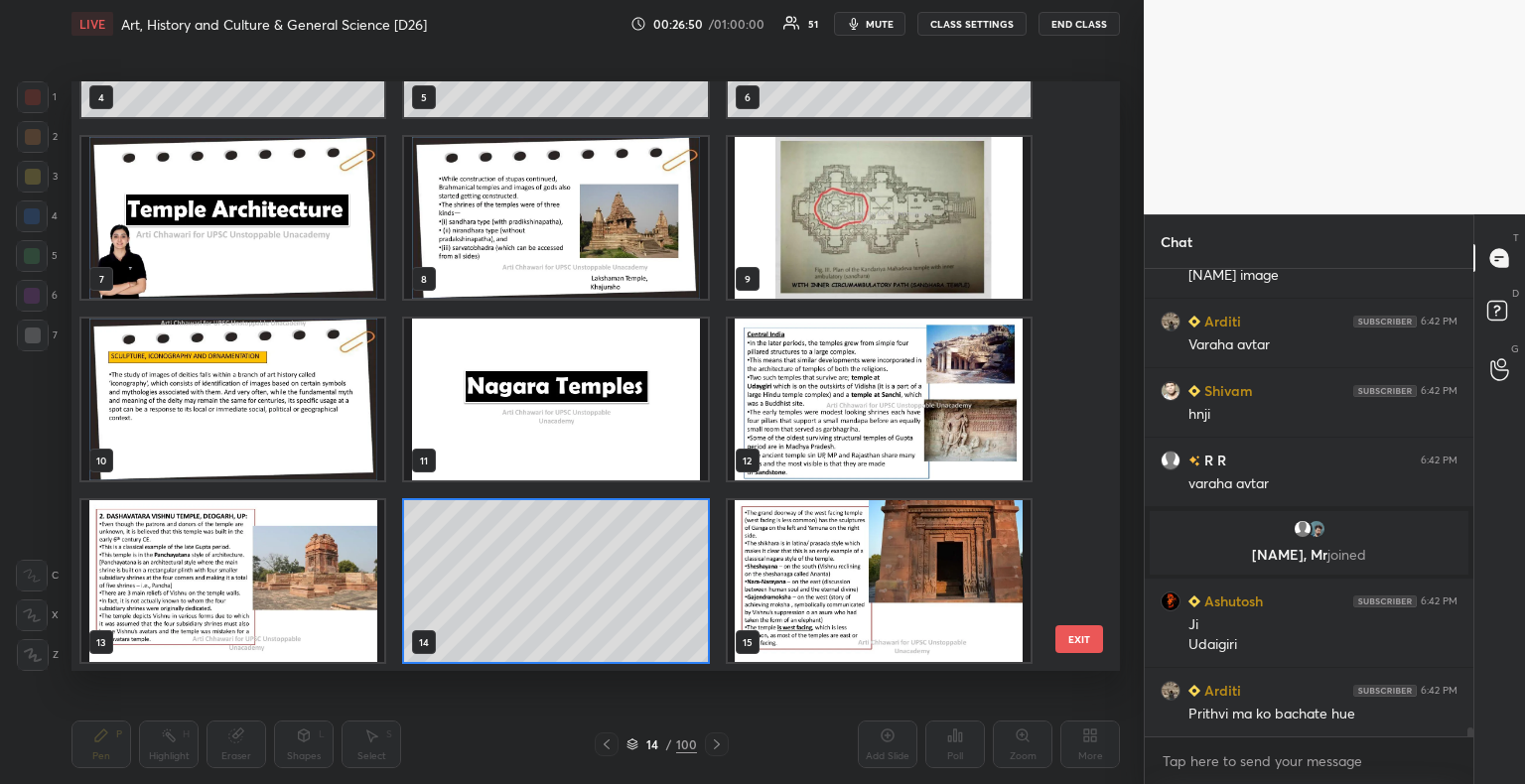 click at bounding box center [879, 399] 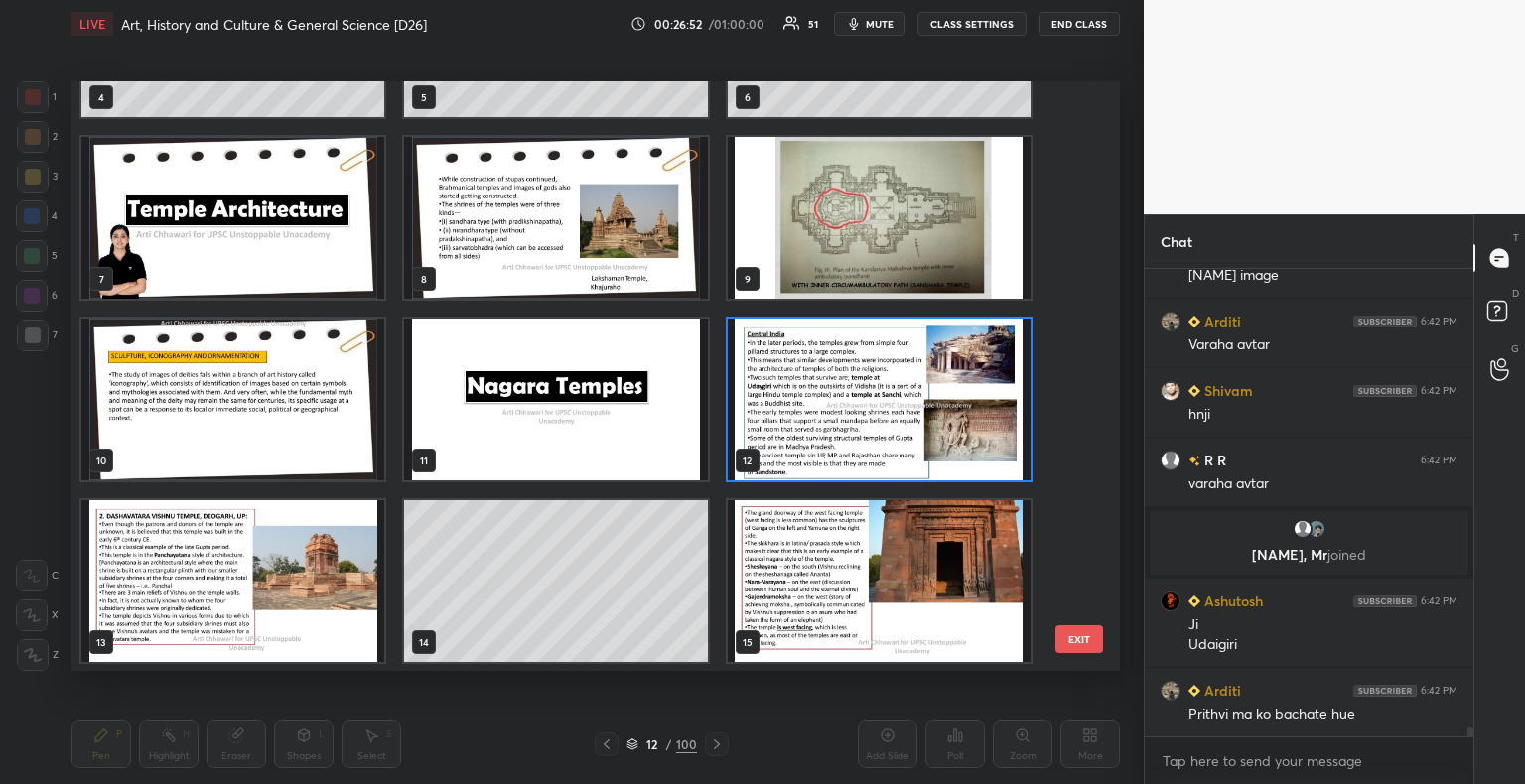 click 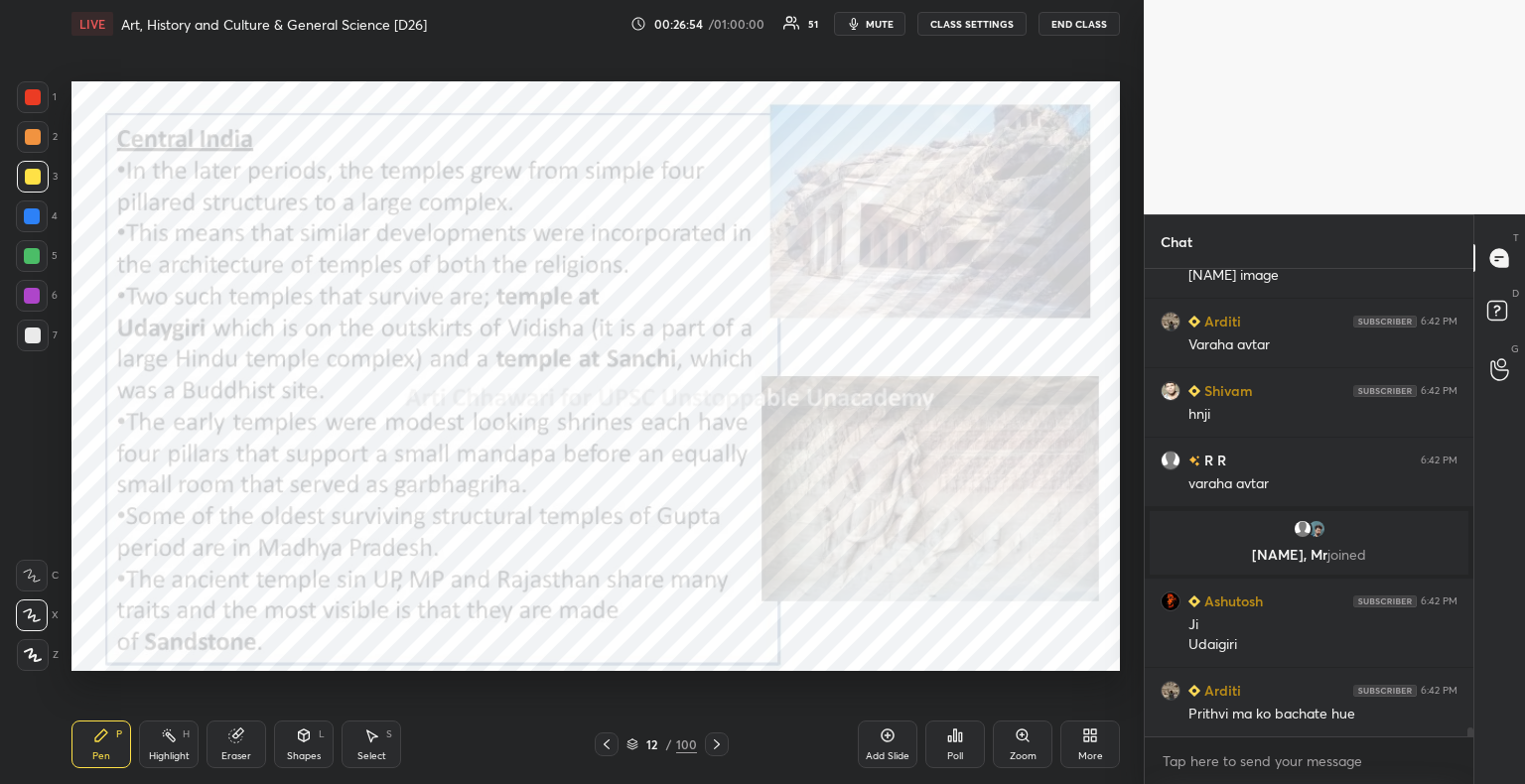 scroll, scrollTop: 23663, scrollLeft: 0, axis: vertical 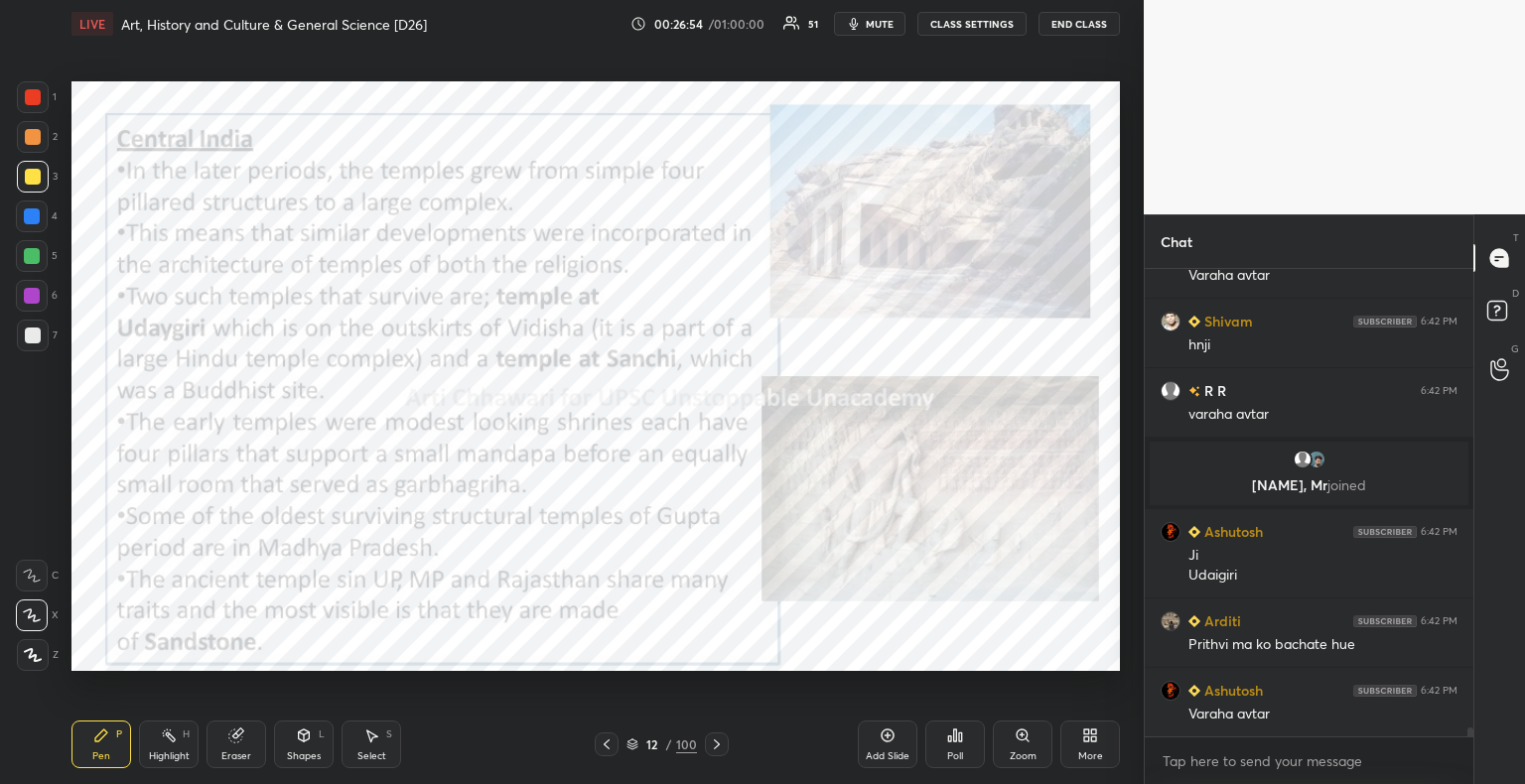 click on "1 2 3 4 5 6 7 C X Z C X Z E E Erase all   H H LIVE Art, History and Culture & General Science [D26] 00:26:54 /  01:00:00 51 mute CLASS SETTINGS End Class Setting up your live class Poll for   secs No correct answer Start poll Back Art, History and Culture & General Science [D26] Arti Chhawari Pen P Highlight H Eraser Shapes L Select S 12 / 100 Add Slide Poll Zoom More" at bounding box center [564, 392] 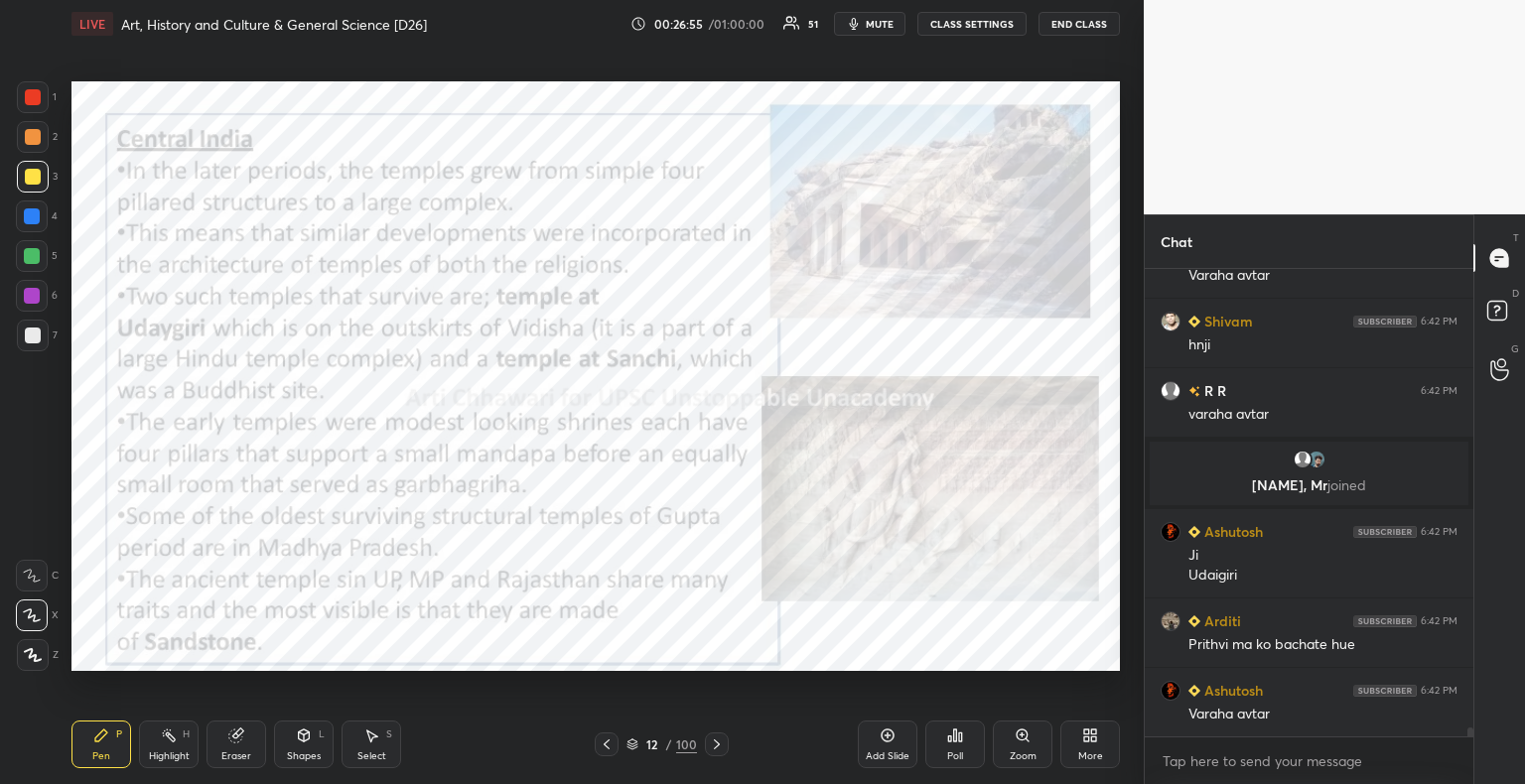 scroll, scrollTop: 23911, scrollLeft: 0, axis: vertical 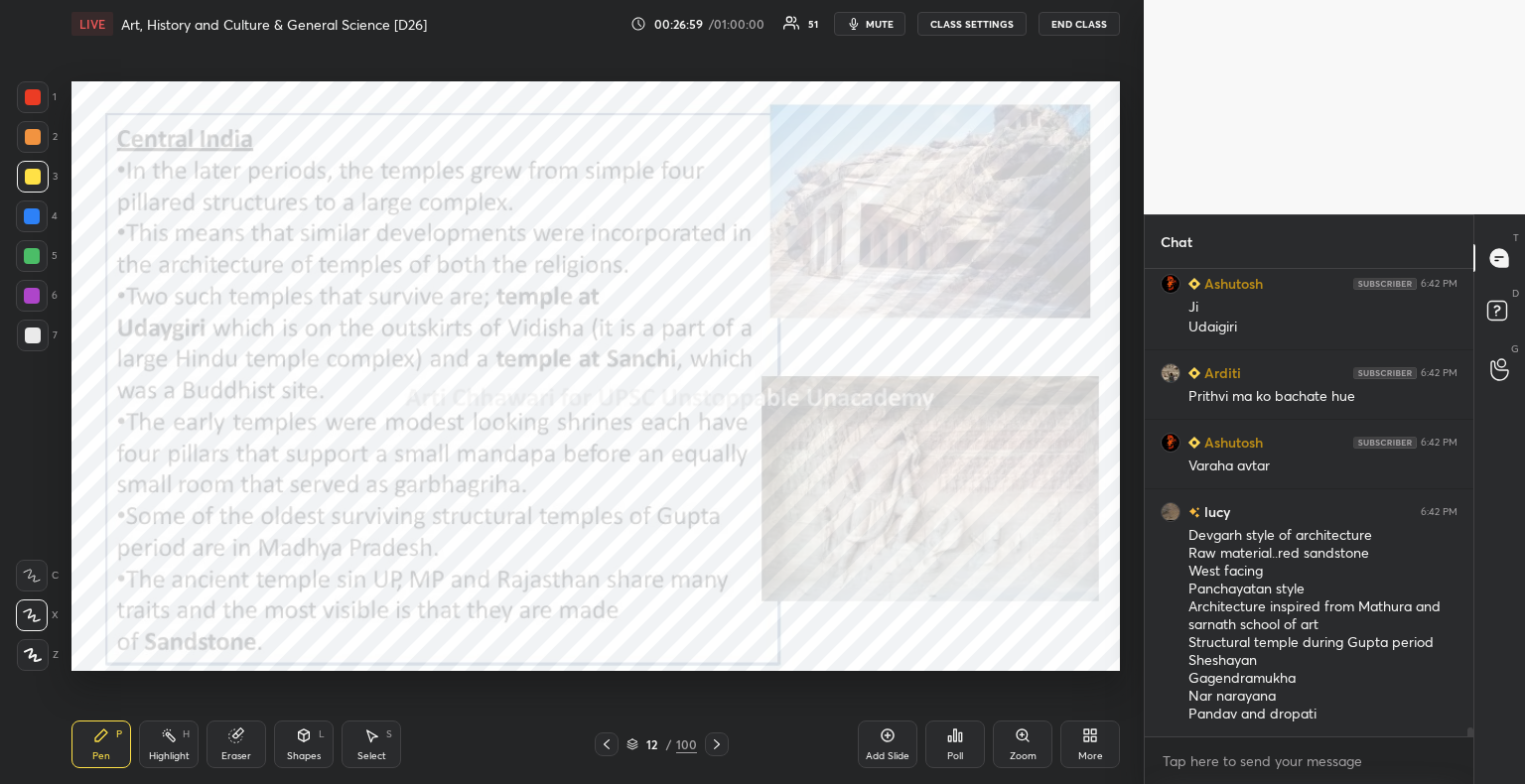 click 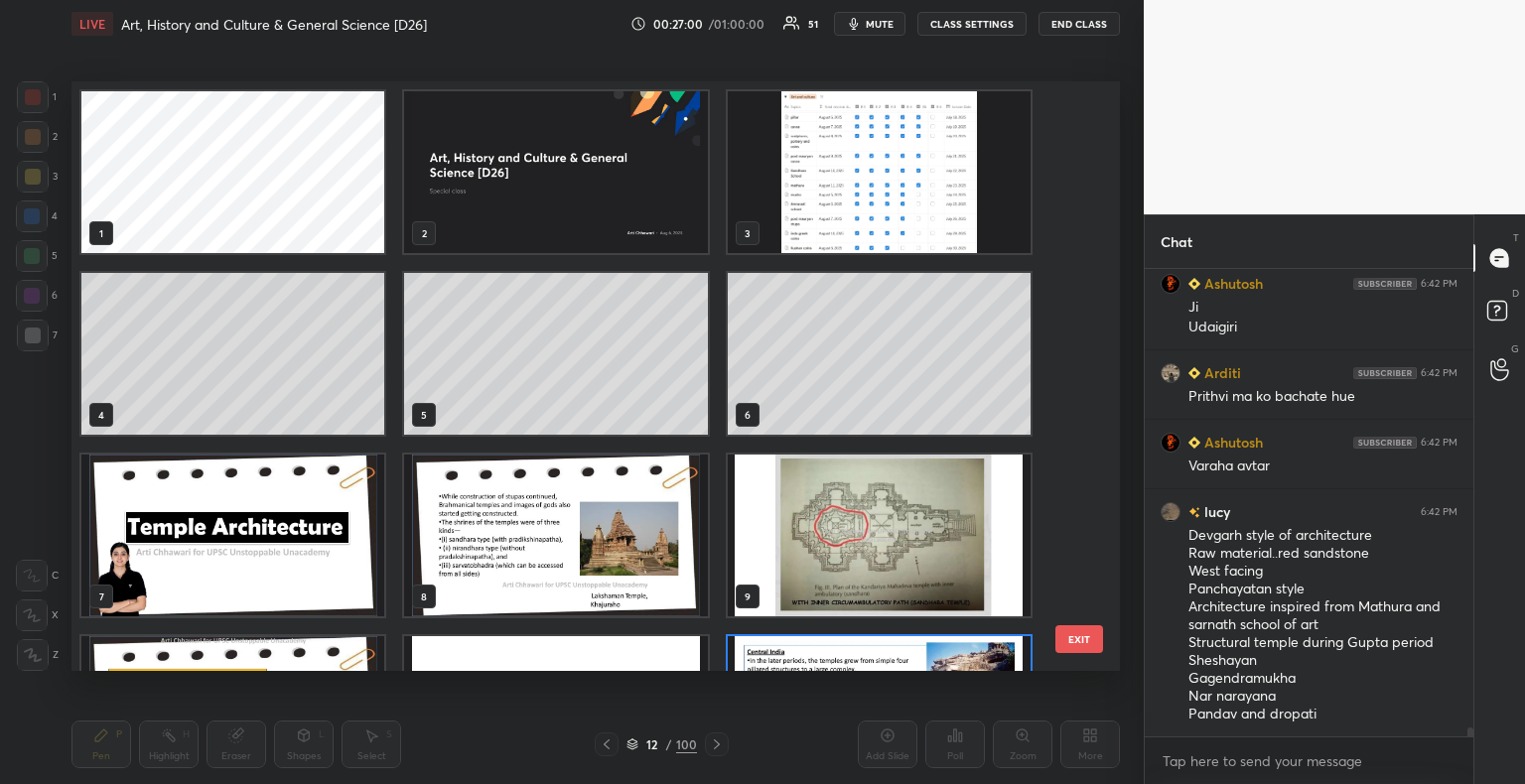 scroll, scrollTop: 137, scrollLeft: 0, axis: vertical 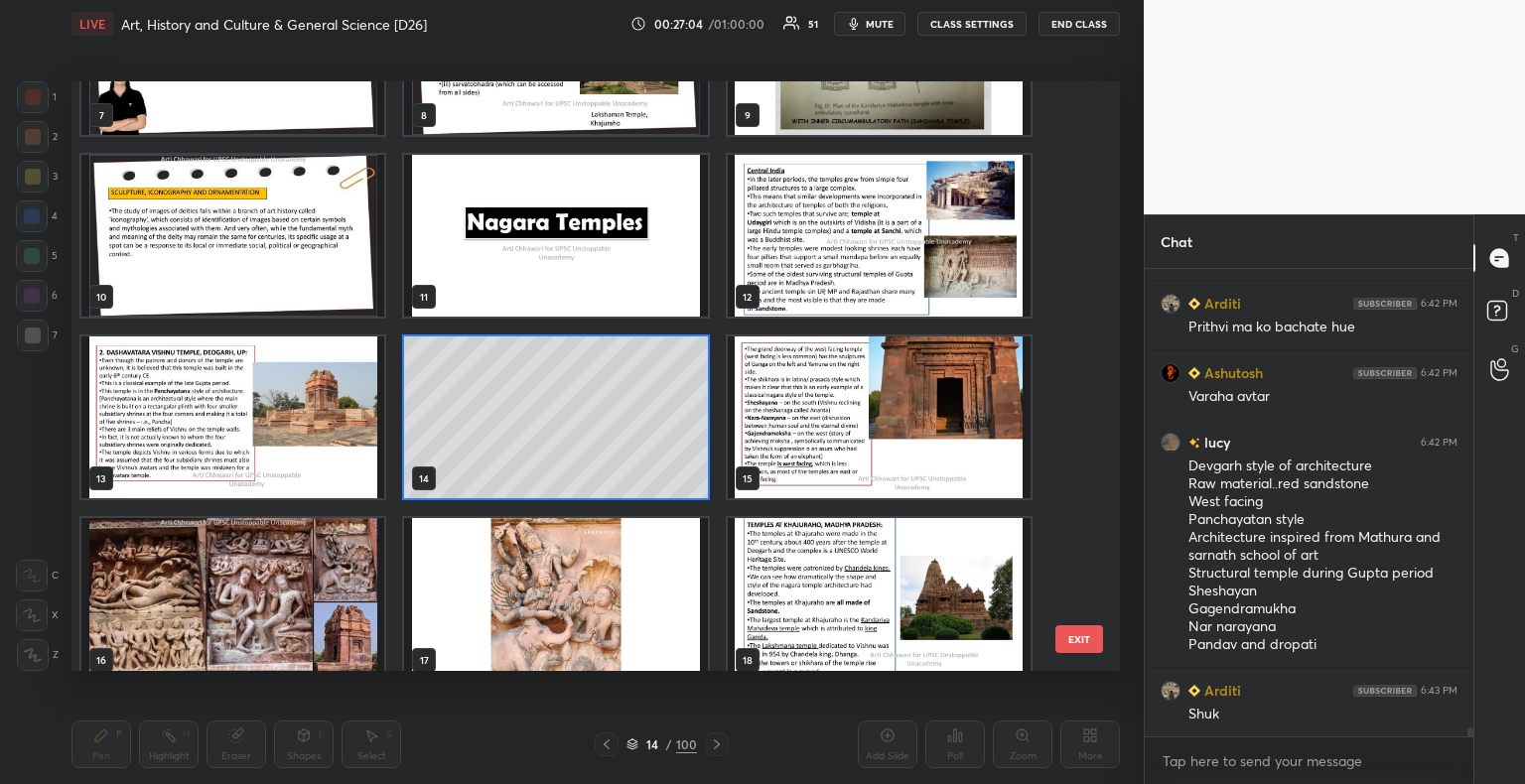 click 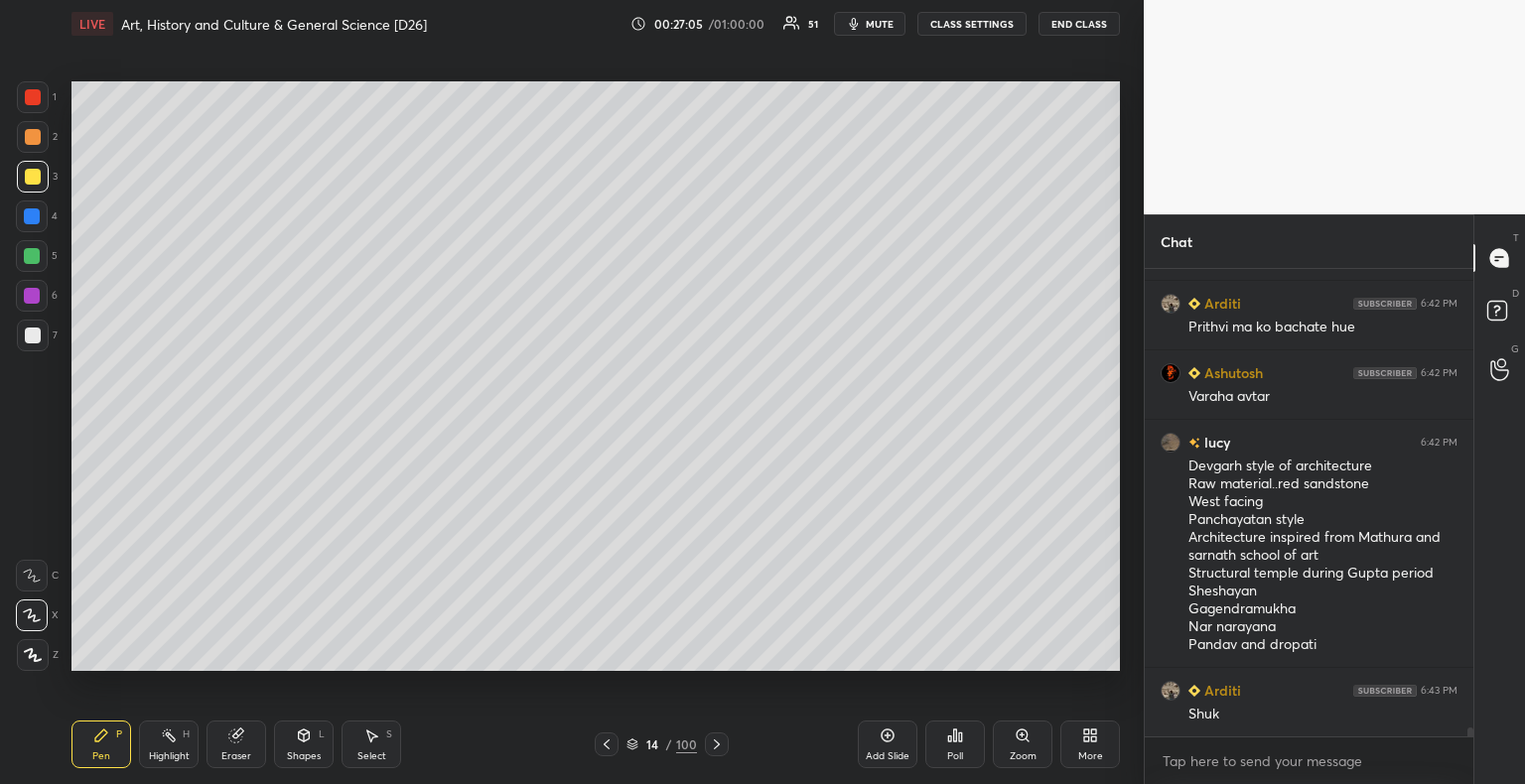 scroll, scrollTop: 24050, scrollLeft: 0, axis: vertical 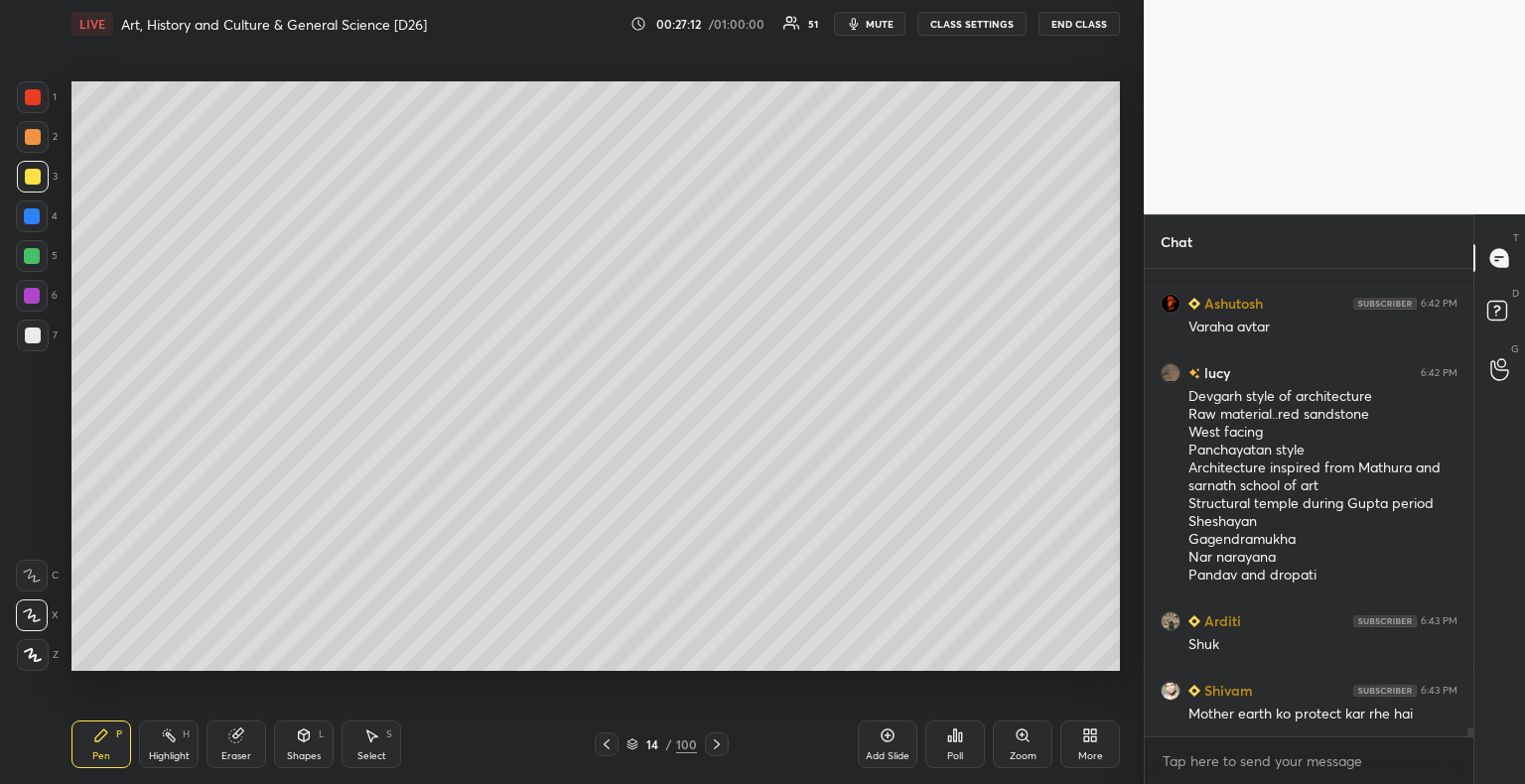click 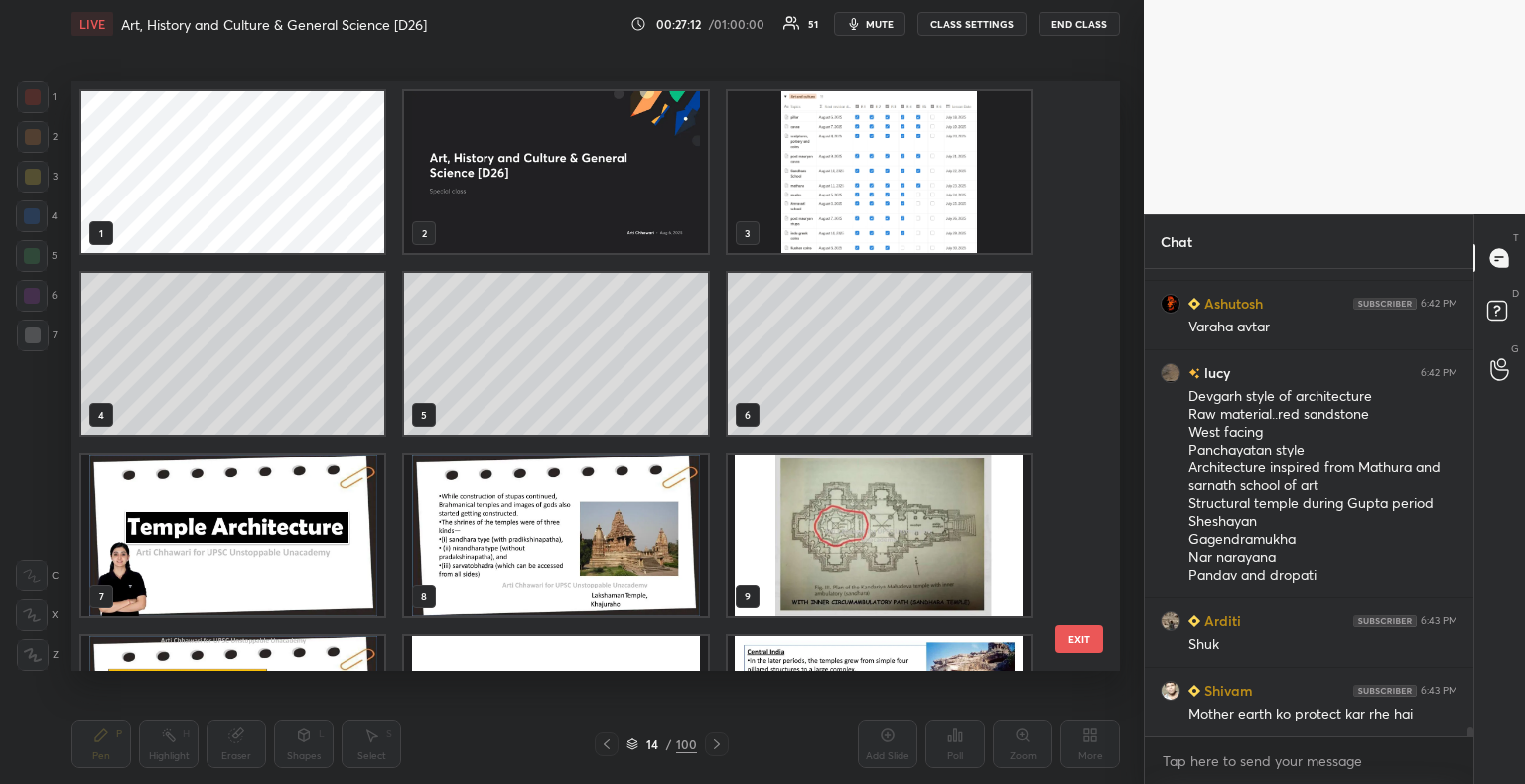 scroll, scrollTop: 318, scrollLeft: 0, axis: vertical 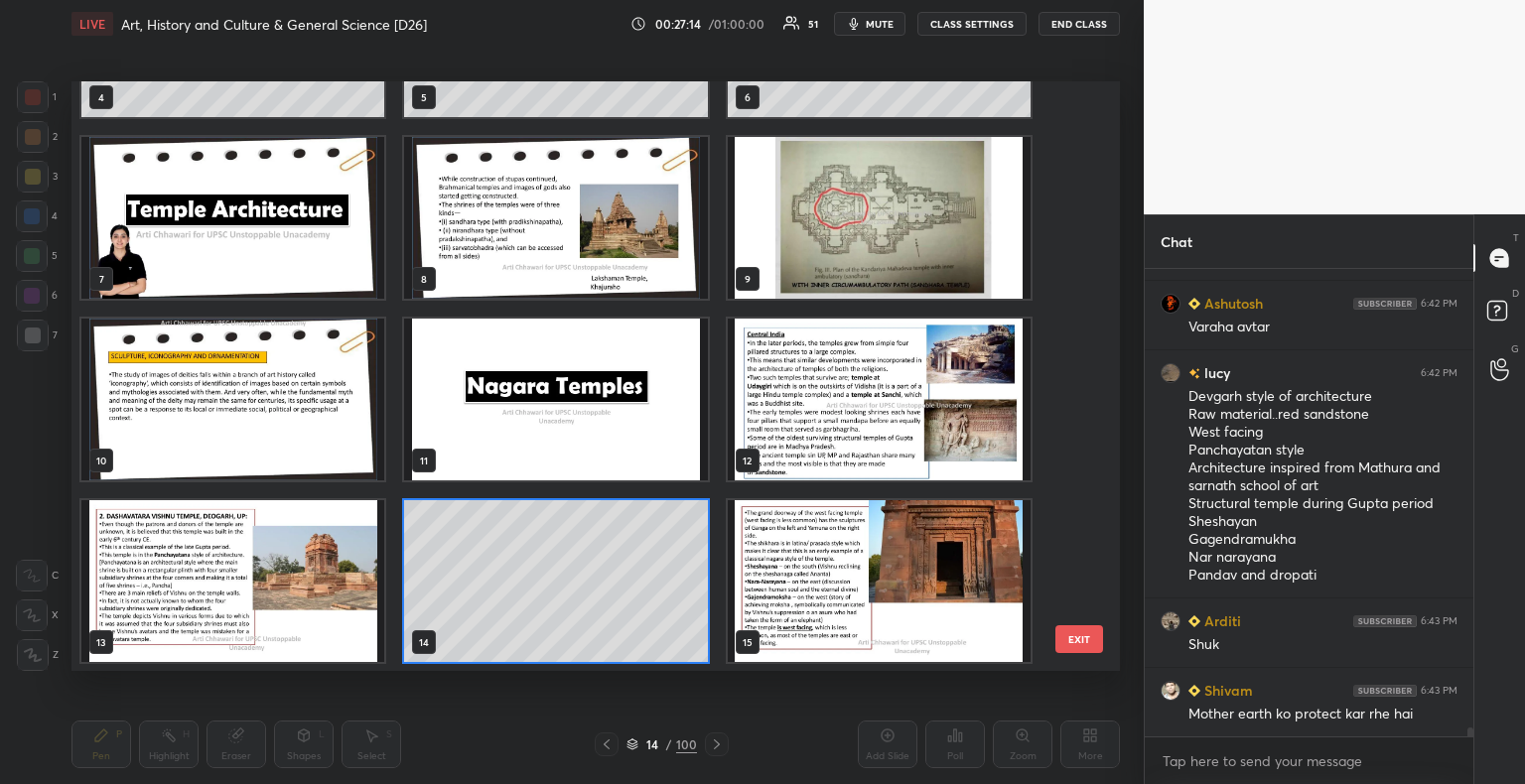 click at bounding box center (879, 399) 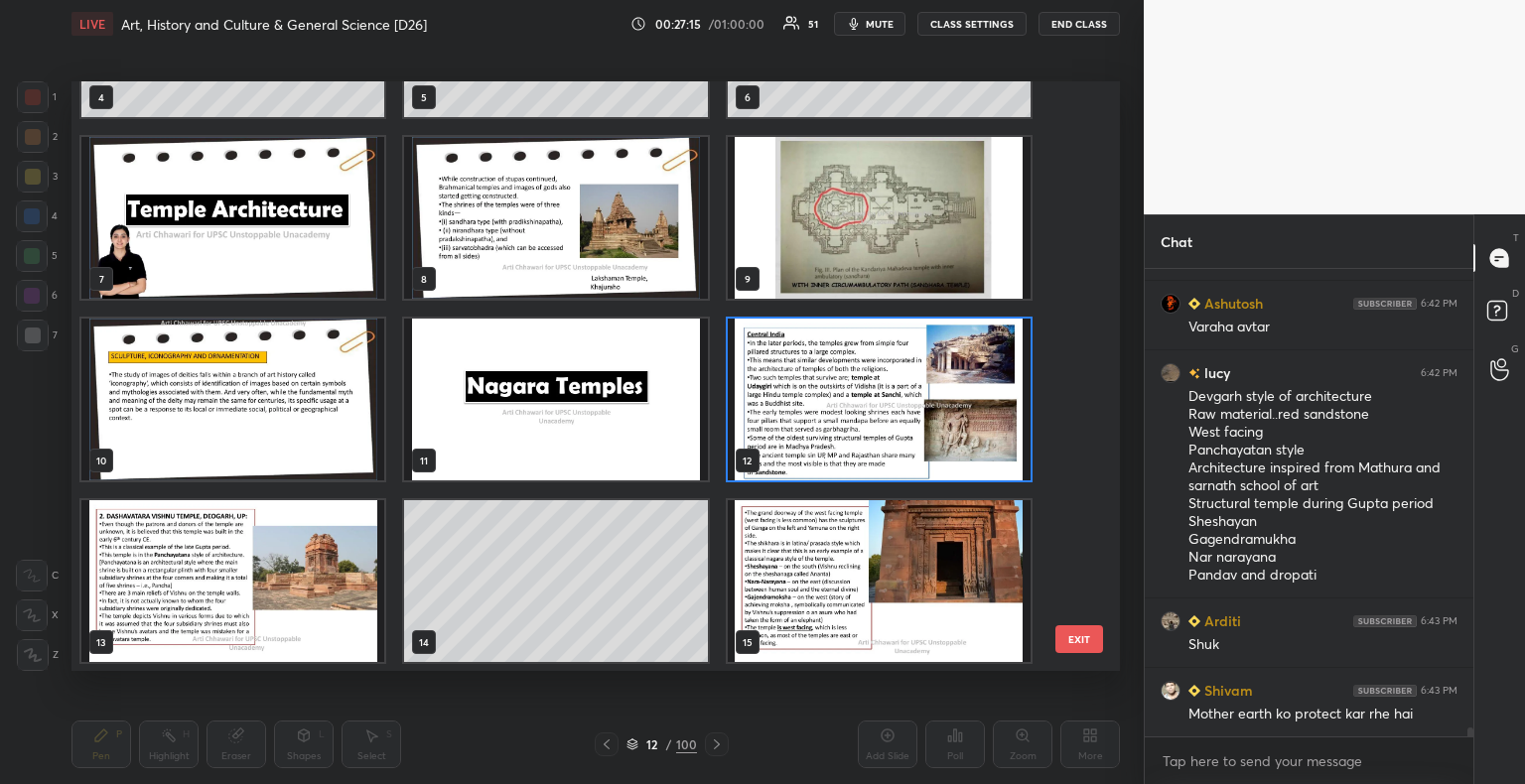drag, startPoint x: 634, startPoint y: 739, endPoint x: 642, endPoint y: 720, distance: 20.615528 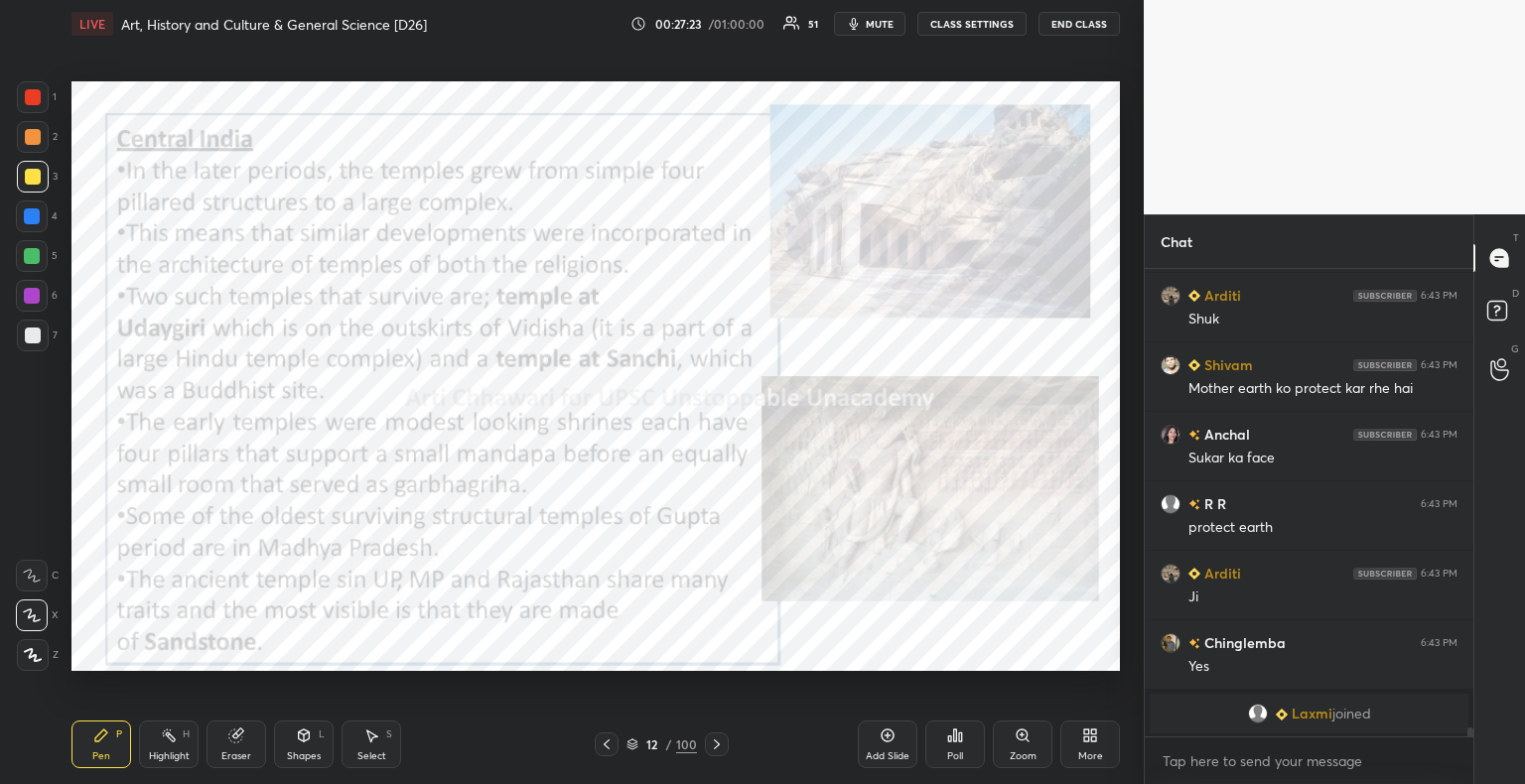 scroll, scrollTop: 23955, scrollLeft: 0, axis: vertical 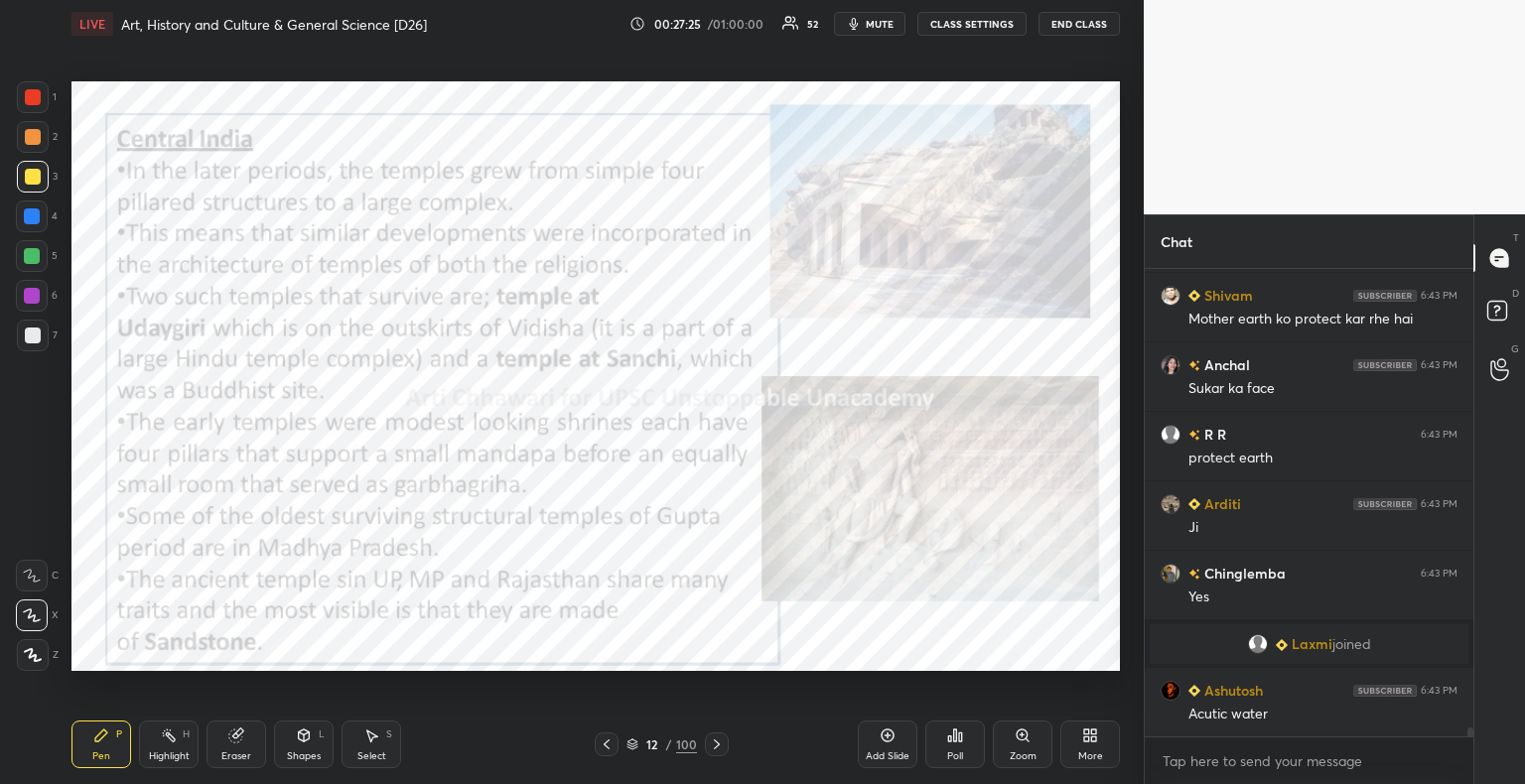 click 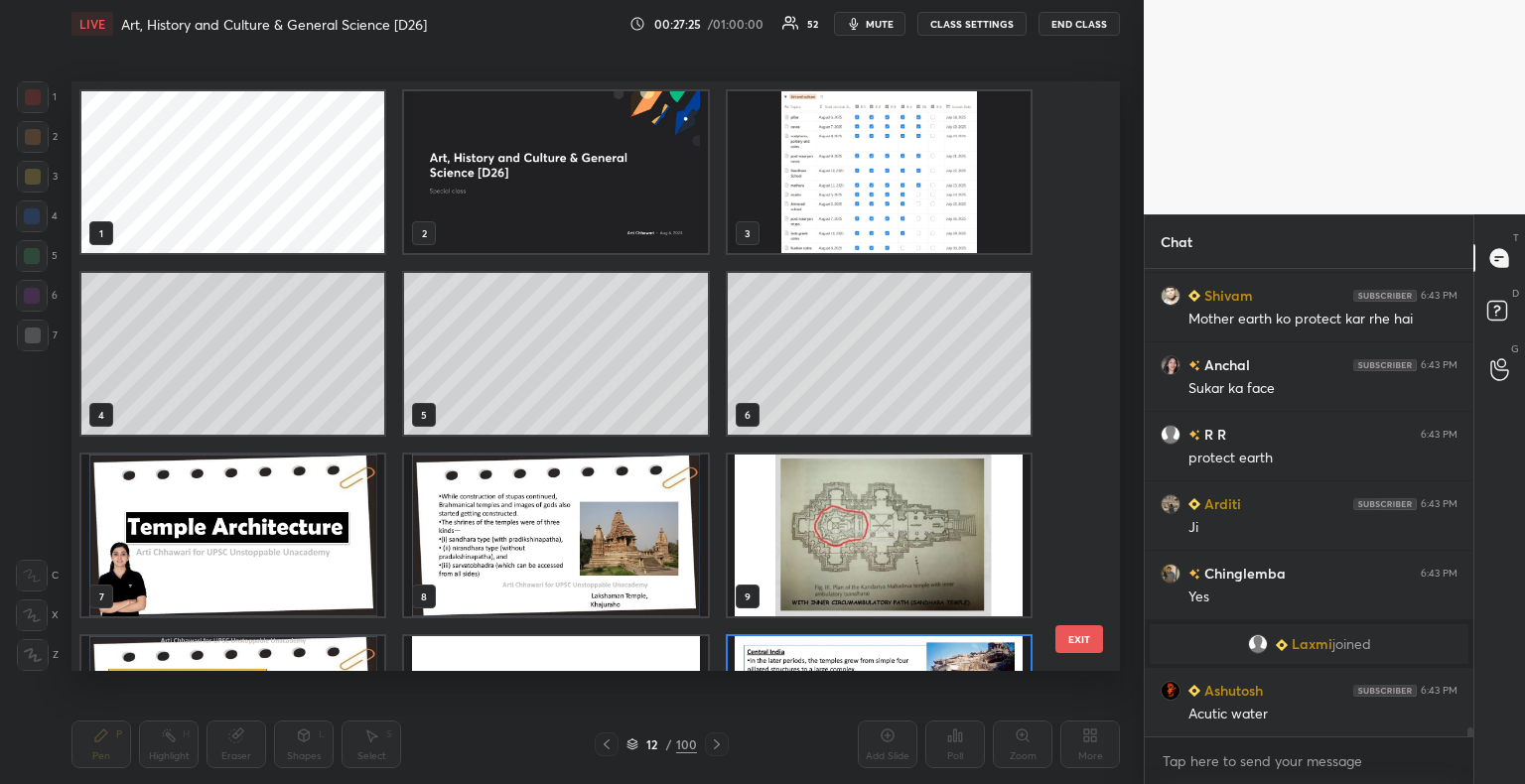 scroll, scrollTop: 137, scrollLeft: 0, axis: vertical 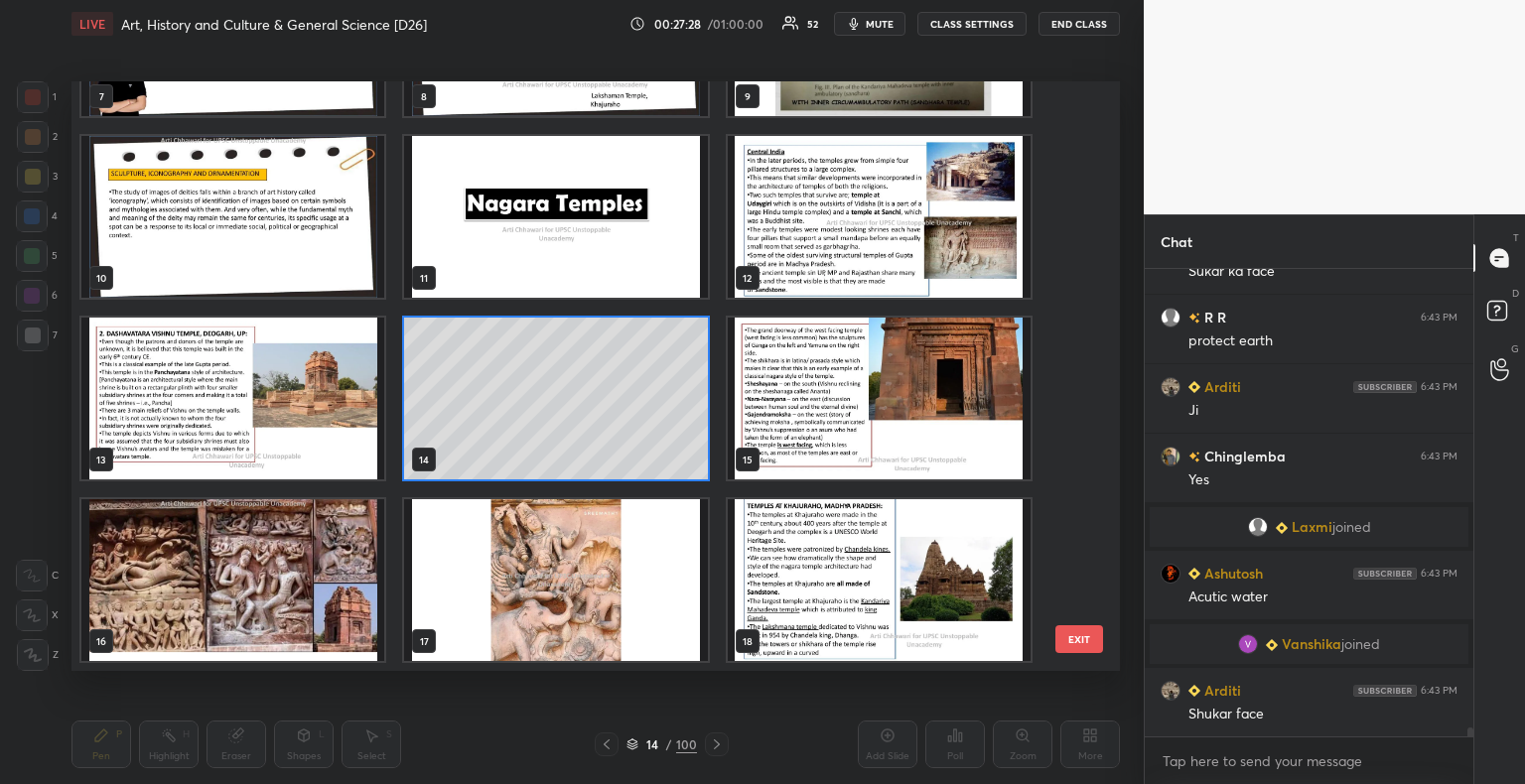 click 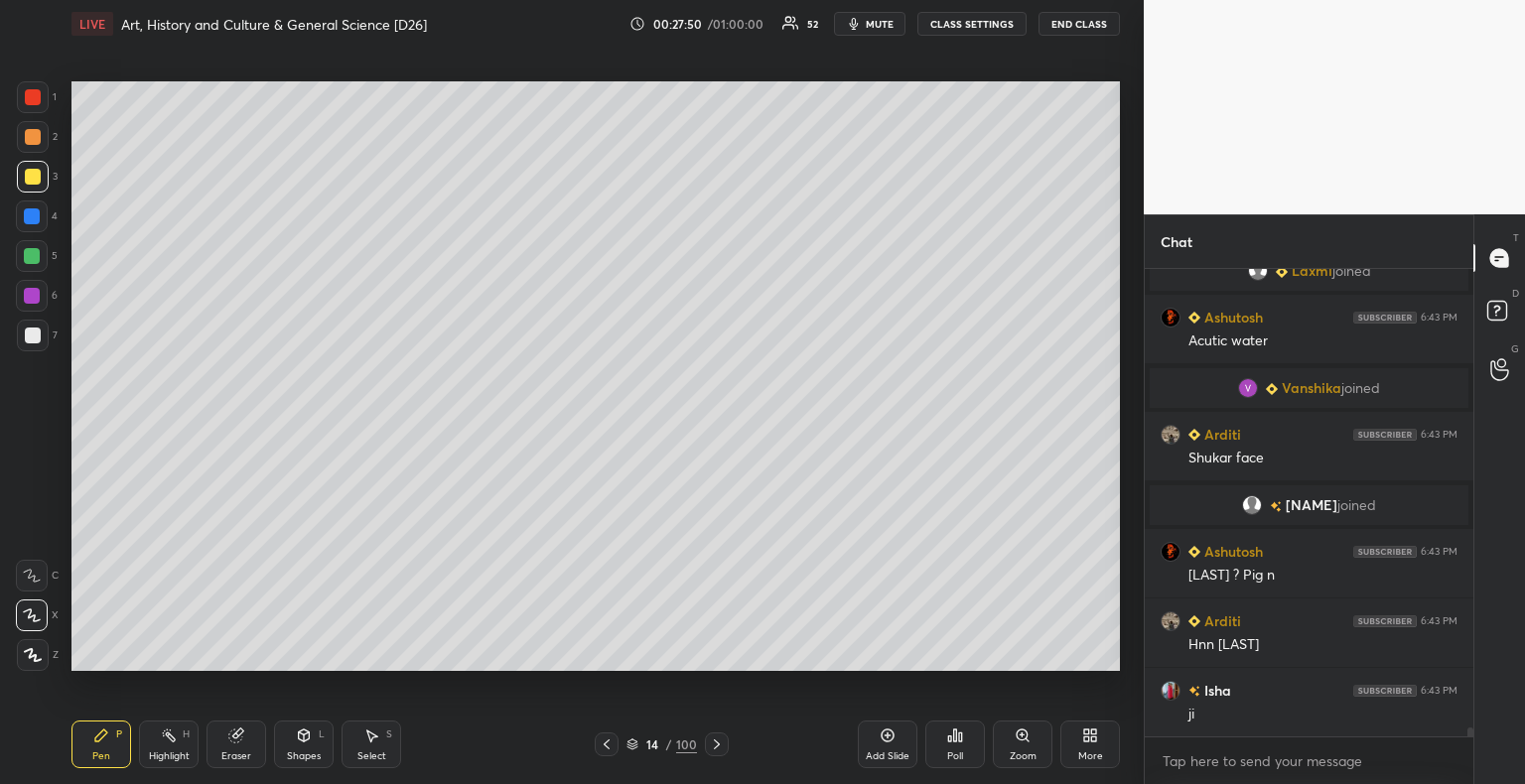 scroll, scrollTop: 24397, scrollLeft: 0, axis: vertical 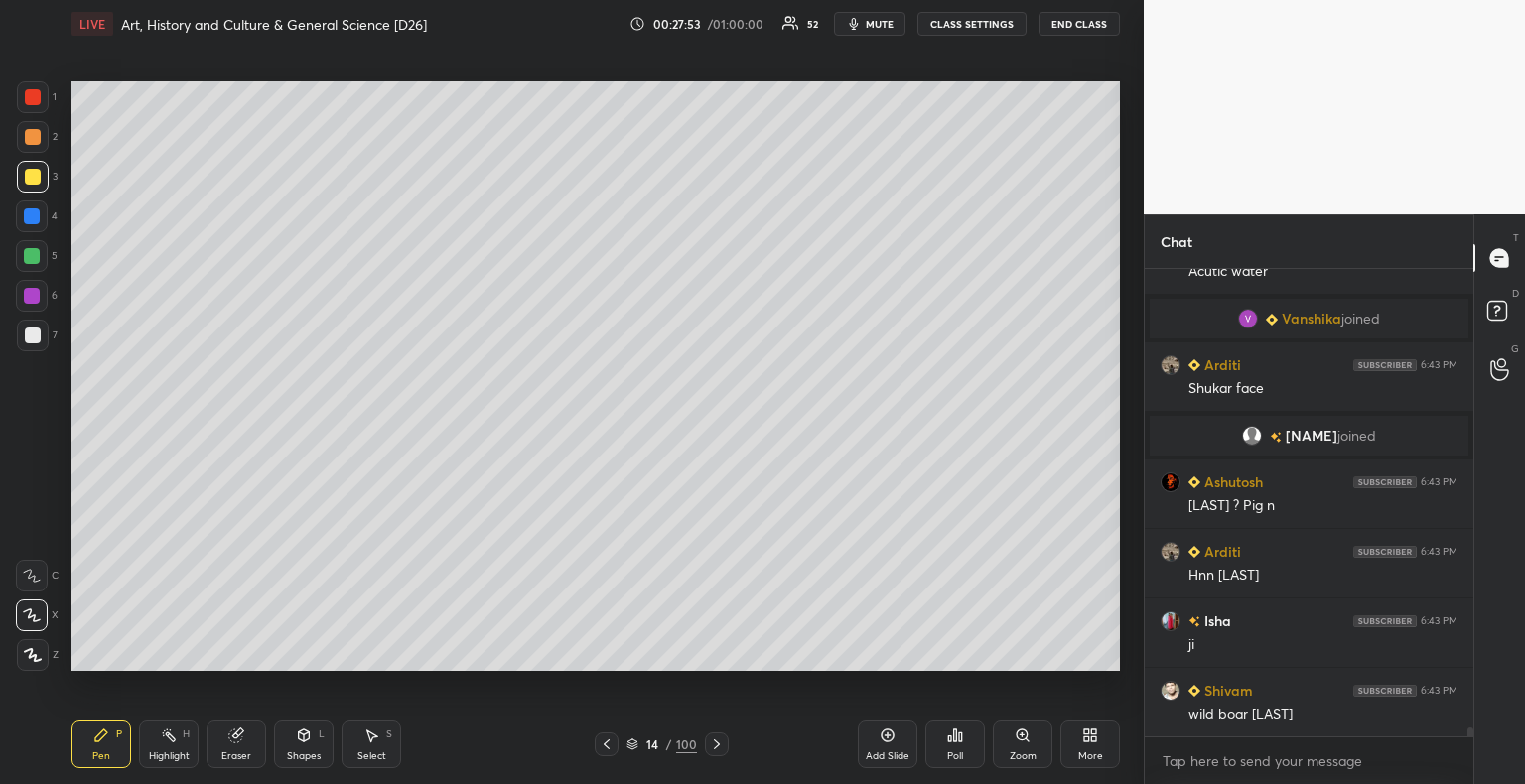 click at bounding box center (33, 335) 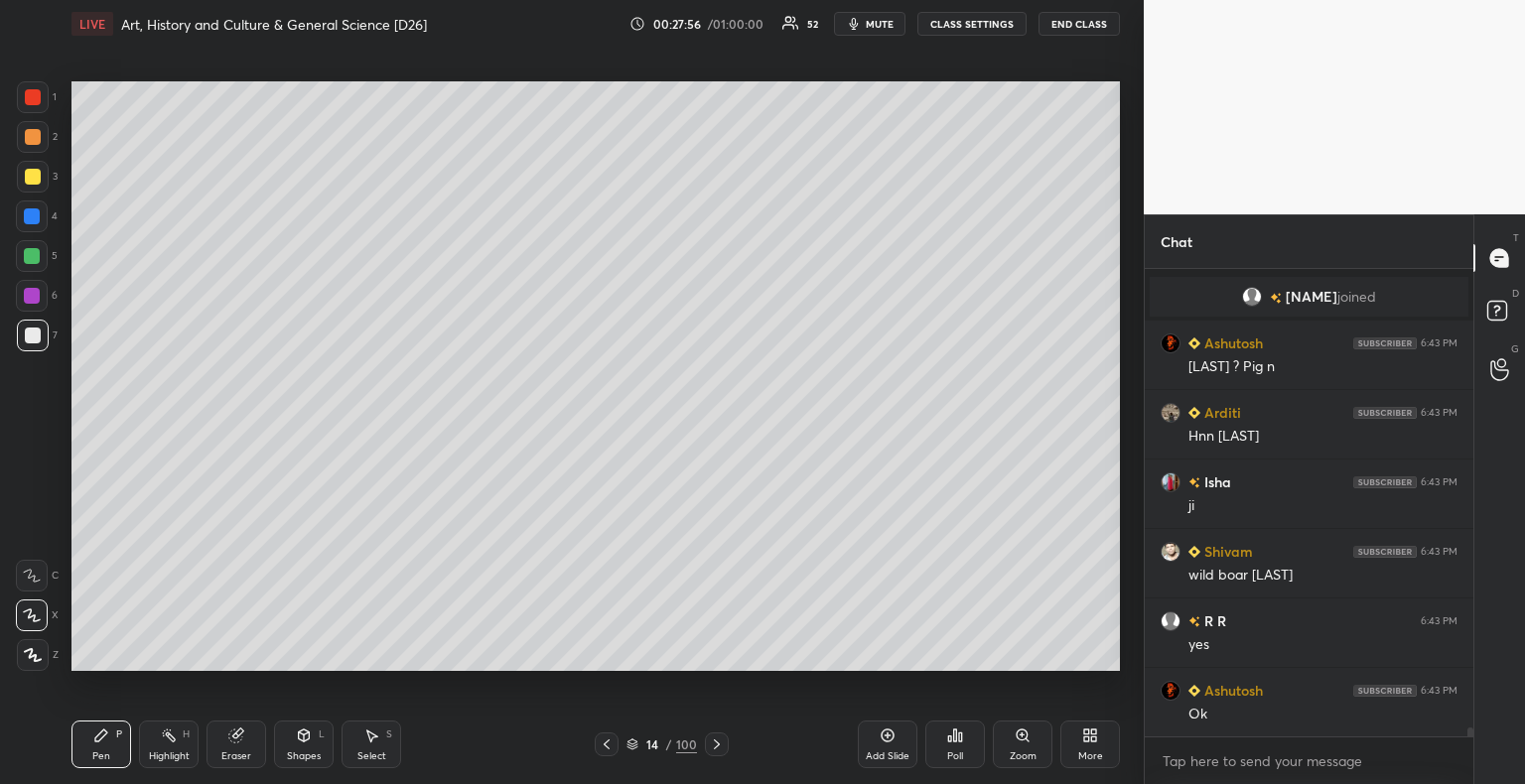 scroll, scrollTop: 24606, scrollLeft: 0, axis: vertical 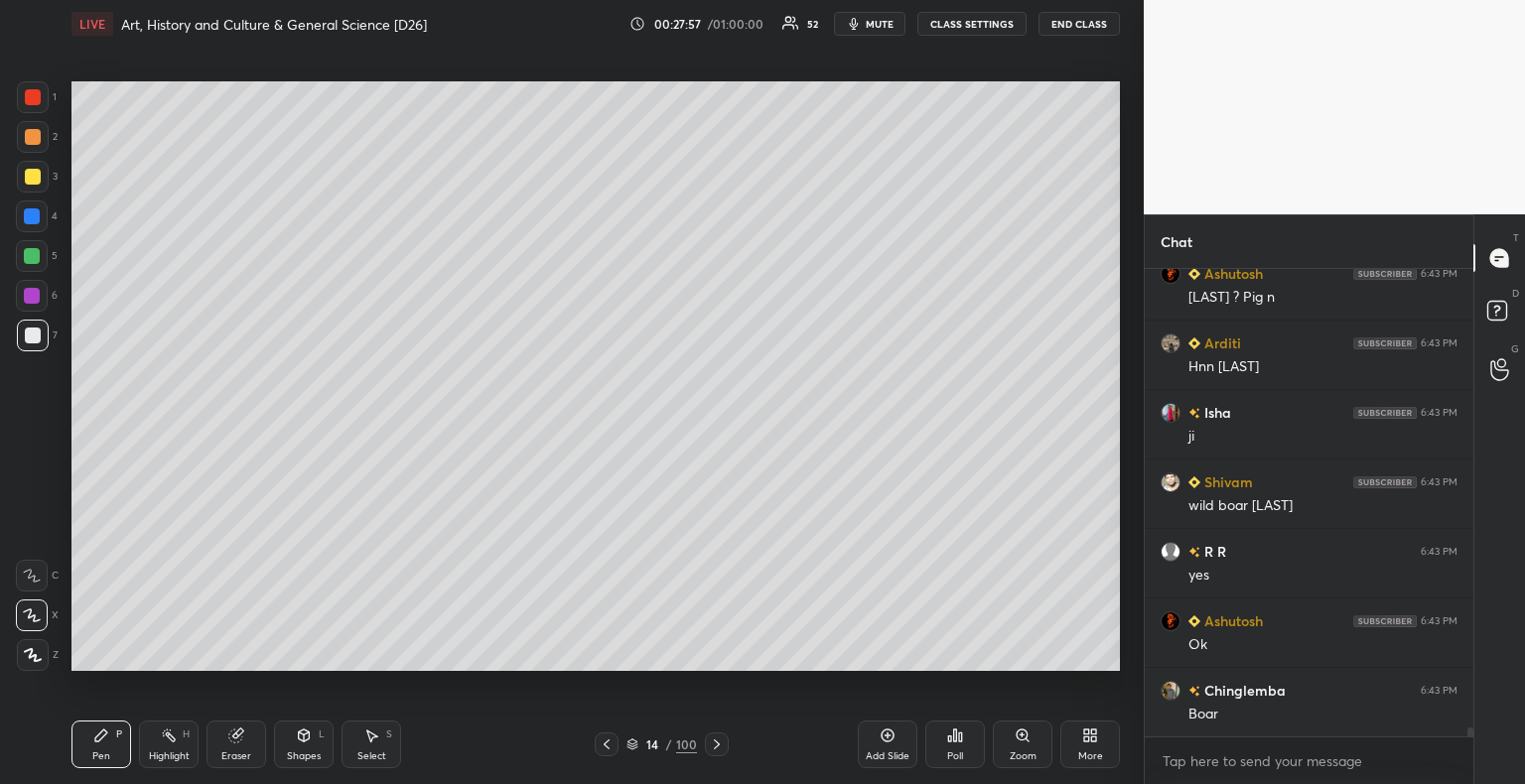 click at bounding box center [33, 97] 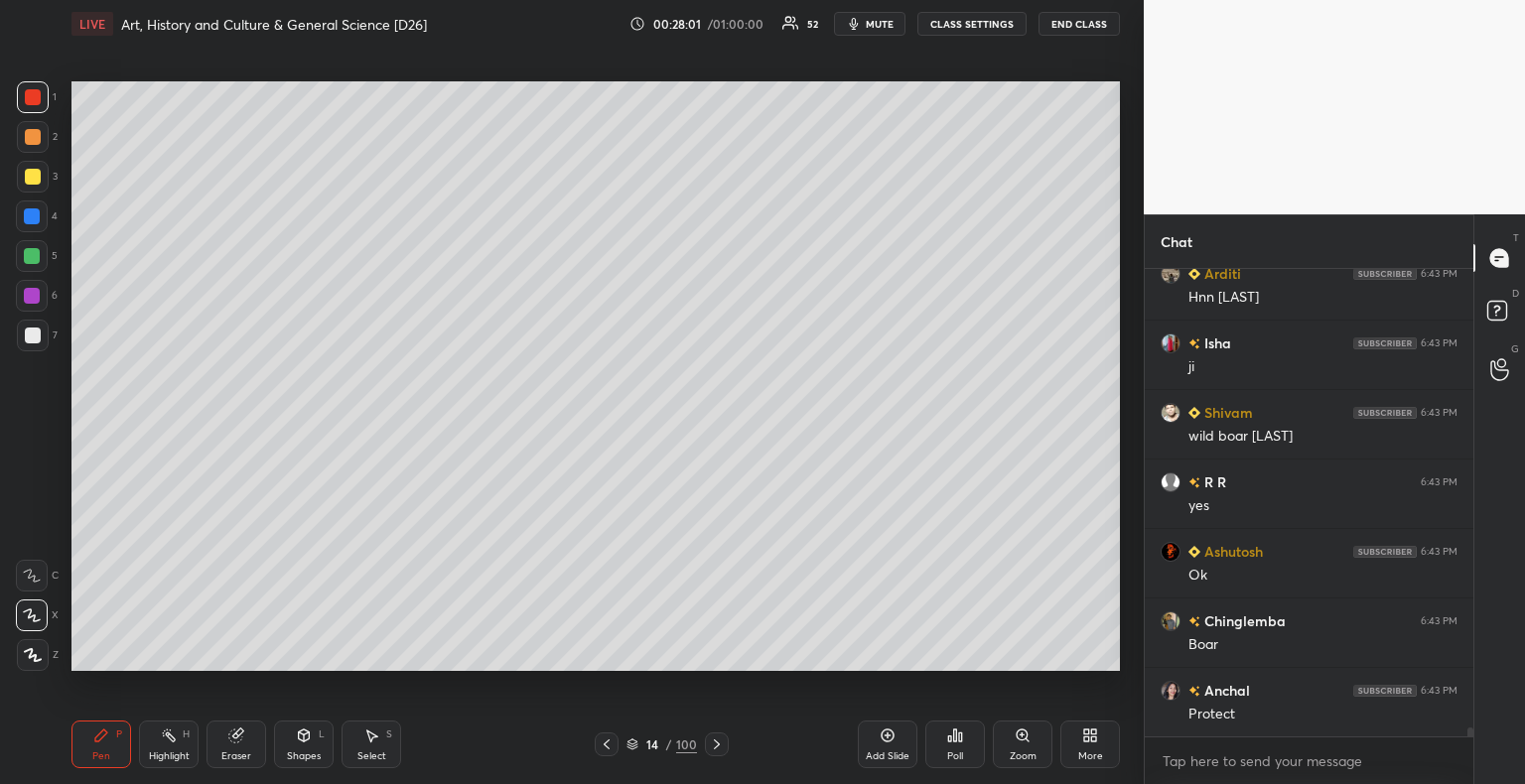 scroll, scrollTop: 24745, scrollLeft: 0, axis: vertical 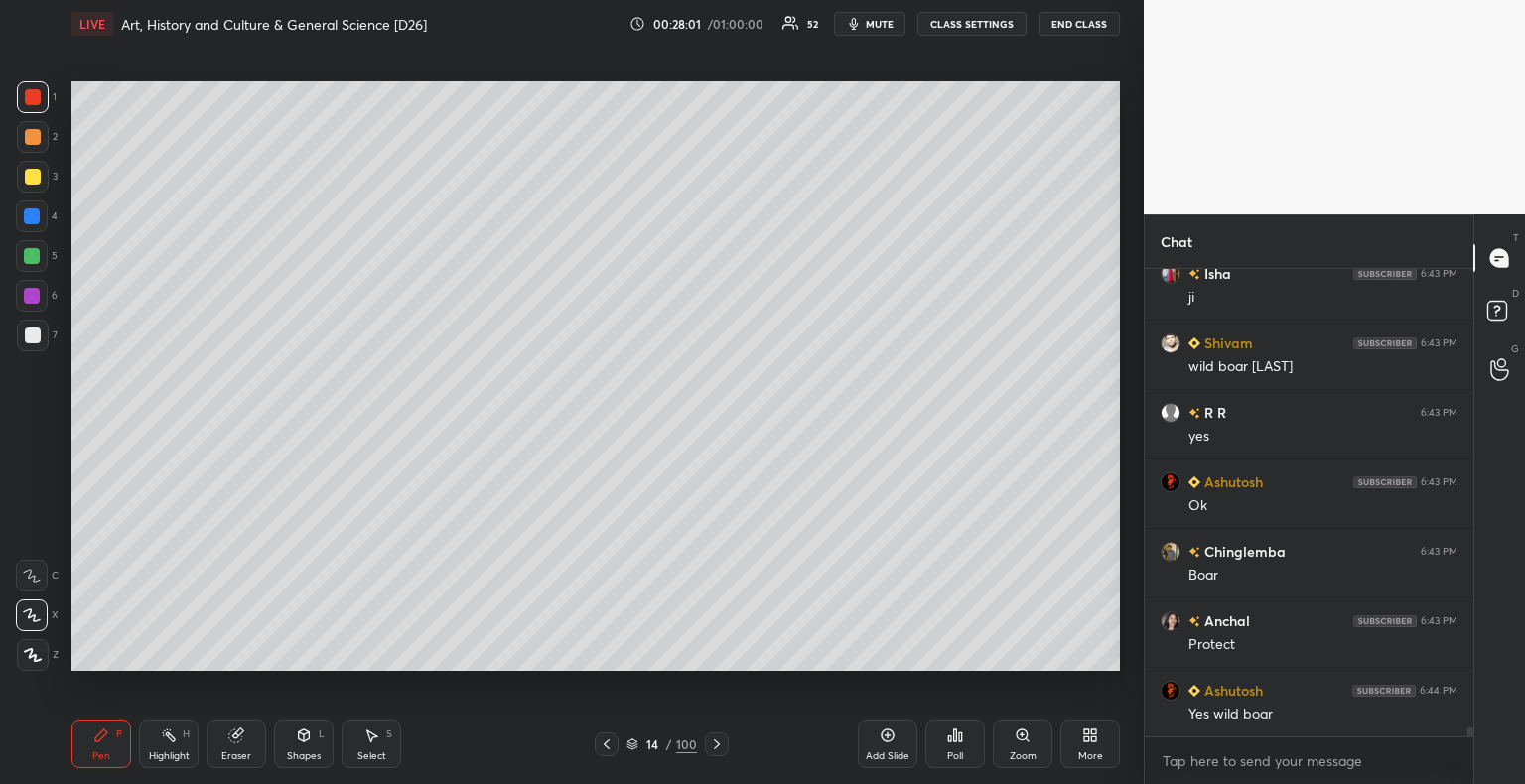 click at bounding box center (33, 335) 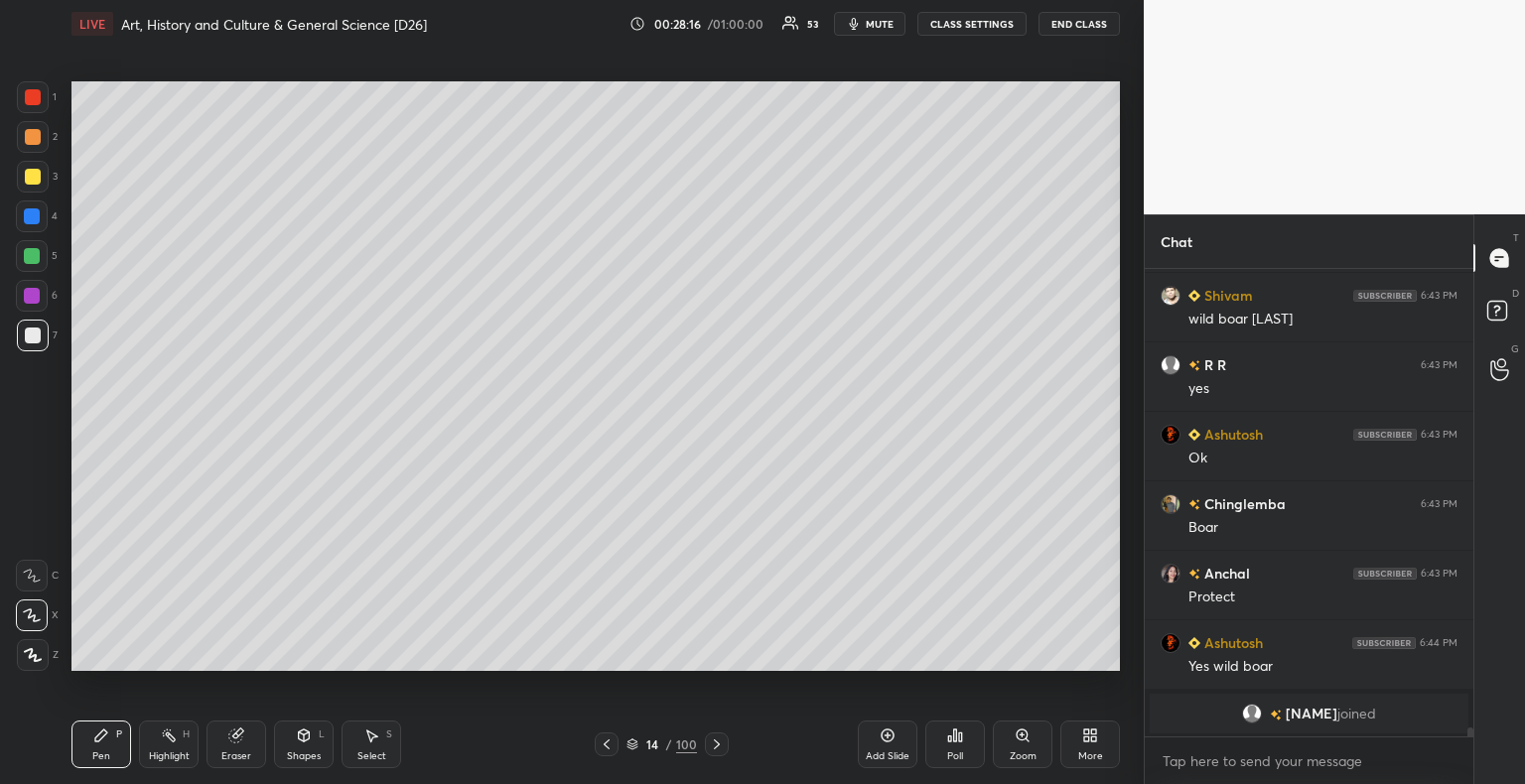 scroll, scrollTop: 24383, scrollLeft: 0, axis: vertical 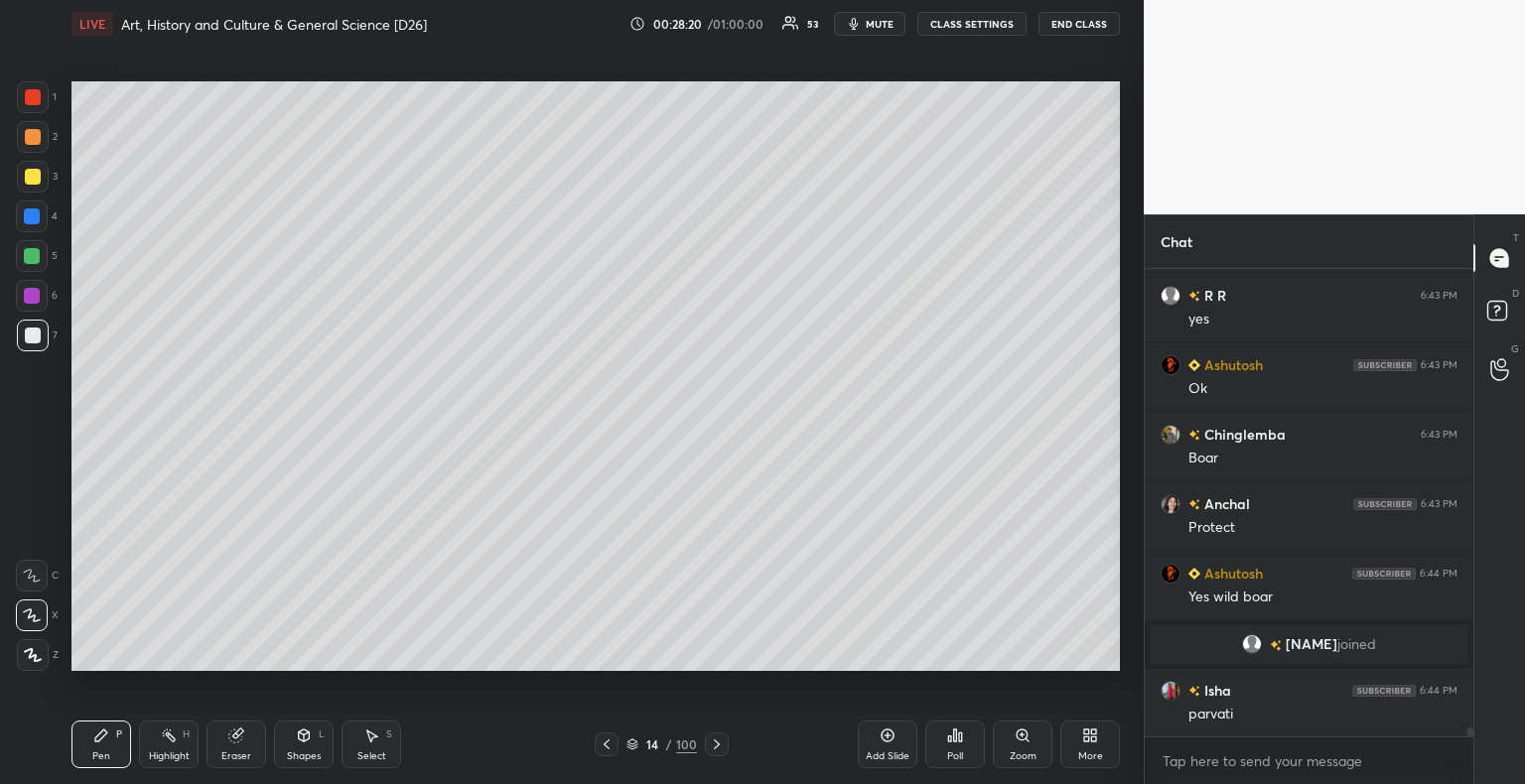 click at bounding box center [33, 177] 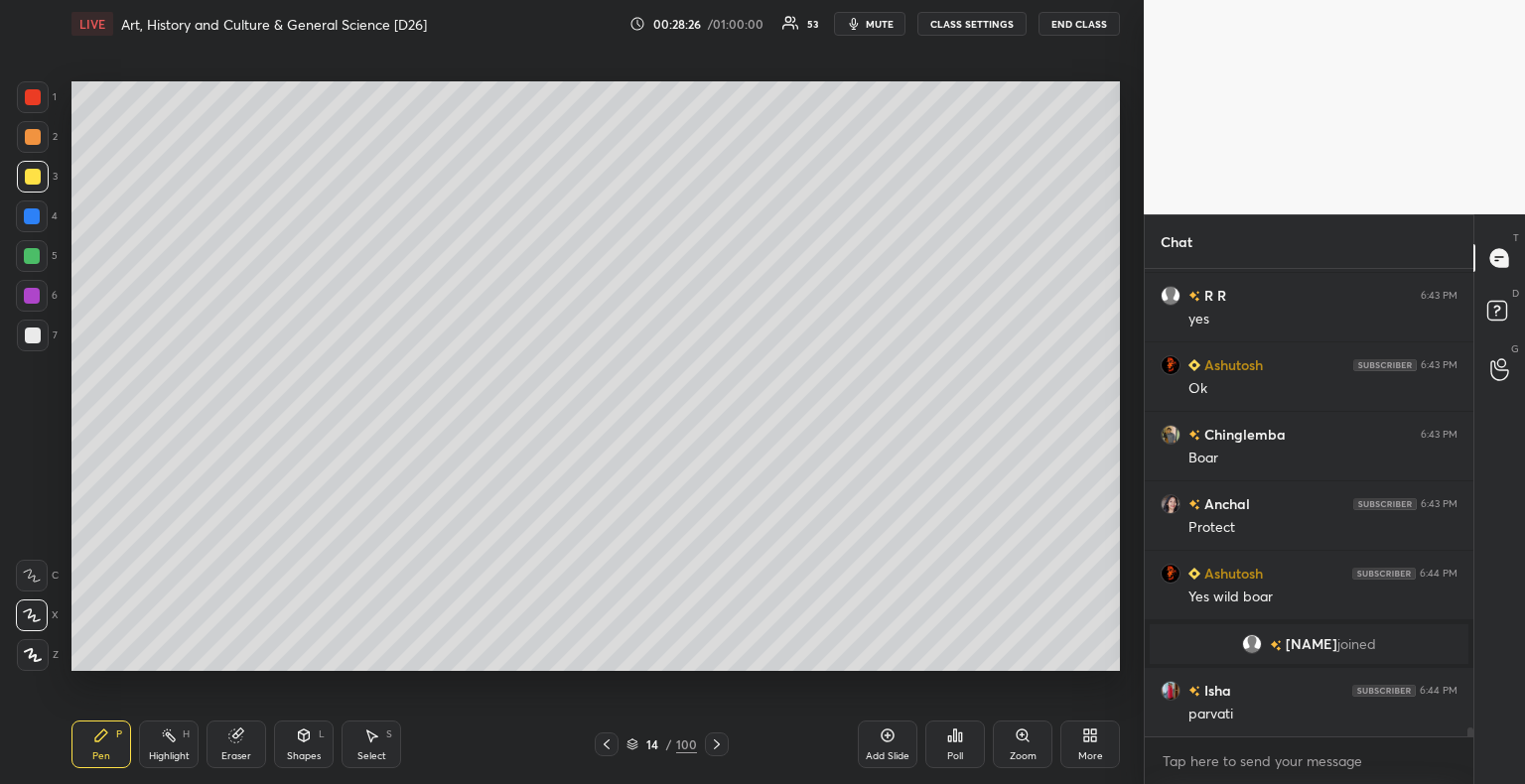scroll, scrollTop: 24453, scrollLeft: 0, axis: vertical 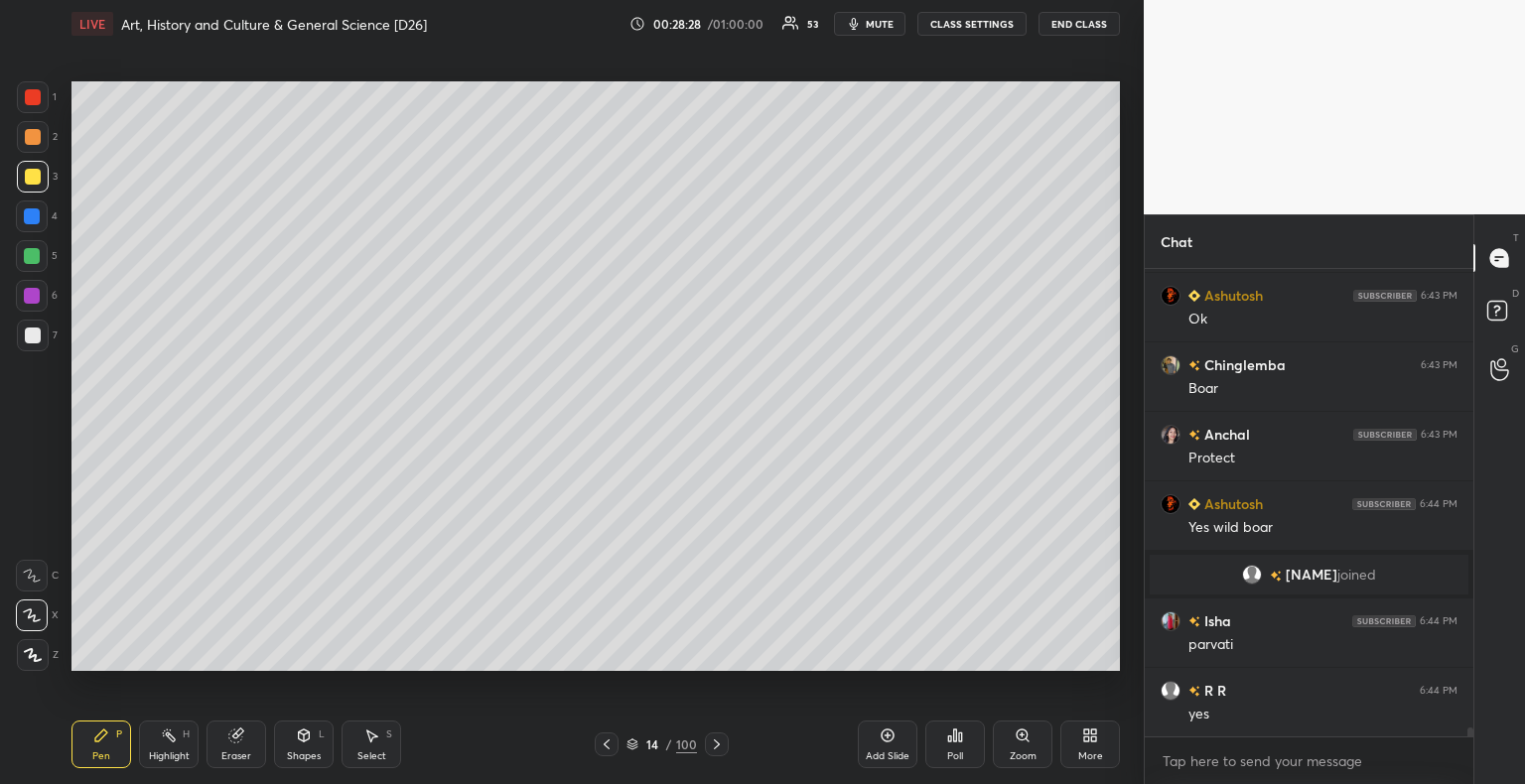 click at bounding box center [32, 296] 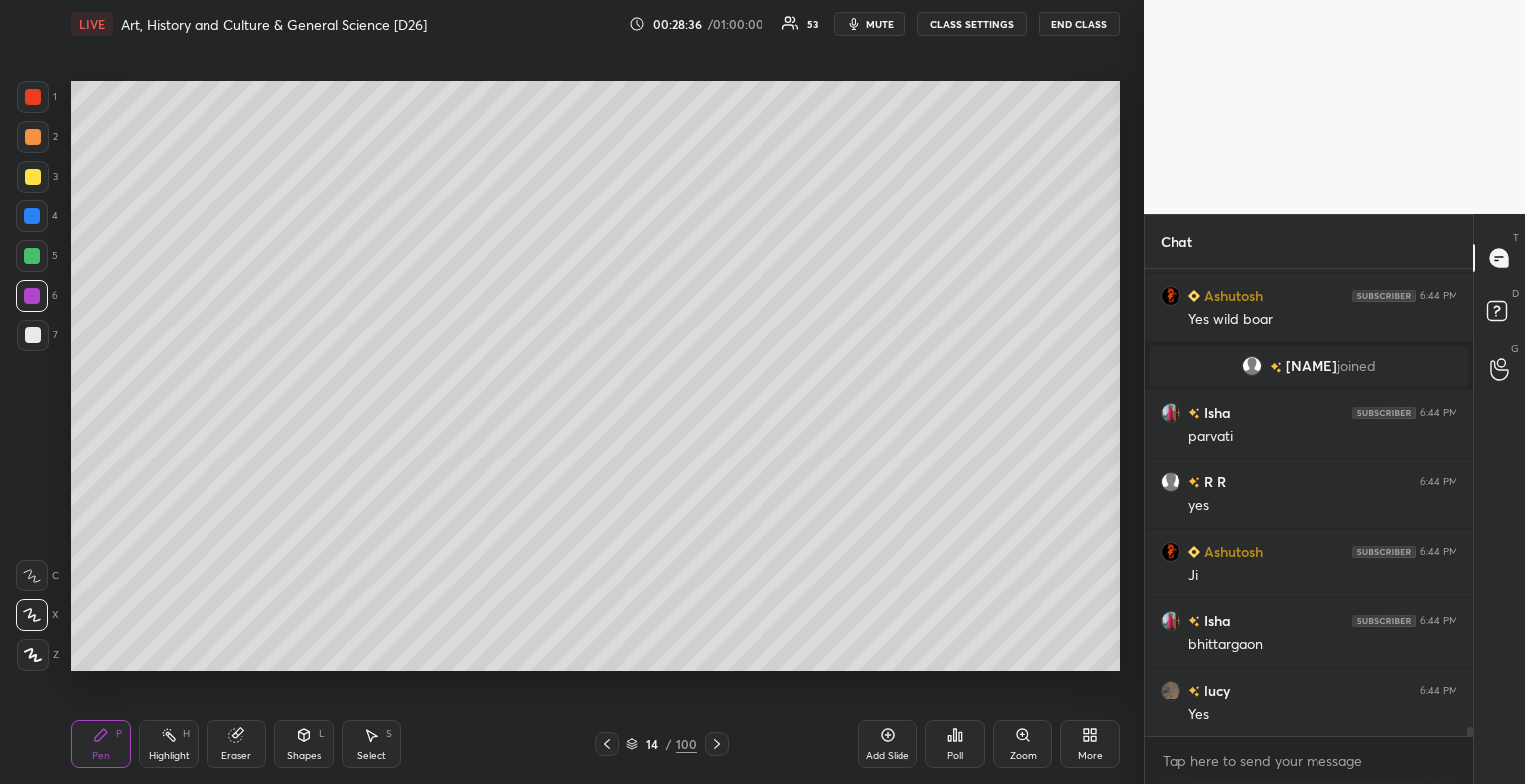 scroll, scrollTop: 24731, scrollLeft: 0, axis: vertical 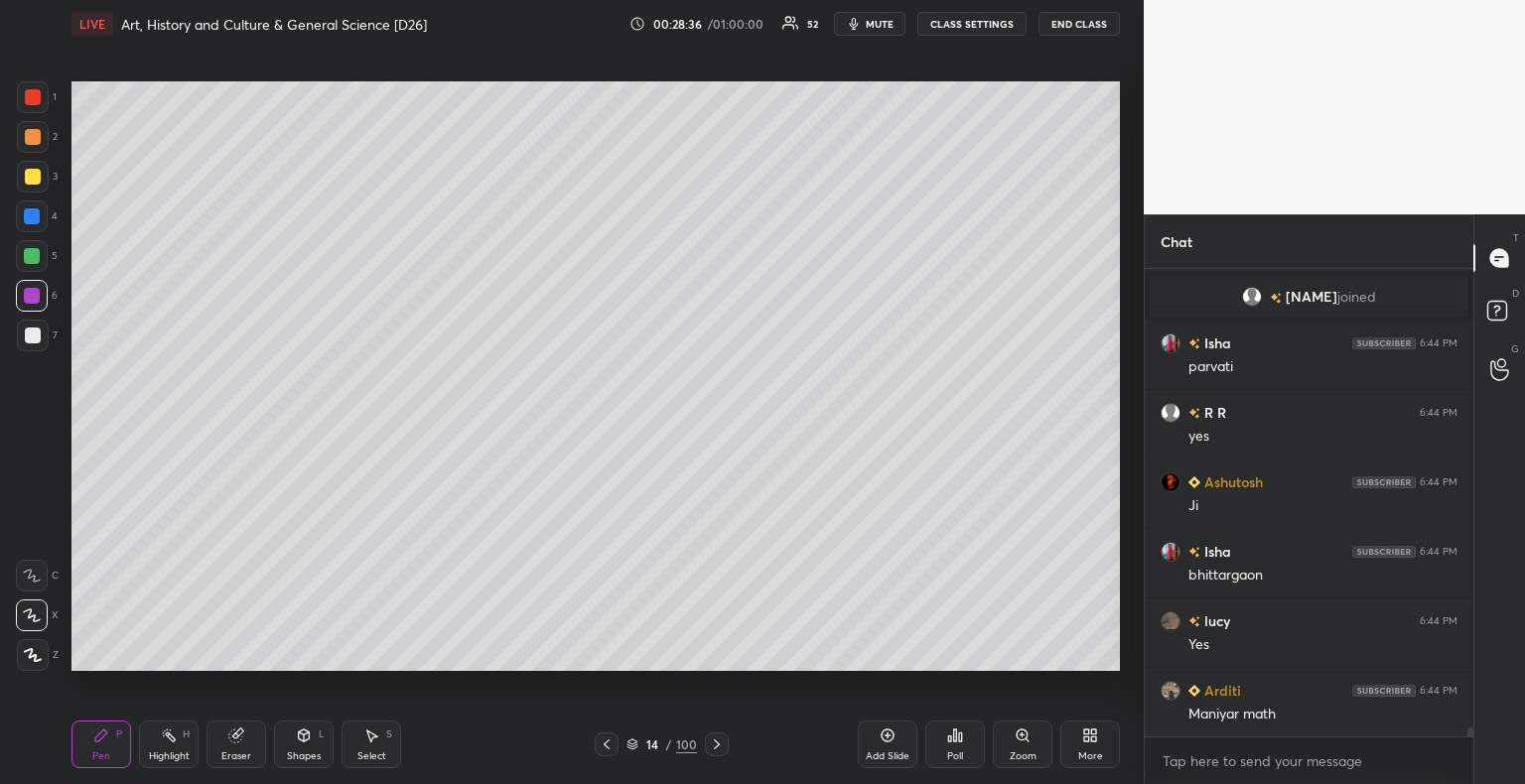 click at bounding box center [33, 177] 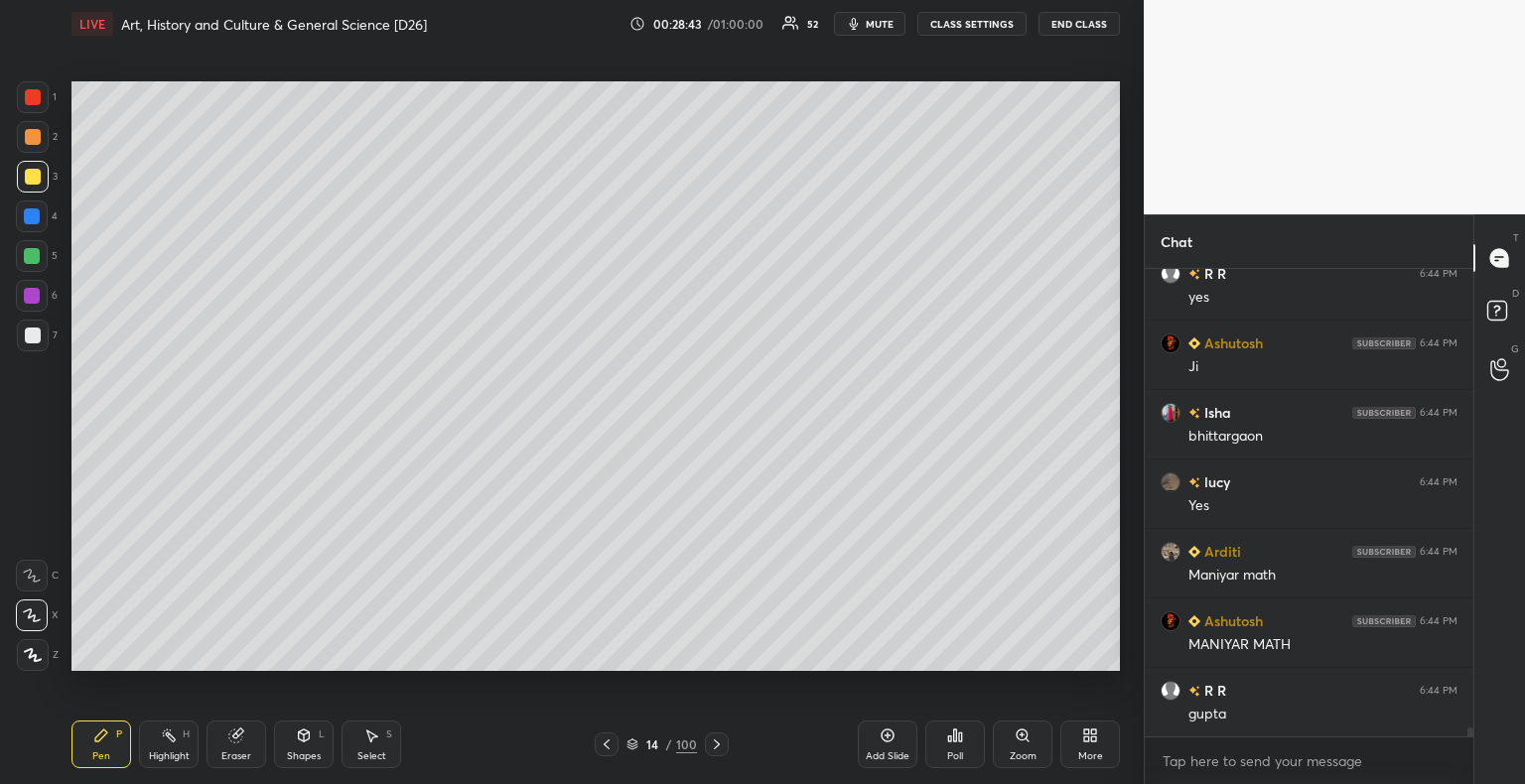 scroll, scrollTop: 24939, scrollLeft: 0, axis: vertical 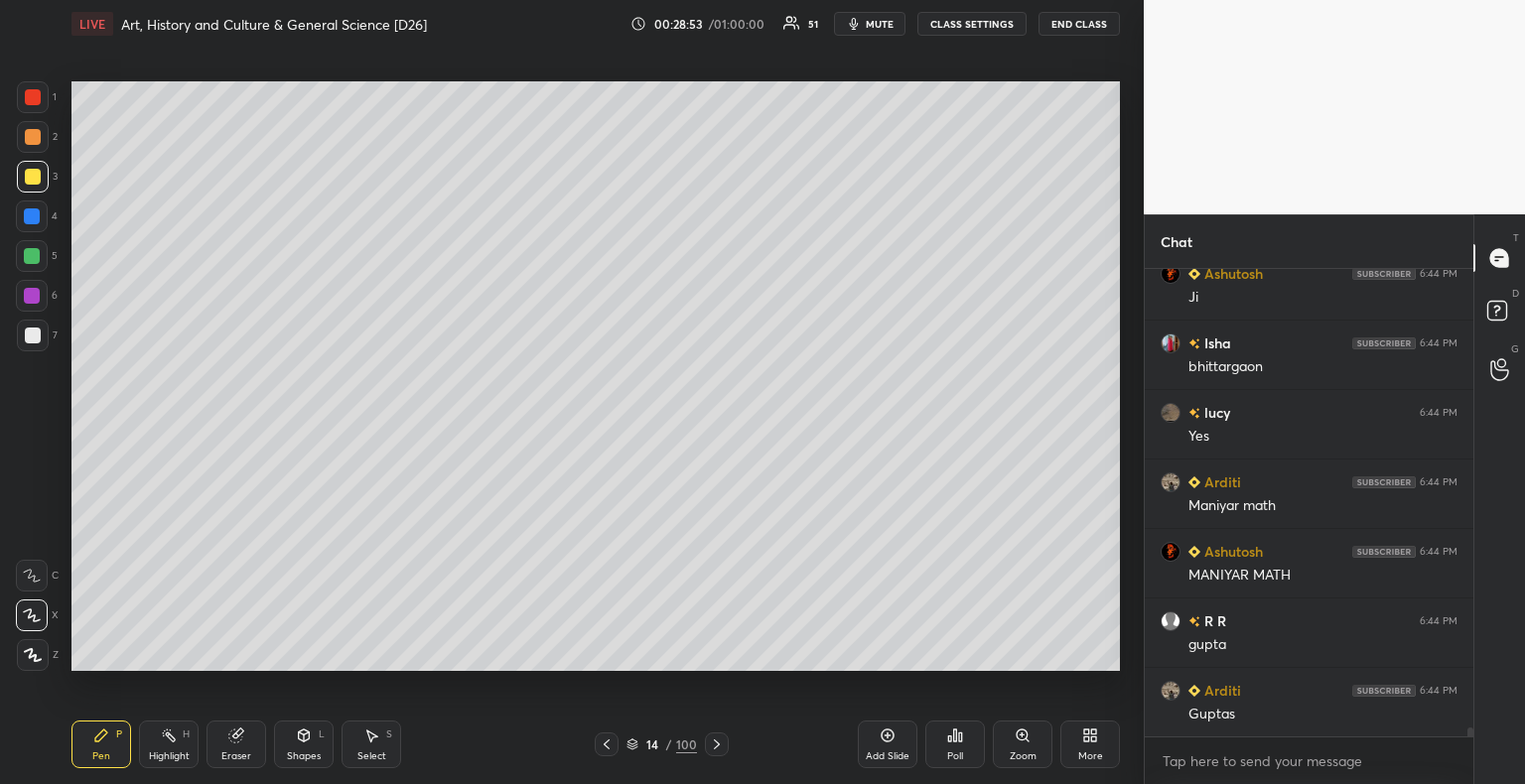 click on "14 / 100" at bounding box center (661, 744) 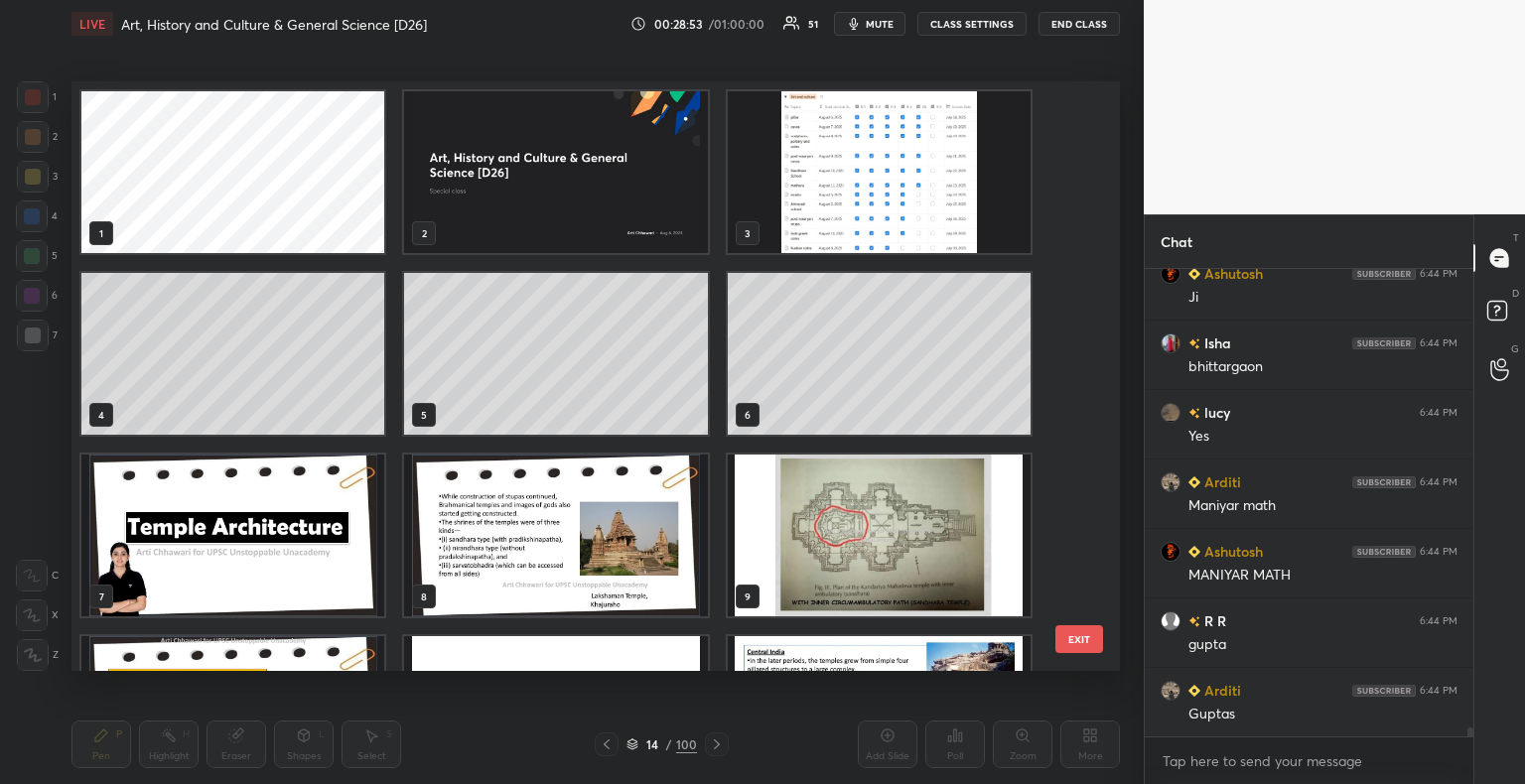 scroll, scrollTop: 318, scrollLeft: 0, axis: vertical 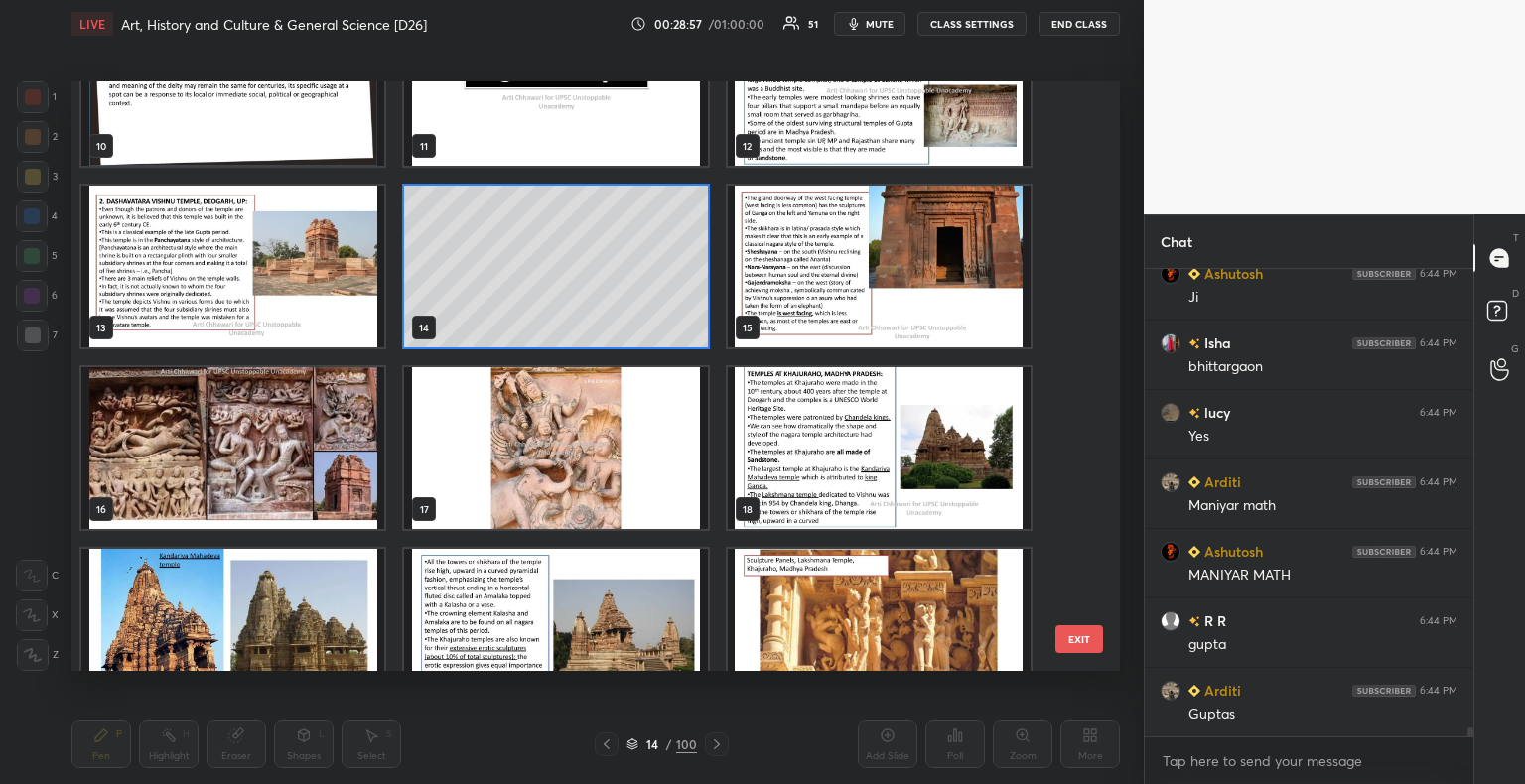 click at bounding box center (879, 448) 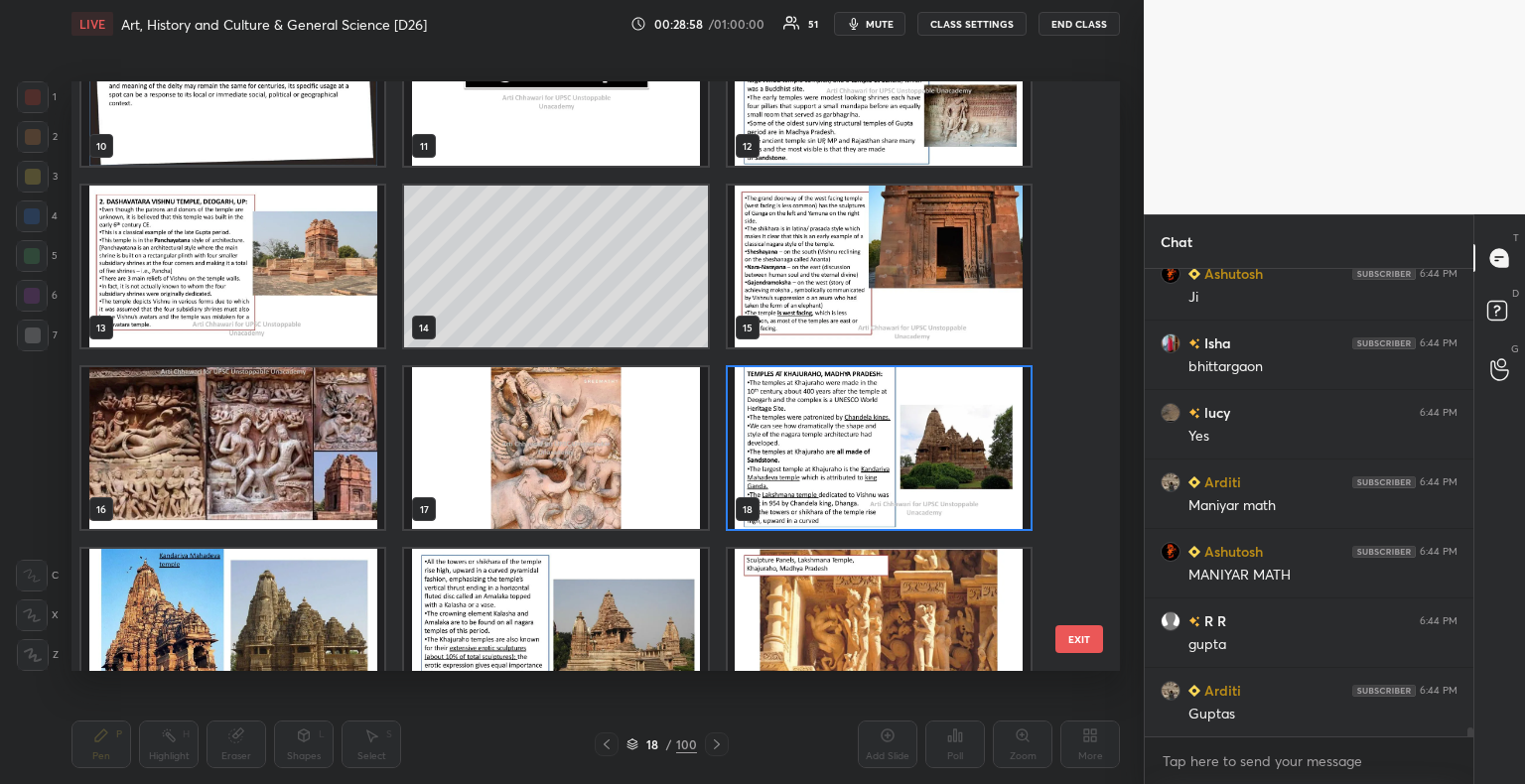 click 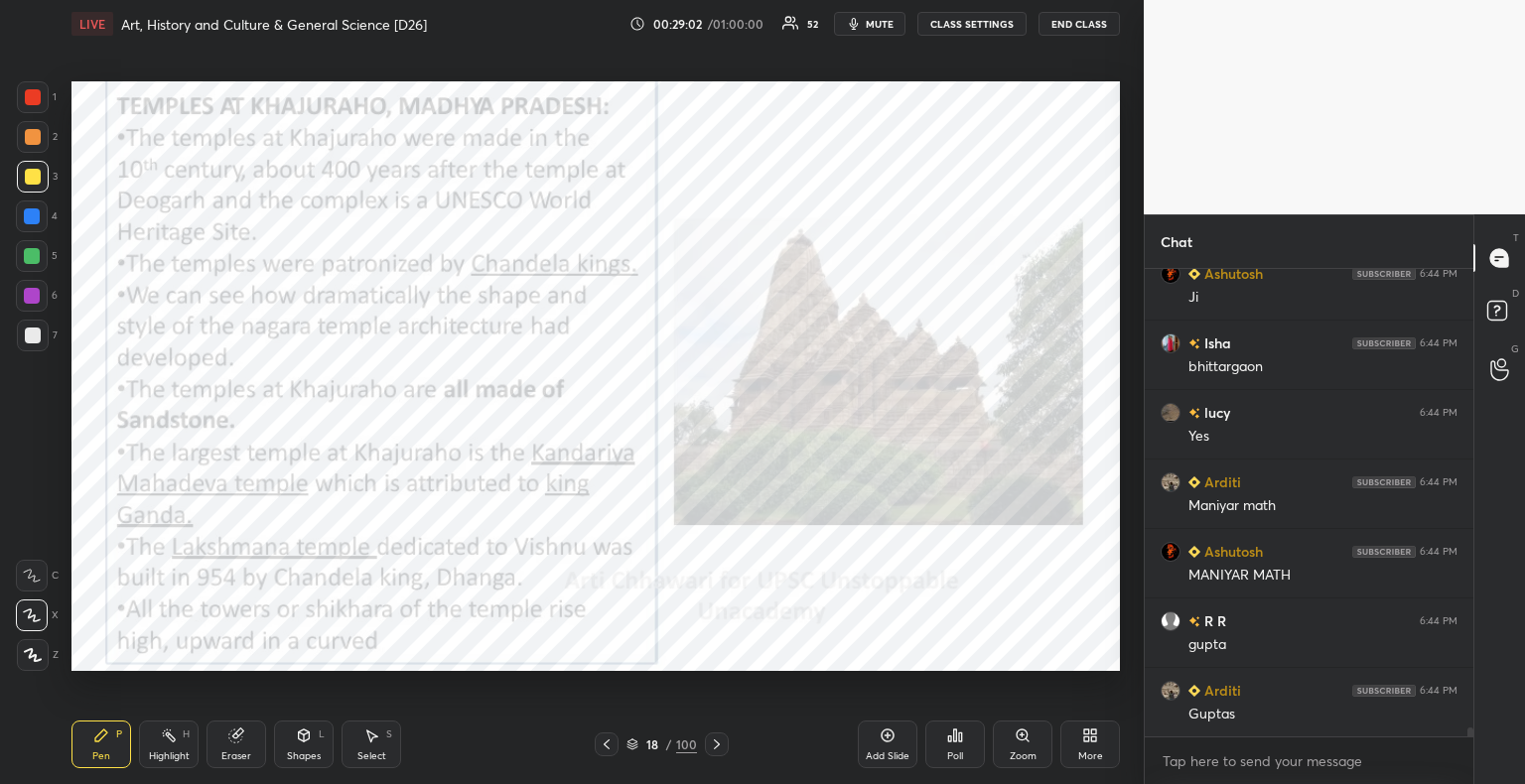 click at bounding box center [33, 97] 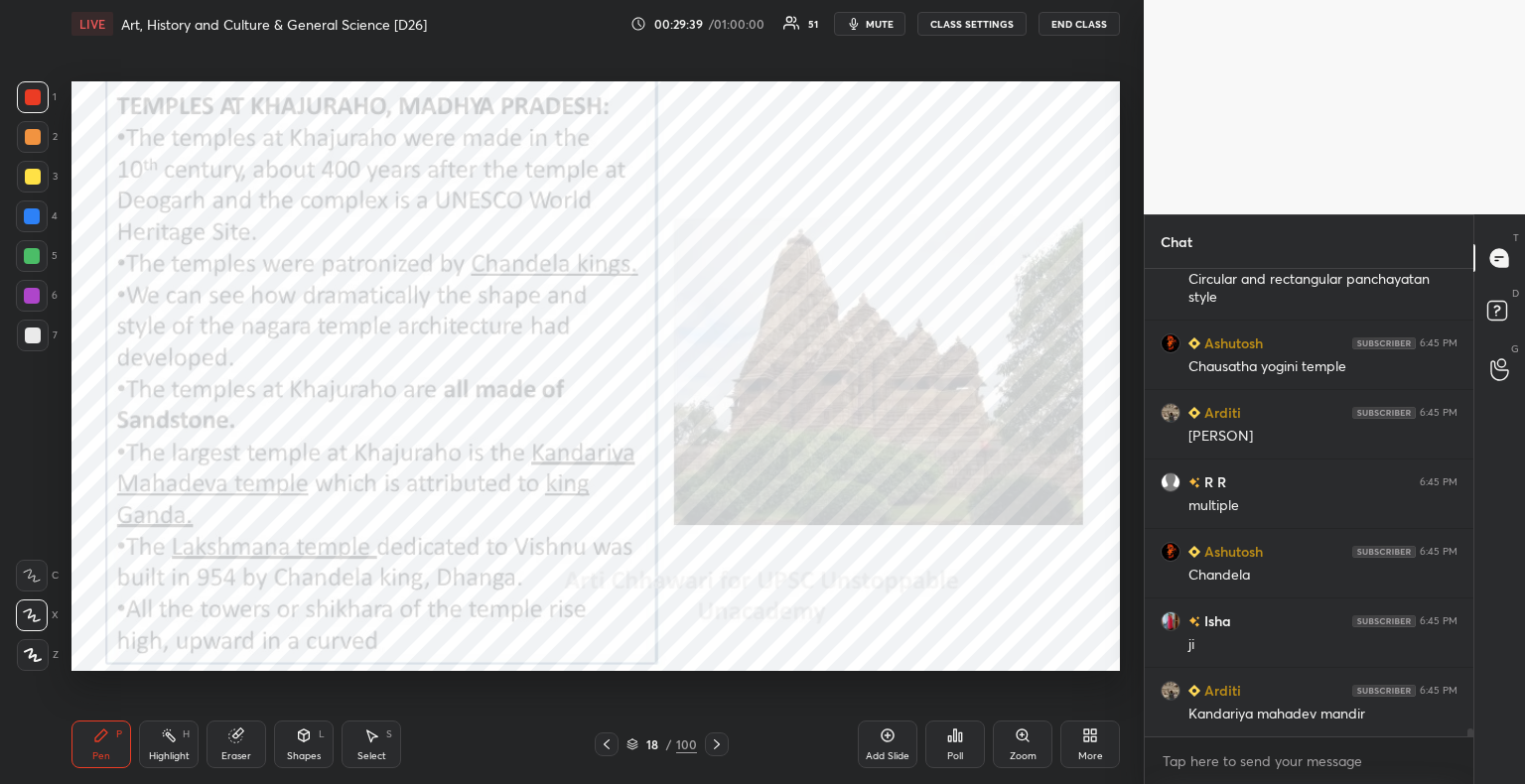 scroll, scrollTop: 25670, scrollLeft: 0, axis: vertical 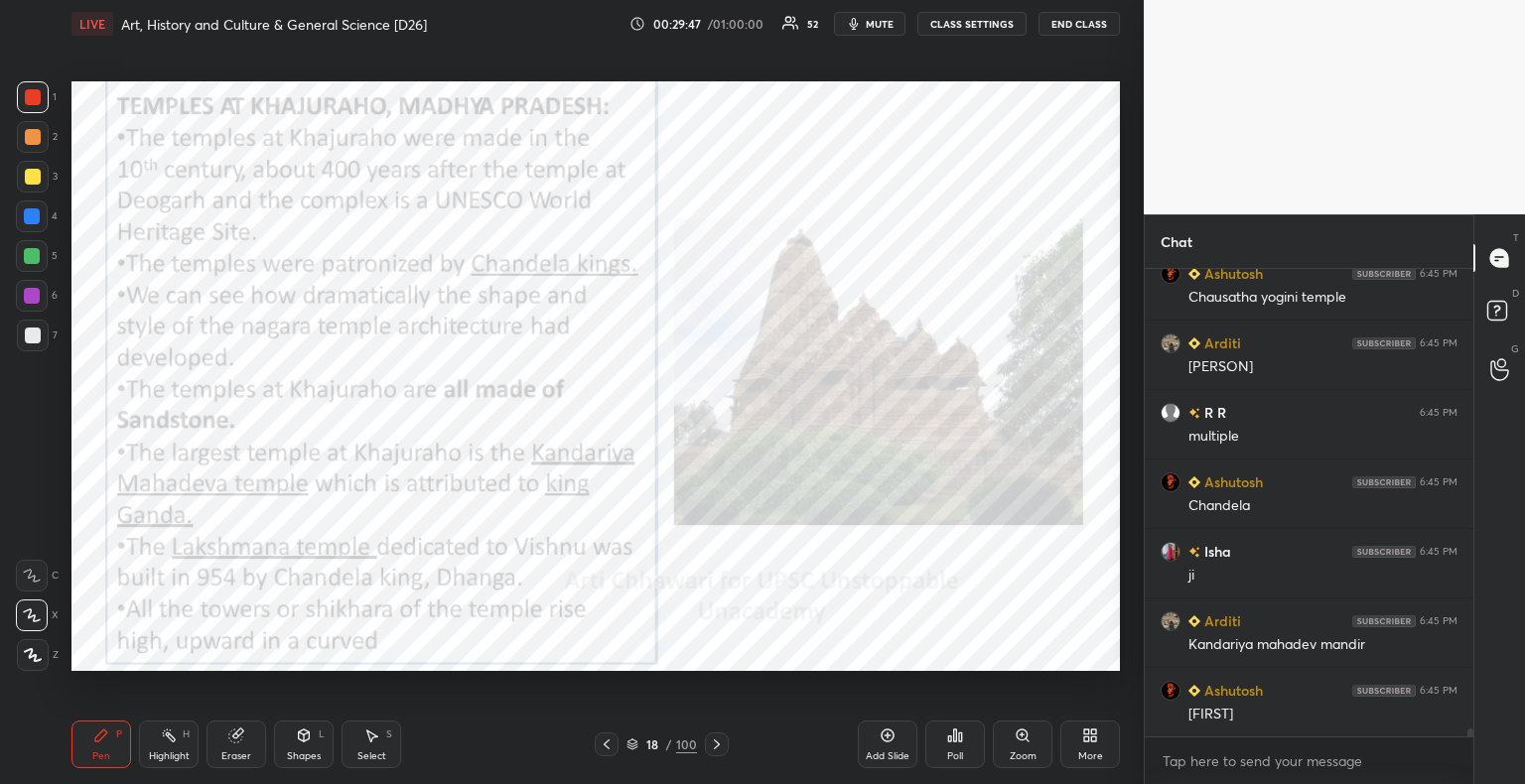 click 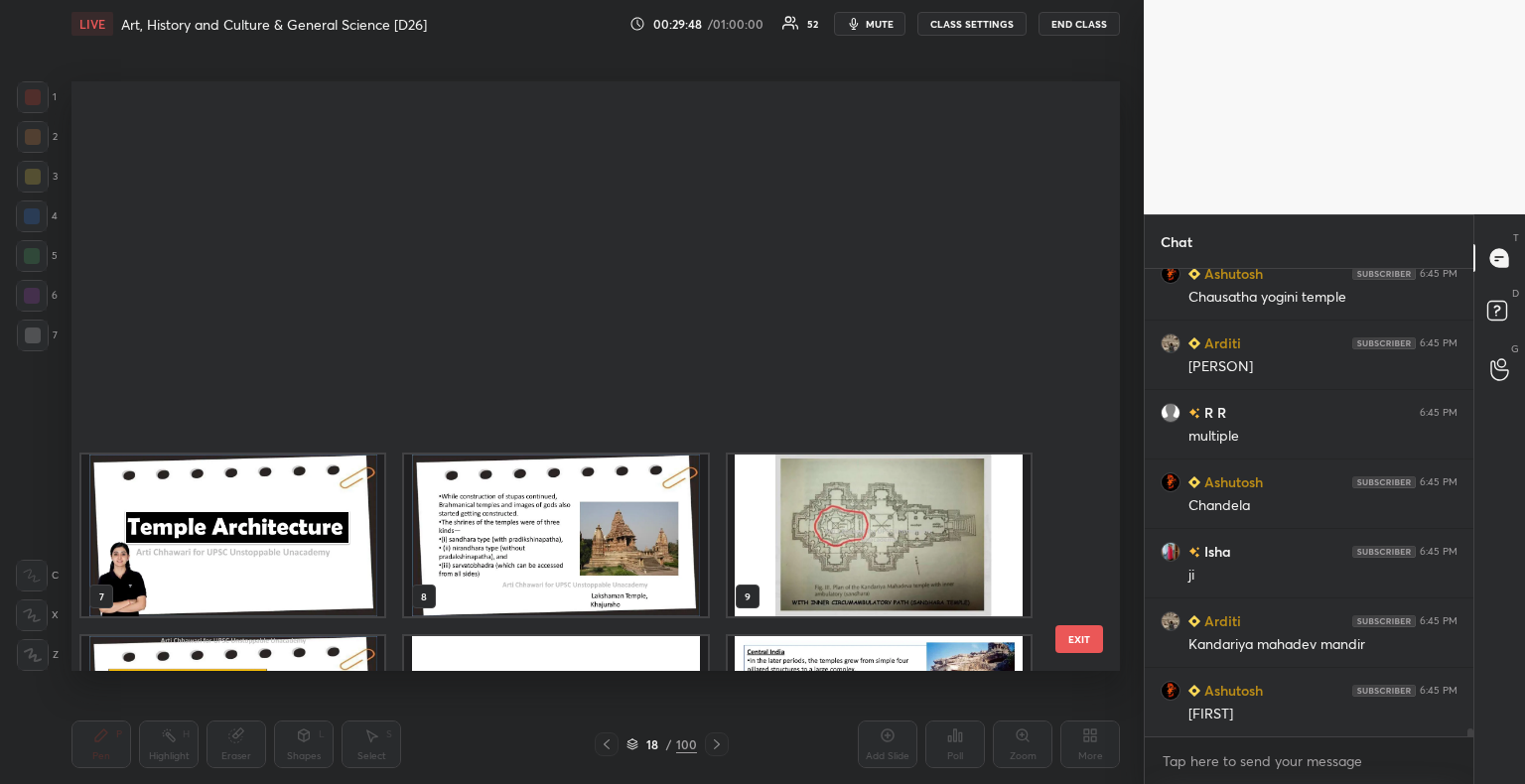 scroll, scrollTop: 500, scrollLeft: 0, axis: vertical 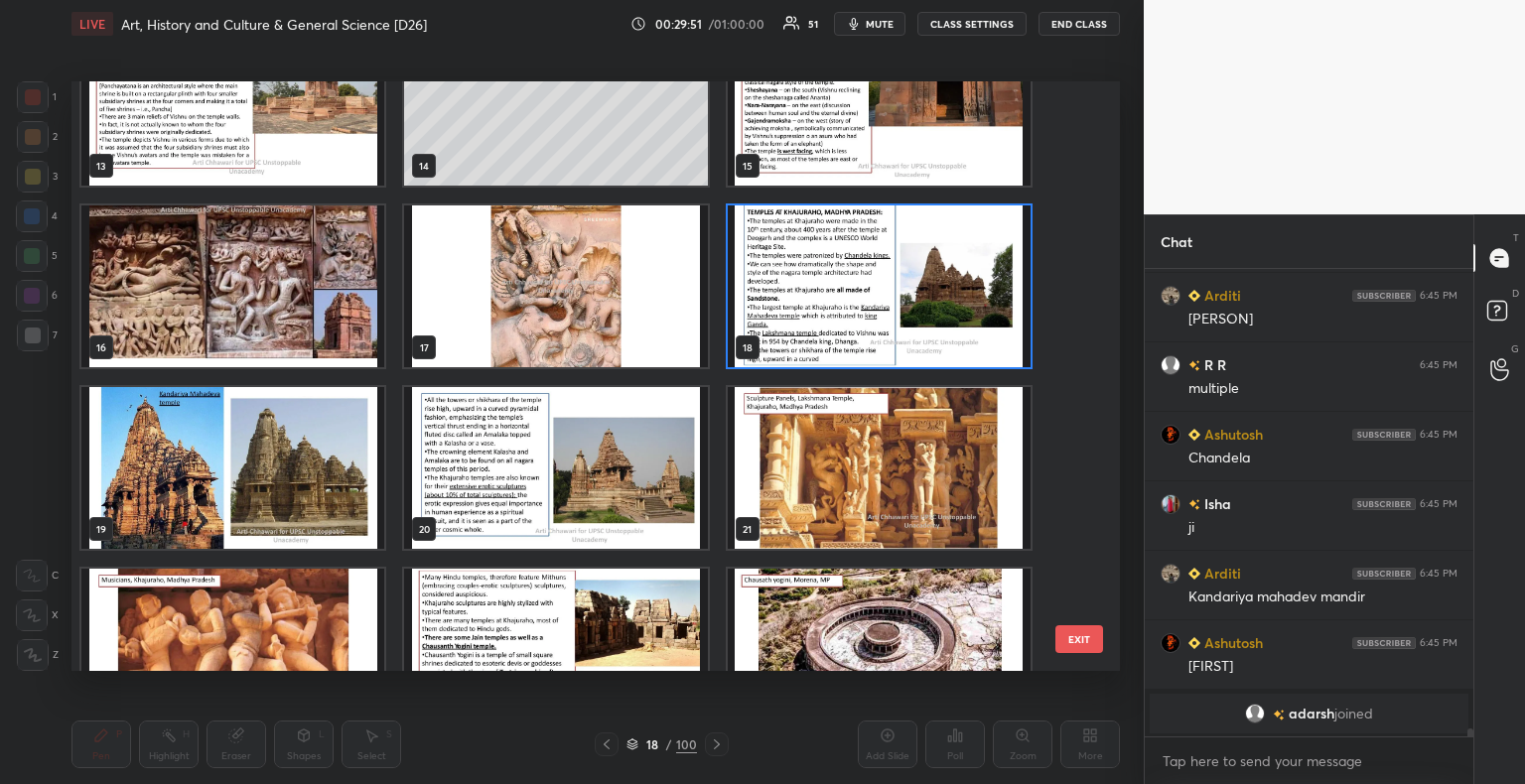 click at bounding box center (232, 467) 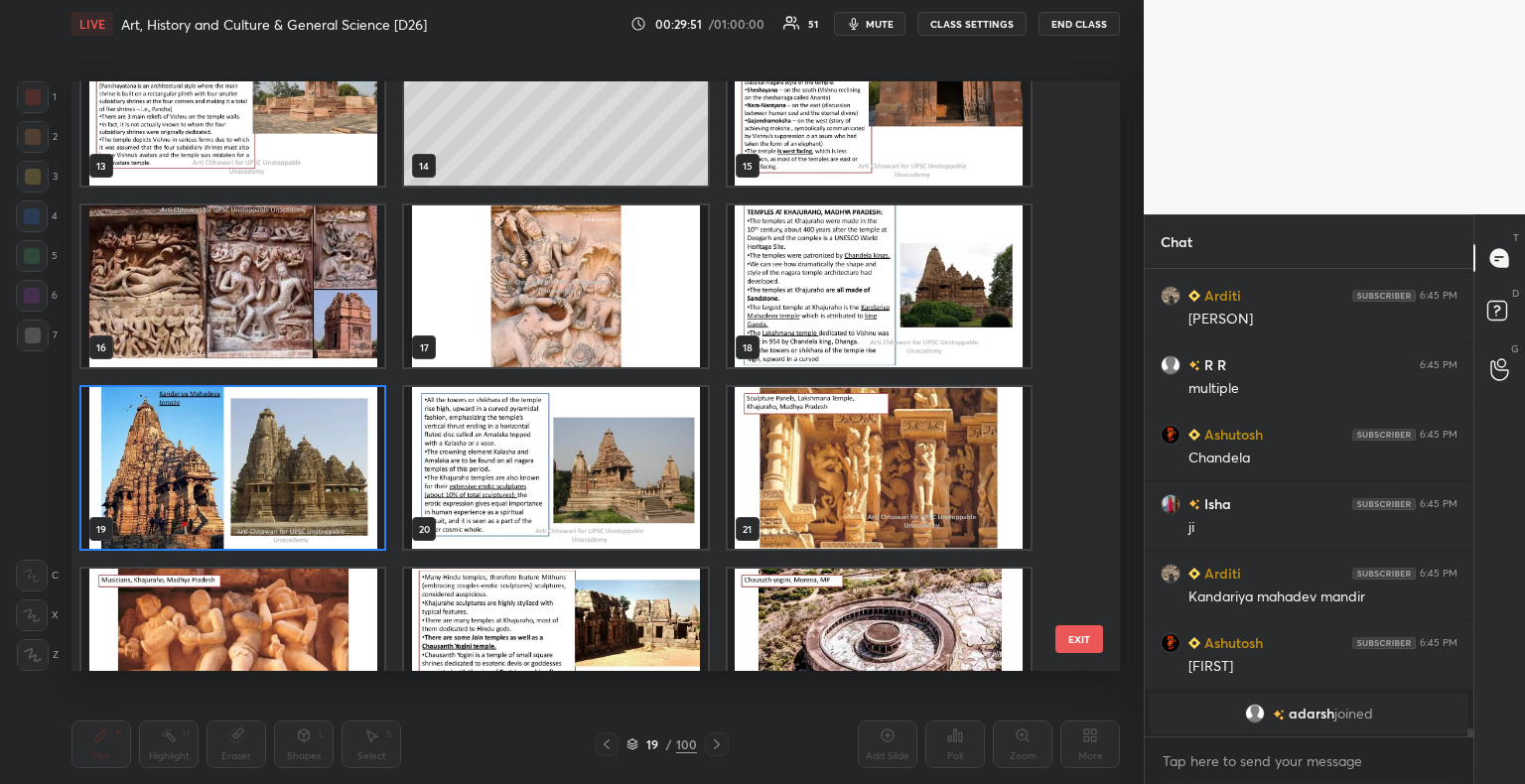 click 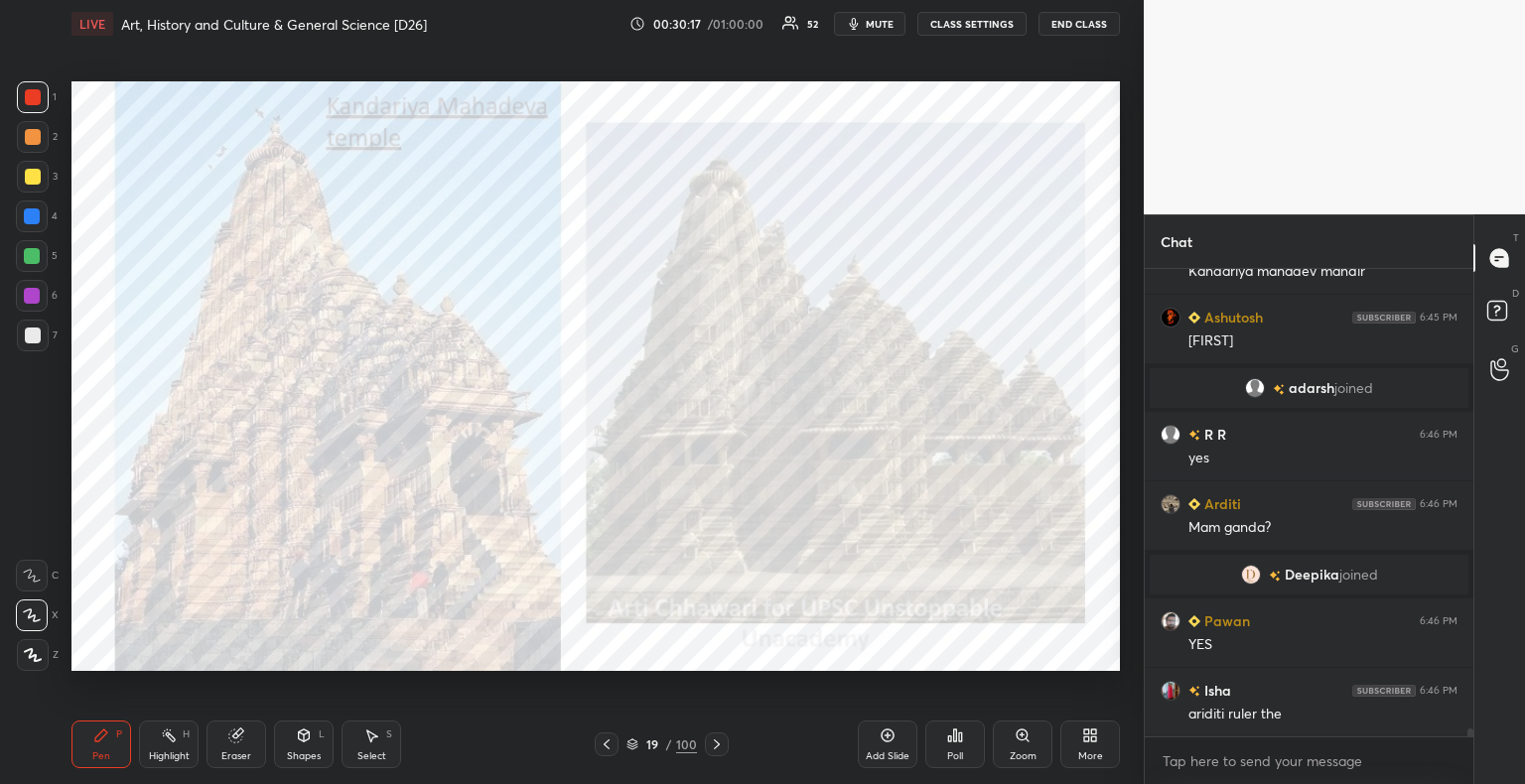 scroll, scrollTop: 25803, scrollLeft: 0, axis: vertical 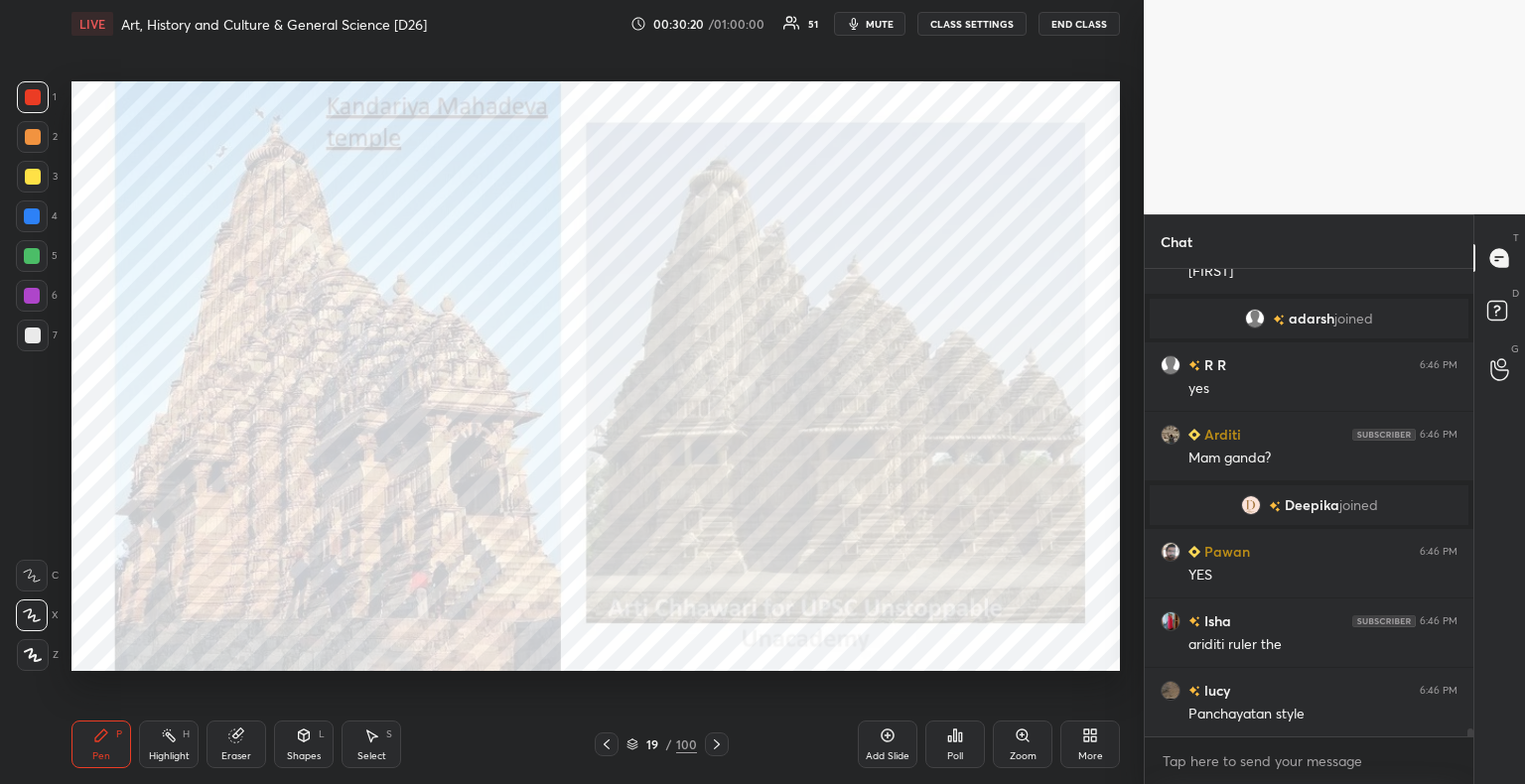 click at bounding box center [32, 216] 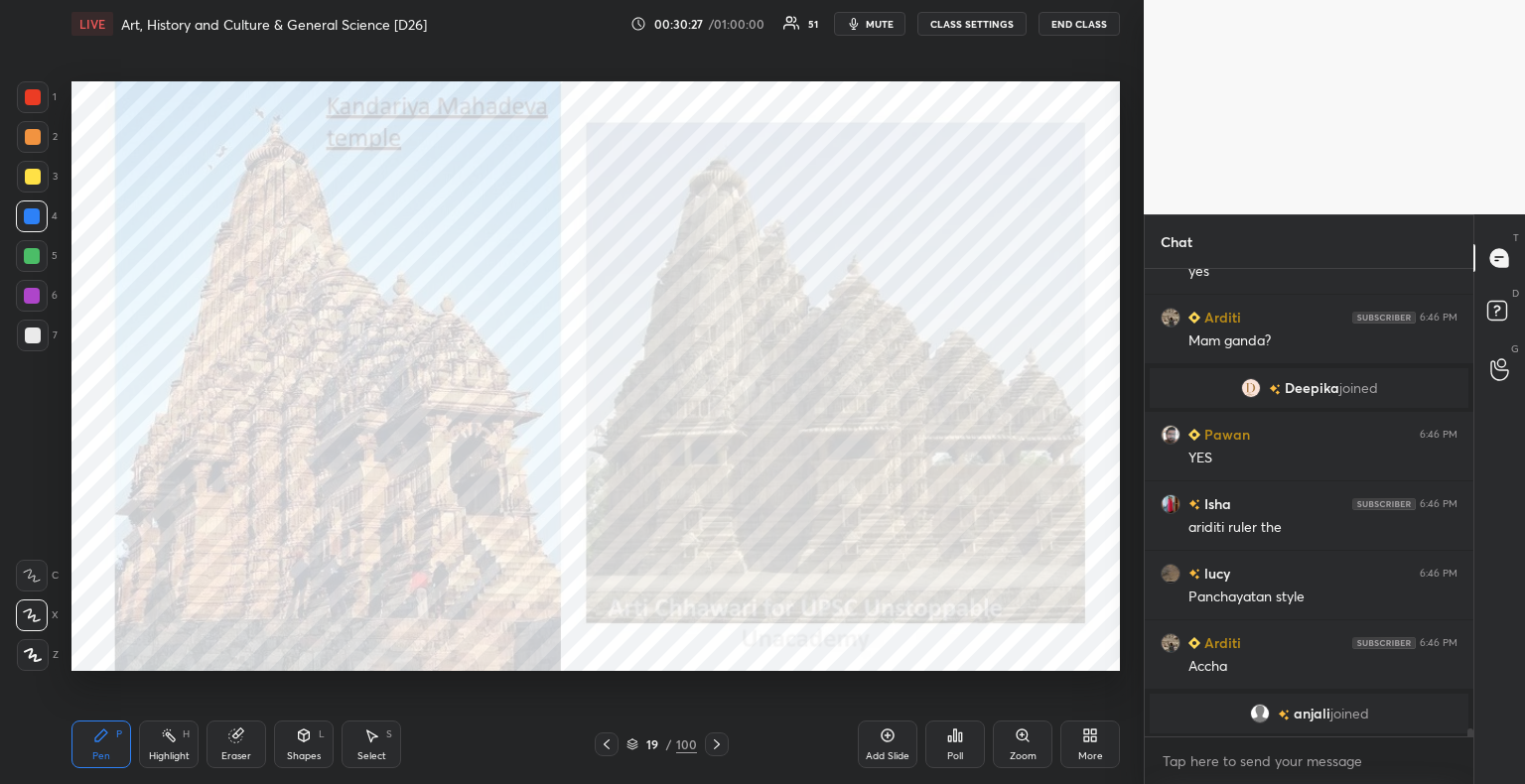 scroll, scrollTop: 25890, scrollLeft: 0, axis: vertical 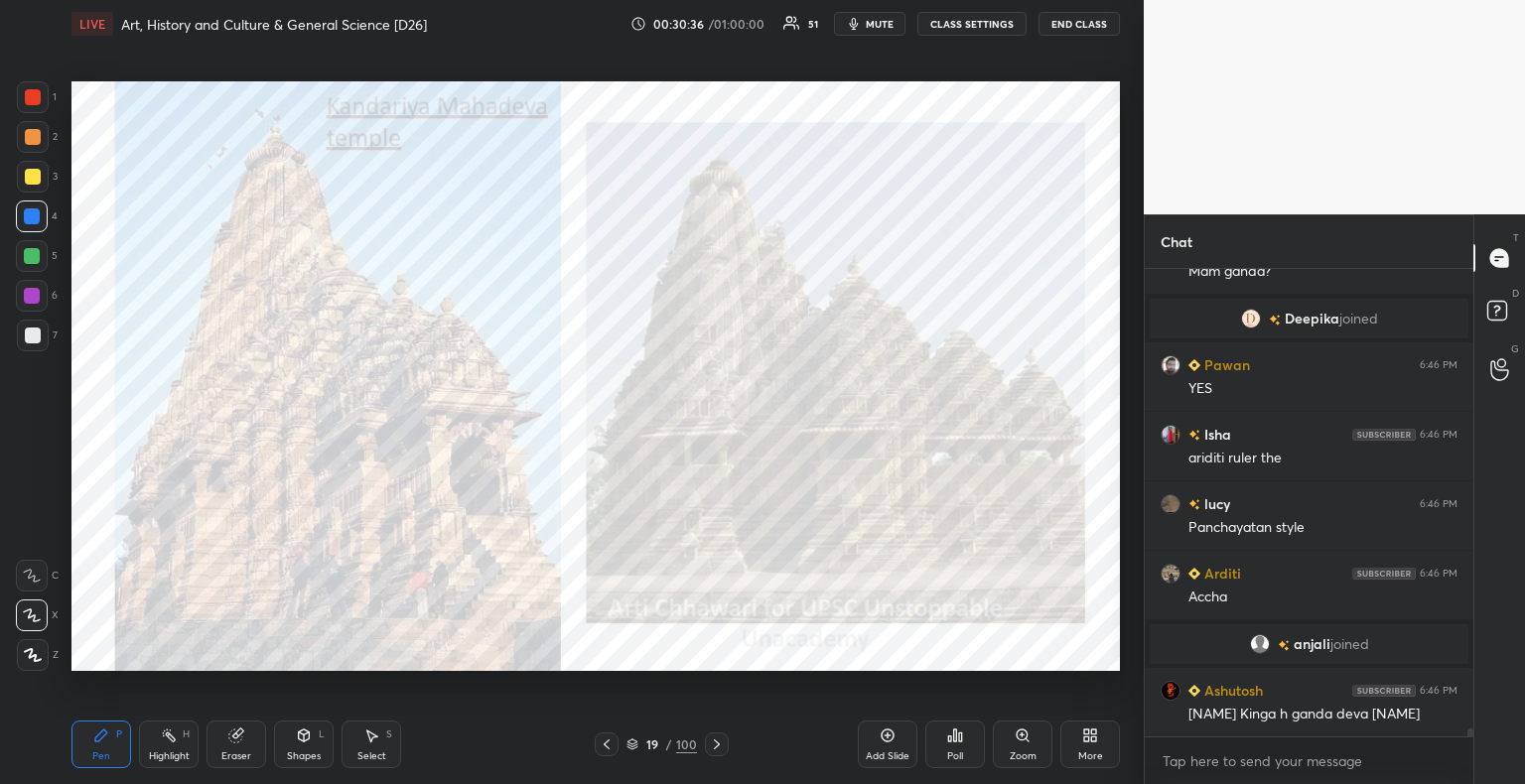 click 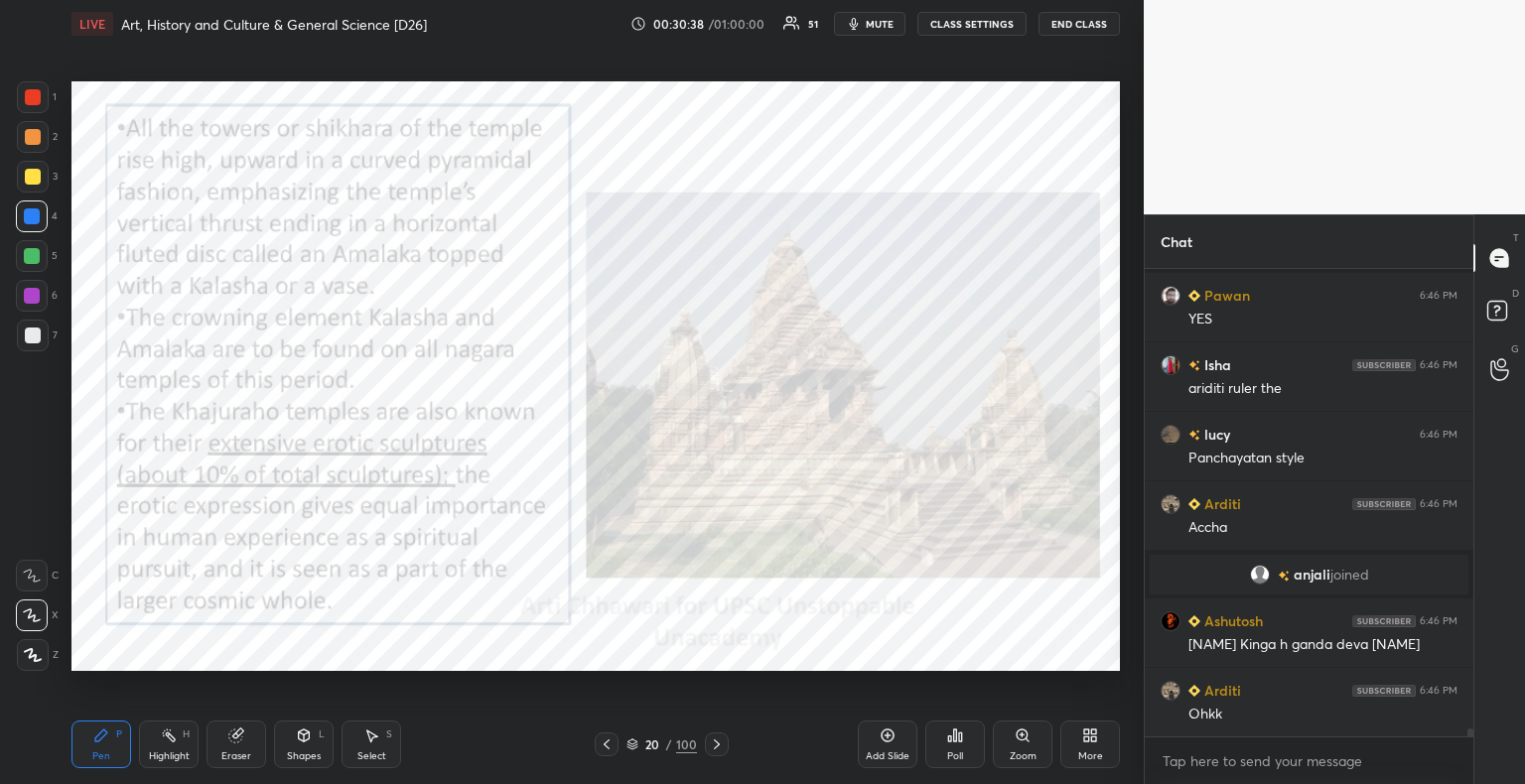 click at bounding box center [33, 97] 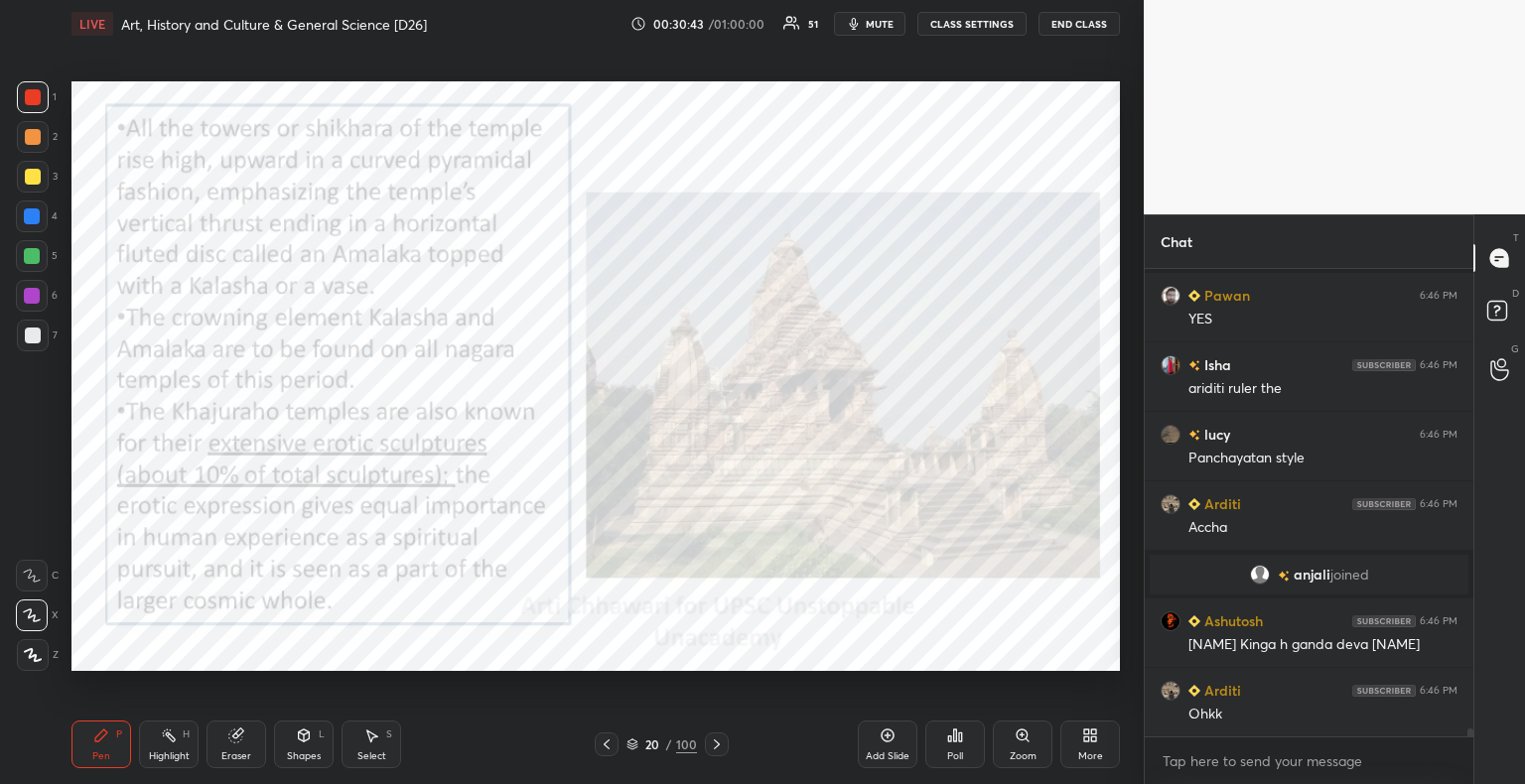 click on "20 / 100" at bounding box center (661, 744) 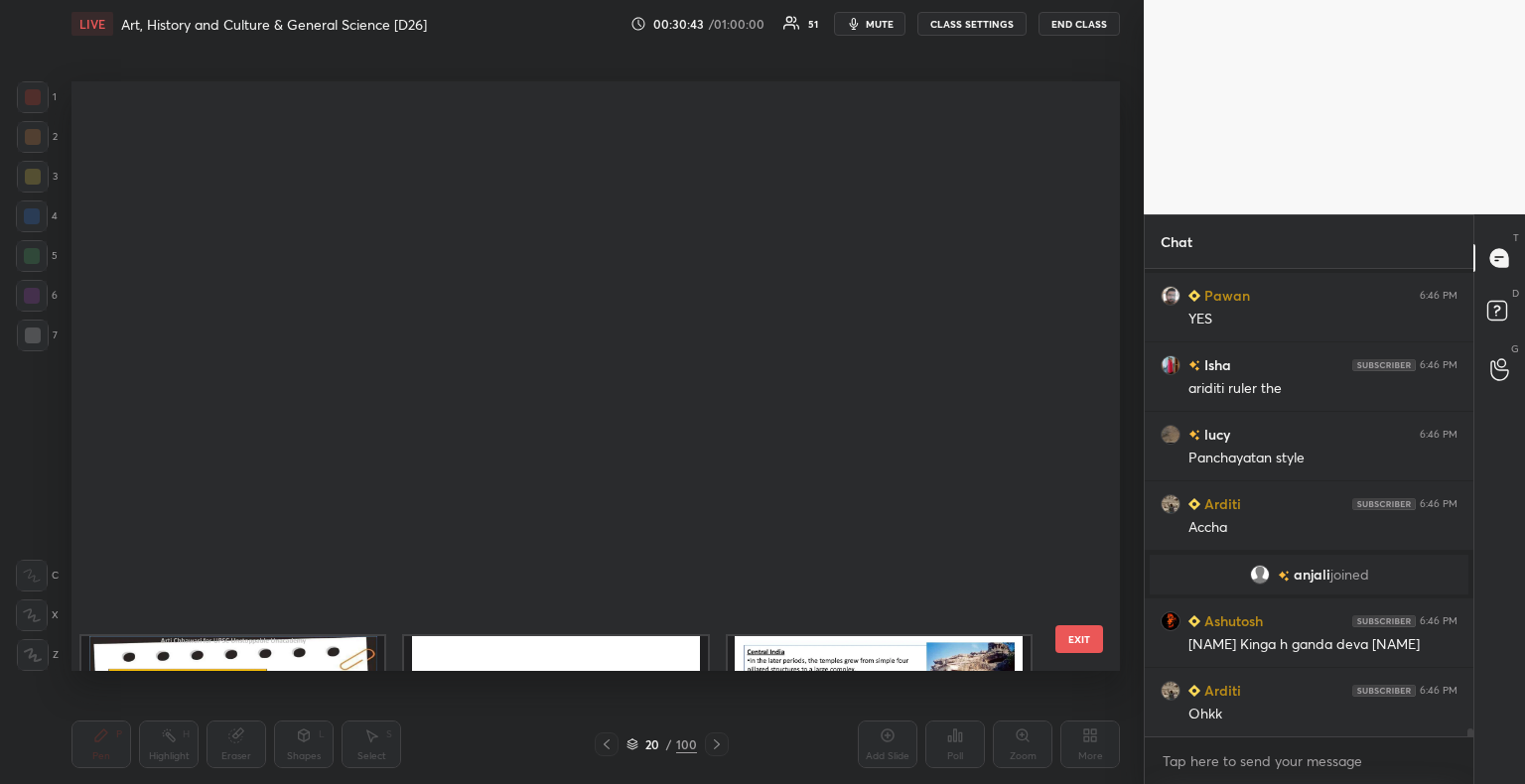 scroll, scrollTop: 682, scrollLeft: 0, axis: vertical 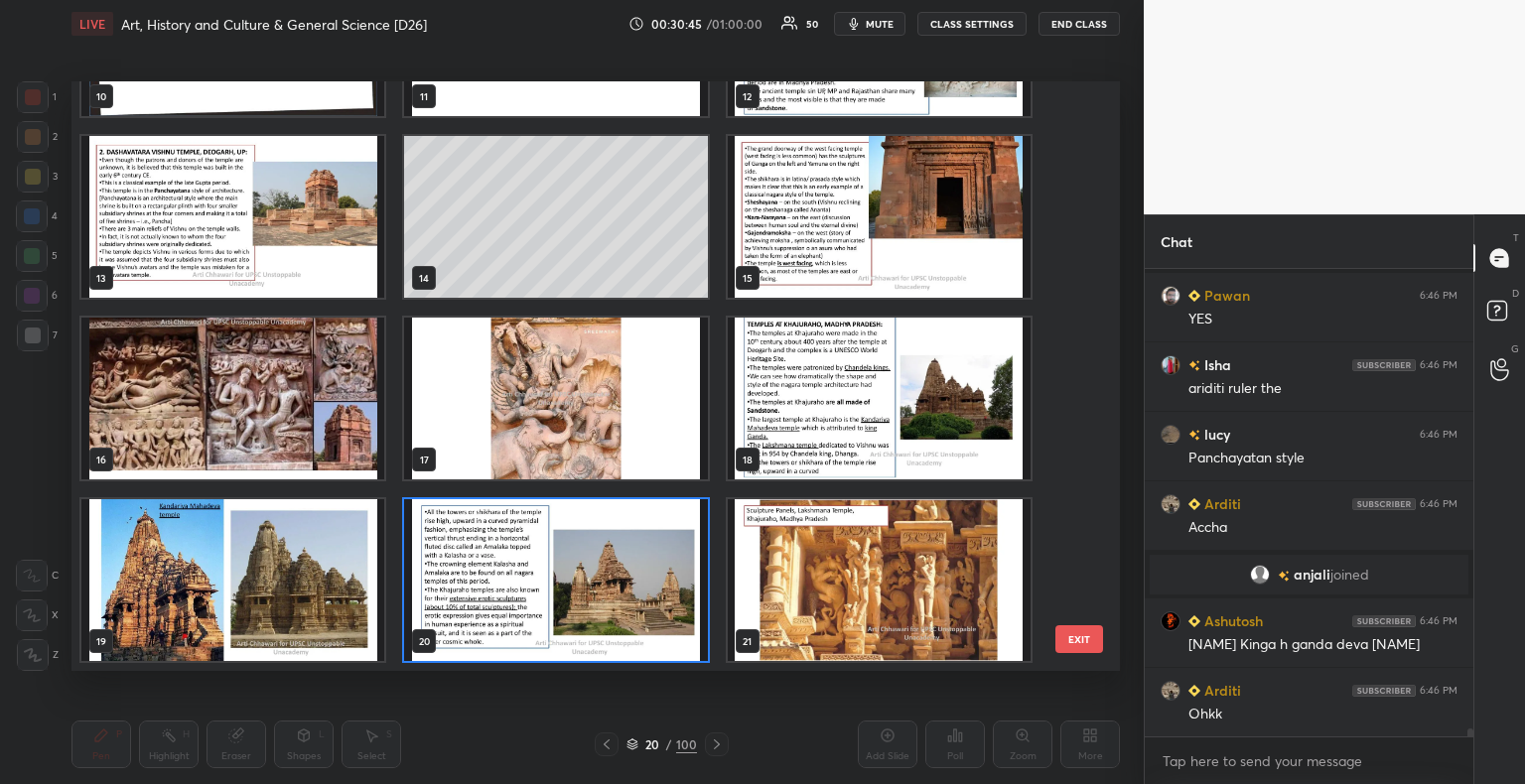 click at bounding box center [879, 398] 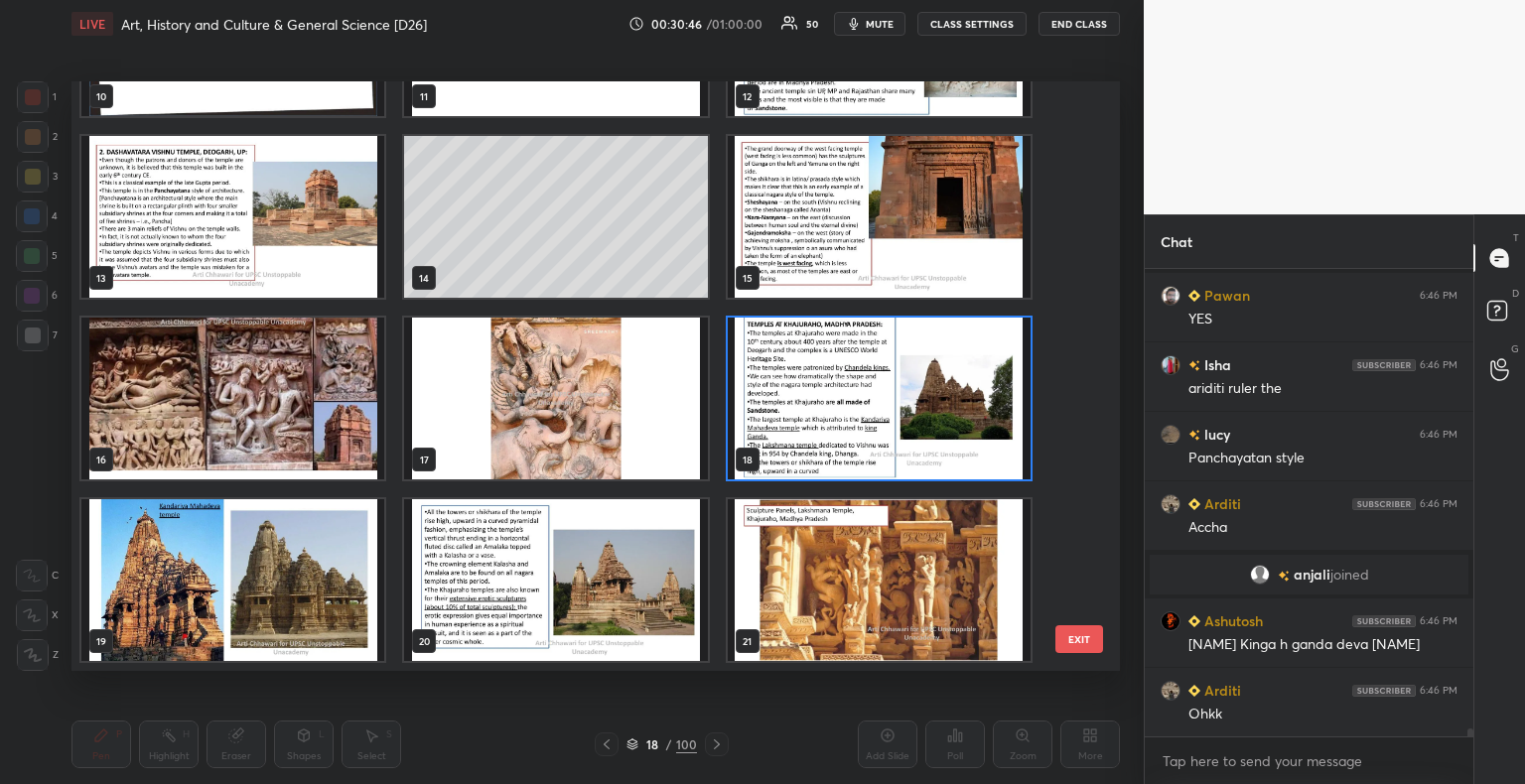 click 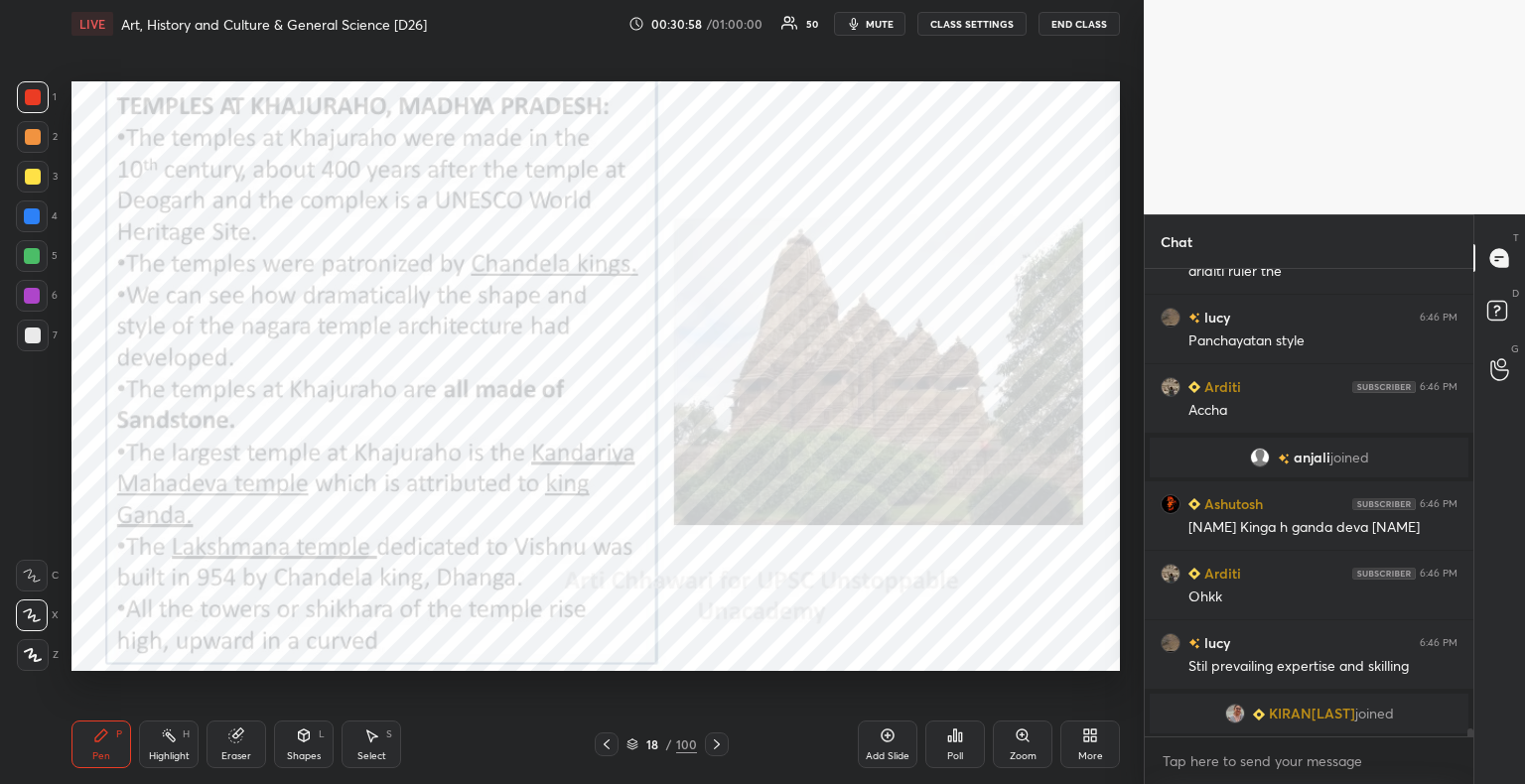 scroll, scrollTop: 26100, scrollLeft: 0, axis: vertical 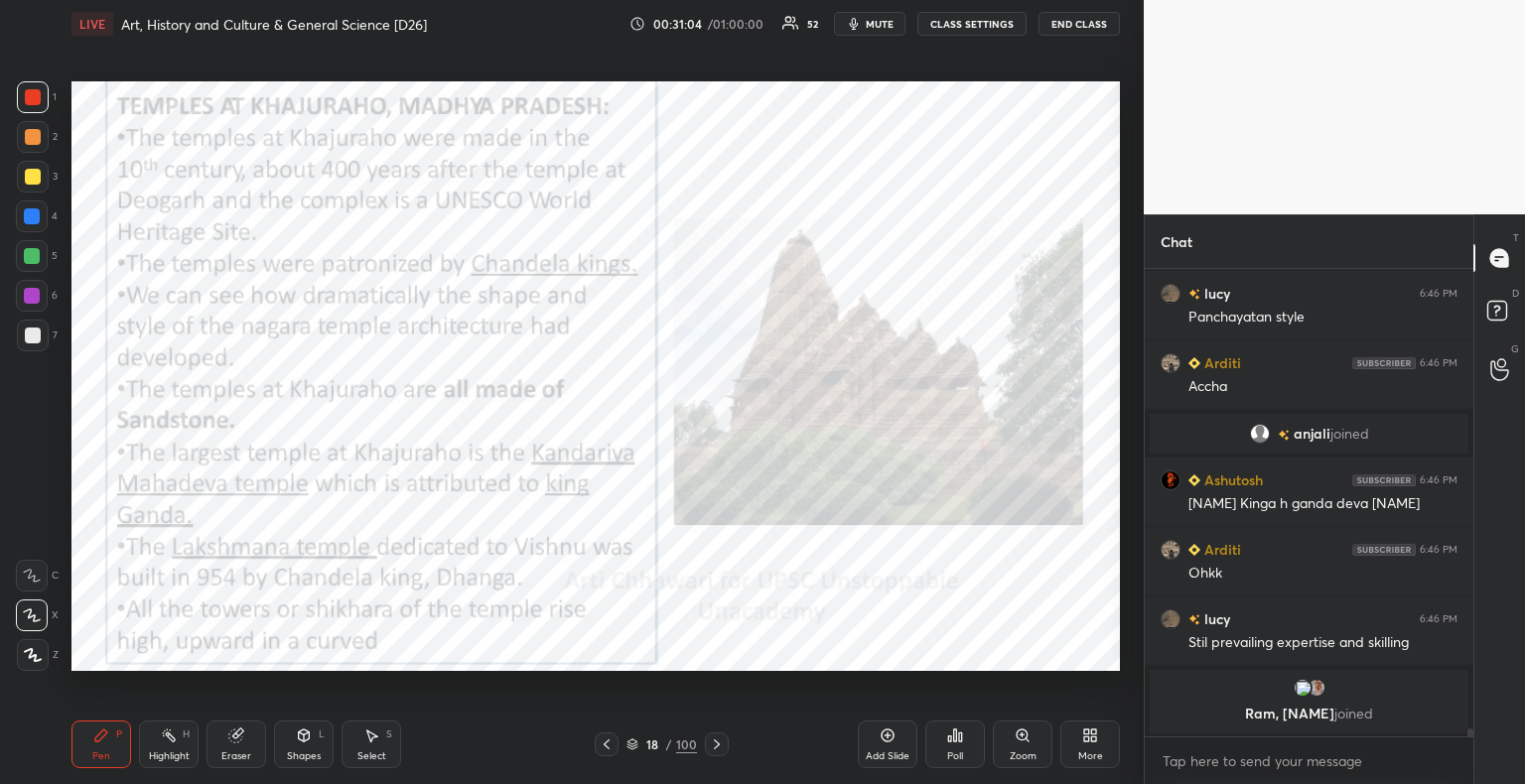 click 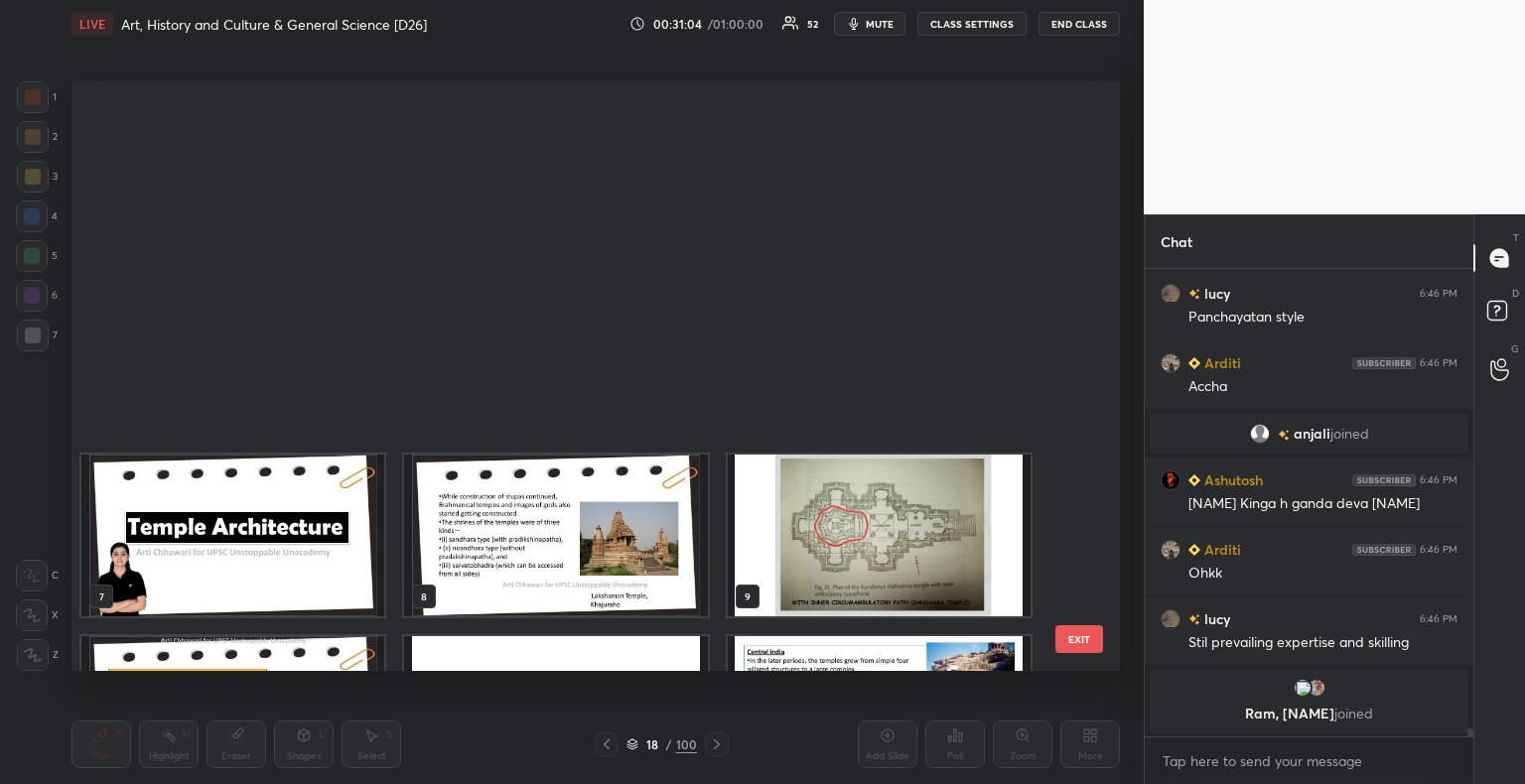 scroll, scrollTop: 500, scrollLeft: 0, axis: vertical 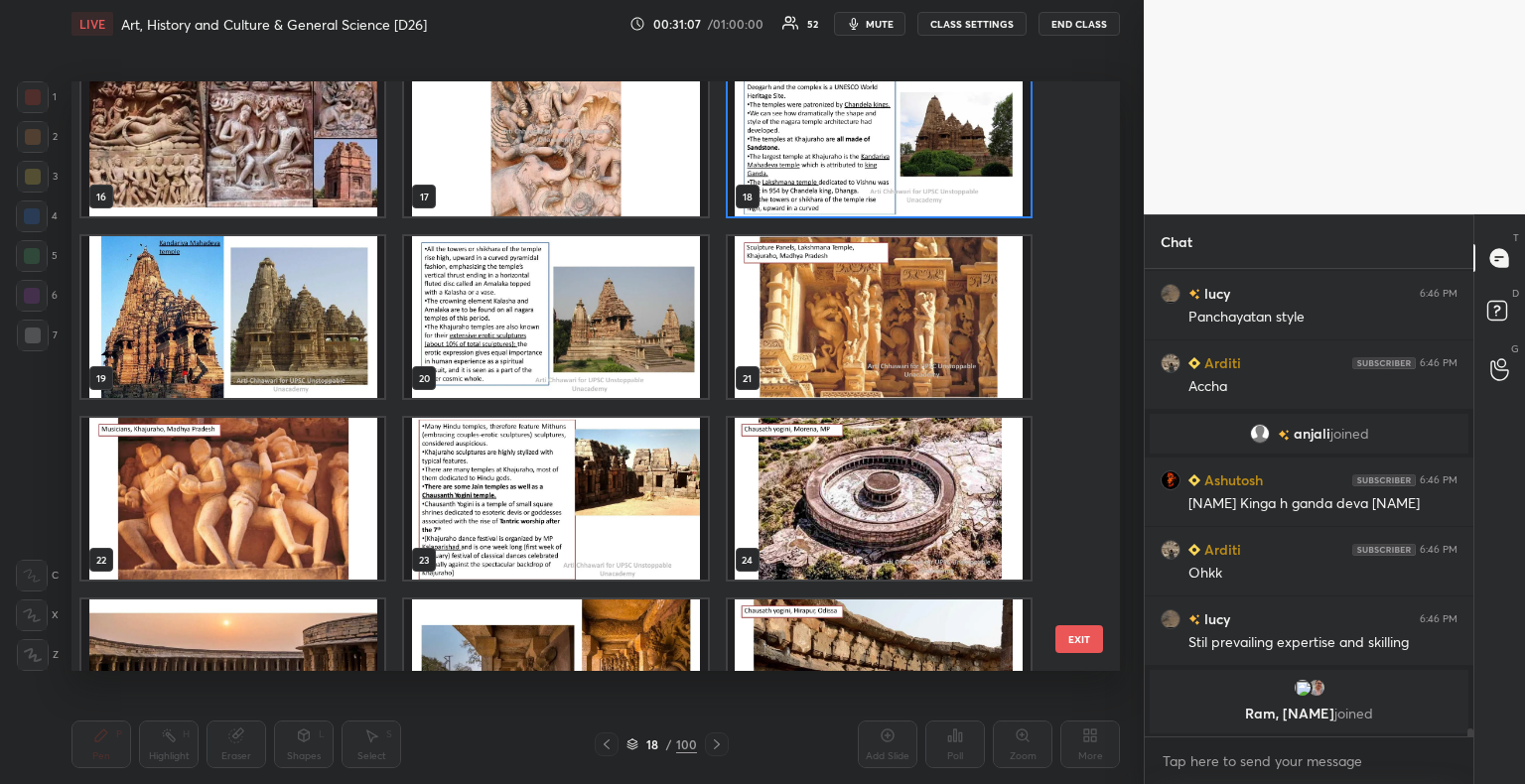click at bounding box center [555, 317] 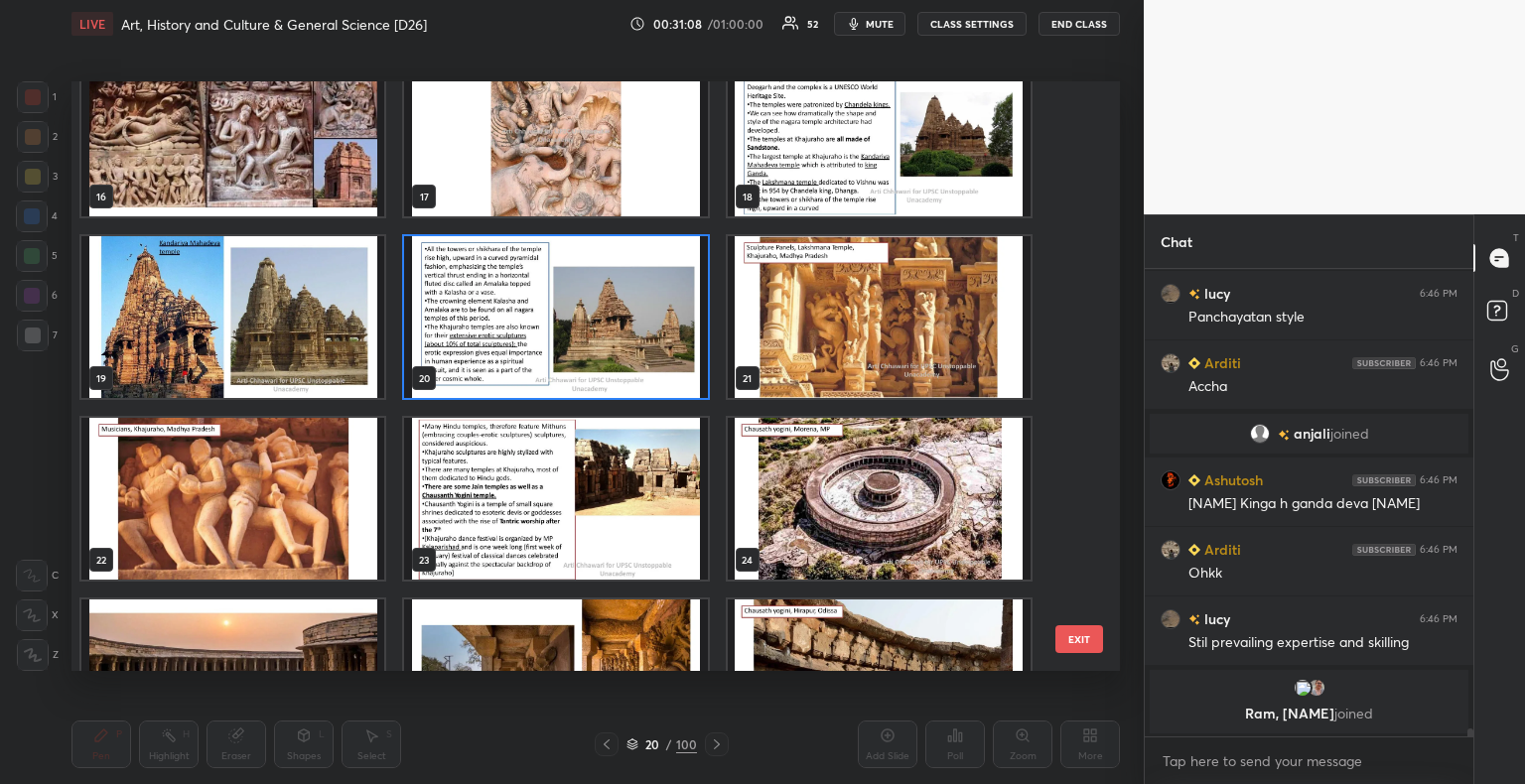 click on "20 / 100" at bounding box center (661, 744) 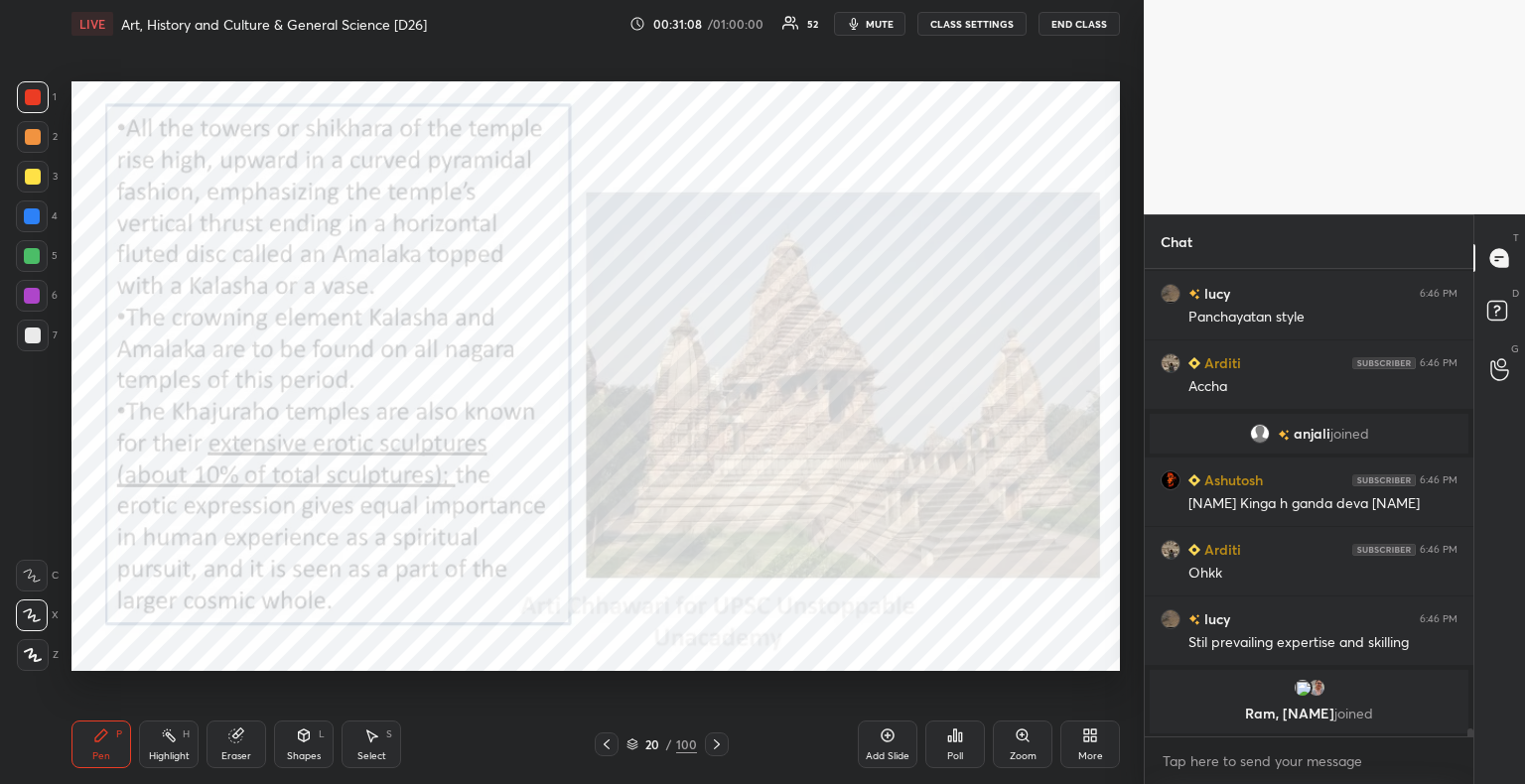 scroll, scrollTop: 0, scrollLeft: 0, axis: both 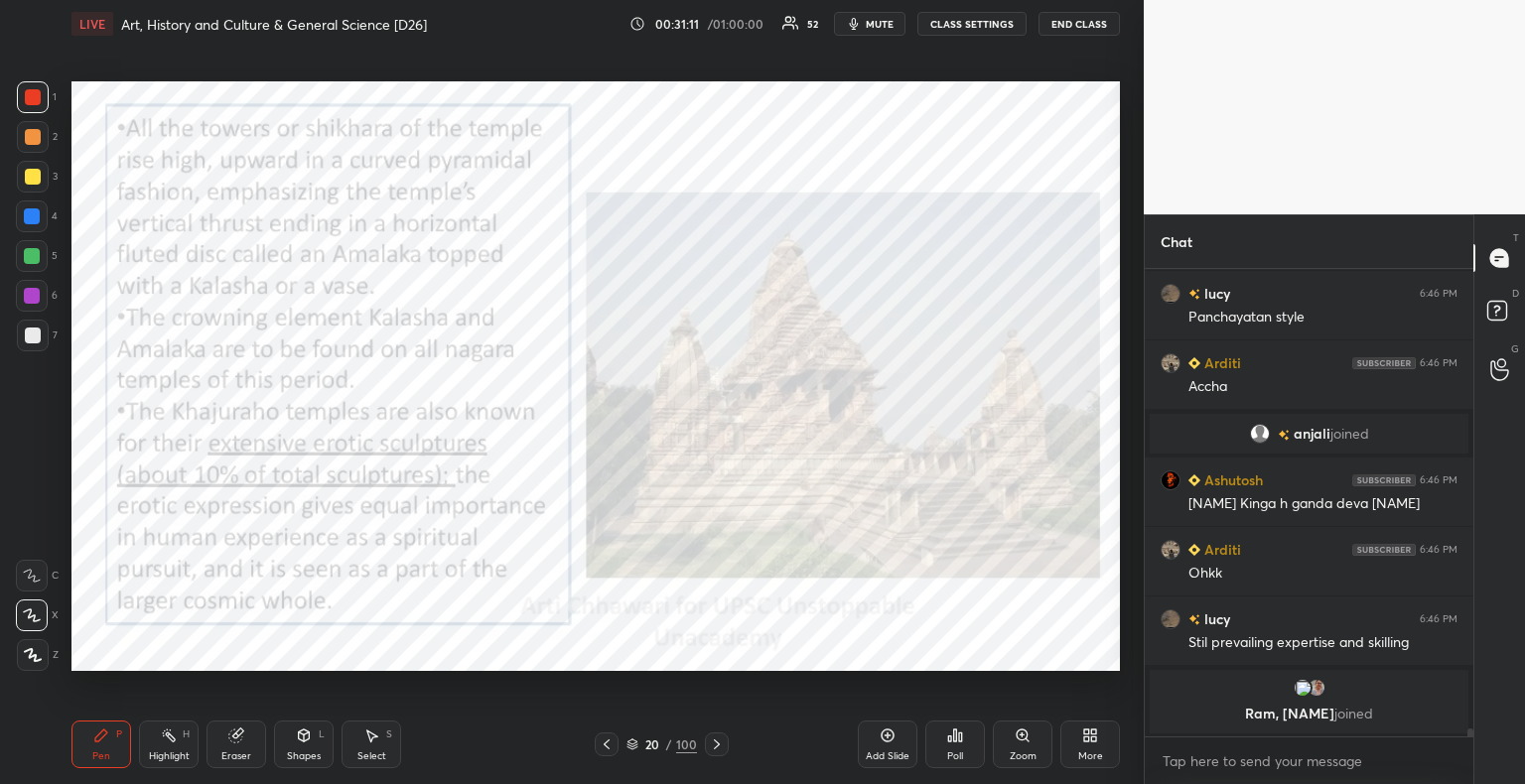 click 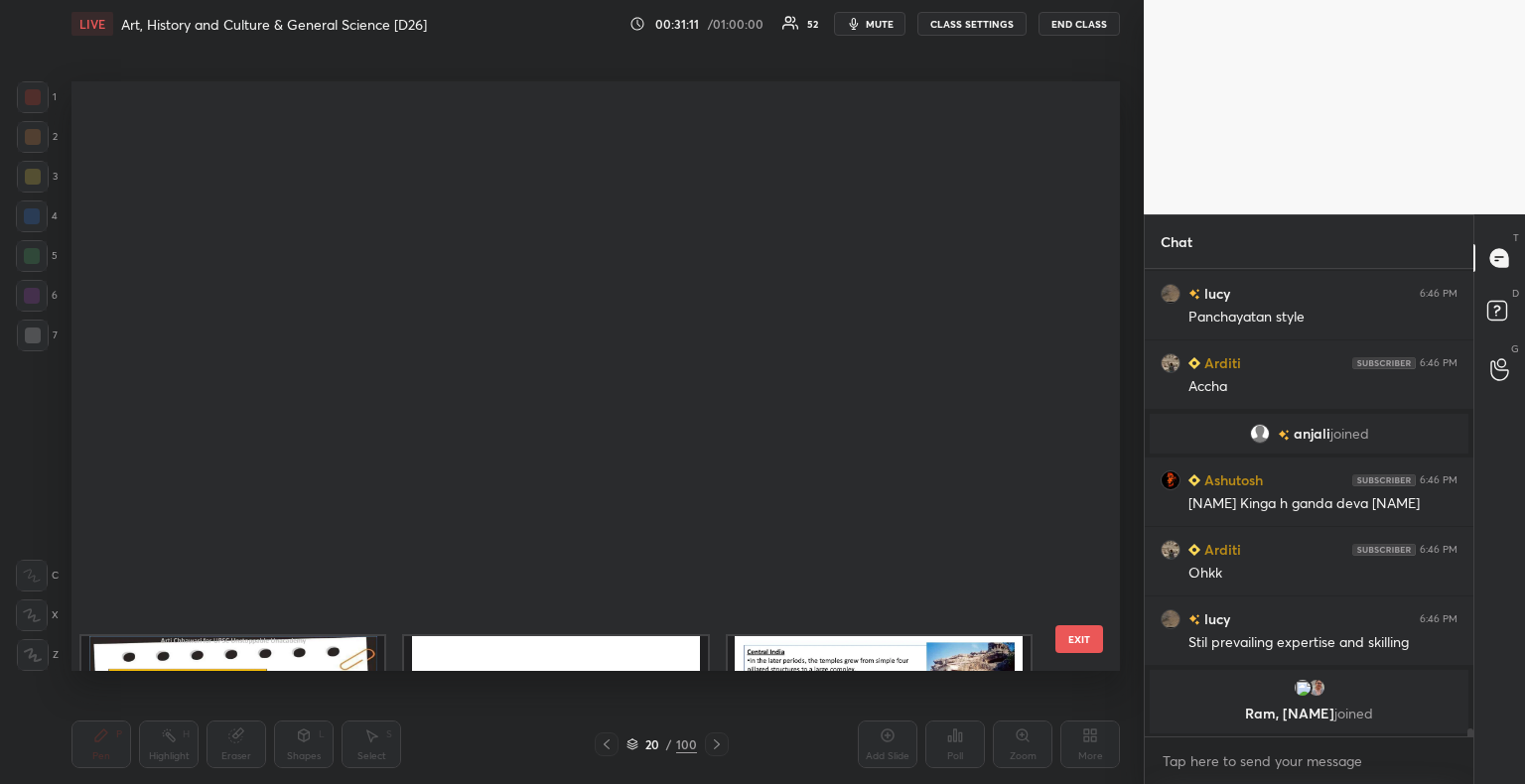 scroll, scrollTop: 682, scrollLeft: 0, axis: vertical 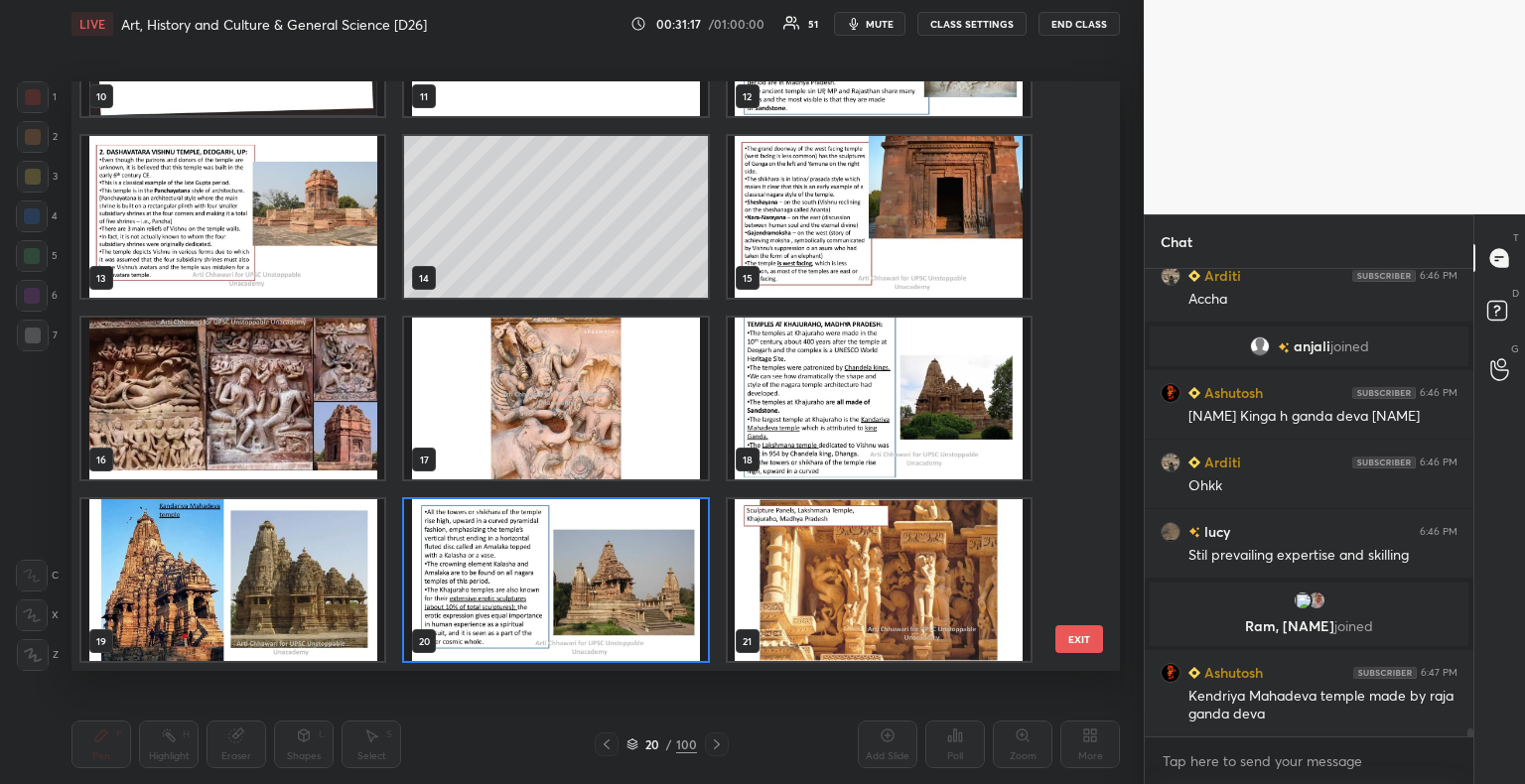 click at bounding box center (555, 580) 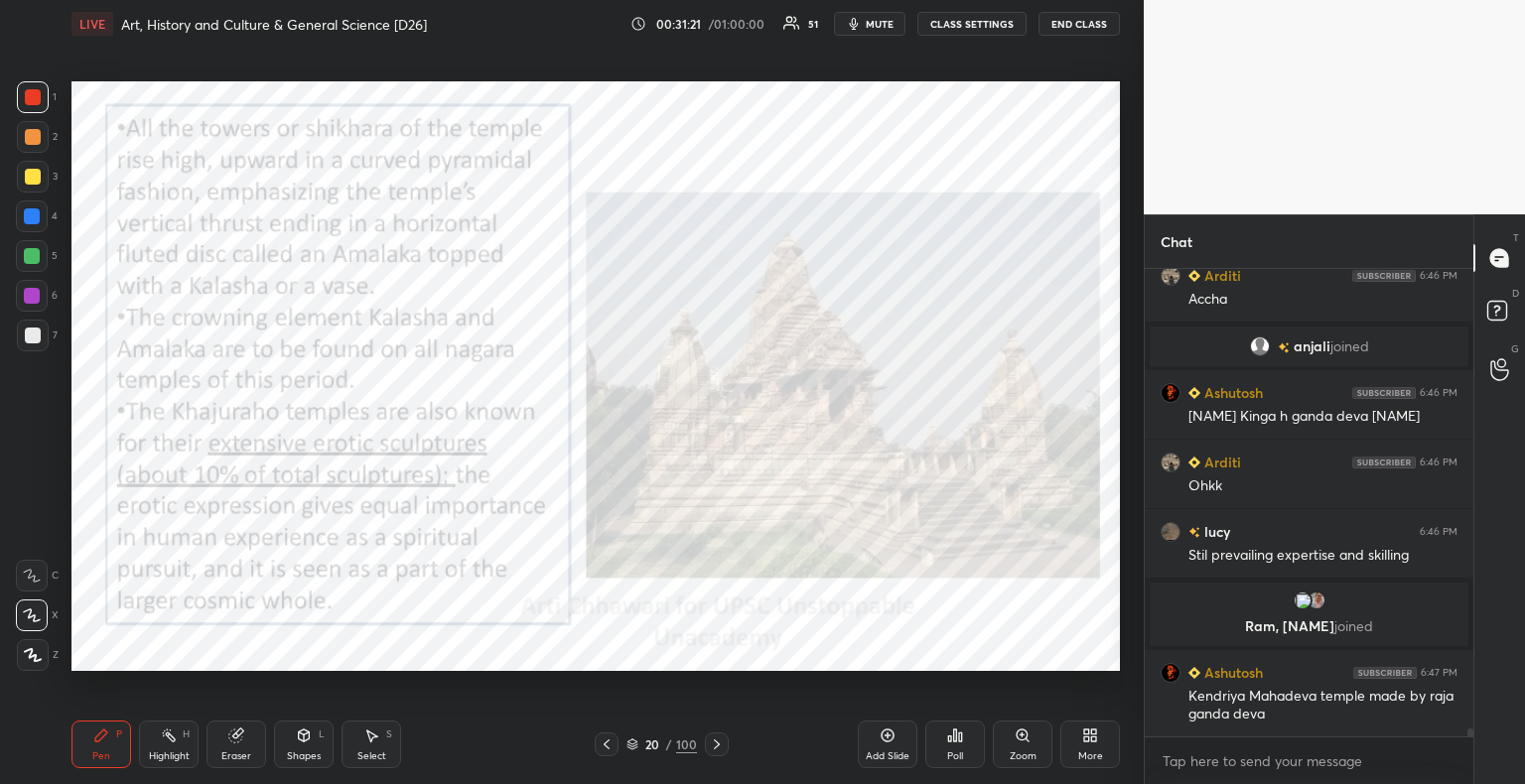 scroll, scrollTop: 26061, scrollLeft: 0, axis: vertical 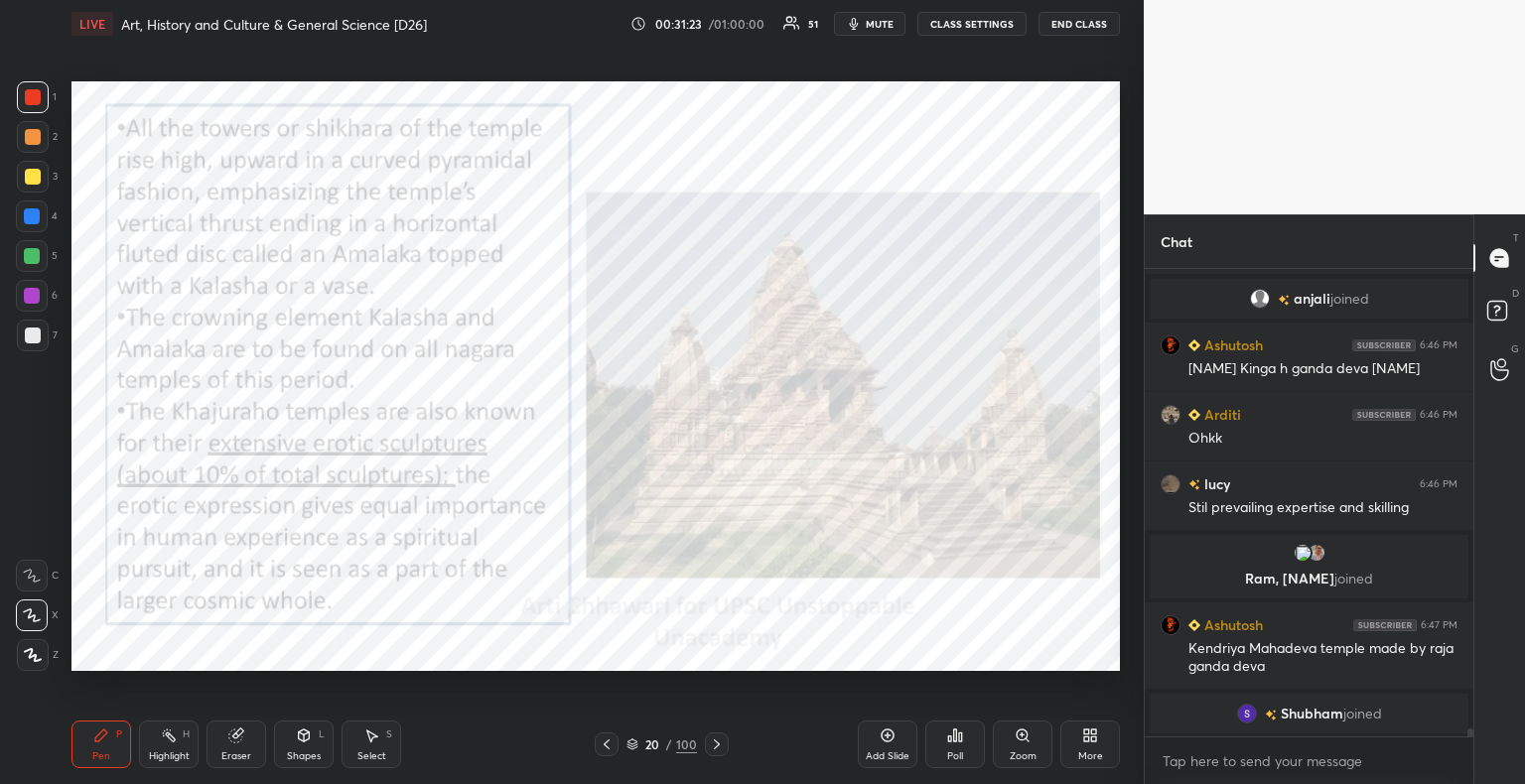 drag, startPoint x: 32, startPoint y: 102, endPoint x: 66, endPoint y: 109, distance: 34.71311 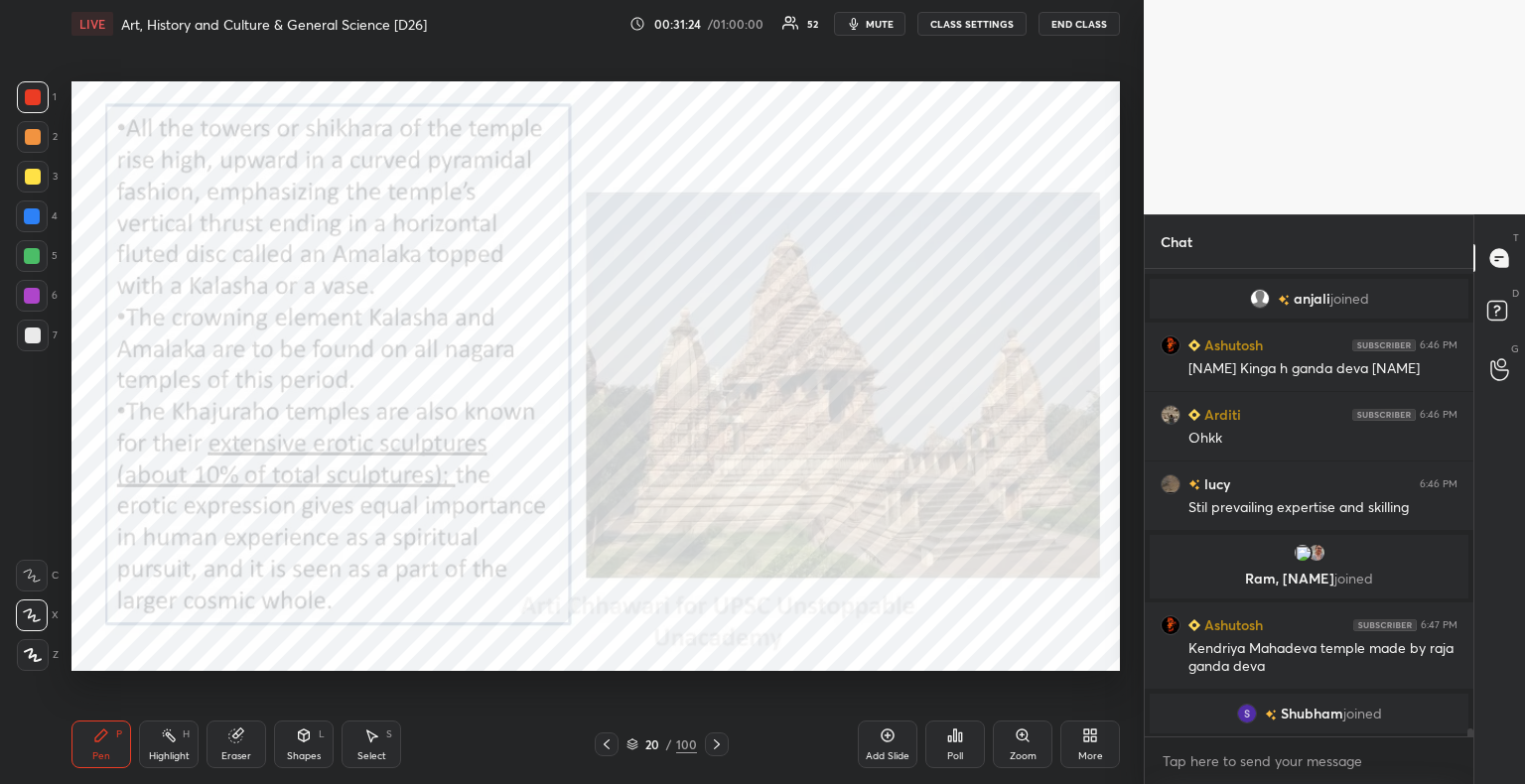 click 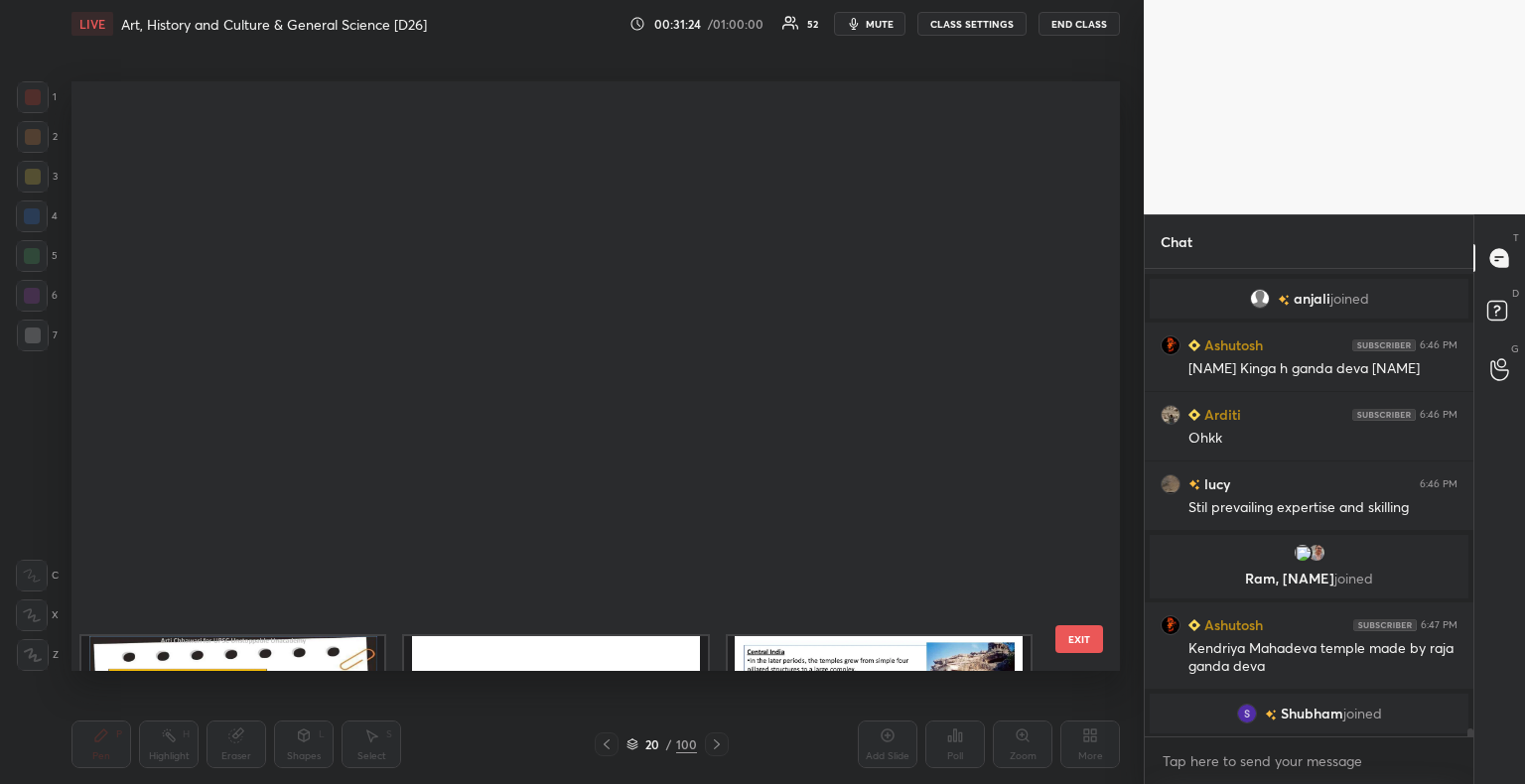 scroll, scrollTop: 682, scrollLeft: 0, axis: vertical 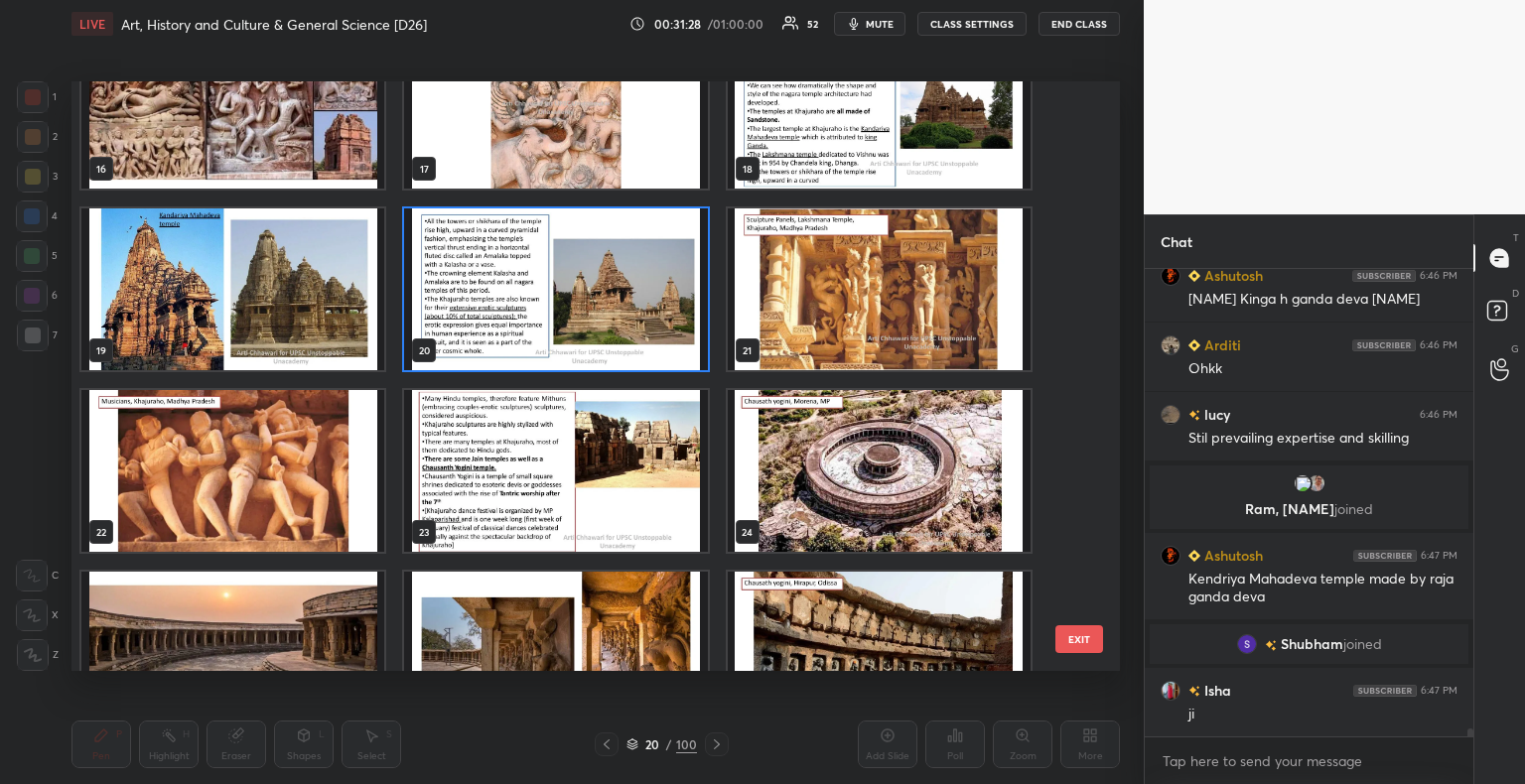 click at bounding box center (555, 470) 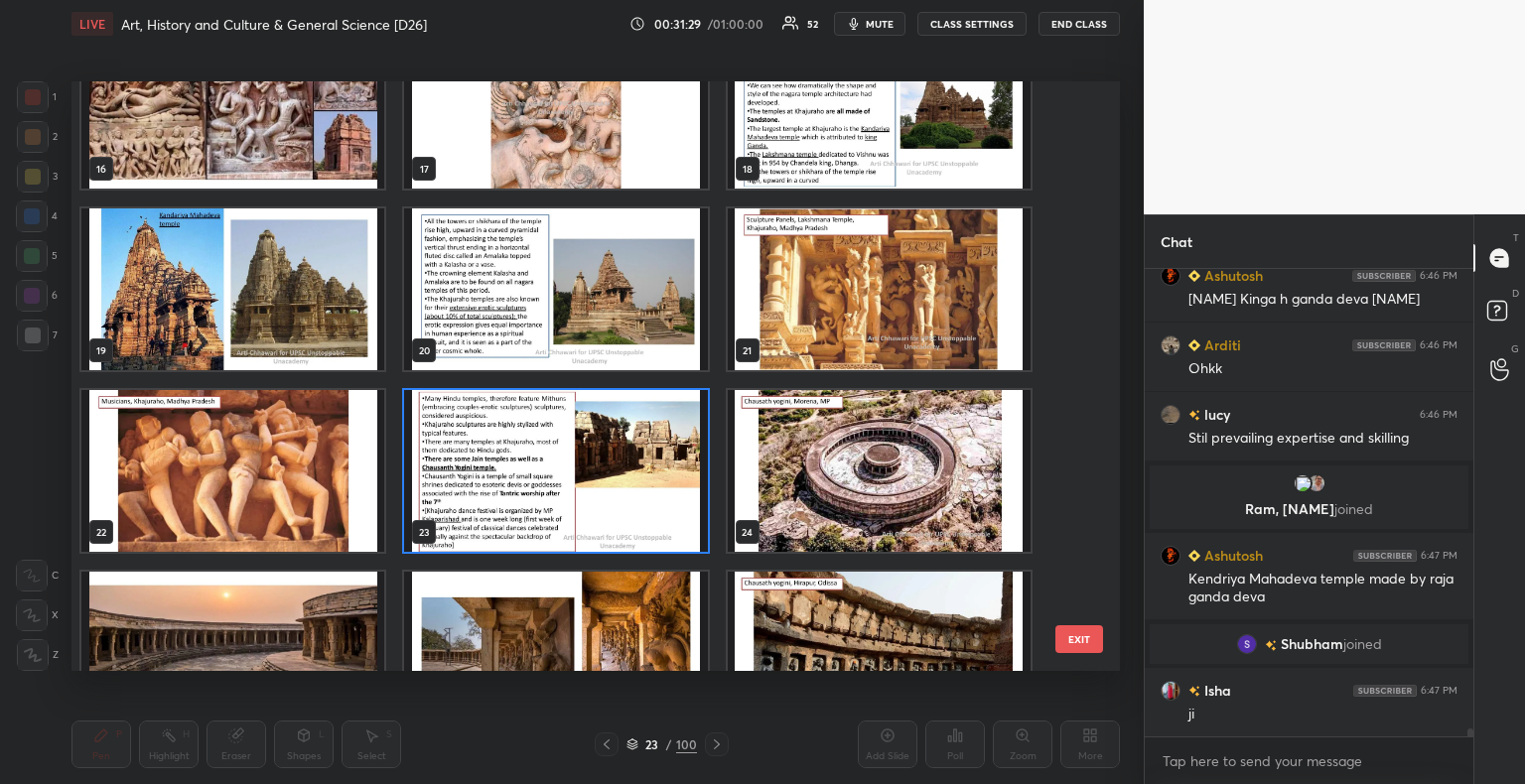 click 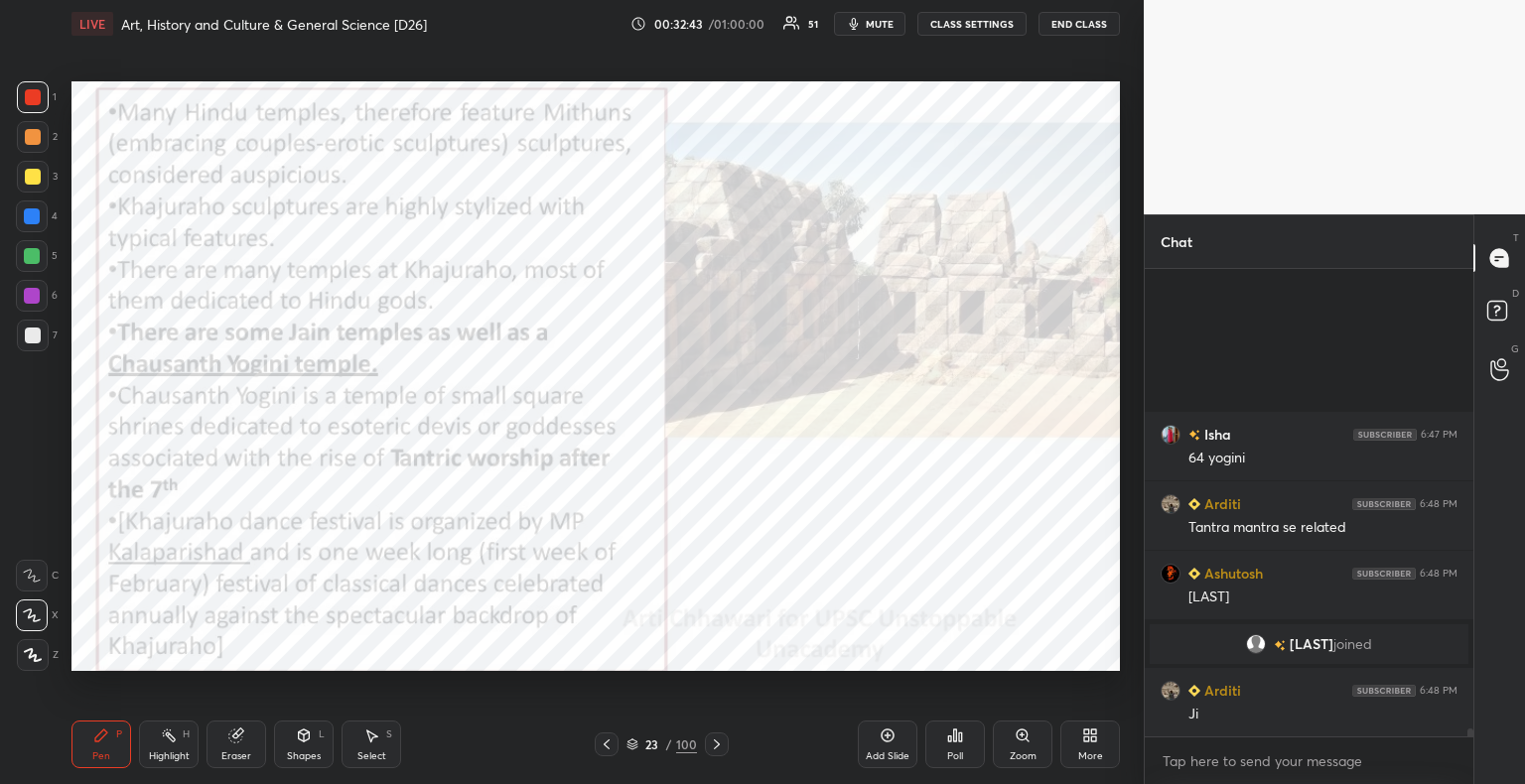 scroll, scrollTop: 26579, scrollLeft: 0, axis: vertical 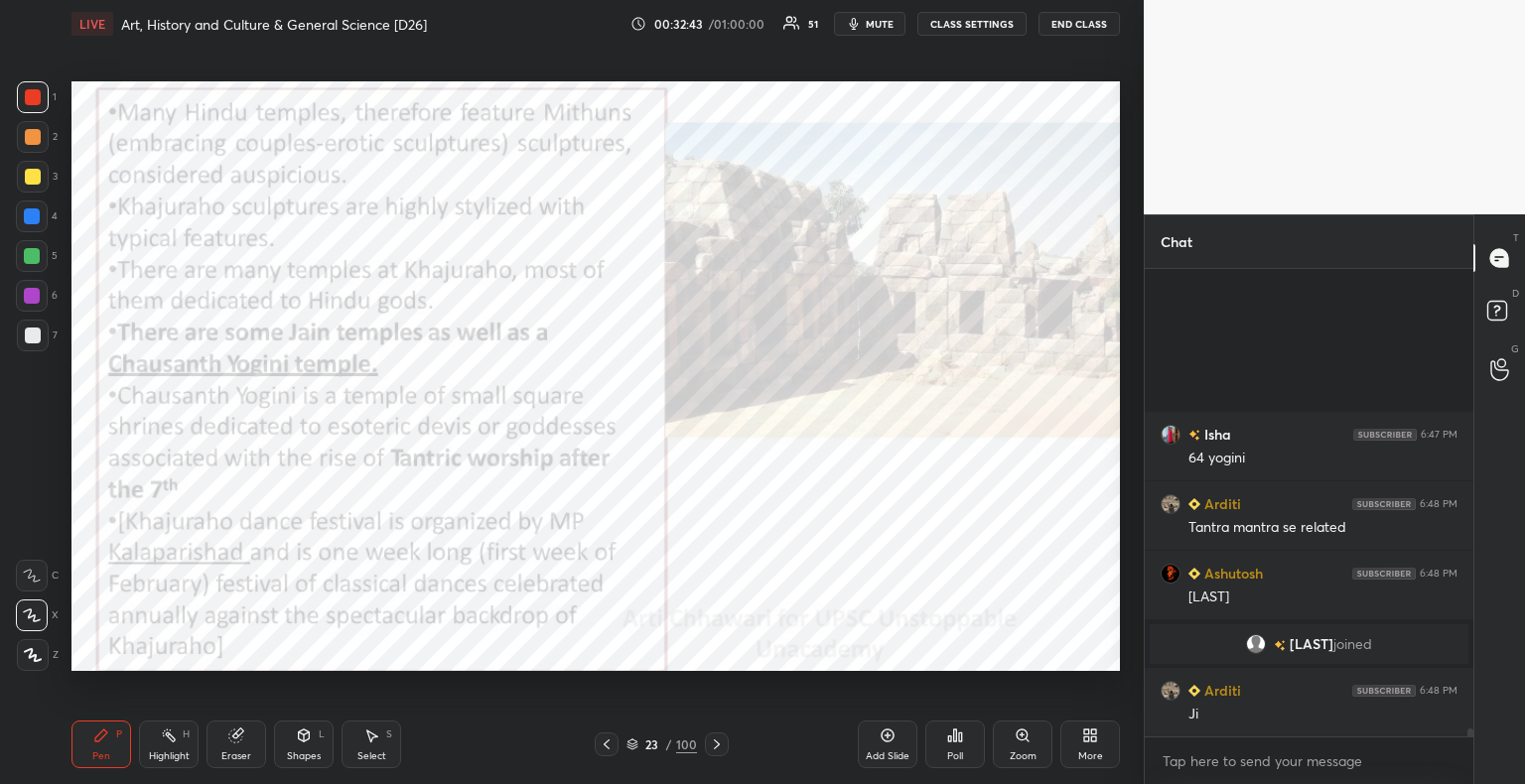 click at bounding box center (32, 216) 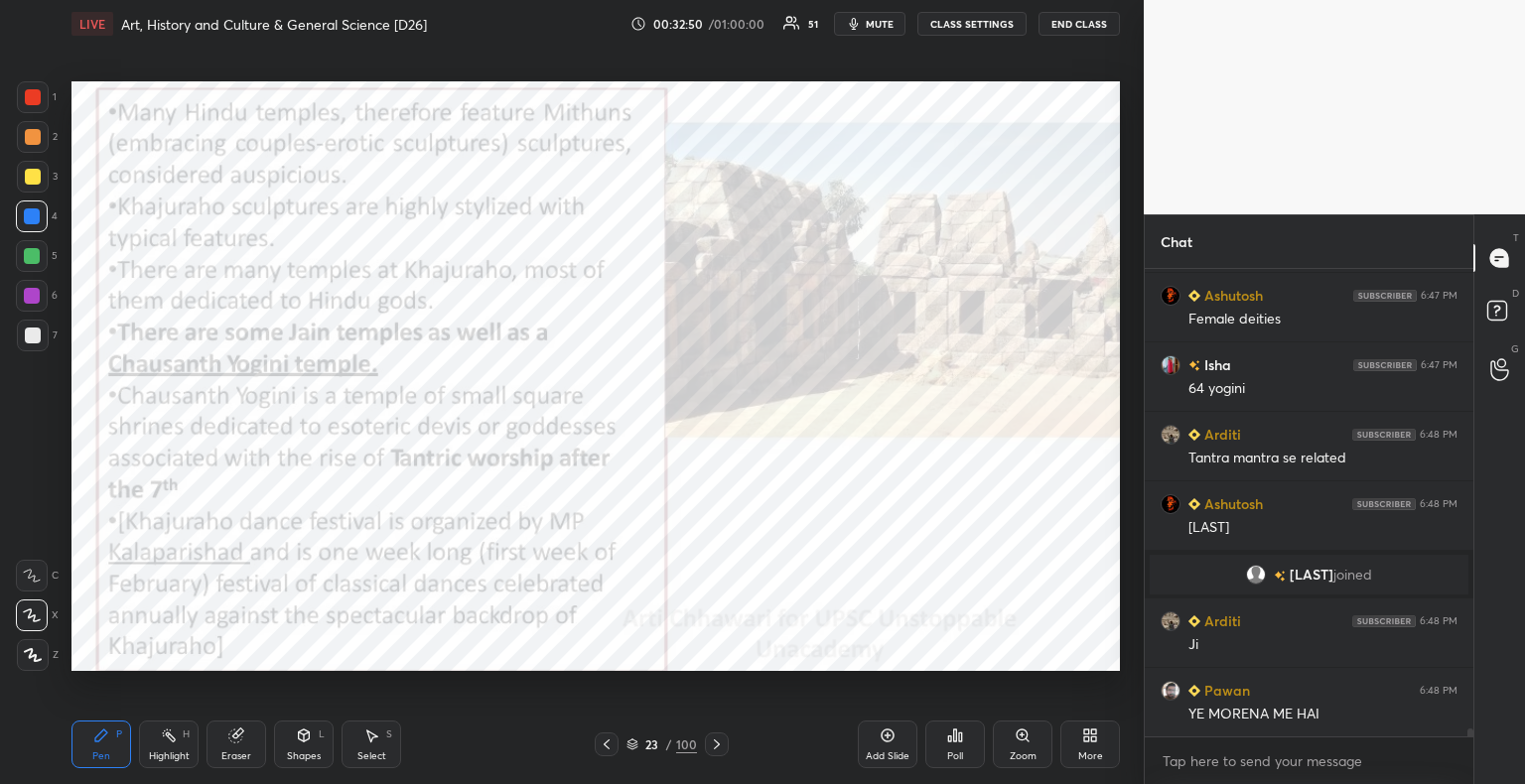 scroll, scrollTop: 26718, scrollLeft: 0, axis: vertical 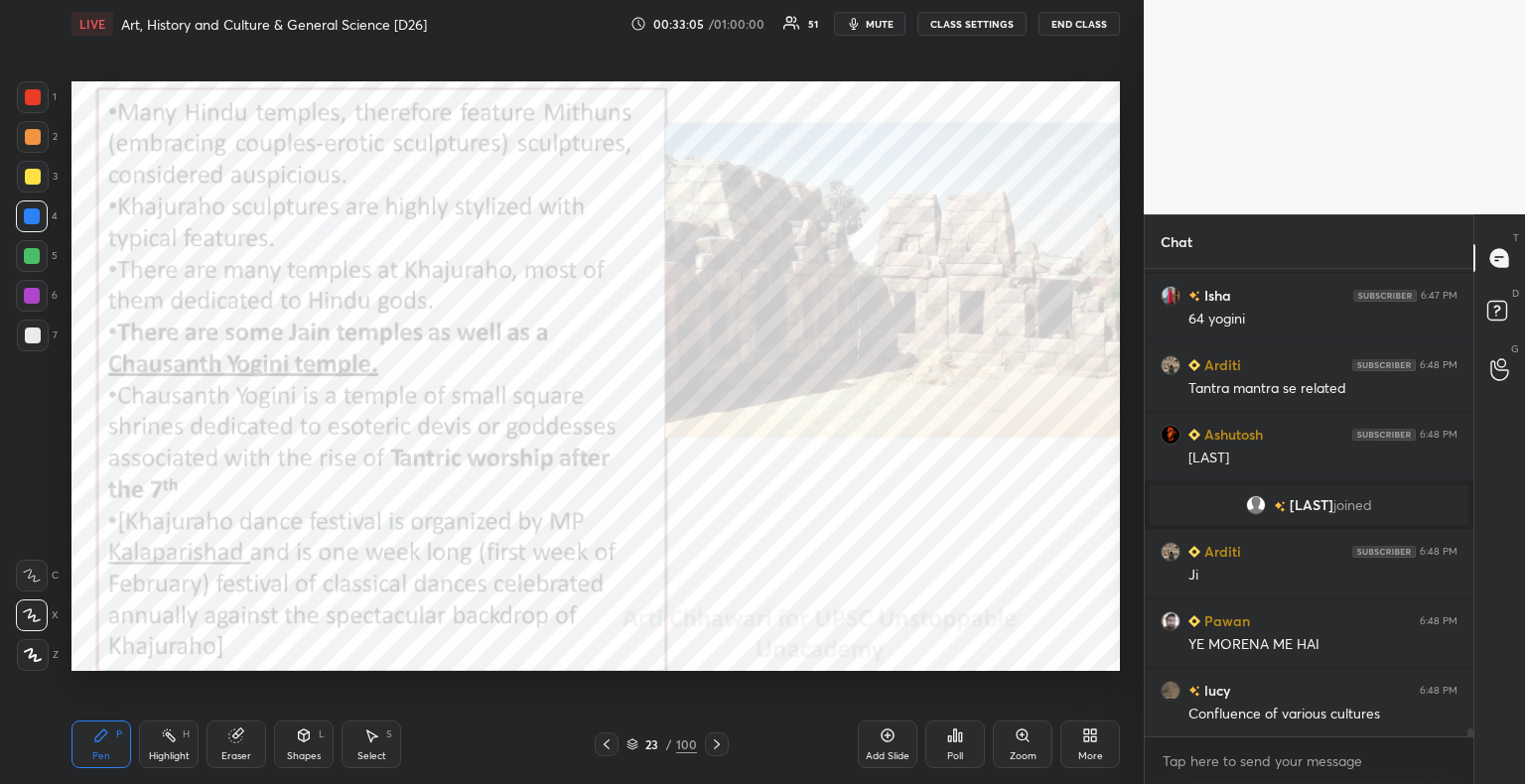 click 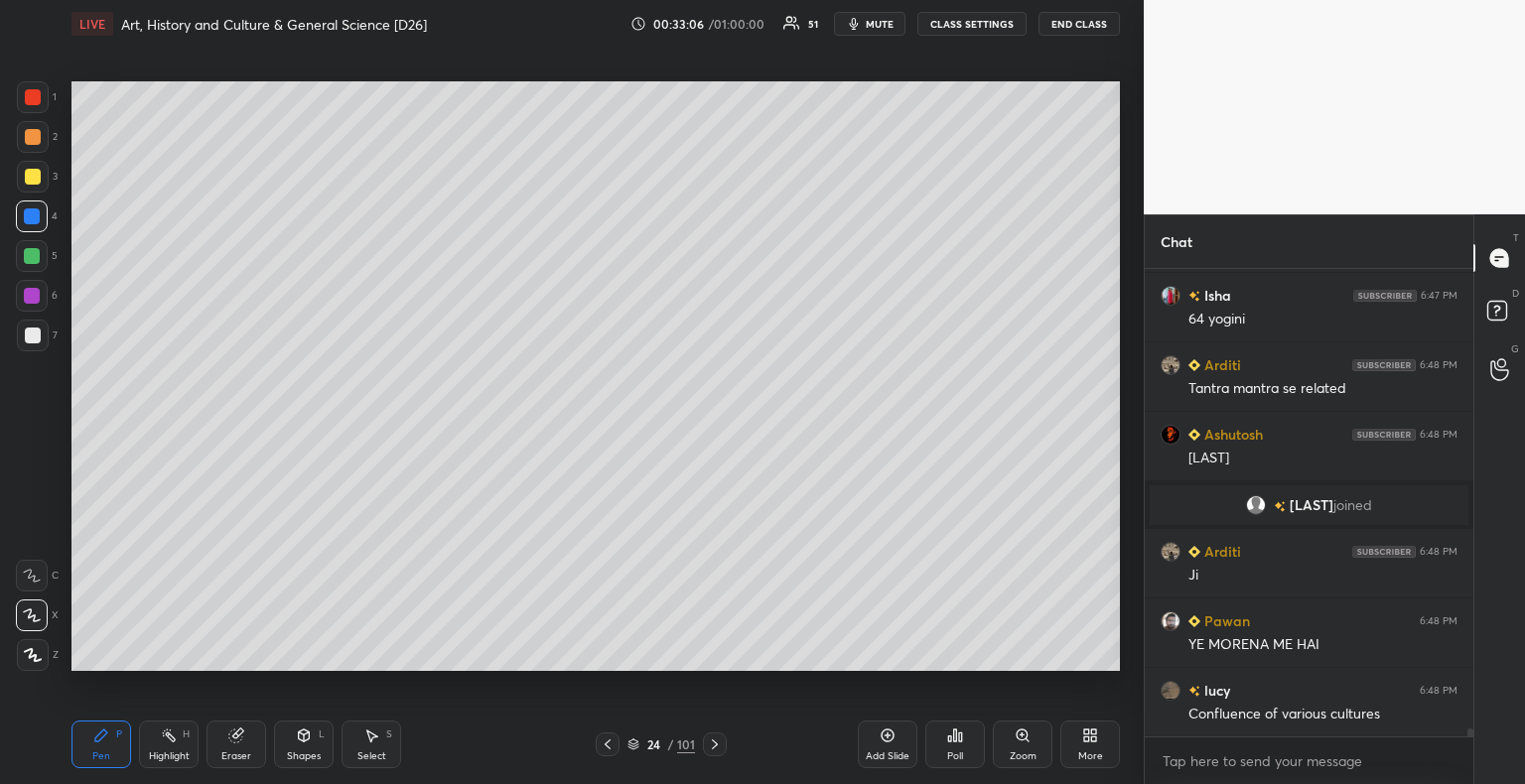 click on "Shapes L" at bounding box center [304, 744] 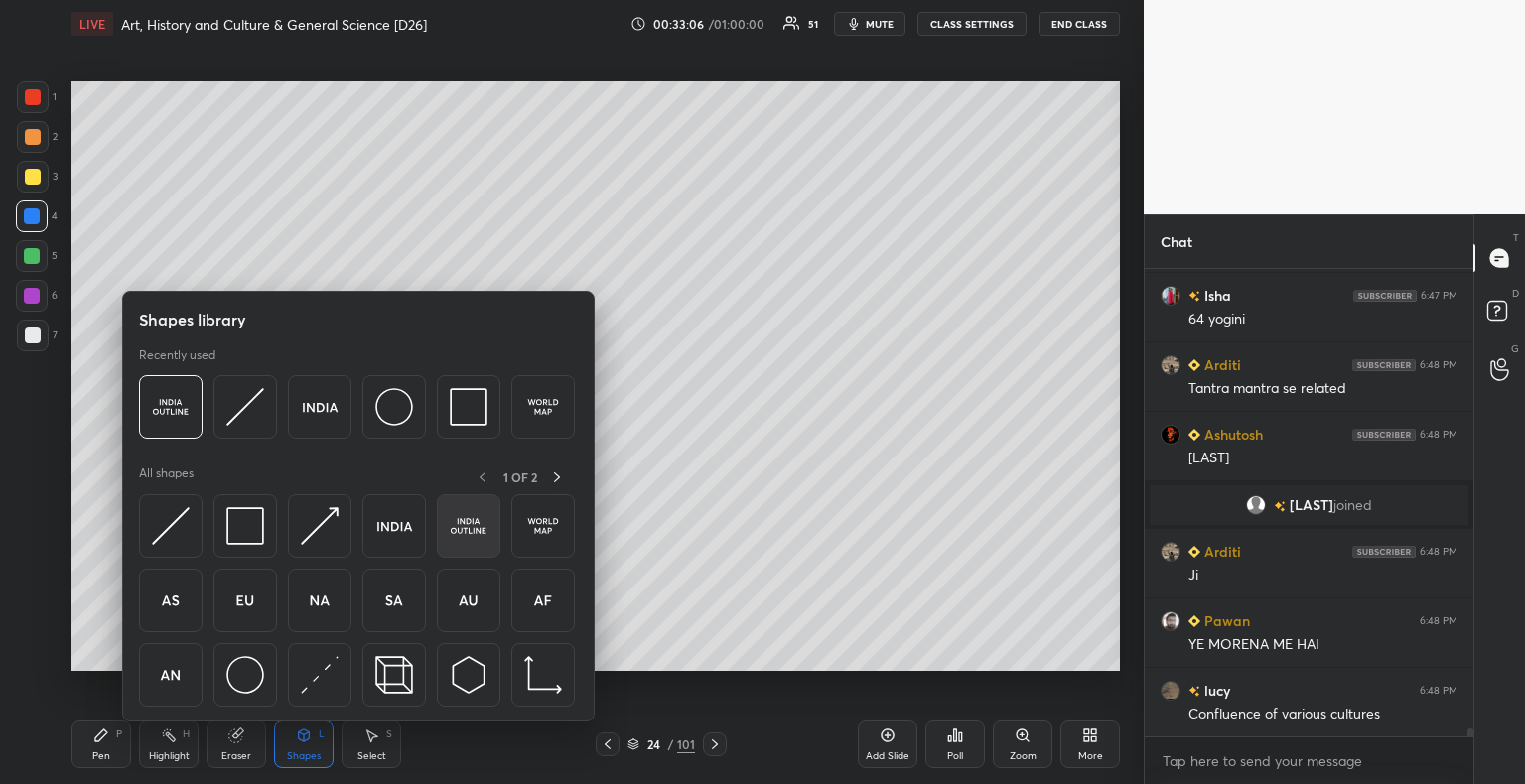 click at bounding box center [469, 526] 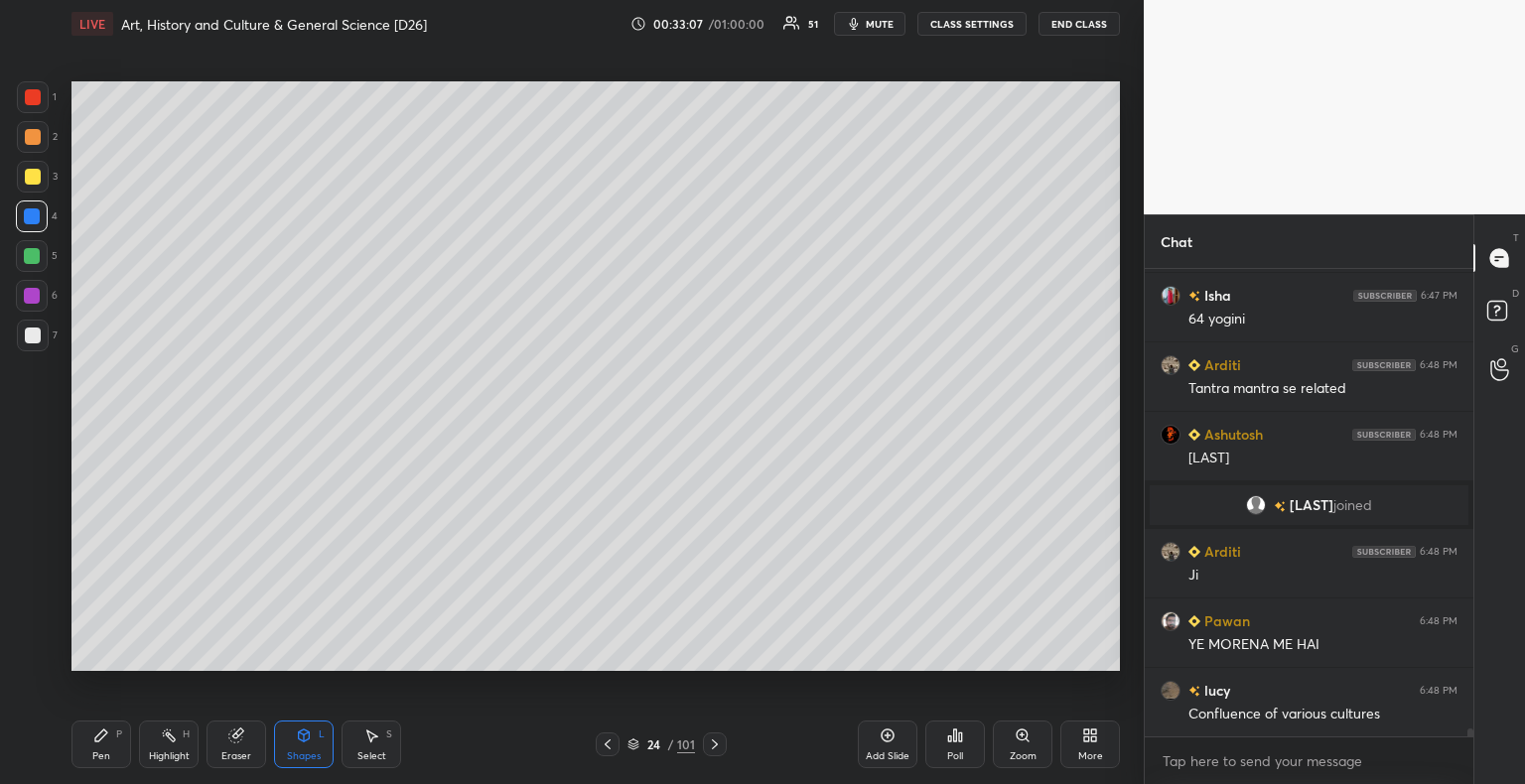 scroll, scrollTop: 26787, scrollLeft: 0, axis: vertical 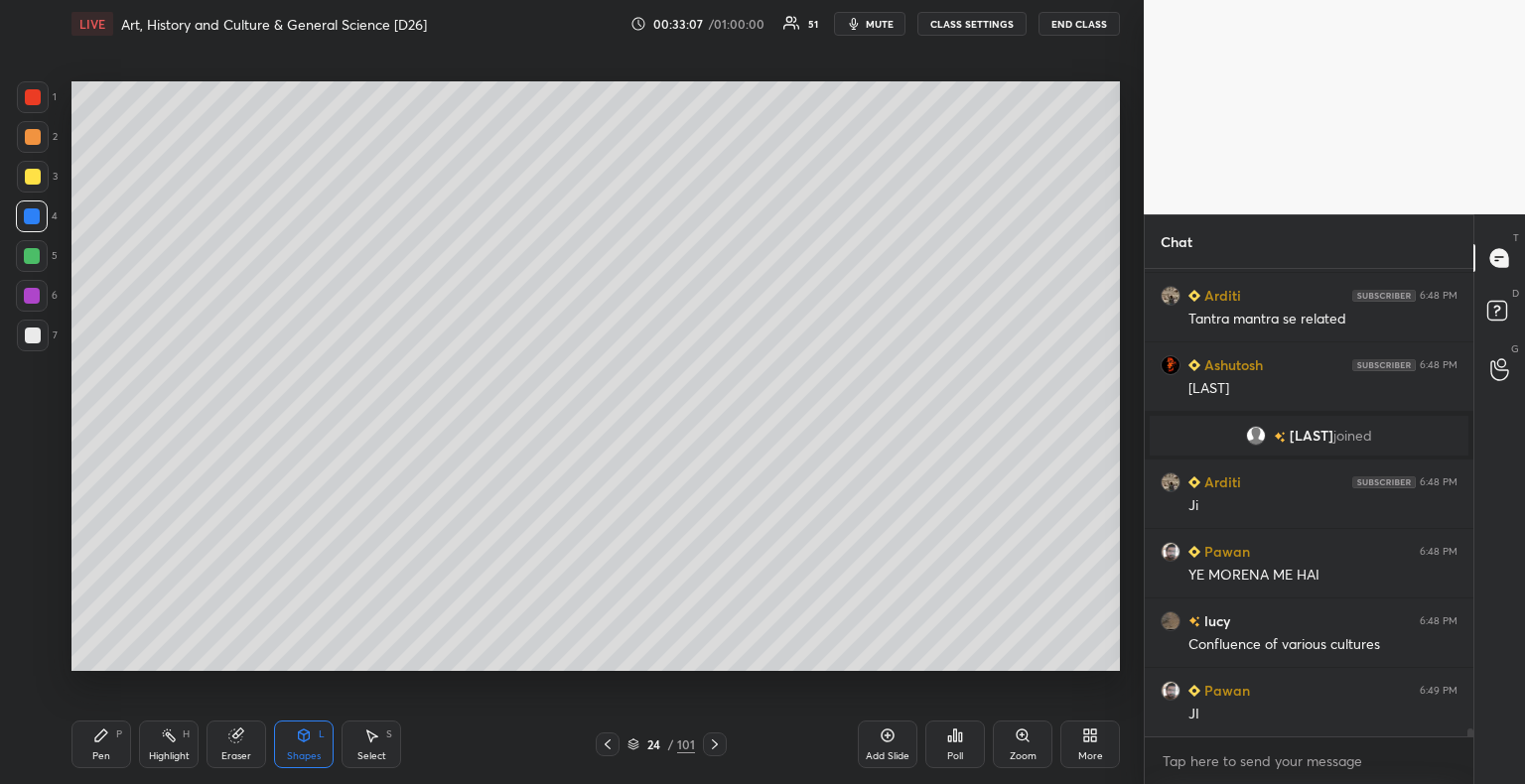 click at bounding box center [33, 335] 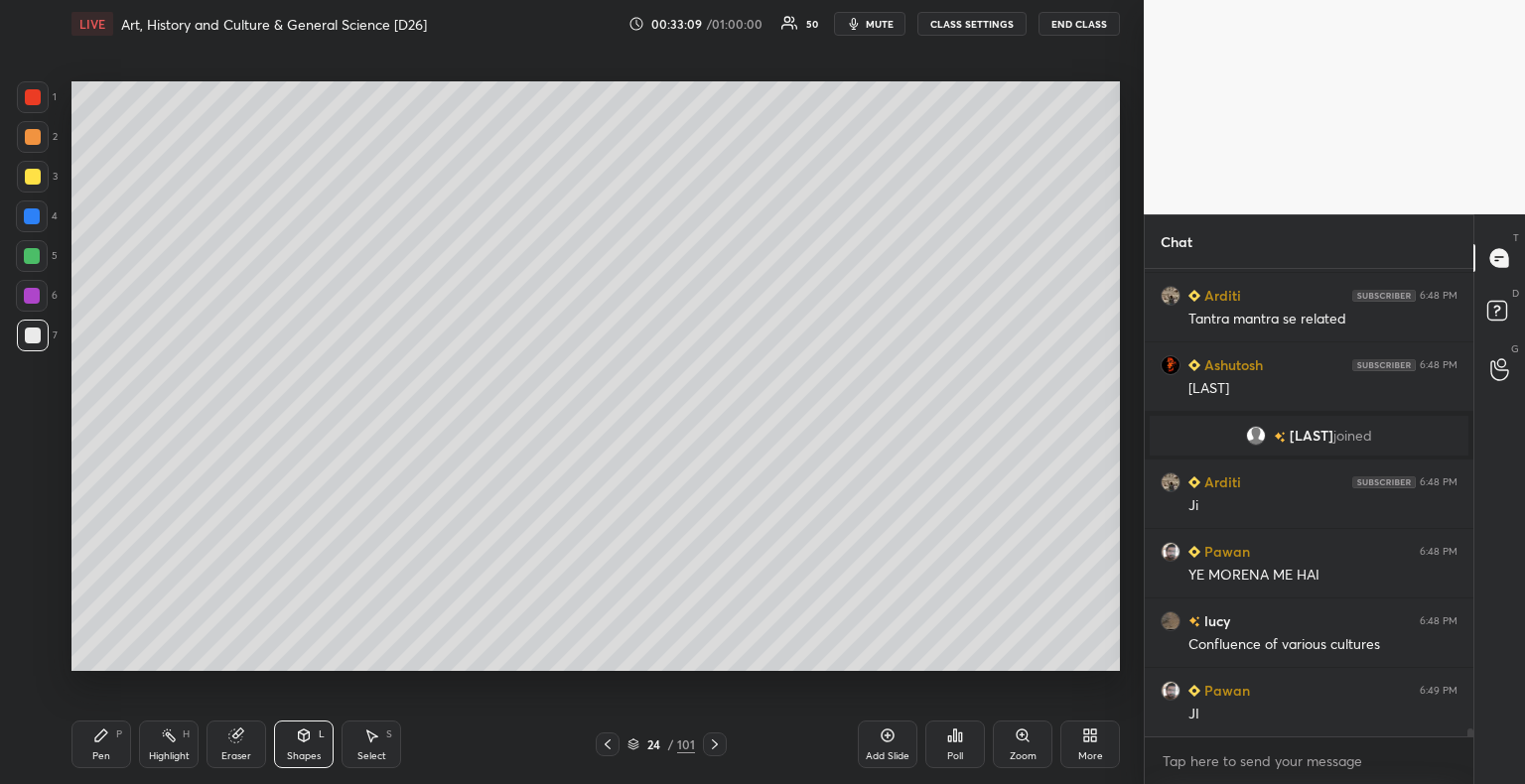 scroll, scrollTop: 26856, scrollLeft: 0, axis: vertical 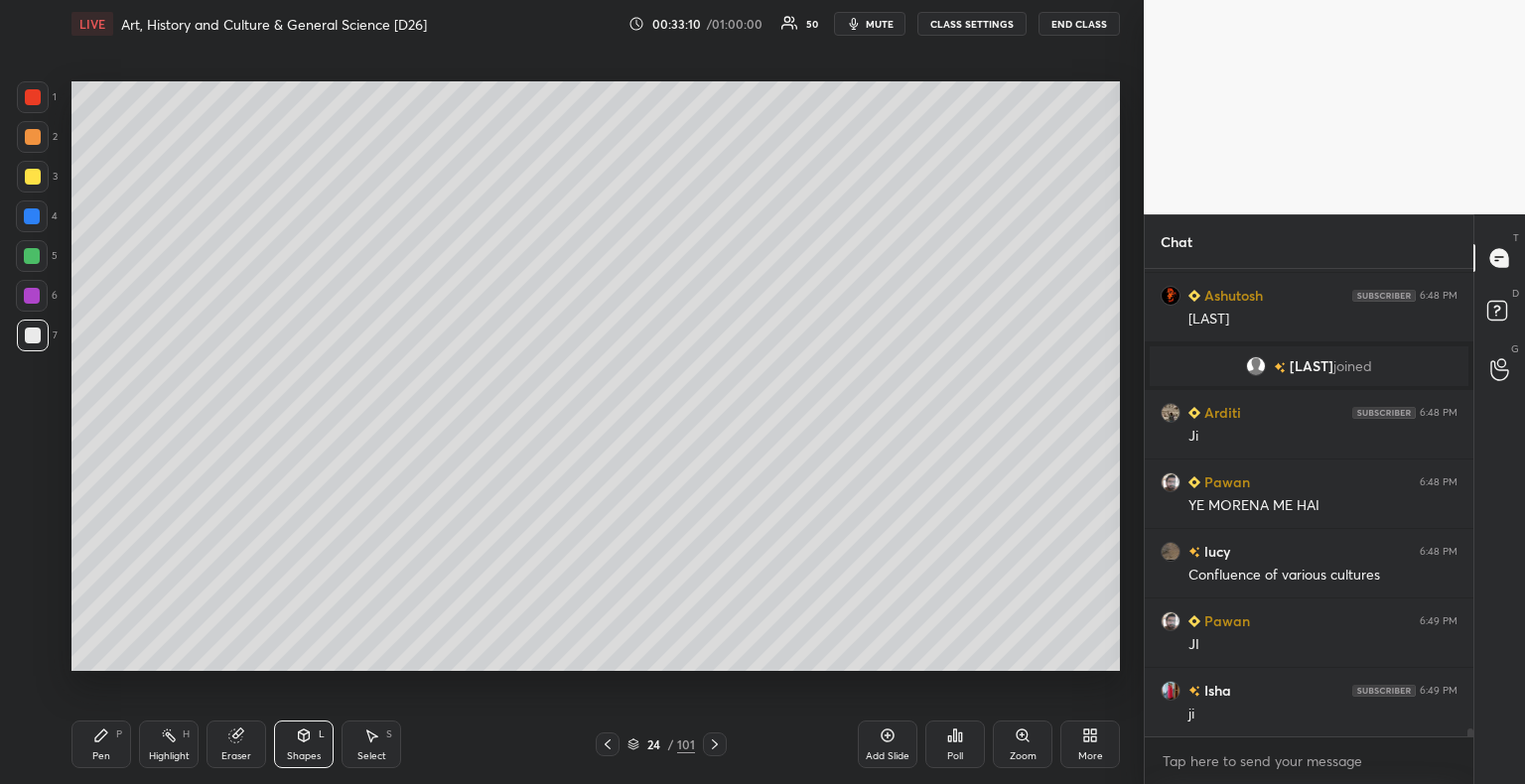 click at bounding box center [33, 177] 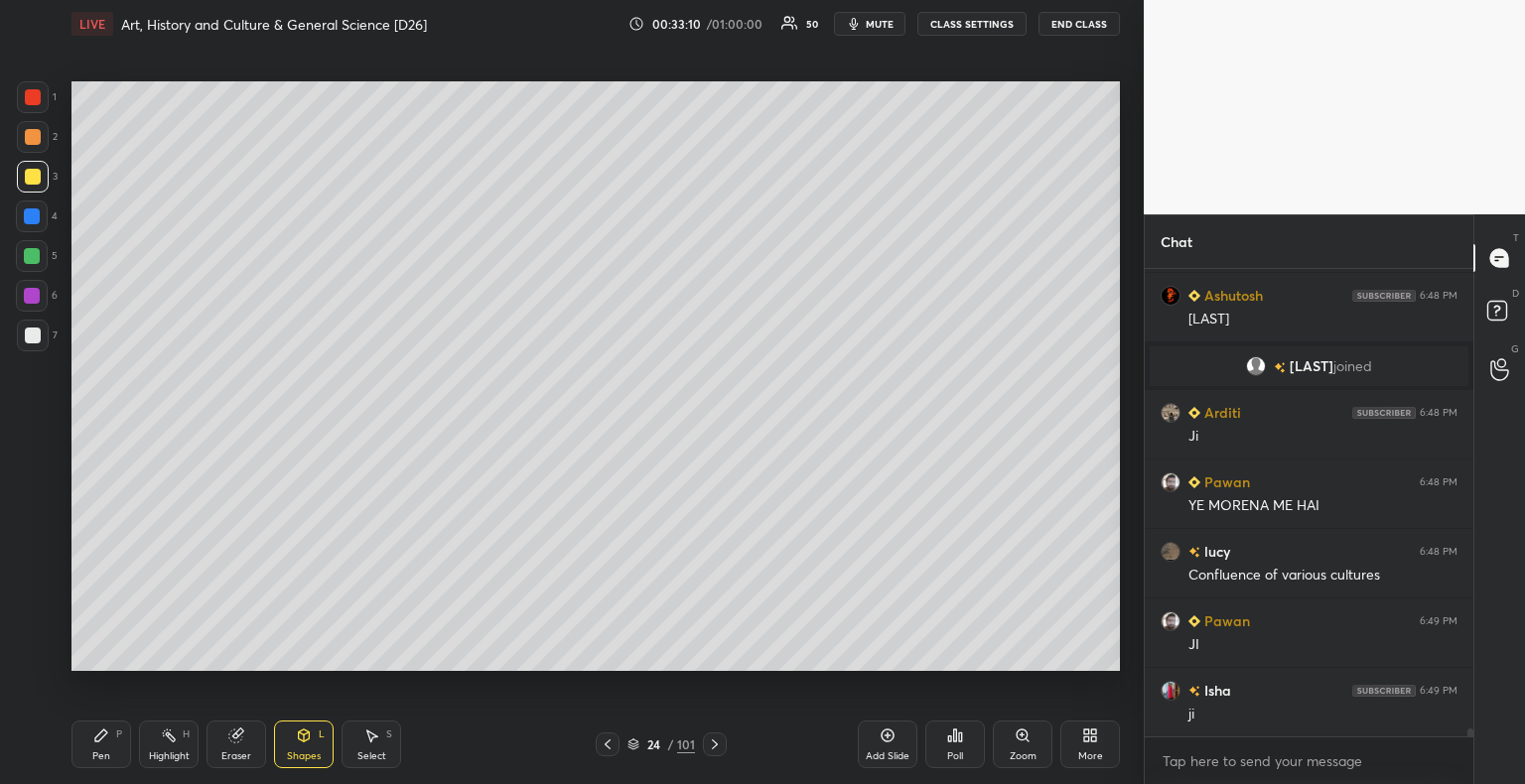 scroll, scrollTop: 26926, scrollLeft: 0, axis: vertical 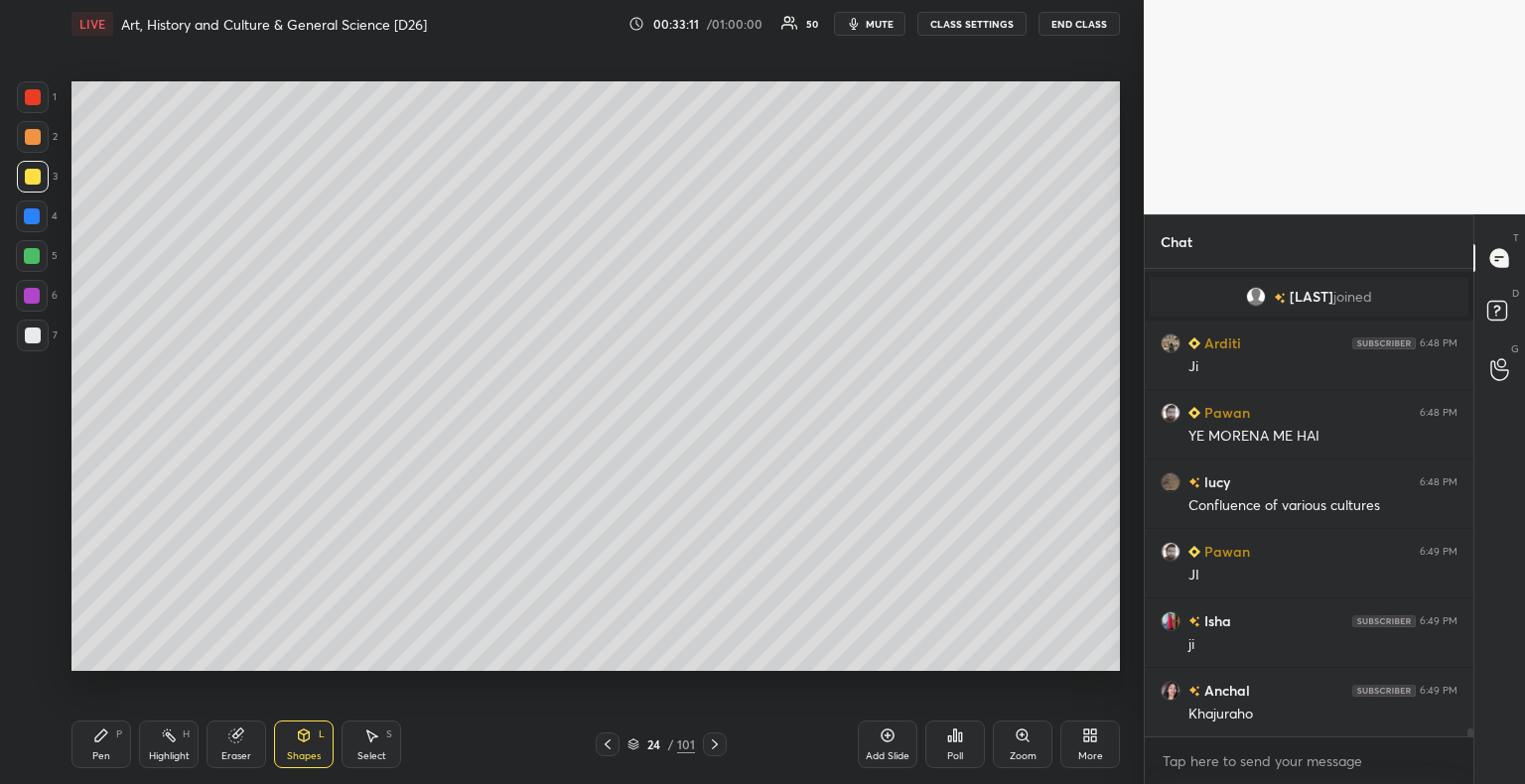 click on "Pen P" at bounding box center [101, 744] 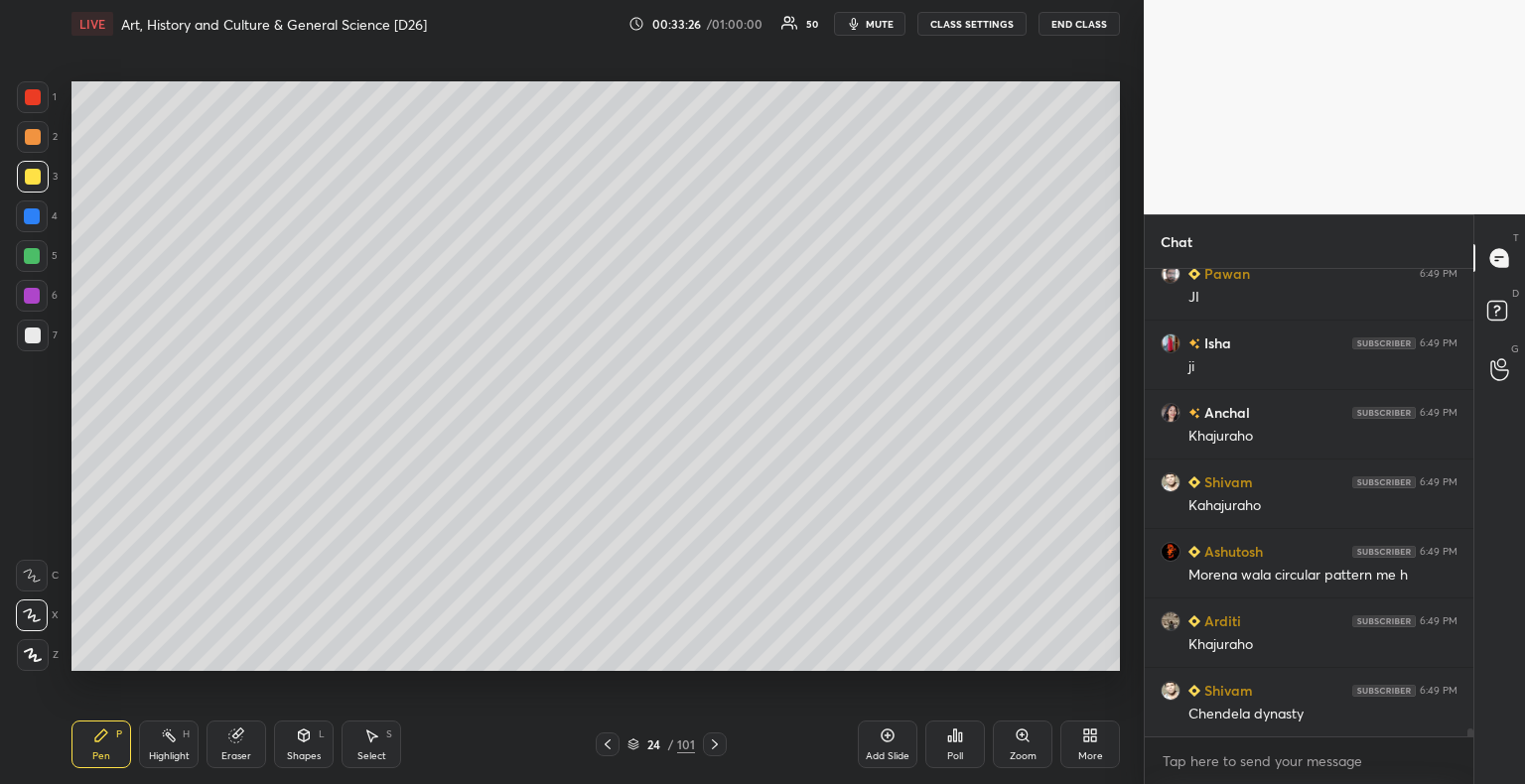 scroll, scrollTop: 27273, scrollLeft: 0, axis: vertical 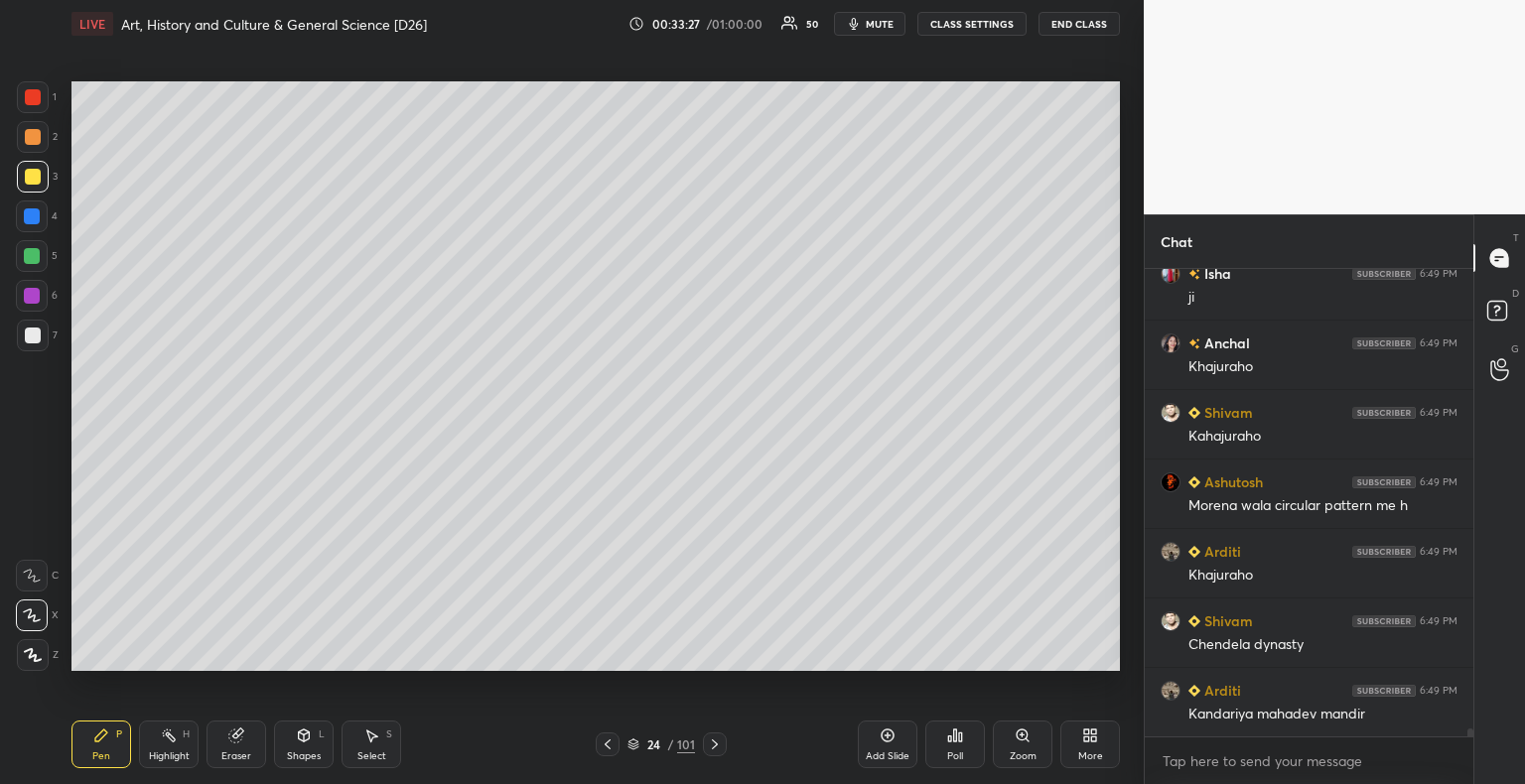 click at bounding box center [33, 335] 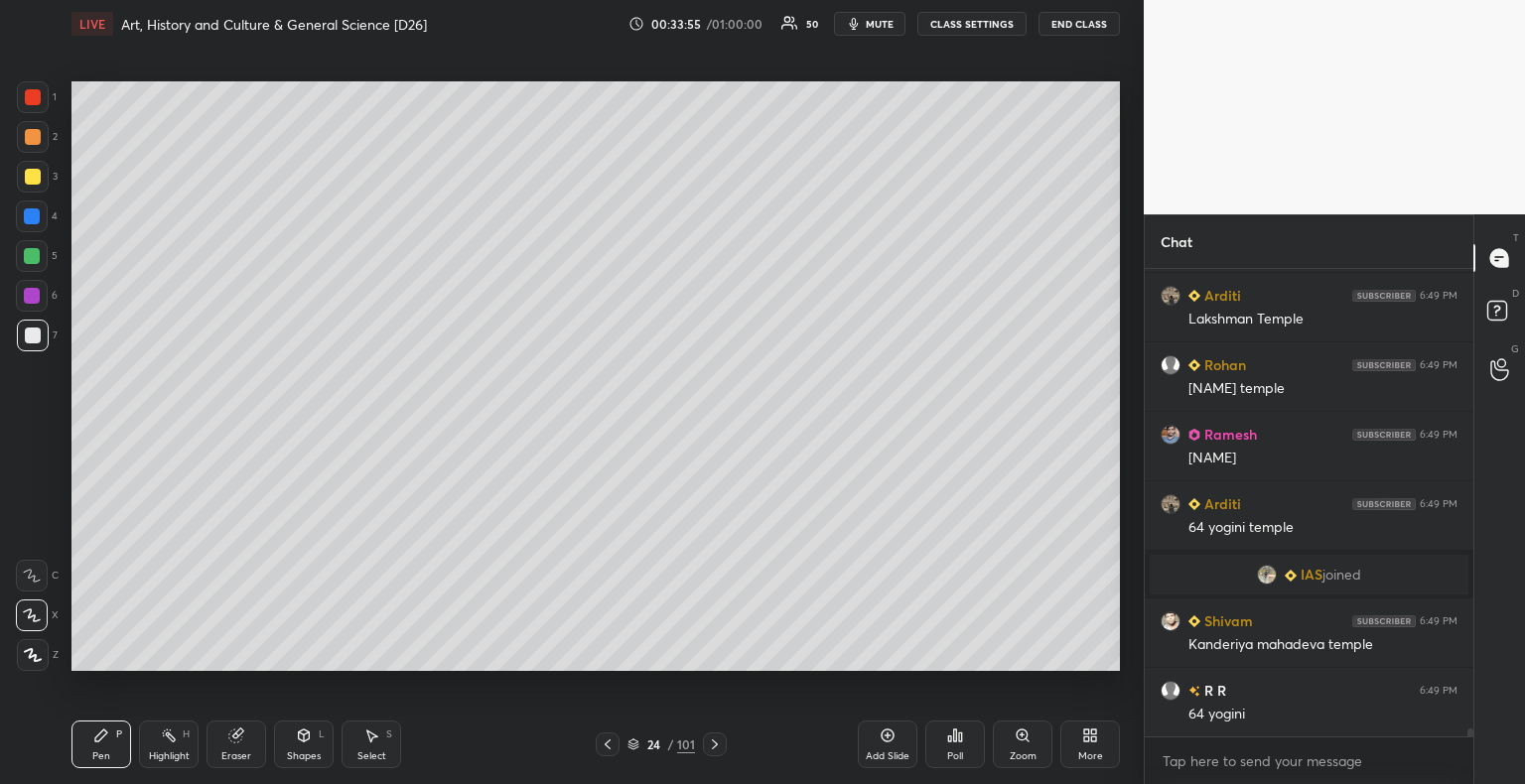 scroll, scrollTop: 27563, scrollLeft: 0, axis: vertical 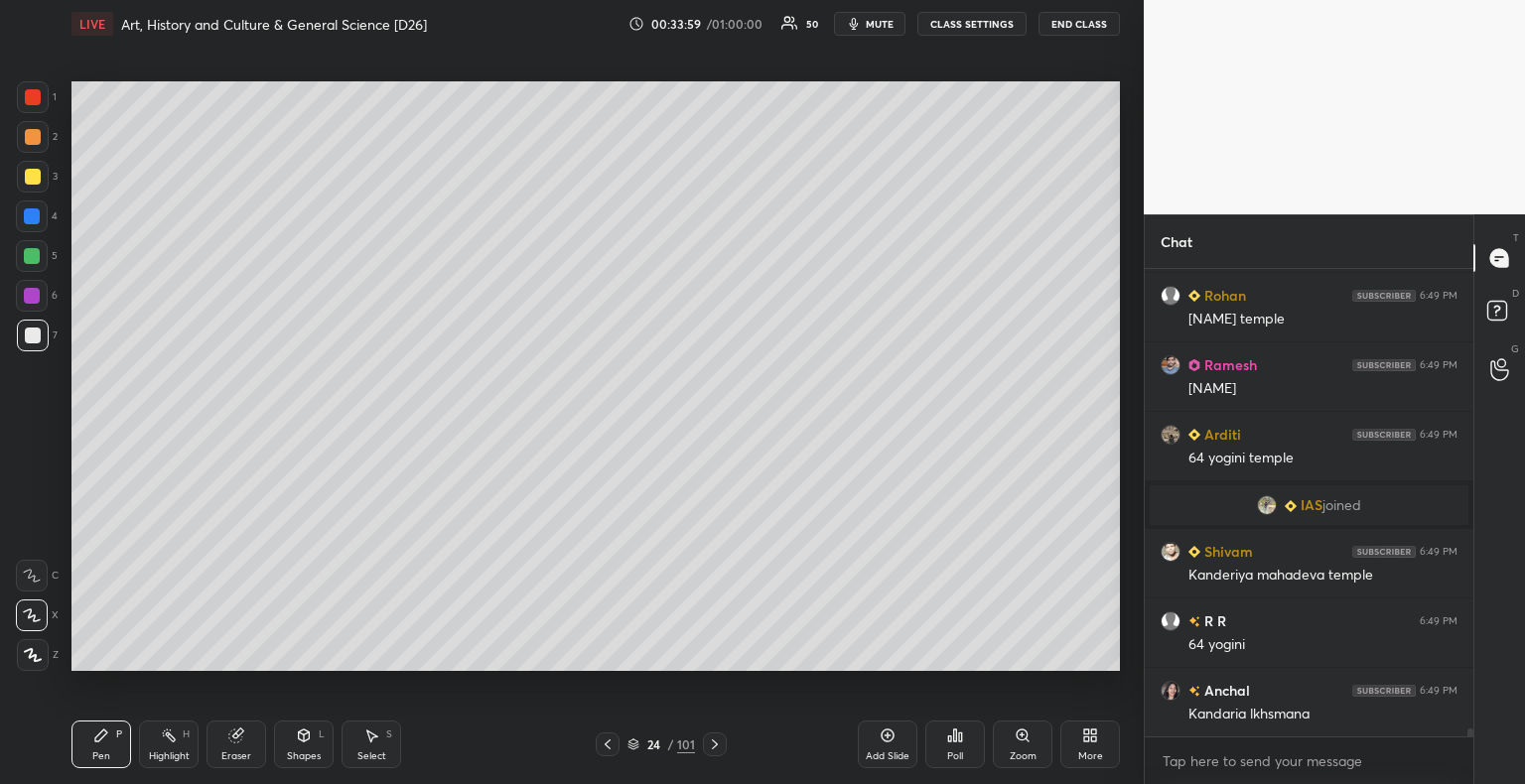 click at bounding box center (32, 216) 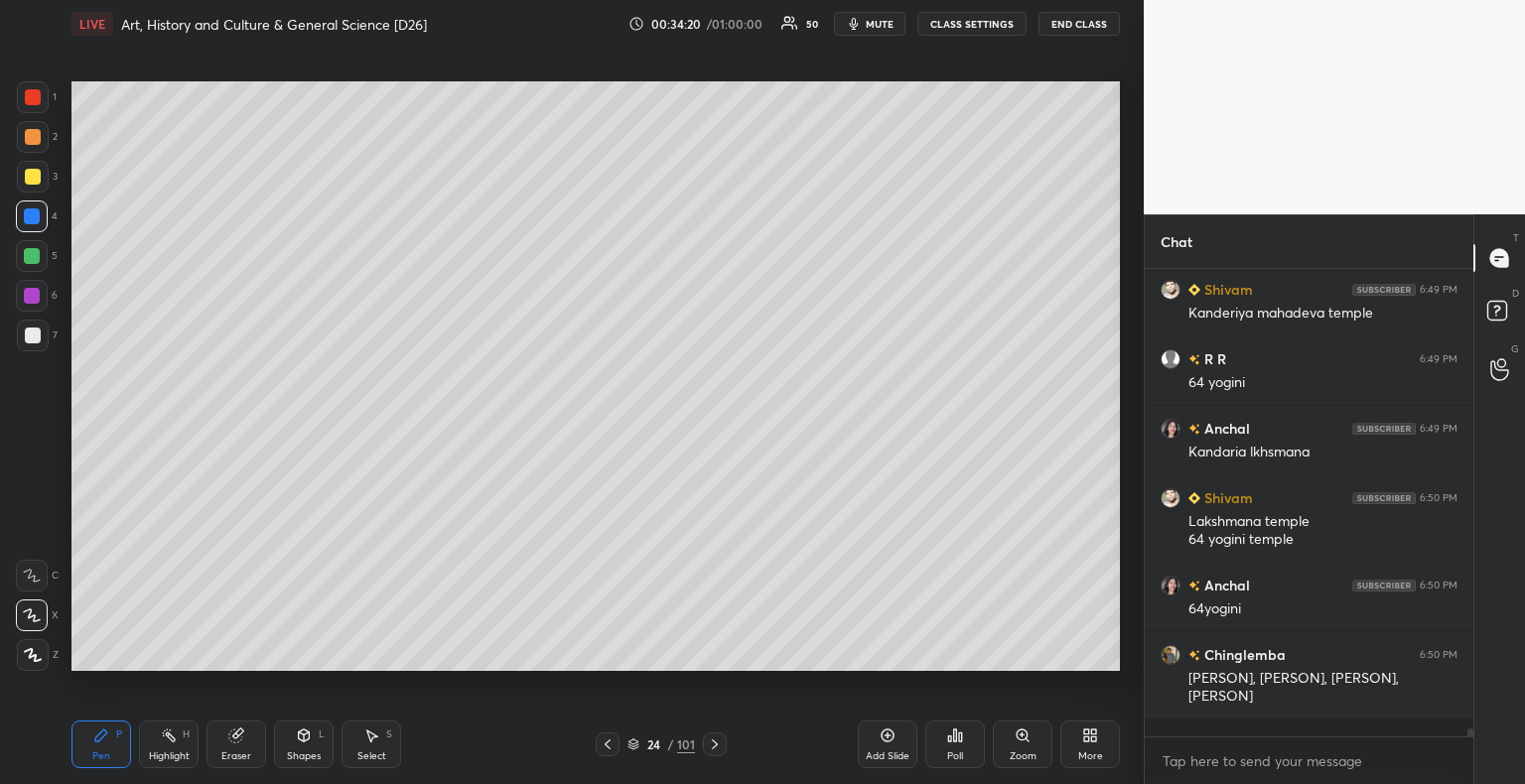 scroll, scrollTop: 27895, scrollLeft: 0, axis: vertical 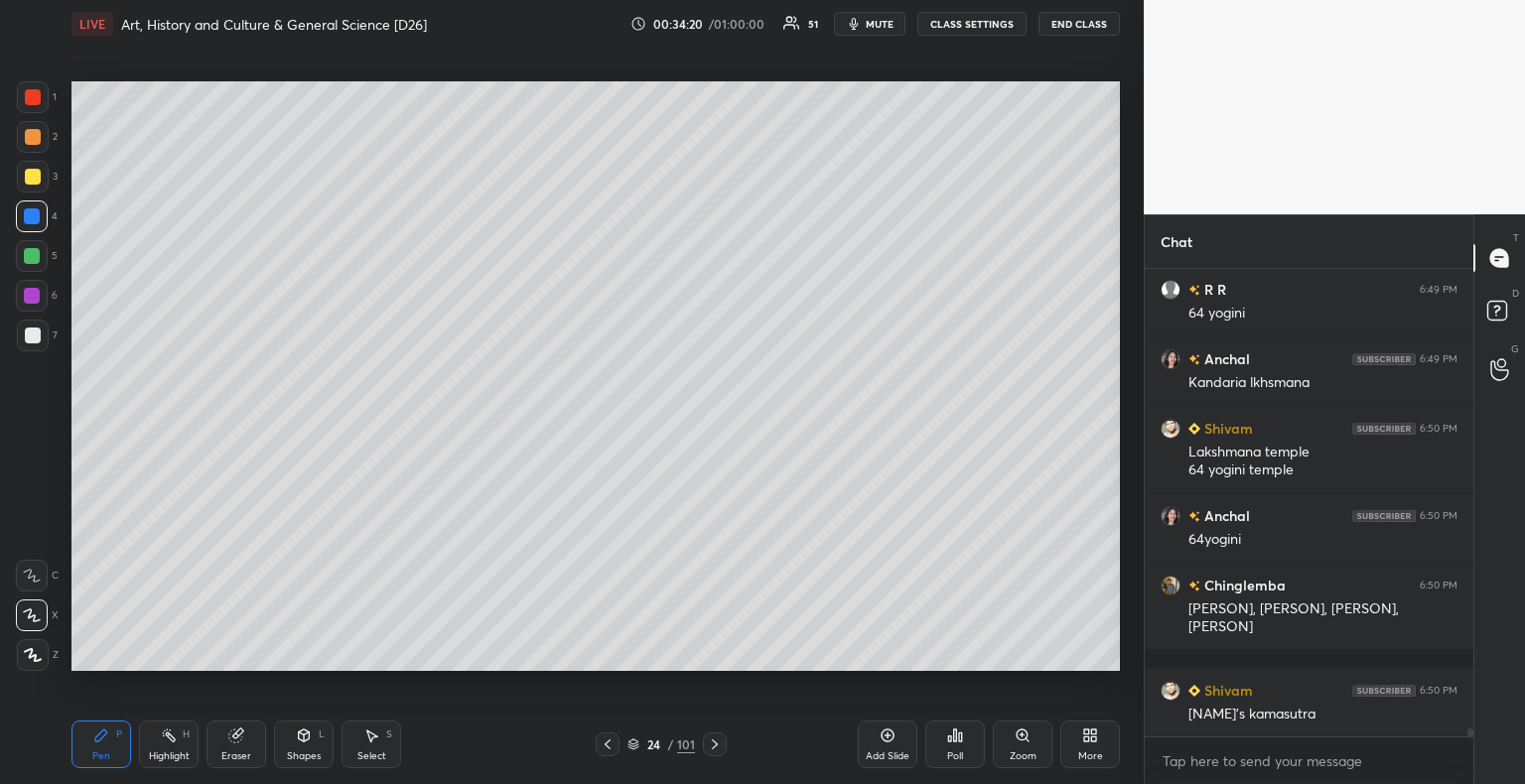 click 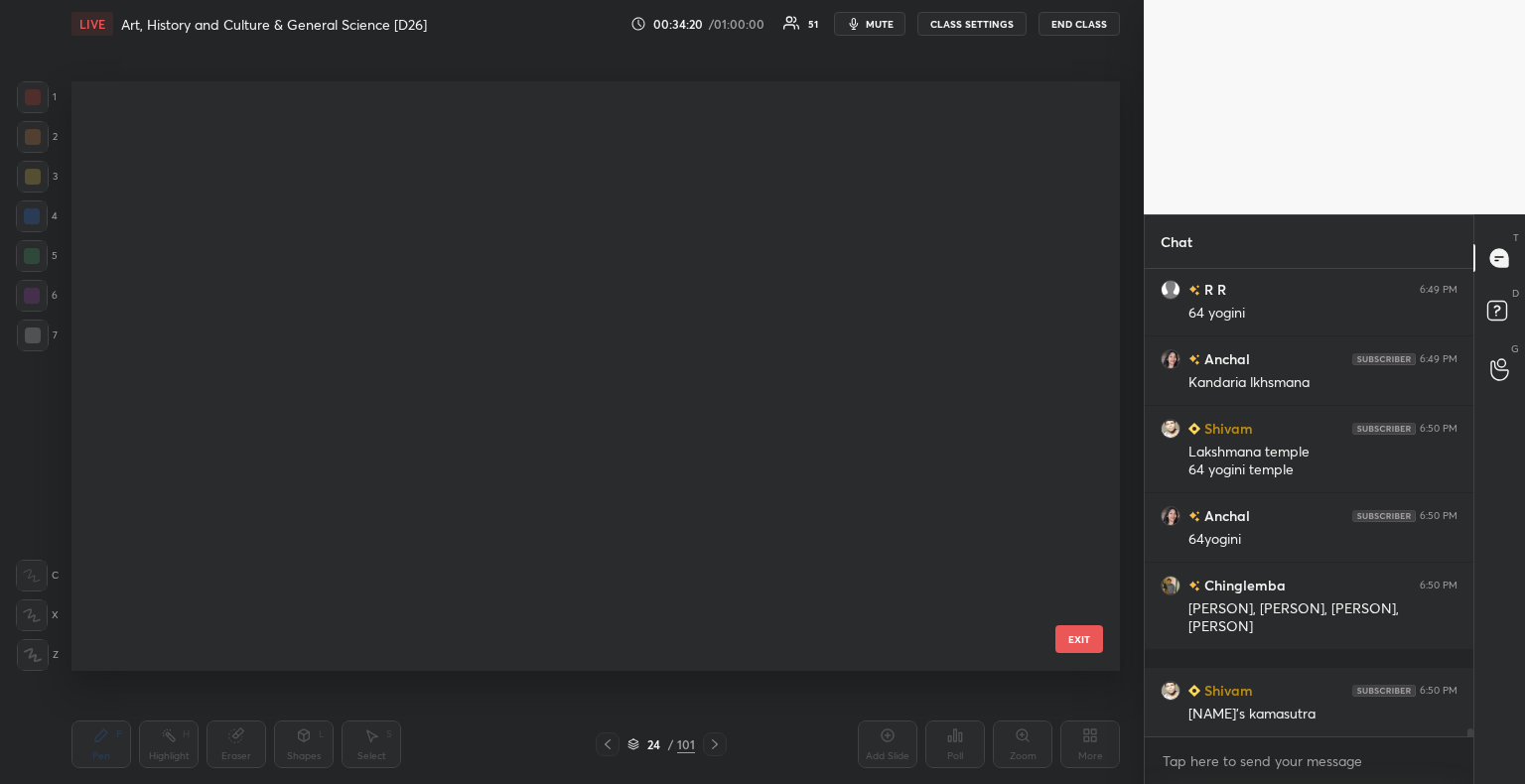 scroll, scrollTop: 863, scrollLeft: 0, axis: vertical 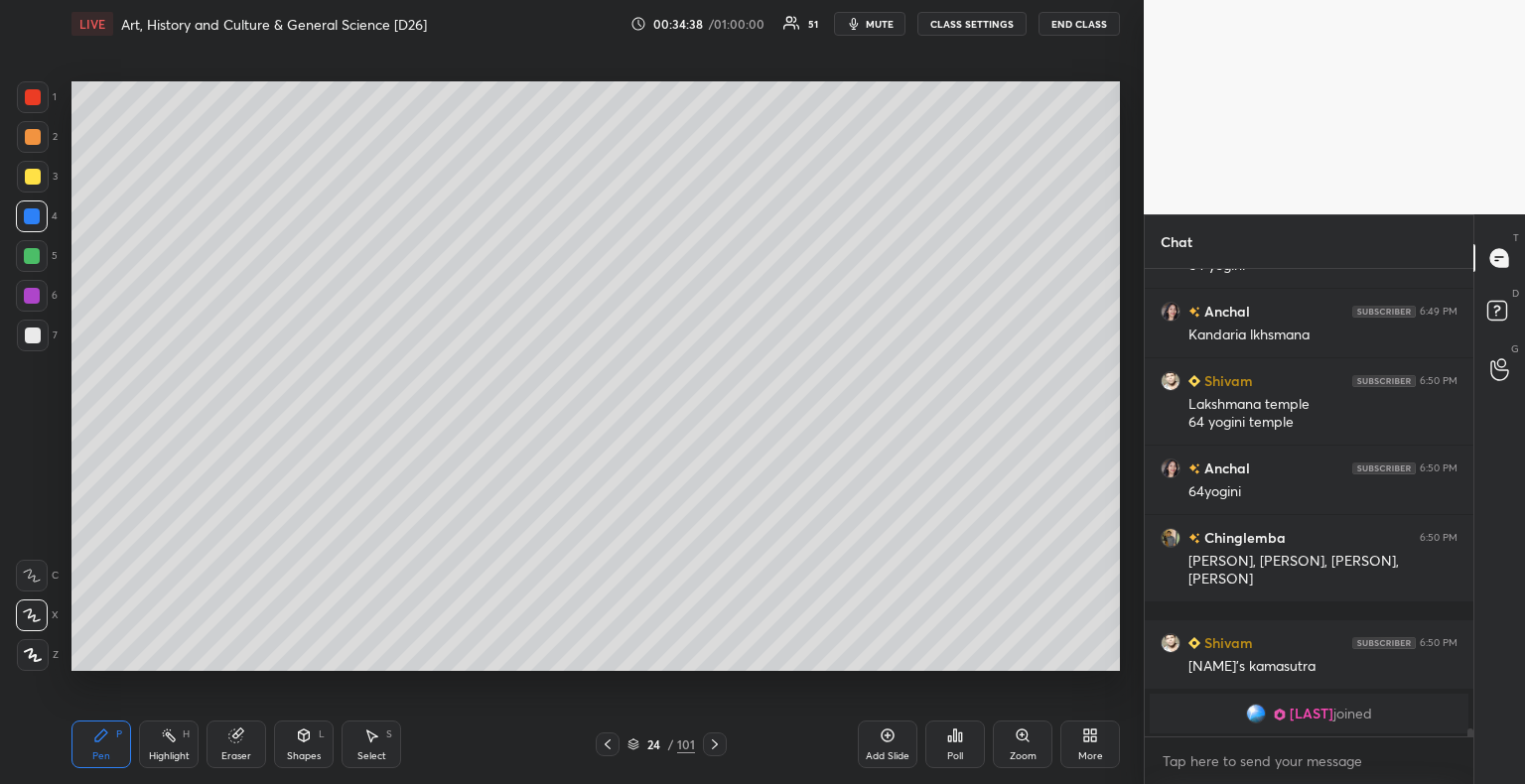 click at bounding box center [32, 296] 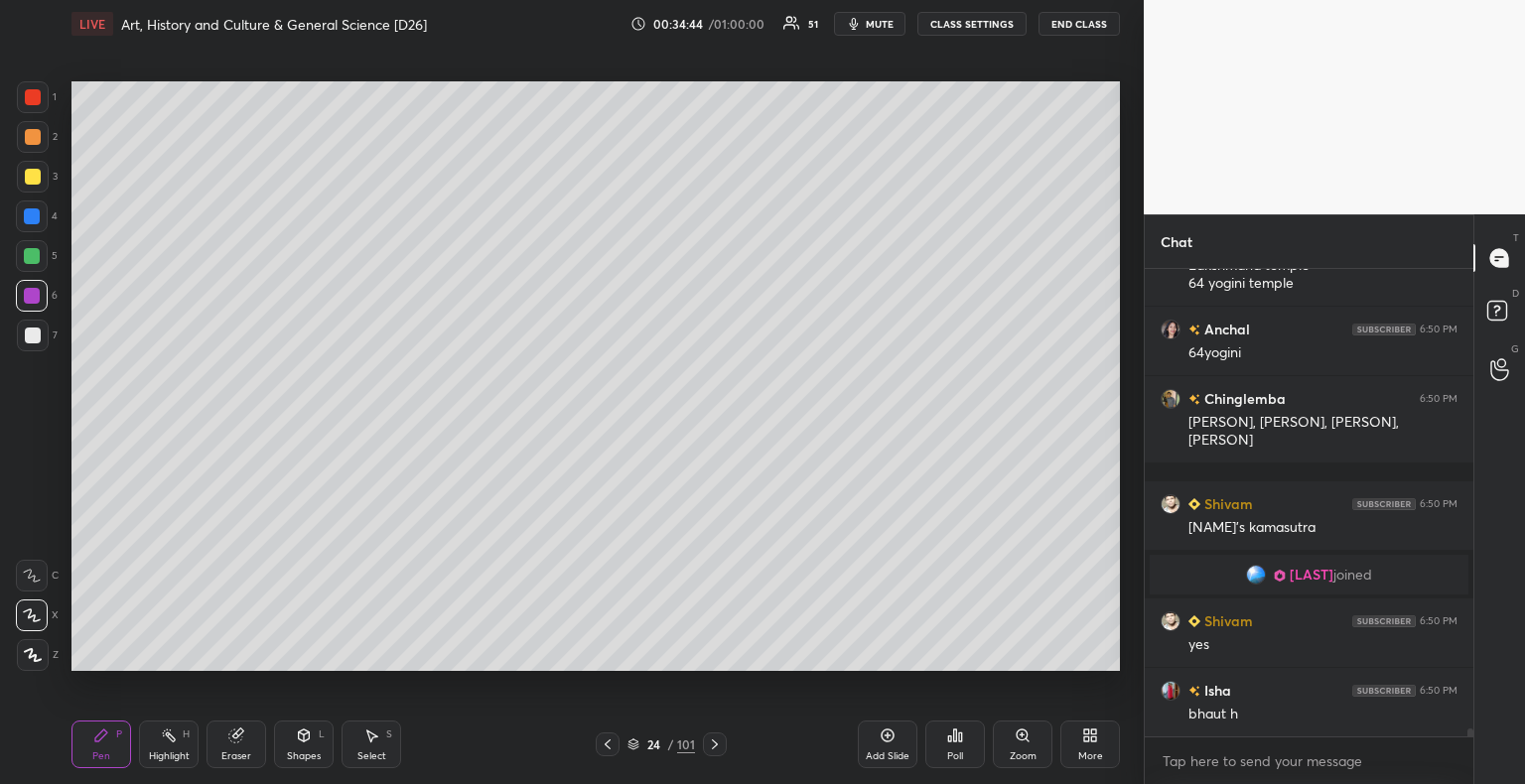 scroll, scrollTop: 27994, scrollLeft: 0, axis: vertical 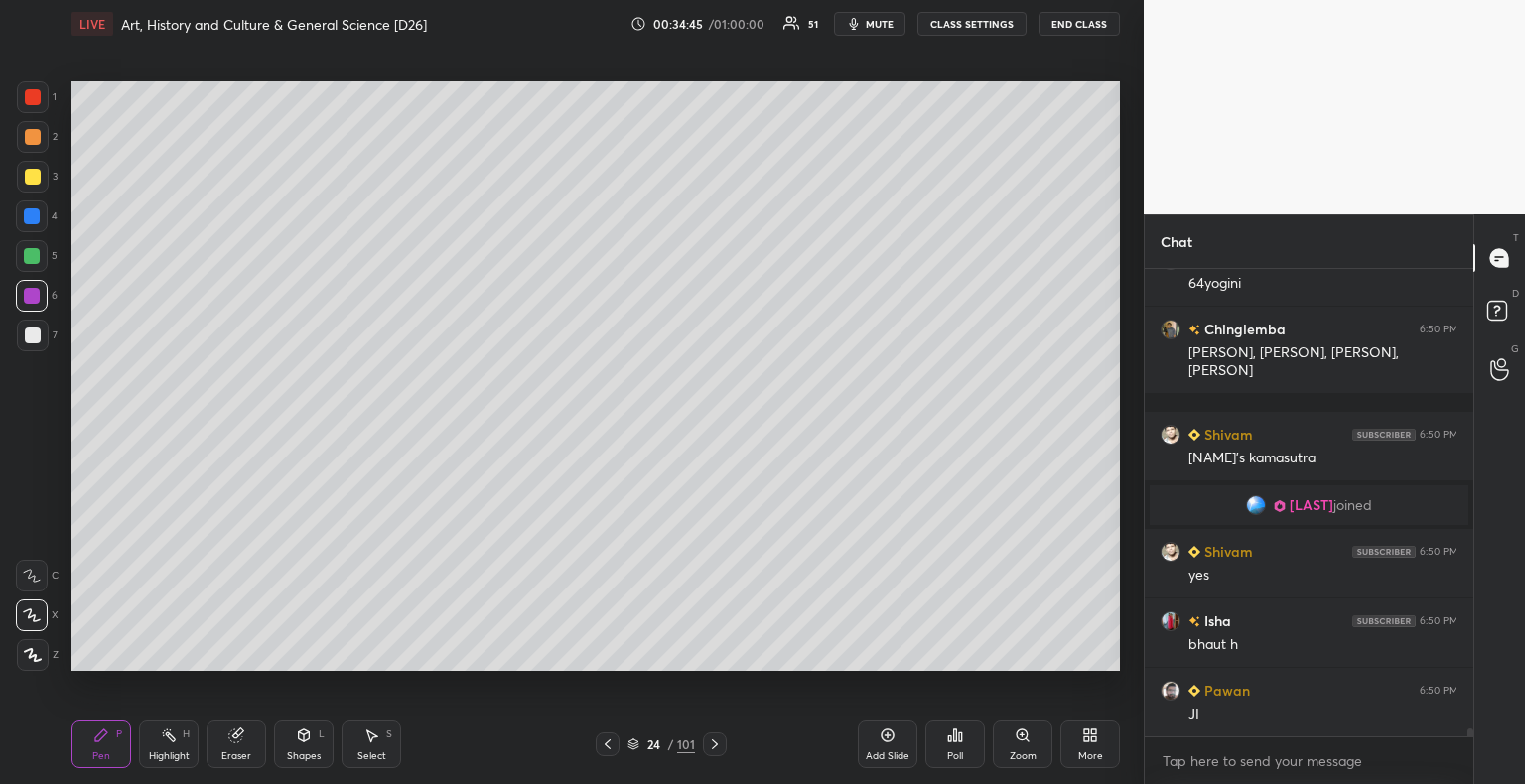 click at bounding box center (32, 296) 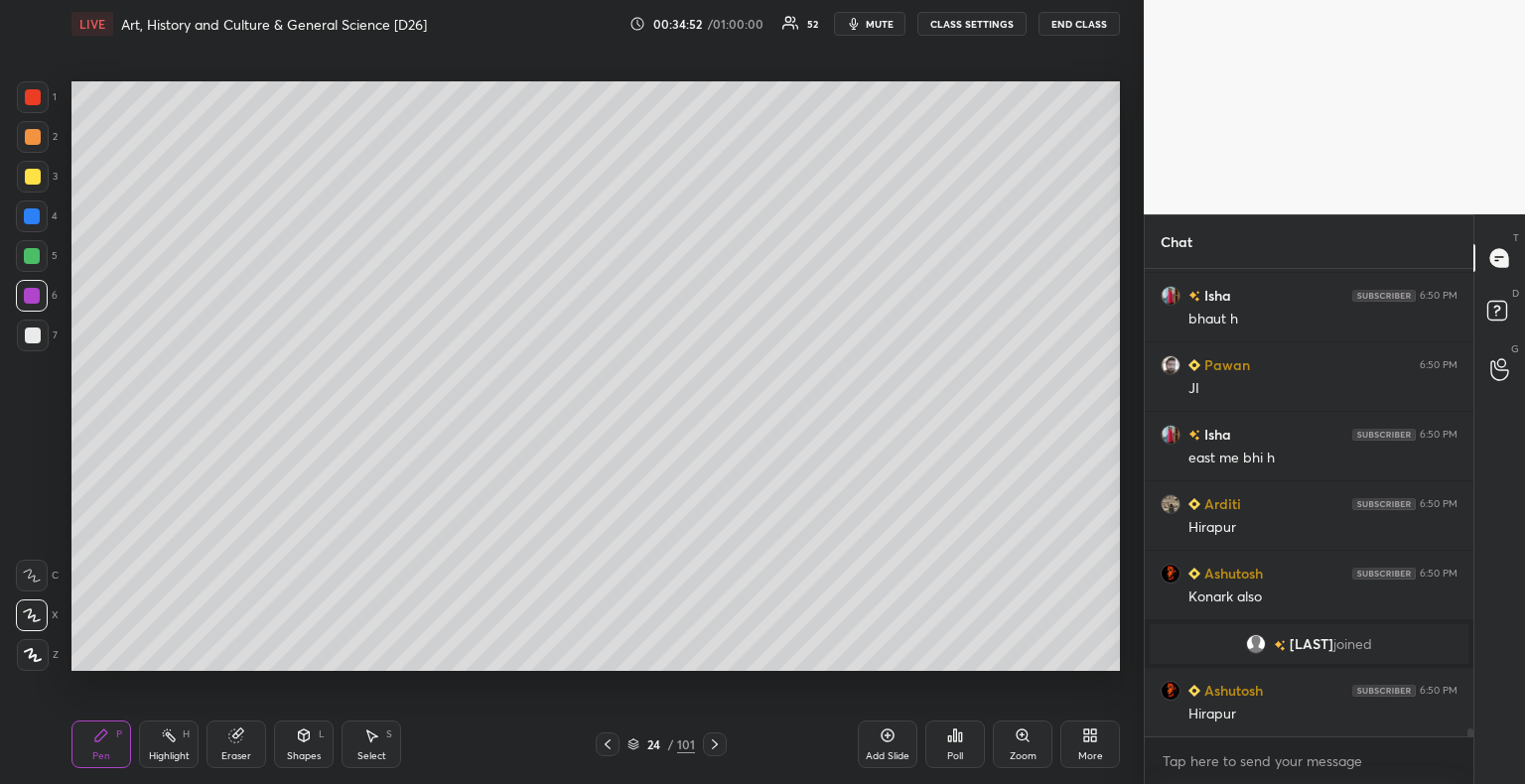 scroll, scrollTop: 28289, scrollLeft: 0, axis: vertical 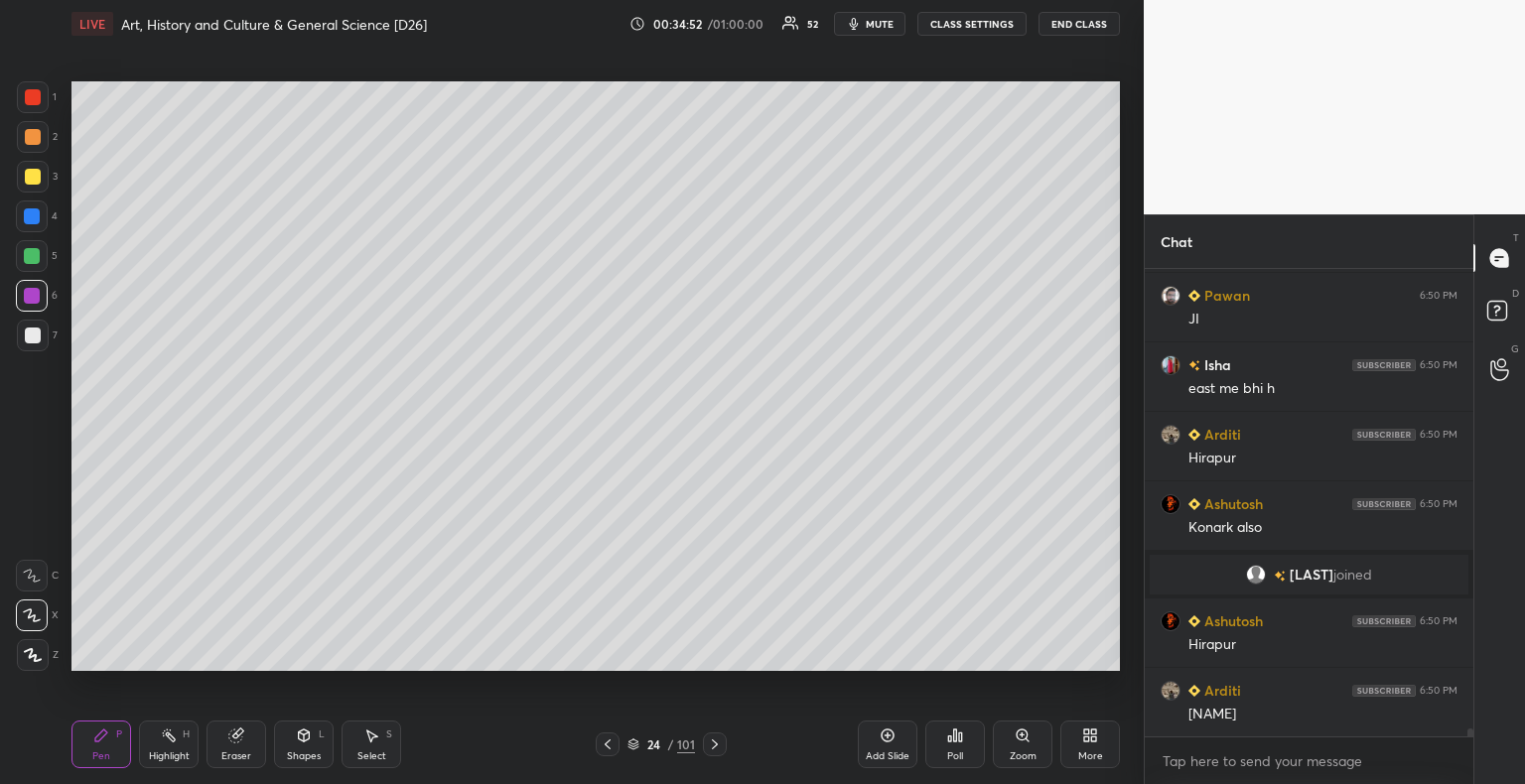 click 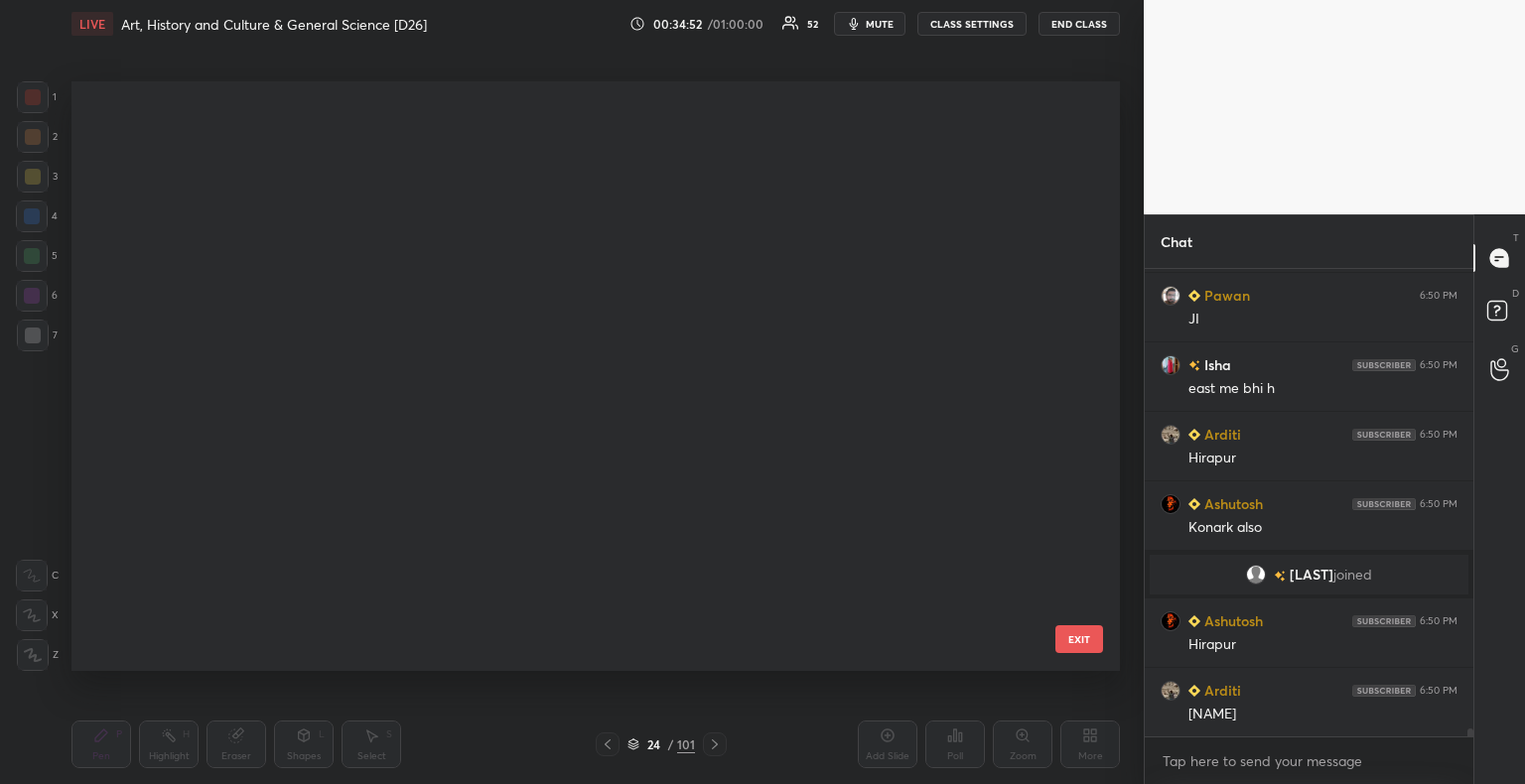 scroll, scrollTop: 863, scrollLeft: 0, axis: vertical 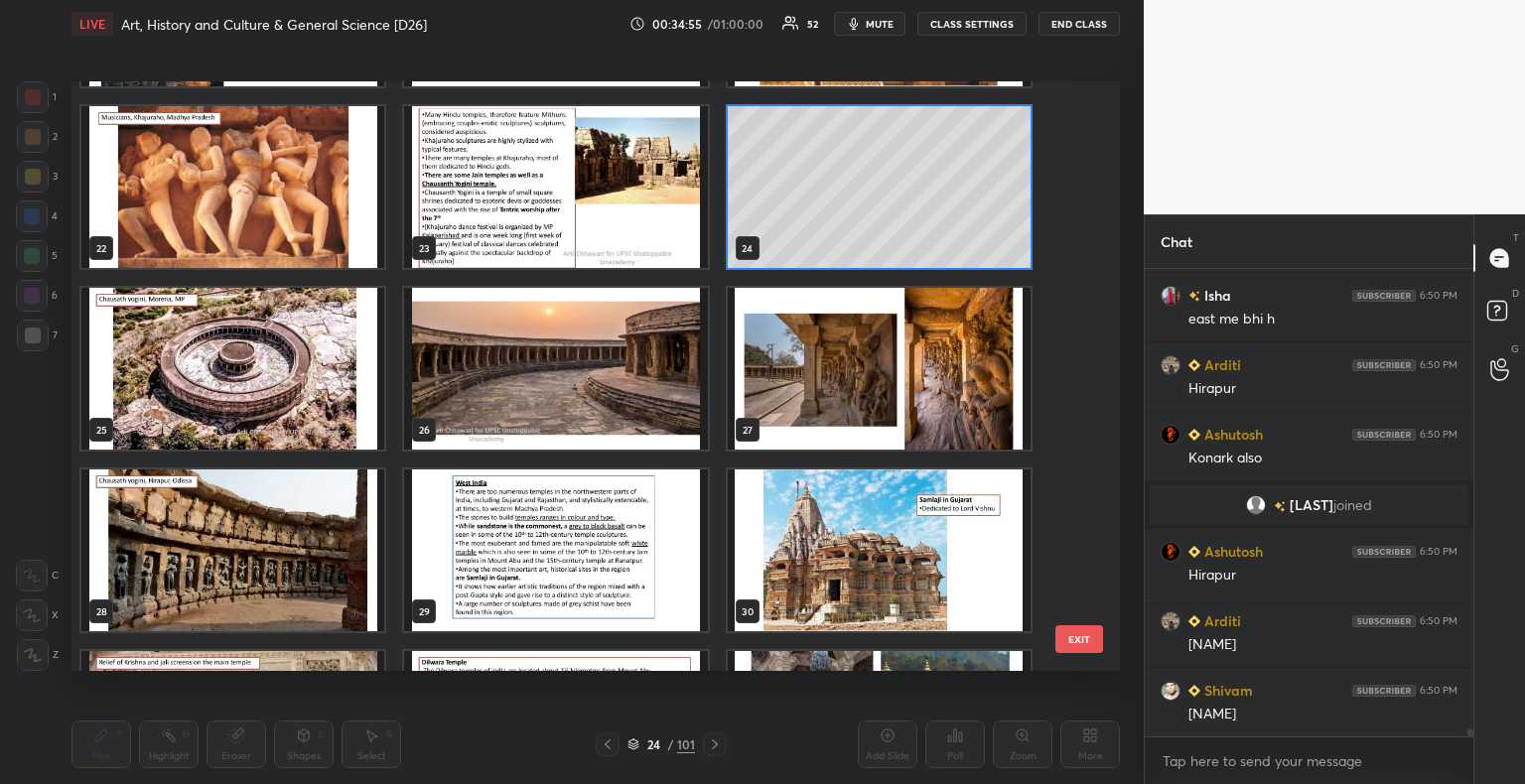 click at bounding box center (232, 368) 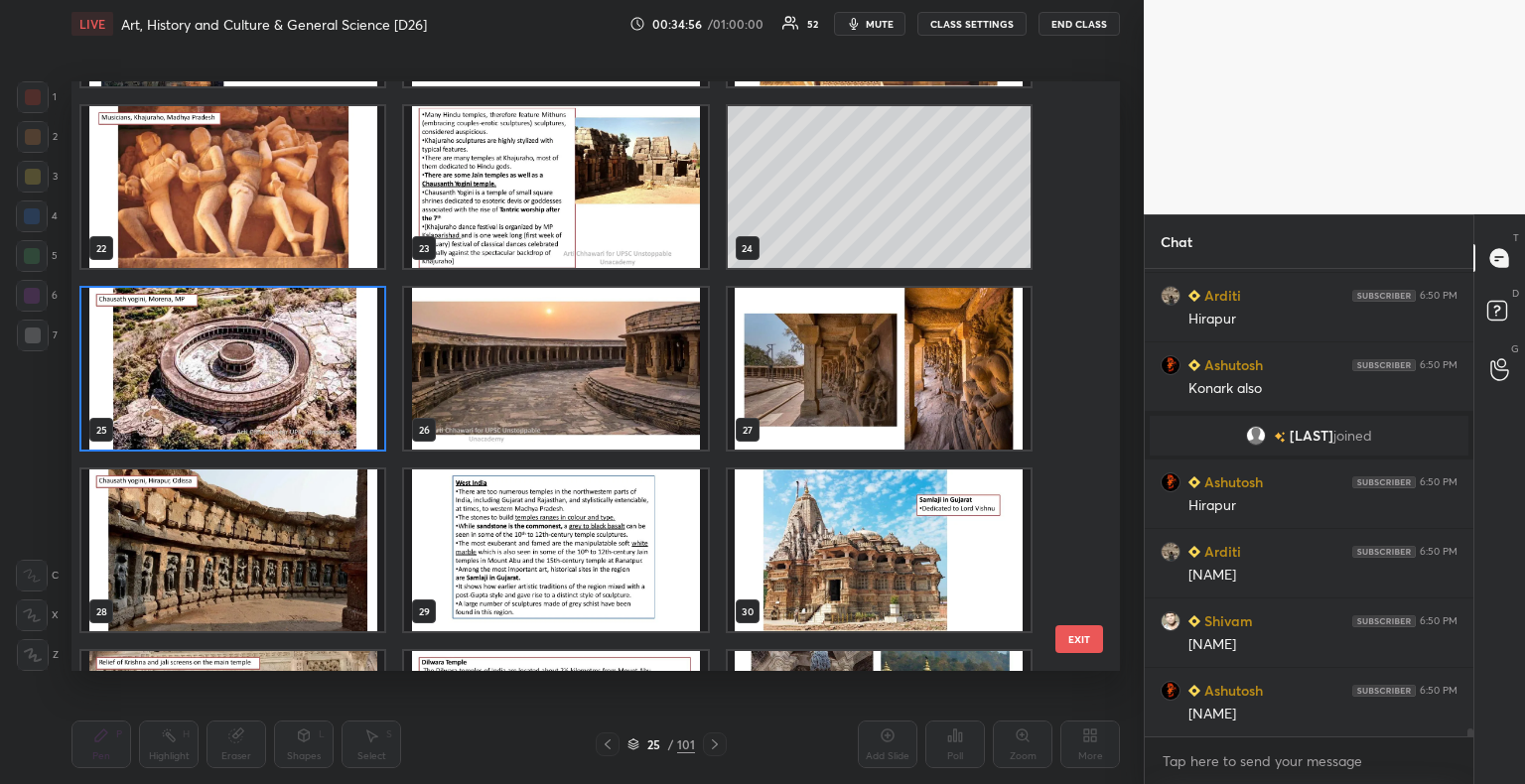 click 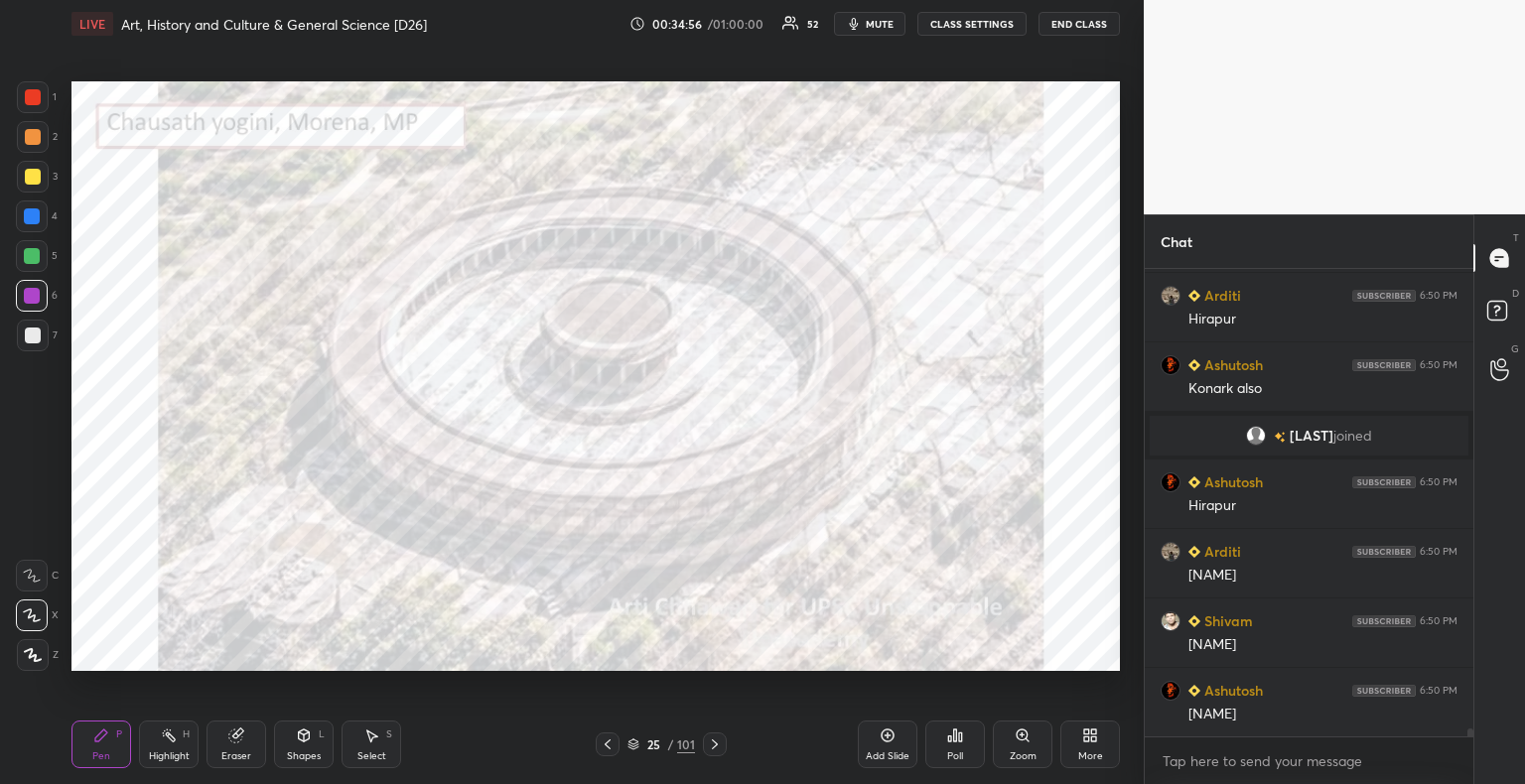 scroll, scrollTop: 0, scrollLeft: 0, axis: both 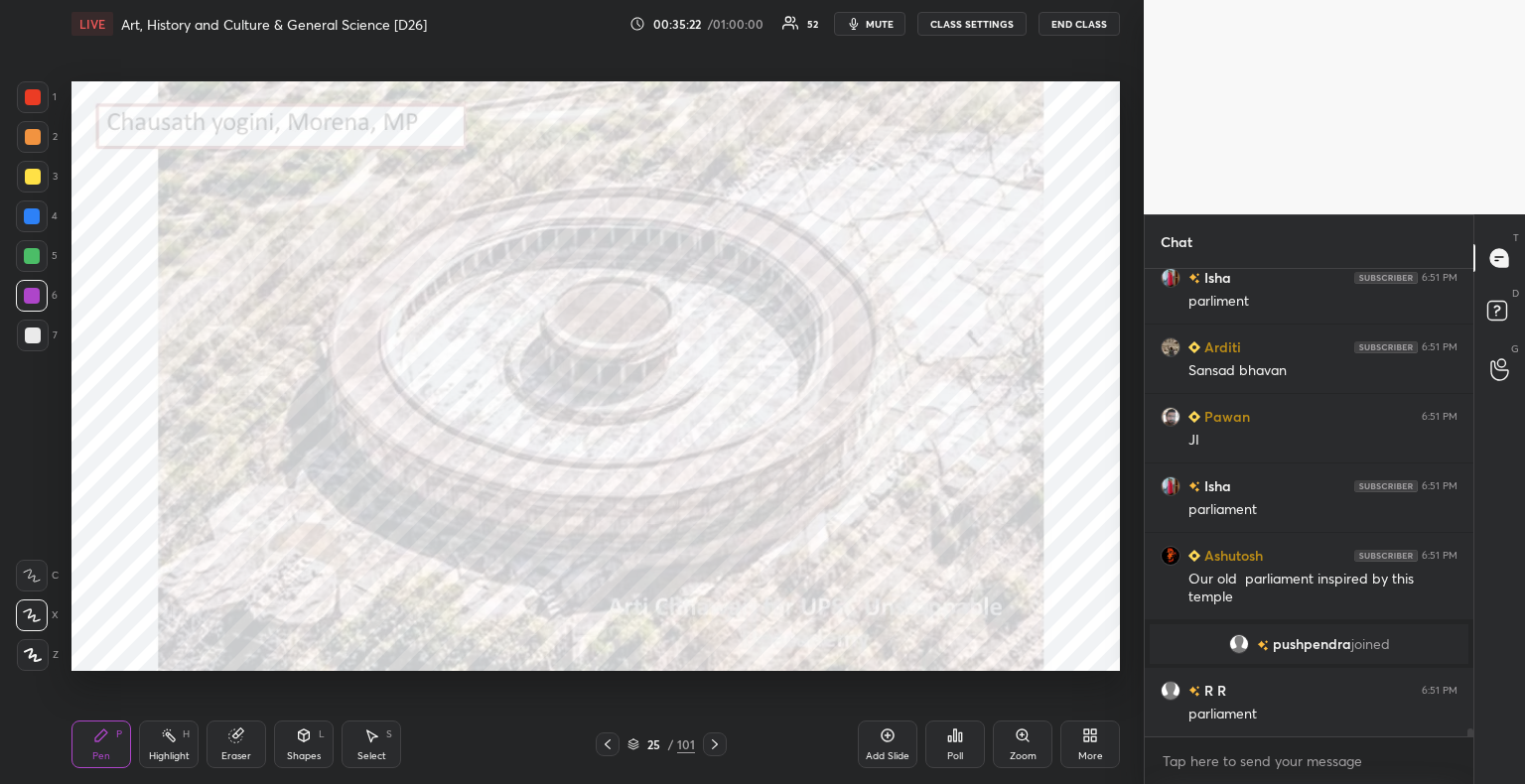 click 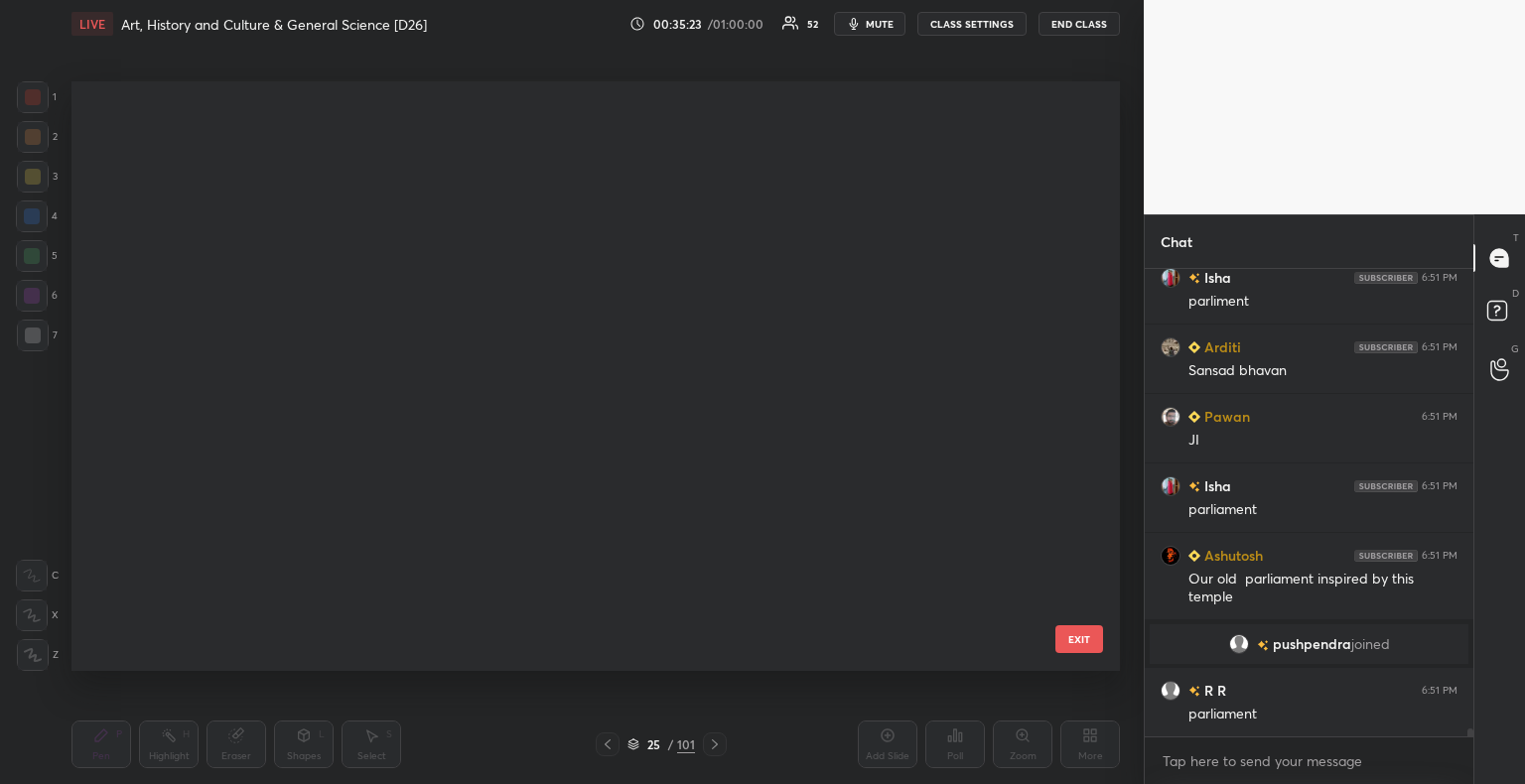 scroll, scrollTop: 584, scrollLeft: 1039, axis: both 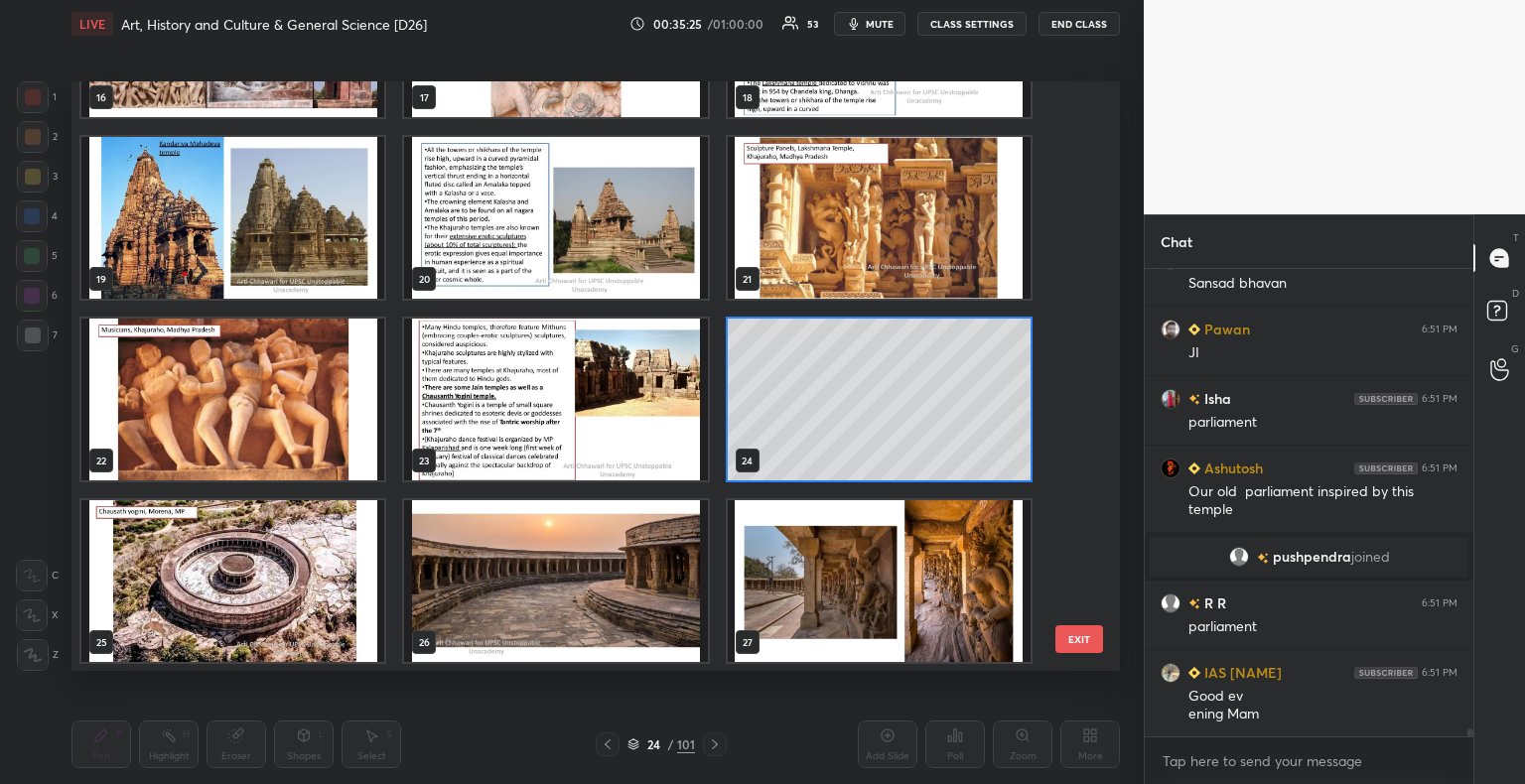 click 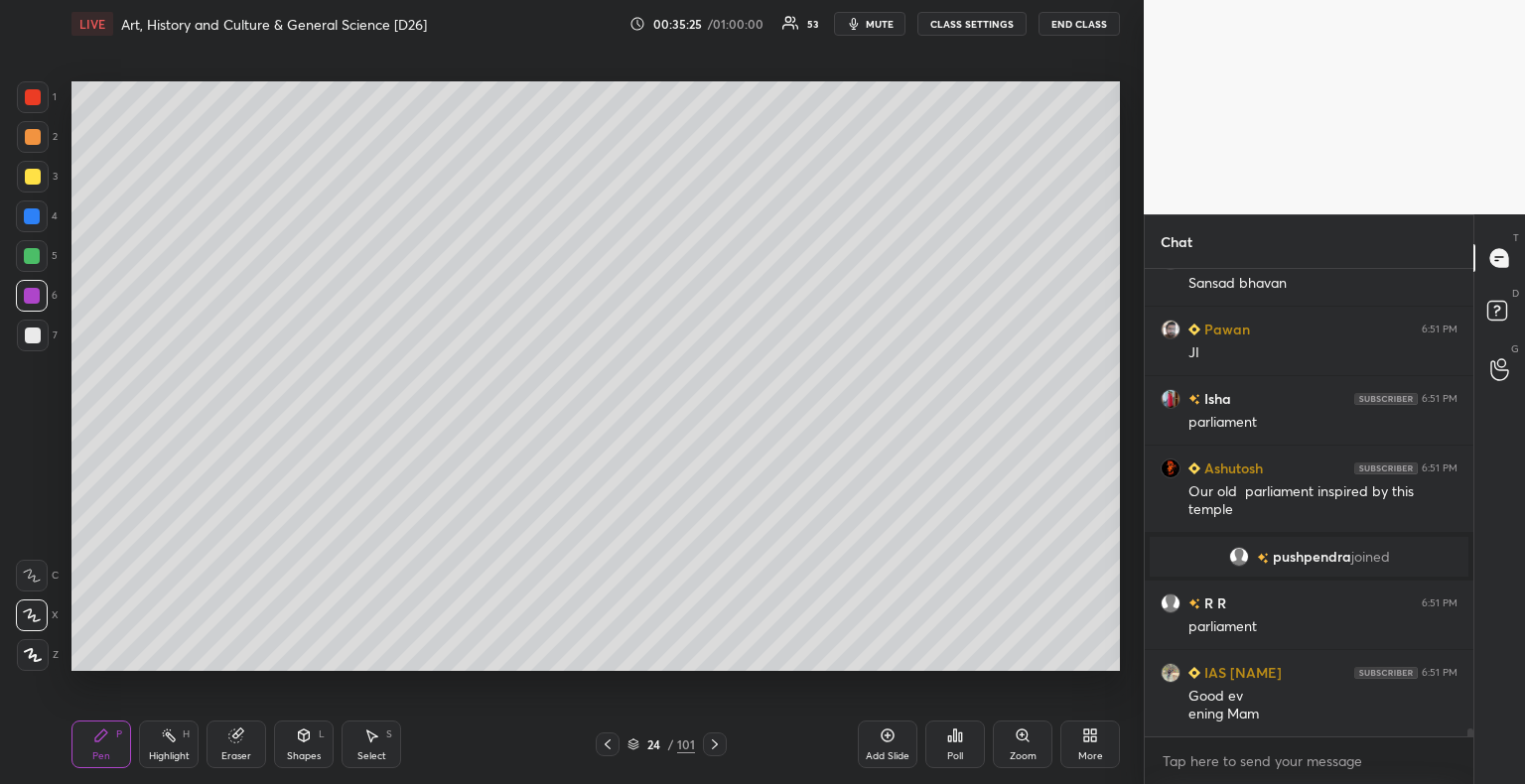 click at bounding box center [33, 335] 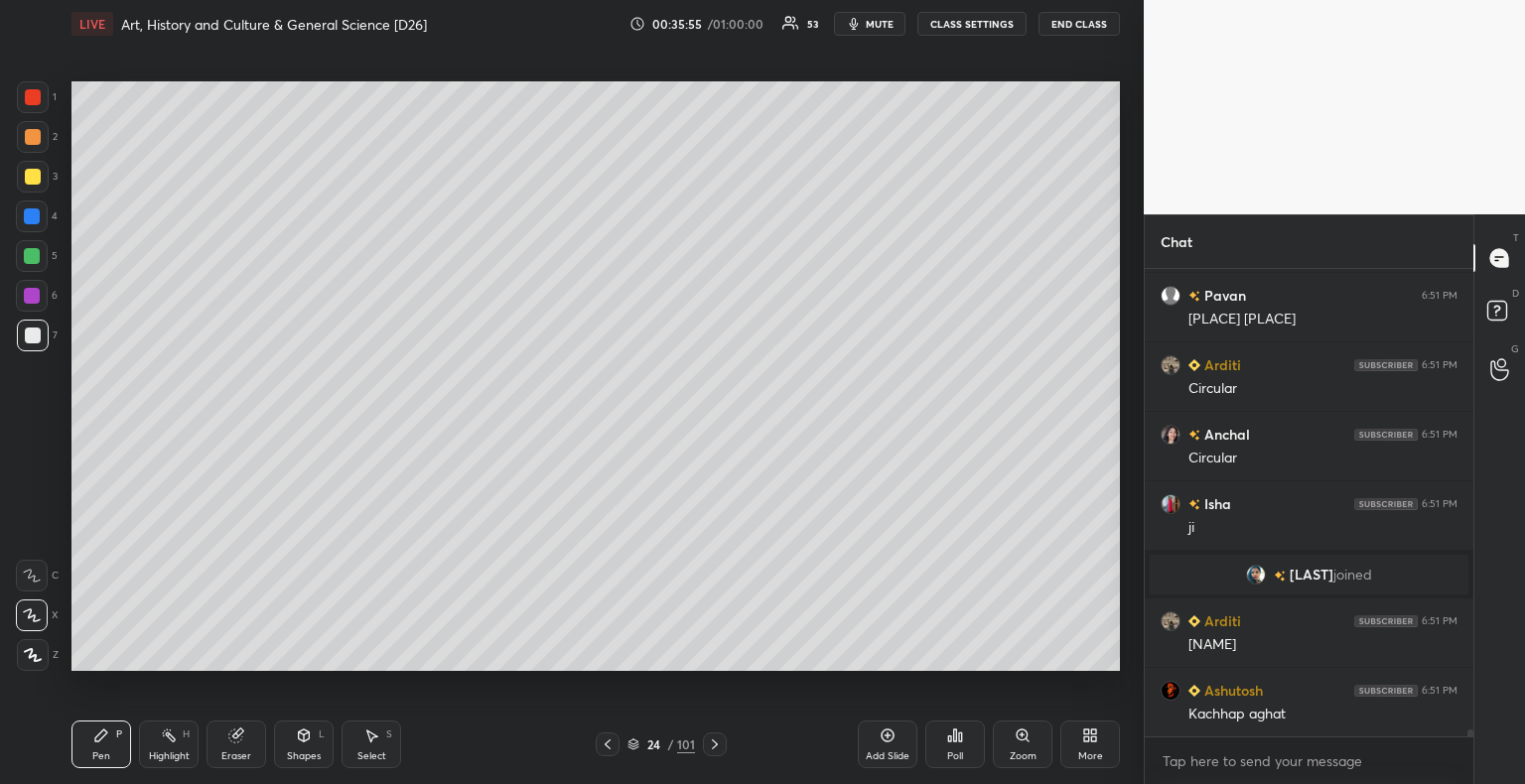 scroll, scrollTop: 29234, scrollLeft: 0, axis: vertical 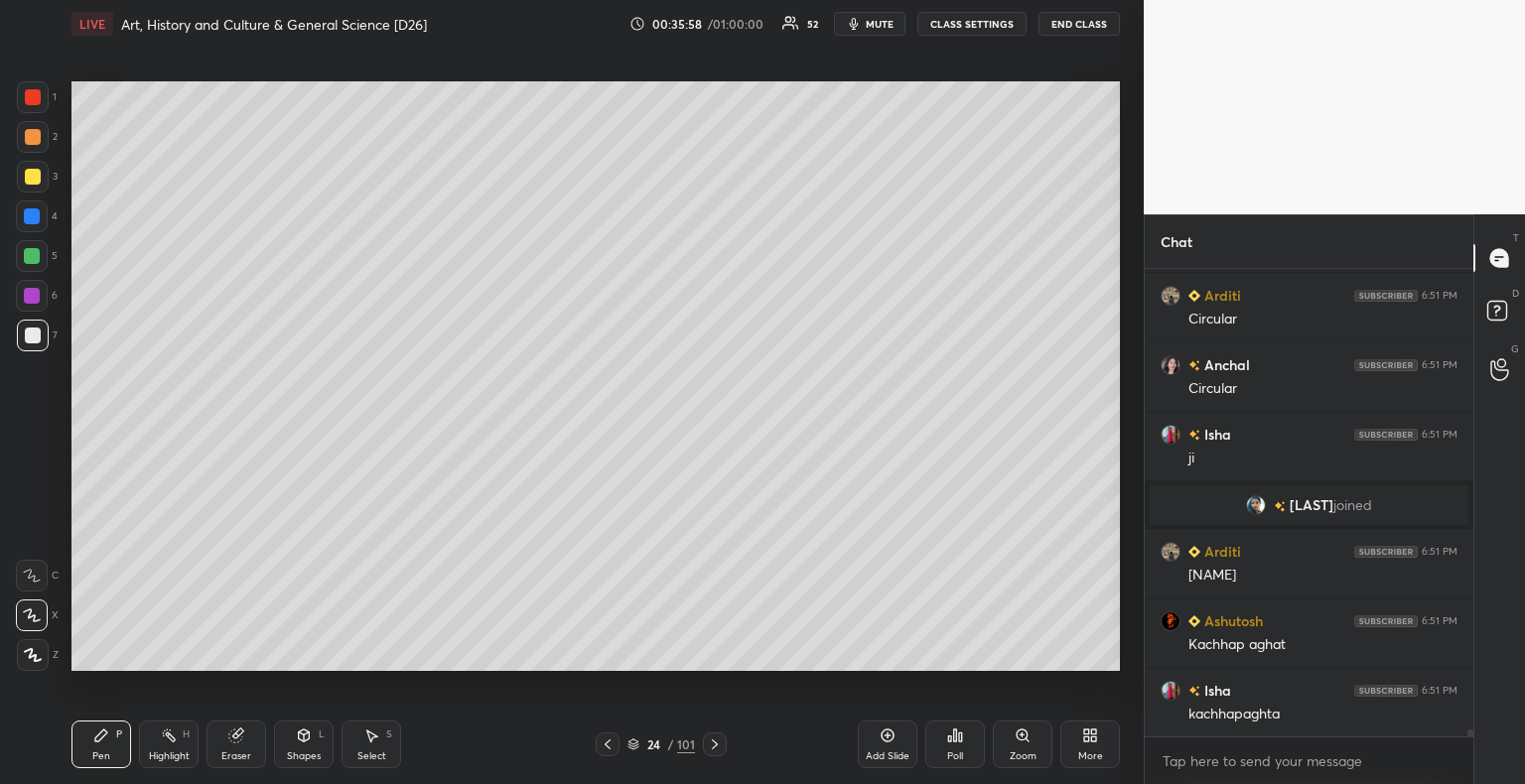 click 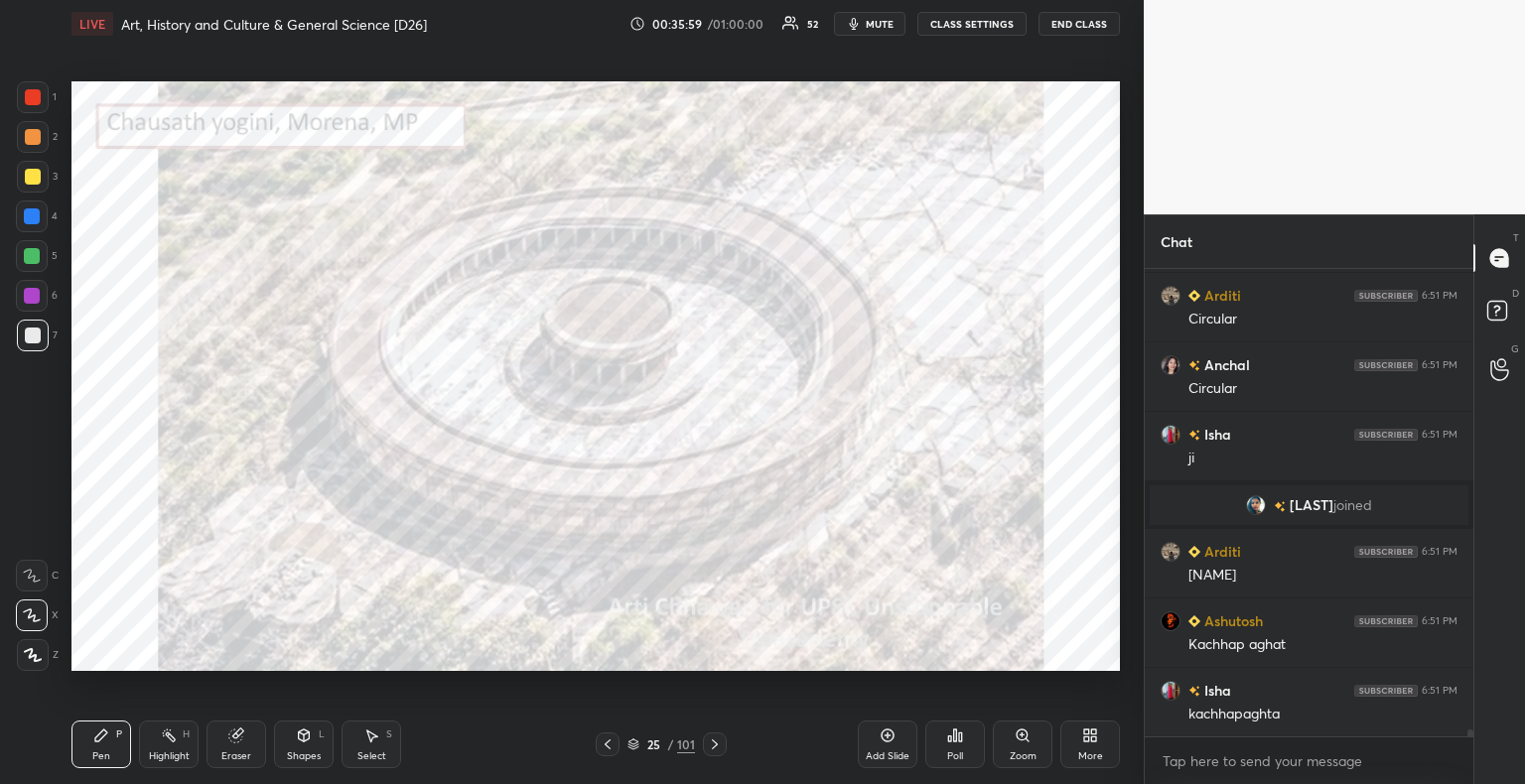 scroll, scrollTop: 29304, scrollLeft: 0, axis: vertical 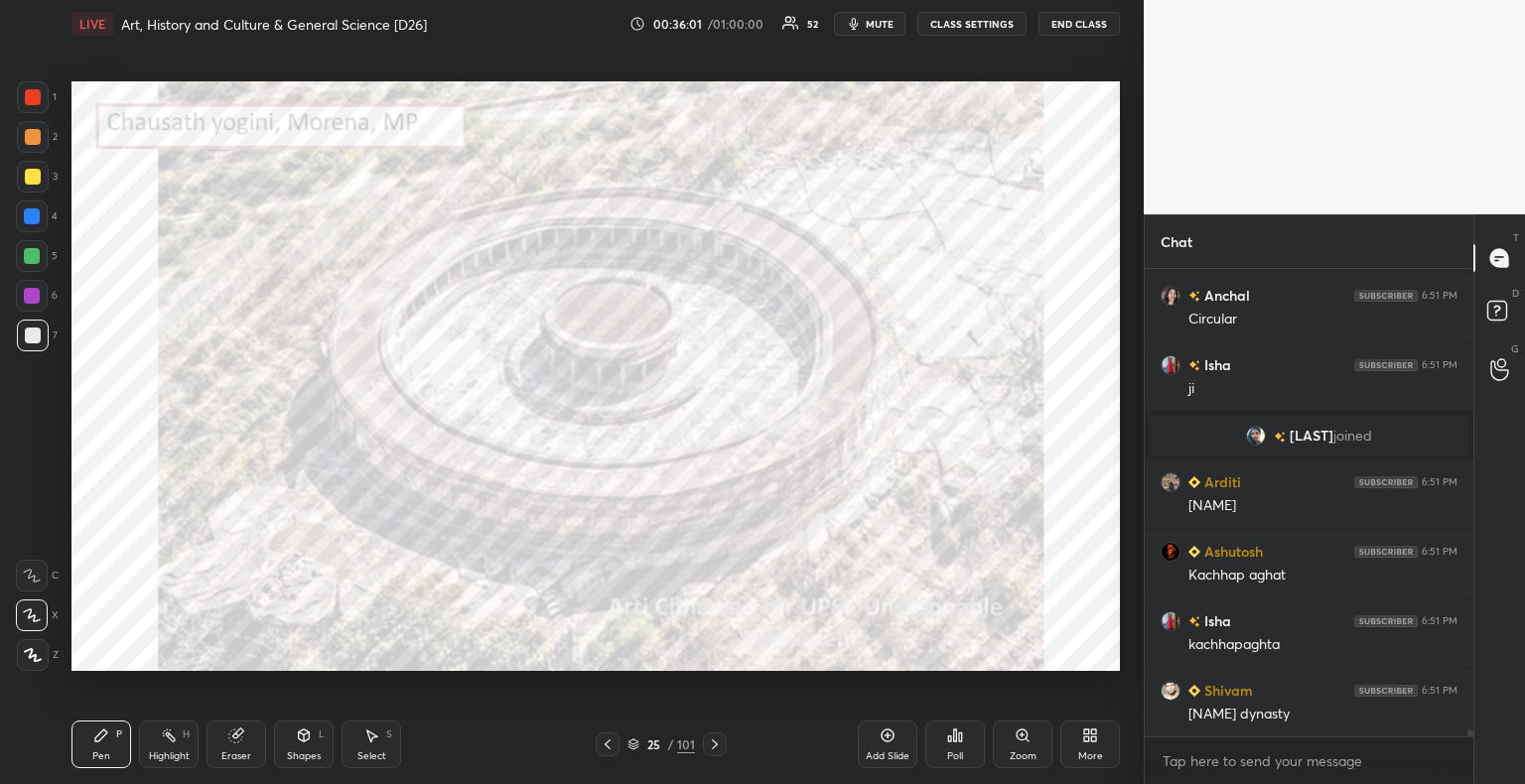 click at bounding box center [33, 97] 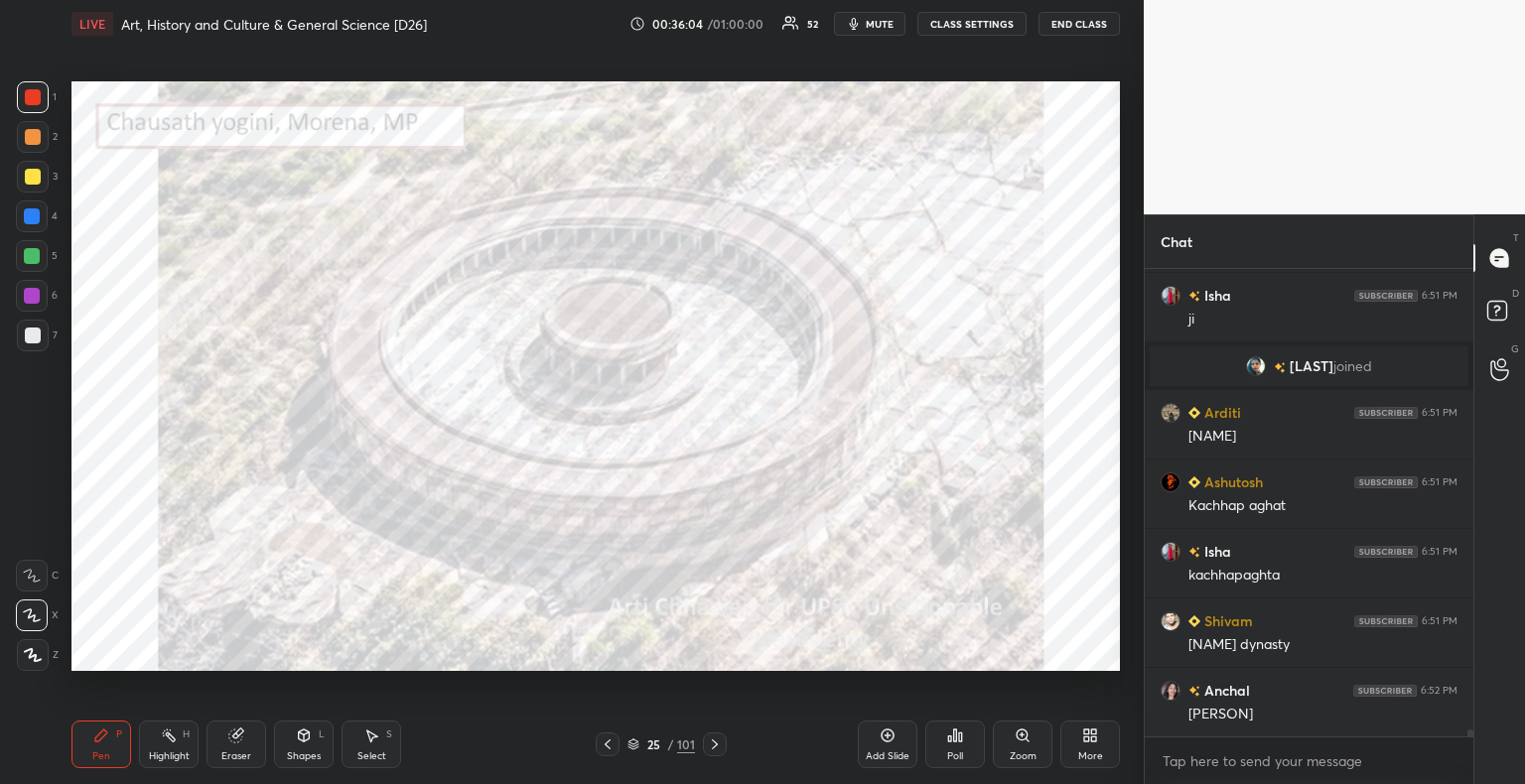 scroll, scrollTop: 29443, scrollLeft: 0, axis: vertical 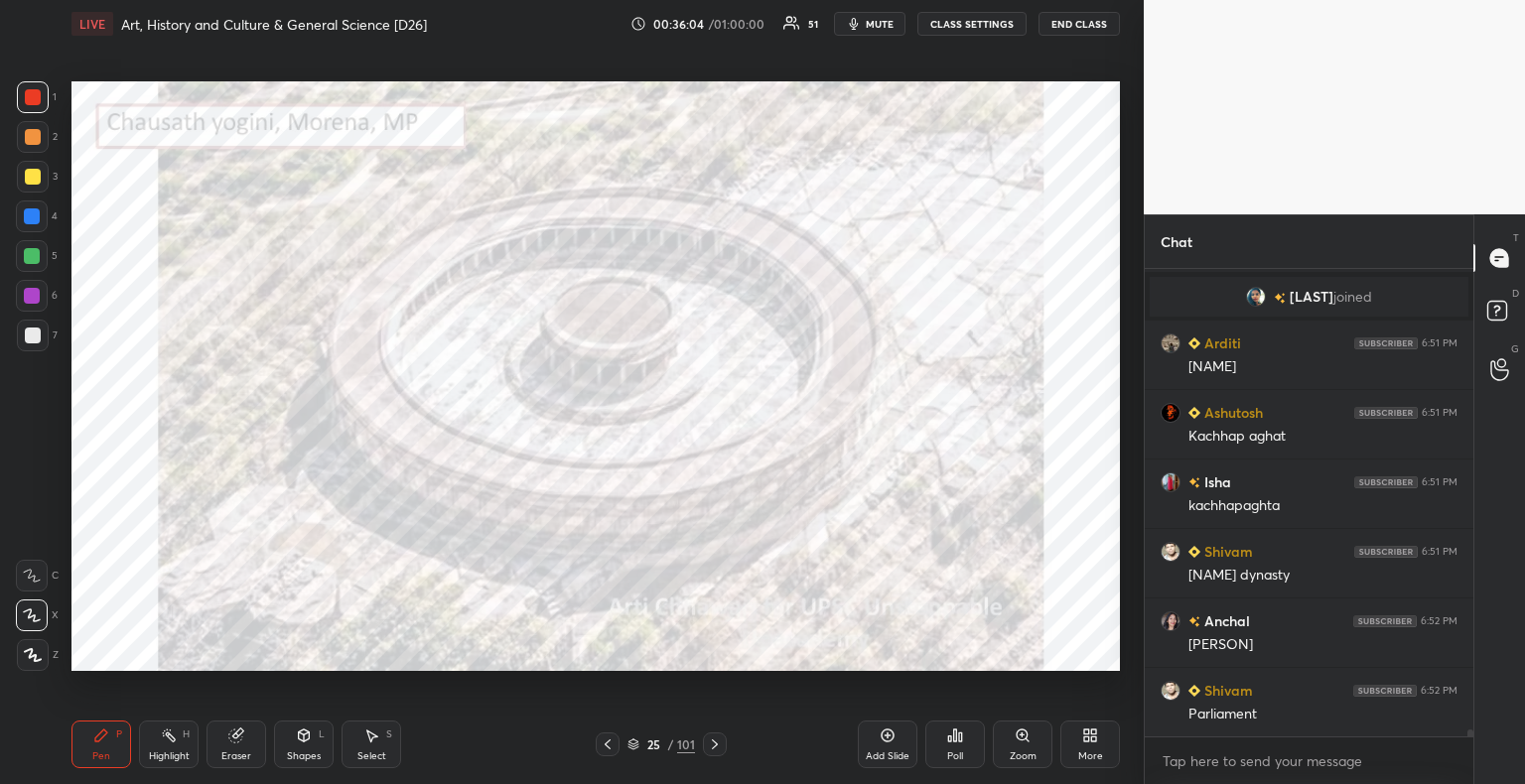 click 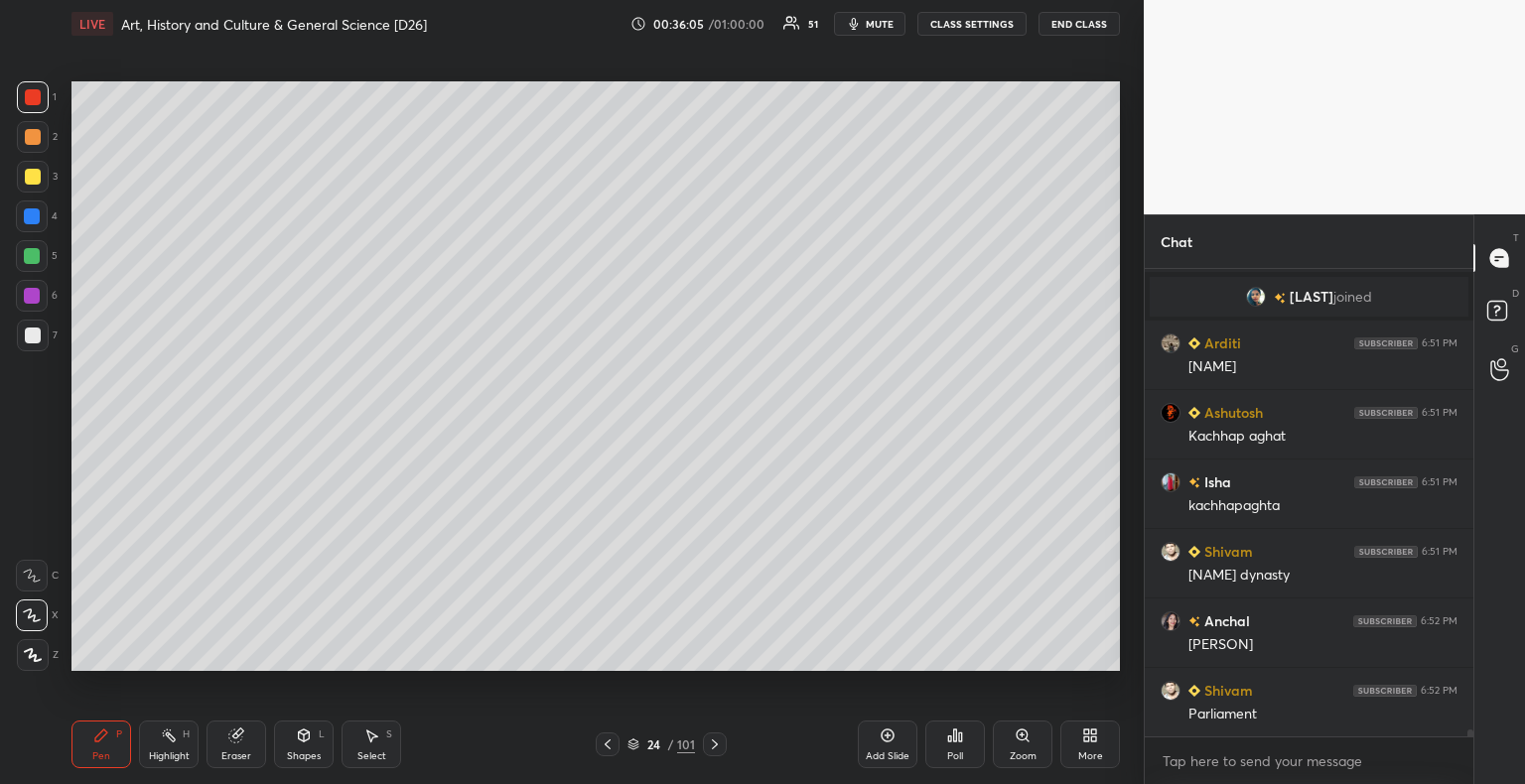 scroll, scrollTop: 29512, scrollLeft: 0, axis: vertical 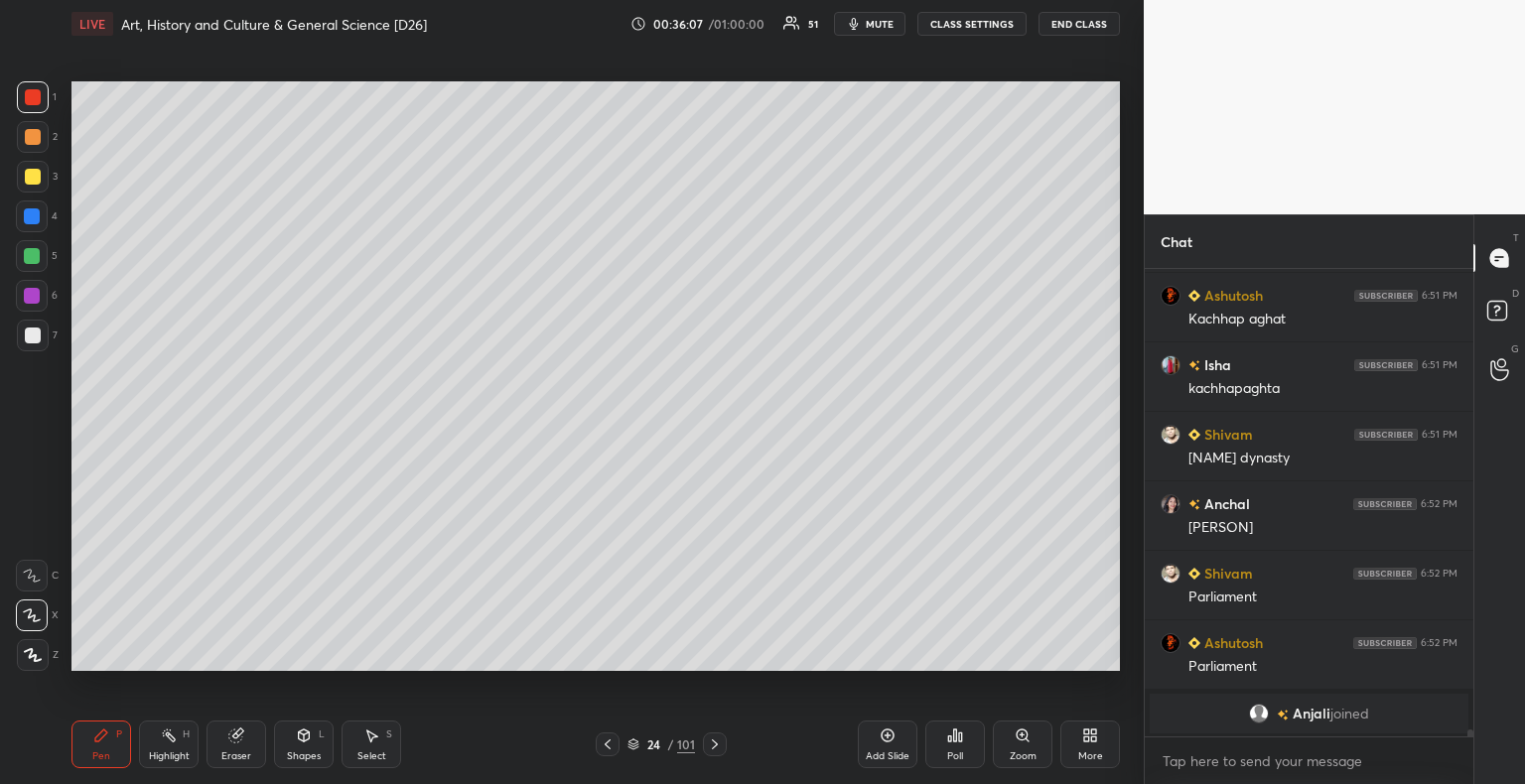 click 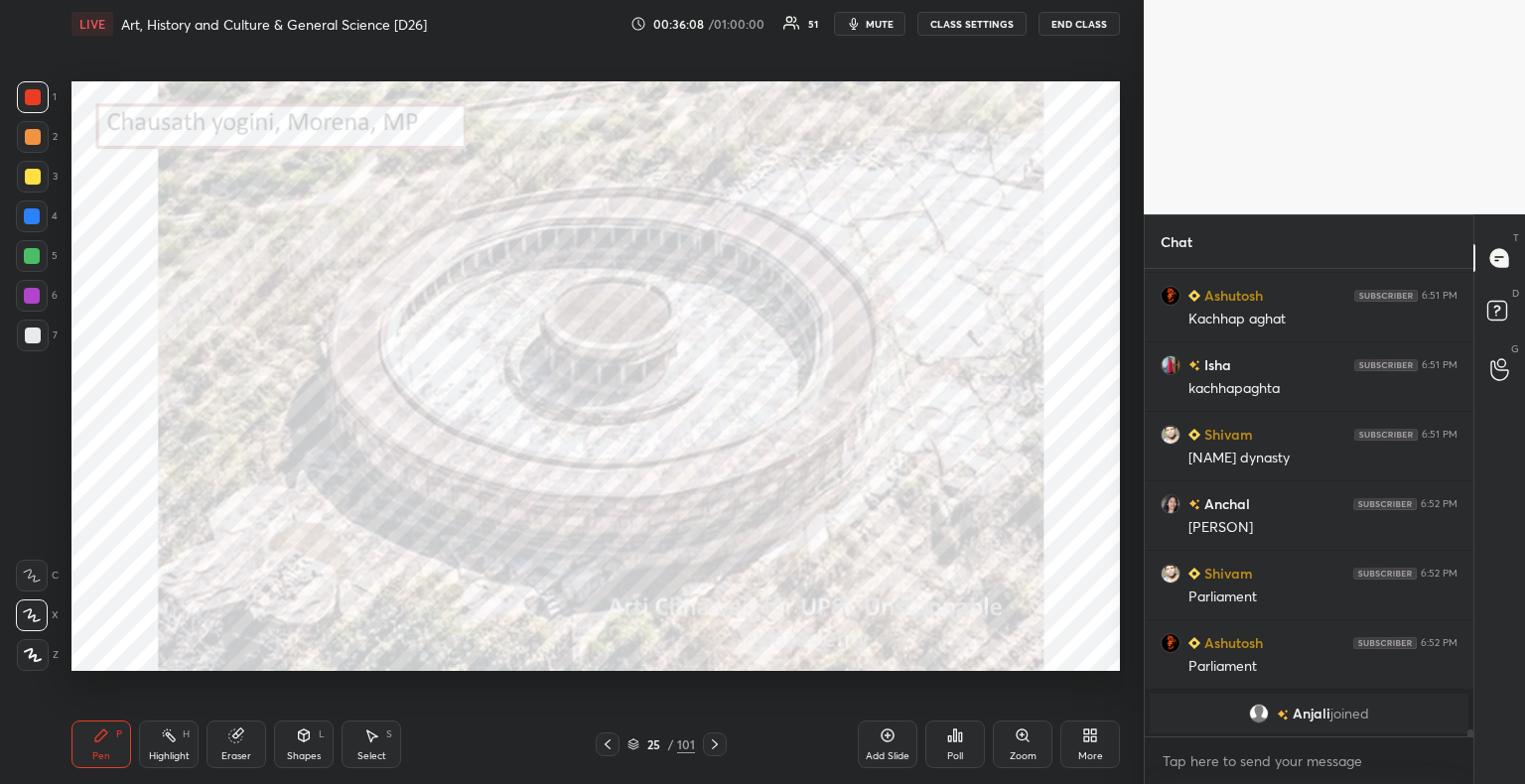 scroll, scrollTop: 29492, scrollLeft: 0, axis: vertical 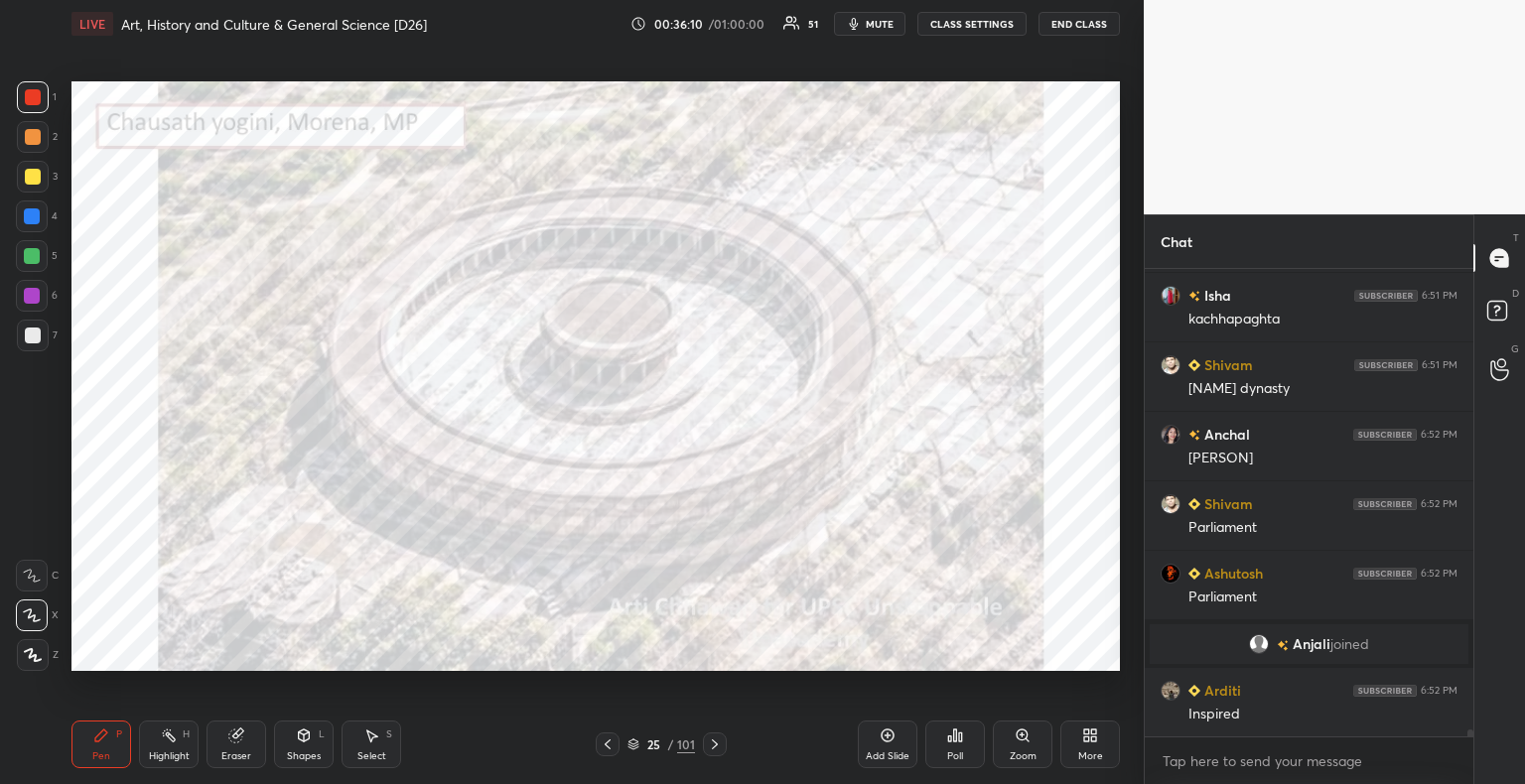 click at bounding box center [33, 97] 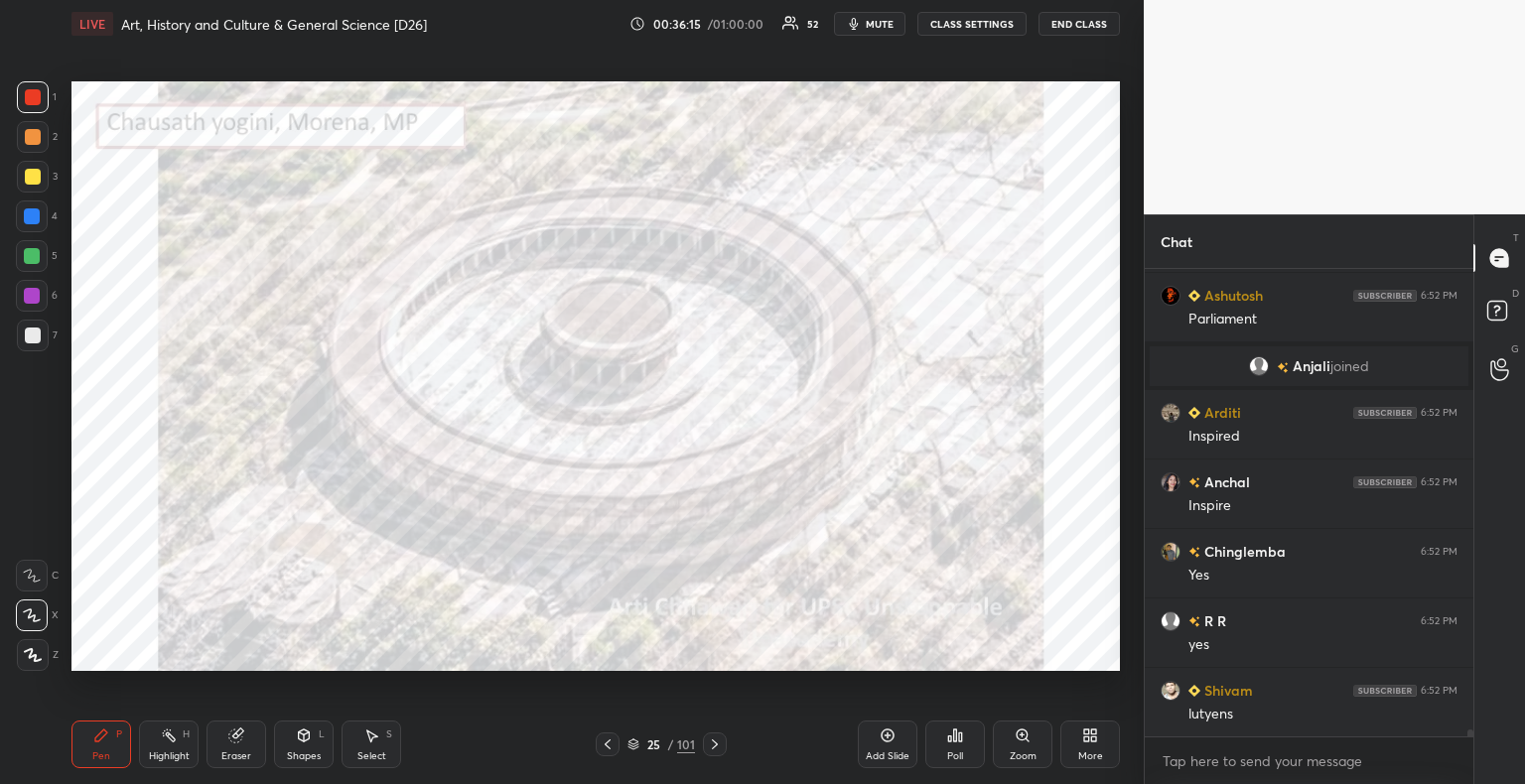 scroll, scrollTop: 29840, scrollLeft: 0, axis: vertical 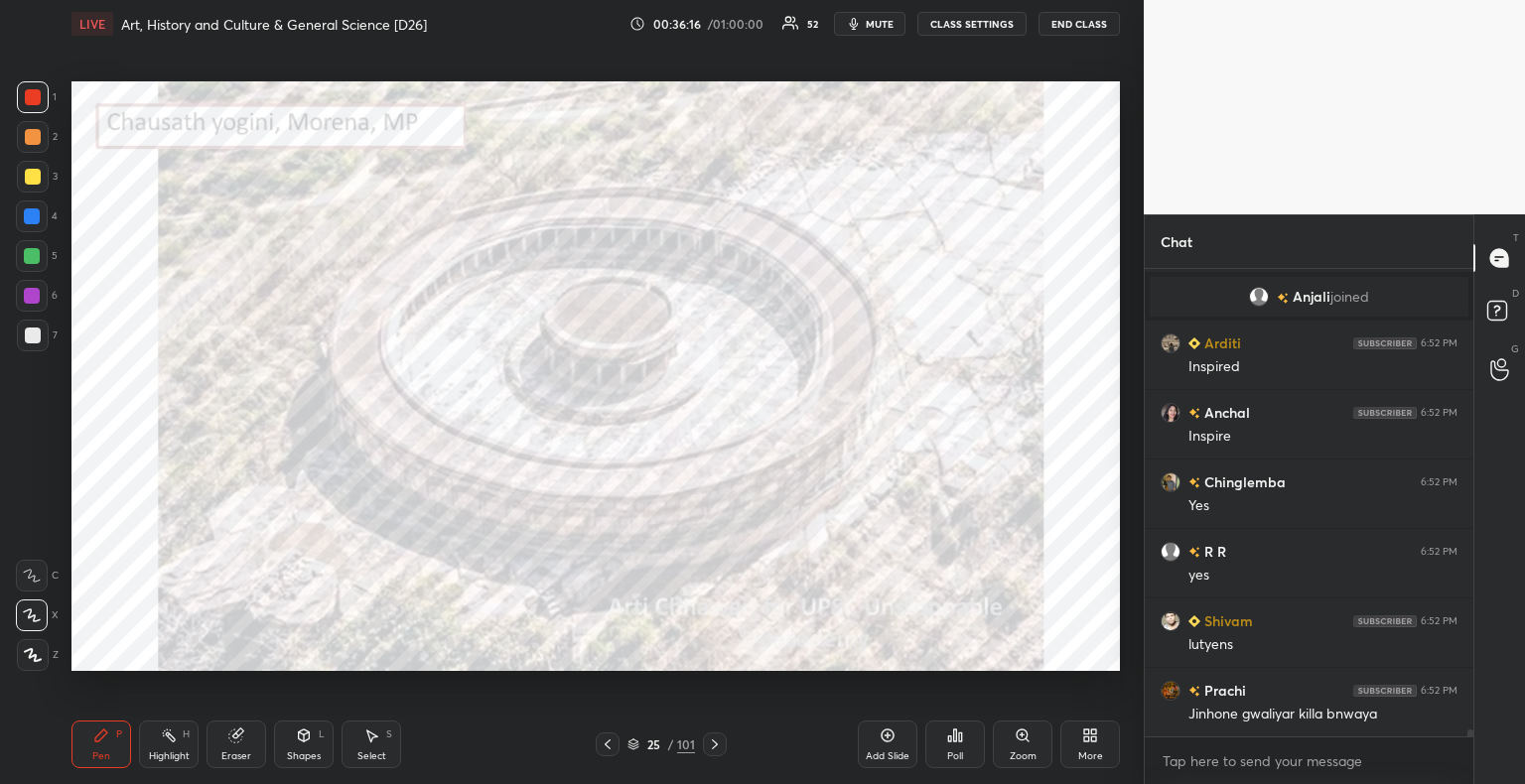 click on "Eraser" at bounding box center (236, 744) 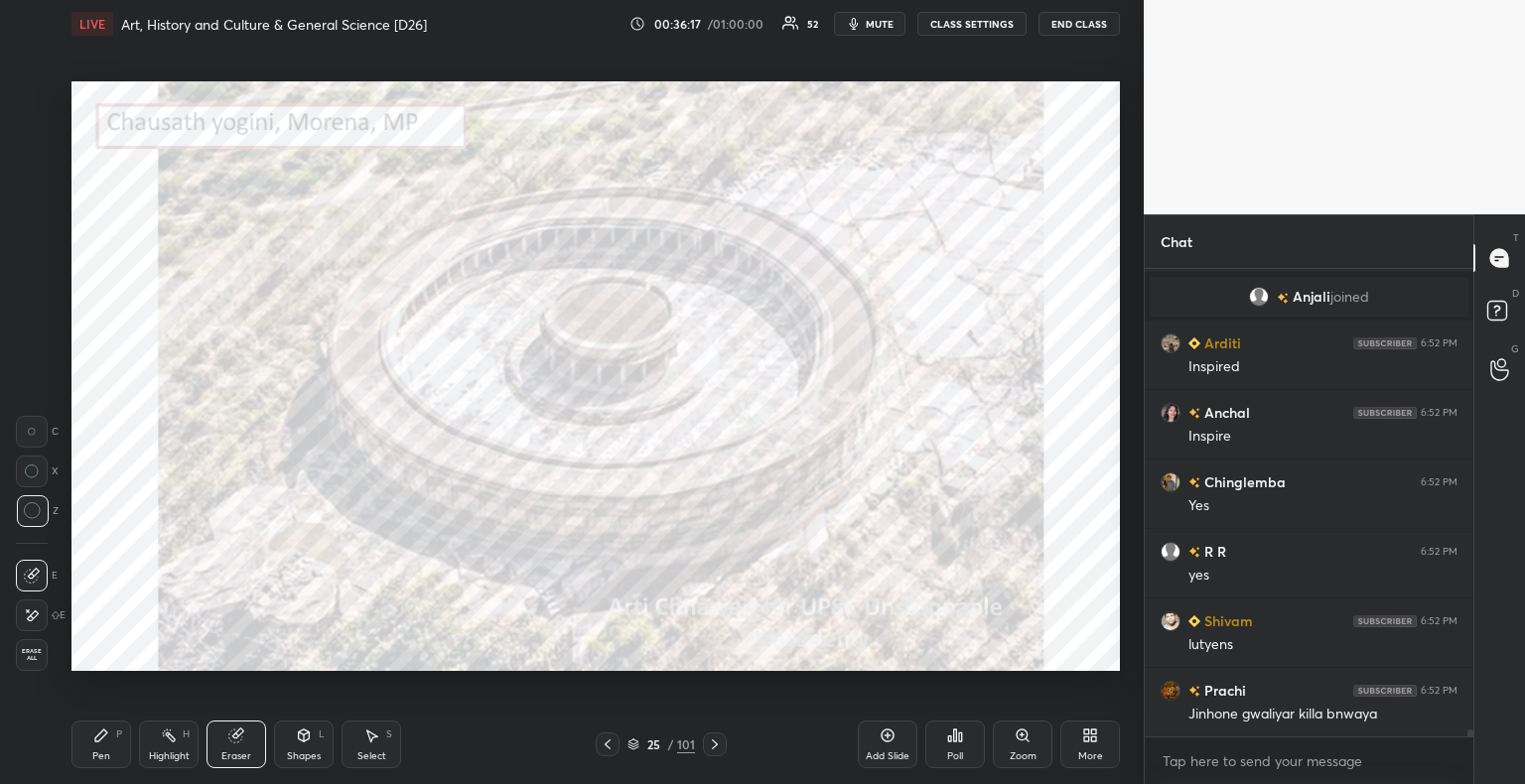 scroll, scrollTop: 29909, scrollLeft: 0, axis: vertical 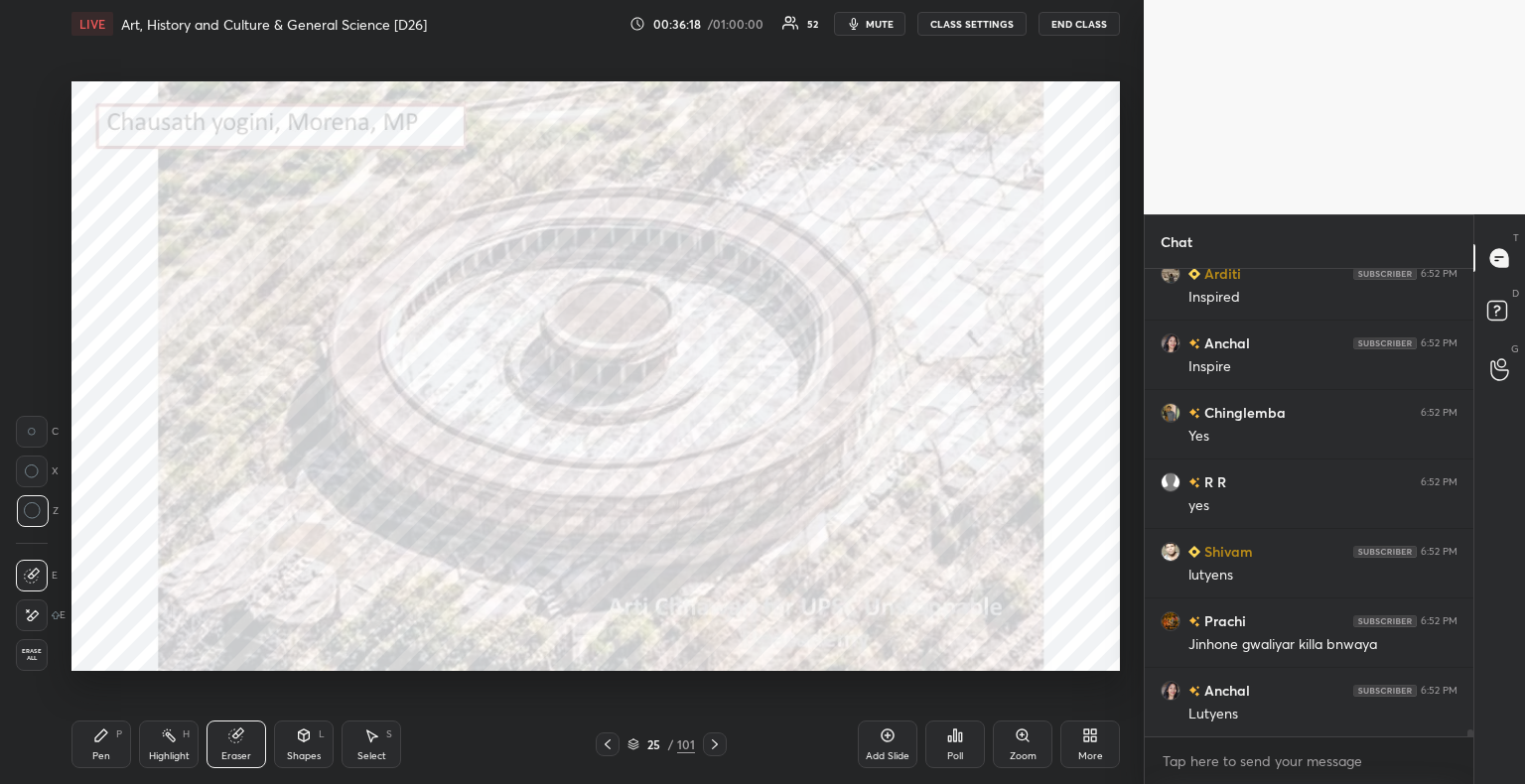 drag, startPoint x: 90, startPoint y: 750, endPoint x: 77, endPoint y: 773, distance: 26.41969 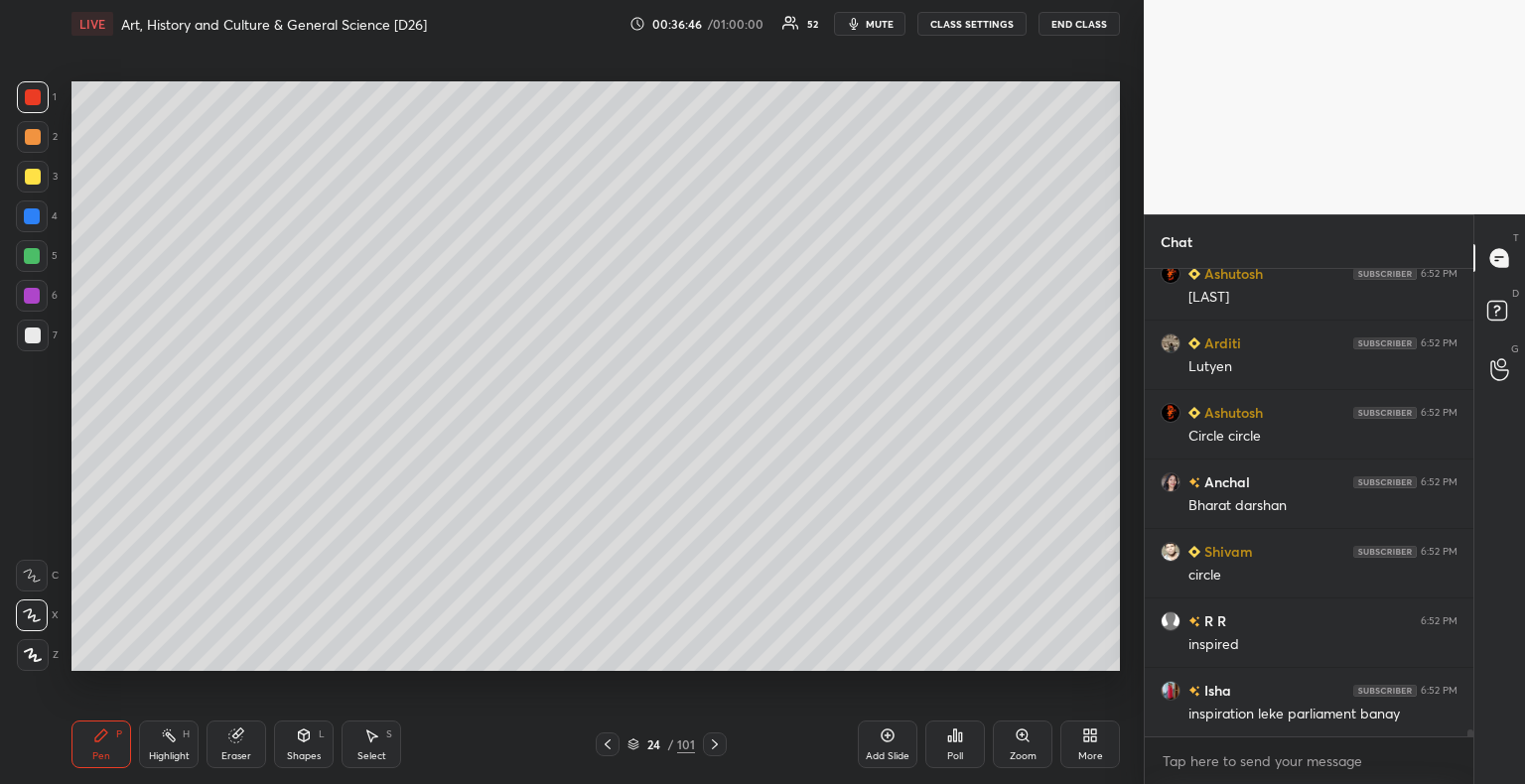 scroll, scrollTop: 30534, scrollLeft: 0, axis: vertical 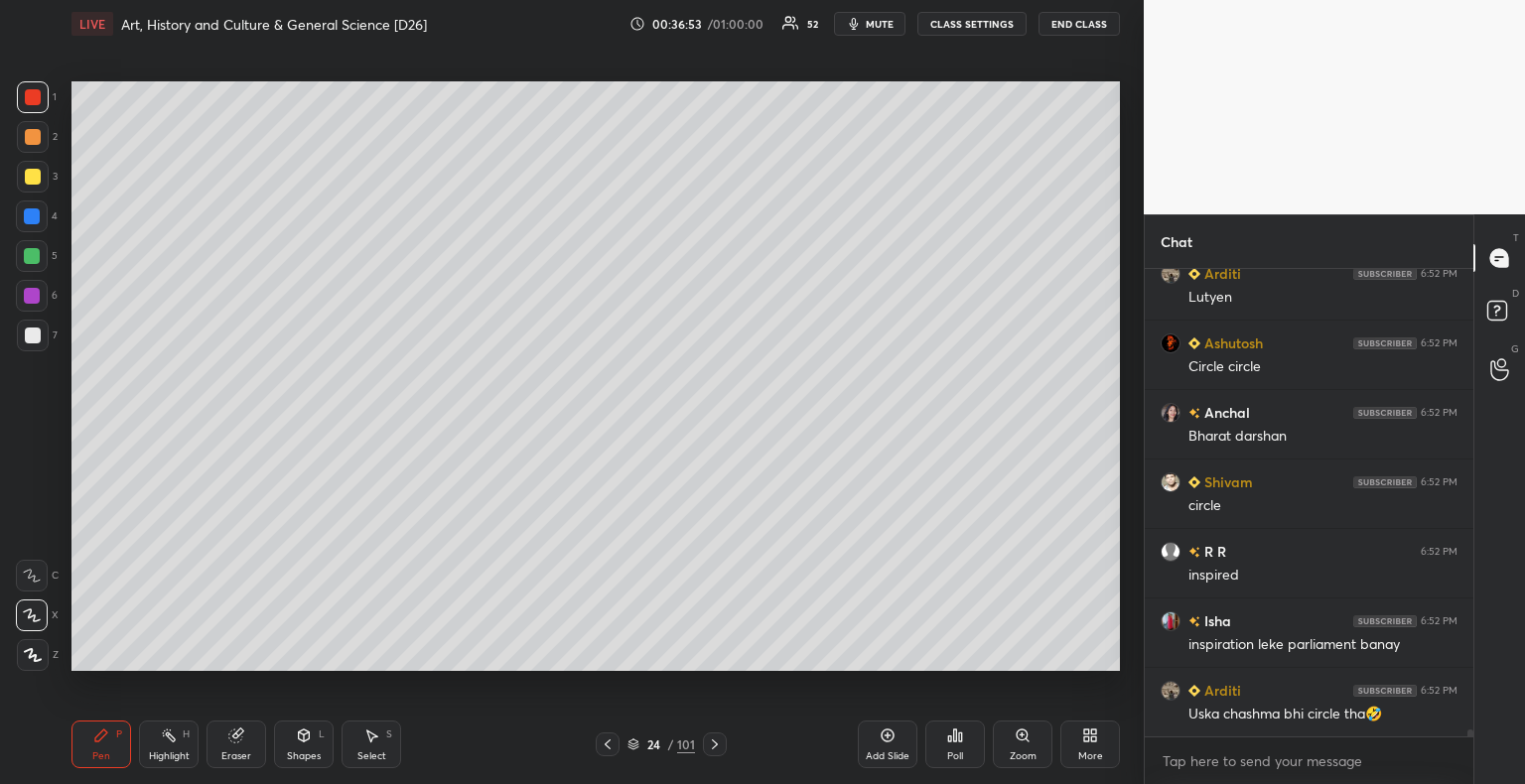 drag, startPoint x: 35, startPoint y: 336, endPoint x: 44, endPoint y: 303, distance: 34.20526 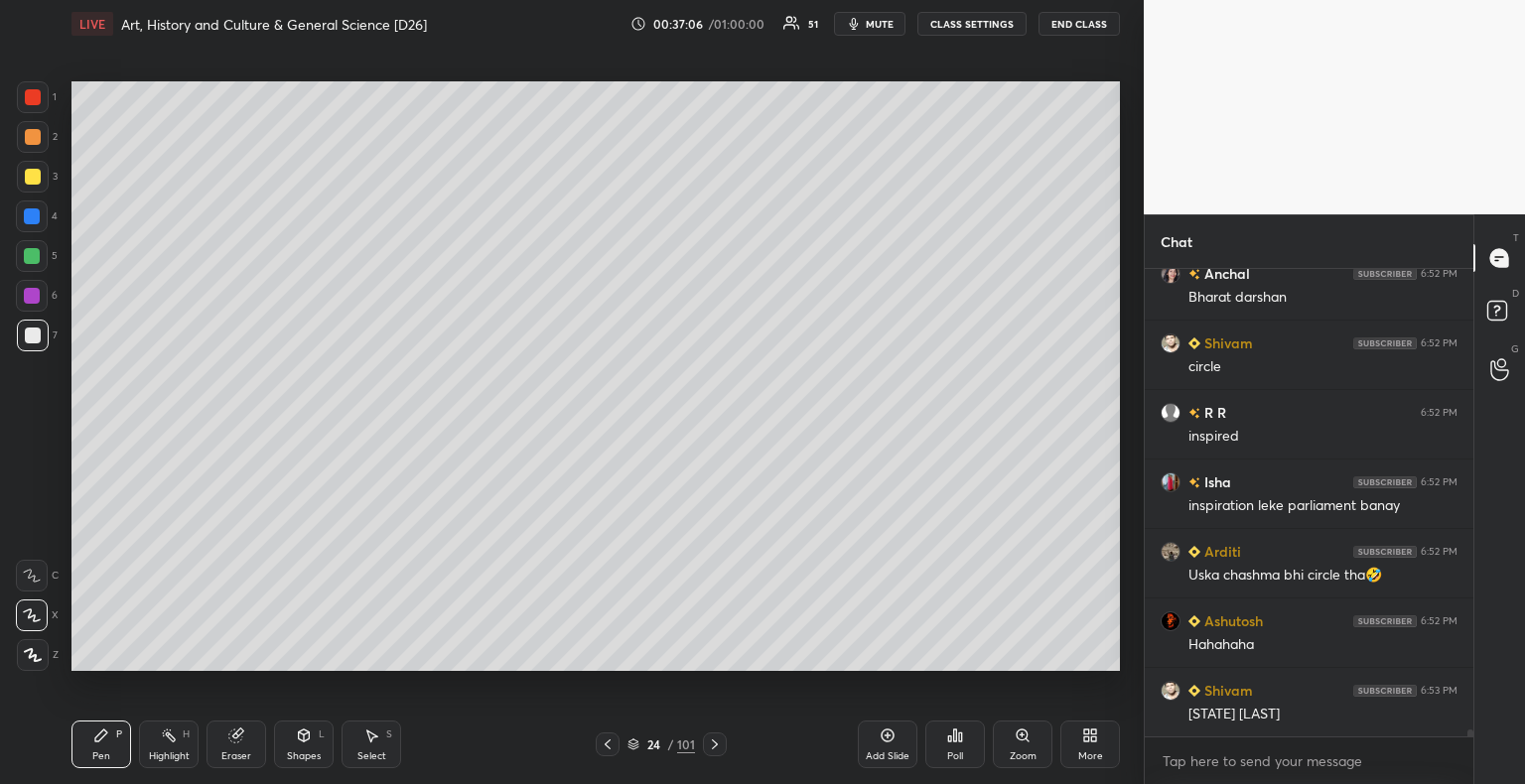 scroll, scrollTop: 30743, scrollLeft: 0, axis: vertical 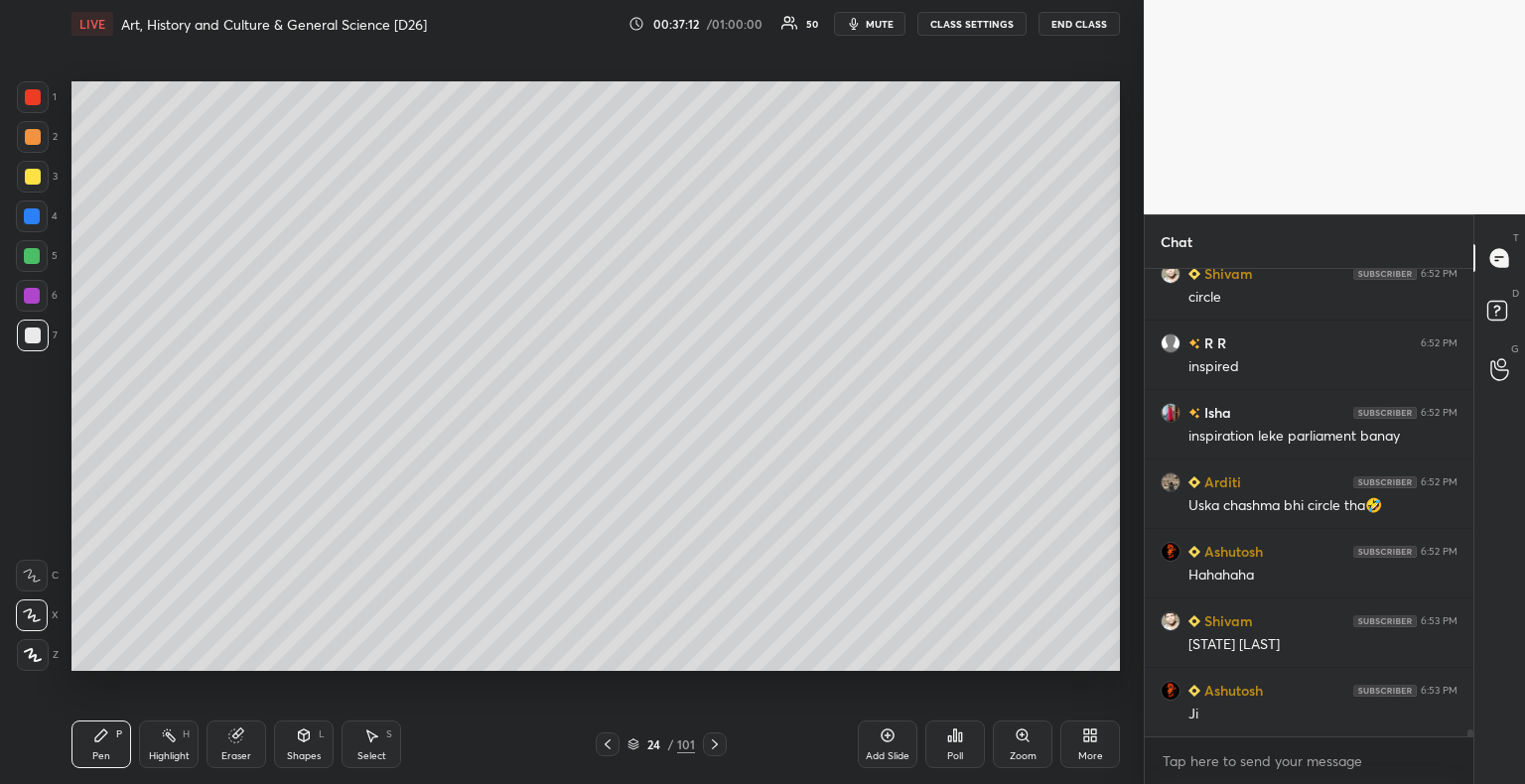 click 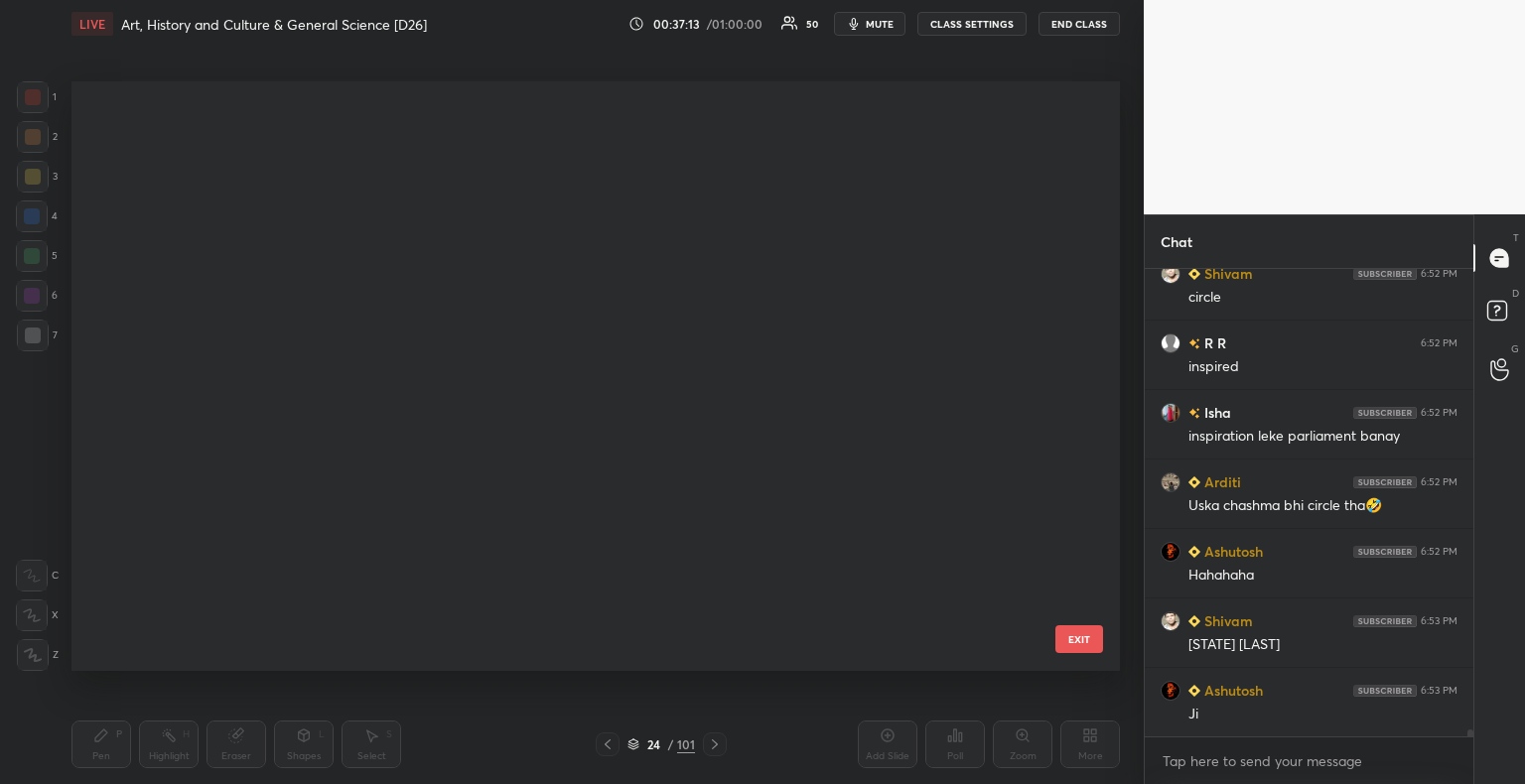 scroll, scrollTop: 863, scrollLeft: 0, axis: vertical 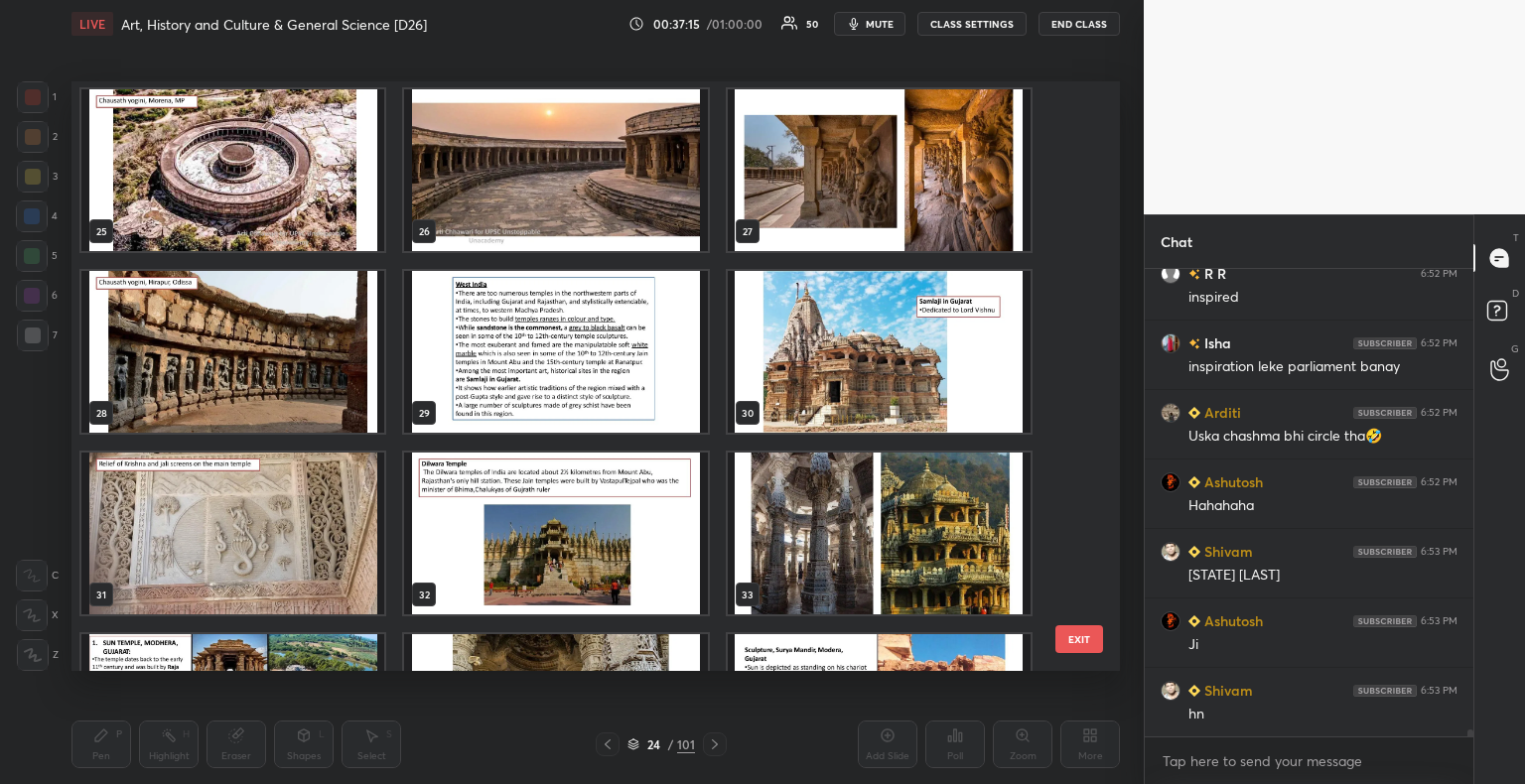 click at bounding box center [232, 351] 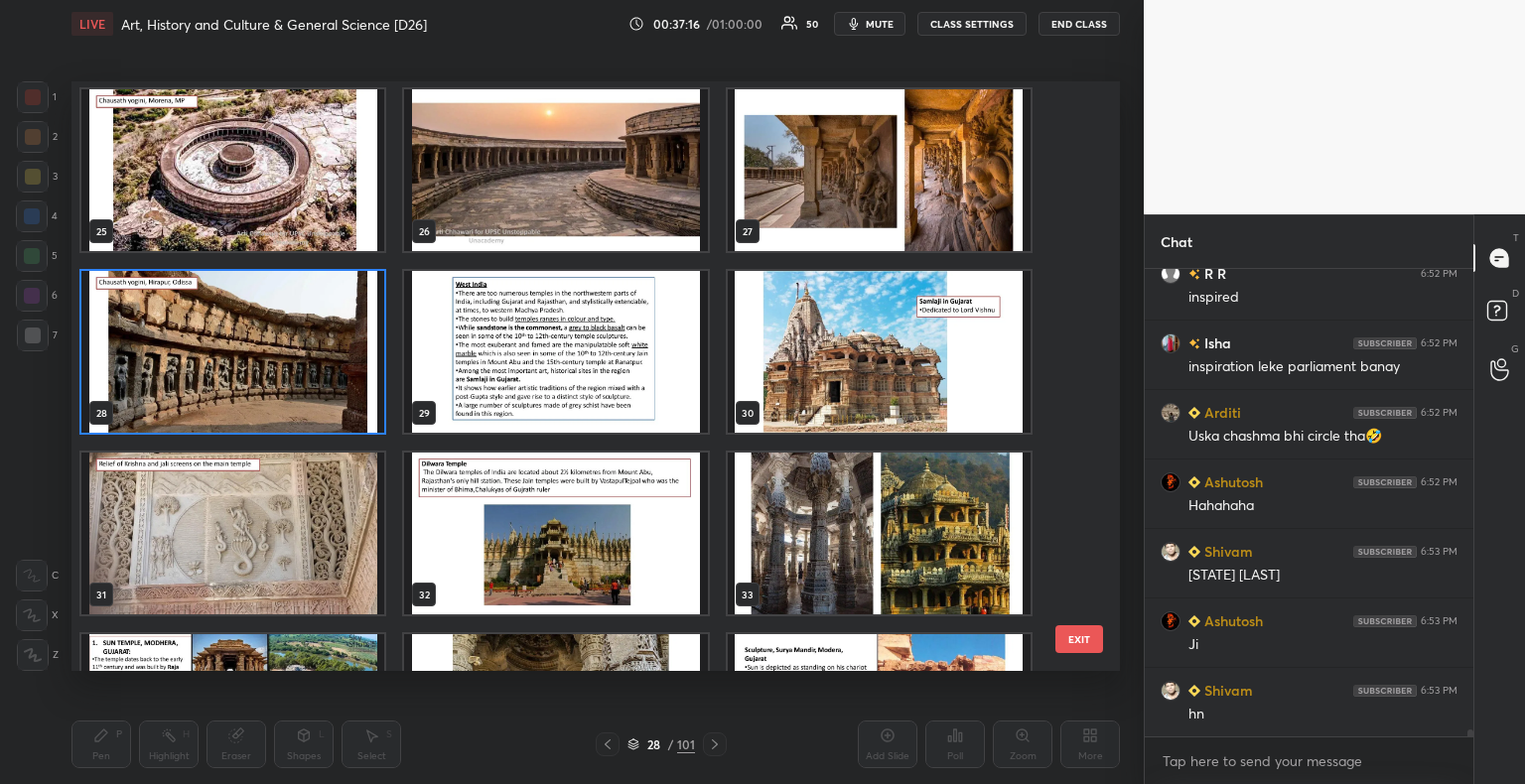 click 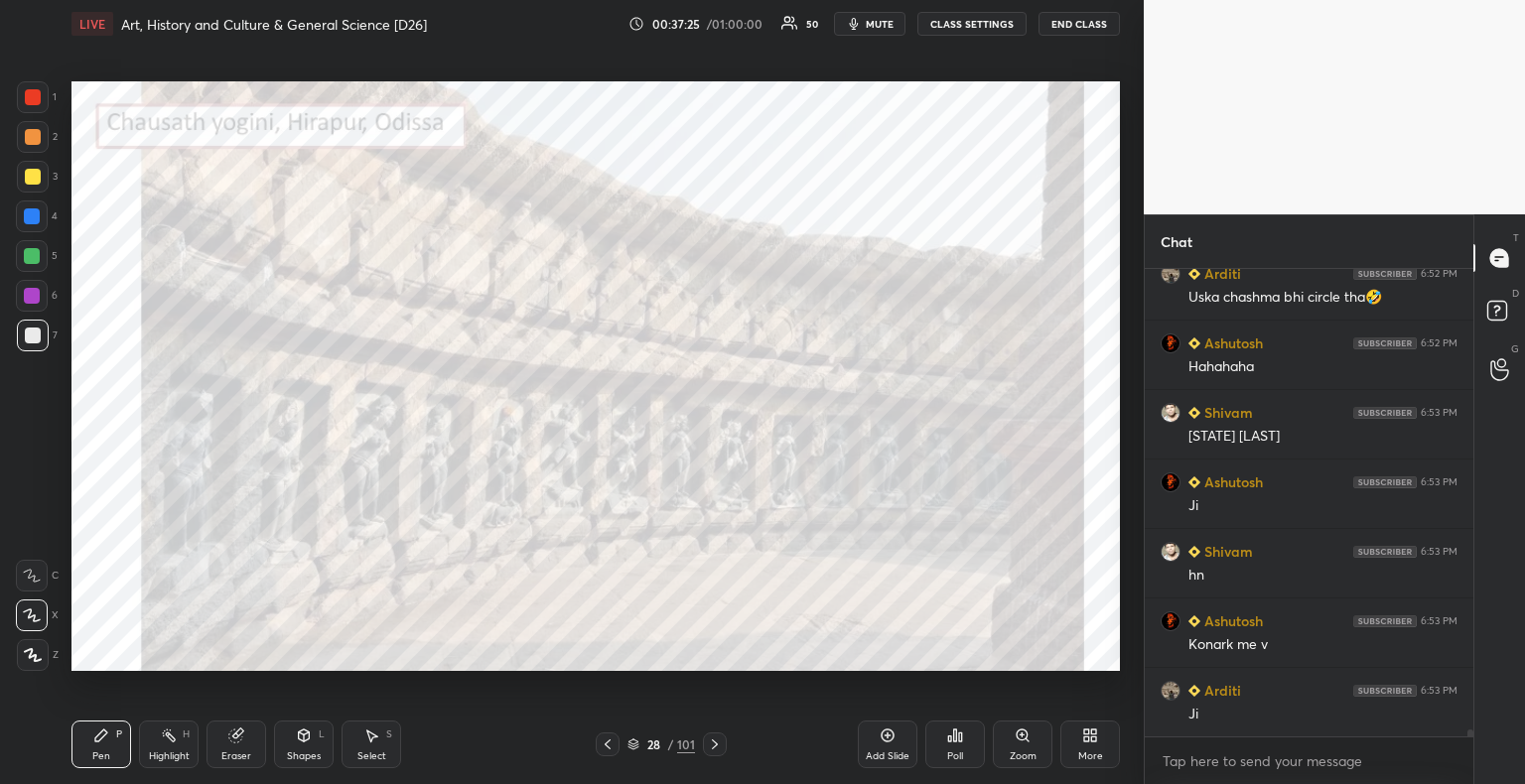 scroll, scrollTop: 30999, scrollLeft: 0, axis: vertical 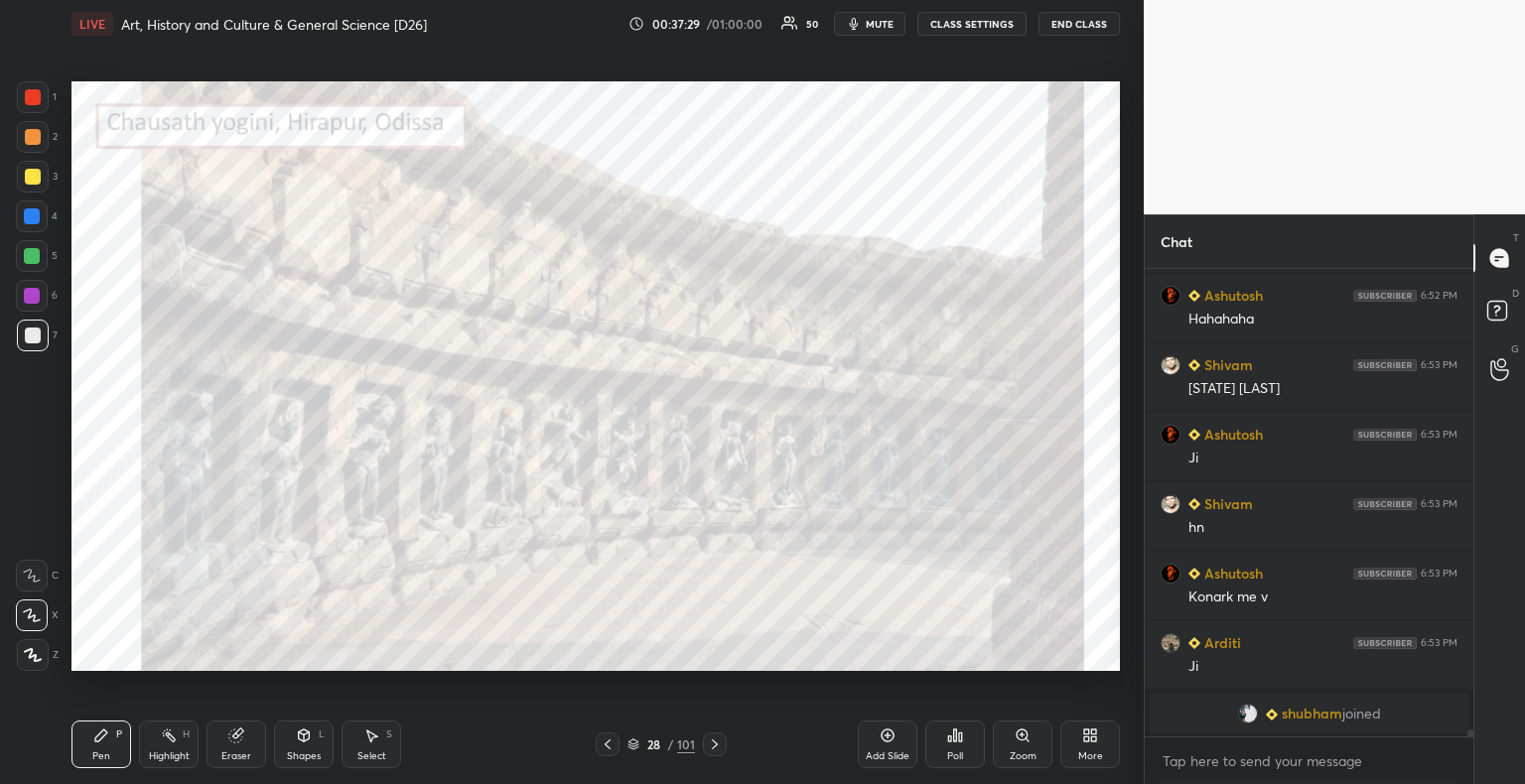 click 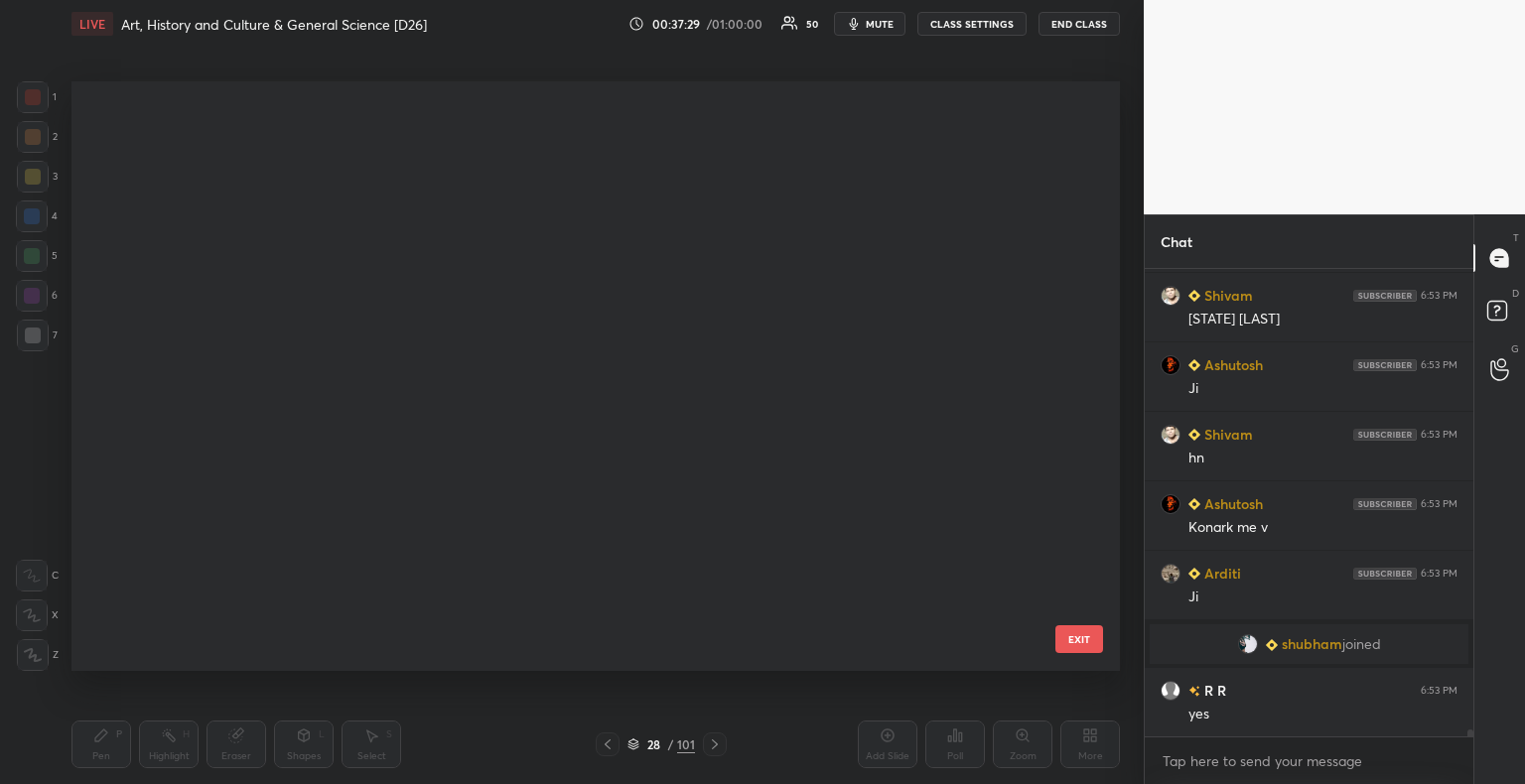 scroll, scrollTop: 30622, scrollLeft: 0, axis: vertical 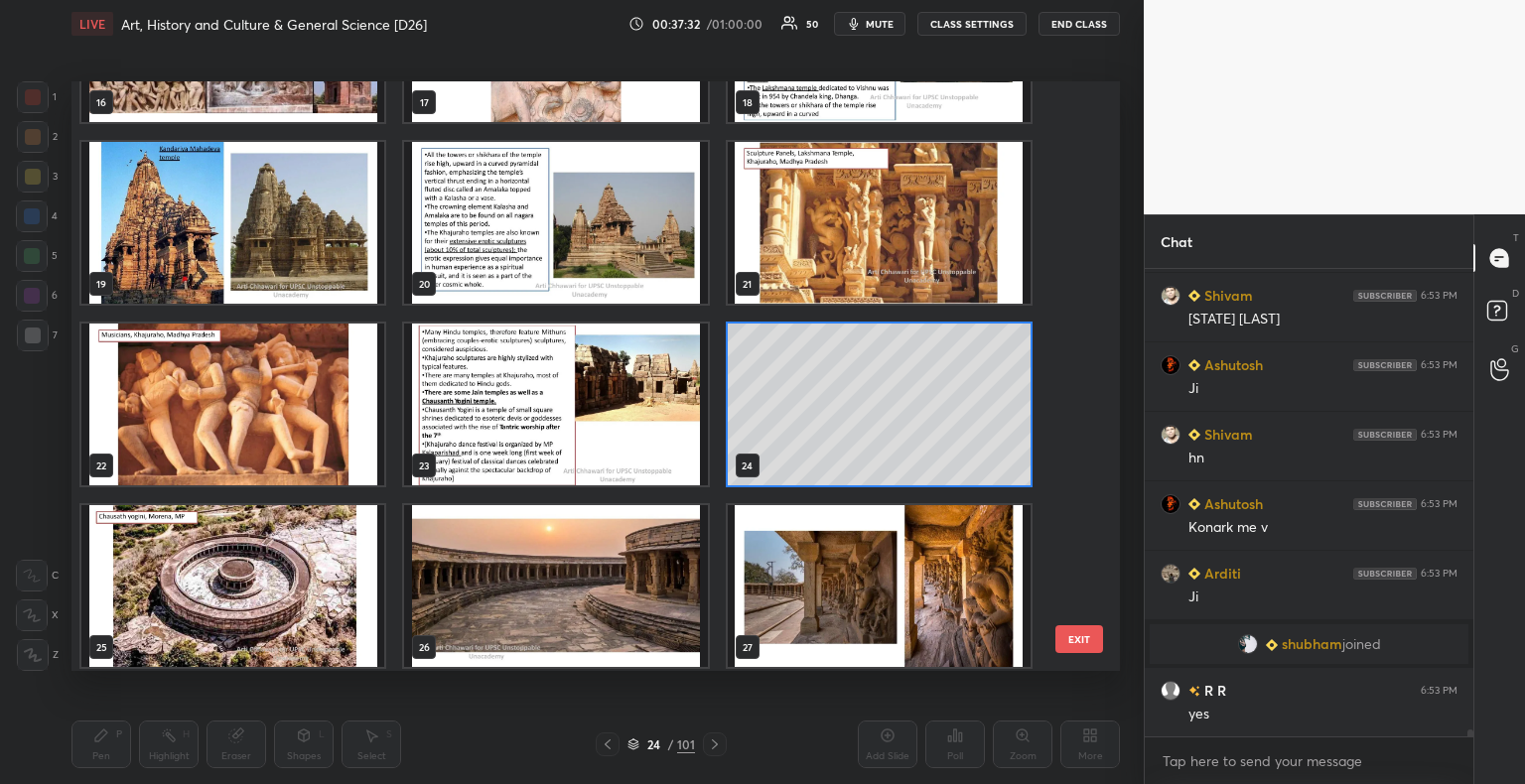 click 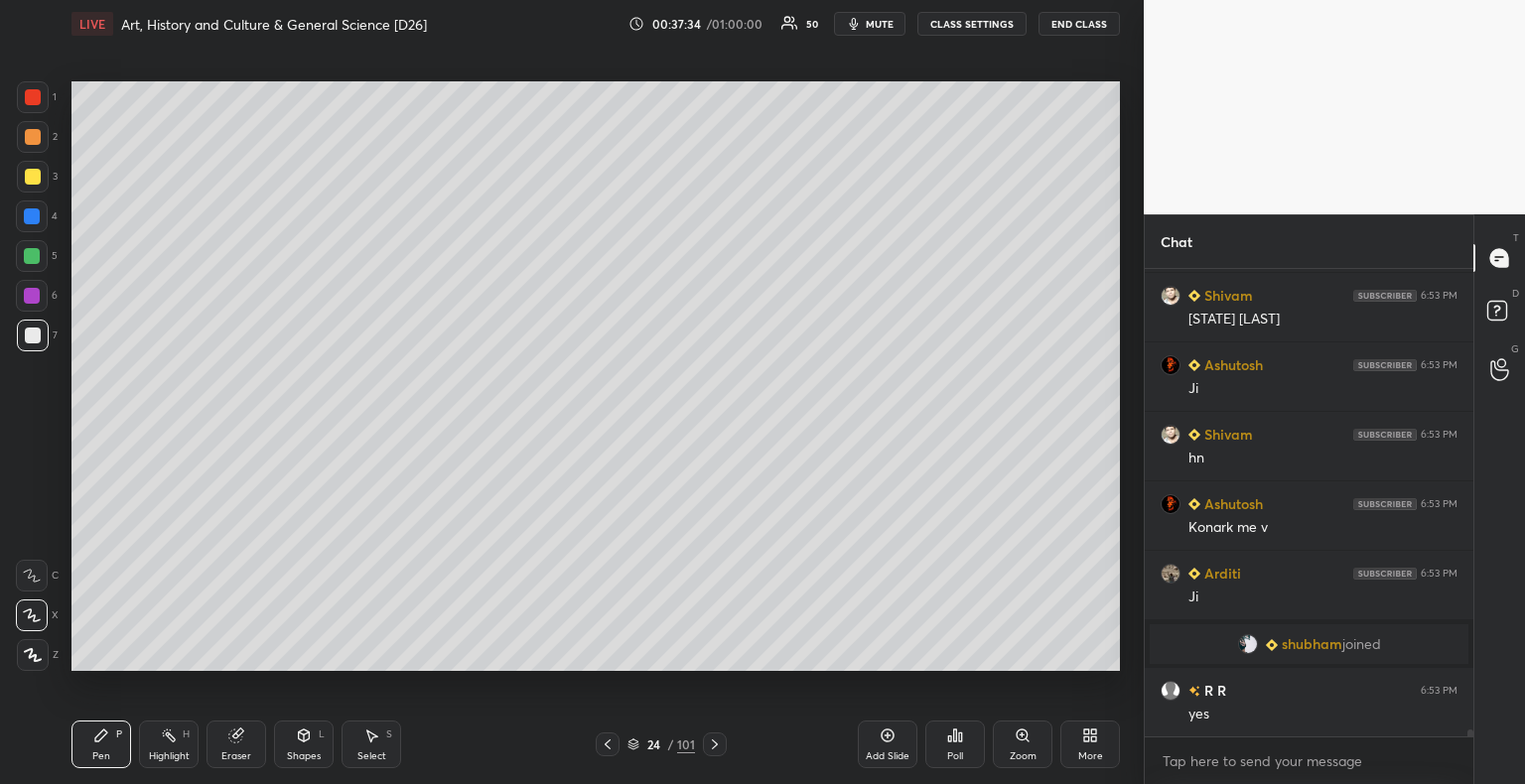 click on "24 / 101" at bounding box center (661, 744) 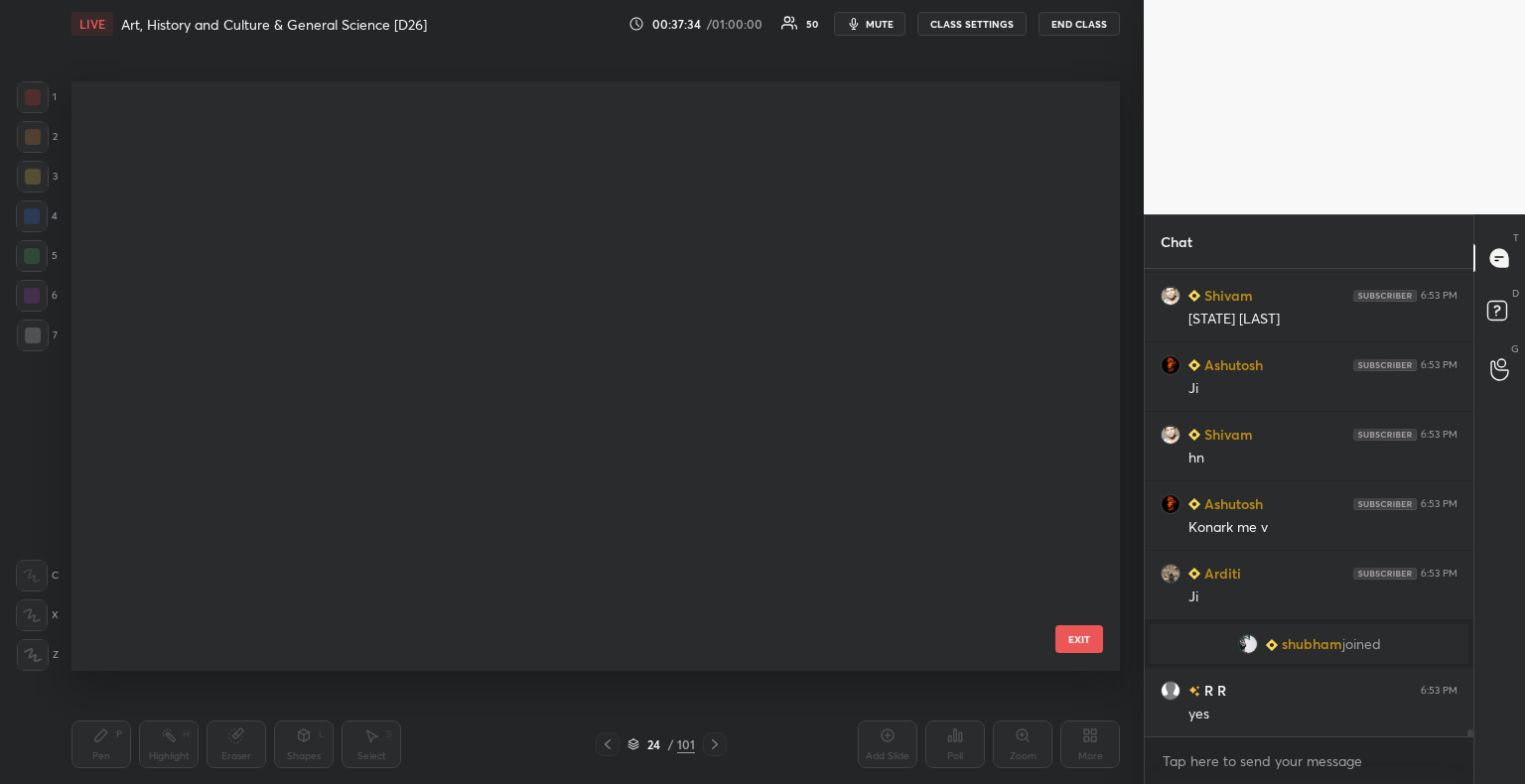 scroll, scrollTop: 863, scrollLeft: 0, axis: vertical 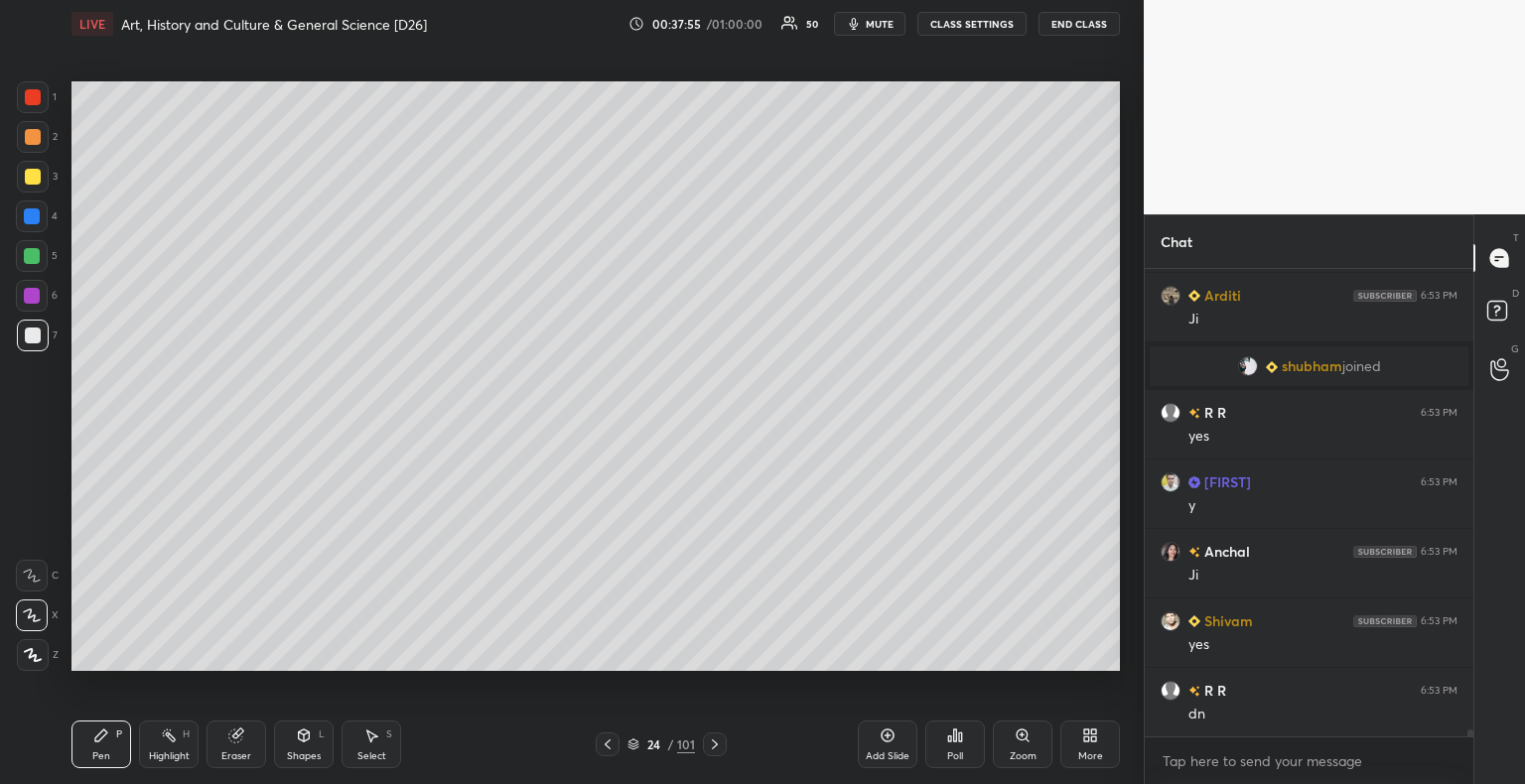 click 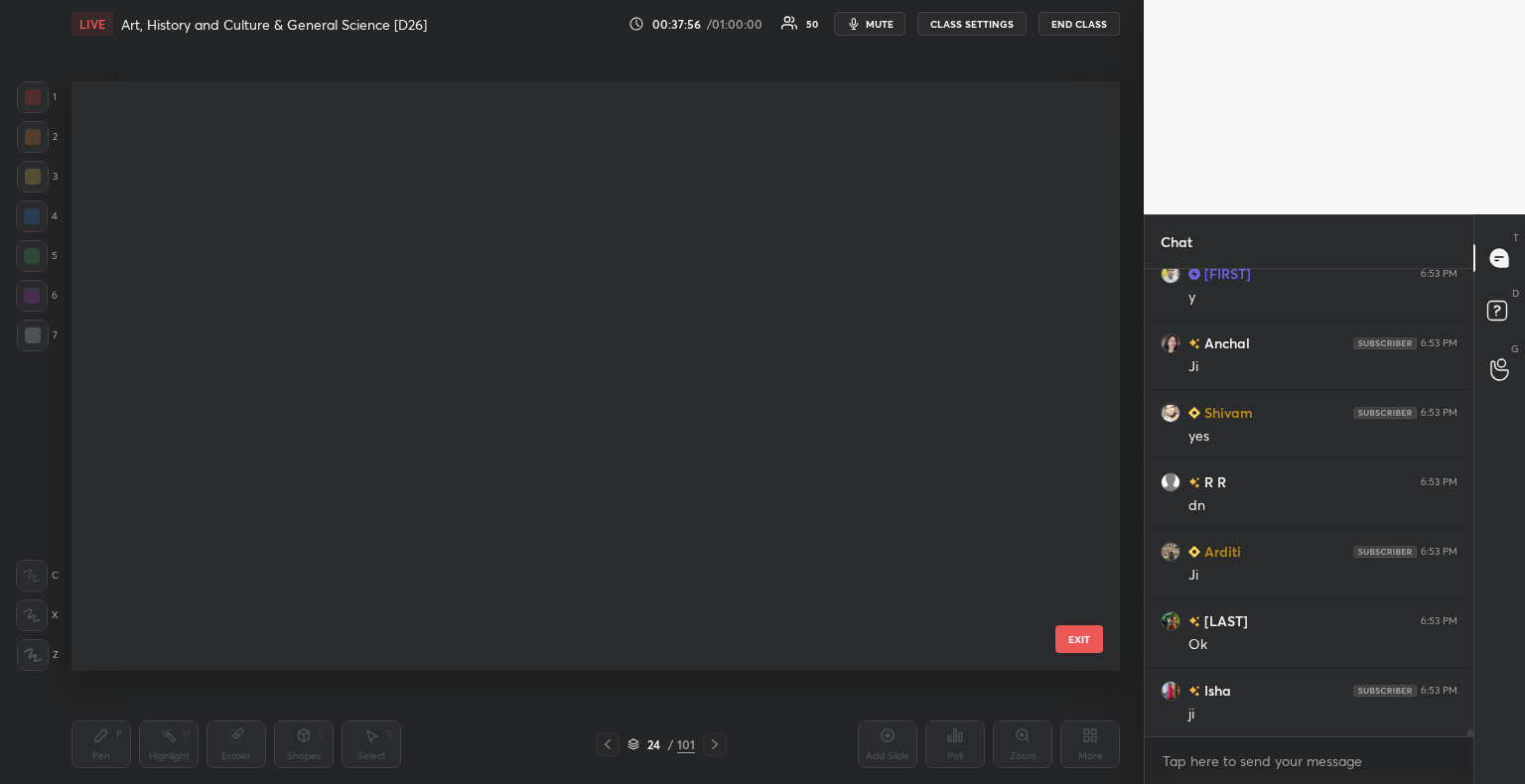 scroll, scrollTop: 863, scrollLeft: 0, axis: vertical 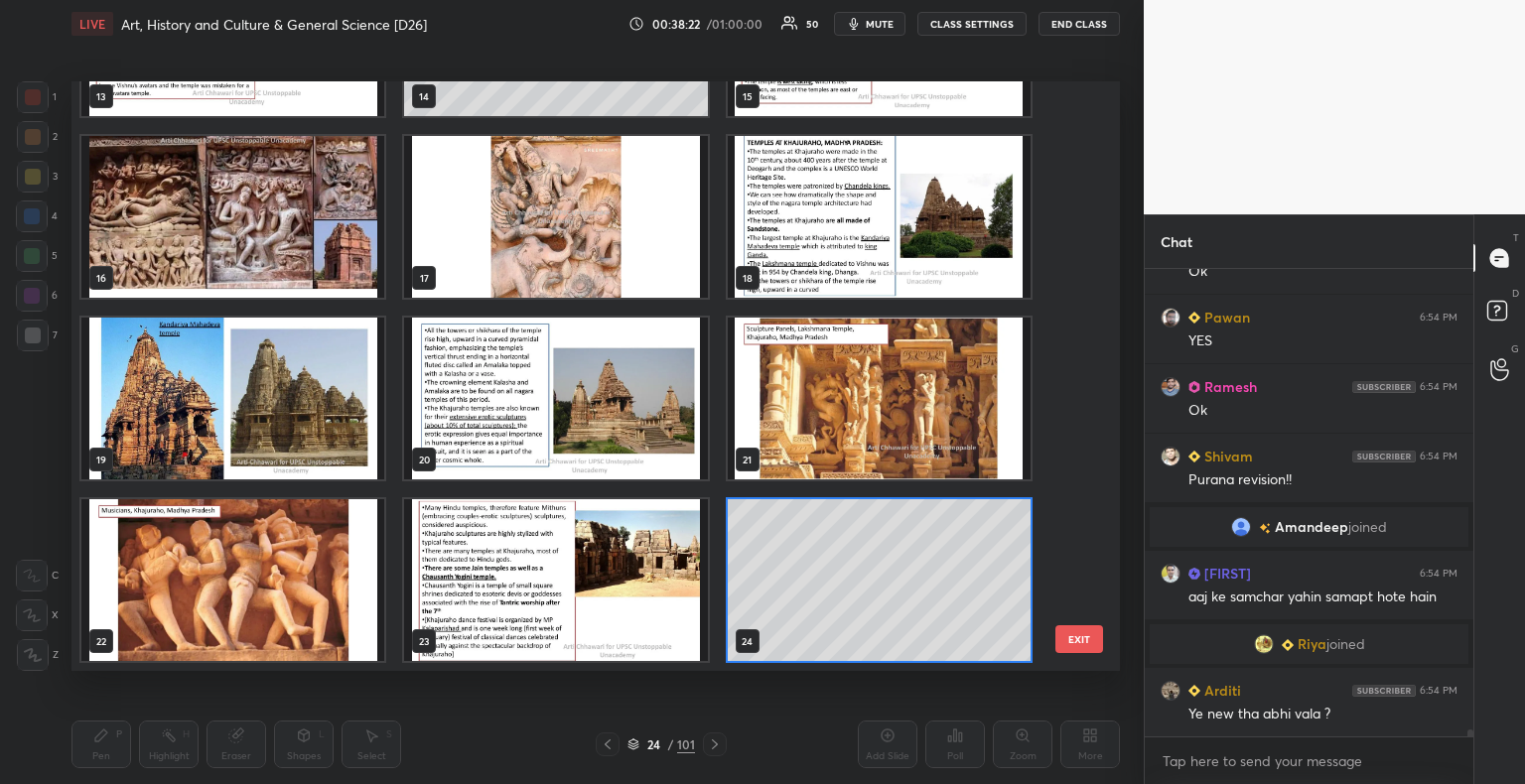 click on "EXIT" at bounding box center (1079, 639) 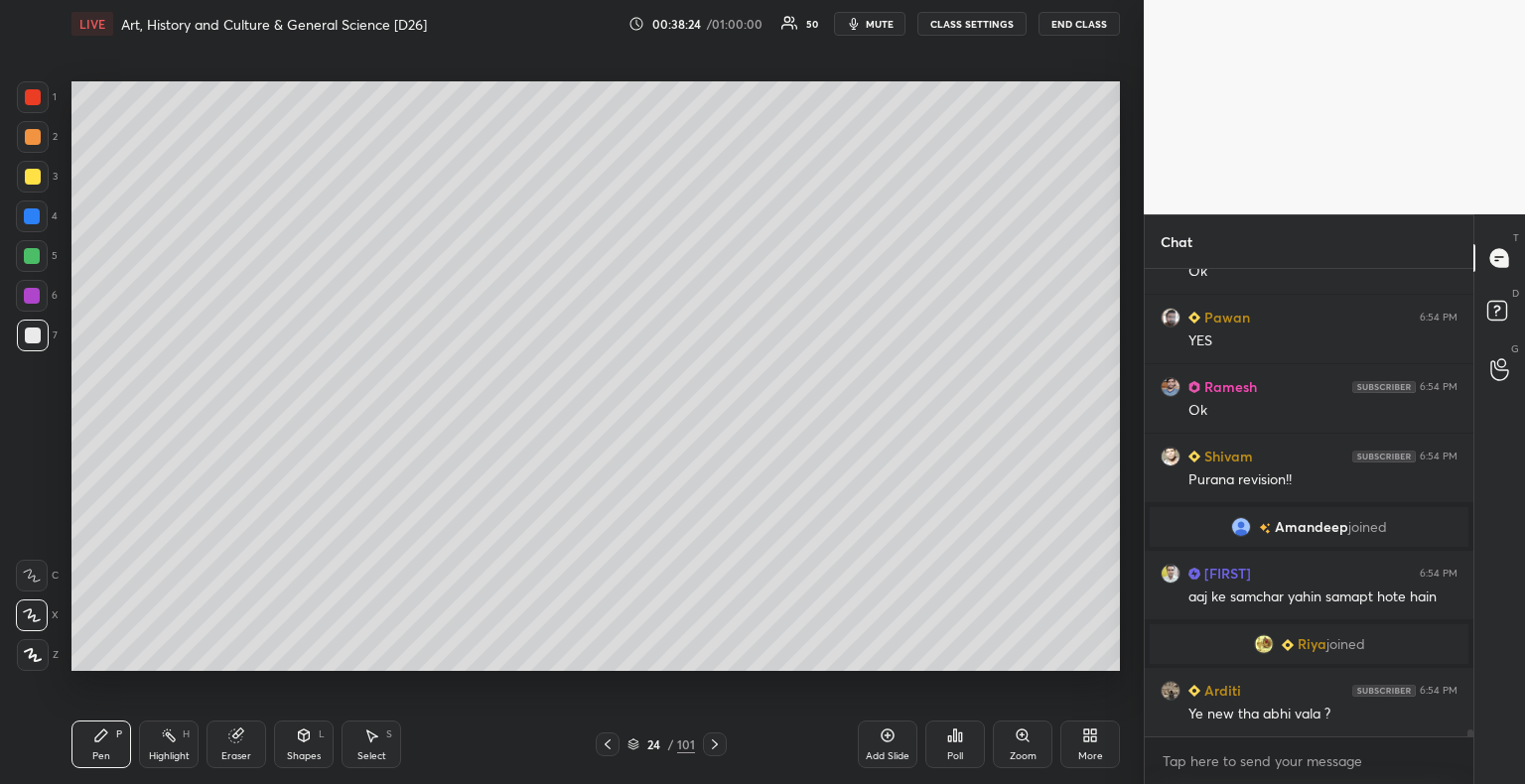 click 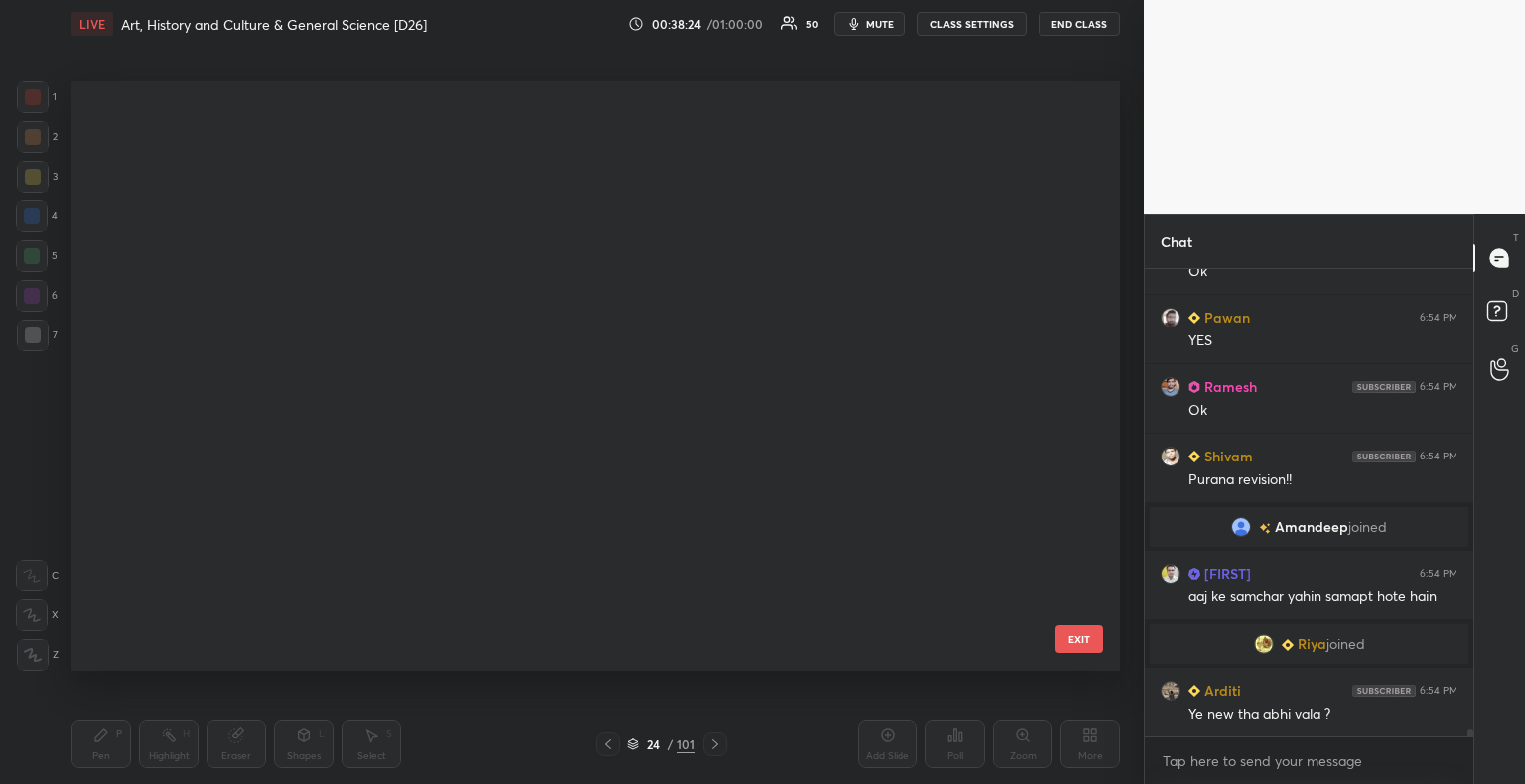 scroll, scrollTop: 863, scrollLeft: 0, axis: vertical 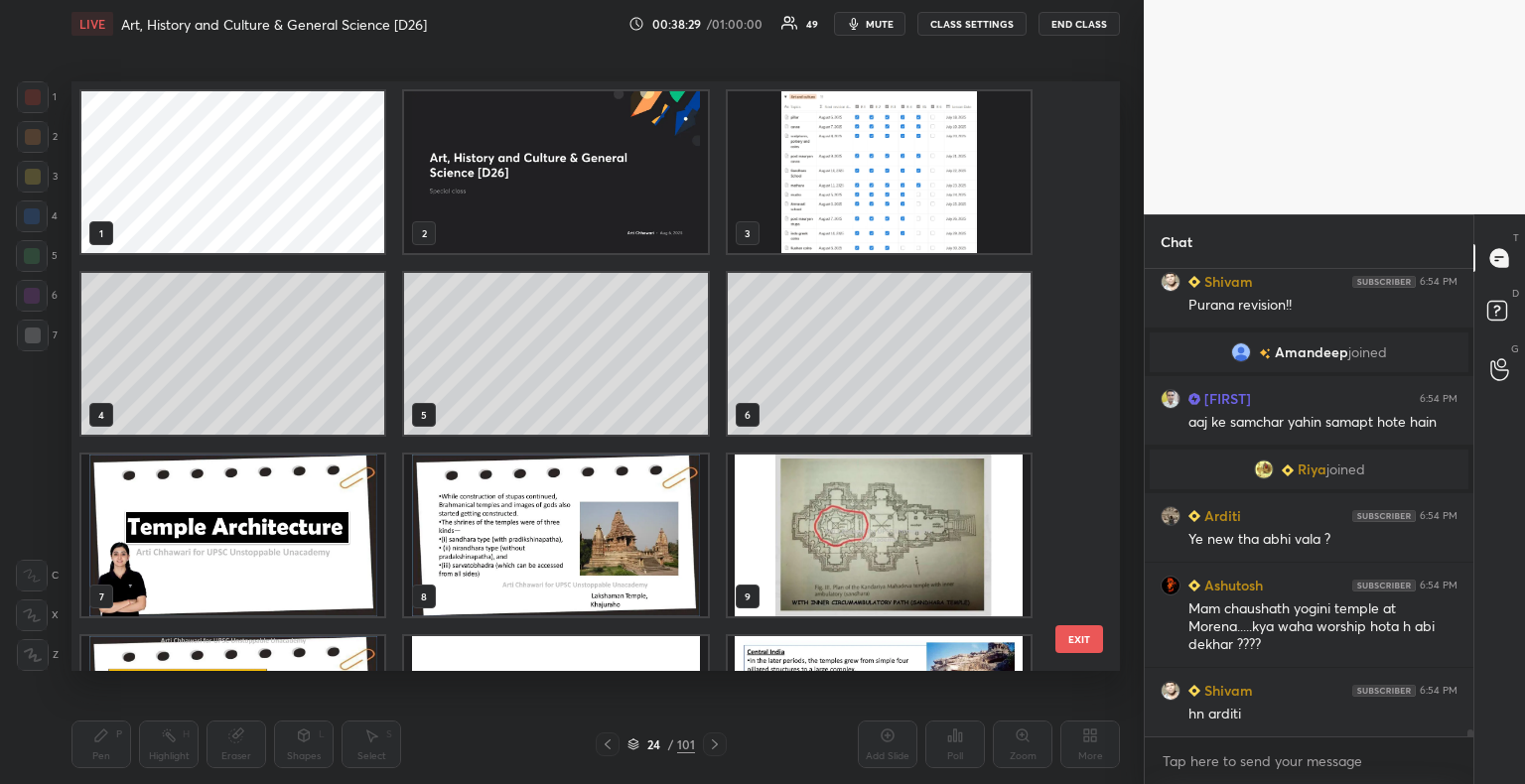 click at bounding box center (879, 172) 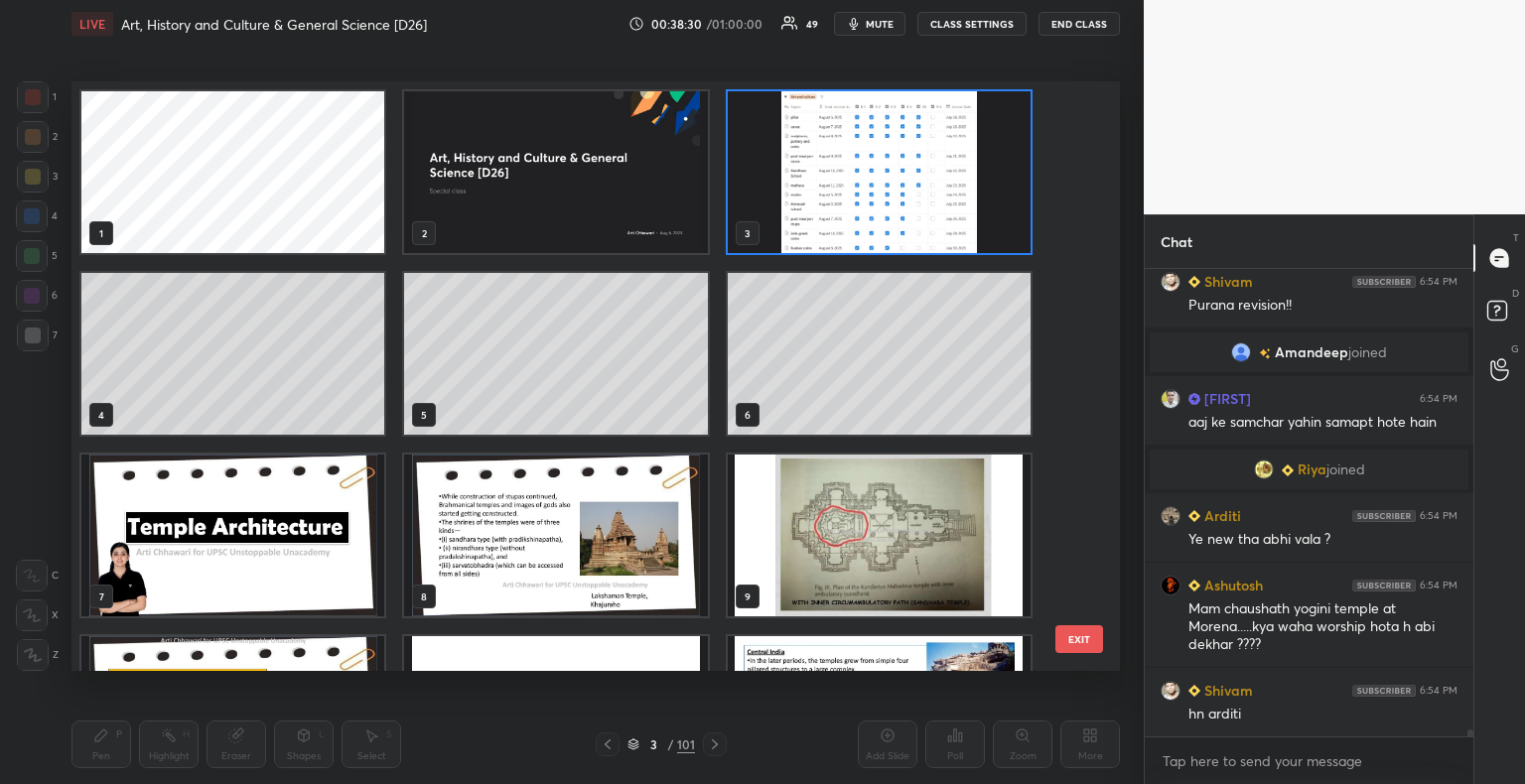 click 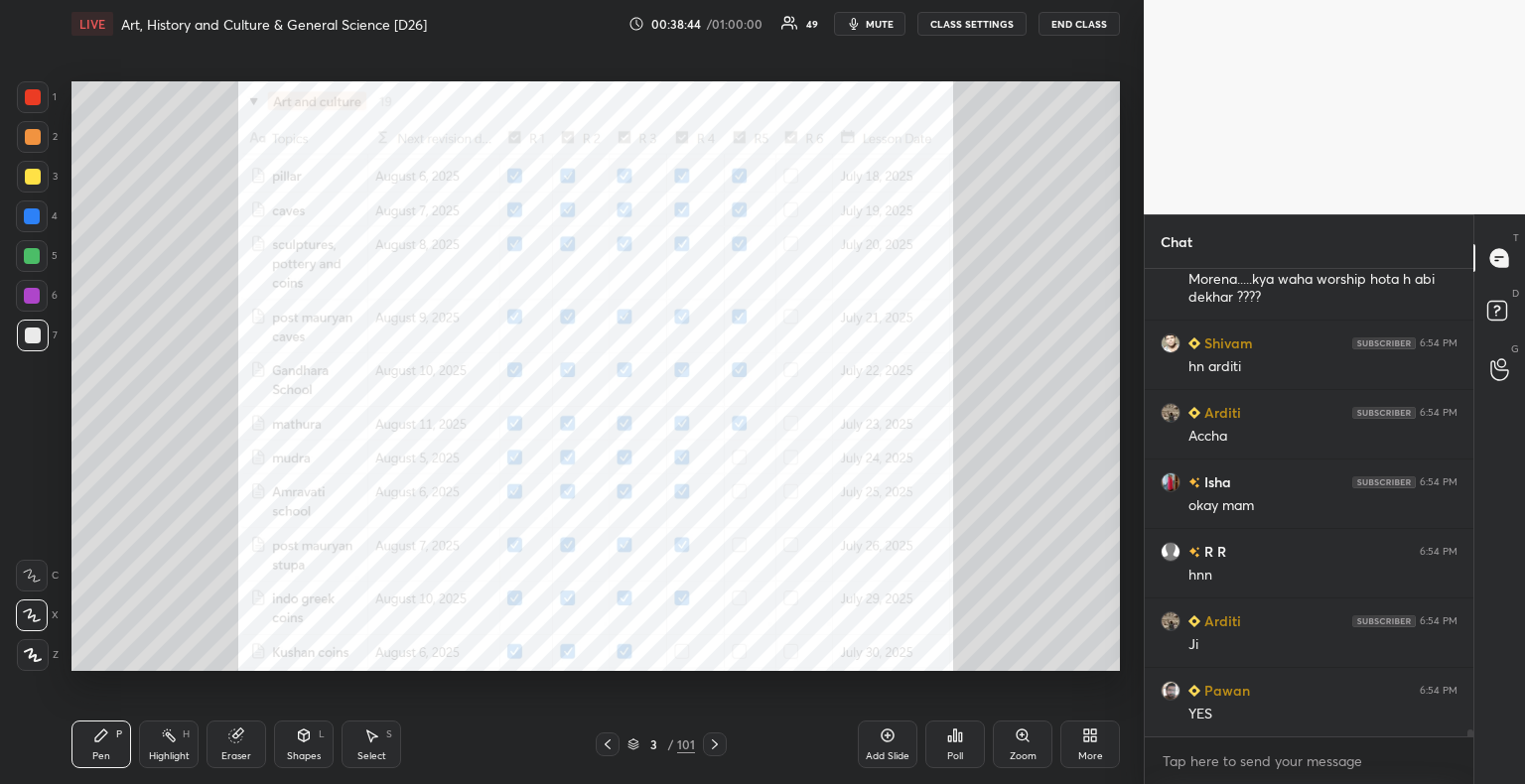 scroll, scrollTop: 31953, scrollLeft: 0, axis: vertical 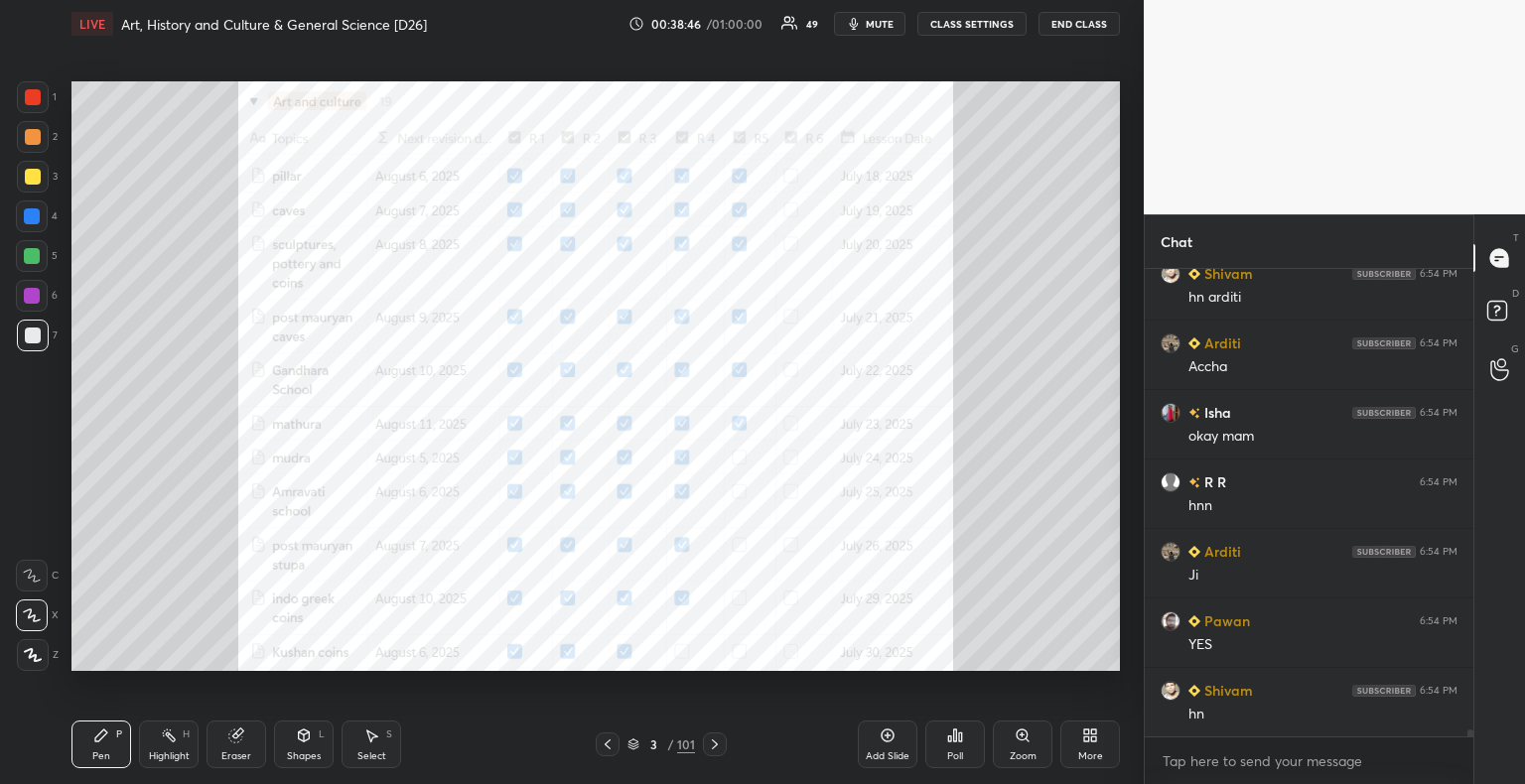 click 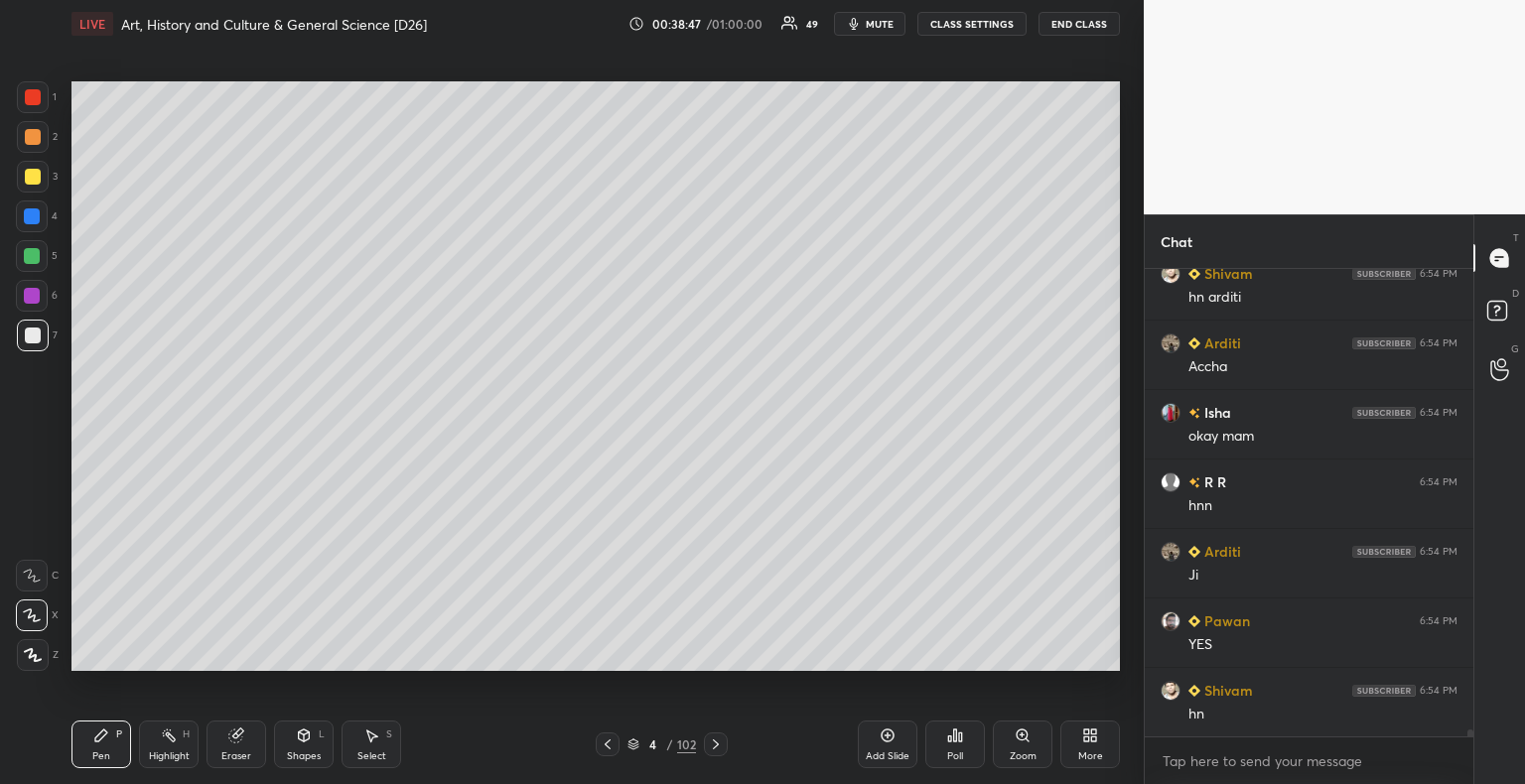 click at bounding box center (33, 335) 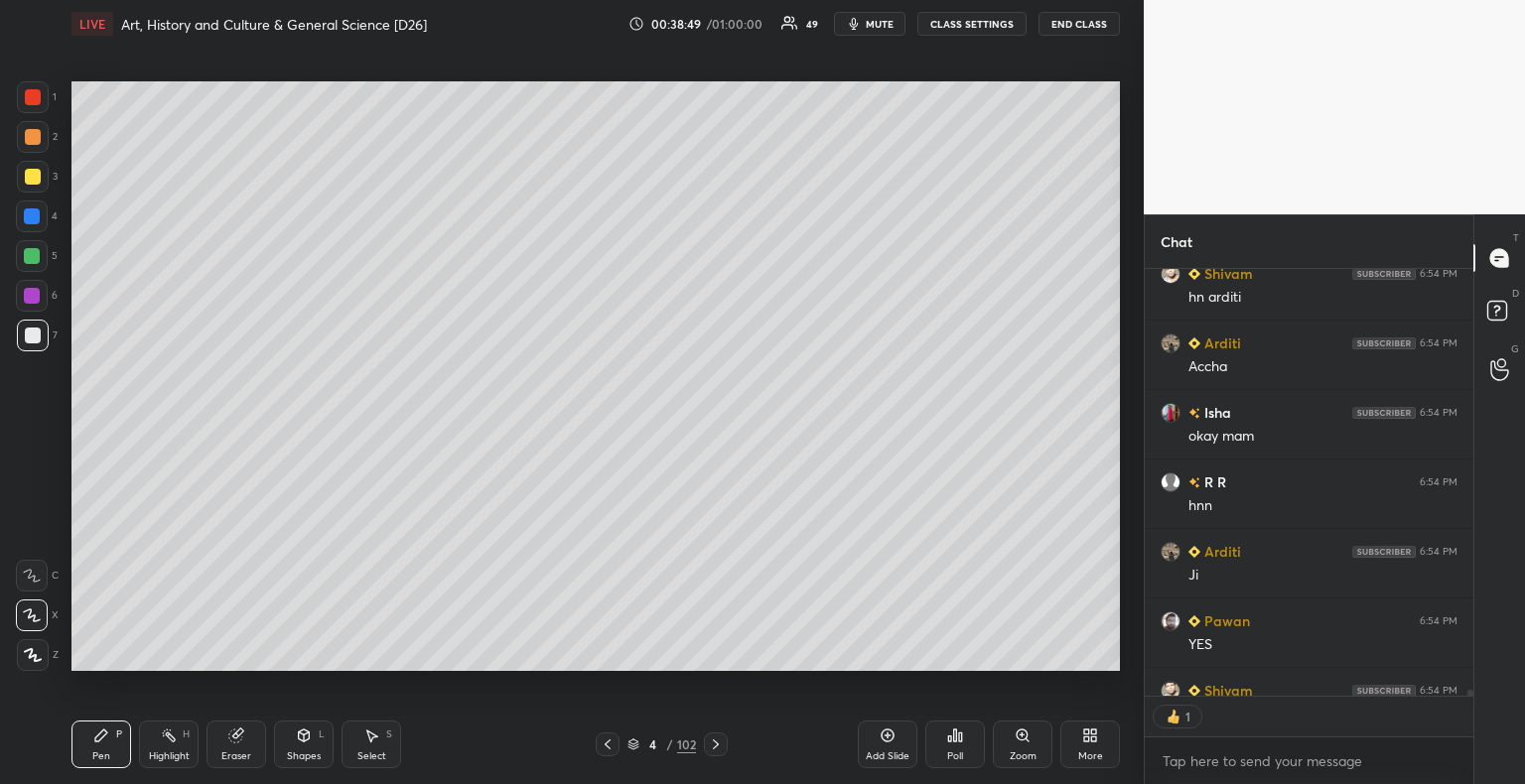 scroll, scrollTop: 7, scrollLeft: 6, axis: both 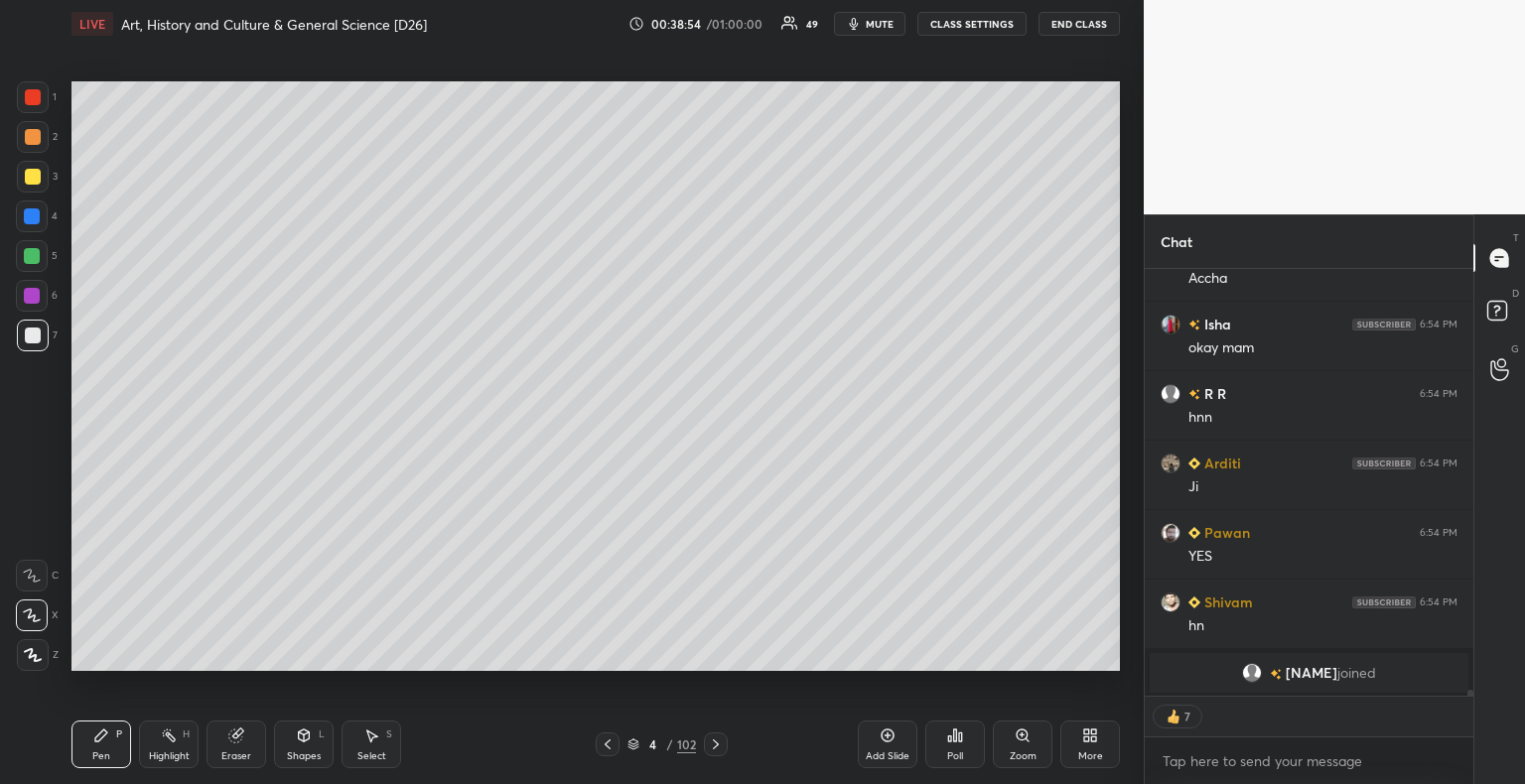 click on "Shapes L" at bounding box center [304, 744] 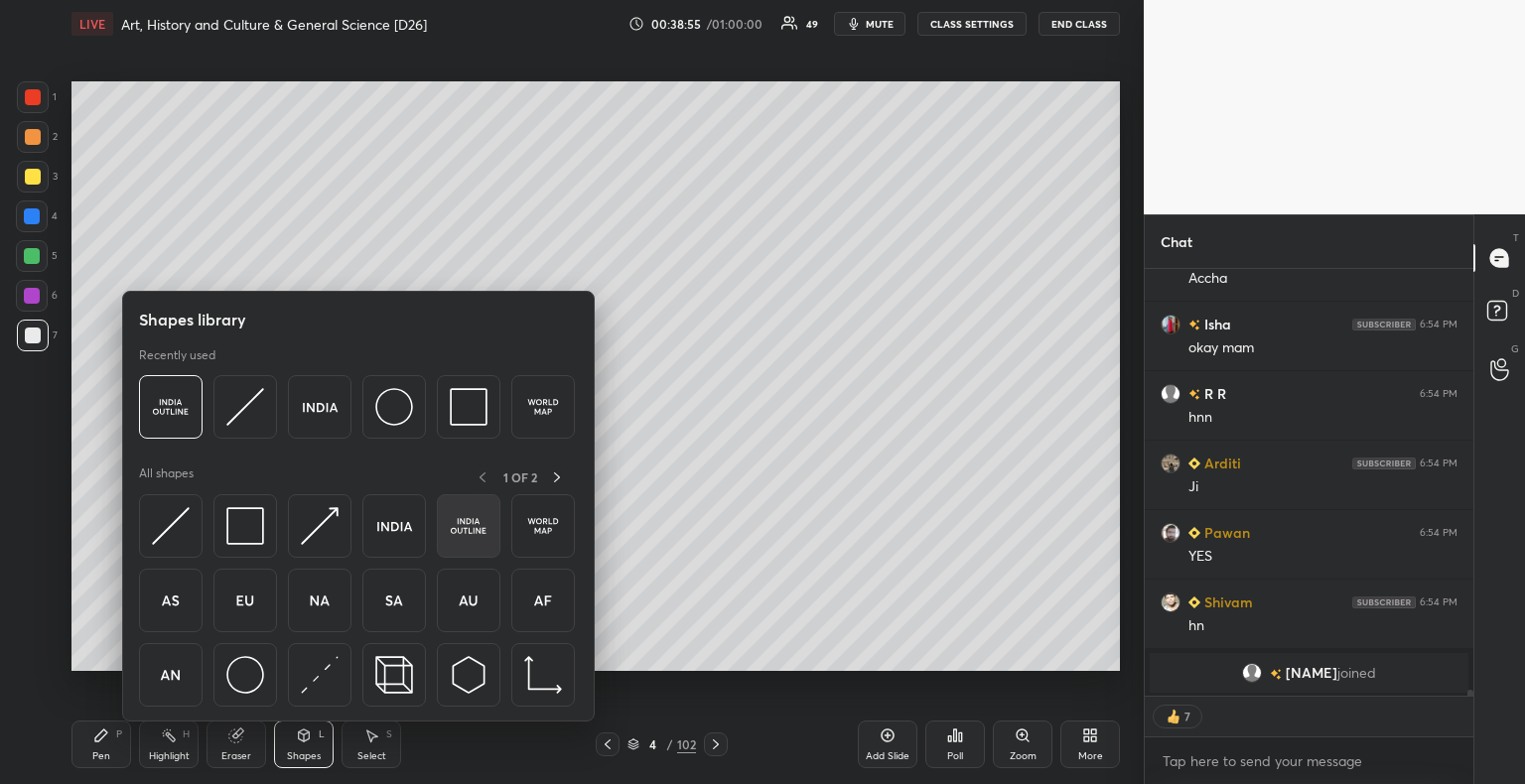 click at bounding box center (469, 526) 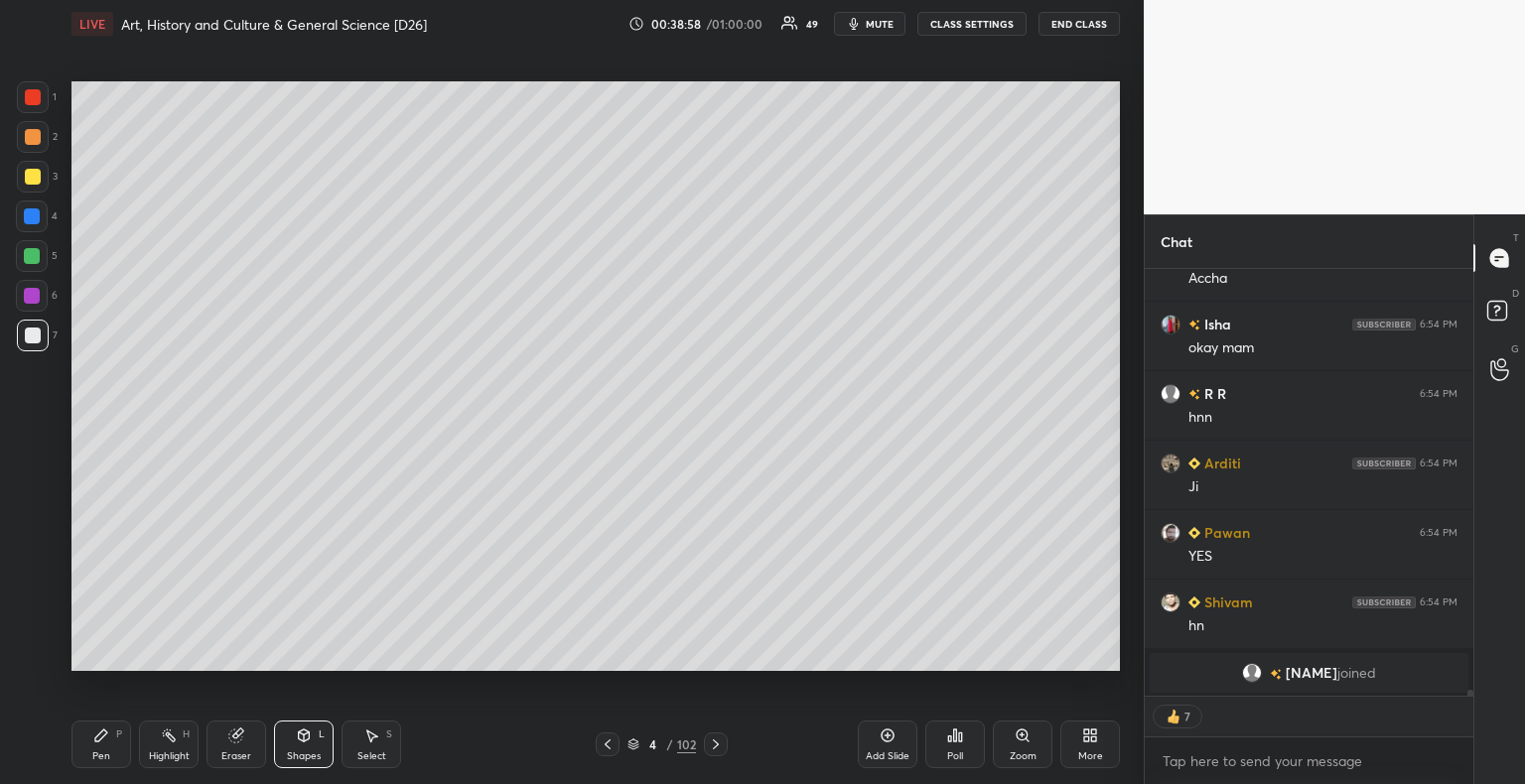 click 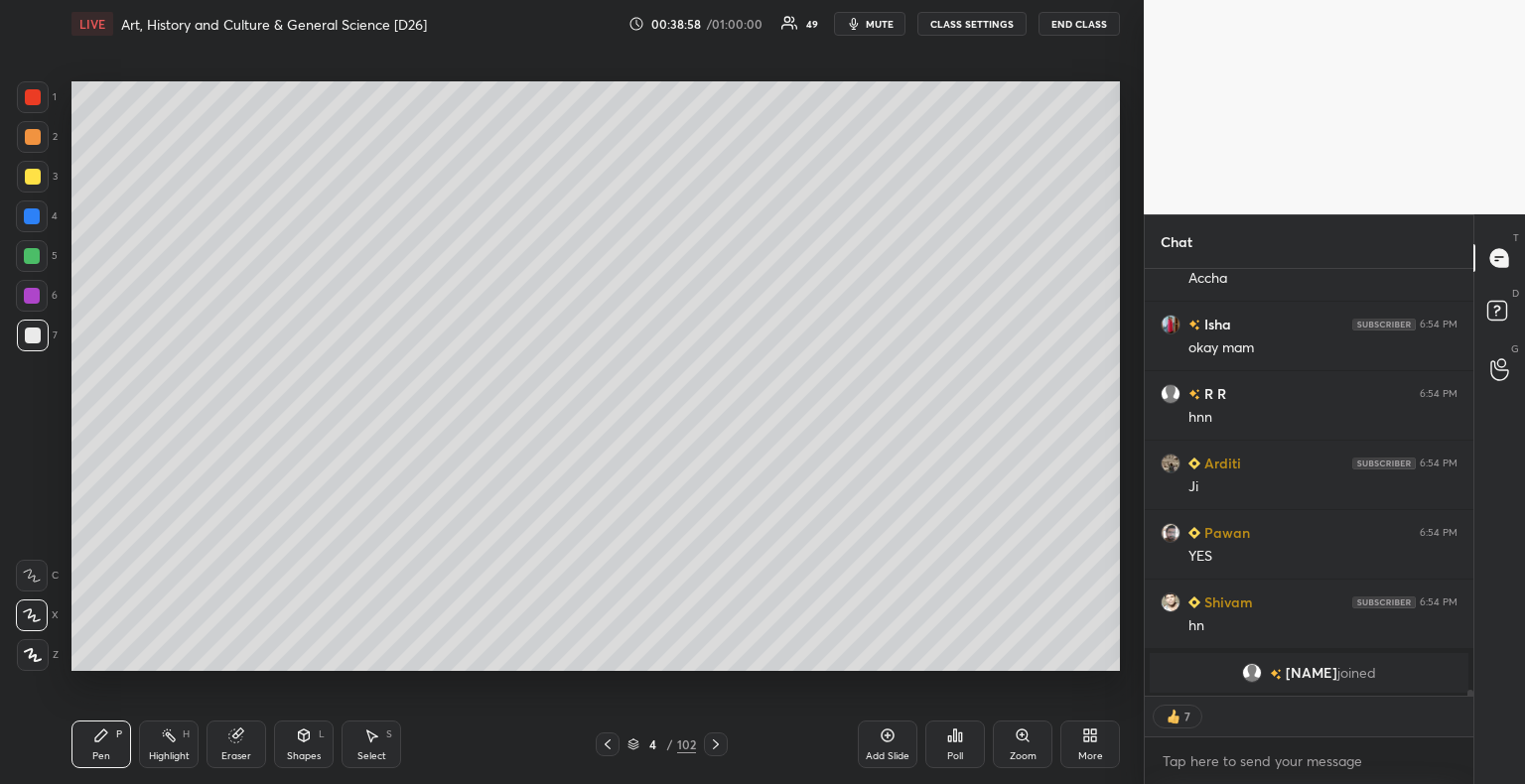 click at bounding box center [33, 177] 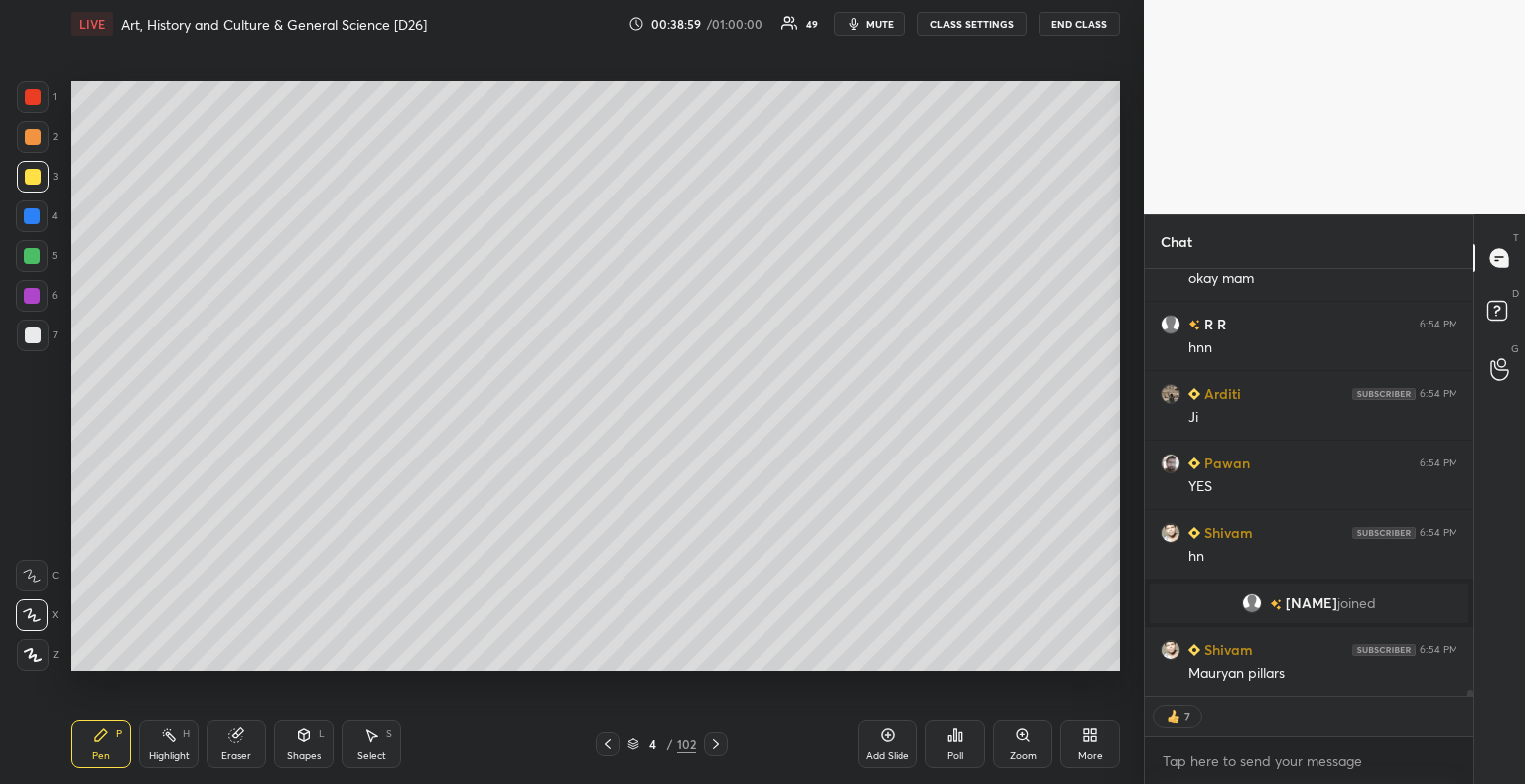 scroll, scrollTop: 31875, scrollLeft: 0, axis: vertical 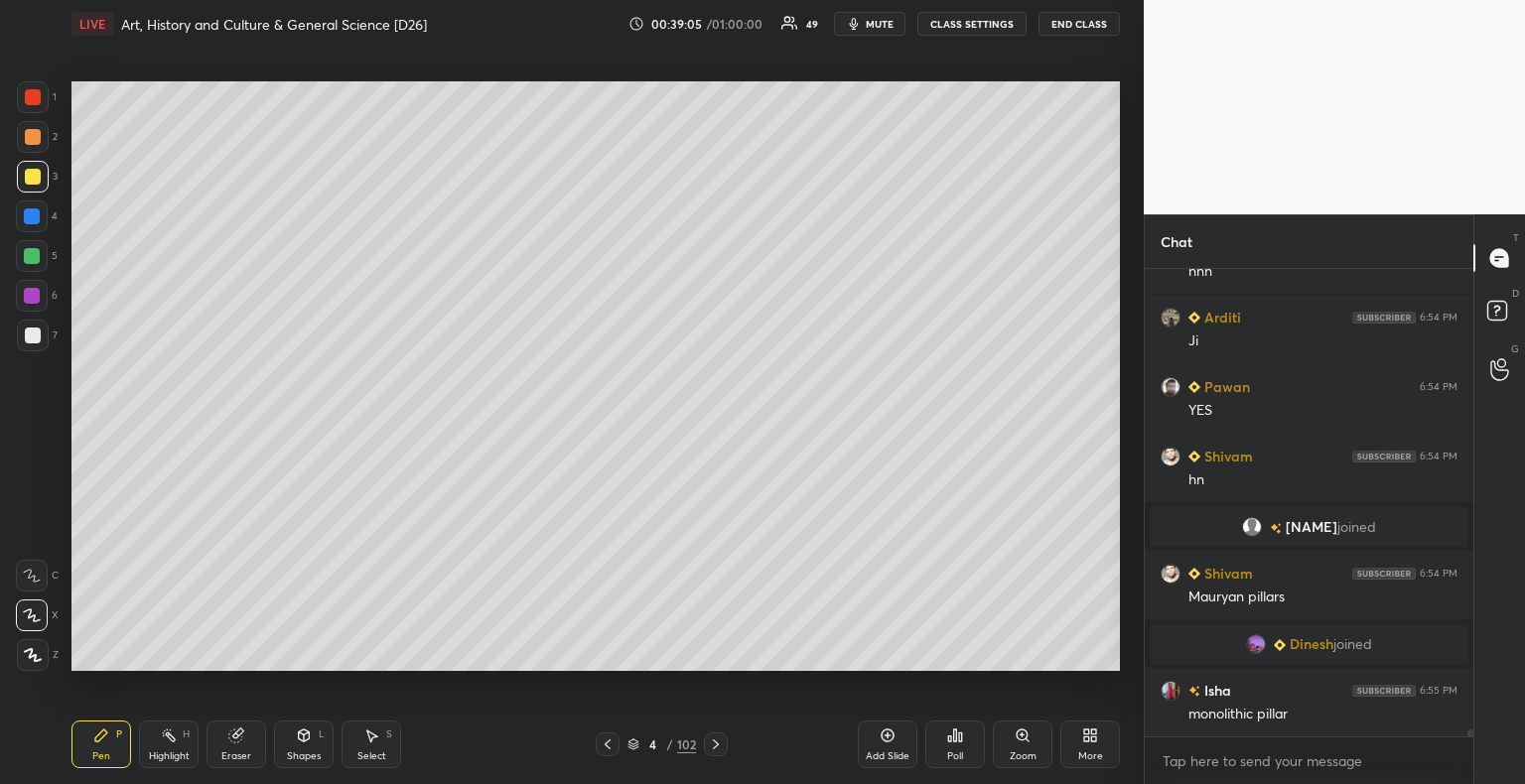 click on "Shapes L" at bounding box center (304, 744) 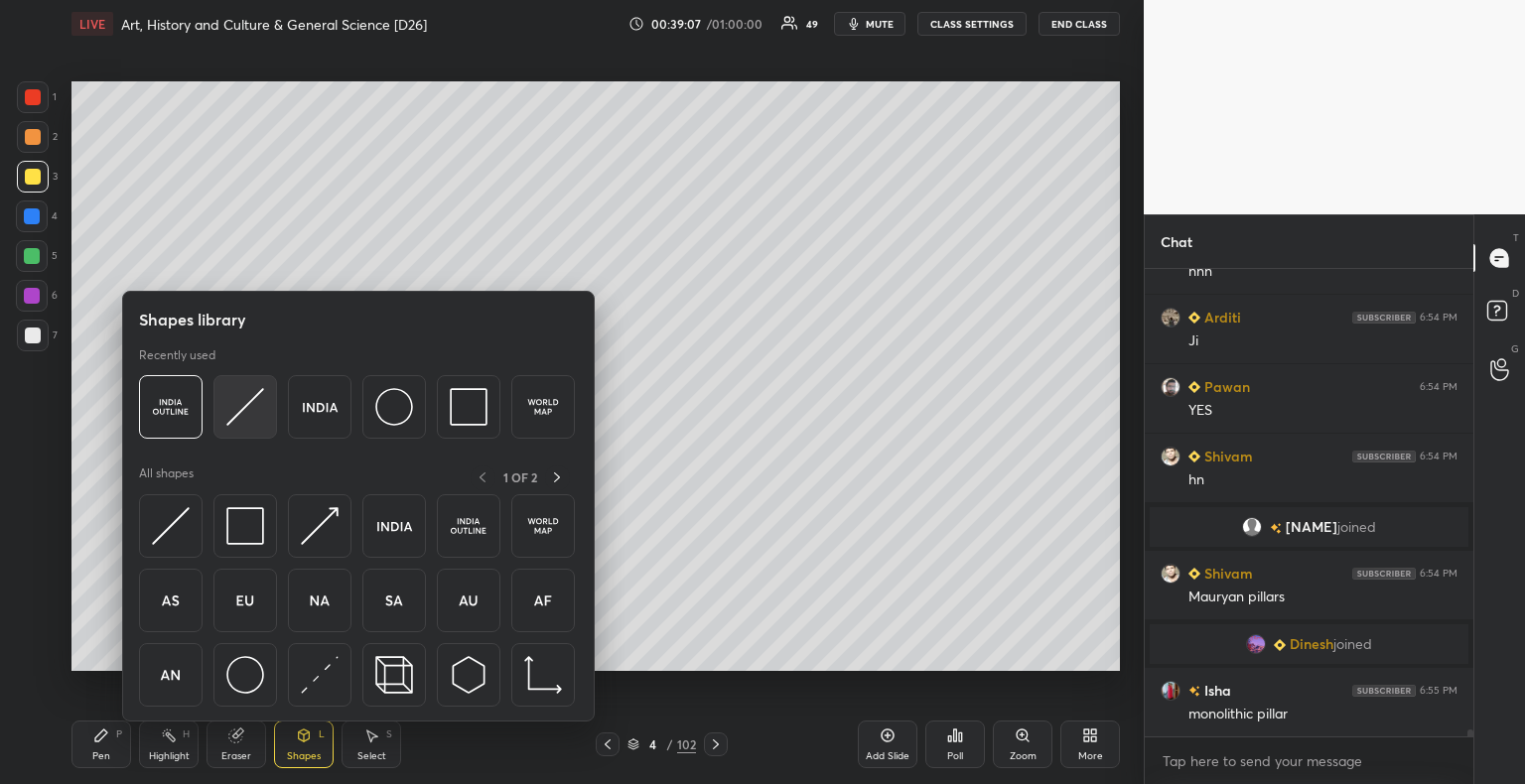 click at bounding box center [245, 407] 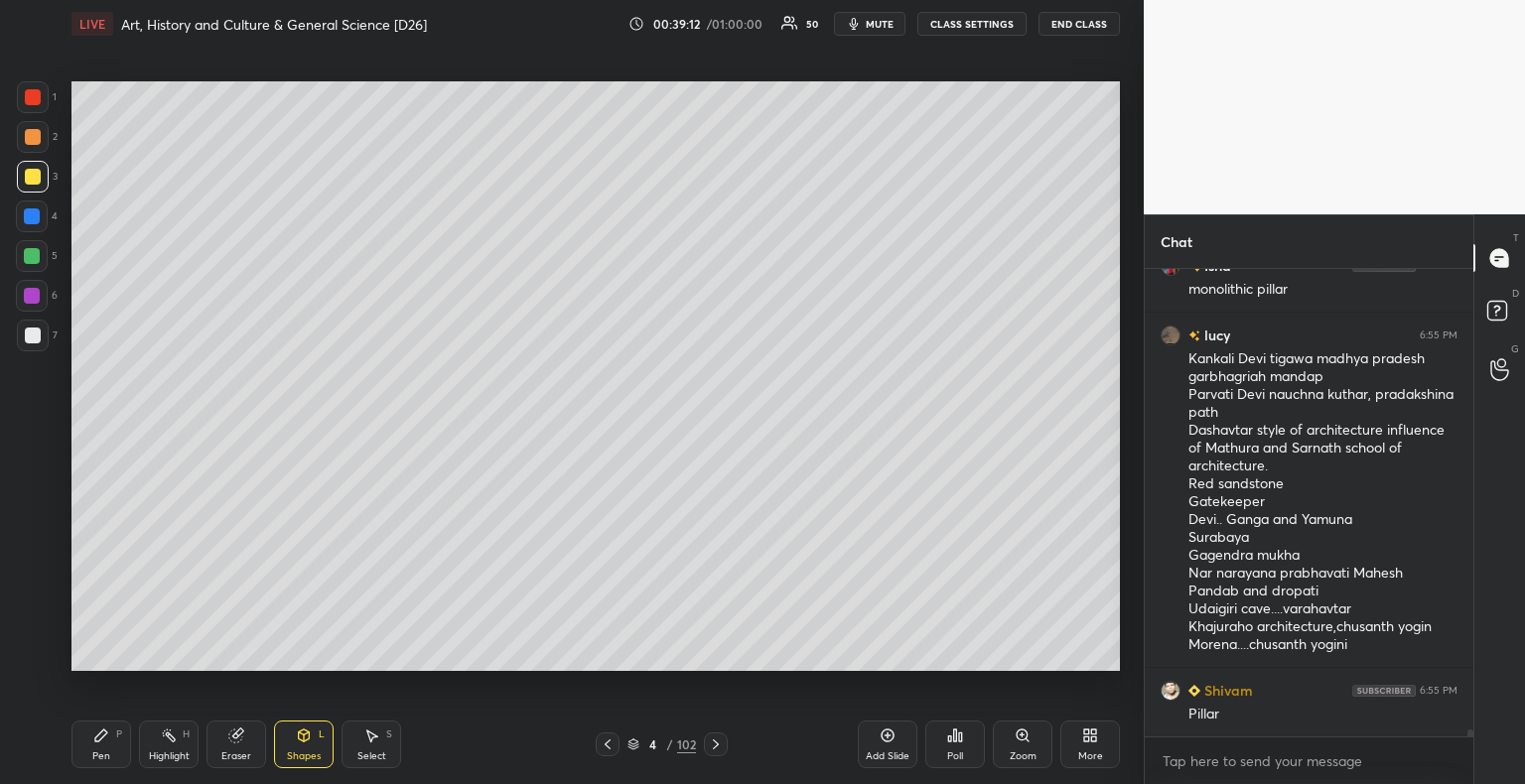 scroll, scrollTop: 32406, scrollLeft: 0, axis: vertical 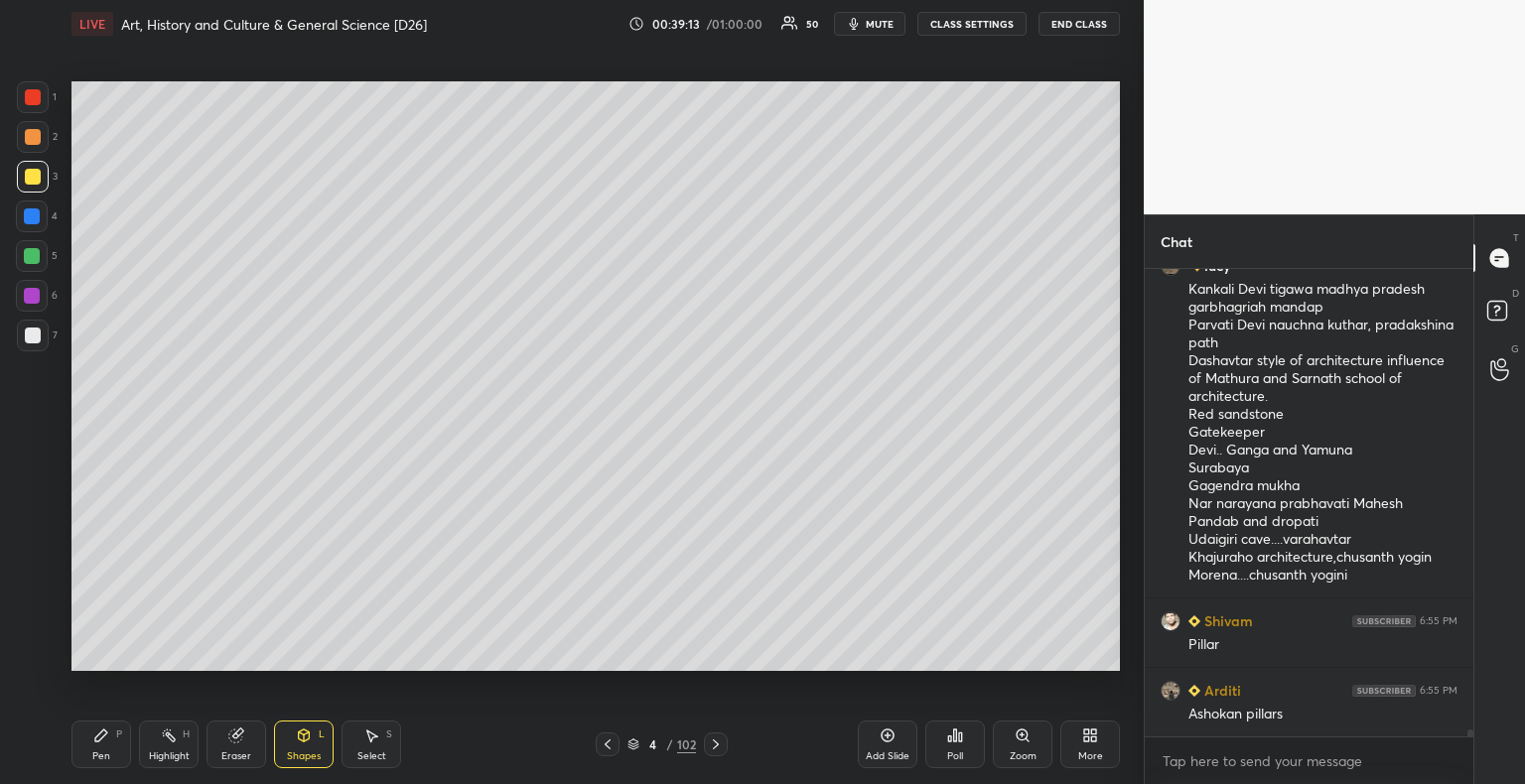 drag, startPoint x: 84, startPoint y: 738, endPoint x: 159, endPoint y: 693, distance: 87.464278 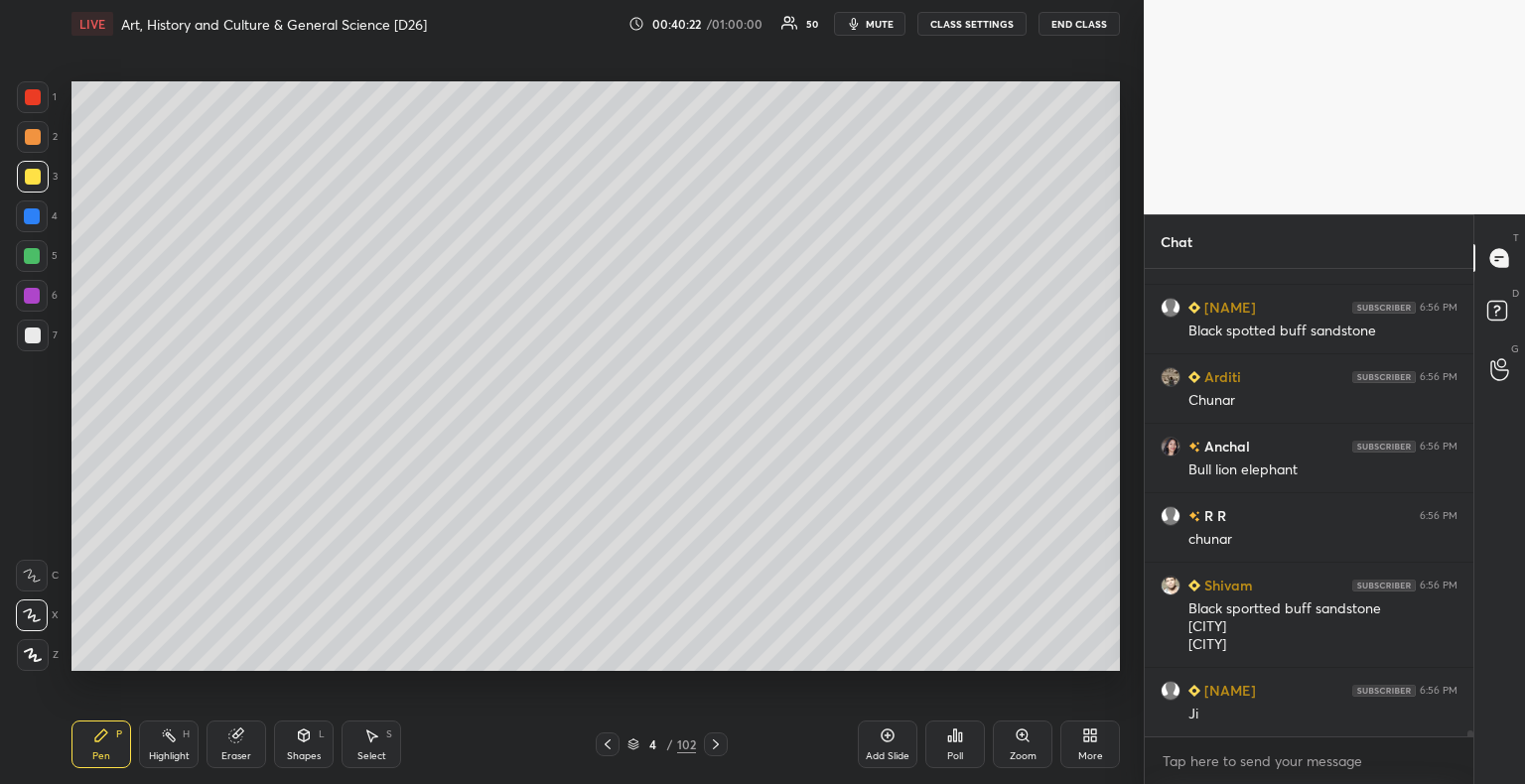 scroll, scrollTop: 34770, scrollLeft: 0, axis: vertical 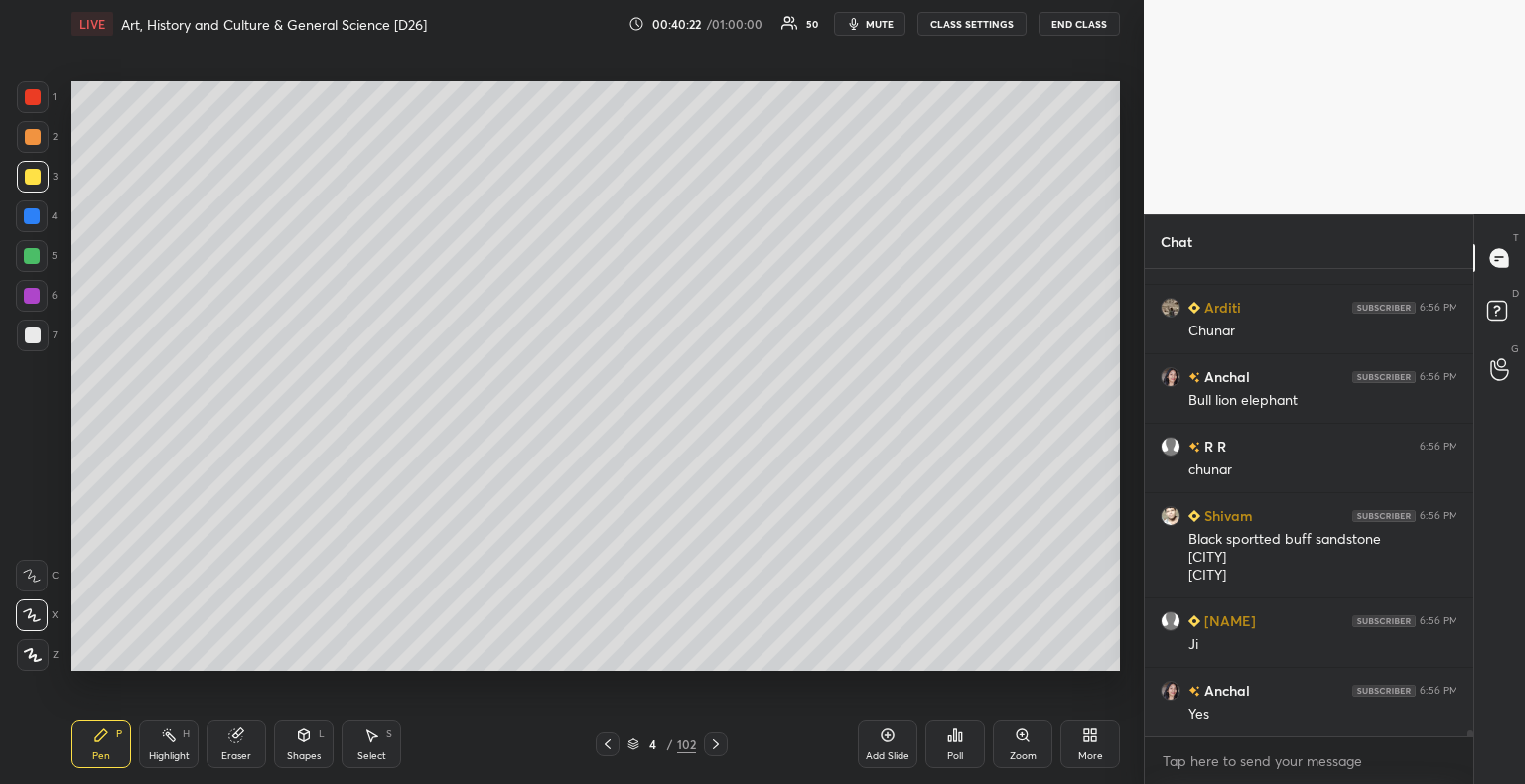click at bounding box center (32, 216) 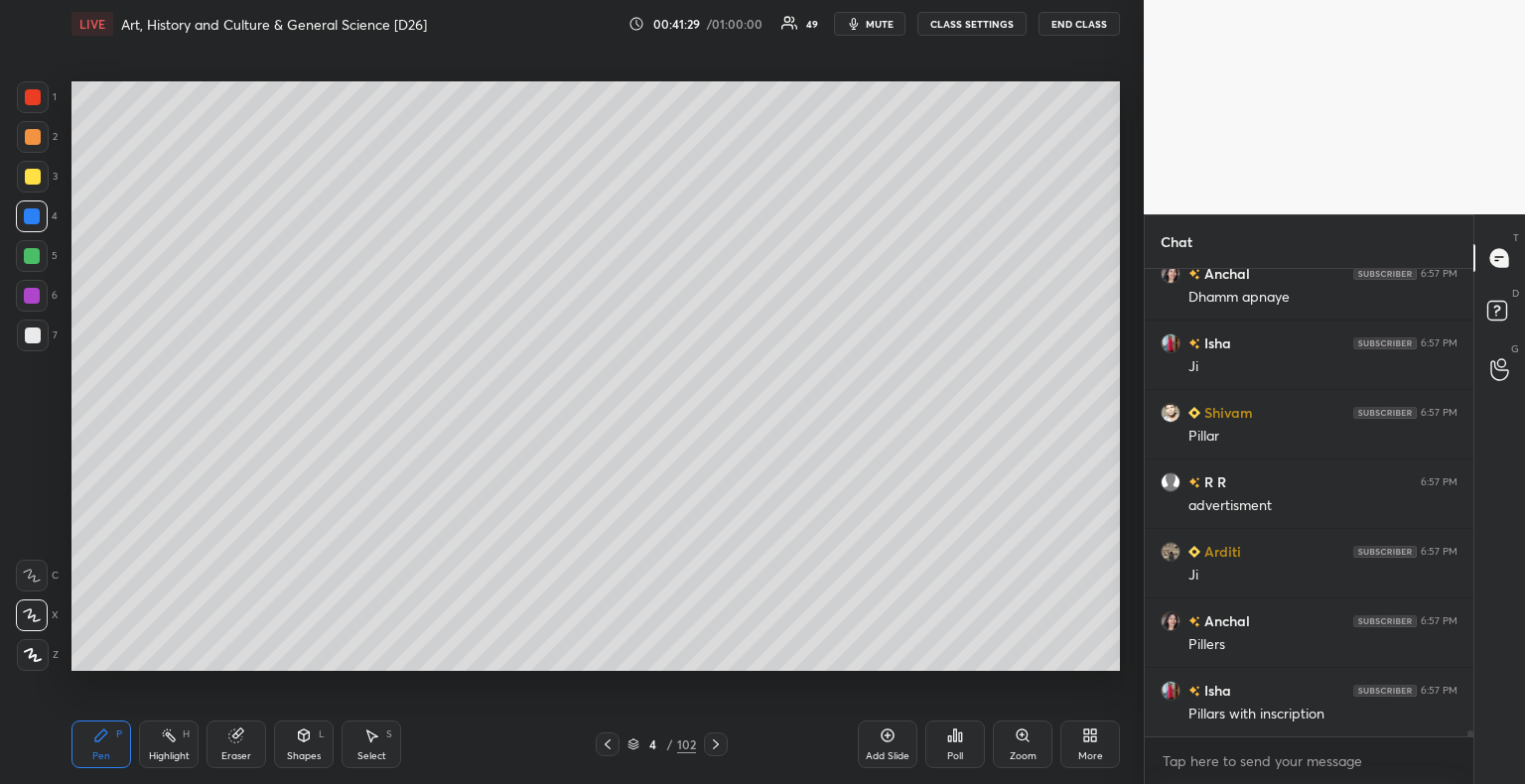 scroll, scrollTop: 36334, scrollLeft: 0, axis: vertical 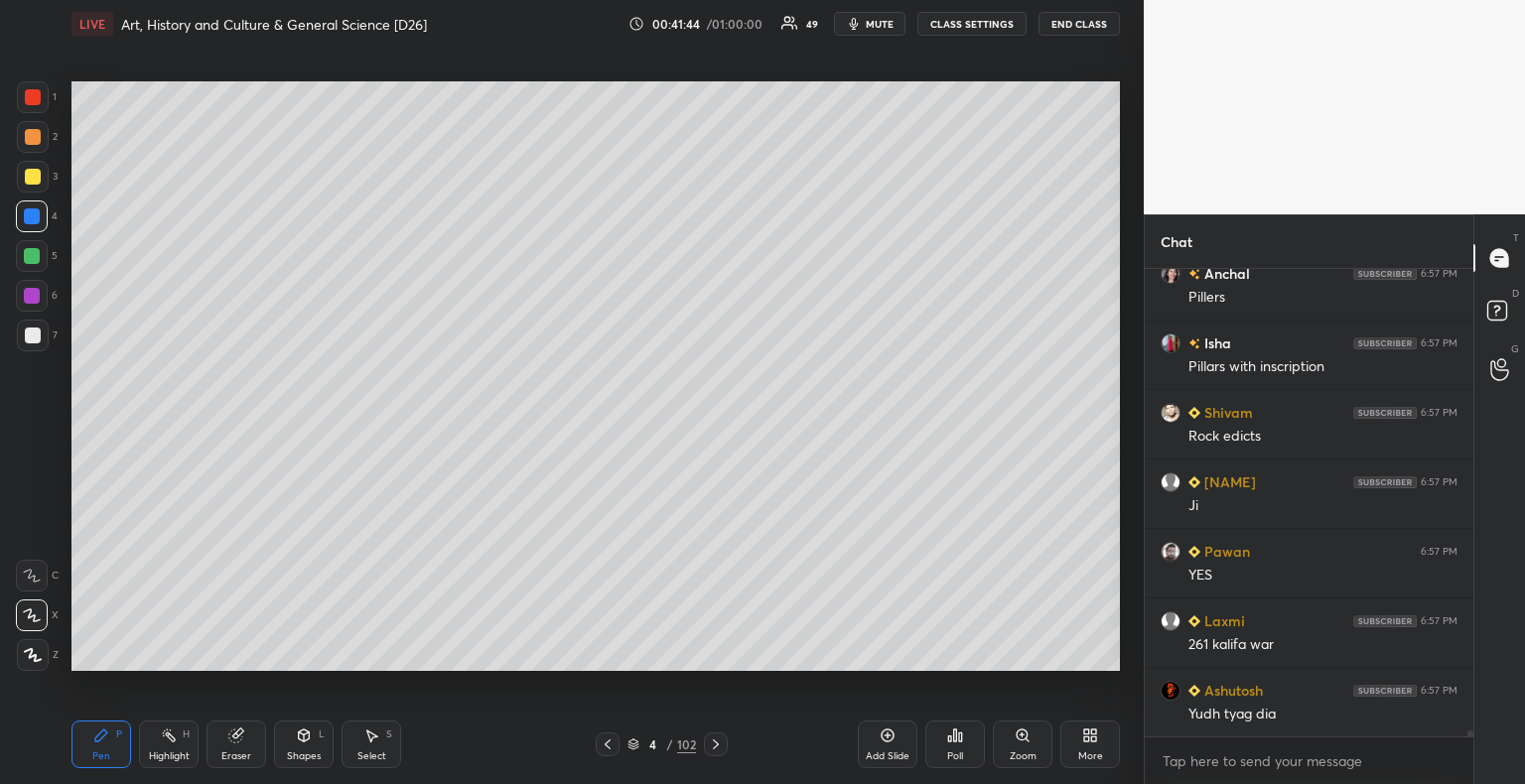 click at bounding box center (33, 335) 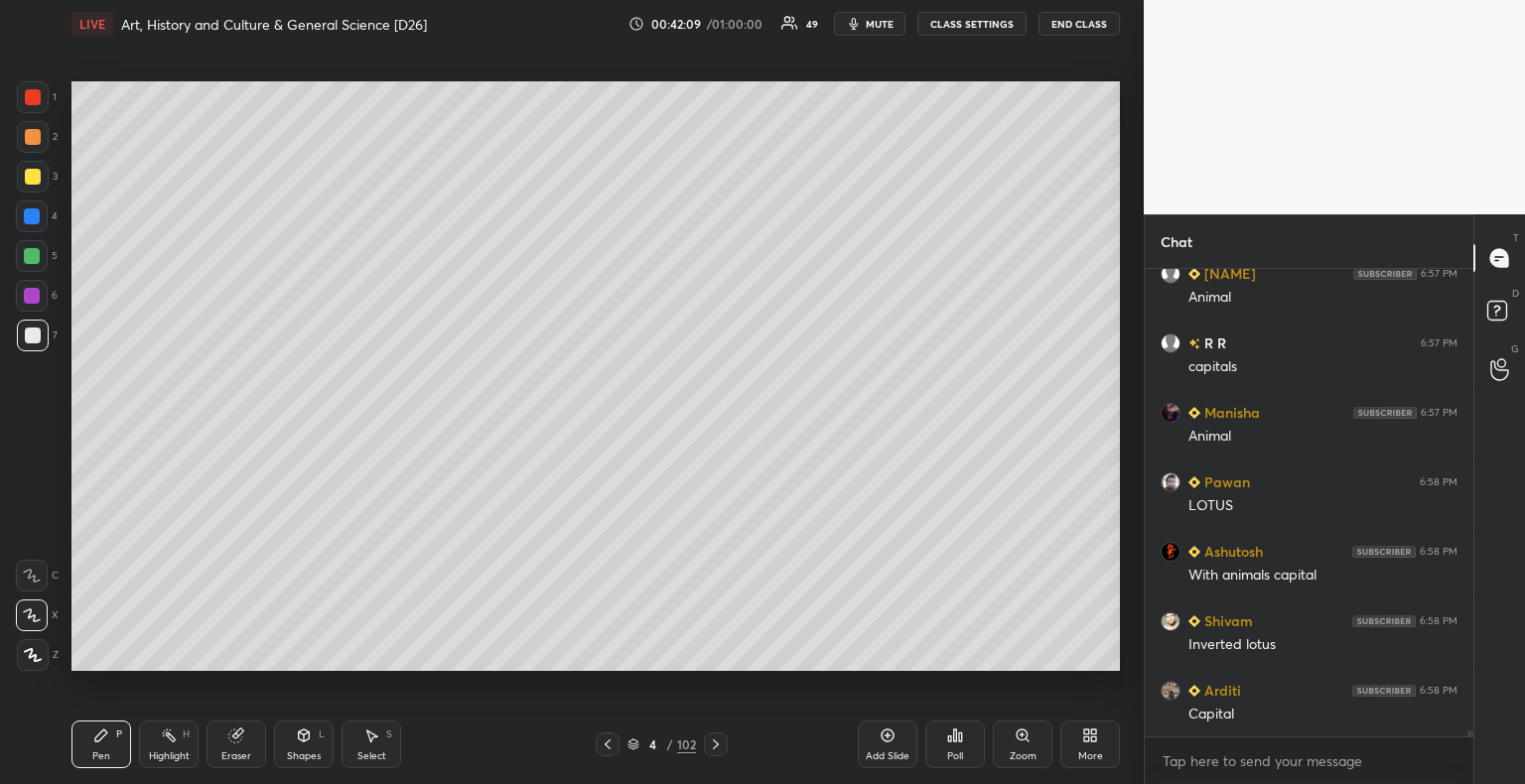 scroll, scrollTop: 37394, scrollLeft: 0, axis: vertical 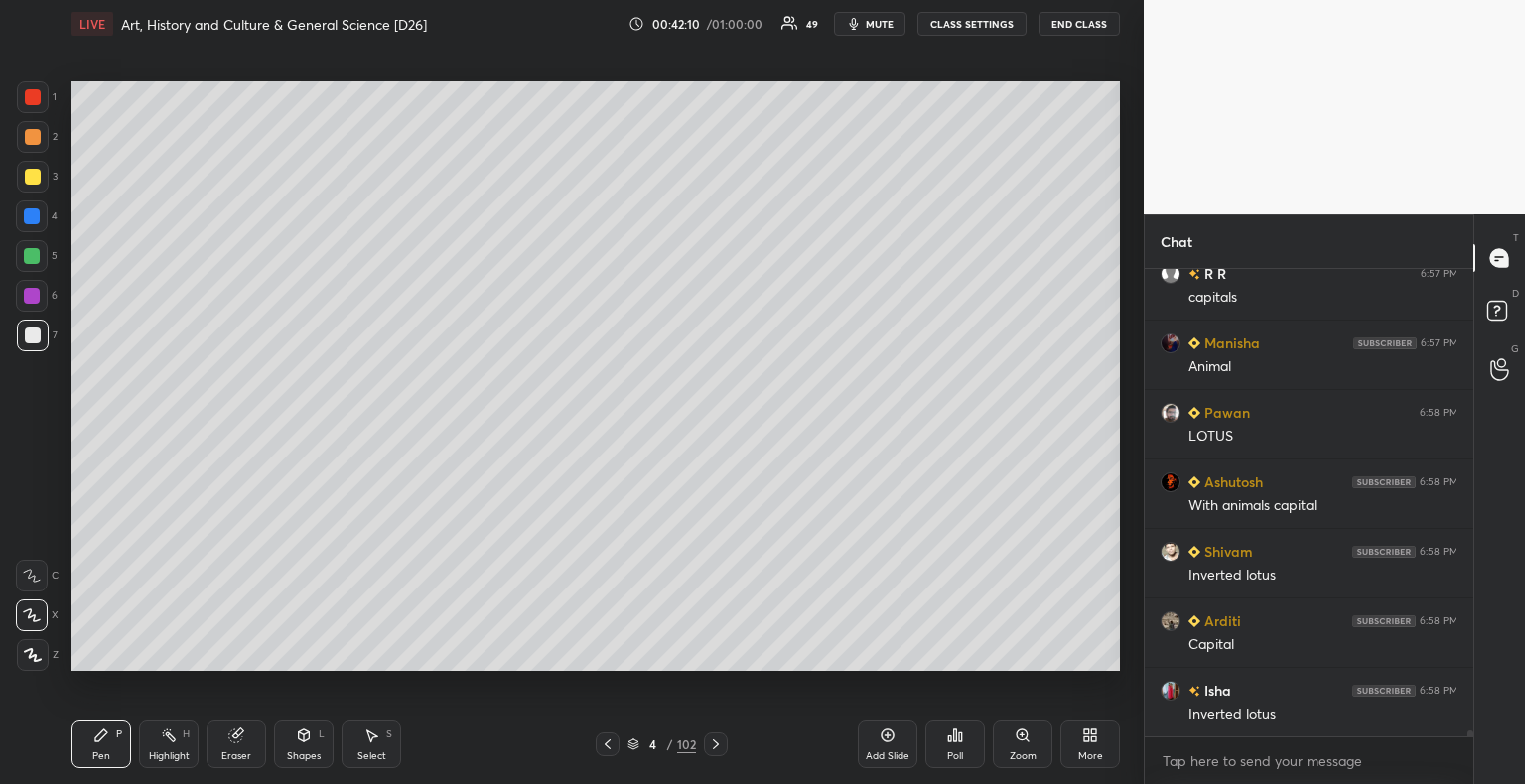 click at bounding box center [33, 177] 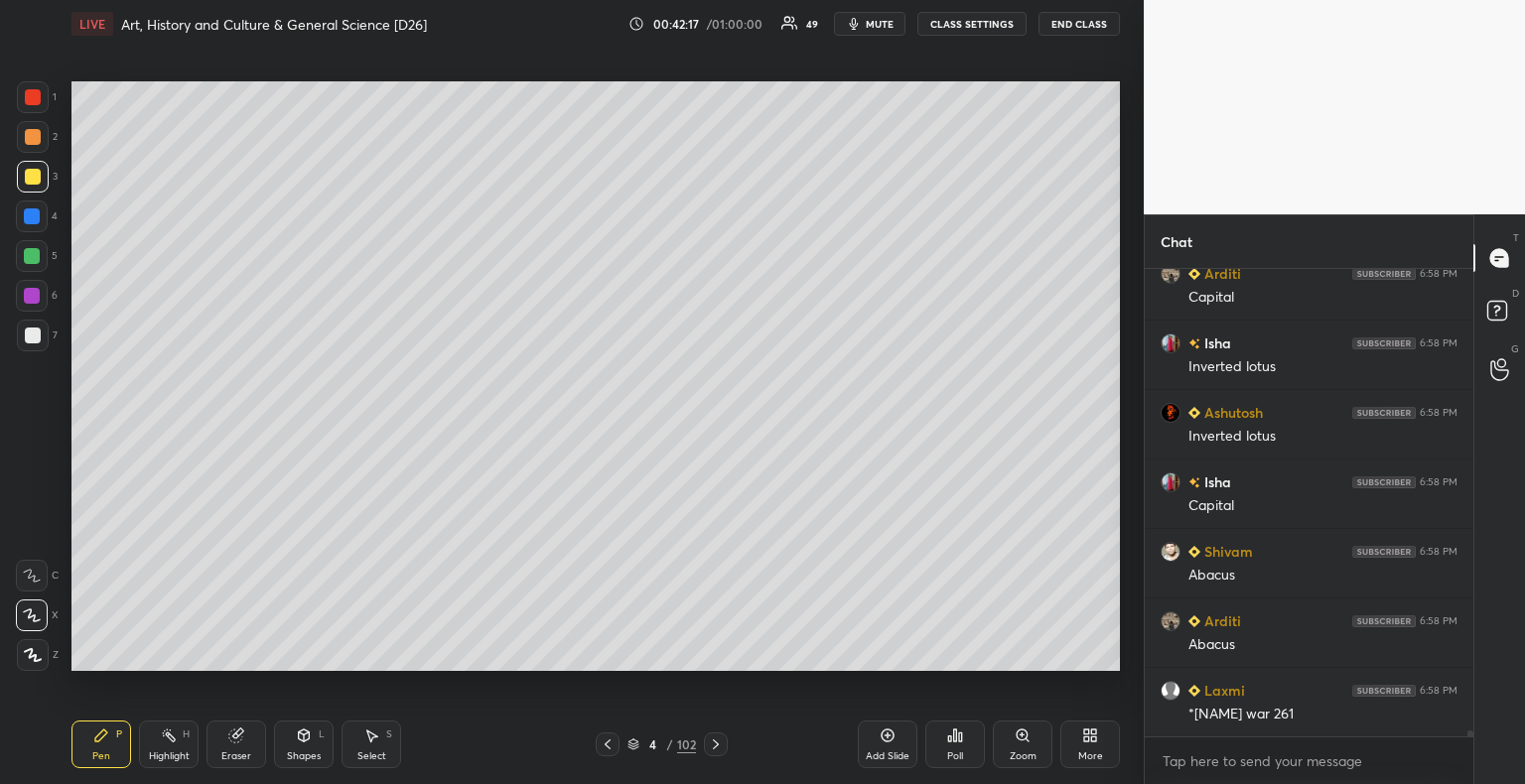 scroll, scrollTop: 37811, scrollLeft: 0, axis: vertical 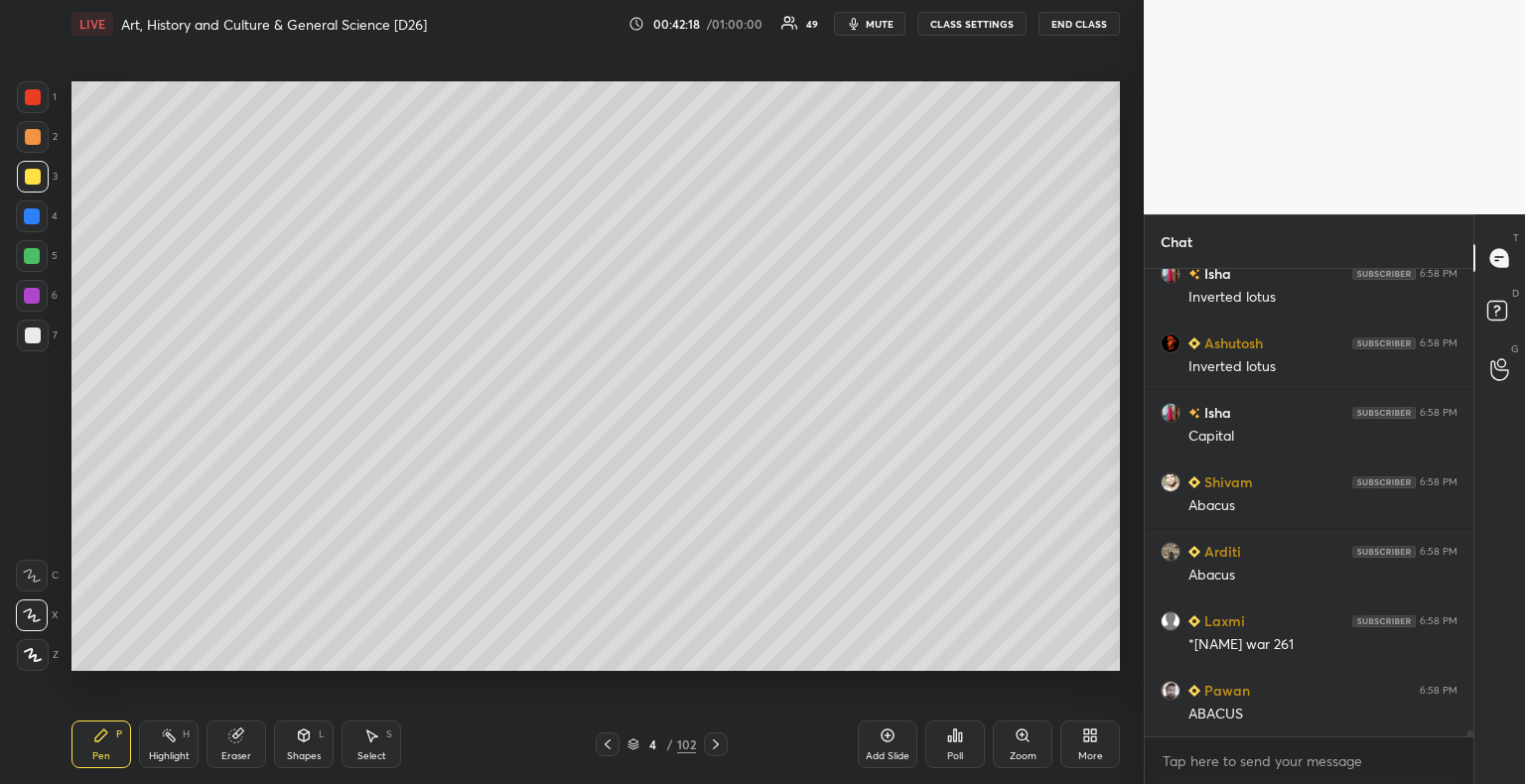click at bounding box center (32, 256) 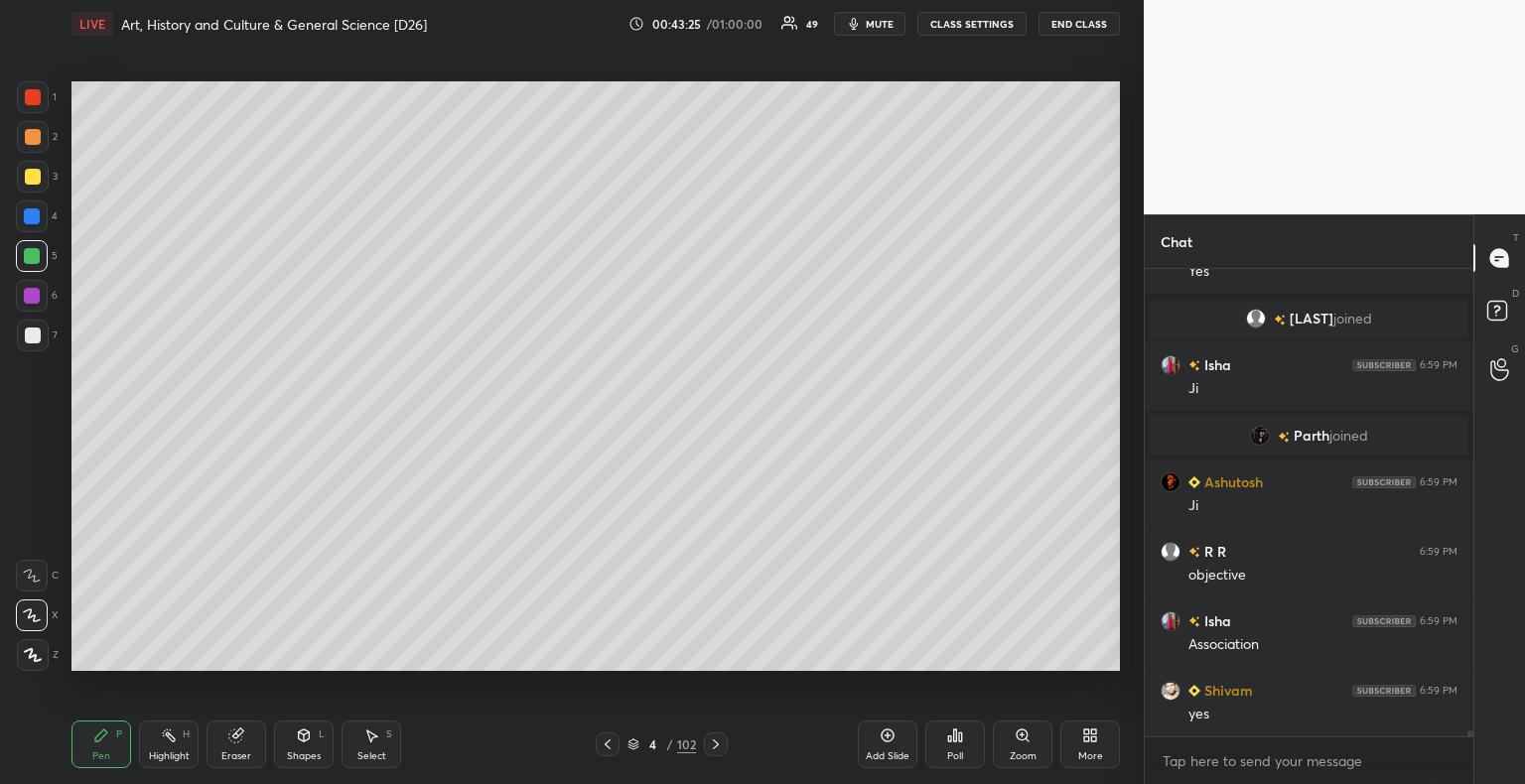 scroll, scrollTop: 37390, scrollLeft: 0, axis: vertical 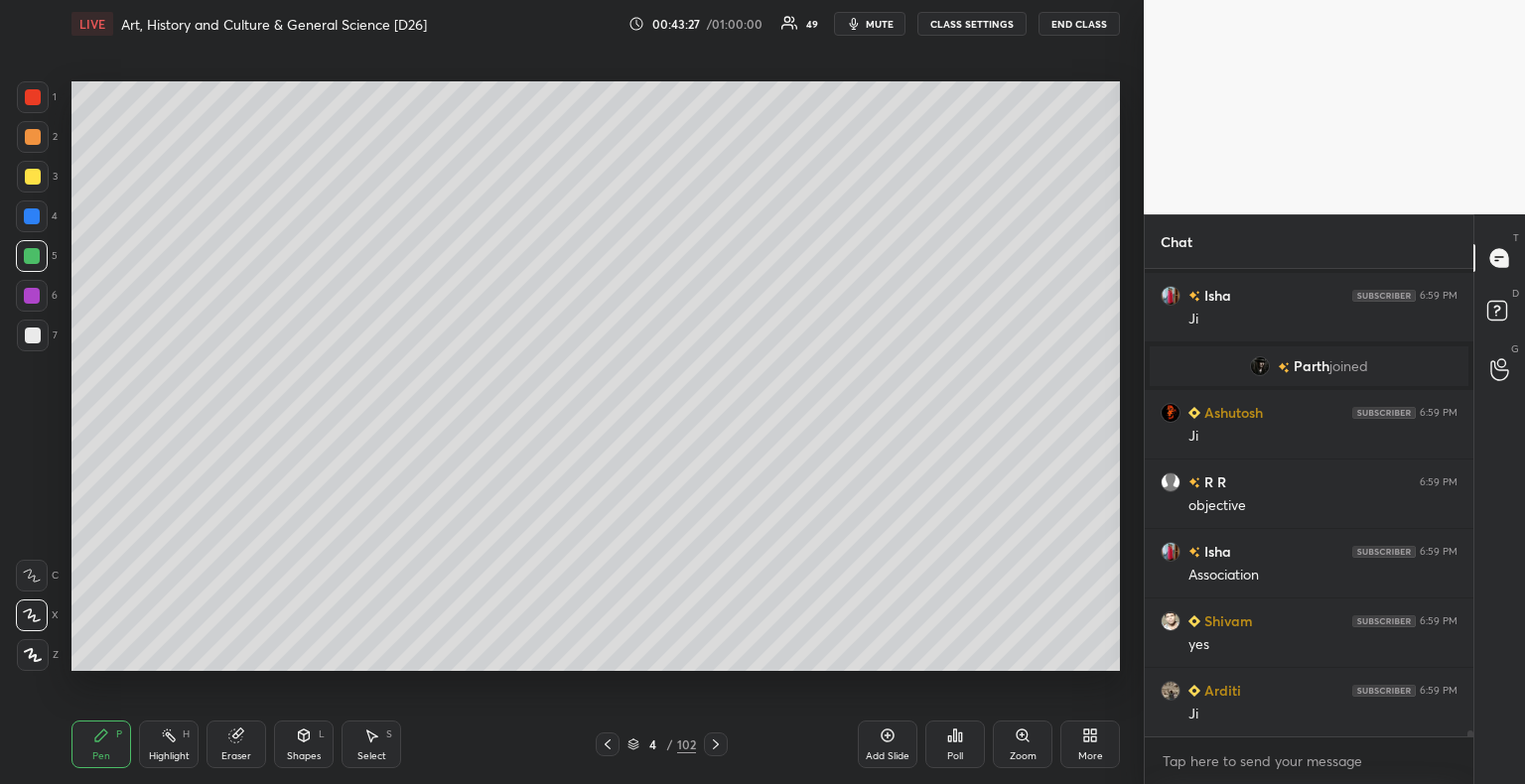 click at bounding box center (33, 97) 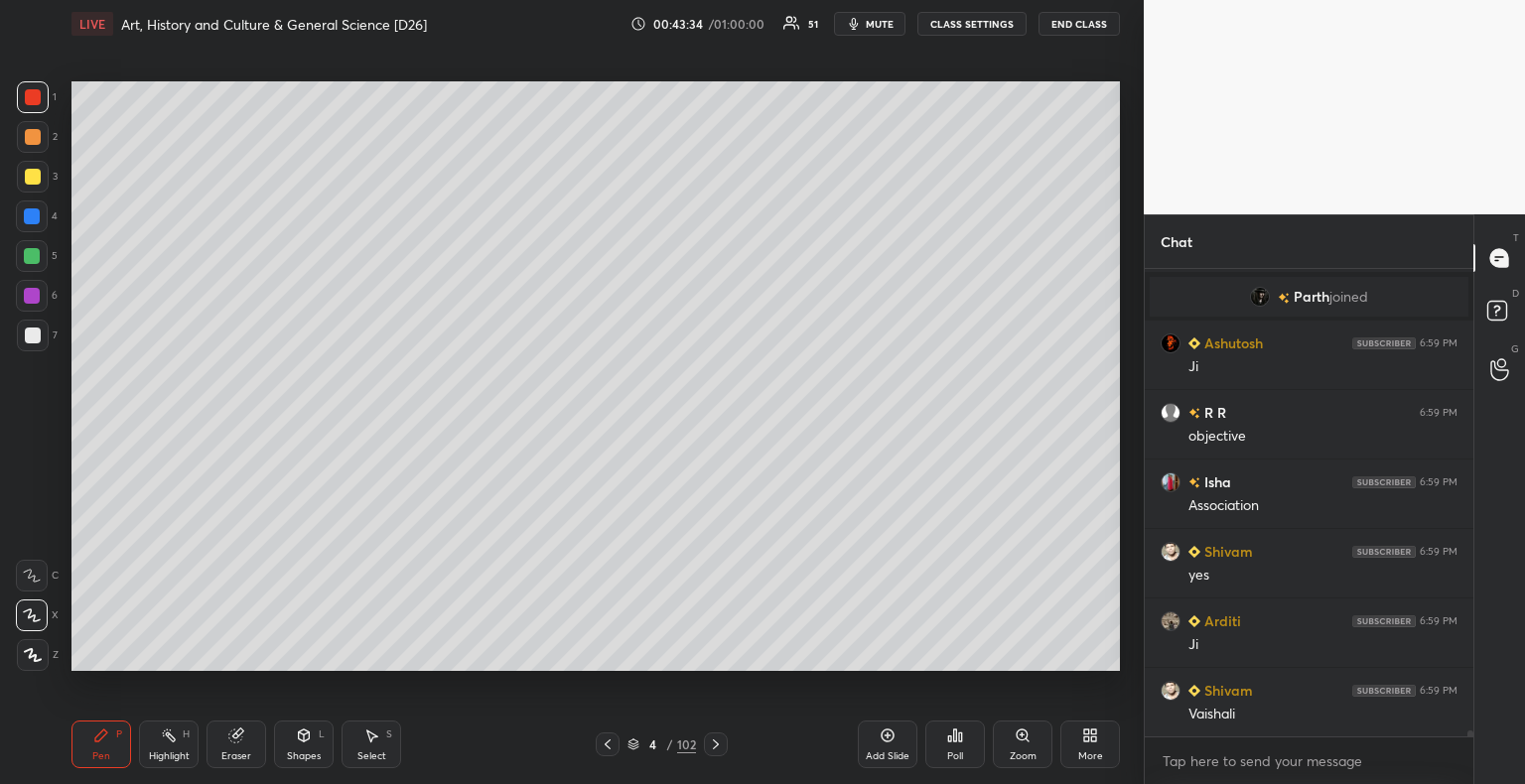 scroll, scrollTop: 37529, scrollLeft: 0, axis: vertical 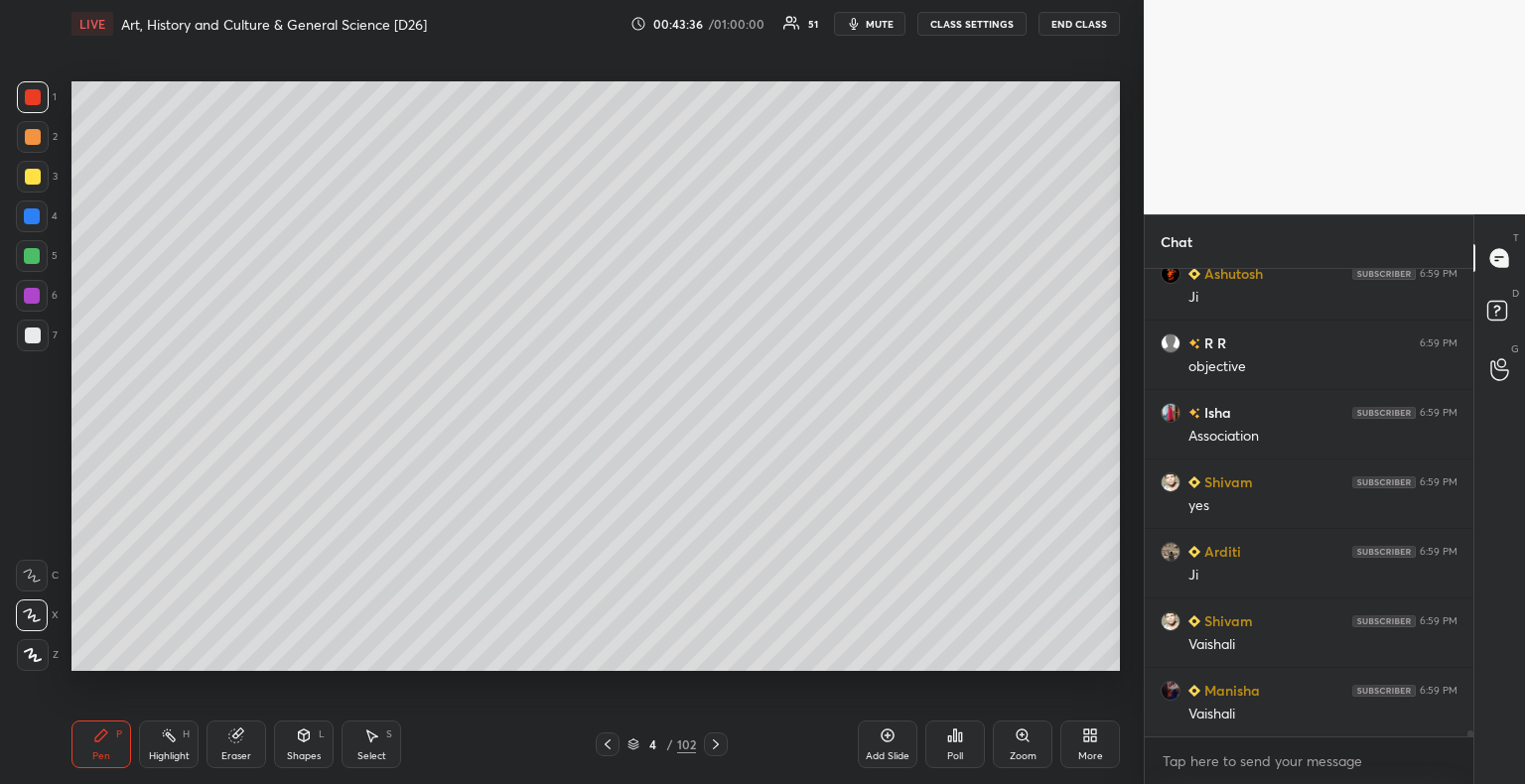 click at bounding box center [33, 335] 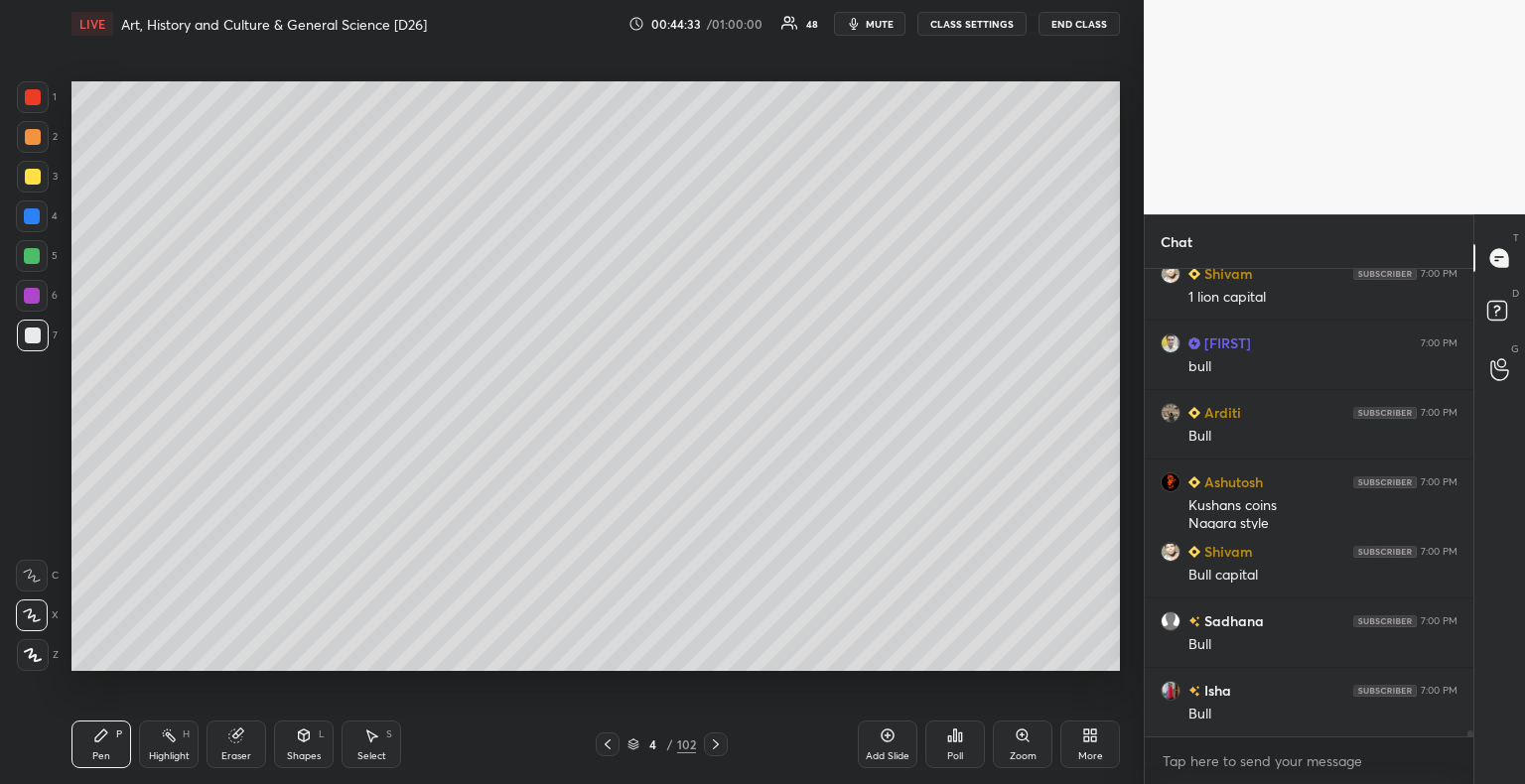scroll, scrollTop: 39015, scrollLeft: 0, axis: vertical 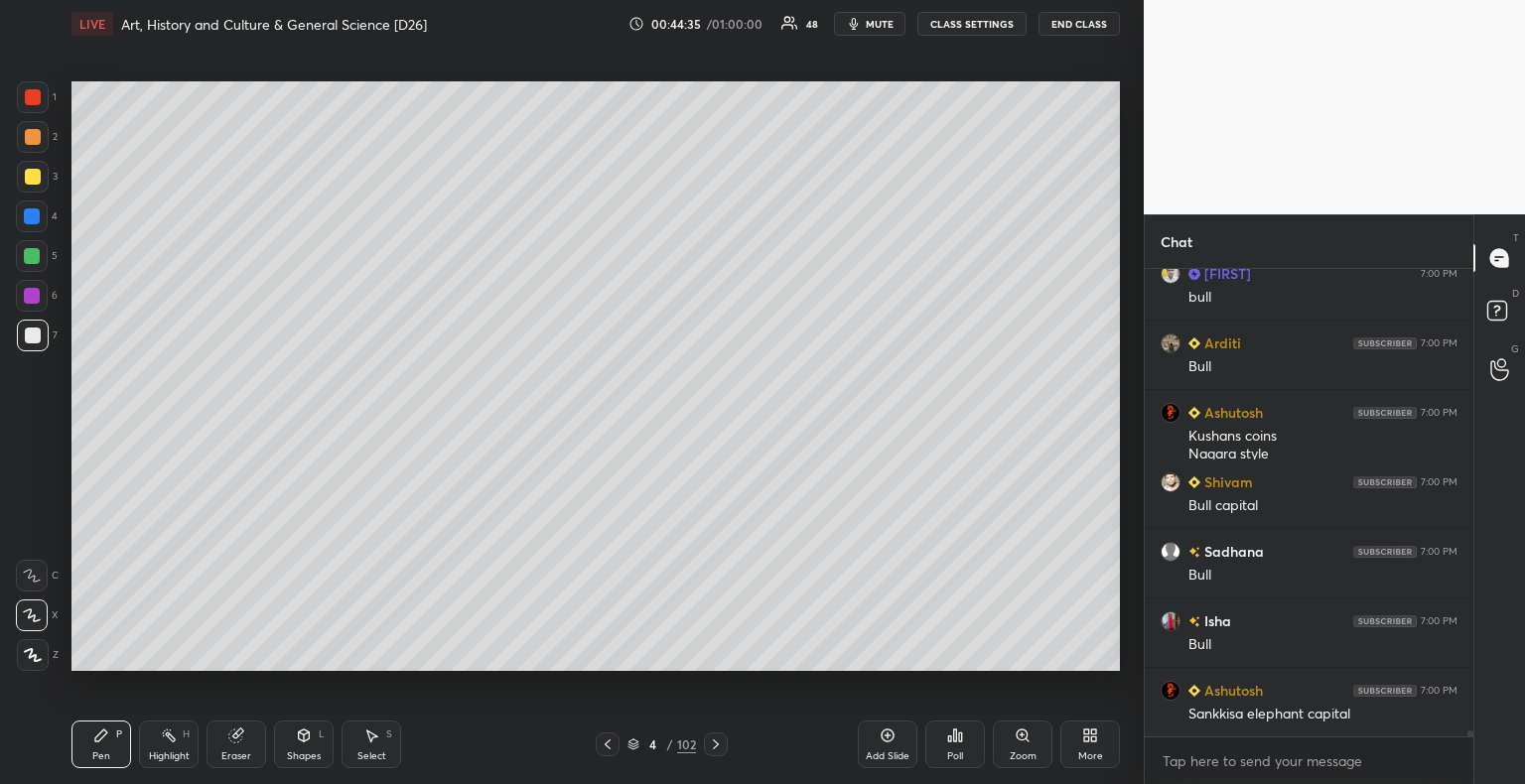 click at bounding box center [33, 335] 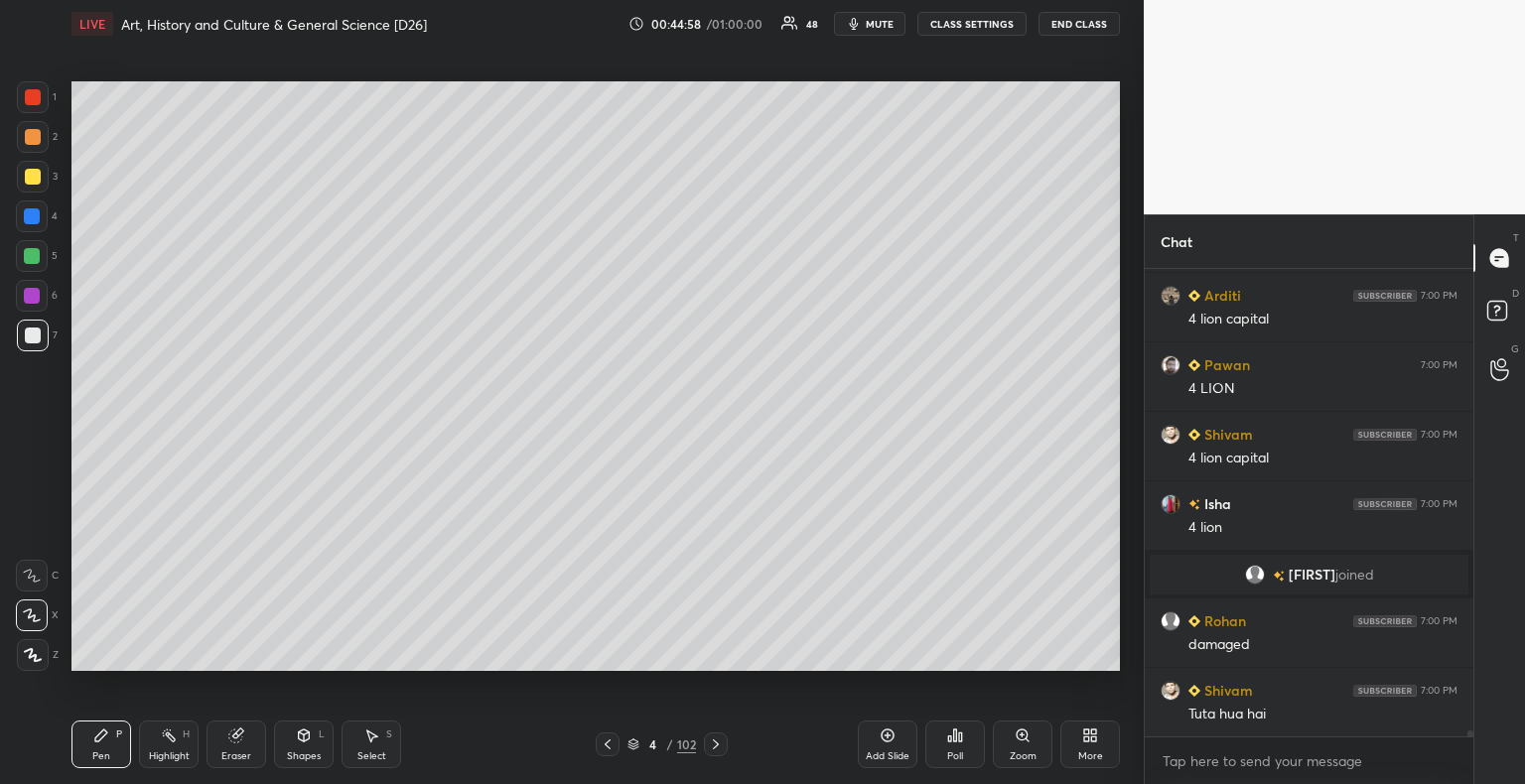 scroll, scrollTop: 39434, scrollLeft: 0, axis: vertical 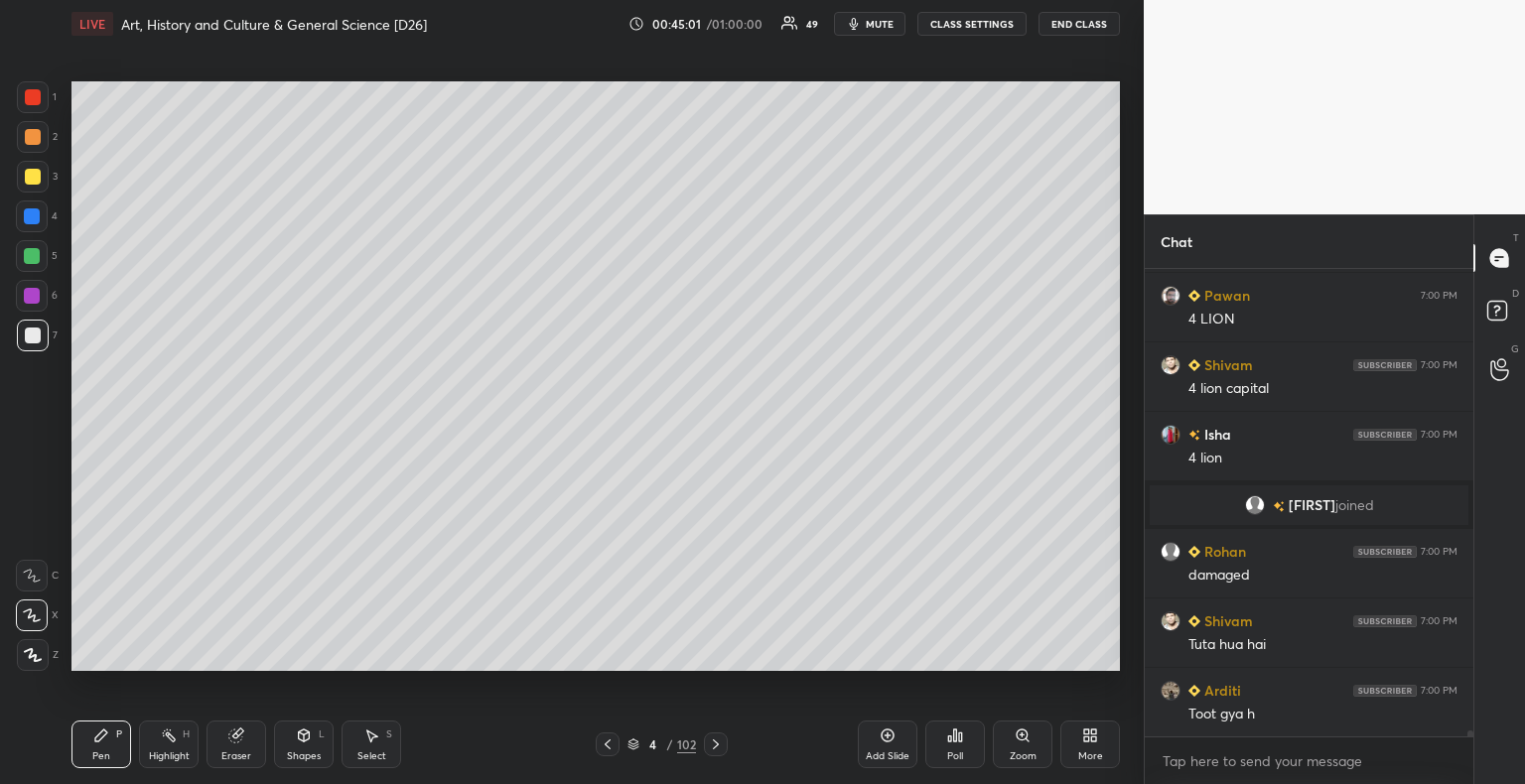 click at bounding box center (32, 216) 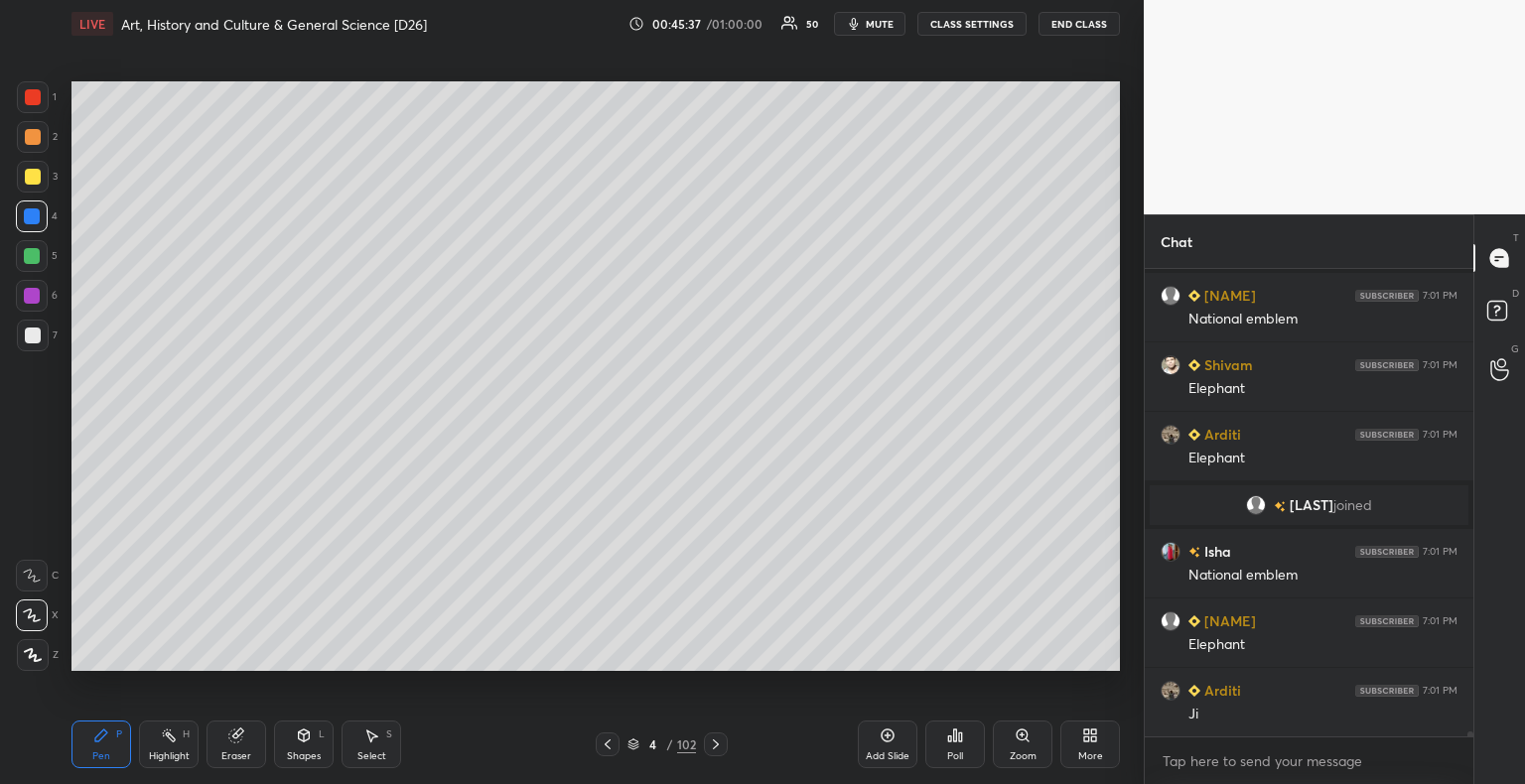 scroll, scrollTop: 40627, scrollLeft: 0, axis: vertical 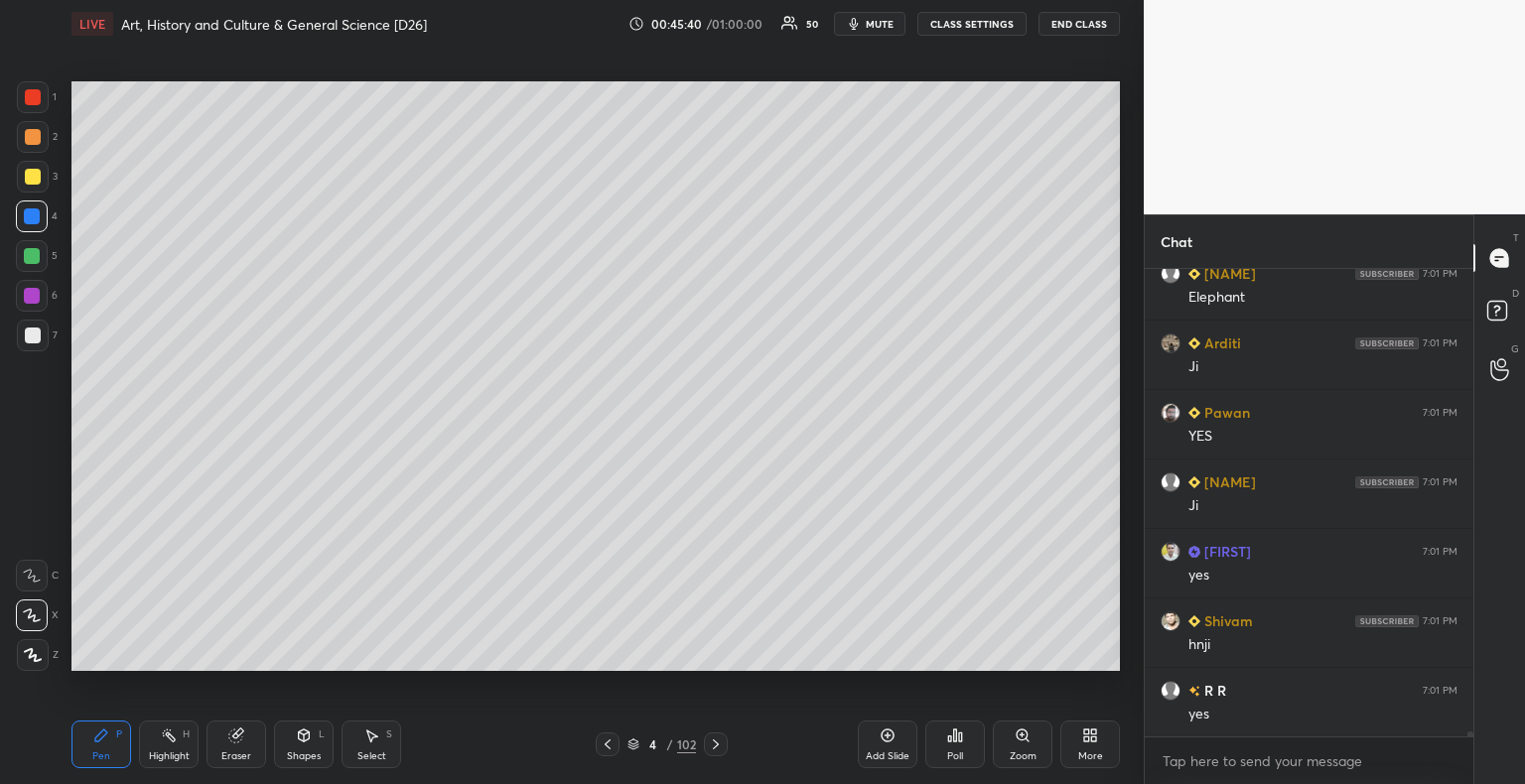 click on "Setting up your live class Poll for   secs No correct answer Start poll" at bounding box center (596, 376) 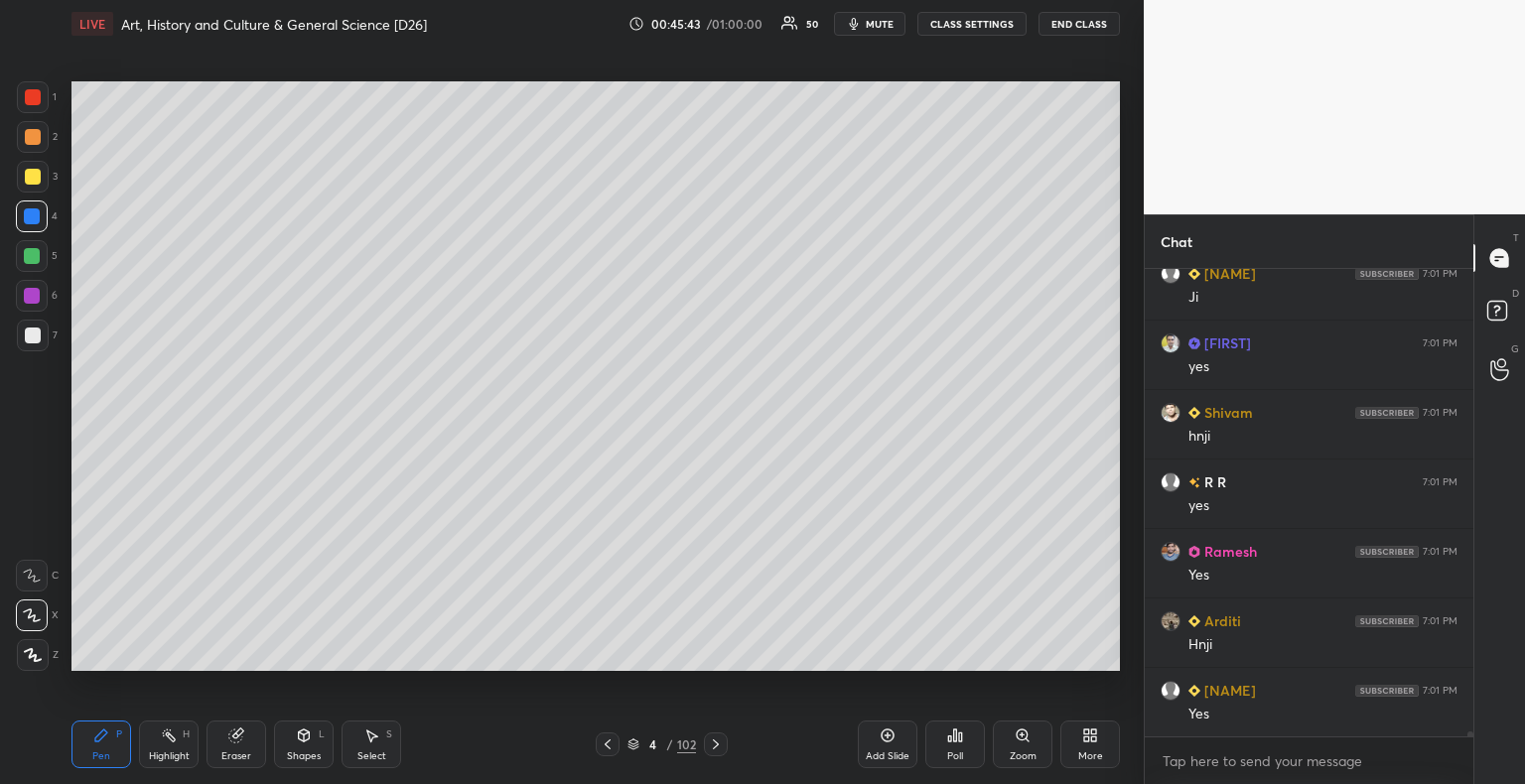 scroll, scrollTop: 41113, scrollLeft: 0, axis: vertical 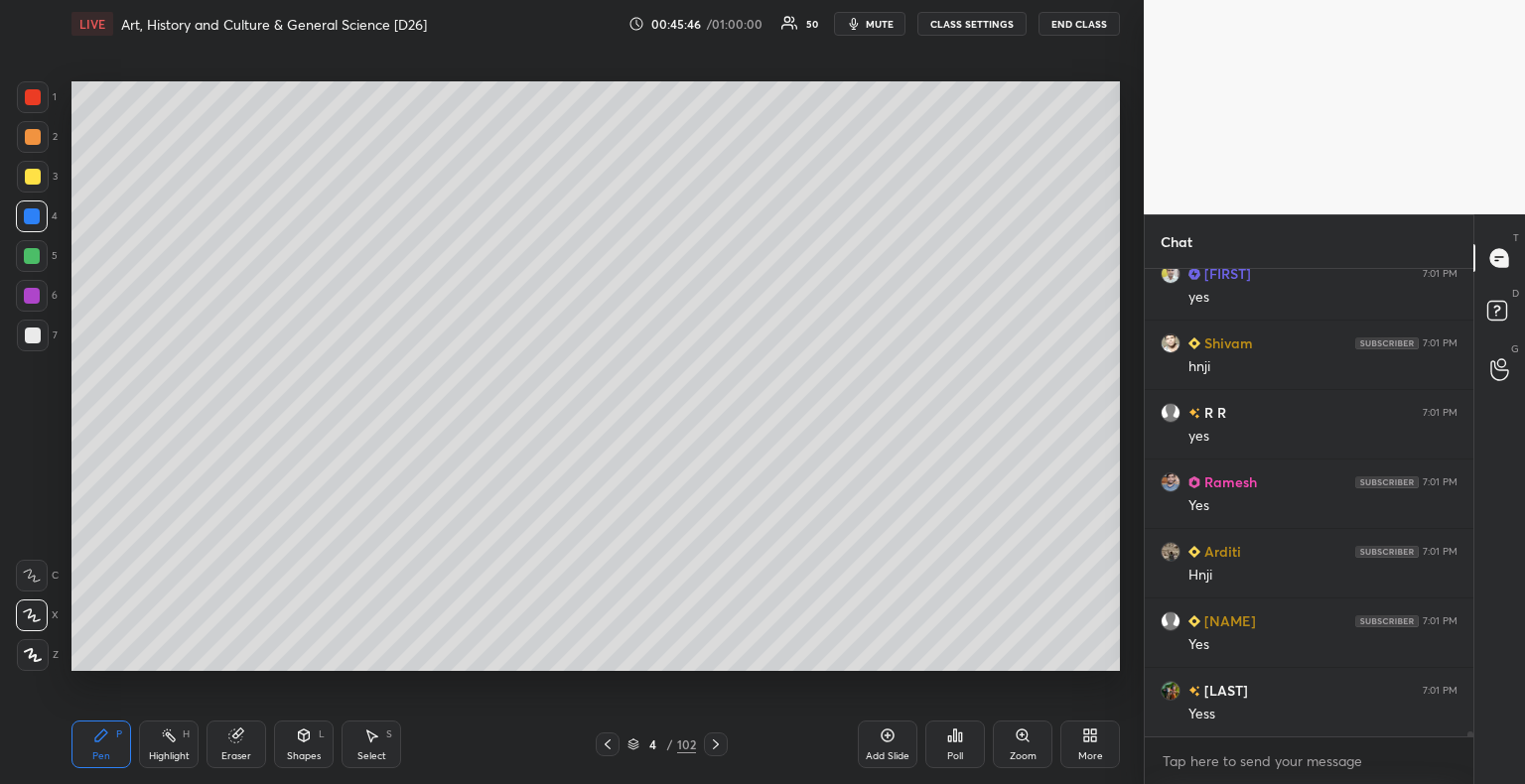 click at bounding box center (33, 97) 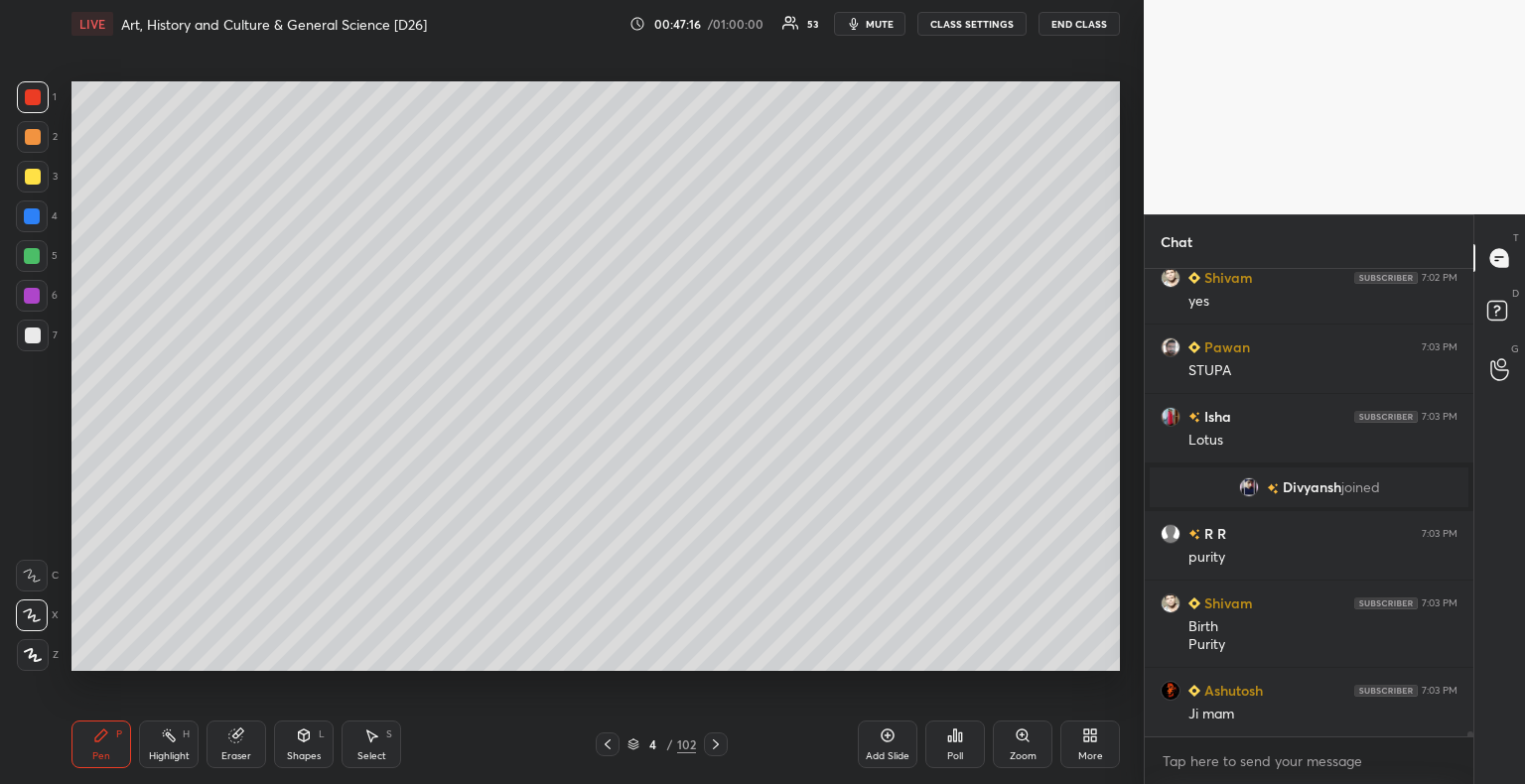 scroll, scrollTop: 42360, scrollLeft: 0, axis: vertical 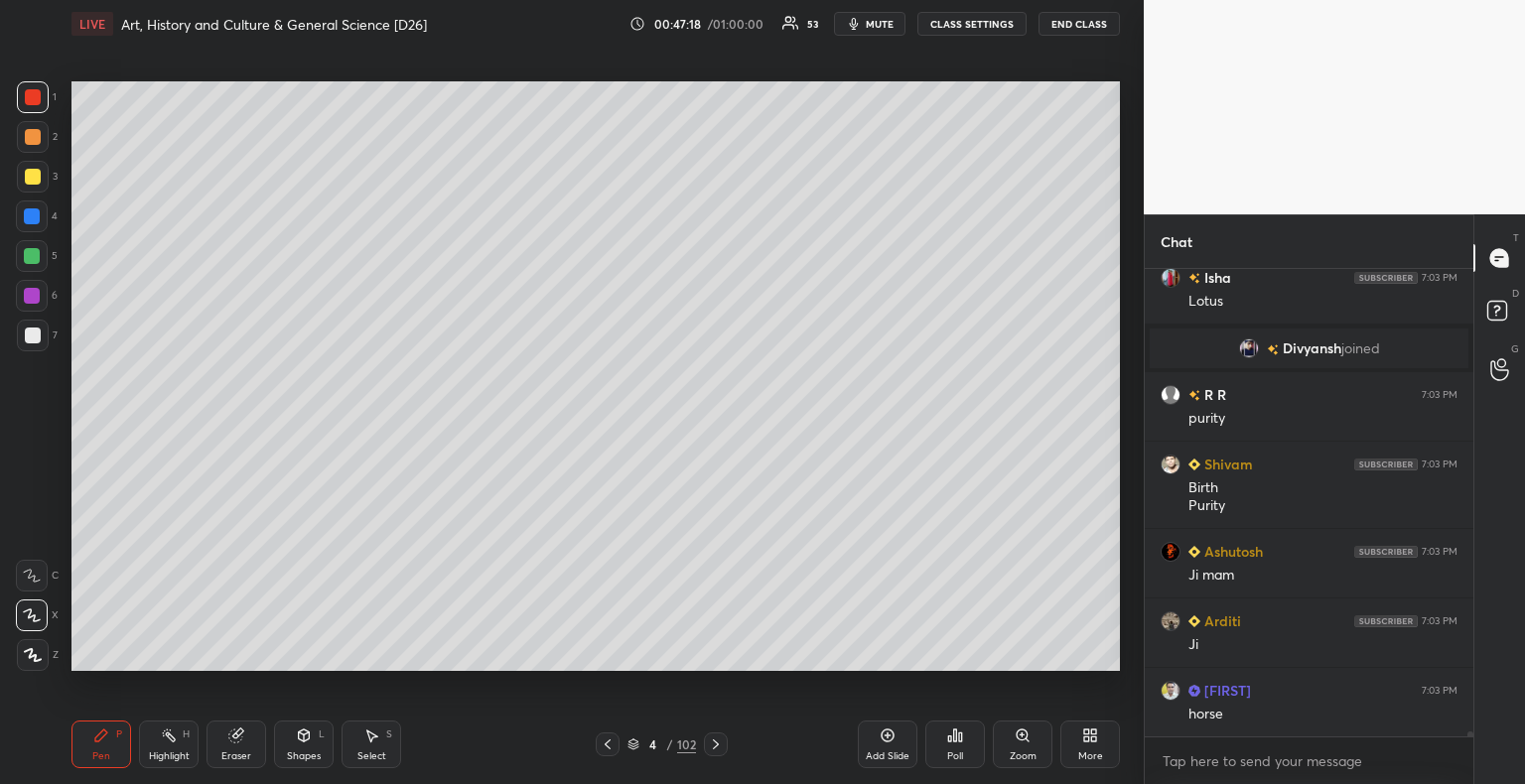click at bounding box center (32, 256) 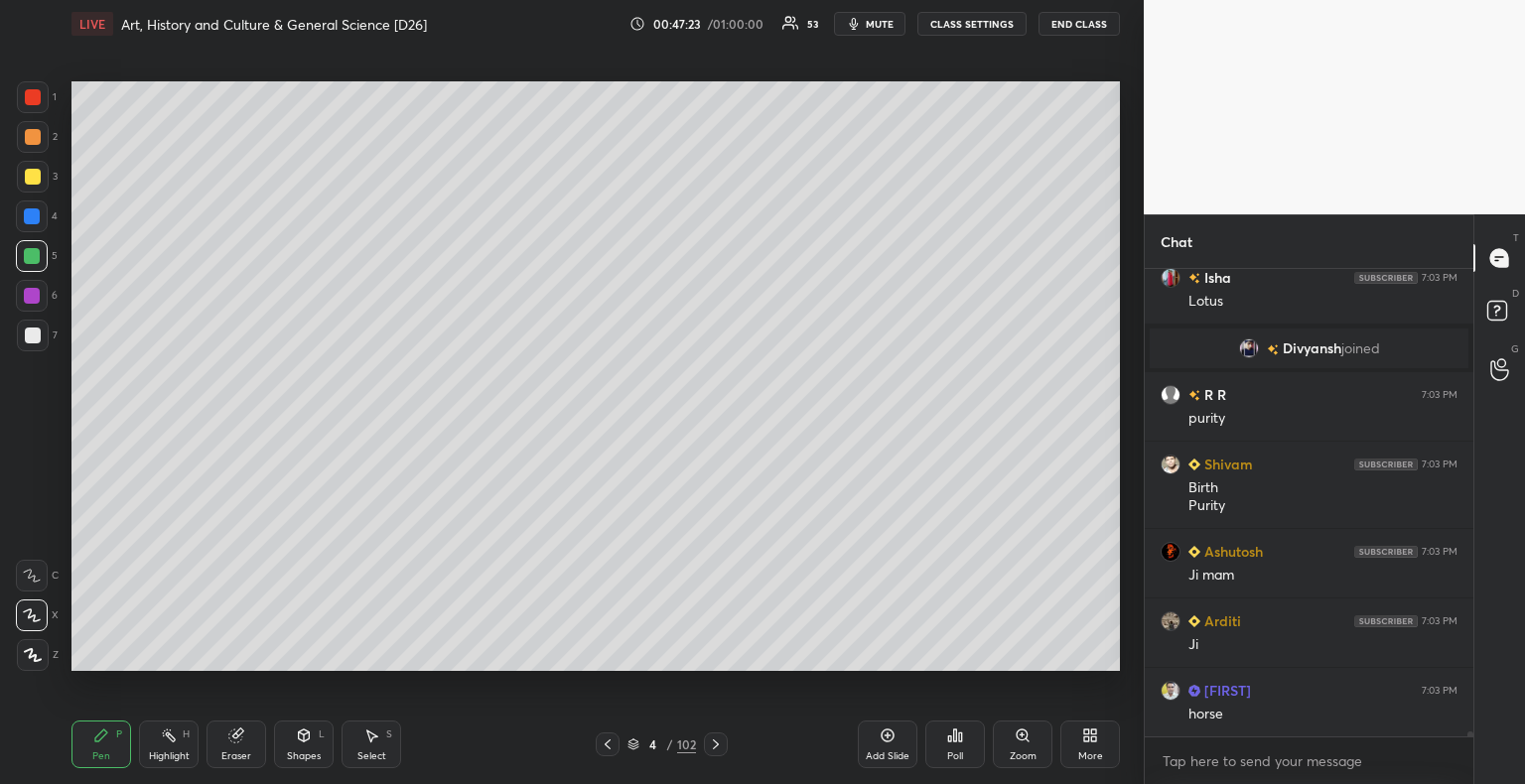click at bounding box center (33, 97) 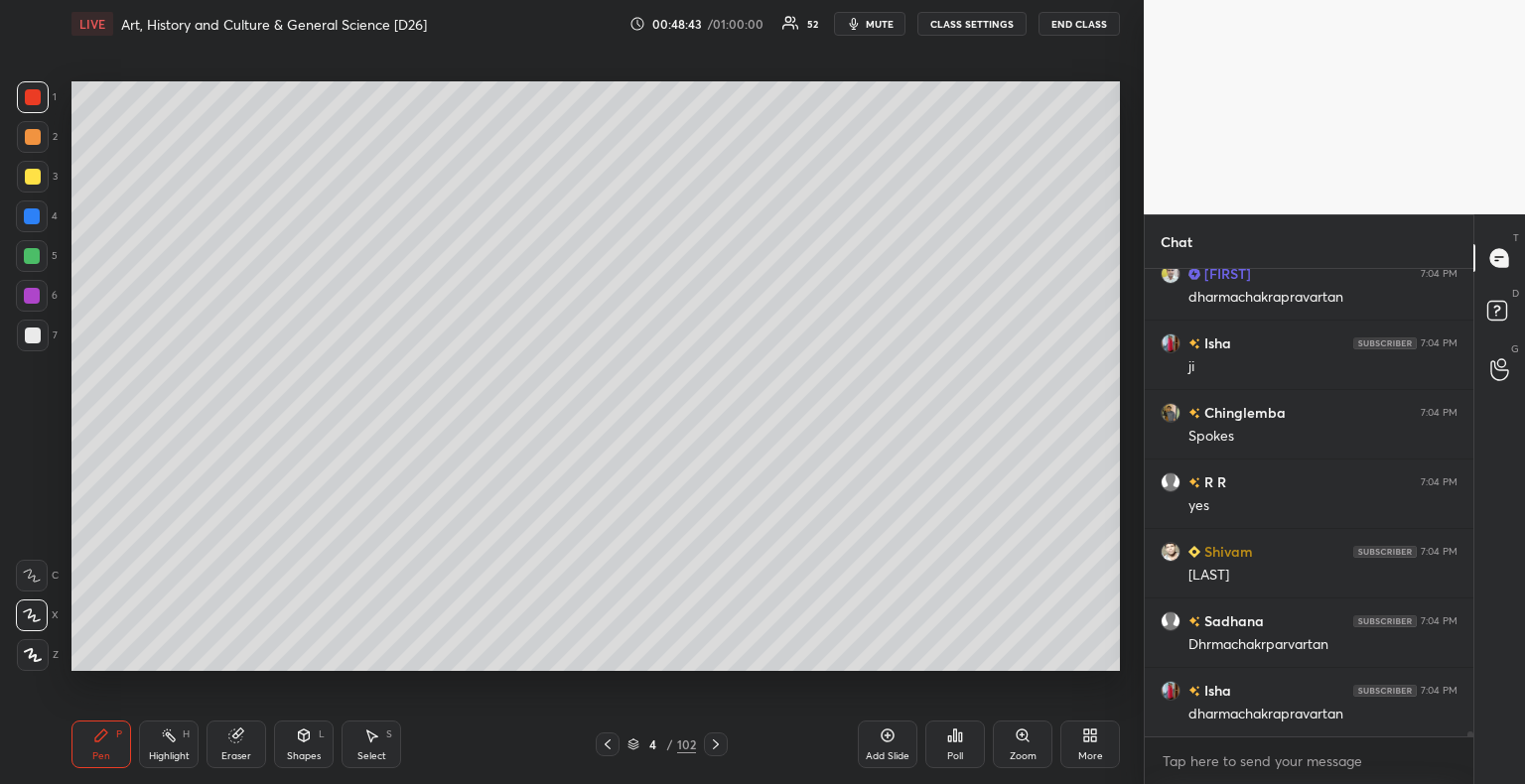 scroll, scrollTop: 44831, scrollLeft: 0, axis: vertical 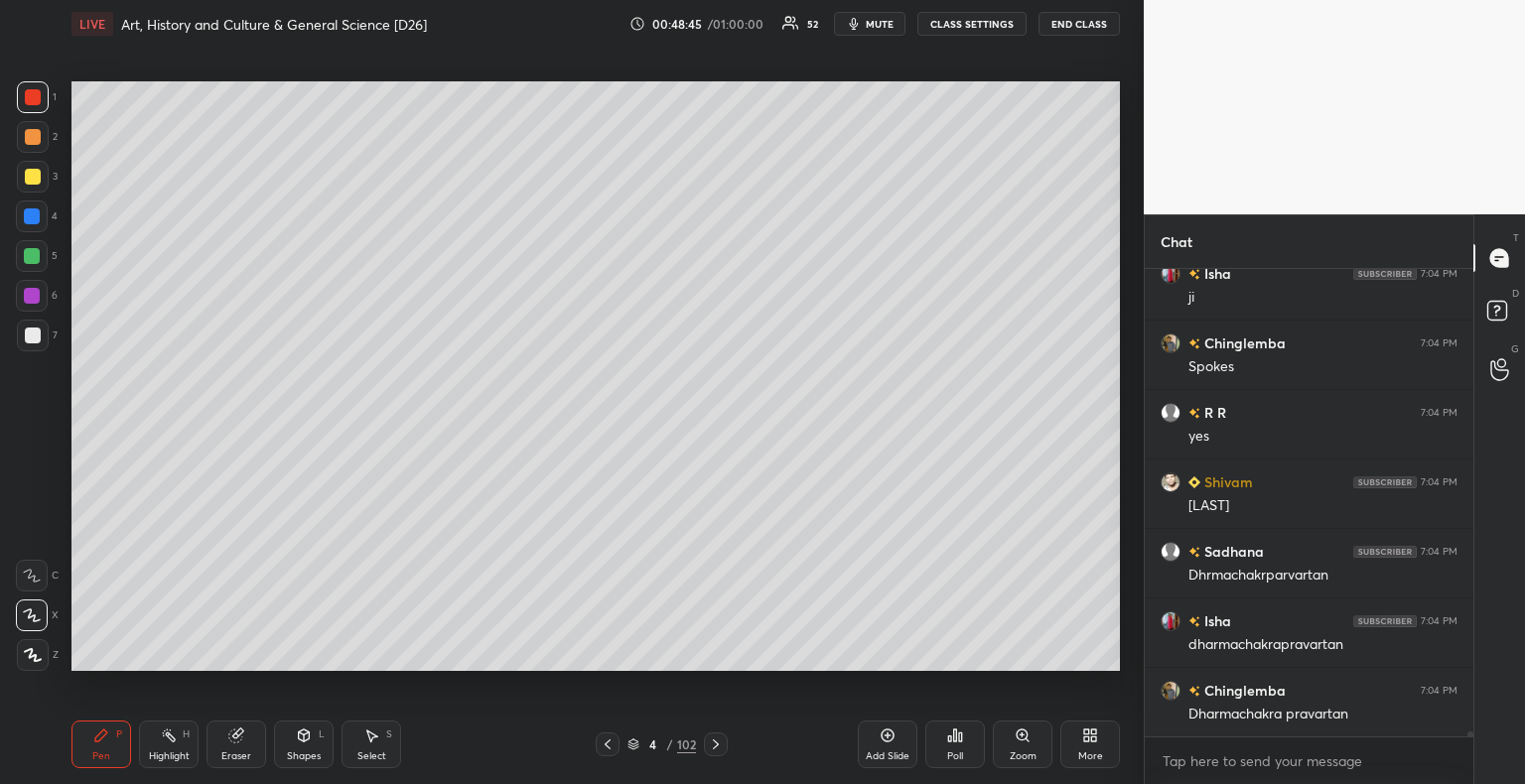 drag, startPoint x: 29, startPoint y: 259, endPoint x: 38, endPoint y: 241, distance: 20.12461 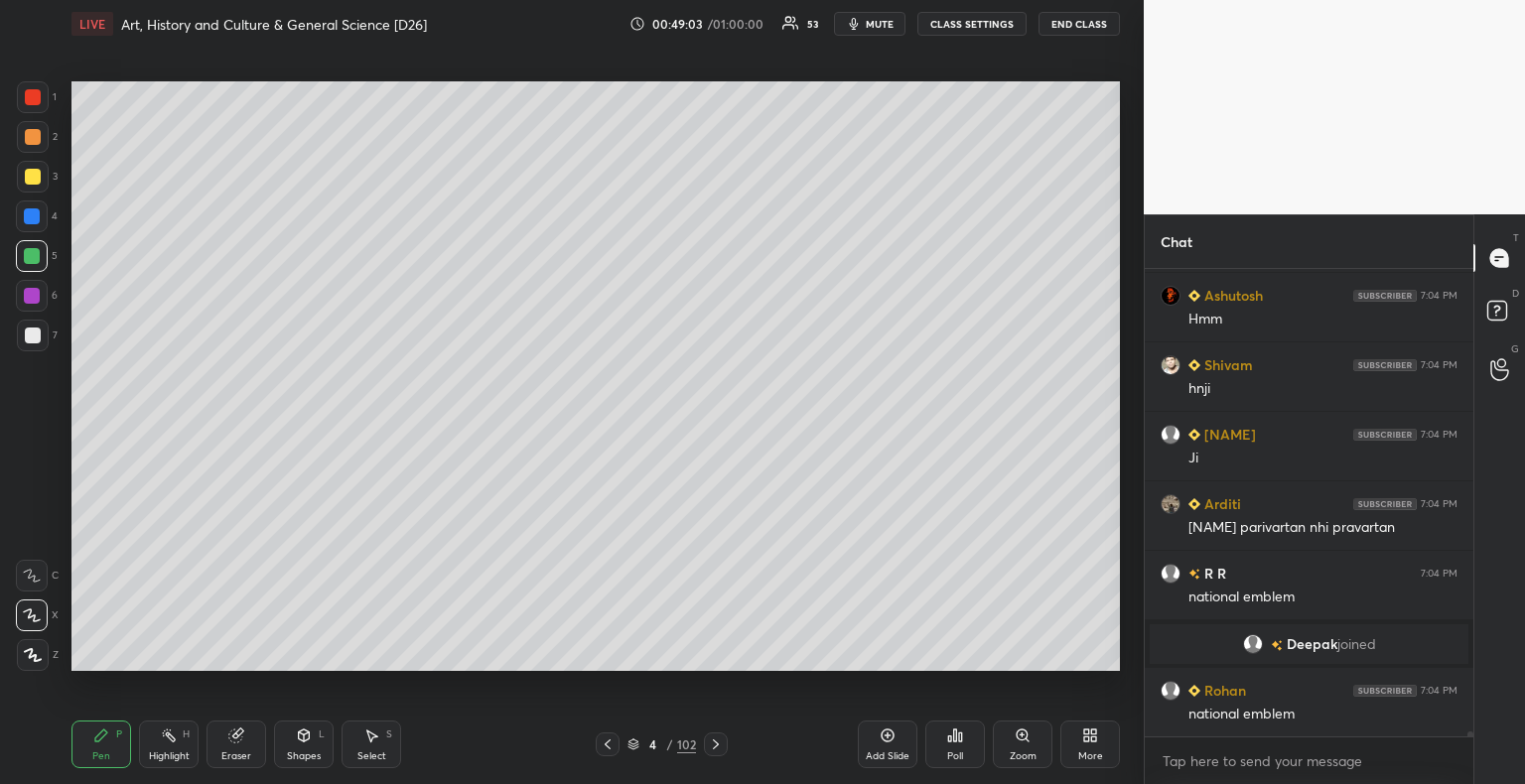 scroll, scrollTop: 44474, scrollLeft: 0, axis: vertical 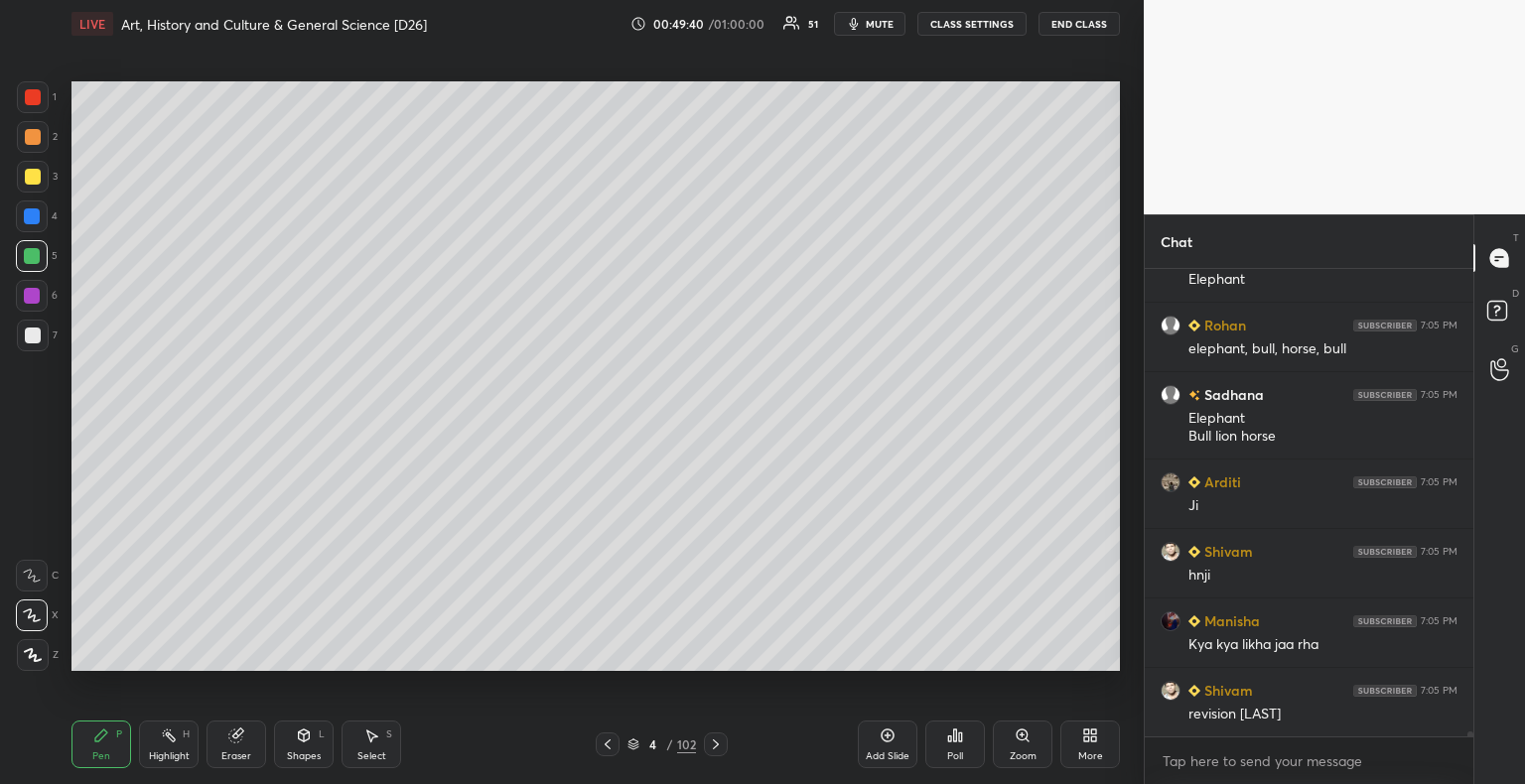 click at bounding box center (33, 335) 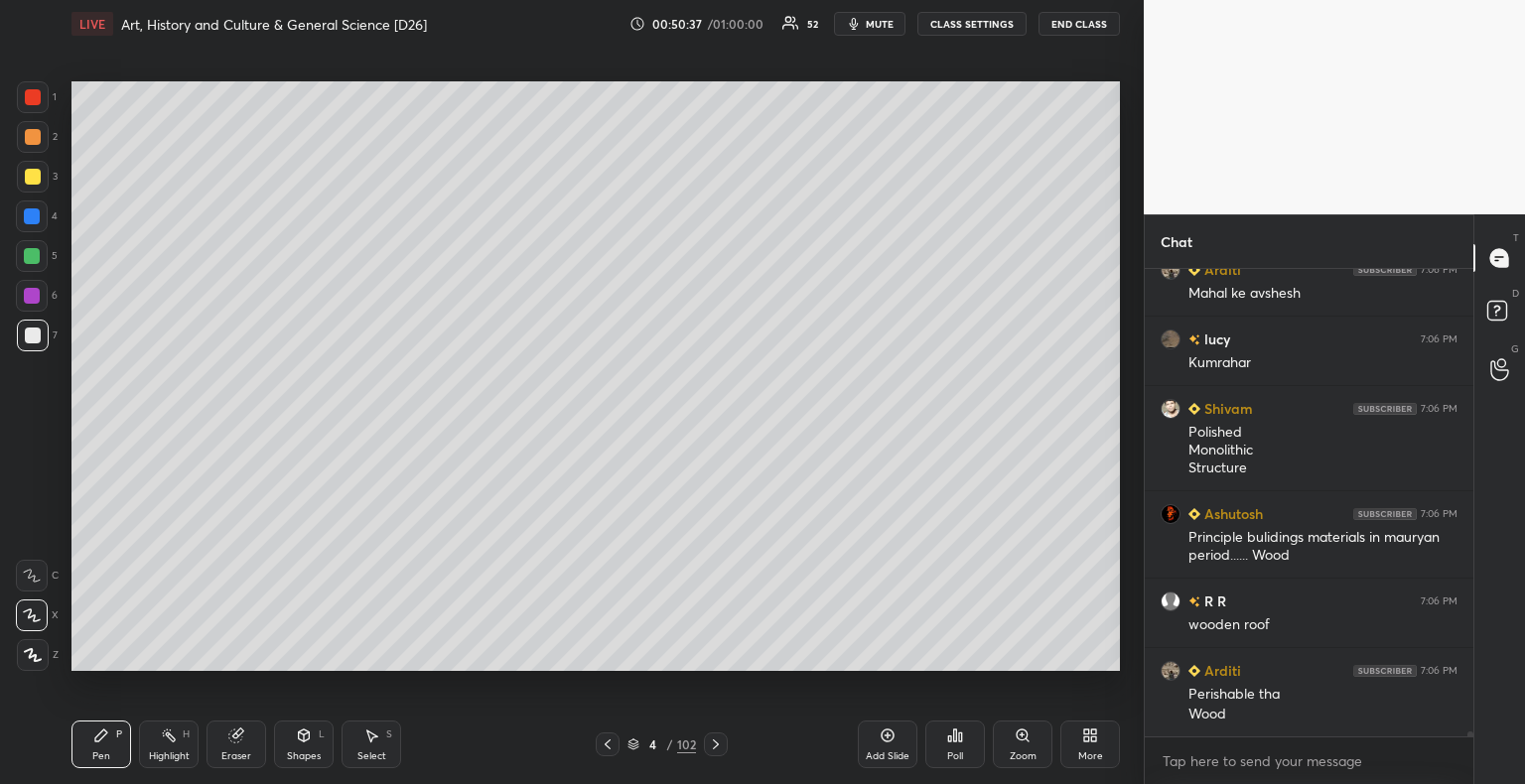 scroll, scrollTop: 46028, scrollLeft: 0, axis: vertical 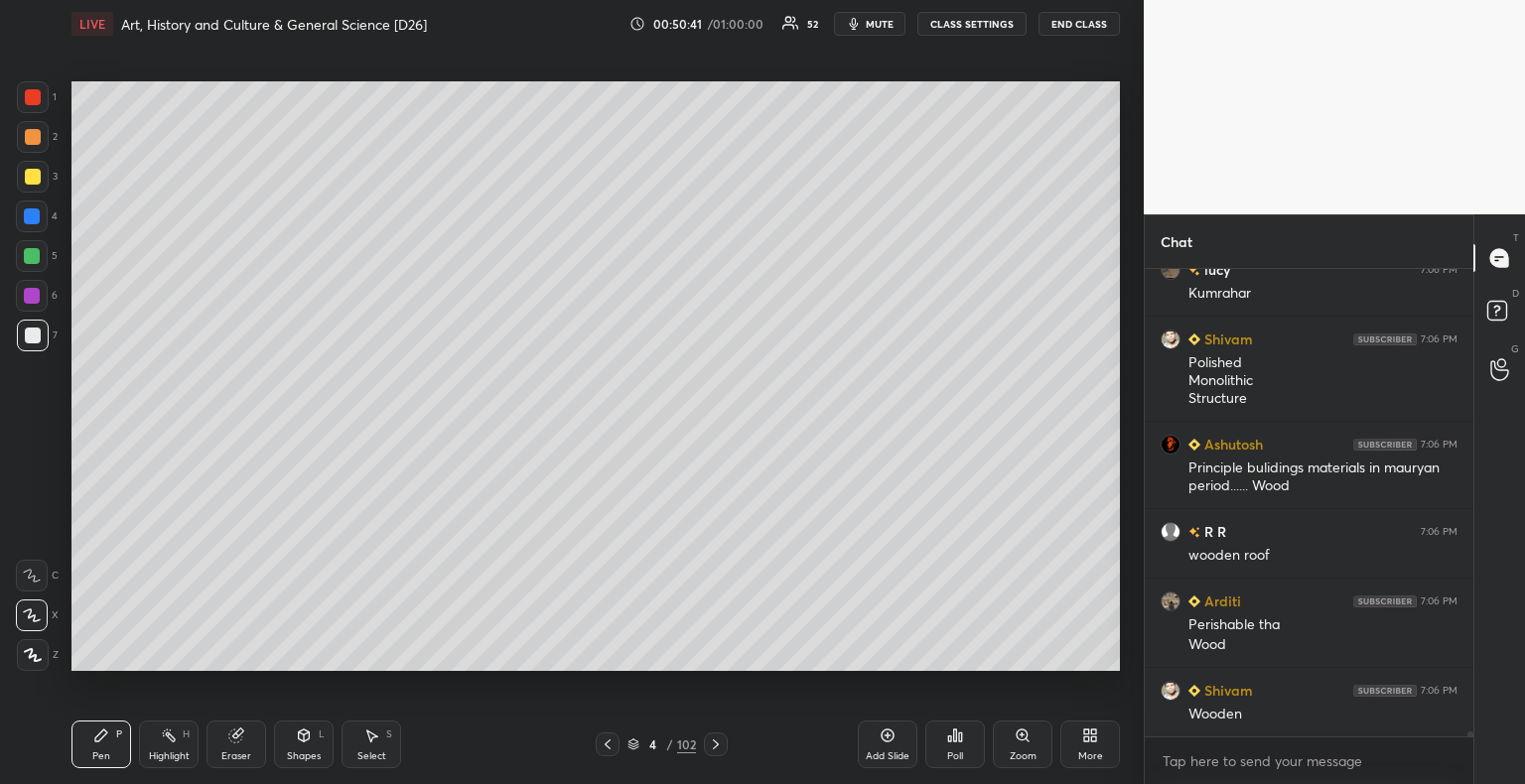 click 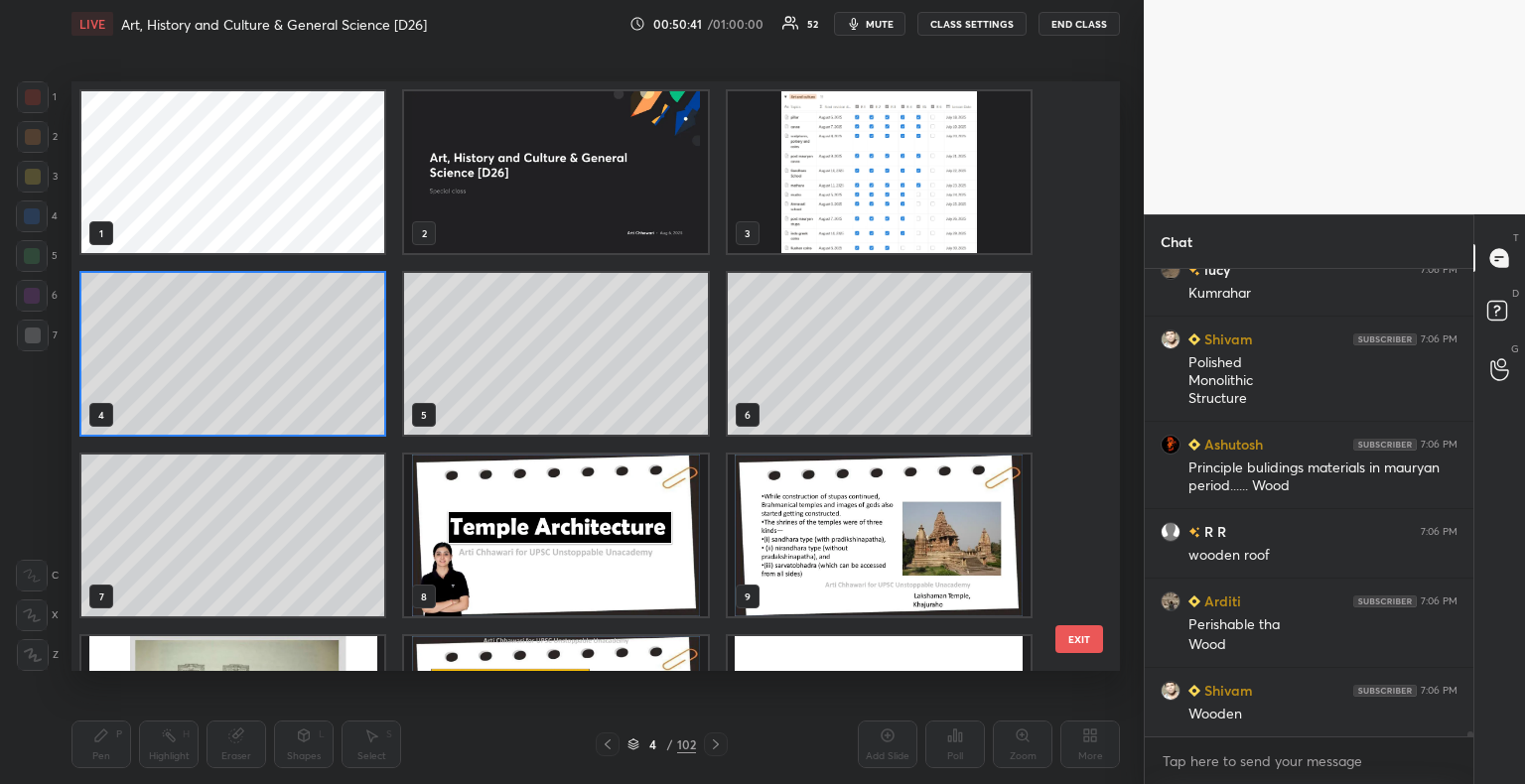 scroll, scrollTop: 6, scrollLeft: 10, axis: both 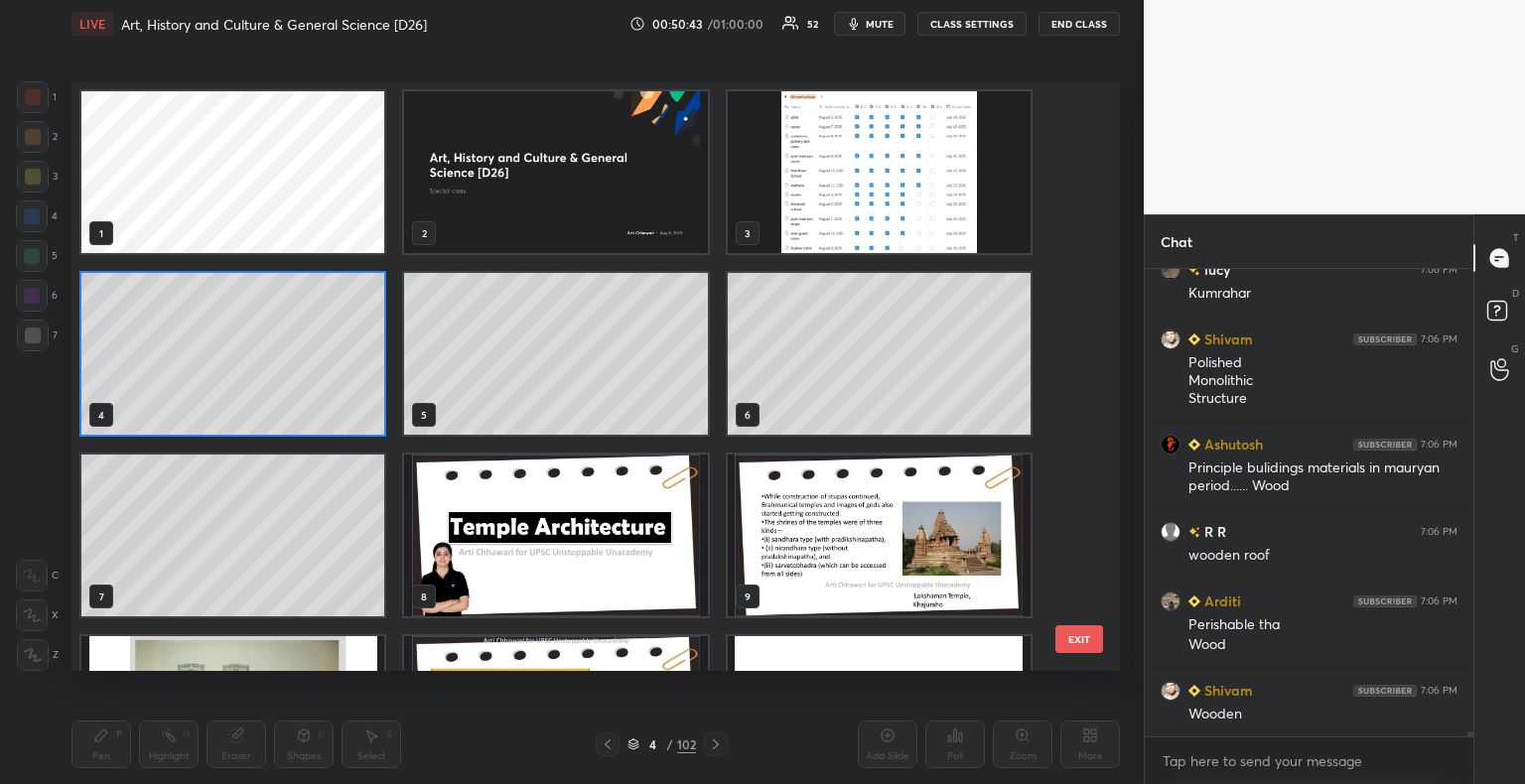 click at bounding box center (879, 172) 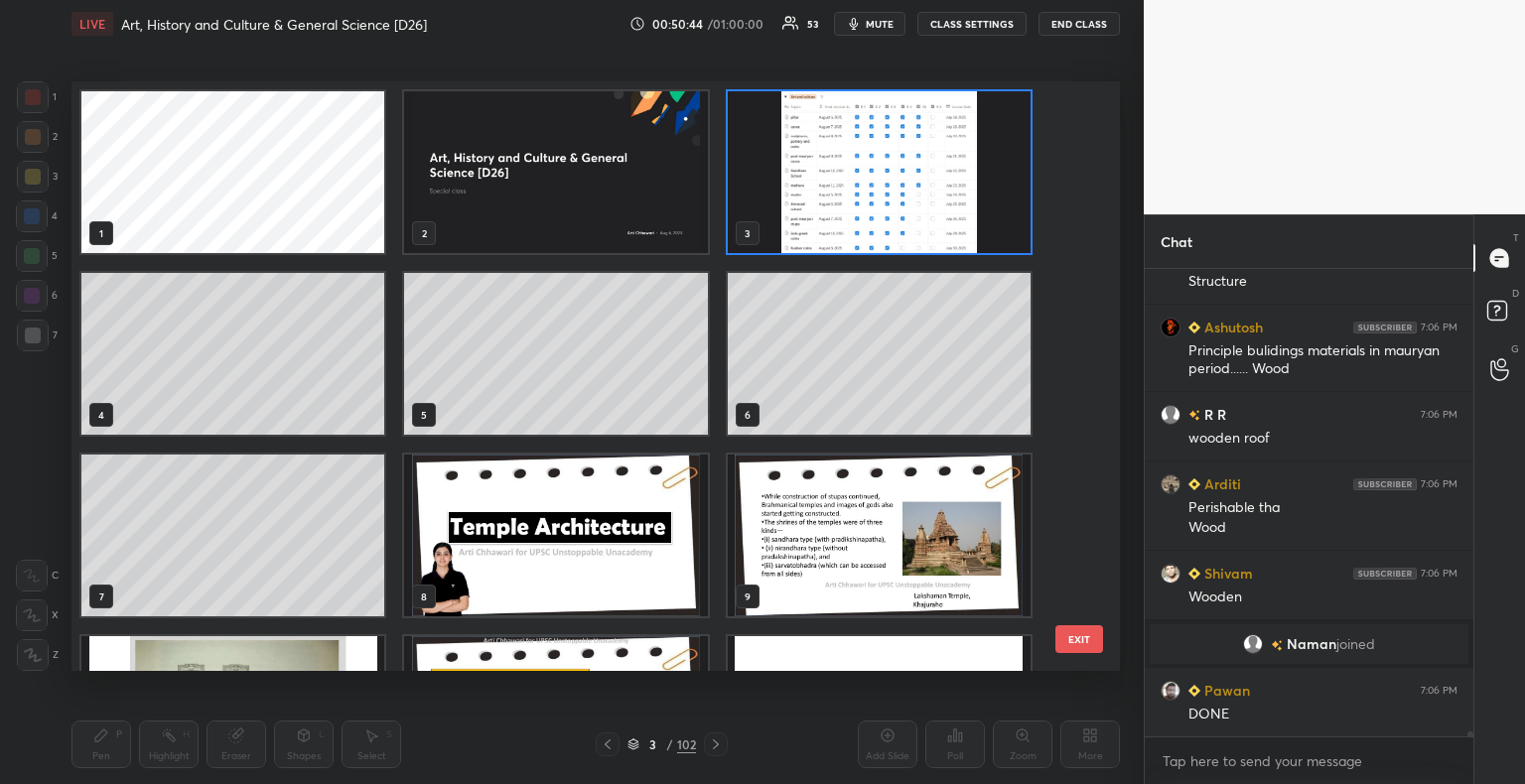 click 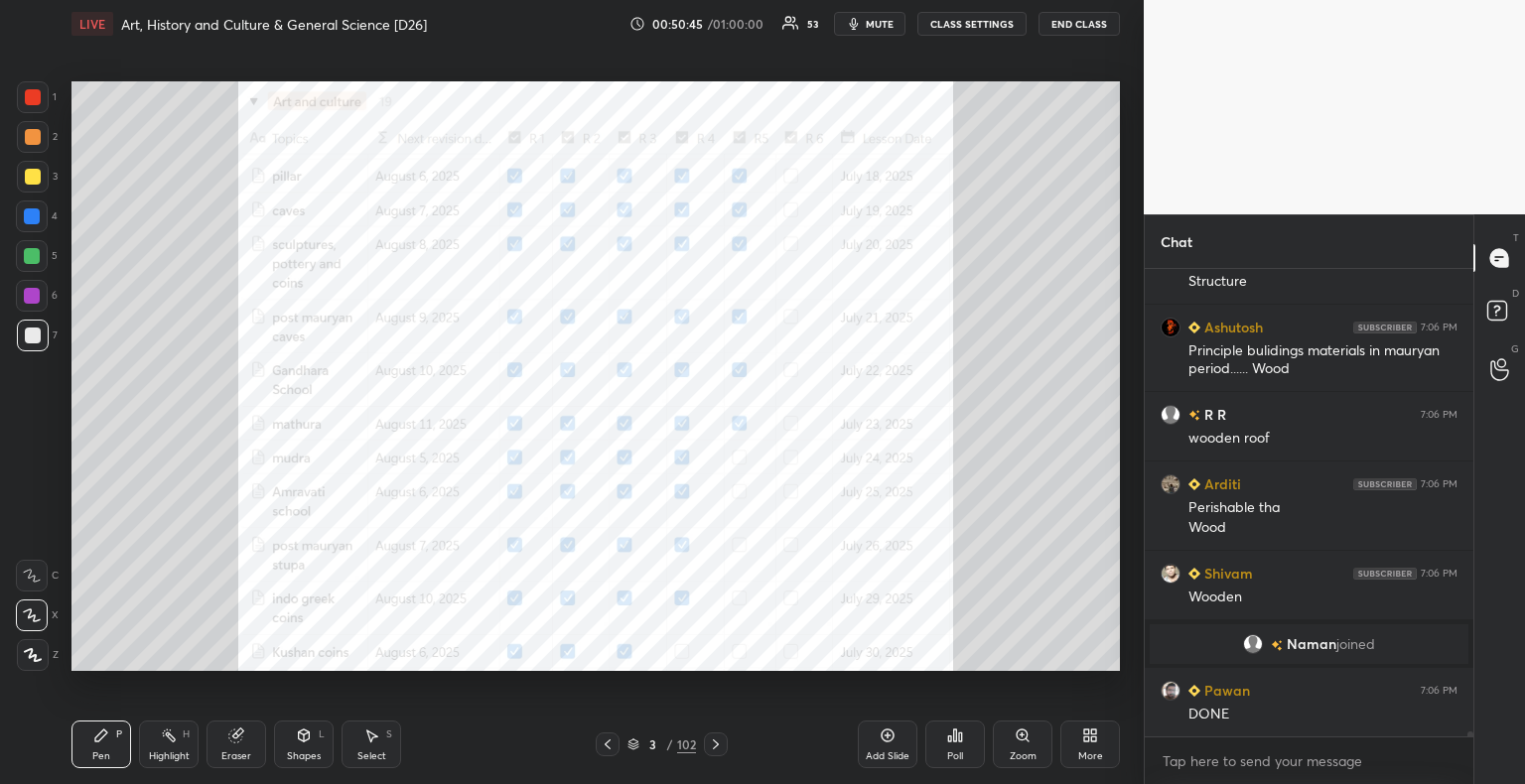 scroll, scrollTop: 45964, scrollLeft: 0, axis: vertical 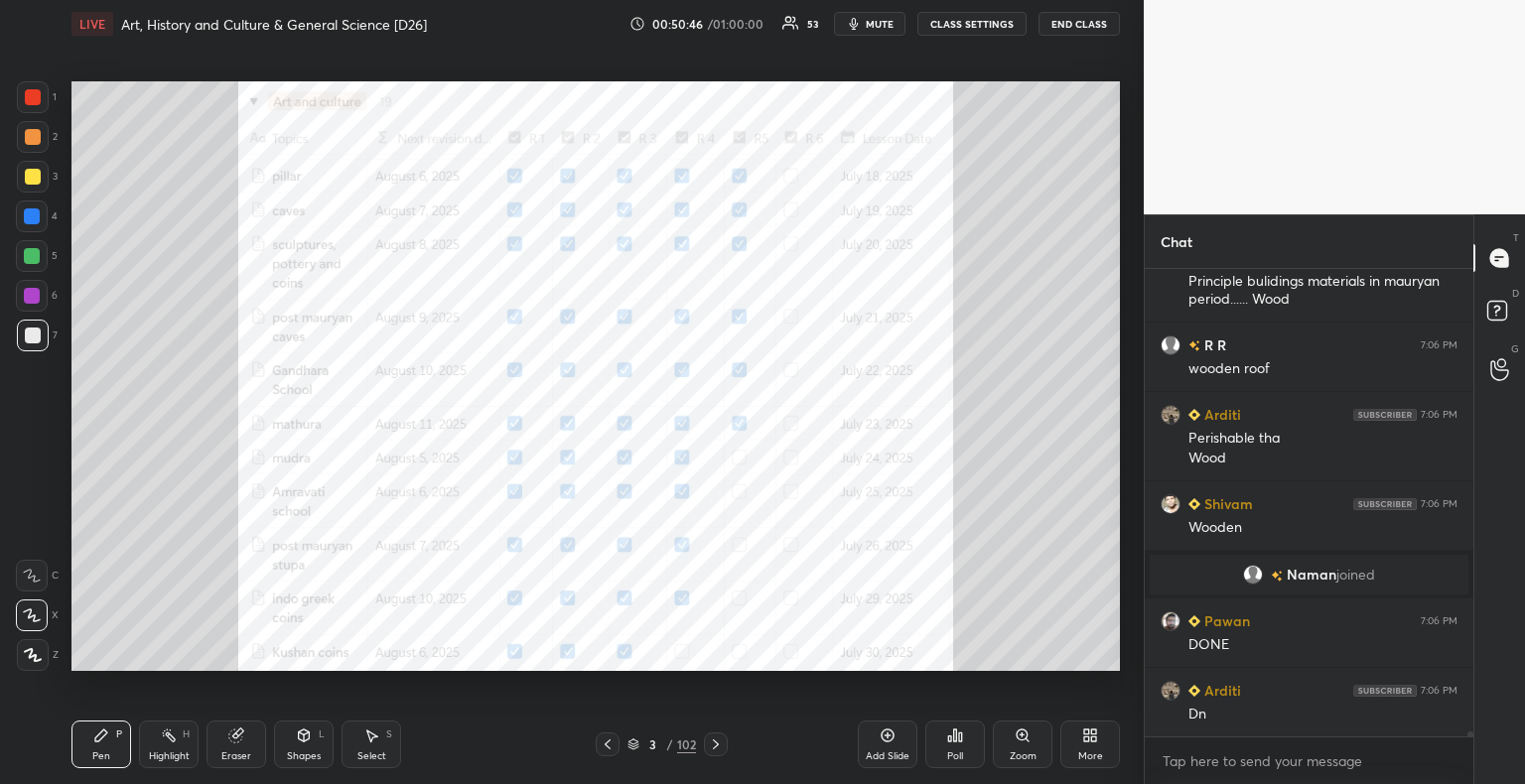 click at bounding box center [33, 97] 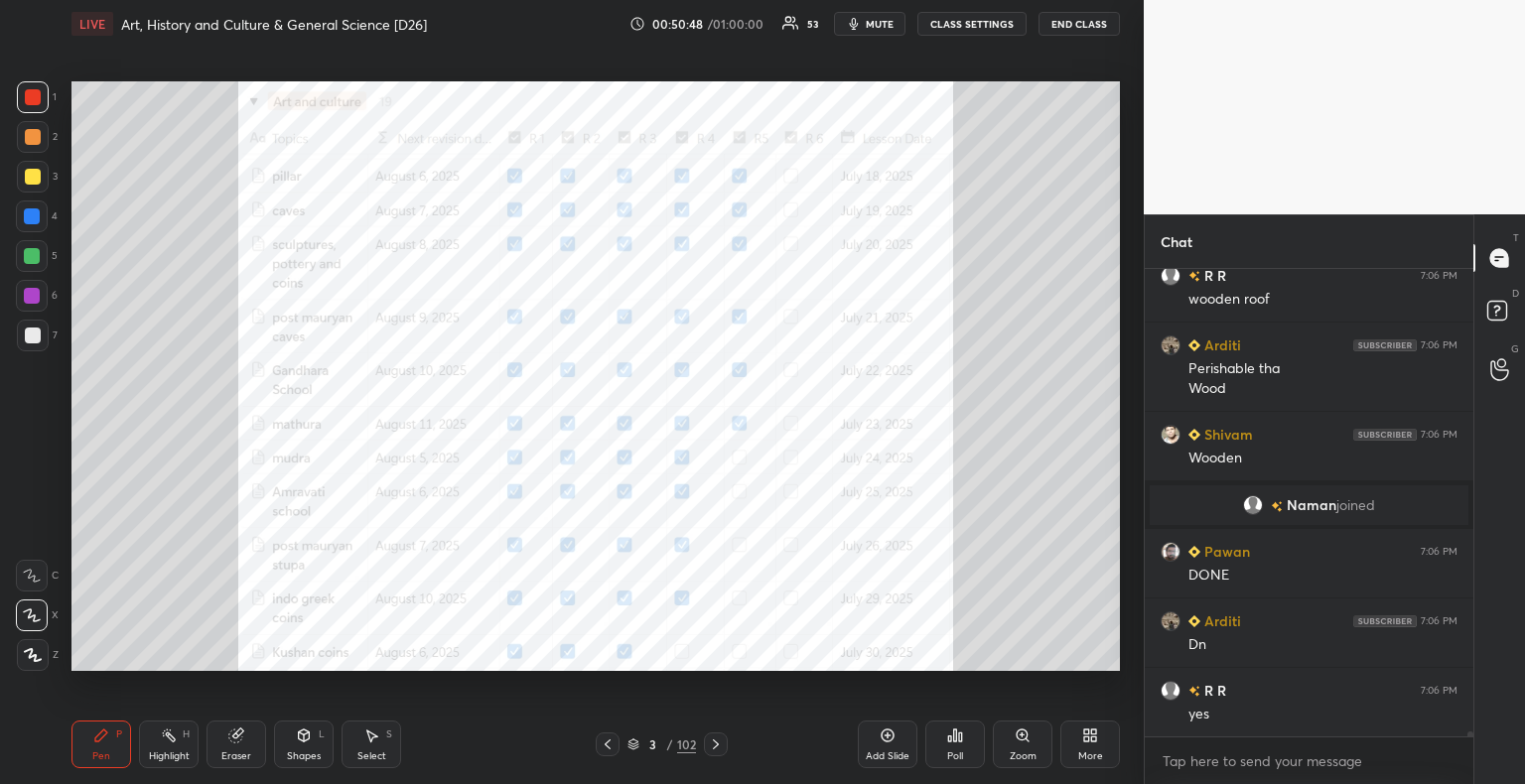 scroll, scrollTop: 46139, scrollLeft: 0, axis: vertical 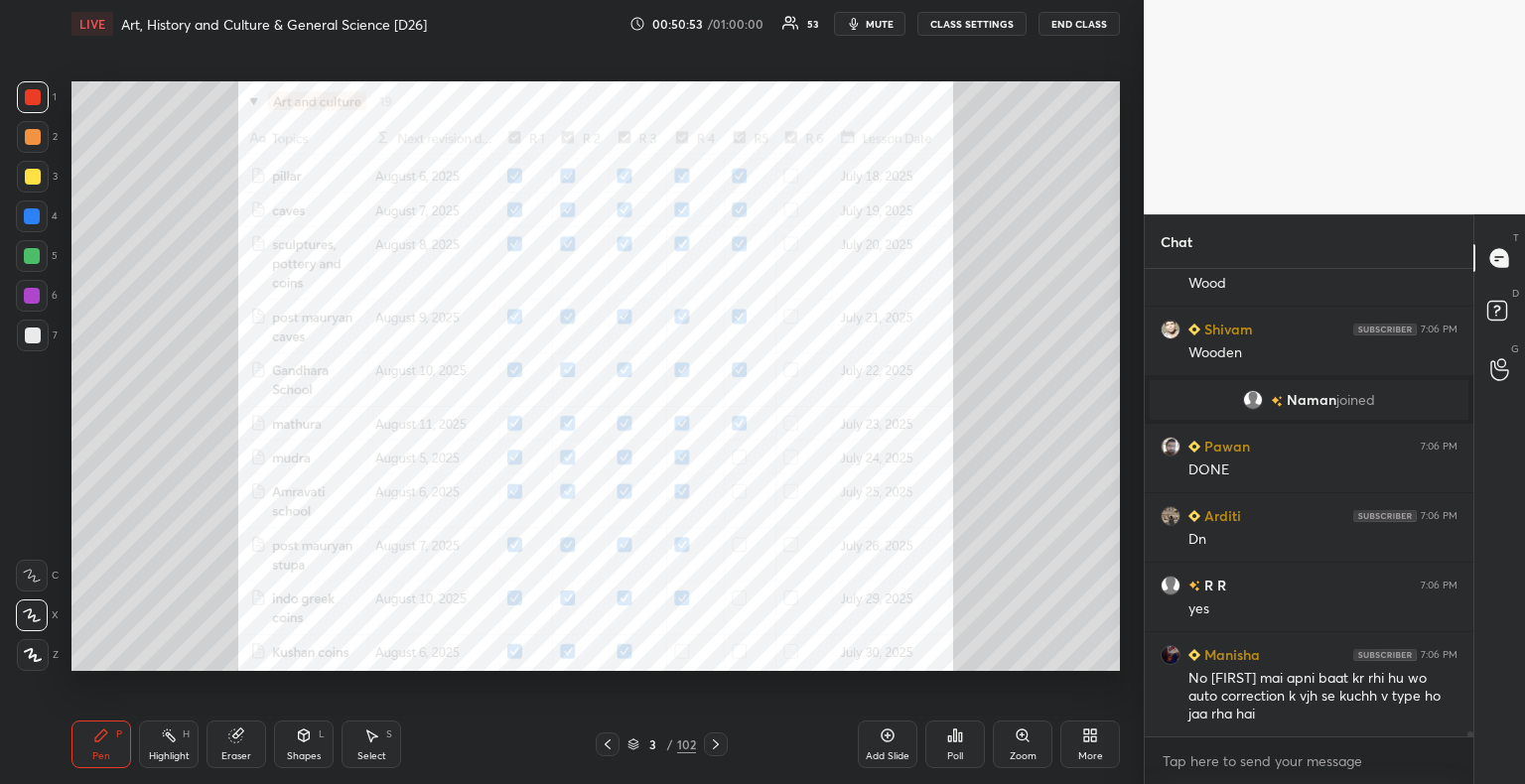 click 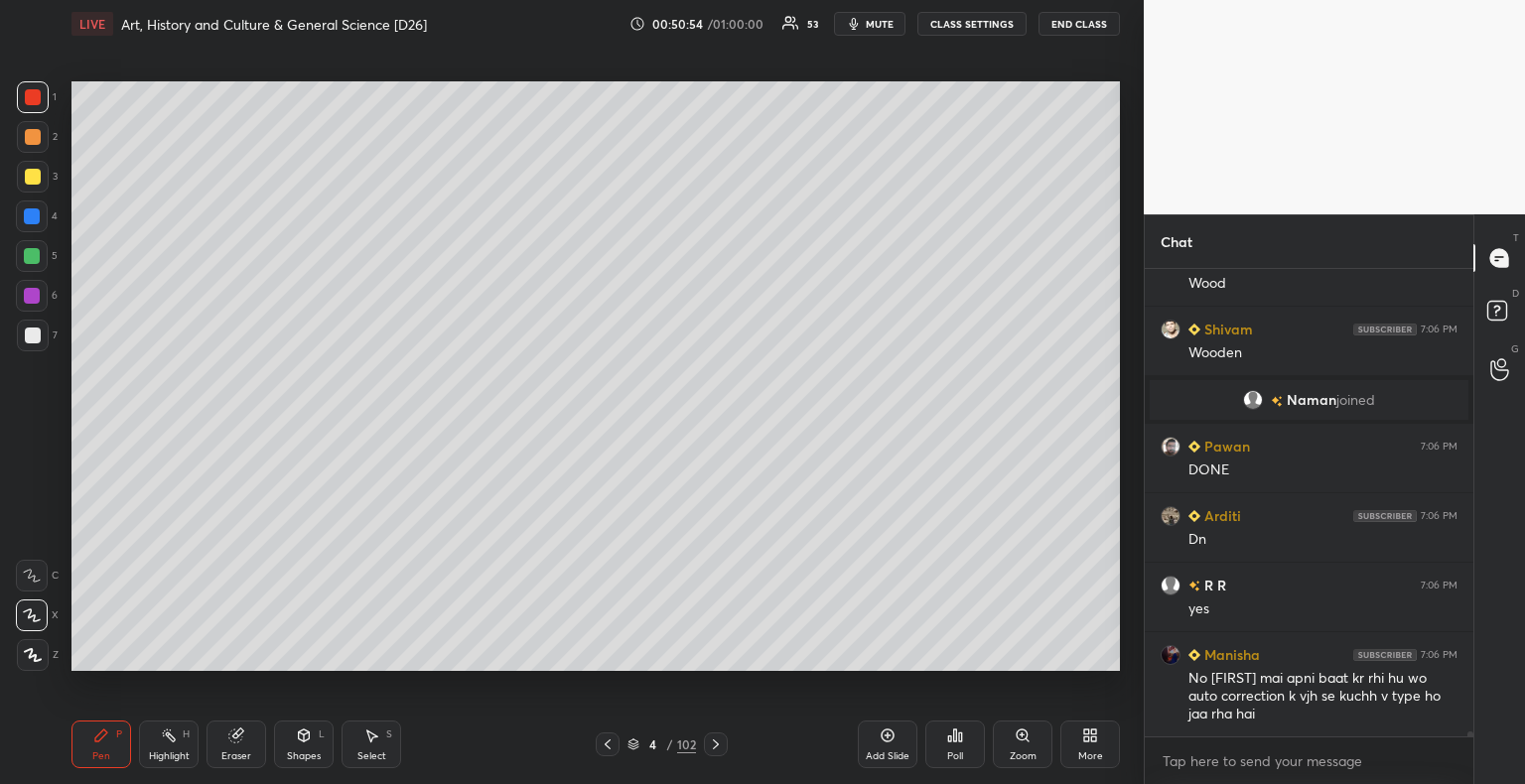 scroll, scrollTop: 46208, scrollLeft: 0, axis: vertical 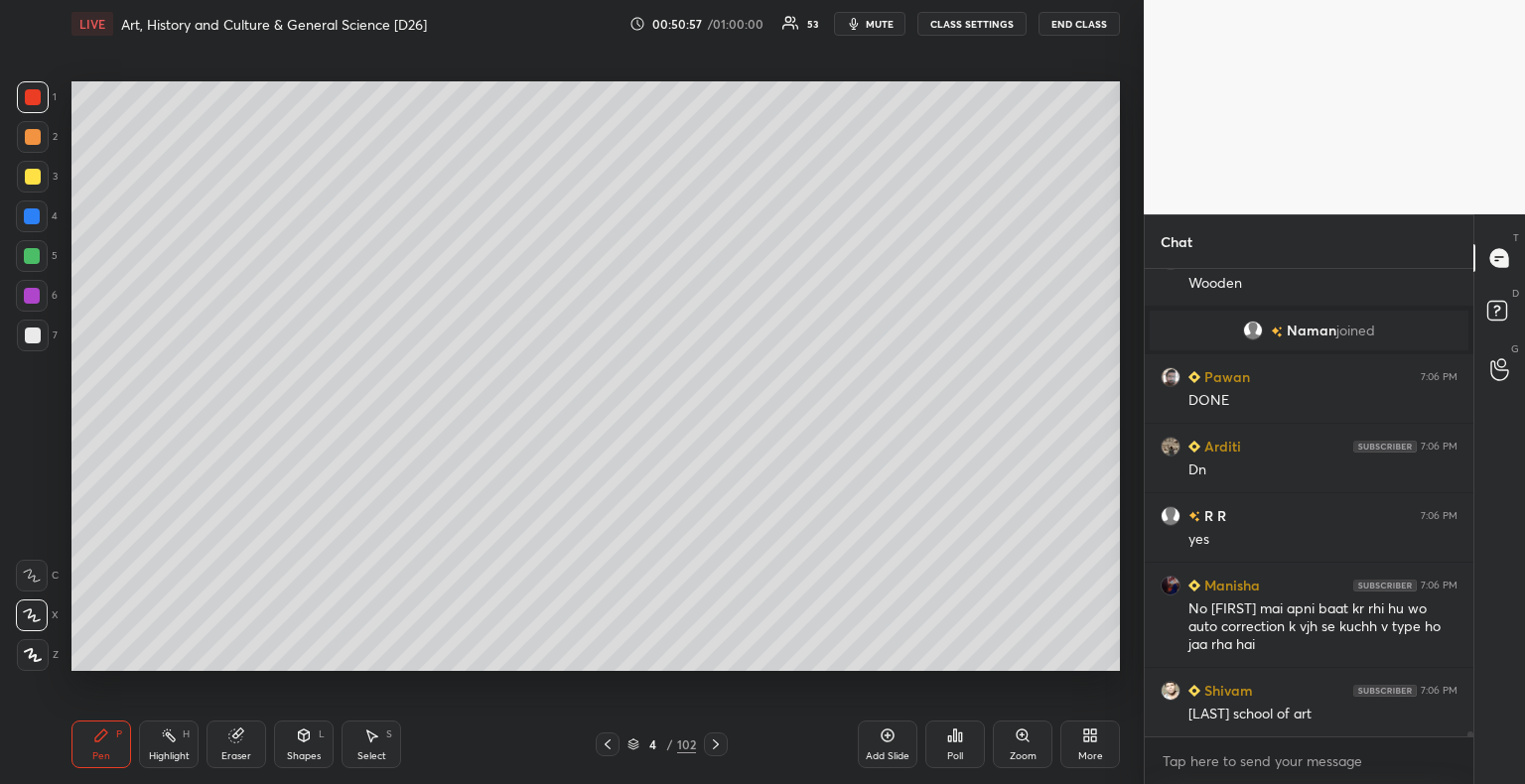 click 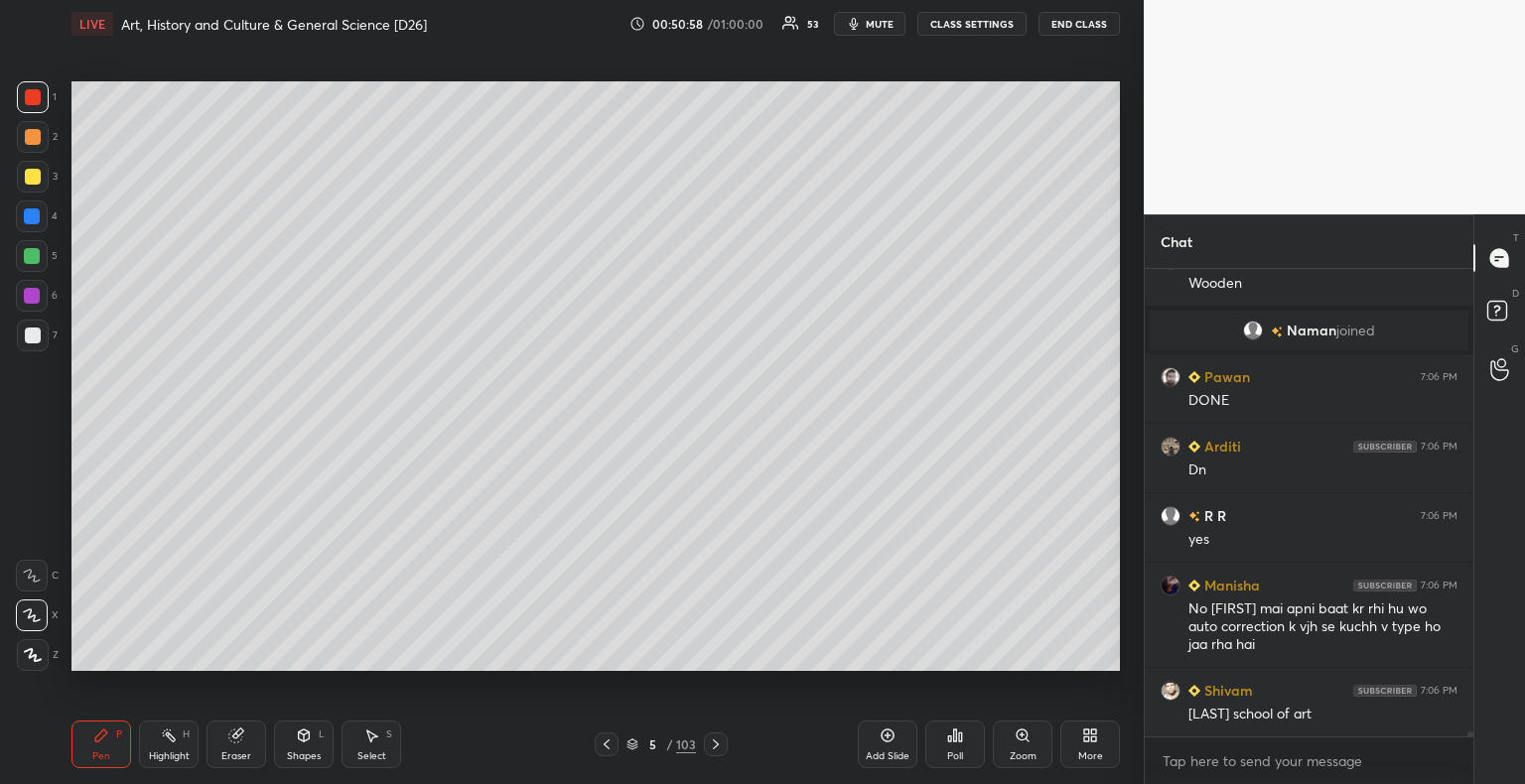 click at bounding box center [33, 335] 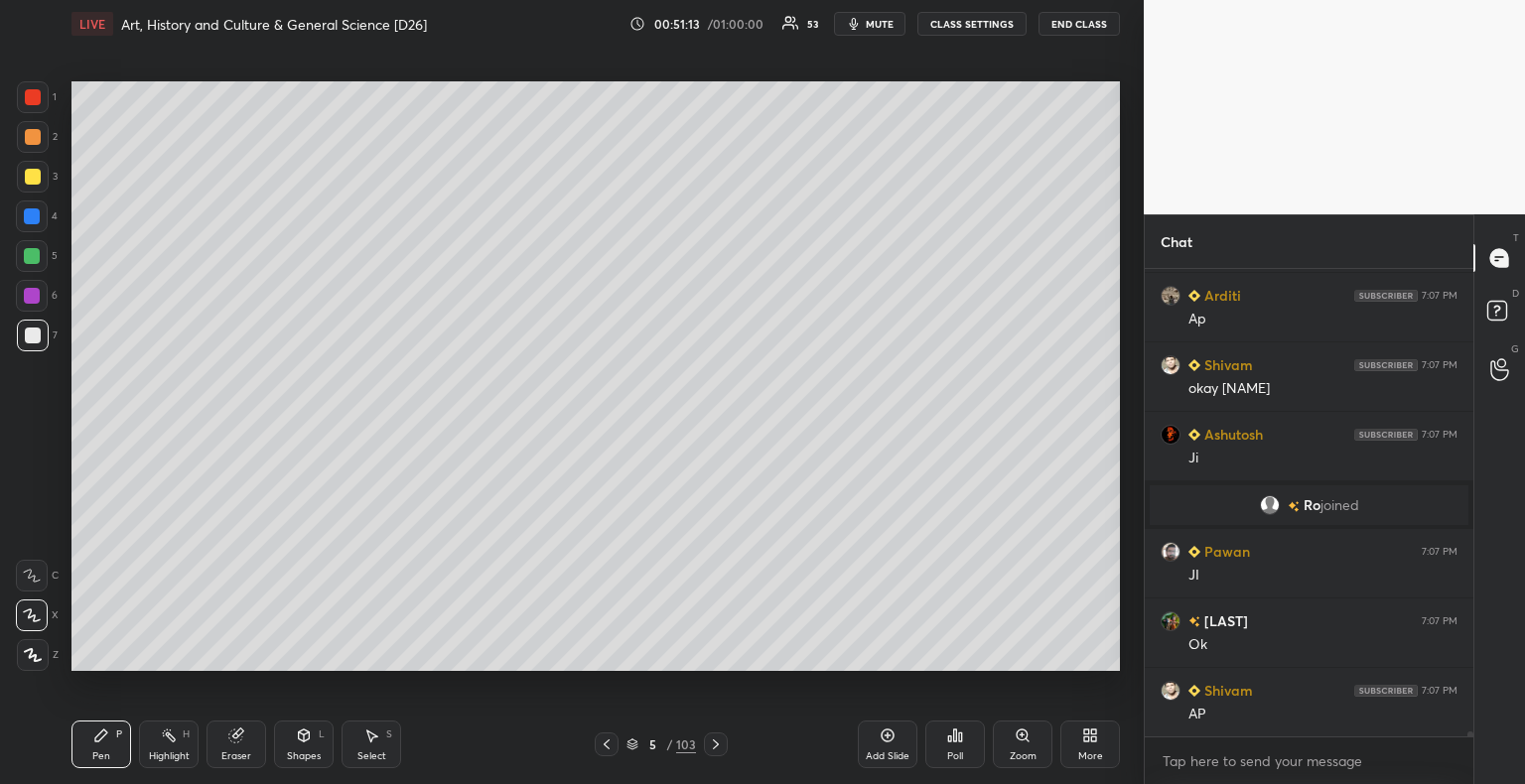 scroll, scrollTop: 46506, scrollLeft: 0, axis: vertical 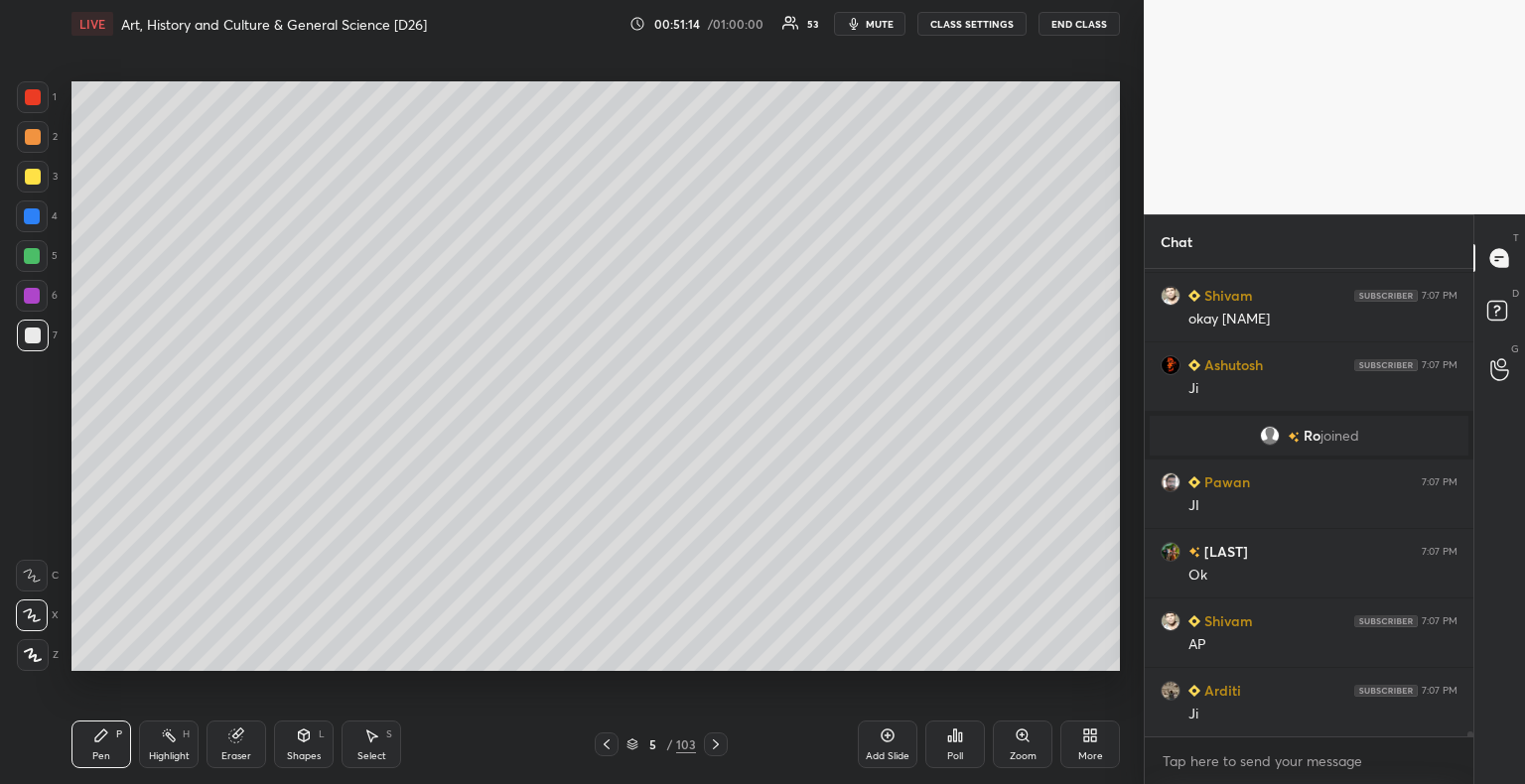click 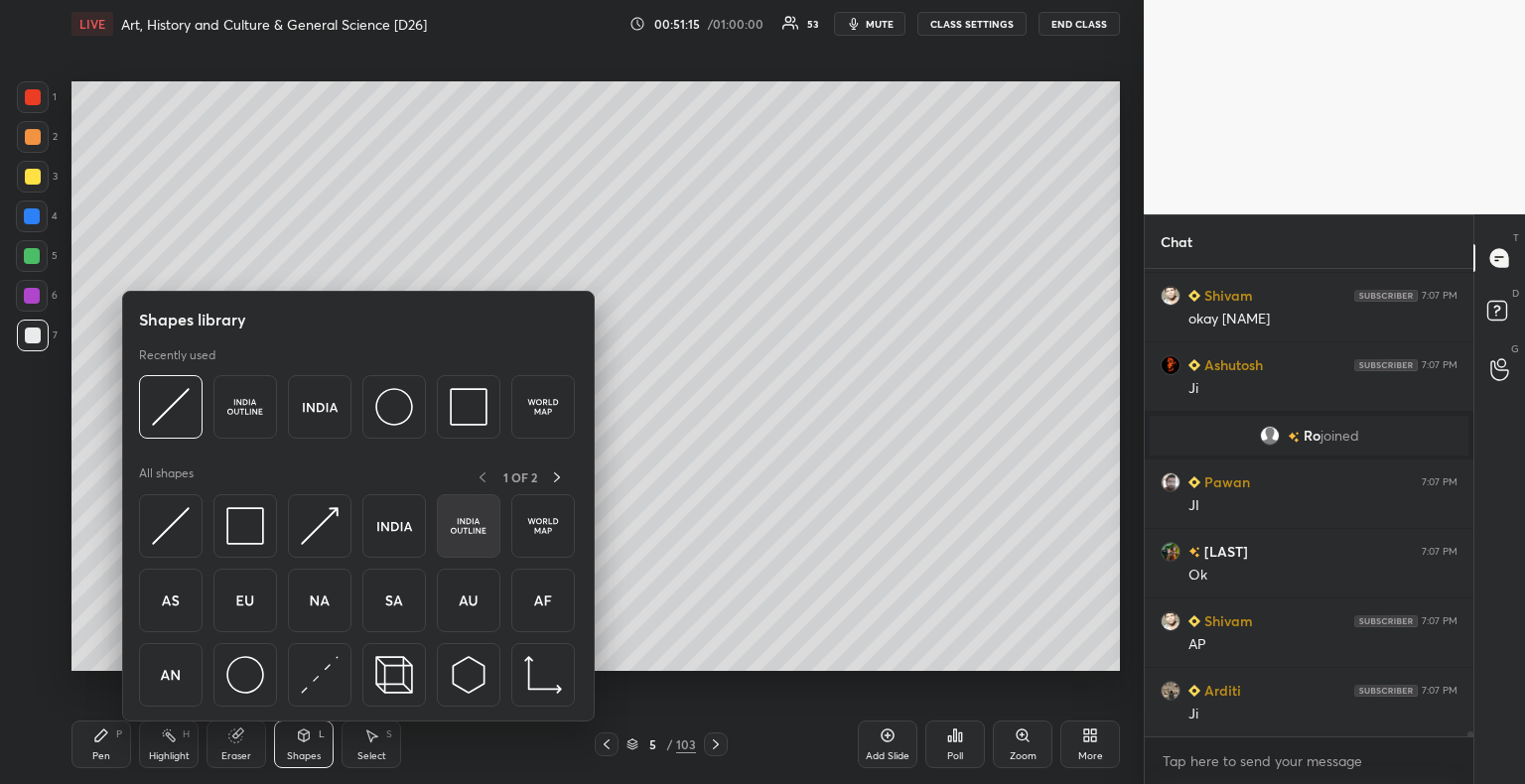 scroll, scrollTop: 46576, scrollLeft: 0, axis: vertical 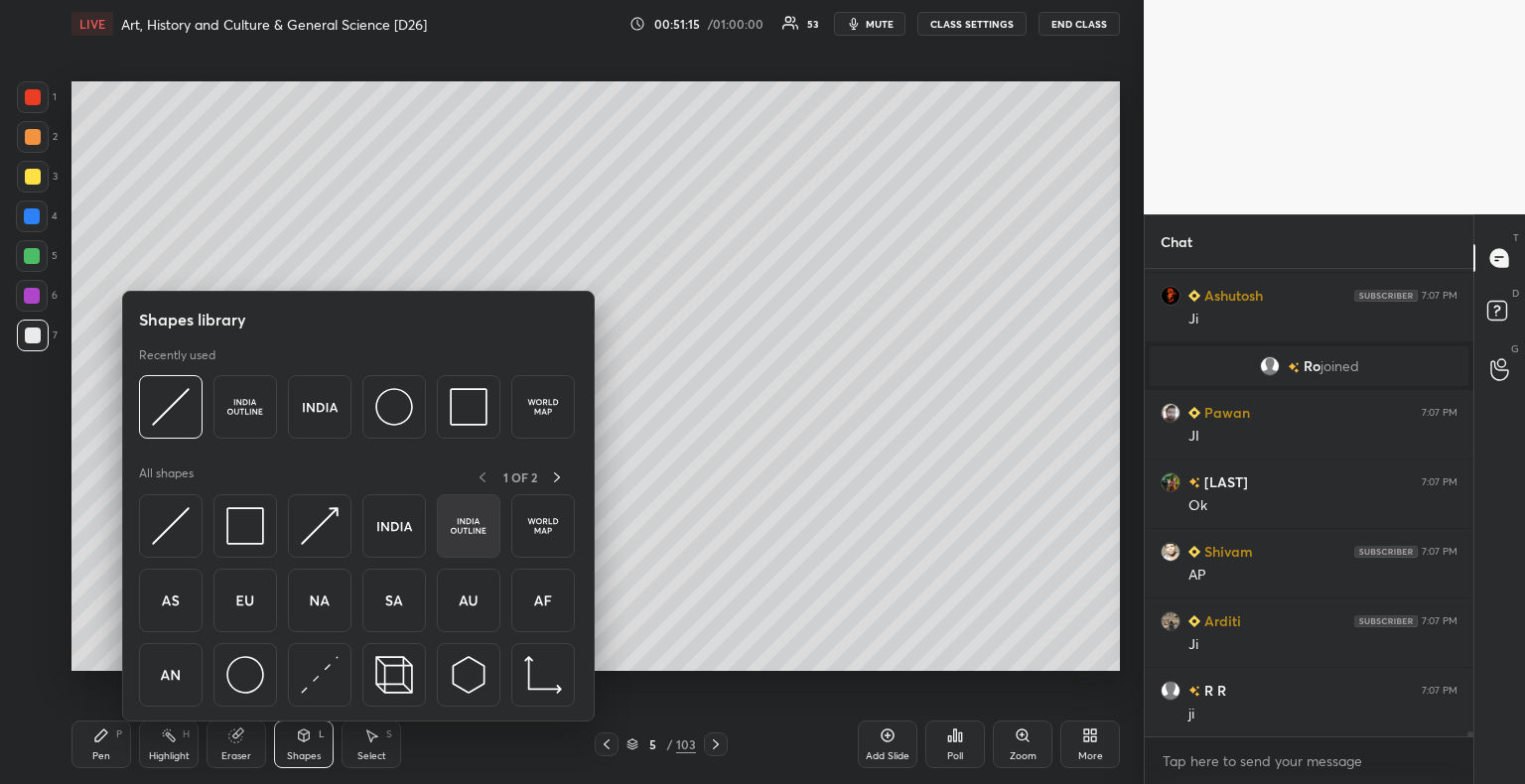 click at bounding box center (469, 526) 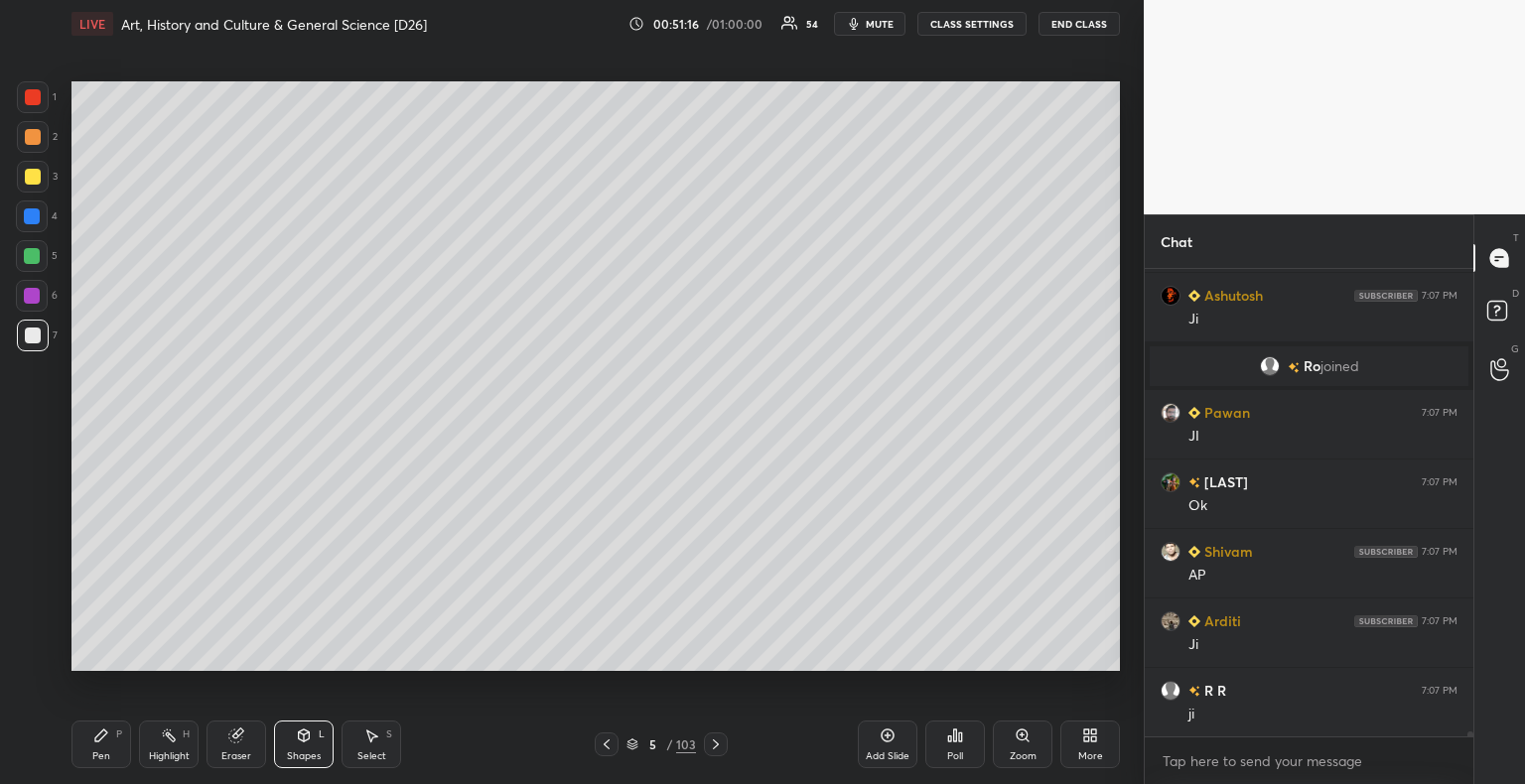 click at bounding box center (33, 335) 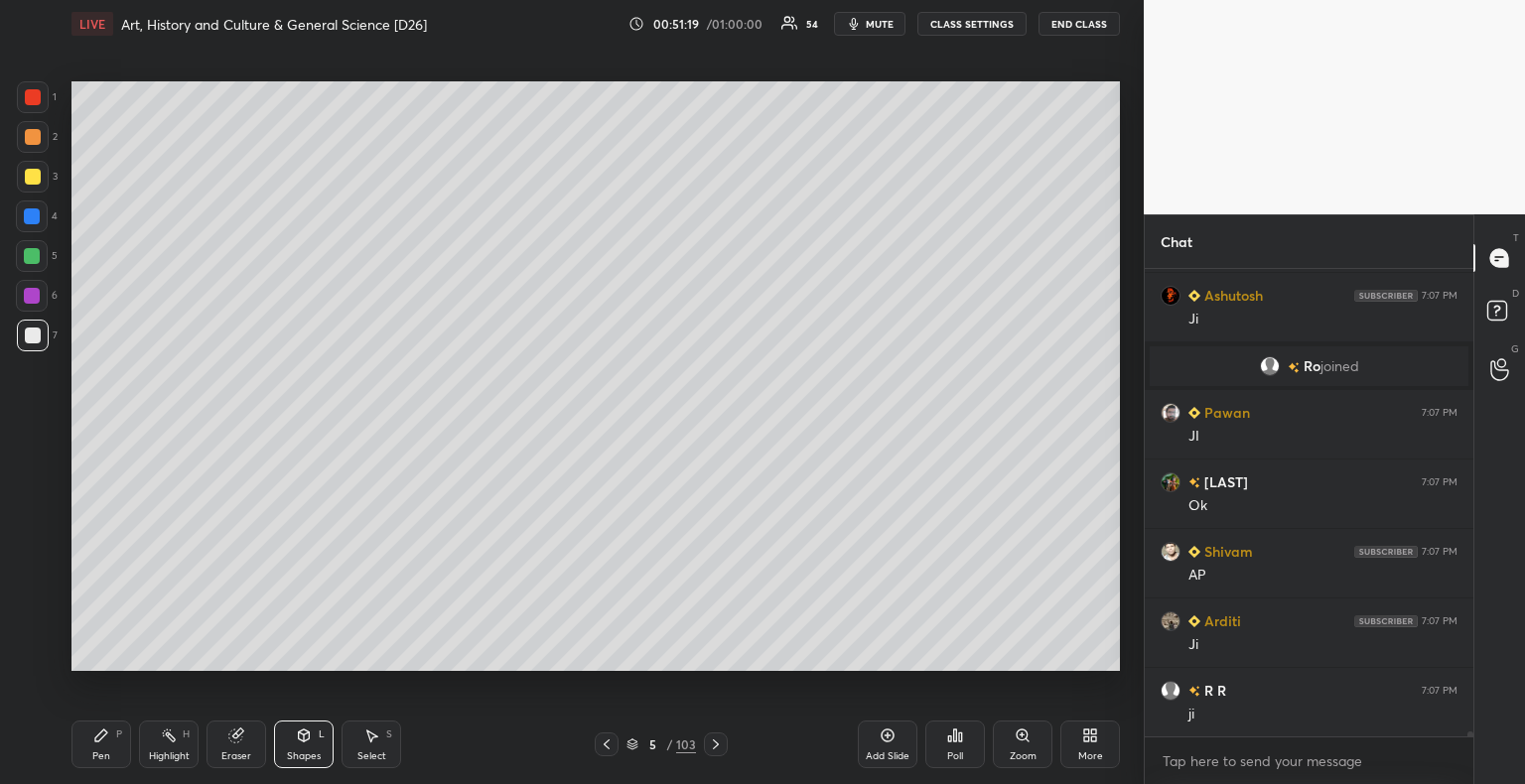 click on "Pen P" at bounding box center (101, 744) 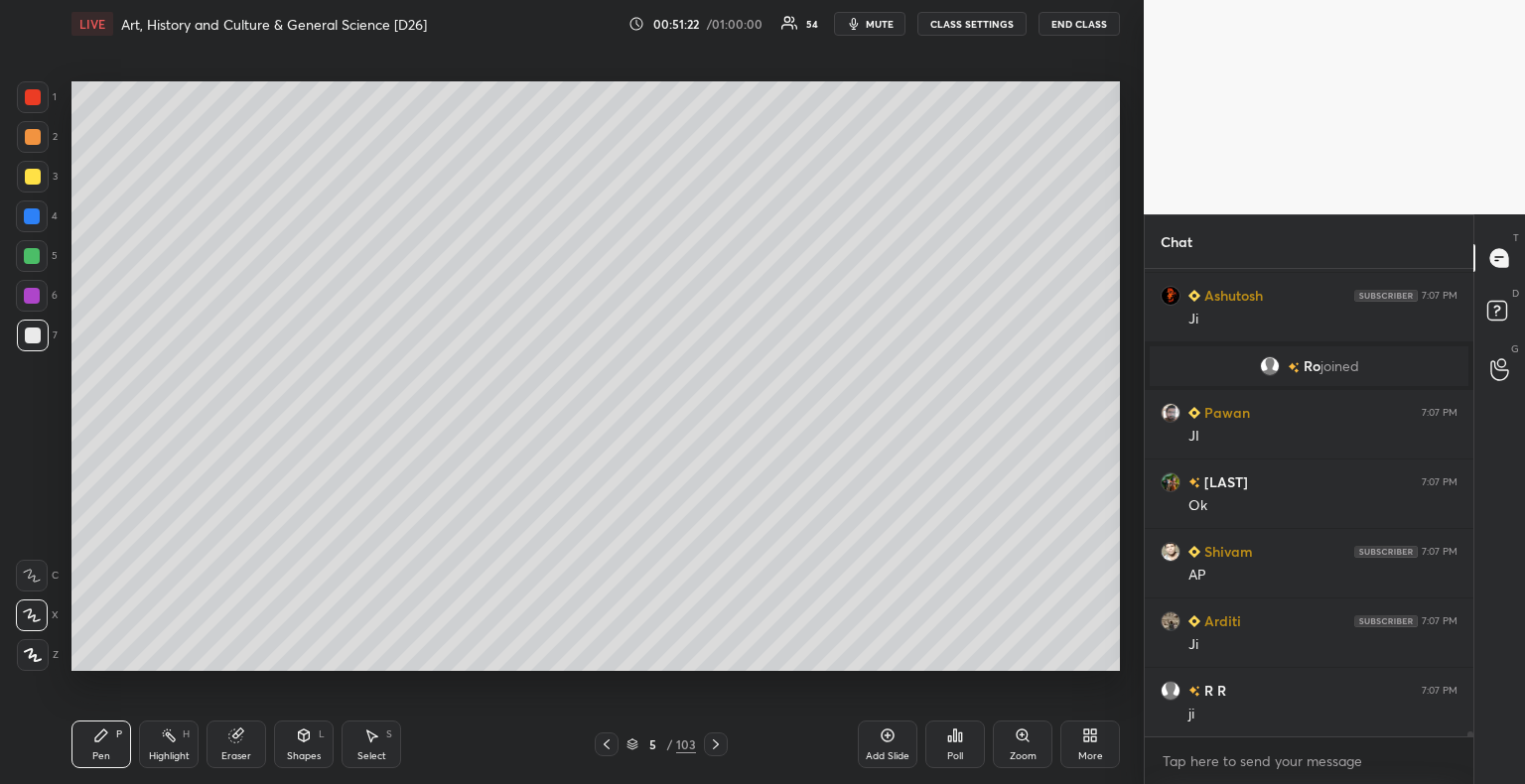 click at bounding box center (33, 97) 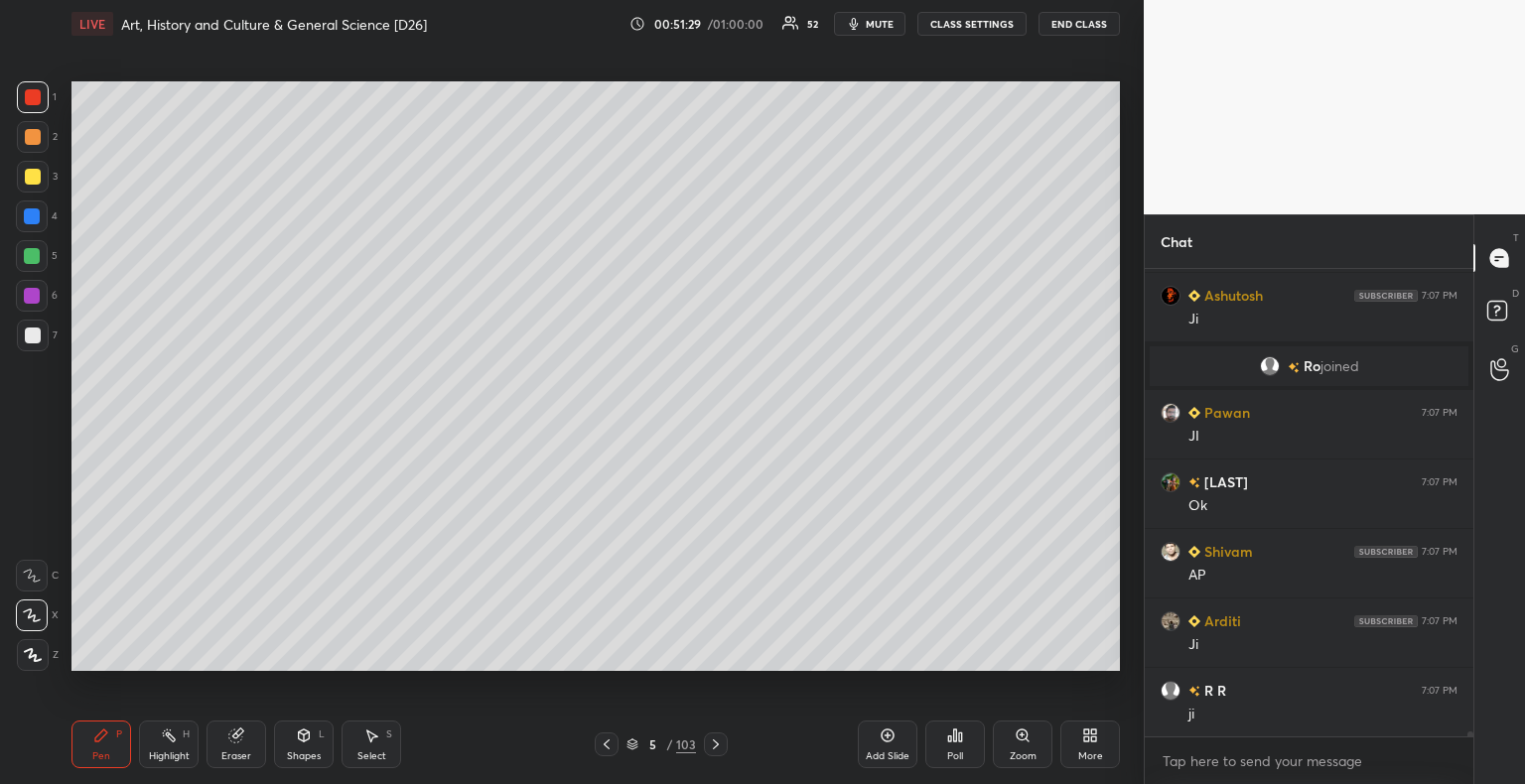 scroll, scrollTop: 46645, scrollLeft: 0, axis: vertical 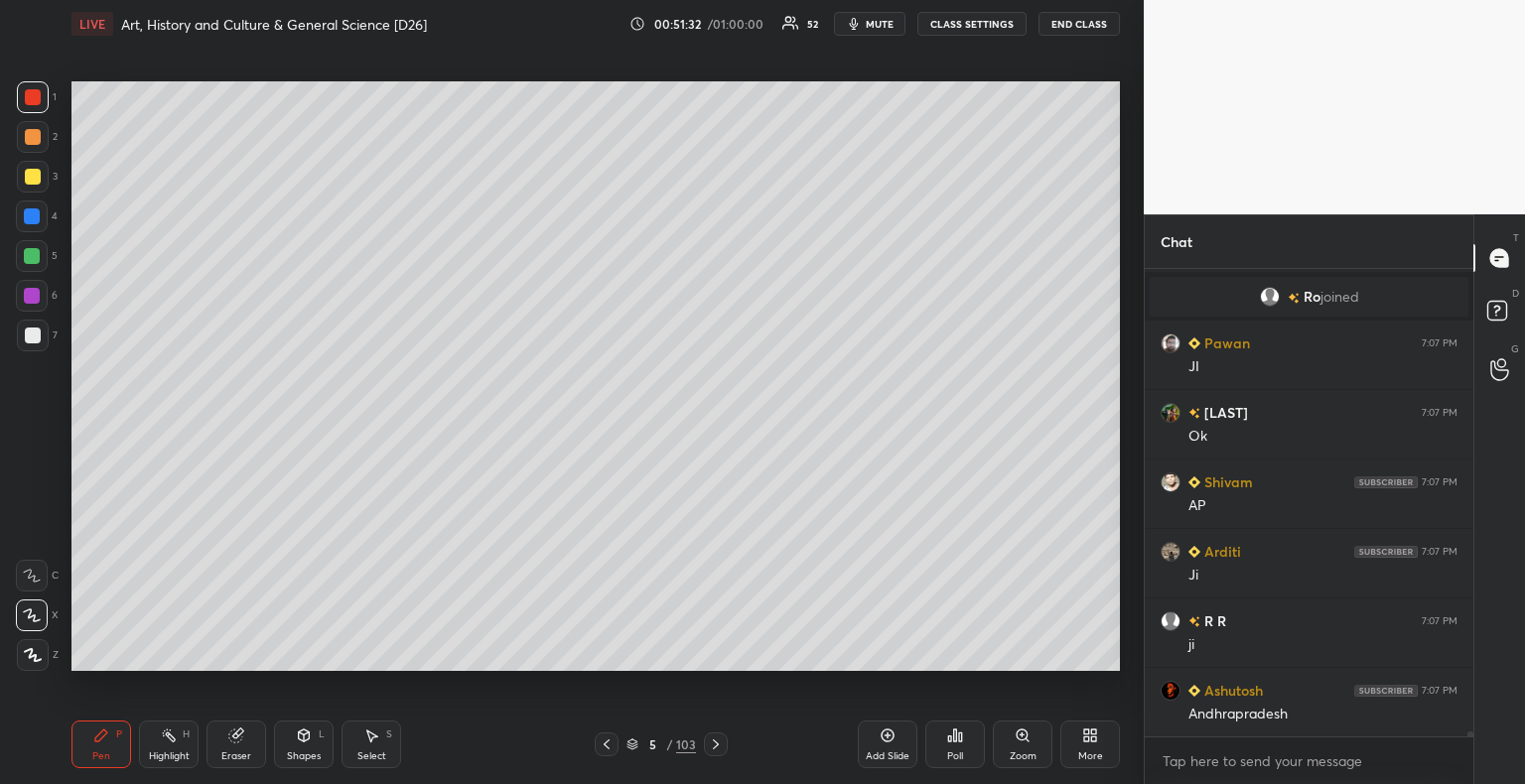click at bounding box center [33, 335] 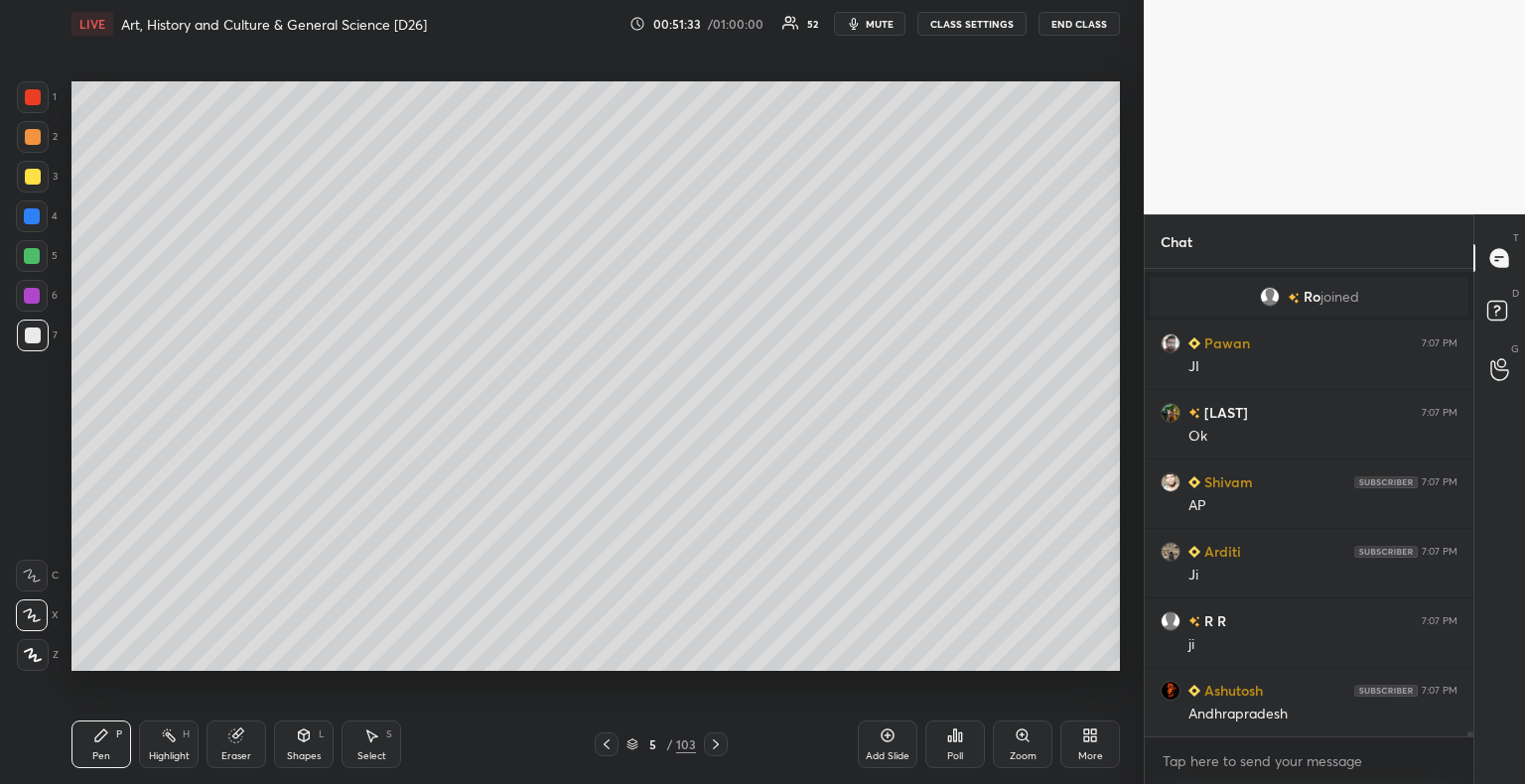 click at bounding box center [33, 177] 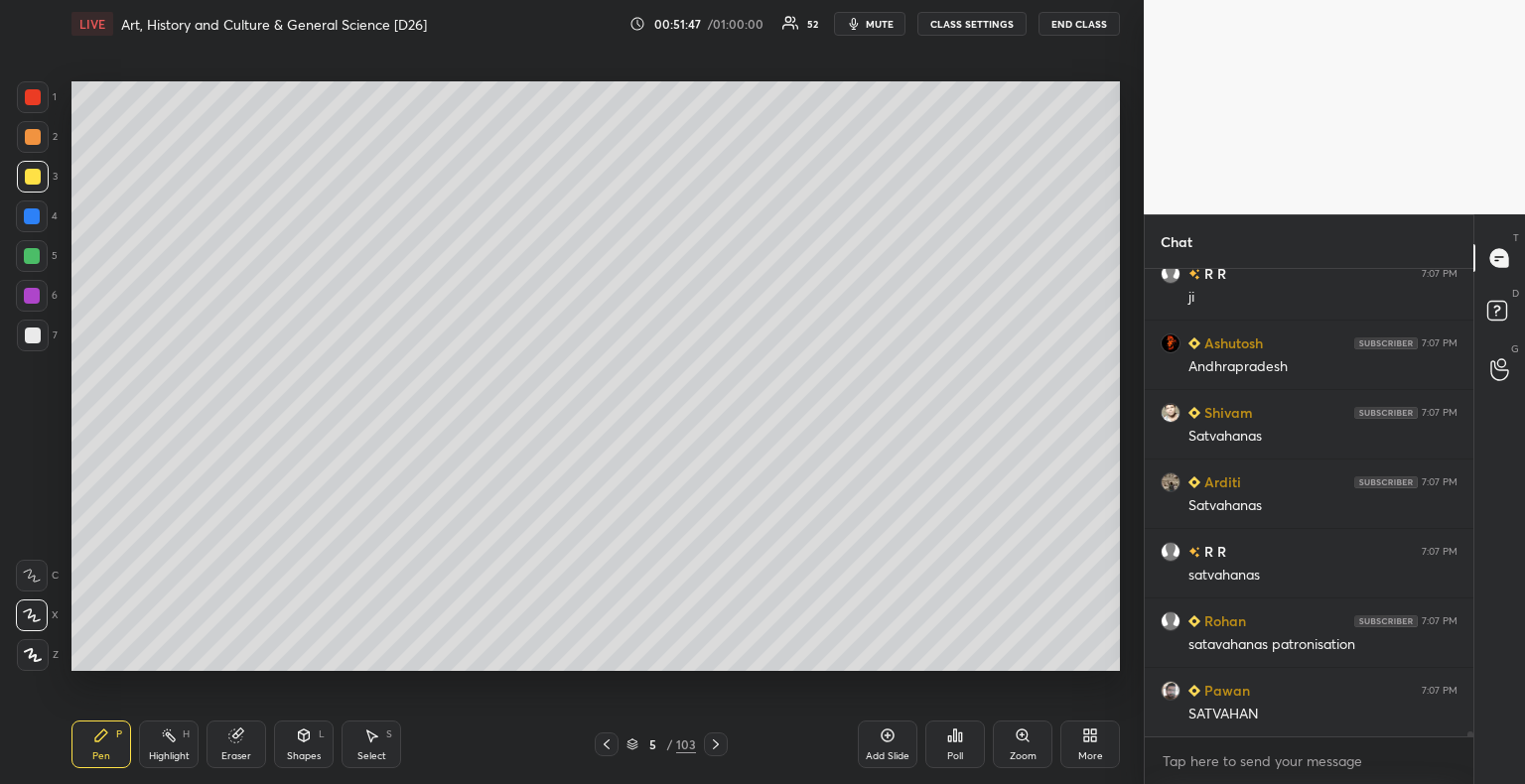 scroll, scrollTop: 47062, scrollLeft: 0, axis: vertical 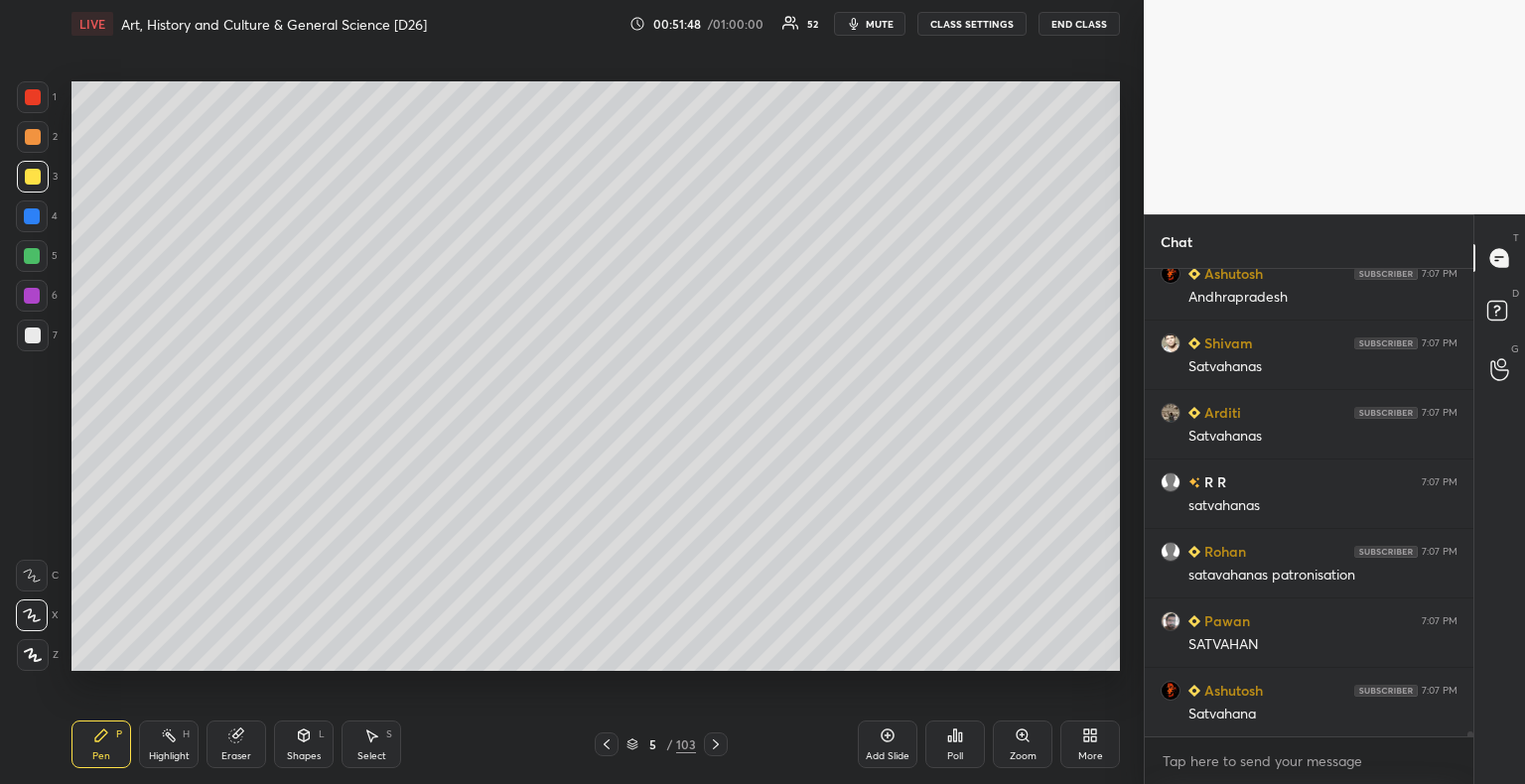 click at bounding box center (32, 296) 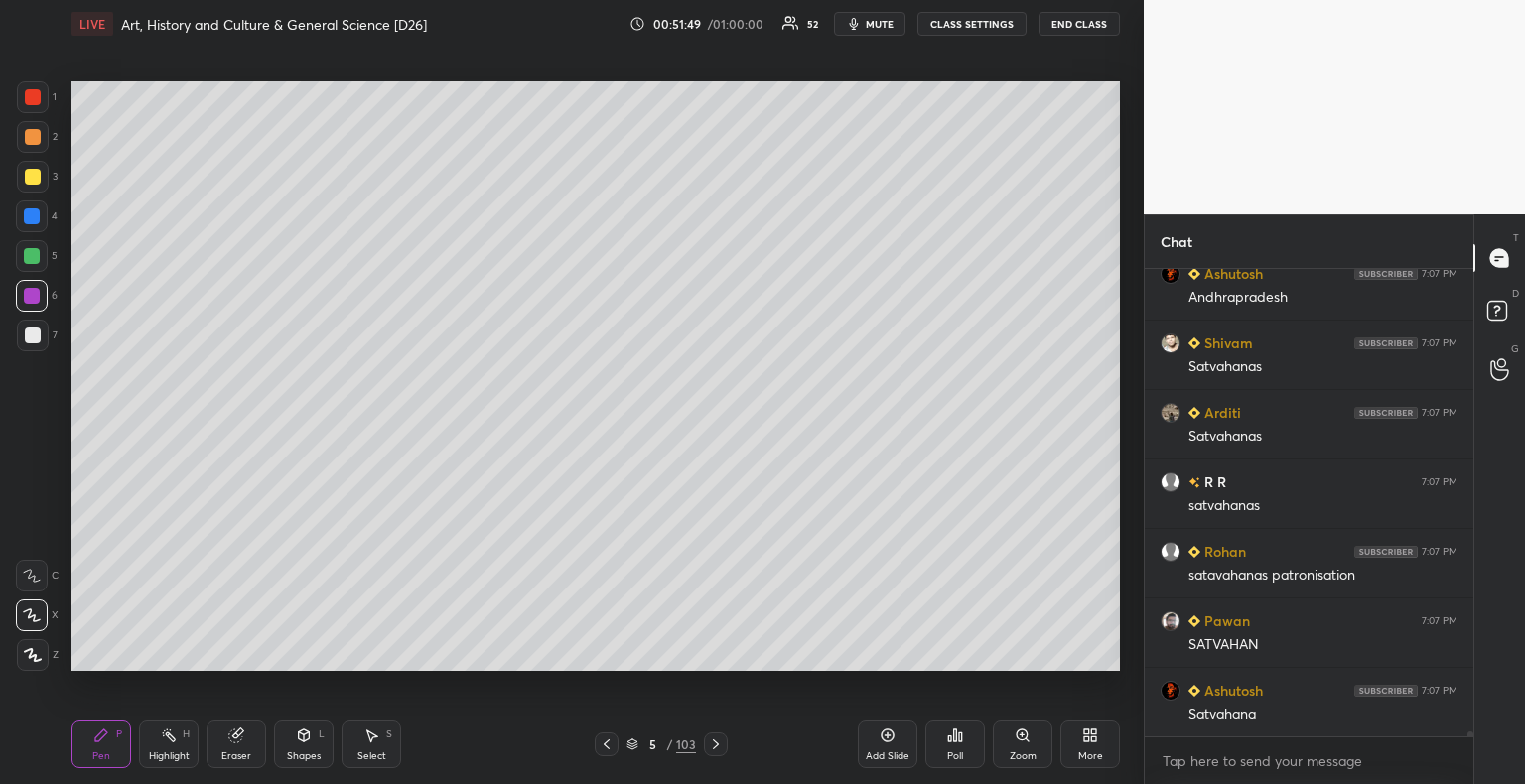 scroll, scrollTop: 47131, scrollLeft: 0, axis: vertical 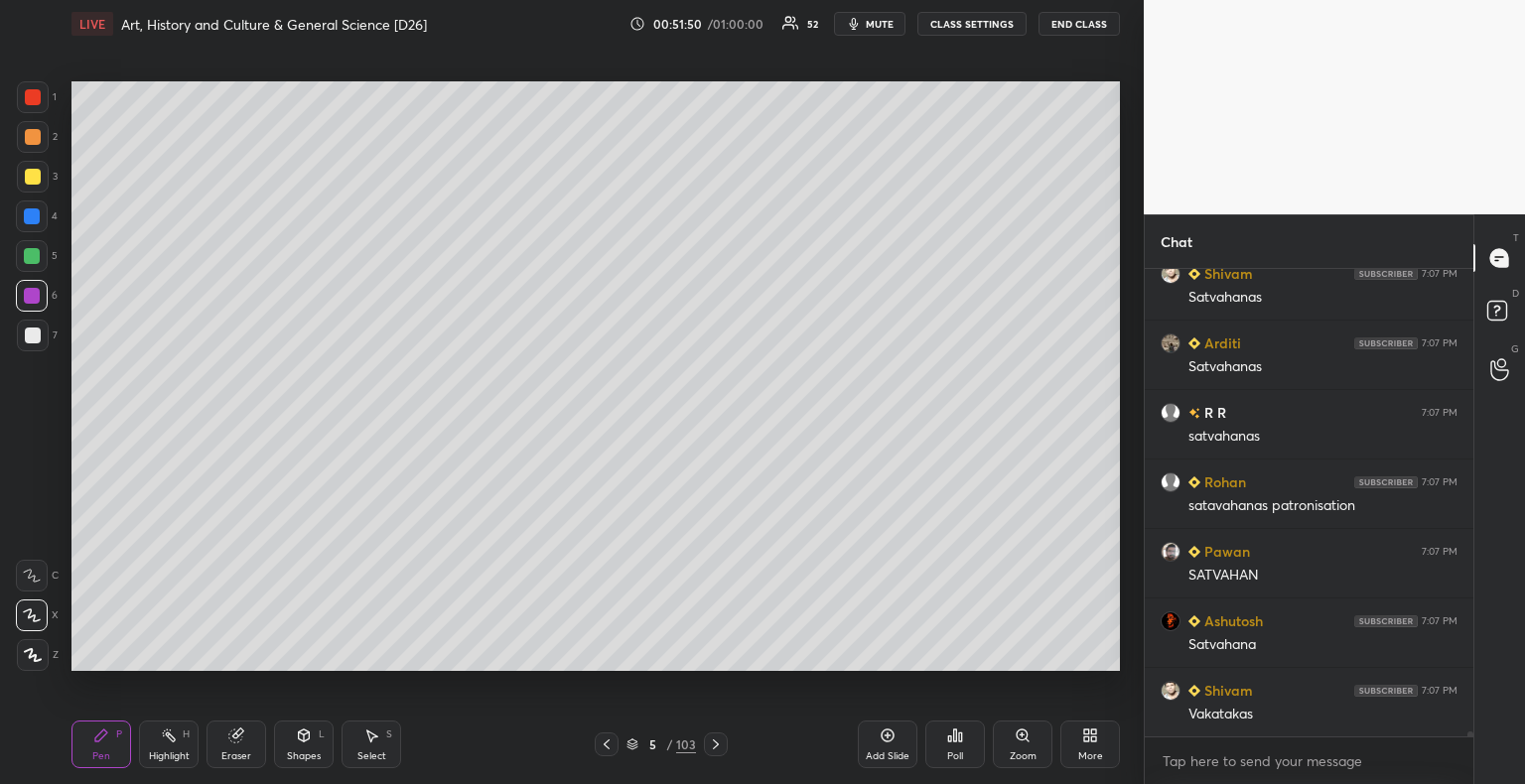 click at bounding box center (33, 335) 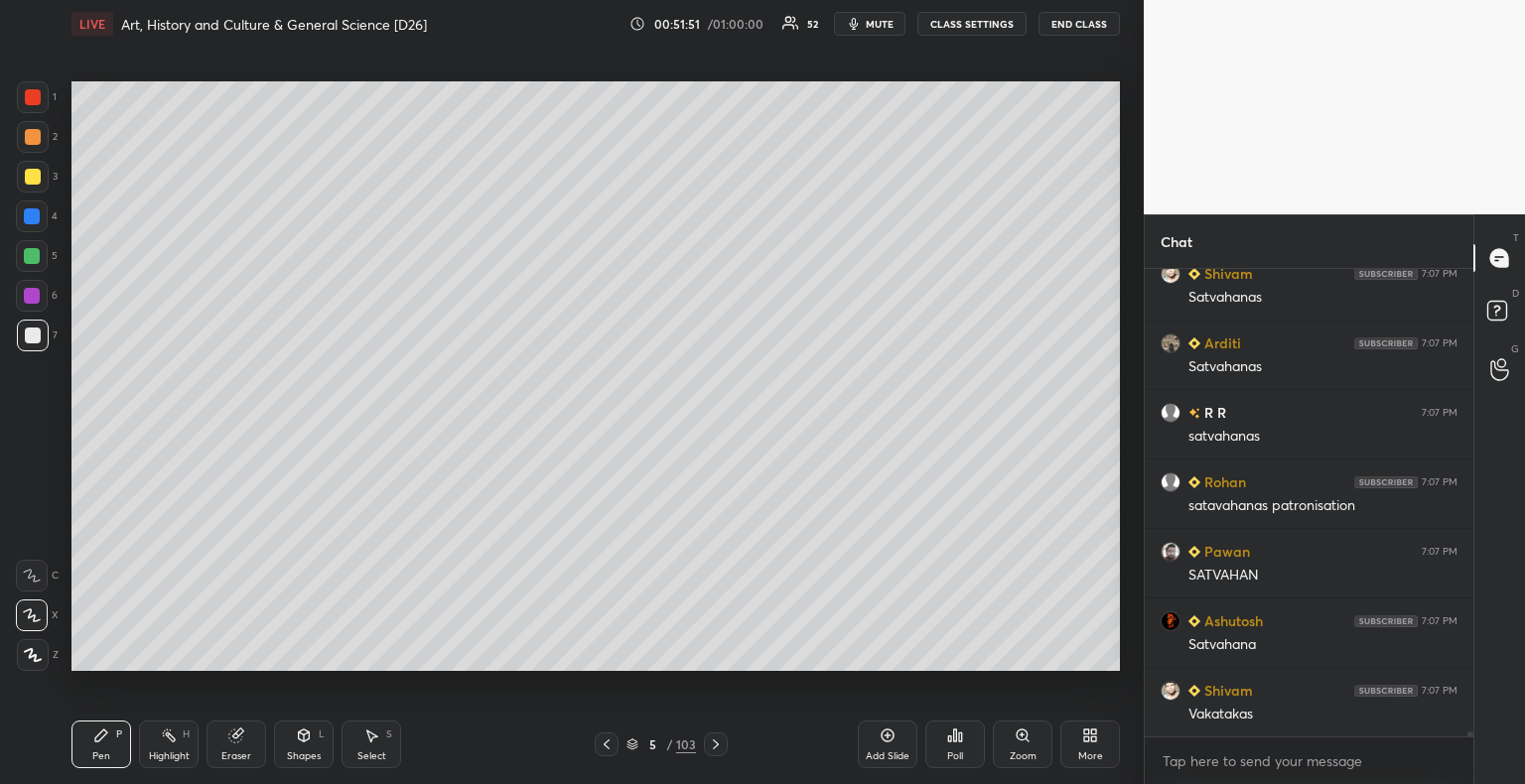 click at bounding box center [33, 177] 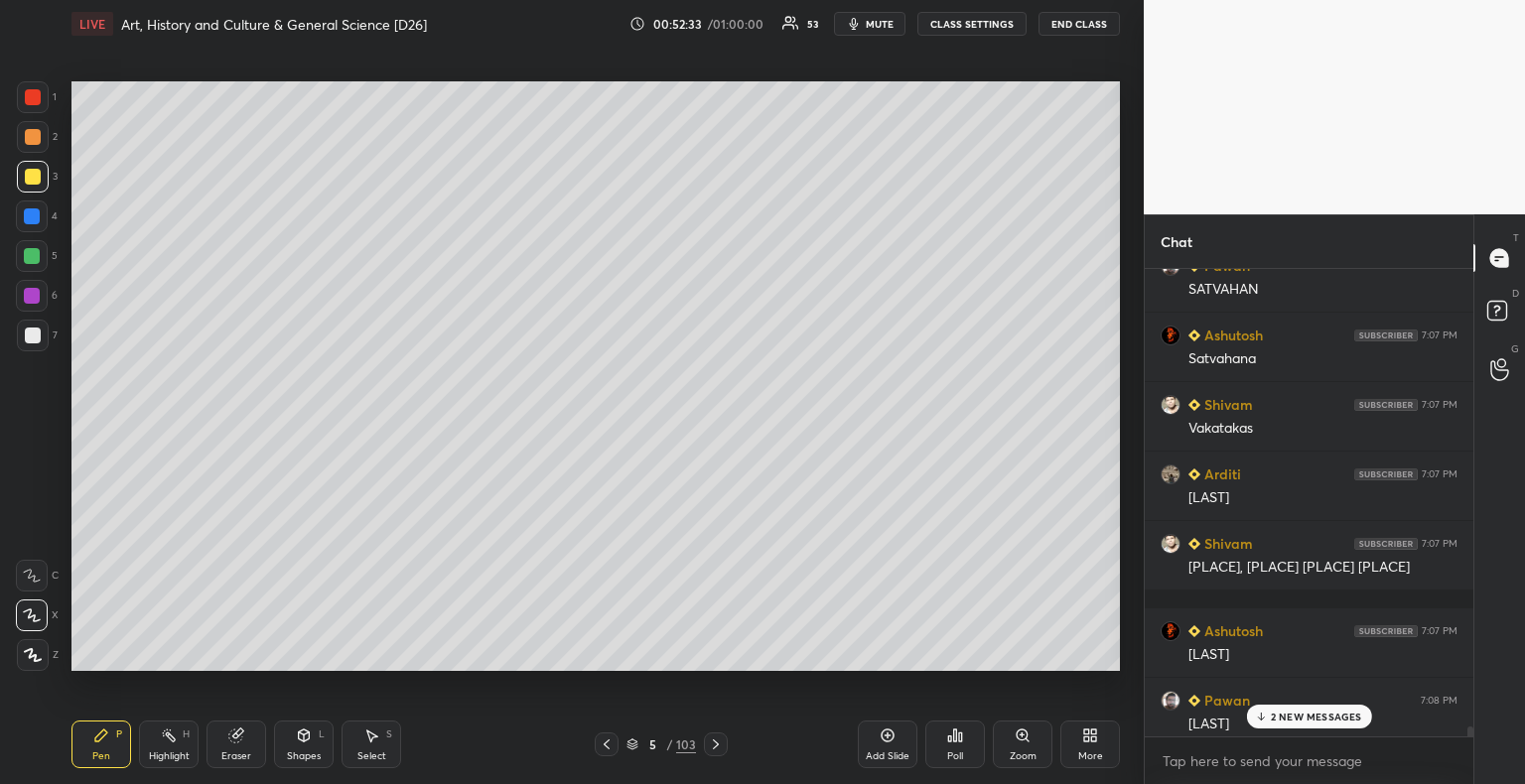 scroll, scrollTop: 47012, scrollLeft: 0, axis: vertical 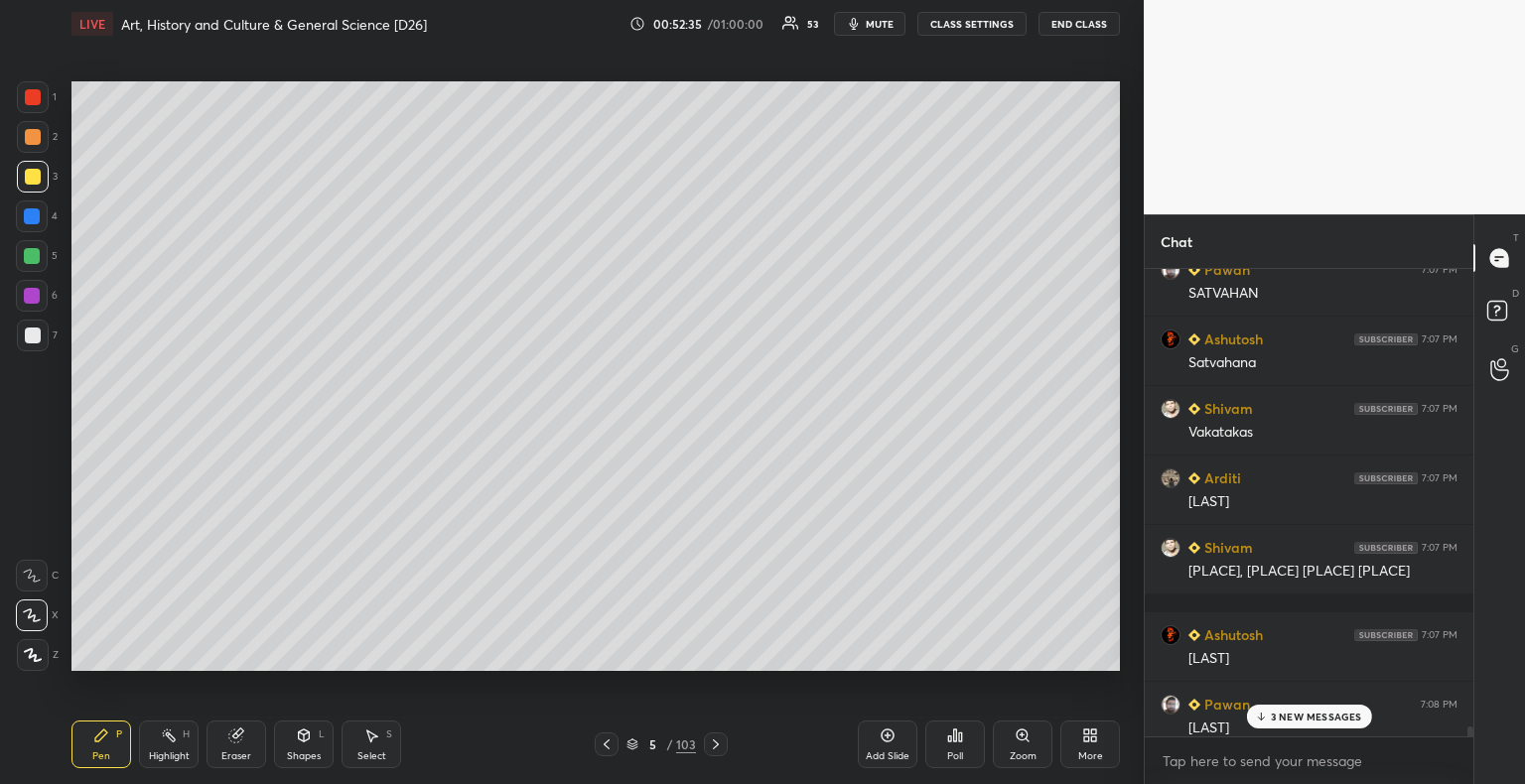 click on "3 NEW MESSAGES" at bounding box center [1317, 717] 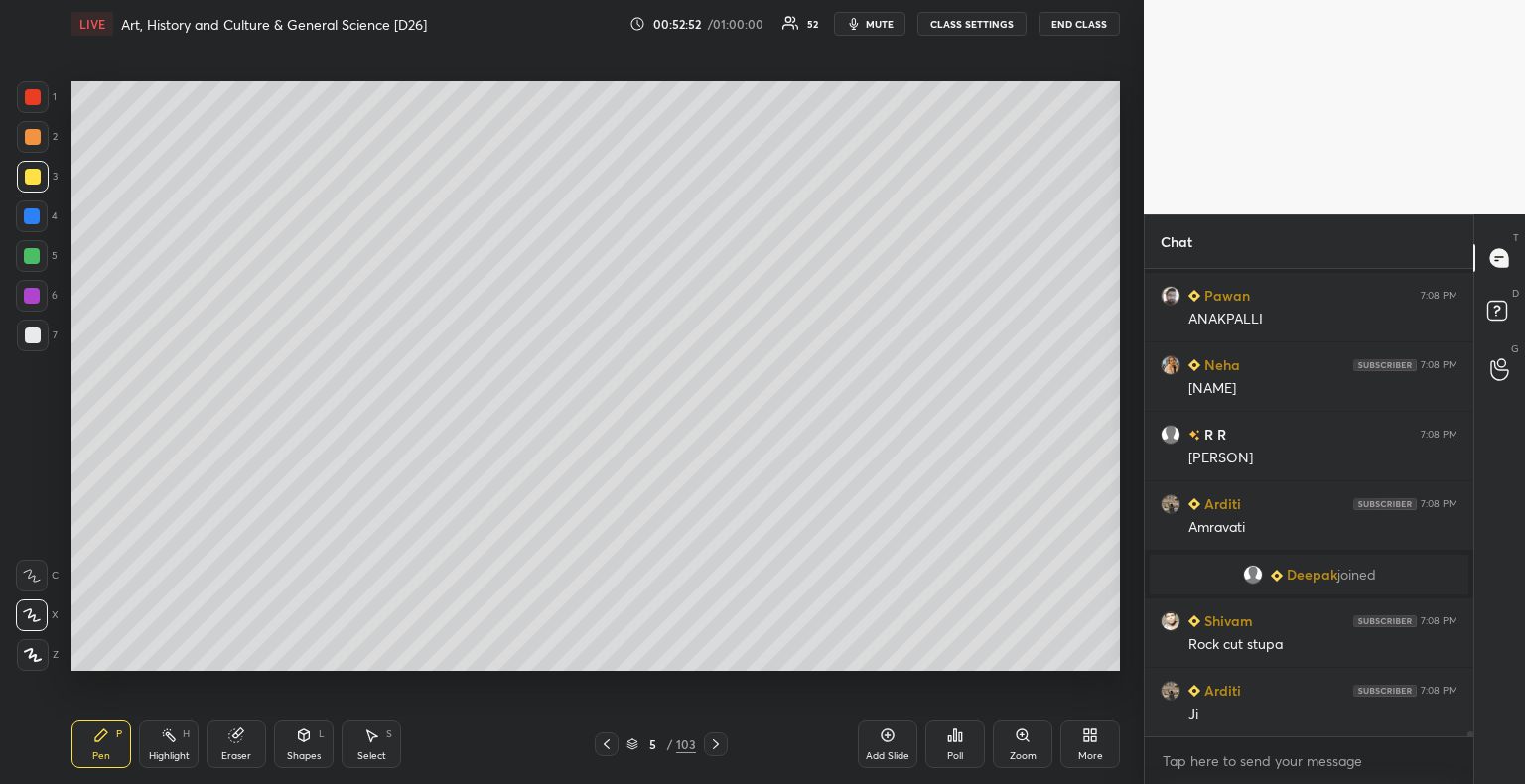 scroll, scrollTop: 48134, scrollLeft: 0, axis: vertical 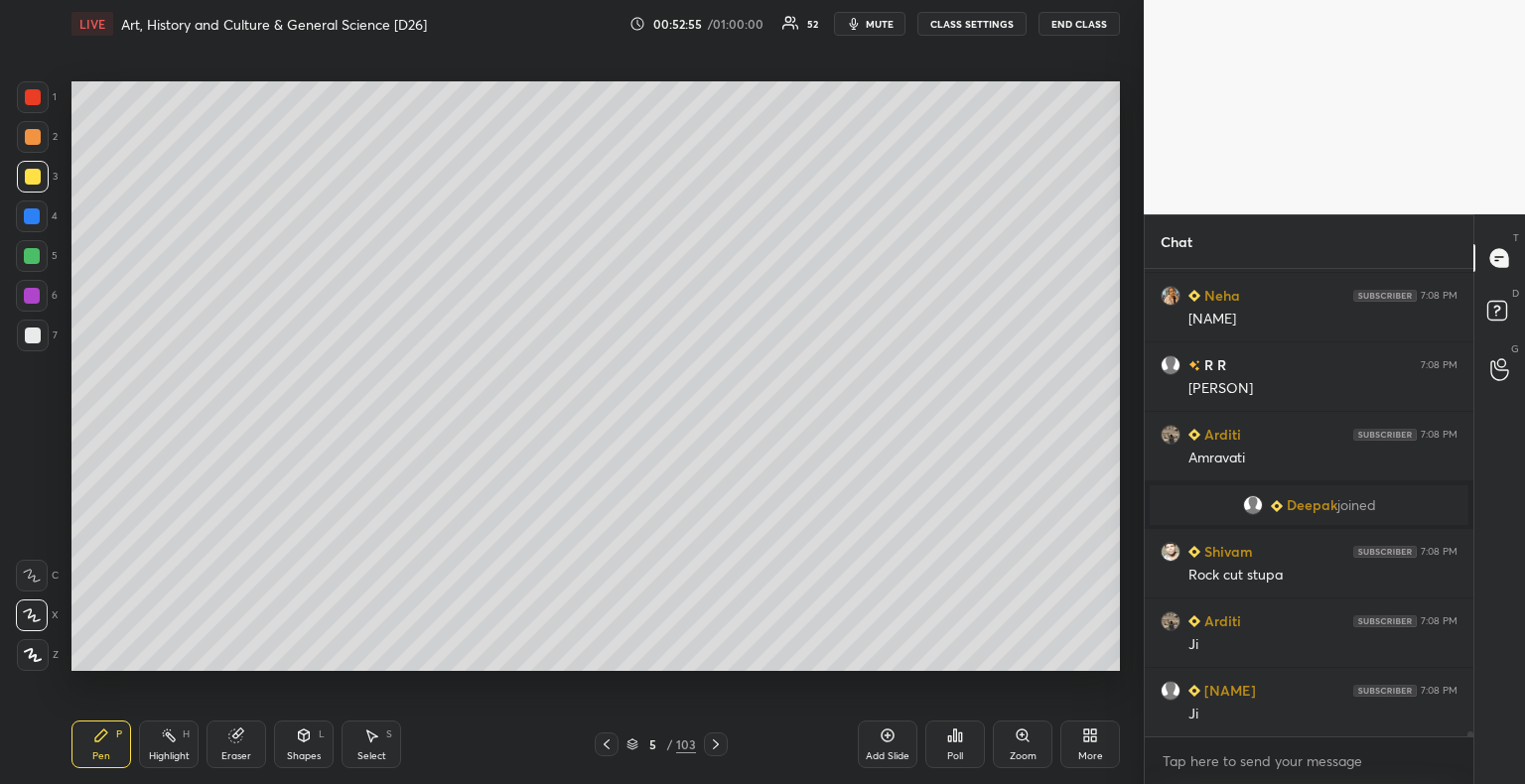 click at bounding box center [32, 216] 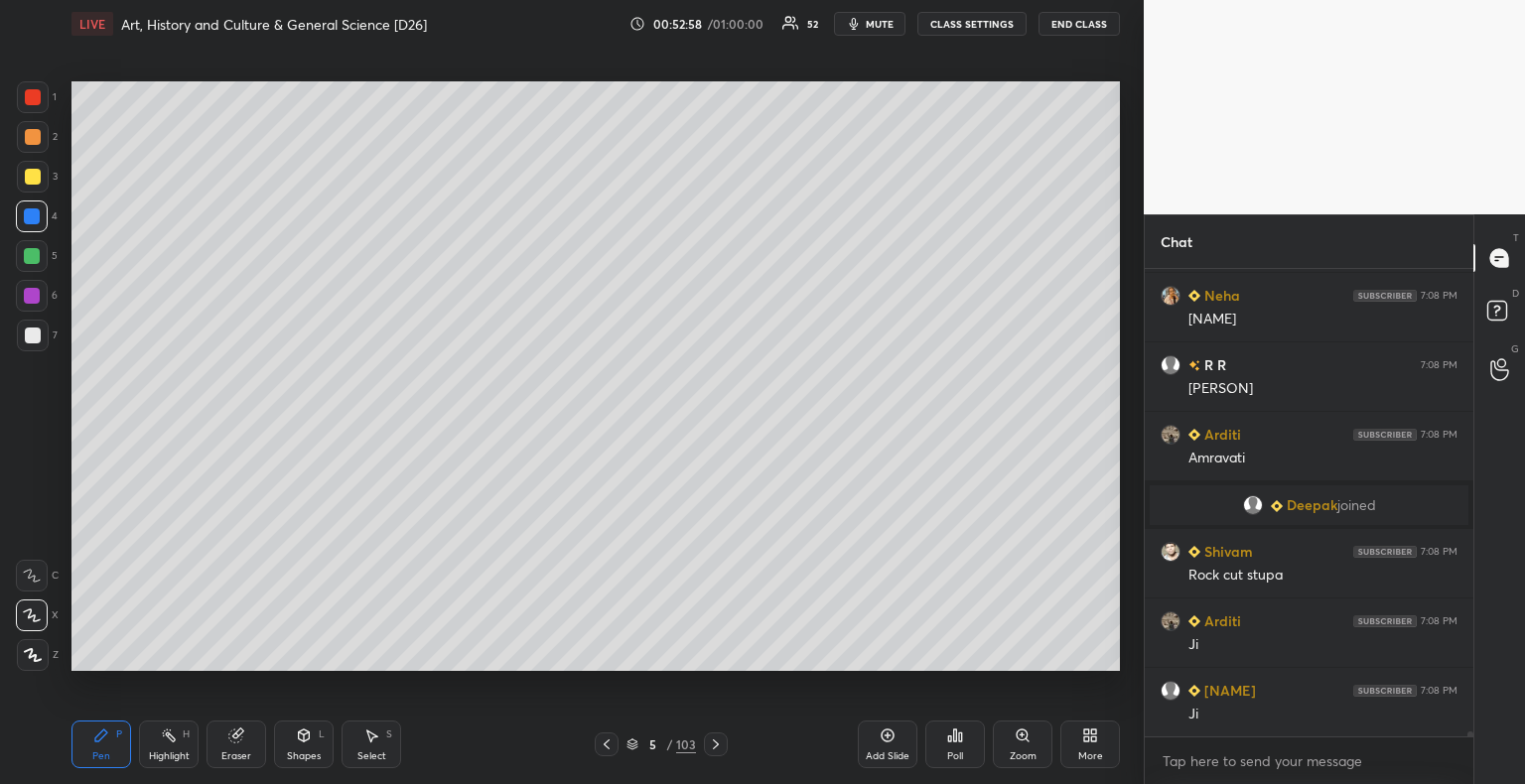 click at bounding box center (33, 335) 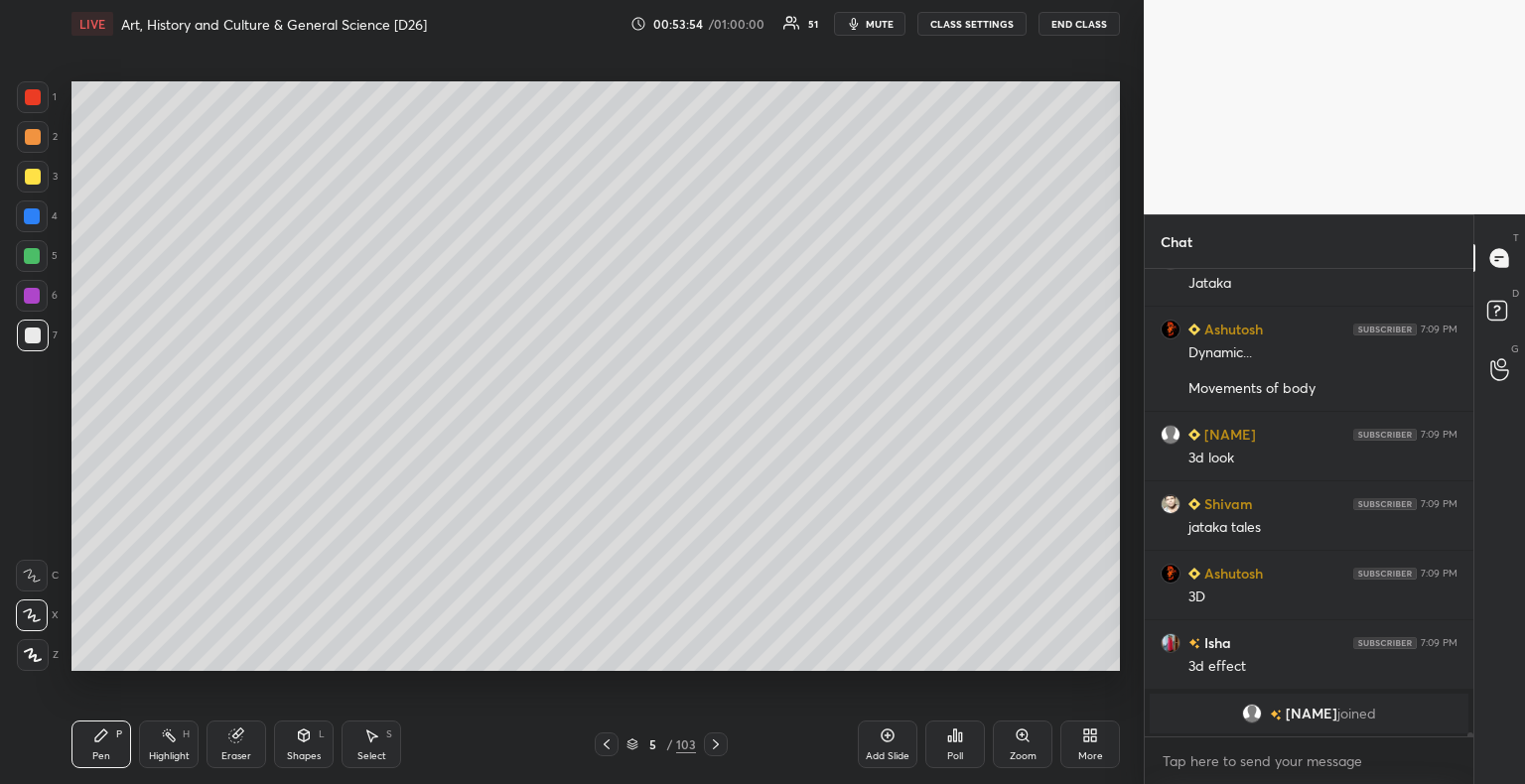 scroll, scrollTop: 49184, scrollLeft: 0, axis: vertical 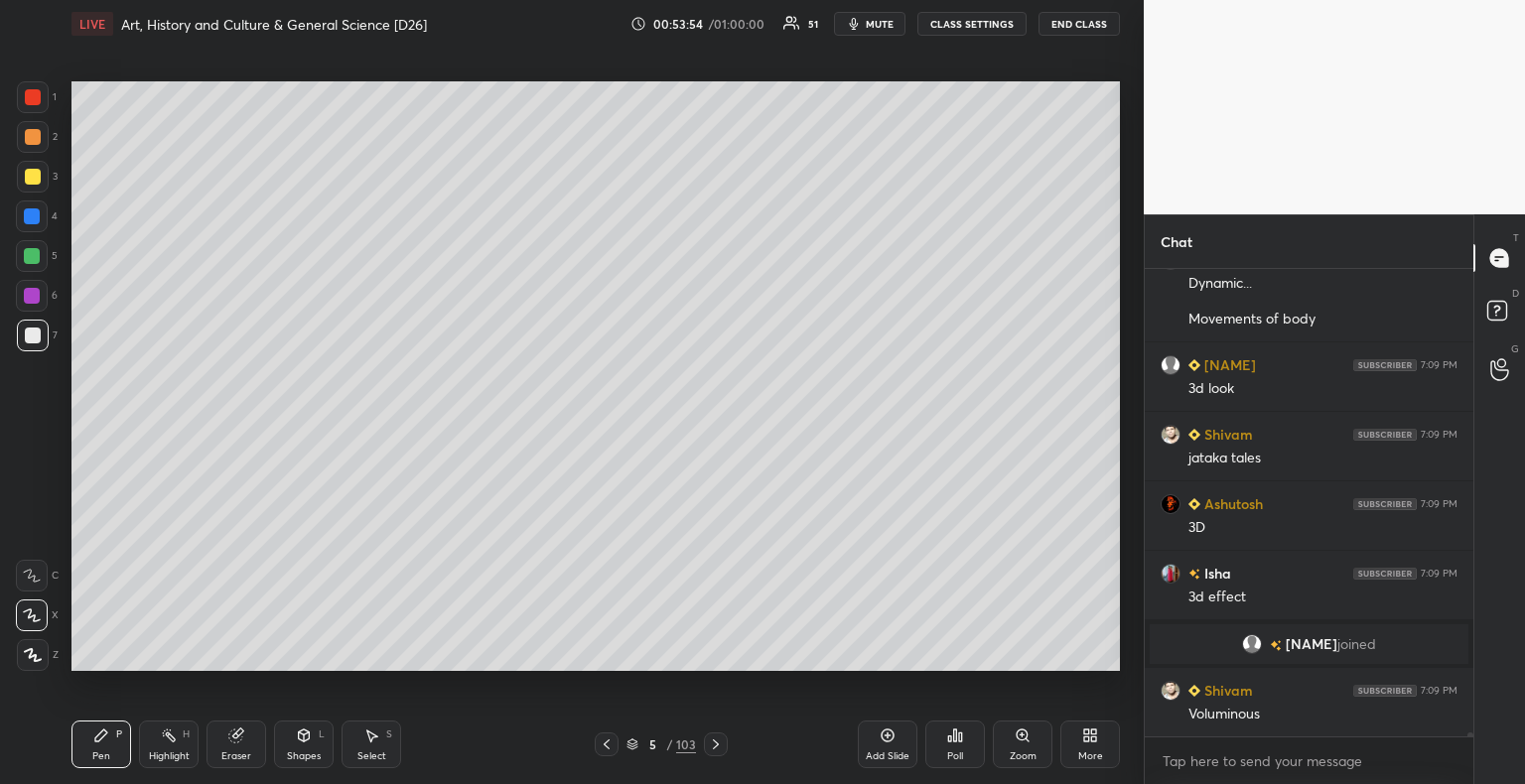 click at bounding box center (33, 335) 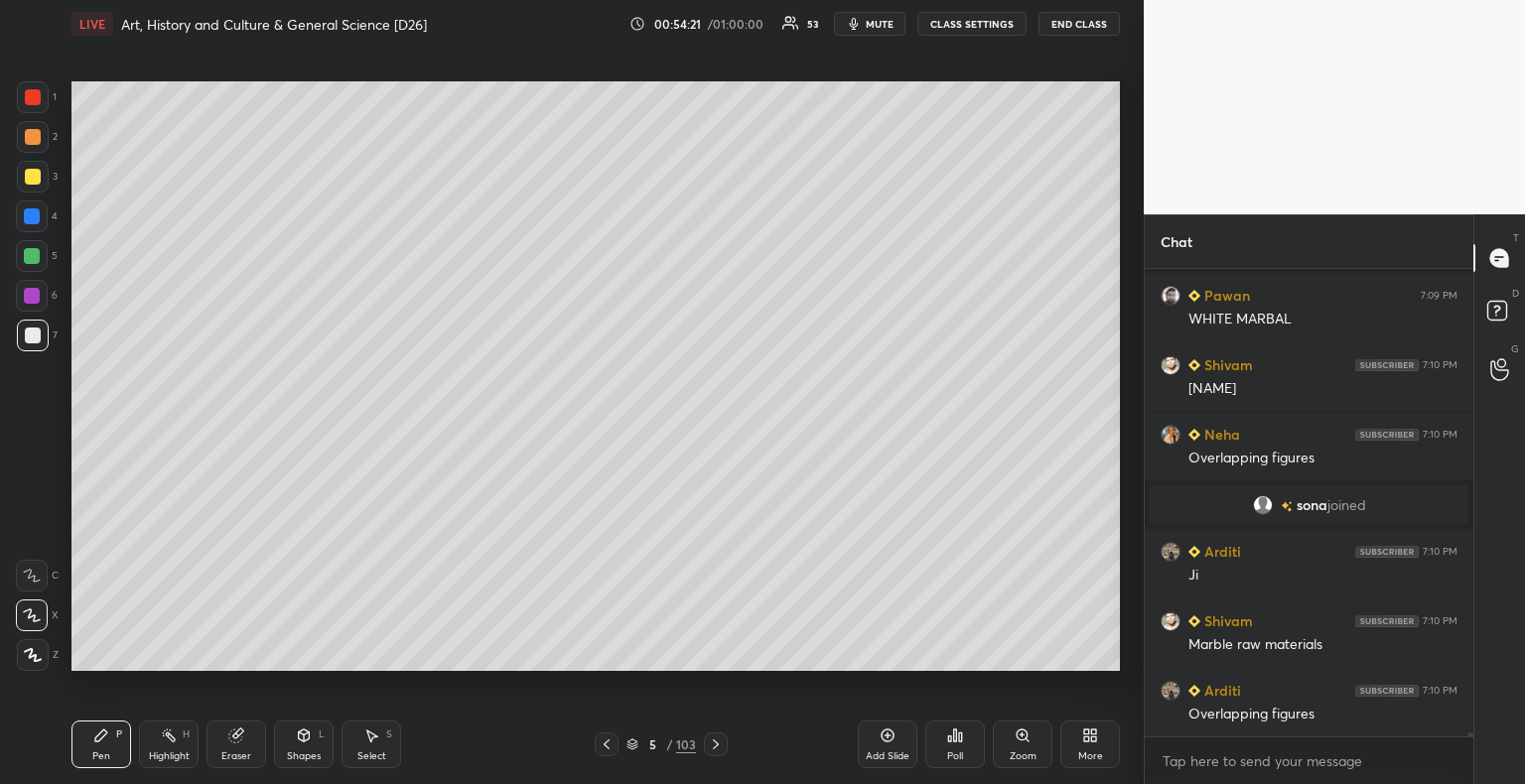 scroll, scrollTop: 49696, scrollLeft: 0, axis: vertical 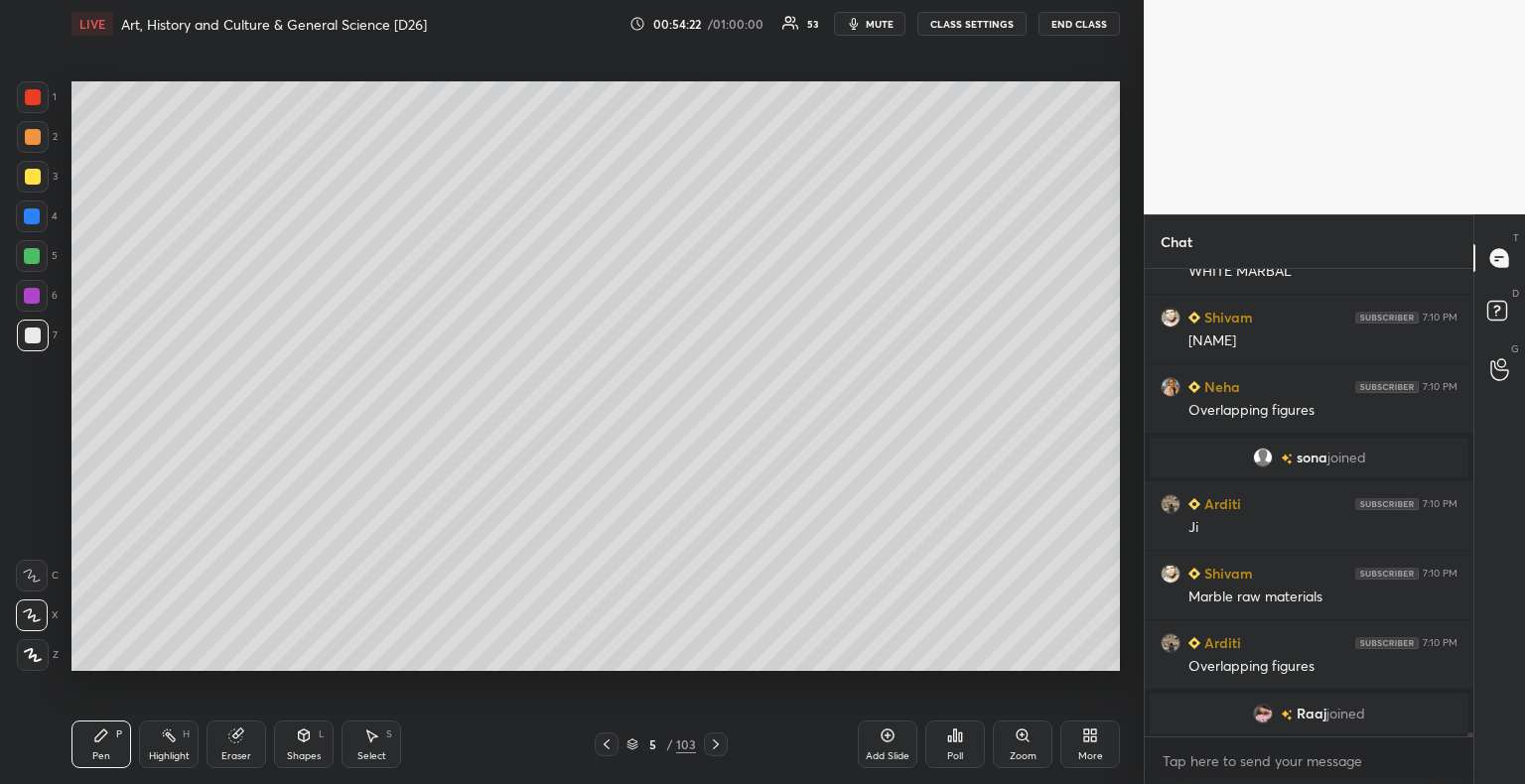 click at bounding box center [32, 296] 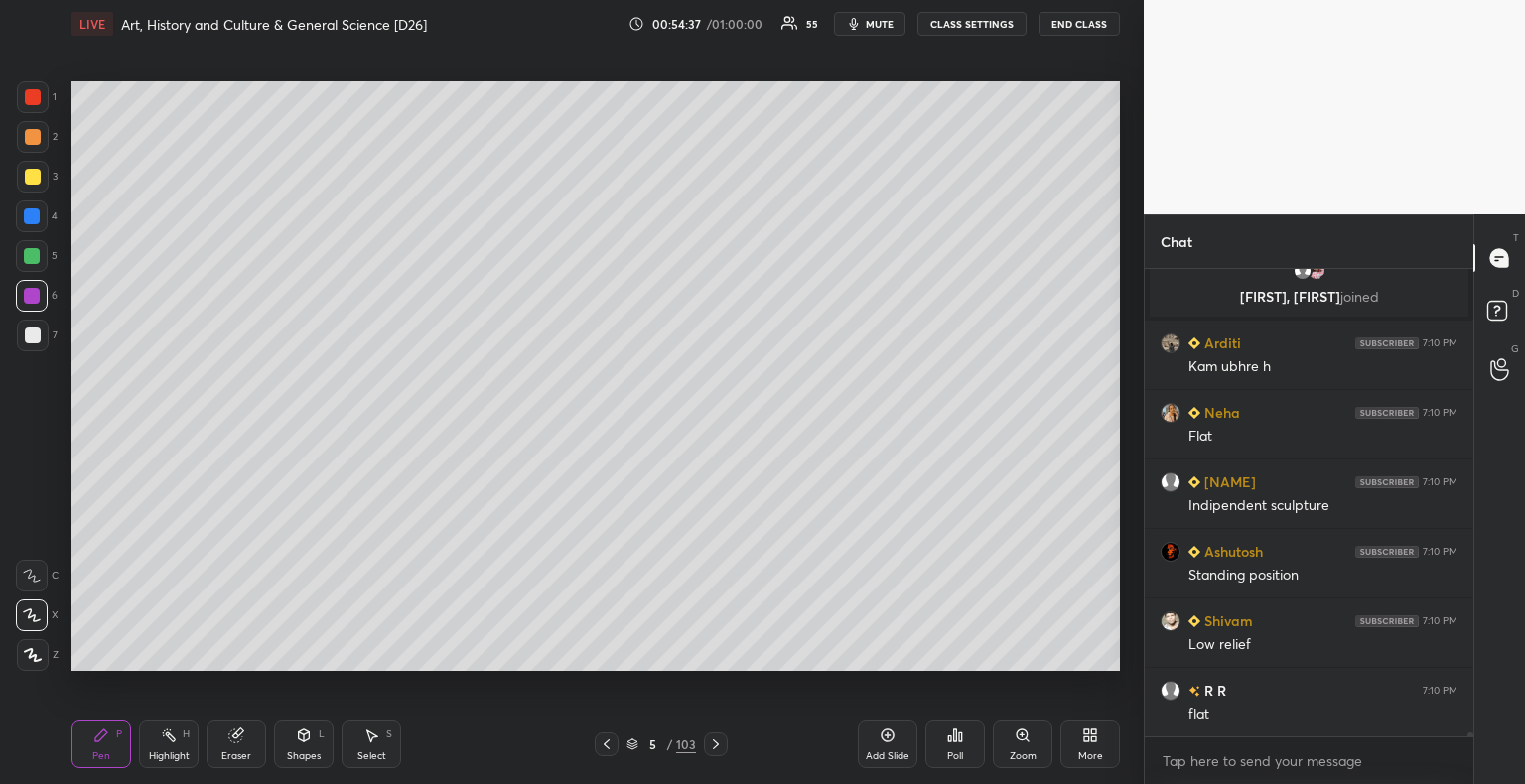 scroll, scrollTop: 50357, scrollLeft: 0, axis: vertical 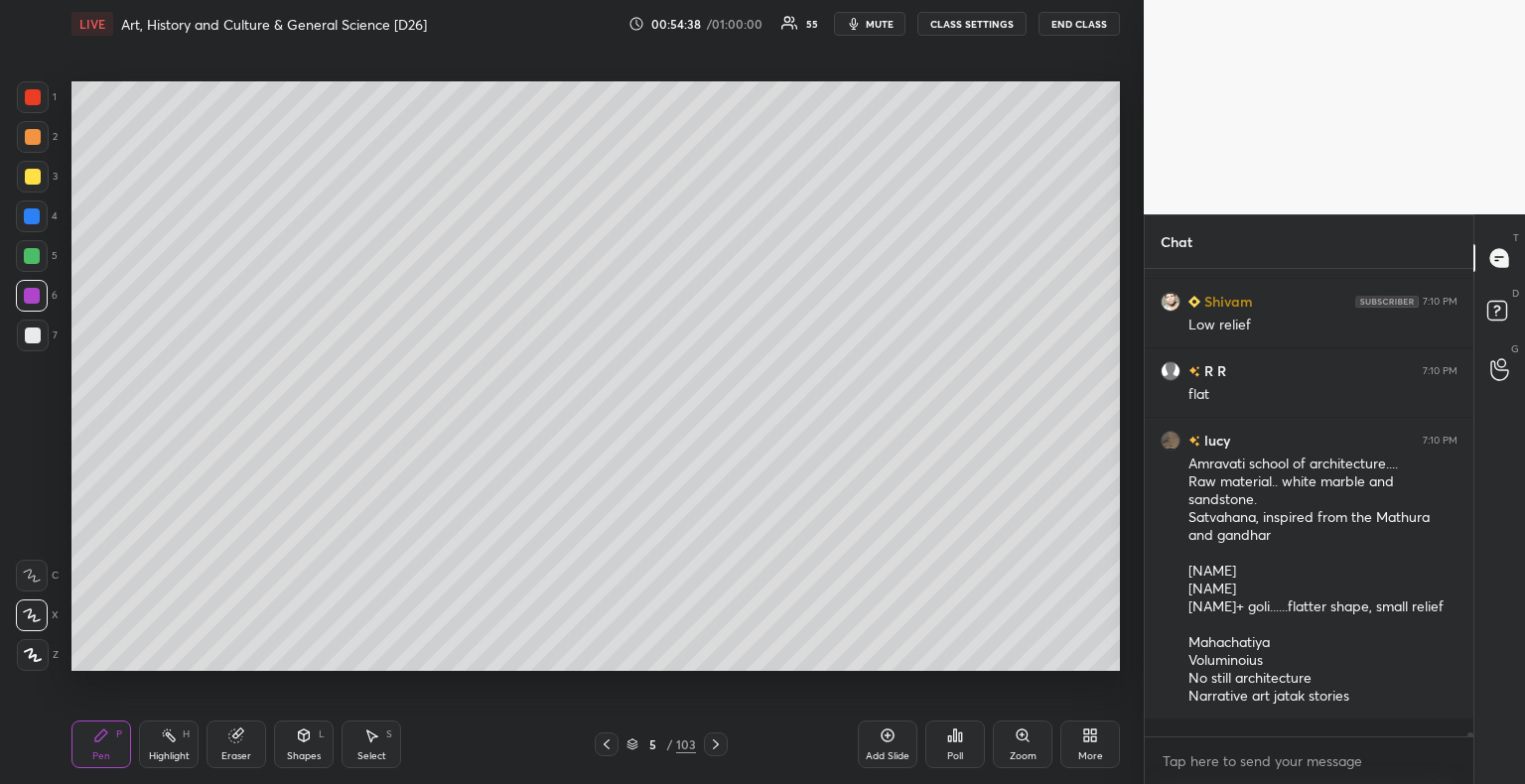 drag, startPoint x: 28, startPoint y: 173, endPoint x: 56, endPoint y: 169, distance: 28.284271 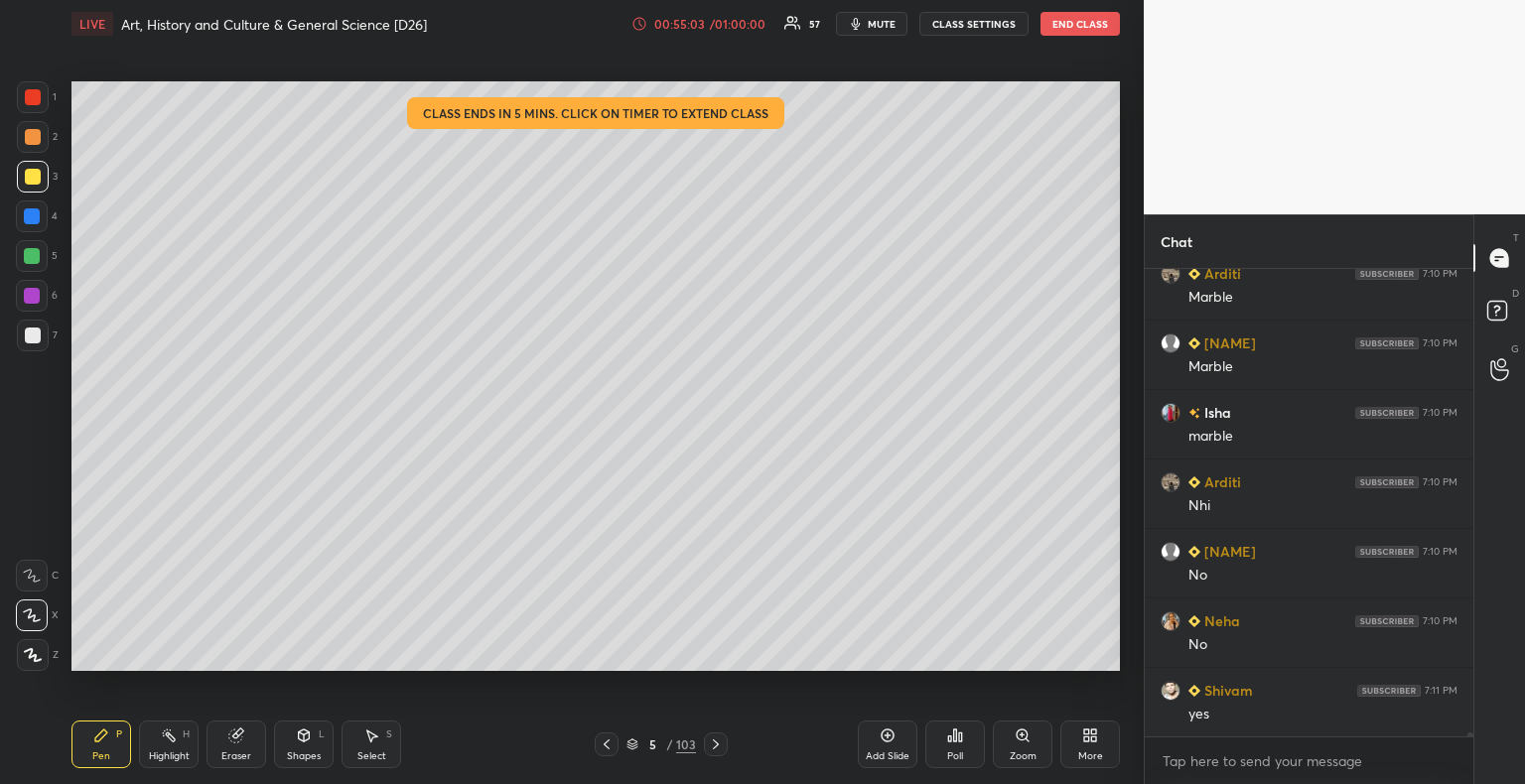 scroll, scrollTop: 50799, scrollLeft: 0, axis: vertical 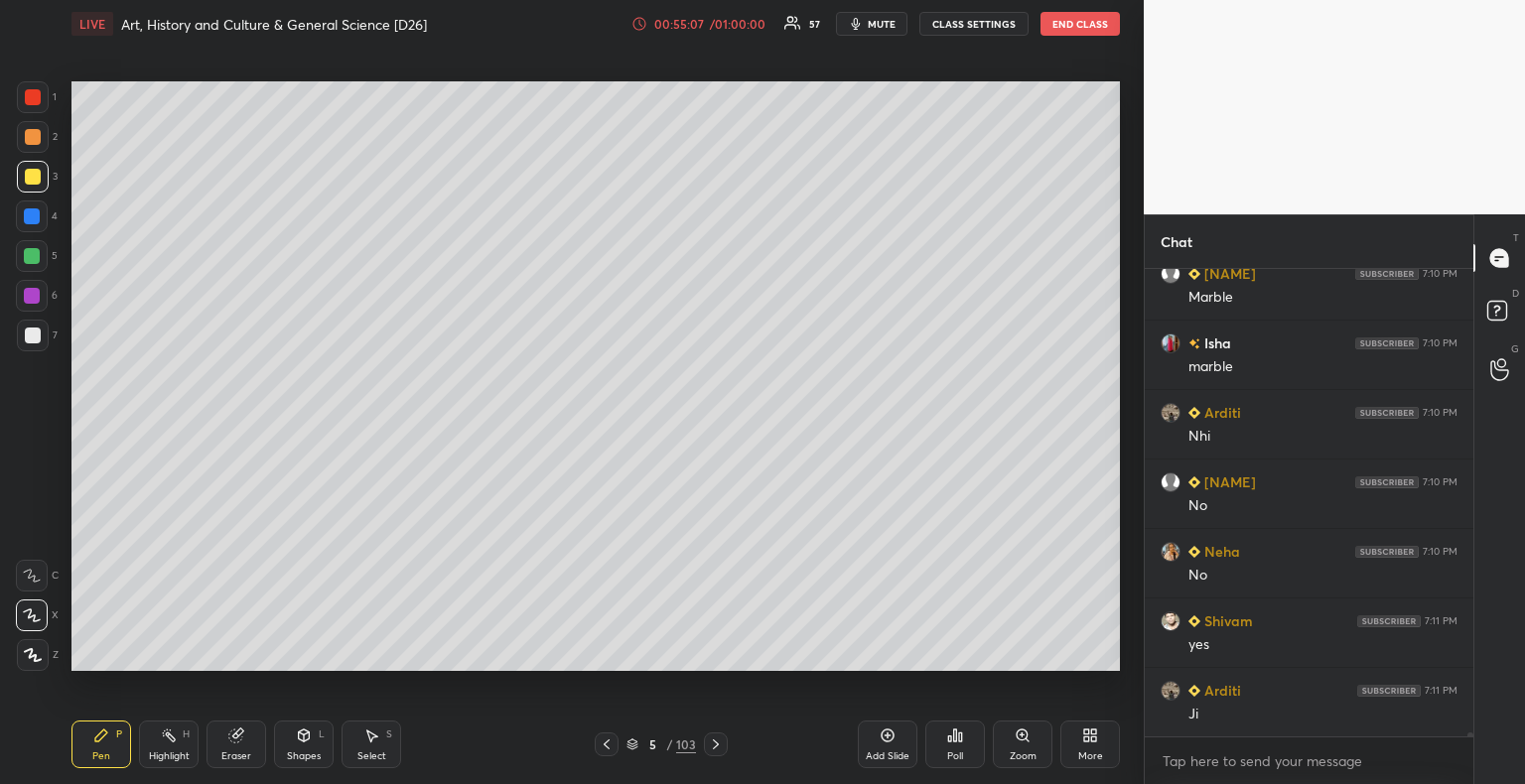 click at bounding box center [32, 296] 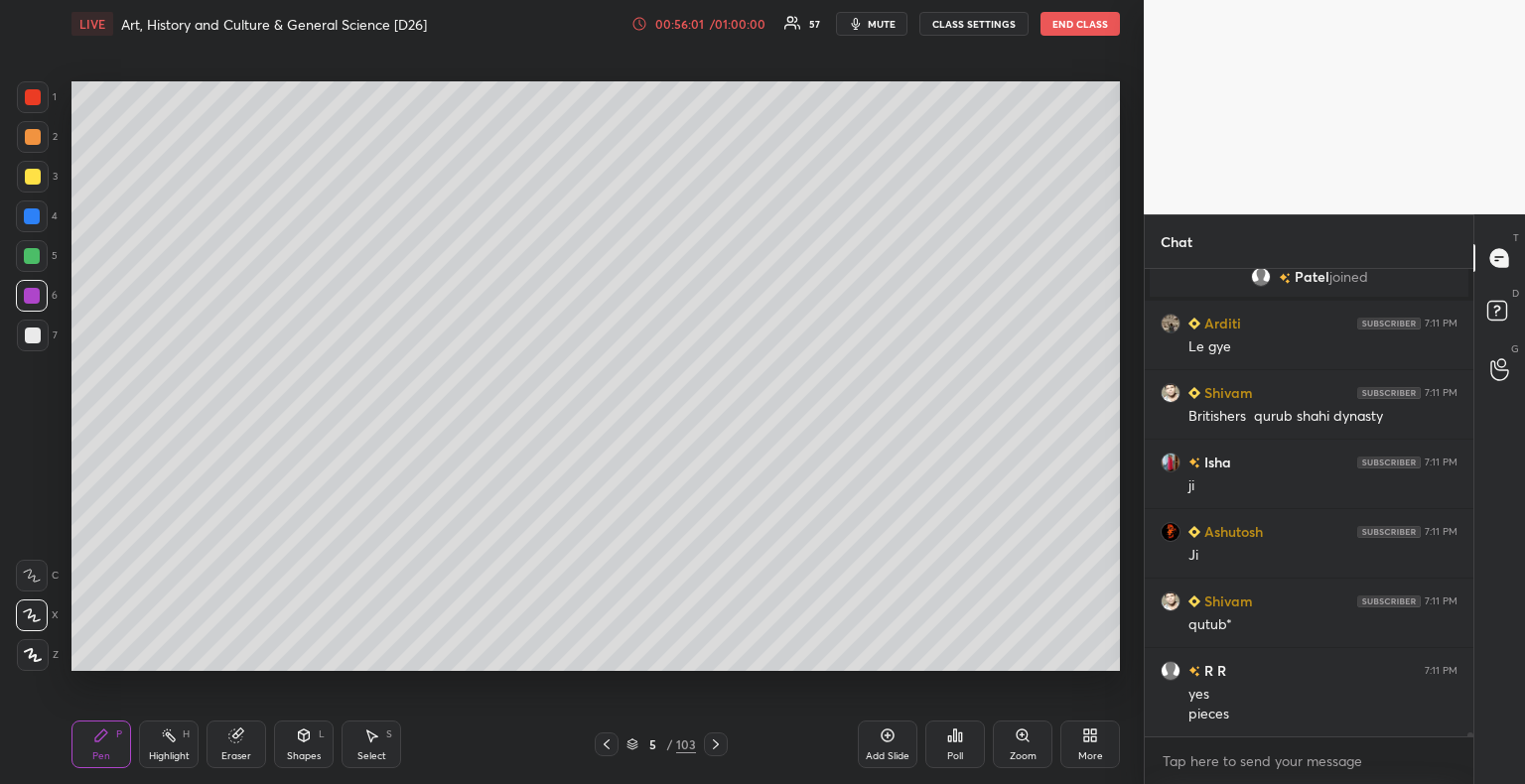 scroll, scrollTop: 51631, scrollLeft: 0, axis: vertical 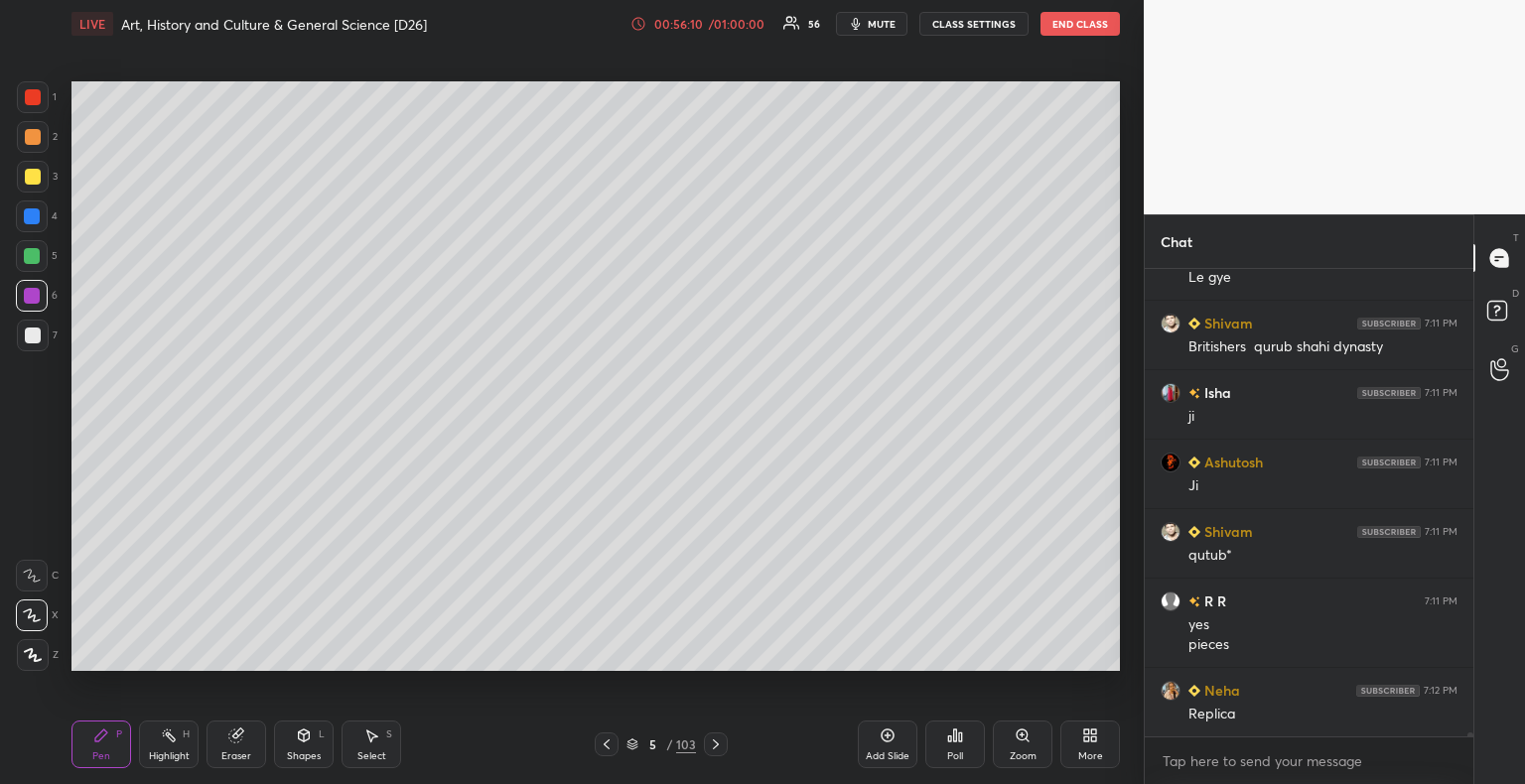 click at bounding box center (33, 177) 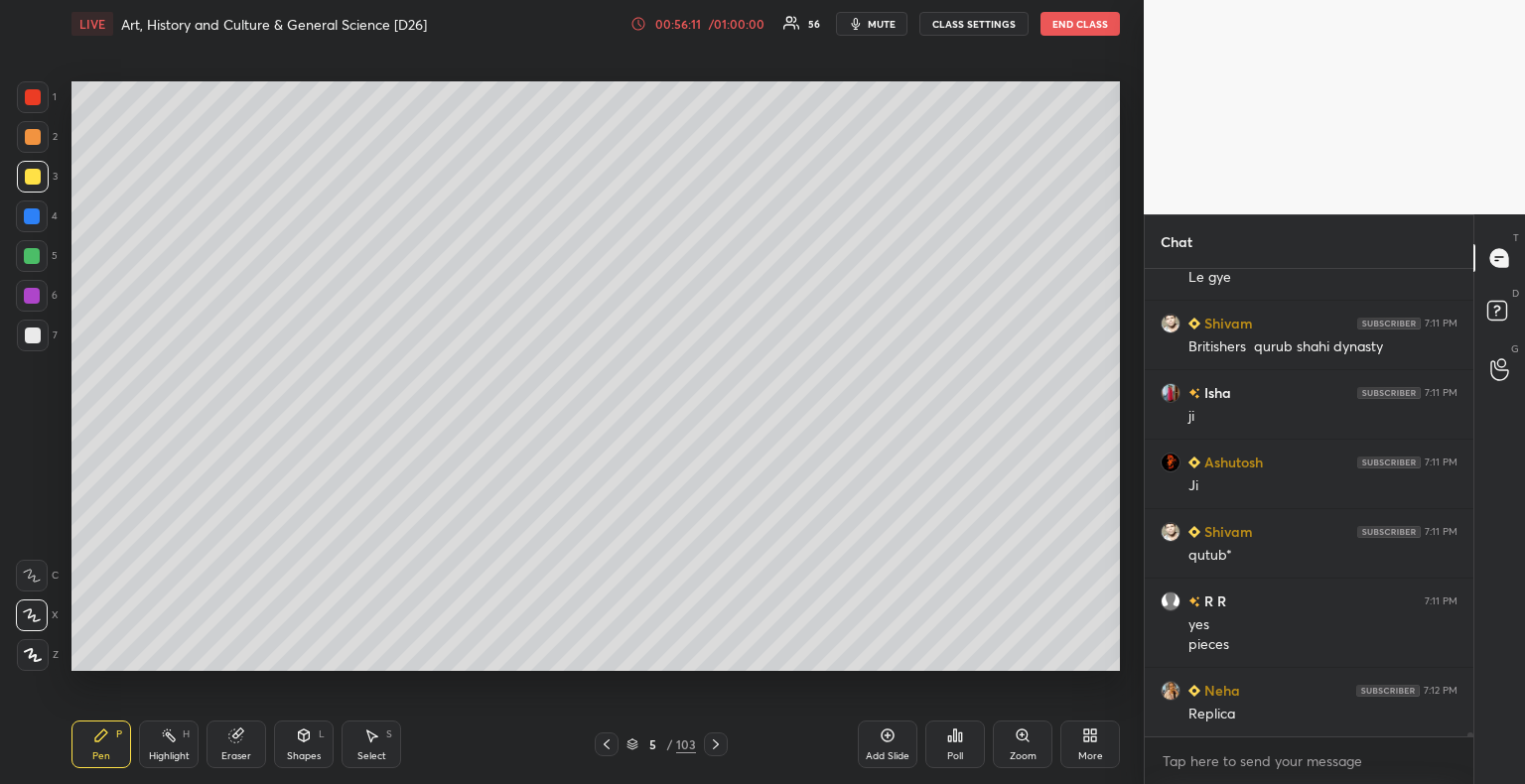 click at bounding box center (33, 97) 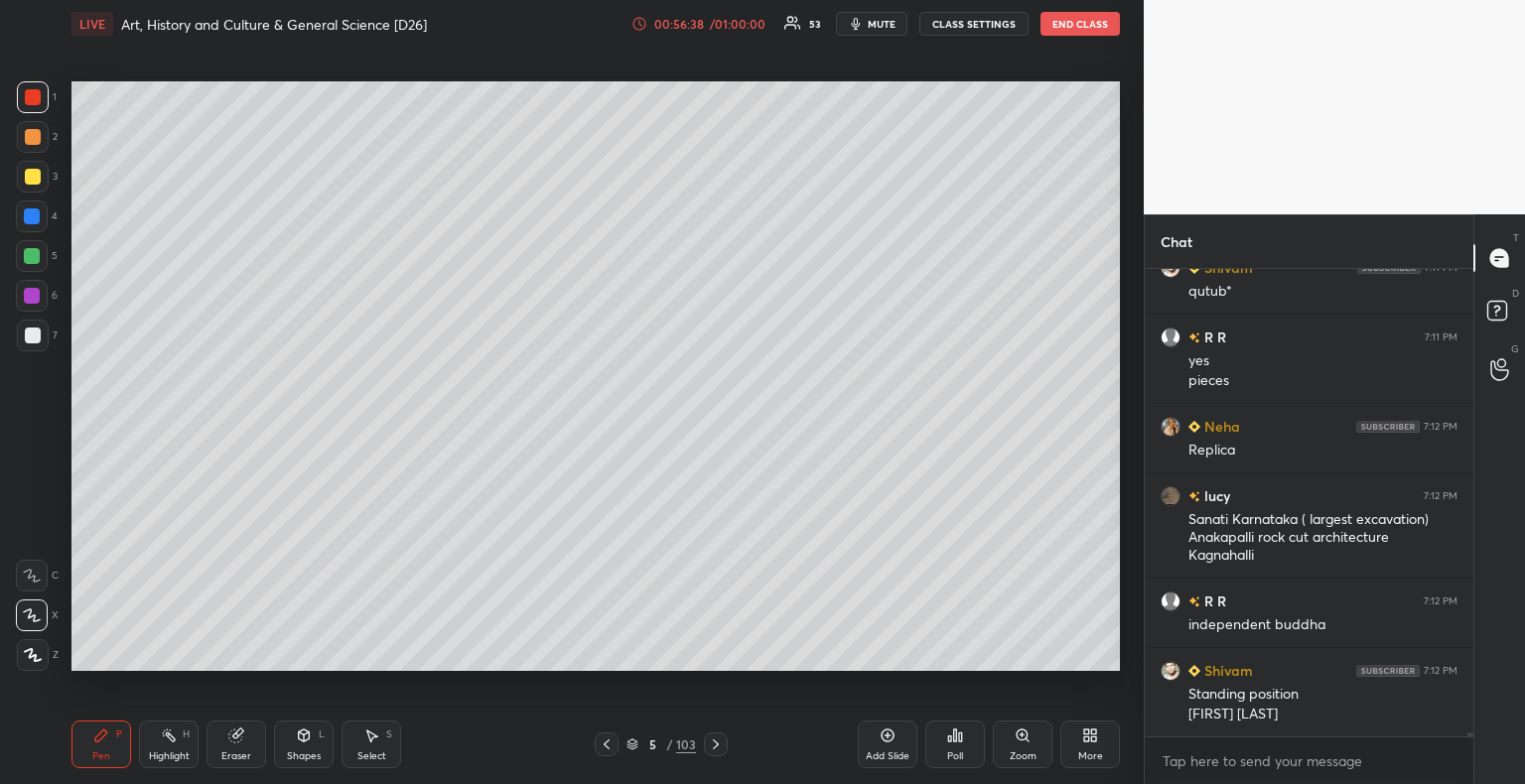 scroll, scrollTop: 51964, scrollLeft: 0, axis: vertical 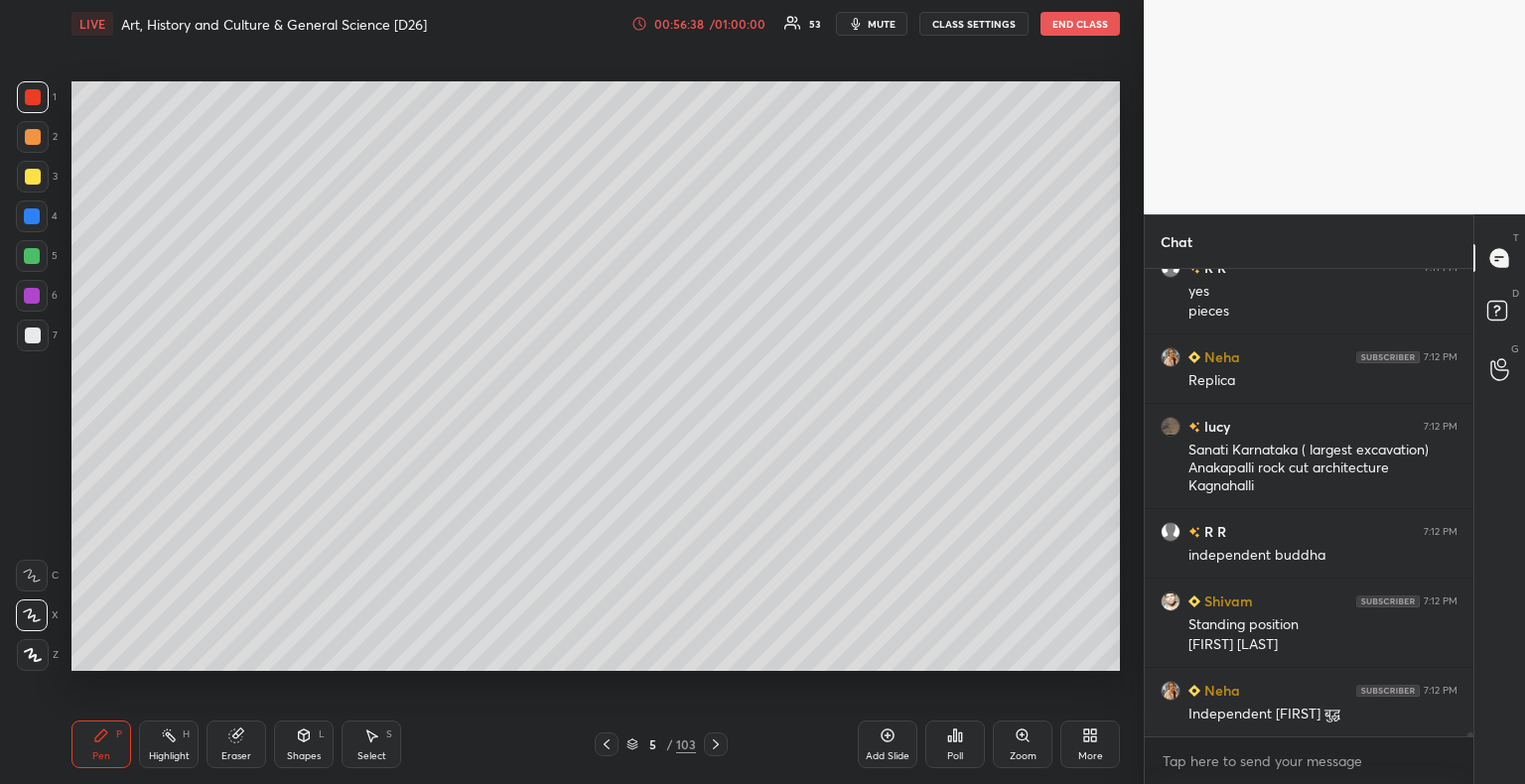 click at bounding box center (32, 256) 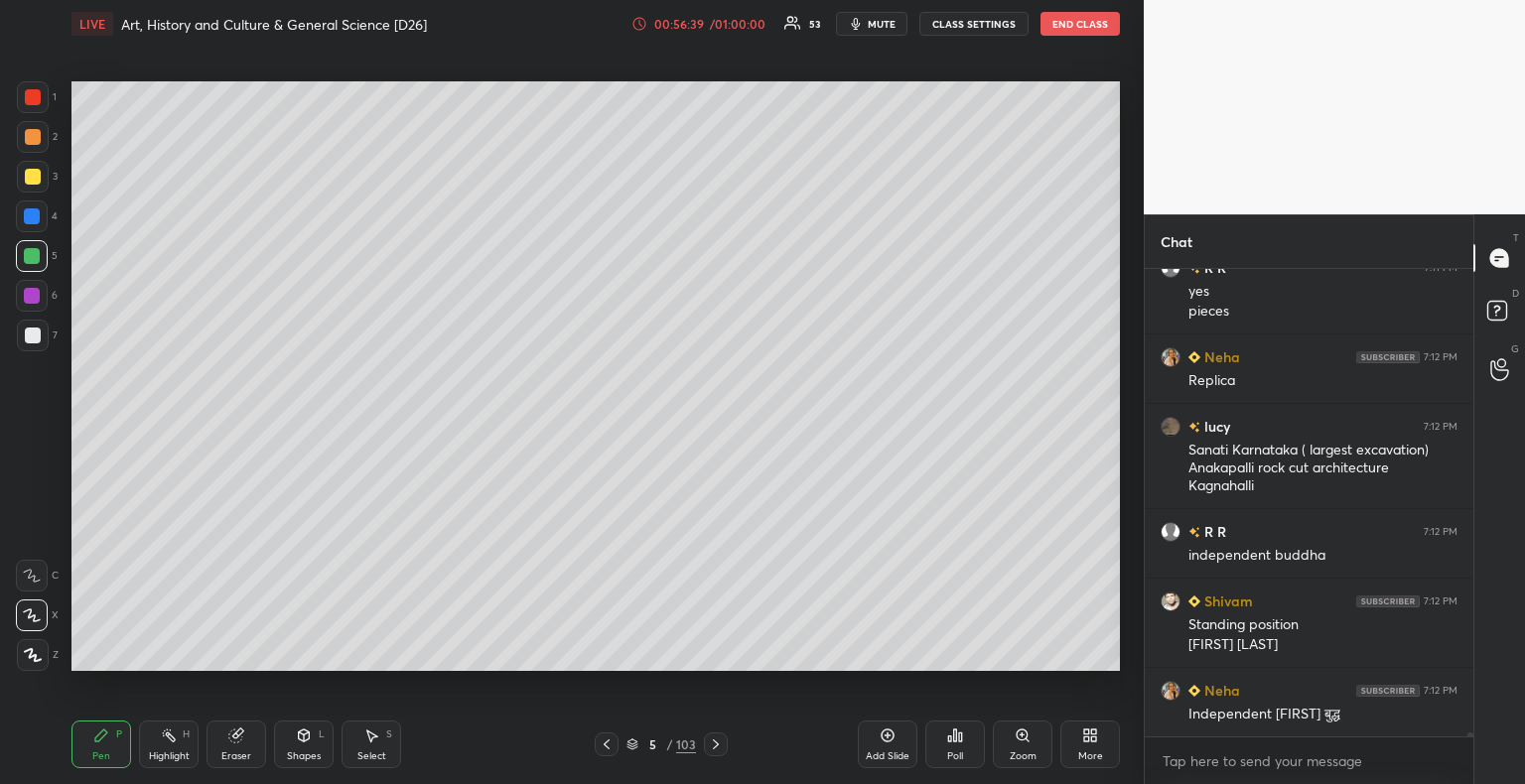 click at bounding box center (32, 216) 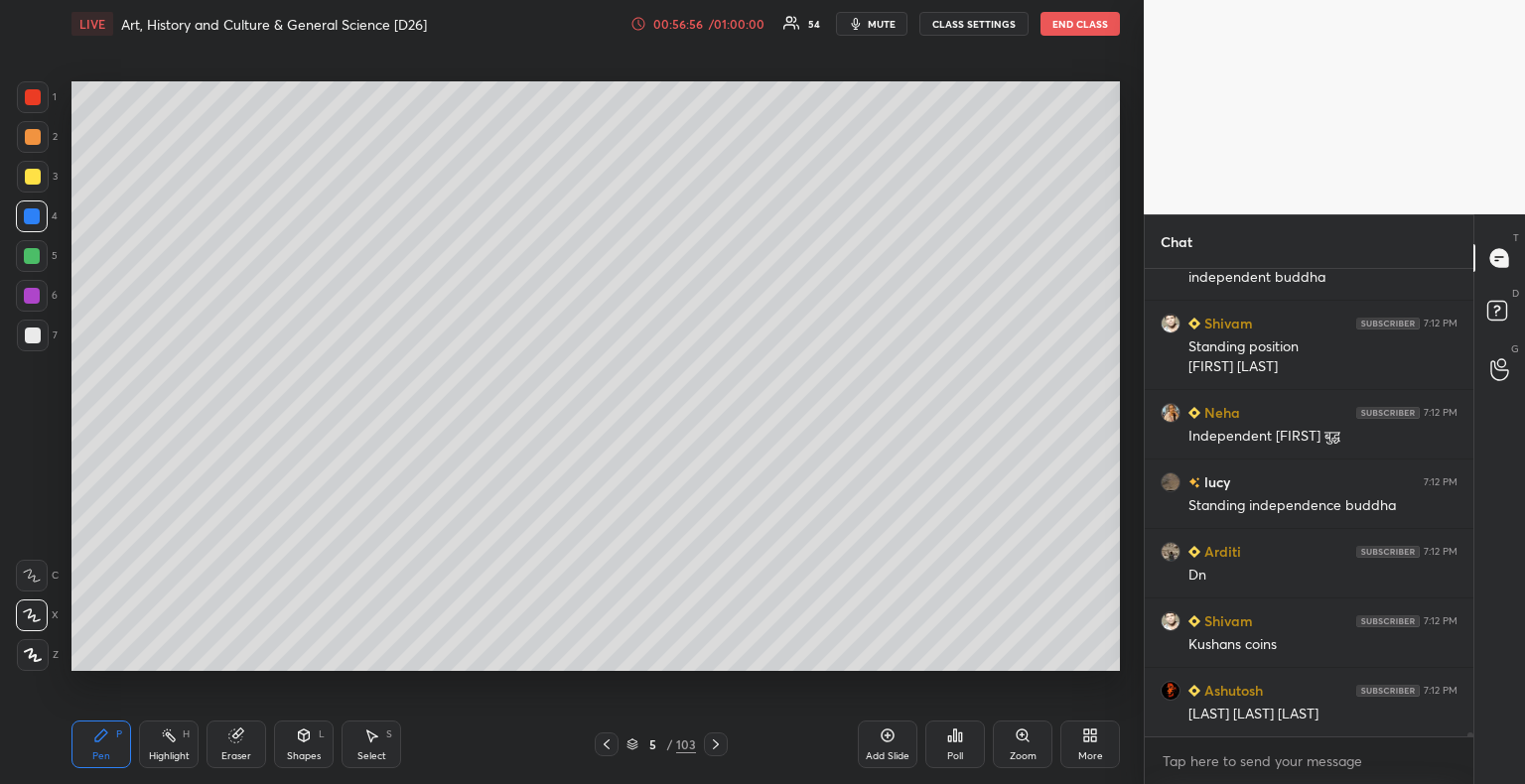 scroll, scrollTop: 52312, scrollLeft: 0, axis: vertical 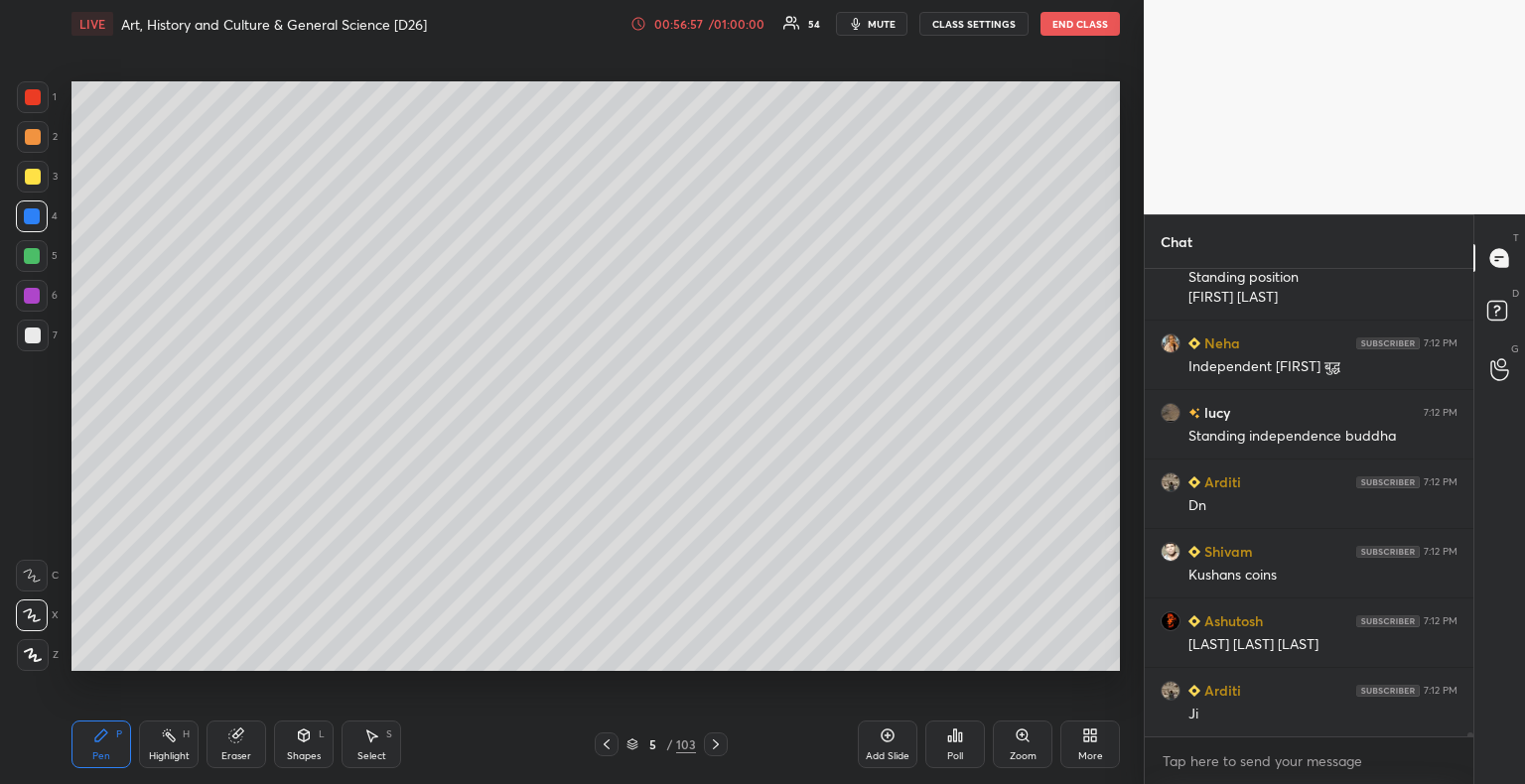 click at bounding box center (32, 256) 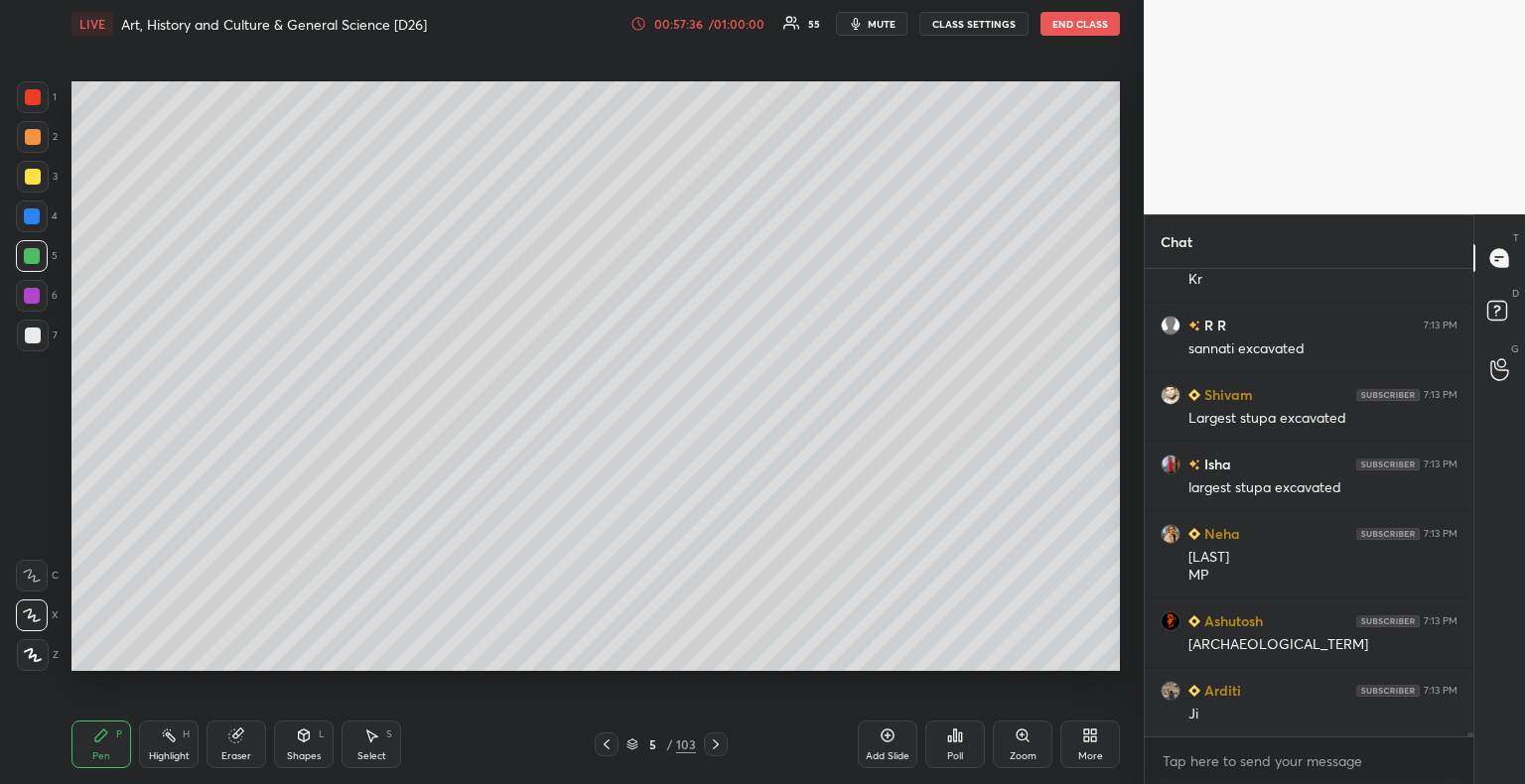 scroll, scrollTop: 52482, scrollLeft: 0, axis: vertical 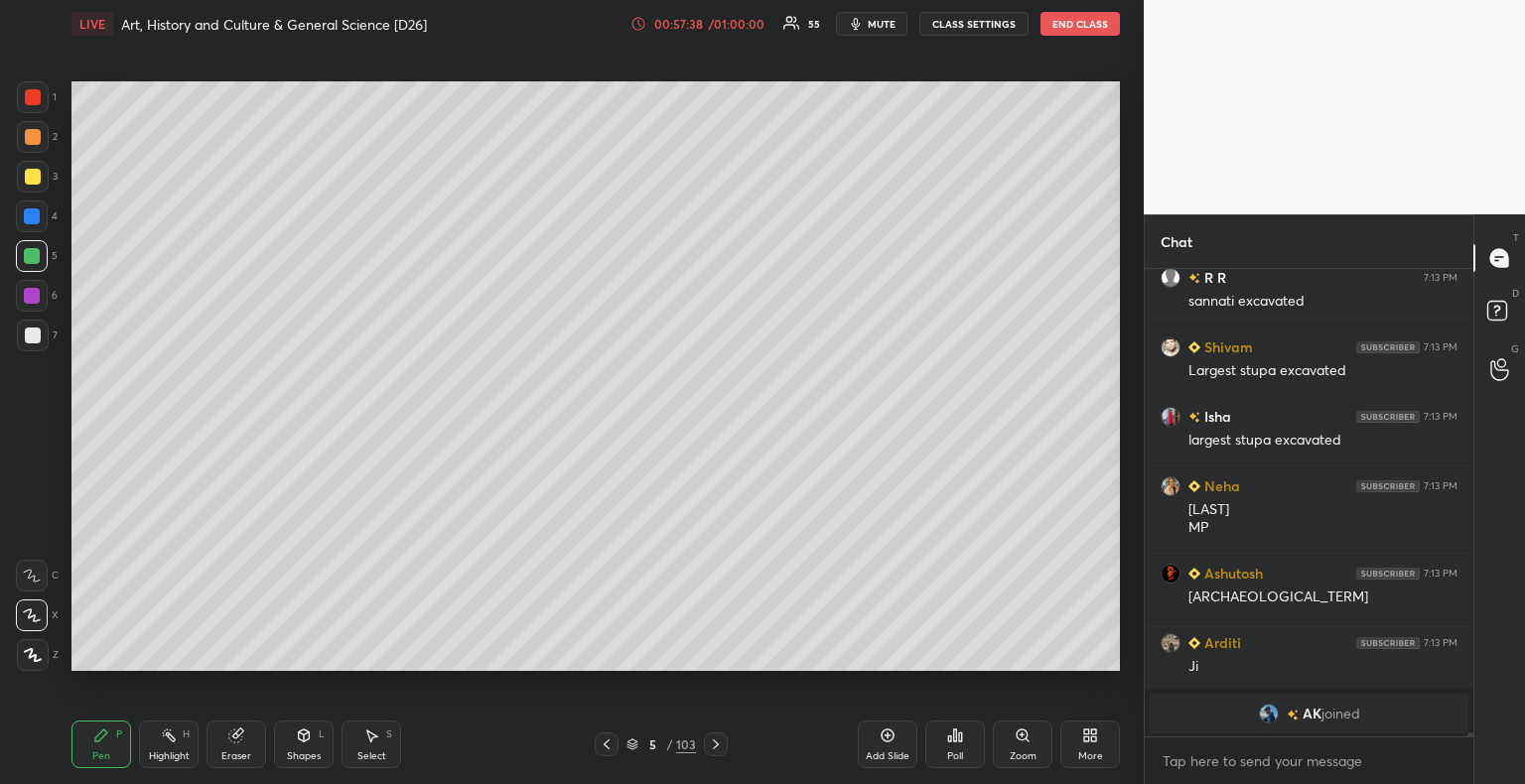 click at bounding box center [33, 335] 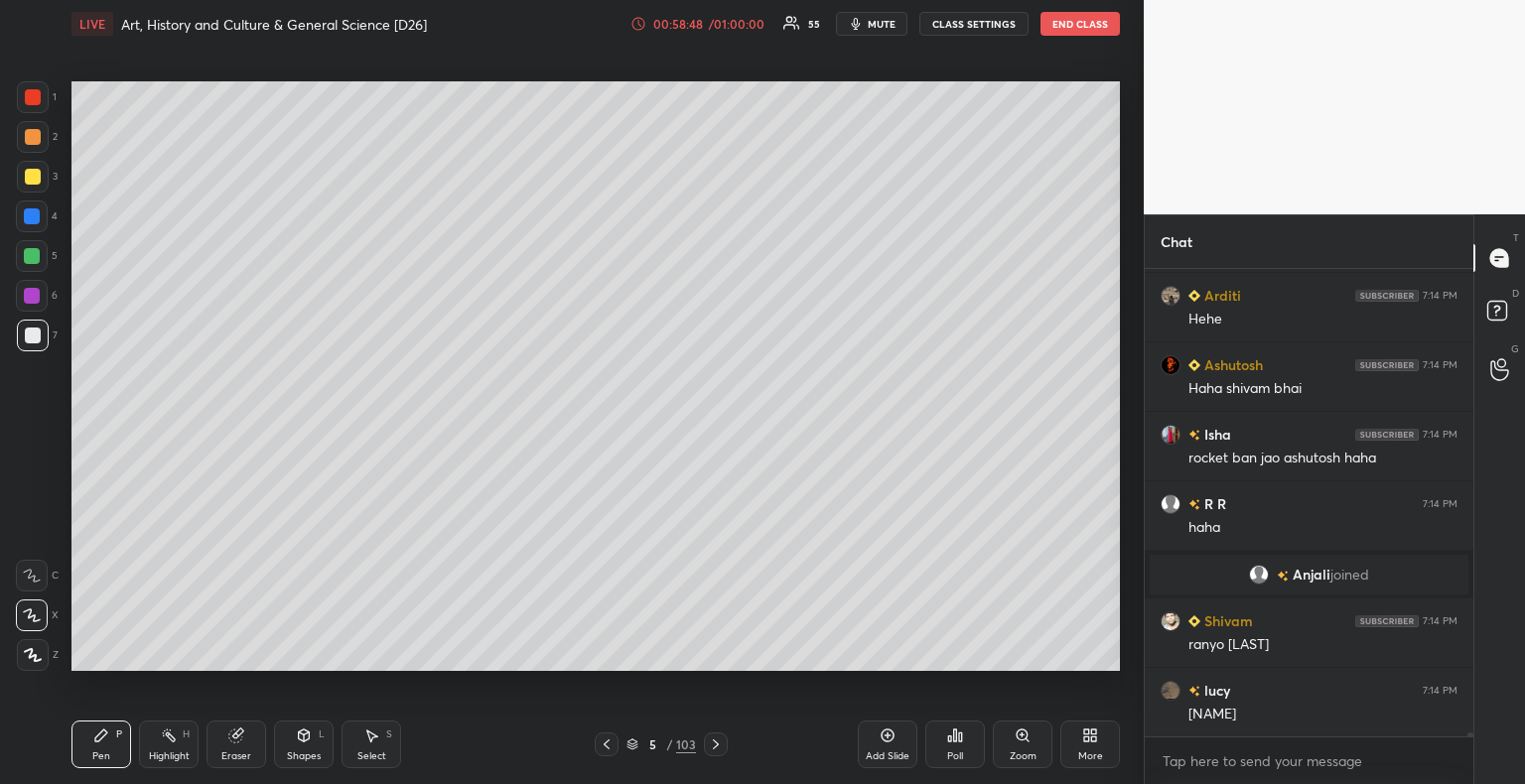 scroll, scrollTop: 53435, scrollLeft: 0, axis: vertical 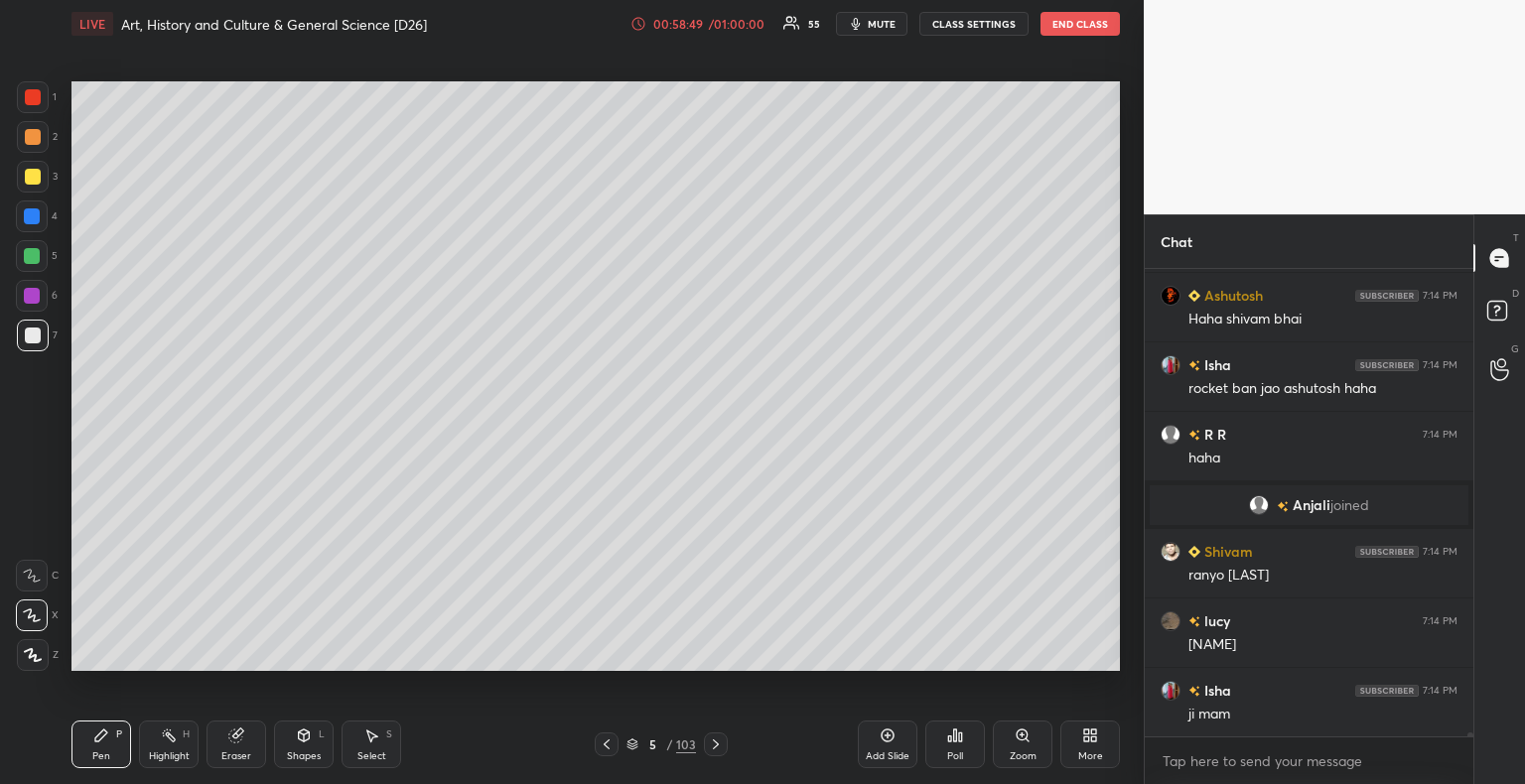 click 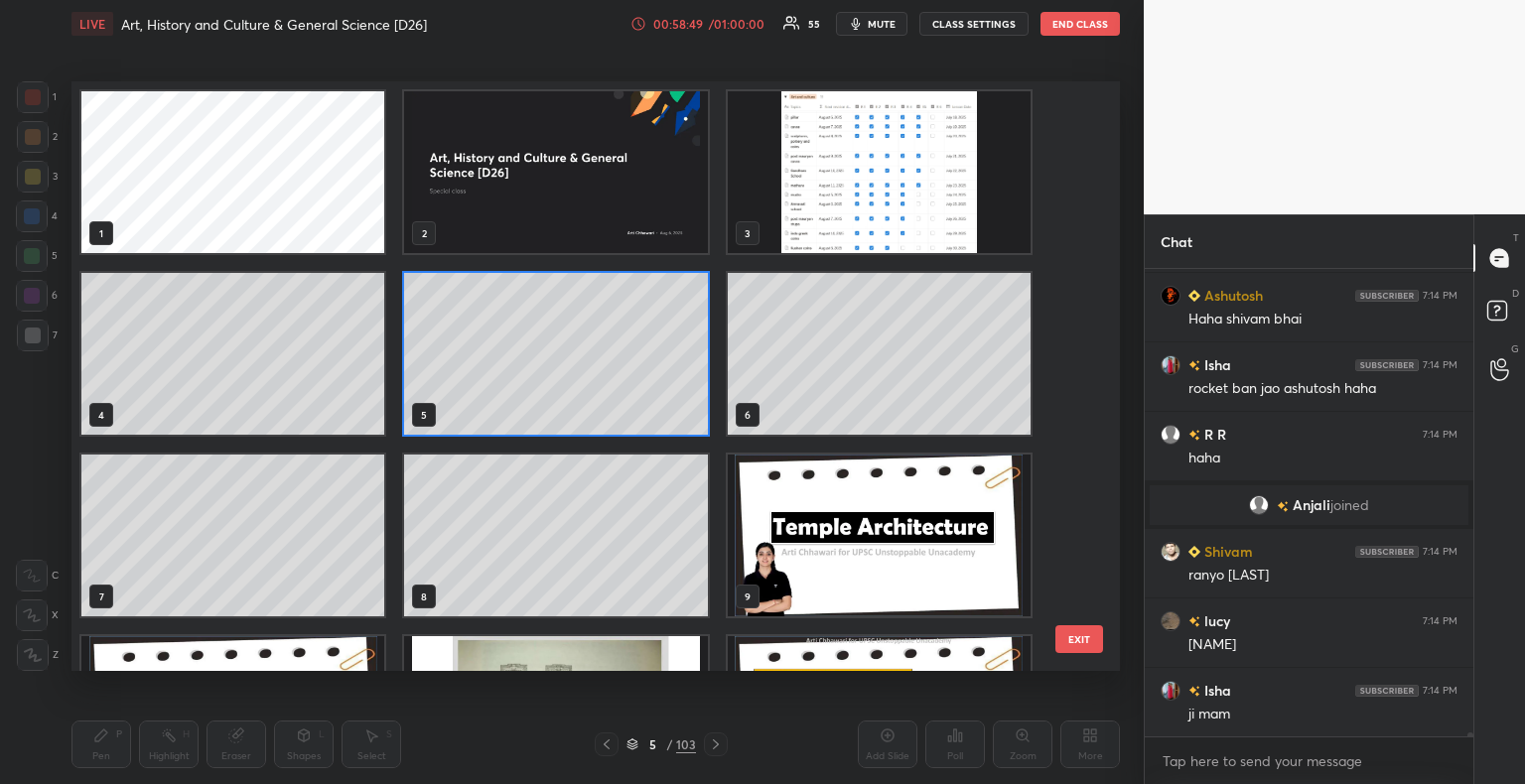 scroll, scrollTop: 6, scrollLeft: 10, axis: both 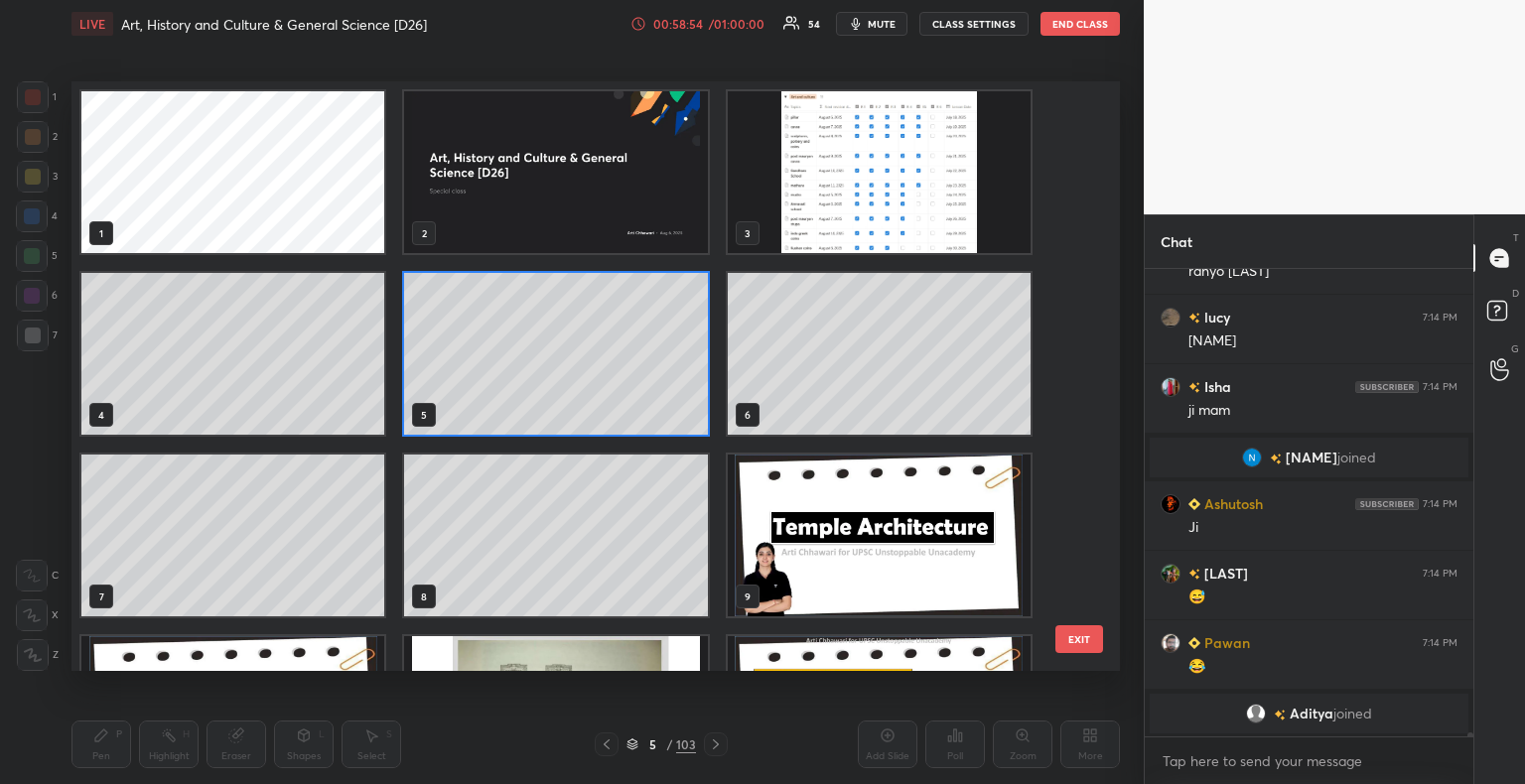 click at bounding box center [879, 172] 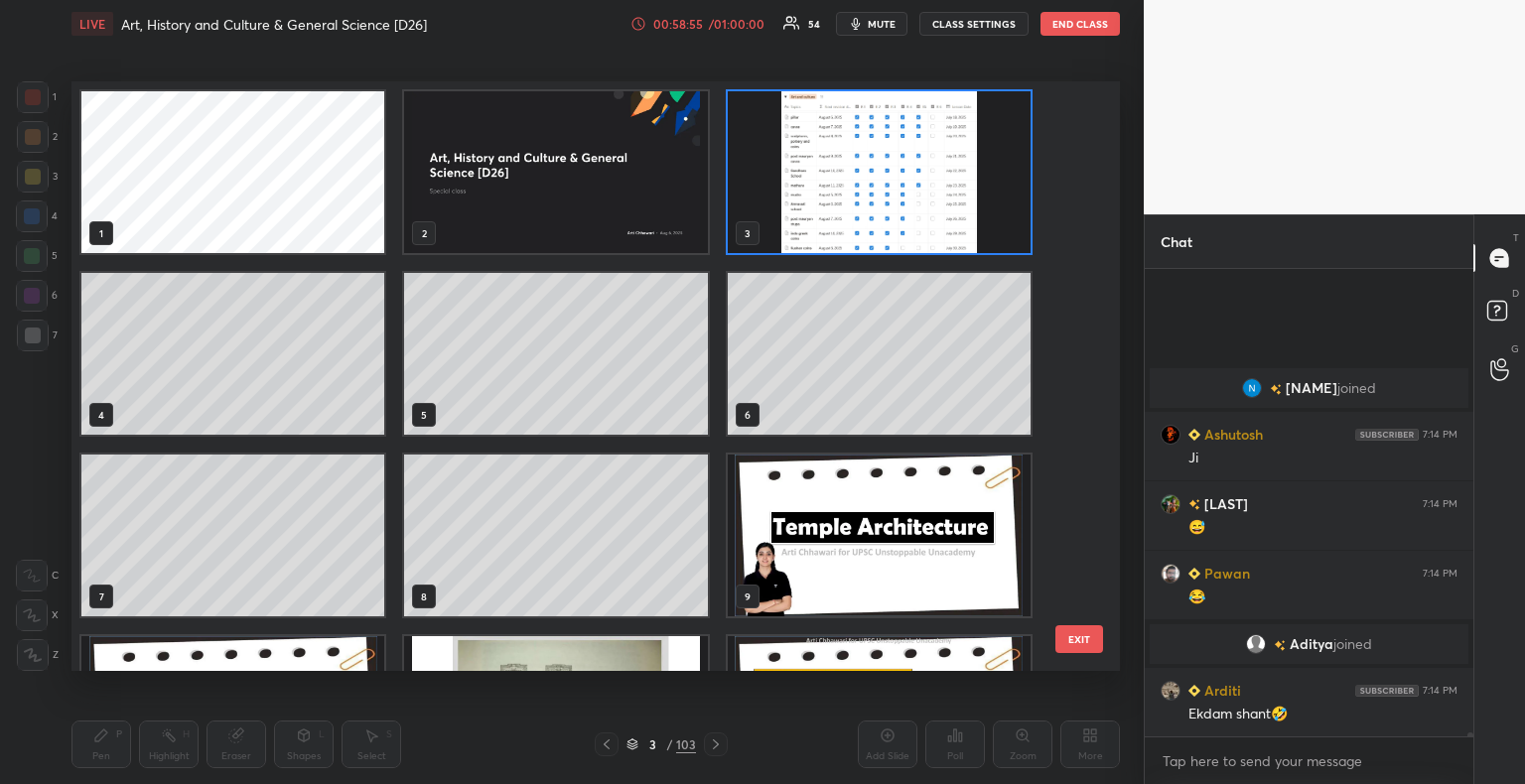 scroll, scrollTop: 53669, scrollLeft: 0, axis: vertical 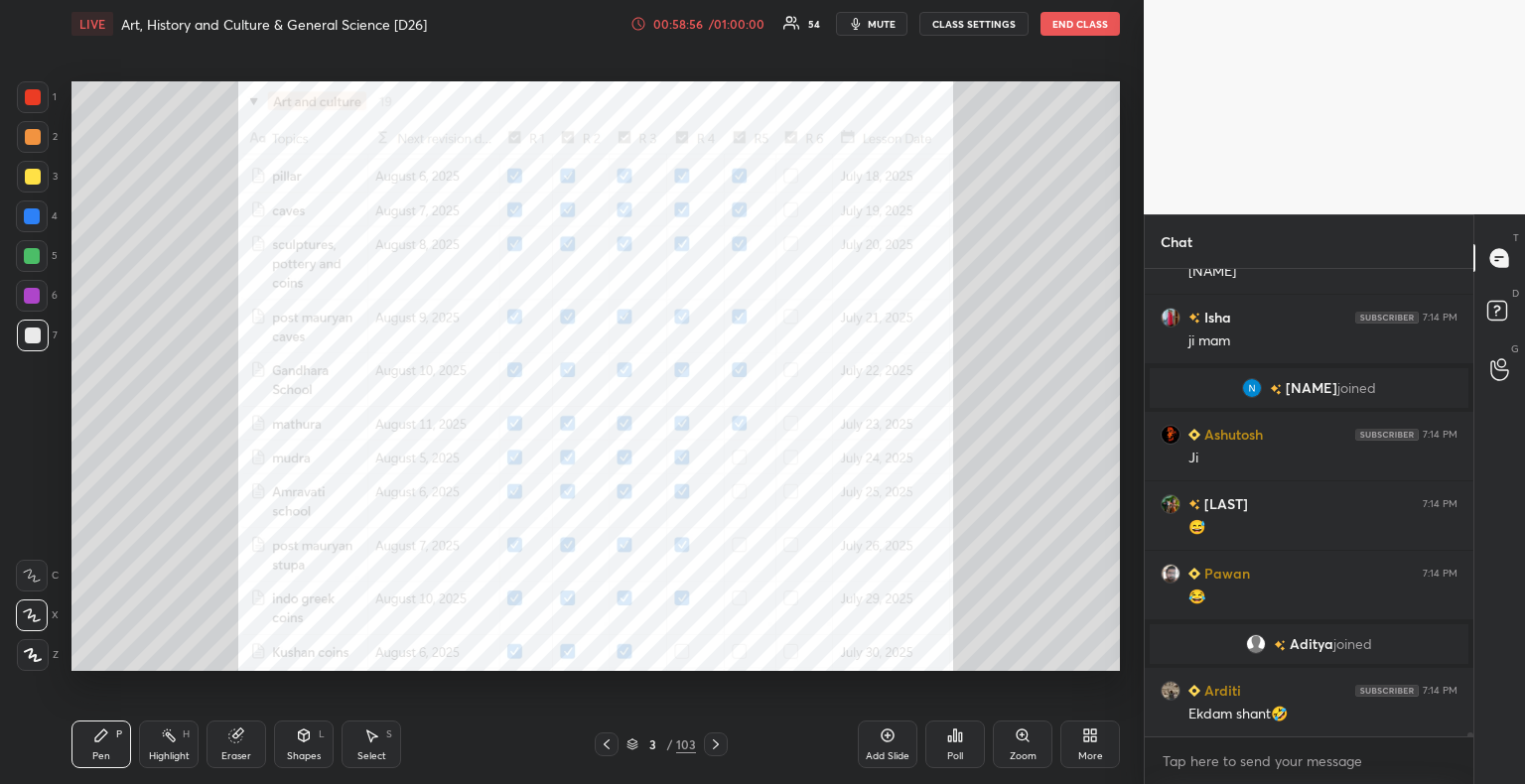 click at bounding box center [33, 97] 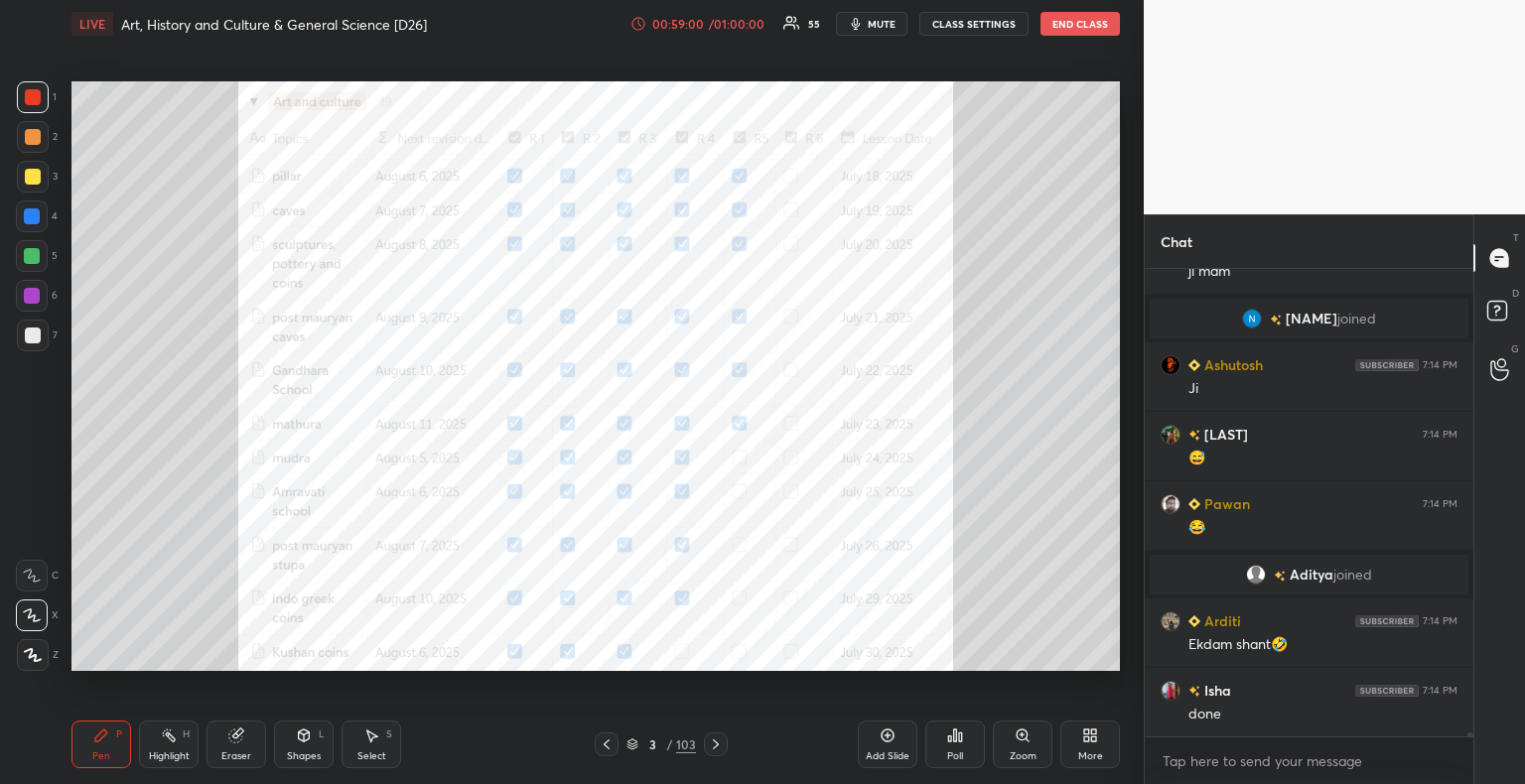 scroll, scrollTop: 53808, scrollLeft: 0, axis: vertical 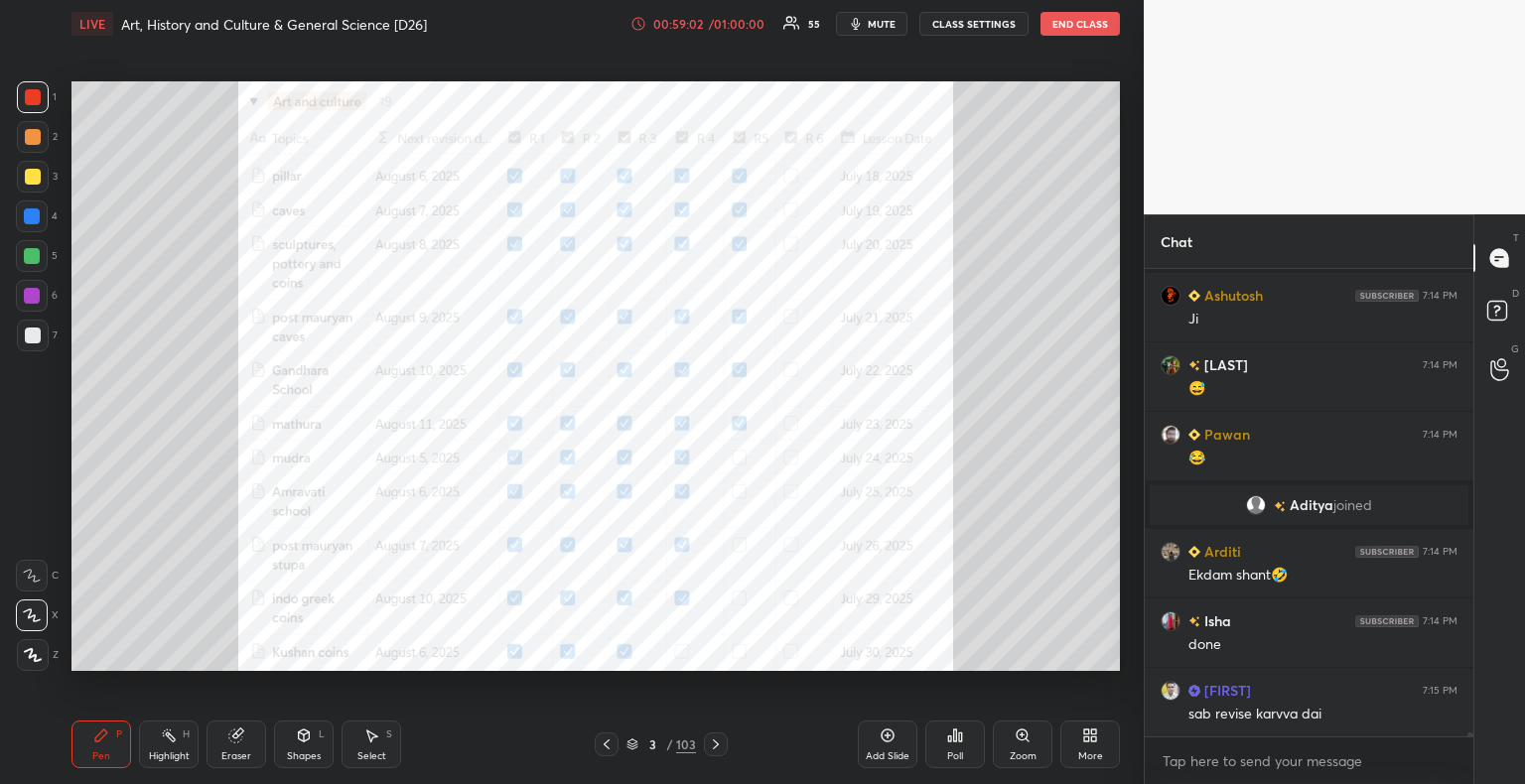 click at bounding box center (32, 216) 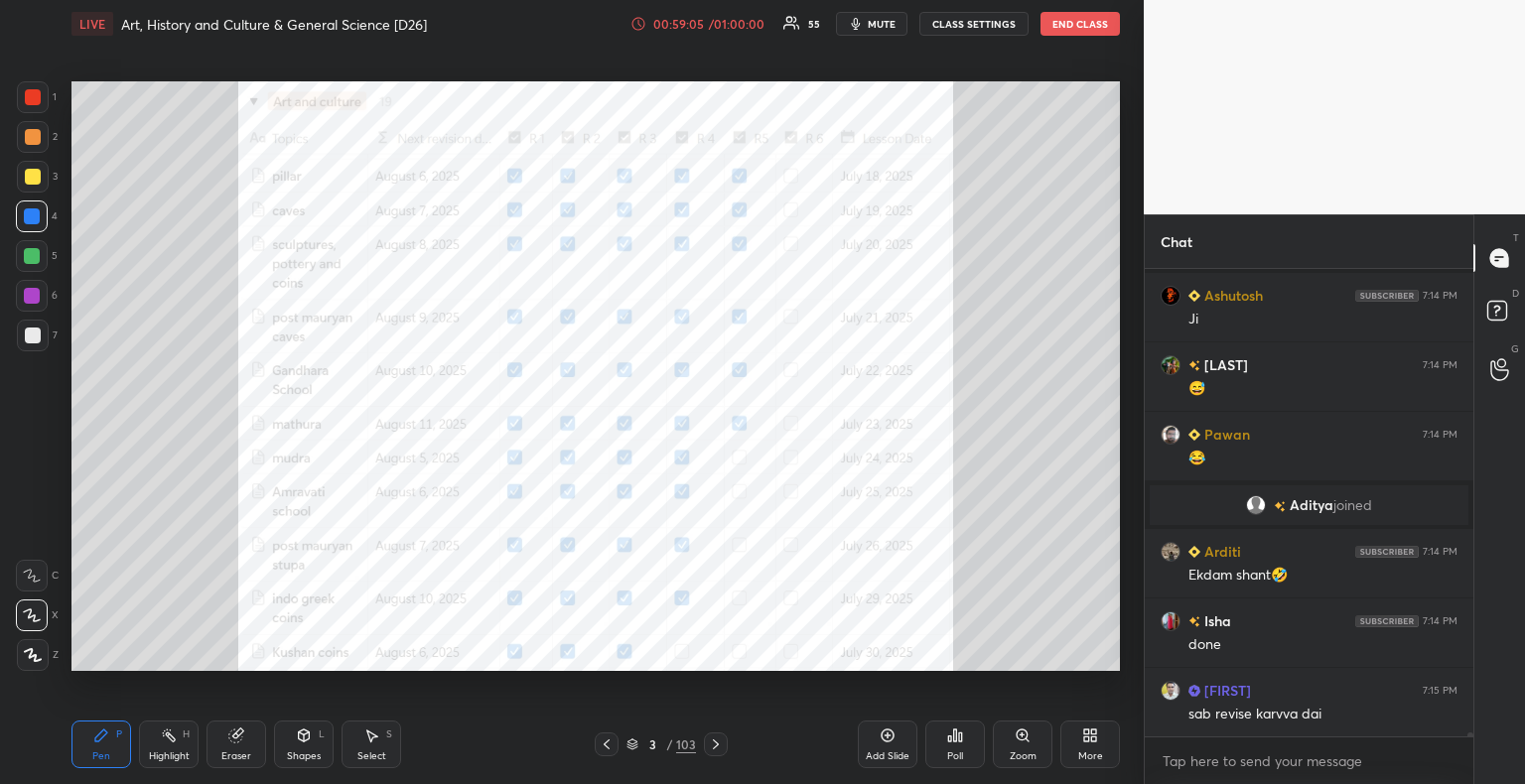 click 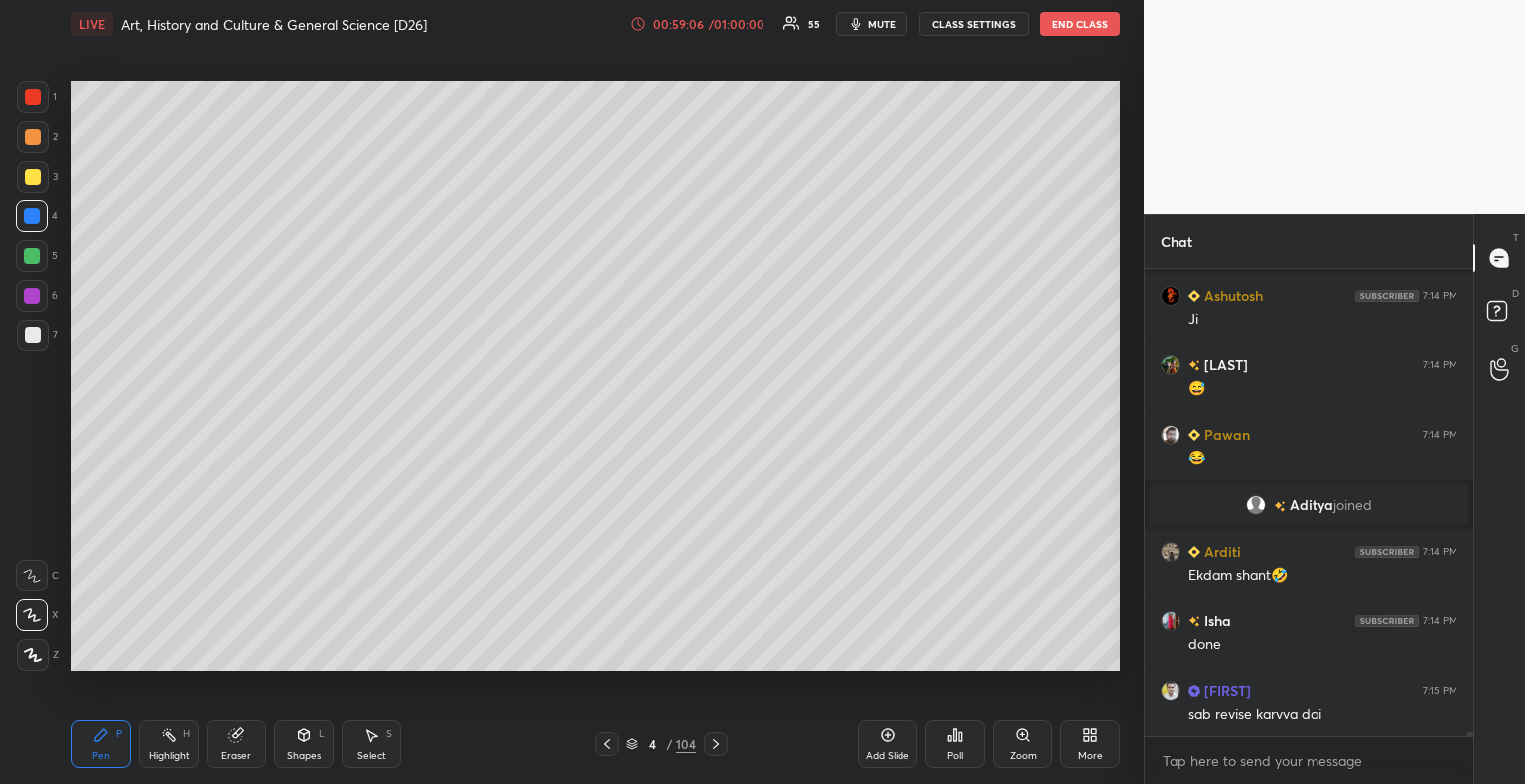 click at bounding box center (33, 335) 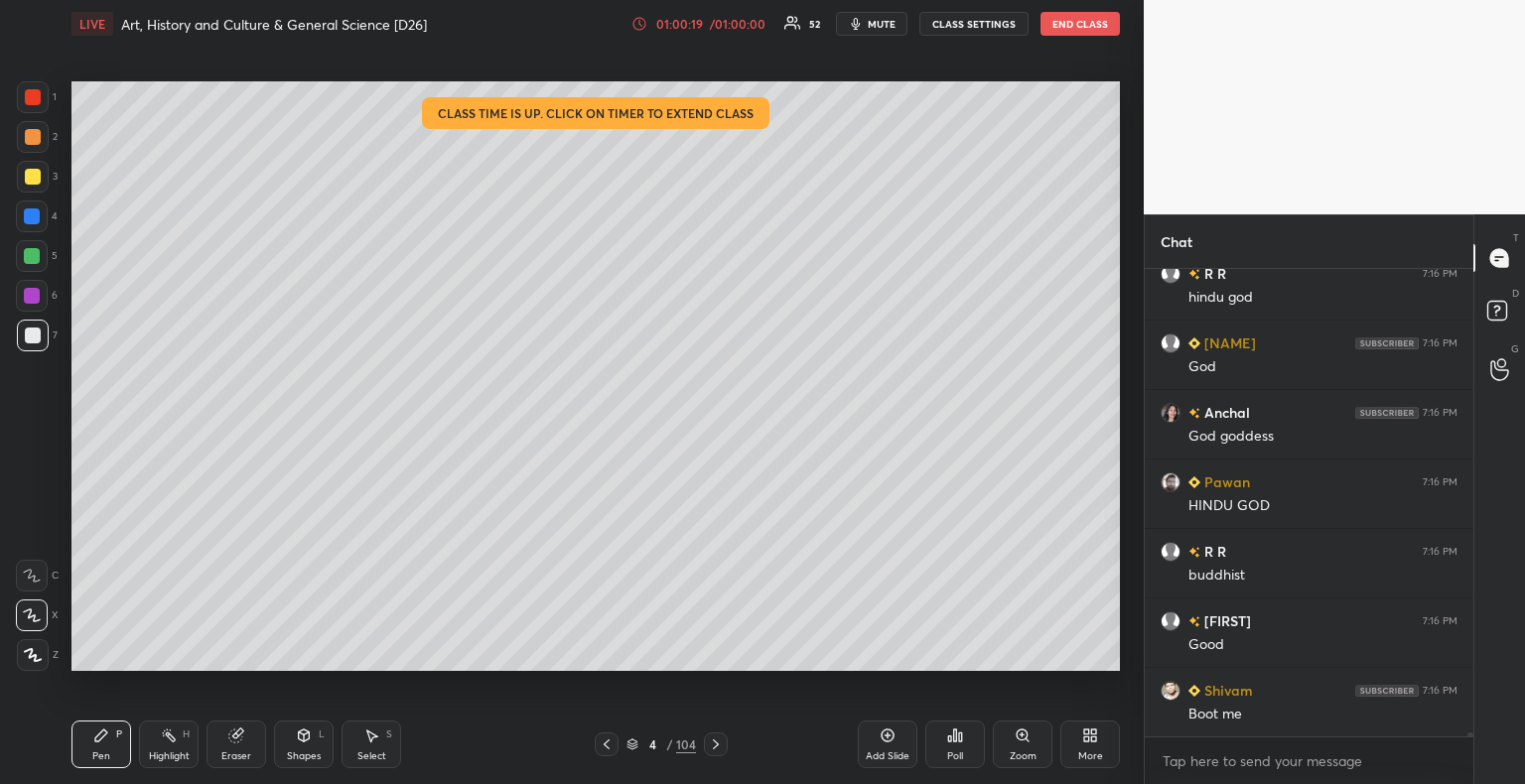 scroll, scrollTop: 56543, scrollLeft: 0, axis: vertical 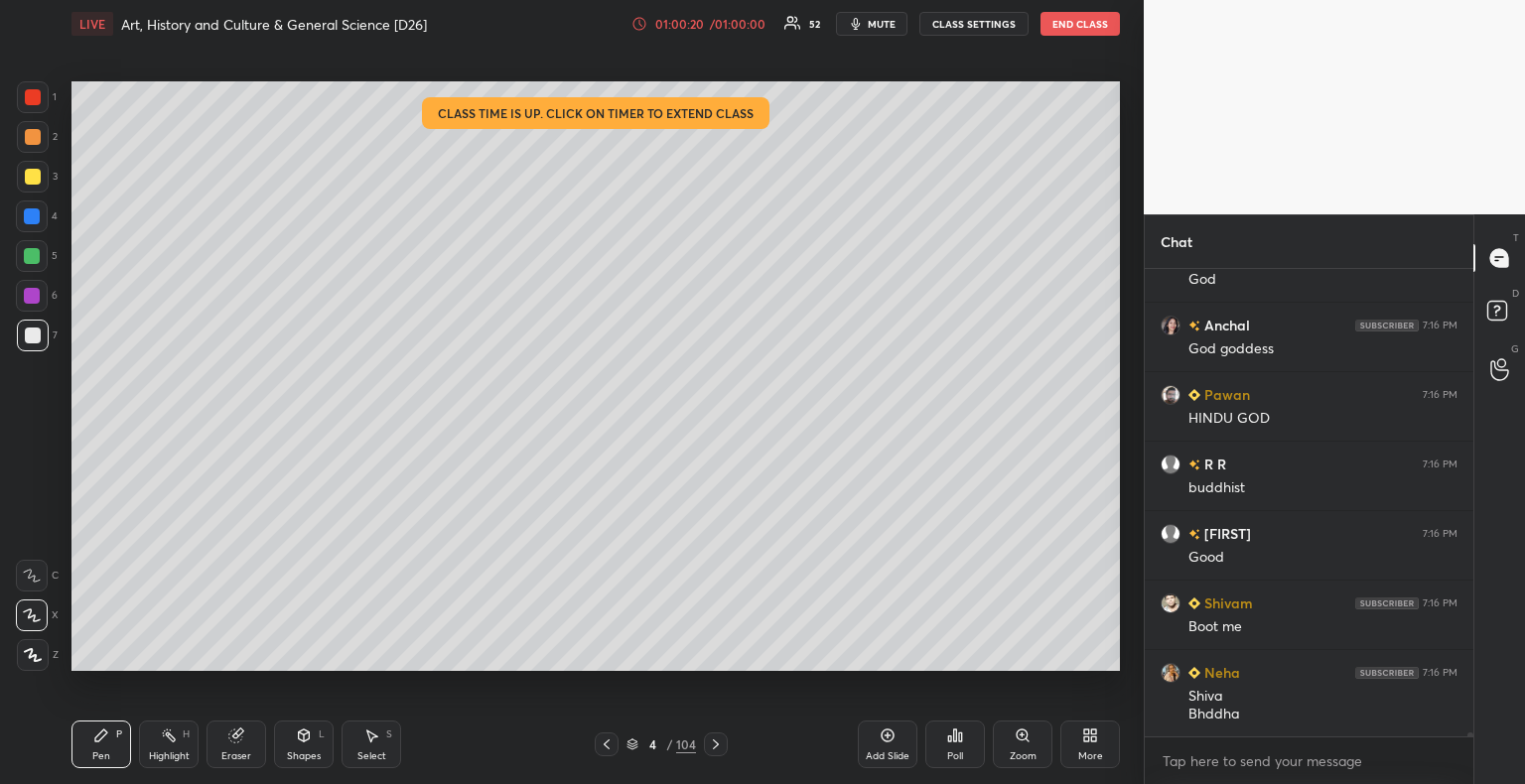 click on "/  01:00:00" at bounding box center [738, 24] 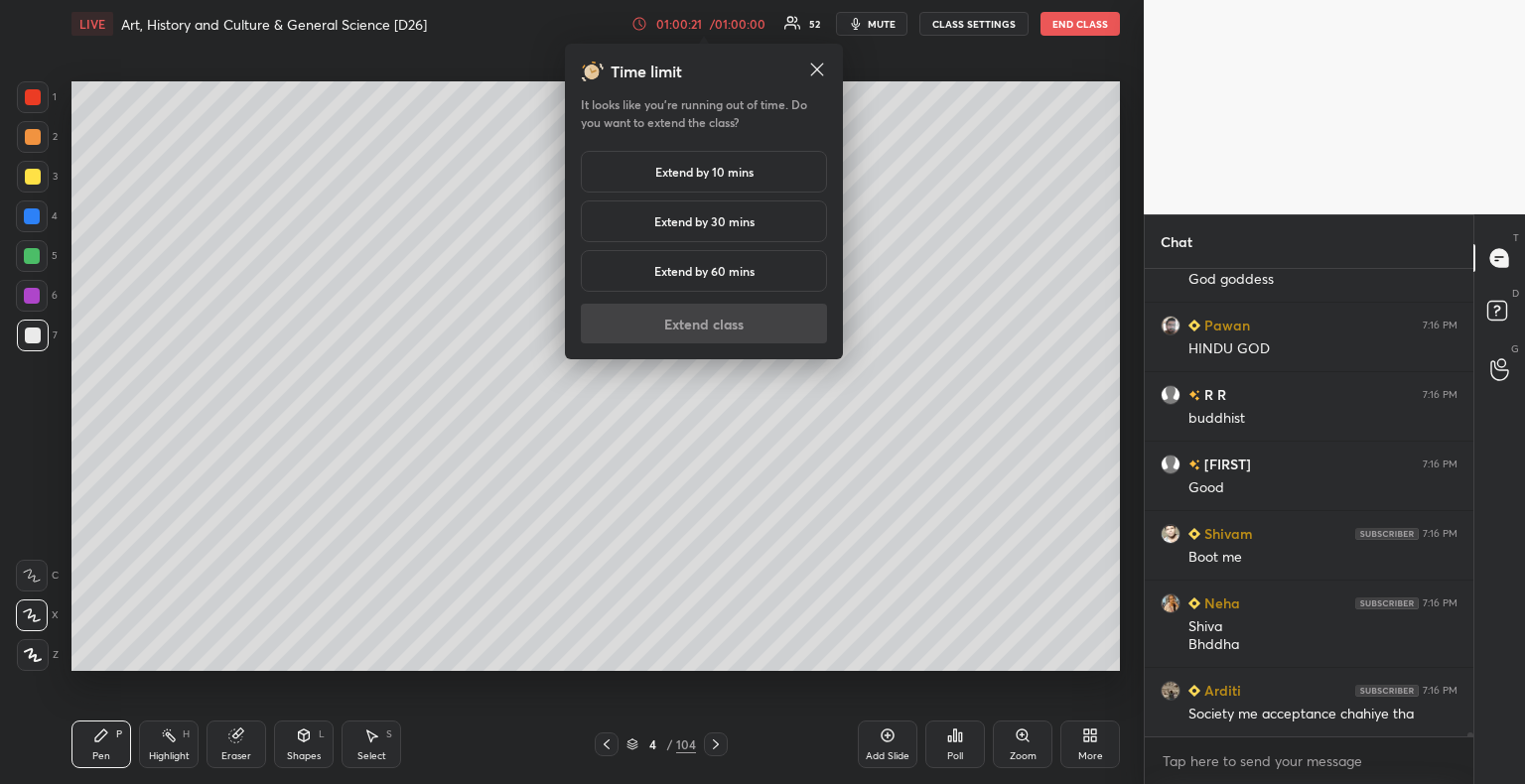 click on "Extend by 10 mins" at bounding box center [704, 172] 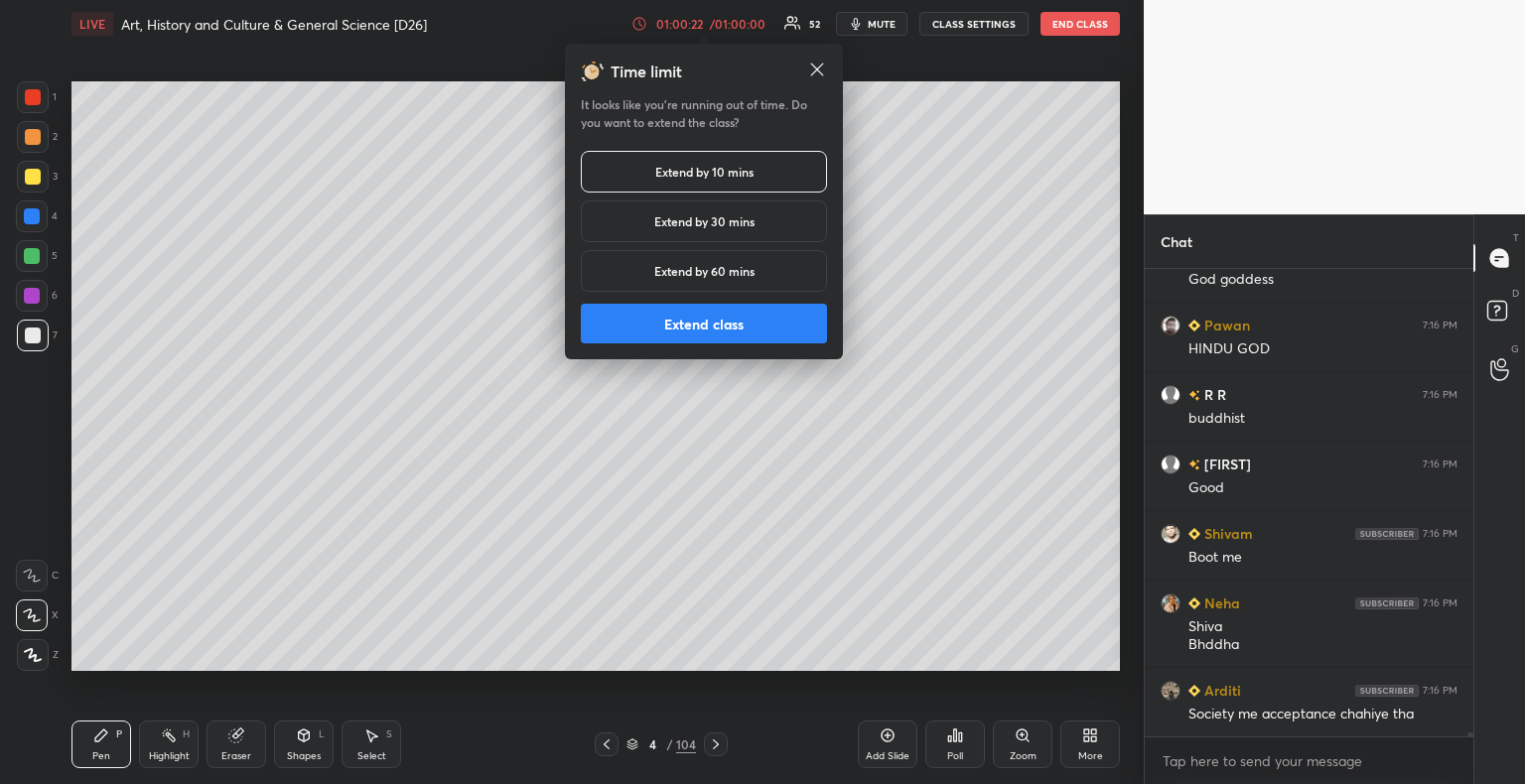 click on "Extend by 30 mins" at bounding box center (704, 221) 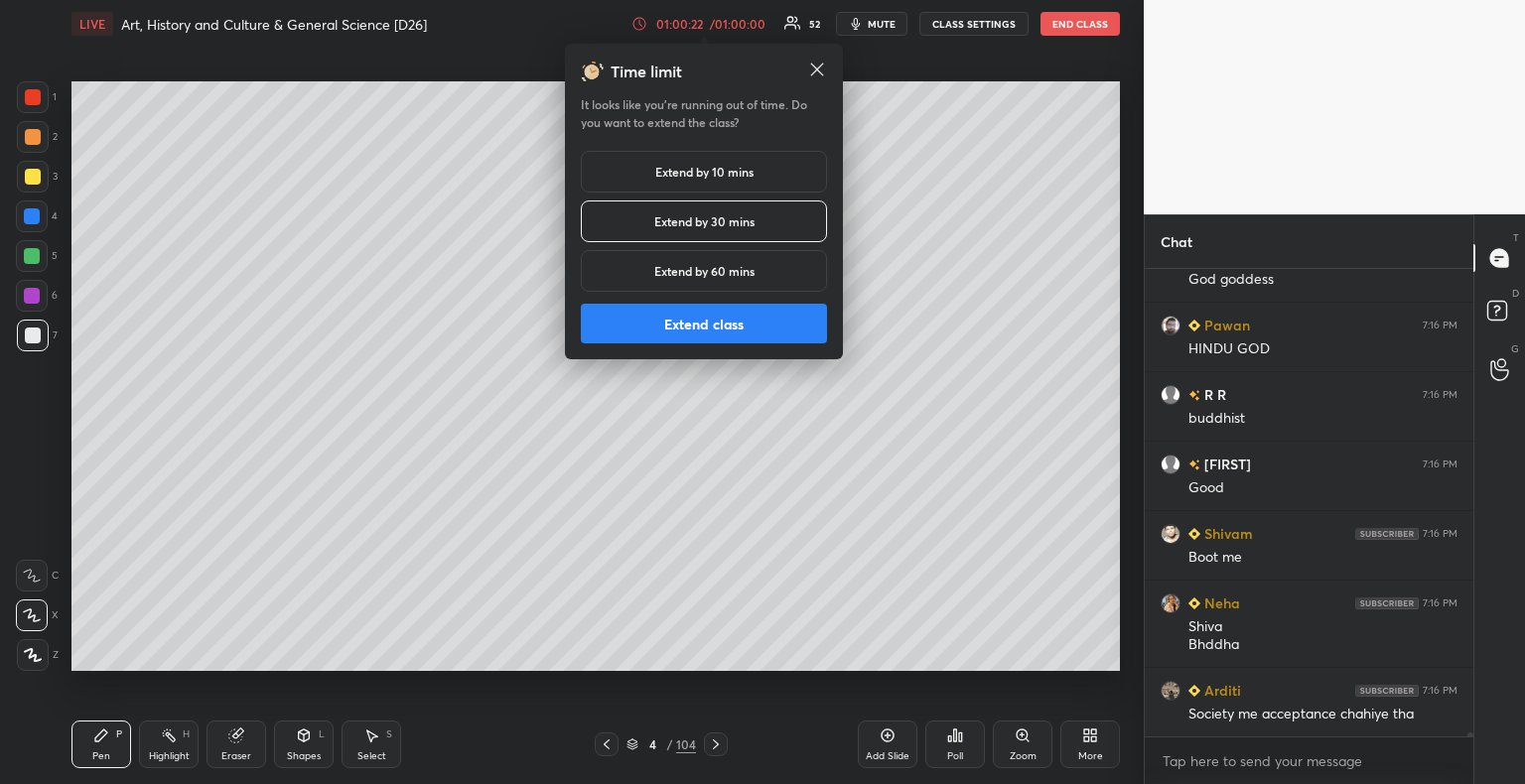 scroll, scrollTop: 56700, scrollLeft: 0, axis: vertical 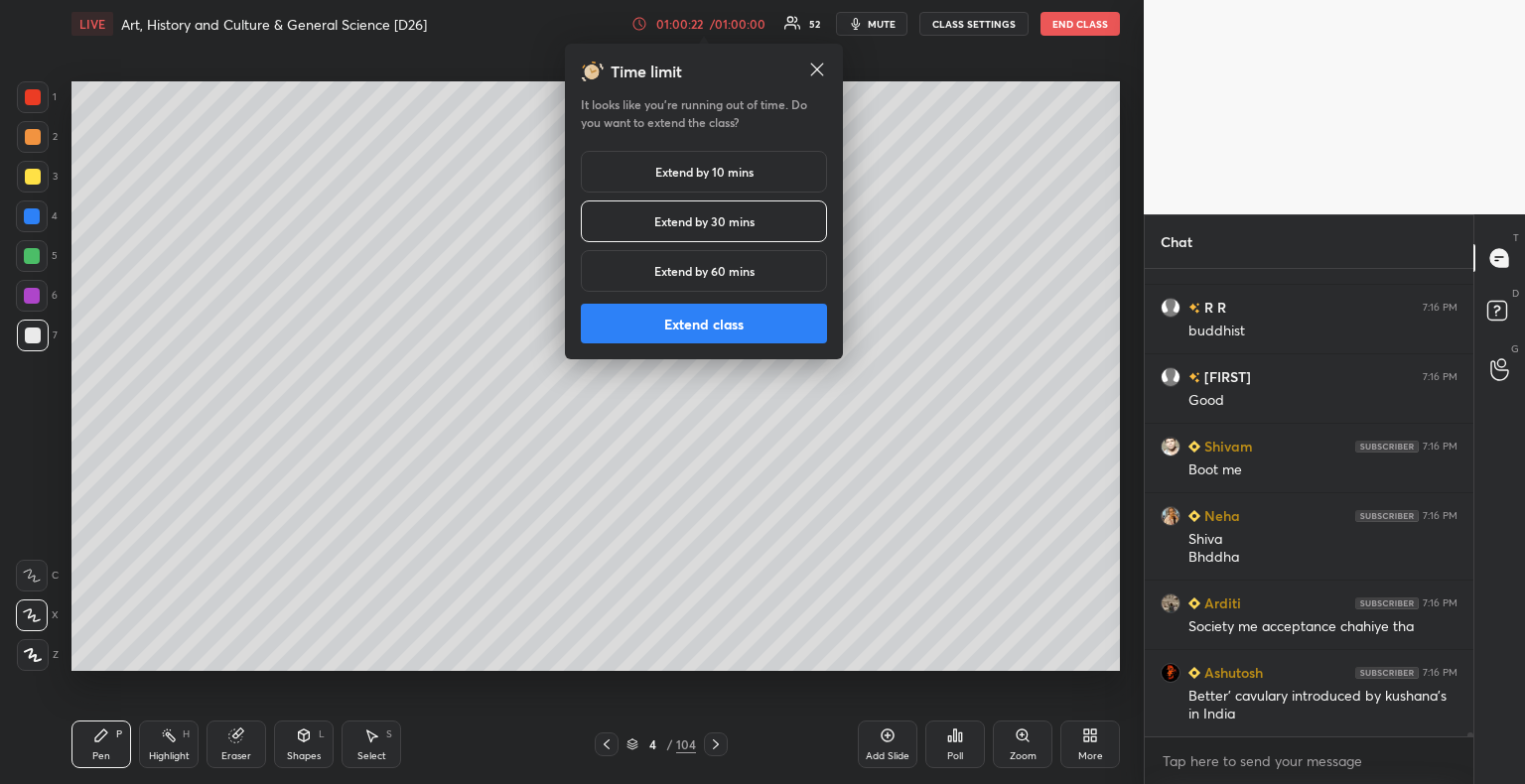 click on "Extend by 60 mins" at bounding box center [704, 271] 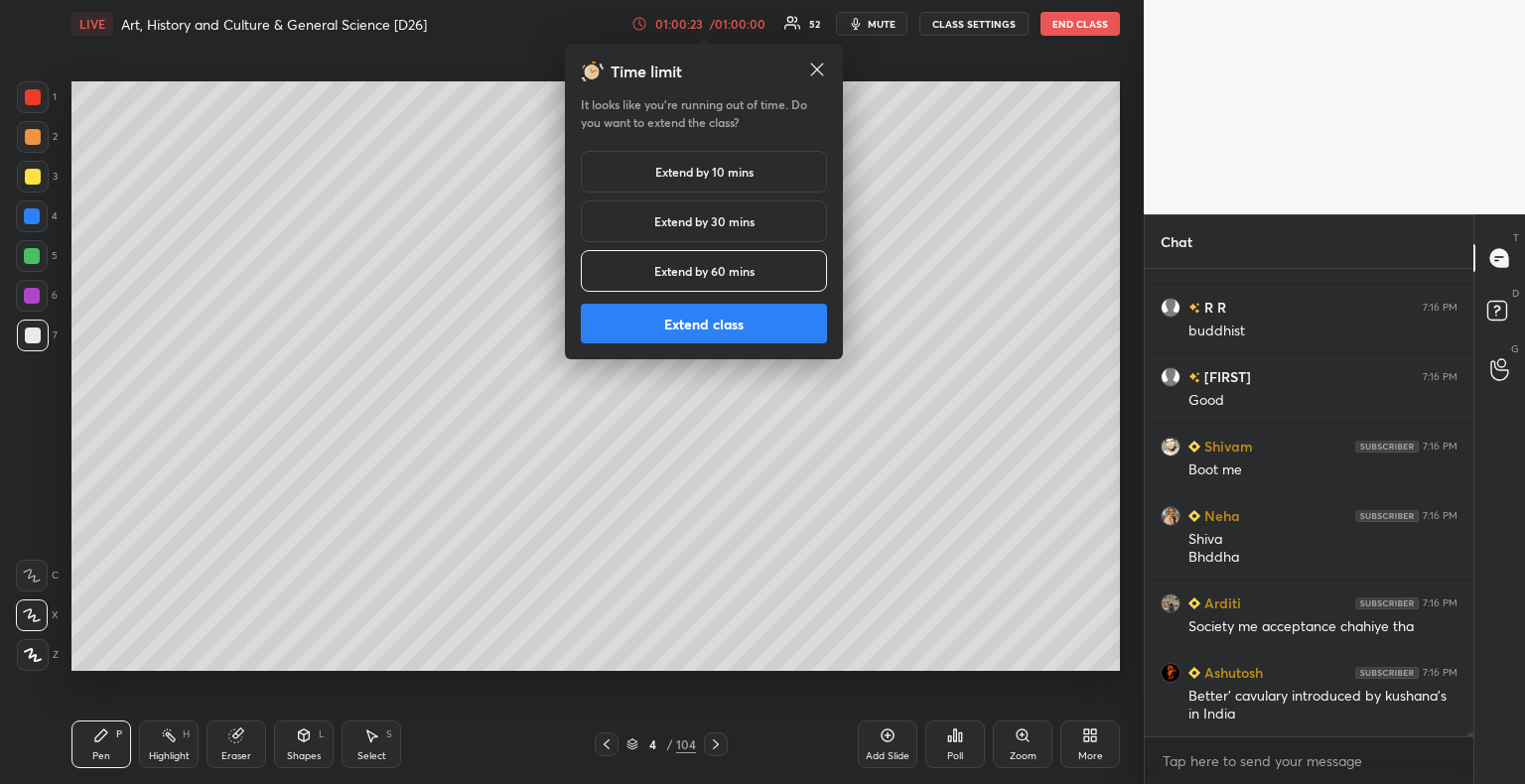 click on "Extend by 30 mins" at bounding box center (704, 221) 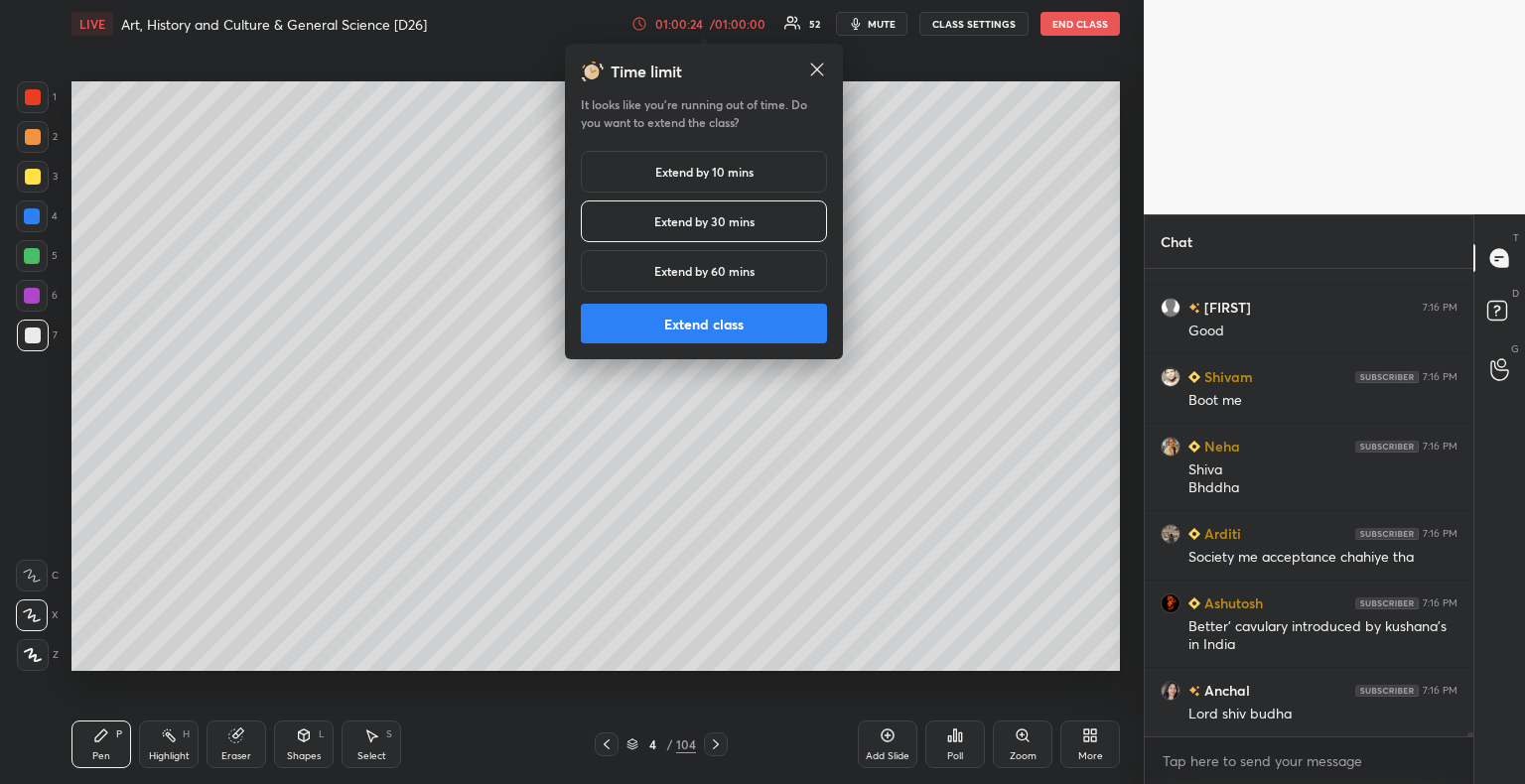 click on "Extend class" at bounding box center [704, 324] 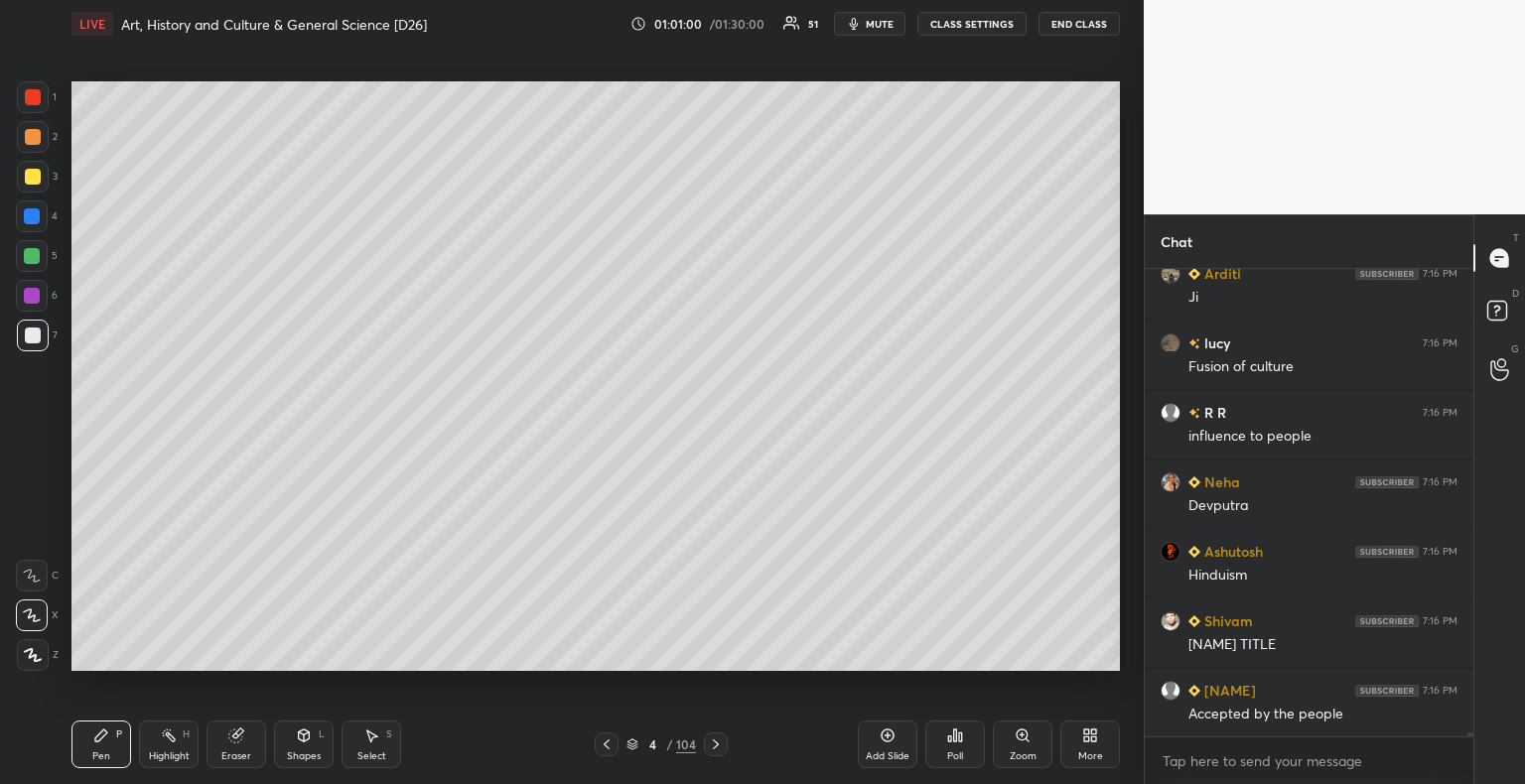scroll, scrollTop: 57829, scrollLeft: 0, axis: vertical 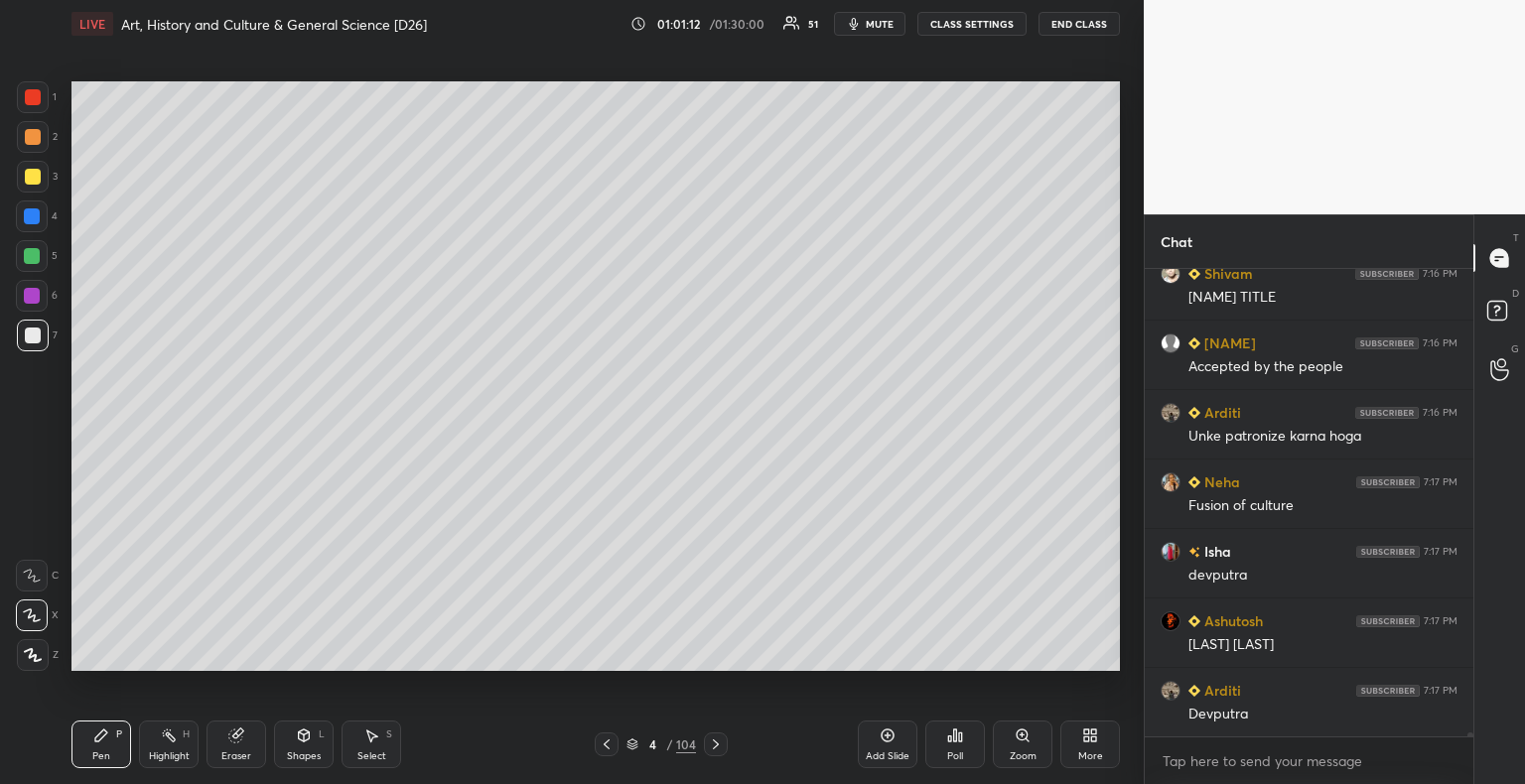 click at bounding box center [33, 177] 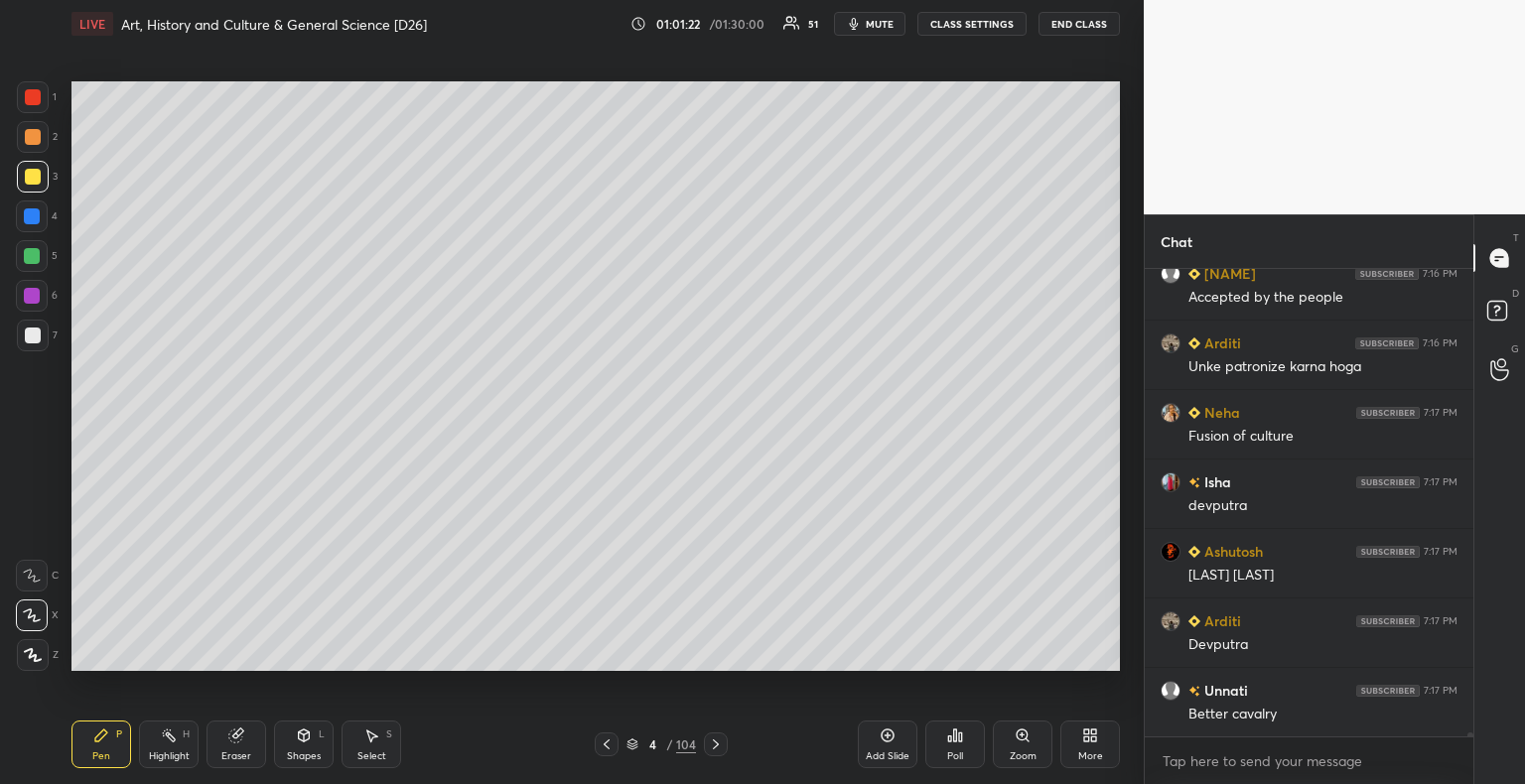 scroll, scrollTop: 58246, scrollLeft: 0, axis: vertical 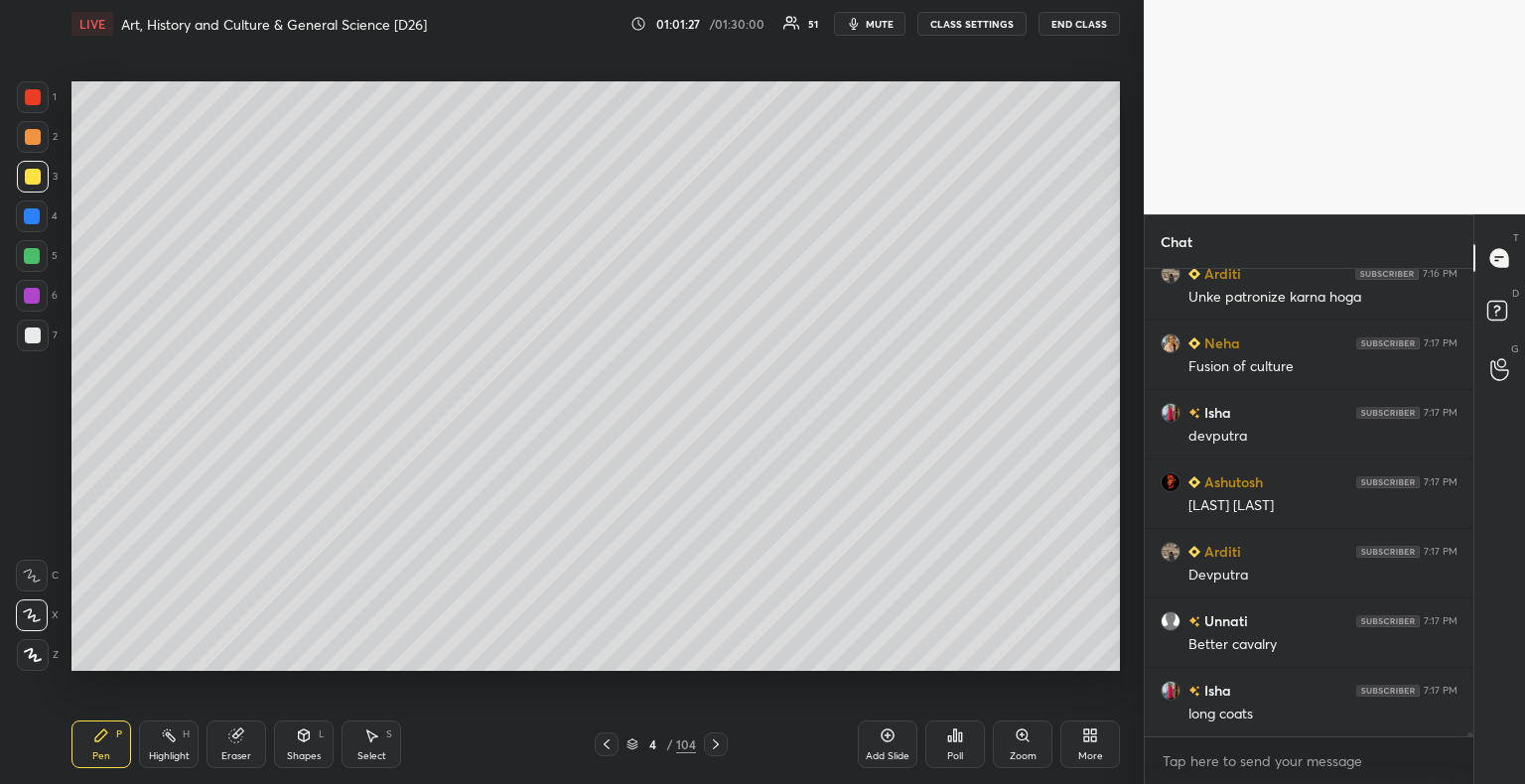 click at bounding box center [32, 216] 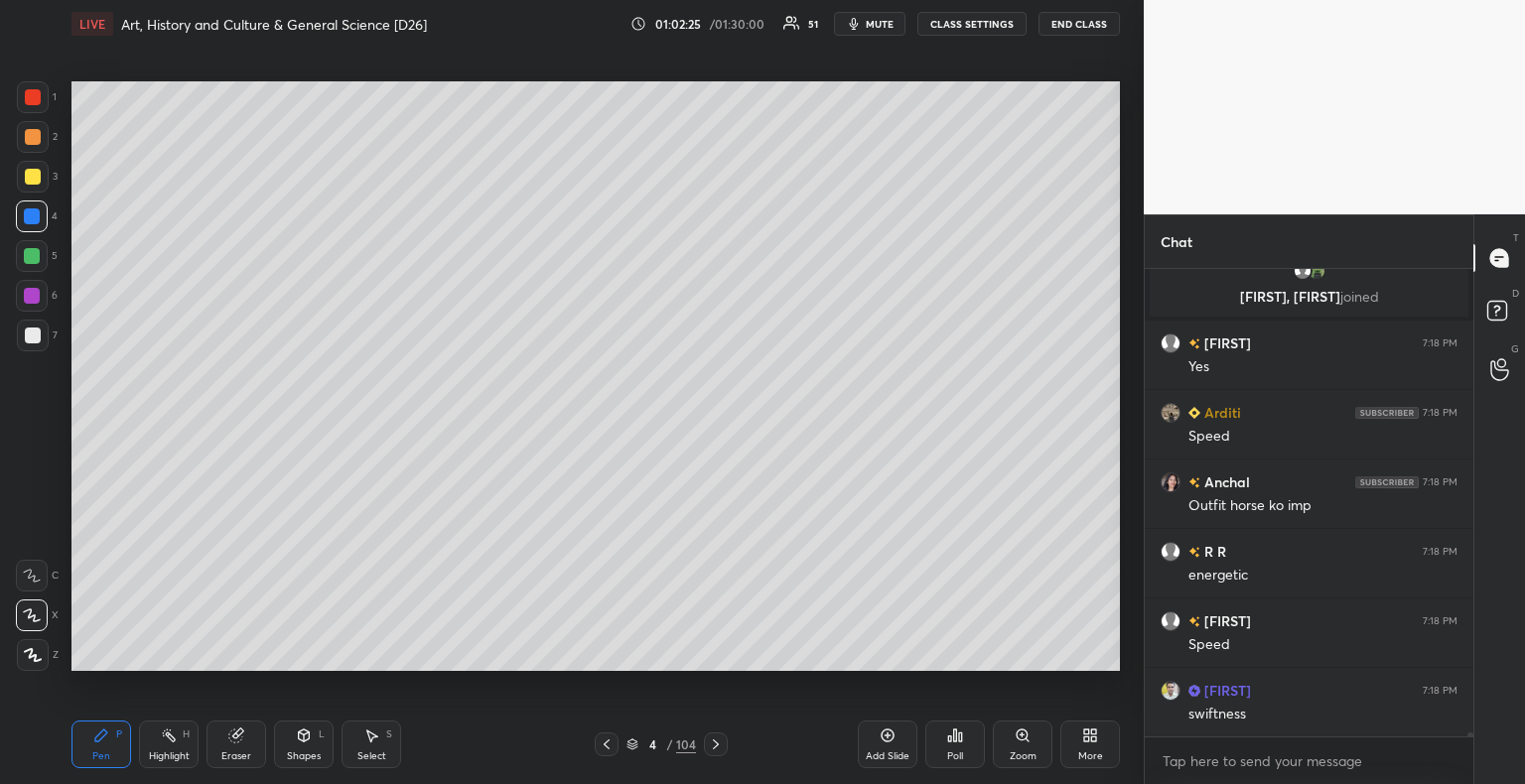 scroll, scrollTop: 58205, scrollLeft: 0, axis: vertical 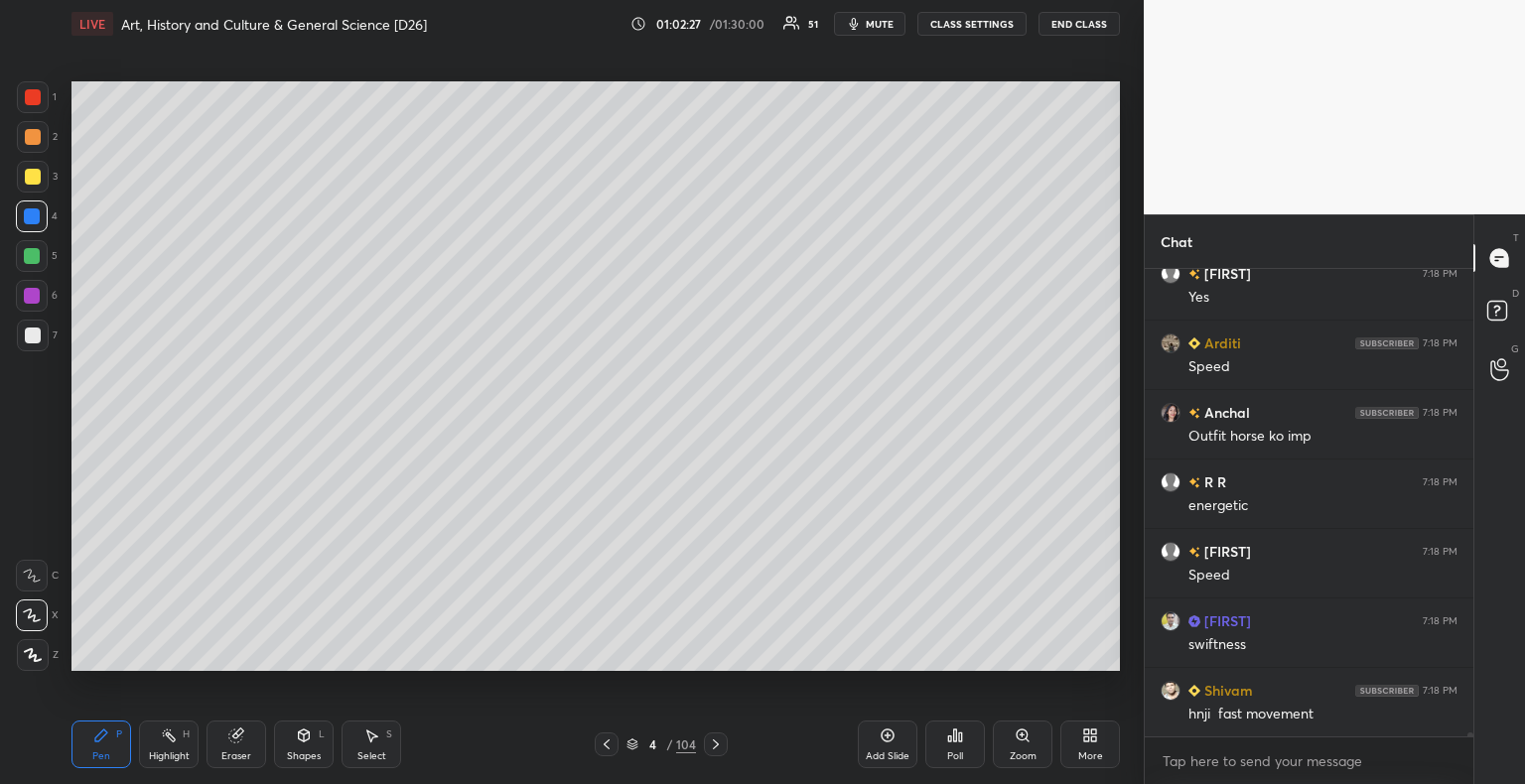click at bounding box center (33, 335) 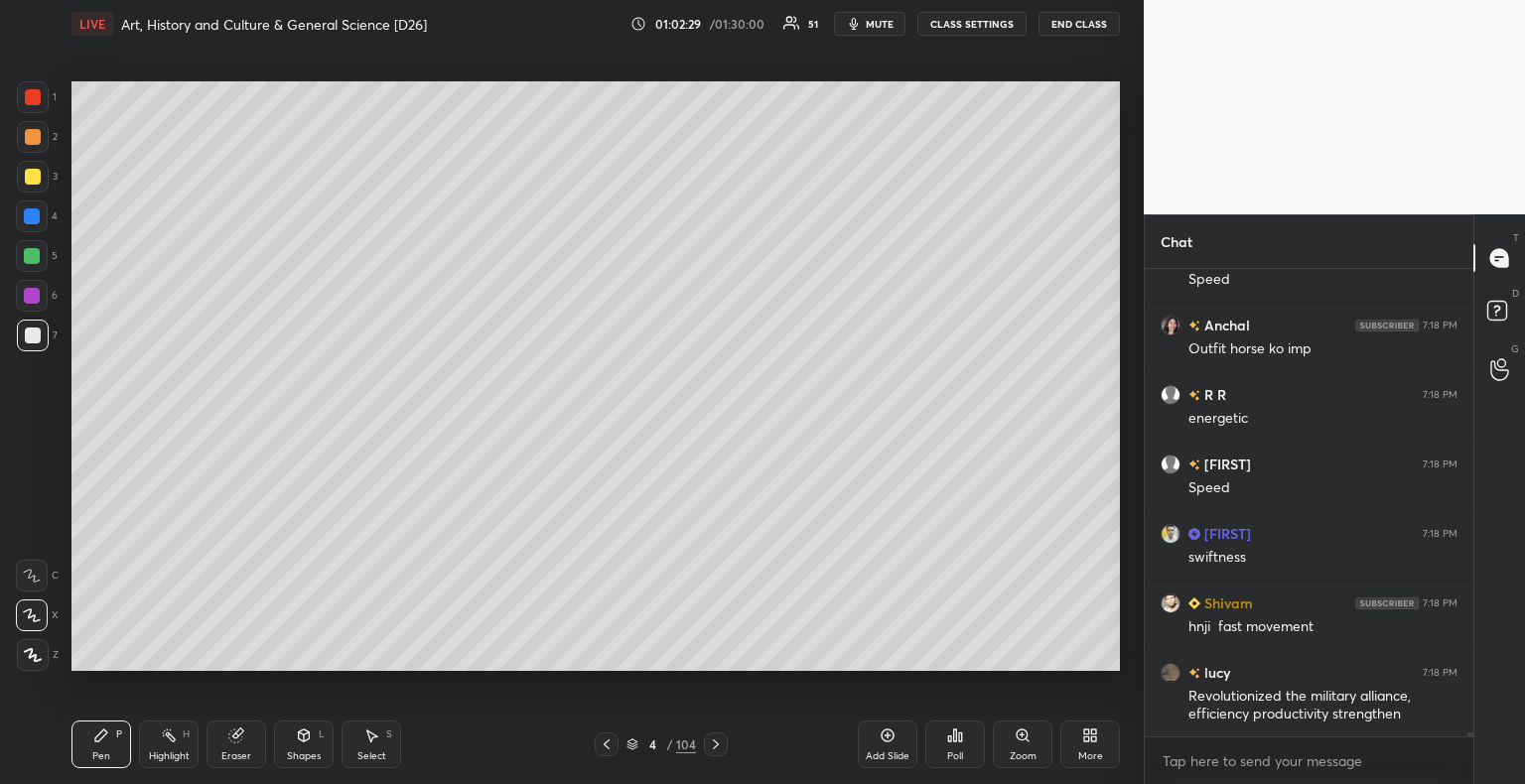 scroll, scrollTop: 58340, scrollLeft: 0, axis: vertical 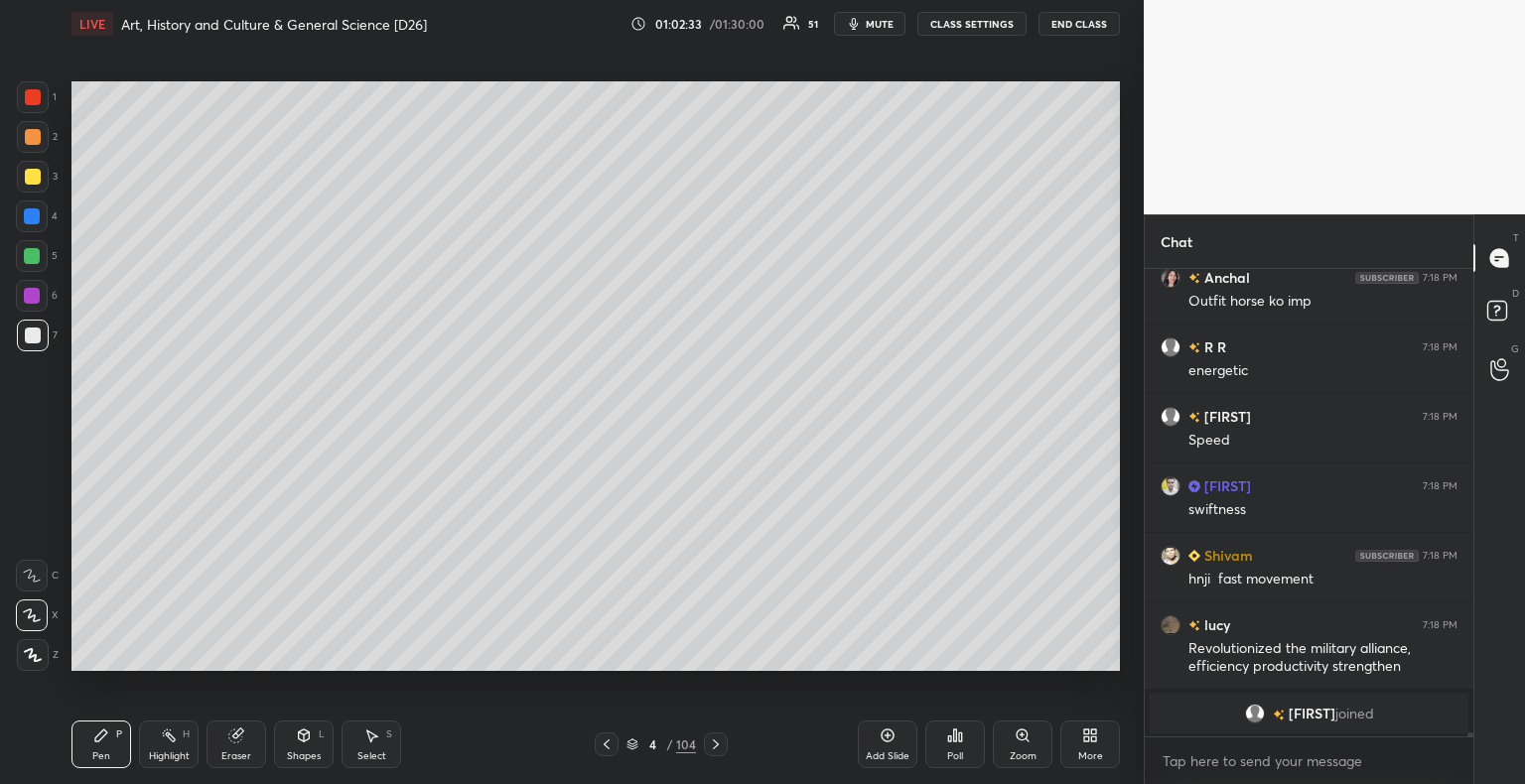 drag, startPoint x: 35, startPoint y: 173, endPoint x: 58, endPoint y: 172, distance: 23.021729 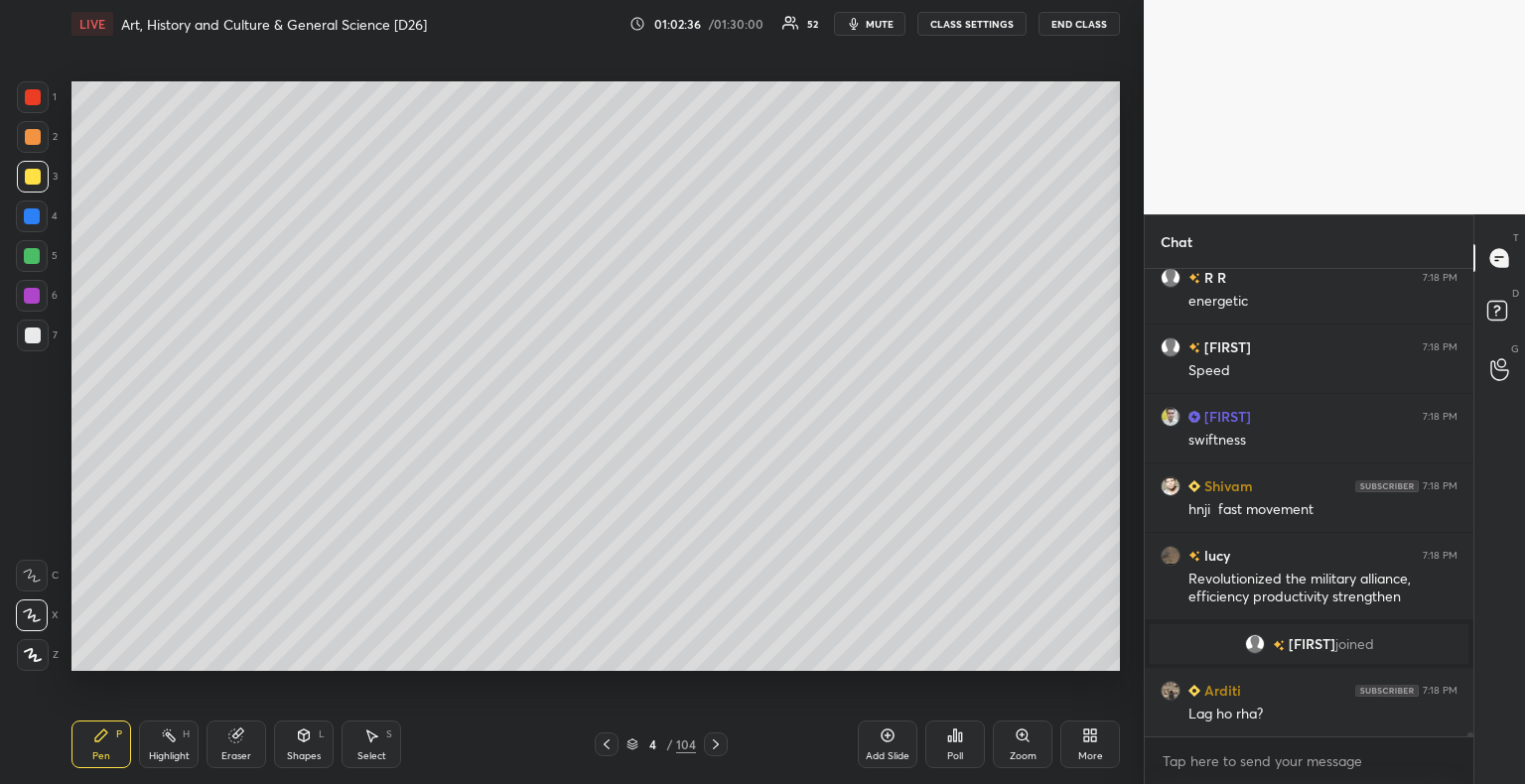 scroll, scrollTop: 58230, scrollLeft: 0, axis: vertical 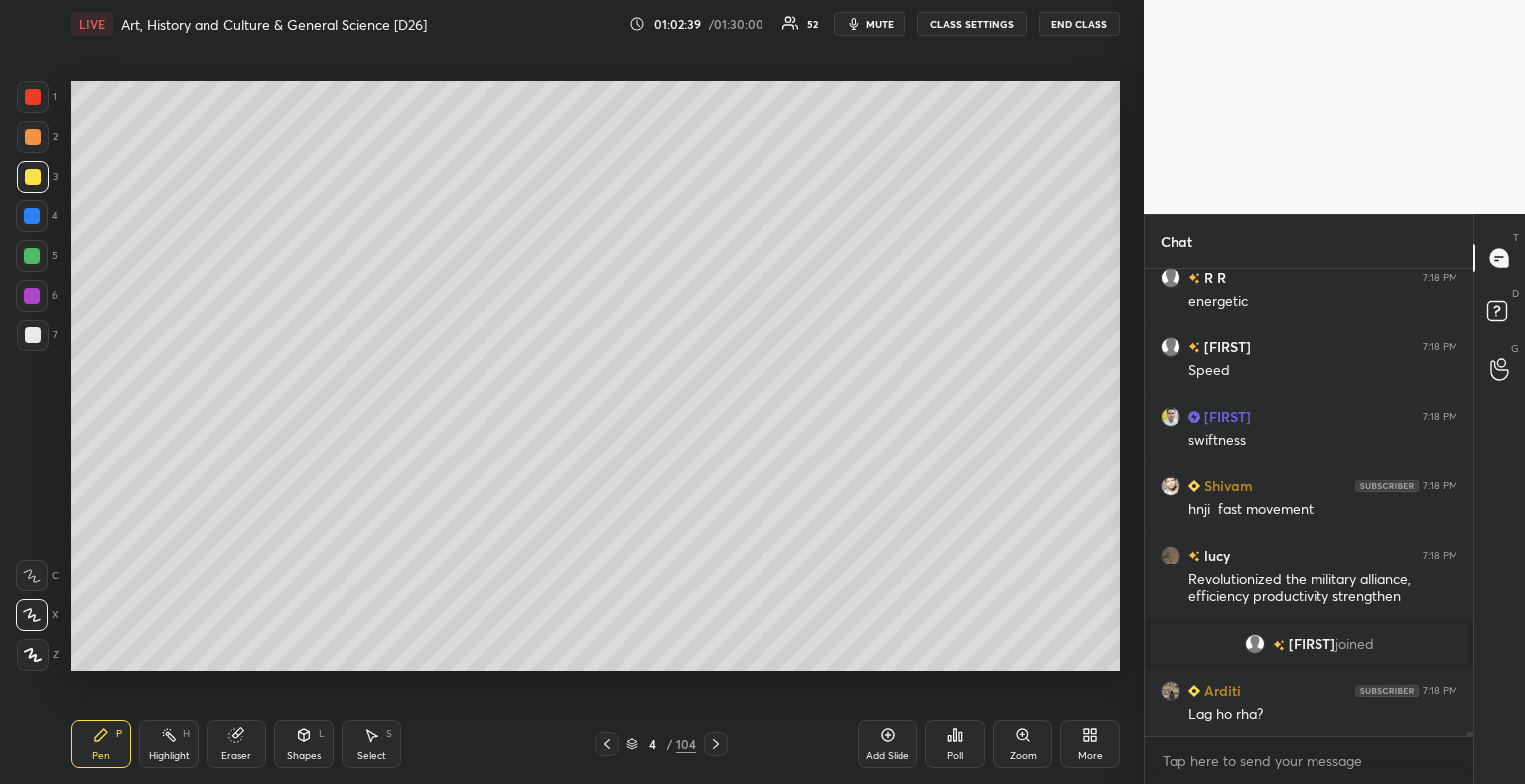 click at bounding box center [33, 335] 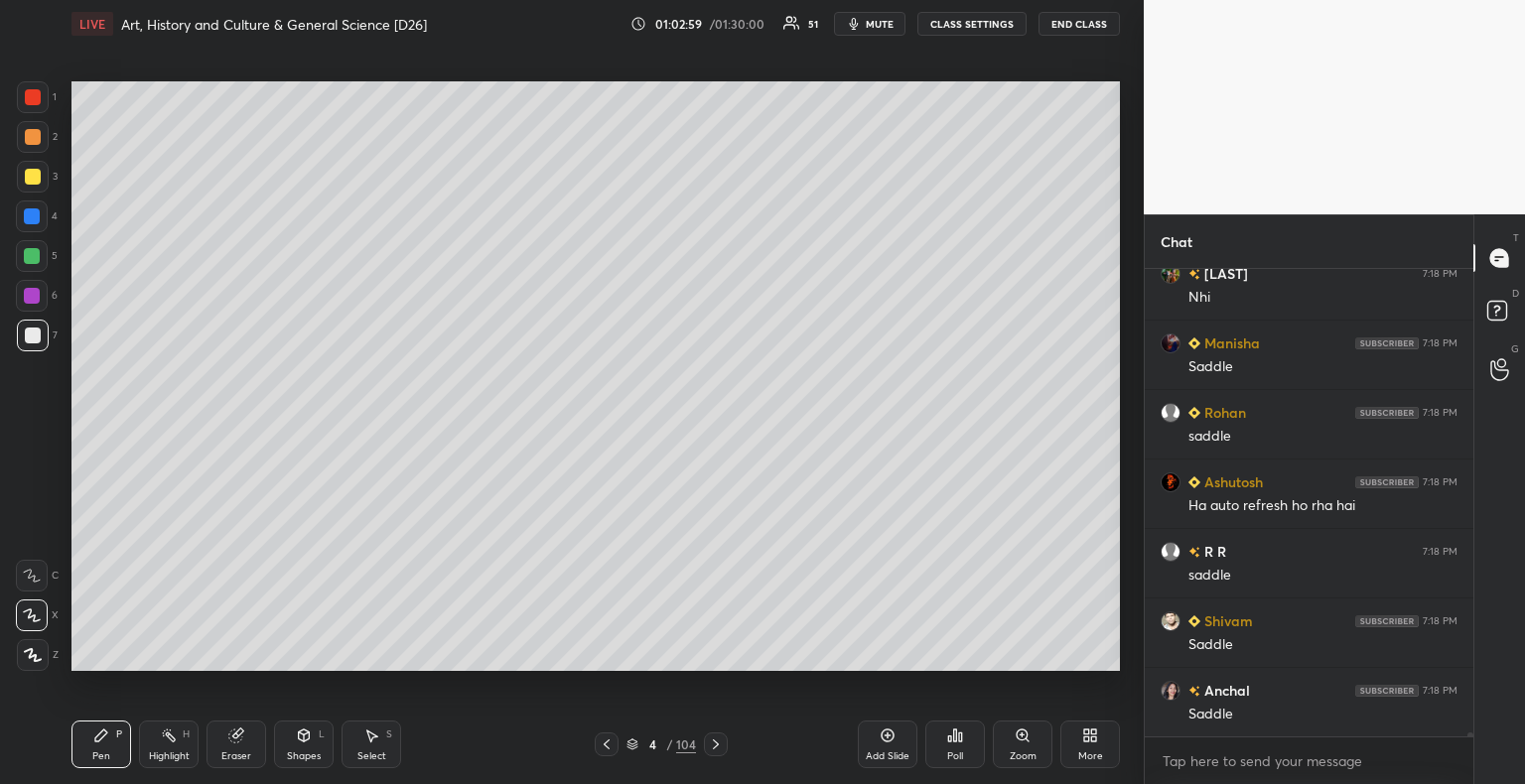 scroll, scrollTop: 58995, scrollLeft: 0, axis: vertical 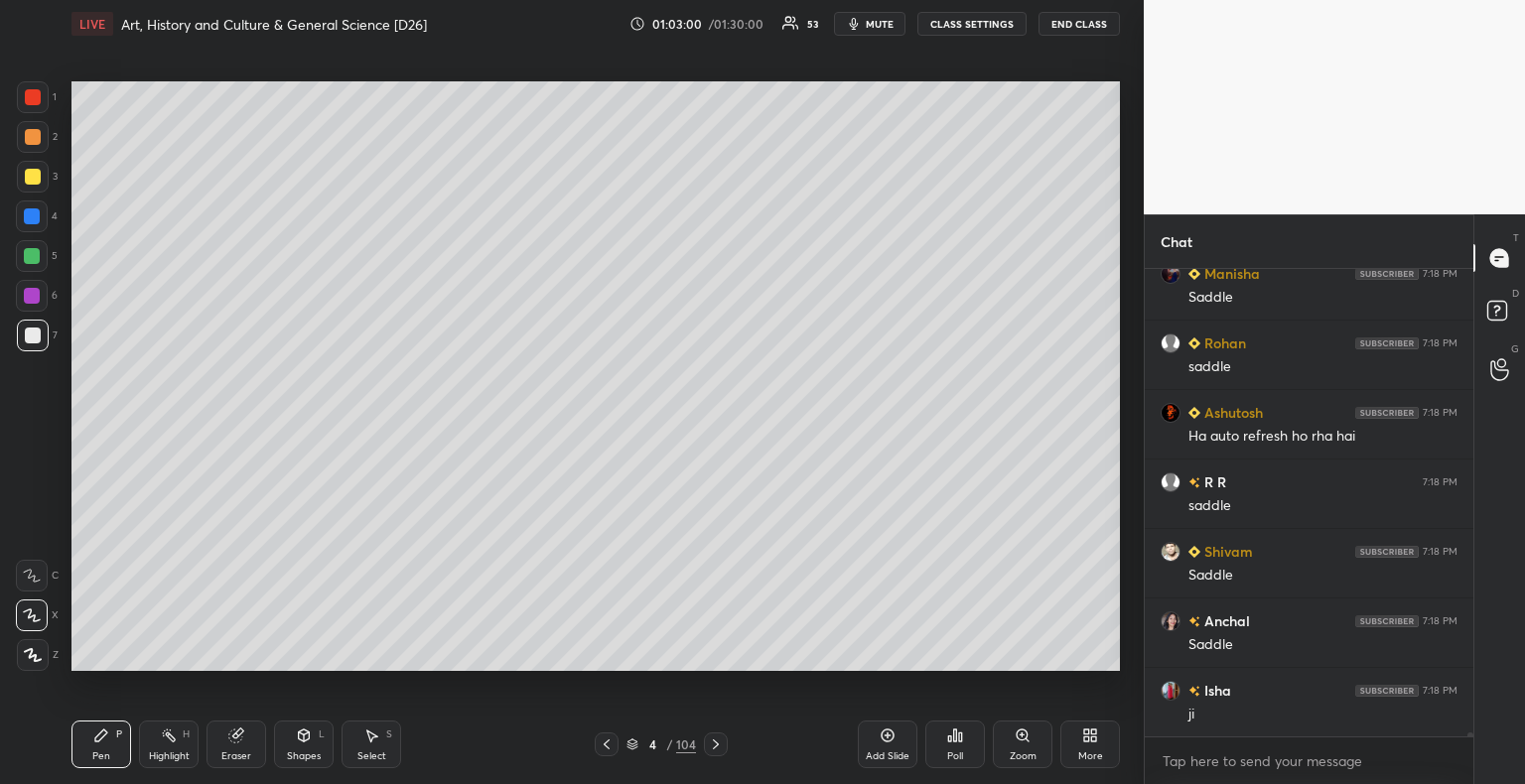 click at bounding box center (33, 177) 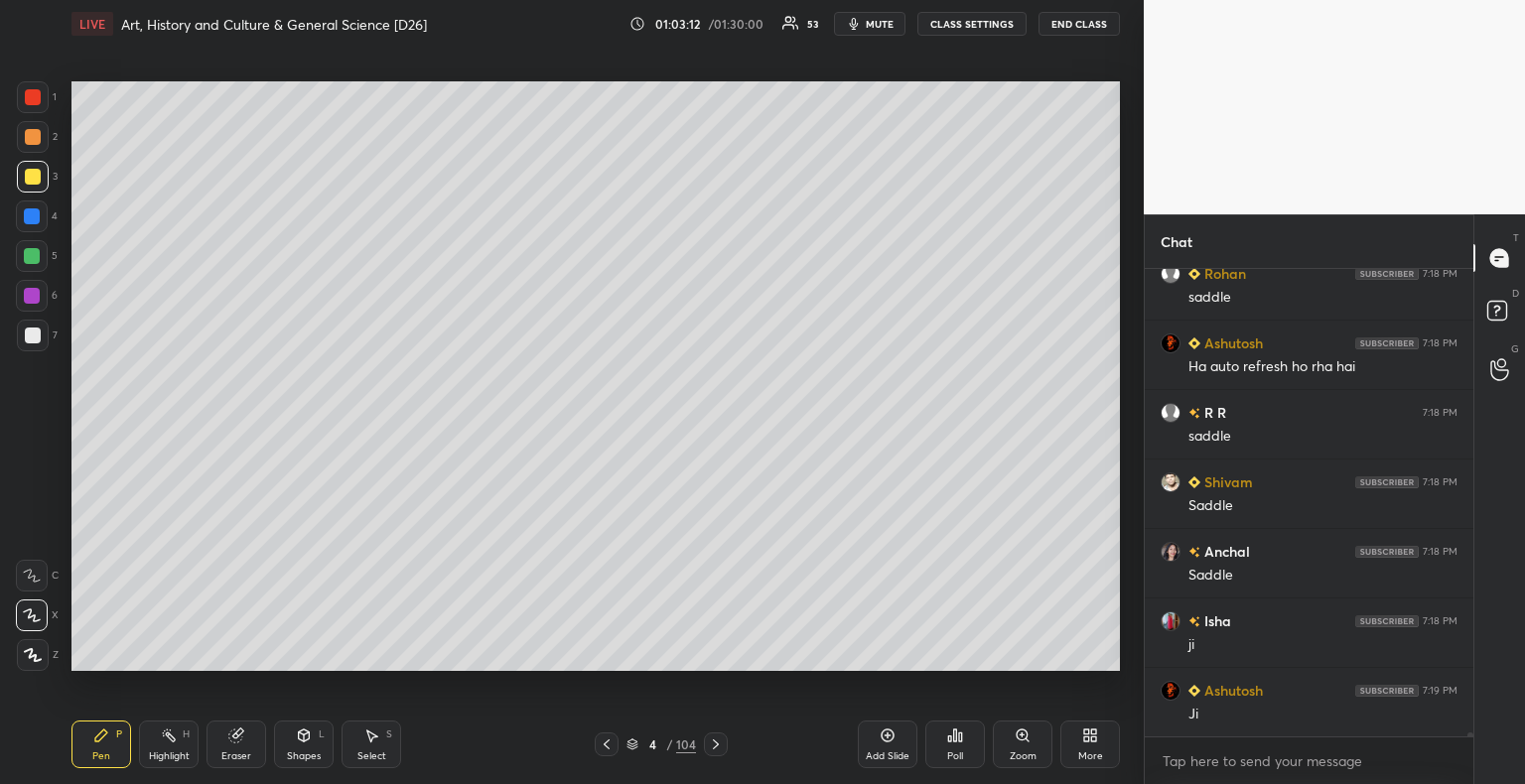 scroll, scrollTop: 59133, scrollLeft: 0, axis: vertical 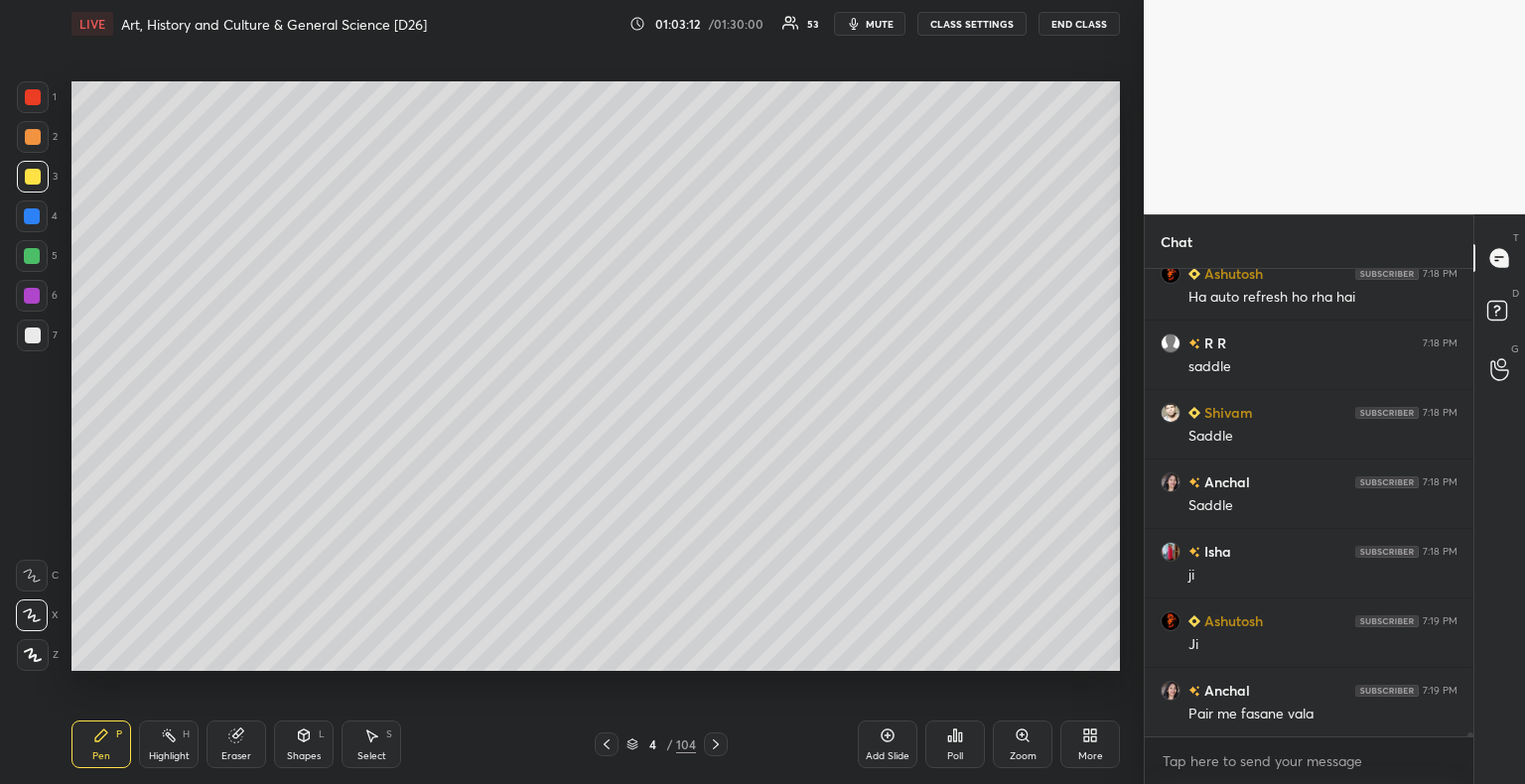 click at bounding box center (33, 335) 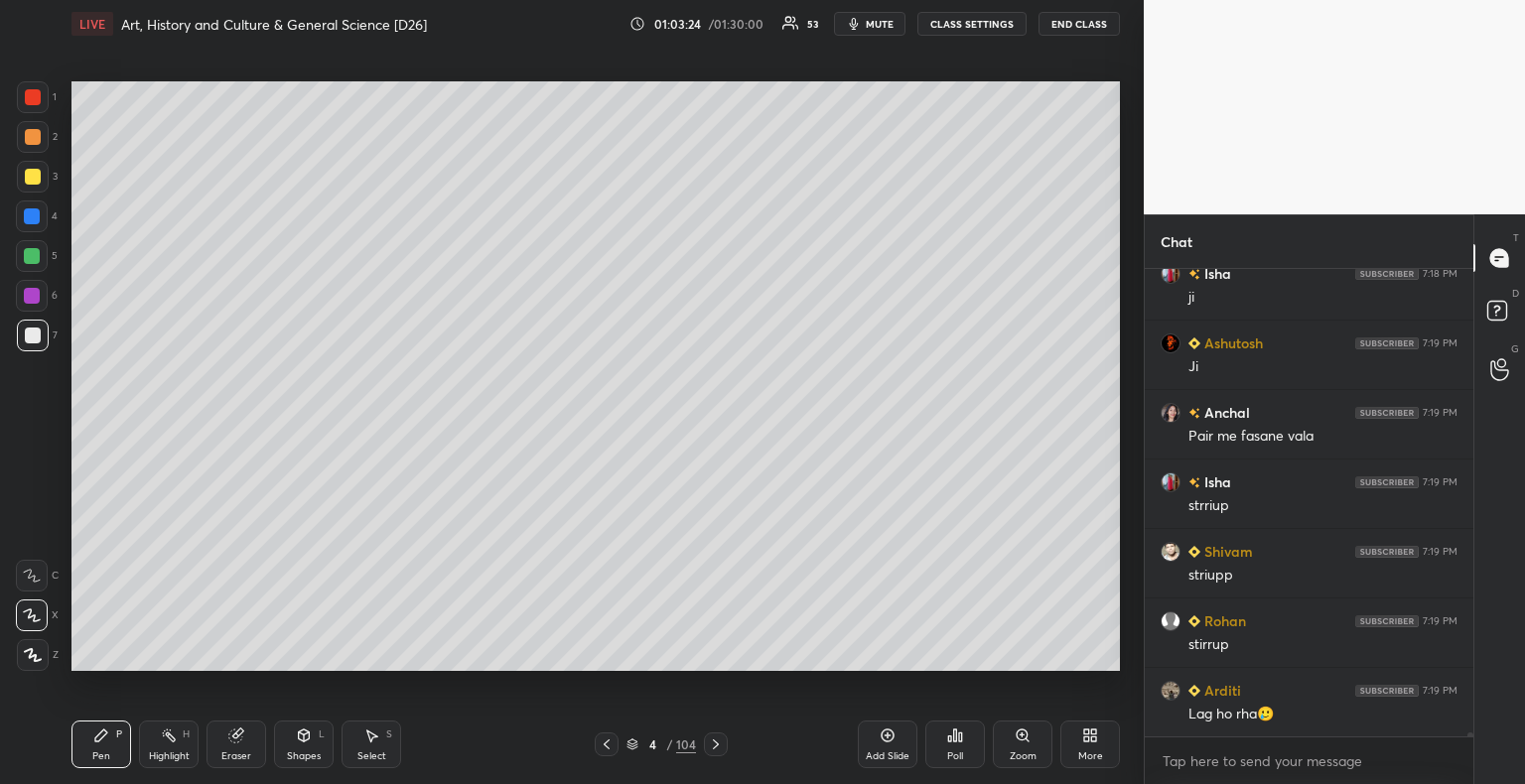 scroll, scrollTop: 59481, scrollLeft: 0, axis: vertical 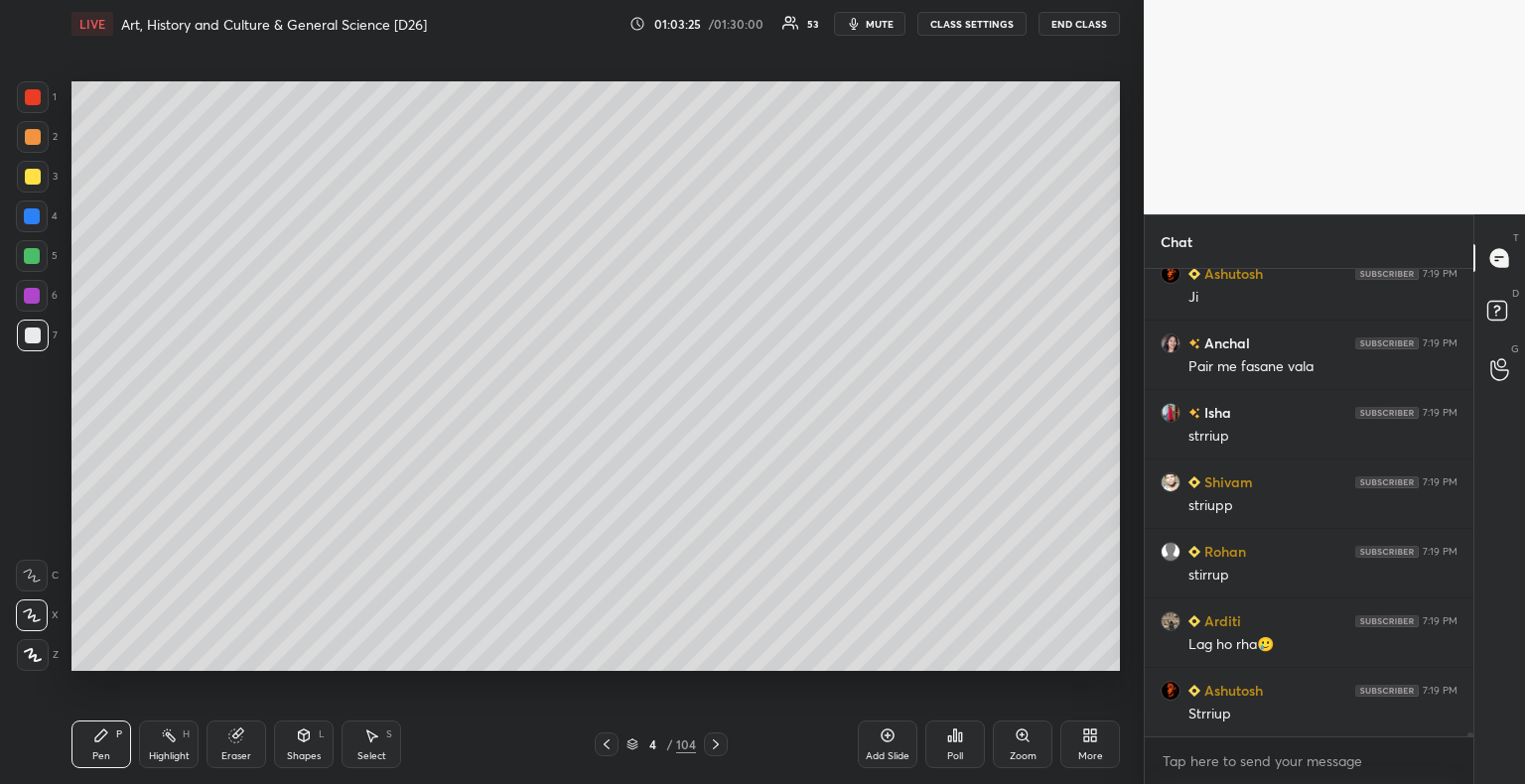 drag, startPoint x: 36, startPoint y: 137, endPoint x: 50, endPoint y: 131, distance: 15.231546 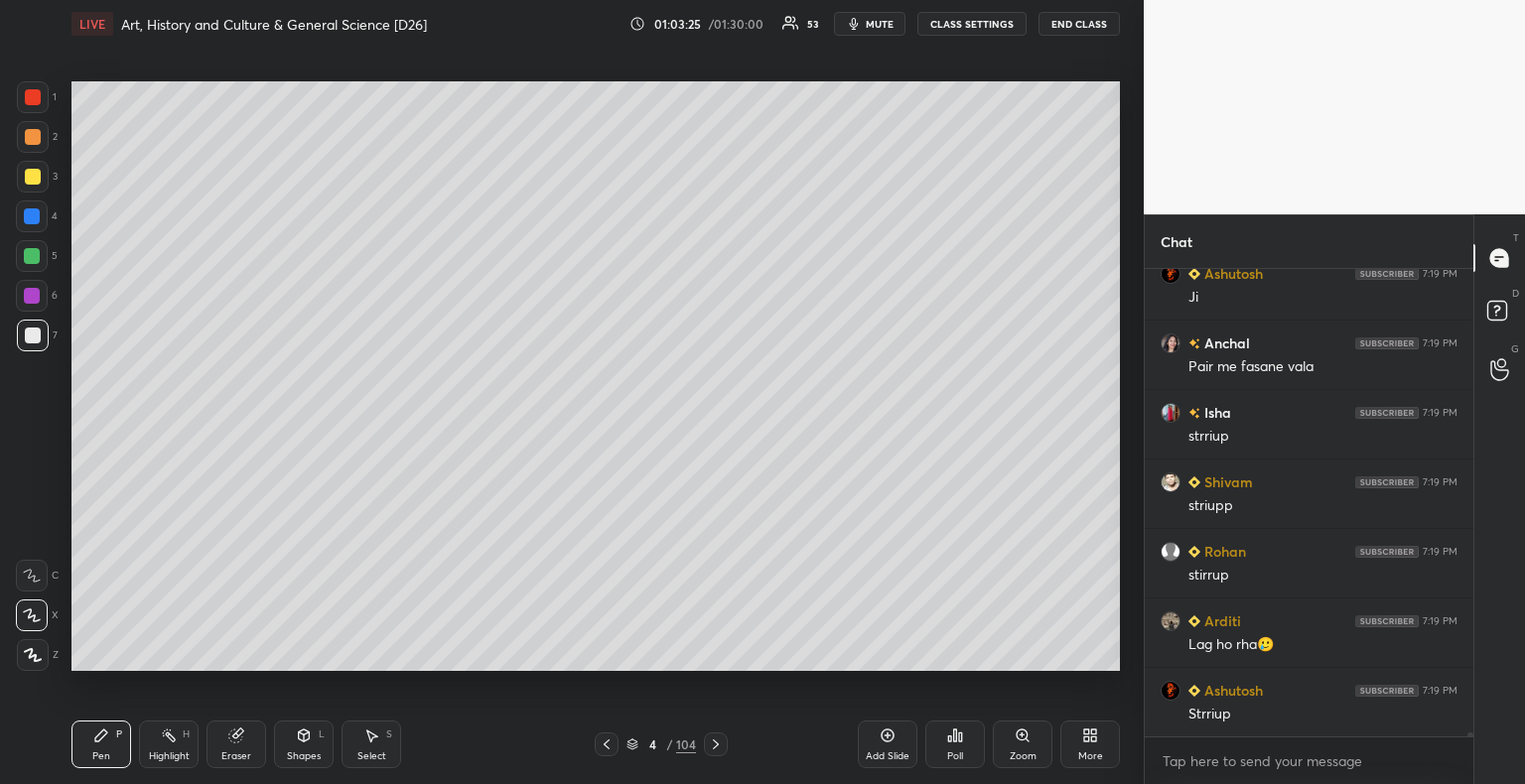 click at bounding box center [33, 137] 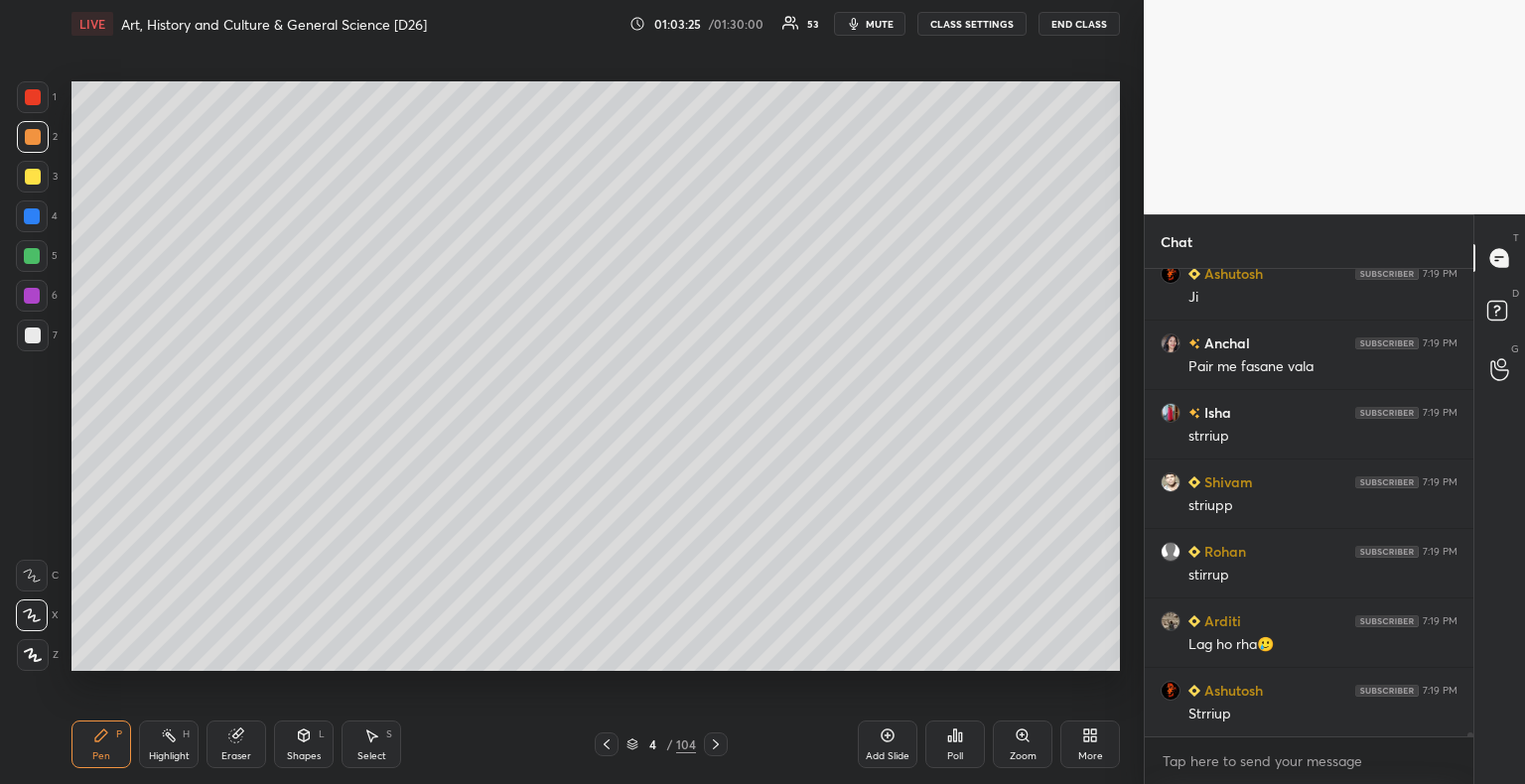 scroll, scrollTop: 59550, scrollLeft: 0, axis: vertical 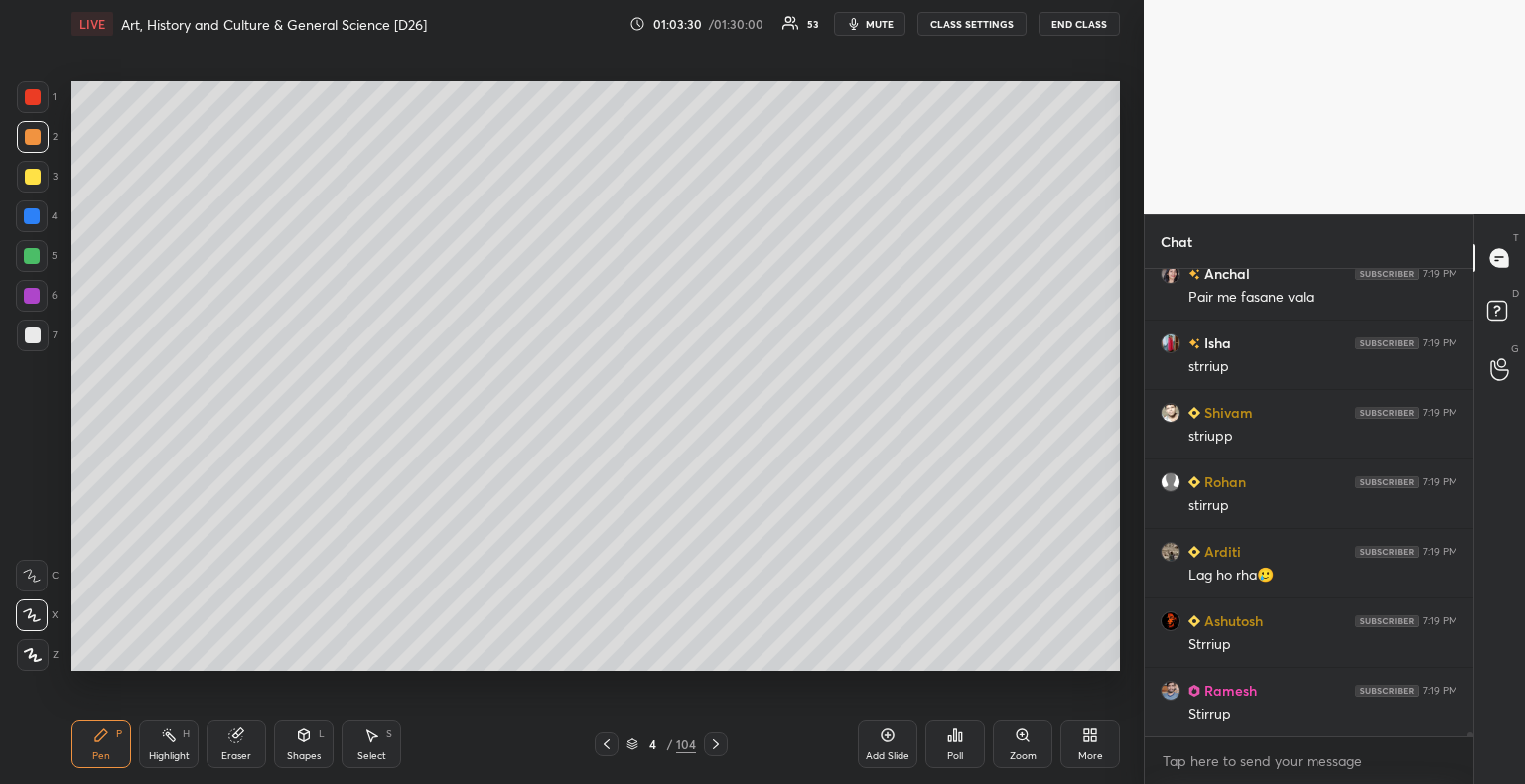 click at bounding box center (32, 296) 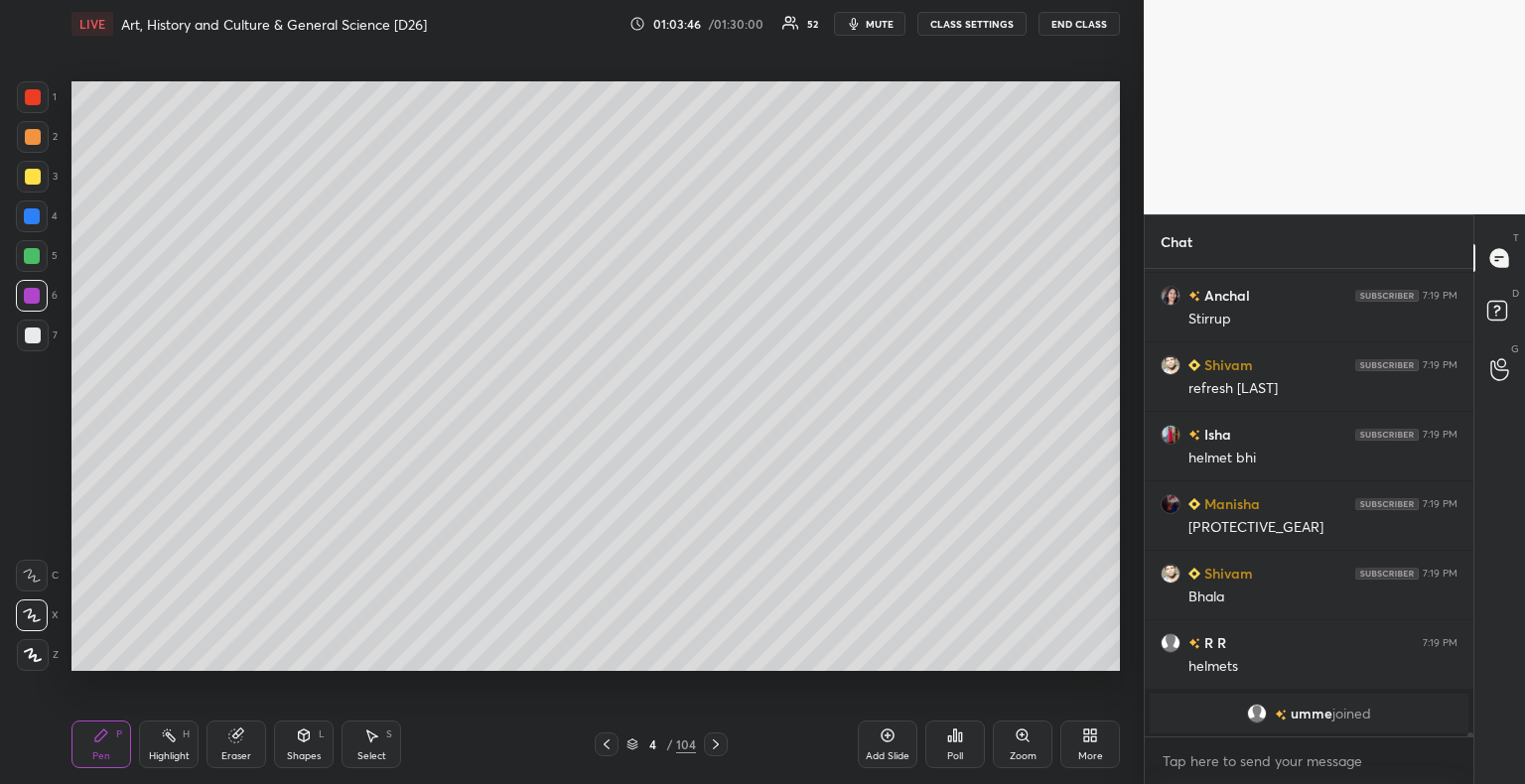scroll, scrollTop: 60039, scrollLeft: 0, axis: vertical 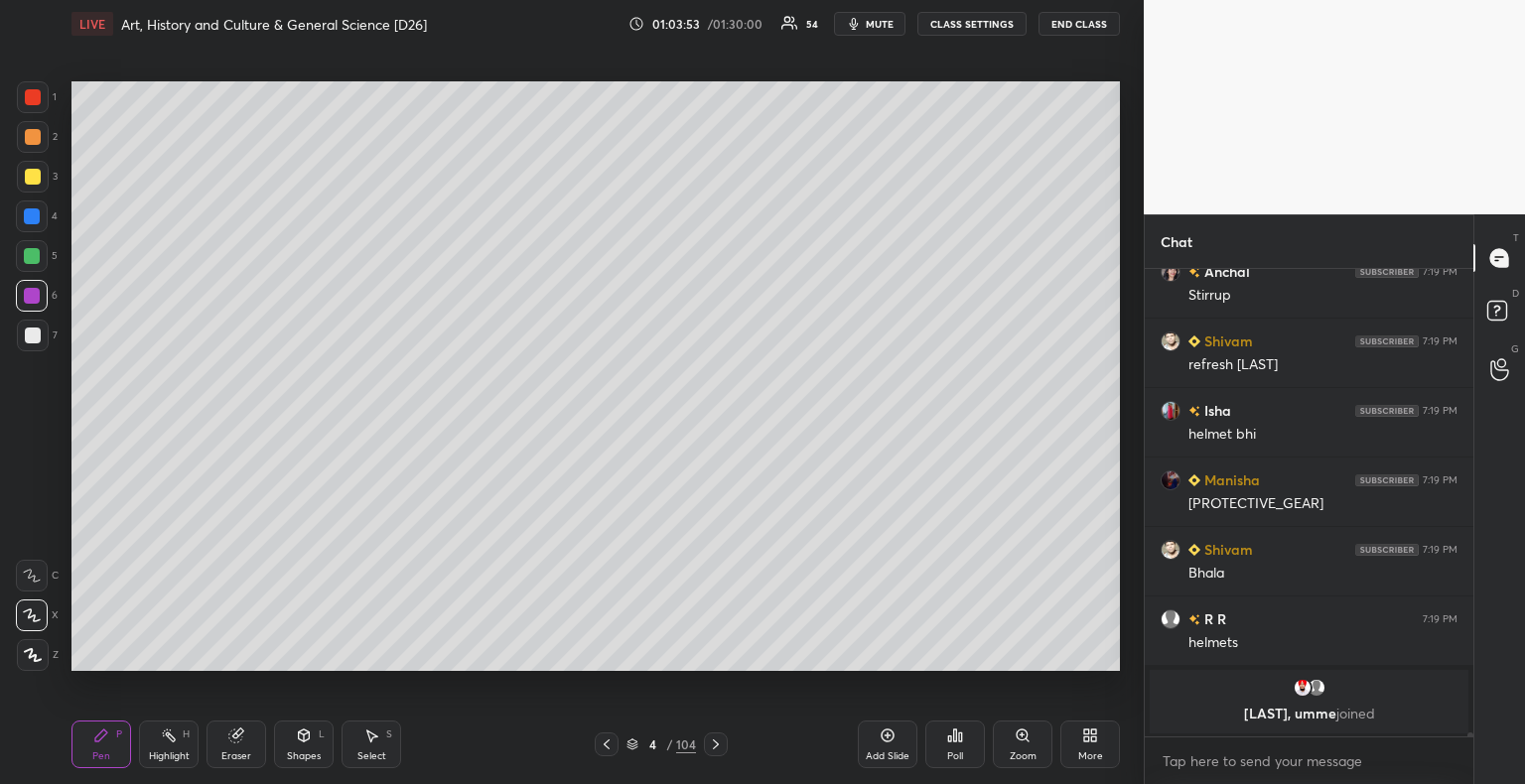 click 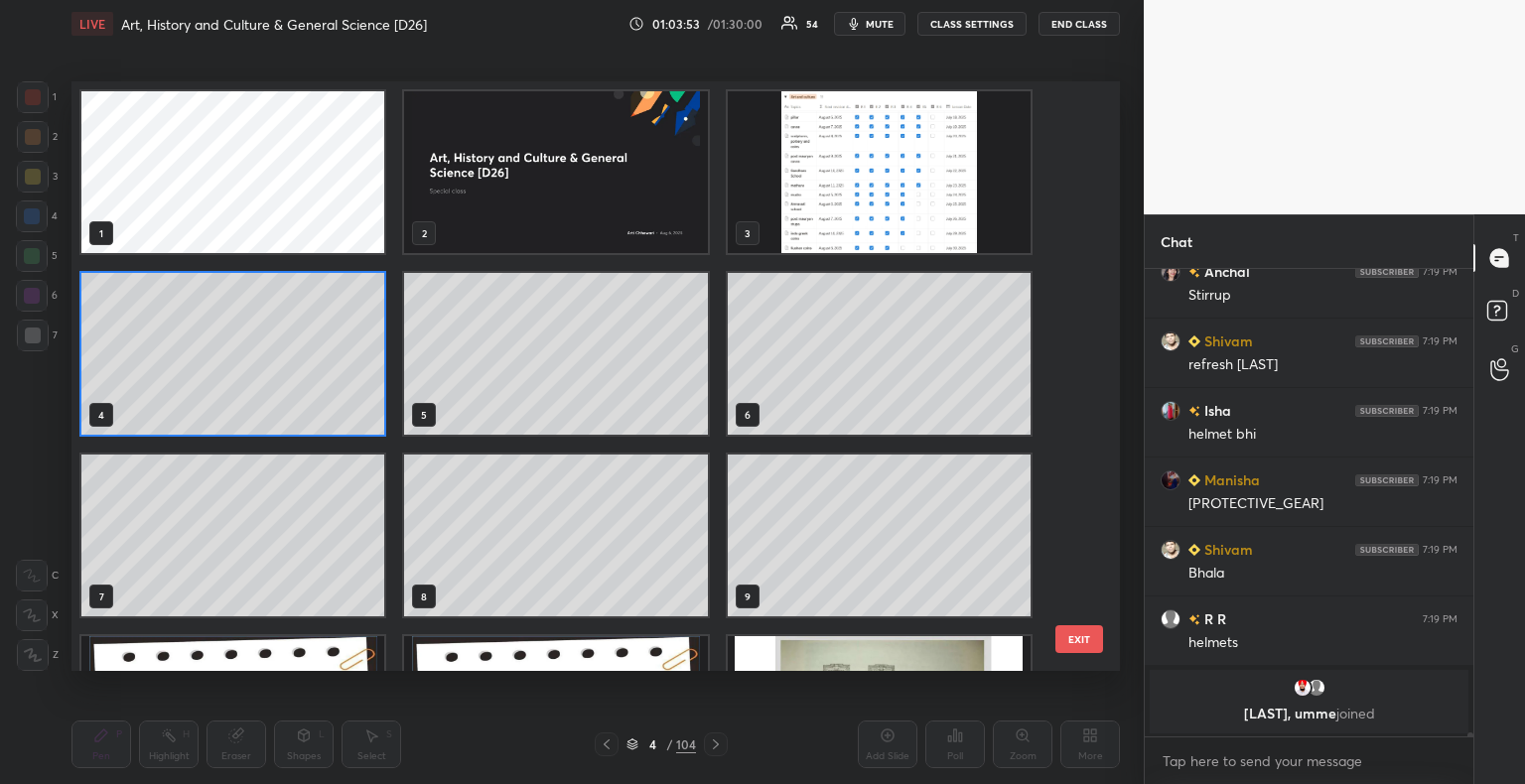 scroll, scrollTop: 6, scrollLeft: 10, axis: both 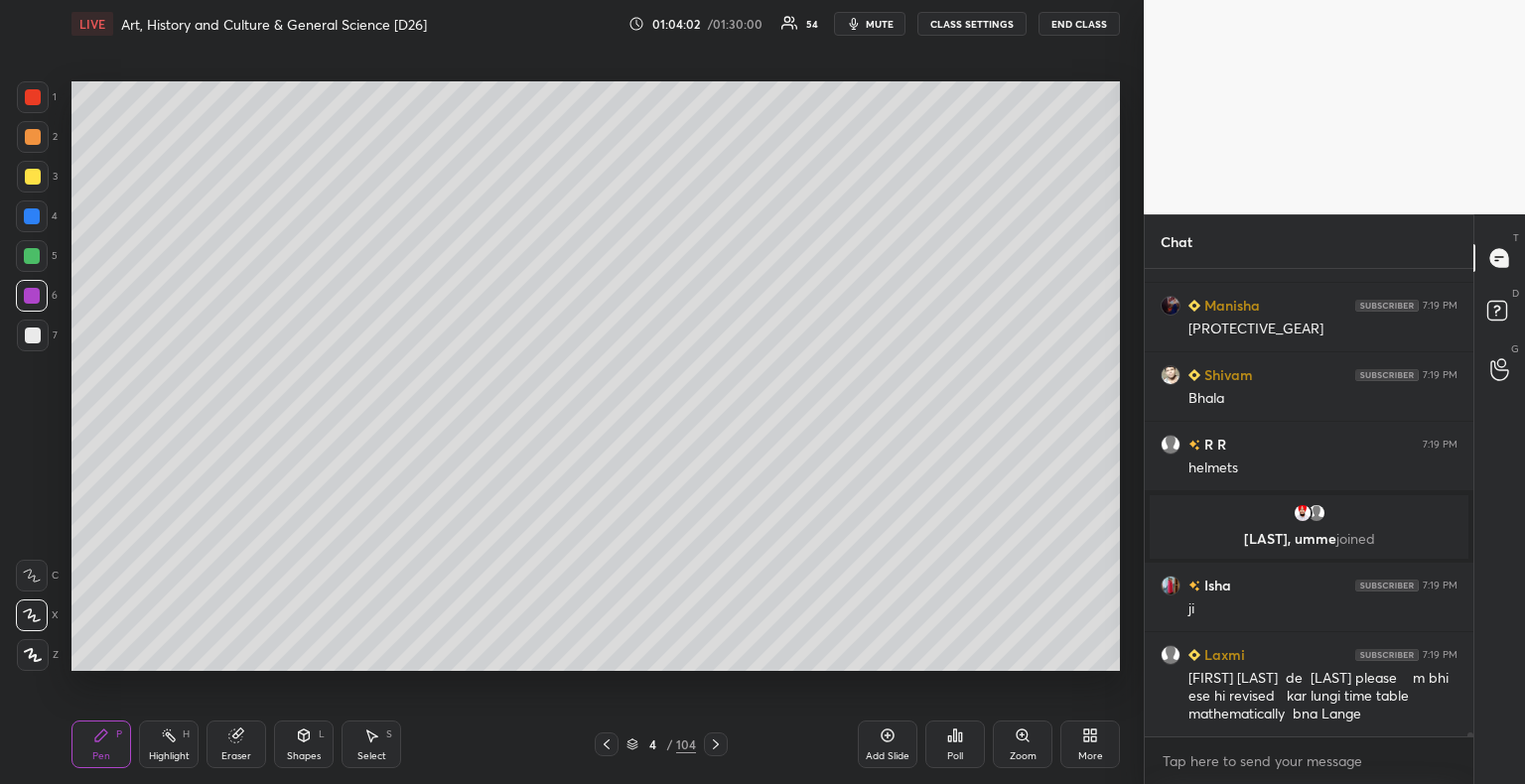 click at bounding box center [33, 177] 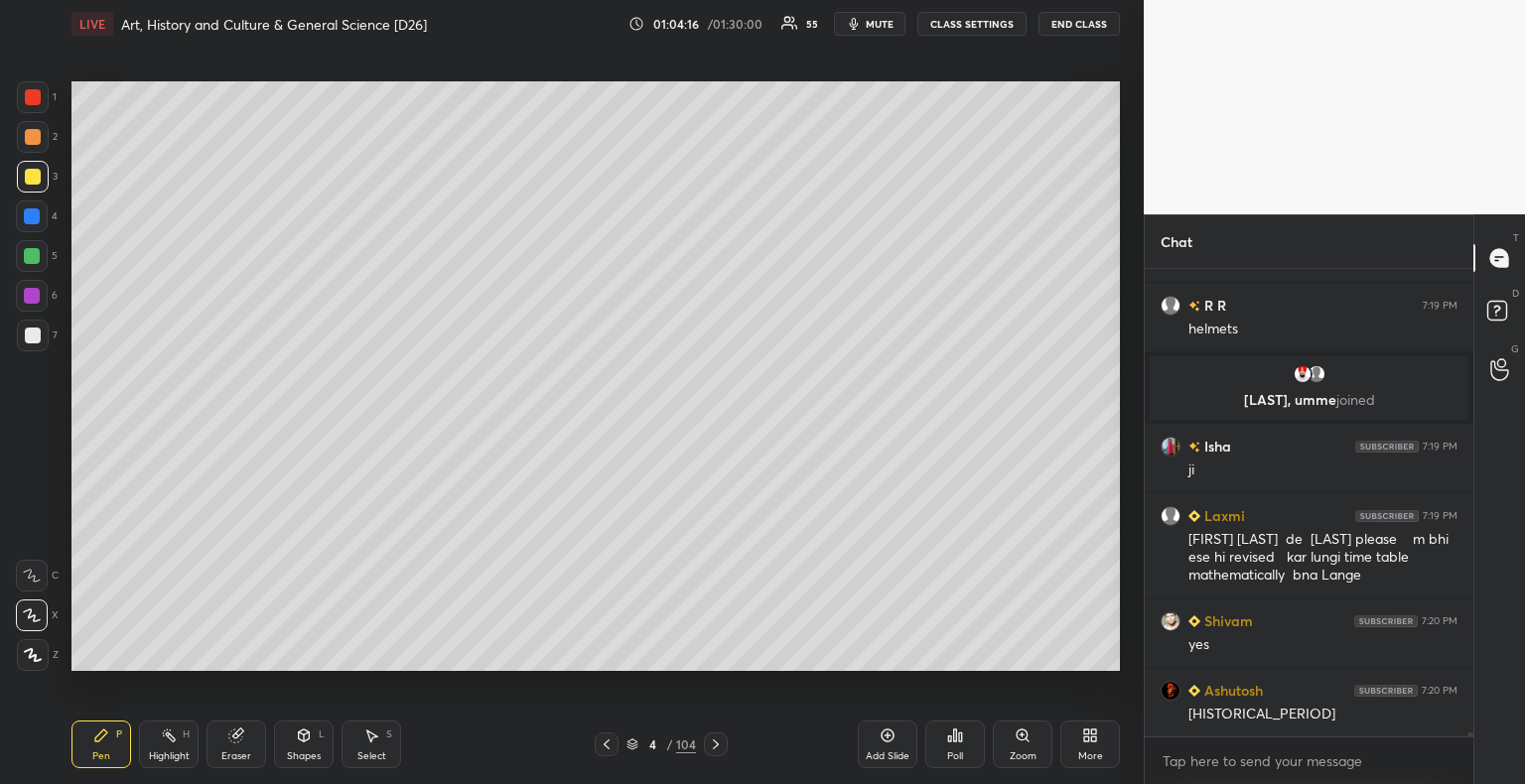 scroll, scrollTop: 59888, scrollLeft: 0, axis: vertical 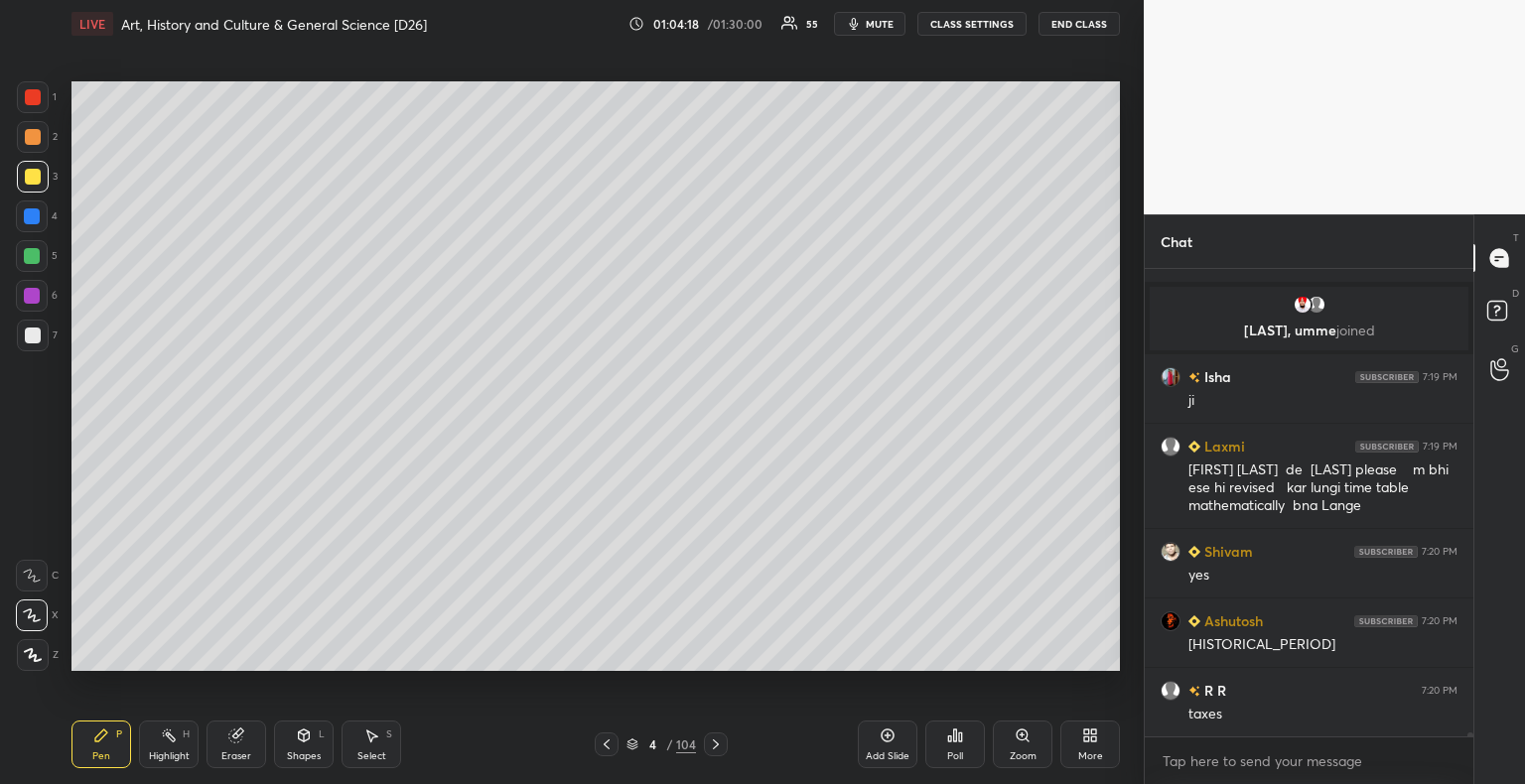 click 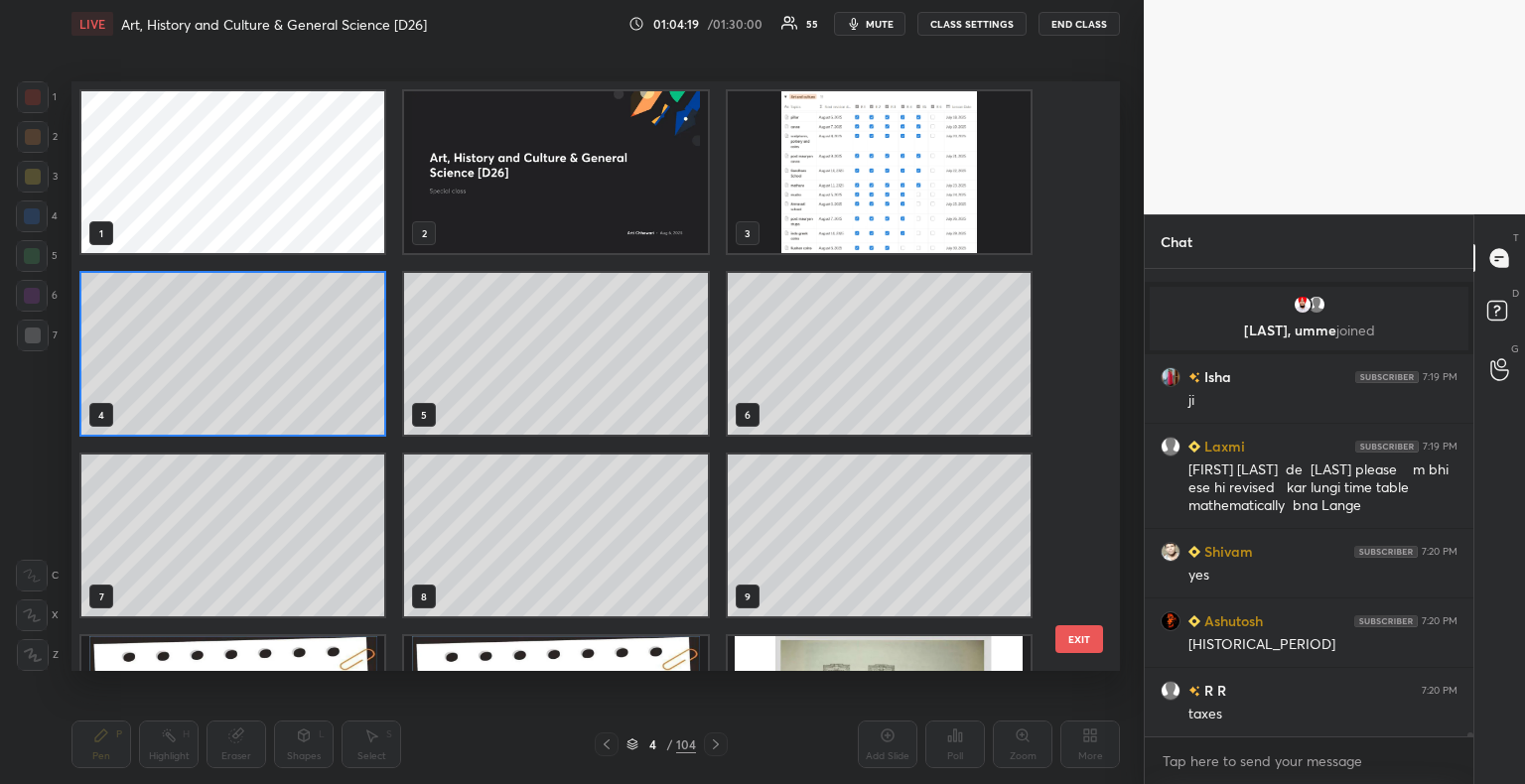 scroll, scrollTop: 6, scrollLeft: 10, axis: both 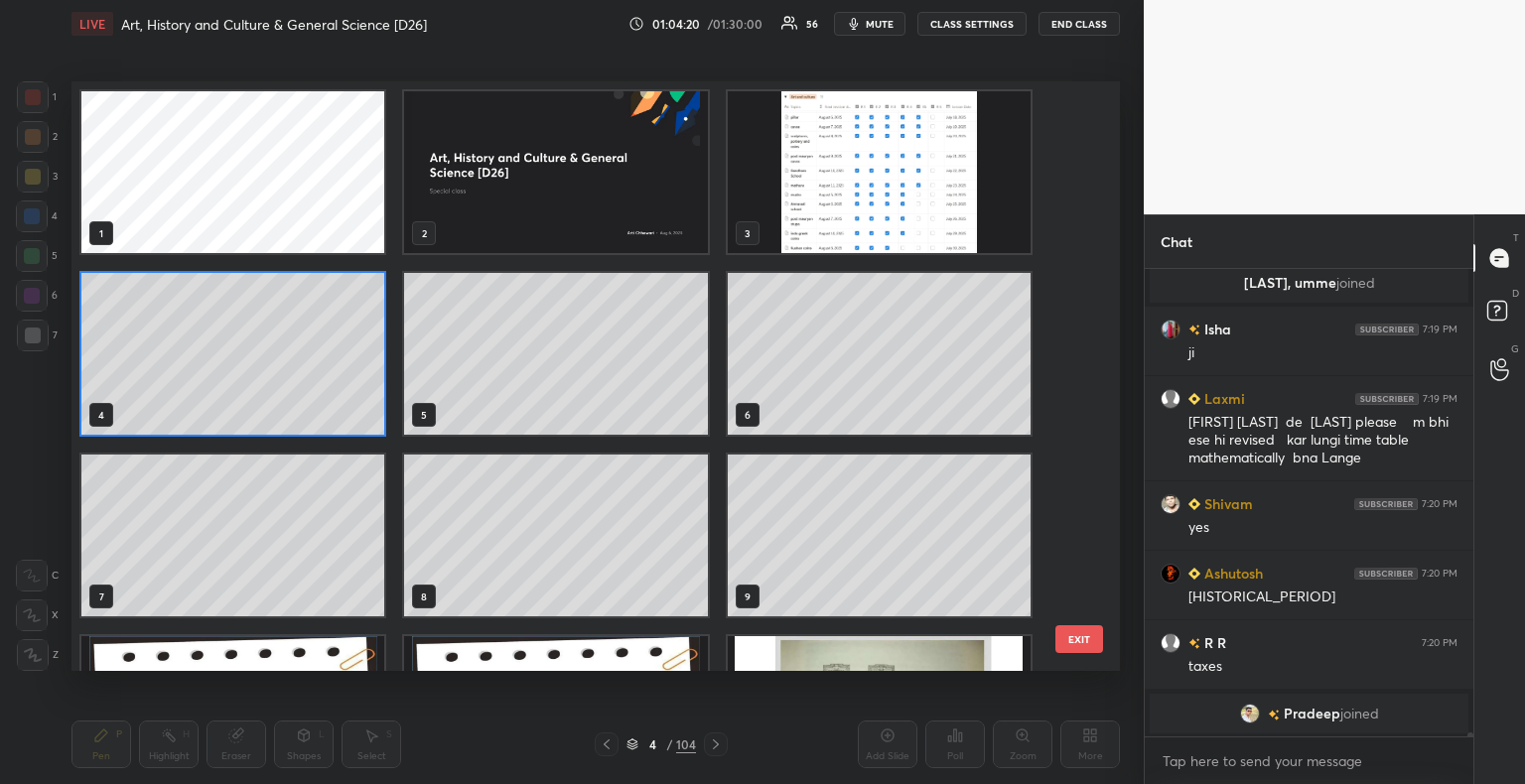 click at bounding box center (879, 172) 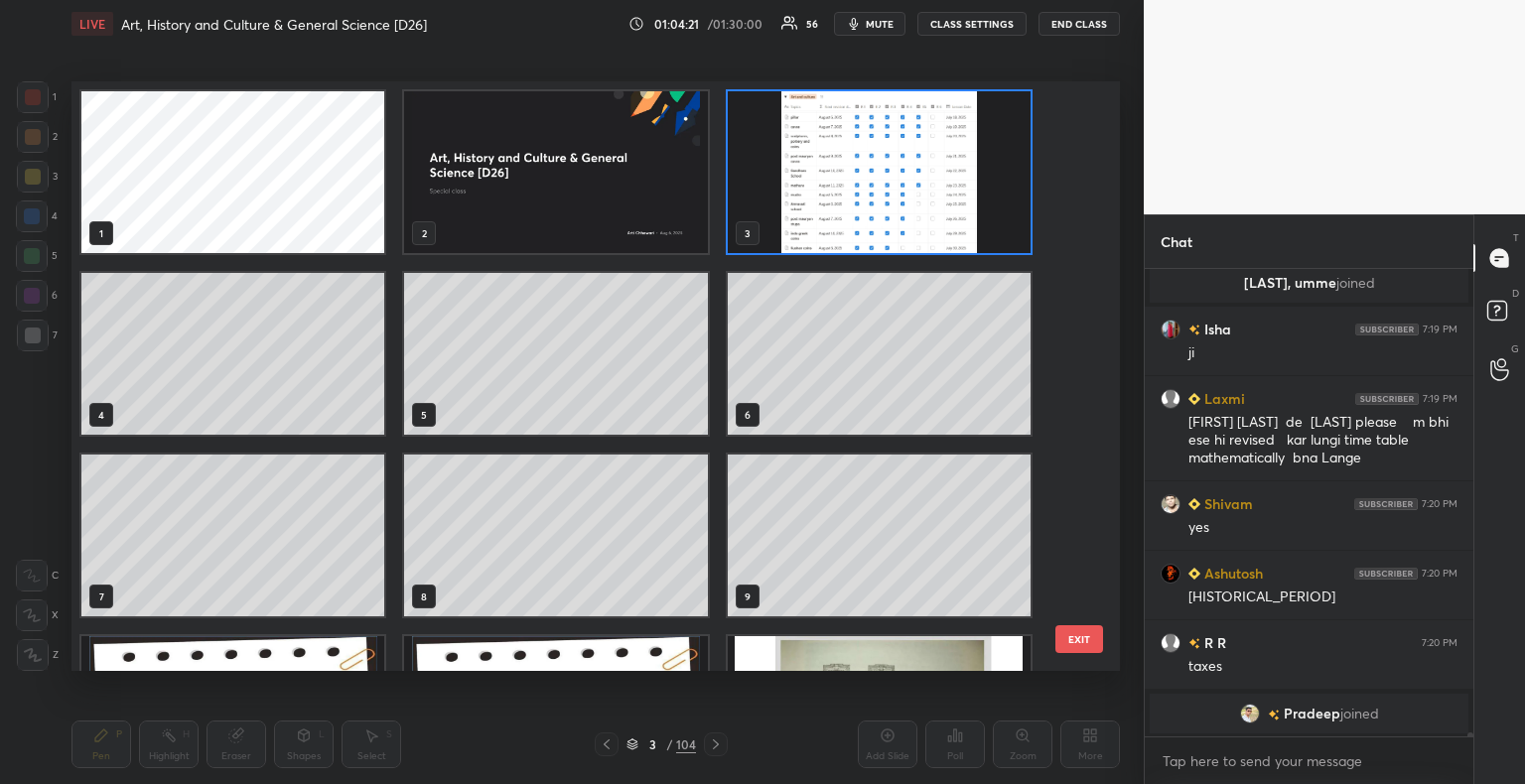 click 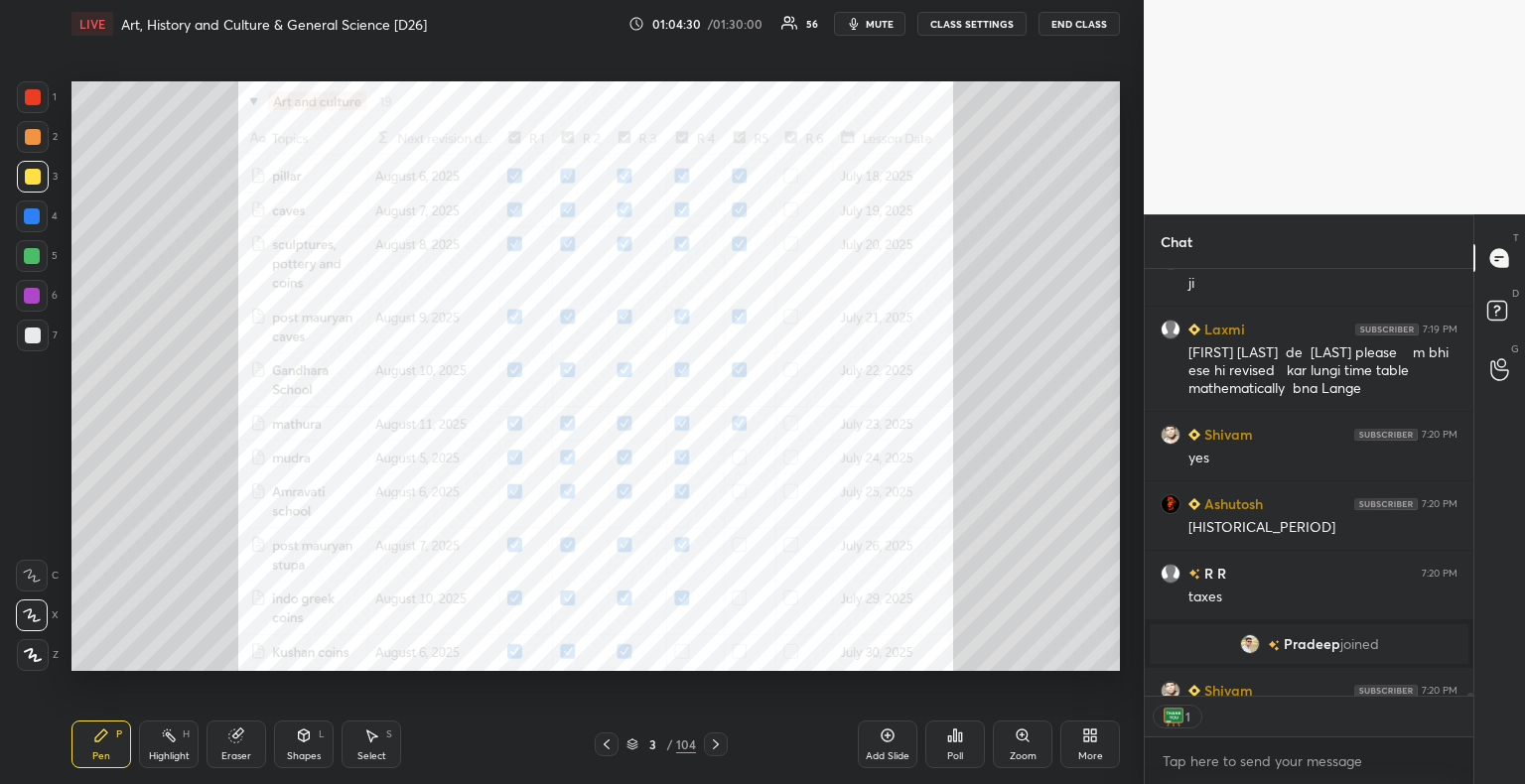 scroll, scrollTop: 59955, scrollLeft: 0, axis: vertical 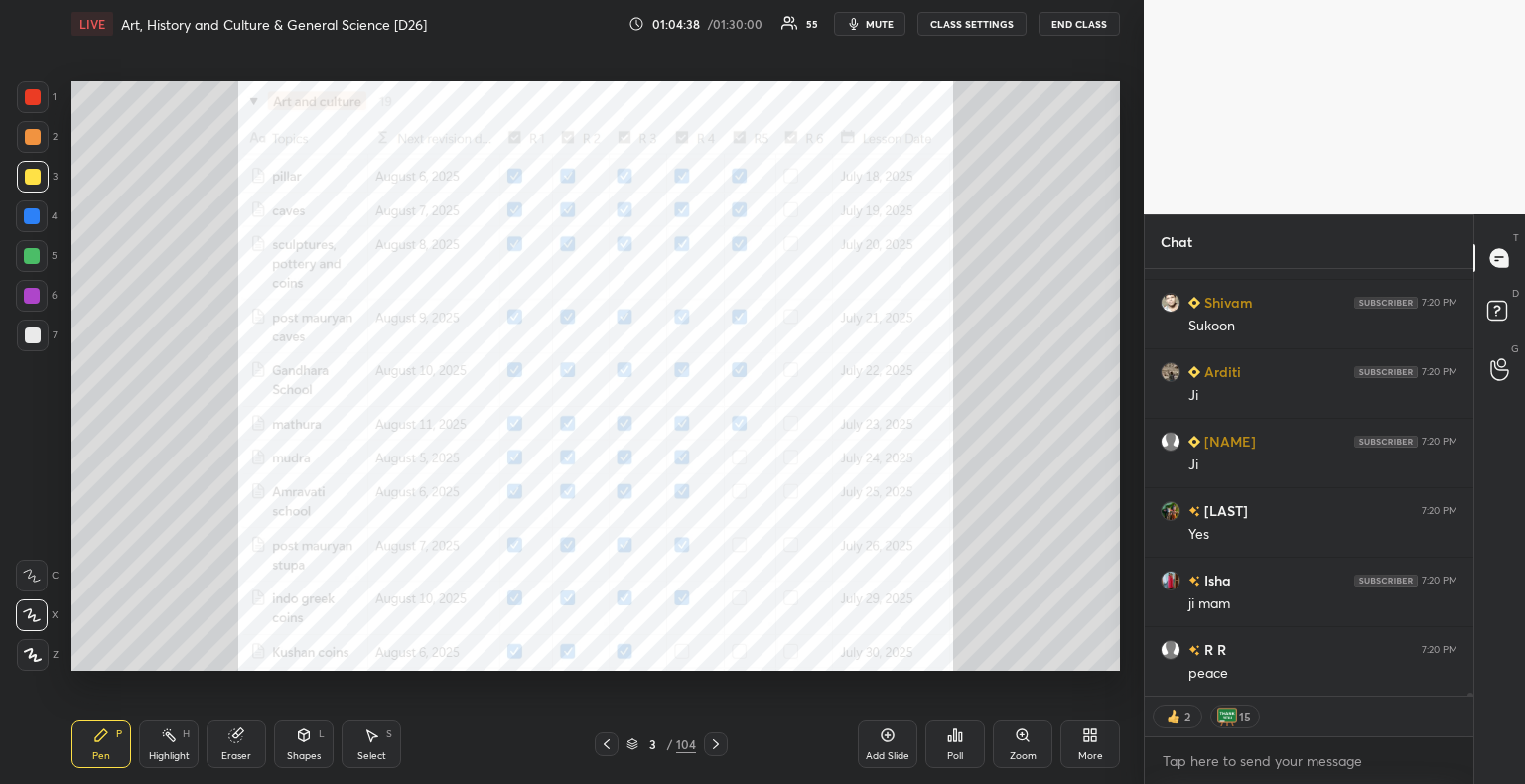 click 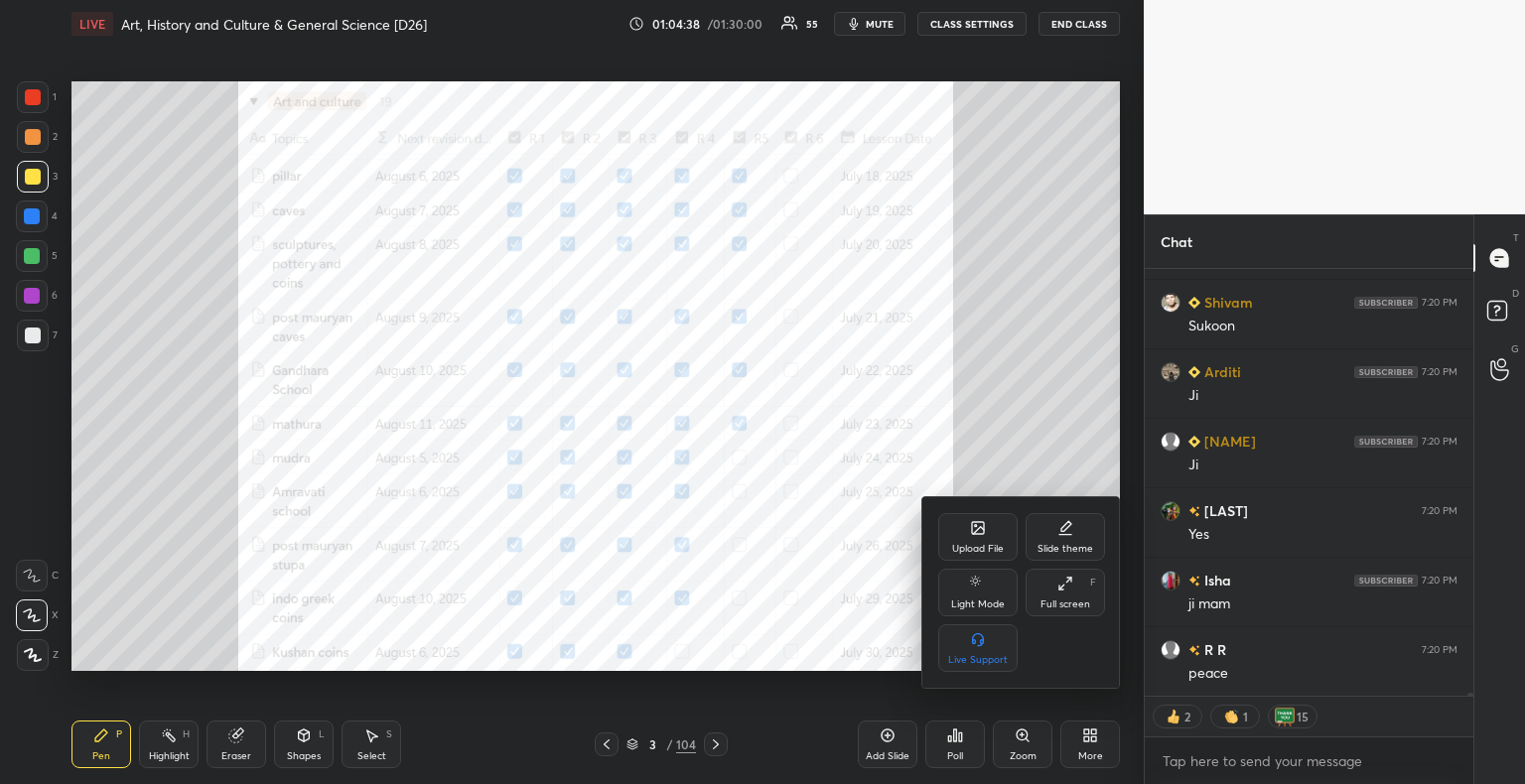 click on "Upload File" at bounding box center (978, 537) 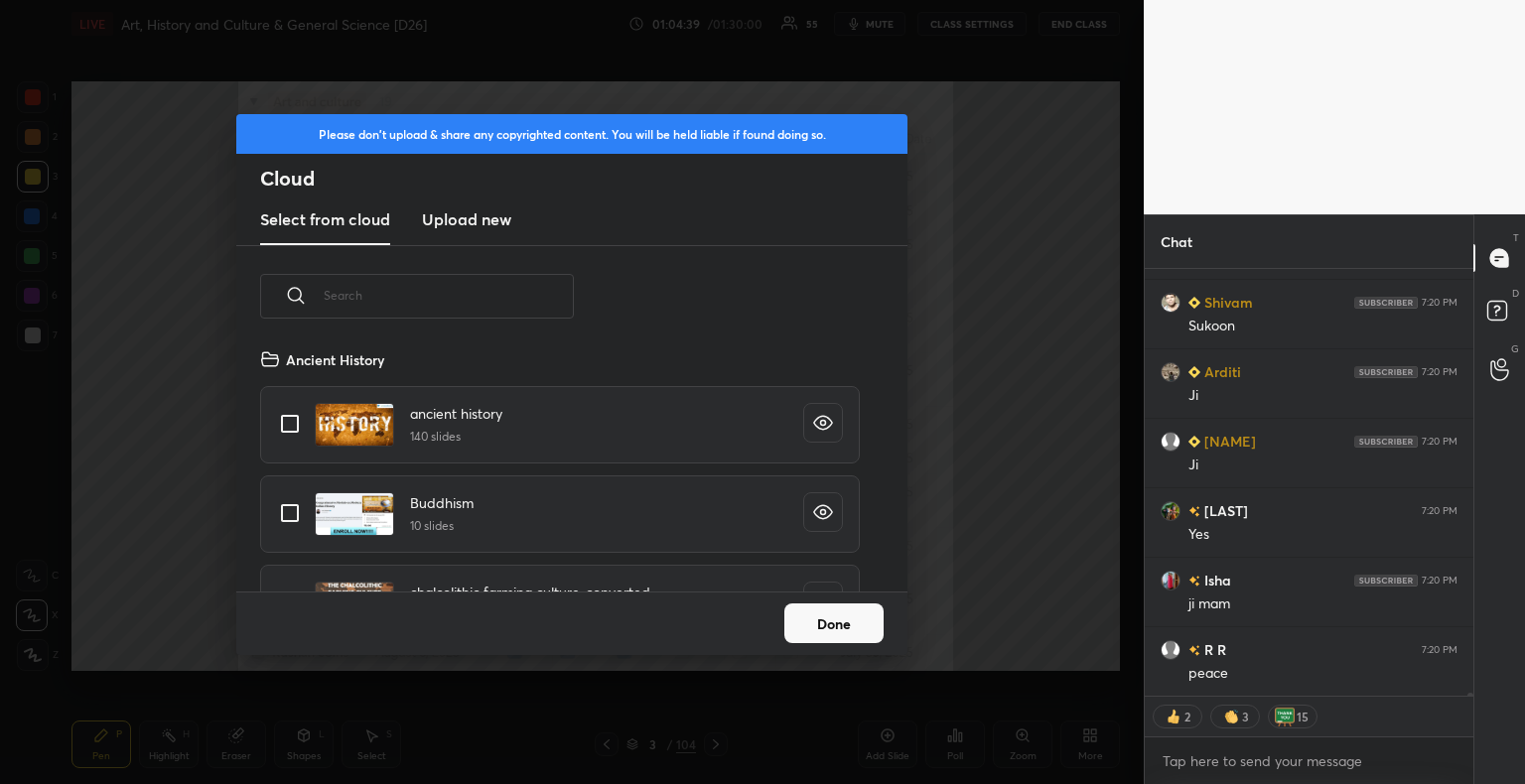 scroll, scrollTop: 5, scrollLeft: 10, axis: both 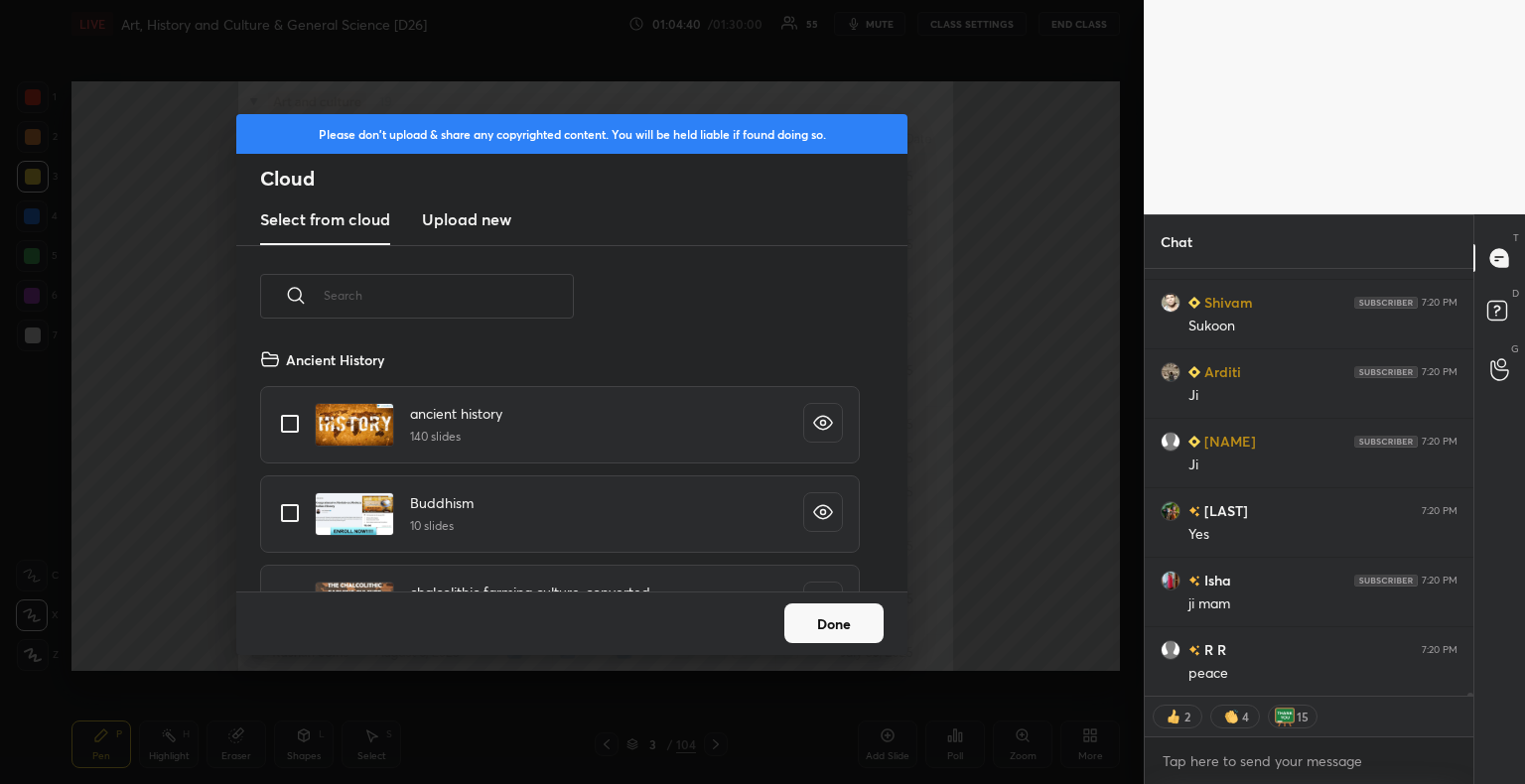 click on "Upload new" at bounding box center (467, 219) 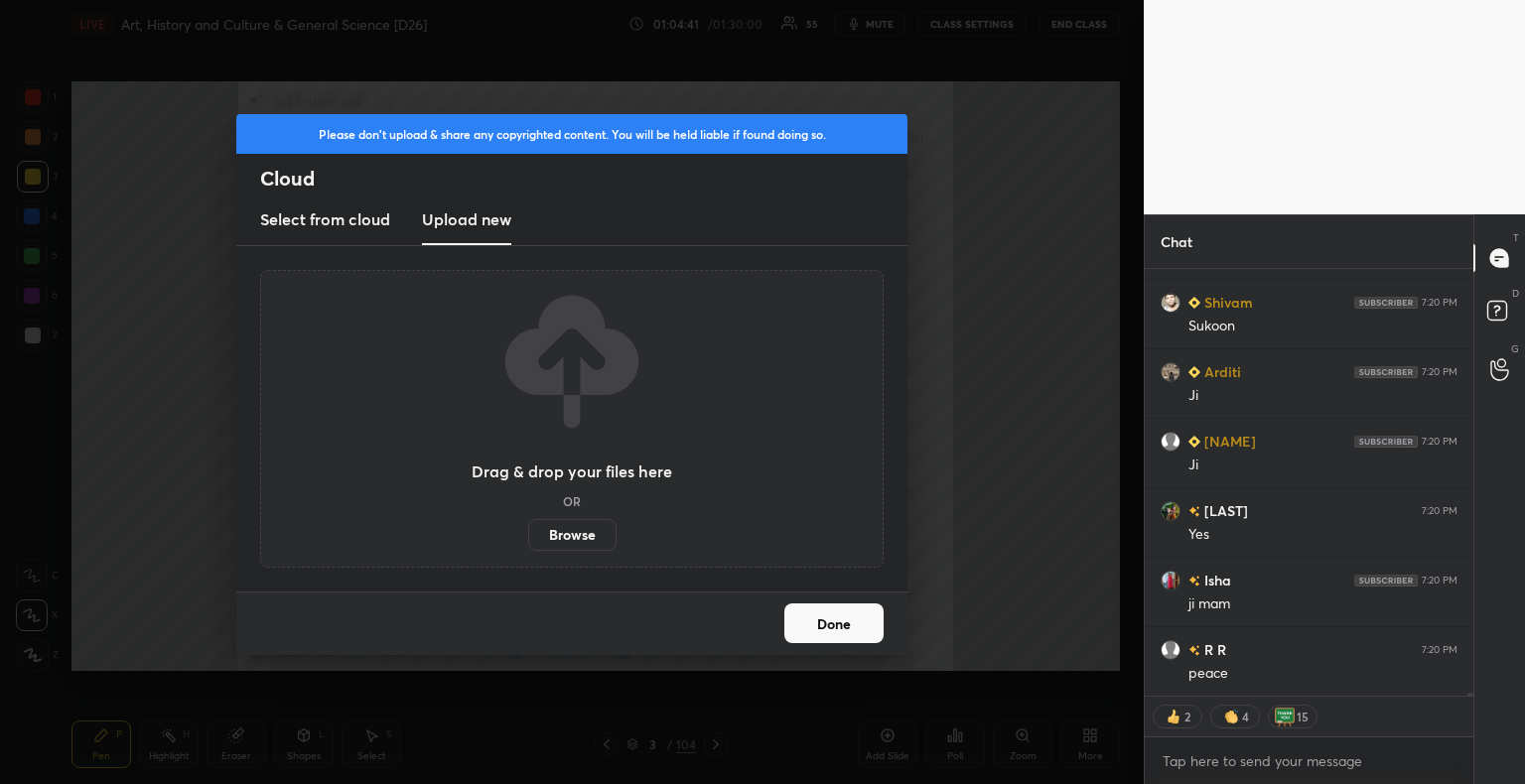 click on "Browse" at bounding box center [572, 535] 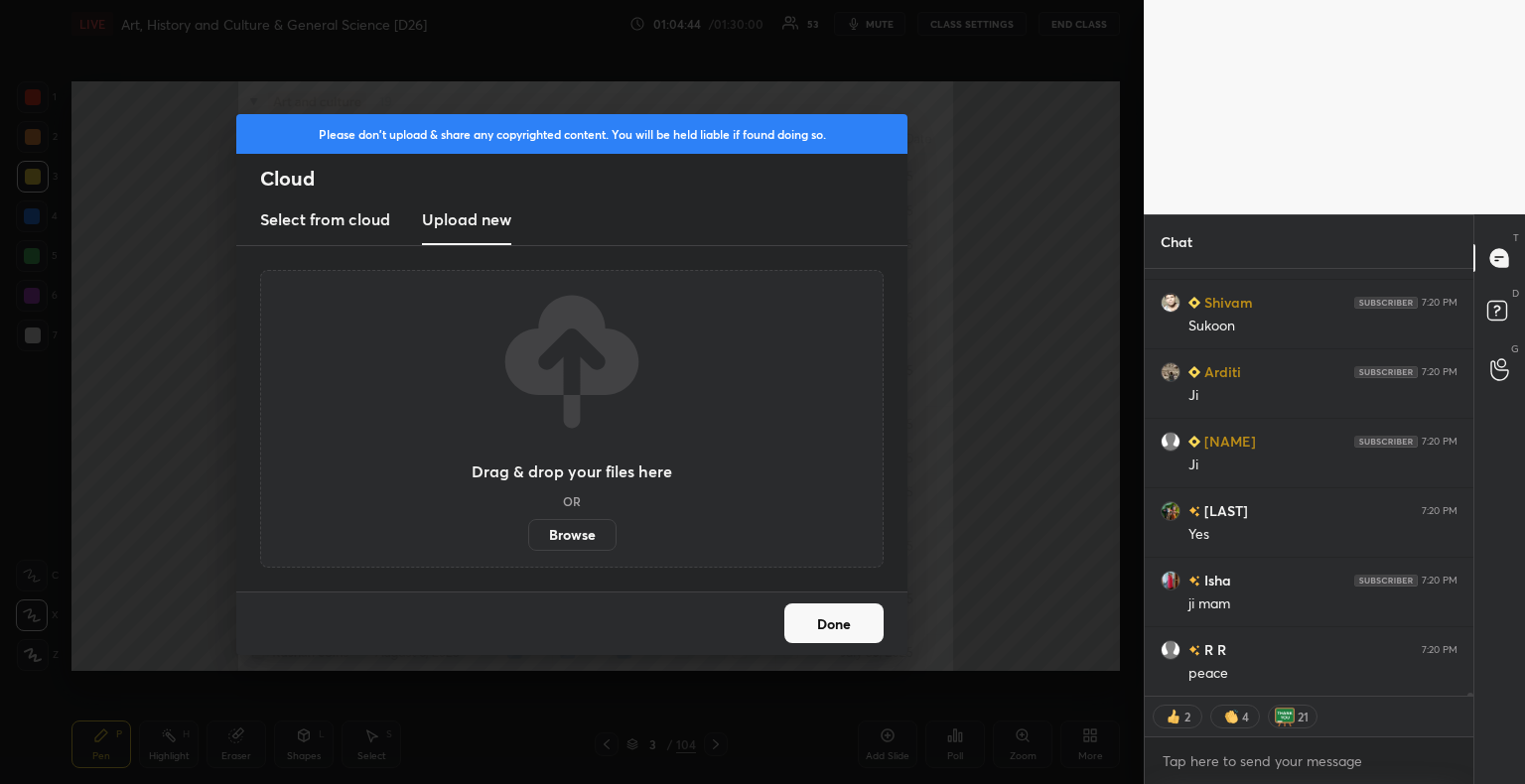 scroll, scrollTop: 60620, scrollLeft: 0, axis: vertical 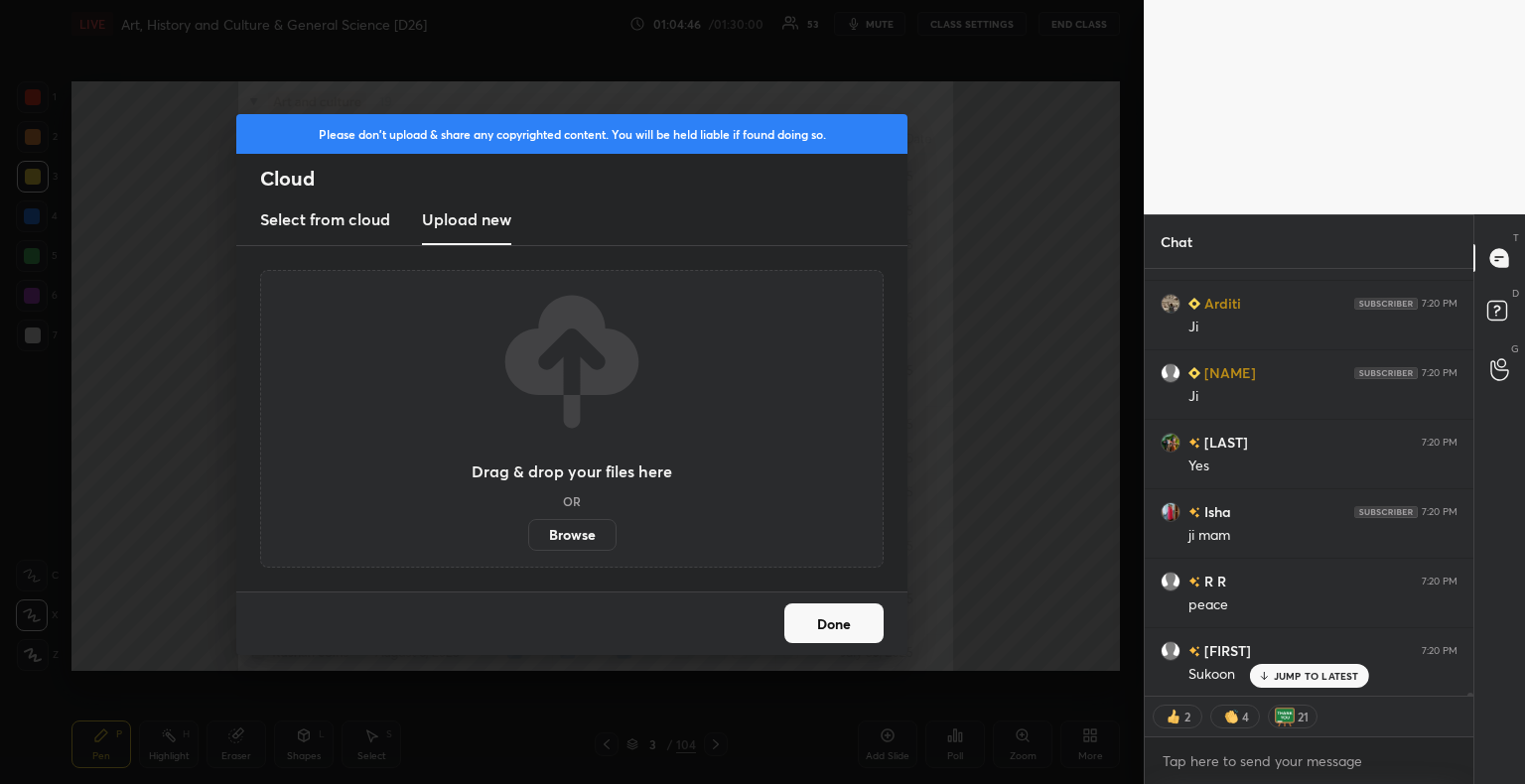 click on "JUMP TO LATEST" at bounding box center [1317, 676] 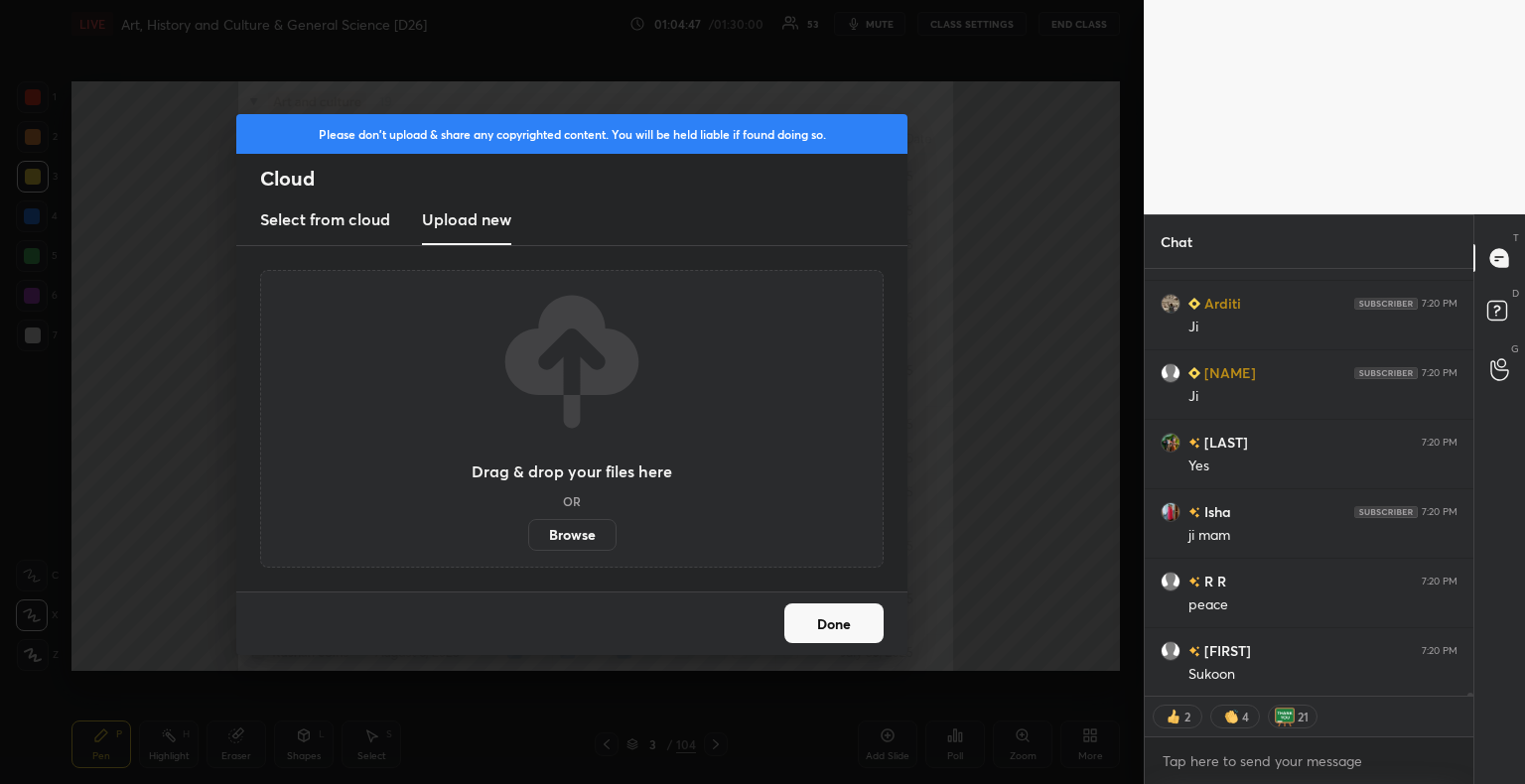 scroll, scrollTop: 60691, scrollLeft: 0, axis: vertical 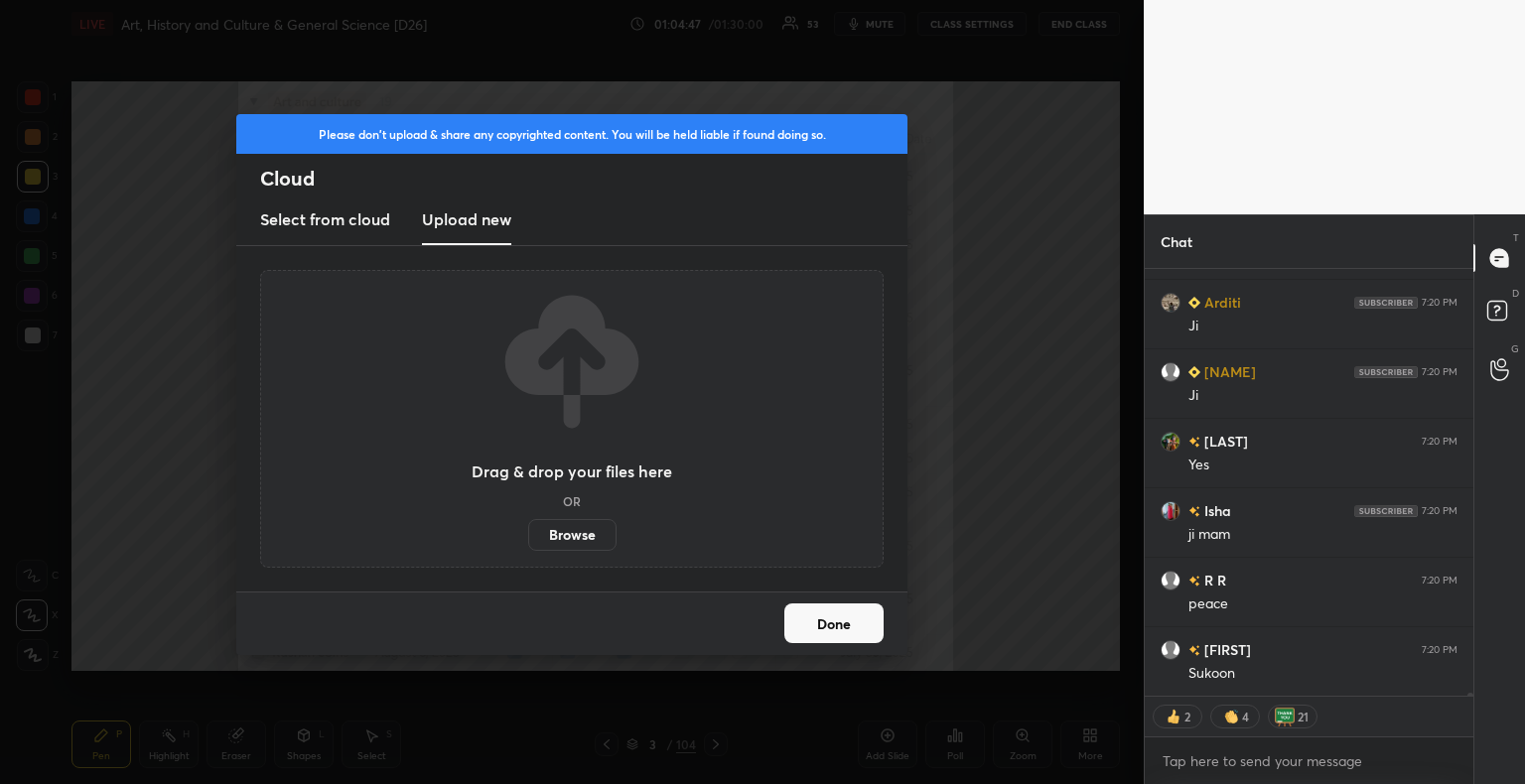 click on "Done" at bounding box center [834, 623] 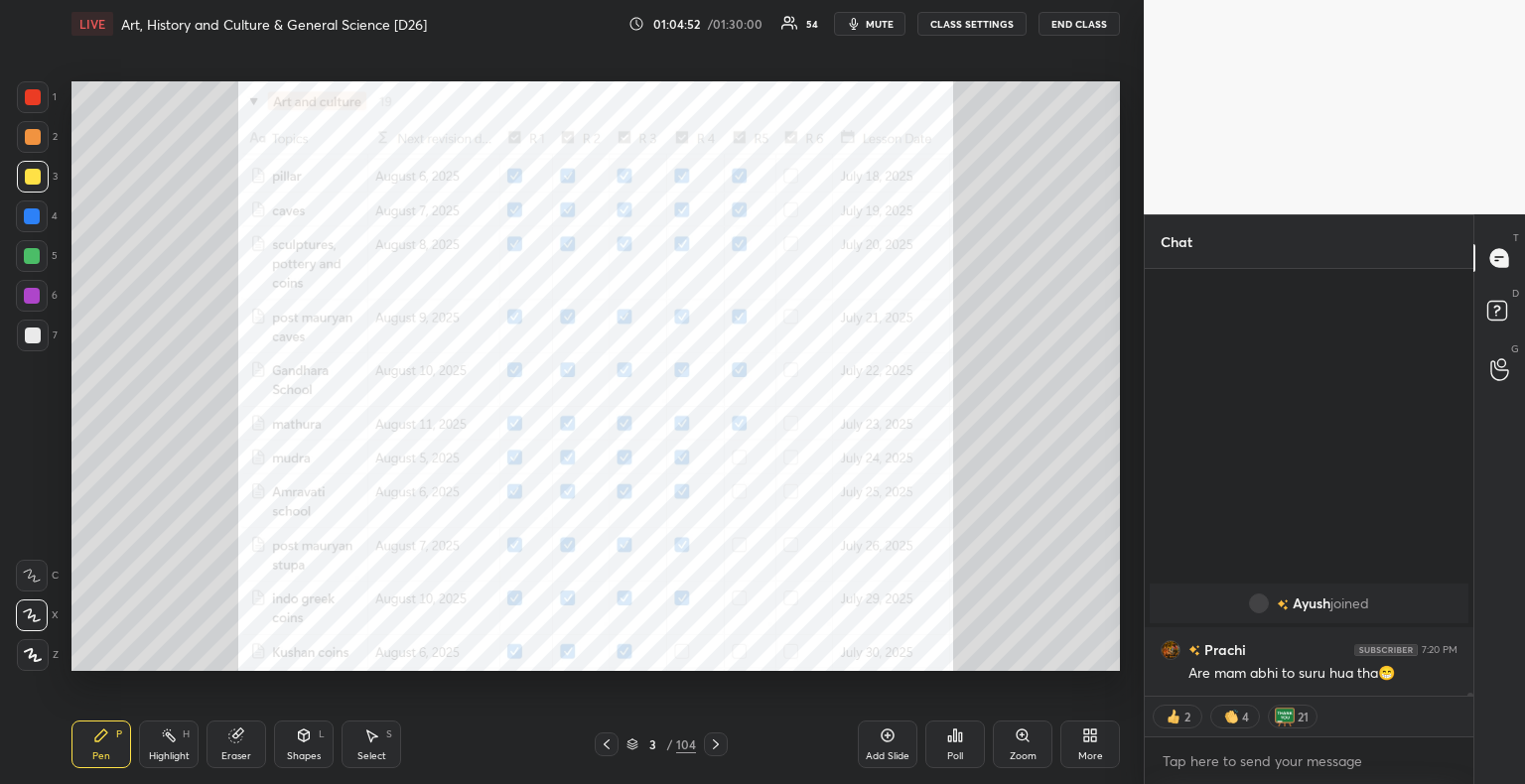scroll, scrollTop: 60548, scrollLeft: 0, axis: vertical 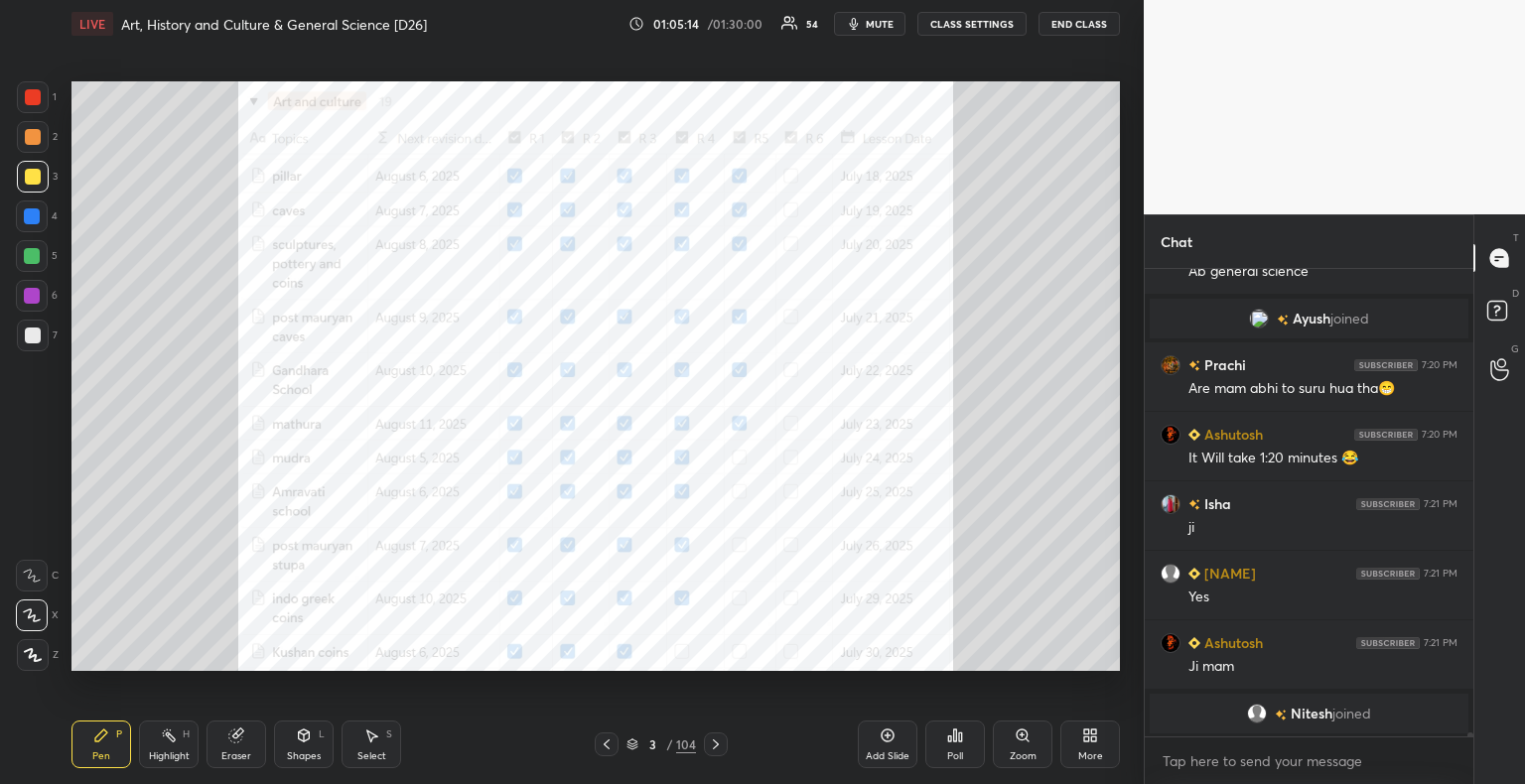 click at bounding box center [32, 216] 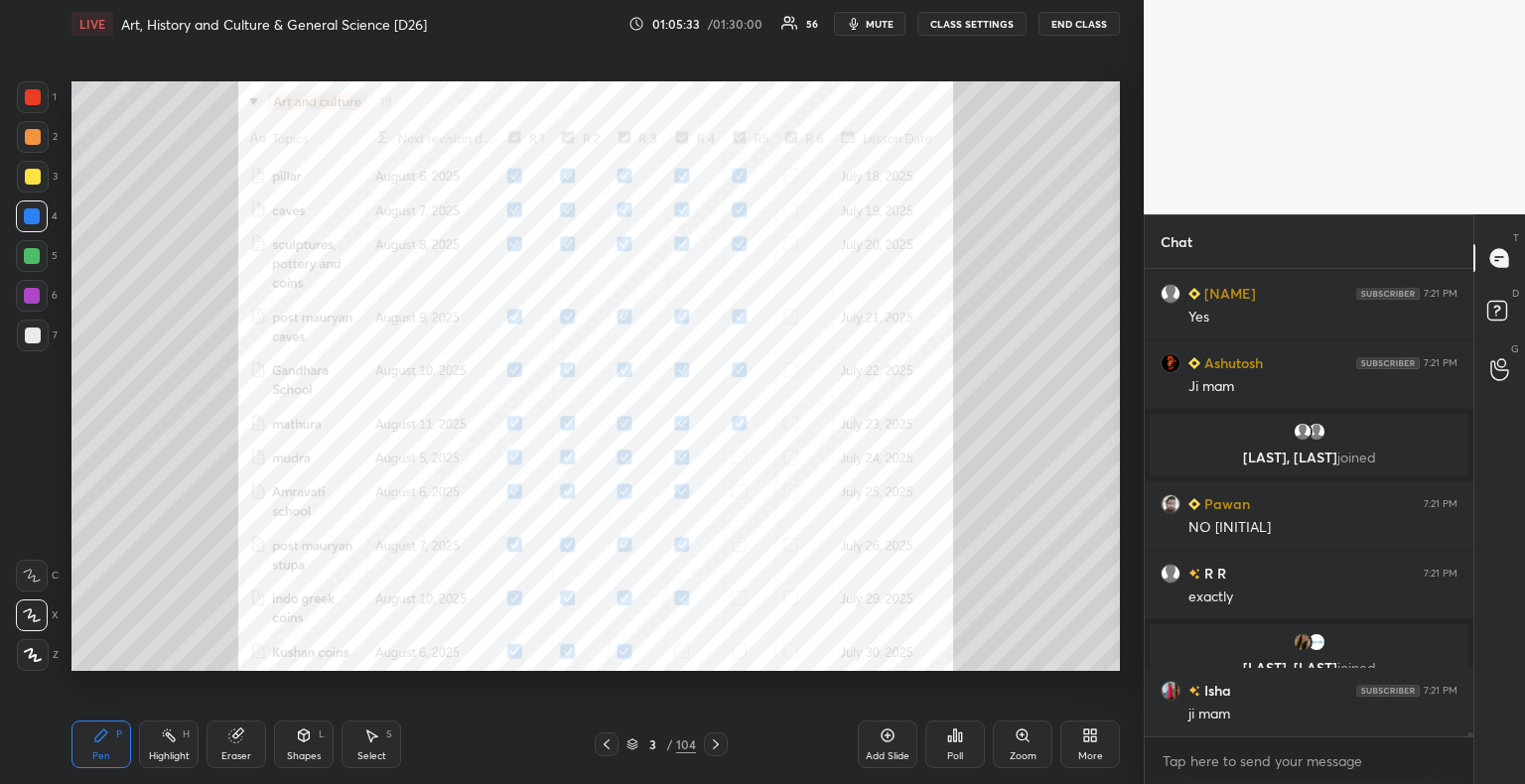 scroll, scrollTop: 60989, scrollLeft: 0, axis: vertical 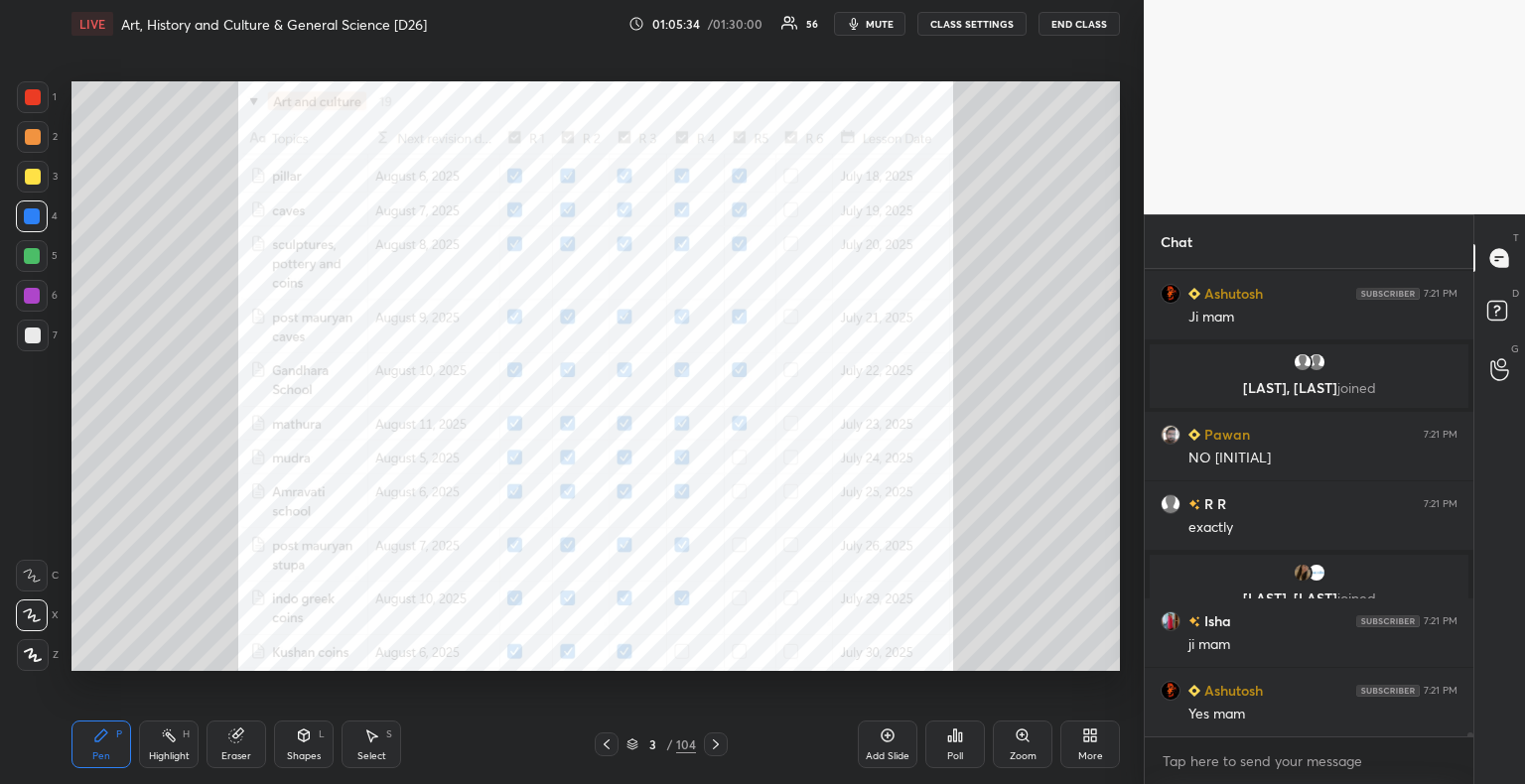 click 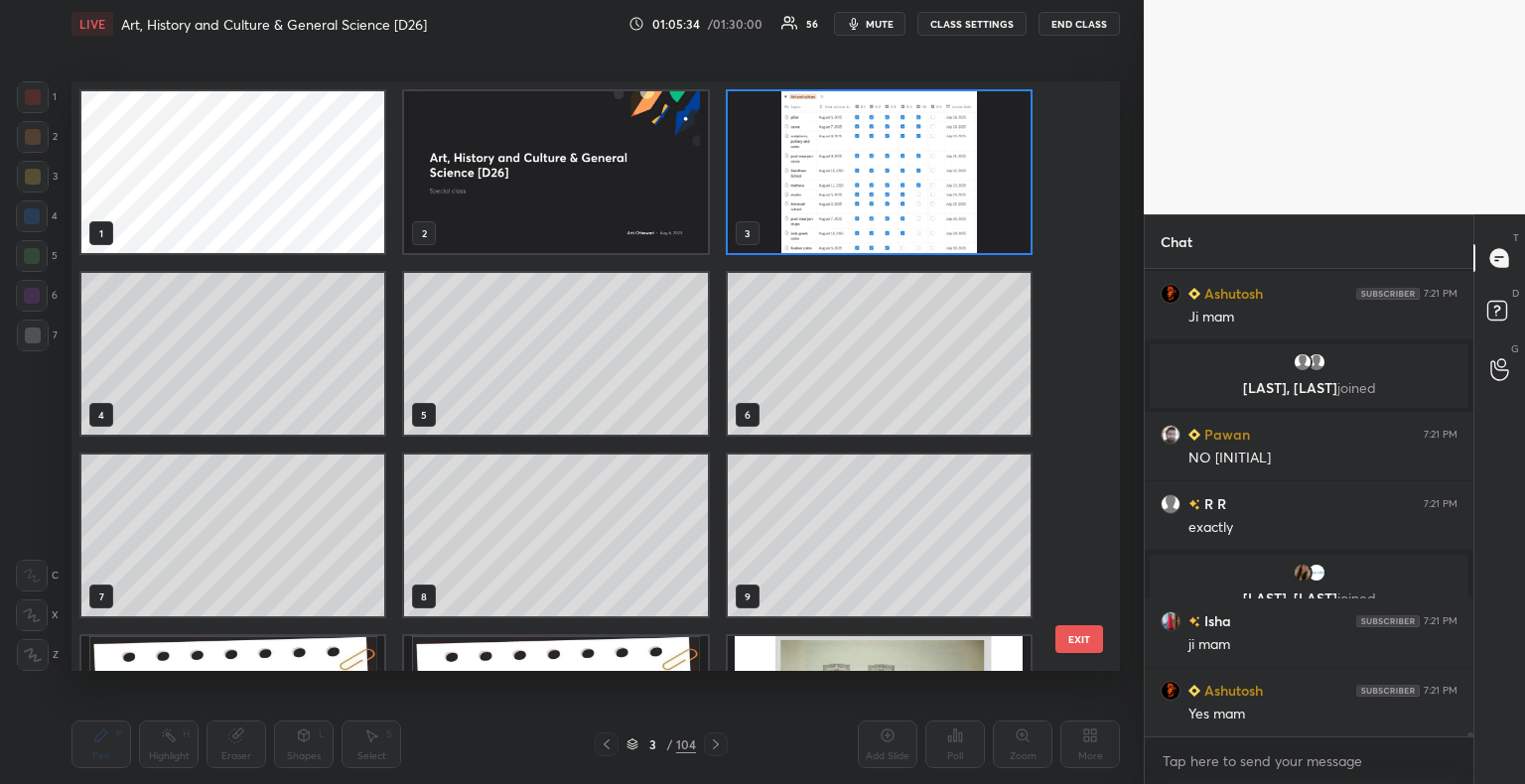 scroll, scrollTop: 61128, scrollLeft: 0, axis: vertical 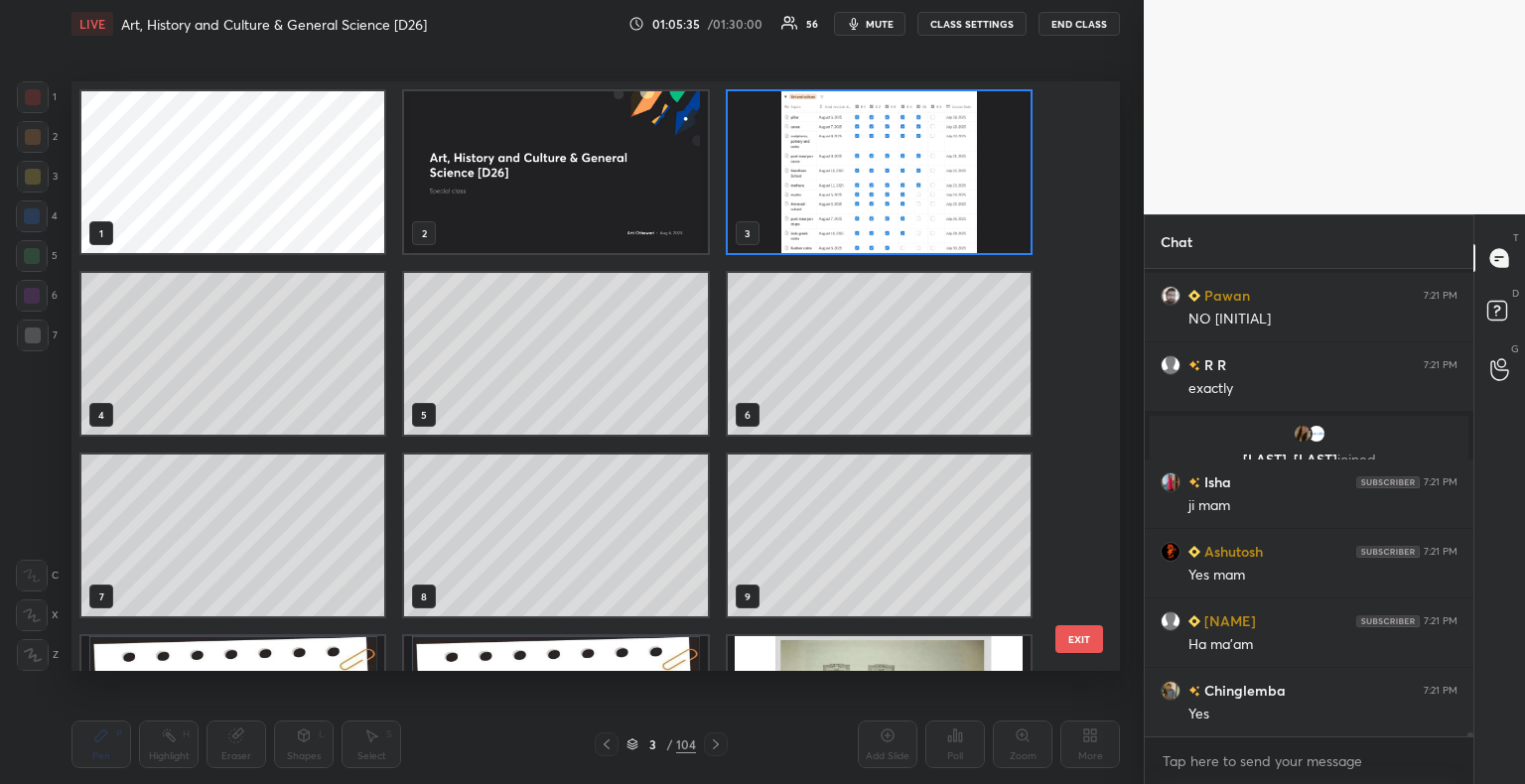 click 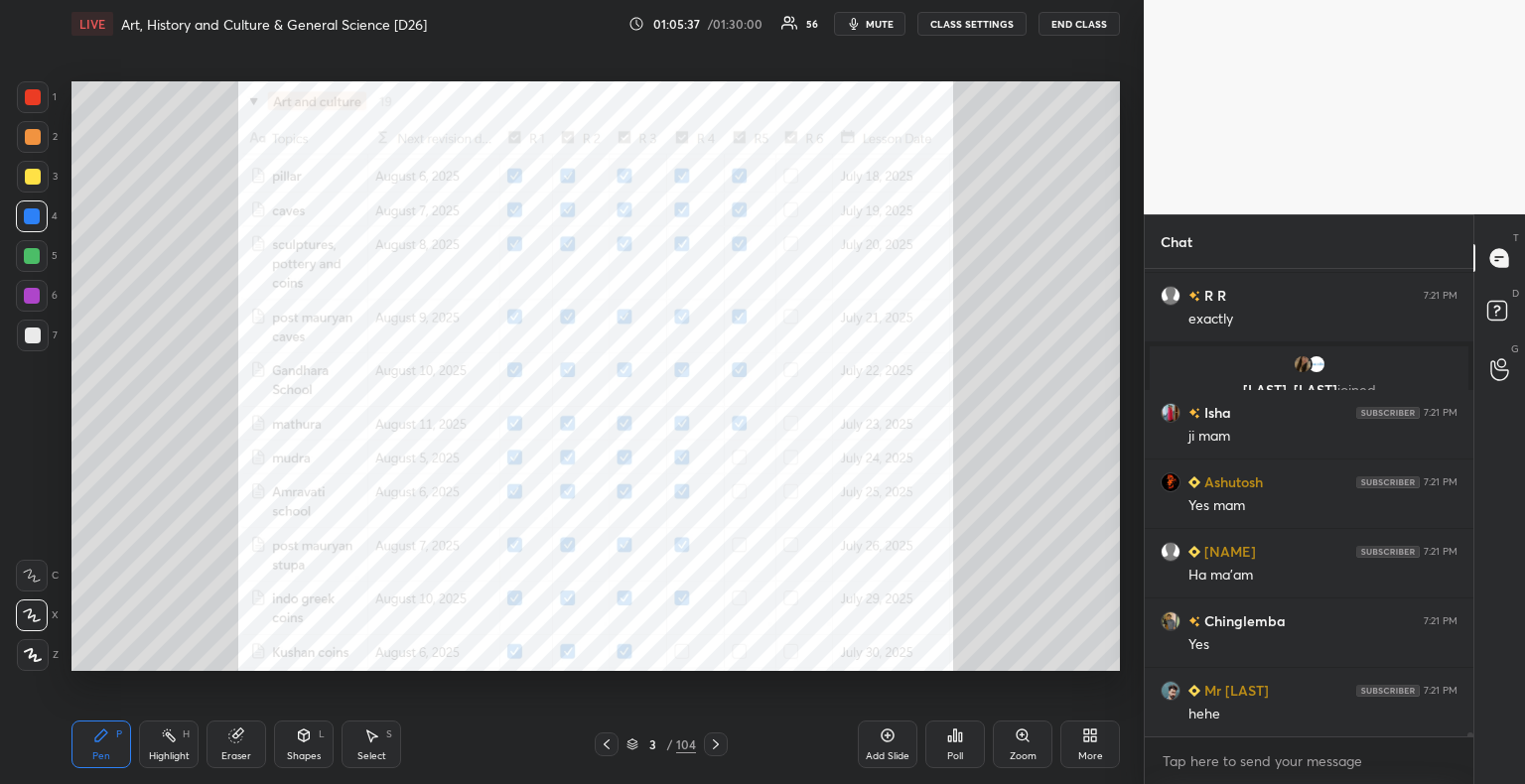 click on "More" at bounding box center [1090, 744] 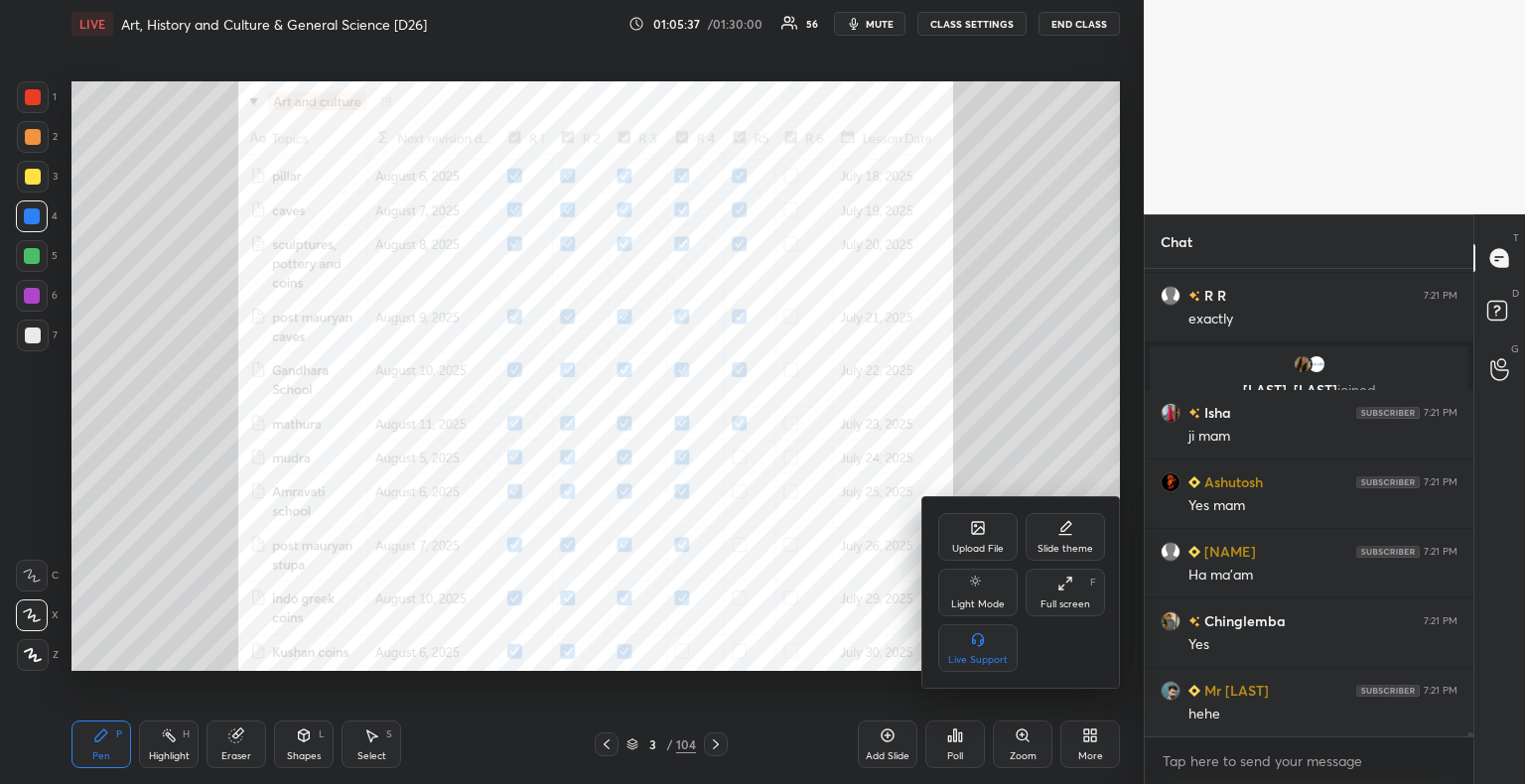 scroll, scrollTop: 61337, scrollLeft: 0, axis: vertical 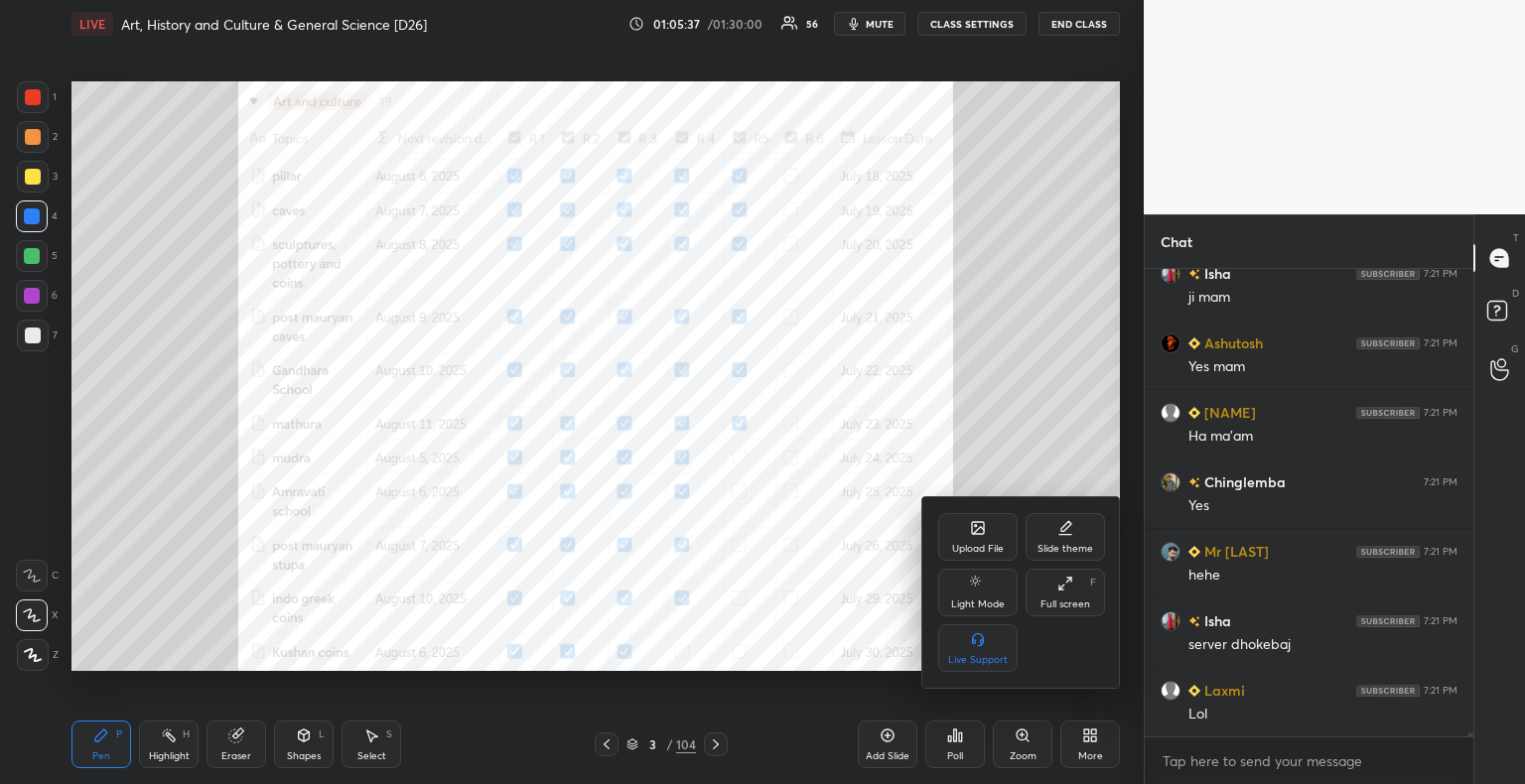 click on "Upload File" at bounding box center [978, 549] 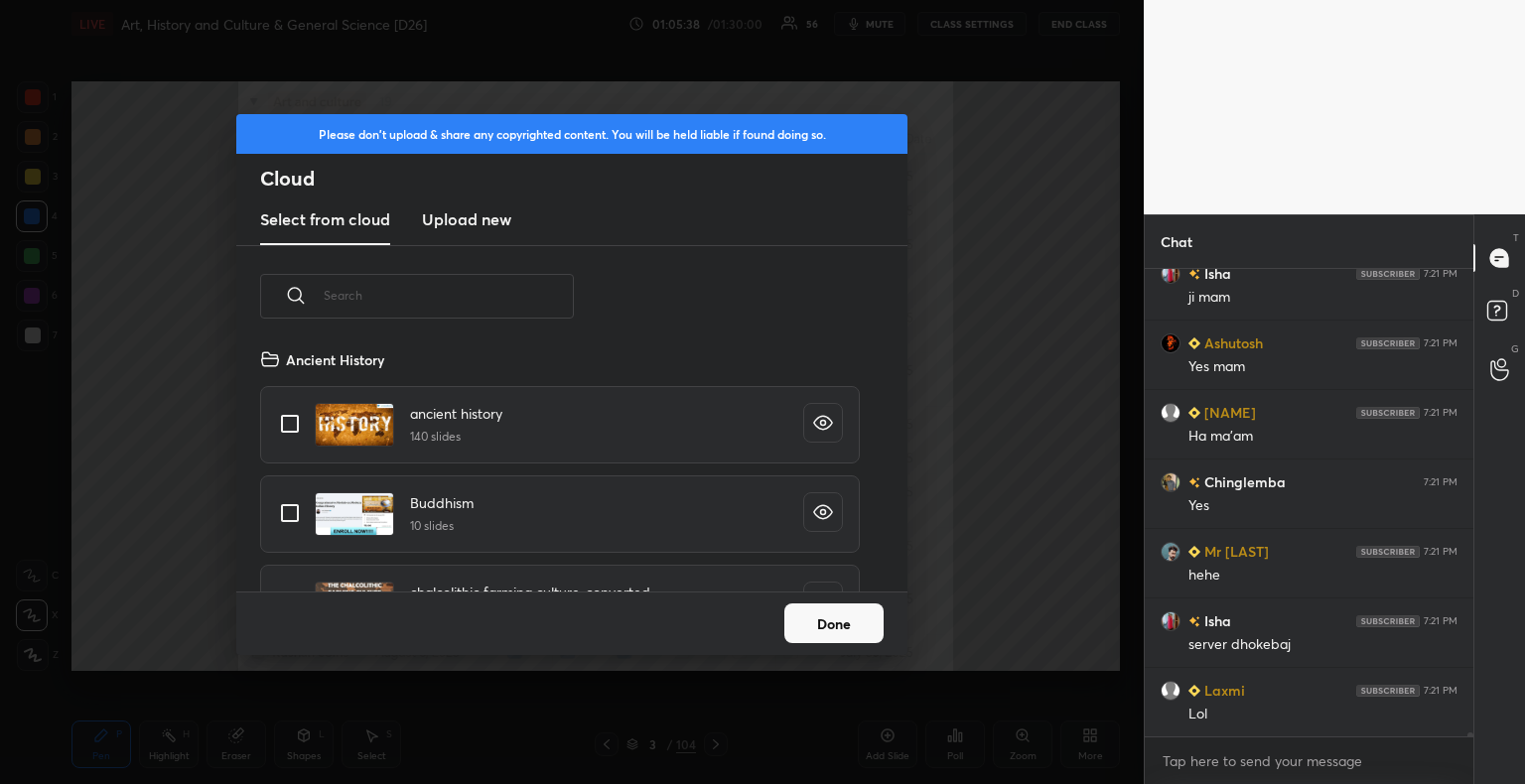 scroll, scrollTop: 5, scrollLeft: 10, axis: both 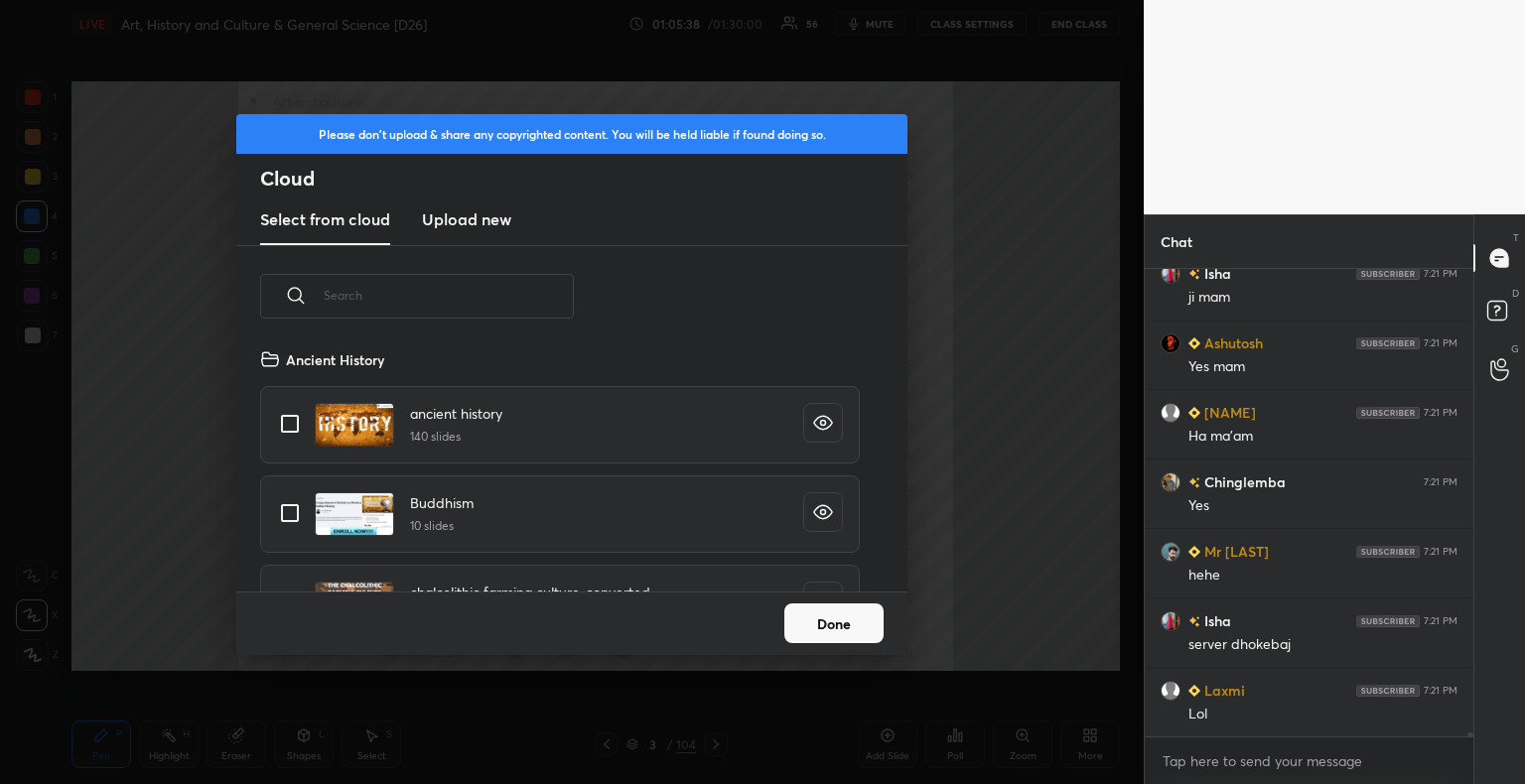 click on "Upload new" at bounding box center (467, 219) 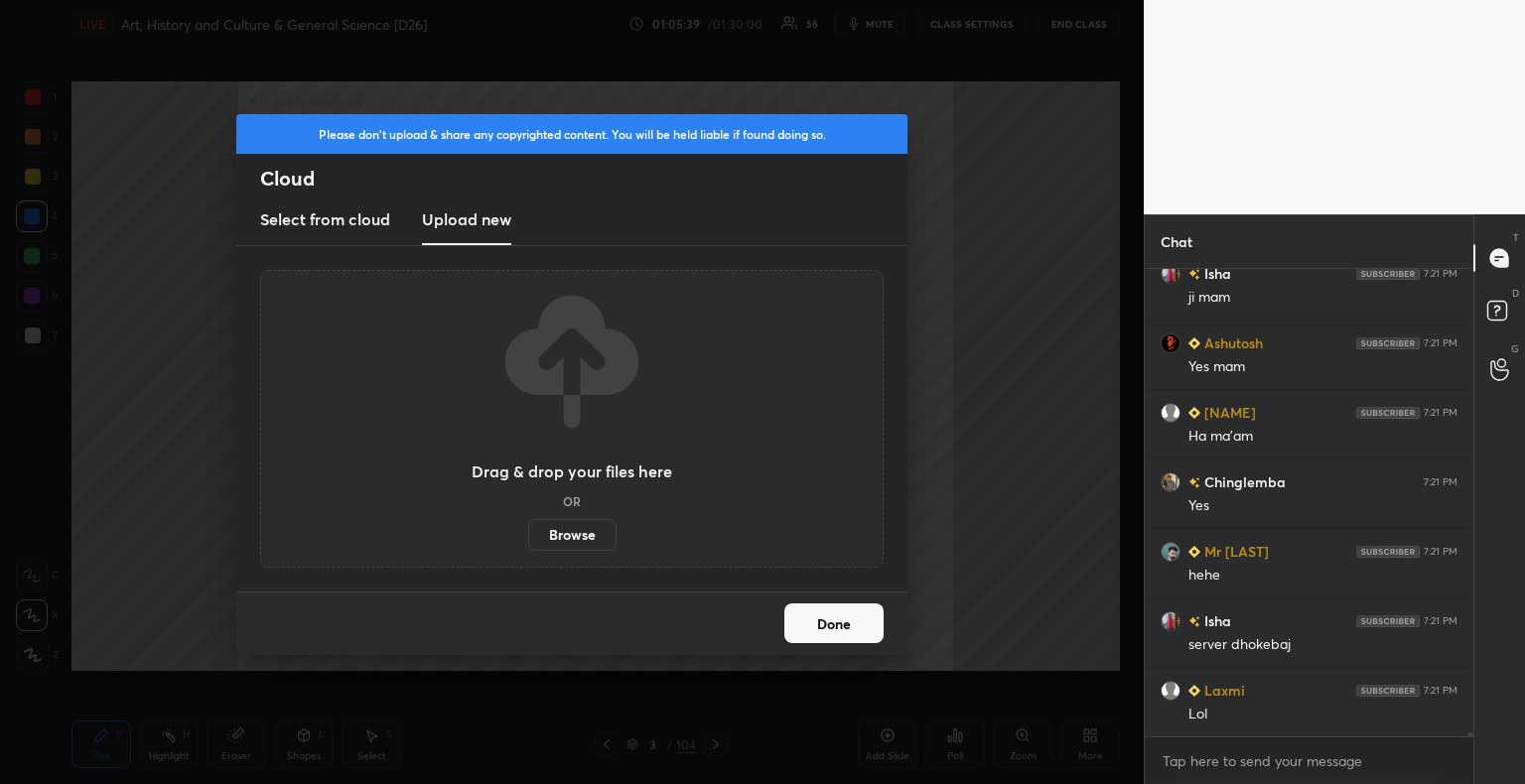 click on "Browse" at bounding box center [572, 535] 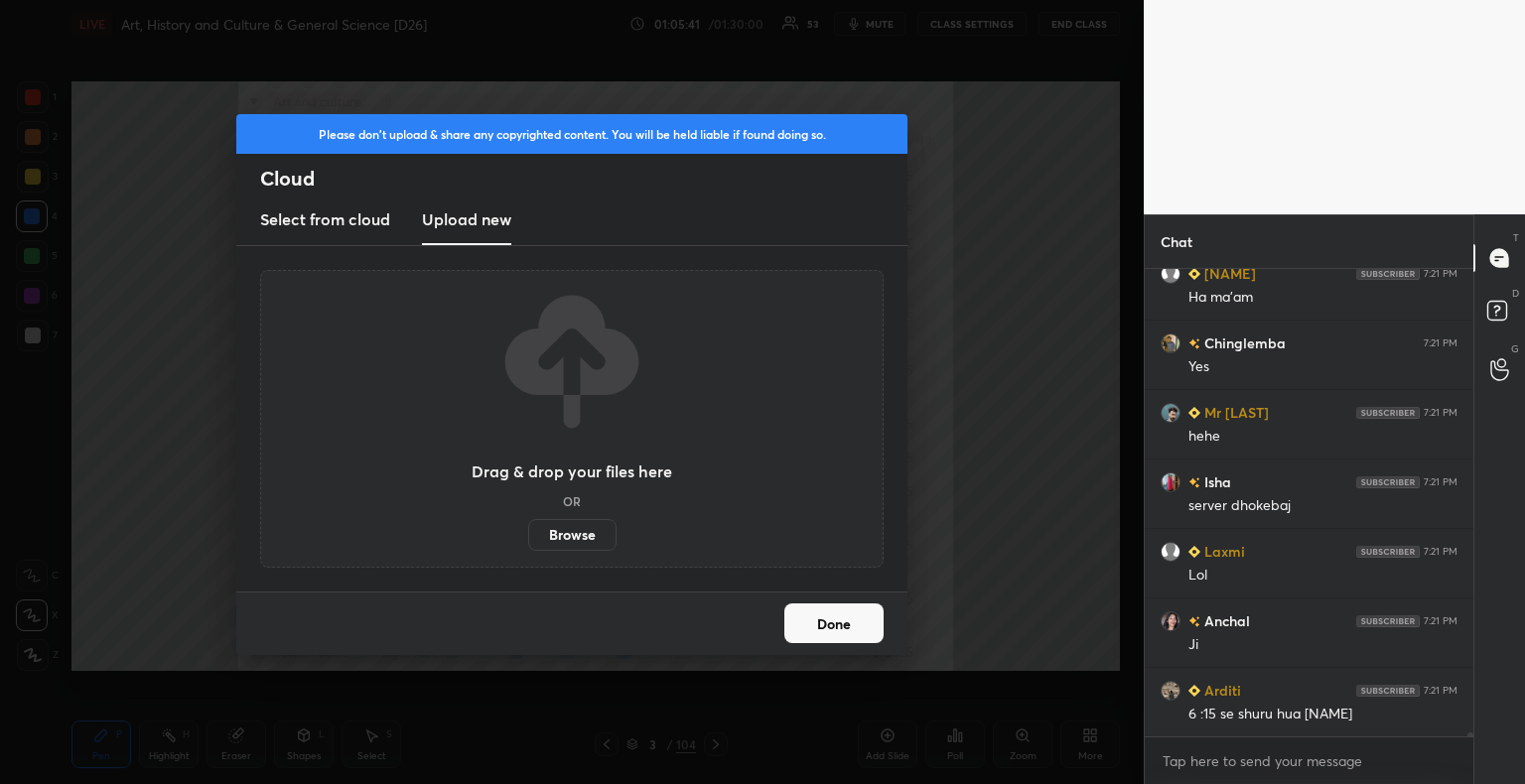 scroll, scrollTop: 61581, scrollLeft: 0, axis: vertical 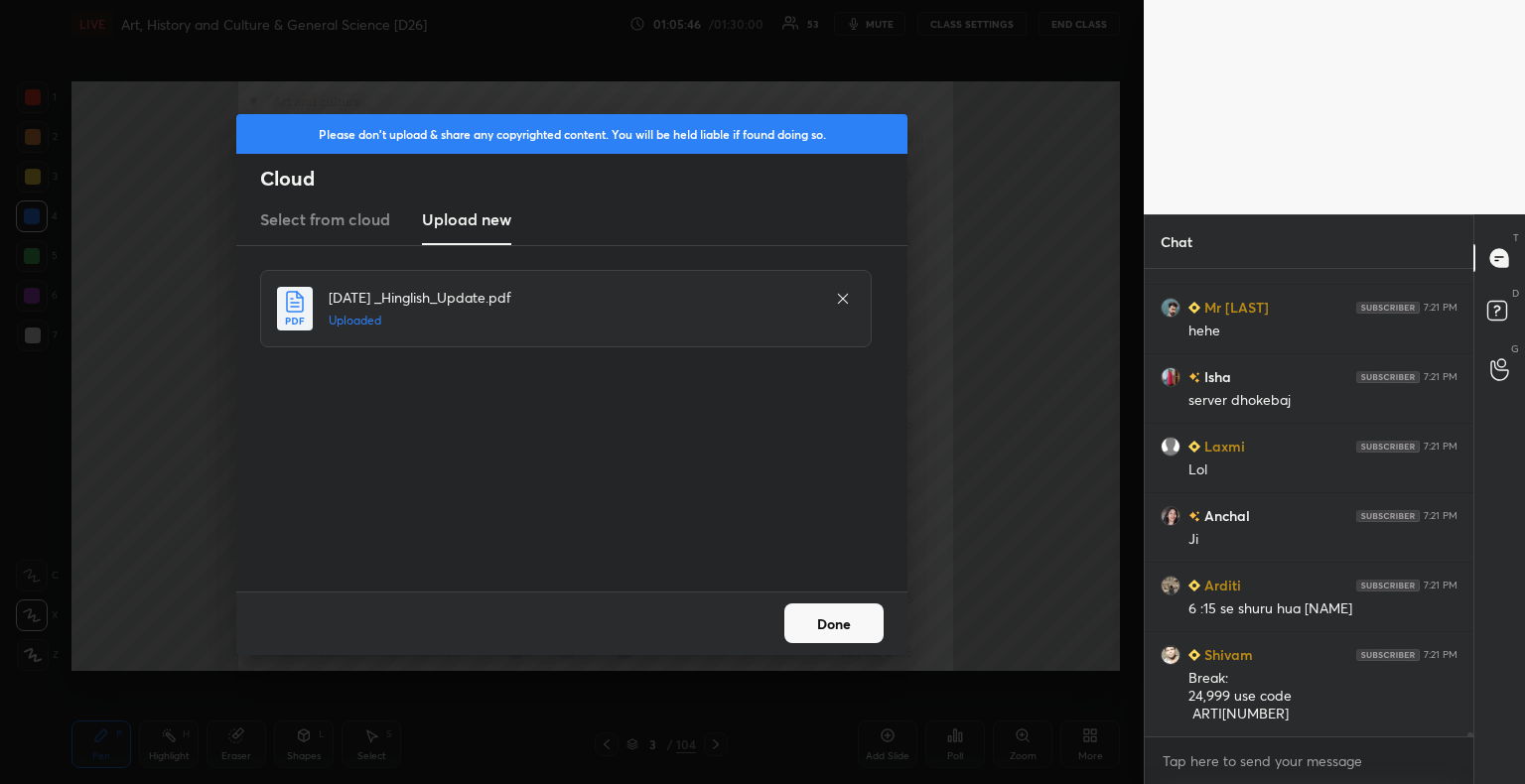 click on "Done" at bounding box center (834, 623) 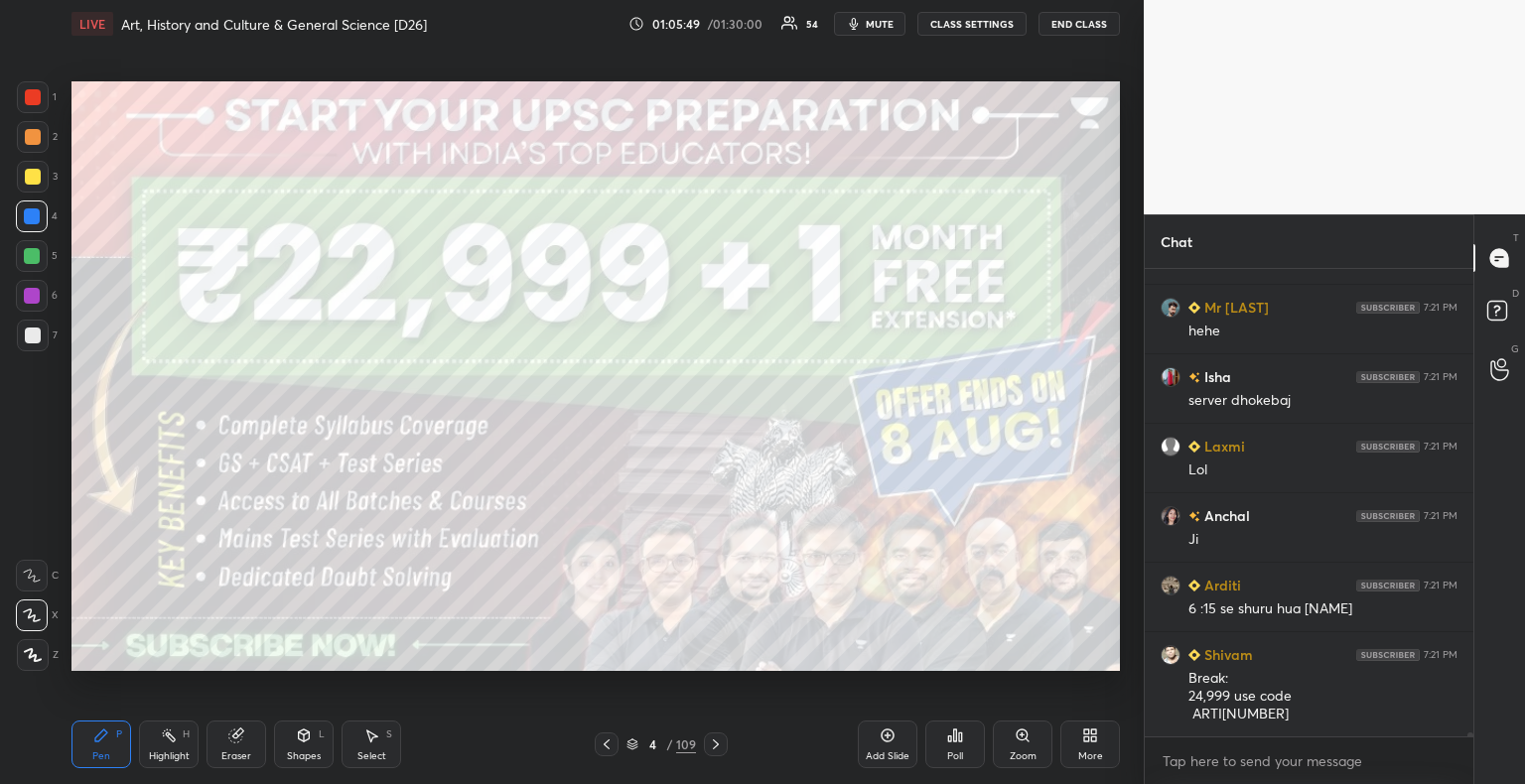 click at bounding box center (33, 97) 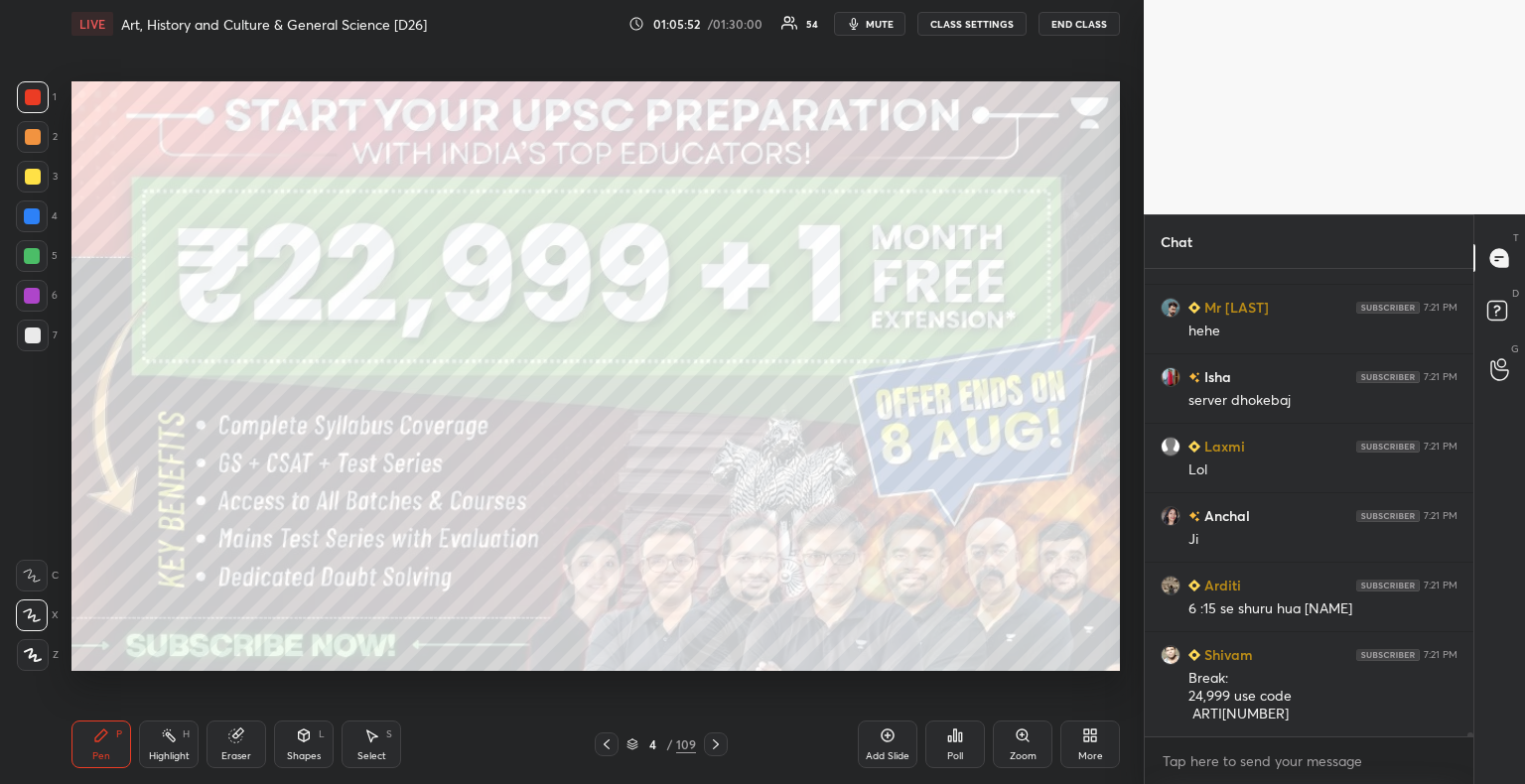 click at bounding box center (33, 97) 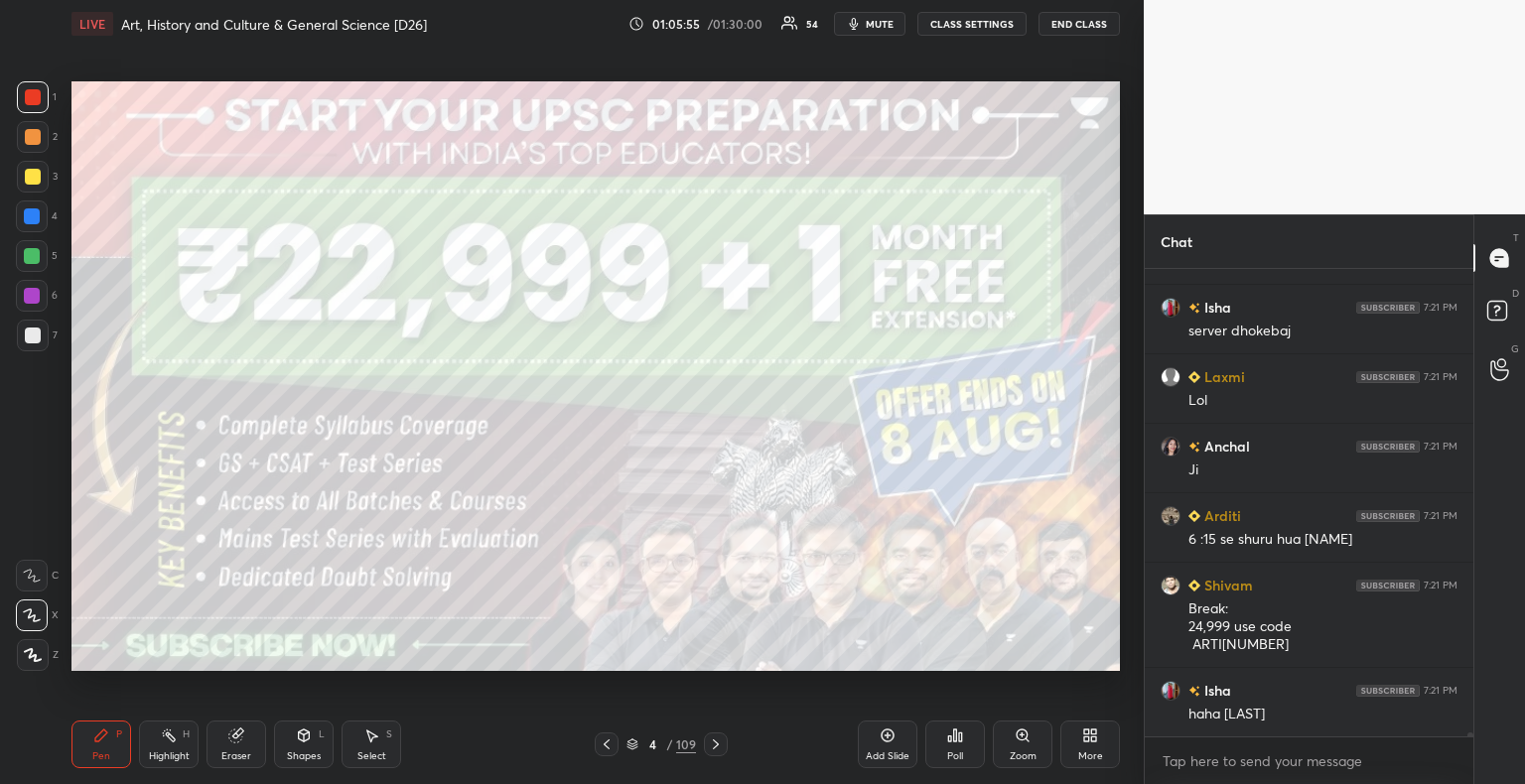 click at bounding box center (33, 335) 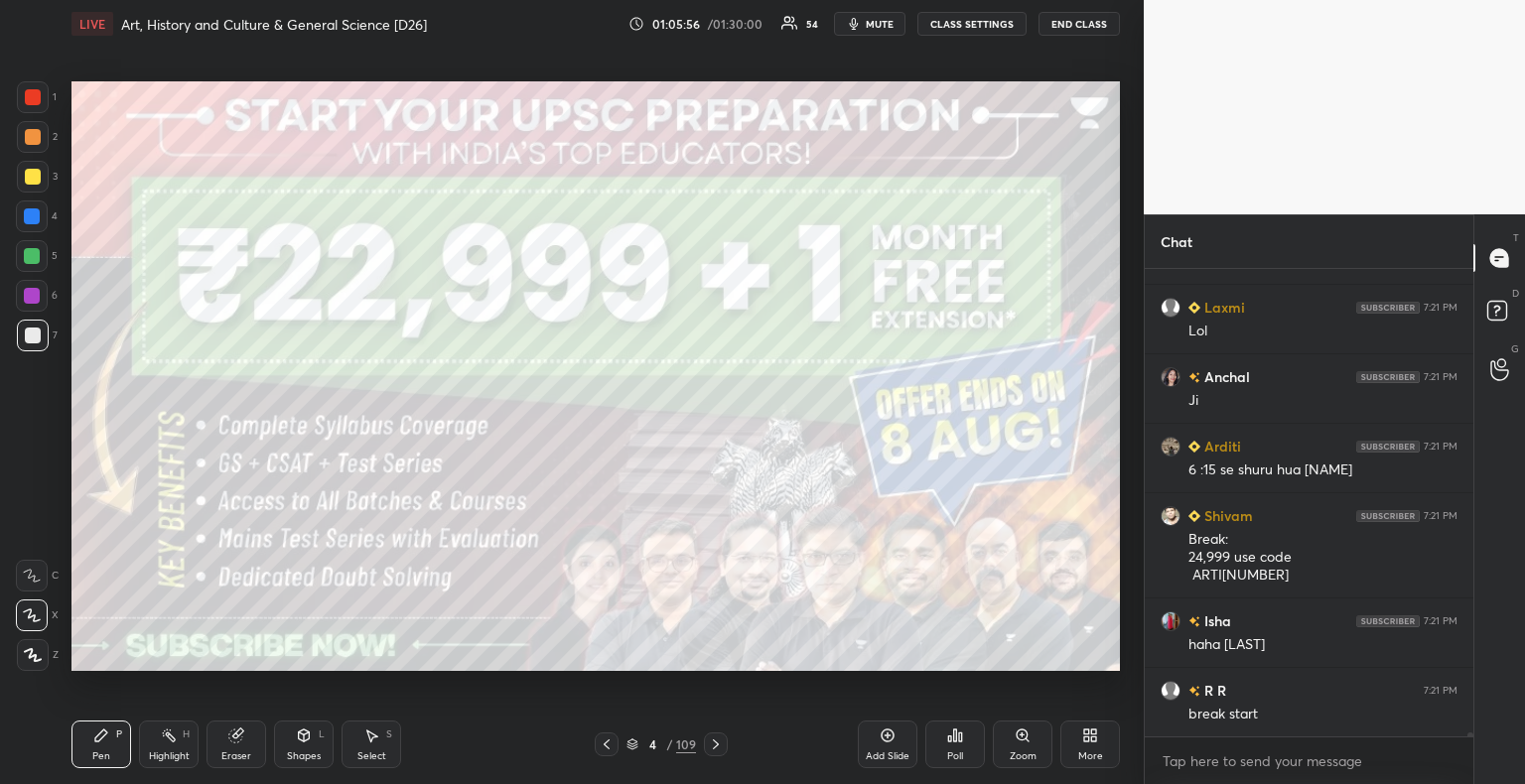 click 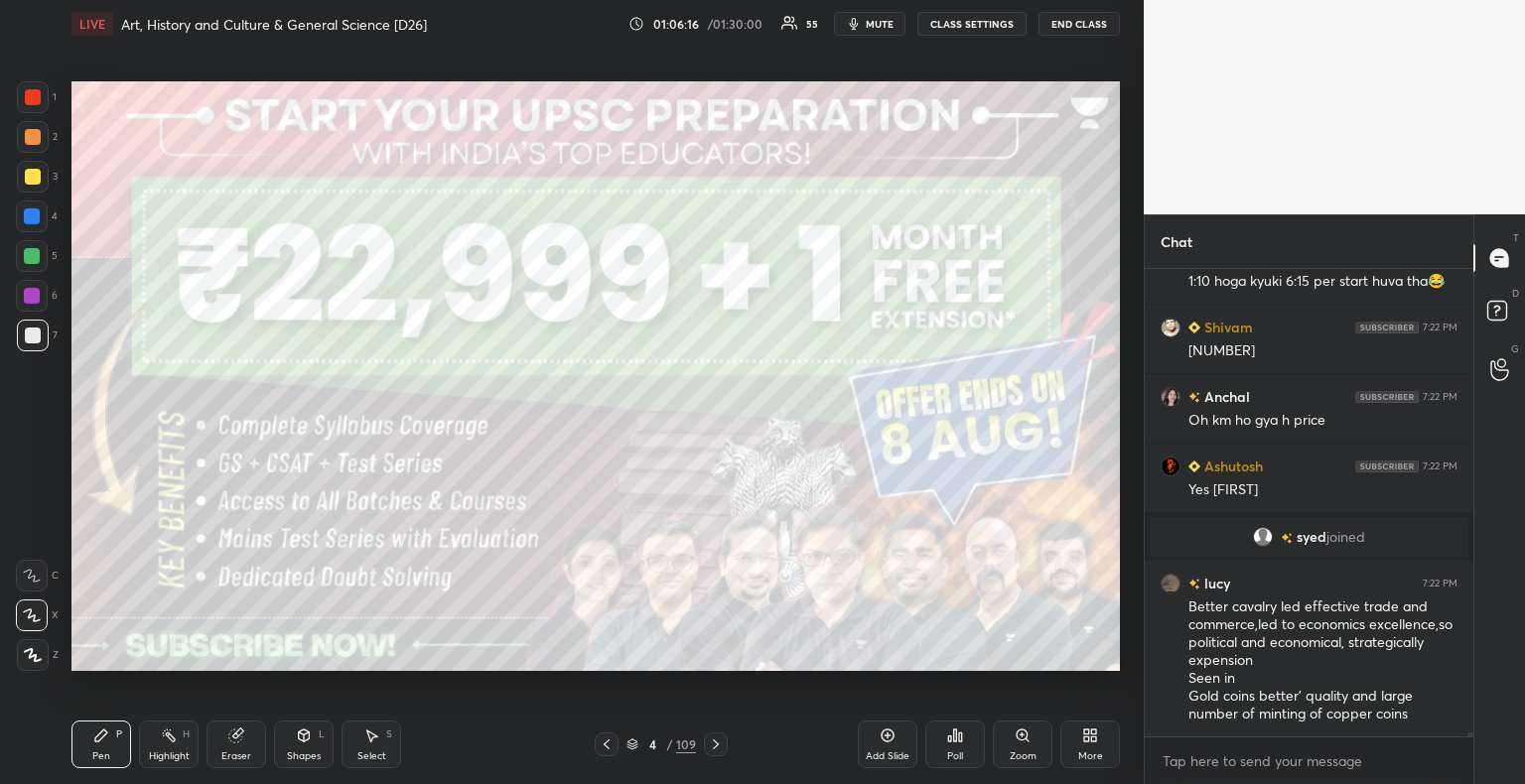scroll, scrollTop: 62075, scrollLeft: 0, axis: vertical 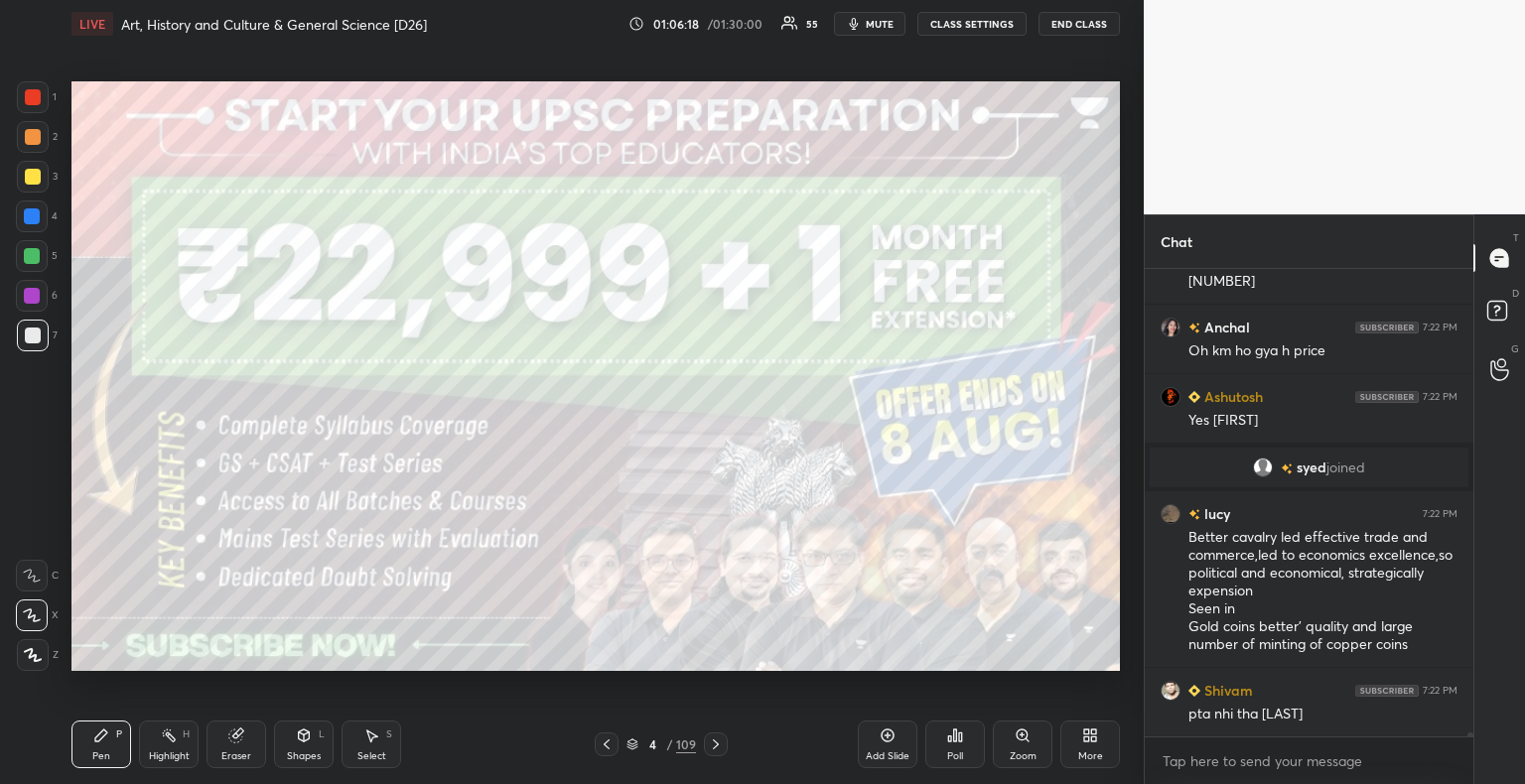 click 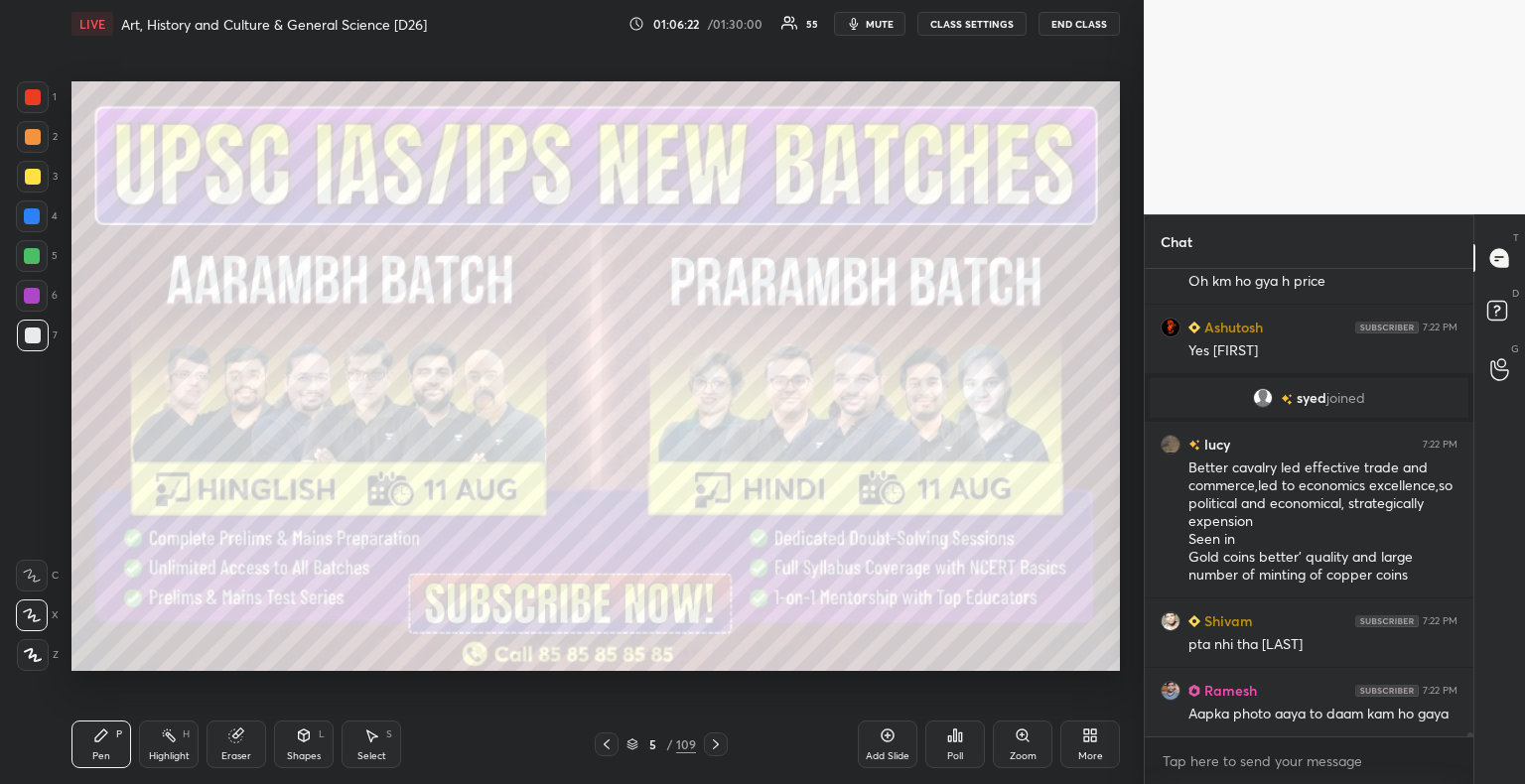 scroll, scrollTop: 62214, scrollLeft: 0, axis: vertical 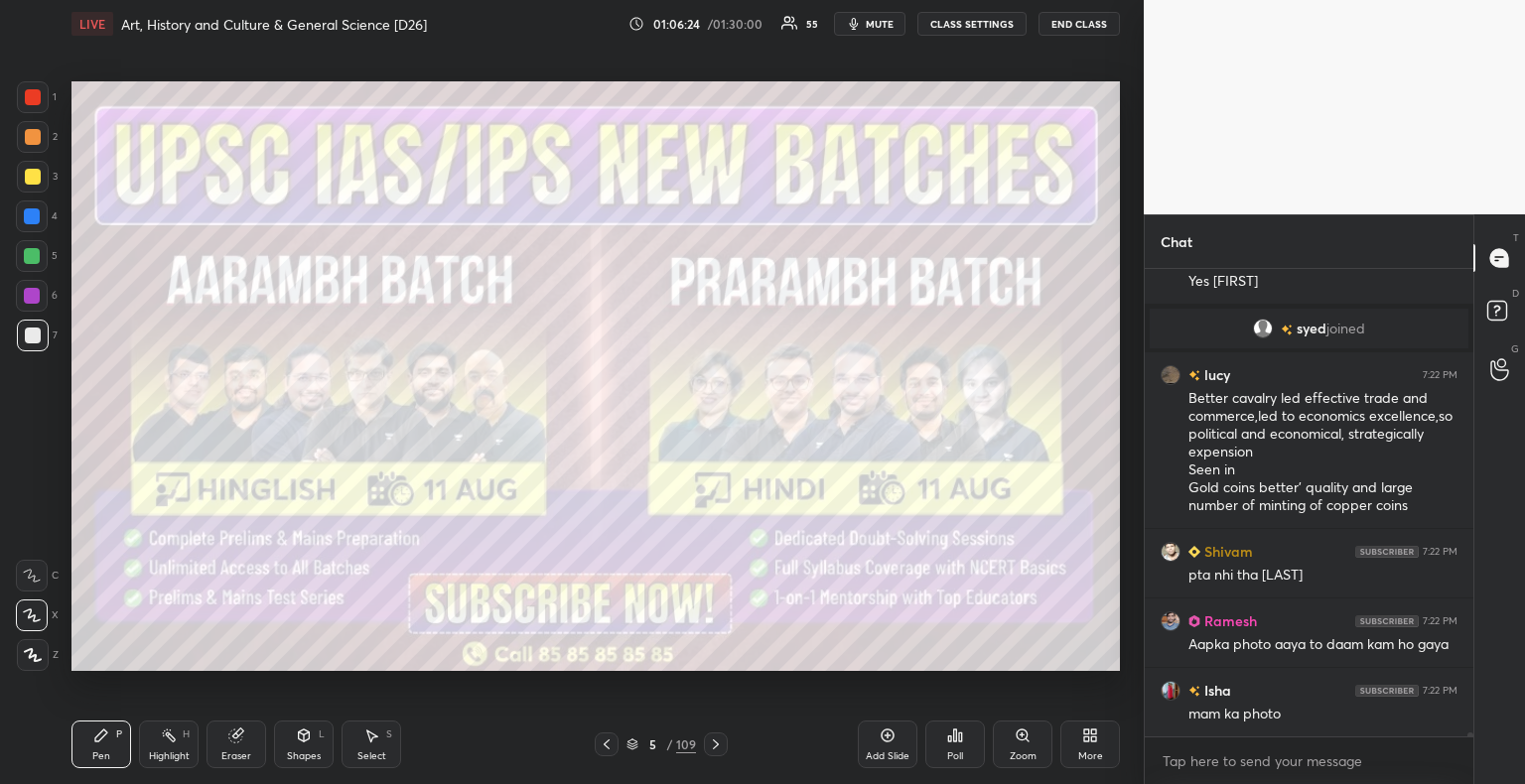 click on "5 / 109" at bounding box center (661, 744) 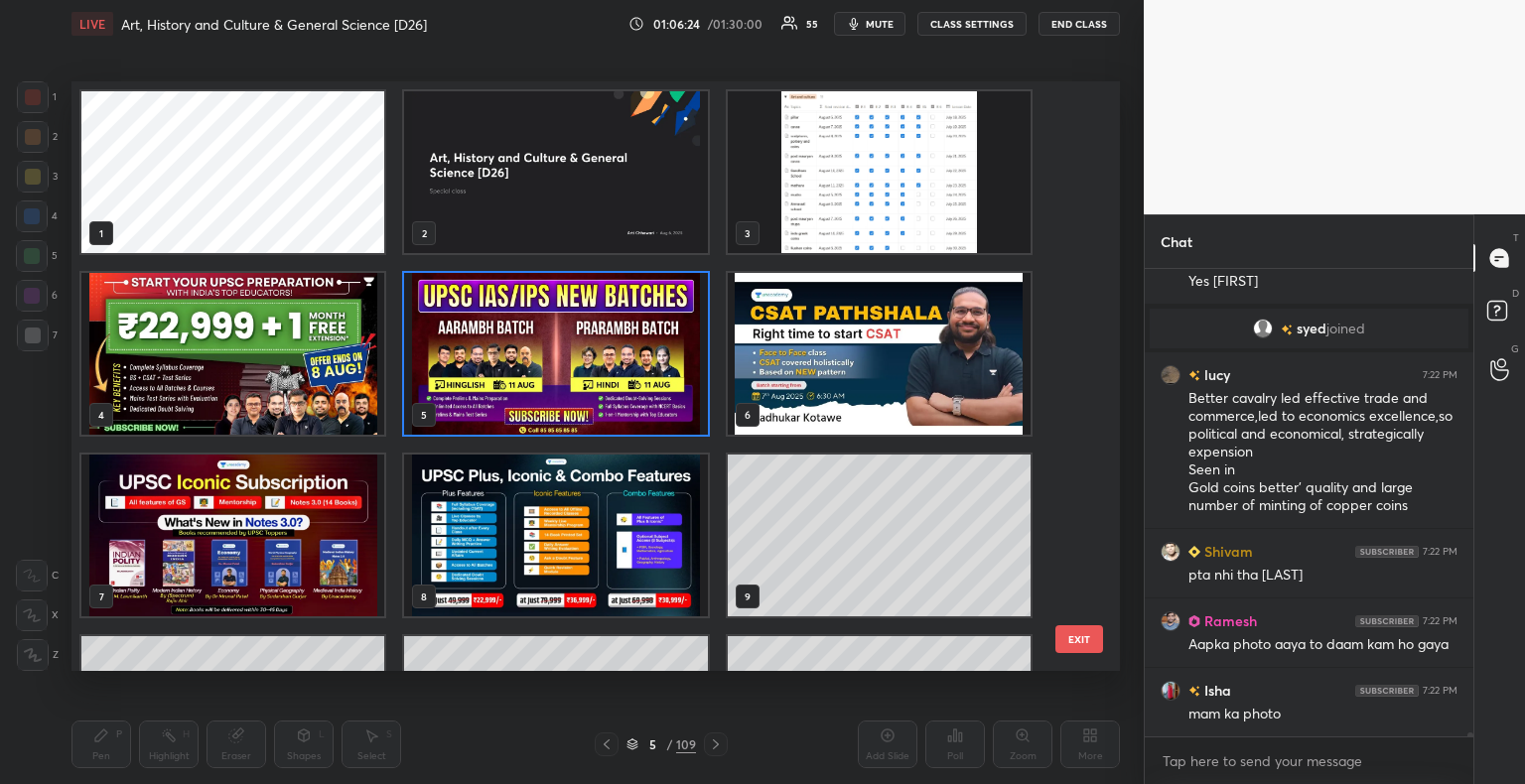 scroll, scrollTop: 6, scrollLeft: 10, axis: both 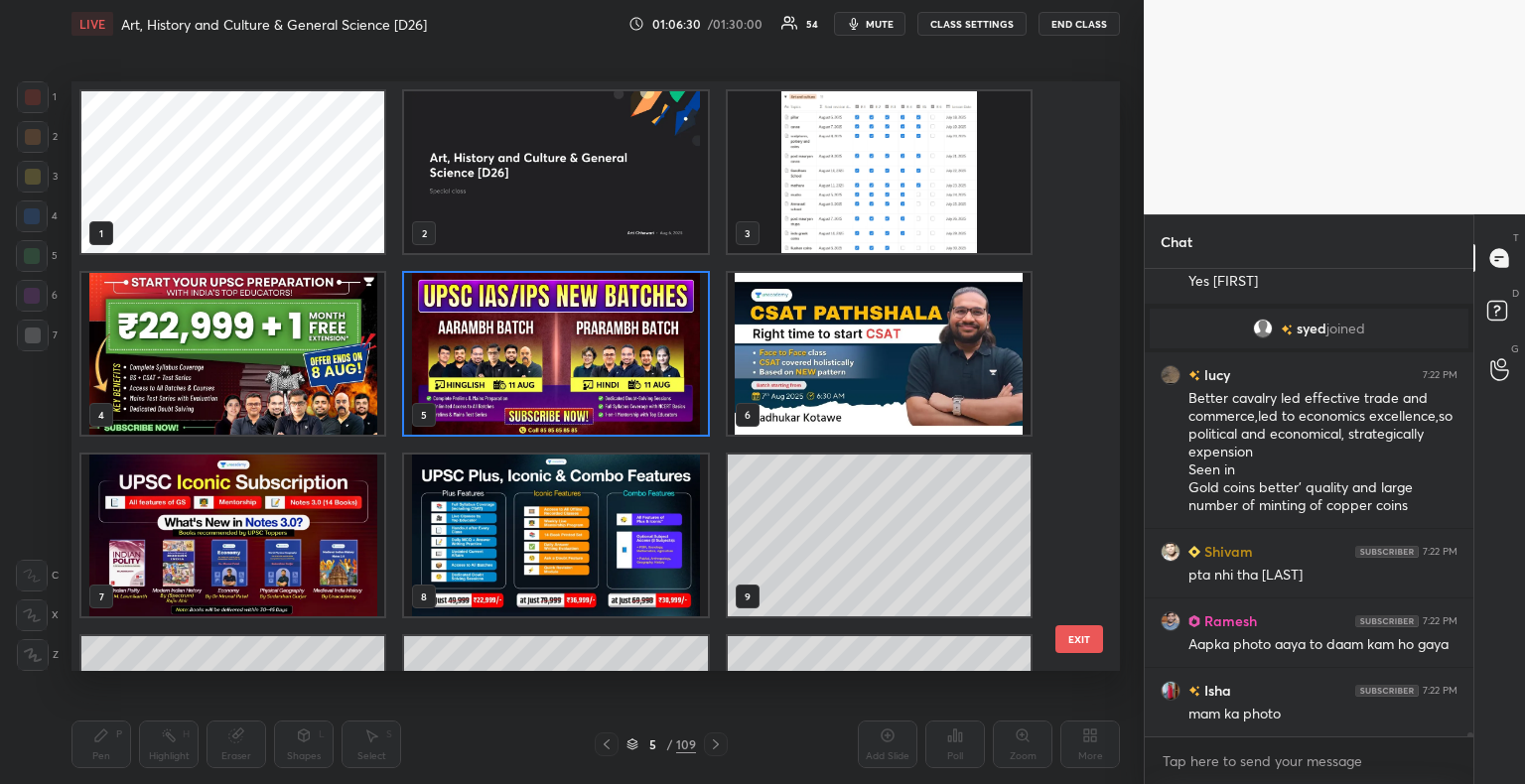 click at bounding box center [555, 172] 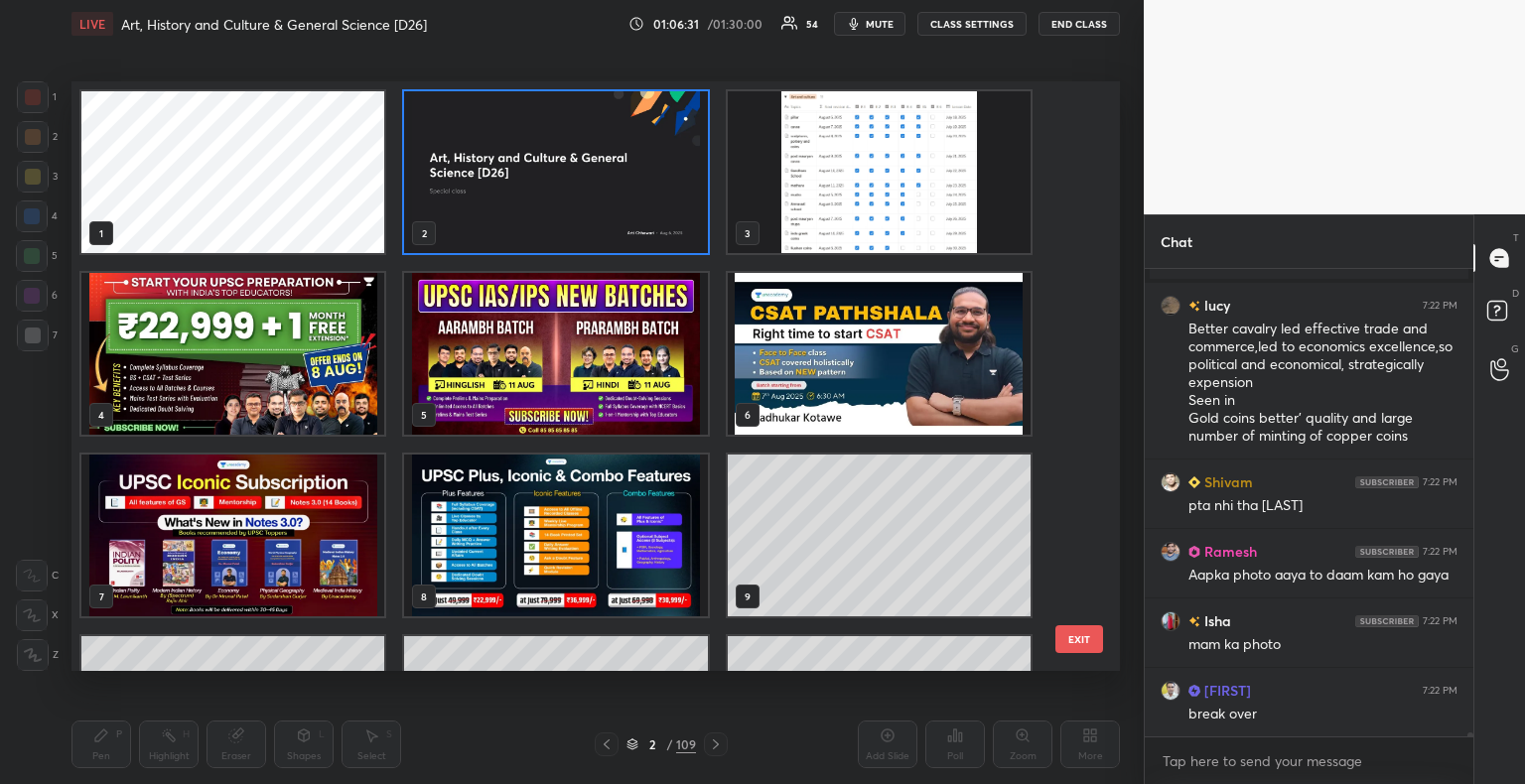 click 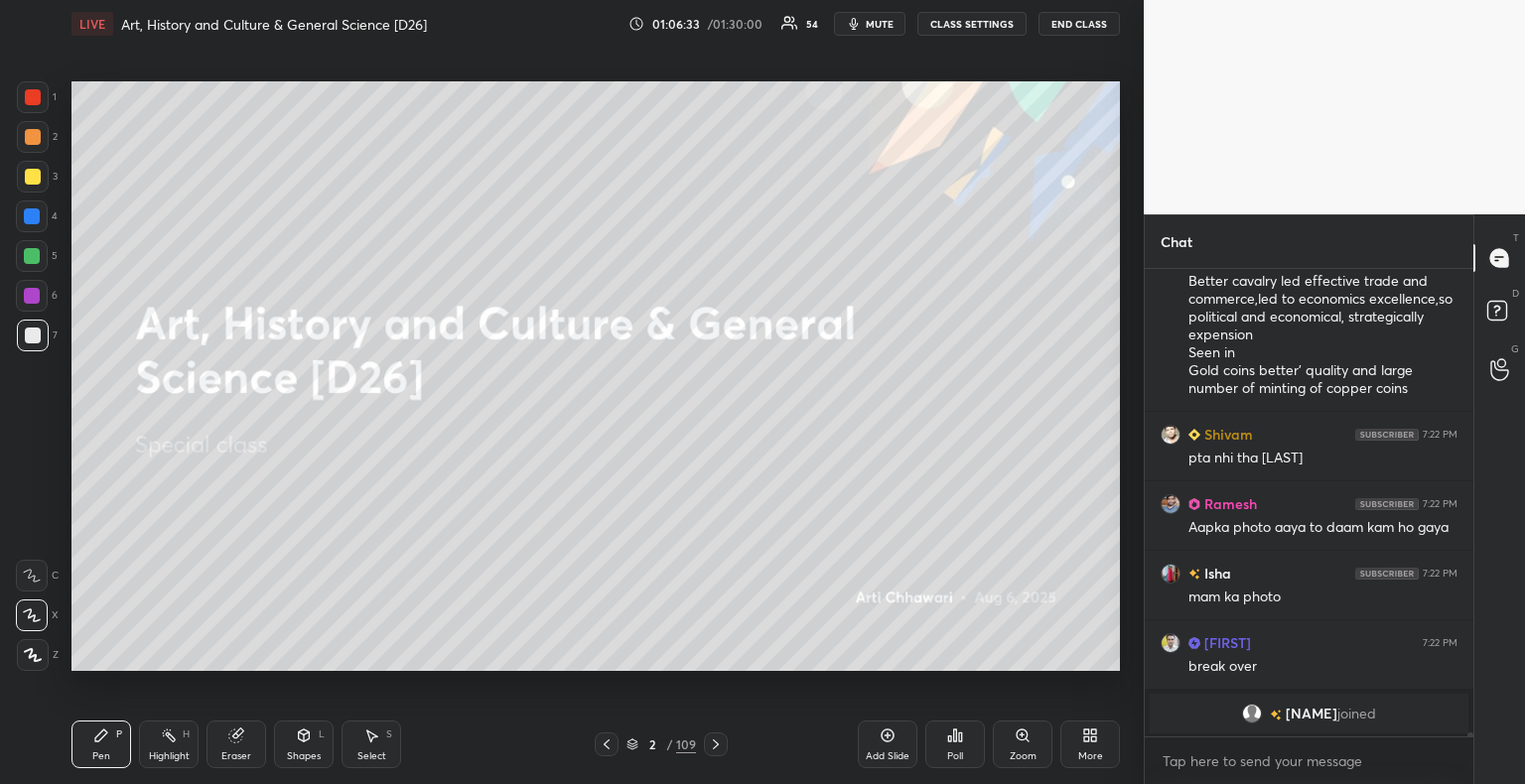 scroll, scrollTop: 62301, scrollLeft: 0, axis: vertical 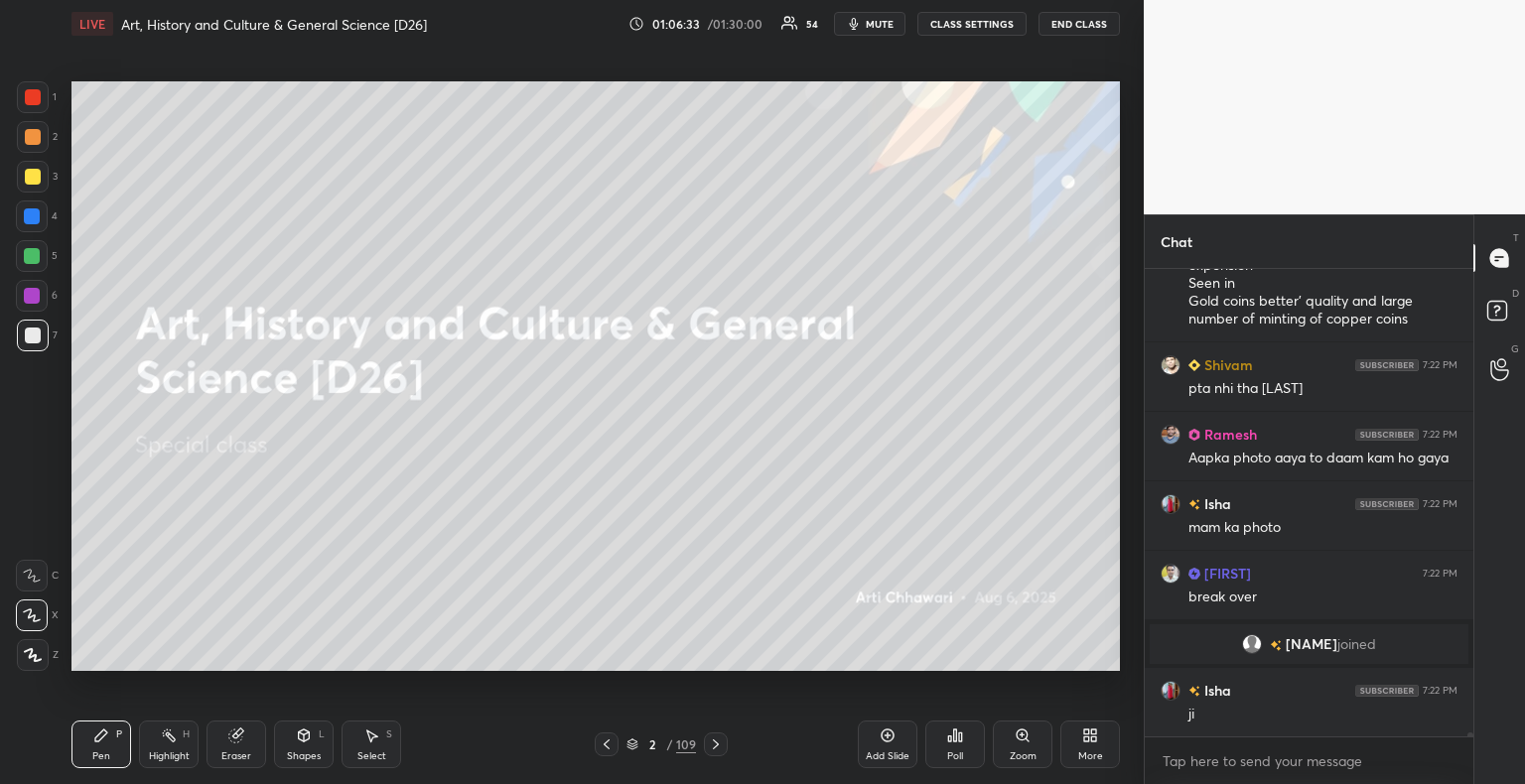 click at bounding box center [33, 177] 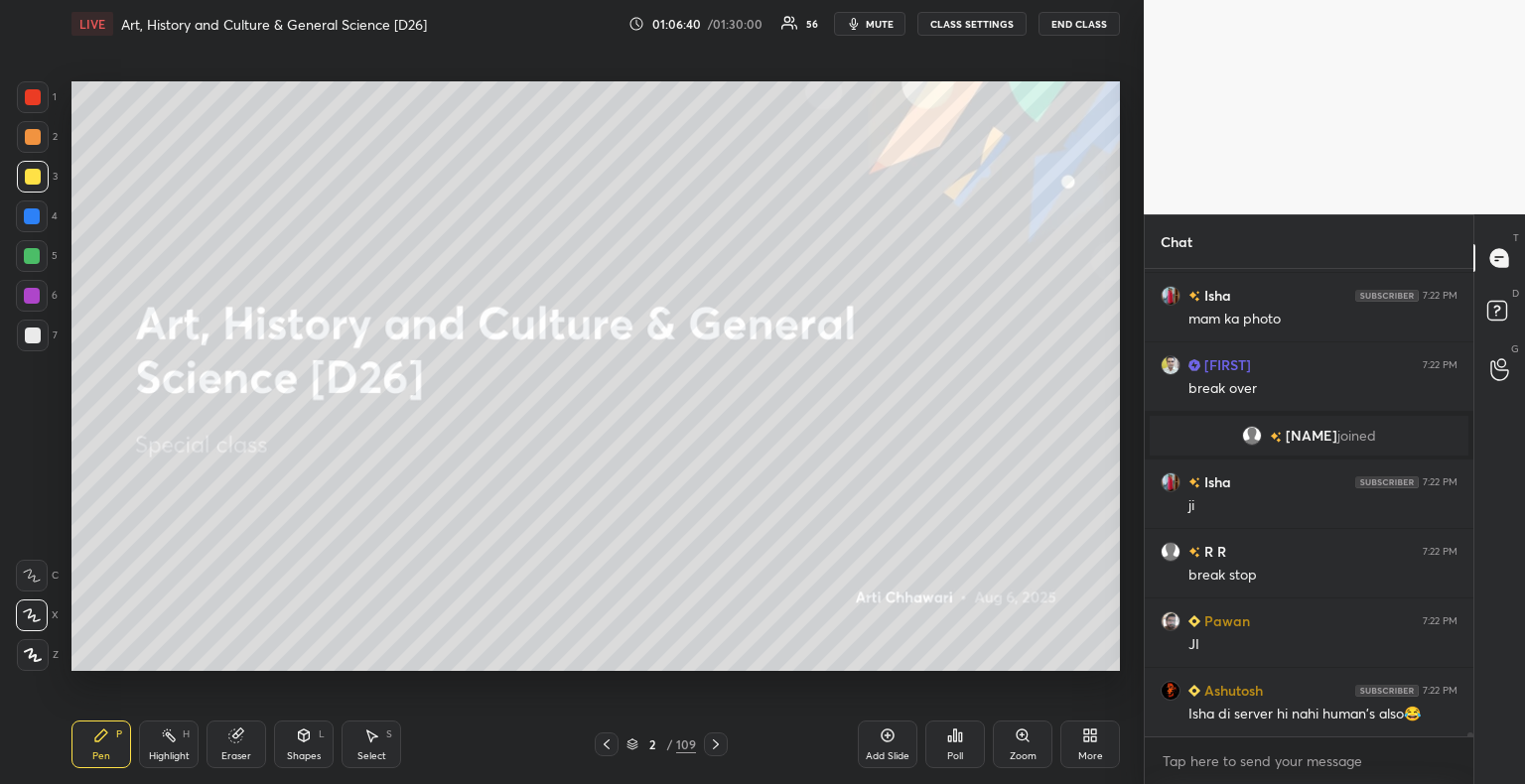 scroll, scrollTop: 62579, scrollLeft: 0, axis: vertical 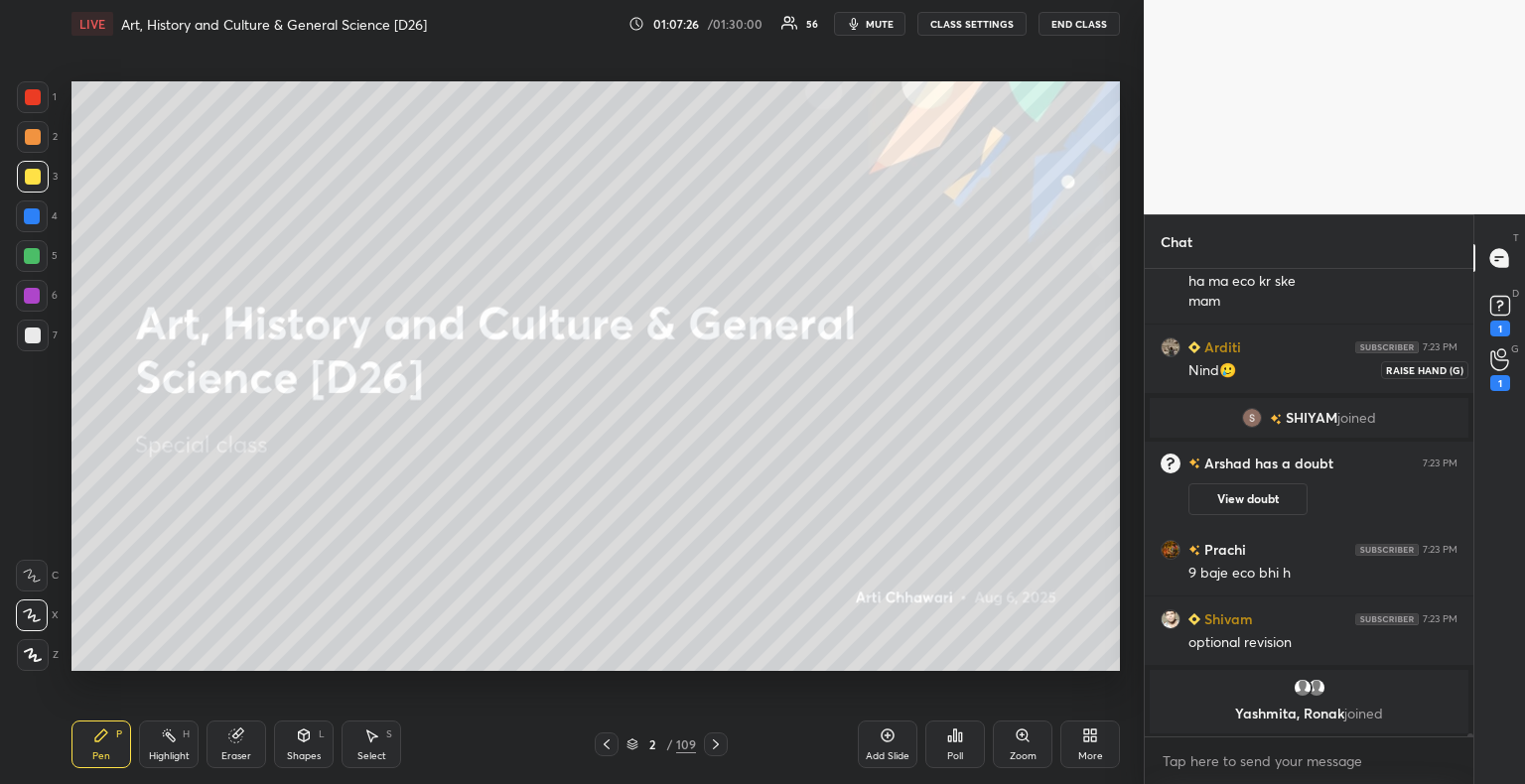 click on "1" at bounding box center (1500, 369) 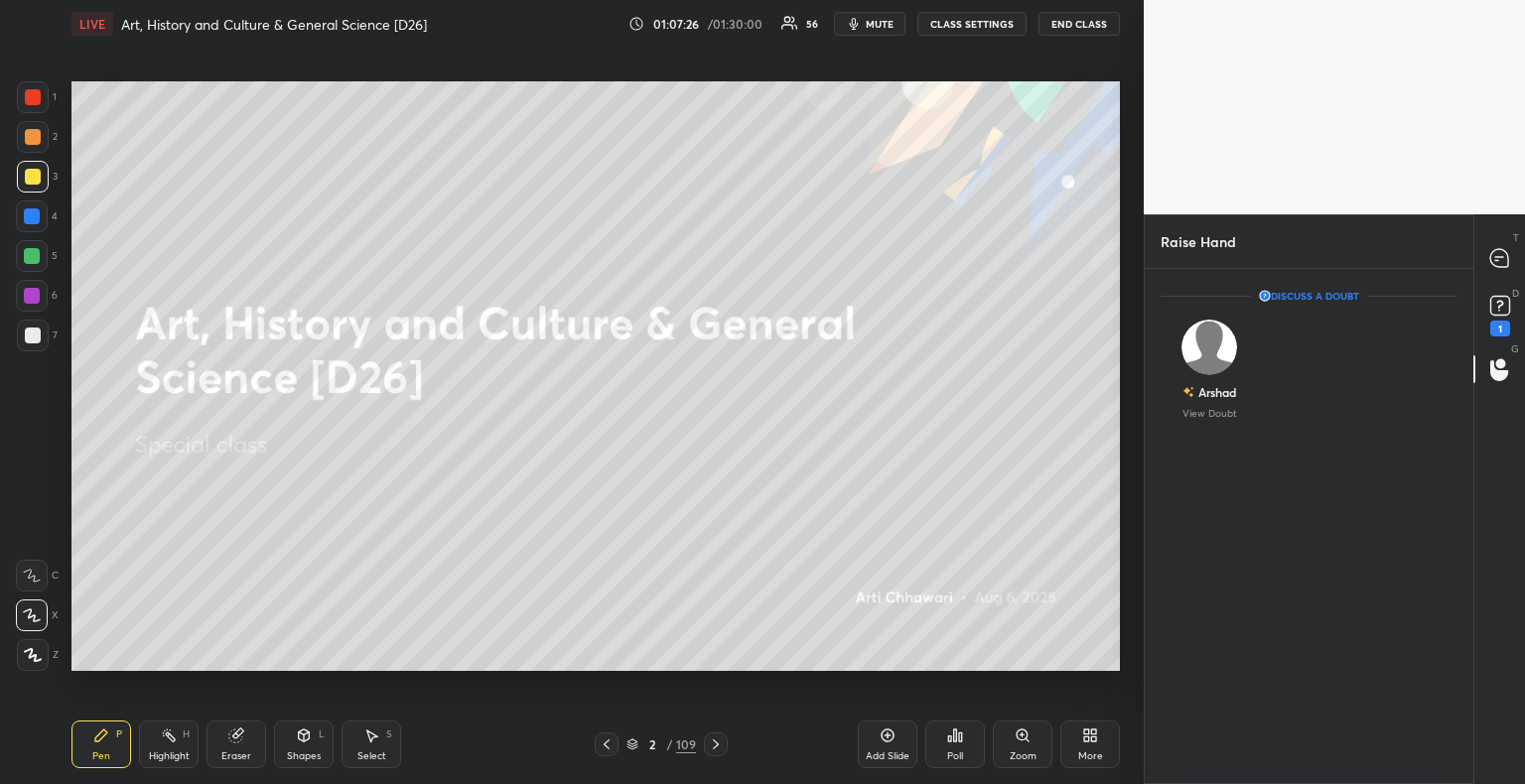 scroll, scrollTop: 509, scrollLeft: 323, axis: both 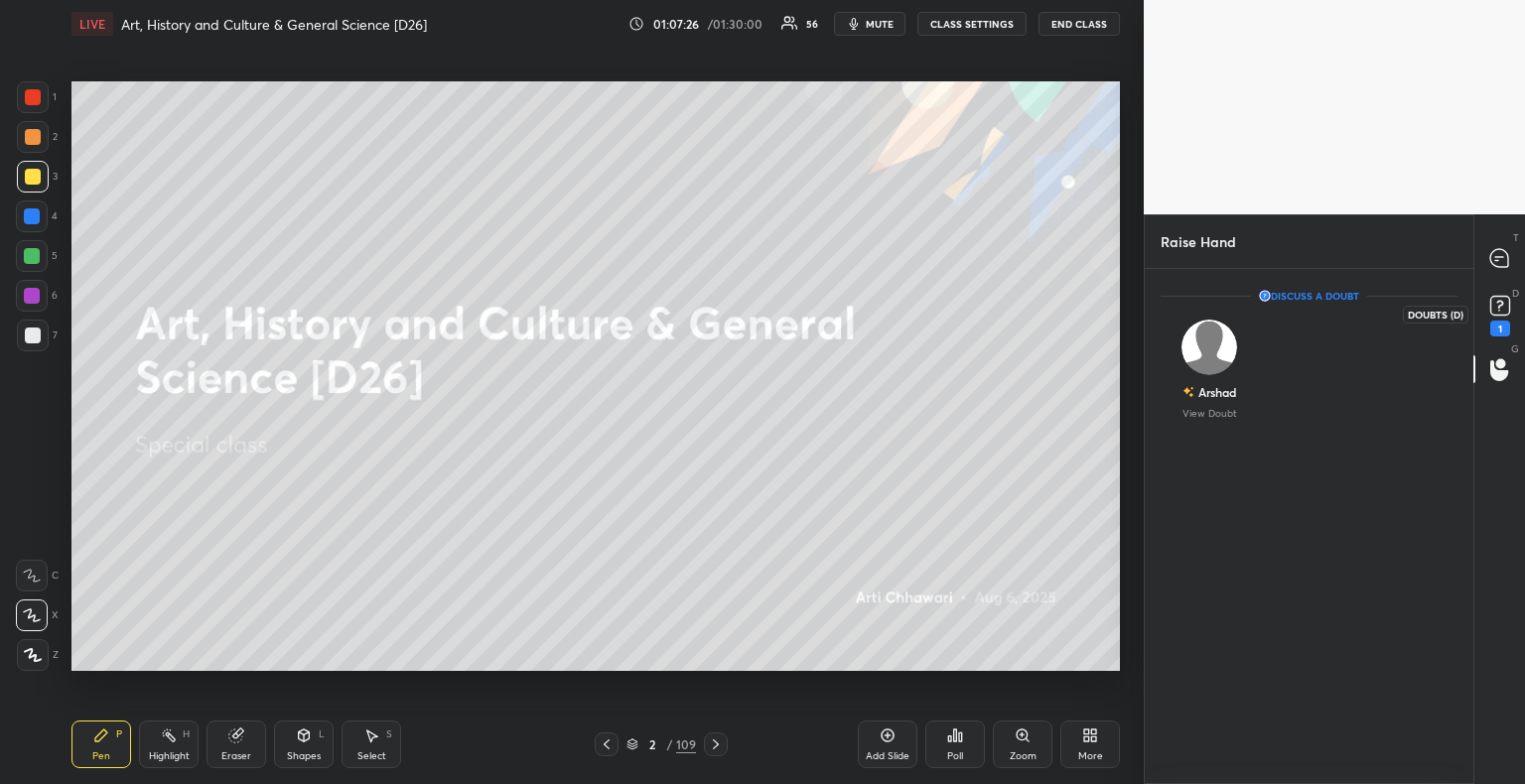 click 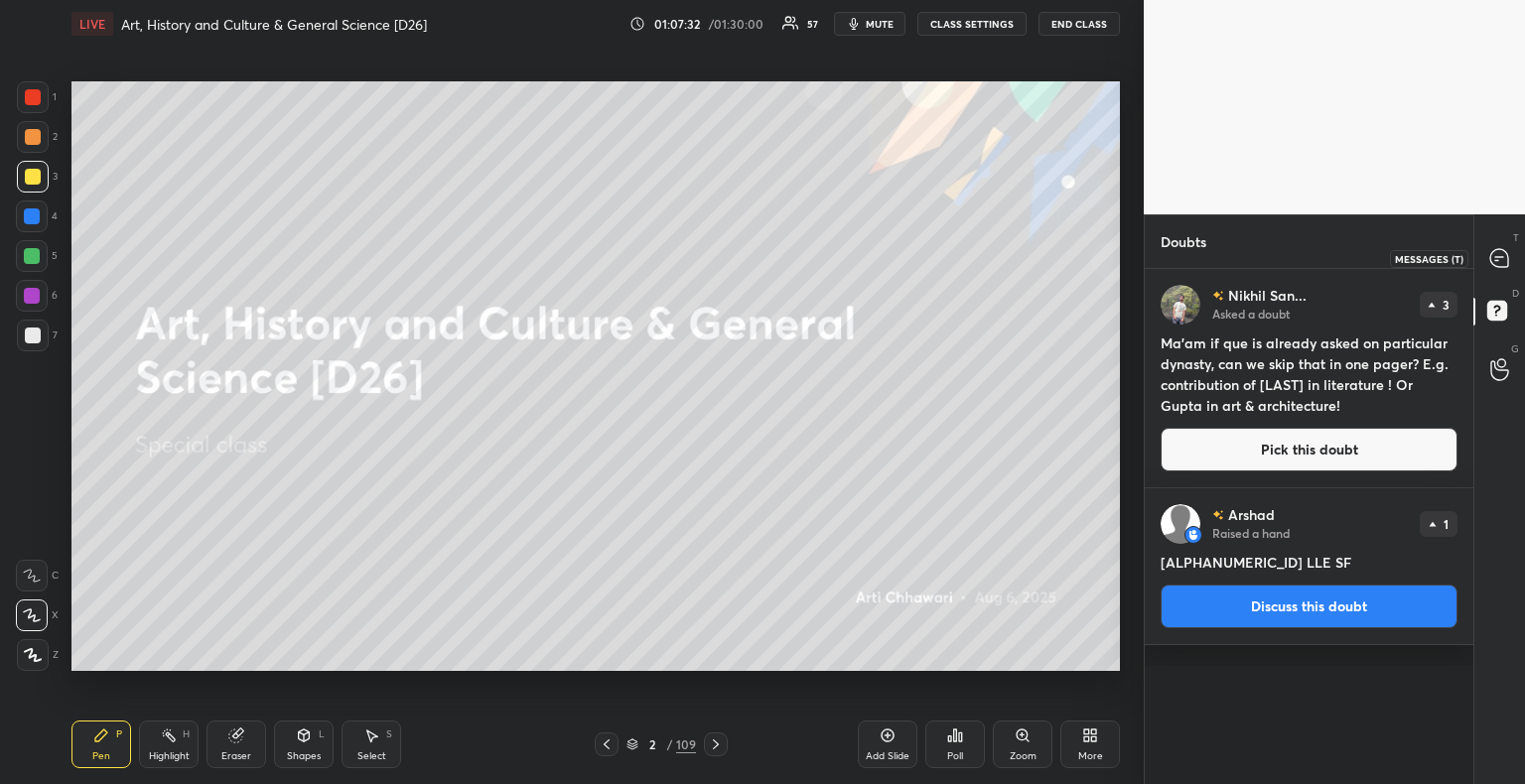 click 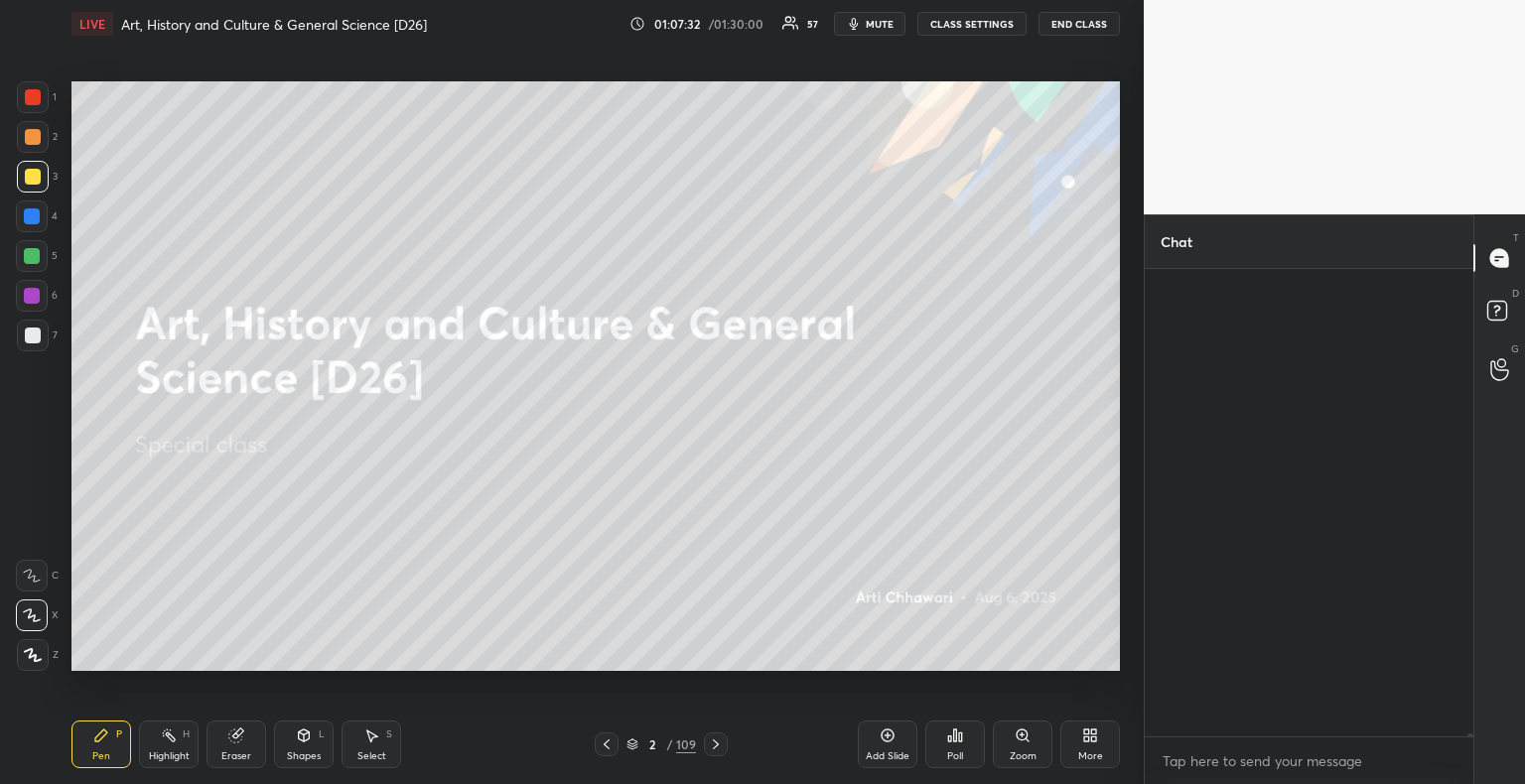 scroll, scrollTop: 63480, scrollLeft: 0, axis: vertical 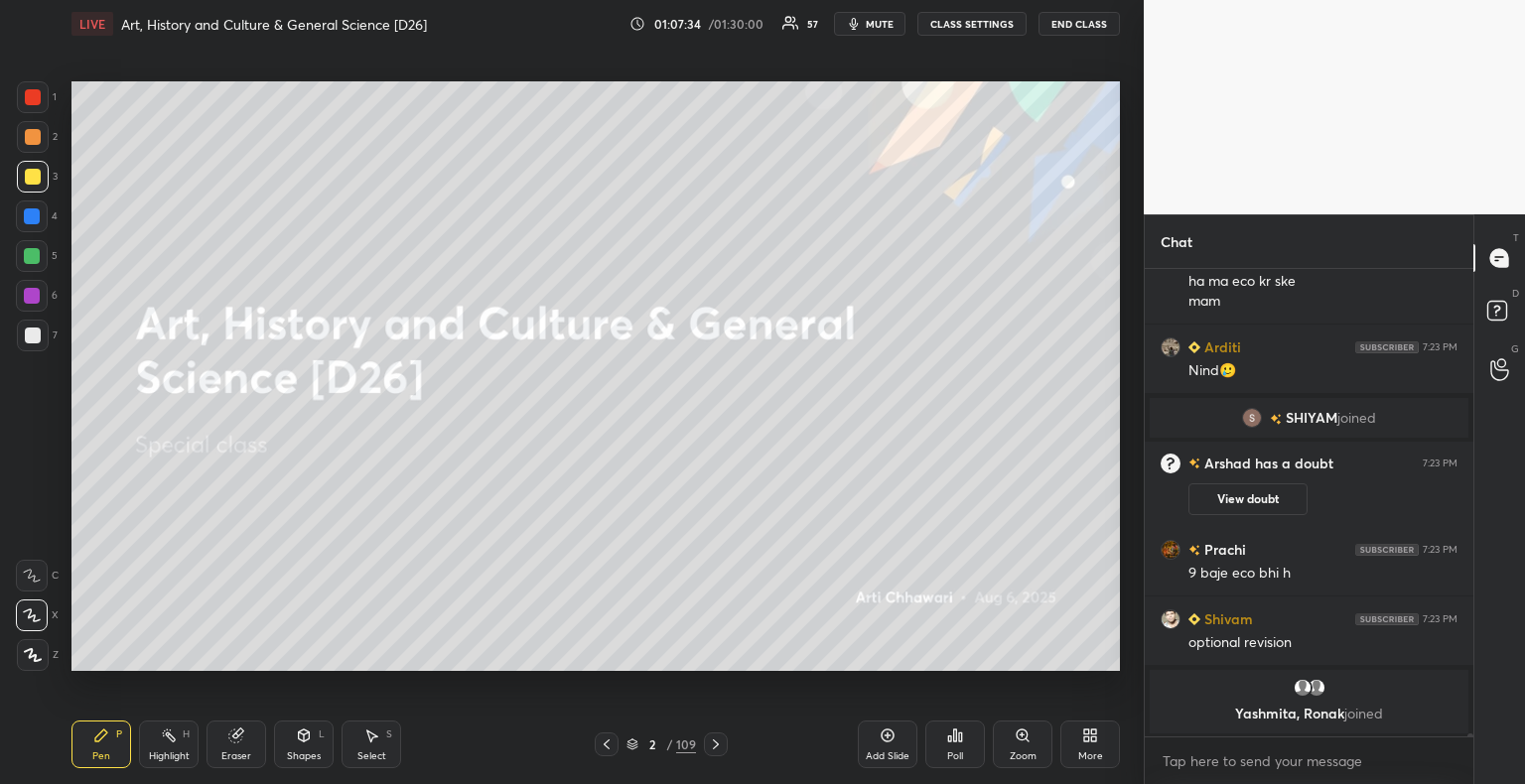 click on "More" at bounding box center [1090, 744] 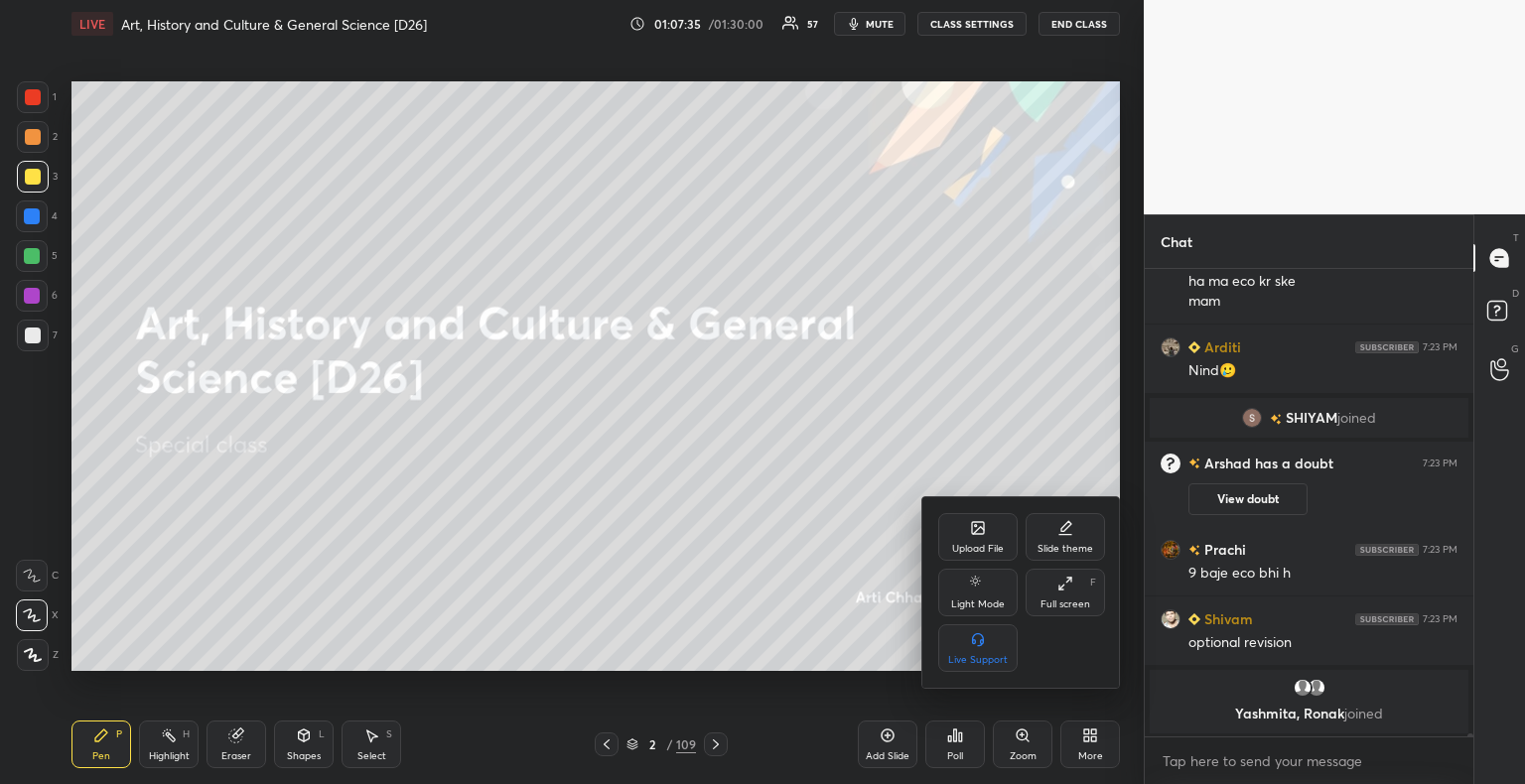 click on "Upload File" at bounding box center [978, 549] 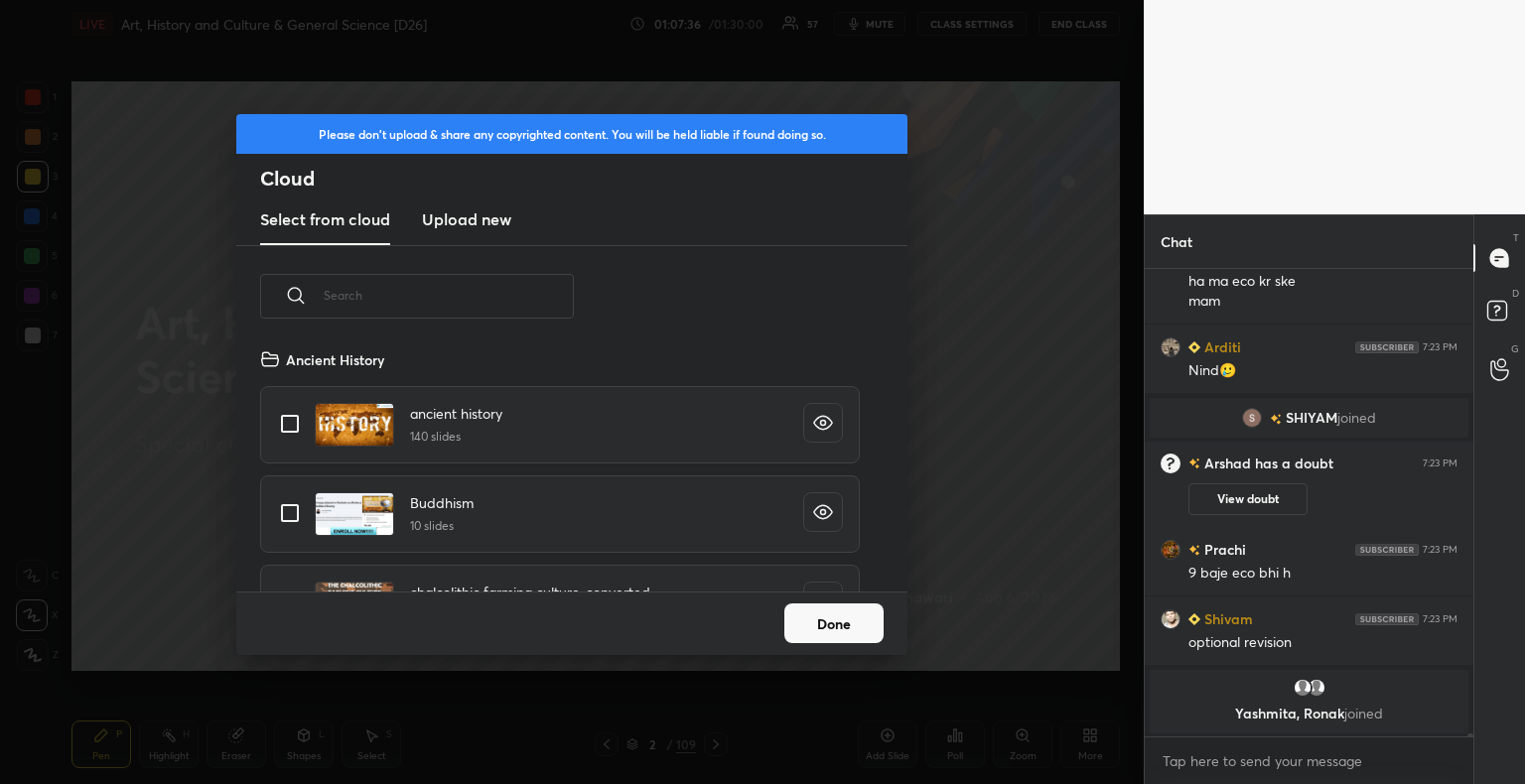 scroll, scrollTop: 63550, scrollLeft: 0, axis: vertical 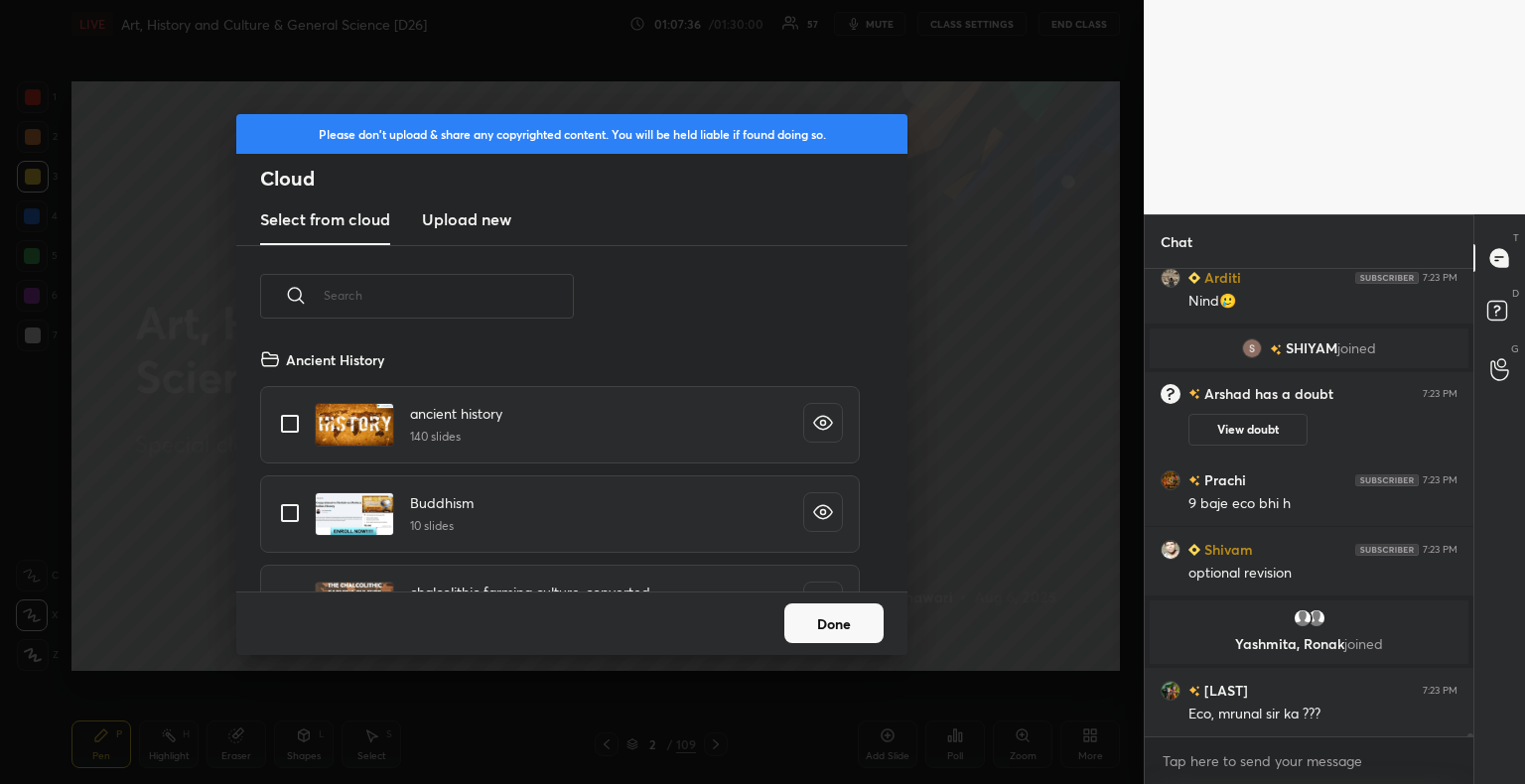 click on "Upload new" at bounding box center [467, 219] 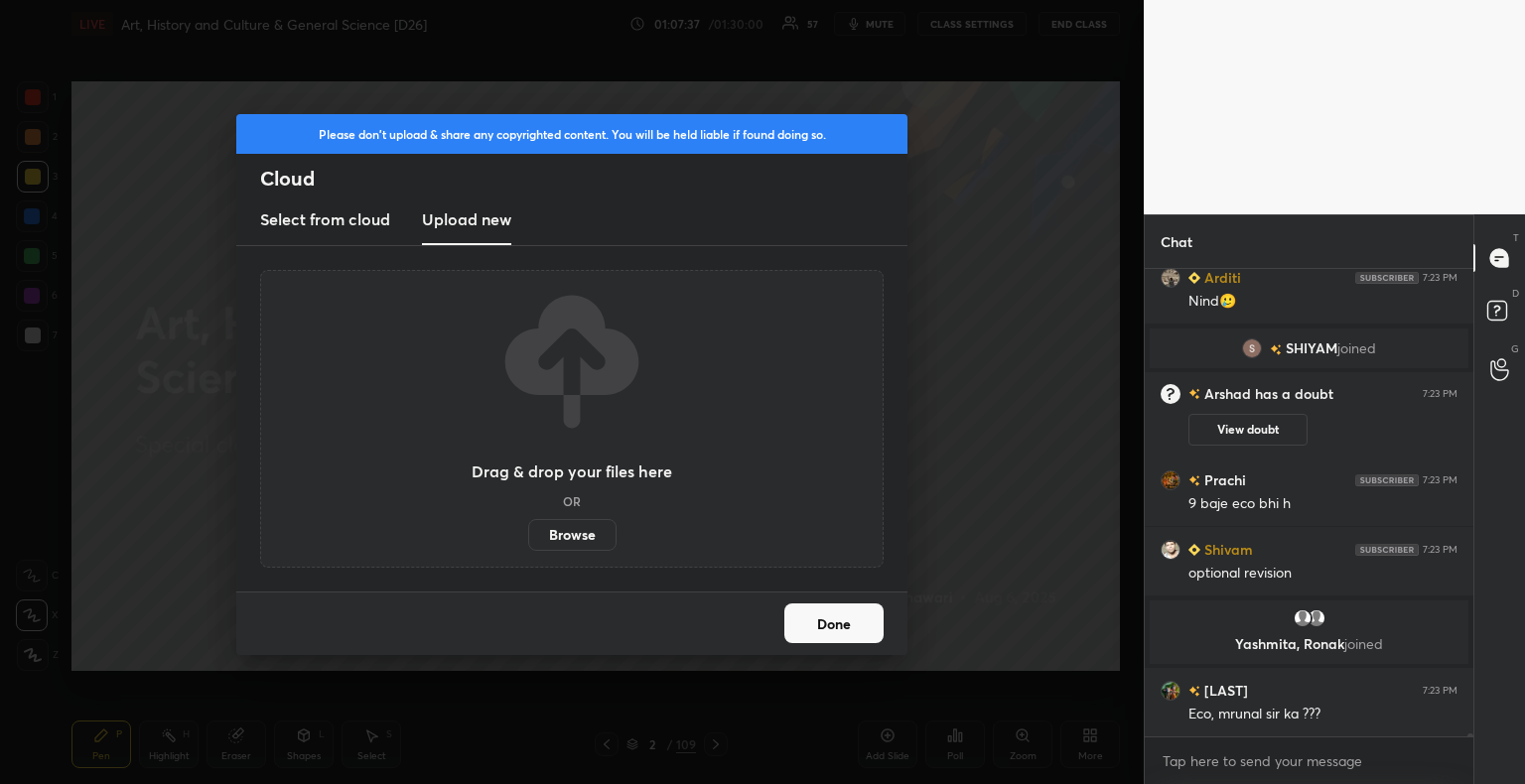 scroll, scrollTop: 63619, scrollLeft: 0, axis: vertical 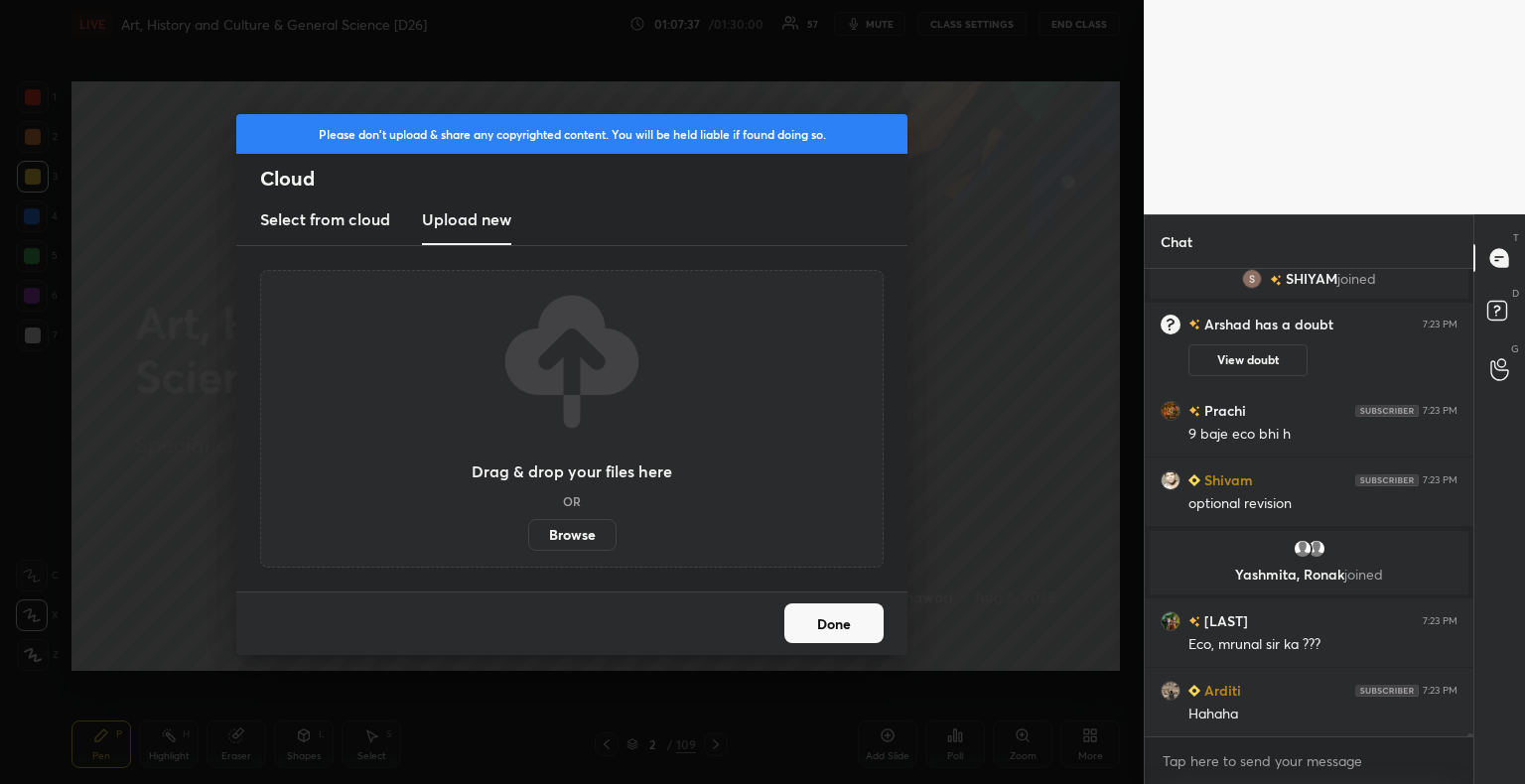 click on "Browse" at bounding box center (572, 535) 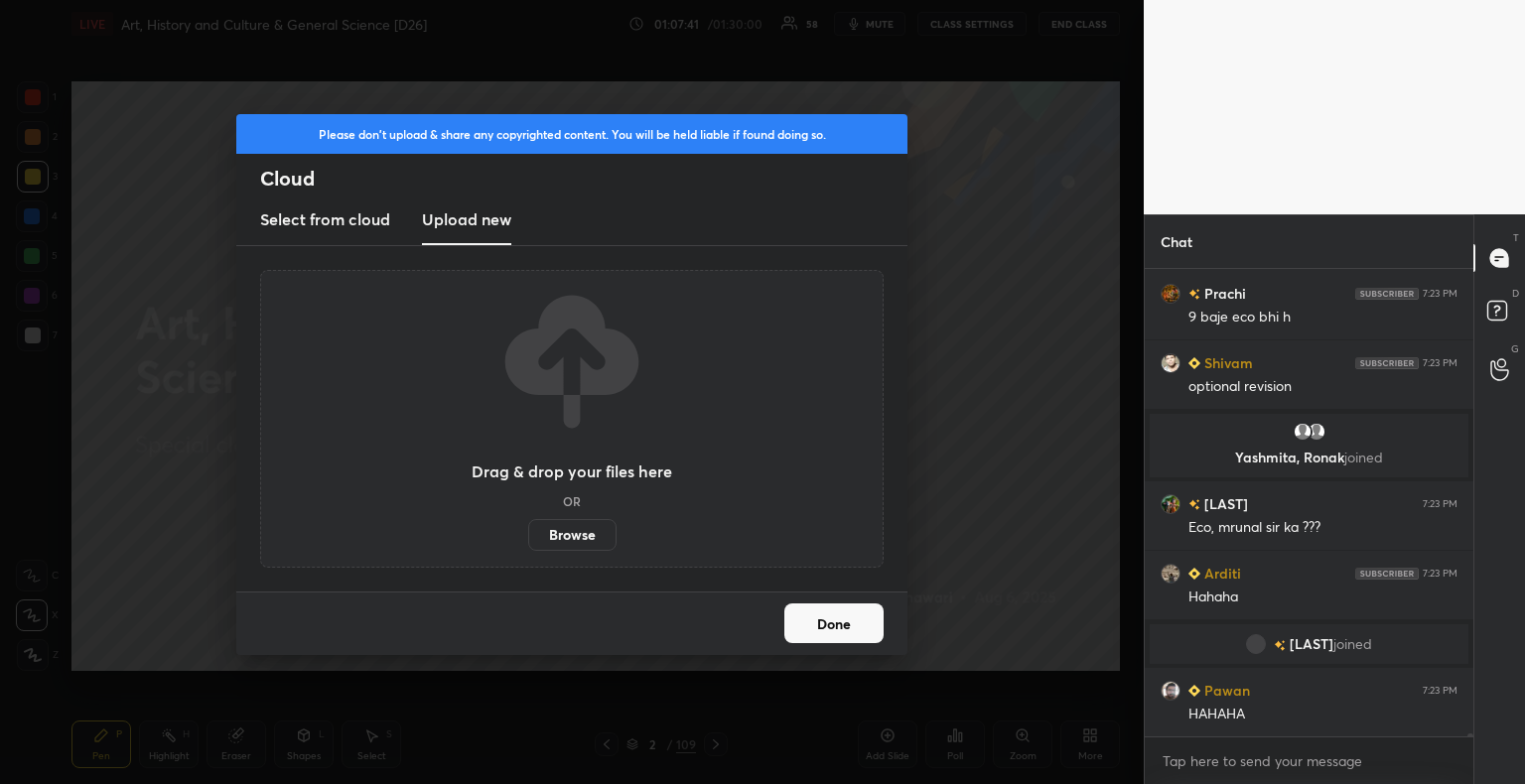scroll, scrollTop: 63427, scrollLeft: 0, axis: vertical 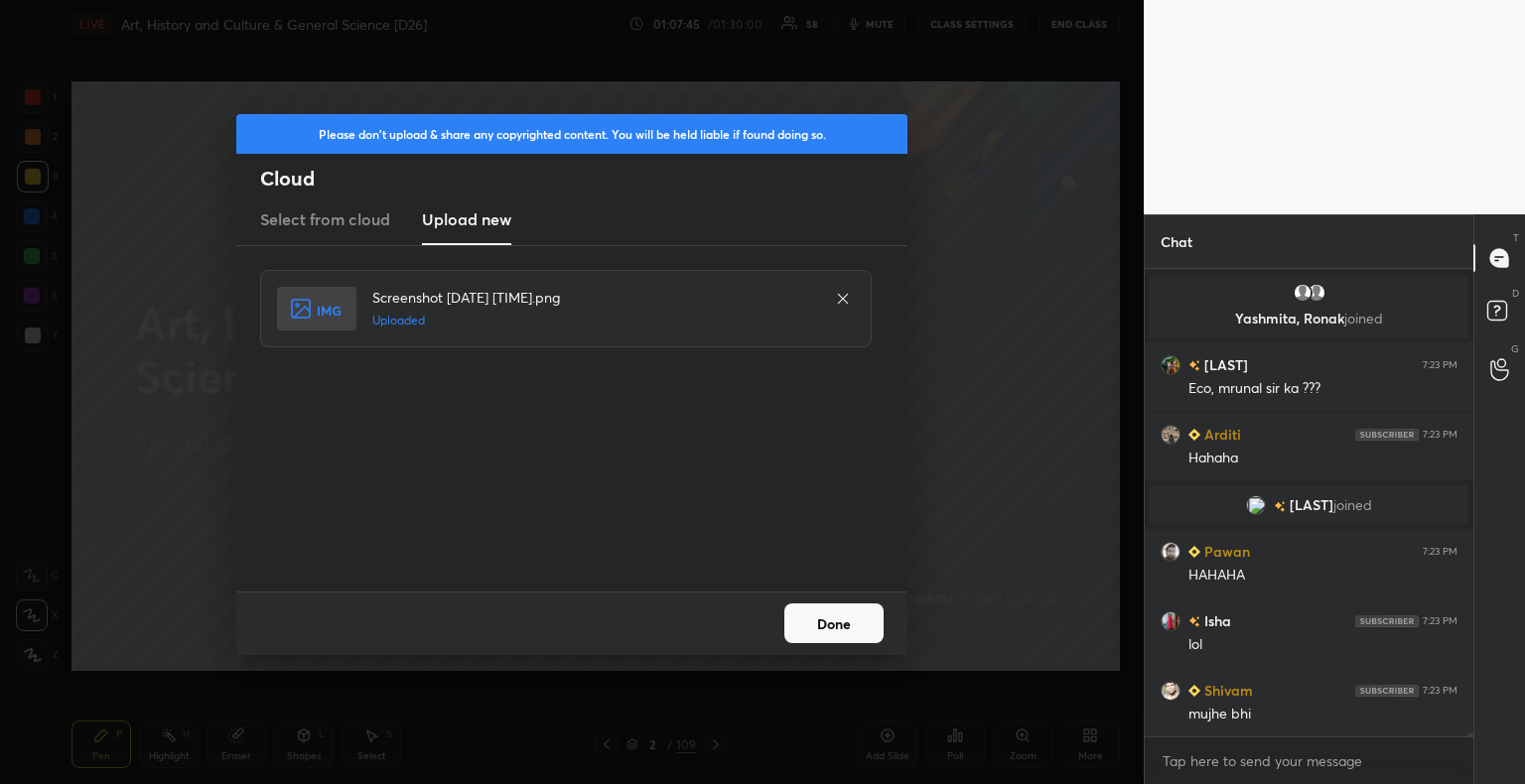 click on "Done" at bounding box center [834, 623] 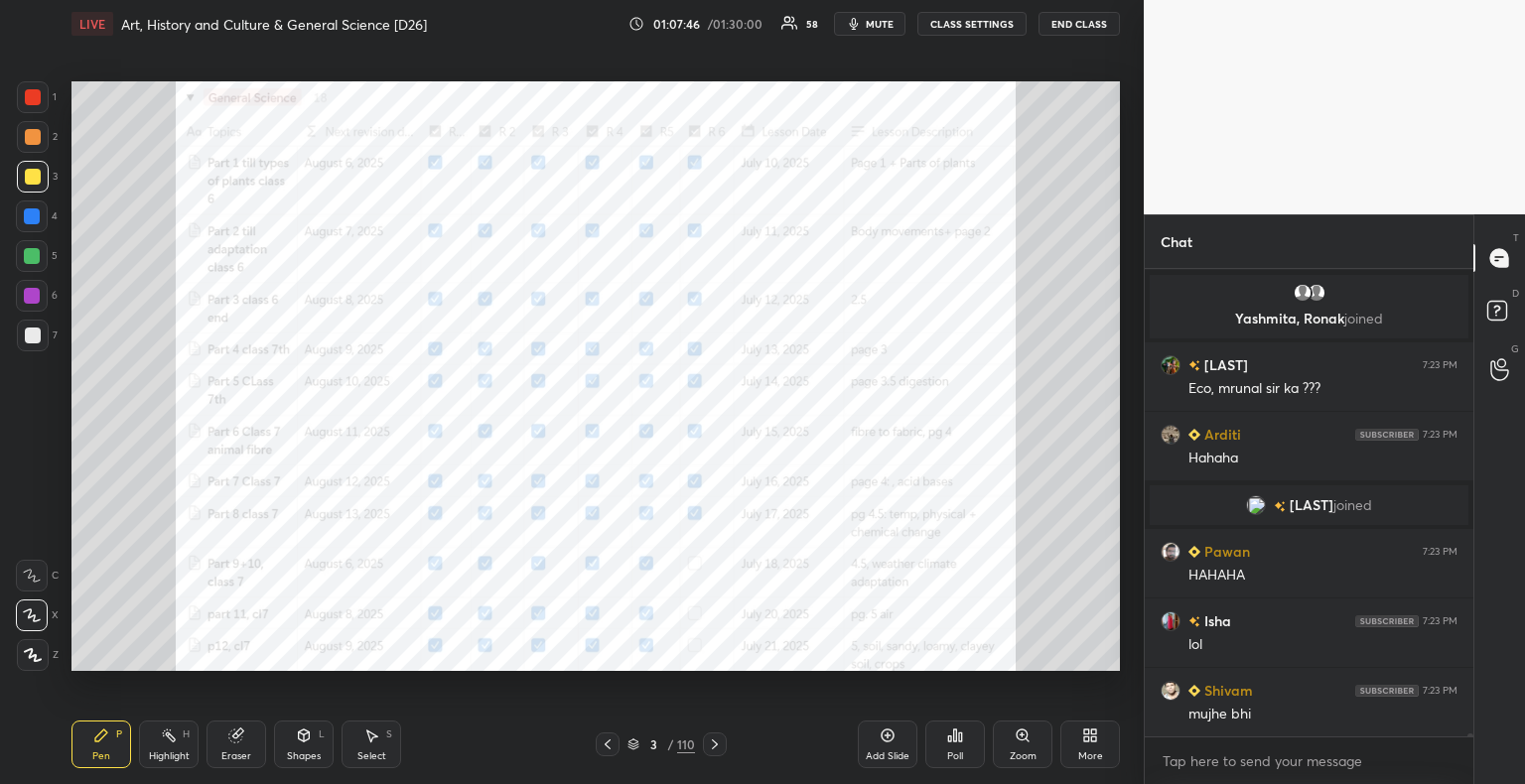 scroll, scrollTop: 63544, scrollLeft: 0, axis: vertical 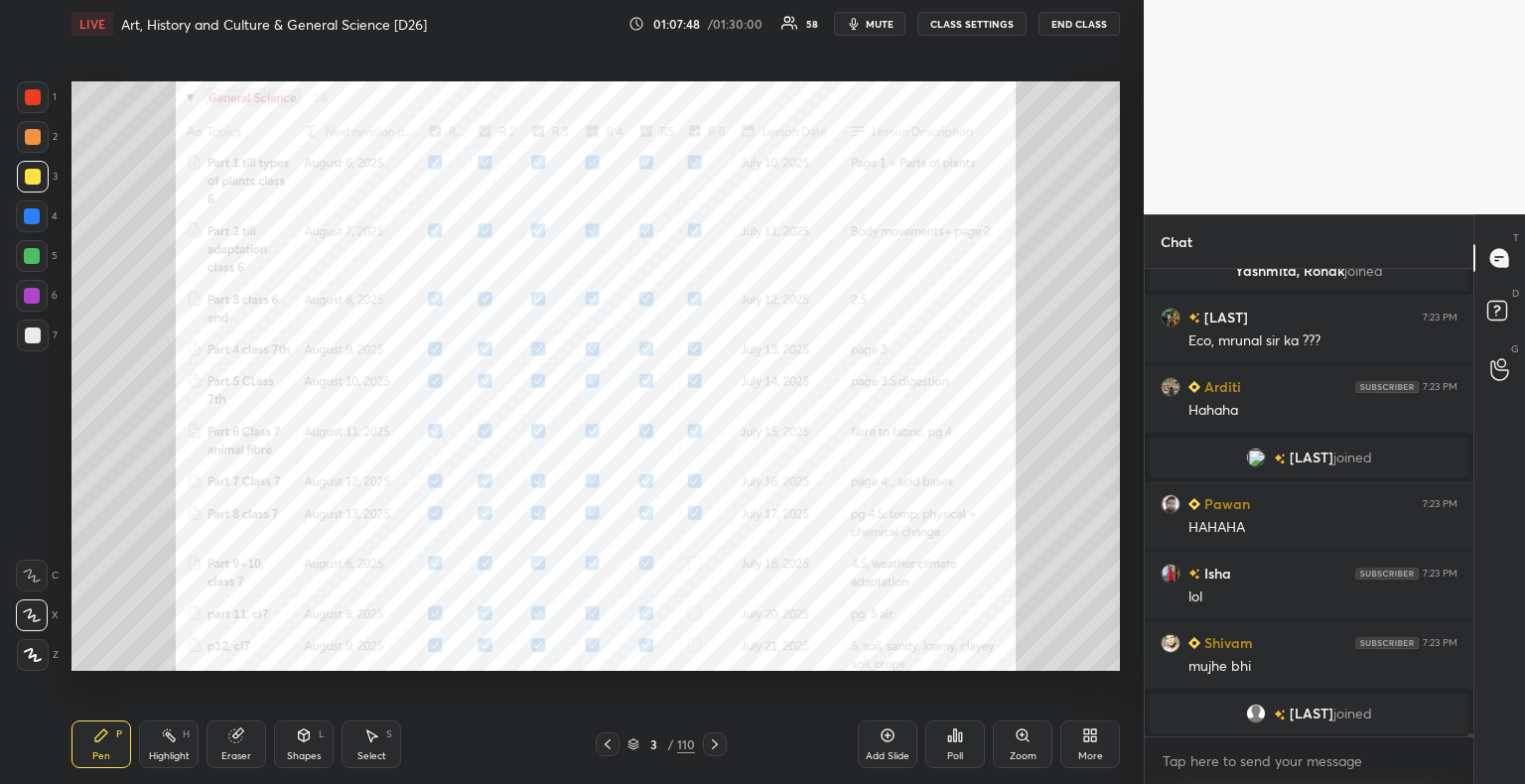 click at bounding box center [33, 97] 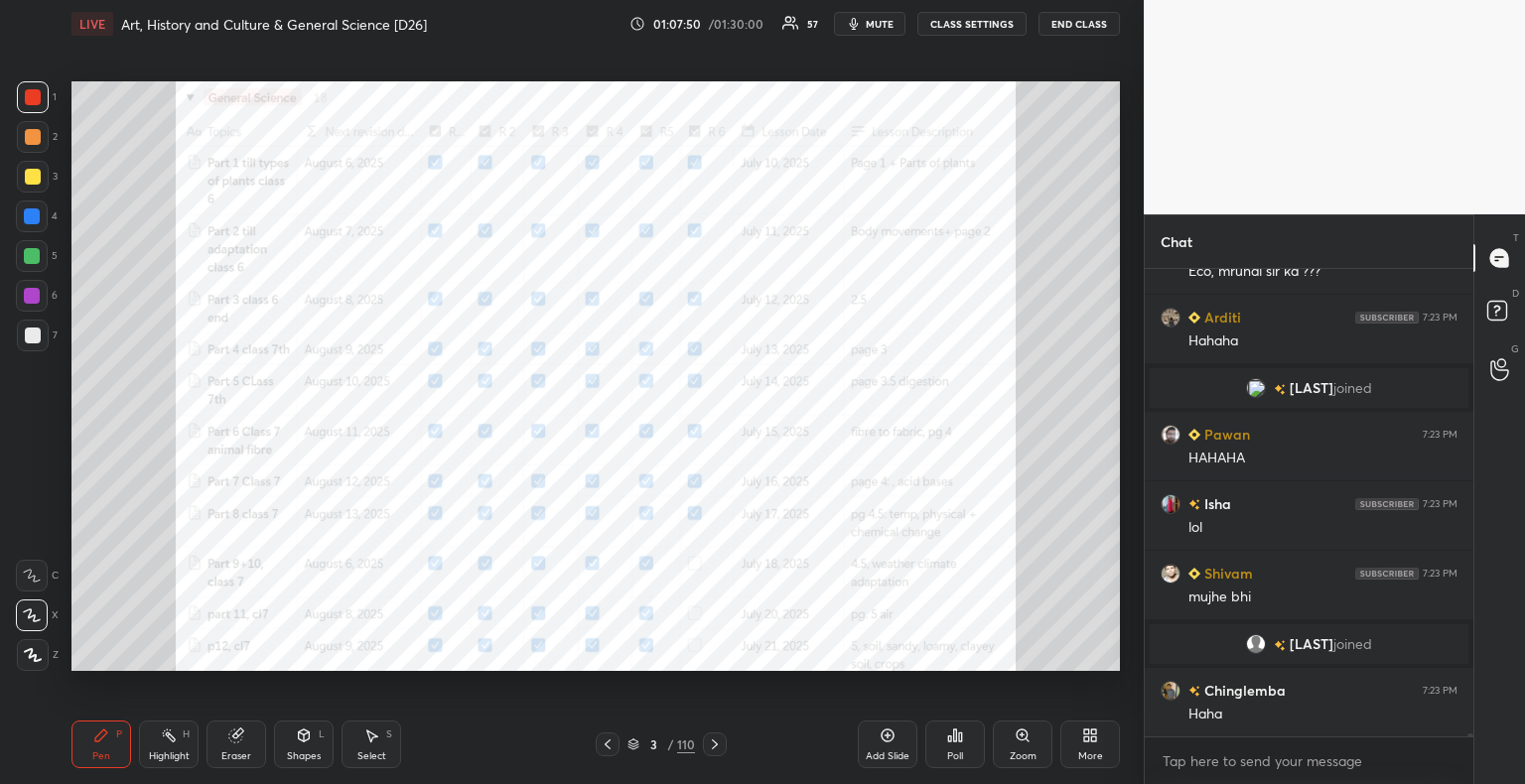 scroll, scrollTop: 63581, scrollLeft: 0, axis: vertical 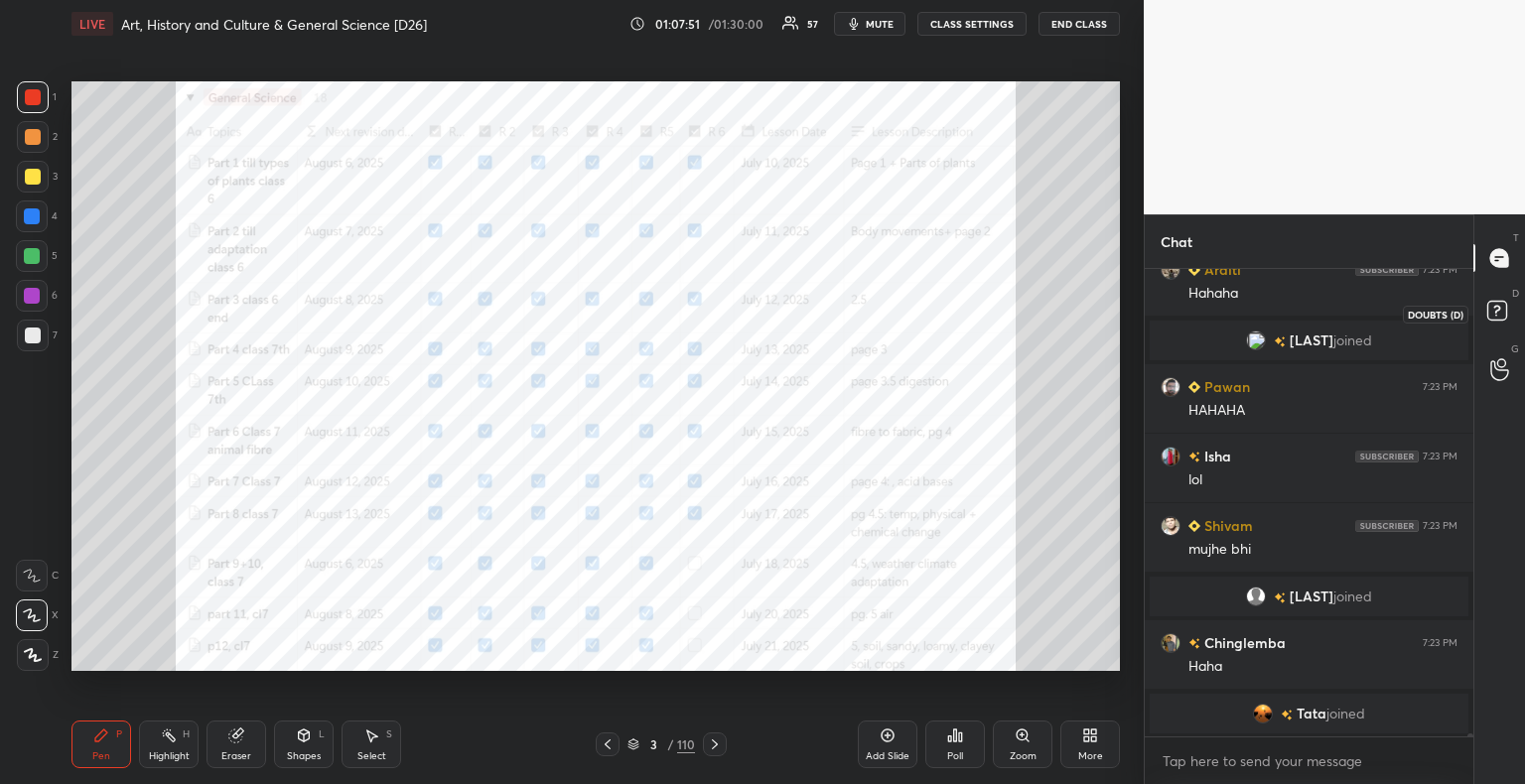click 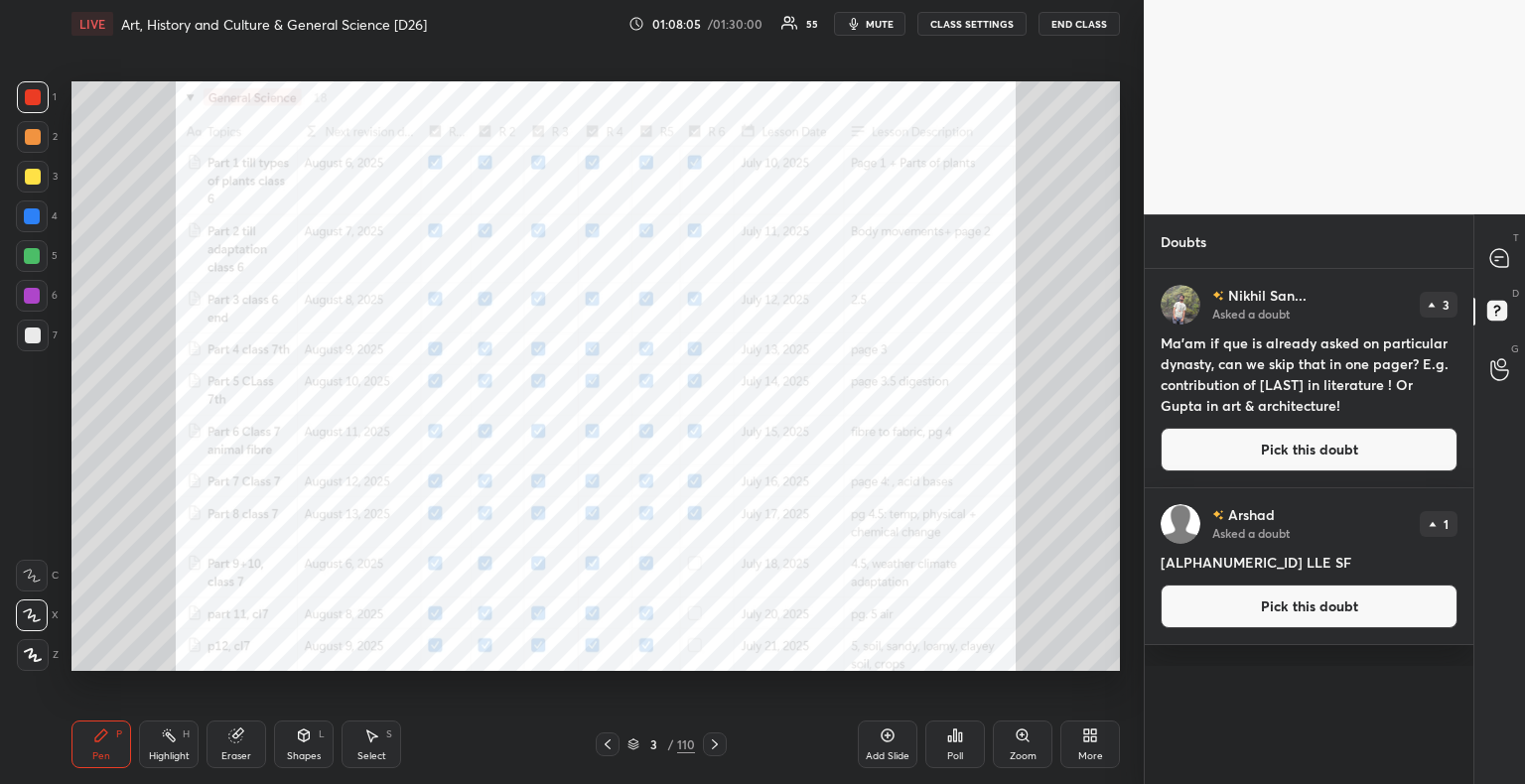 click on "Pick this doubt" at bounding box center (1309, 450) 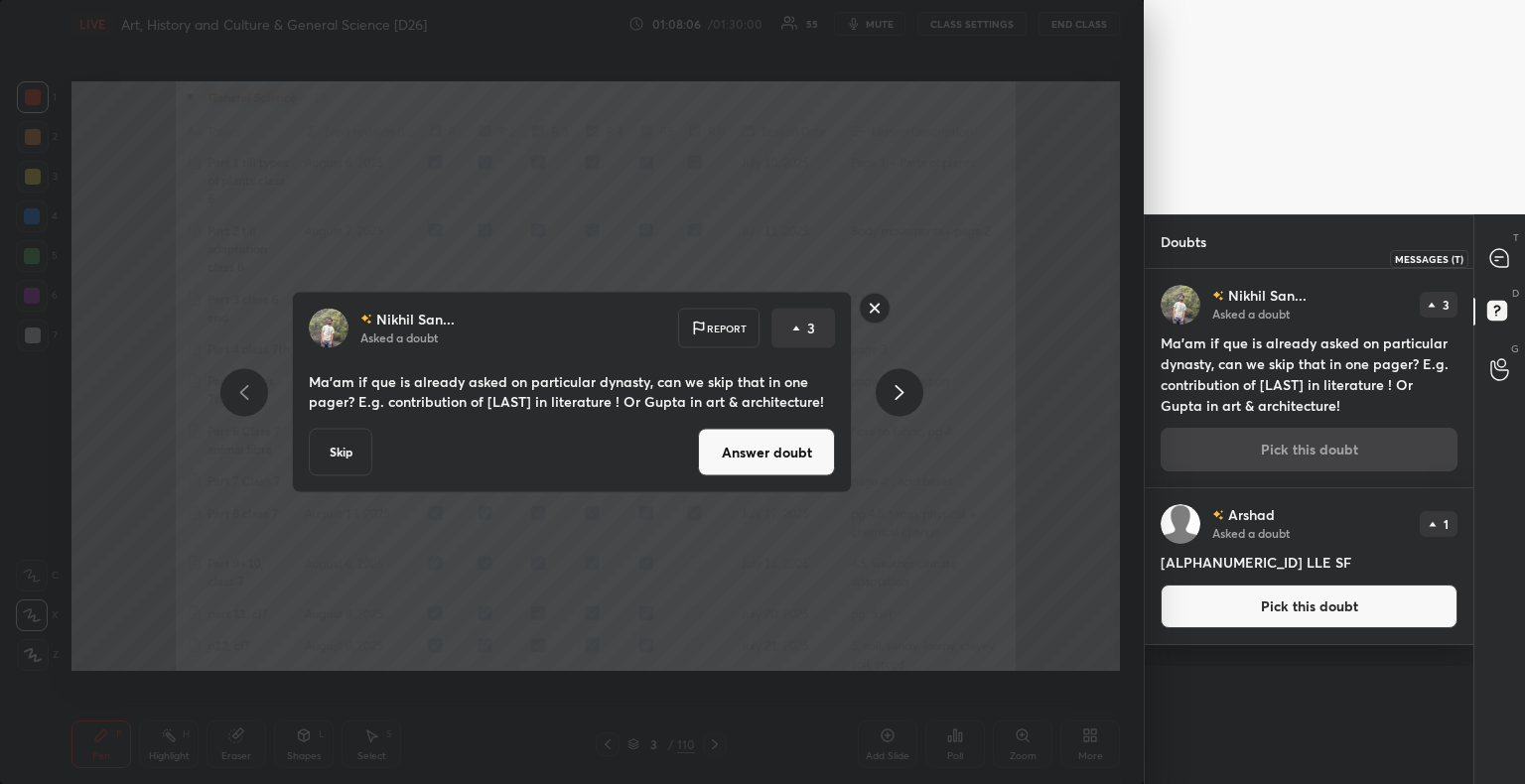 click 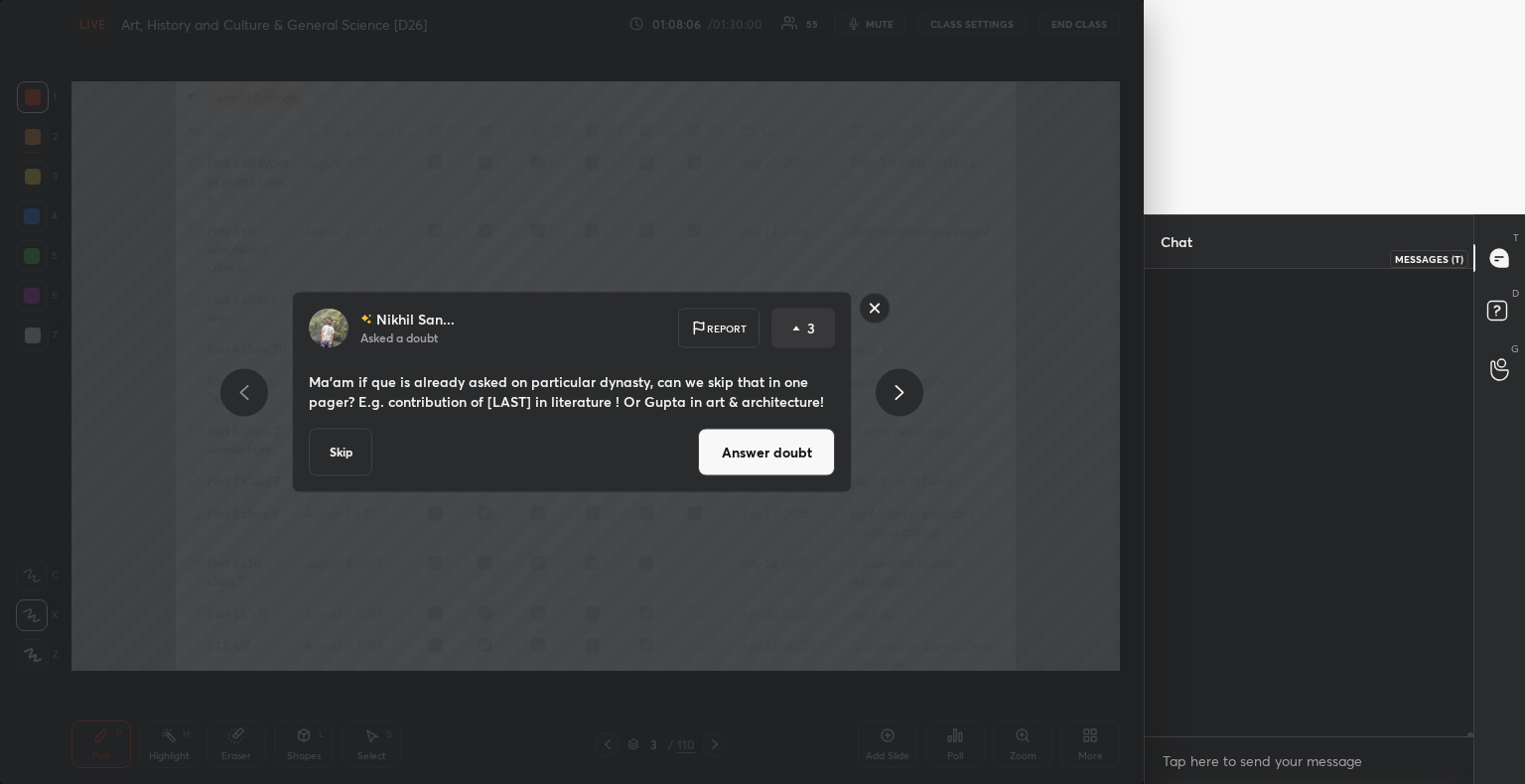 scroll, scrollTop: 64006, scrollLeft: 0, axis: vertical 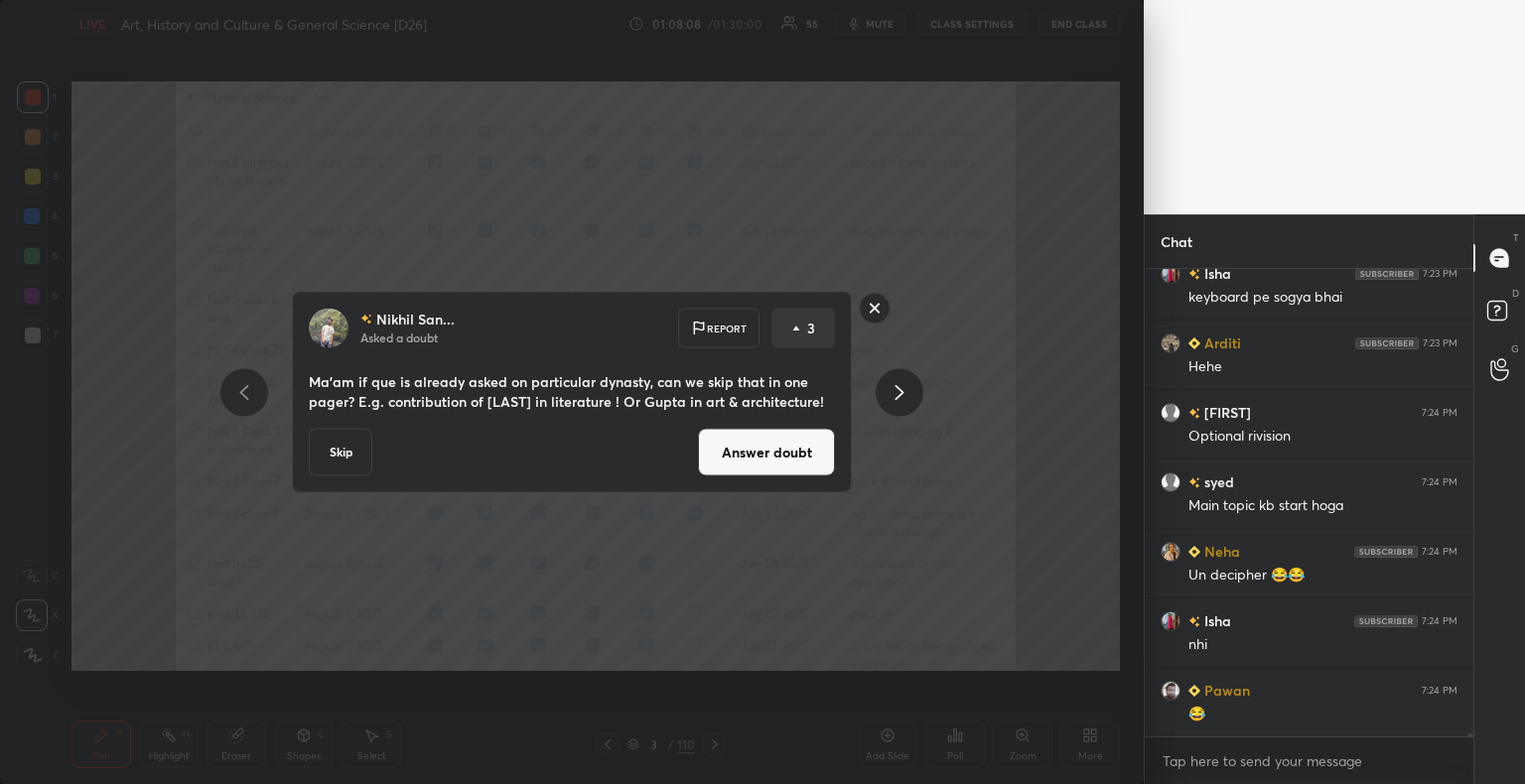 drag, startPoint x: 1471, startPoint y: 733, endPoint x: 1469, endPoint y: 744, distance: 11.18034 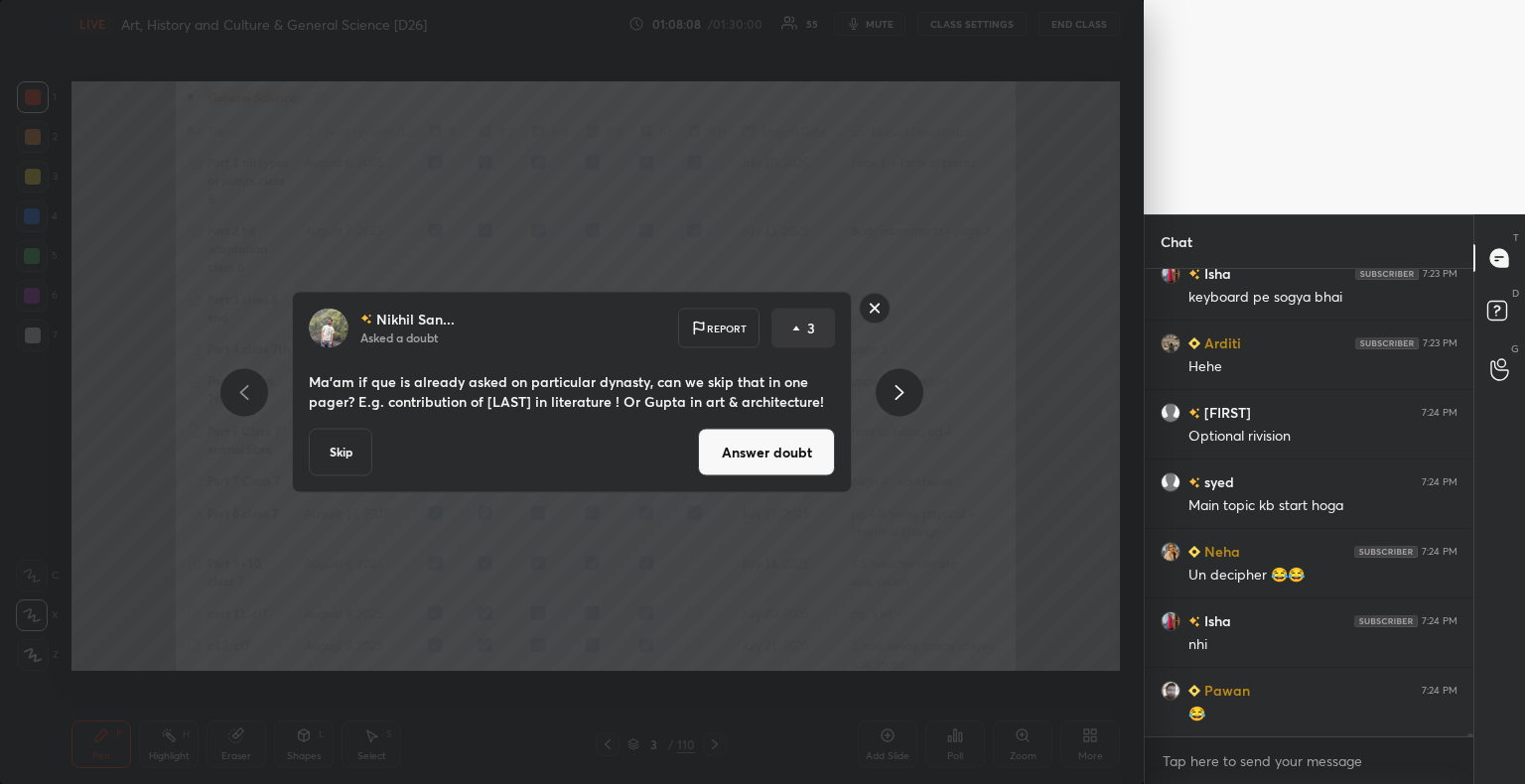 click on "Yashmita, Ronak  joined Sarika 7:23 PM Eco, mrunal sir ka ??? Arditi 7:23 PM Hahaha Aven  joined Pawan 7:23 PM HAHAHA Isha 7:23 PM lol Shivam 7:23 PM mujhe bhi Boya  joined Chinglemba 7:23 PM Haha Tata  joined Isha 7:23 PM keyboard pe sogya bhai Arditi 7:23 PM Hehe sameer 7:24 PM Optional rivision syed 7:24 PM Main topic kb start hoga Neha 7:24 PM Un decipher 😂😂 Isha 7:24 PM nhi Pawan 7:24 PM 😂 JUMP TO LATEST Enable hand raising Enable raise hand to speak to learners. Once enabled, chat will be turned off temporarily. Enable x" at bounding box center [1309, 526] 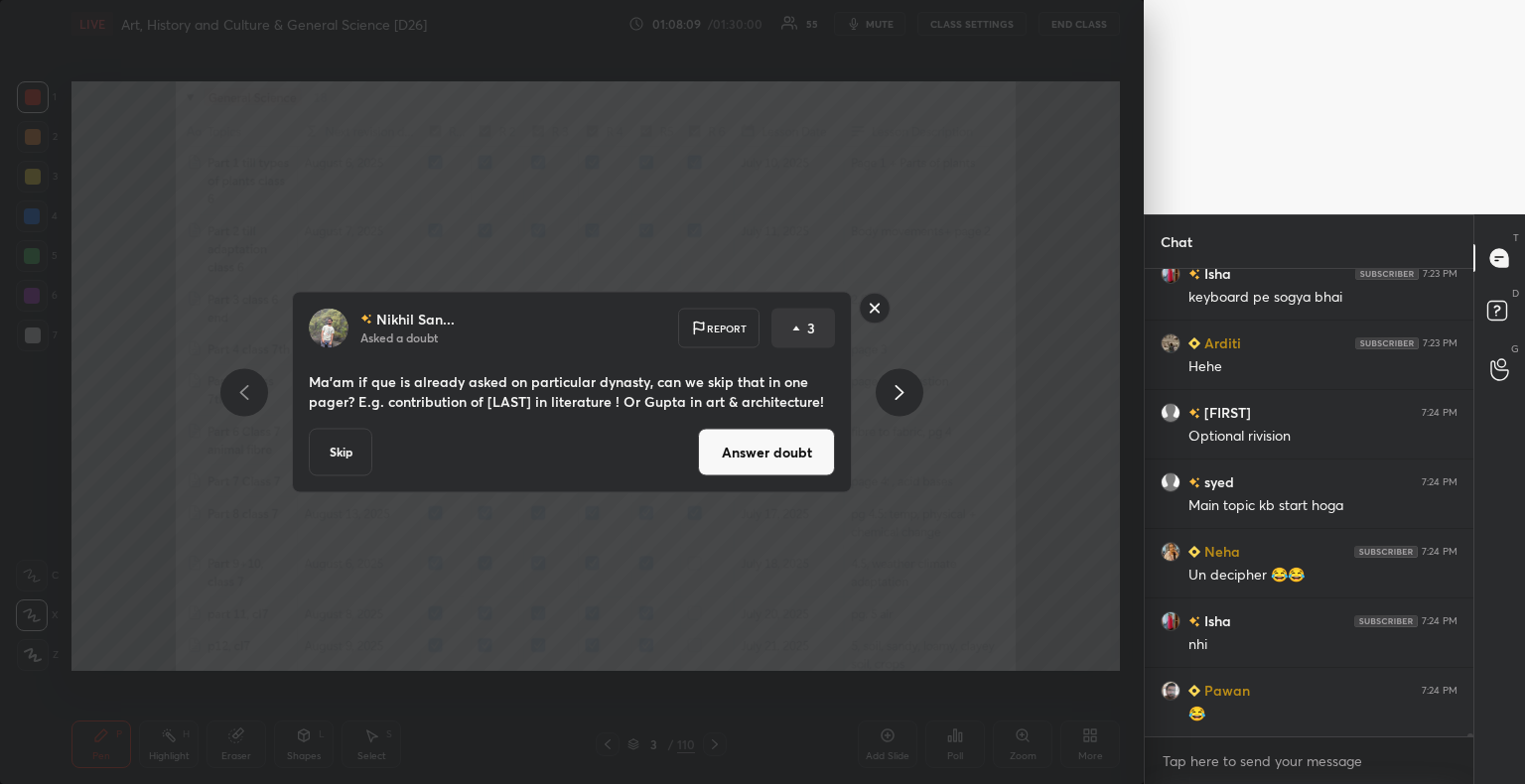 scroll, scrollTop: 64264, scrollLeft: 0, axis: vertical 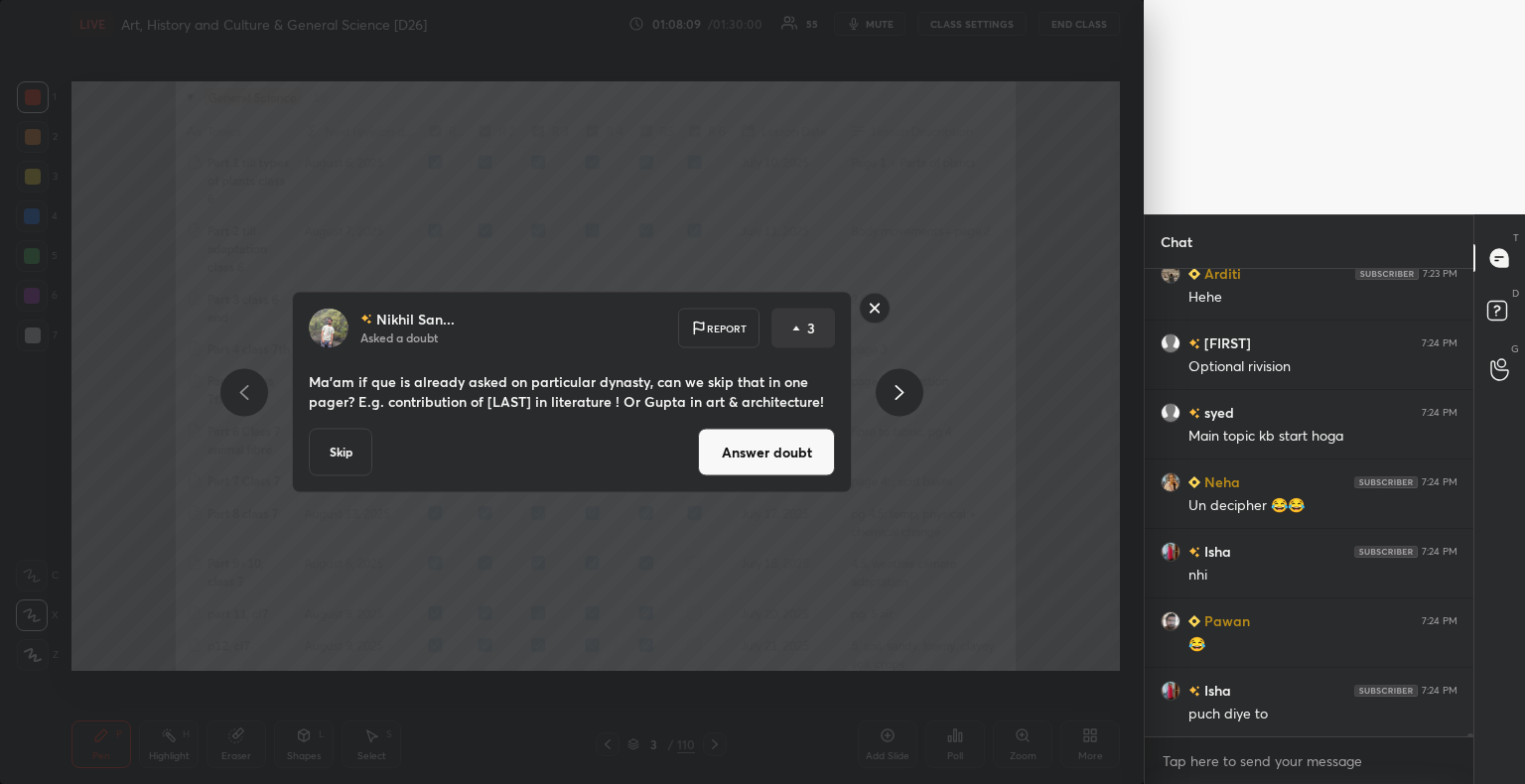 click on "Answer doubt" at bounding box center [766, 453] 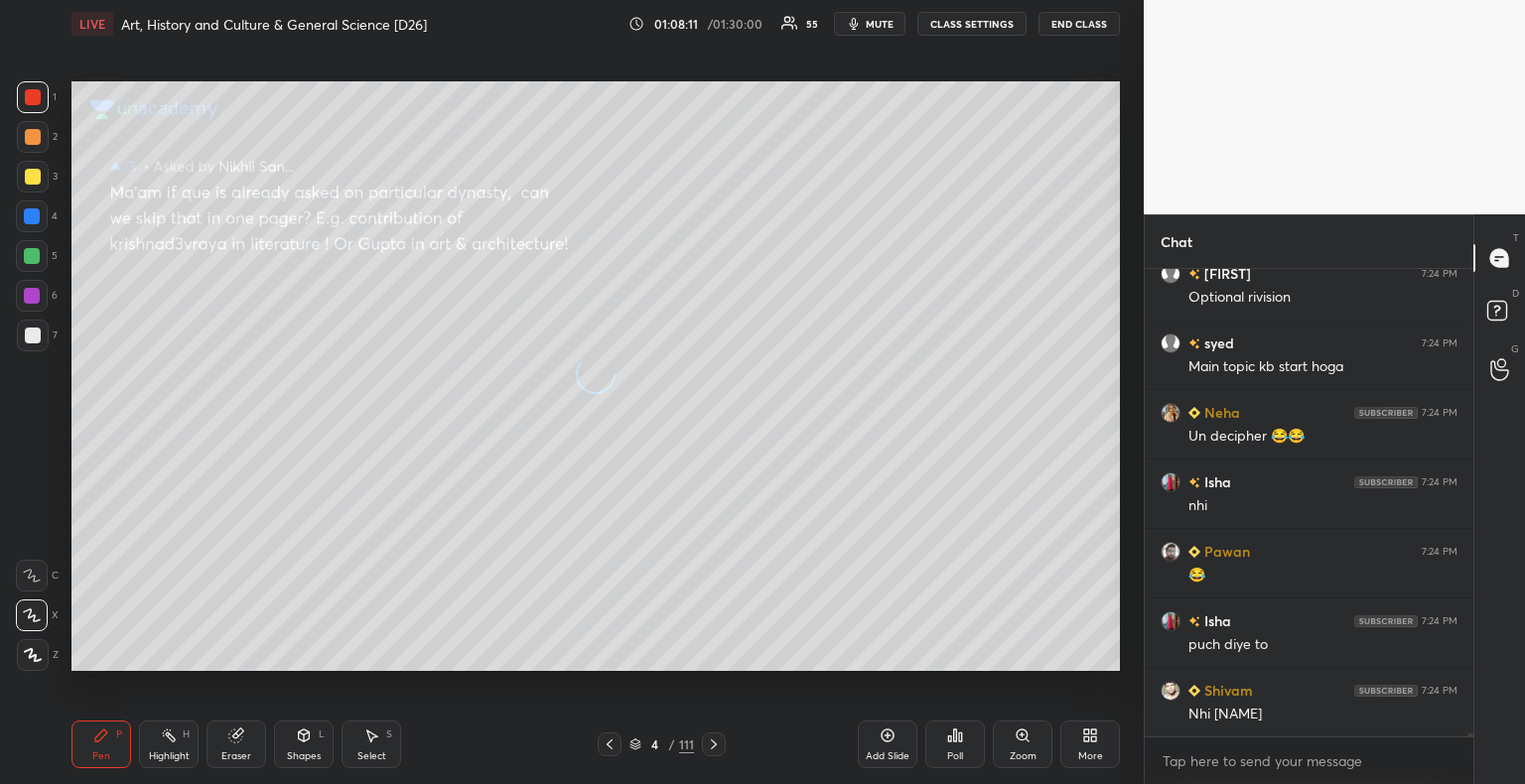 scroll, scrollTop: 63978, scrollLeft: 0, axis: vertical 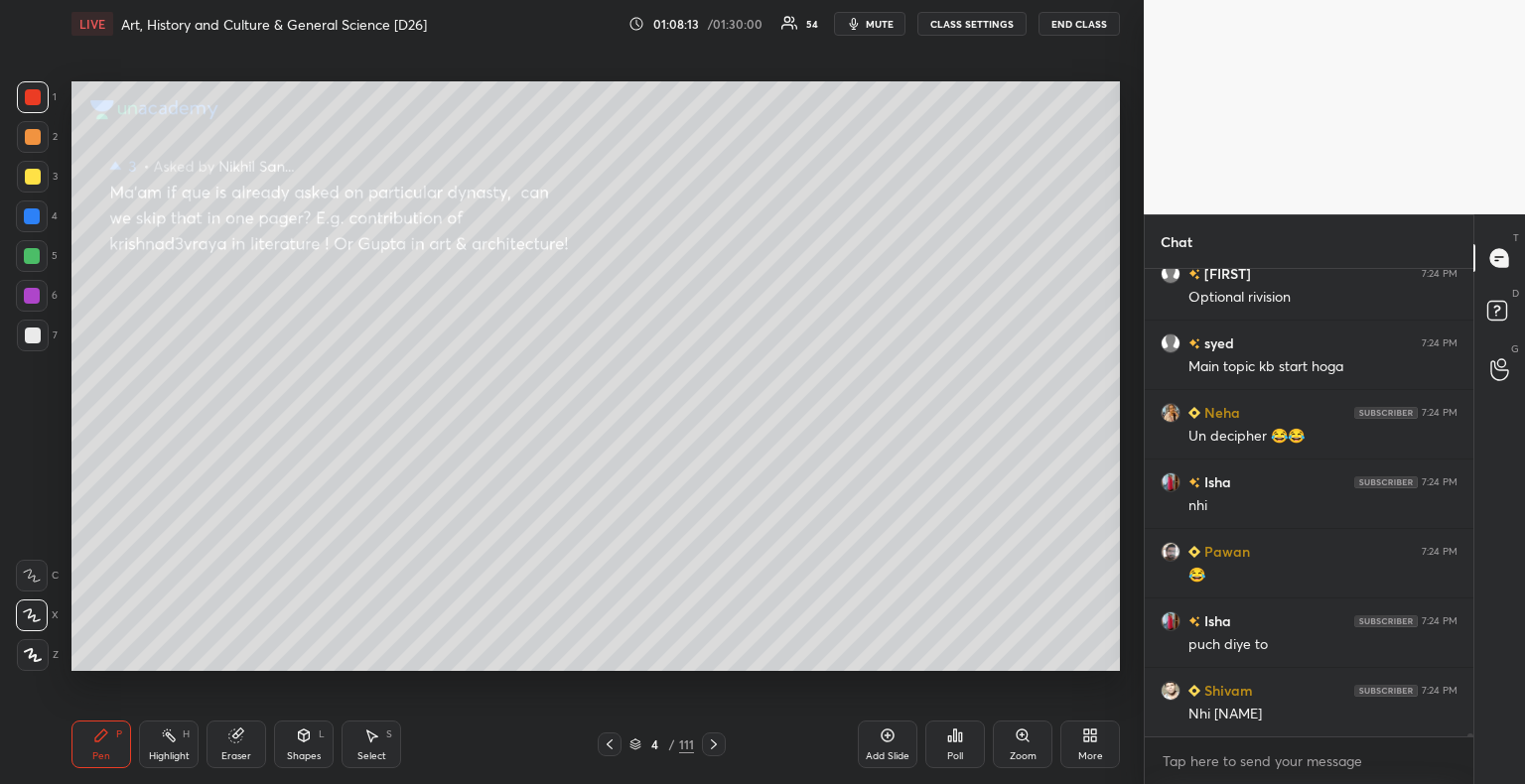 click at bounding box center (32, 216) 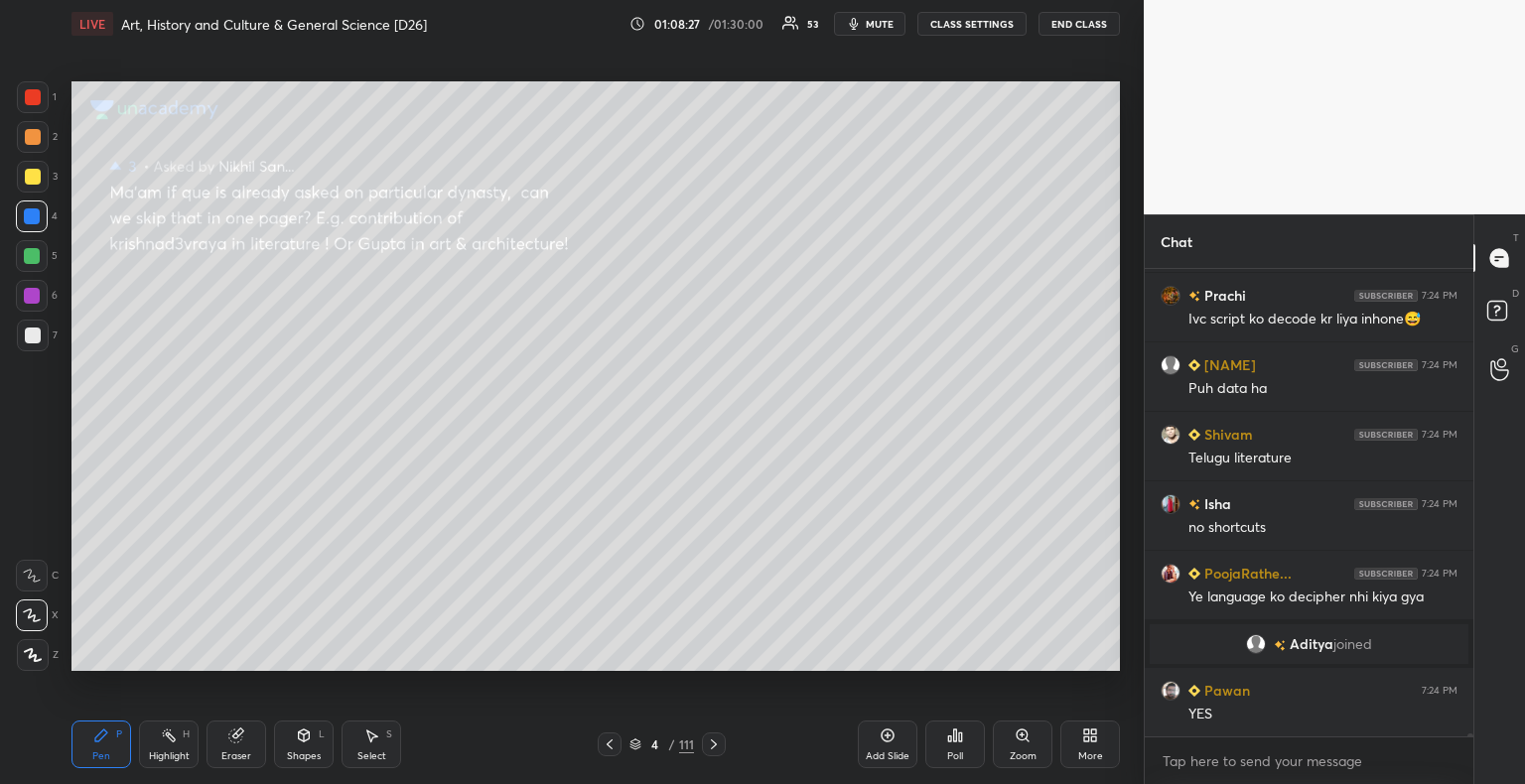 scroll, scrollTop: 64461, scrollLeft: 0, axis: vertical 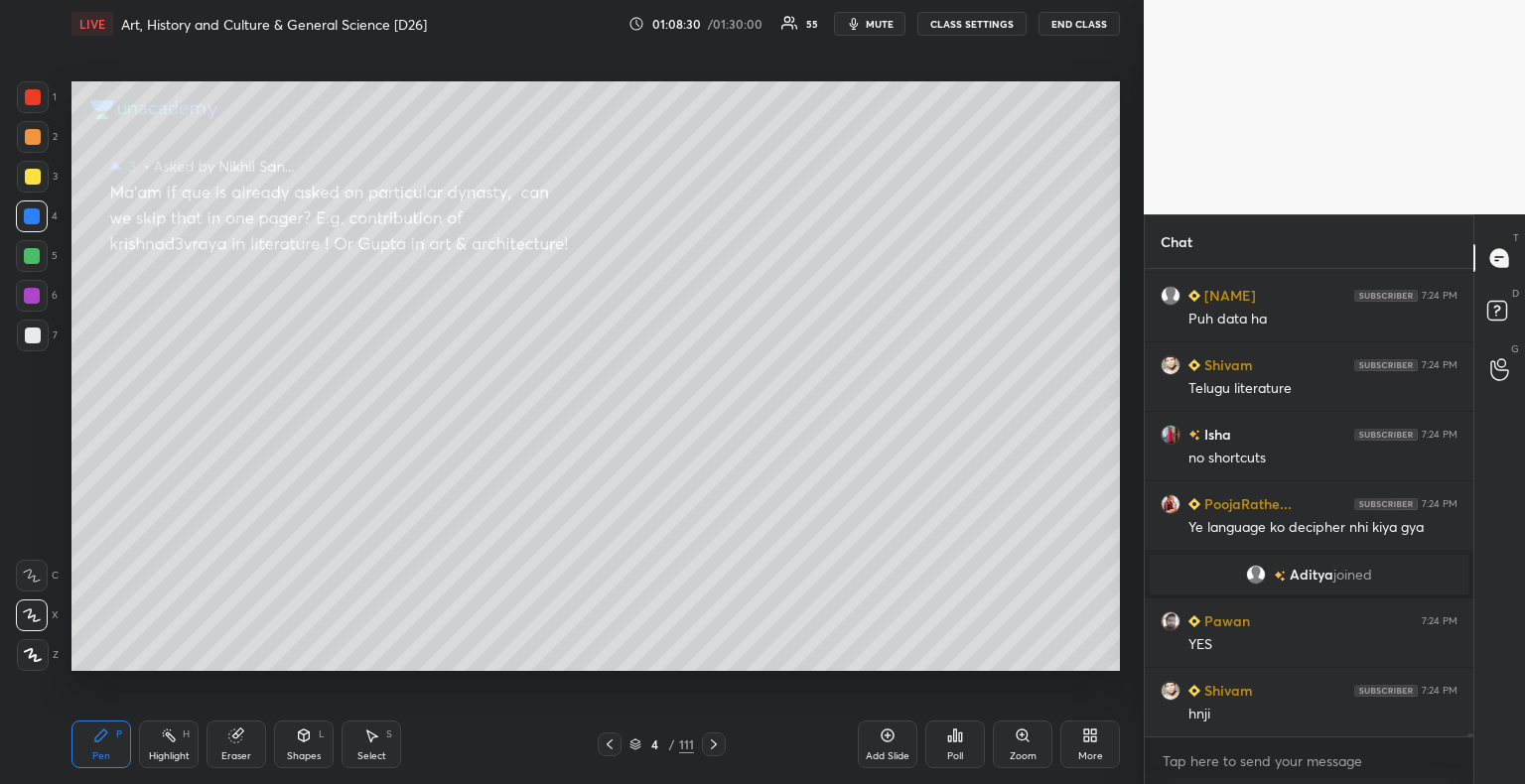 click on "mute" at bounding box center (870, 24) 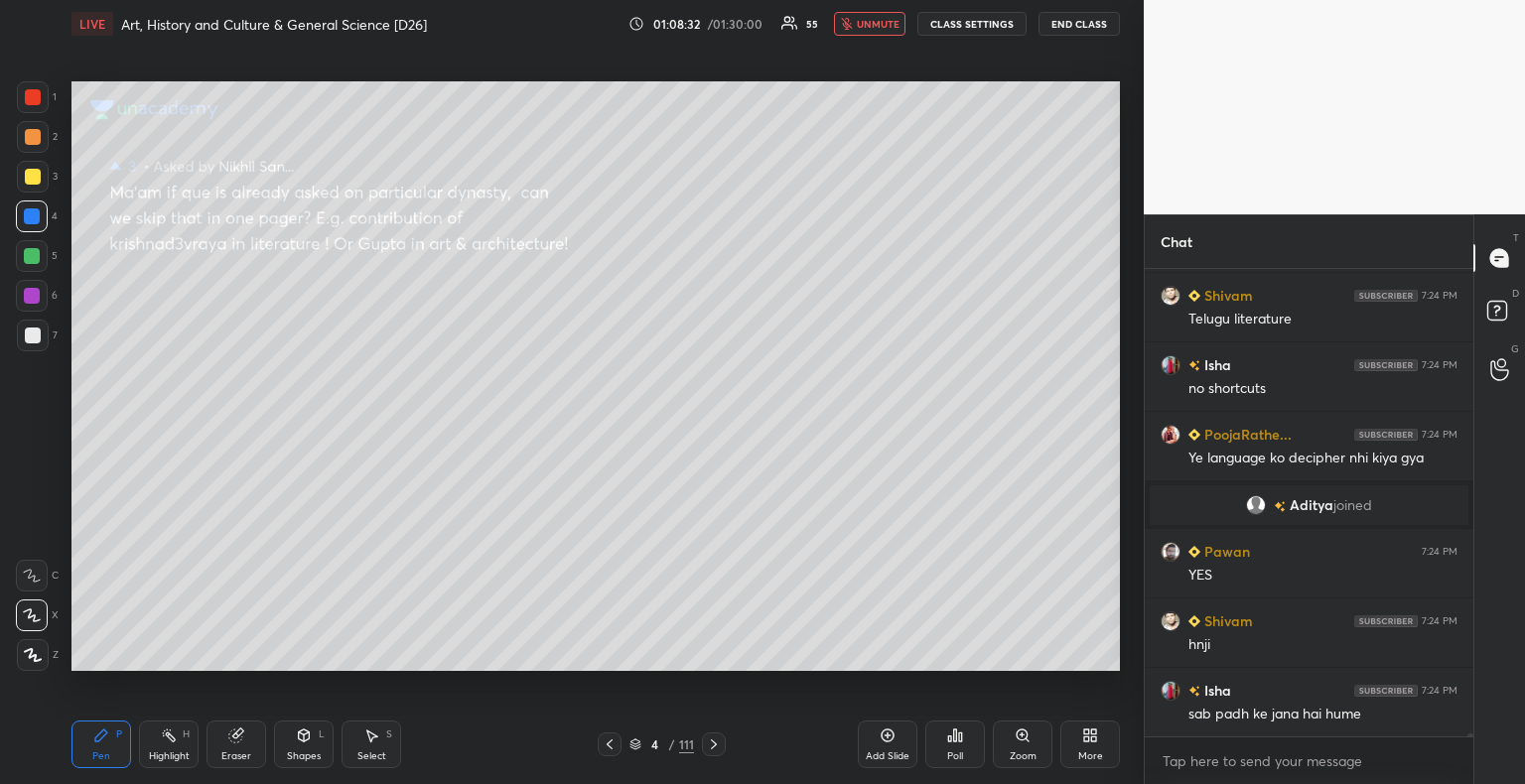 scroll, scrollTop: 64580, scrollLeft: 0, axis: vertical 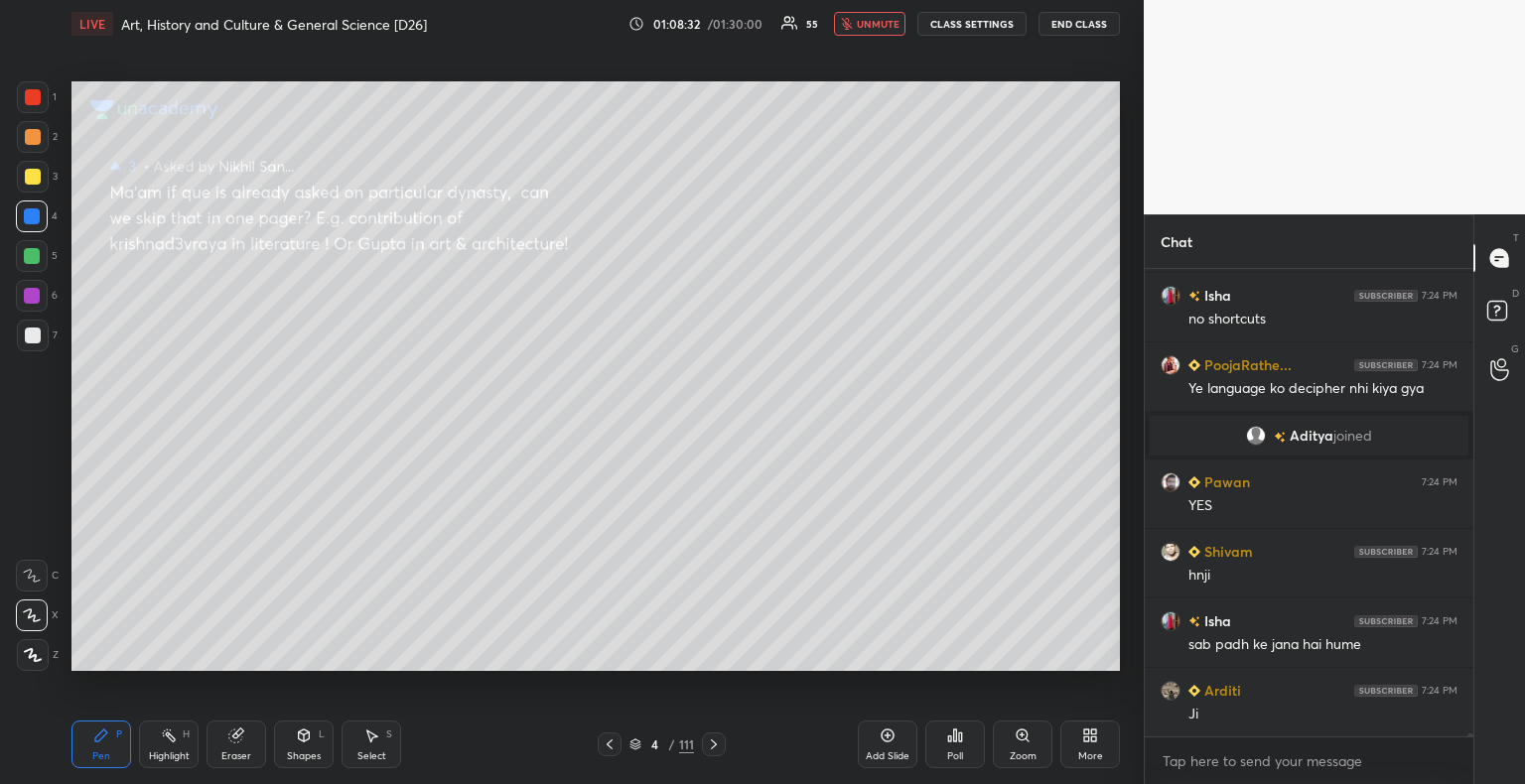 drag, startPoint x: 881, startPoint y: 22, endPoint x: 882, endPoint y: 33, distance: 11.045361 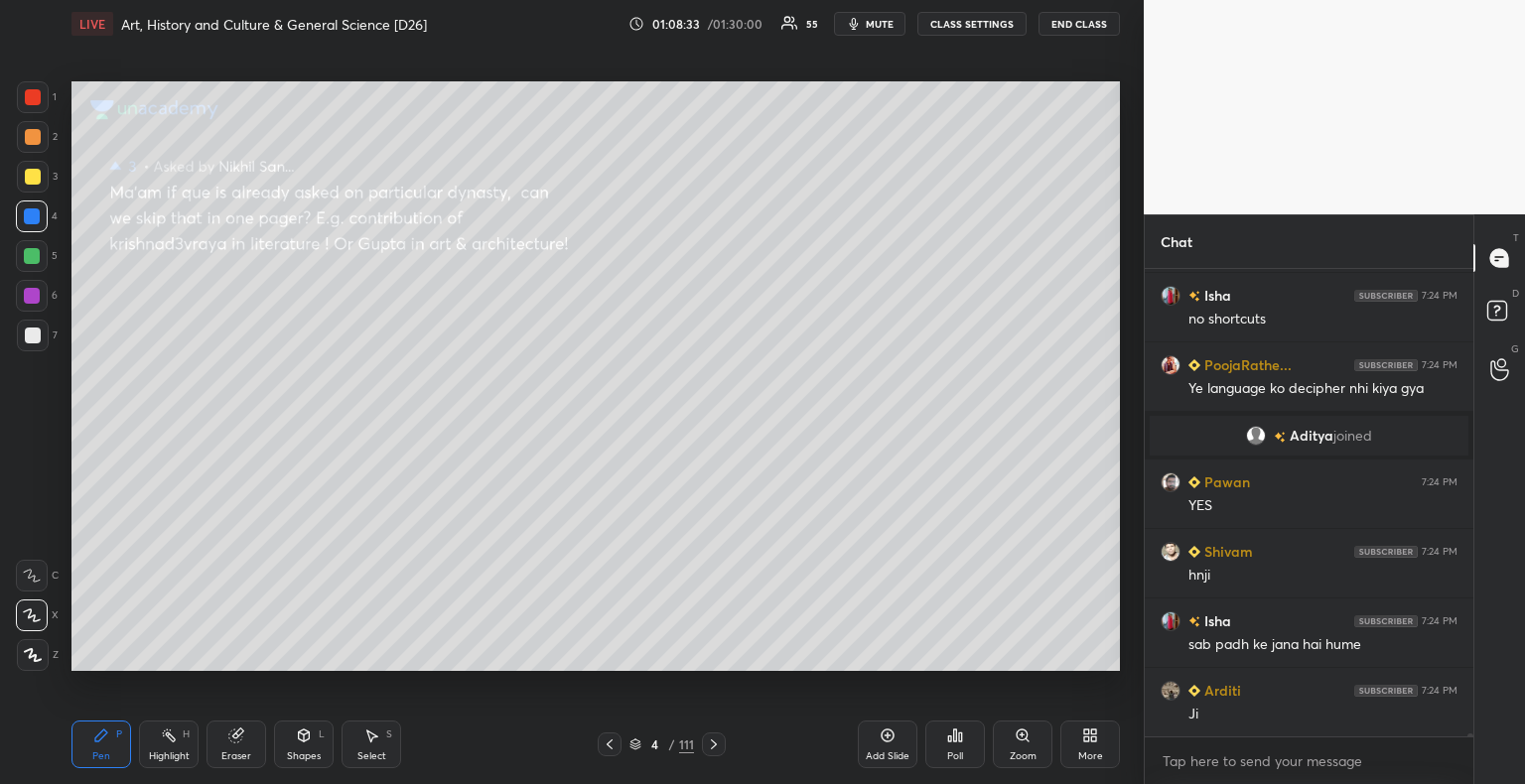 scroll, scrollTop: 64649, scrollLeft: 0, axis: vertical 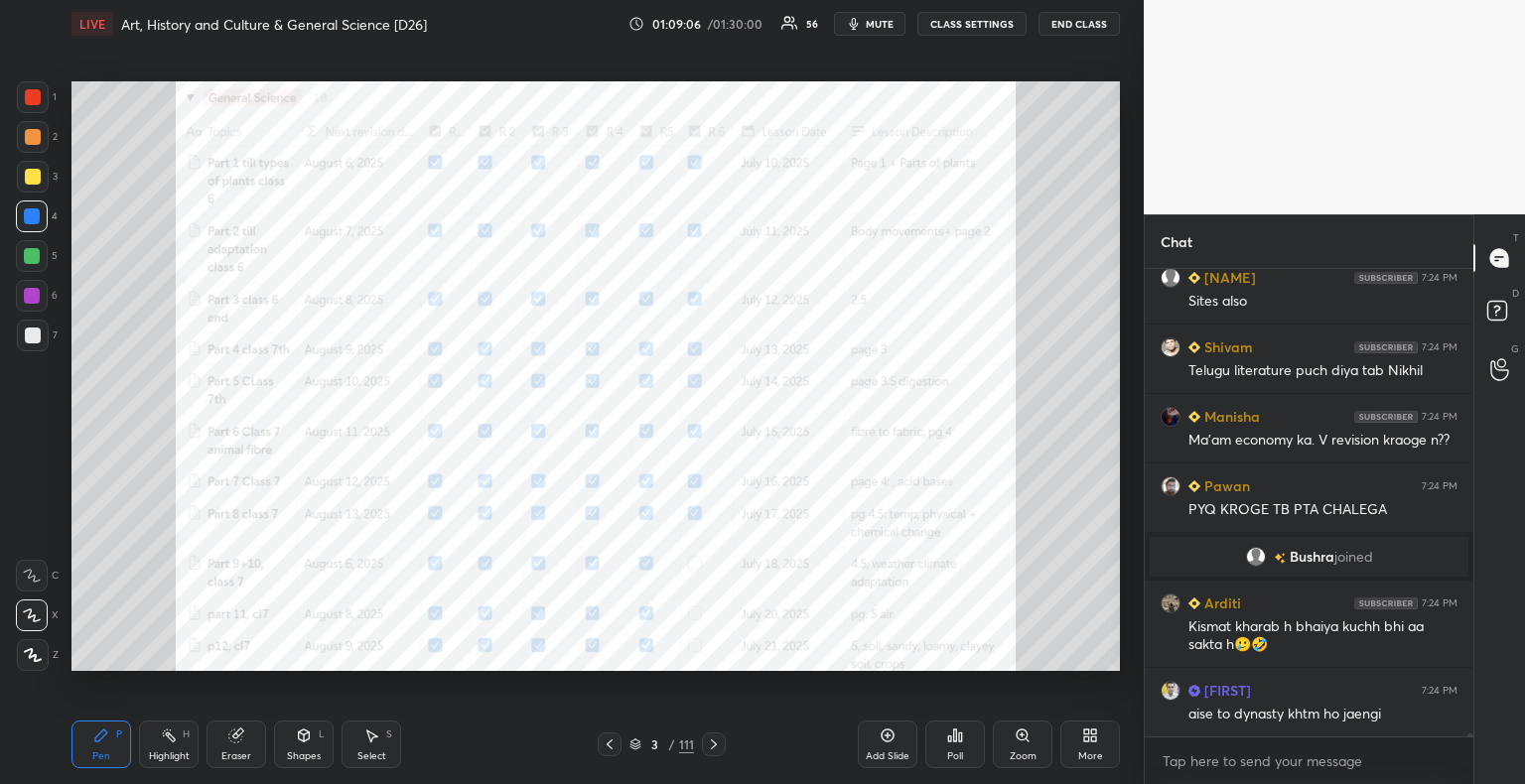 click at bounding box center (33, 97) 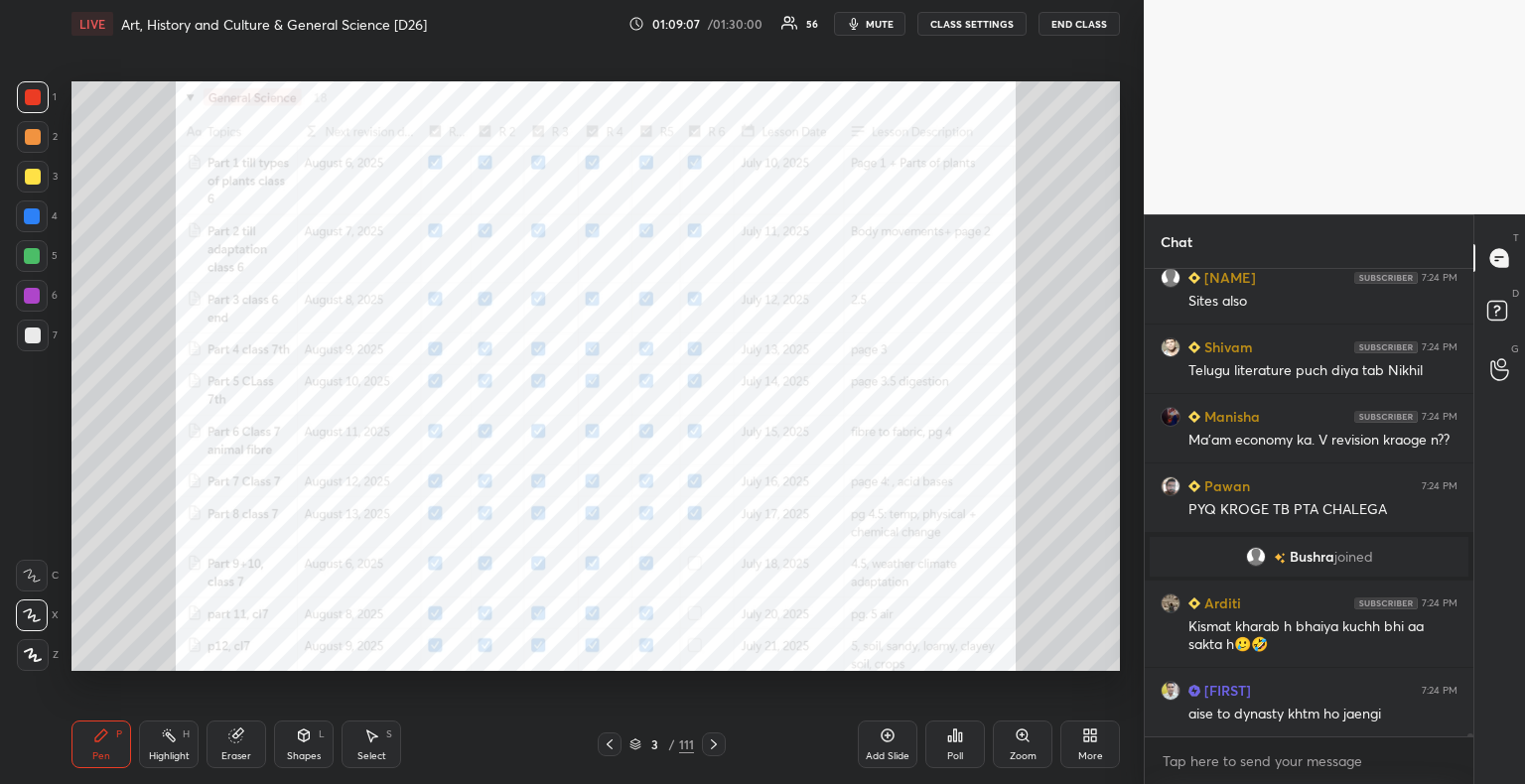 click 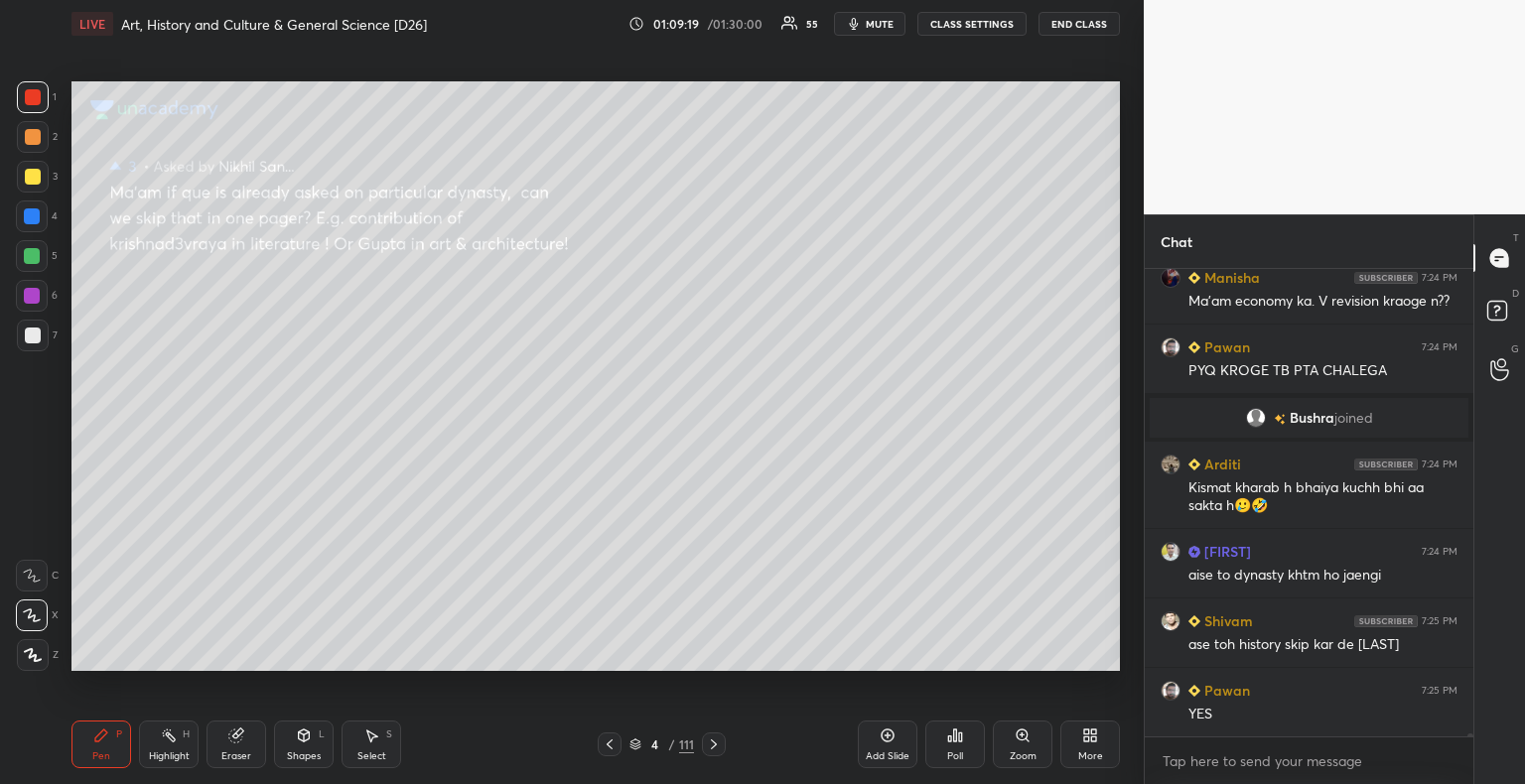 scroll, scrollTop: 65261, scrollLeft: 0, axis: vertical 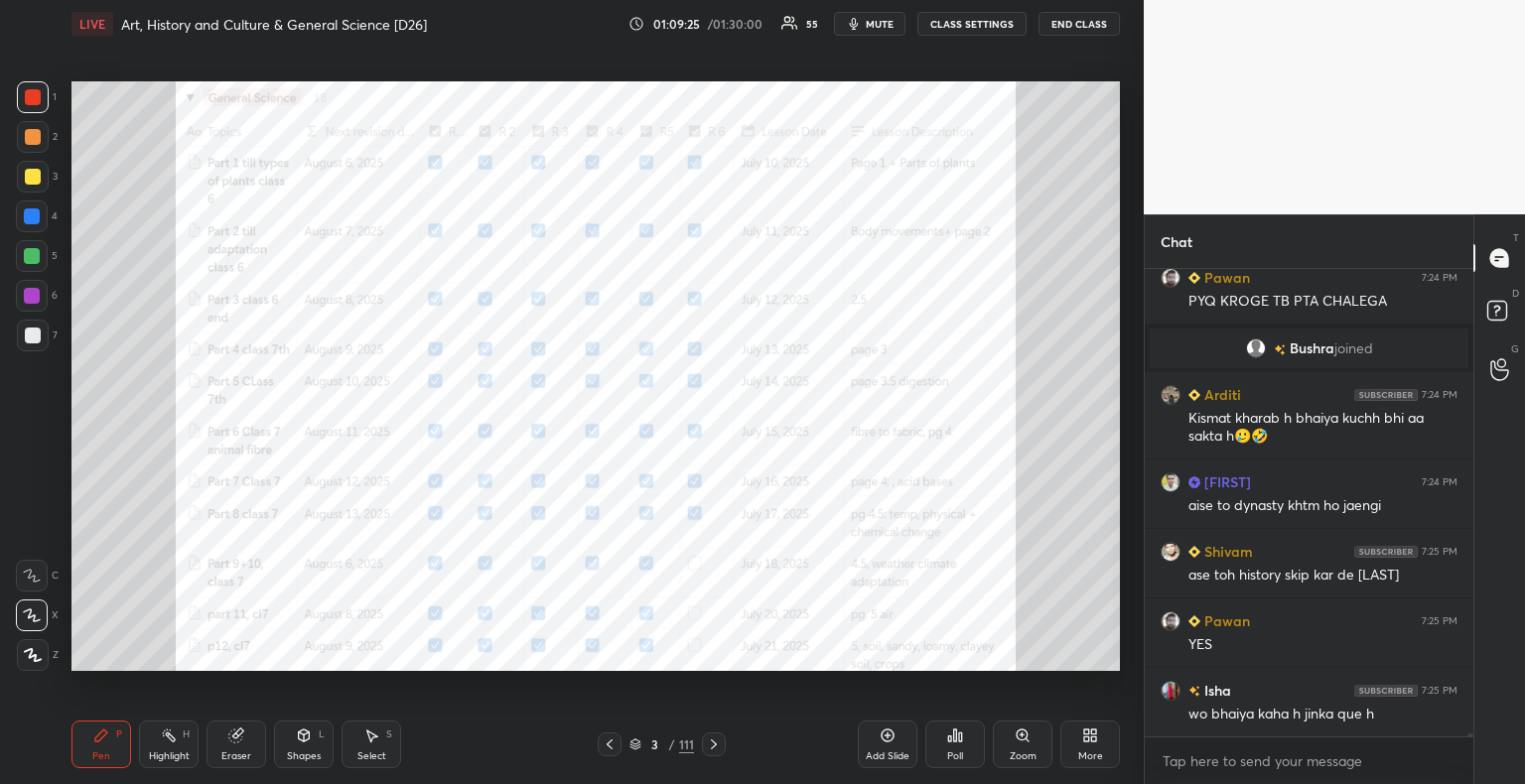 click at bounding box center [32, 216] 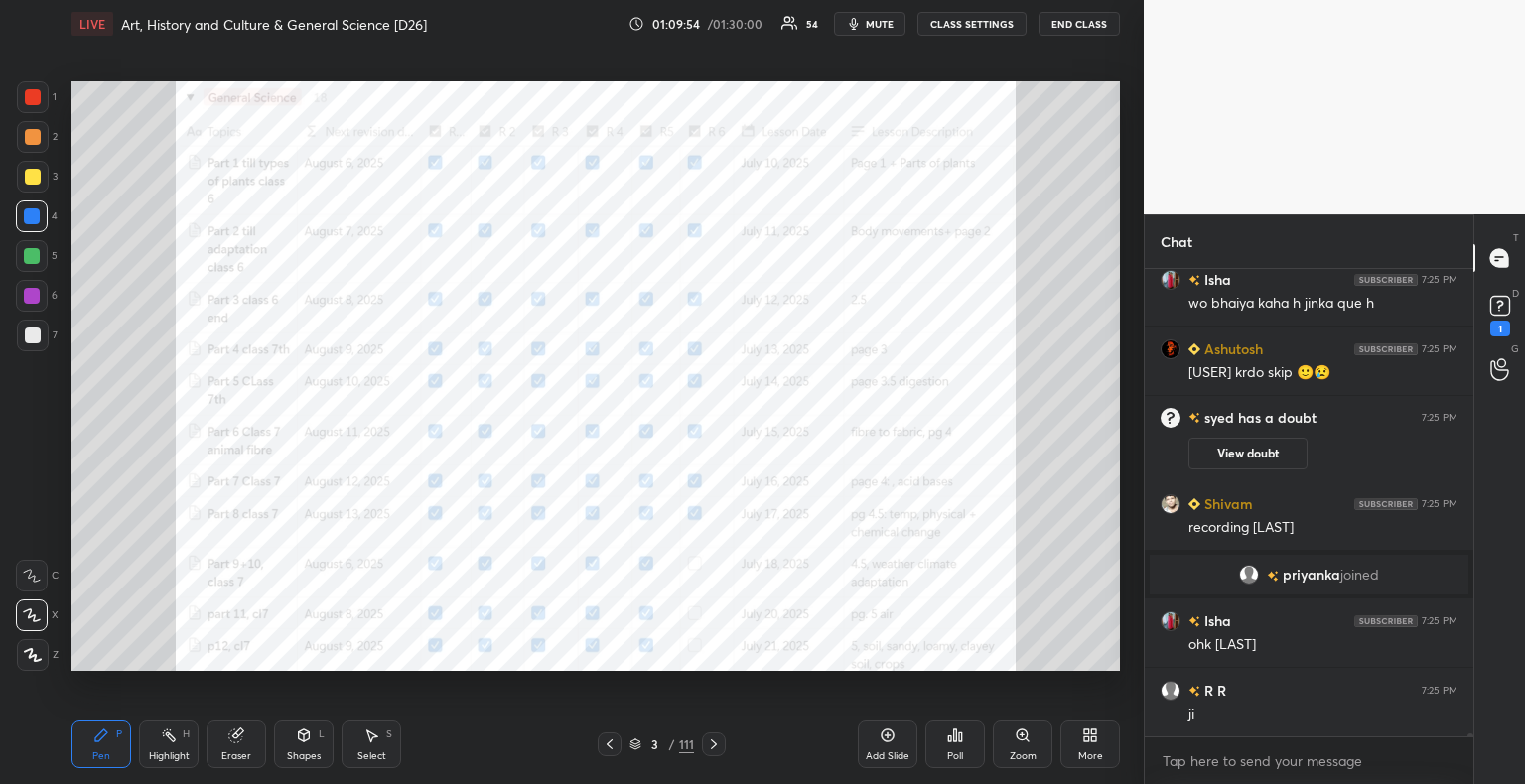 scroll, scrollTop: 65564, scrollLeft: 0, axis: vertical 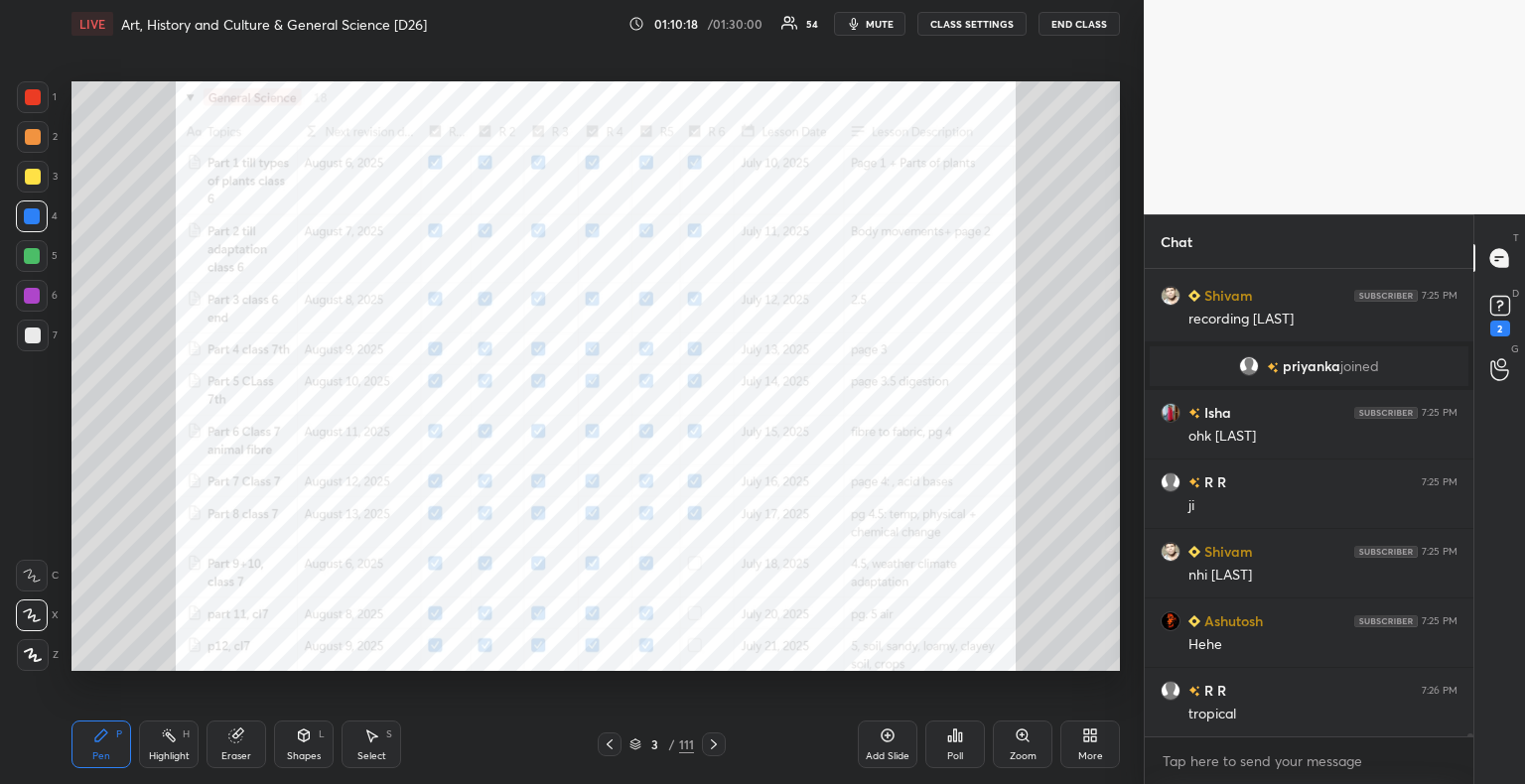 click on "More" at bounding box center [1090, 744] 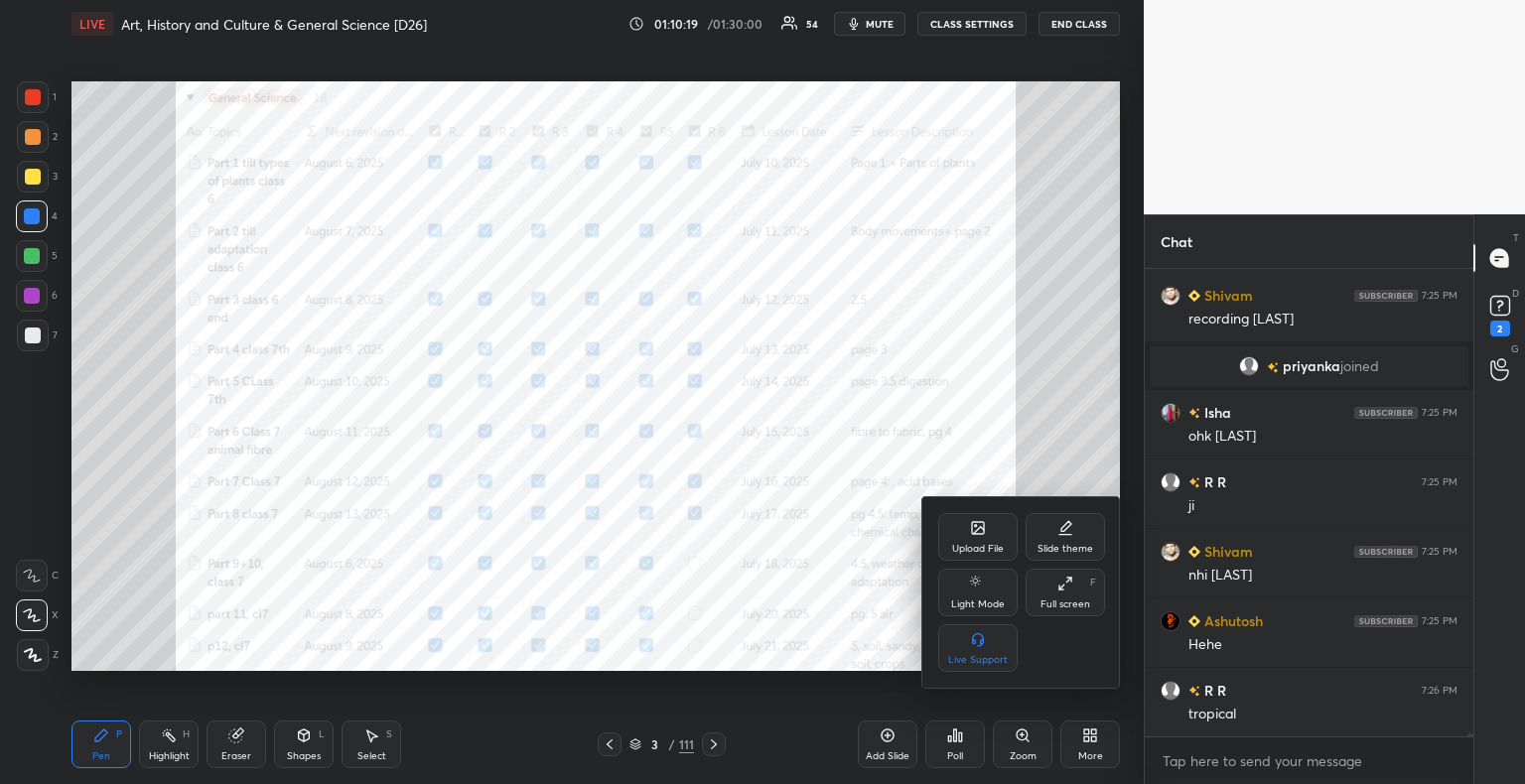 click on "Upload File" at bounding box center (978, 537) 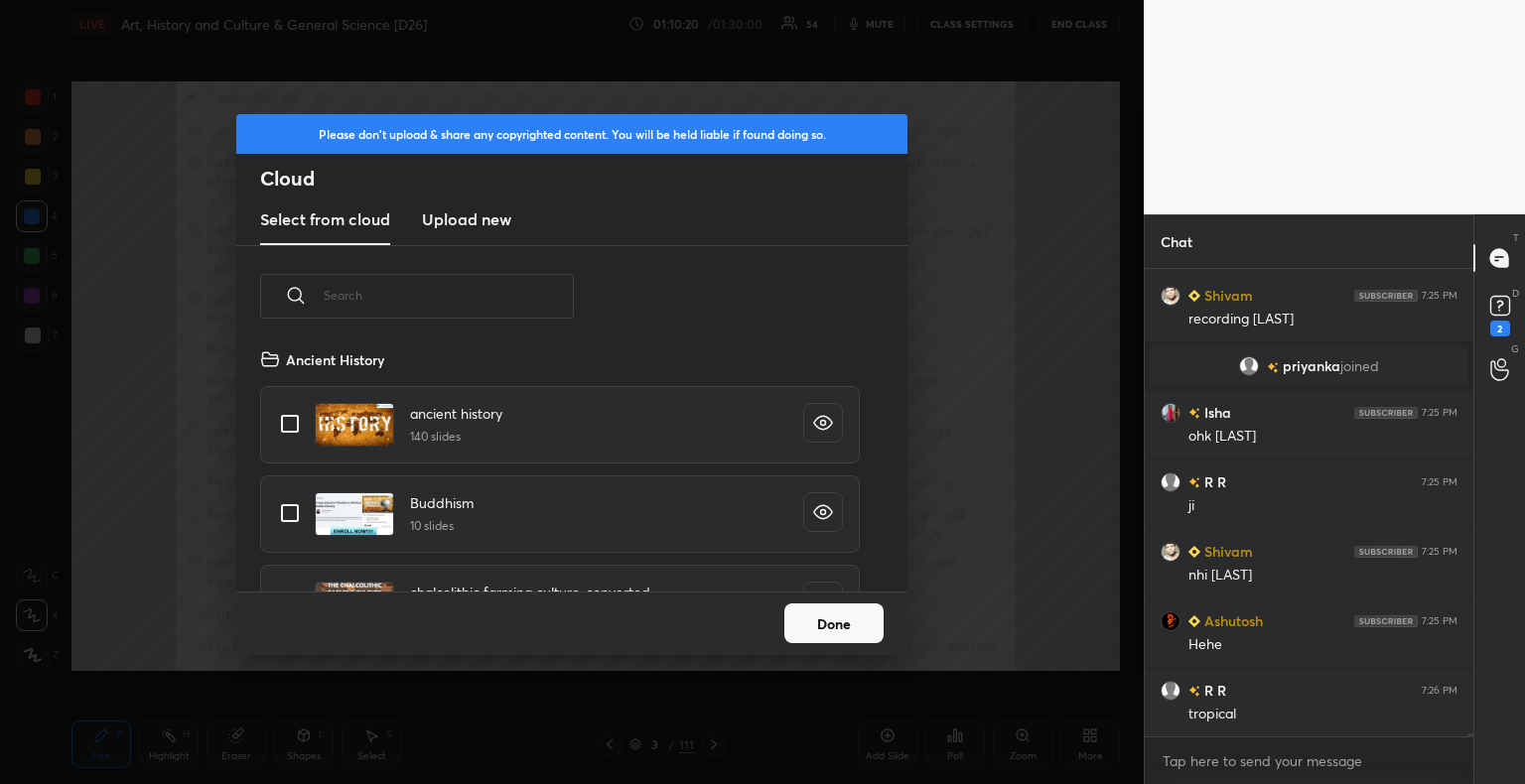 scroll, scrollTop: 5, scrollLeft: 10, axis: both 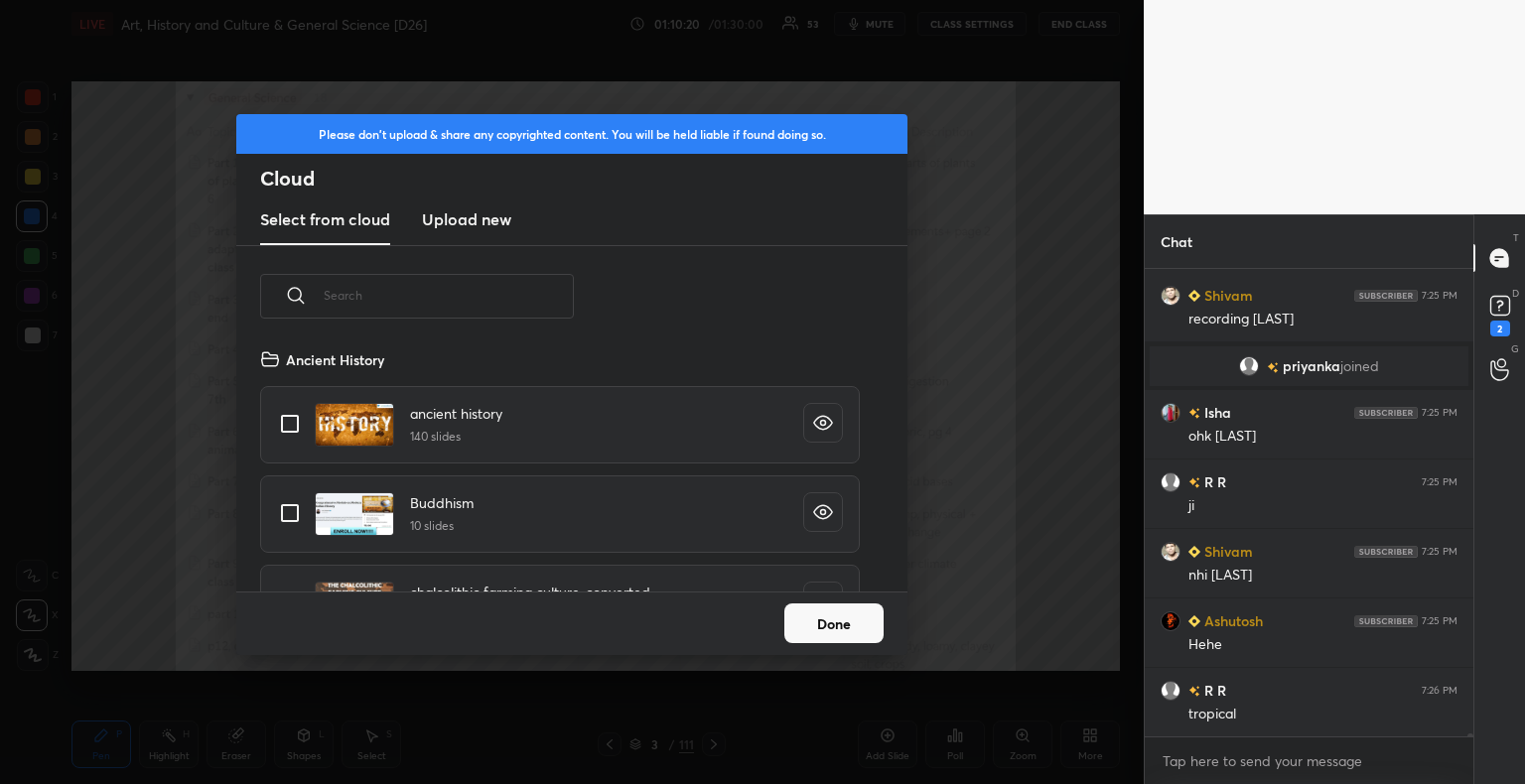 click on "Select from cloud Upload new" at bounding box center (572, 220) 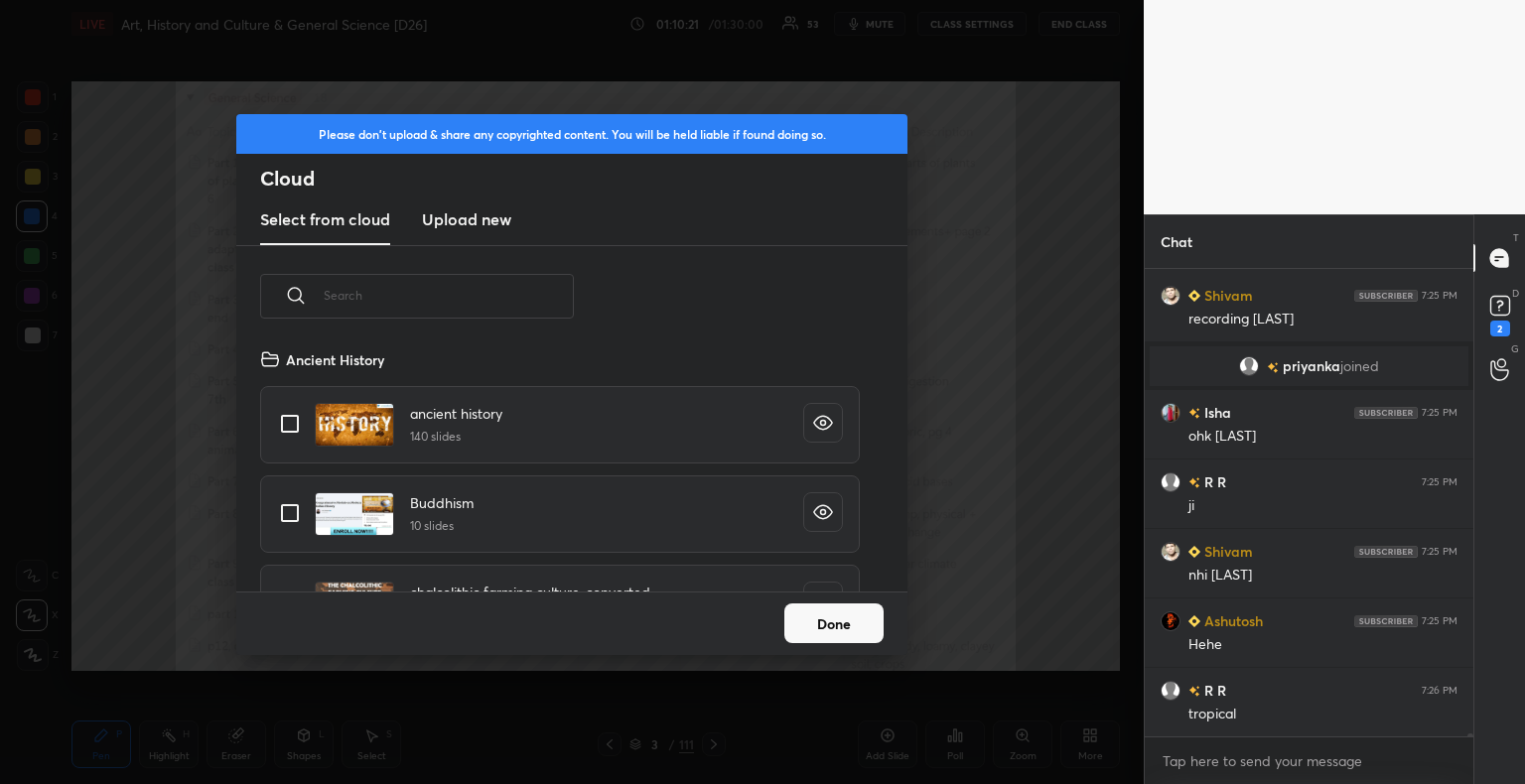 click on "Upload new" at bounding box center [467, 220] 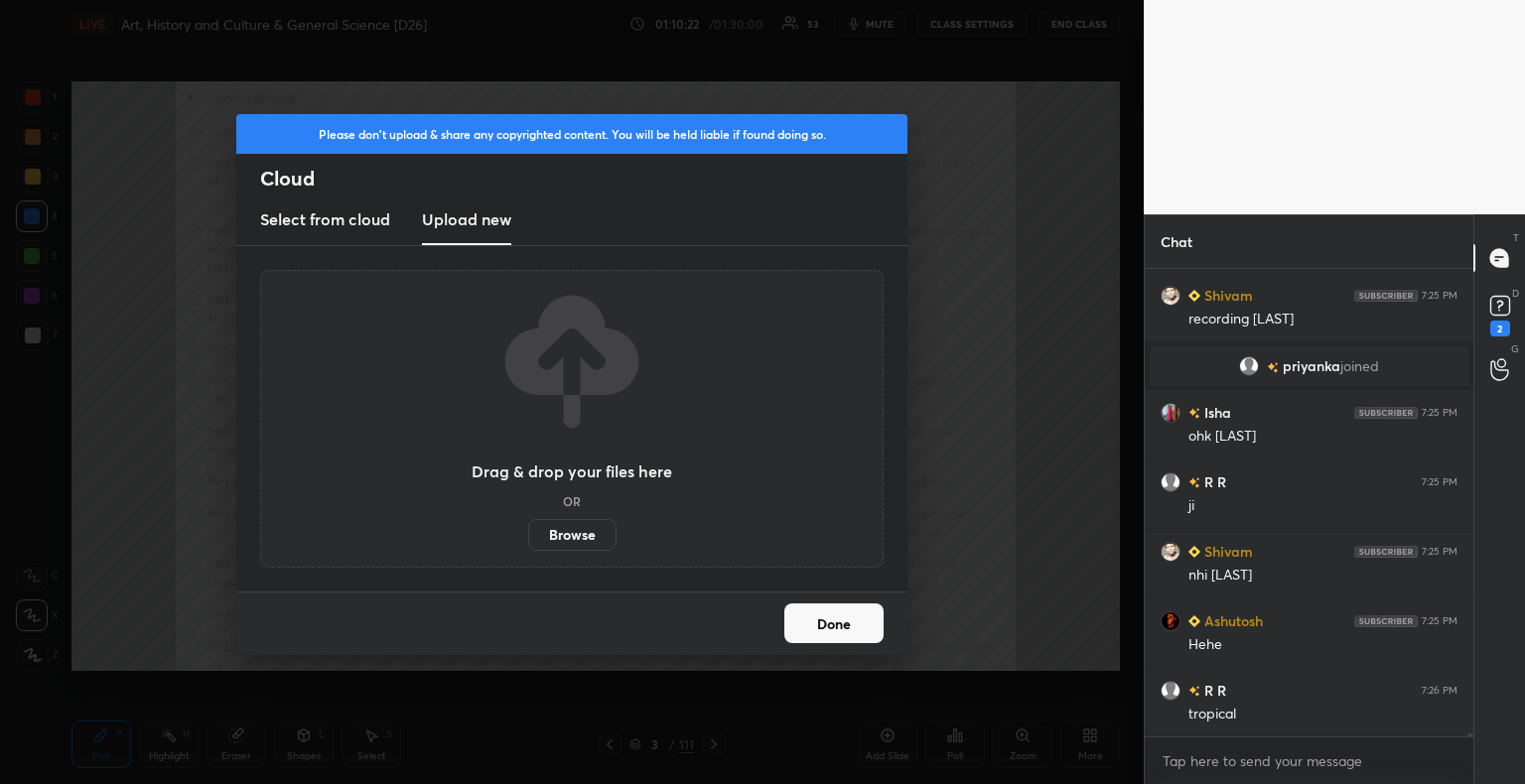 click on "Browse" at bounding box center [572, 535] 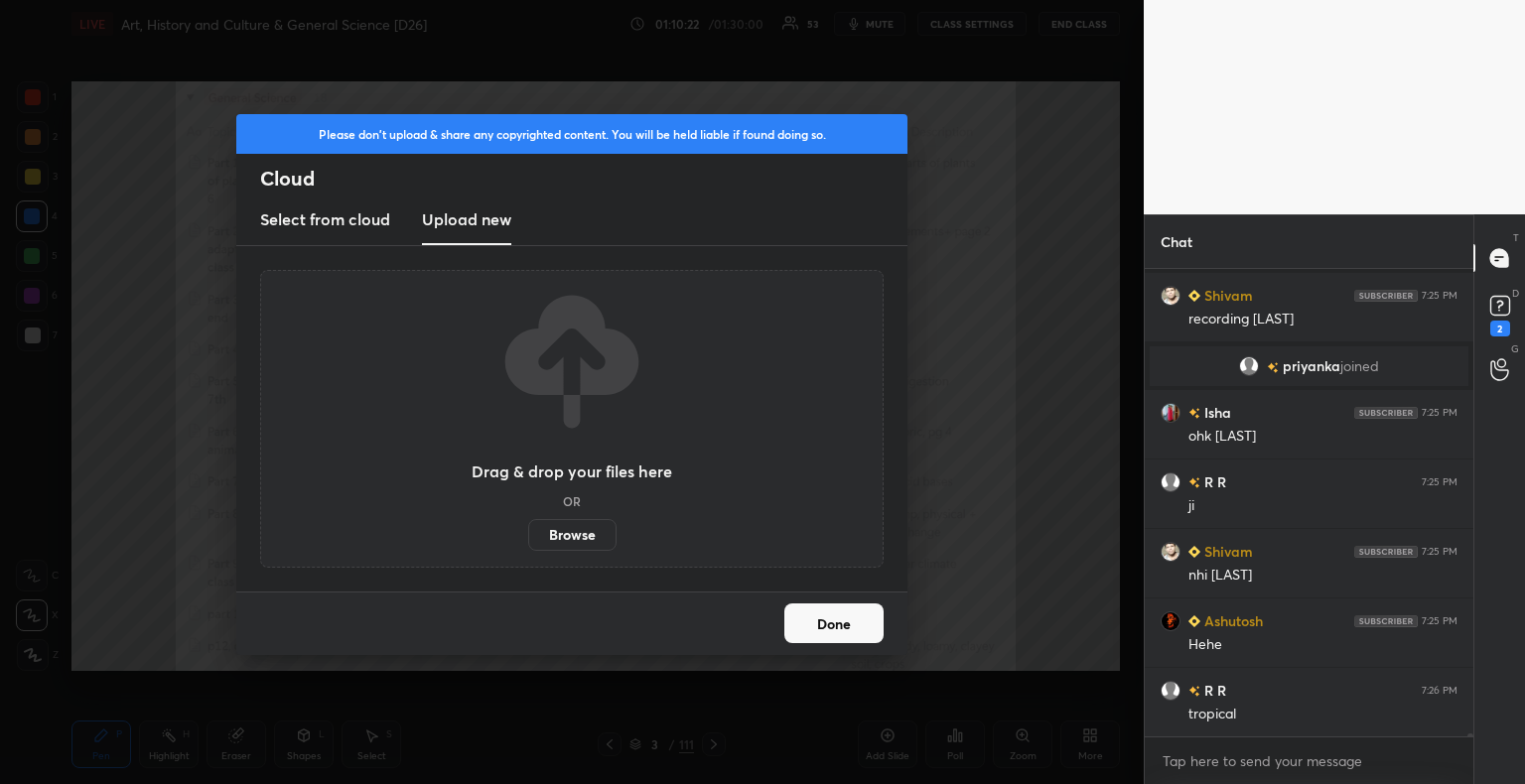 scroll, scrollTop: 65791, scrollLeft: 0, axis: vertical 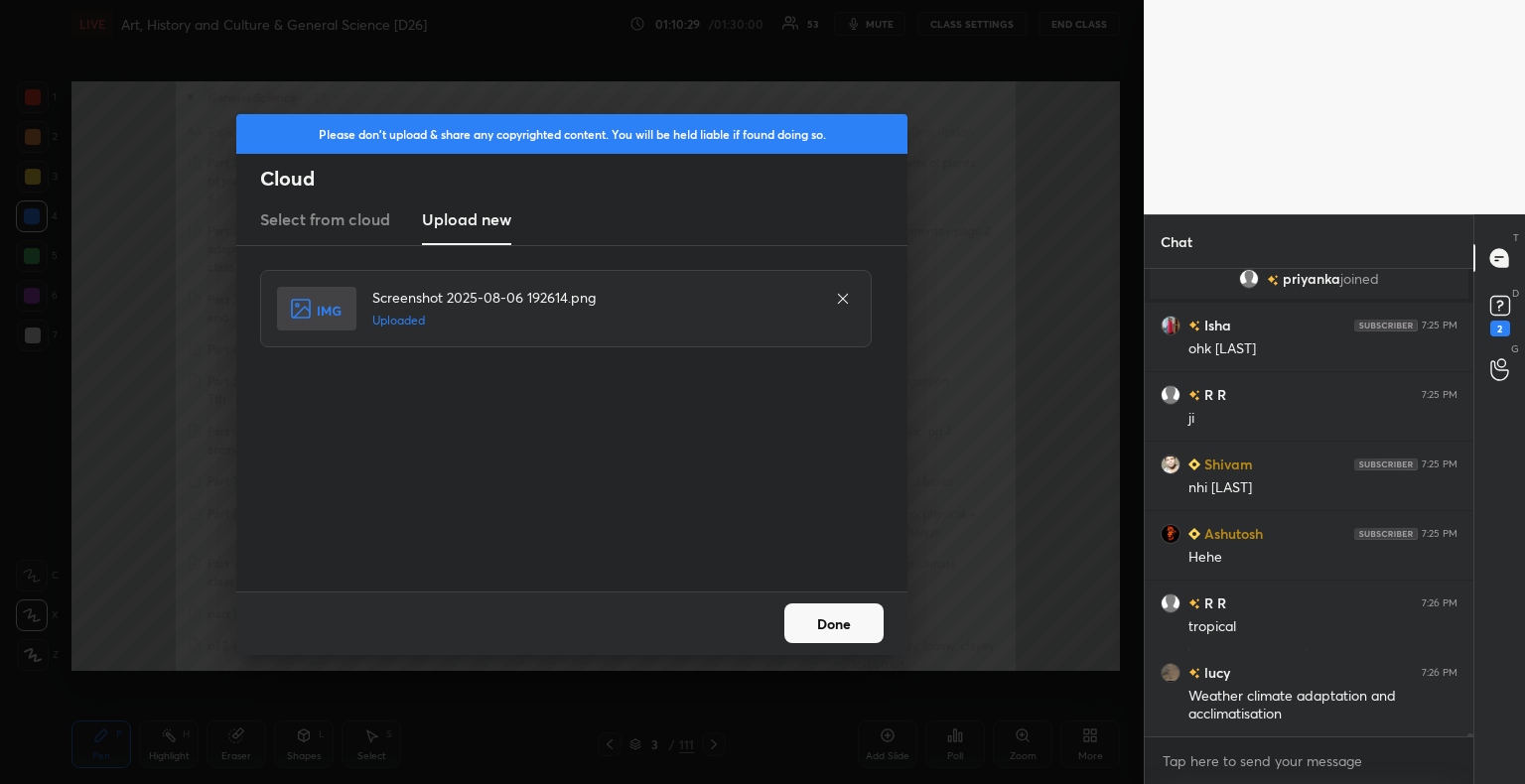 click on "Done" at bounding box center (834, 623) 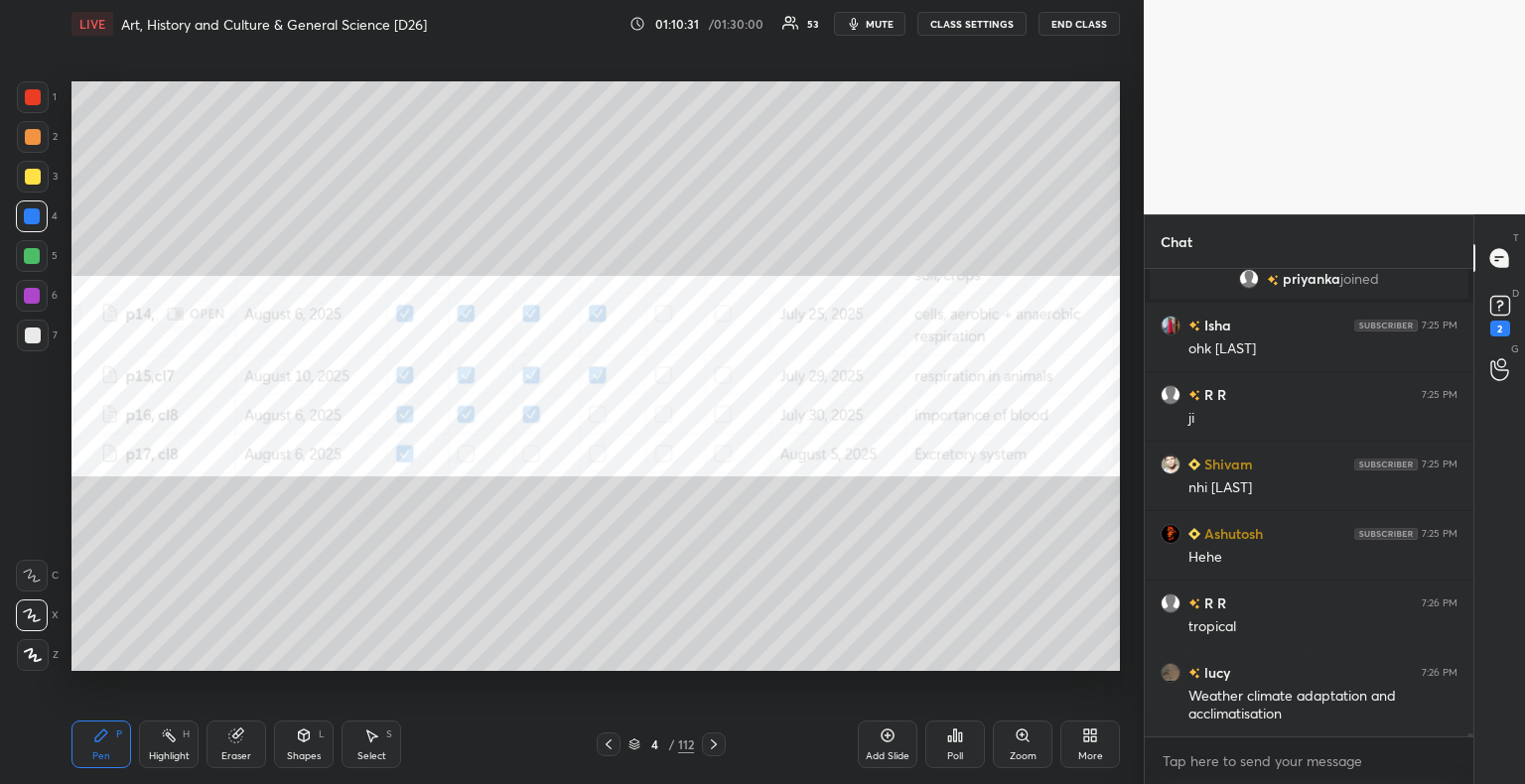 click at bounding box center [33, 97] 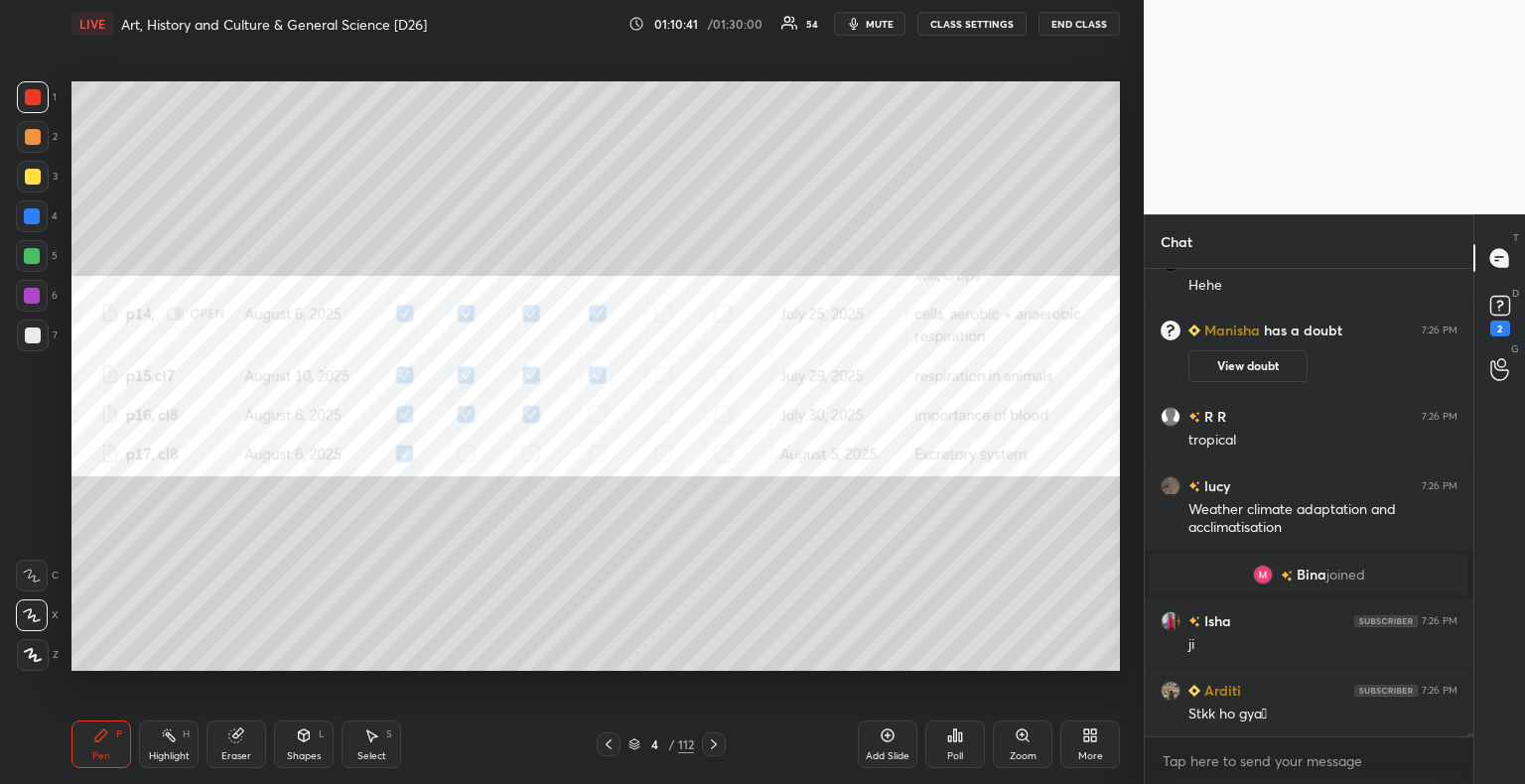 scroll, scrollTop: 66015, scrollLeft: 0, axis: vertical 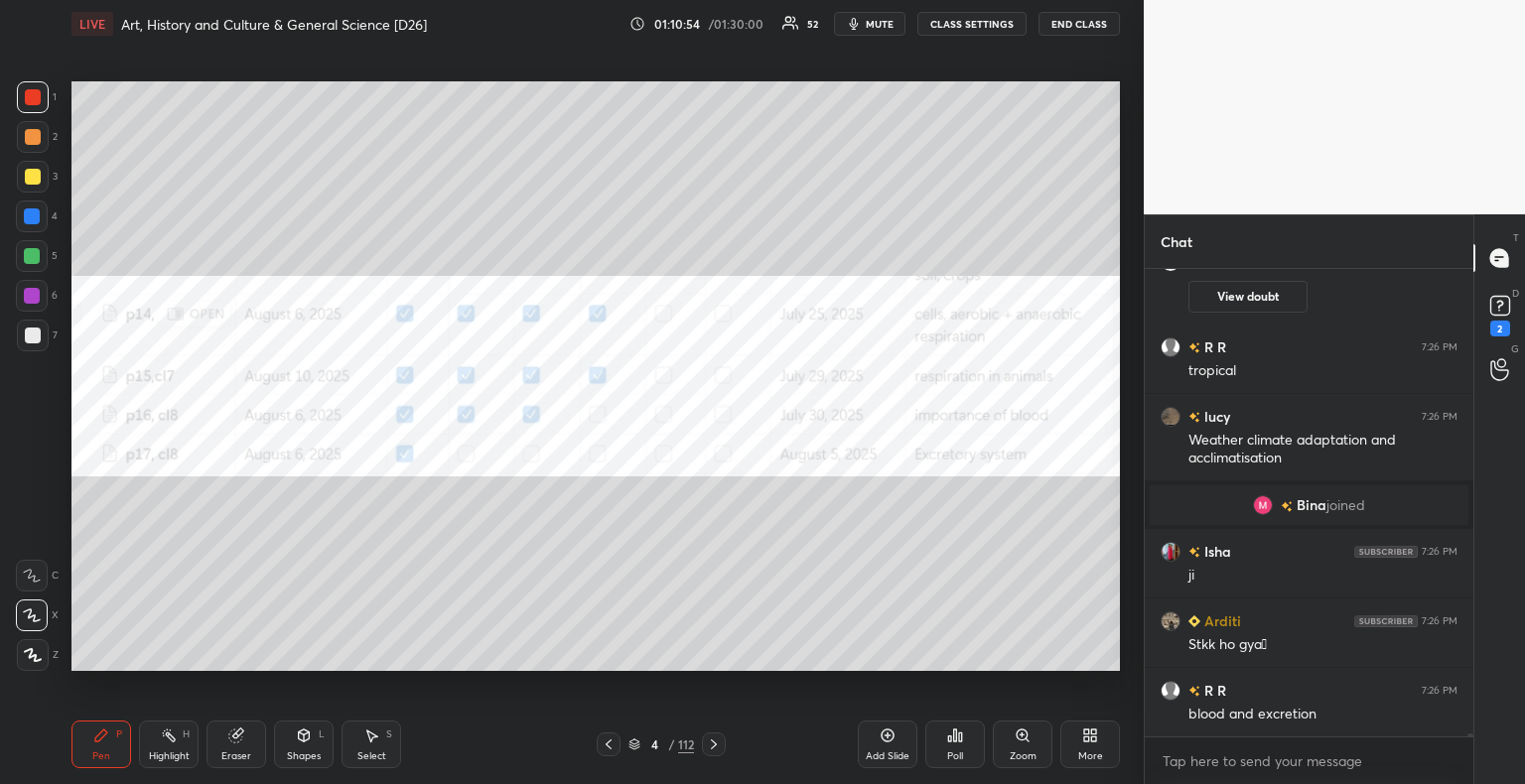 click 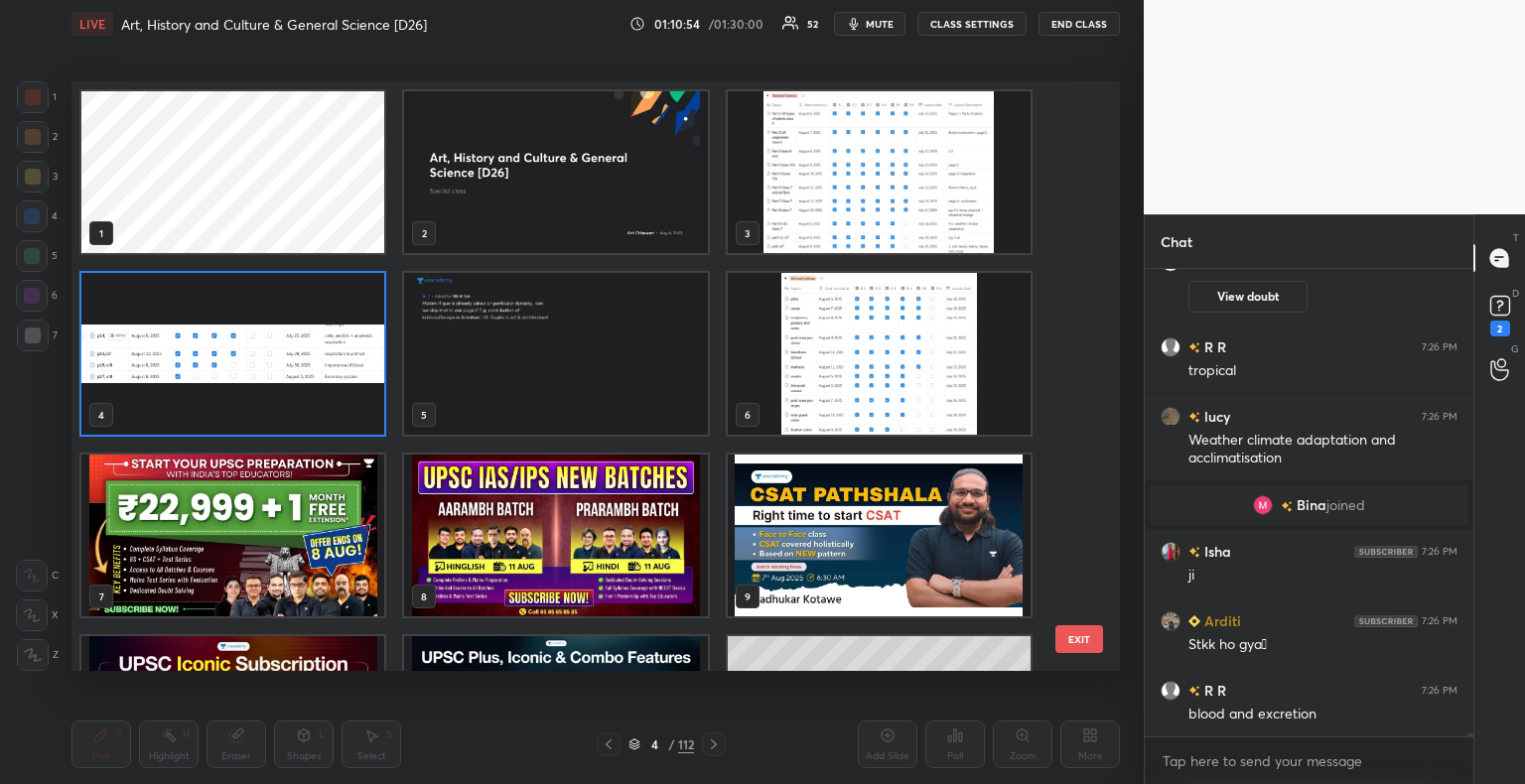 scroll, scrollTop: 6, scrollLeft: 10, axis: both 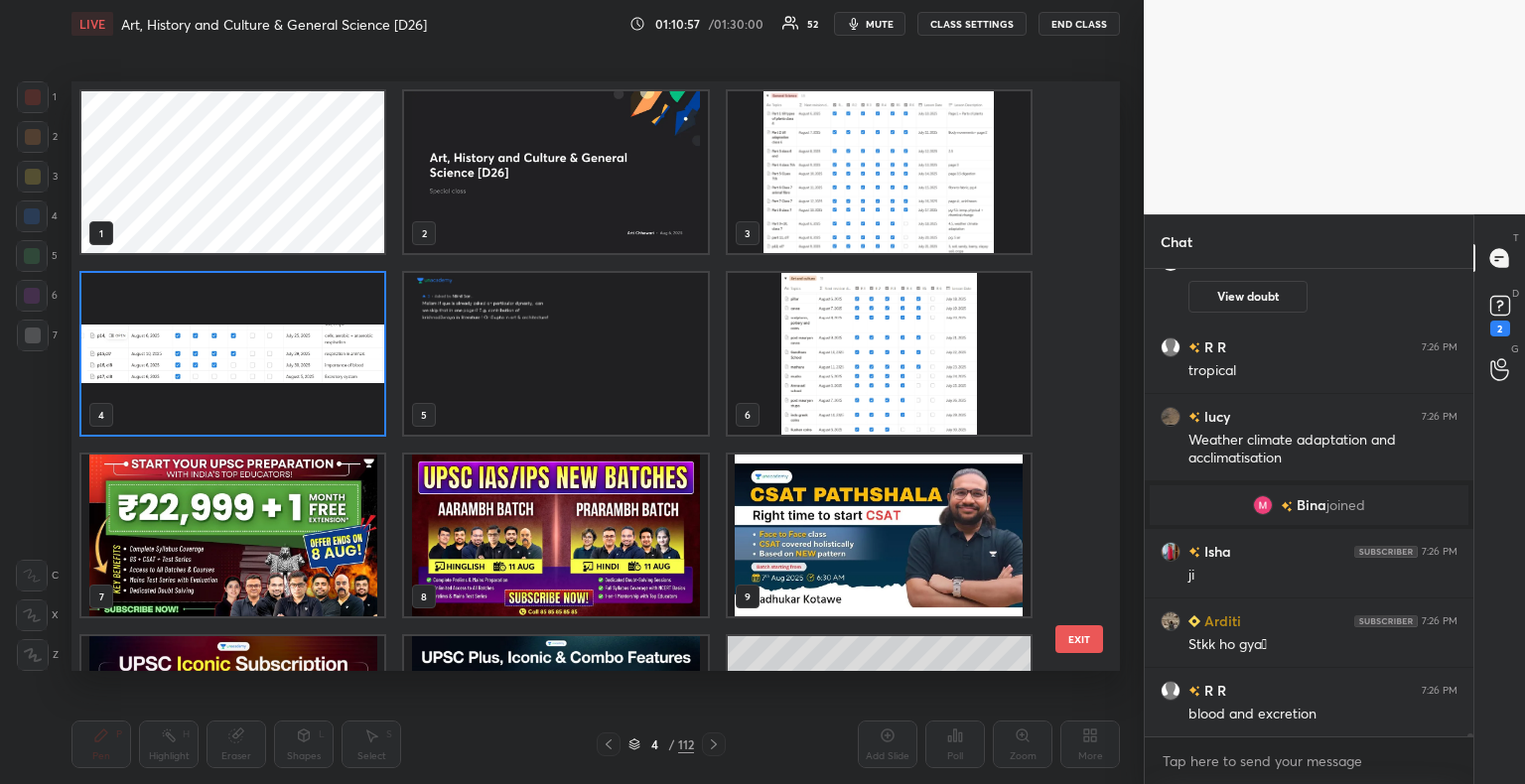 click at bounding box center (879, 172) 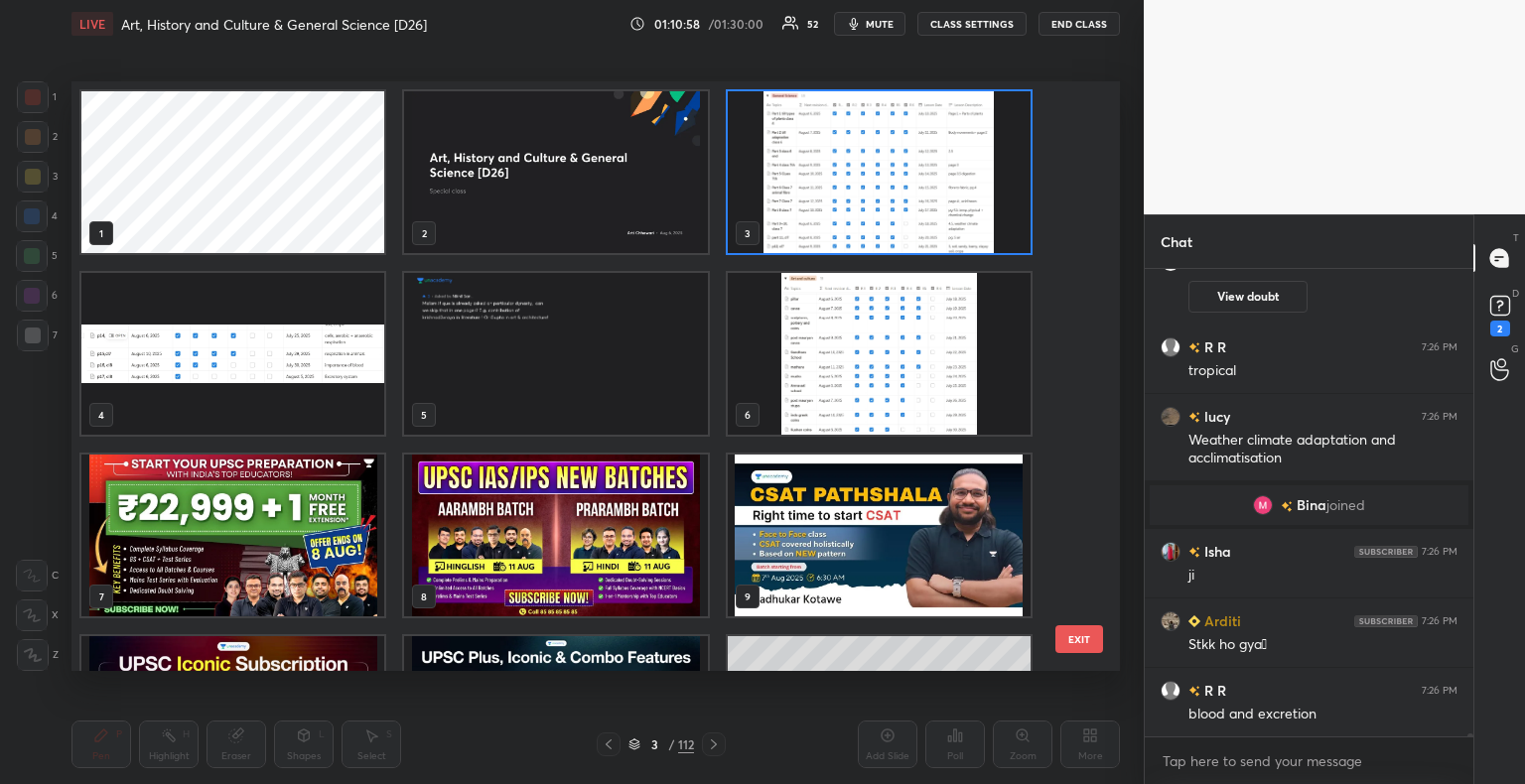 click 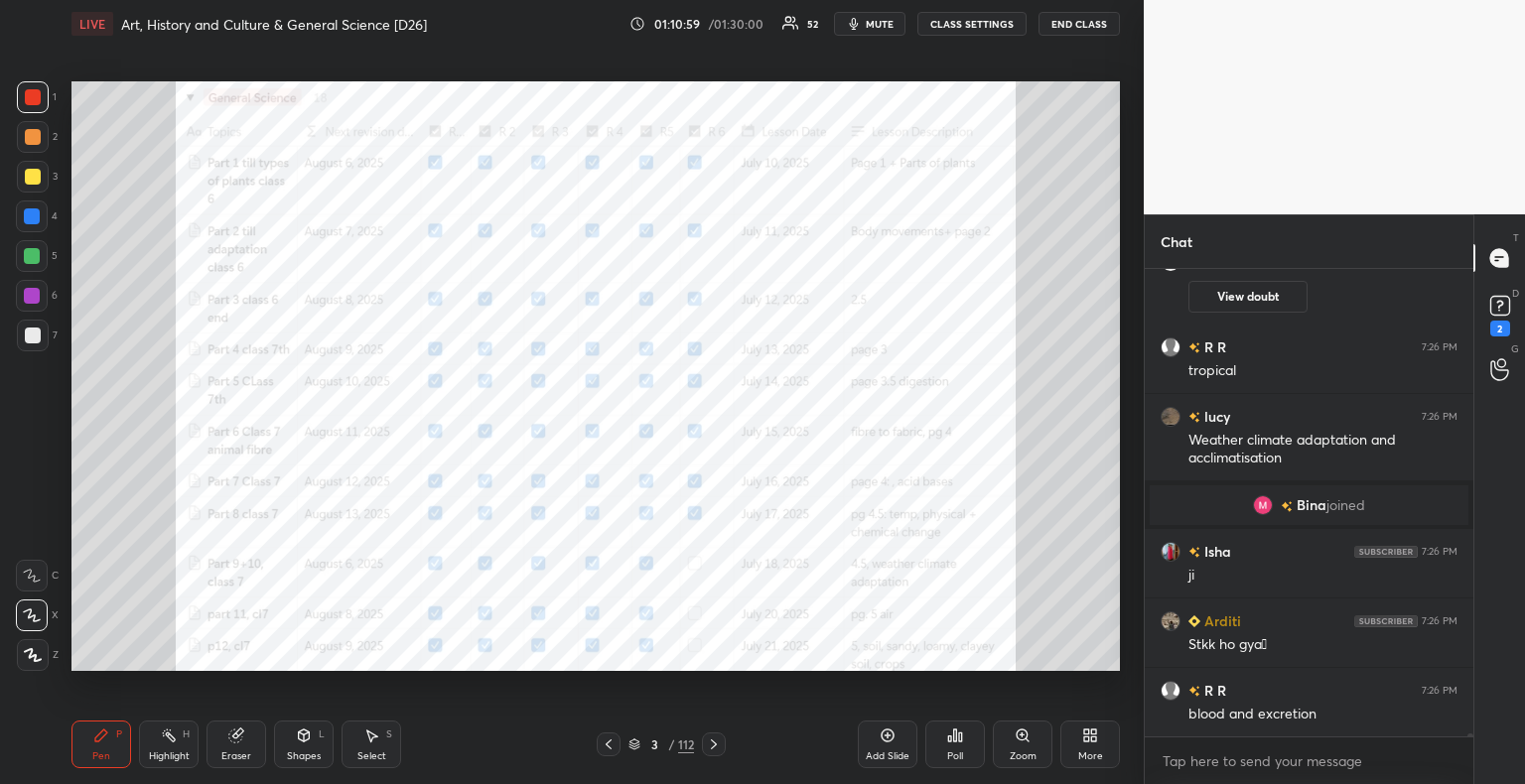 scroll, scrollTop: 0, scrollLeft: 0, axis: both 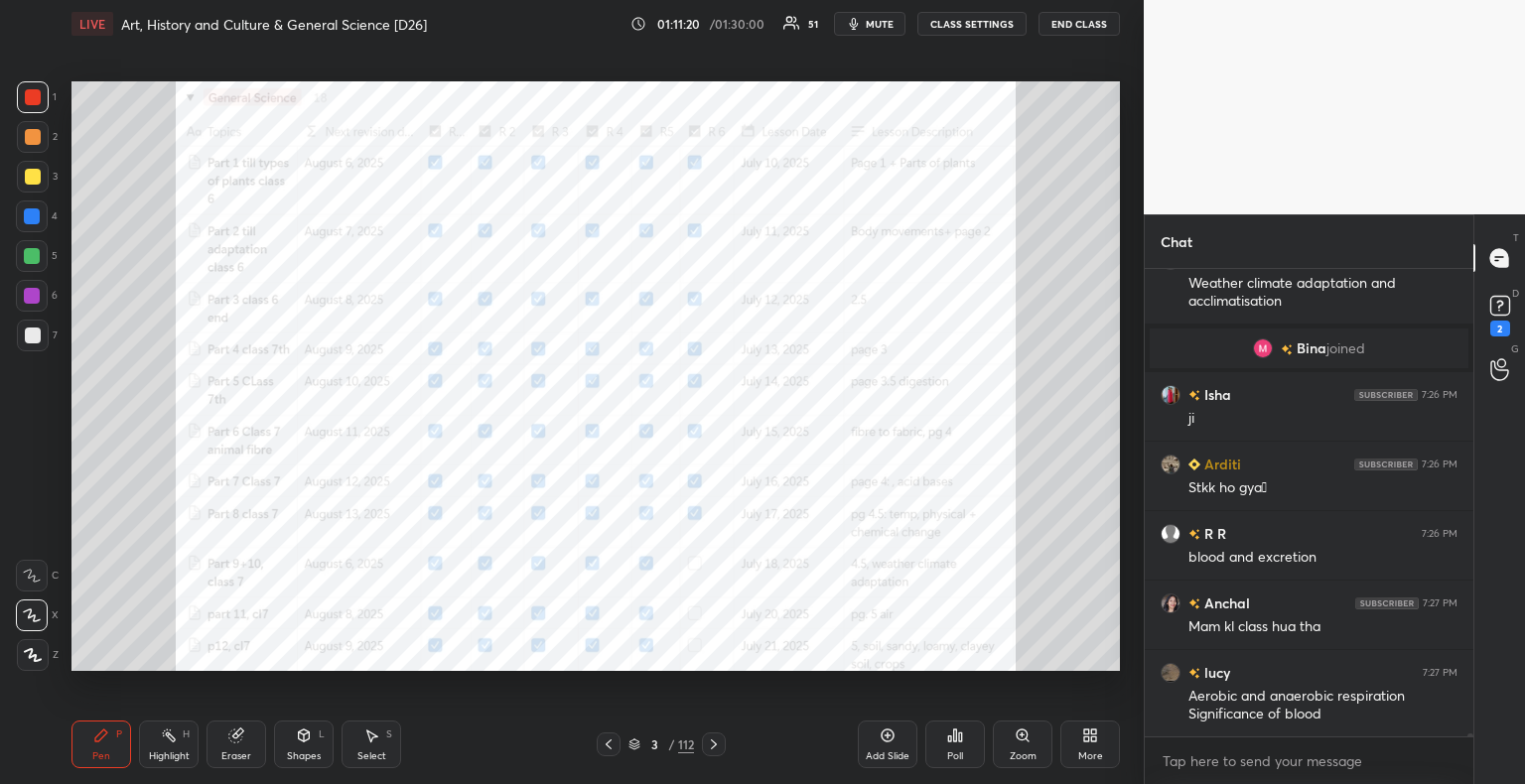 click 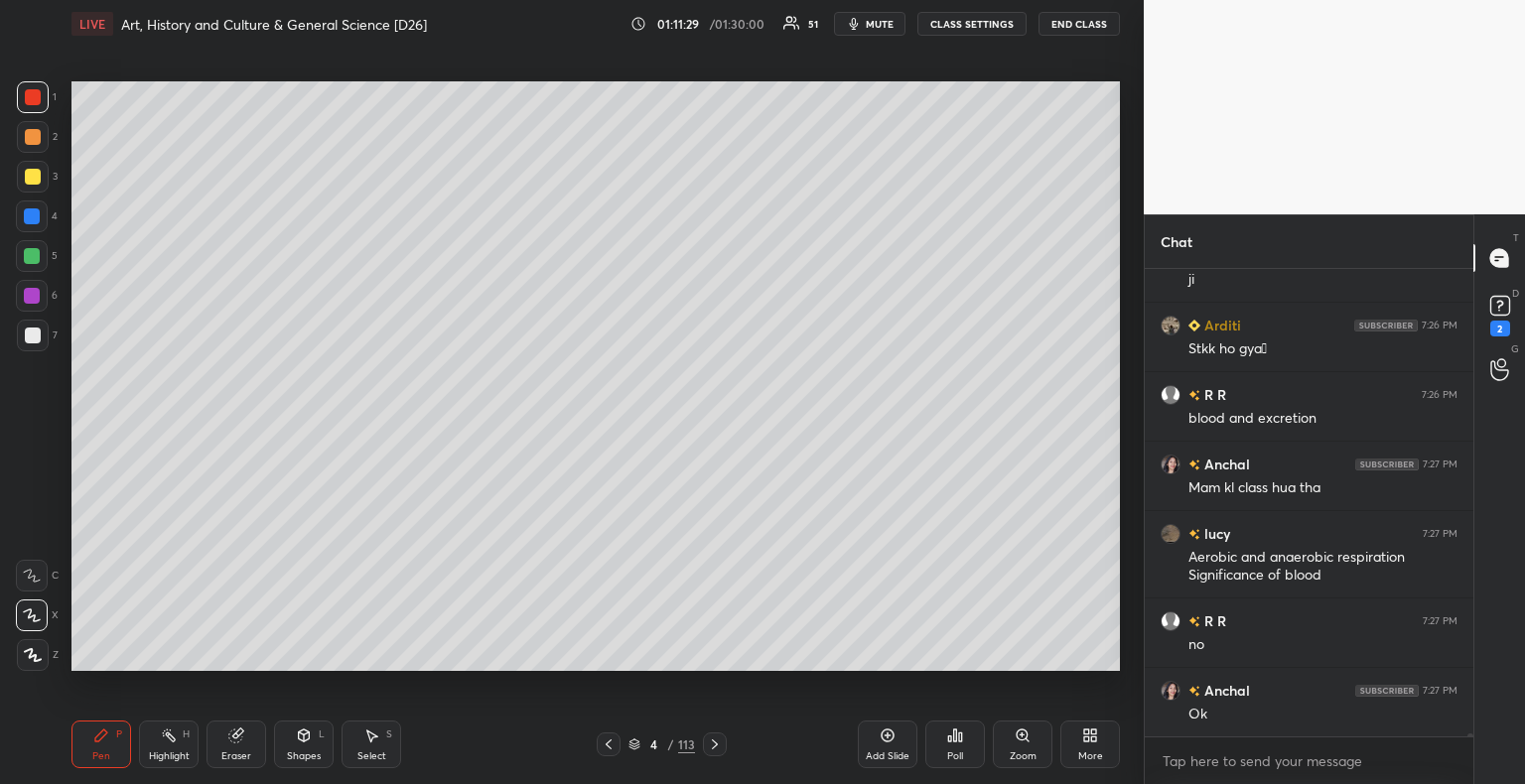 scroll, scrollTop: 66380, scrollLeft: 0, axis: vertical 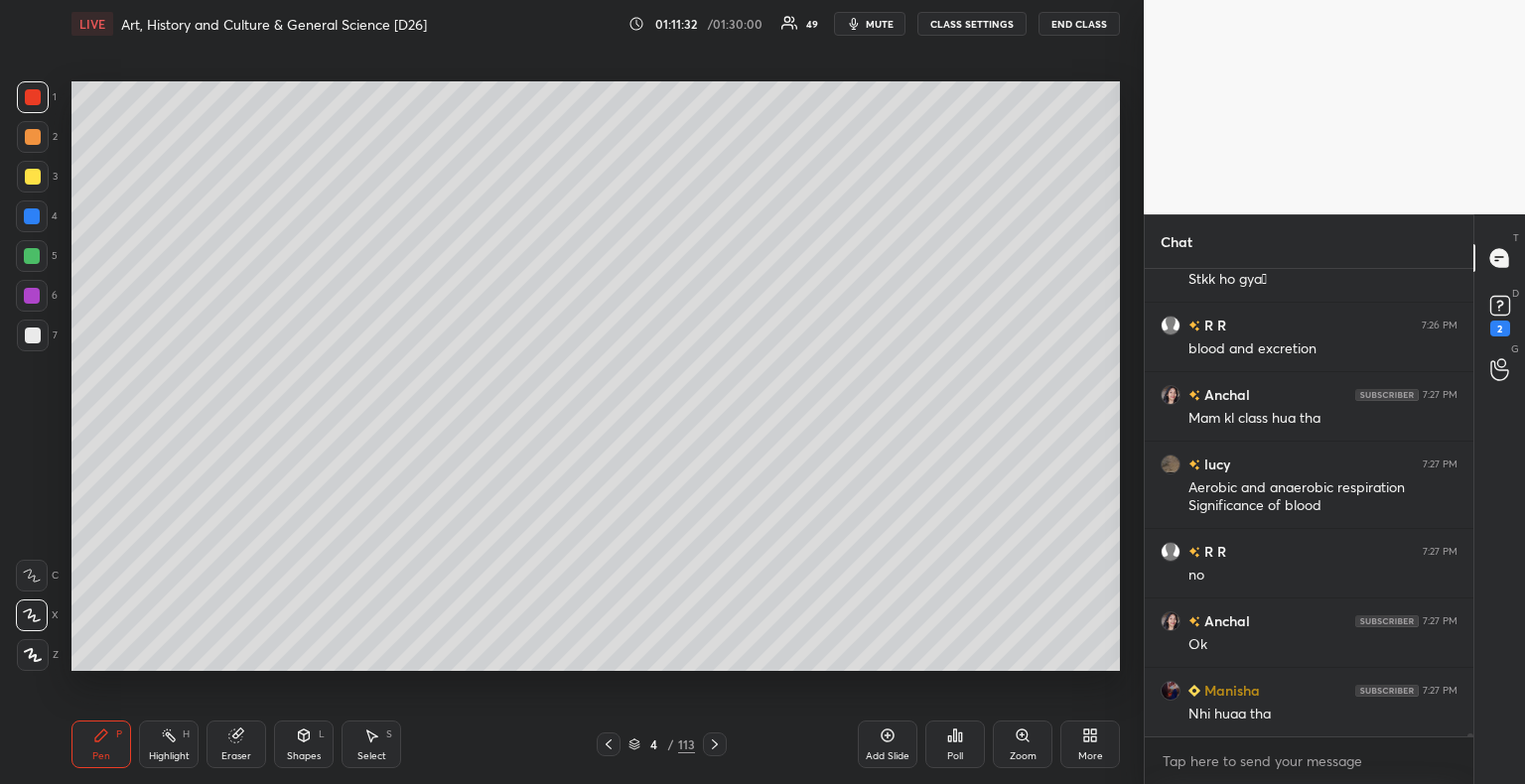 click at bounding box center [33, 335] 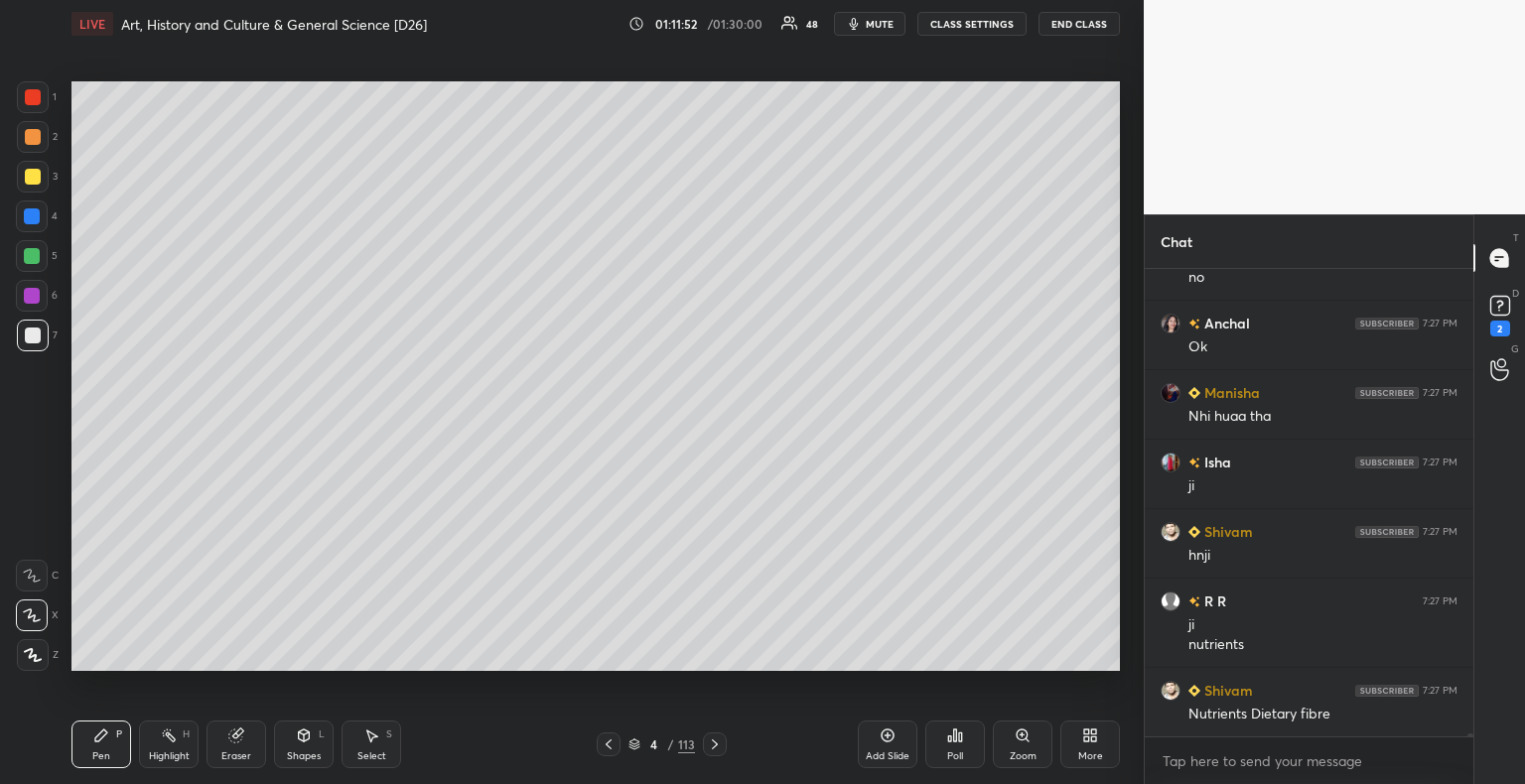 scroll, scrollTop: 66725, scrollLeft: 0, axis: vertical 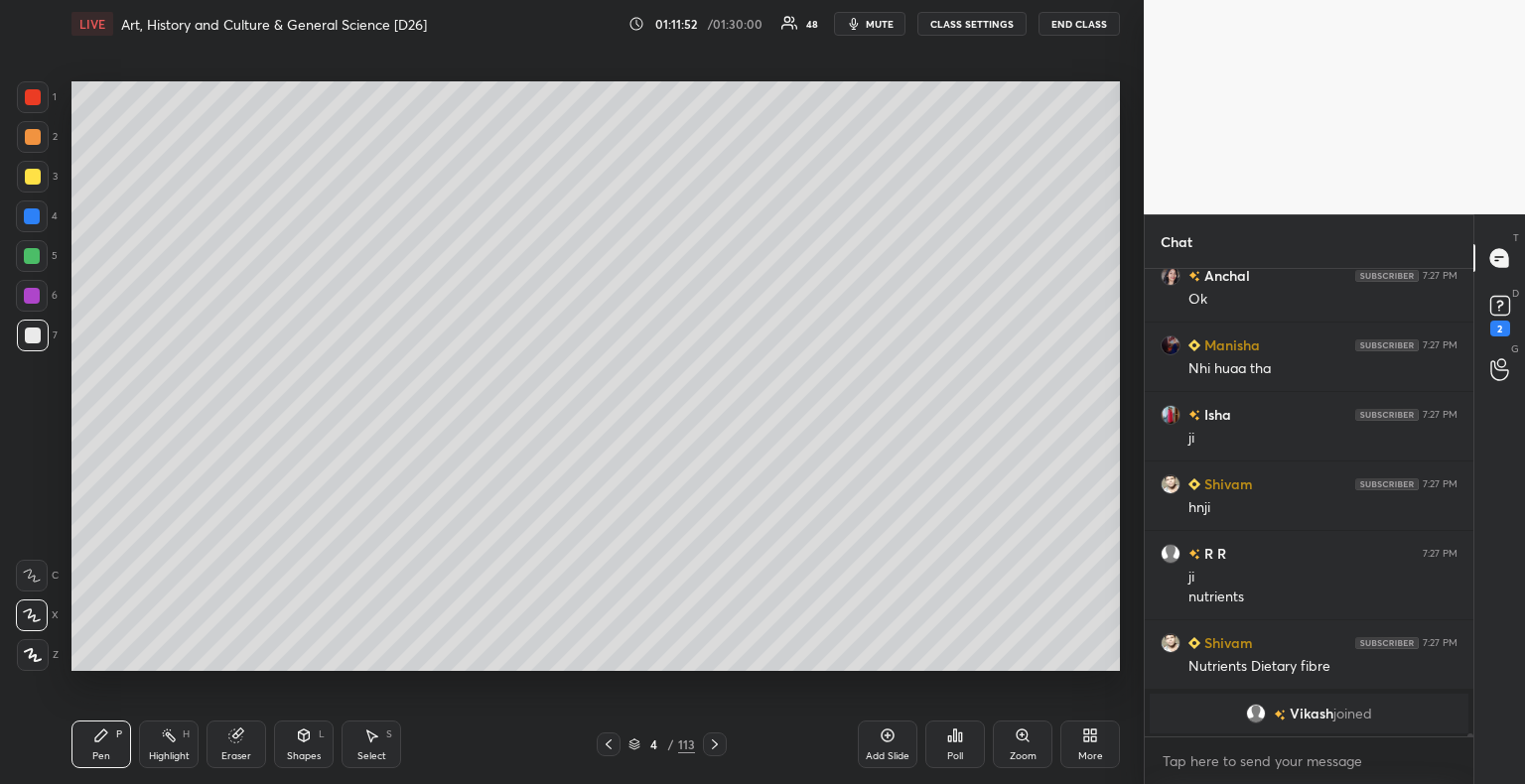 click at bounding box center [33, 97] 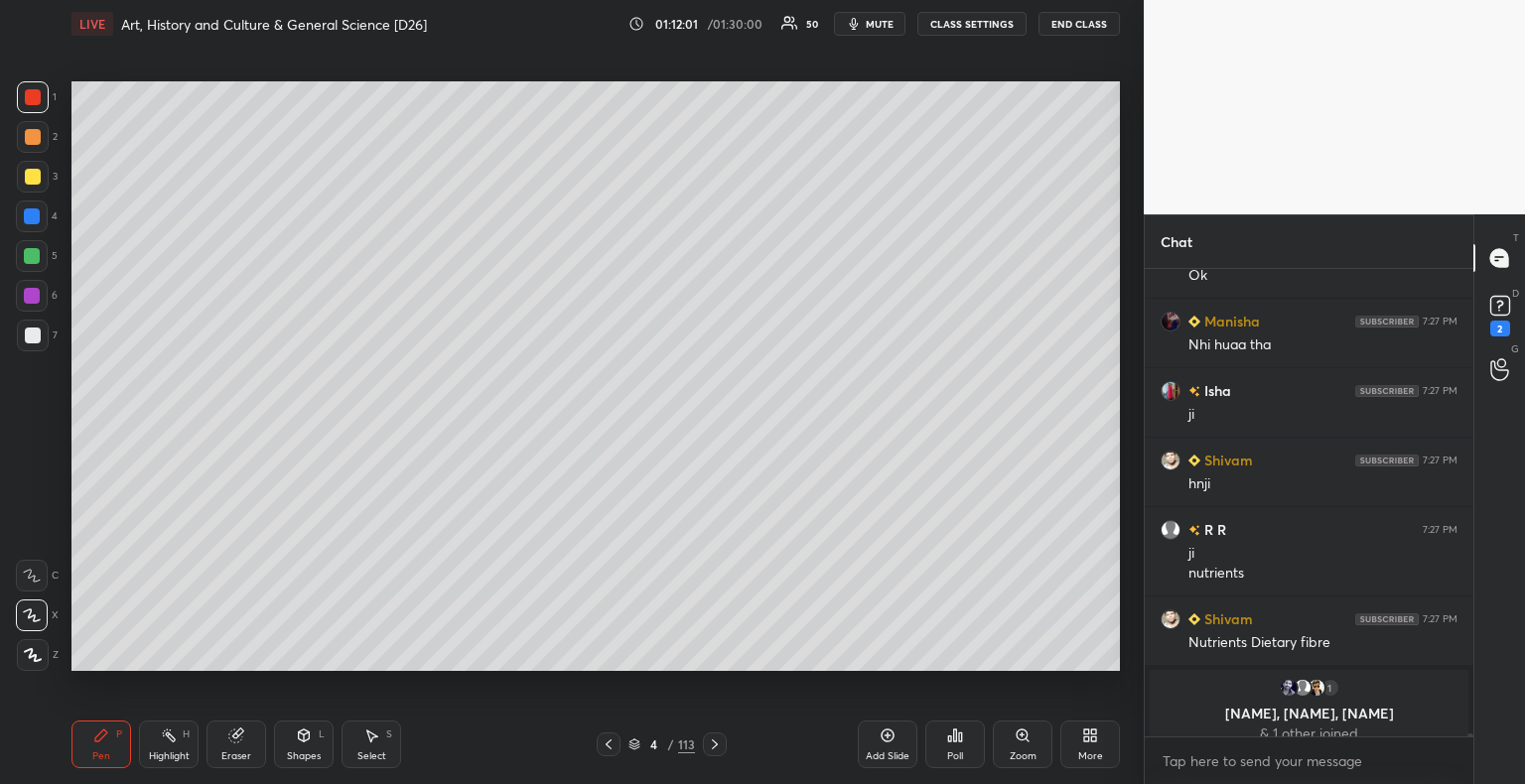 scroll, scrollTop: 66765, scrollLeft: 0, axis: vertical 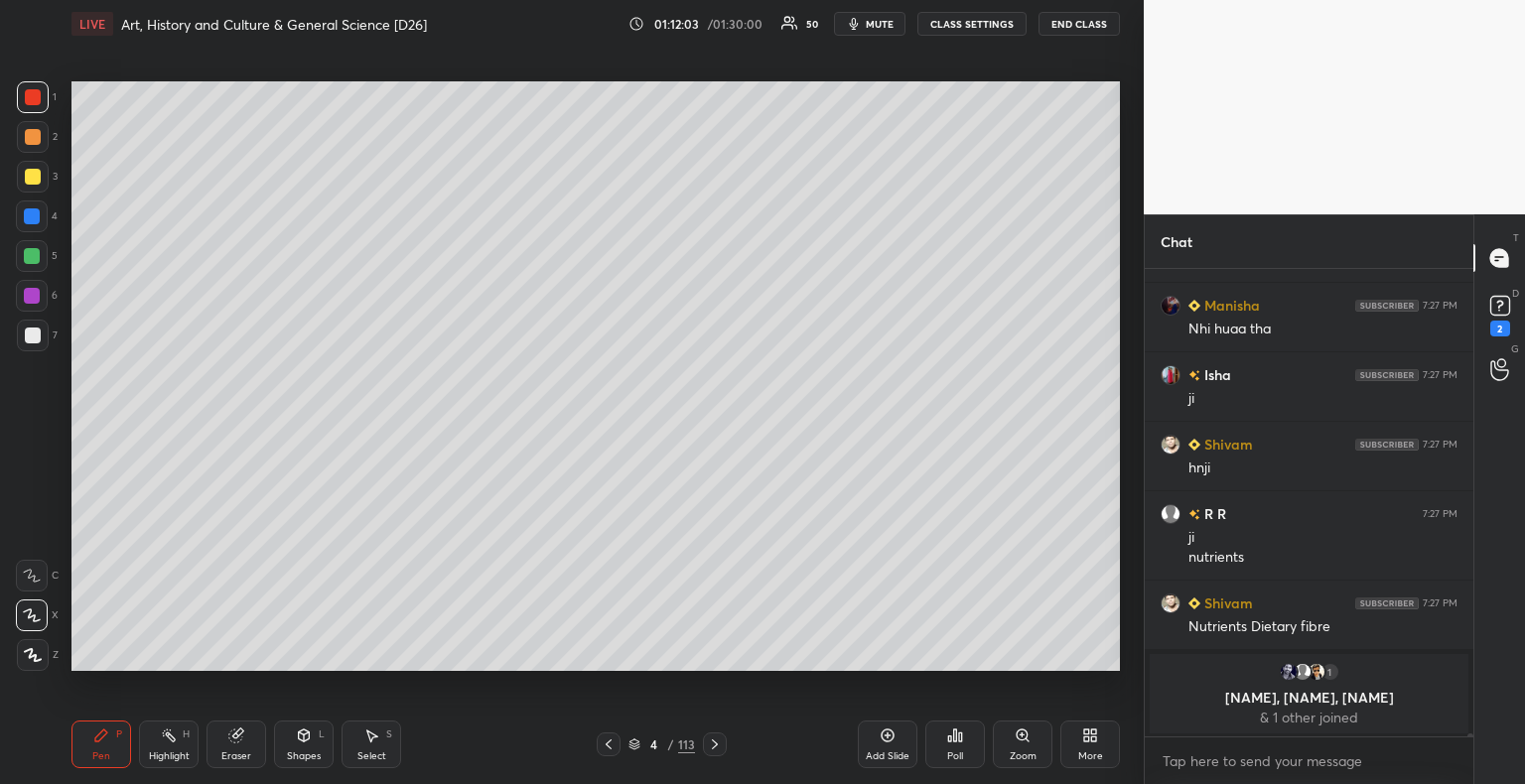 click on "6" at bounding box center [37, 300] 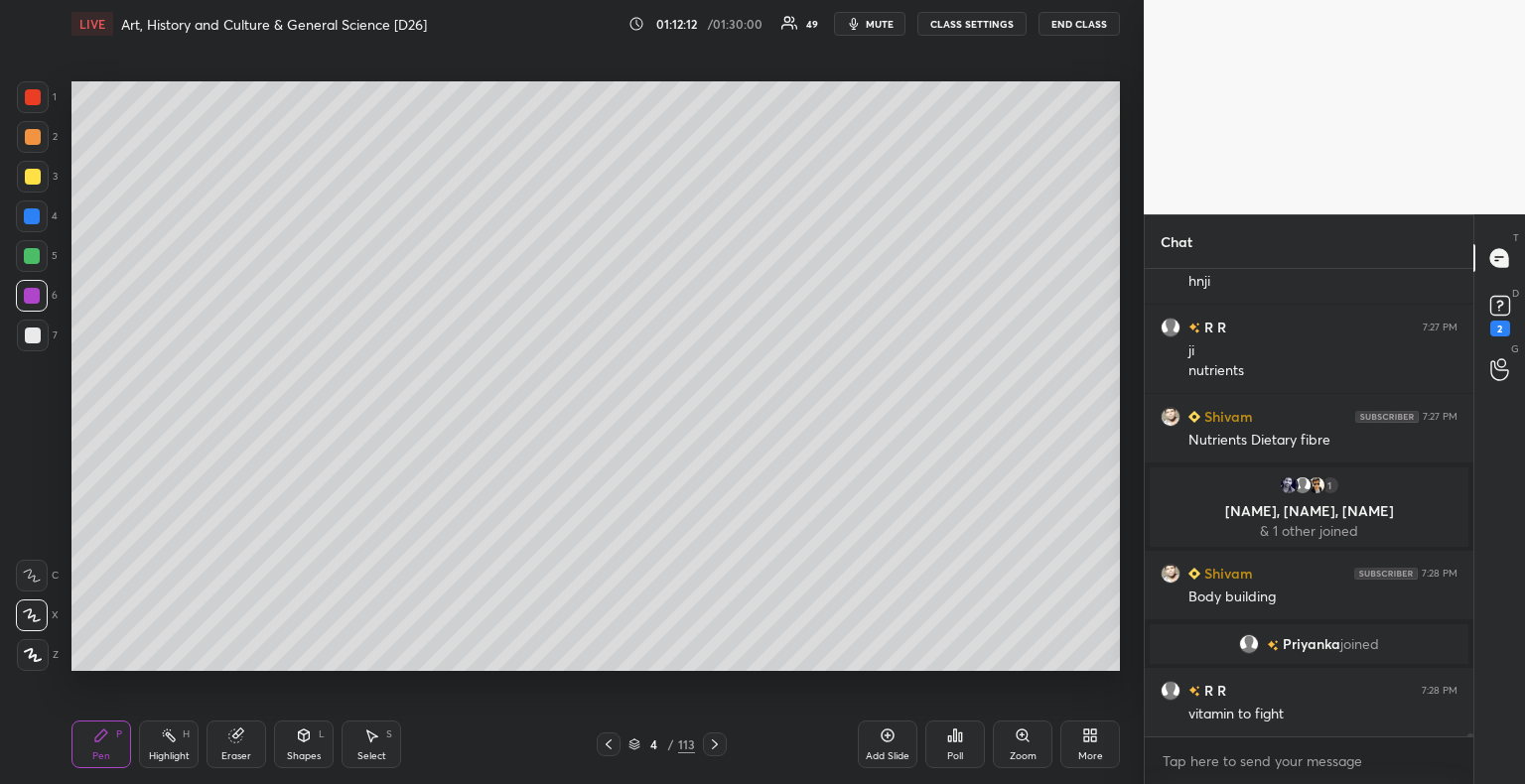 scroll, scrollTop: 66733, scrollLeft: 0, axis: vertical 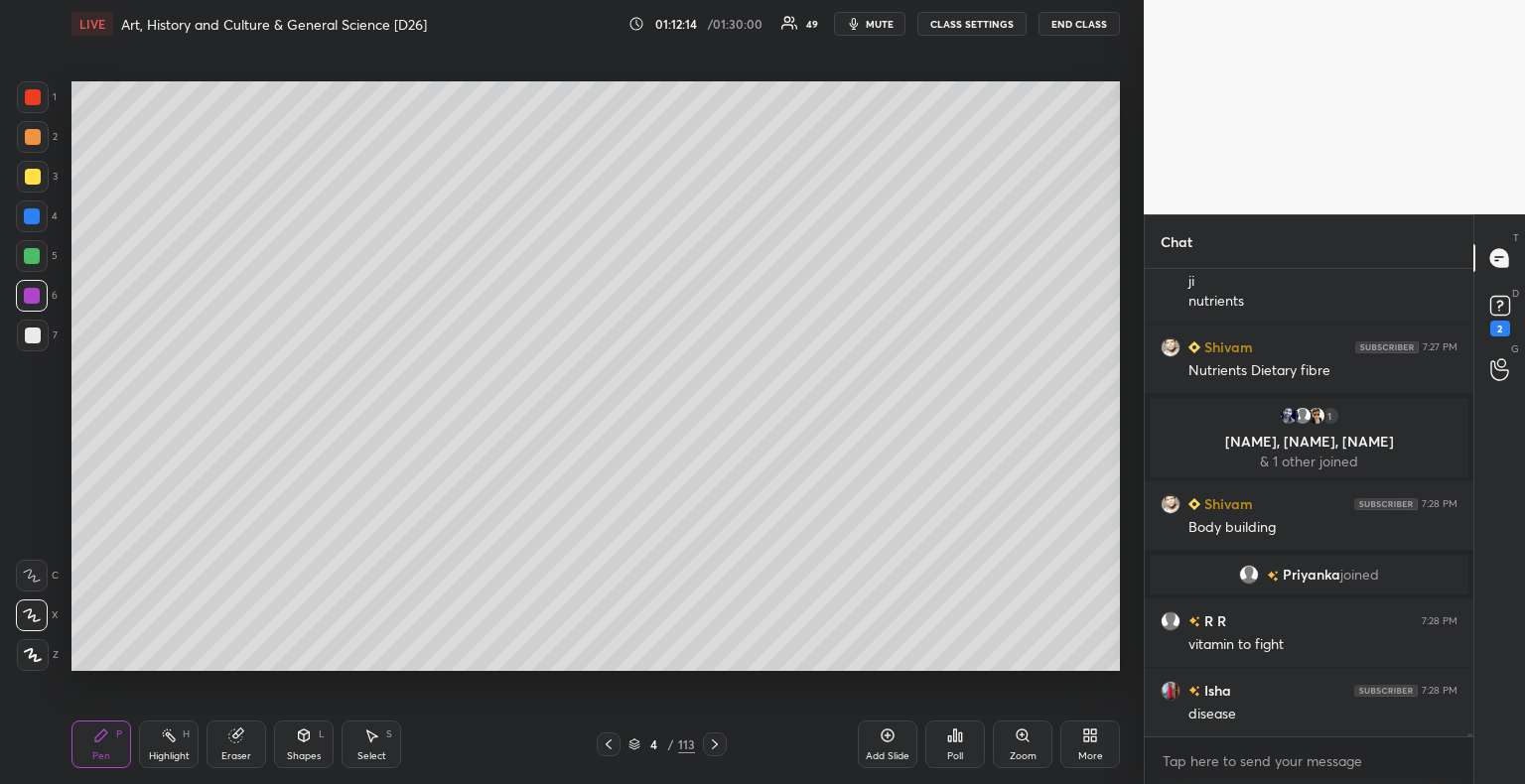 drag, startPoint x: 37, startPoint y: 331, endPoint x: 41, endPoint y: 303, distance: 28.284271 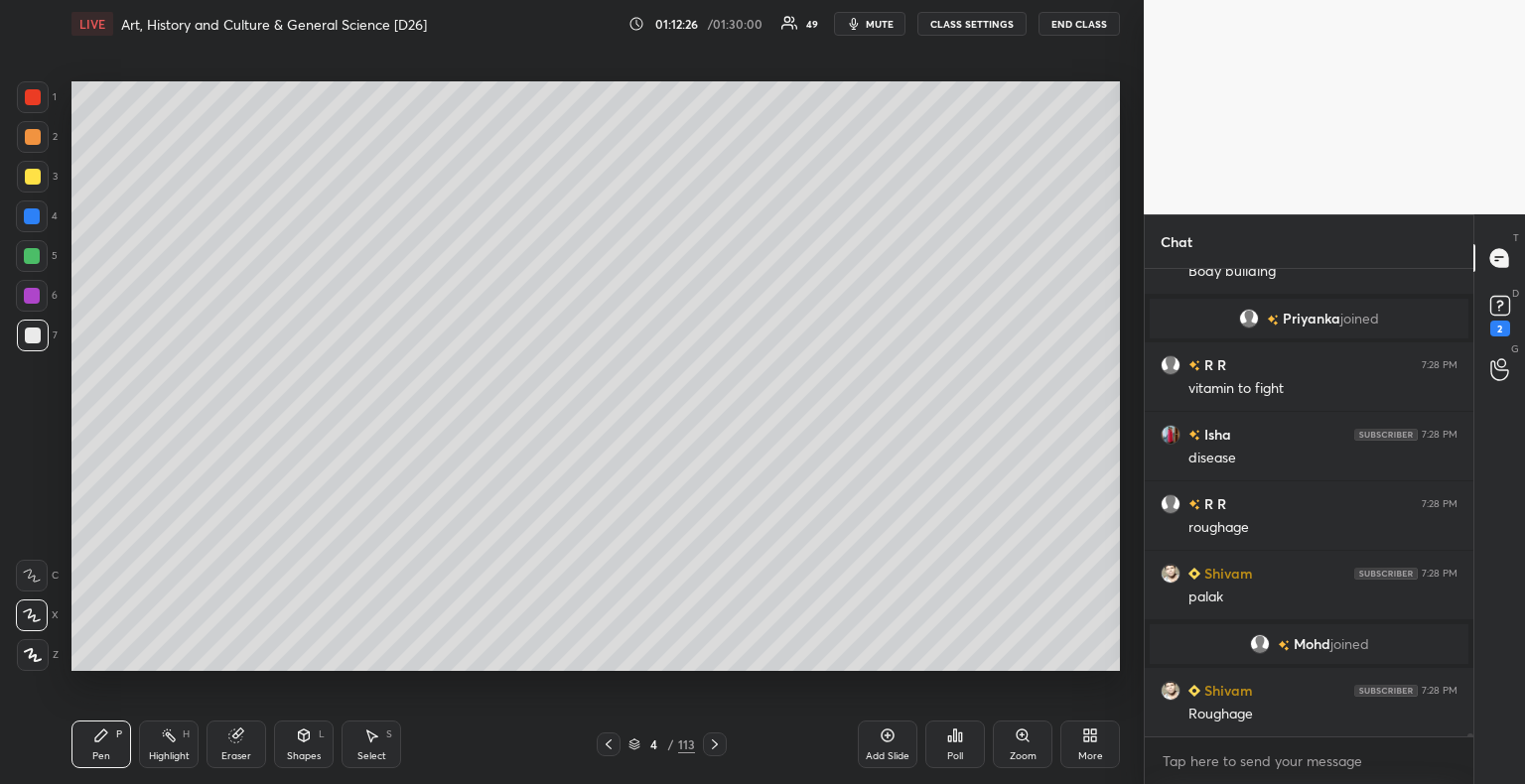 scroll, scrollTop: 66898, scrollLeft: 0, axis: vertical 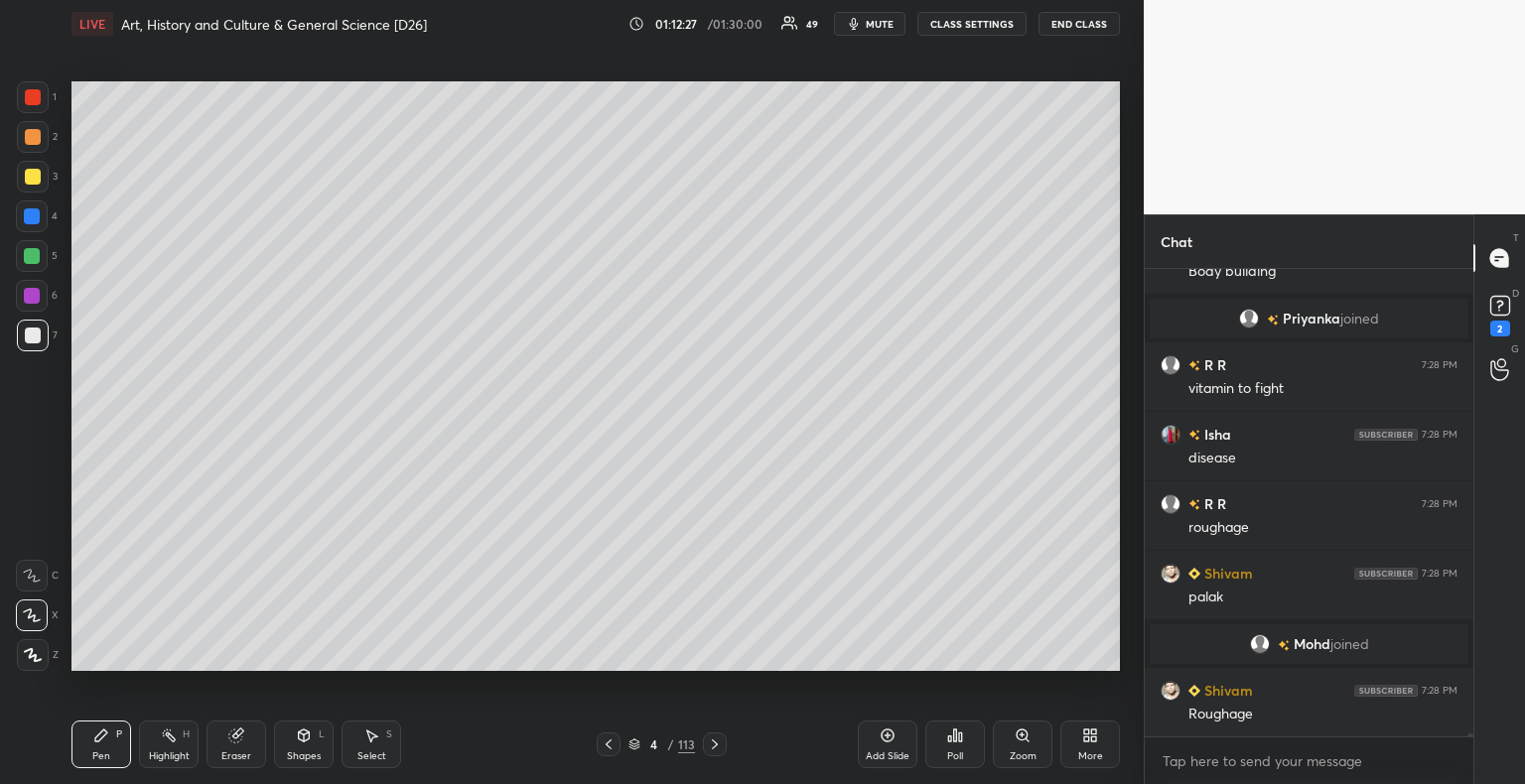 click at bounding box center (32, 216) 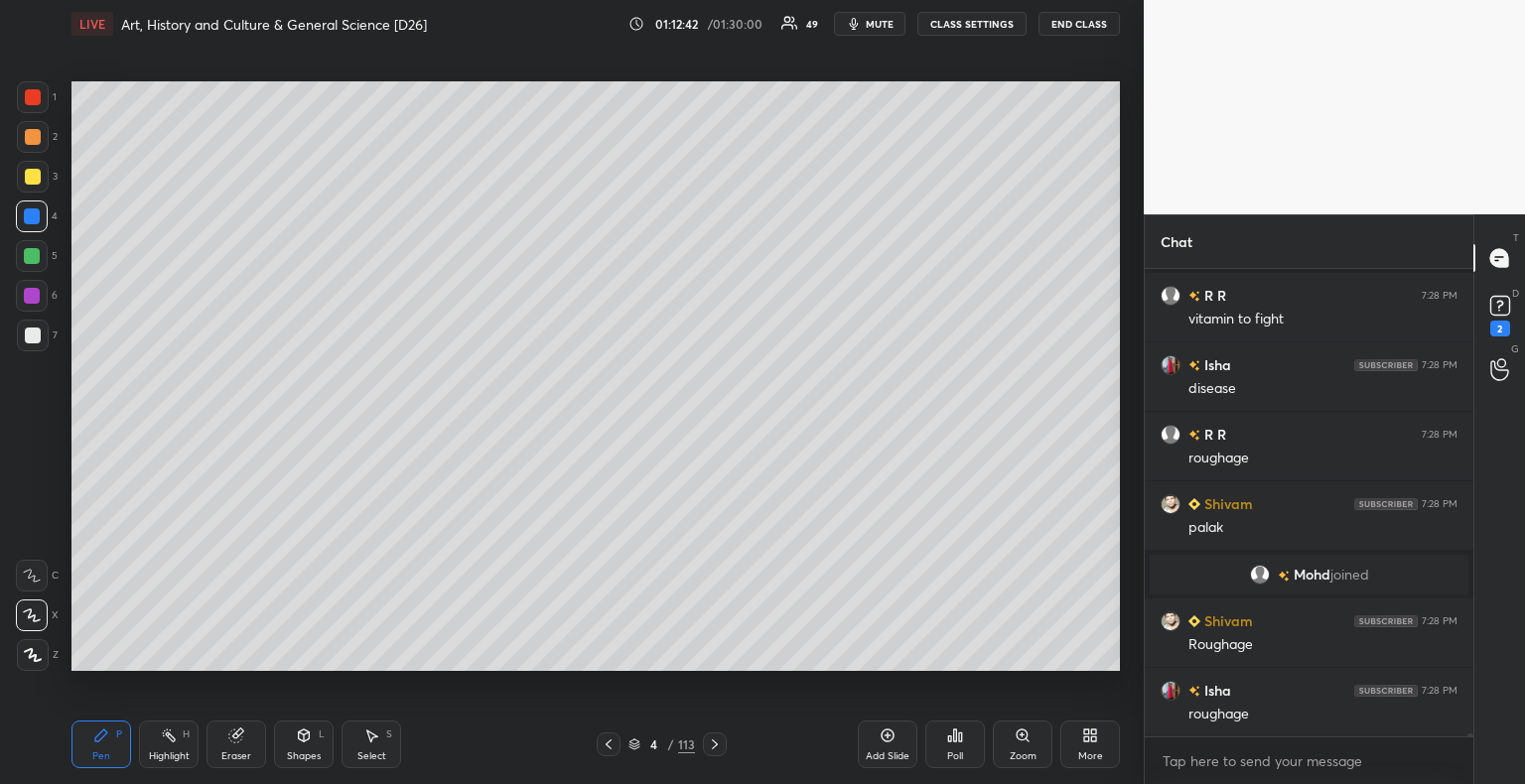 scroll, scrollTop: 67037, scrollLeft: 0, axis: vertical 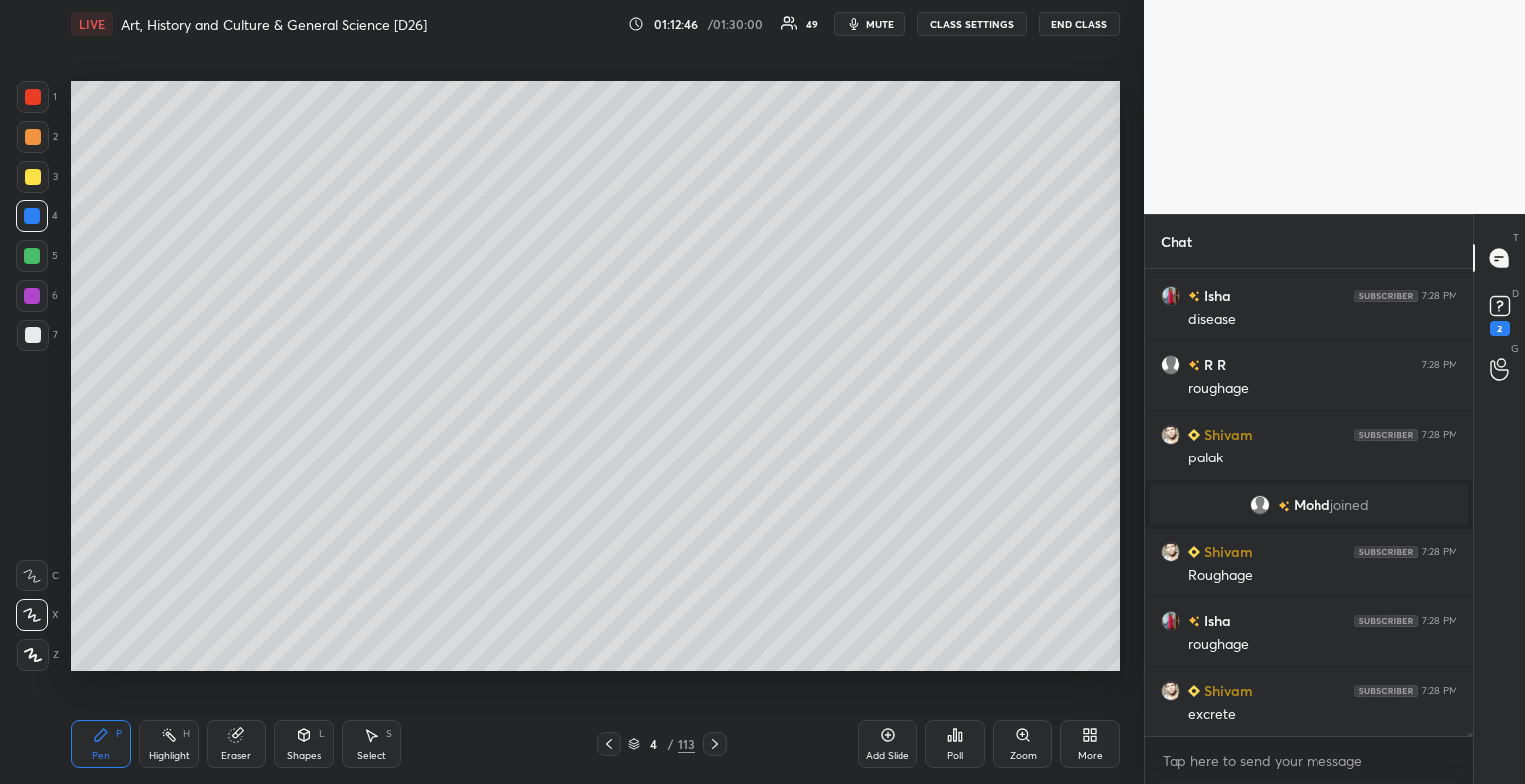 click at bounding box center (33, 97) 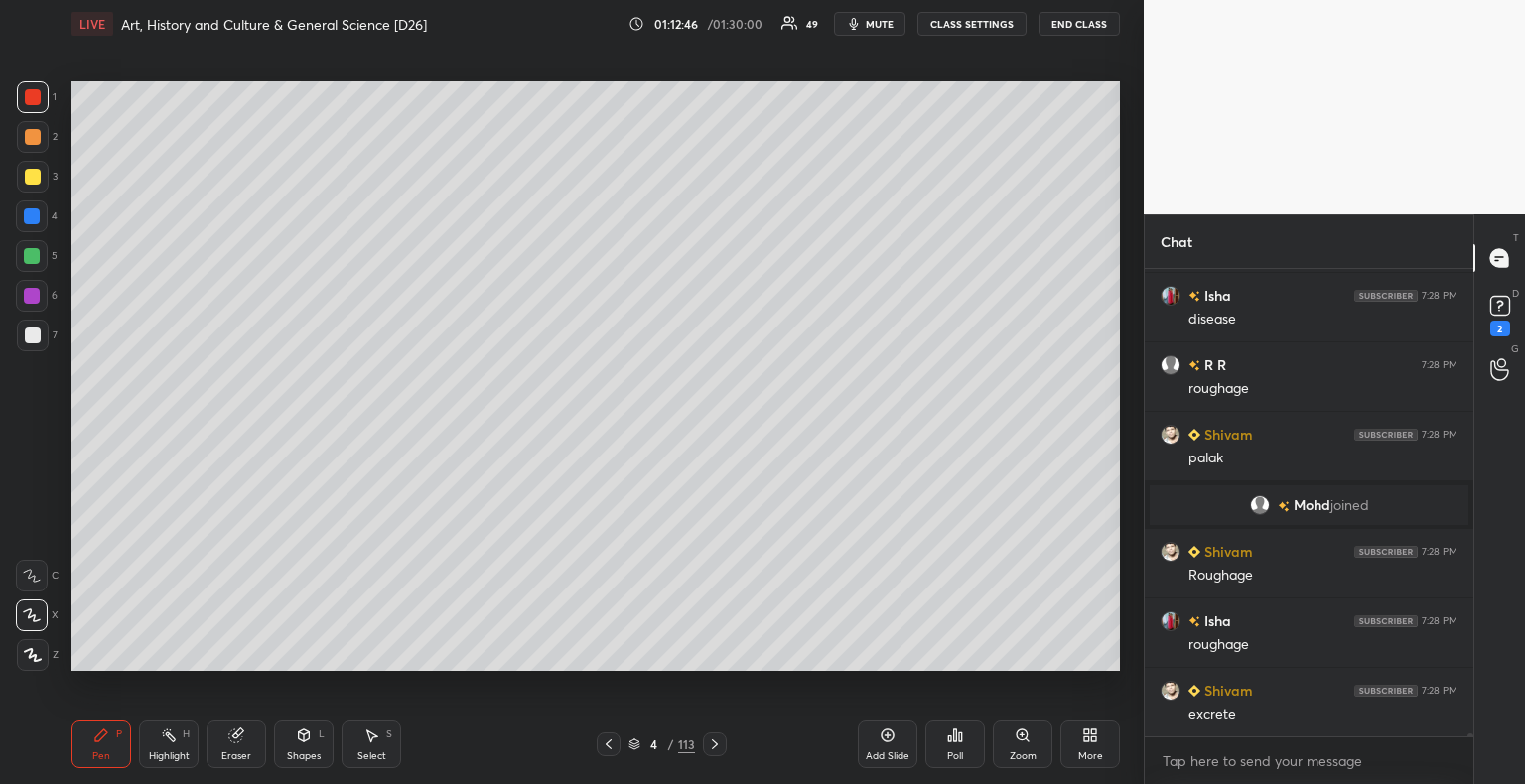 click at bounding box center [32, 216] 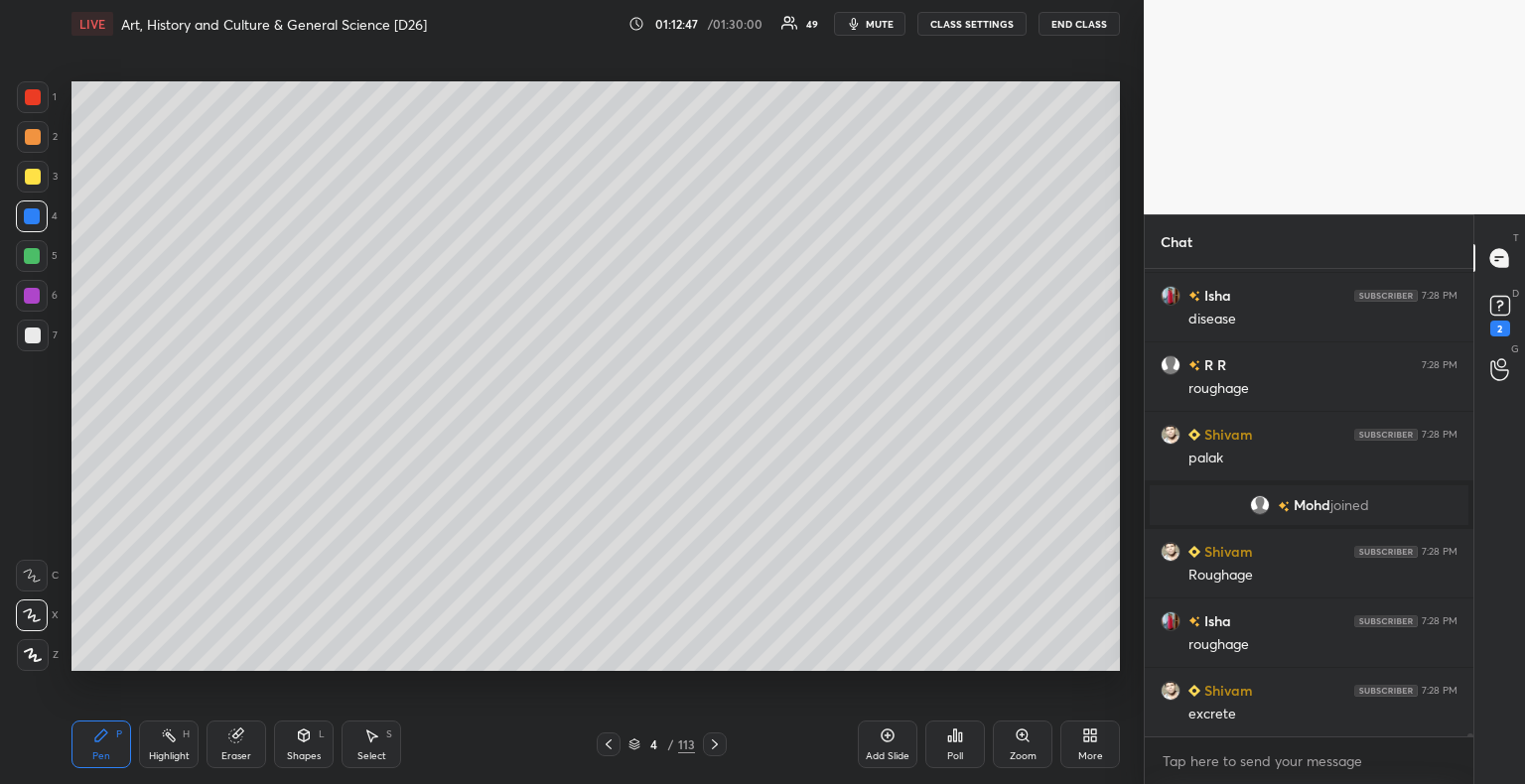 click at bounding box center [33, 177] 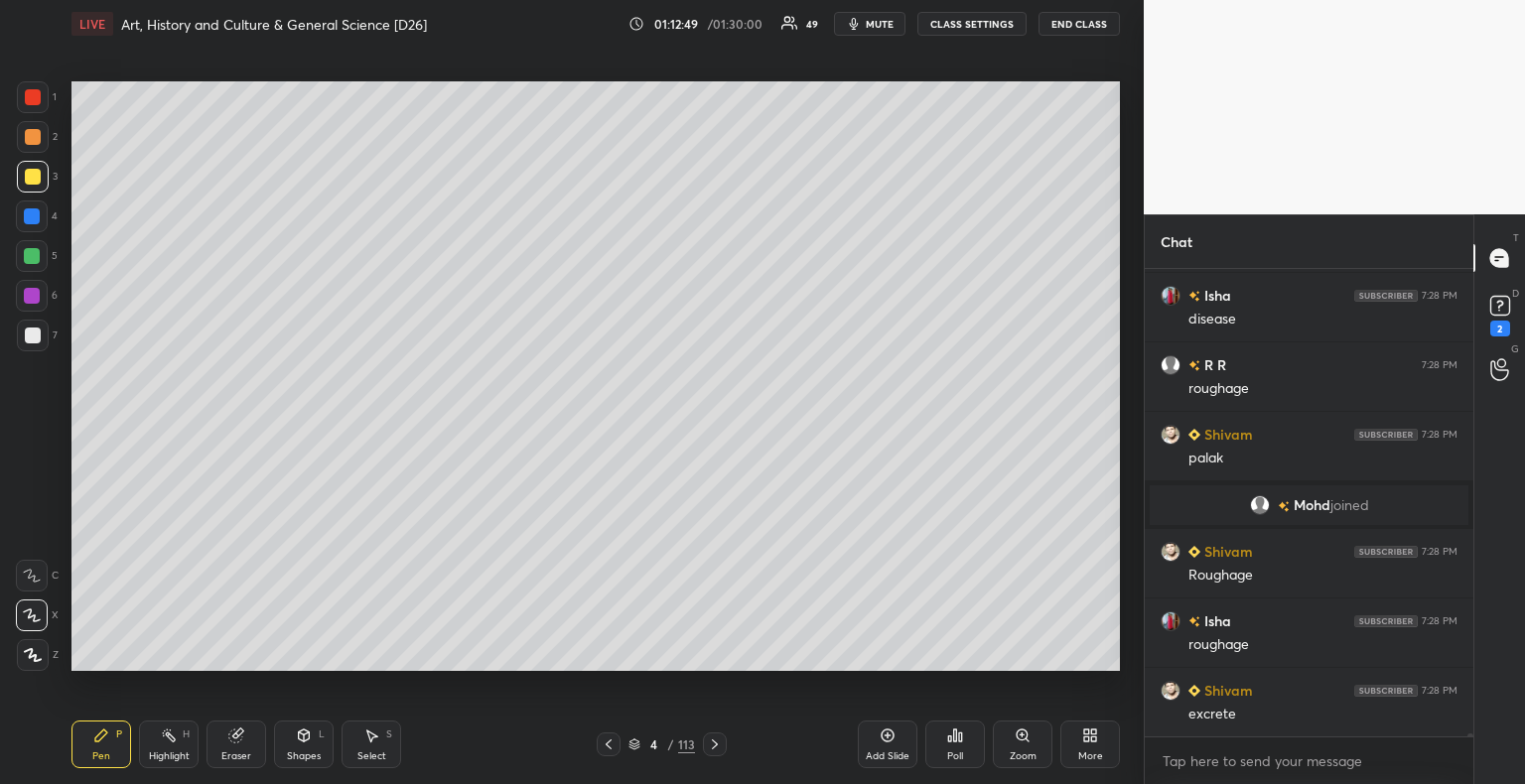 click at bounding box center [32, 216] 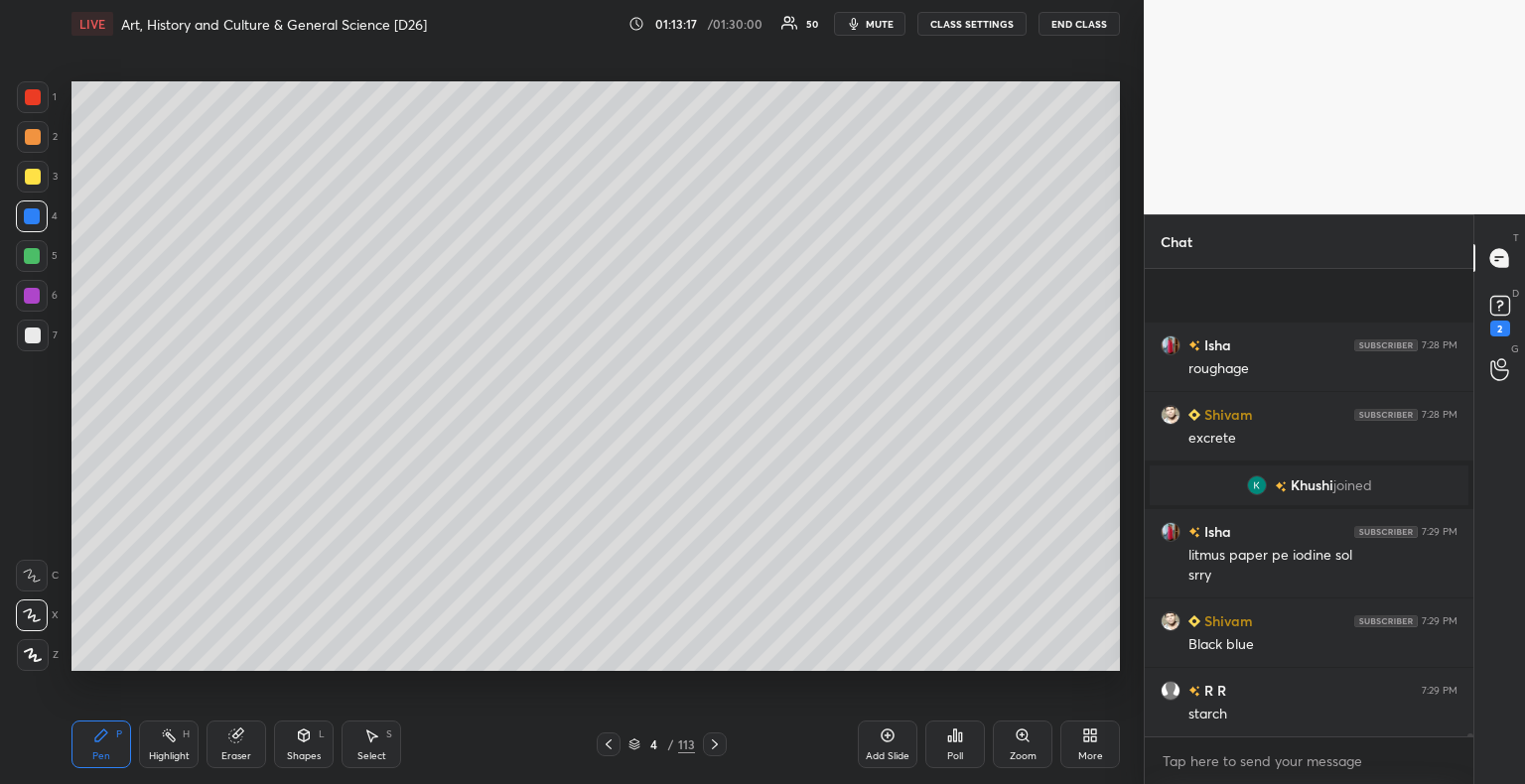 scroll, scrollTop: 67394, scrollLeft: 0, axis: vertical 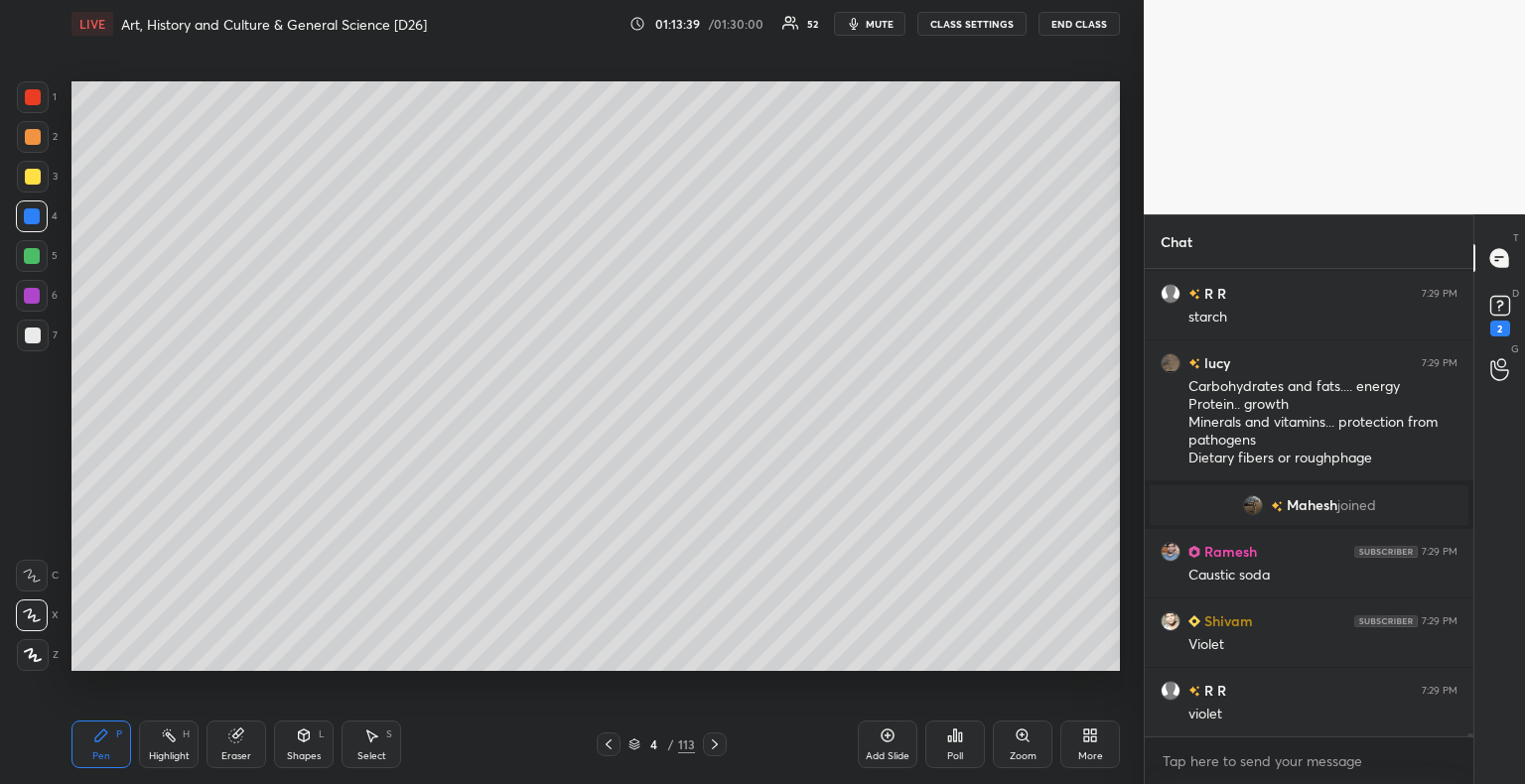 click at bounding box center (33, 335) 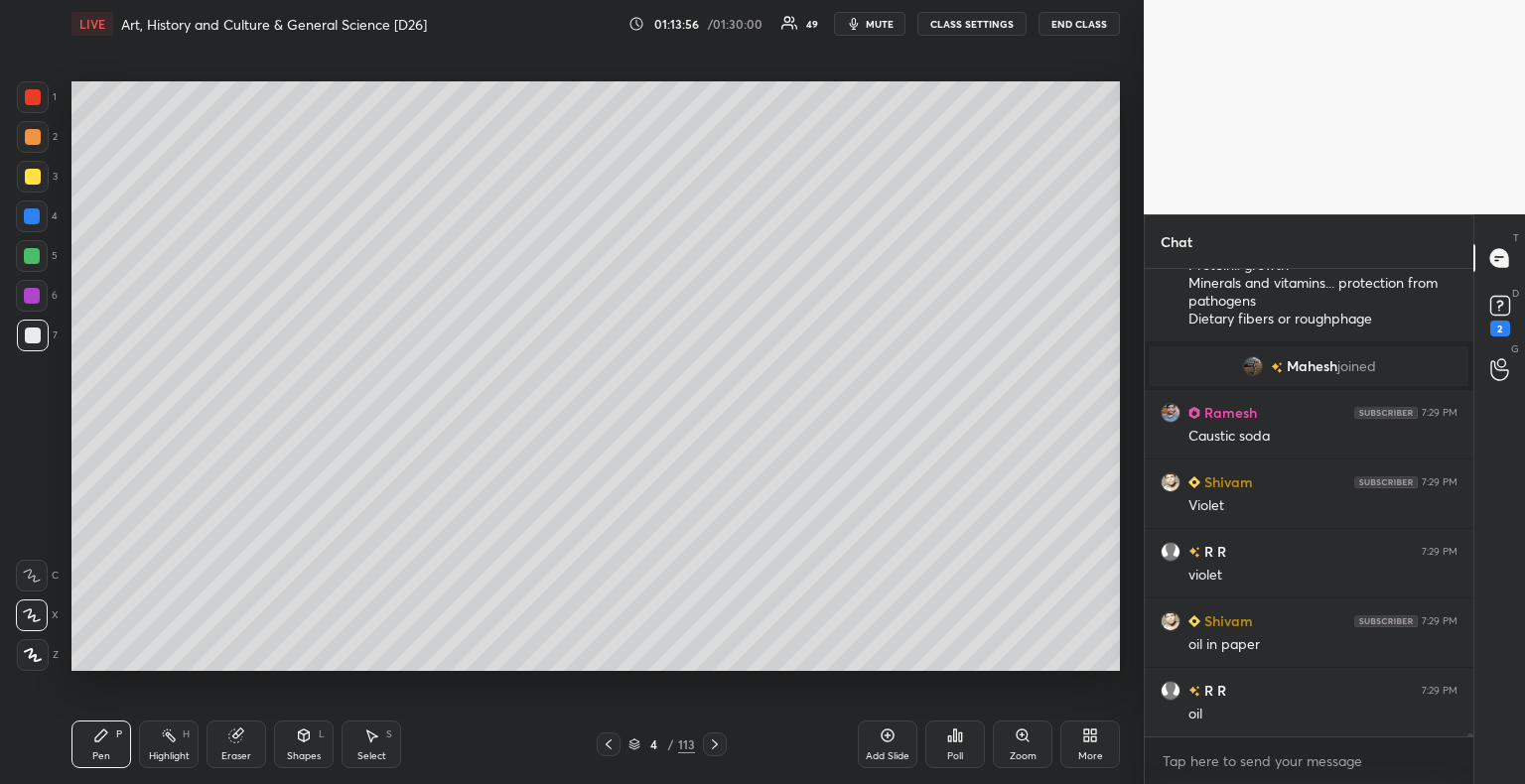 scroll, scrollTop: 67662, scrollLeft: 0, axis: vertical 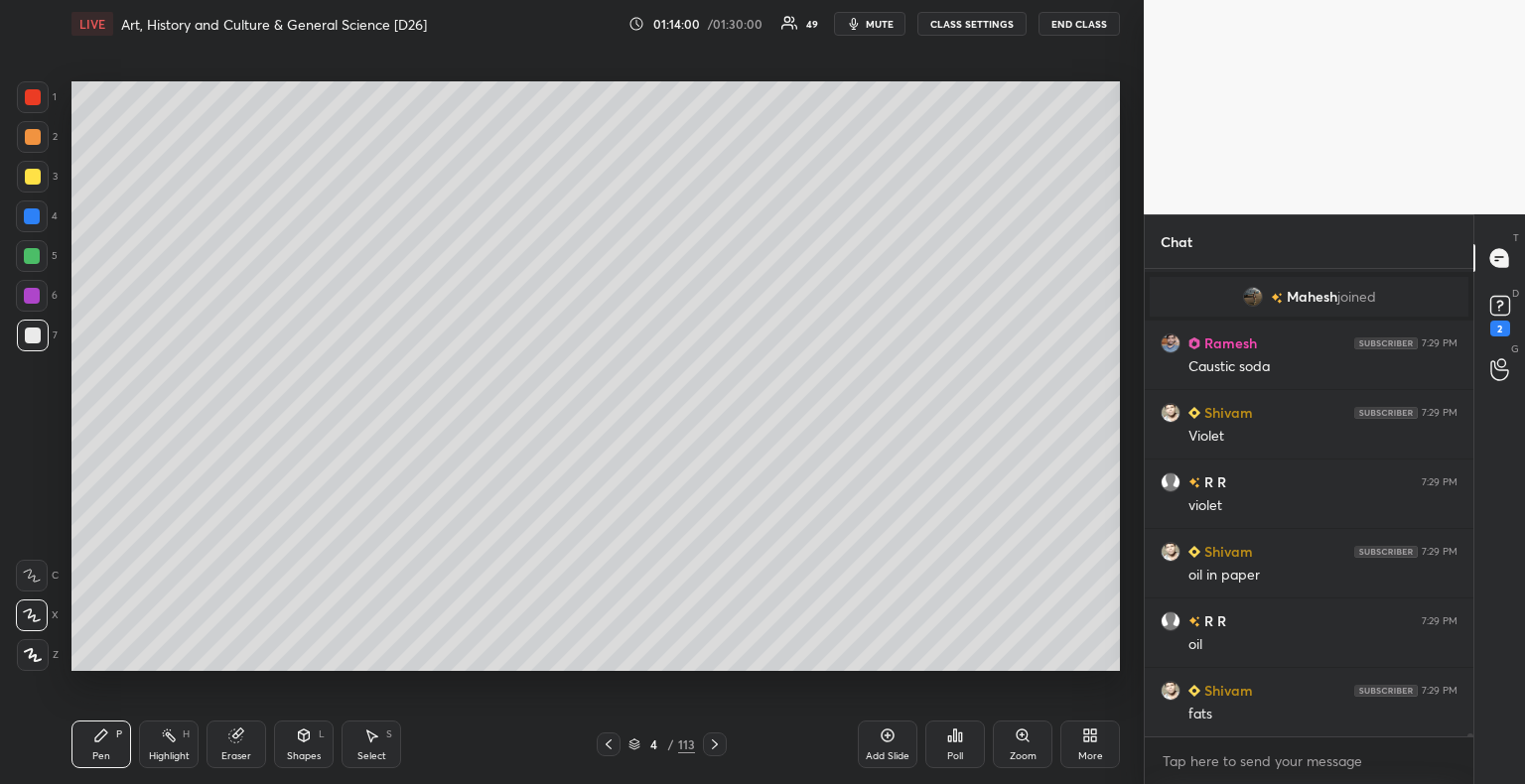 click at bounding box center [33, 335] 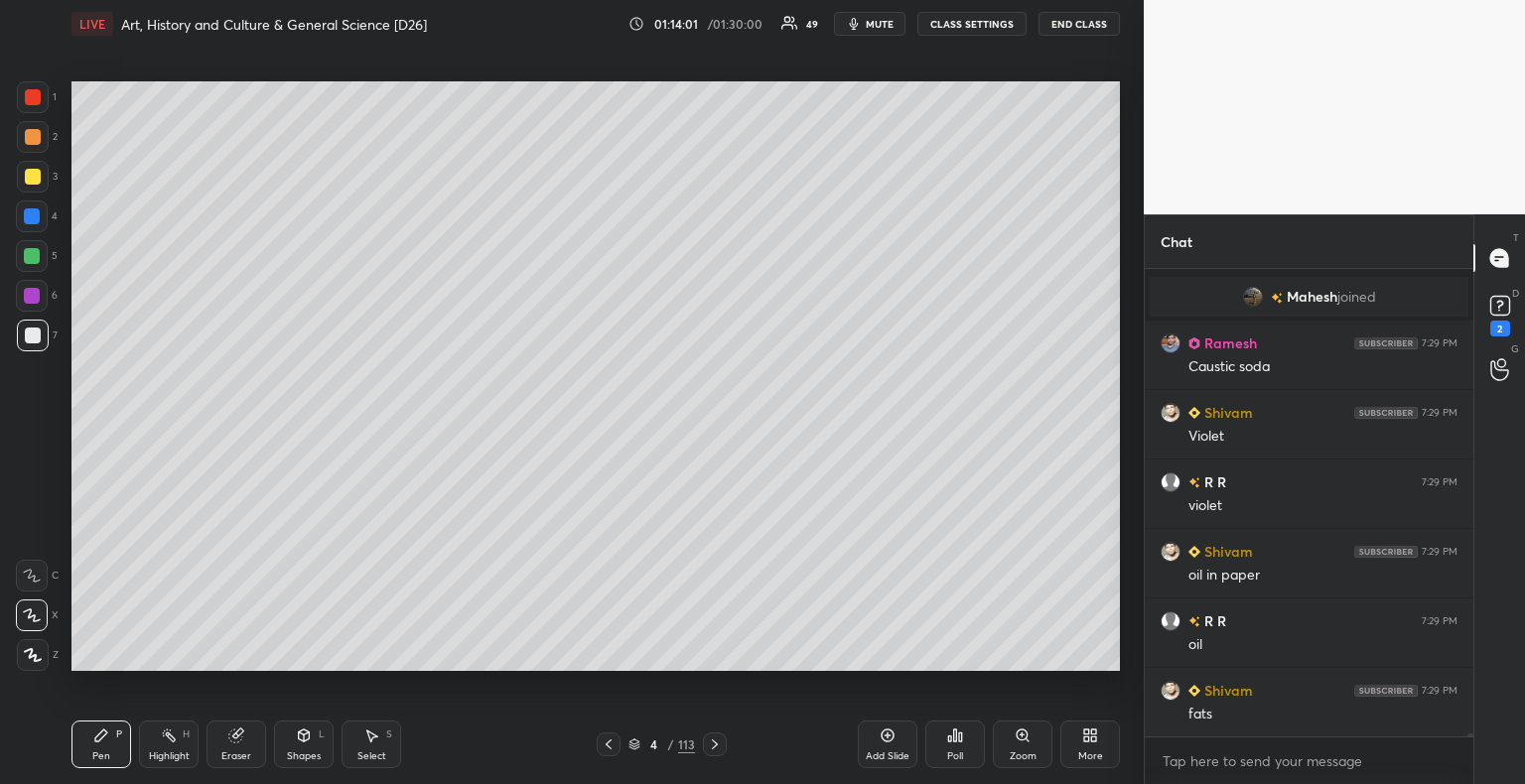 scroll, scrollTop: 67732, scrollLeft: 0, axis: vertical 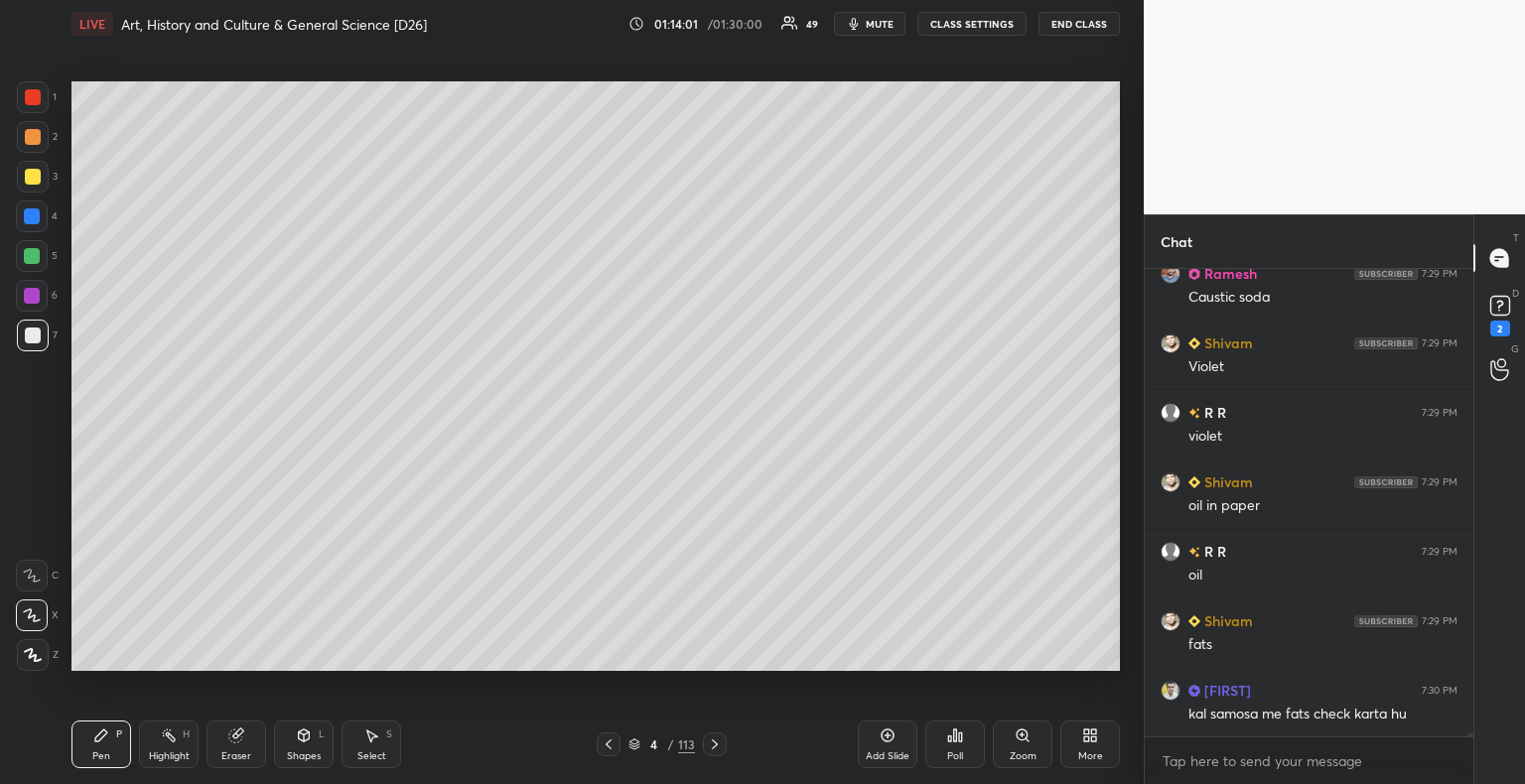 click 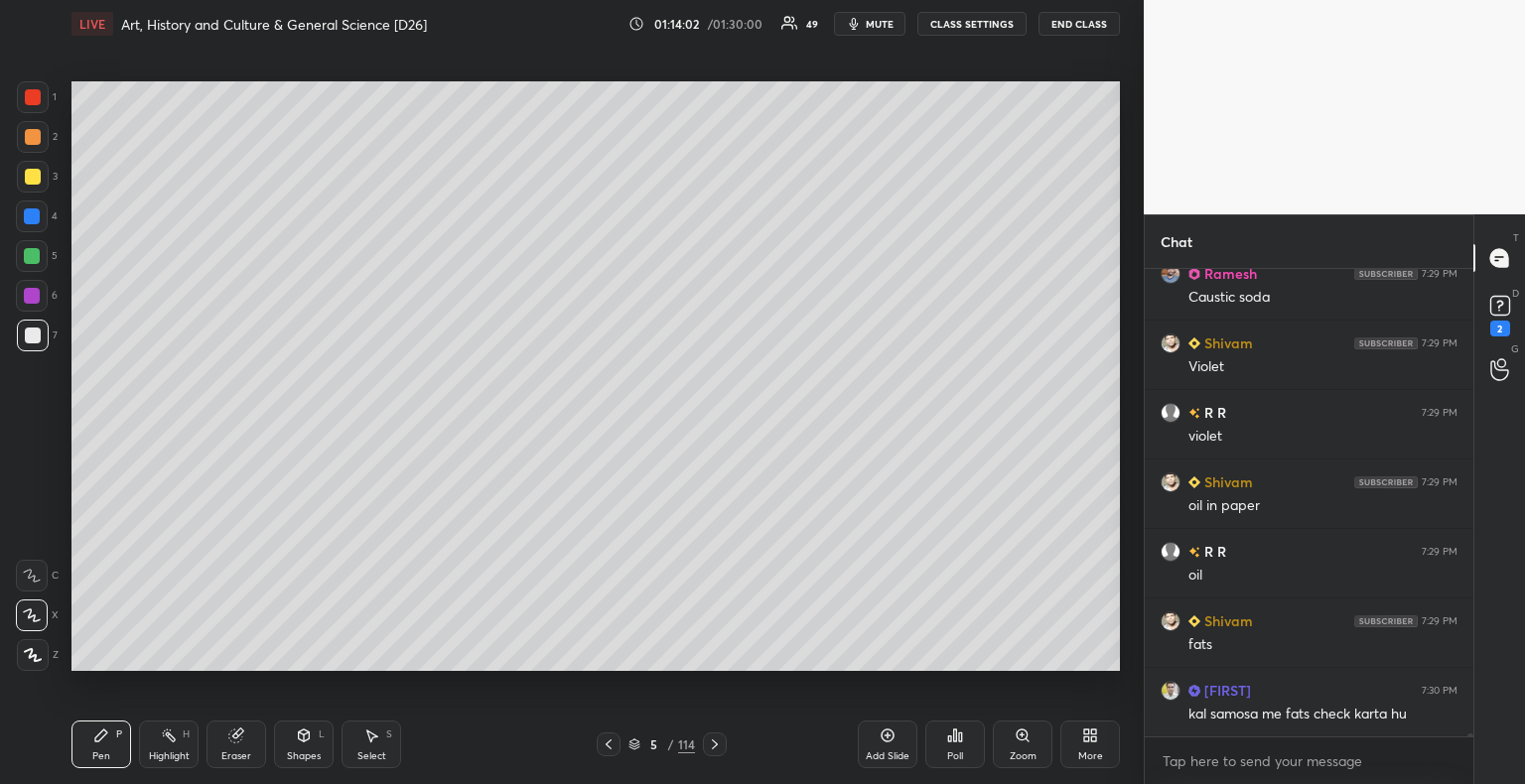 click at bounding box center (33, 335) 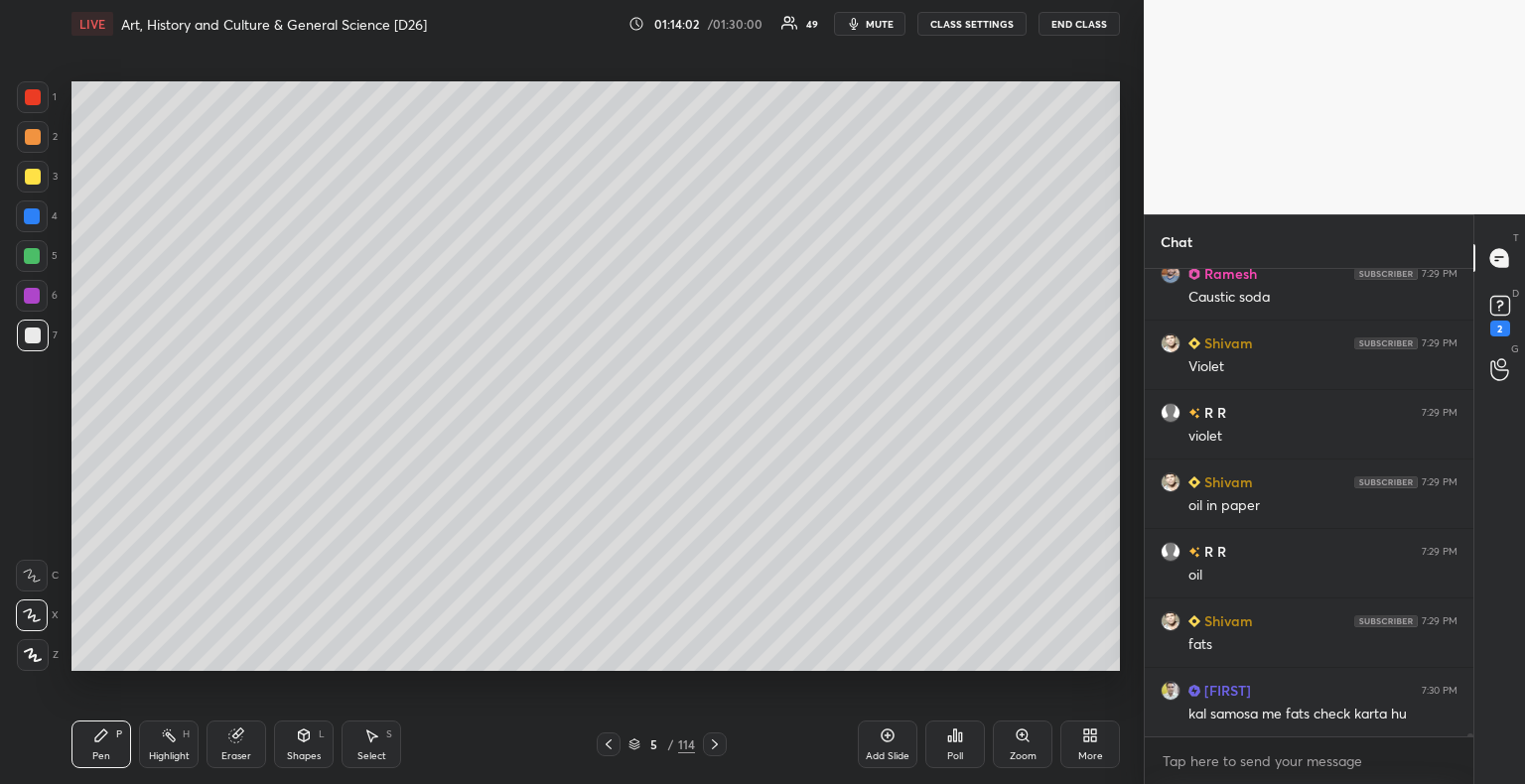scroll, scrollTop: 67801, scrollLeft: 0, axis: vertical 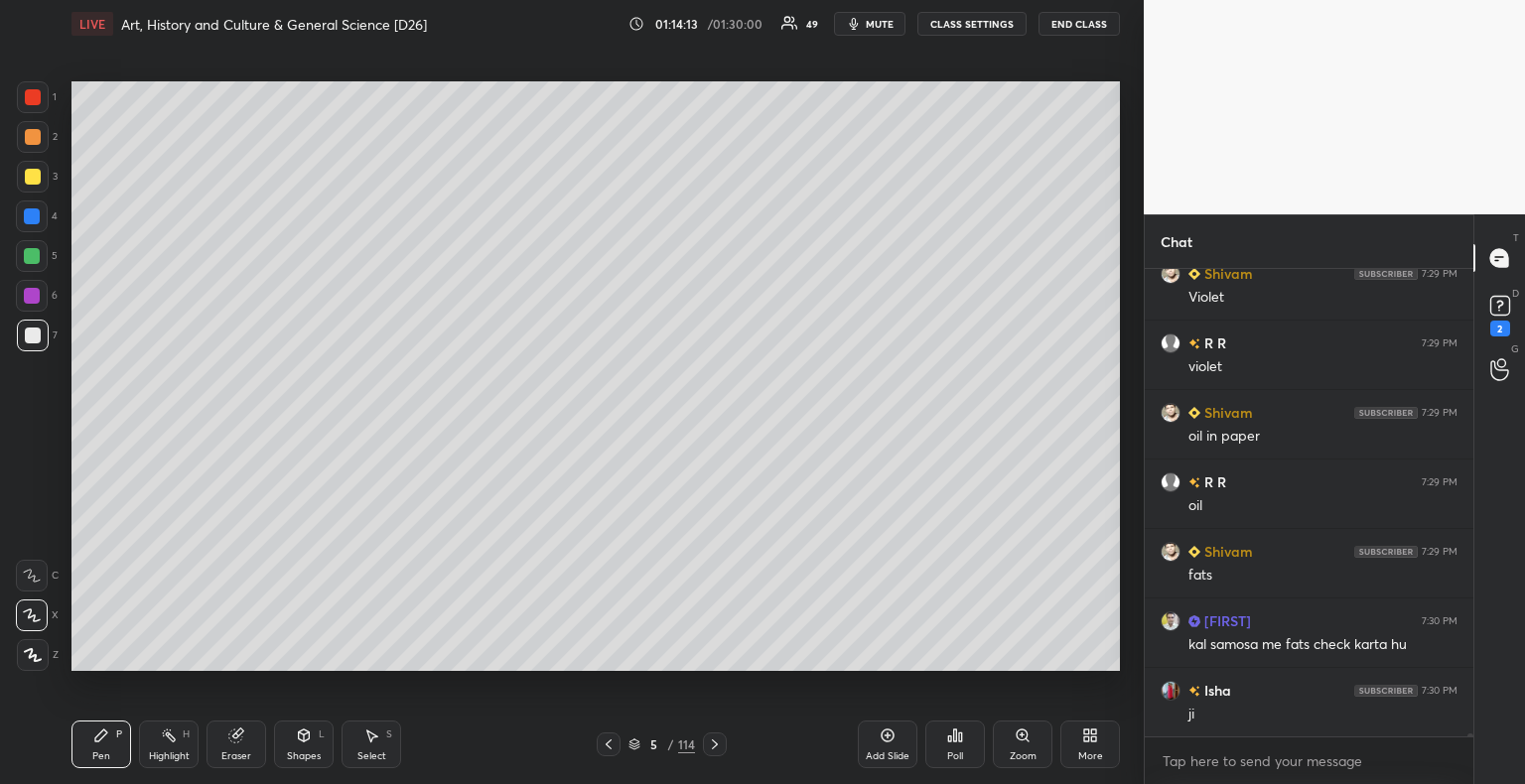 click at bounding box center (33, 177) 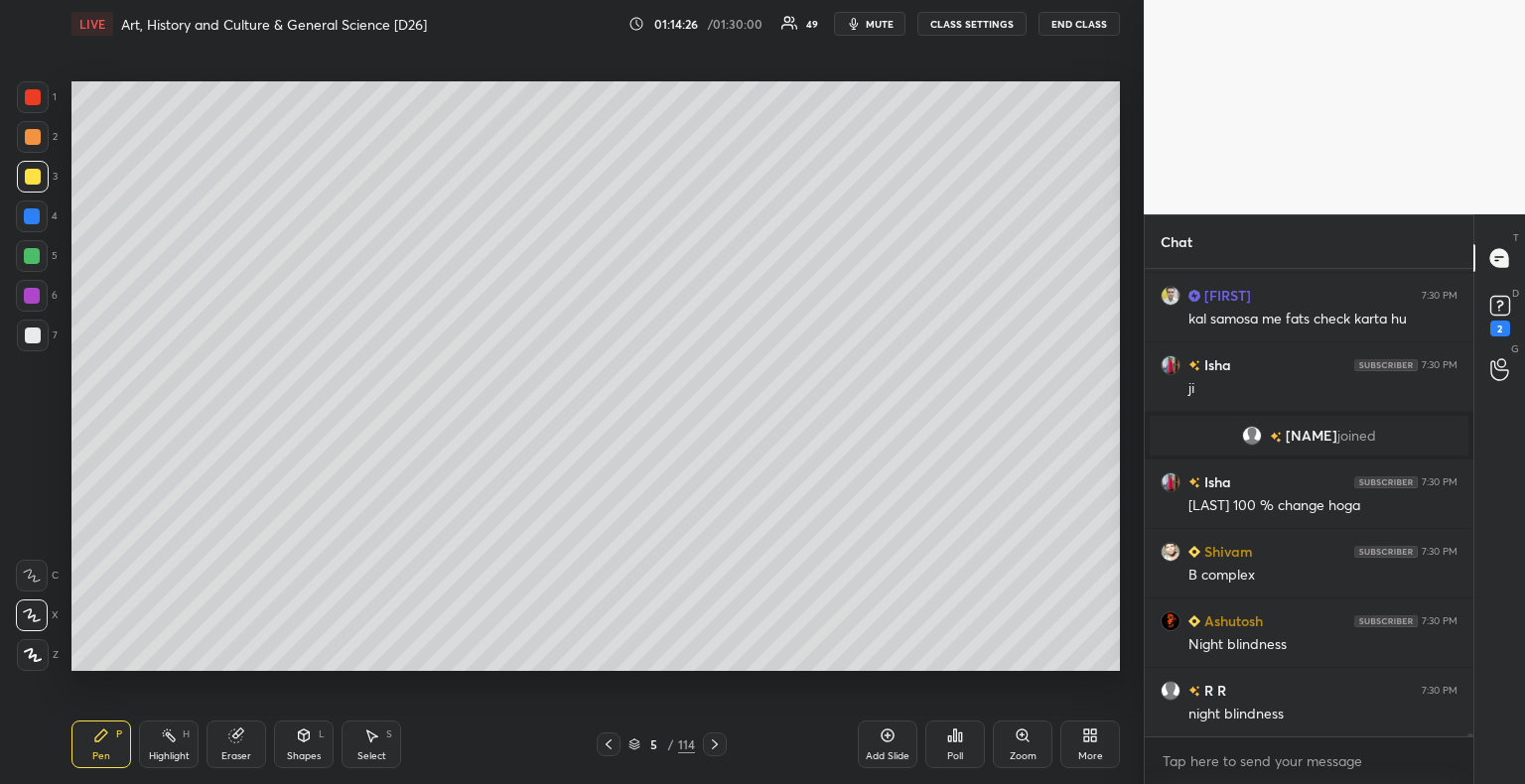 scroll, scrollTop: 68061, scrollLeft: 0, axis: vertical 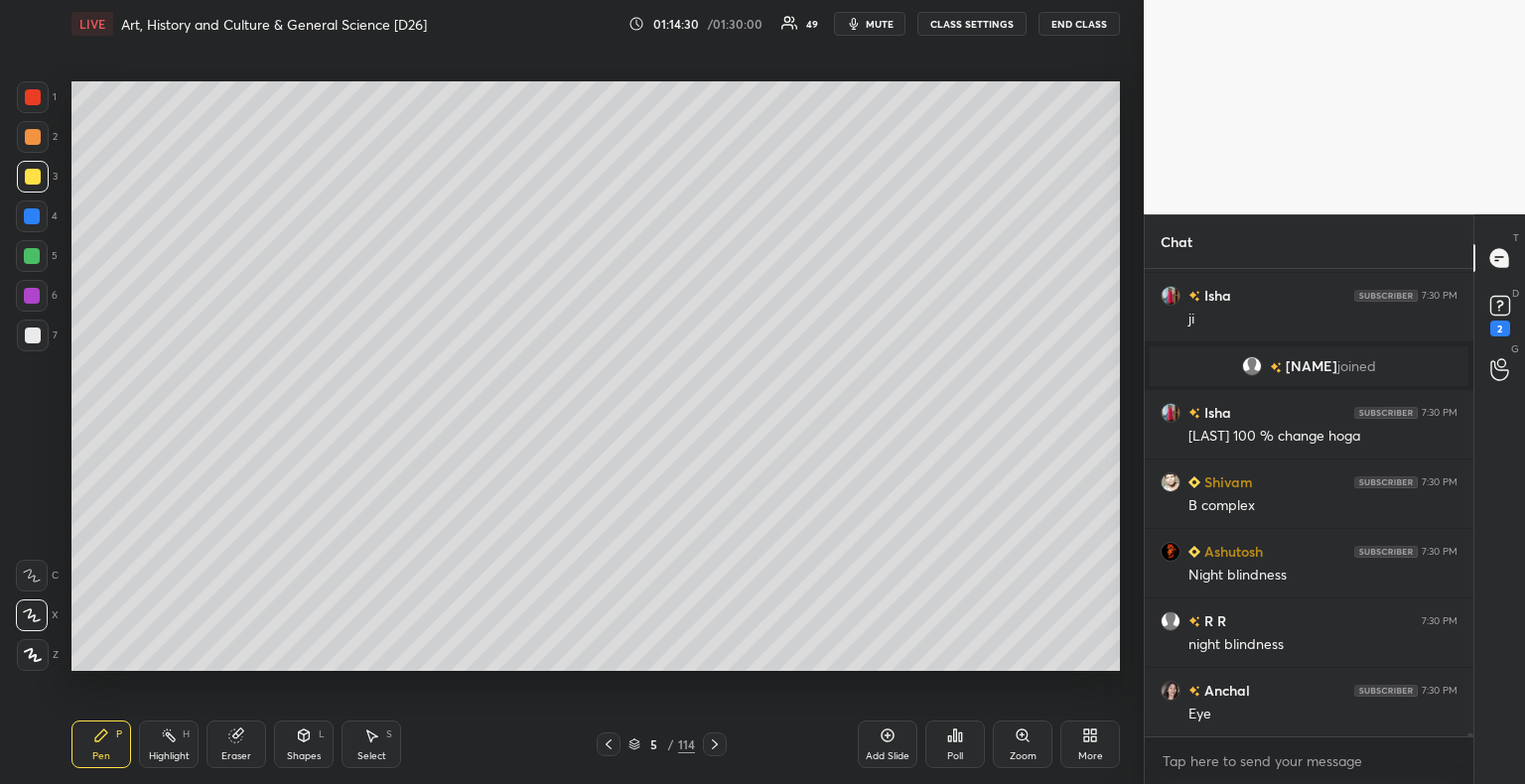 click at bounding box center (32, 256) 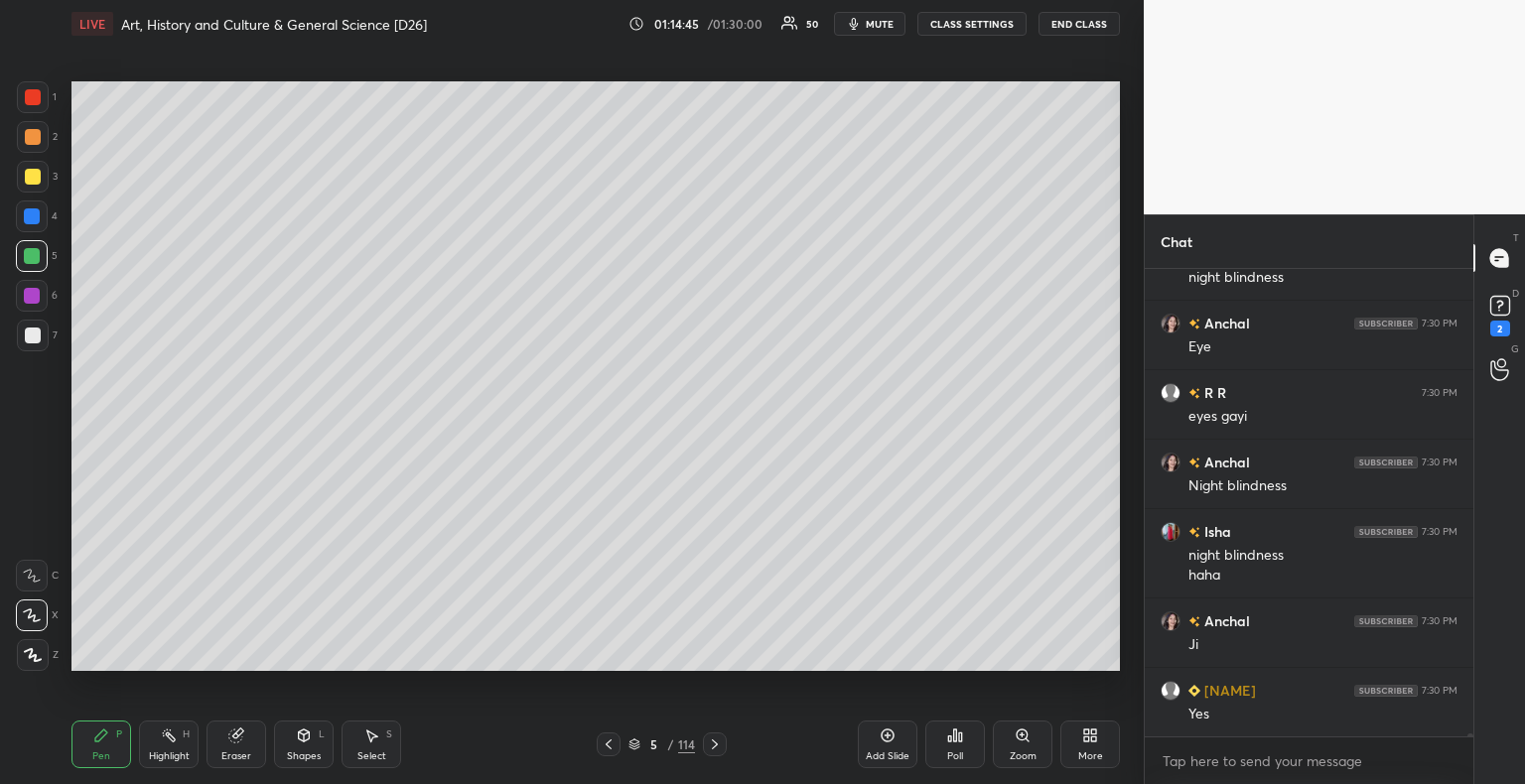 scroll, scrollTop: 68498, scrollLeft: 0, axis: vertical 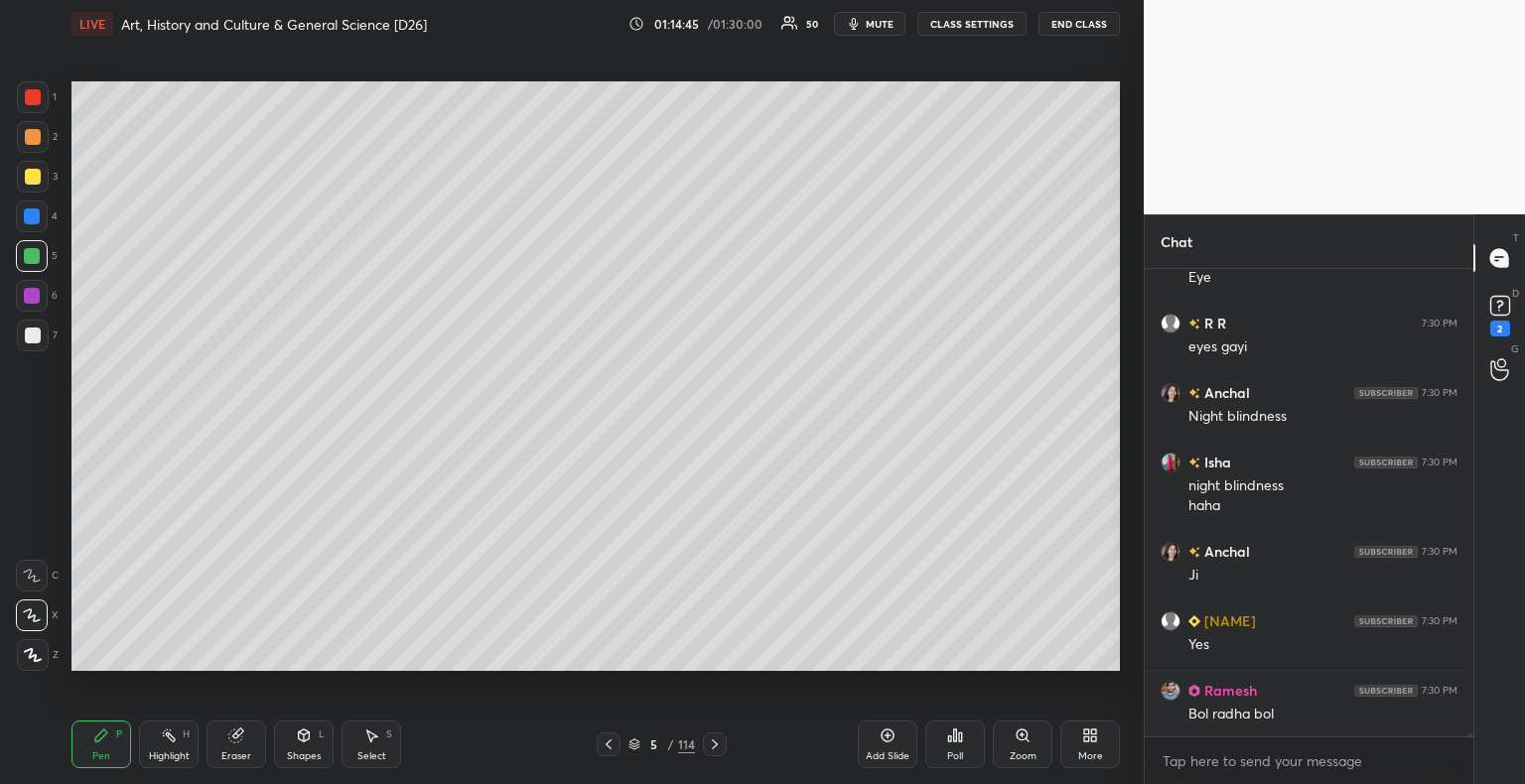 click at bounding box center [33, 177] 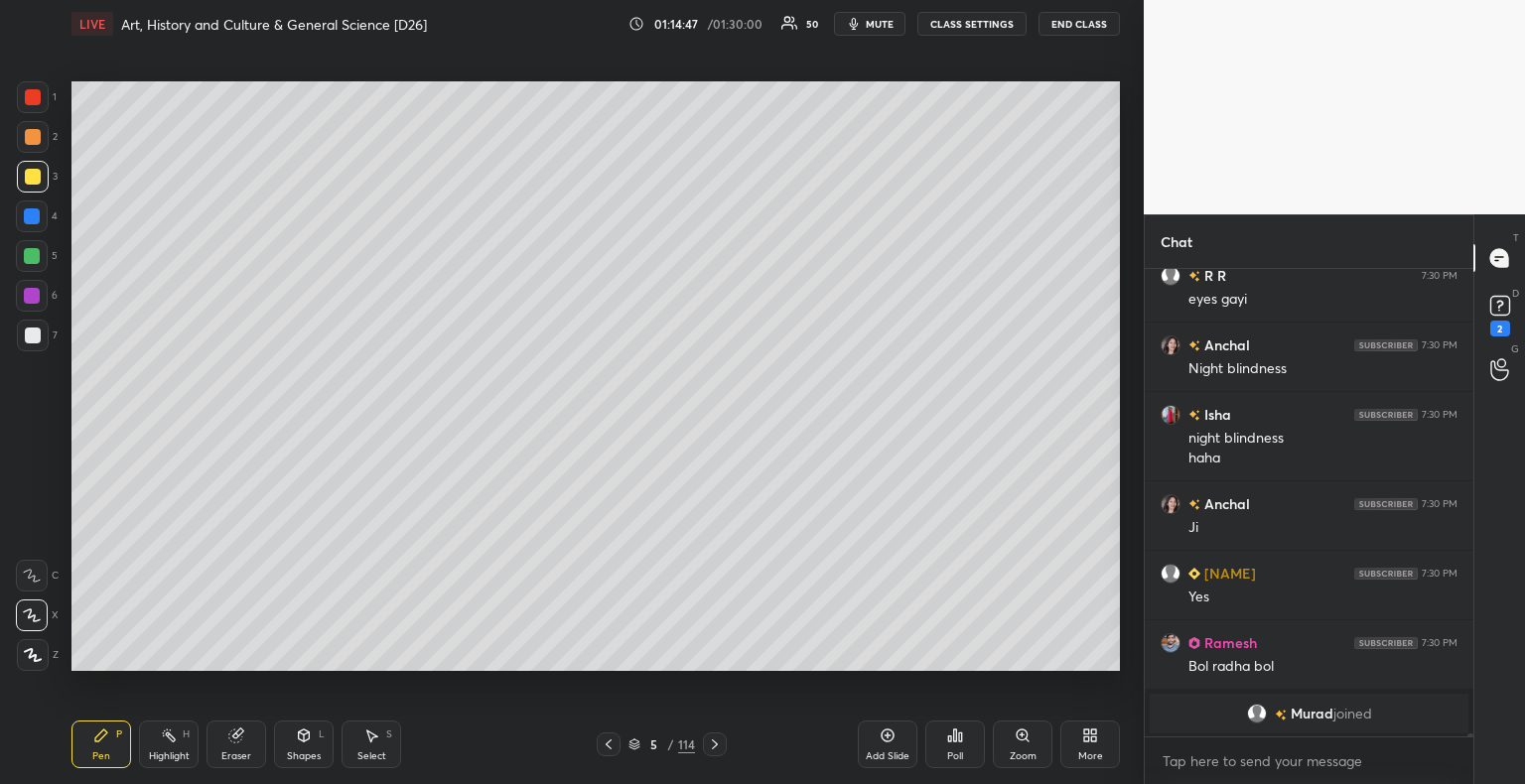 scroll, scrollTop: 68331, scrollLeft: 0, axis: vertical 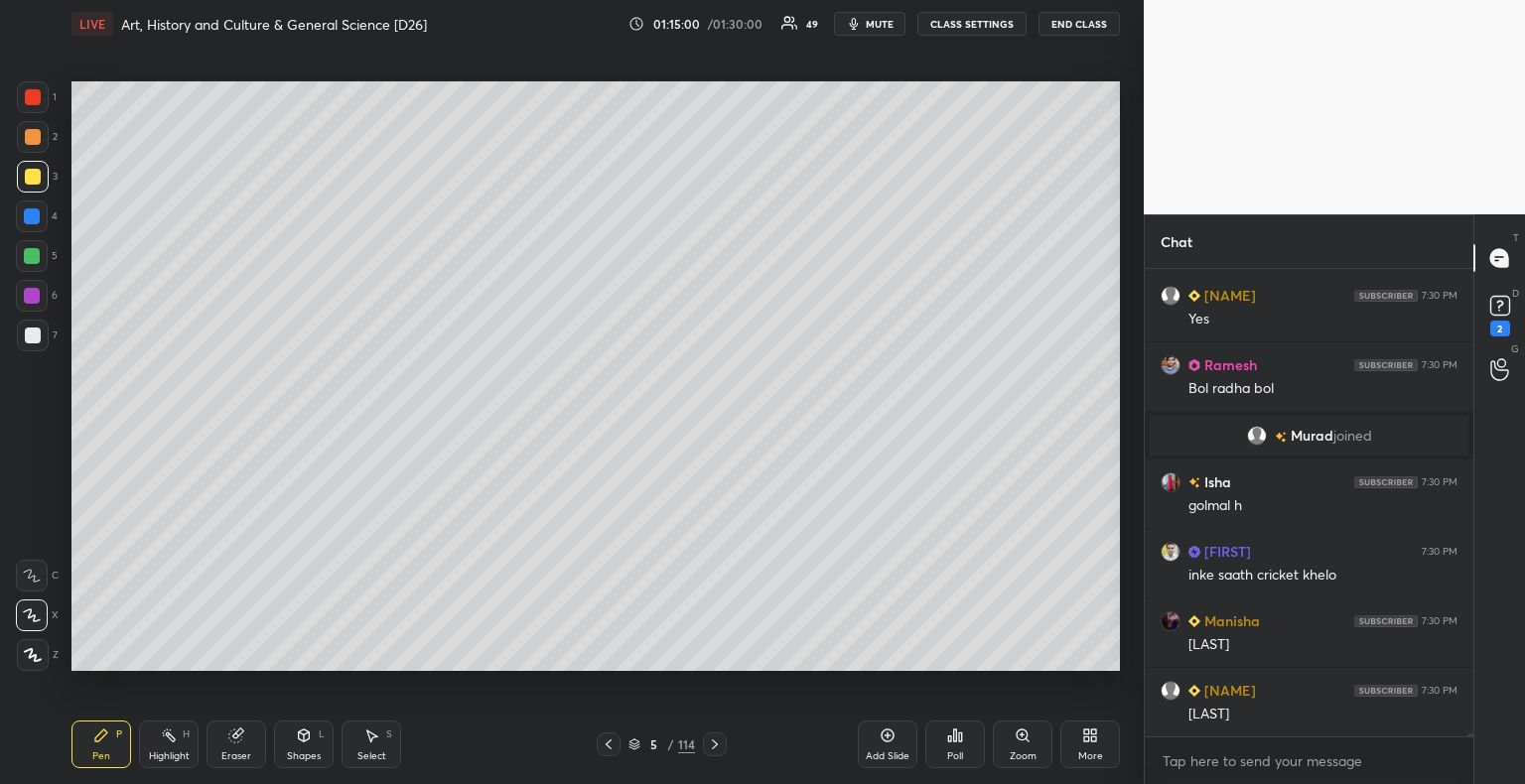 click at bounding box center [32, 296] 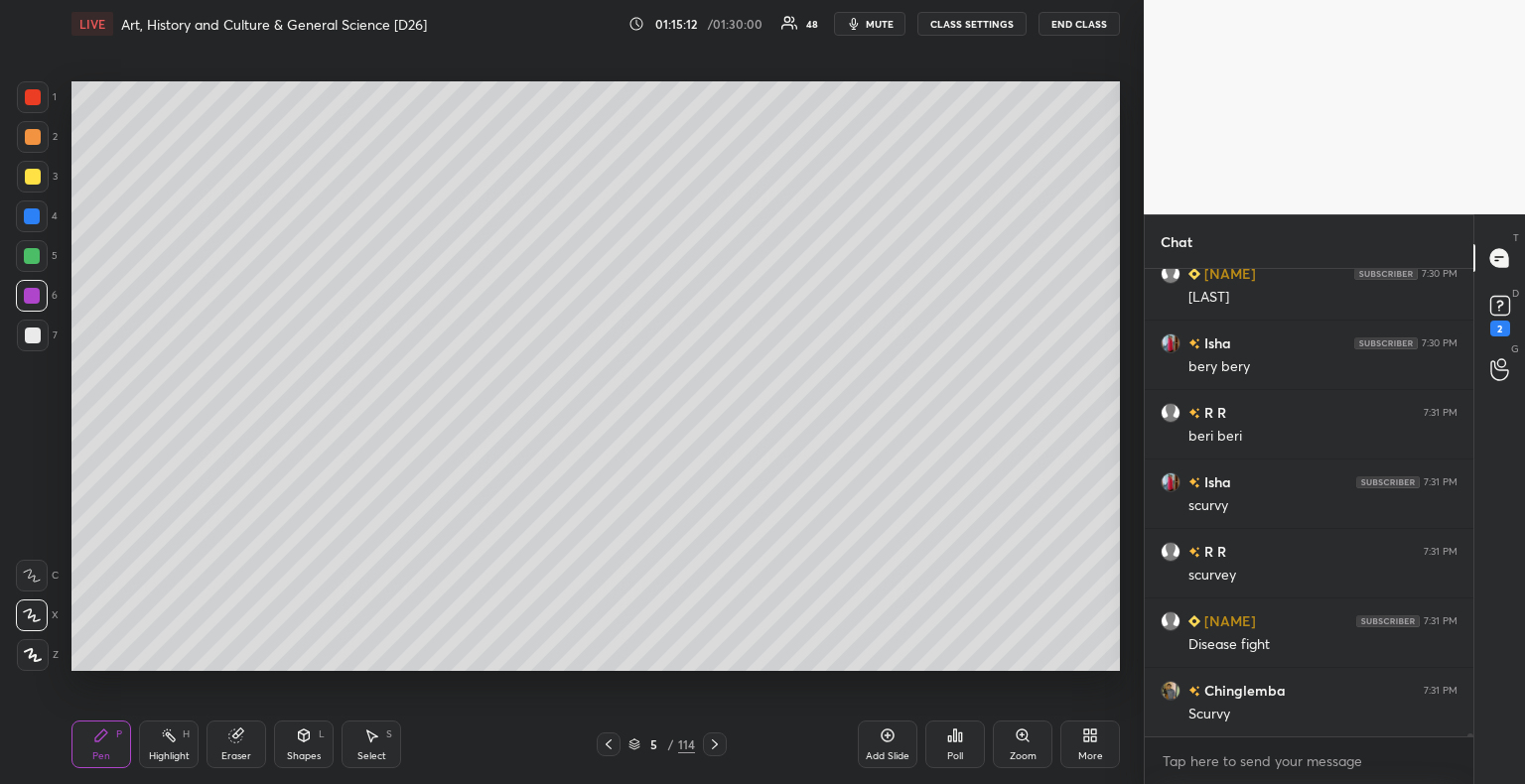 scroll, scrollTop: 69026, scrollLeft: 0, axis: vertical 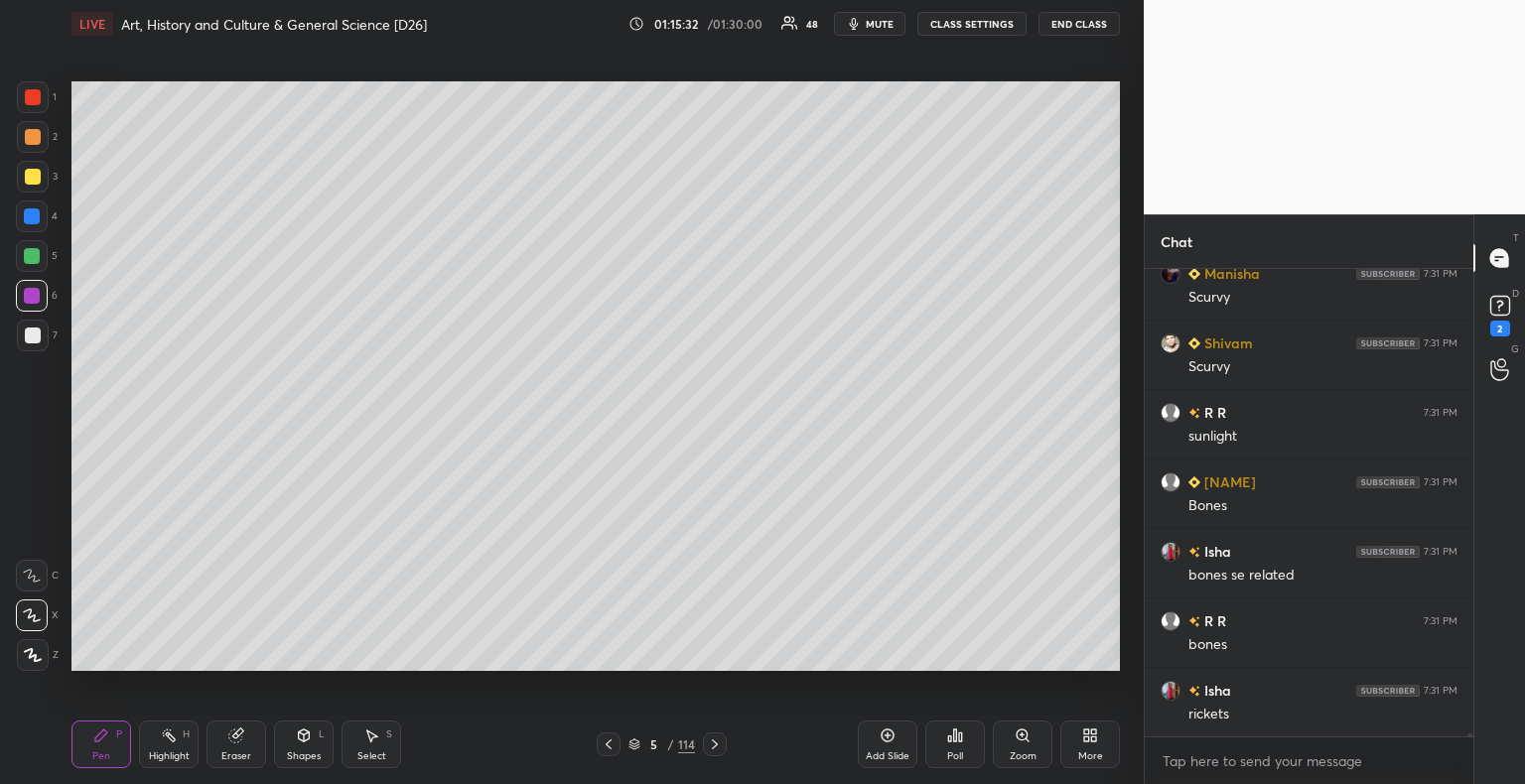 drag, startPoint x: 29, startPoint y: 335, endPoint x: 68, endPoint y: 331, distance: 39.20459 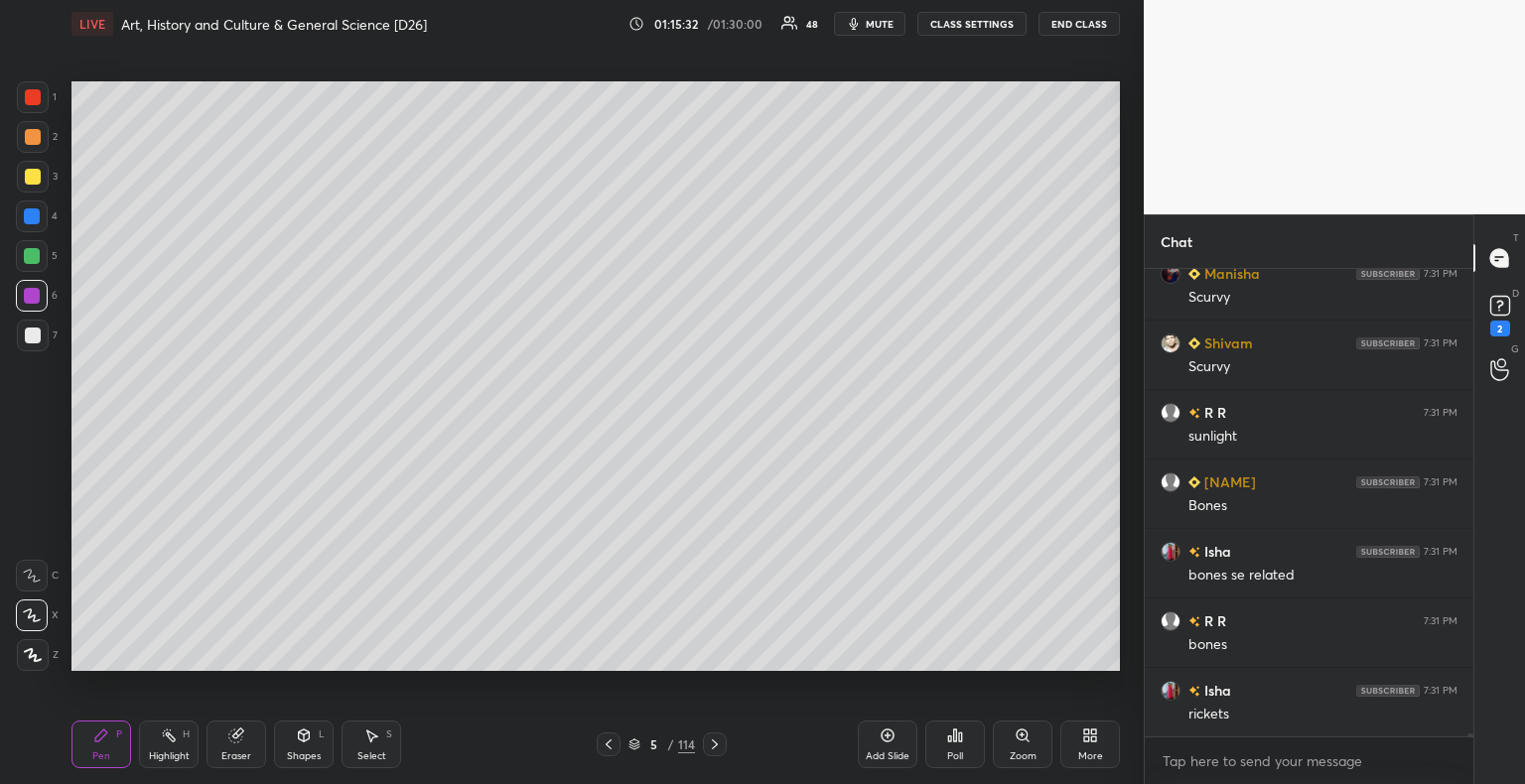 click at bounding box center [33, 335] 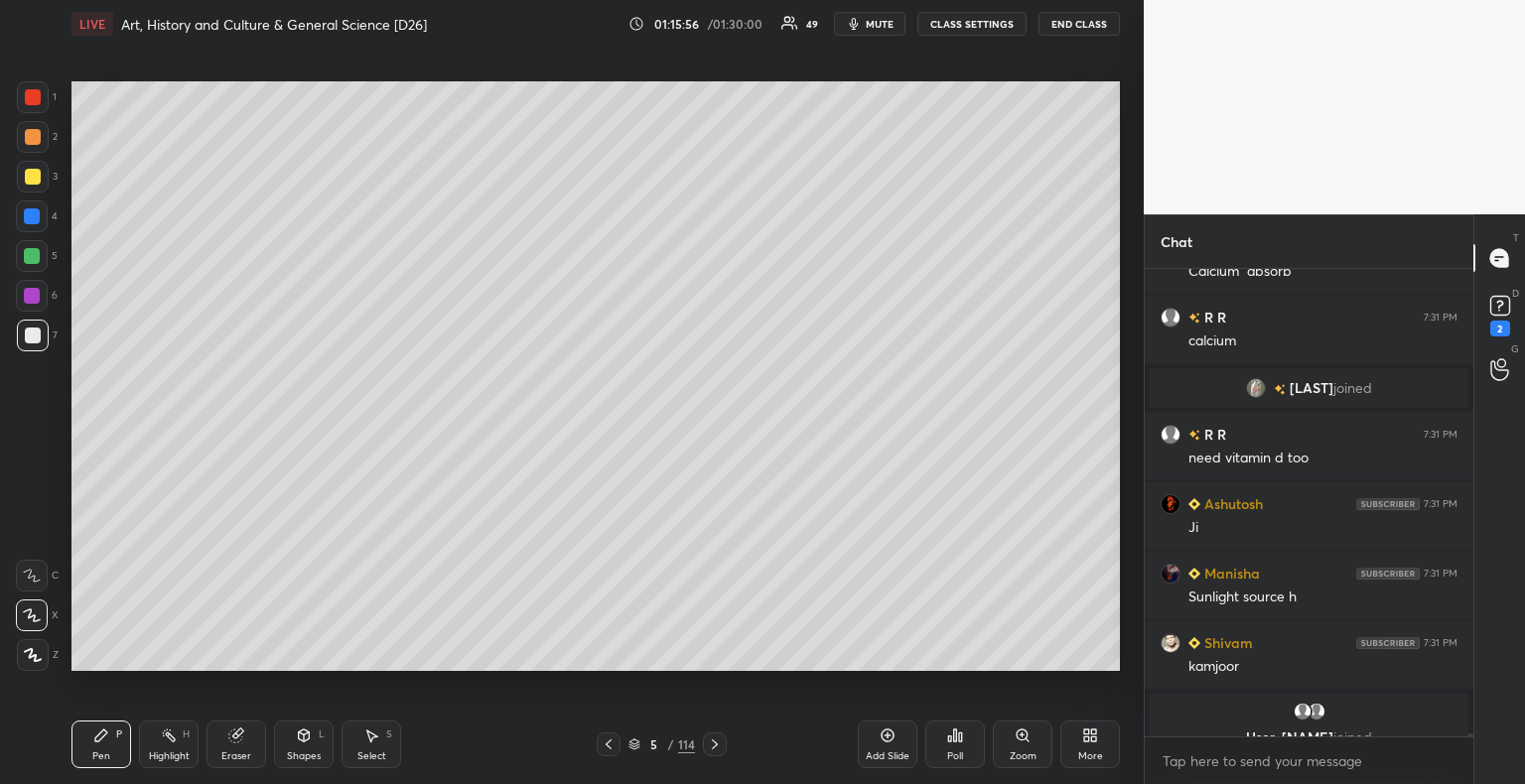 scroll, scrollTop: 69754, scrollLeft: 0, axis: vertical 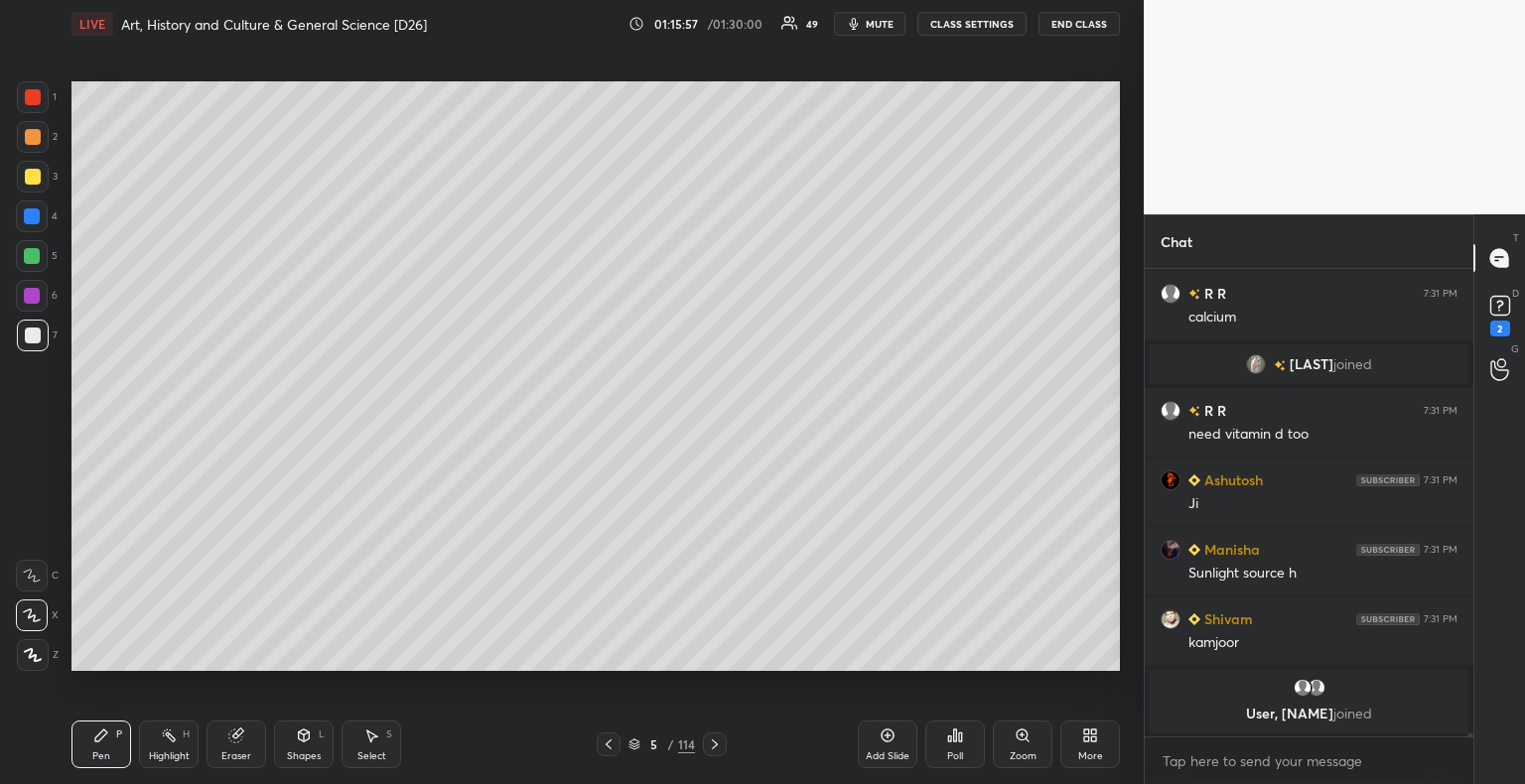 click at bounding box center [33, 335] 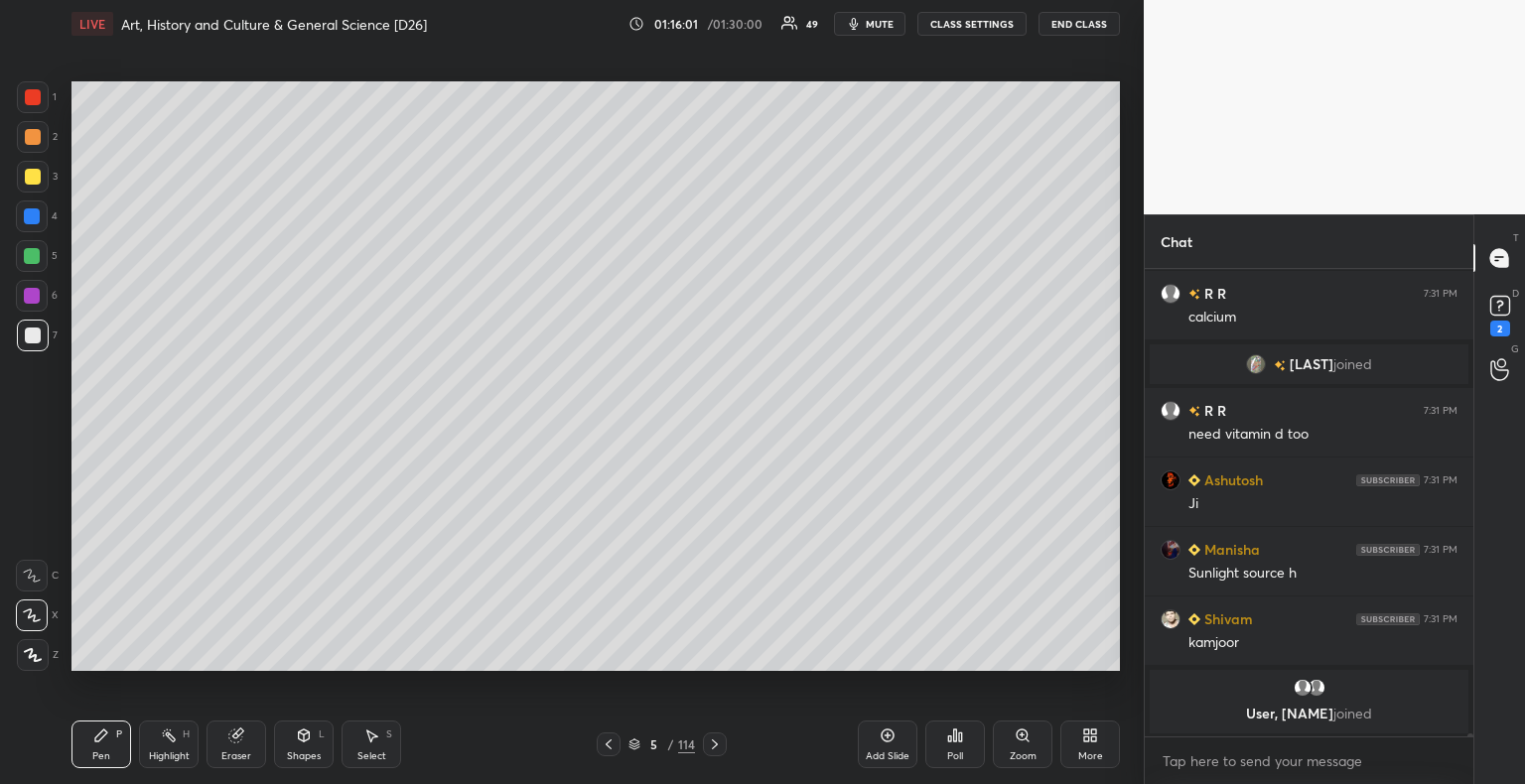 scroll, scrollTop: 69724, scrollLeft: 0, axis: vertical 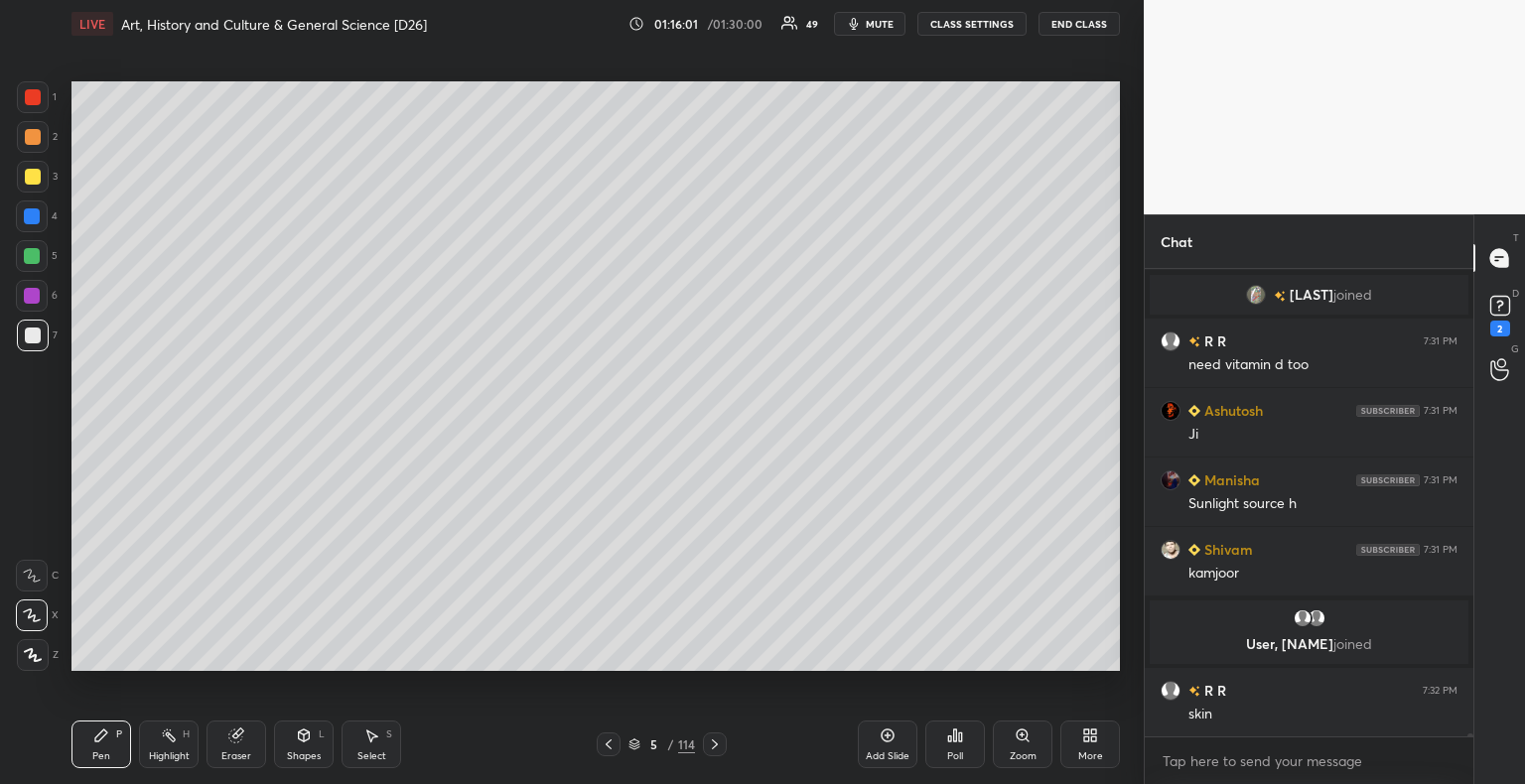 click at bounding box center (32, 216) 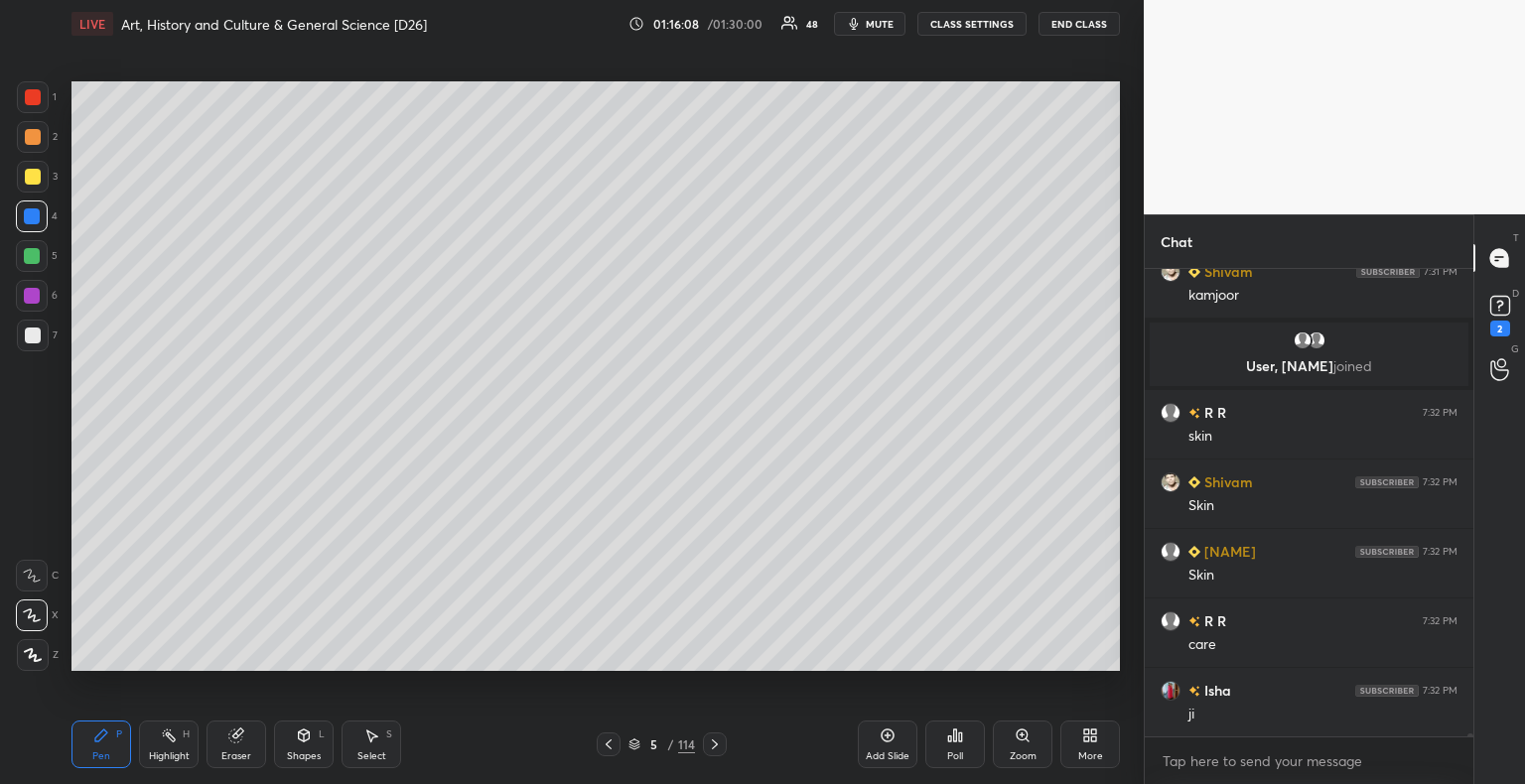scroll, scrollTop: 70072, scrollLeft: 0, axis: vertical 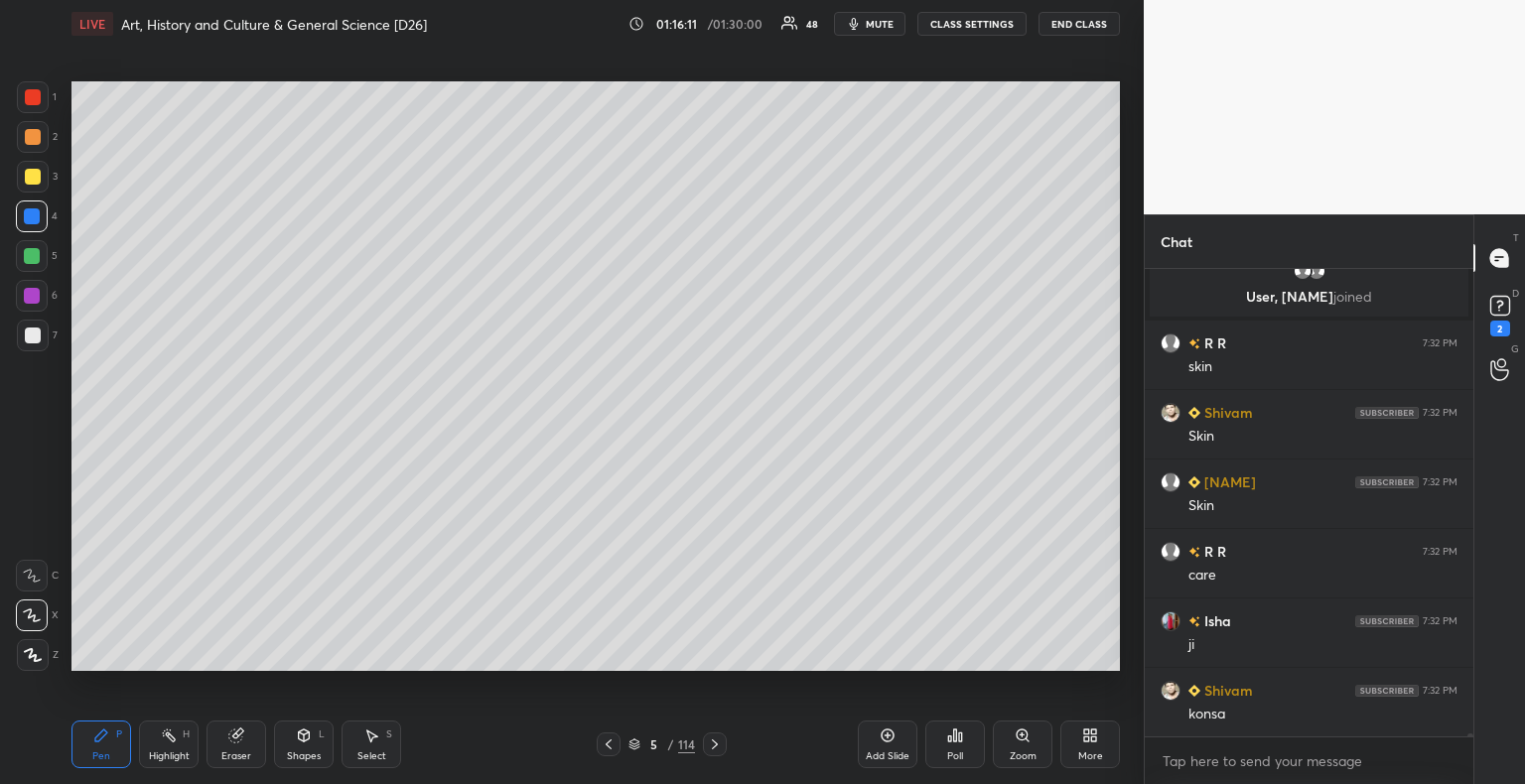 click at bounding box center [33, 335] 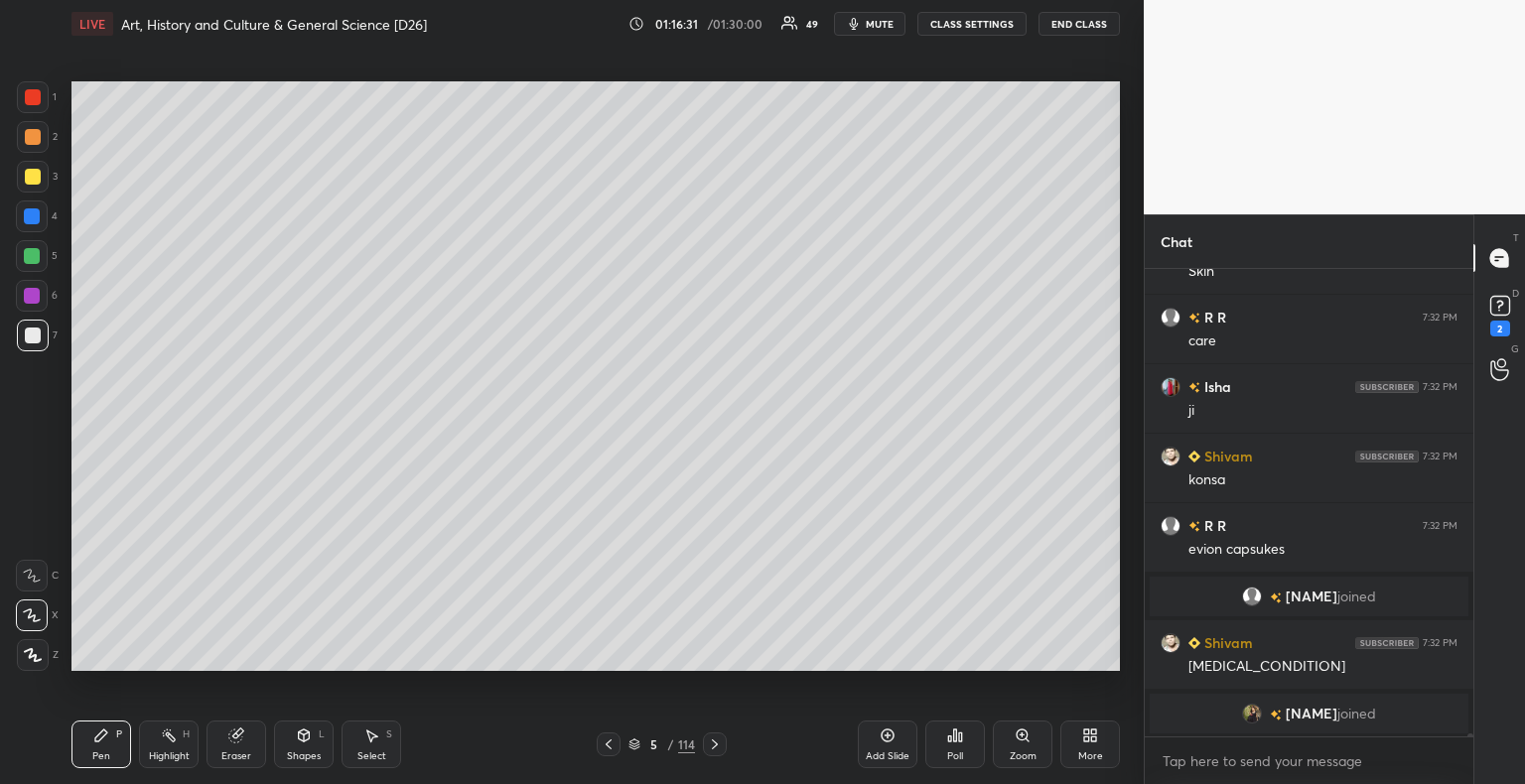 scroll, scrollTop: 70177, scrollLeft: 0, axis: vertical 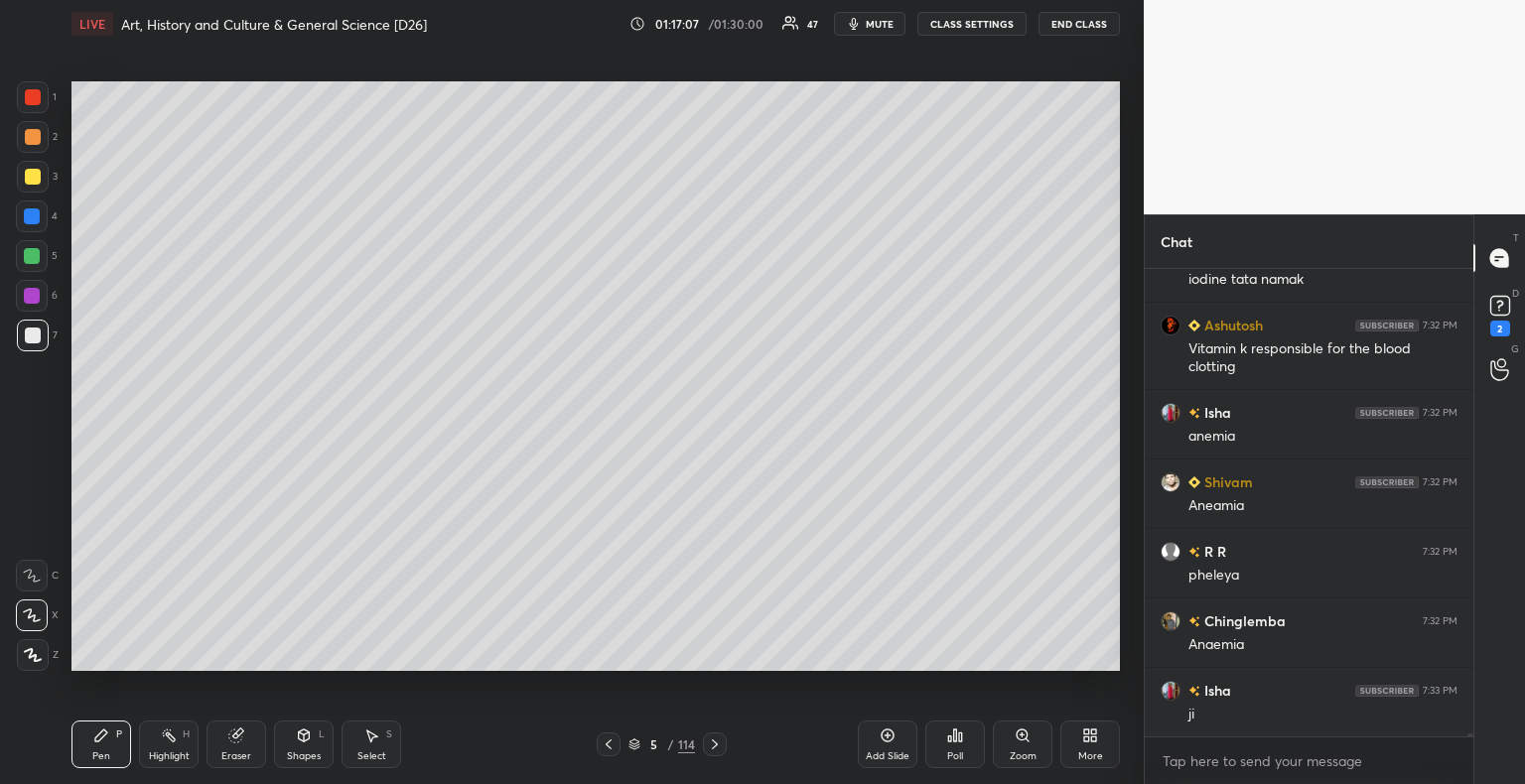 click 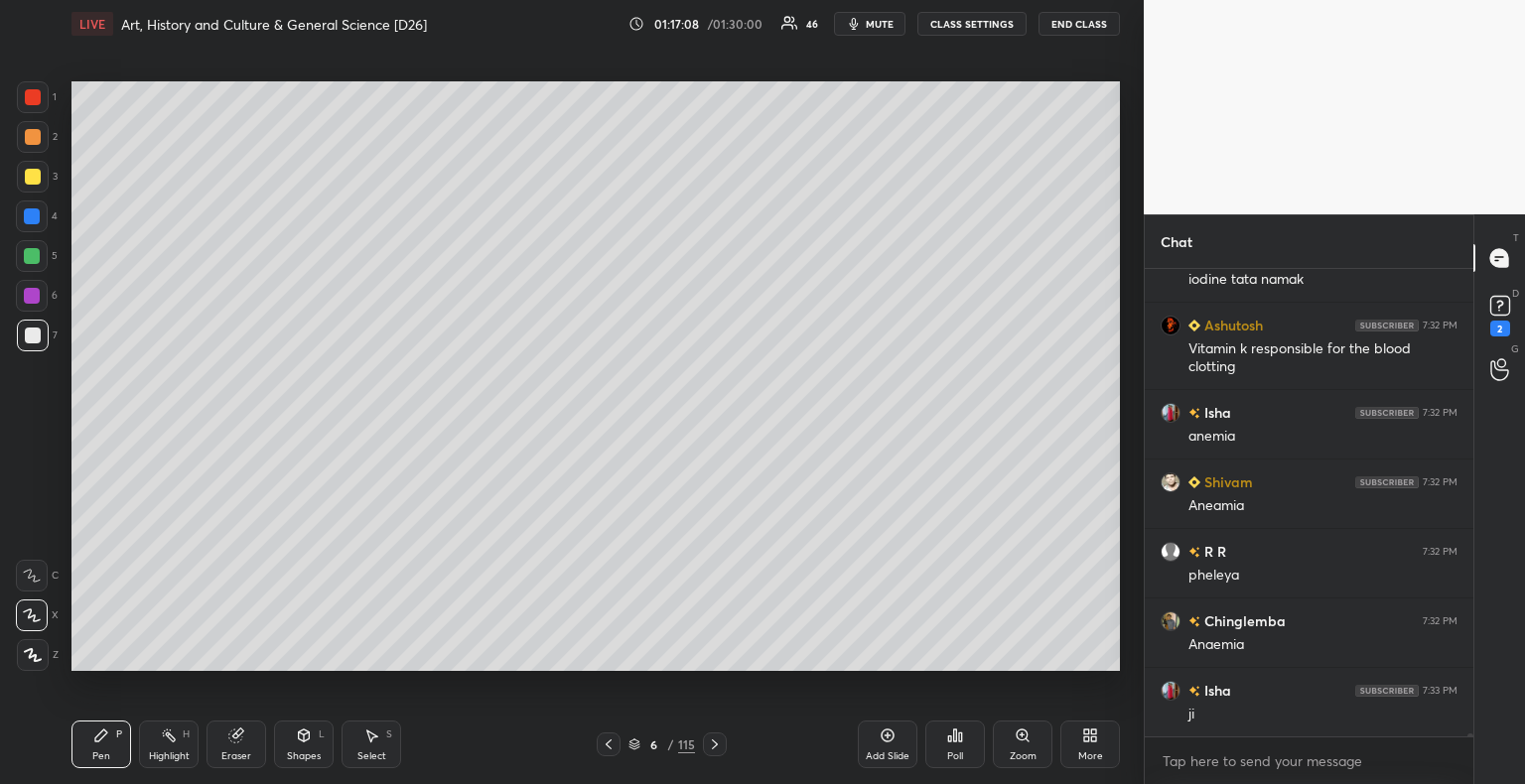 click at bounding box center (33, 335) 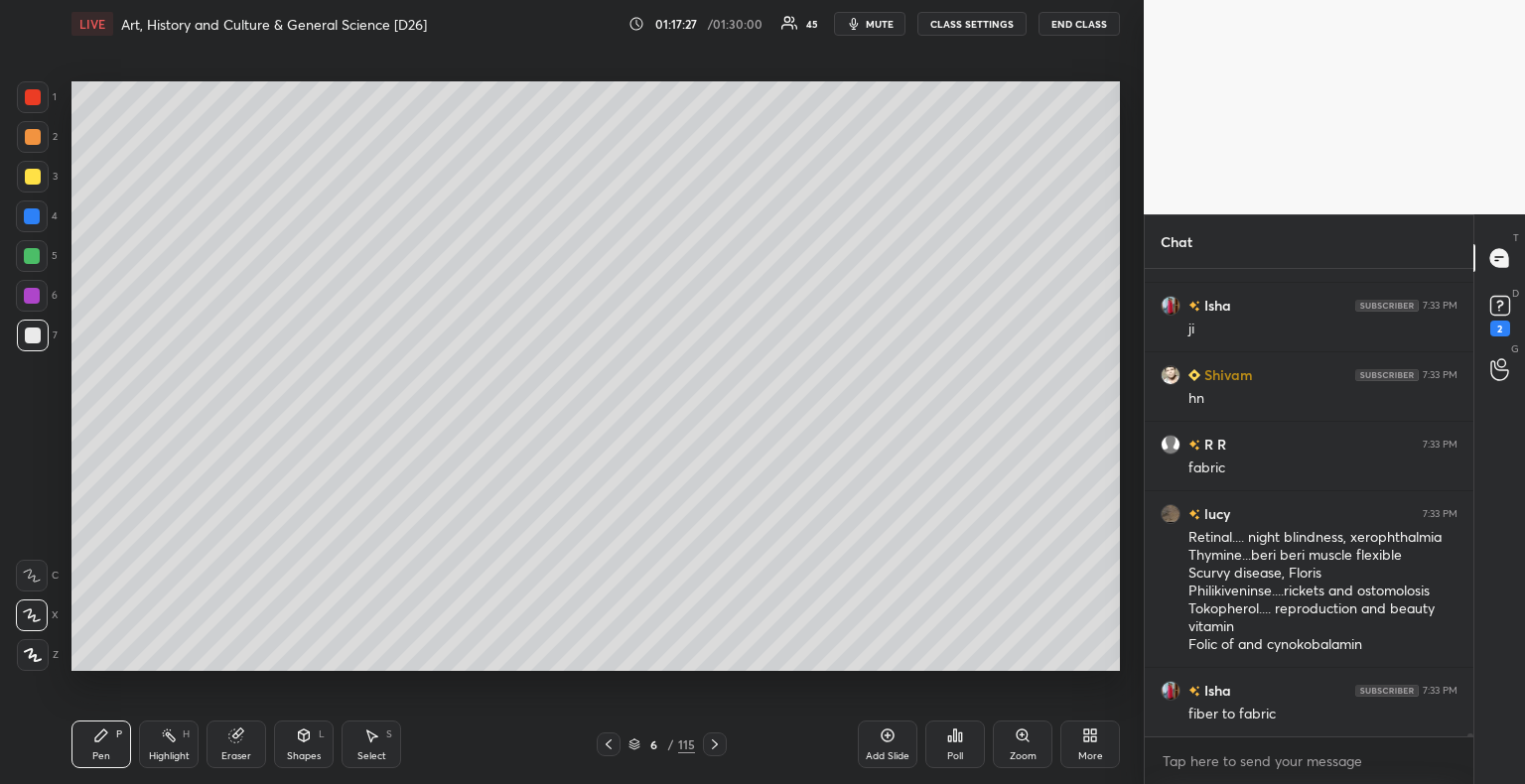 scroll, scrollTop: 71066, scrollLeft: 0, axis: vertical 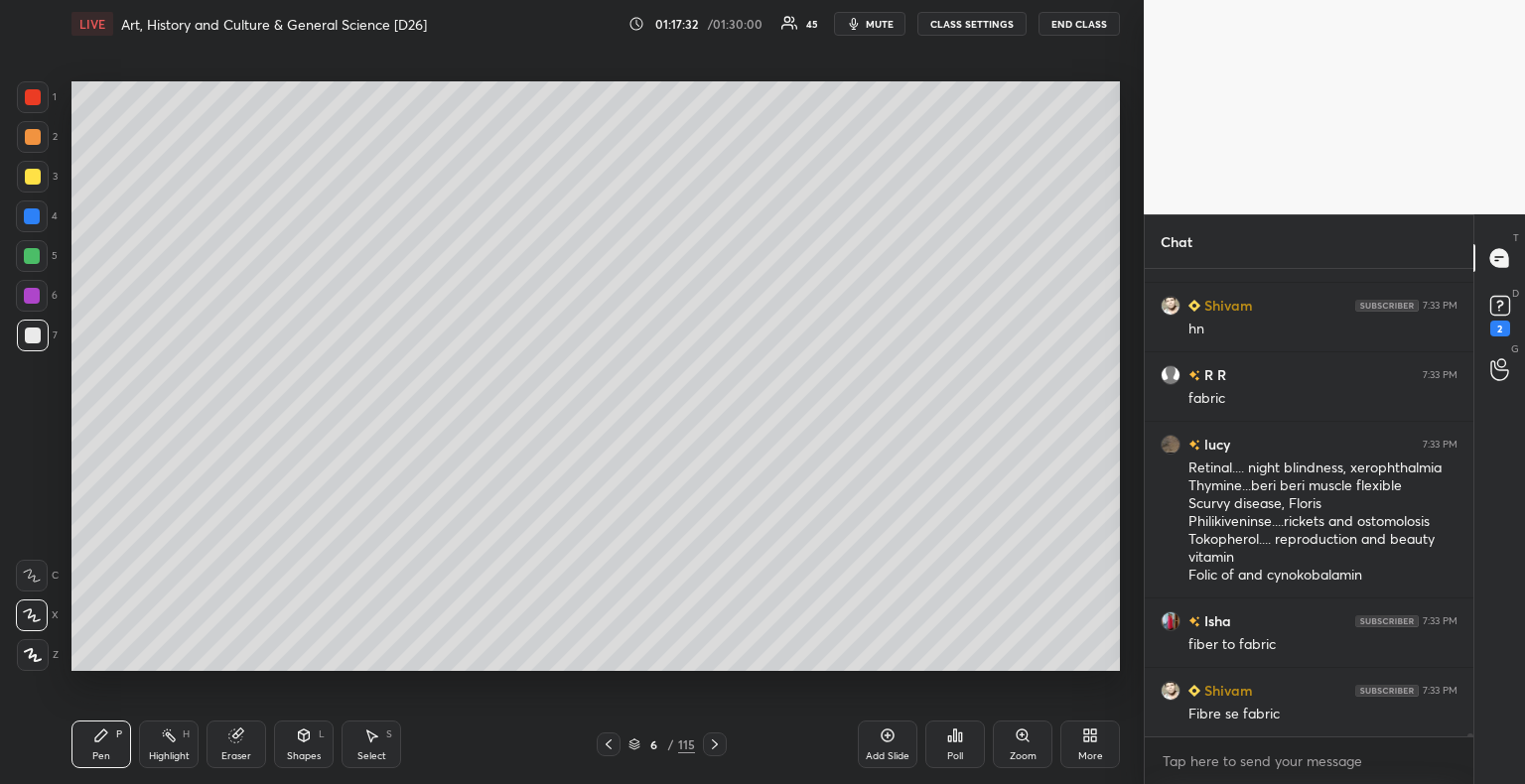 click at bounding box center (33, 177) 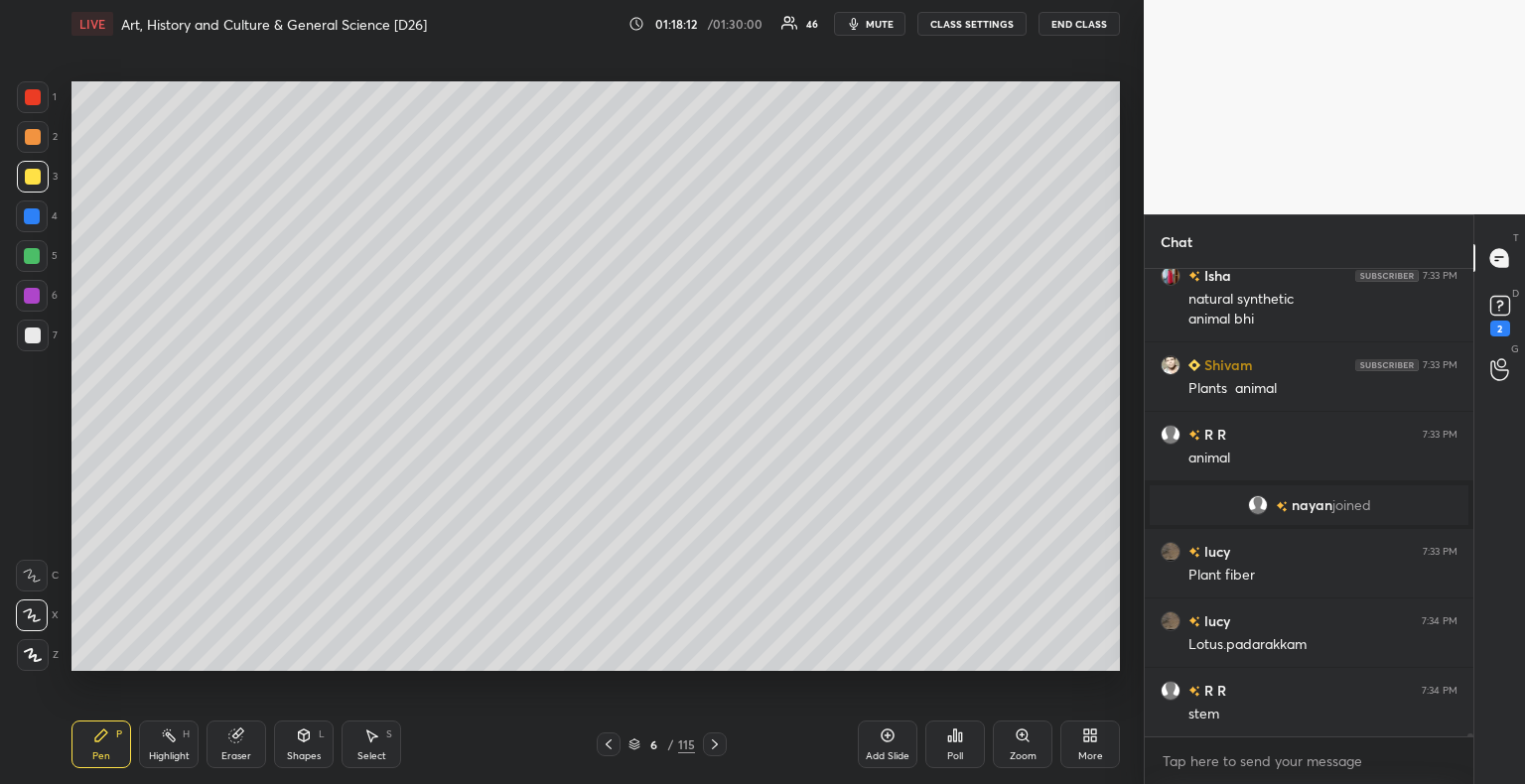 scroll, scrollTop: 71461, scrollLeft: 0, axis: vertical 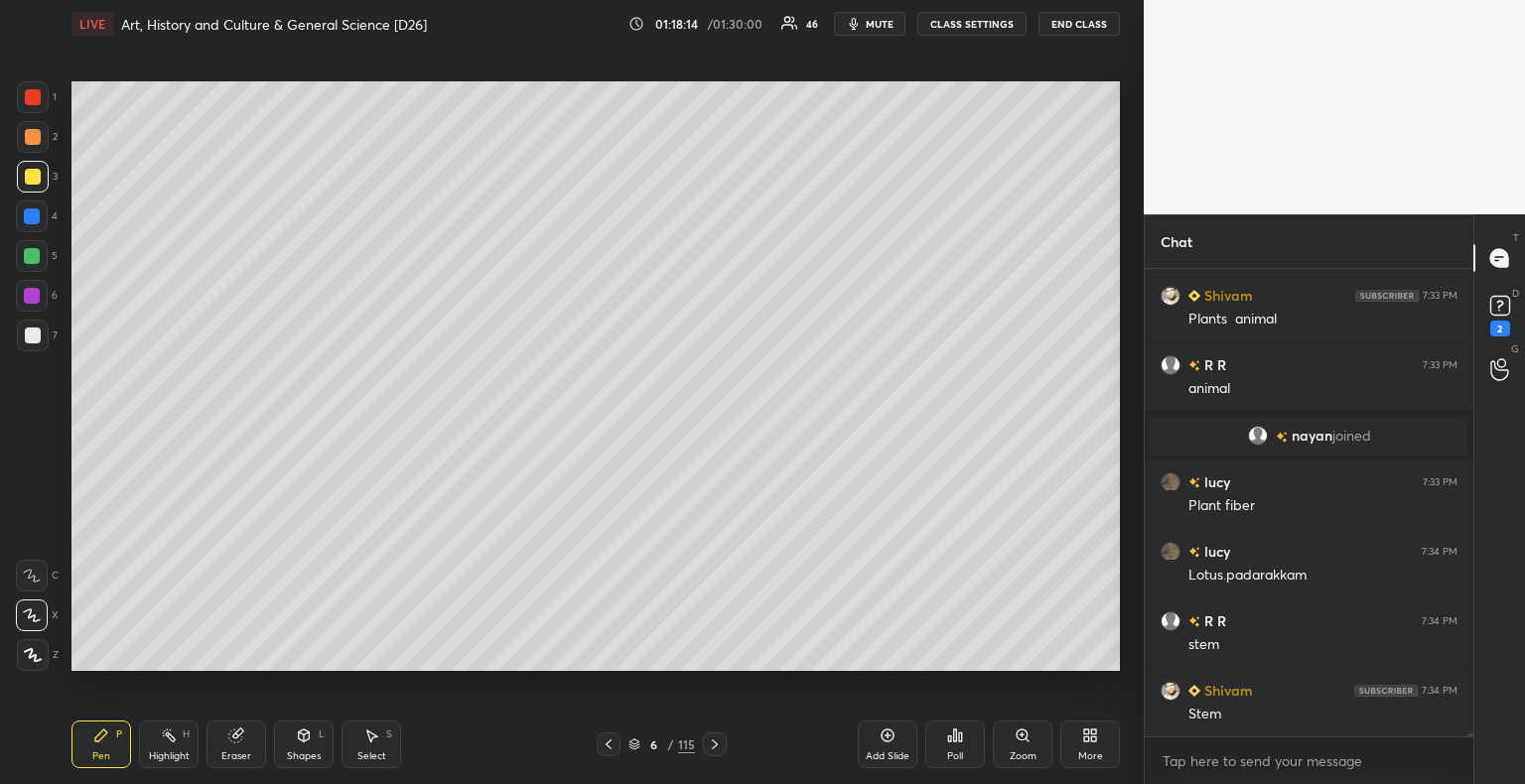 click at bounding box center (32, 296) 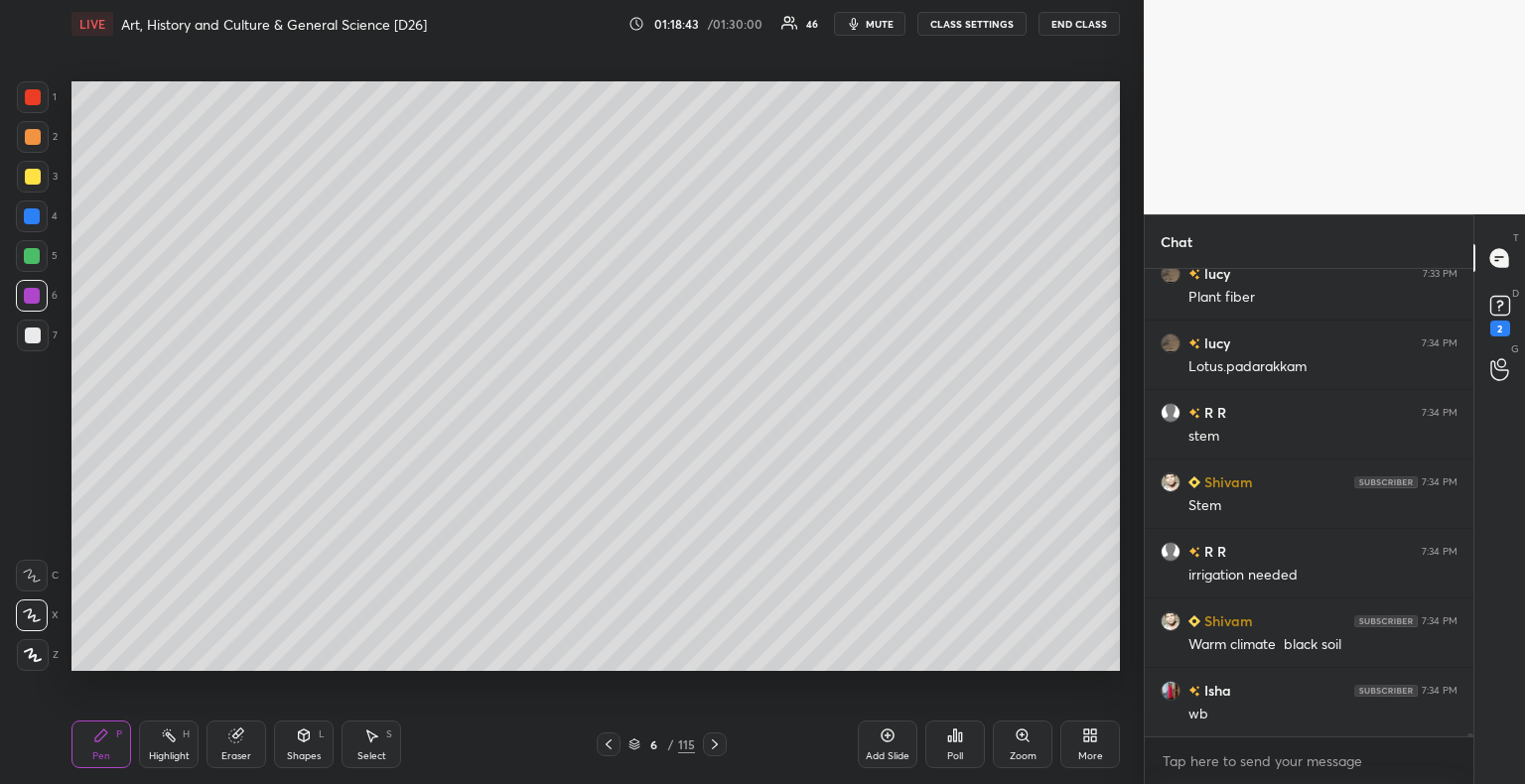scroll, scrollTop: 71739, scrollLeft: 0, axis: vertical 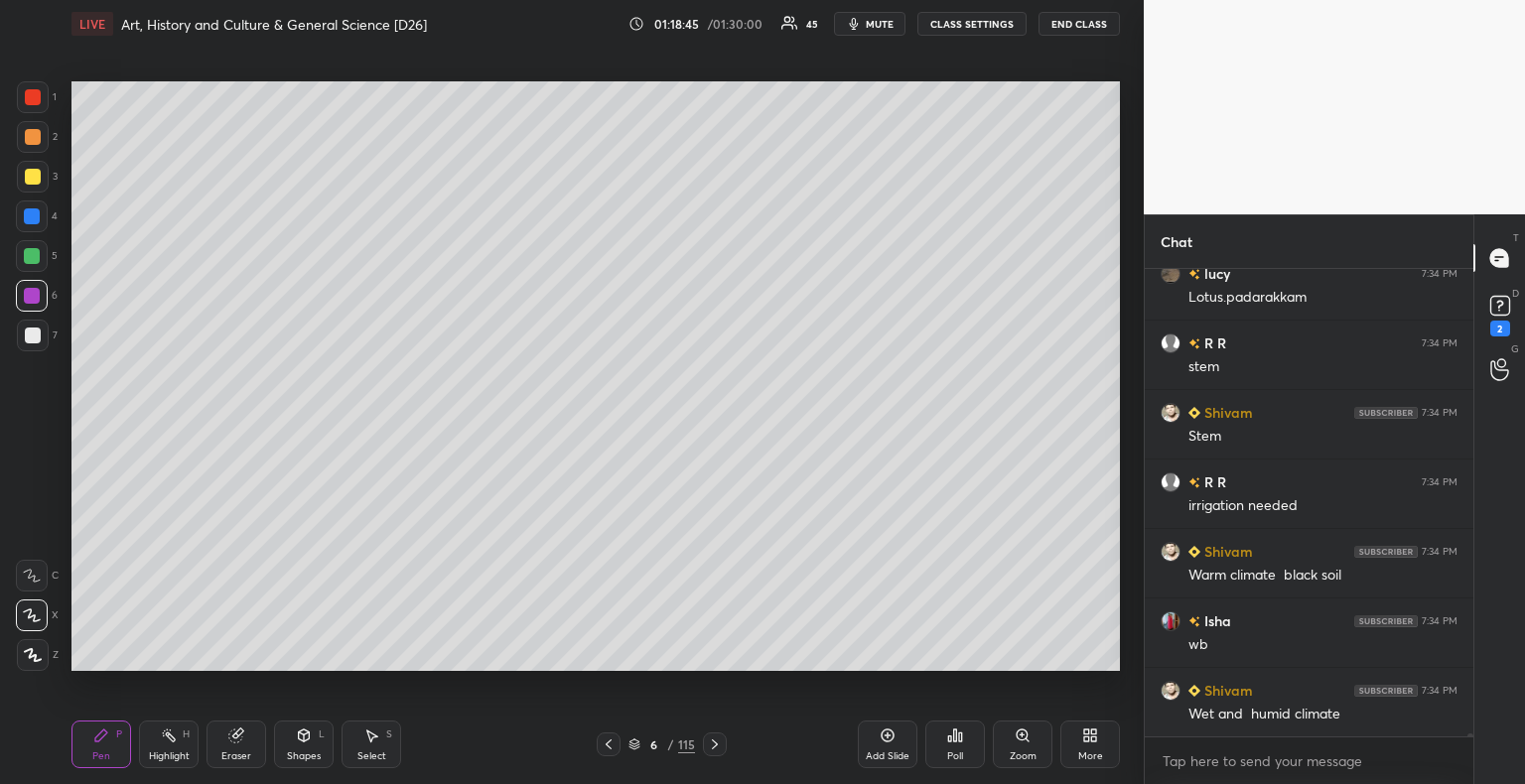 click at bounding box center [33, 335] 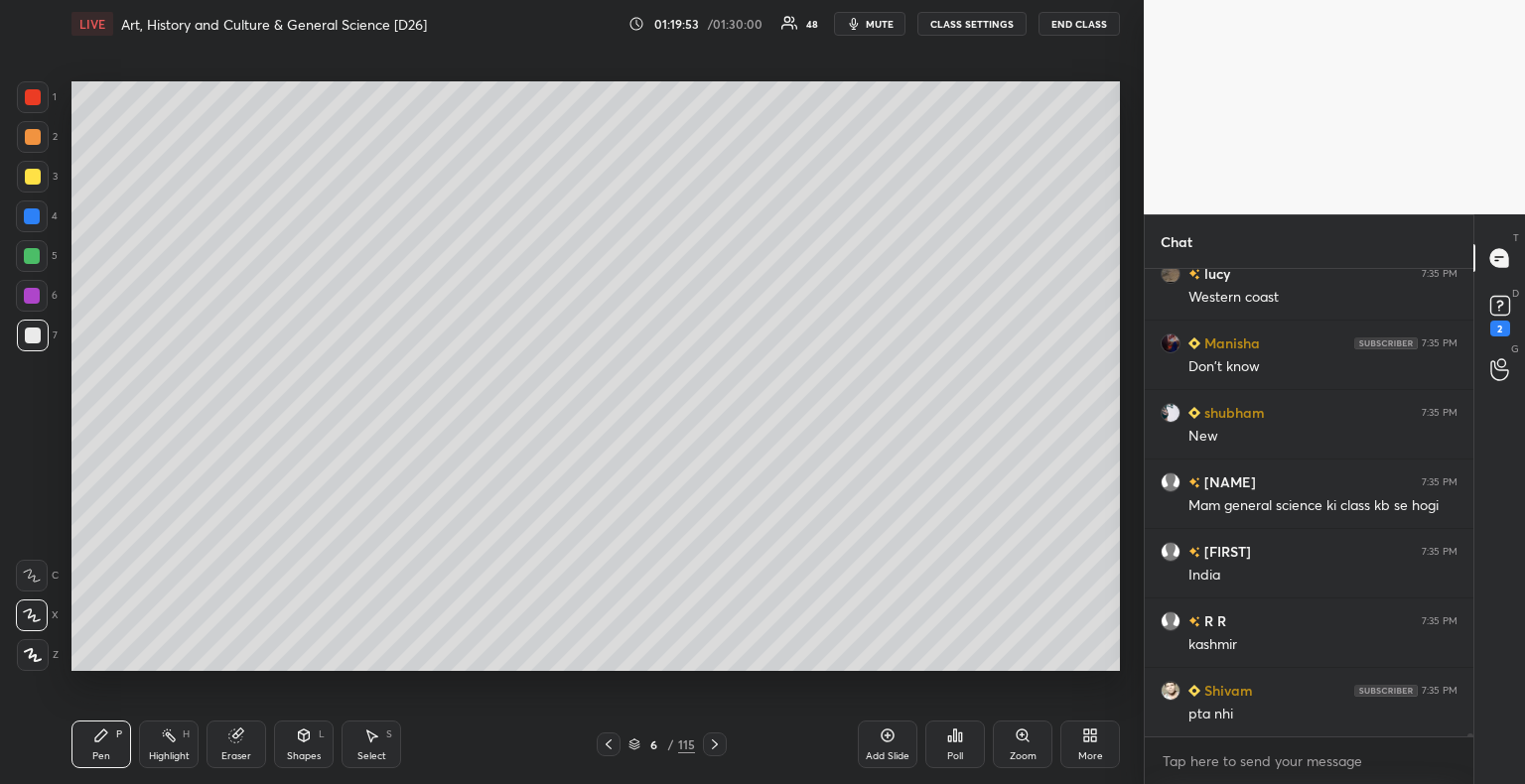 scroll, scrollTop: 72733, scrollLeft: 0, axis: vertical 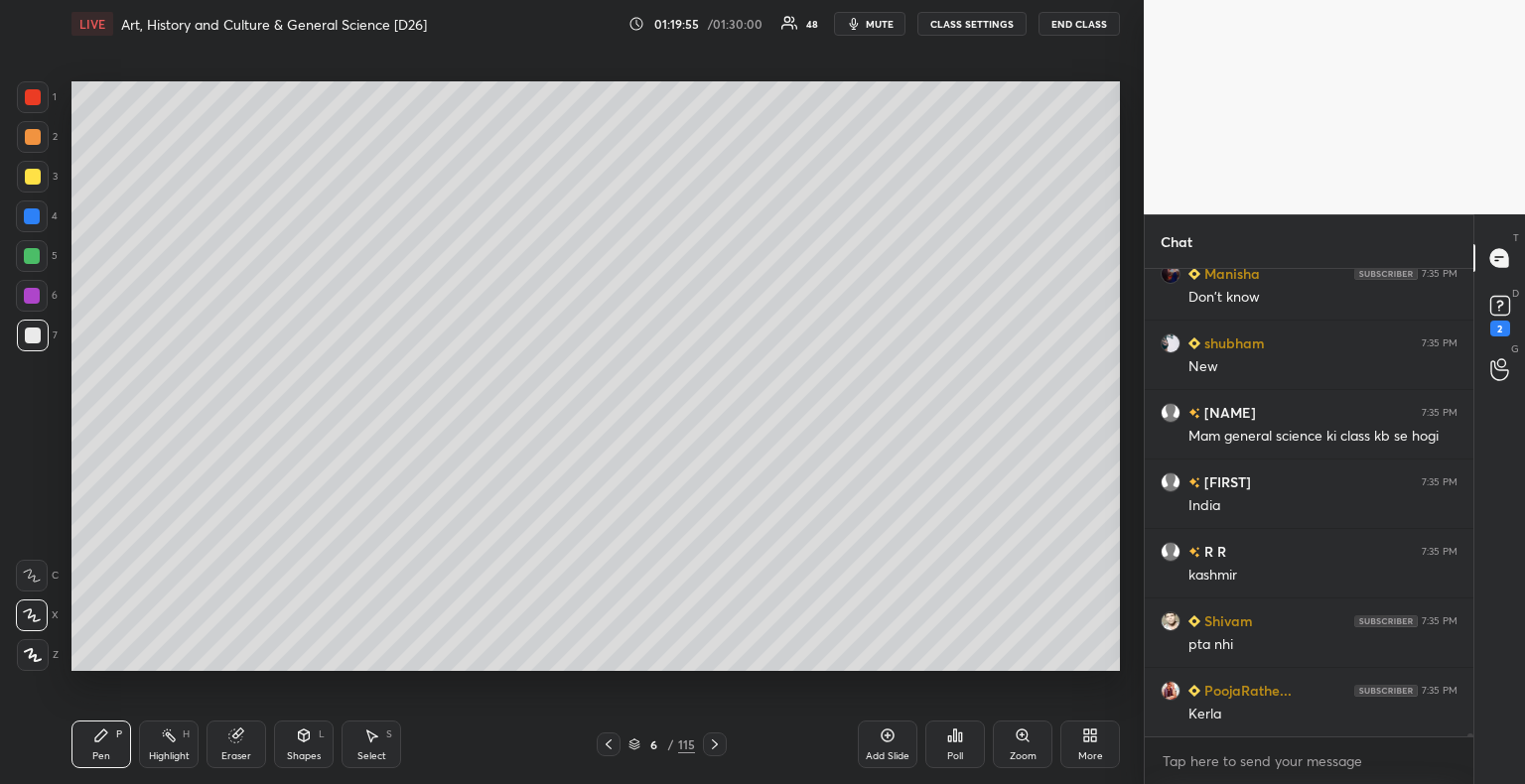 click at bounding box center (33, 335) 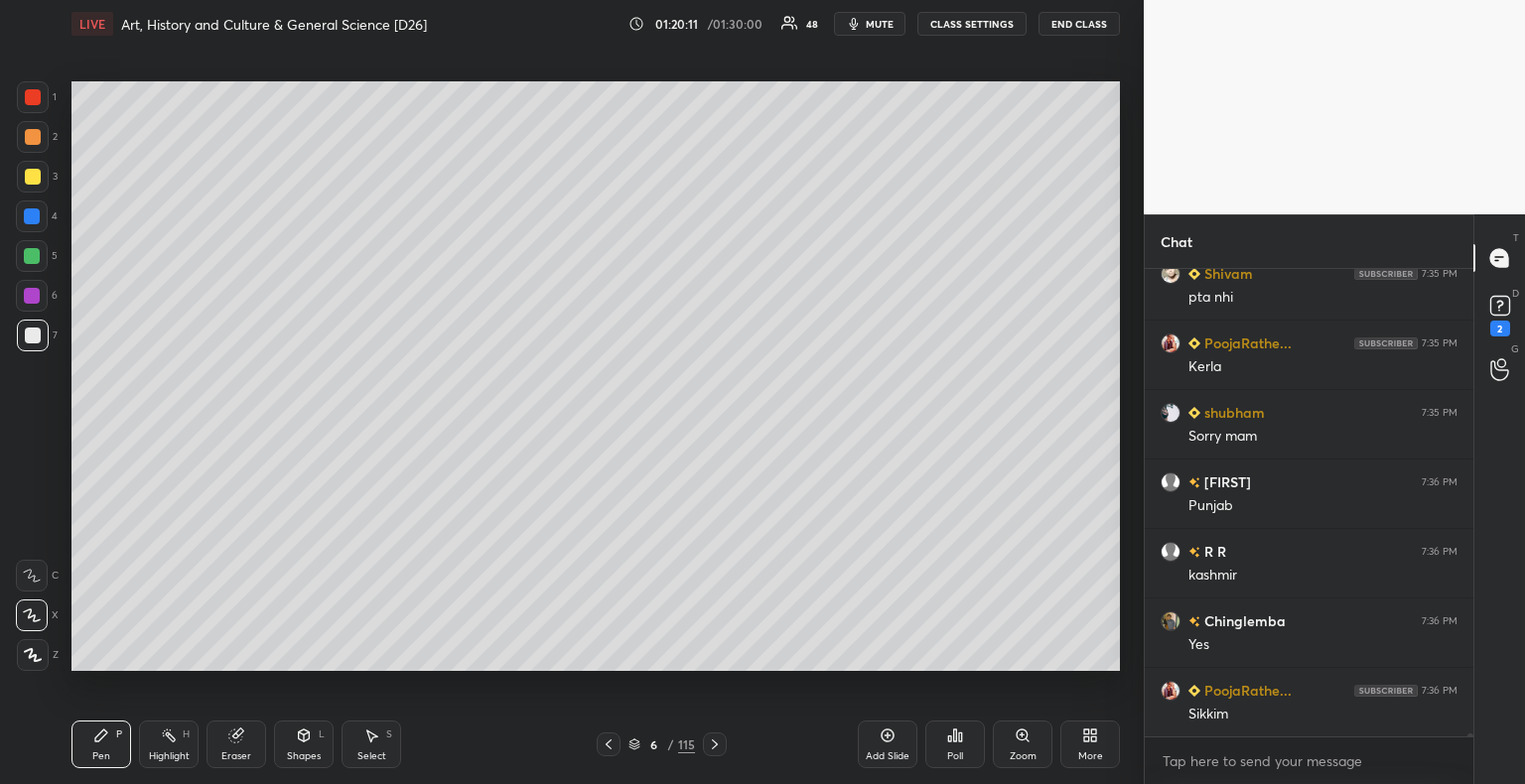 scroll, scrollTop: 73128, scrollLeft: 0, axis: vertical 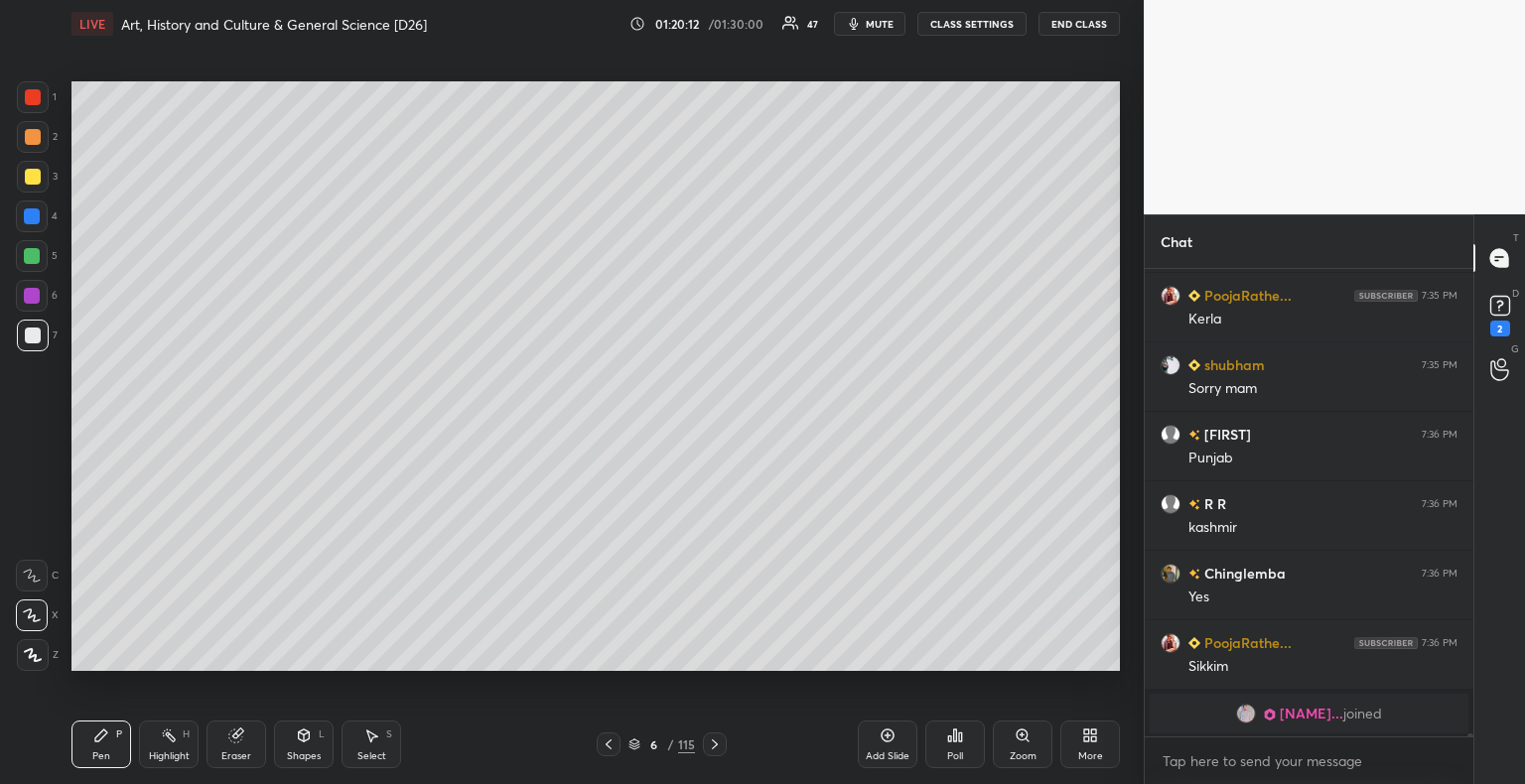 click at bounding box center [33, 335] 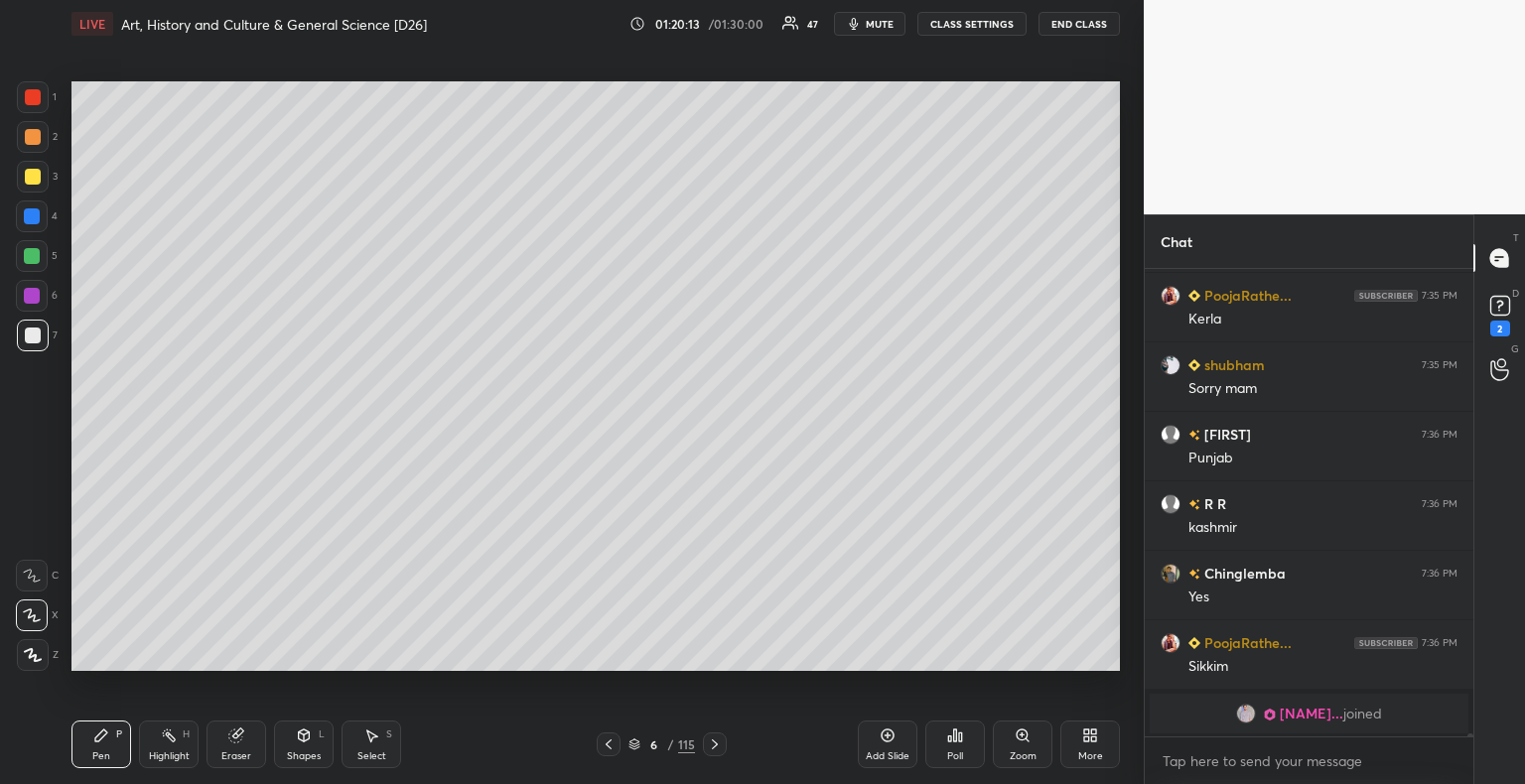 scroll, scrollTop: 73152, scrollLeft: 0, axis: vertical 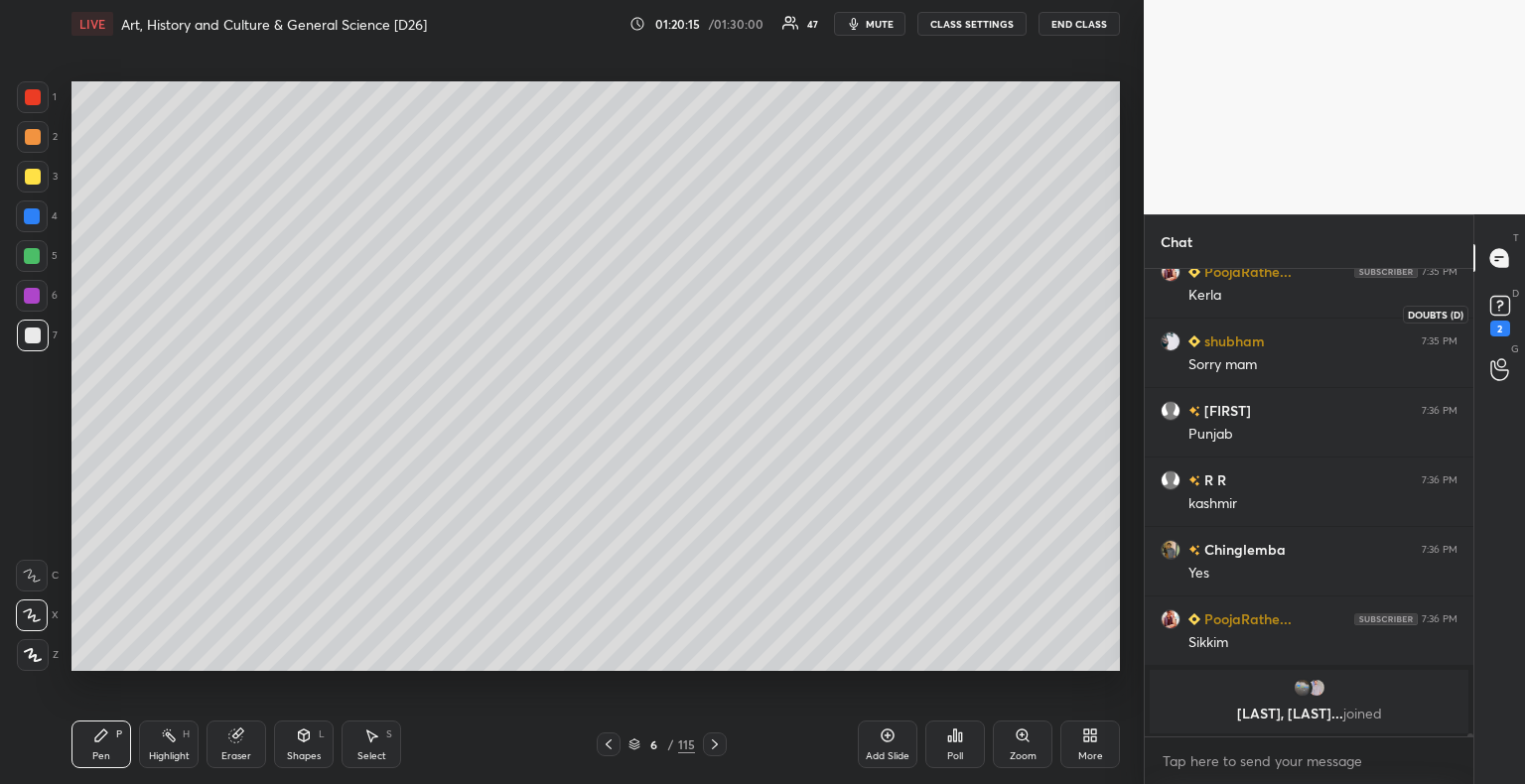 click 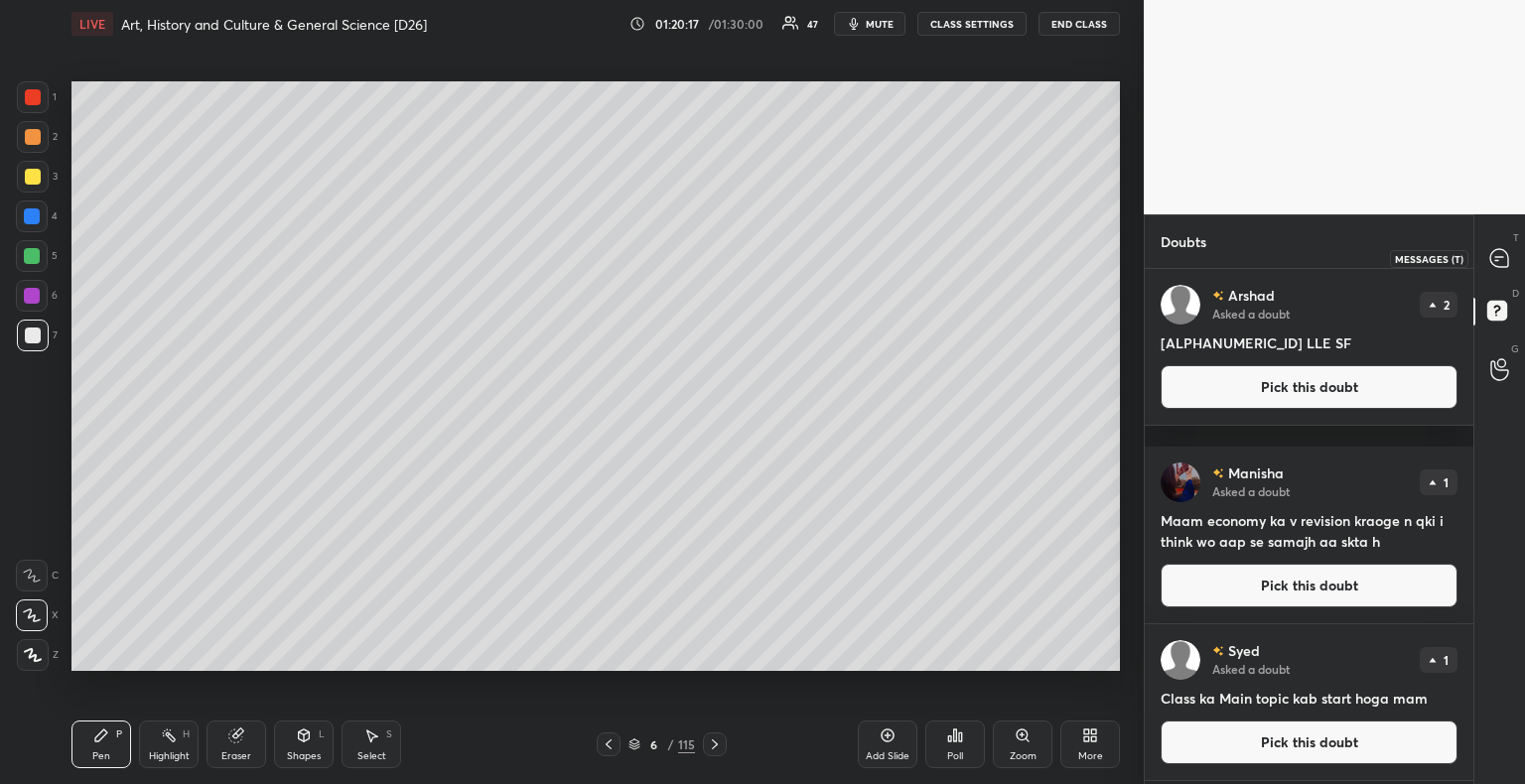 click 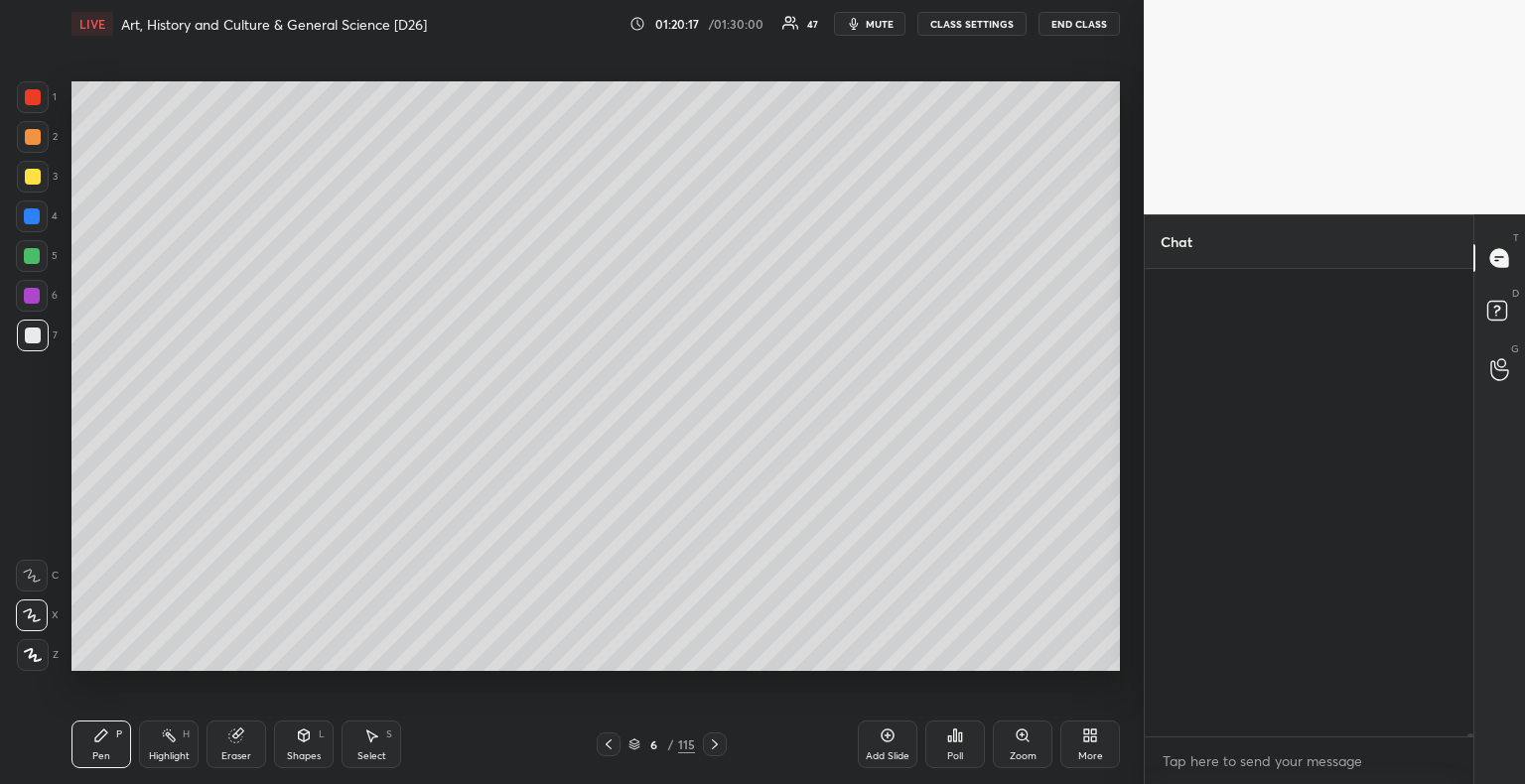 scroll, scrollTop: 73033, scrollLeft: 0, axis: vertical 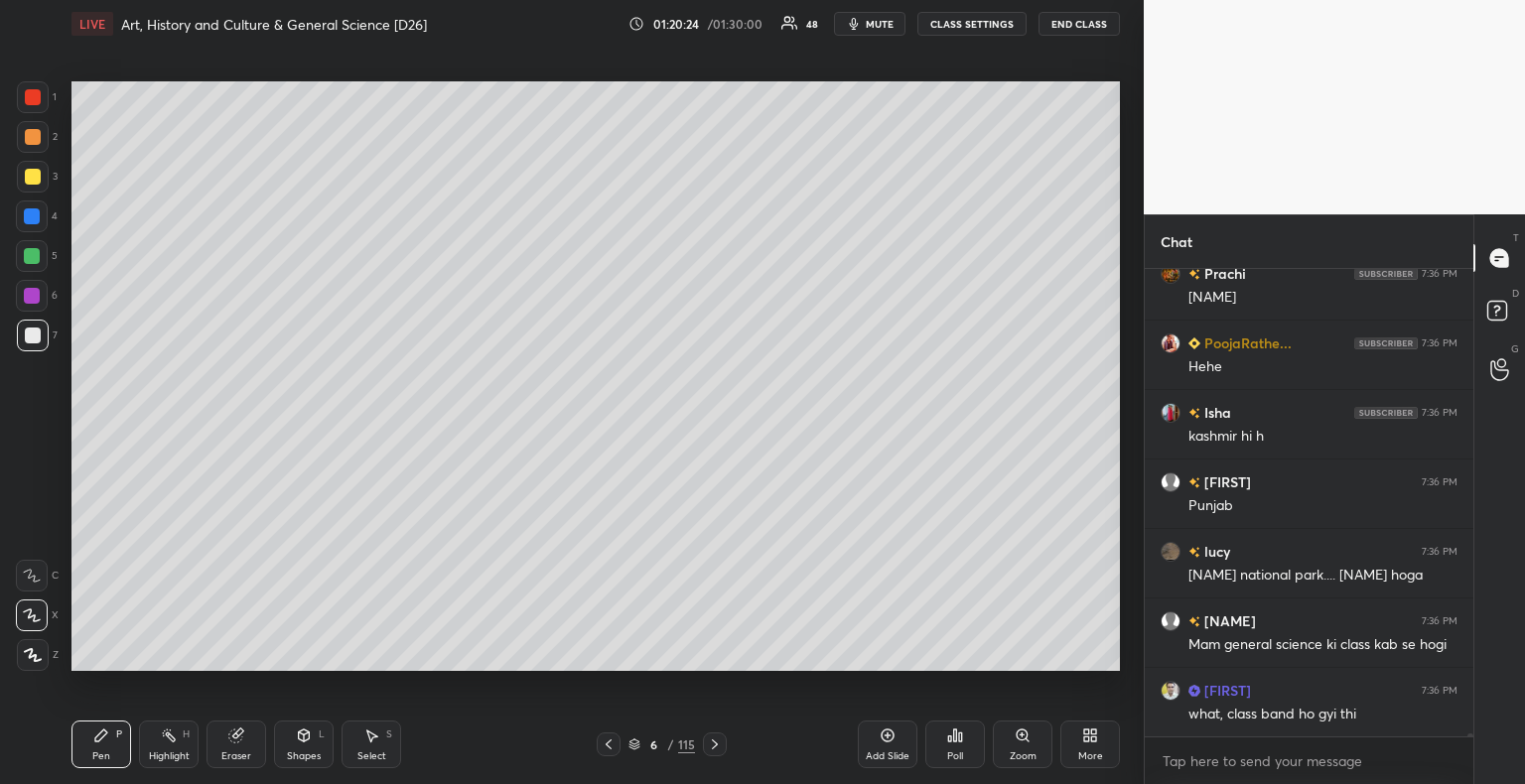 click at bounding box center (33, 335) 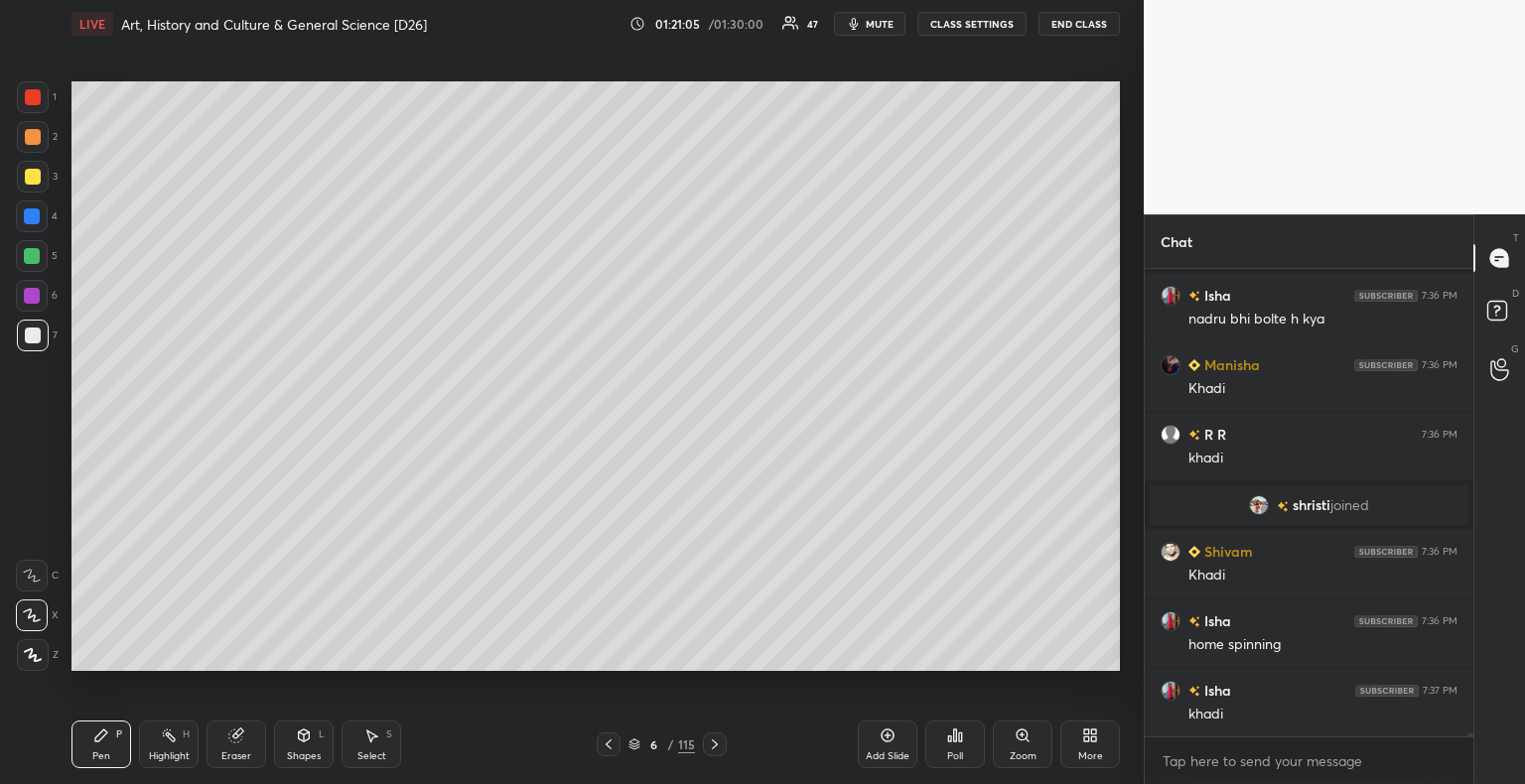 scroll, scrollTop: 73732, scrollLeft: 0, axis: vertical 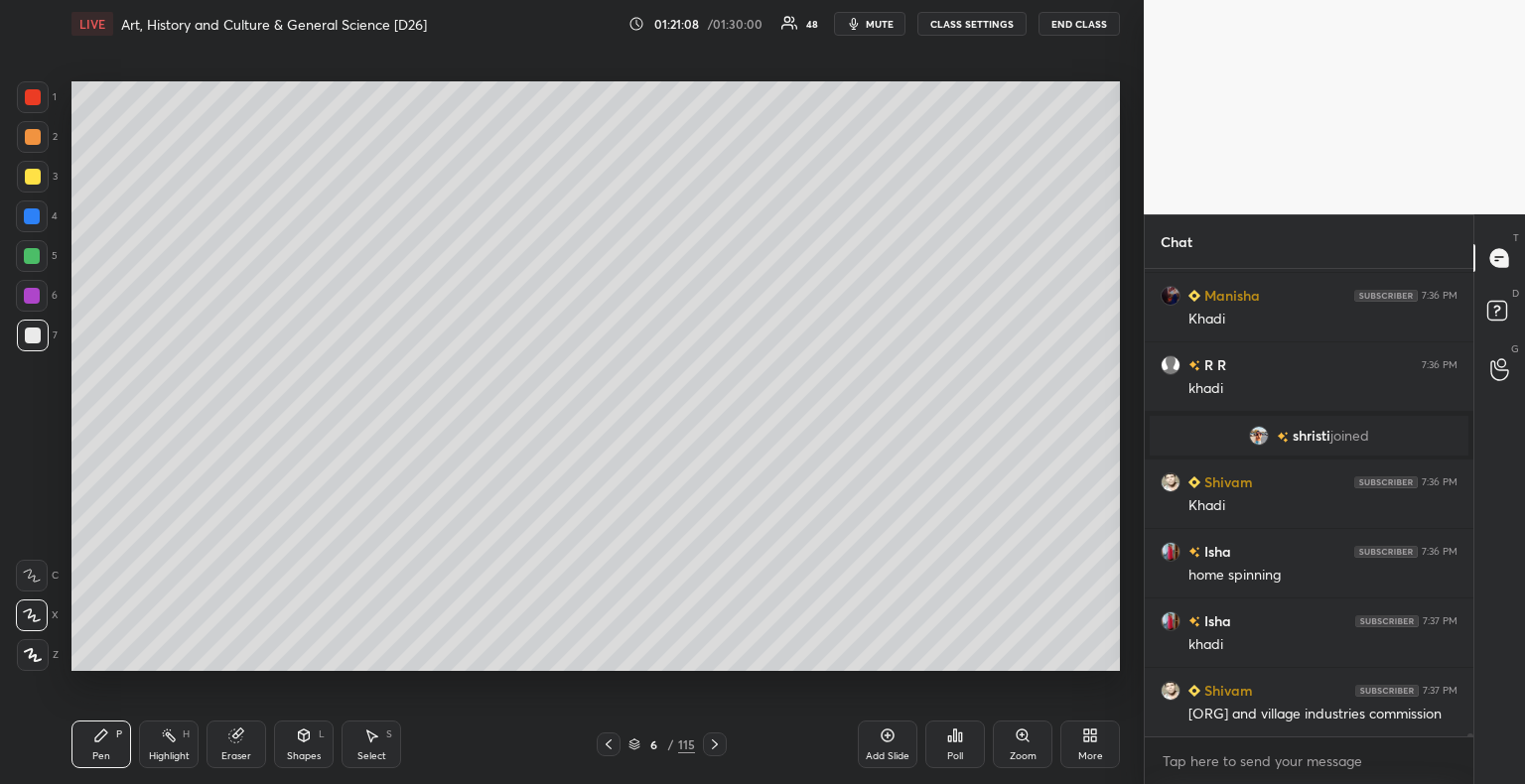 click on "Select S" at bounding box center (371, 744) 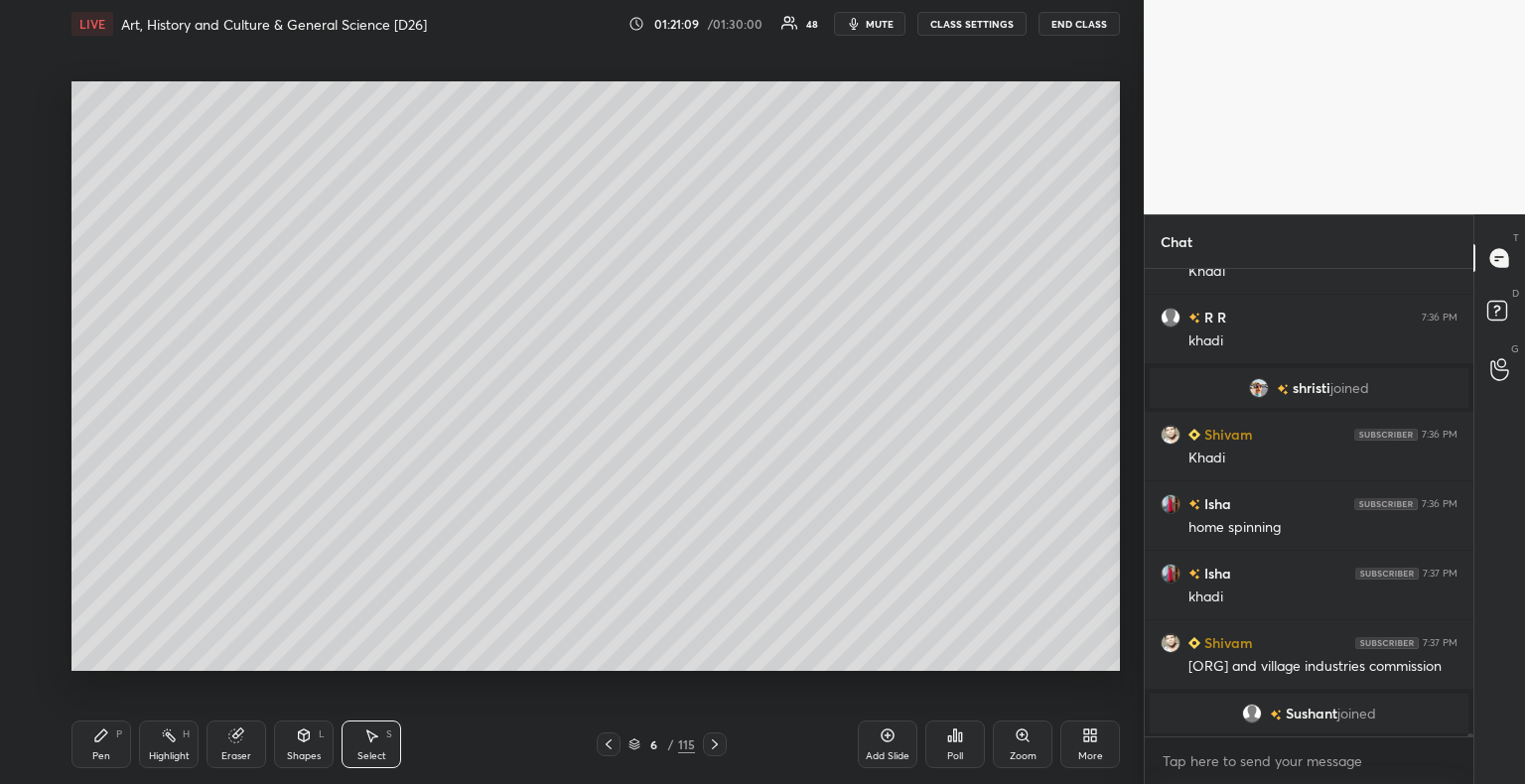 drag, startPoint x: 847, startPoint y: 443, endPoint x: 861, endPoint y: 453, distance: 17.20465 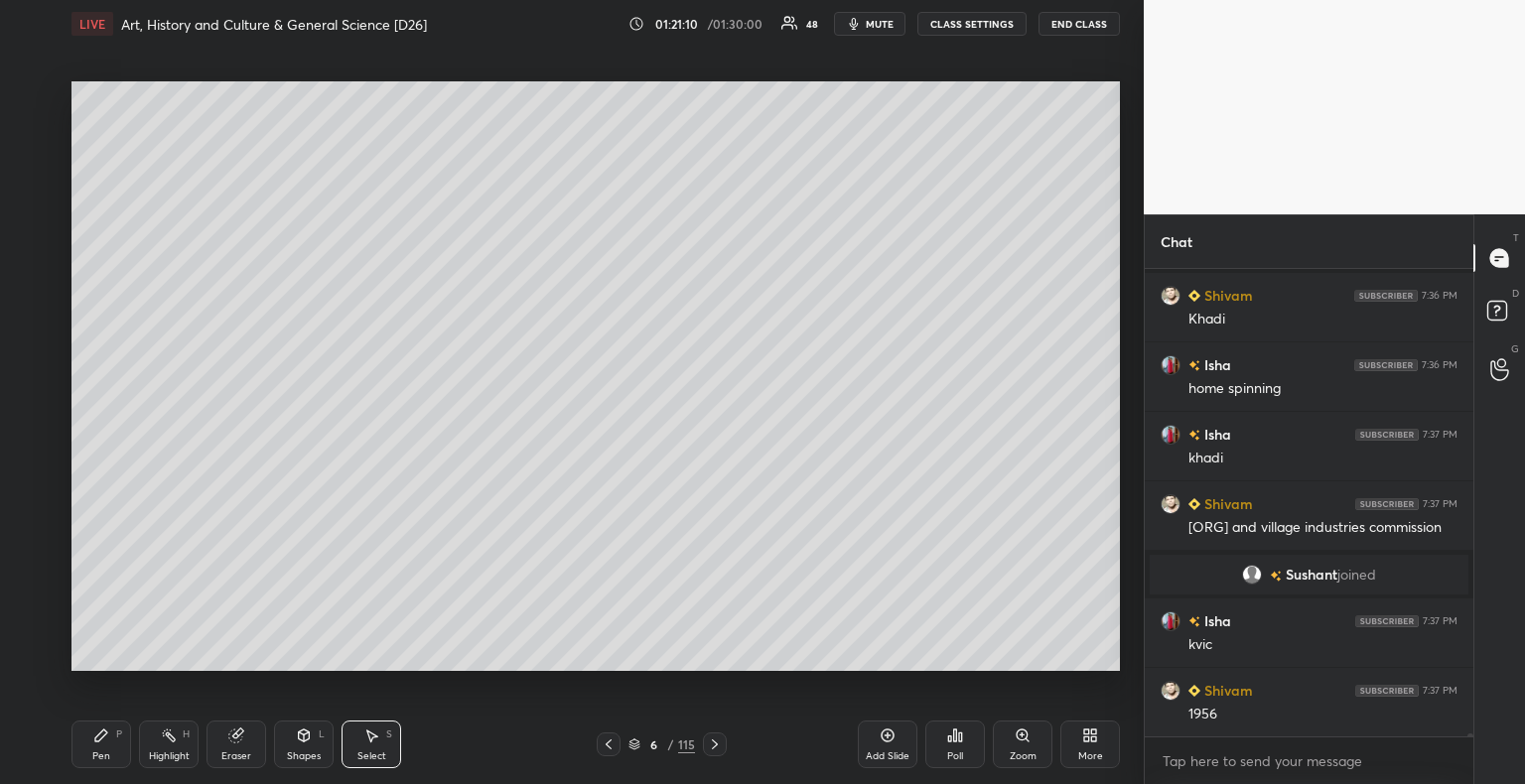 click on "Pen P" at bounding box center [101, 744] 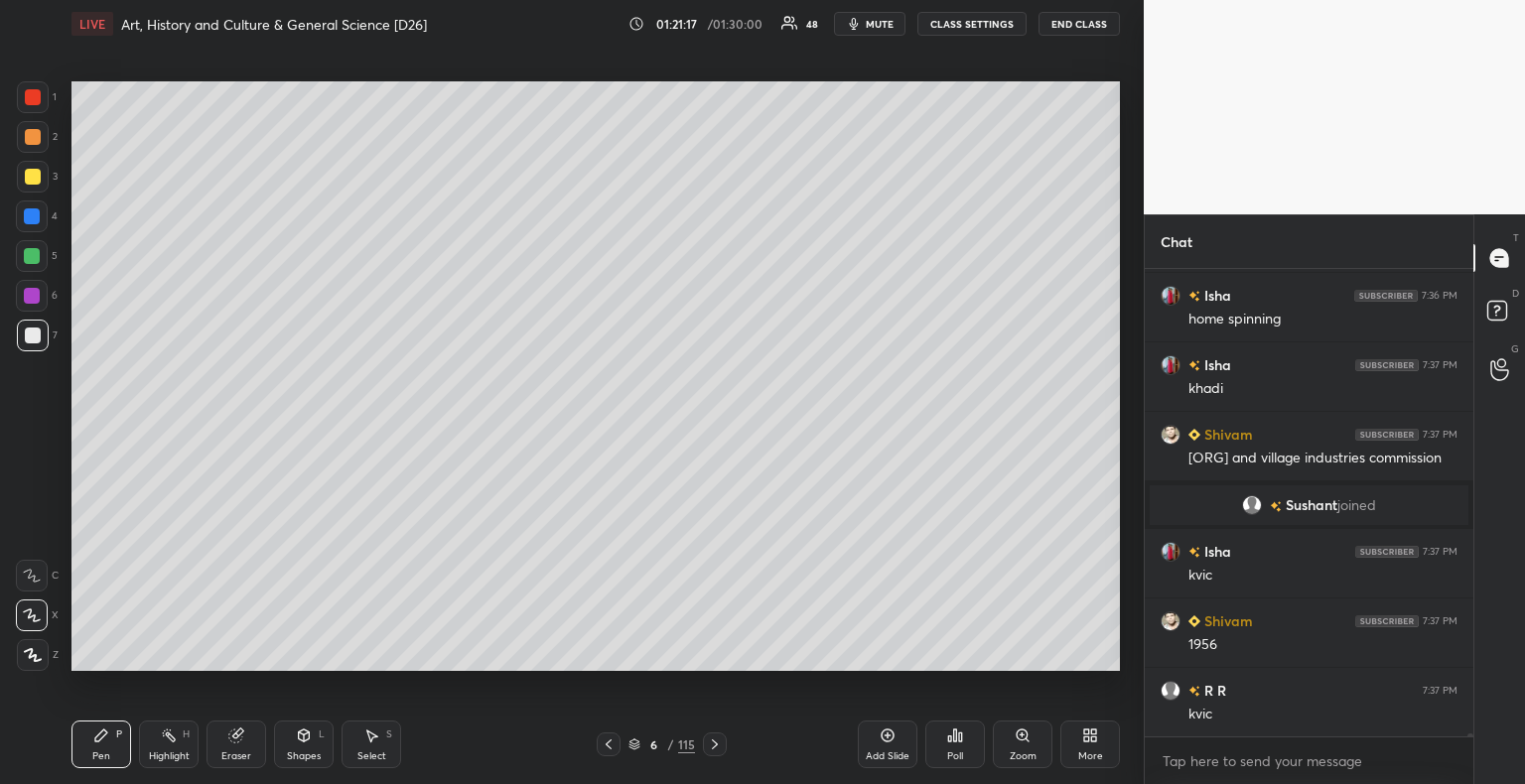 scroll, scrollTop: 73936, scrollLeft: 0, axis: vertical 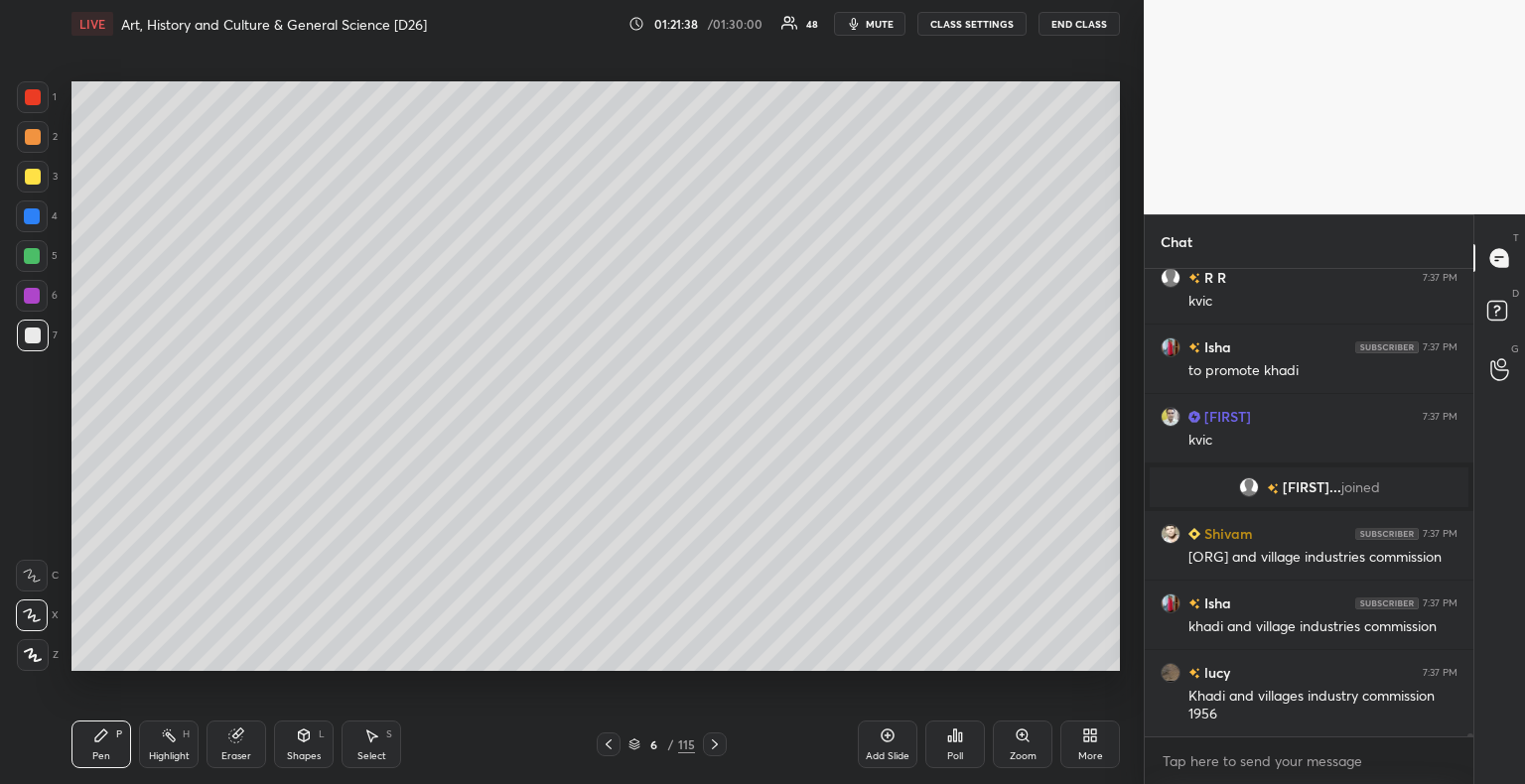 click 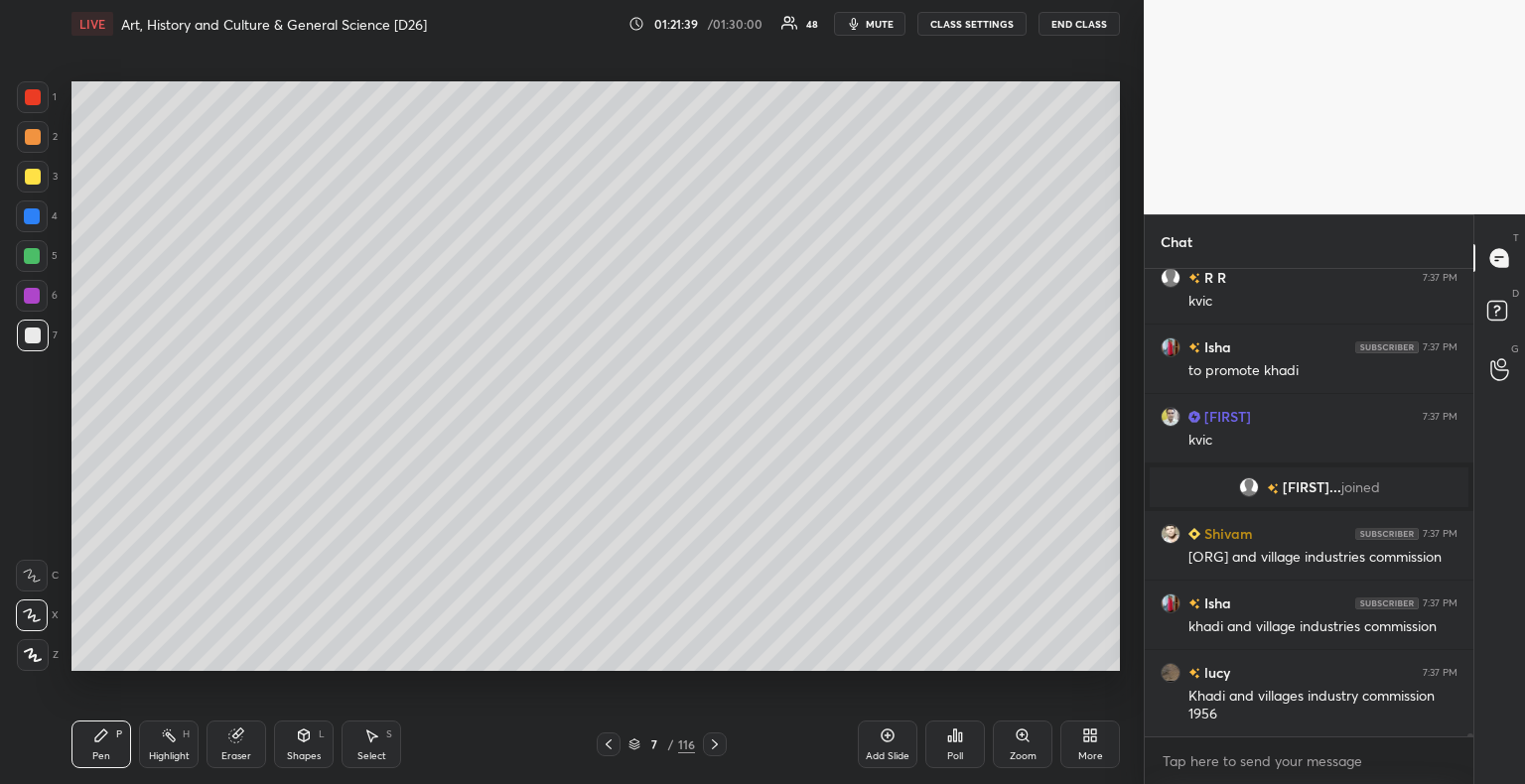 scroll, scrollTop: 74250, scrollLeft: 0, axis: vertical 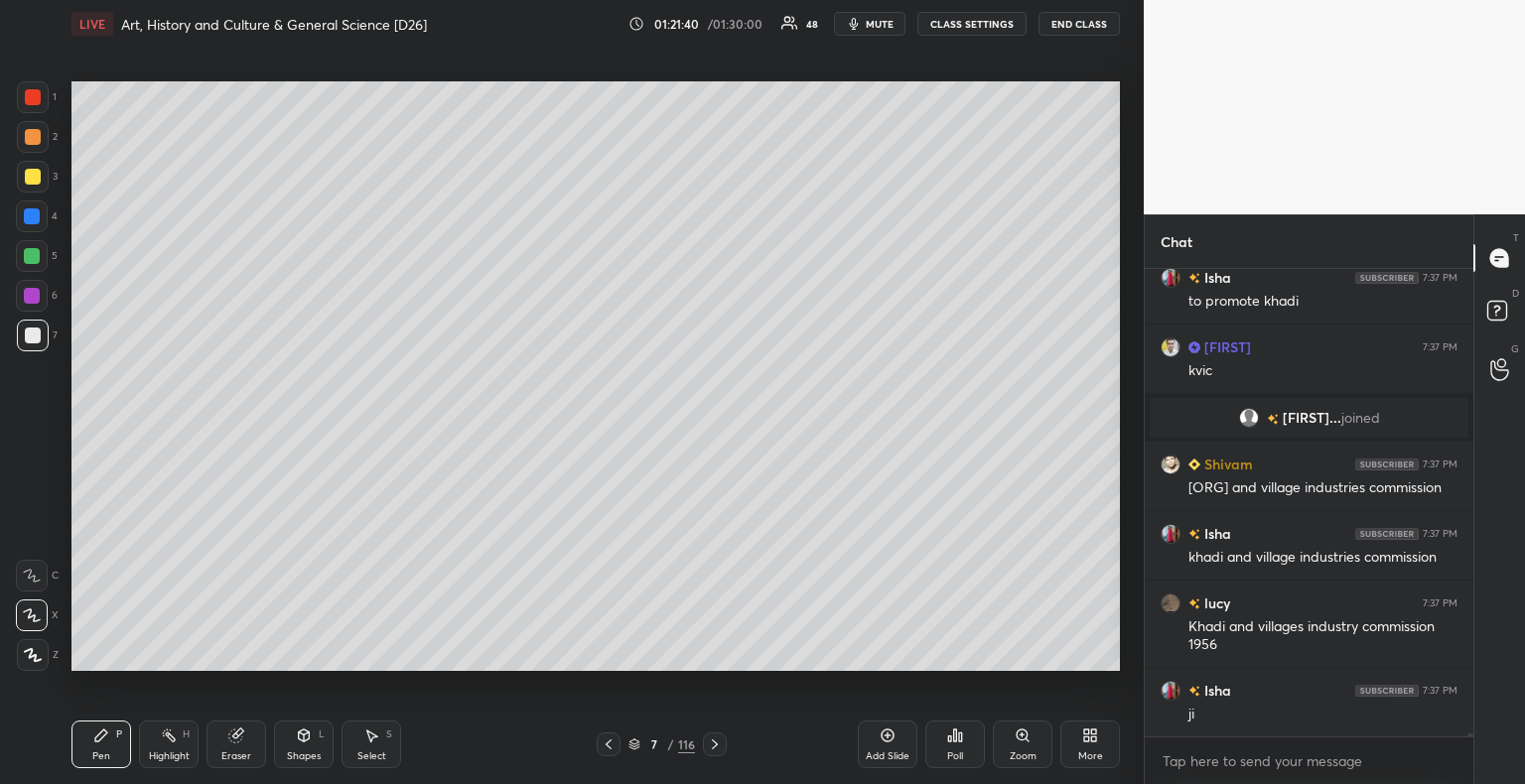 click at bounding box center (33, 335) 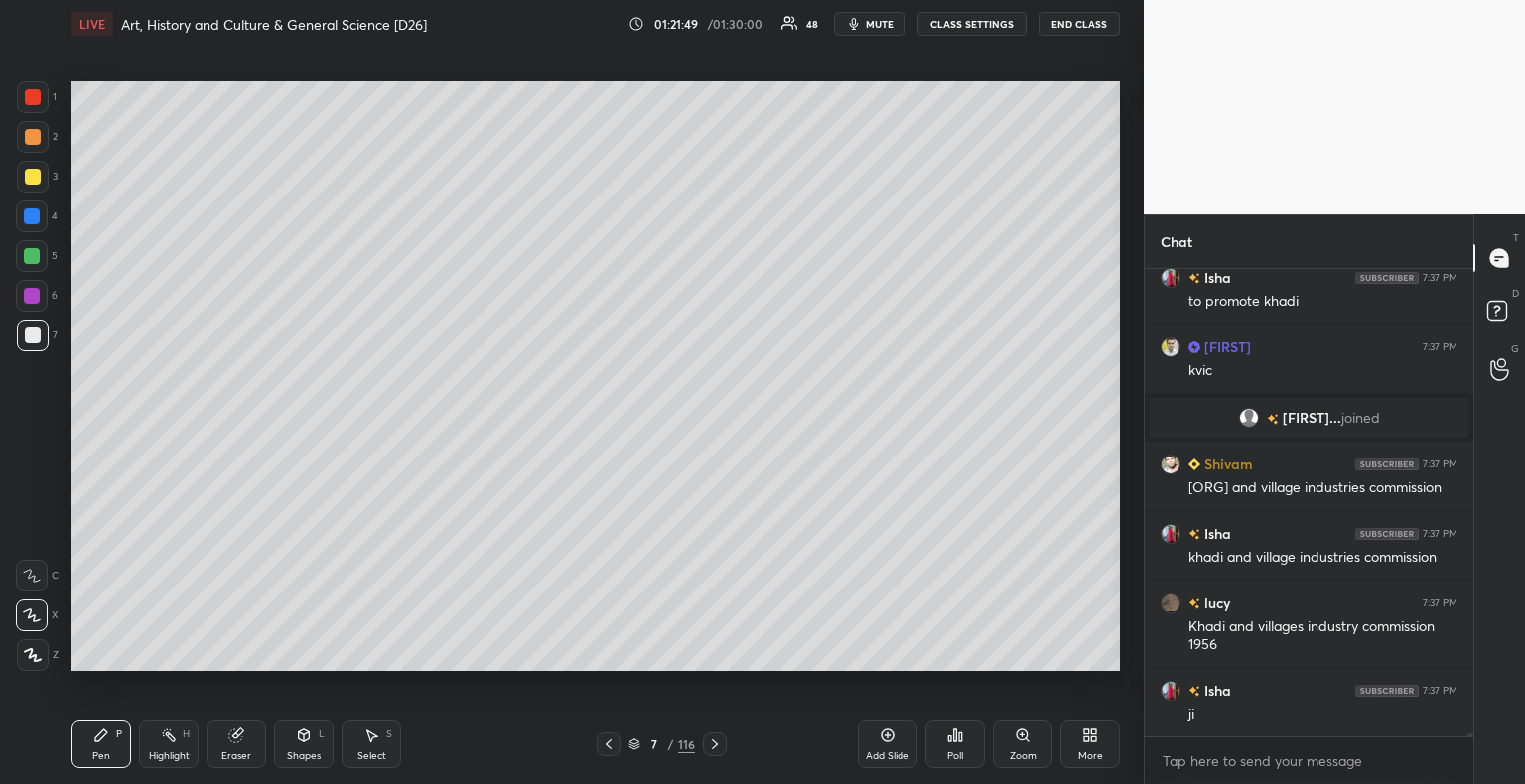 click at bounding box center (33, 177) 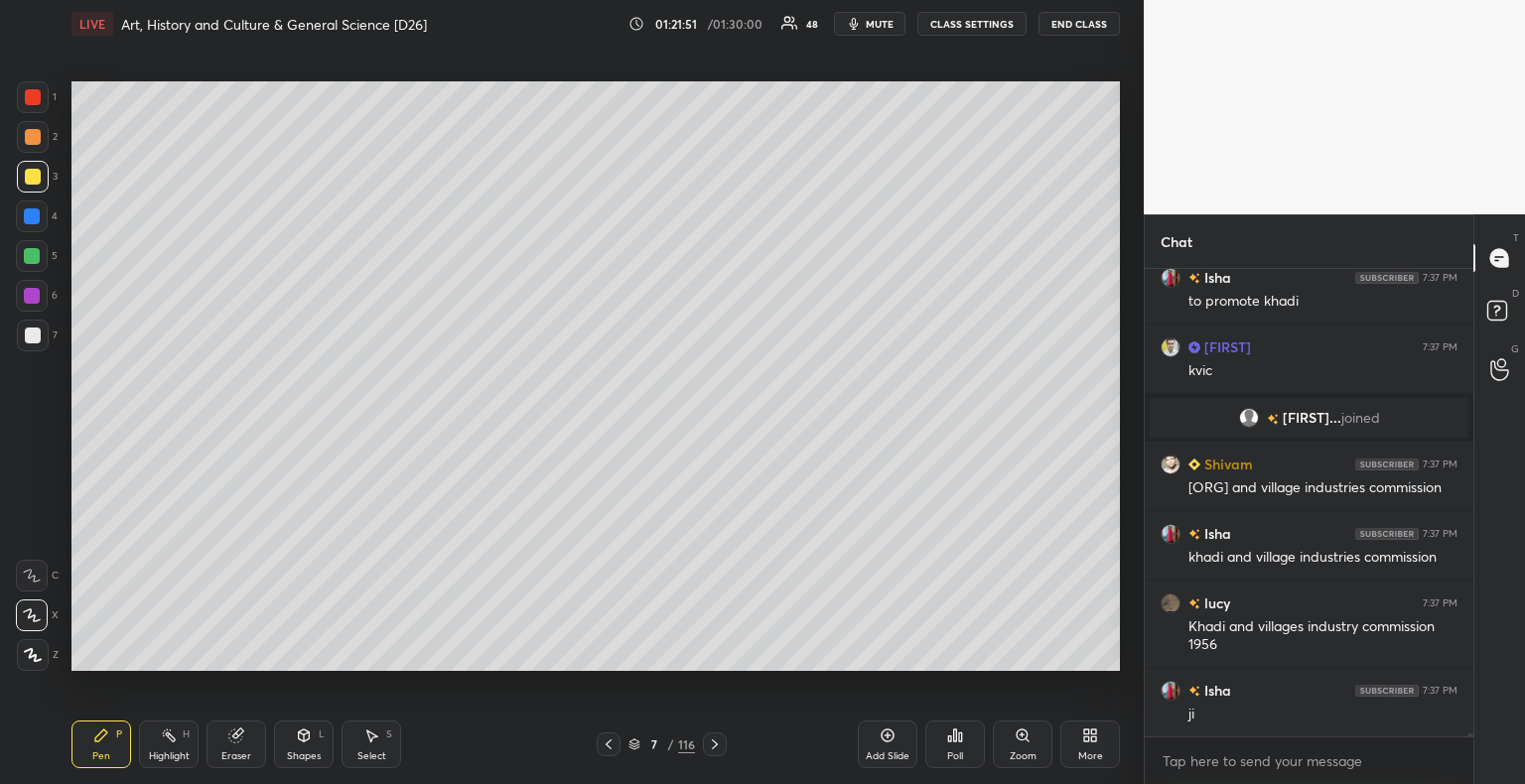 scroll, scrollTop: 74319, scrollLeft: 0, axis: vertical 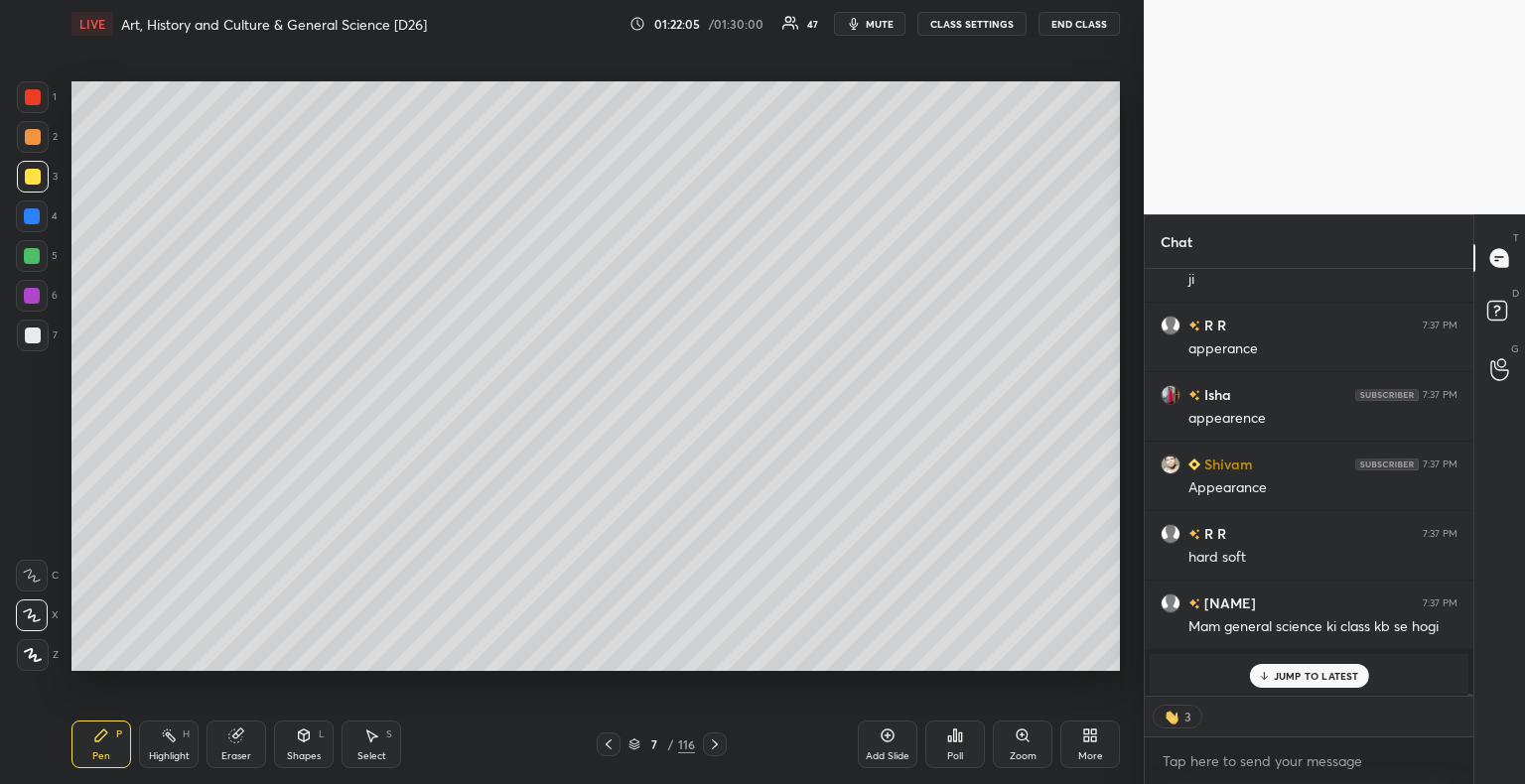 click on "Eraser" at bounding box center [236, 756] 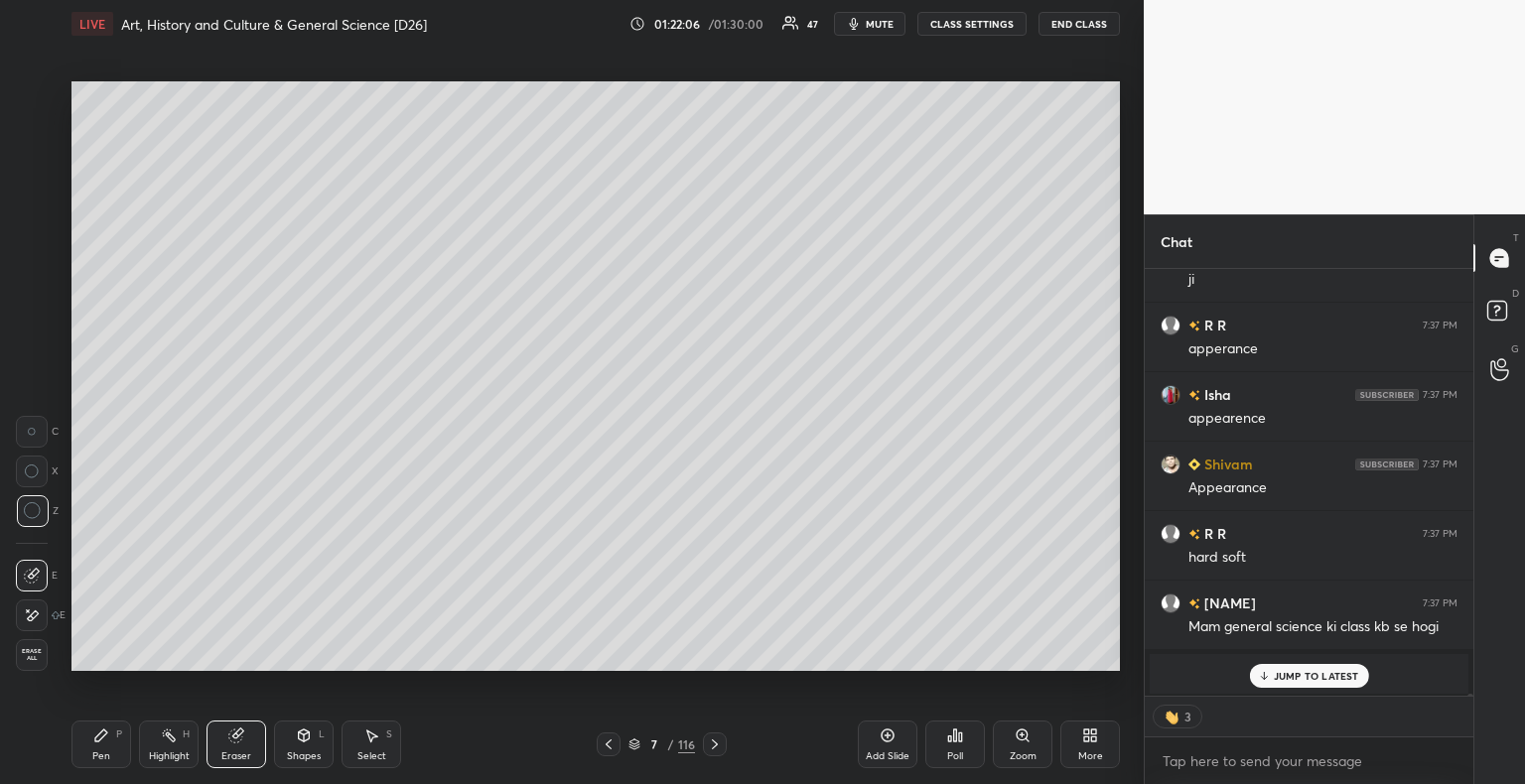 click on "Pen P" at bounding box center [101, 744] 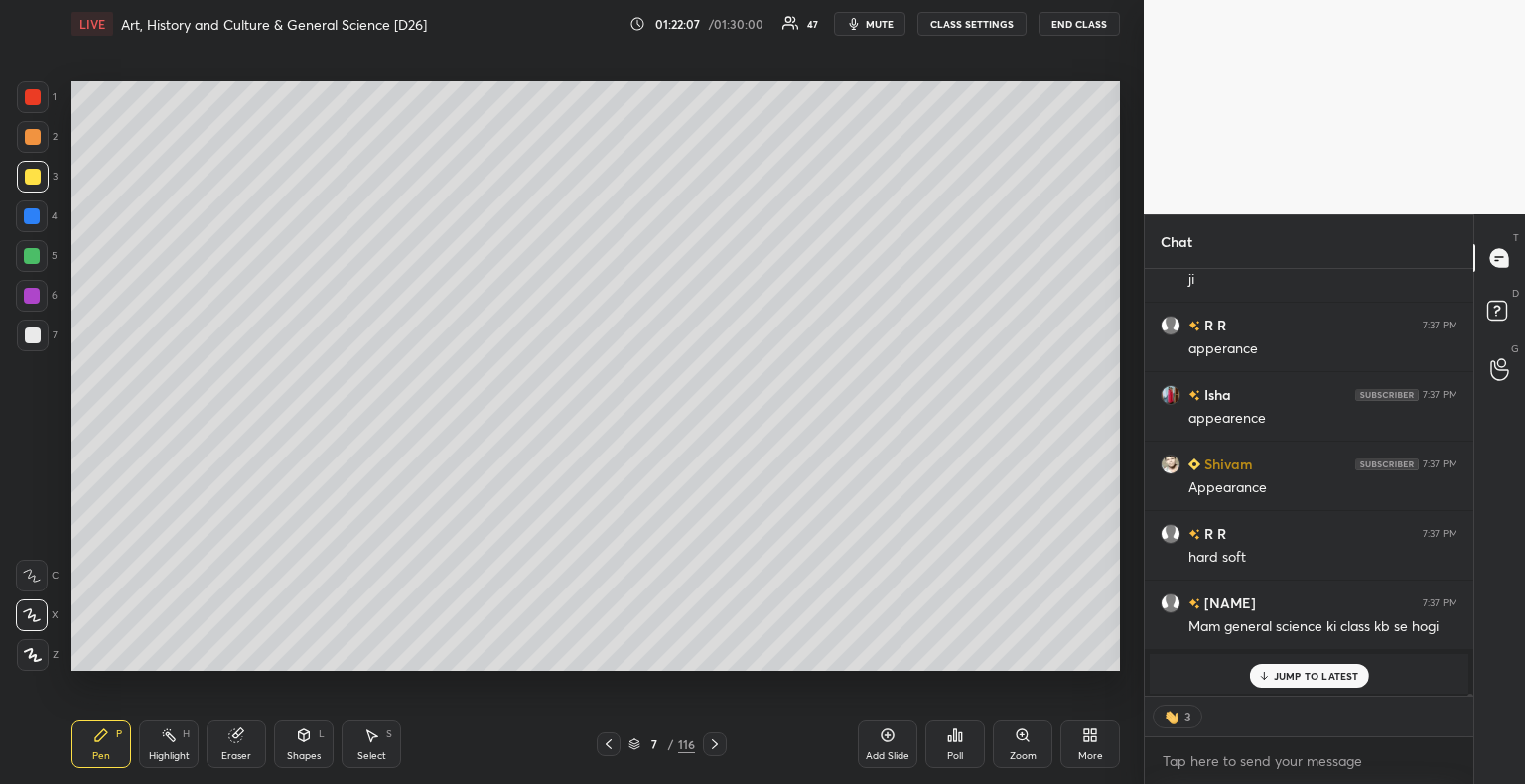 scroll, scrollTop: 6, scrollLeft: 6, axis: both 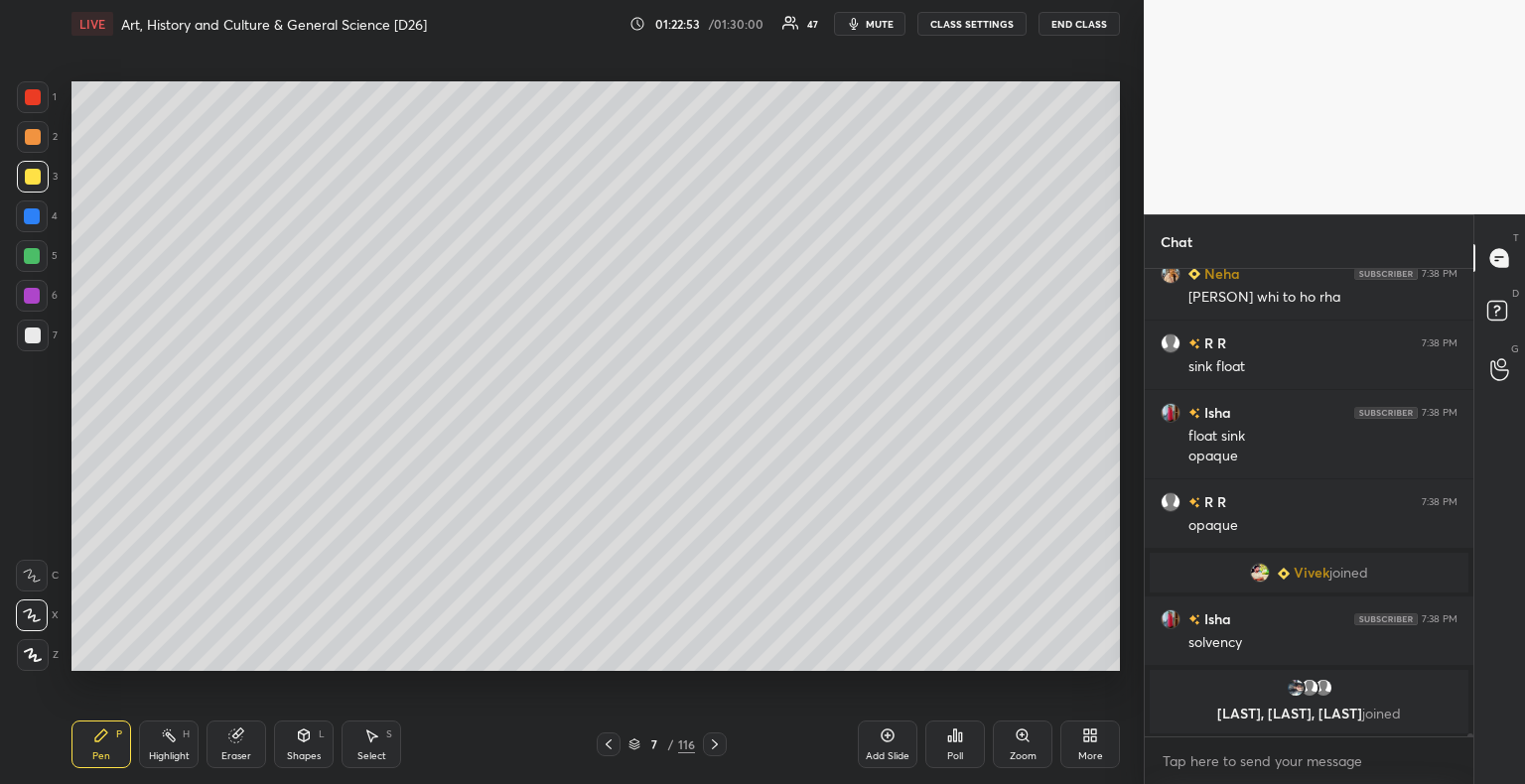 click at bounding box center [32, 296] 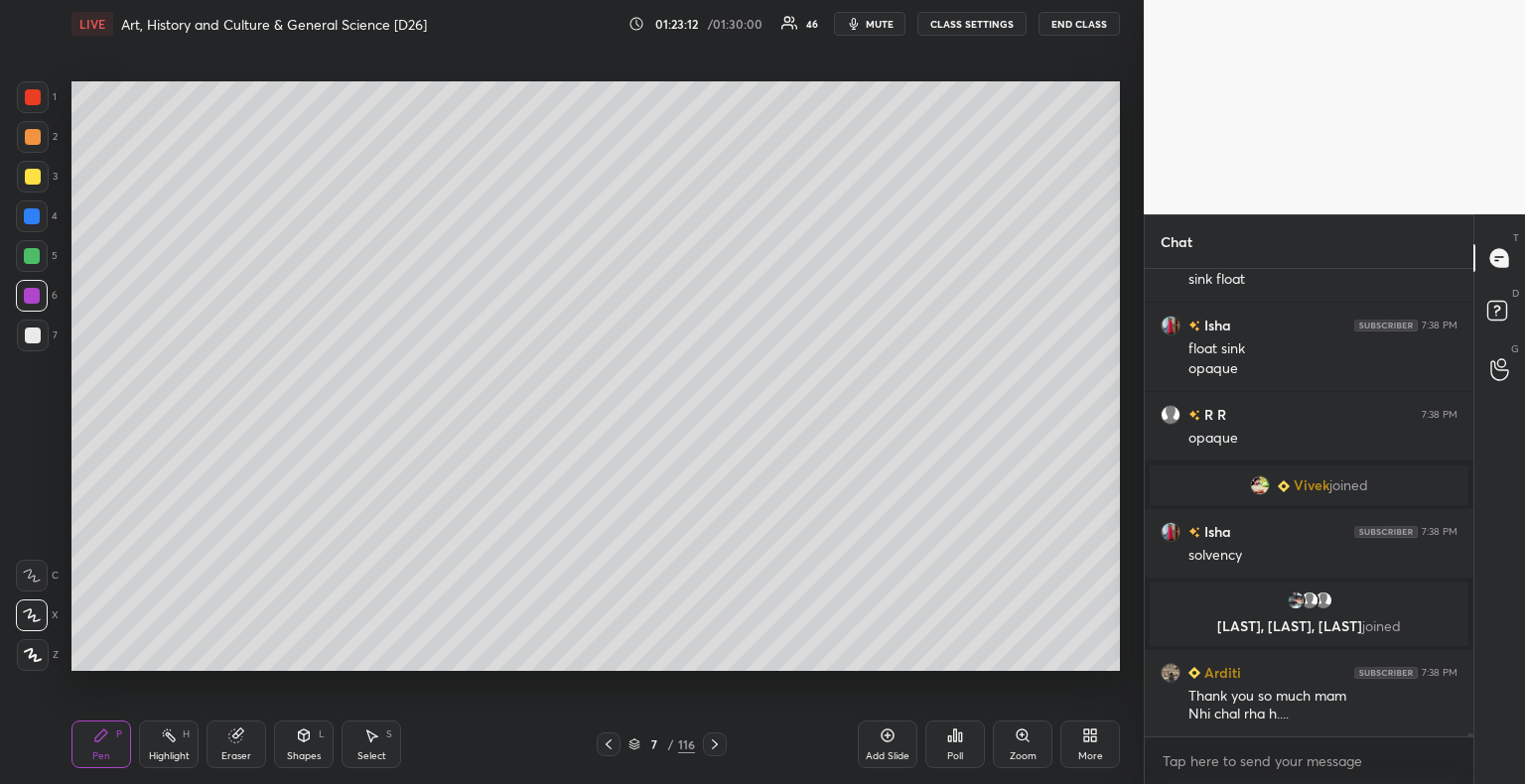 scroll, scrollTop: 75085, scrollLeft: 0, axis: vertical 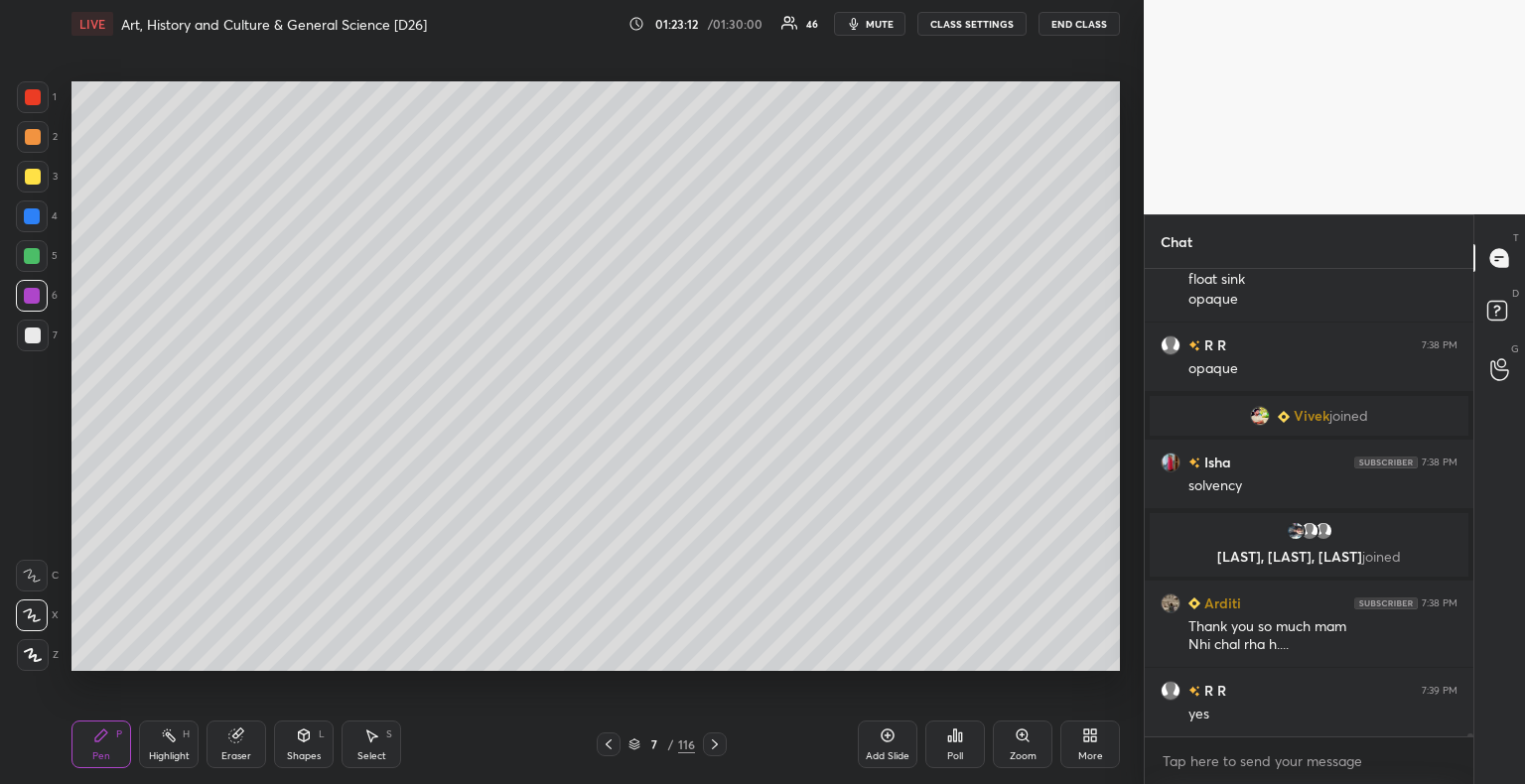 click at bounding box center (32, 256) 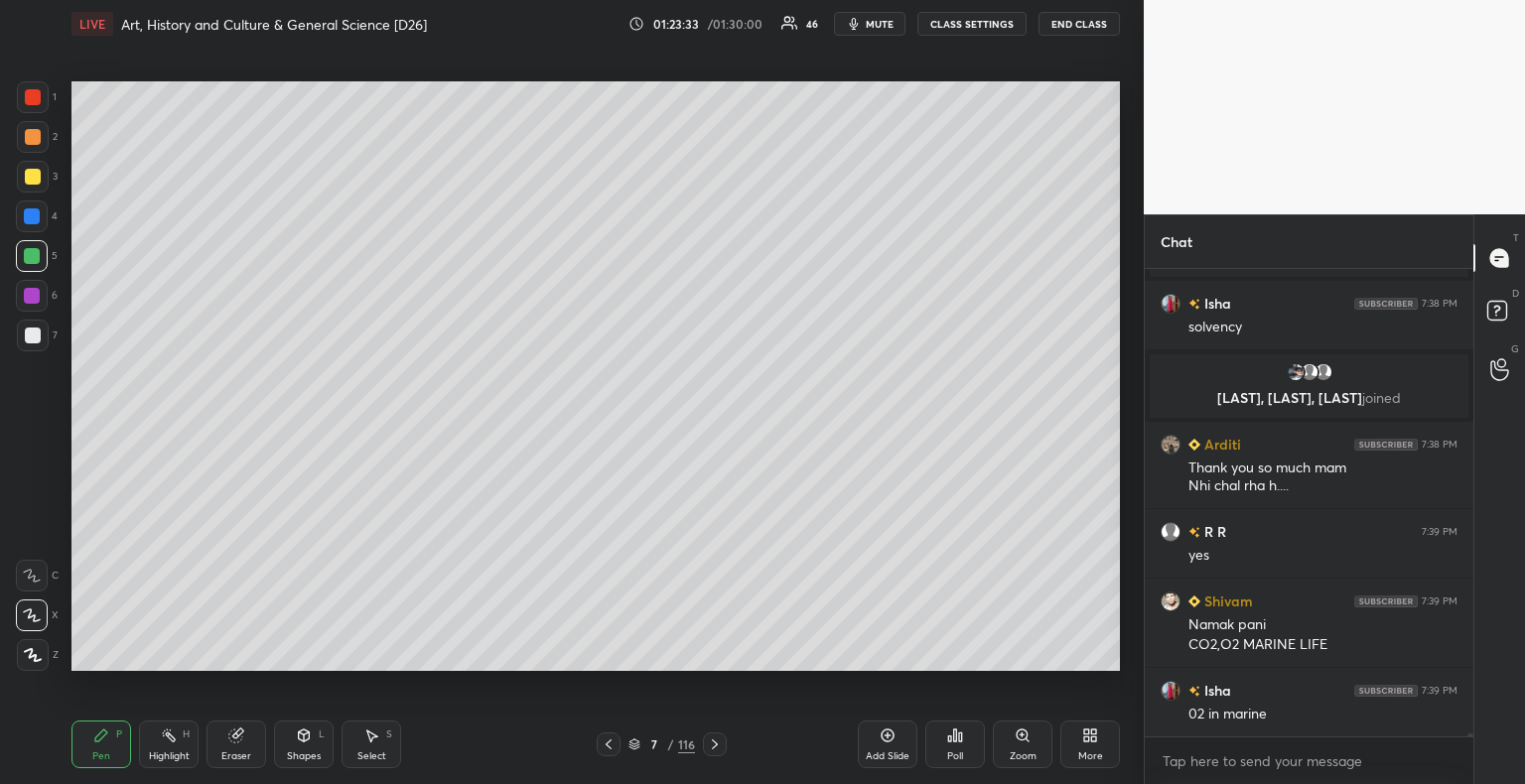 scroll, scrollTop: 75292, scrollLeft: 0, axis: vertical 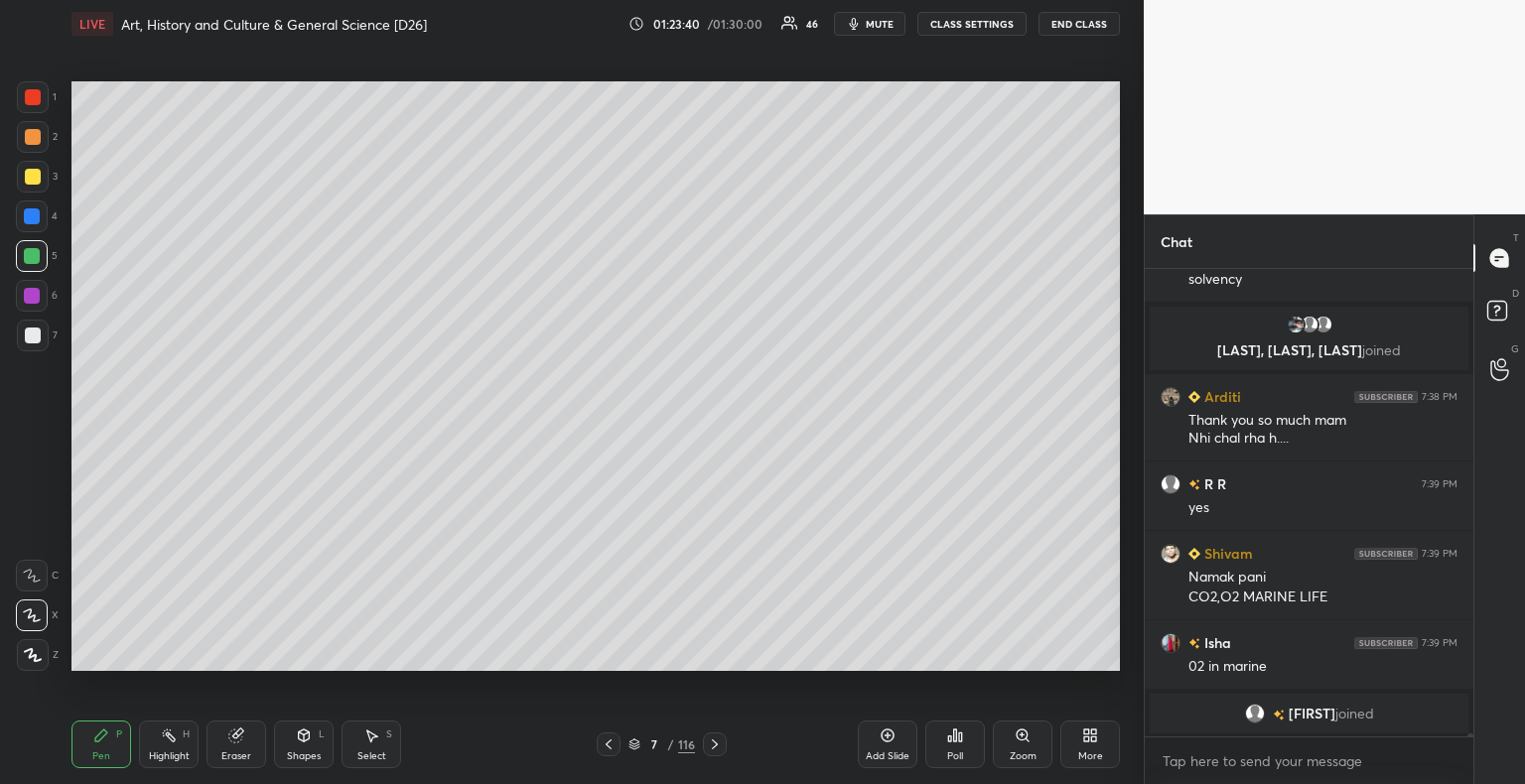 click at bounding box center (33, 335) 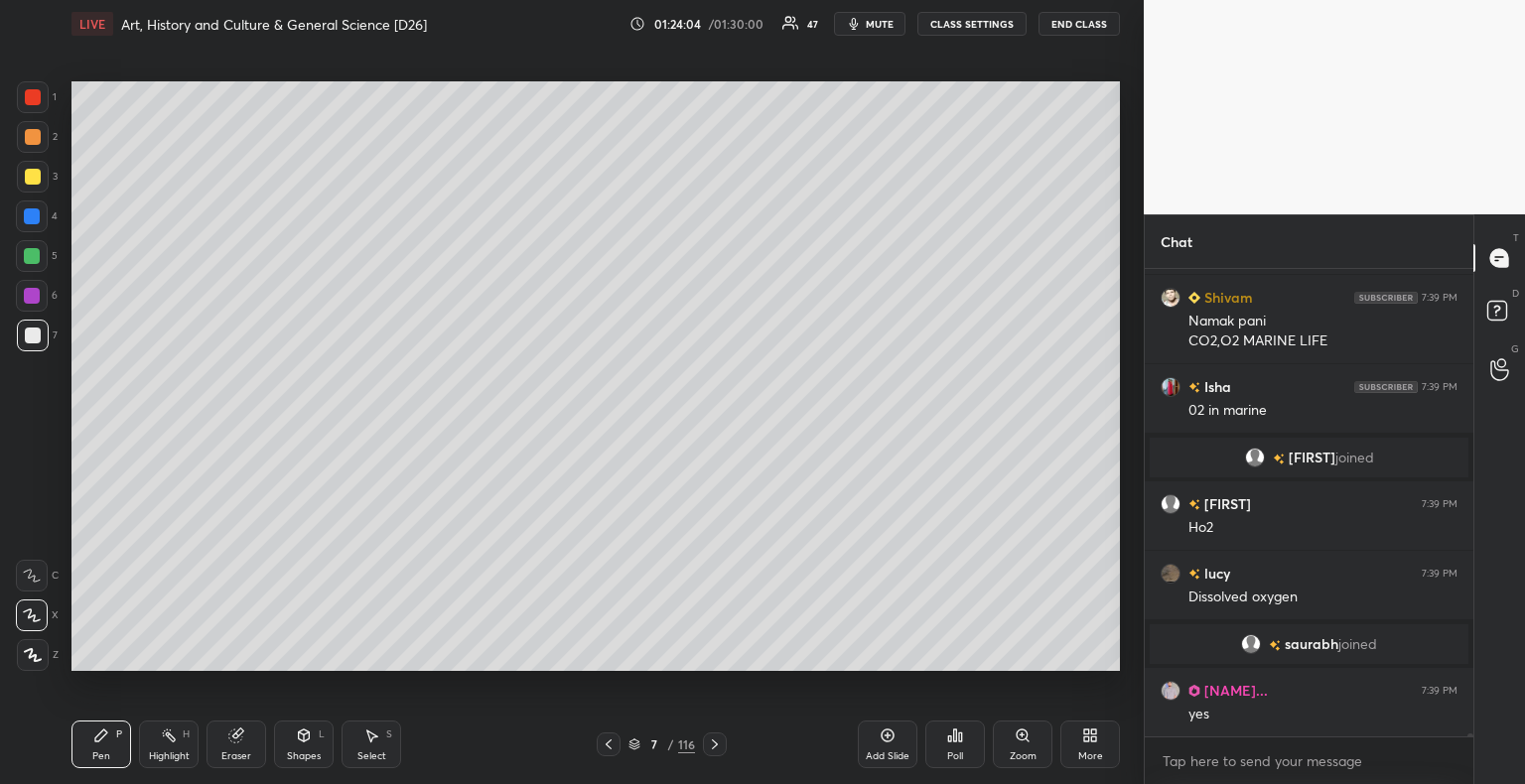 scroll, scrollTop: 75443, scrollLeft: 0, axis: vertical 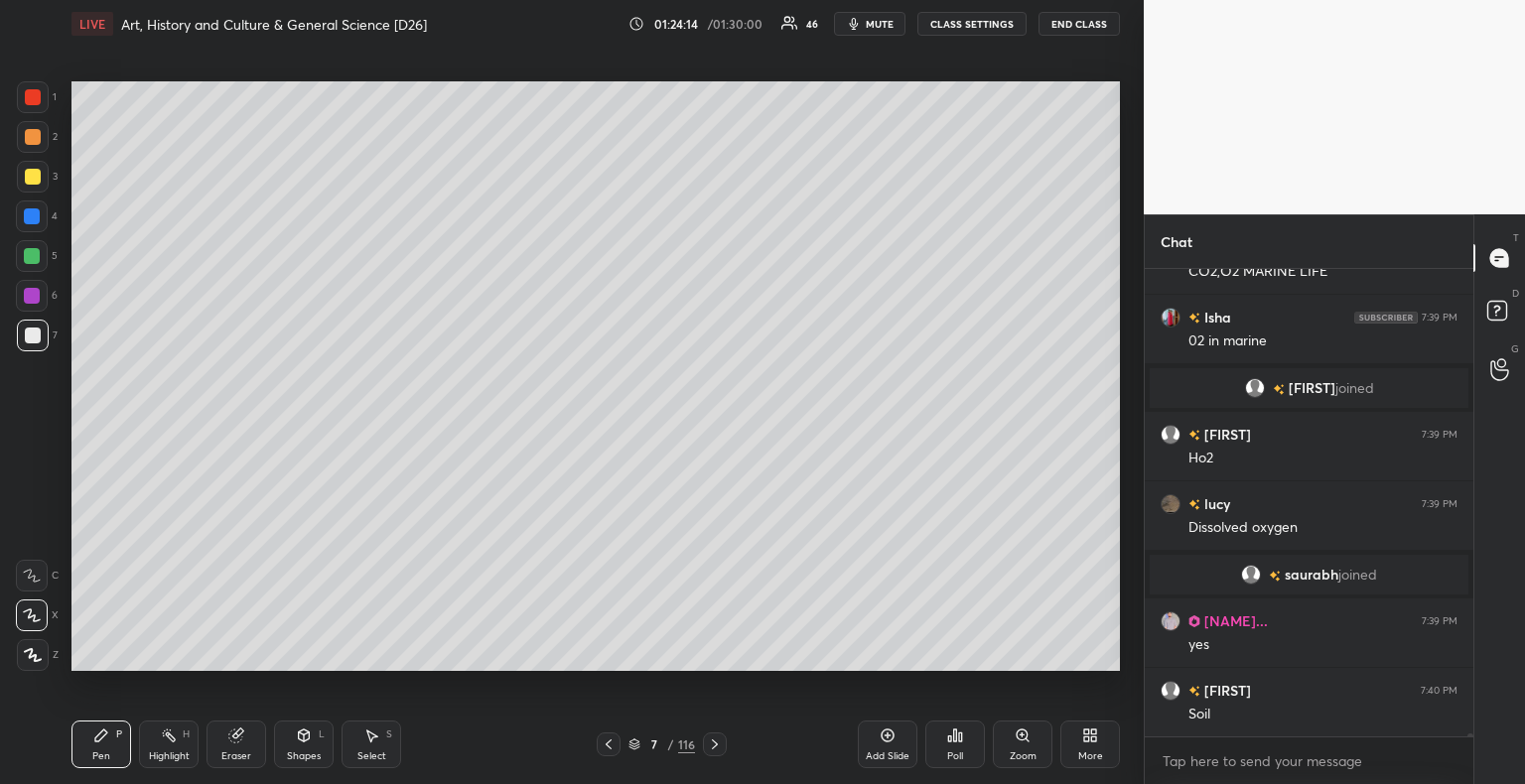 click at bounding box center (33, 335) 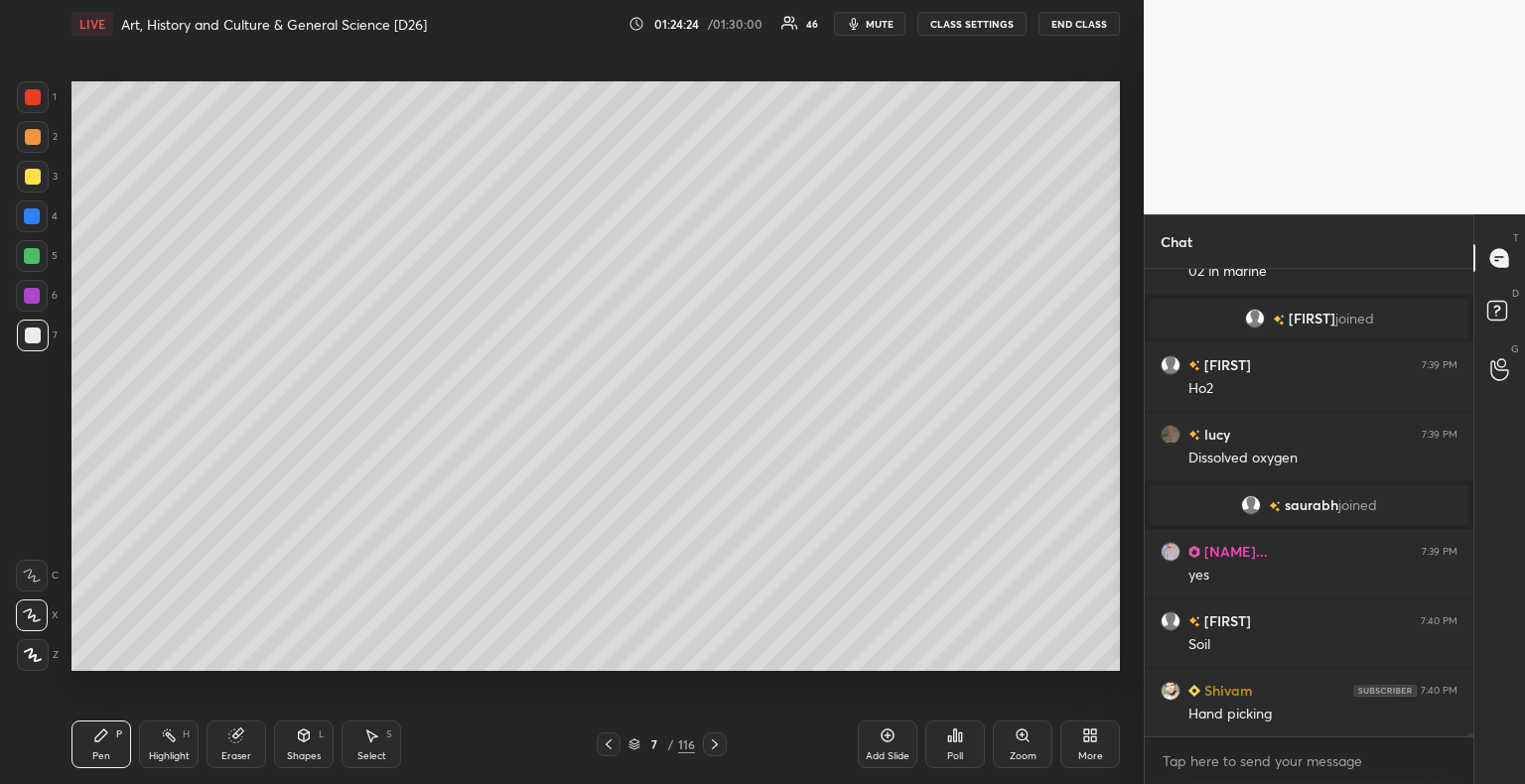 scroll, scrollTop: 75582, scrollLeft: 0, axis: vertical 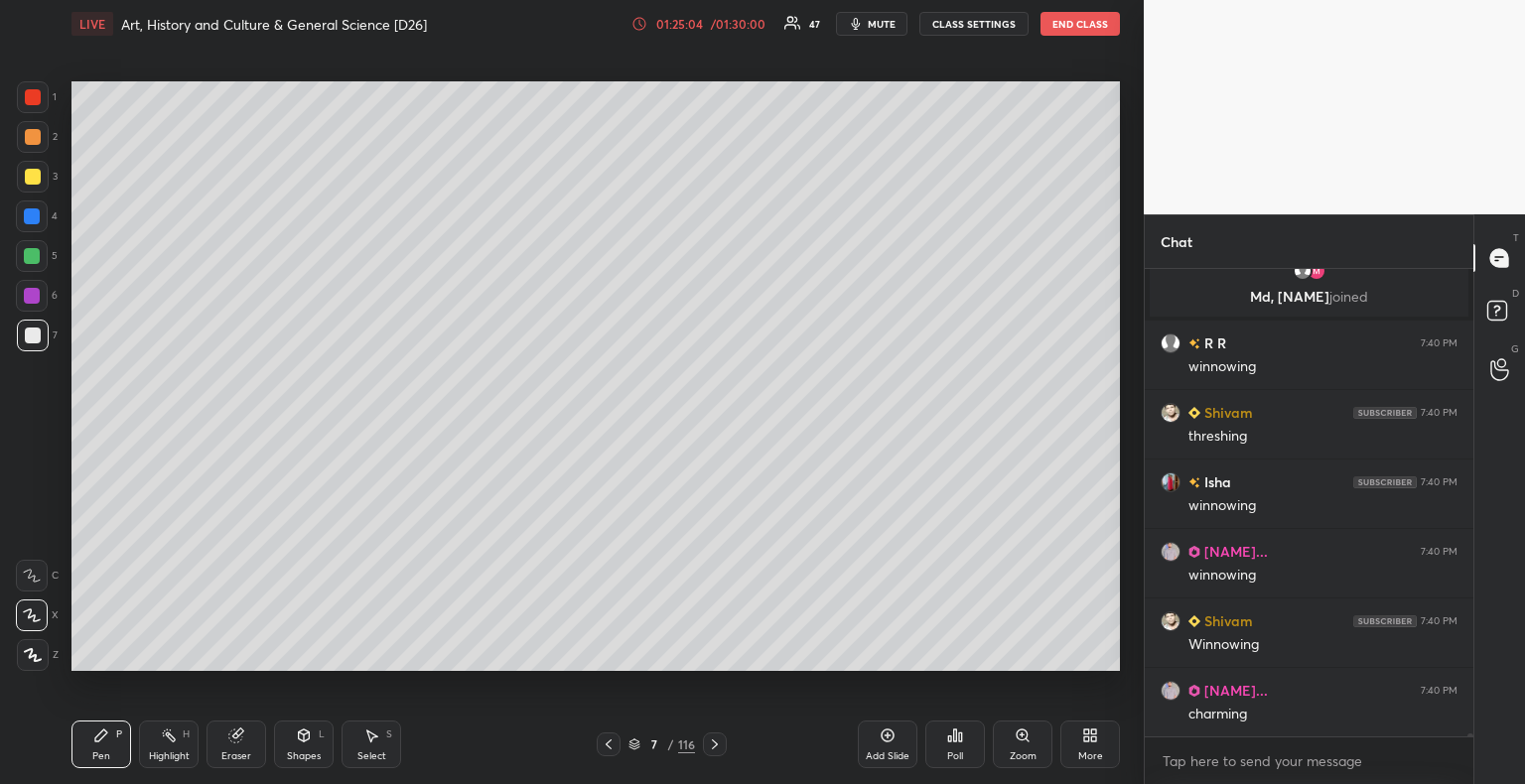 click at bounding box center [33, 177] 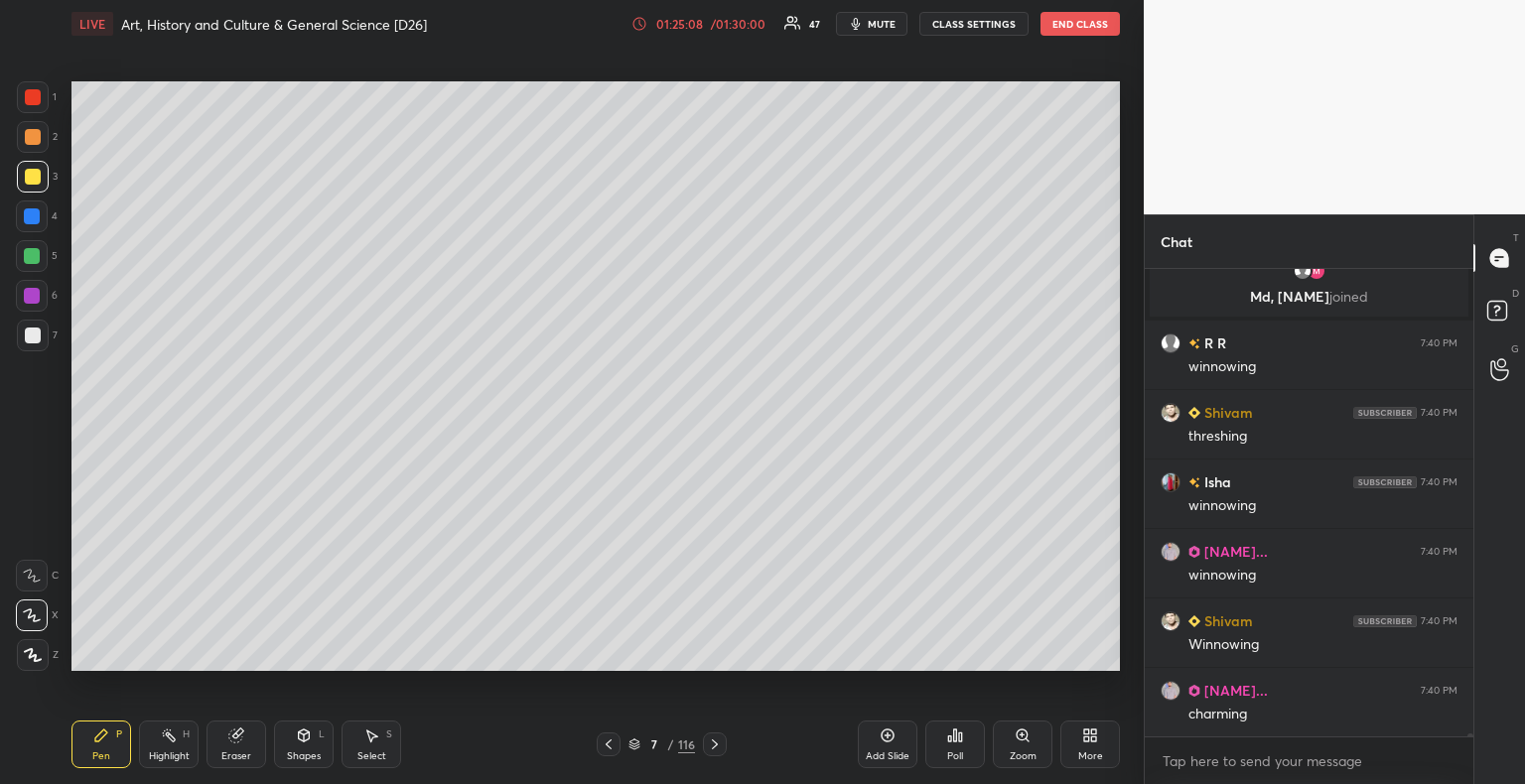 click at bounding box center [33, 335] 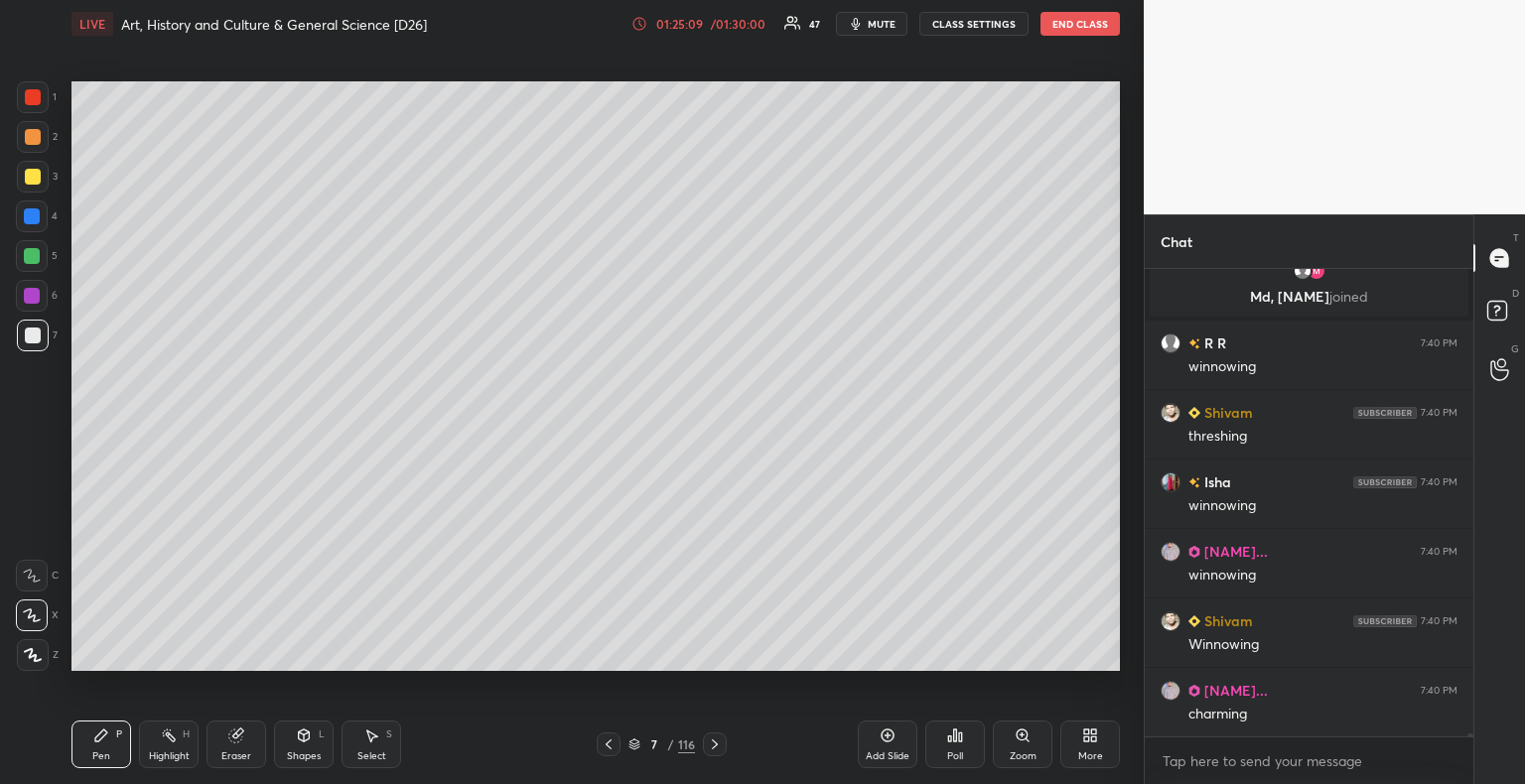 scroll, scrollTop: 76129, scrollLeft: 0, axis: vertical 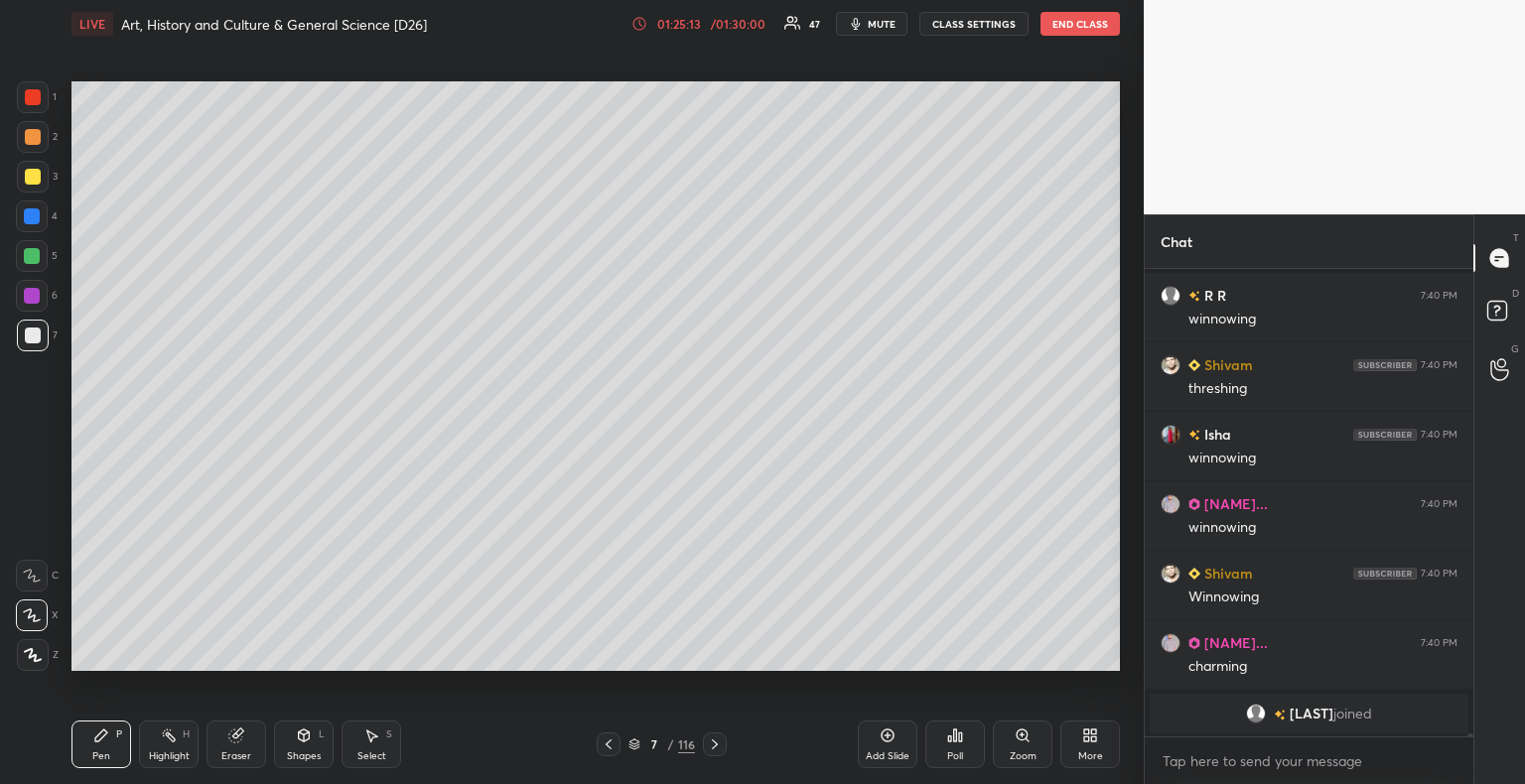 click at bounding box center [33, 177] 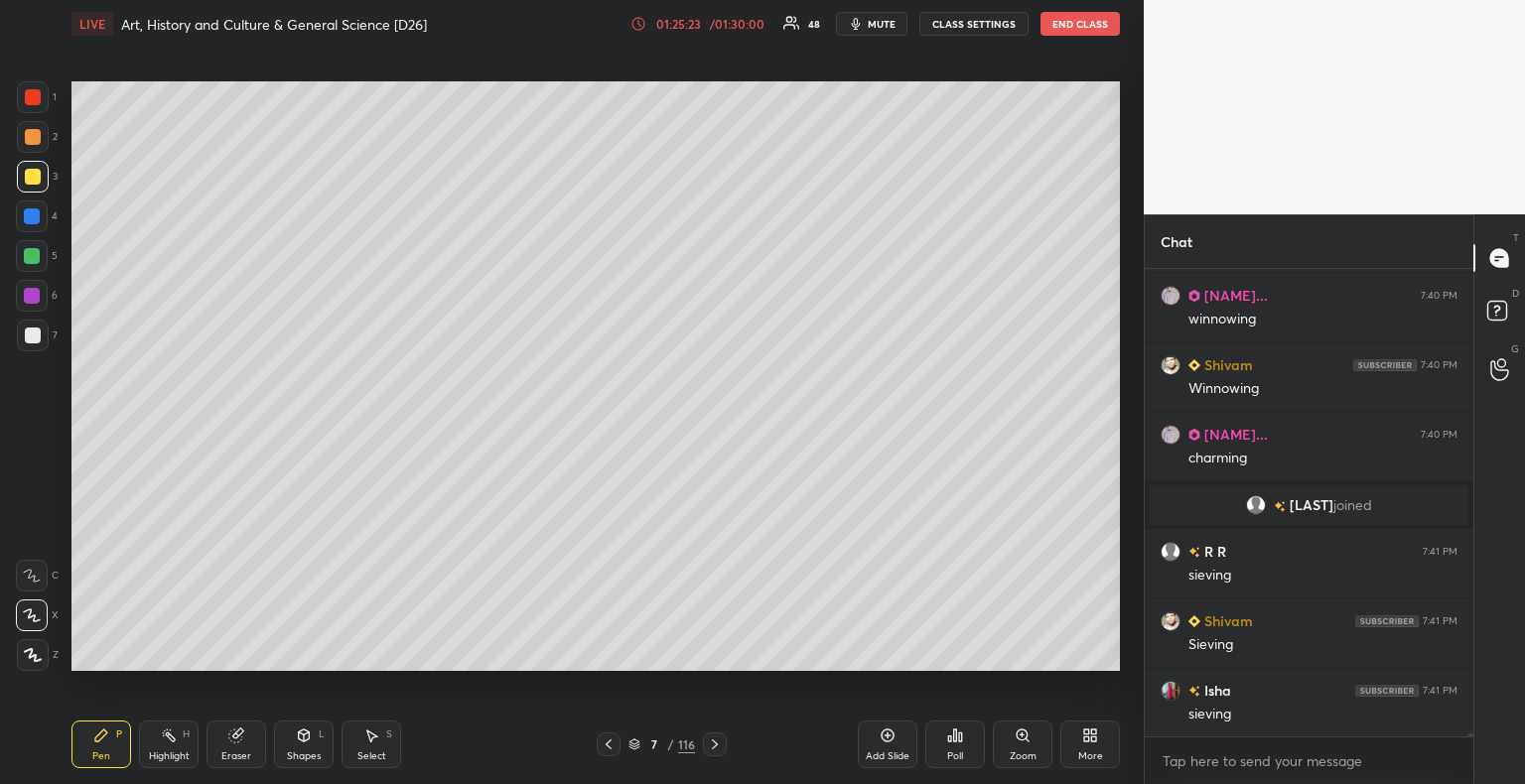 scroll, scrollTop: 76231, scrollLeft: 0, axis: vertical 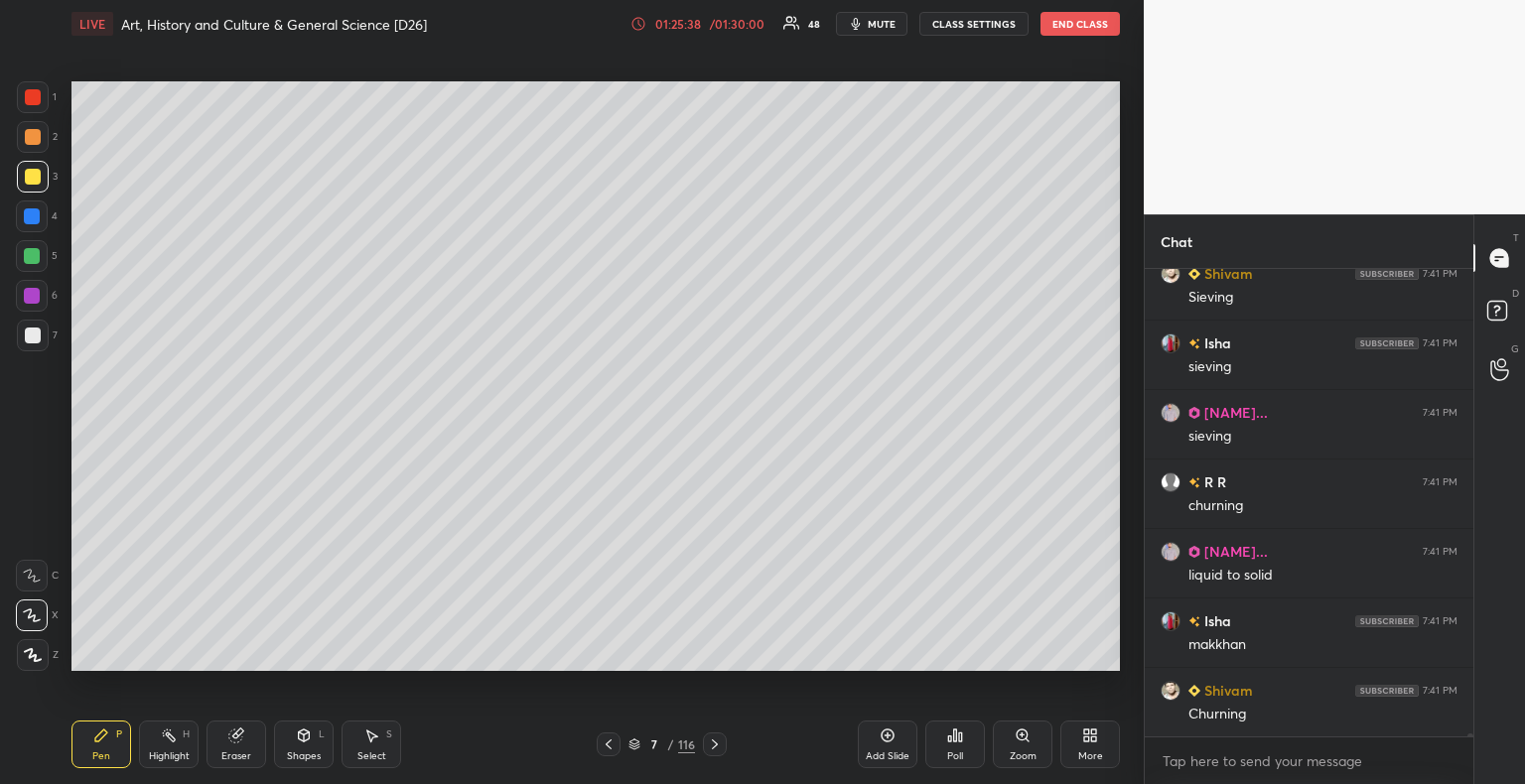 click 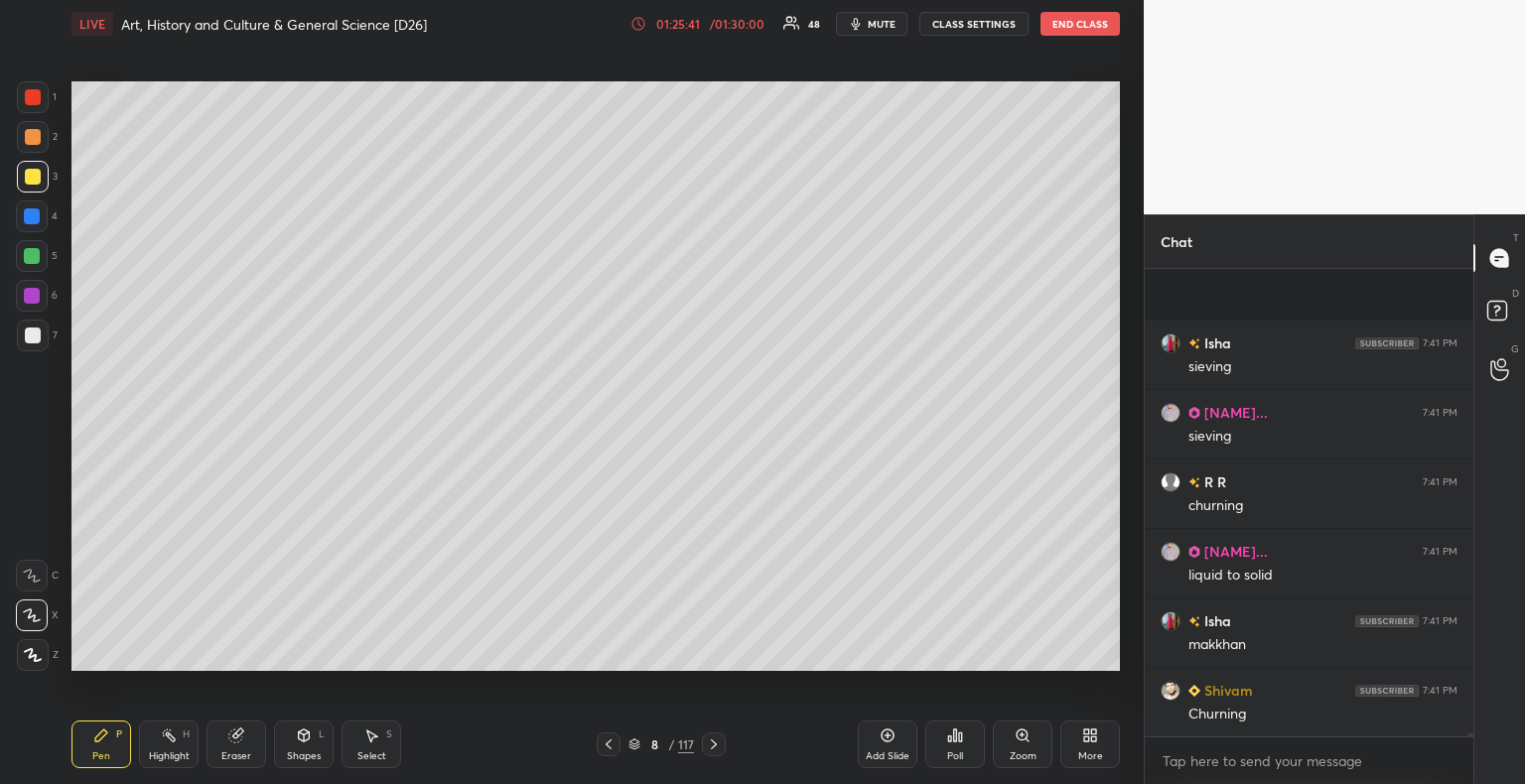 scroll, scrollTop: 76649, scrollLeft: 0, axis: vertical 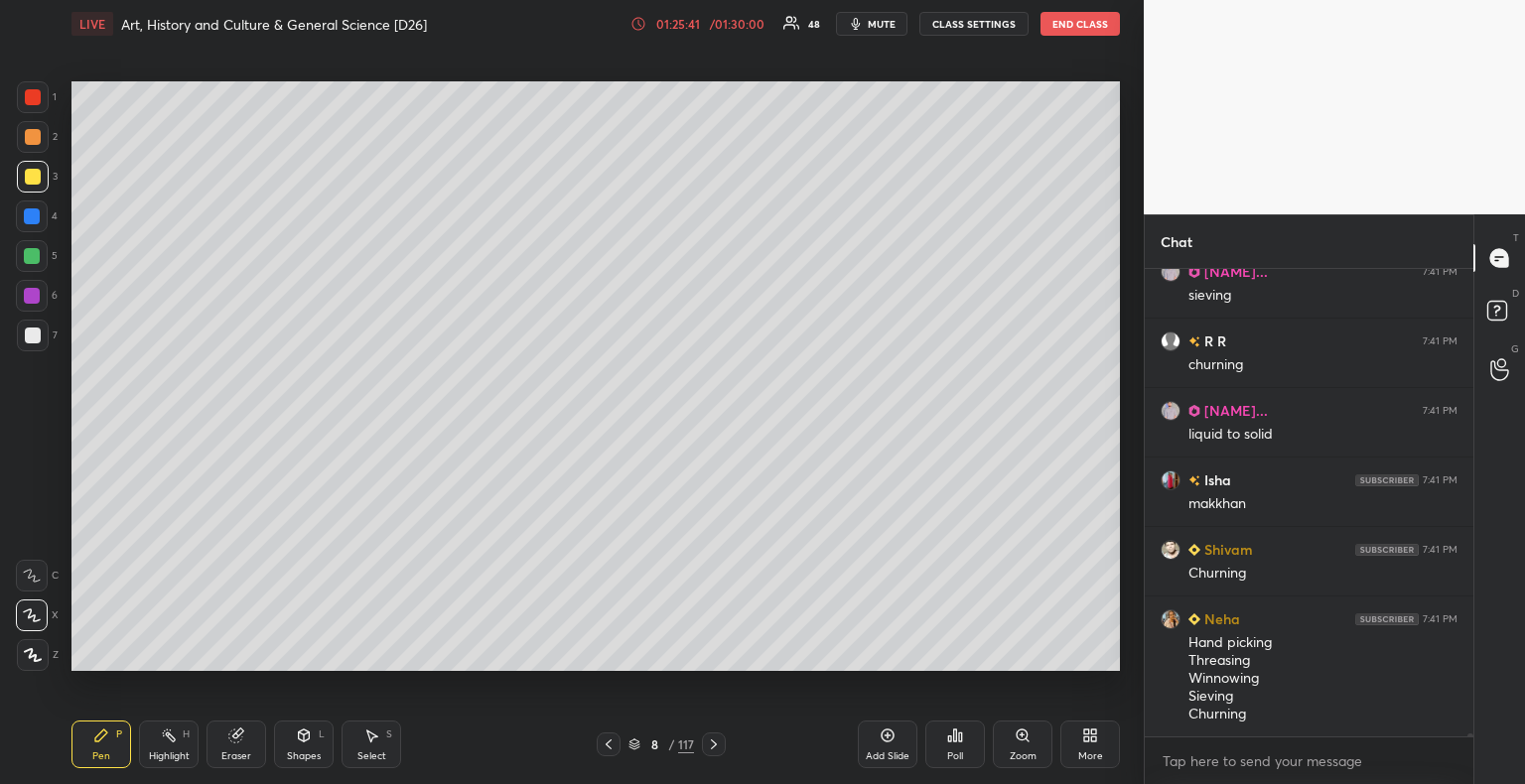 click at bounding box center [32, 216] 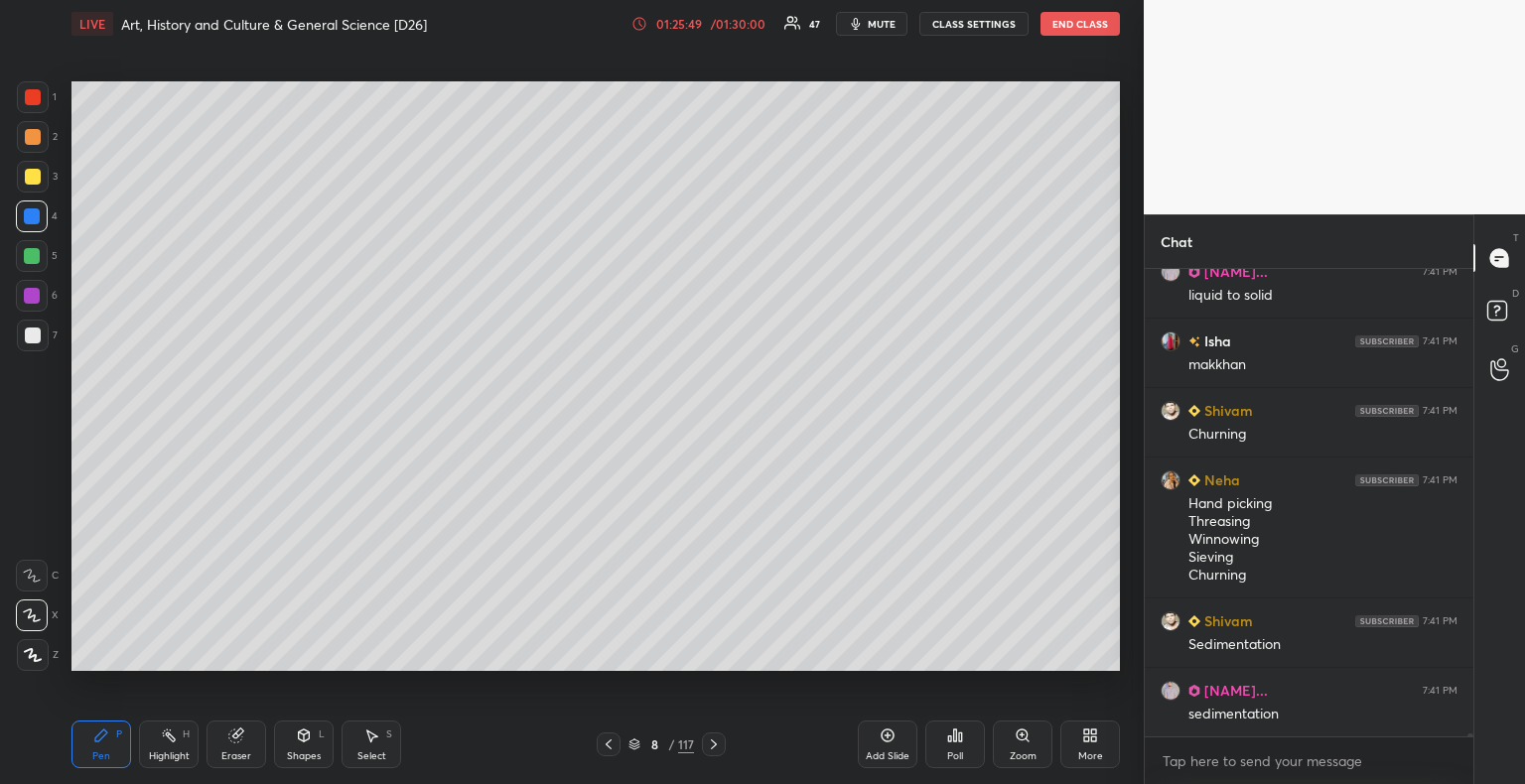scroll, scrollTop: 76858, scrollLeft: 0, axis: vertical 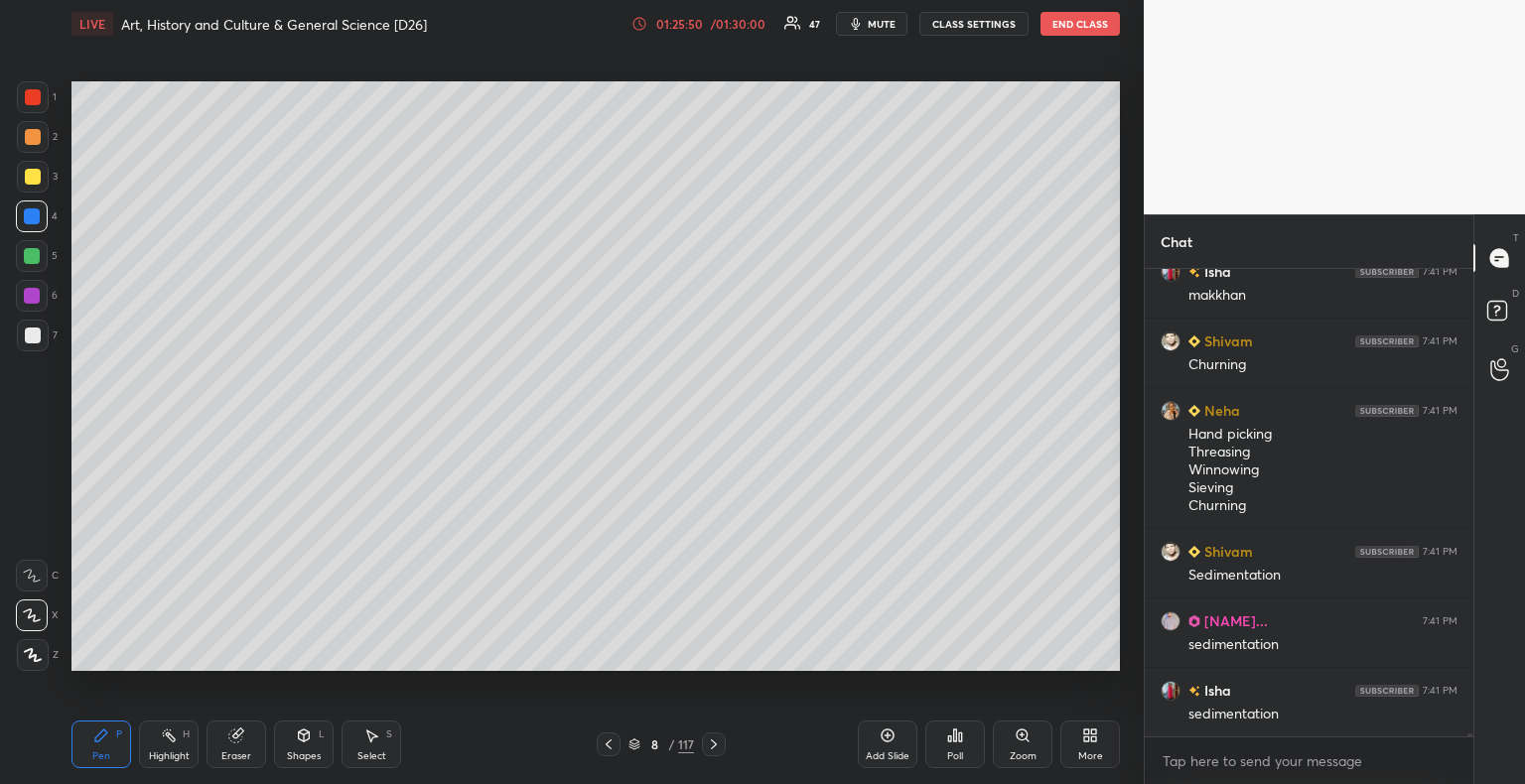 drag, startPoint x: 36, startPoint y: 254, endPoint x: 65, endPoint y: 250, distance: 29.274562 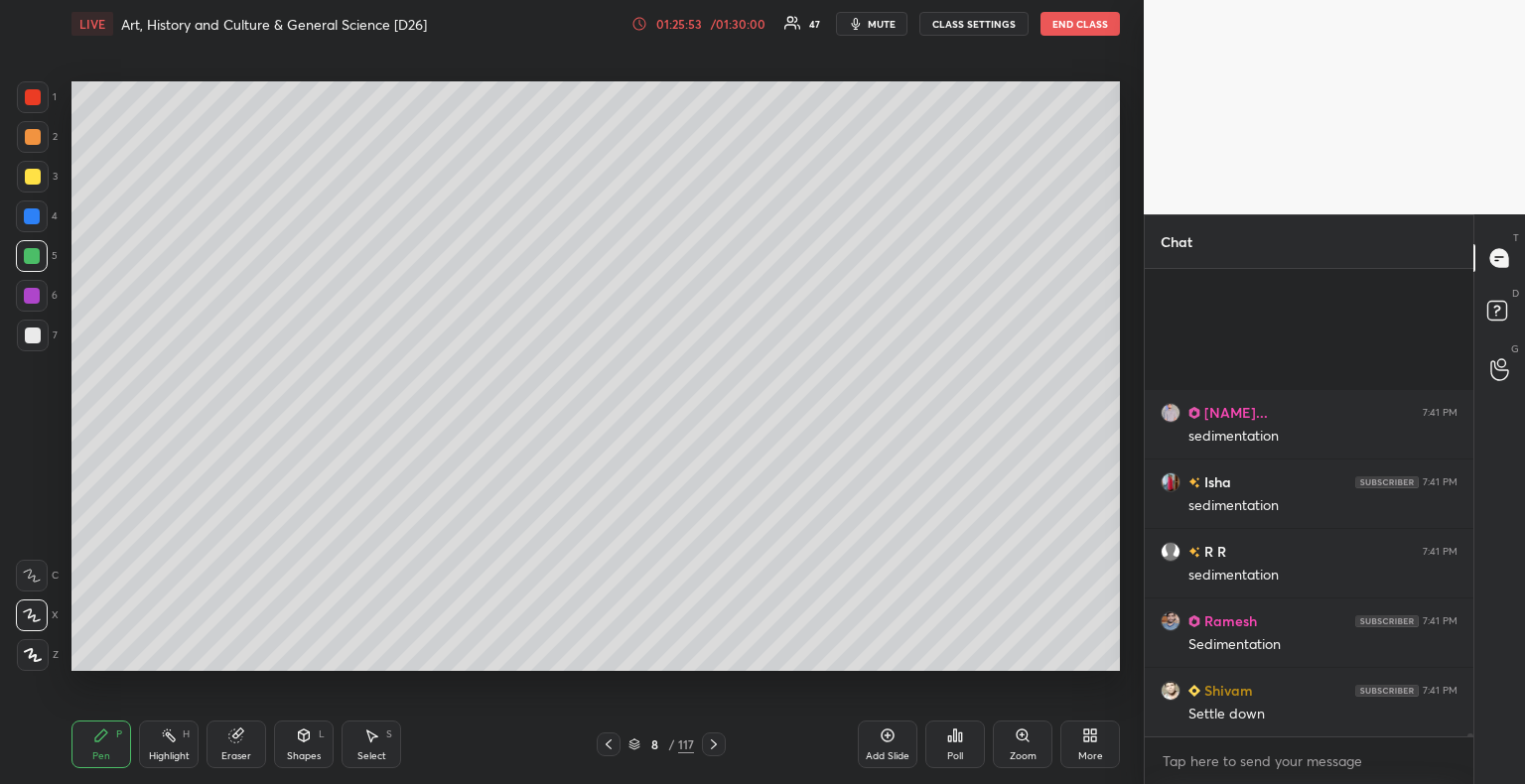 click at bounding box center (32, 216) 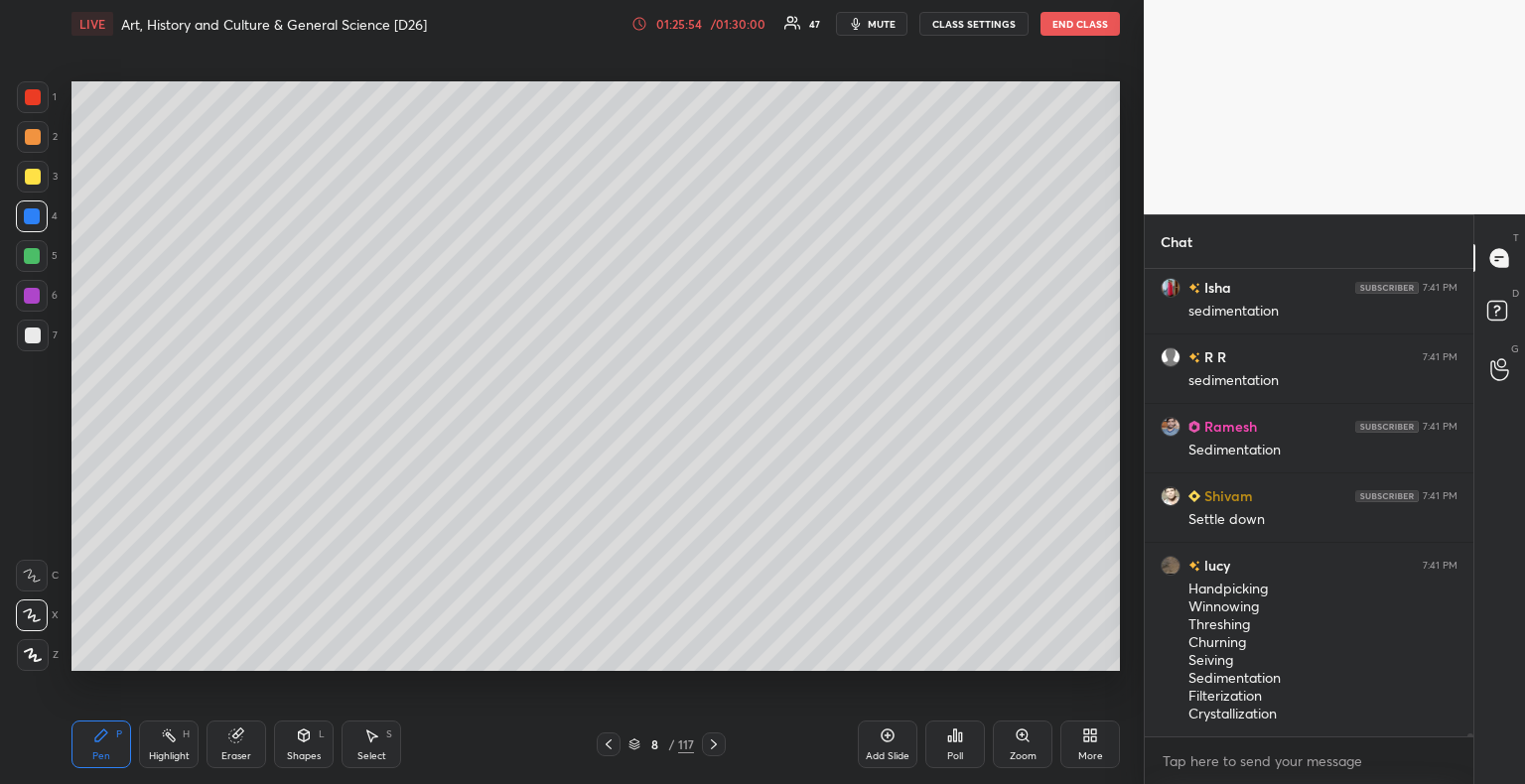 drag, startPoint x: 33, startPoint y: 101, endPoint x: 52, endPoint y: 102, distance: 19.026298 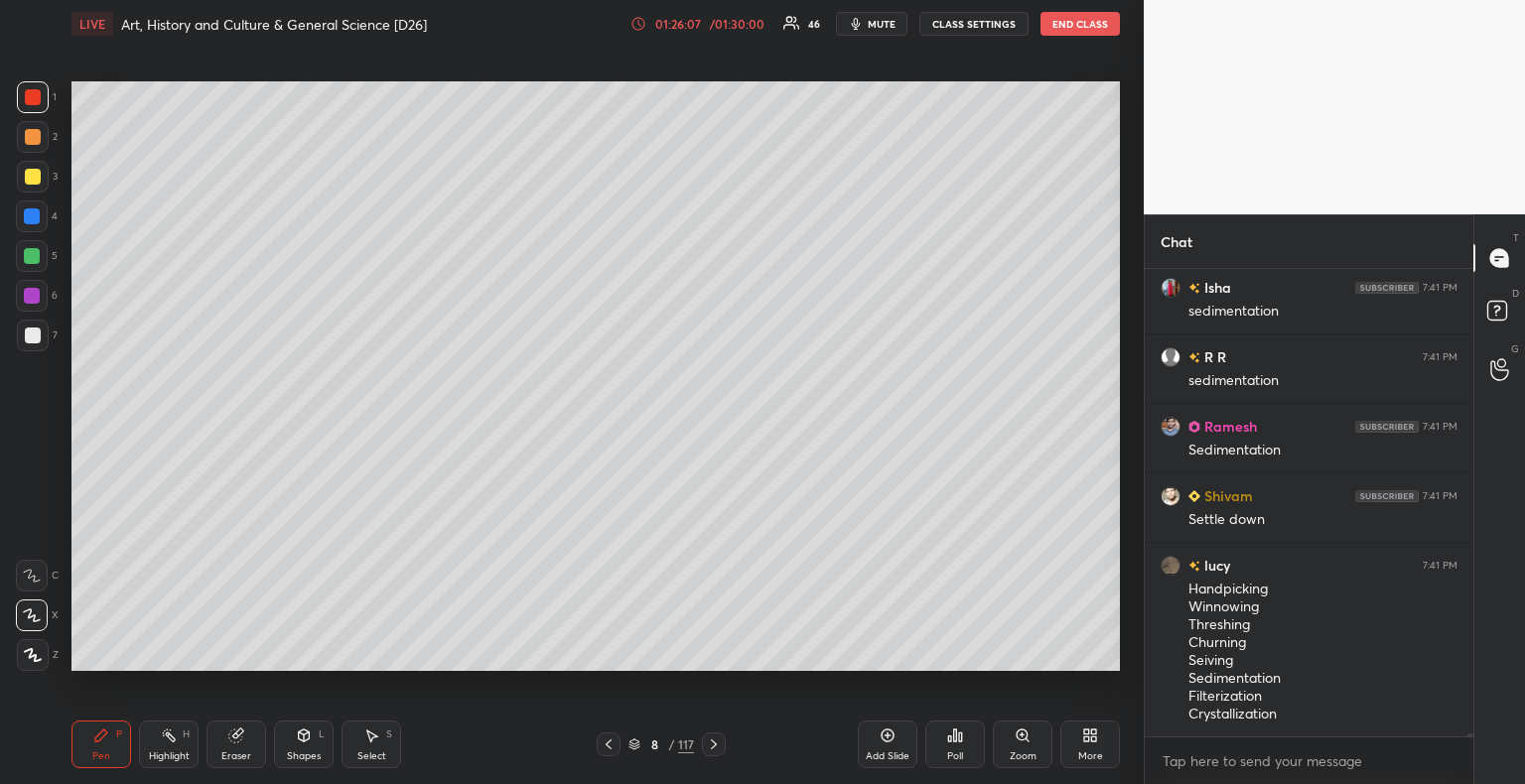 click at bounding box center [32, 296] 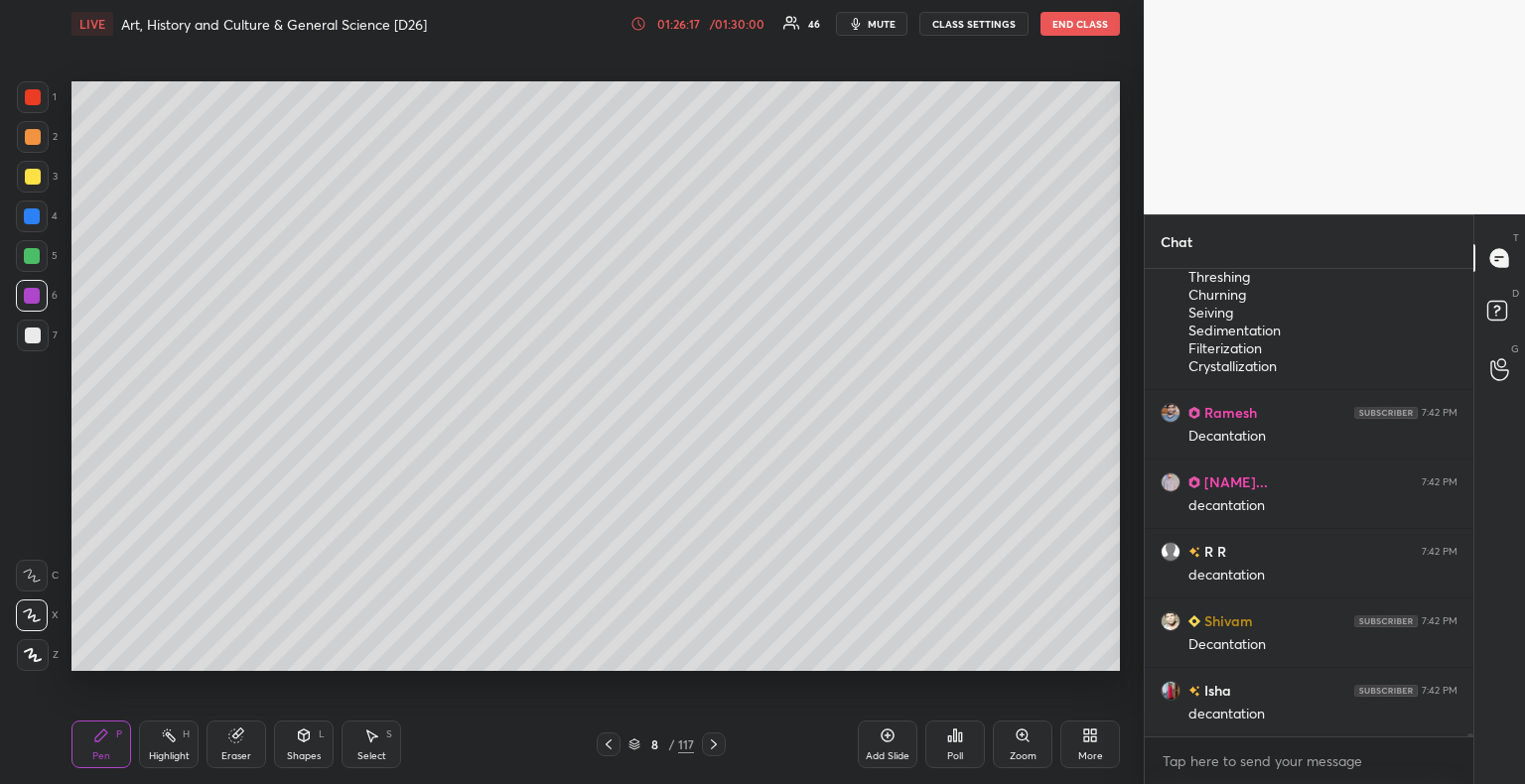 scroll, scrollTop: 77678, scrollLeft: 0, axis: vertical 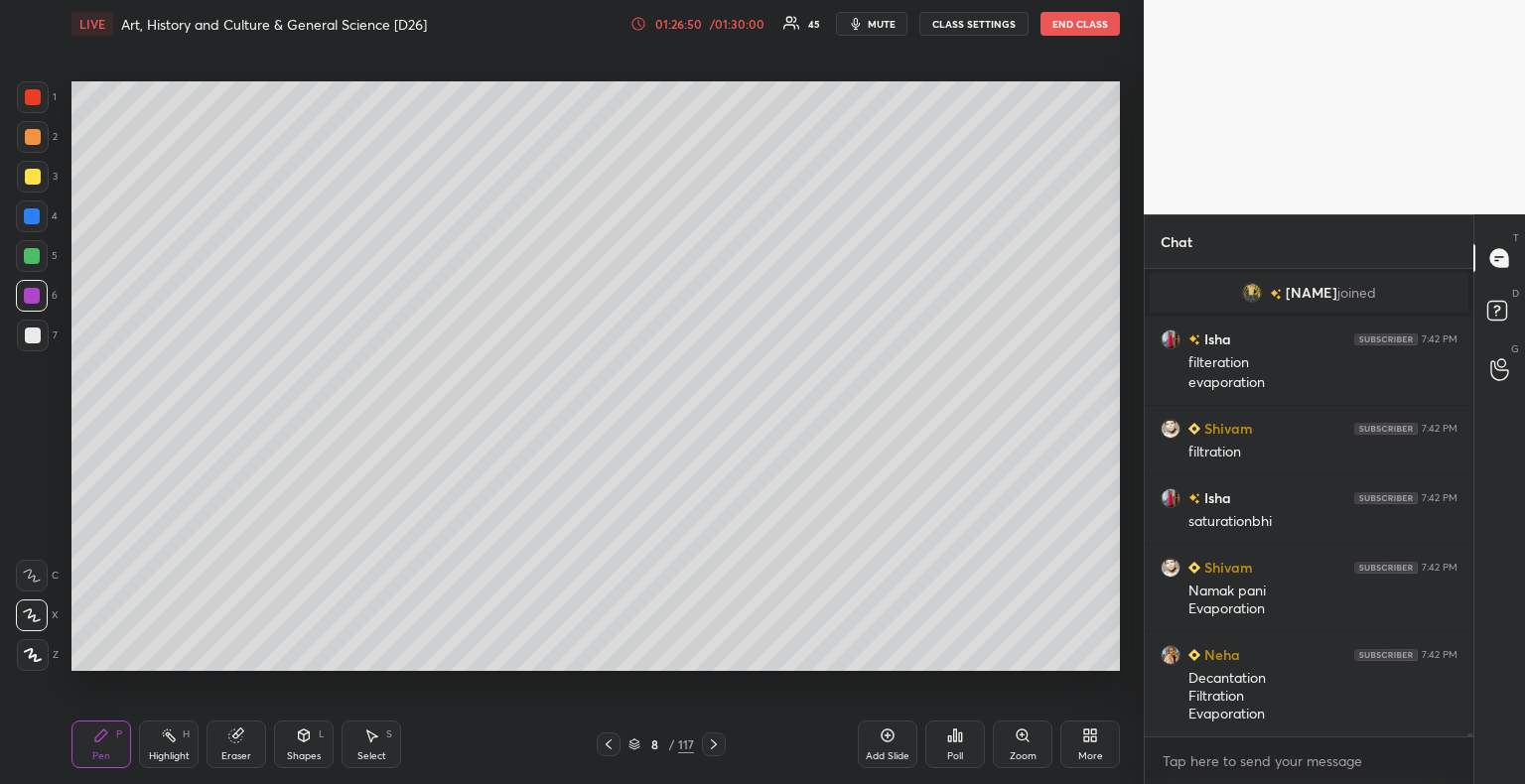 click at bounding box center (32, 216) 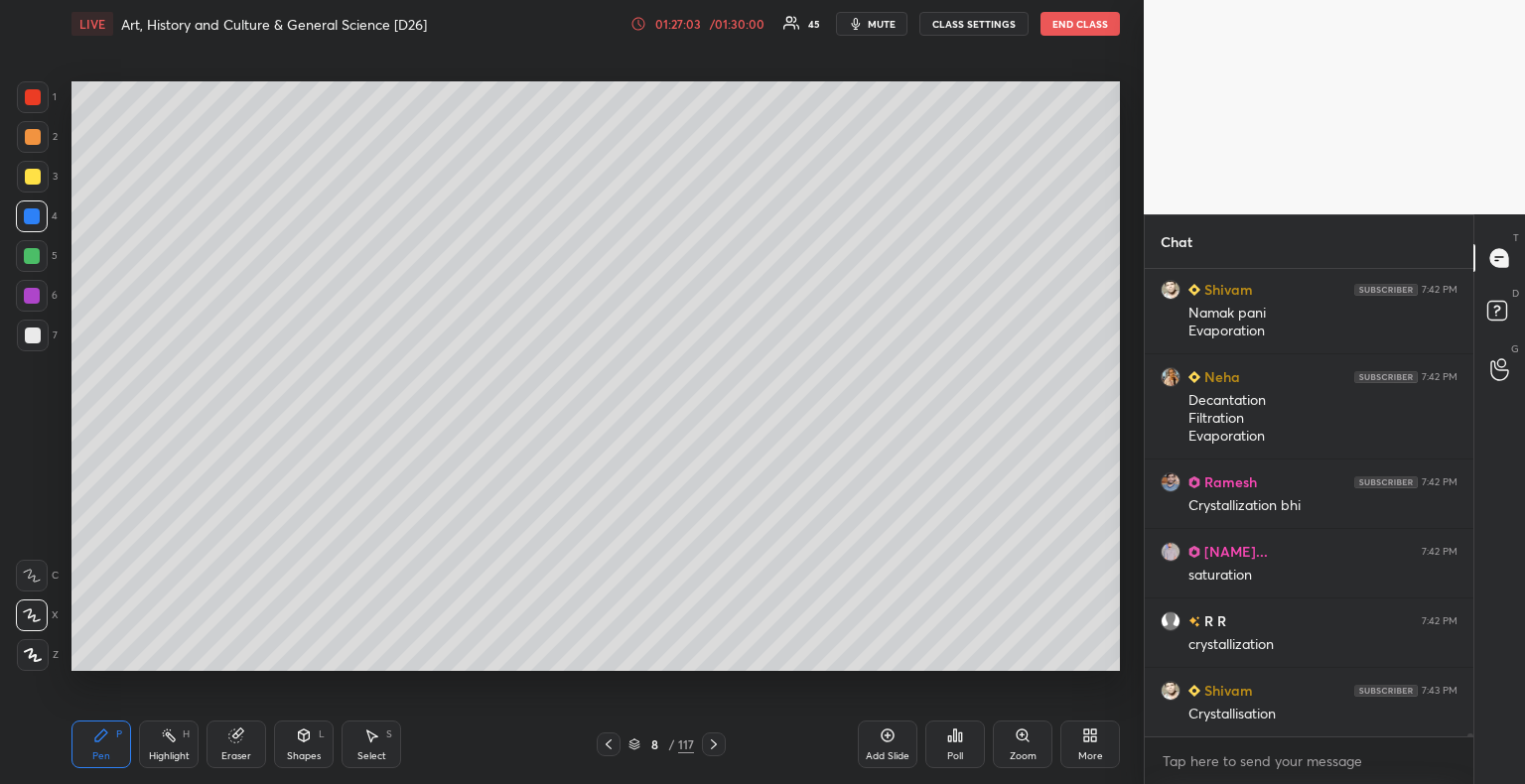 scroll, scrollTop: 78041, scrollLeft: 0, axis: vertical 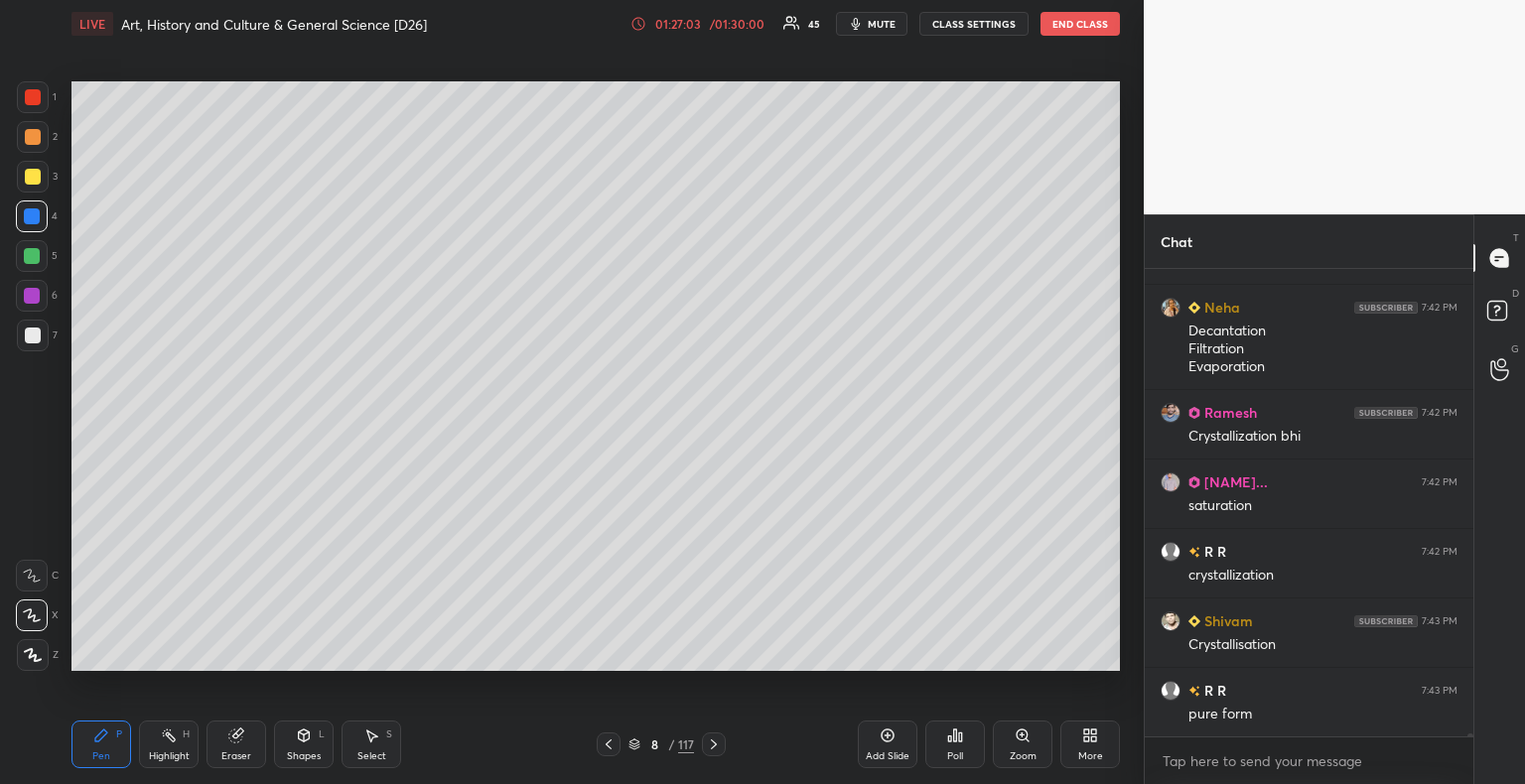 click on "Add Slide" at bounding box center [888, 744] 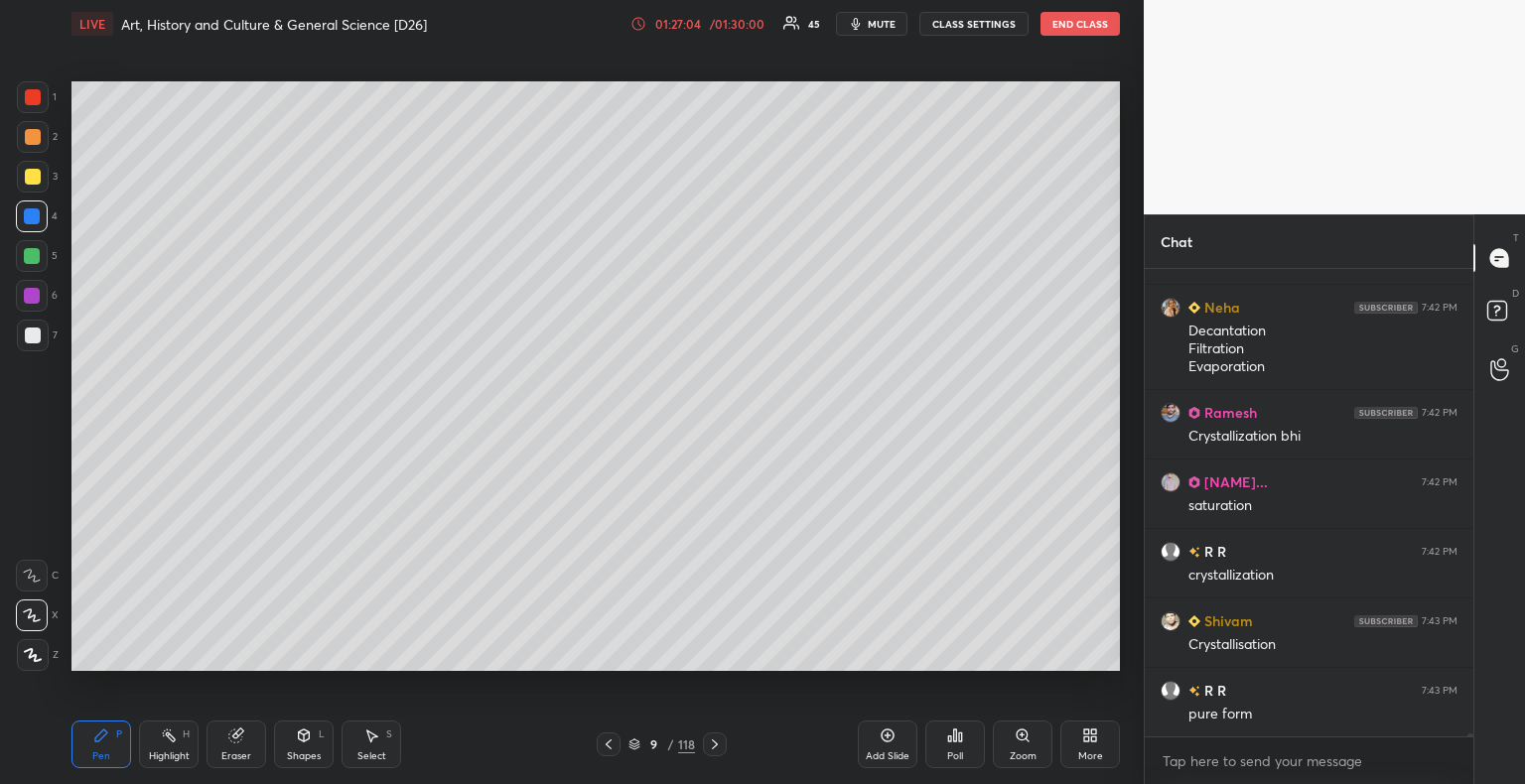 click at bounding box center [33, 335] 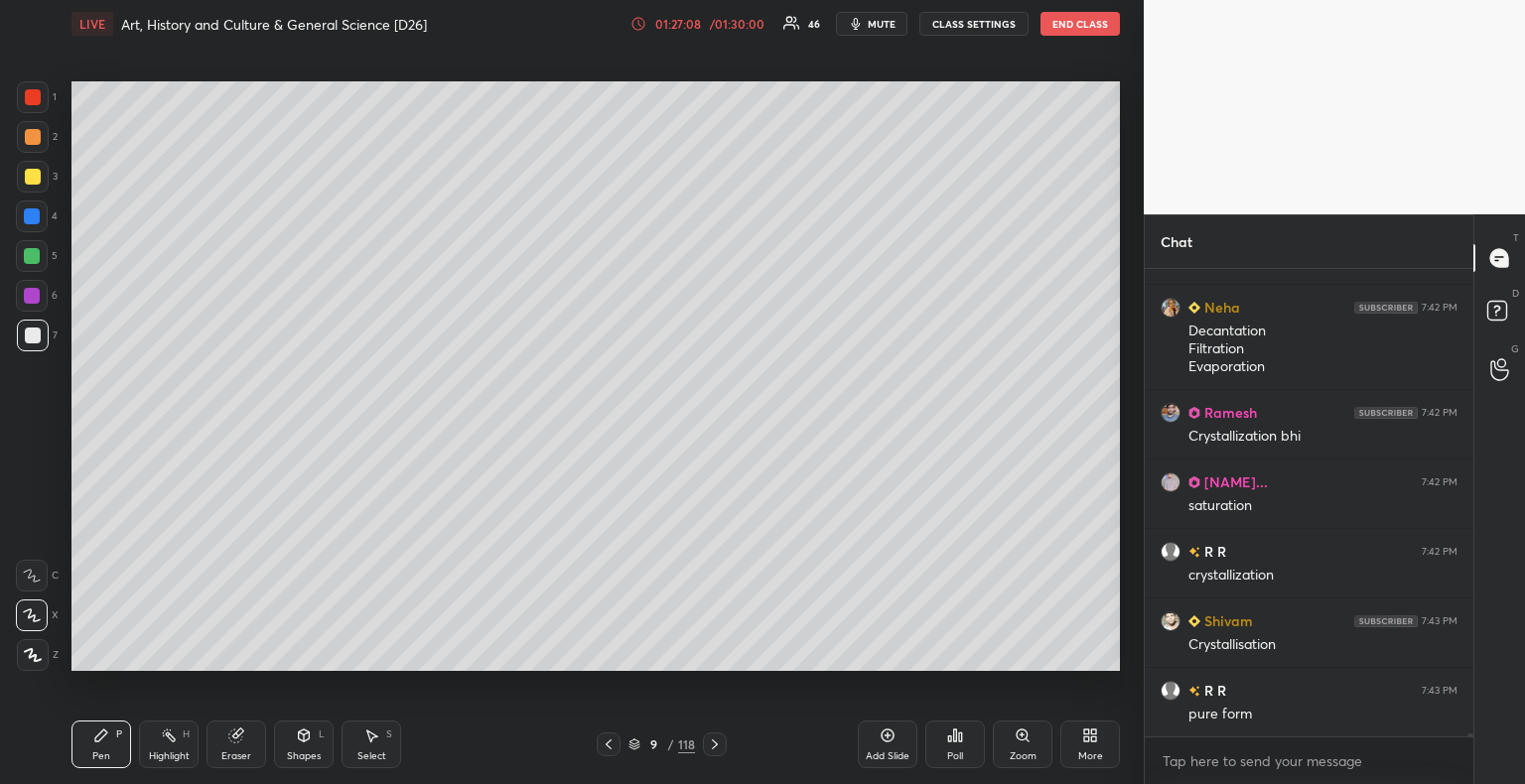 click at bounding box center [32, 216] 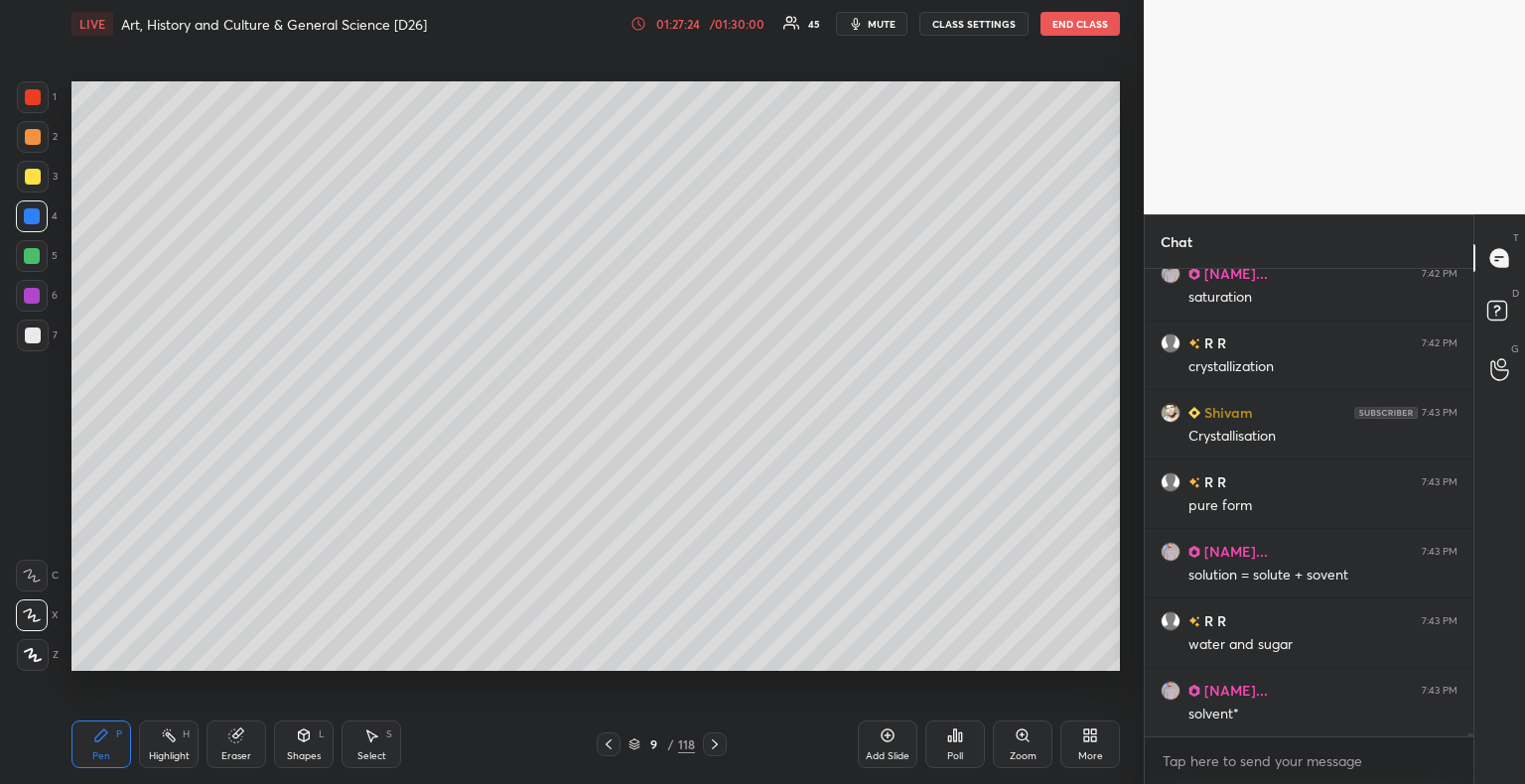 scroll, scrollTop: 78336, scrollLeft: 0, axis: vertical 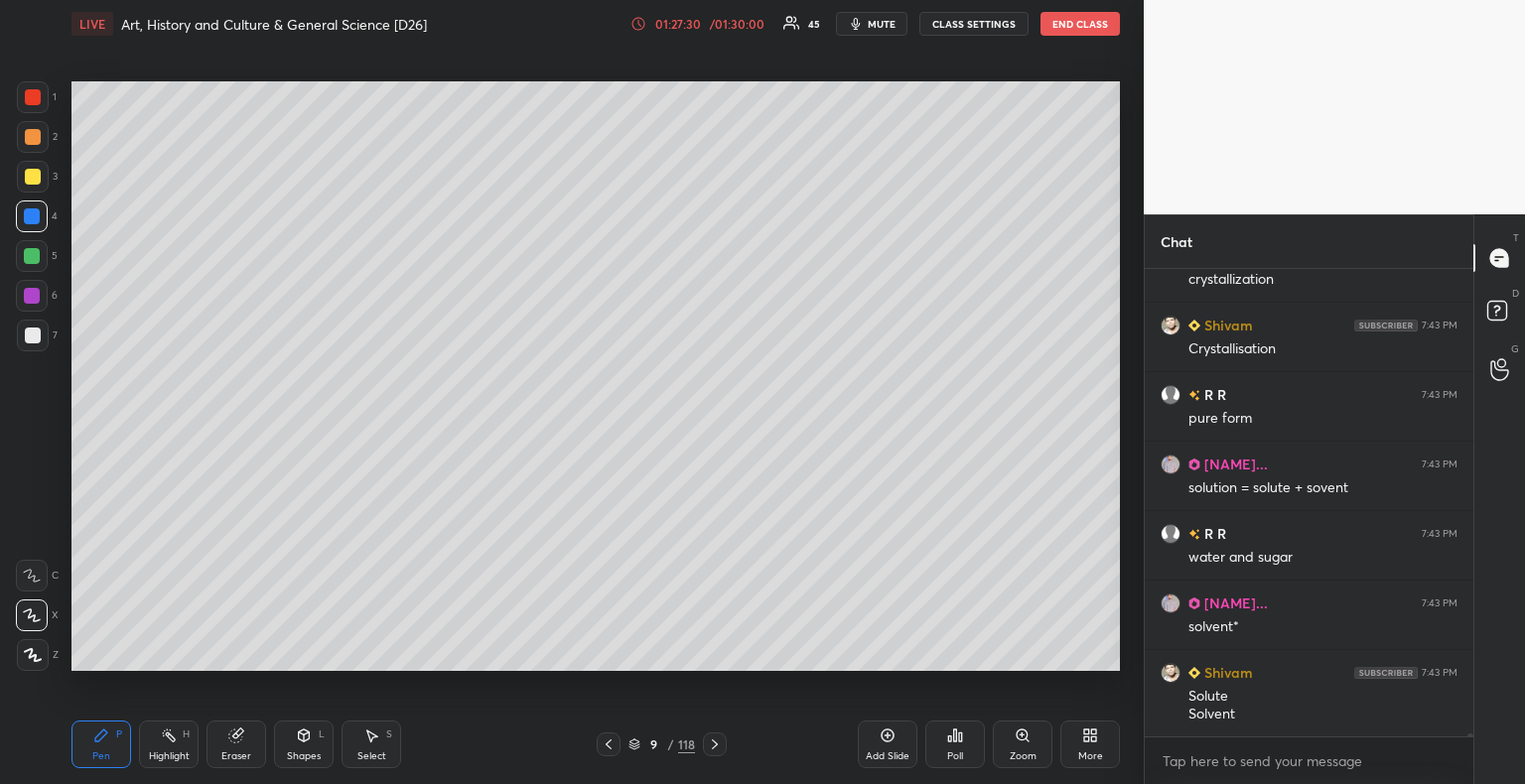click at bounding box center (33, 335) 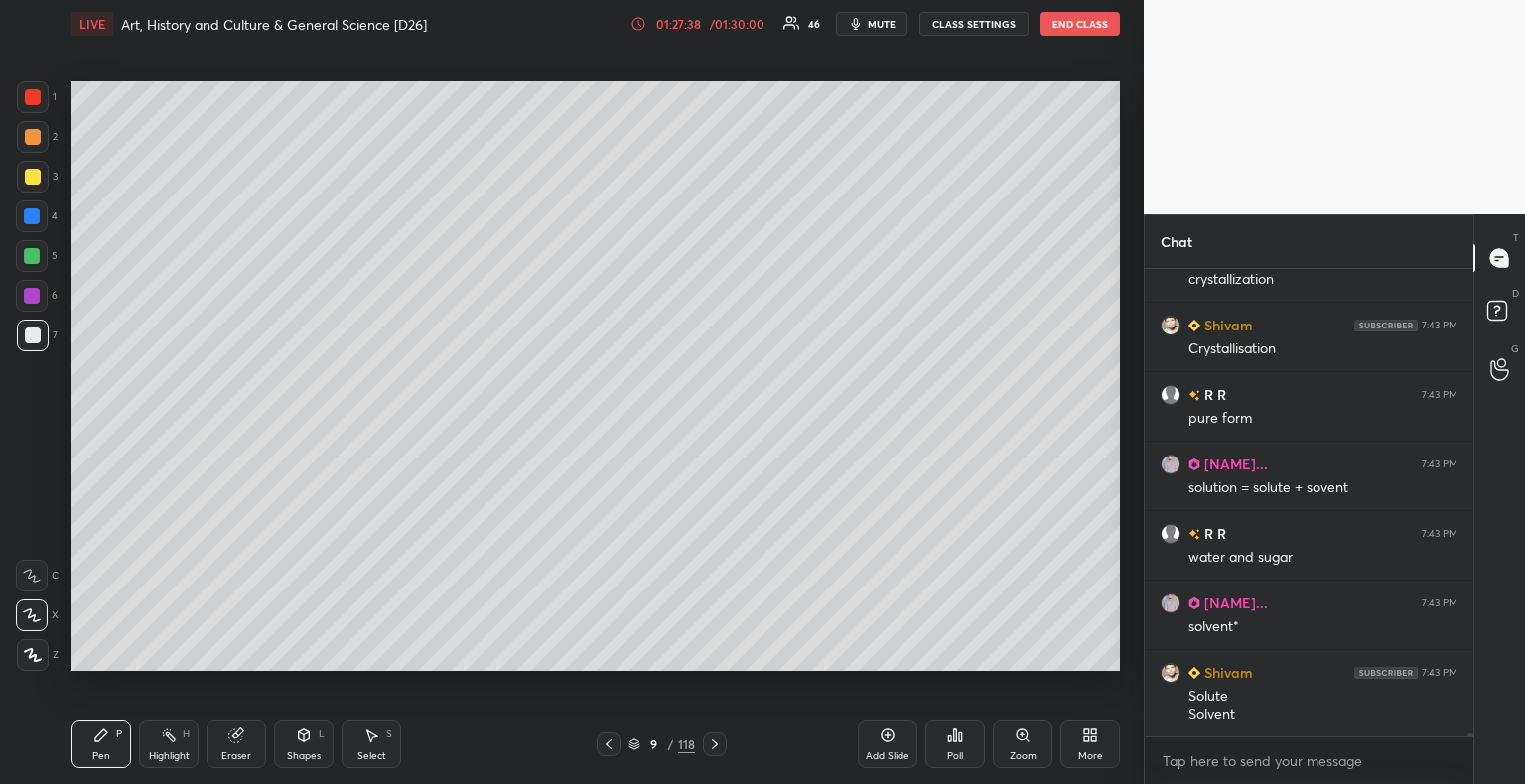 click at bounding box center (33, 177) 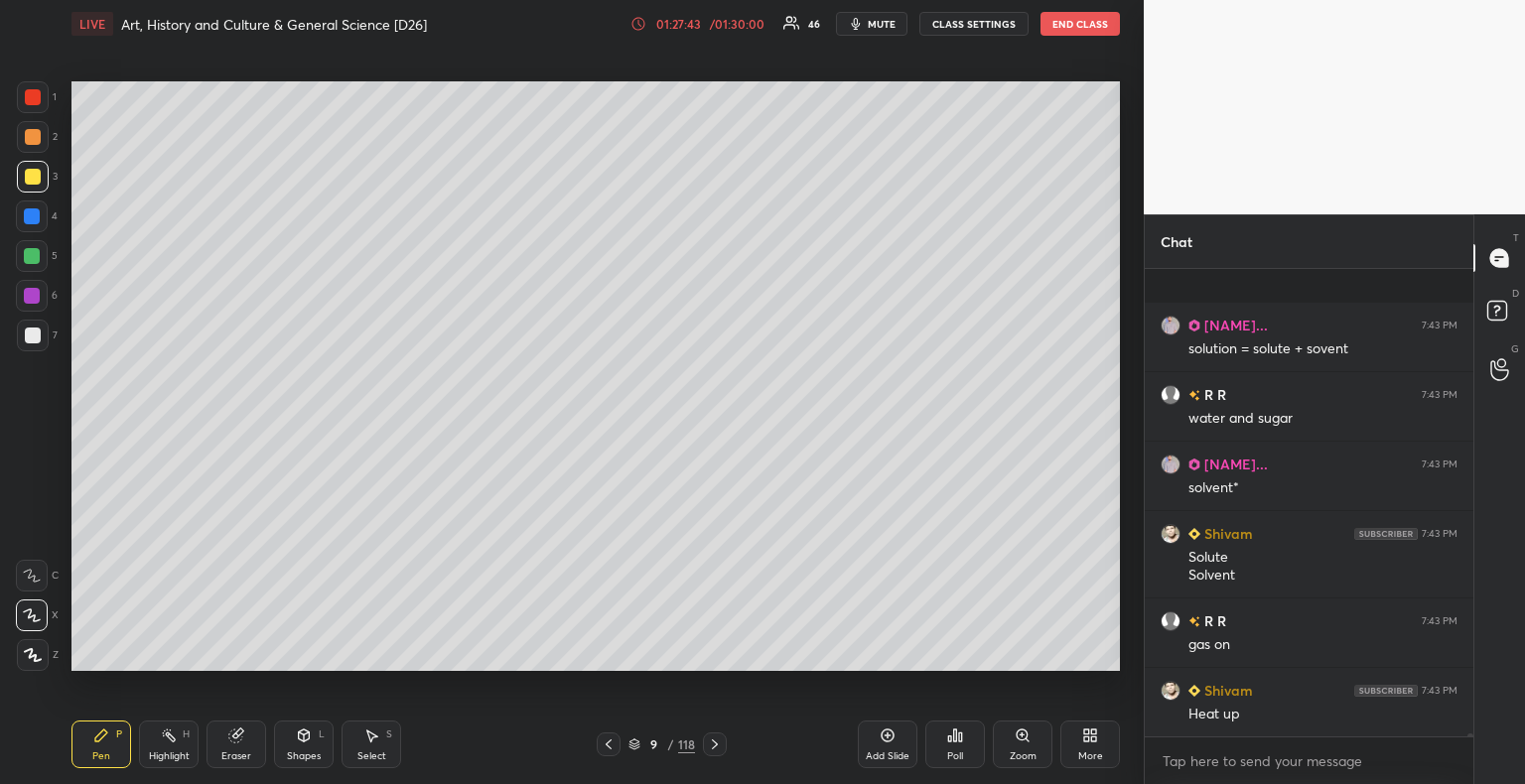 scroll, scrollTop: 78616, scrollLeft: 0, axis: vertical 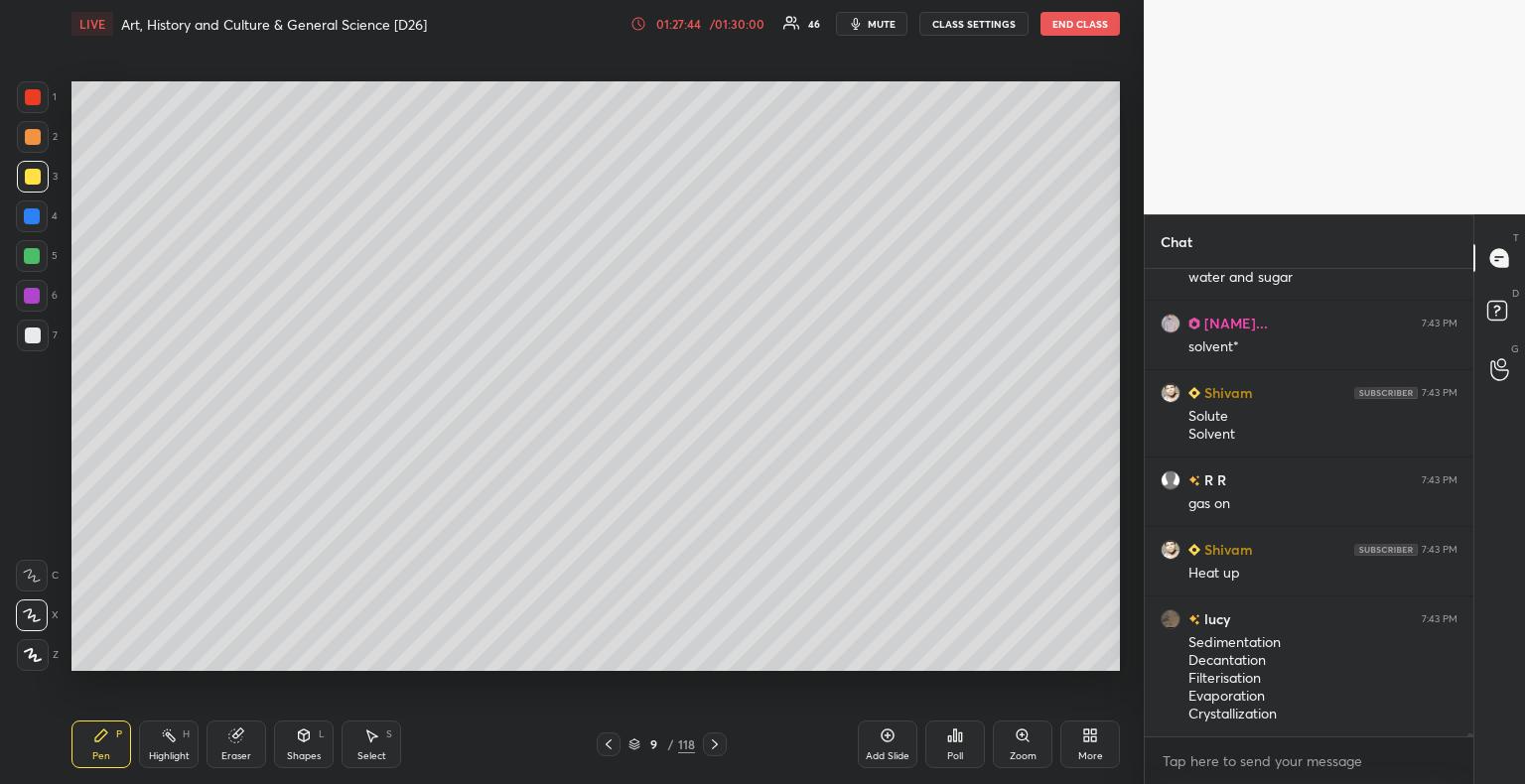 click at bounding box center (32, 256) 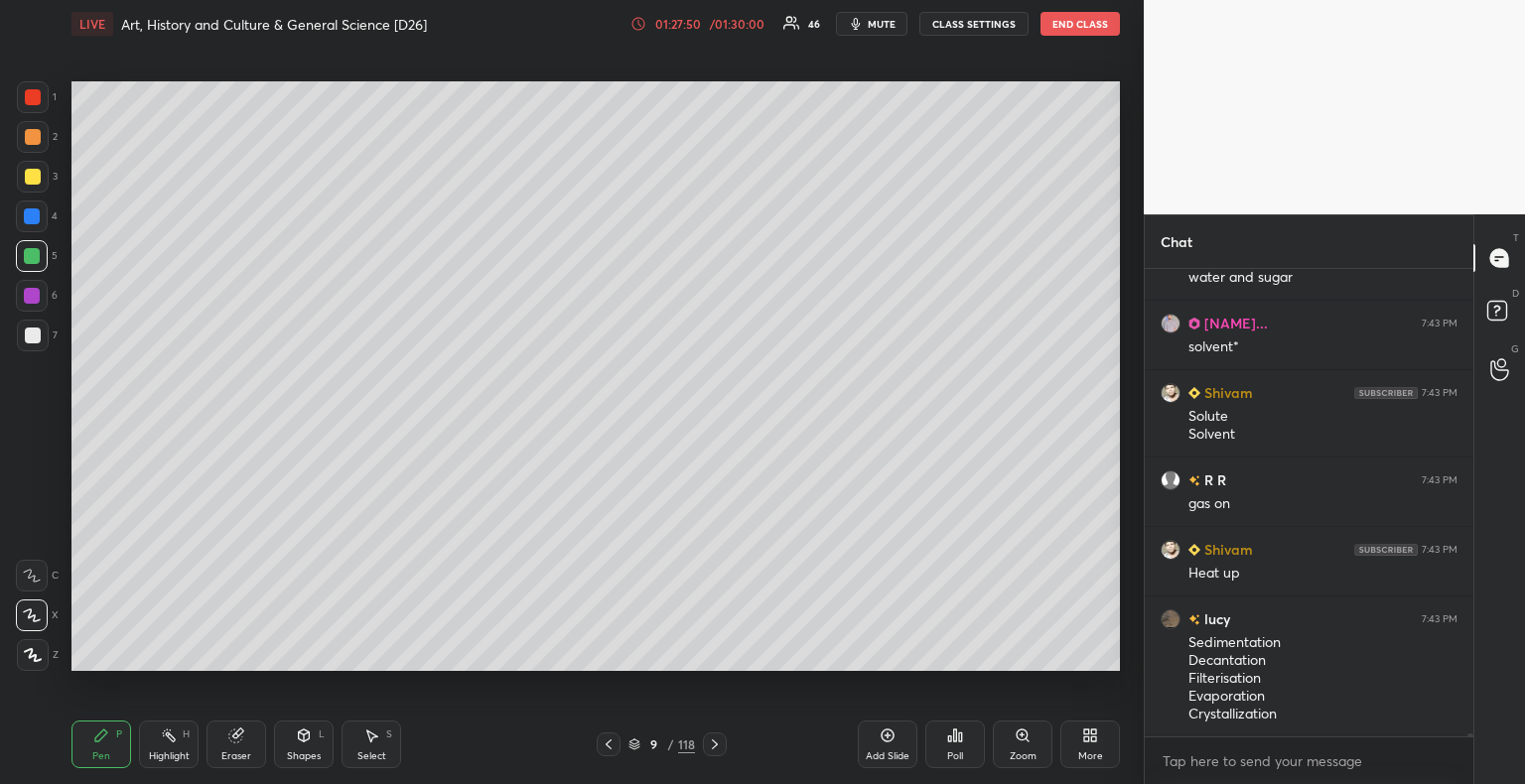 scroll, scrollTop: 78686, scrollLeft: 0, axis: vertical 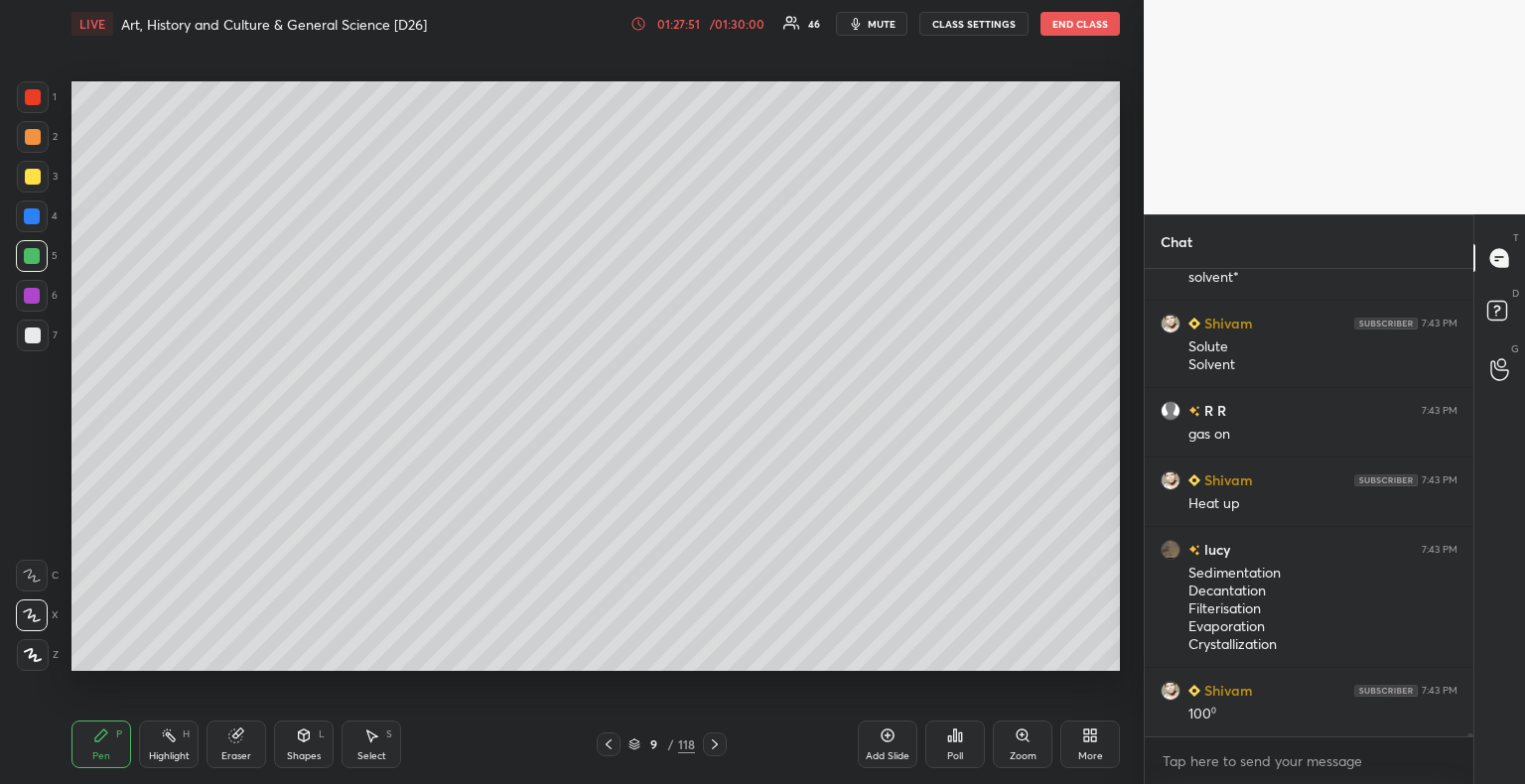click at bounding box center (33, 335) 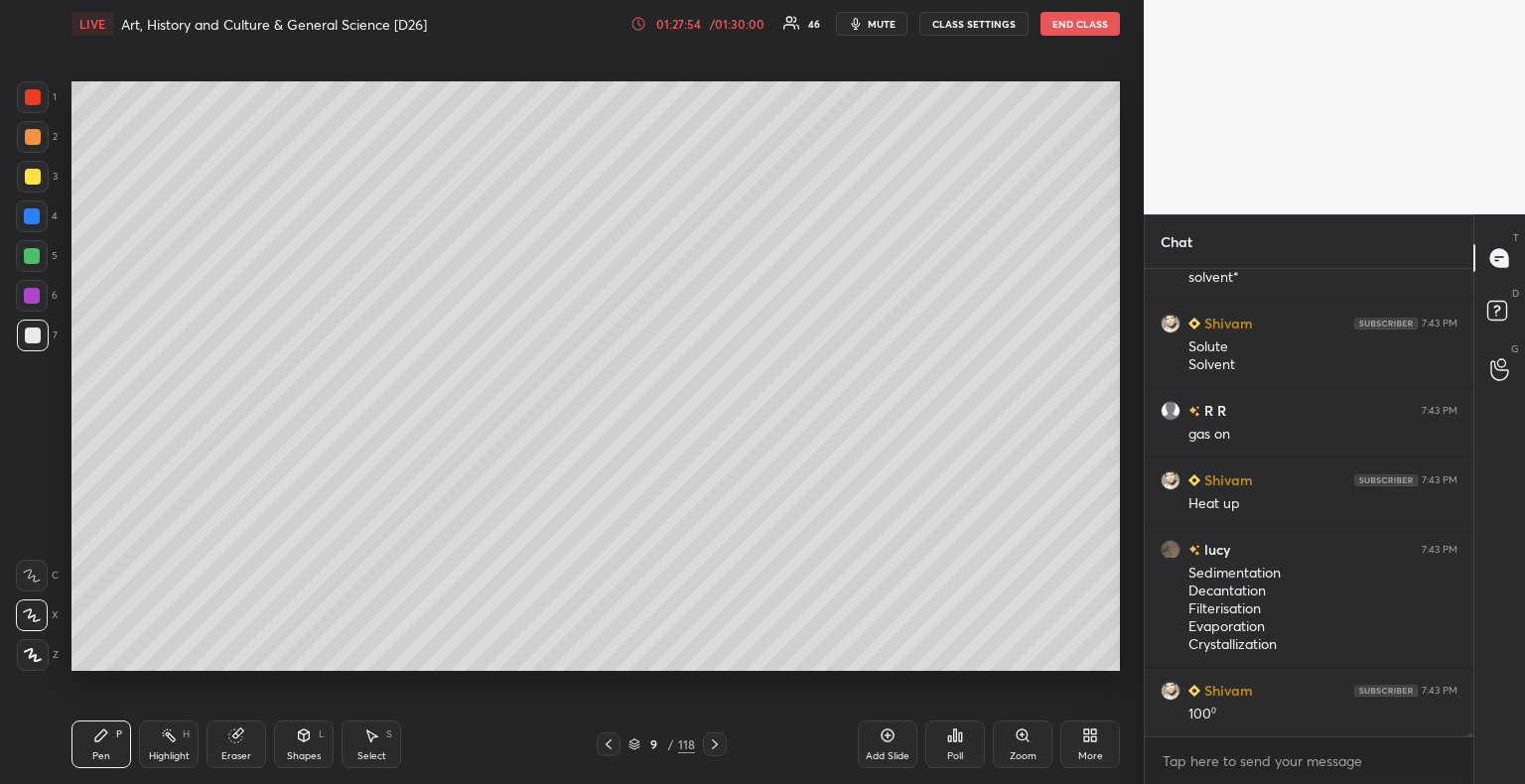scroll, scrollTop: 78755, scrollLeft: 0, axis: vertical 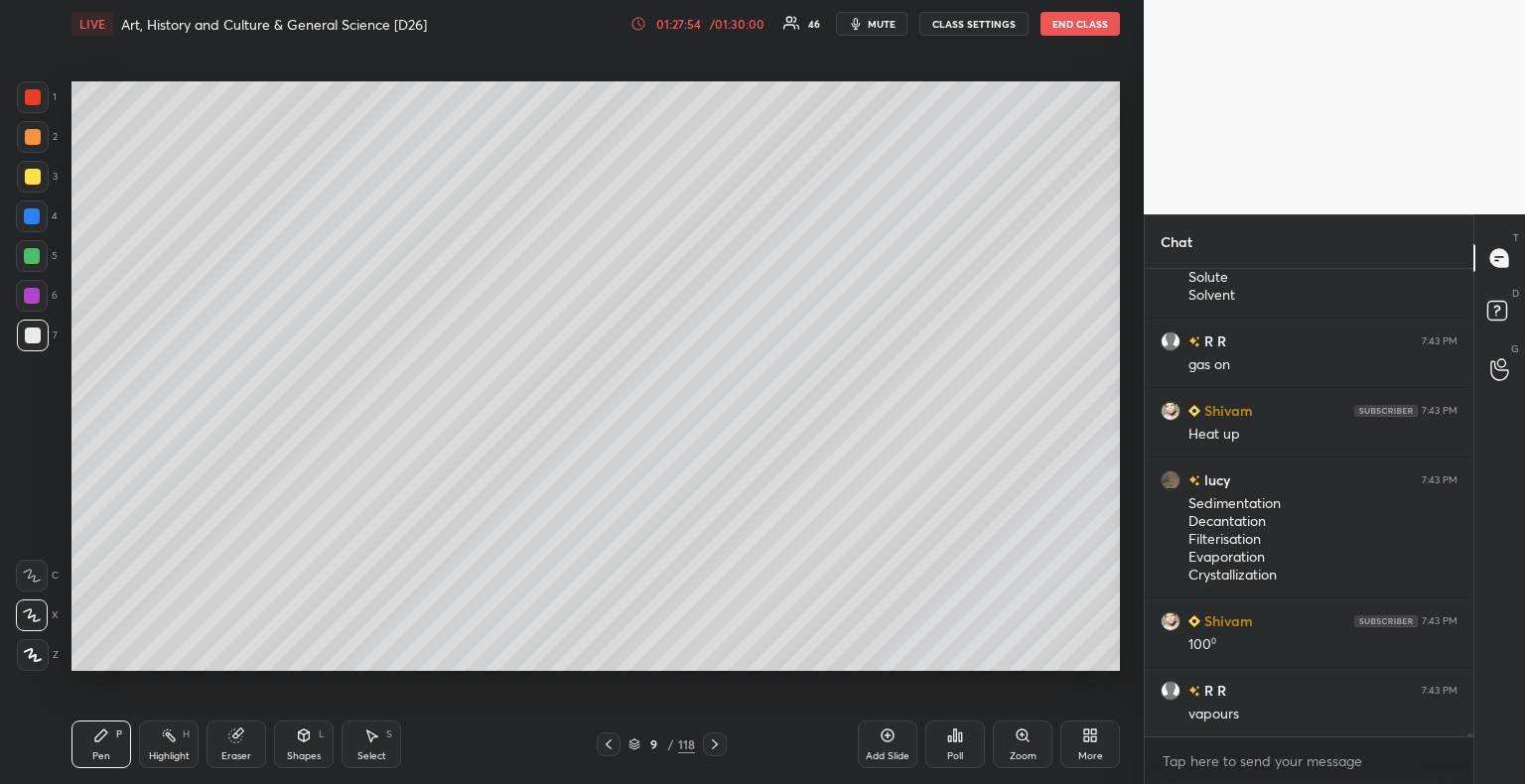 click on "Eraser" at bounding box center (236, 744) 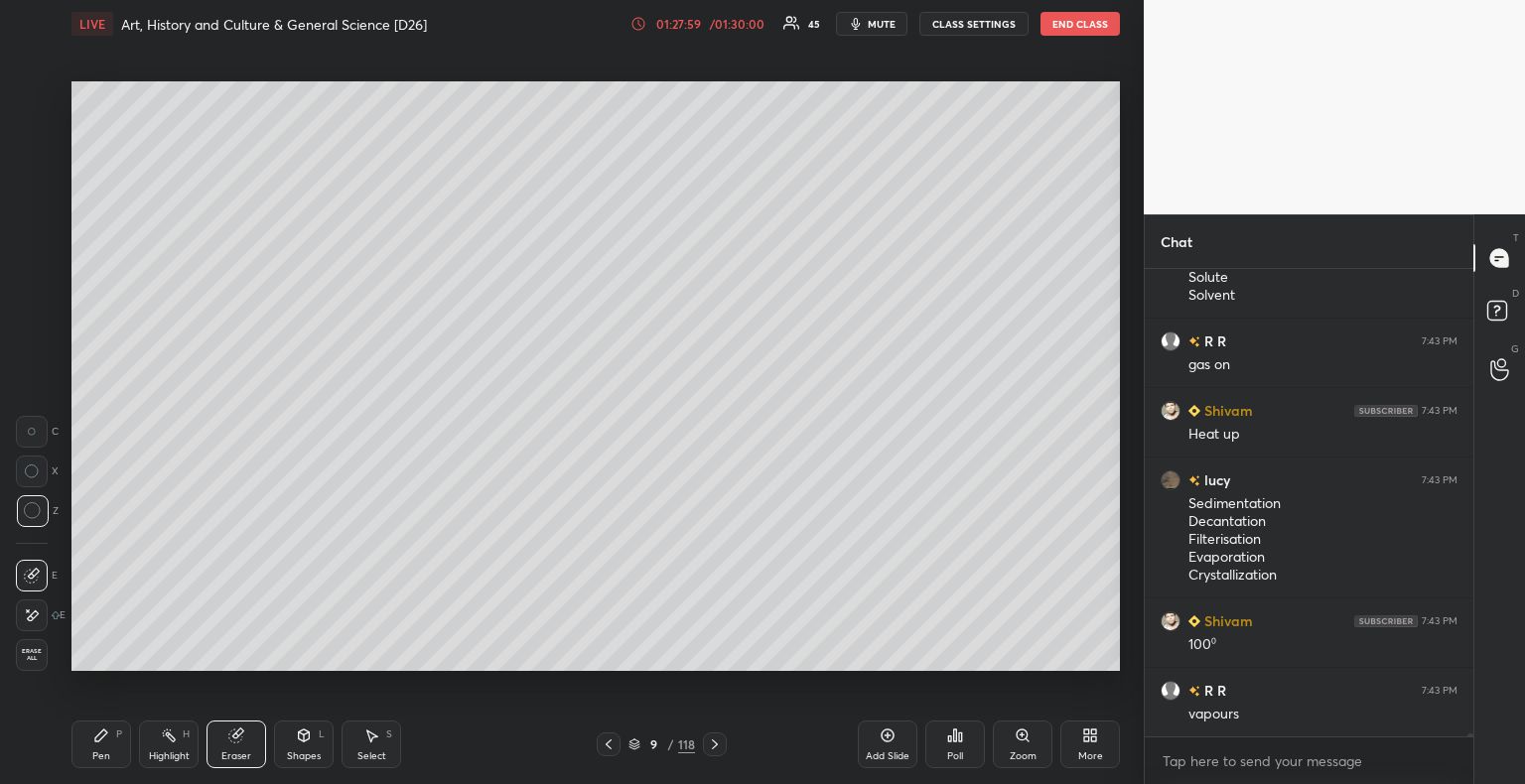 scroll, scrollTop: 78825, scrollLeft: 0, axis: vertical 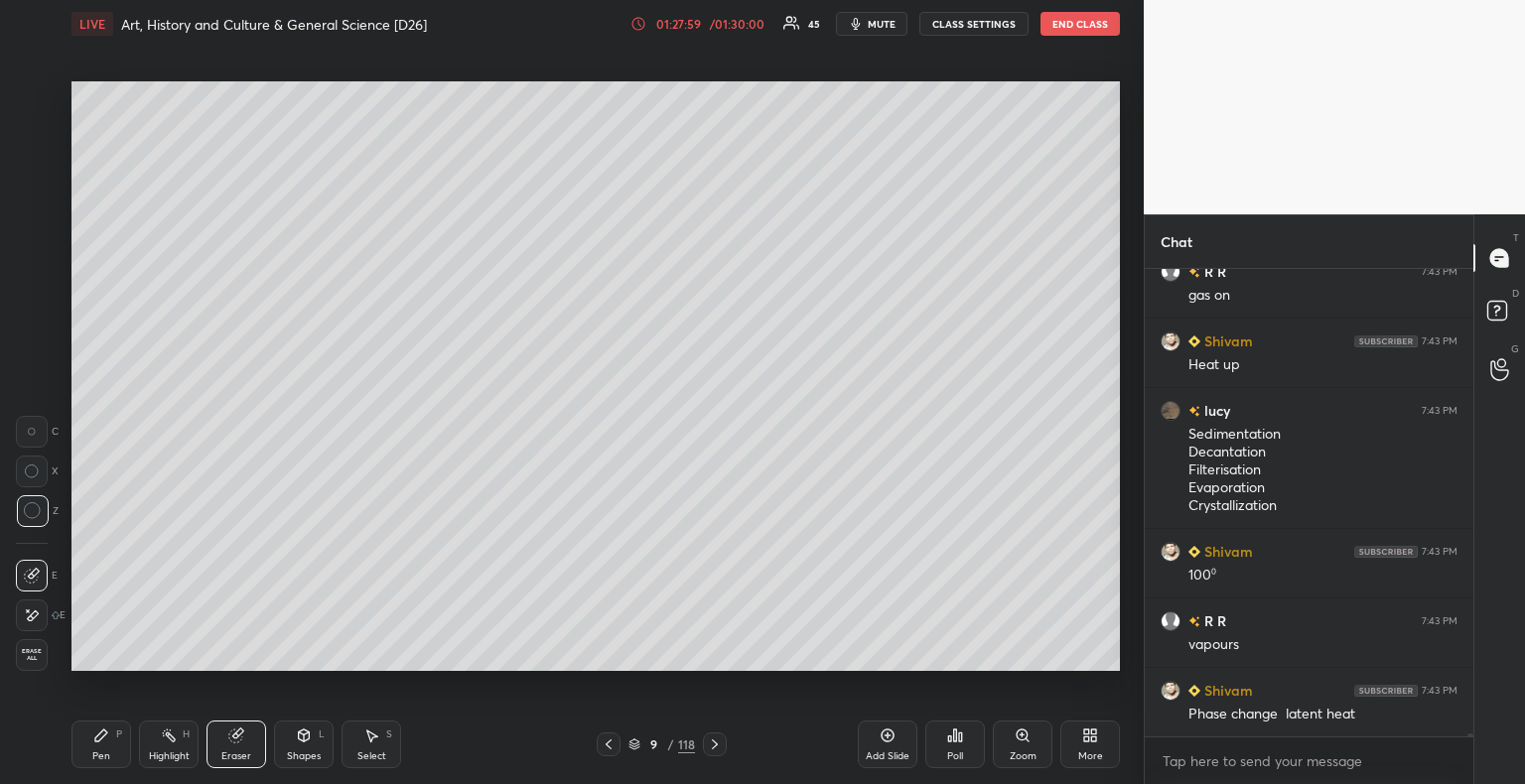 click on "Pen P" at bounding box center [101, 744] 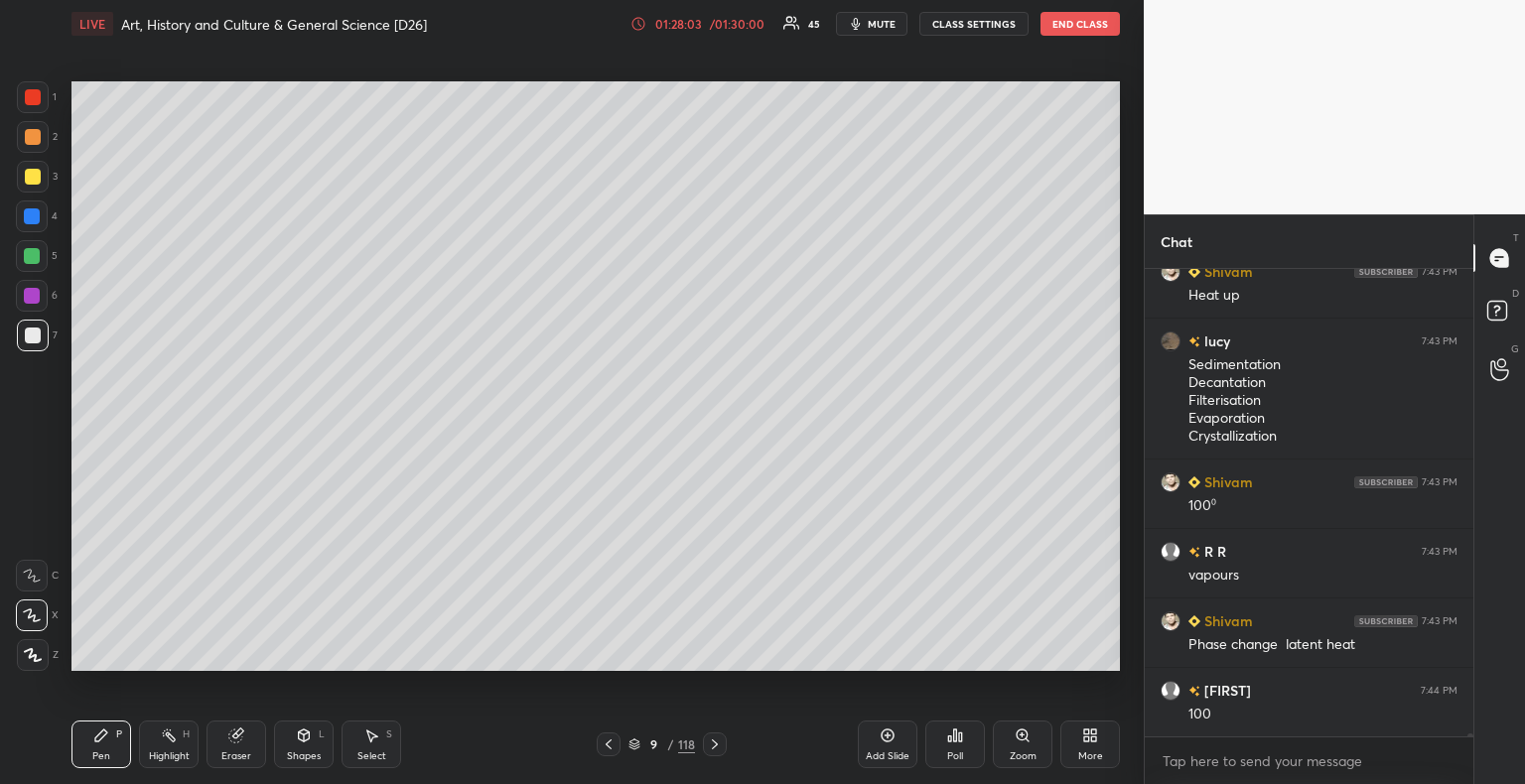 scroll, scrollTop: 78942, scrollLeft: 0, axis: vertical 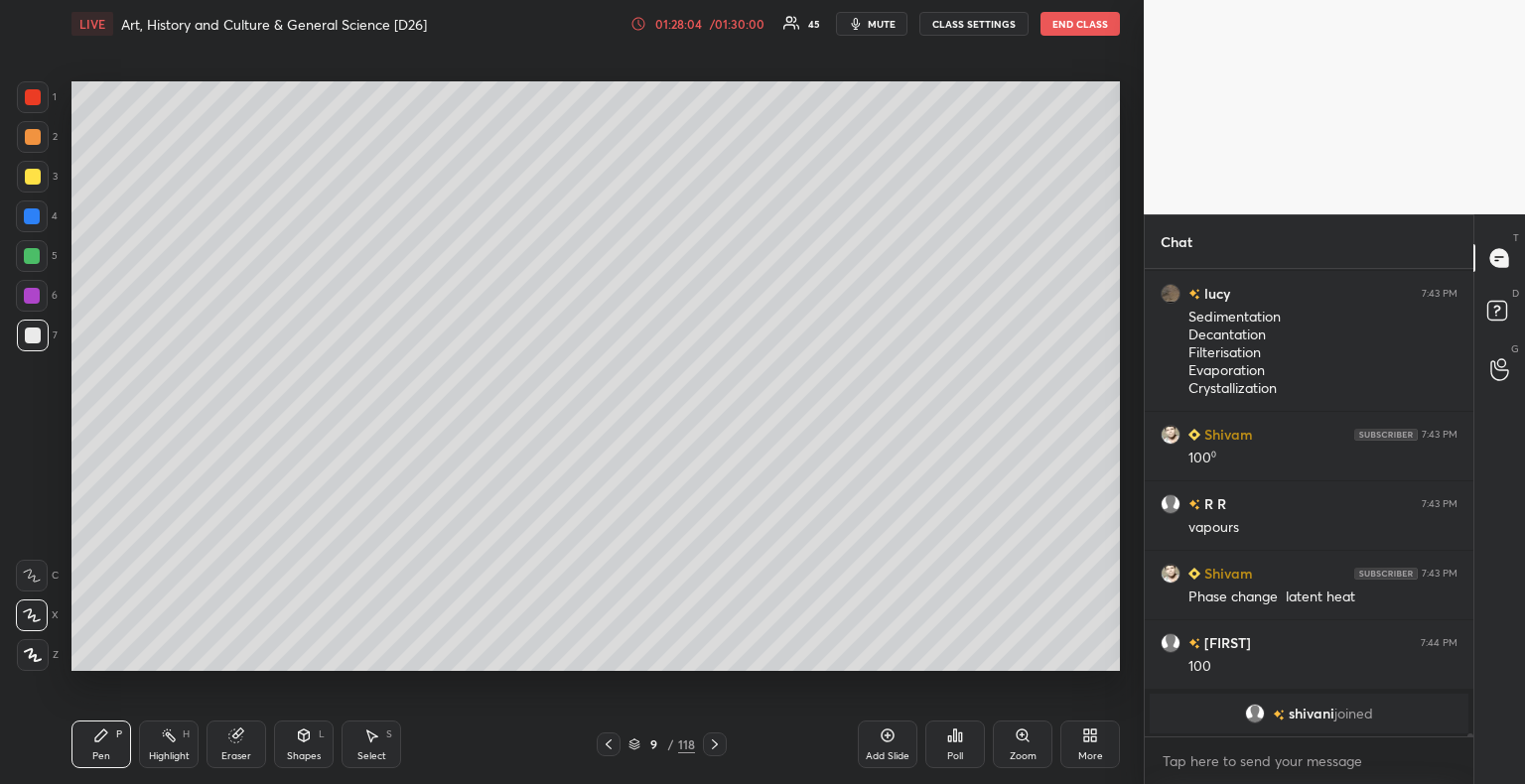 click on "Eraser" at bounding box center (236, 756) 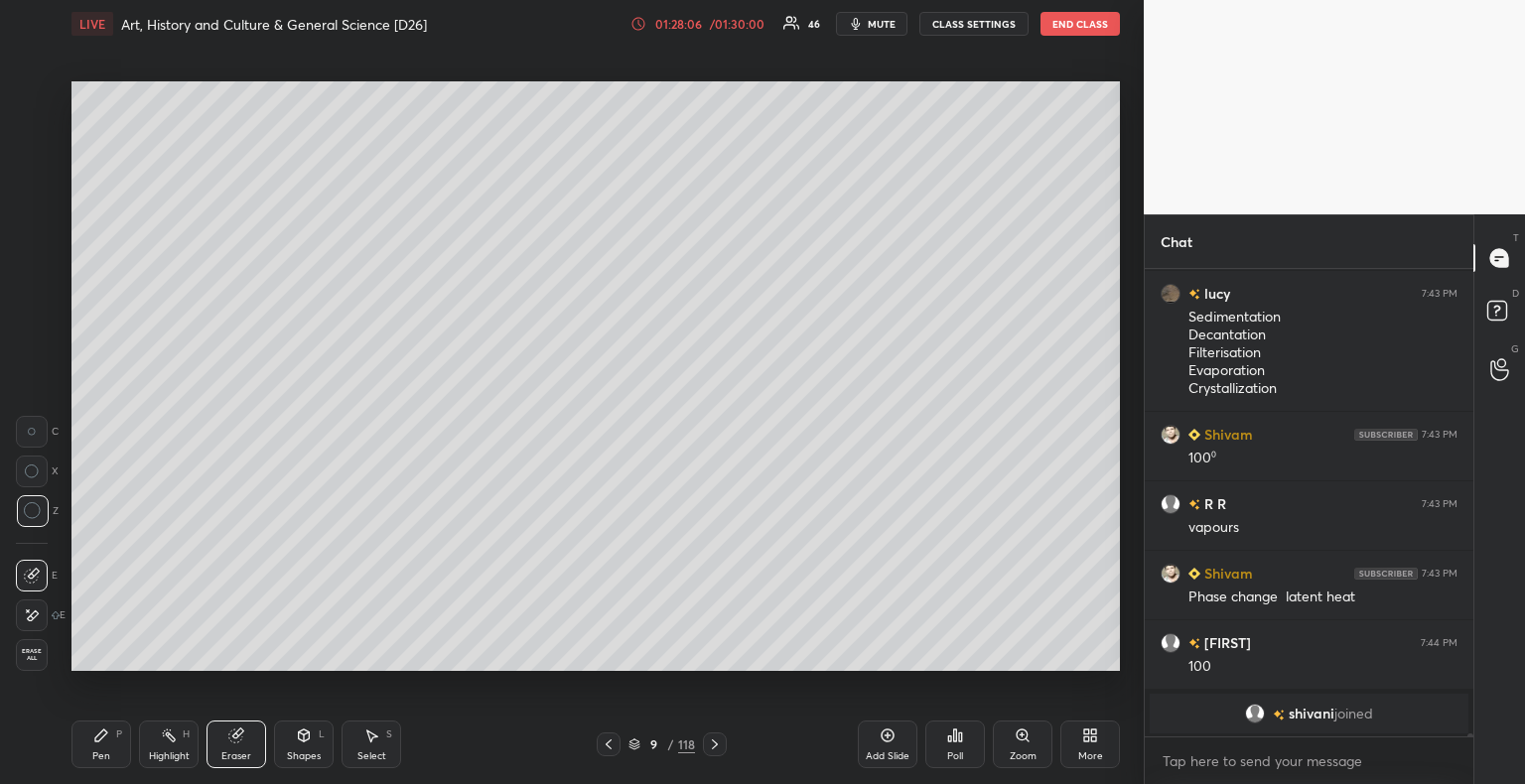 click 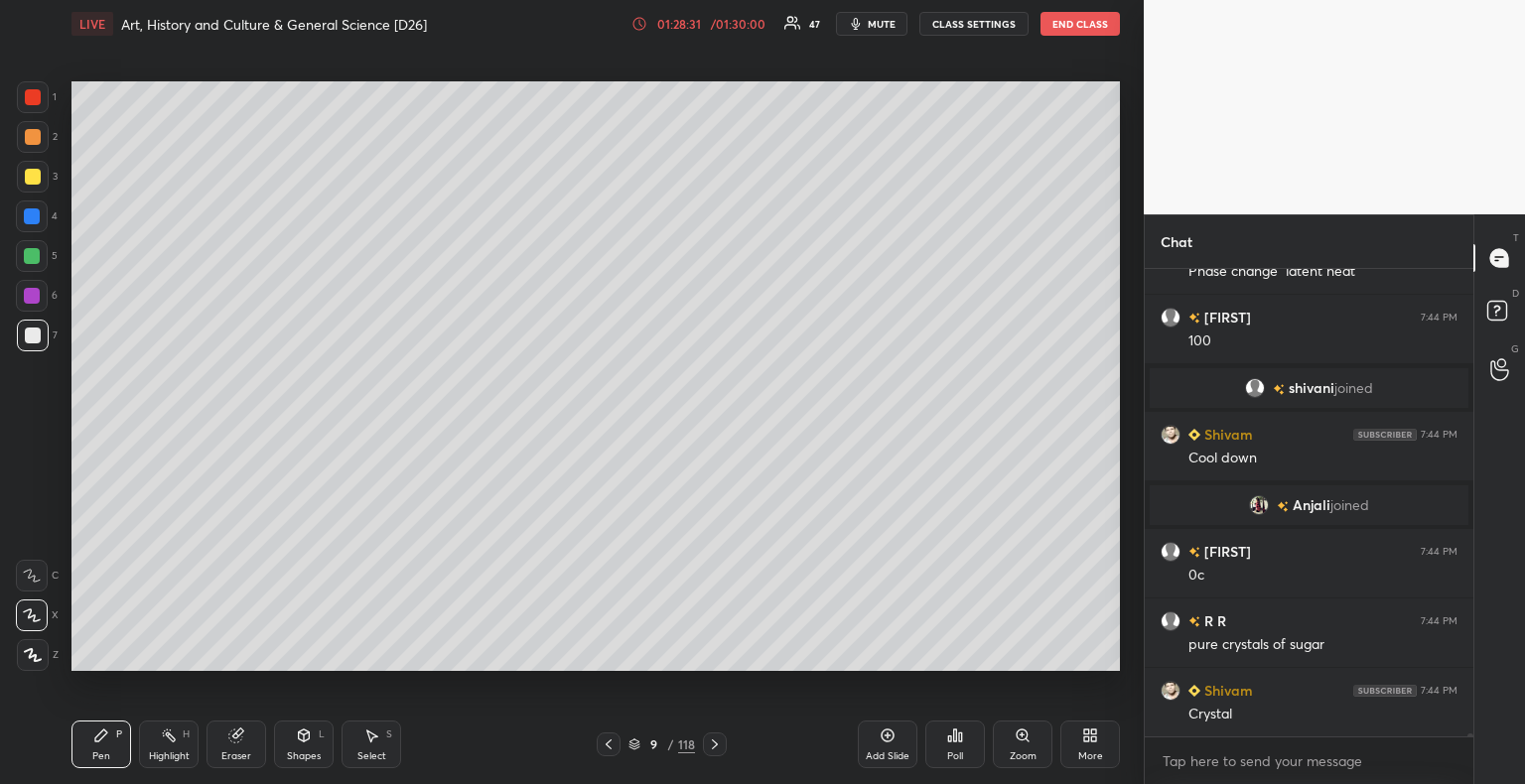 scroll, scrollTop: 78610, scrollLeft: 0, axis: vertical 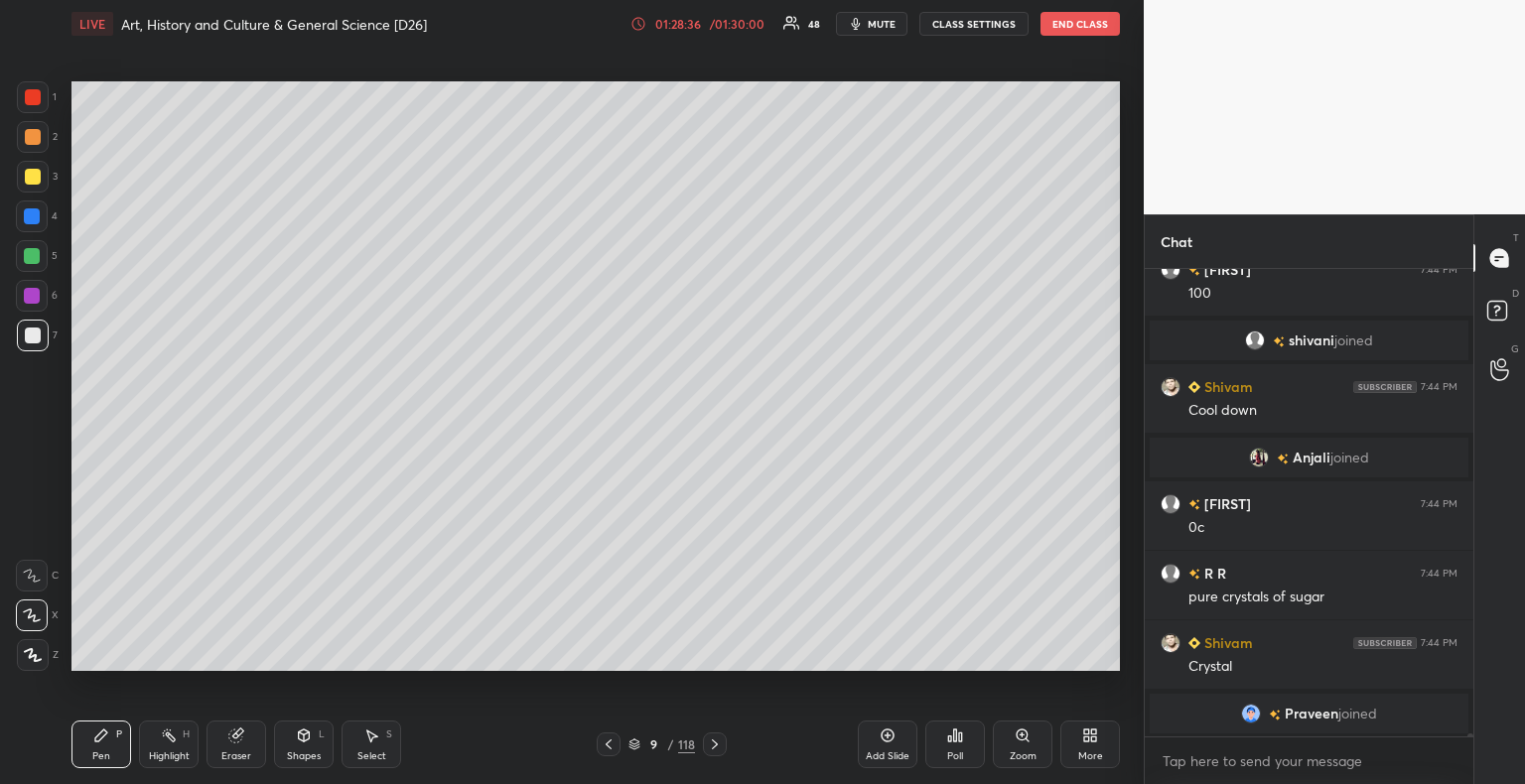 click 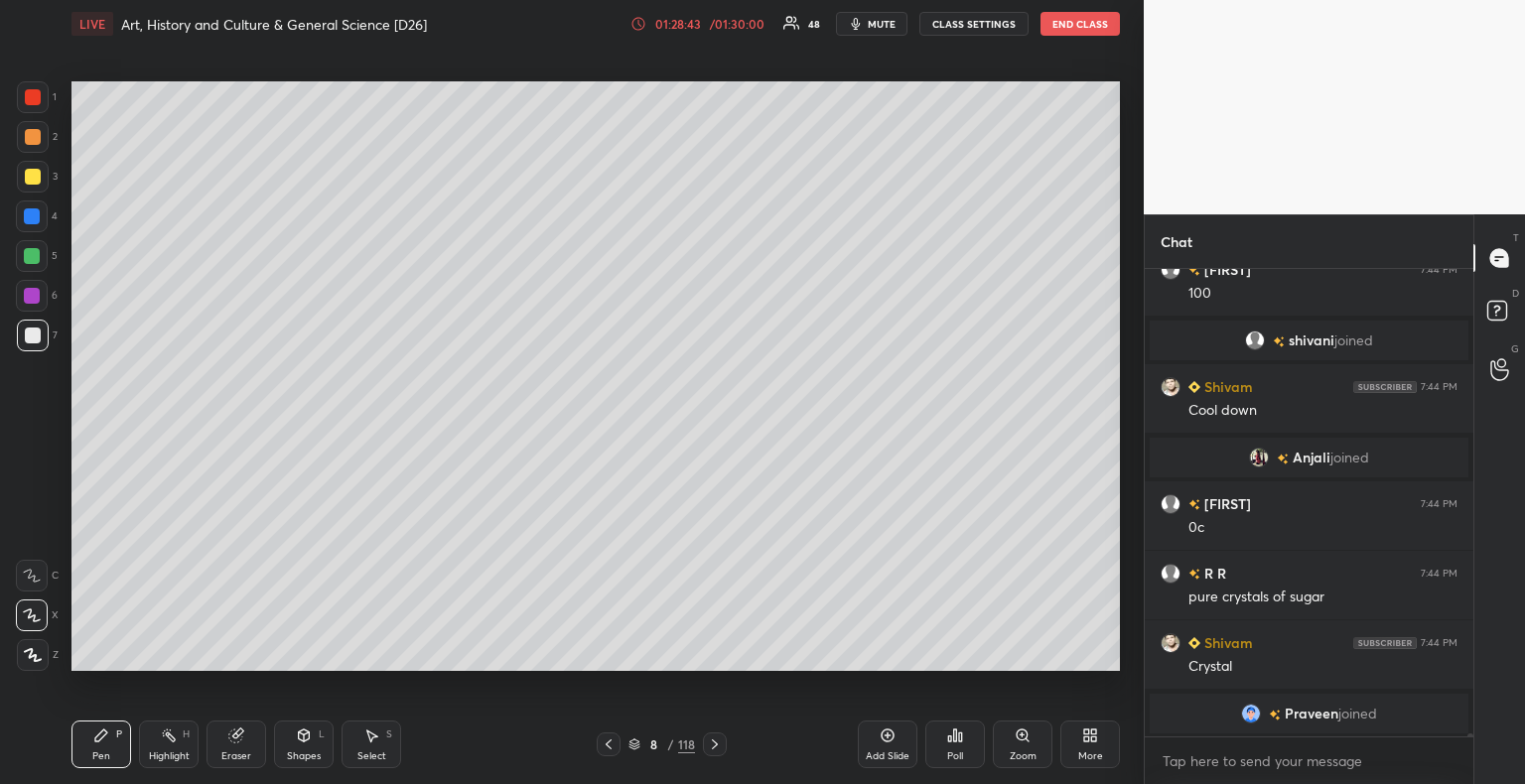 drag, startPoint x: 36, startPoint y: 220, endPoint x: 55, endPoint y: 228, distance: 20.615528 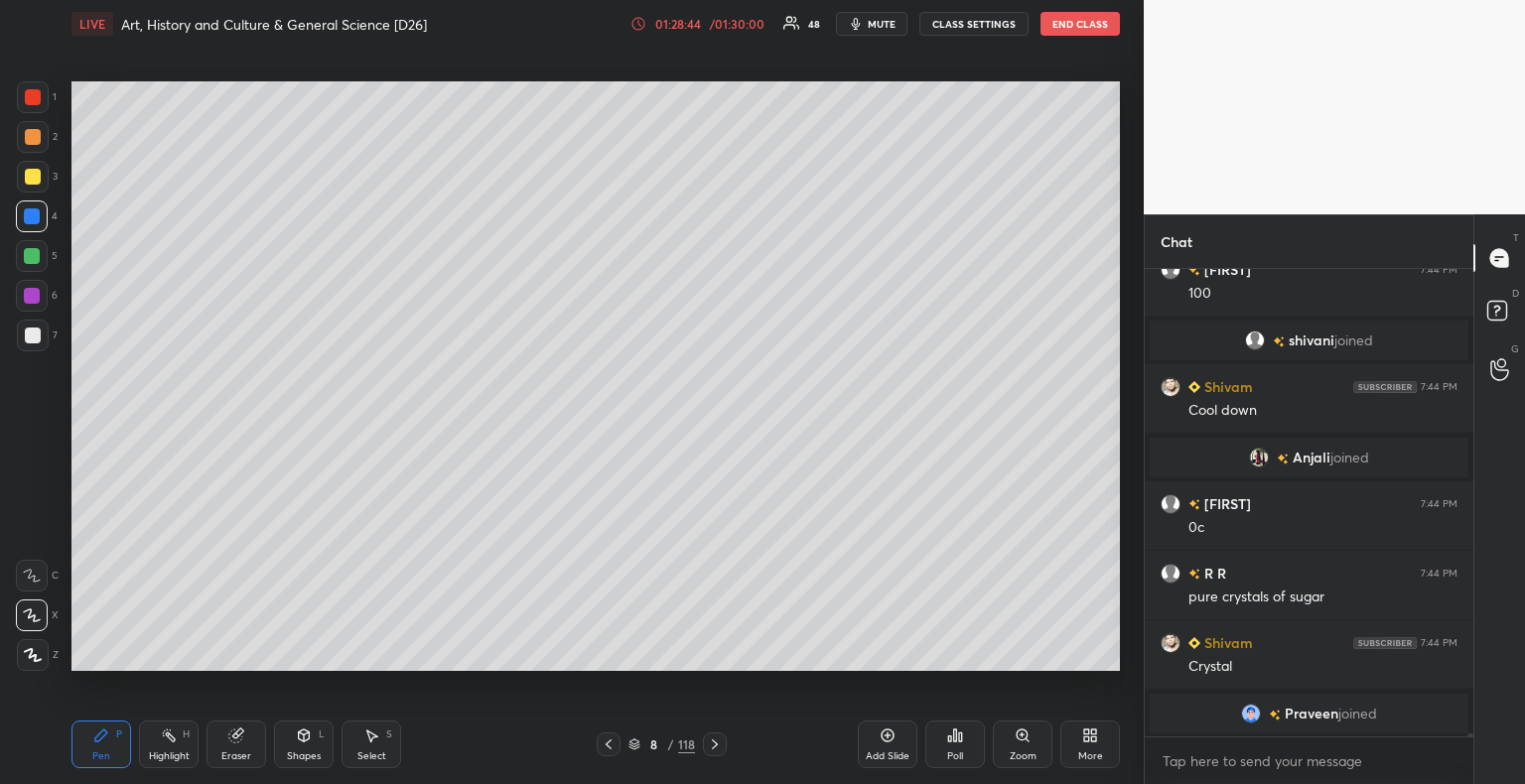 click on "Add Slide" at bounding box center (888, 744) 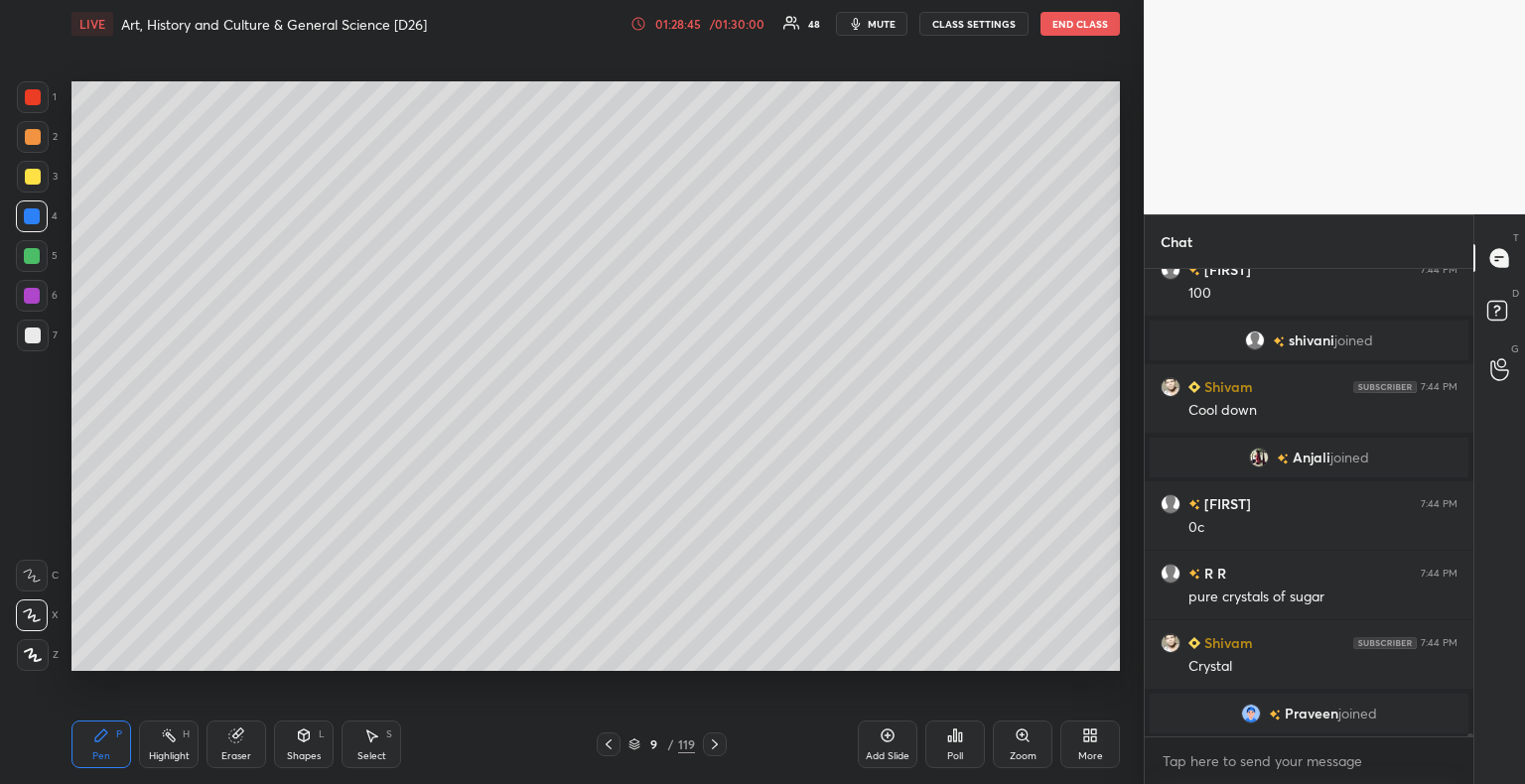 click at bounding box center [32, 296] 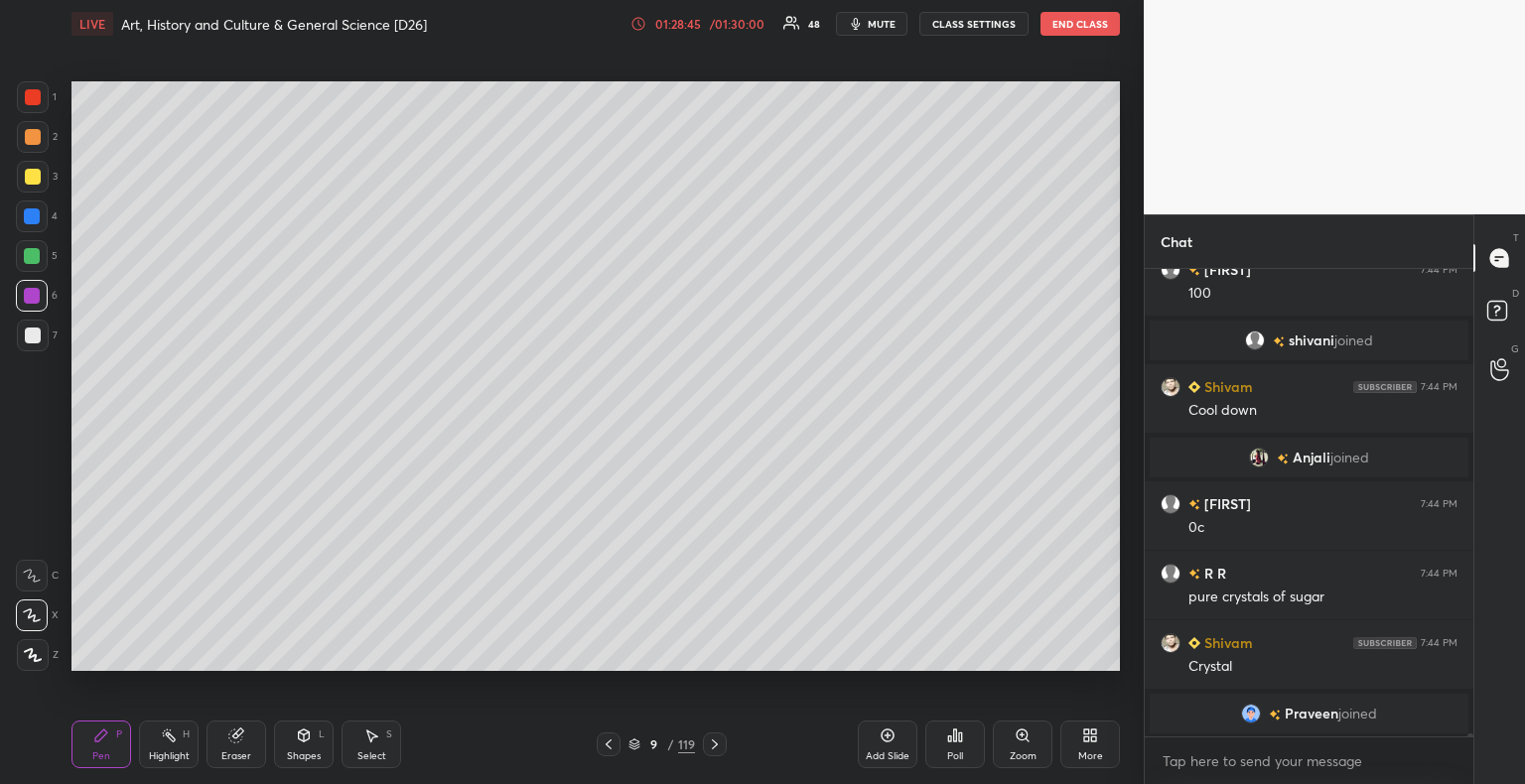 click at bounding box center (33, 335) 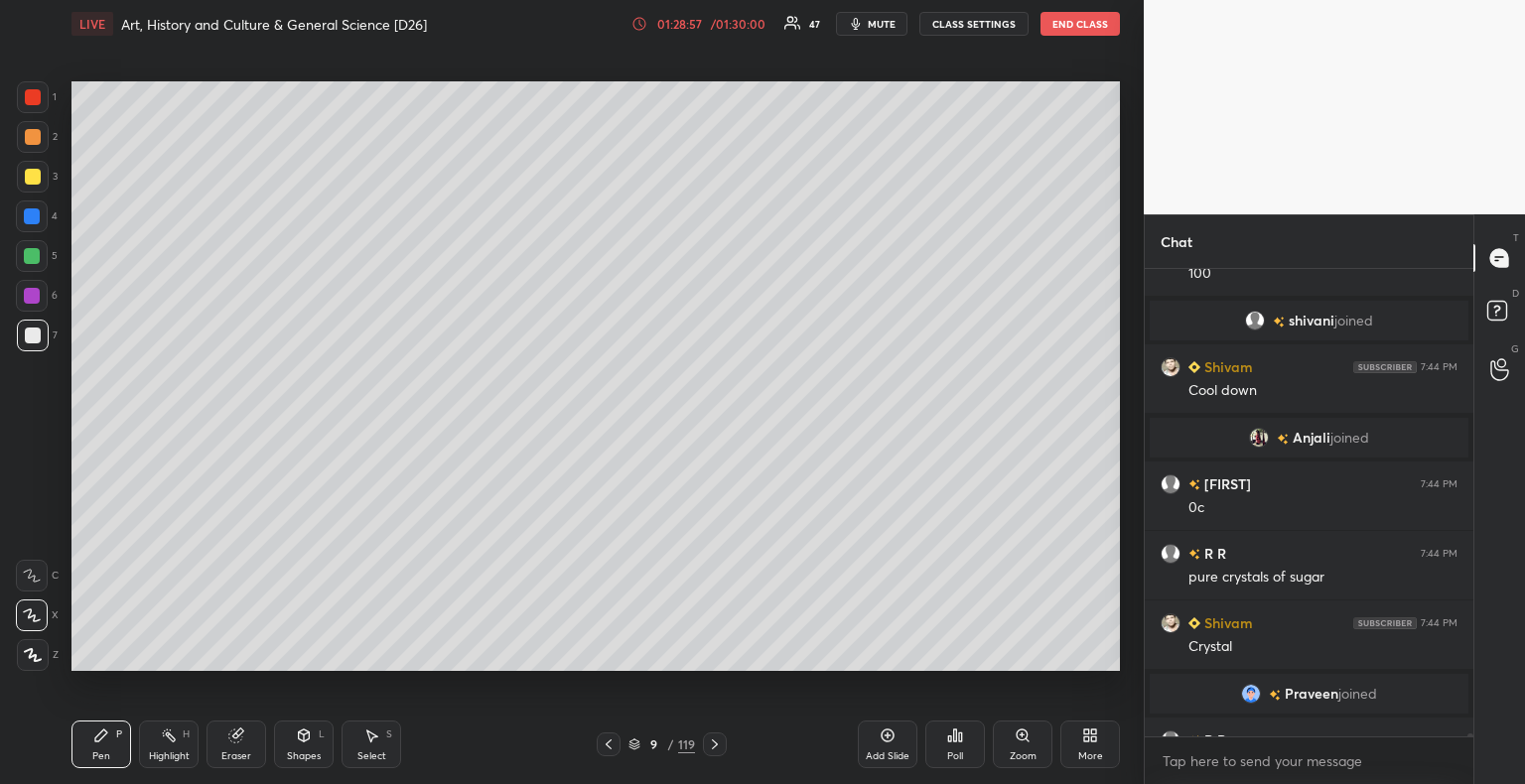 scroll, scrollTop: 78660, scrollLeft: 0, axis: vertical 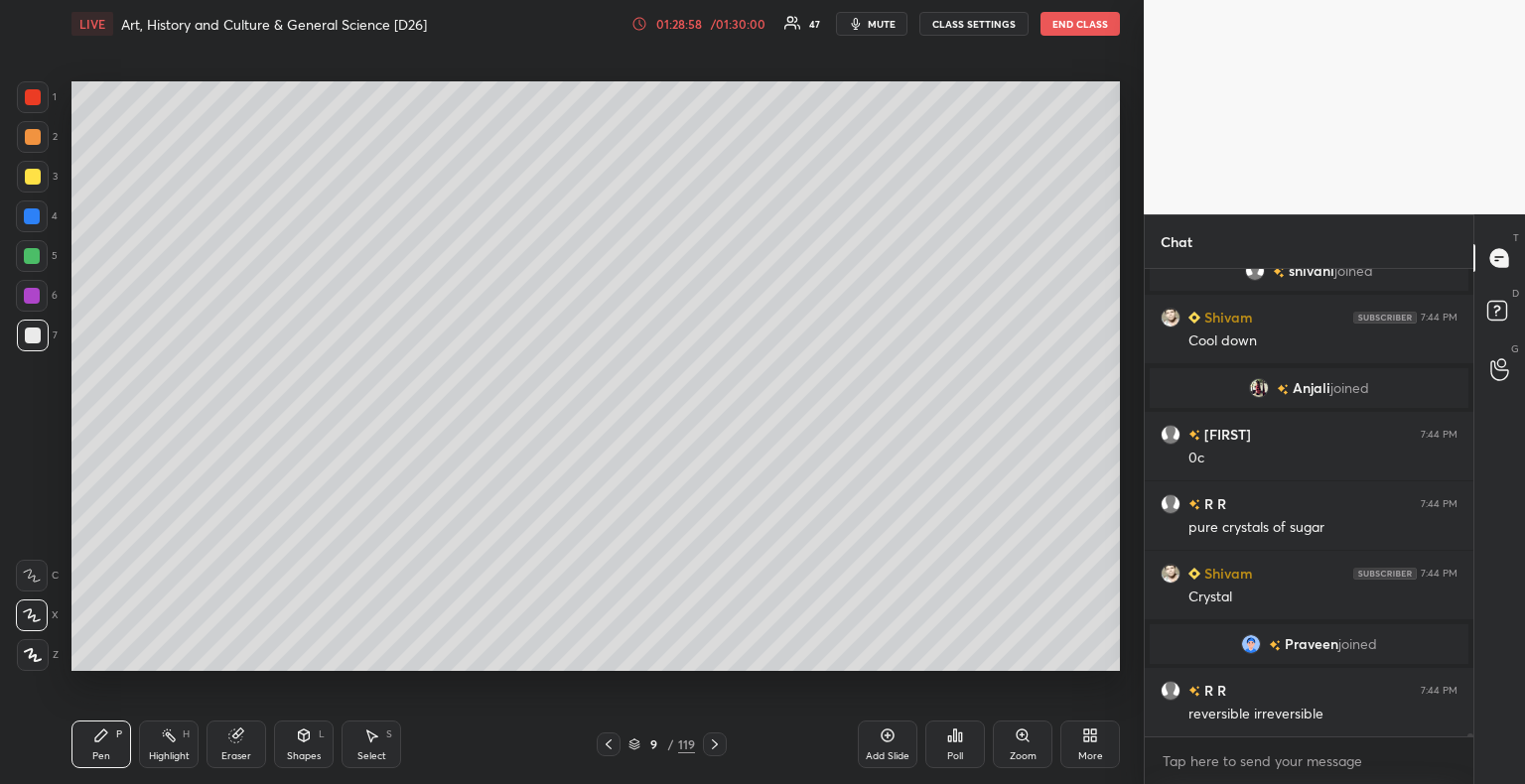 click at bounding box center (33, 177) 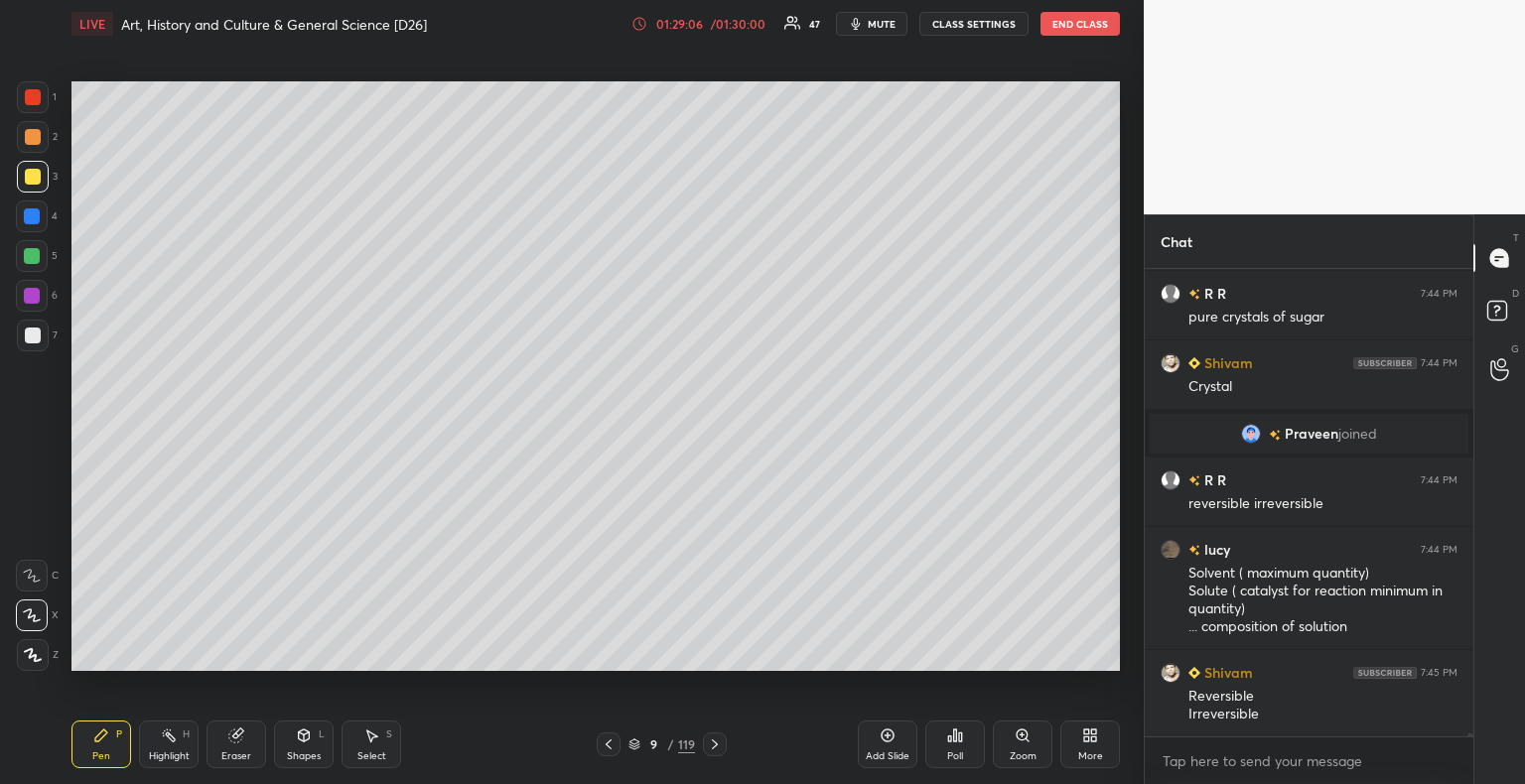 scroll, scrollTop: 78940, scrollLeft: 0, axis: vertical 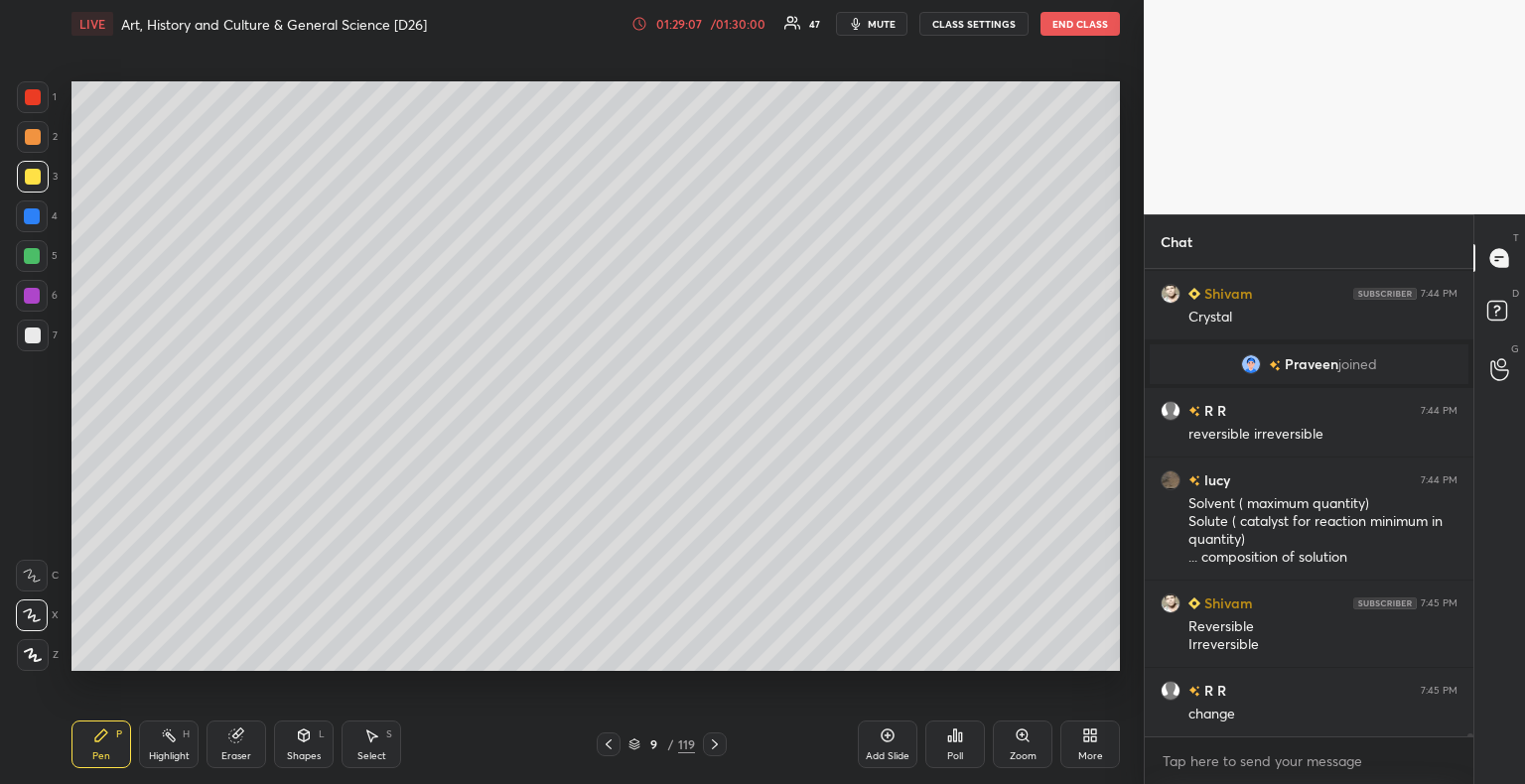 click at bounding box center (33, 177) 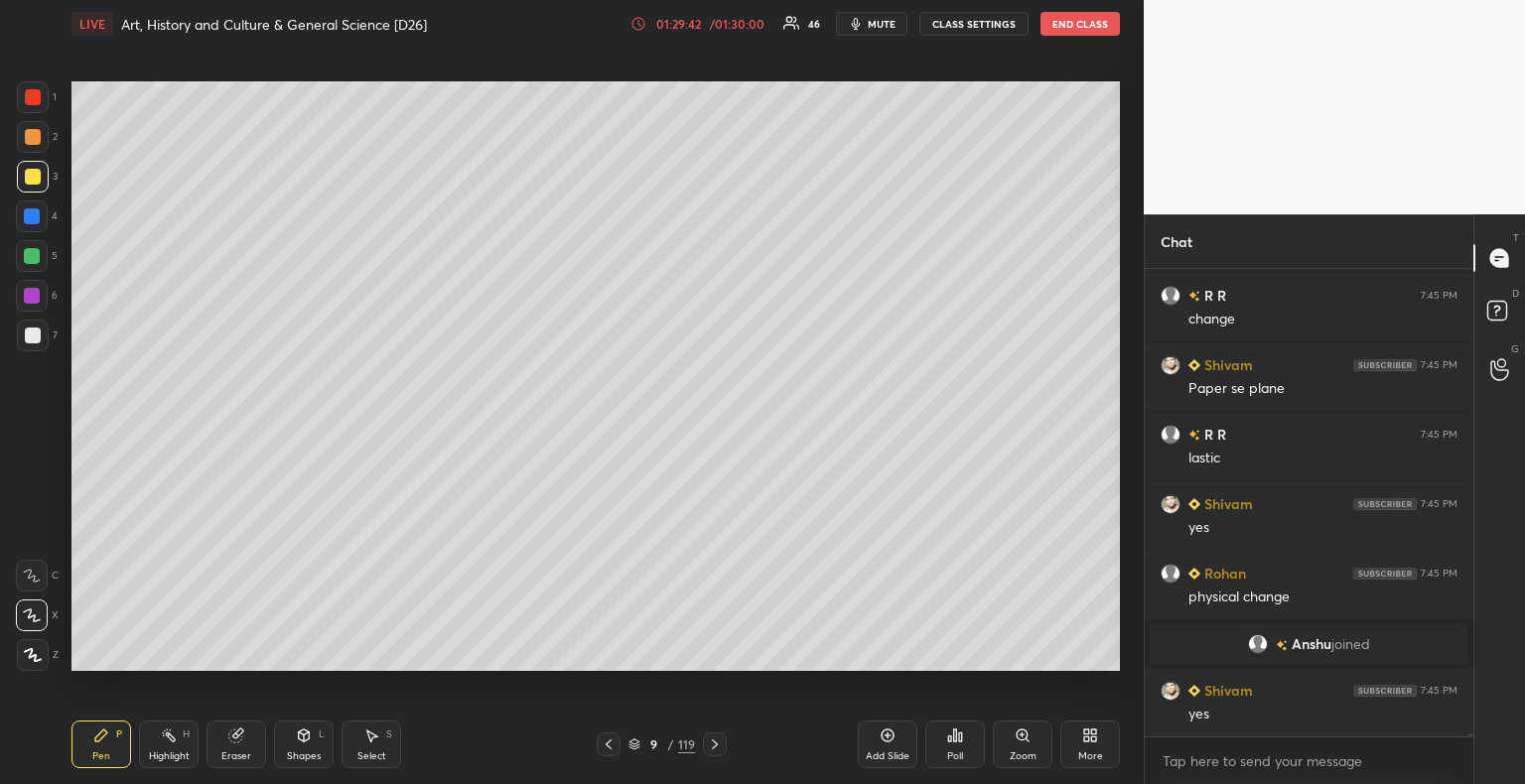 scroll, scrollTop: 78988, scrollLeft: 0, axis: vertical 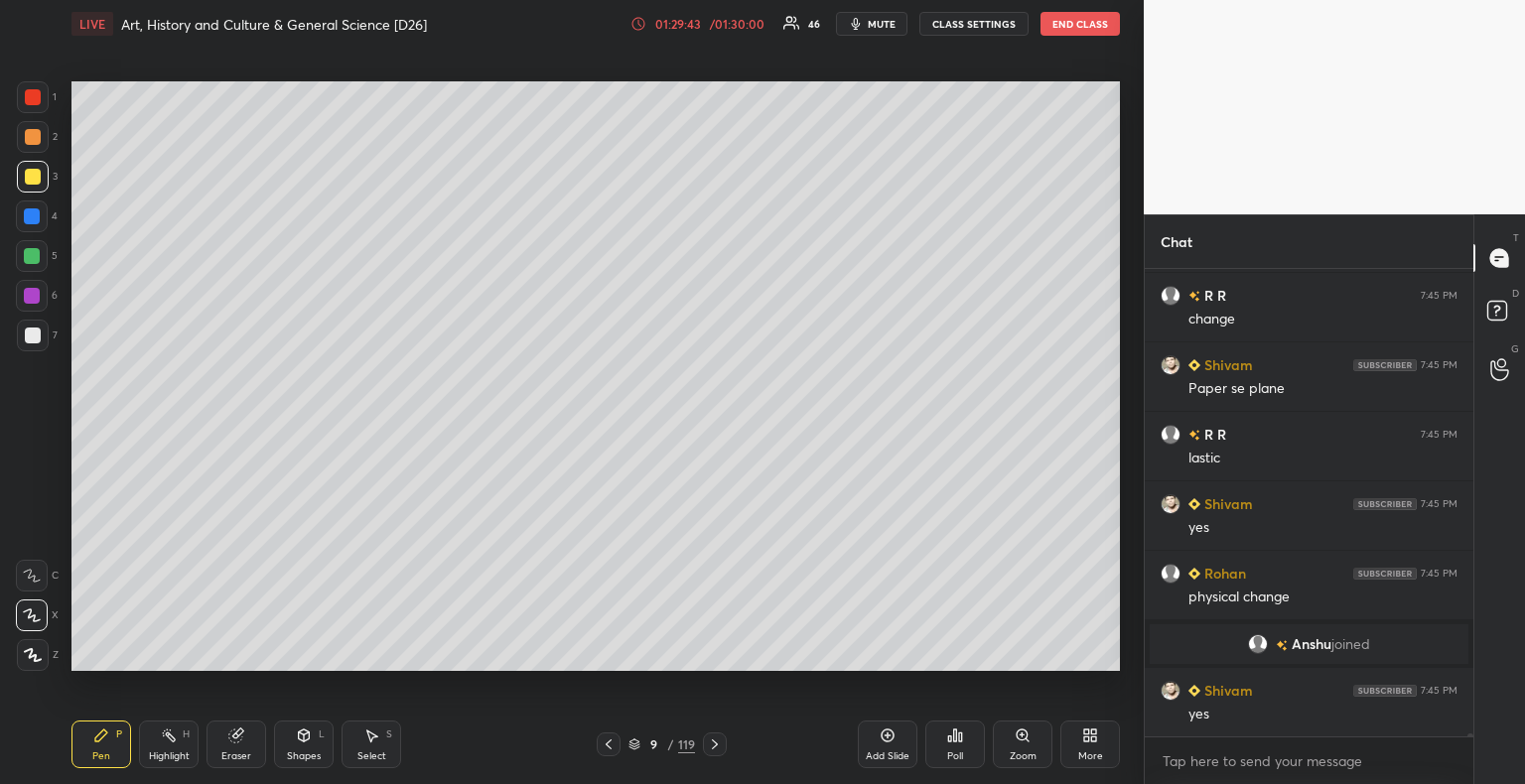 click at bounding box center [32, 216] 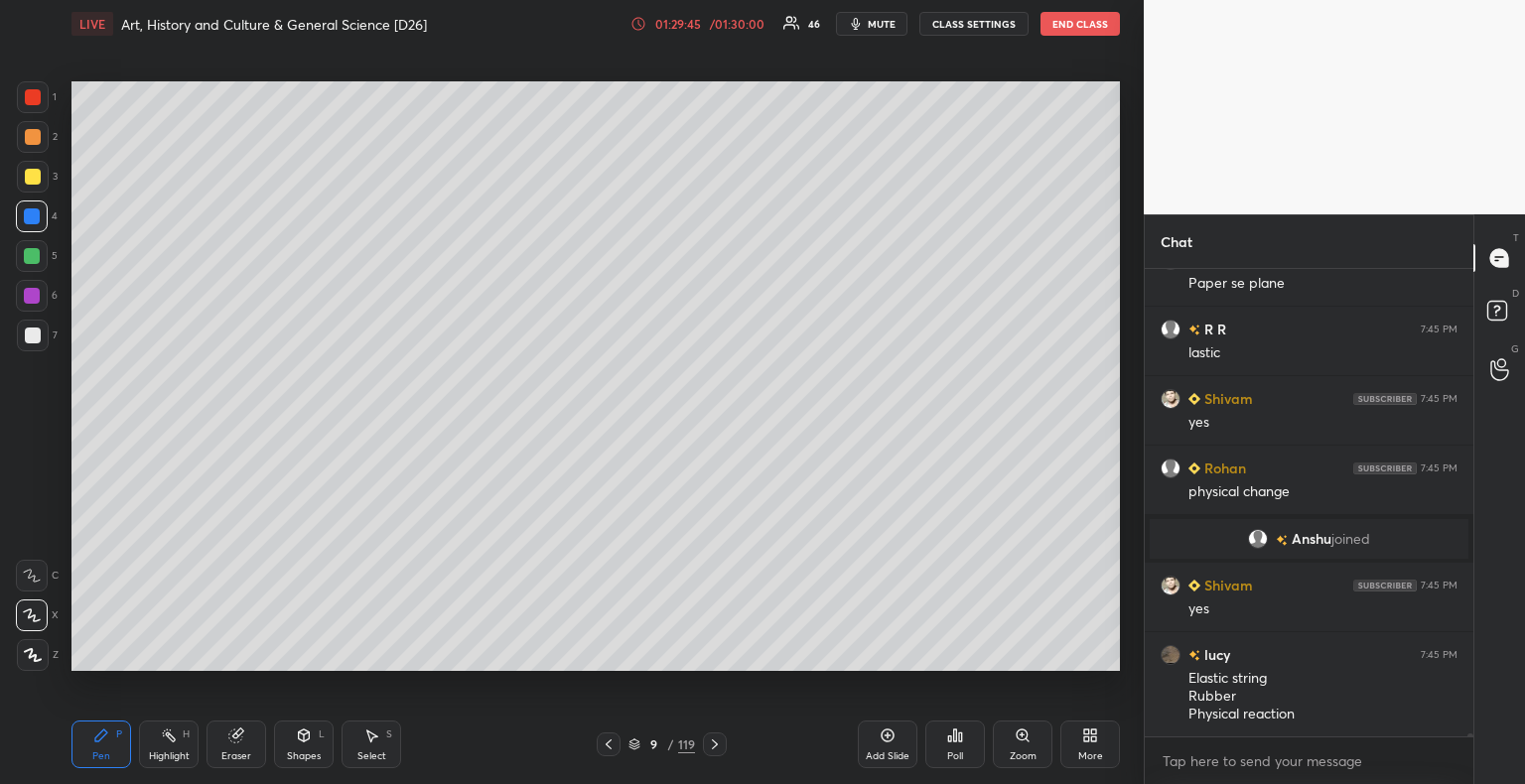 scroll, scrollTop: 79162, scrollLeft: 0, axis: vertical 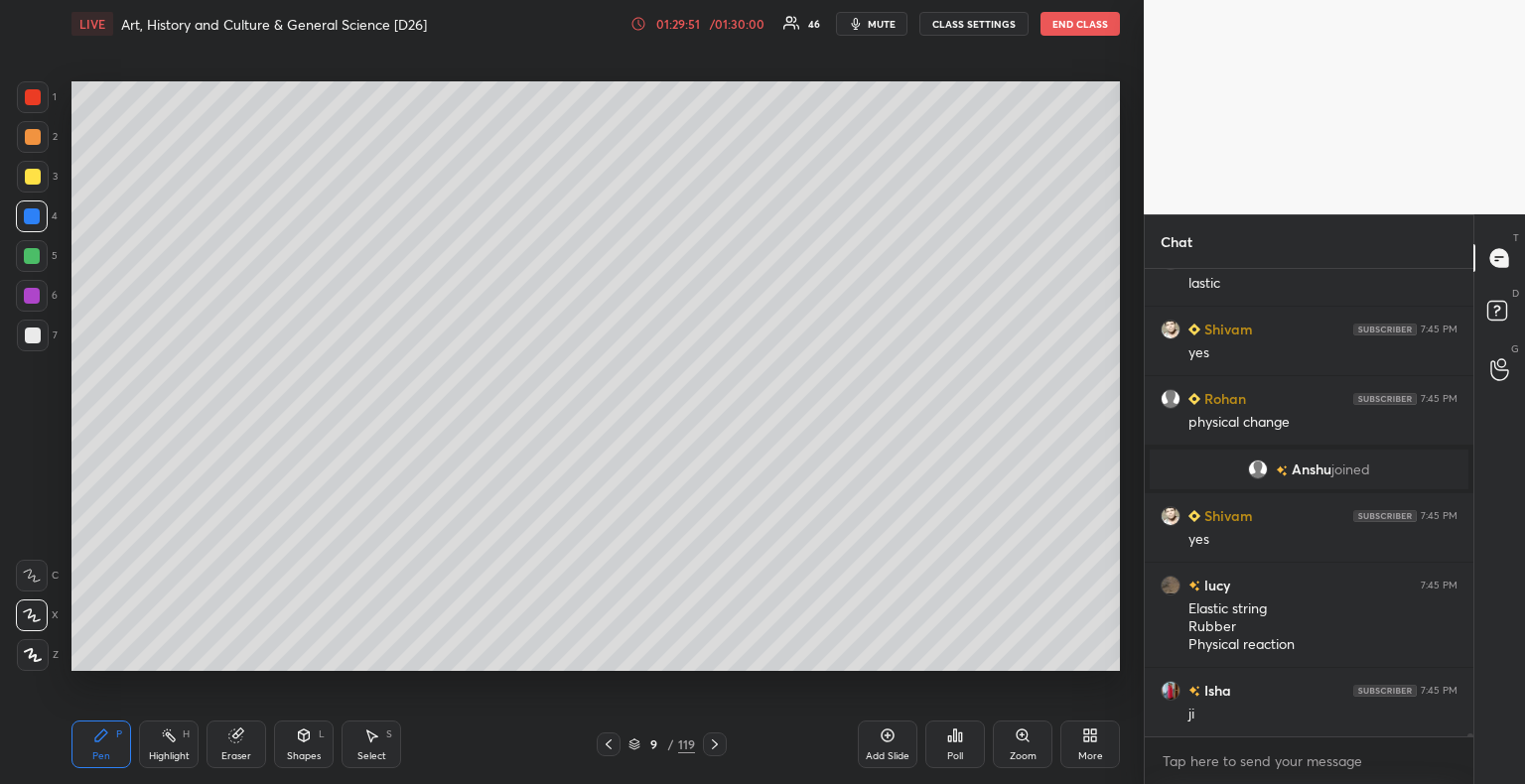 drag, startPoint x: 32, startPoint y: 291, endPoint x: 52, endPoint y: 279, distance: 23.323808 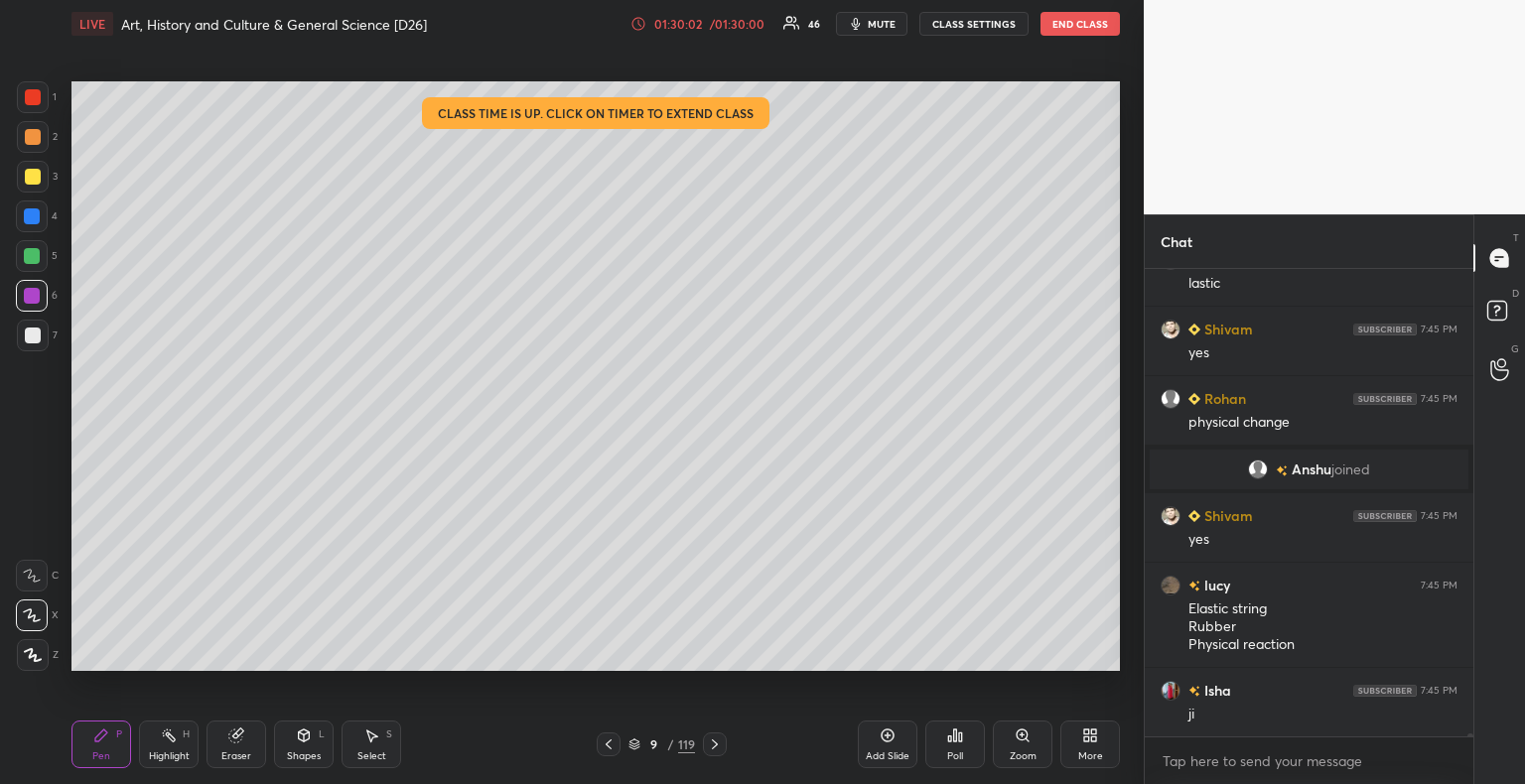click on "/  01:30:00" at bounding box center [737, 24] 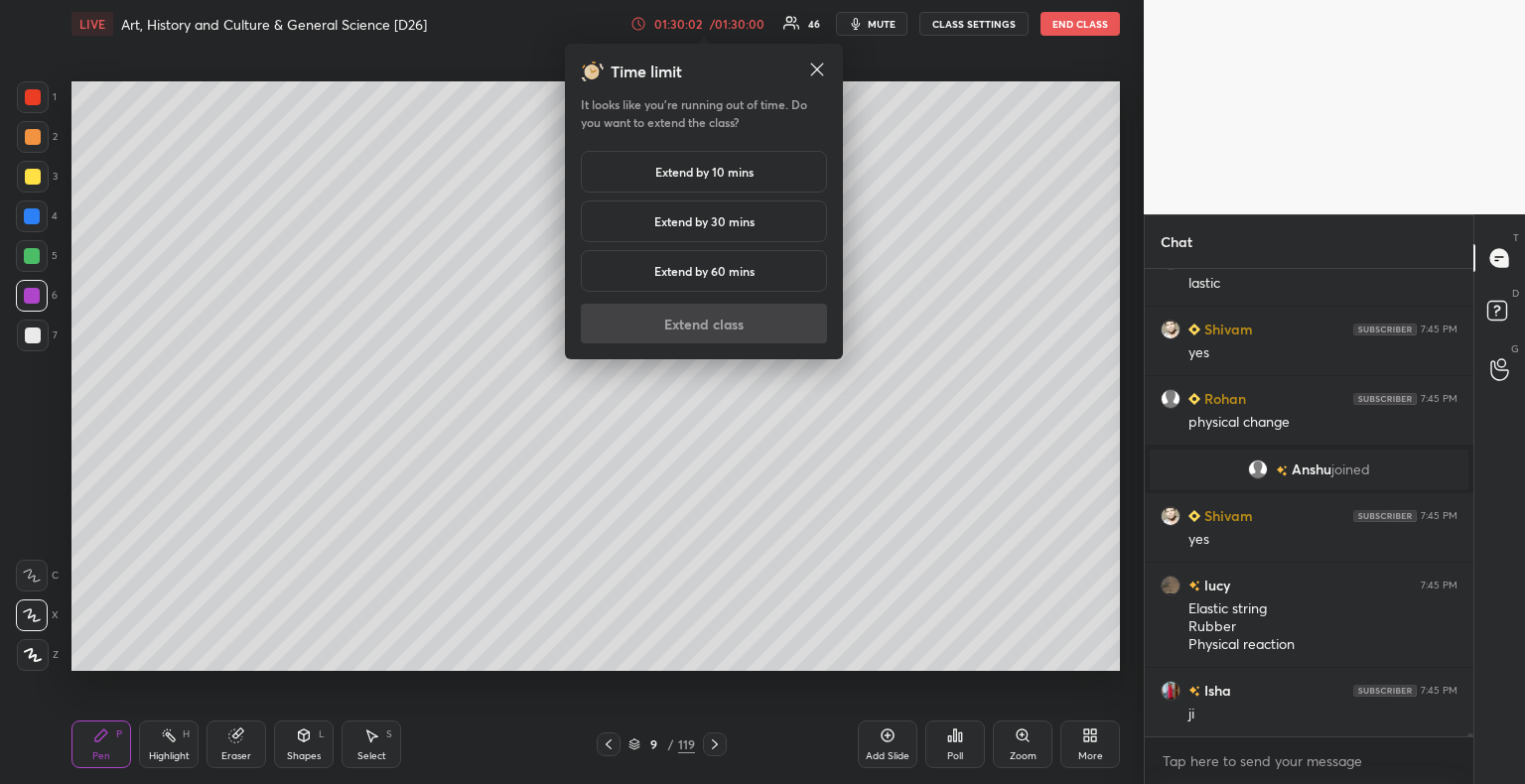 click on "Extend by 60 mins" at bounding box center [704, 271] 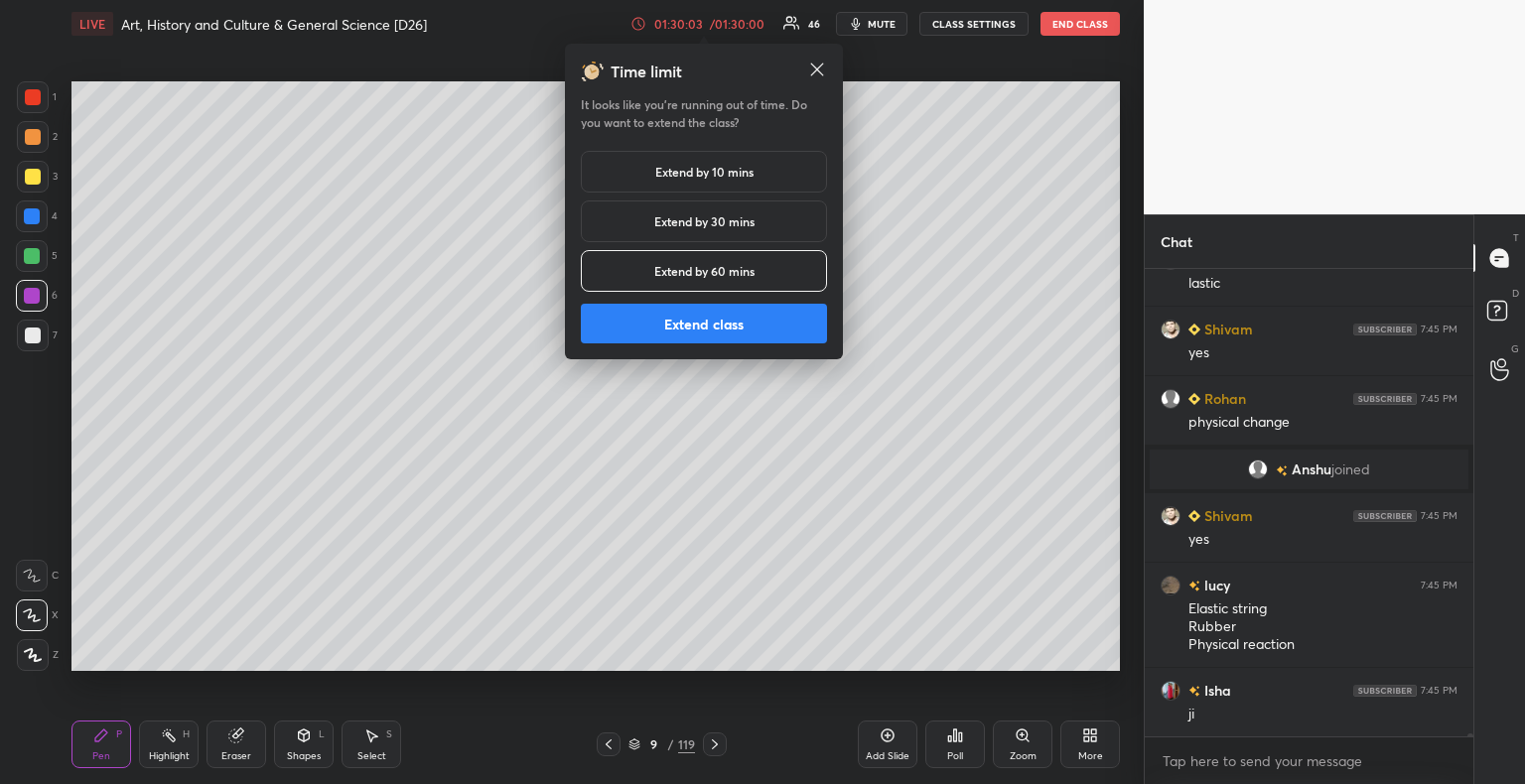 drag, startPoint x: 723, startPoint y: 226, endPoint x: 723, endPoint y: 252, distance: 26 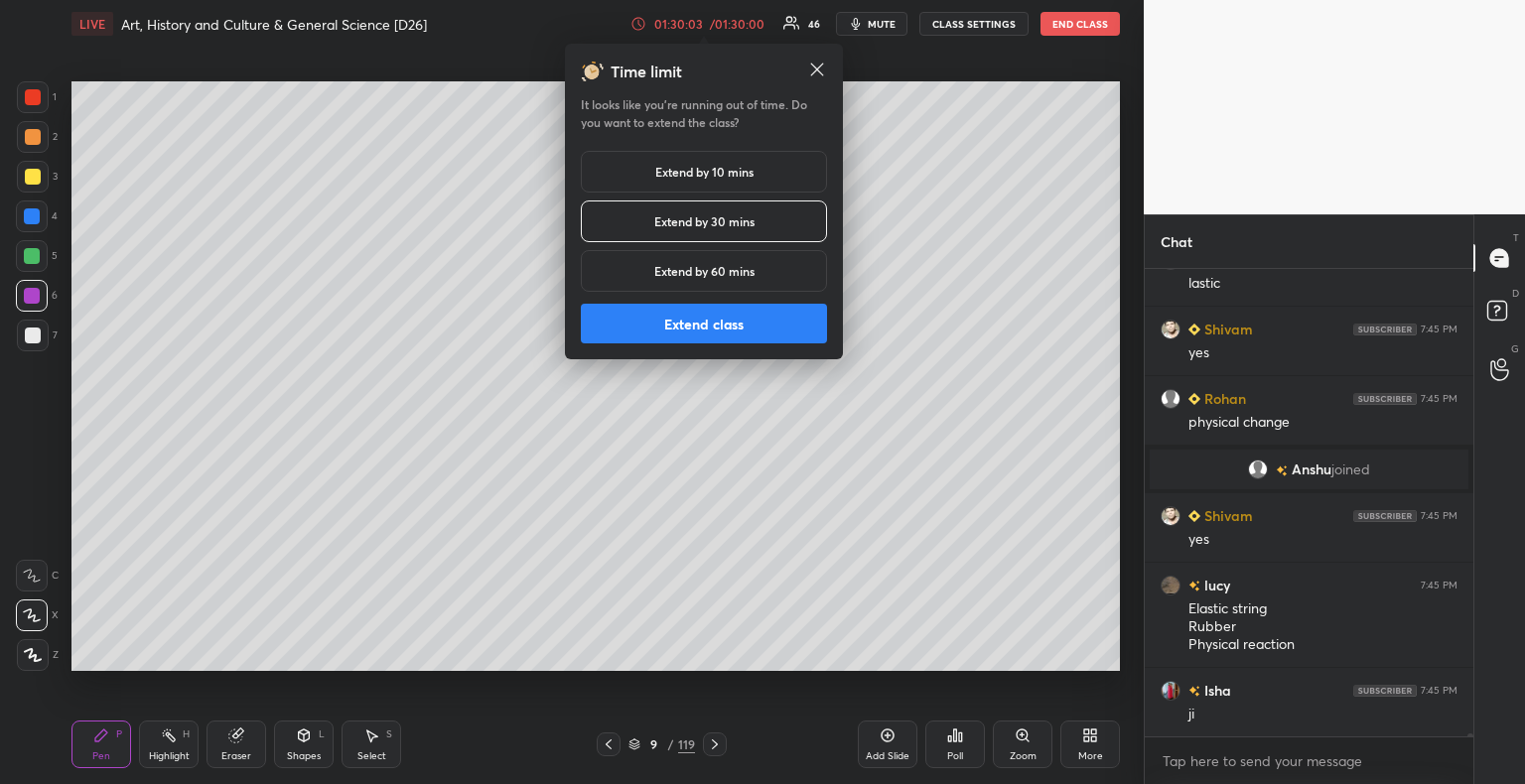 scroll, scrollTop: 79232, scrollLeft: 0, axis: vertical 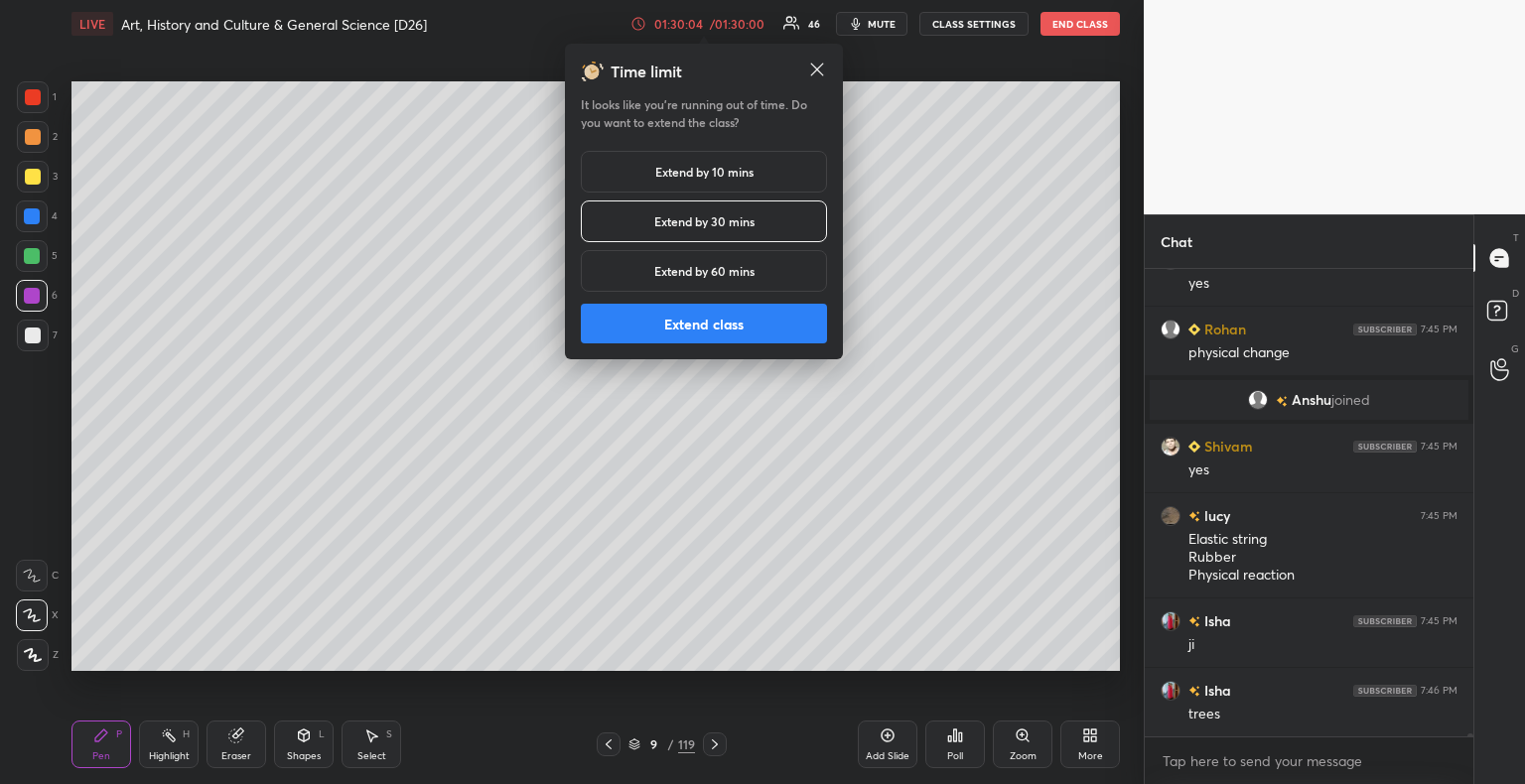 click on "Extend class" at bounding box center (704, 324) 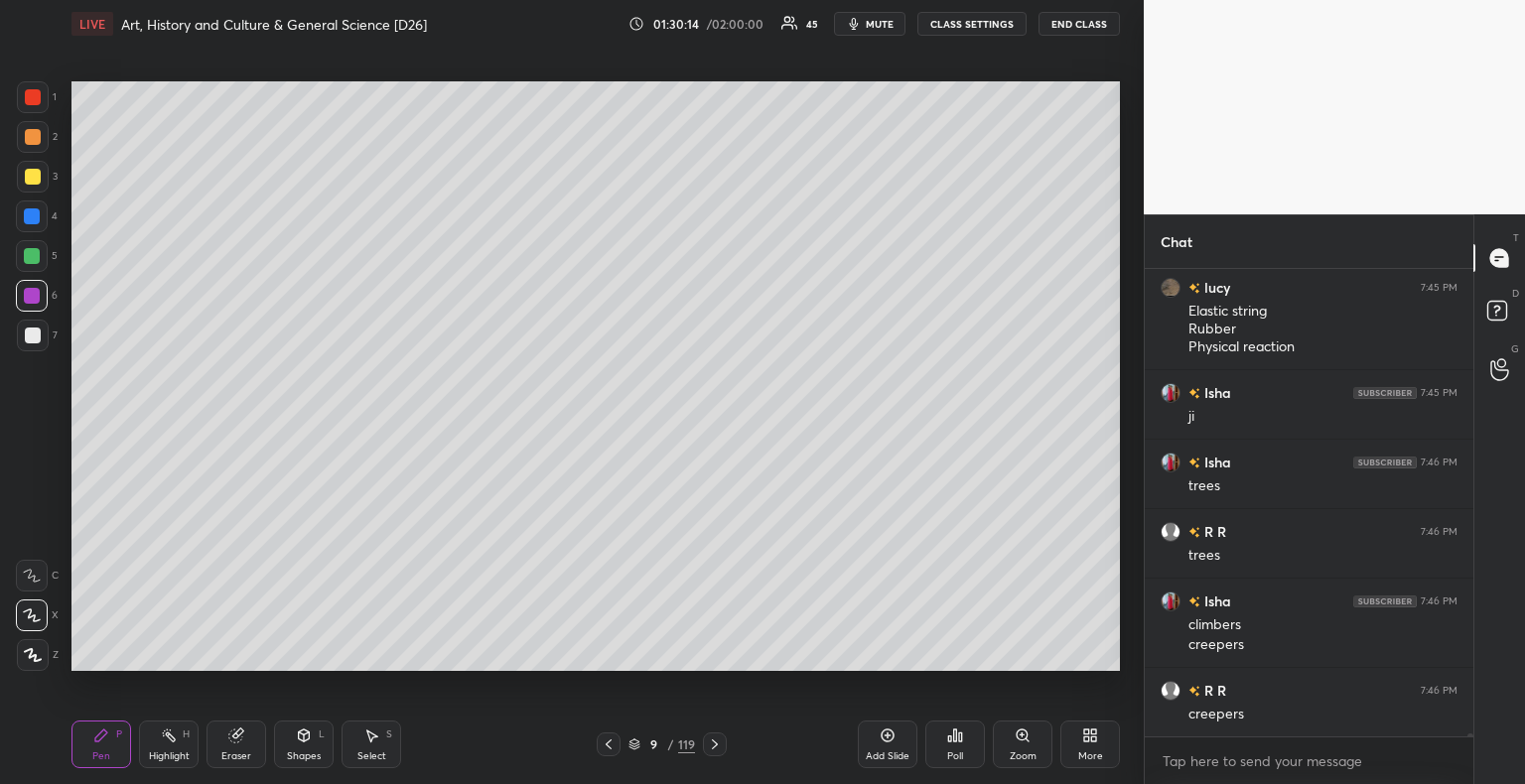 scroll, scrollTop: 79480, scrollLeft: 0, axis: vertical 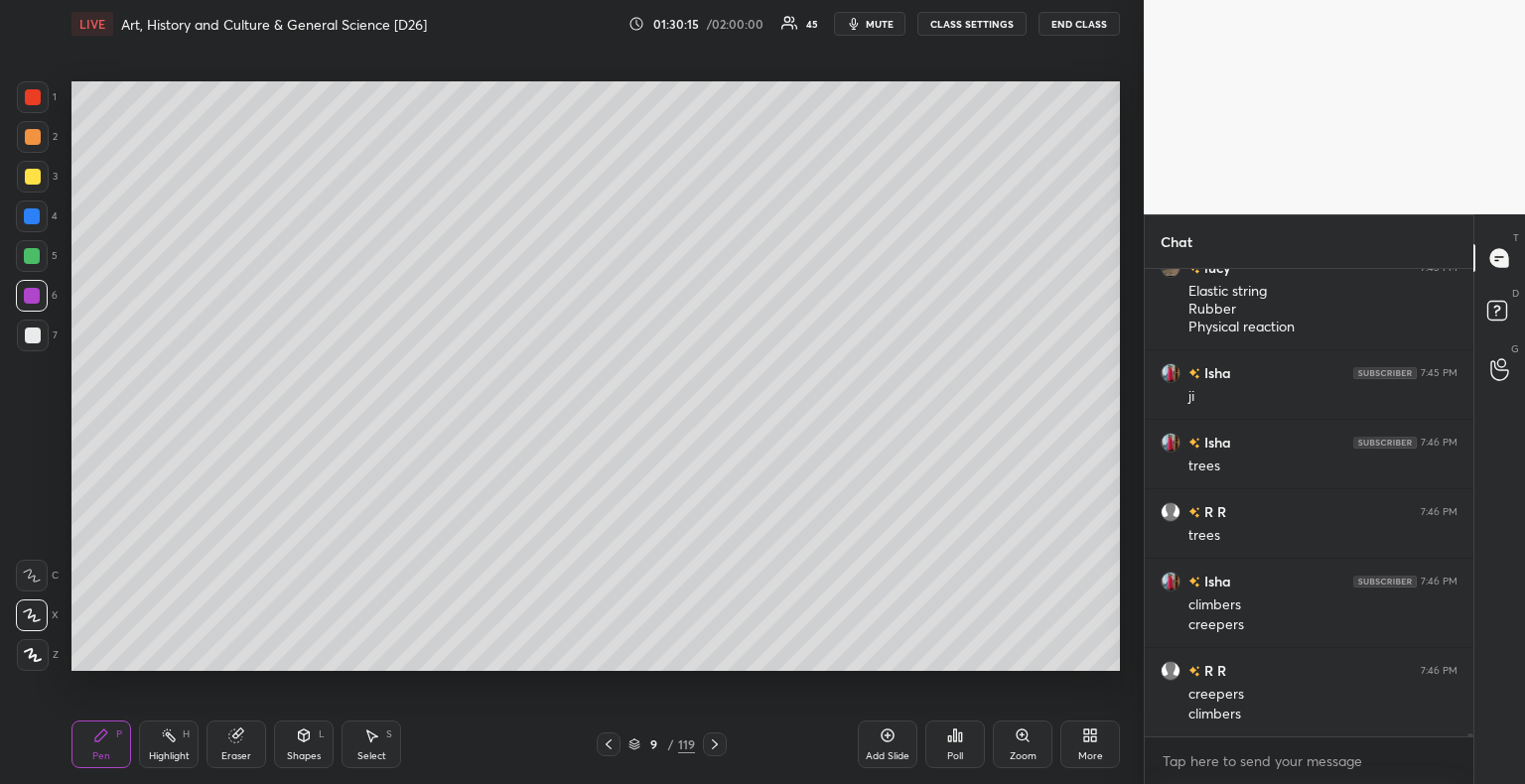 click at bounding box center [33, 177] 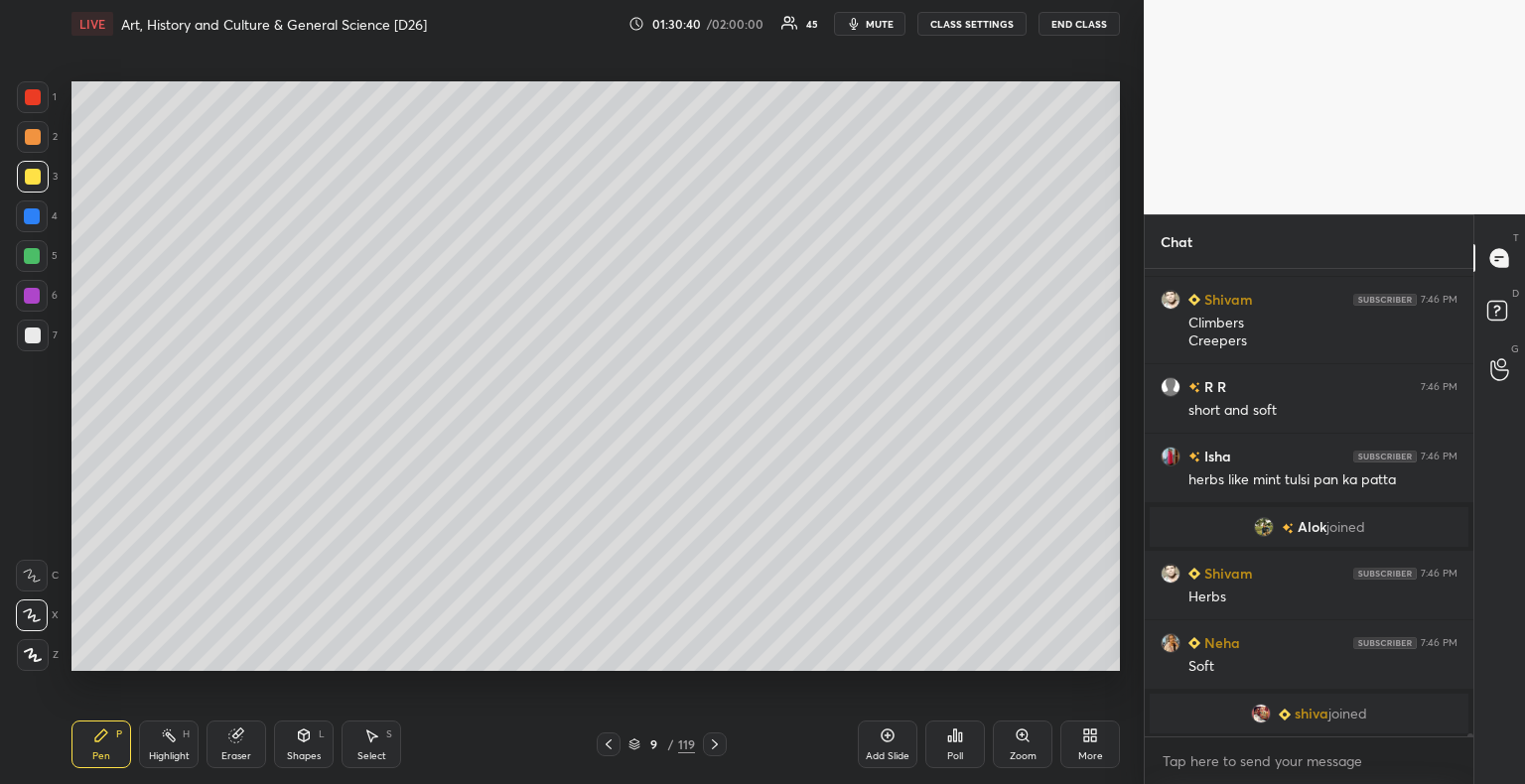 scroll, scrollTop: 79746, scrollLeft: 0, axis: vertical 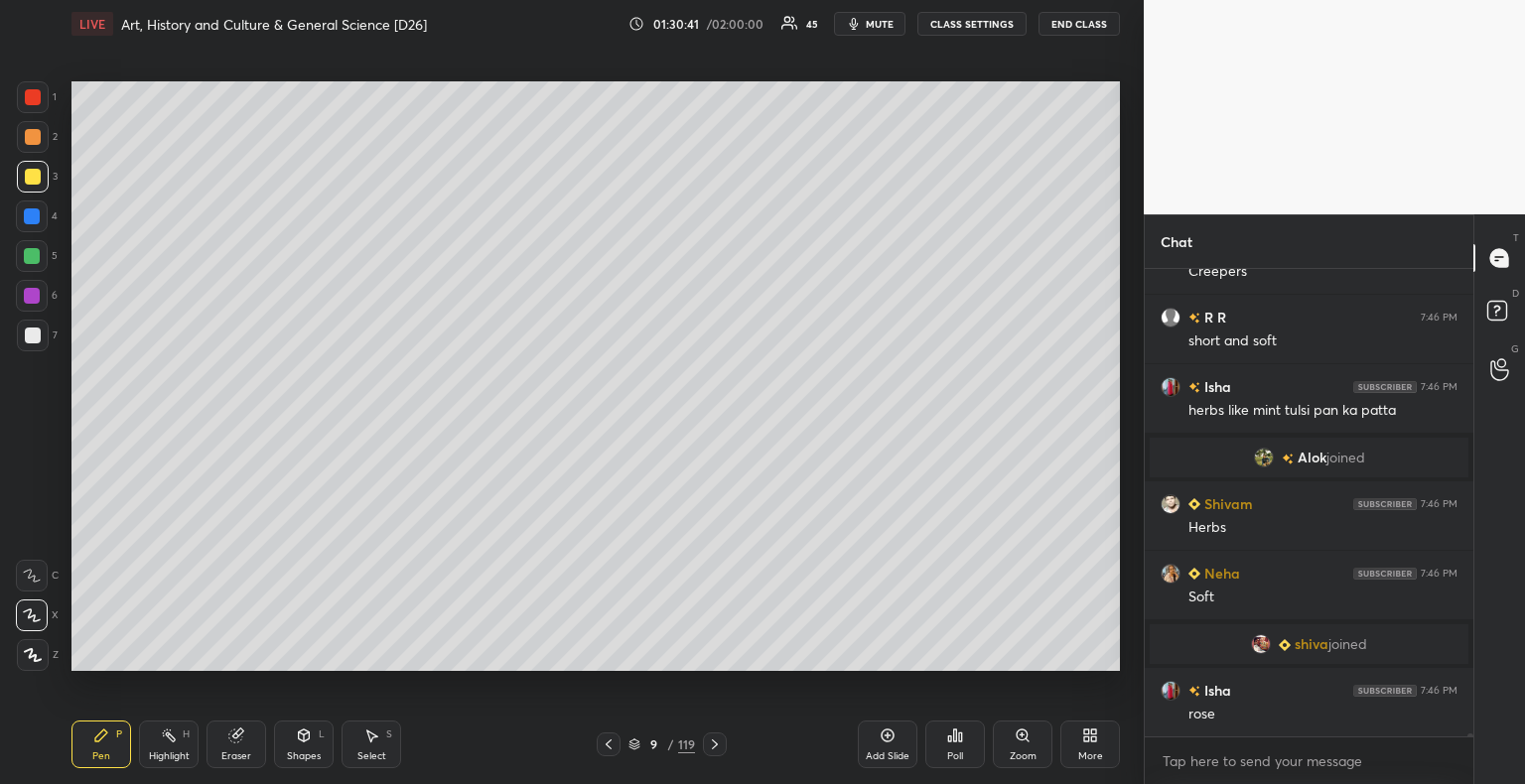 click at bounding box center (32, 216) 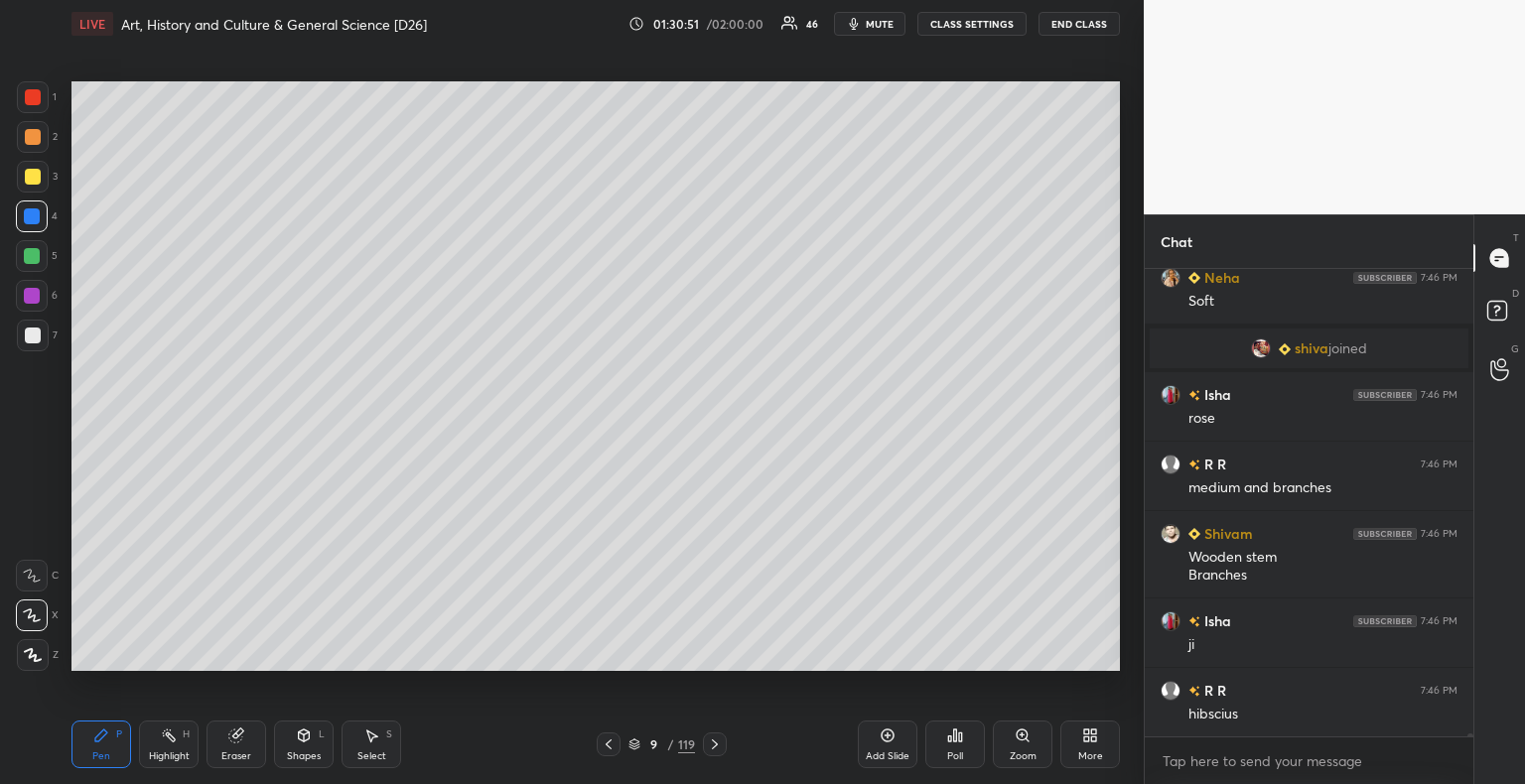 scroll, scrollTop: 80111, scrollLeft: 0, axis: vertical 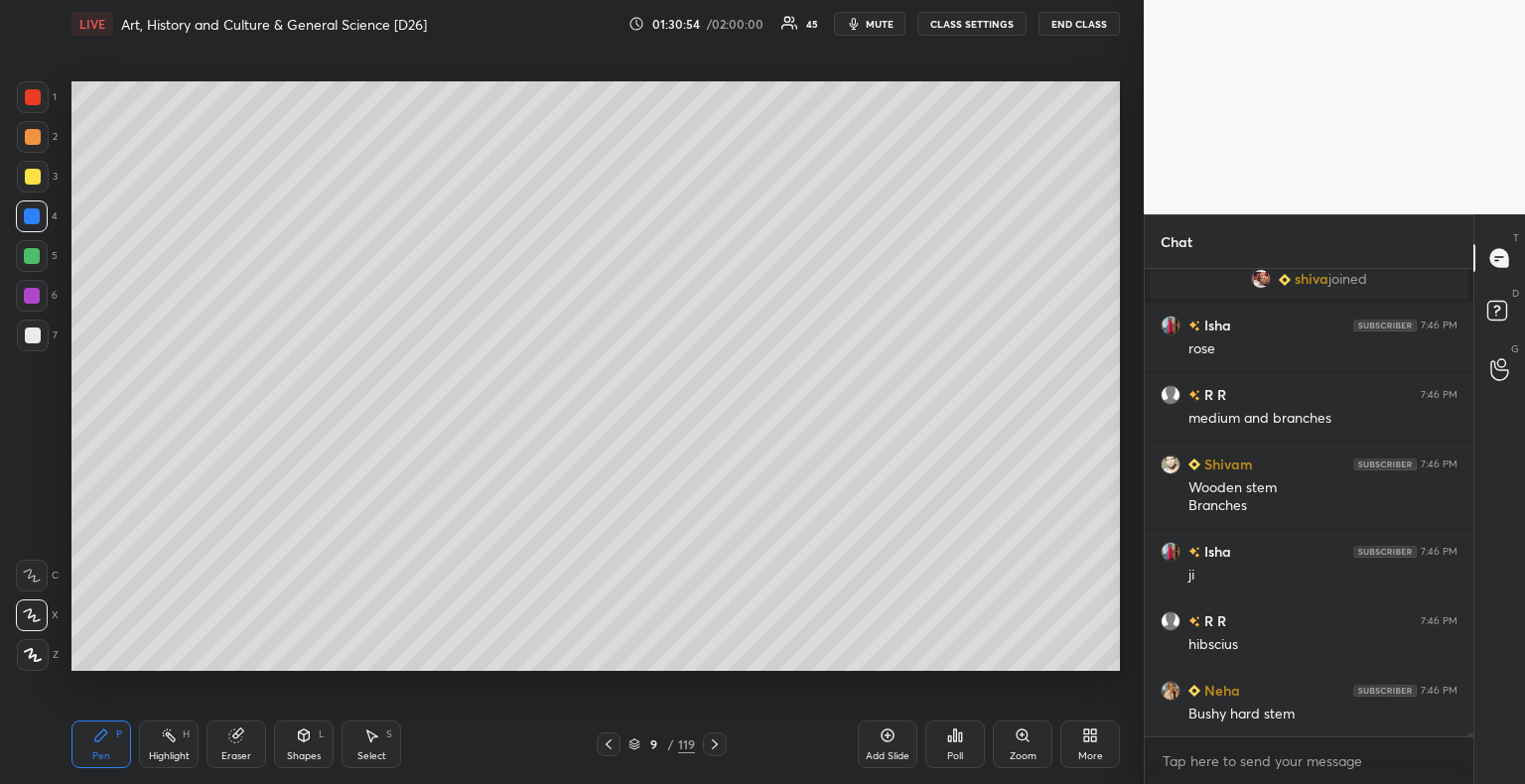 click at bounding box center [32, 256] 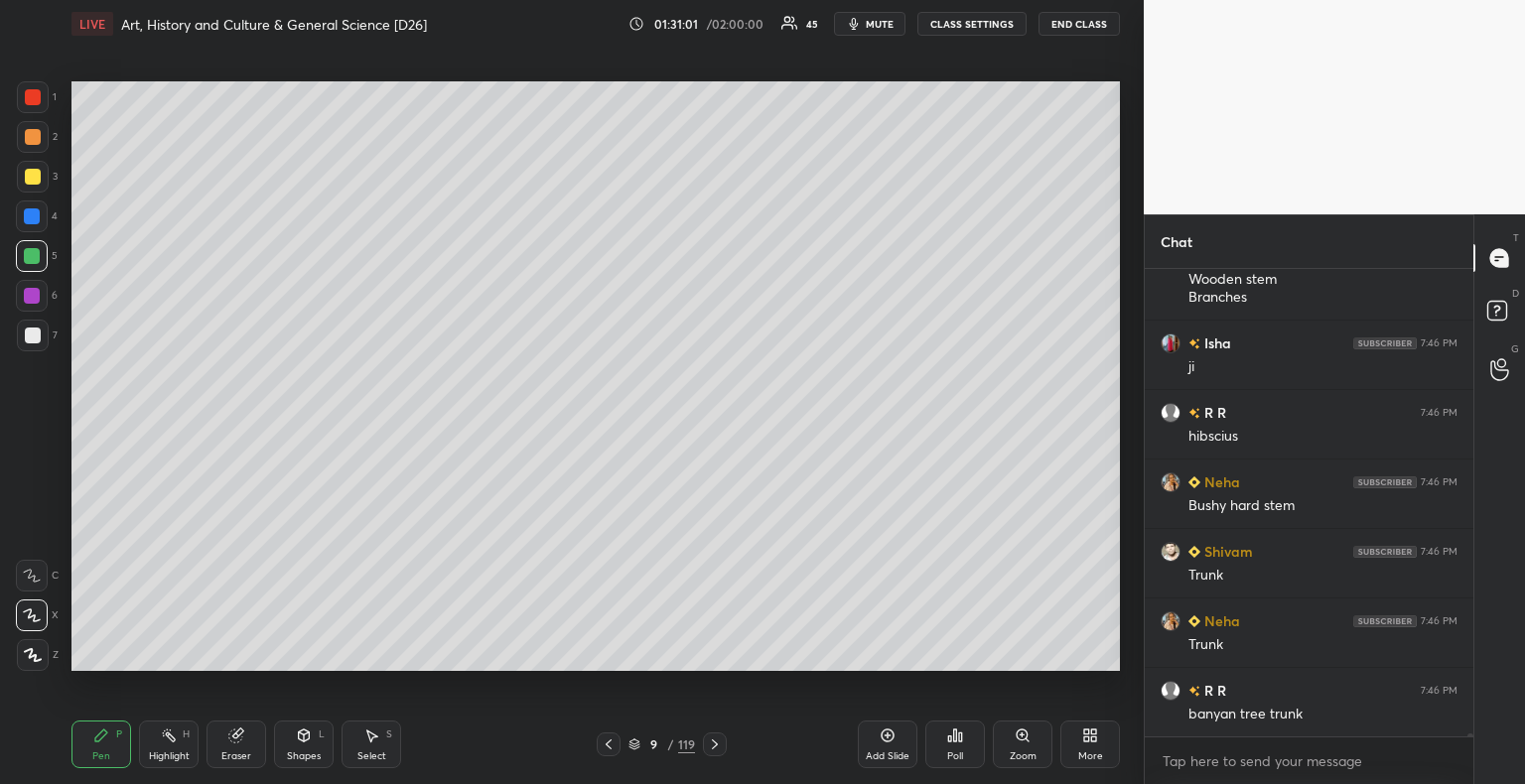 scroll, scrollTop: 80389, scrollLeft: 0, axis: vertical 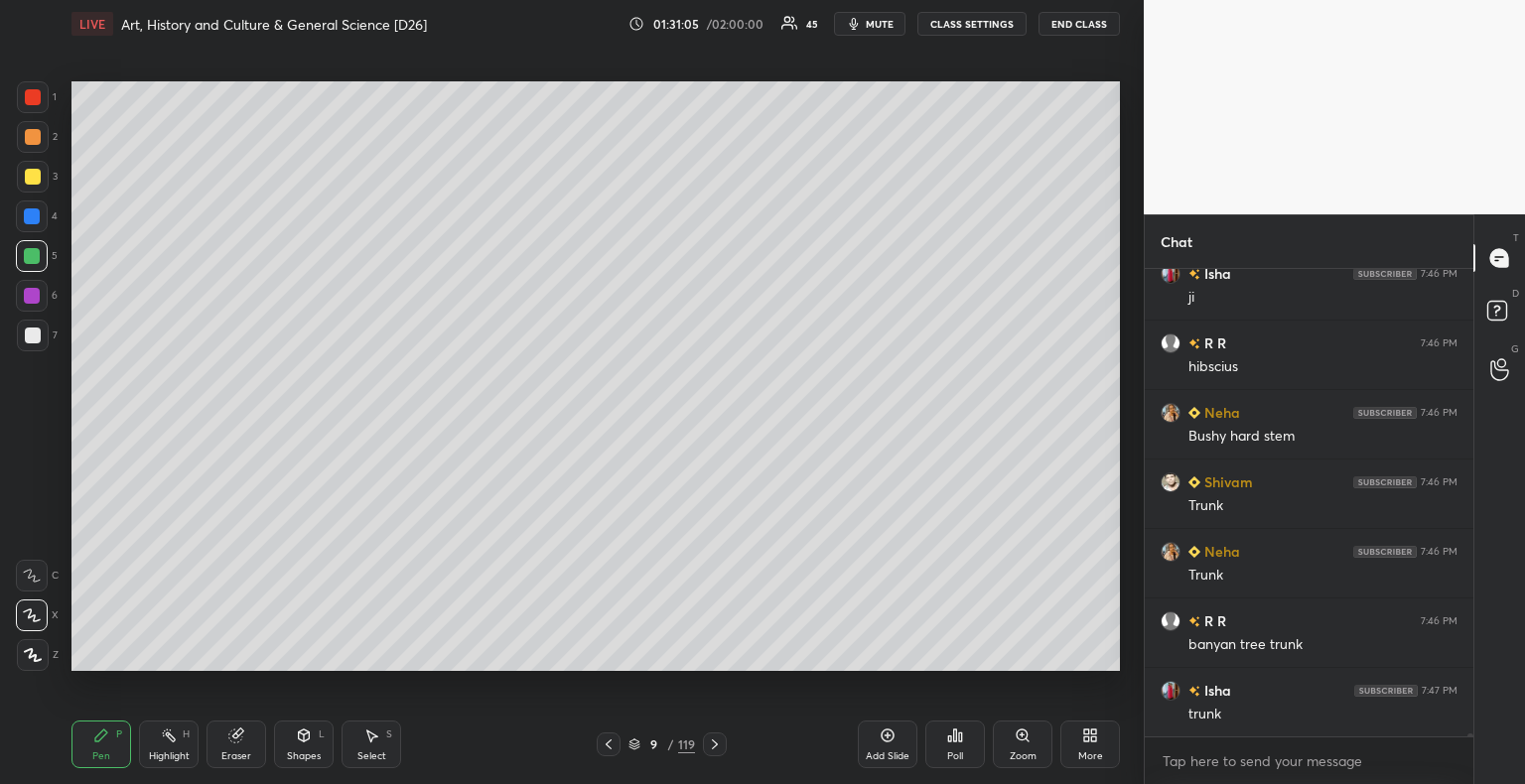 click at bounding box center (32, 256) 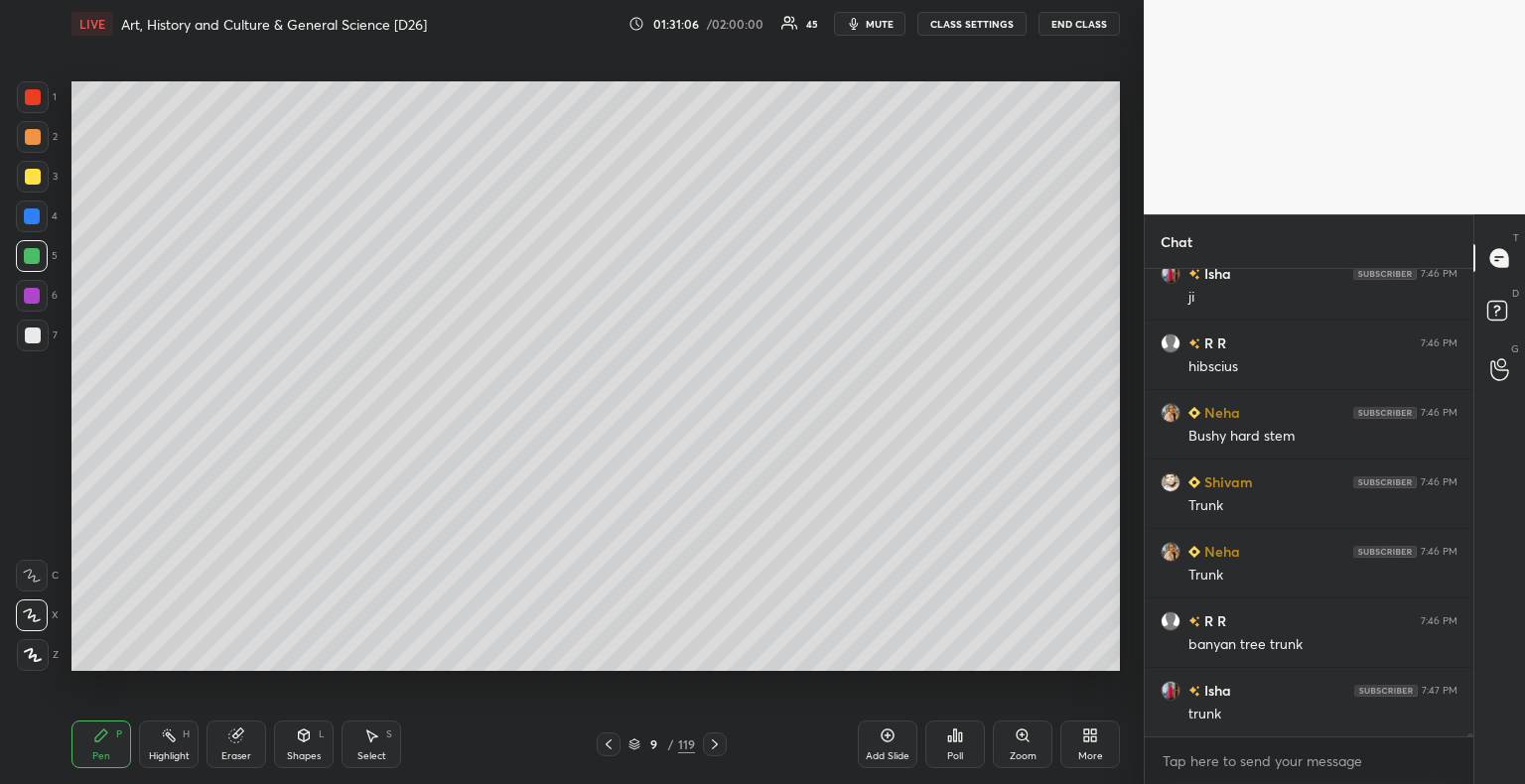 click at bounding box center (32, 296) 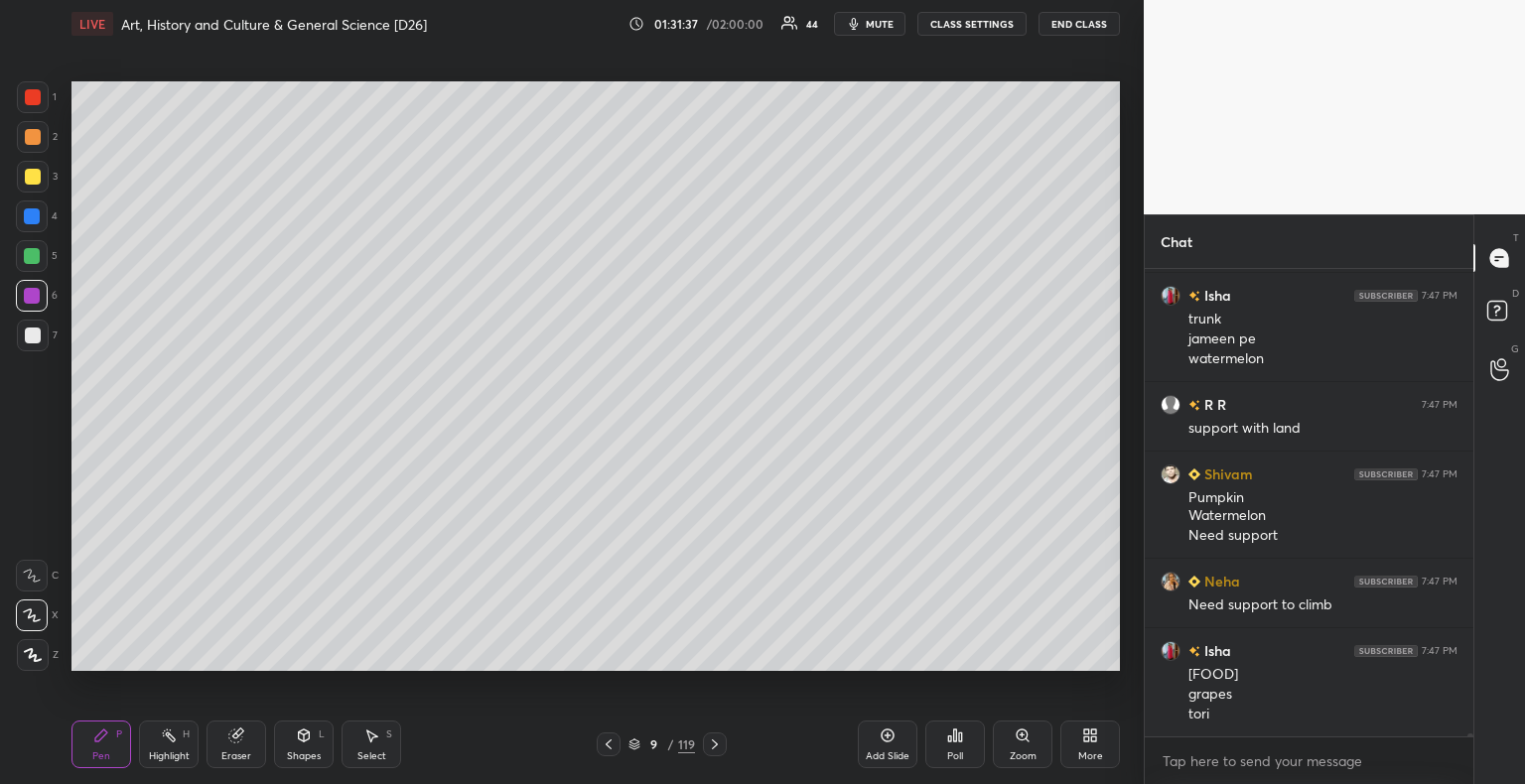 scroll, scrollTop: 80853, scrollLeft: 0, axis: vertical 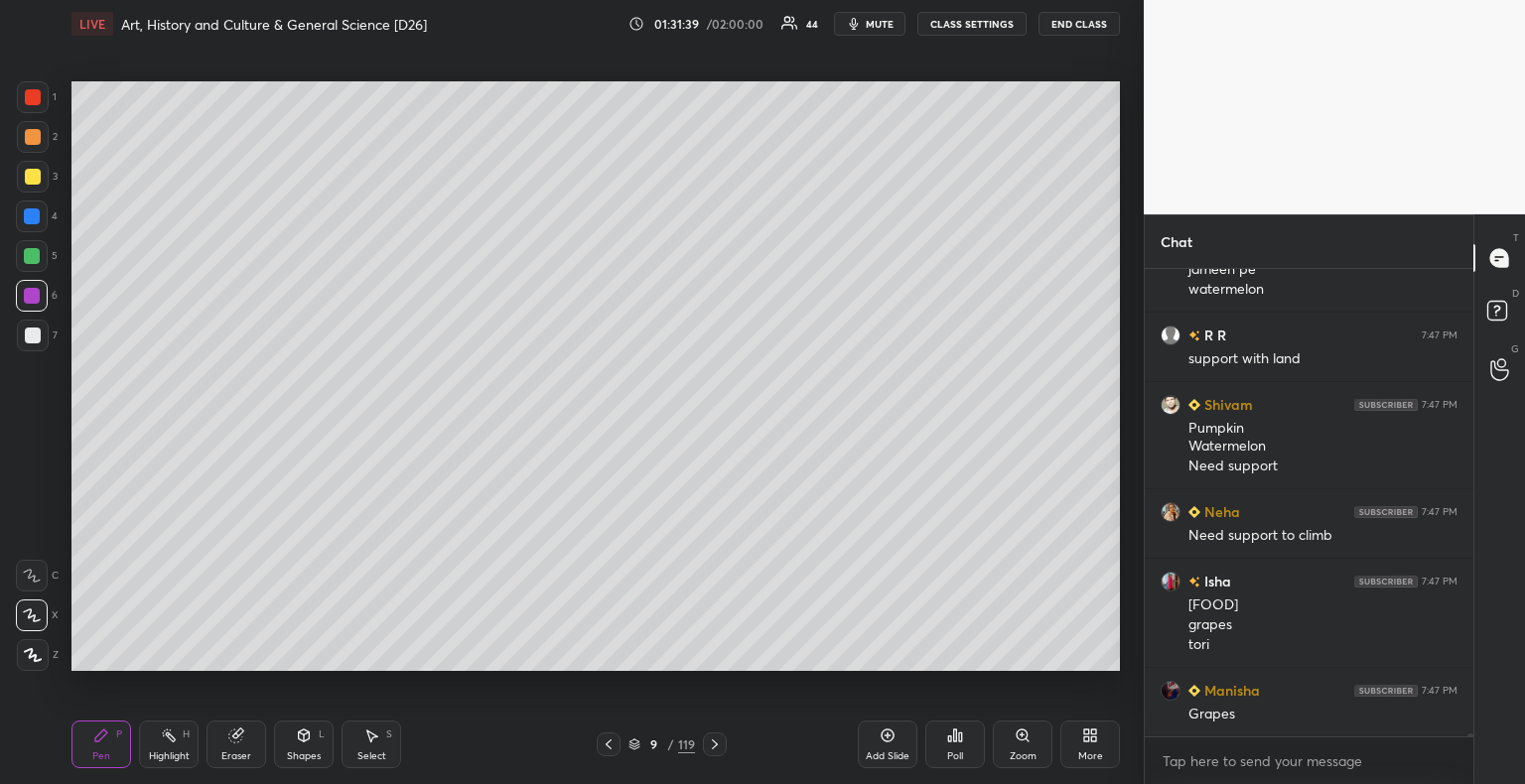 click at bounding box center (33, 335) 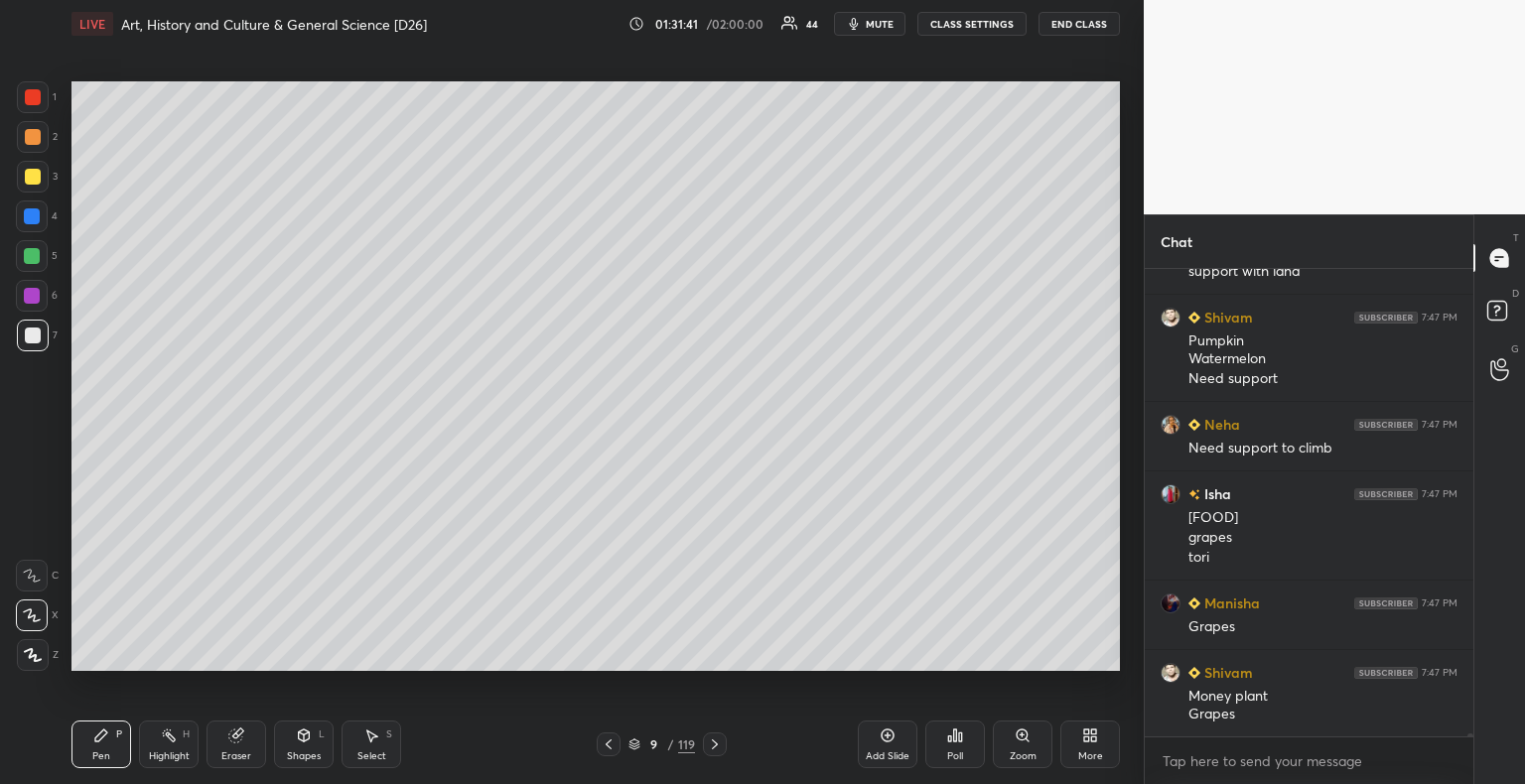 scroll, scrollTop: 81010, scrollLeft: 0, axis: vertical 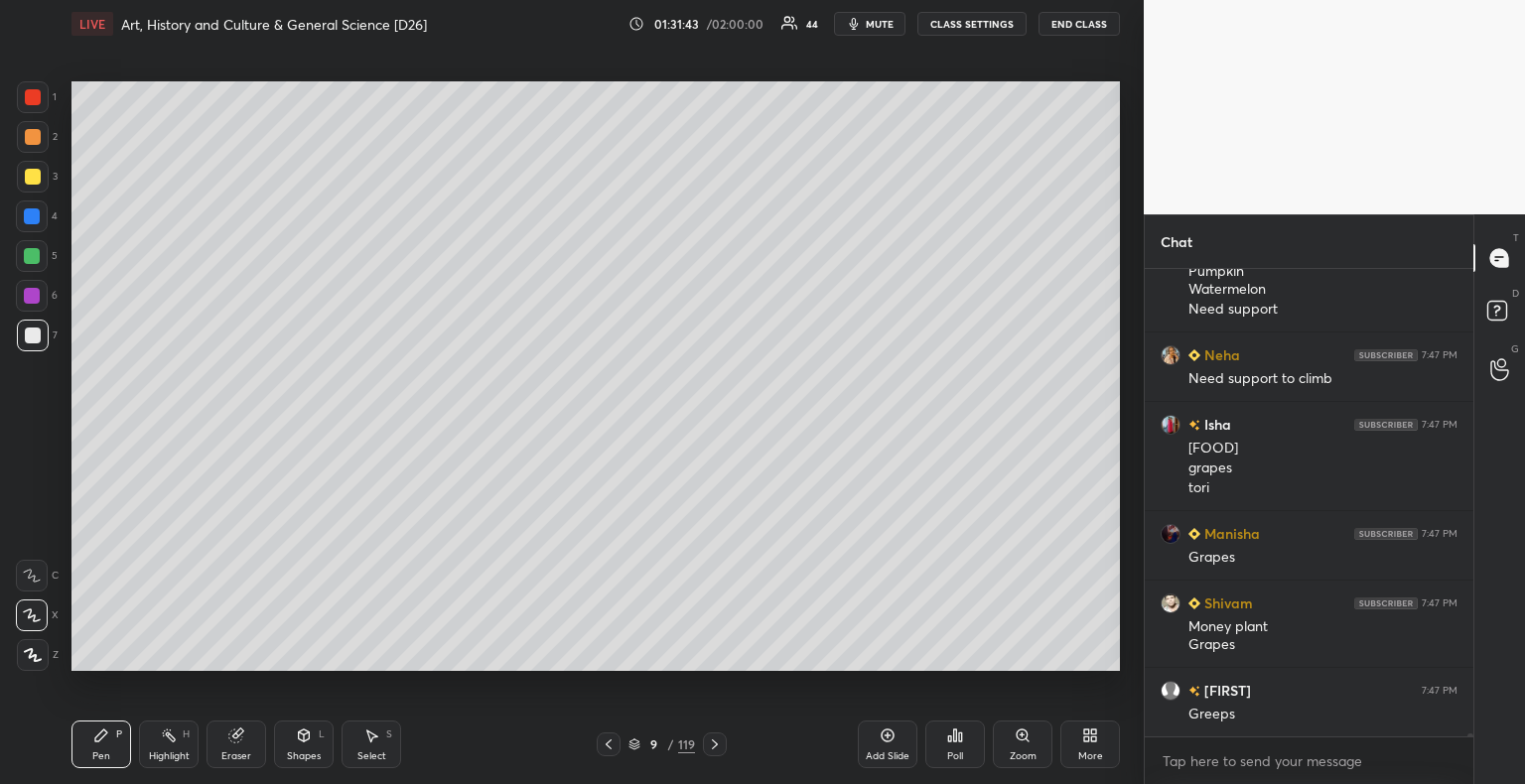 click on "Add Slide" at bounding box center [888, 744] 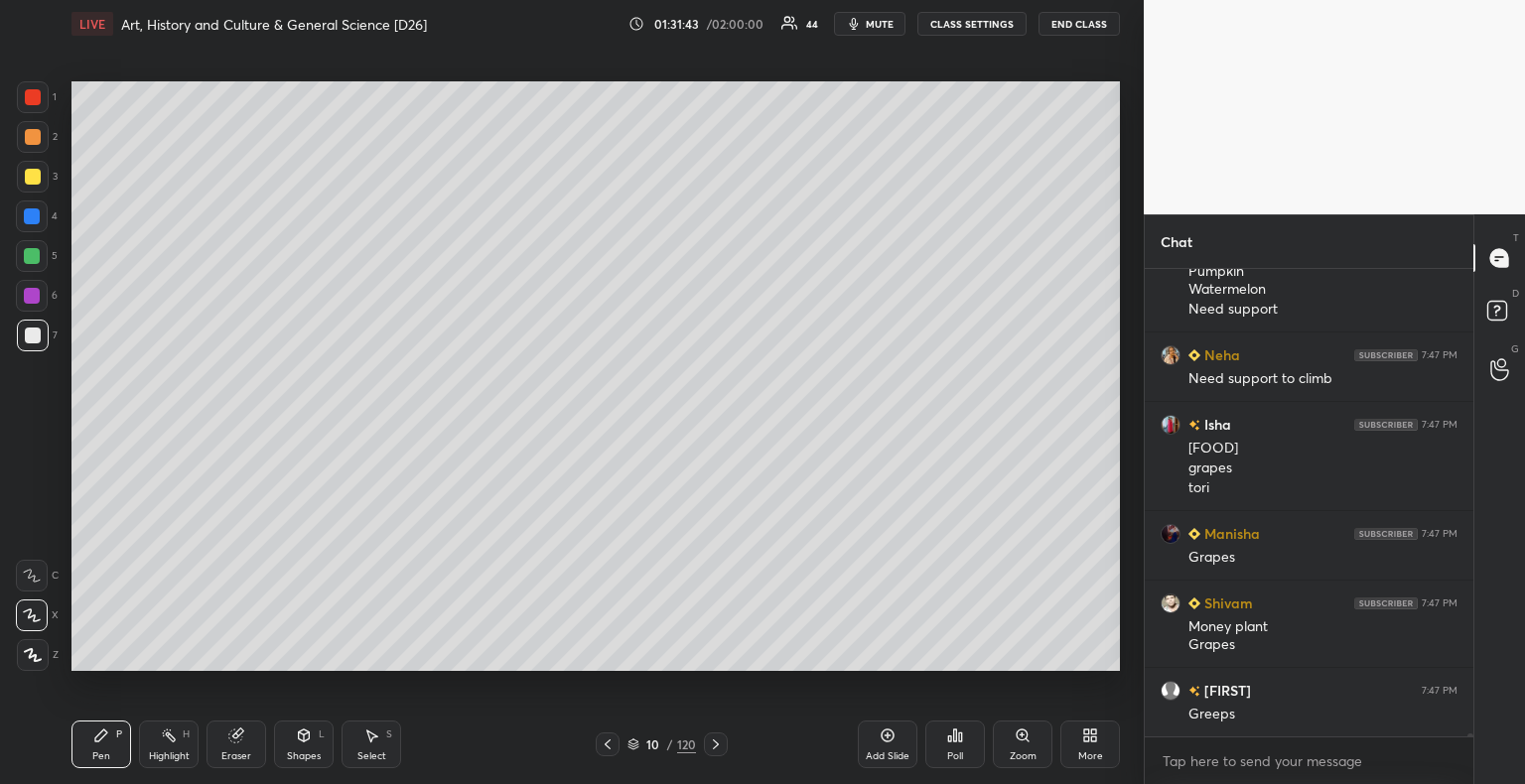 scroll, scrollTop: 81079, scrollLeft: 0, axis: vertical 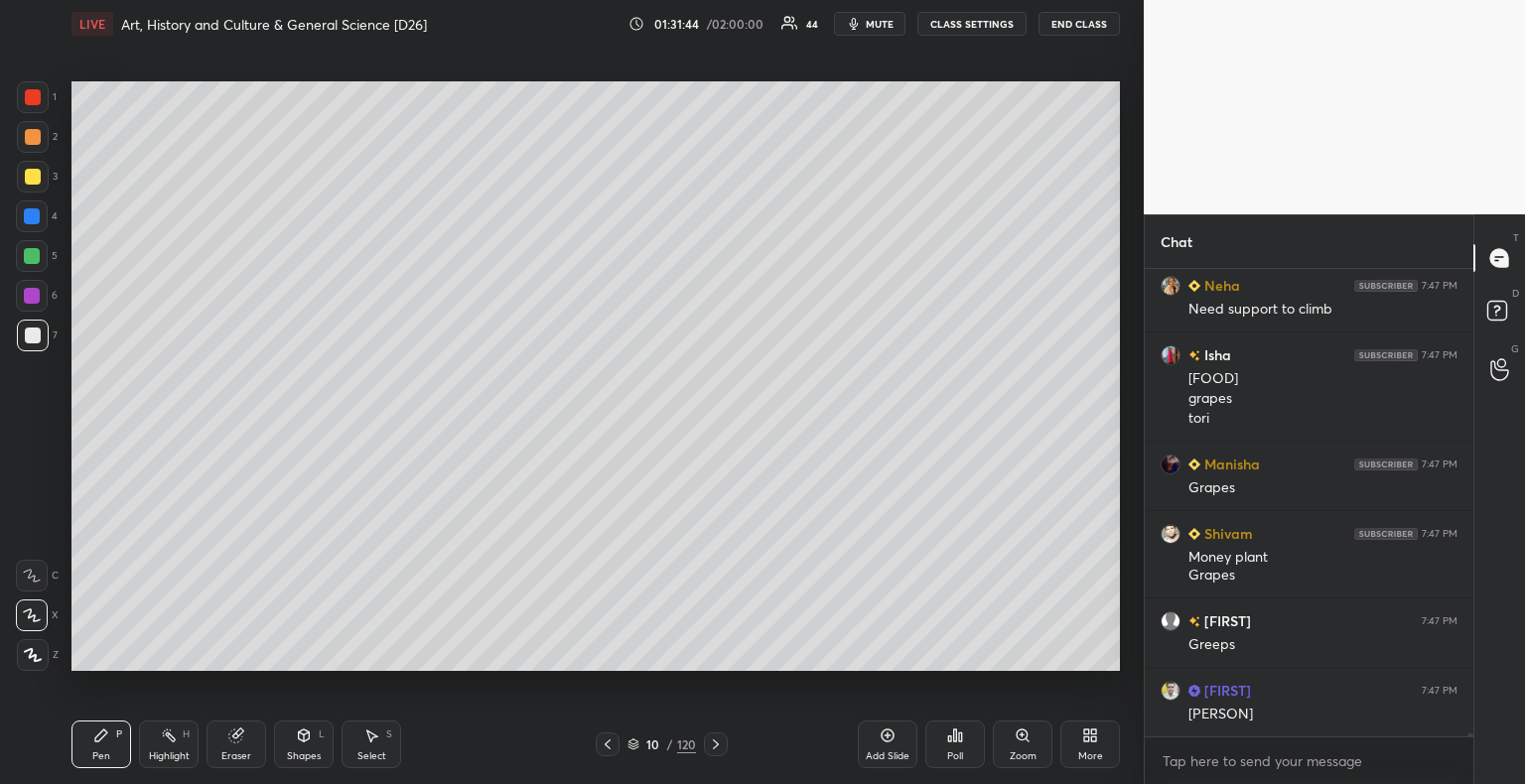 click at bounding box center (33, 335) 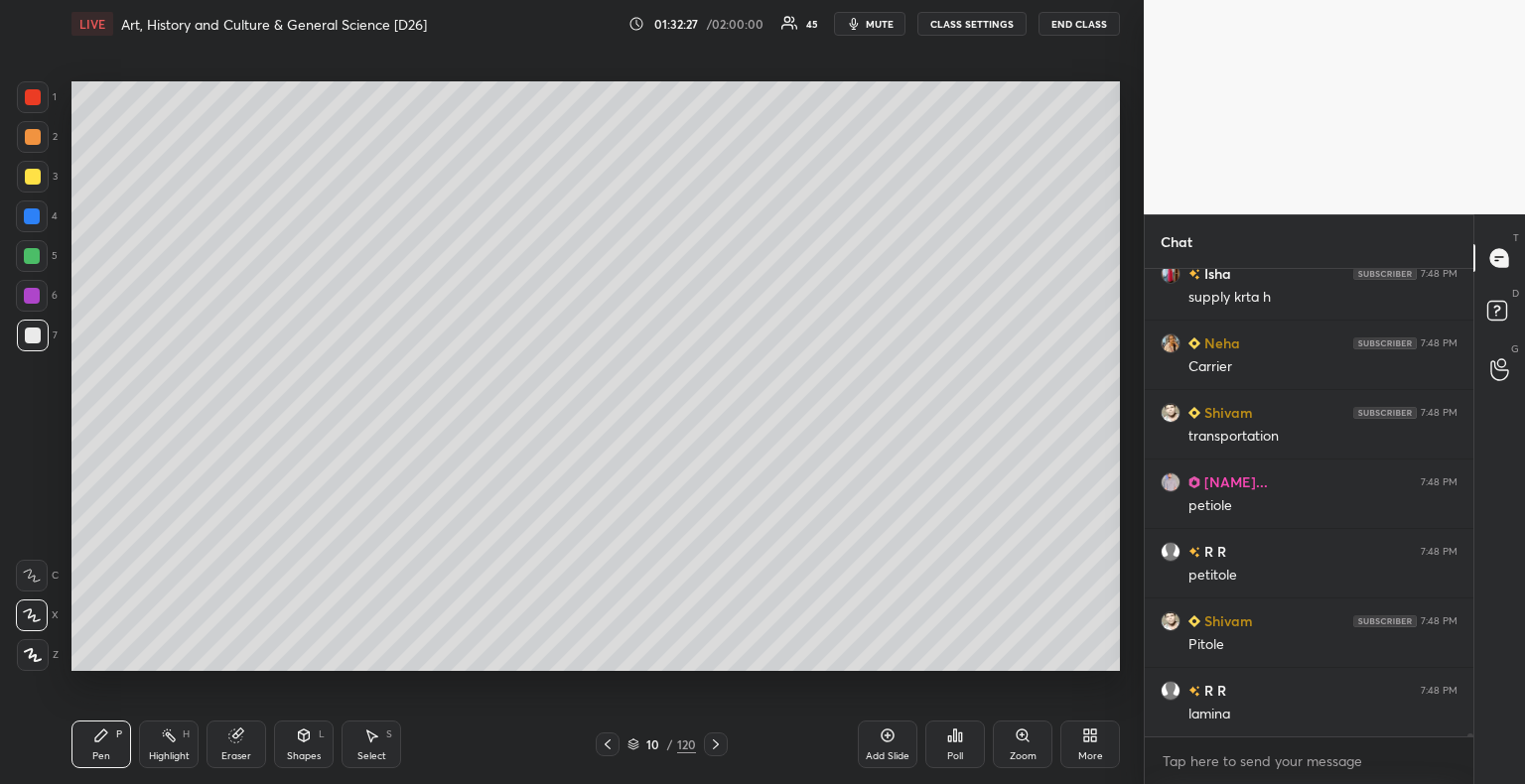 scroll, scrollTop: 81467, scrollLeft: 0, axis: vertical 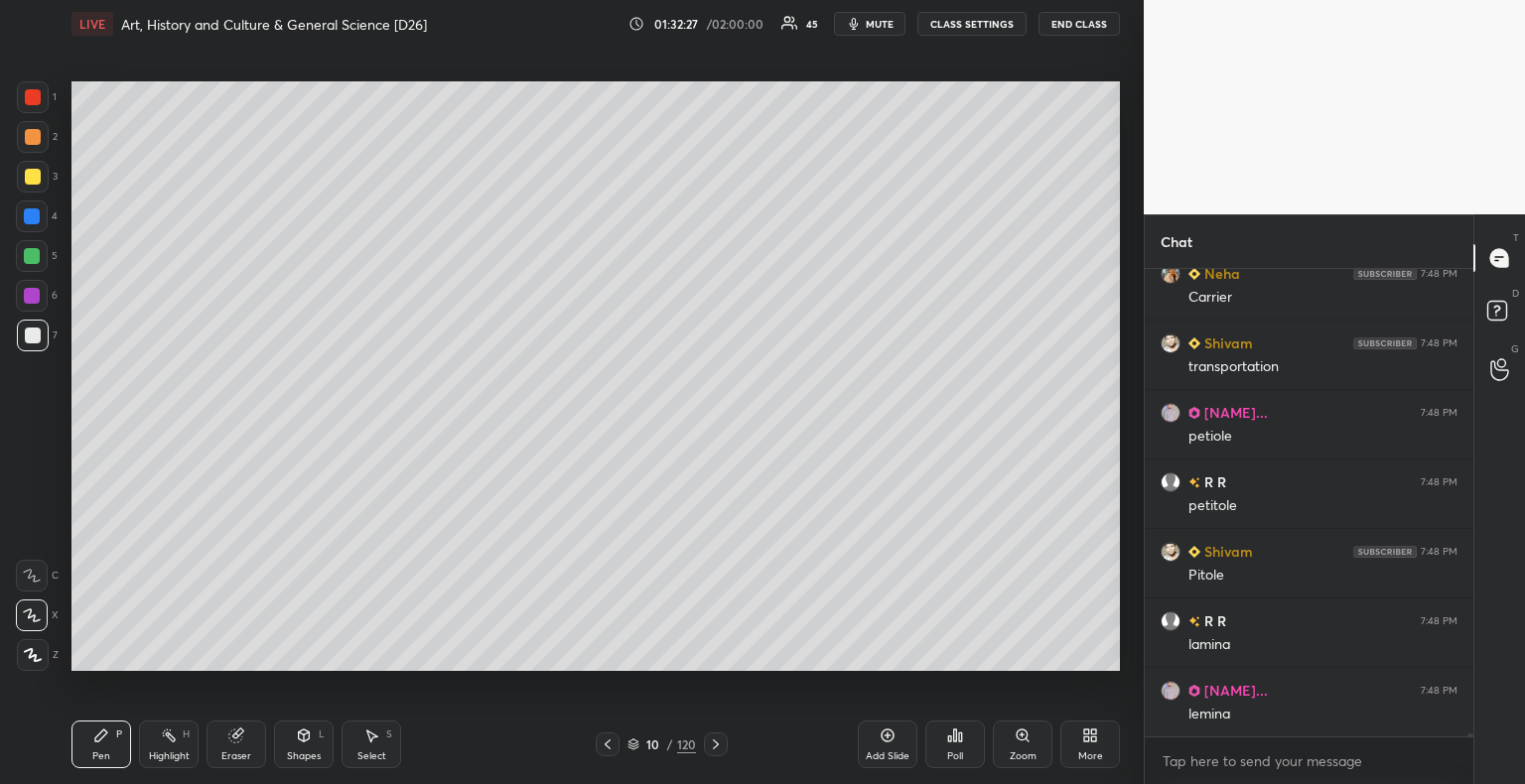 click at bounding box center (33, 177) 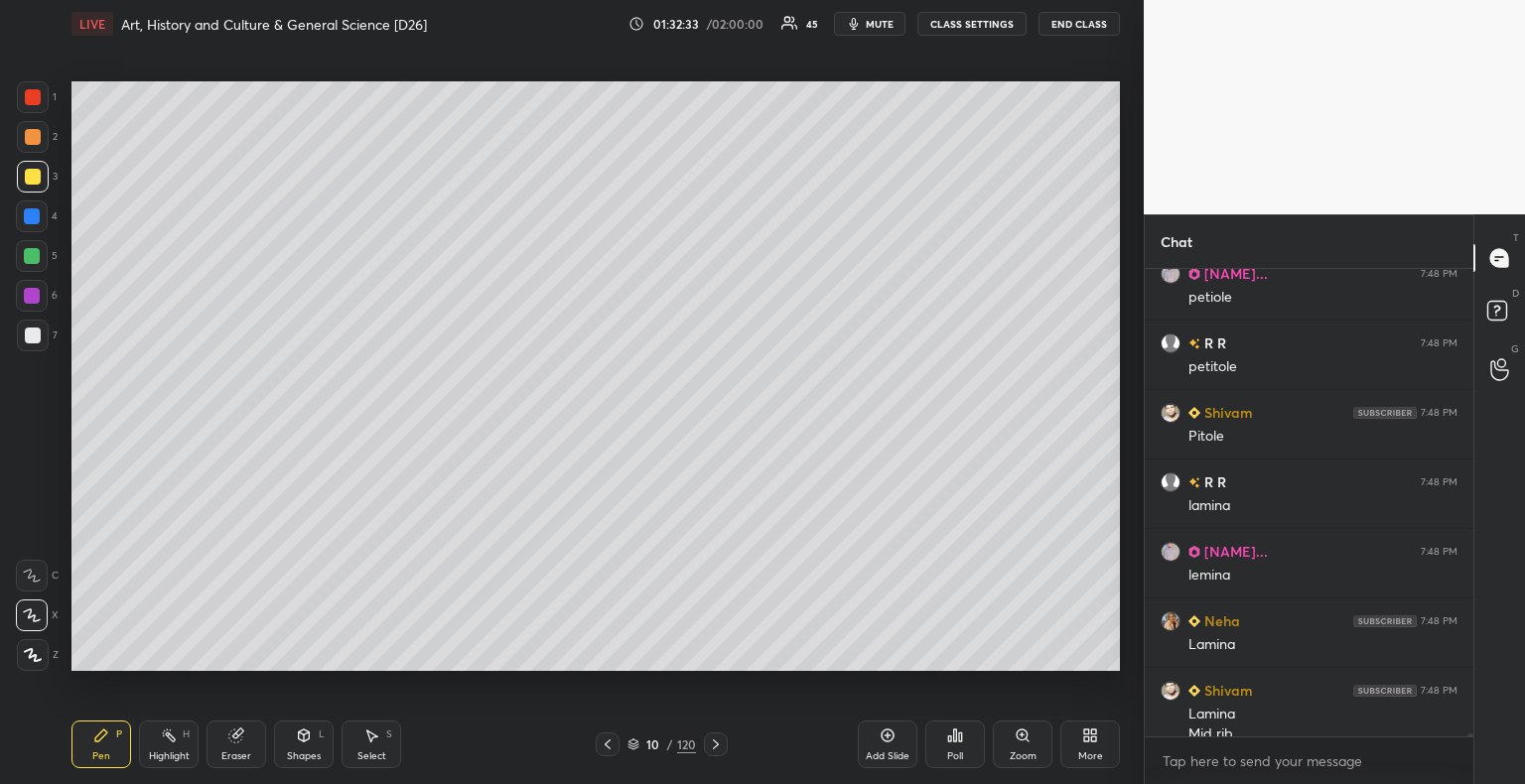 scroll, scrollTop: 81625, scrollLeft: 0, axis: vertical 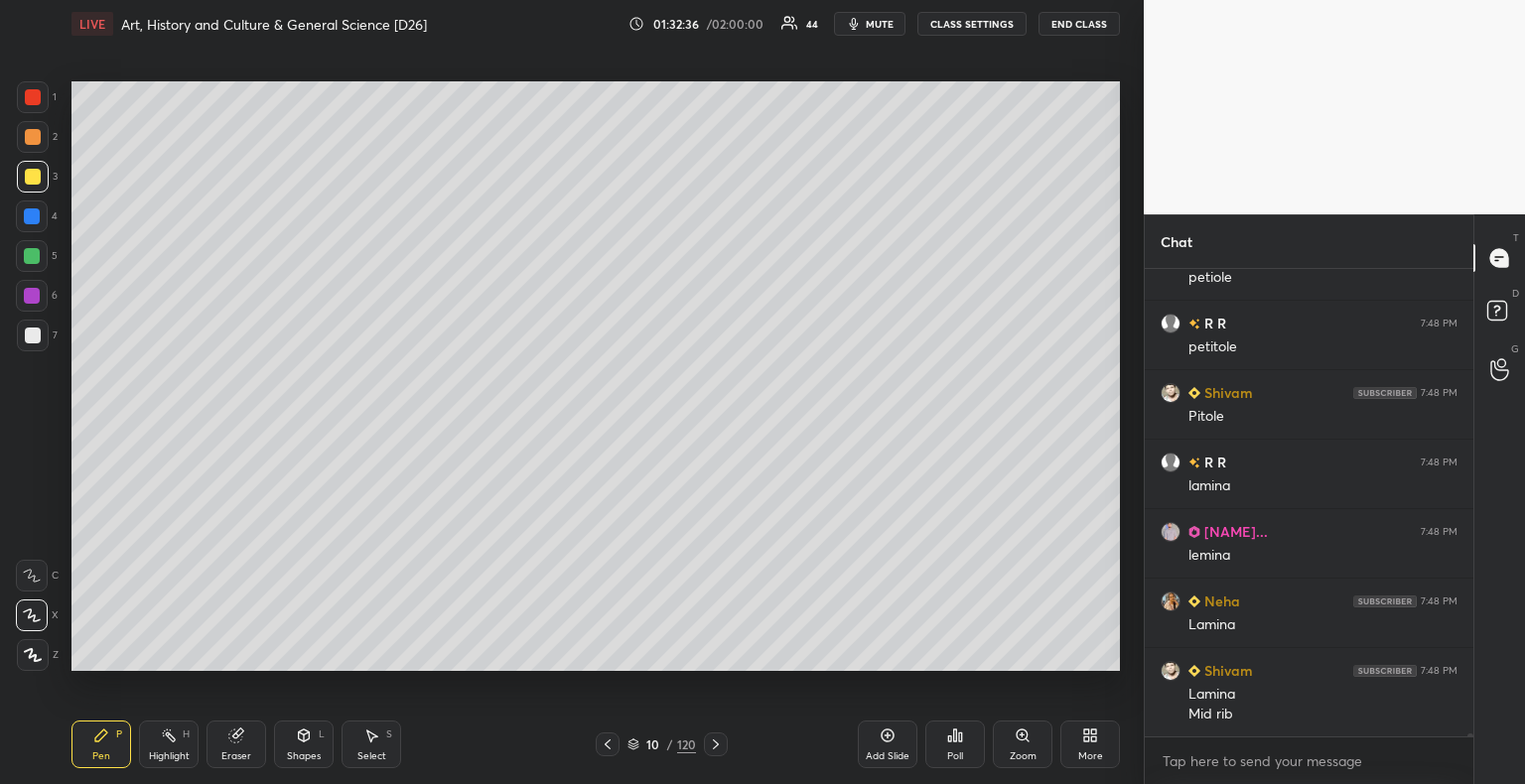 click at bounding box center [33, 335] 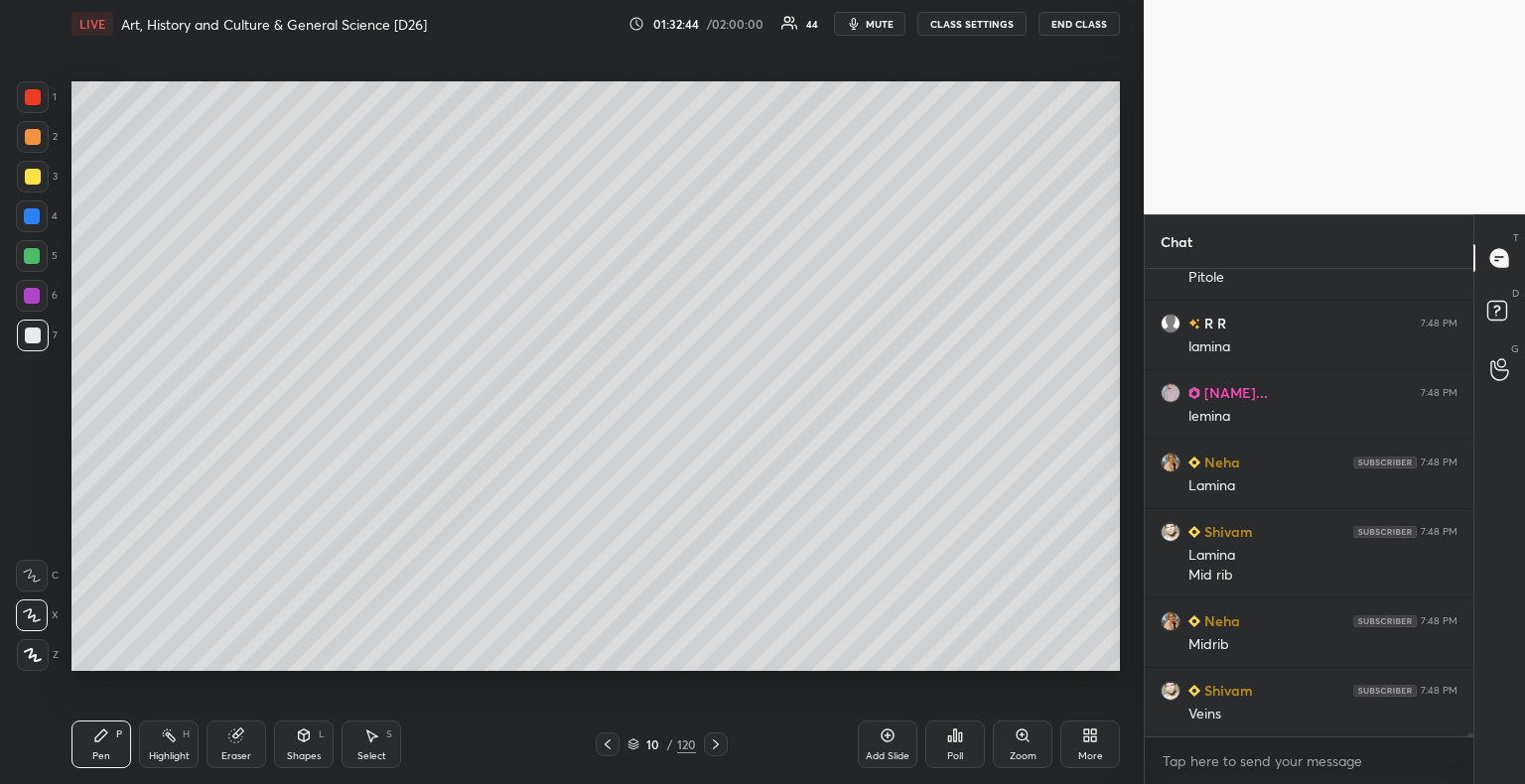 scroll, scrollTop: 81834, scrollLeft: 0, axis: vertical 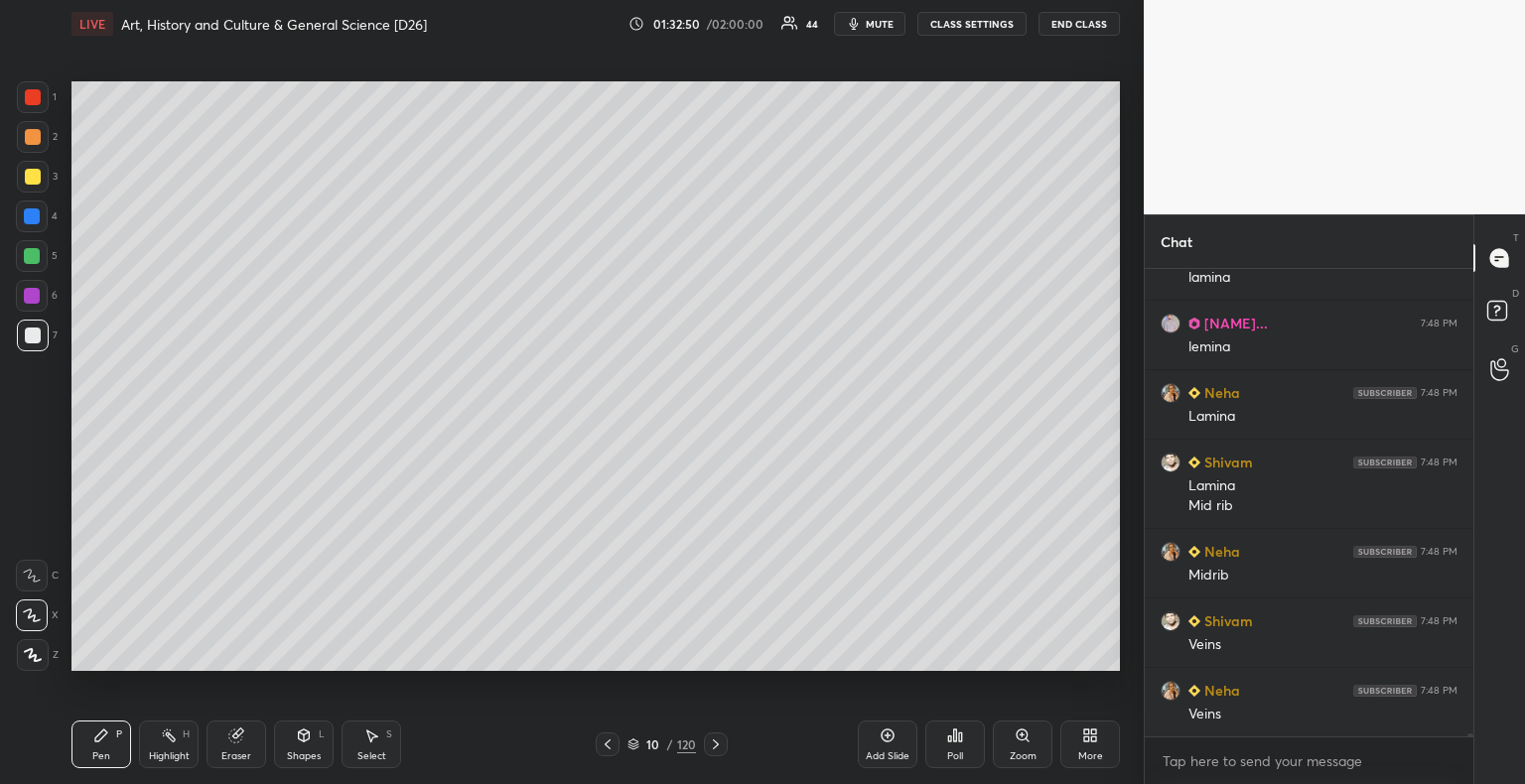 click at bounding box center [33, 177] 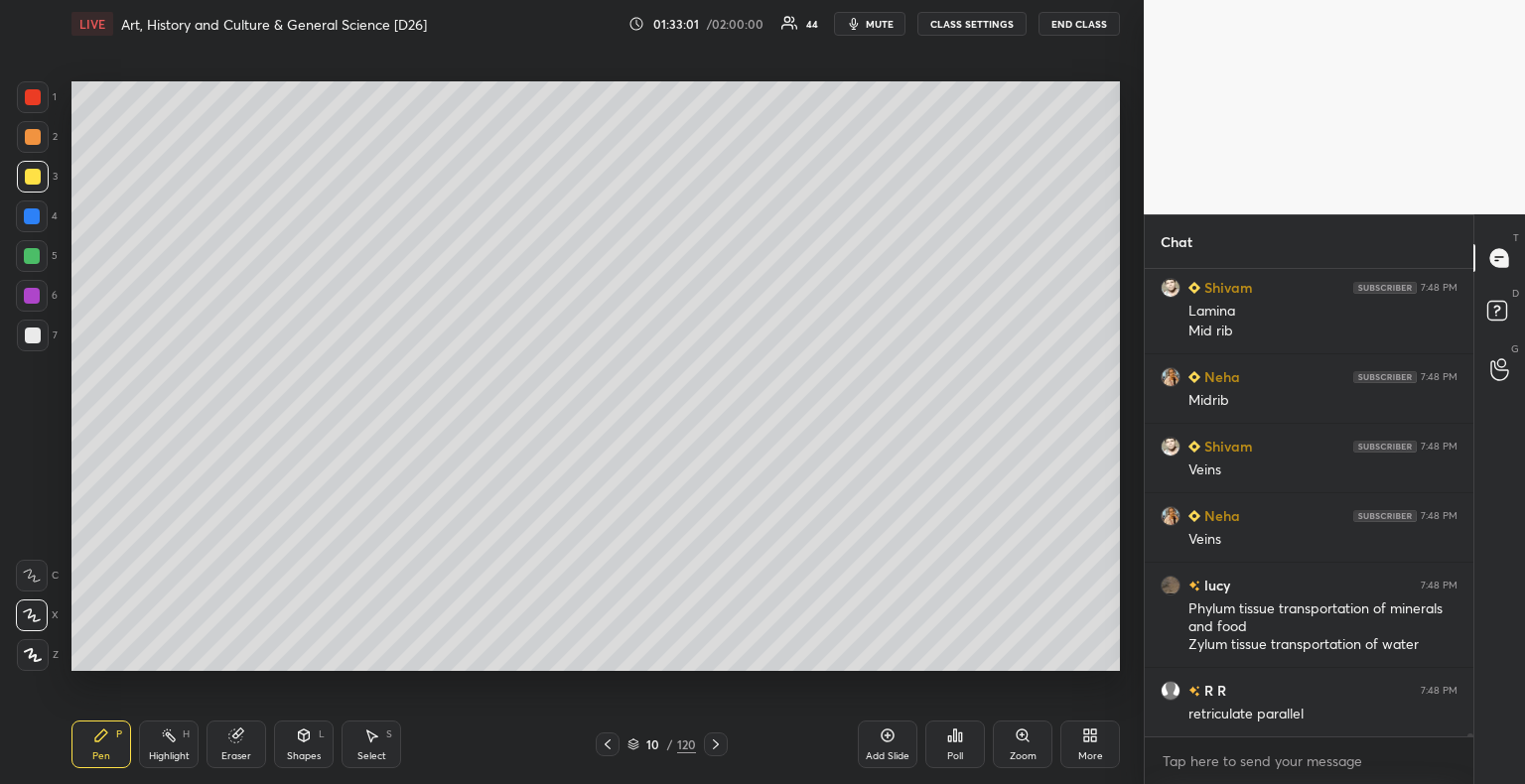 scroll, scrollTop: 82078, scrollLeft: 0, axis: vertical 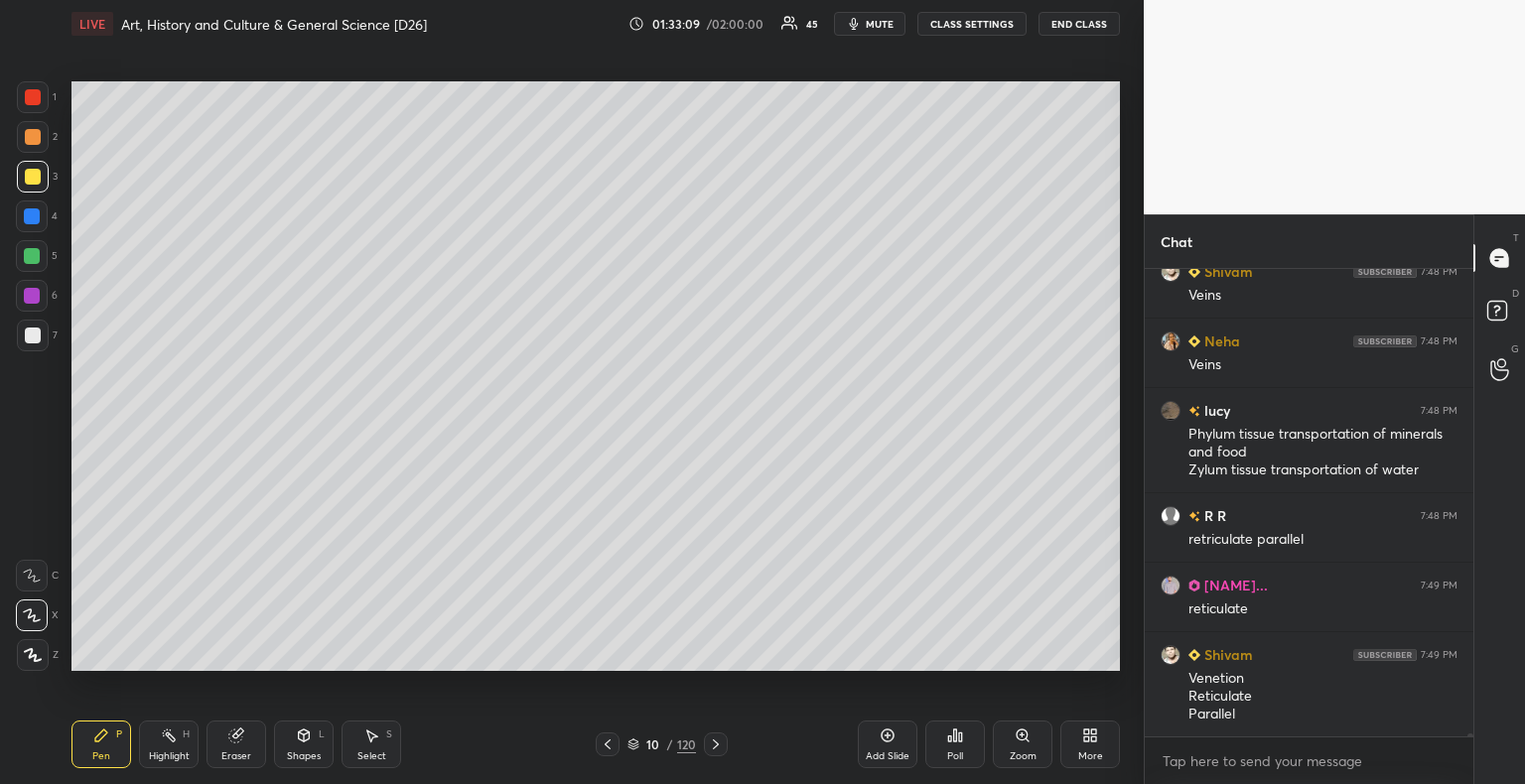 click at bounding box center (32, 216) 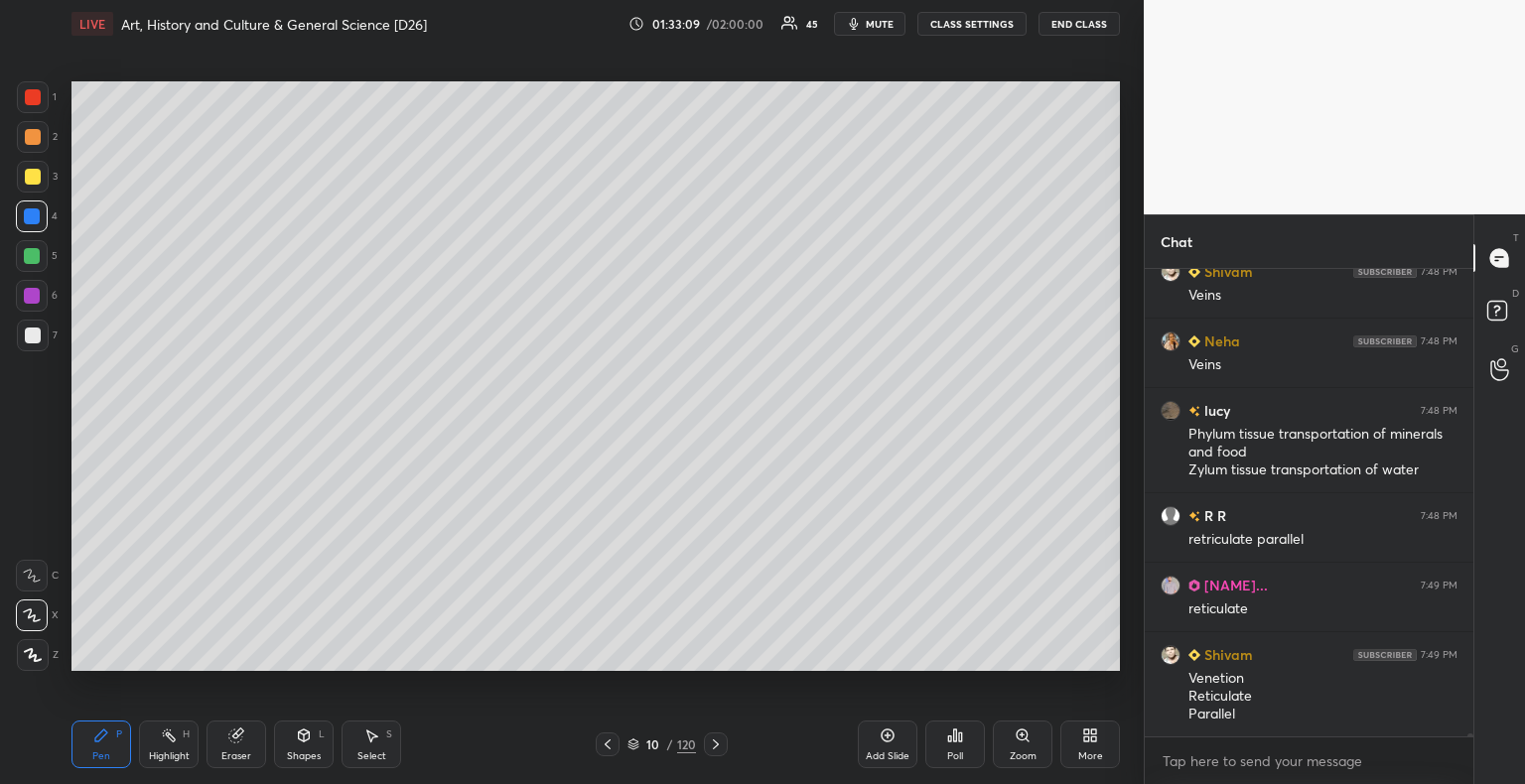 scroll, scrollTop: 82253, scrollLeft: 0, axis: vertical 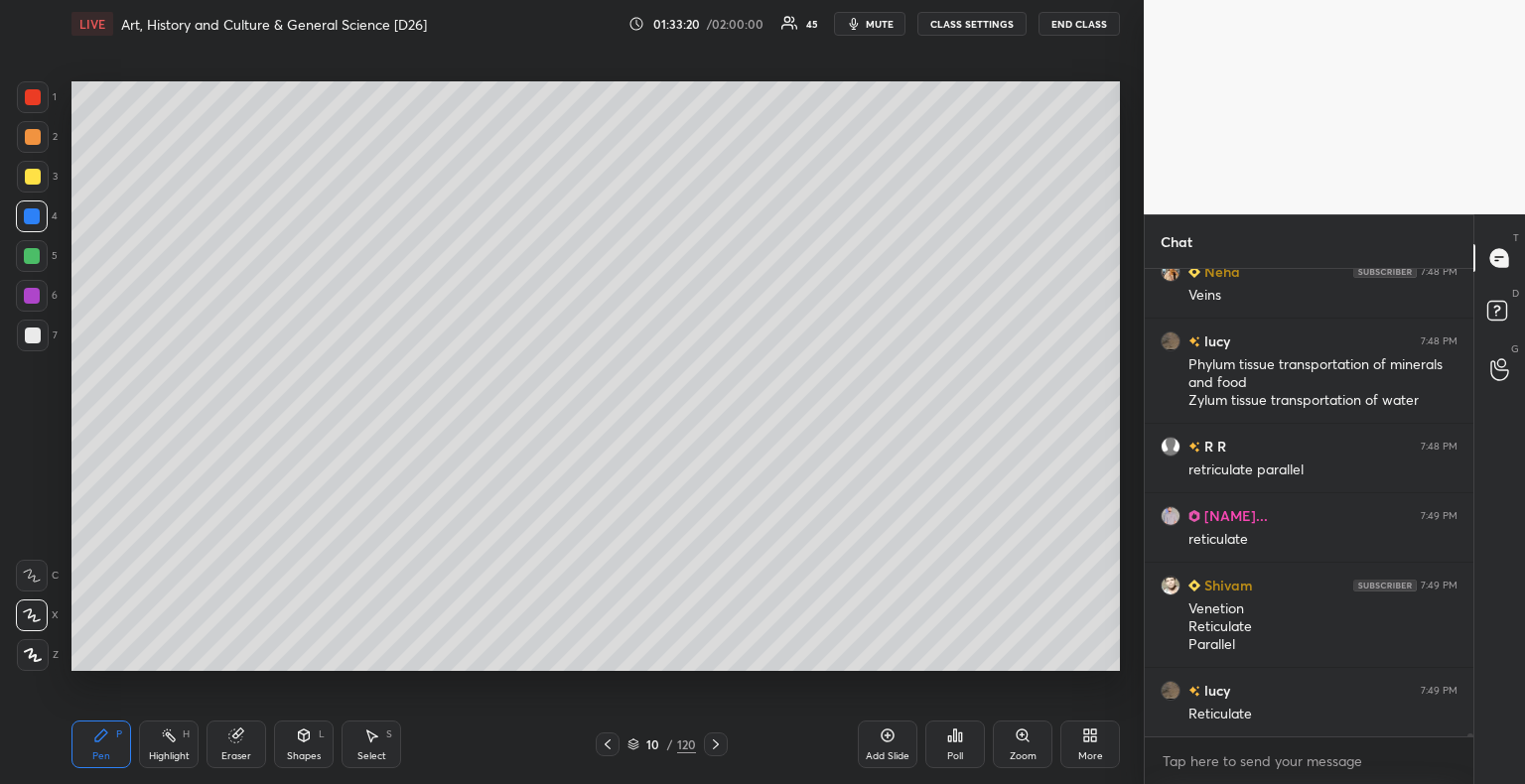 click at bounding box center [33, 177] 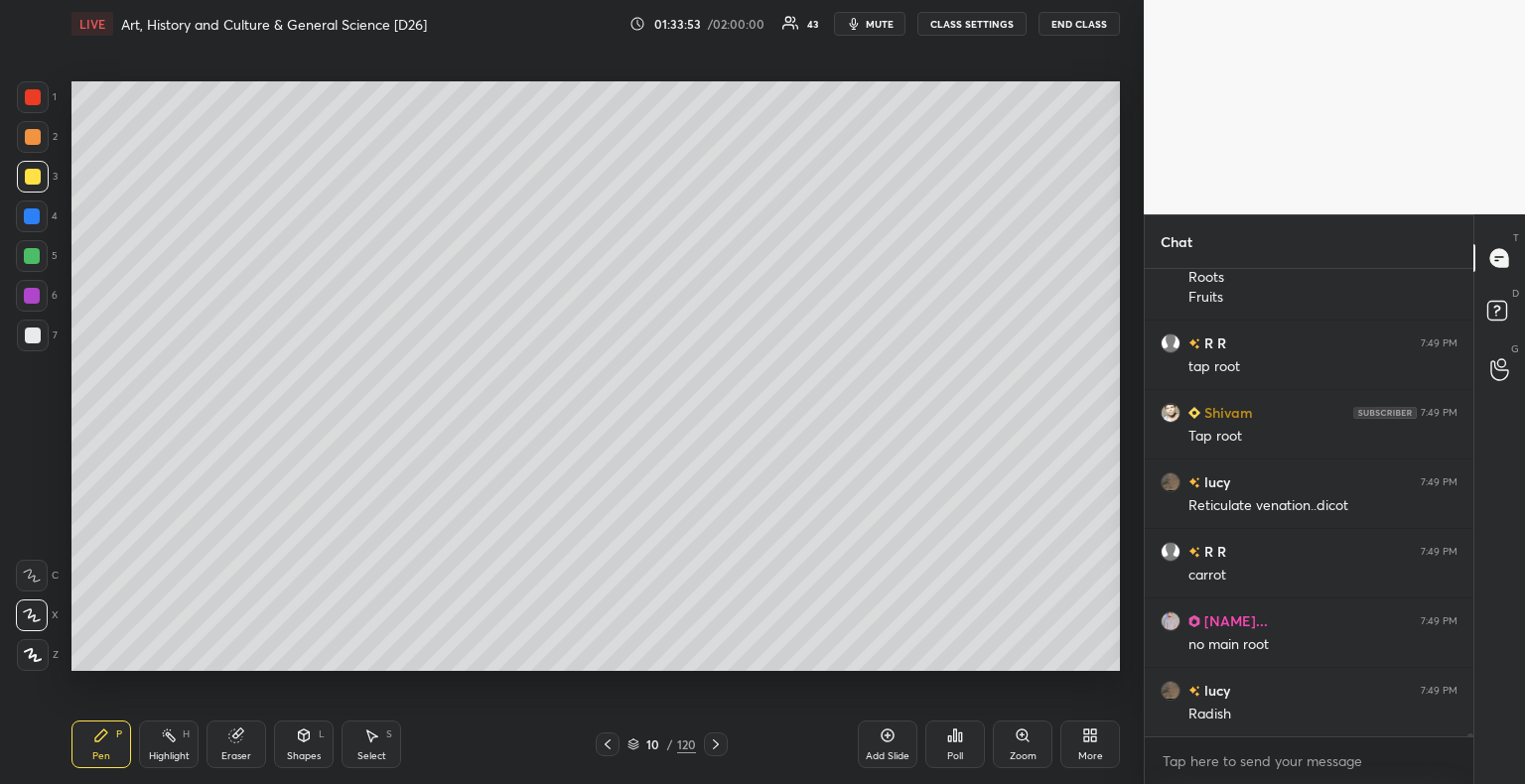 scroll, scrollTop: 82898, scrollLeft: 0, axis: vertical 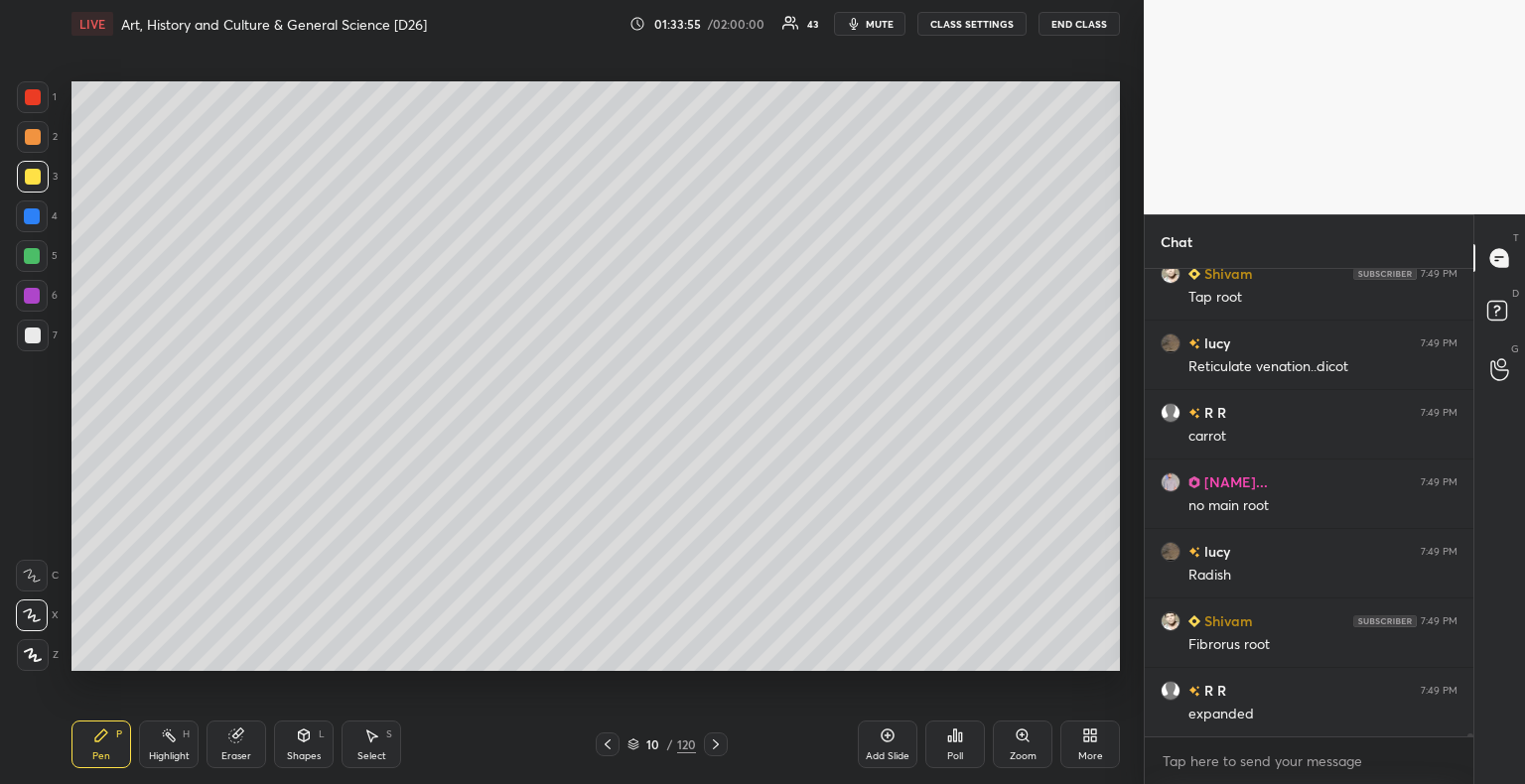 click at bounding box center (33, 335) 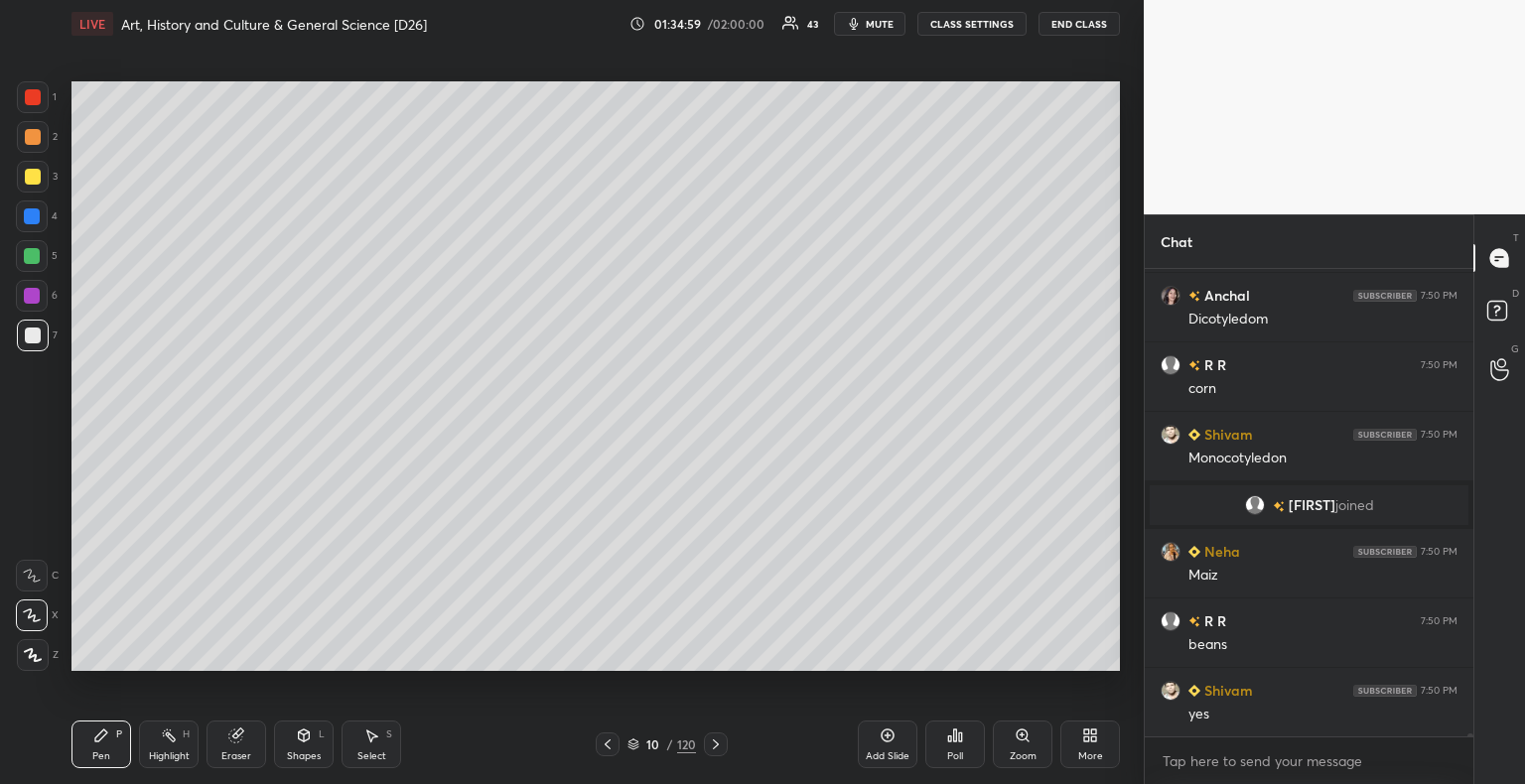 scroll, scrollTop: 83523, scrollLeft: 0, axis: vertical 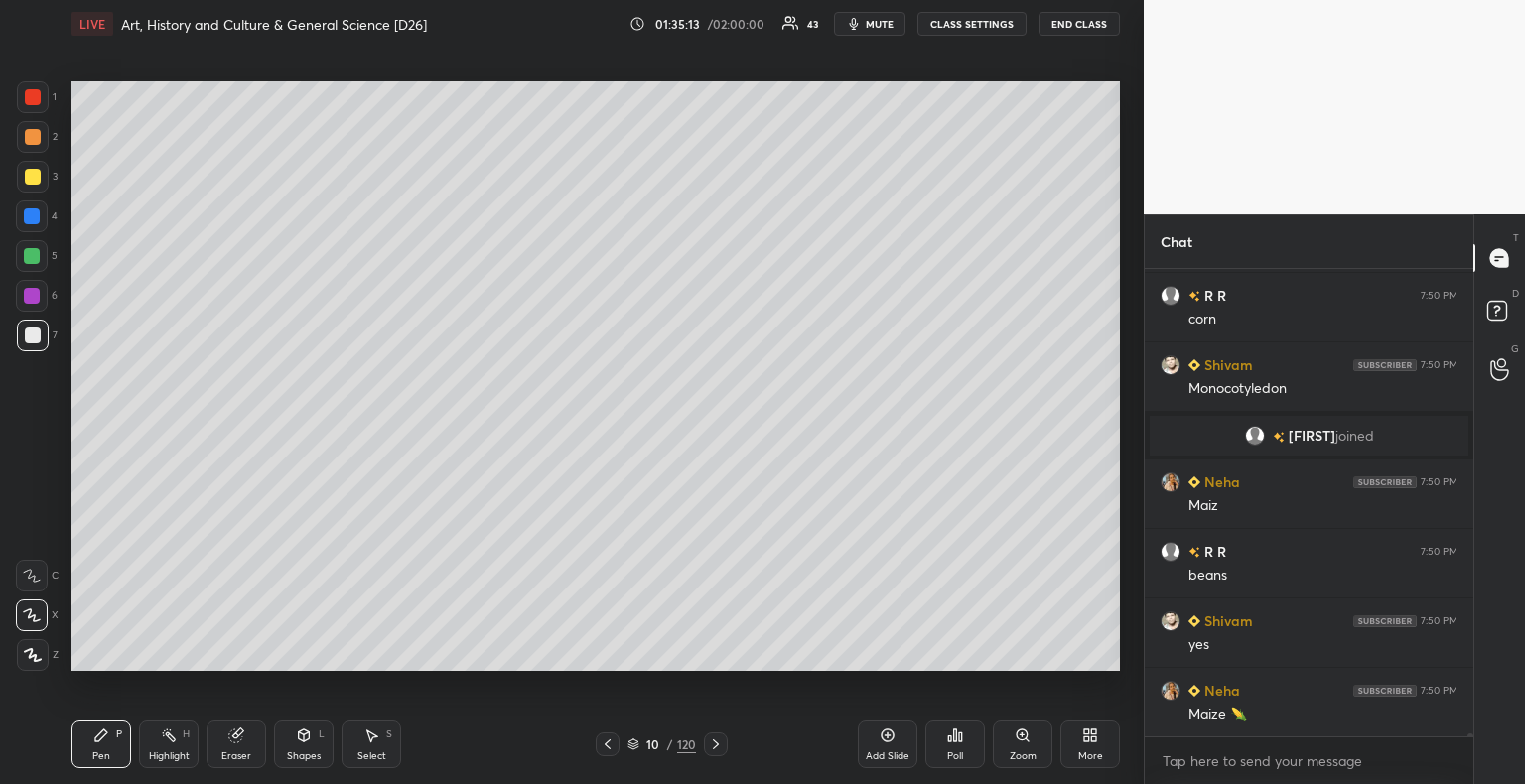click 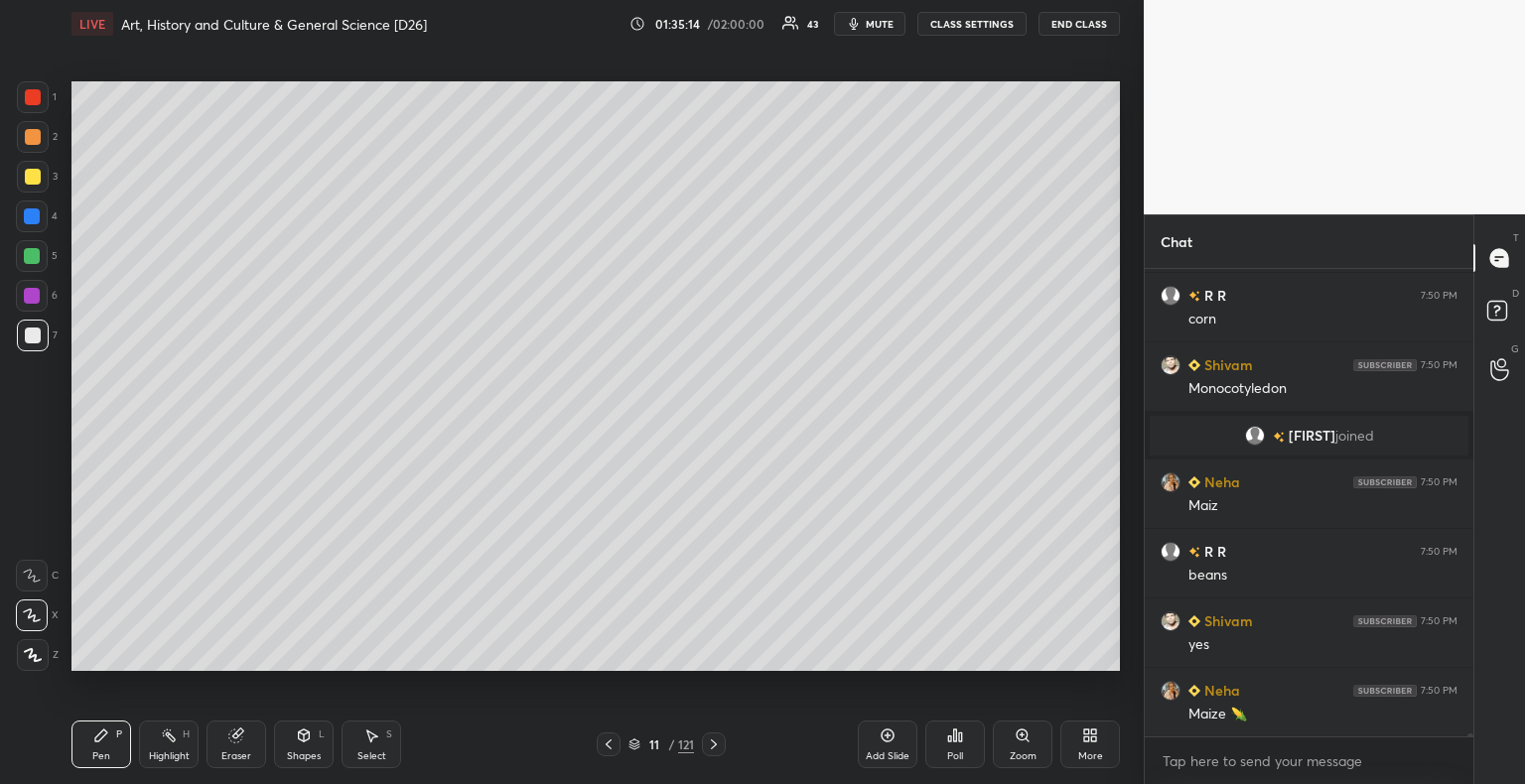 click at bounding box center [33, 335] 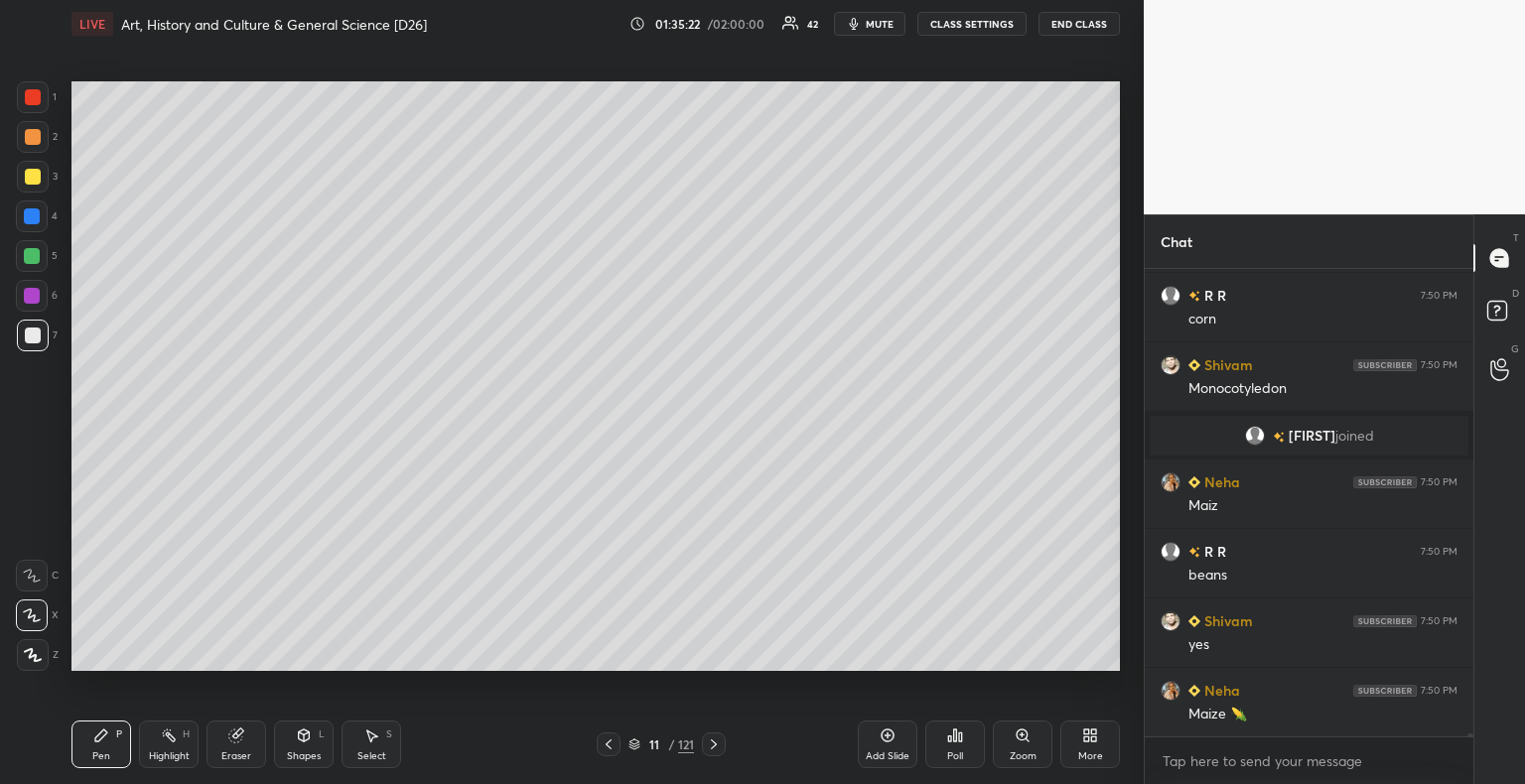 click at bounding box center (32, 256) 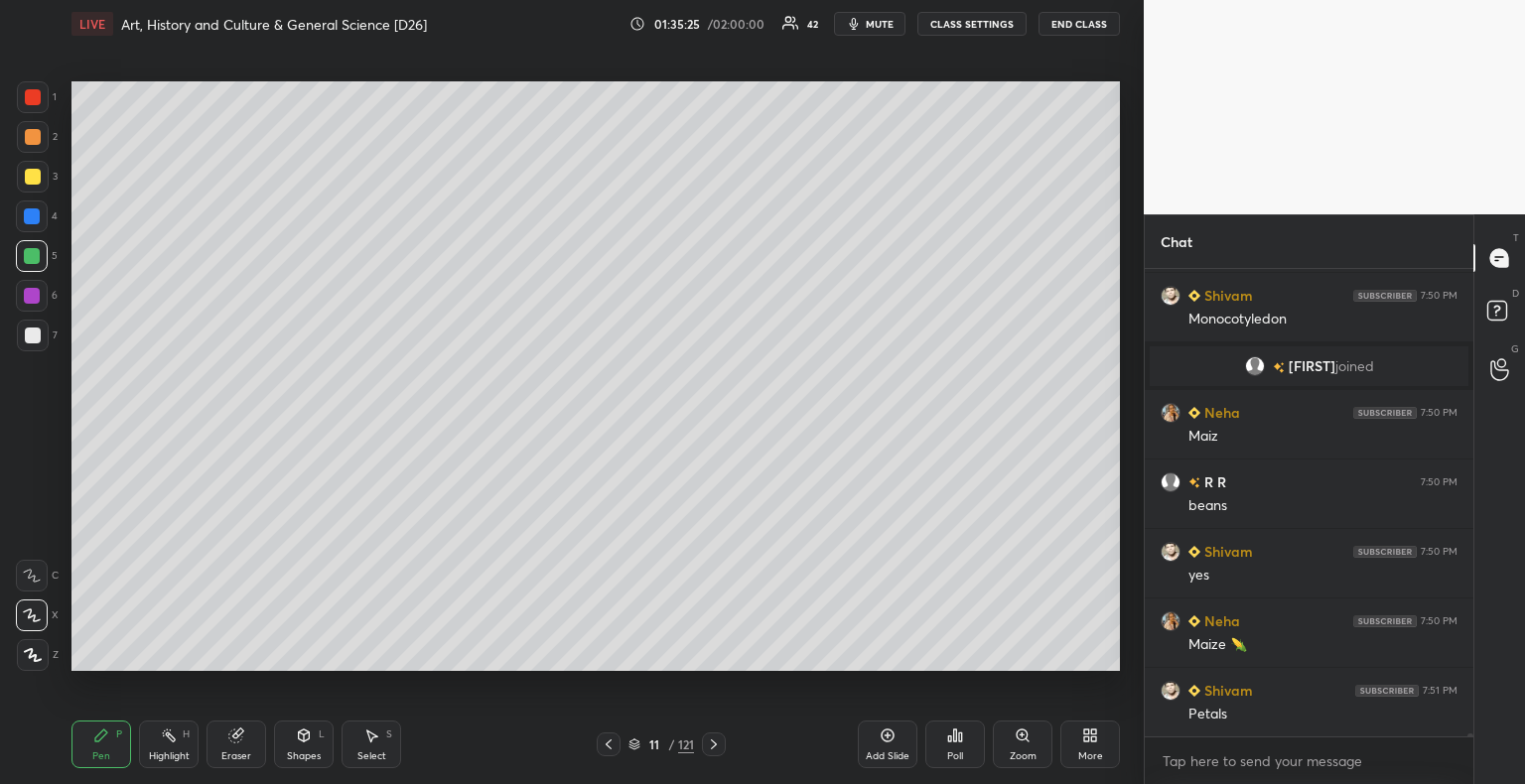 scroll, scrollTop: 83662, scrollLeft: 0, axis: vertical 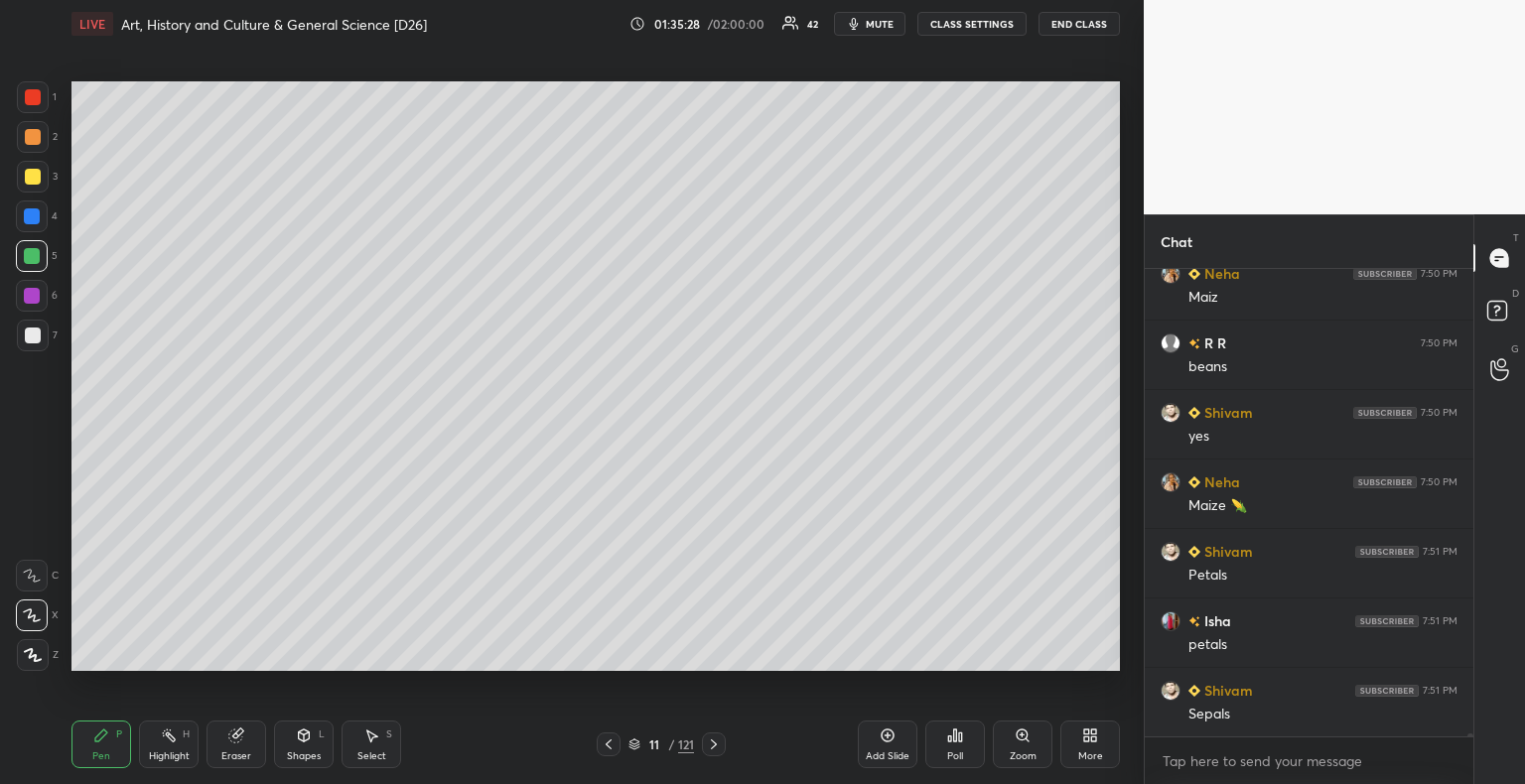 click at bounding box center [32, 216] 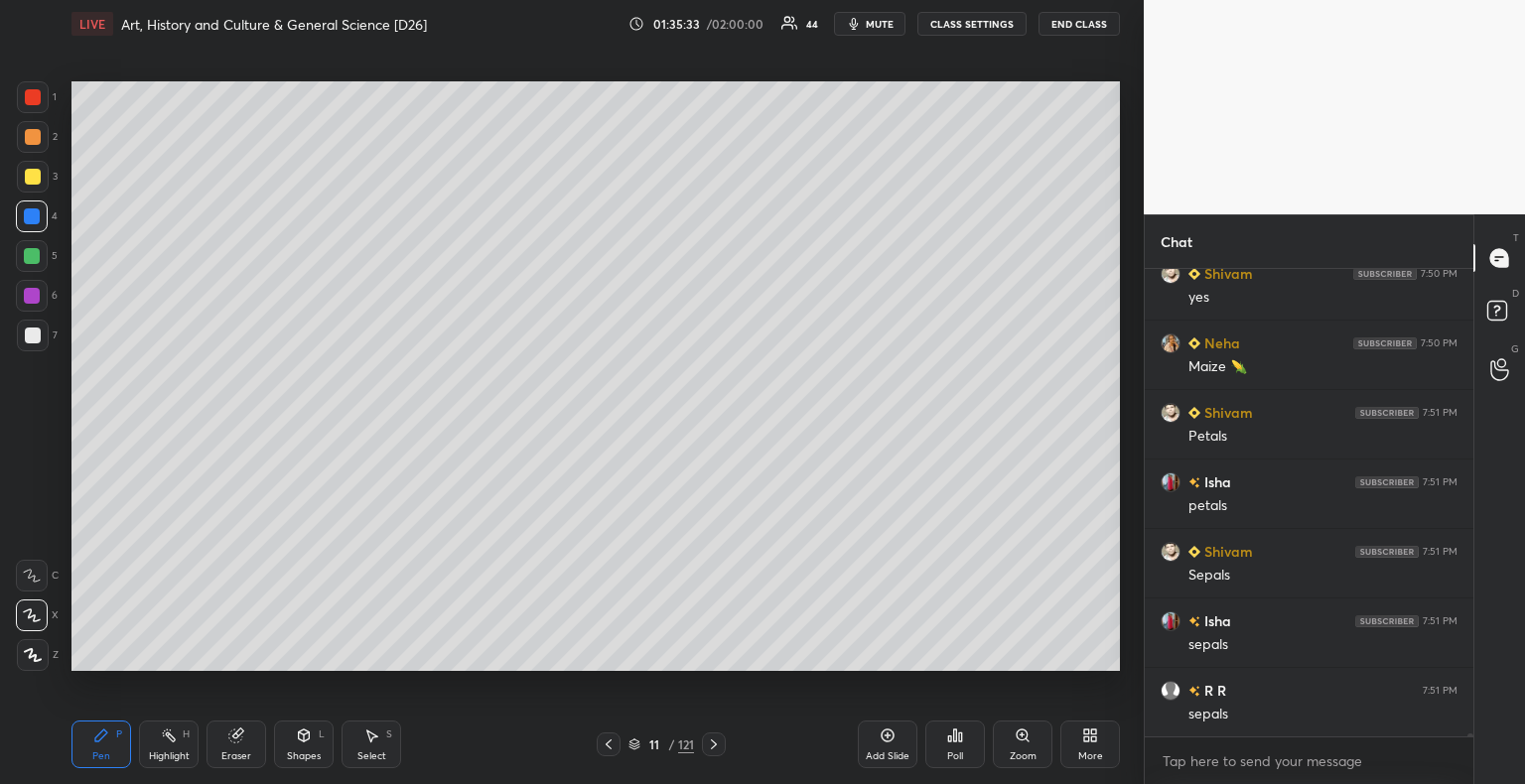 scroll, scrollTop: 83940, scrollLeft: 0, axis: vertical 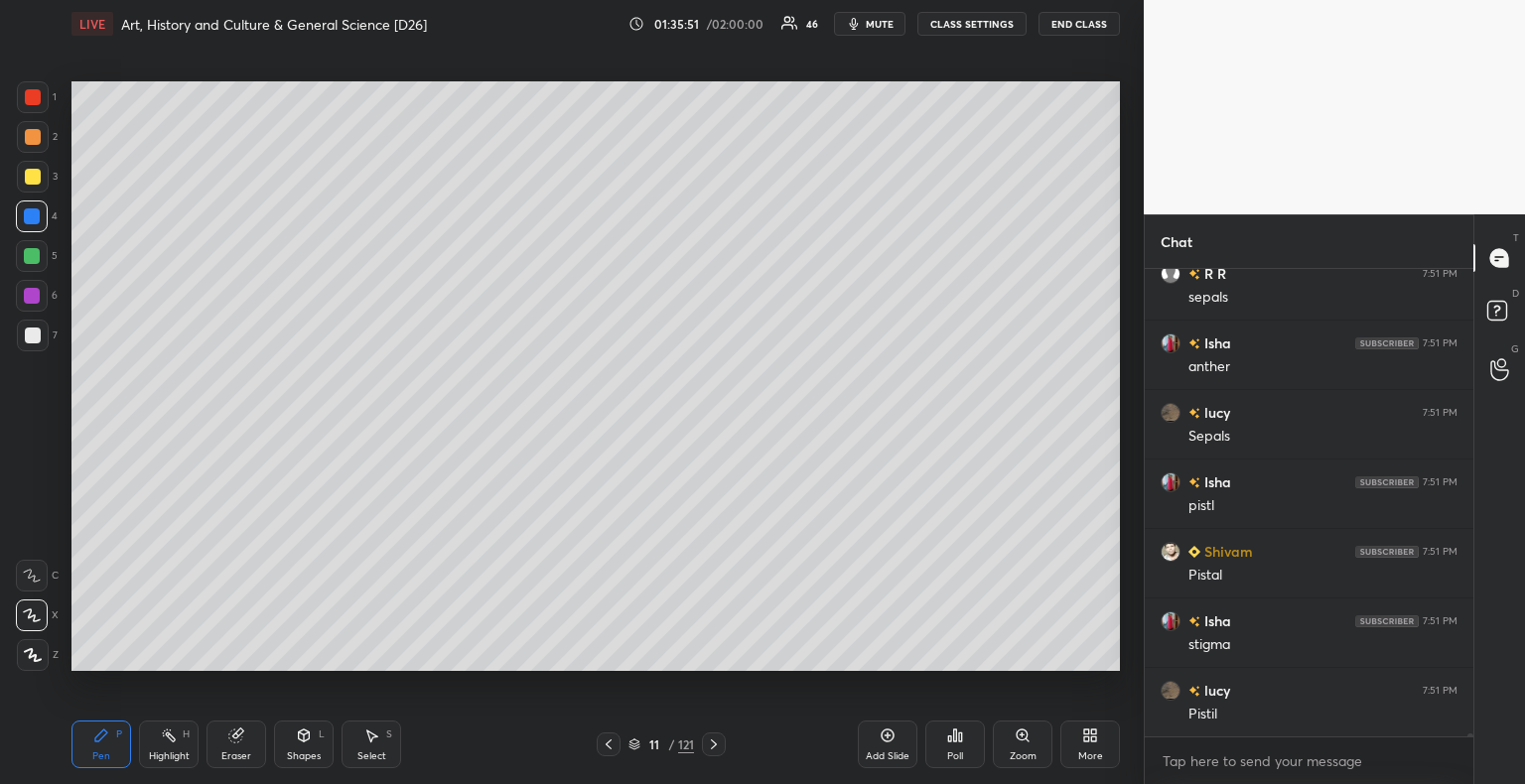 click at bounding box center (33, 97) 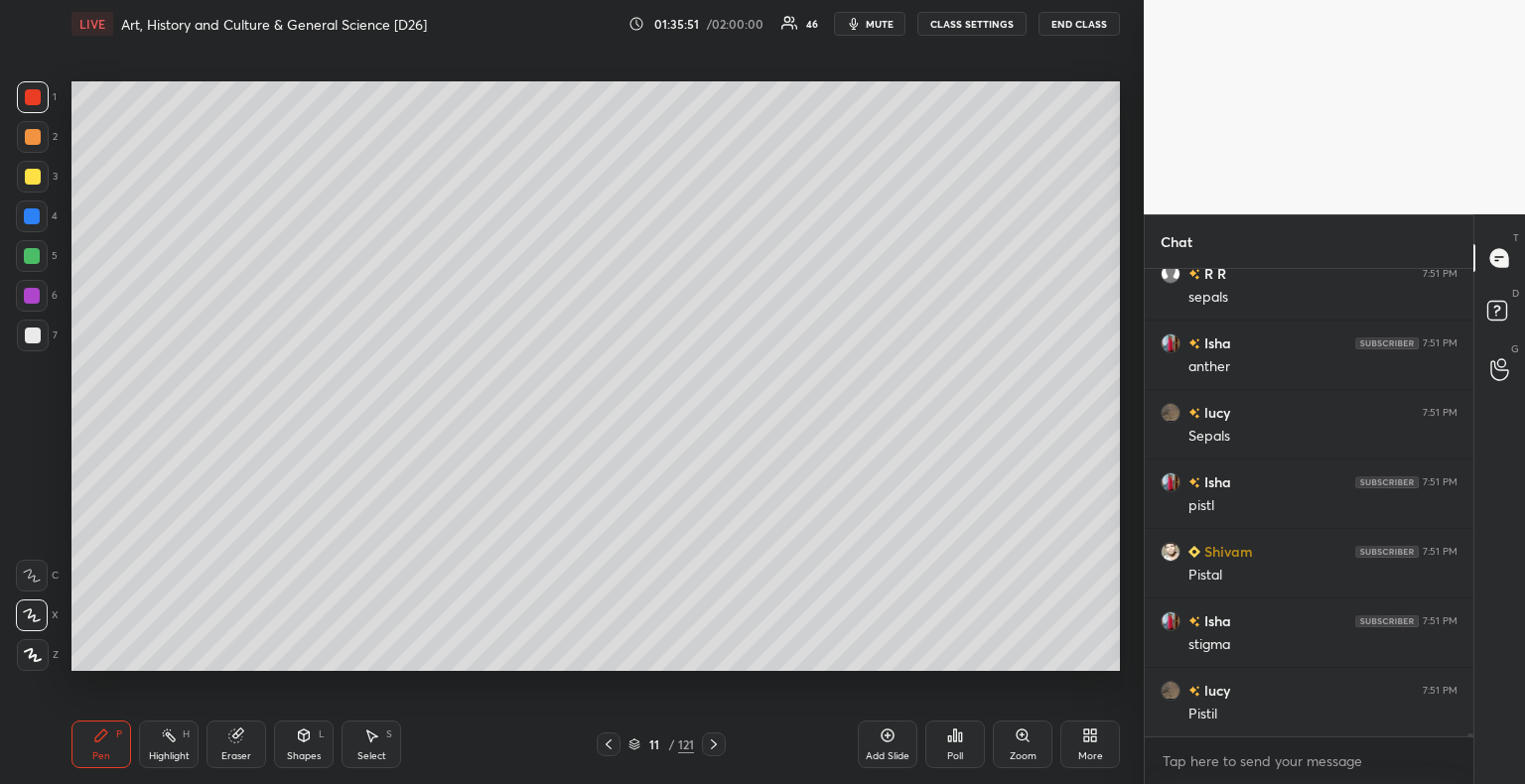 scroll, scrollTop: 84335, scrollLeft: 0, axis: vertical 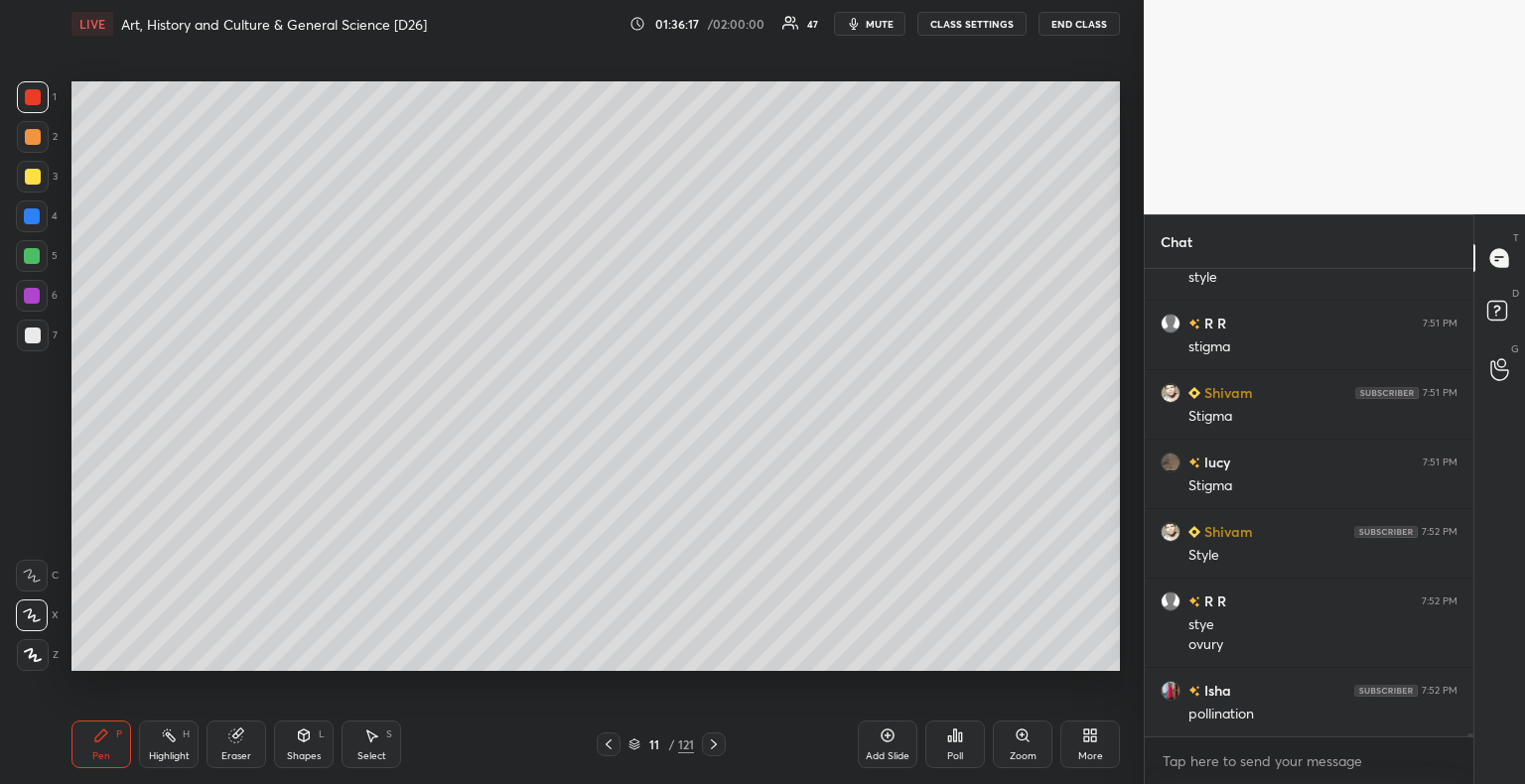 click at bounding box center [33, 335] 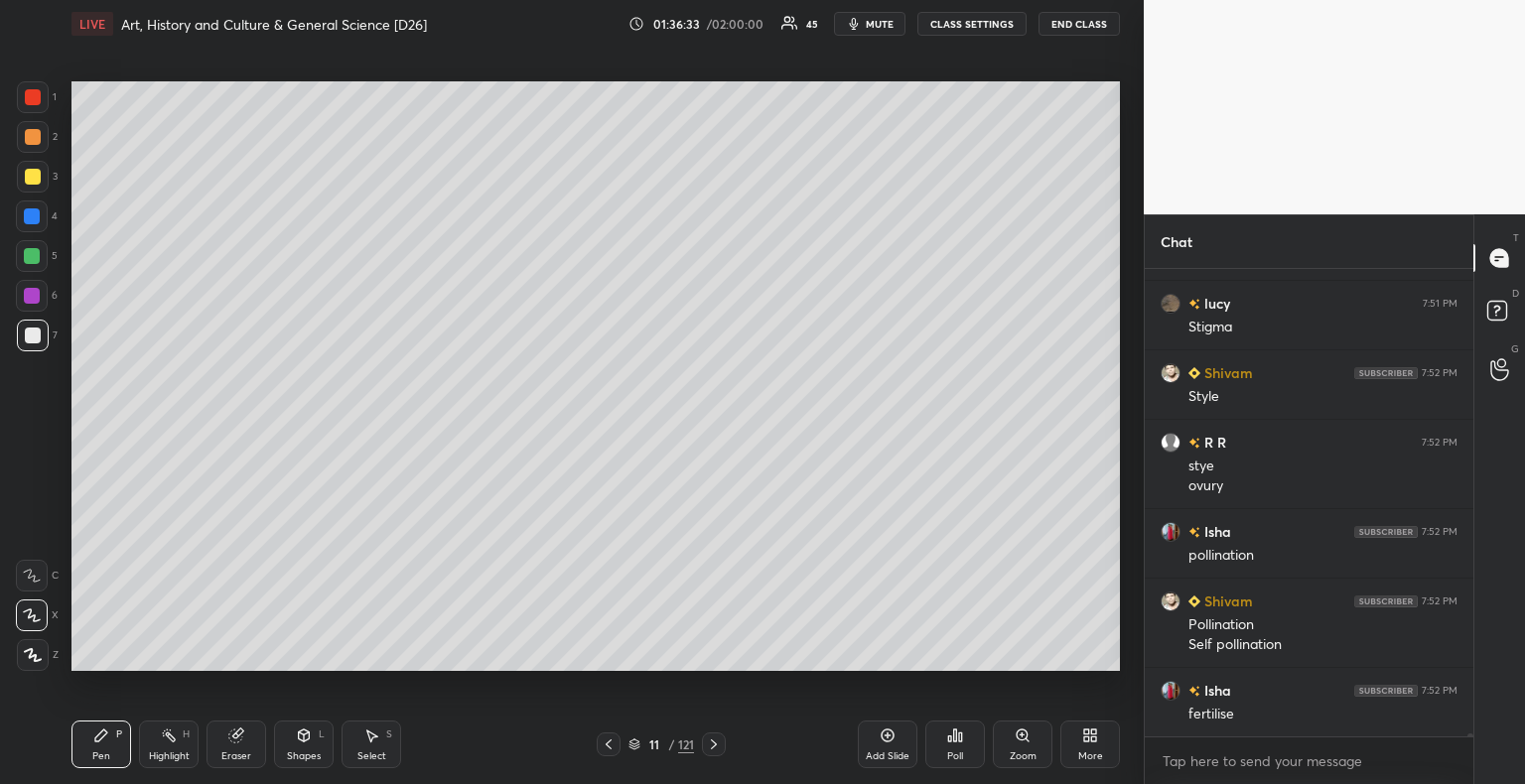 scroll, scrollTop: 84309, scrollLeft: 0, axis: vertical 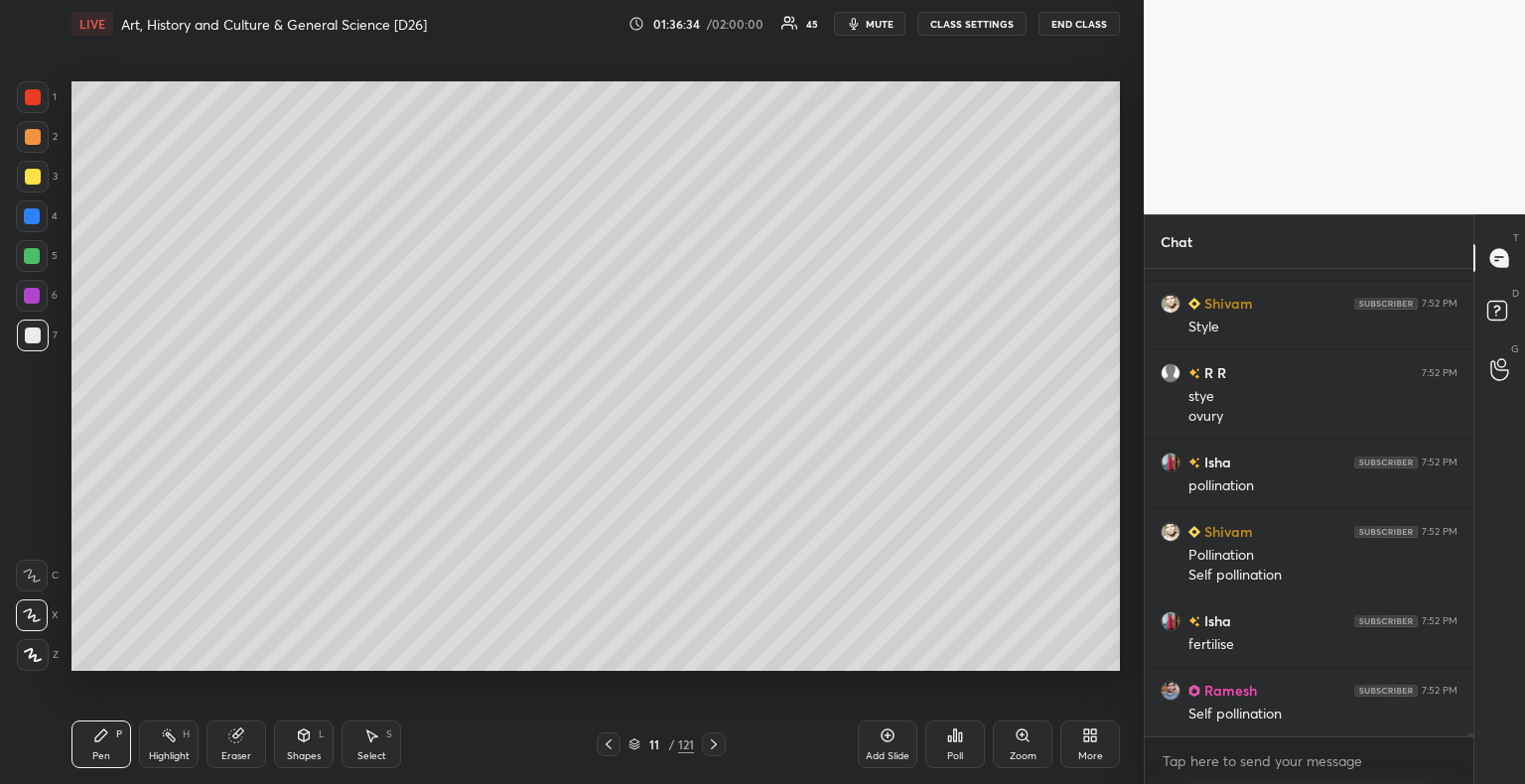 click at bounding box center (33, 177) 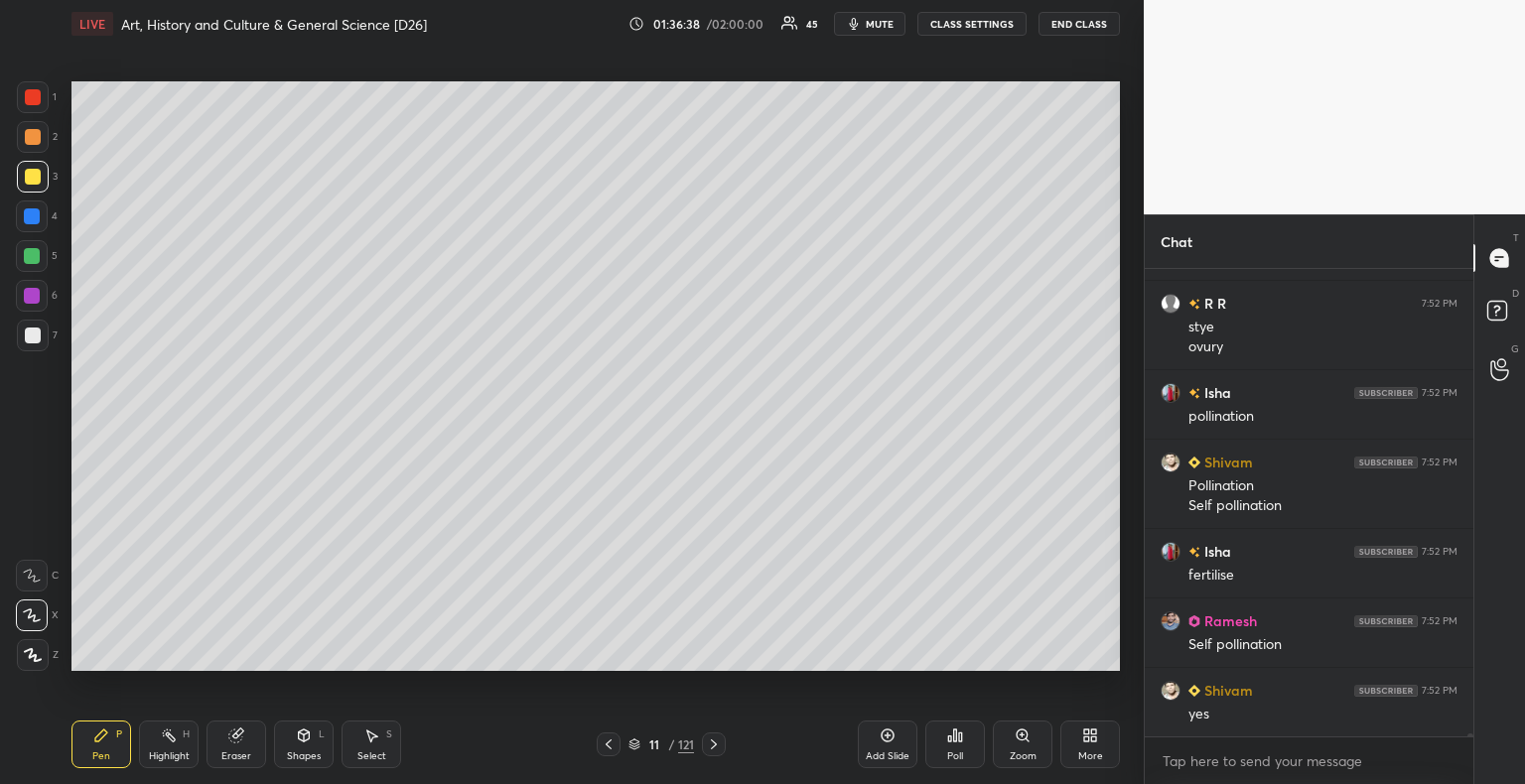 scroll, scrollTop: 84448, scrollLeft: 0, axis: vertical 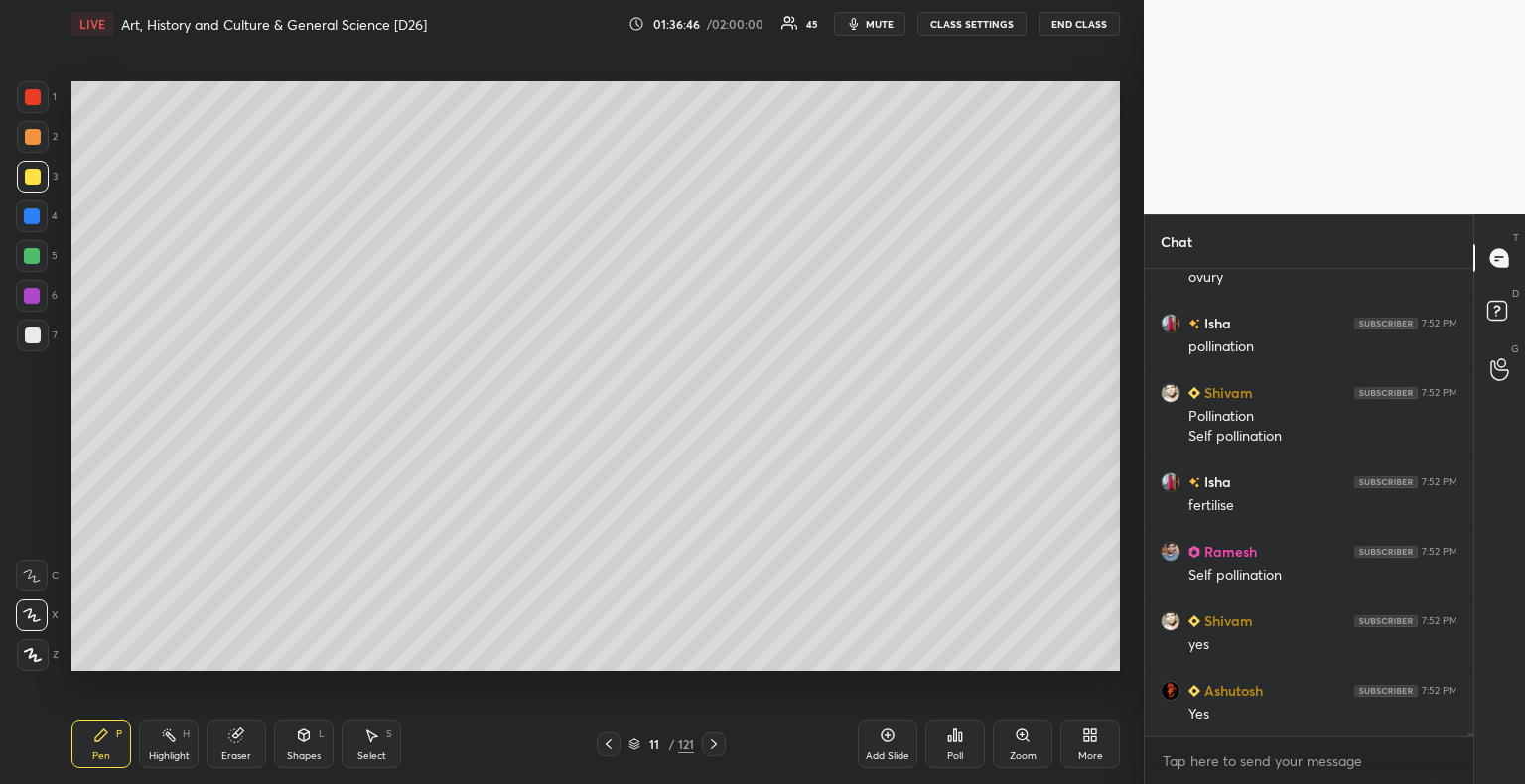 click on "mute" at bounding box center (880, 24) 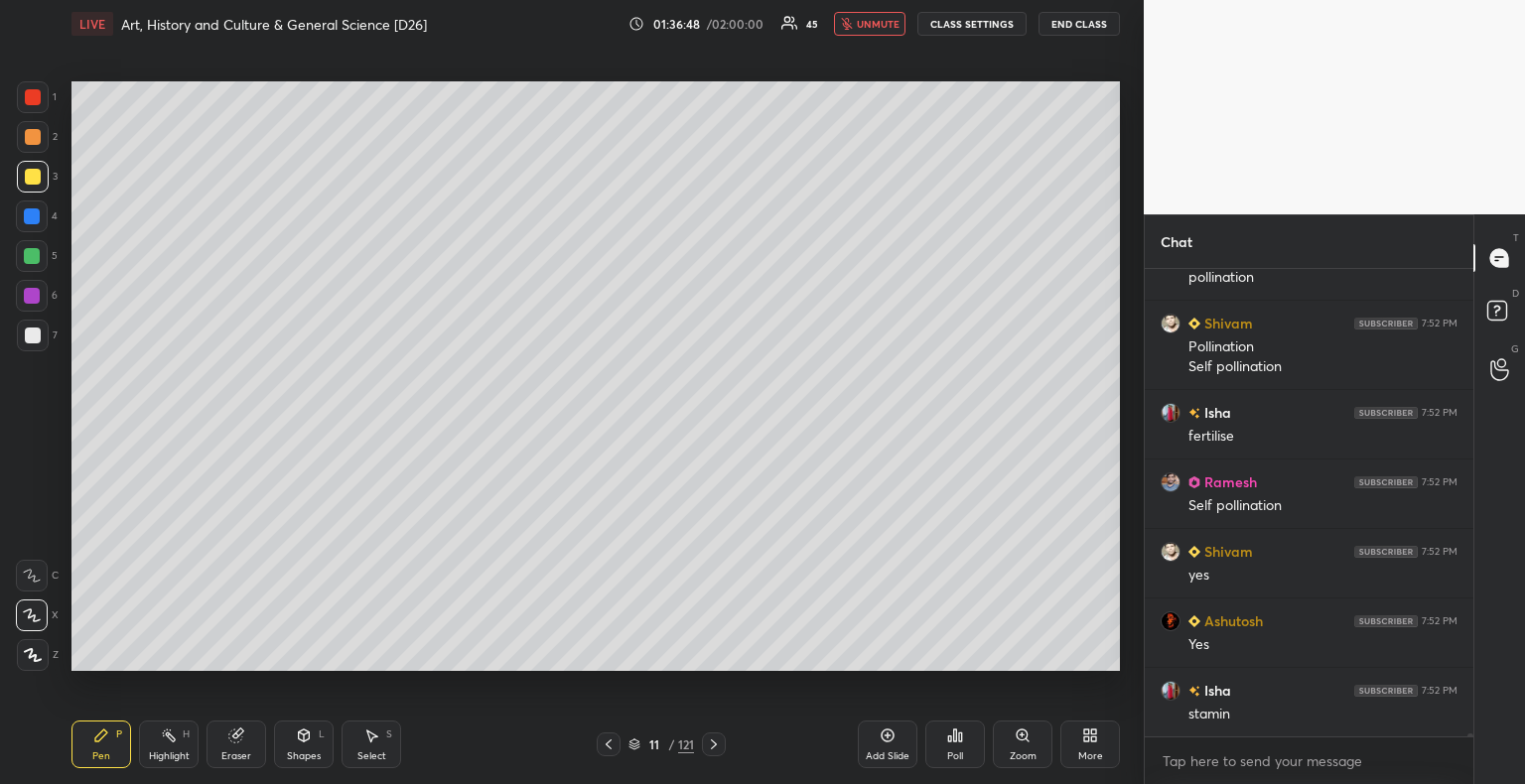scroll, scrollTop: 84587, scrollLeft: 0, axis: vertical 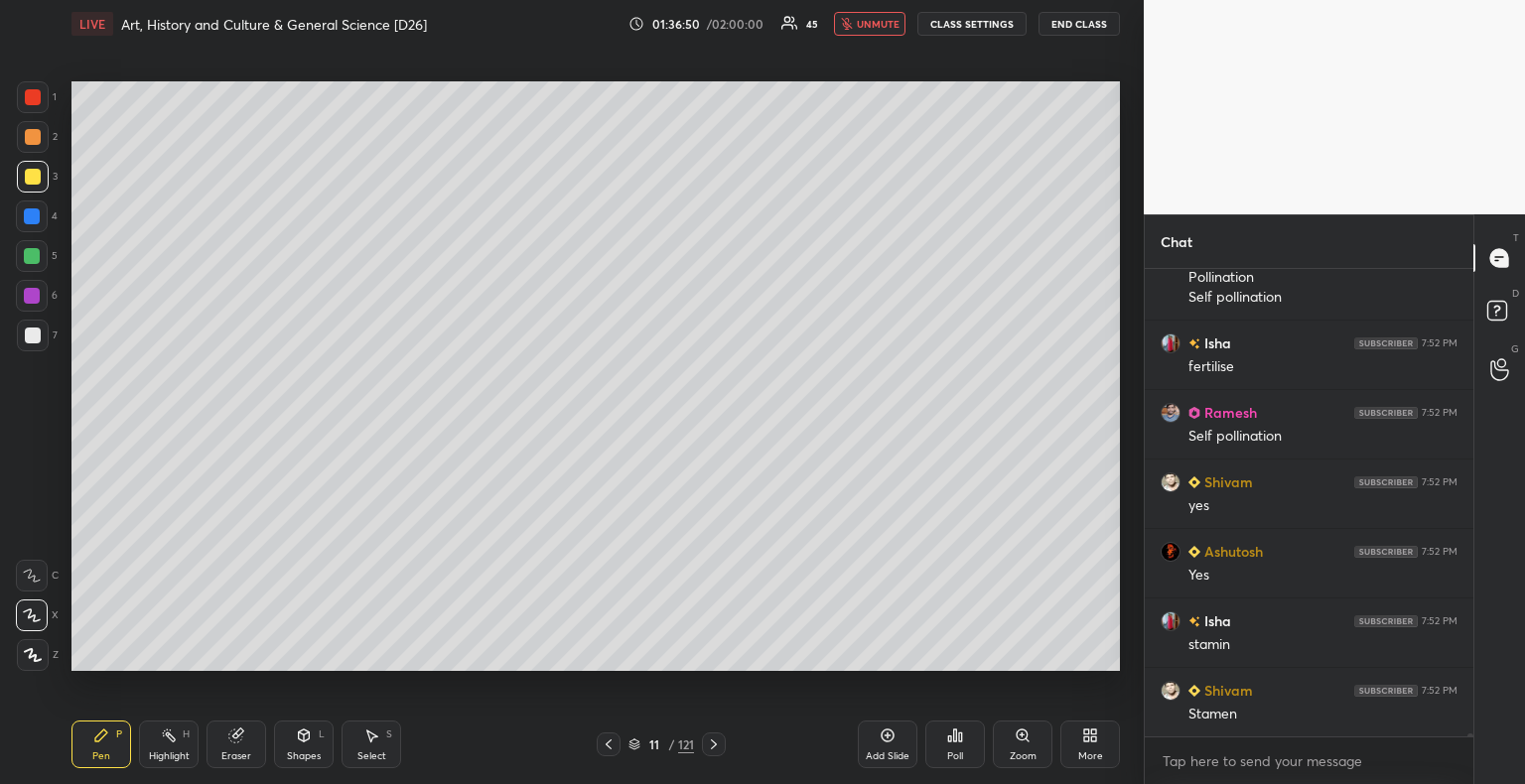 click on "unmute" at bounding box center (870, 24) 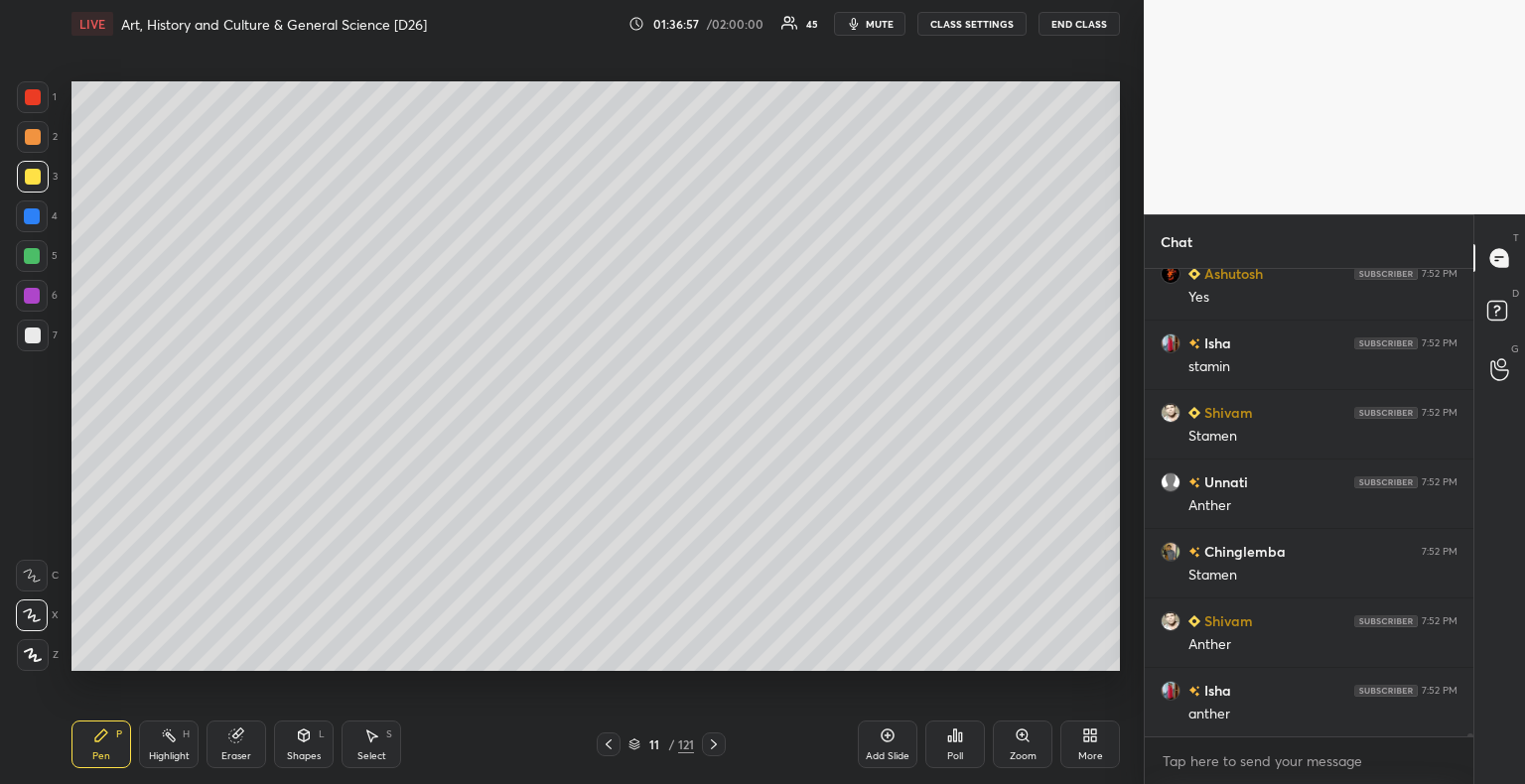 scroll, scrollTop: 84934, scrollLeft: 0, axis: vertical 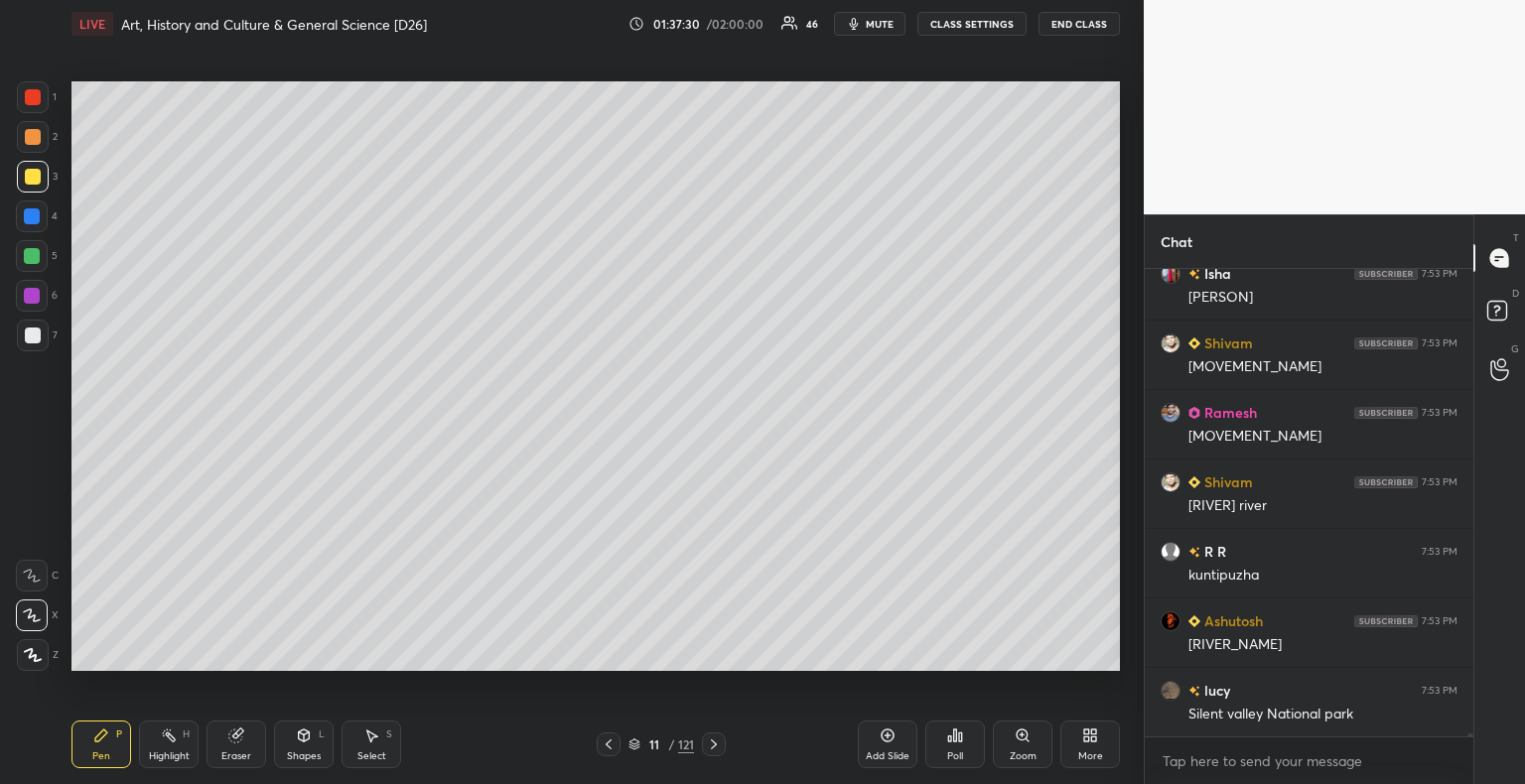 click at bounding box center [33, 335] 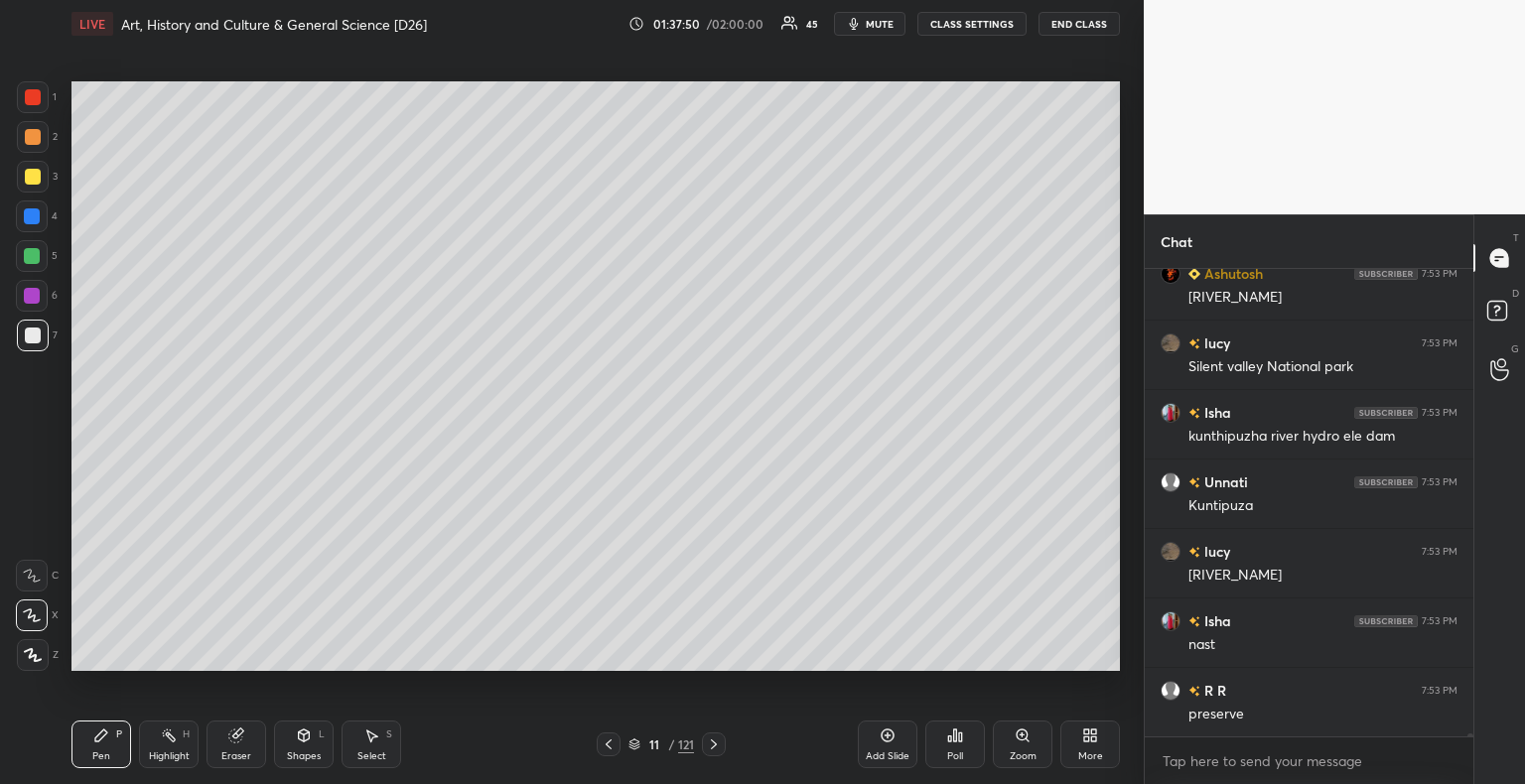scroll, scrollTop: 85789, scrollLeft: 0, axis: vertical 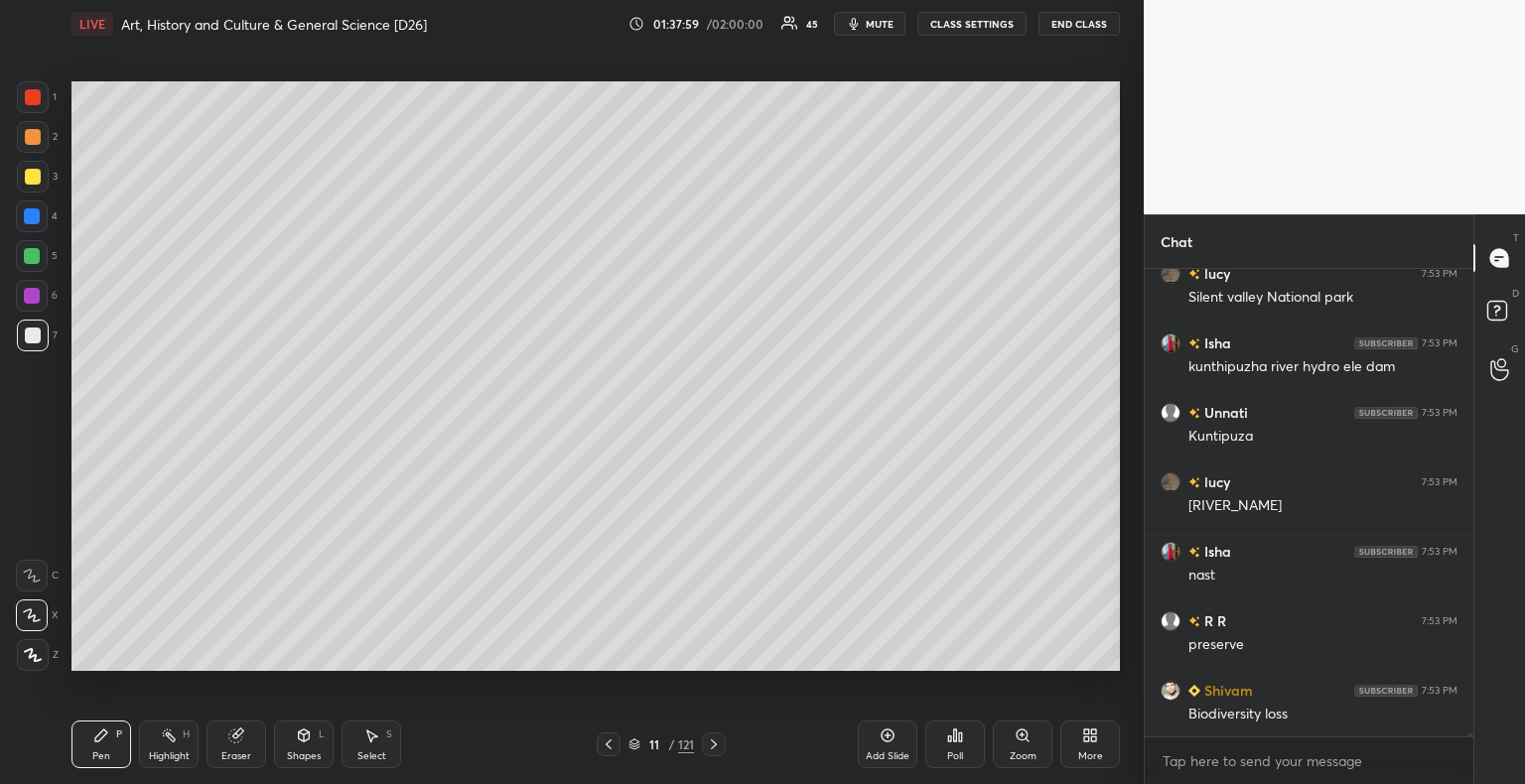 click 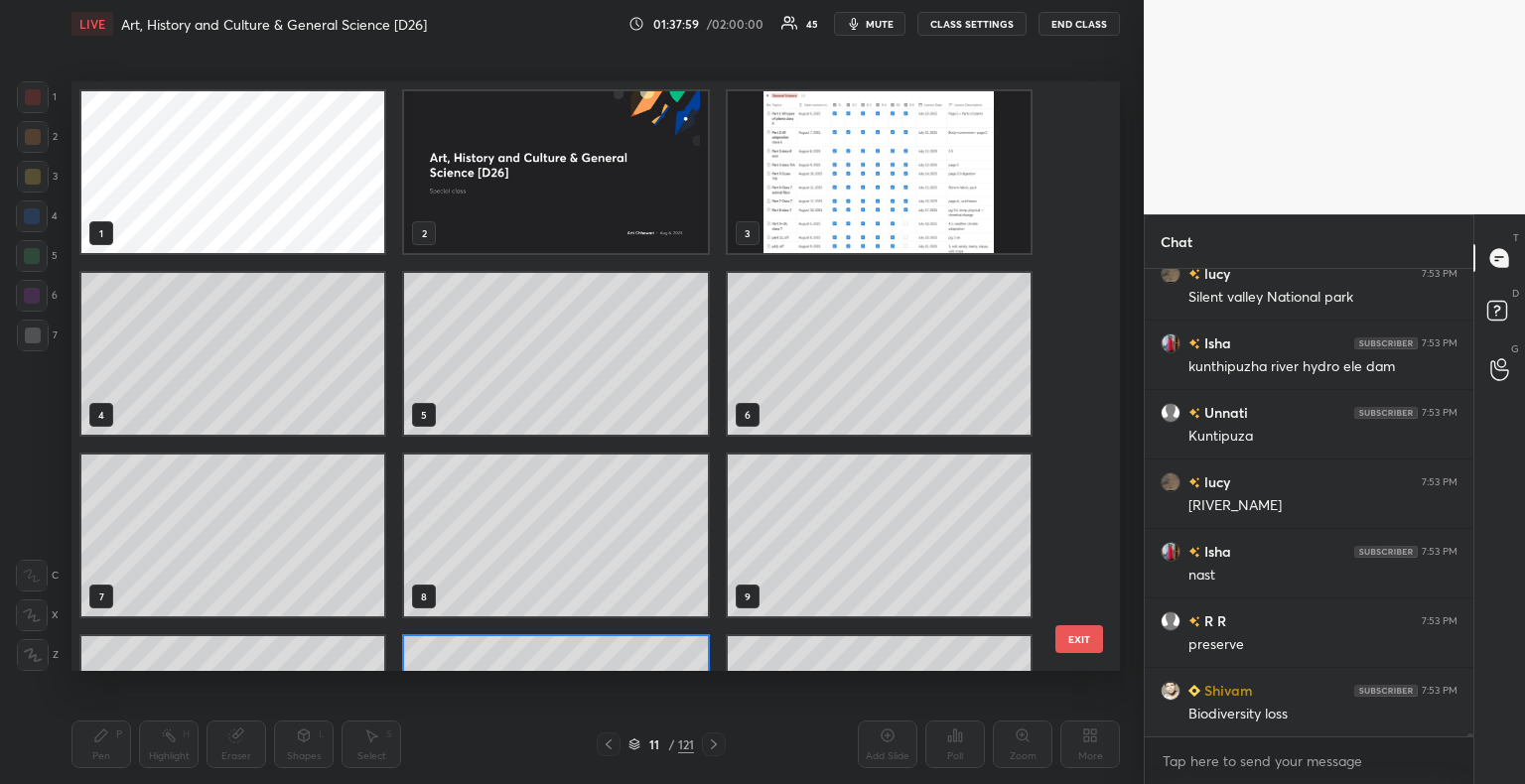 scroll, scrollTop: 137, scrollLeft: 0, axis: vertical 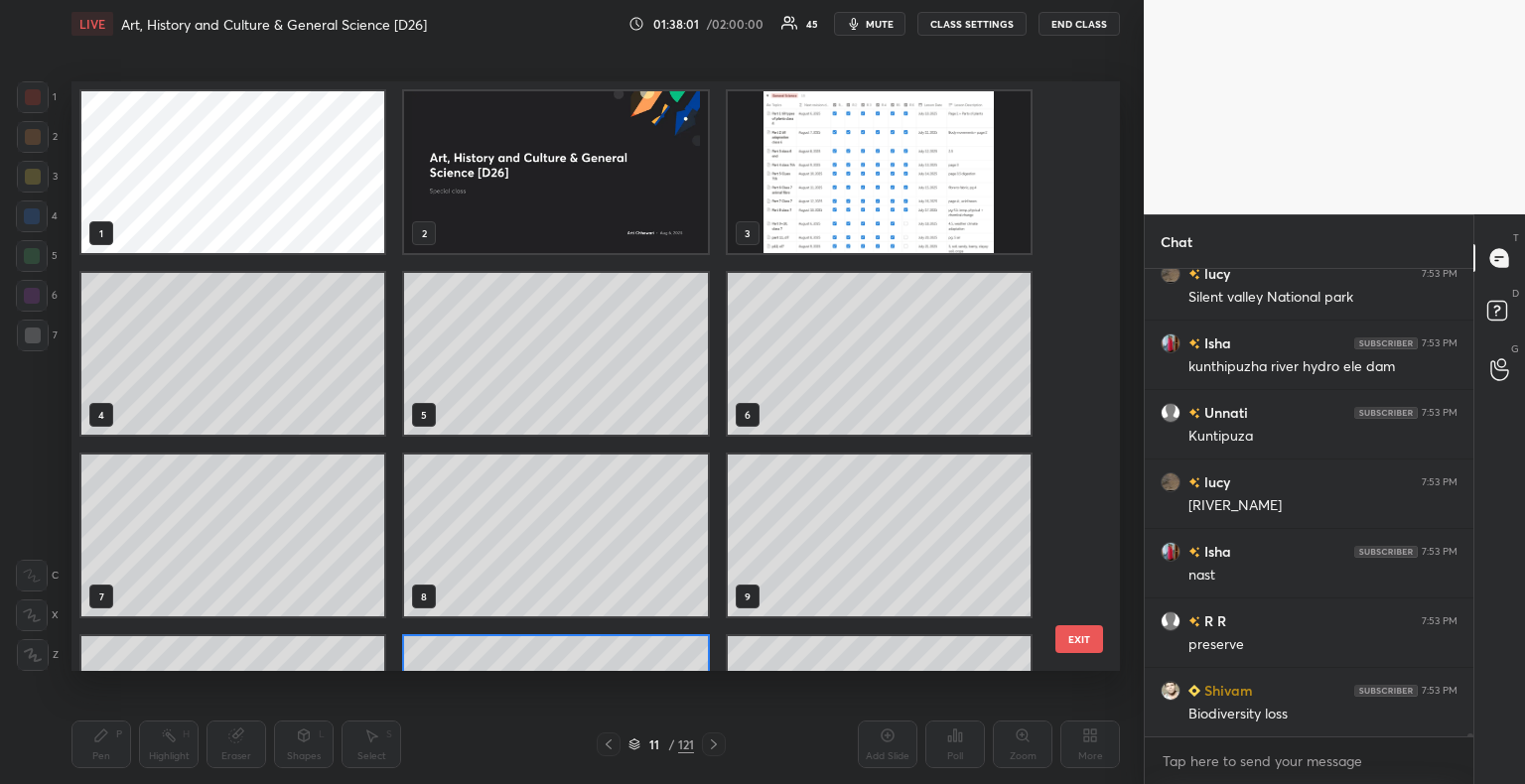click at bounding box center [879, 172] 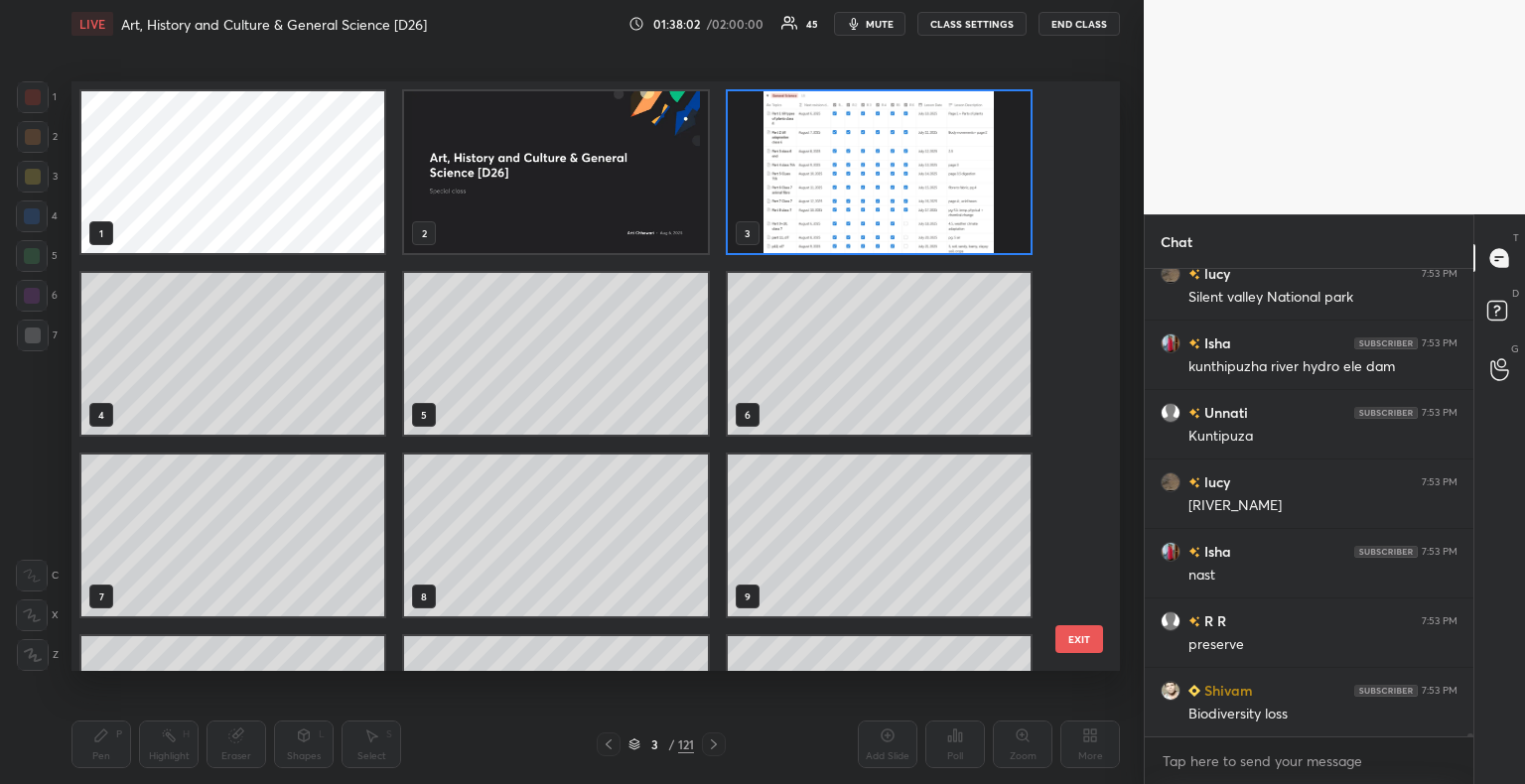 drag, startPoint x: 631, startPoint y: 743, endPoint x: 645, endPoint y: 737, distance: 15.231546 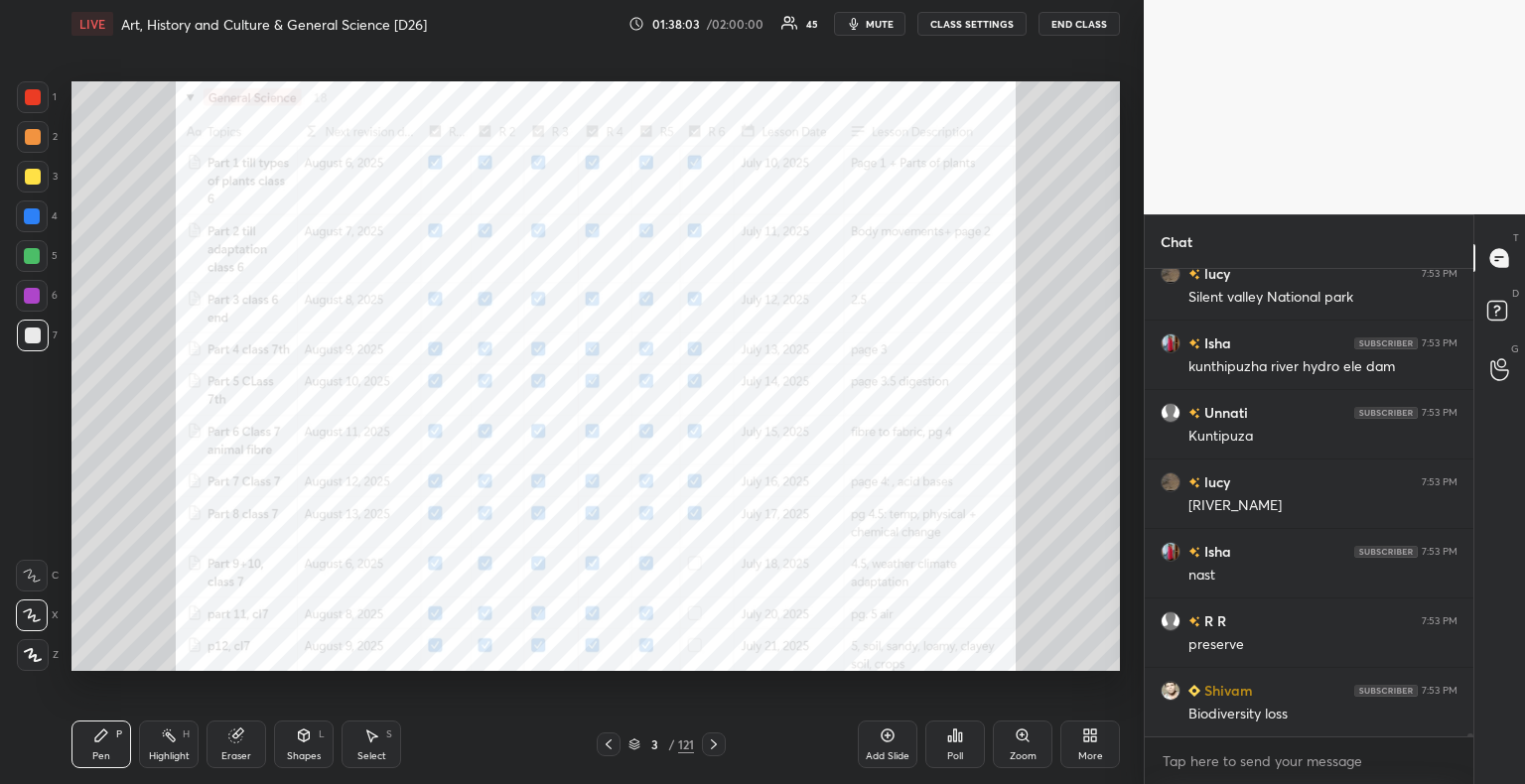 click at bounding box center [33, 97] 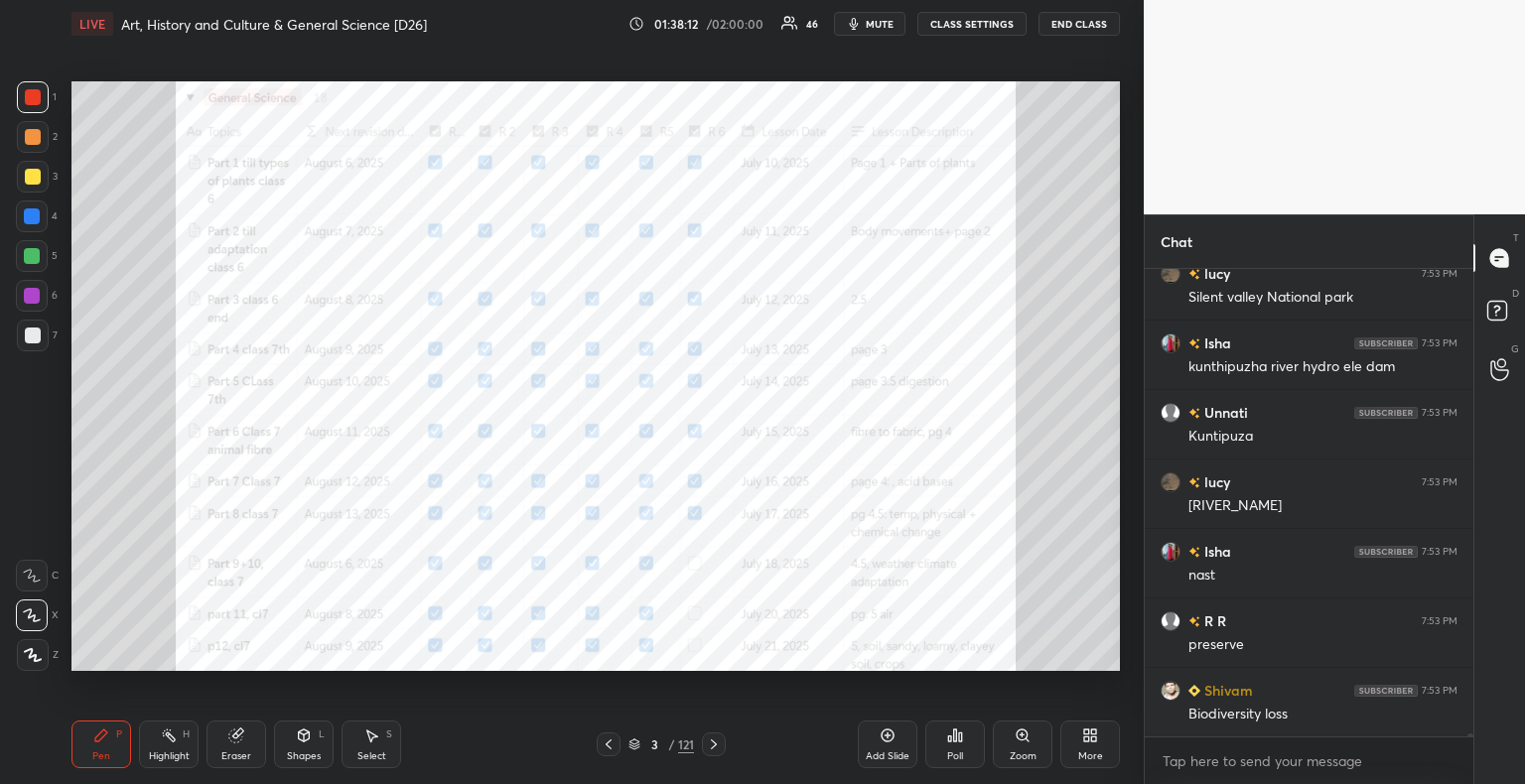 click 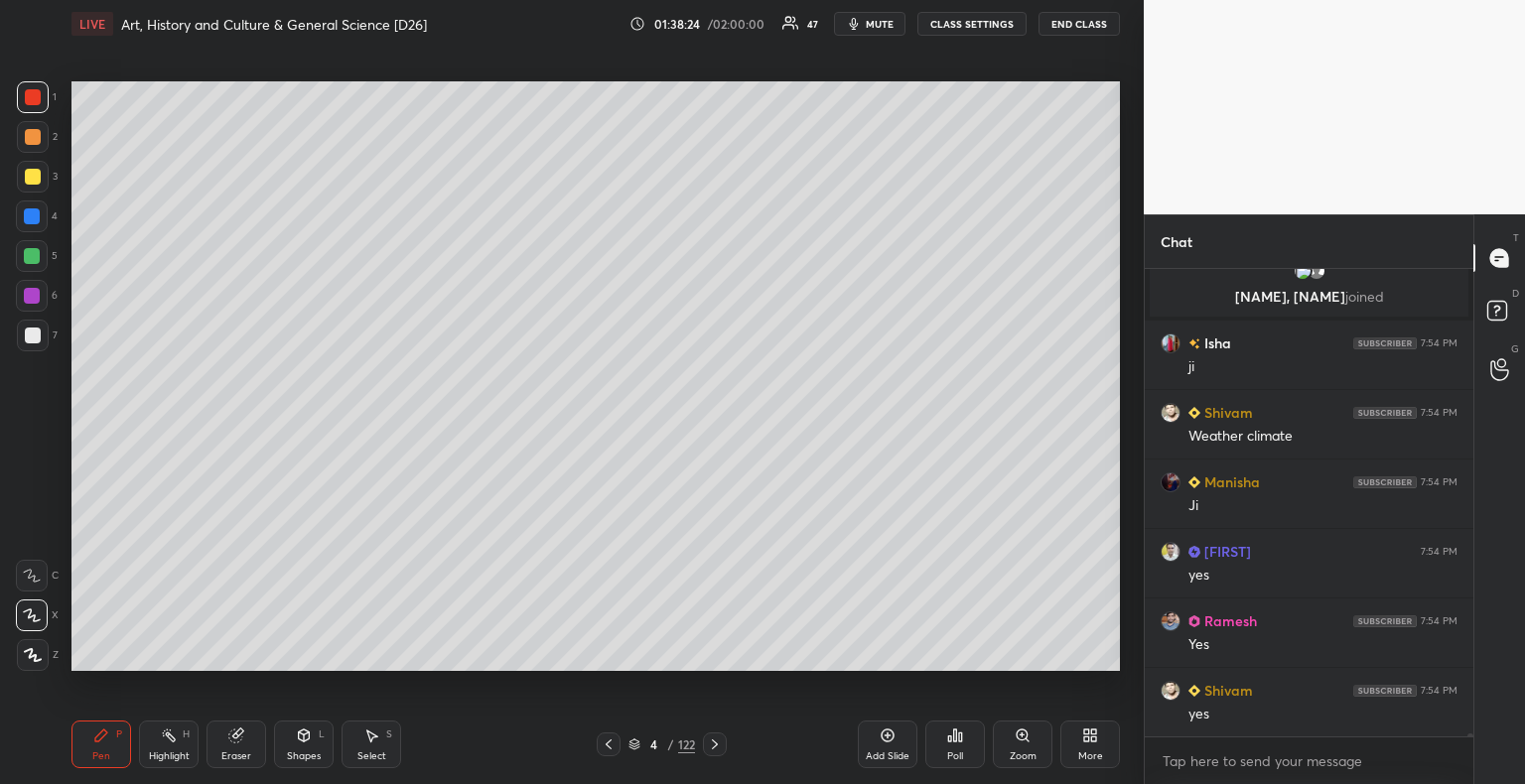 scroll, scrollTop: 85950, scrollLeft: 0, axis: vertical 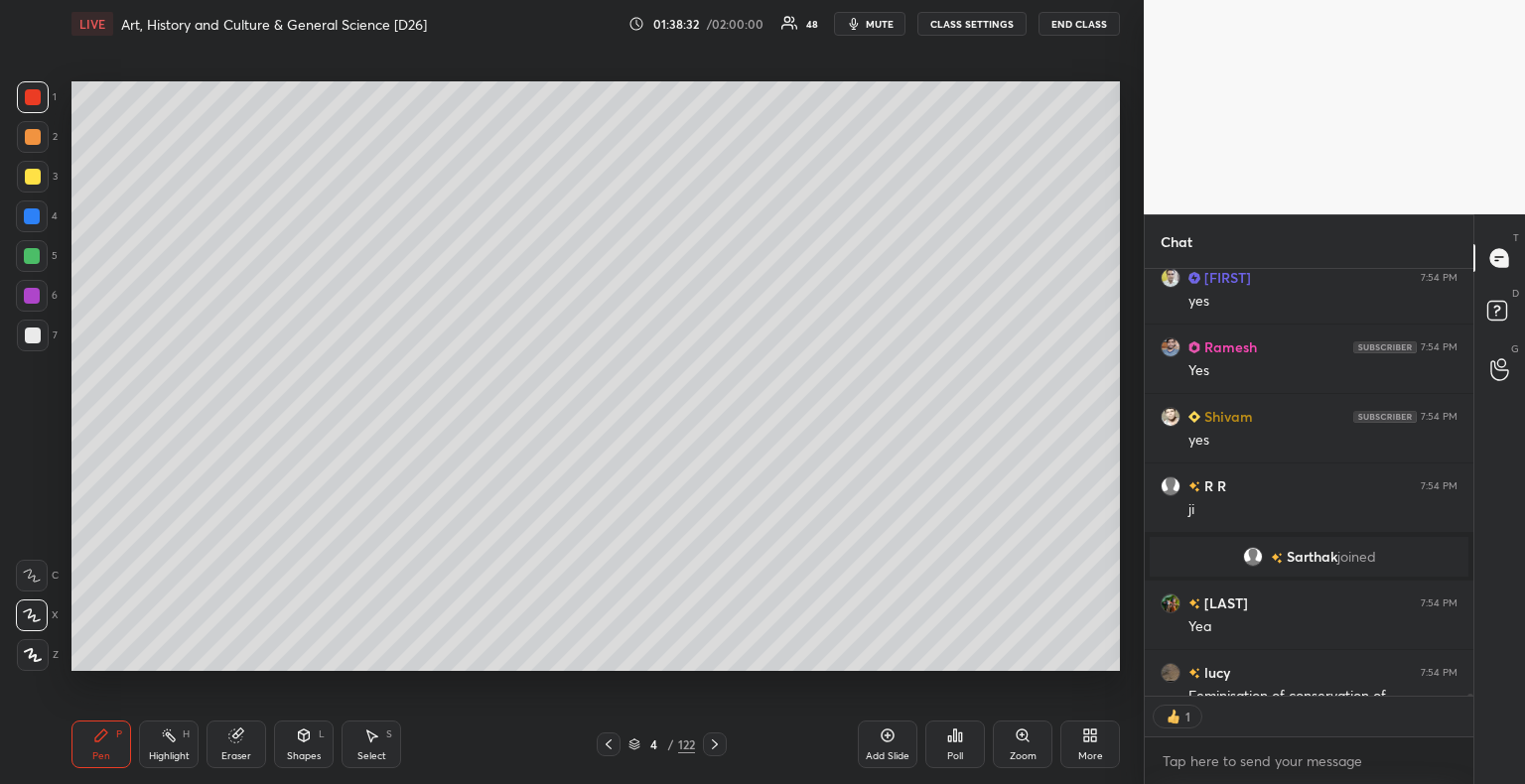 click at bounding box center [33, 177] 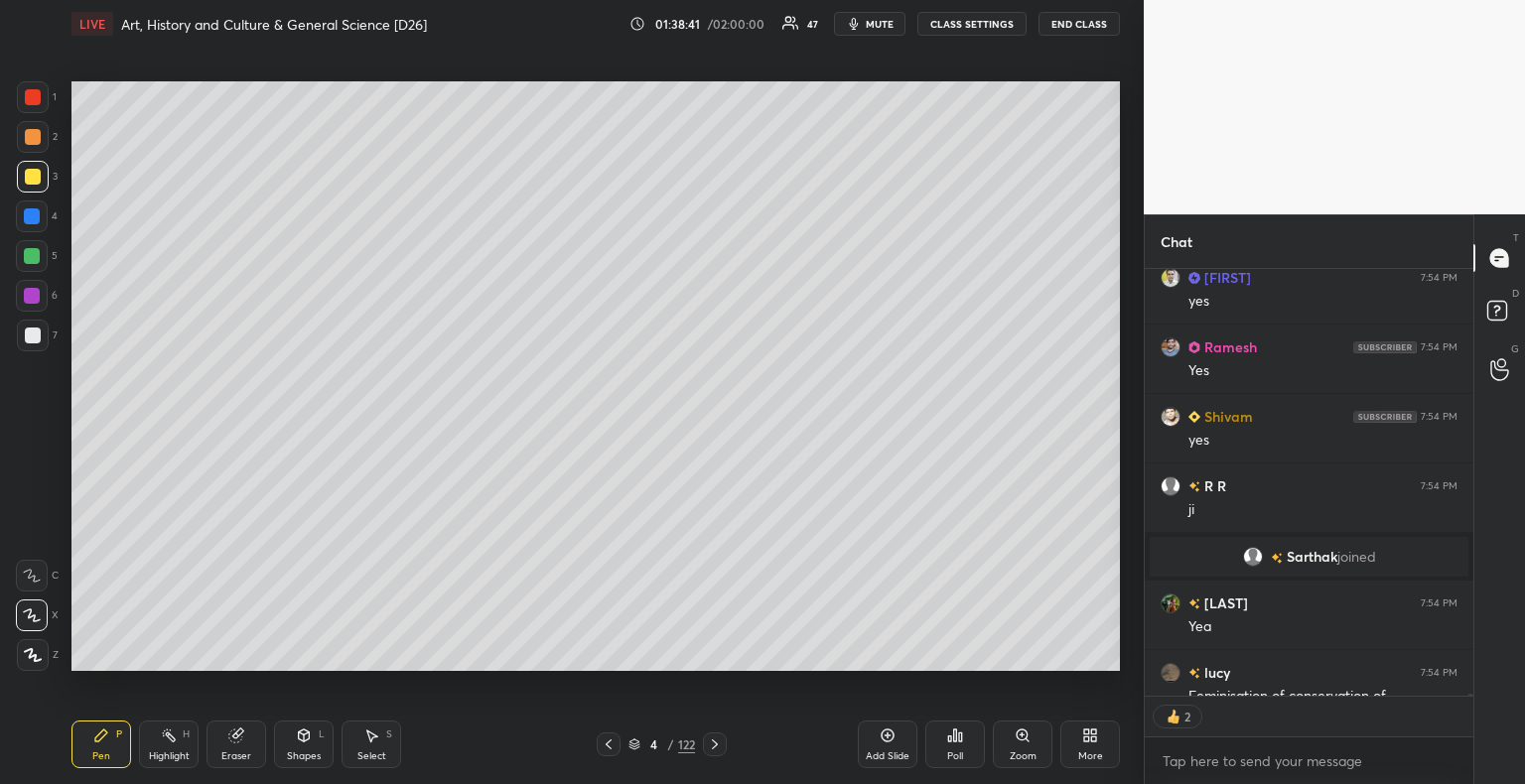 click on "mute" at bounding box center [880, 24] 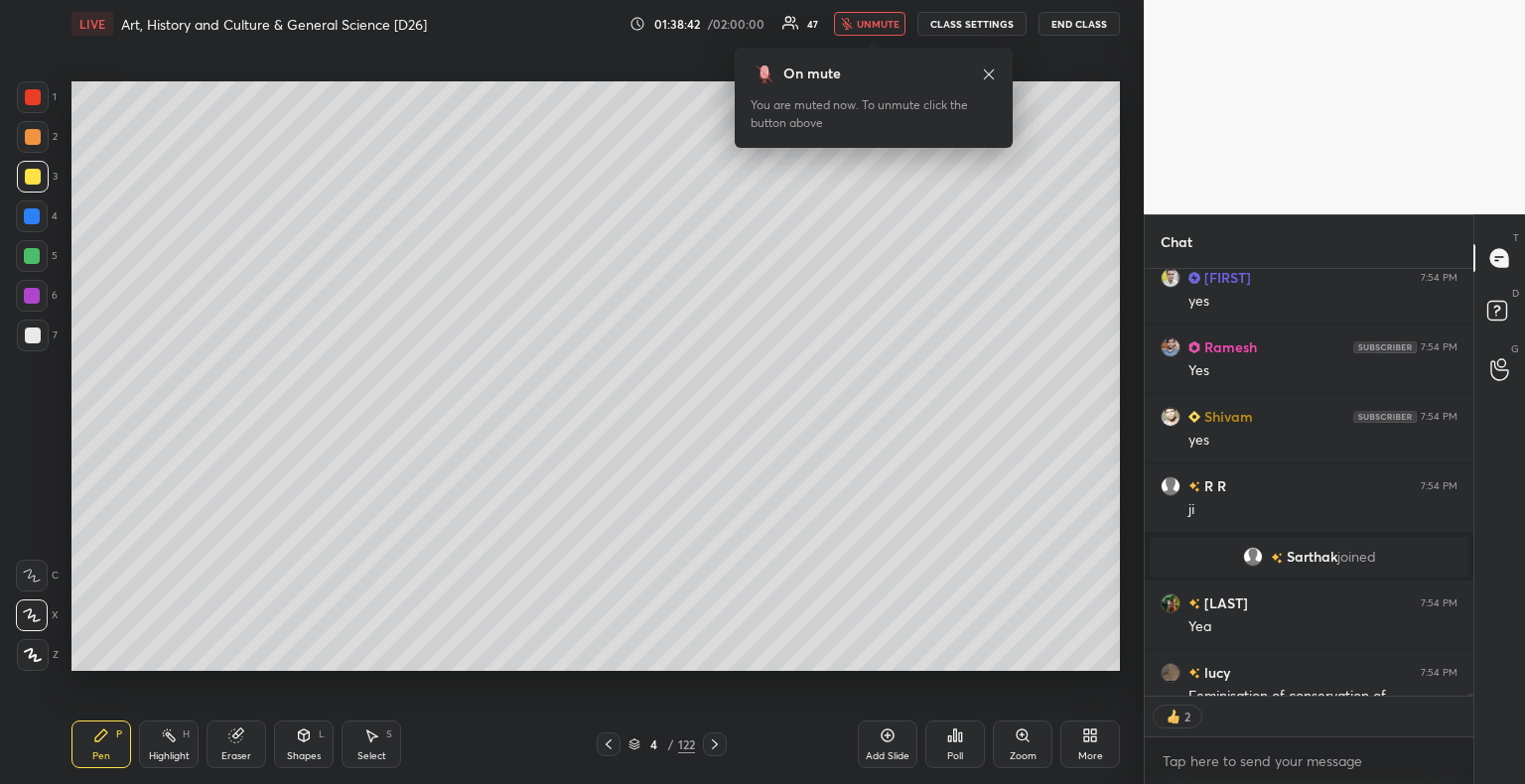 scroll, scrollTop: 86148, scrollLeft: 0, axis: vertical 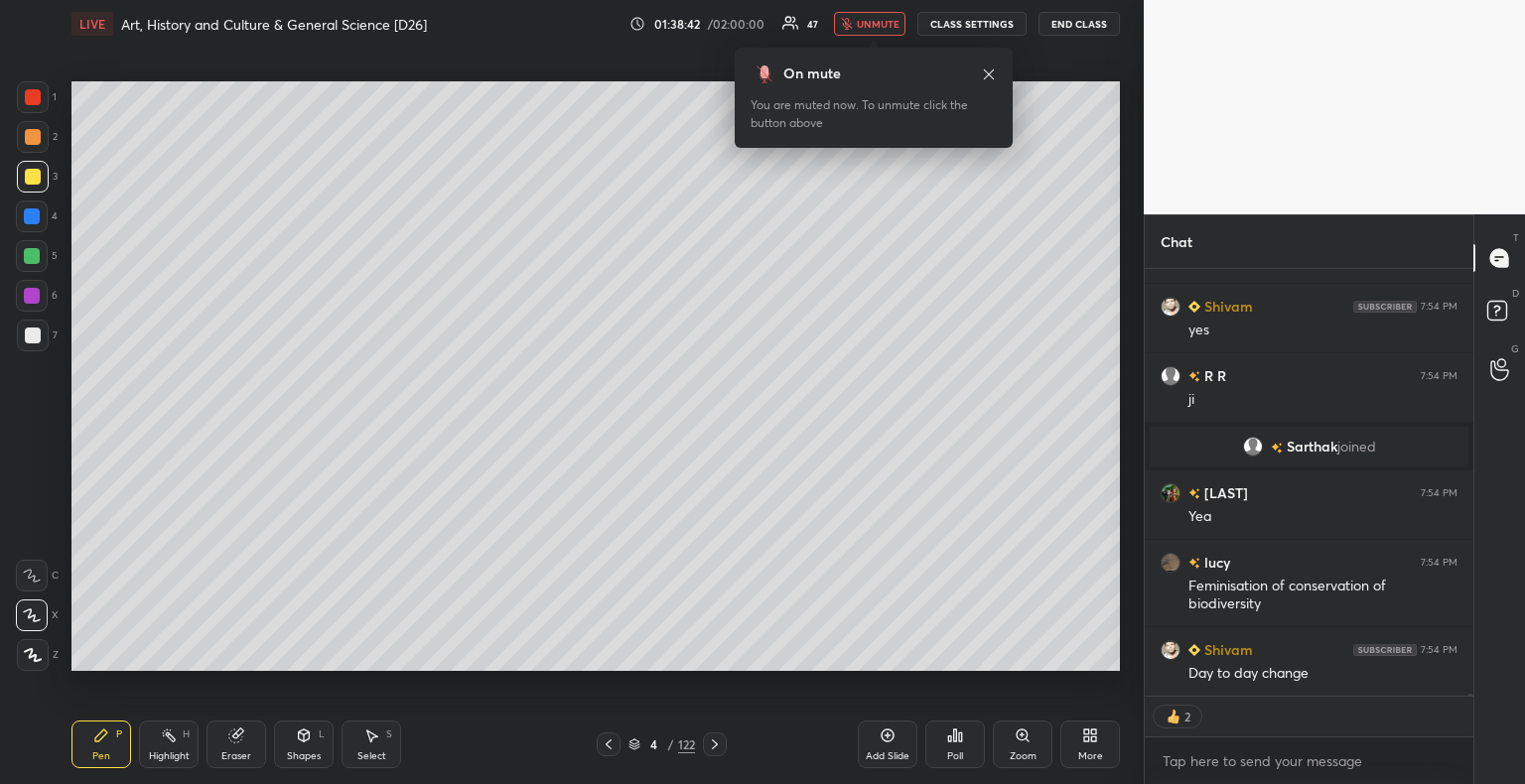 click on "unmute" at bounding box center (878, 24) 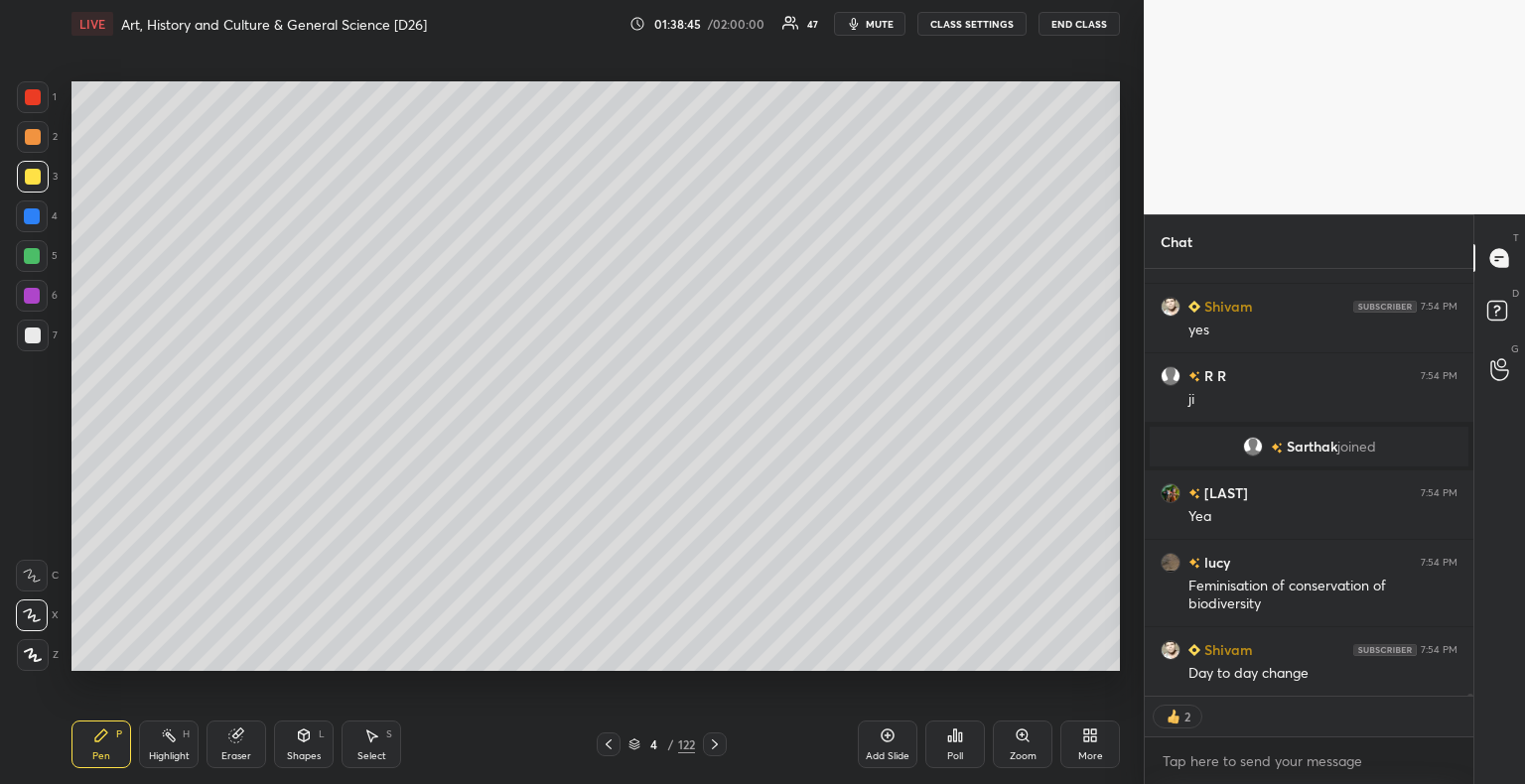 scroll, scrollTop: 86216, scrollLeft: 0, axis: vertical 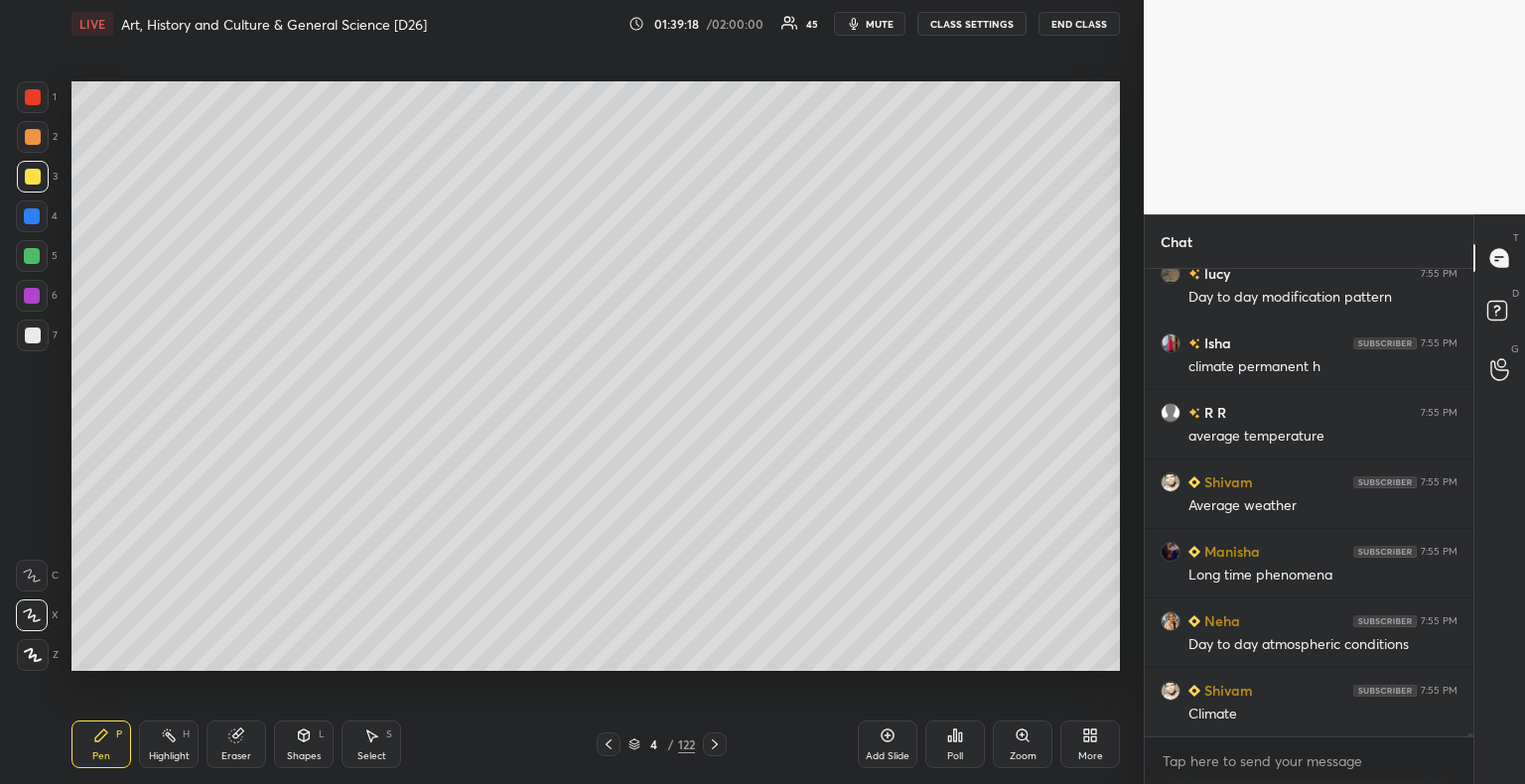 drag, startPoint x: 32, startPoint y: 217, endPoint x: 57, endPoint y: 213, distance: 25.317978 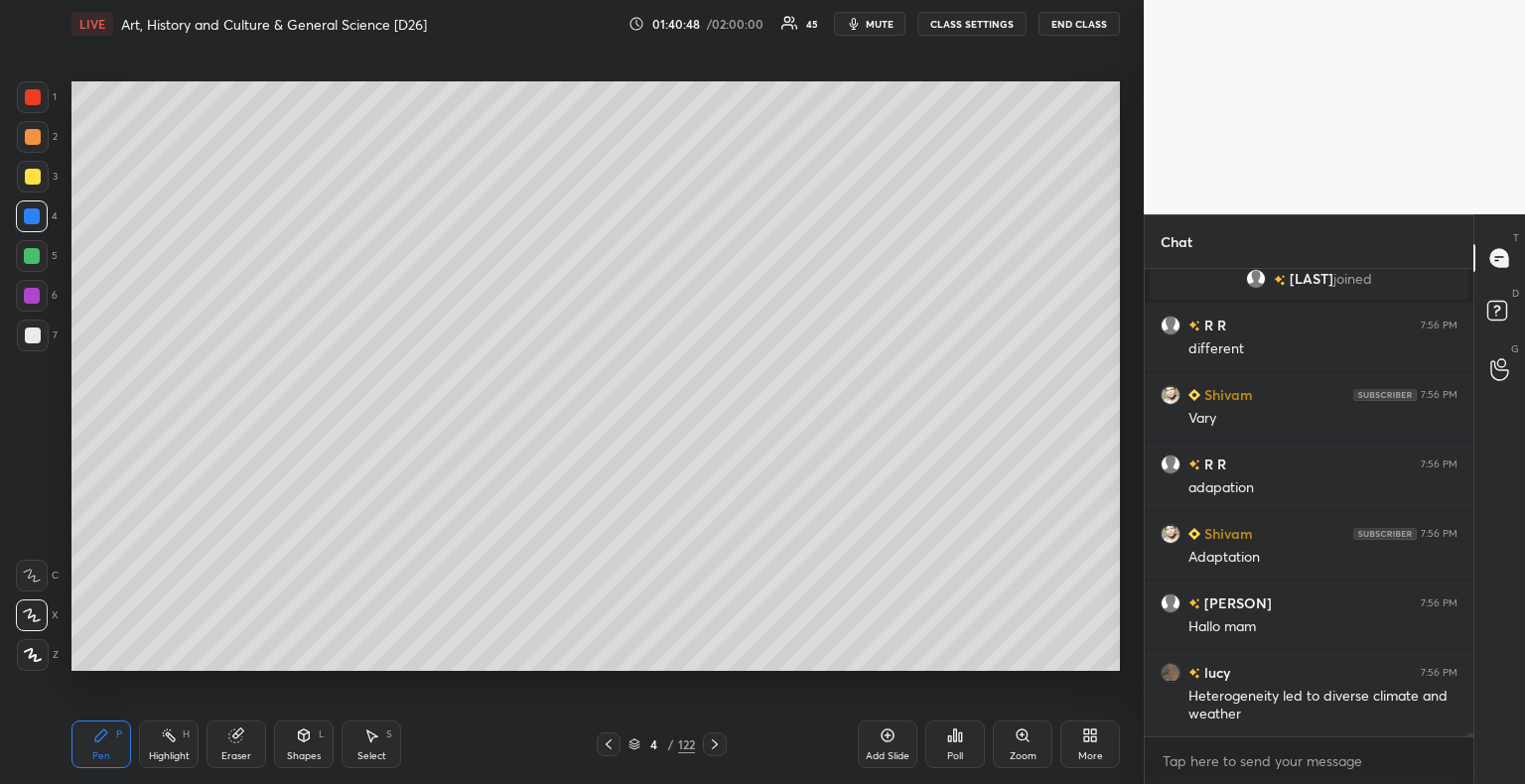 scroll, scrollTop: 87552, scrollLeft: 0, axis: vertical 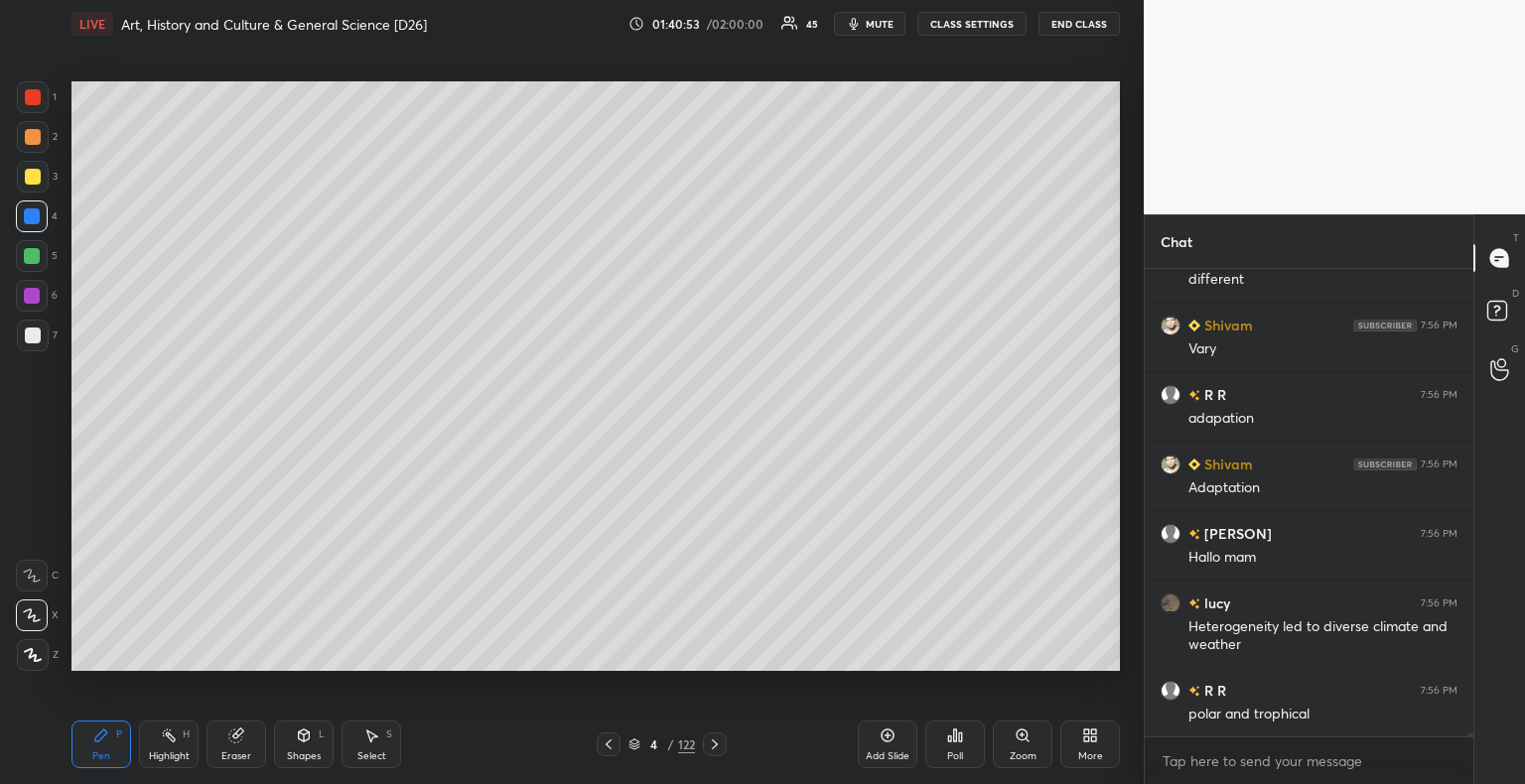 click at bounding box center [33, 335] 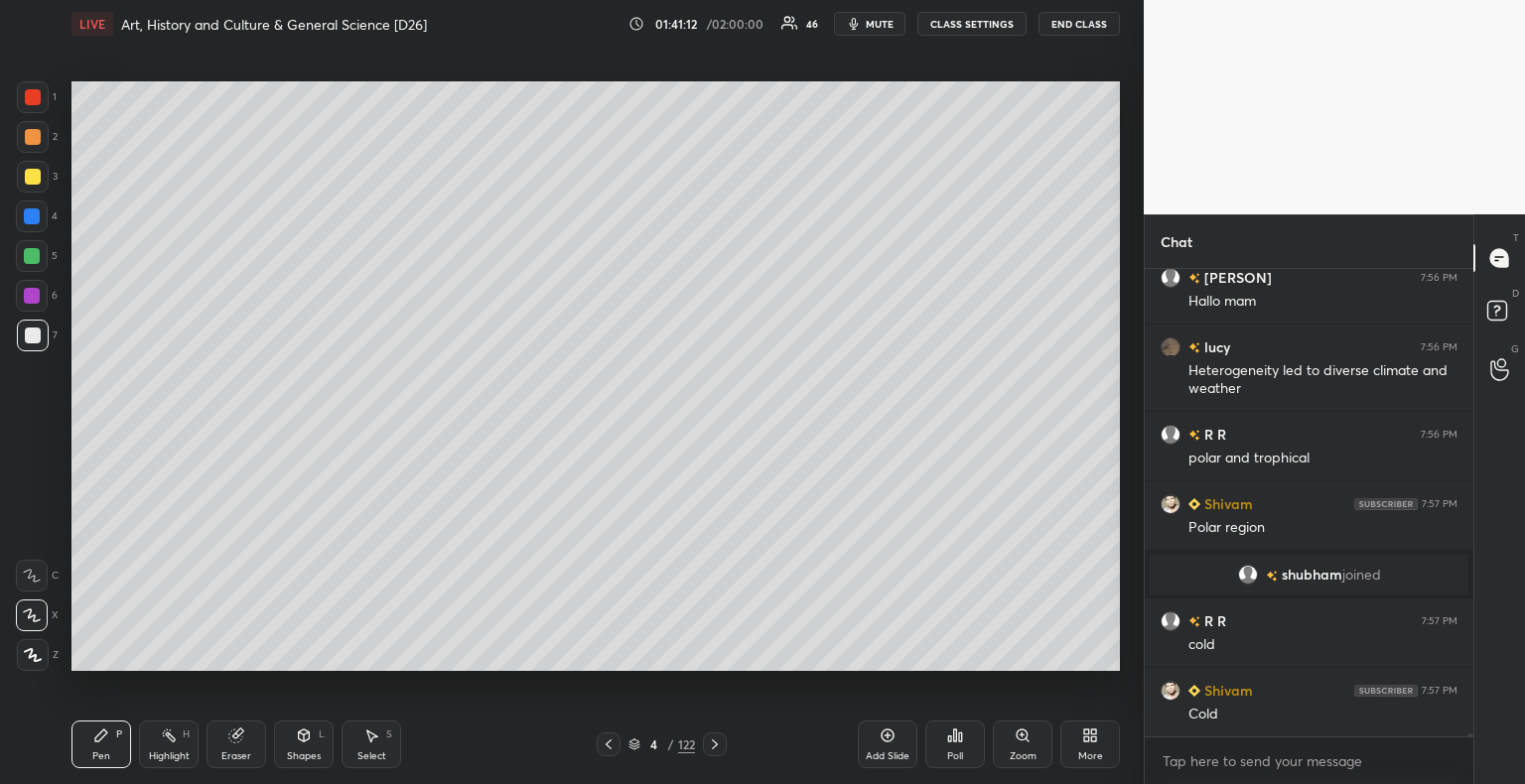 scroll, scrollTop: 87679, scrollLeft: 0, axis: vertical 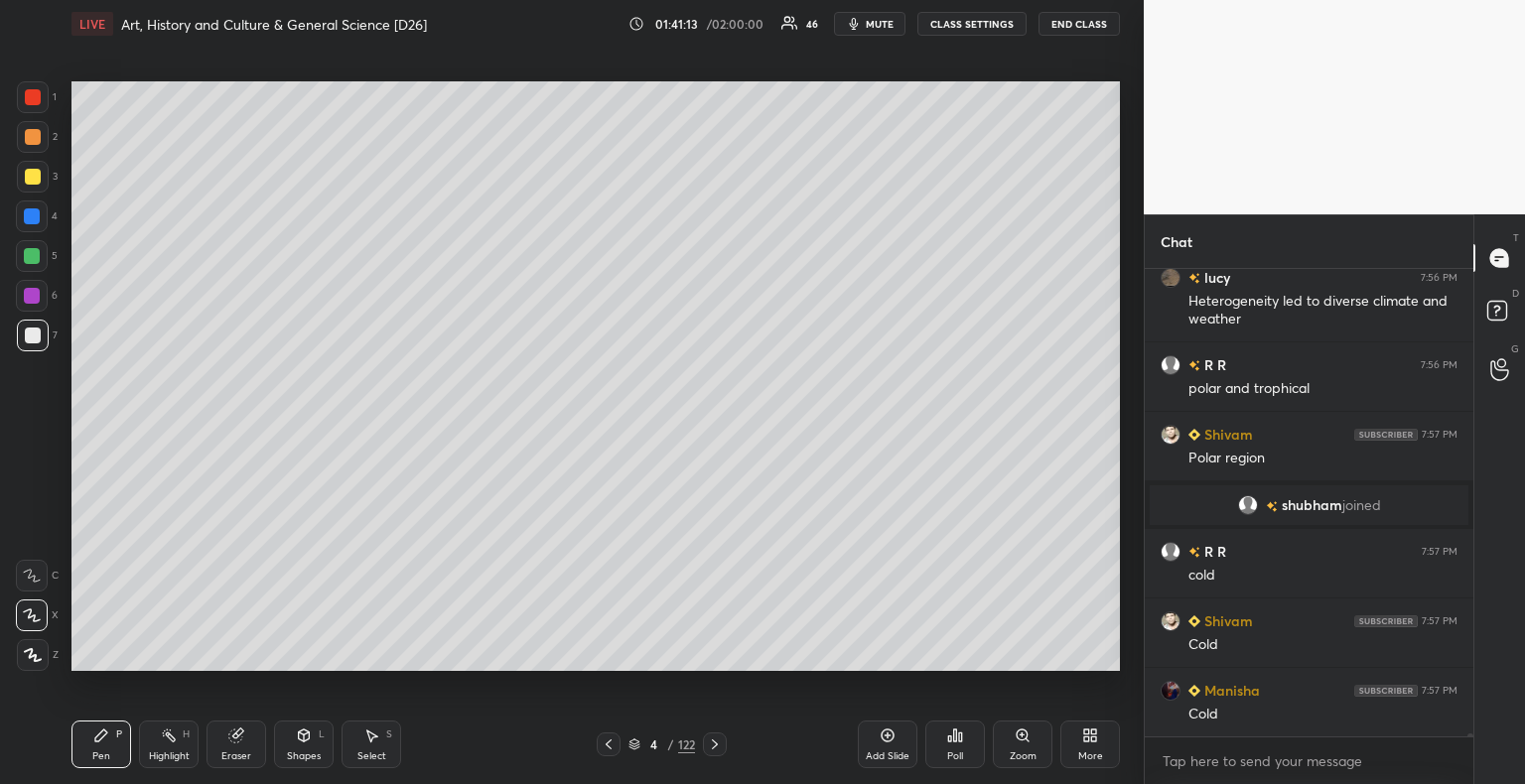 click at bounding box center (32, 216) 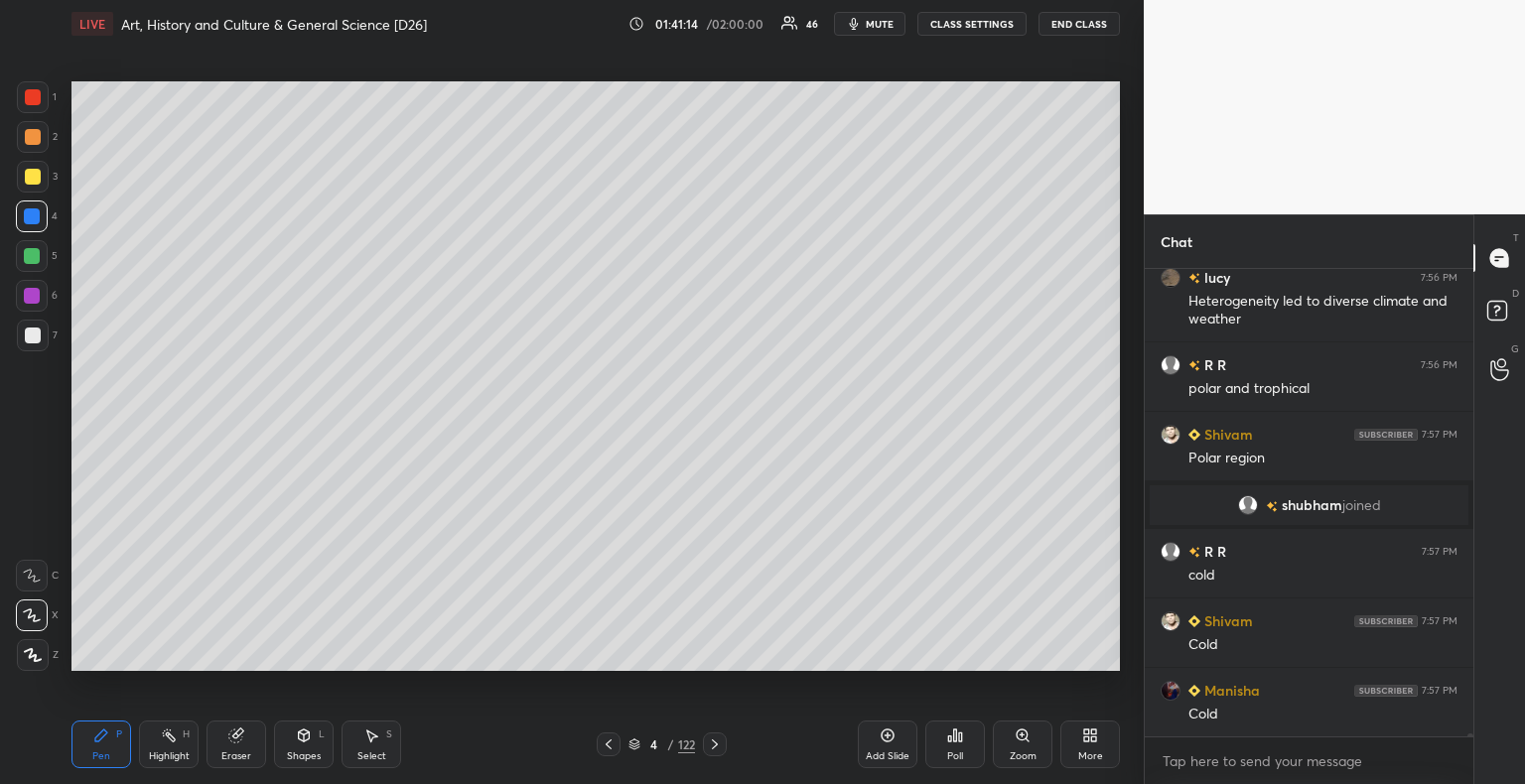 scroll, scrollTop: 87748, scrollLeft: 0, axis: vertical 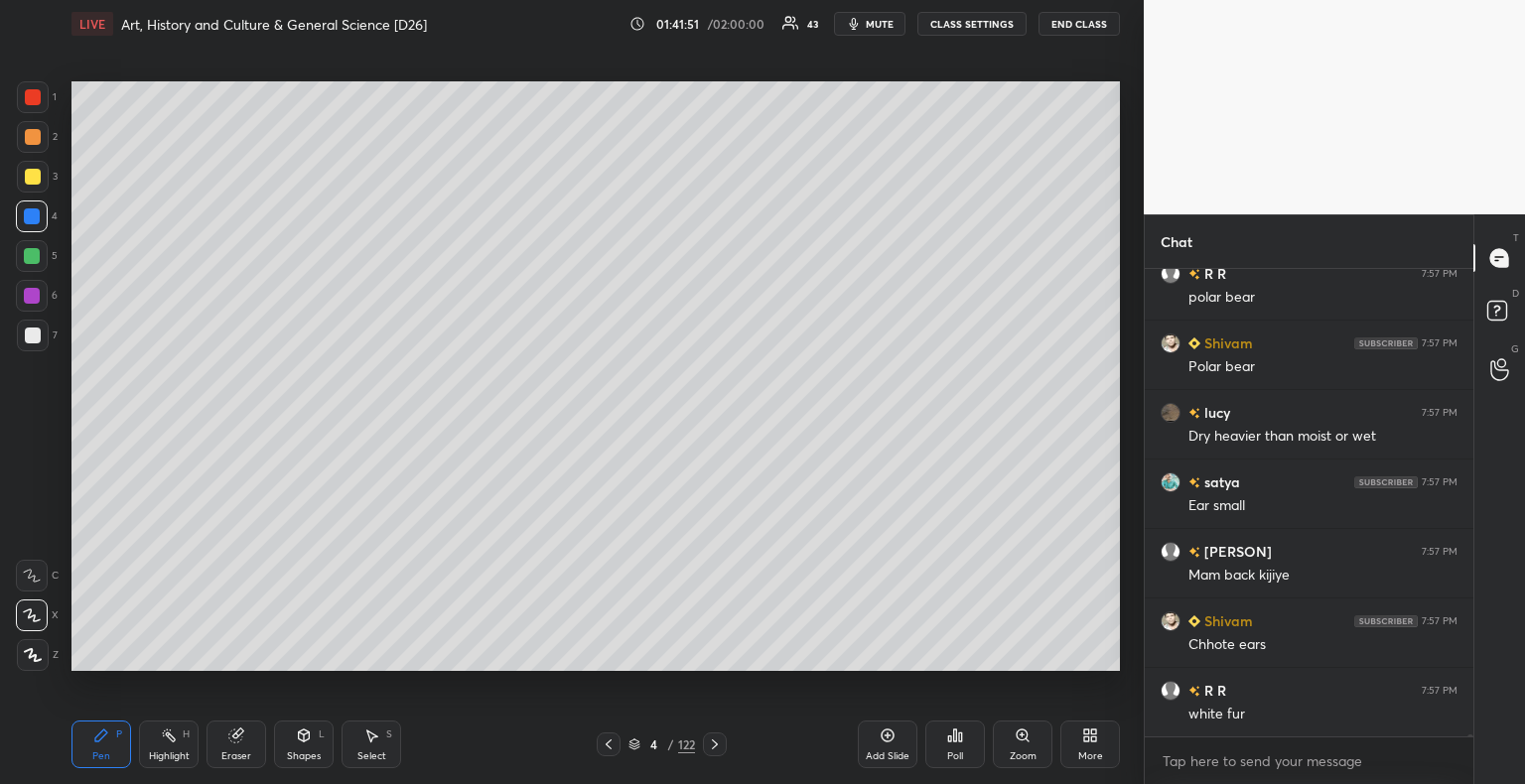 click at bounding box center (33, 335) 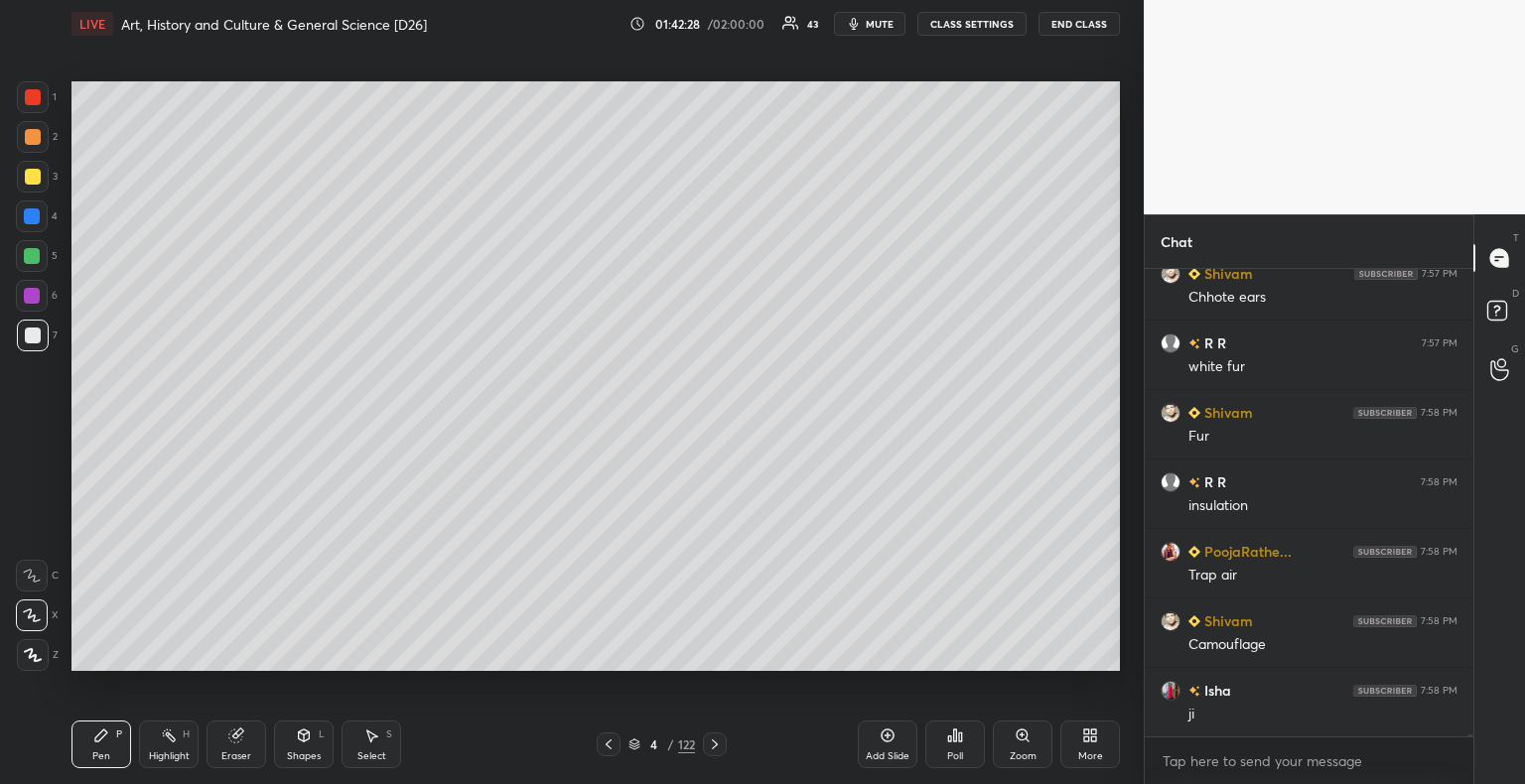 scroll, scrollTop: 88652, scrollLeft: 0, axis: vertical 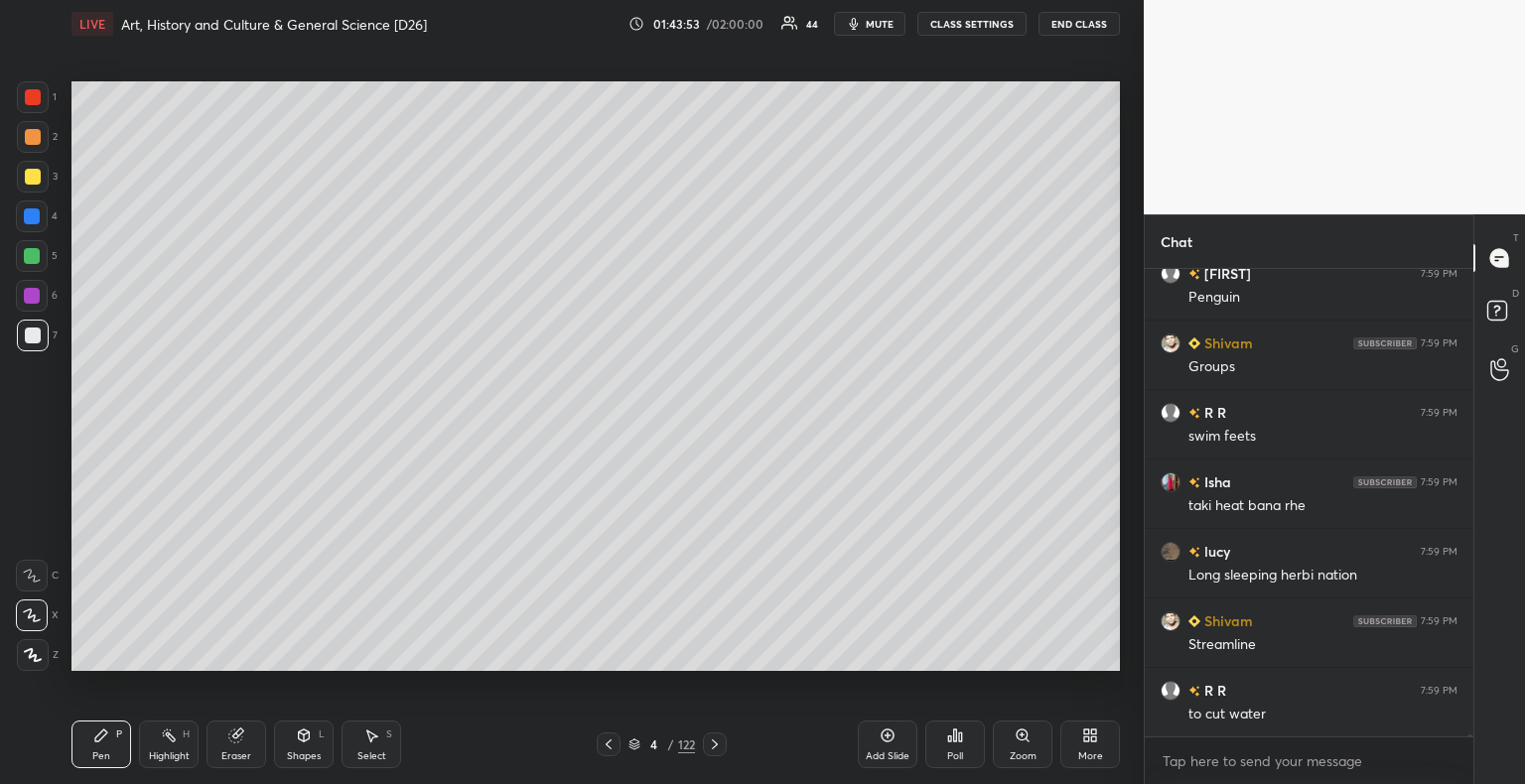 click at bounding box center [33, 335] 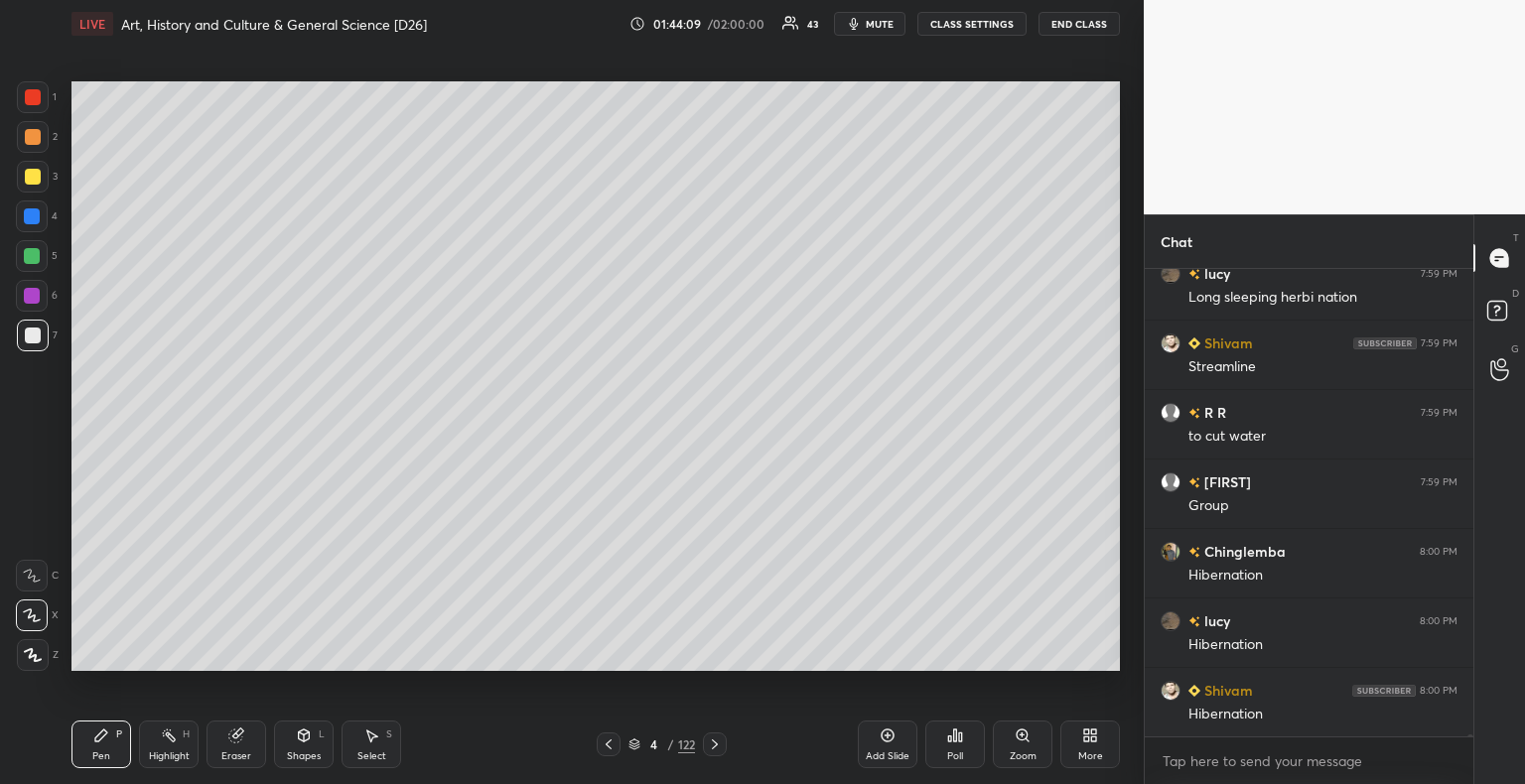 scroll, scrollTop: 90200, scrollLeft: 0, axis: vertical 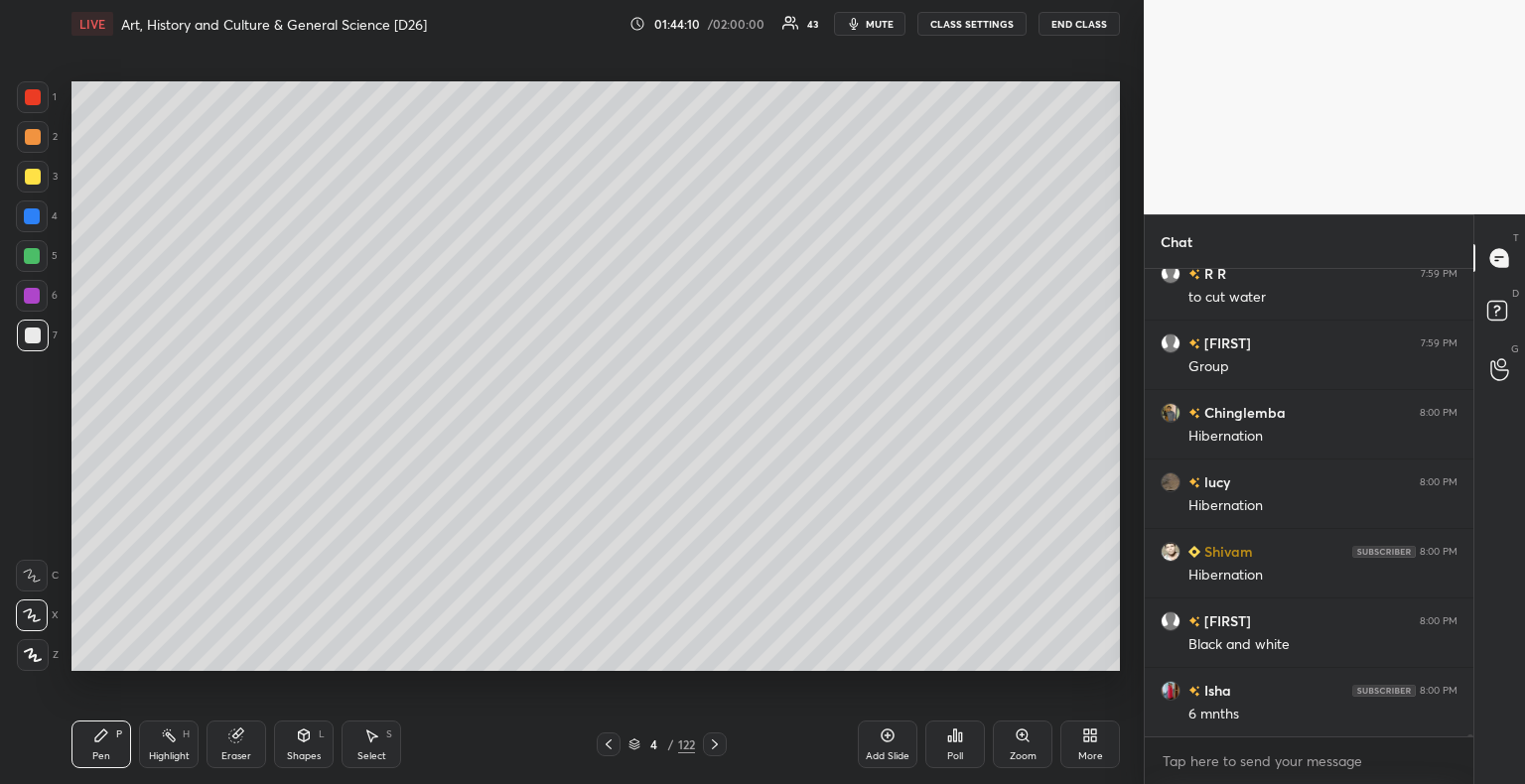 click at bounding box center (33, 335) 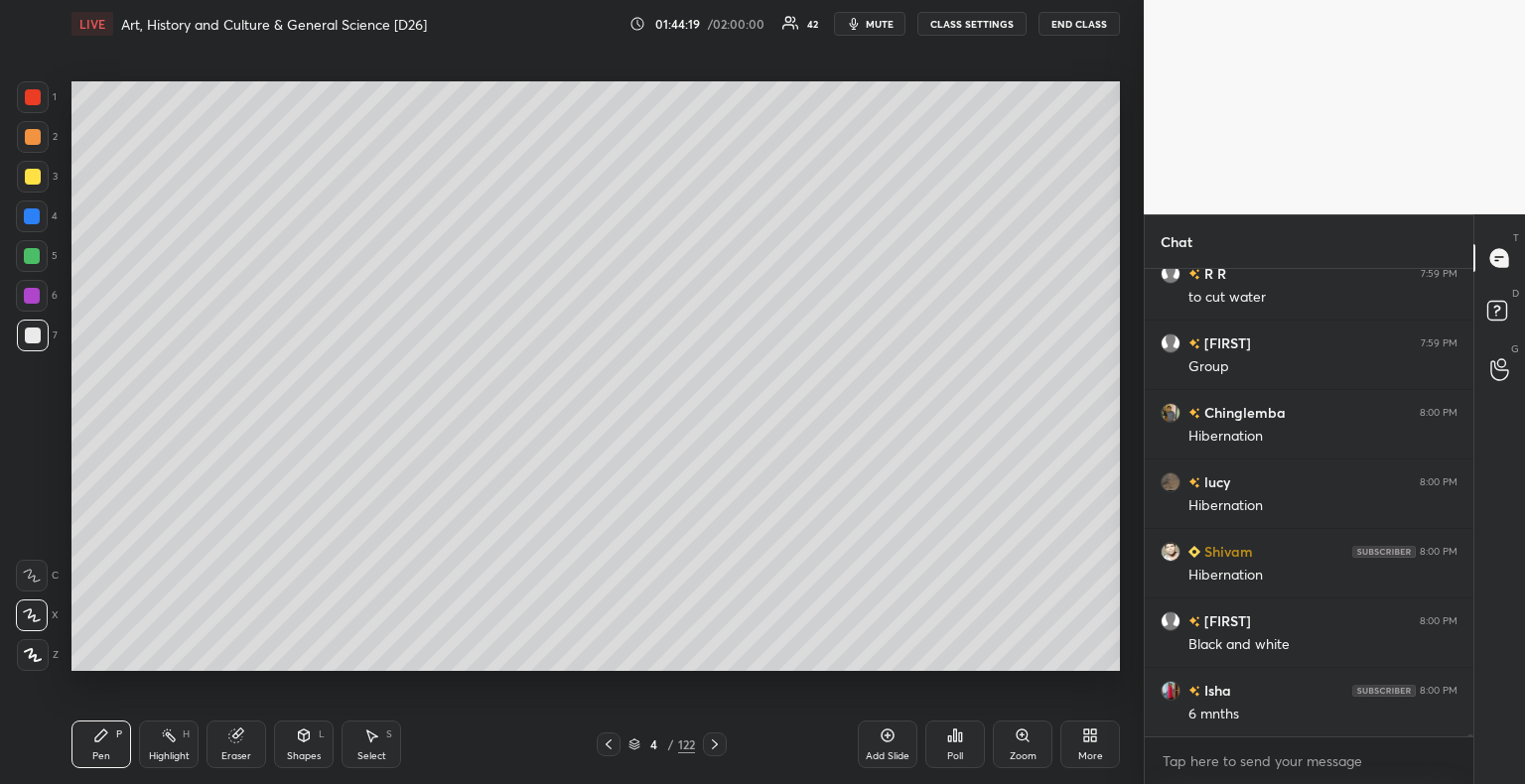 click at bounding box center (33, 177) 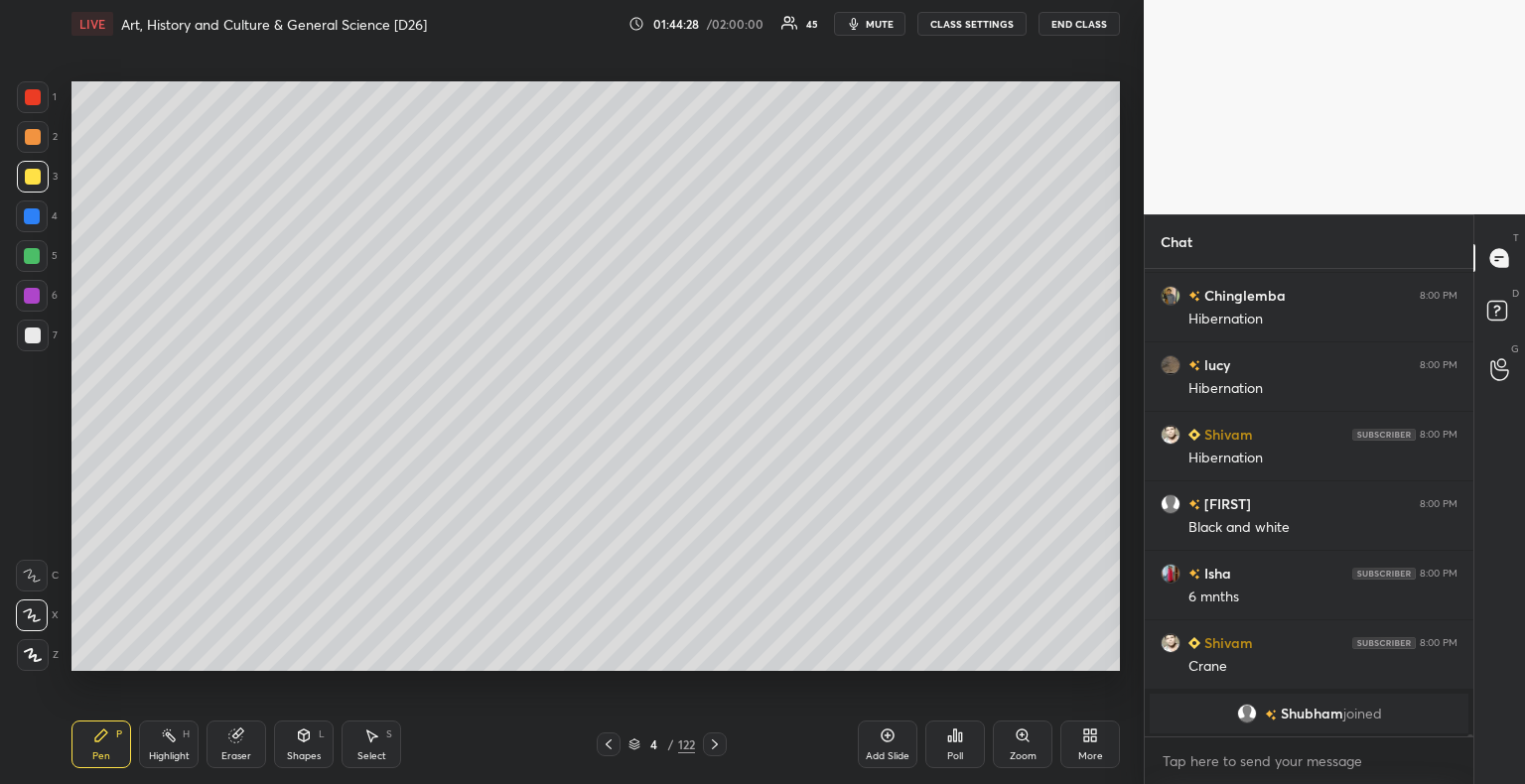 scroll, scrollTop: 89660, scrollLeft: 0, axis: vertical 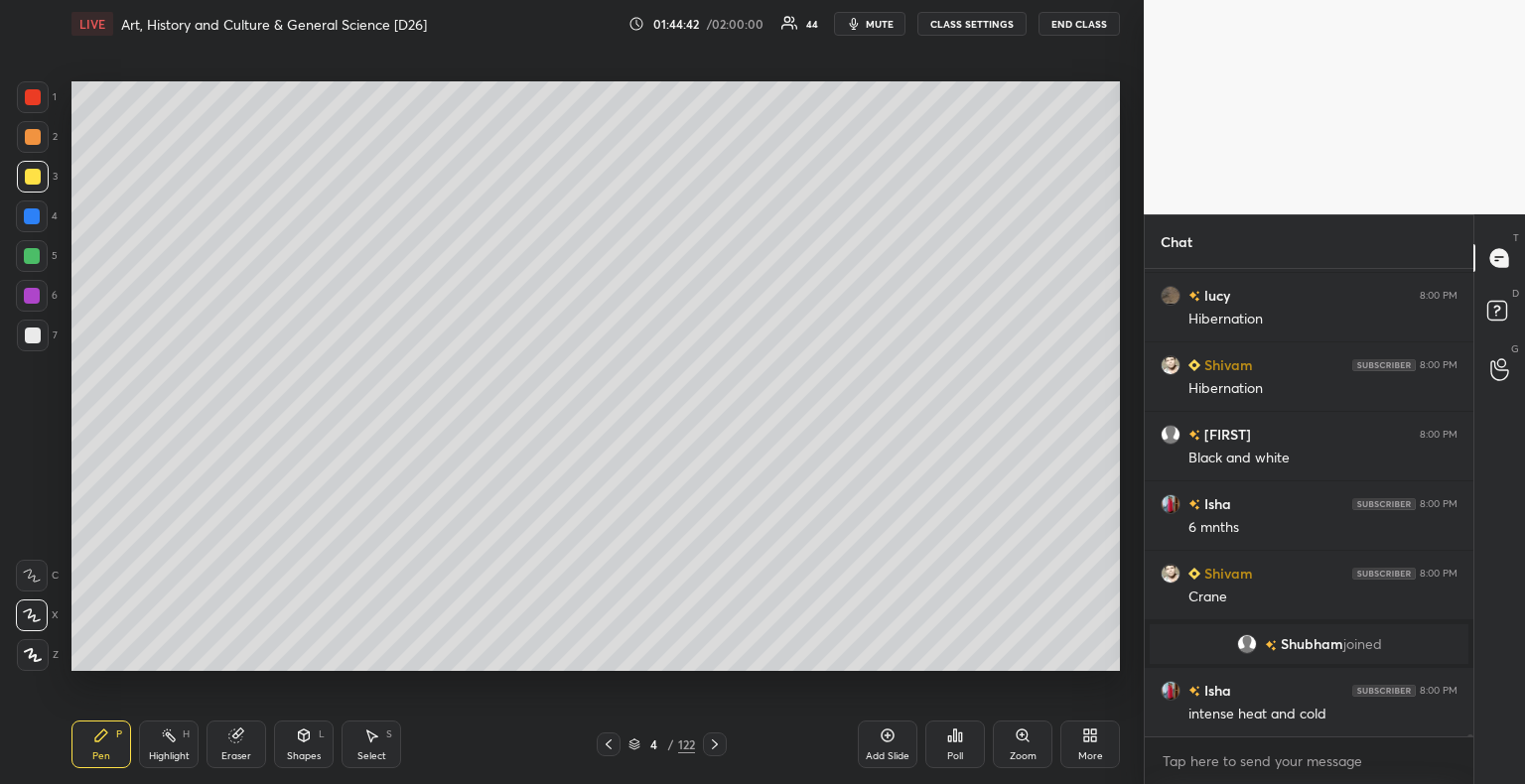 click at bounding box center [33, 137] 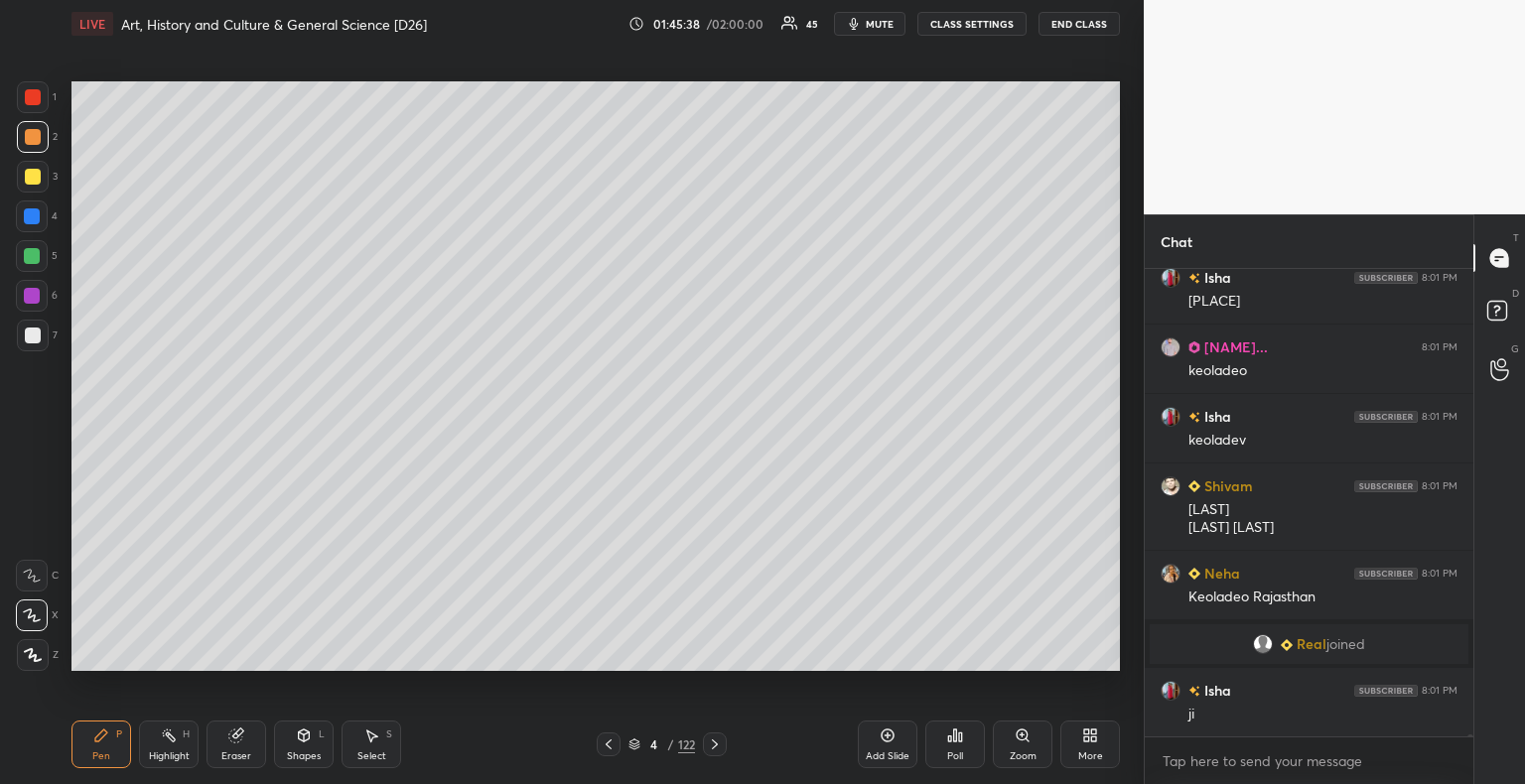 scroll, scrollTop: 90448, scrollLeft: 0, axis: vertical 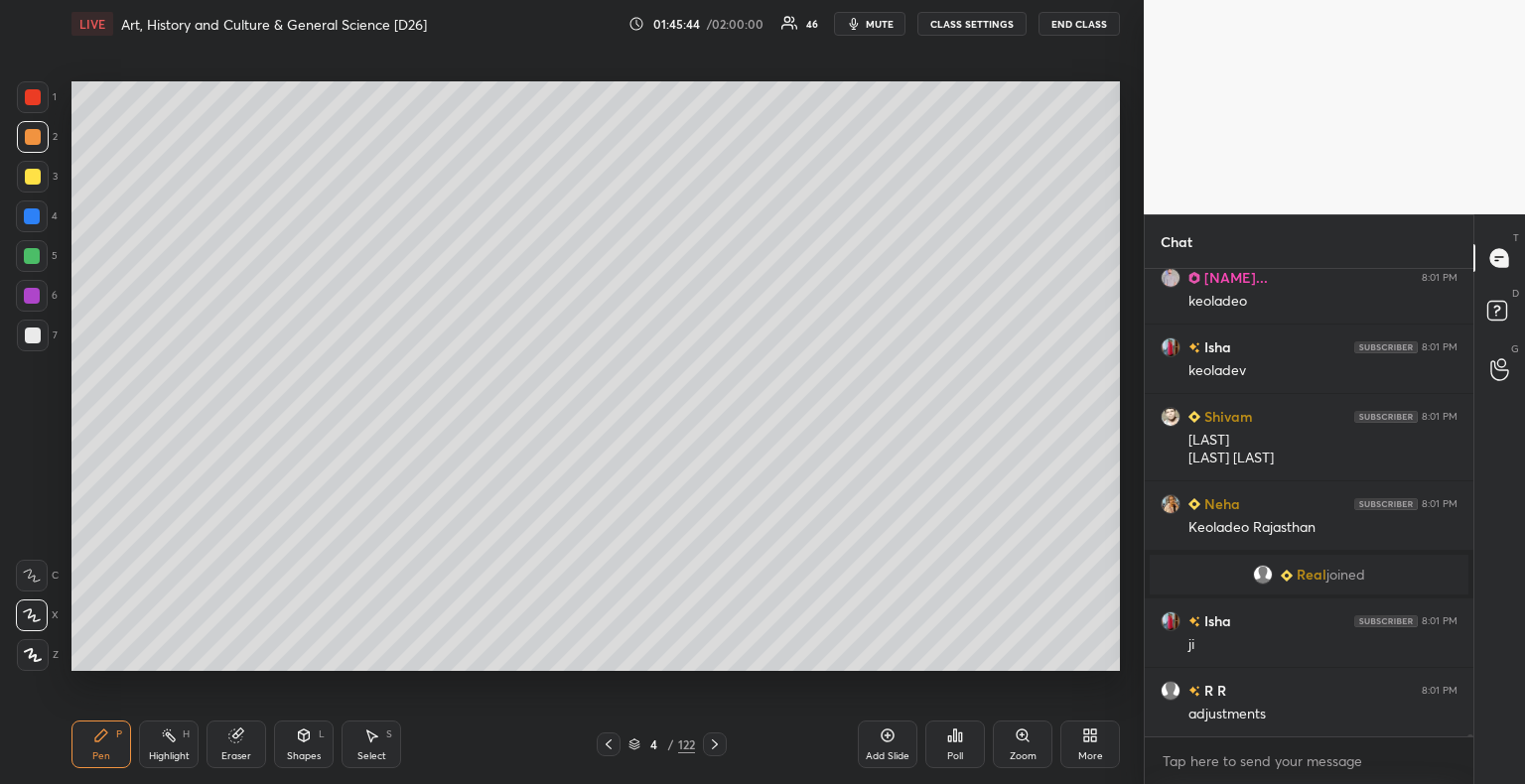 click 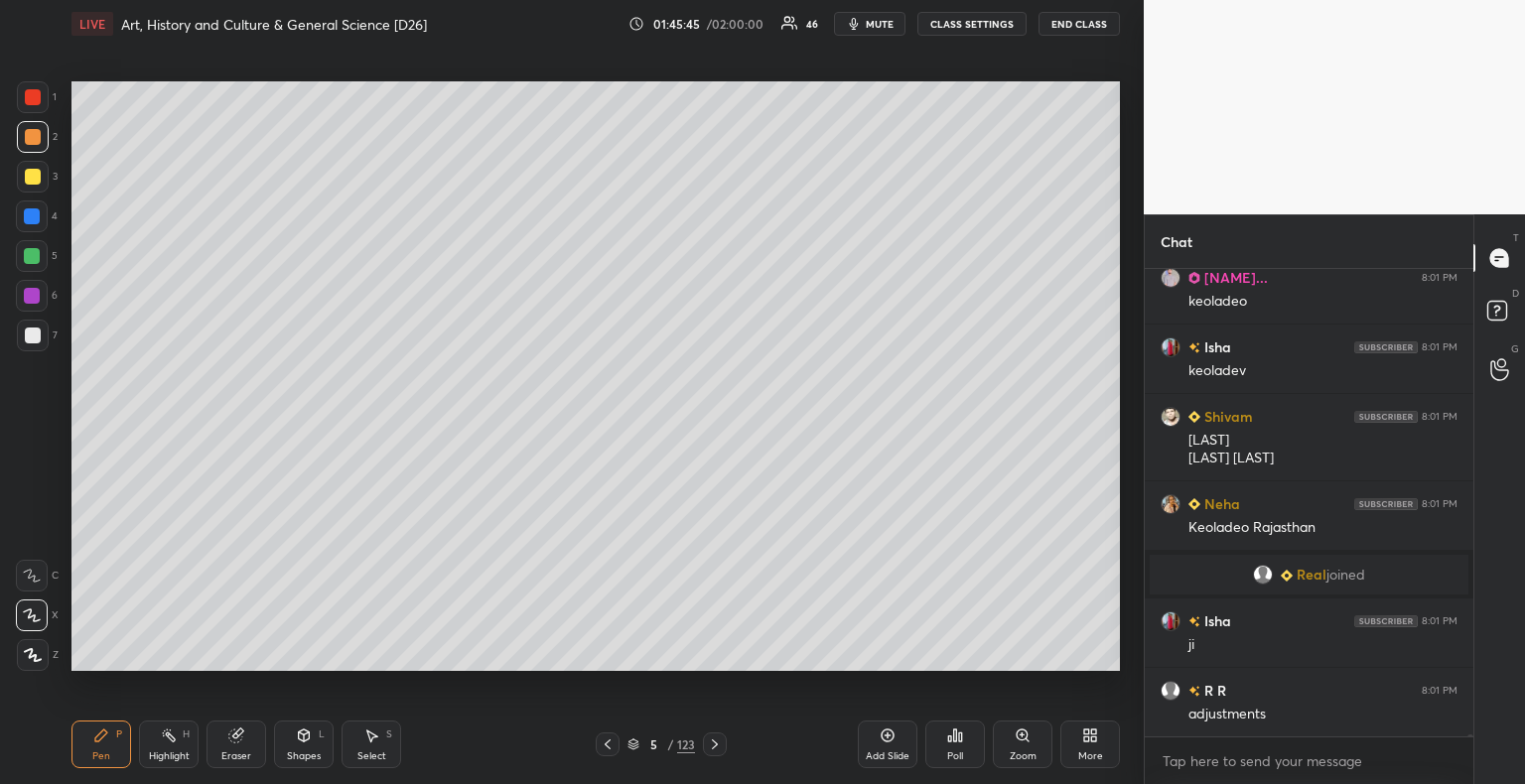 click at bounding box center [33, 335] 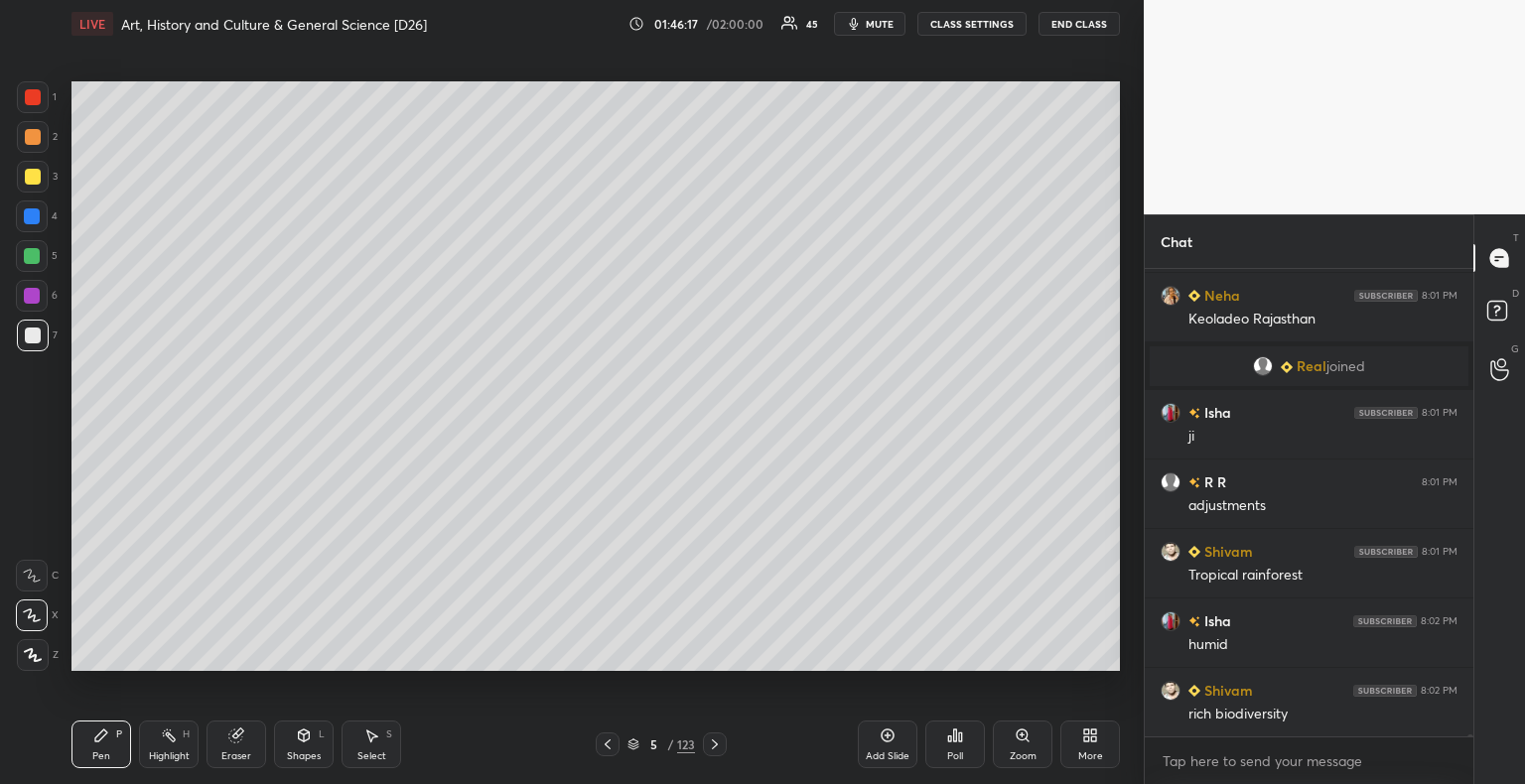 scroll, scrollTop: 90726, scrollLeft: 0, axis: vertical 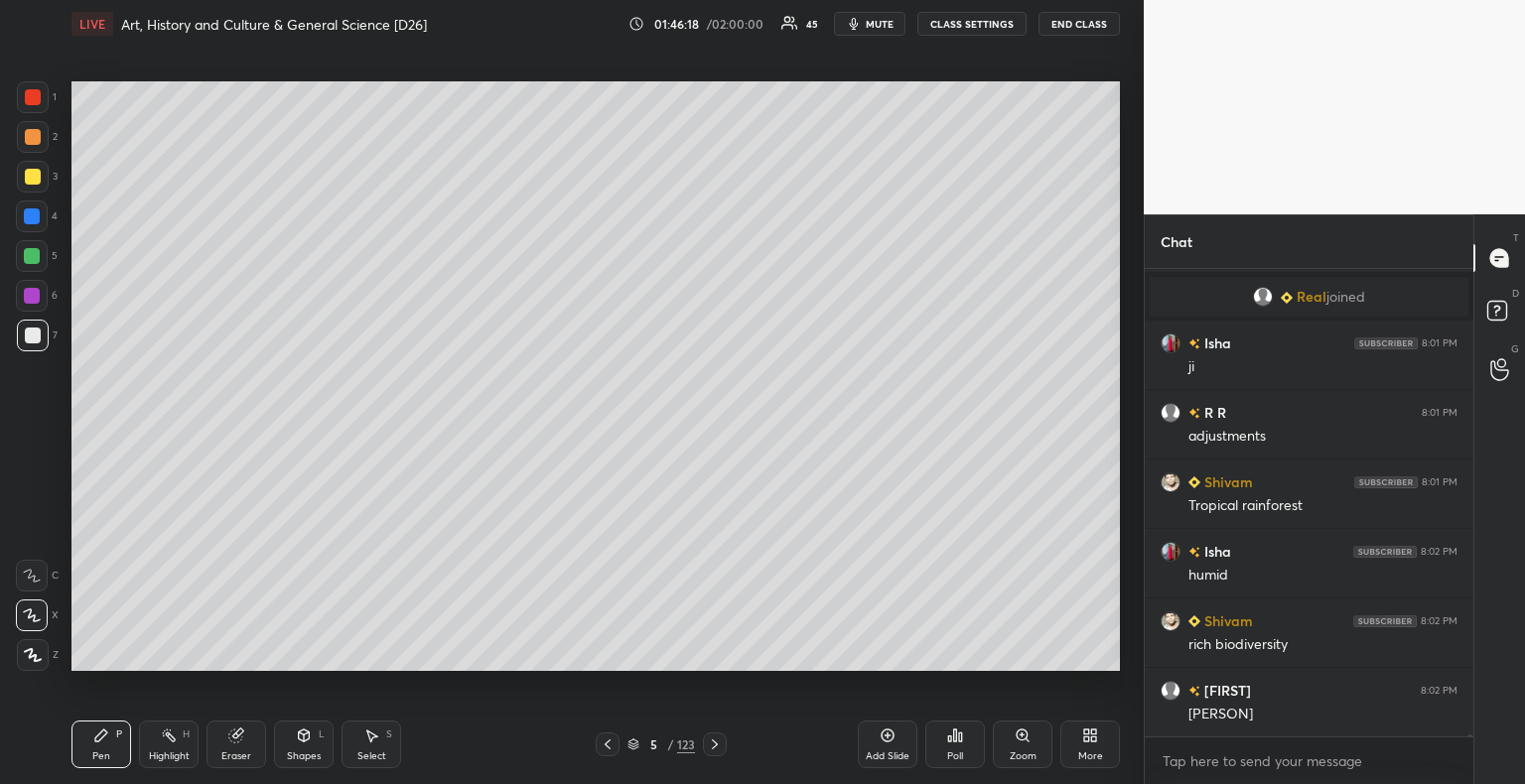 click at bounding box center (33, 177) 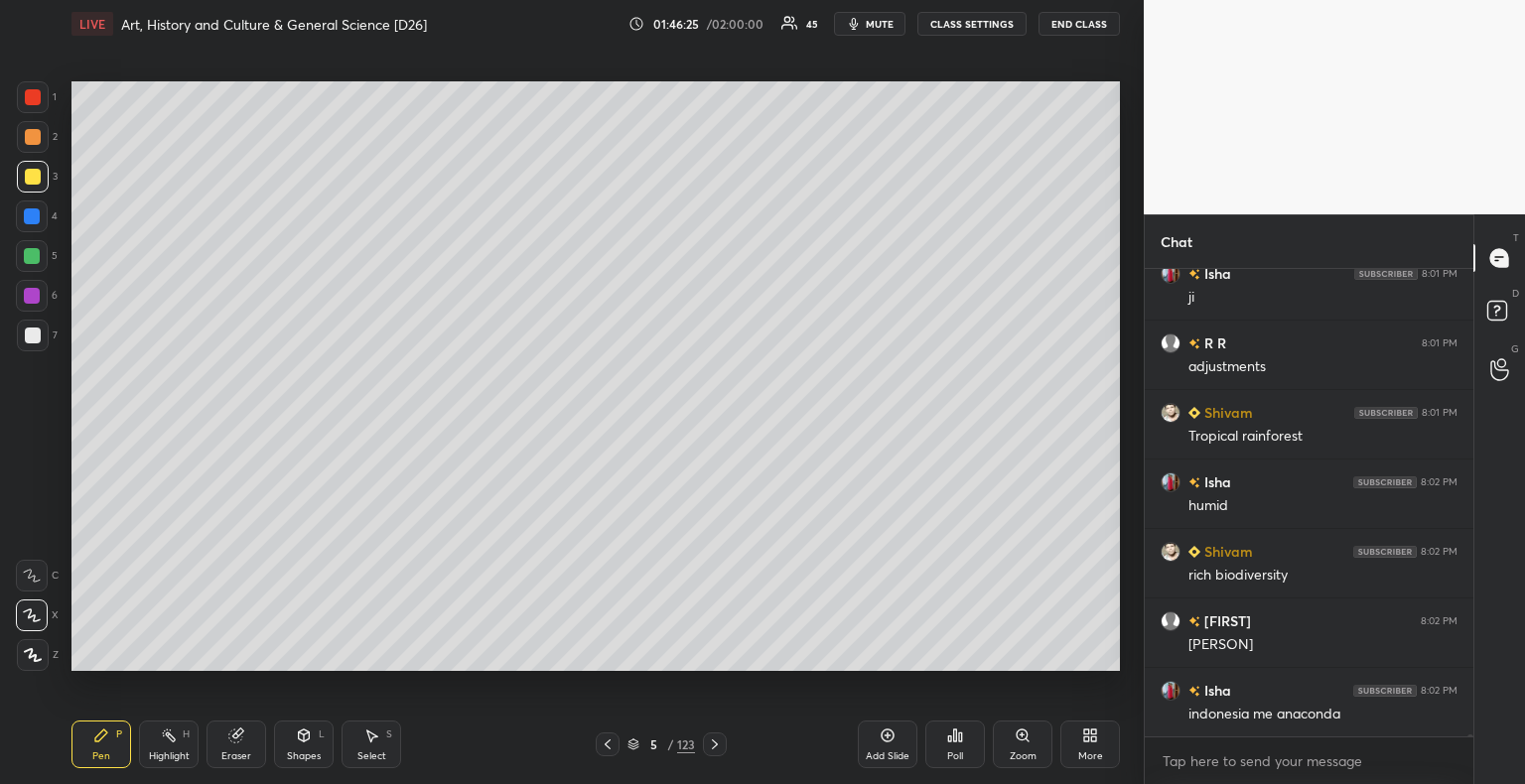 scroll, scrollTop: 90865, scrollLeft: 0, axis: vertical 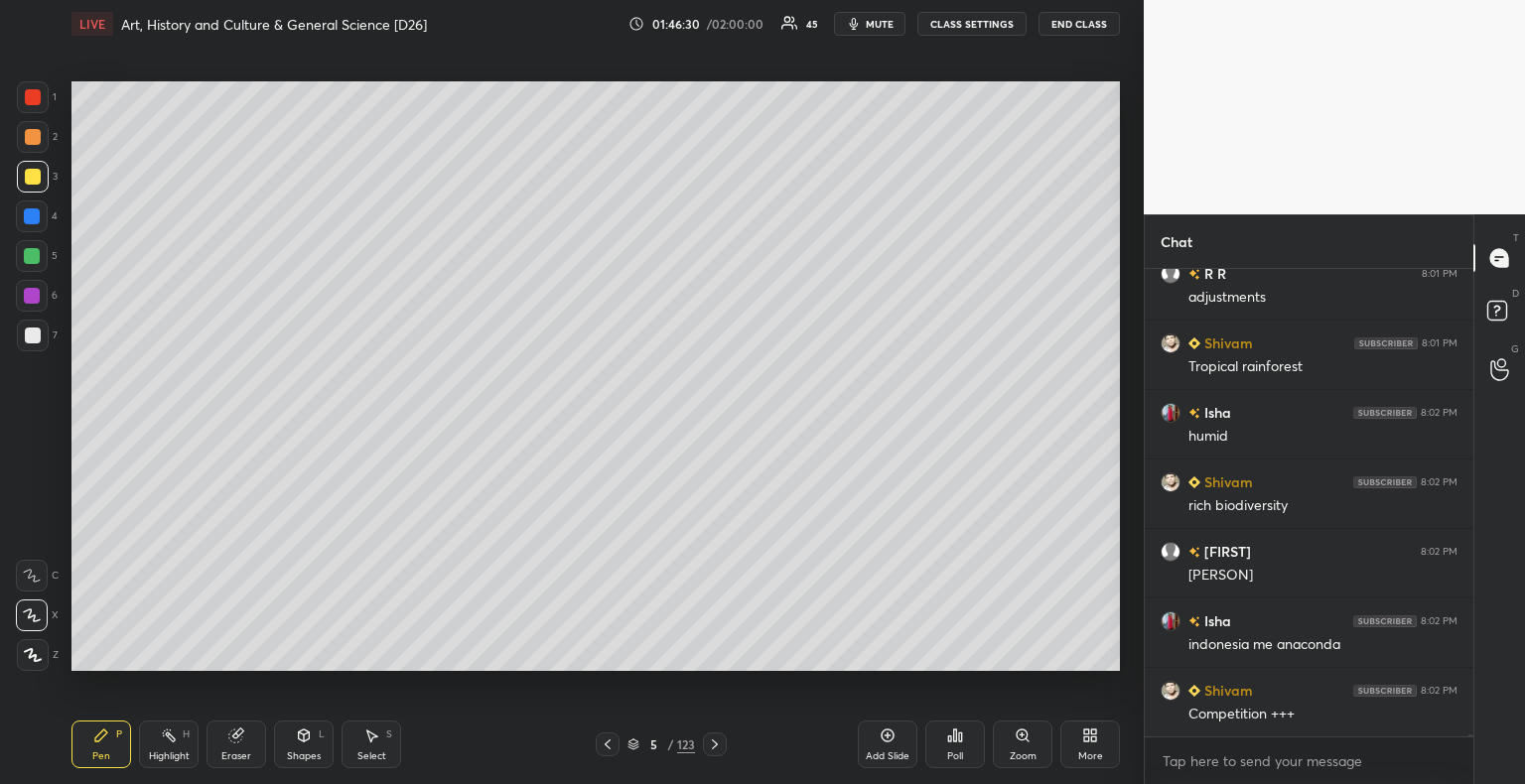 click at bounding box center (32, 216) 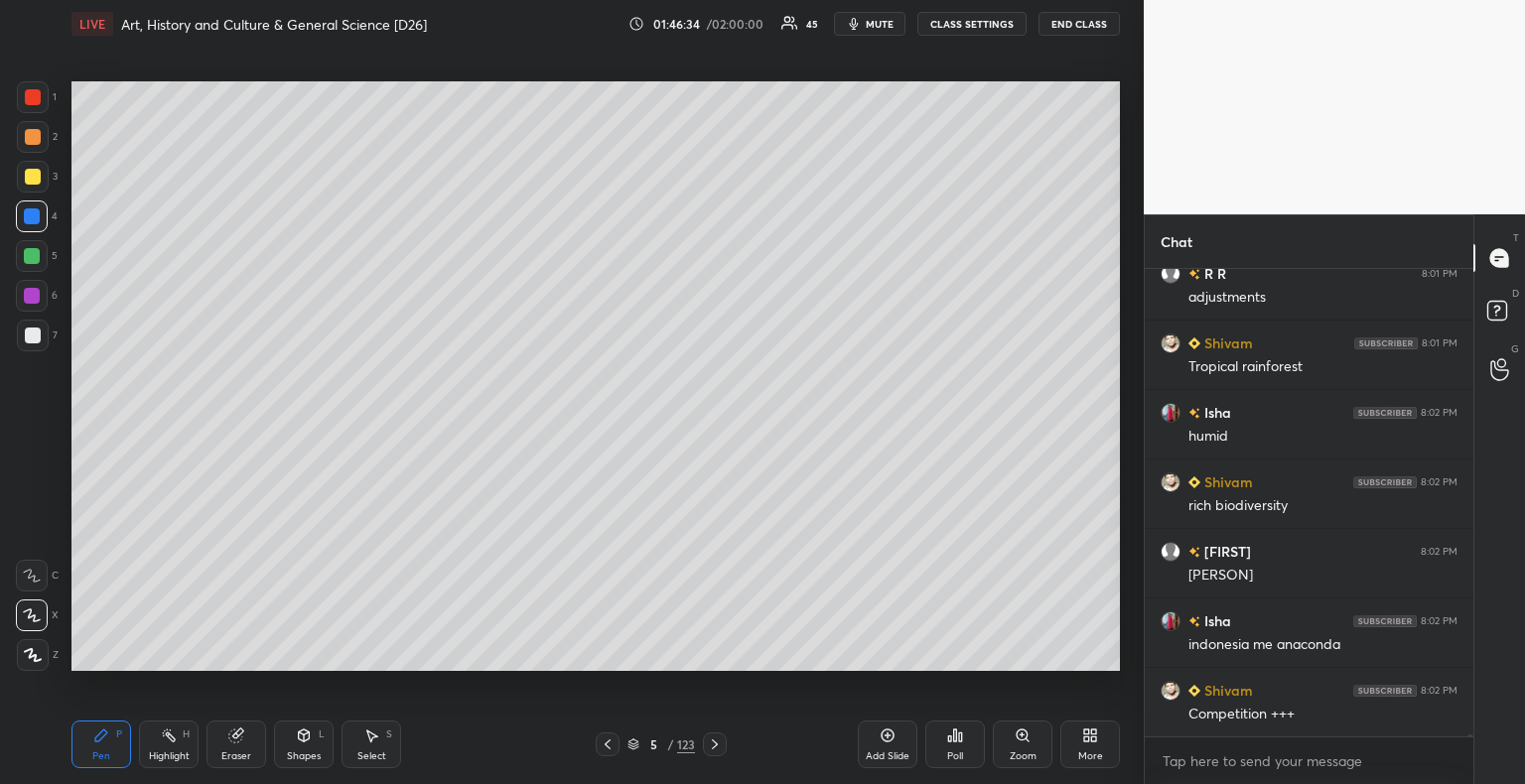 scroll, scrollTop: 90934, scrollLeft: 0, axis: vertical 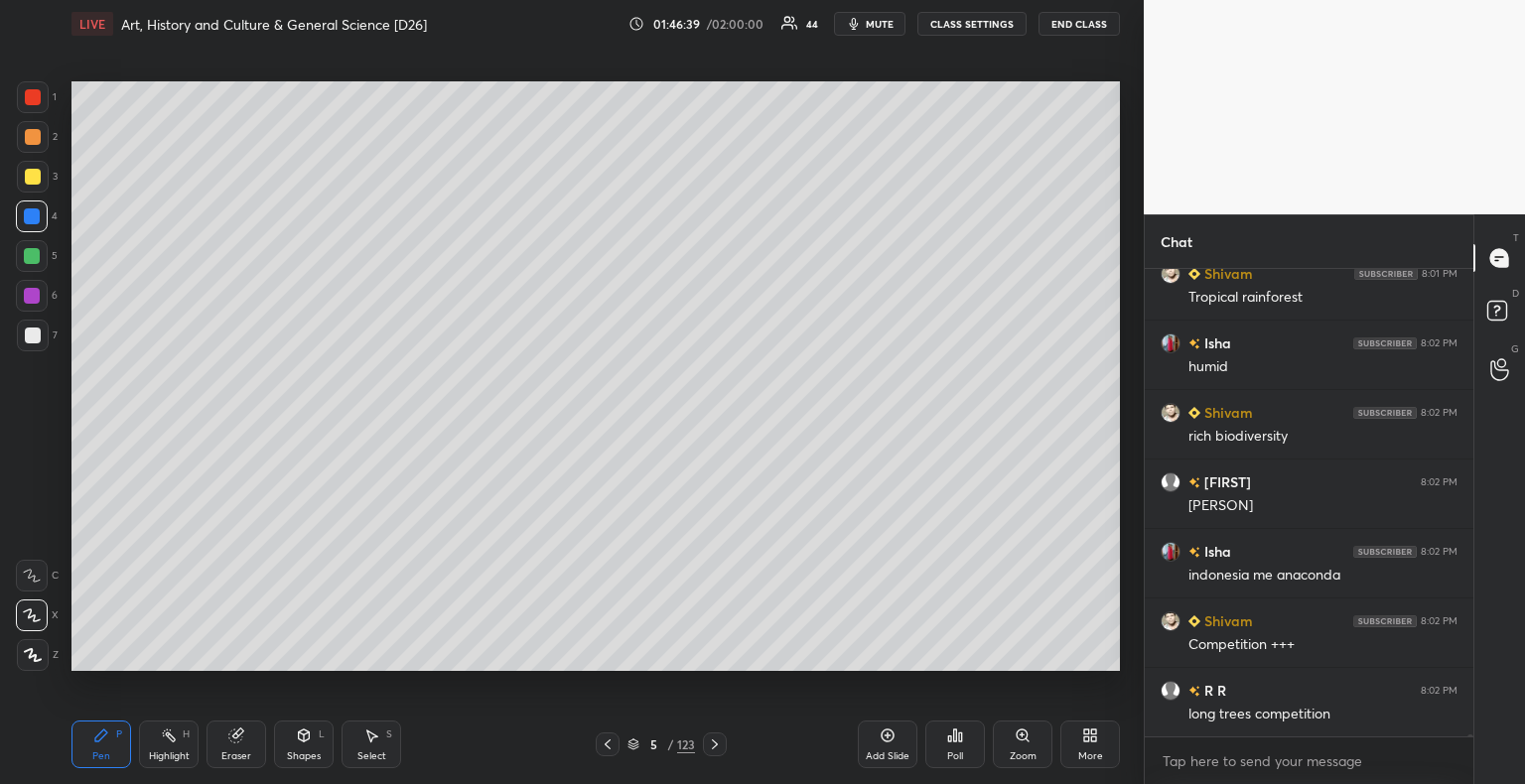 click at bounding box center (33, 177) 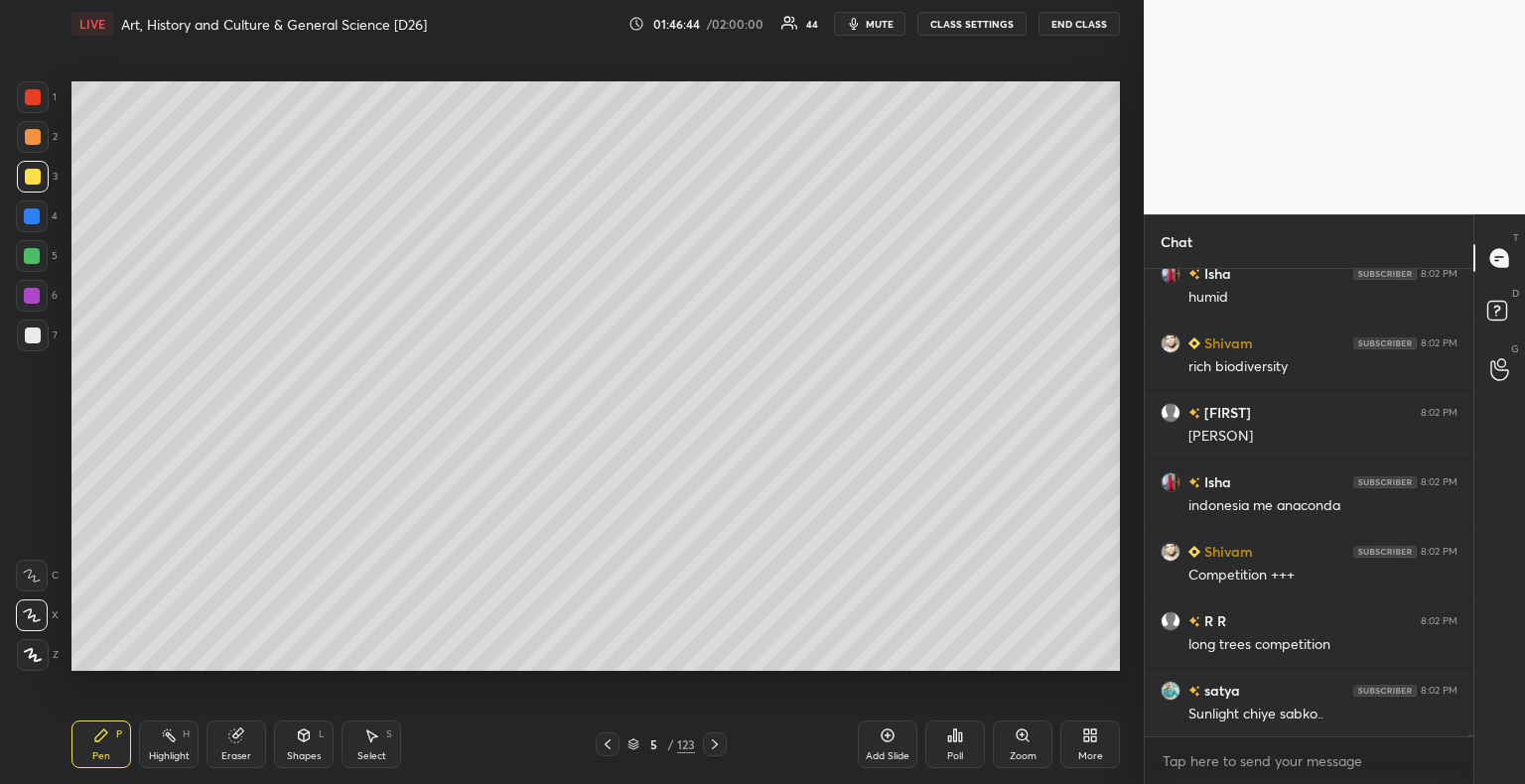 scroll, scrollTop: 91073, scrollLeft: 0, axis: vertical 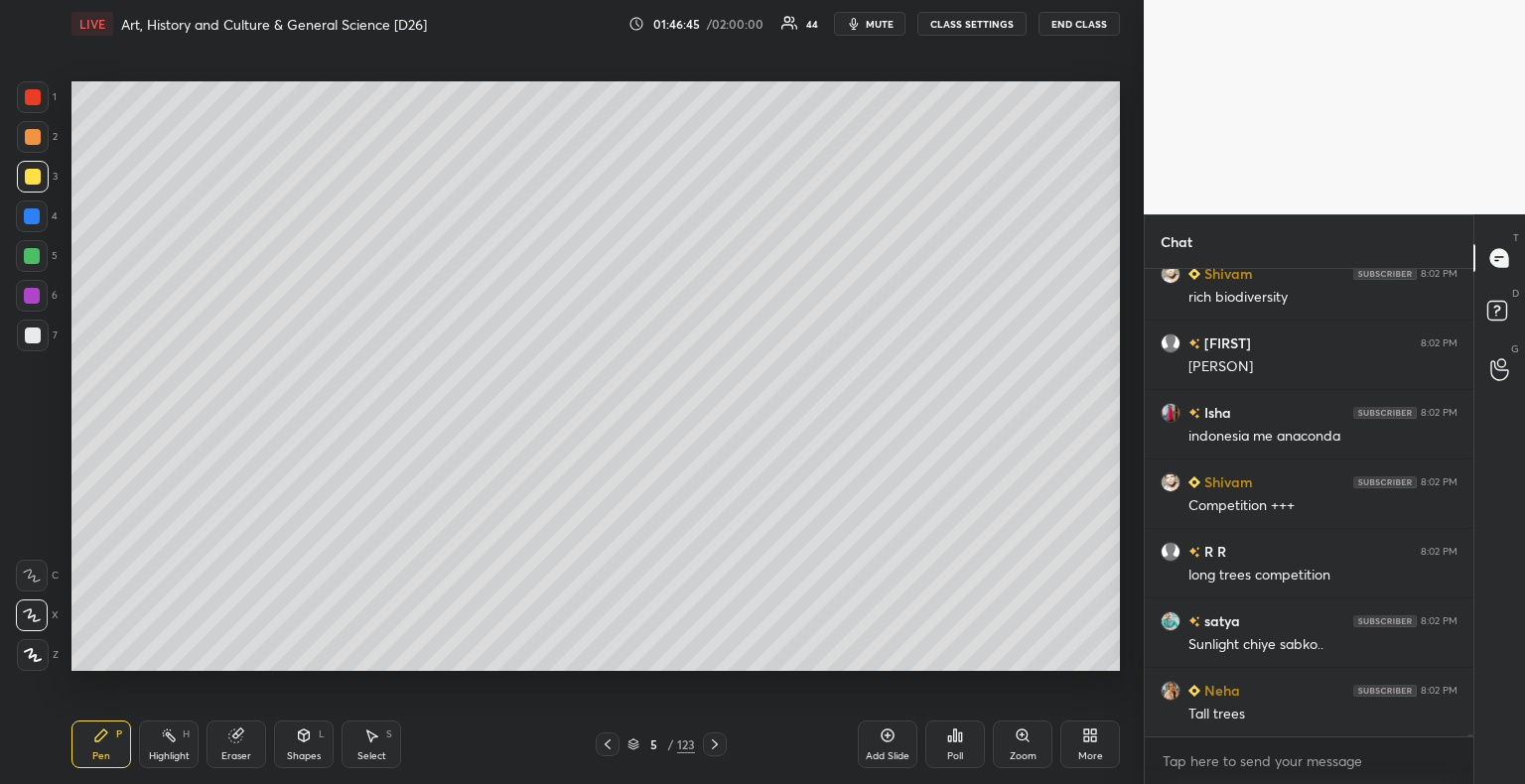 click at bounding box center (32, 216) 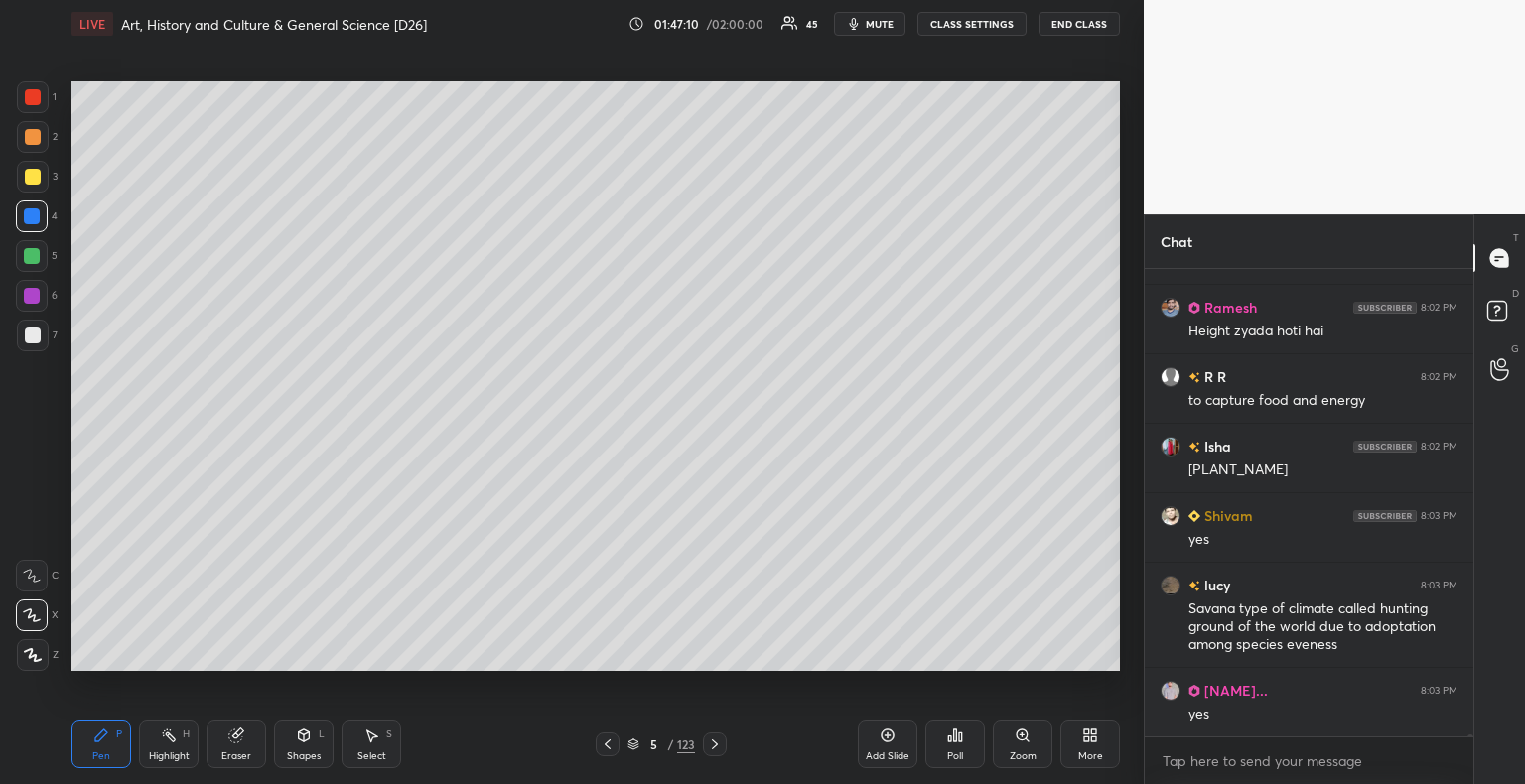 scroll, scrollTop: 91664, scrollLeft: 0, axis: vertical 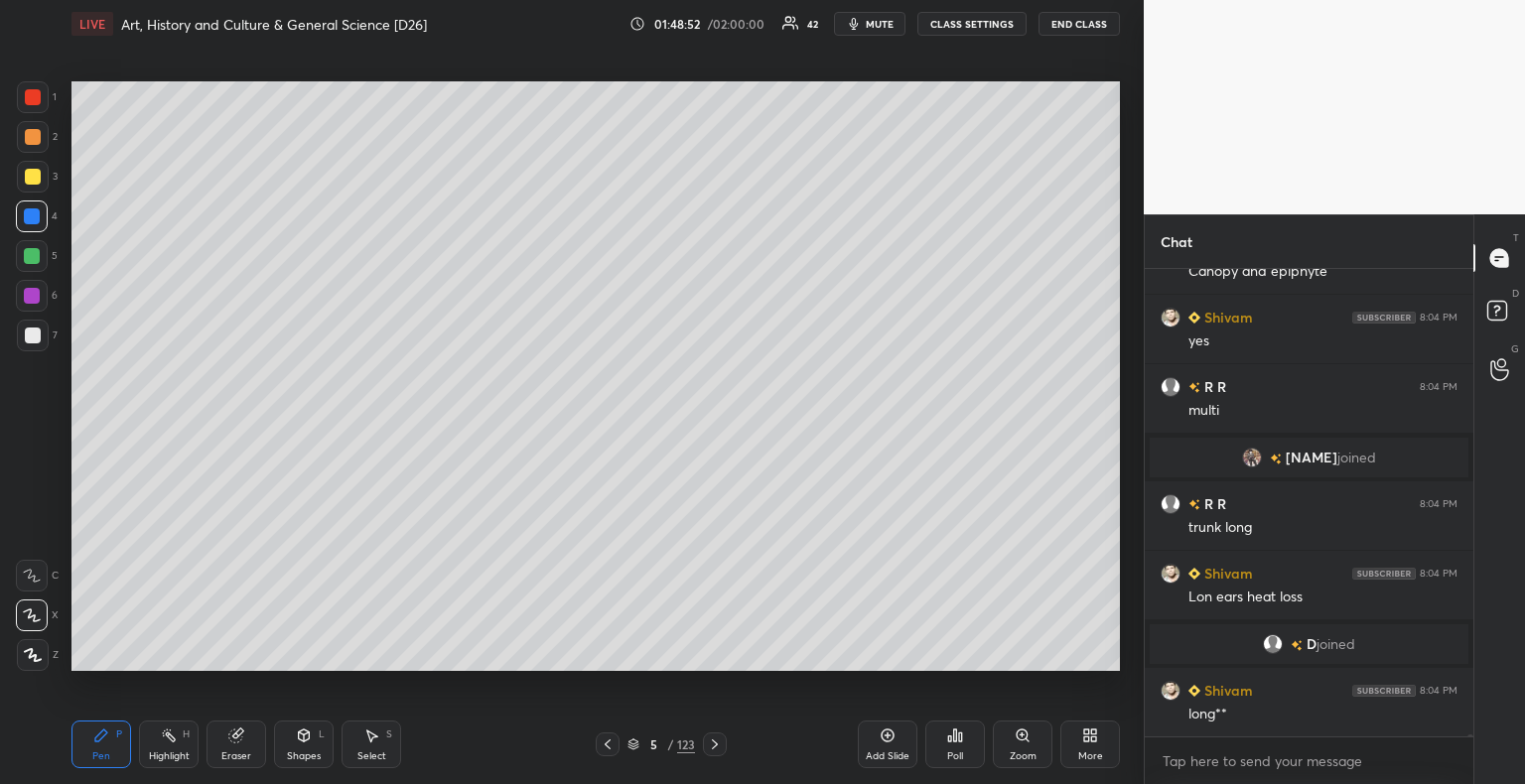 click on "Setting up your live class Poll for   secs No correct answer Start poll" at bounding box center [596, 376] 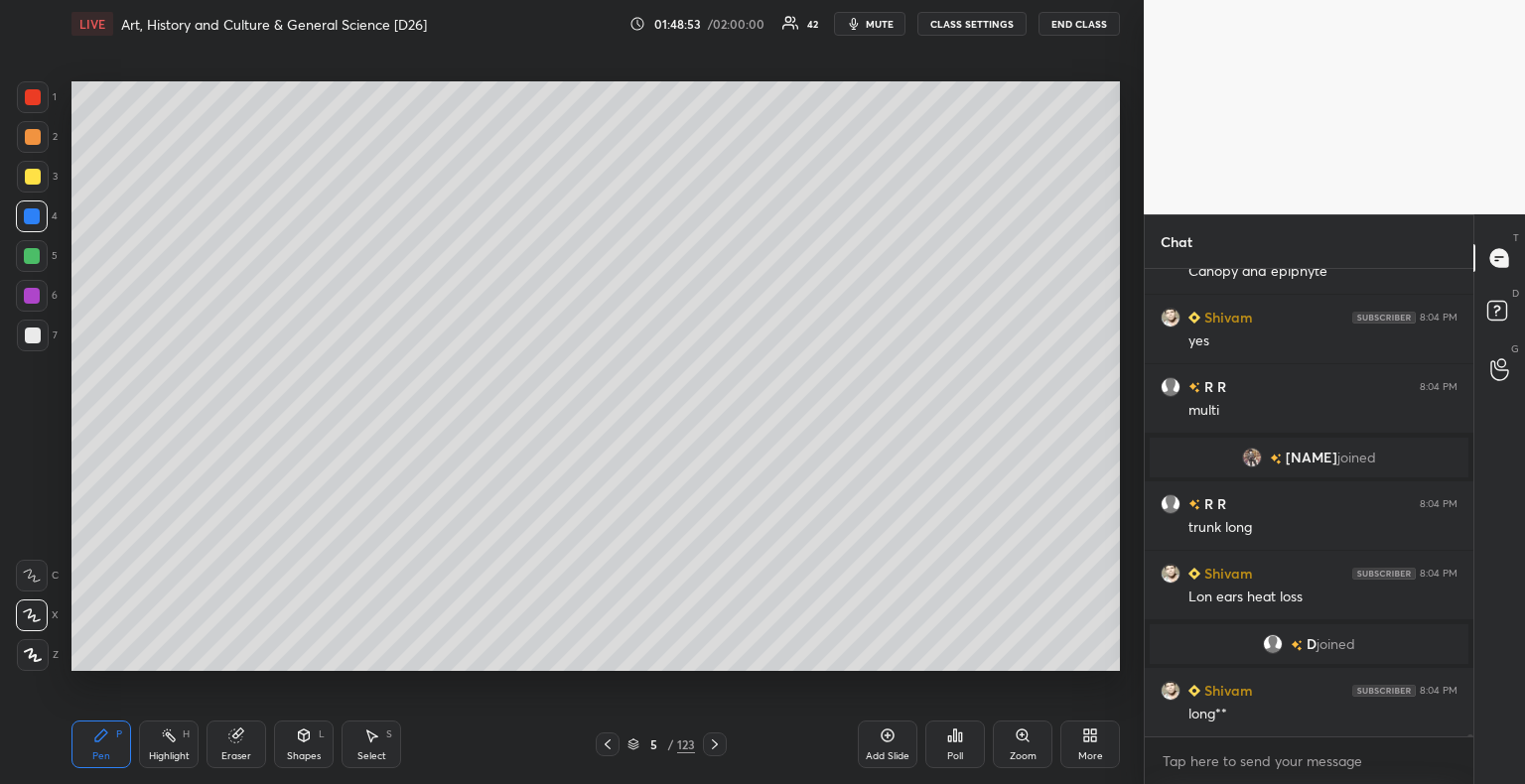 click 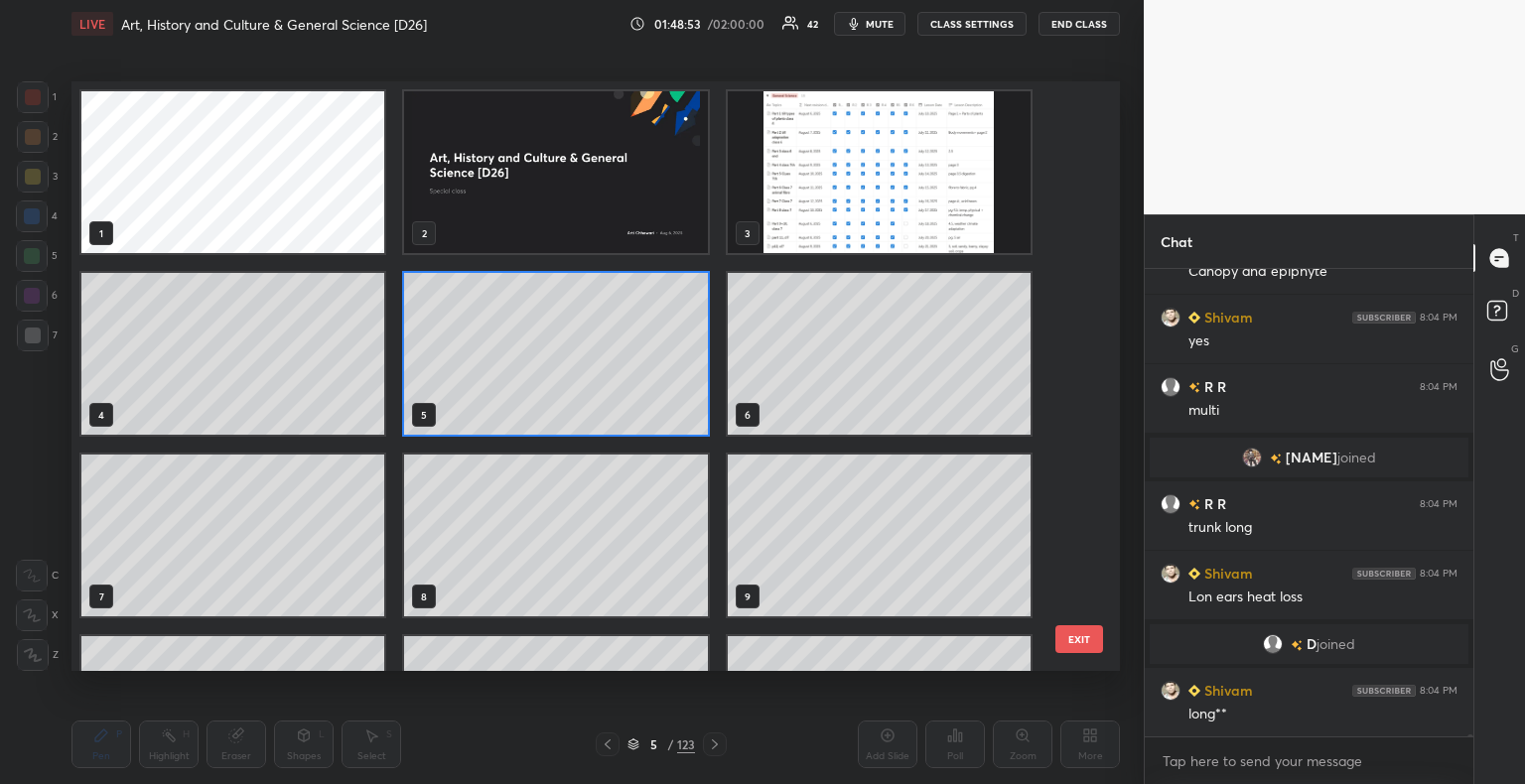 scroll, scrollTop: 6, scrollLeft: 10, axis: both 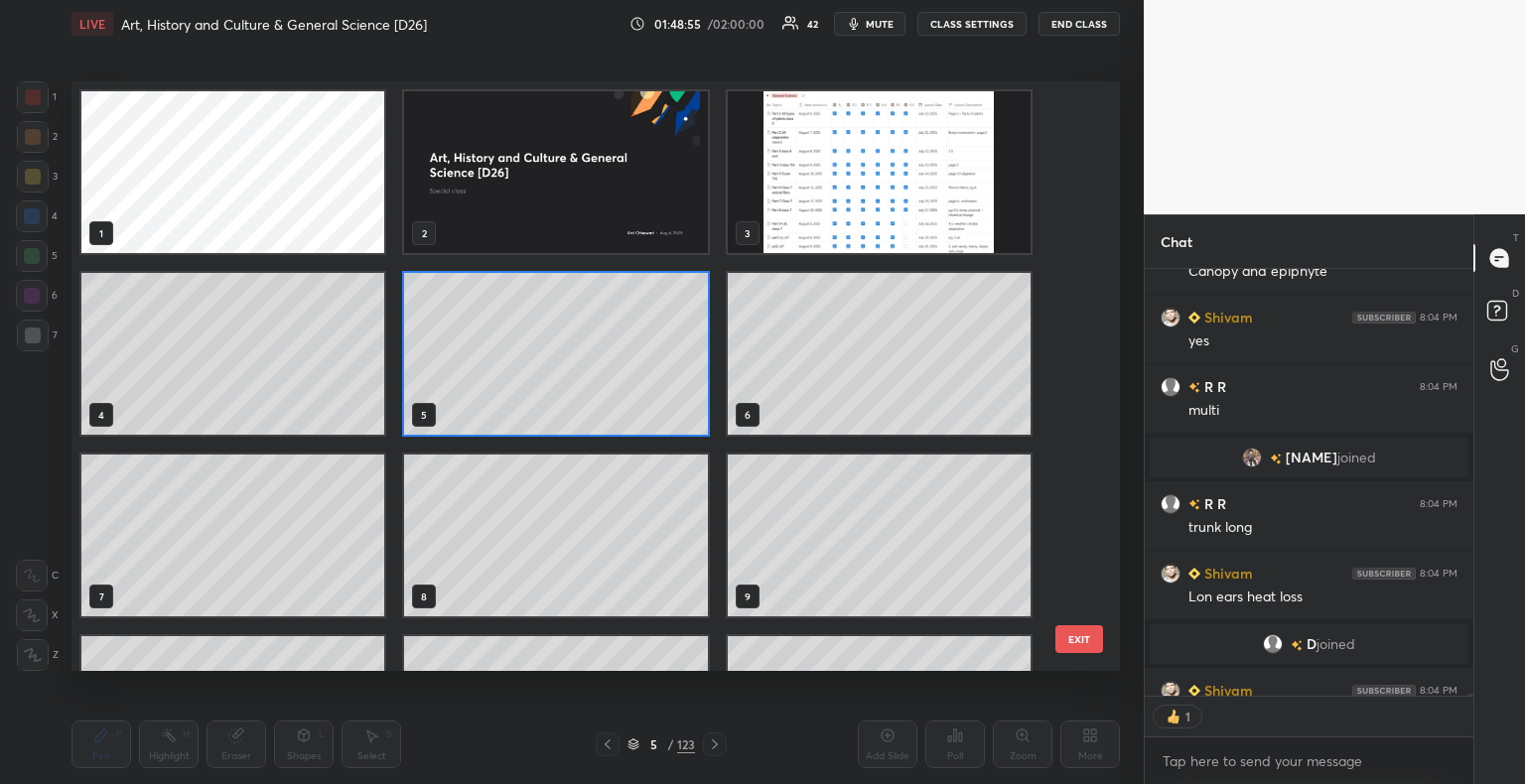 click 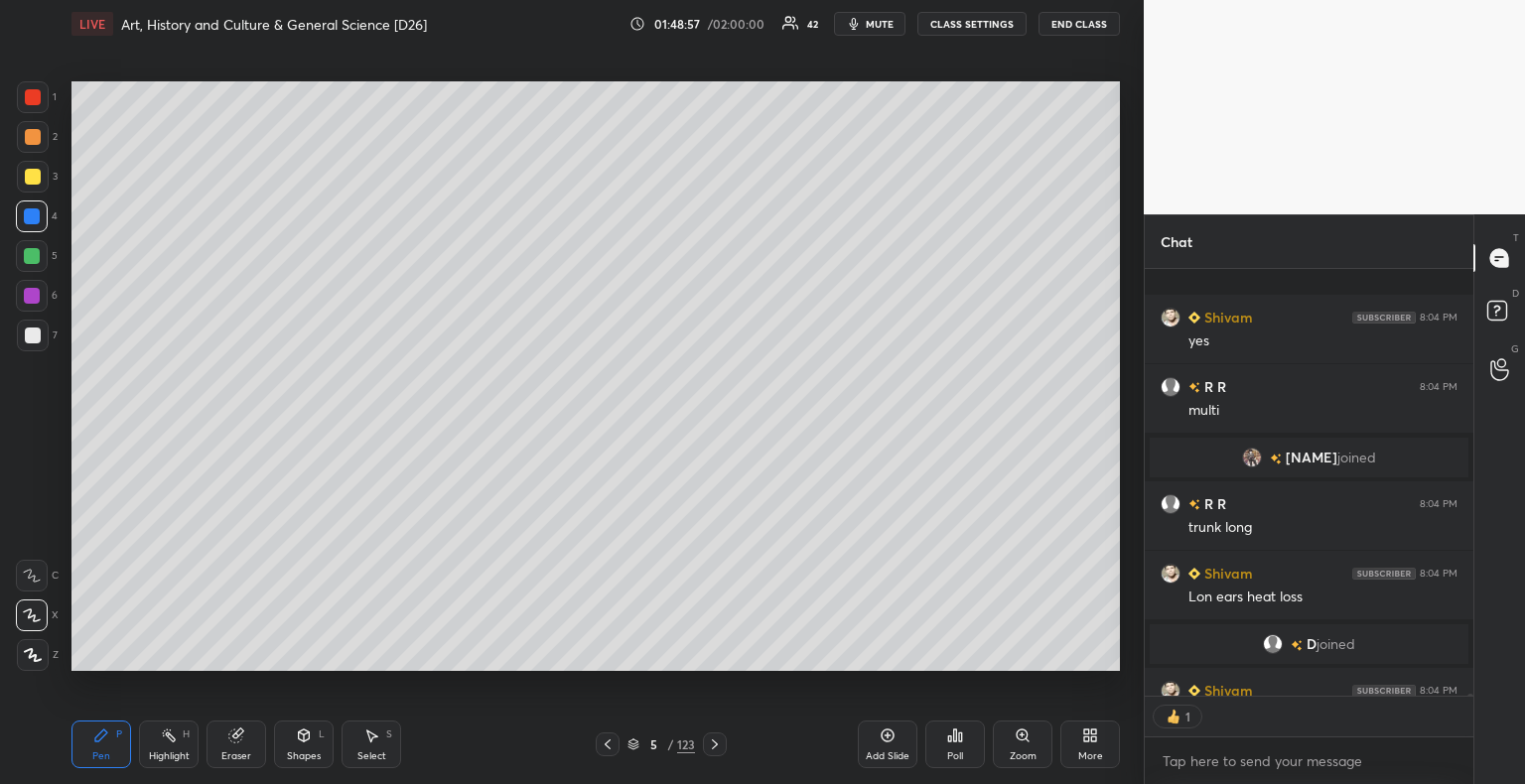 scroll, scrollTop: 92209, scrollLeft: 0, axis: vertical 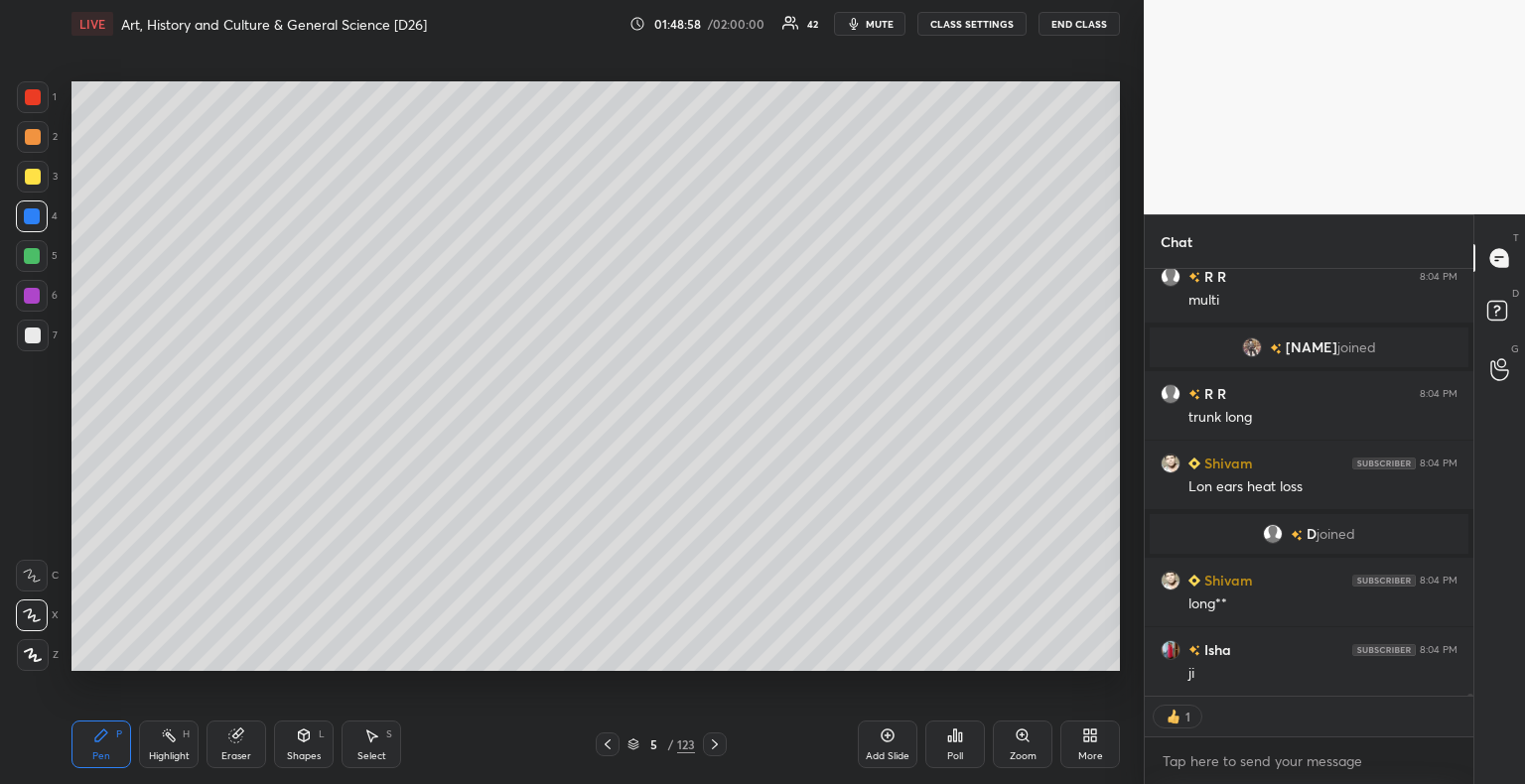 click 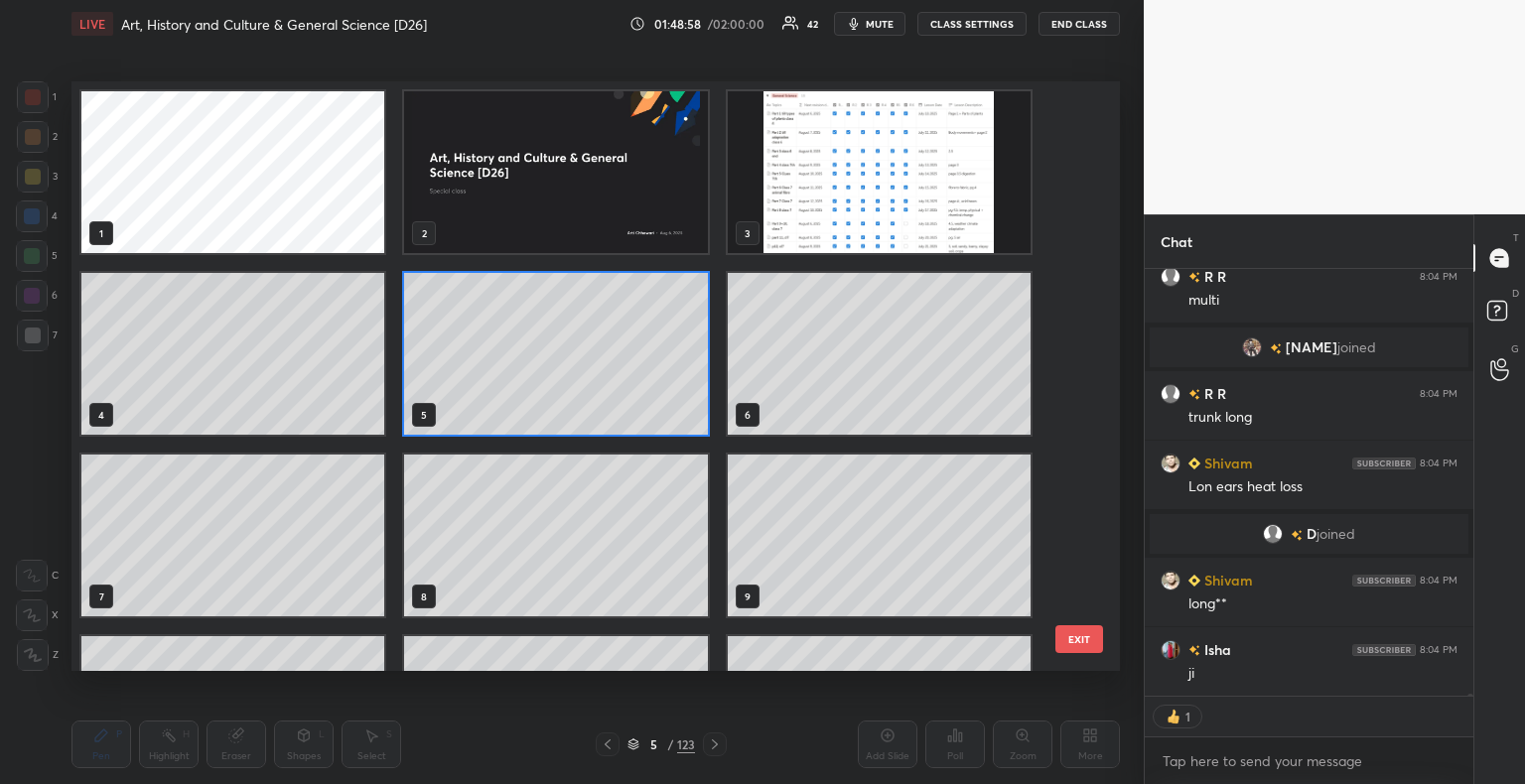 scroll, scrollTop: 6, scrollLeft: 10, axis: both 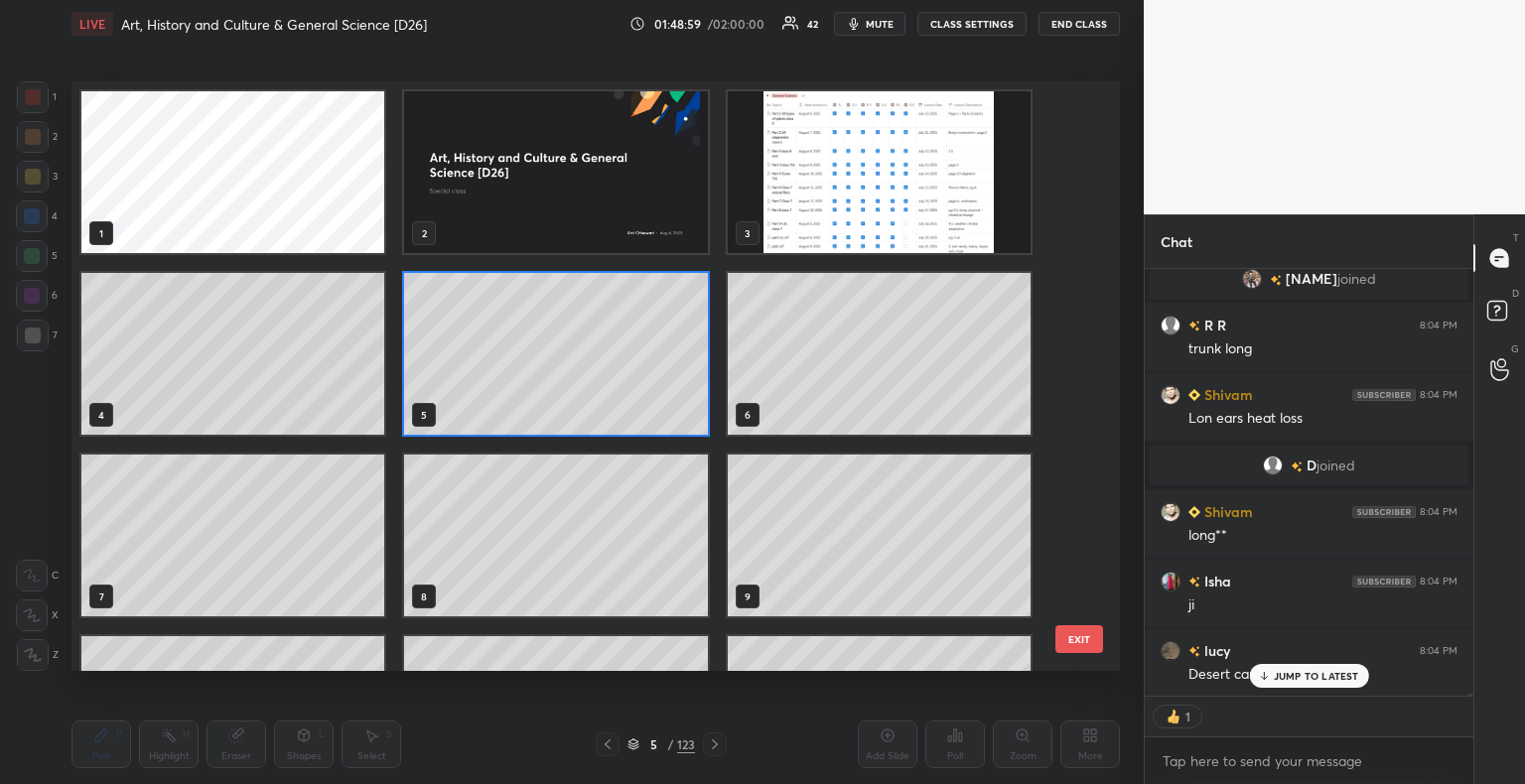 click at bounding box center (879, 172) 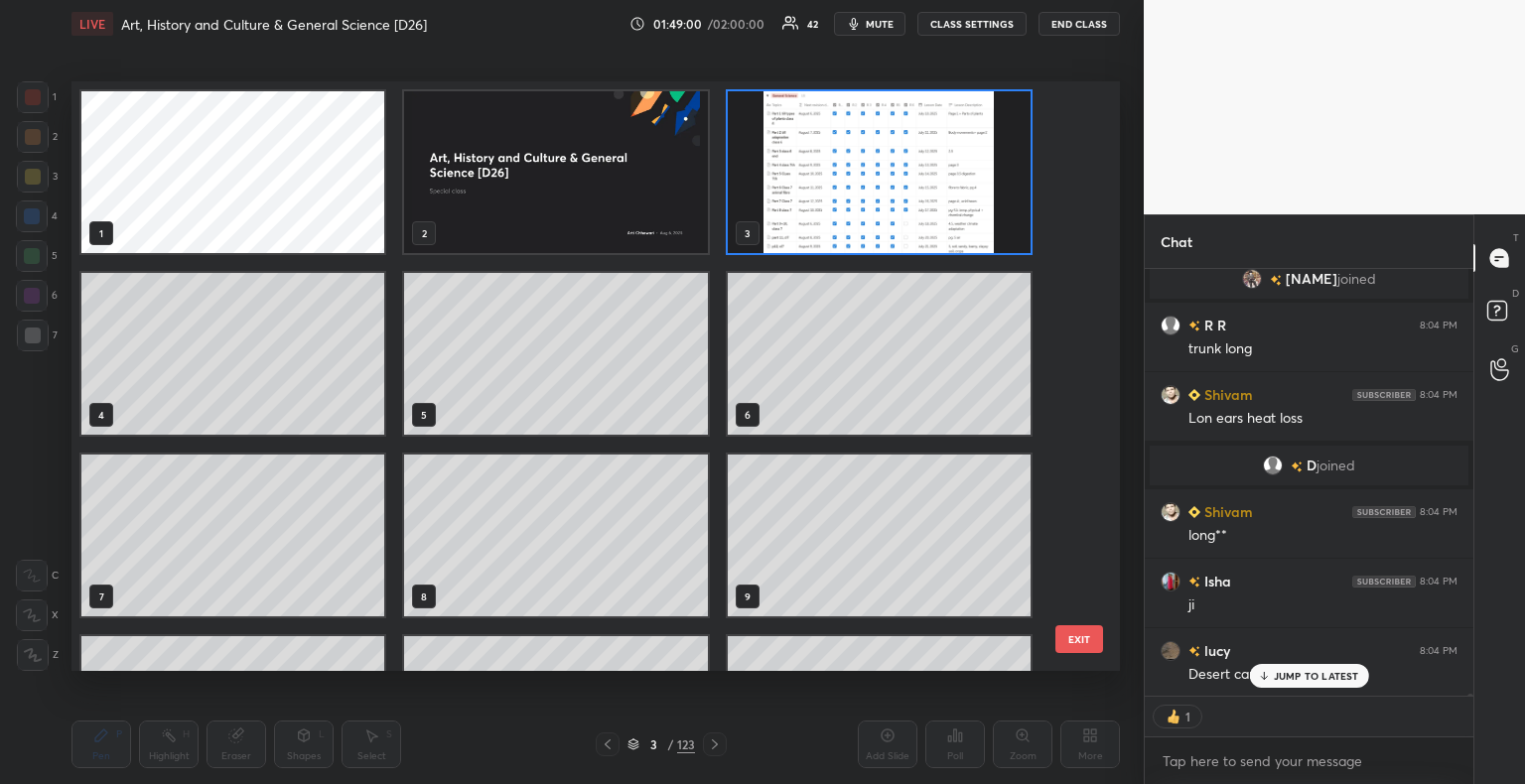 click 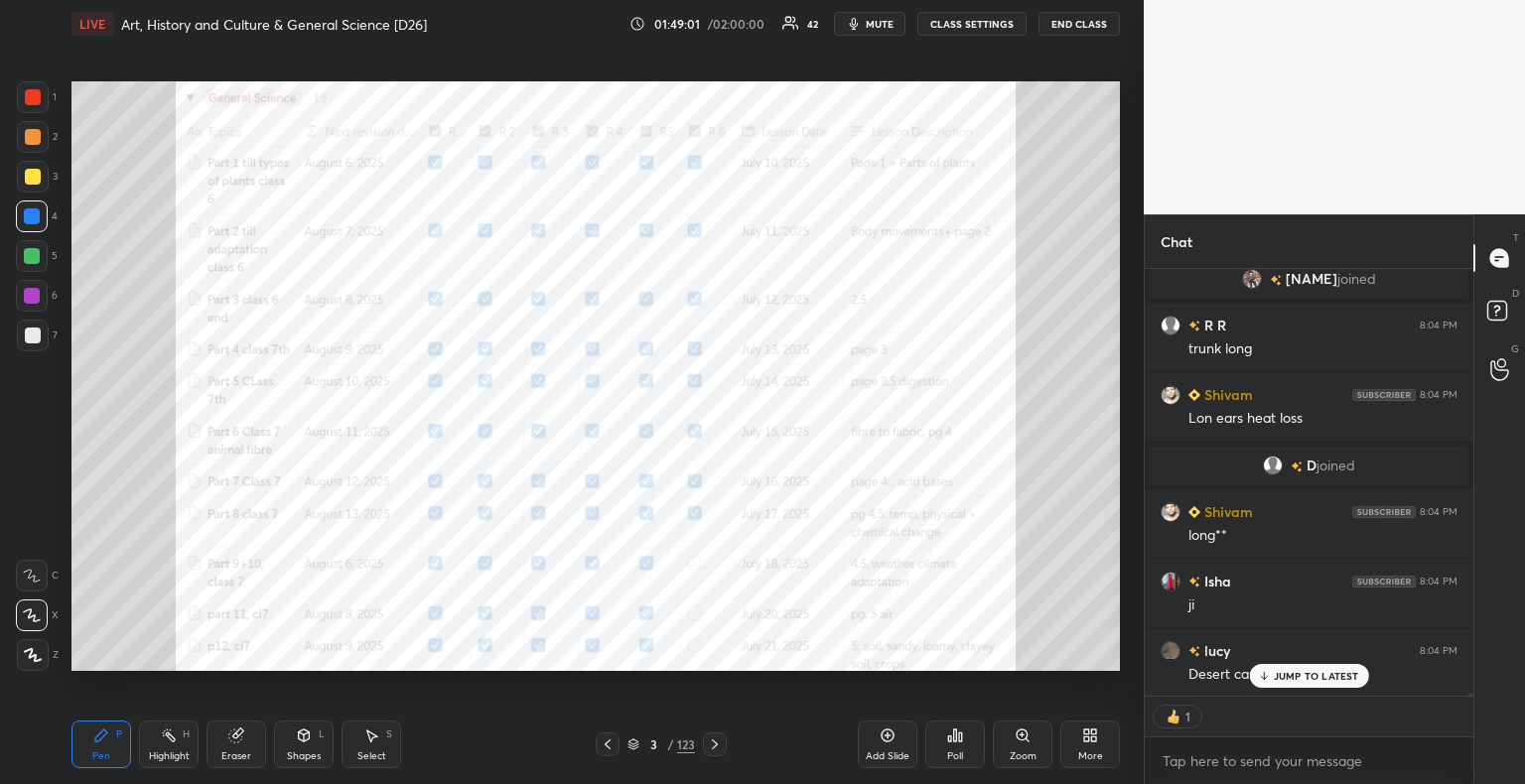 click at bounding box center [33, 97] 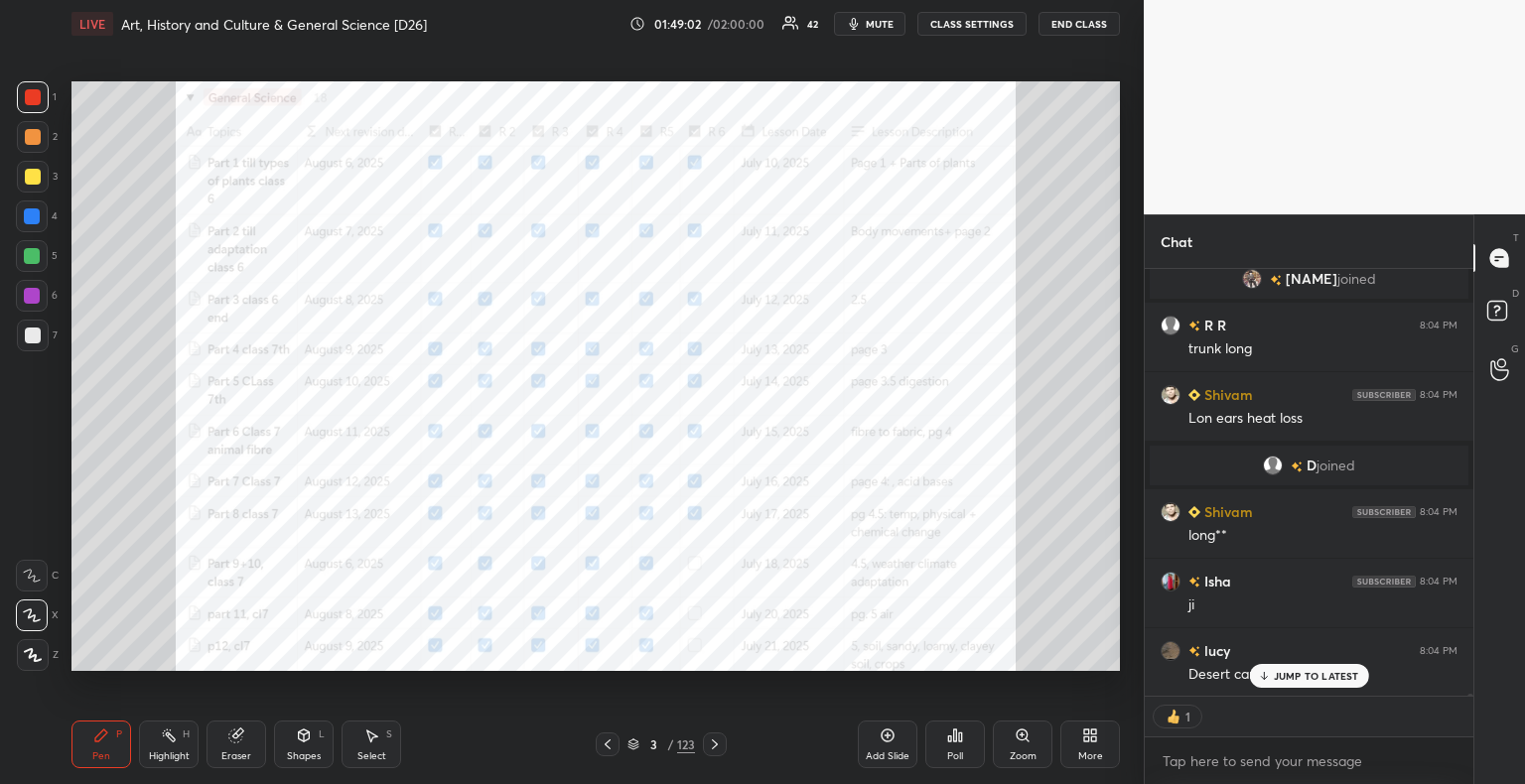 click on "JUMP TO LATEST" at bounding box center (1317, 676) 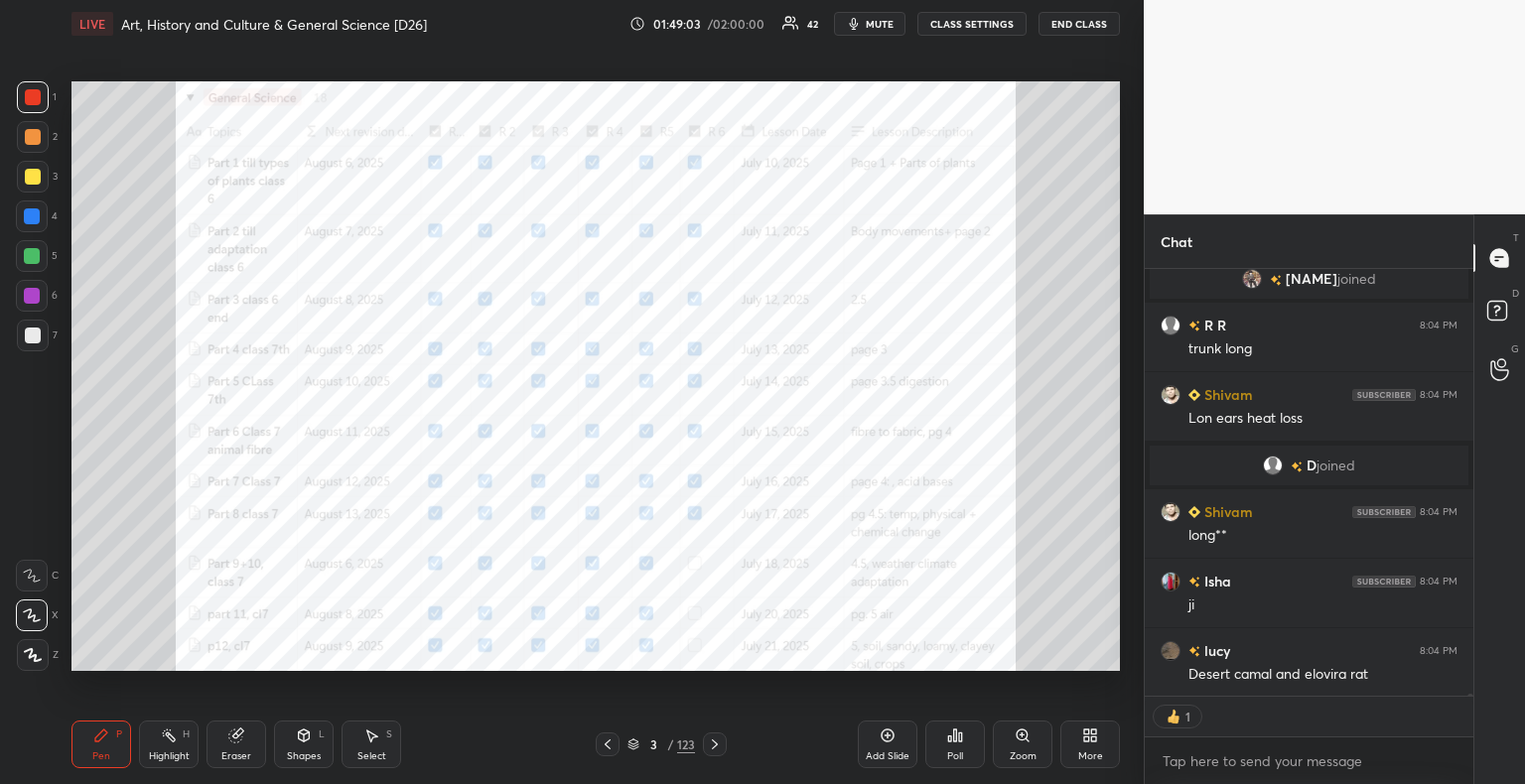 scroll, scrollTop: 7, scrollLeft: 6, axis: both 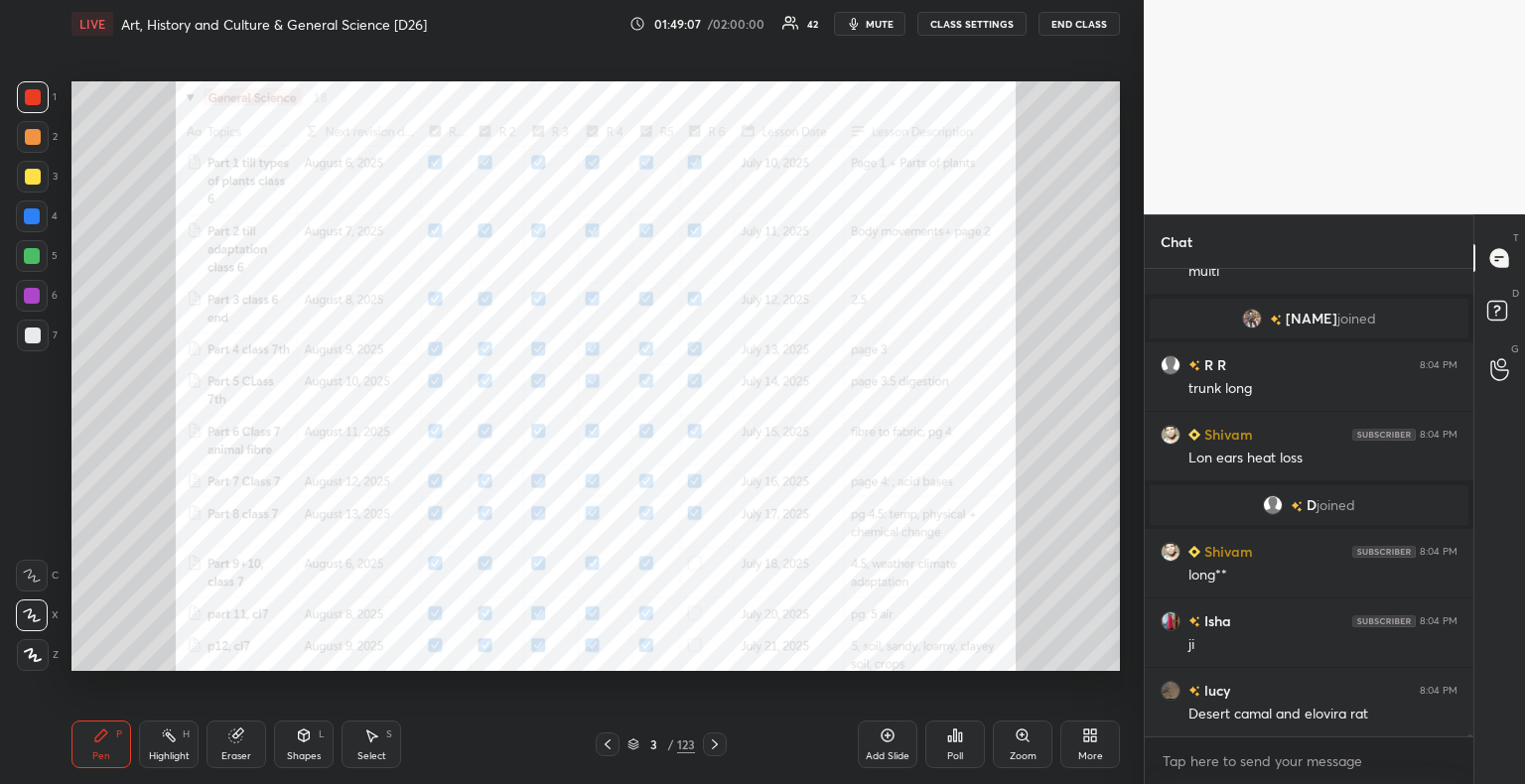 click 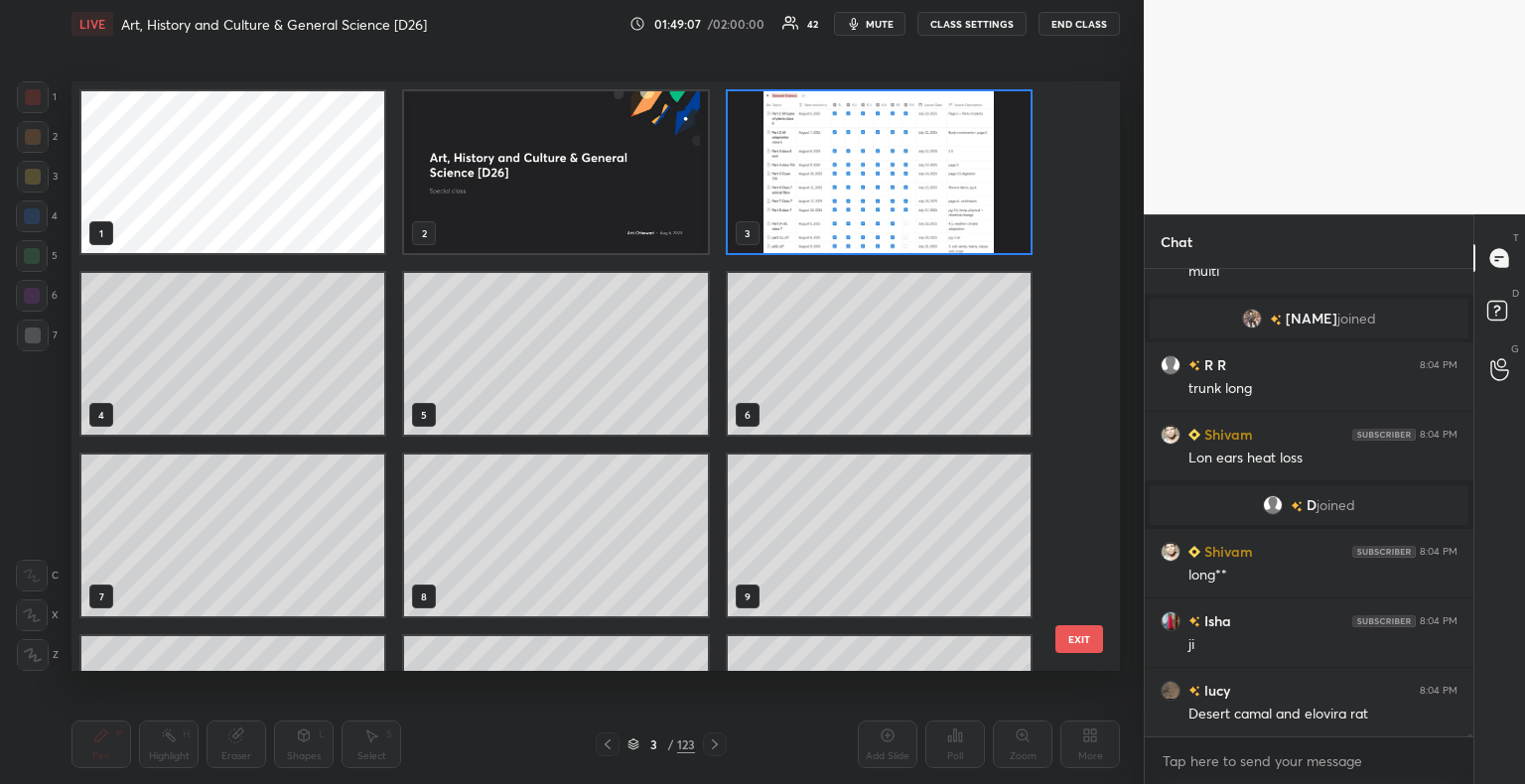 scroll, scrollTop: 6, scrollLeft: 10, axis: both 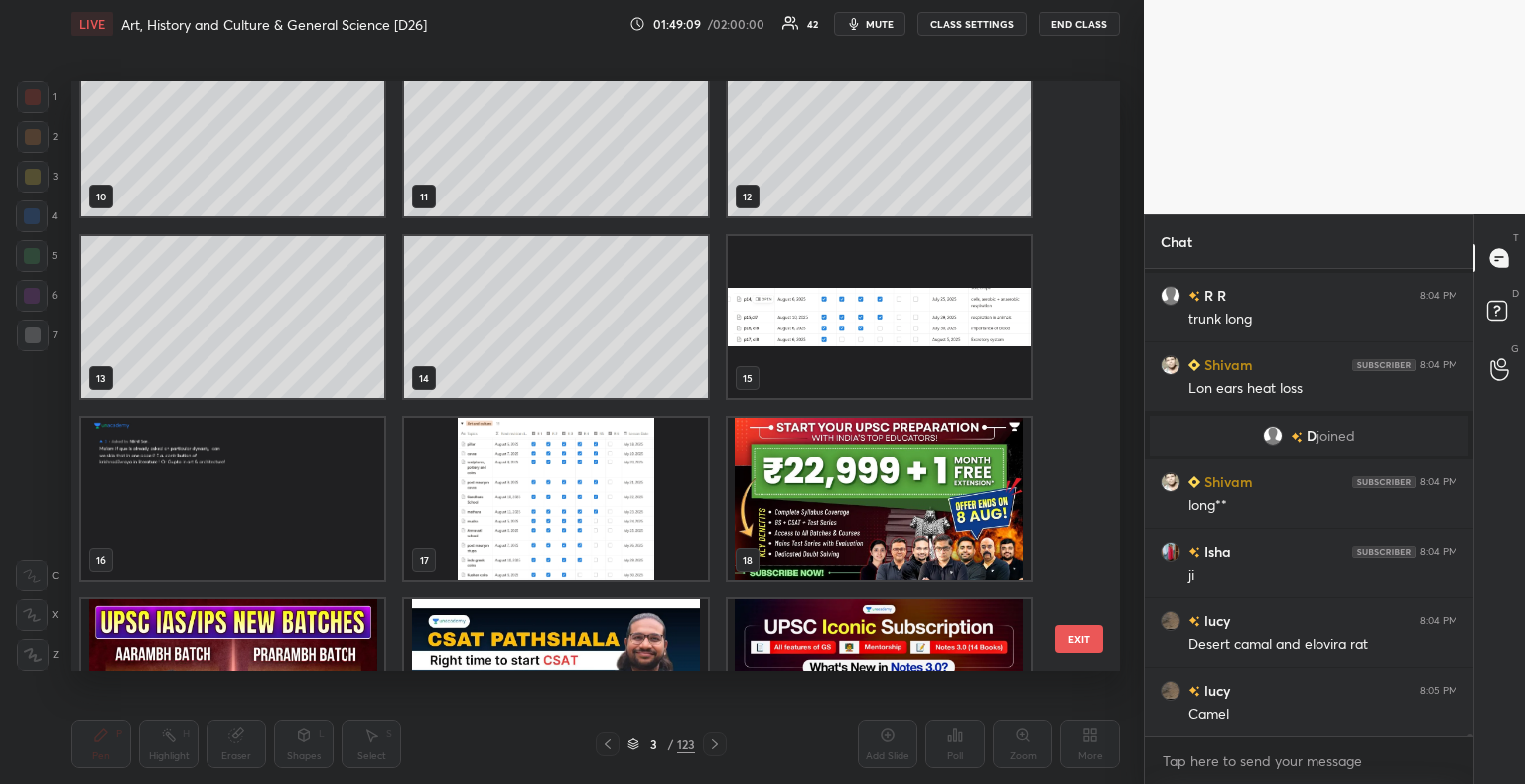 click at bounding box center (879, 317) 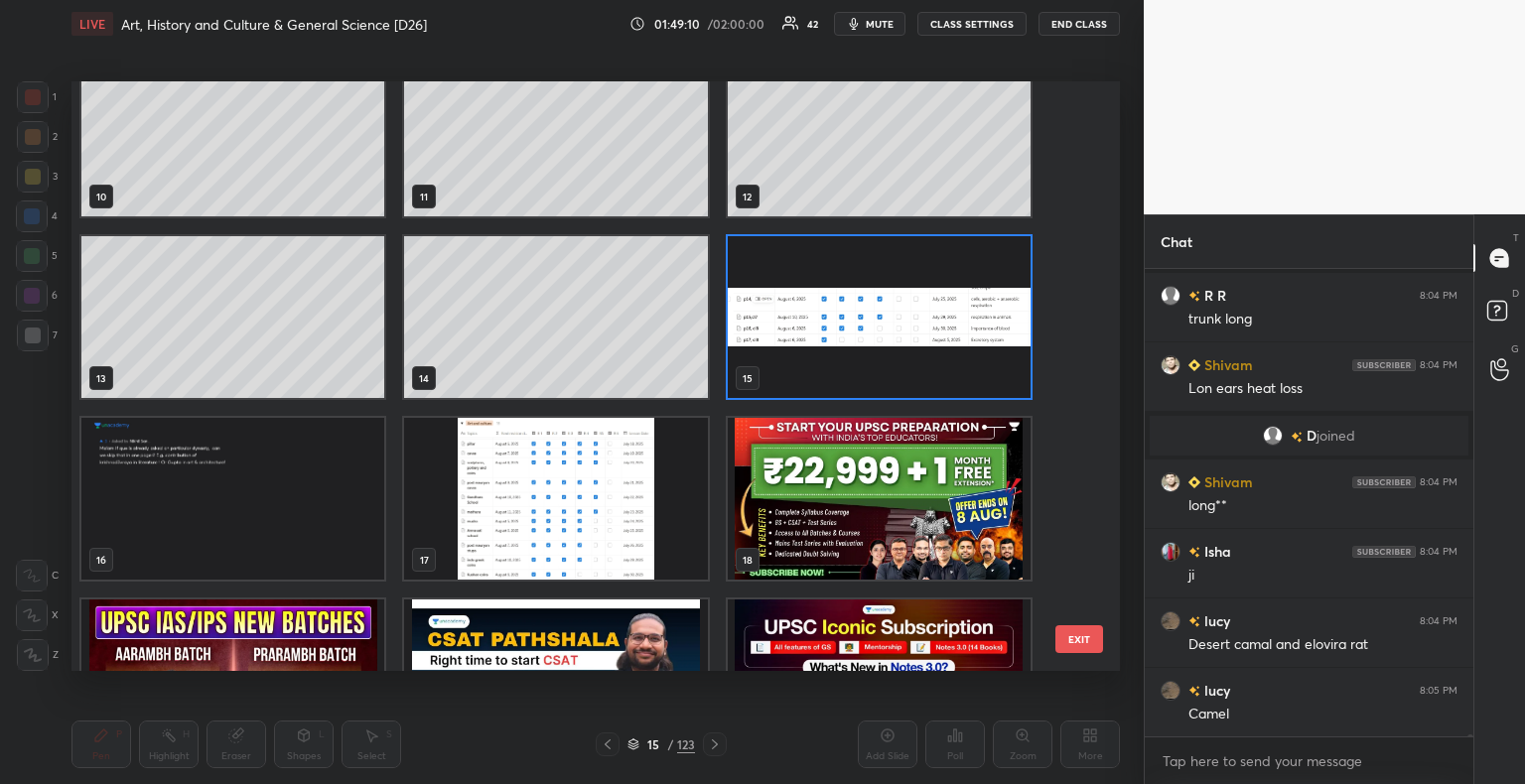 click 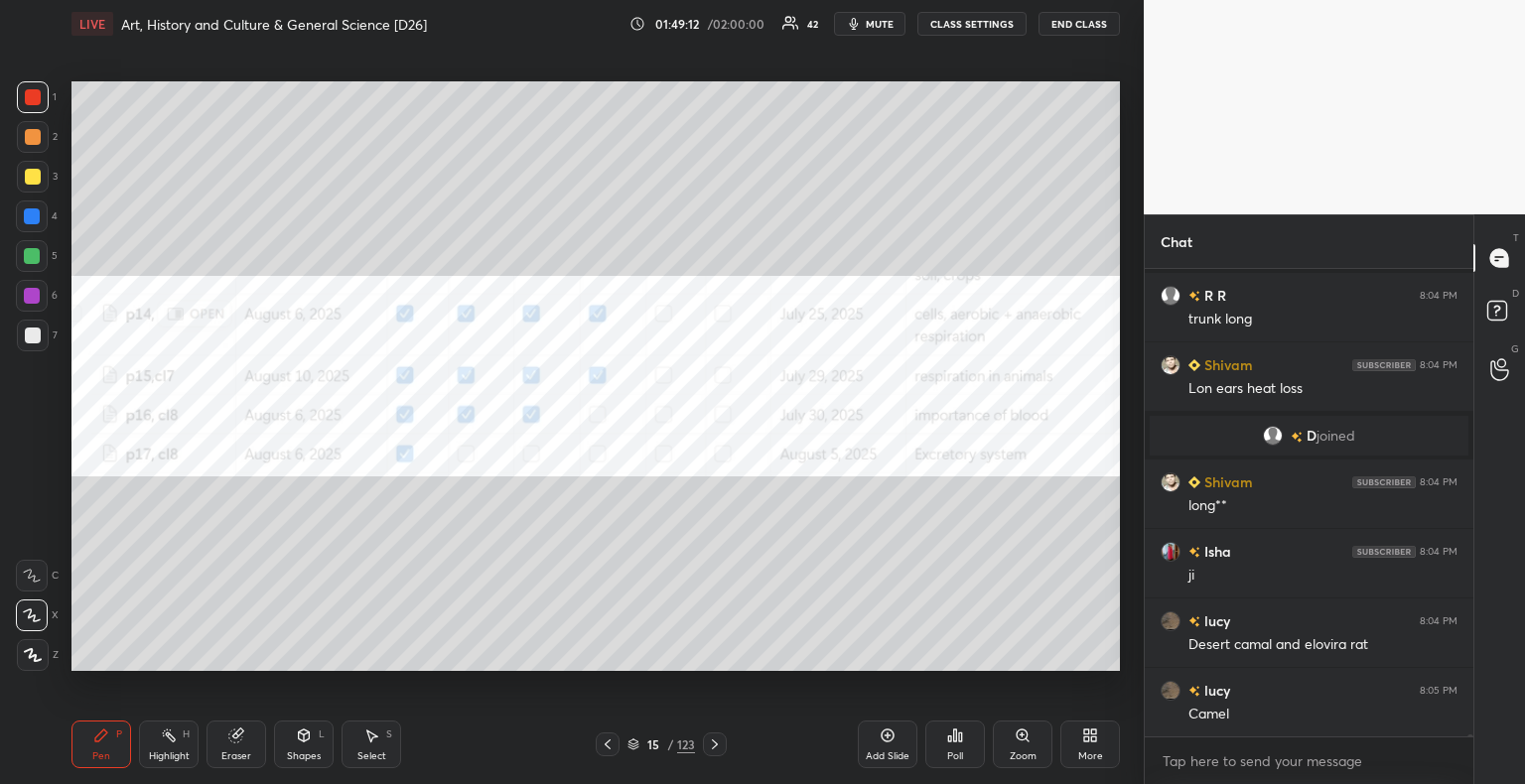 click at bounding box center (33, 97) 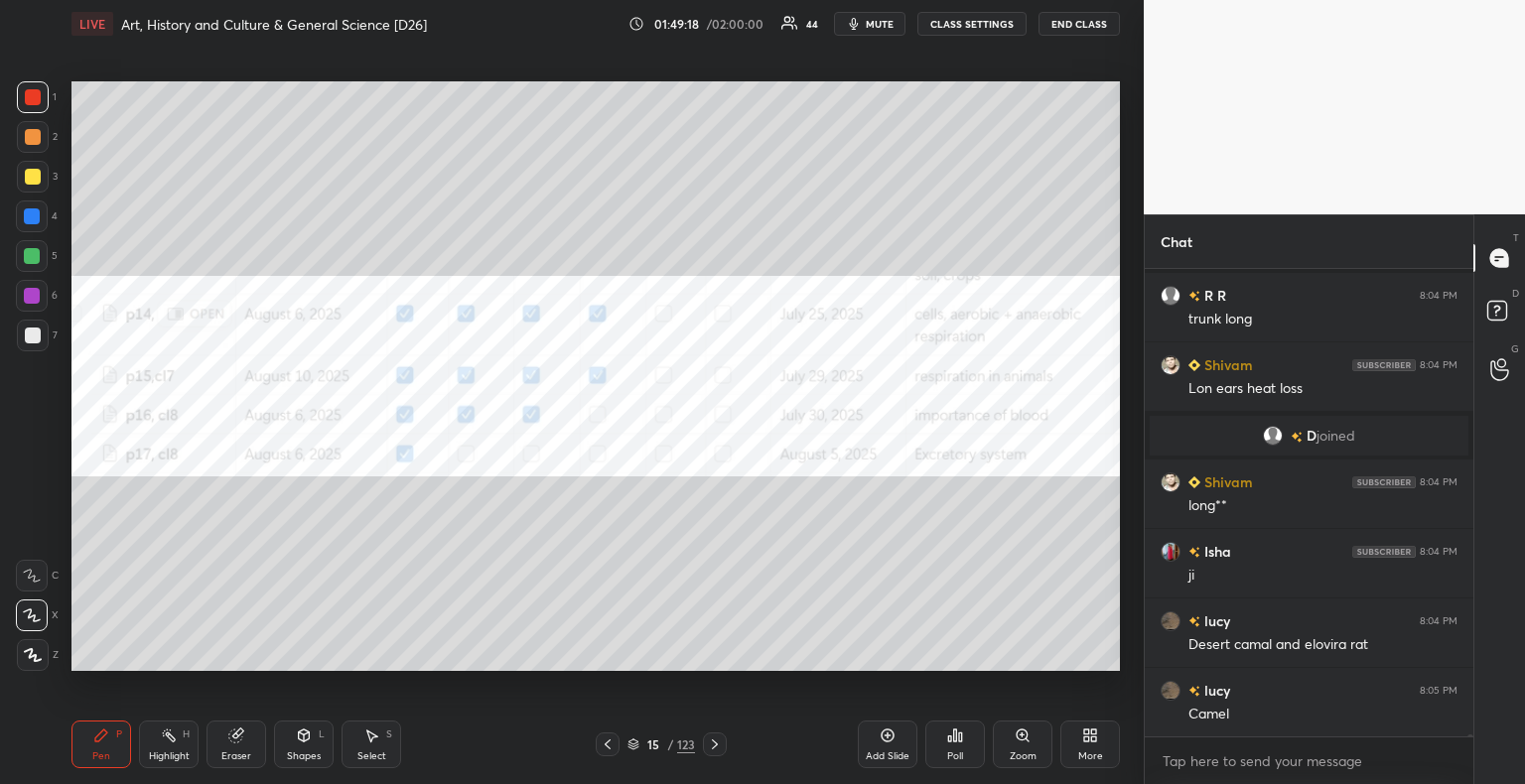 scroll, scrollTop: 92377, scrollLeft: 0, axis: vertical 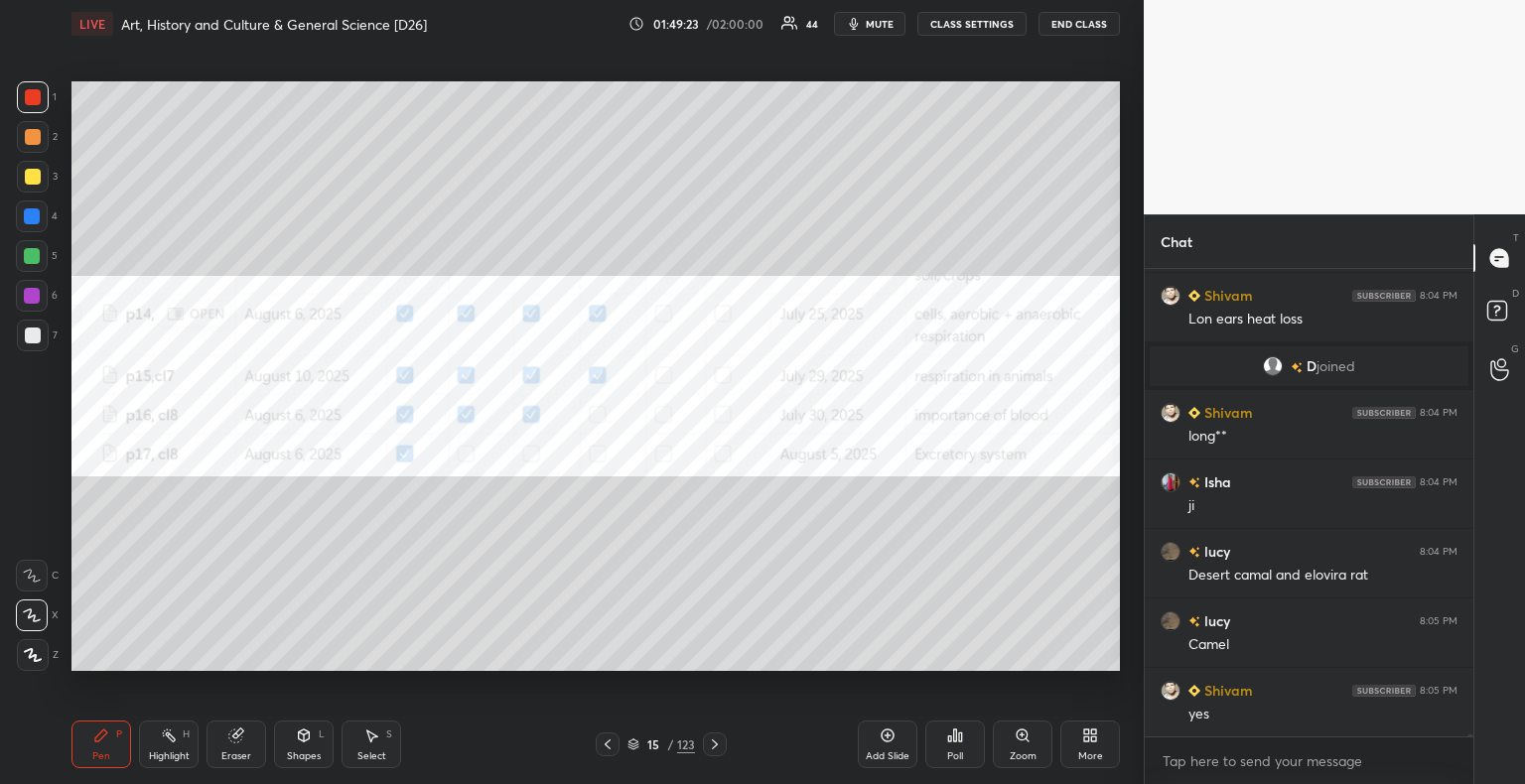 click on "Add Slide" at bounding box center (888, 744) 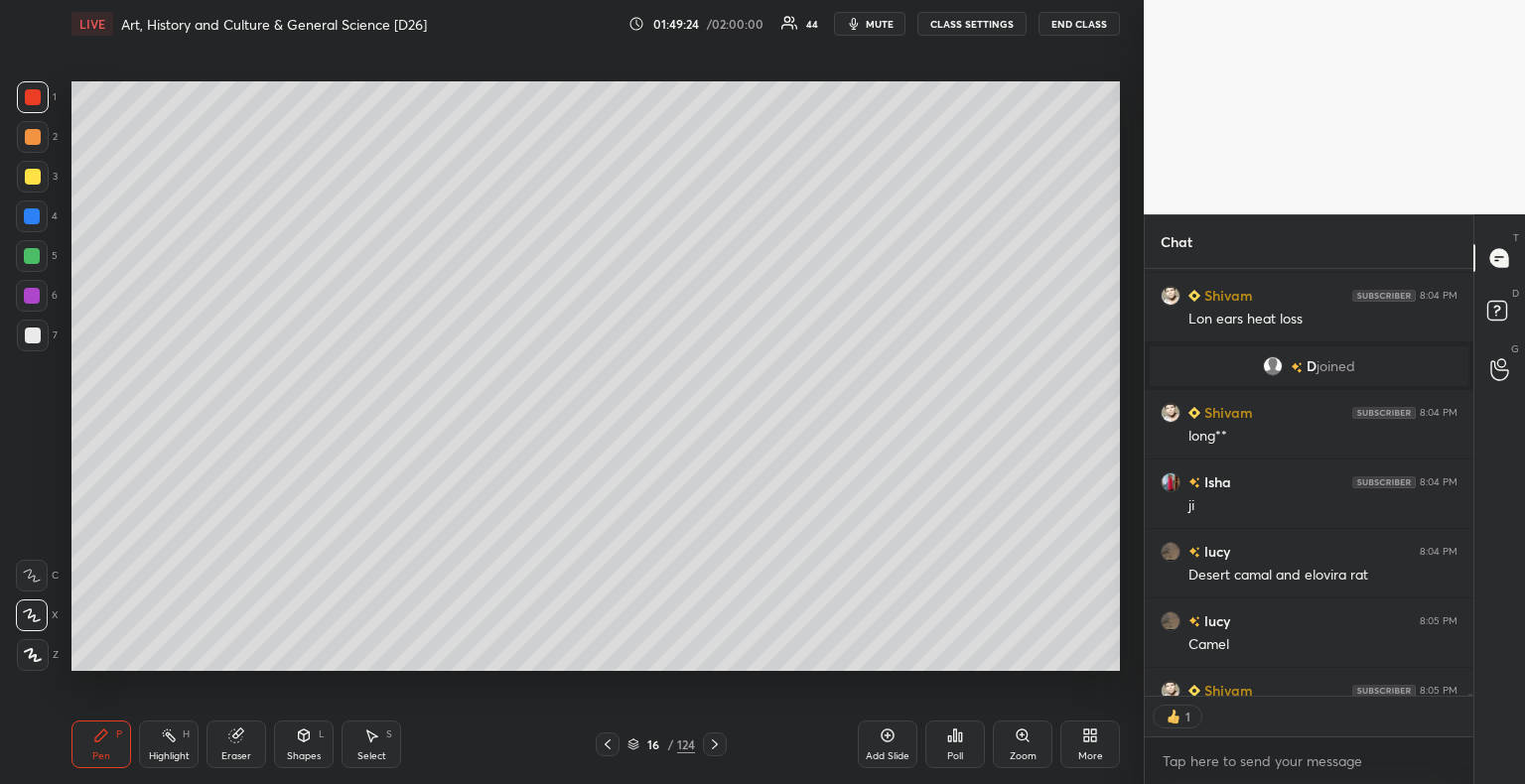 scroll, scrollTop: 7, scrollLeft: 6, axis: both 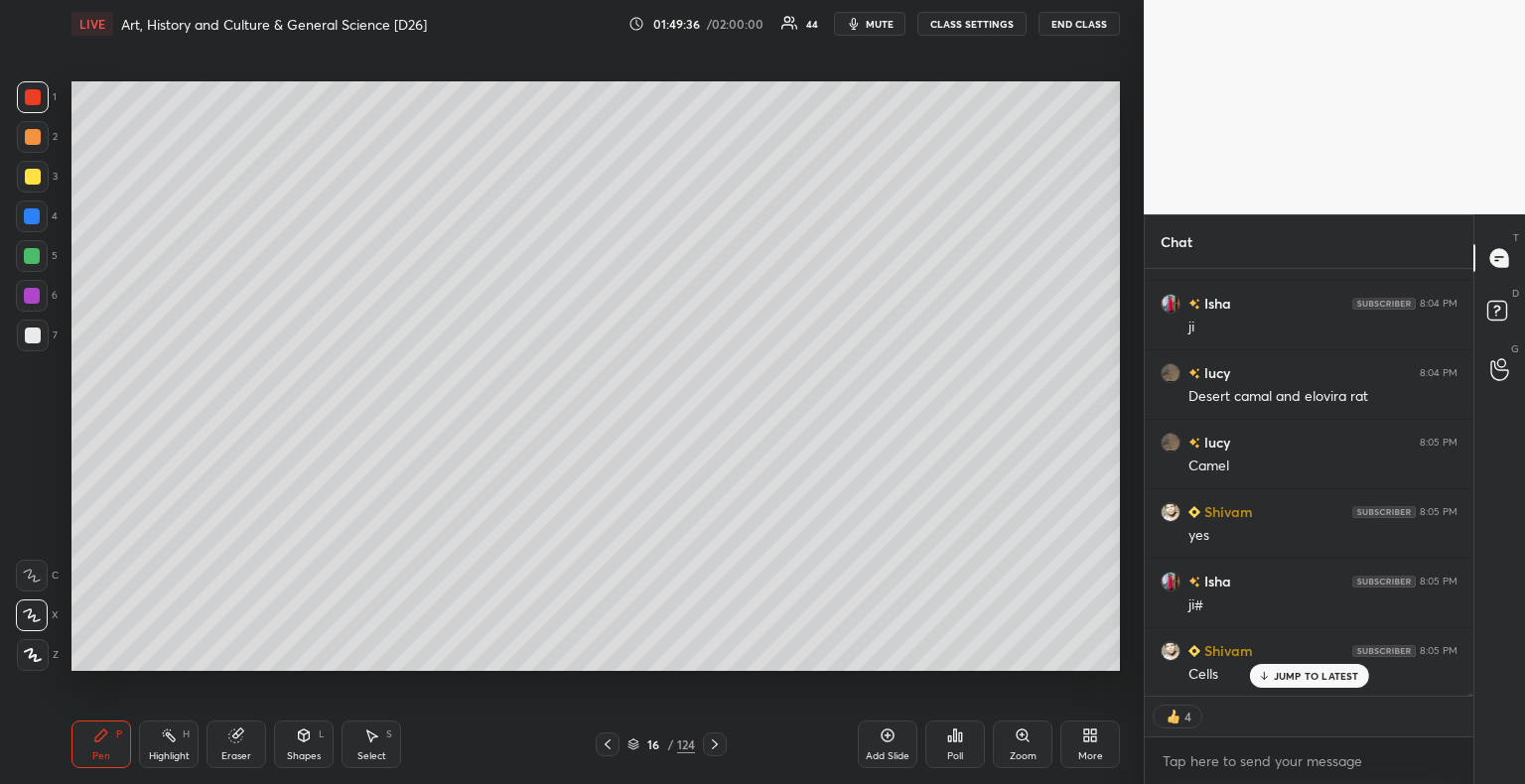click at bounding box center [33, 335] 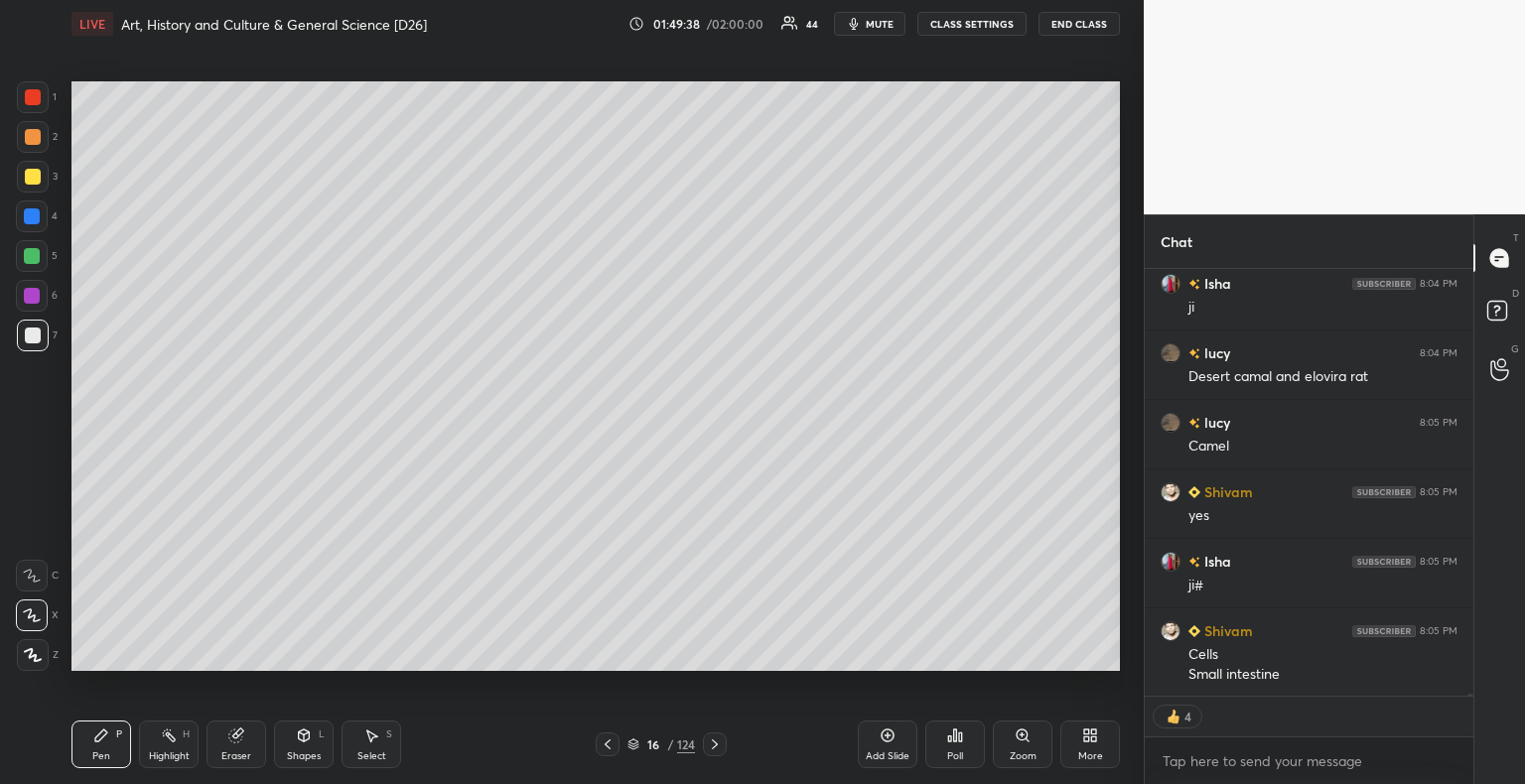 scroll, scrollTop: 92605, scrollLeft: 0, axis: vertical 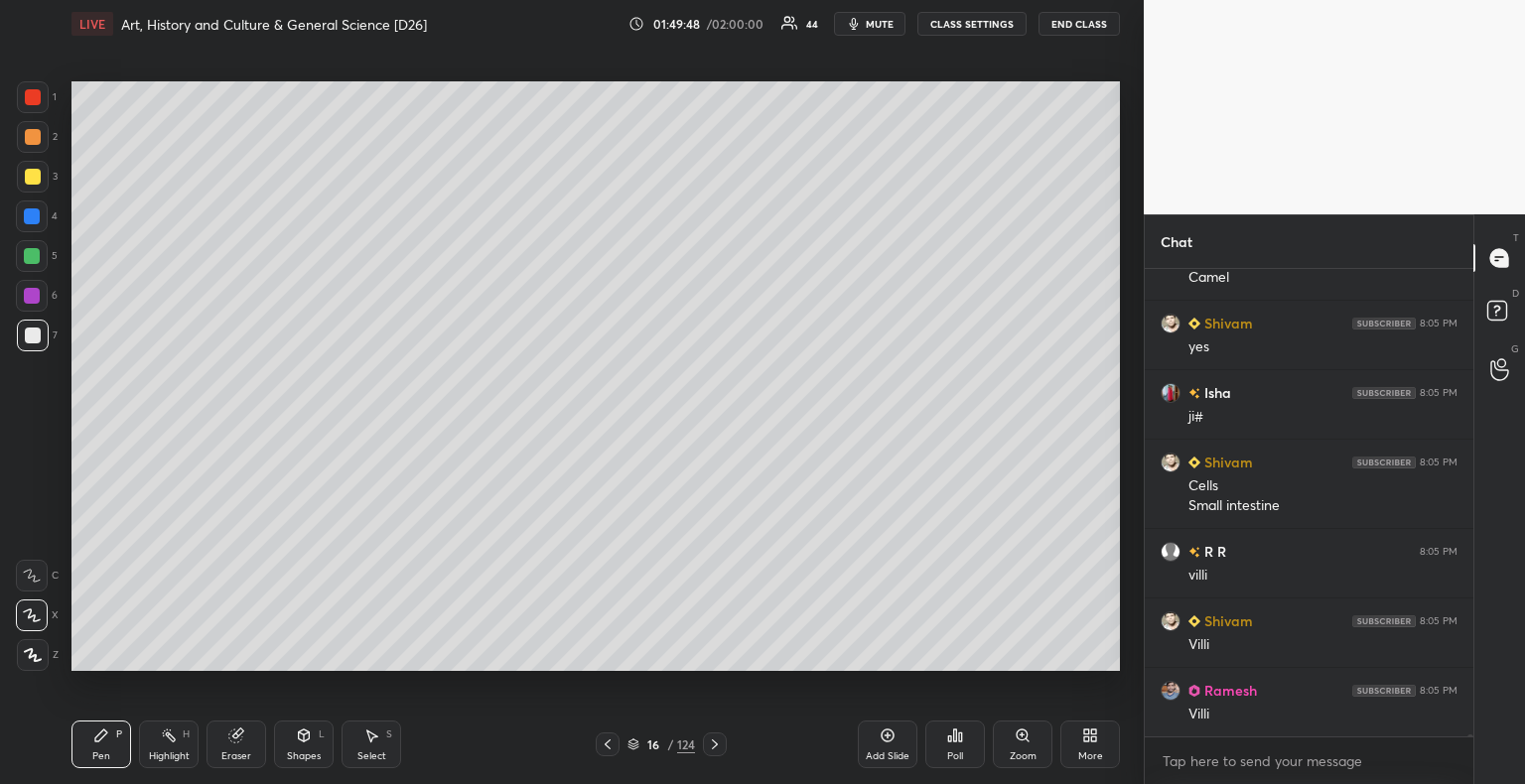 click at bounding box center (33, 177) 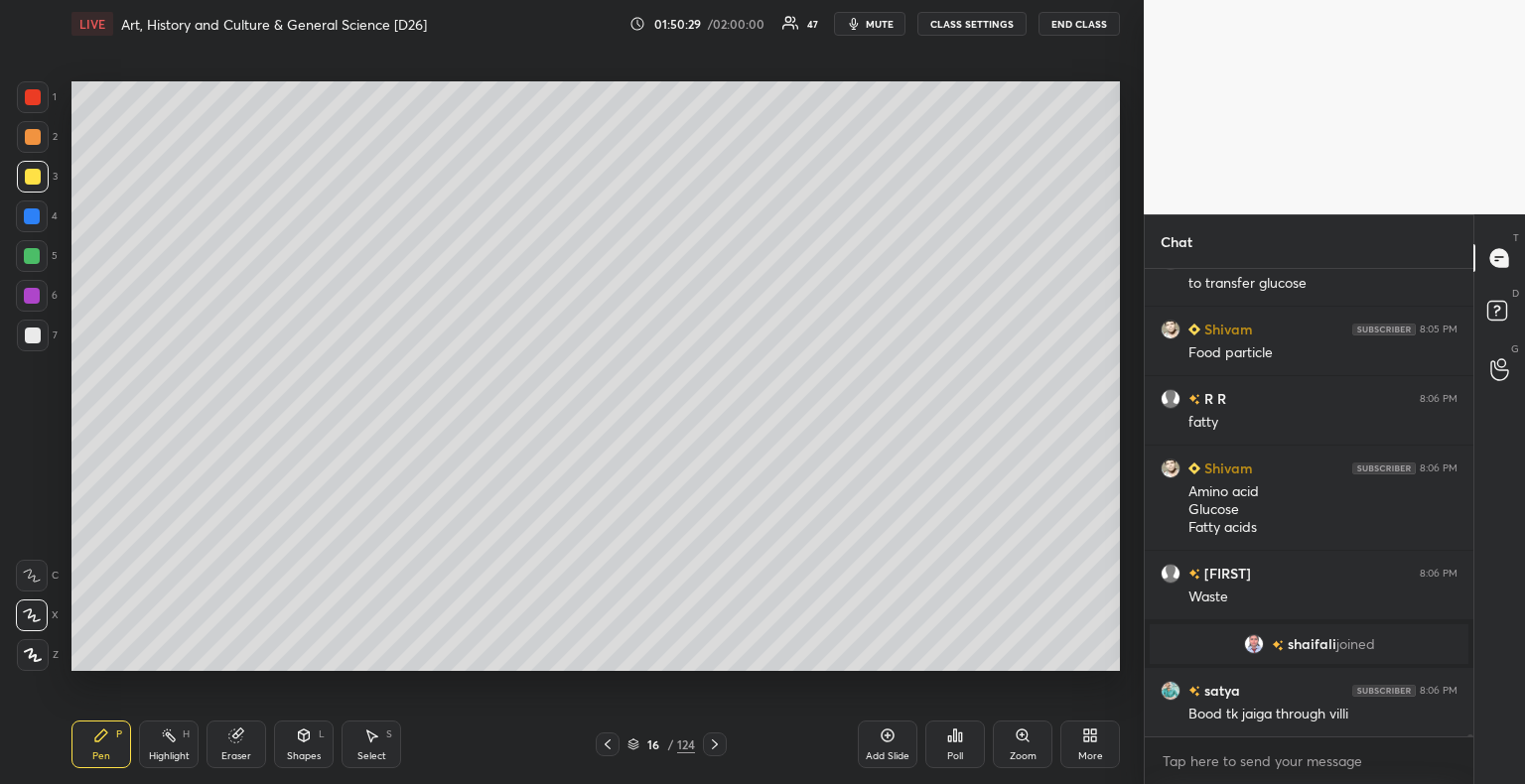 scroll, scrollTop: 93034, scrollLeft: 0, axis: vertical 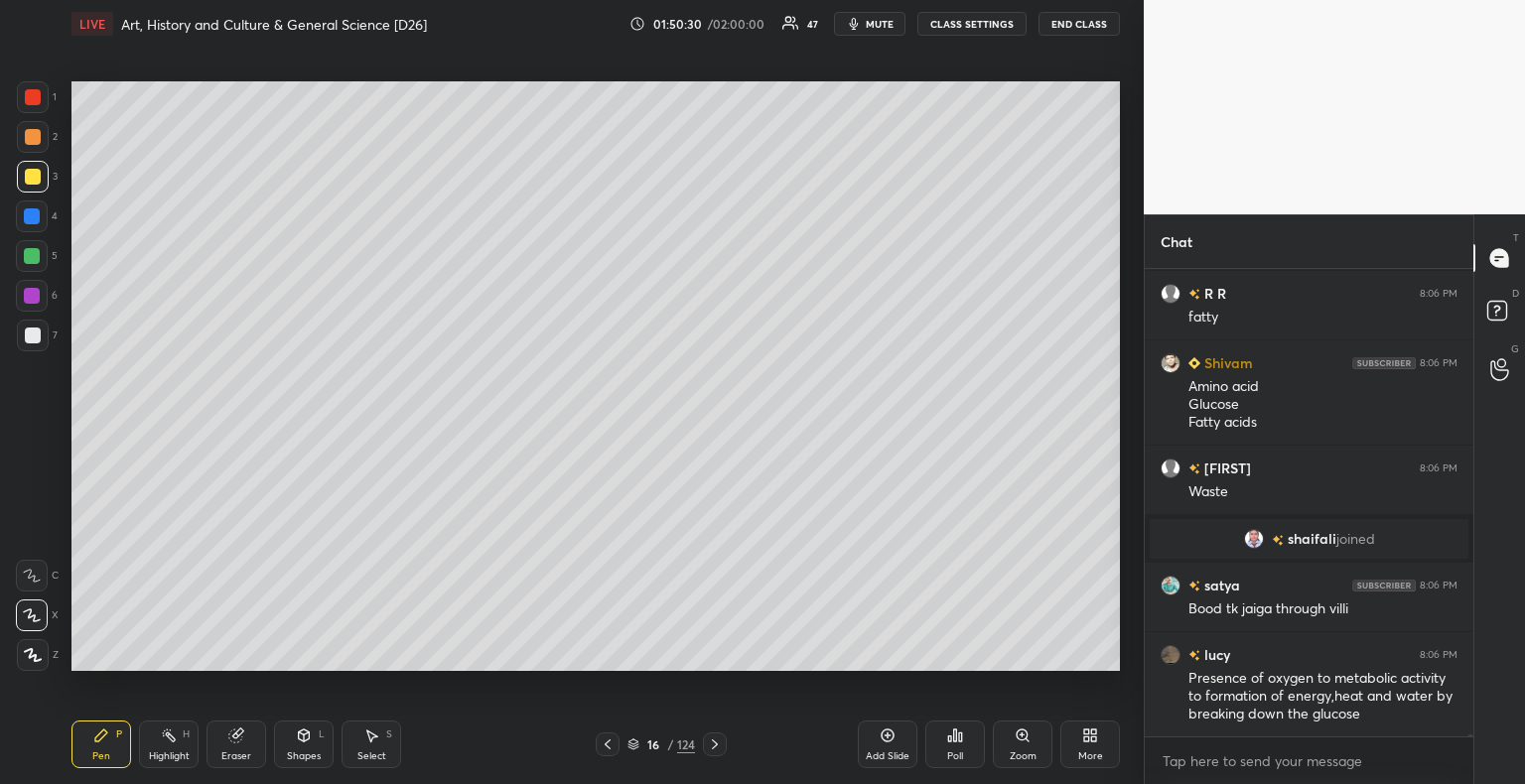 click at bounding box center (33, 335) 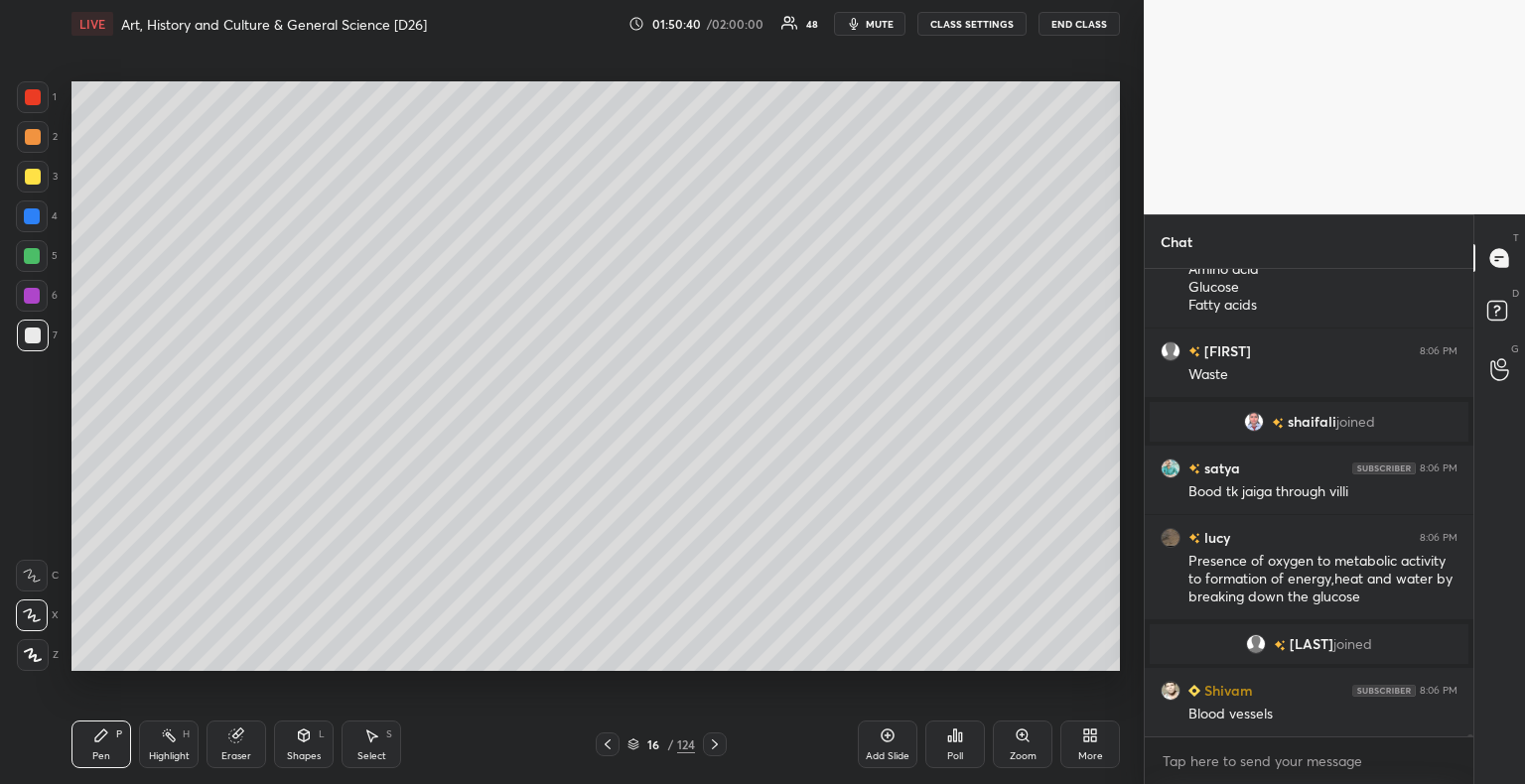 scroll, scrollTop: 93183, scrollLeft: 0, axis: vertical 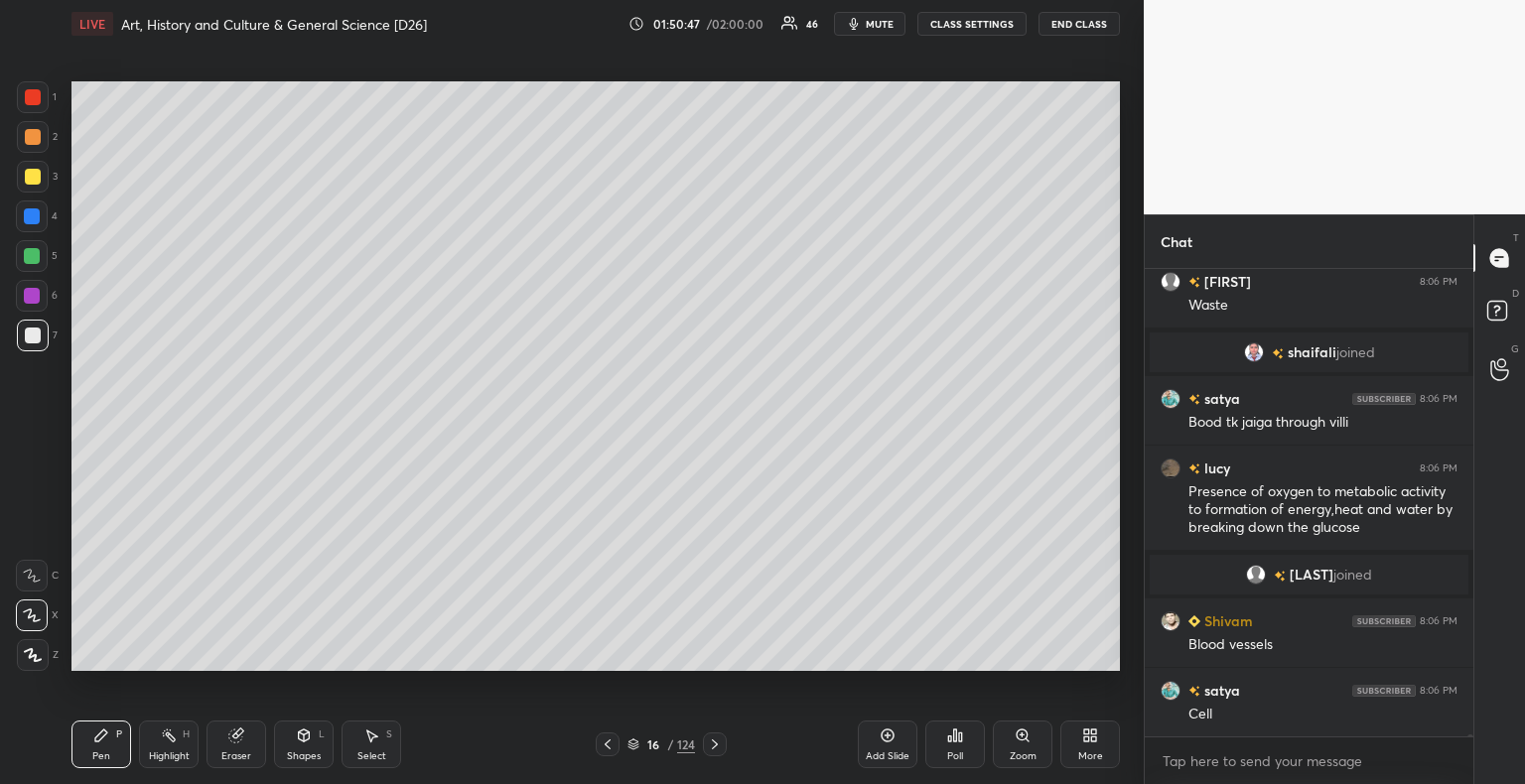 click at bounding box center [33, 335] 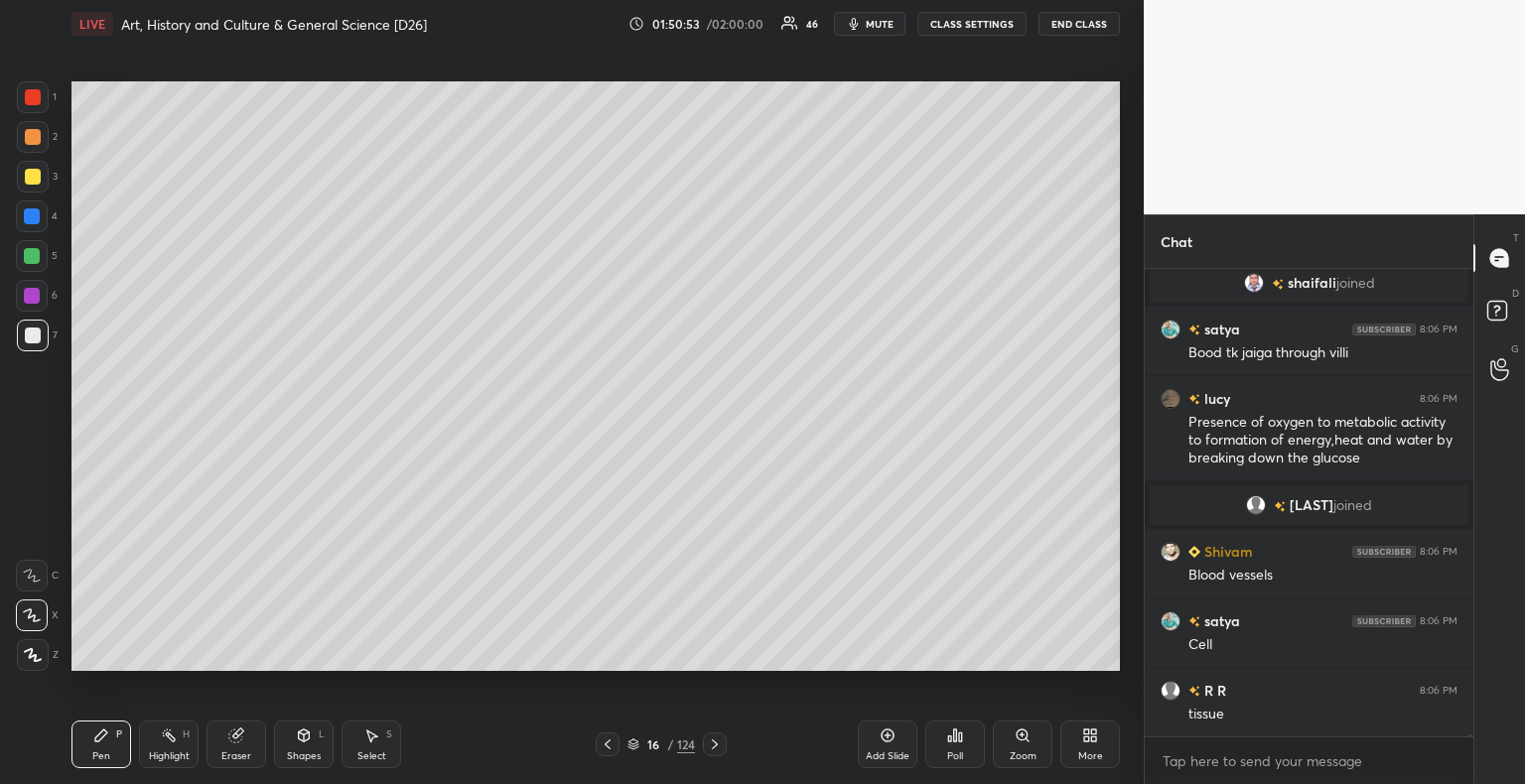 scroll, scrollTop: 93322, scrollLeft: 0, axis: vertical 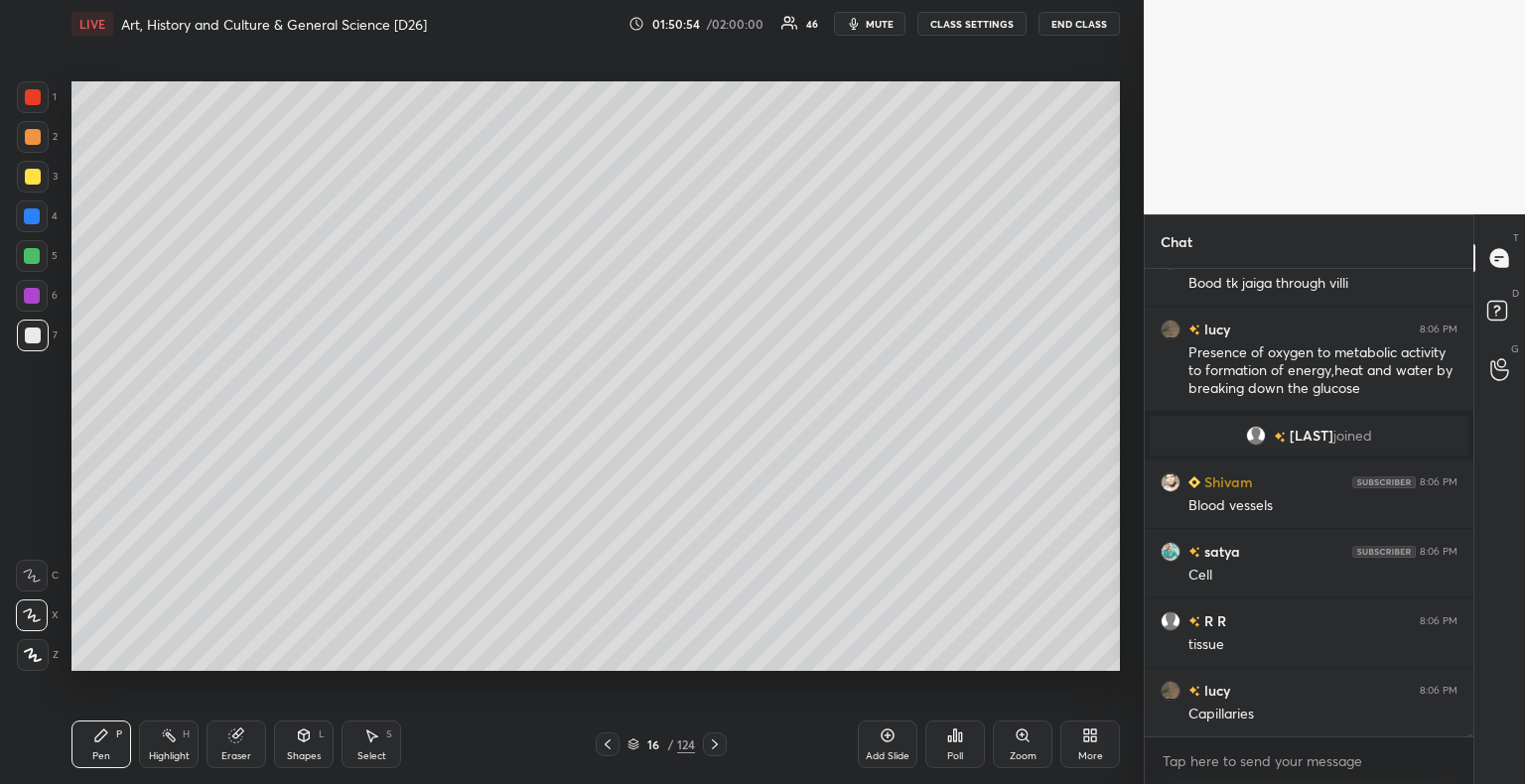 click at bounding box center (32, 216) 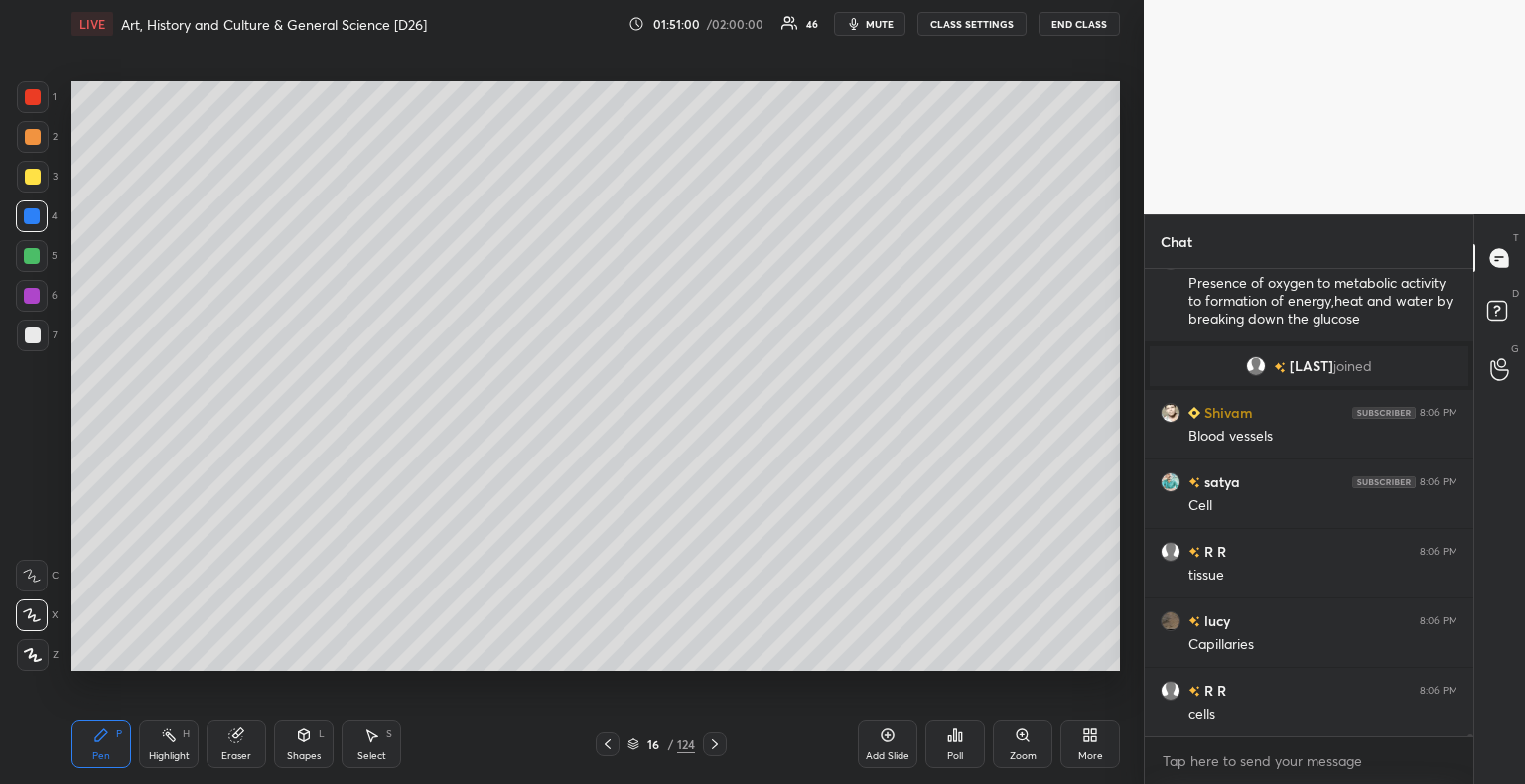 scroll, scrollTop: 93461, scrollLeft: 0, axis: vertical 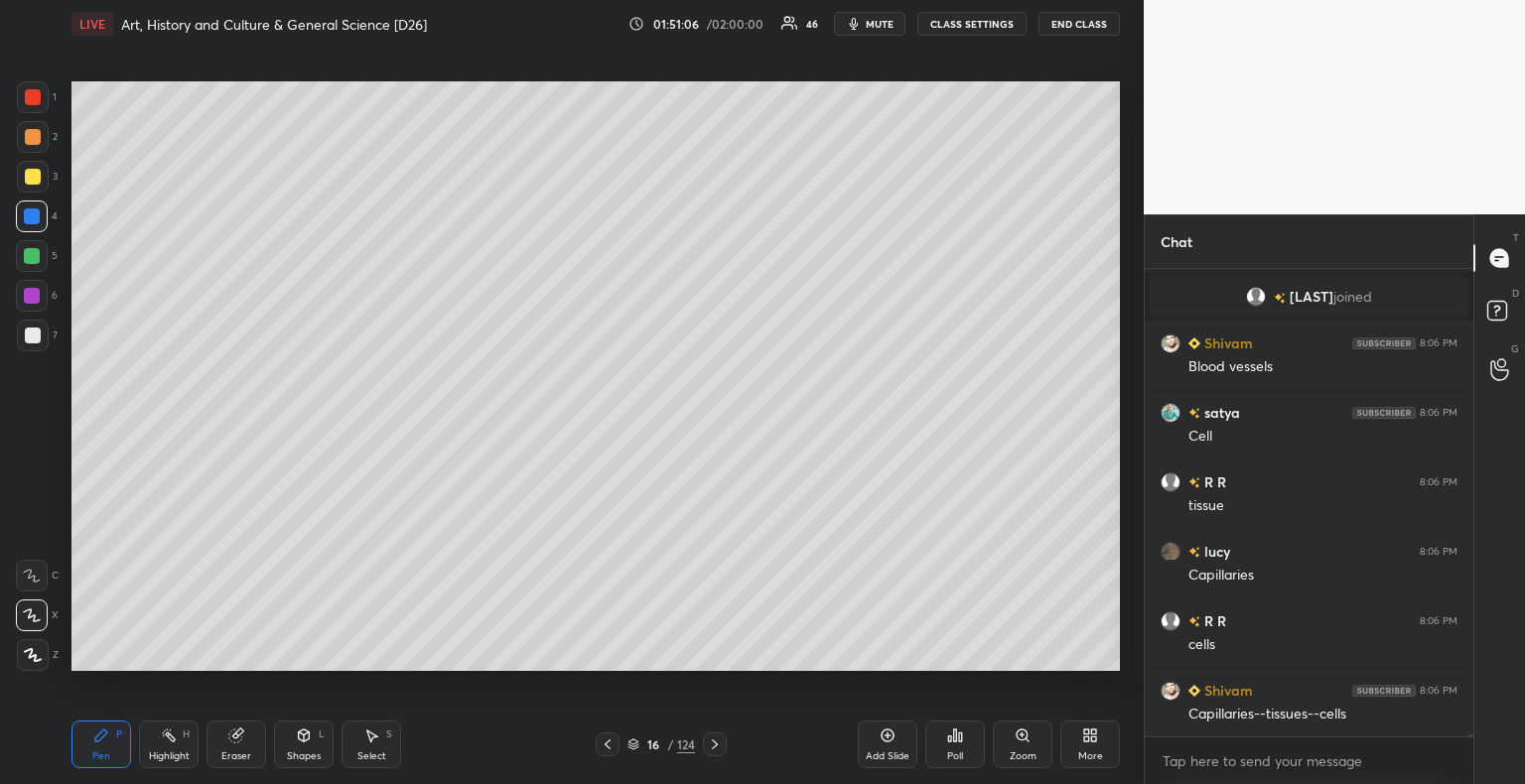 click on "mute" at bounding box center [880, 24] 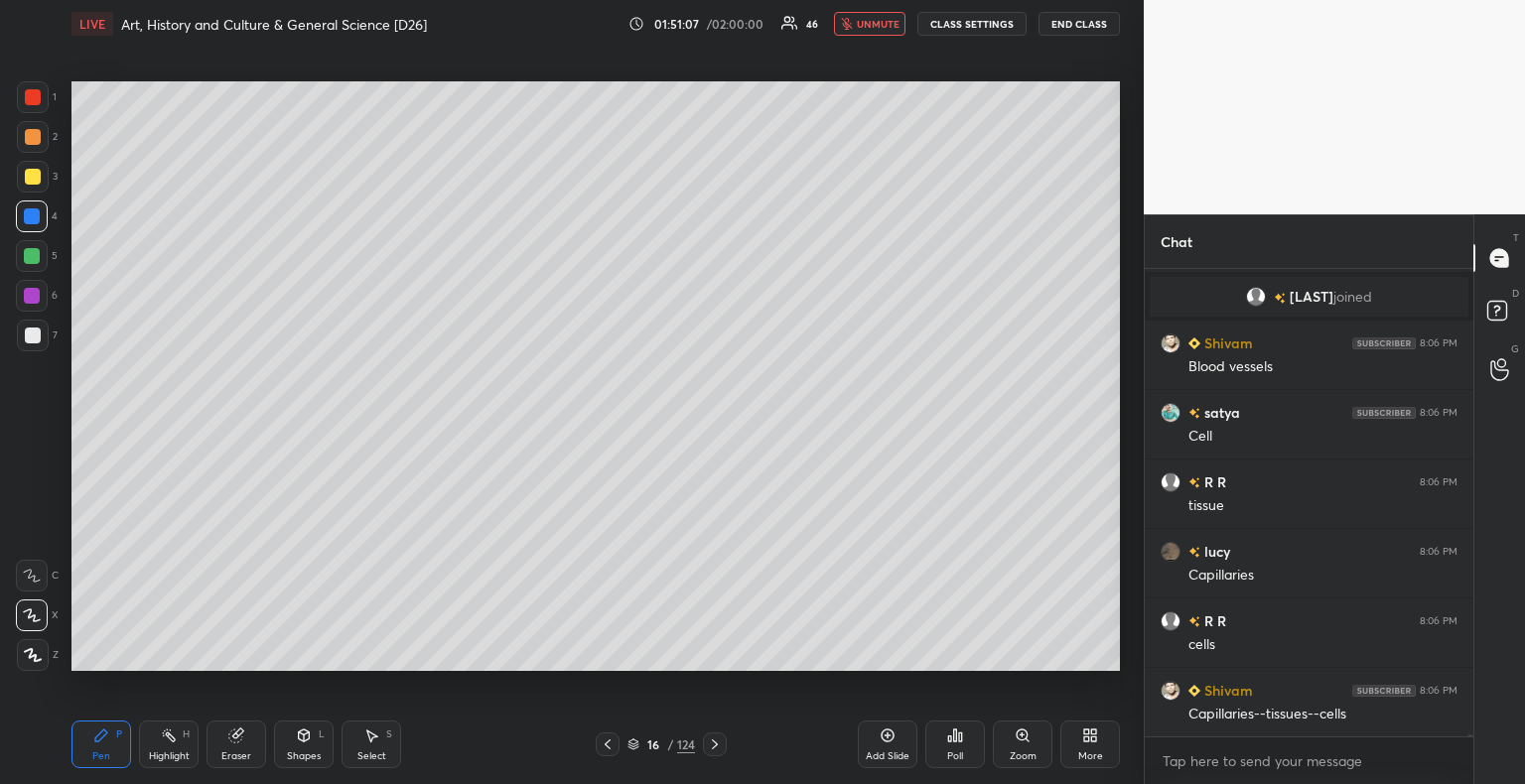 scroll, scrollTop: 93530, scrollLeft: 0, axis: vertical 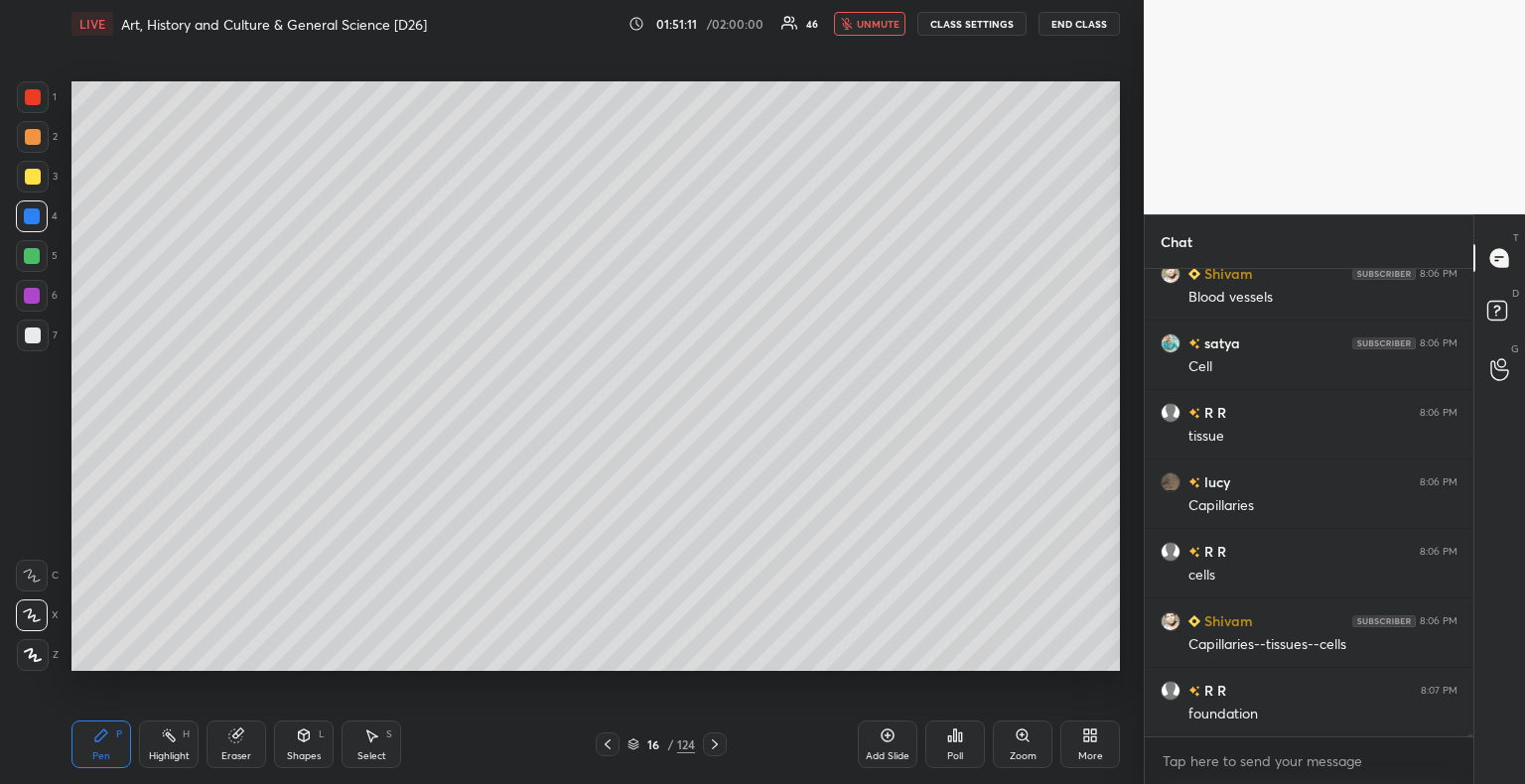 click on "unmute" at bounding box center (878, 24) 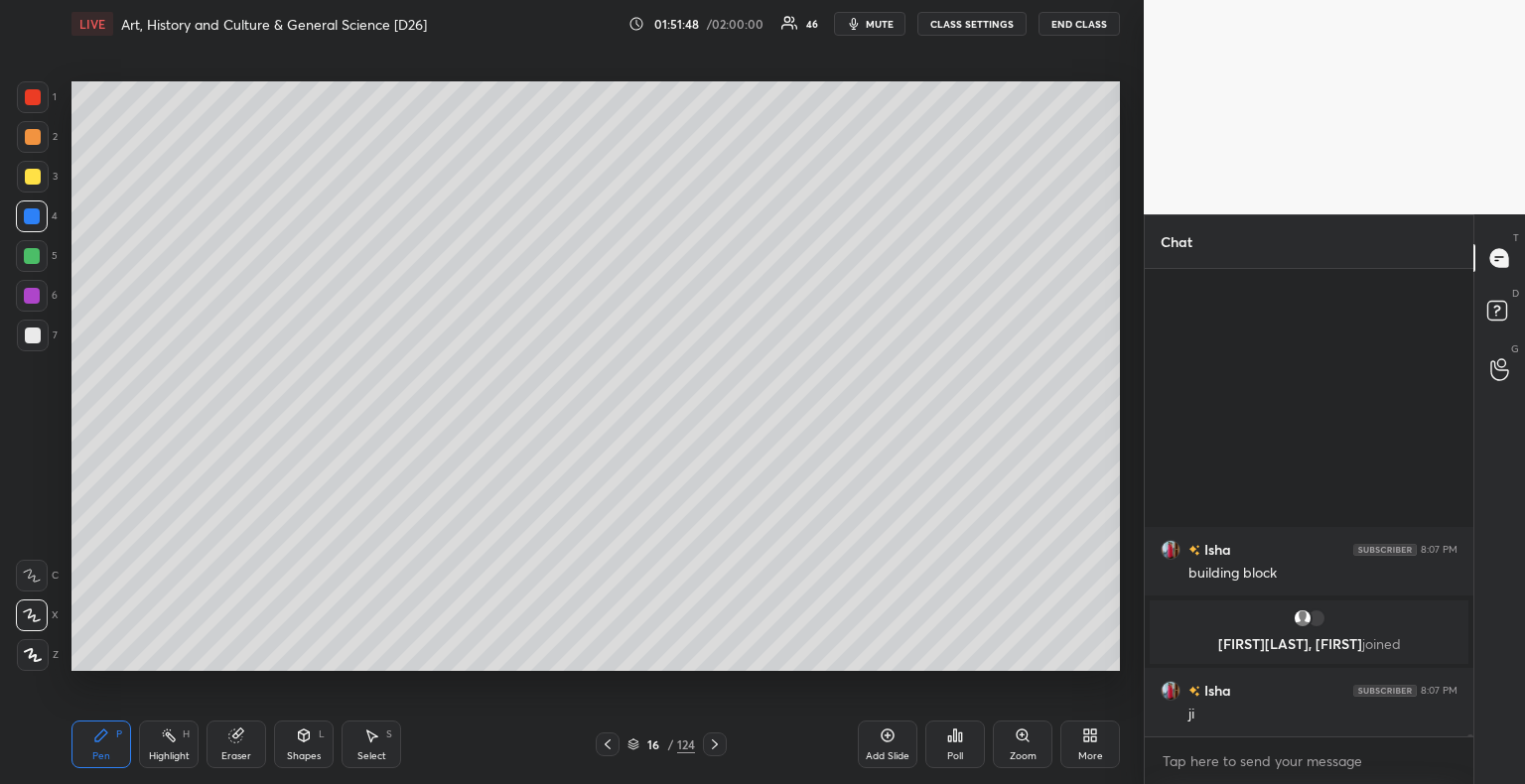 scroll, scrollTop: 93592, scrollLeft: 0, axis: vertical 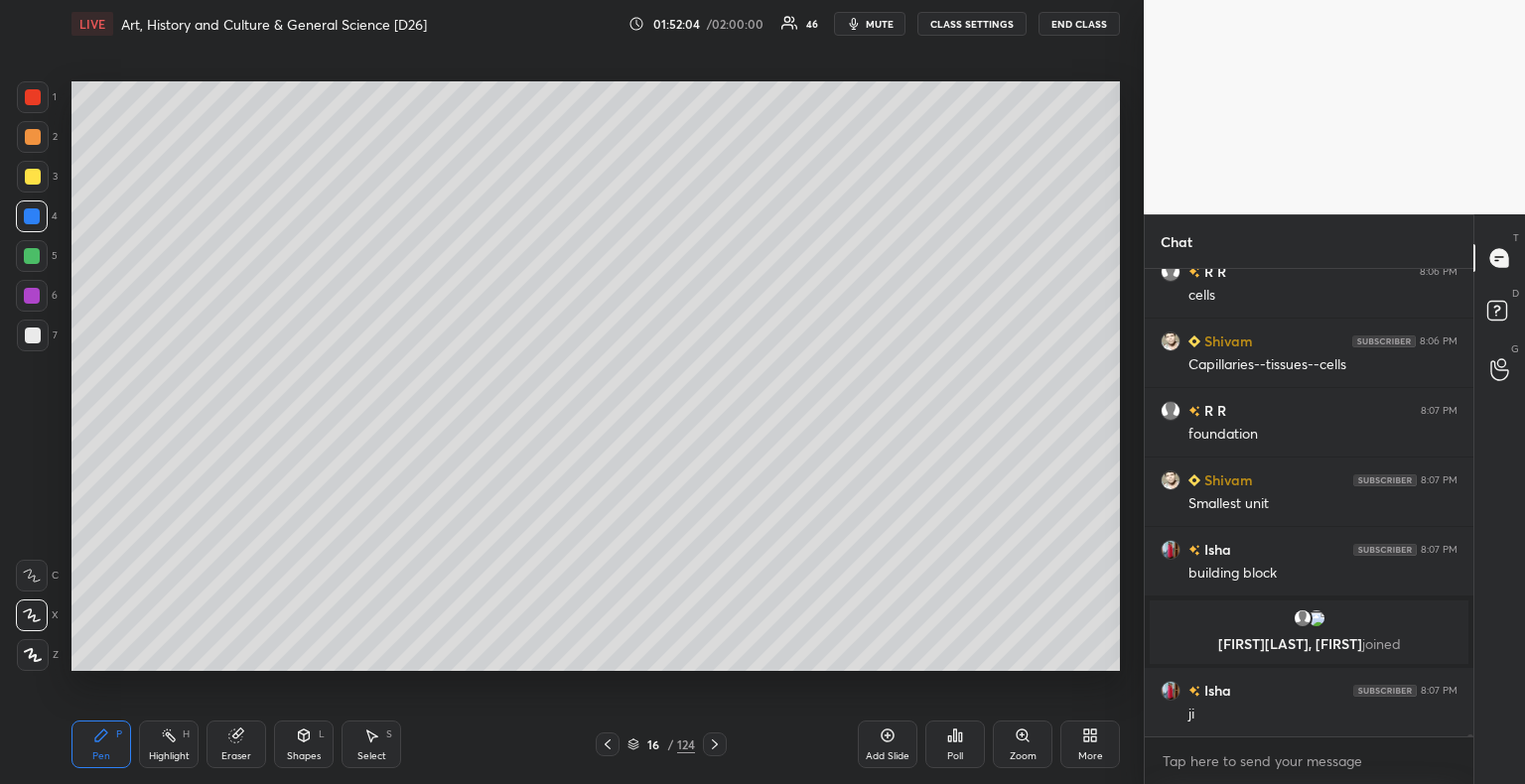 click on "6" at bounding box center (37, 300) 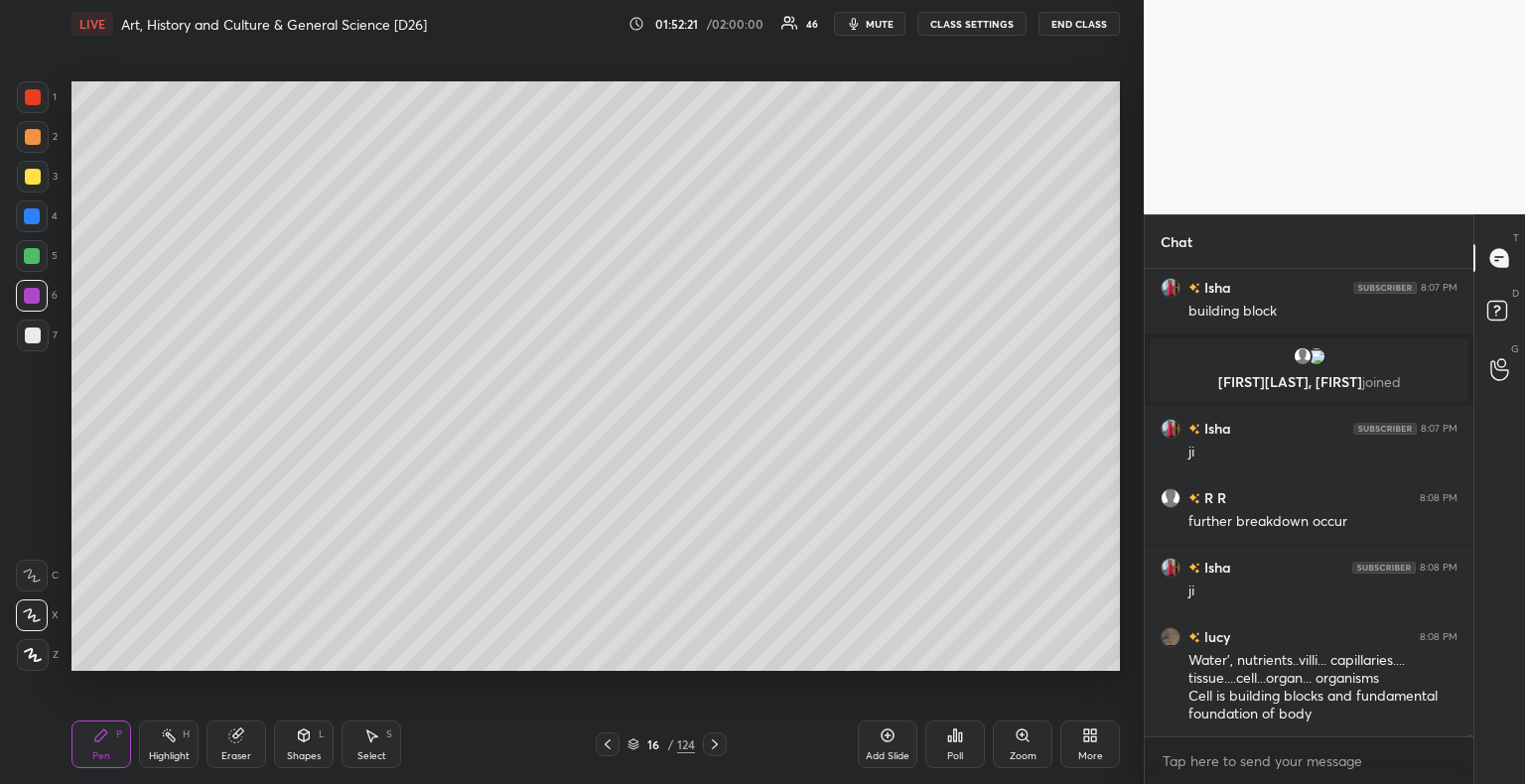 scroll, scrollTop: 93923, scrollLeft: 0, axis: vertical 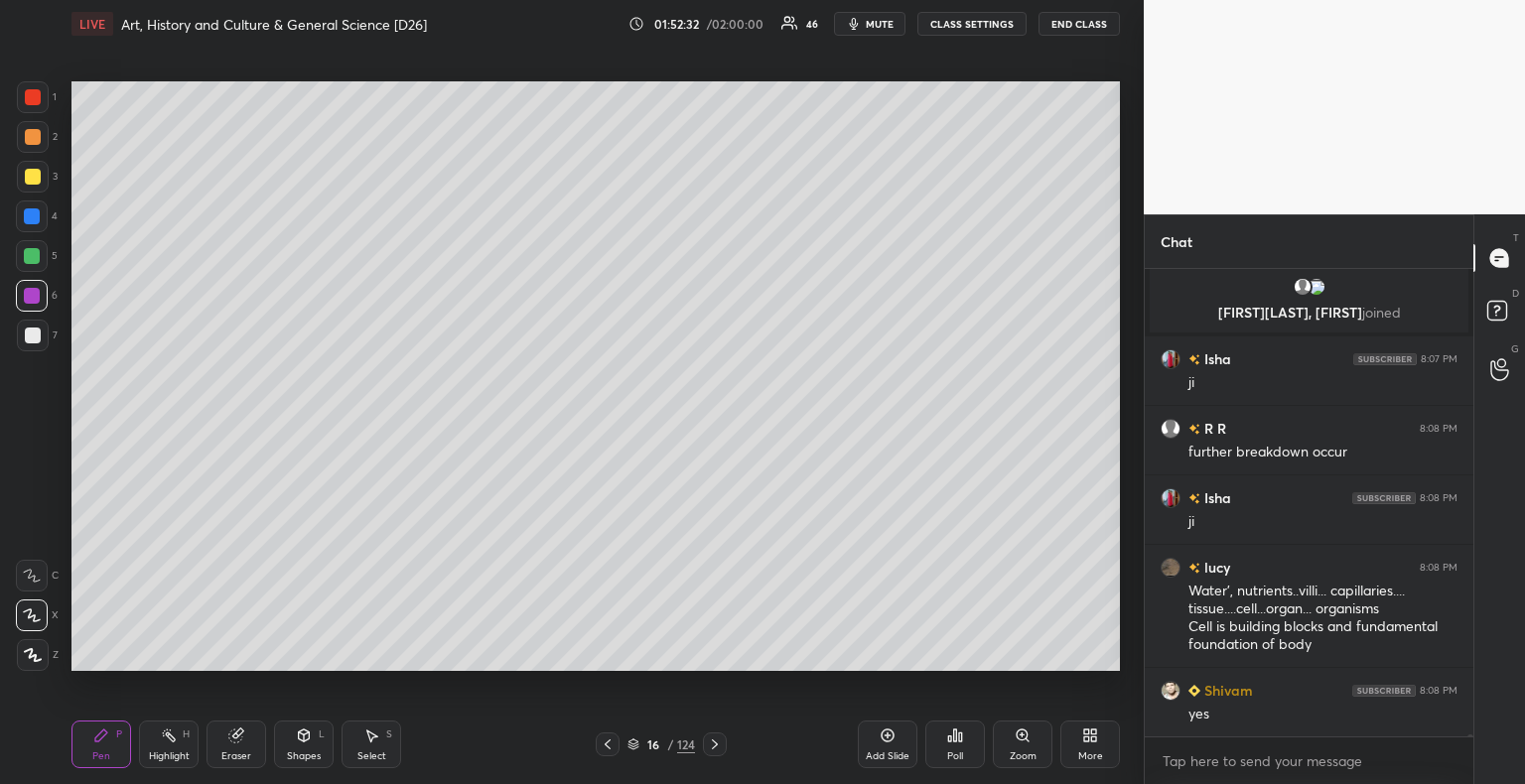 click at bounding box center [33, 97] 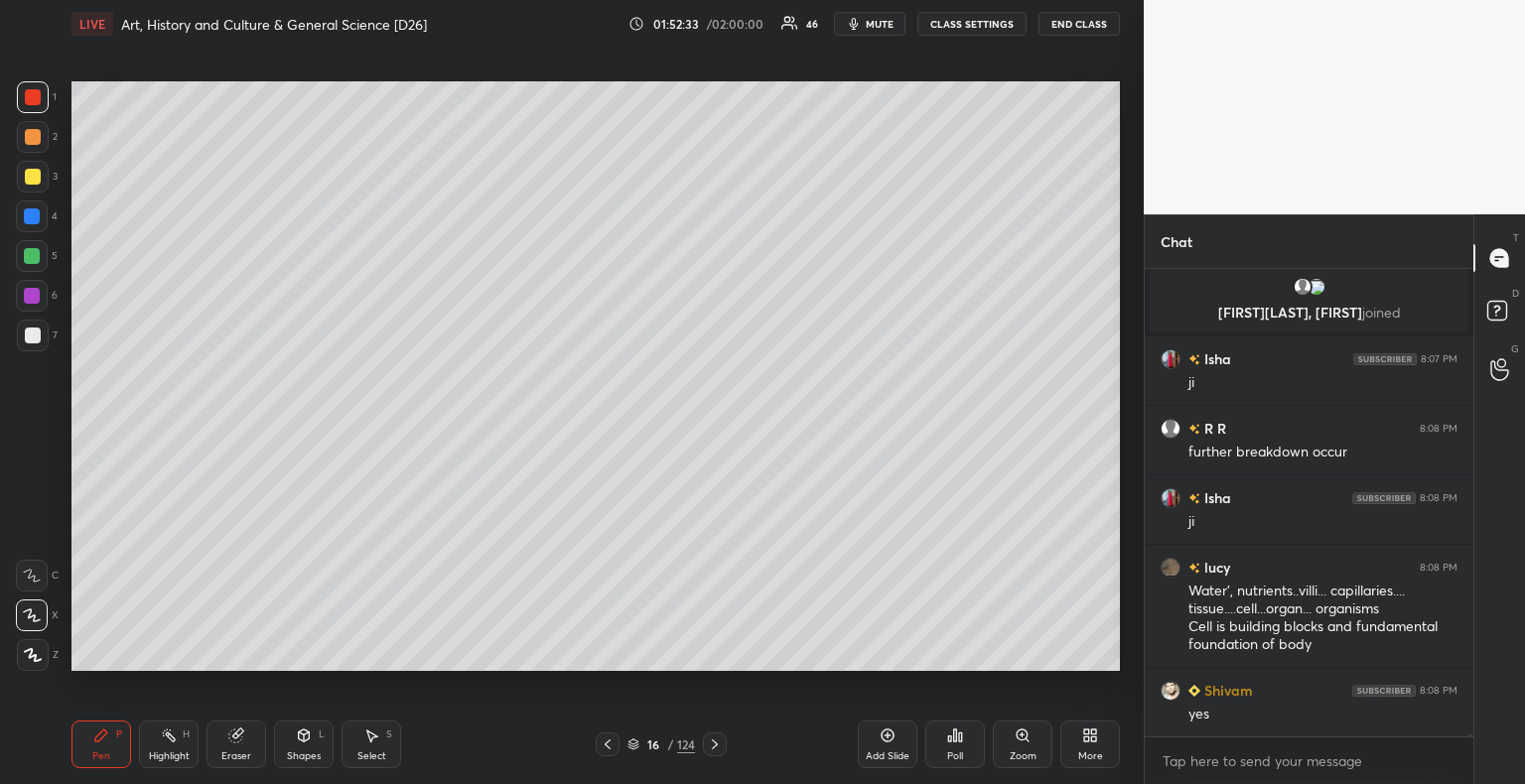 scroll, scrollTop: 93943, scrollLeft: 0, axis: vertical 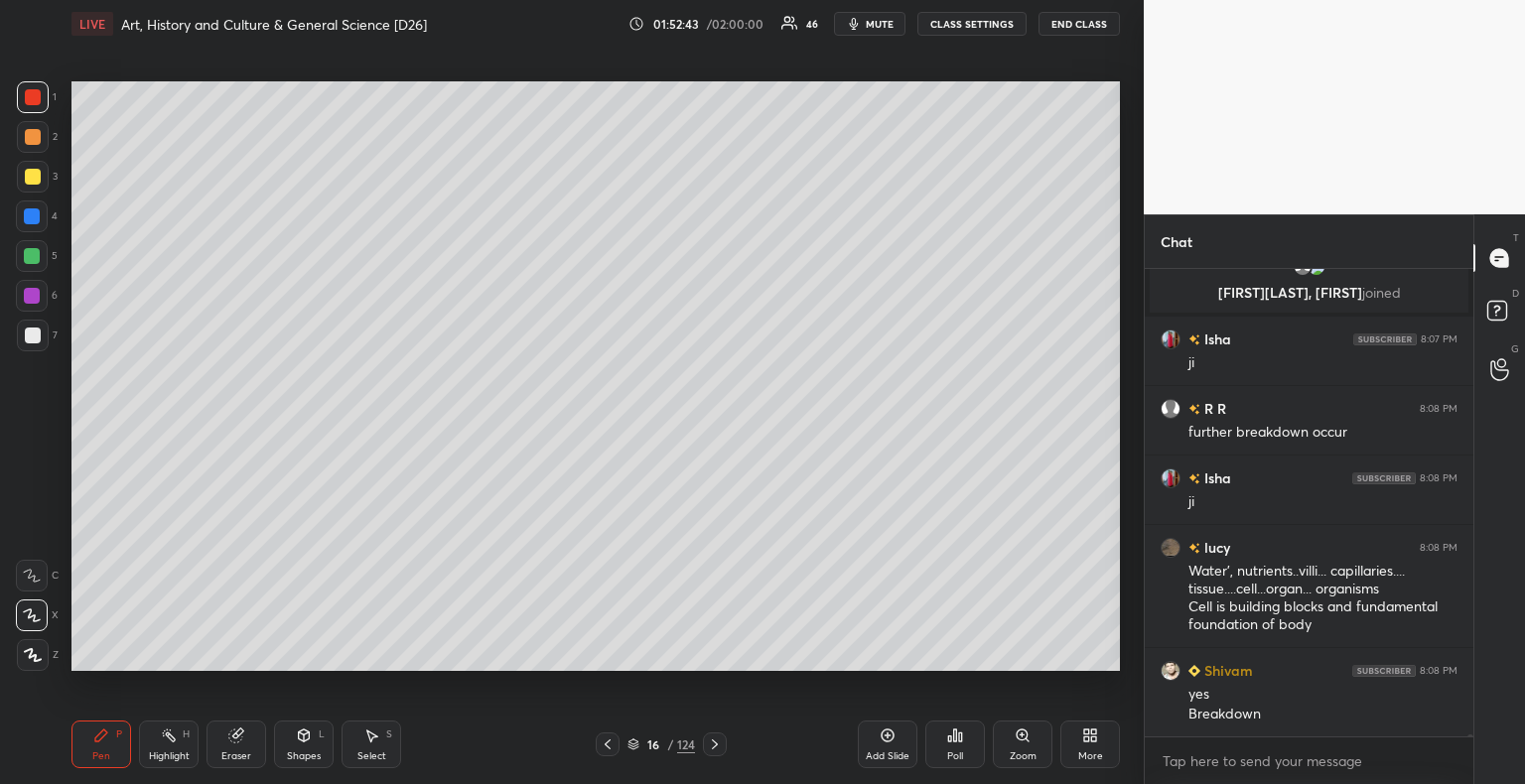 click at bounding box center [32, 256] 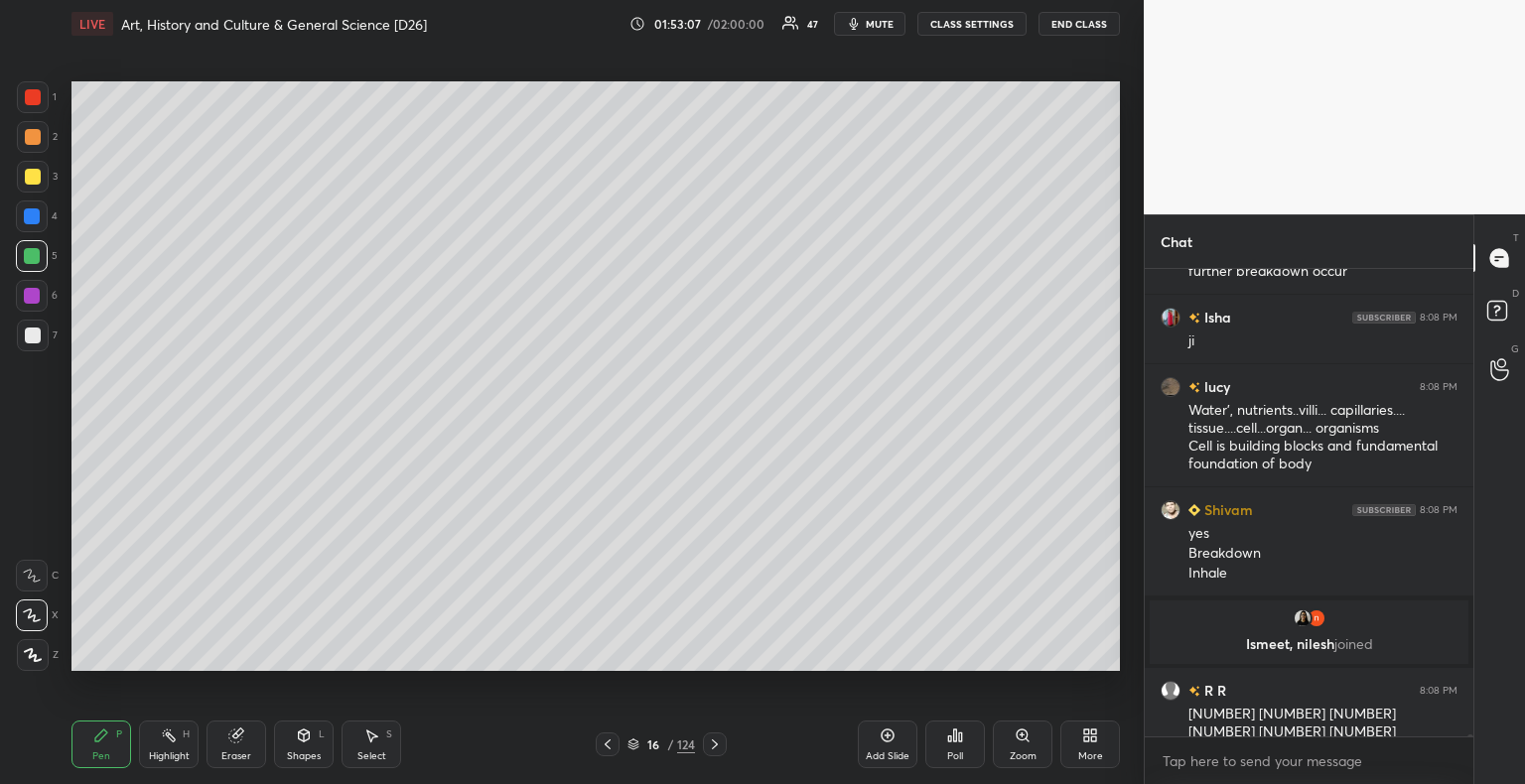 scroll, scrollTop: 94038, scrollLeft: 0, axis: vertical 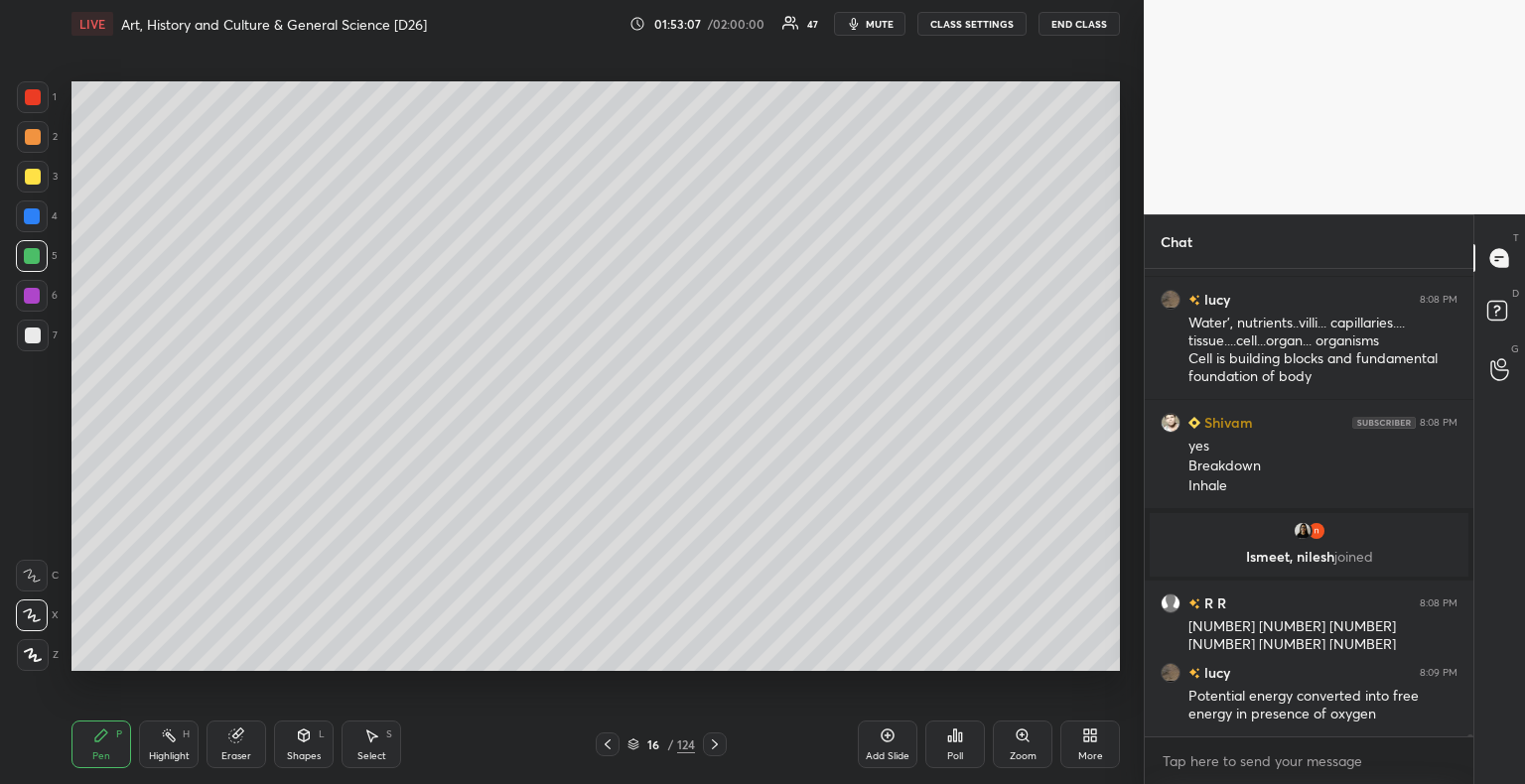 click at bounding box center [33, 177] 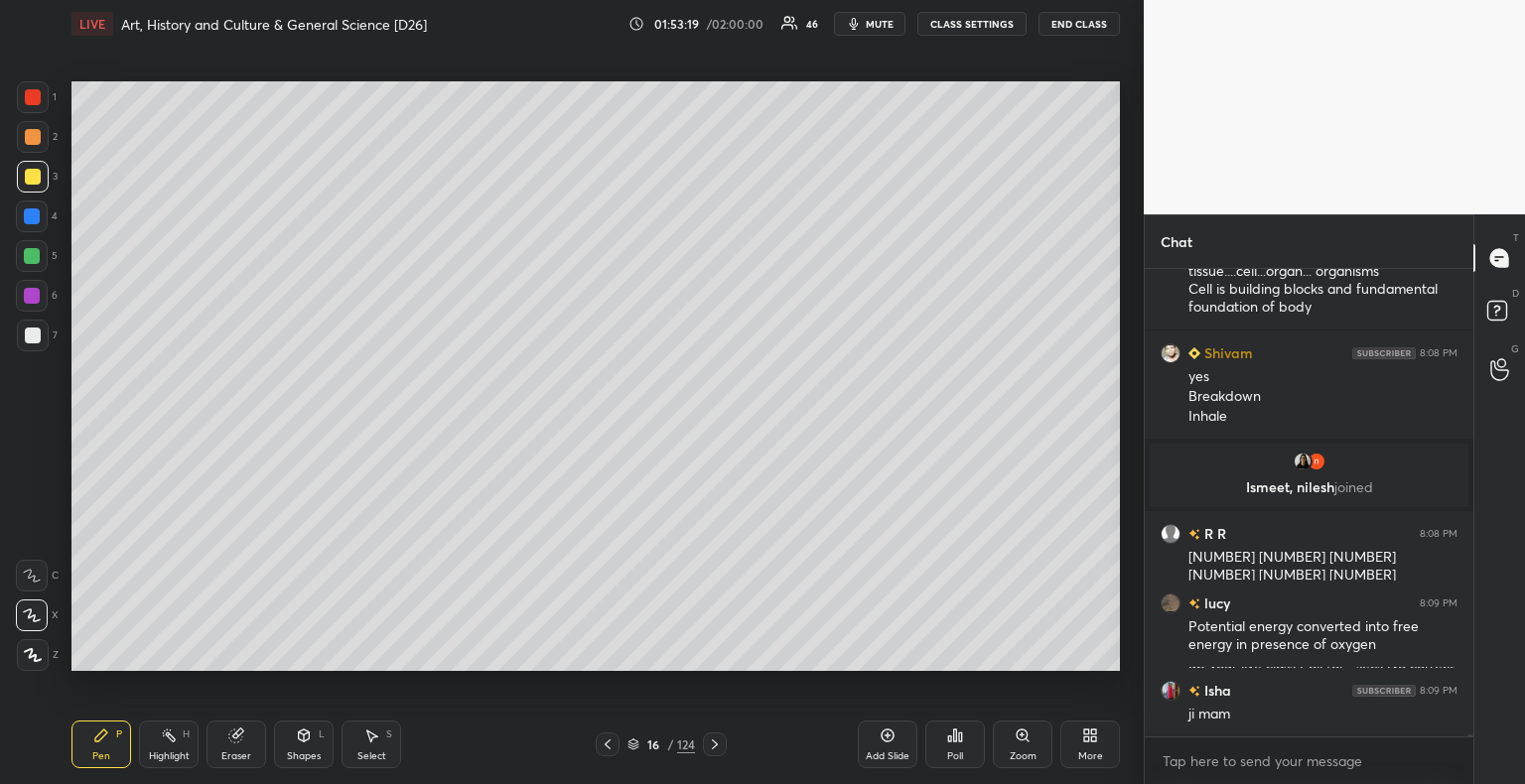 scroll, scrollTop: 94177, scrollLeft: 0, axis: vertical 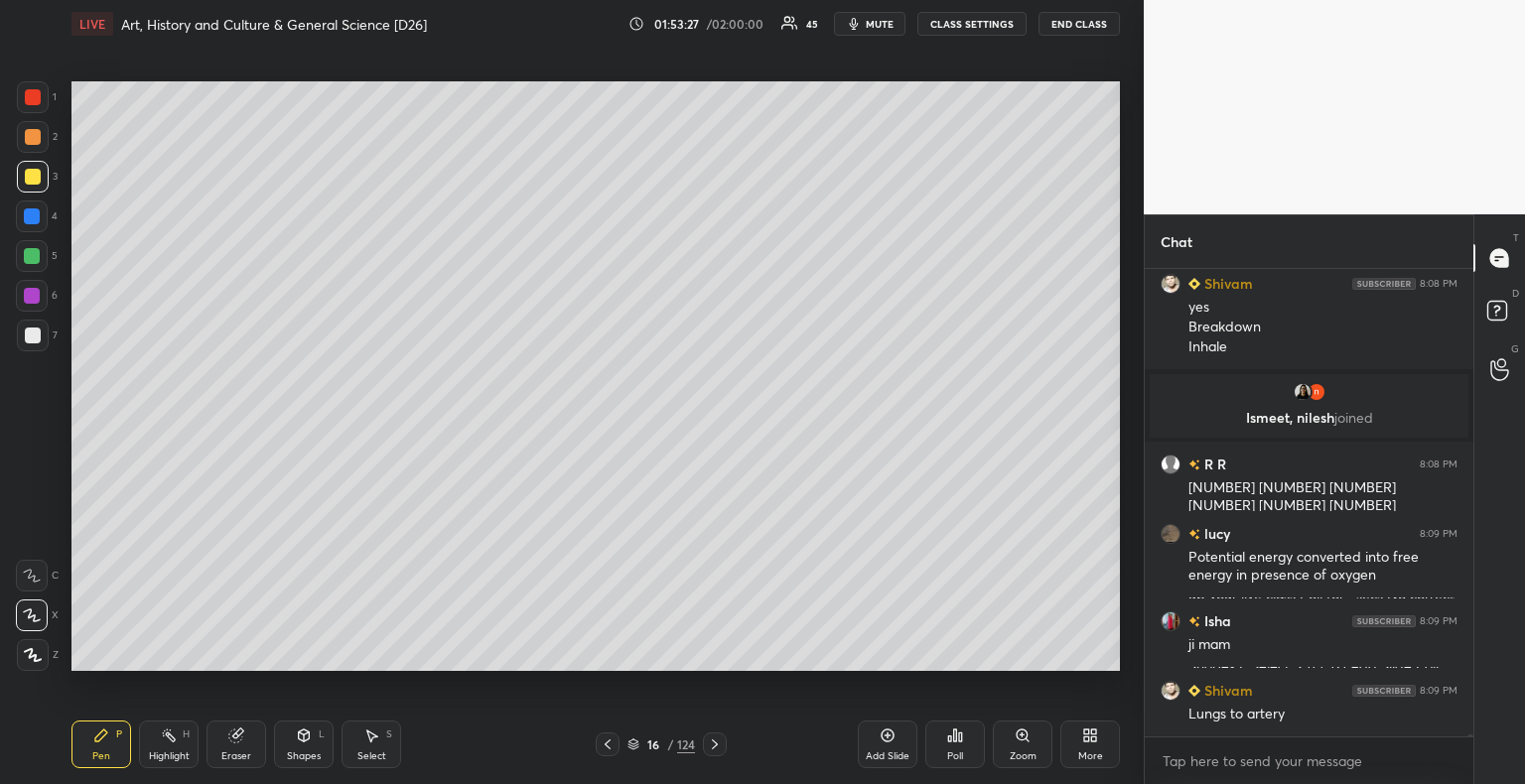 click at bounding box center (32, 256) 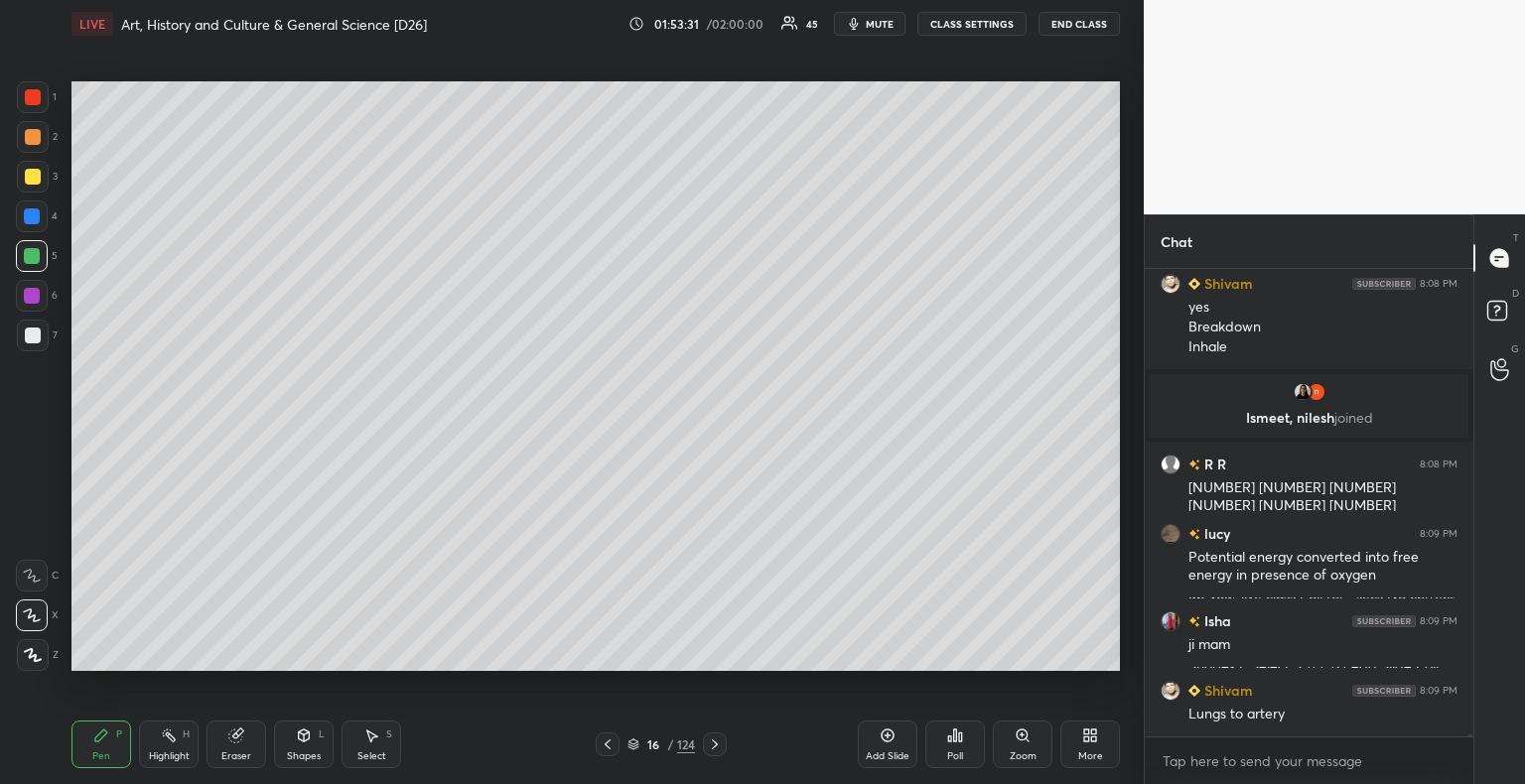 click at bounding box center (33, 97) 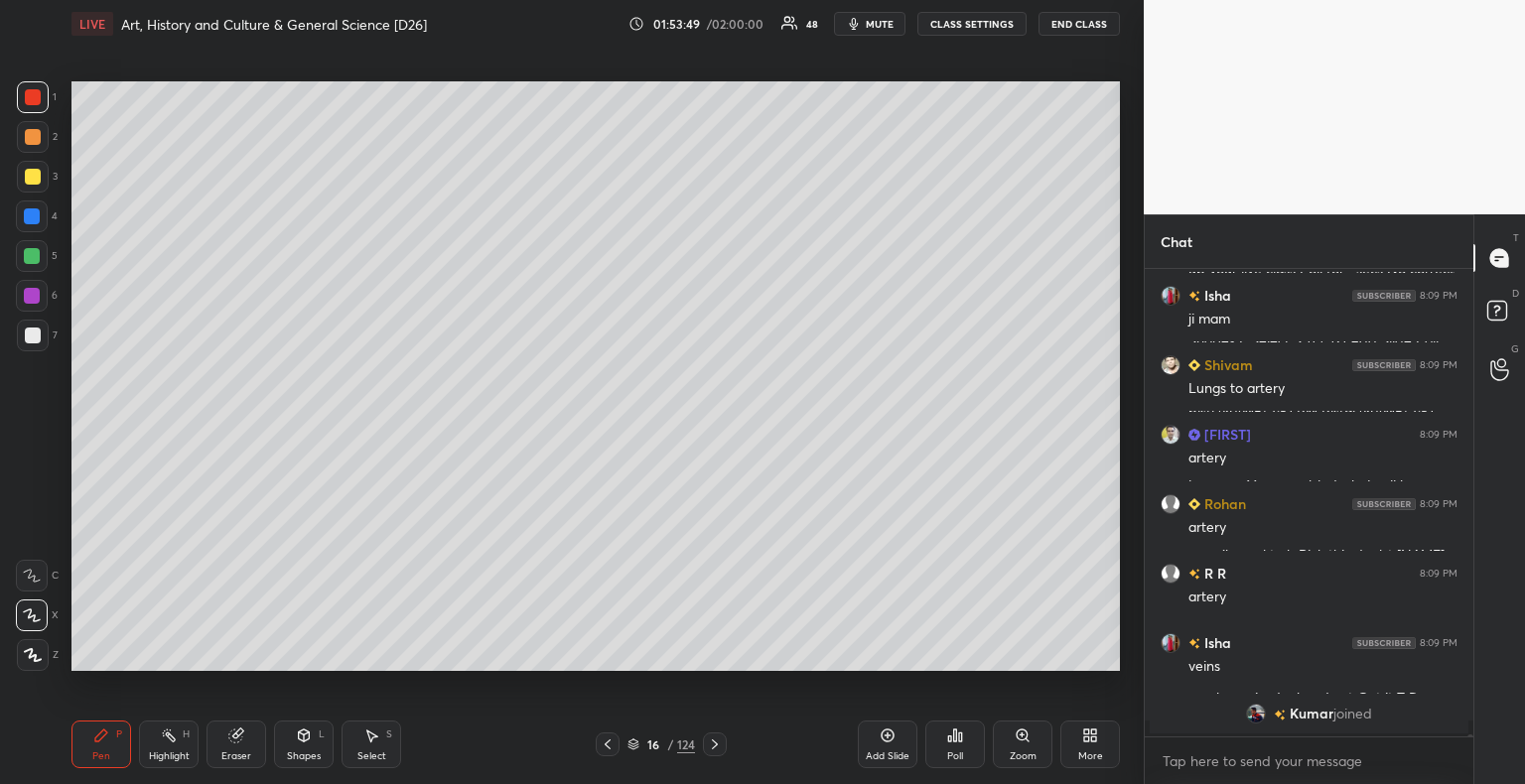 scroll, scrollTop: 94538, scrollLeft: 0, axis: vertical 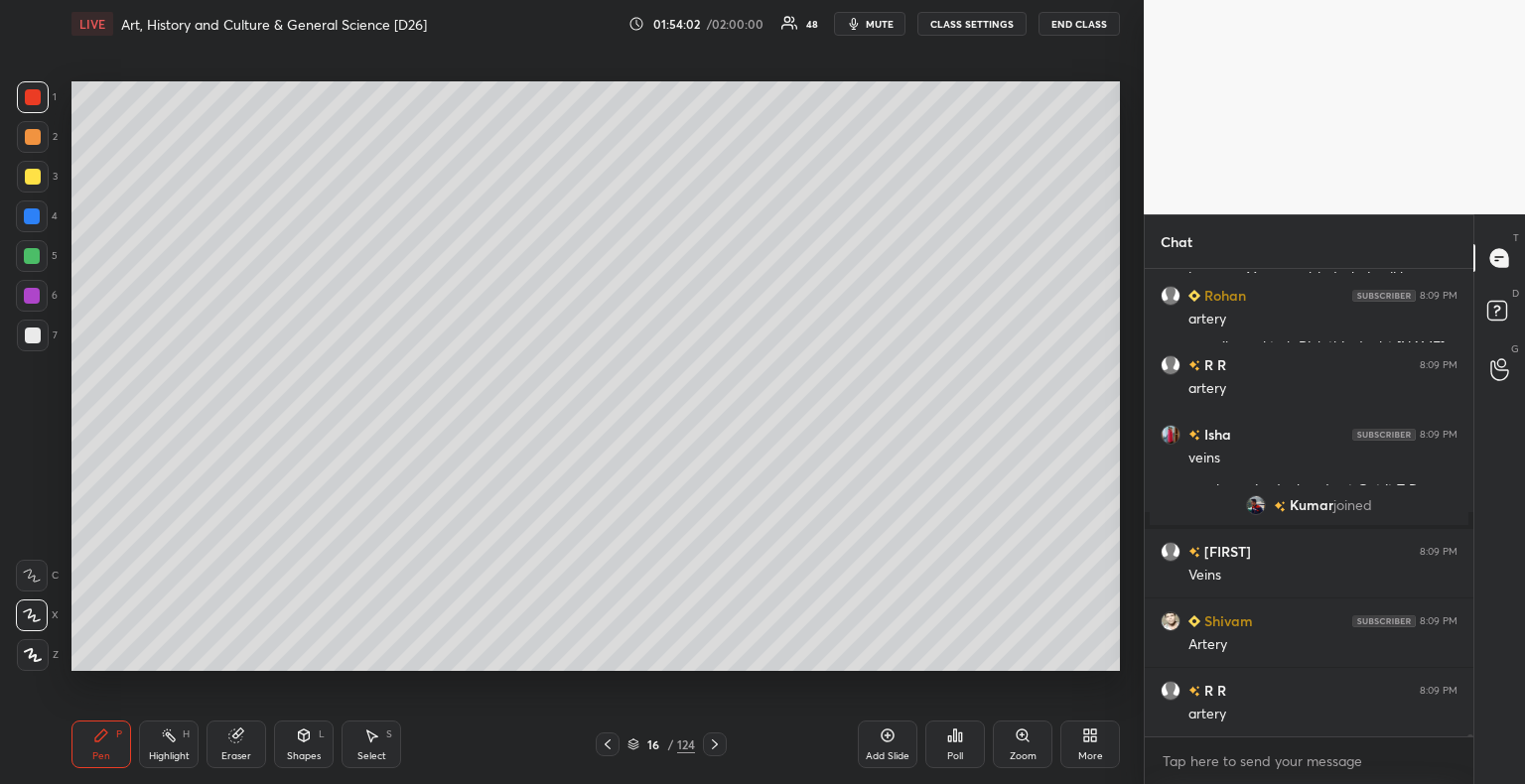 drag, startPoint x: 36, startPoint y: 331, endPoint x: 60, endPoint y: 313, distance: 30 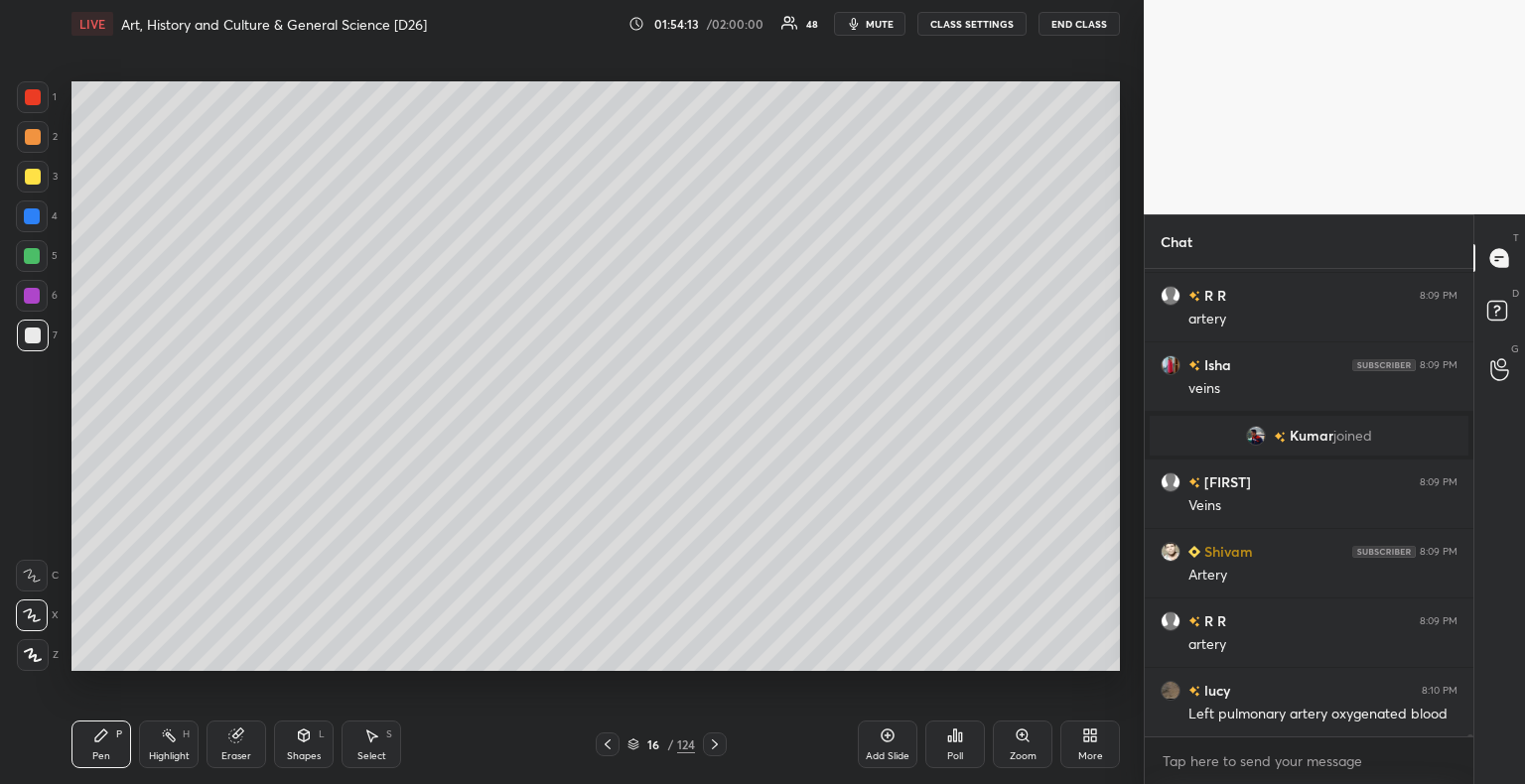 scroll, scrollTop: 94677, scrollLeft: 0, axis: vertical 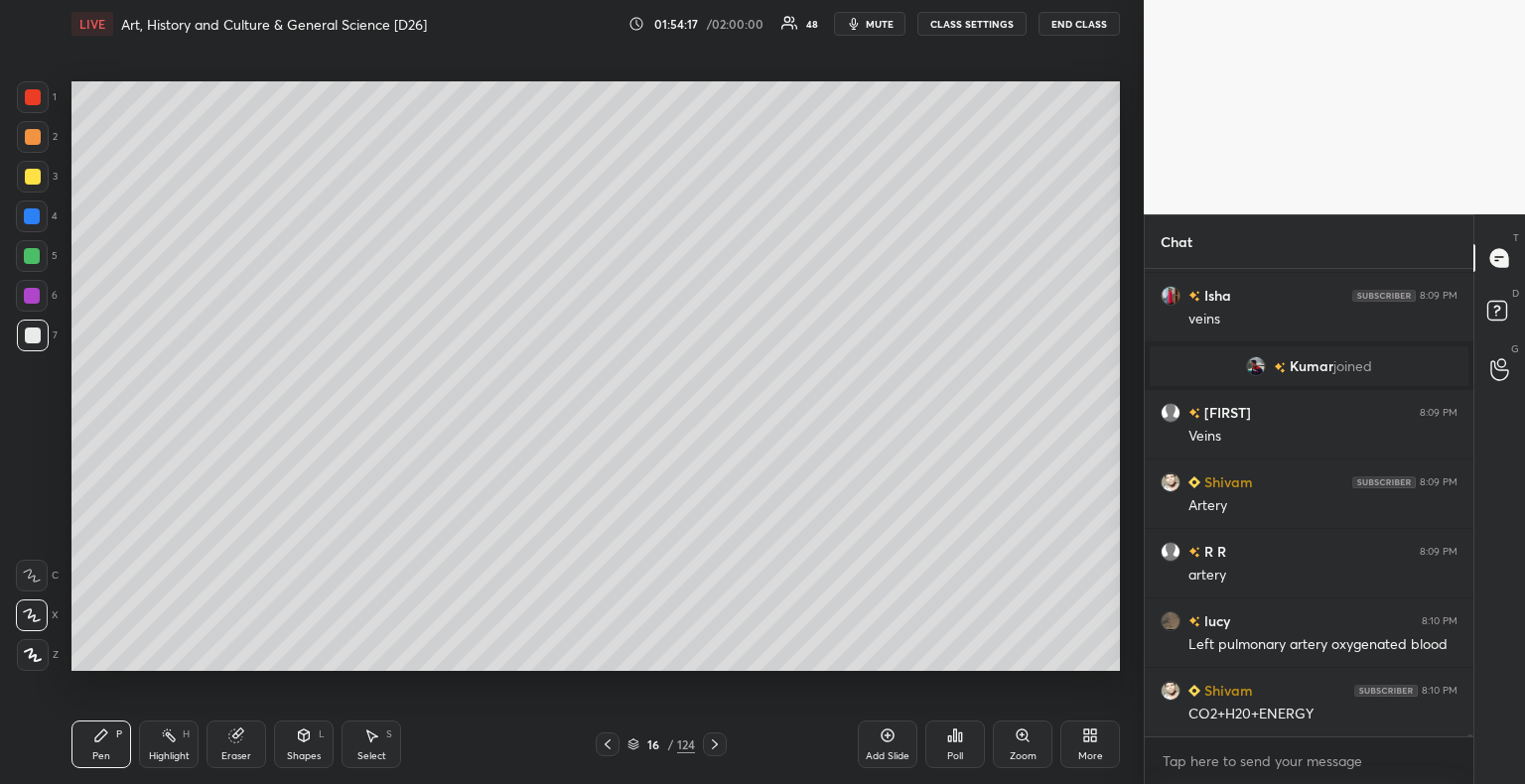 click at bounding box center [33, 177] 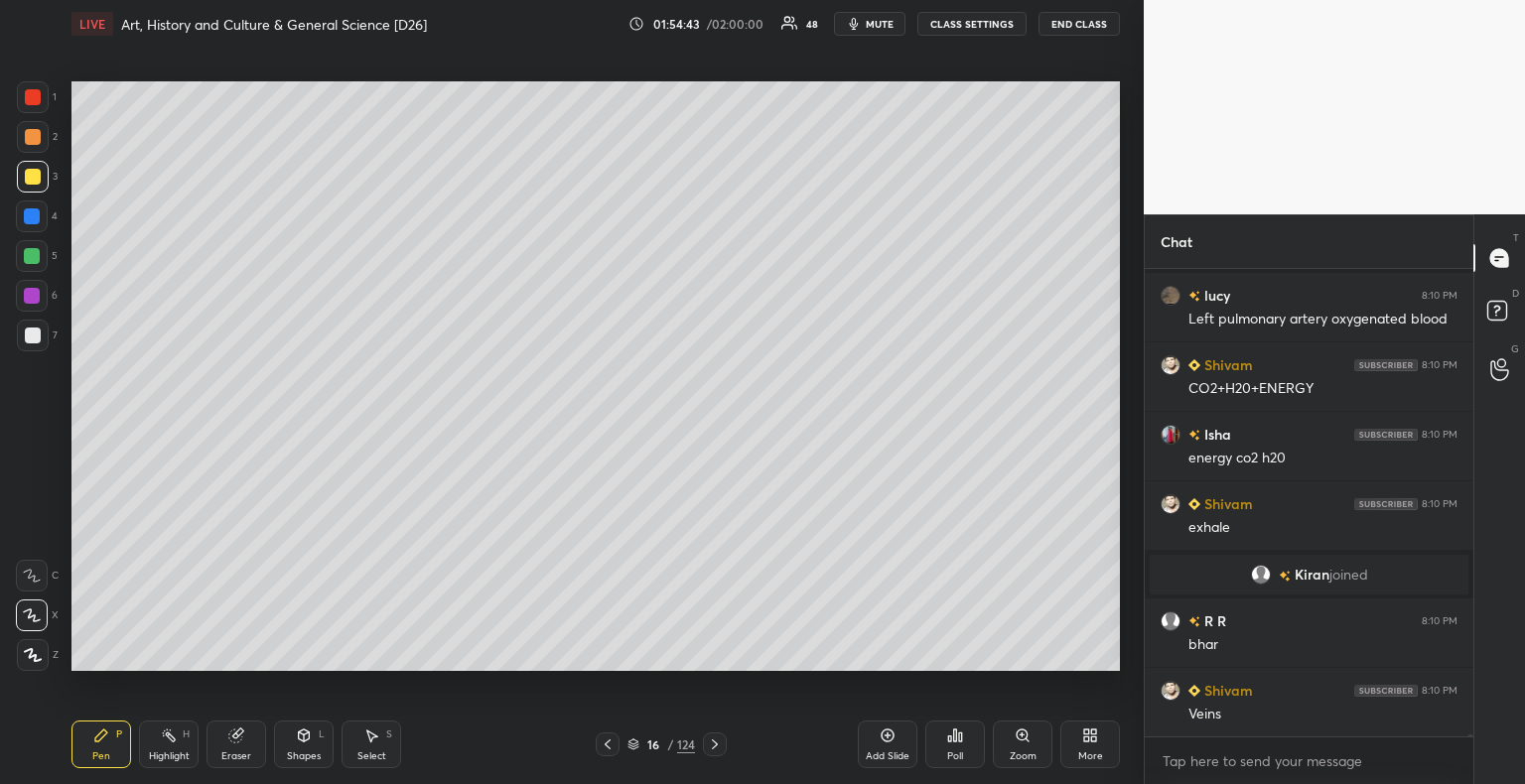 scroll, scrollTop: 94989, scrollLeft: 0, axis: vertical 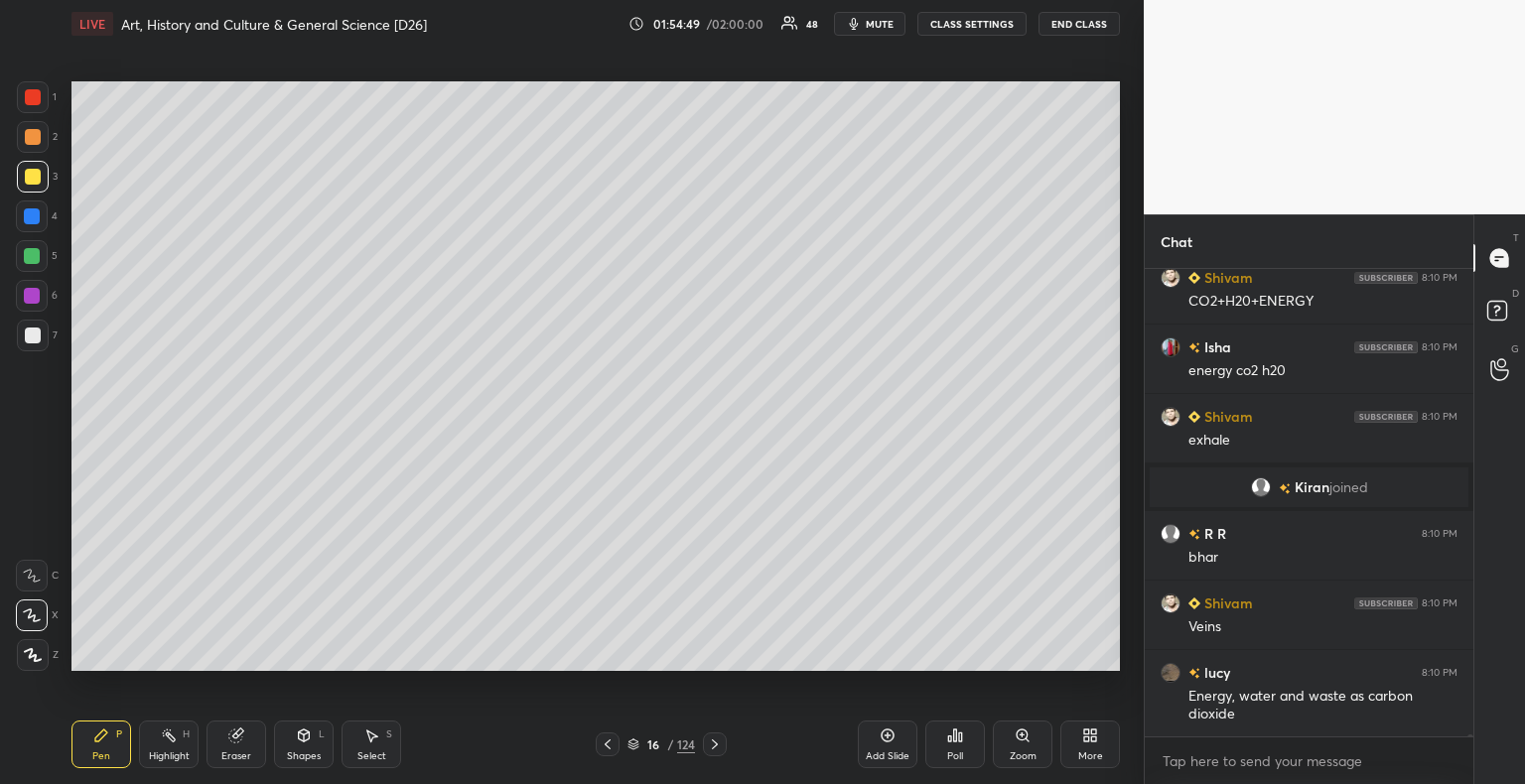 drag, startPoint x: 38, startPoint y: 101, endPoint x: 50, endPoint y: 101, distance: 12 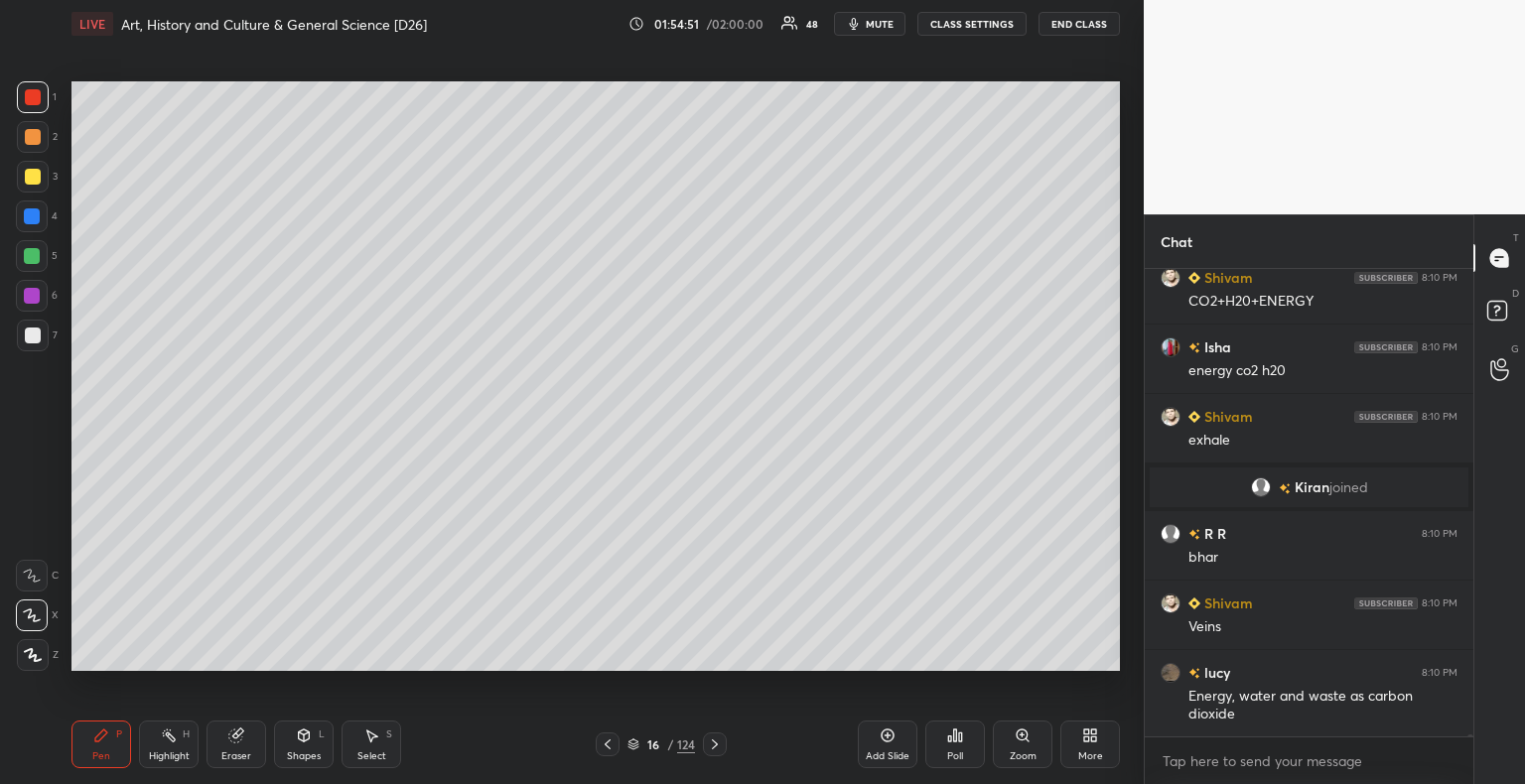scroll, scrollTop: 95059, scrollLeft: 0, axis: vertical 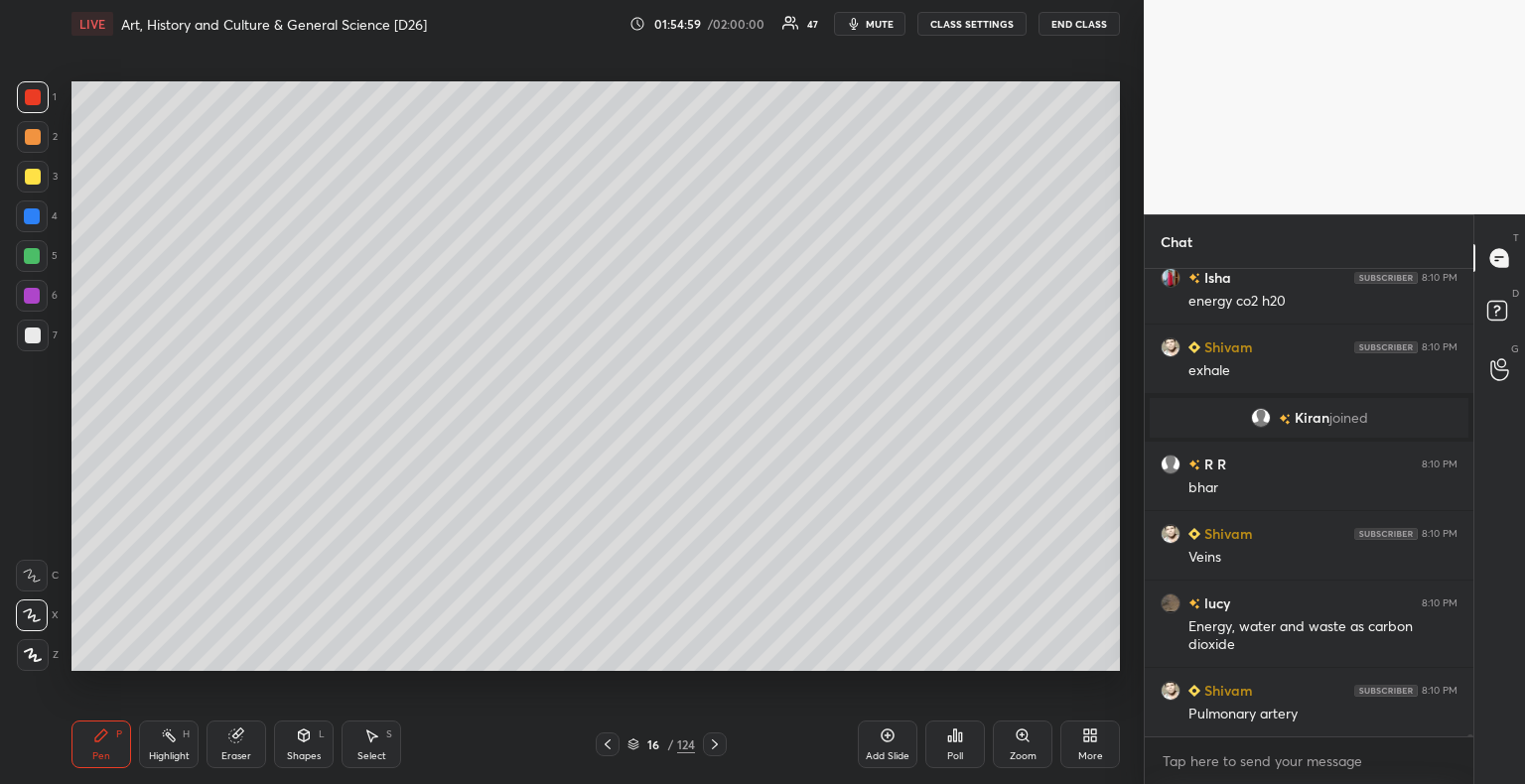 click at bounding box center (32, 256) 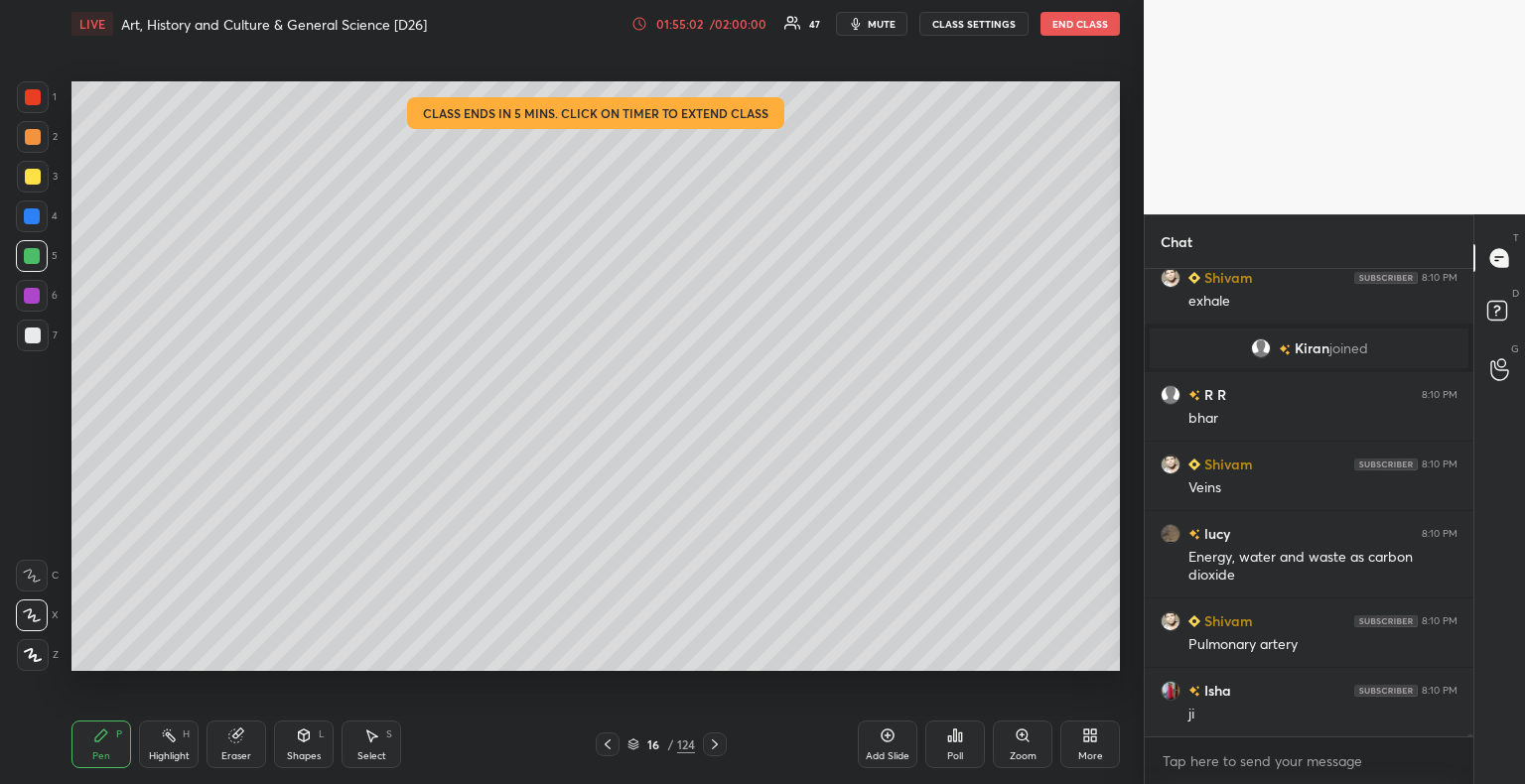 click on "/  02:00:00" at bounding box center (738, 24) 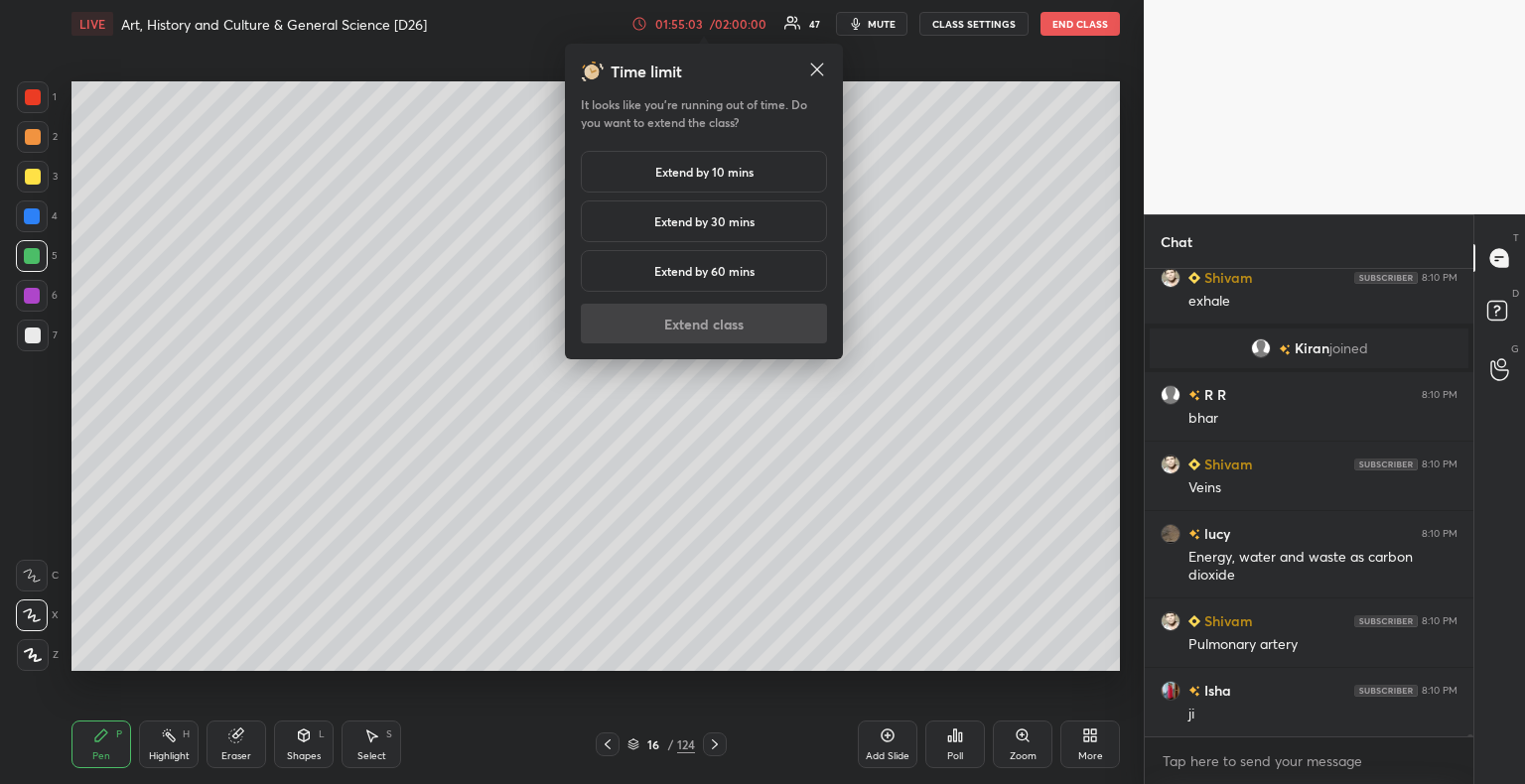 click on "Extend by 30 mins" at bounding box center (704, 221) 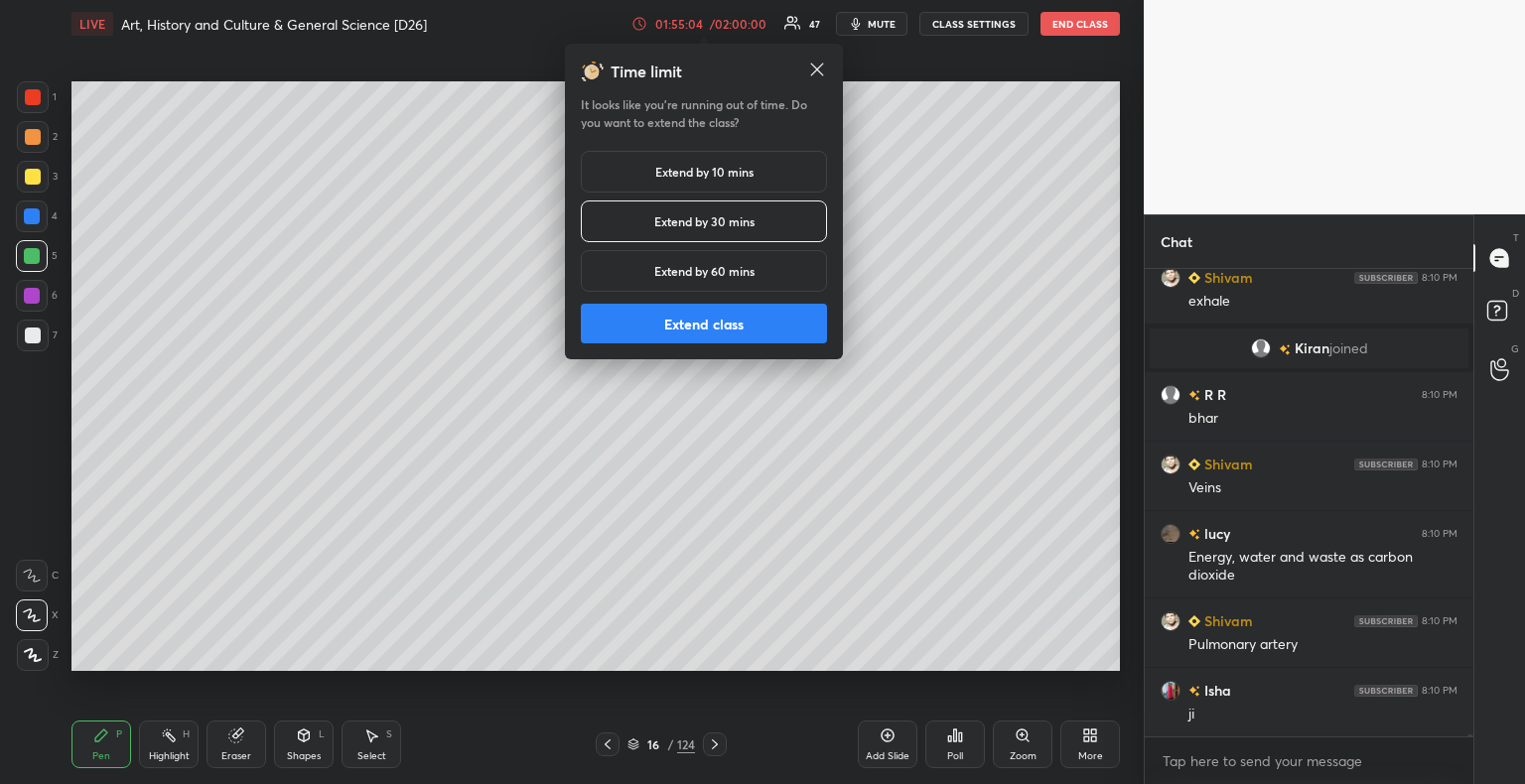 click on "Extend by 10 mins" at bounding box center [704, 172] 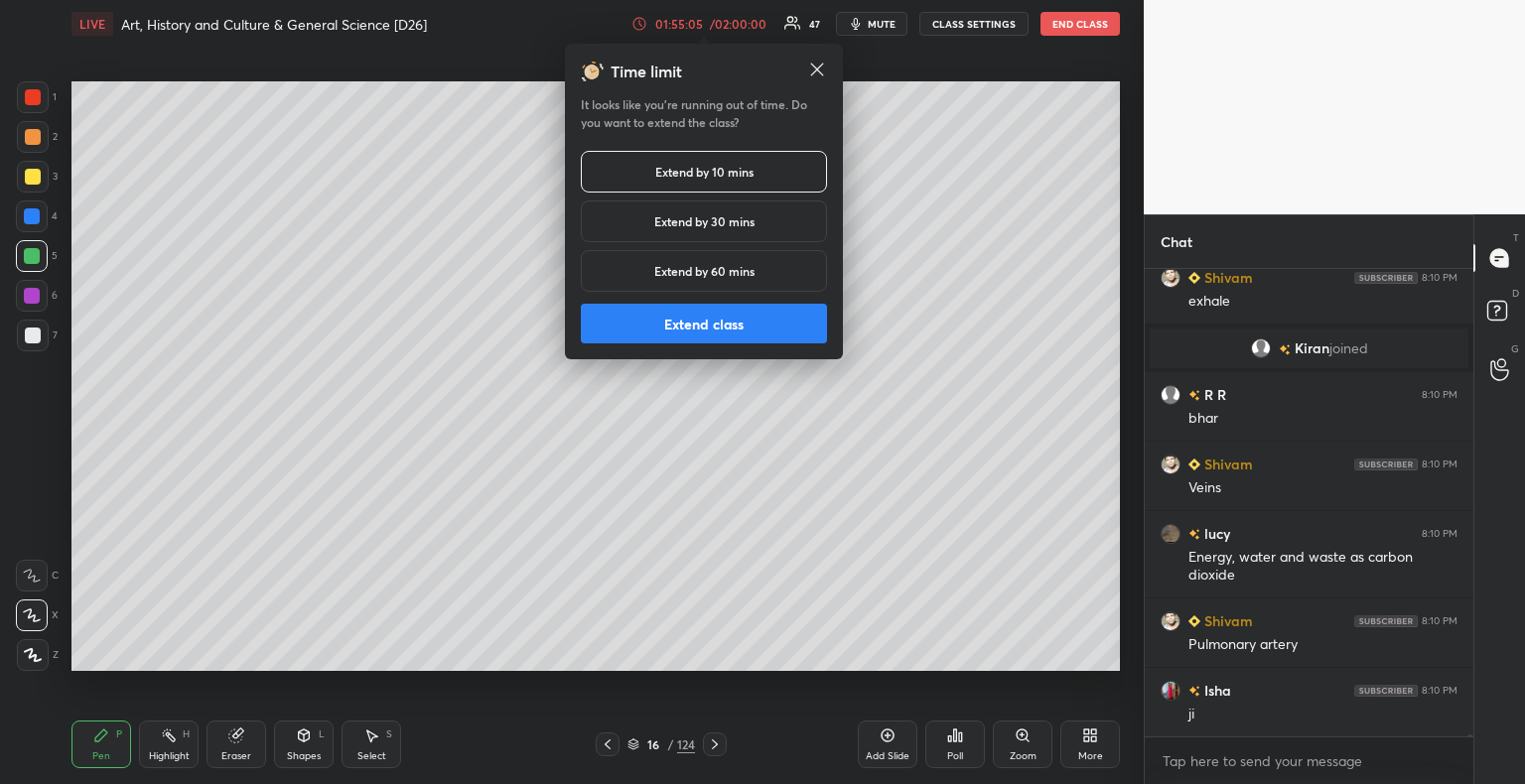 click on "Extend class" at bounding box center (704, 324) 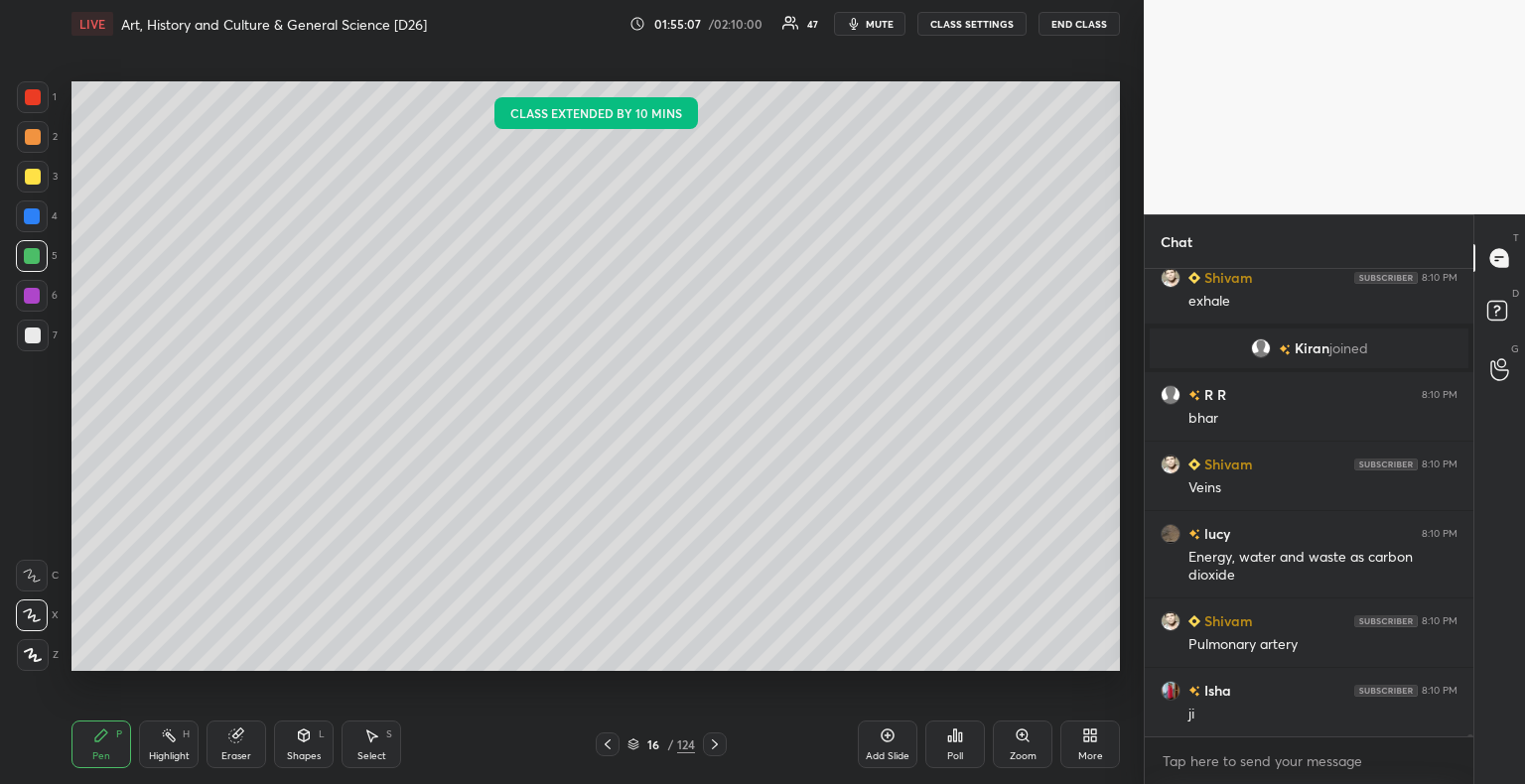 scroll, scrollTop: 95197, scrollLeft: 0, axis: vertical 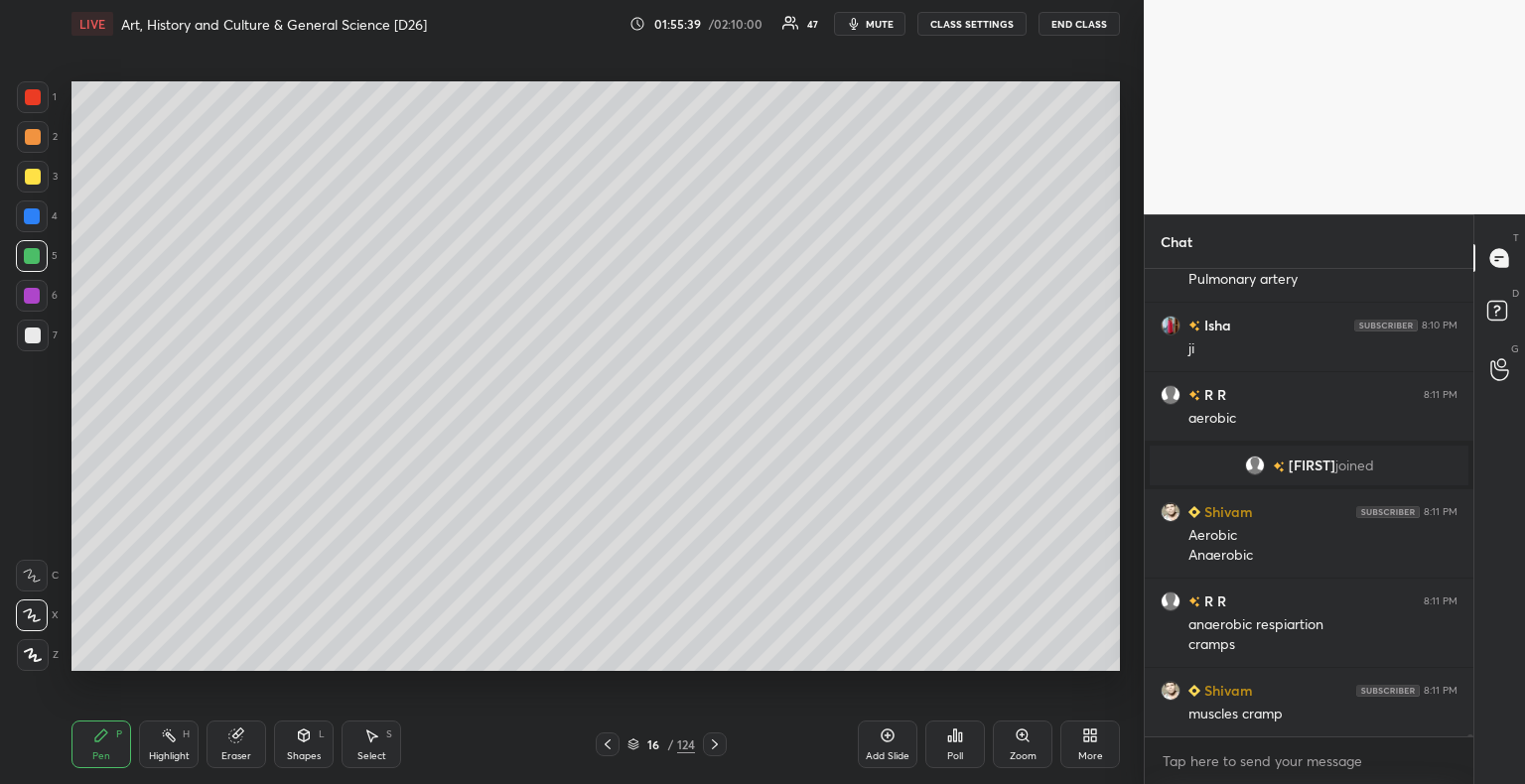 click at bounding box center (33, 335) 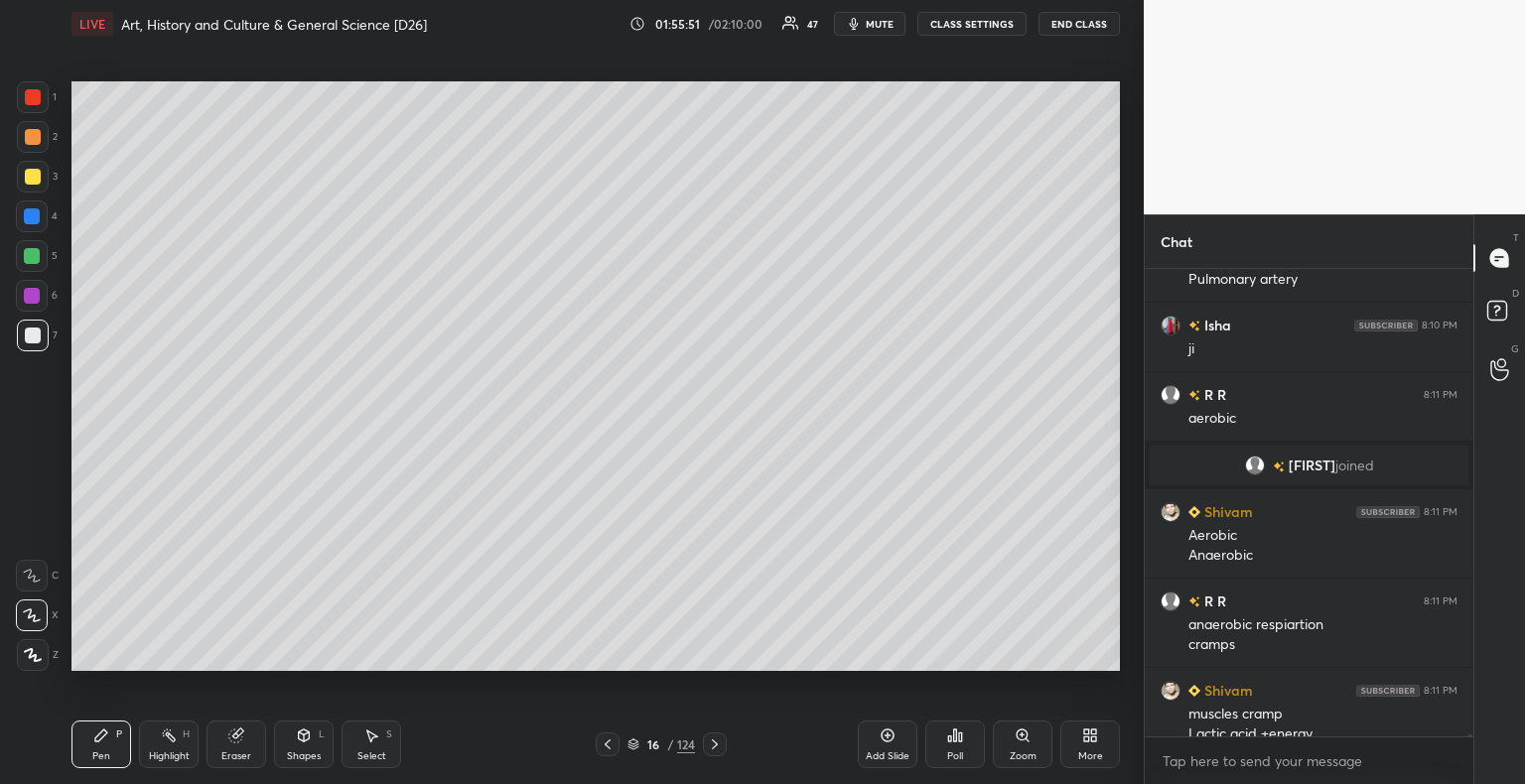 scroll, scrollTop: 95201, scrollLeft: 0, axis: vertical 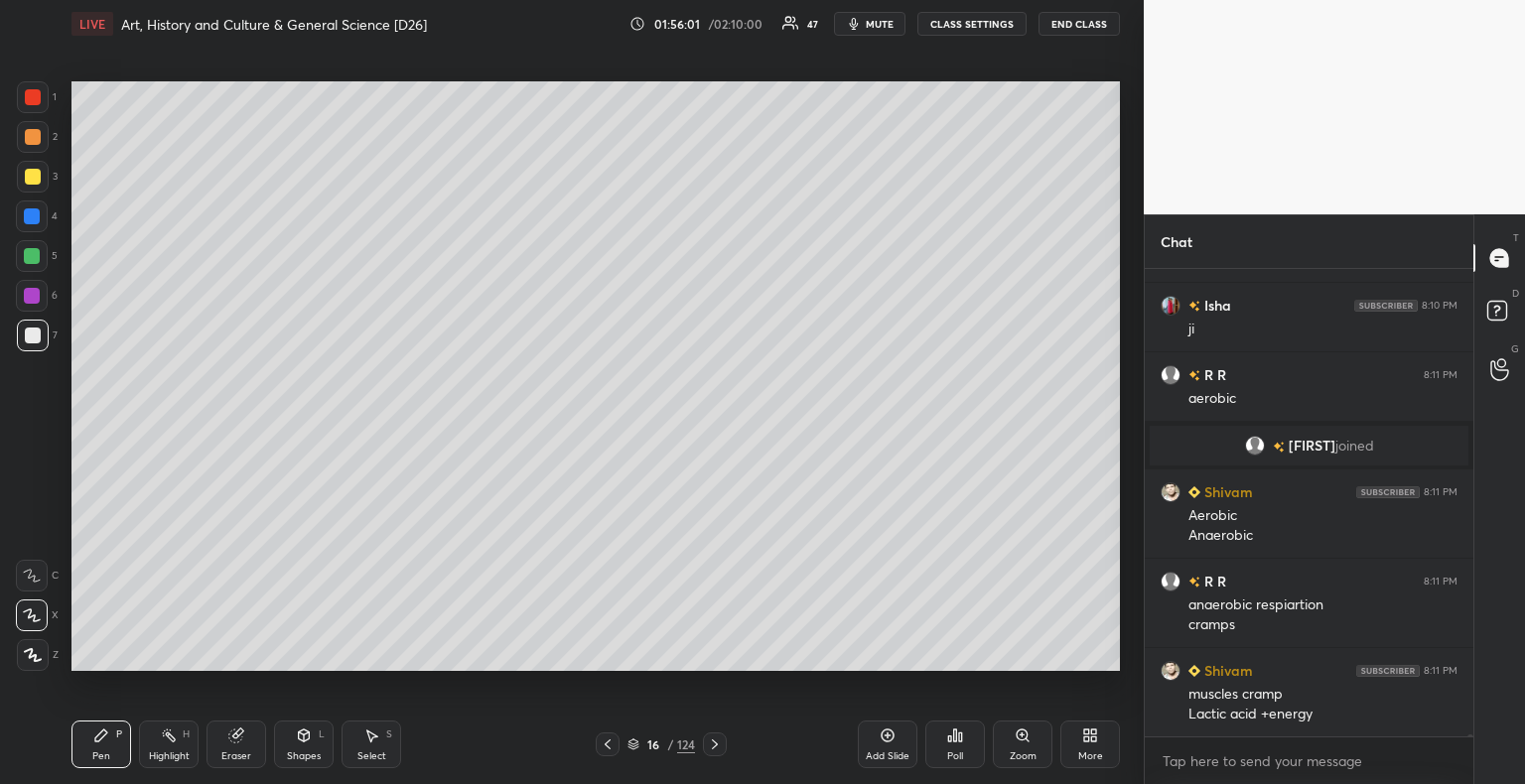click at bounding box center (32, 296) 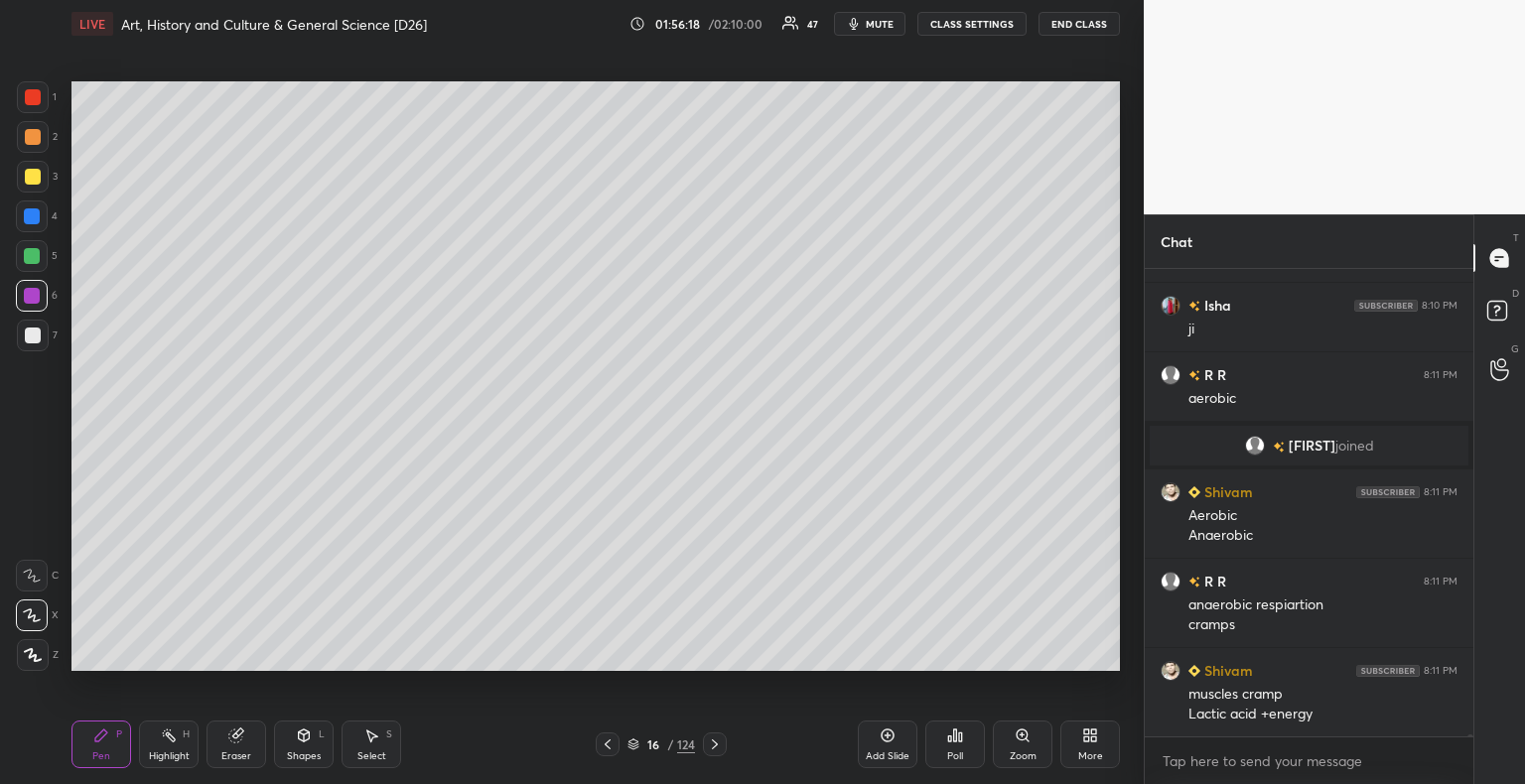 scroll, scrollTop: 95271, scrollLeft: 0, axis: vertical 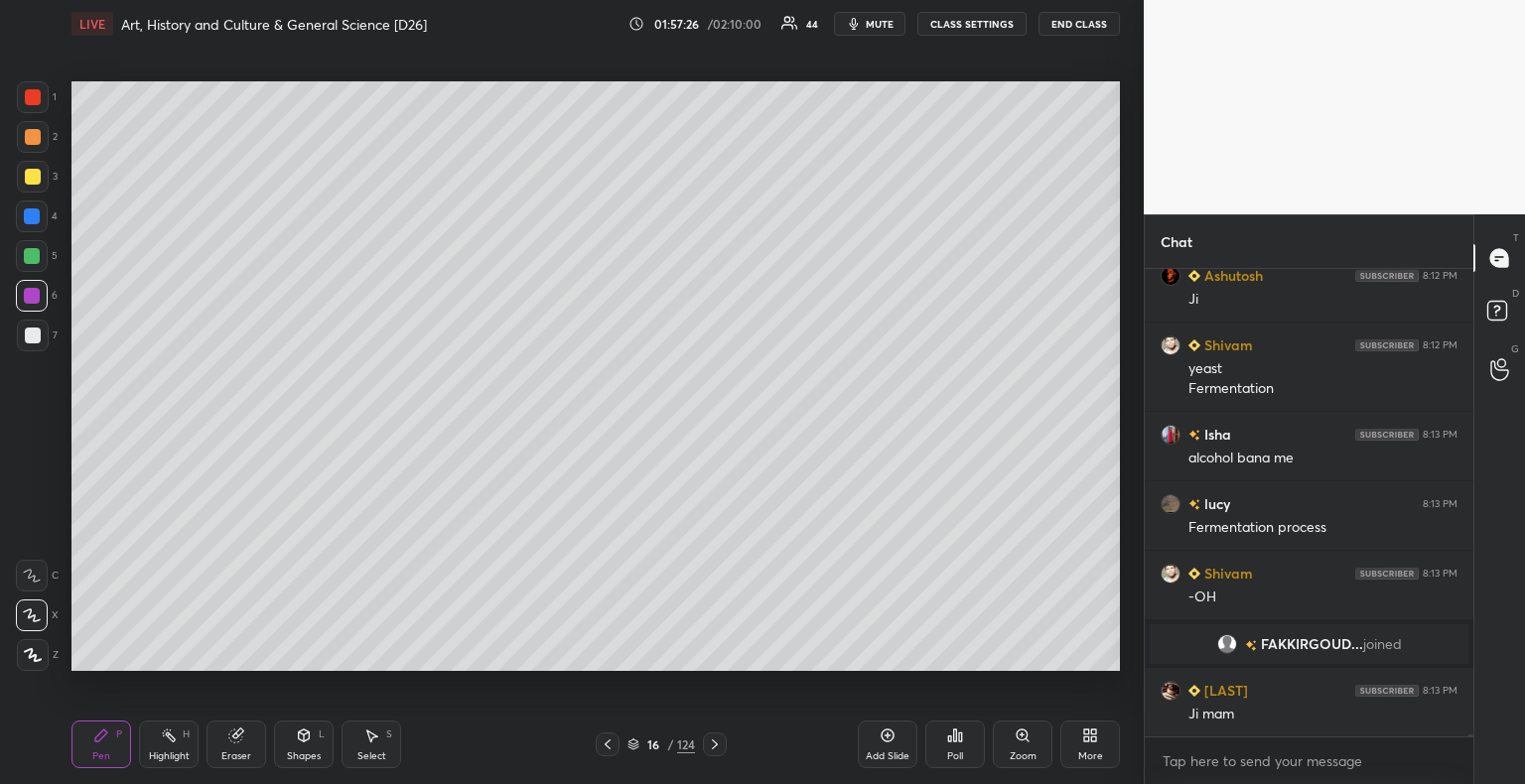 click 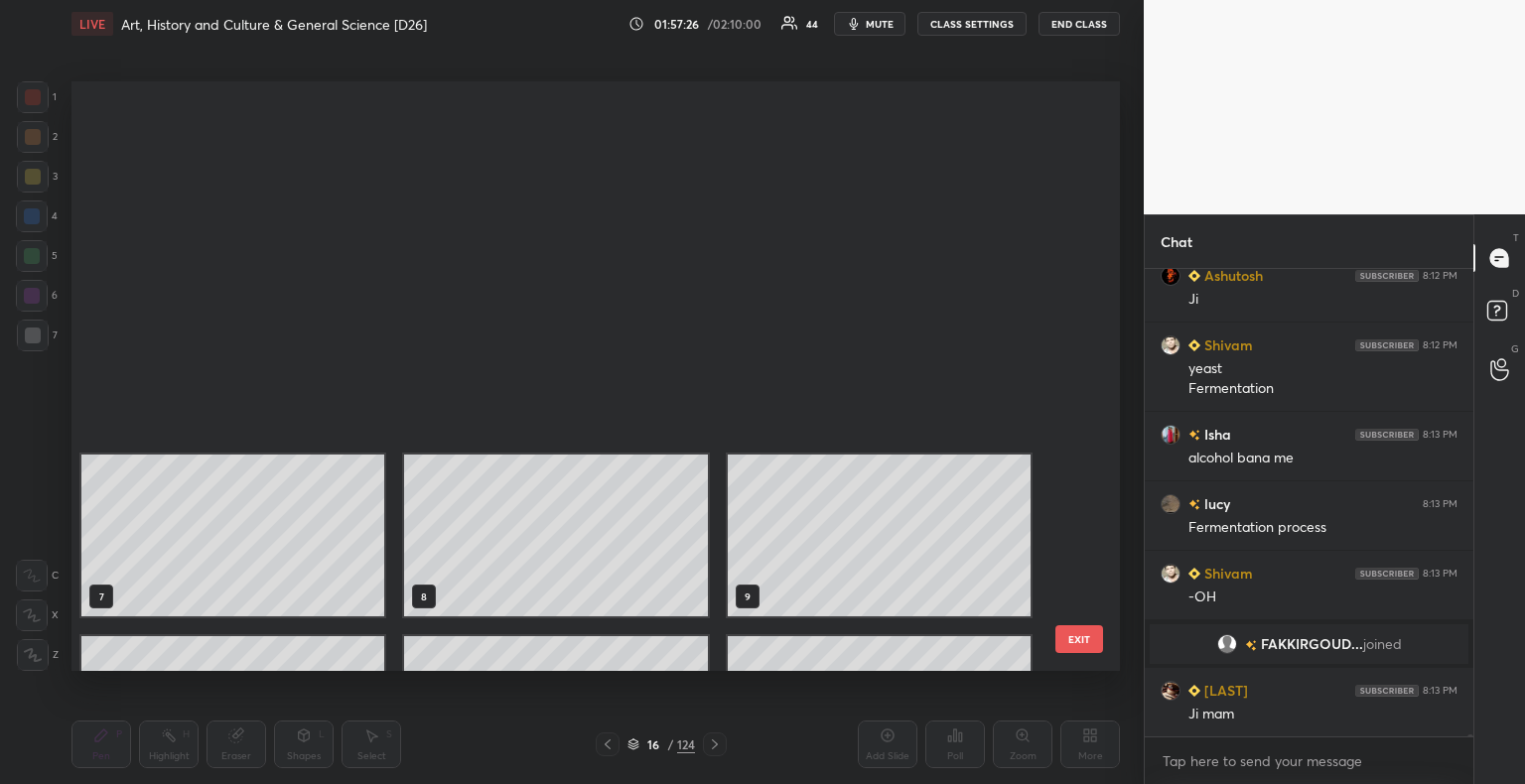 scroll, scrollTop: 500, scrollLeft: 0, axis: vertical 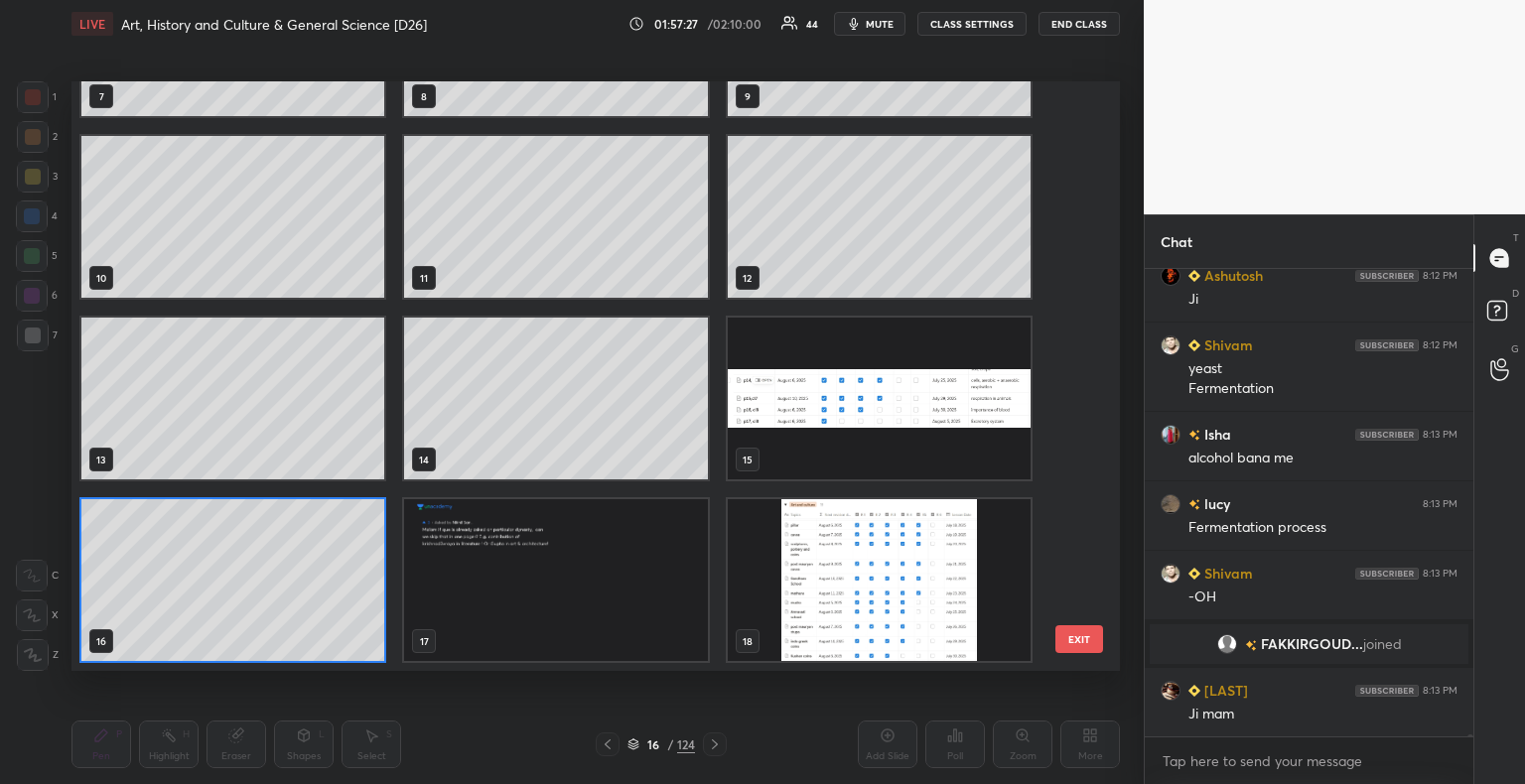 click on "7 8 9 10 11 12 13 14 15 16 17 18 19 20 21" at bounding box center [578, 376] 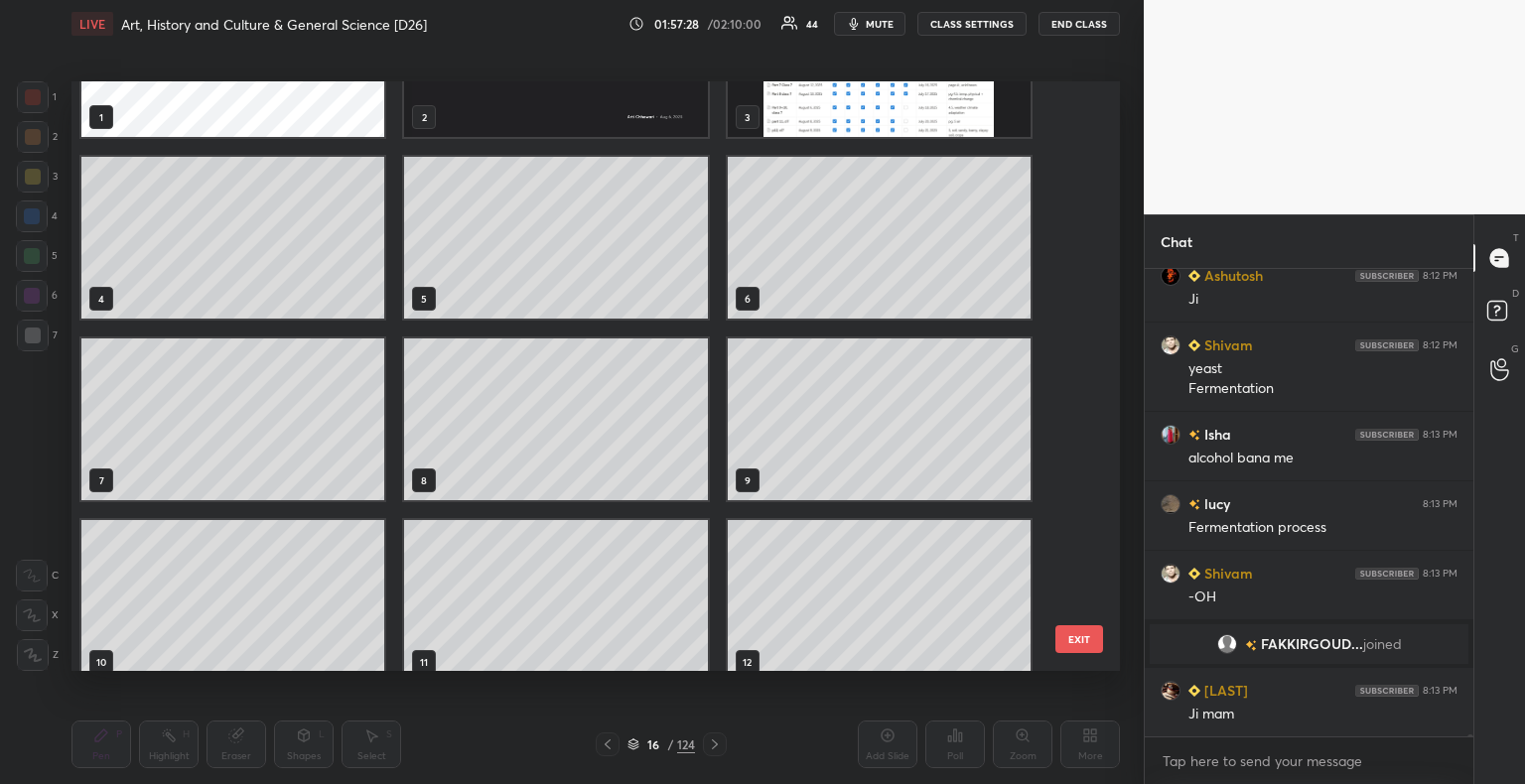 scroll, scrollTop: 93, scrollLeft: 0, axis: vertical 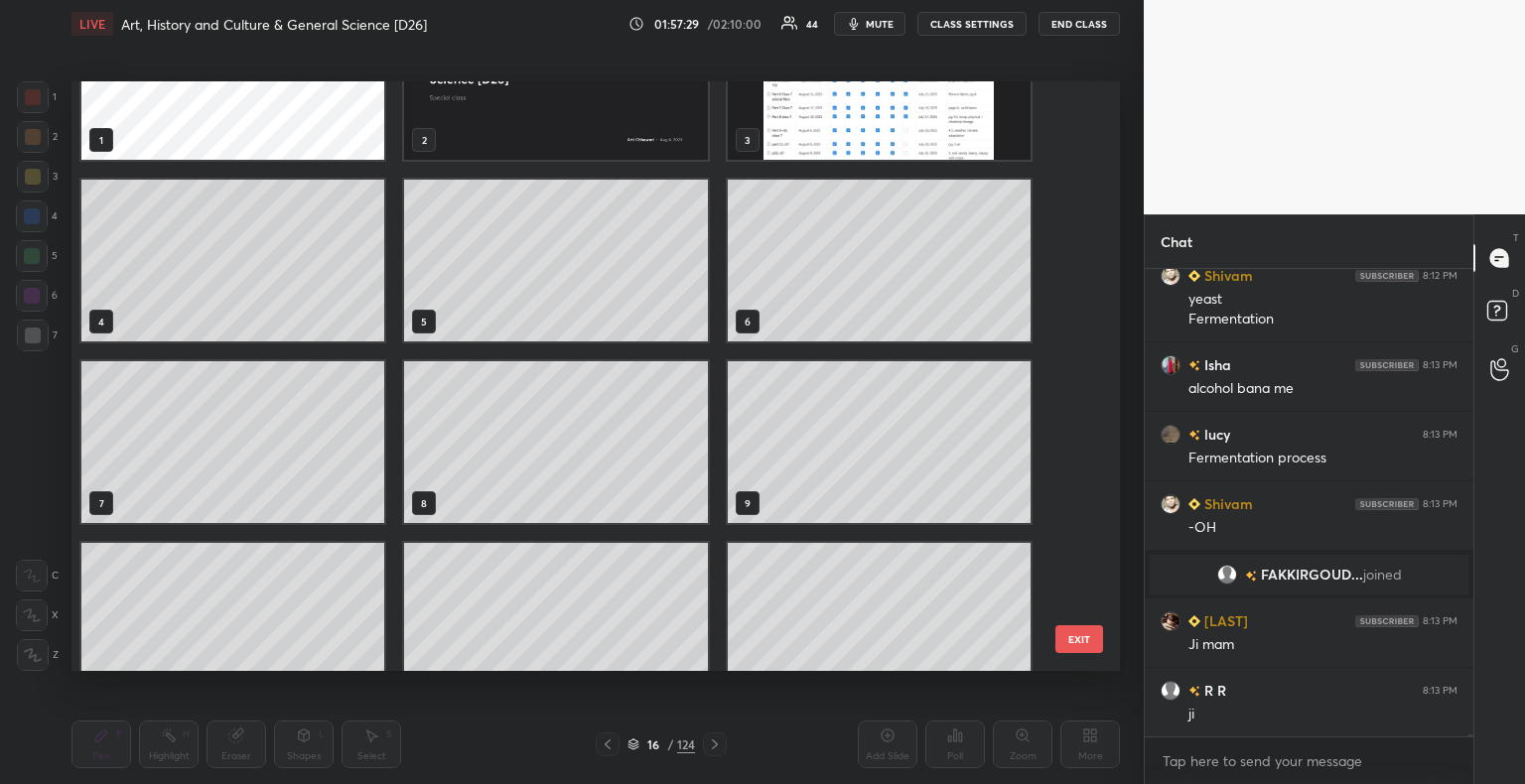 drag, startPoint x: 1084, startPoint y: 124, endPoint x: 1084, endPoint y: 139, distance: 15 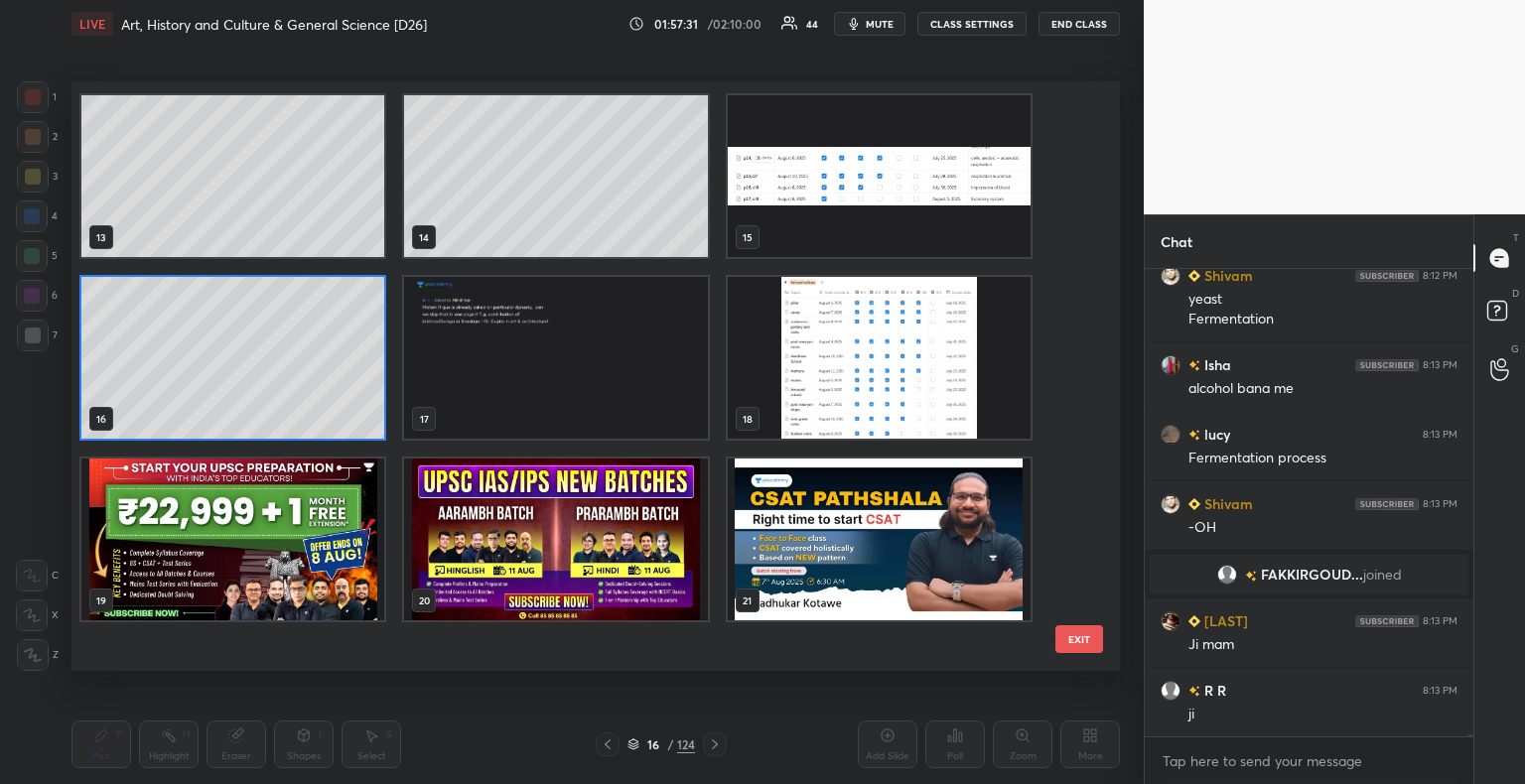 scroll, scrollTop: 619, scrollLeft: 0, axis: vertical 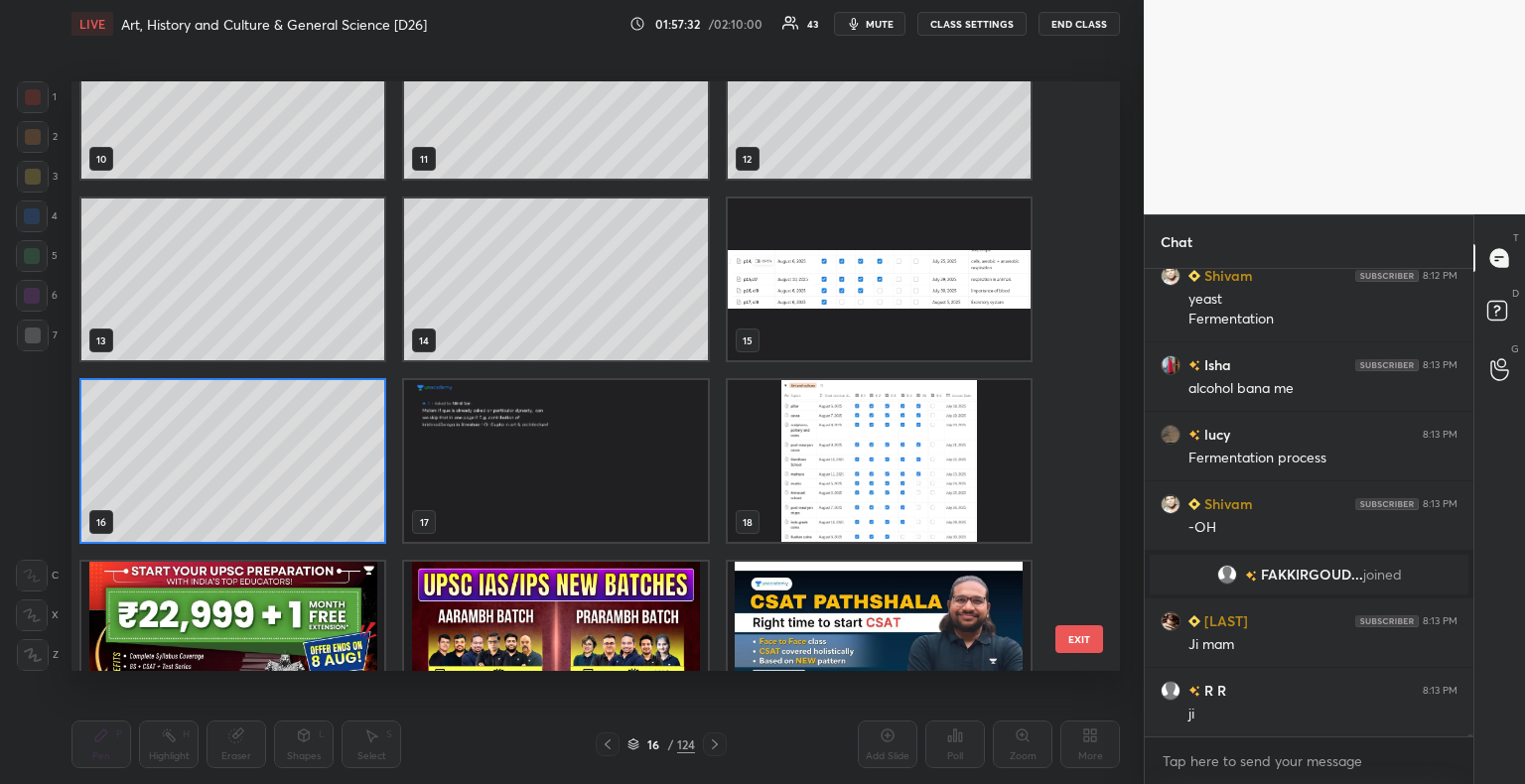 click at bounding box center (879, 279) 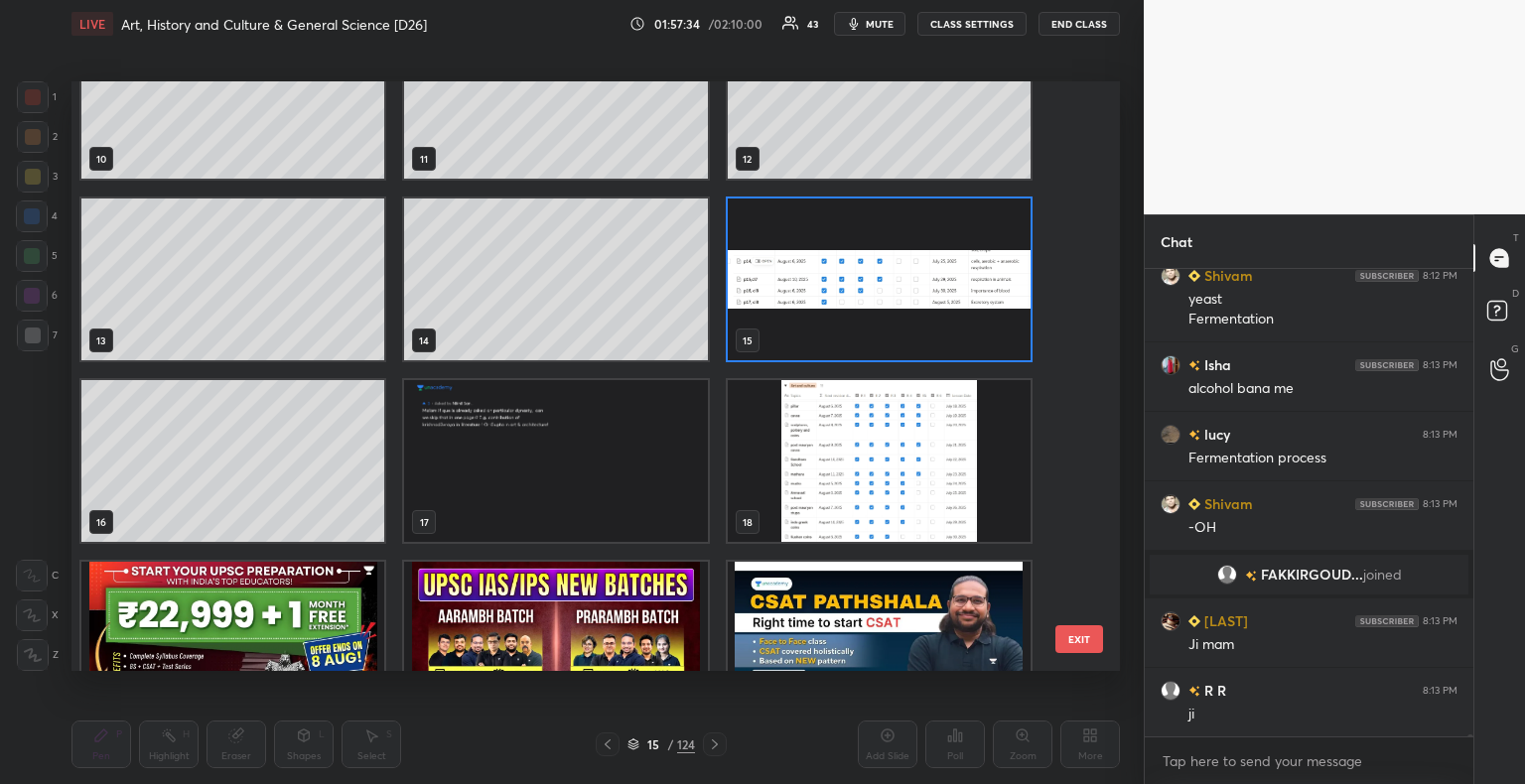 click 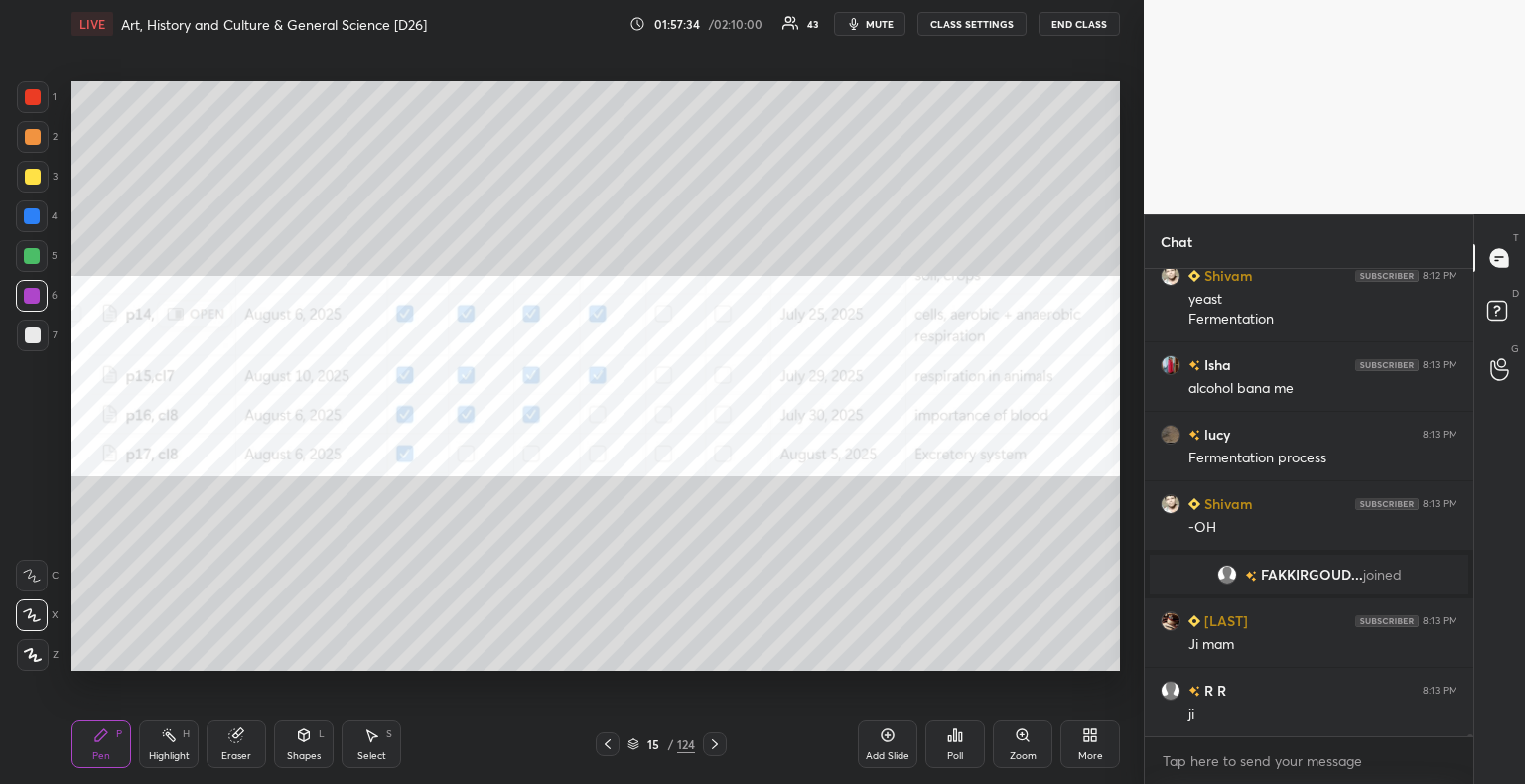 scroll, scrollTop: 0, scrollLeft: 0, axis: both 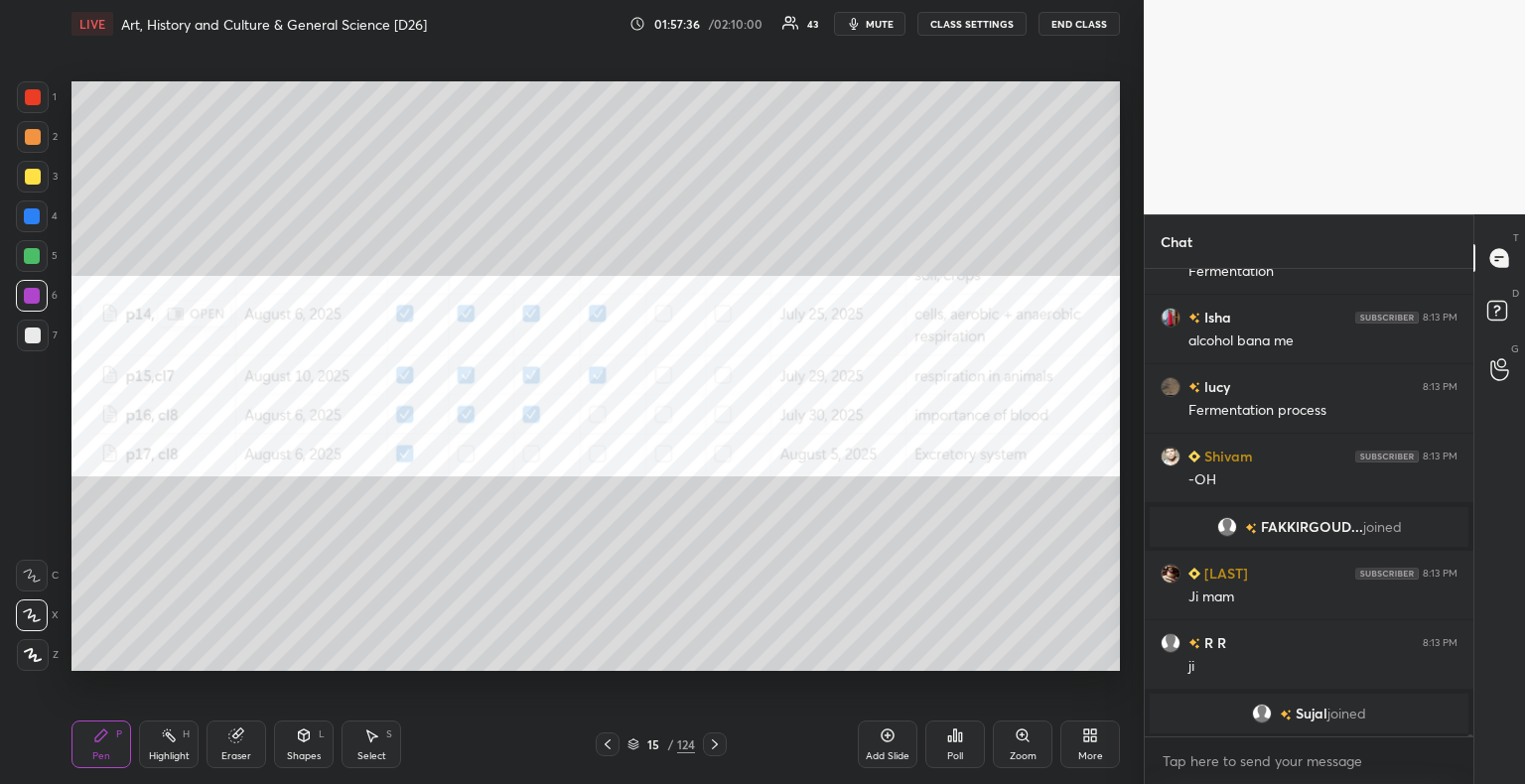 click at bounding box center (33, 97) 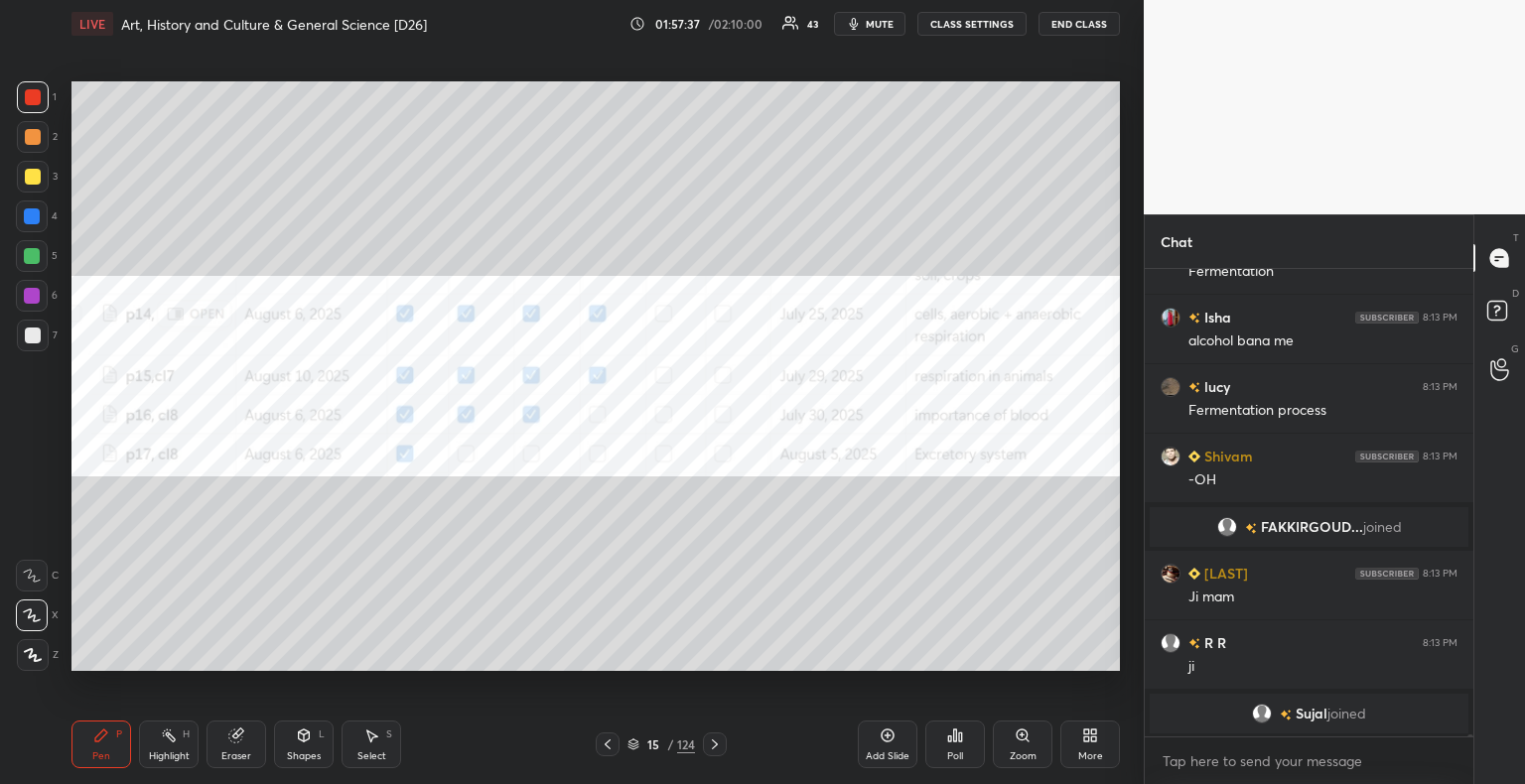 scroll, scrollTop: 95938, scrollLeft: 0, axis: vertical 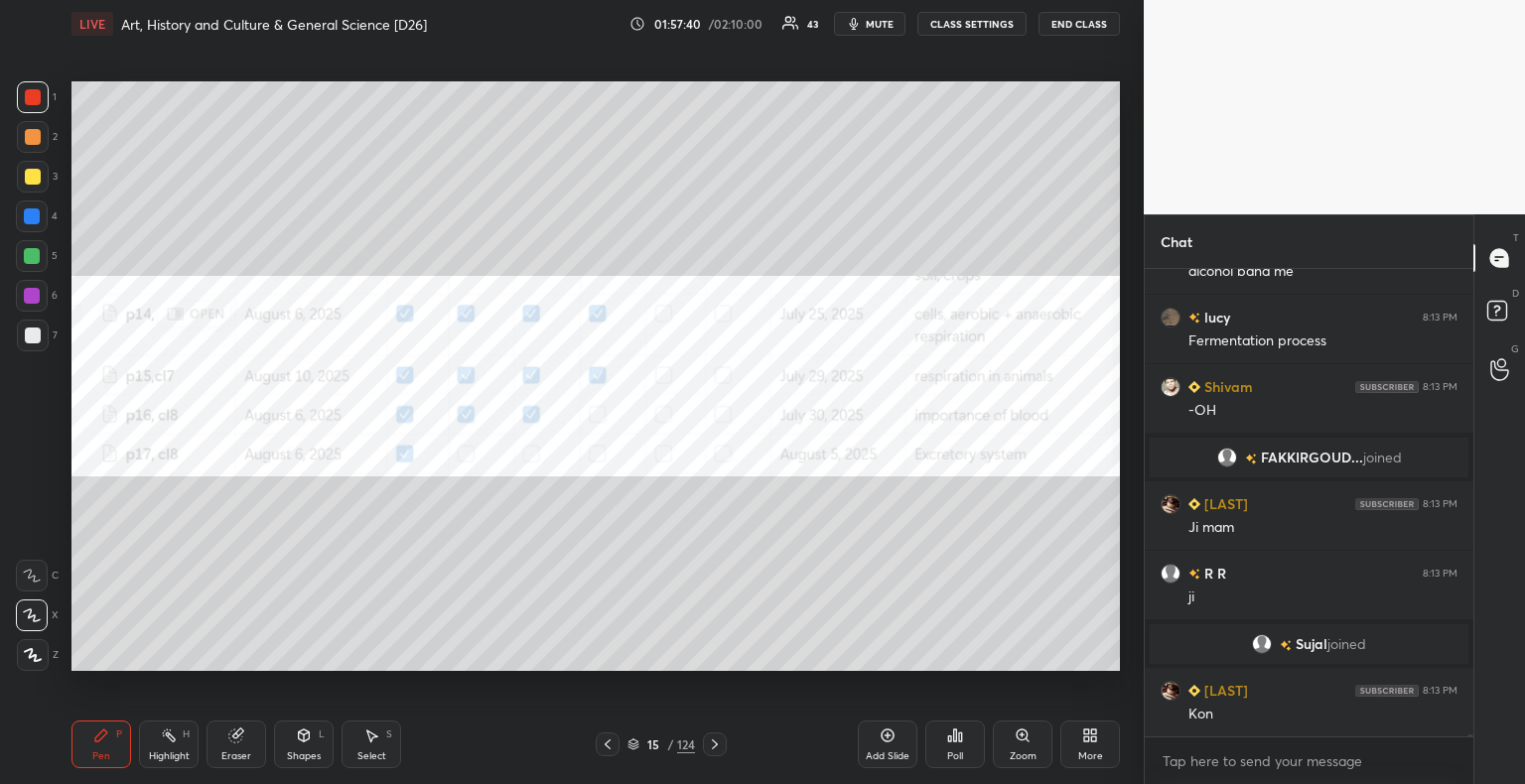 click at bounding box center (33, 97) 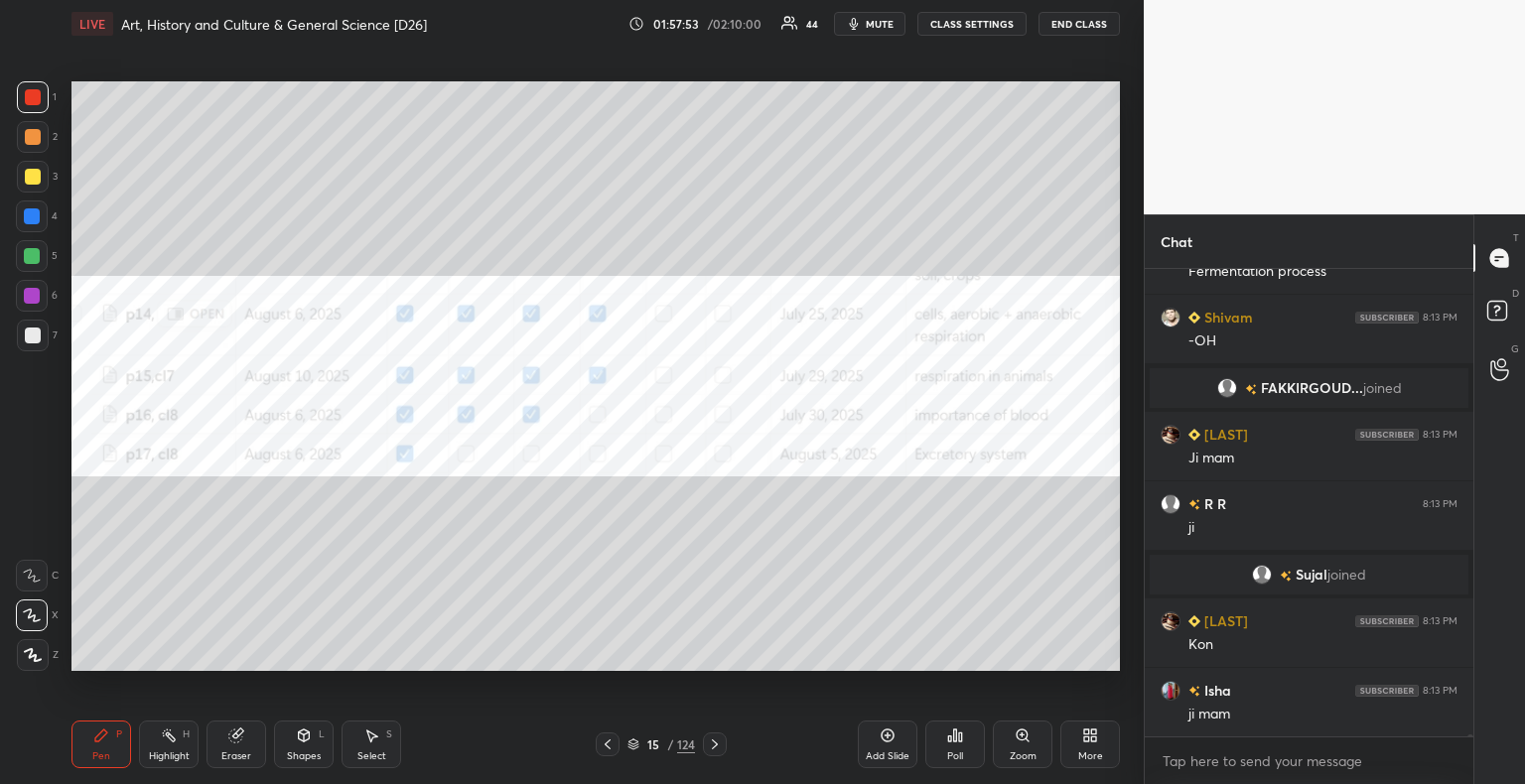 scroll, scrollTop: 96077, scrollLeft: 0, axis: vertical 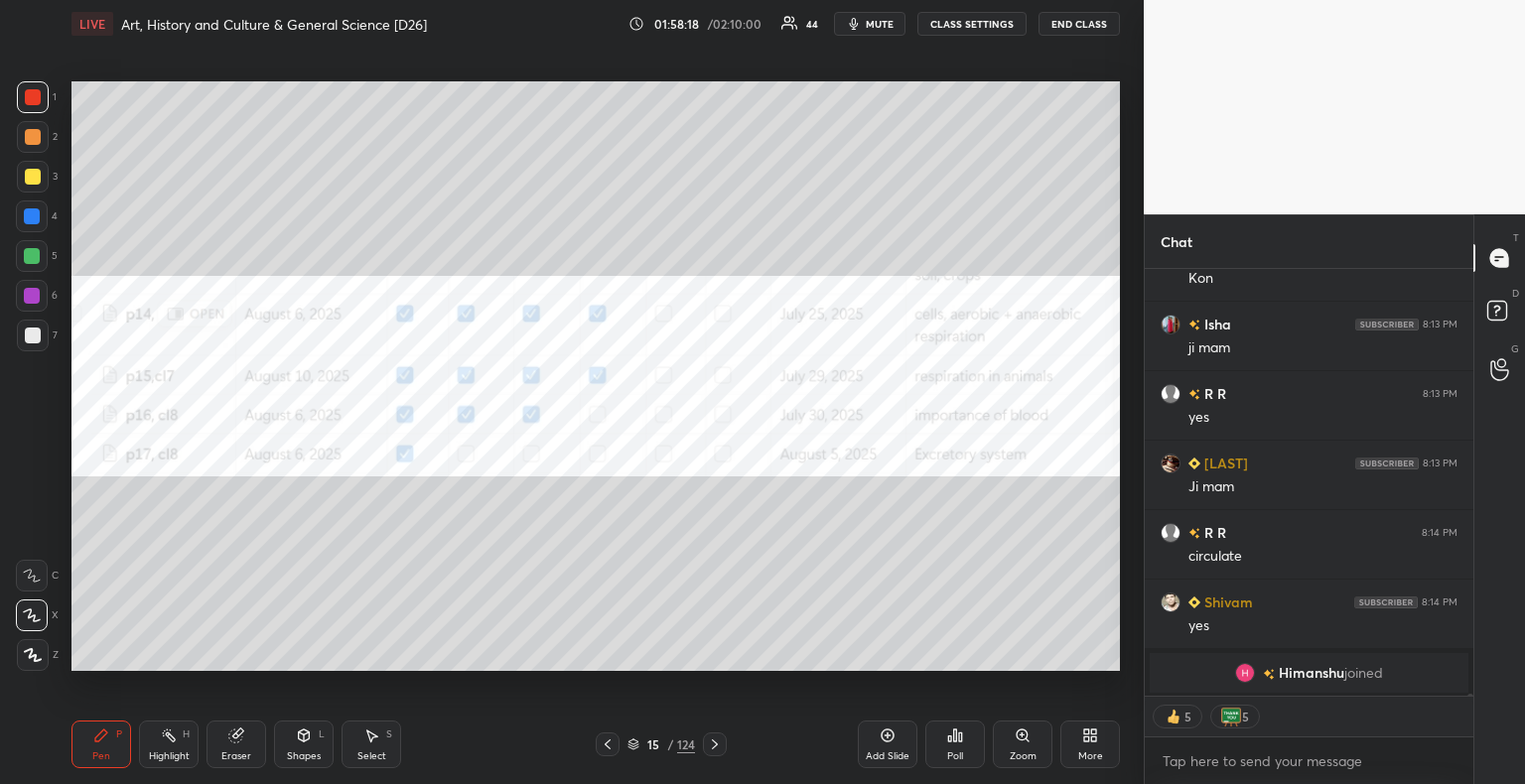 click at bounding box center [32, 216] 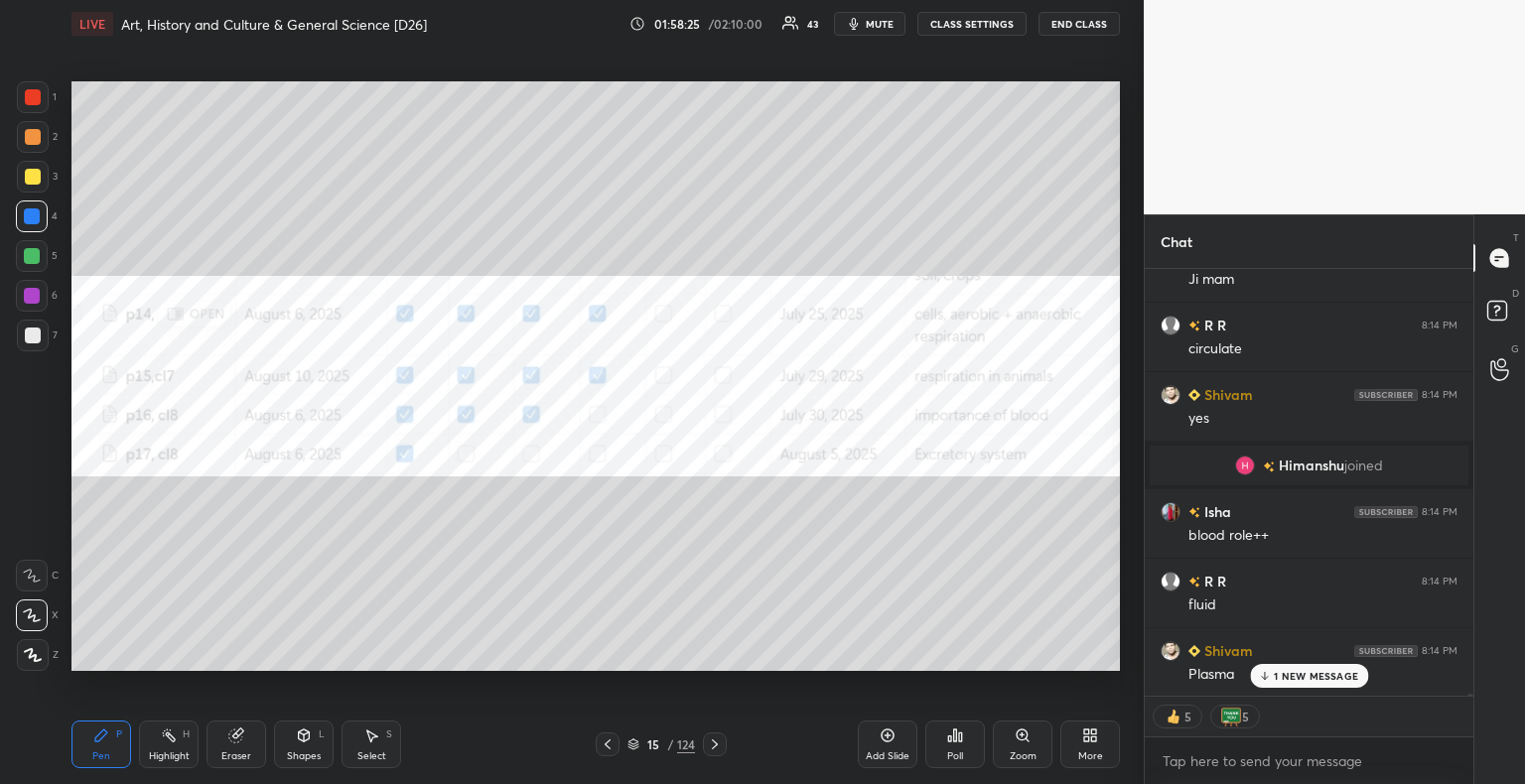 scroll, scrollTop: 96536, scrollLeft: 0, axis: vertical 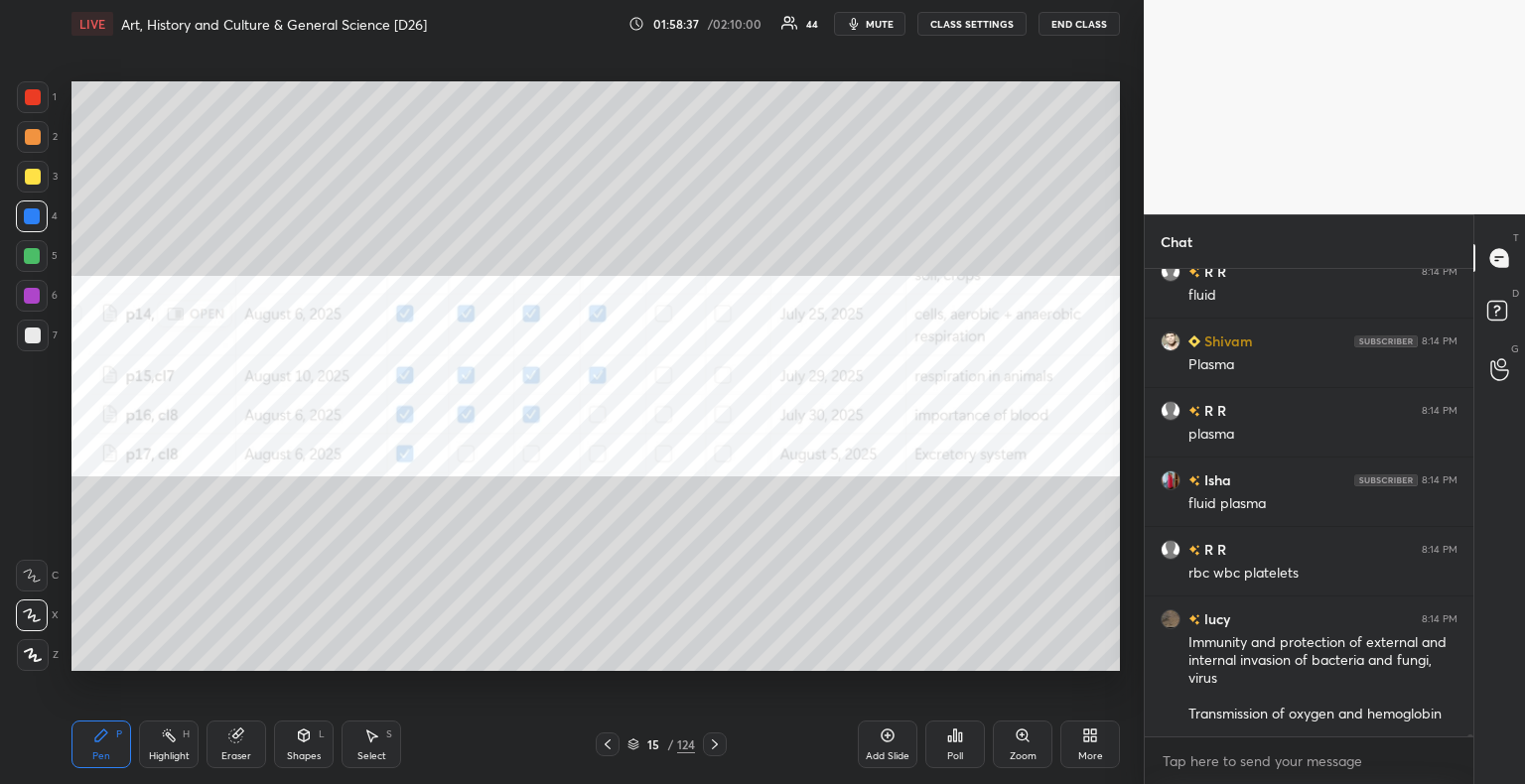 click at bounding box center [33, 177] 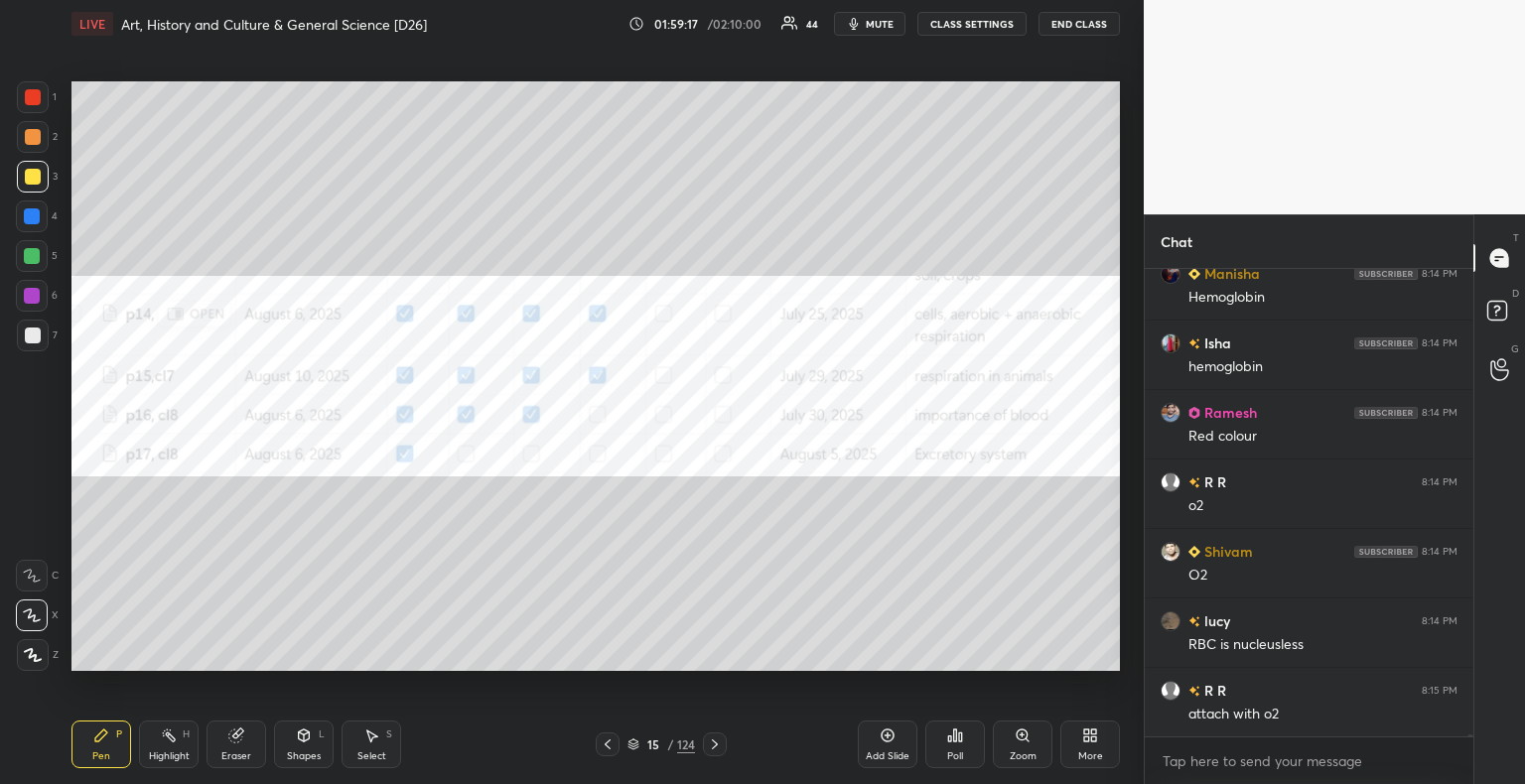 scroll, scrollTop: 97678, scrollLeft: 0, axis: vertical 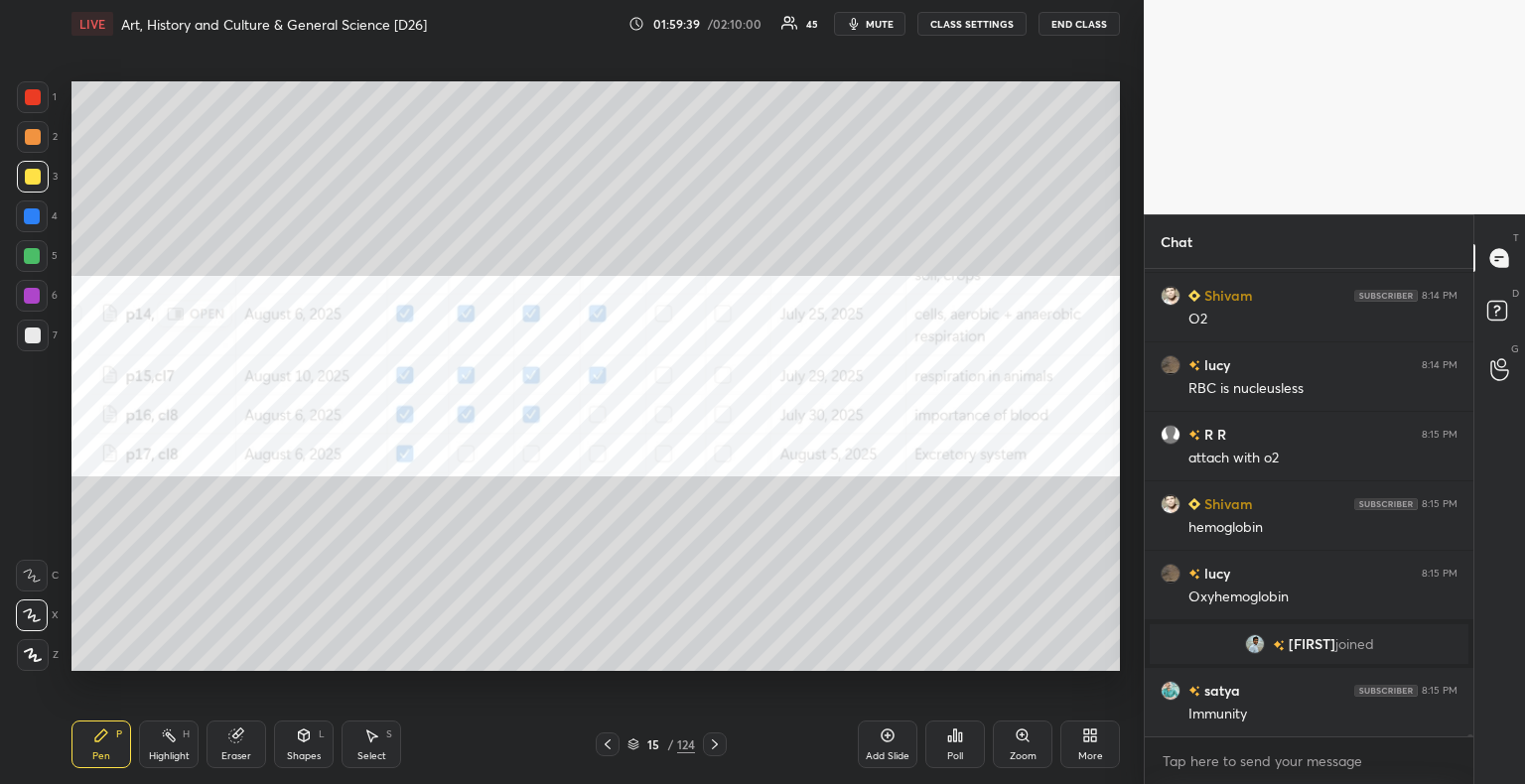 drag, startPoint x: 27, startPoint y: 264, endPoint x: 26, endPoint y: 252, distance: 12.0415946 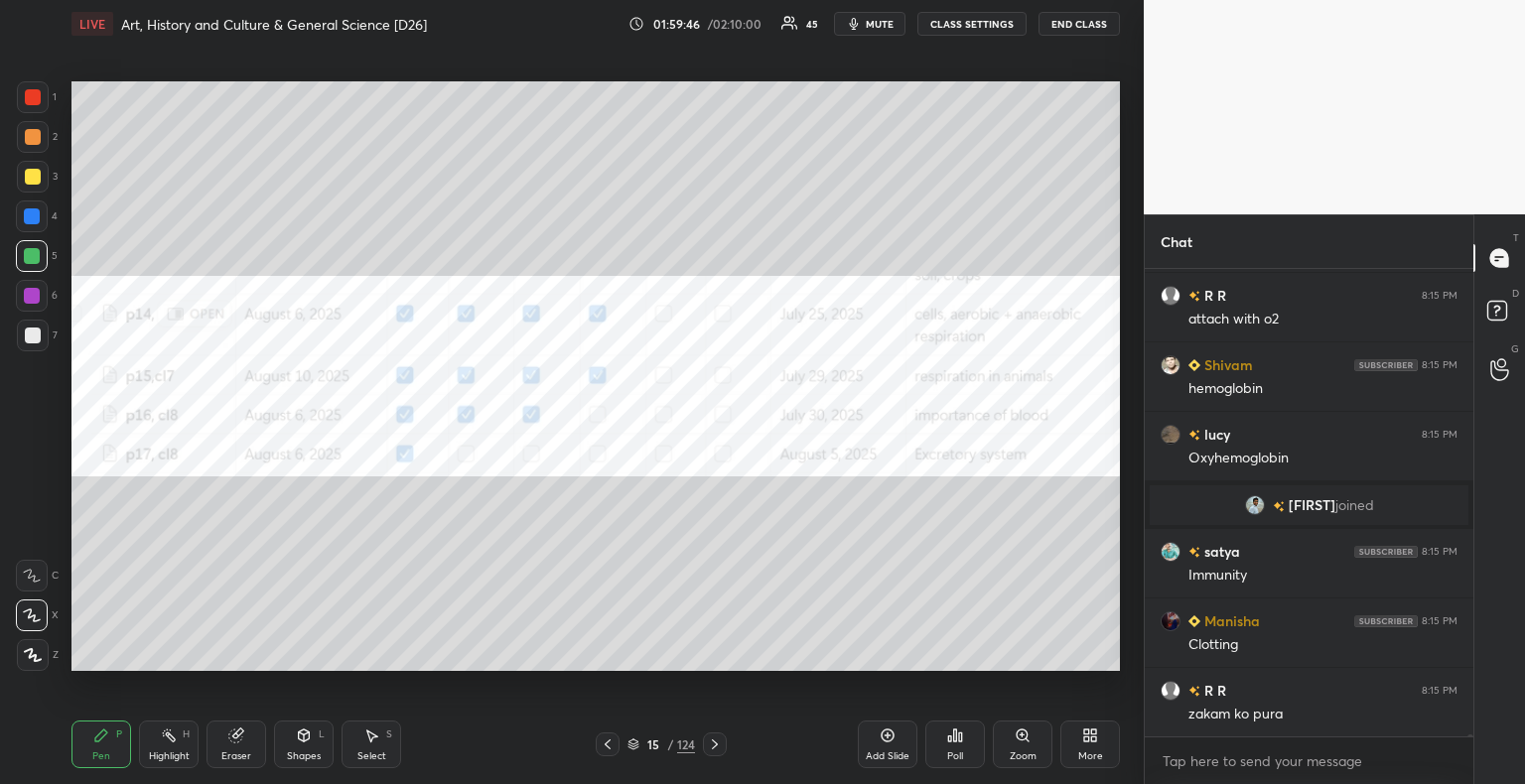 scroll, scrollTop: 97532, scrollLeft: 0, axis: vertical 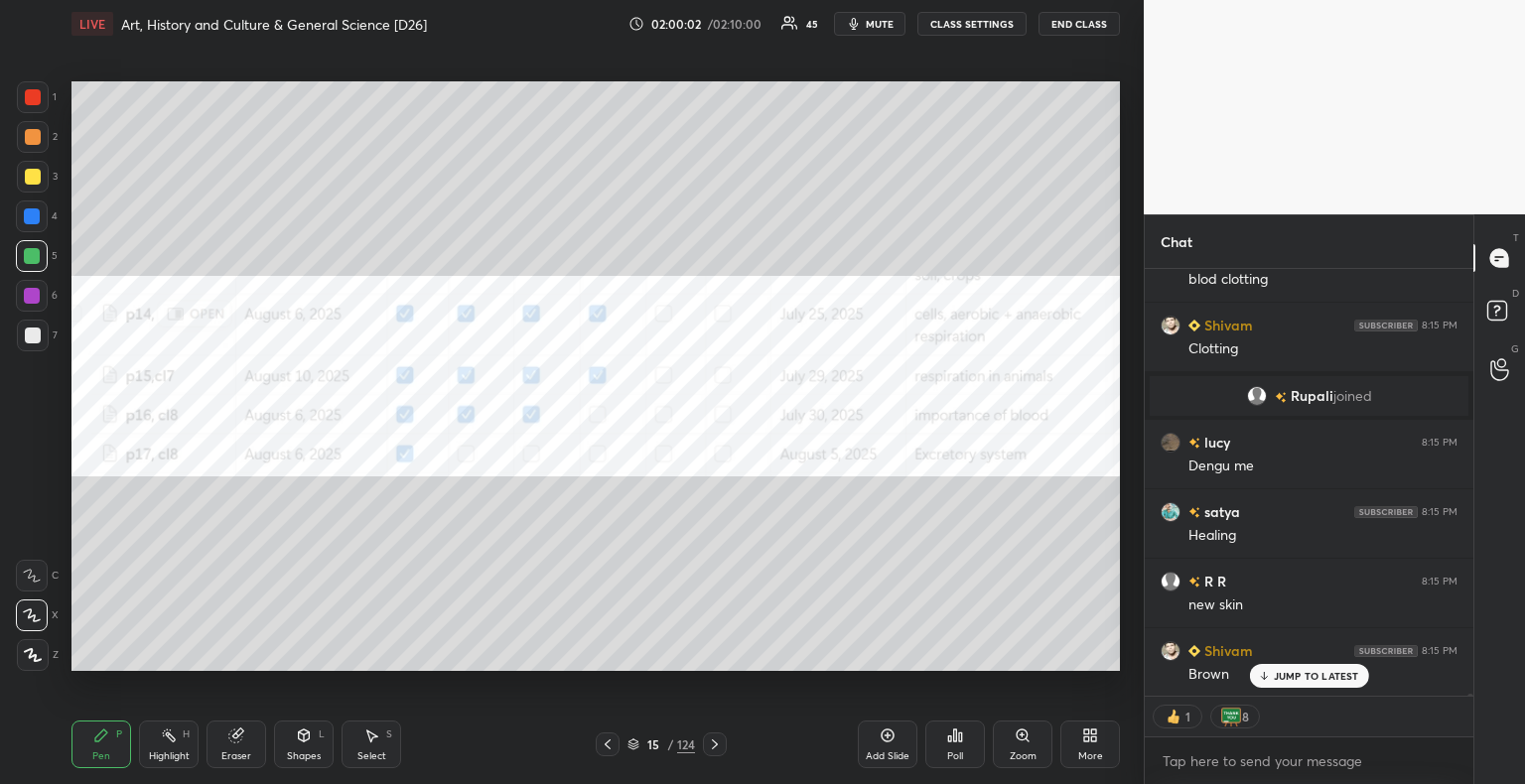 click at bounding box center (33, 97) 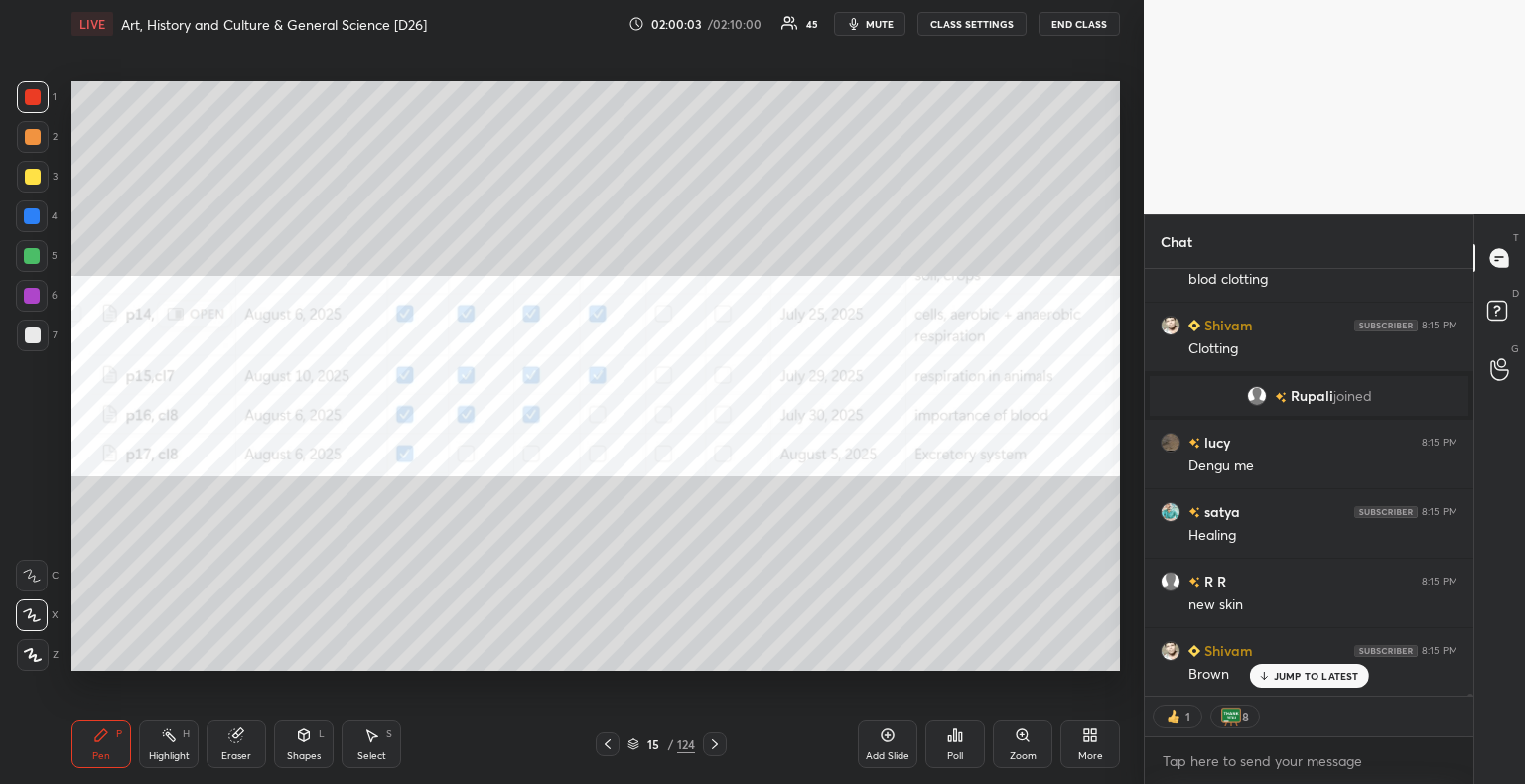 click on "JUMP TO LATEST" at bounding box center [1317, 676] 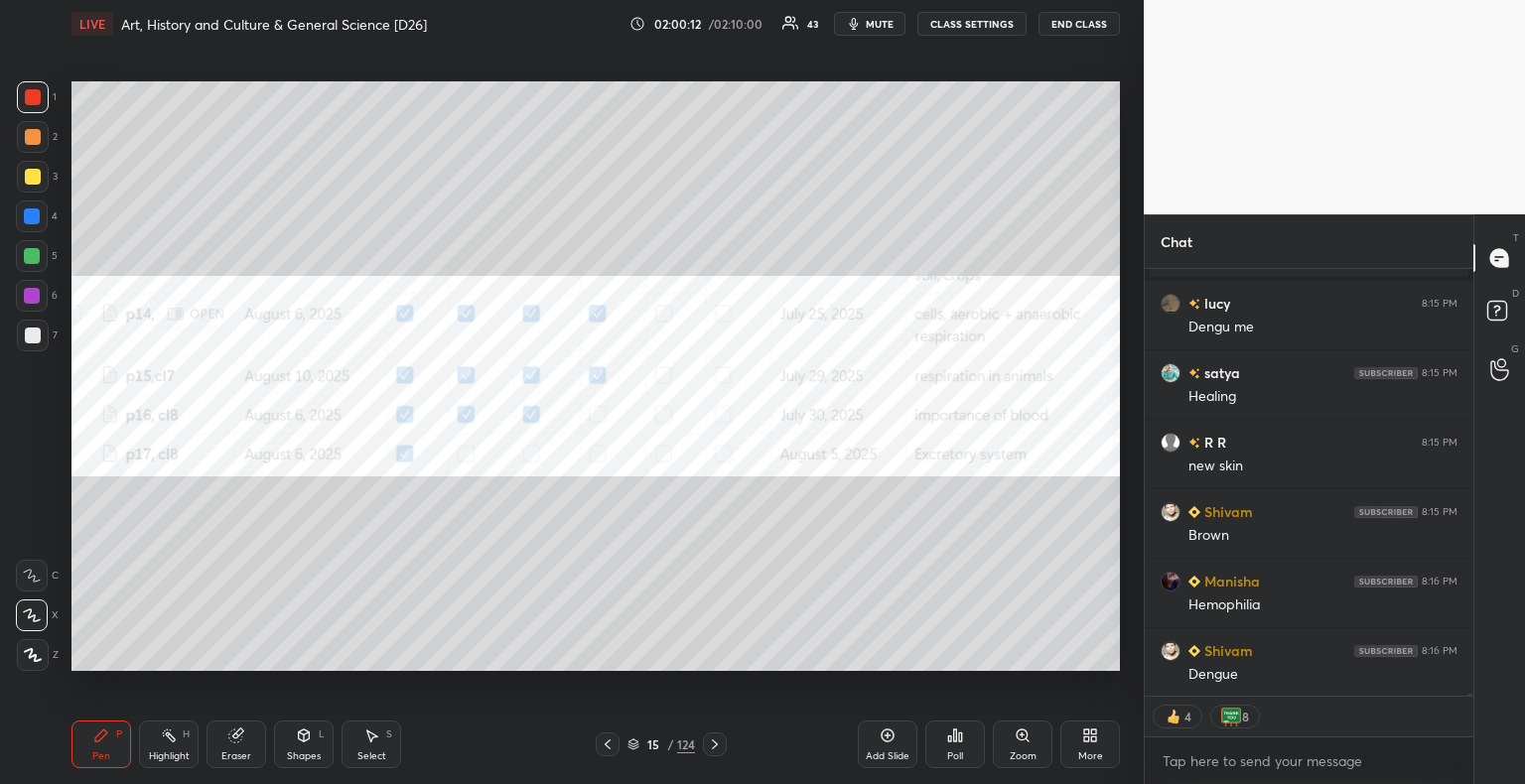 scroll, scrollTop: 98176, scrollLeft: 0, axis: vertical 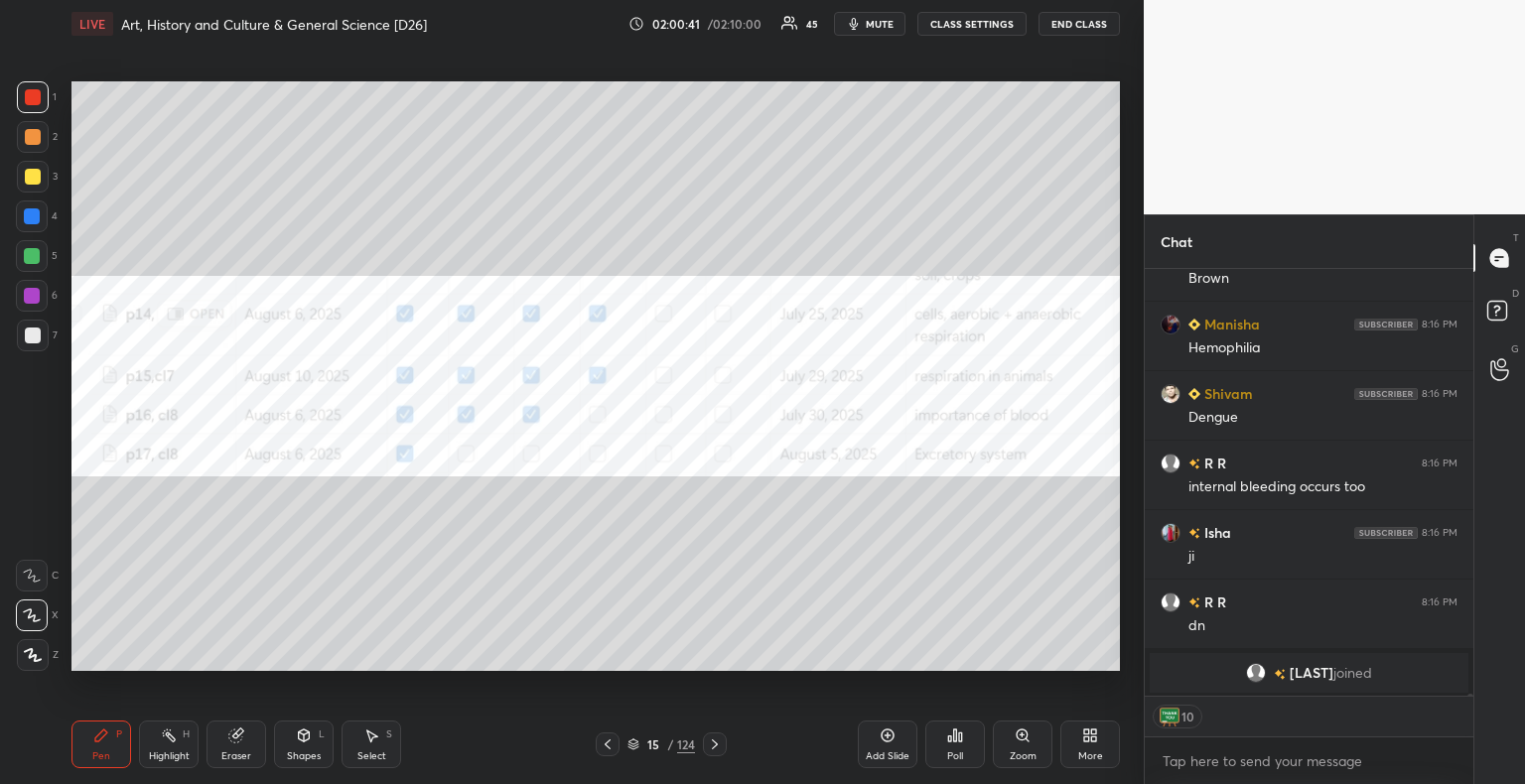click on "Add Slide" at bounding box center [888, 744] 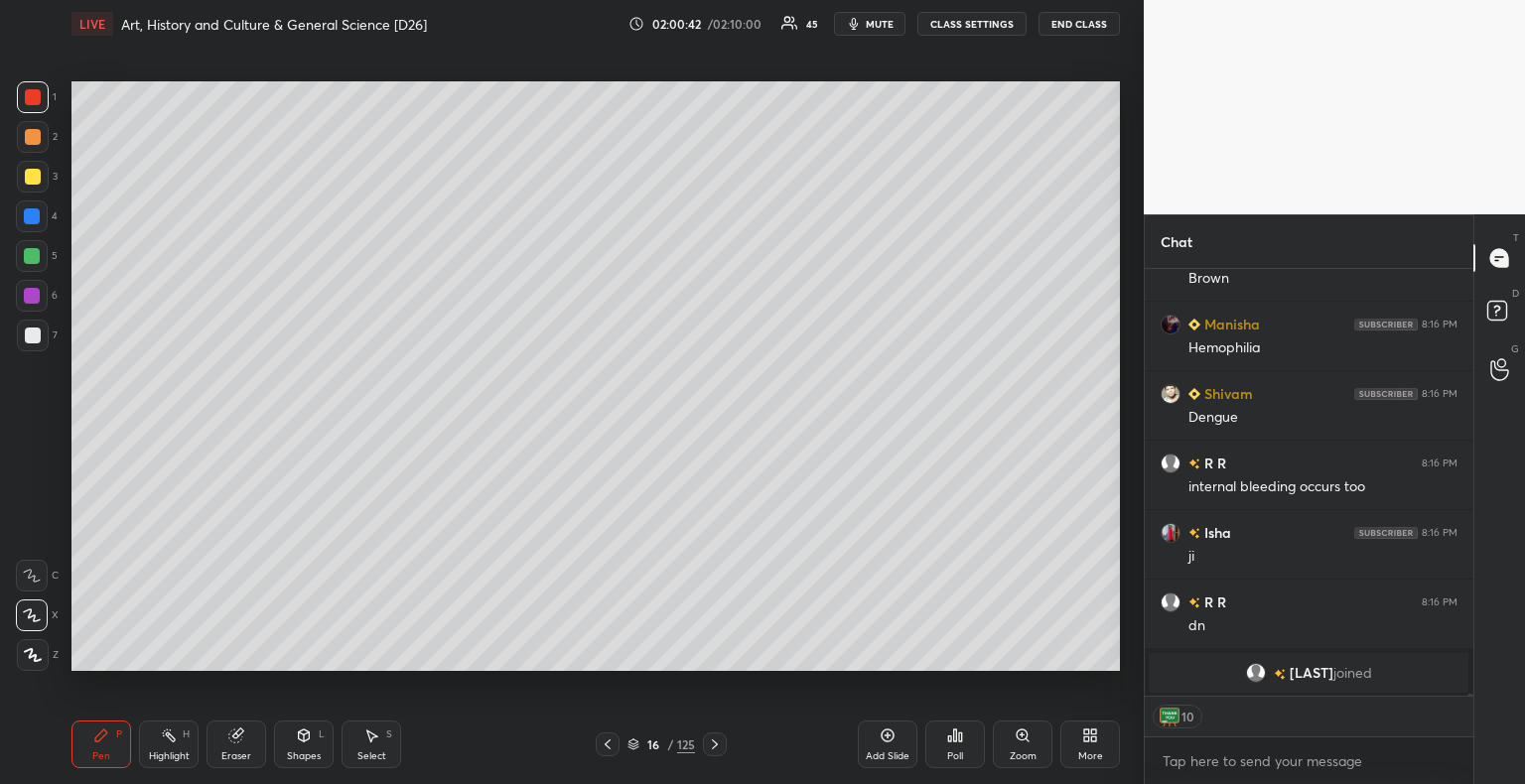 click at bounding box center (33, 335) 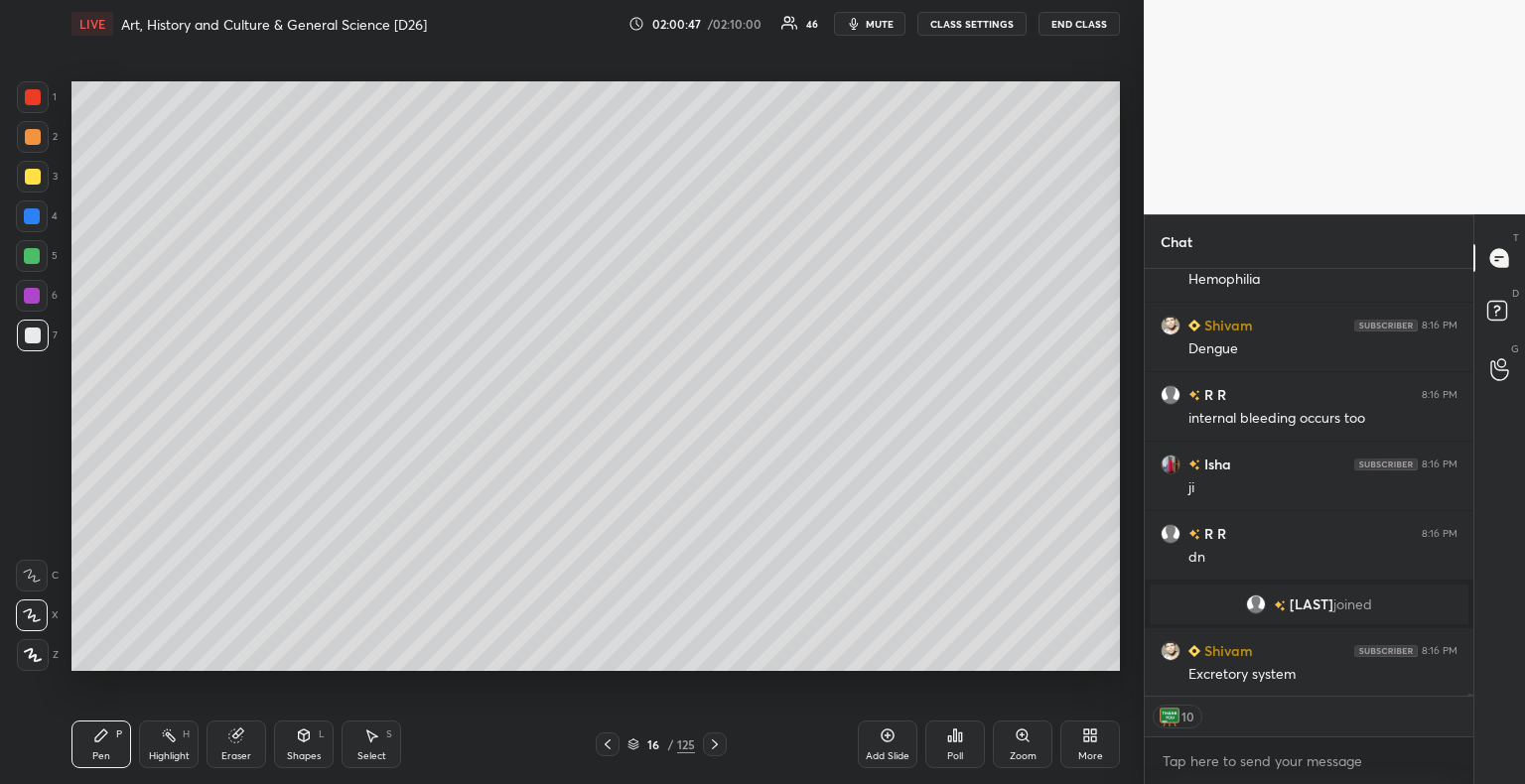 scroll, scrollTop: 98053, scrollLeft: 0, axis: vertical 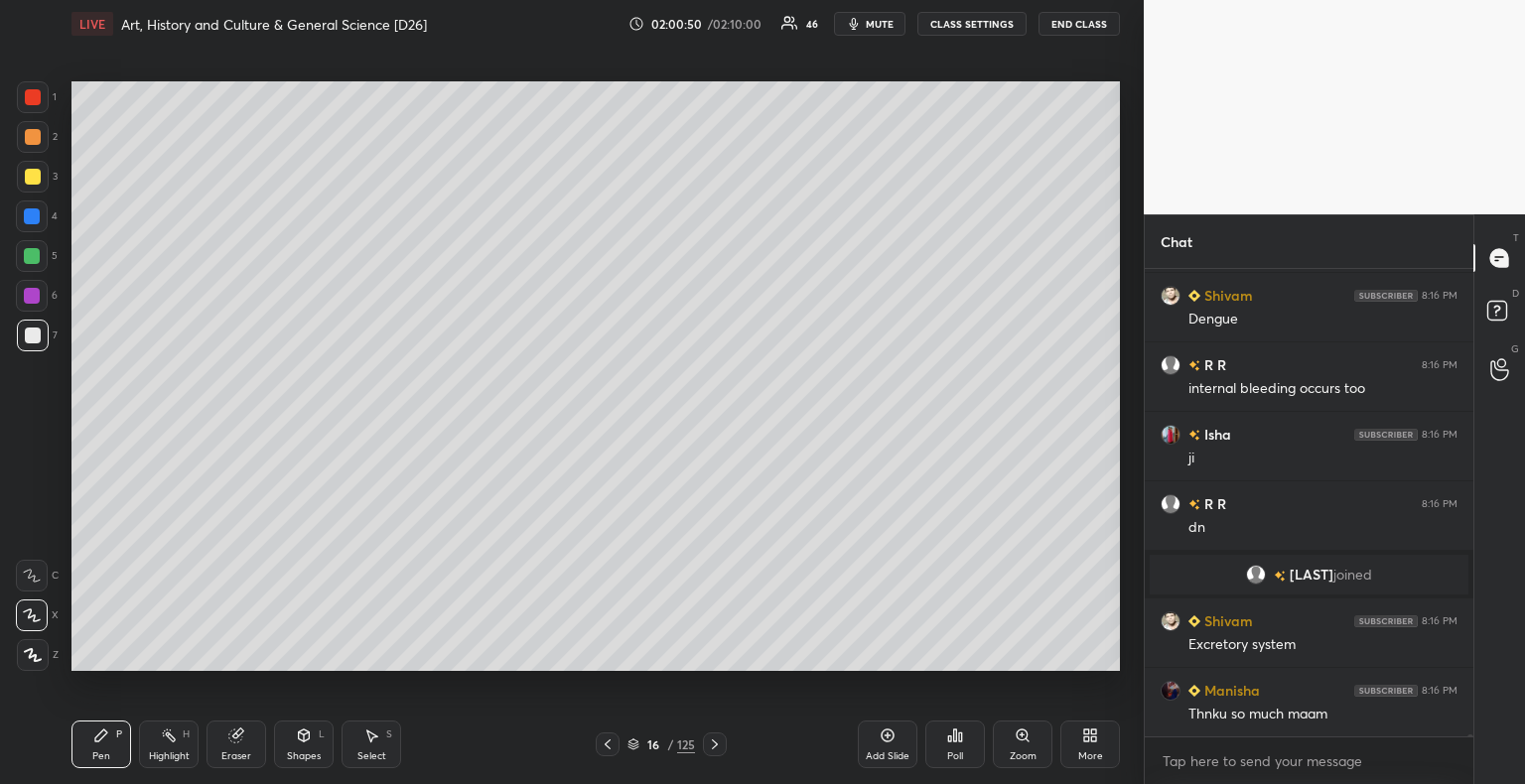 click at bounding box center [33, 177] 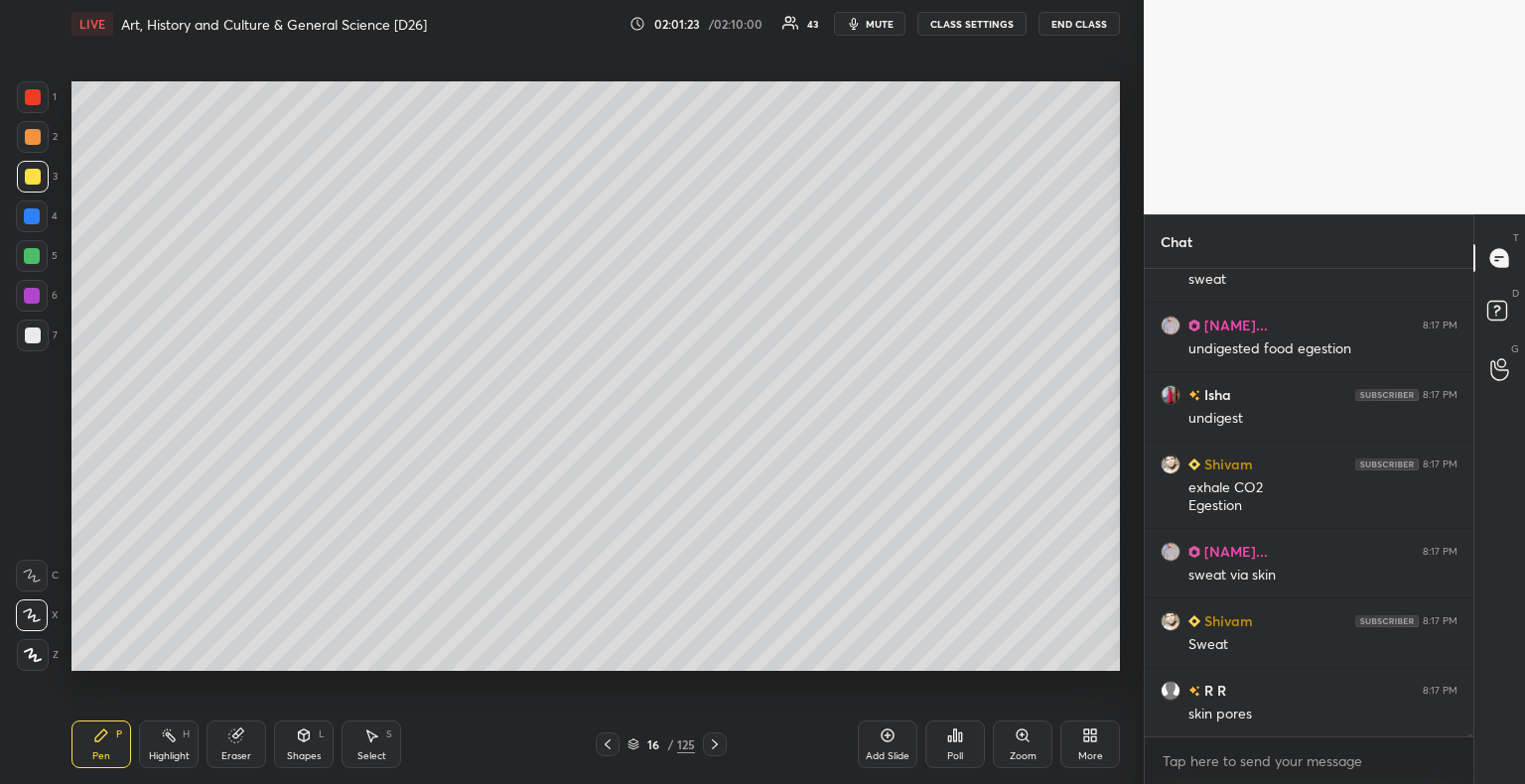 scroll, scrollTop: 98675, scrollLeft: 0, axis: vertical 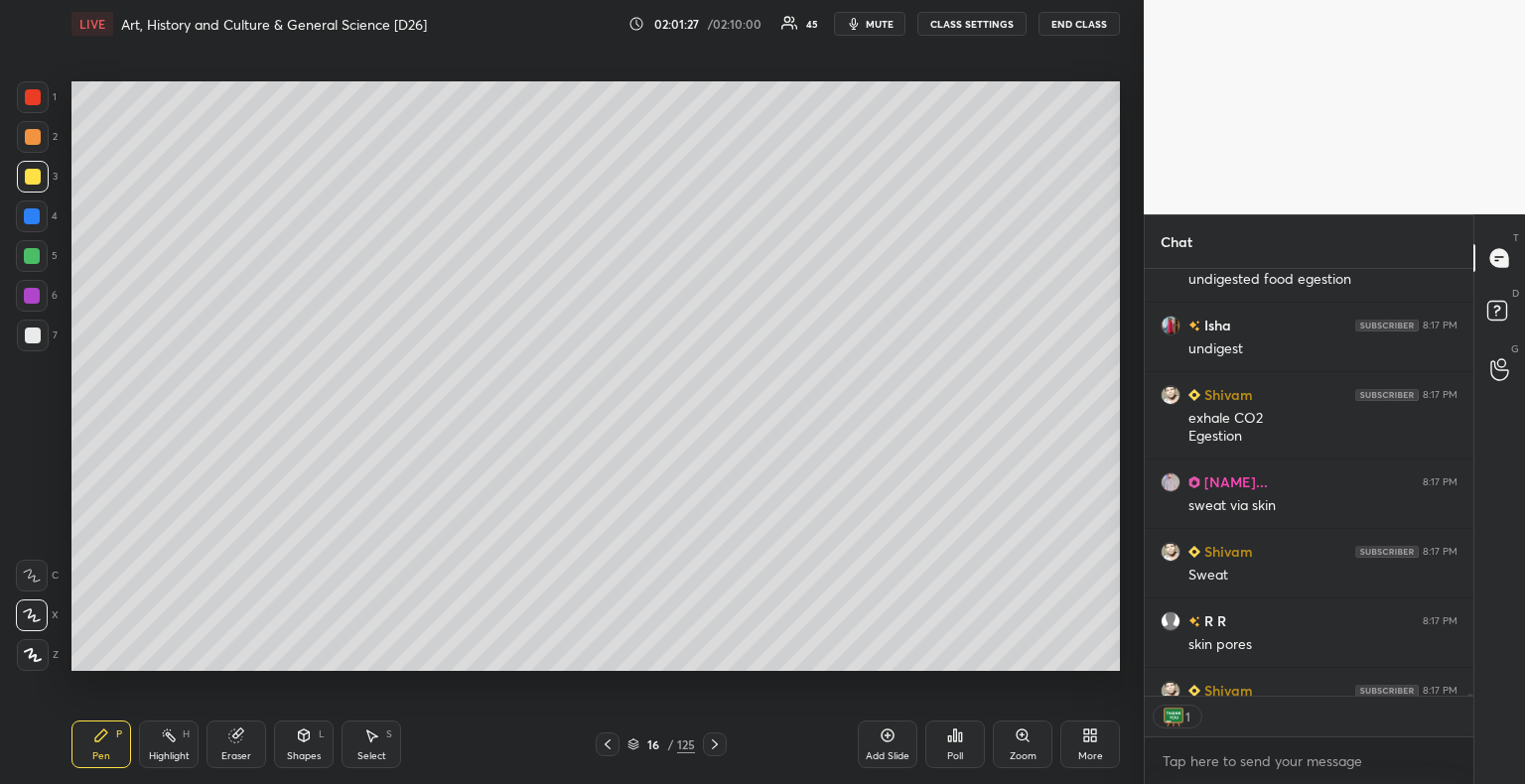 click at bounding box center [32, 256] 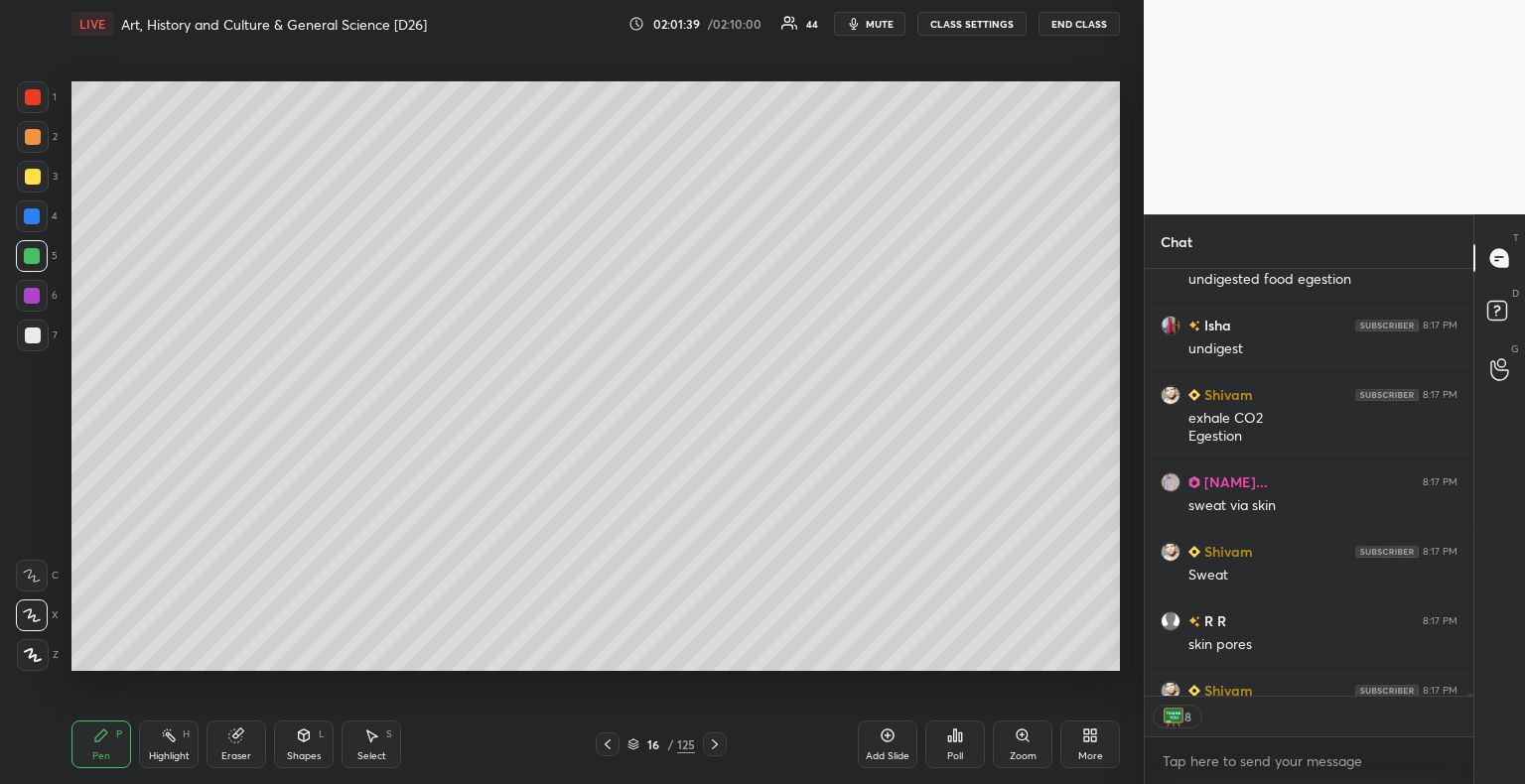 scroll, scrollTop: 98735, scrollLeft: 0, axis: vertical 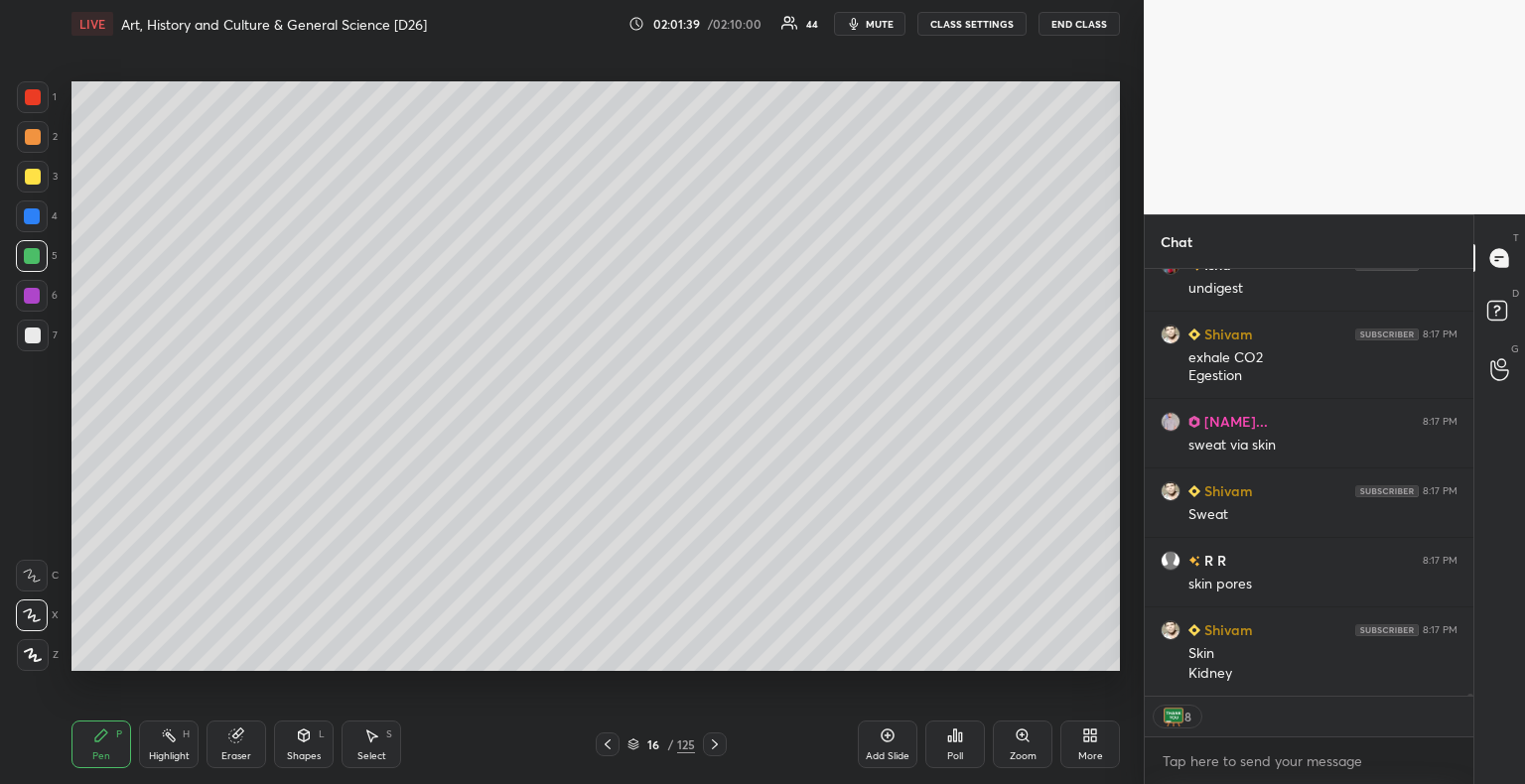 drag, startPoint x: 1472, startPoint y: 694, endPoint x: 1485, endPoint y: 703, distance: 15.811388 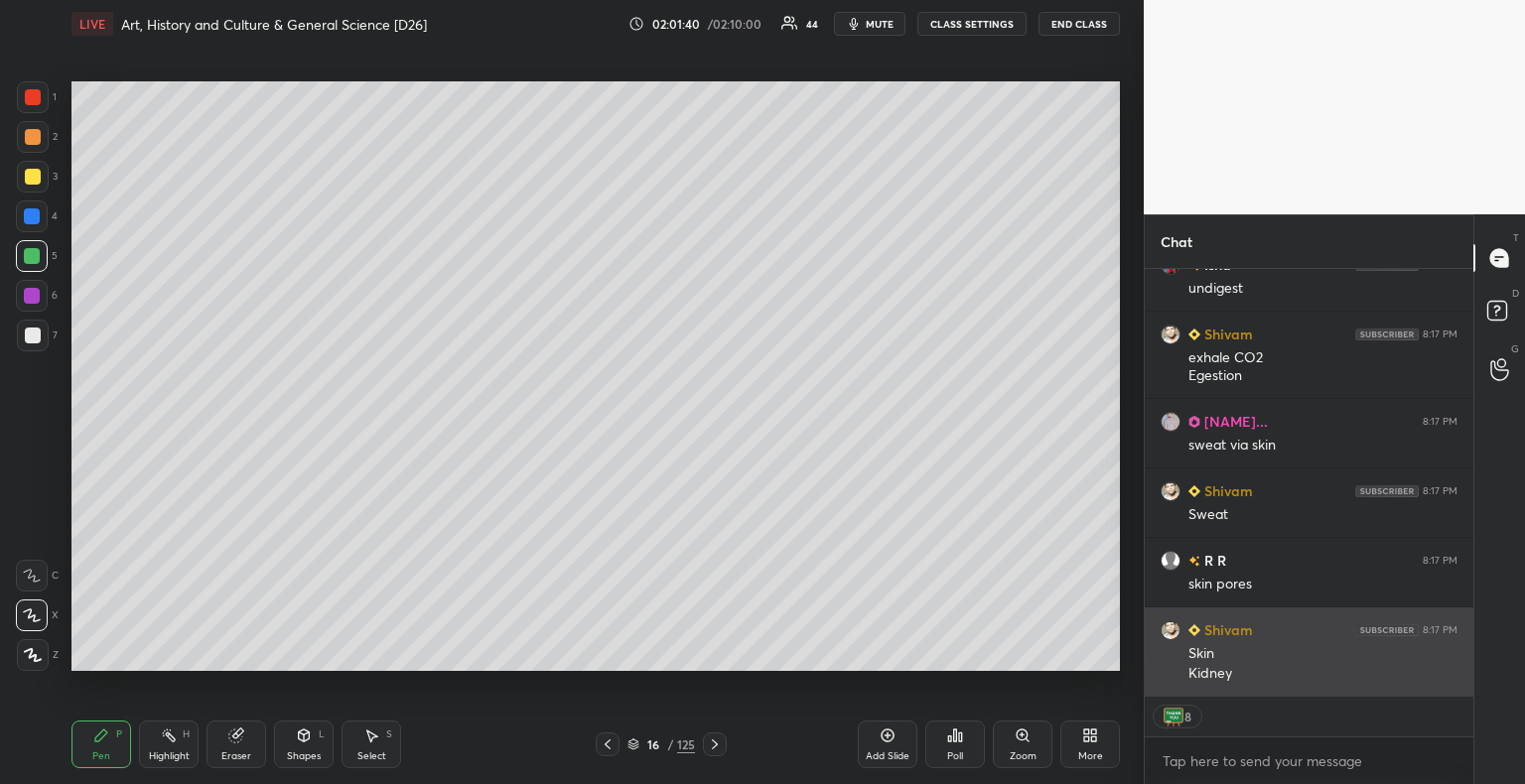scroll, scrollTop: 98804, scrollLeft: 0, axis: vertical 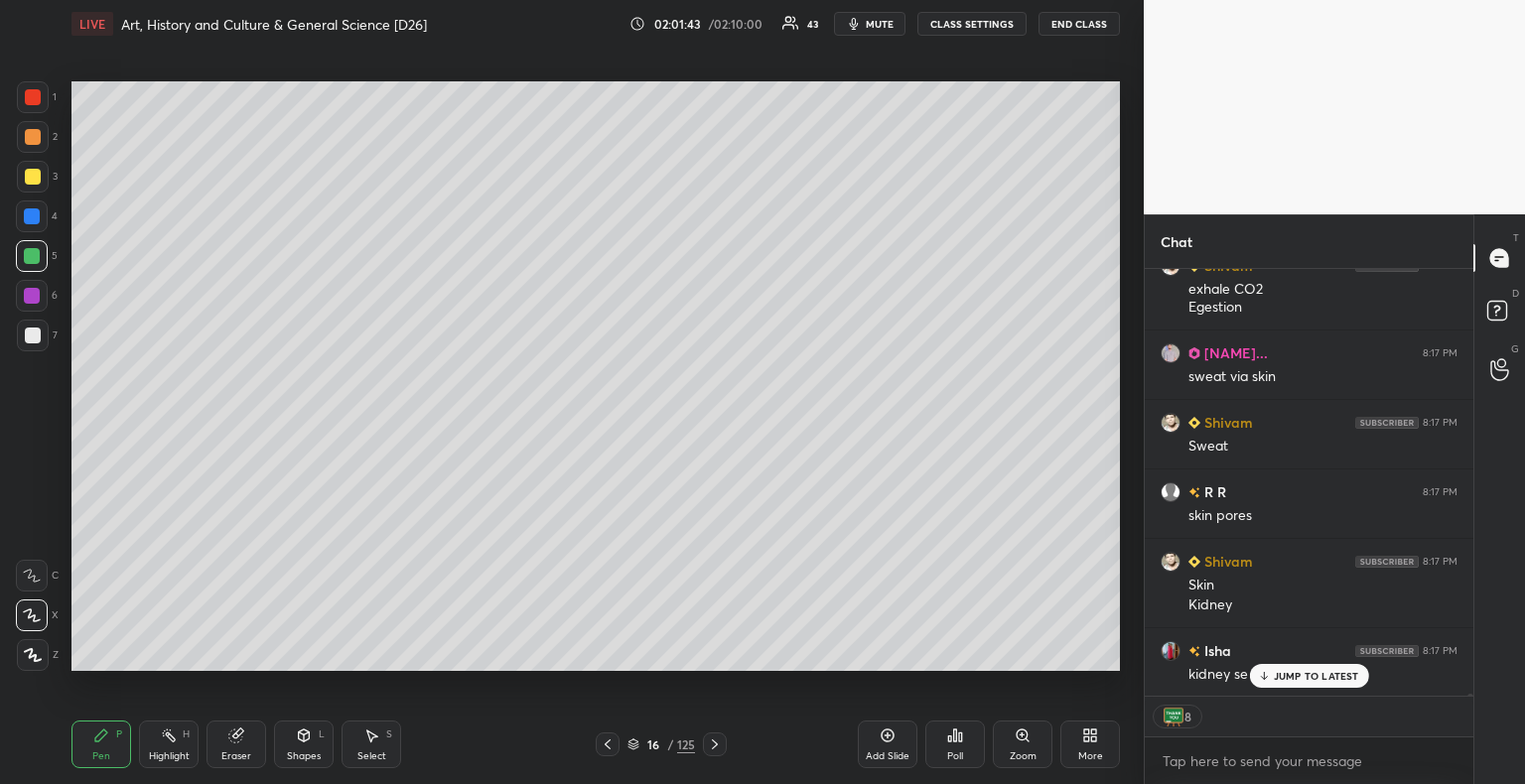 click on "JUMP TO LATEST" at bounding box center (1317, 676) 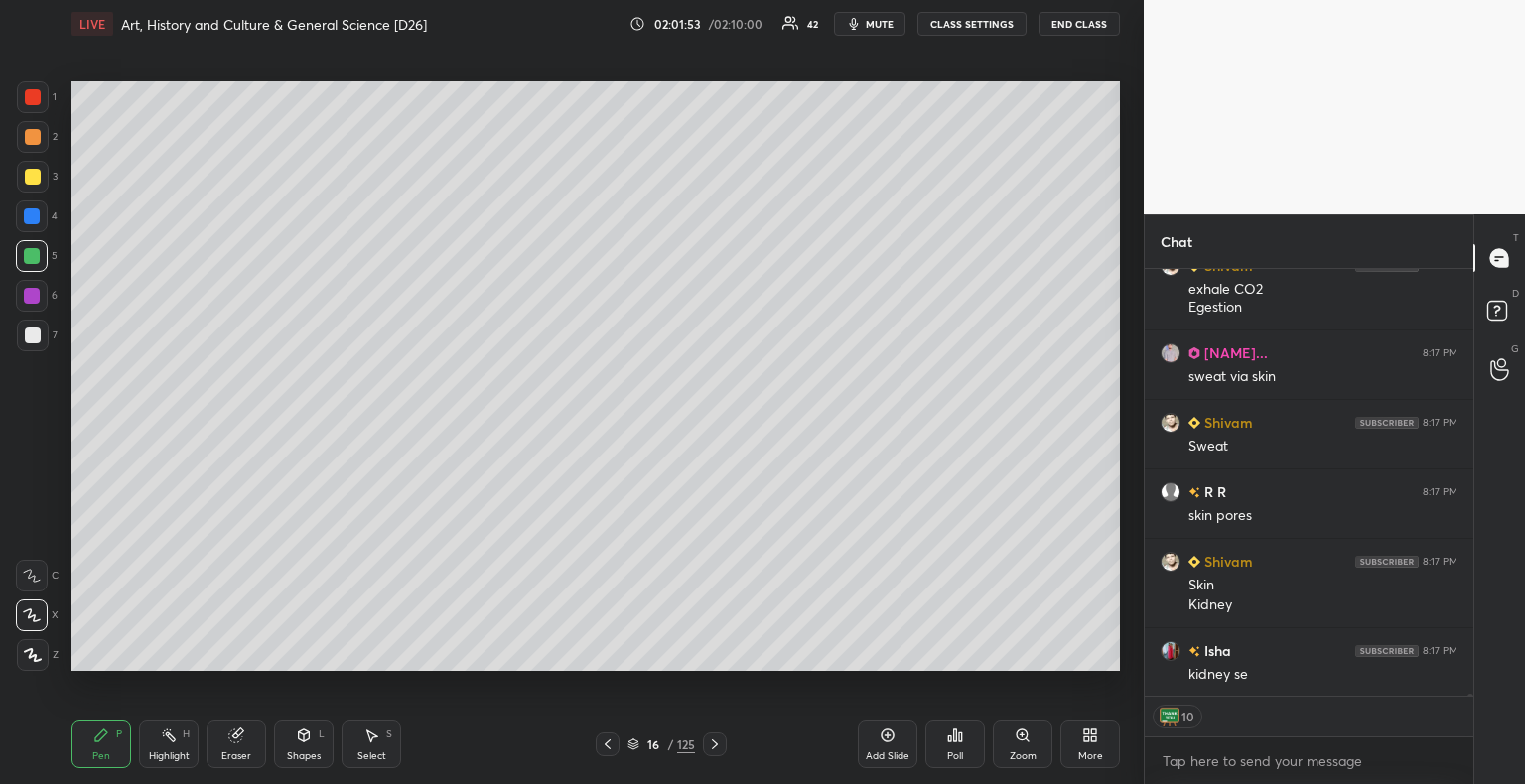 scroll, scrollTop: 98927, scrollLeft: 0, axis: vertical 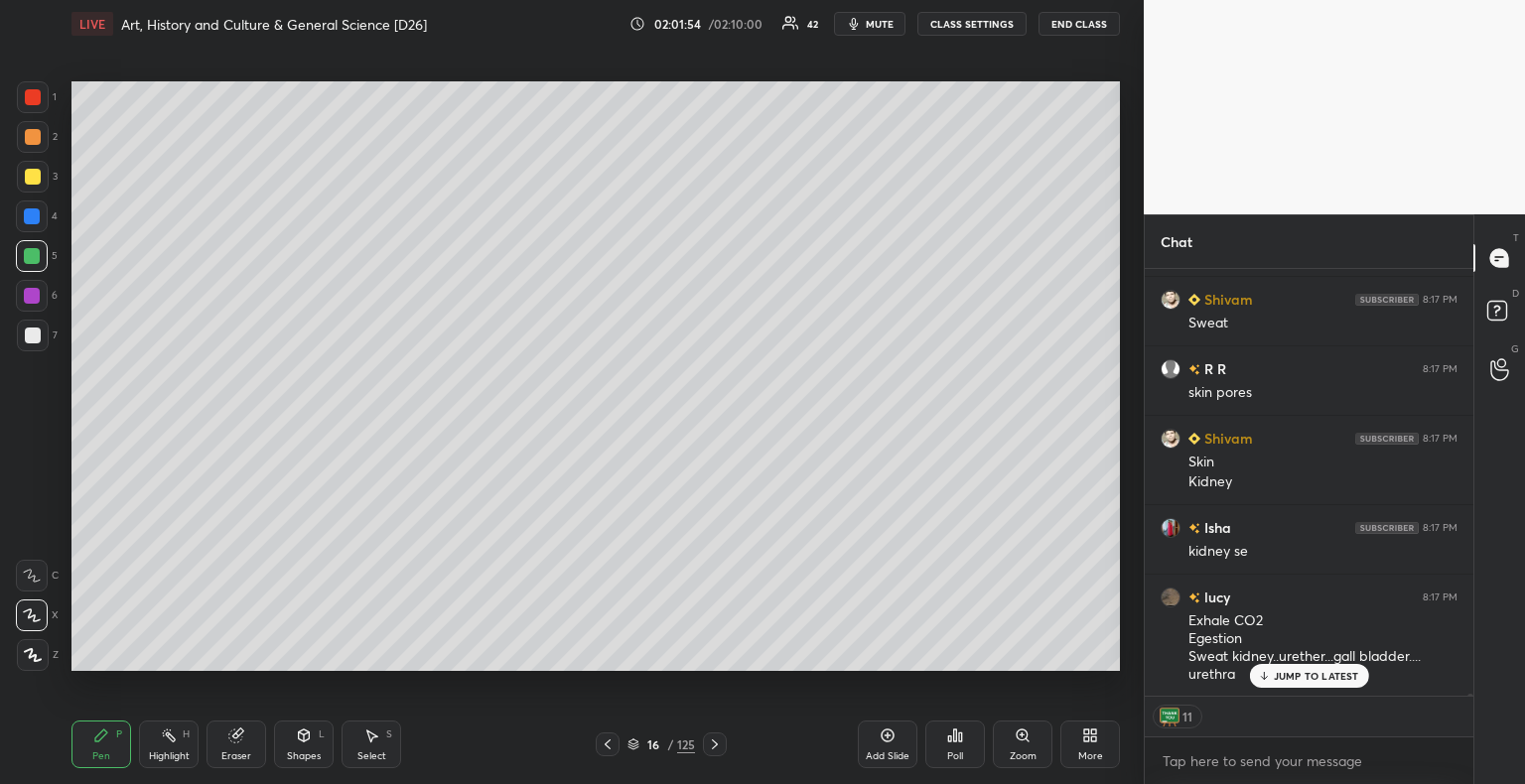 click at bounding box center (33, 97) 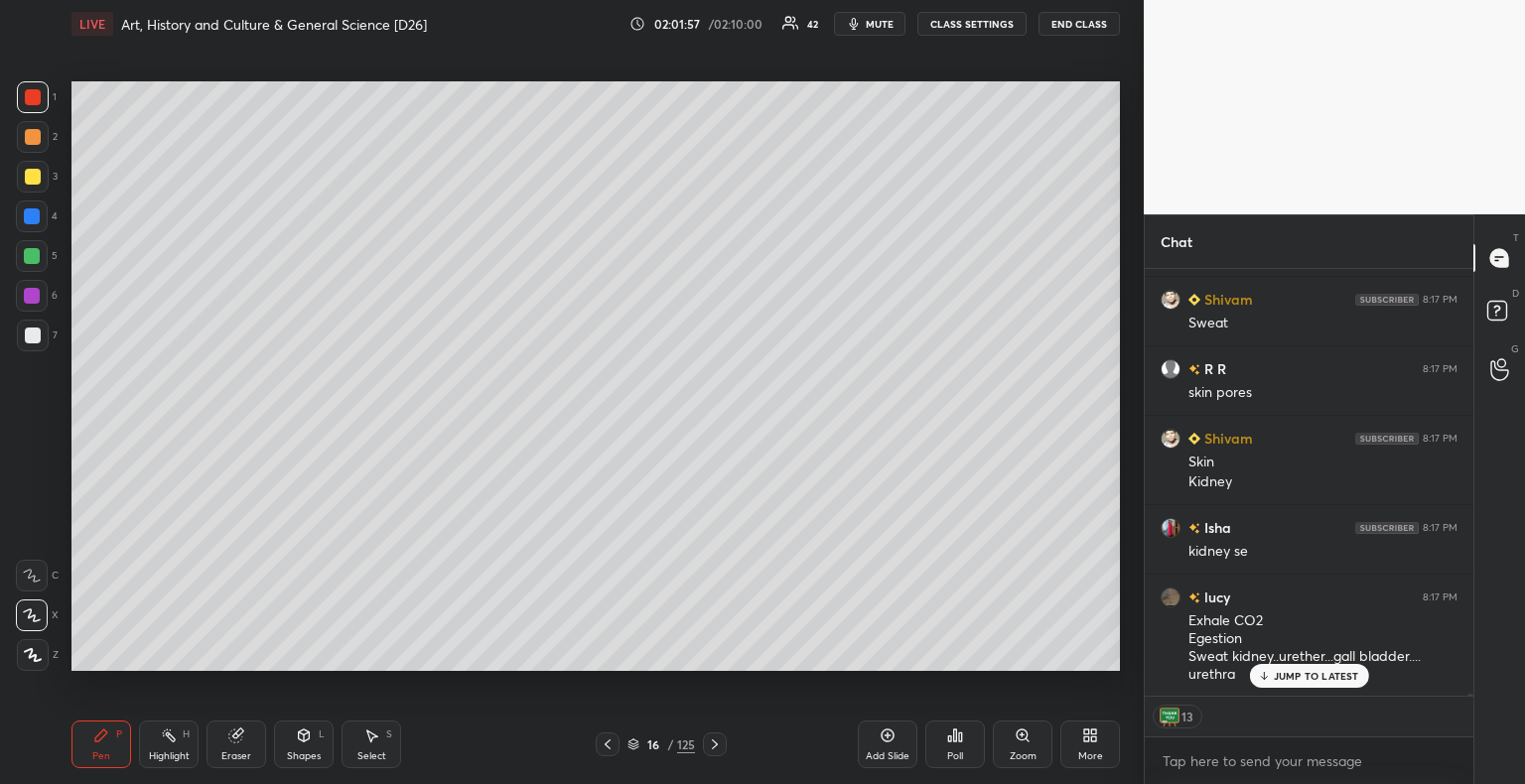 scroll, scrollTop: 98997, scrollLeft: 0, axis: vertical 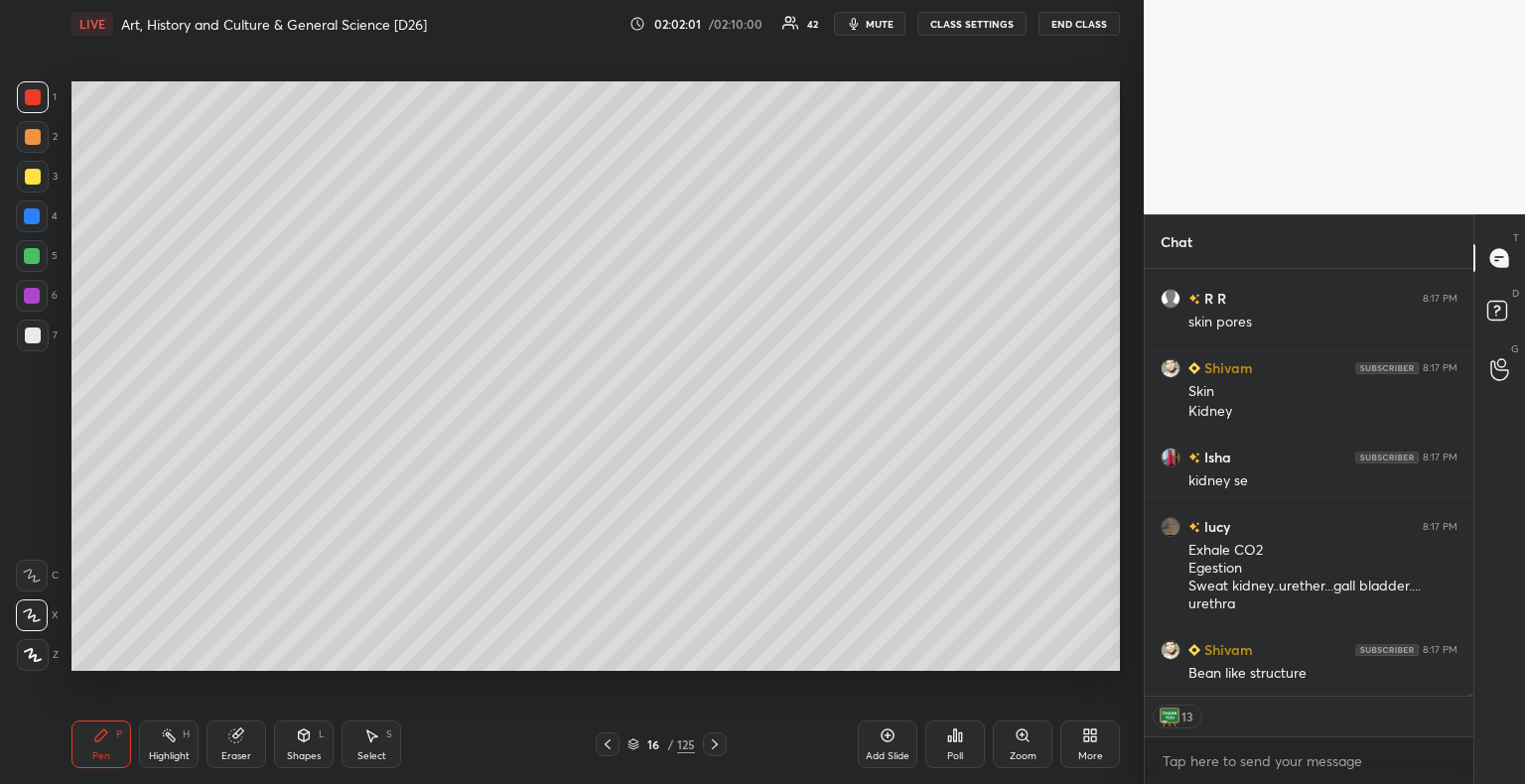 click at bounding box center [32, 296] 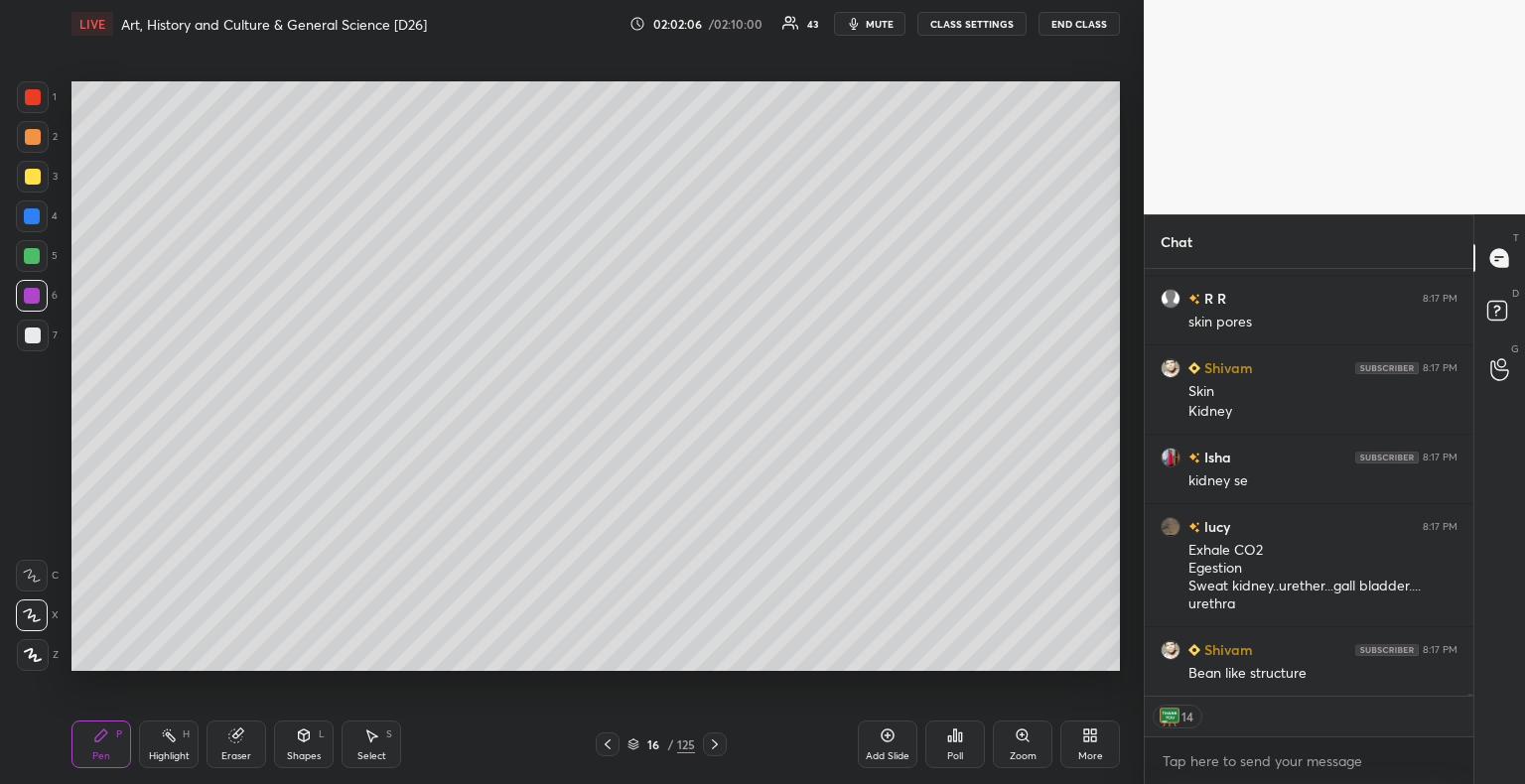click on "14 Enable hand raising Enable raise hand to speak to learners. Once enabled, chat will be turned off temporarily. Enable x" at bounding box center (1309, 739) 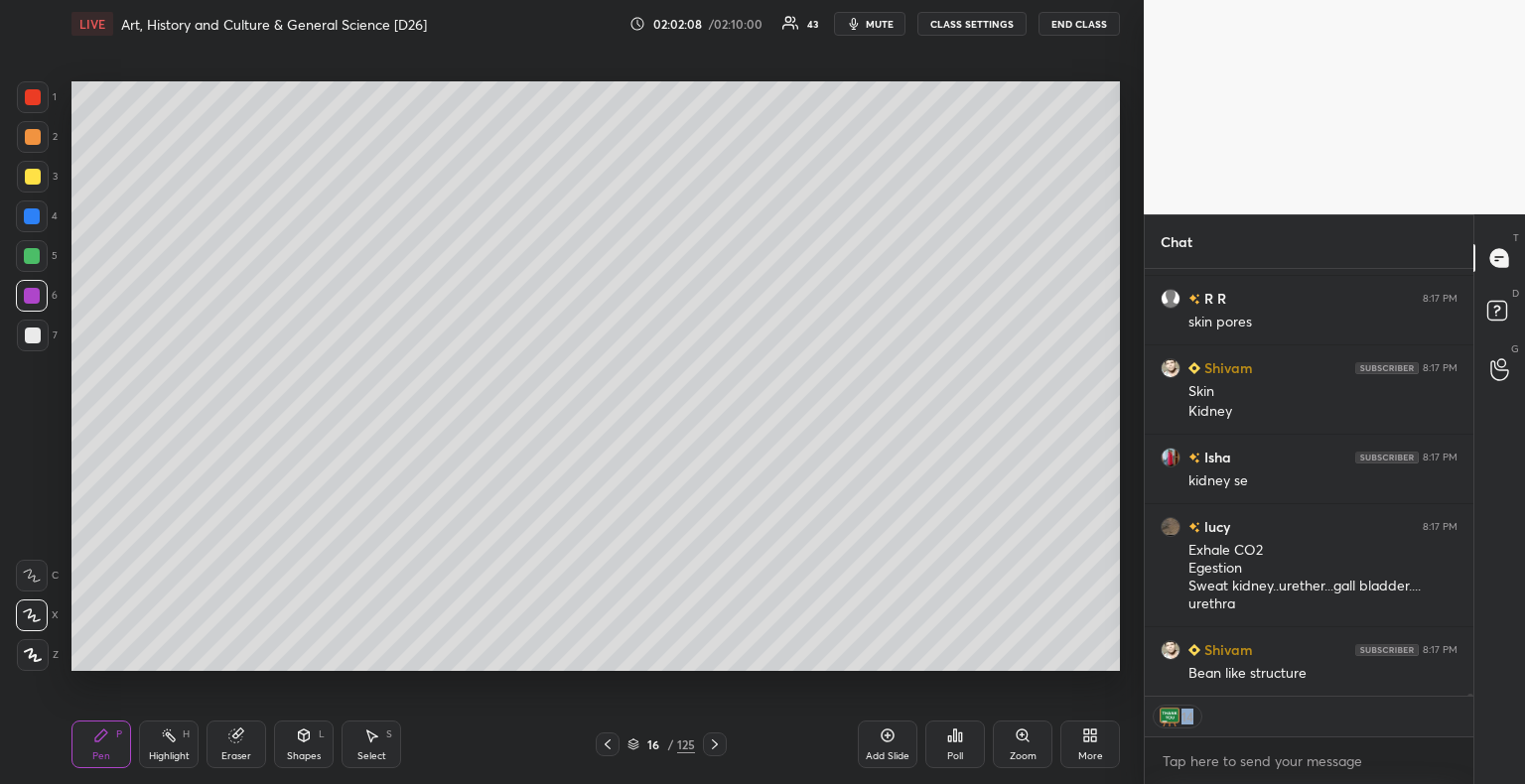 click at bounding box center [33, 177] 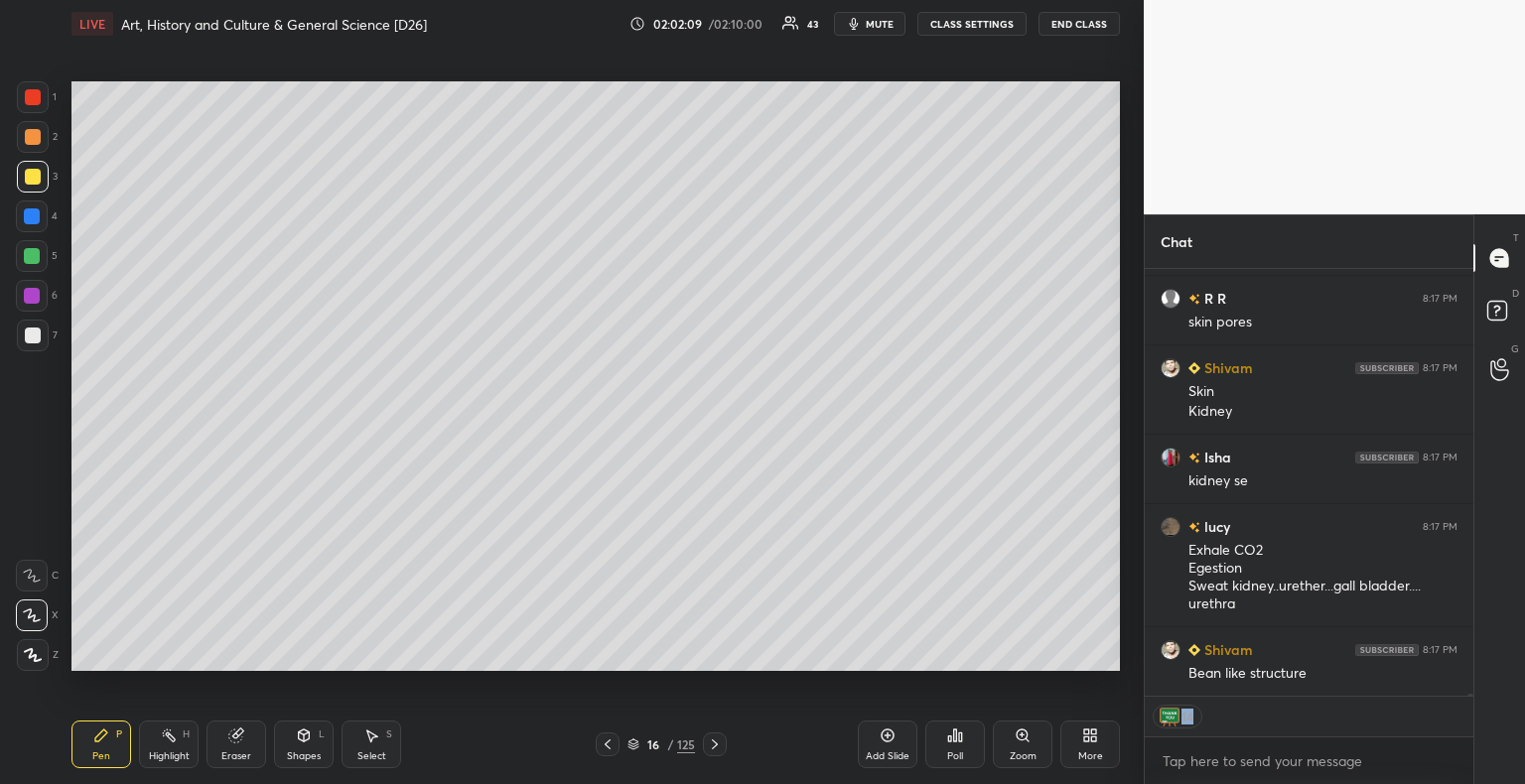 scroll, scrollTop: 99066, scrollLeft: 0, axis: vertical 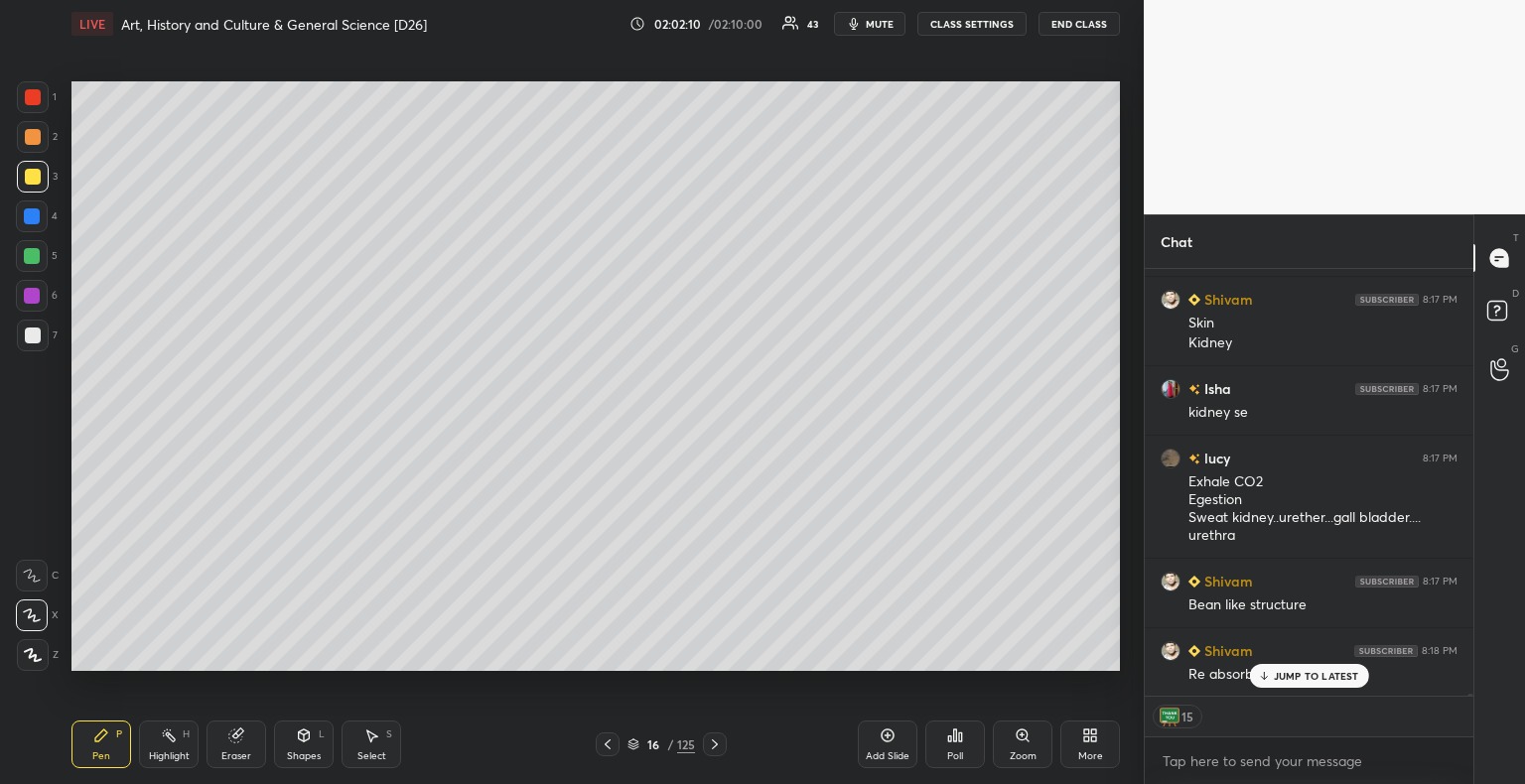 click on "JUMP TO LATEST" at bounding box center [1317, 676] 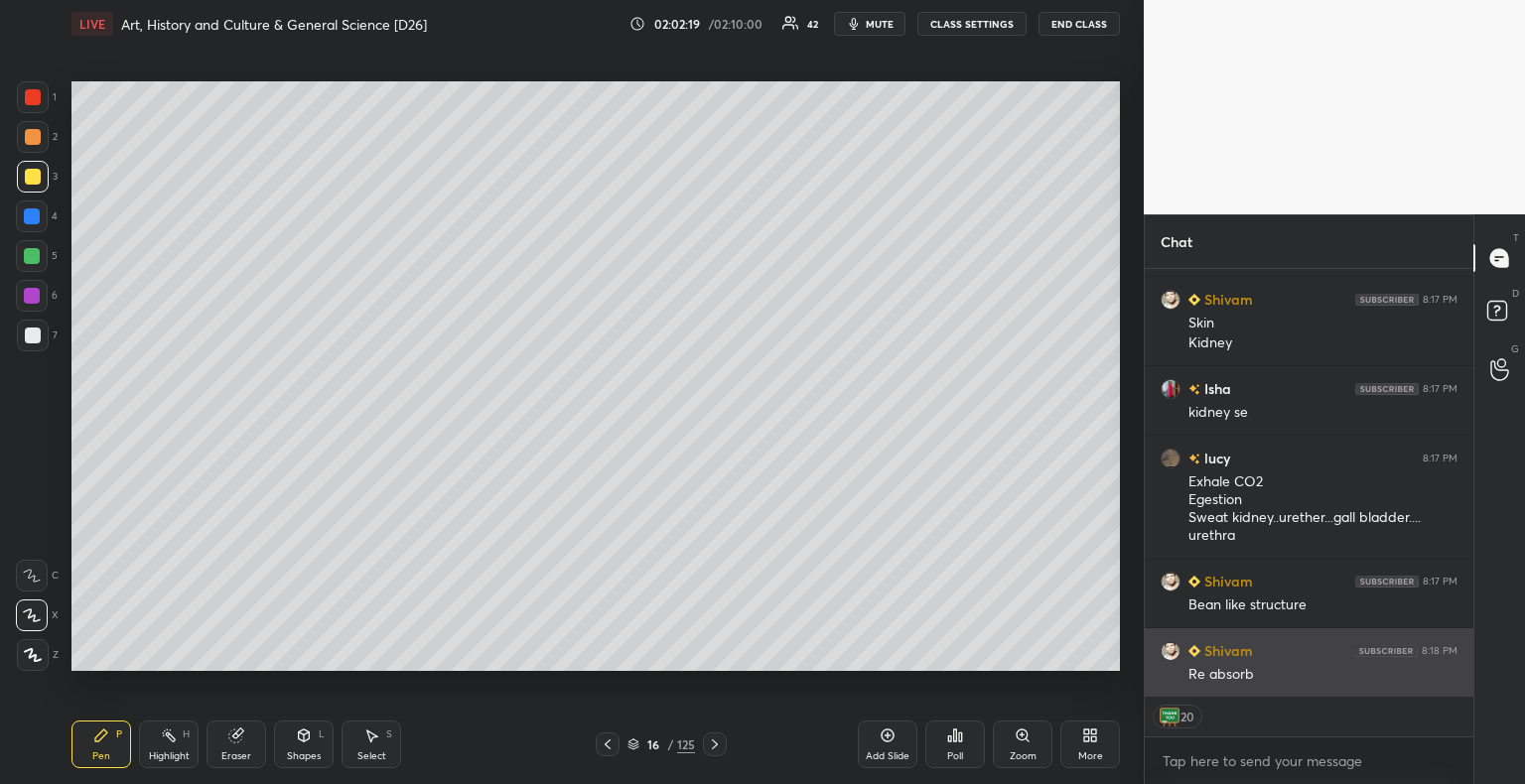 scroll, scrollTop: 99113, scrollLeft: 0, axis: vertical 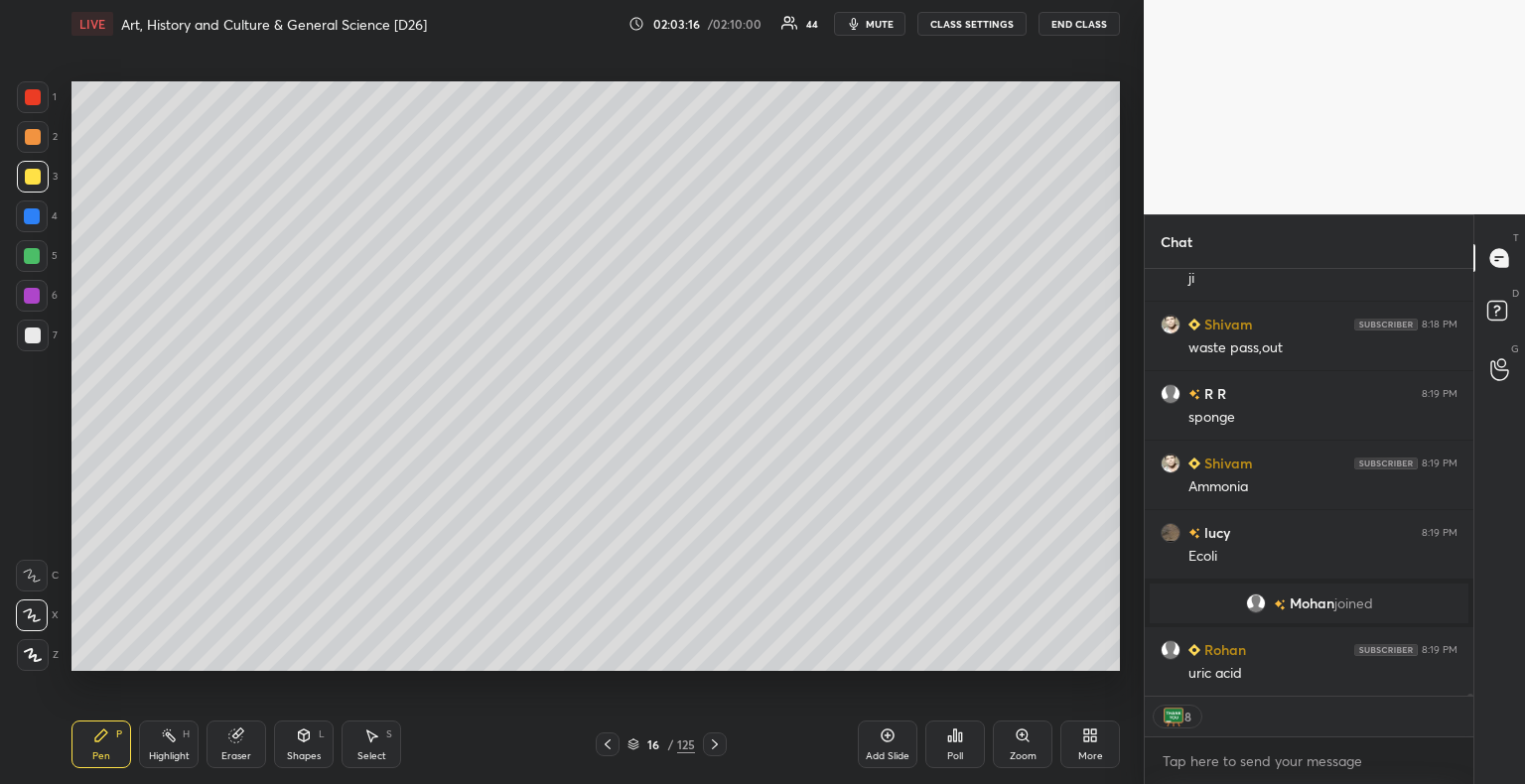 click at bounding box center (33, 335) 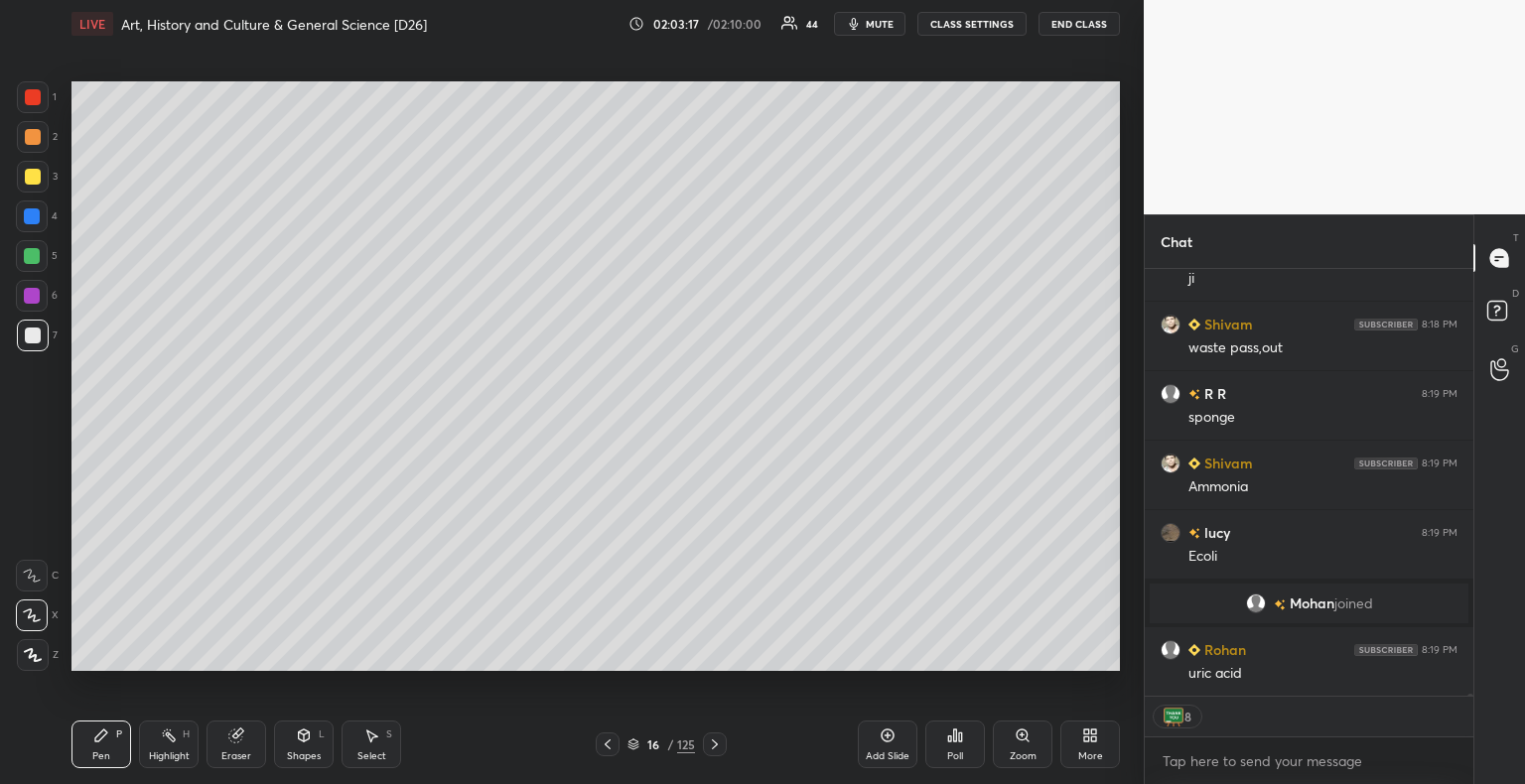scroll, scrollTop: 7, scrollLeft: 6, axis: both 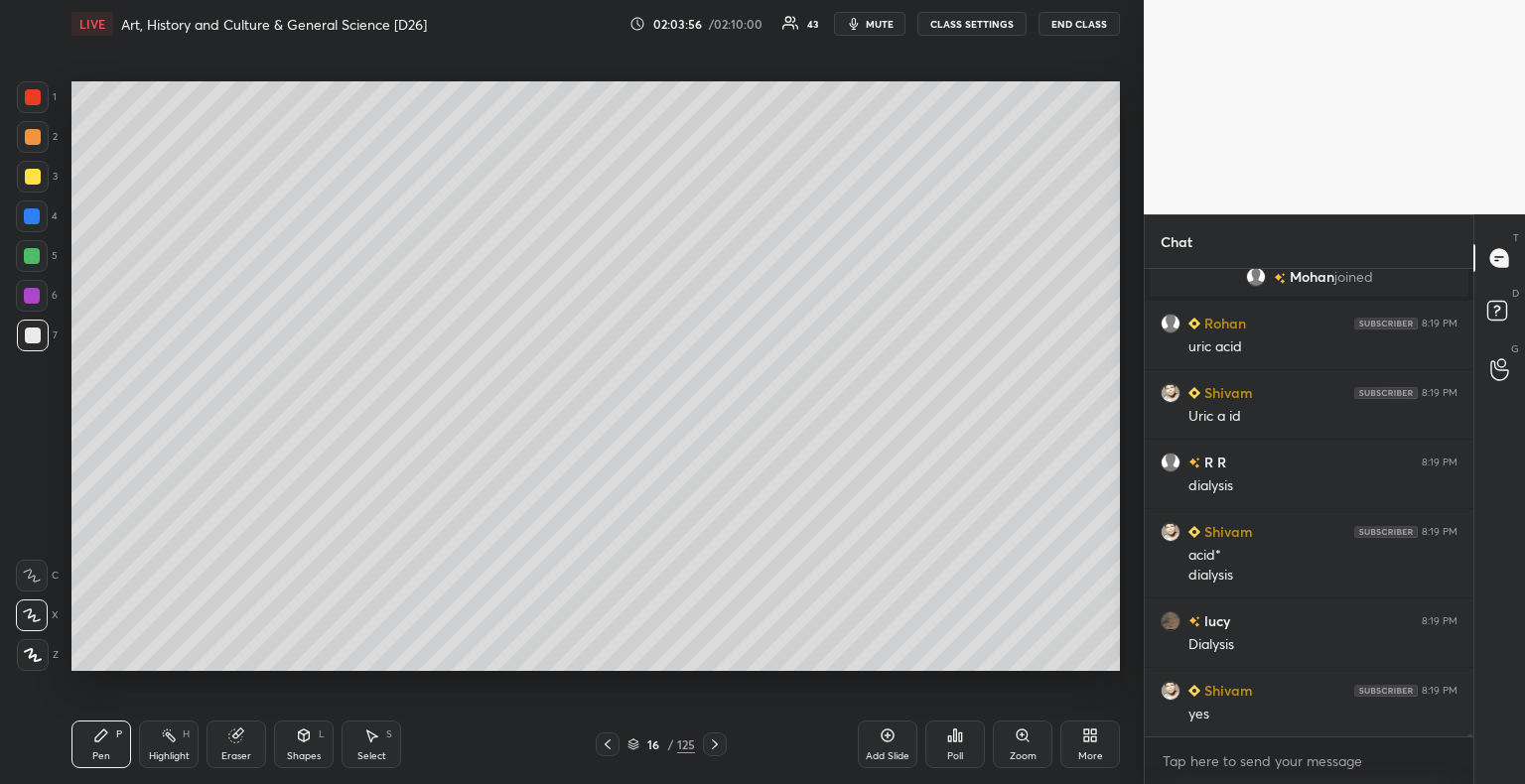 click on "16 / 125" at bounding box center (661, 744) 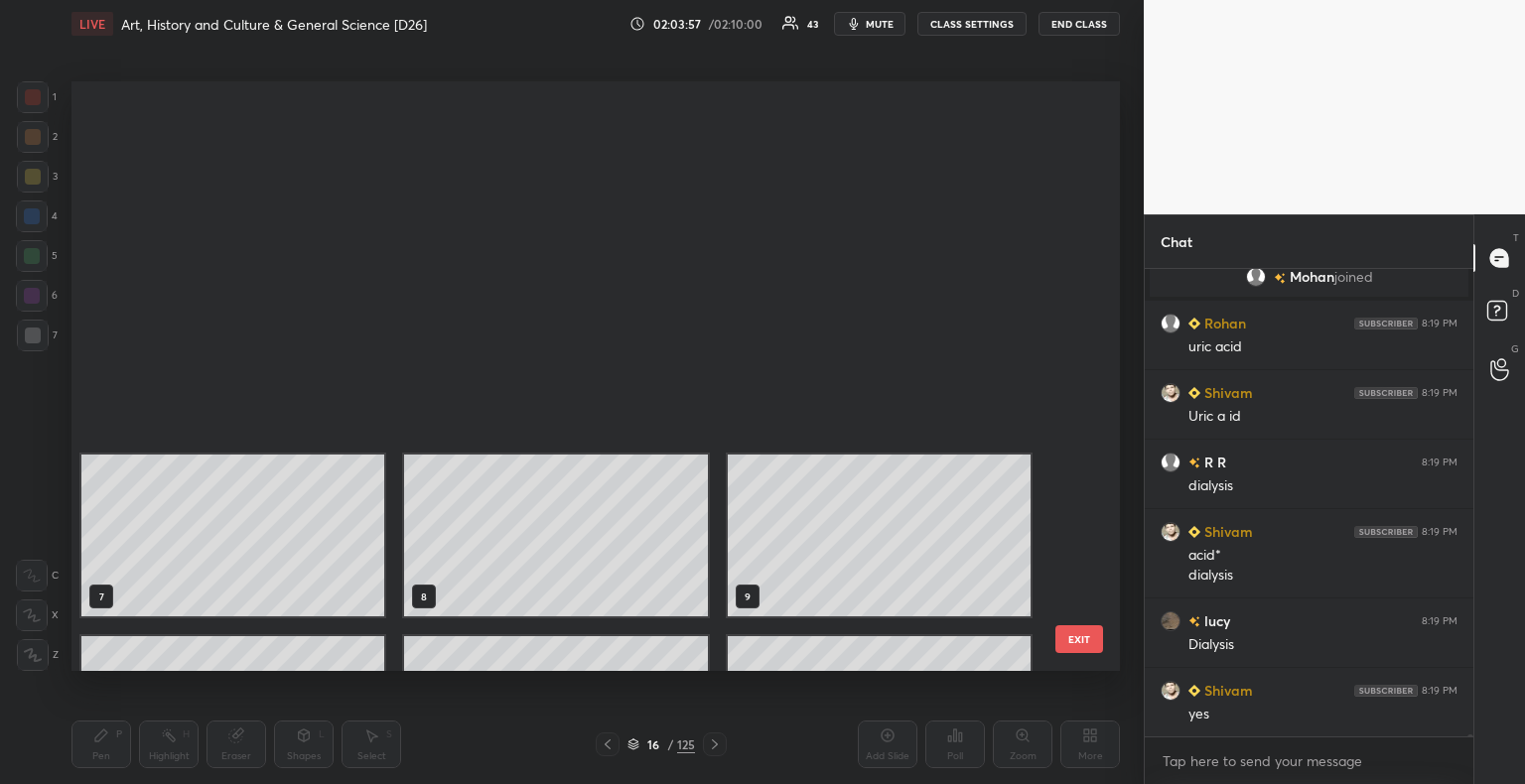 scroll, scrollTop: 500, scrollLeft: 0, axis: vertical 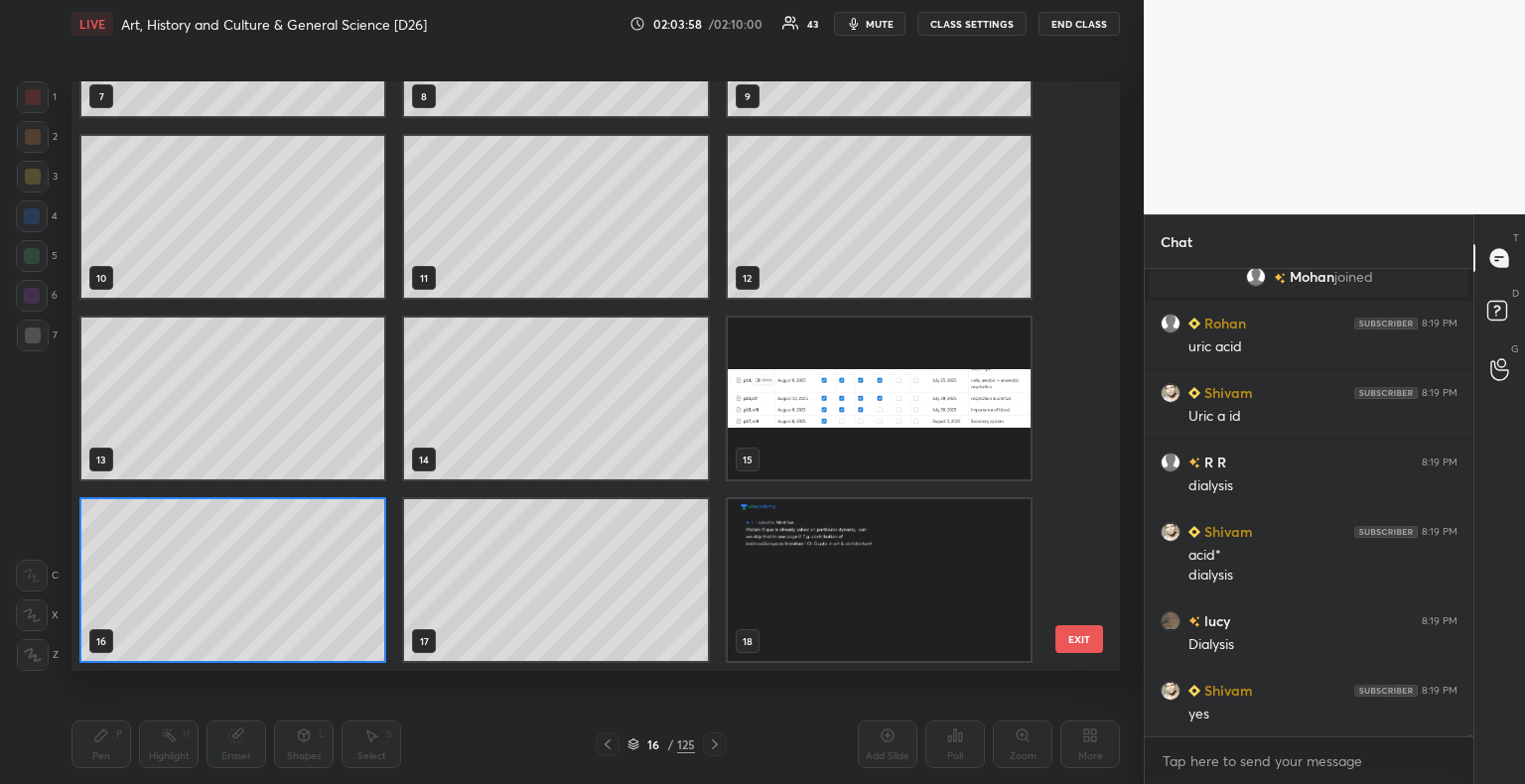 click at bounding box center [879, 398] 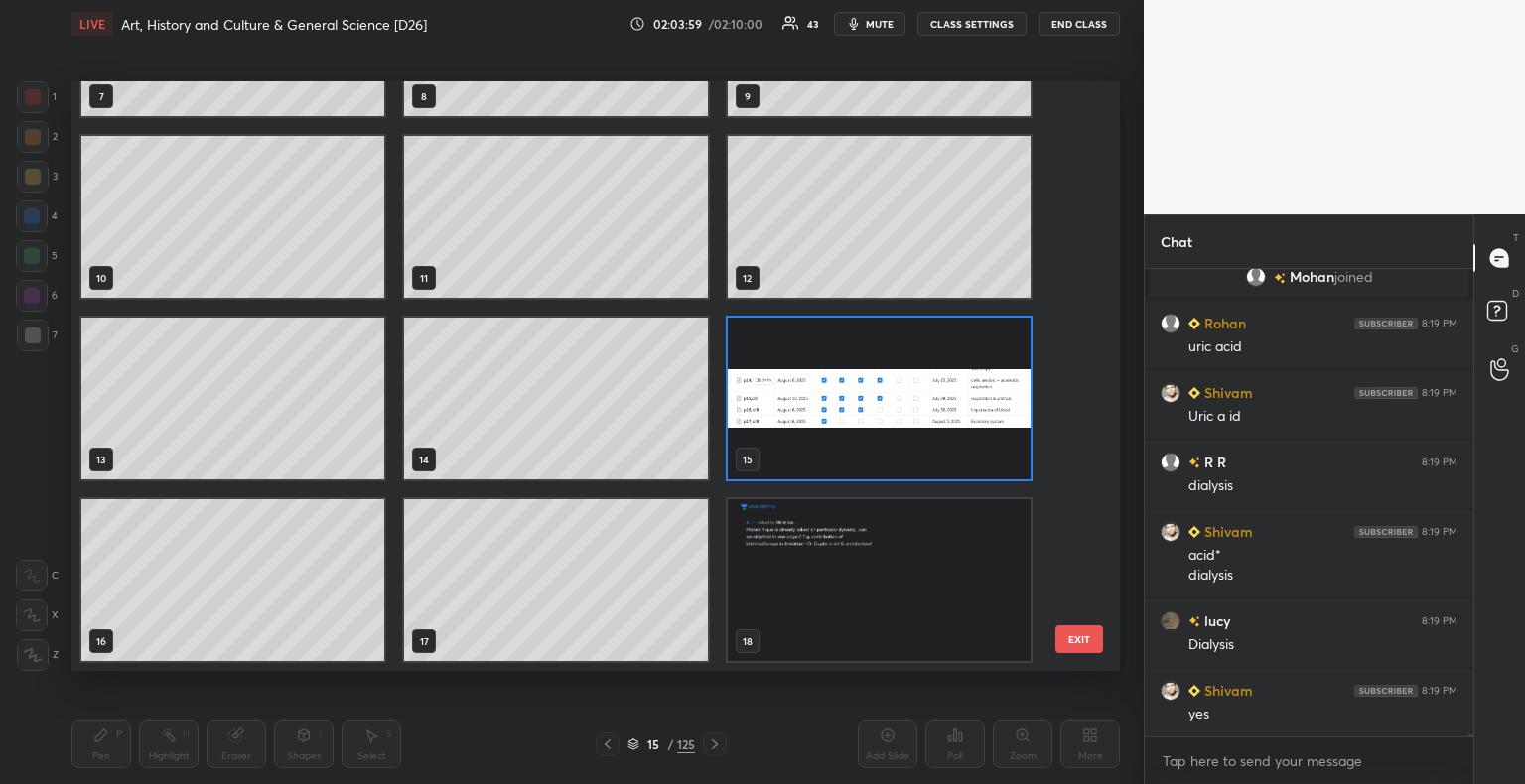 click on "15 / 125" at bounding box center [661, 744] 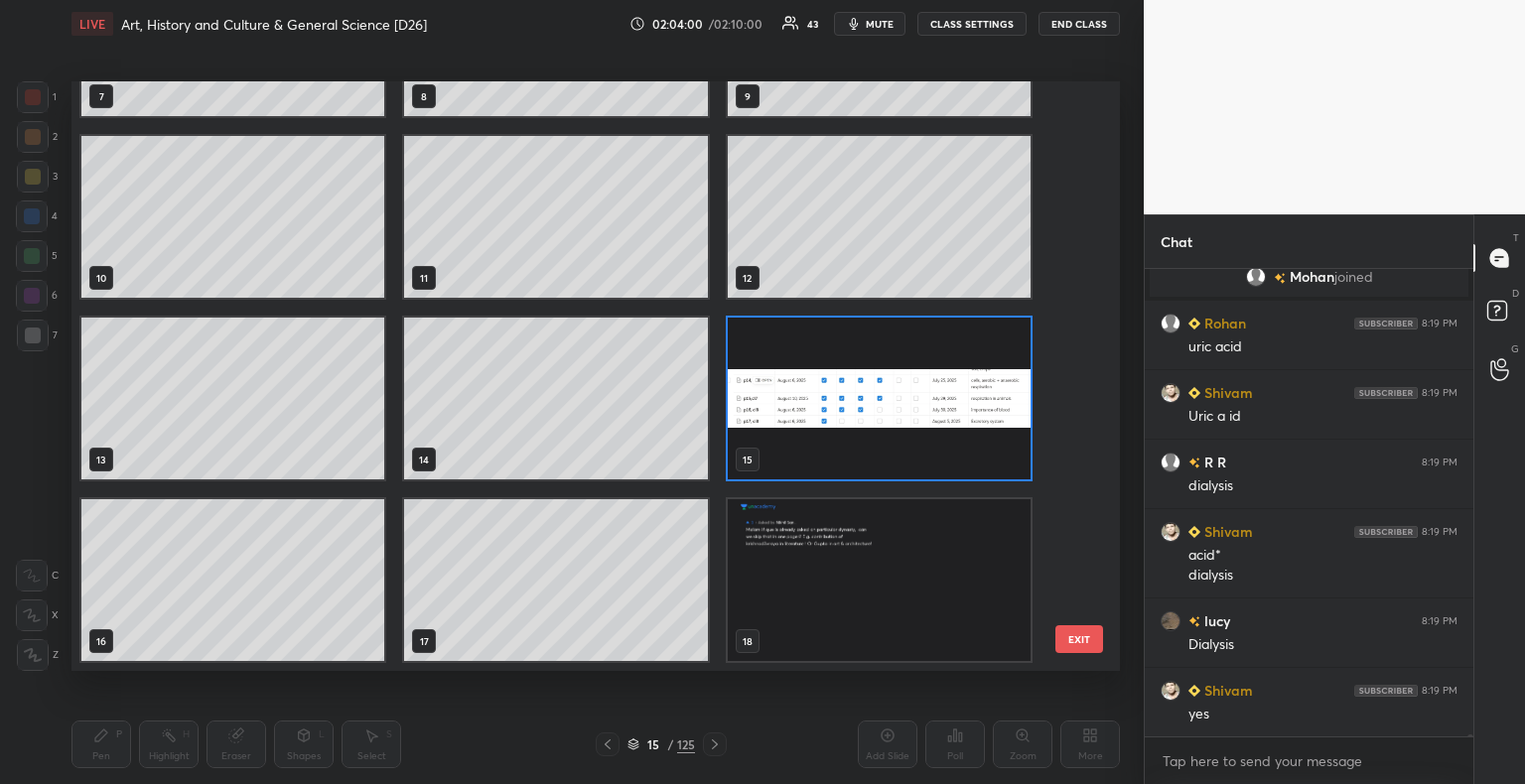 scroll, scrollTop: 99953, scrollLeft: 0, axis: vertical 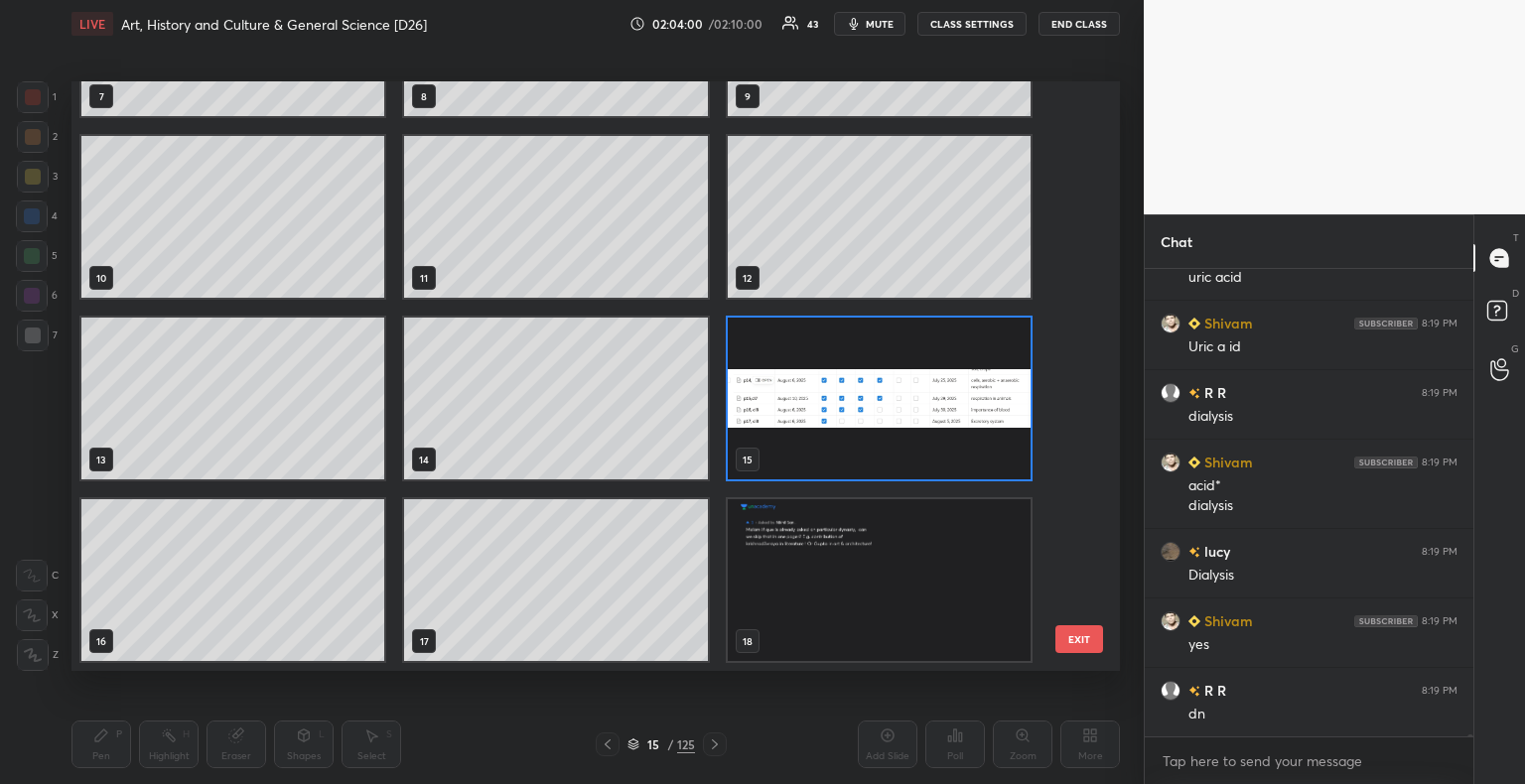 click 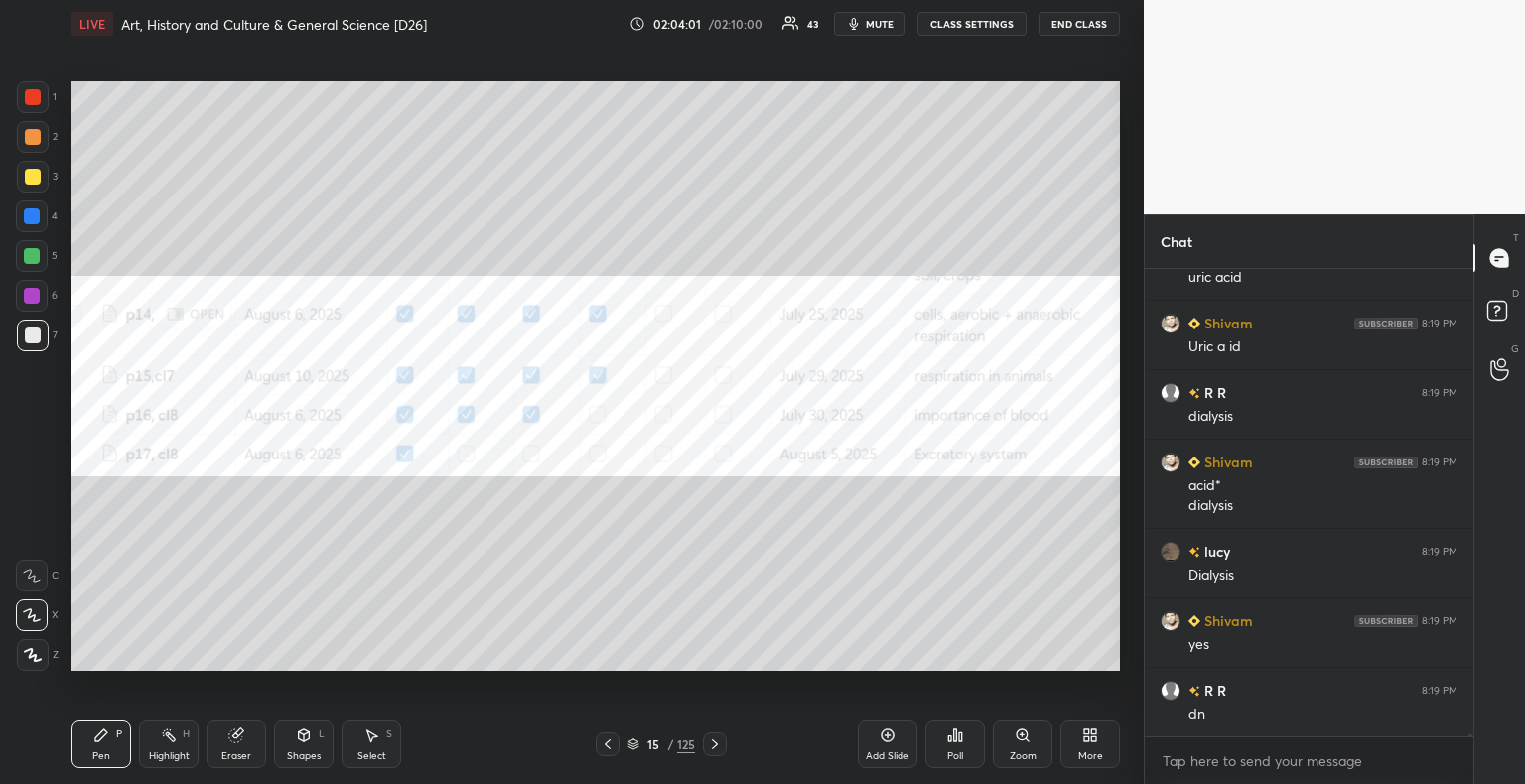 click at bounding box center (33, 97) 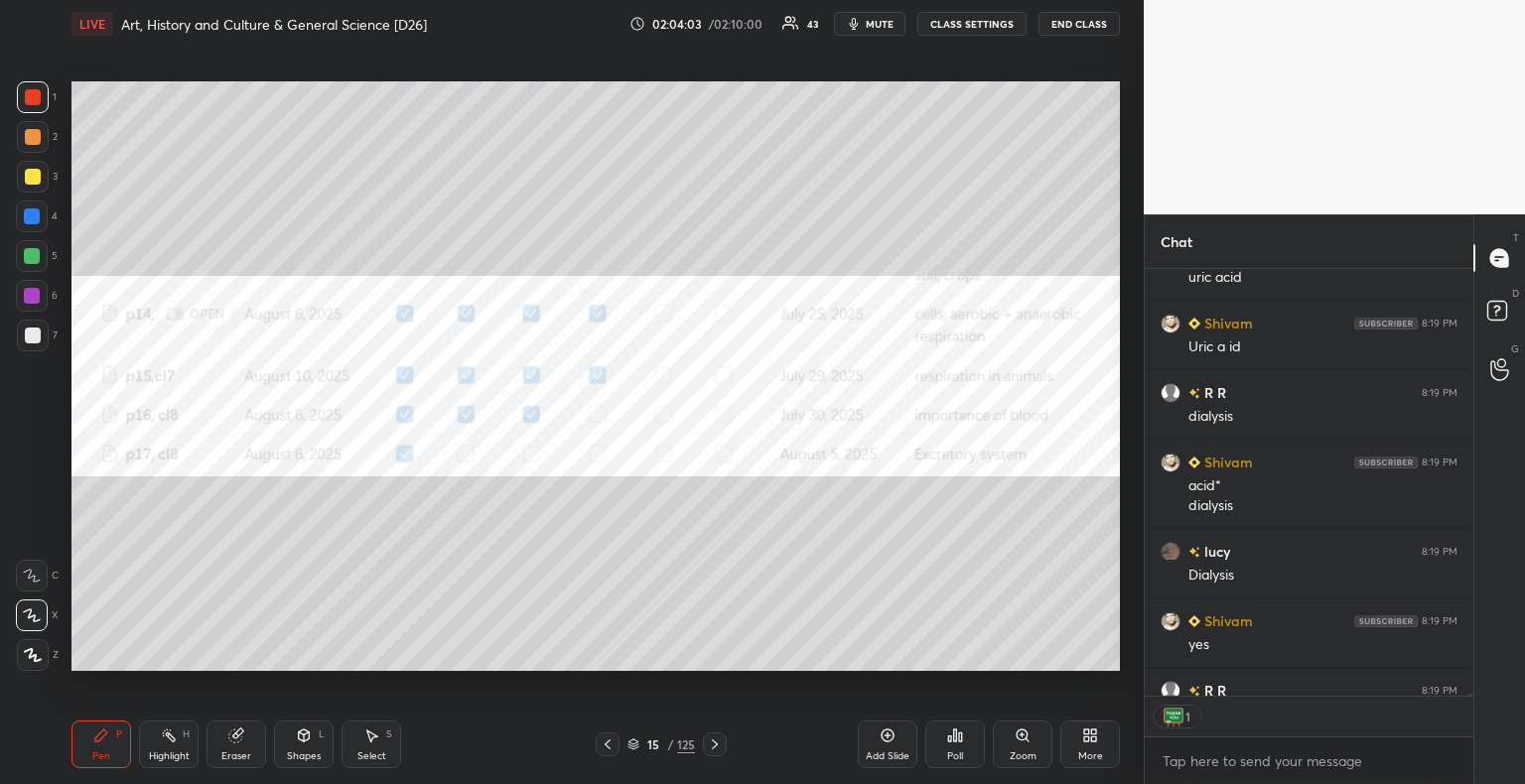 scroll, scrollTop: 7, scrollLeft: 6, axis: both 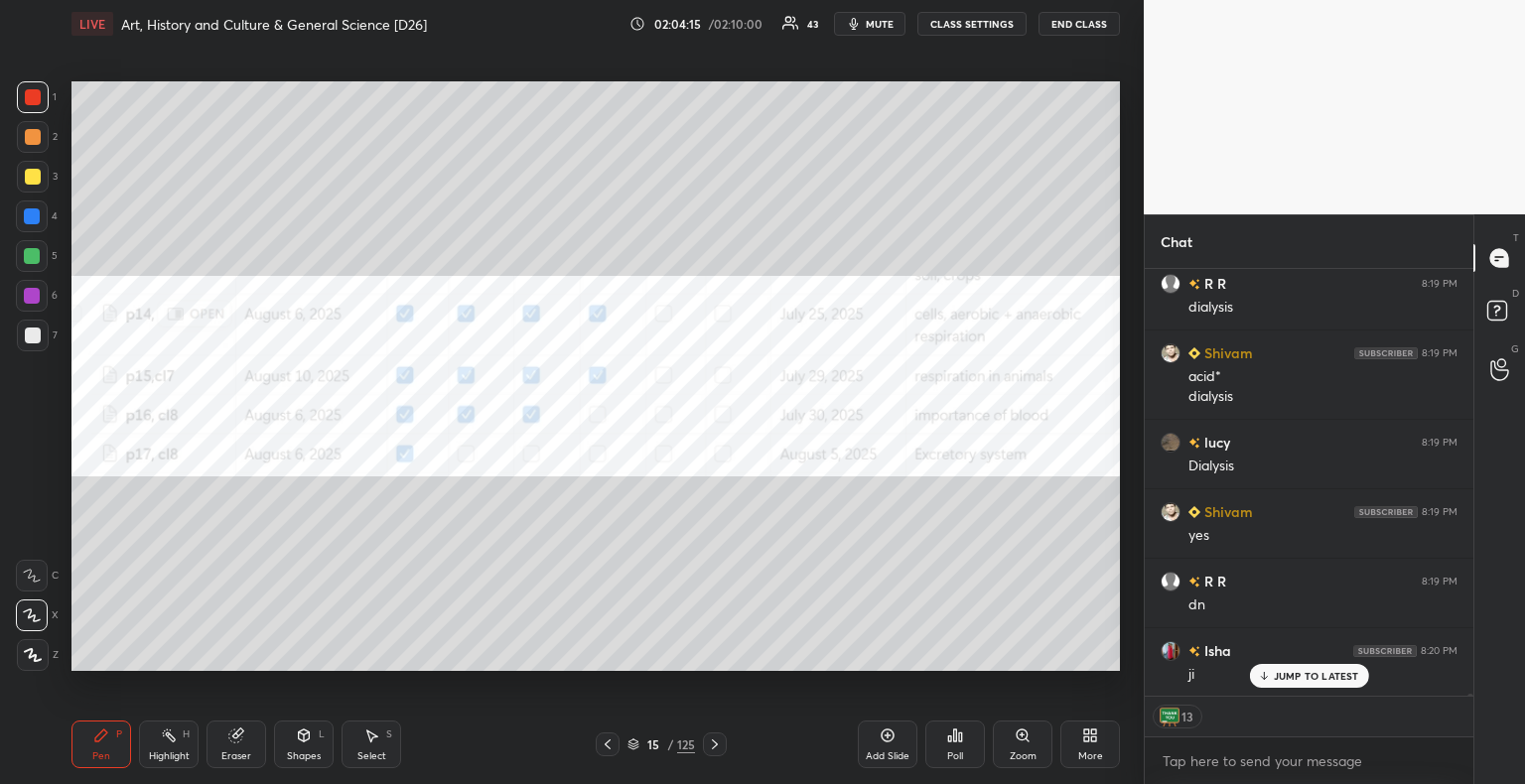 click 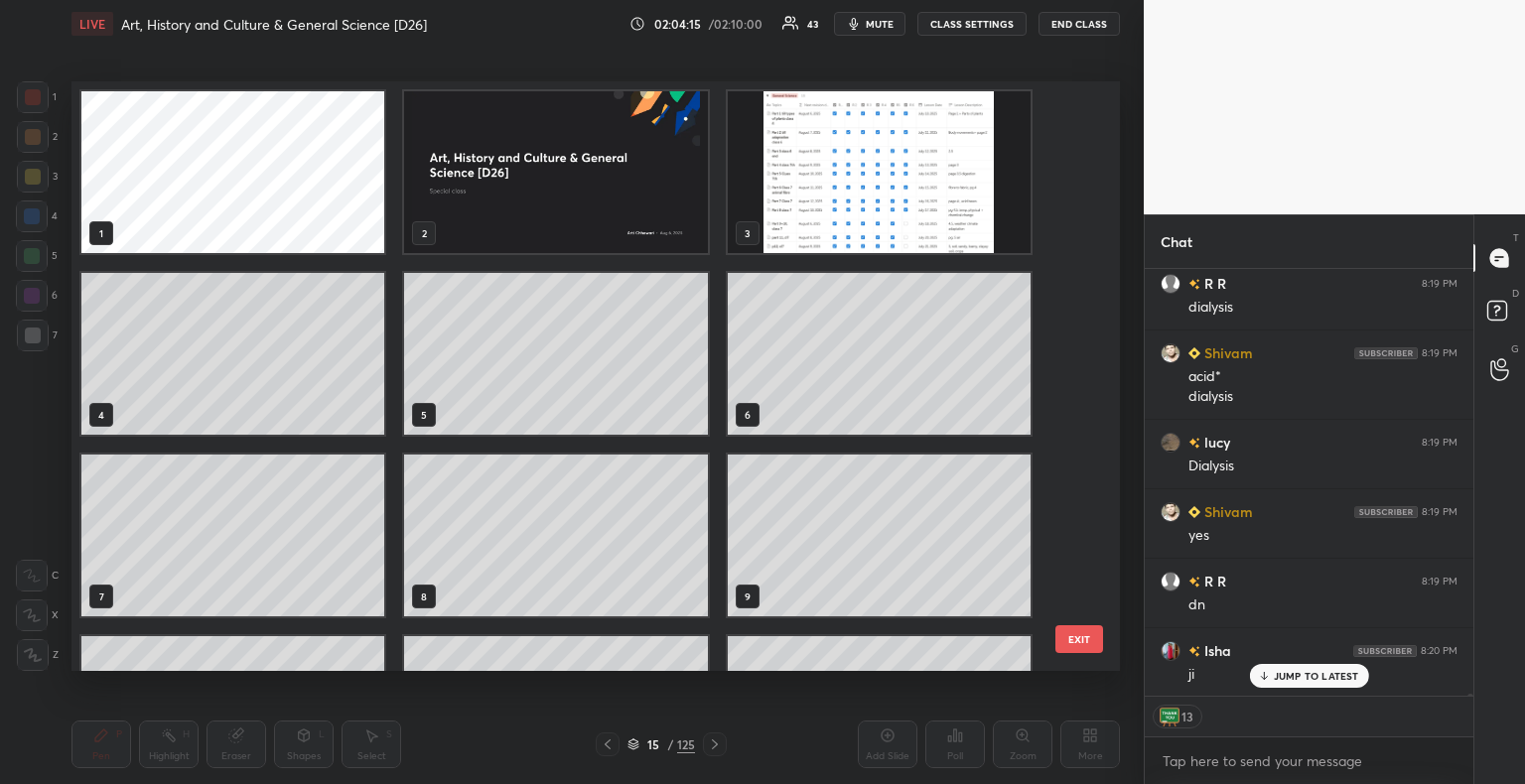 scroll, scrollTop: 318, scrollLeft: 0, axis: vertical 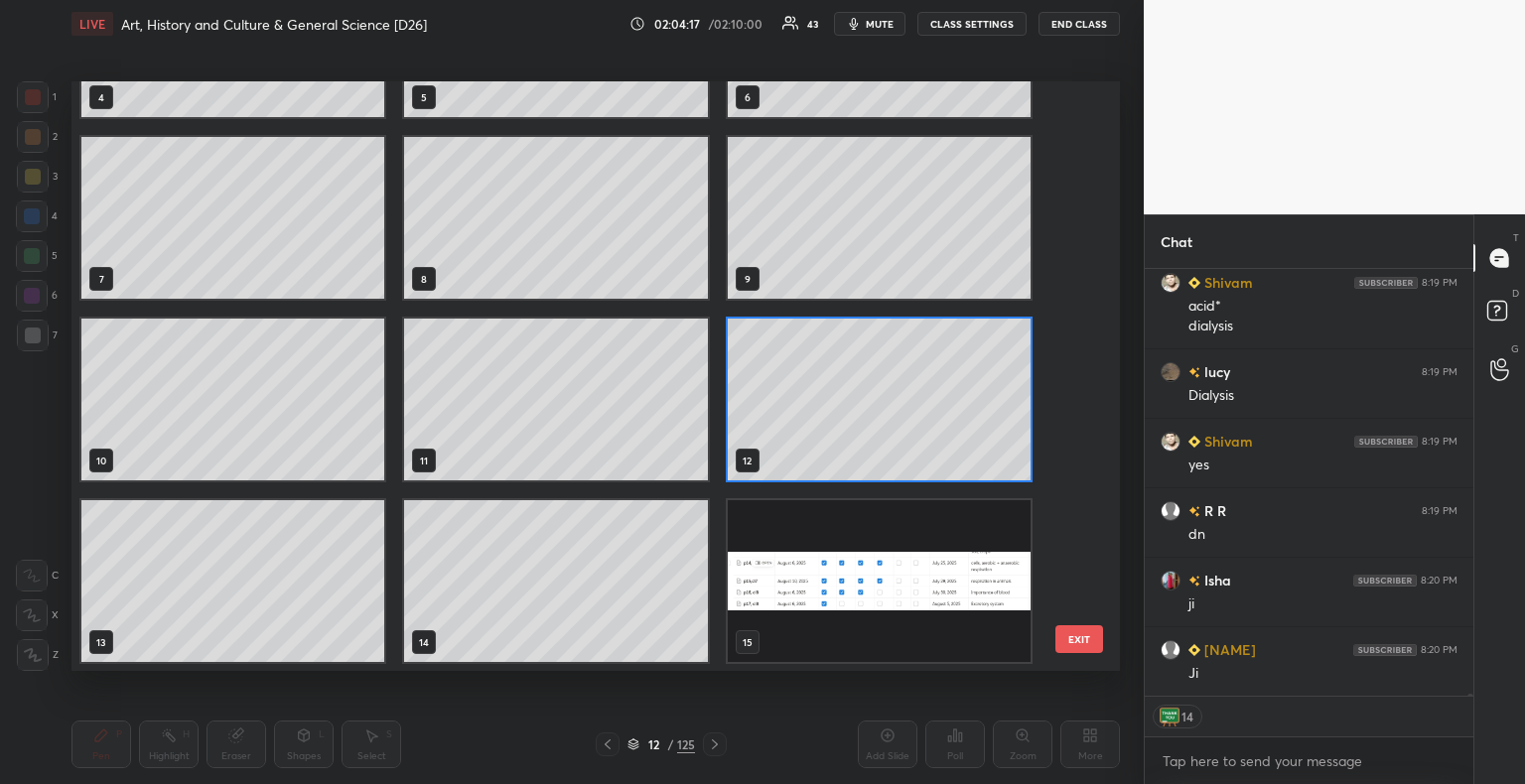 click 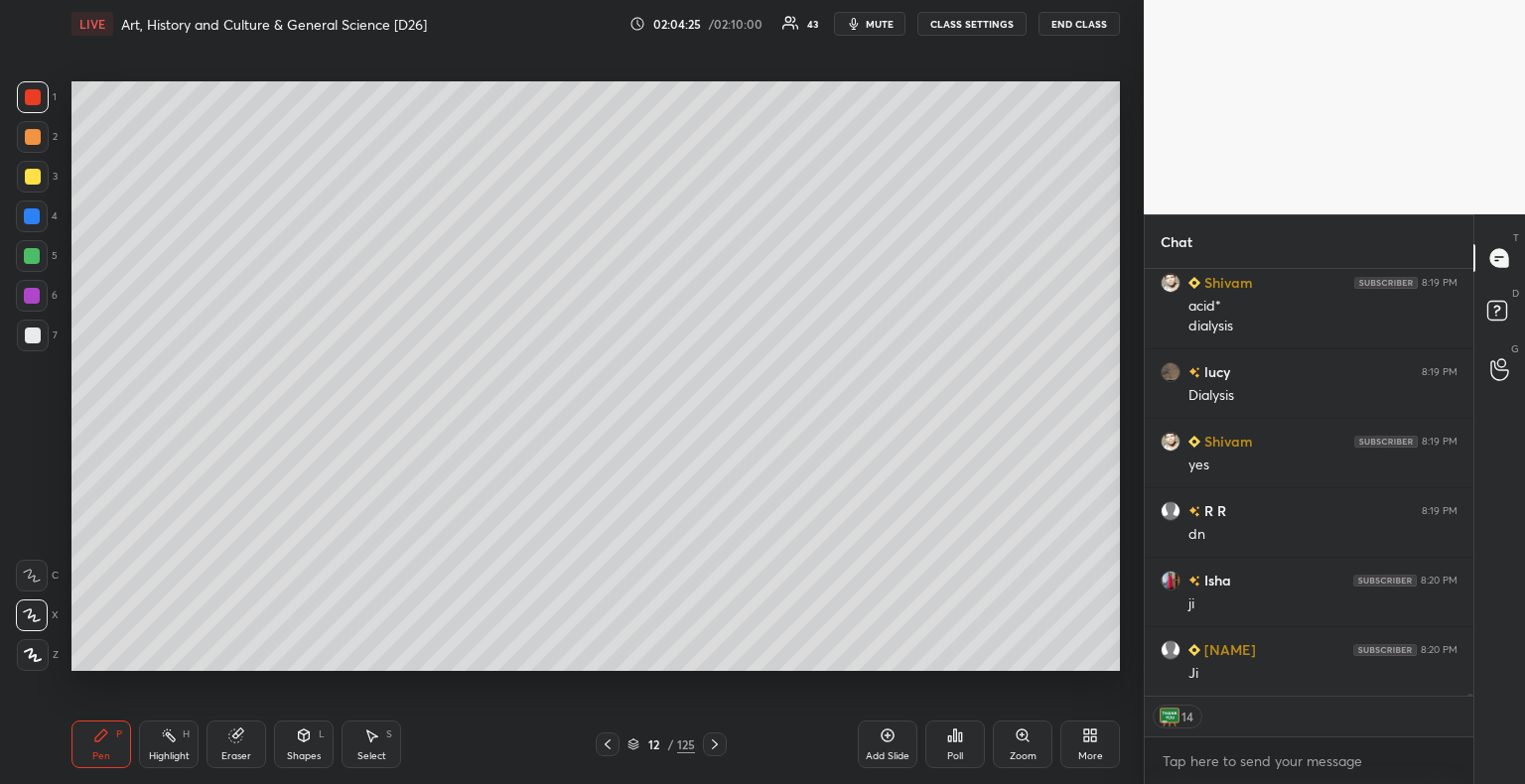 scroll, scrollTop: 7, scrollLeft: 6, axis: both 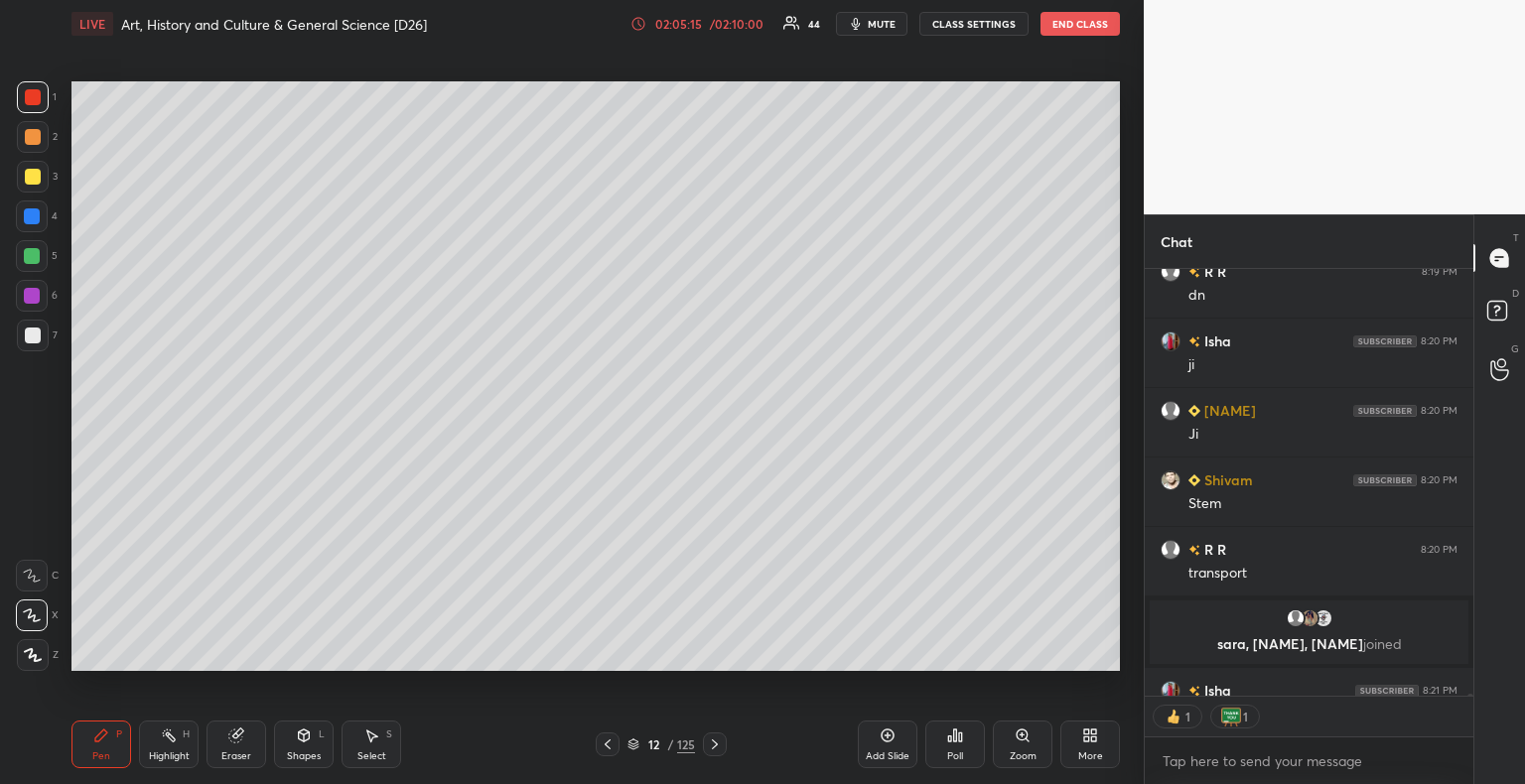 click on "Add Slide" at bounding box center [888, 744] 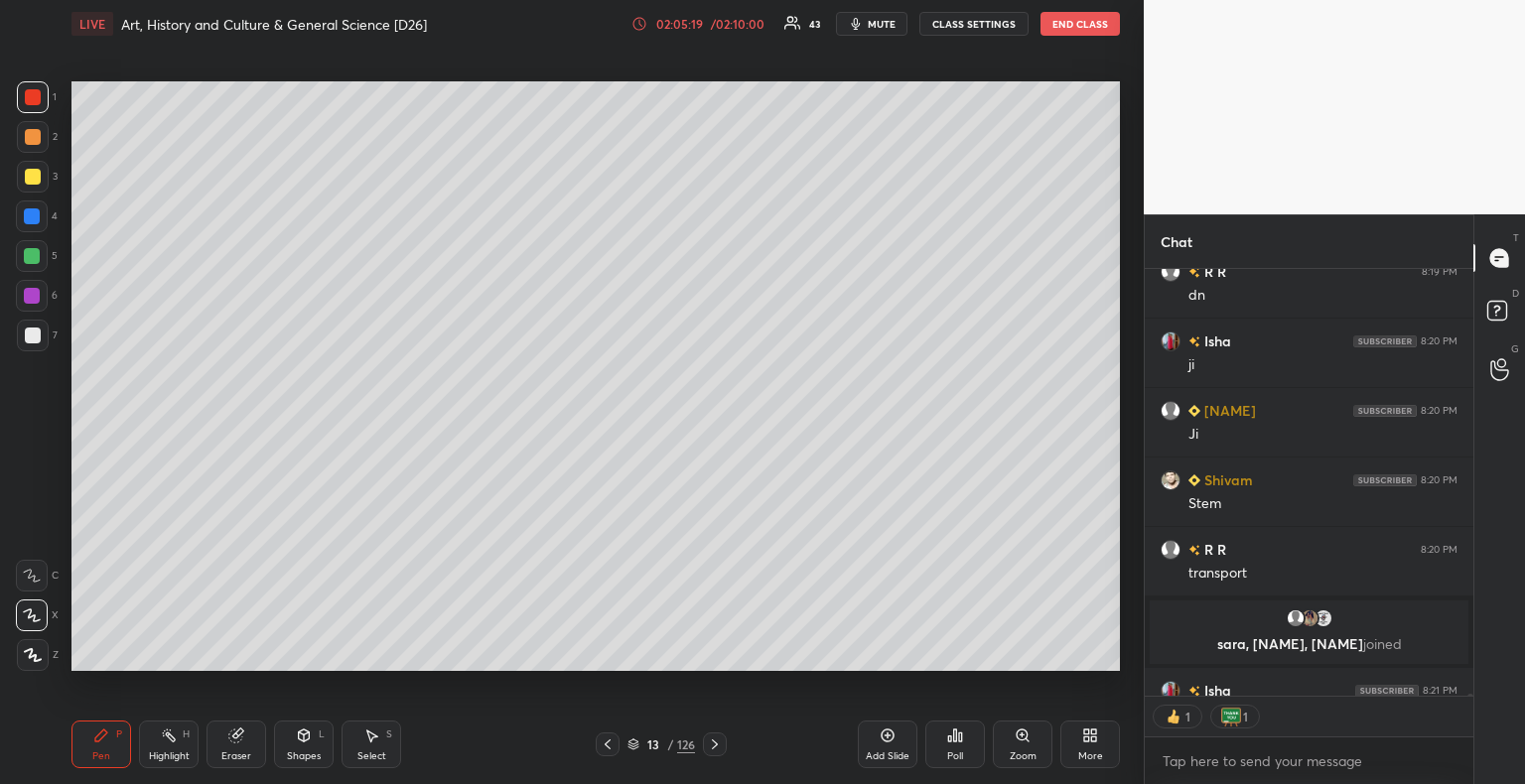 click at bounding box center [33, 335] 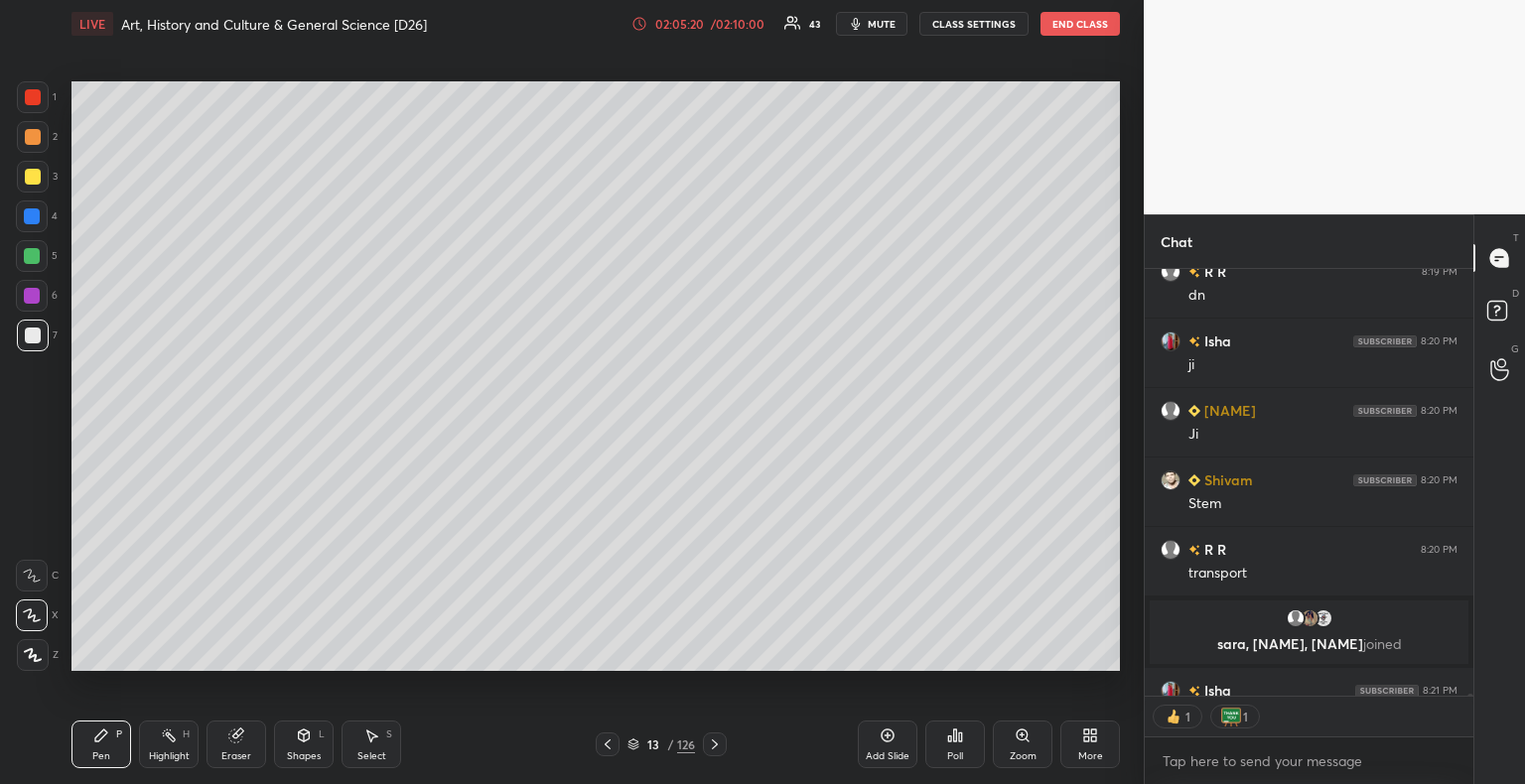 click at bounding box center [1470, 702] 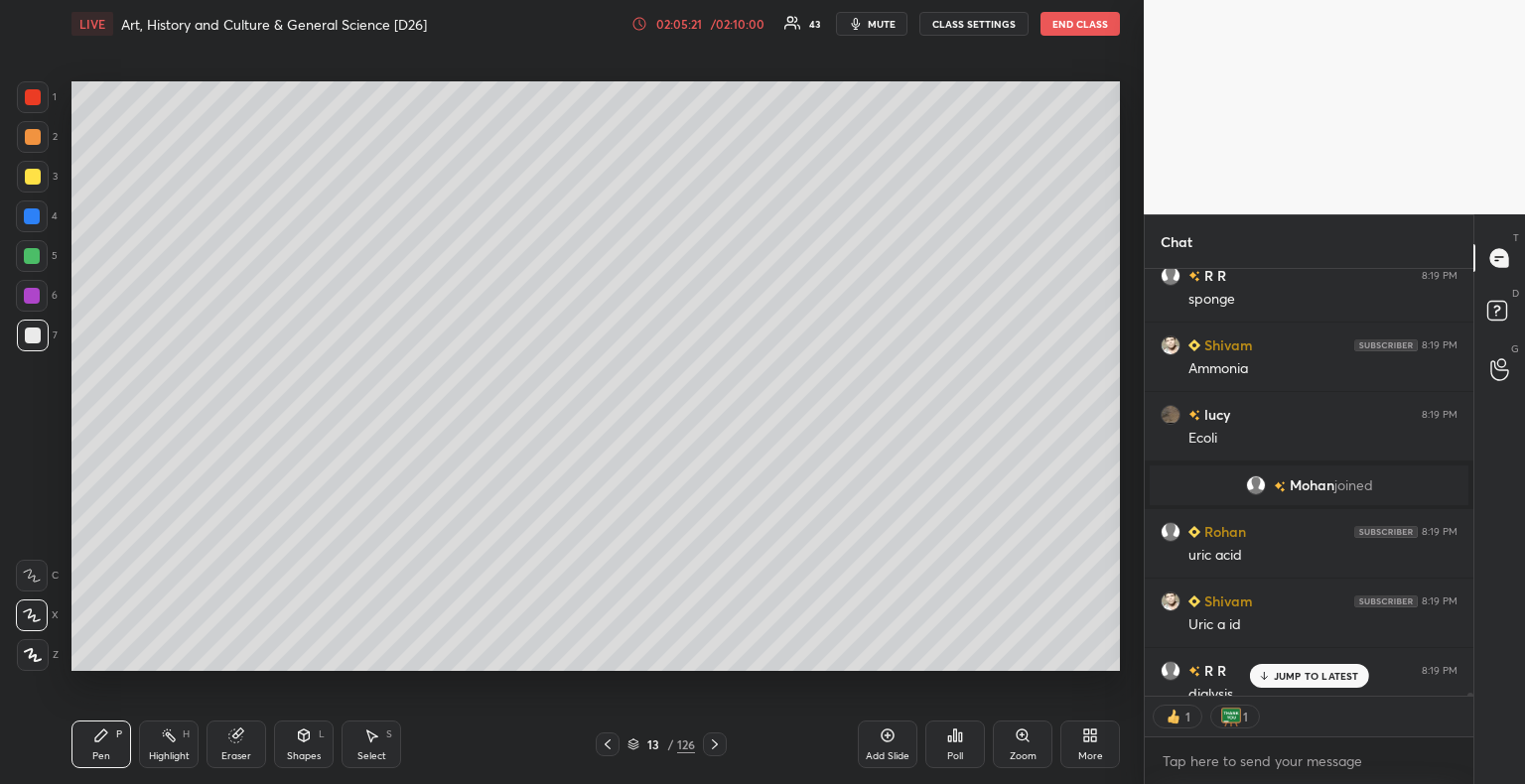 click on "JUMP TO LATEST" at bounding box center [1317, 676] 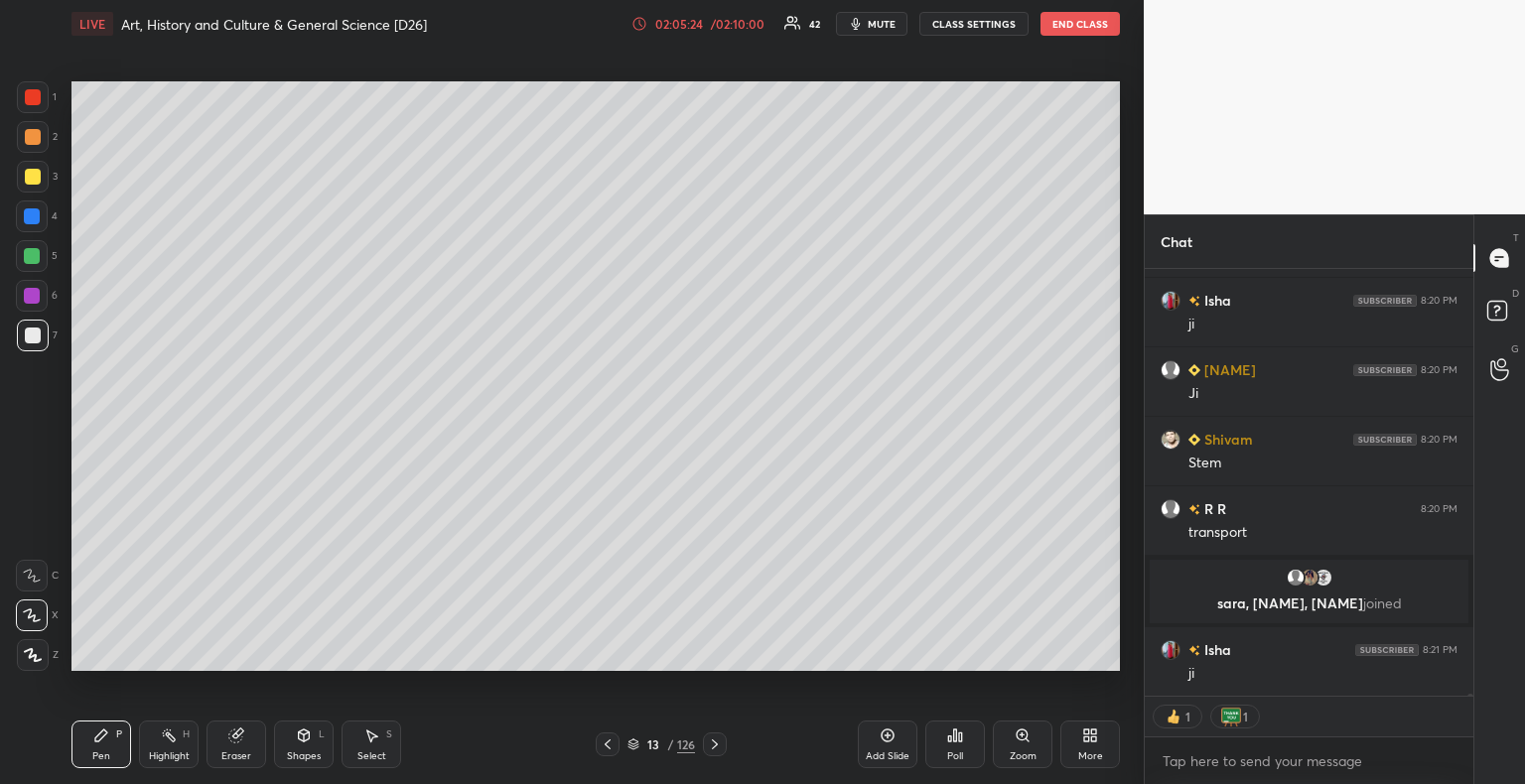 scroll, scrollTop: 6, scrollLeft: 6, axis: both 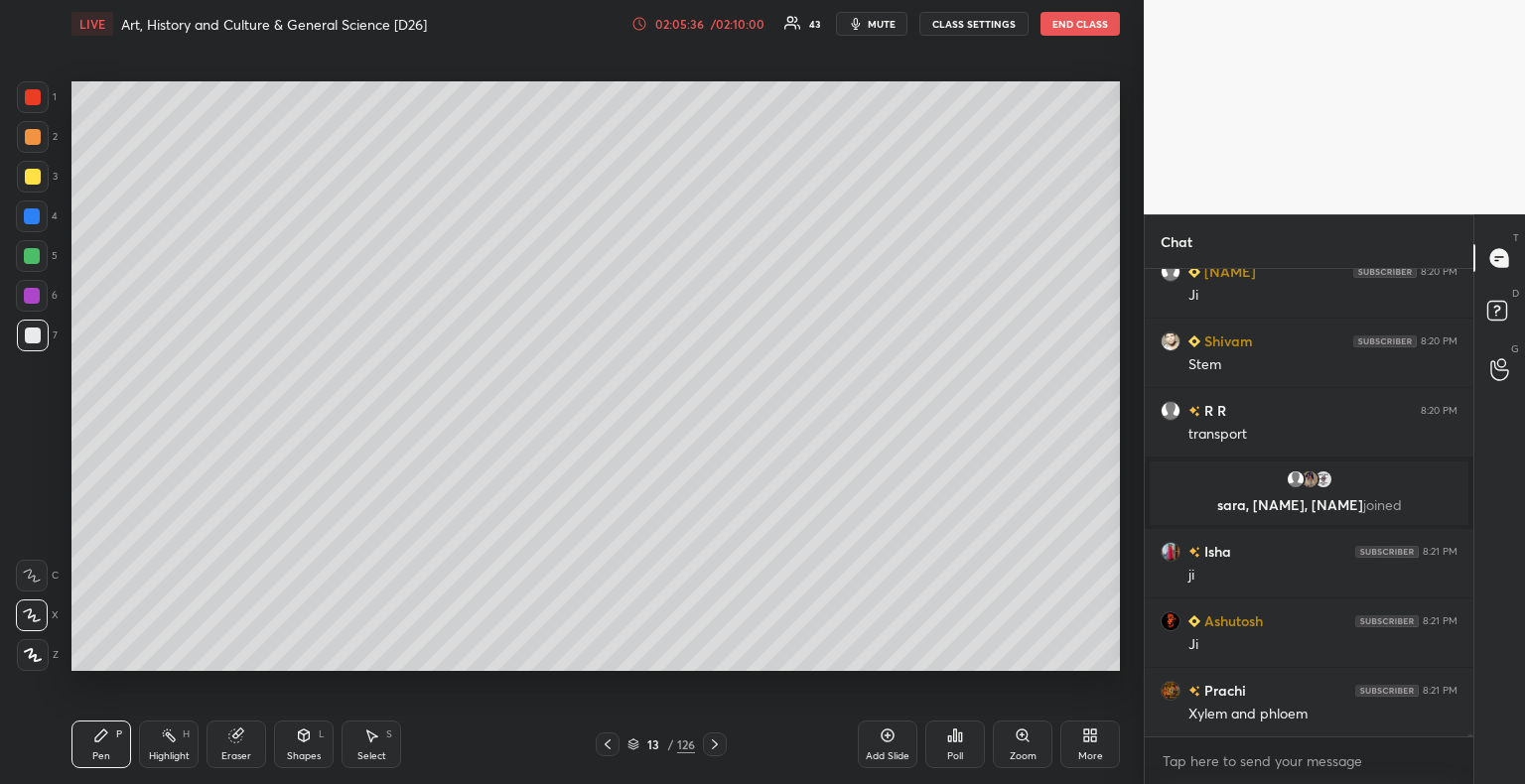 click at bounding box center [33, 335] 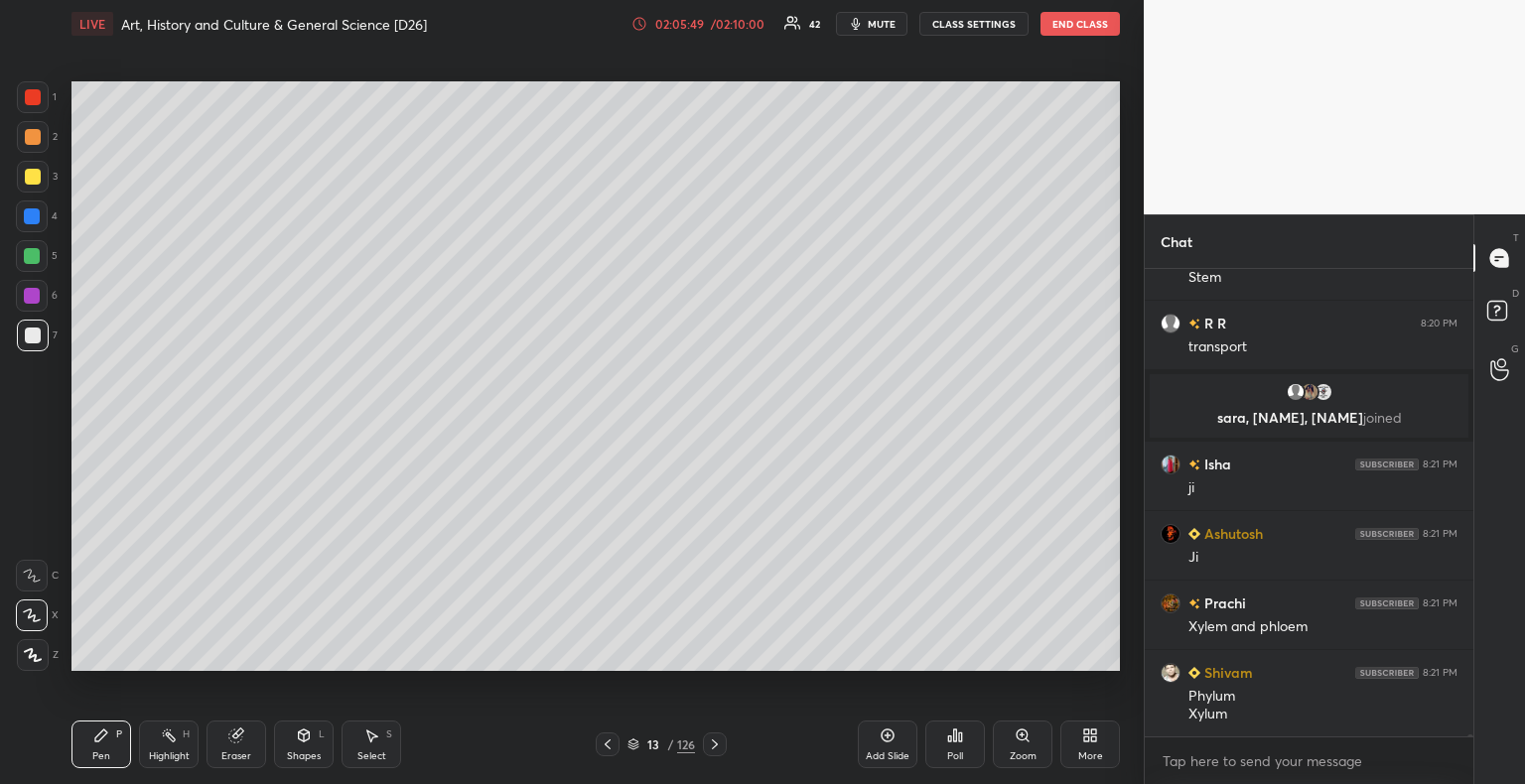 scroll, scrollTop: 100392, scrollLeft: 0, axis: vertical 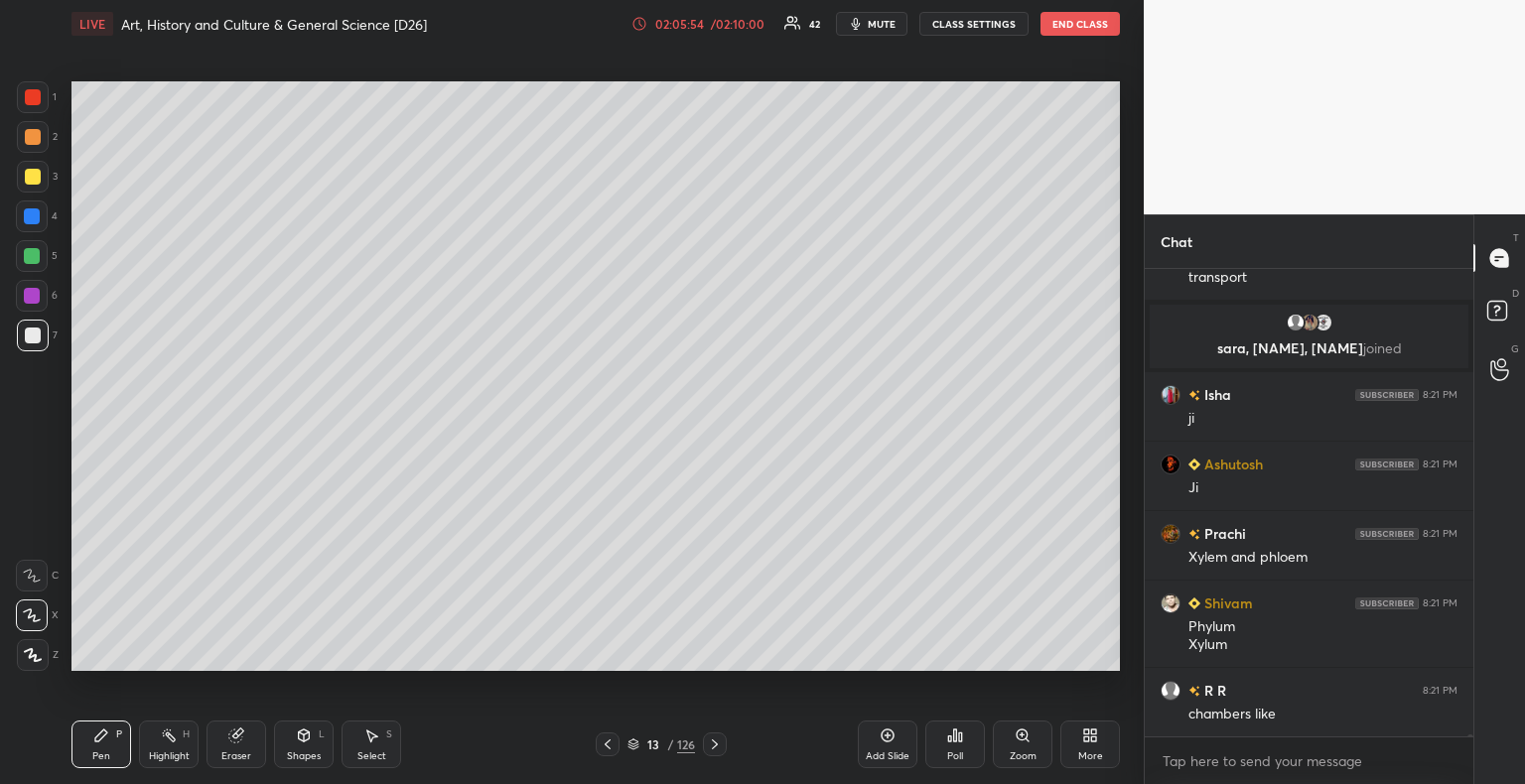 click at bounding box center (33, 177) 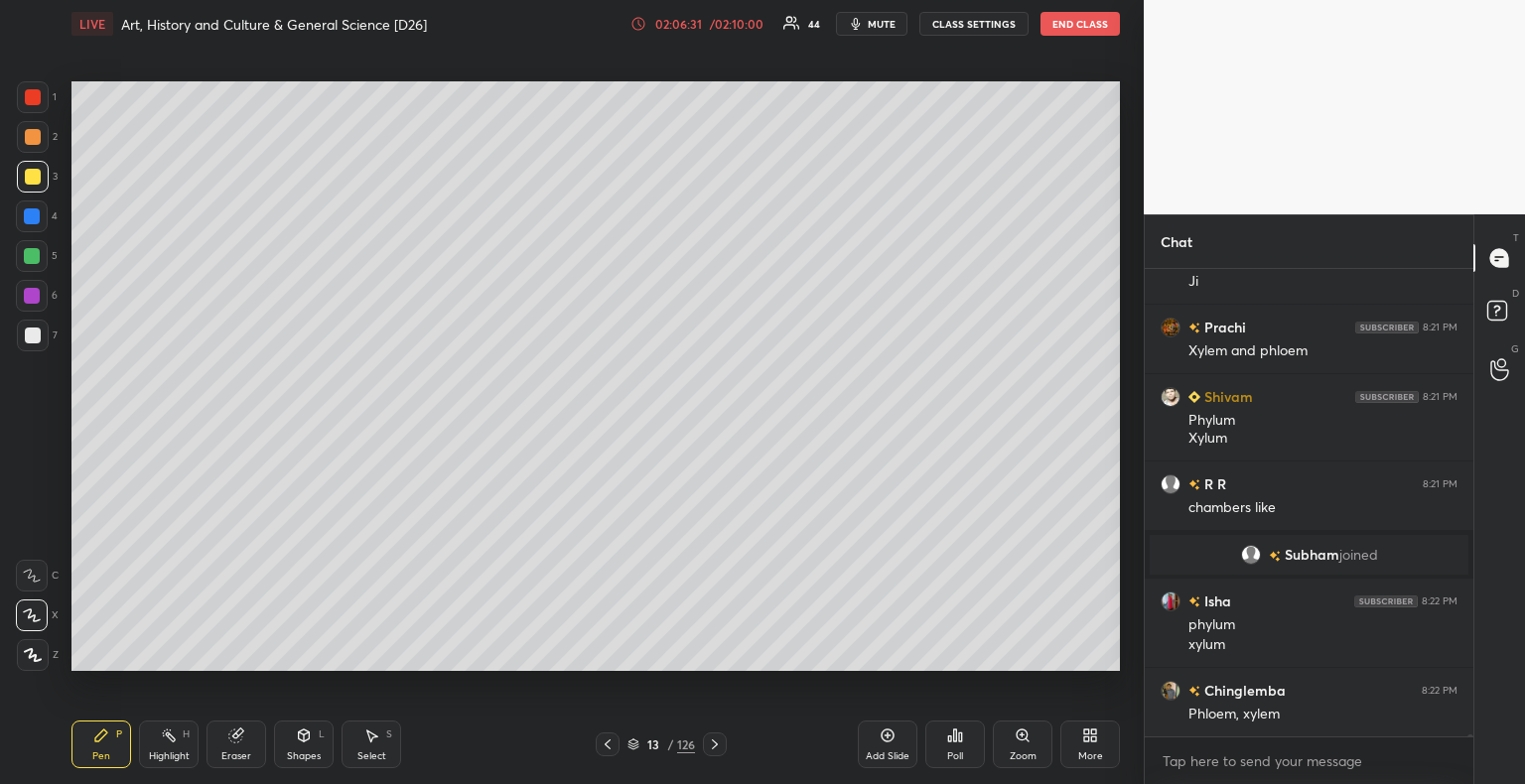 scroll, scrollTop: 100316, scrollLeft: 0, axis: vertical 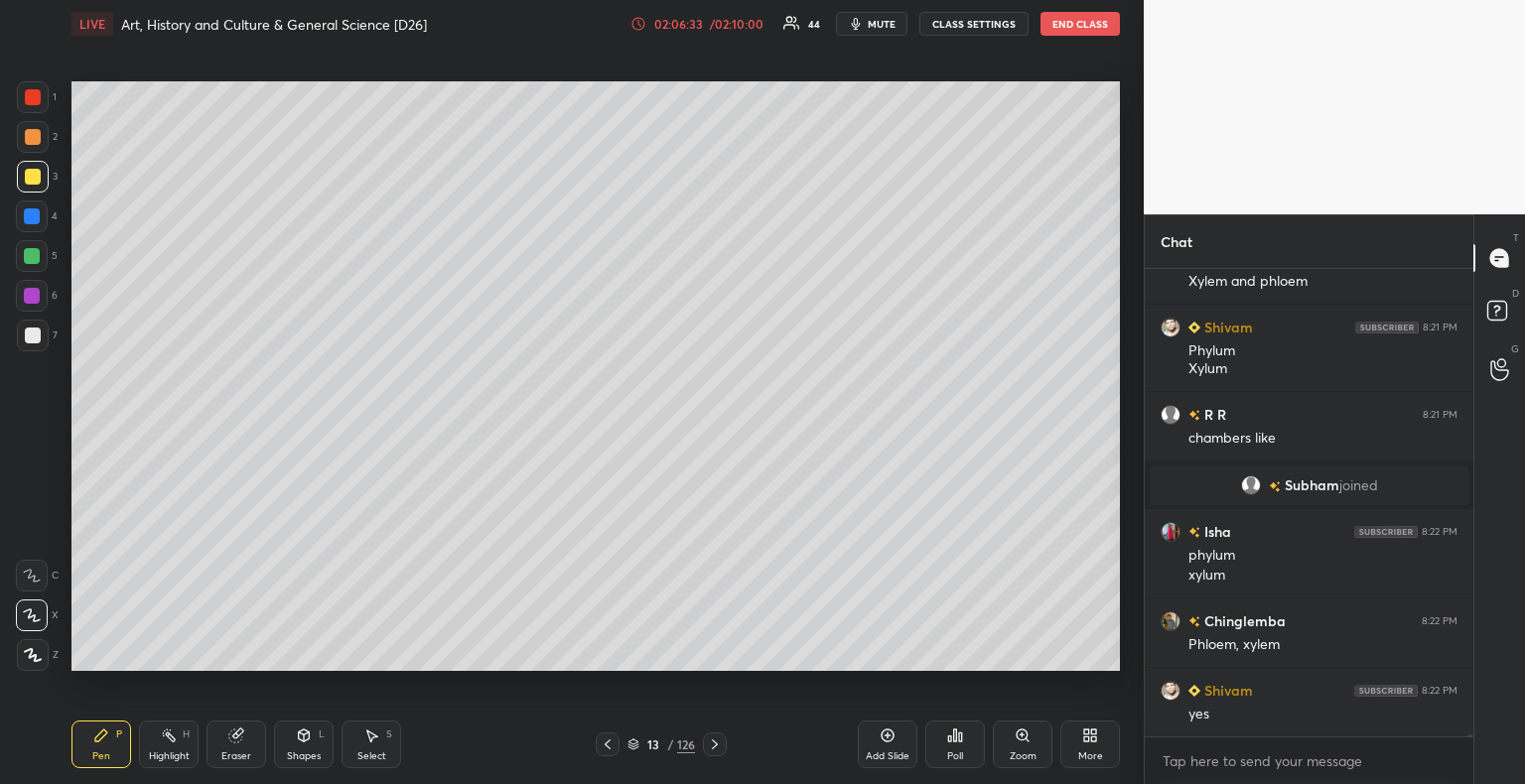 click at bounding box center (33, 335) 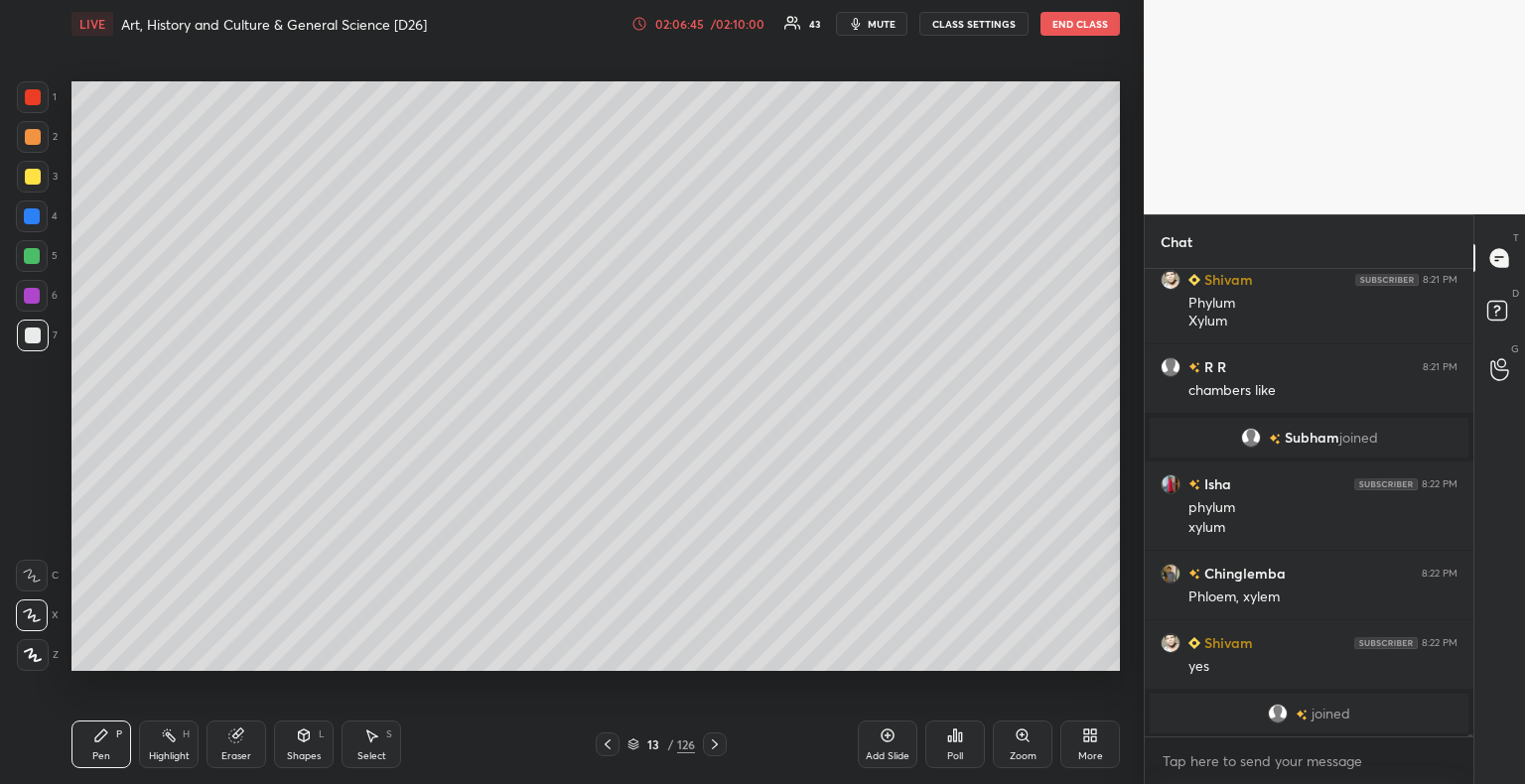 scroll, scrollTop: 100376, scrollLeft: 0, axis: vertical 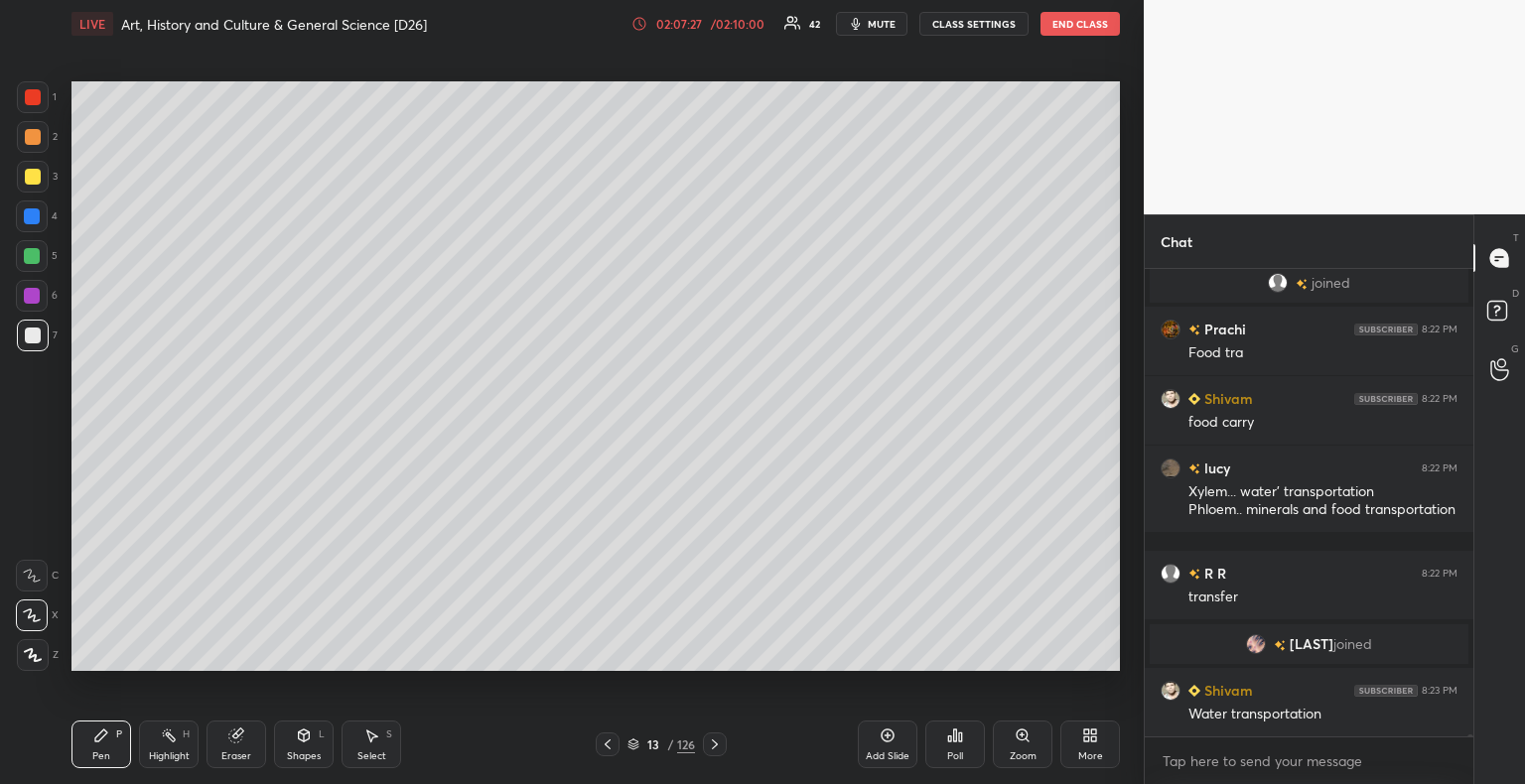 click at bounding box center [33, 97] 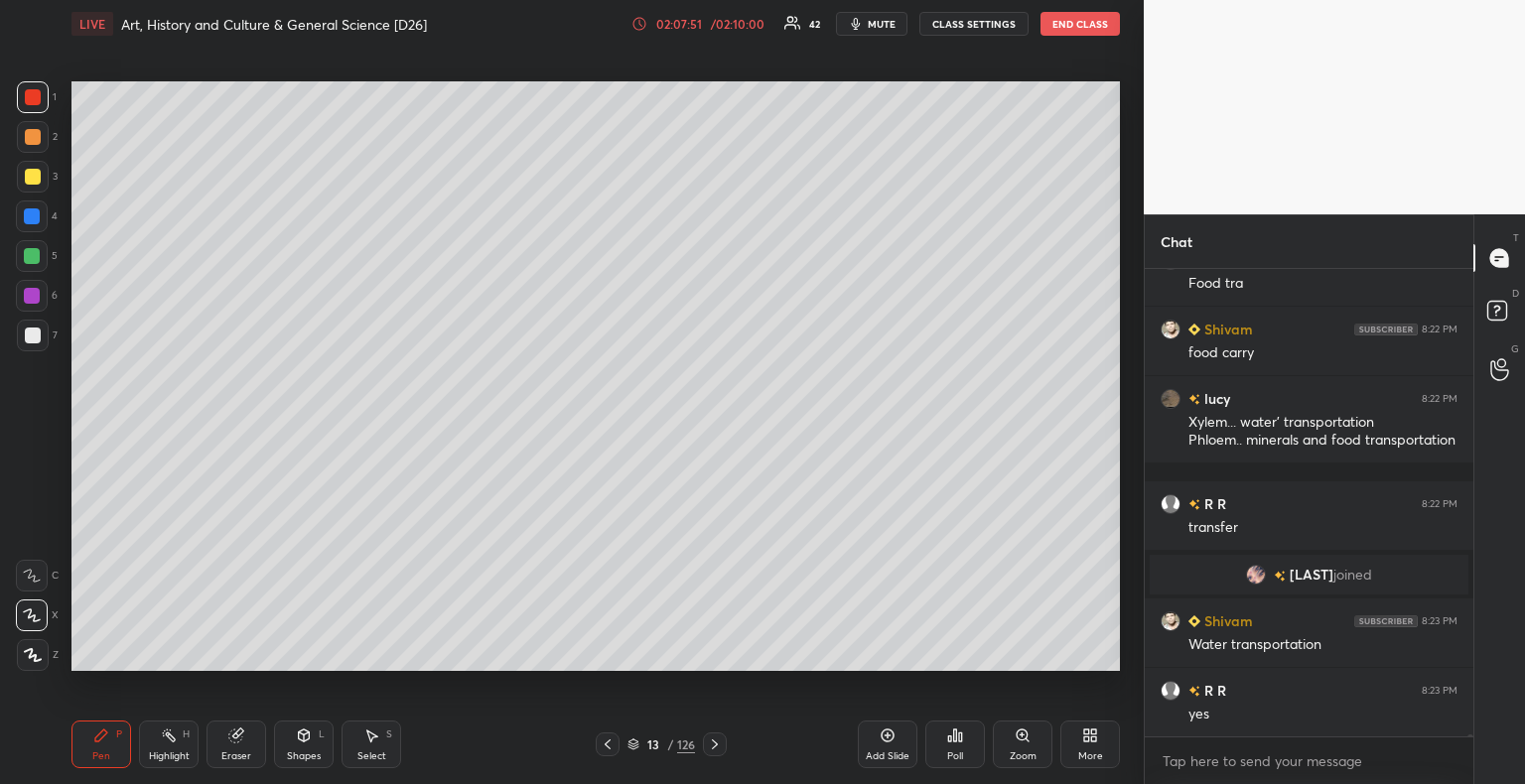 scroll, scrollTop: 100793, scrollLeft: 0, axis: vertical 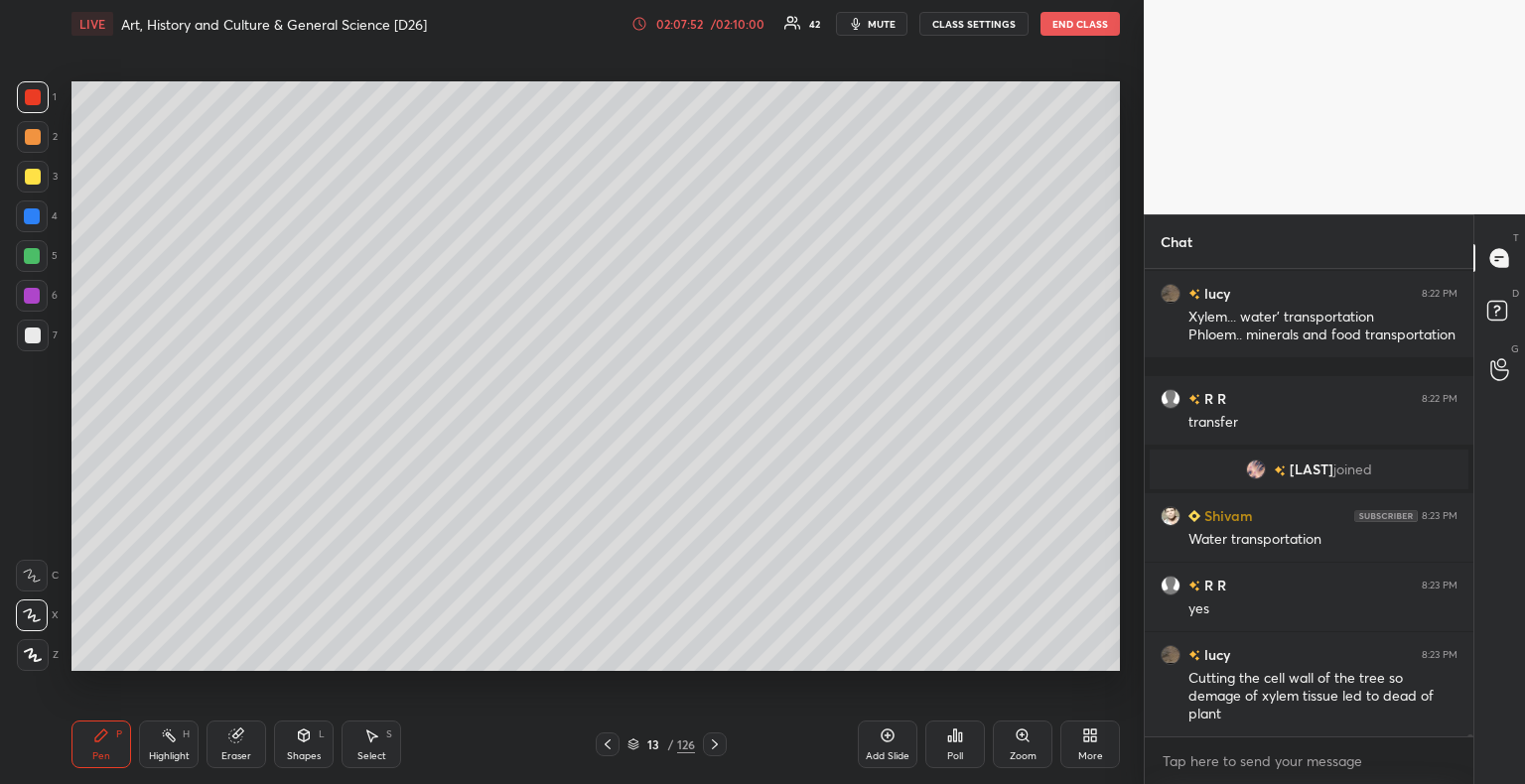 click at bounding box center (32, 216) 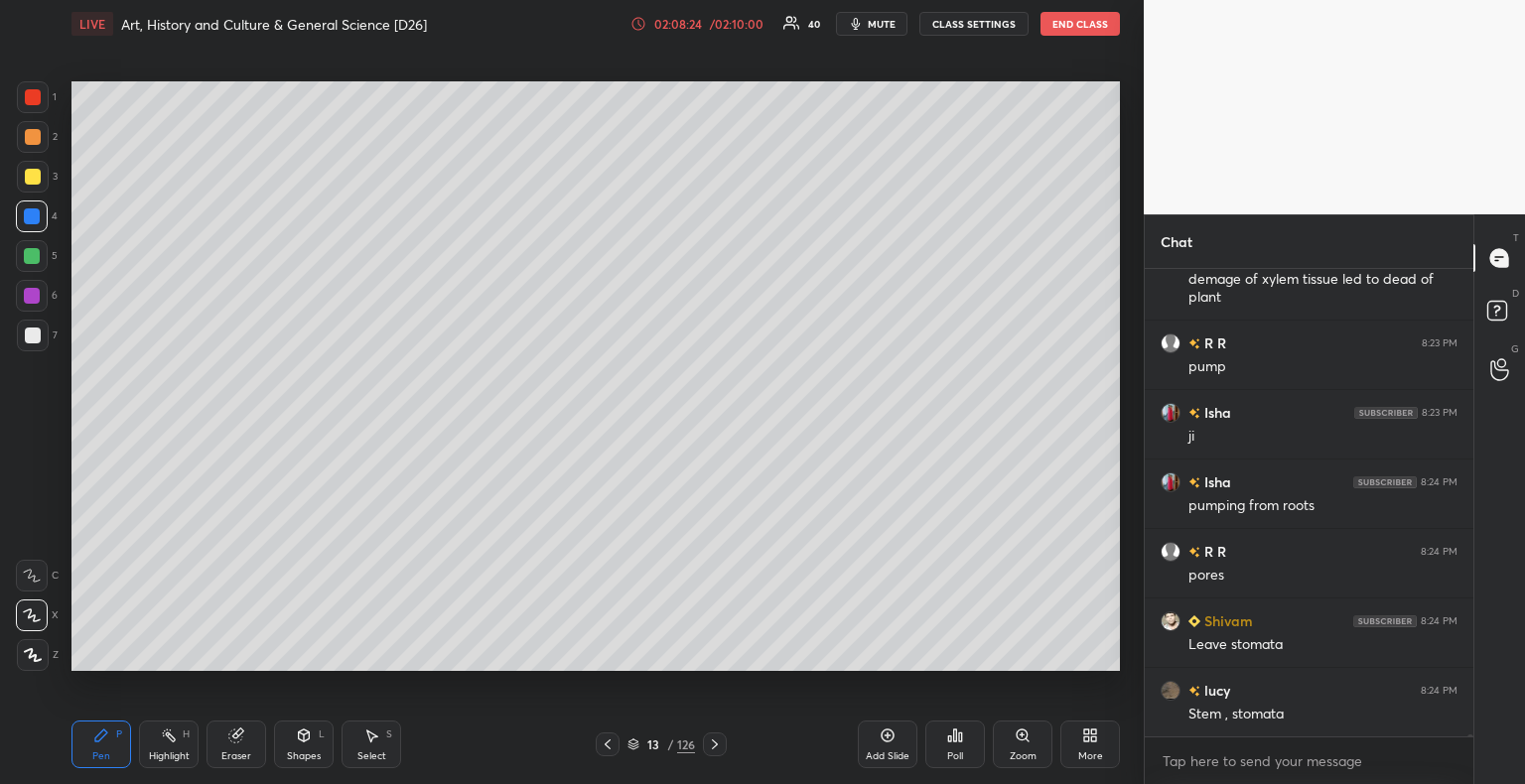 scroll, scrollTop: 101279, scrollLeft: 0, axis: vertical 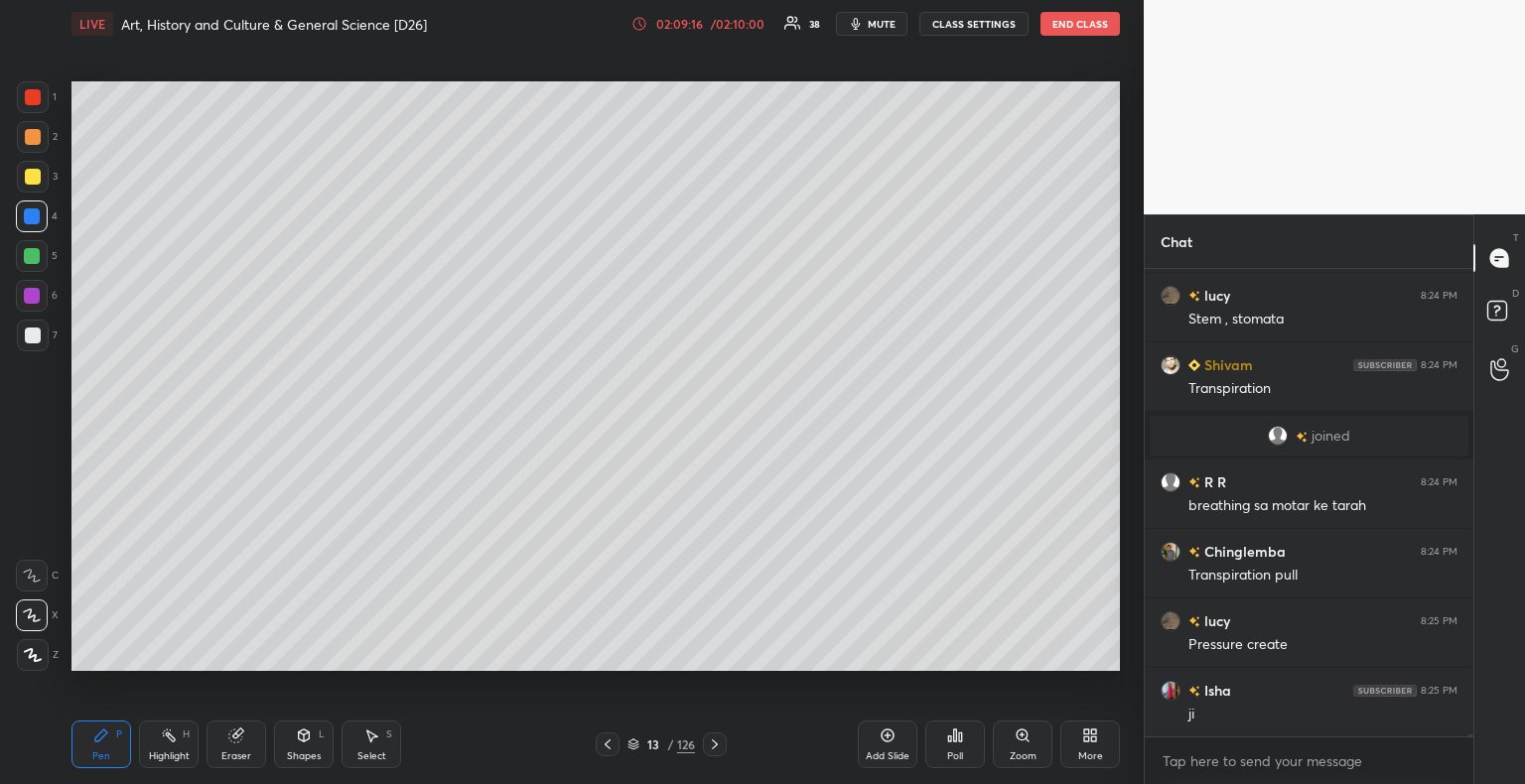 click 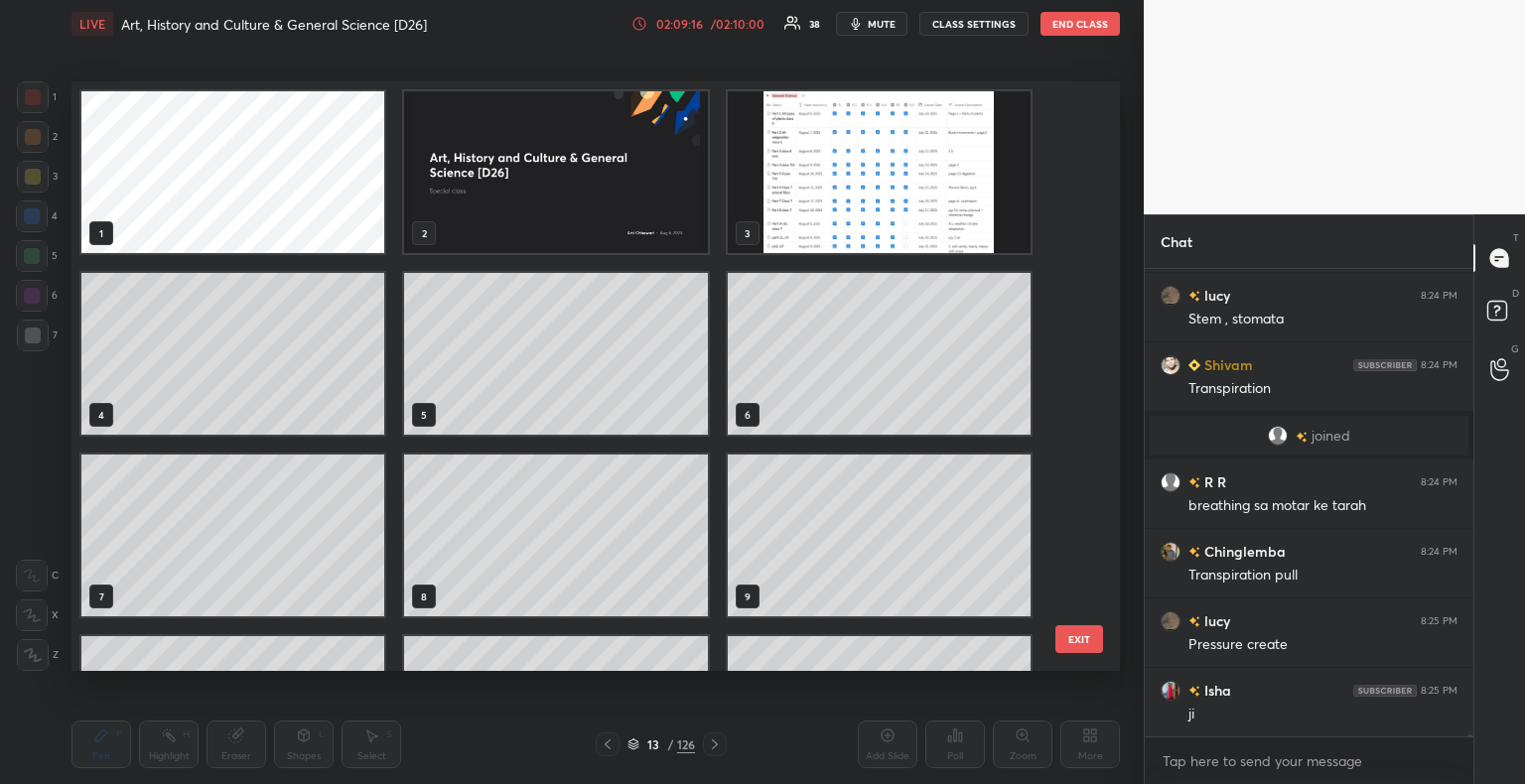 scroll, scrollTop: 318, scrollLeft: 0, axis: vertical 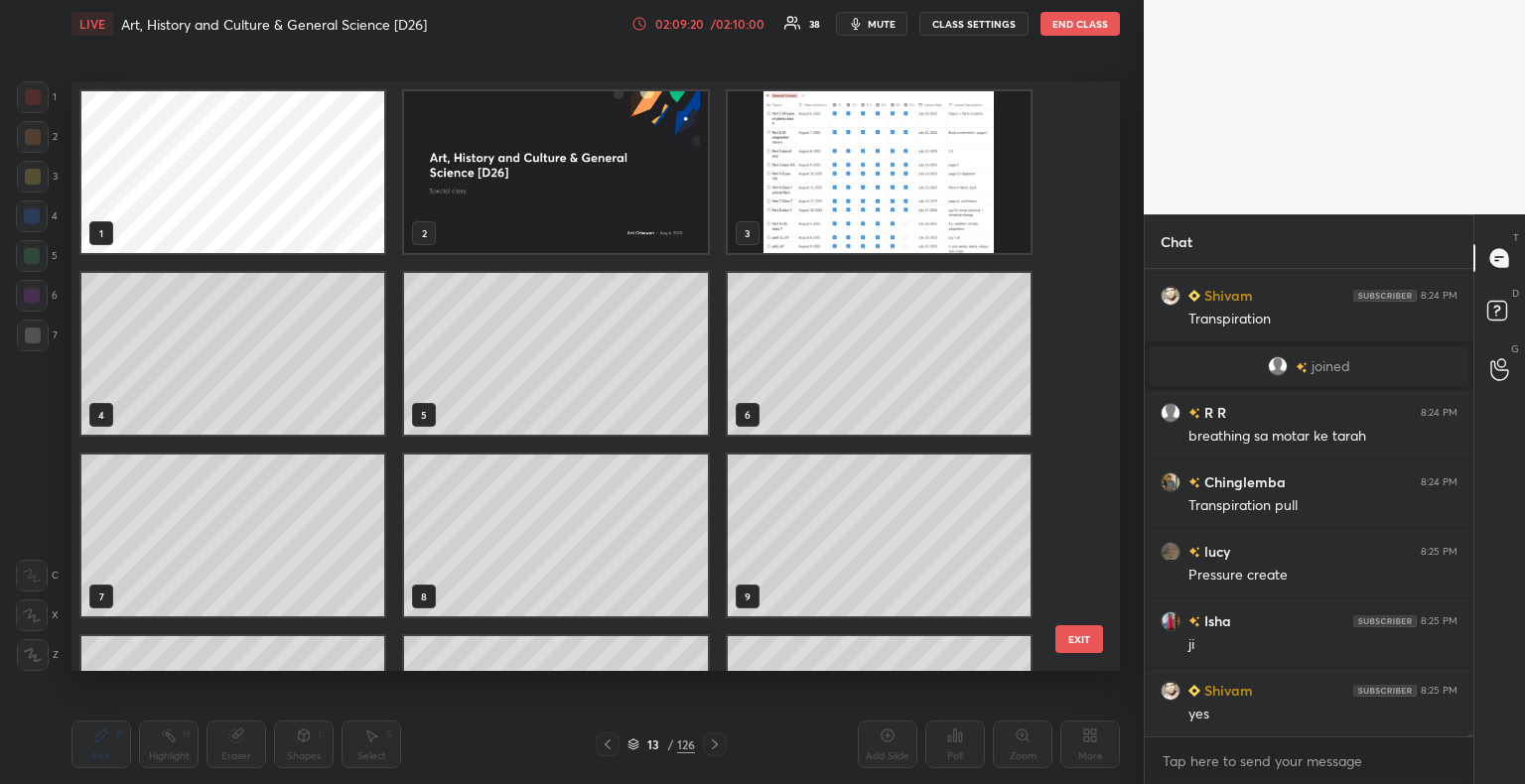 click at bounding box center [555, 172] 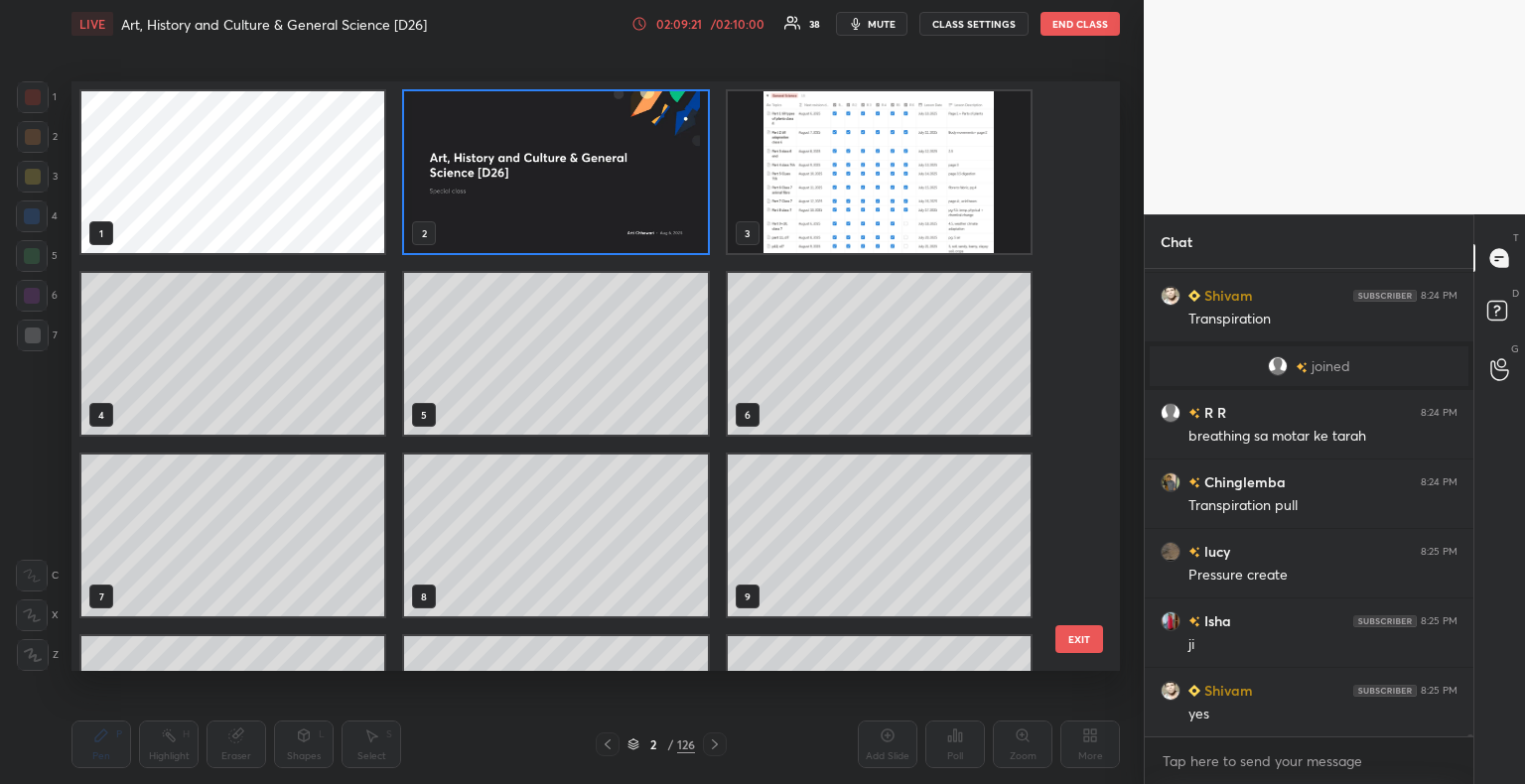scroll, scrollTop: 101507, scrollLeft: 0, axis: vertical 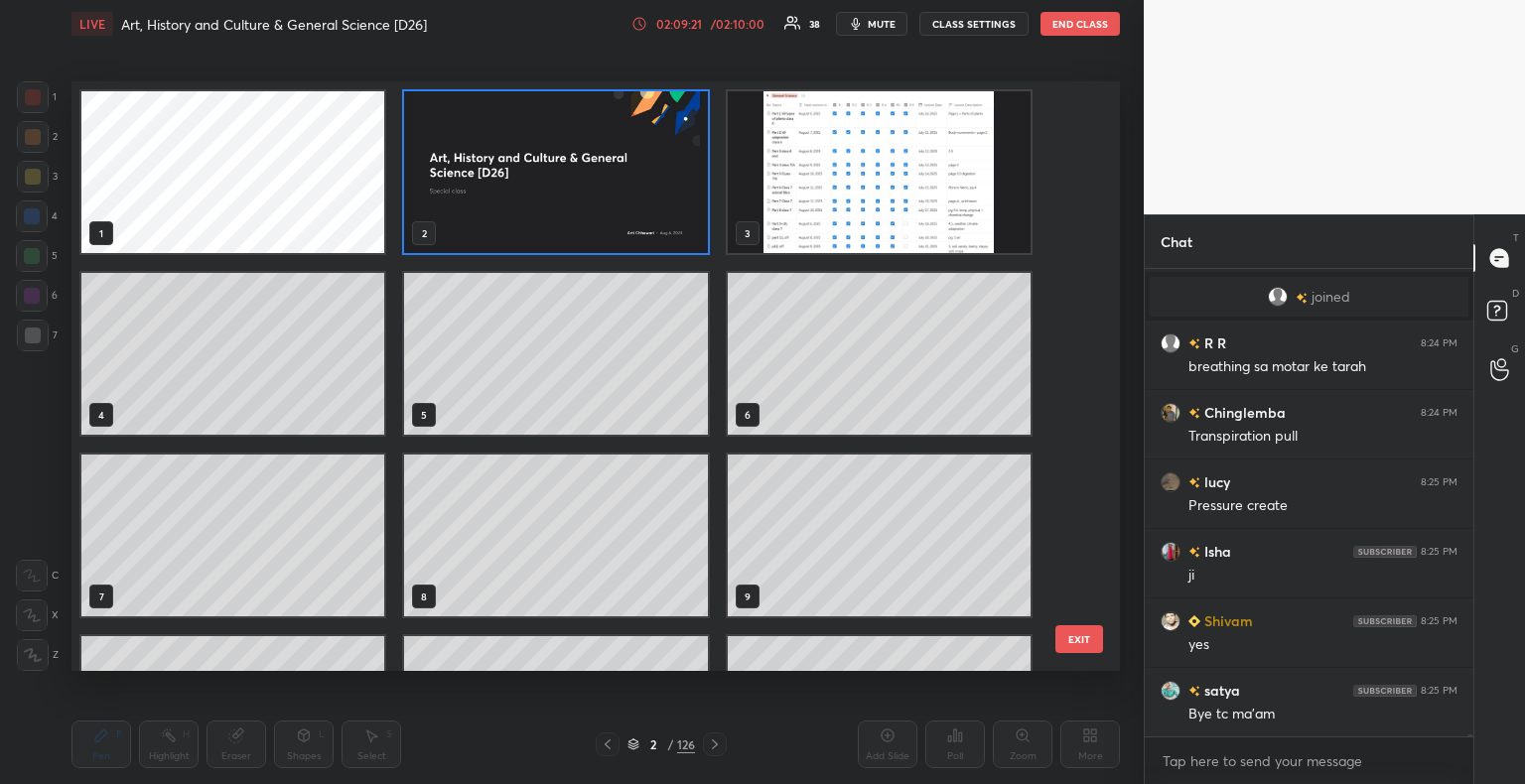 click 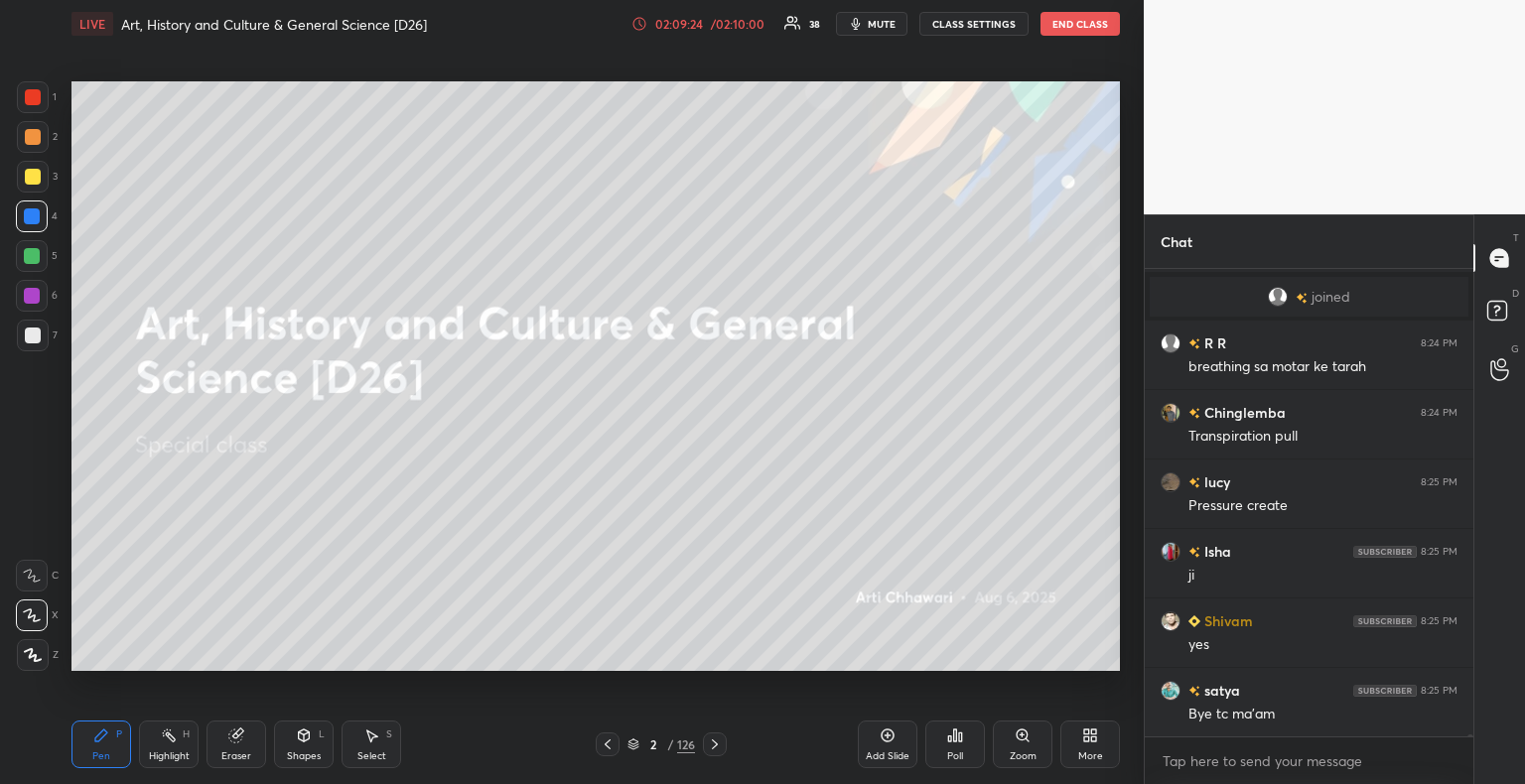 scroll, scrollTop: 101577, scrollLeft: 0, axis: vertical 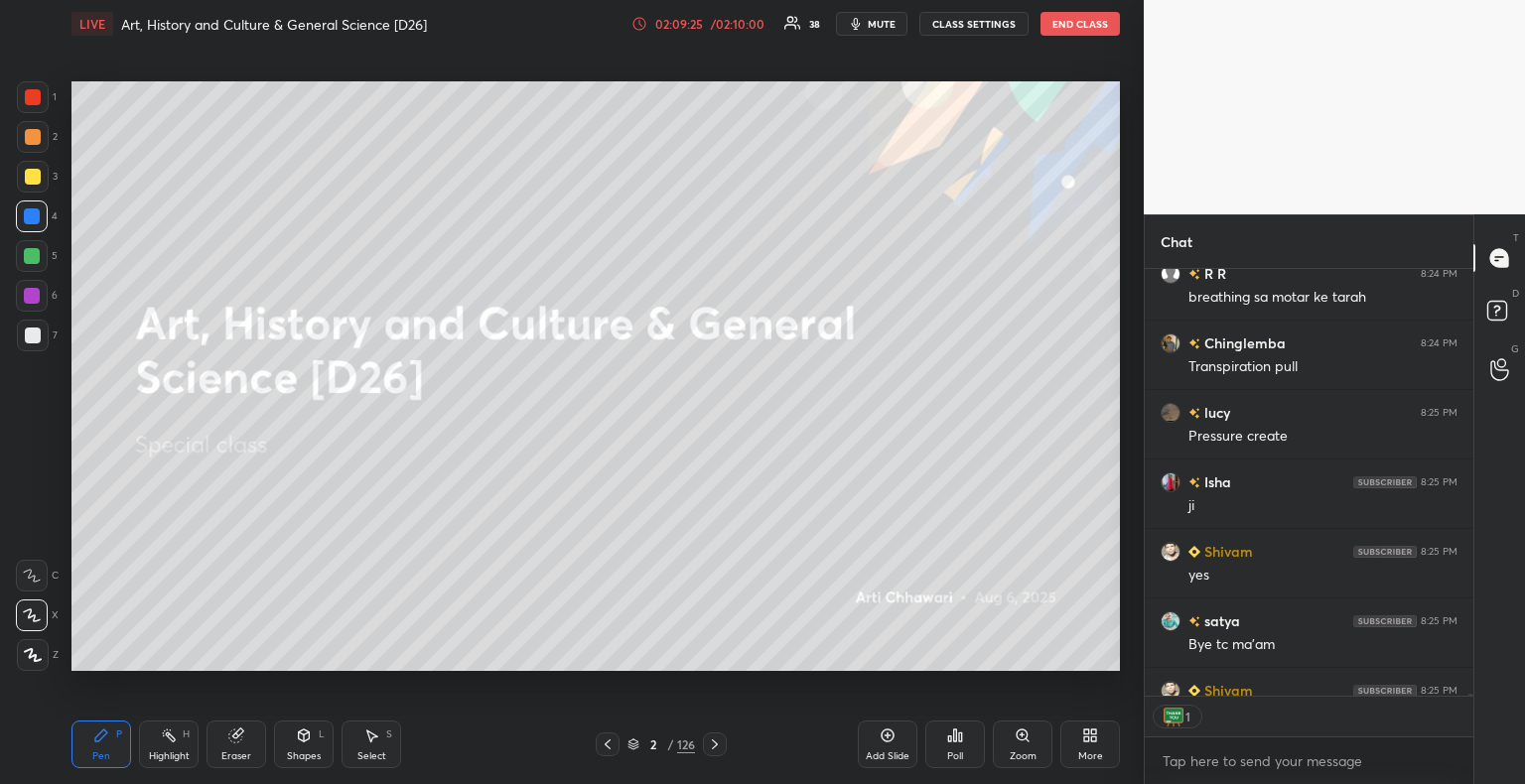 click at bounding box center (32, 256) 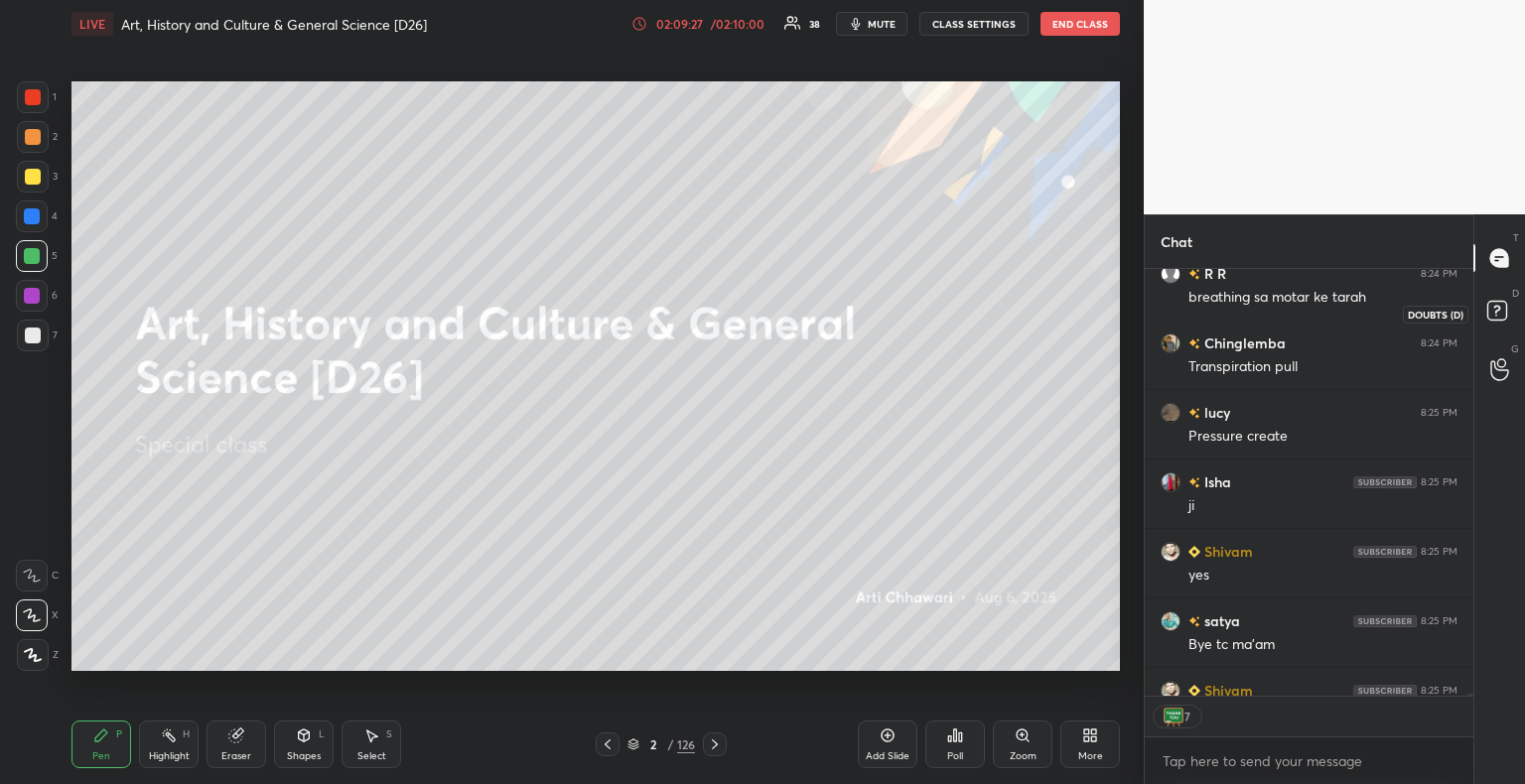 click 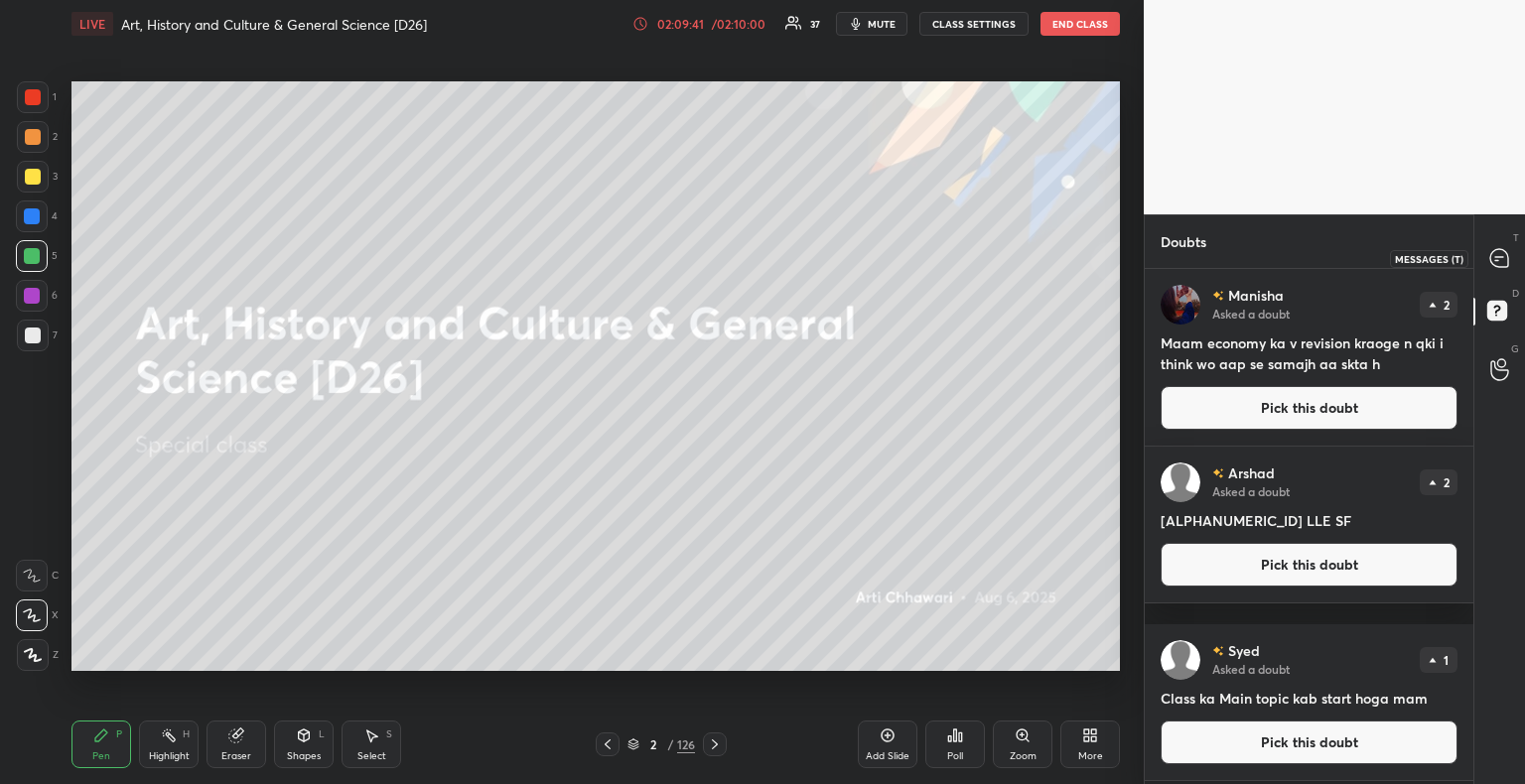 click 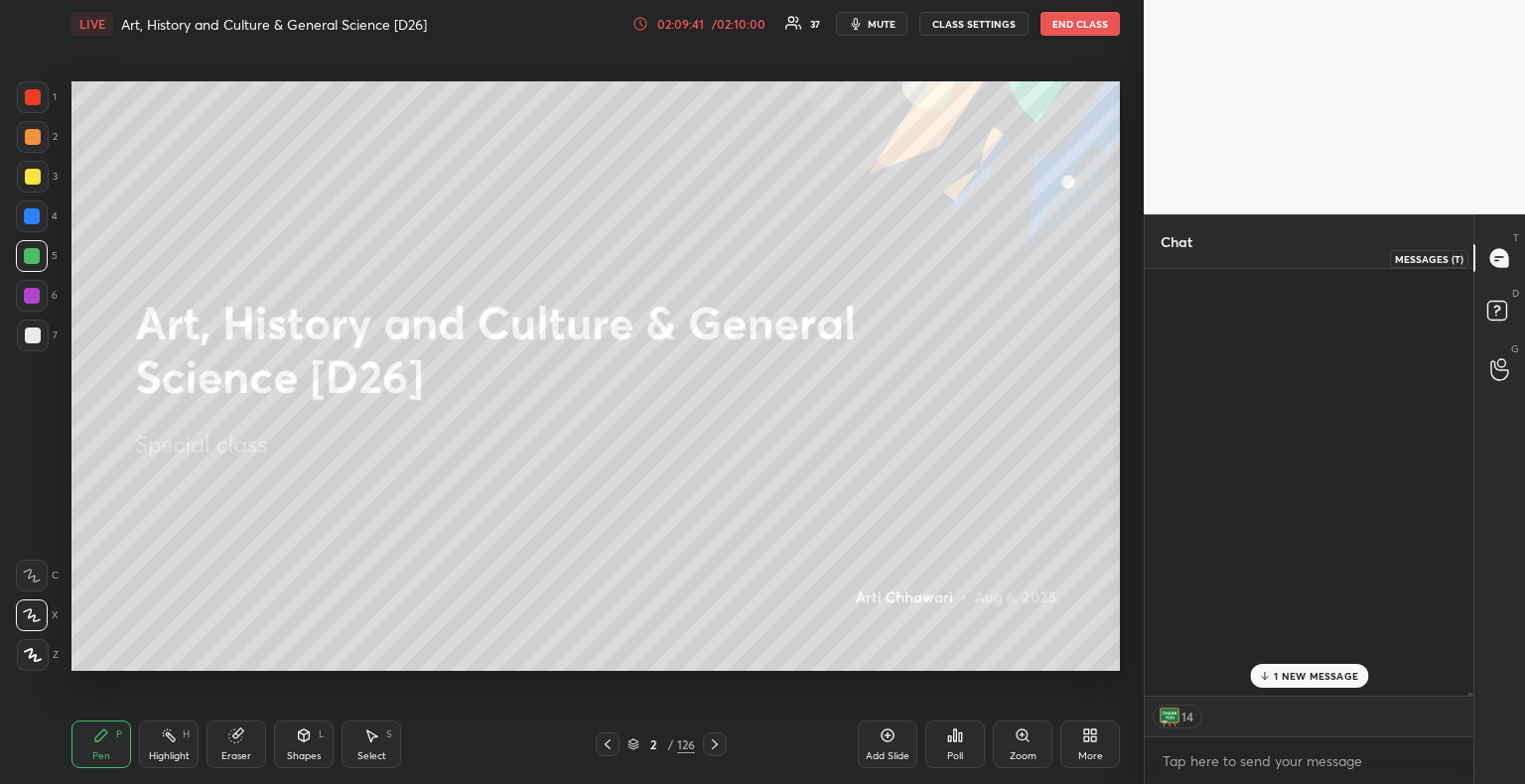 scroll, scrollTop: 102423, scrollLeft: 0, axis: vertical 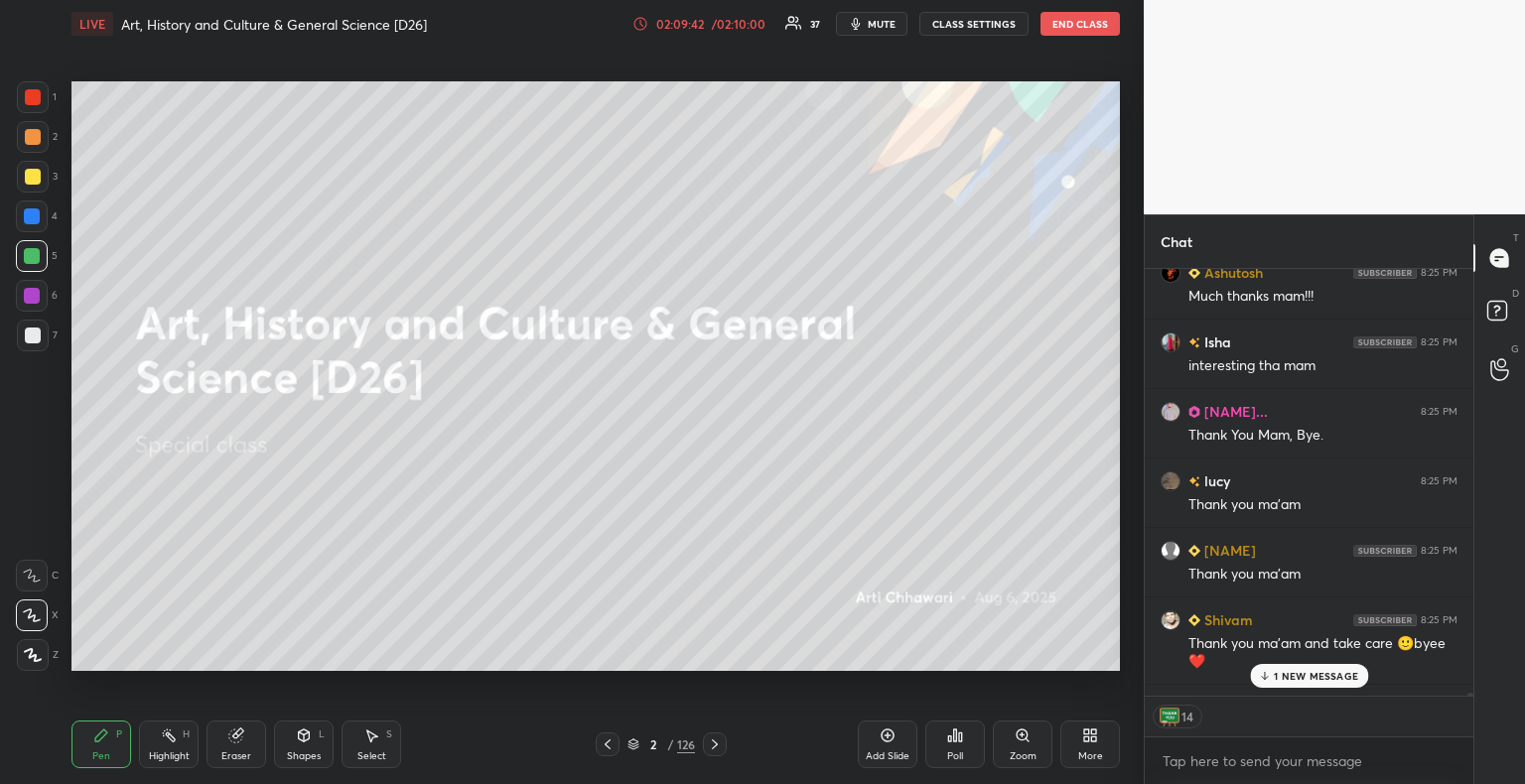 click on "1 NEW MESSAGE" at bounding box center (1316, 676) 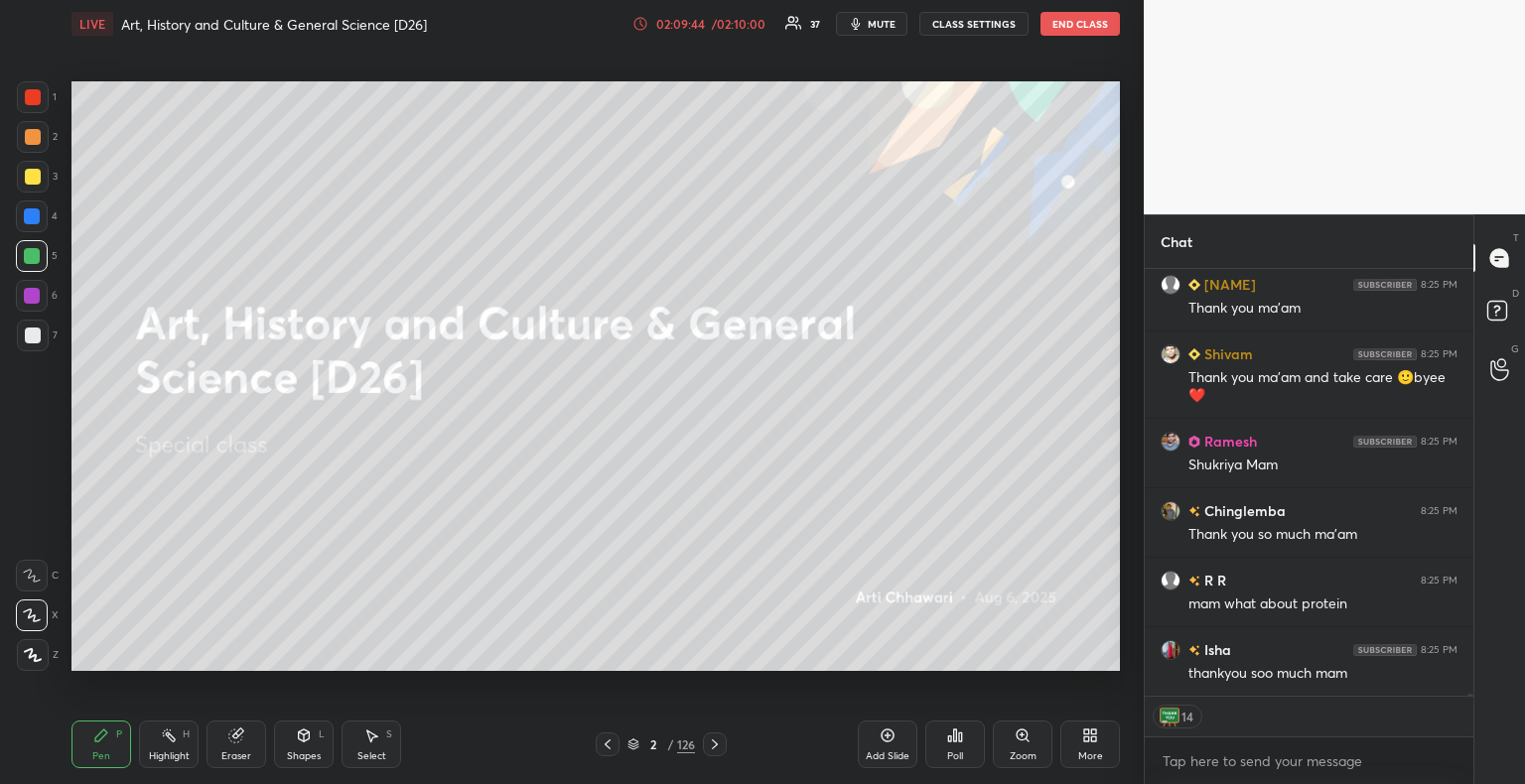 click at bounding box center [33, 97] 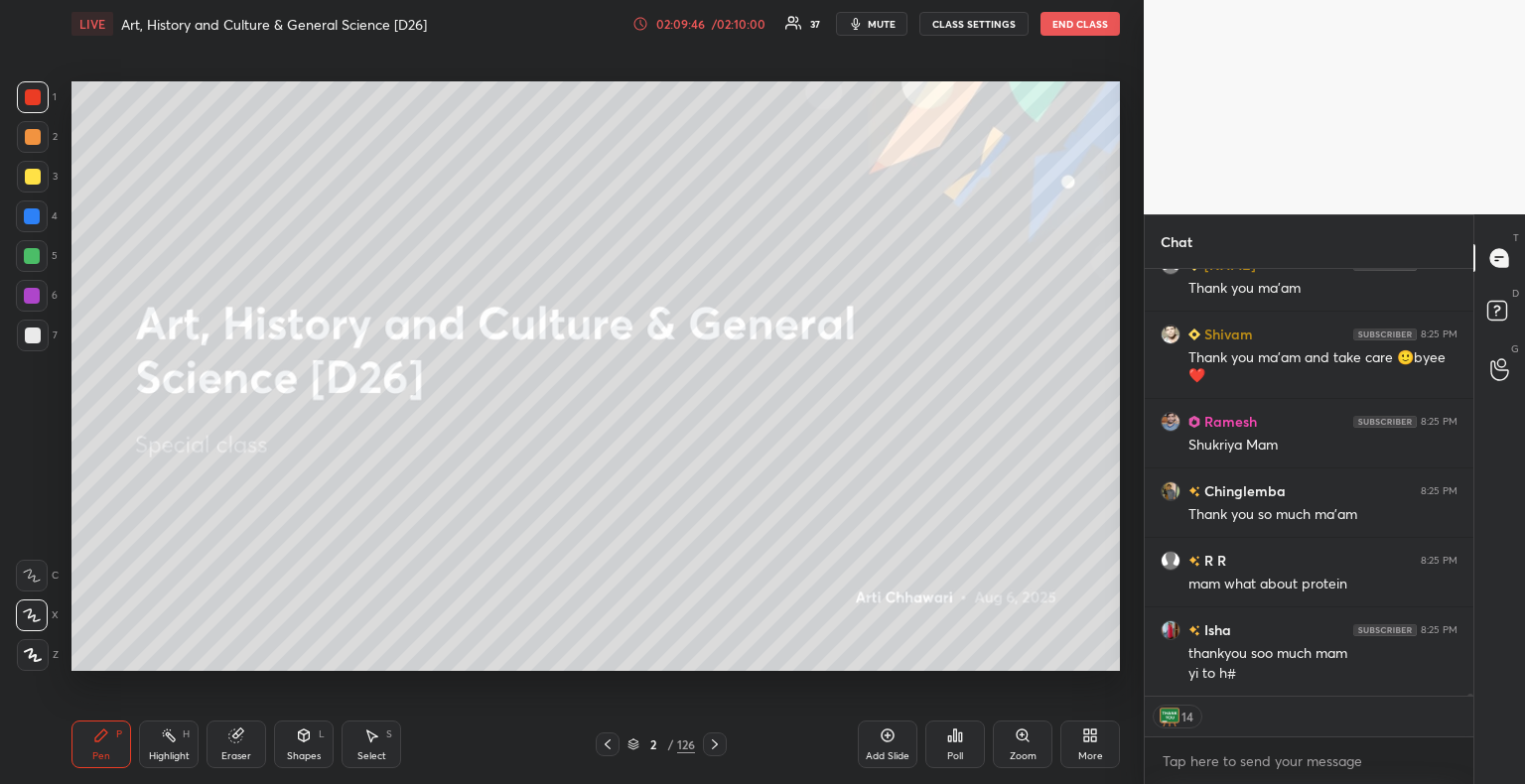 scroll, scrollTop: 102777, scrollLeft: 0, axis: vertical 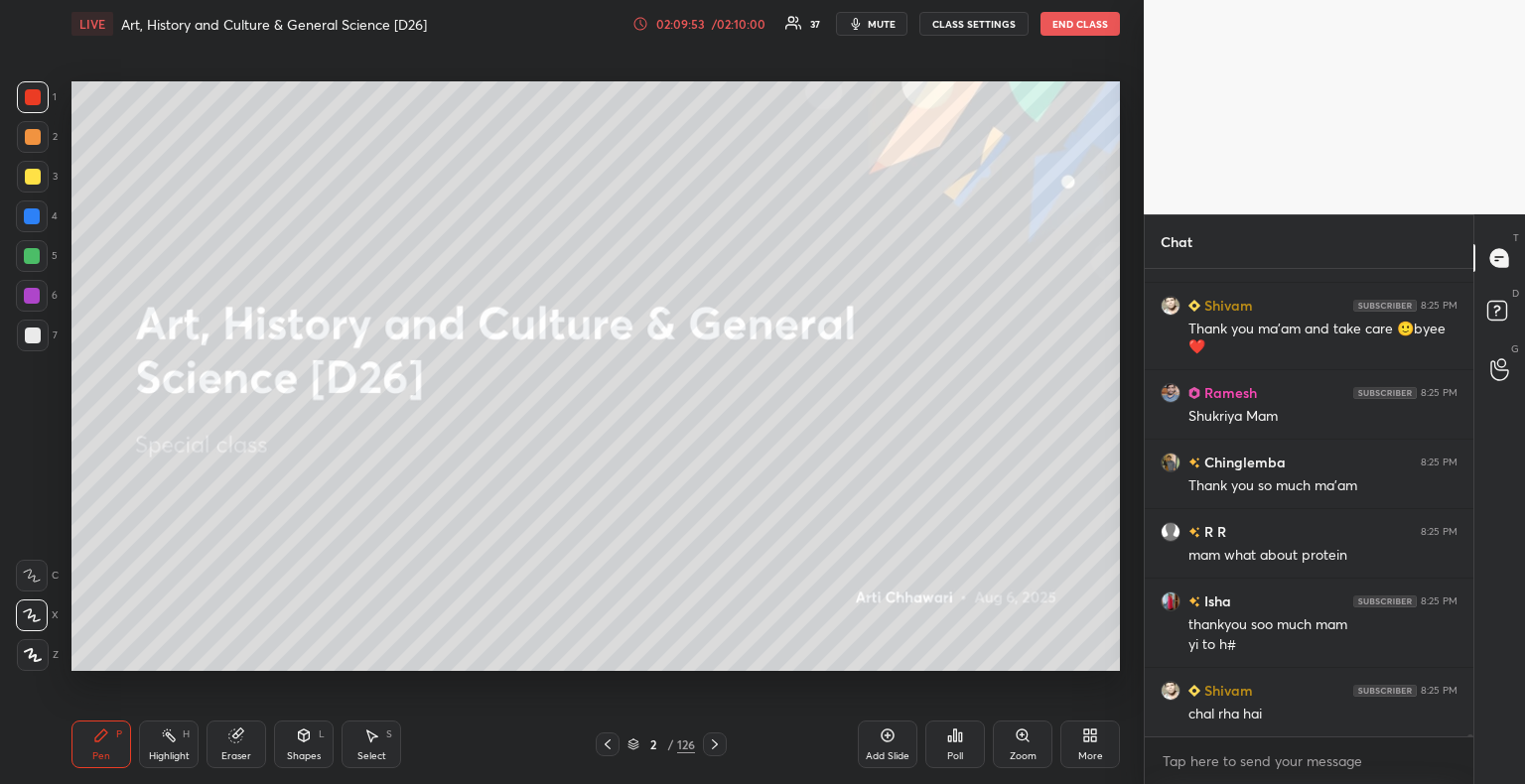 click at bounding box center [32, 216] 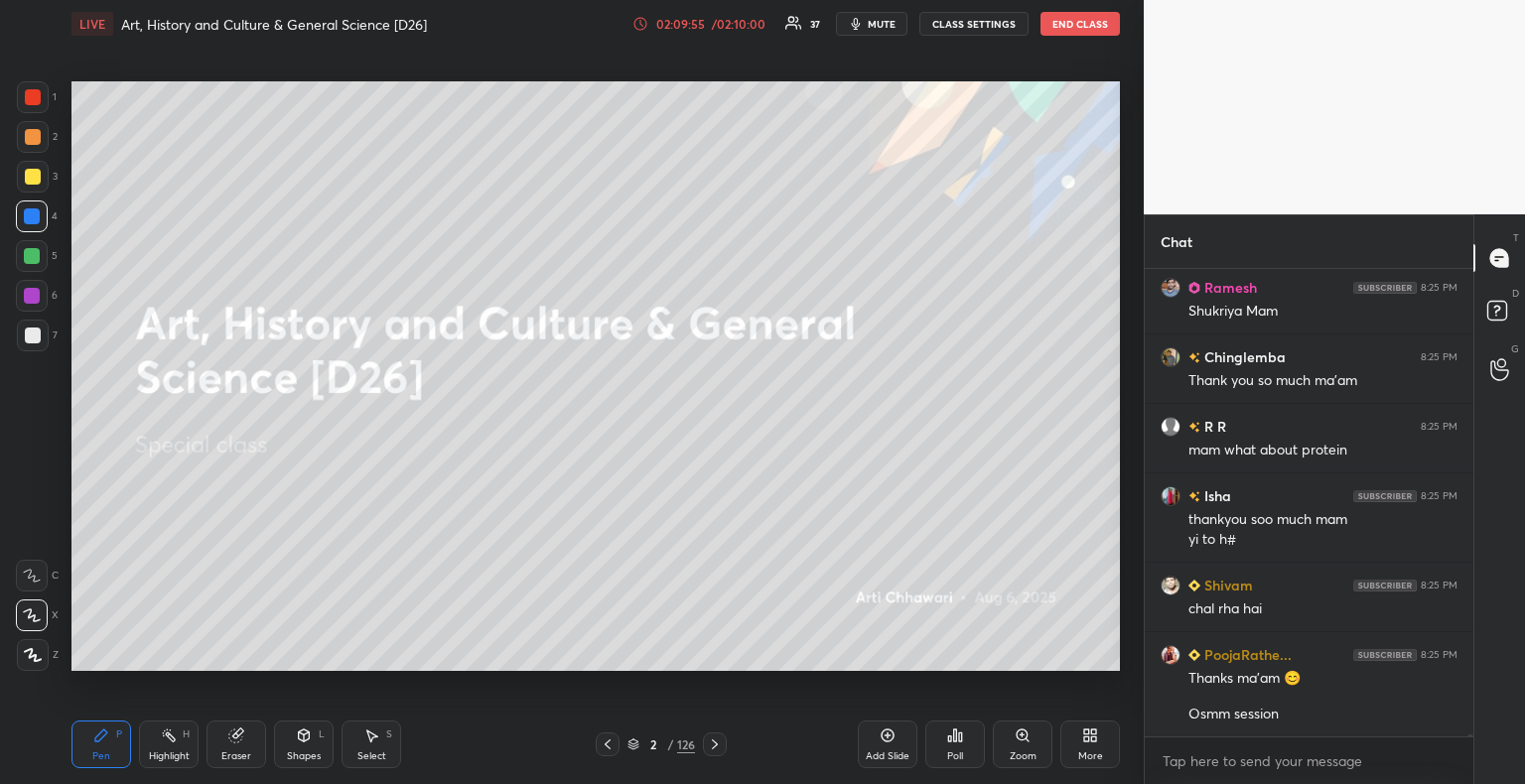 scroll, scrollTop: 102912, scrollLeft: 0, axis: vertical 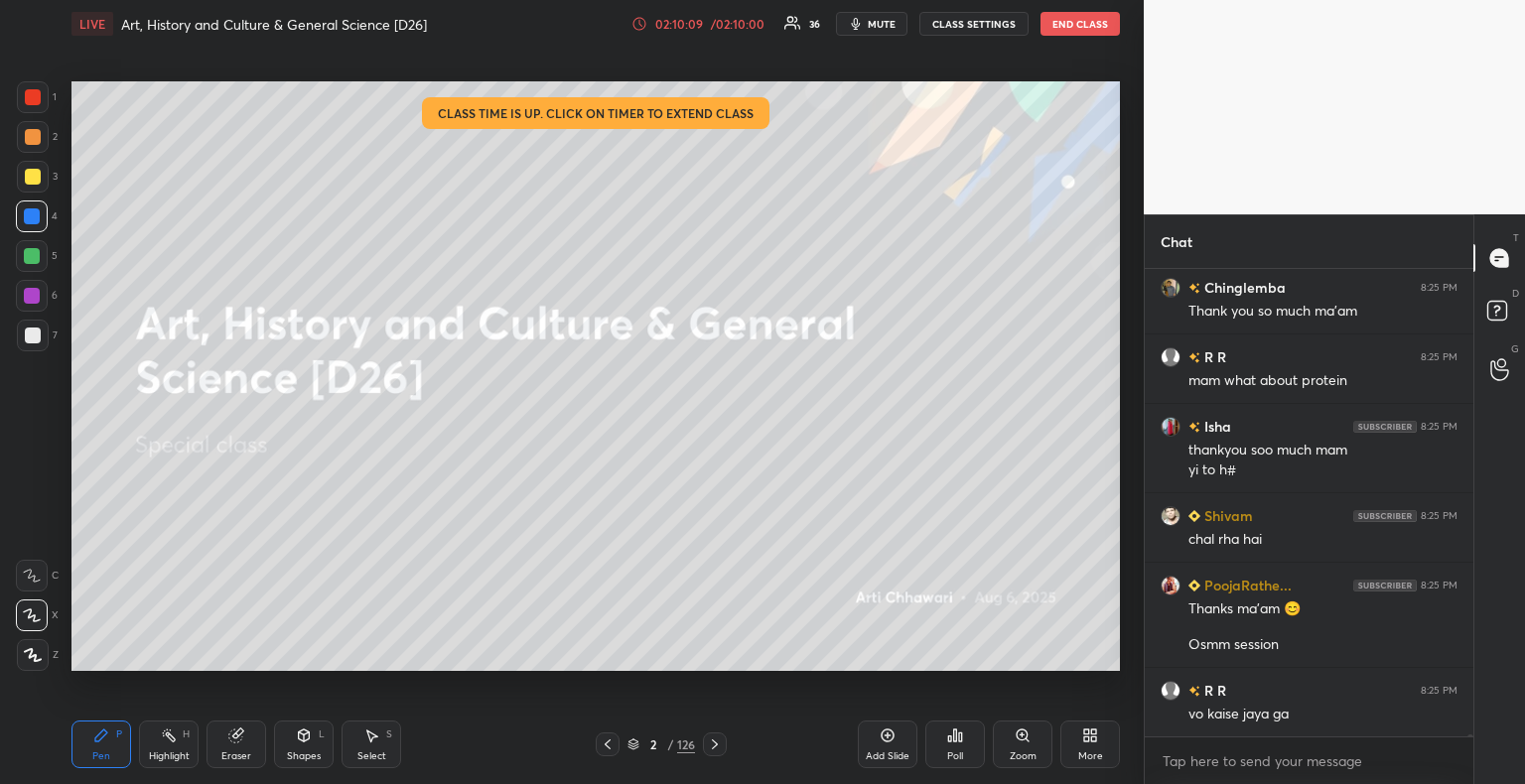 click 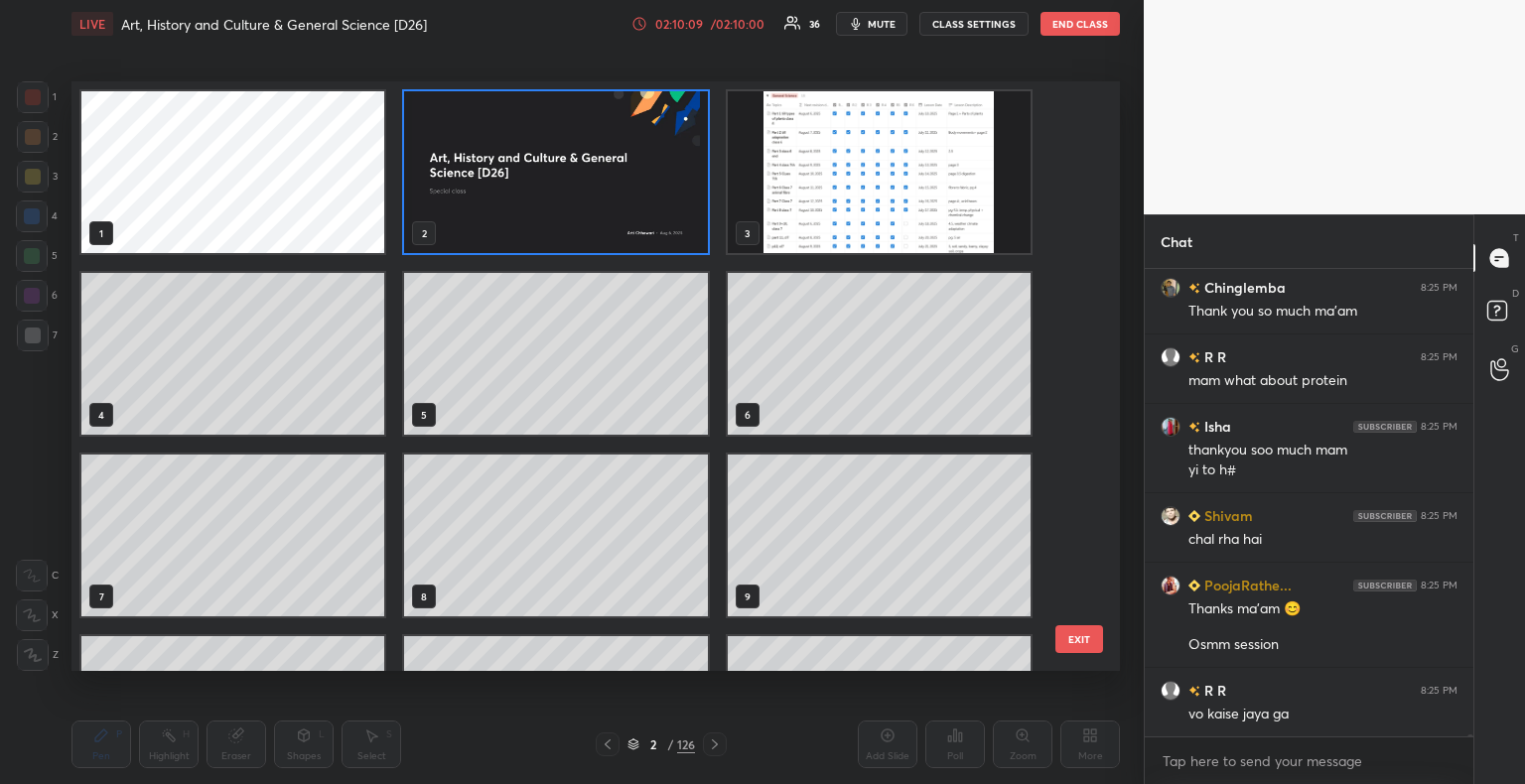 scroll, scrollTop: 6, scrollLeft: 10, axis: both 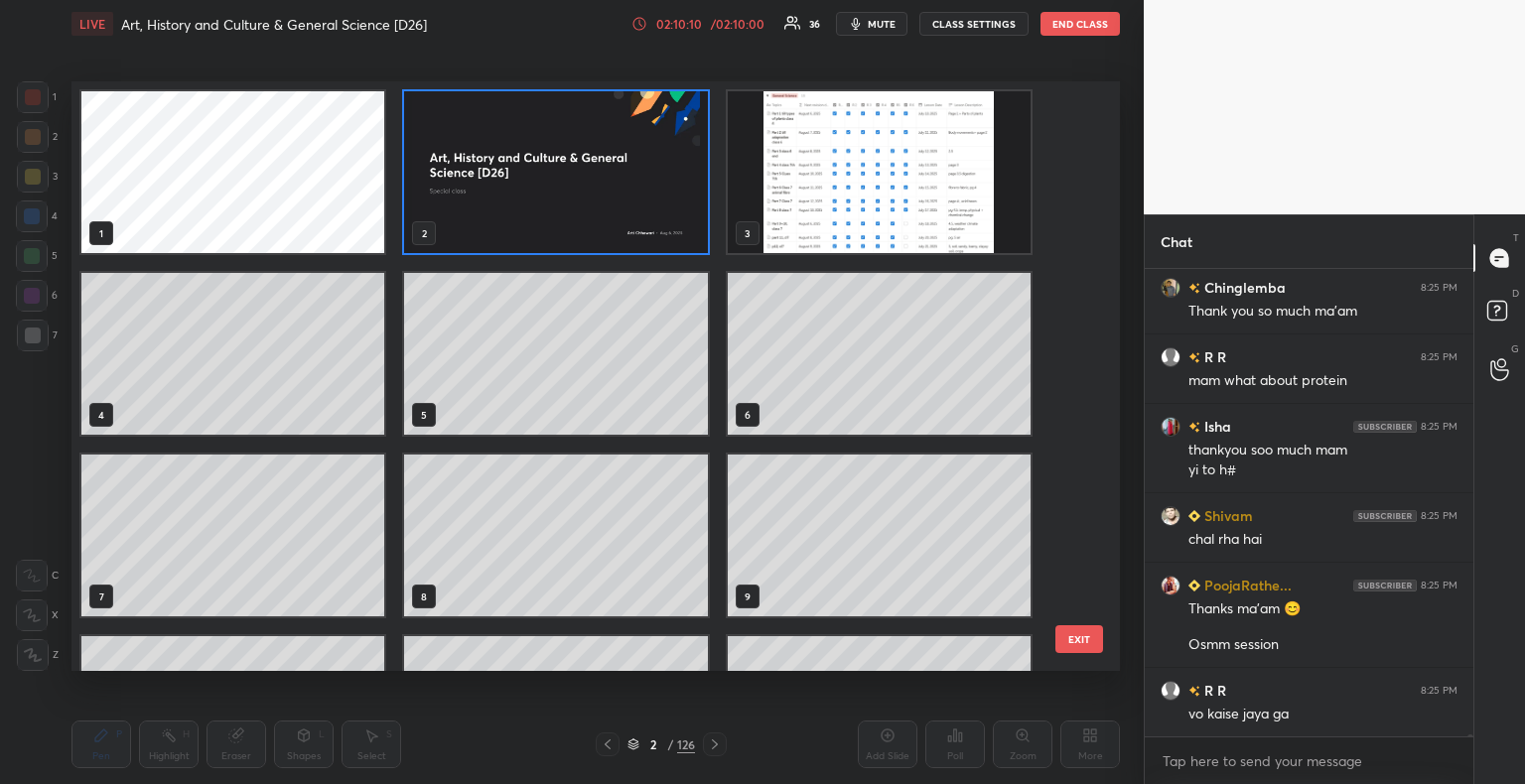 click at bounding box center (555, 172) 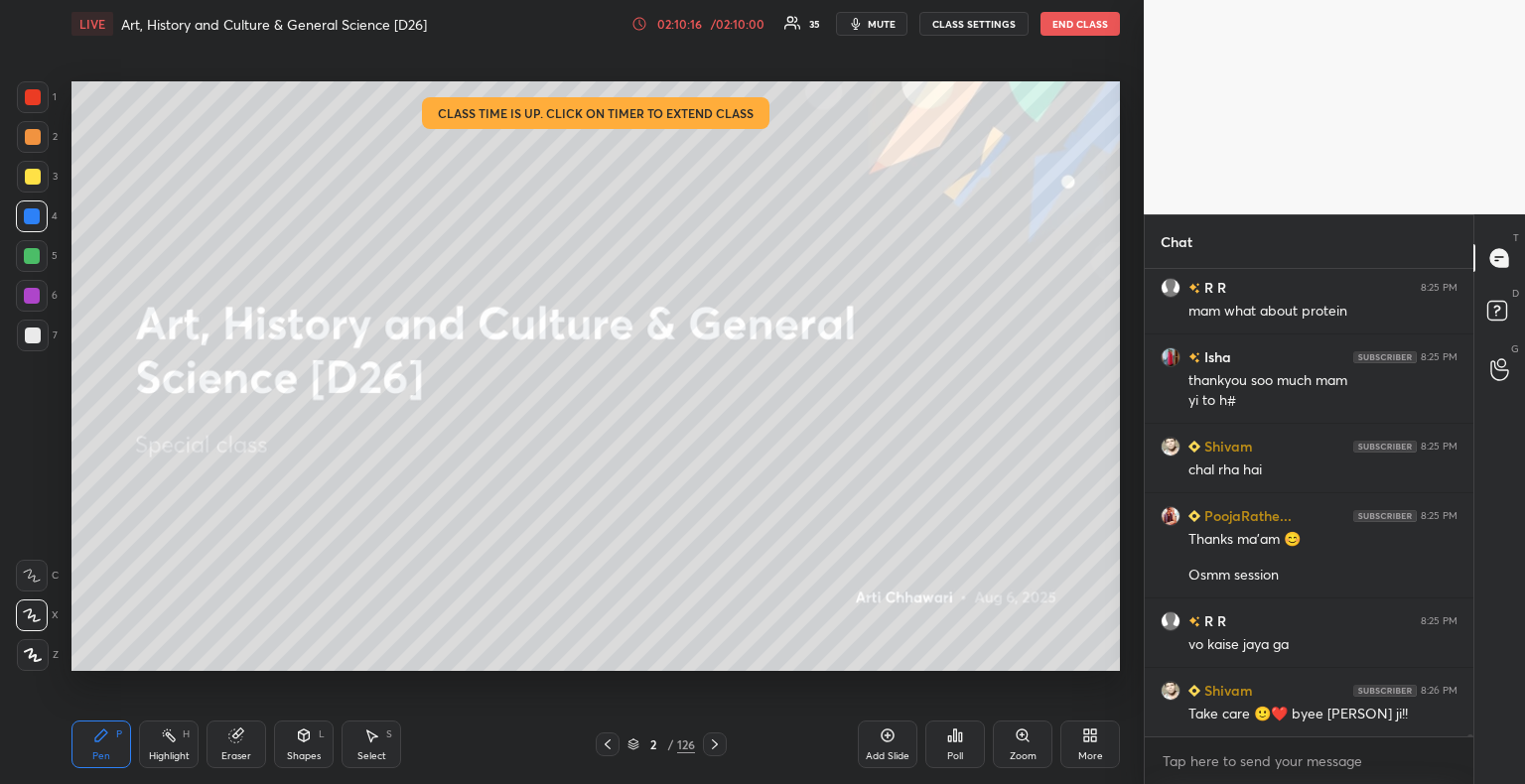 click at bounding box center [32, 256] 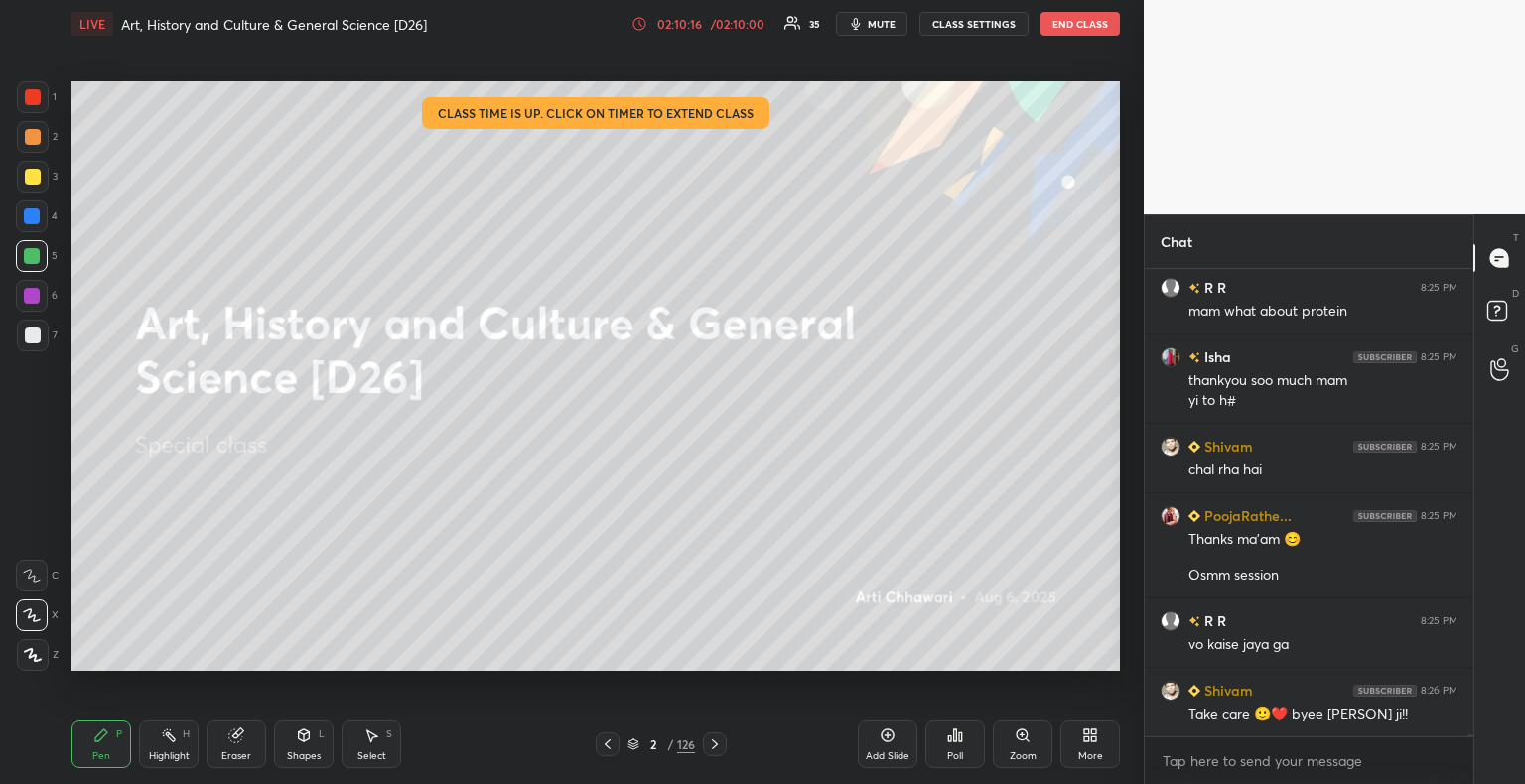 scroll, scrollTop: 103051, scrollLeft: 0, axis: vertical 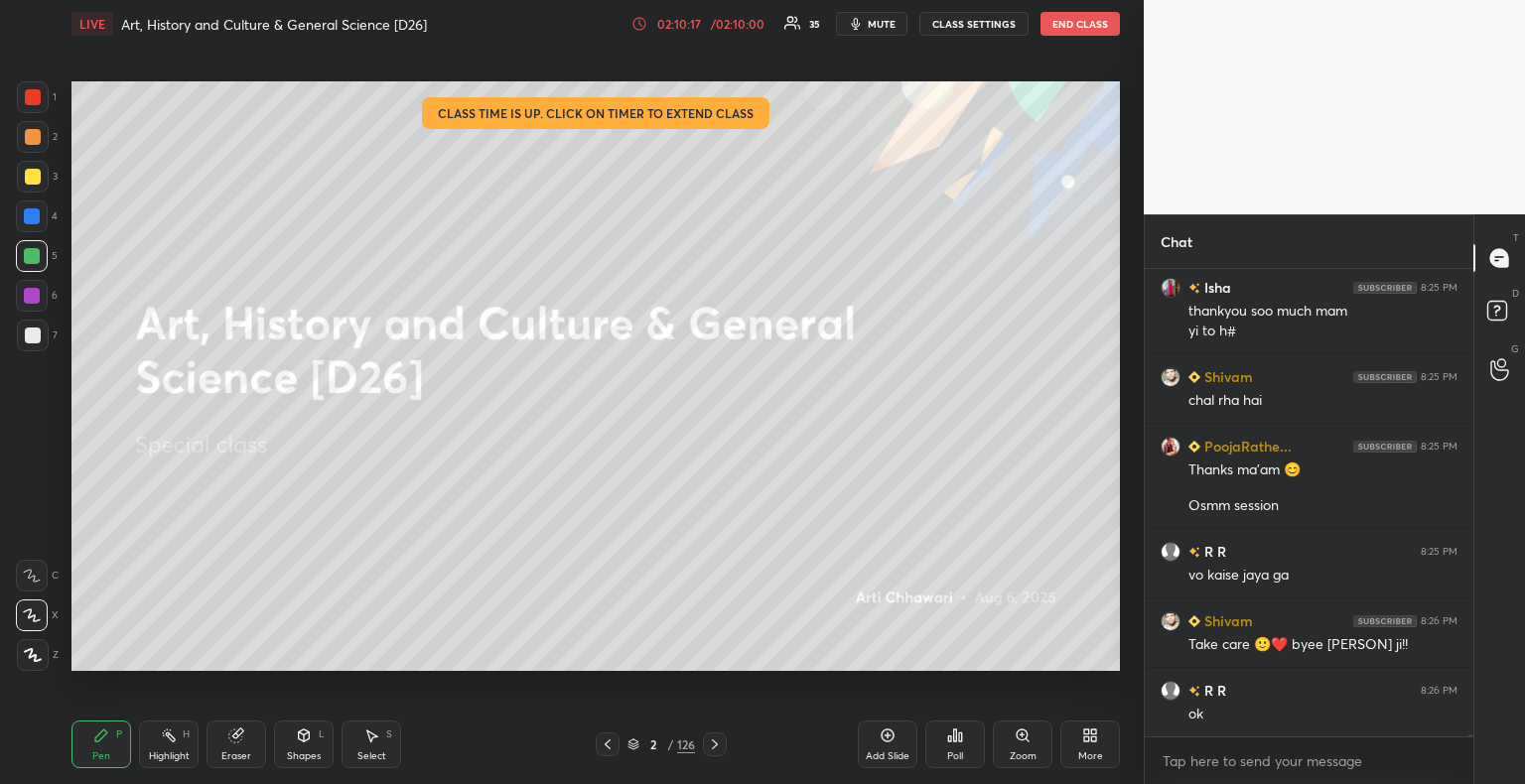 click at bounding box center (33, 97) 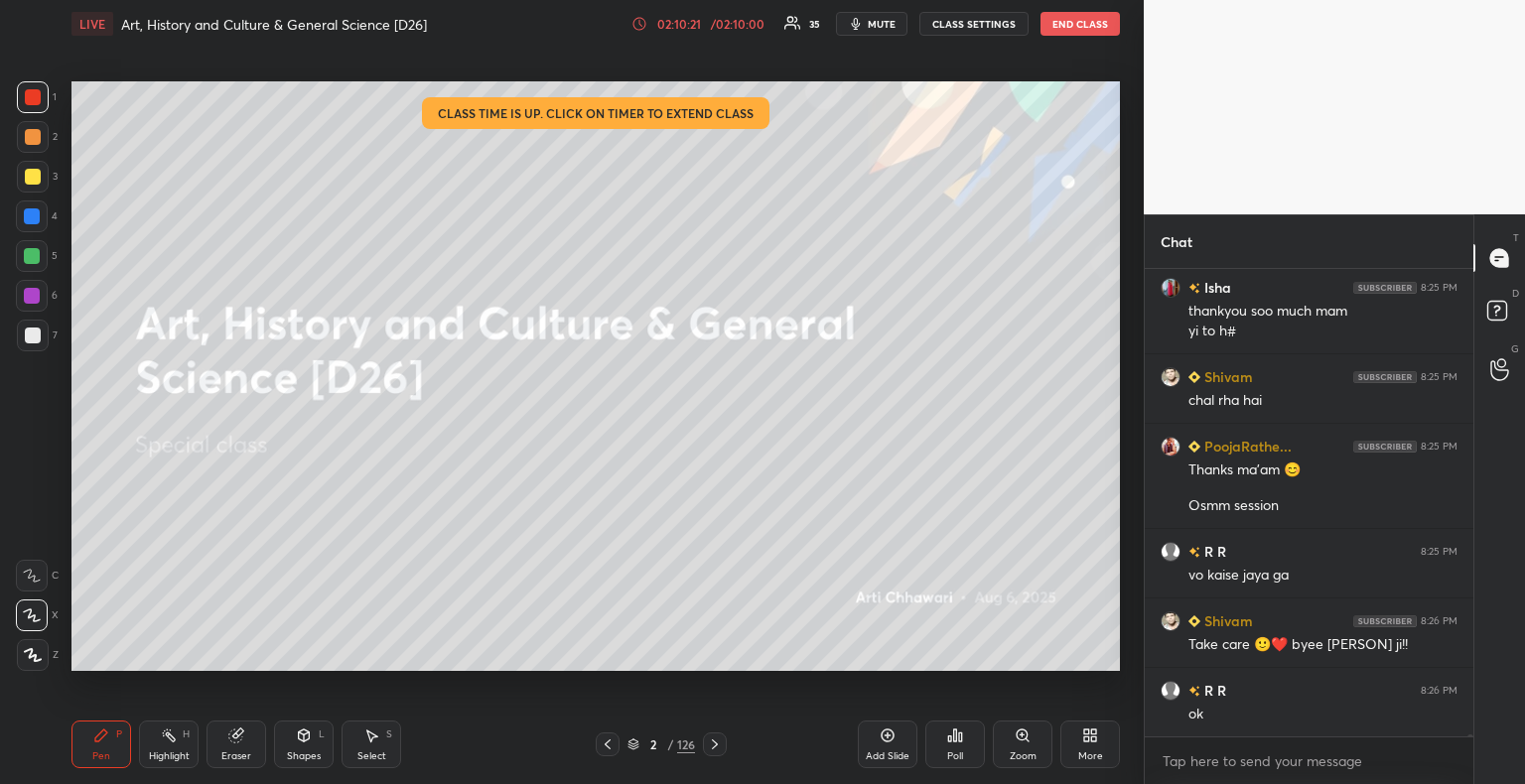 scroll, scrollTop: 103121, scrollLeft: 0, axis: vertical 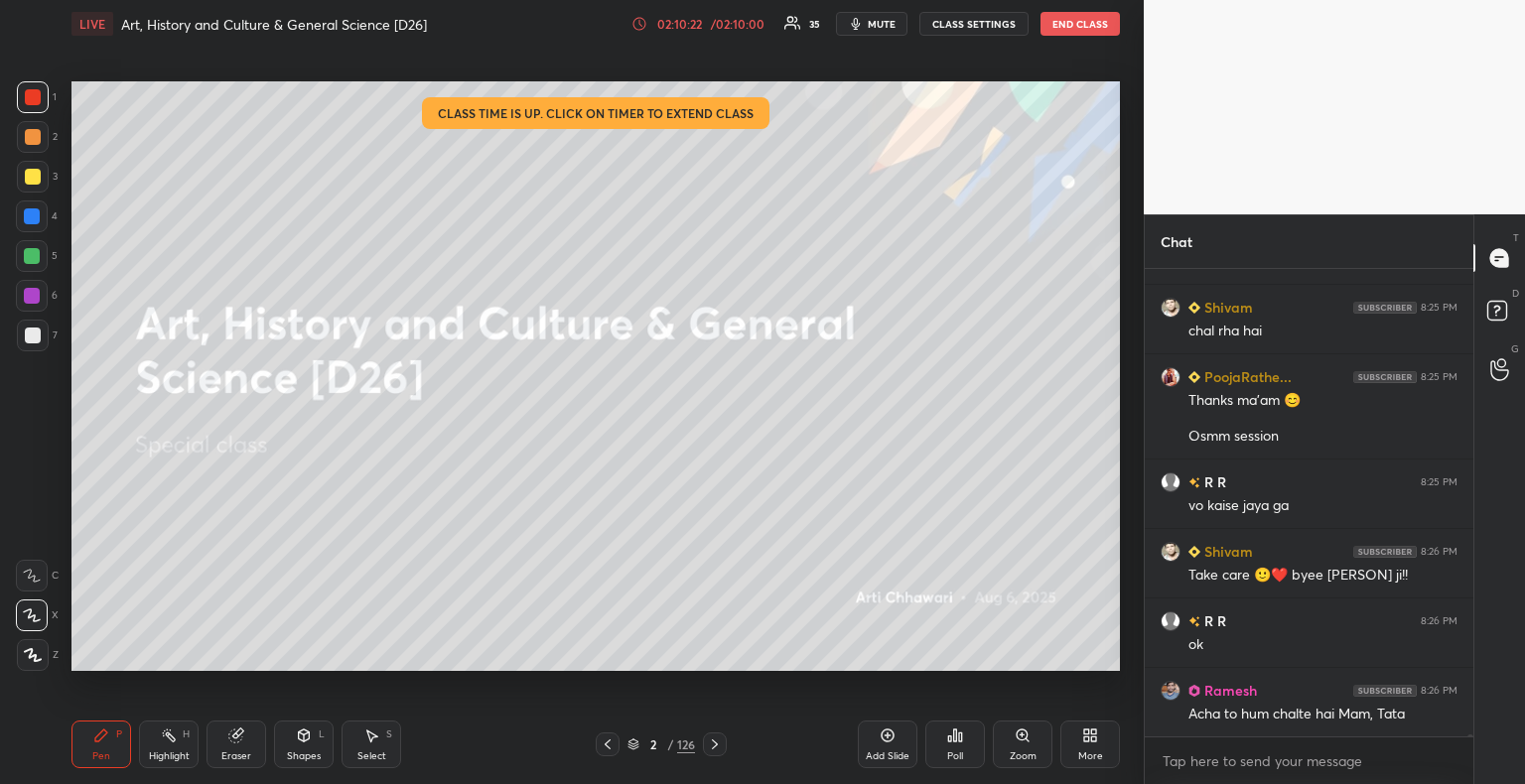 click on "End Class" at bounding box center (1080, 24) 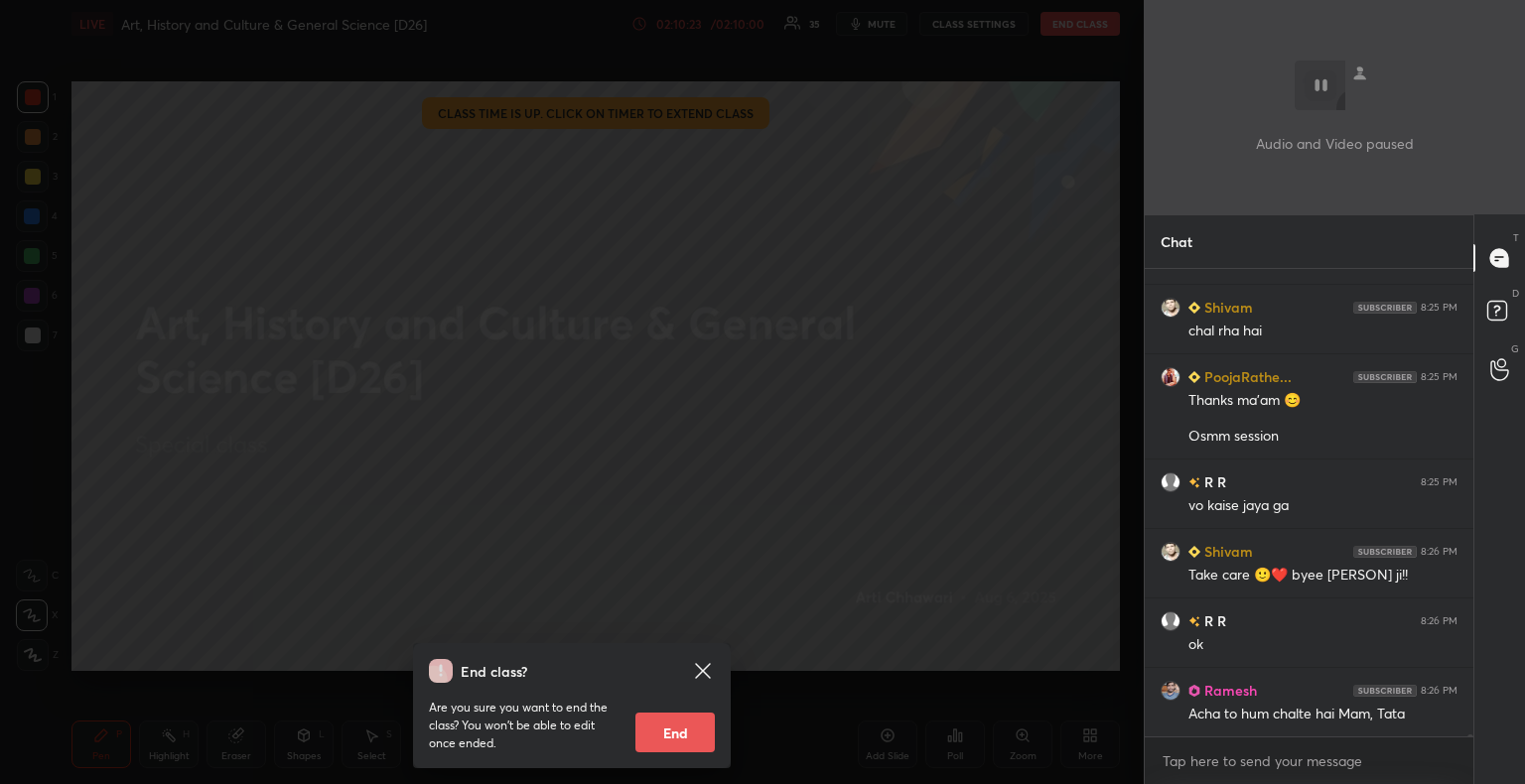 click on "End" at bounding box center [675, 732] 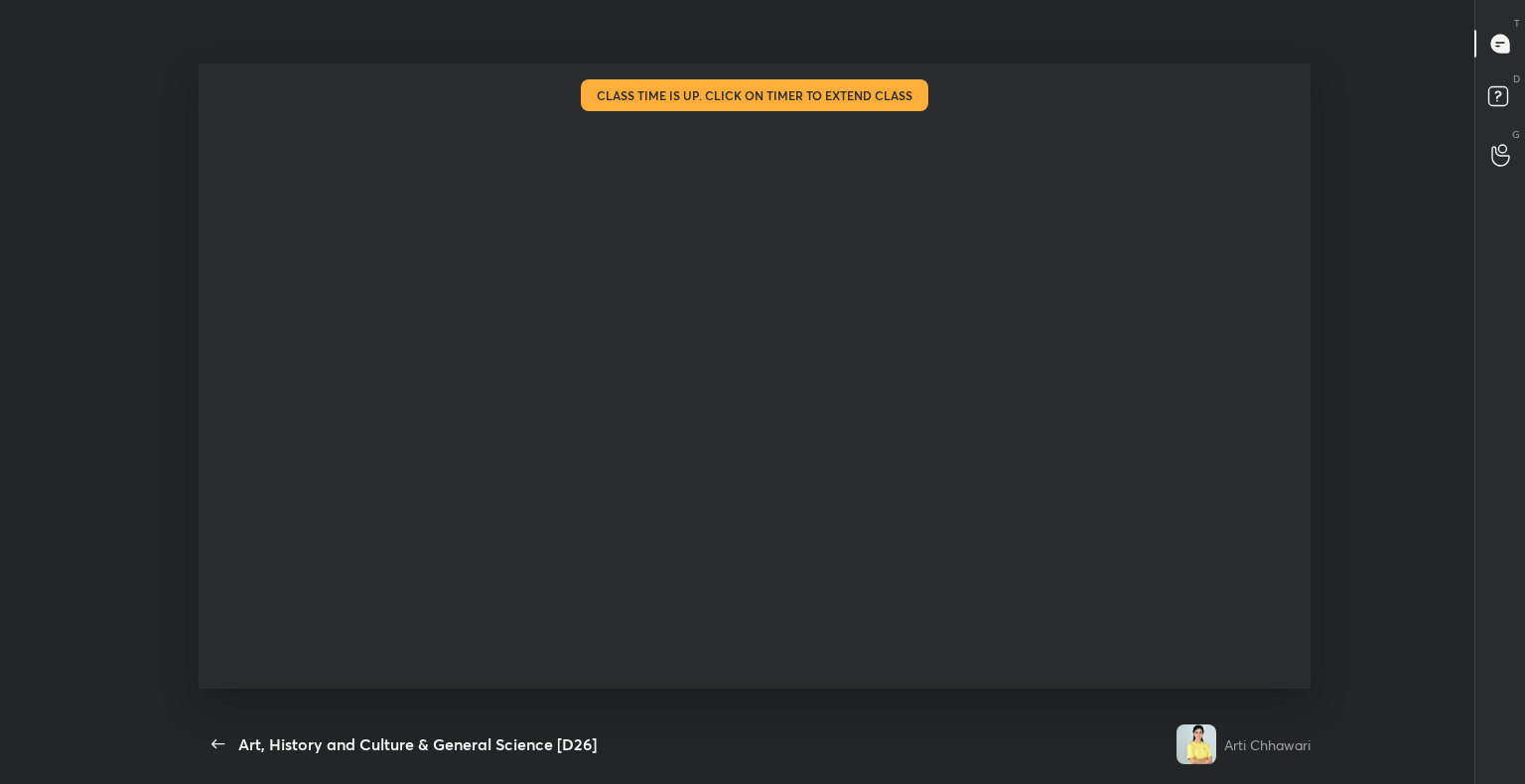 scroll, scrollTop: 98583, scrollLeft: 98134, axis: both 